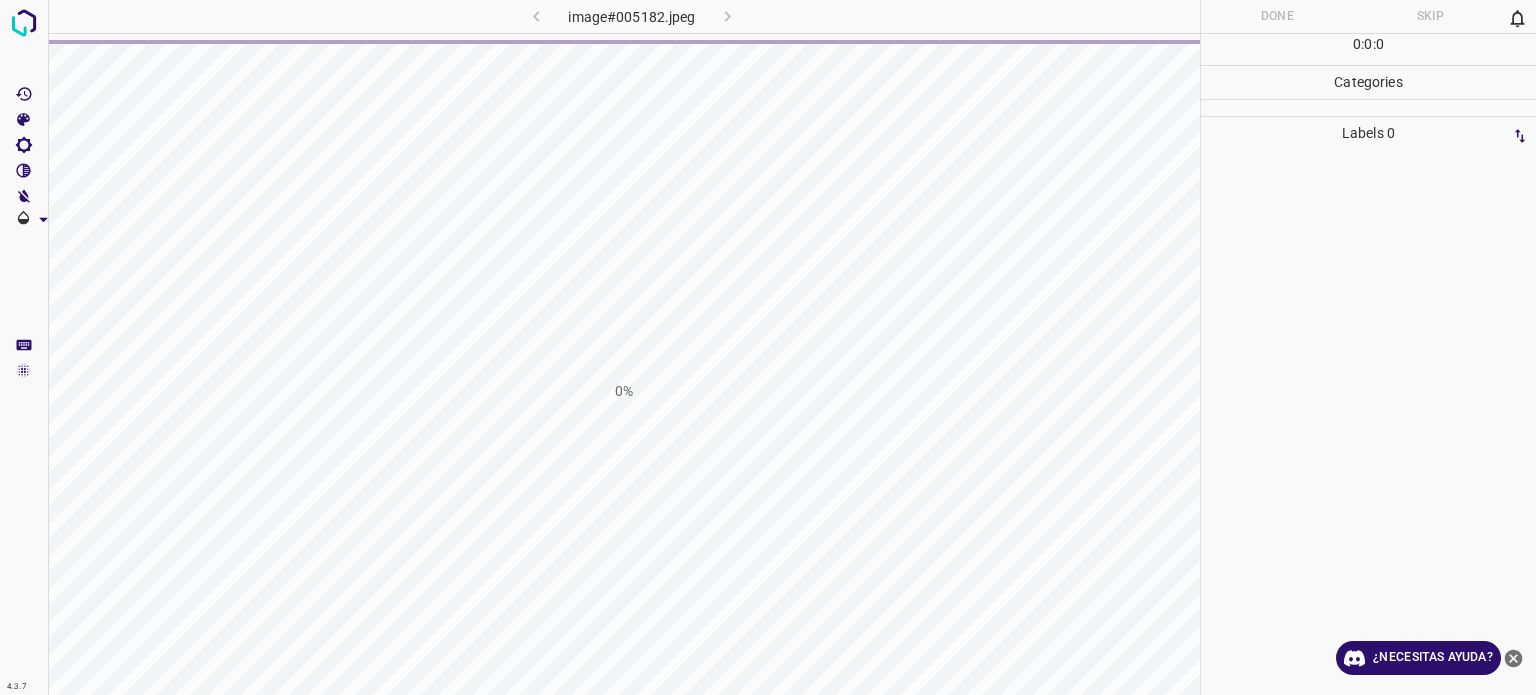 scroll, scrollTop: 0, scrollLeft: 0, axis: both 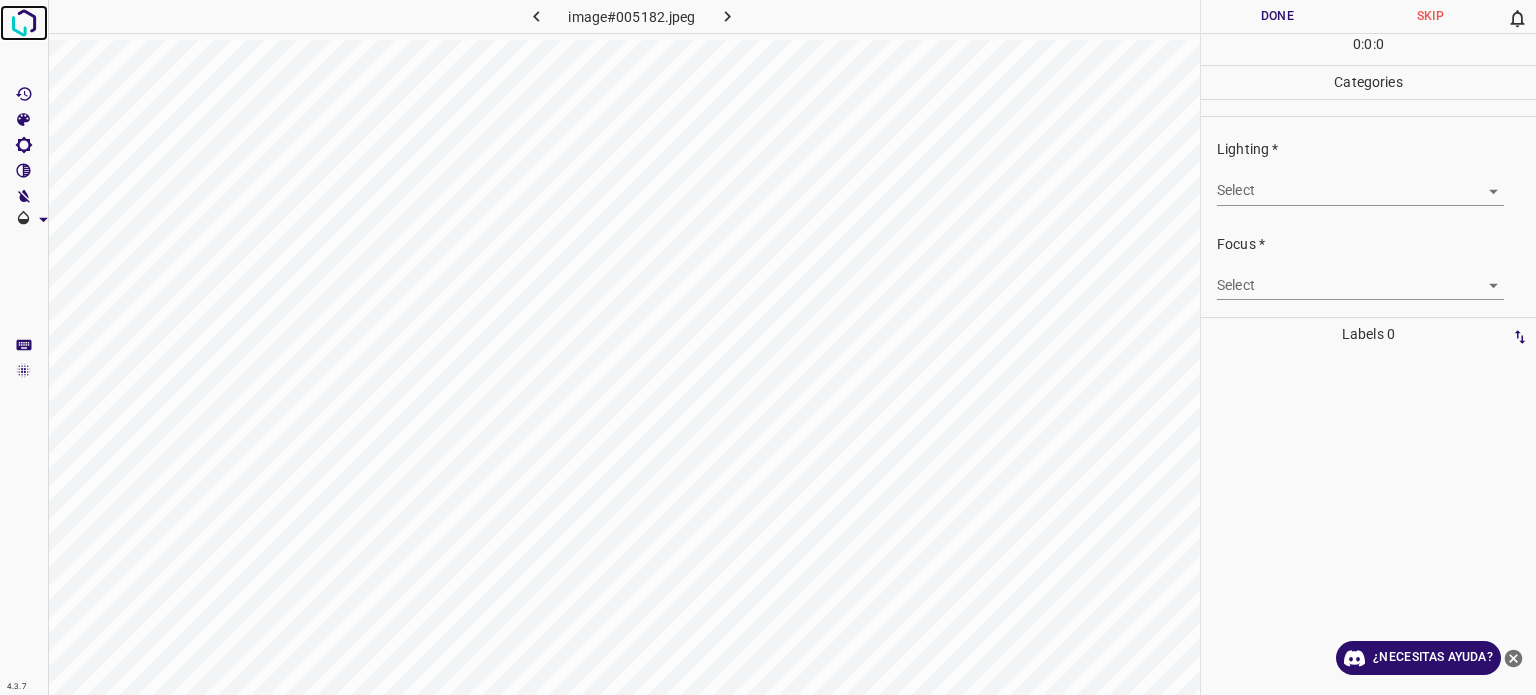 click at bounding box center (24, 23) 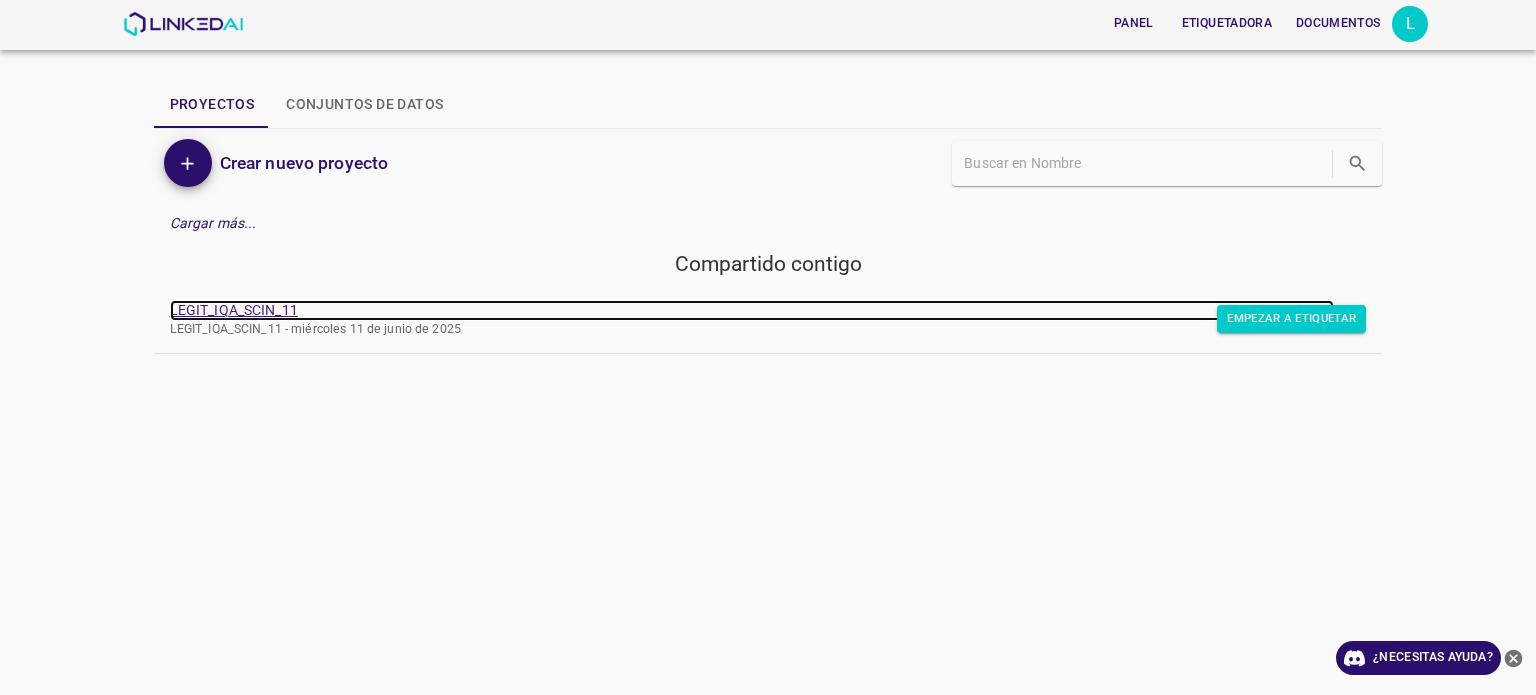 click on "LEGIT_IQA_SCIN_11" at bounding box center (752, 310) 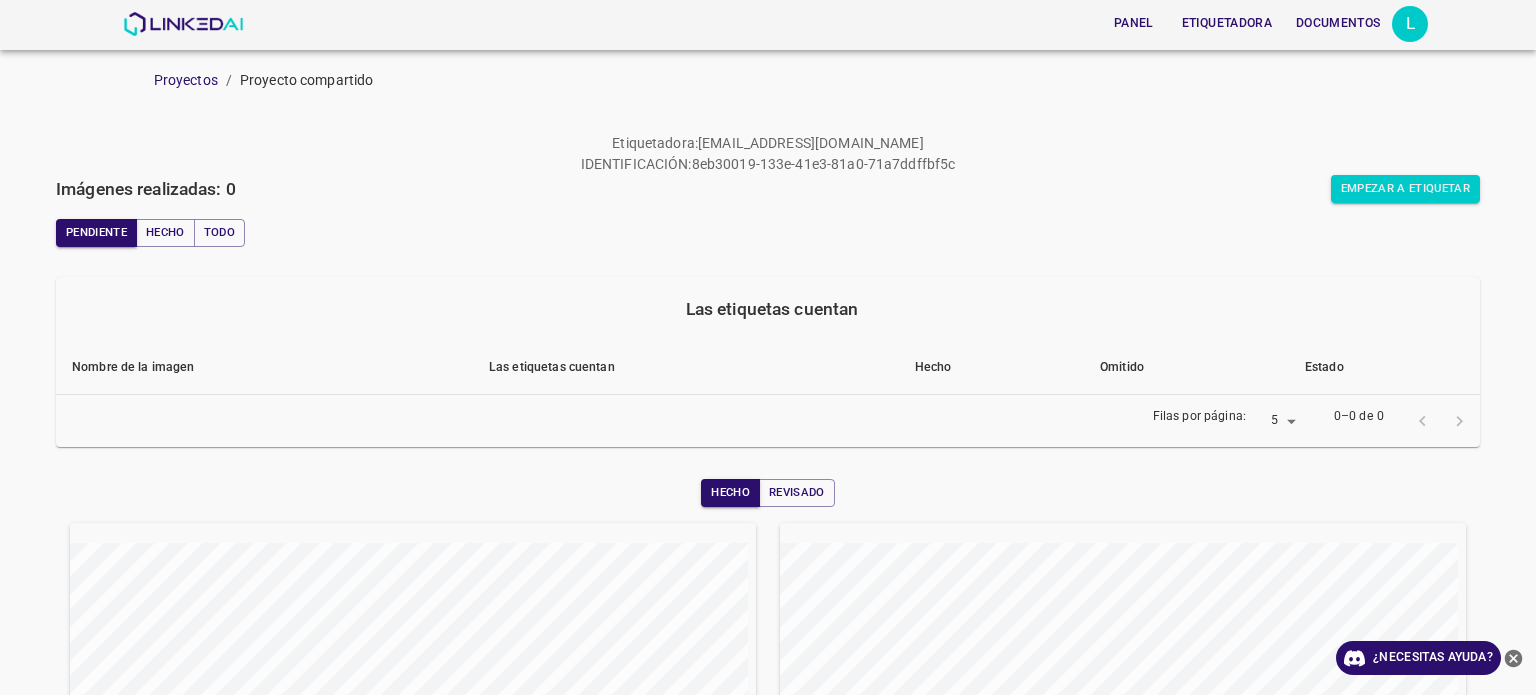 scroll, scrollTop: 0, scrollLeft: 0, axis: both 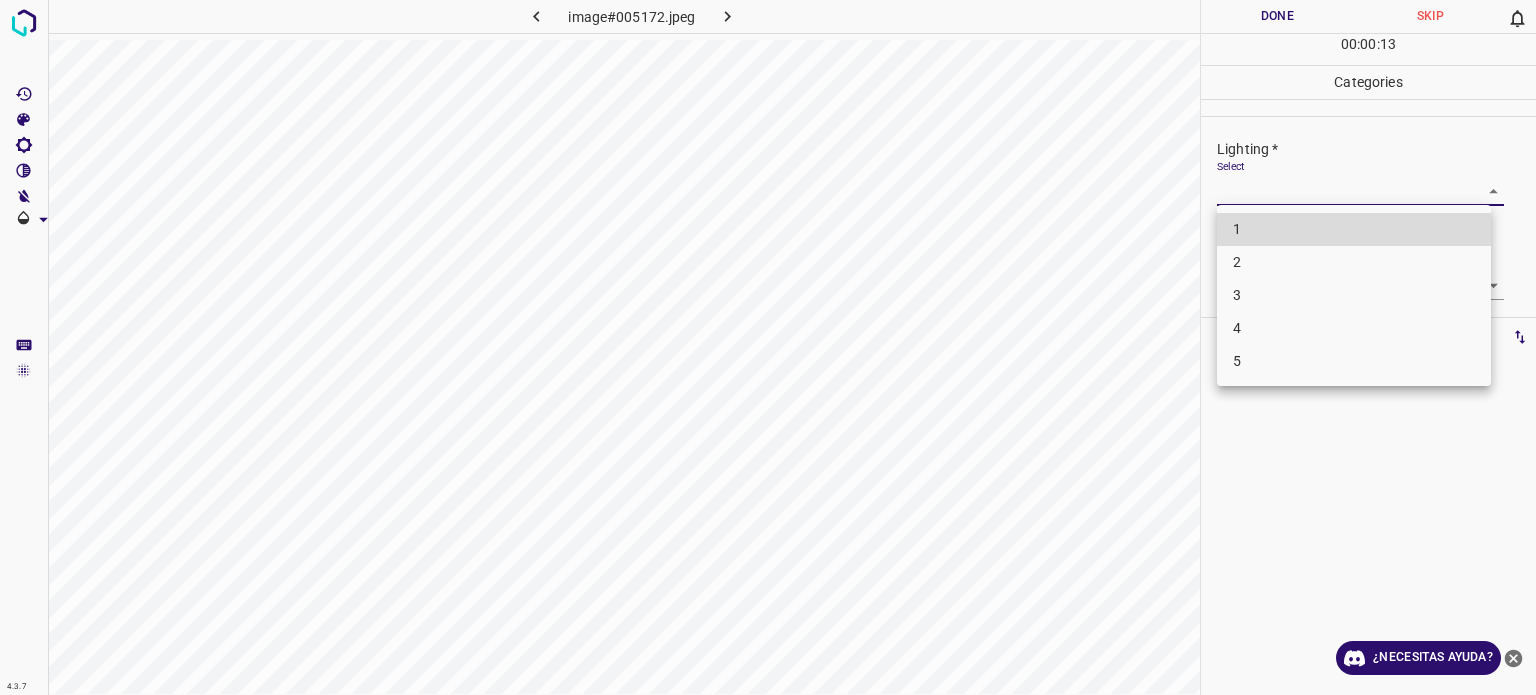 click on "4.3.7 image#005172.jpeg Done Skip 0 00   : 00   : 13   Categories Lighting *  Select ​ Focus *  Select ​ Overall *  Select ​ Labels   0 Categories 1 Lighting 2 Focus 3 Overall Tools Space Change between modes (Draw & Edit) I Auto labeling R Restore zoom M Zoom in N Zoom out Delete Delete selecte label Filters Z Restore filters X Saturation filter C Brightness filter V Contrast filter B Gray scale filter General O Download ¿Necesitas ayuda? Texto original Valora esta traducción Tu opinión servirá para ayudar a mejorar el Traductor de Google - Texto - Esconder - Borrar 1 2 3 4 5" at bounding box center (768, 347) 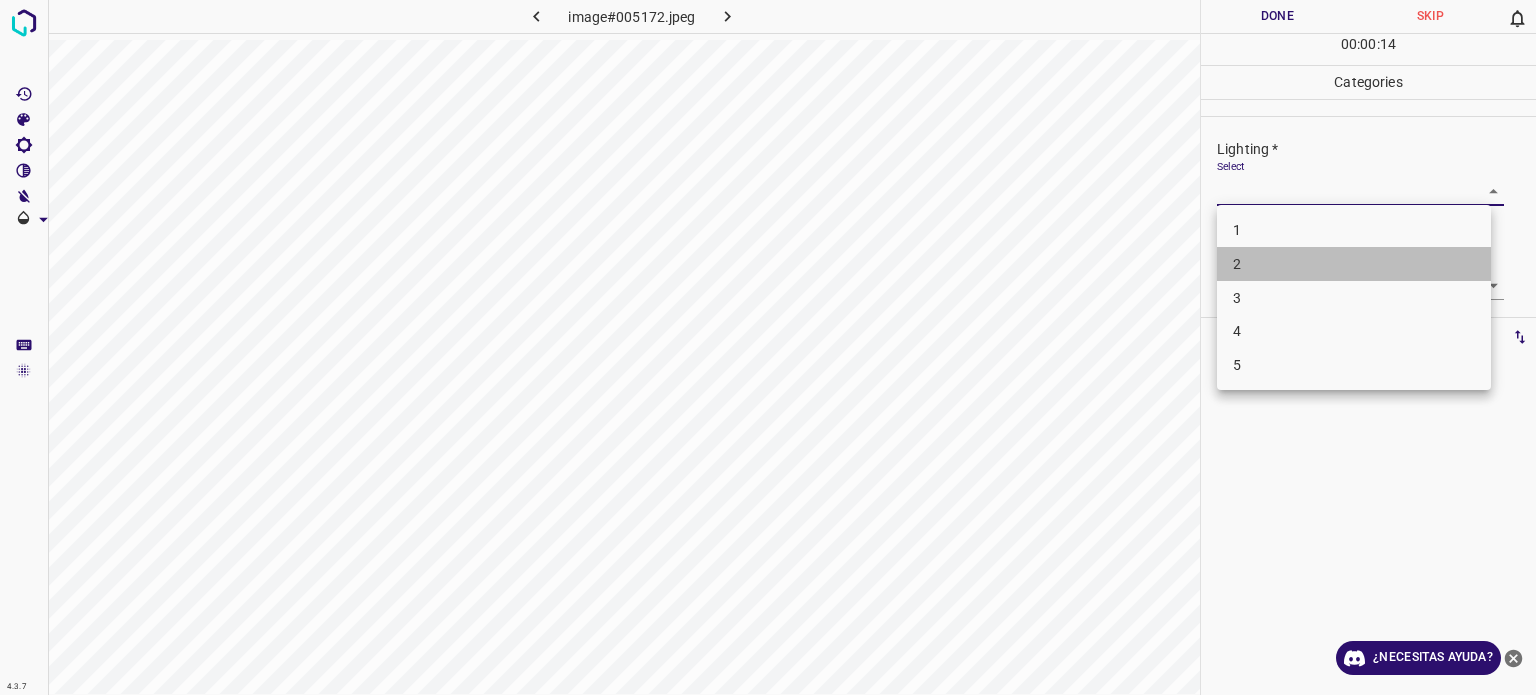 click on "2" at bounding box center (1354, 264) 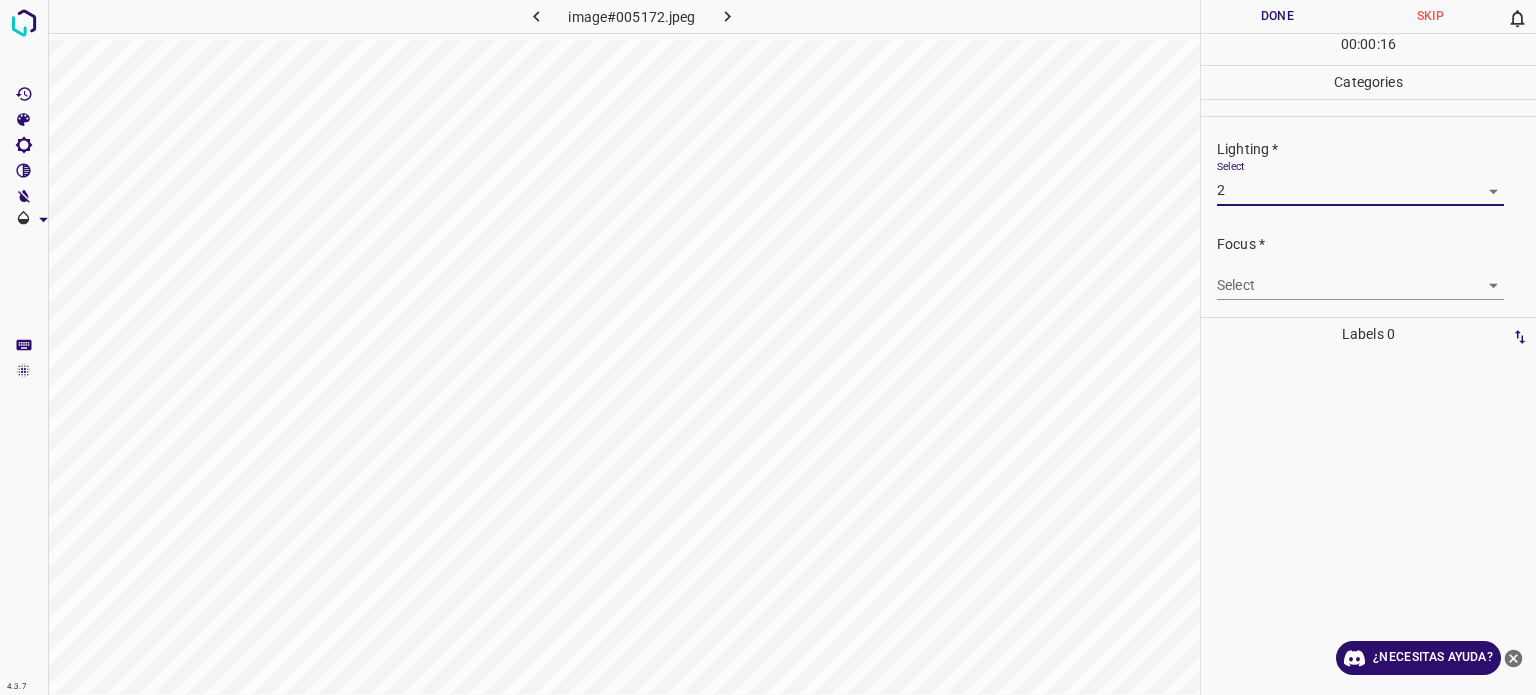 click on "4.3.7 image#005172.jpeg Done Skip 0 00   : 00   : 16   Categories Lighting *  Select 2 2 Focus *  Select ​ Overall *  Select ​ Labels   0 Categories 1 Lighting 2 Focus 3 Overall Tools Space Change between modes (Draw & Edit) I Auto labeling R Restore zoom M Zoom in N Zoom out Delete Delete selecte label Filters Z Restore filters X Saturation filter C Brightness filter V Contrast filter B Gray scale filter General O Download ¿Necesitas ayuda? Texto original Valora esta traducción Tu opinión servirá para ayudar a mejorar el Traductor de Google - Texto - Esconder - Borrar" at bounding box center [768, 347] 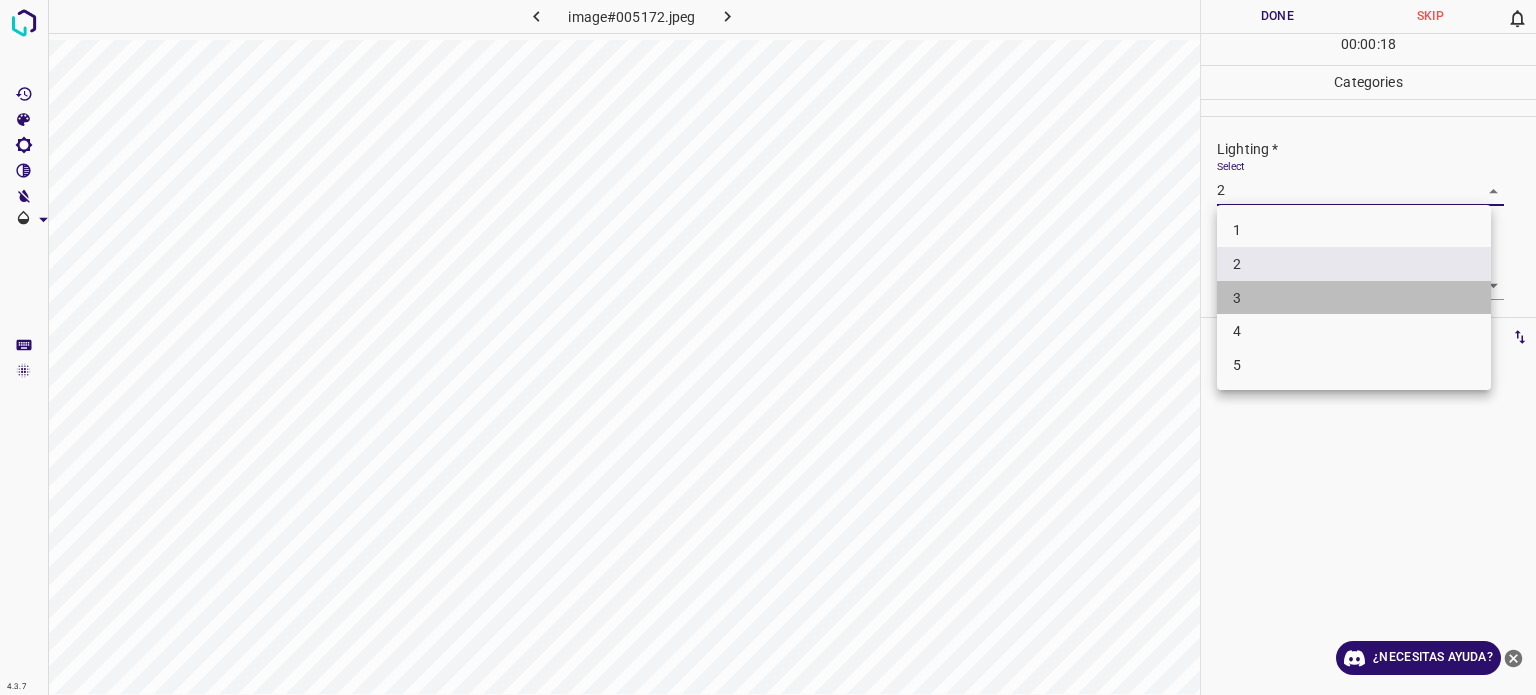 click on "3" at bounding box center [1237, 297] 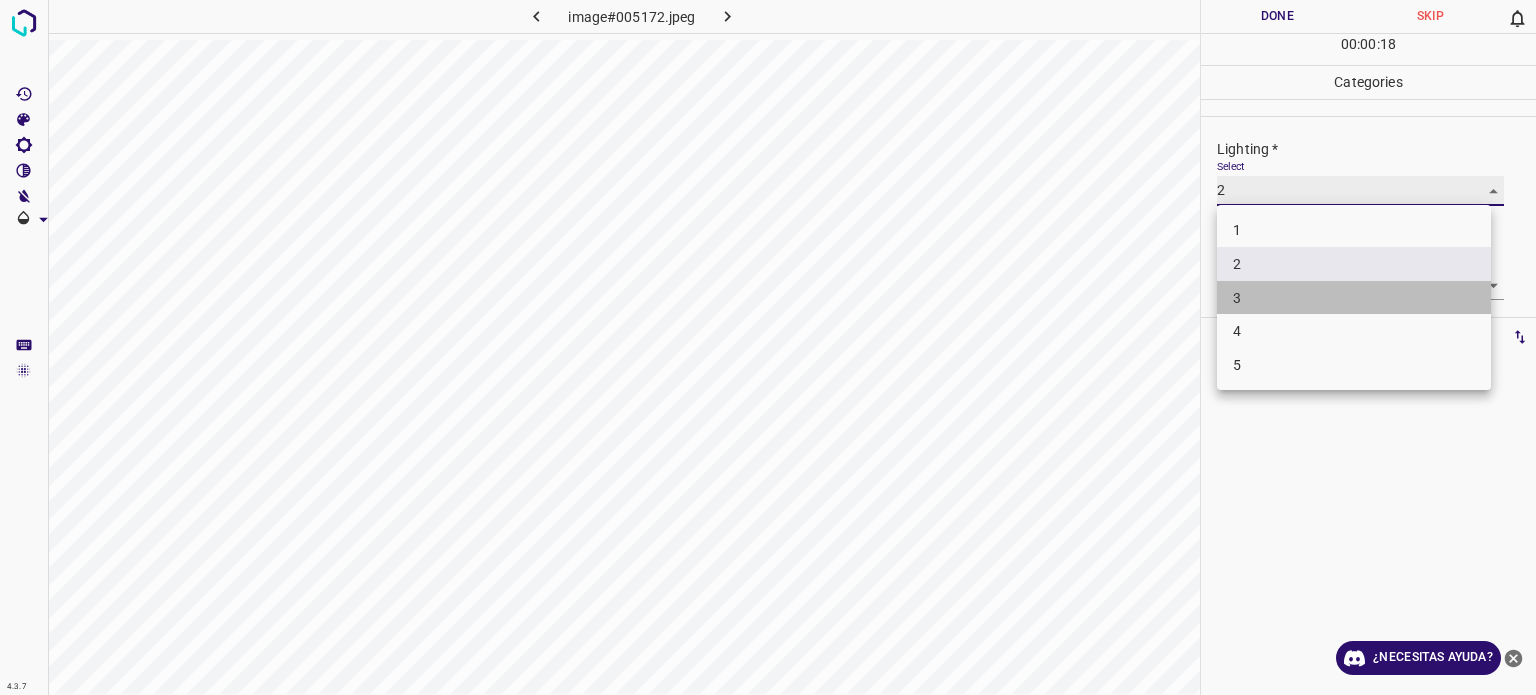 type on "3" 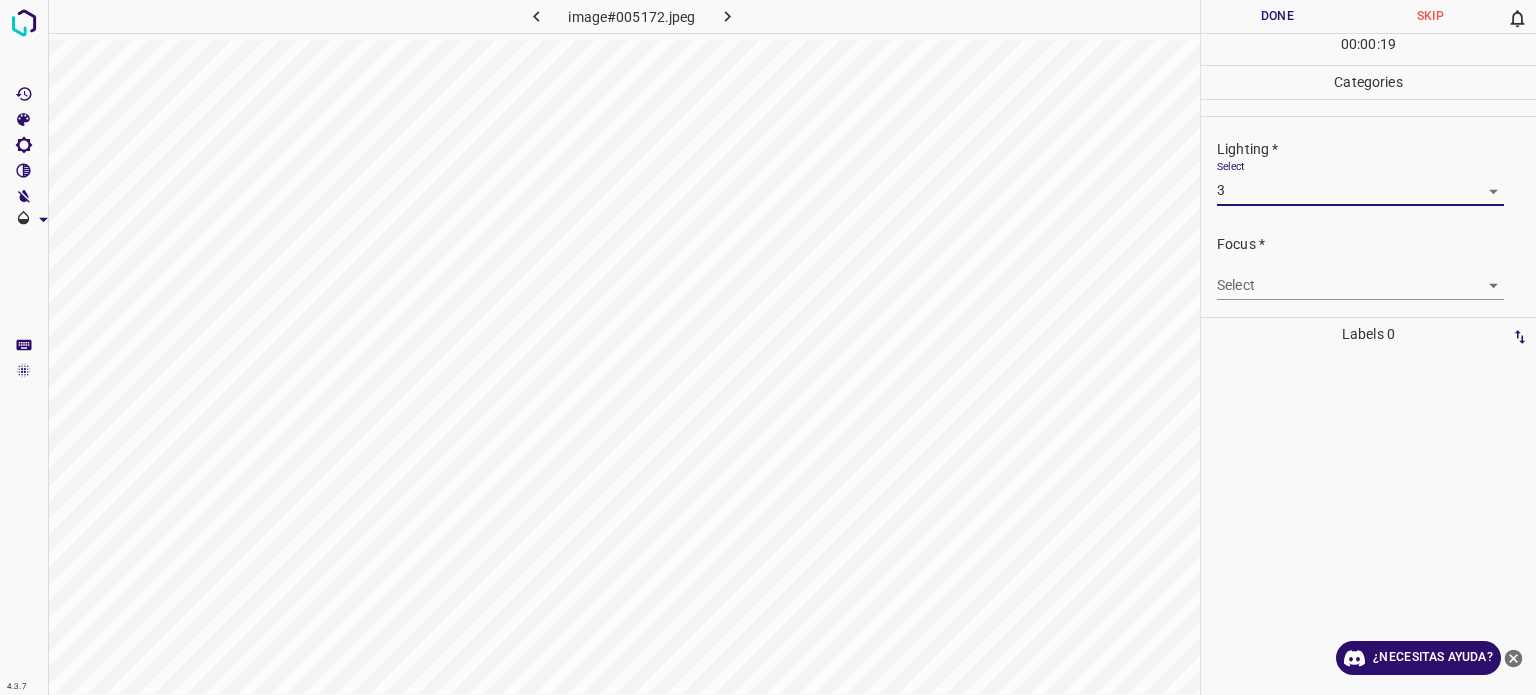 click on "4.3.7 image#005172.jpeg Done Skip 0 00   : 00   : 19   Categories Lighting *  Select 3 3 Focus *  Select ​ Overall *  Select ​ Labels   0 Categories 1 Lighting 2 Focus 3 Overall Tools Space Change between modes (Draw & Edit) I Auto labeling R Restore zoom M Zoom in N Zoom out Delete Delete selecte label Filters Z Restore filters X Saturation filter C Brightness filter V Contrast filter B Gray scale filter General O Download ¿Necesitas ayuda? Texto original Valora esta traducción Tu opinión servirá para ayudar a mejorar el Traductor de Google - Texto - Esconder - Borrar" at bounding box center [768, 347] 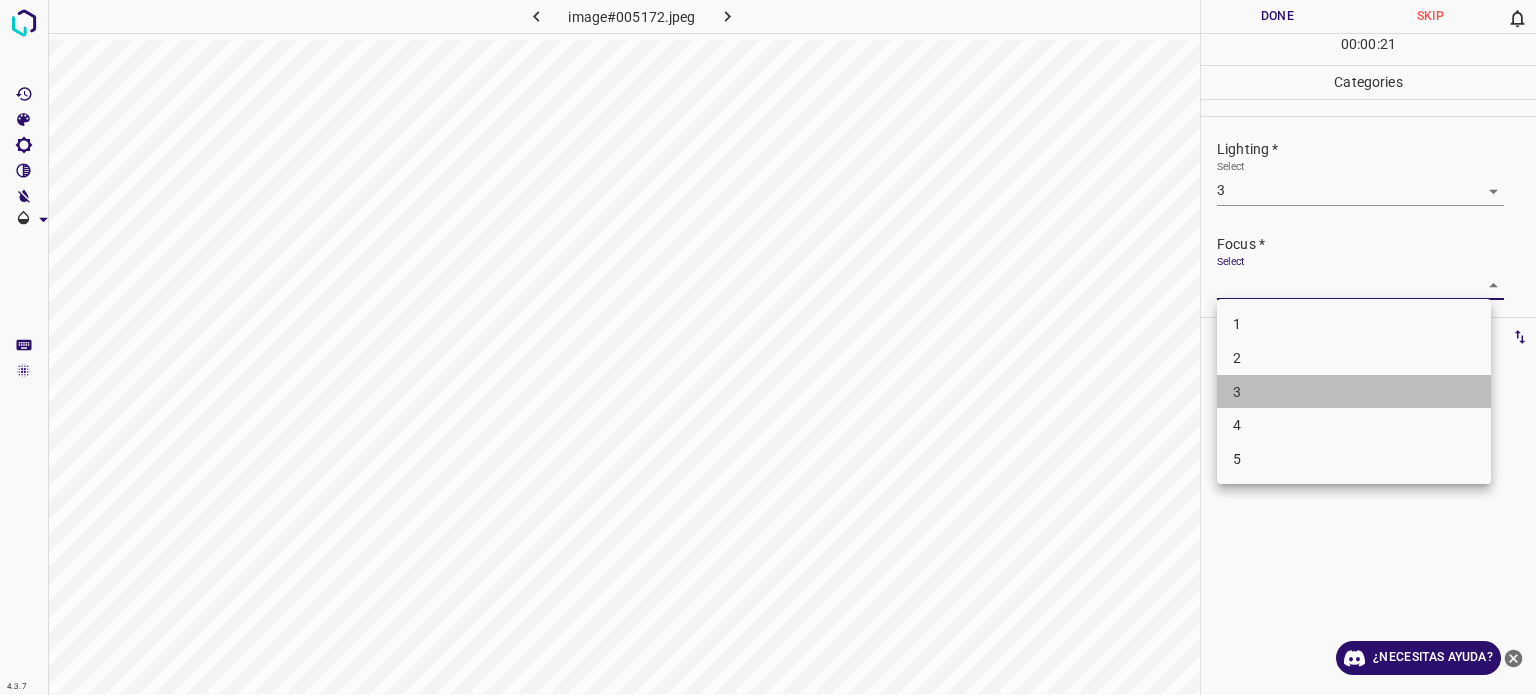 click on "3" at bounding box center (1354, 392) 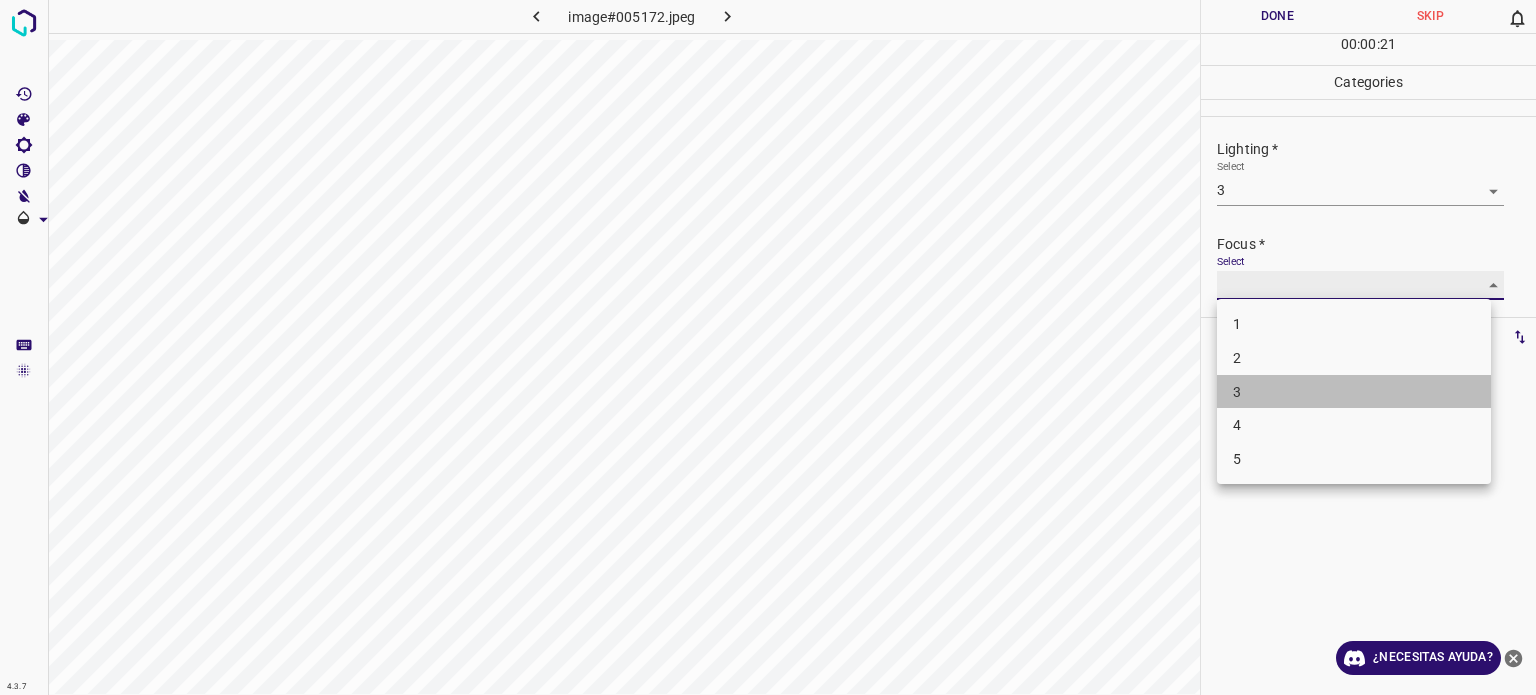 type on "3" 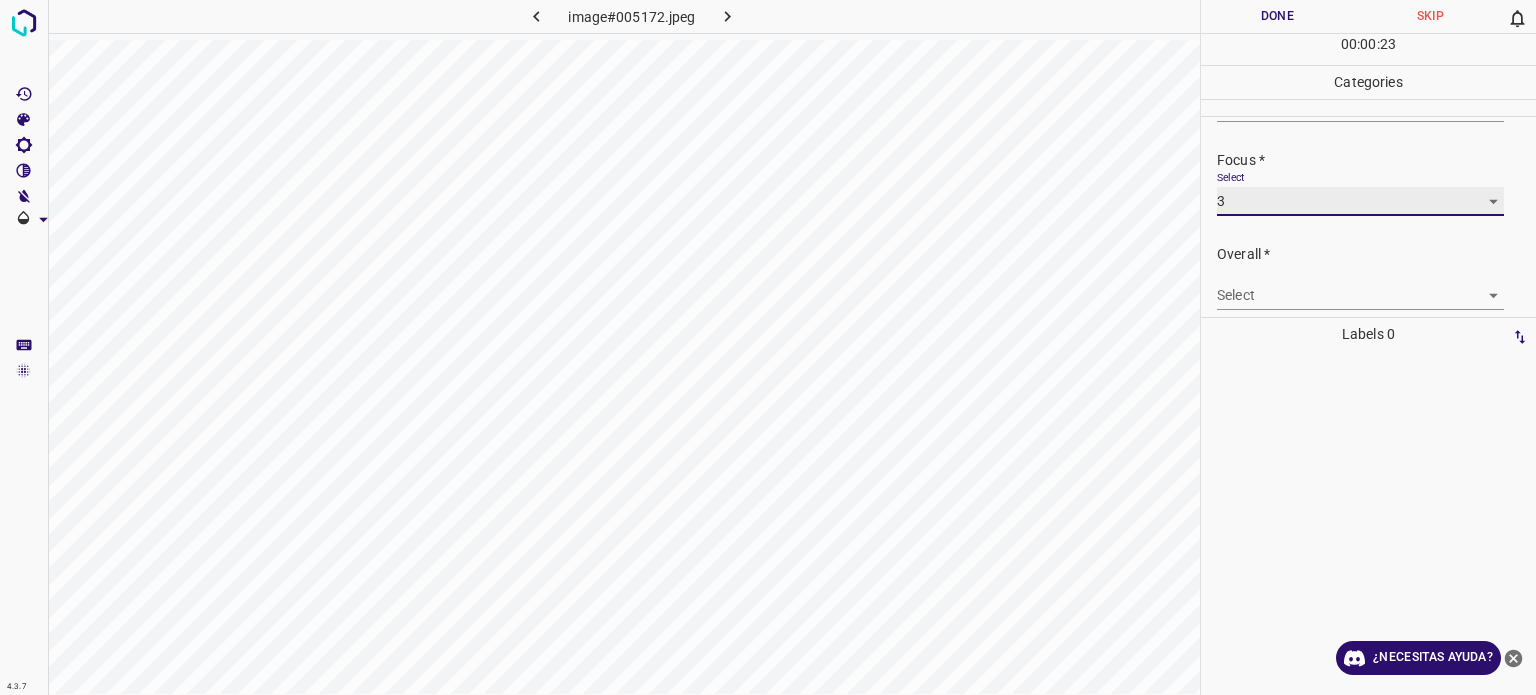 scroll, scrollTop: 98, scrollLeft: 0, axis: vertical 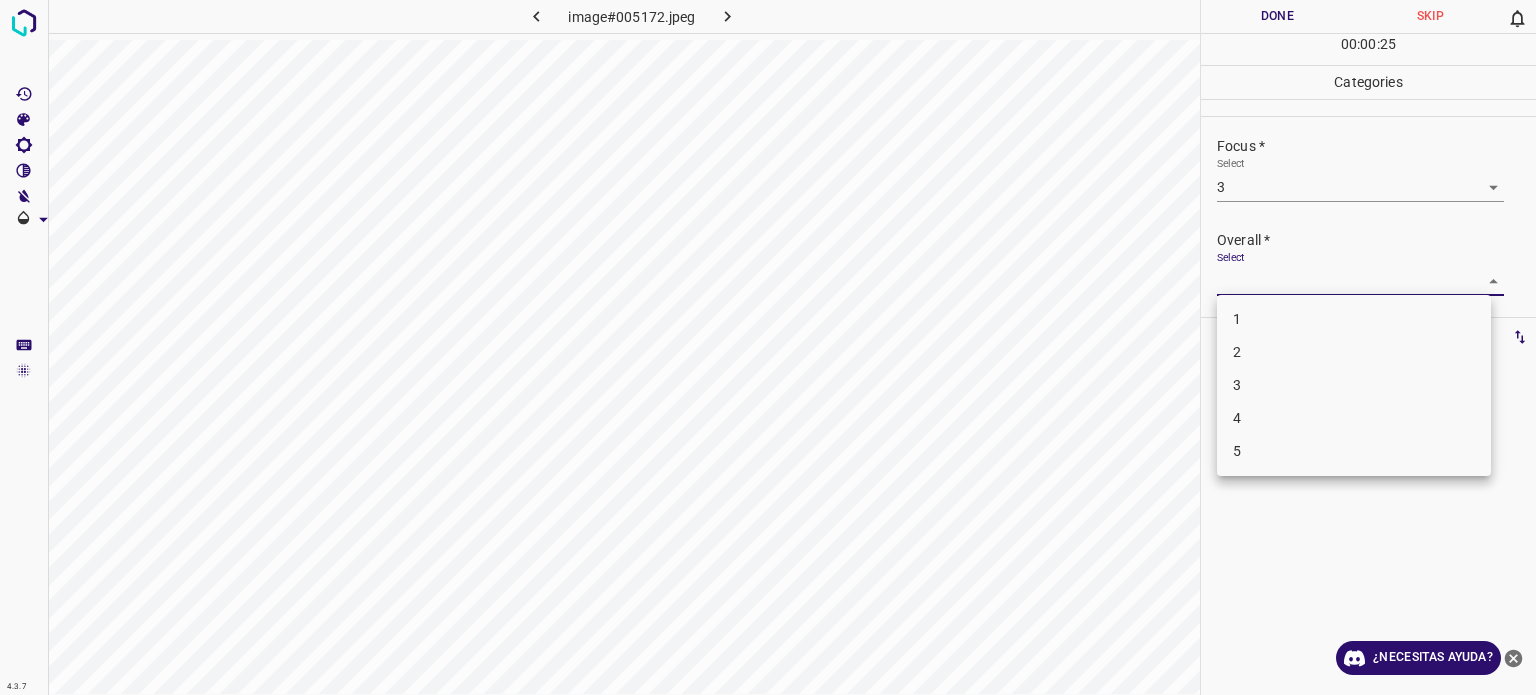 click on "4.3.7 image#005172.jpeg Done Skip 0 00   : 00   : 25   Categories Lighting *  Select 3 3 Focus *  Select 3 3 Overall *  Select ​ Labels   0 Categories 1 Lighting 2 Focus 3 Overall Tools Space Change between modes (Draw & Edit) I Auto labeling R Restore zoom M Zoom in N Zoom out Delete Delete selecte label Filters Z Restore filters X Saturation filter C Brightness filter V Contrast filter B Gray scale filter General O Download ¿Necesitas ayuda? Texto original Valora esta traducción Tu opinión servirá para ayudar a mejorar el Traductor de Google - Texto - Esconder - Borrar 1 2 3 4 5" at bounding box center (768, 347) 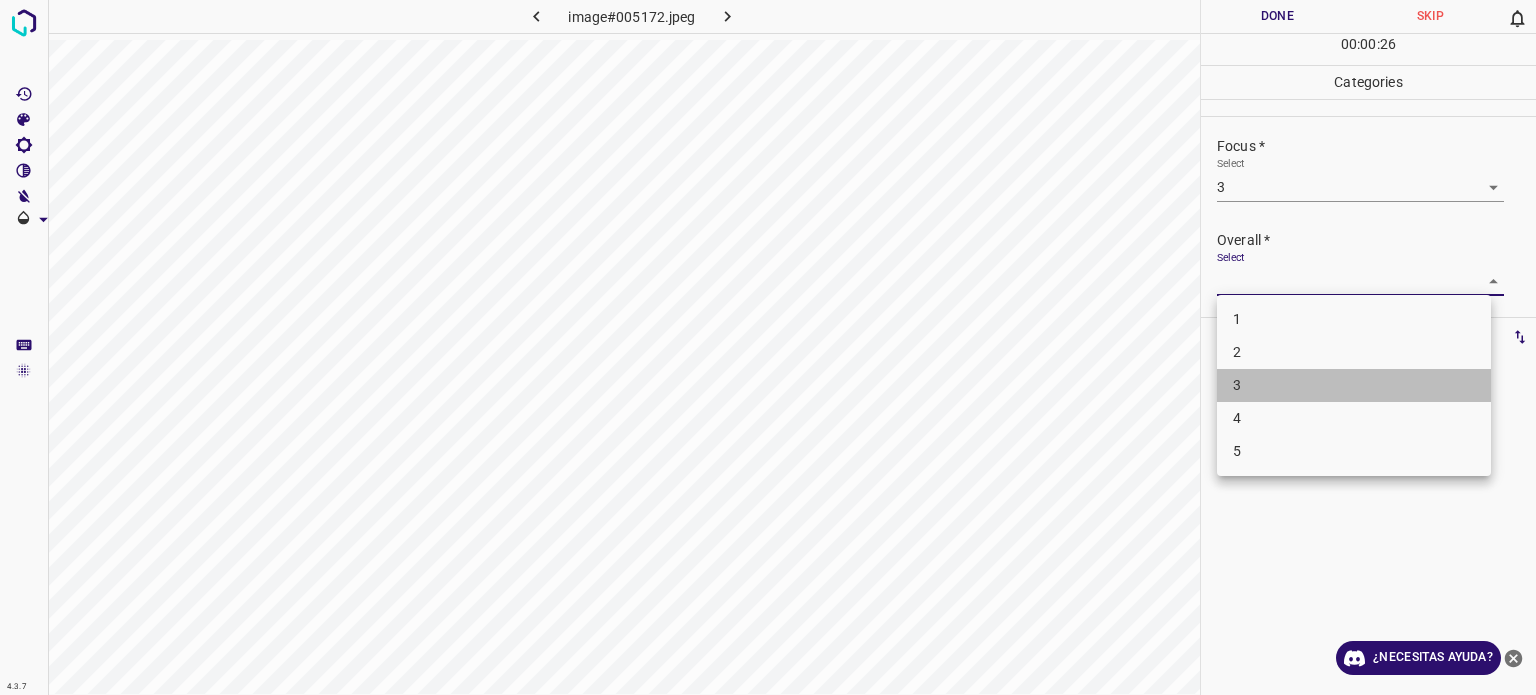 click on "3" at bounding box center [1354, 385] 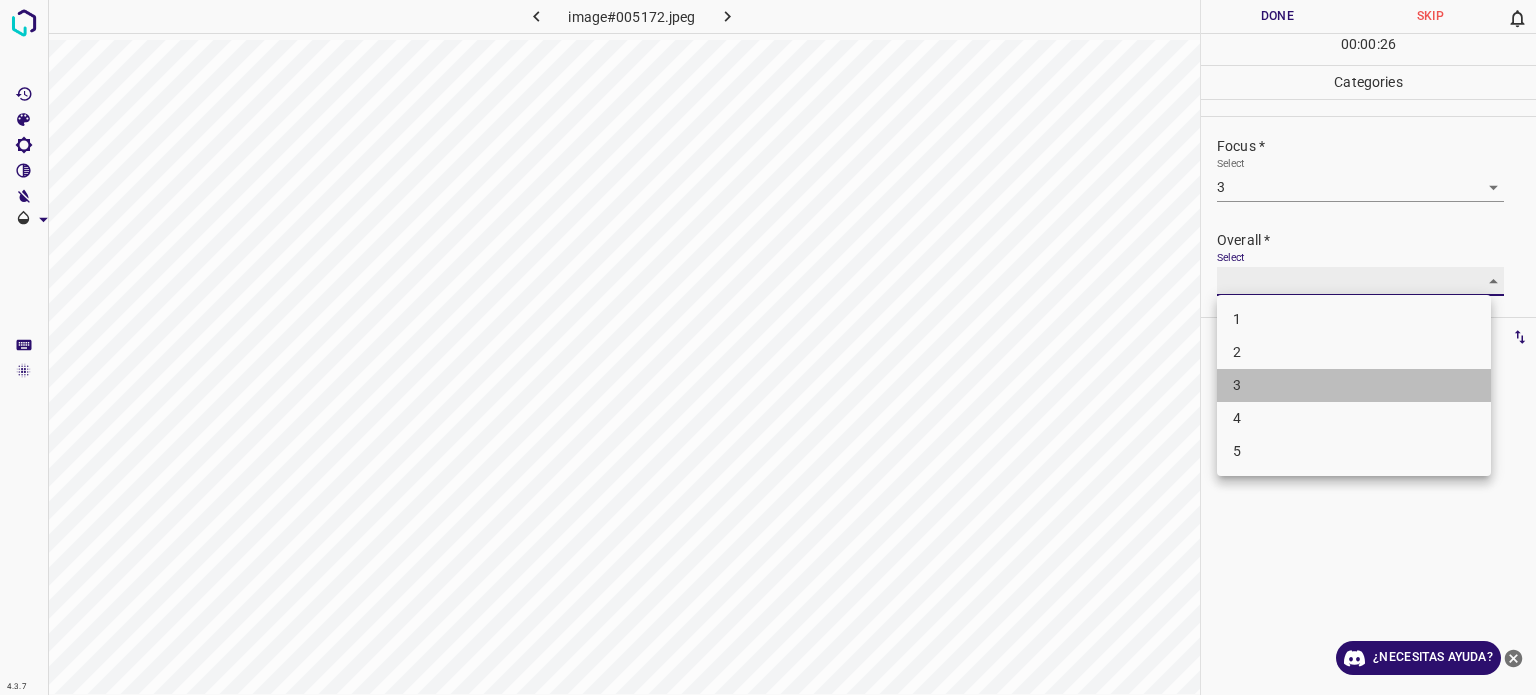 type on "3" 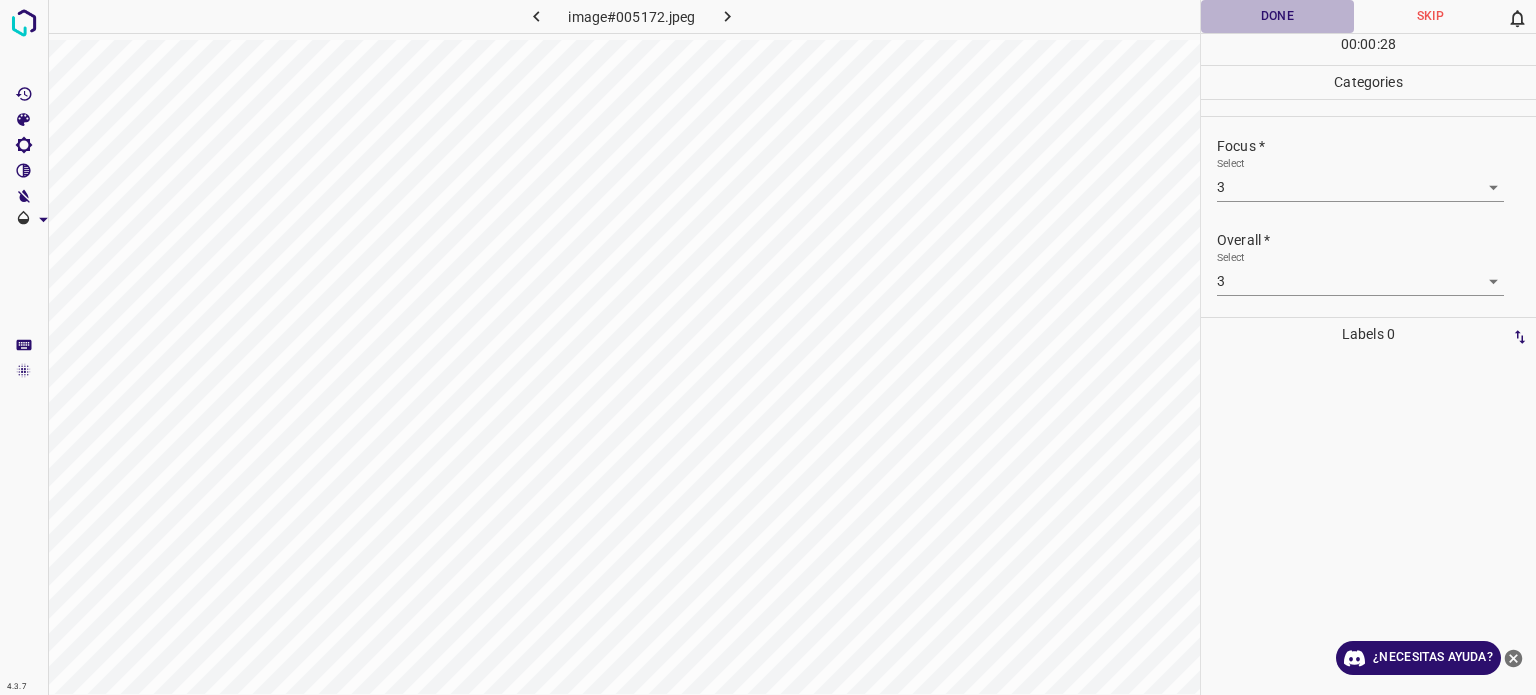 click on "Done" at bounding box center [1277, 16] 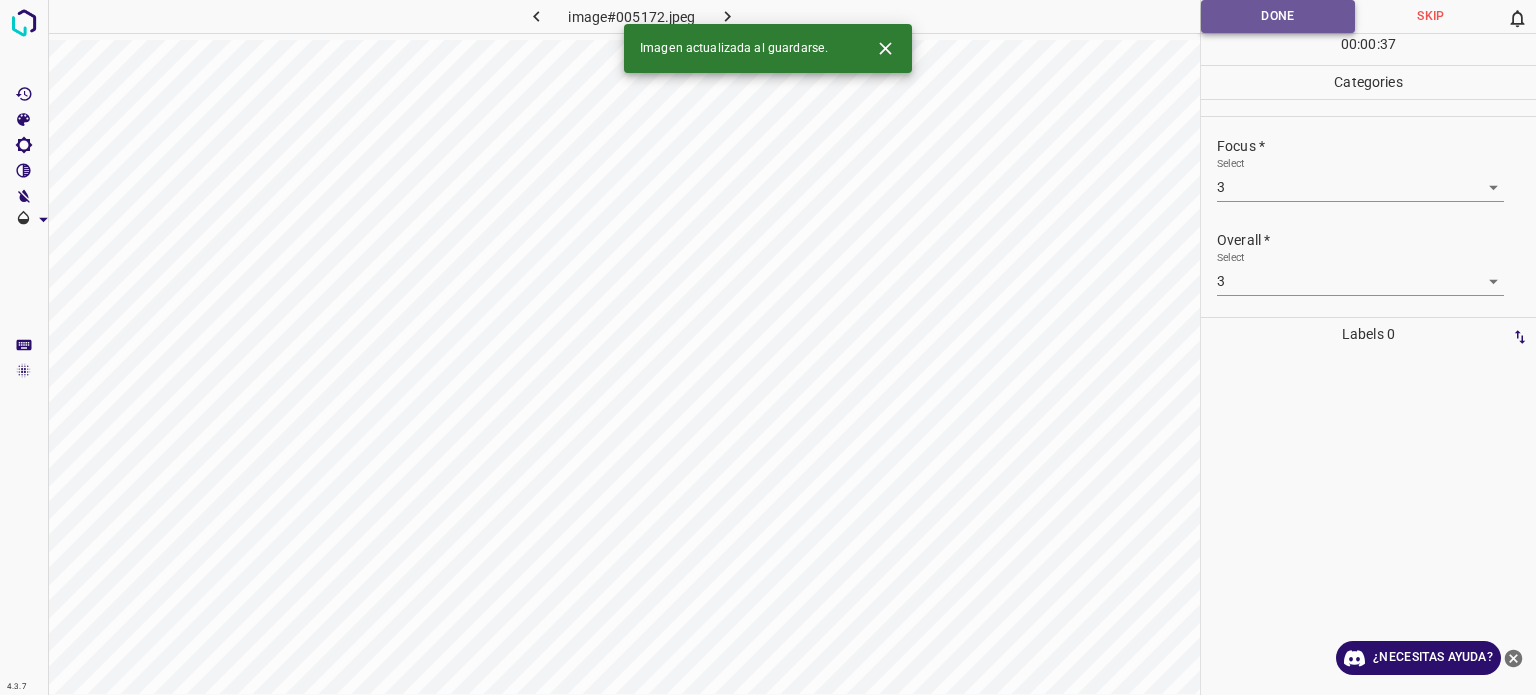 click on "Done" at bounding box center [1278, 16] 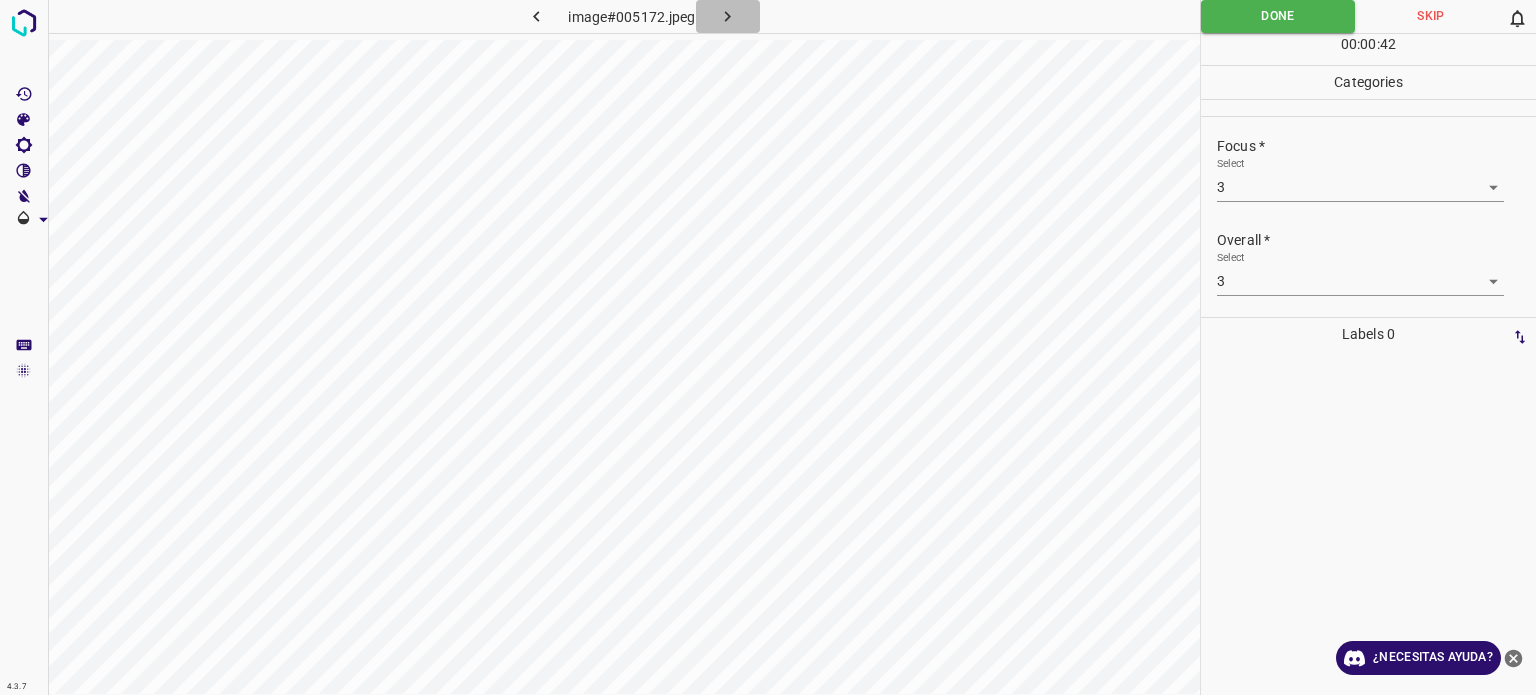 click 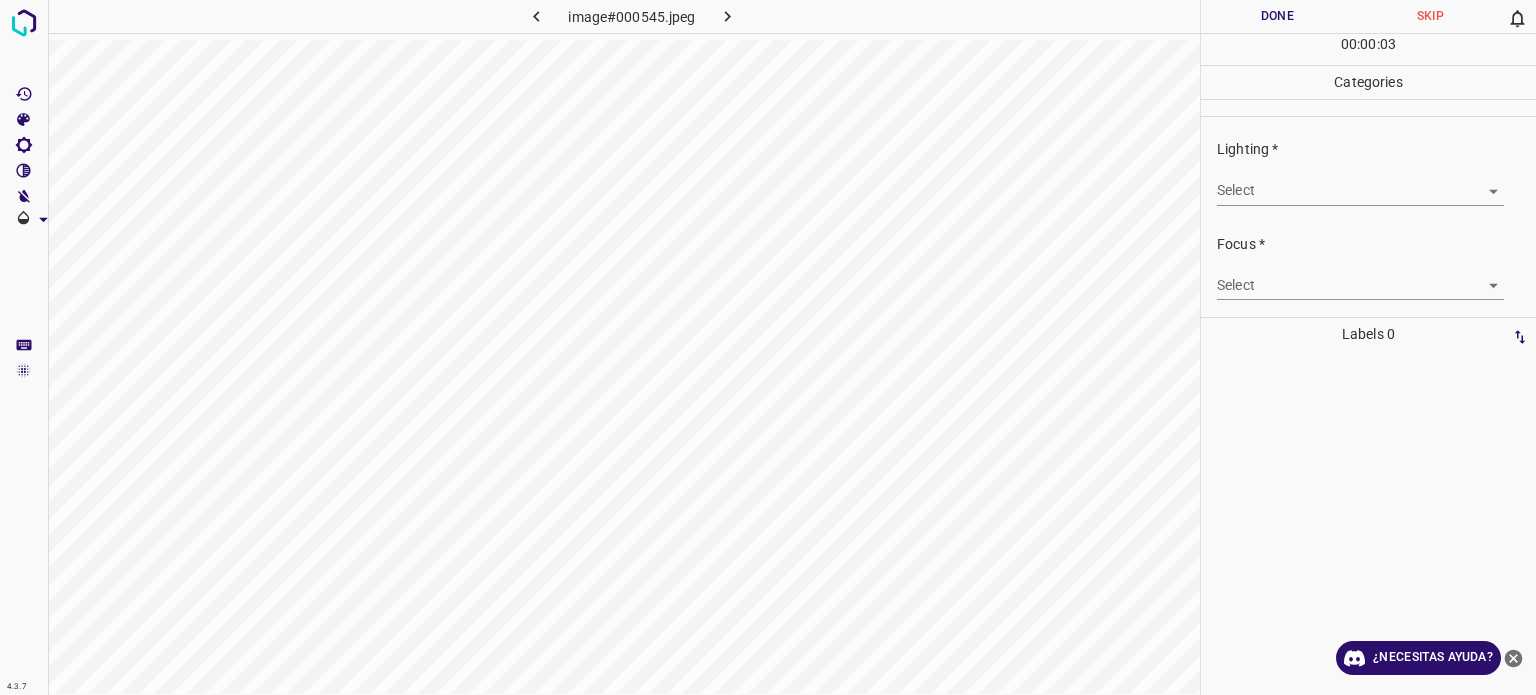 click on "4.3.7 image#000545.jpeg Done Skip 0 00   : 00   : 03   Categories Lighting *  Select ​ Focus *  Select ​ Overall *  Select ​ Labels   0 Categories 1 Lighting 2 Focus 3 Overall Tools Space Change between modes (Draw & Edit) I Auto labeling R Restore zoom M Zoom in N Zoom out Delete Delete selecte label Filters Z Restore filters X Saturation filter C Brightness filter V Contrast filter B Gray scale filter General O Download ¿Necesitas ayuda? Texto original Valora esta traducción Tu opinión servirá para ayudar a mejorar el Traductor de Google - Texto - Esconder - Borrar" at bounding box center [768, 347] 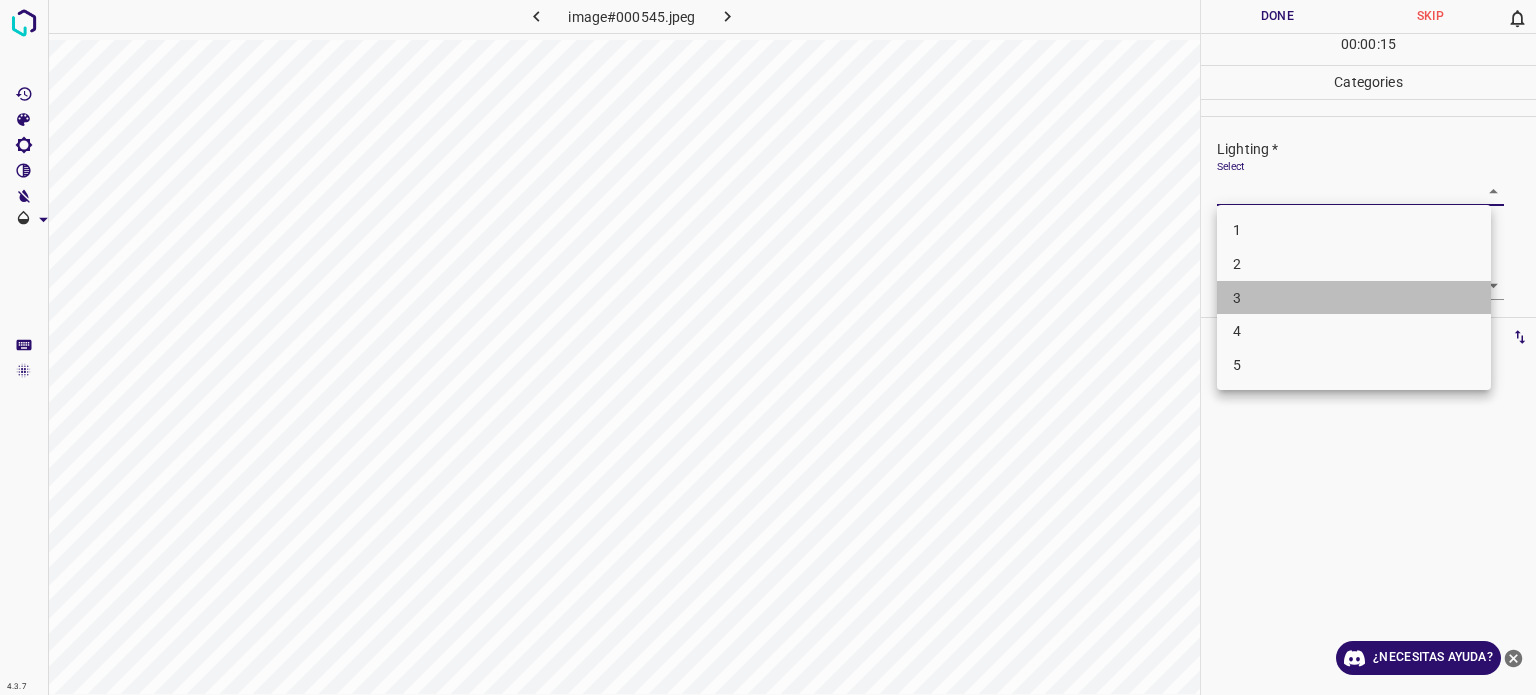 click on "3" at bounding box center [1354, 298] 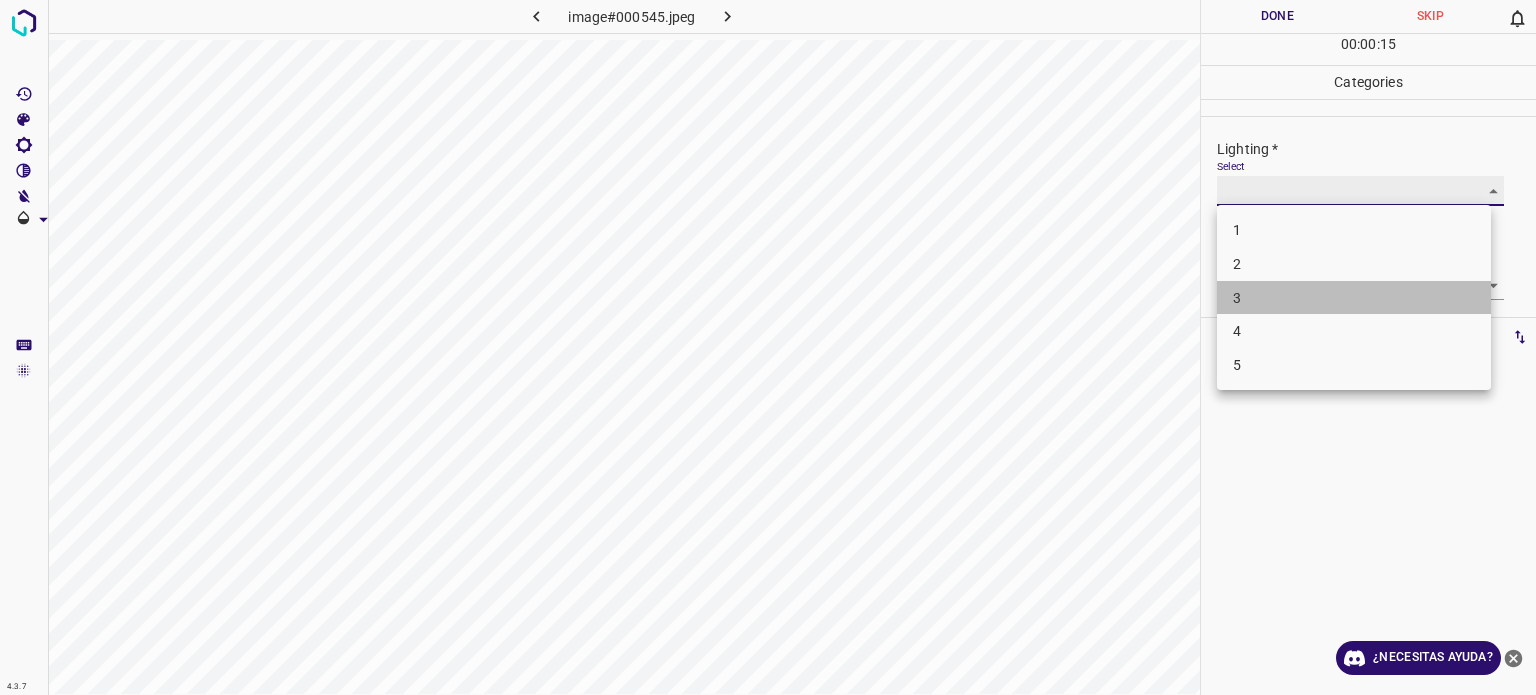 type on "3" 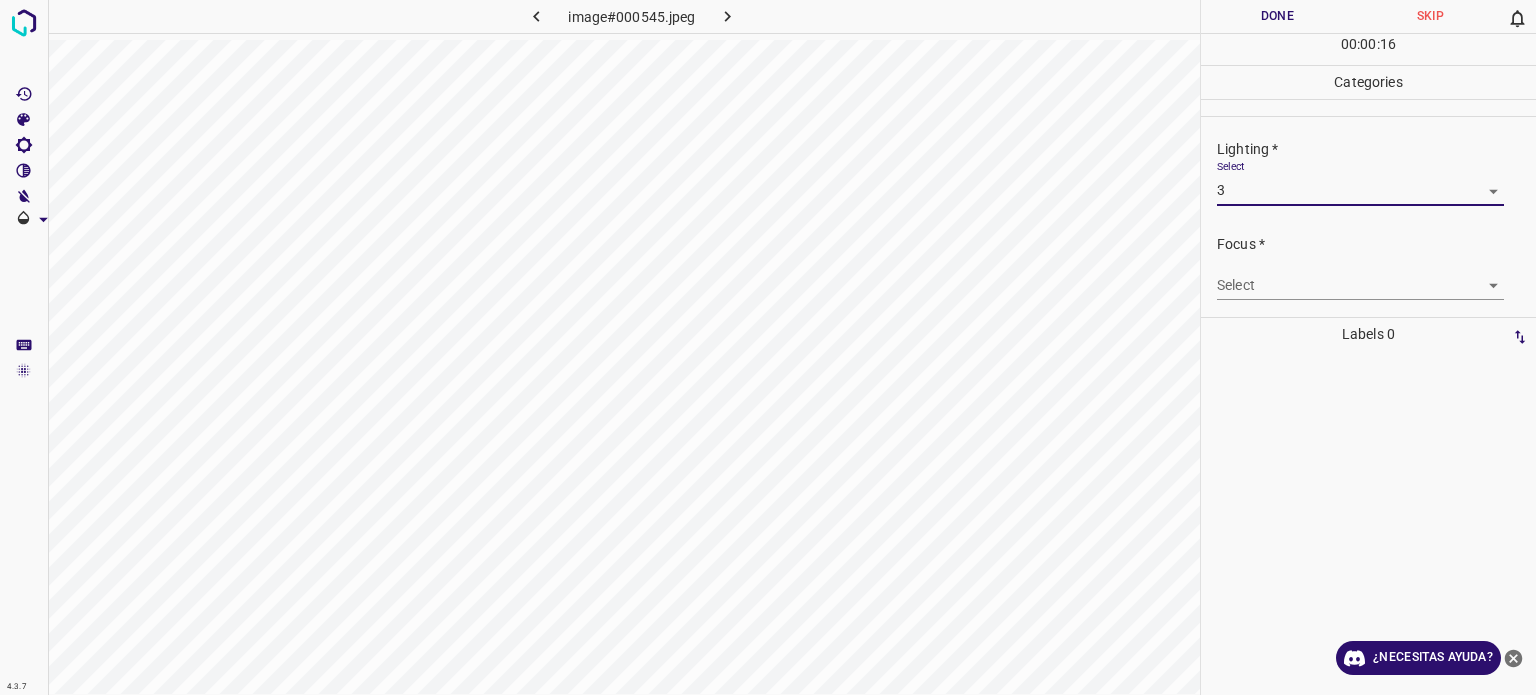 click on "4.3.7 image#000545.jpeg Done Skip 0 00   : 00   : 16   Categories Lighting *  Select 3 3 Focus *  Select ​ Overall *  Select ​ Labels   0 Categories 1 Lighting 2 Focus 3 Overall Tools Space Change between modes (Draw & Edit) I Auto labeling R Restore zoom M Zoom in N Zoom out Delete Delete selecte label Filters Z Restore filters X Saturation filter C Brightness filter V Contrast filter B Gray scale filter General O Download ¿Necesitas ayuda? Texto original Valora esta traducción Tu opinión servirá para ayudar a mejorar el Traductor de Google - Texto - Esconder - Borrar" at bounding box center (768, 347) 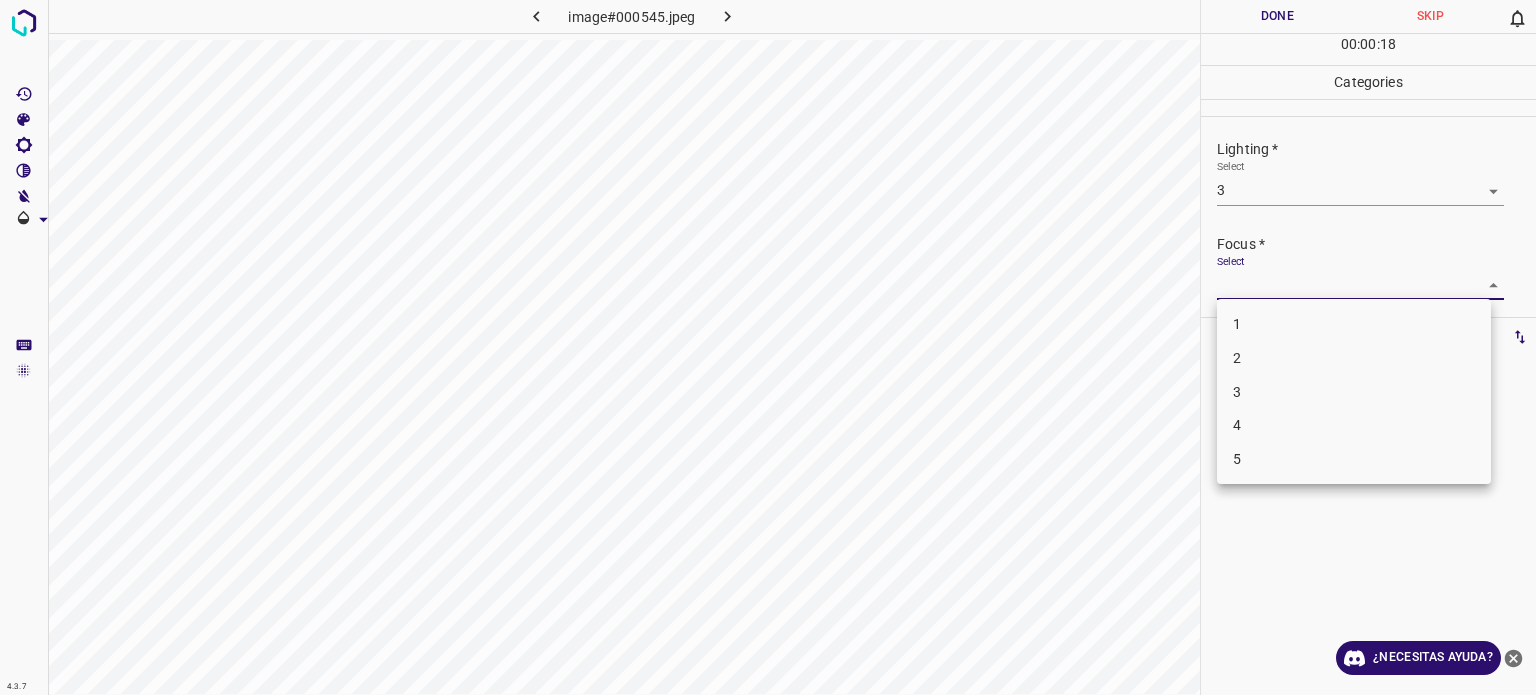 click on "3" at bounding box center [1237, 391] 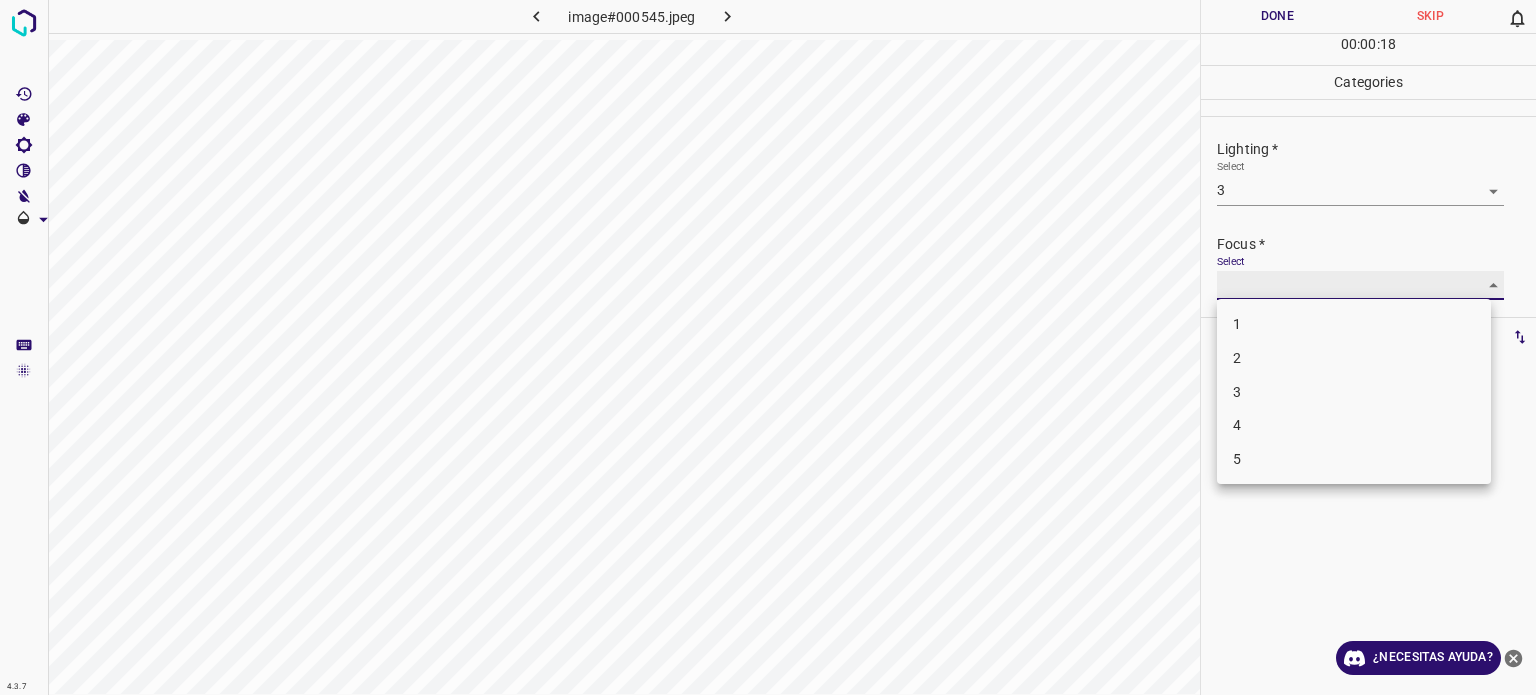 type on "3" 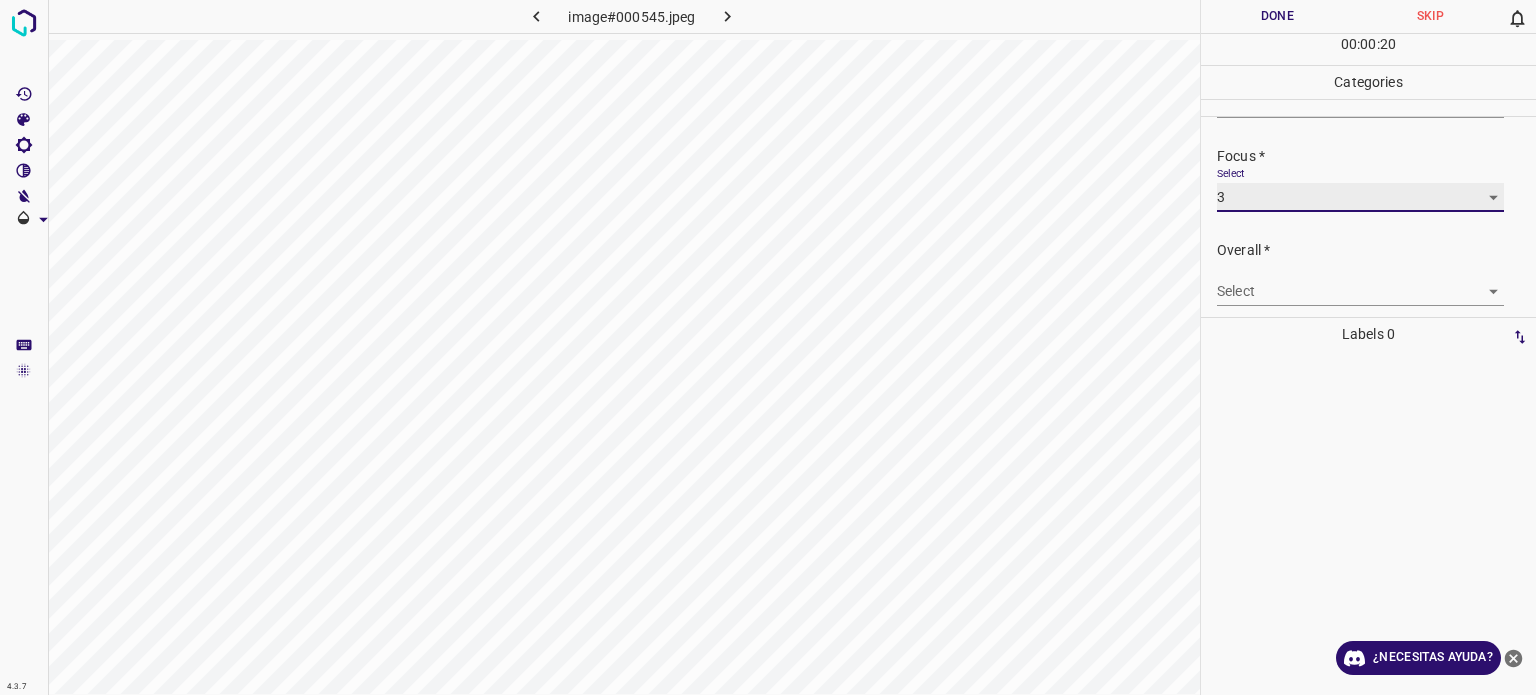 scroll, scrollTop: 98, scrollLeft: 0, axis: vertical 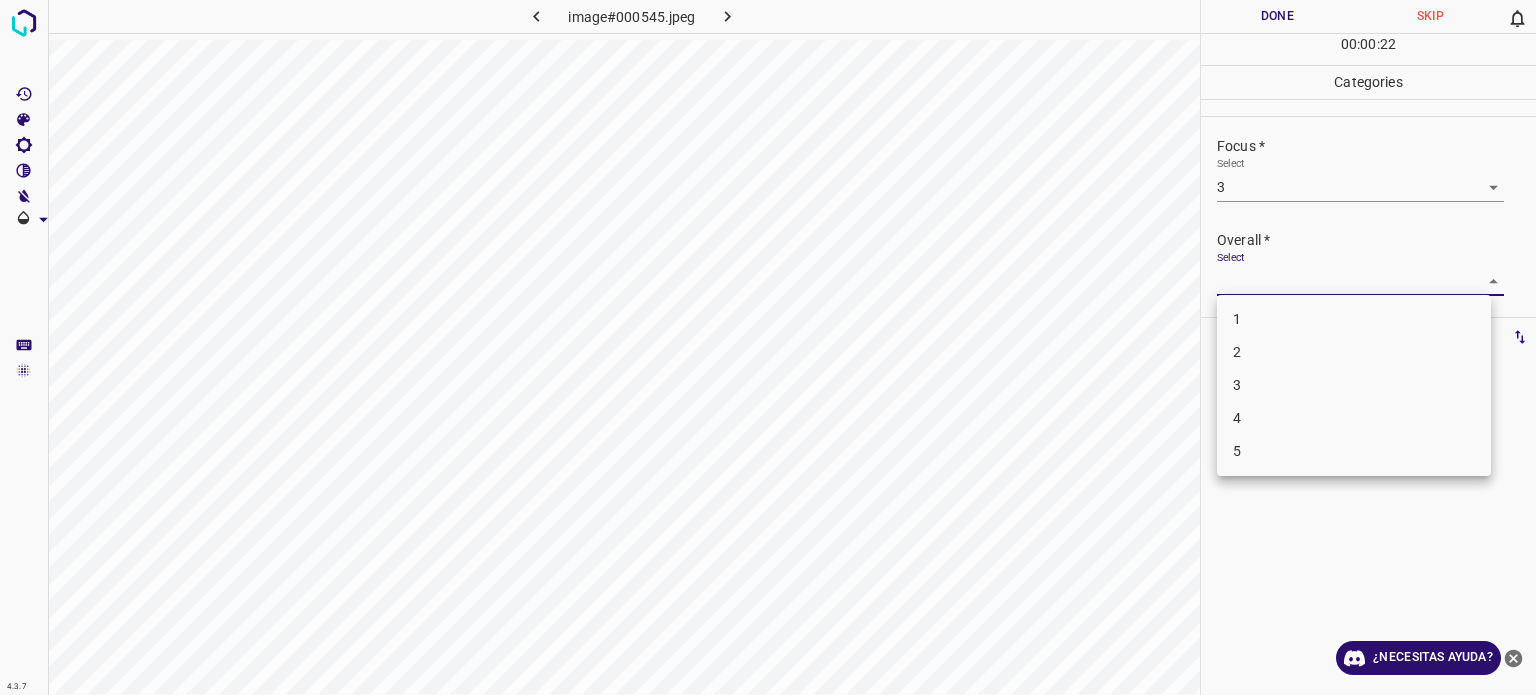 click on "4.3.7 image#000545.jpeg Done Skip 0 00   : 00   : 22   Categories Lighting *  Select 3 3 Focus *  Select 3 3 Overall *  Select ​ Labels   0 Categories 1 Lighting 2 Focus 3 Overall Tools Space Change between modes (Draw & Edit) I Auto labeling R Restore zoom M Zoom in N Zoom out Delete Delete selecte label Filters Z Restore filters X Saturation filter C Brightness filter V Contrast filter B Gray scale filter General O Download ¿Necesitas ayuda? Texto original Valora esta traducción Tu opinión servirá para ayudar a mejorar el Traductor de Google - Texto - Esconder - Borrar 1 2 3 4 5" at bounding box center [768, 347] 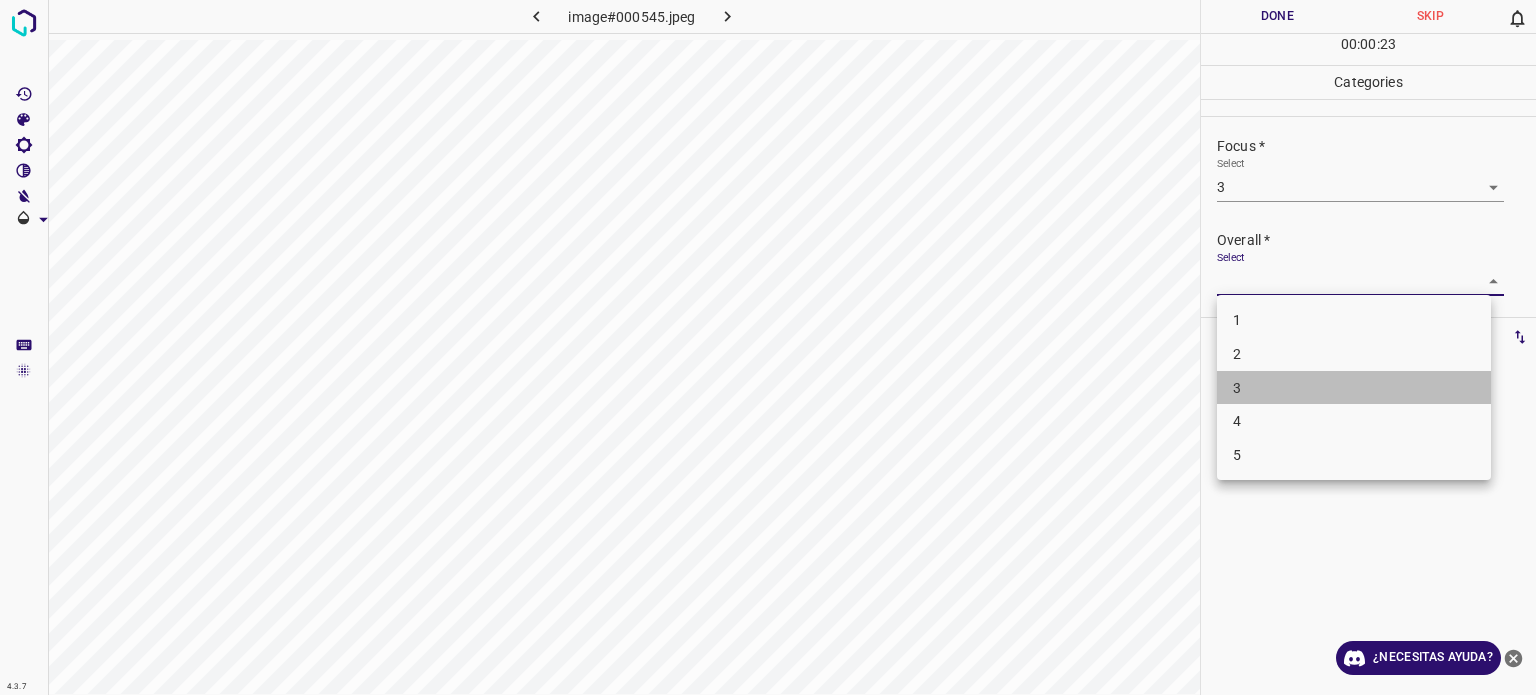 click on "3" at bounding box center [1354, 388] 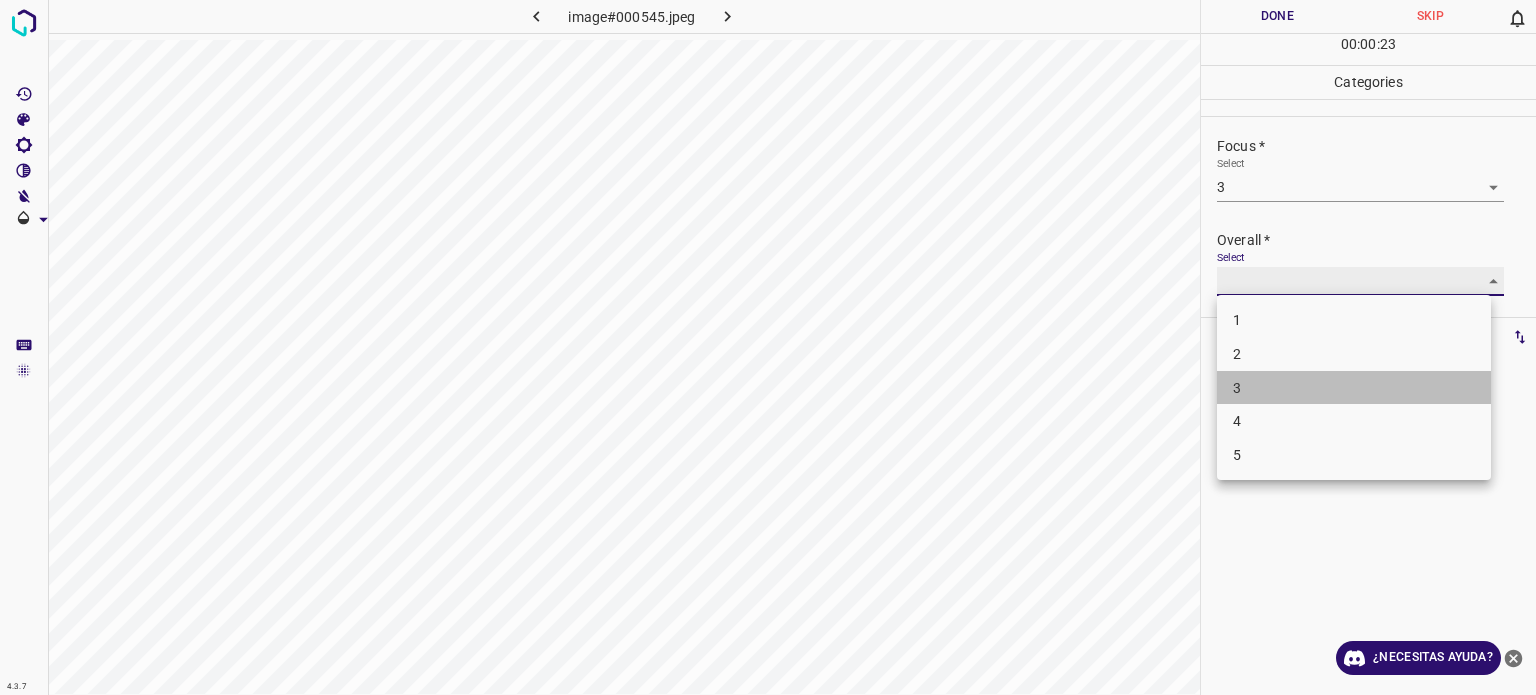 type on "3" 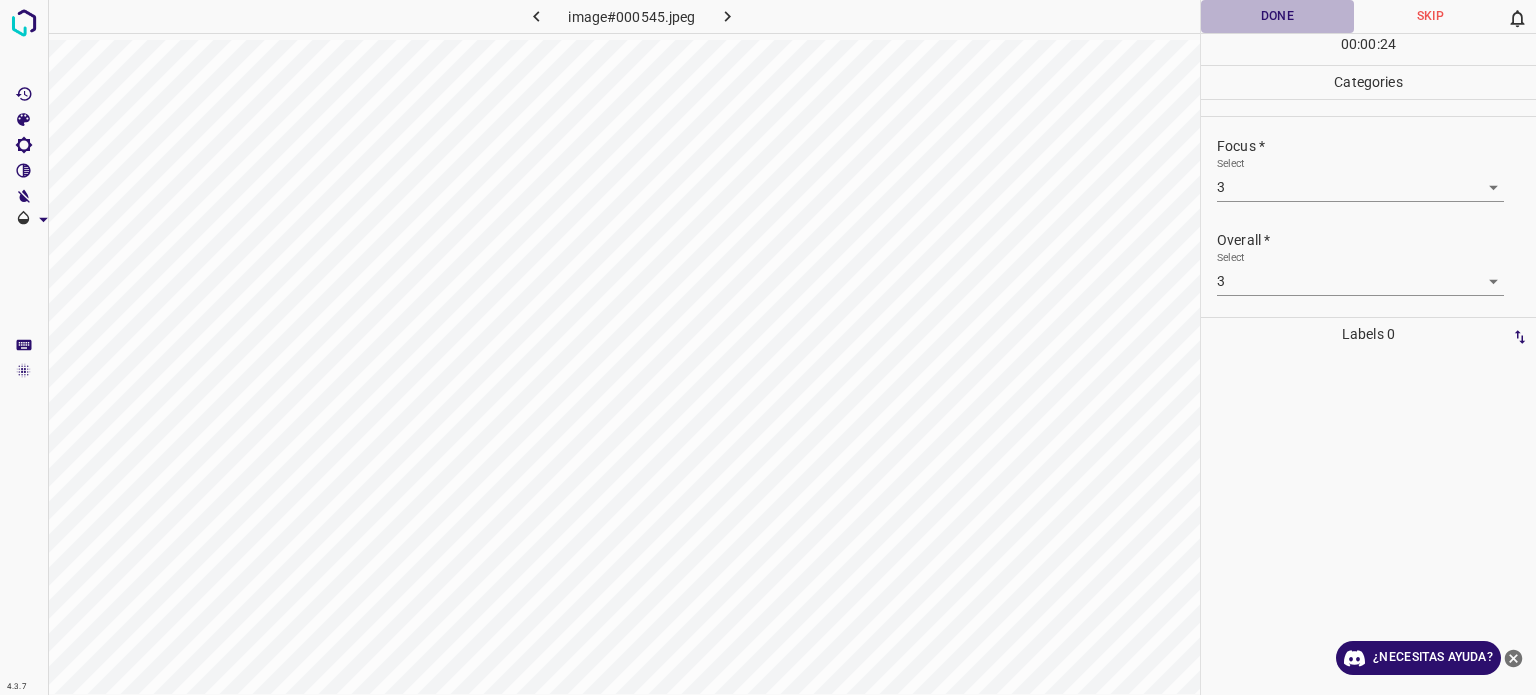 click on "Done" at bounding box center [1277, 16] 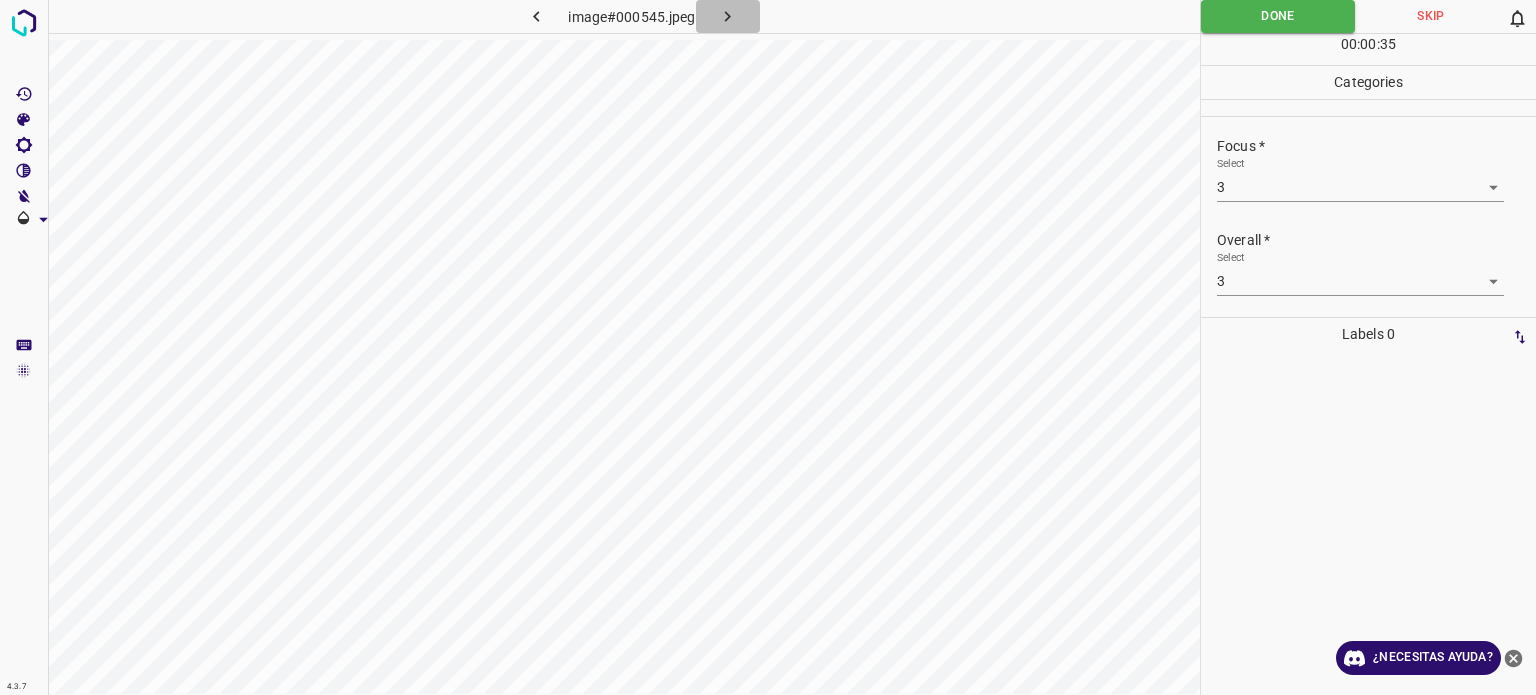 click 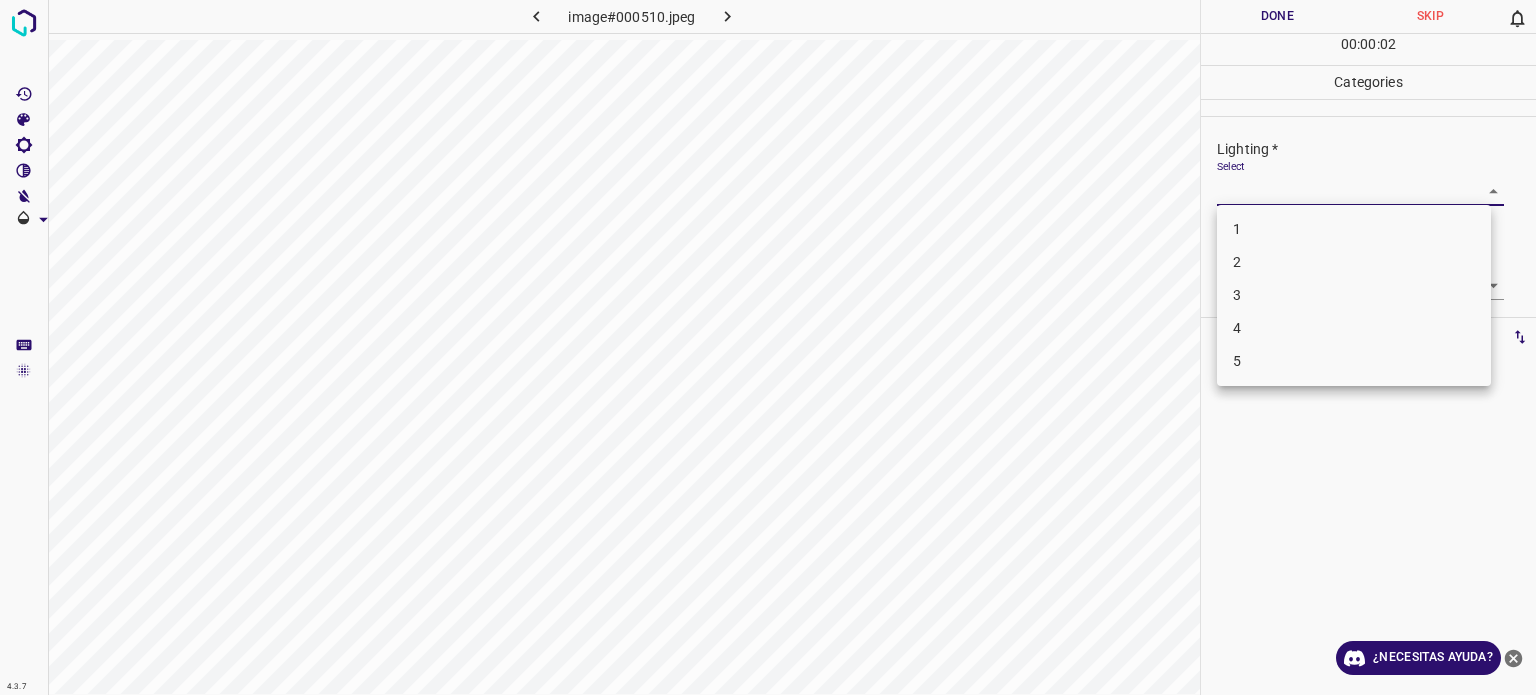 click on "4.3.7 image#000510.jpeg Done Skip 0 00   : 00   : 02   Categories Lighting *  Select ​ Focus *  Select ​ Overall *  Select ​ Labels   0 Categories 1 Lighting 2 Focus 3 Overall Tools Space Change between modes (Draw & Edit) I Auto labeling R Restore zoom M Zoom in N Zoom out Delete Delete selecte label Filters Z Restore filters X Saturation filter C Brightness filter V Contrast filter B Gray scale filter General O Download ¿Necesitas ayuda? Texto original Valora esta traducción Tu opinión servirá para ayudar a mejorar el Traductor de Google - Texto - Esconder - Borrar 1 2 3 4 5" at bounding box center [768, 347] 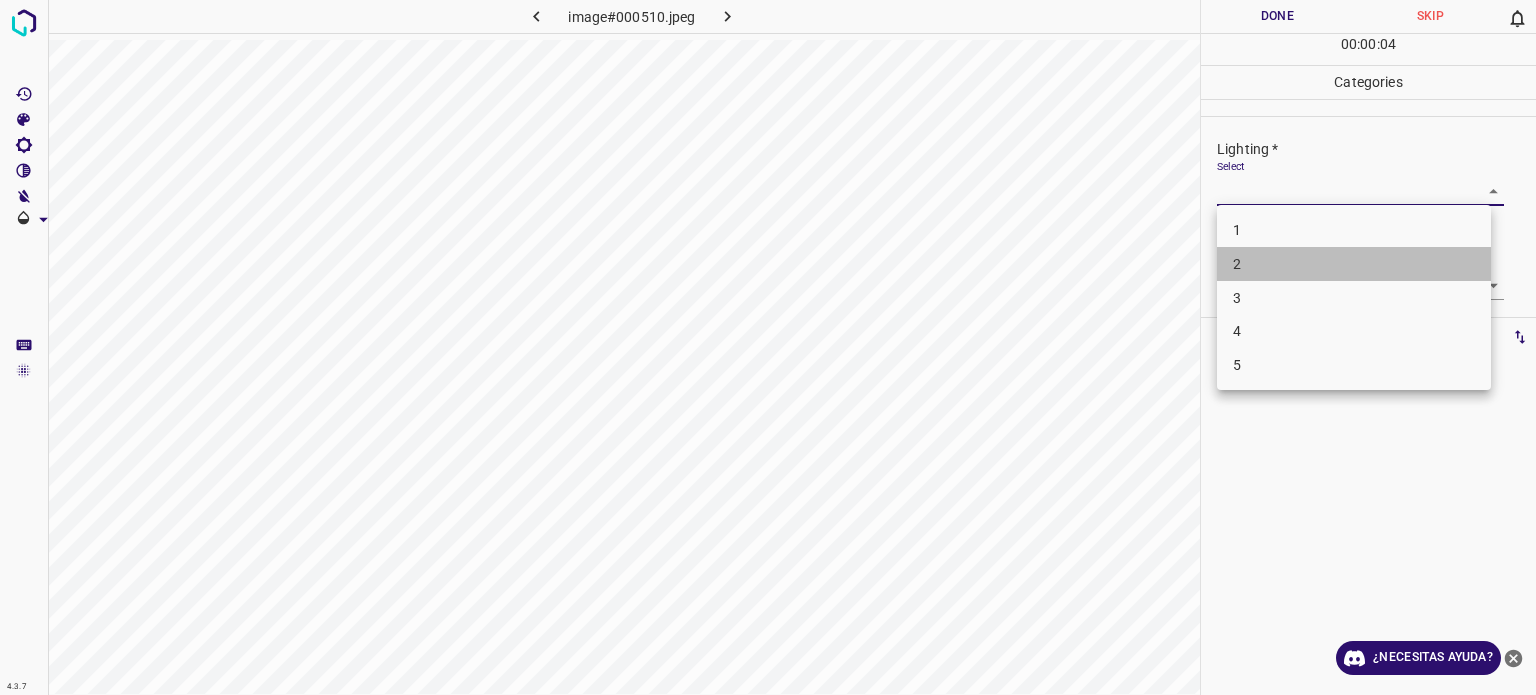 click on "2" at bounding box center (1237, 264) 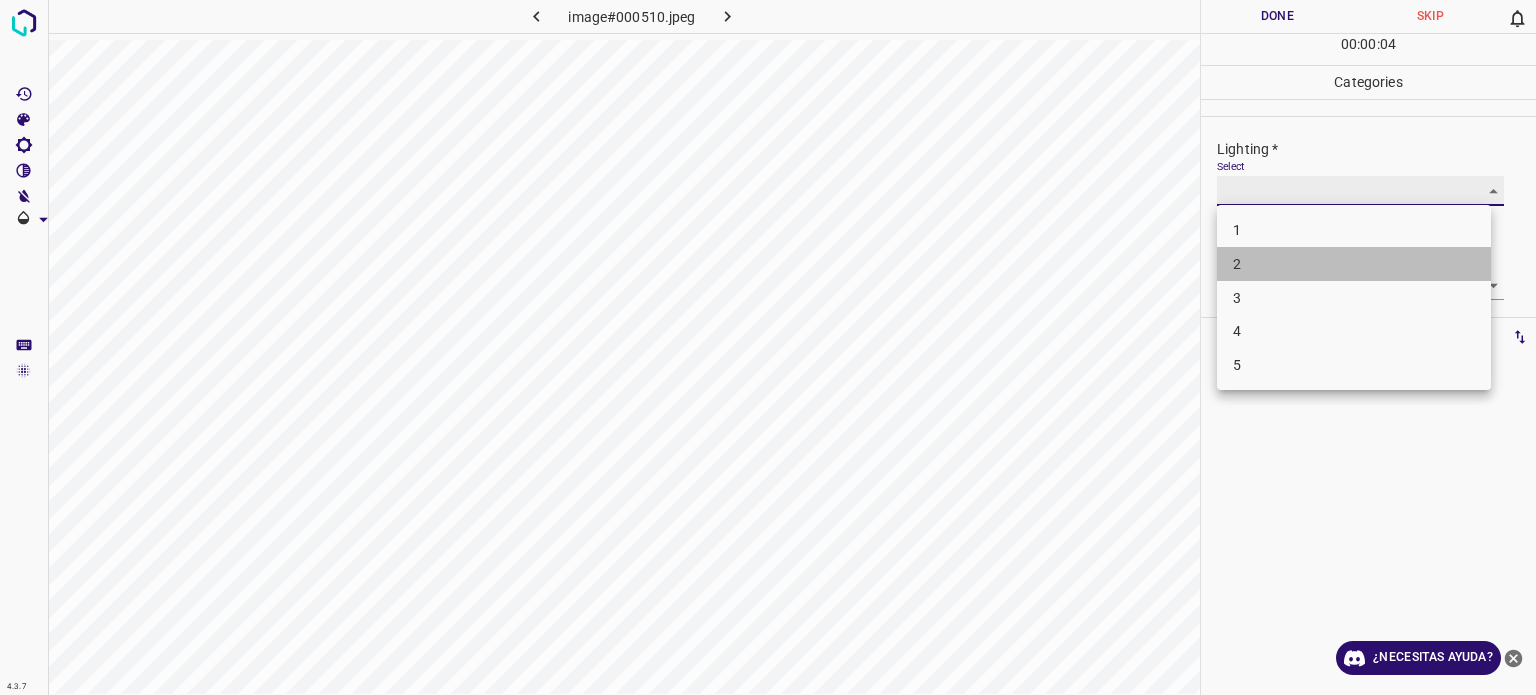 type on "2" 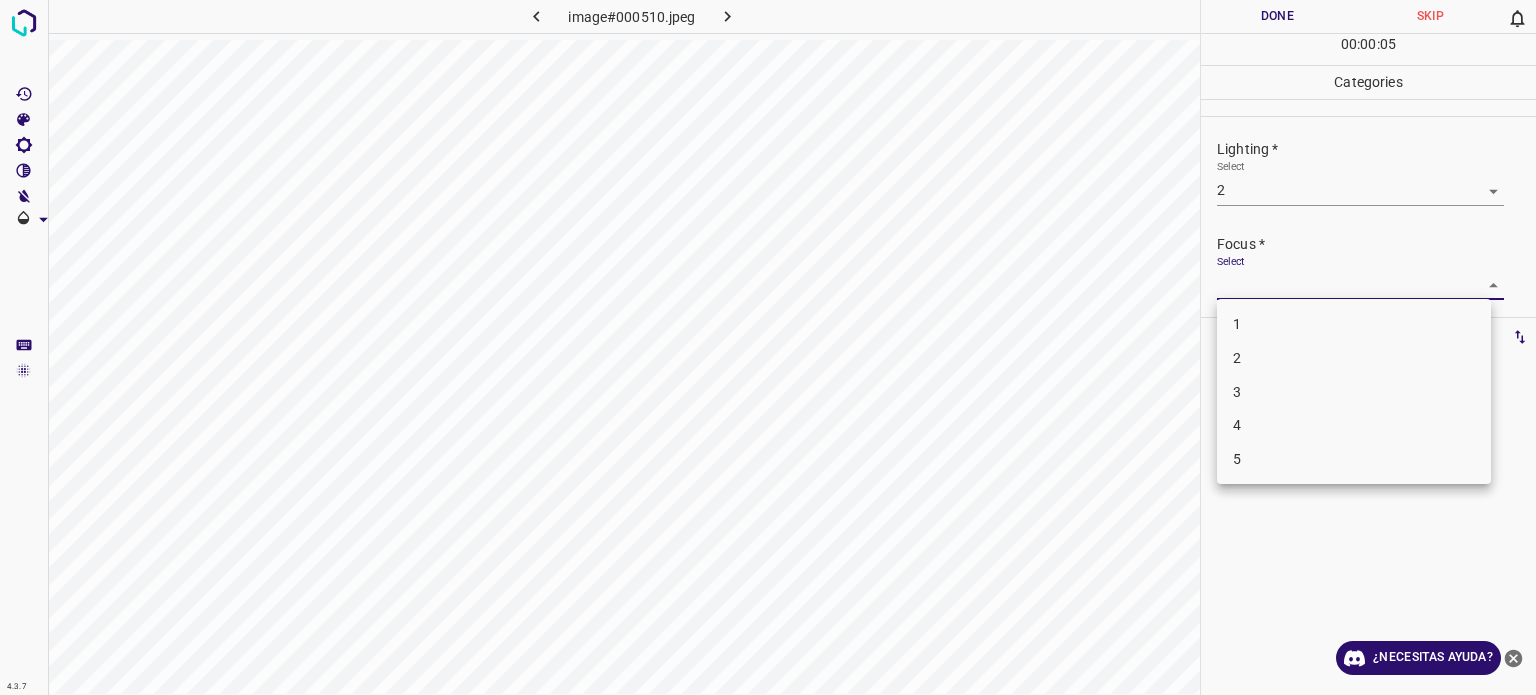 click on "4.3.7 image#000510.jpeg Done Skip 0 00   : 00   : 05   Categories Lighting *  Select 2 2 Focus *  Select ​ Overall *  Select ​ Labels   0 Categories 1 Lighting 2 Focus 3 Overall Tools Space Change between modes (Draw & Edit) I Auto labeling R Restore zoom M Zoom in N Zoom out Delete Delete selecte label Filters Z Restore filters X Saturation filter C Brightness filter V Contrast filter B Gray scale filter General O Download ¿Necesitas ayuda? Texto original Valora esta traducción Tu opinión servirá para ayudar a mejorar el Traductor de Google - Texto - Esconder - Borrar 1 2 3 4 5" at bounding box center [768, 347] 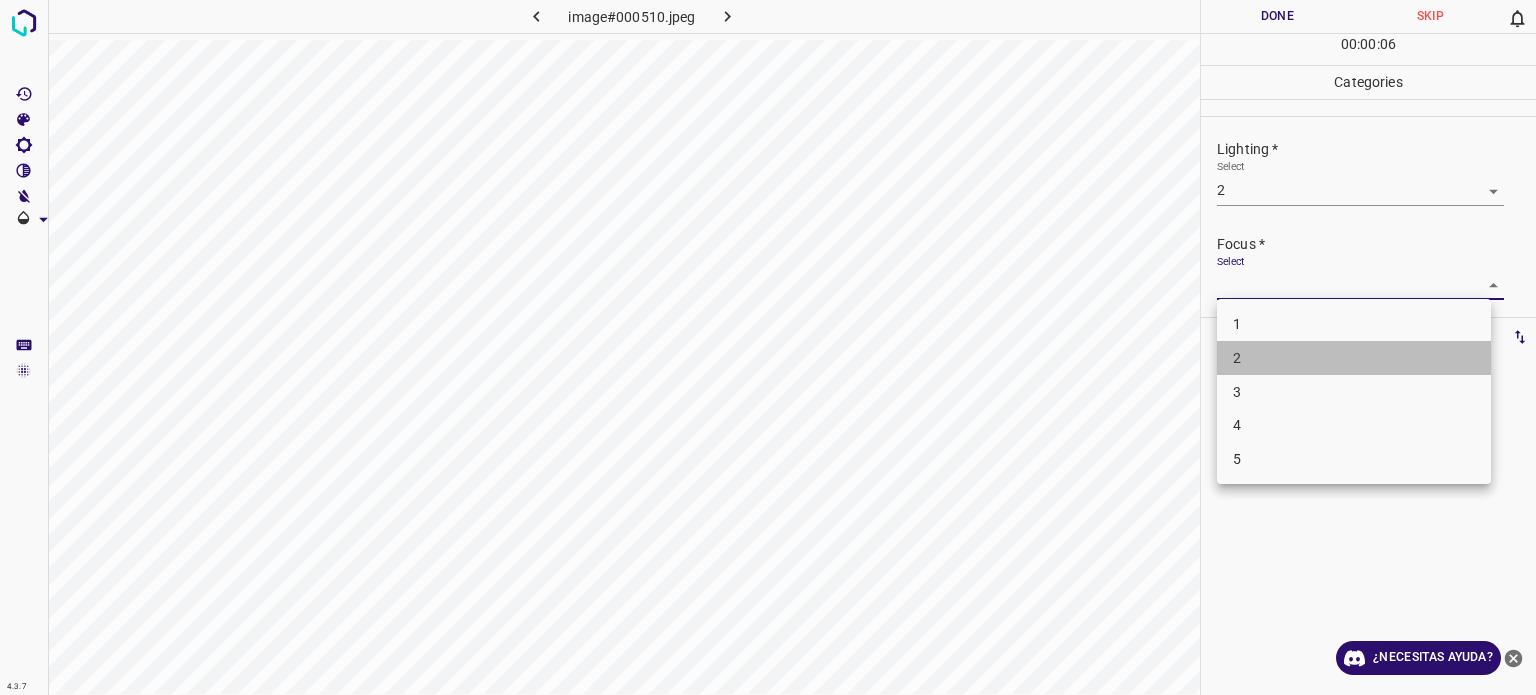 click on "2" at bounding box center [1237, 358] 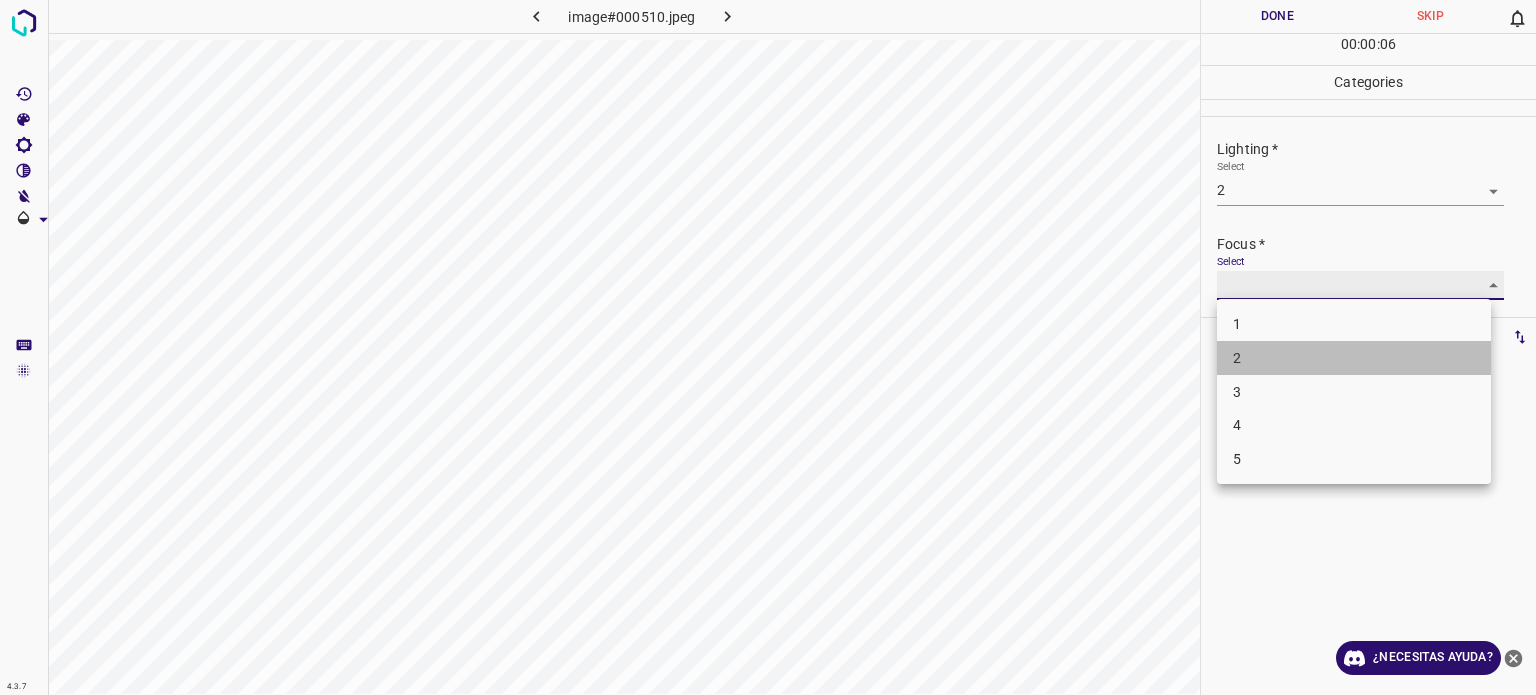 type on "2" 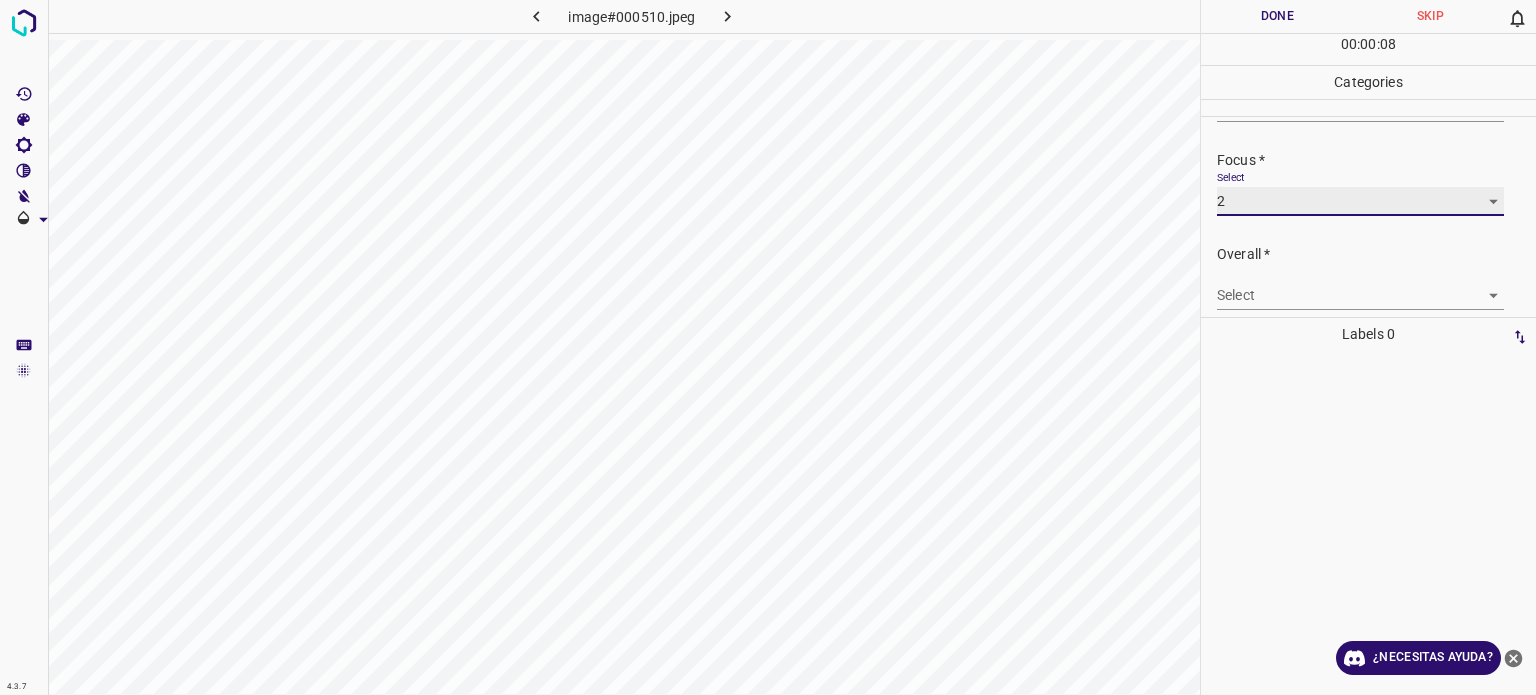 scroll, scrollTop: 98, scrollLeft: 0, axis: vertical 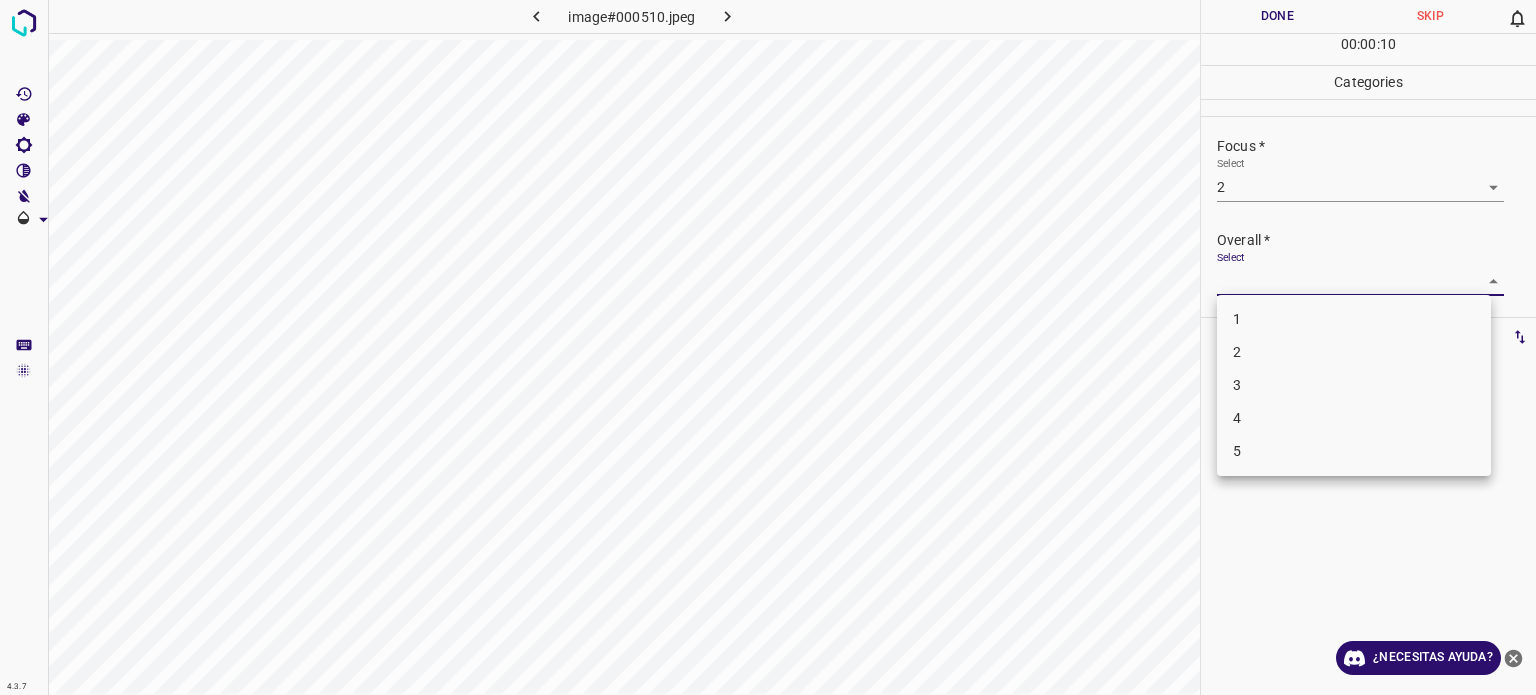click on "4.3.7 image#000510.jpeg Done Skip 0 00   : 00   : 10   Categories Lighting *  Select 2 2 Focus *  Select 2 2 Overall *  Select ​ Labels   0 Categories 1 Lighting 2 Focus 3 Overall Tools Space Change between modes (Draw & Edit) I Auto labeling R Restore zoom M Zoom in N Zoom out Delete Delete selecte label Filters Z Restore filters X Saturation filter C Brightness filter V Contrast filter B Gray scale filter General O Download ¿Necesitas ayuda? Texto original Valora esta traducción Tu opinión servirá para ayudar a mejorar el Traductor de Google - Texto - Esconder - Borrar 1 2 3 4 5" at bounding box center [768, 347] 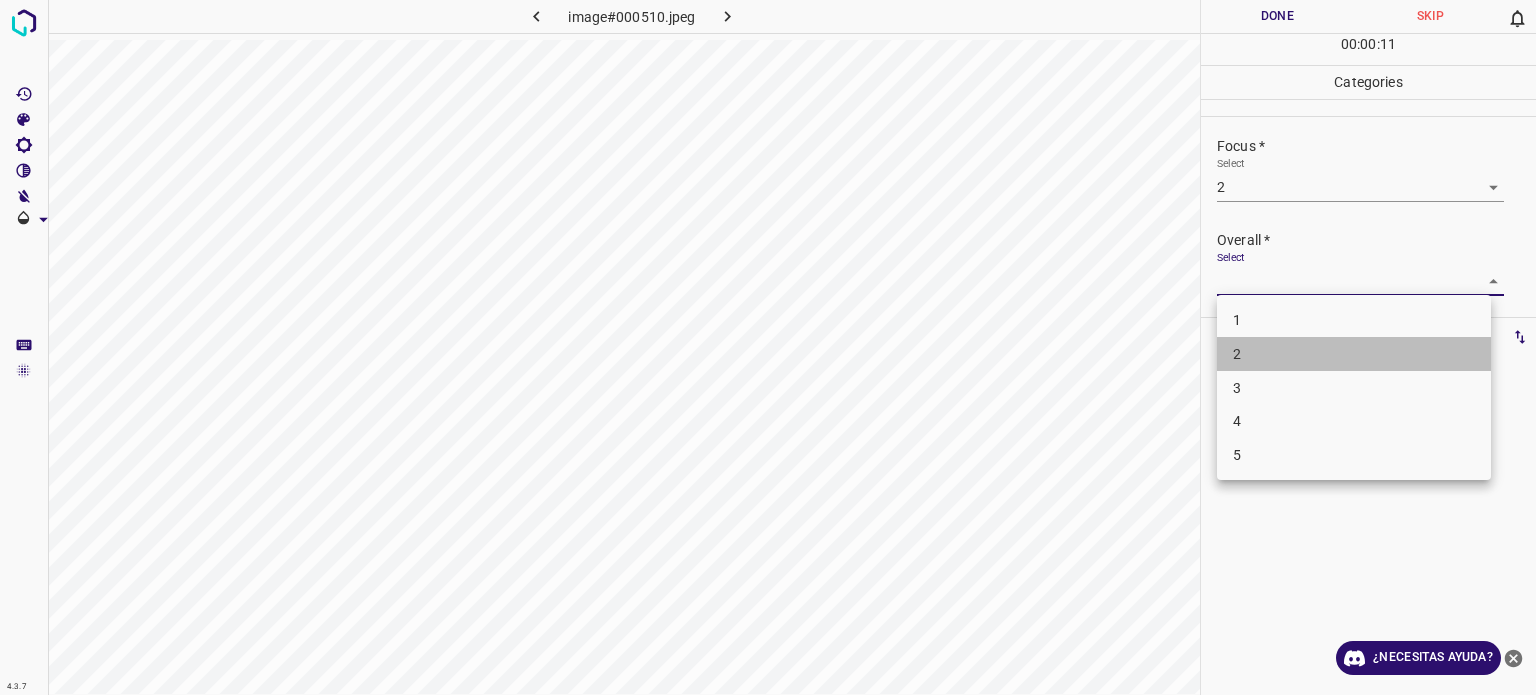 click on "2" at bounding box center (1354, 354) 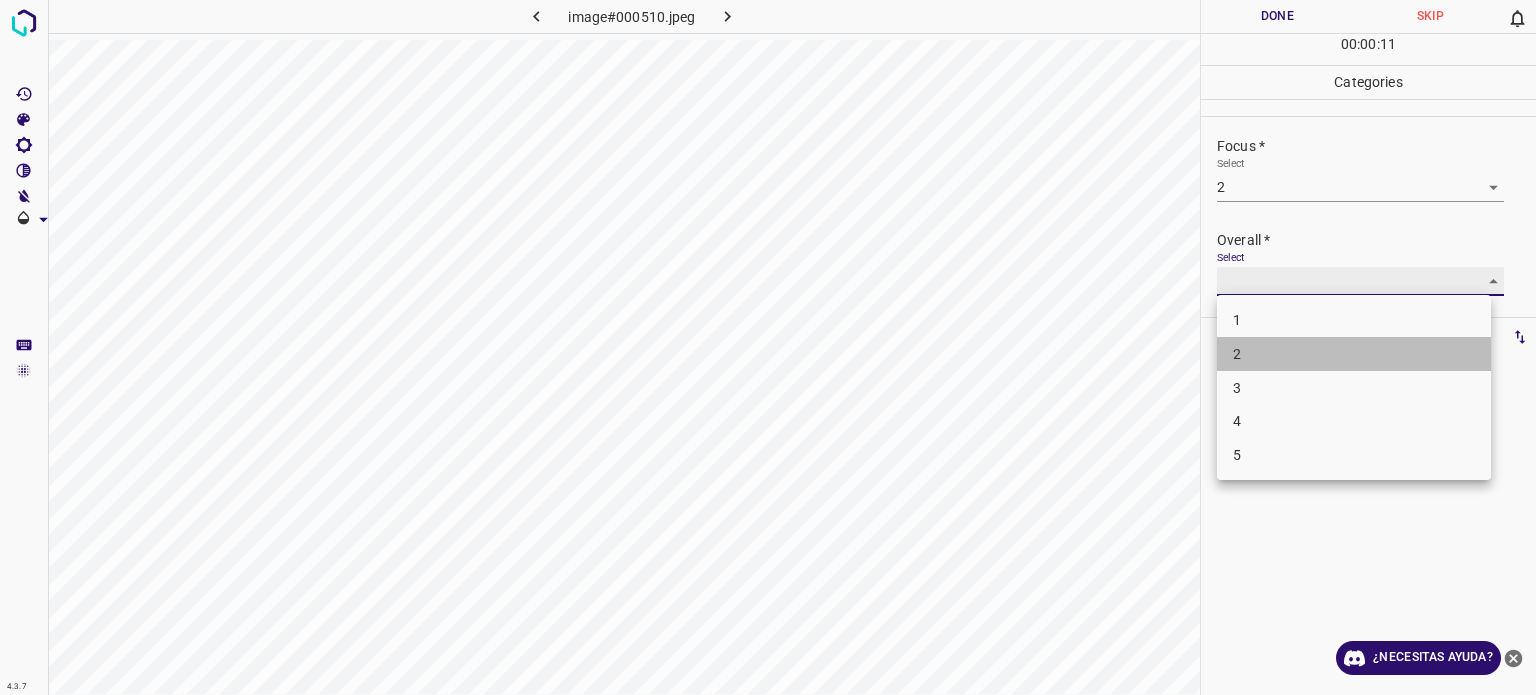 type on "2" 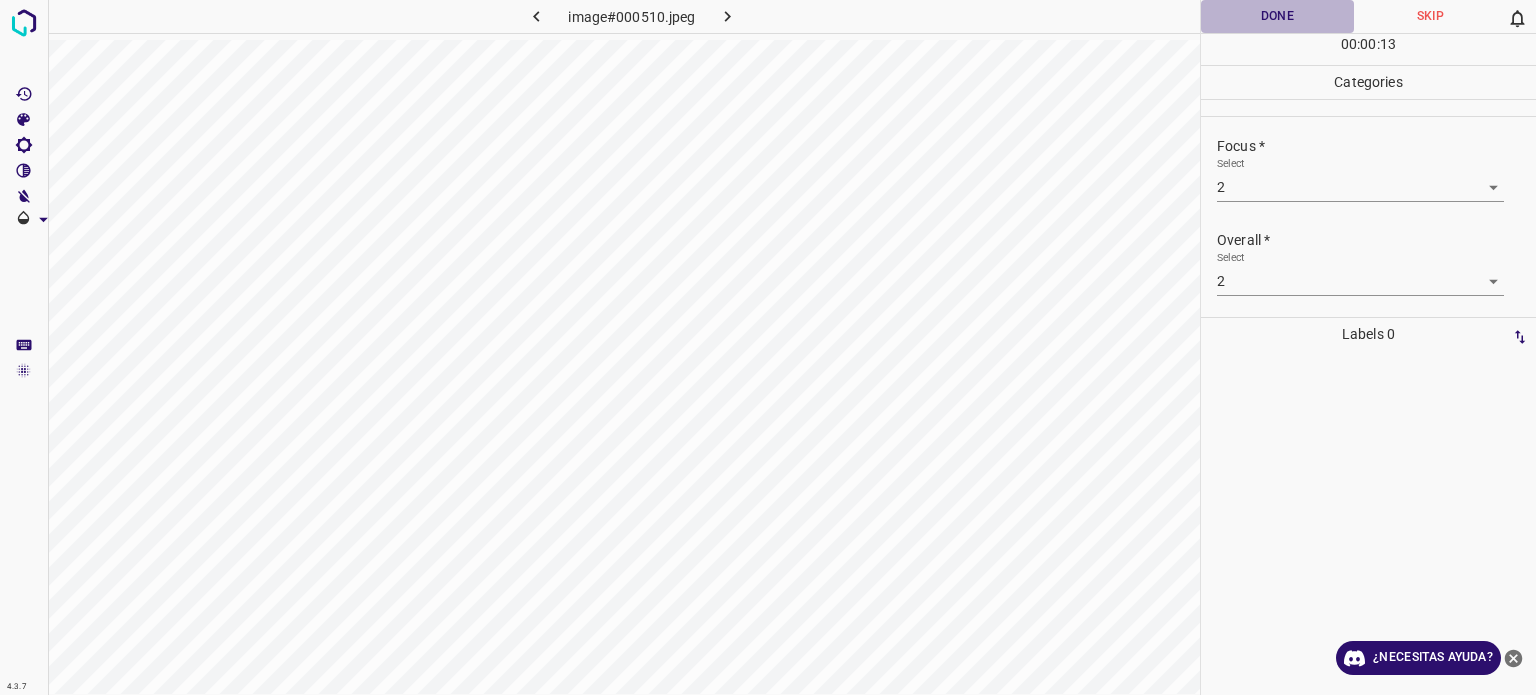 click on "Done" at bounding box center (1277, 16) 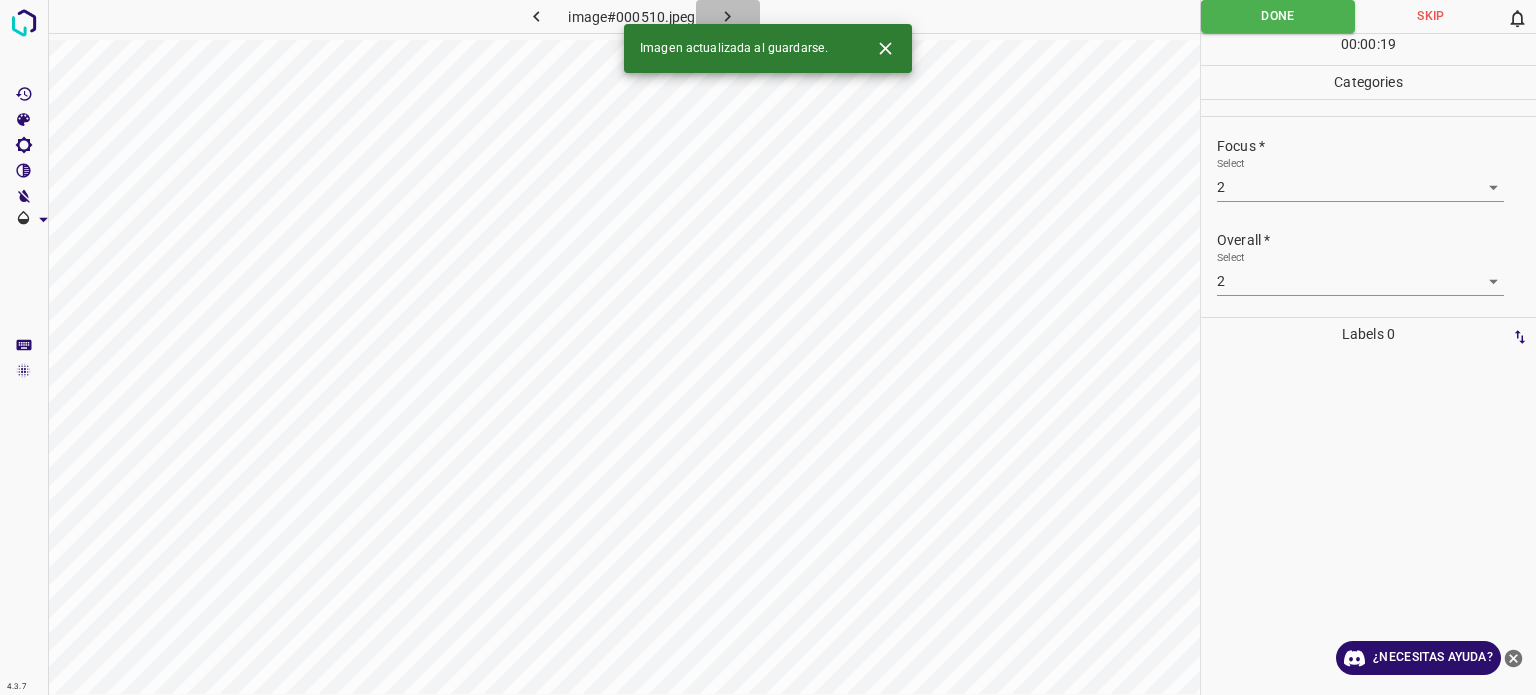click 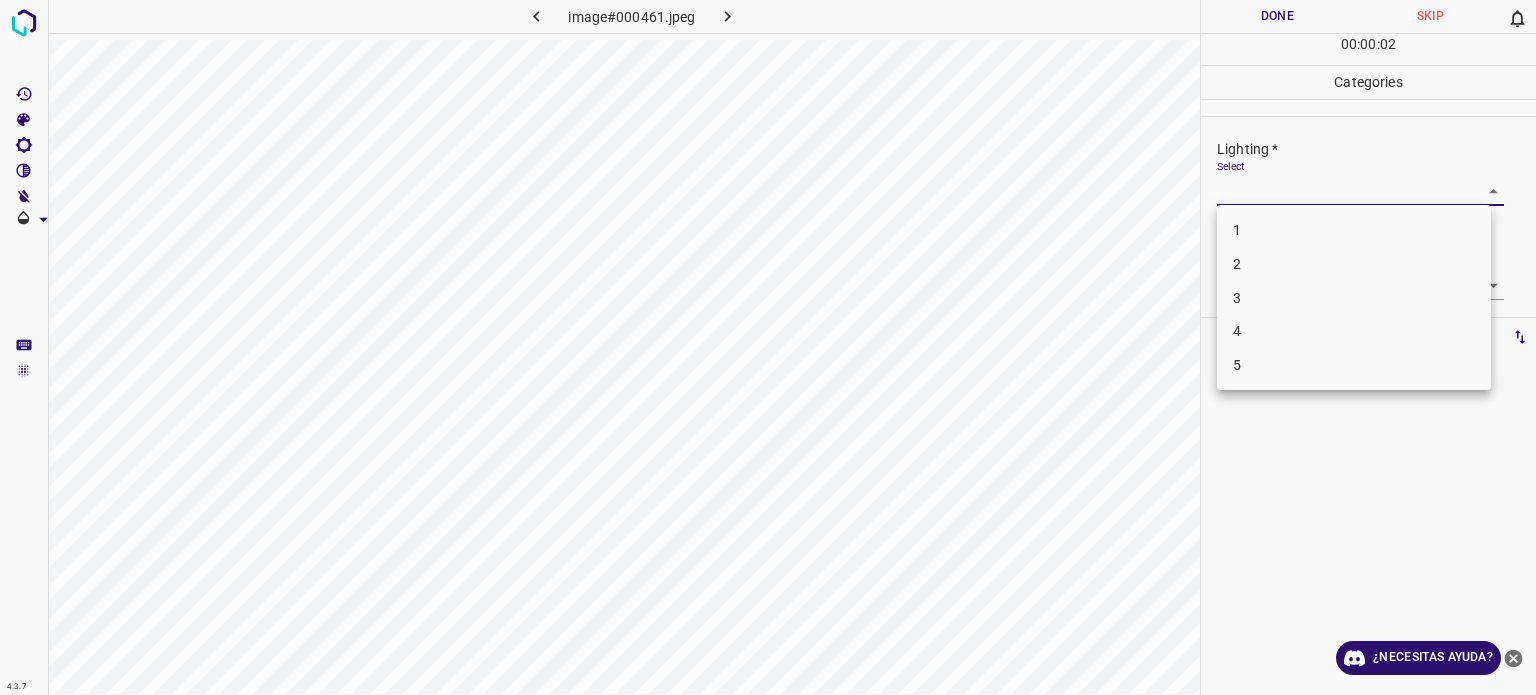 click on "4.3.7 image#000461.jpeg Done Skip 0 00   : 00   : 02   Categories Lighting *  Select ​ Focus *  Select ​ Overall *  Select ​ Labels   0 Categories 1 Lighting 2 Focus 3 Overall Tools Space Change between modes (Draw & Edit) I Auto labeling R Restore zoom M Zoom in N Zoom out Delete Delete selecte label Filters Z Restore filters X Saturation filter C Brightness filter V Contrast filter B Gray scale filter General O Download ¿Necesitas ayuda? Texto original Valora esta traducción Tu opinión servirá para ayudar a mejorar el Traductor de Google - Texto - Esconder - Borrar 1 2 3 4 5" at bounding box center [768, 347] 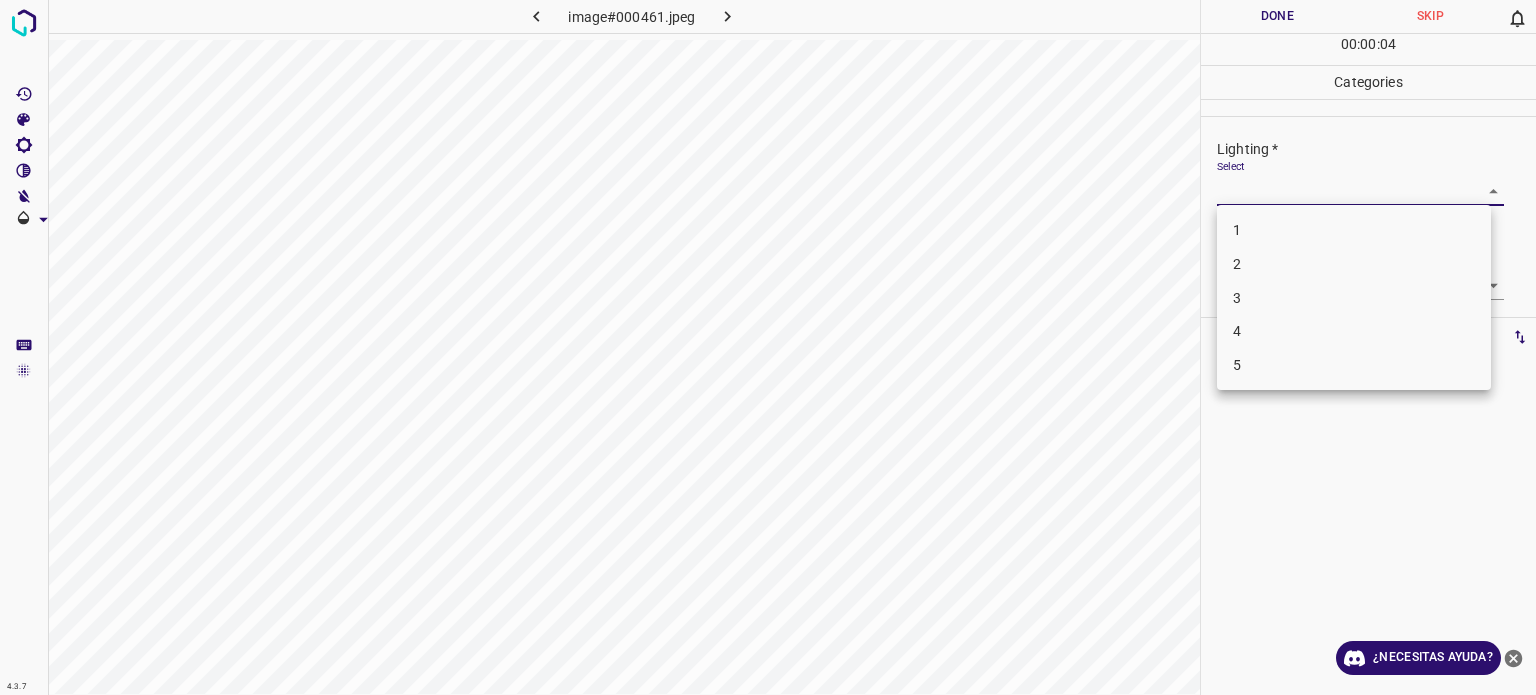 click on "3" at bounding box center [1354, 298] 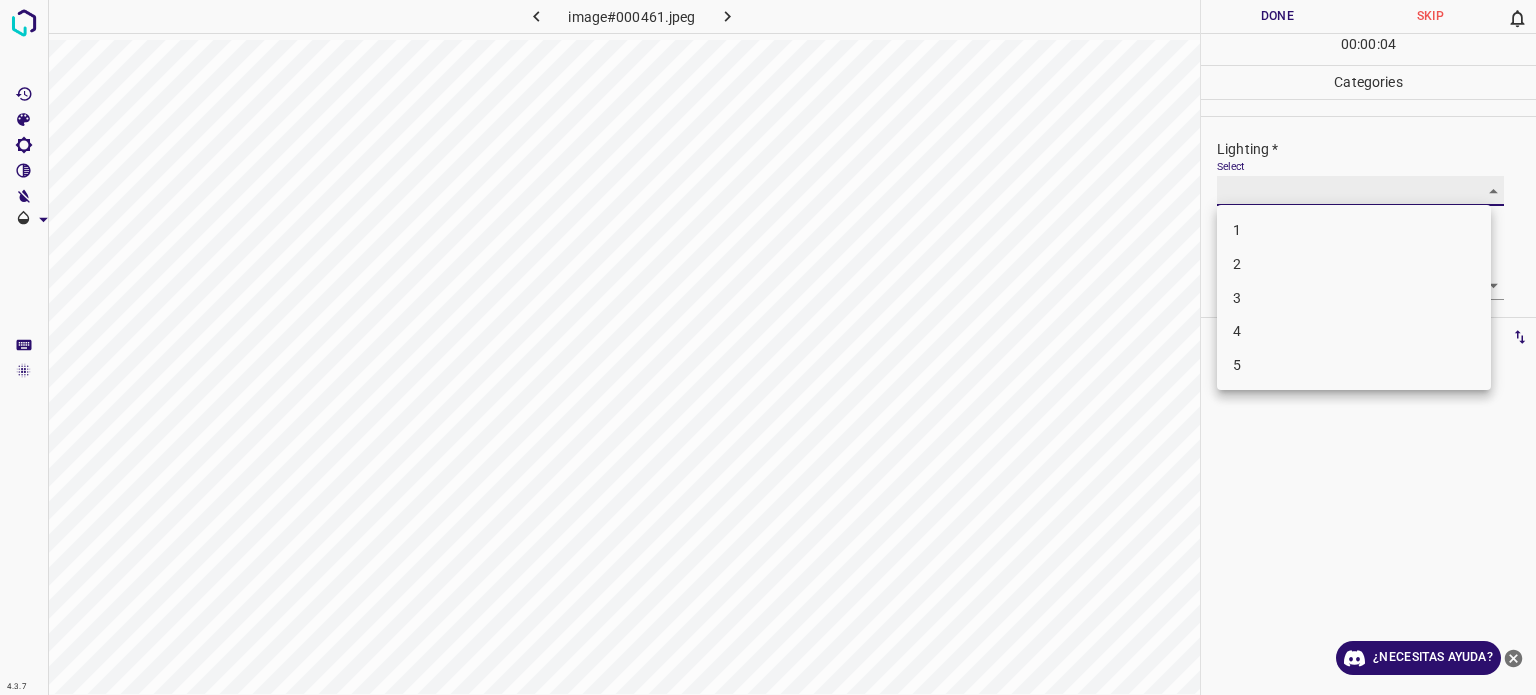 type on "3" 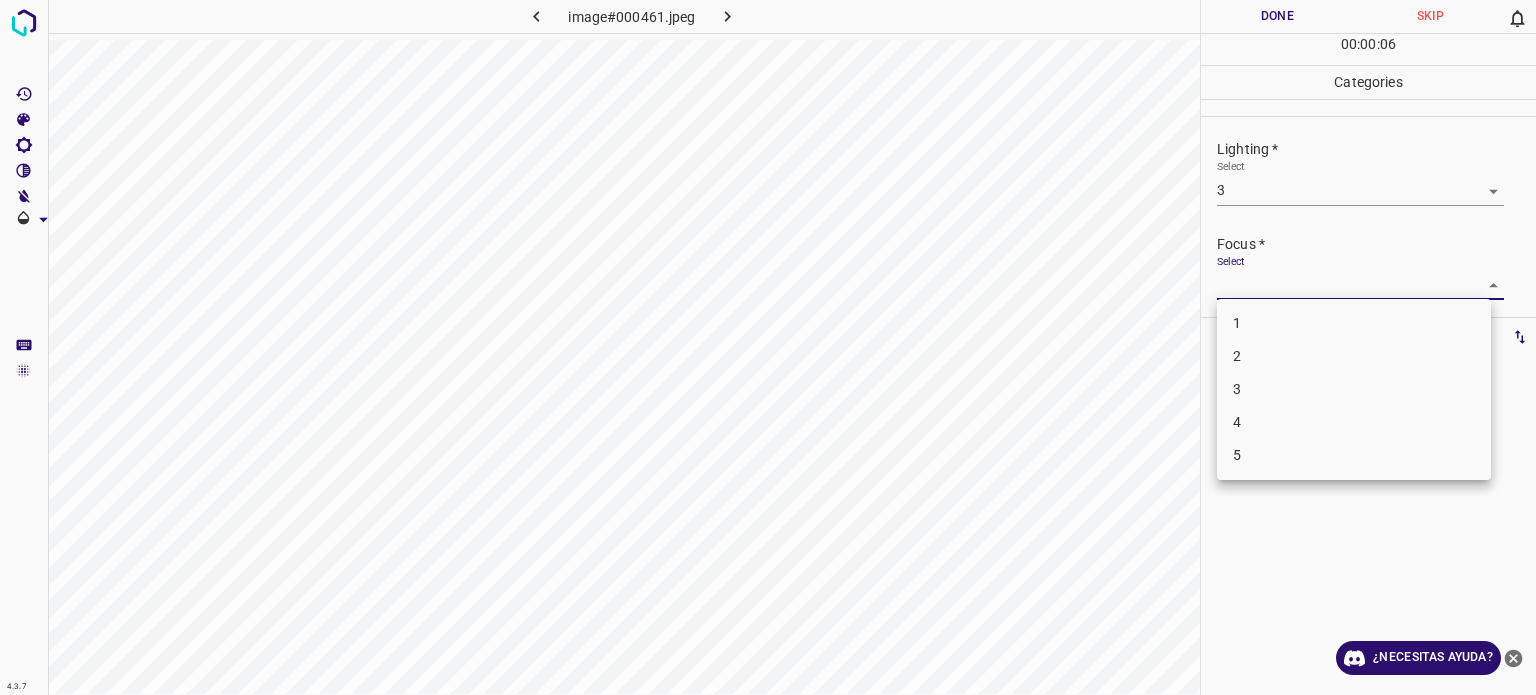 click on "4.3.7 image#000461.jpeg Done Skip 0 00   : 00   : 06   Categories Lighting *  Select 3 3 Focus *  Select ​ Overall *  Select ​ Labels   0 Categories 1 Lighting 2 Focus 3 Overall Tools Space Change between modes (Draw & Edit) I Auto labeling R Restore zoom M Zoom in N Zoom out Delete Delete selecte label Filters Z Restore filters X Saturation filter C Brightness filter V Contrast filter B Gray scale filter General O Download ¿Necesitas ayuda? Texto original Valora esta traducción Tu opinión servirá para ayudar a mejorar el Traductor de Google - Texto - Esconder - Borrar 1 2 3 4 5" at bounding box center [768, 347] 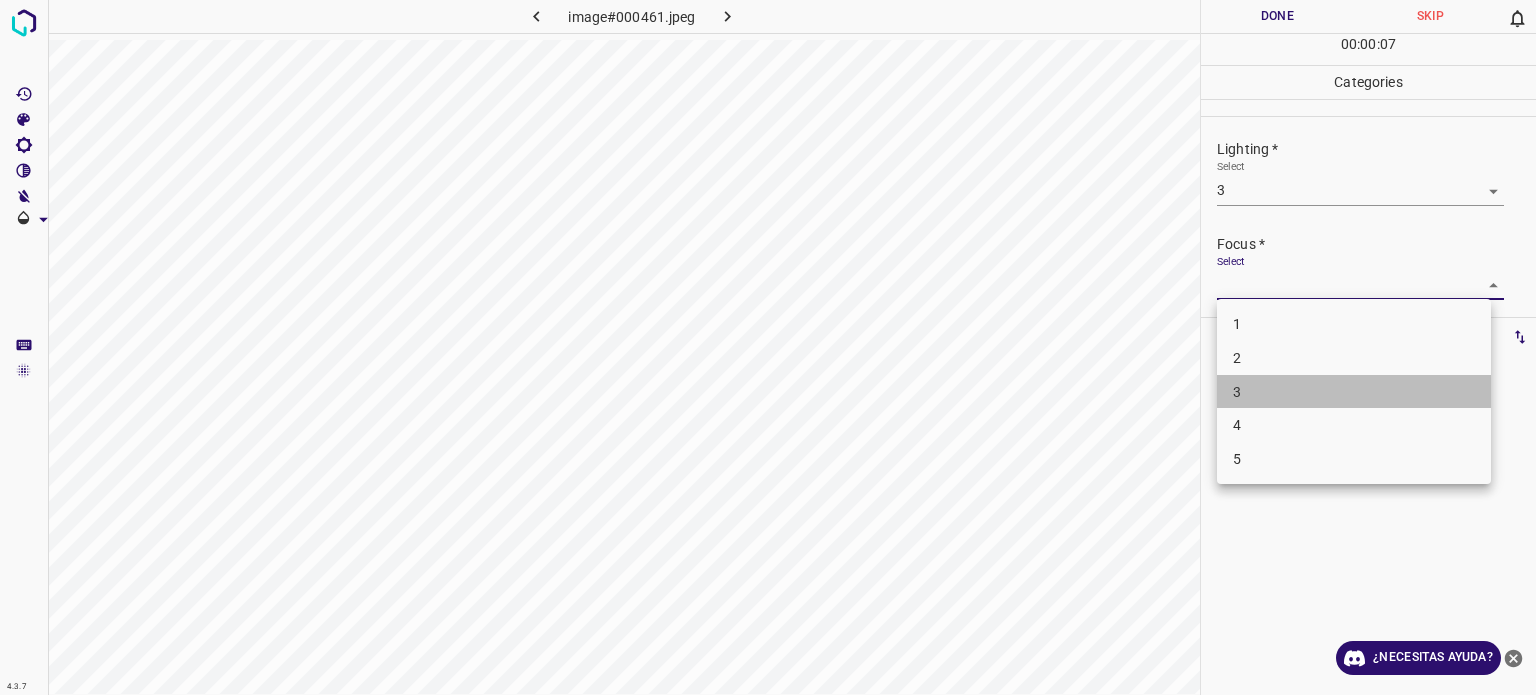 click on "3" at bounding box center (1354, 392) 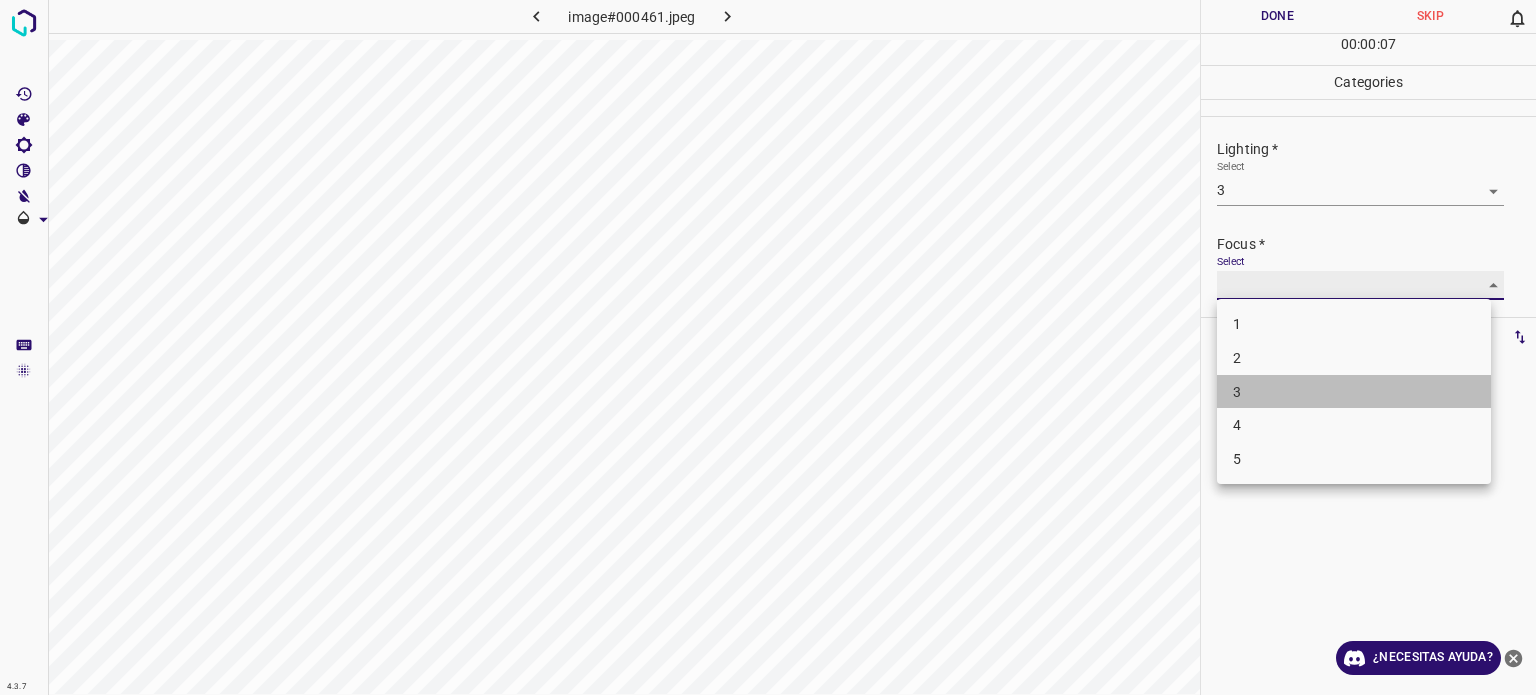 type on "3" 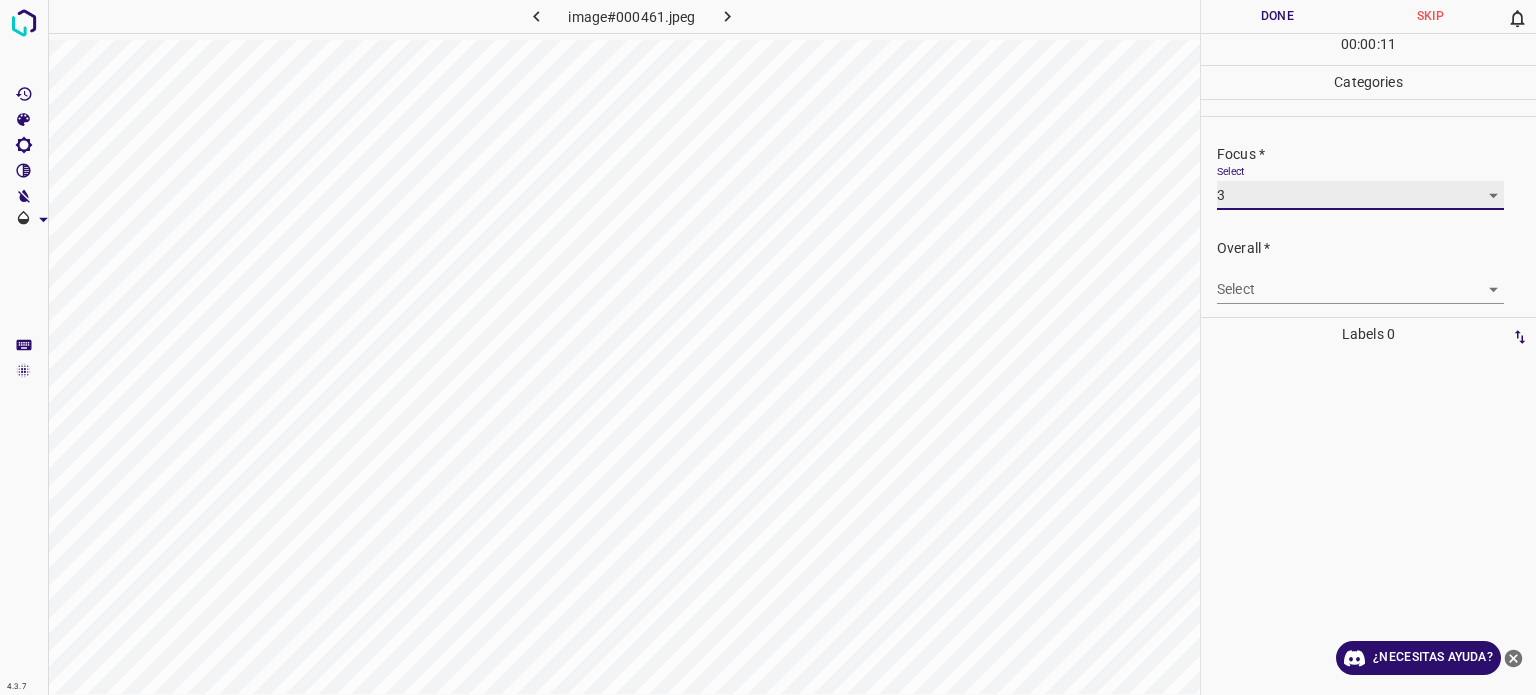 scroll, scrollTop: 98, scrollLeft: 0, axis: vertical 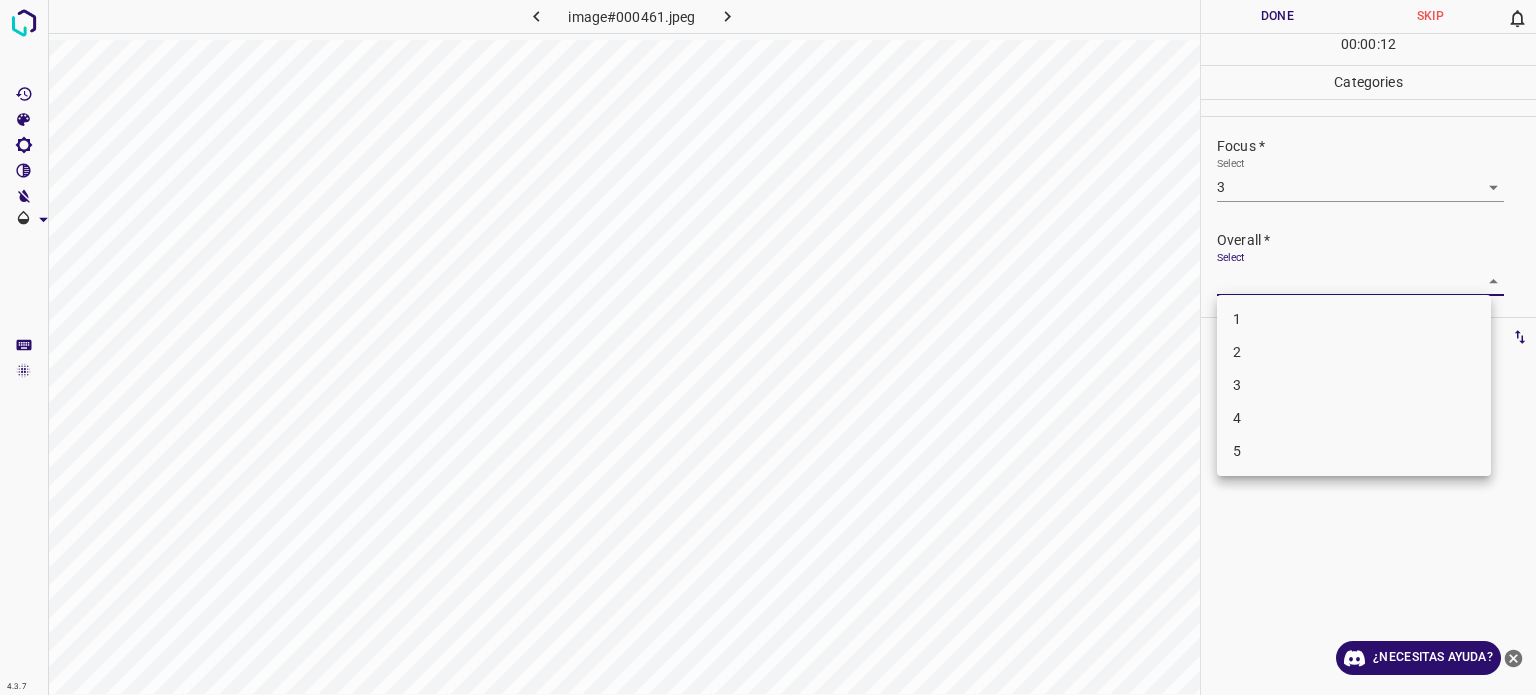 click on "4.3.7 image#000461.jpeg Done Skip 0 00   : 00   : 12   Categories Lighting *  Select 3 3 Focus *  Select 3 3 Overall *  Select ​ Labels   0 Categories 1 Lighting 2 Focus 3 Overall Tools Space Change between modes (Draw & Edit) I Auto labeling R Restore zoom M Zoom in N Zoom out Delete Delete selecte label Filters Z Restore filters X Saturation filter C Brightness filter V Contrast filter B Gray scale filter General O Download ¿Necesitas ayuda? Texto original Valora esta traducción Tu opinión servirá para ayudar a mejorar el Traductor de Google - Texto - Esconder - Borrar 1 2 3 4 5" at bounding box center [768, 347] 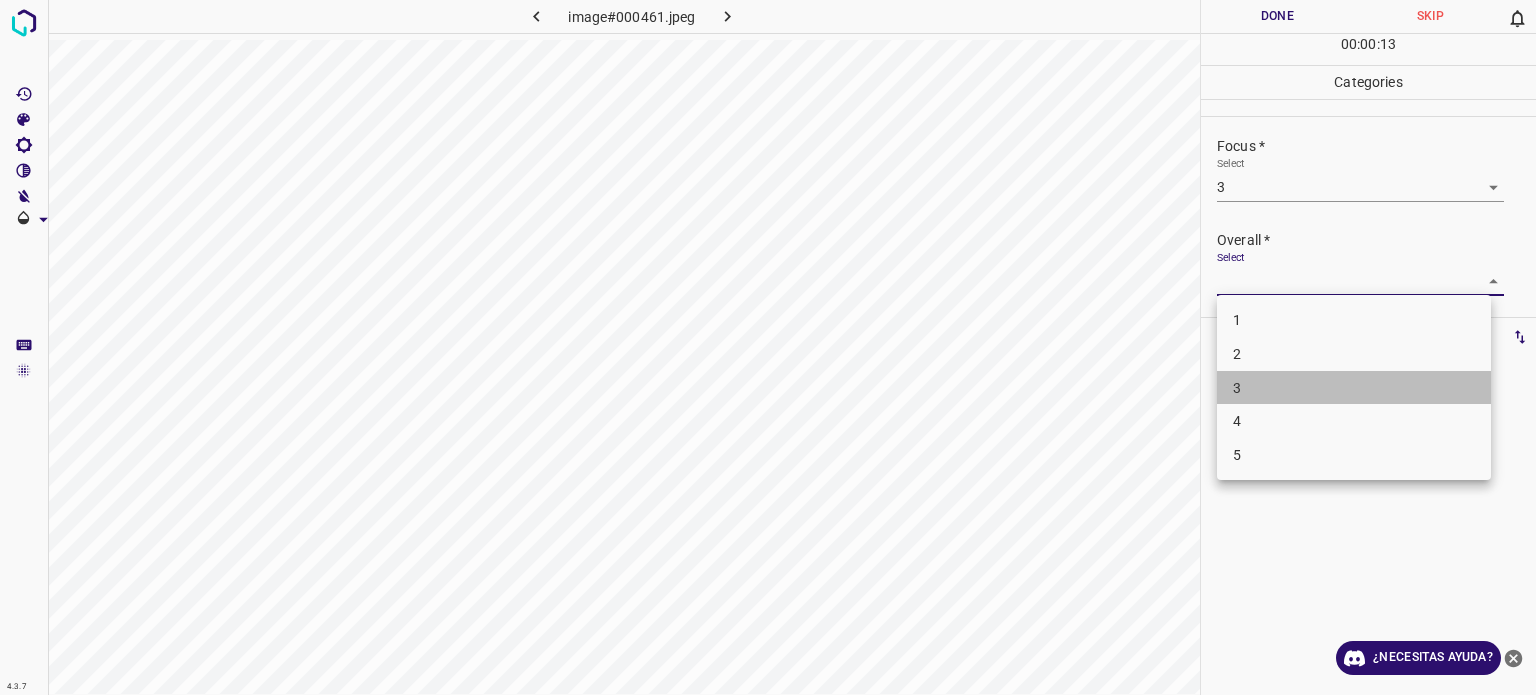 click on "3" at bounding box center [1237, 387] 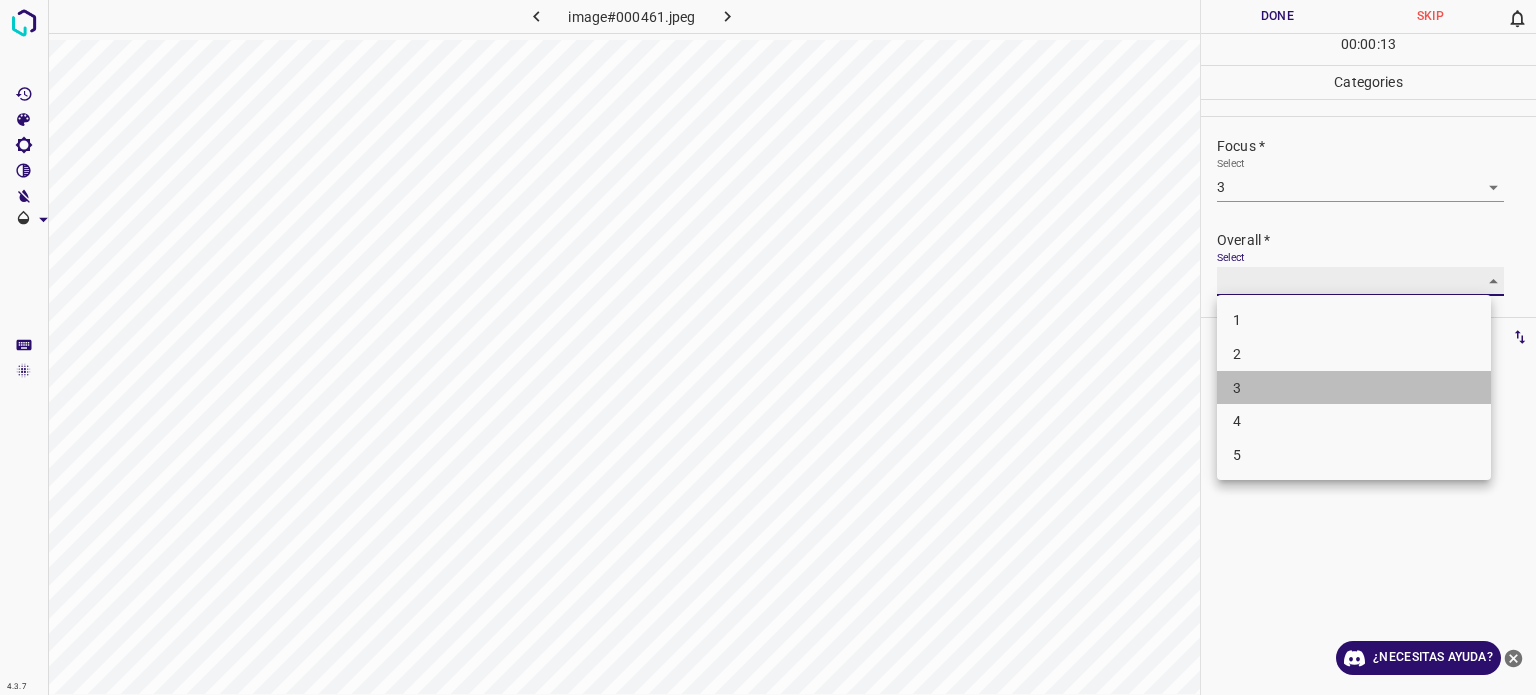 type on "3" 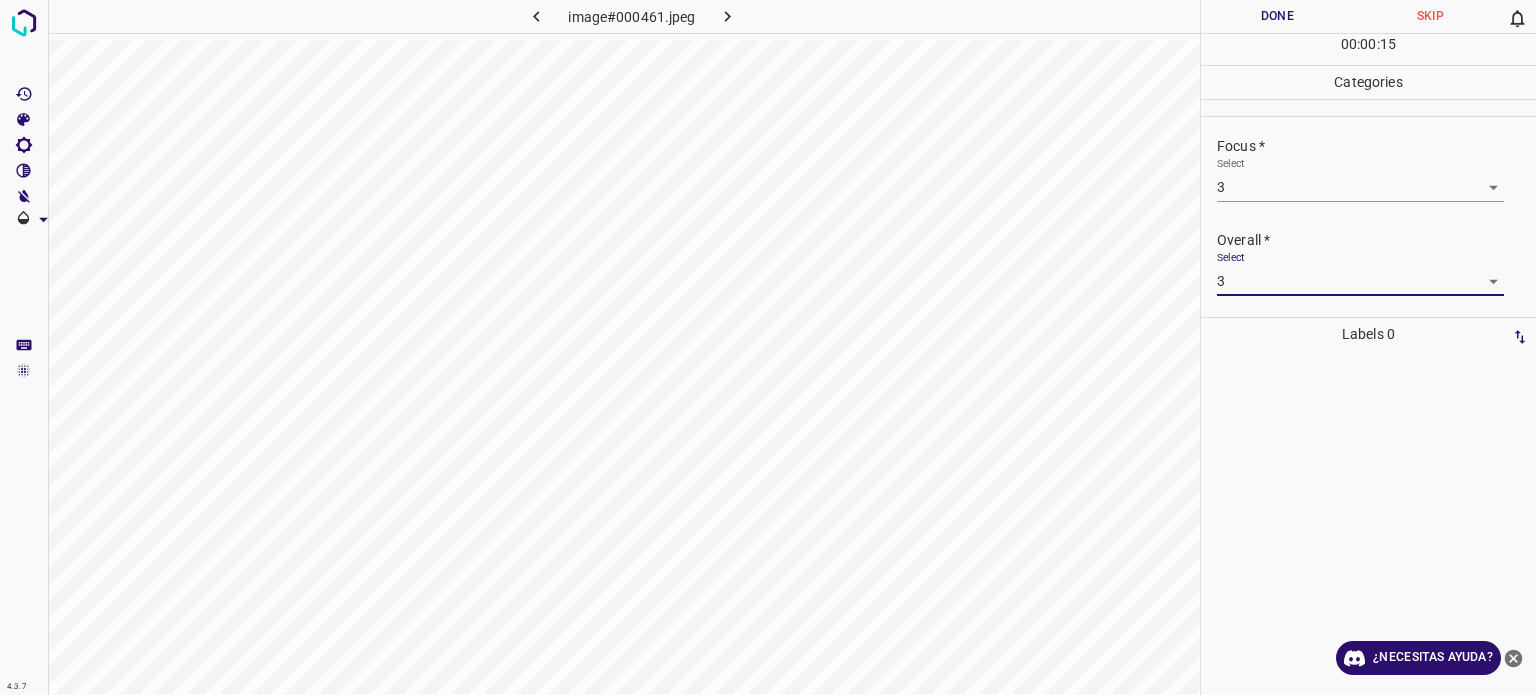 click on "Done" at bounding box center (1277, 16) 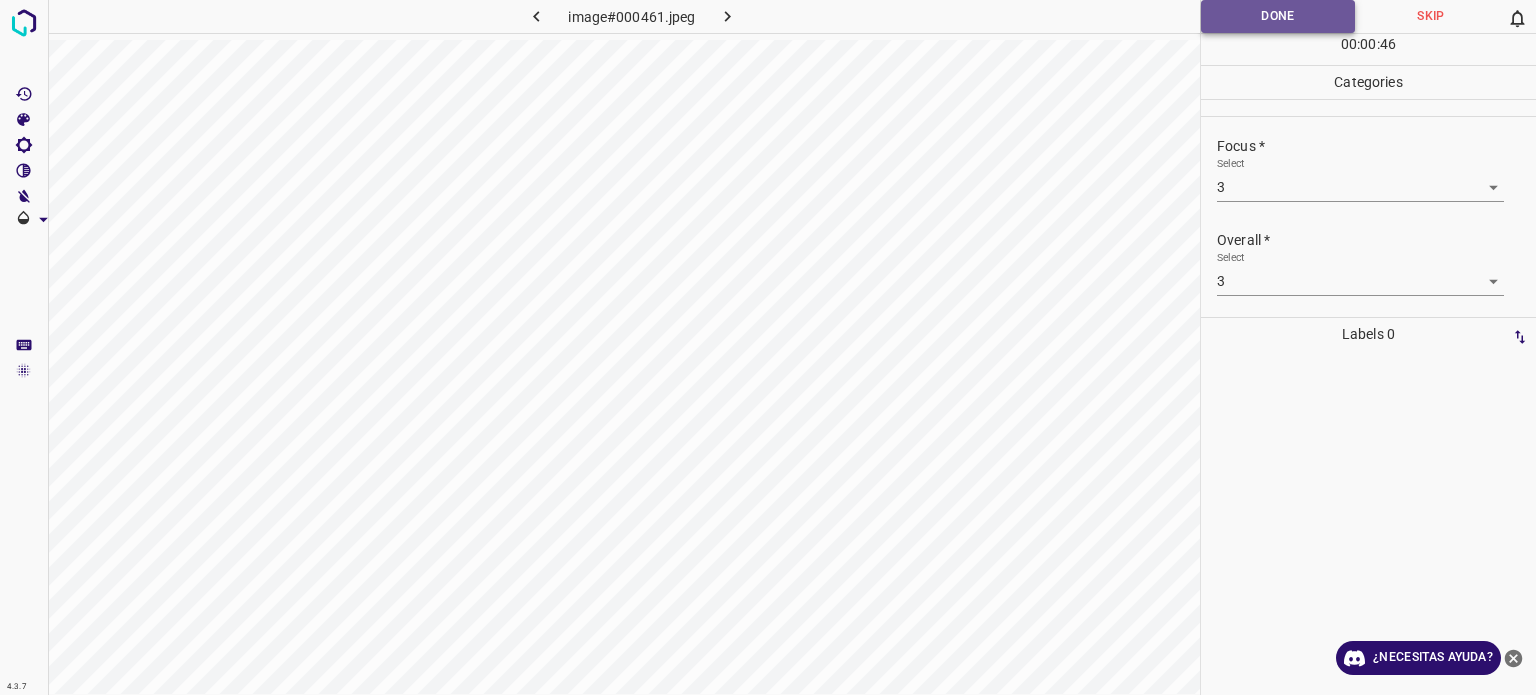 click on "Done" at bounding box center [1278, 16] 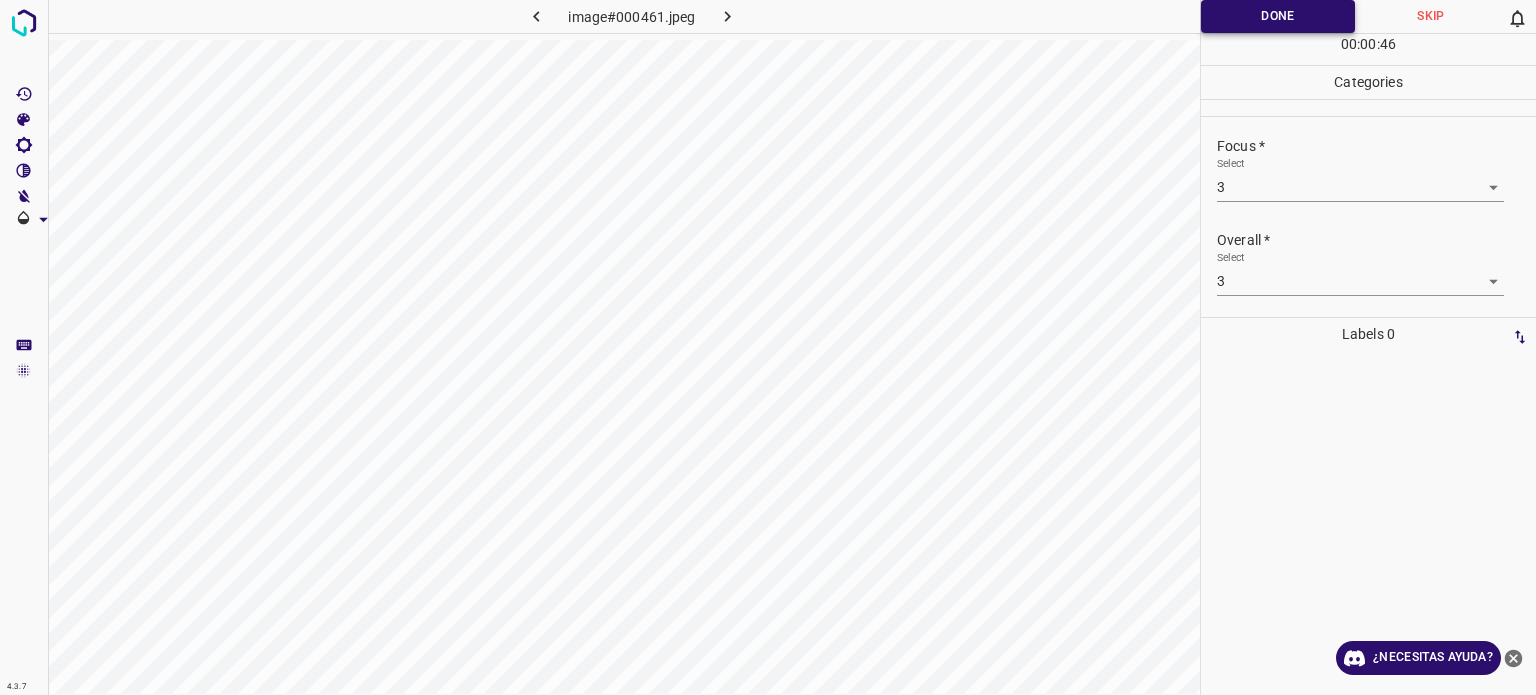 click on "Done" at bounding box center [1278, 16] 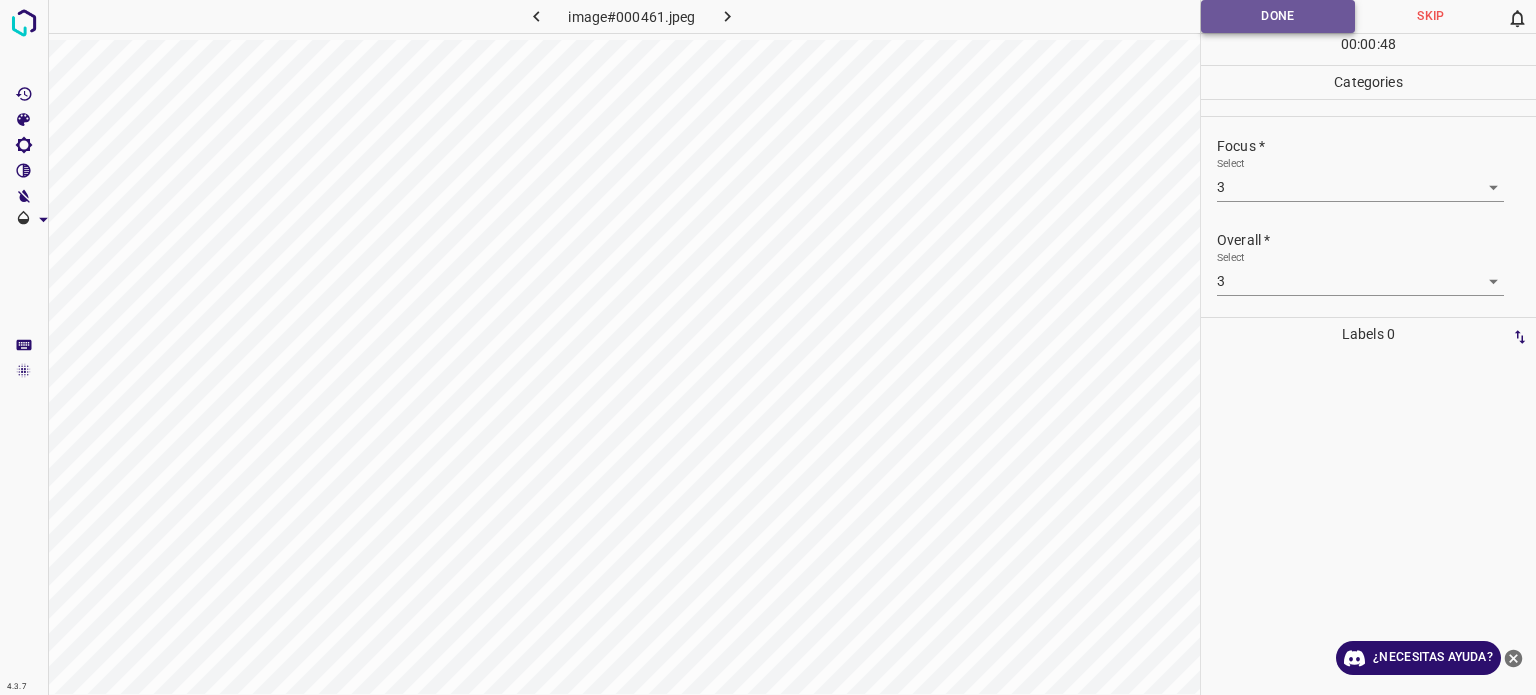 click on "Done" at bounding box center (1278, 16) 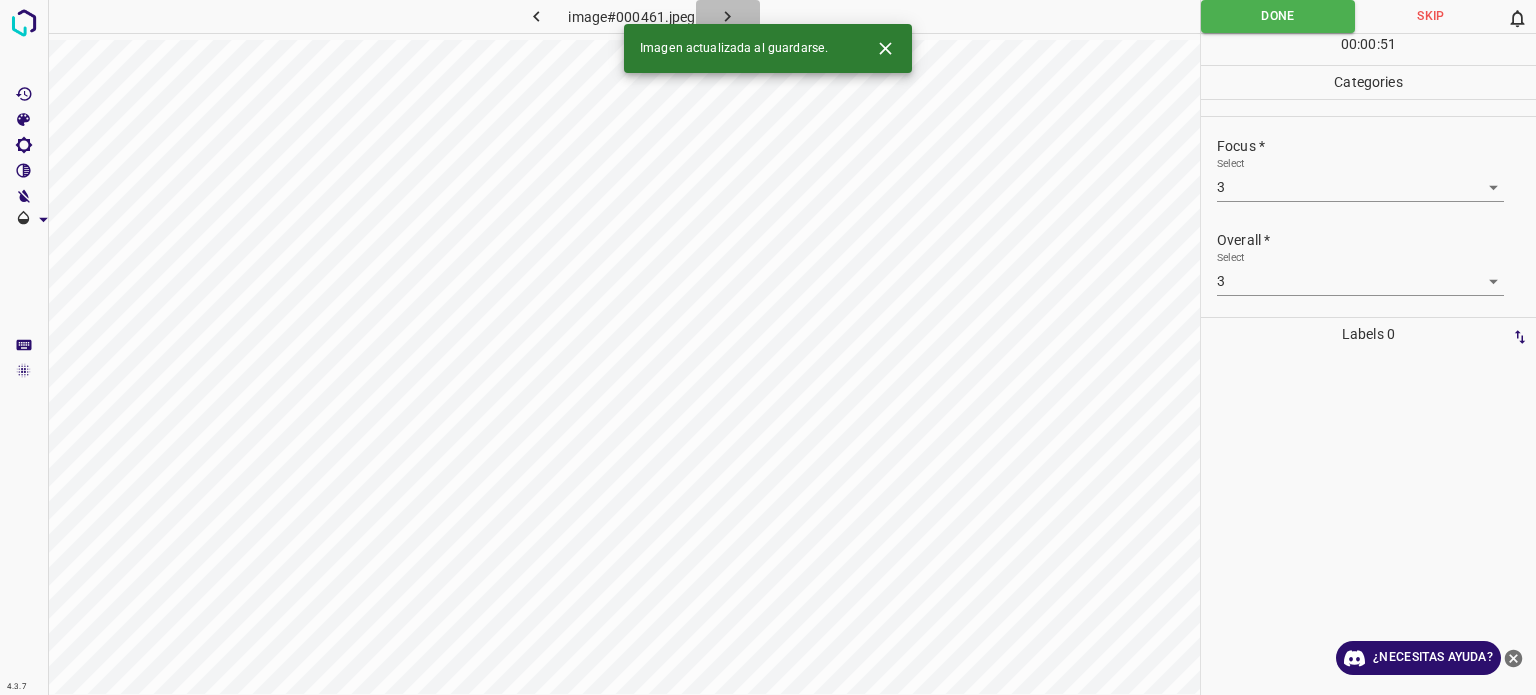 click at bounding box center (728, 16) 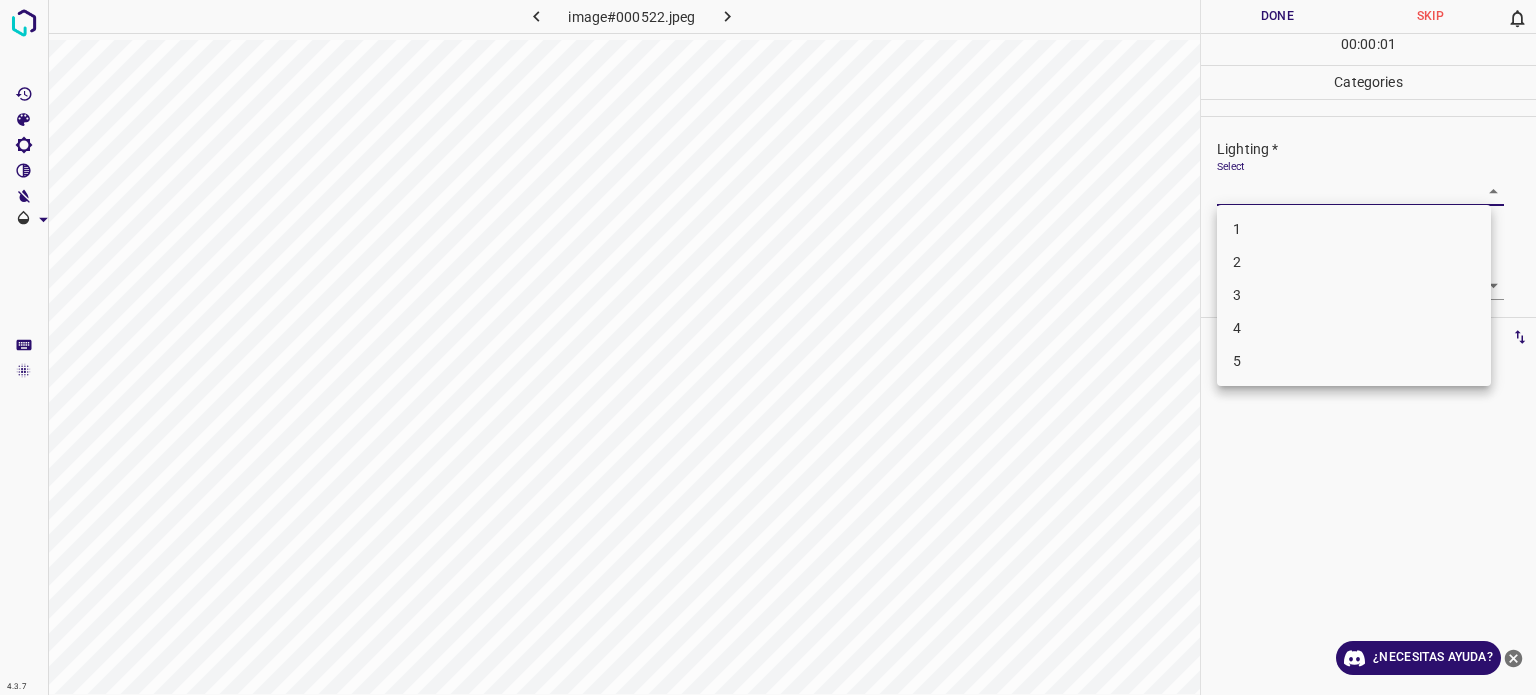 click on "4.3.7 image#000522.jpeg Done Skip 0 00   : 00   : 01   Categories Lighting *  Select ​ Focus *  Select ​ Overall *  Select ​ Labels   0 Categories 1 Lighting 2 Focus 3 Overall Tools Space Change between modes (Draw & Edit) I Auto labeling R Restore zoom M Zoom in N Zoom out Delete Delete selecte label Filters Z Restore filters X Saturation filter C Brightness filter V Contrast filter B Gray scale filter General O Download ¿Necesitas ayuda? Texto original Valora esta traducción Tu opinión servirá para ayudar a mejorar el Traductor de Google - Texto - Esconder - Borrar 1 2 3 4 5" at bounding box center [768, 347] 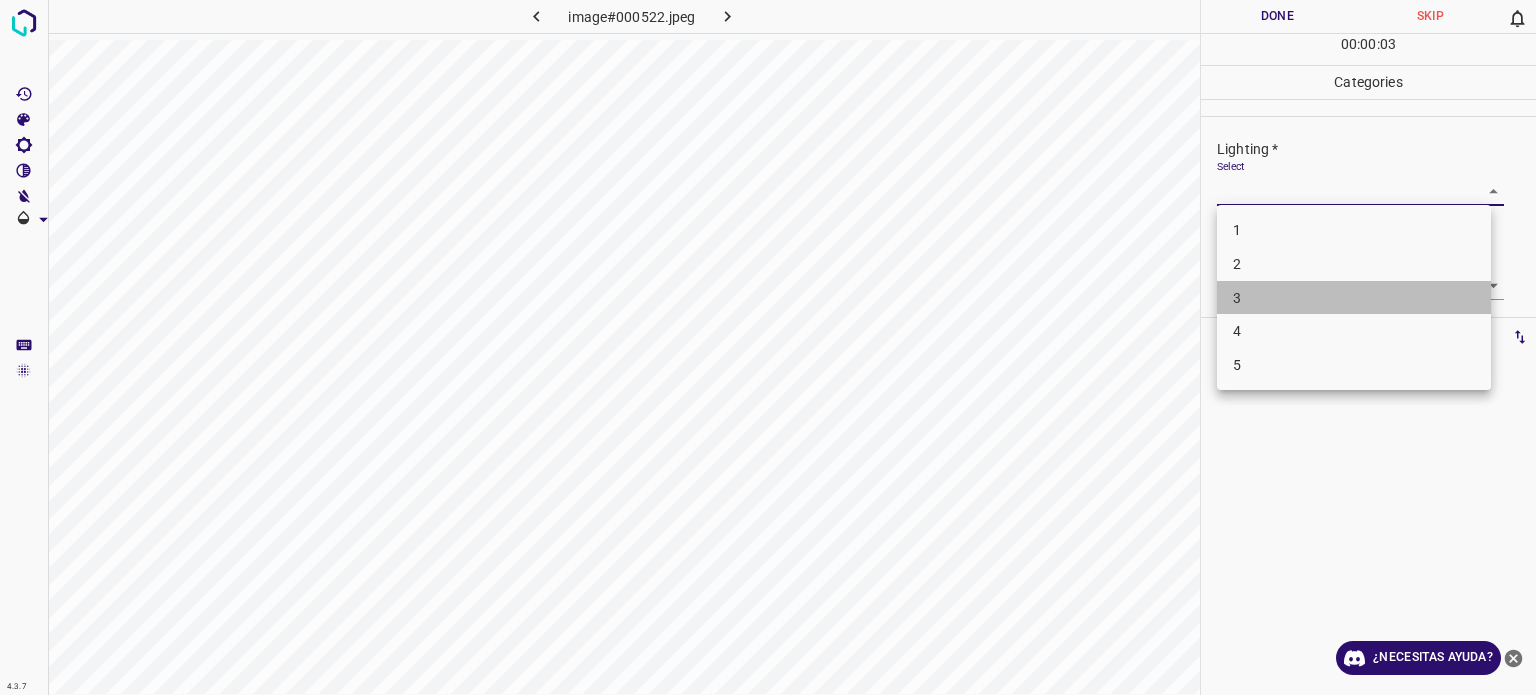 click on "3" at bounding box center [1237, 297] 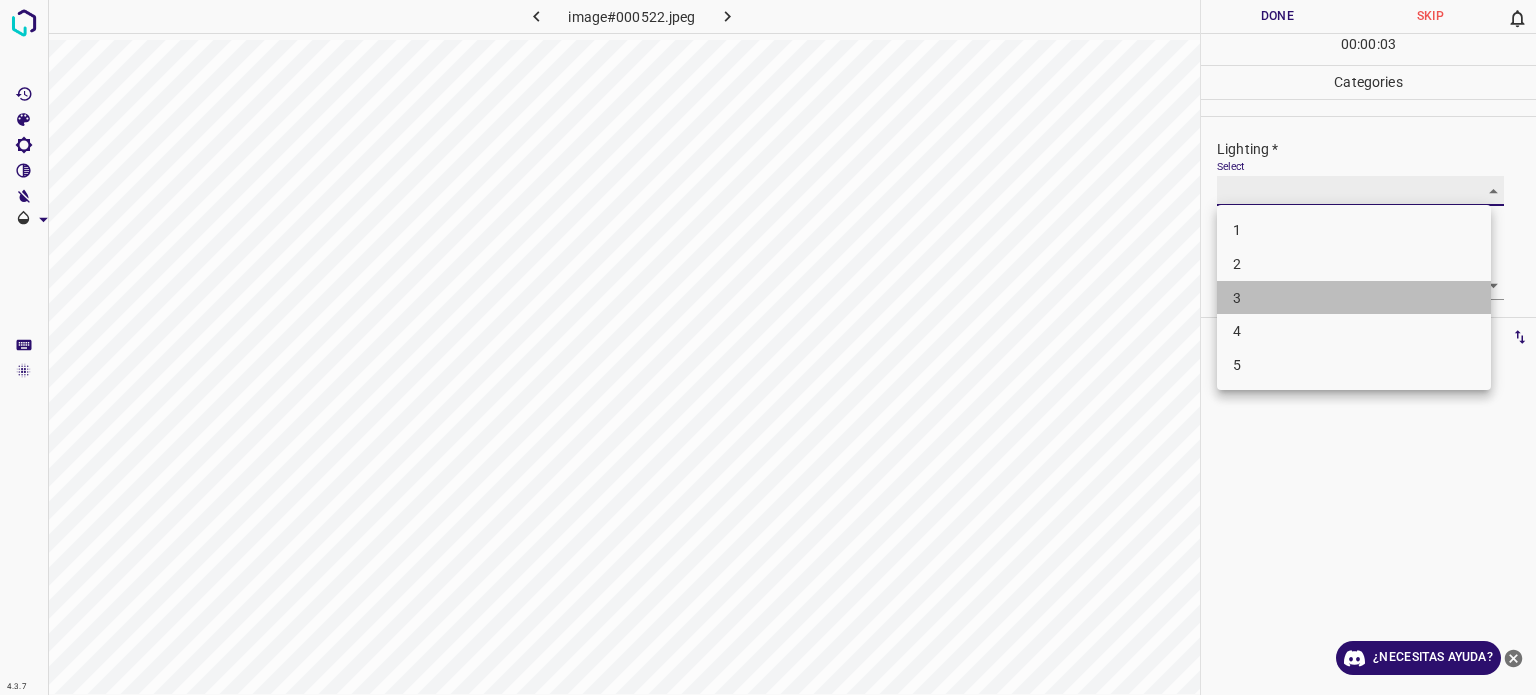 type on "3" 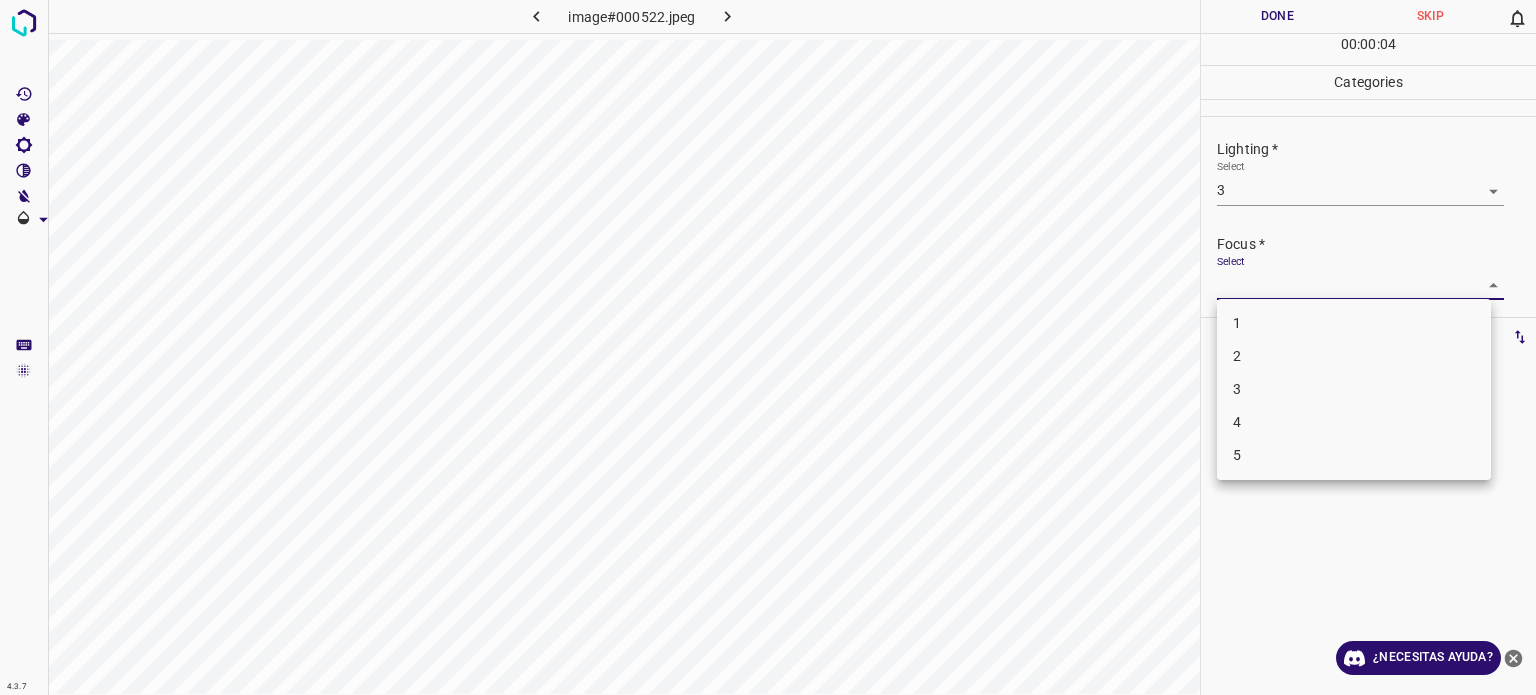 click on "4.3.7 image#000522.jpeg Done Skip 0 00   : 00   : 04   Categories Lighting *  Select 3 3 Focus *  Select ​ Overall *  Select ​ Labels   0 Categories 1 Lighting 2 Focus 3 Overall Tools Space Change between modes (Draw & Edit) I Auto labeling R Restore zoom M Zoom in N Zoom out Delete Delete selecte label Filters Z Restore filters X Saturation filter C Brightness filter V Contrast filter B Gray scale filter General O Download ¿Necesitas ayuda? Texto original Valora esta traducción Tu opinión servirá para ayudar a mejorar el Traductor de Google - Texto - Esconder - Borrar 1 2 3 4 5" at bounding box center [768, 347] 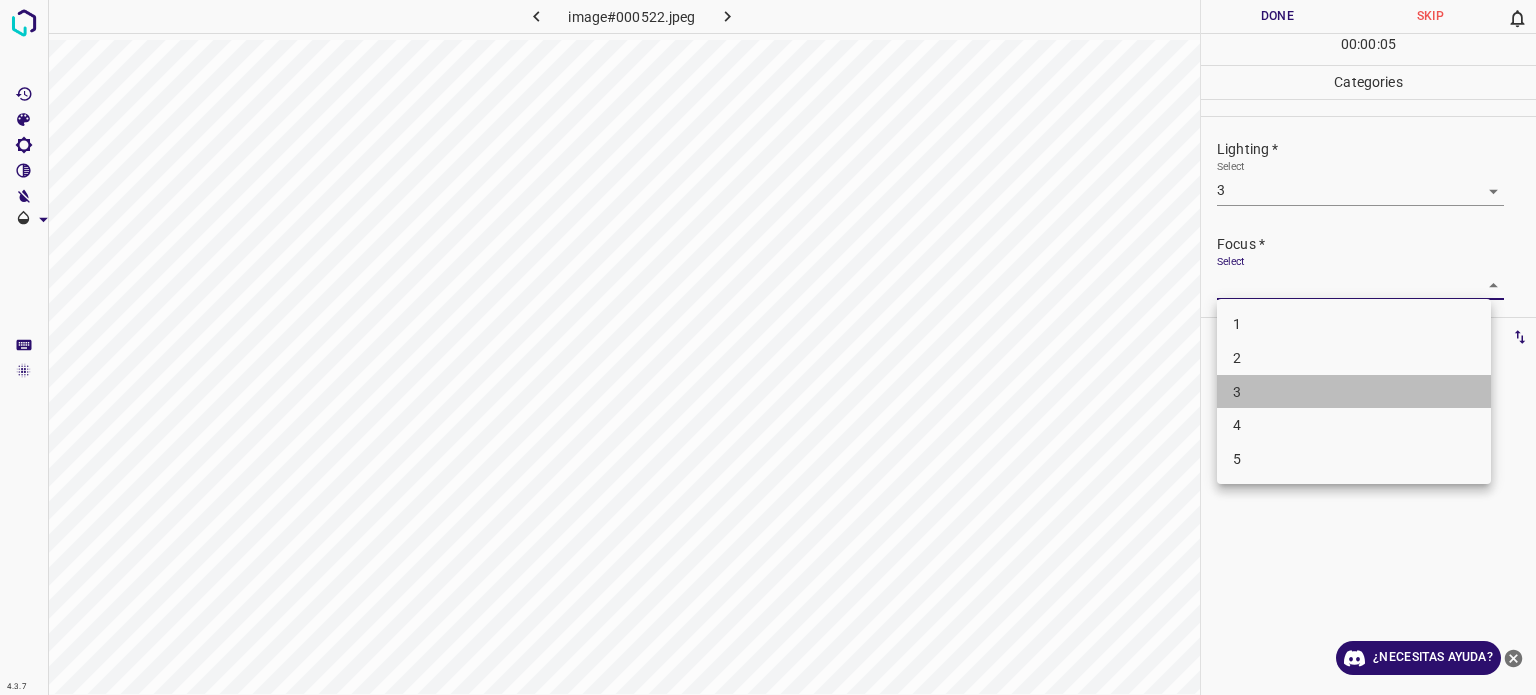 click on "3" at bounding box center (1354, 392) 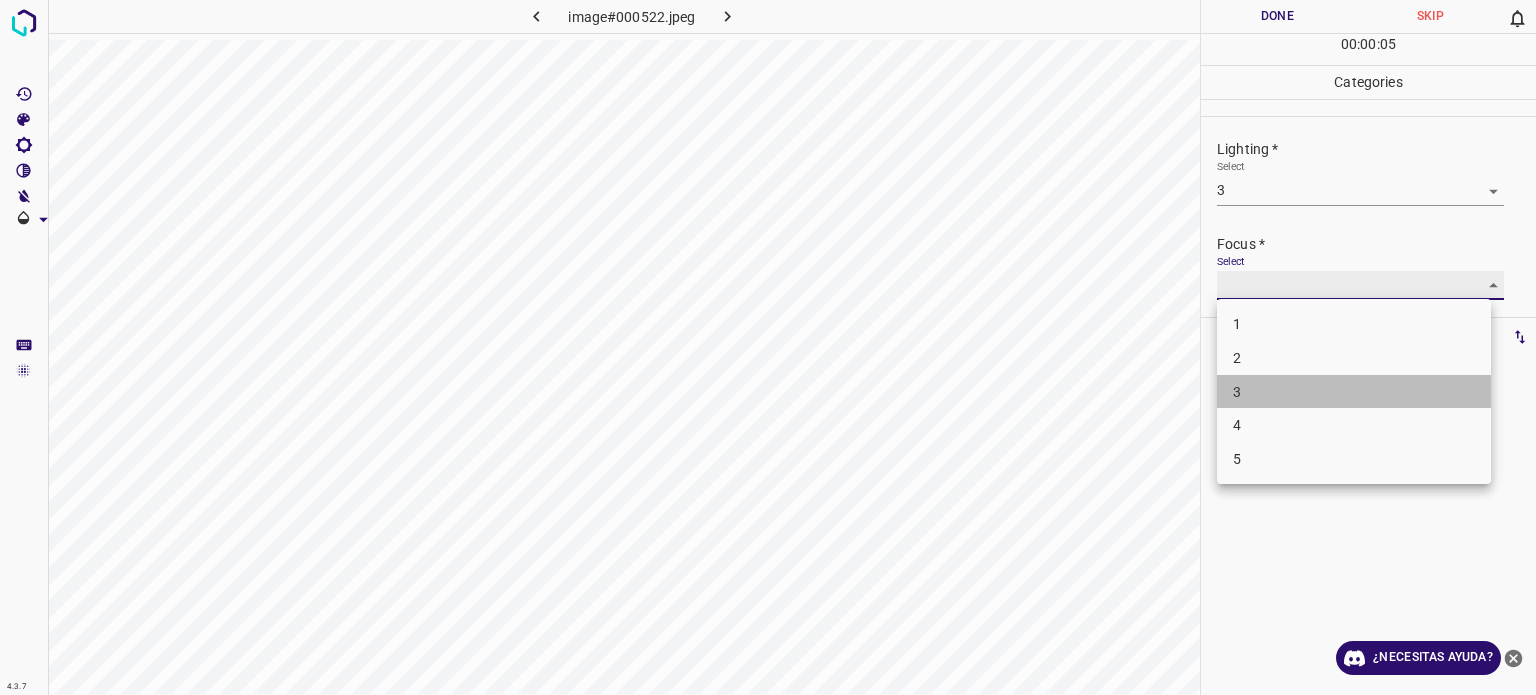 type on "3" 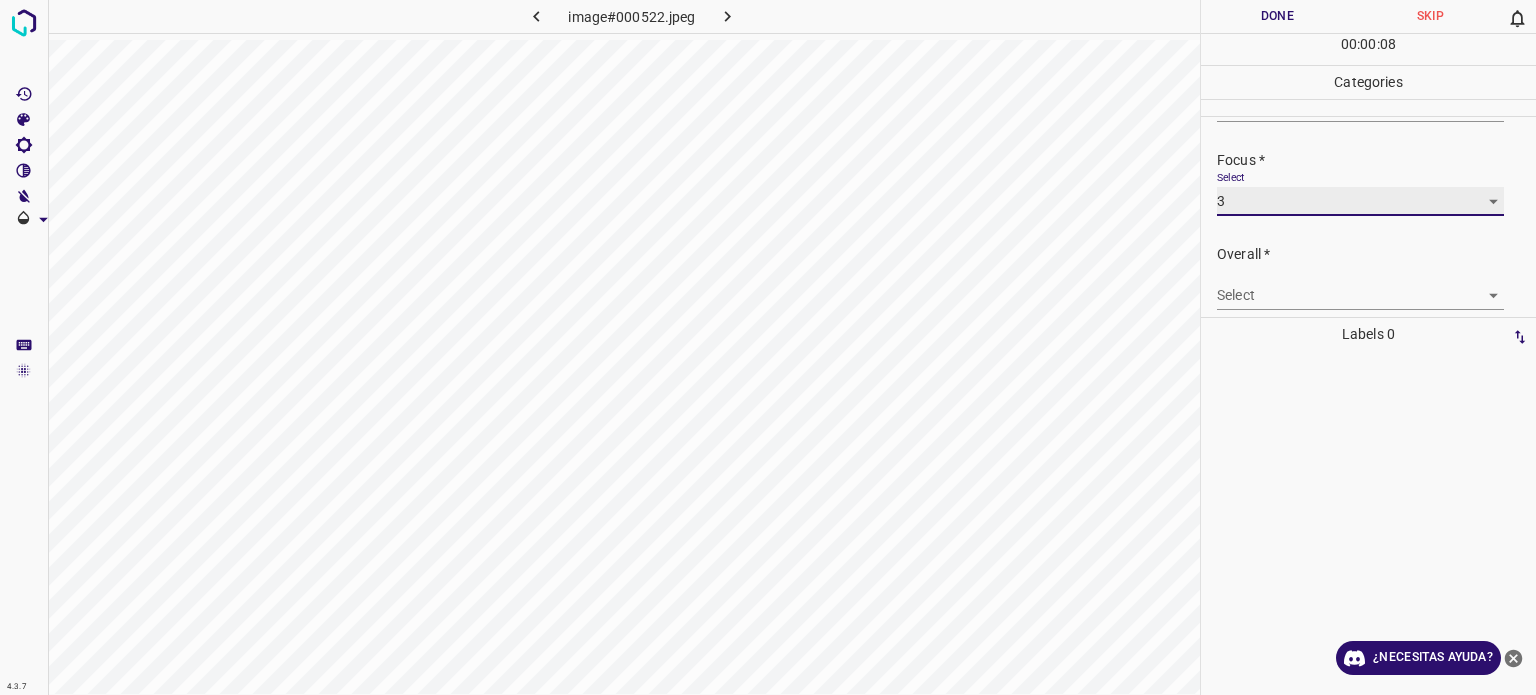 scroll, scrollTop: 98, scrollLeft: 0, axis: vertical 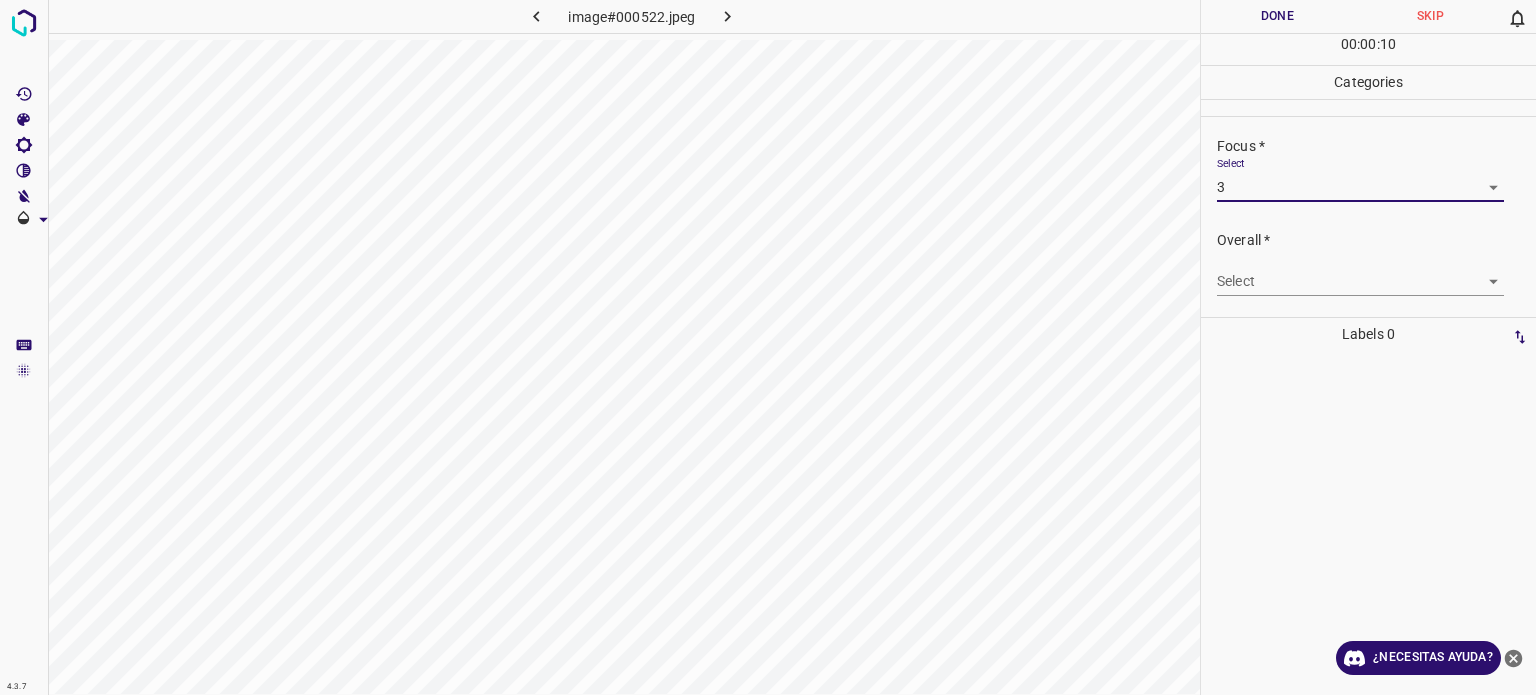 click on "4.3.7 image#000522.jpeg Done Skip 0 00   : 00   : 10   Categories Lighting *  Select 3 3 Focus *  Select 3 3 Overall *  Select ​ Labels   0 Categories 1 Lighting 2 Focus 3 Overall Tools Space Change between modes (Draw & Edit) I Auto labeling R Restore zoom M Zoom in N Zoom out Delete Delete selecte label Filters Z Restore filters X Saturation filter C Brightness filter V Contrast filter B Gray scale filter General O Download ¿Necesitas ayuda? Texto original Valora esta traducción Tu opinión servirá para ayudar a mejorar el Traductor de Google - Texto - Esconder - Borrar" at bounding box center [768, 347] 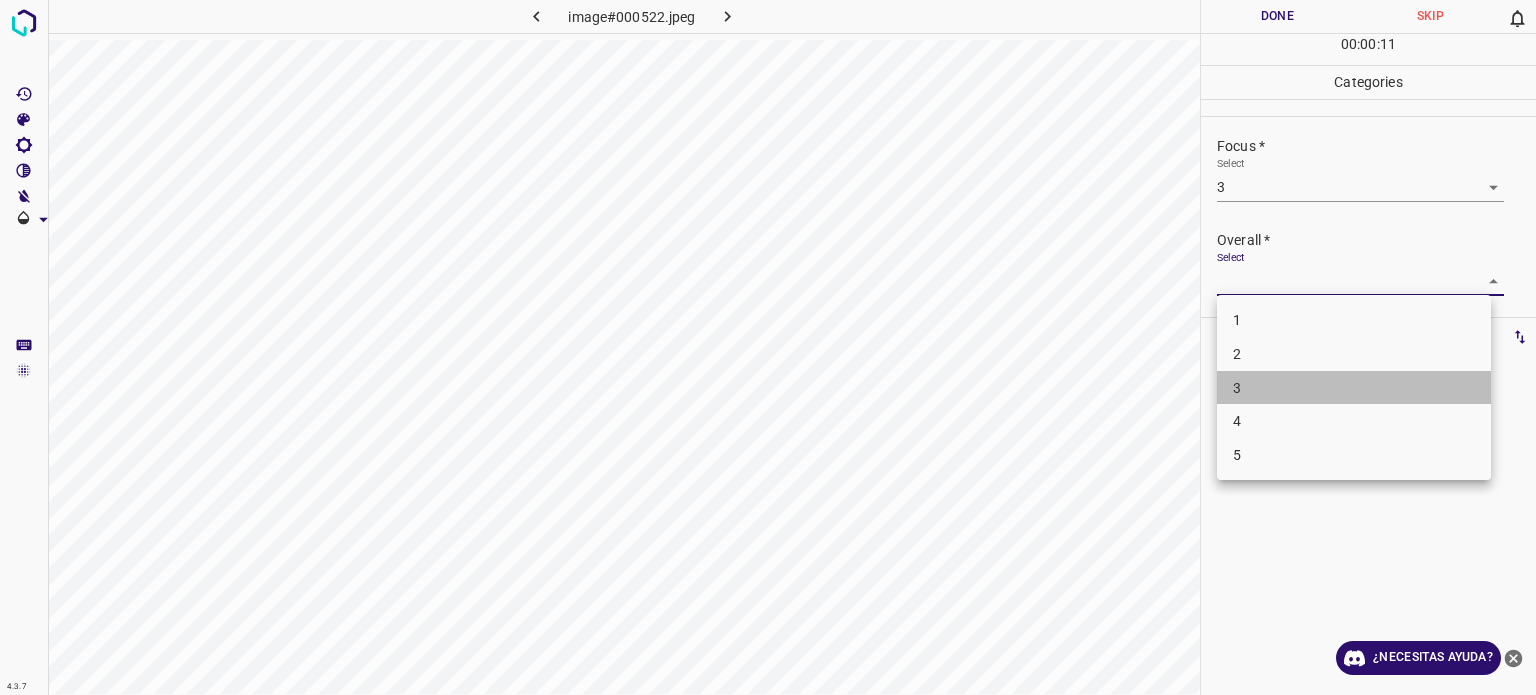 click on "3" at bounding box center (1354, 388) 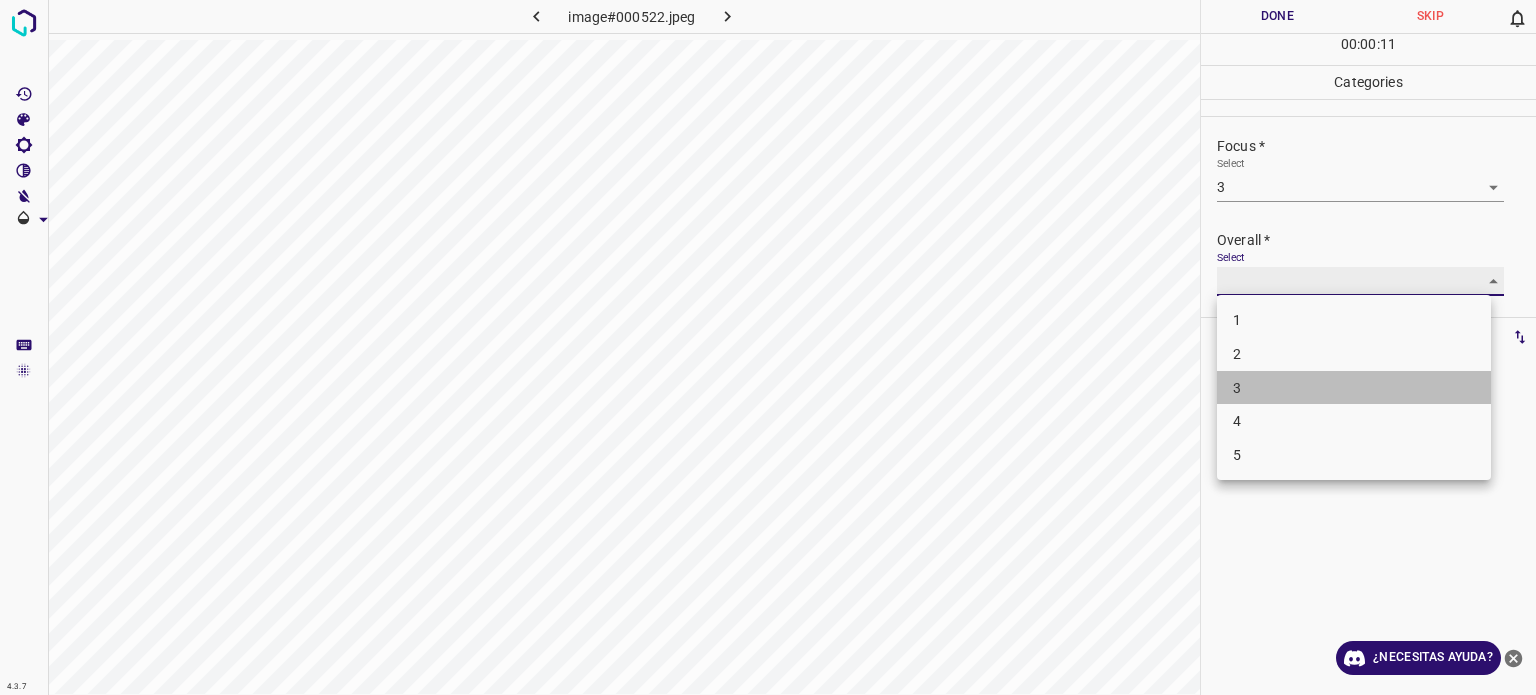 type on "3" 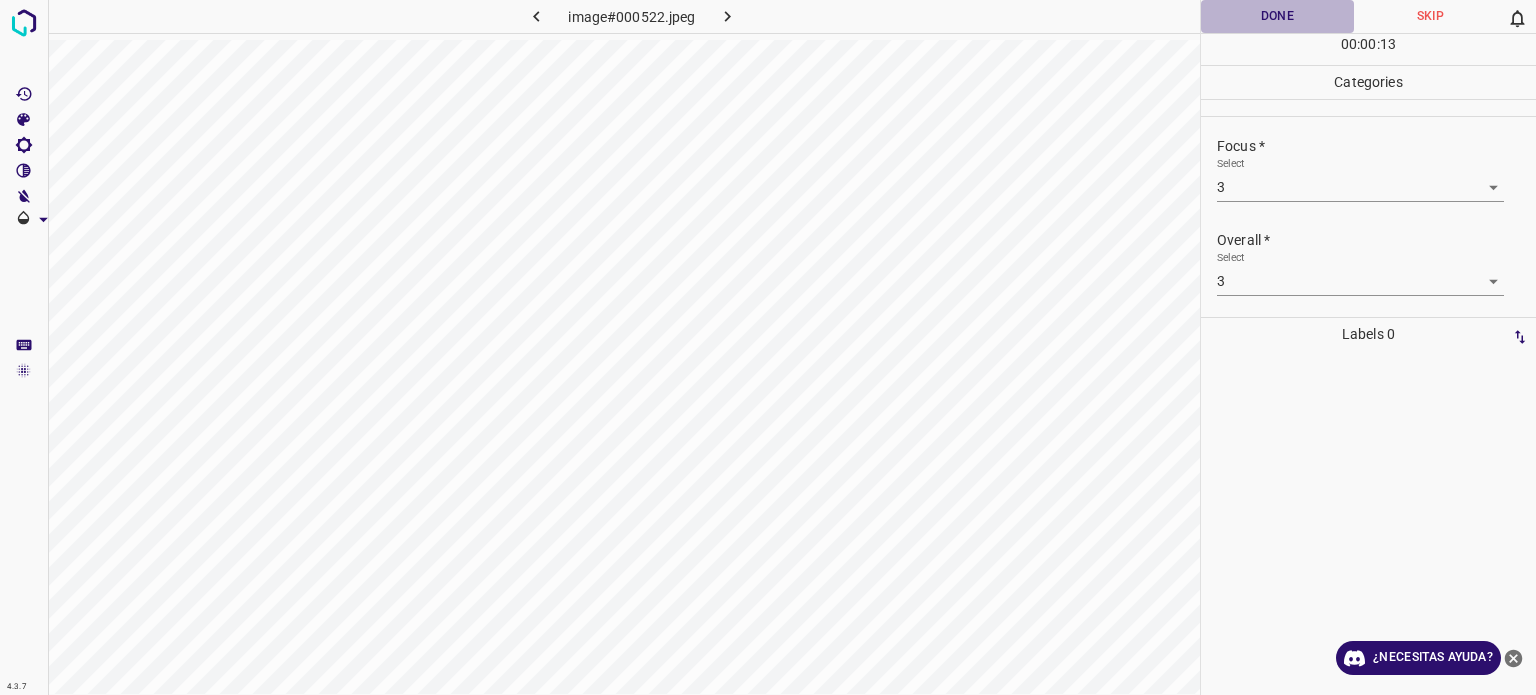 click on "Done" at bounding box center [1277, 16] 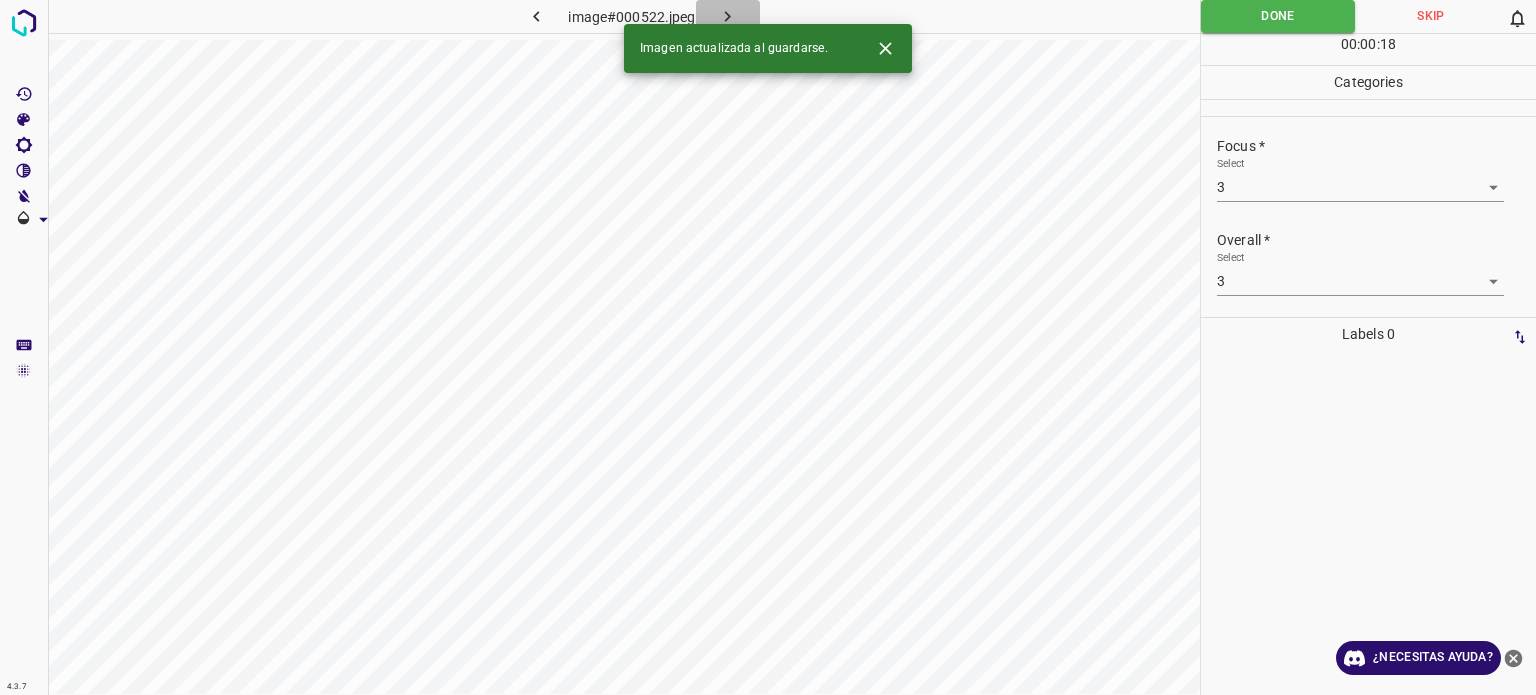 click 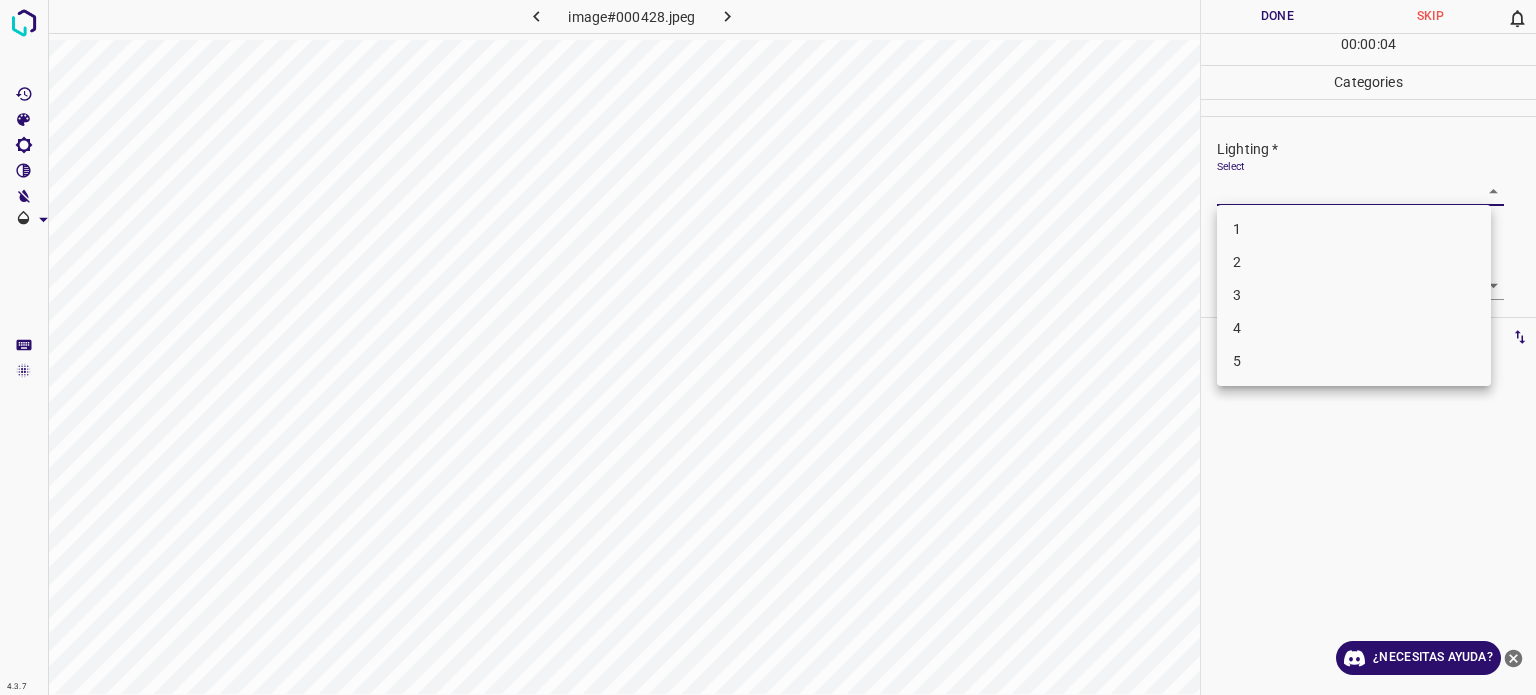 click on "4.3.7 image#000428.jpeg Done Skip 0 00   : 00   : 04   Categories Lighting *  Select ​ Focus *  Select ​ Overall *  Select ​ Labels   0 Categories 1 Lighting 2 Focus 3 Overall Tools Space Change between modes (Draw & Edit) I Auto labeling R Restore zoom M Zoom in N Zoom out Delete Delete selecte label Filters Z Restore filters X Saturation filter C Brightness filter V Contrast filter B Gray scale filter General O Download ¿Necesitas ayuda? Texto original Valora esta traducción Tu opinión servirá para ayudar a mejorar el Traductor de Google - Texto - Esconder - Borrar 1 2 3 4 5" at bounding box center [768, 347] 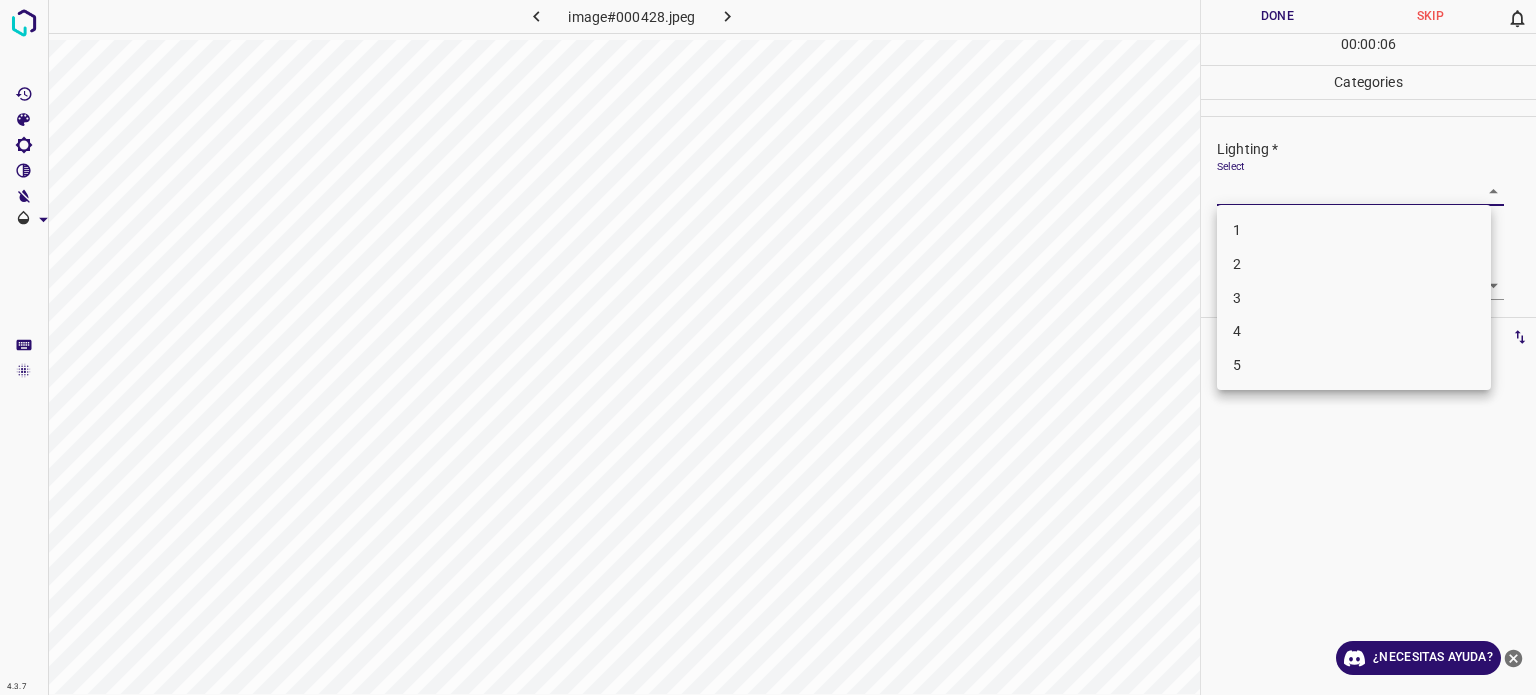 click on "3" at bounding box center (1354, 298) 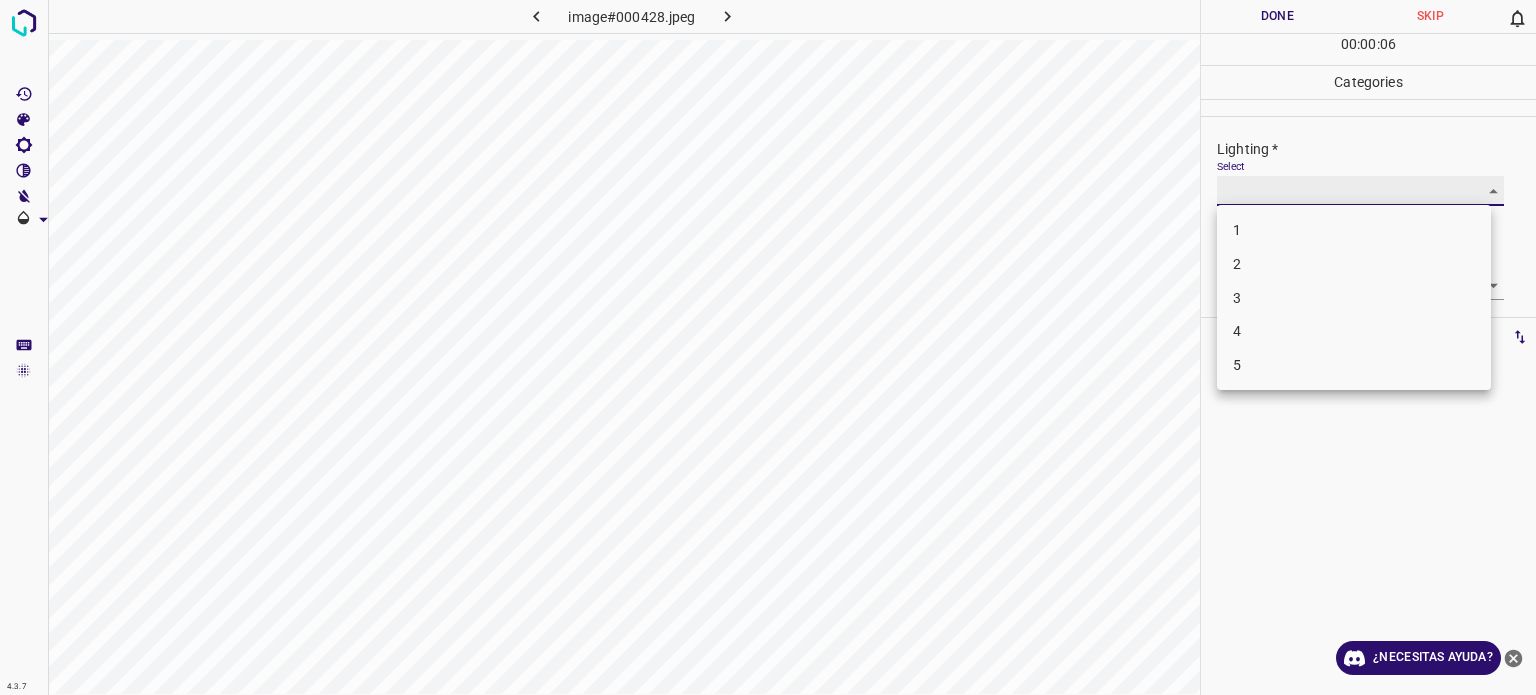 type on "3" 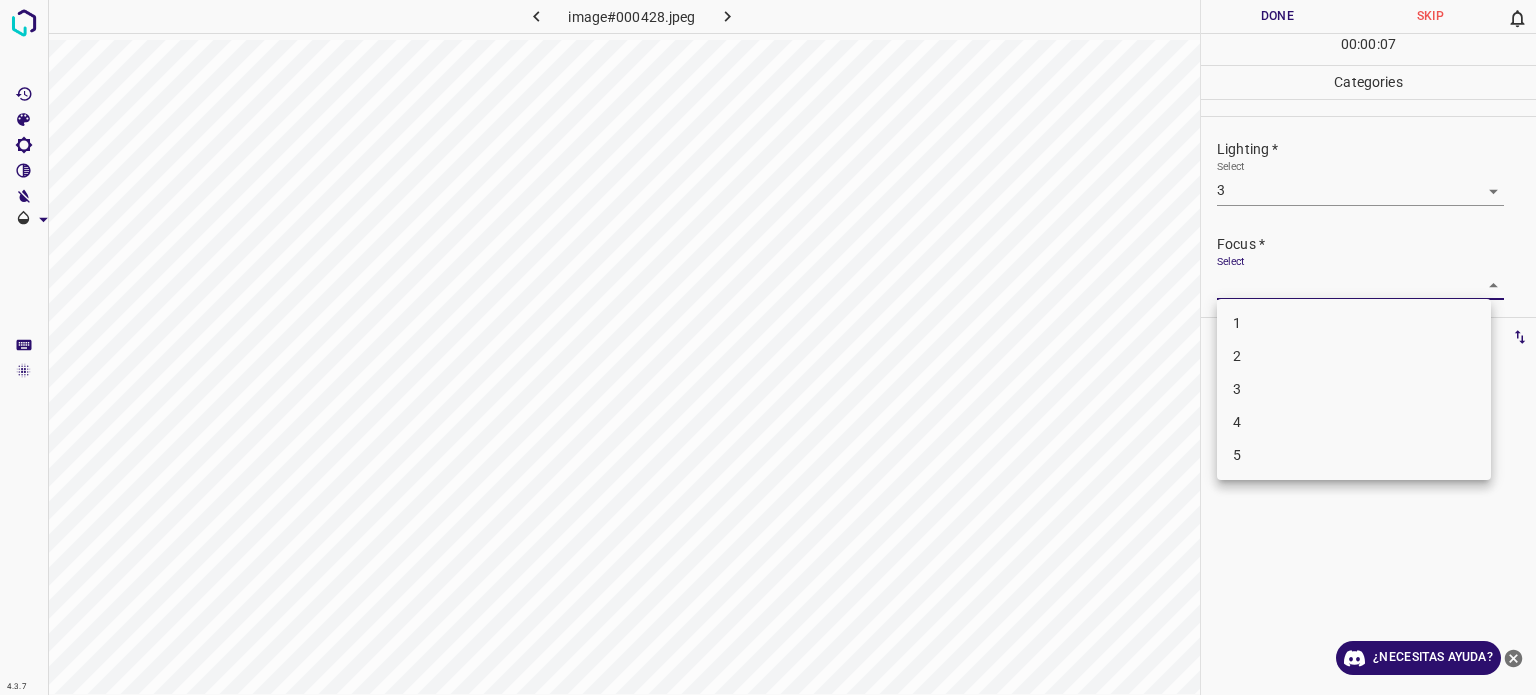 click on "4.3.7 image#000428.jpeg Done Skip 0 00   : 00   : 07   Categories Lighting *  Select 3 3 Focus *  Select ​ Overall *  Select ​ Labels   0 Categories 1 Lighting 2 Focus 3 Overall Tools Space Change between modes (Draw & Edit) I Auto labeling R Restore zoom M Zoom in N Zoom out Delete Delete selecte label Filters Z Restore filters X Saturation filter C Brightness filter V Contrast filter B Gray scale filter General O Download ¿Necesitas ayuda? Texto original Valora esta traducción Tu opinión servirá para ayudar a mejorar el Traductor de Google - Texto - Esconder - Borrar 1 2 3 4 5" at bounding box center (768, 347) 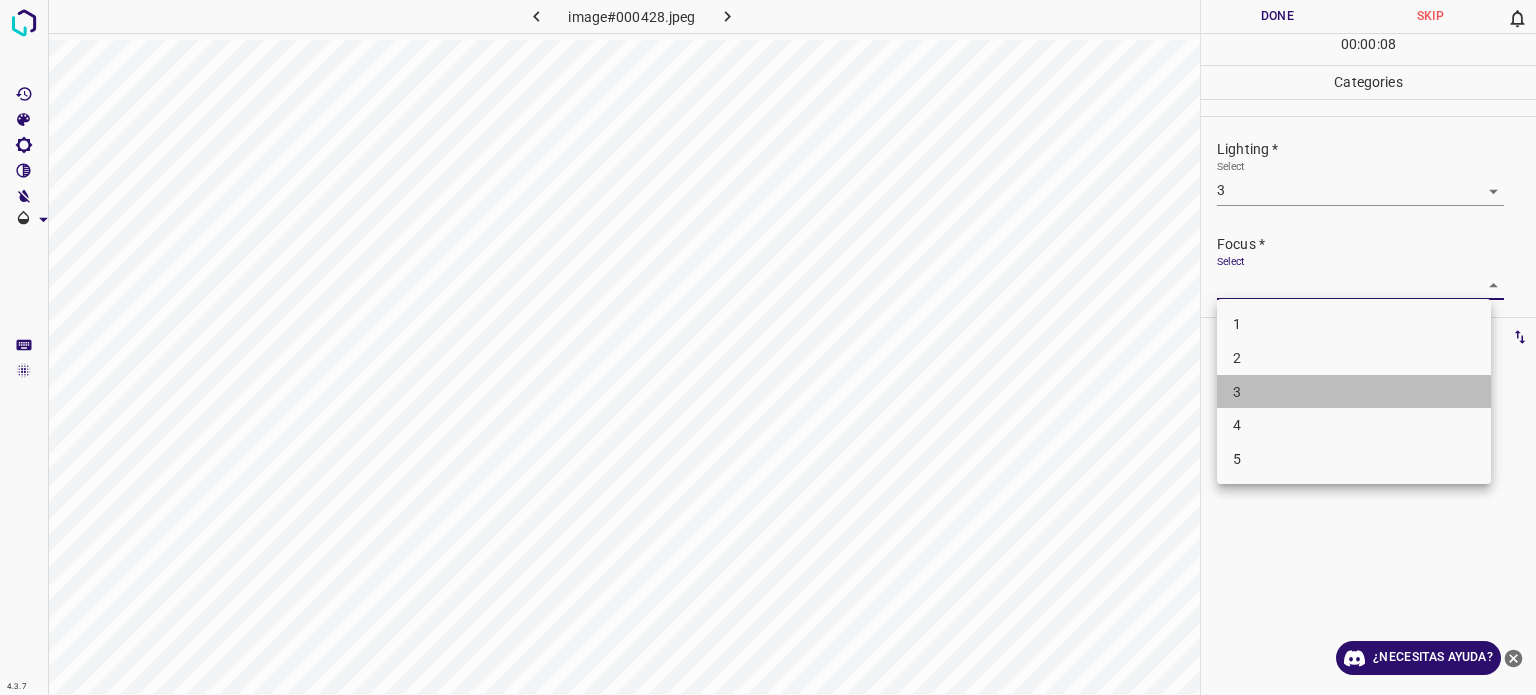 click on "3" at bounding box center [1237, 391] 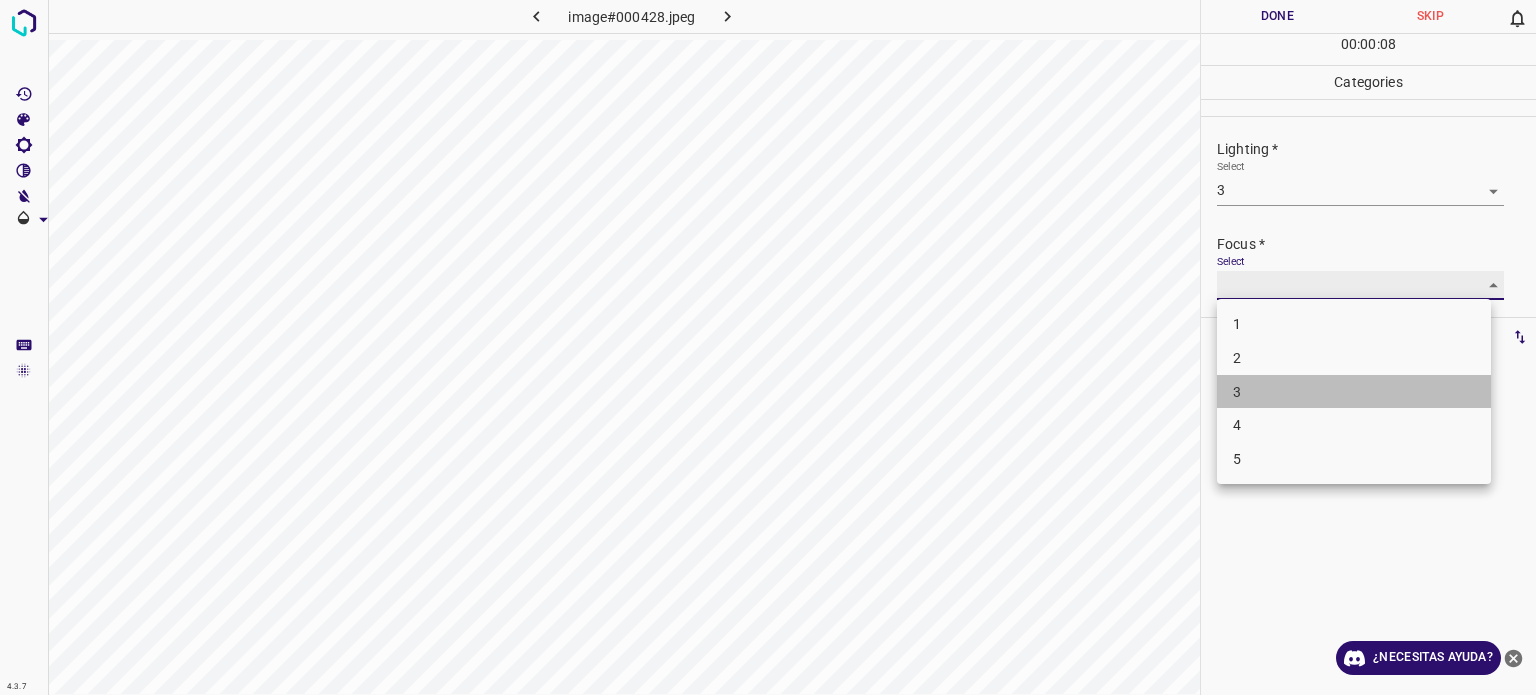type on "3" 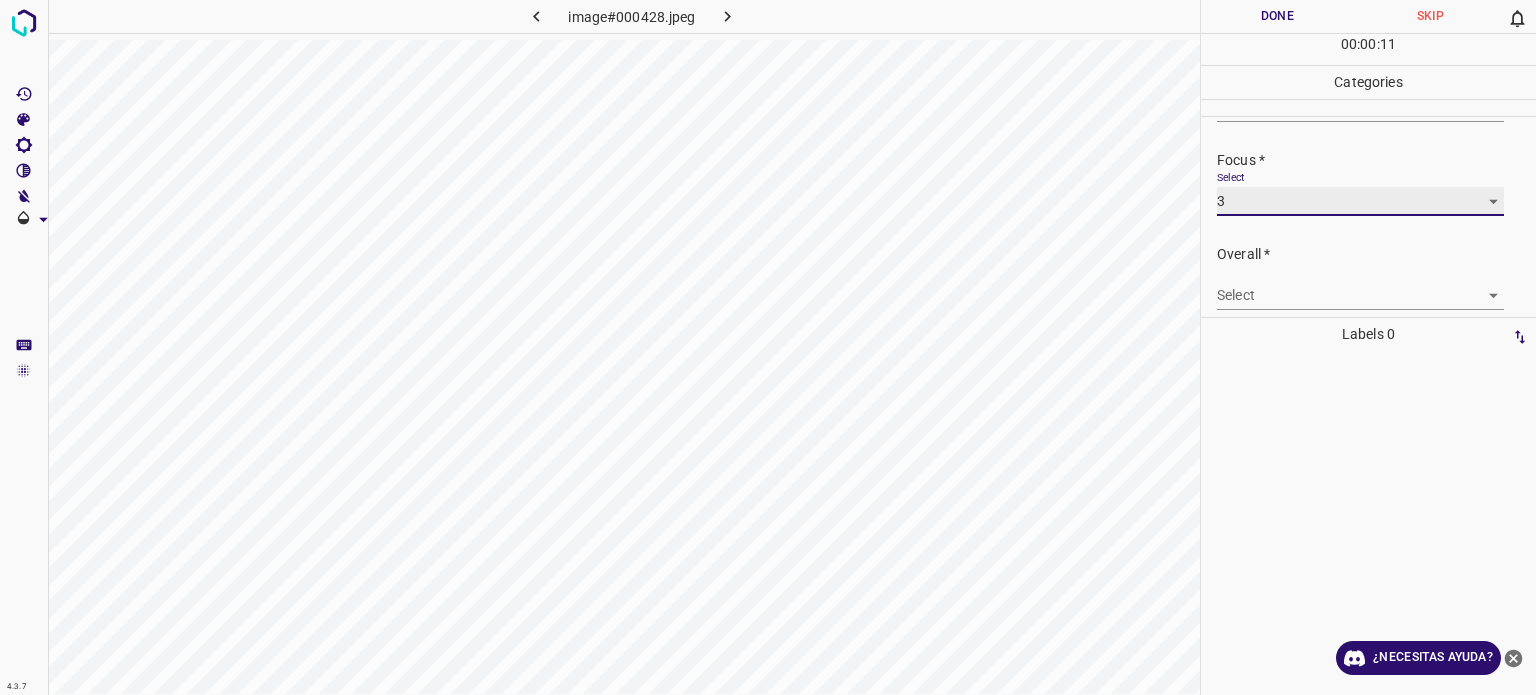scroll, scrollTop: 98, scrollLeft: 0, axis: vertical 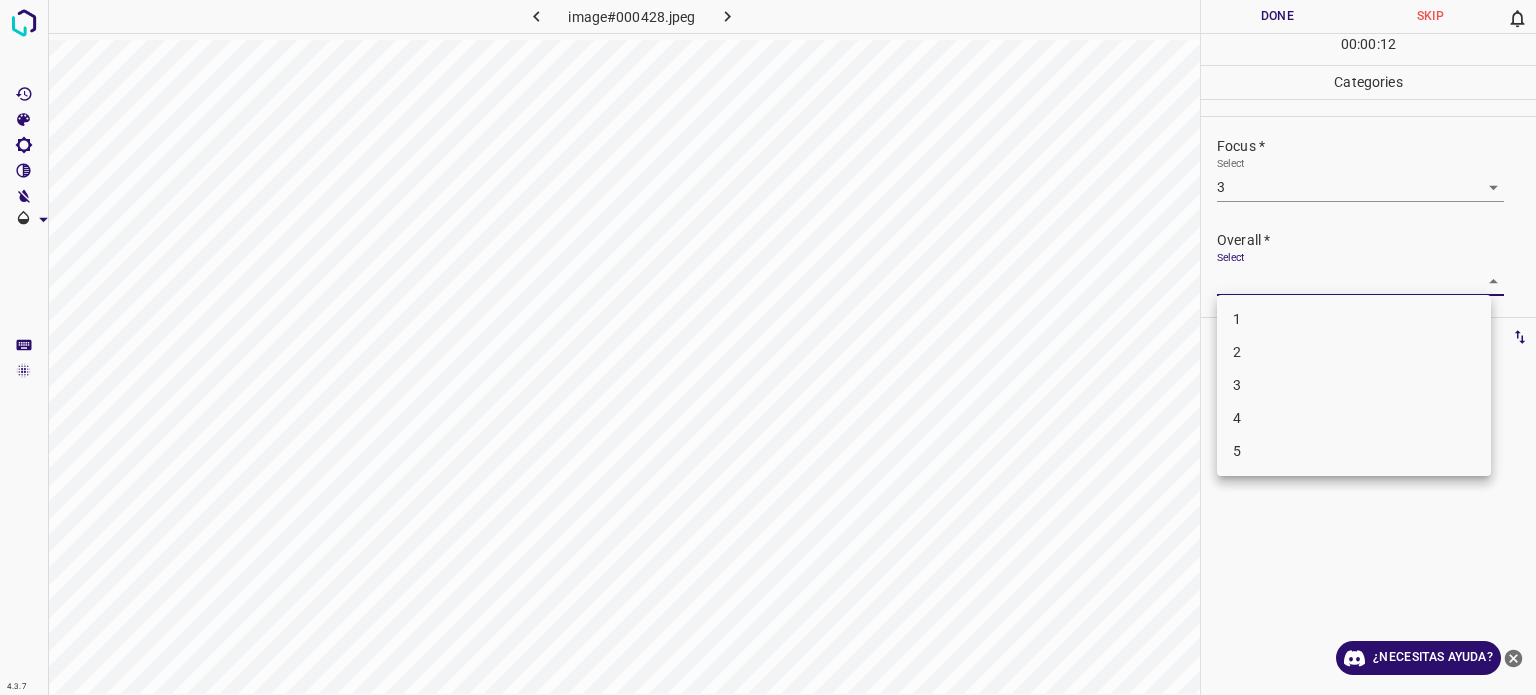 click on "4.3.7 image#000428.jpeg Done Skip 0 00   : 00   : 12   Categories Lighting *  Select 3 3 Focus *  Select 3 3 Overall *  Select ​ Labels   0 Categories 1 Lighting 2 Focus 3 Overall Tools Space Change between modes (Draw & Edit) I Auto labeling R Restore zoom M Zoom in N Zoom out Delete Delete selecte label Filters Z Restore filters X Saturation filter C Brightness filter V Contrast filter B Gray scale filter General O Download ¿Necesitas ayuda? Texto original Valora esta traducción Tu opinión servirá para ayudar a mejorar el Traductor de Google - Texto - Esconder - Borrar 1 2 3 4 5" at bounding box center [768, 347] 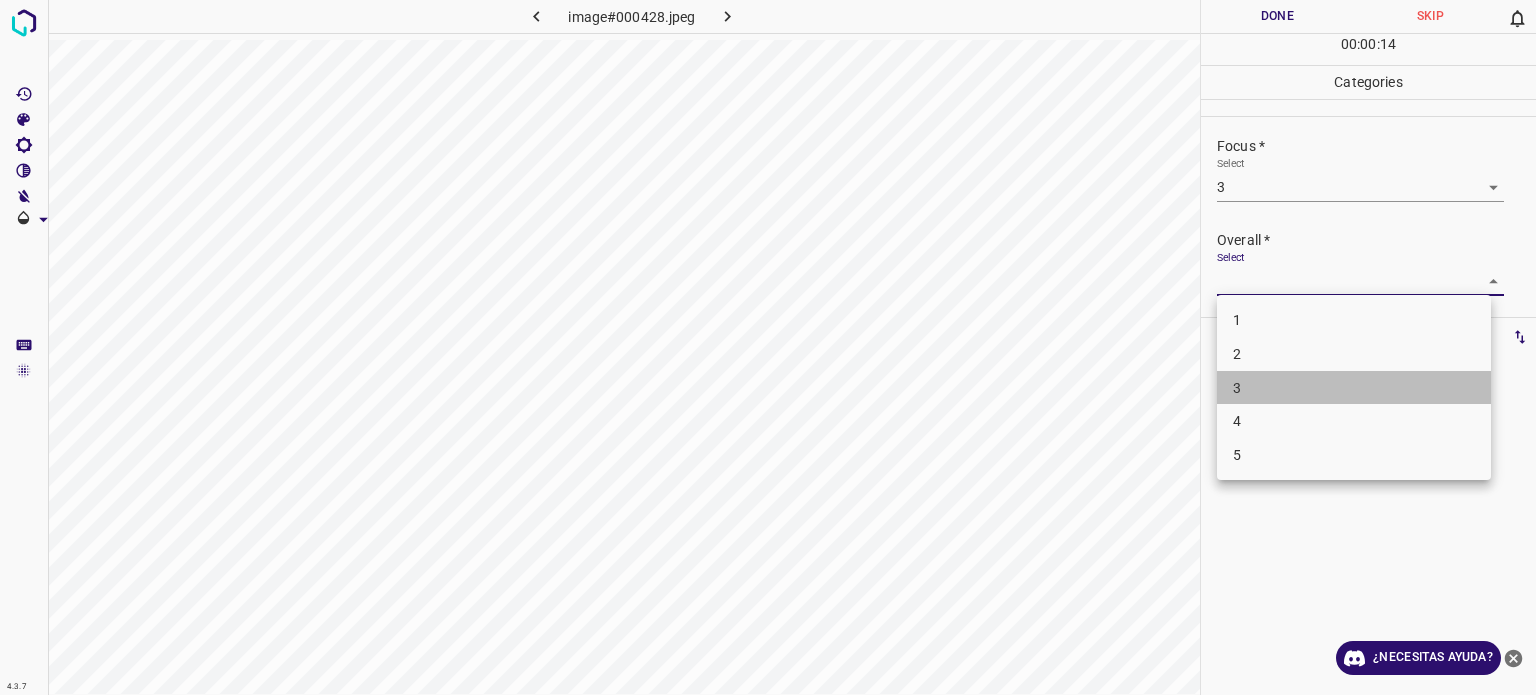 click on "3" at bounding box center (1237, 387) 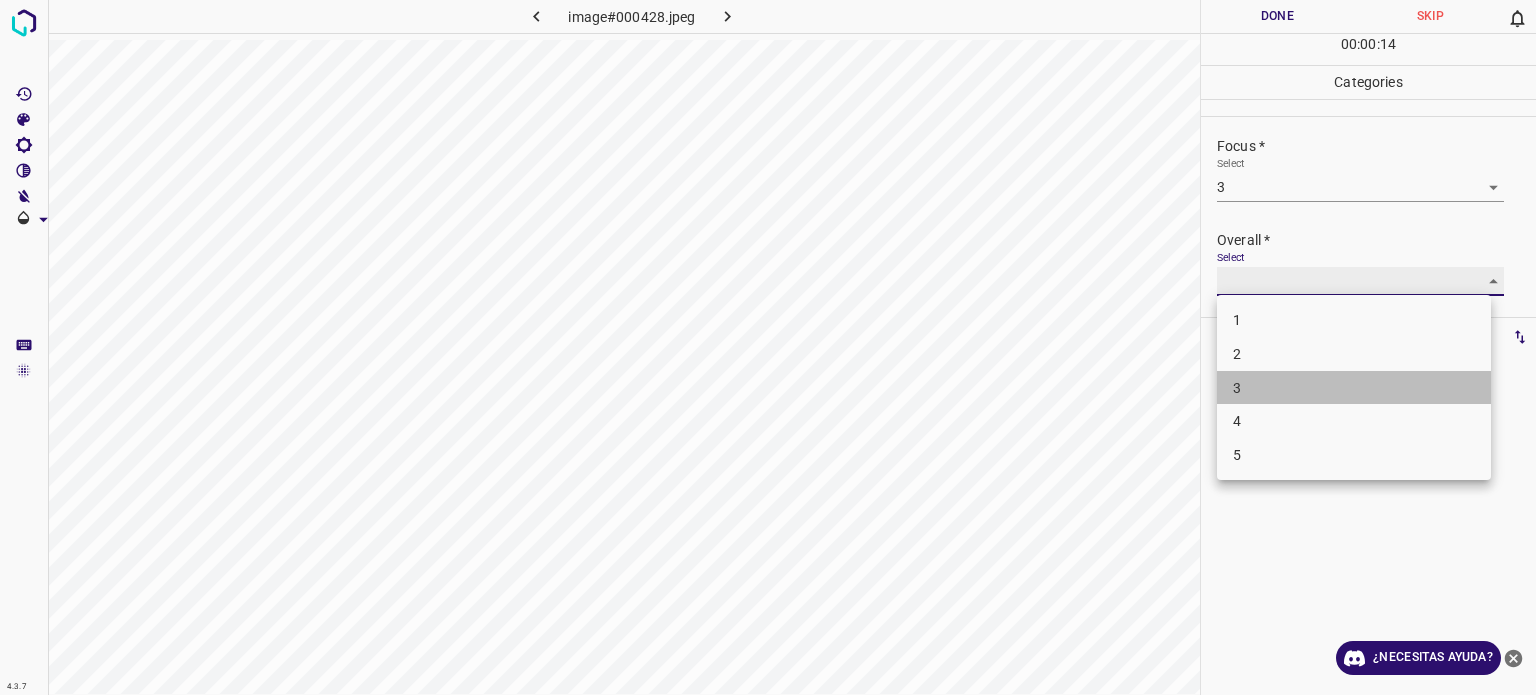 type on "3" 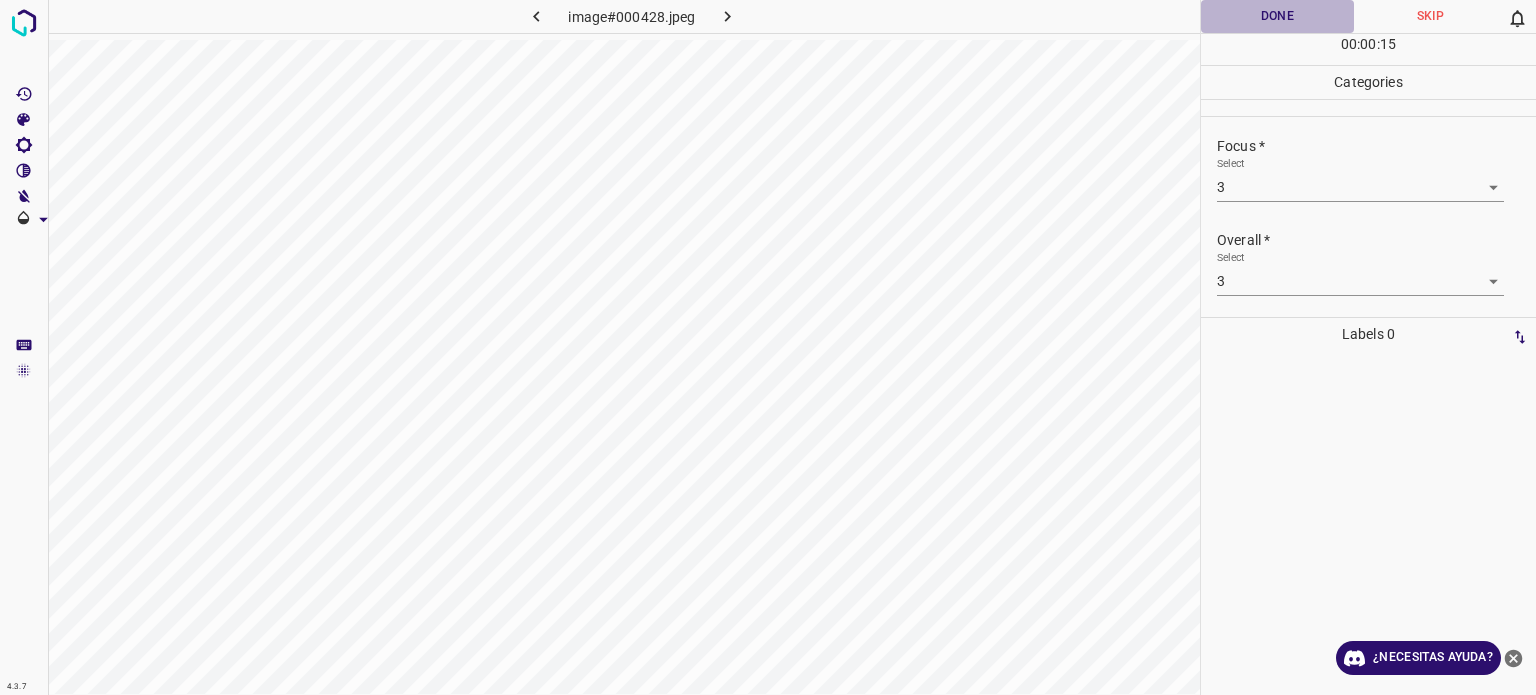 click on "Done" at bounding box center [1277, 16] 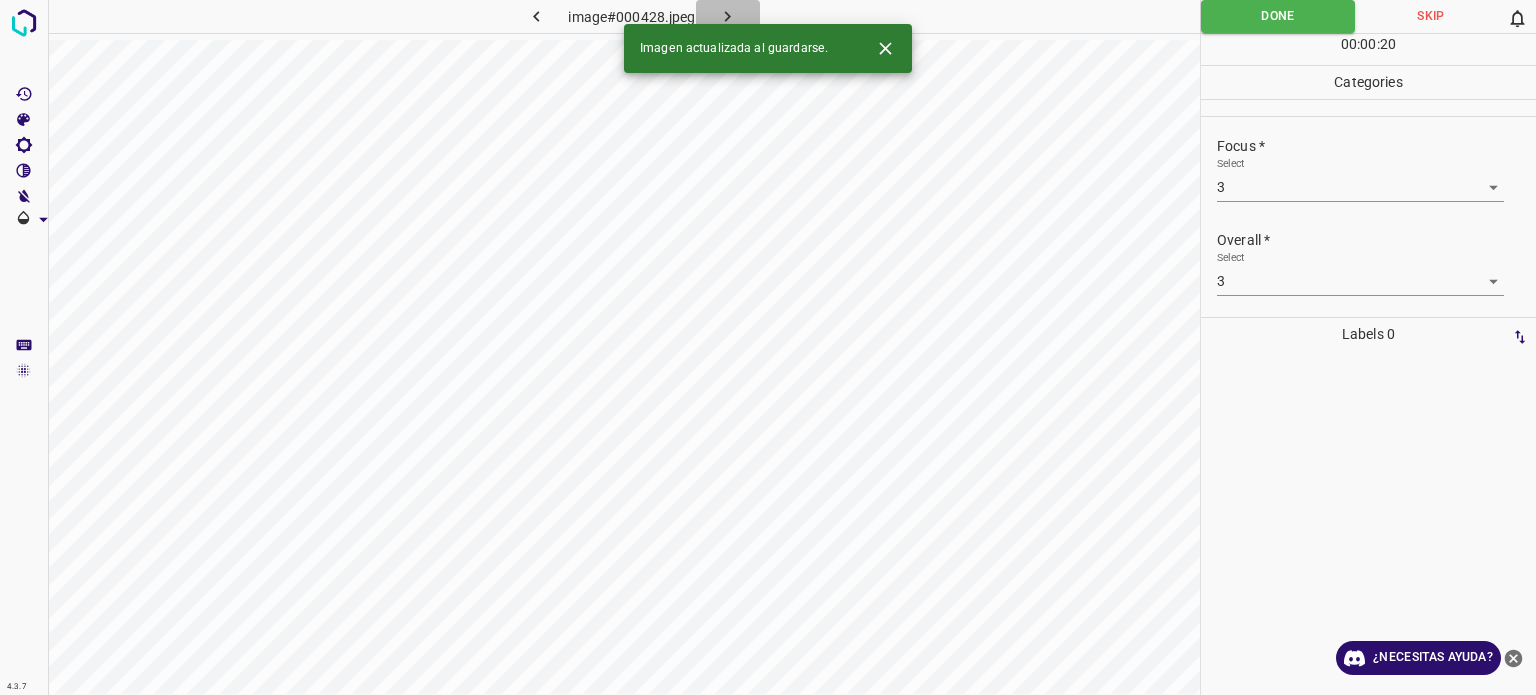 click 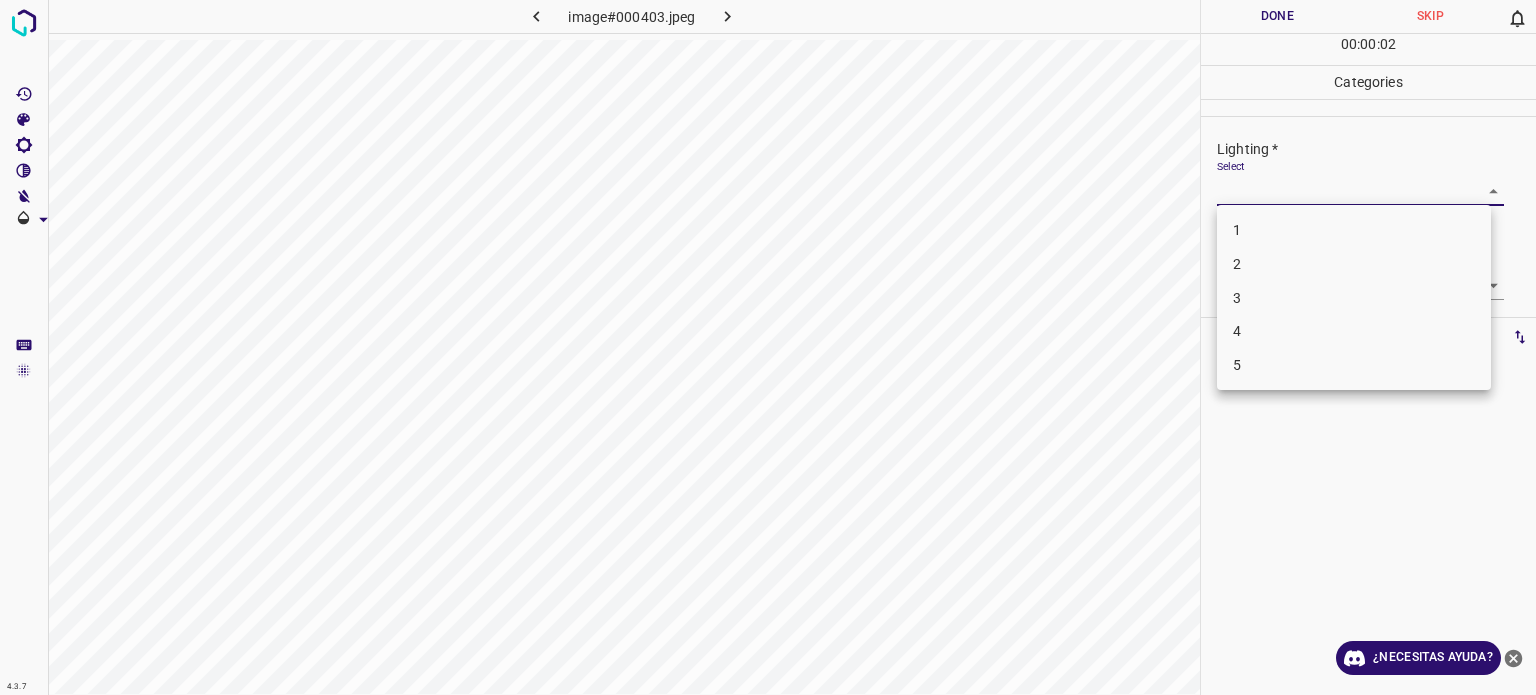 click on "4.3.7 image#000403.jpeg Done Skip 0 00   : 00   : 02   Categories Lighting *  Select ​ Focus *  Select ​ Overall *  Select ​ Labels   0 Categories 1 Lighting 2 Focus 3 Overall Tools Space Change between modes (Draw & Edit) I Auto labeling R Restore zoom M Zoom in N Zoom out Delete Delete selecte label Filters Z Restore filters X Saturation filter C Brightness filter V Contrast filter B Gray scale filter General O Download ¿Necesitas ayuda? Texto original Valora esta traducción Tu opinión servirá para ayudar a mejorar el Traductor de Google - Texto - Esconder - Borrar 1 2 3 4 5" at bounding box center (768, 347) 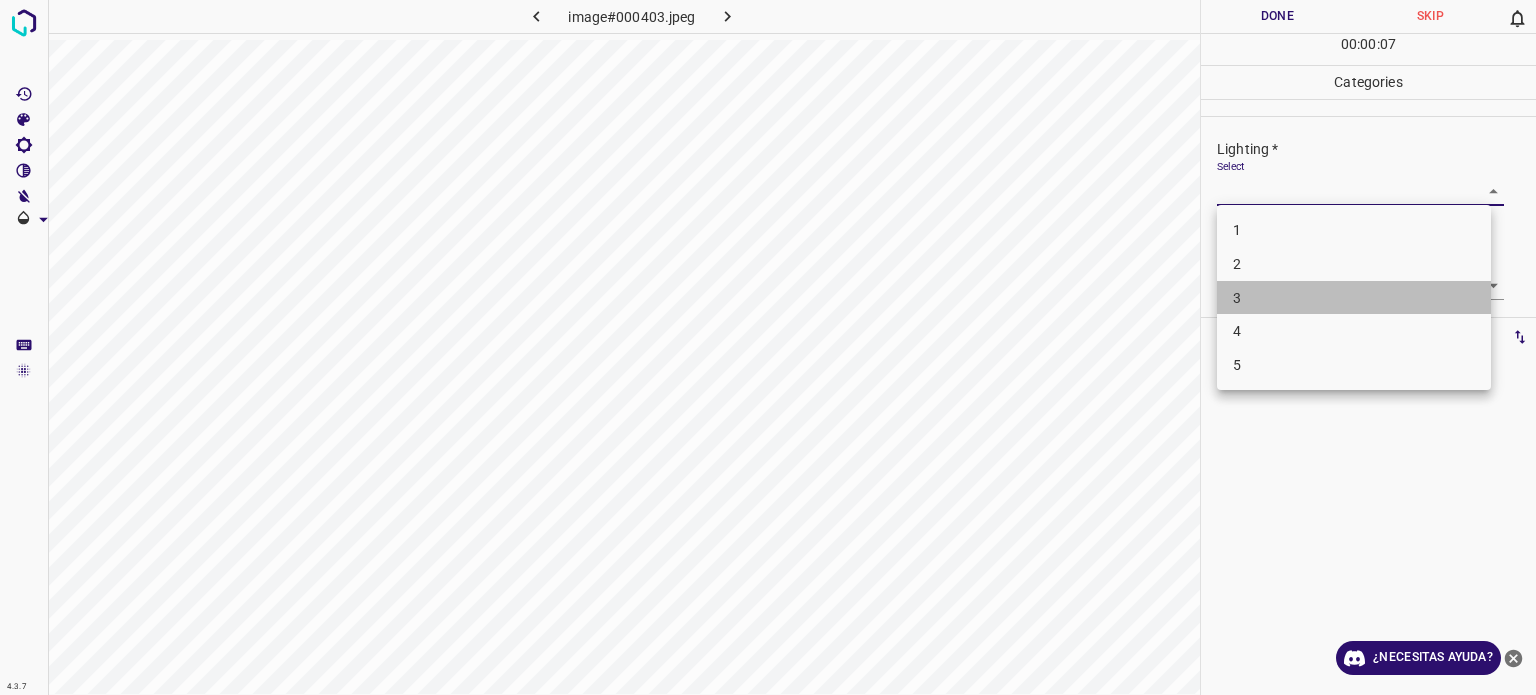 click on "3" at bounding box center (1354, 298) 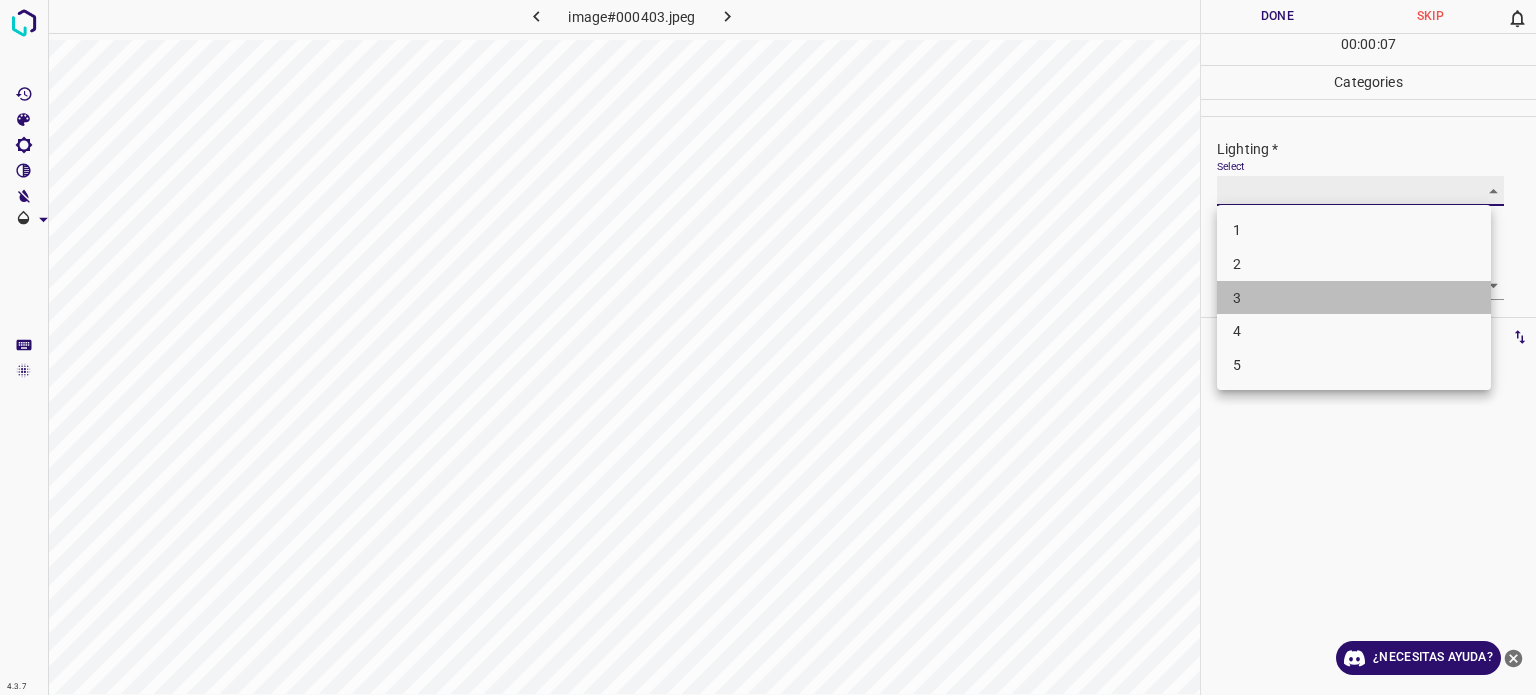 type on "3" 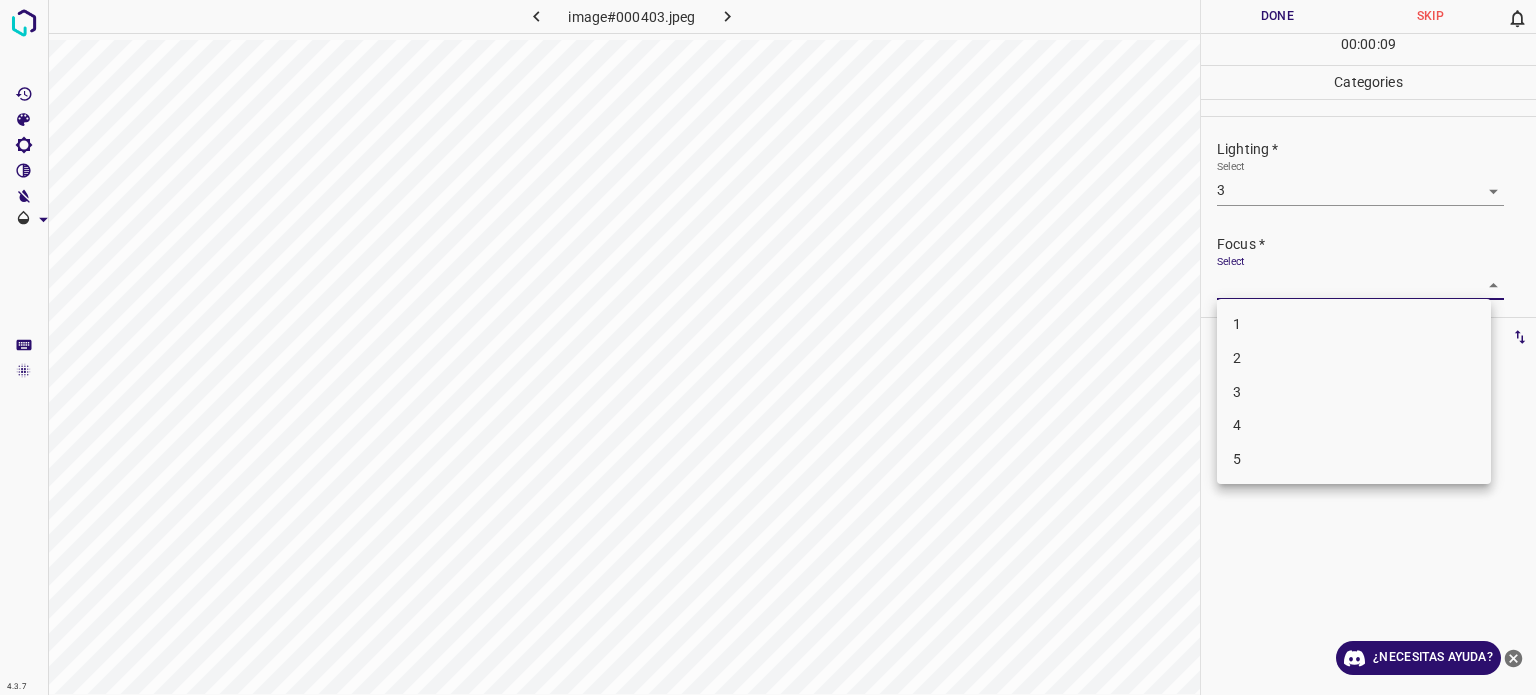 drag, startPoint x: 1246, startPoint y: 293, endPoint x: 1248, endPoint y: 387, distance: 94.02127 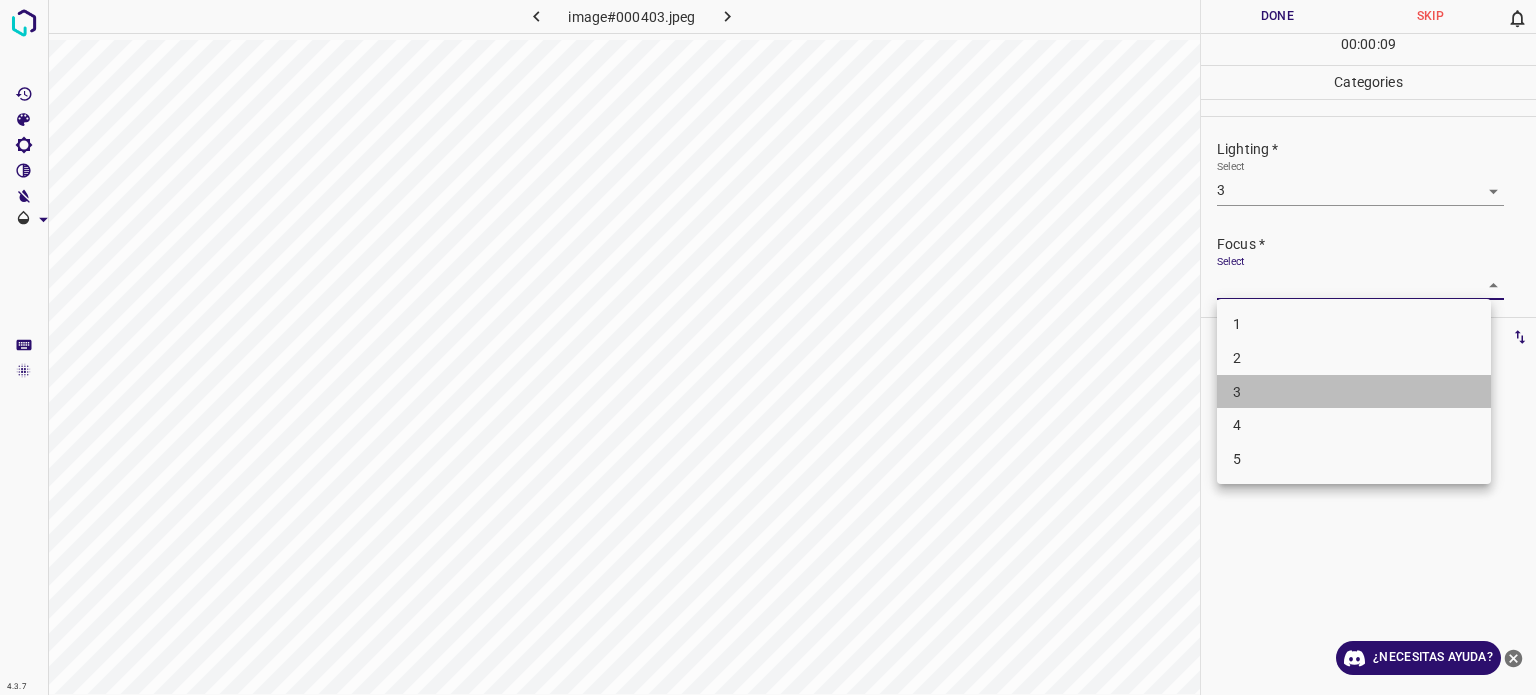 click on "3" at bounding box center [1354, 392] 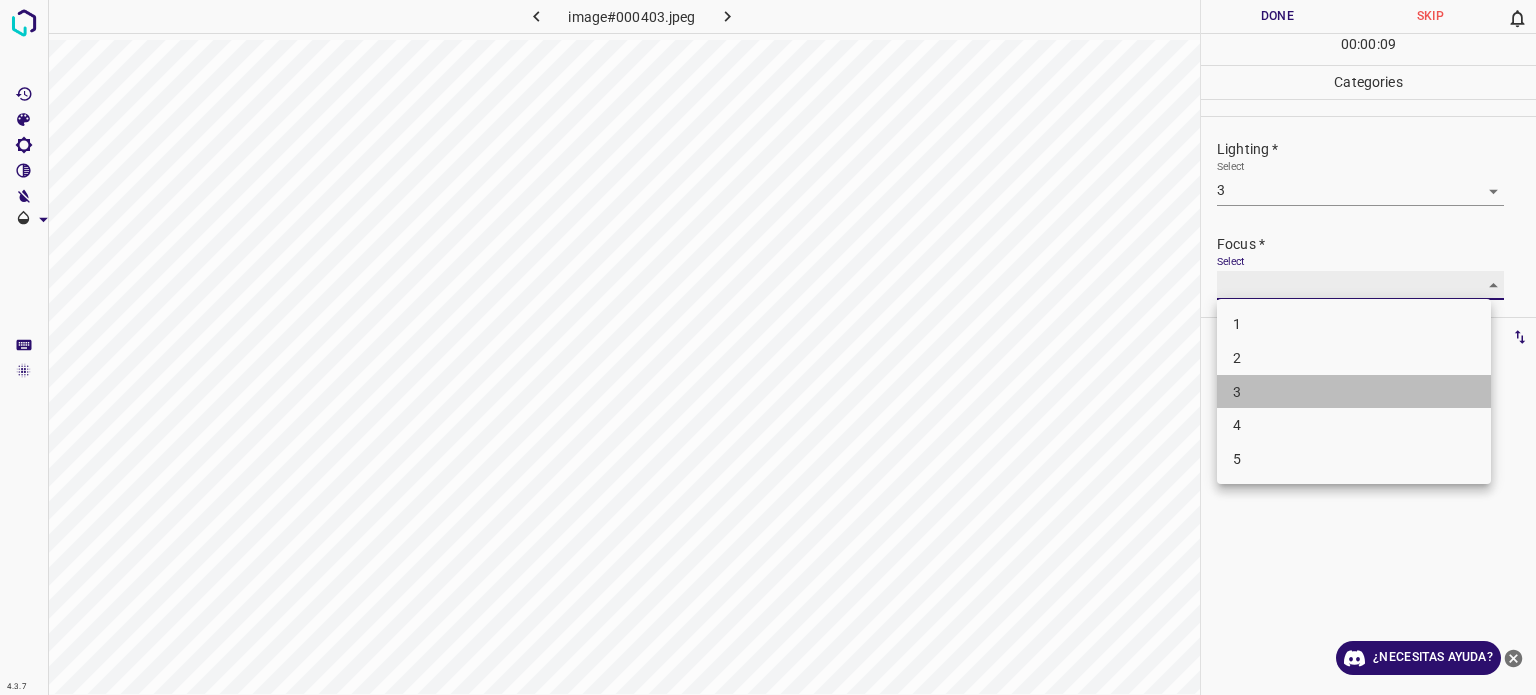 type on "3" 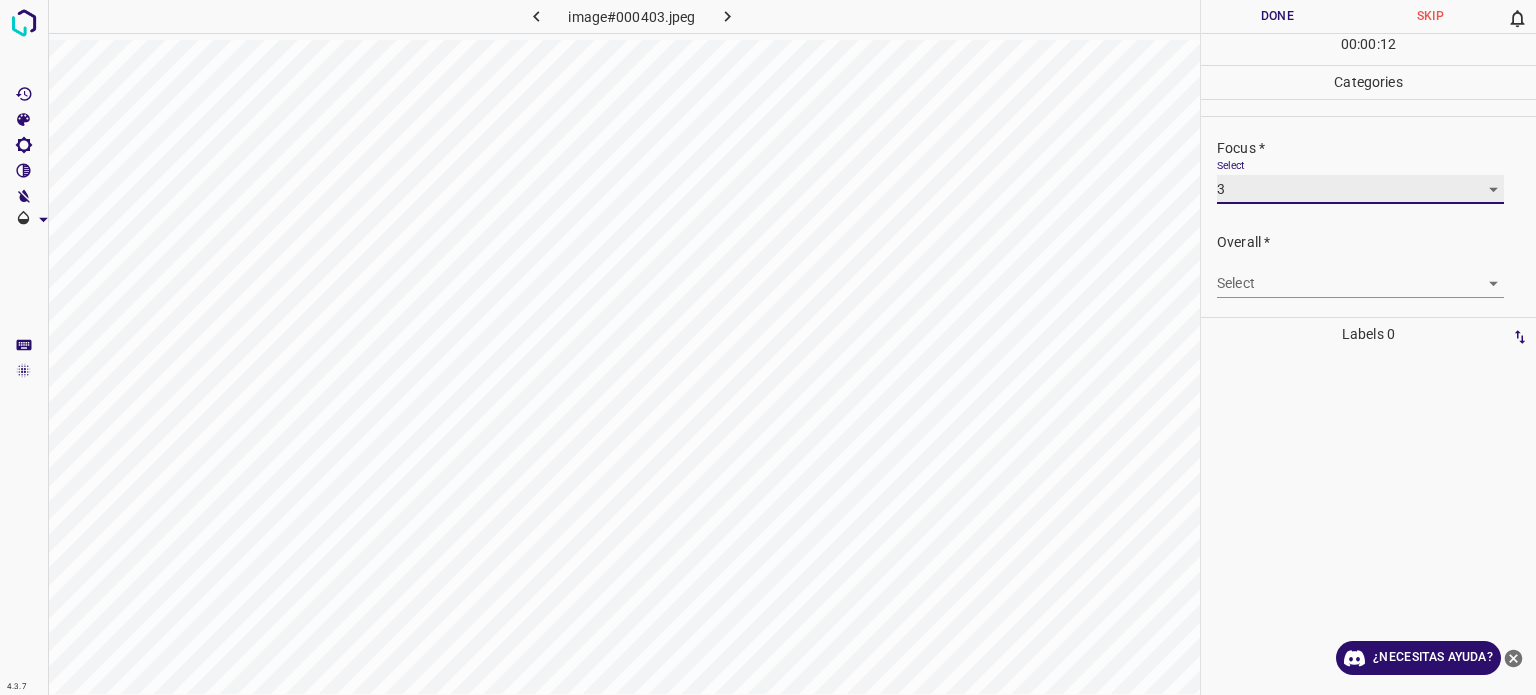 scroll, scrollTop: 98, scrollLeft: 0, axis: vertical 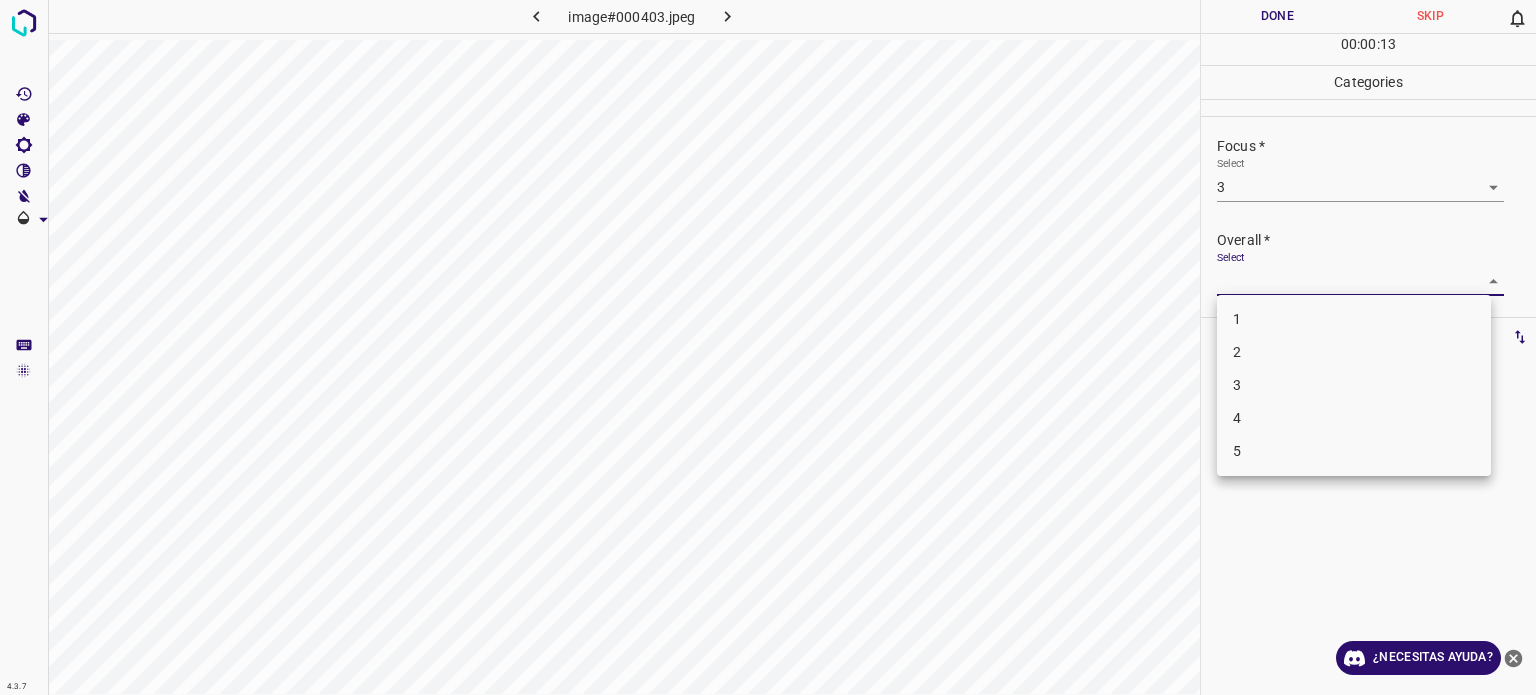 click on "4.3.7 image#000403.jpeg Done Skip 0 00   : 00   : 13   Categories Lighting *  Select 3 3 Focus *  Select 3 3 Overall *  Select ​ Labels   0 Categories 1 Lighting 2 Focus 3 Overall Tools Space Change between modes (Draw & Edit) I Auto labeling R Restore zoom M Zoom in N Zoom out Delete Delete selecte label Filters Z Restore filters X Saturation filter C Brightness filter V Contrast filter B Gray scale filter General O Download ¿Necesitas ayuda? Texto original Valora esta traducción Tu opinión servirá para ayudar a mejorar el Traductor de Google - Texto - Esconder - Borrar 1 2 3 4 5" at bounding box center (768, 347) 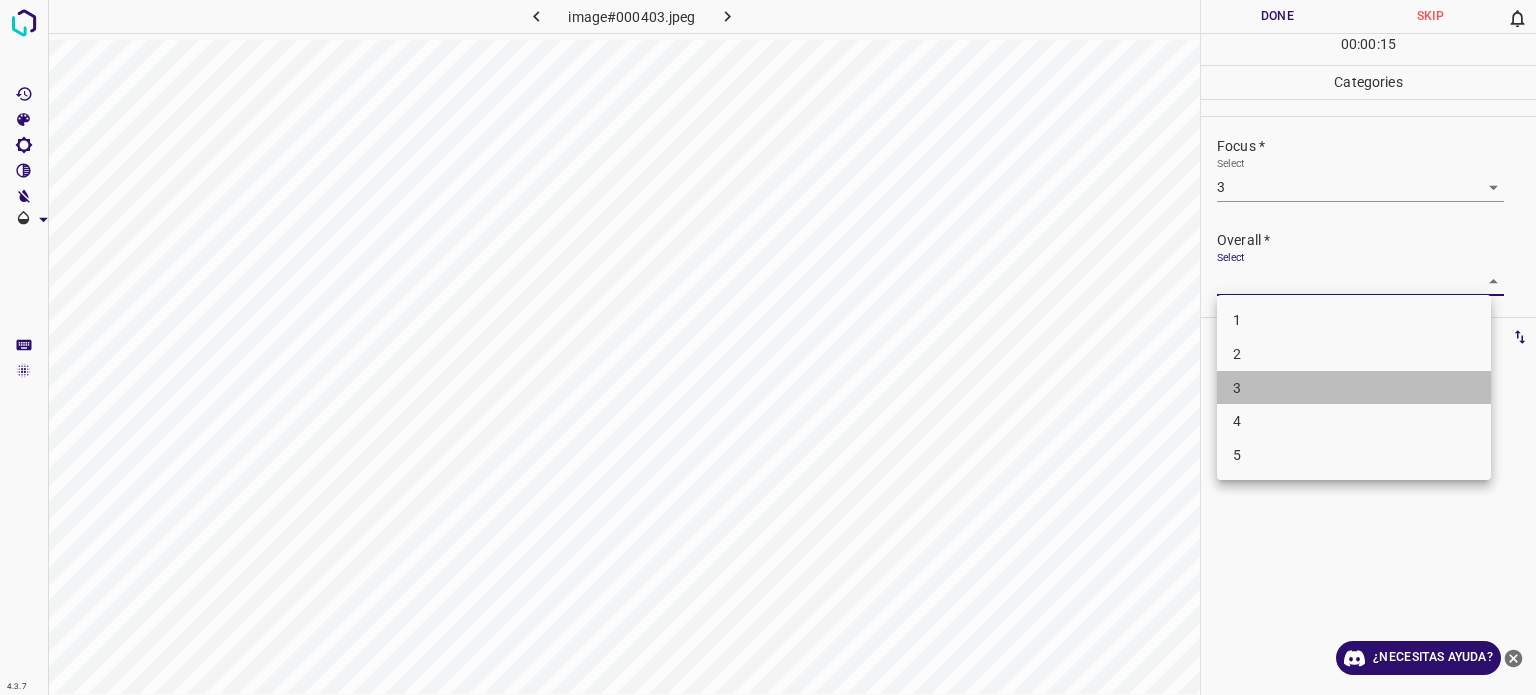 click on "3" at bounding box center [1354, 388] 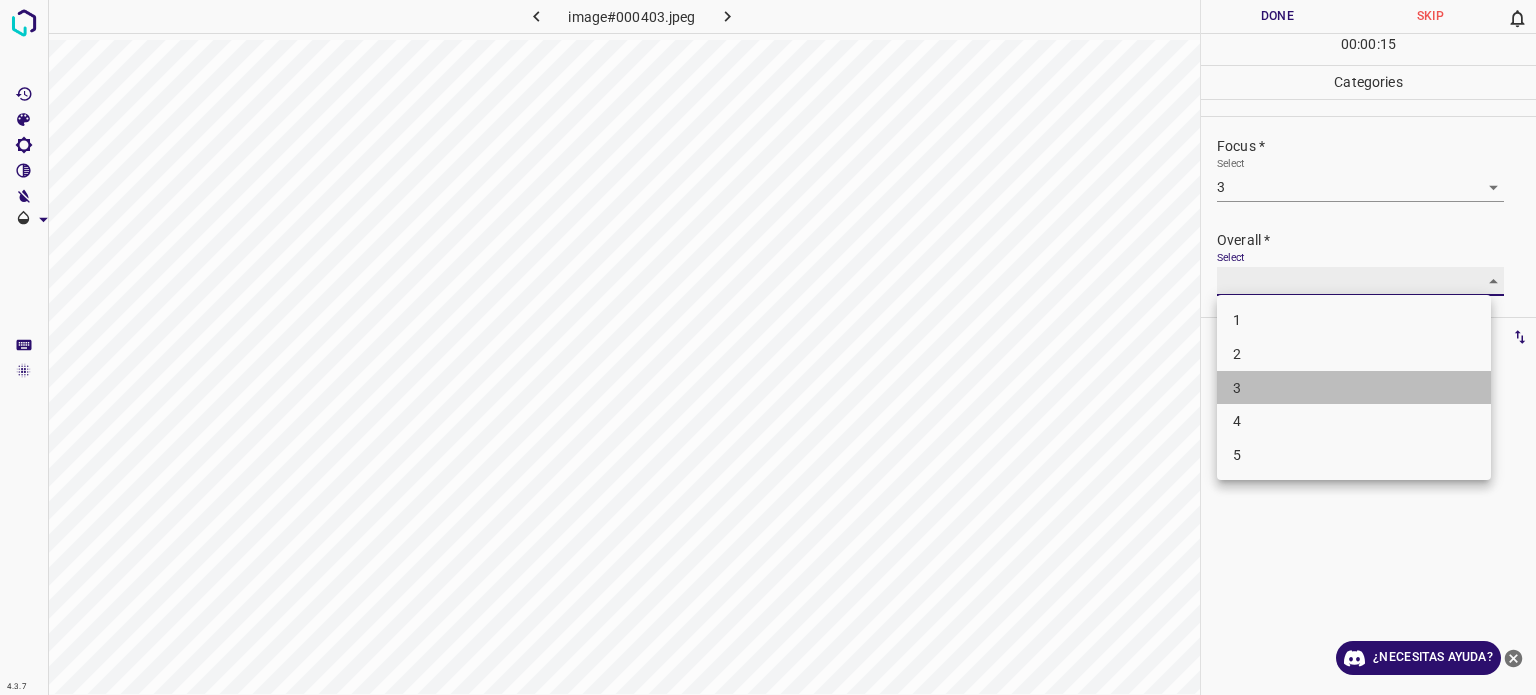 type on "3" 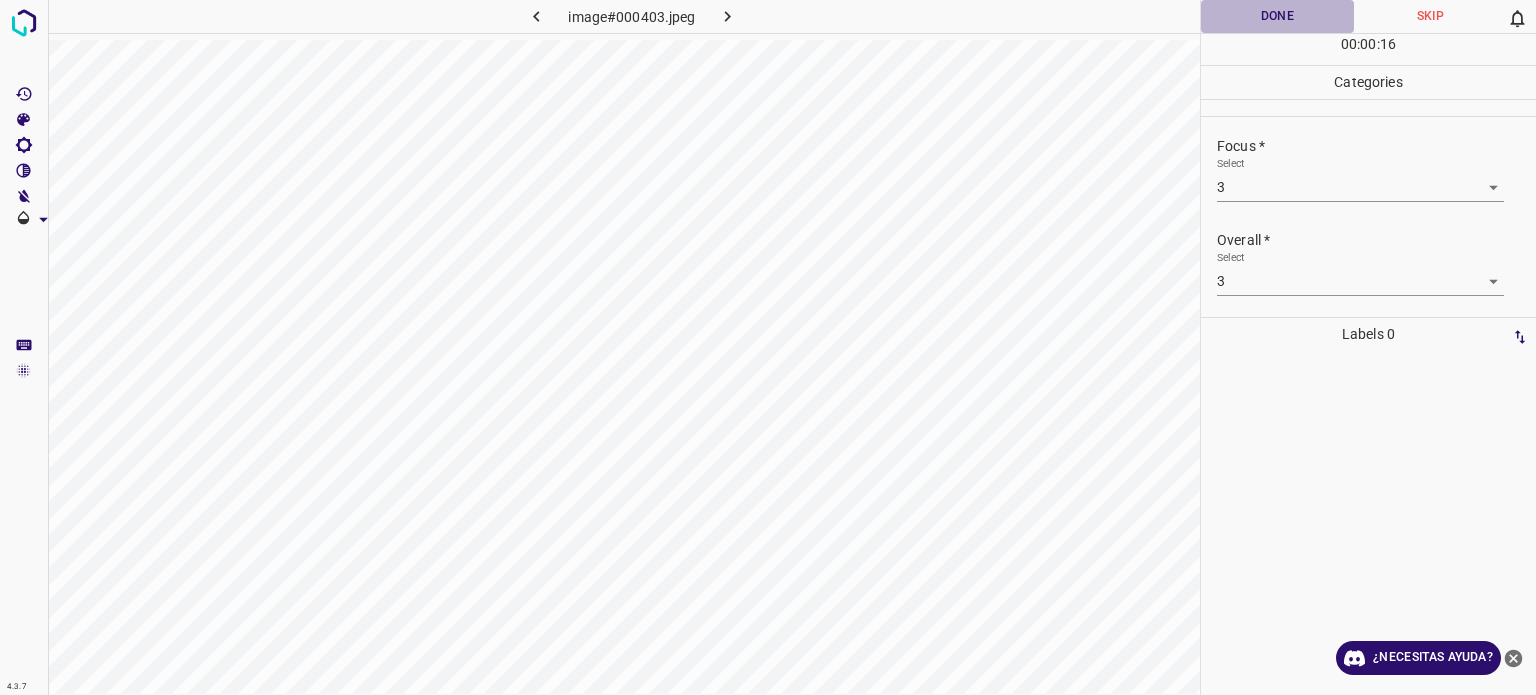 click on "Done" at bounding box center [1277, 16] 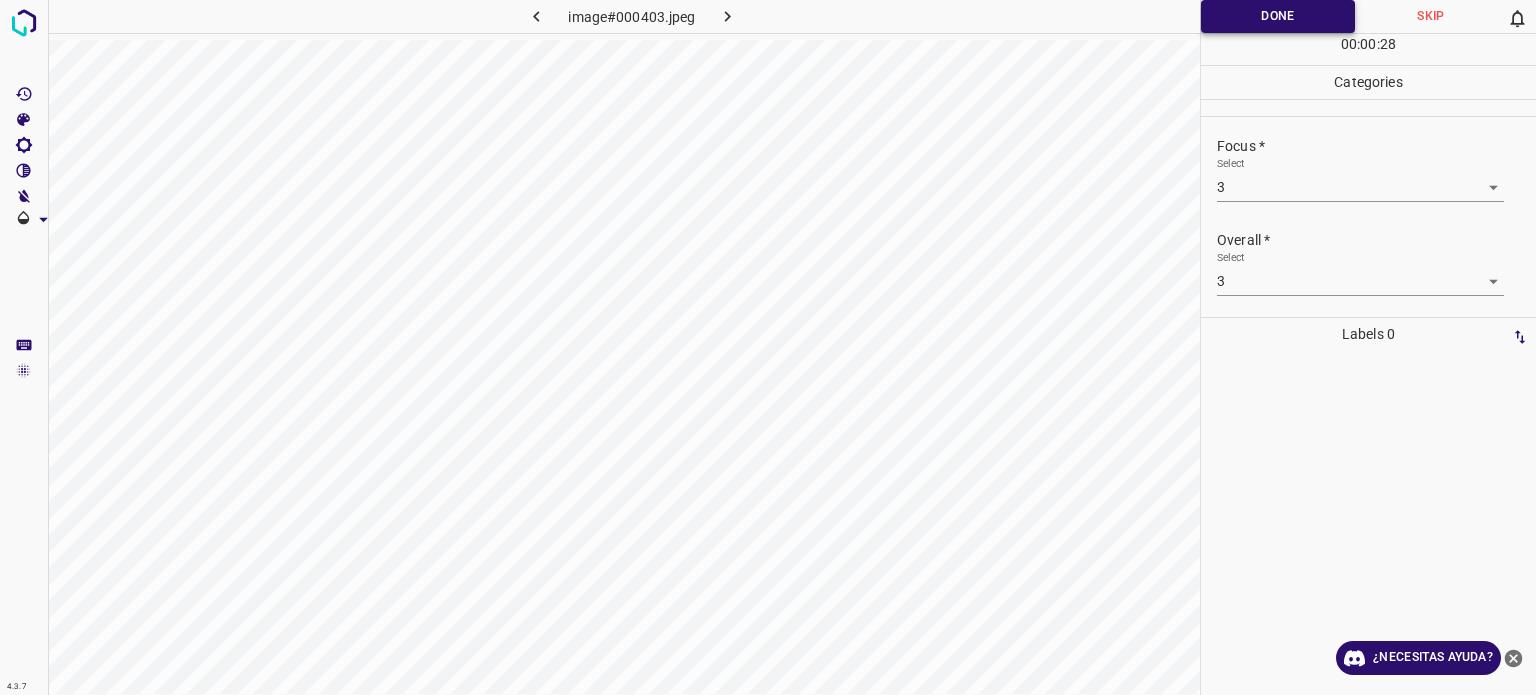 click on "Done" at bounding box center [1278, 16] 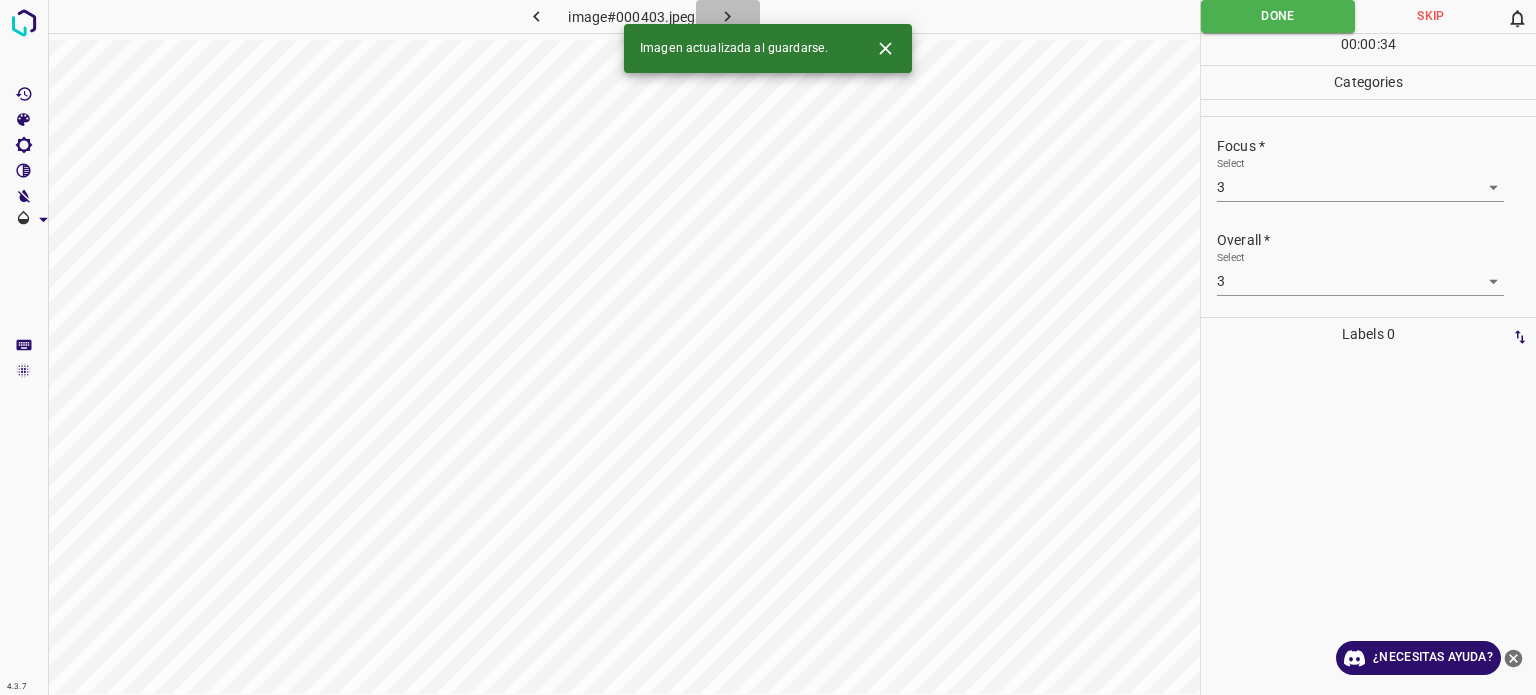 click 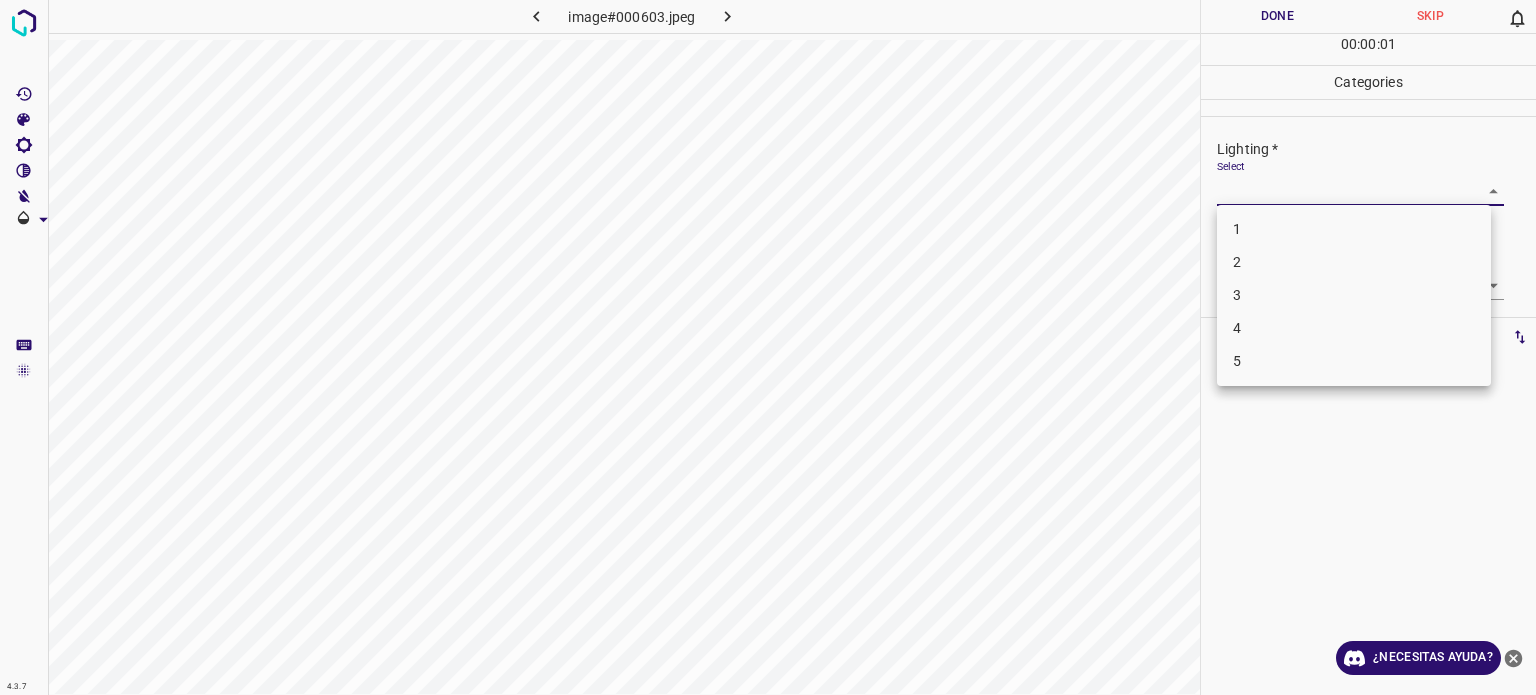 click on "4.3.7 image#000603.jpeg Done Skip 0 00   : 00   : 01   Categories Lighting *  Select ​ Focus *  Select ​ Overall *  Select ​ Labels   0 Categories 1 Lighting 2 Focus 3 Overall Tools Space Change between modes (Draw & Edit) I Auto labeling R Restore zoom M Zoom in N Zoom out Delete Delete selecte label Filters Z Restore filters X Saturation filter C Brightness filter V Contrast filter B Gray scale filter General O Download ¿Necesitas ayuda? Texto original Valora esta traducción Tu opinión servirá para ayudar a mejorar el Traductor de Google - Texto - Esconder - Borrar 1 2 3 4 5" at bounding box center [768, 347] 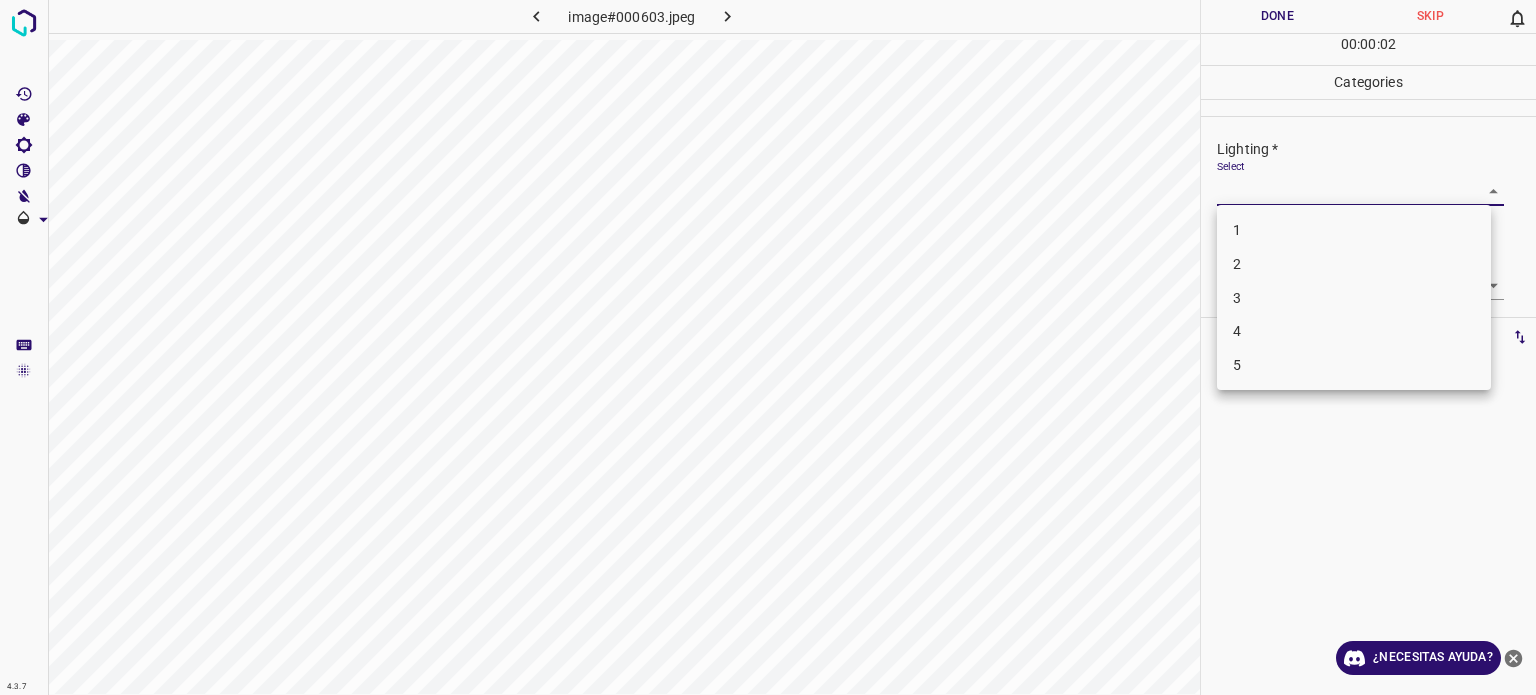 click on "3" at bounding box center [1354, 298] 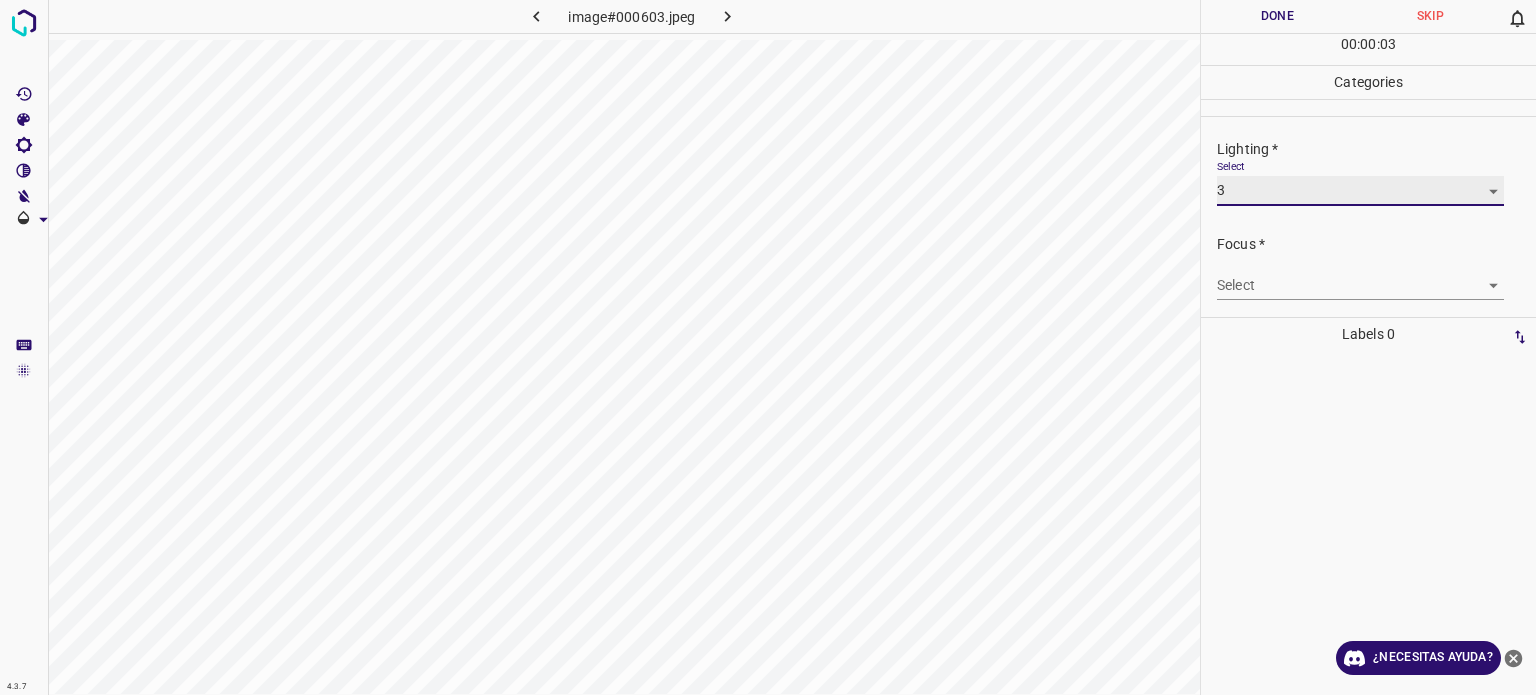 type on "3" 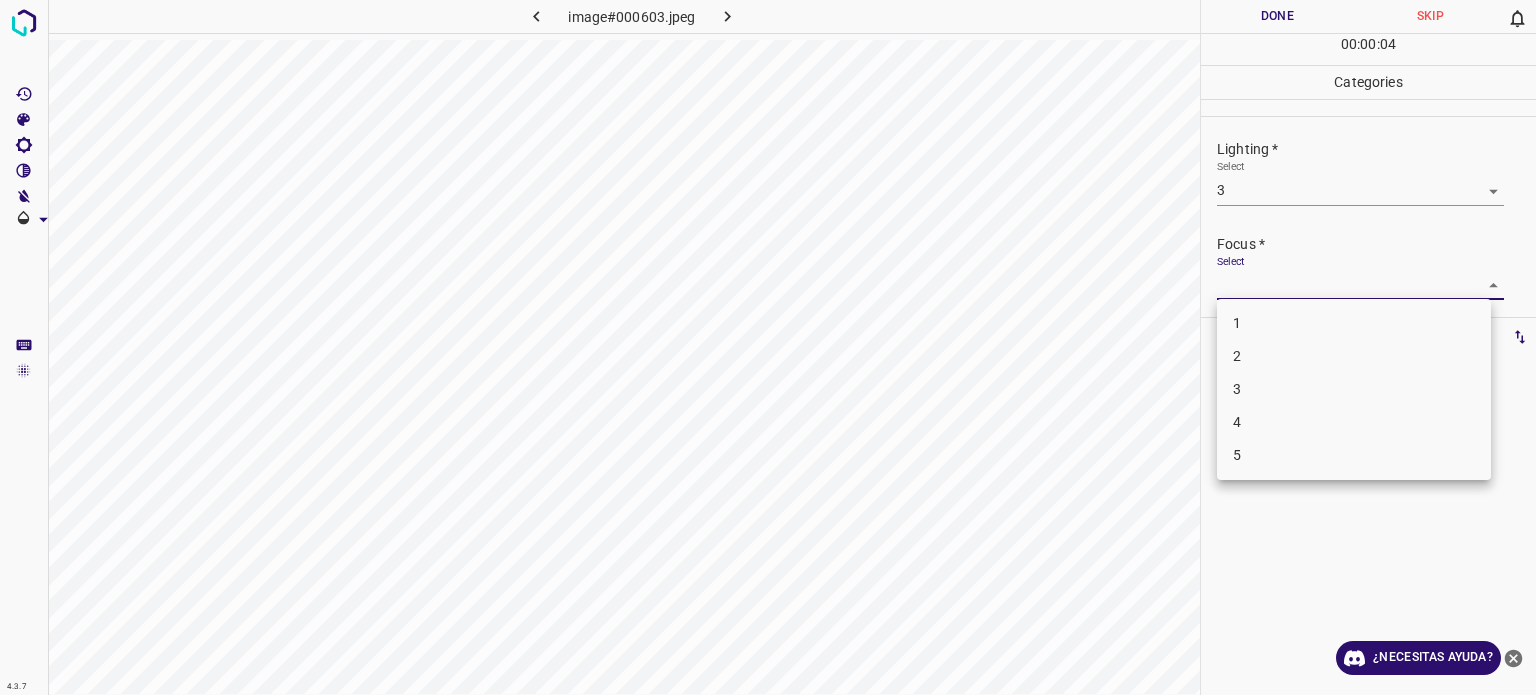 click on "4.3.7 image#000603.jpeg Done Skip 0 00   : 00   : 04   Categories Lighting *  Select 3 3 Focus *  Select ​ Overall *  Select ​ Labels   0 Categories 1 Lighting 2 Focus 3 Overall Tools Space Change between modes (Draw & Edit) I Auto labeling R Restore zoom M Zoom in N Zoom out Delete Delete selecte label Filters Z Restore filters X Saturation filter C Brightness filter V Contrast filter B Gray scale filter General O Download ¿Necesitas ayuda? Texto original Valora esta traducción Tu opinión servirá para ayudar a mejorar el Traductor de Google - Texto - Esconder - Borrar 1 2 3 4 5" at bounding box center (768, 347) 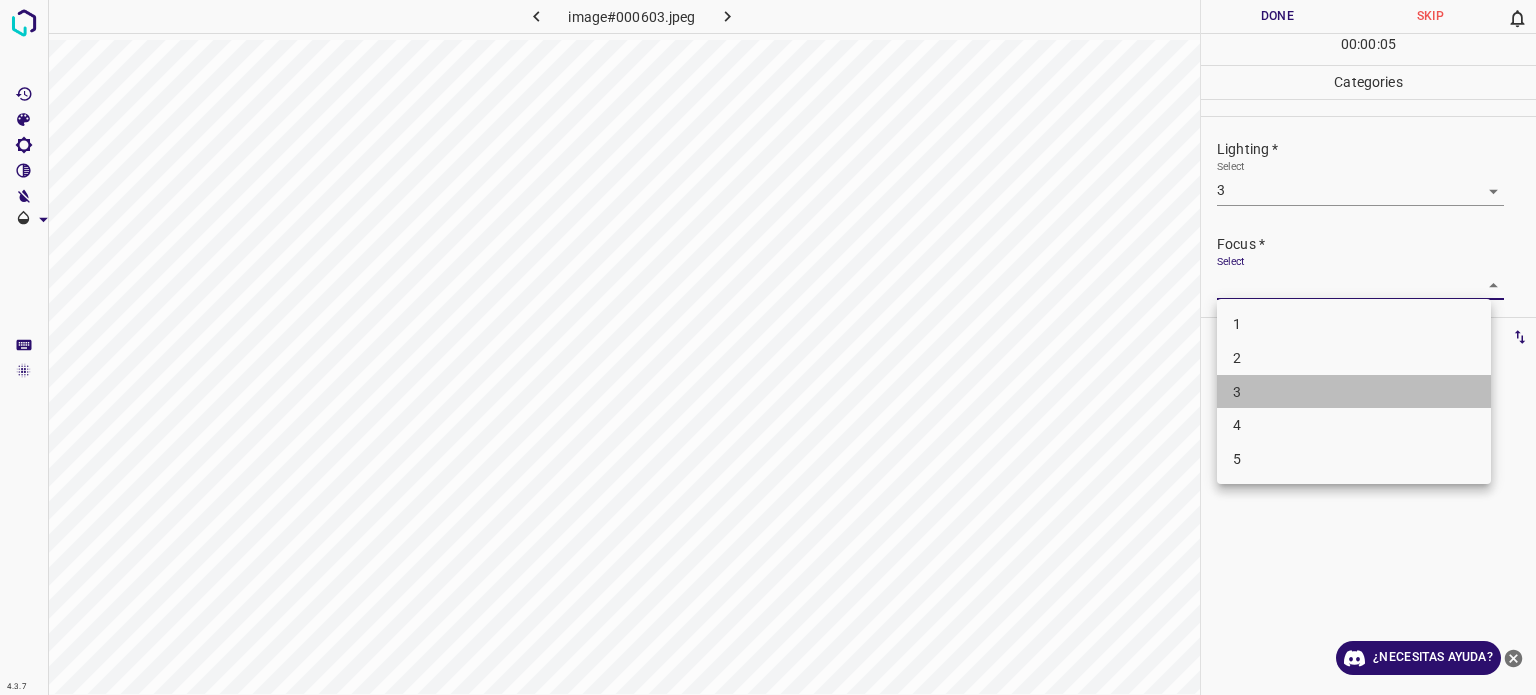 click on "3" at bounding box center [1354, 392] 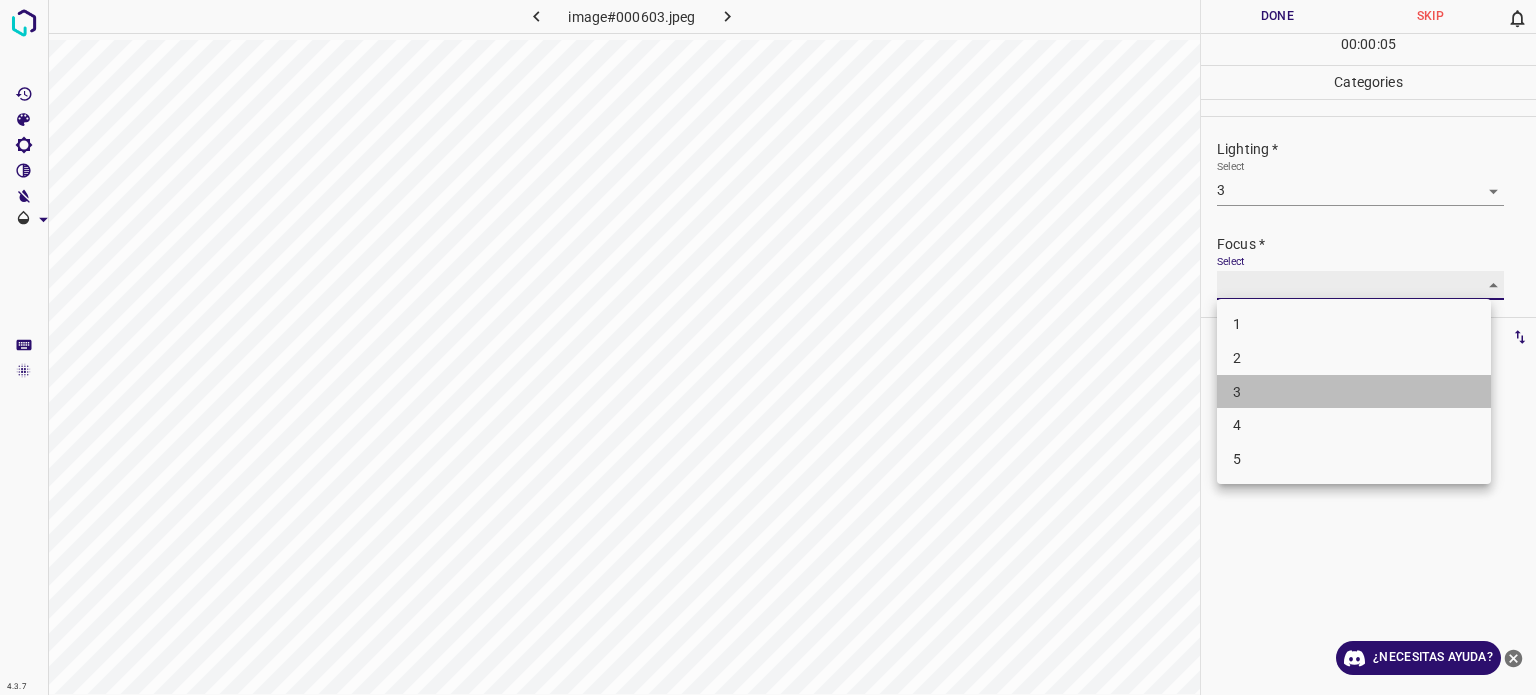 type on "3" 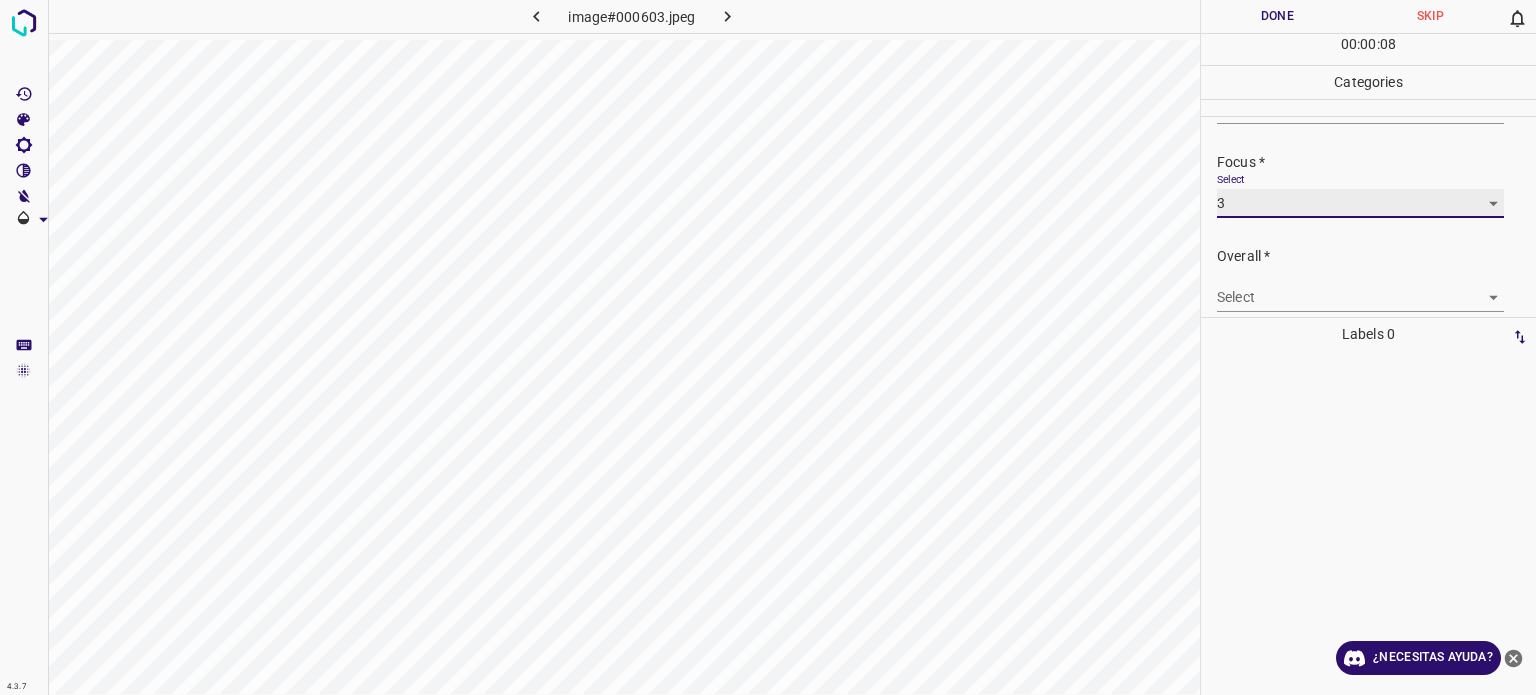 scroll, scrollTop: 98, scrollLeft: 0, axis: vertical 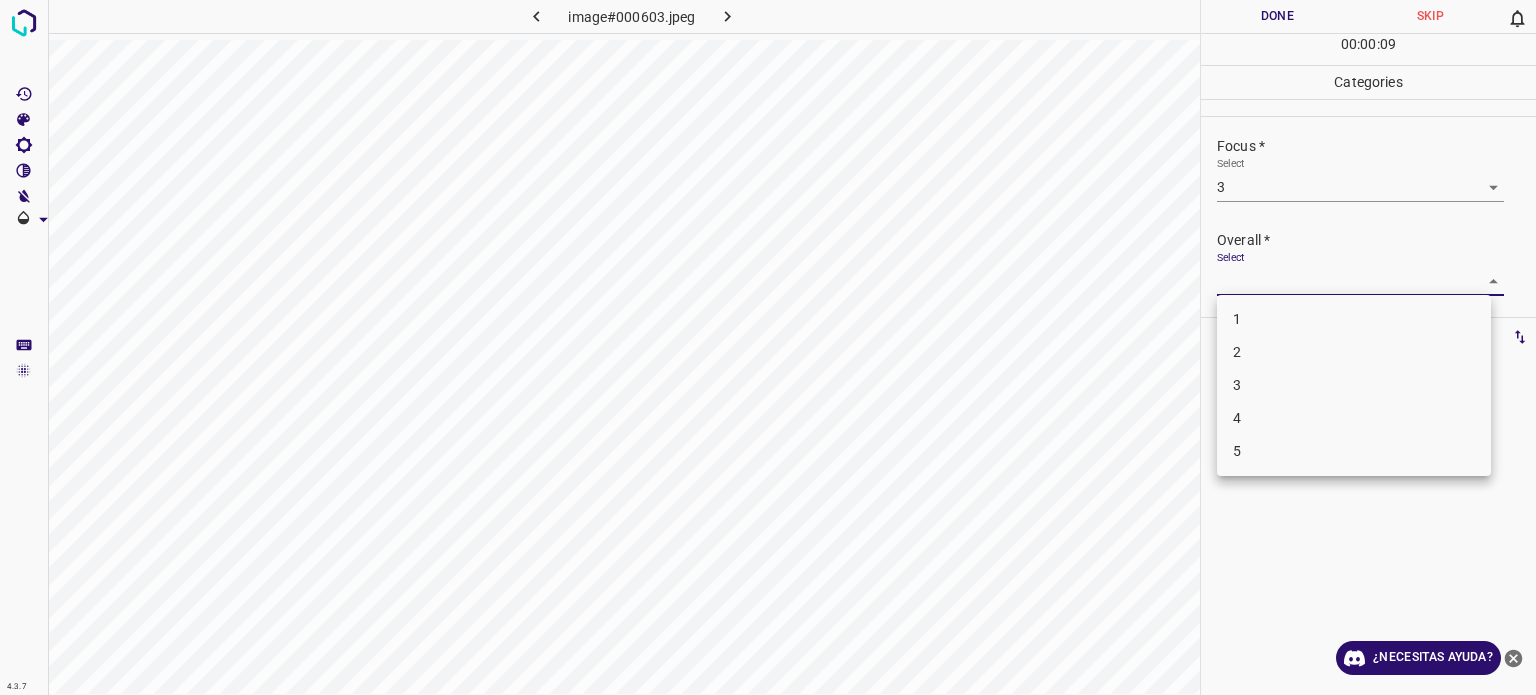 click on "4.3.7 image#000603.jpeg Done Skip 0 00   : 00   : 09   Categories Lighting *  Select 3 3 Focus *  Select 3 3 Overall *  Select ​ Labels   0 Categories 1 Lighting 2 Focus 3 Overall Tools Space Change between modes (Draw & Edit) I Auto labeling R Restore zoom M Zoom in N Zoom out Delete Delete selecte label Filters Z Restore filters X Saturation filter C Brightness filter V Contrast filter B Gray scale filter General O Download ¿Necesitas ayuda? Texto original Valora esta traducción Tu opinión servirá para ayudar a mejorar el Traductor de Google - Texto - Esconder - Borrar 1 2 3 4 5" at bounding box center (768, 347) 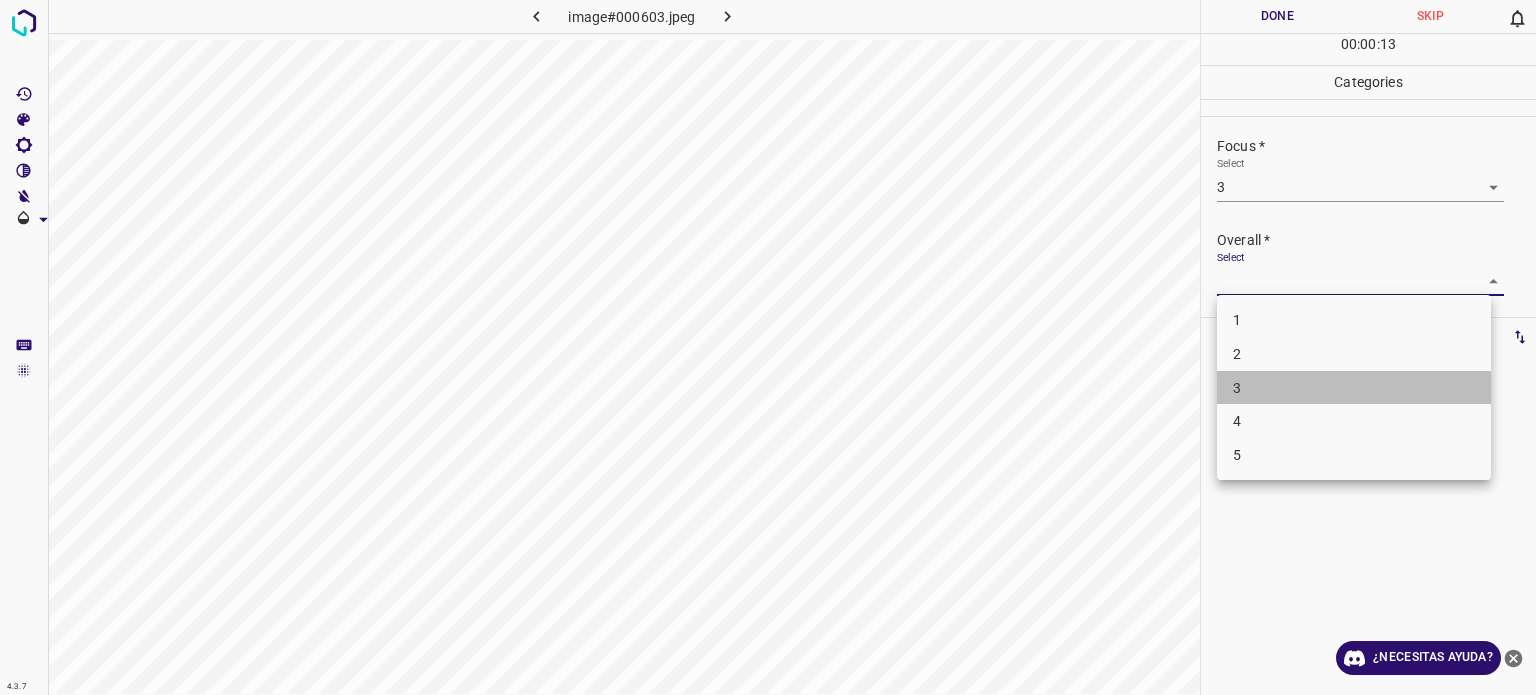 click on "3" at bounding box center [1237, 387] 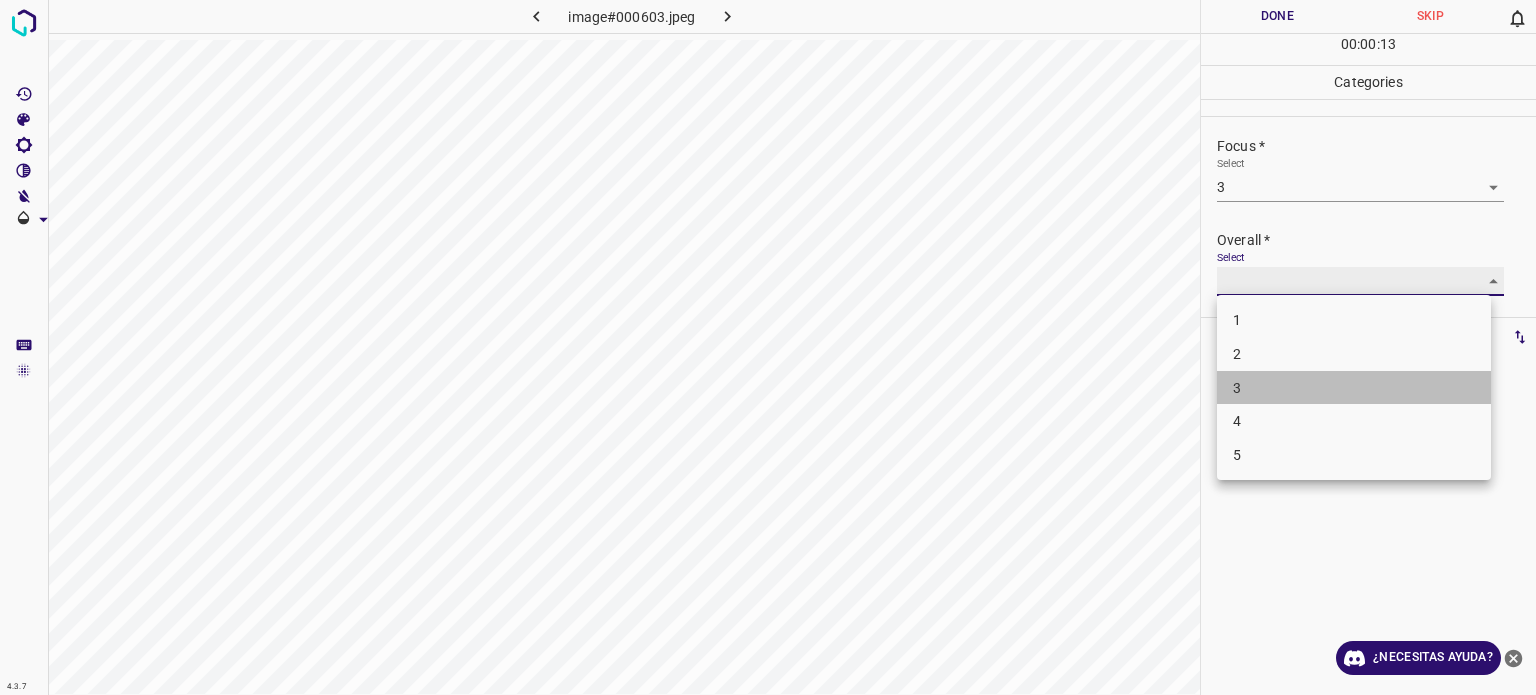 type on "3" 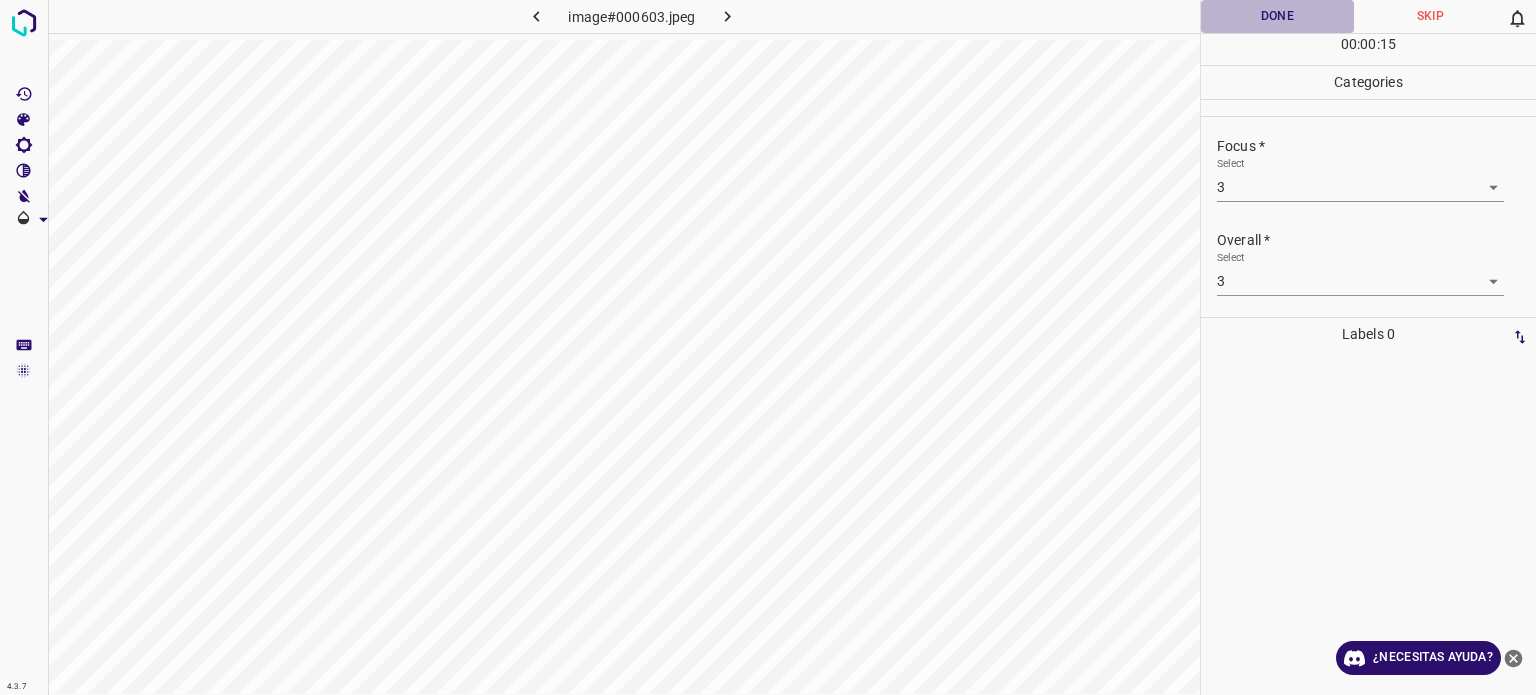 click on "Done" at bounding box center [1277, 16] 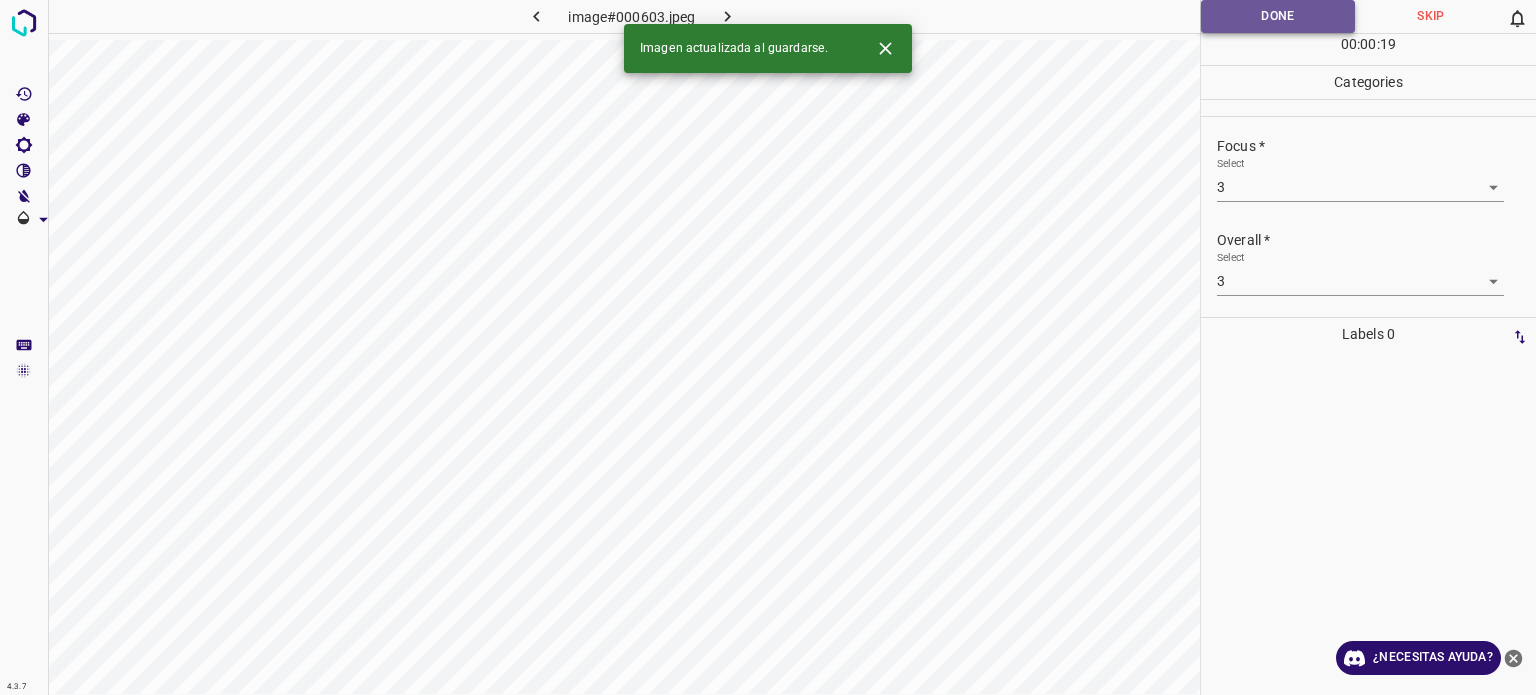 click on "Done" at bounding box center (1278, 16) 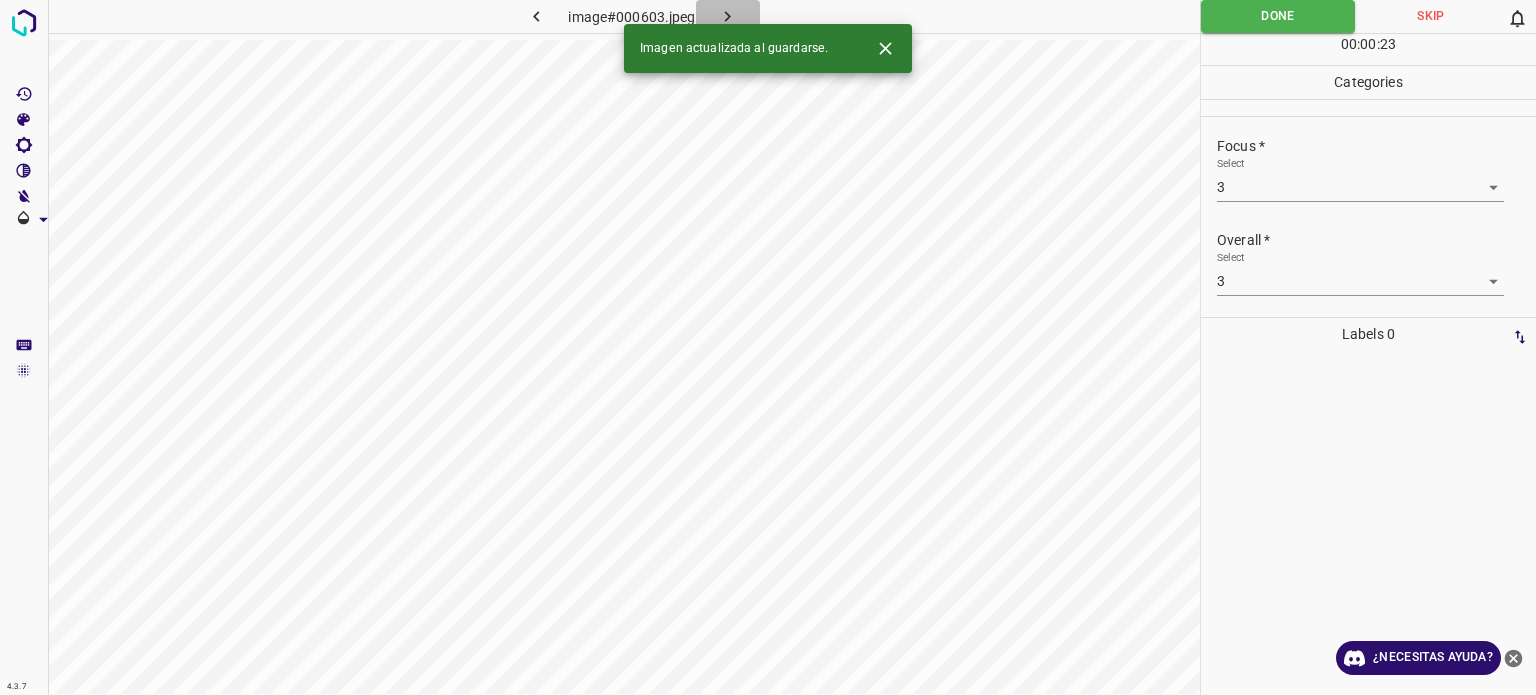 click 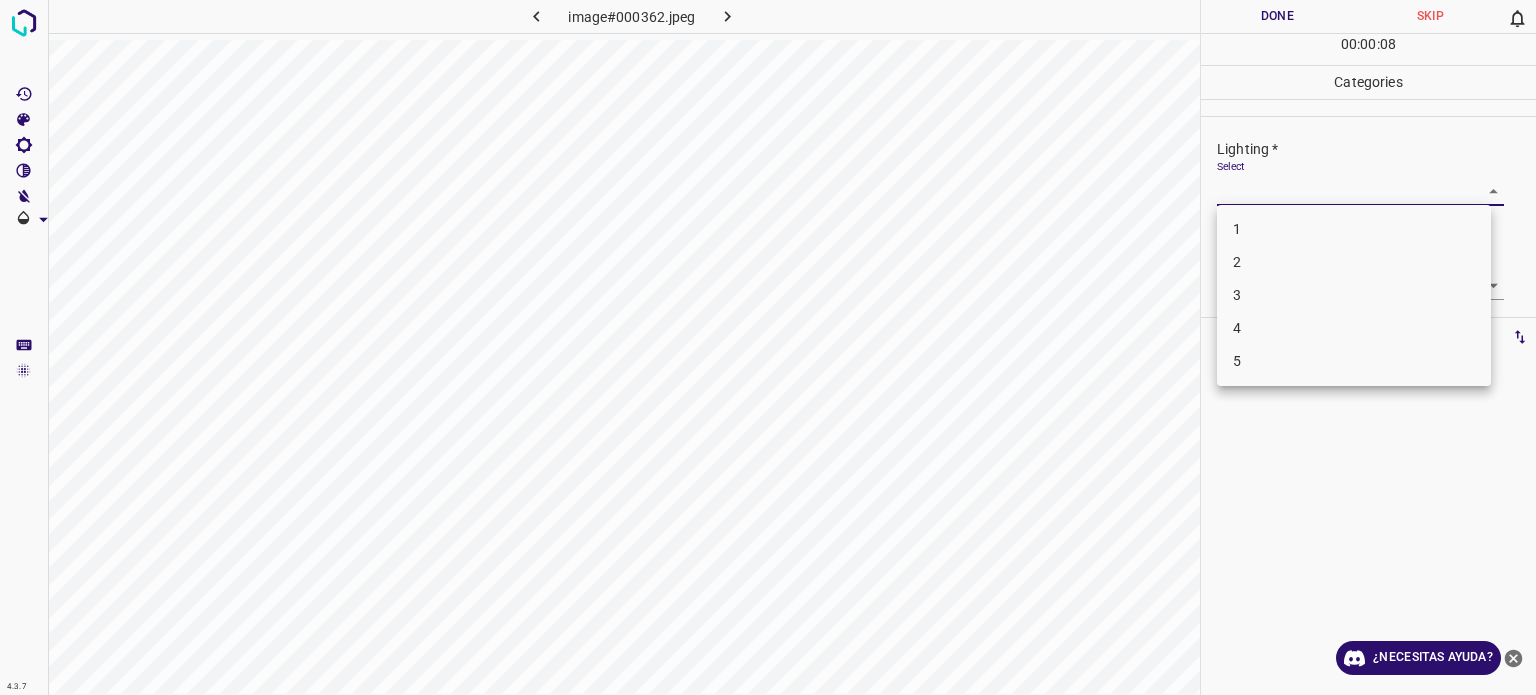 click on "4.3.7 image#000362.jpeg Done Skip 0 00   : 00   : 08   Categories Lighting *  Select ​ Focus *  Select ​ Overall *  Select ​ Labels   0 Categories 1 Lighting 2 Focus 3 Overall Tools Space Change between modes (Draw & Edit) I Auto labeling R Restore zoom M Zoom in N Zoom out Delete Delete selecte label Filters Z Restore filters X Saturation filter C Brightness filter V Contrast filter B Gray scale filter General O Download ¿Necesitas ayuda? Texto original Valora esta traducción Tu opinión servirá para ayudar a mejorar el Traductor de Google - Texto - Esconder - Borrar 1 2 3 4 5" at bounding box center (768, 347) 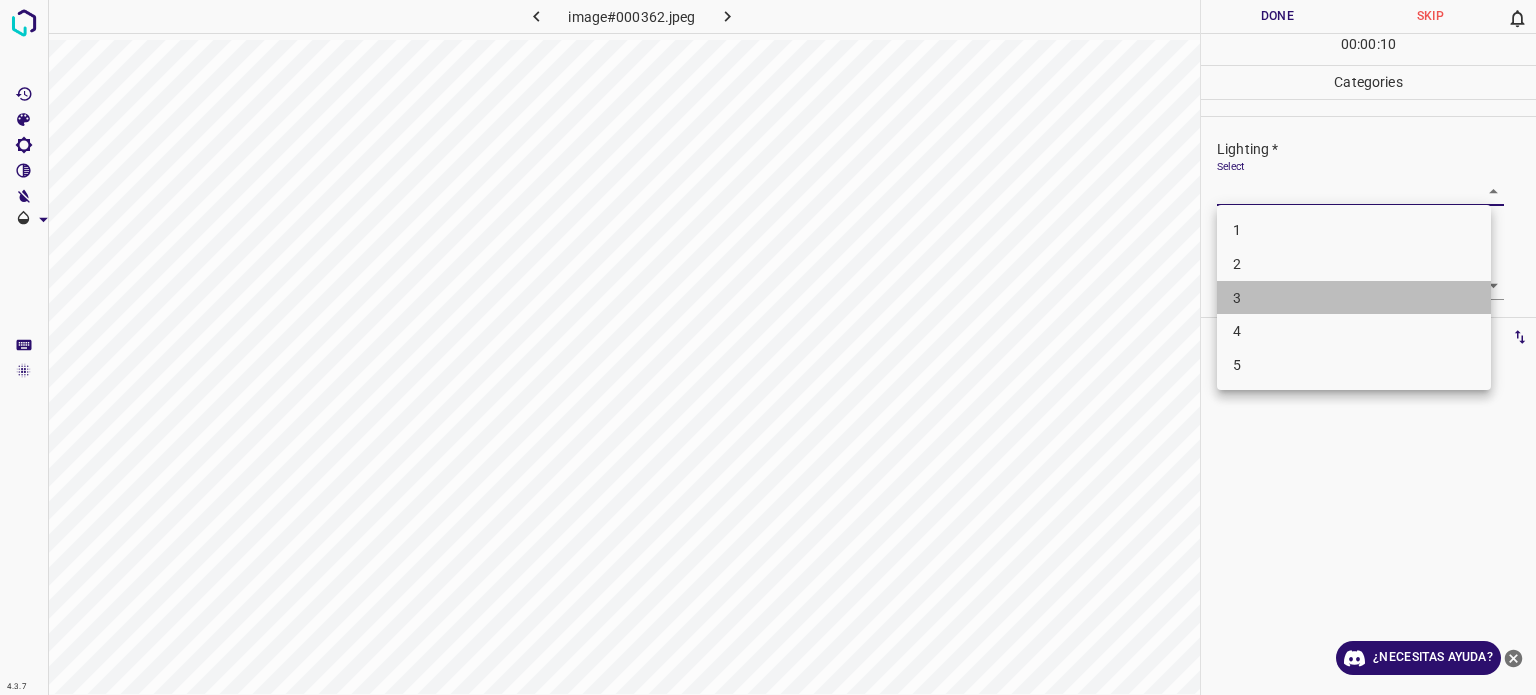 click on "3" at bounding box center [1354, 298] 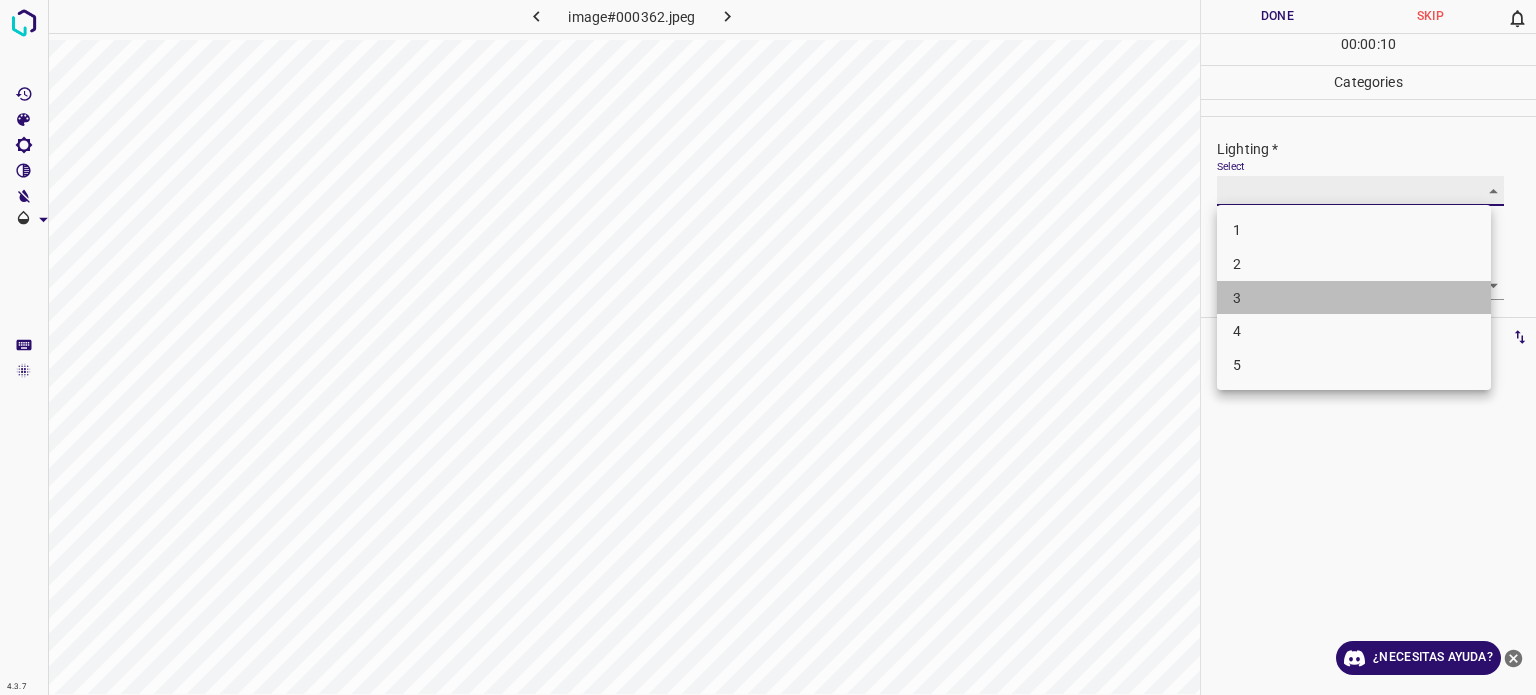type on "3" 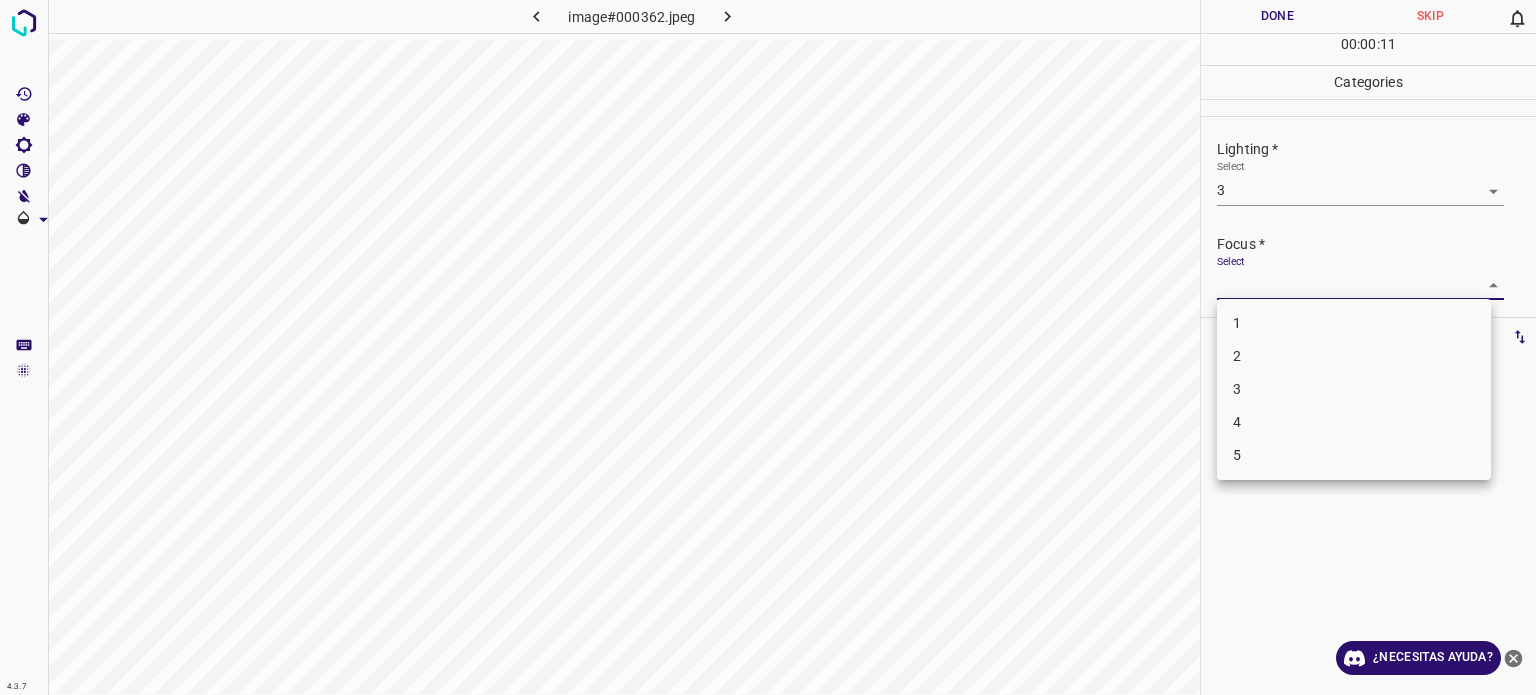 click on "4.3.7 image#000362.jpeg Done Skip 0 00   : 00   : 11   Categories Lighting *  Select 3 3 Focus *  Select ​ Overall *  Select ​ Labels   0 Categories 1 Lighting 2 Focus 3 Overall Tools Space Change between modes (Draw & Edit) I Auto labeling R Restore zoom M Zoom in N Zoom out Delete Delete selecte label Filters Z Restore filters X Saturation filter C Brightness filter V Contrast filter B Gray scale filter General O Download ¿Necesitas ayuda? Texto original Valora esta traducción Tu opinión servirá para ayudar a mejorar el Traductor de Google - Texto - Esconder - Borrar 1 2 3 4 5" at bounding box center (768, 347) 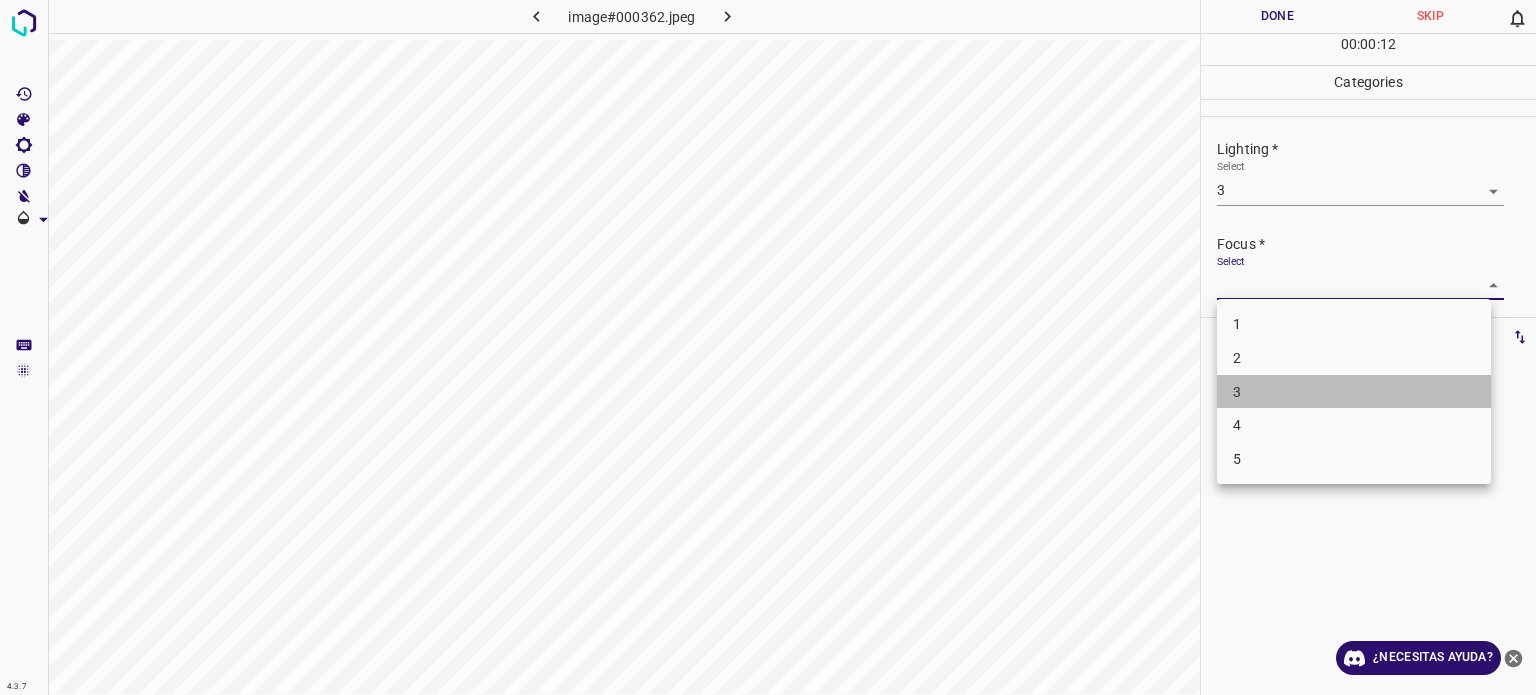 click on "3" at bounding box center (1354, 392) 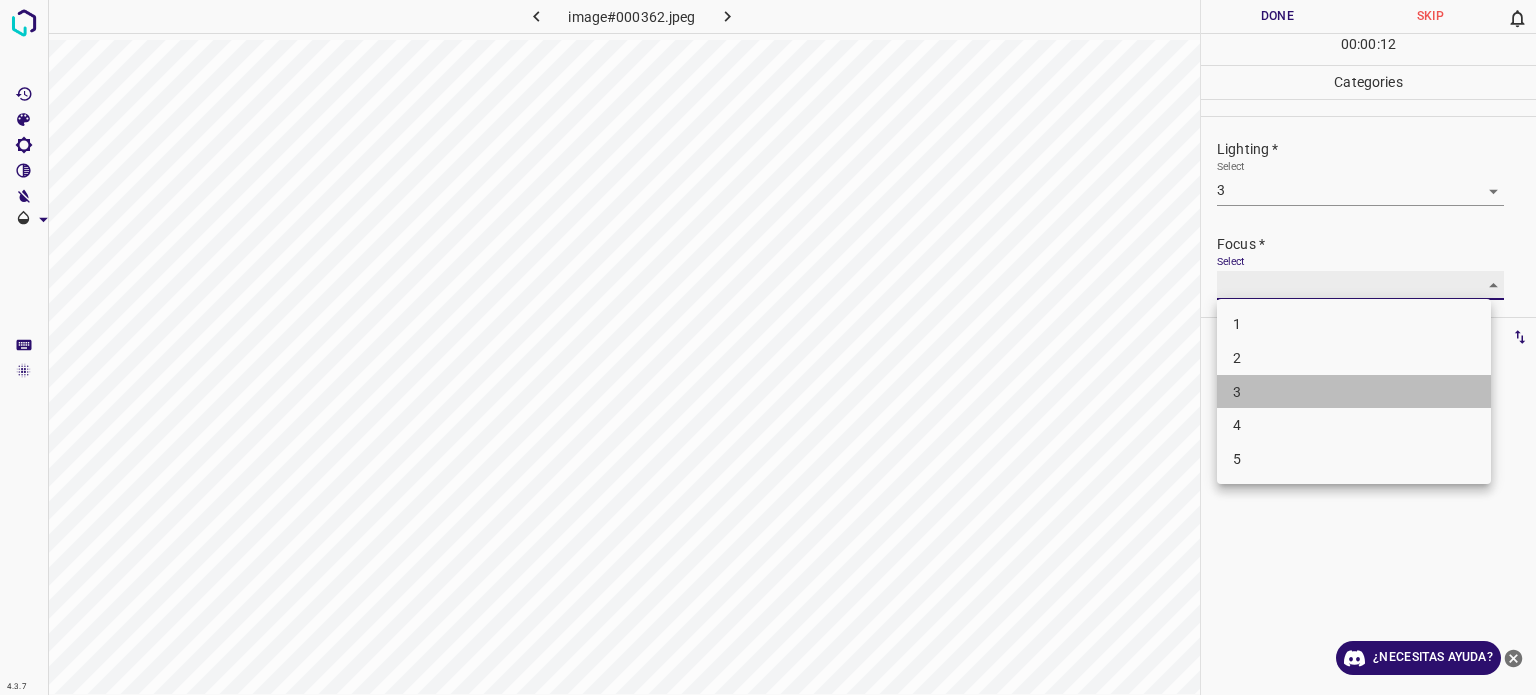 type on "3" 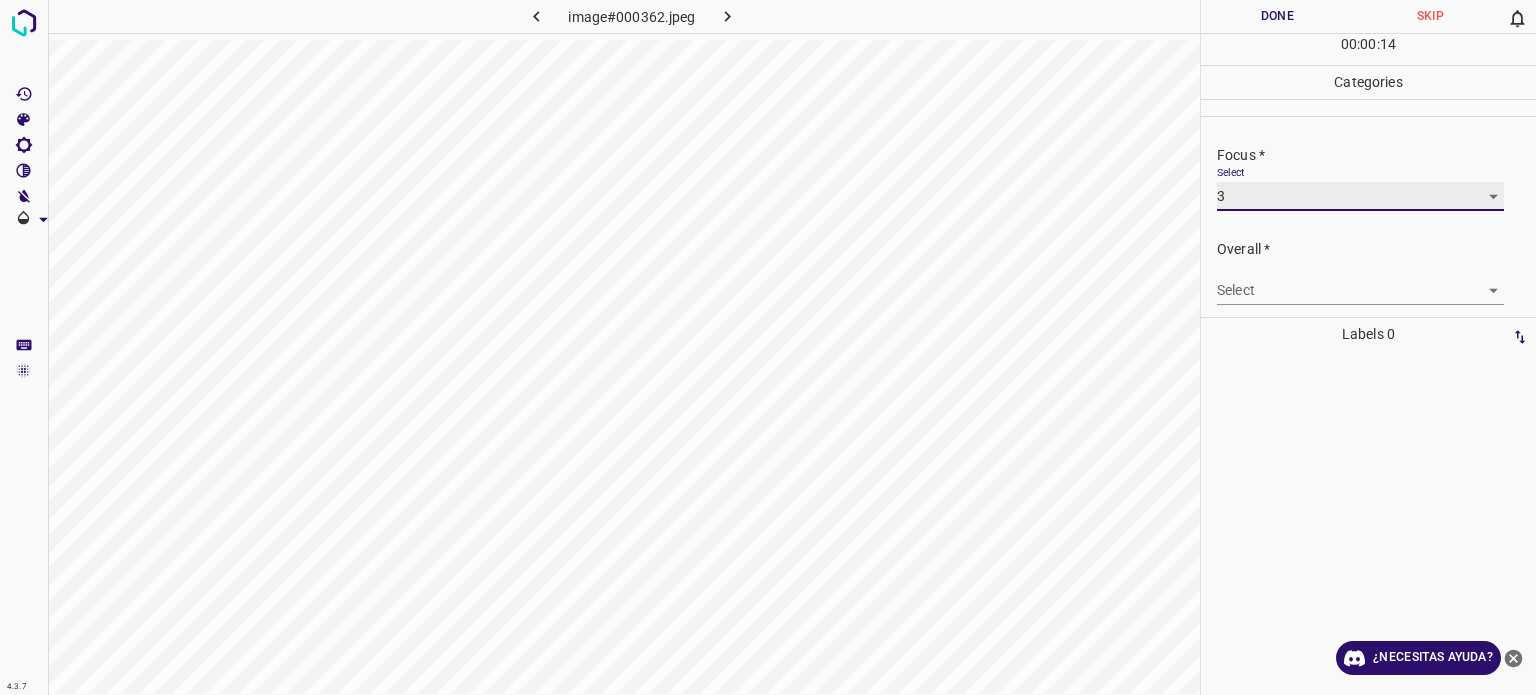 scroll, scrollTop: 98, scrollLeft: 0, axis: vertical 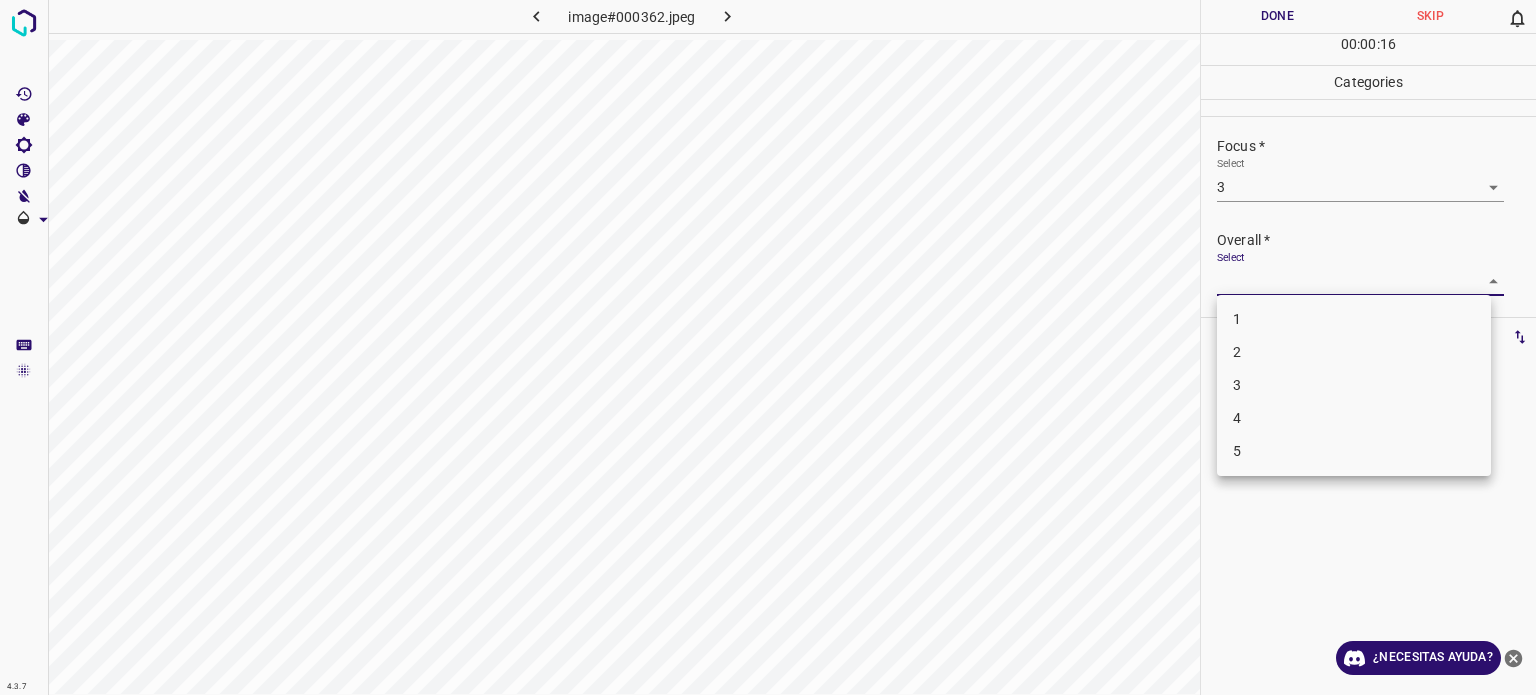 click on "4.3.7 image#000362.jpeg Done Skip 0 00   : 00   : 16   Categories Lighting *  Select 3 3 Focus *  Select 3 3 Overall *  Select ​ Labels   0 Categories 1 Lighting 2 Focus 3 Overall Tools Space Change between modes (Draw & Edit) I Auto labeling R Restore zoom M Zoom in N Zoom out Delete Delete selecte label Filters Z Restore filters X Saturation filter C Brightness filter V Contrast filter B Gray scale filter General O Download ¿Necesitas ayuda? Texto original Valora esta traducción Tu opinión servirá para ayudar a mejorar el Traductor de Google - Texto - Esconder - Borrar 1 2 3 4 5" at bounding box center [768, 347] 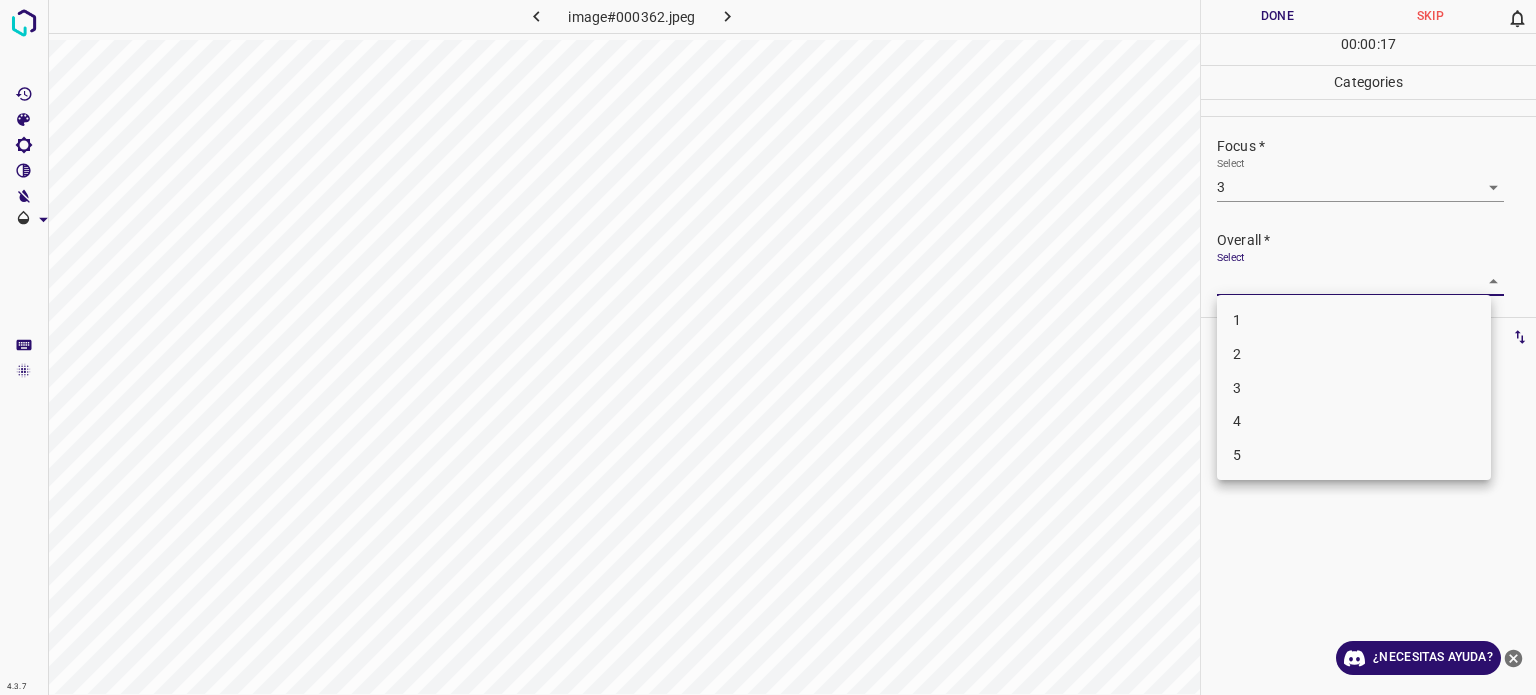 click on "3" at bounding box center (1237, 387) 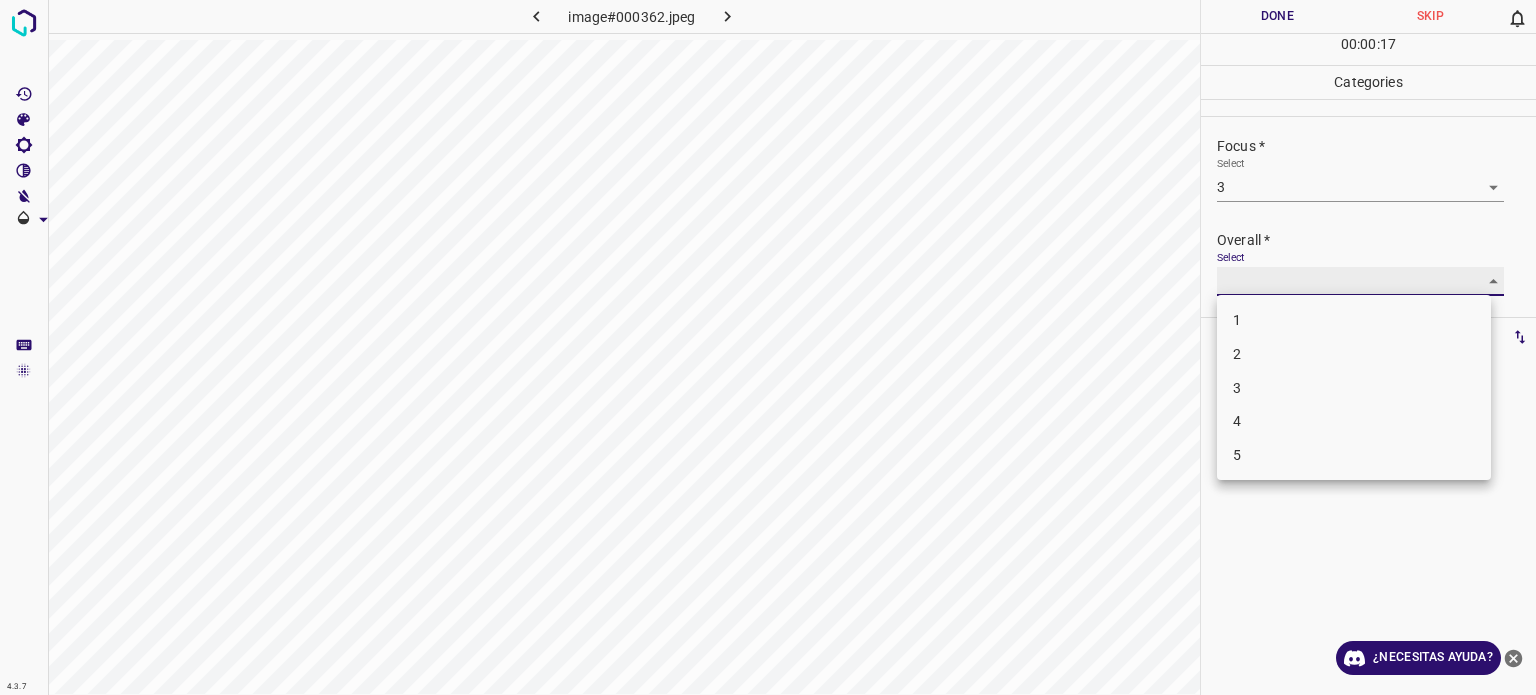 type on "3" 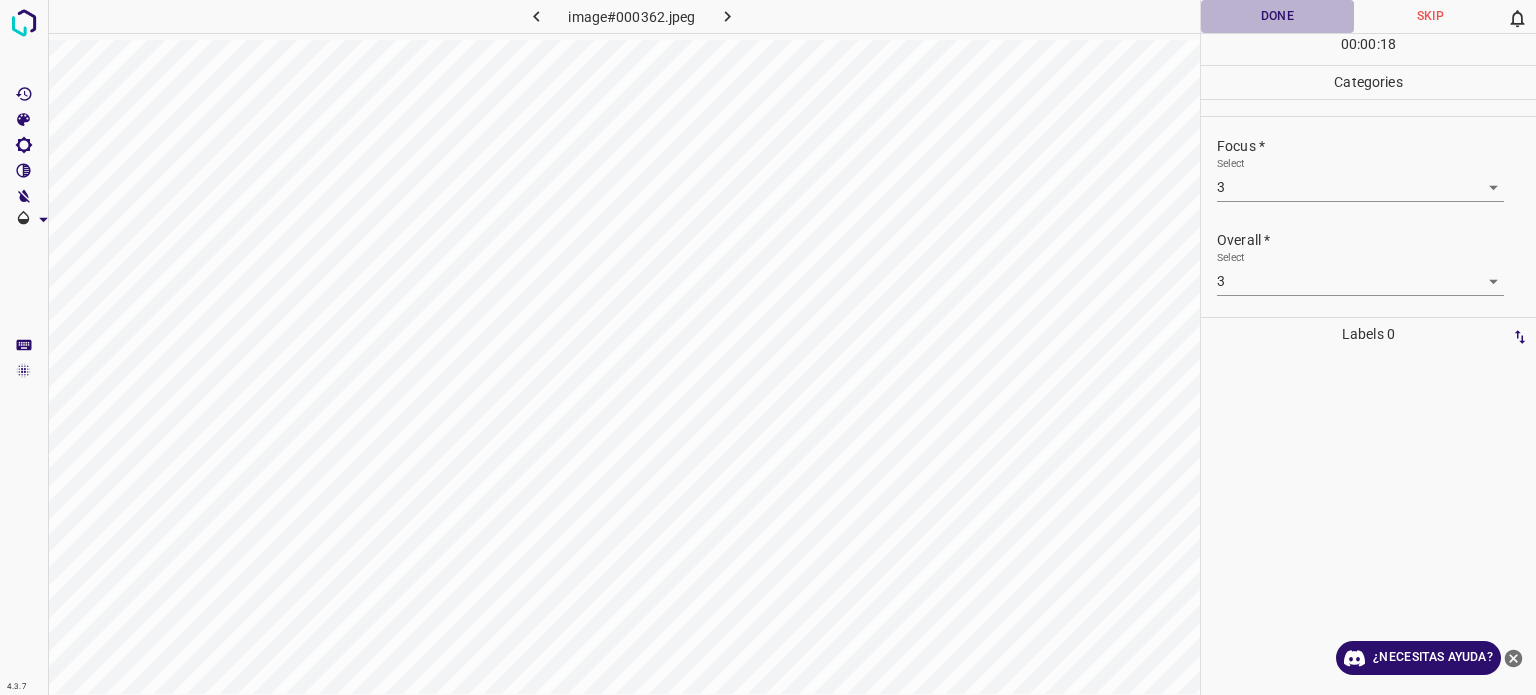 click on "Done" at bounding box center (1277, 16) 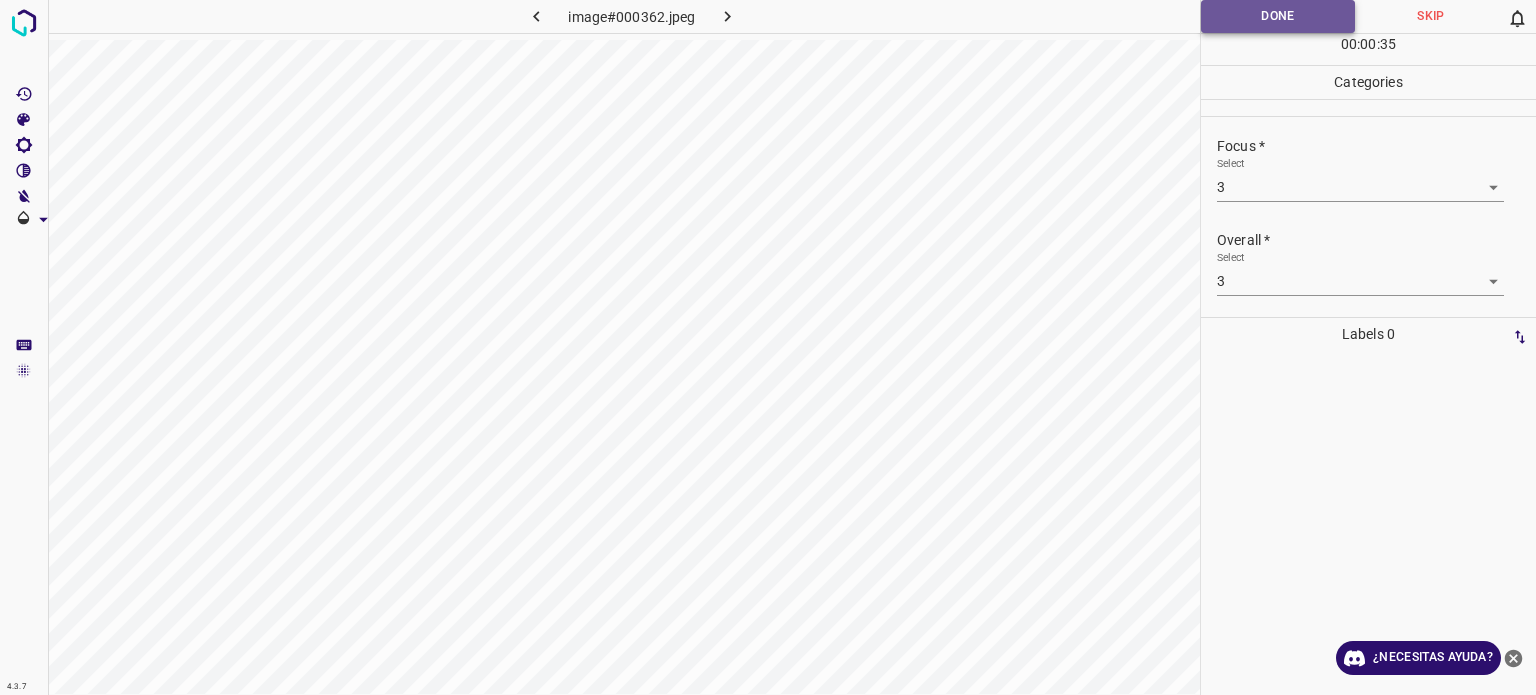 click on "Done" at bounding box center [1278, 16] 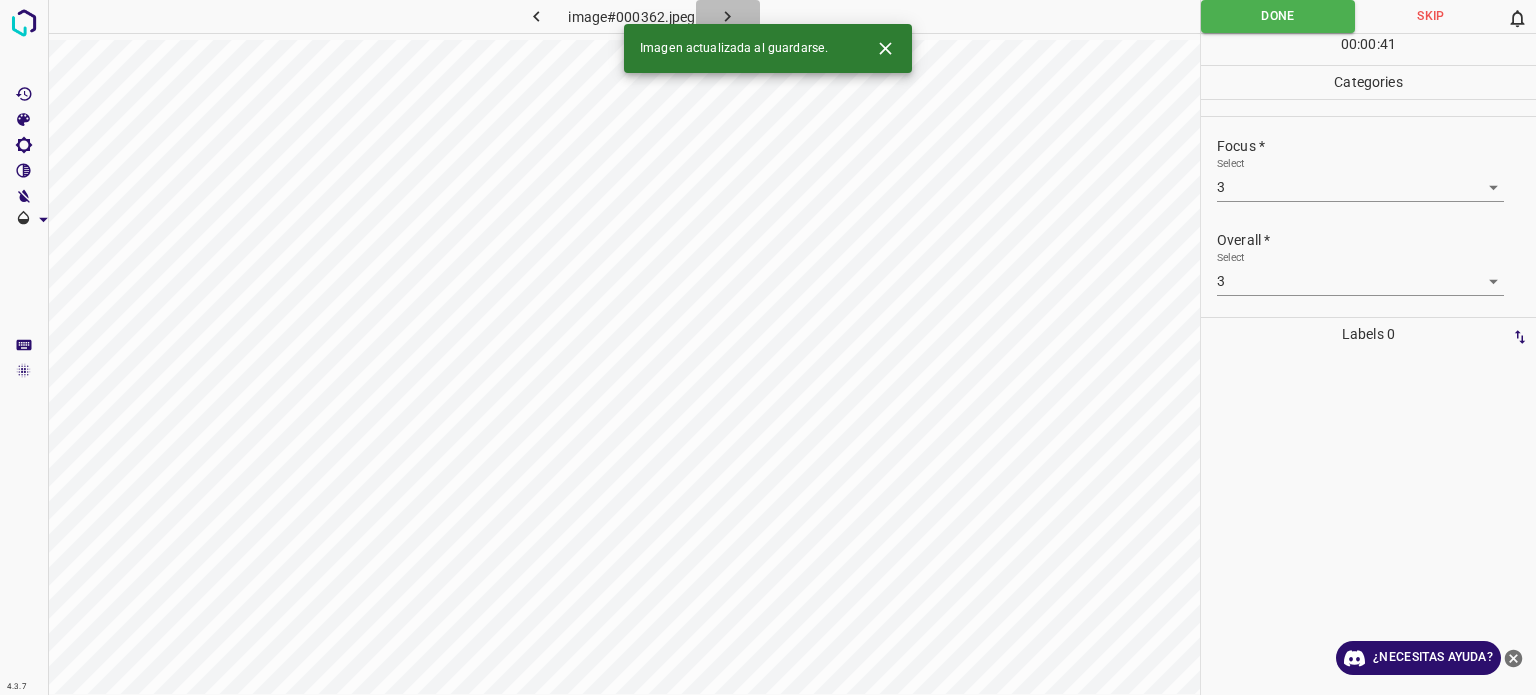 click 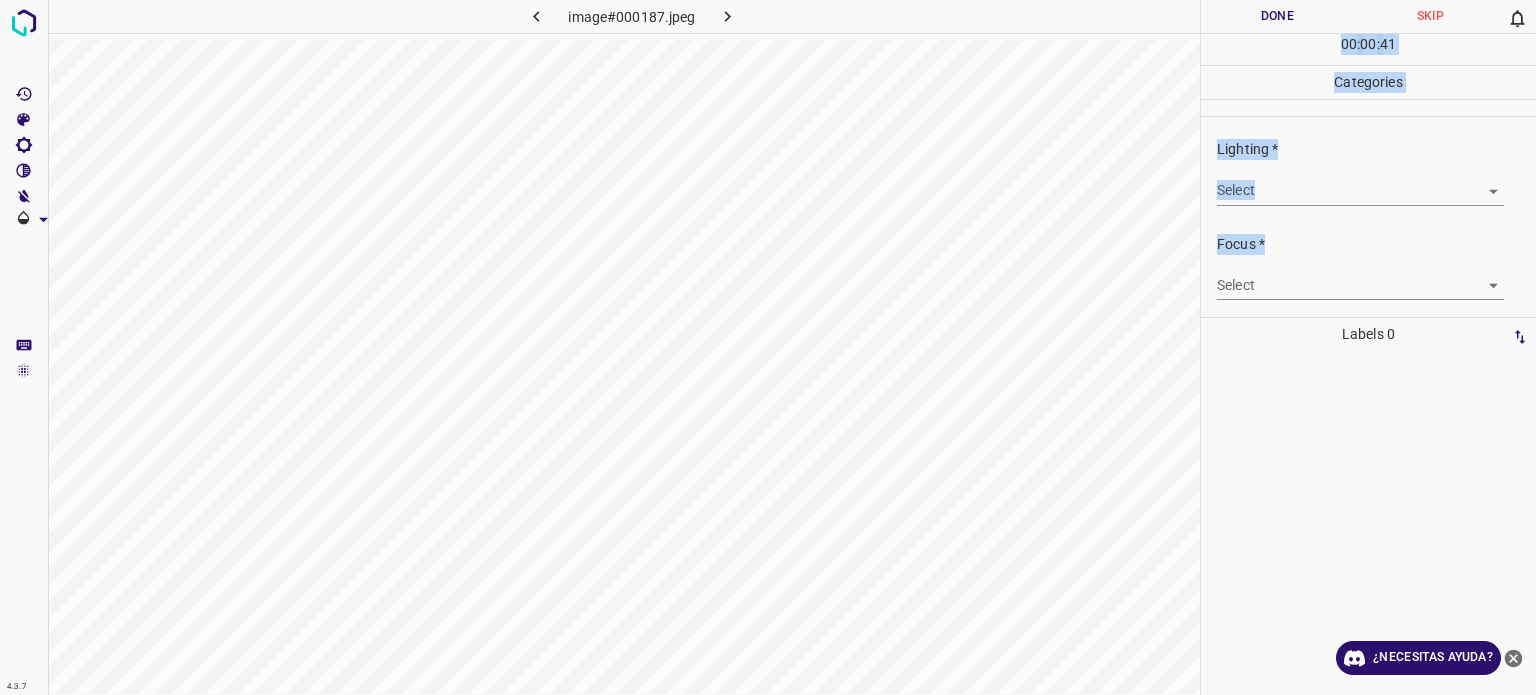 drag, startPoint x: 724, startPoint y: 14, endPoint x: 1264, endPoint y: 229, distance: 581.2272 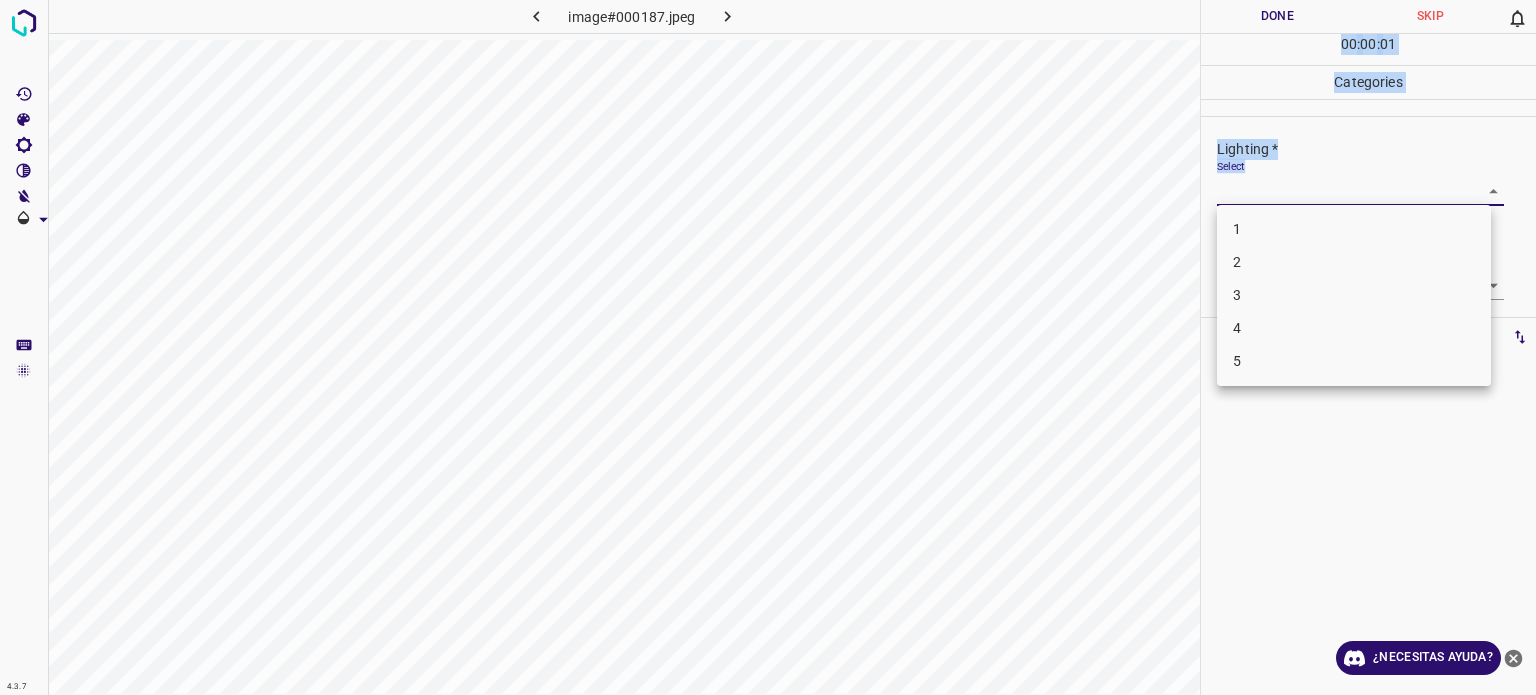 click on "4.3.7 image#000187.jpeg Done Skip 0 00   : 00   : 01   Categories Lighting *  Select ​ Focus *  Select ​ Overall *  Select ​ Labels   0 Categories 1 Lighting 2 Focus 3 Overall Tools Space Change between modes (Draw & Edit) I Auto labeling R Restore zoom M Zoom in N Zoom out Delete Delete selecte label Filters Z Restore filters X Saturation filter C Brightness filter V Contrast filter B Gray scale filter General O Download ¿Necesitas ayuda? Texto original Valora esta traducción Tu opinión servirá para ayudar a mejorar el Traductor de Google - Texto - Esconder - Borrar 1 2 3 4 5" at bounding box center [768, 347] 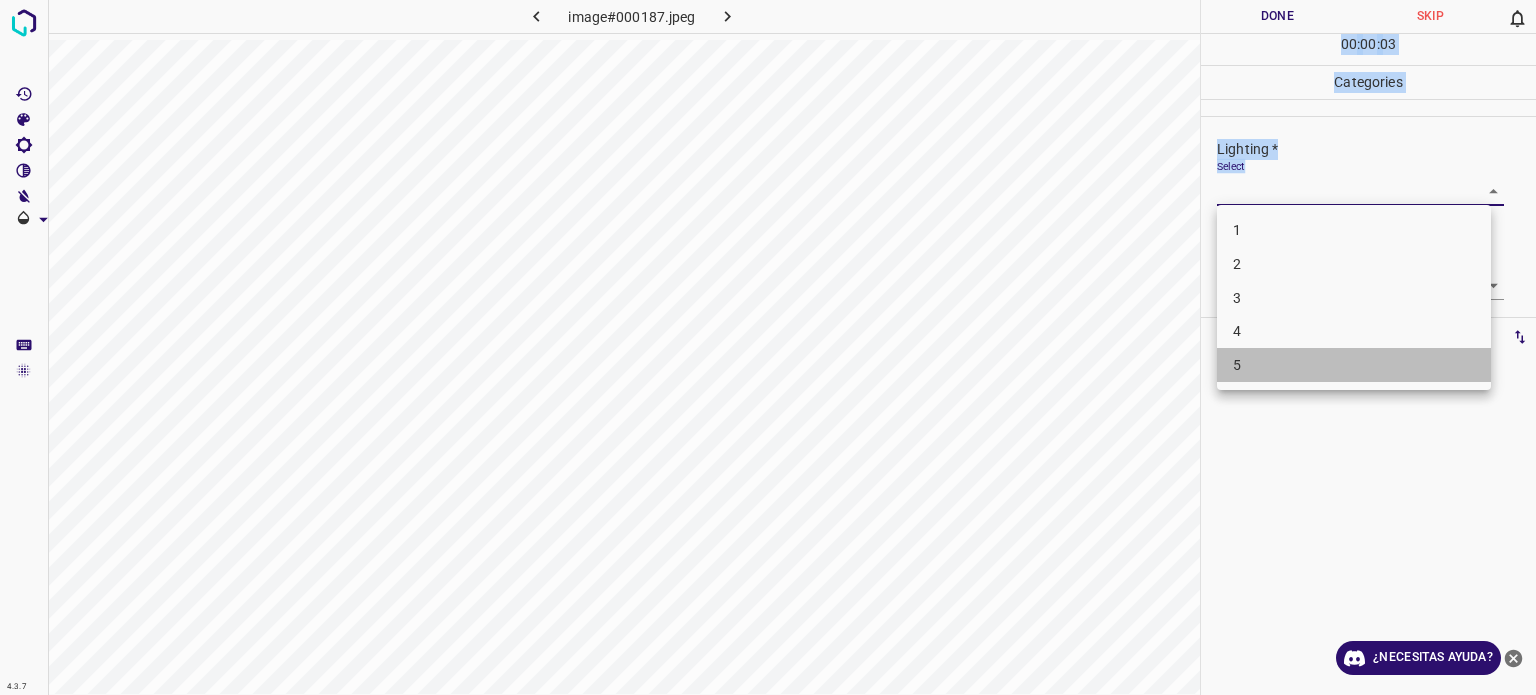 click on "5" at bounding box center (1237, 365) 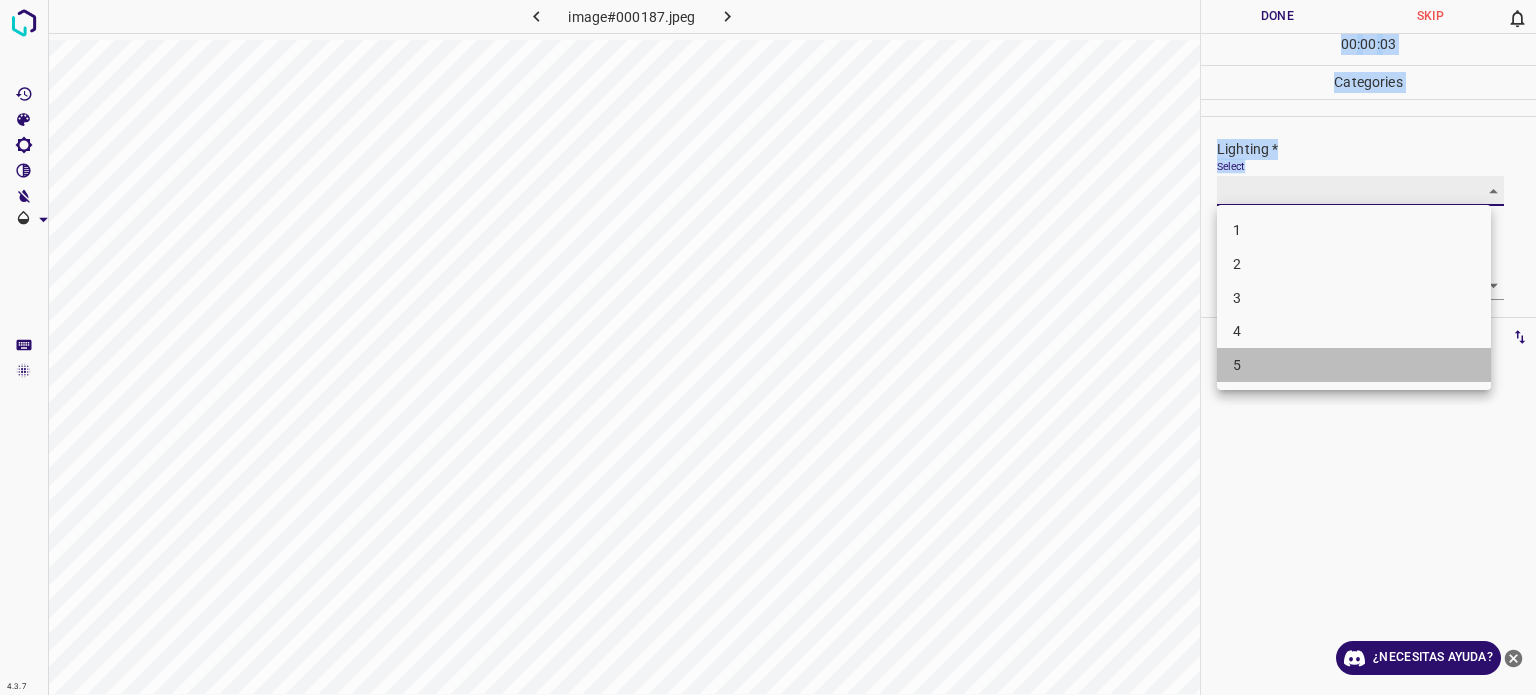 type on "5" 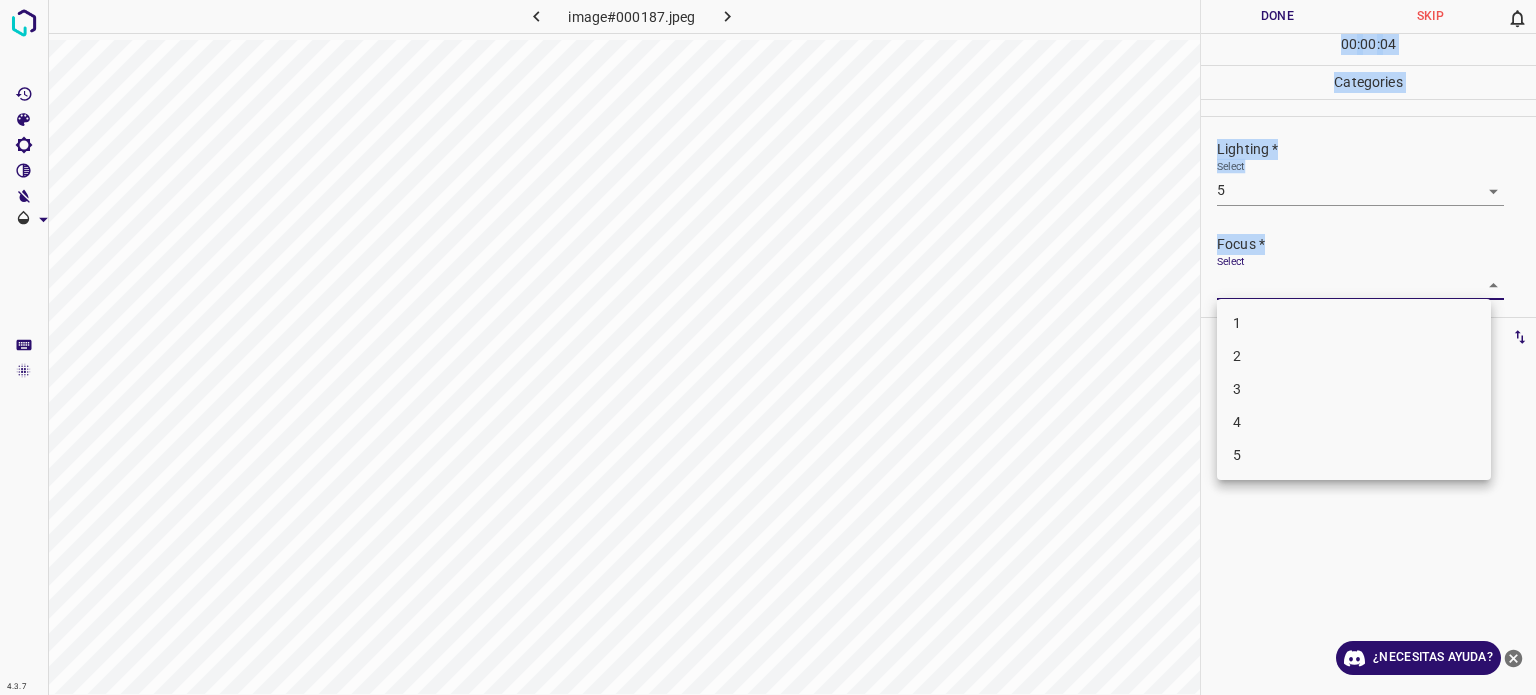 click on "4.3.7 image#000187.jpeg Done Skip 0 00   : 00   : 04   Categories Lighting *  Select 5 5 Focus *  Select ​ Overall *  Select ​ Labels   0 Categories 1 Lighting 2 Focus 3 Overall Tools Space Change between modes (Draw & Edit) I Auto labeling R Restore zoom M Zoom in N Zoom out Delete Delete selecte label Filters Z Restore filters X Saturation filter C Brightness filter V Contrast filter B Gray scale filter General O Download ¿Necesitas ayuda? Texto original Valora esta traducción Tu opinión servirá para ayudar a mejorar el Traductor de Google - Texto - Esconder - Borrar 1 2 3 4 5" at bounding box center [768, 347] 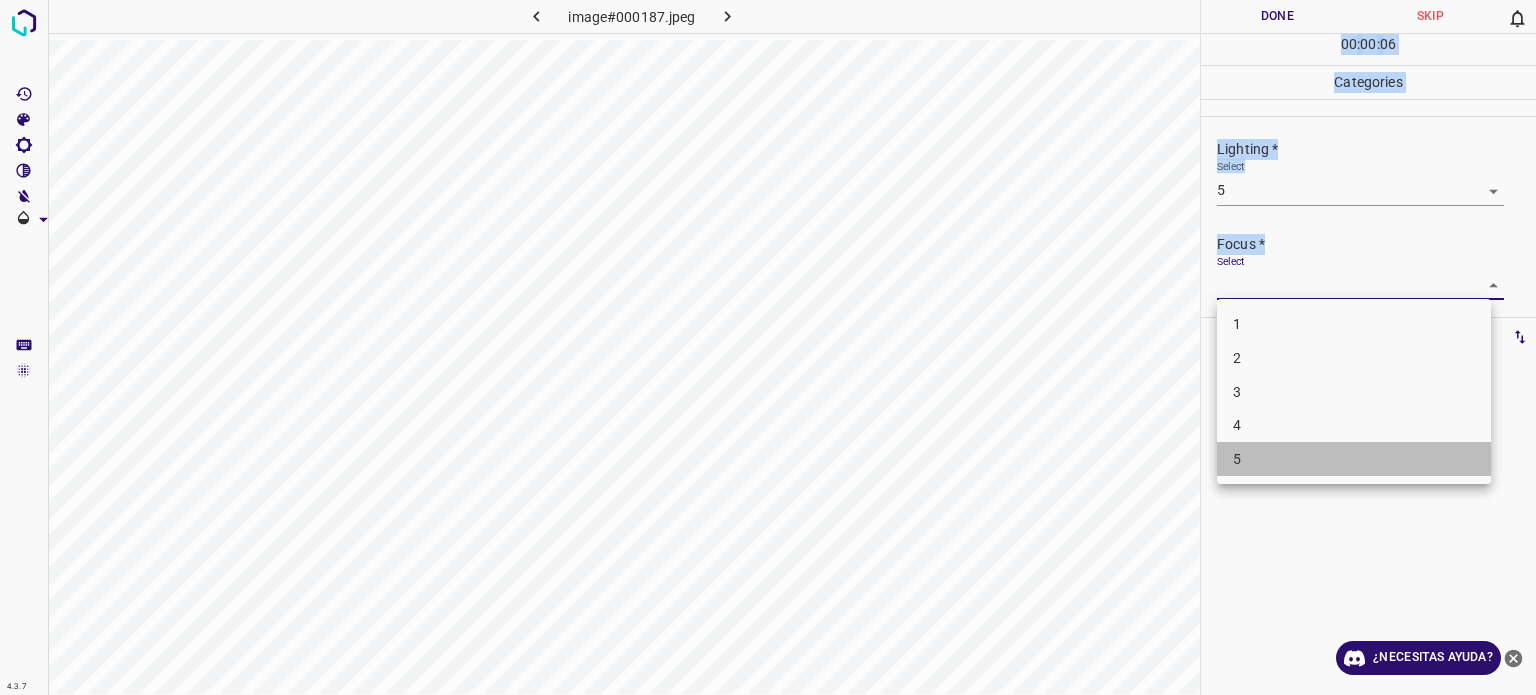 click on "5" at bounding box center (1354, 459) 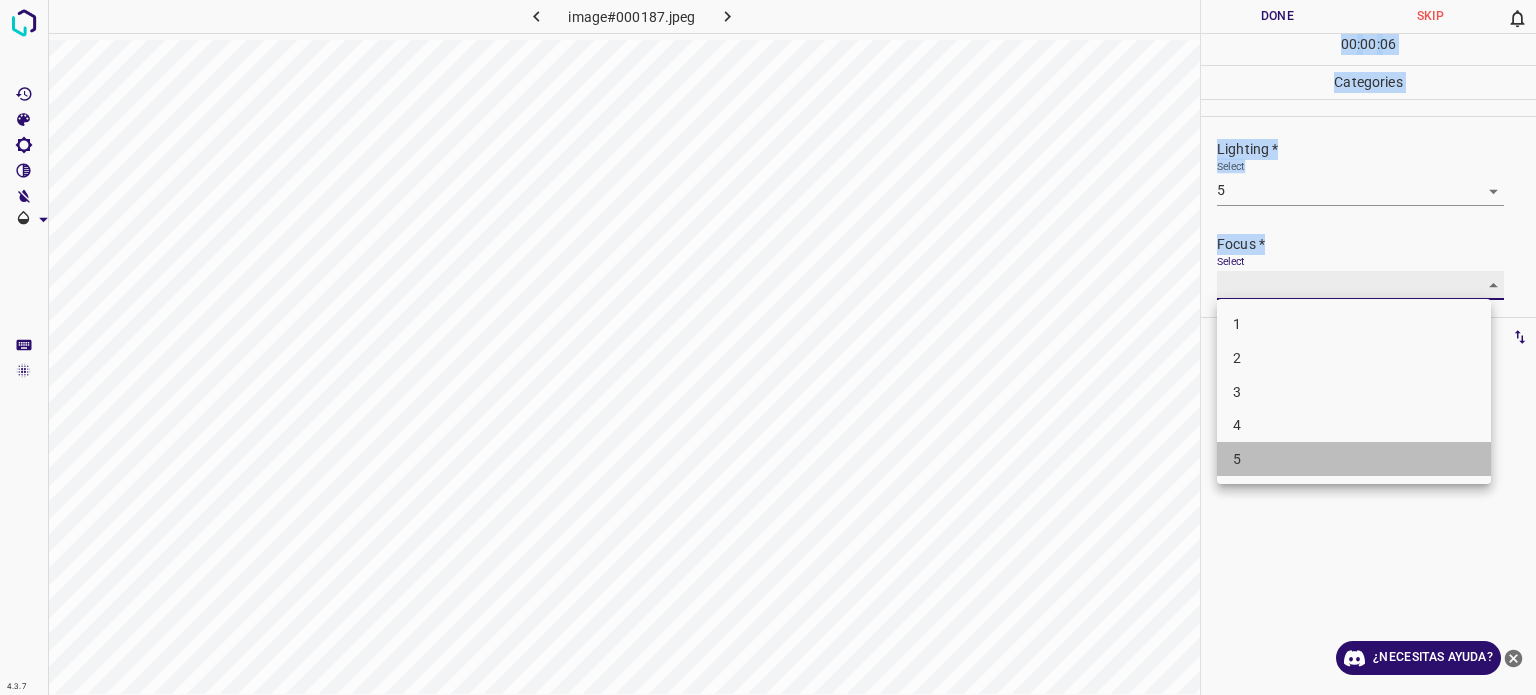 type on "5" 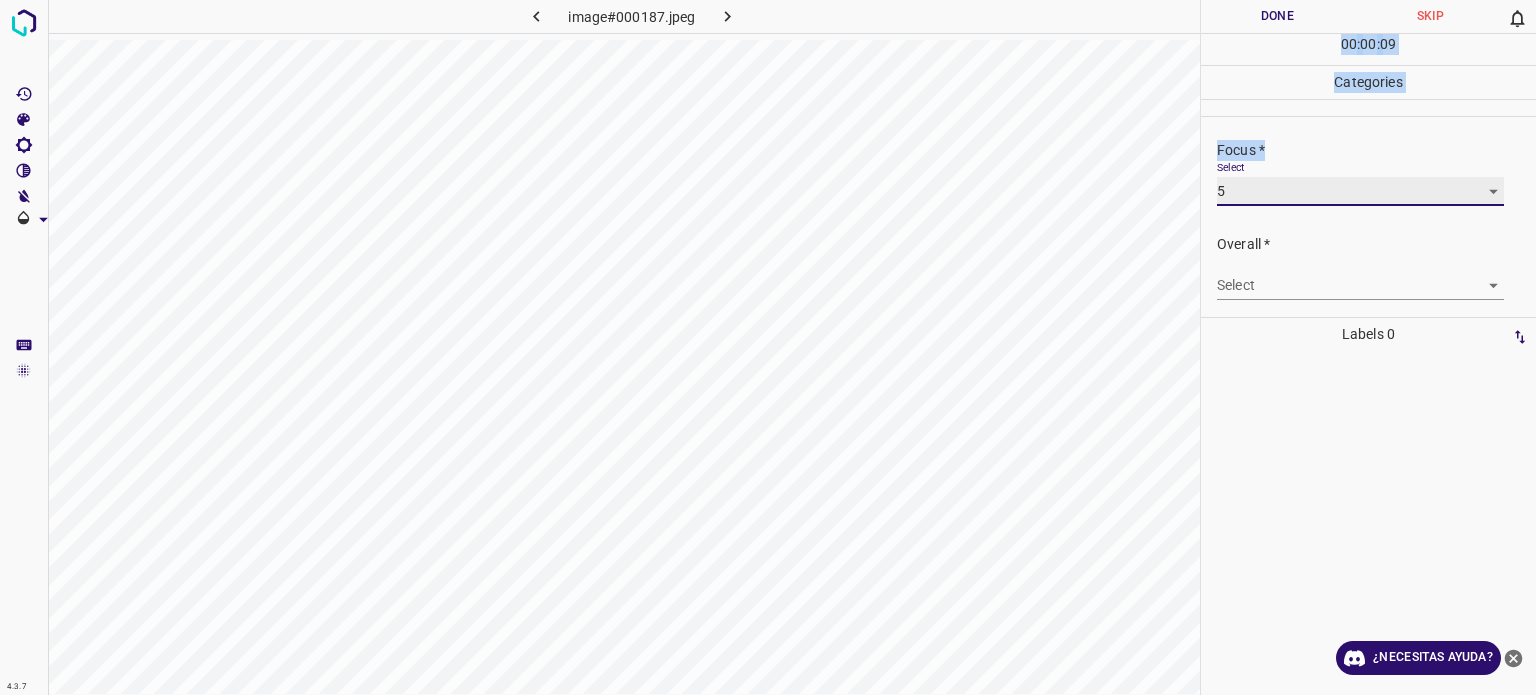 scroll, scrollTop: 98, scrollLeft: 0, axis: vertical 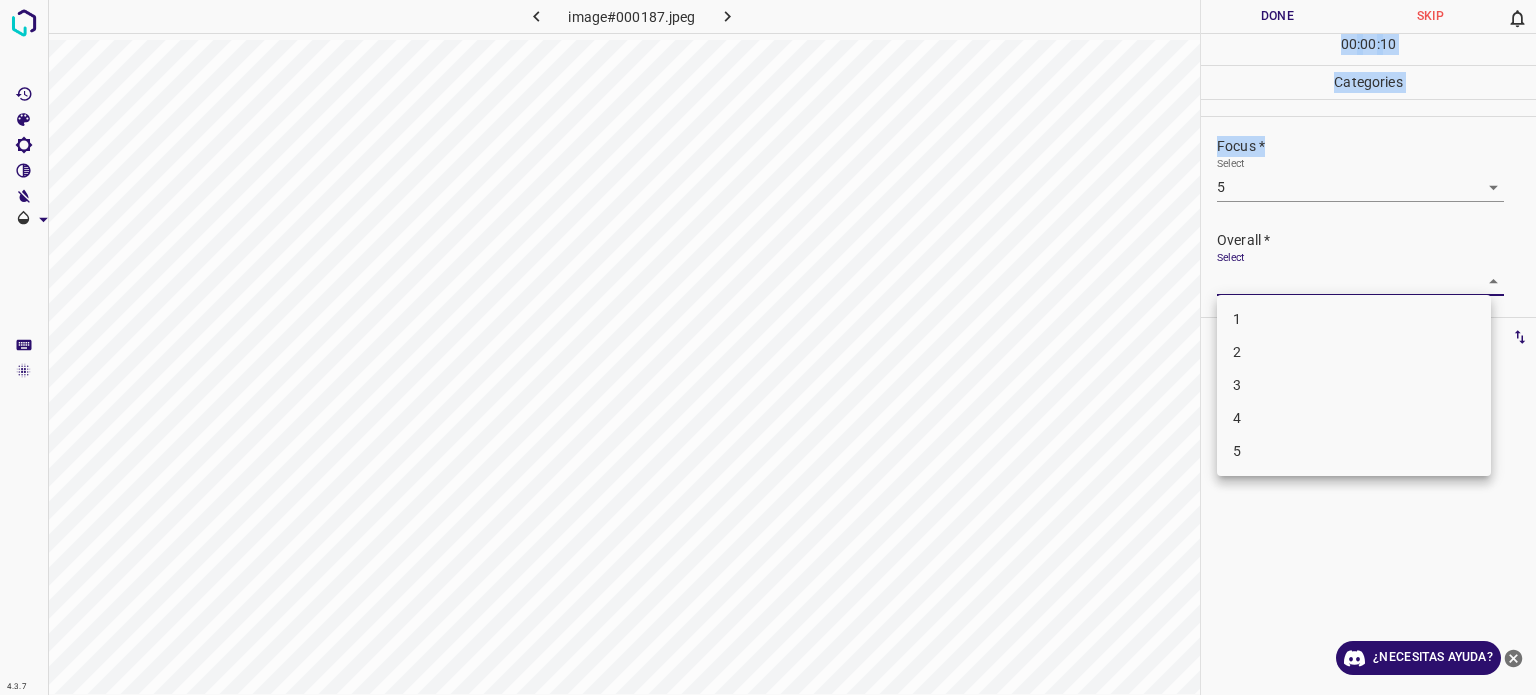 click on "4.3.7 image#000187.jpeg Done Skip 0 00   : 00   : 10   Categories Lighting *  Select 5 5 Focus *  Select 5 5 Overall *  Select ​ Labels   0 Categories 1 Lighting 2 Focus 3 Overall Tools Space Change between modes (Draw & Edit) I Auto labeling R Restore zoom M Zoom in N Zoom out Delete Delete selecte label Filters Z Restore filters X Saturation filter C Brightness filter V Contrast filter B Gray scale filter General O Download ¿Necesitas ayuda? Texto original Valora esta traducción Tu opinión servirá para ayudar a mejorar el Traductor de Google - Texto - Esconder - Borrar 1 2 3 4 5" at bounding box center (768, 347) 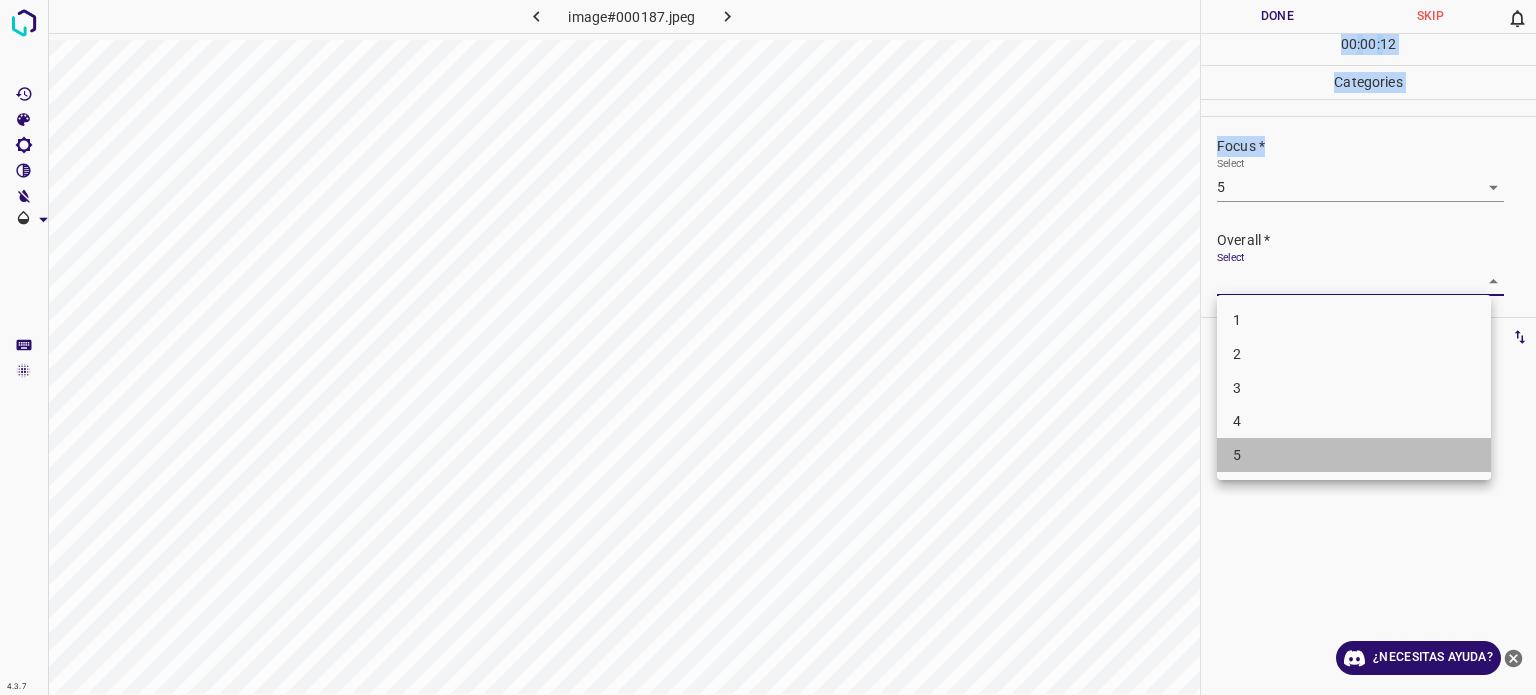 click on "5" at bounding box center [1354, 455] 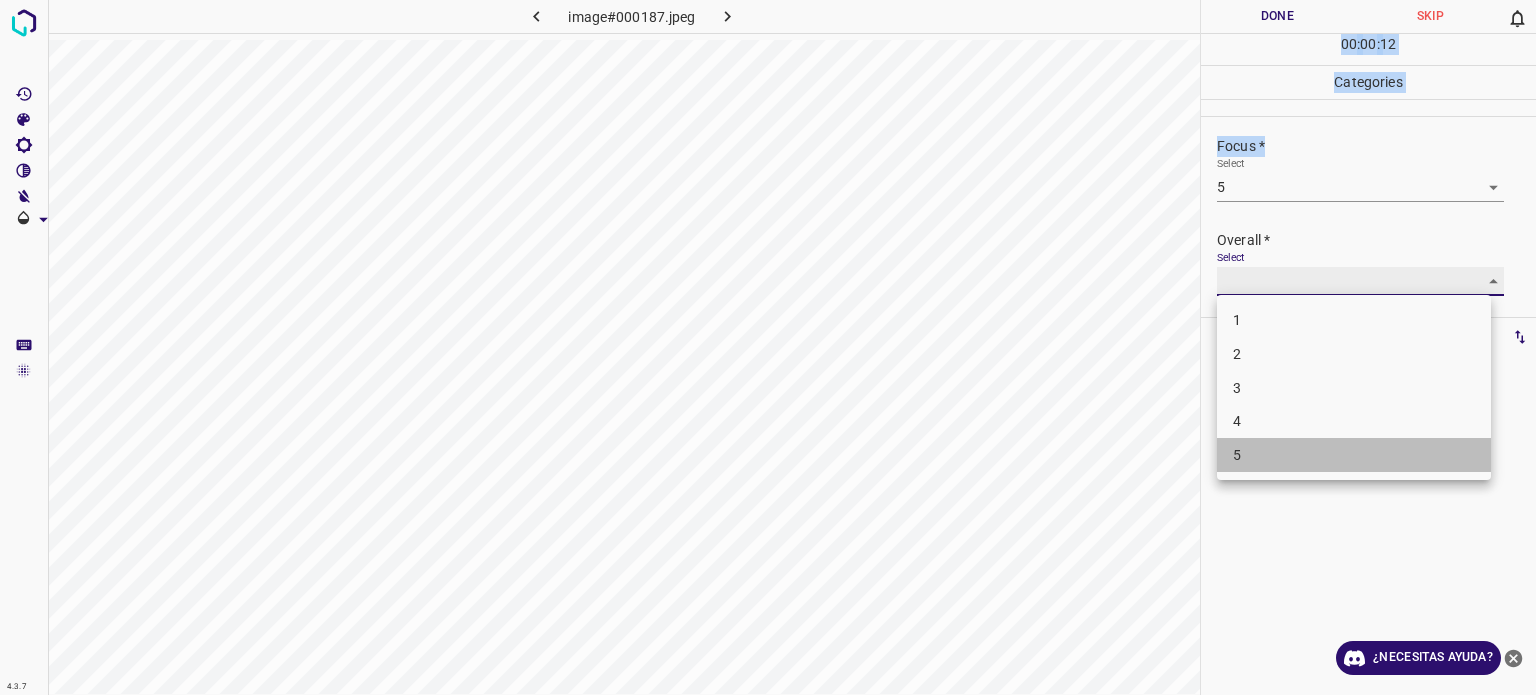 type on "5" 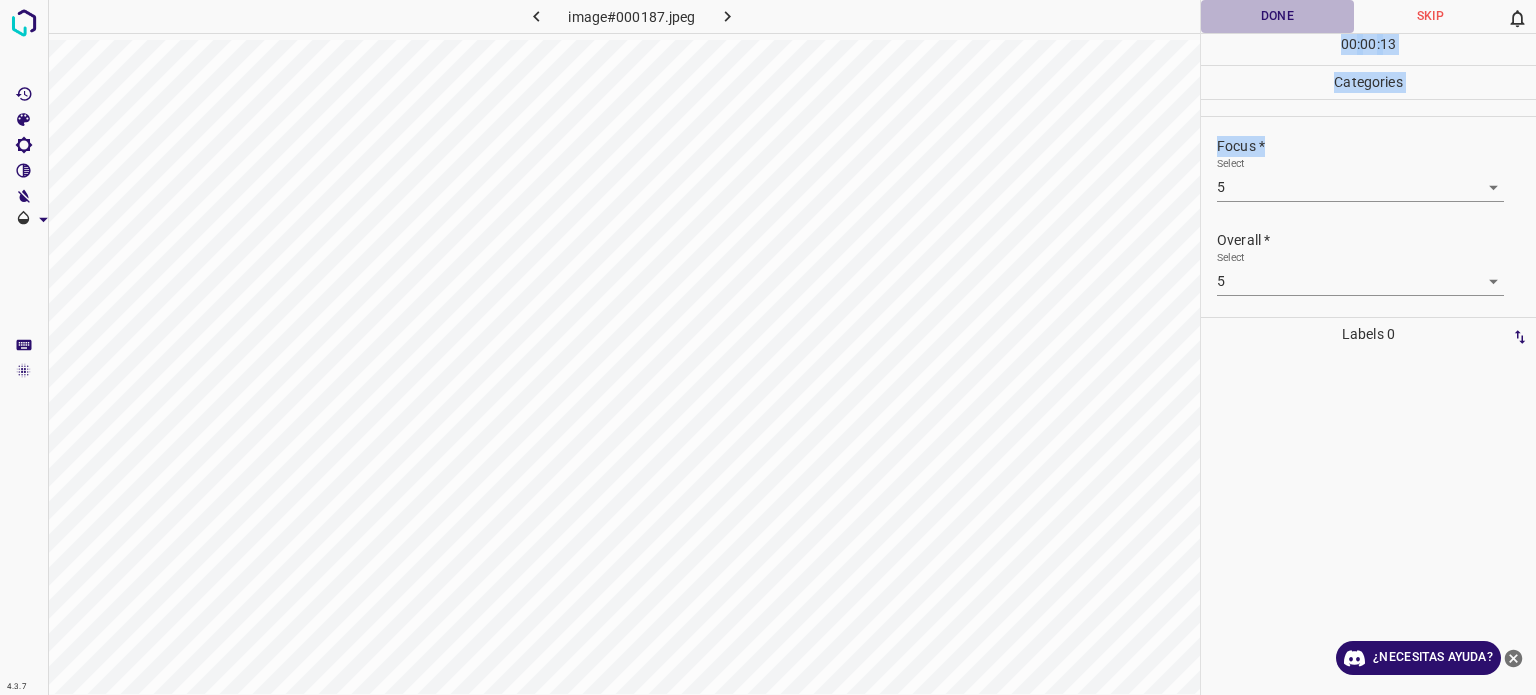 click on "Done" at bounding box center (1277, 16) 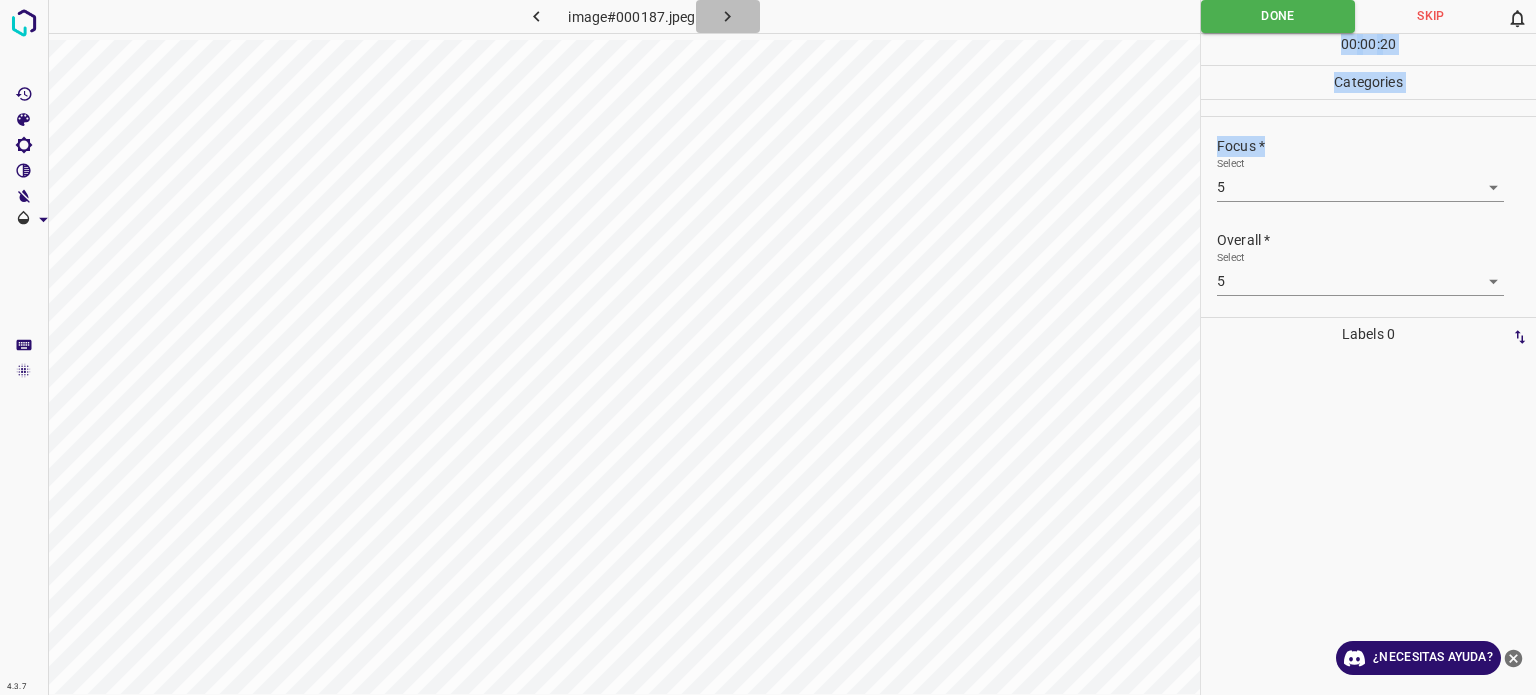 click 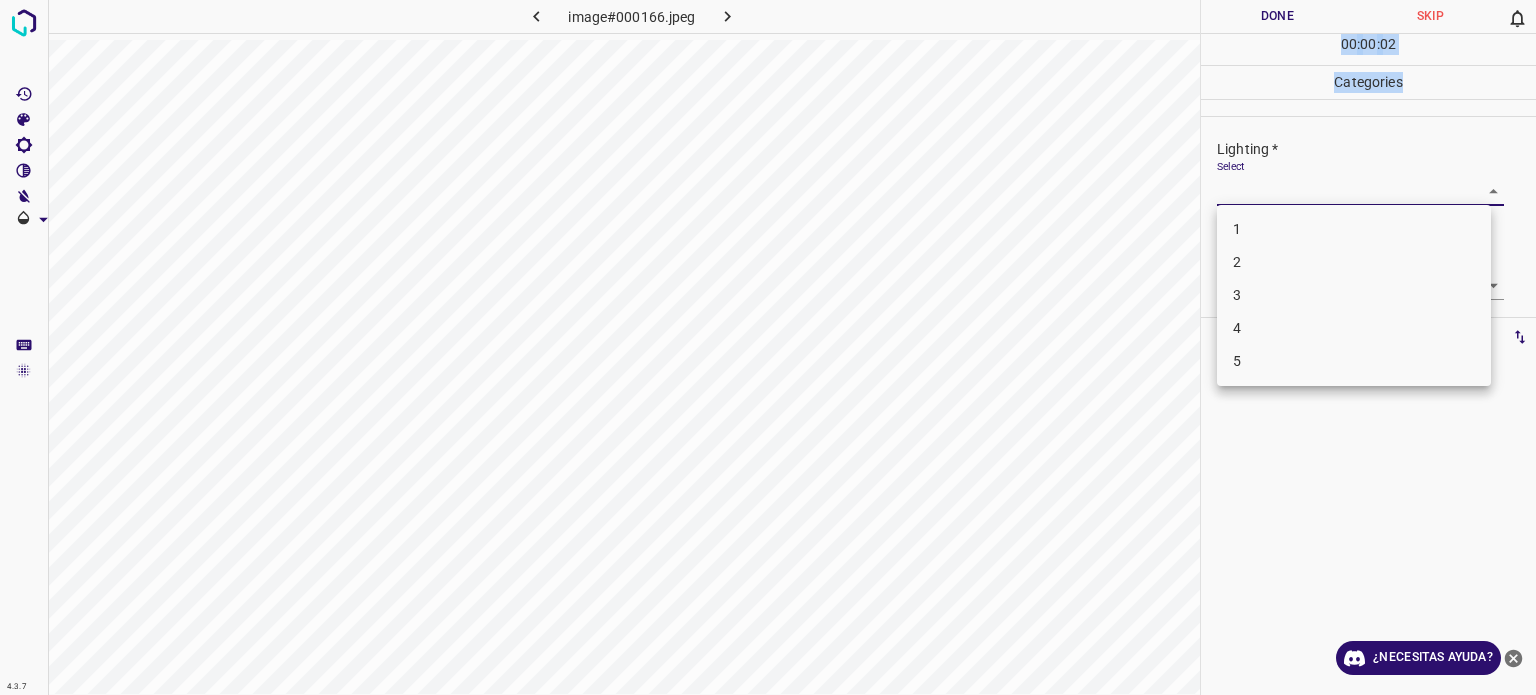 click on "4.3.7 image#000166.jpeg Done Skip 0 00   : 00   : 02   Categories Lighting *  Select ​ Focus *  Select ​ Overall *  Select ​ Labels   0 Categories 1 Lighting 2 Focus 3 Overall Tools Space Change between modes (Draw & Edit) I Auto labeling R Restore zoom M Zoom in N Zoom out Delete Delete selecte label Filters Z Restore filters X Saturation filter C Brightness filter V Contrast filter B Gray scale filter General O Download ¿Necesitas ayuda? Texto original Valora esta traducción Tu opinión servirá para ayudar a mejorar el Traductor de Google - Texto - Esconder - Borrar 1 2 3 4 5" at bounding box center (768, 347) 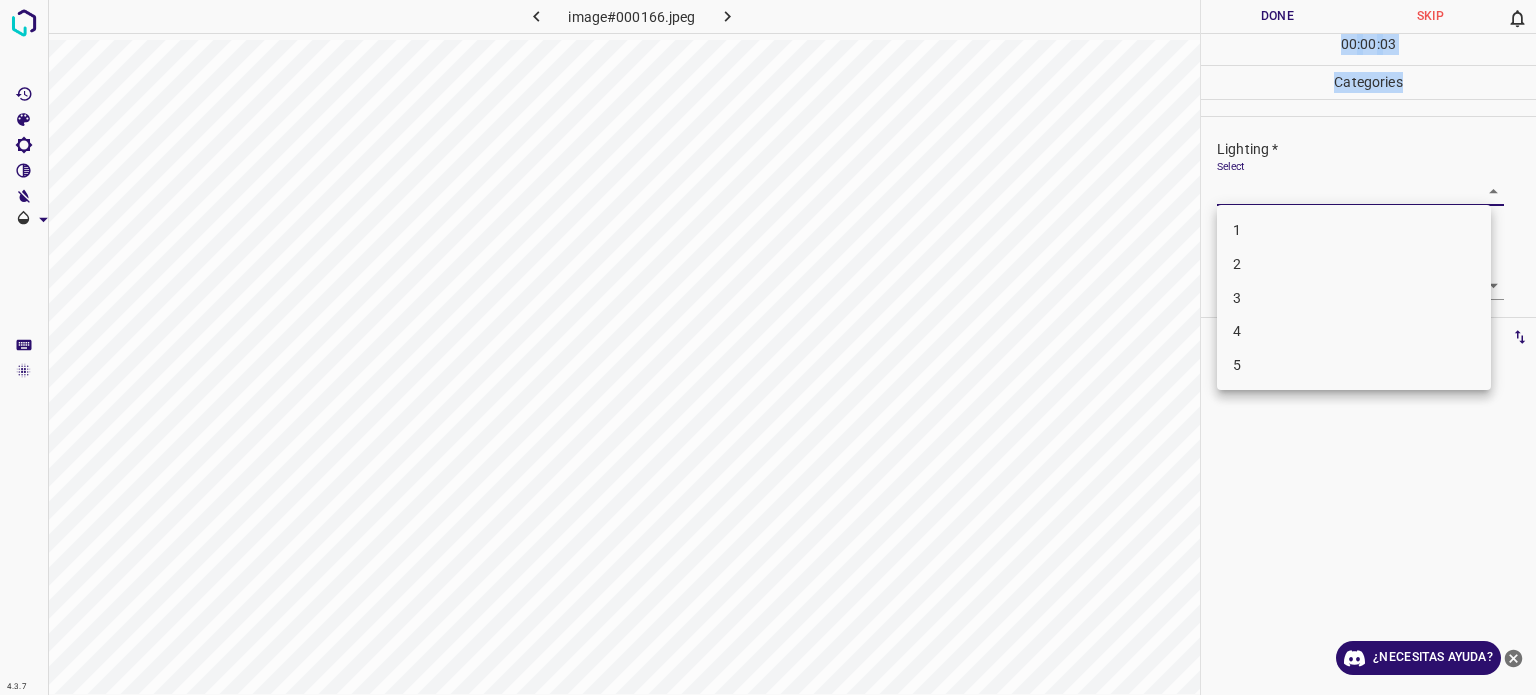 click at bounding box center (768, 347) 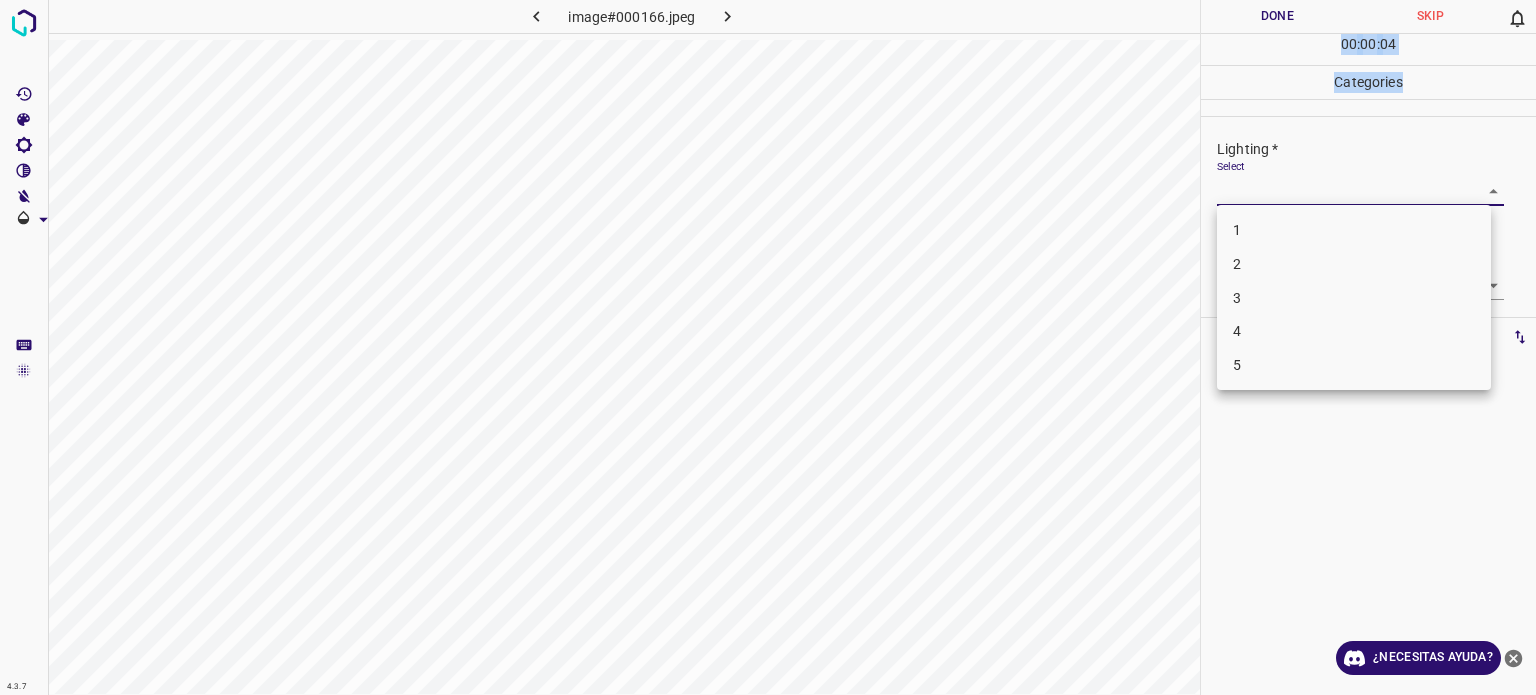 click on "4.3.7 image#000166.jpeg Done Skip 0 00   : 00   : 04   Categories Lighting *  Select ​ Focus *  Select ​ Overall *  Select ​ Labels   0 Categories 1 Lighting 2 Focus 3 Overall Tools Space Change between modes (Draw & Edit) I Auto labeling R Restore zoom M Zoom in N Zoom out Delete Delete selecte label Filters Z Restore filters X Saturation filter C Brightness filter V Contrast filter B Gray scale filter General O Download ¿Necesitas ayuda? Texto original Valora esta traducción Tu opinión servirá para ayudar a mejorar el Traductor de Google - Texto - Esconder - Borrar 1 2 3 4 5" at bounding box center [768, 347] 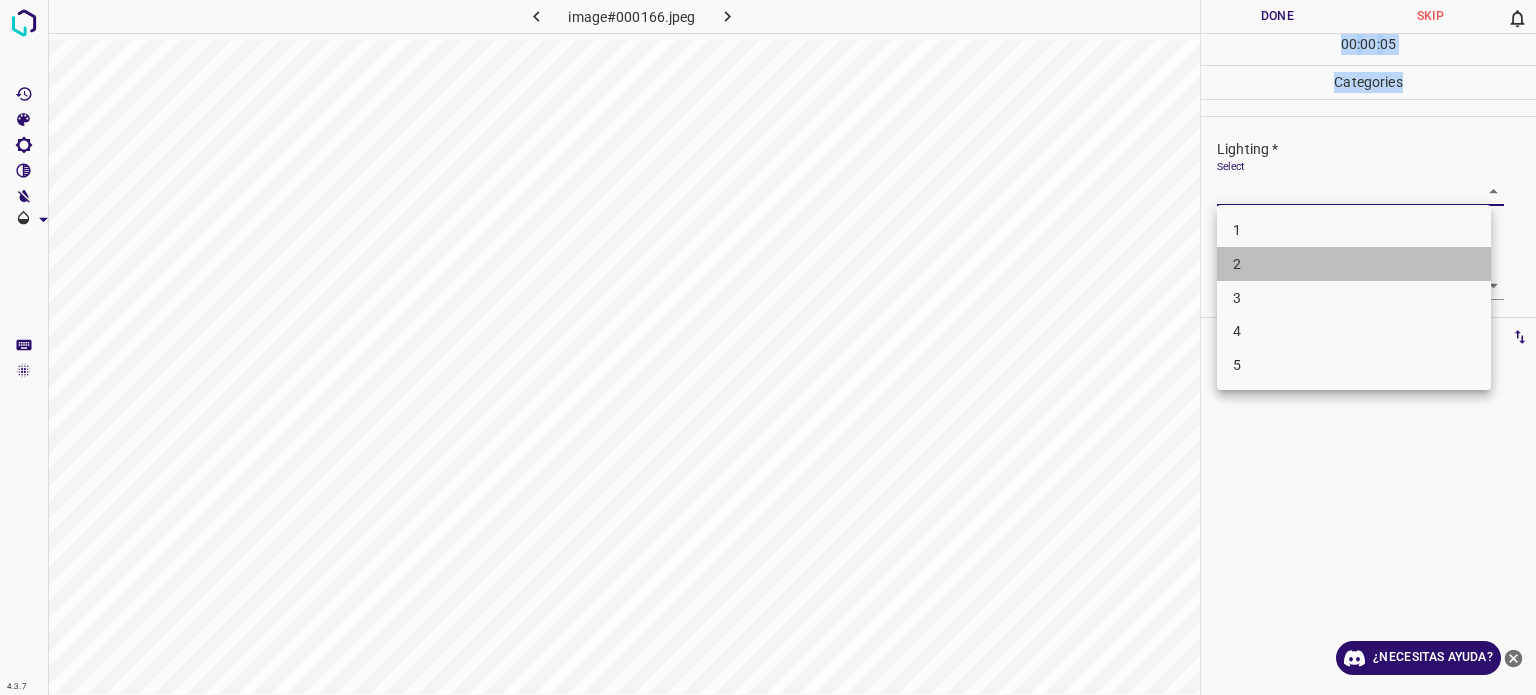 click on "2" at bounding box center [1237, 264] 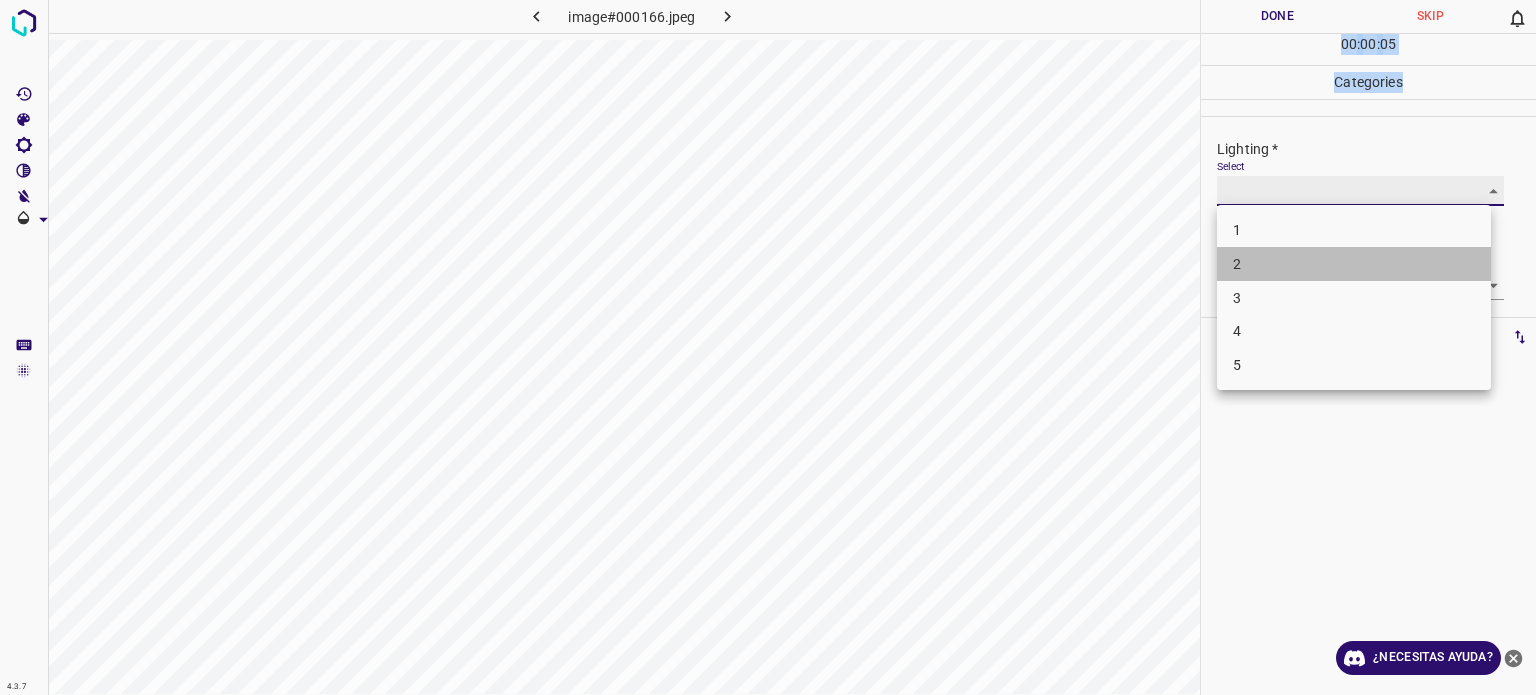 type on "2" 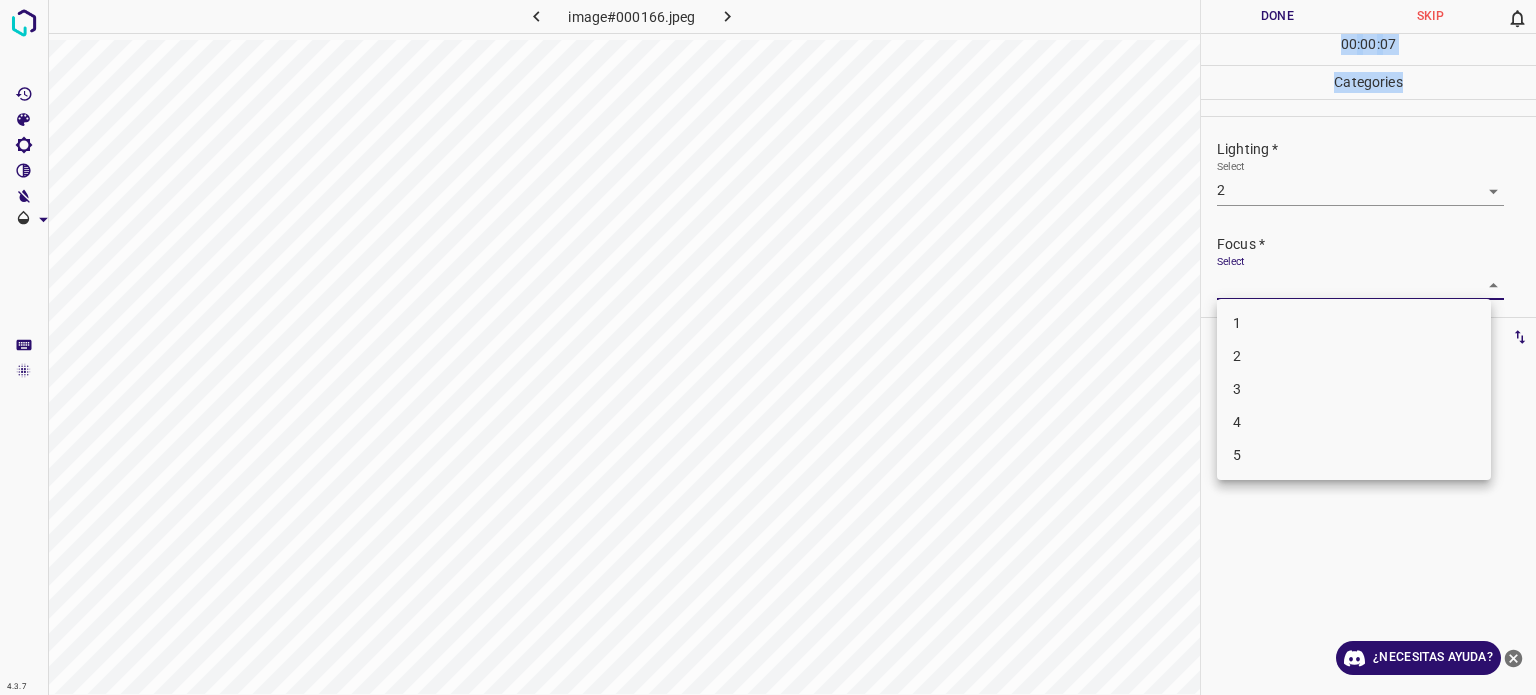 click on "4.3.7 image#000166.jpeg Done Skip 0 00   : 00   : 07   Categories Lighting *  Select 2 2 Focus *  Select ​ Overall *  Select ​ Labels   0 Categories 1 Lighting 2 Focus 3 Overall Tools Space Change between modes (Draw & Edit) I Auto labeling R Restore zoom M Zoom in N Zoom out Delete Delete selecte label Filters Z Restore filters X Saturation filter C Brightness filter V Contrast filter B Gray scale filter General O Download ¿Necesitas ayuda? Texto original Valora esta traducción Tu opinión servirá para ayudar a mejorar el Traductor de Google - Texto - Esconder - Borrar 1 2 3 4 5" at bounding box center [768, 347] 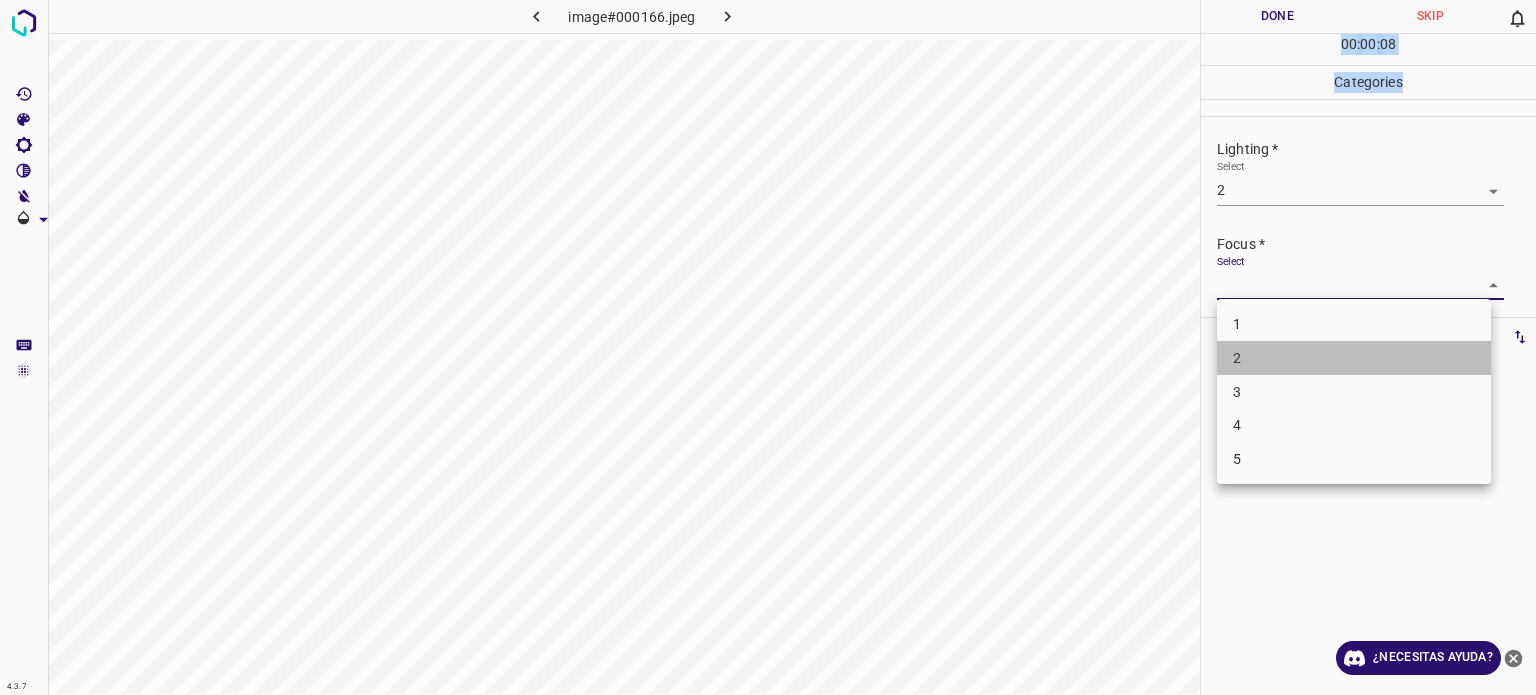 click on "2" at bounding box center (1237, 358) 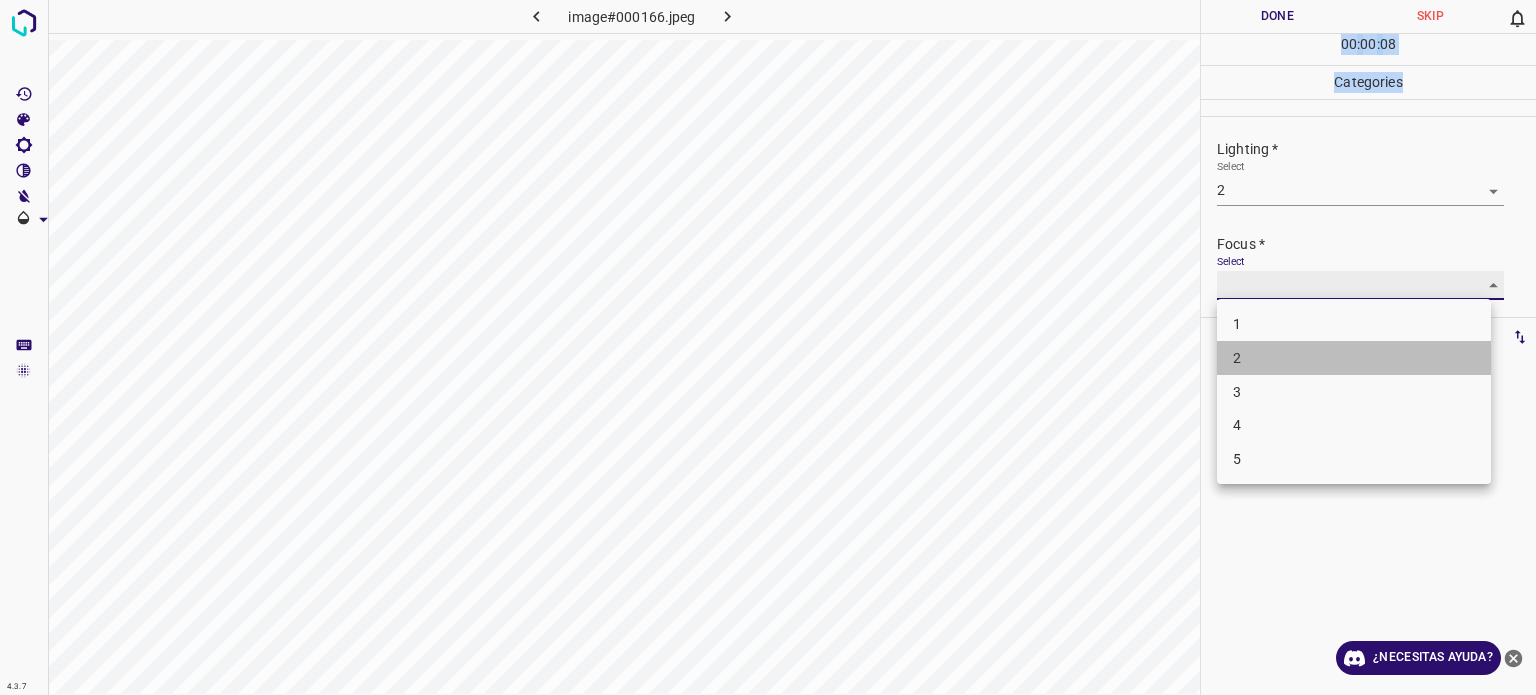type on "2" 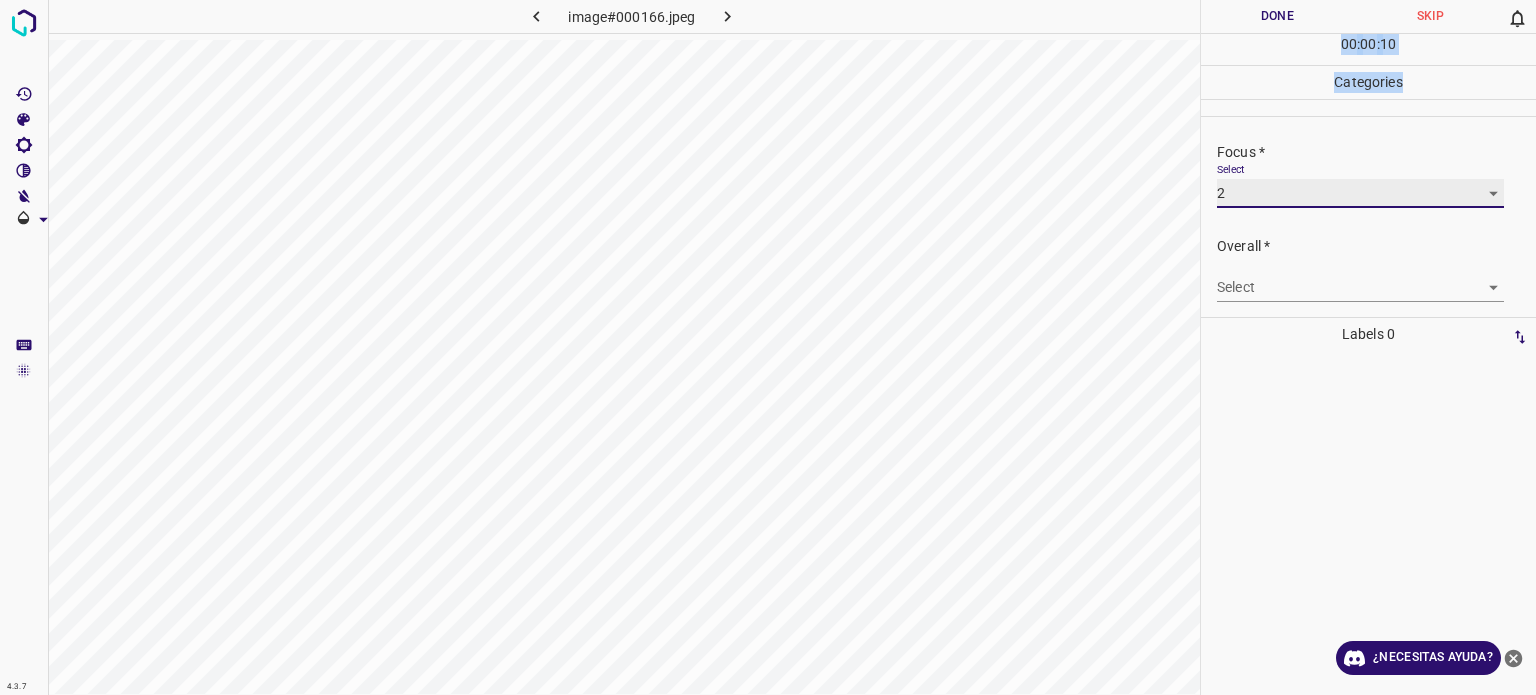 scroll, scrollTop: 98, scrollLeft: 0, axis: vertical 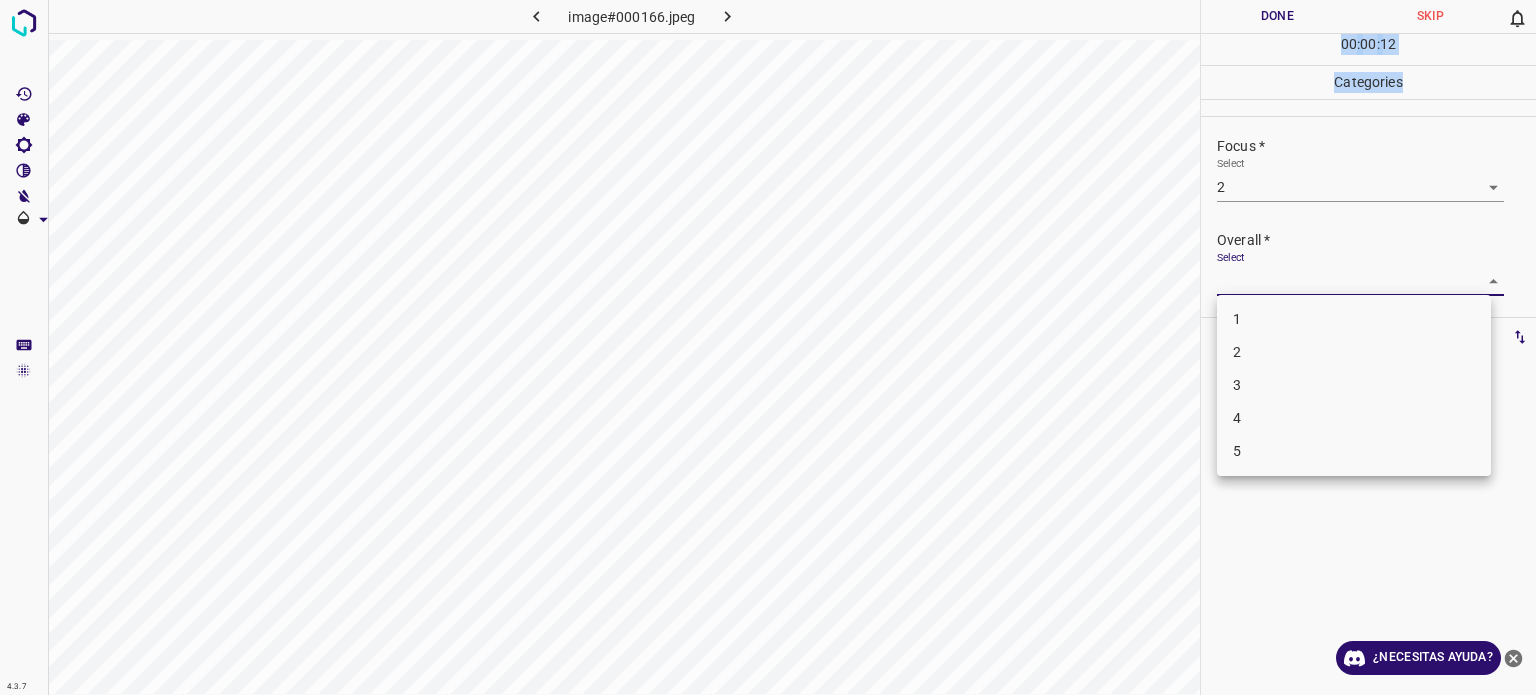 click on "4.3.7 image#000166.jpeg Done Skip 0 00   : 00   : 12   Categories Lighting *  Select 2 2 Focus *  Select 2 2 Overall *  Select ​ Labels   0 Categories 1 Lighting 2 Focus 3 Overall Tools Space Change between modes (Draw & Edit) I Auto labeling R Restore zoom M Zoom in N Zoom out Delete Delete selecte label Filters Z Restore filters X Saturation filter C Brightness filter V Contrast filter B Gray scale filter General O Download ¿Necesitas ayuda? Texto original Valora esta traducción Tu opinión servirá para ayudar a mejorar el Traductor de Google - Texto - Esconder - Borrar 1 2 3 4 5" at bounding box center [768, 347] 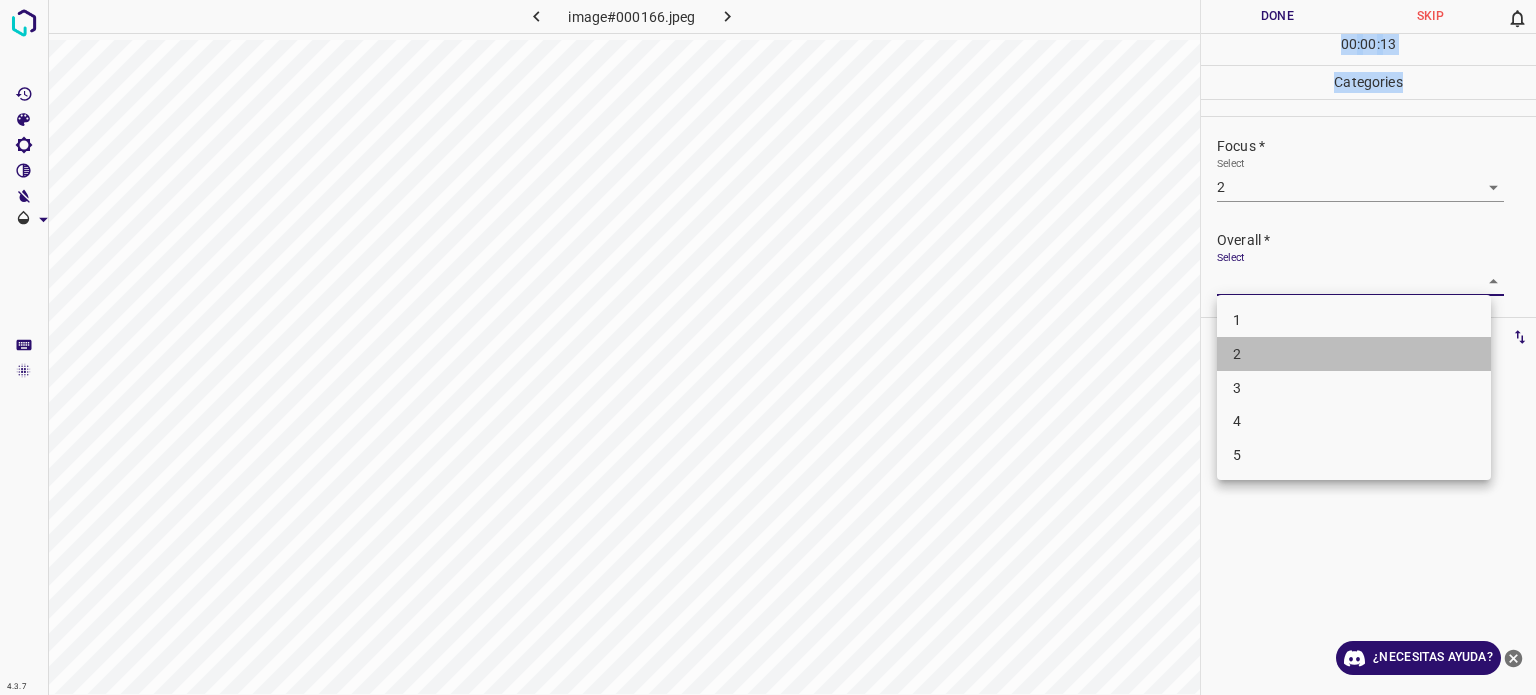 click on "2" at bounding box center (1237, 354) 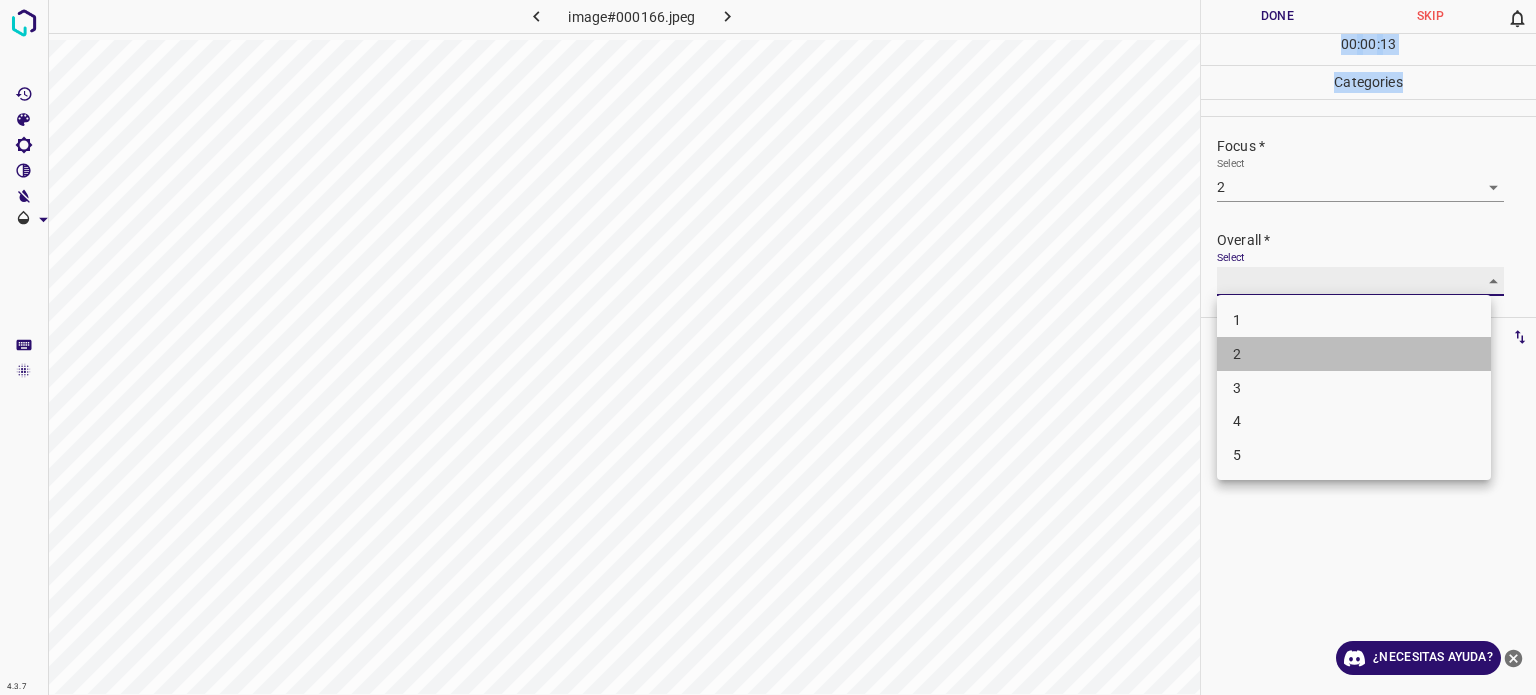 type on "2" 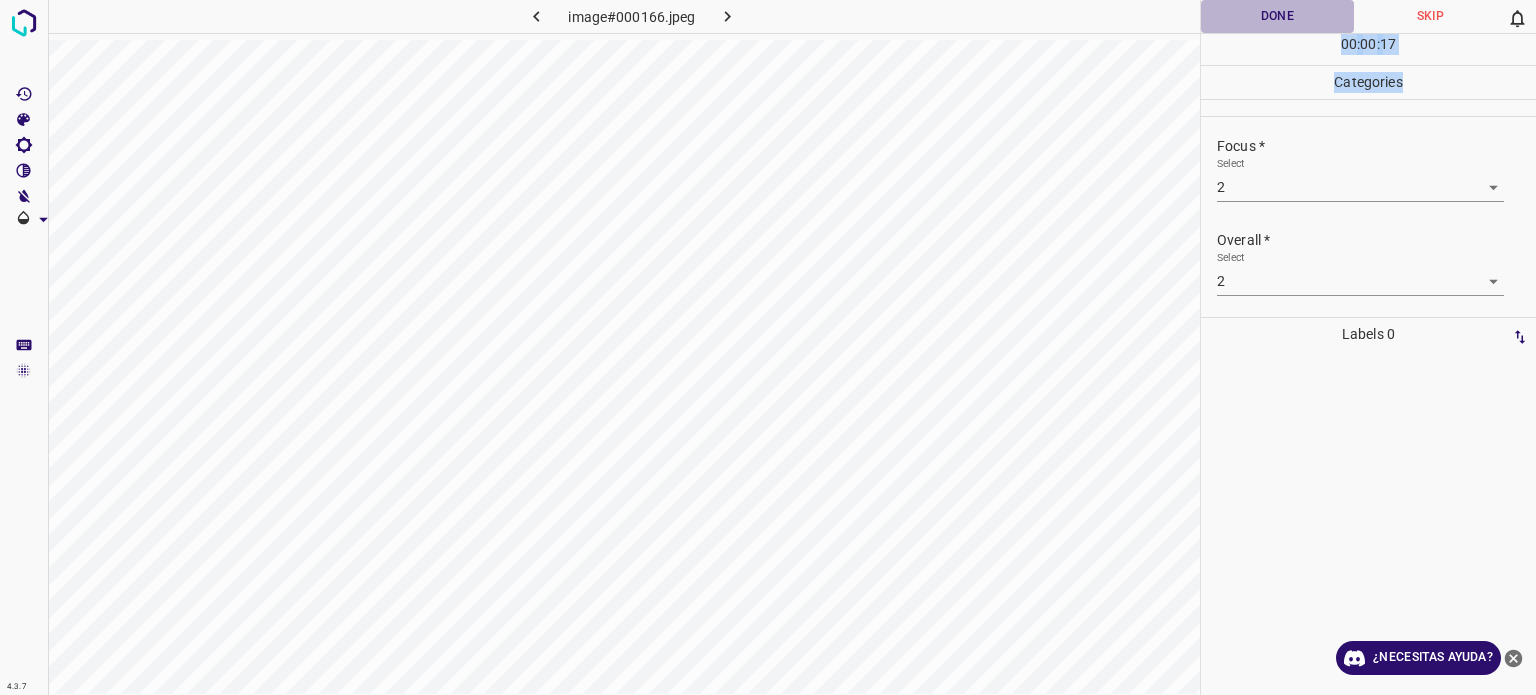 click on "Done" at bounding box center (1277, 16) 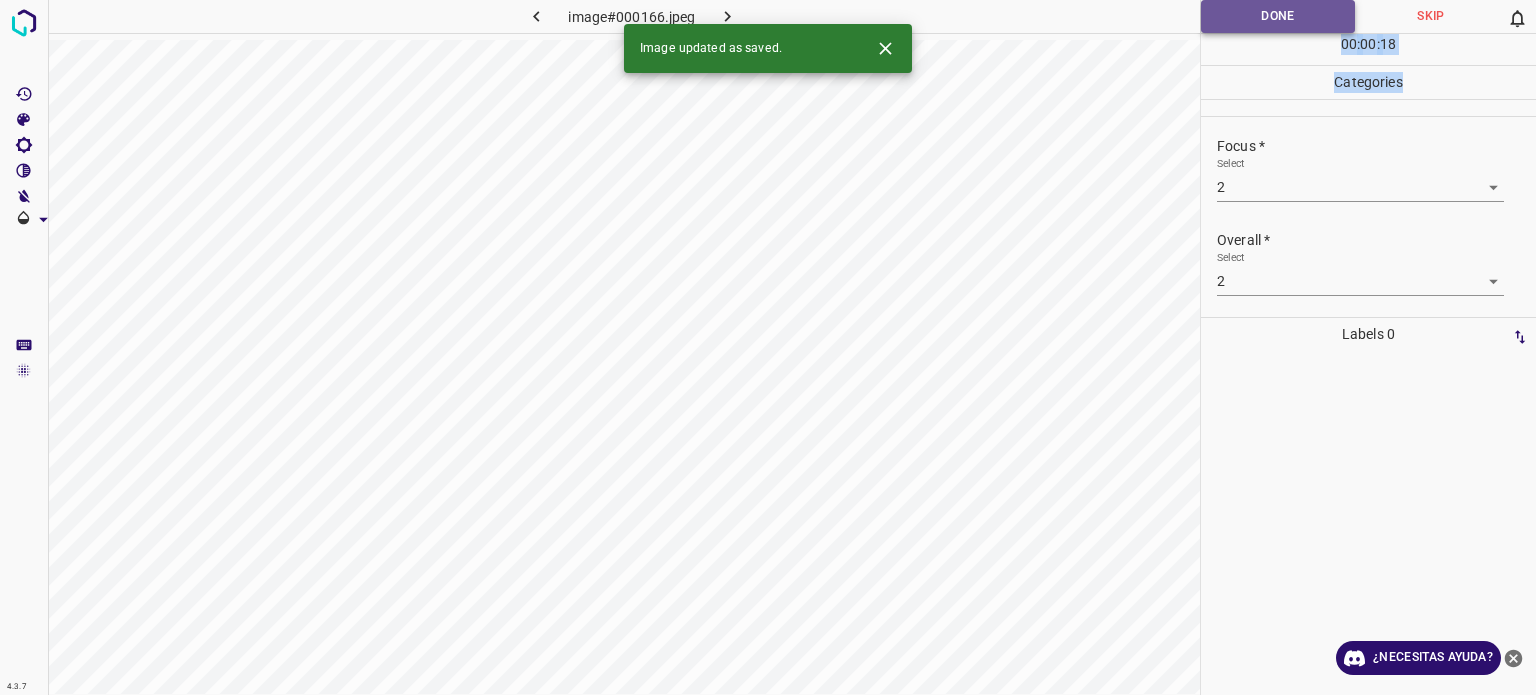 click on "Done" at bounding box center (1278, 16) 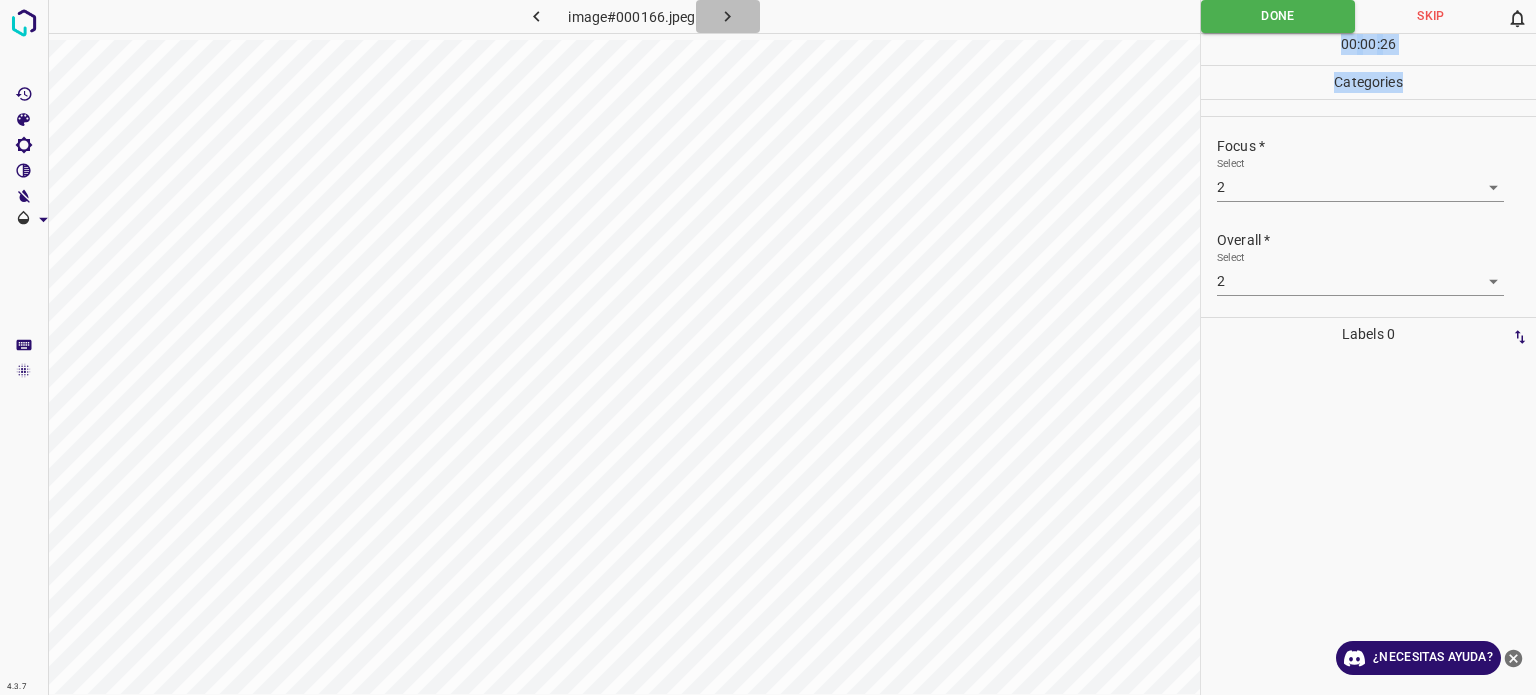 click 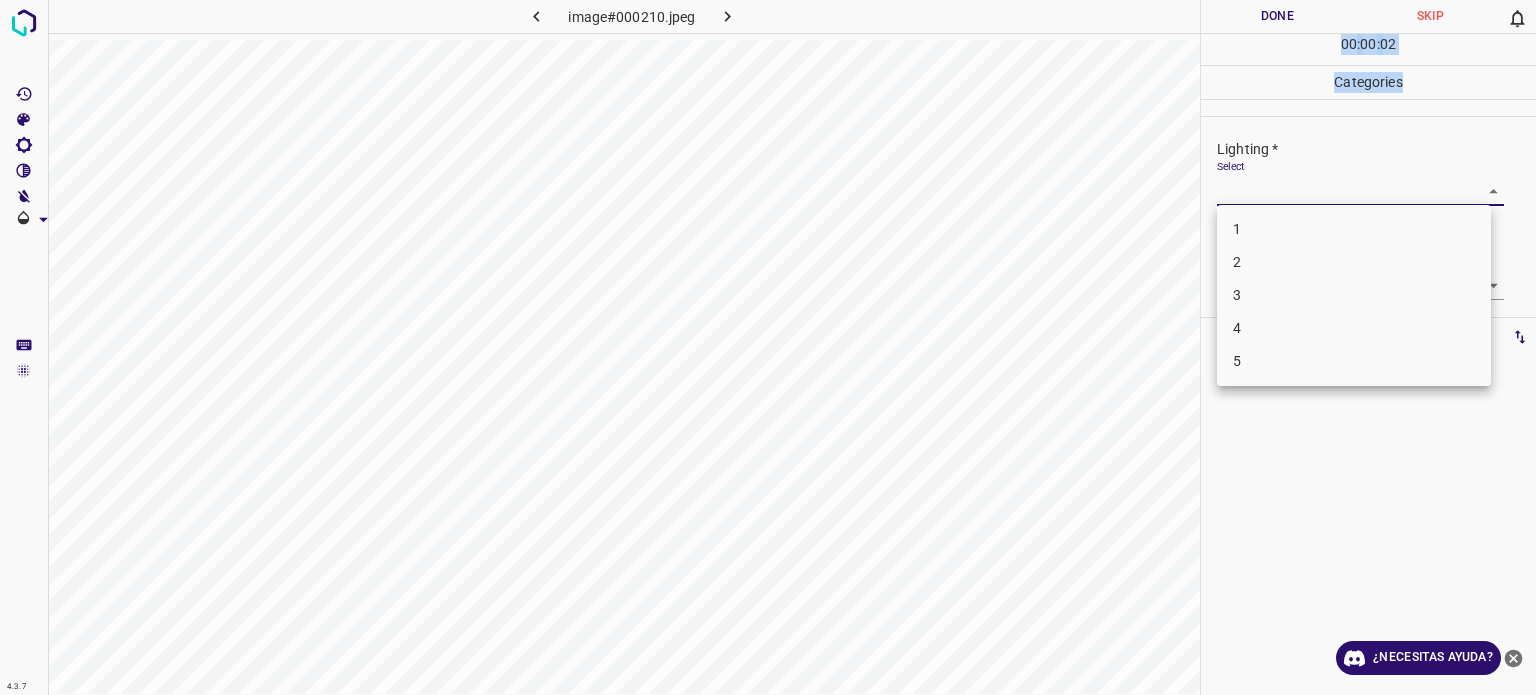 click on "4.3.7 image#000210.jpeg Done Skip 0 00   : 00   : 02   Categories Lighting *  Select ​ Focus *  Select ​ Overall *  Select ​ Labels   0 Categories 1 Lighting 2 Focus 3 Overall Tools Space Change between modes (Draw & Edit) I Auto labeling R Restore zoom M Zoom in N Zoom out Delete Delete selecte label Filters Z Restore filters X Saturation filter C Brightness filter V Contrast filter B Gray scale filter General O Download ¿Necesitas ayuda? Texto original Valora esta traducción Tu opinión servirá para ayudar a mejorar el Traductor de Google - Texto - Esconder - Borrar 1 2 3 4 5" at bounding box center [768, 347] 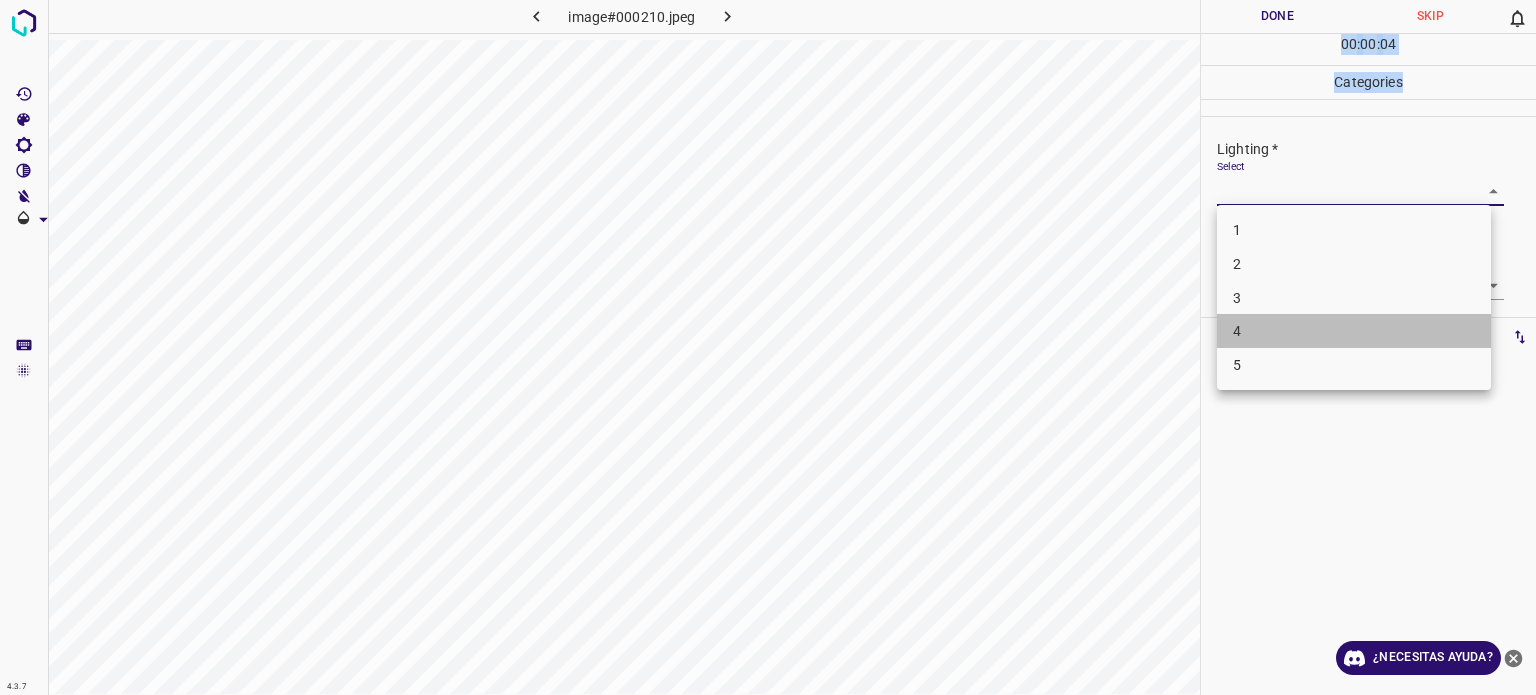 click on "4" at bounding box center (1354, 331) 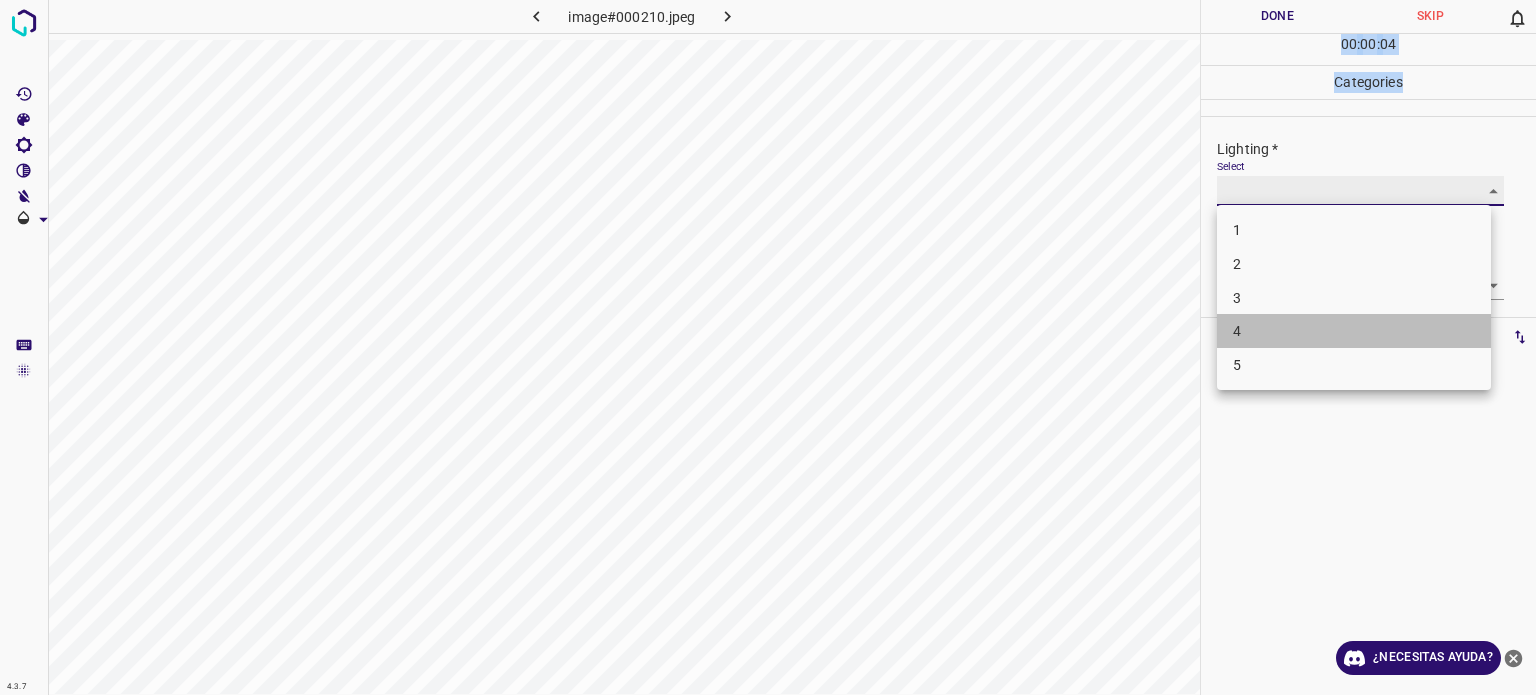 type on "4" 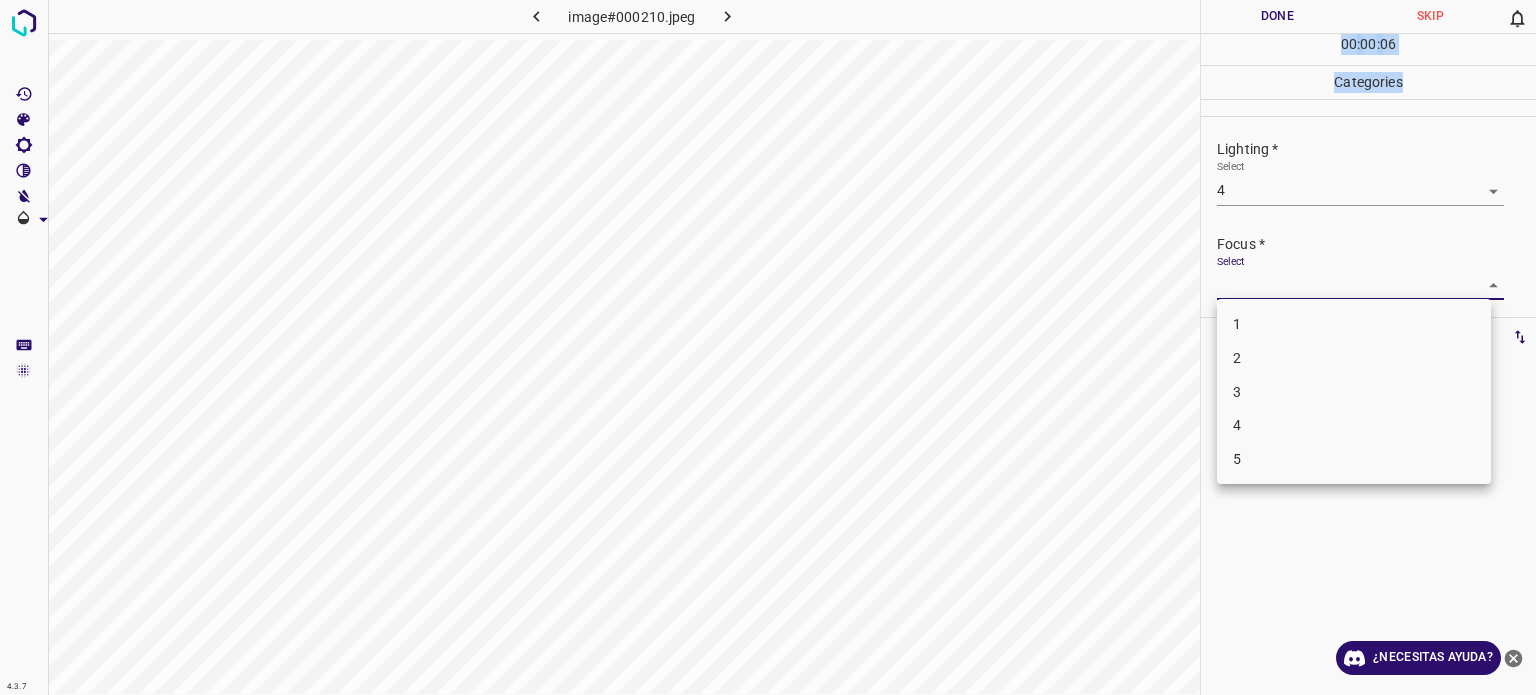 drag, startPoint x: 1235, startPoint y: 287, endPoint x: 1231, endPoint y: 432, distance: 145.05516 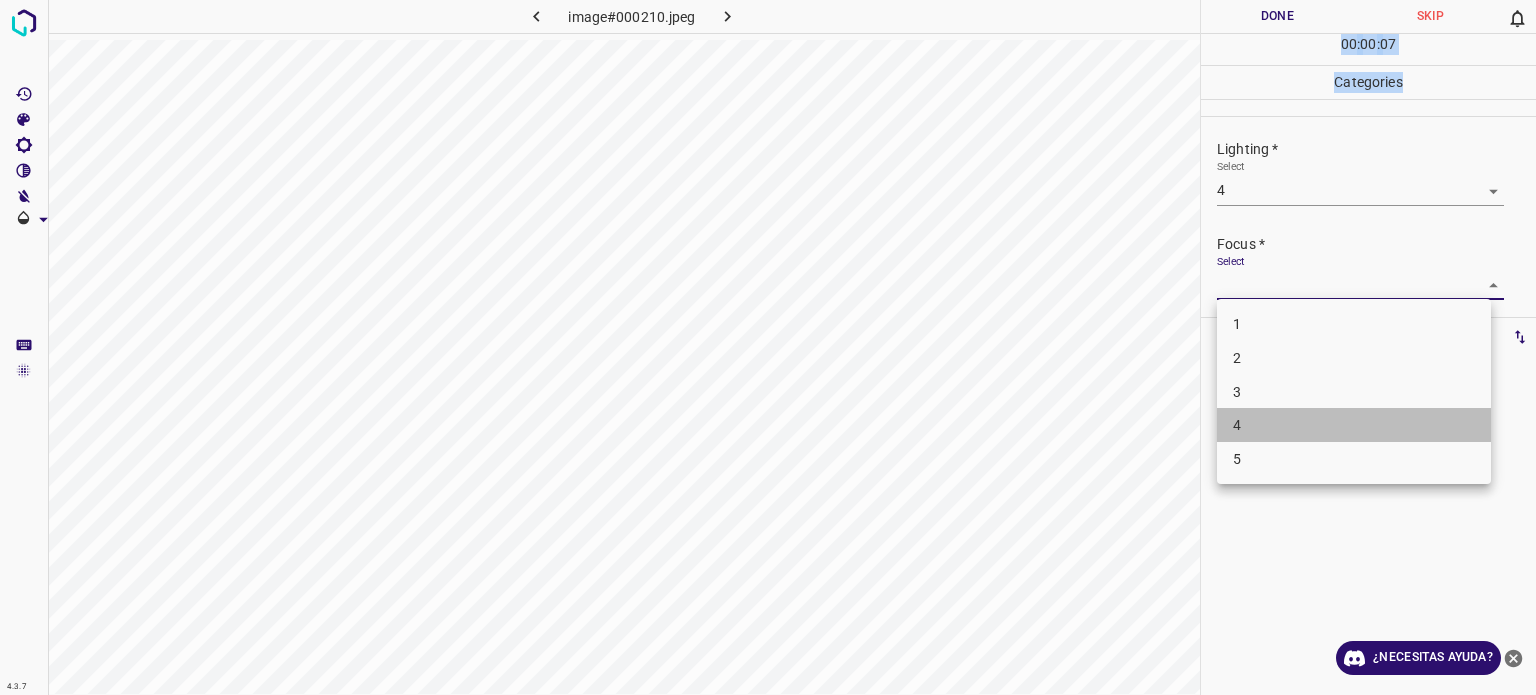 click on "4" at bounding box center (1354, 425) 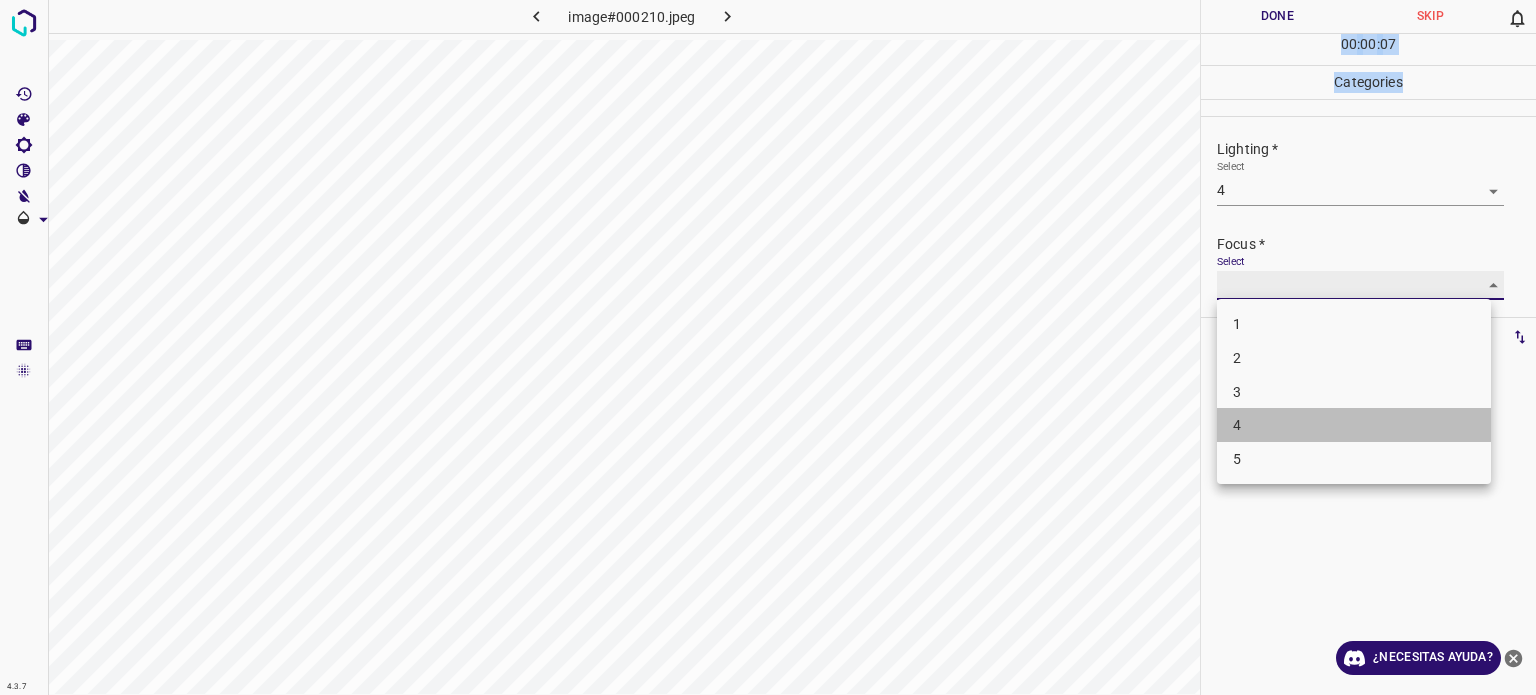 type on "4" 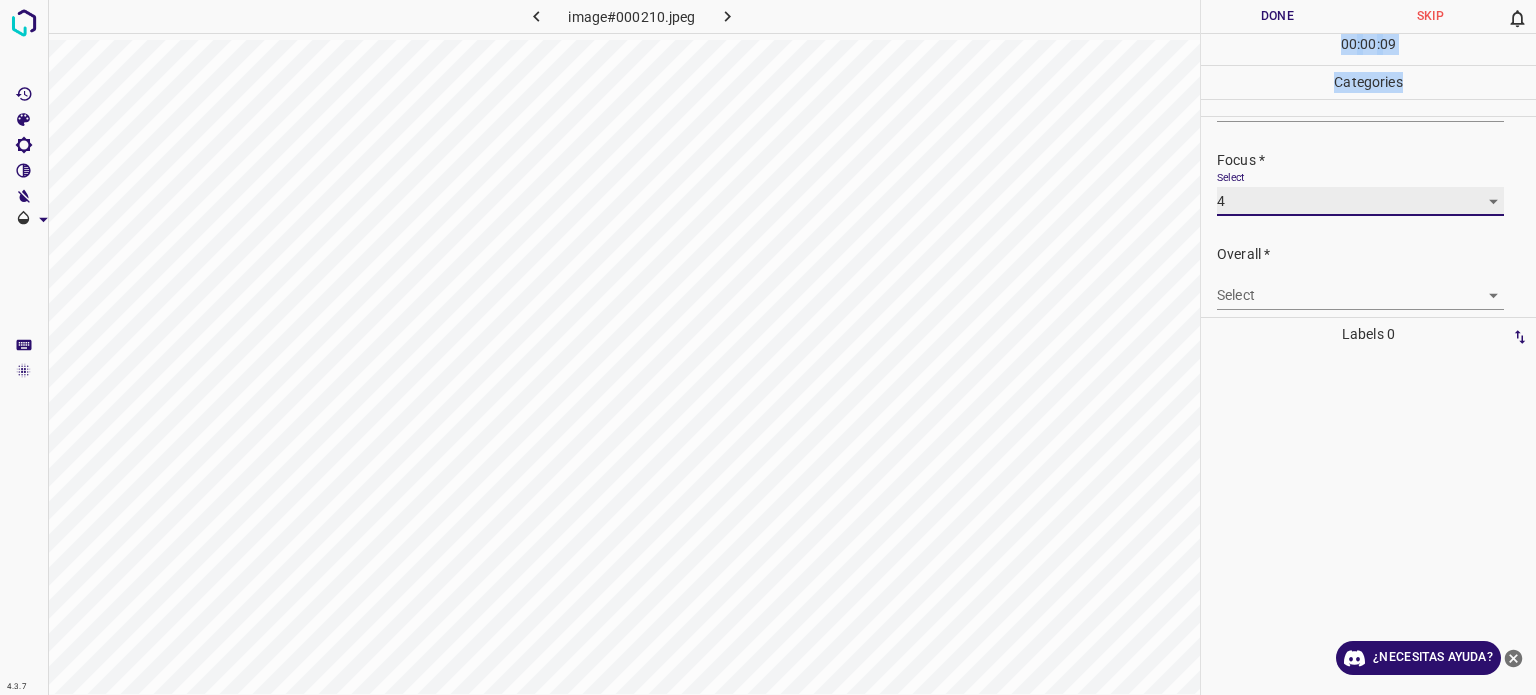 scroll, scrollTop: 98, scrollLeft: 0, axis: vertical 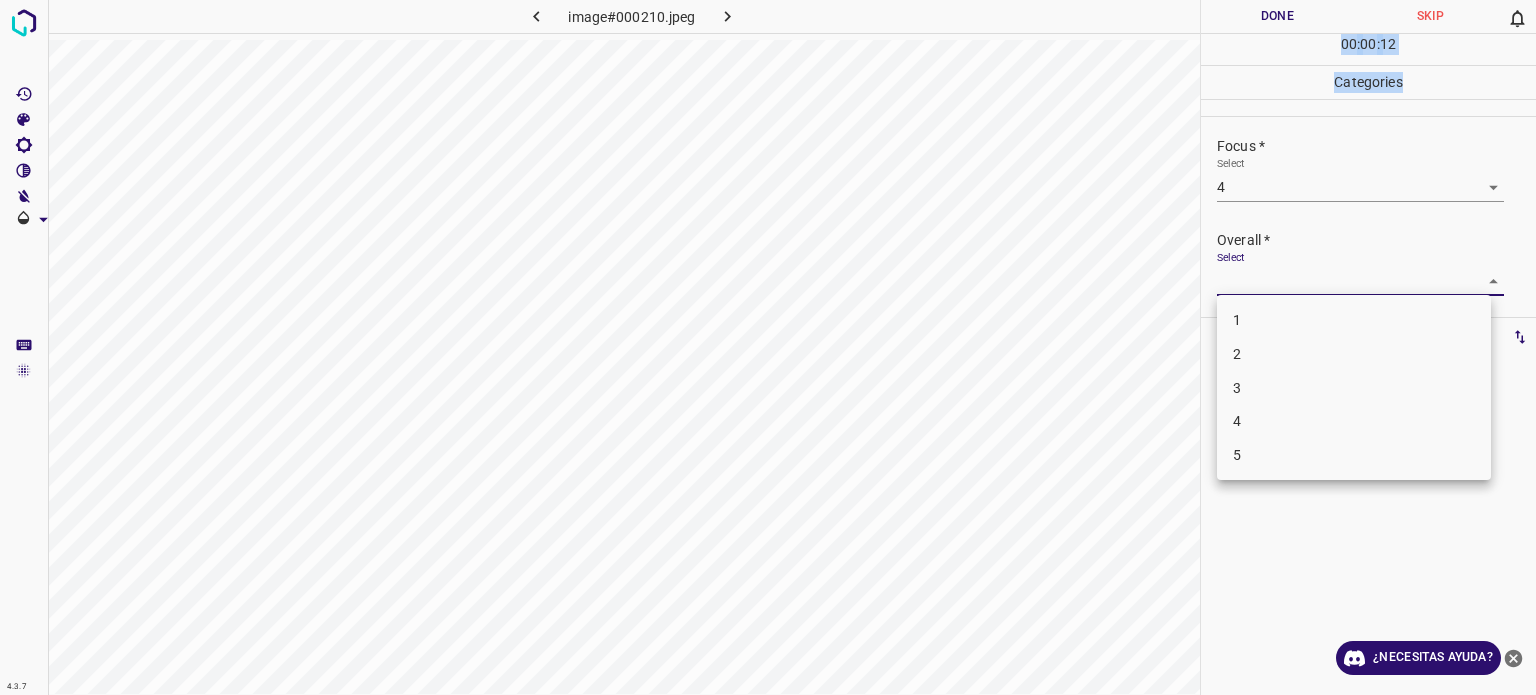 drag, startPoint x: 1260, startPoint y: 278, endPoint x: 1240, endPoint y: 432, distance: 155.29327 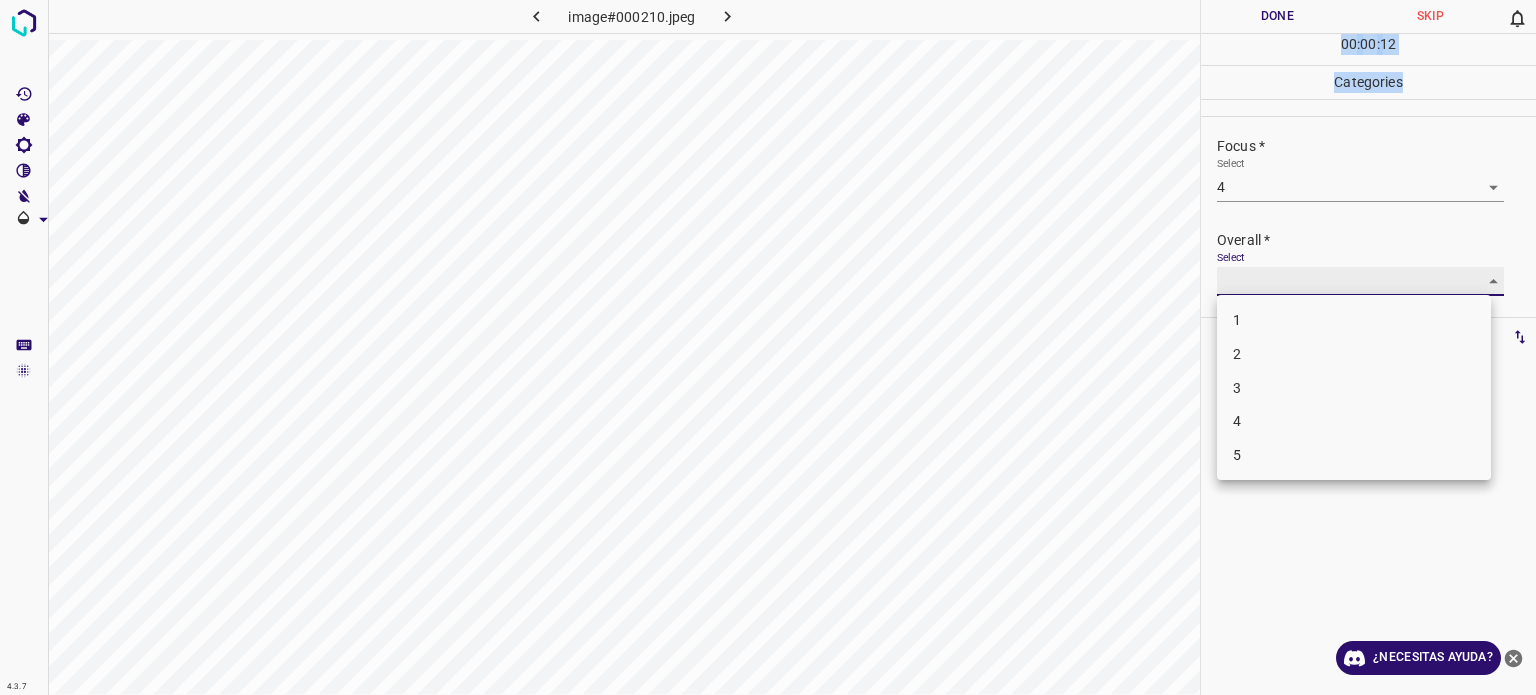 type on "4" 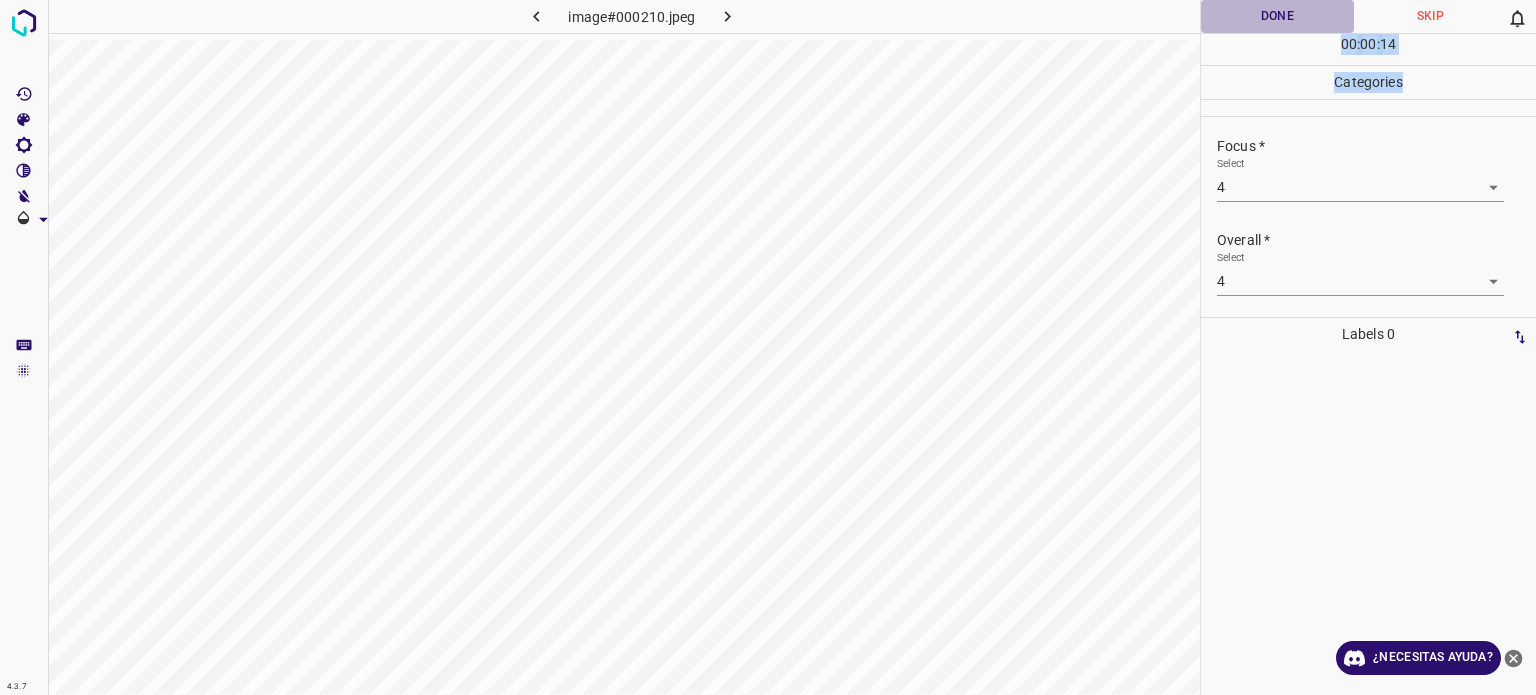 click on "Done" at bounding box center (1277, 16) 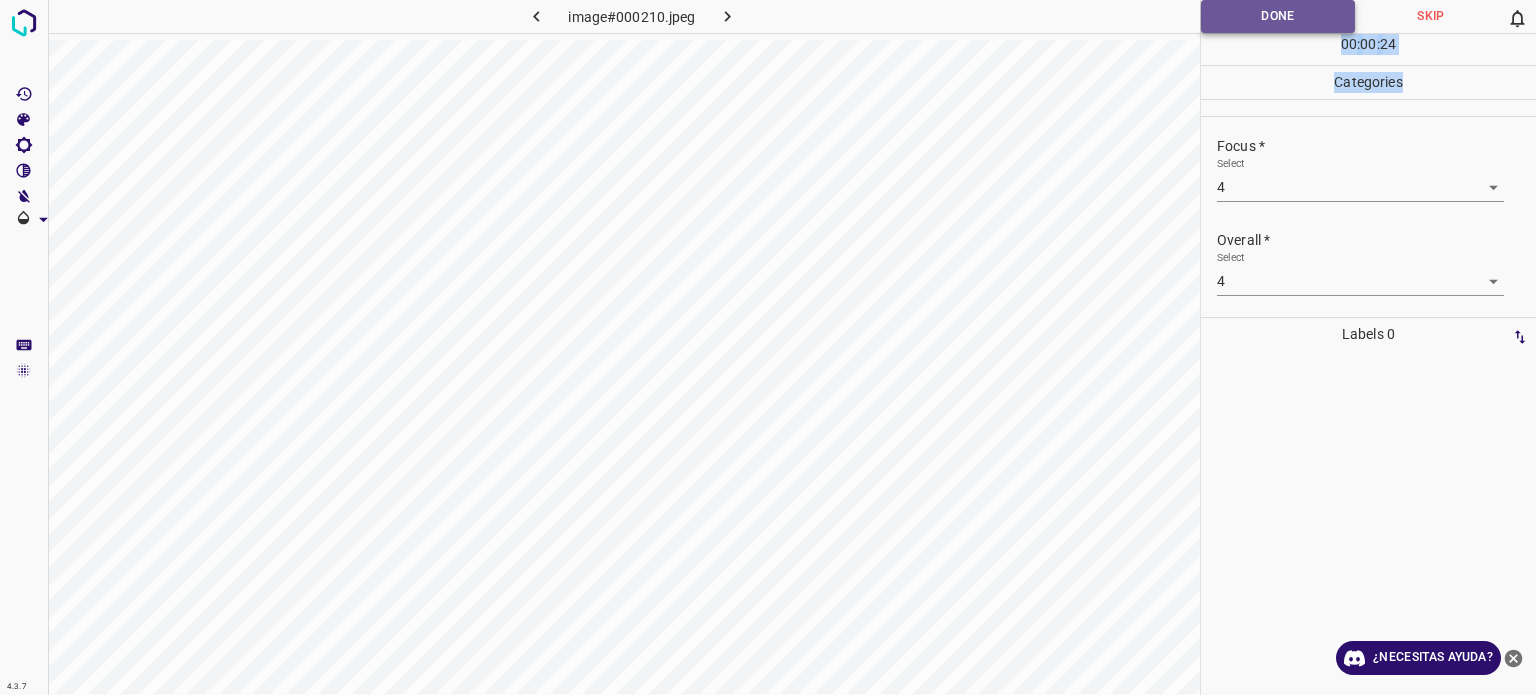 click on "Done" at bounding box center [1278, 16] 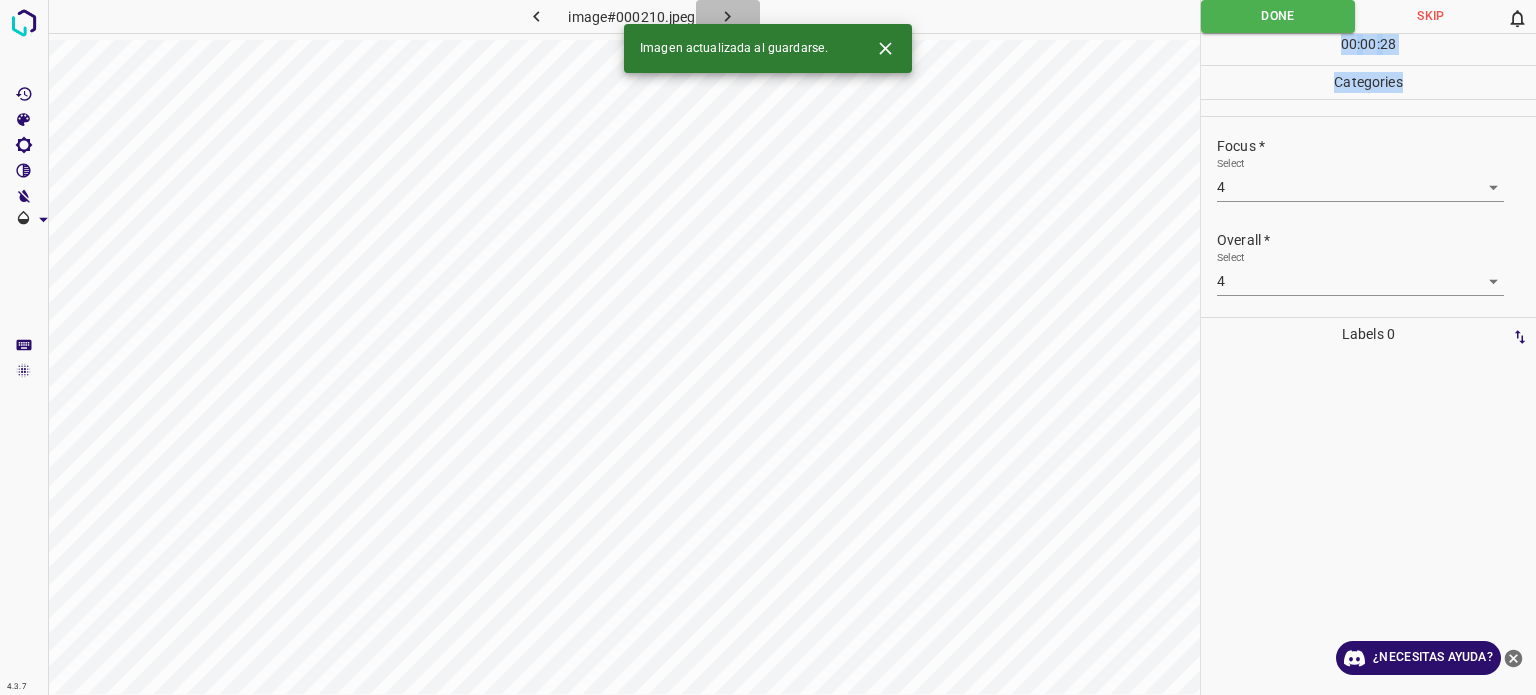 click 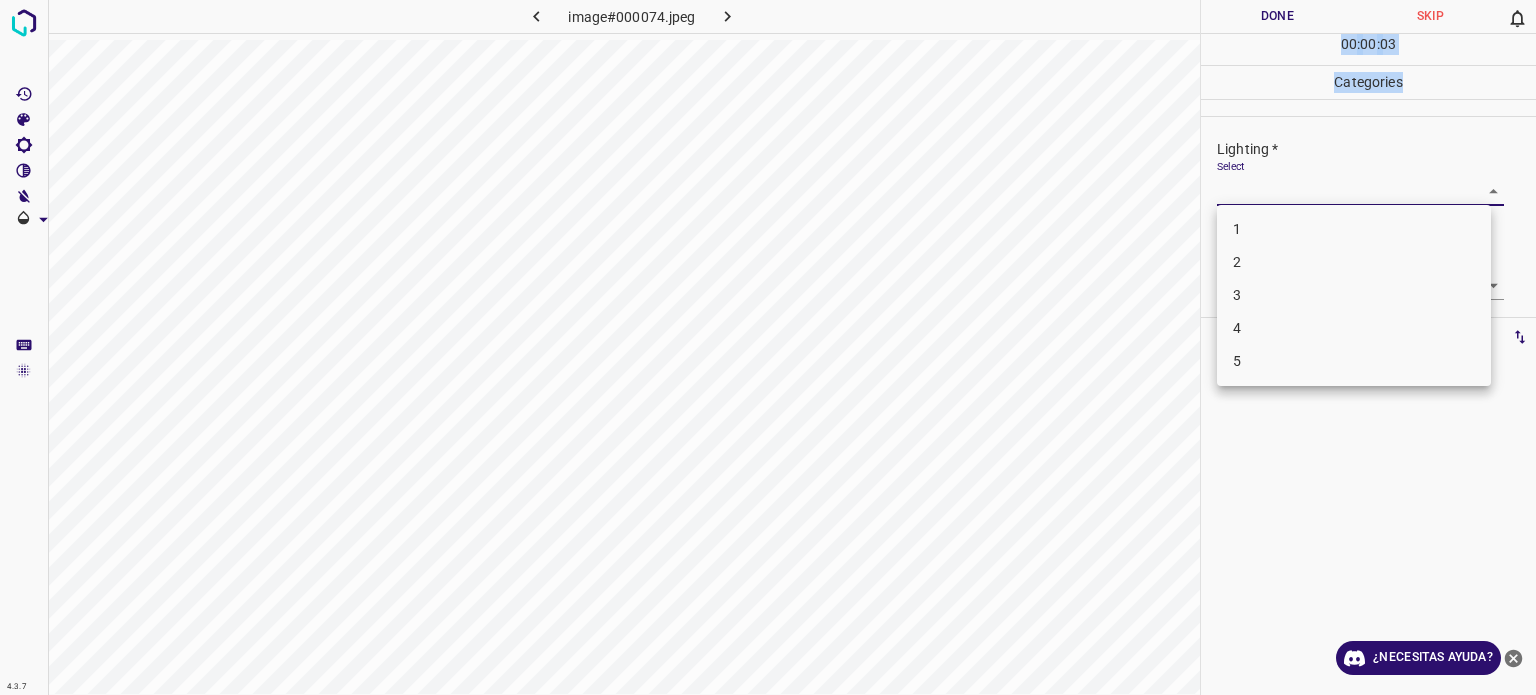 click on "4.3.7 image#000074.jpeg Done Skip 0 00   : 00   : 03   Categories Lighting *  Select ​ Focus *  Select ​ Overall *  Select ​ Labels   0 Categories 1 Lighting 2 Focus 3 Overall Tools Space Change between modes (Draw & Edit) I Auto labeling R Restore zoom M Zoom in N Zoom out Delete Delete selecte label Filters Z Restore filters X Saturation filter C Brightness filter V Contrast filter B Gray scale filter General O Download ¿Necesitas ayuda? Texto original Valora esta traducción Tu opinión servirá para ayudar a mejorar el Traductor de Google - Texto - Esconder - Borrar 1 2 3 4 5" at bounding box center (768, 347) 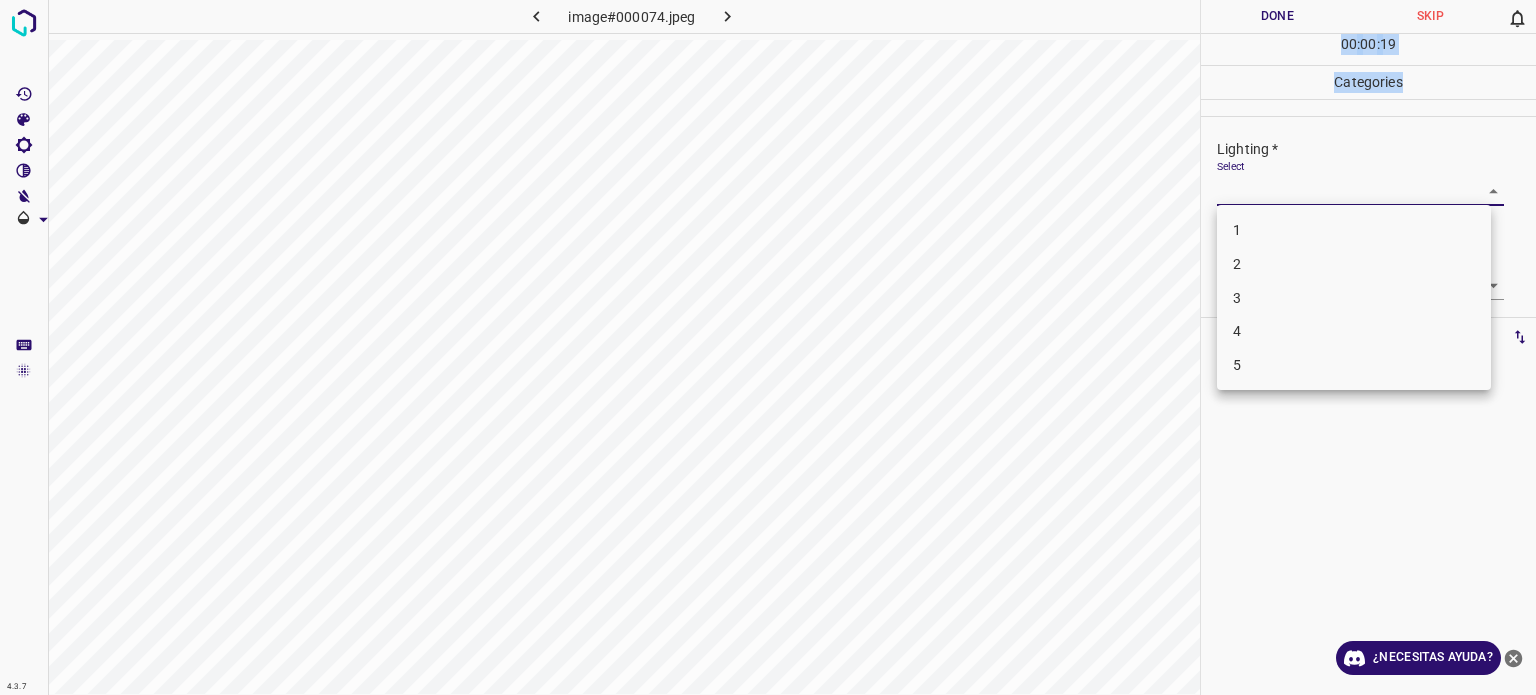 click on "2" at bounding box center (1354, 264) 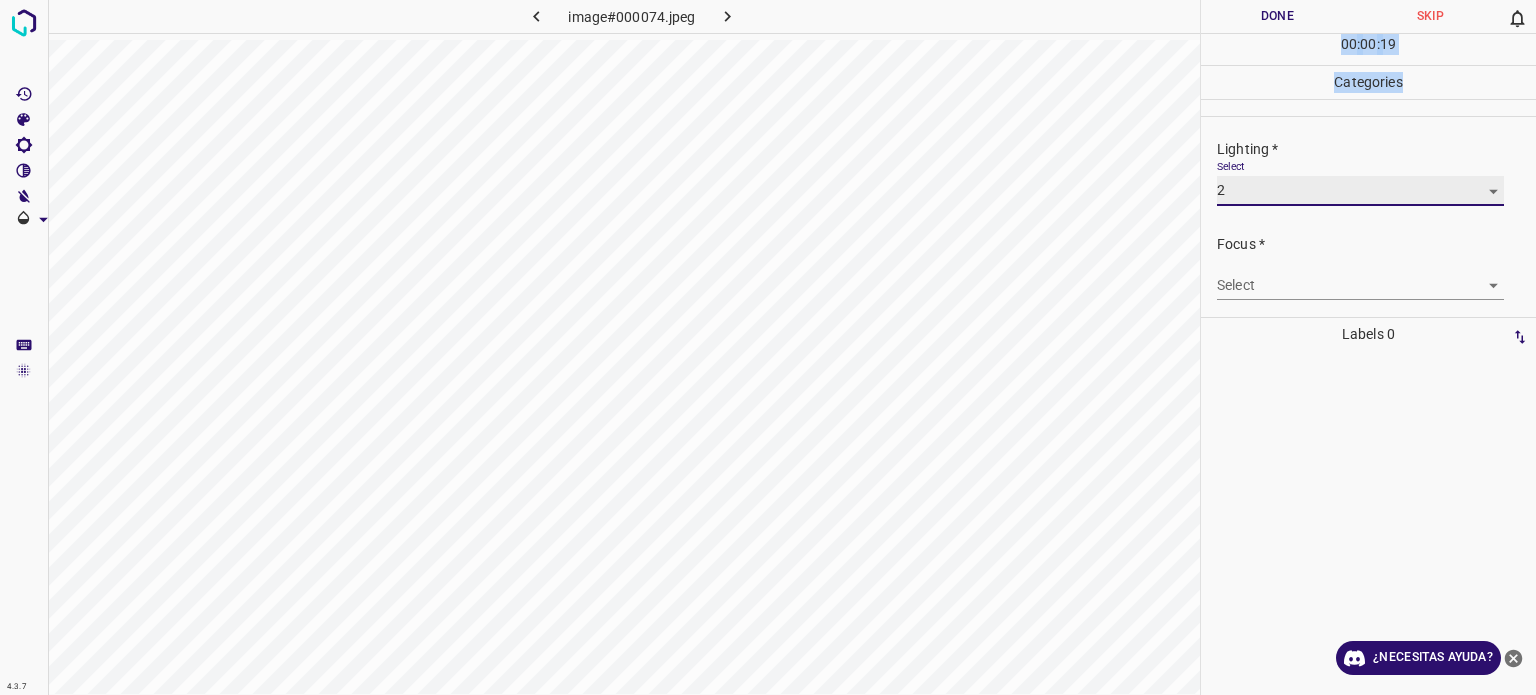 type on "2" 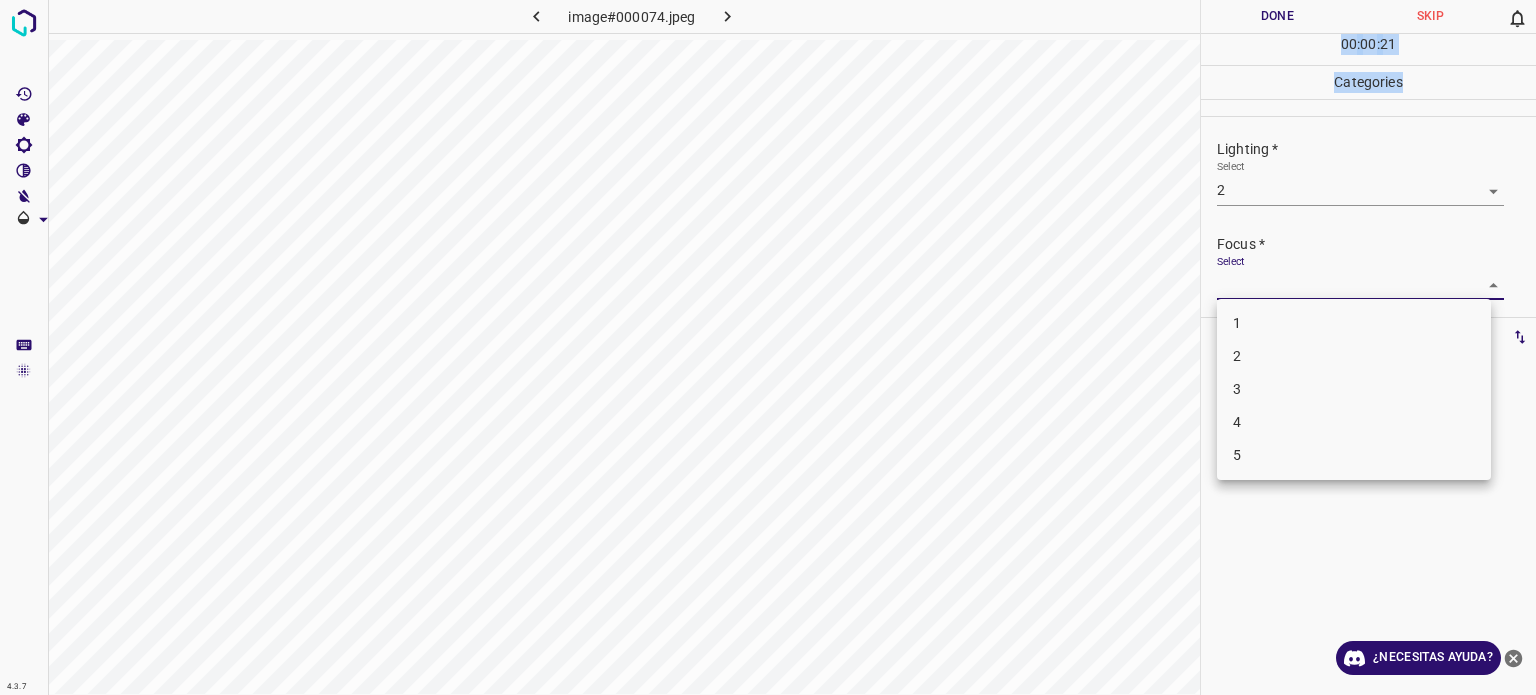 click on "4.3.7 image#000074.jpeg Done Skip 0 00   : 00   : 21   Categories Lighting *  Select 2 2 Focus *  Select ​ Overall *  Select ​ Labels   0 Categories 1 Lighting 2 Focus 3 Overall Tools Space Change between modes (Draw & Edit) I Auto labeling R Restore zoom M Zoom in N Zoom out Delete Delete selecte label Filters Z Restore filters X Saturation filter C Brightness filter V Contrast filter B Gray scale filter General O Download ¿Necesitas ayuda? Texto original Valora esta traducción Tu opinión servirá para ayudar a mejorar el Traductor de Google - Texto - Esconder - Borrar 1 2 3 4 5" at bounding box center (768, 347) 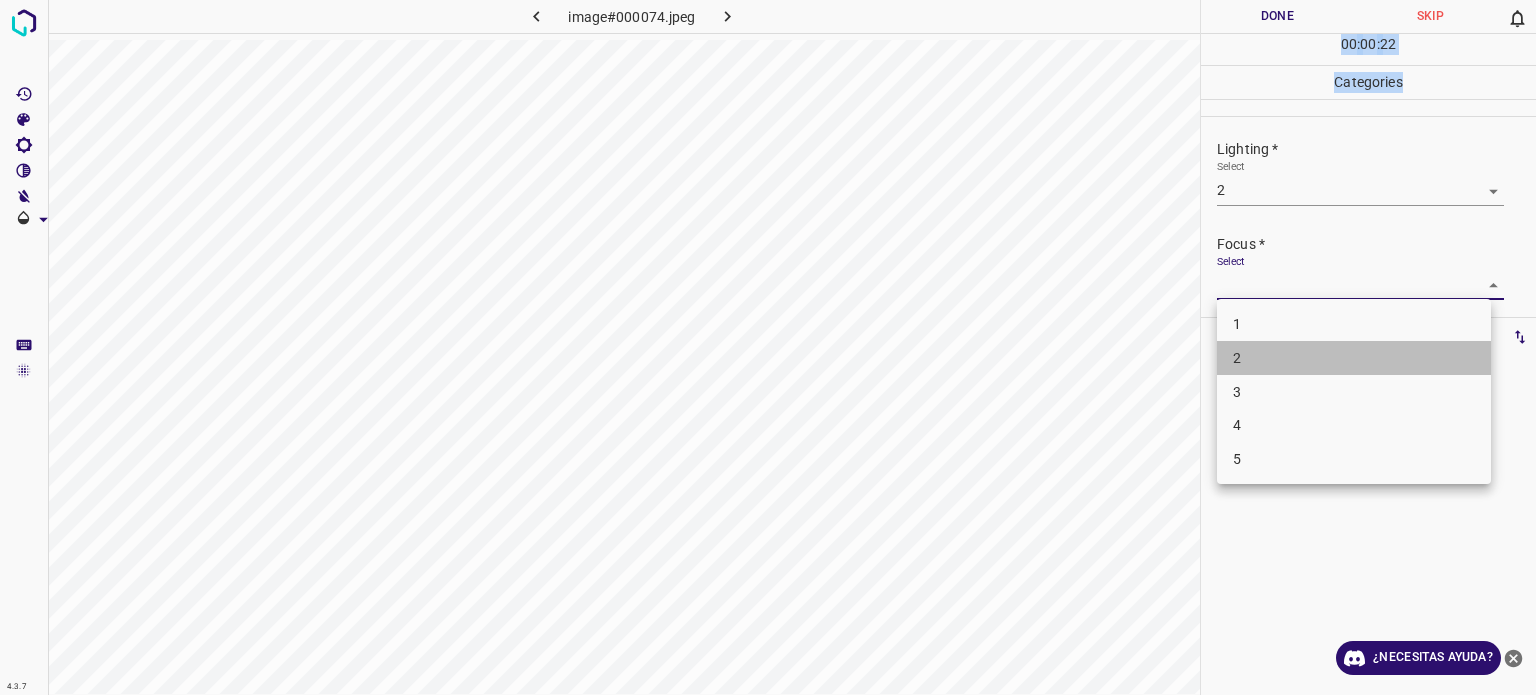 click on "2" at bounding box center (1354, 358) 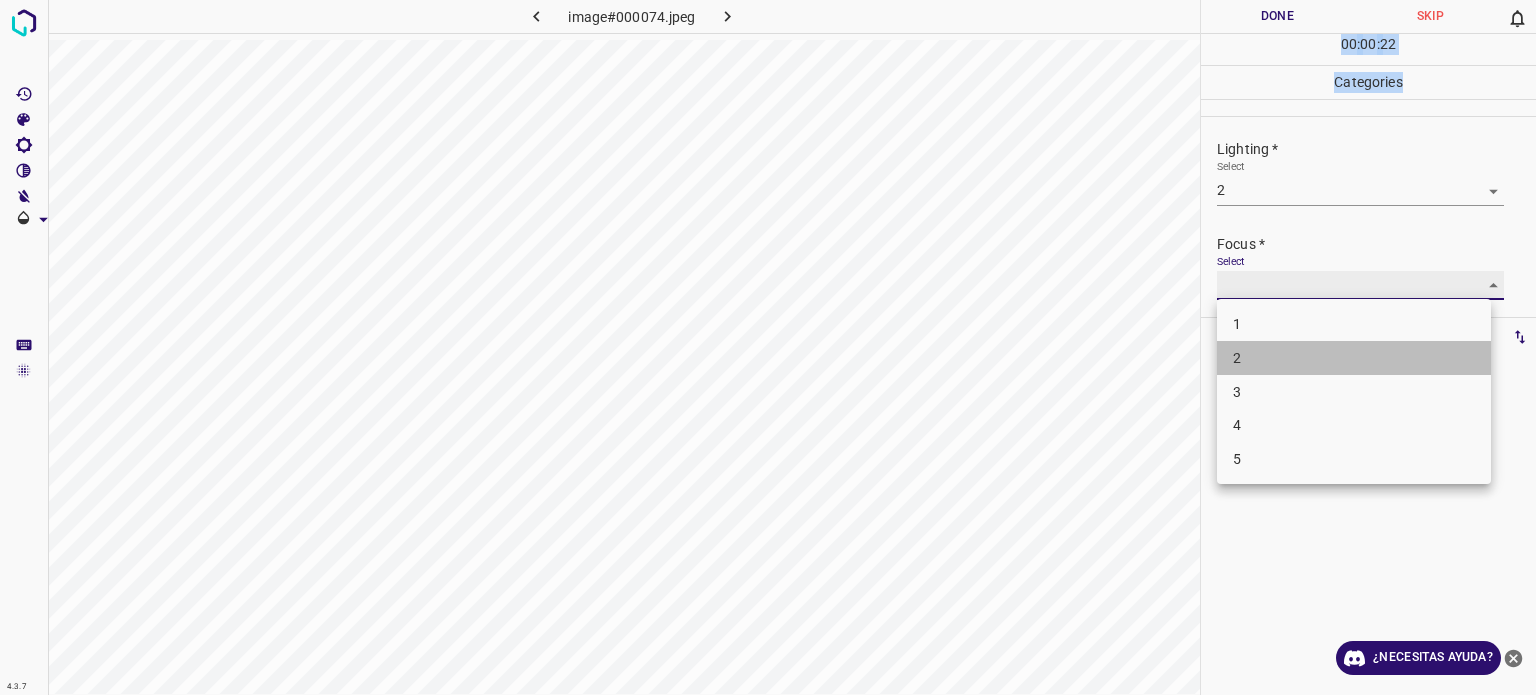 type on "2" 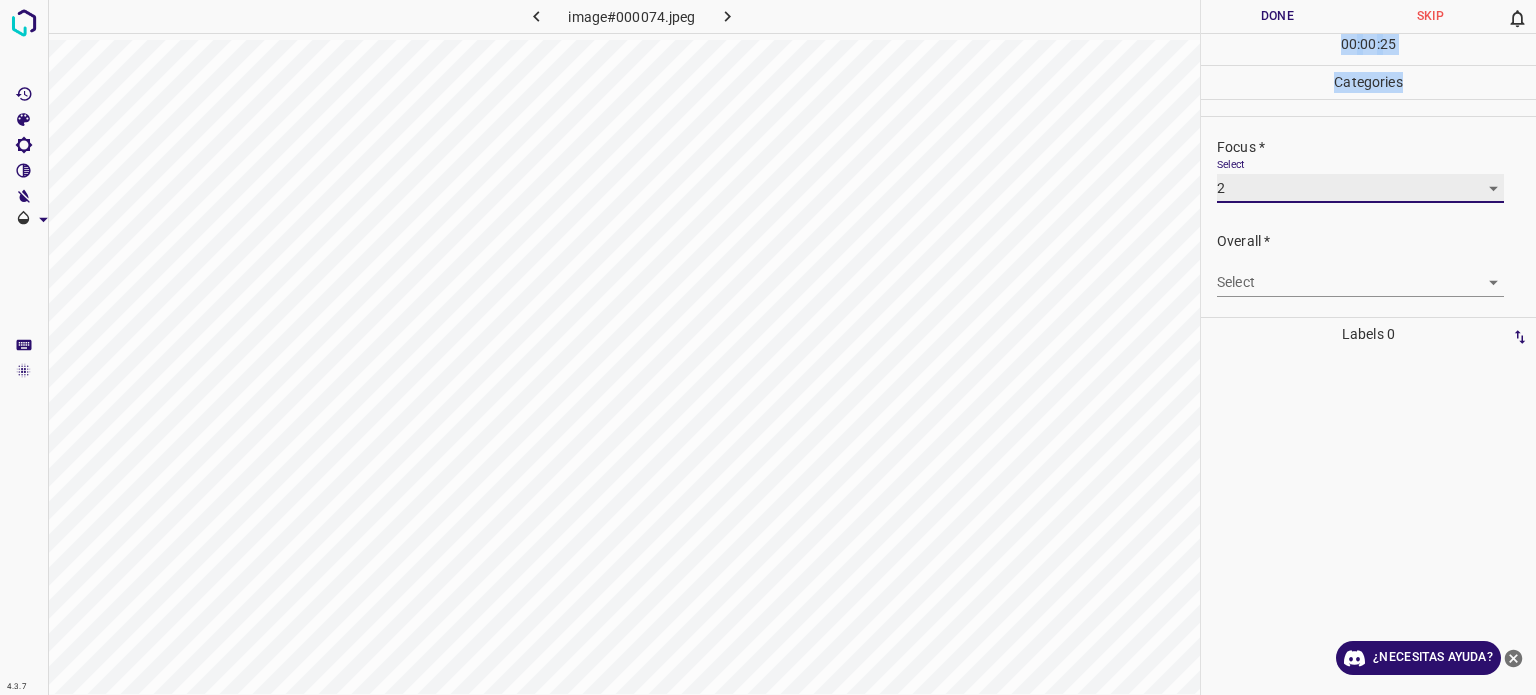 scroll, scrollTop: 98, scrollLeft: 0, axis: vertical 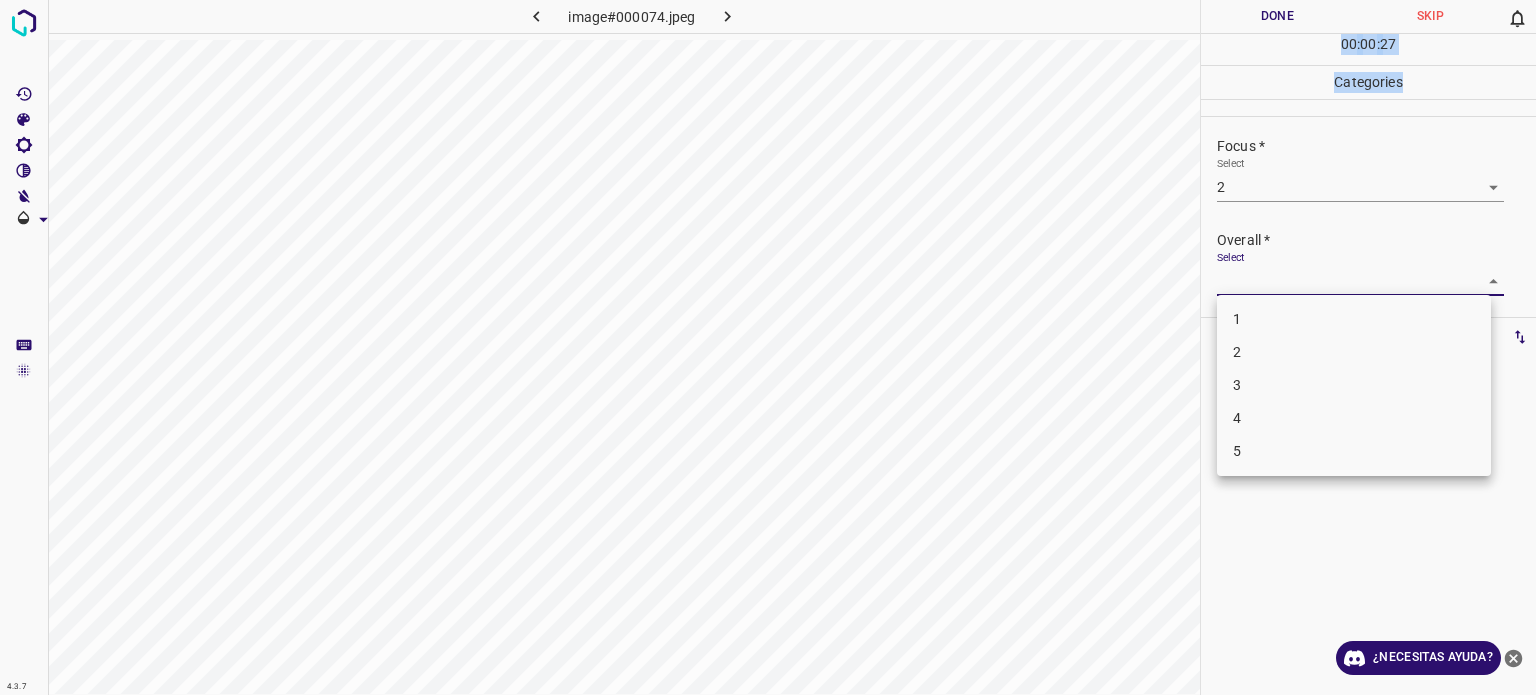 click on "4.3.7 image#000074.jpeg Done Skip 0 00   : 00   : 27   Categories Lighting *  Select 2 2 Focus *  Select 2 2 Overall *  Select ​ Labels   0 Categories 1 Lighting 2 Focus 3 Overall Tools Space Change between modes (Draw & Edit) I Auto labeling R Restore zoom M Zoom in N Zoom out Delete Delete selecte label Filters Z Restore filters X Saturation filter C Brightness filter V Contrast filter B Gray scale filter General O Download ¿Necesitas ayuda? Texto original Valora esta traducción Tu opinión servirá para ayudar a mejorar el Traductor de Google - Texto - Esconder - Borrar 1 2 3 4 5" at bounding box center [768, 347] 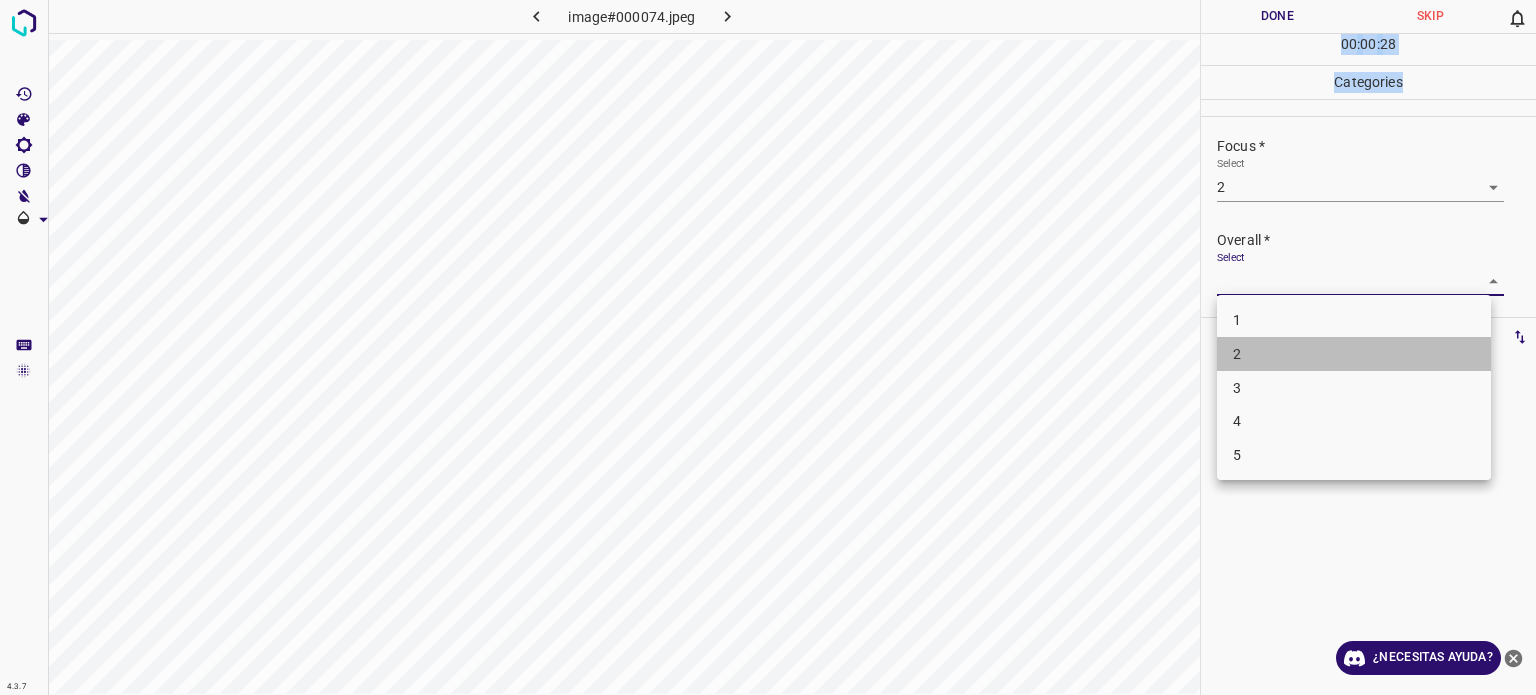 click on "2" at bounding box center (1354, 354) 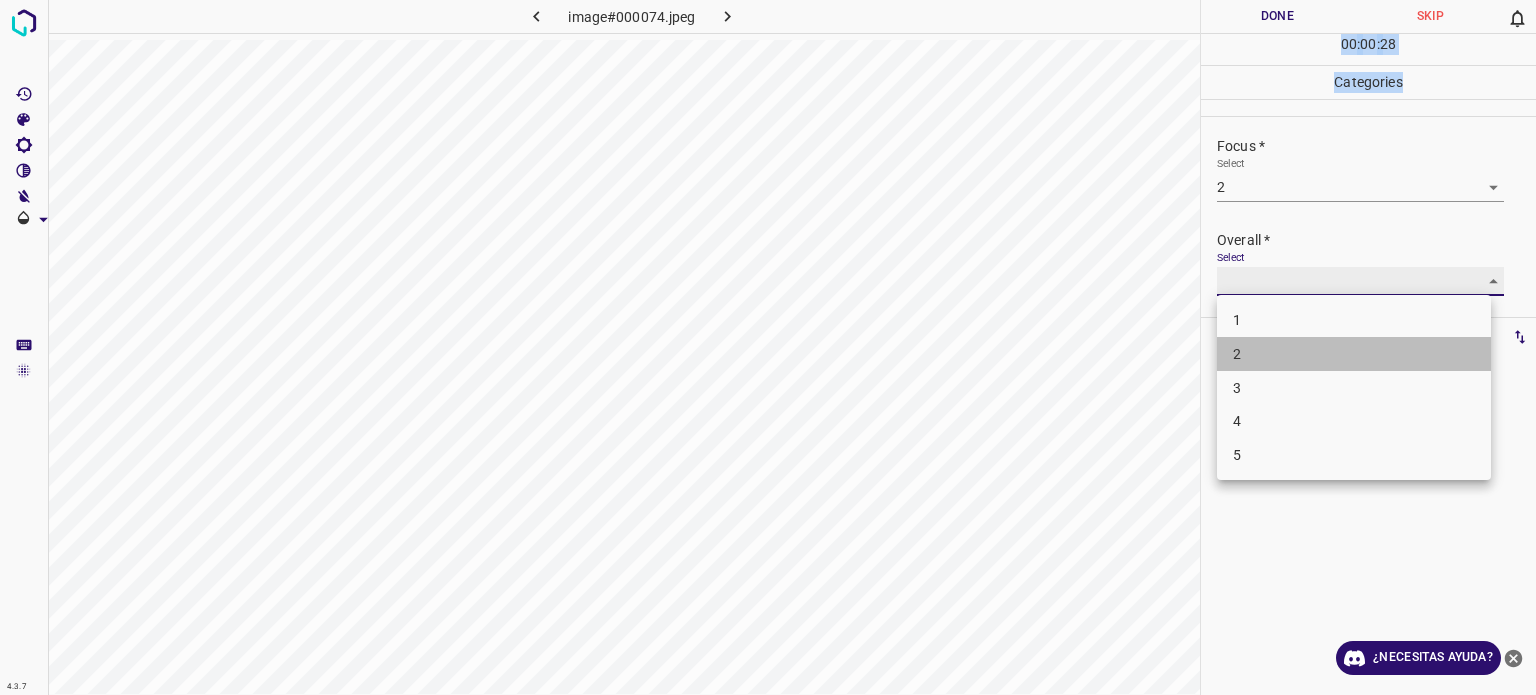 type on "2" 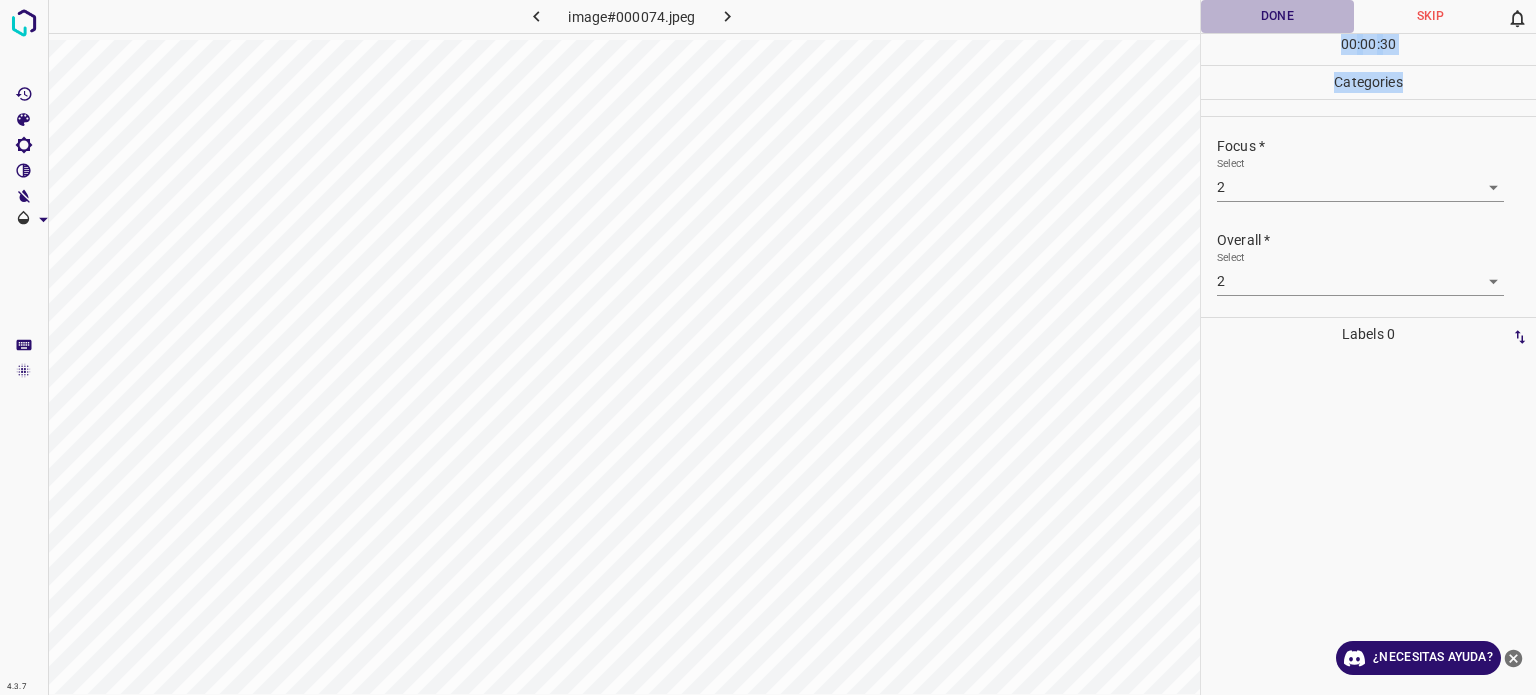 click on "Done" at bounding box center (1277, 16) 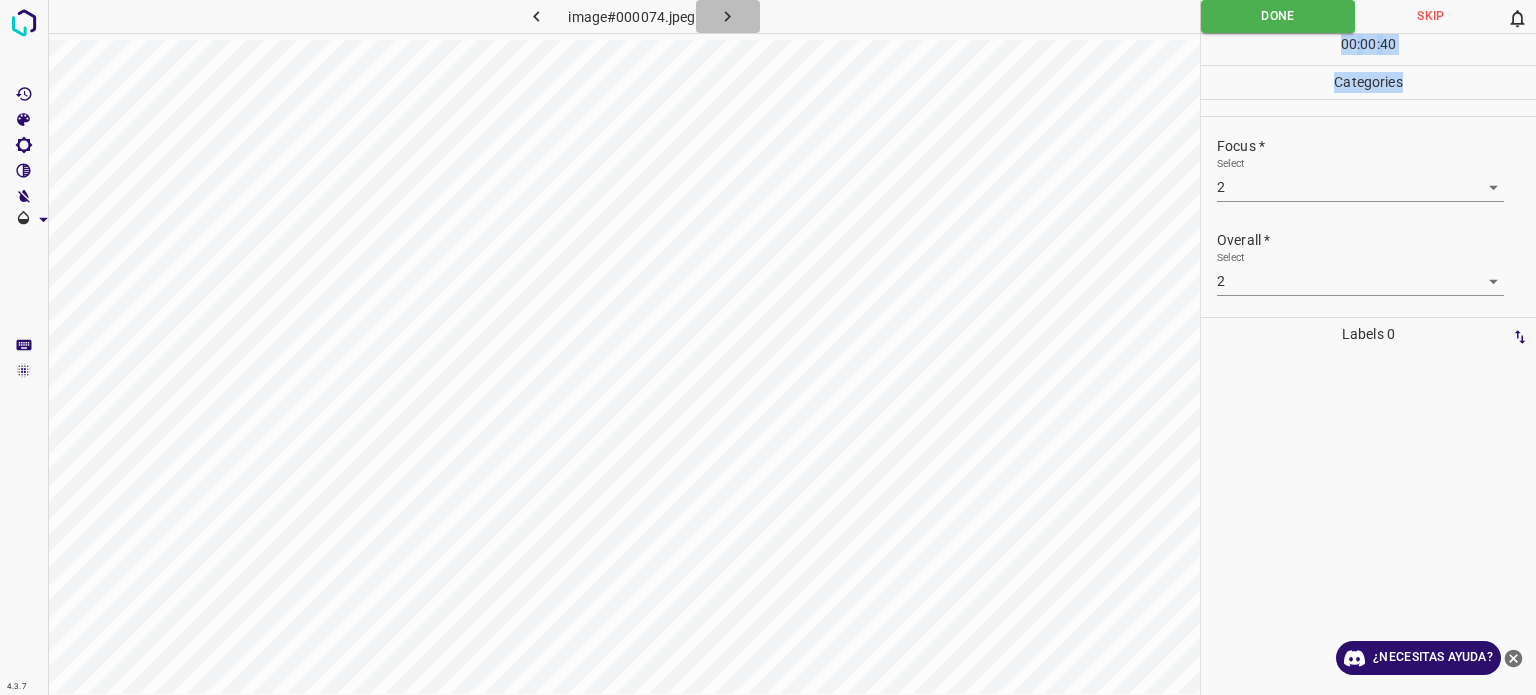 click 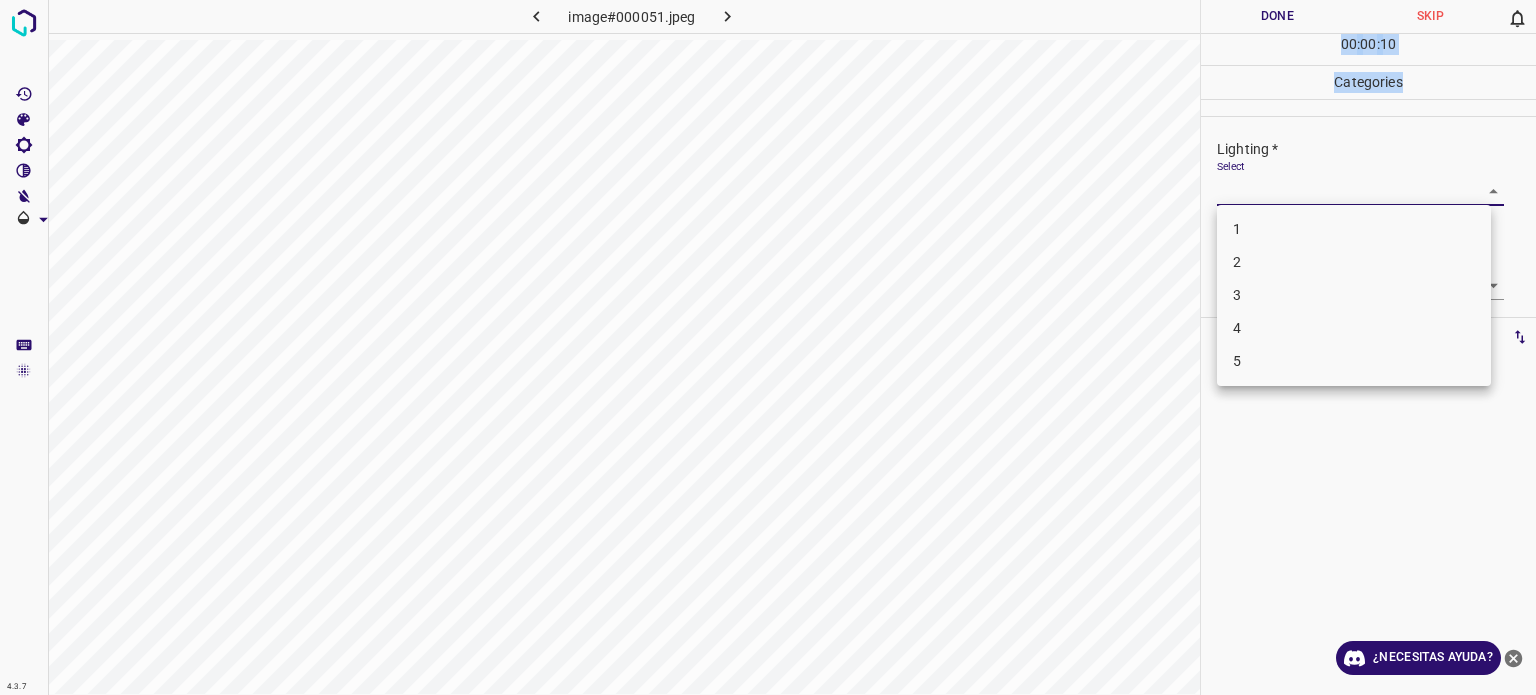 click on "4.3.7 image#000051.jpeg Done Skip 0 00   : 00   : 10   Categories Lighting *  Select ​ Focus *  Select ​ Overall *  Select ​ Labels   0 Categories 1 Lighting 2 Focus 3 Overall Tools Space Change between modes (Draw & Edit) I Auto labeling R Restore zoom M Zoom in N Zoom out Delete Delete selecte label Filters Z Restore filters X Saturation filter C Brightness filter V Contrast filter B Gray scale filter General O Download ¿Necesitas ayuda? Texto original Valora esta traducción Tu opinión servirá para ayudar a mejorar el Traductor de Google - Texto - Esconder - Borrar 1 2 3 4 5" at bounding box center [768, 347] 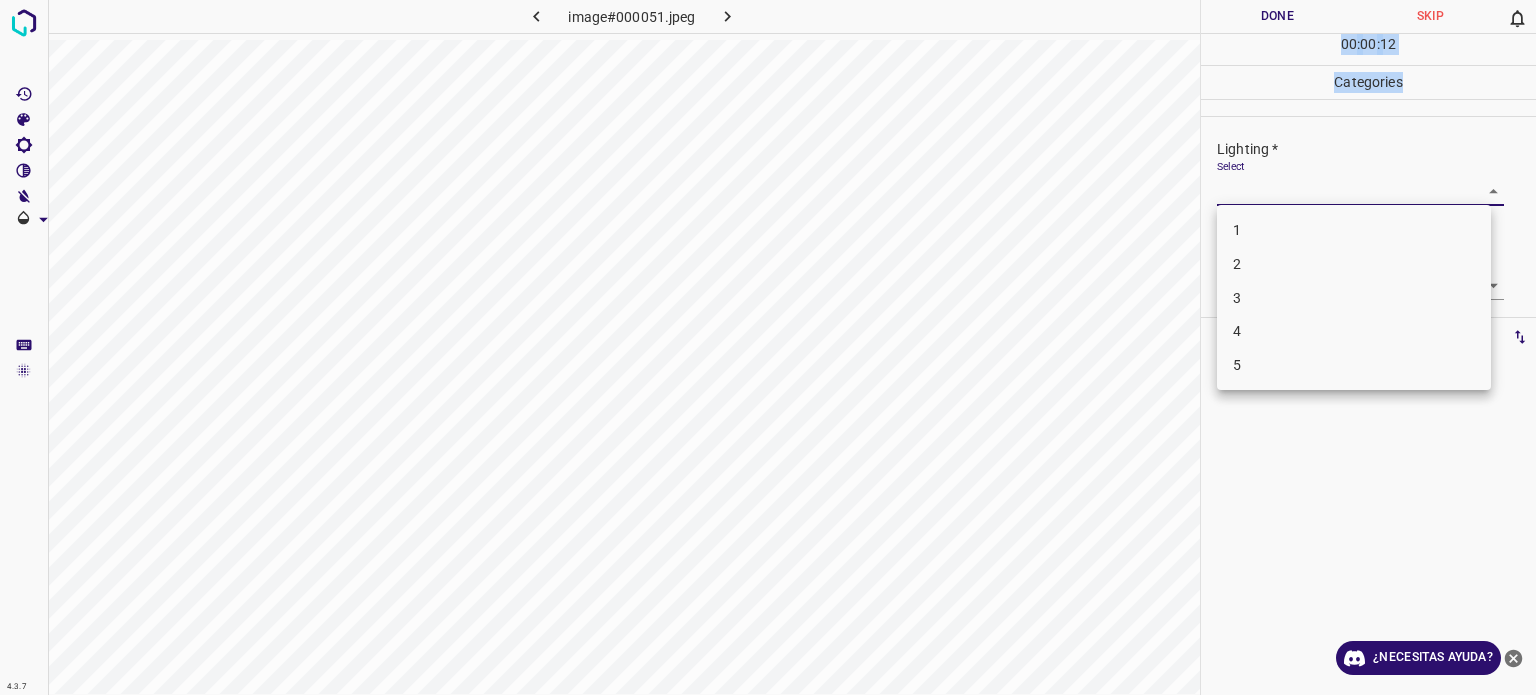 click on "3" at bounding box center (1354, 298) 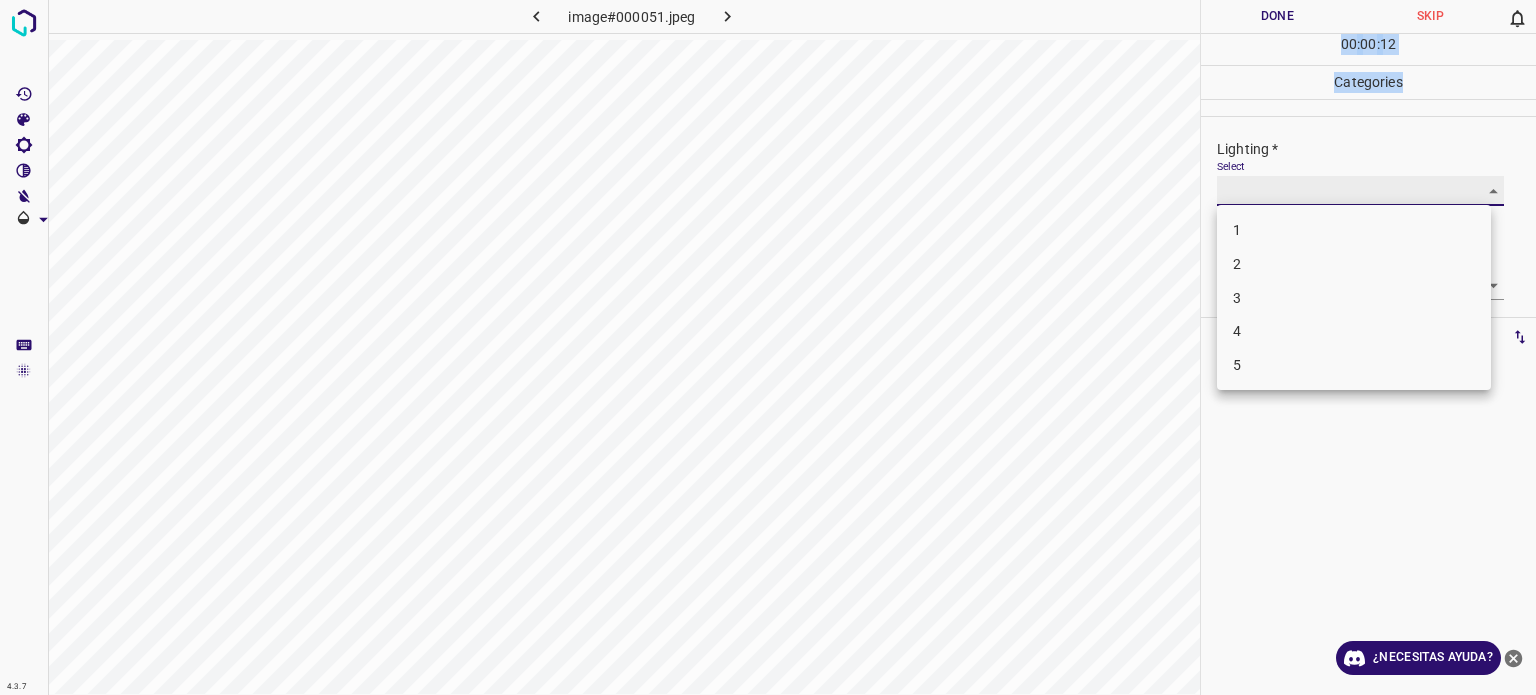 type on "3" 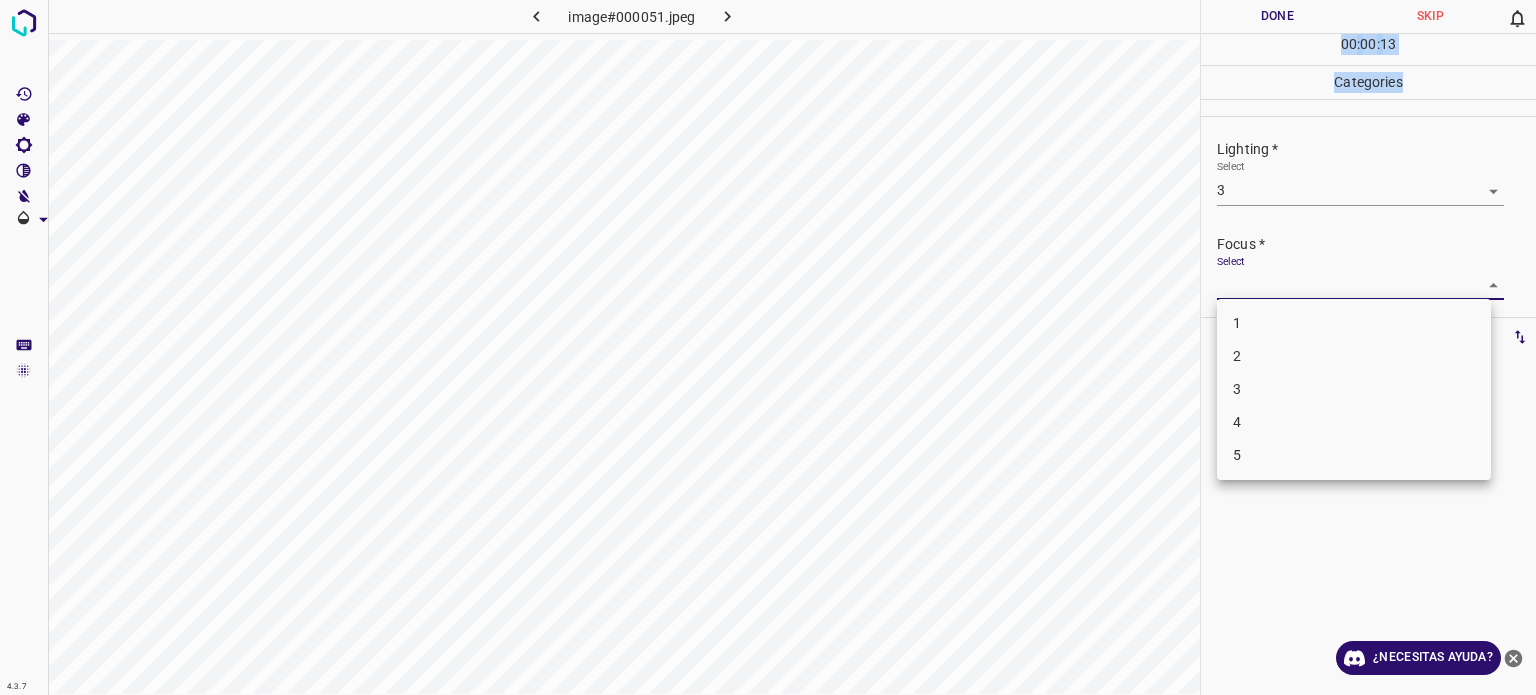 click on "4.3.7 image#000051.jpeg Done Skip 0 00   : 00   : 13   Categories Lighting *  Select 3 3 Focus *  Select ​ Overall *  Select ​ Labels   0 Categories 1 Lighting 2 Focus 3 Overall Tools Space Change between modes (Draw & Edit) I Auto labeling R Restore zoom M Zoom in N Zoom out Delete Delete selecte label Filters Z Restore filters X Saturation filter C Brightness filter V Contrast filter B Gray scale filter General O Download ¿Necesitas ayuda? Texto original Valora esta traducción Tu opinión servirá para ayudar a mejorar el Traductor de Google - Texto - Esconder - Borrar 1 2 3 4 5" at bounding box center (768, 347) 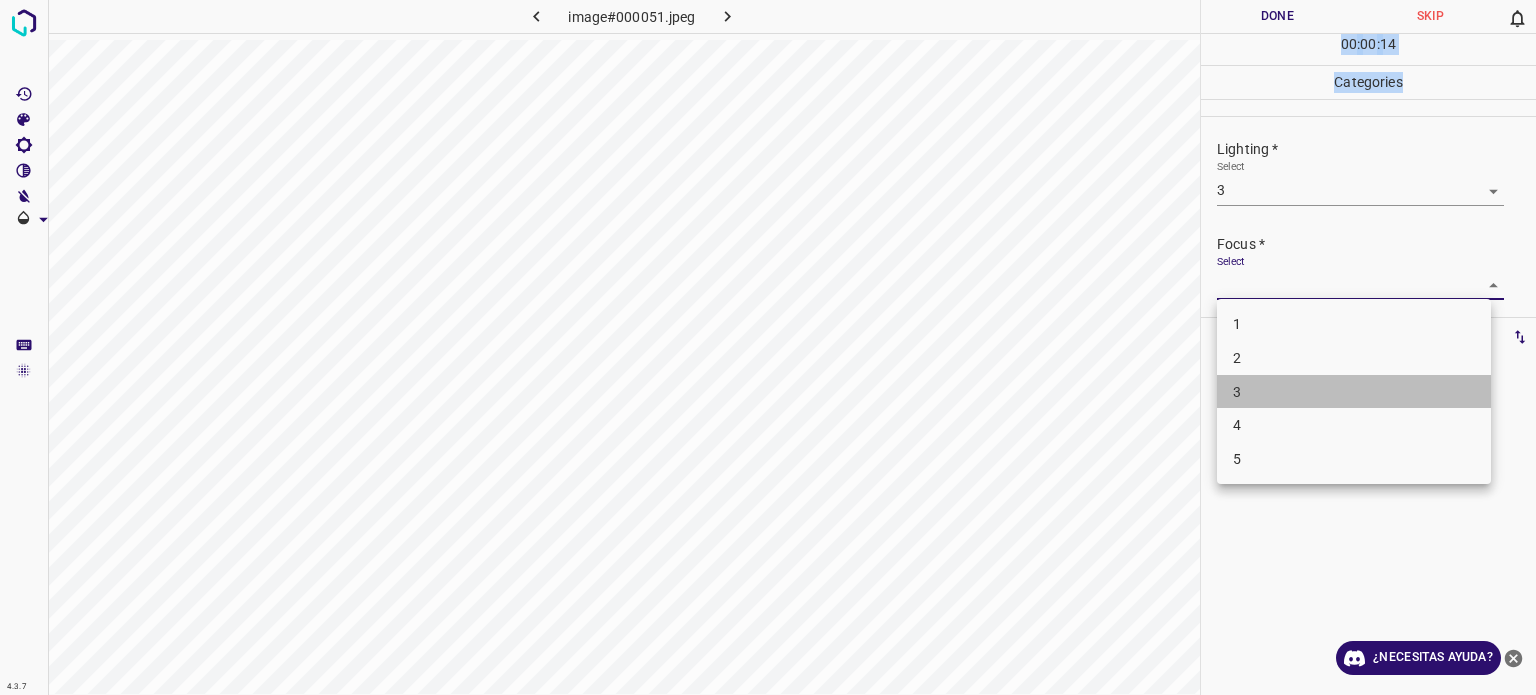 click on "3" at bounding box center (1354, 392) 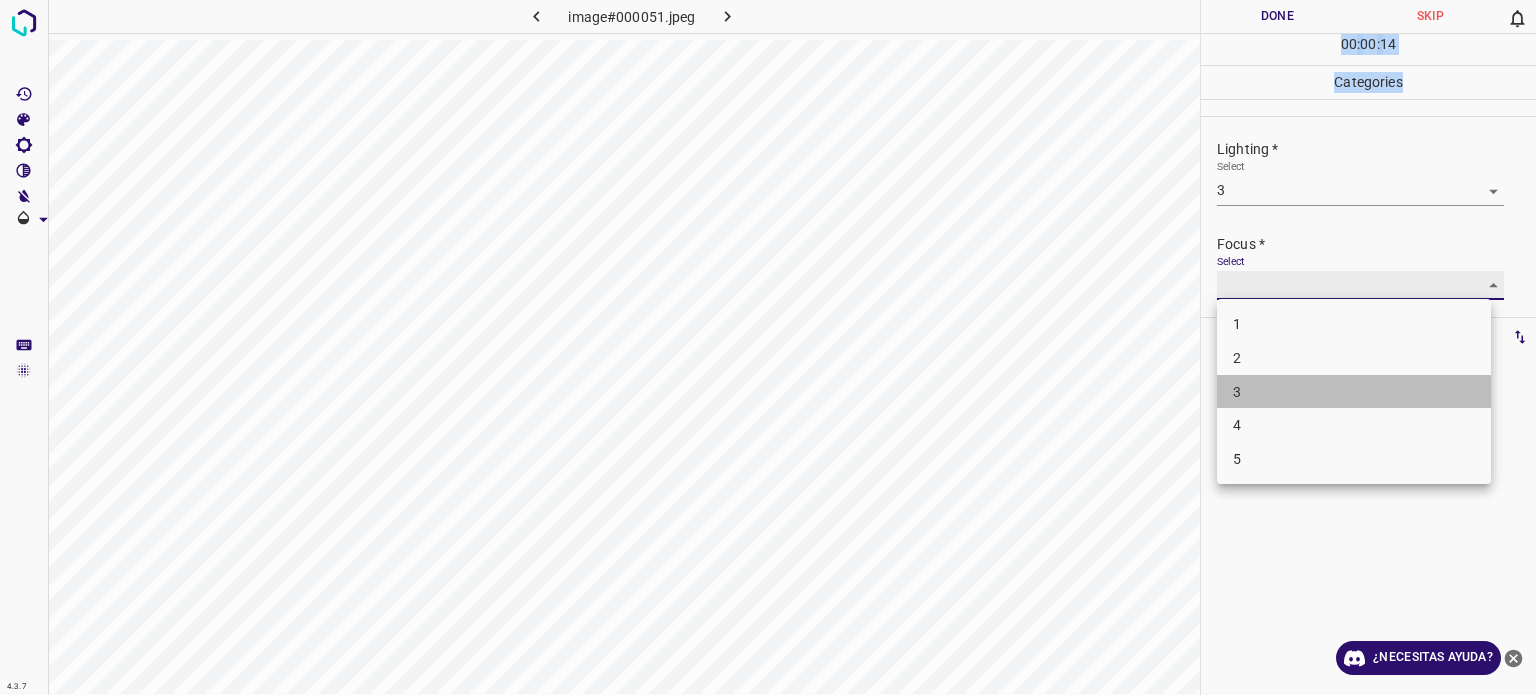 type on "3" 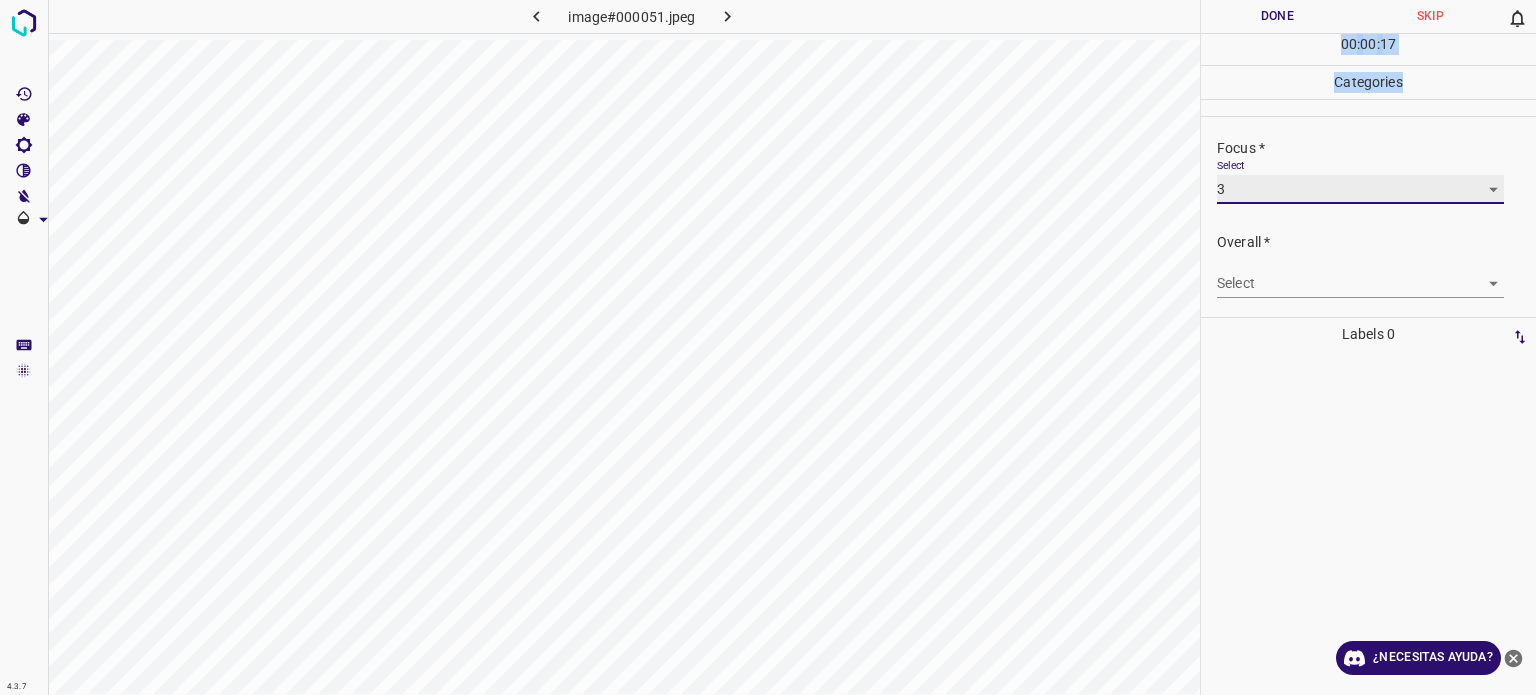 scroll, scrollTop: 98, scrollLeft: 0, axis: vertical 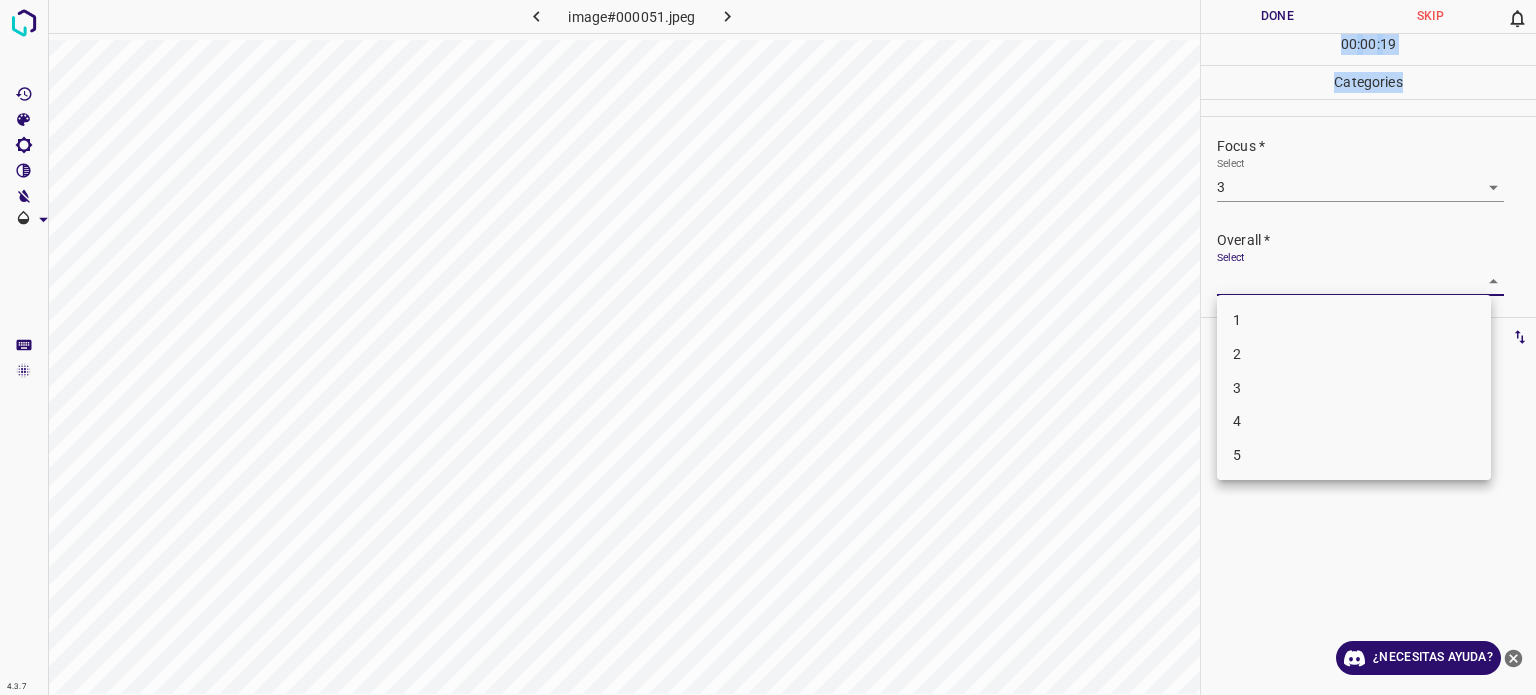 drag, startPoint x: 1298, startPoint y: 289, endPoint x: 1239, endPoint y: 388, distance: 115.24756 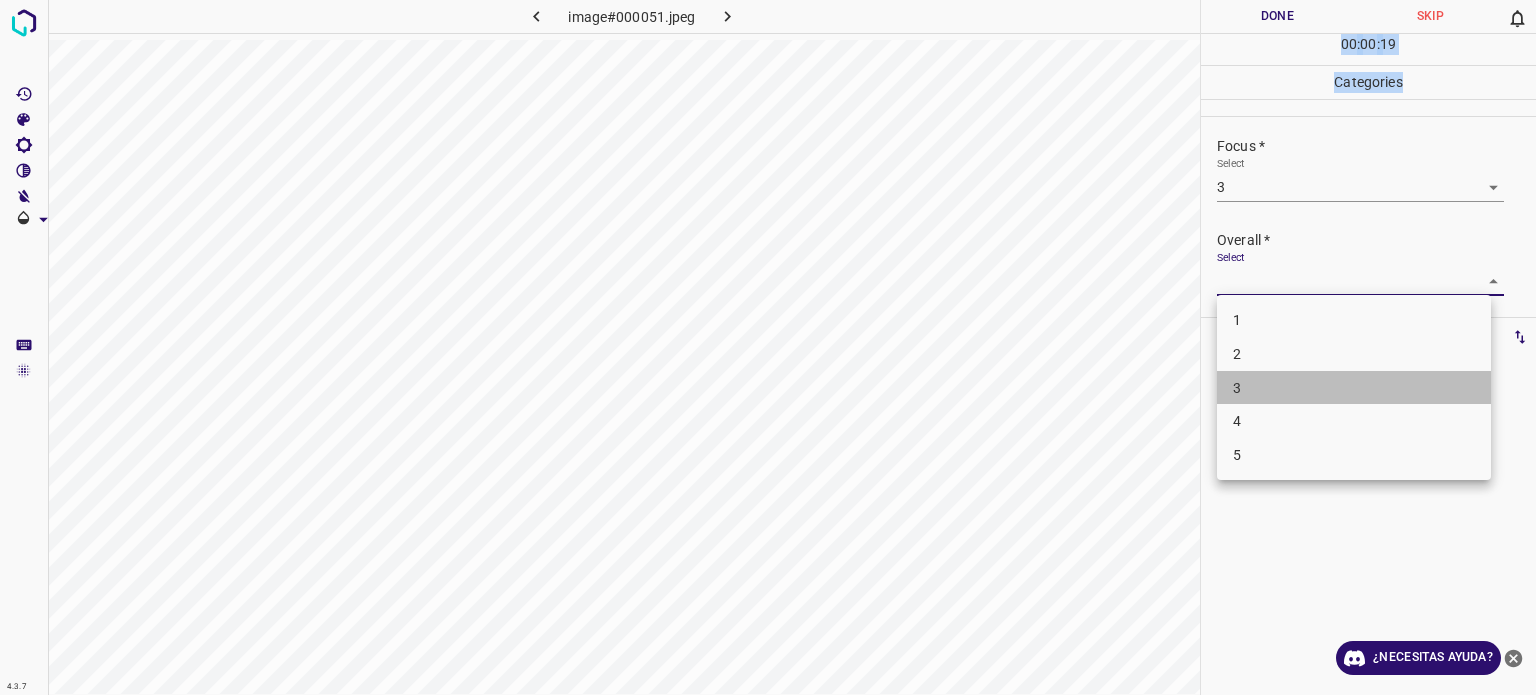 click on "3" at bounding box center [1237, 387] 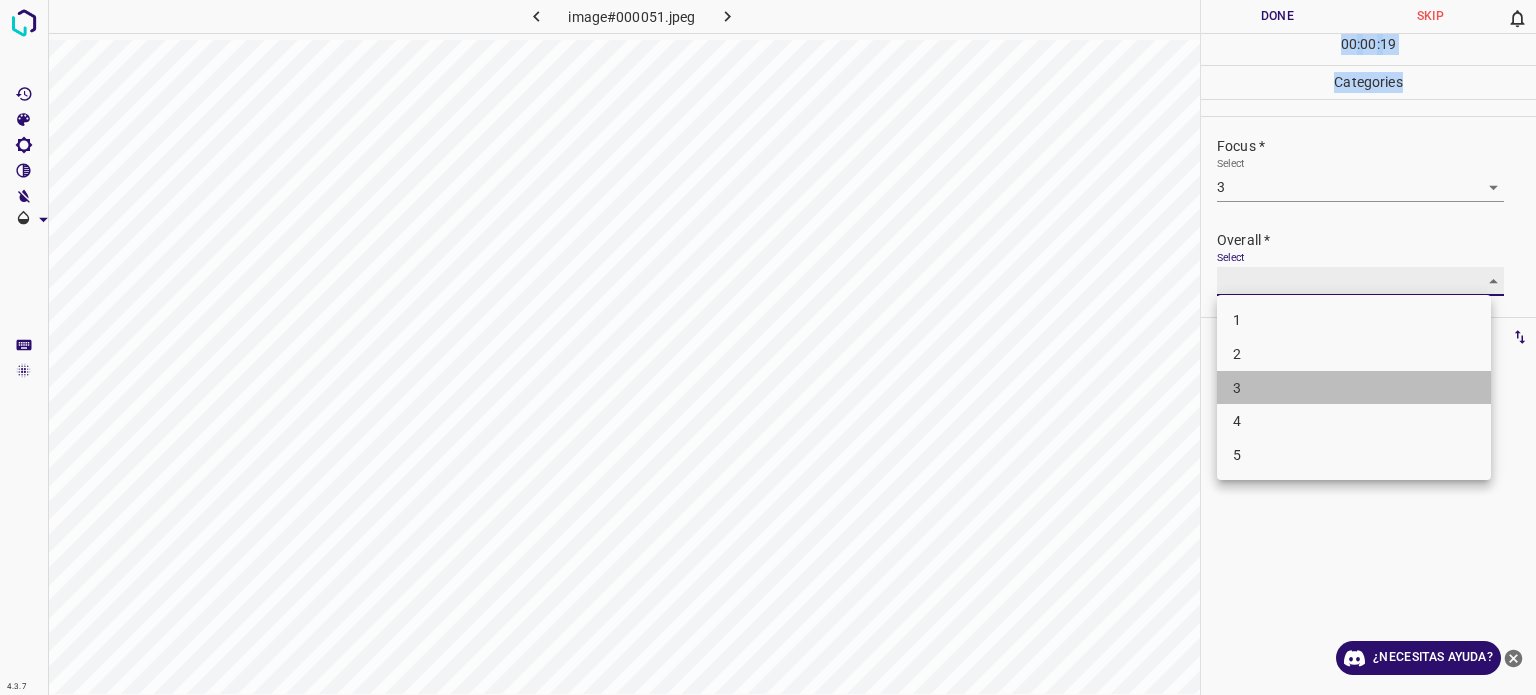 type on "3" 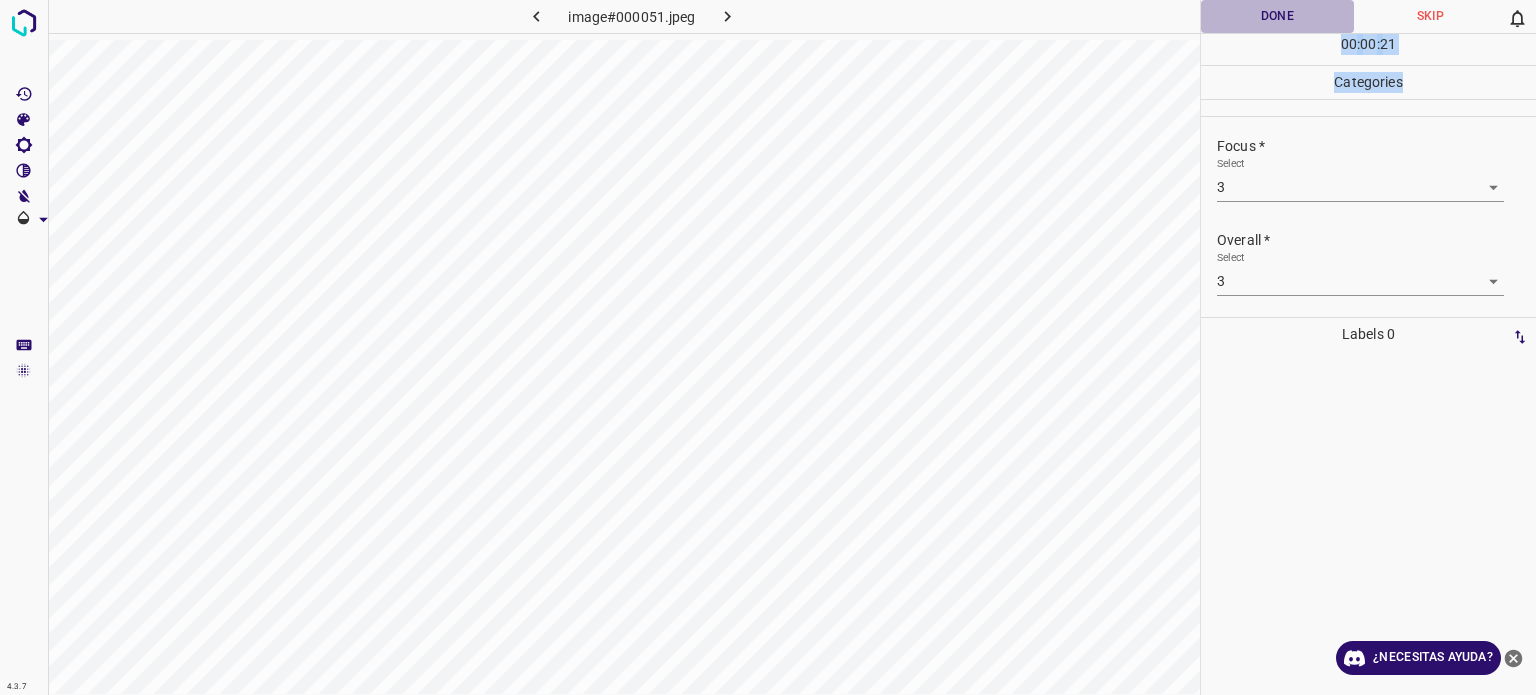 click on "Done" at bounding box center (1277, 16) 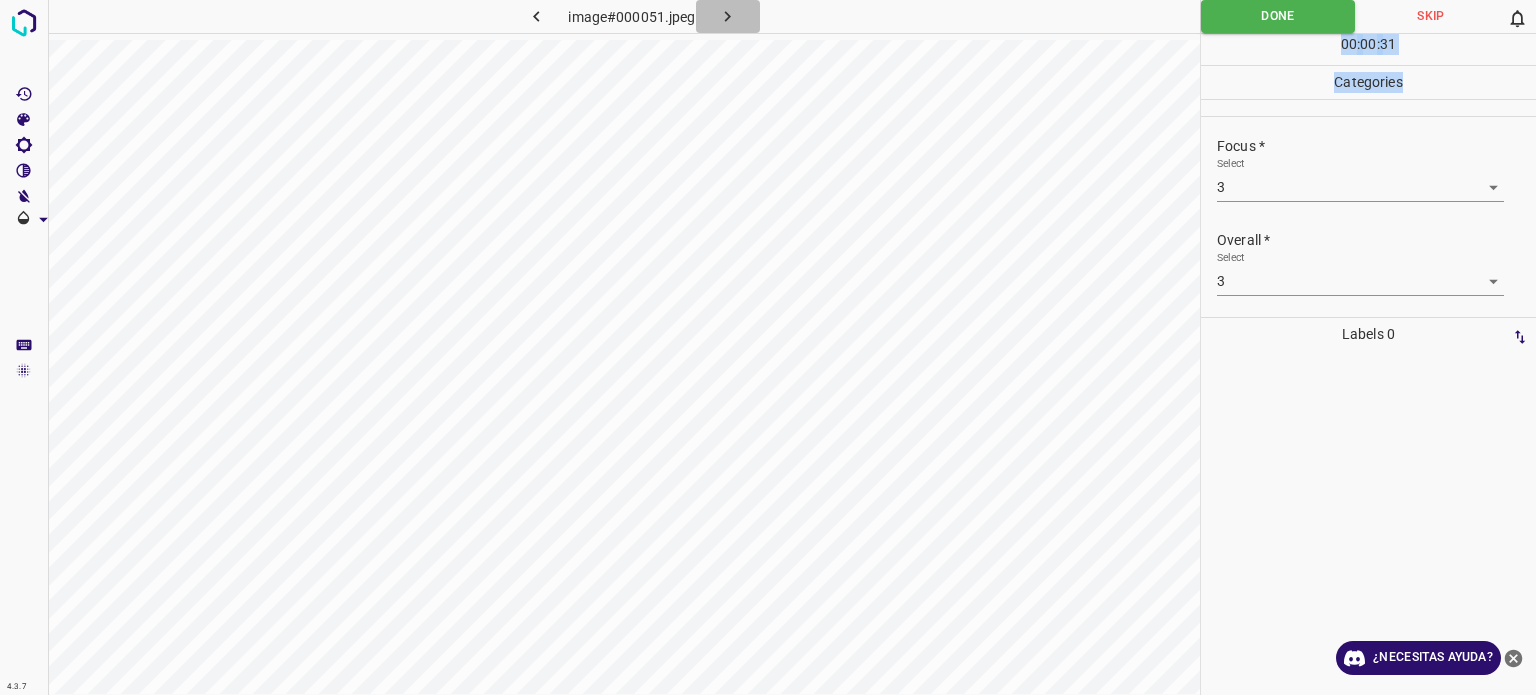 click 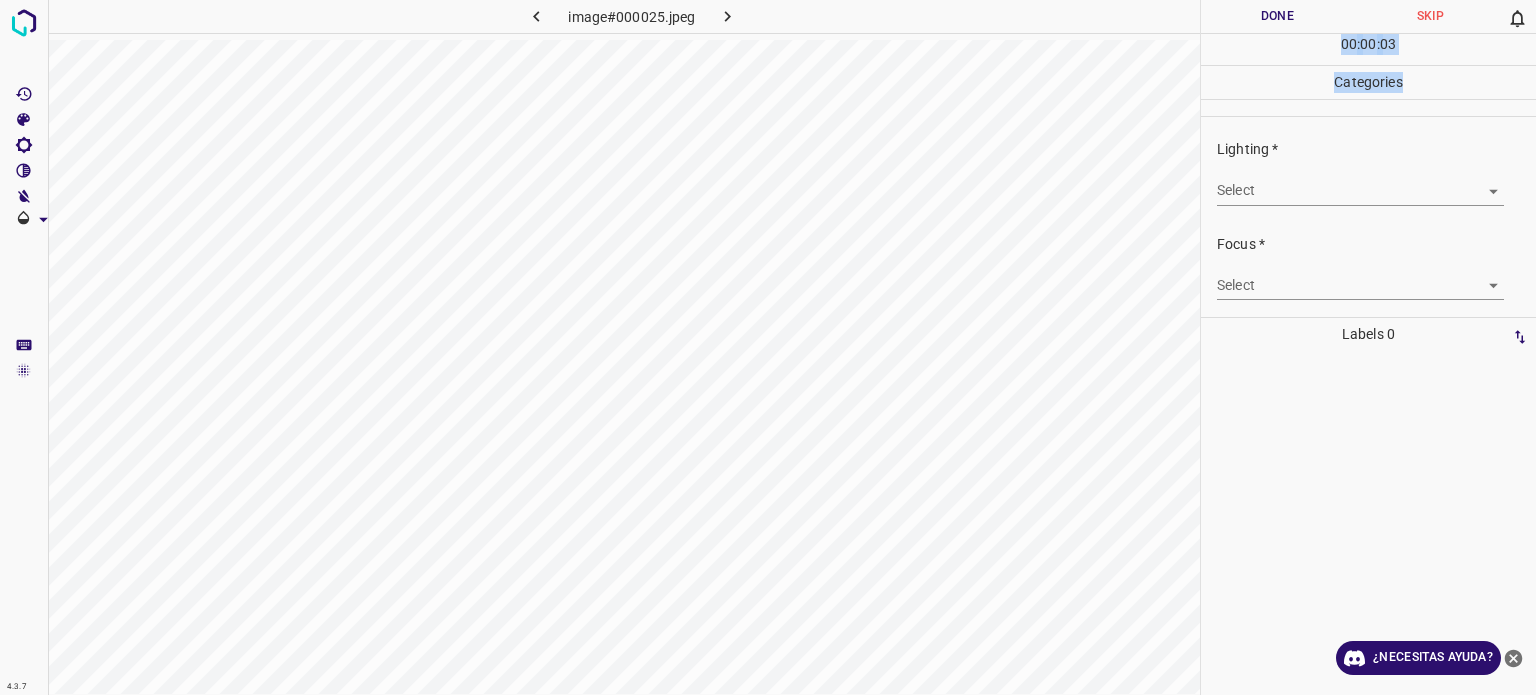 click on "4.3.7 image#000025.jpeg Done Skip 0 00   : 00   : 03   Categories Lighting *  Select ​ Focus *  Select ​ Overall *  Select ​ Labels   0 Categories 1 Lighting 2 Focus 3 Overall Tools Space Change between modes (Draw & Edit) I Auto labeling R Restore zoom M Zoom in N Zoom out Delete Delete selecte label Filters Z Restore filters X Saturation filter C Brightness filter V Contrast filter B Gray scale filter General O Download ¿Necesitas ayuda? Texto original Valora esta traducción Tu opinión servirá para ayudar a mejorar el Traductor de Google - Texto - Esconder - Borrar" at bounding box center (768, 347) 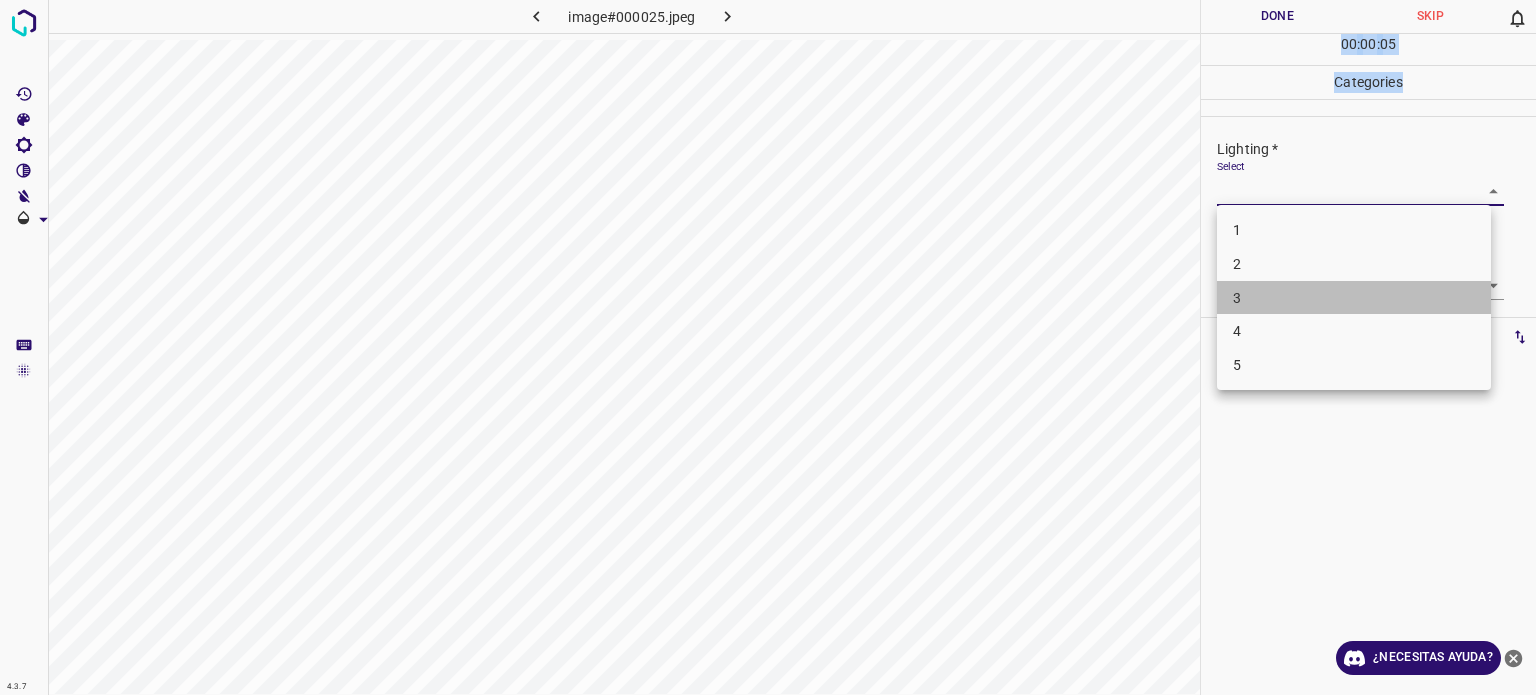 click on "3" at bounding box center (1354, 298) 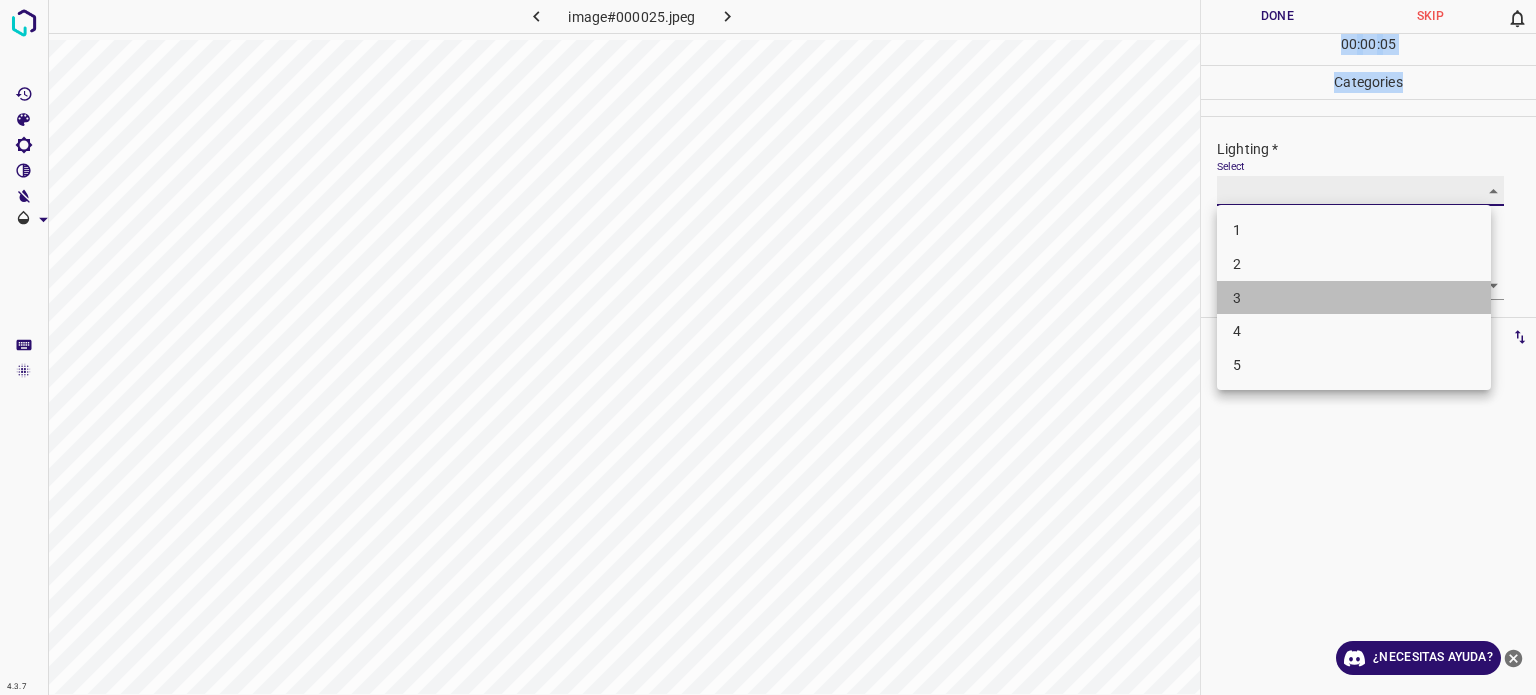 type on "3" 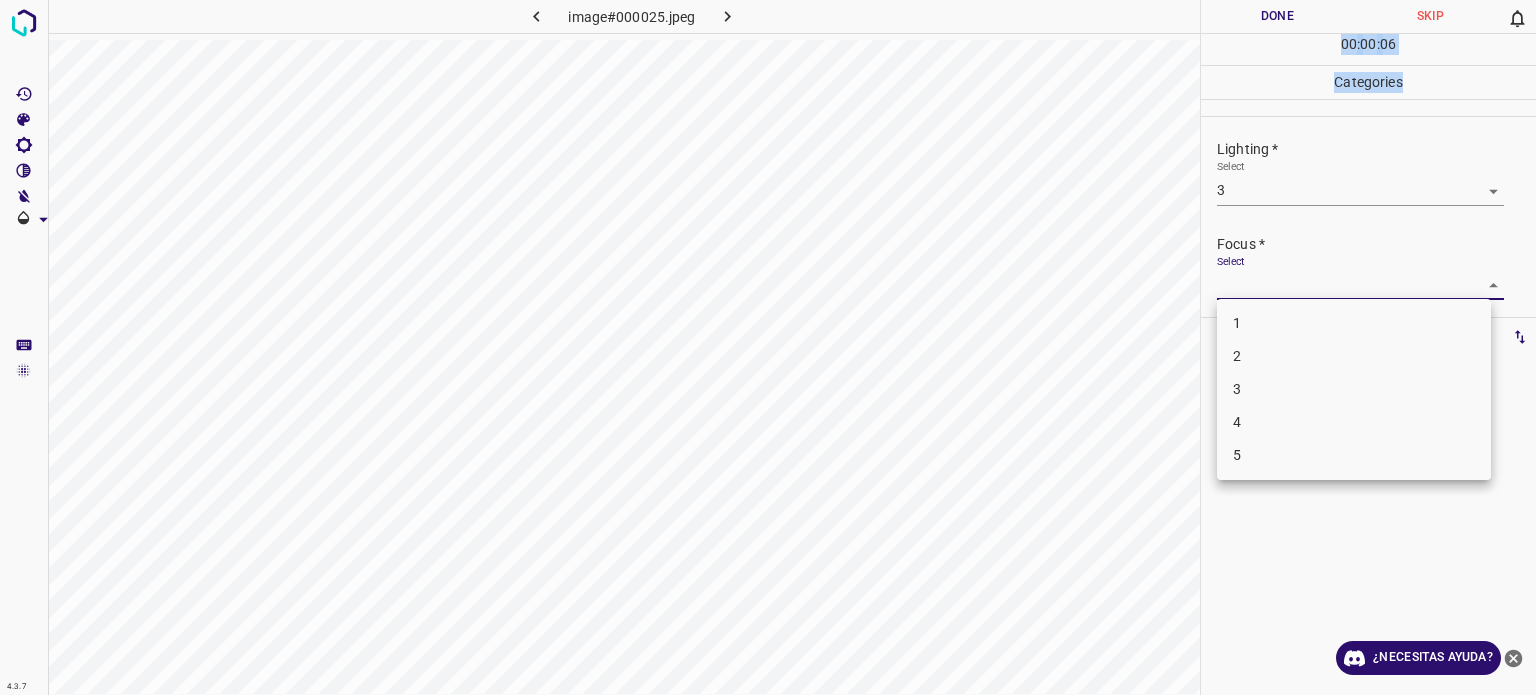 click on "4.3.7 image#000025.jpeg Done Skip 0 00   : 00   : 06   Categories Lighting *  Select 3 3 Focus *  Select ​ Overall *  Select ​ Labels   0 Categories 1 Lighting 2 Focus 3 Overall Tools Space Change between modes (Draw & Edit) I Auto labeling R Restore zoom M Zoom in N Zoom out Delete Delete selecte label Filters Z Restore filters X Saturation filter C Brightness filter V Contrast filter B Gray scale filter General O Download ¿Necesitas ayuda? Texto original Valora esta traducción Tu opinión servirá para ayudar a mejorar el Traductor de Google - Texto - Esconder - Borrar 1 2 3 4 5" at bounding box center [768, 347] 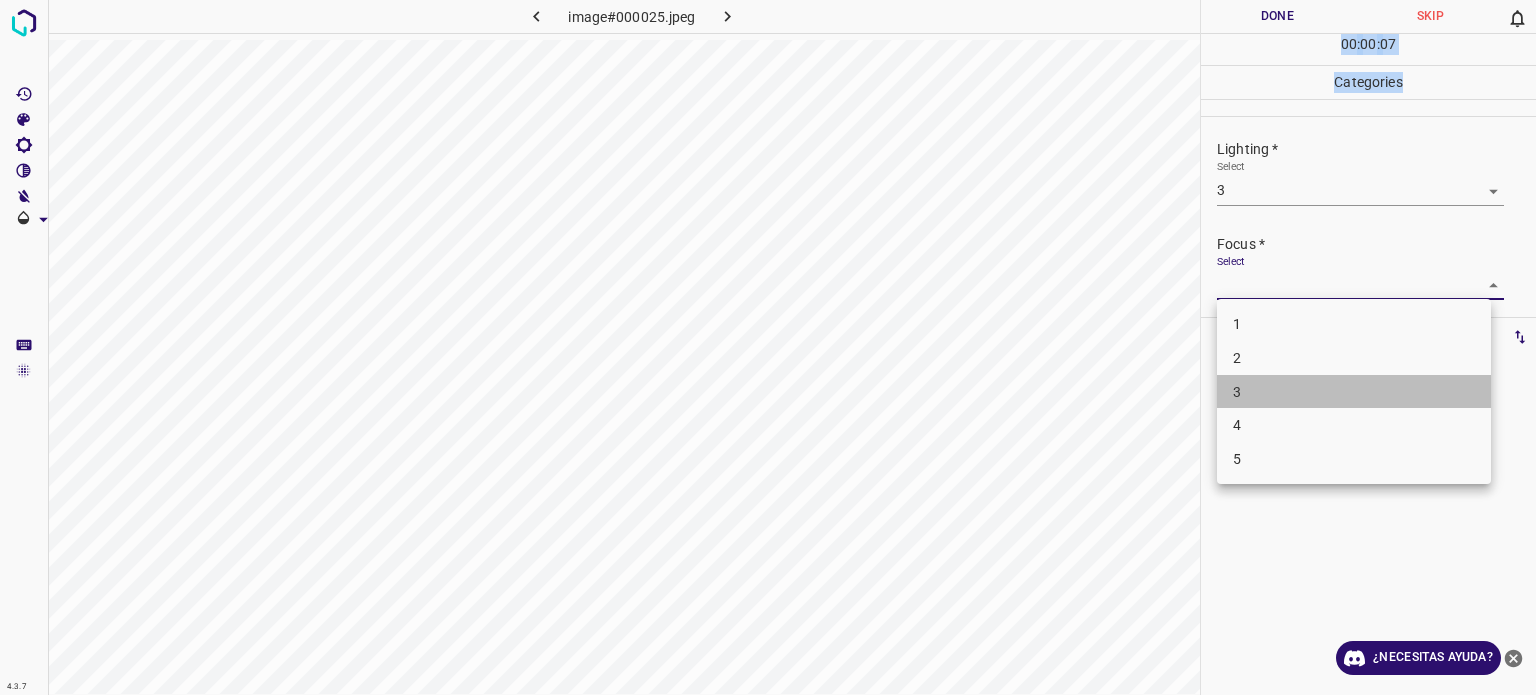 click on "3" at bounding box center (1354, 392) 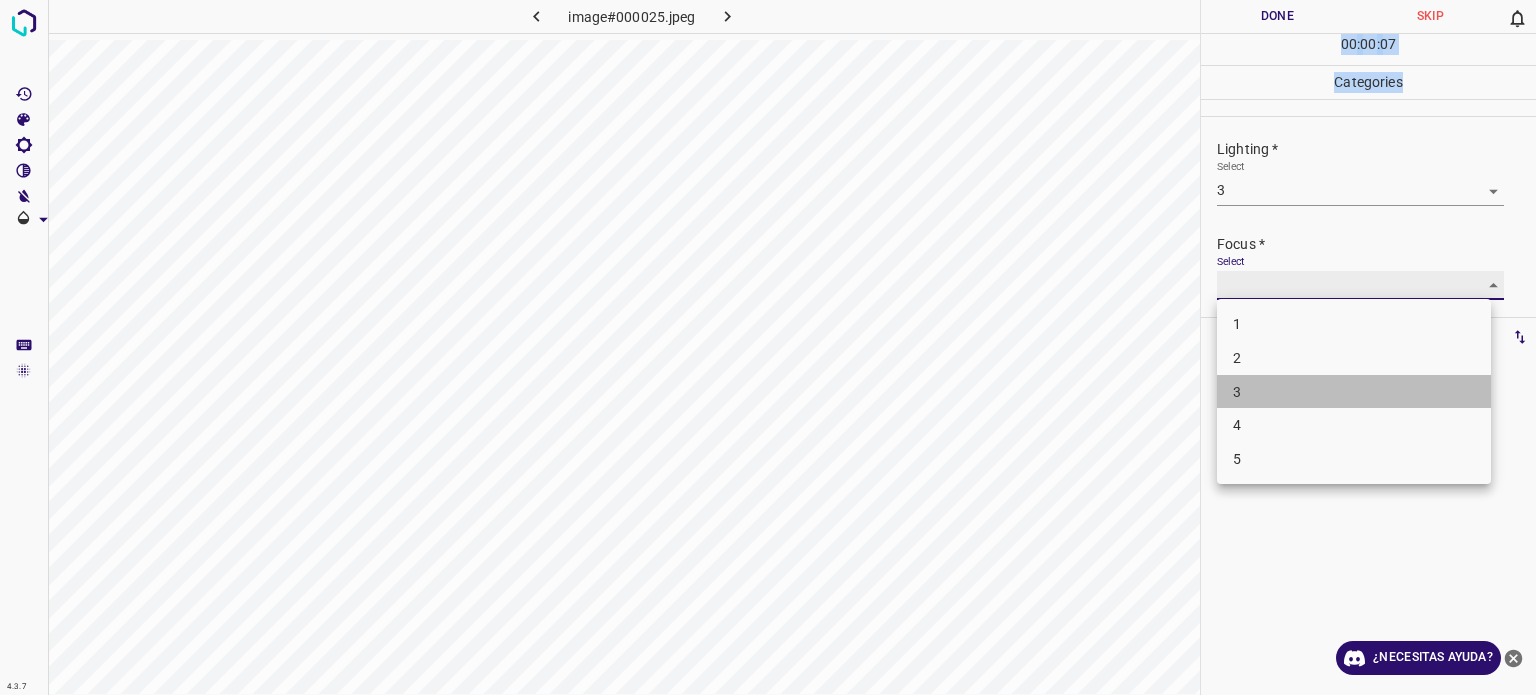 type on "3" 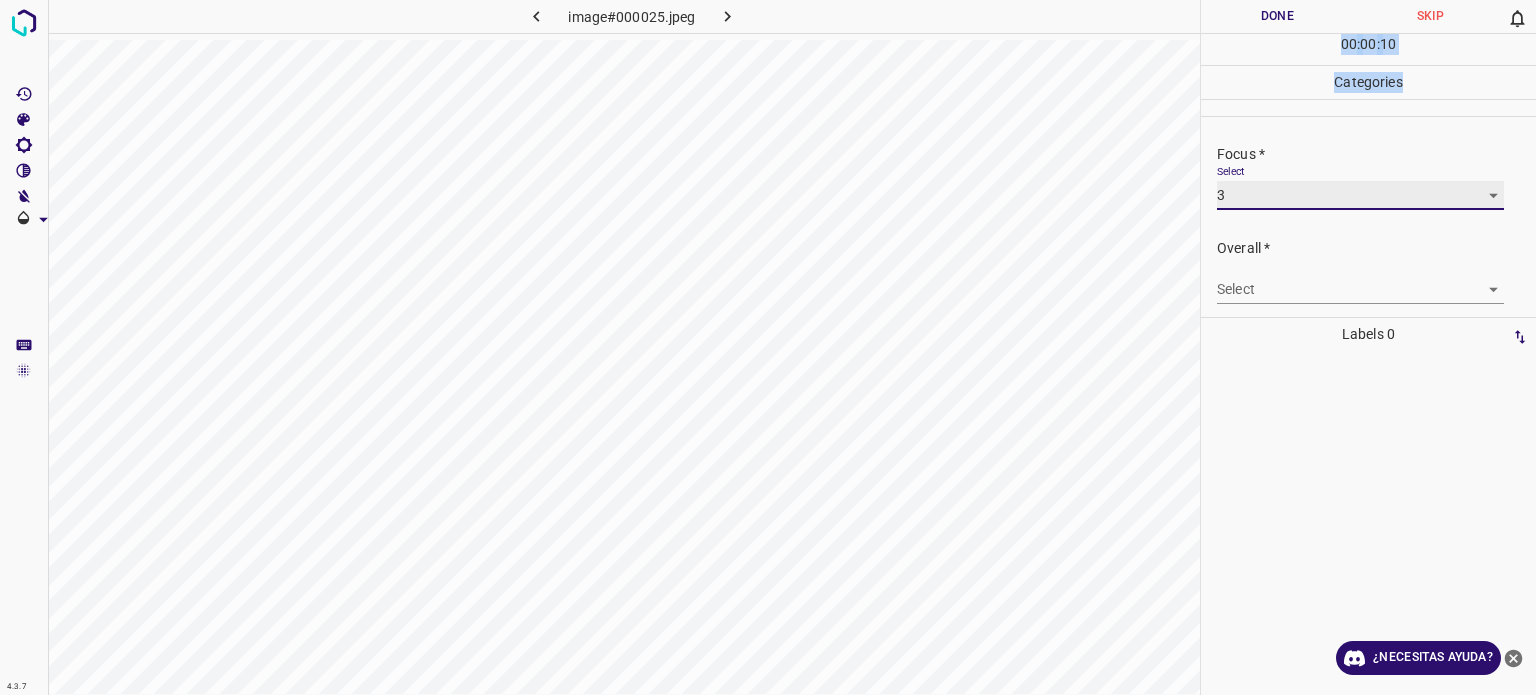scroll, scrollTop: 98, scrollLeft: 0, axis: vertical 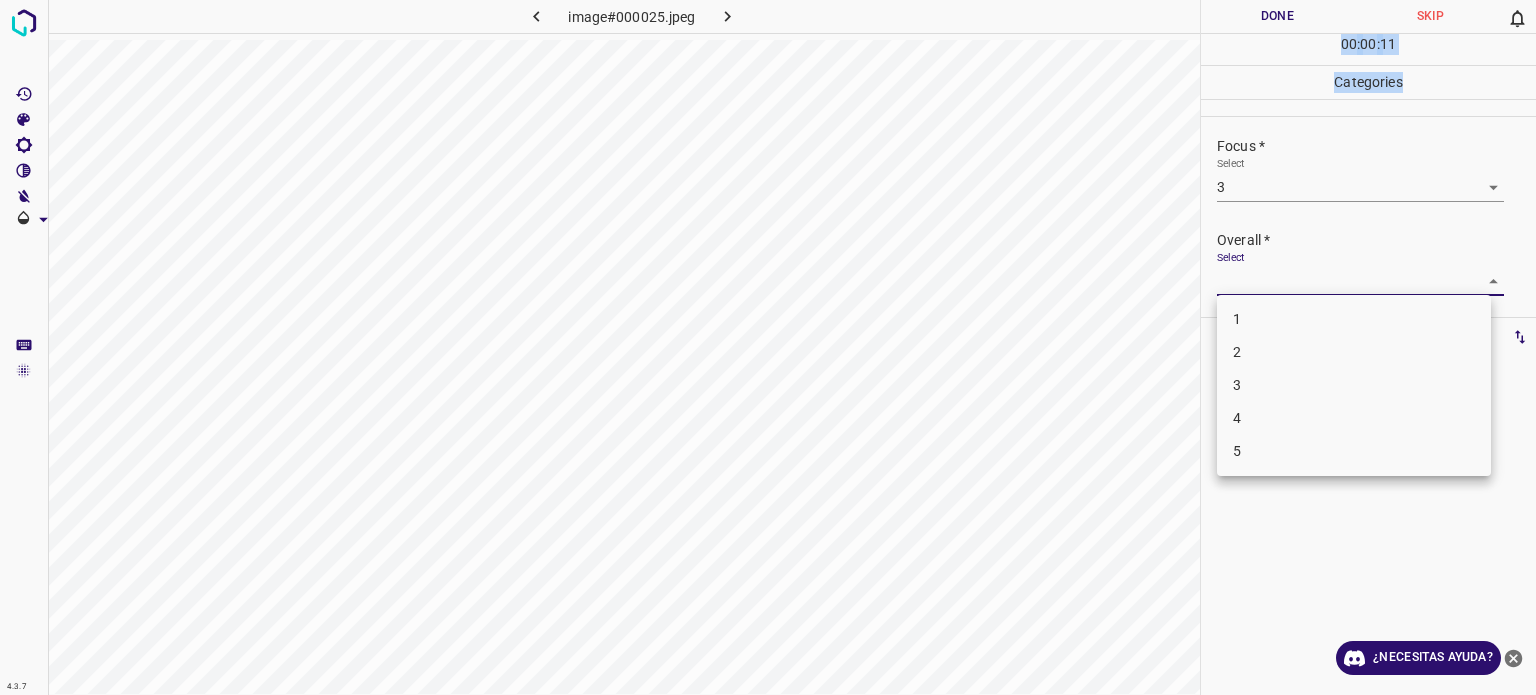 click on "4.3.7 image#000025.jpeg Done Skip 0 00   : 00   : 11   Categories Lighting *  Select 3 3 Focus *  Select 3 3 Overall *  Select ​ Labels   0 Categories 1 Lighting 2 Focus 3 Overall Tools Space Change between modes (Draw & Edit) I Auto labeling R Restore zoom M Zoom in N Zoom out Delete Delete selecte label Filters Z Restore filters X Saturation filter C Brightness filter V Contrast filter B Gray scale filter General O Download ¿Necesitas ayuda? Texto original Valora esta traducción Tu opinión servirá para ayudar a mejorar el Traductor de Google - Texto - Esconder - Borrar 1 2 3 4 5" at bounding box center (768, 347) 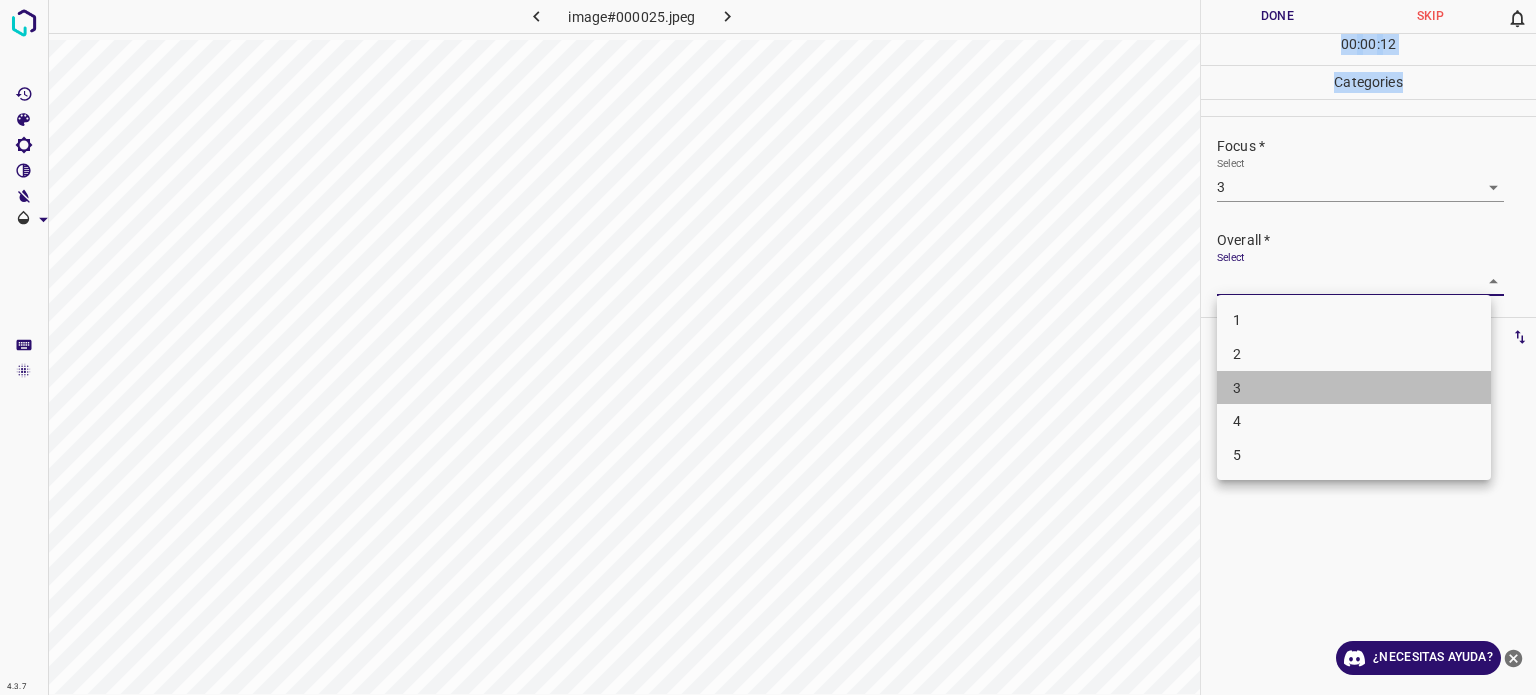 click on "3" at bounding box center (1354, 388) 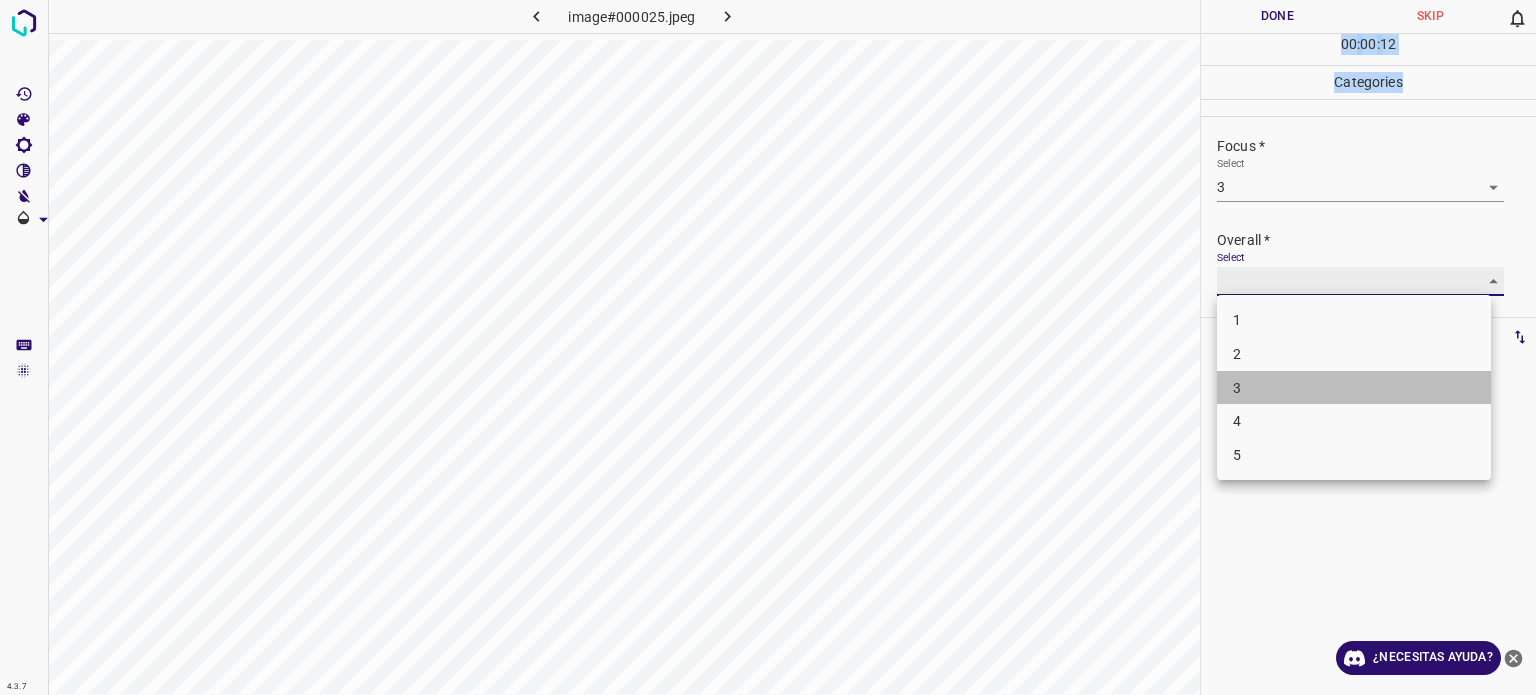 type on "3" 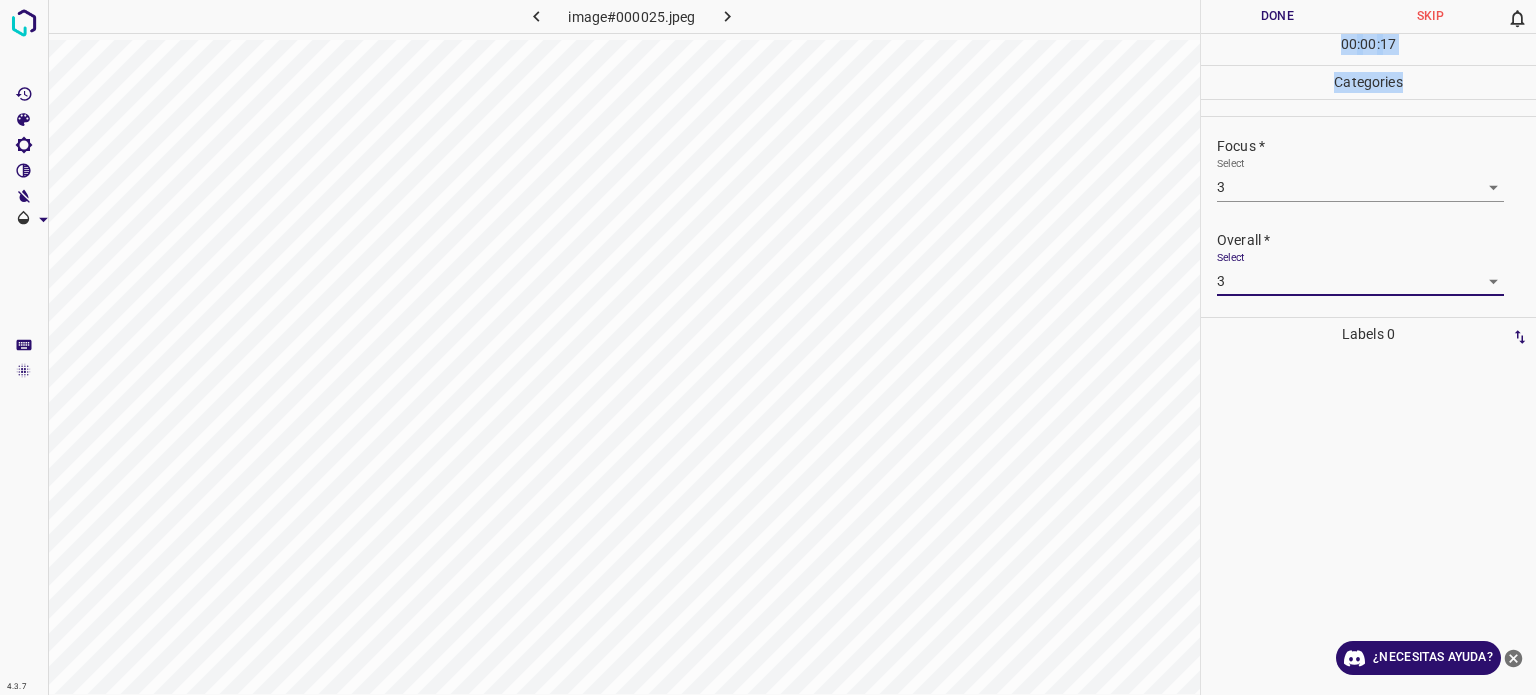 click on "Done" at bounding box center (1277, 16) 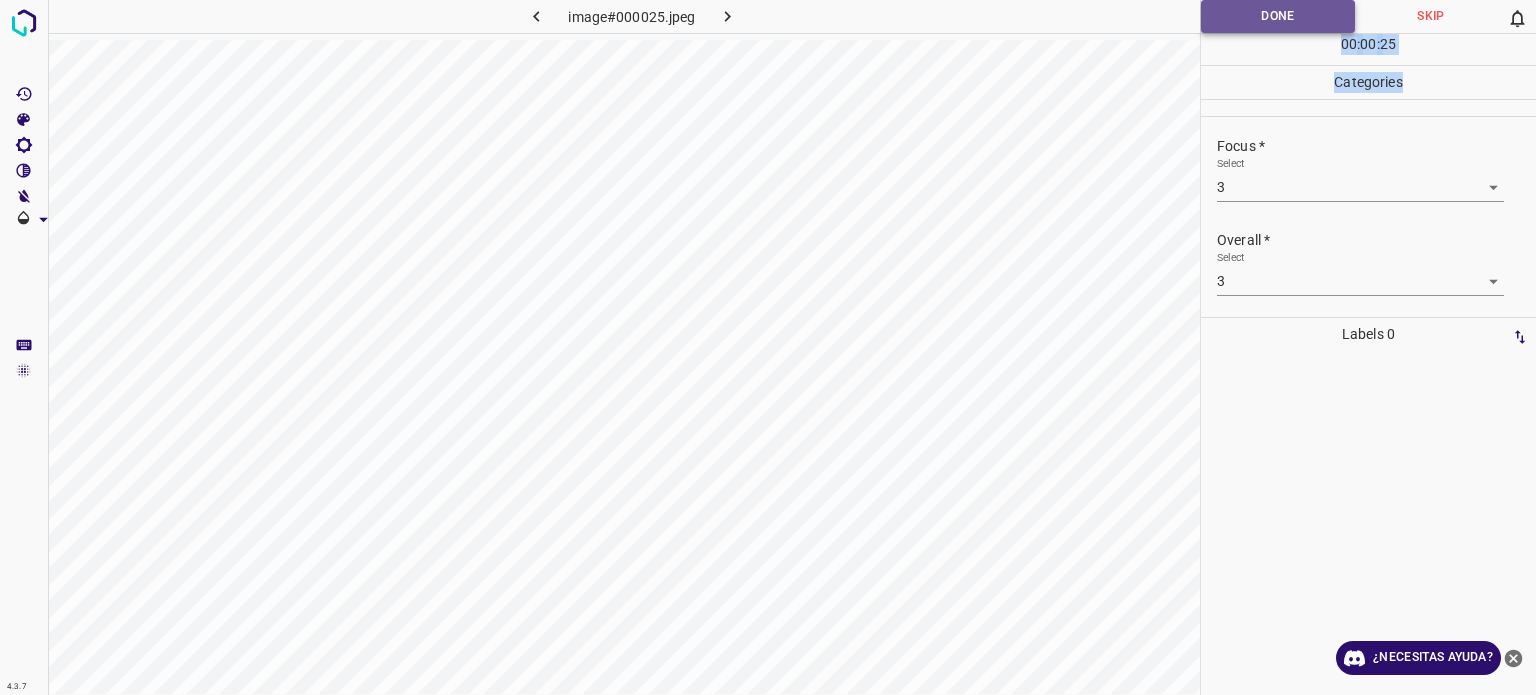 click on "Done" at bounding box center [1278, 16] 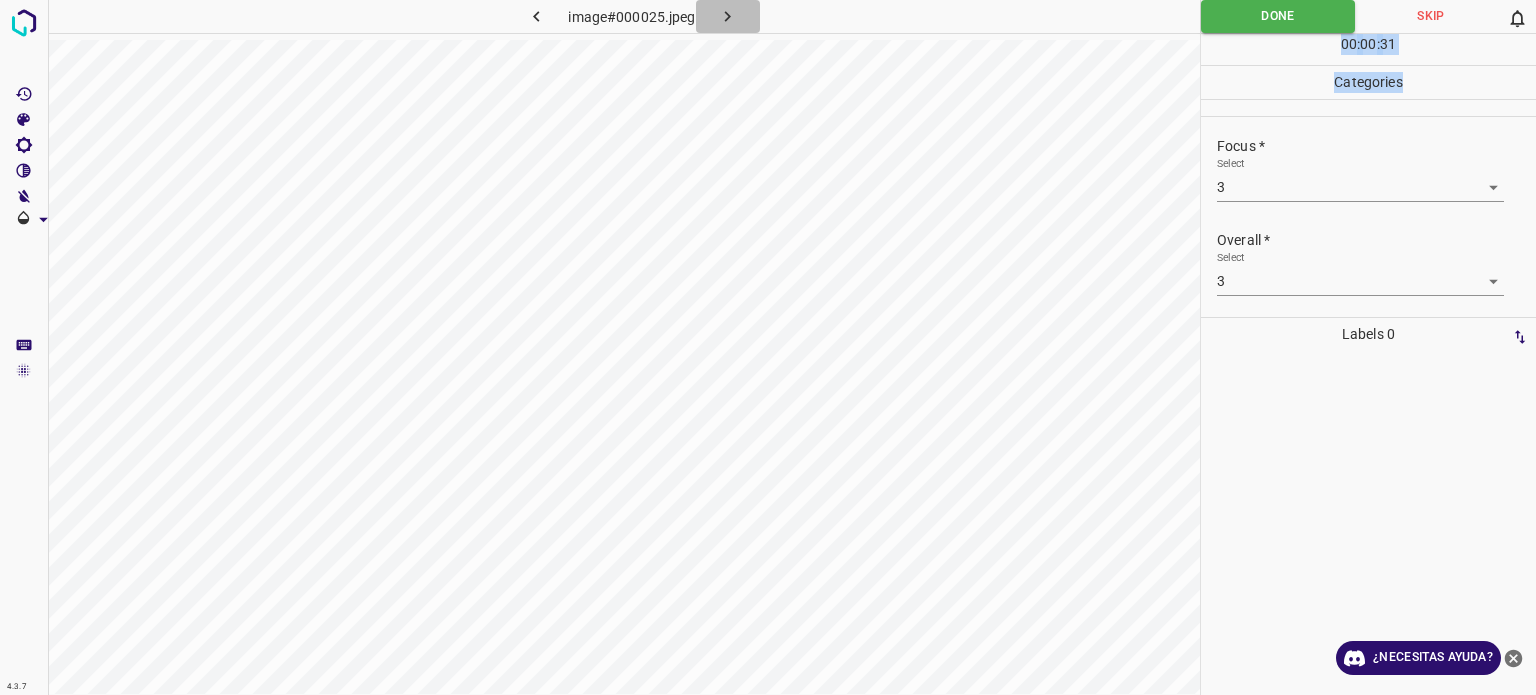 click 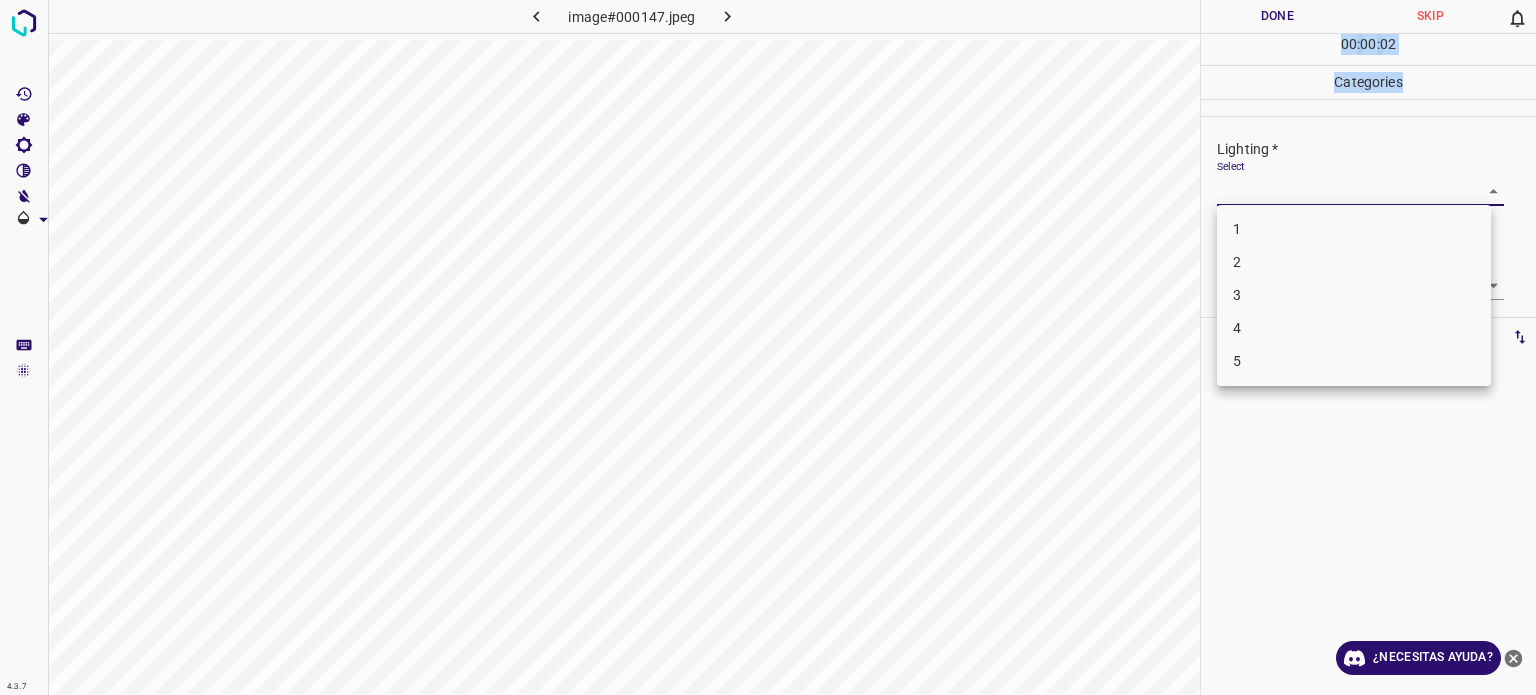 click on "4.3.7 image#000147.jpeg Done Skip 0 00   : 00   : 02   Categories Lighting *  Select ​ Focus *  Select ​ Overall *  Select ​ Labels   0 Categories 1 Lighting 2 Focus 3 Overall Tools Space Change between modes (Draw & Edit) I Auto labeling R Restore zoom M Zoom in N Zoom out Delete Delete selecte label Filters Z Restore filters X Saturation filter C Brightness filter V Contrast filter B Gray scale filter General O Download ¿Necesitas ayuda? Texto original Valora esta traducción Tu opinión servirá para ayudar a mejorar el Traductor de Google - Texto - Esconder - Borrar 1 2 3 4 5" at bounding box center [768, 347] 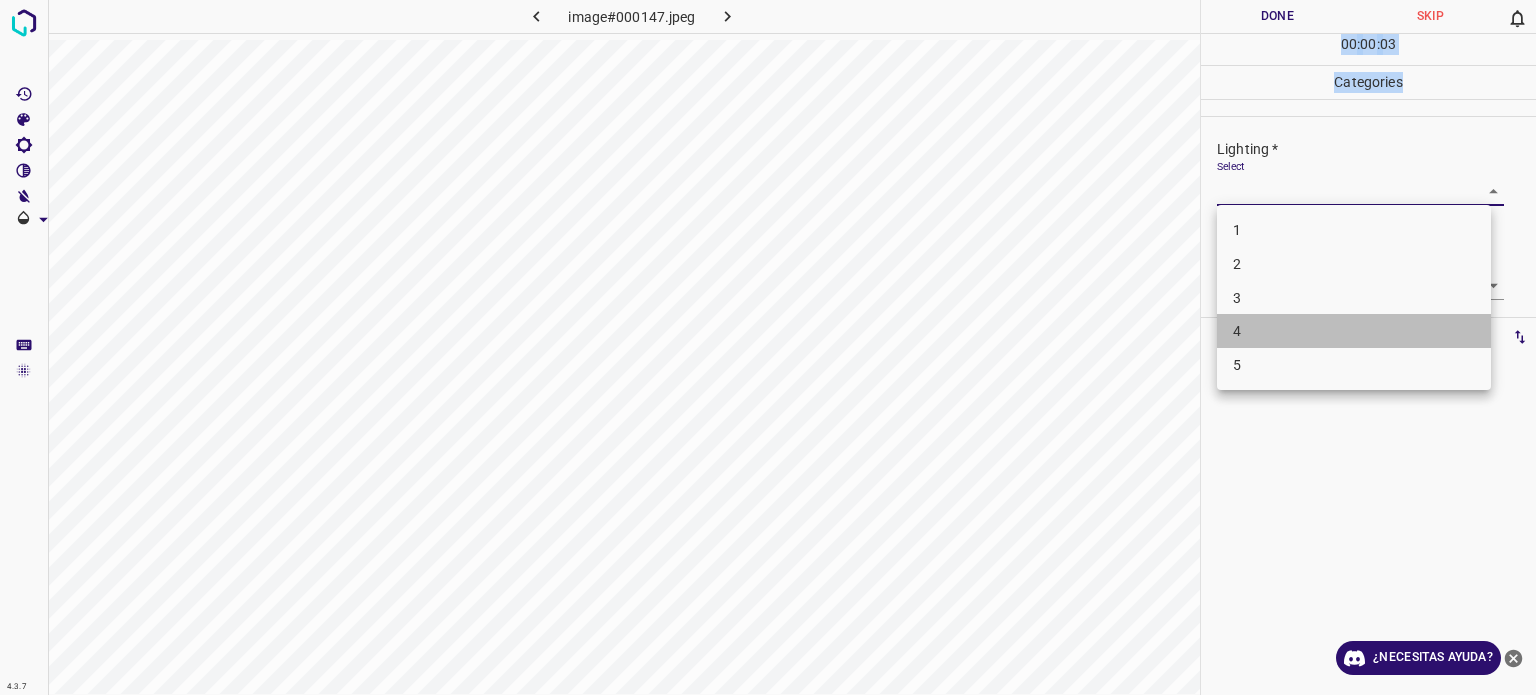 click on "4" at bounding box center [1354, 331] 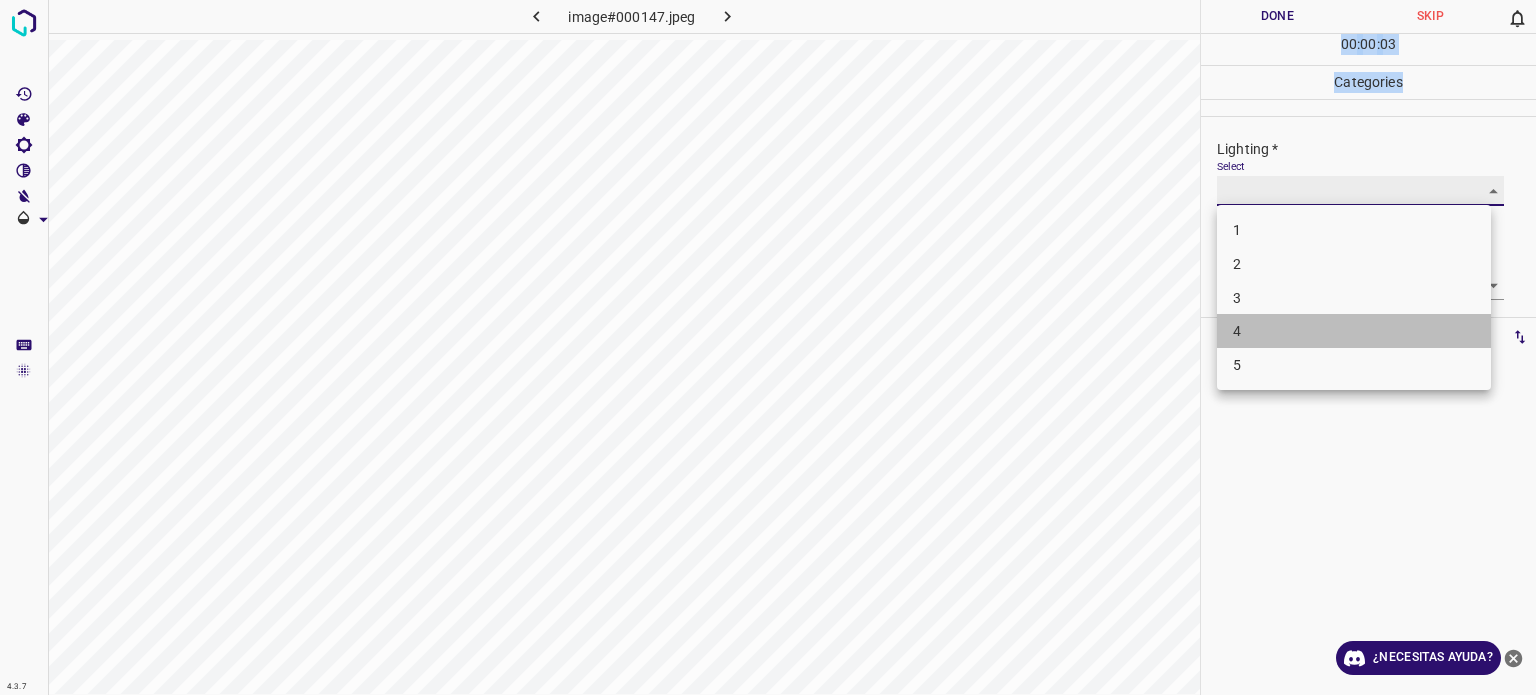 type on "4" 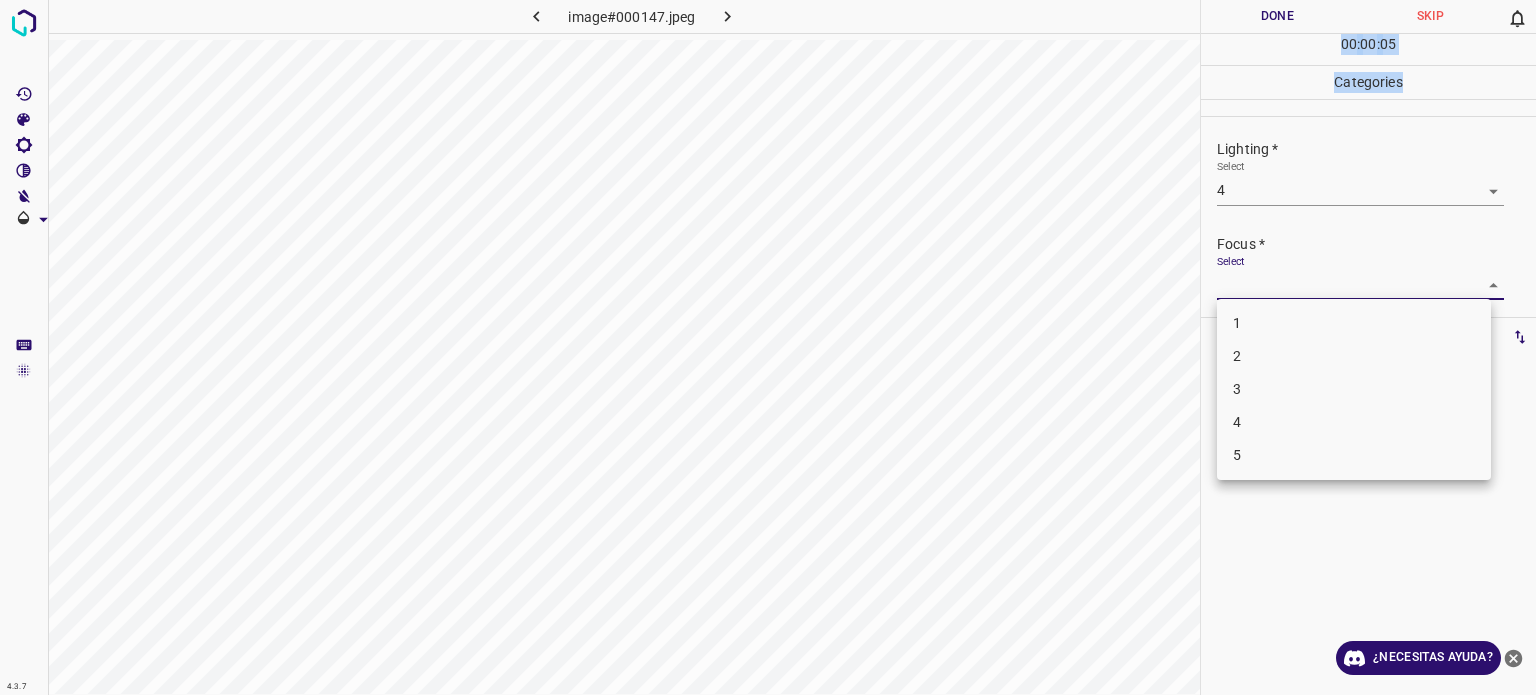click on "4.3.7 image#000147.jpeg Done Skip 0 00   : 00   : 05   Categories Lighting *  Select 4 4 Focus *  Select ​ Overall *  Select ​ Labels   0 Categories 1 Lighting 2 Focus 3 Overall Tools Space Change between modes (Draw & Edit) I Auto labeling R Restore zoom M Zoom in N Zoom out Delete Delete selecte label Filters Z Restore filters X Saturation filter C Brightness filter V Contrast filter B Gray scale filter General O Download ¿Necesitas ayuda? Texto original Valora esta traducción Tu opinión servirá para ayudar a mejorar el Traductor de Google - Texto - Esconder - Borrar 1 2 3 4 5" at bounding box center (768, 347) 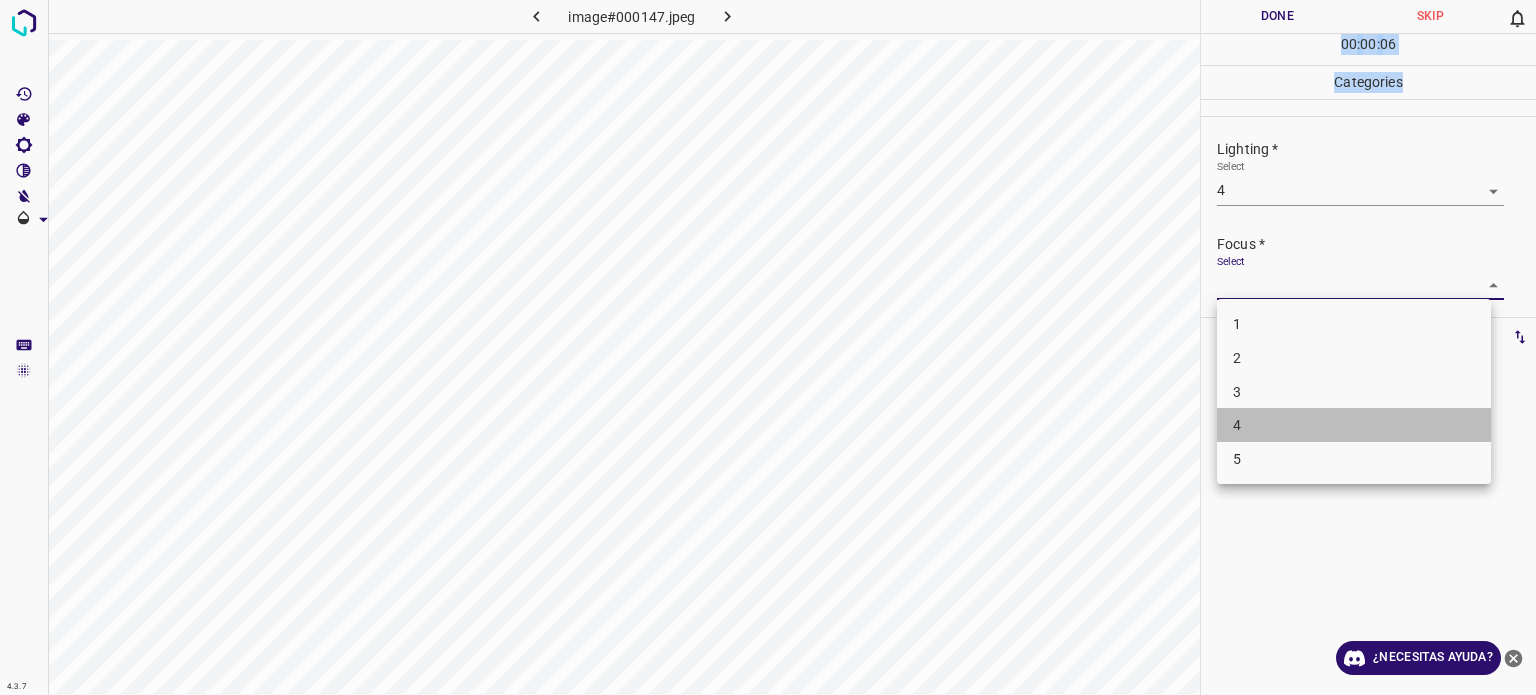 click on "4" at bounding box center [1237, 425] 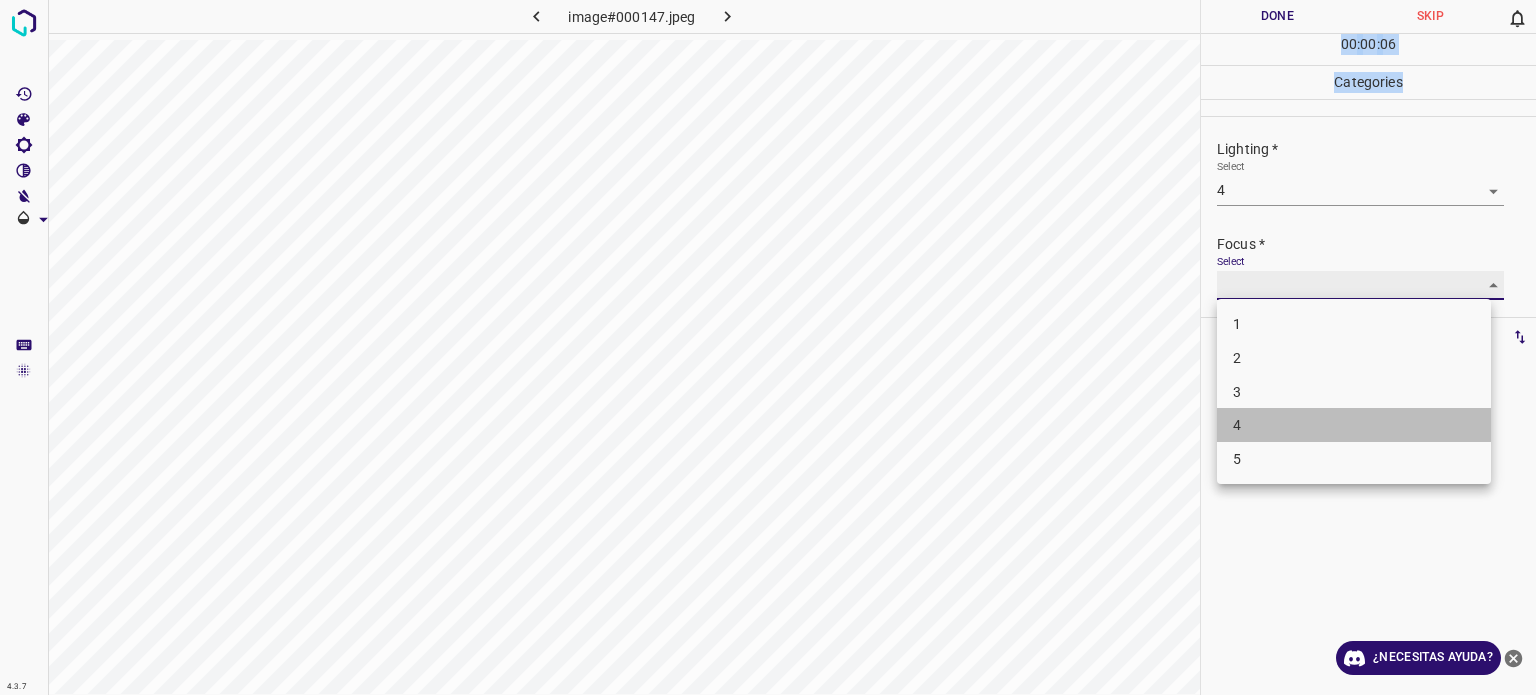 type on "4" 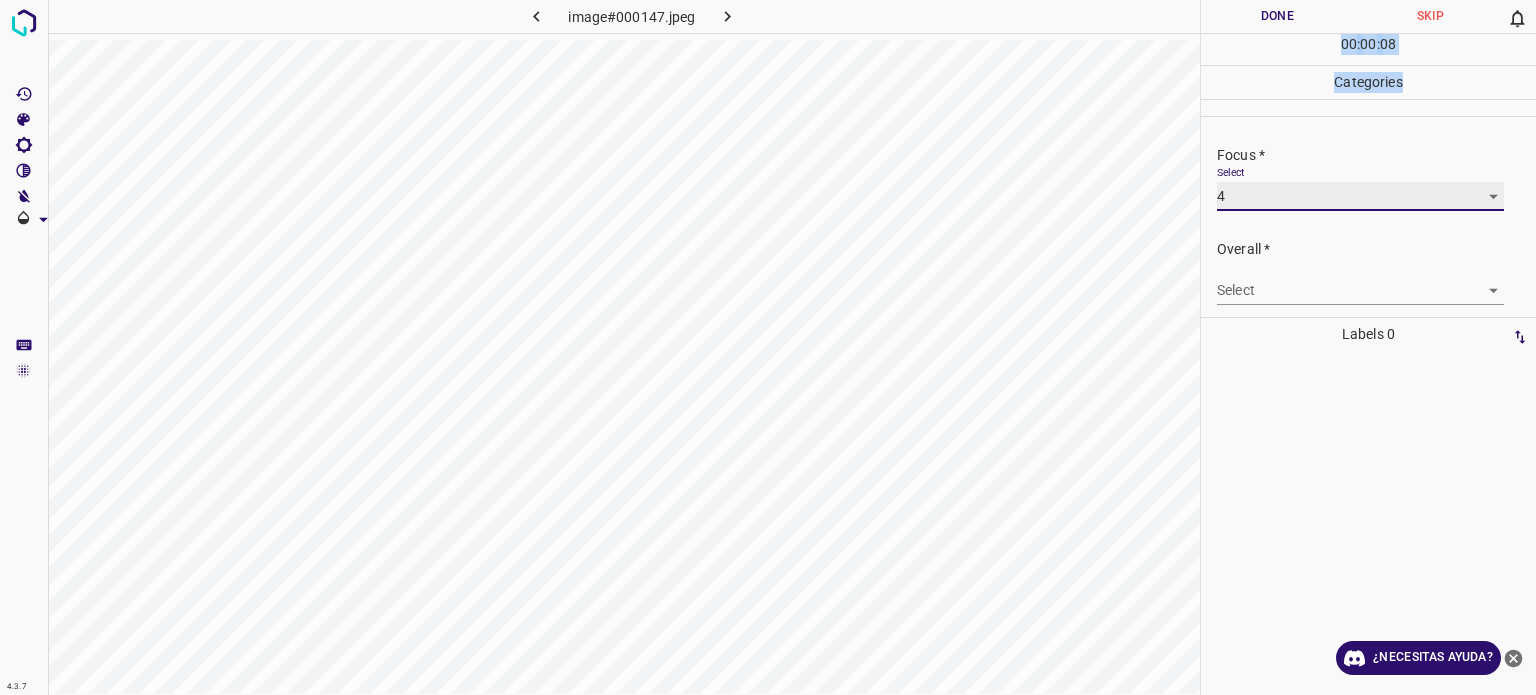 scroll, scrollTop: 98, scrollLeft: 0, axis: vertical 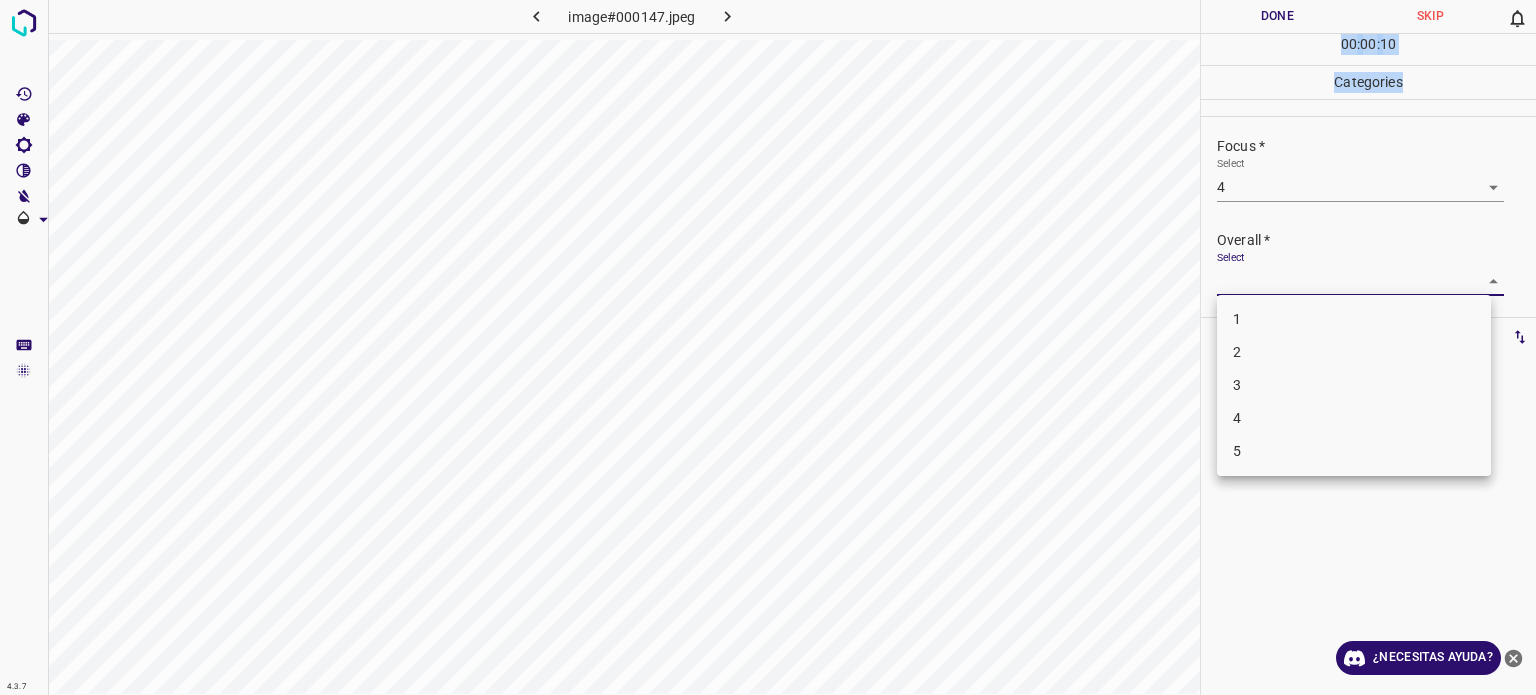 click on "4.3.7 image#000147.jpeg Done Skip 0 00   : 00   : 10   Categories Lighting *  Select 4 4 Focus *  Select 4 4 Overall *  Select ​ Labels   0 Categories 1 Lighting 2 Focus 3 Overall Tools Space Change between modes (Draw & Edit) I Auto labeling R Restore zoom M Zoom in N Zoom out Delete Delete selecte label Filters Z Restore filters X Saturation filter C Brightness filter V Contrast filter B Gray scale filter General O Download ¿Necesitas ayuda? Texto original Valora esta traducción Tu opinión servirá para ayudar a mejorar el Traductor de Google - Texto - Esconder - Borrar 1 2 3 4 5" at bounding box center [768, 347] 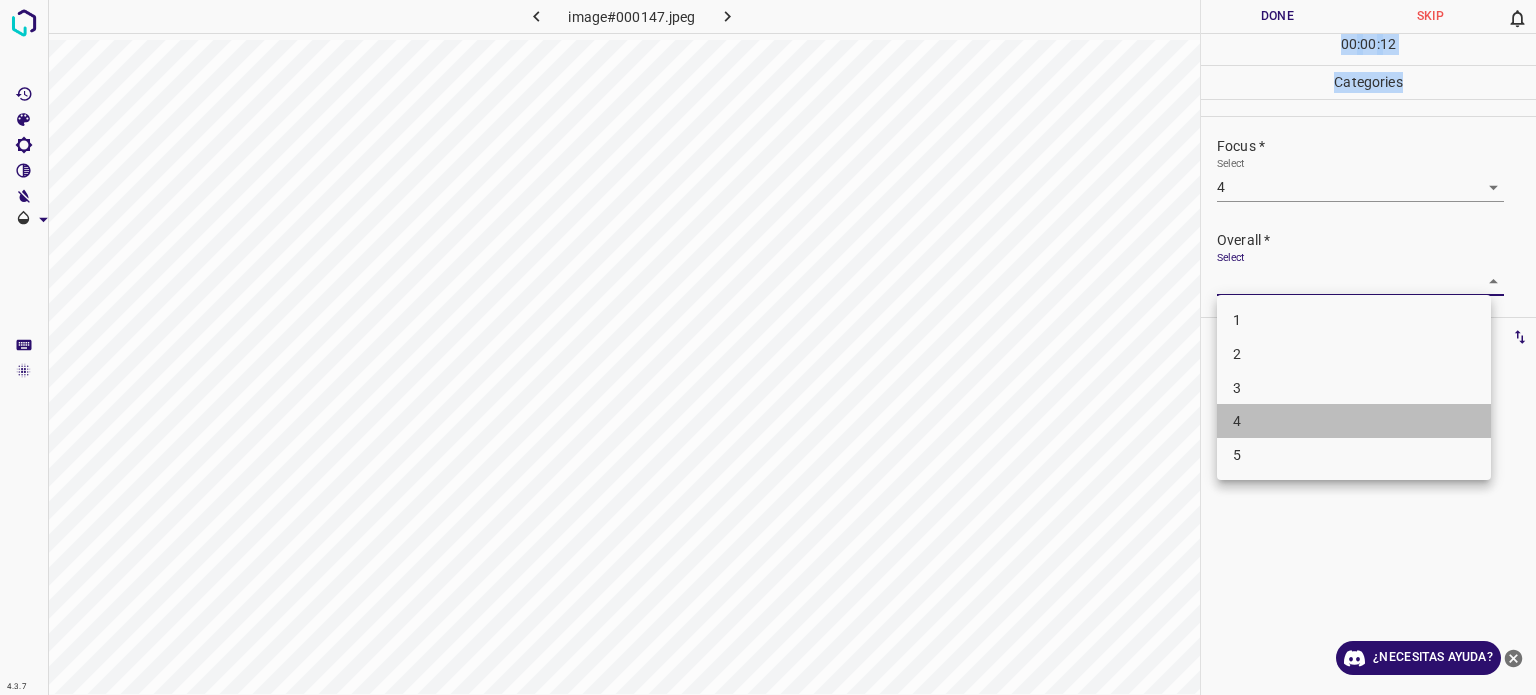 click on "4" at bounding box center [1354, 421] 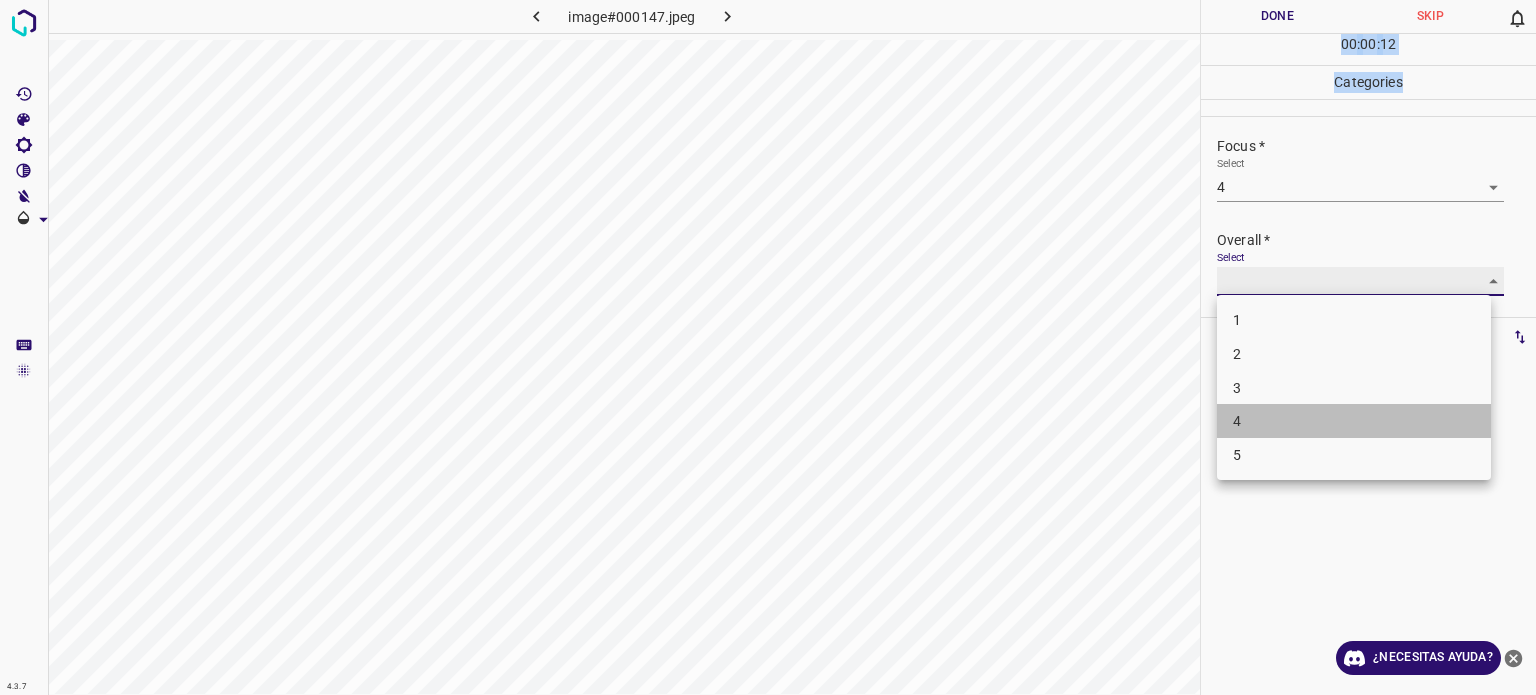 type on "4" 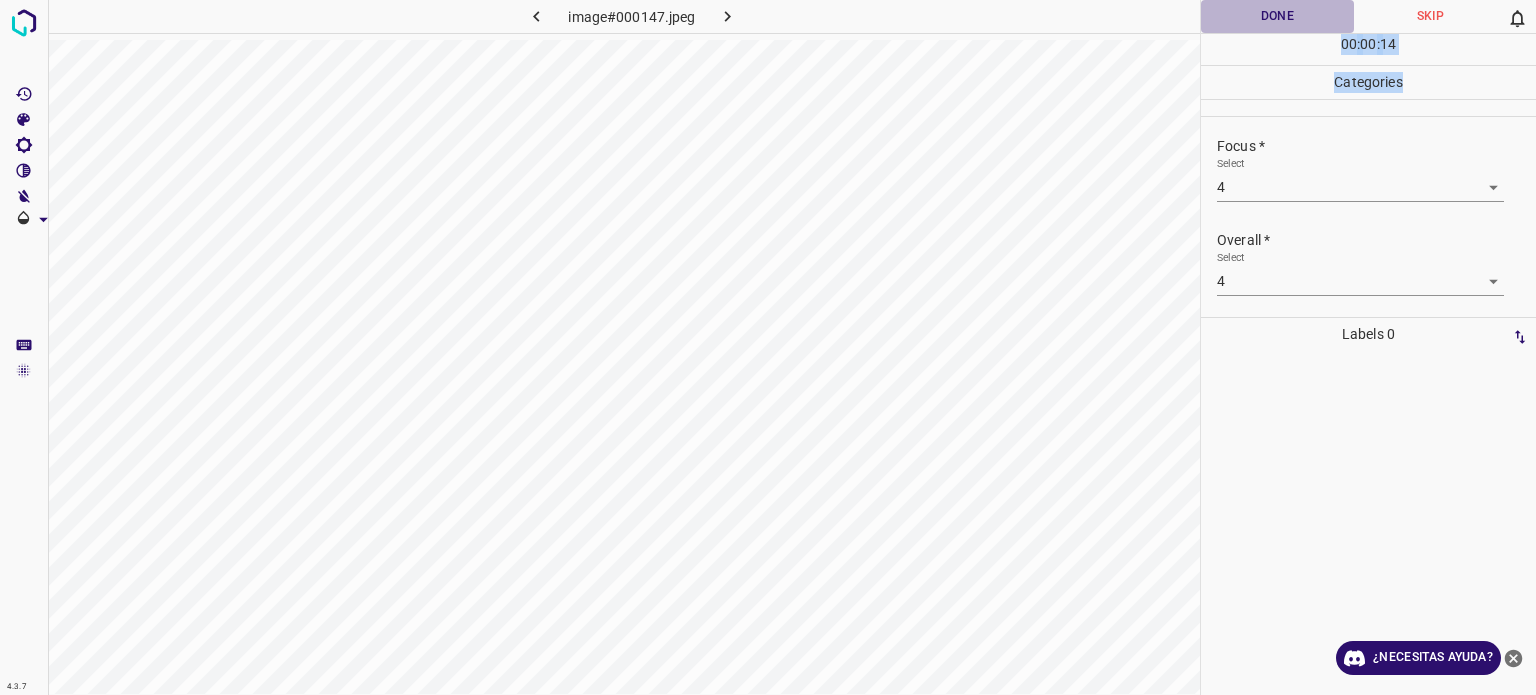 click on "Done" at bounding box center [1277, 16] 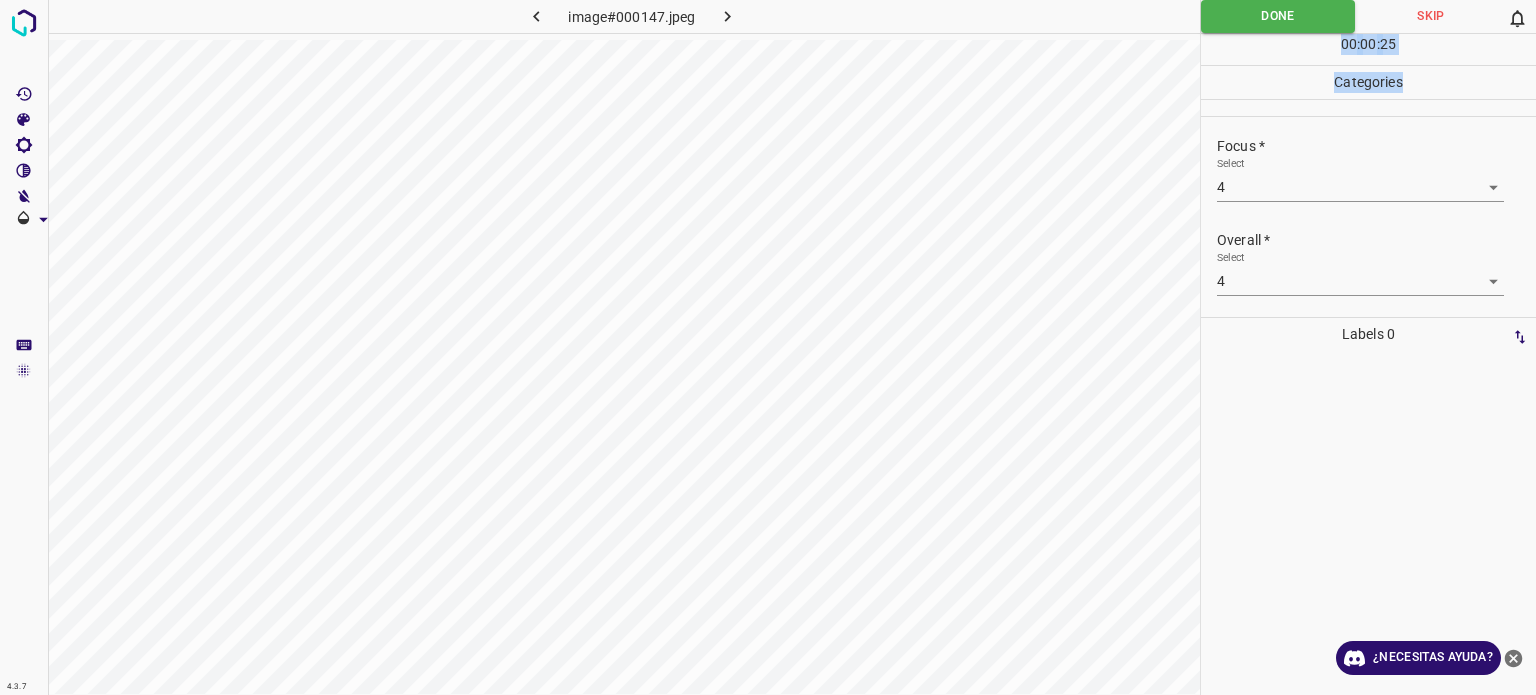 click 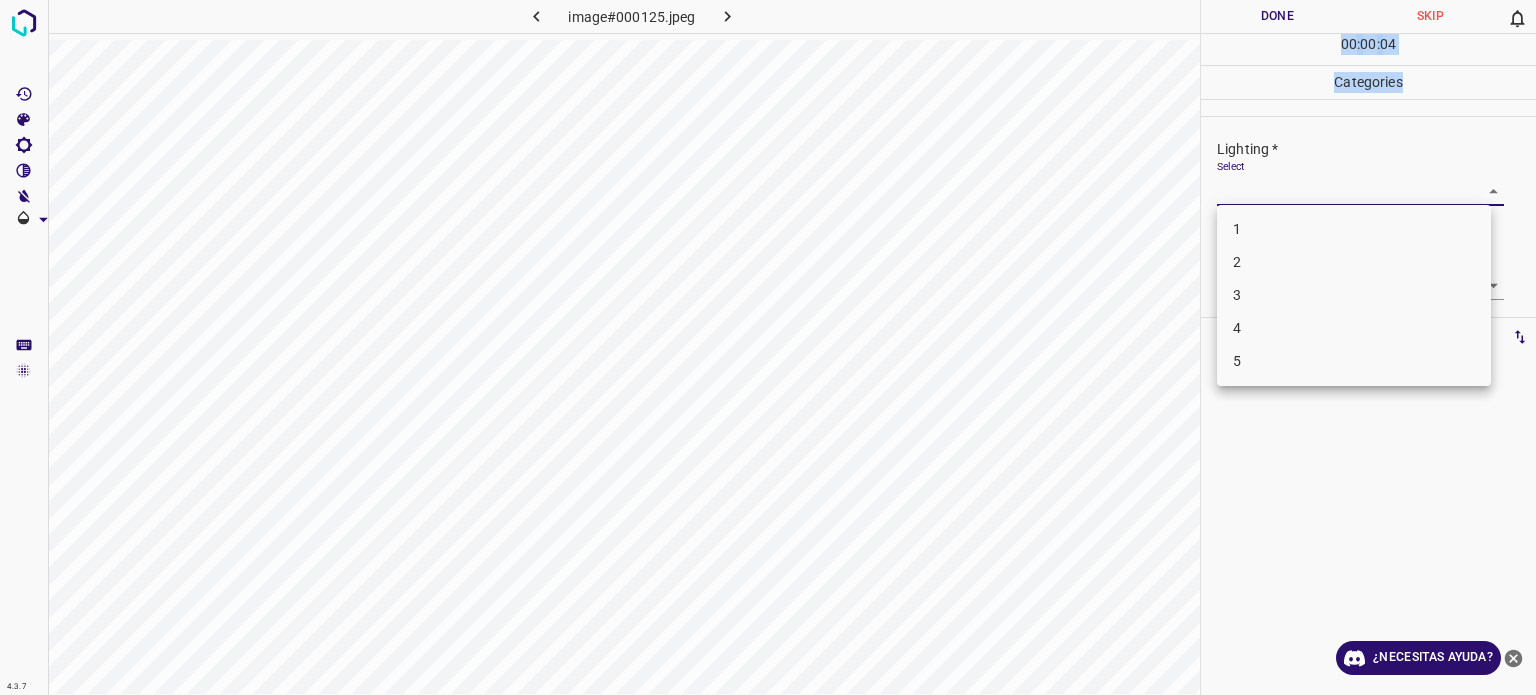 click on "4.3.7 image#000125.jpeg Done Skip 0 00   : 00   : 04   Categories Lighting *  Select ​ Focus *  Select ​ Overall *  Select ​ Labels   0 Categories 1 Lighting 2 Focus 3 Overall Tools Space Change between modes (Draw & Edit) I Auto labeling R Restore zoom M Zoom in N Zoom out Delete Delete selecte label Filters Z Restore filters X Saturation filter C Brightness filter V Contrast filter B Gray scale filter General O Download ¿Necesitas ayuda? Texto original Valora esta traducción Tu opinión servirá para ayudar a mejorar el Traductor de Google - Texto - Esconder - Borrar 1 2 3 4 5" at bounding box center [768, 347] 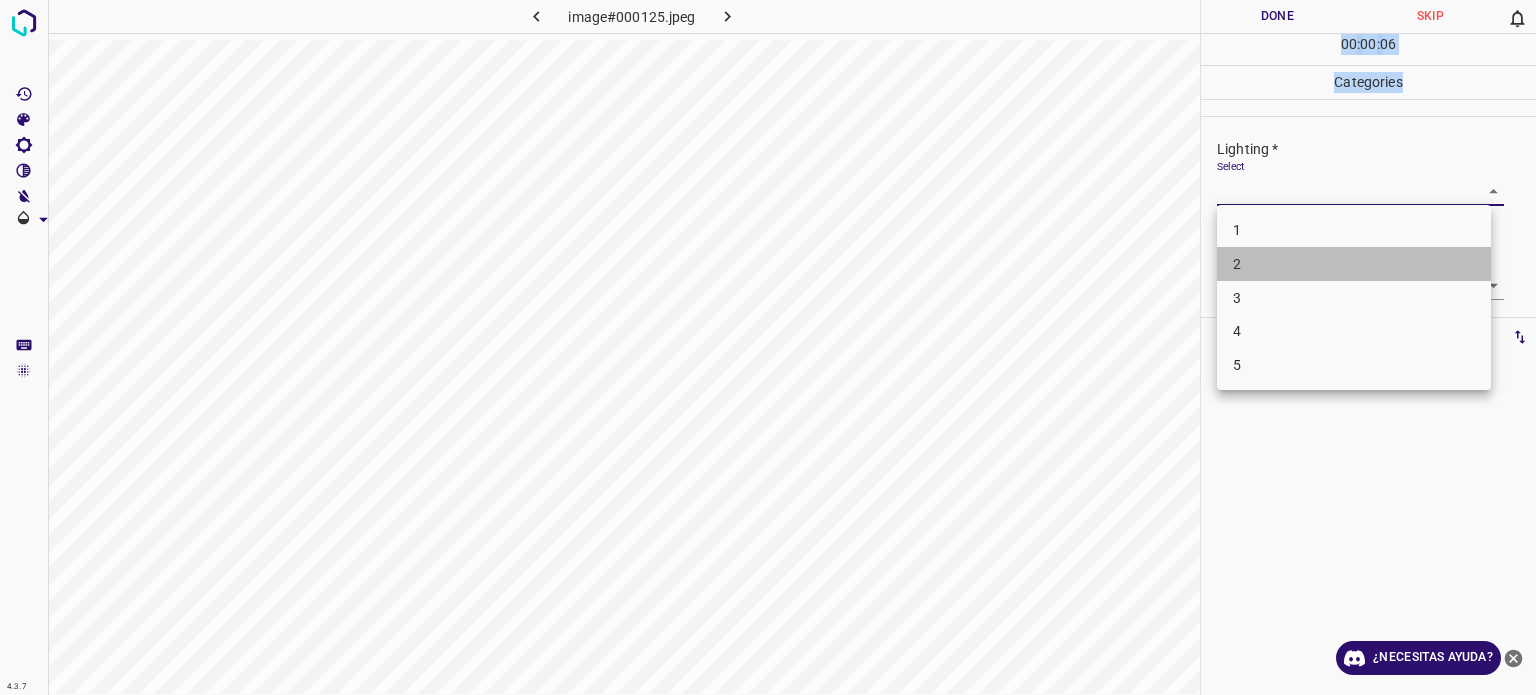 click on "2" at bounding box center (1354, 264) 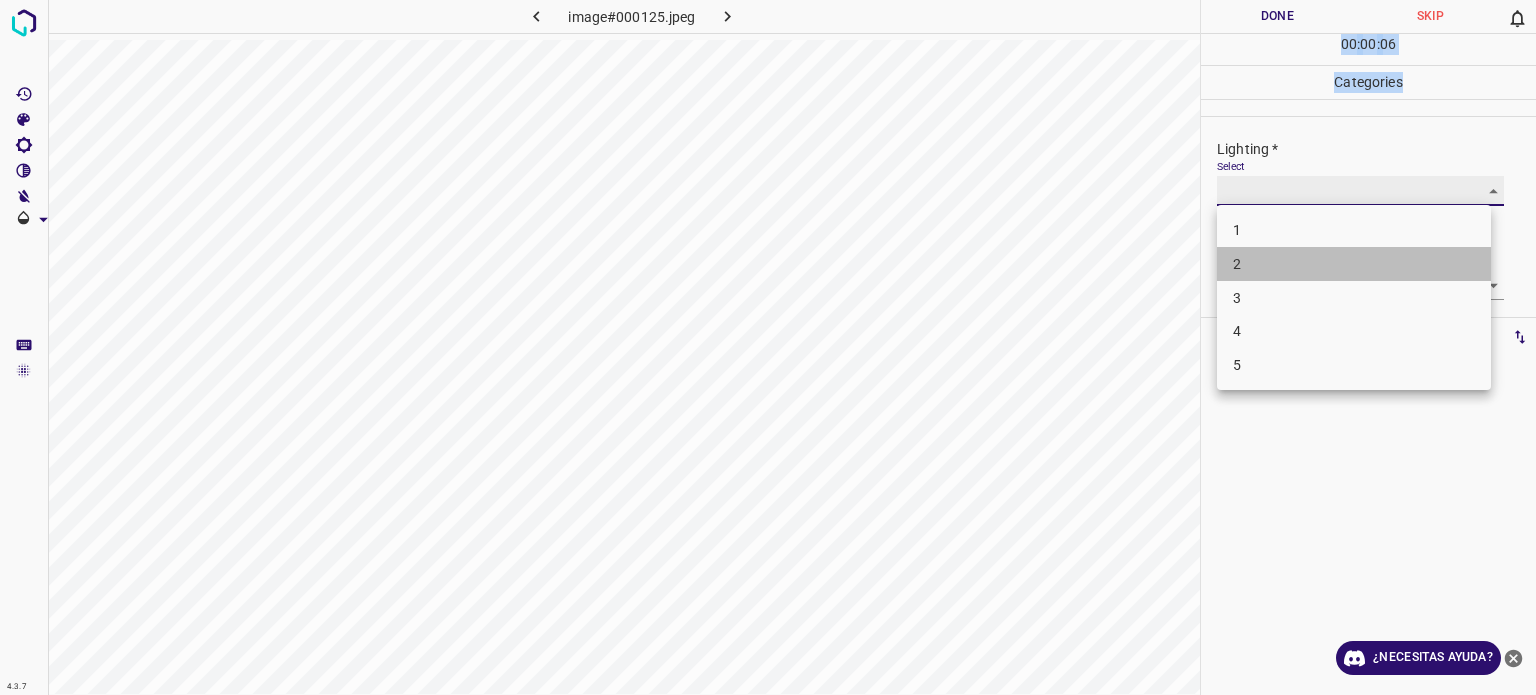 type on "2" 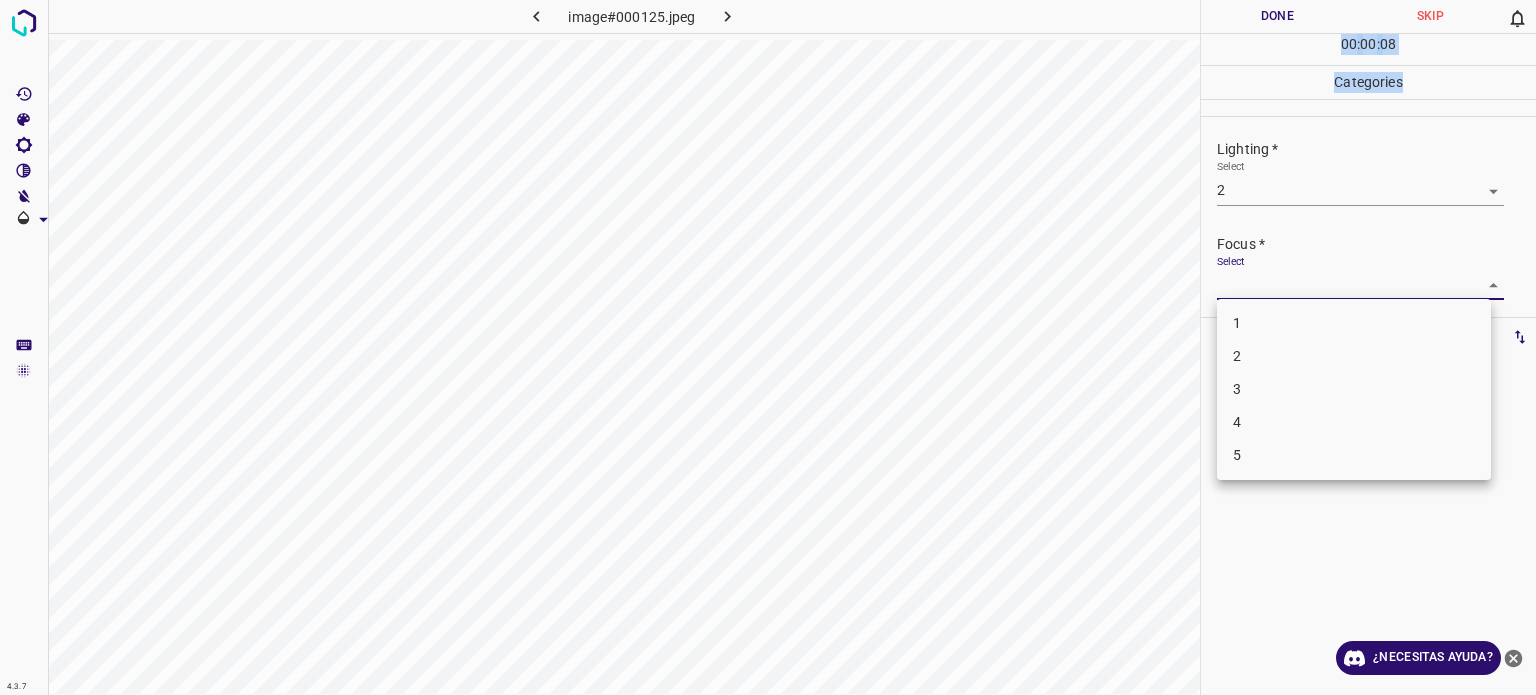 click on "4.3.7 image#000125.jpeg Done Skip 0 00   : 00   : 08   Categories Lighting *  Select 2 2 Focus *  Select ​ Overall *  Select ​ Labels   0 Categories 1 Lighting 2 Focus 3 Overall Tools Space Change between modes (Draw & Edit) I Auto labeling R Restore zoom M Zoom in N Zoom out Delete Delete selecte label Filters Z Restore filters X Saturation filter C Brightness filter V Contrast filter B Gray scale filter General O Download ¿Necesitas ayuda? Texto original Valora esta traducción Tu opinión servirá para ayudar a mejorar el Traductor de Google - Texto - Esconder - Borrar 1 2 3 4 5" at bounding box center [768, 347] 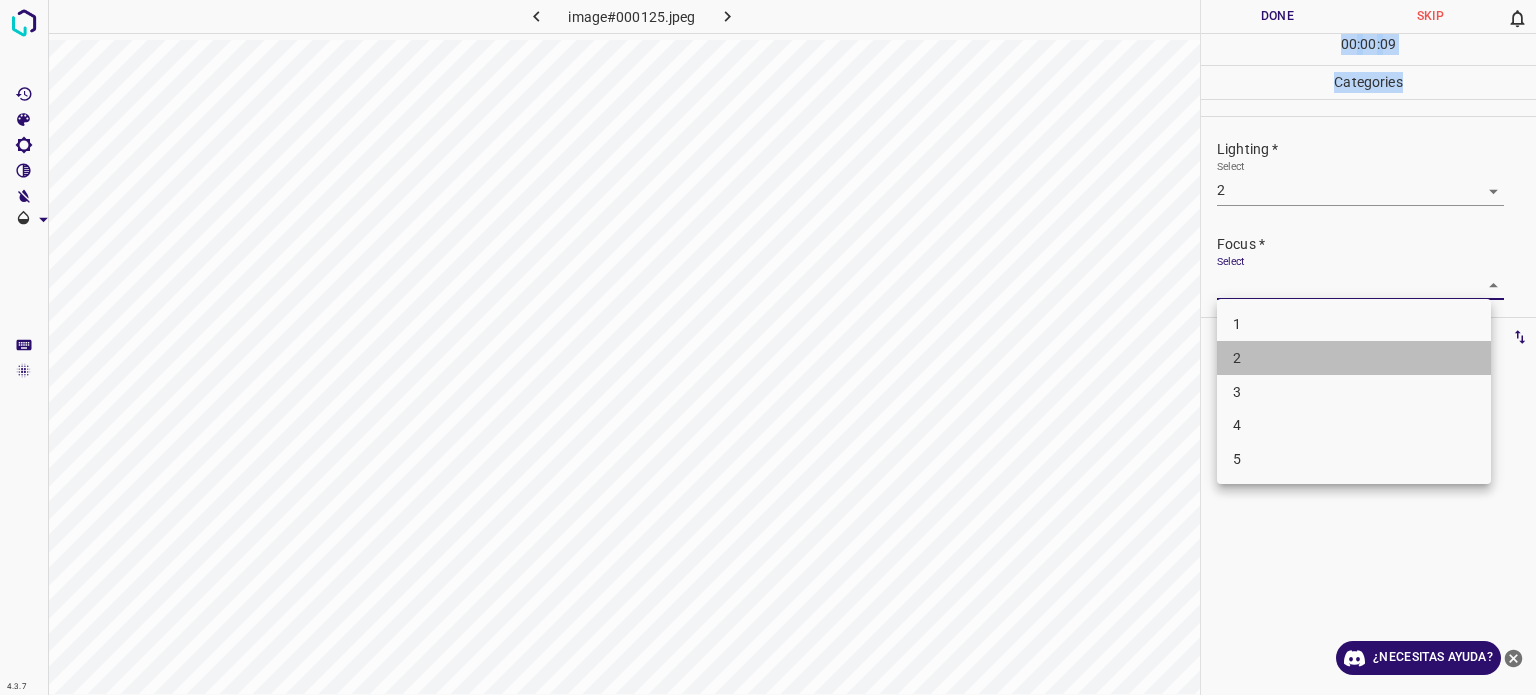 click on "2" at bounding box center (1237, 358) 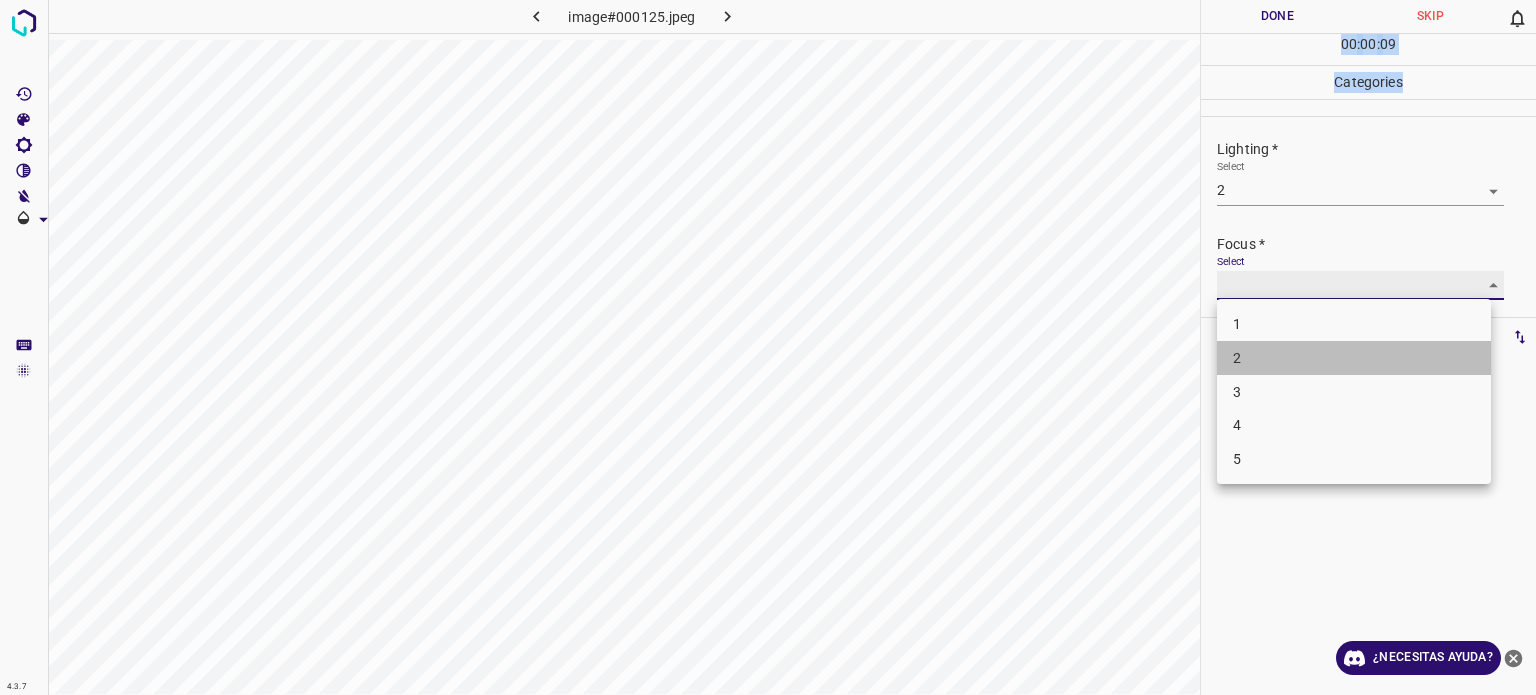 type on "2" 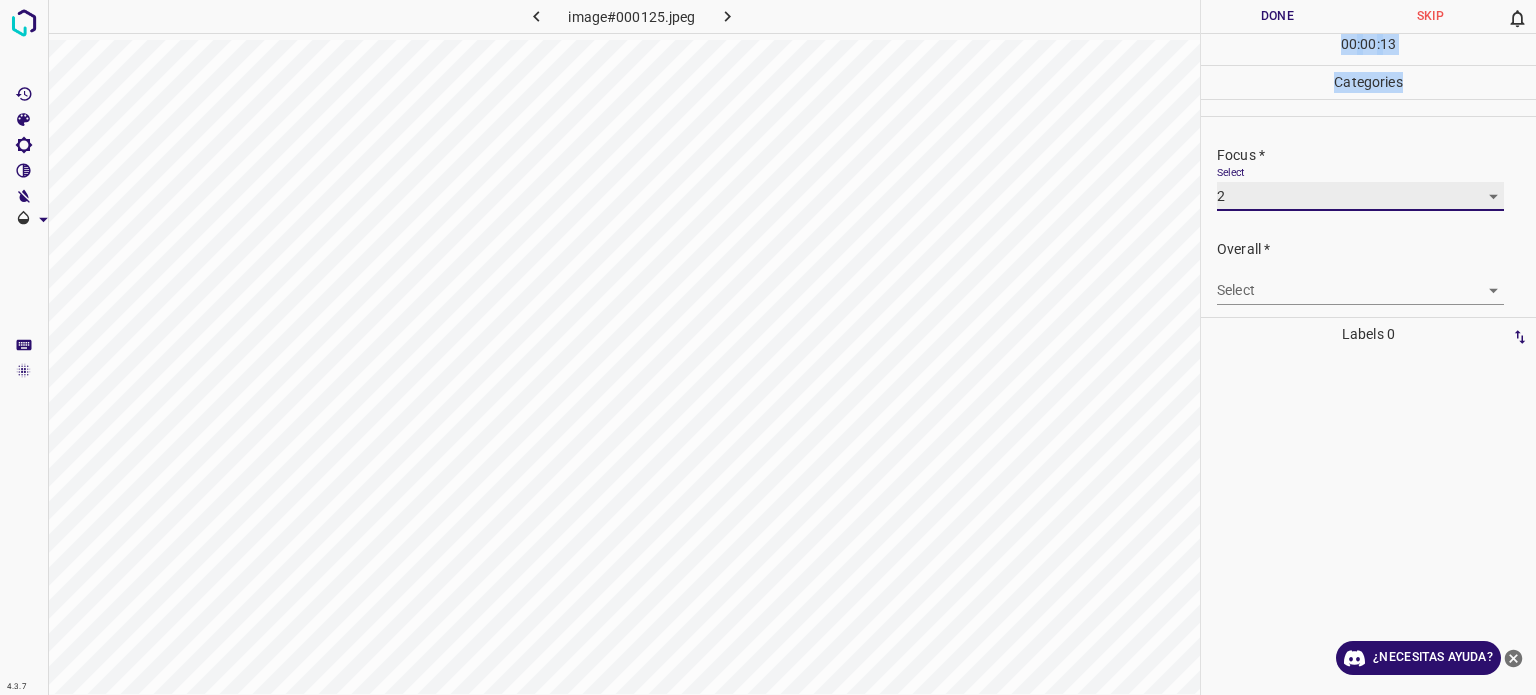 scroll, scrollTop: 98, scrollLeft: 0, axis: vertical 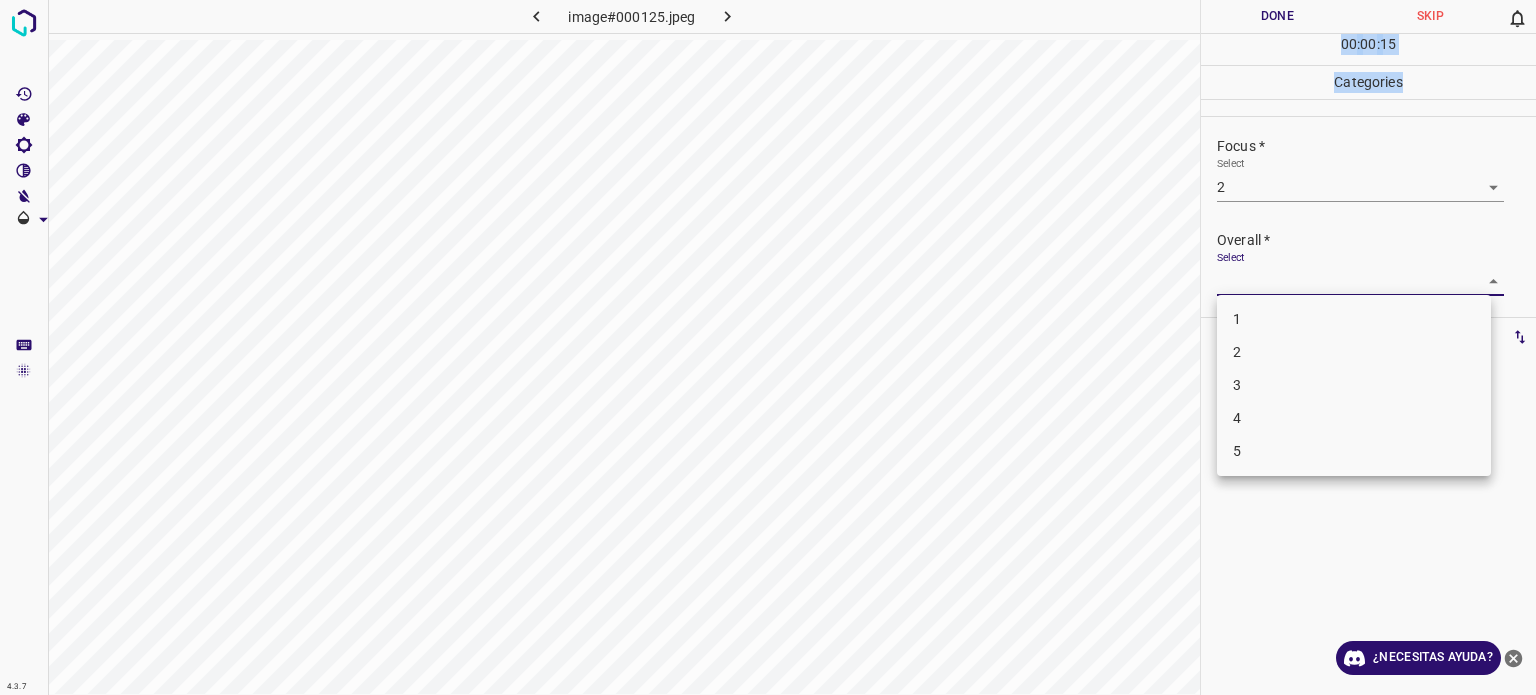 click on "4.3.7 image#000125.jpeg Done Skip 0 00   : 00   : 15   Categories Lighting *  Select 2 2 Focus *  Select 2 2 Overall *  Select ​ Labels   0 Categories 1 Lighting 2 Focus 3 Overall Tools Space Change between modes (Draw & Edit) I Auto labeling R Restore zoom M Zoom in N Zoom out Delete Delete selecte label Filters Z Restore filters X Saturation filter C Brightness filter V Contrast filter B Gray scale filter General O Download ¿Necesitas ayuda? Texto original Valora esta traducción Tu opinión servirá para ayudar a mejorar el Traductor de Google - Texto - Esconder - Borrar 1 2 3 4 5" at bounding box center (768, 347) 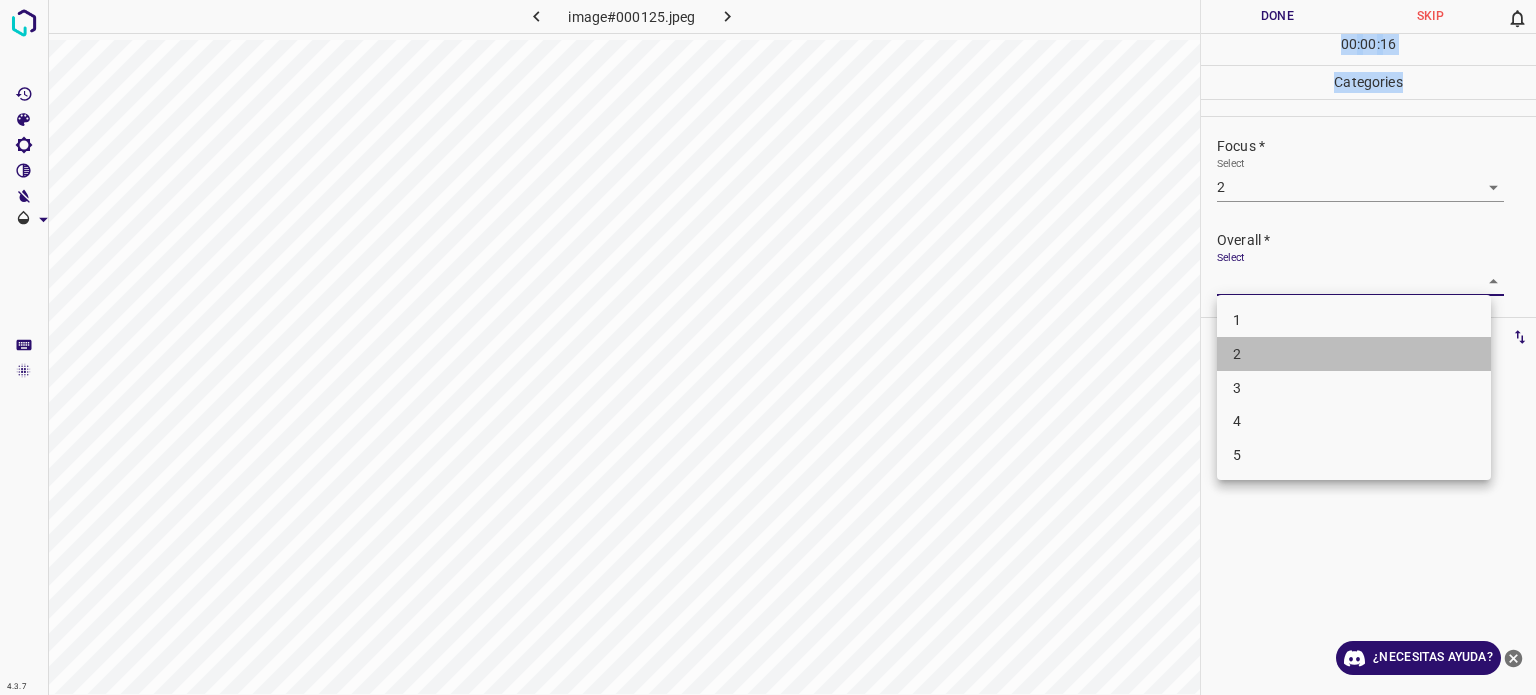 click on "2" at bounding box center (1354, 354) 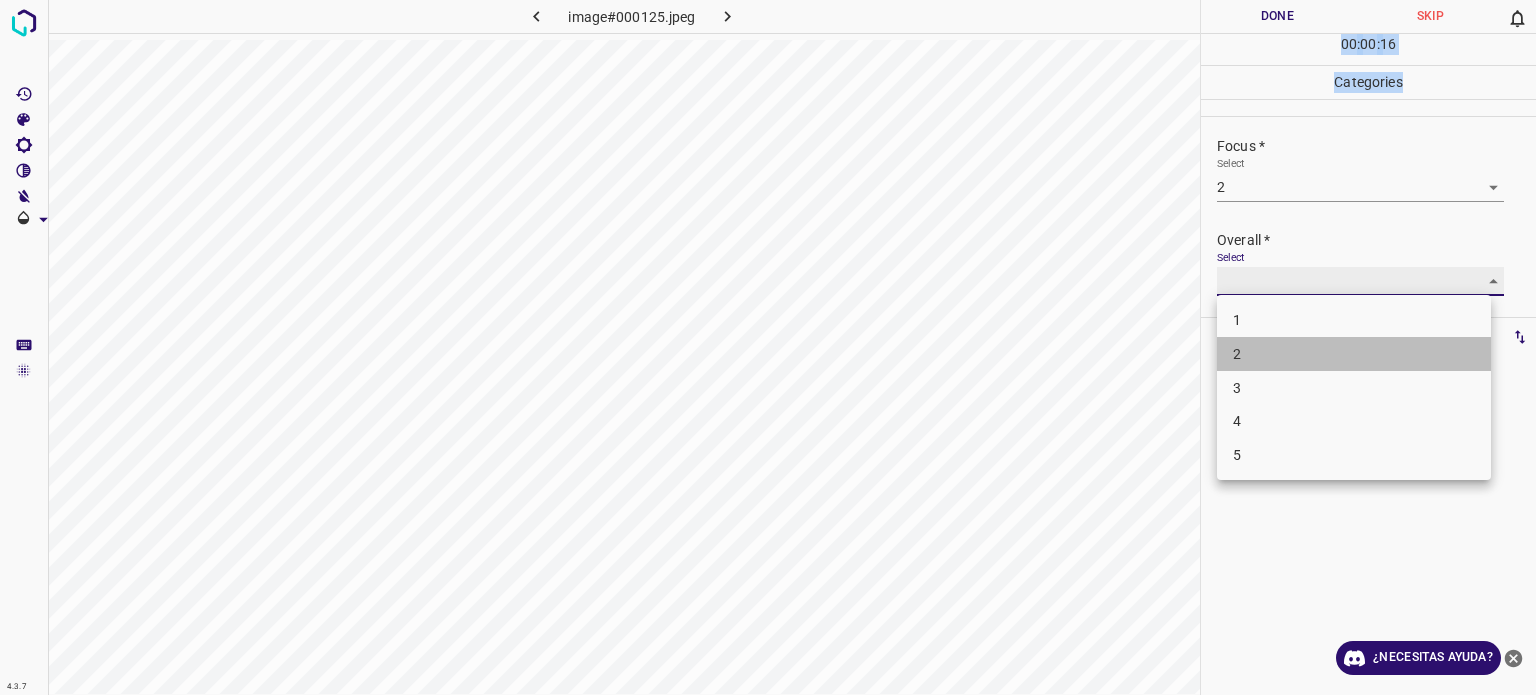 type on "2" 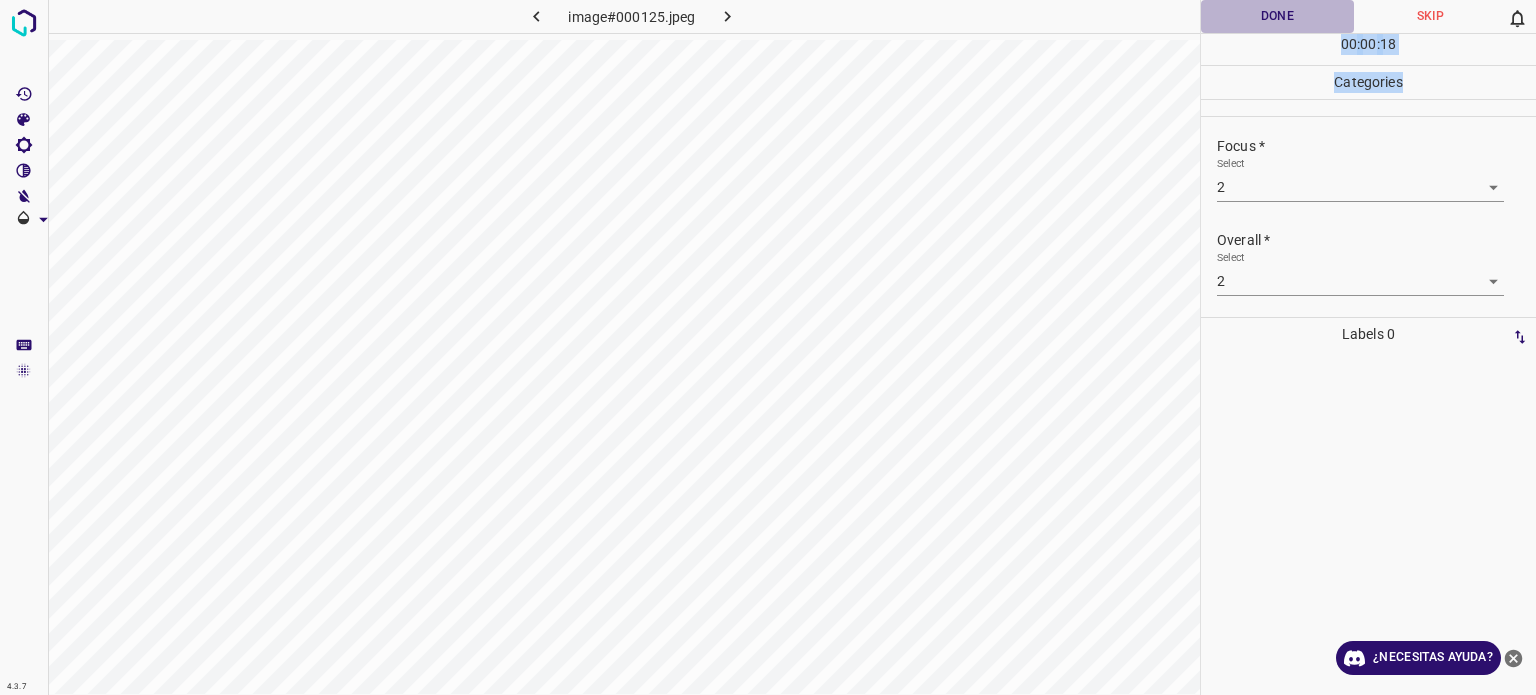 click on "Done" at bounding box center [1277, 16] 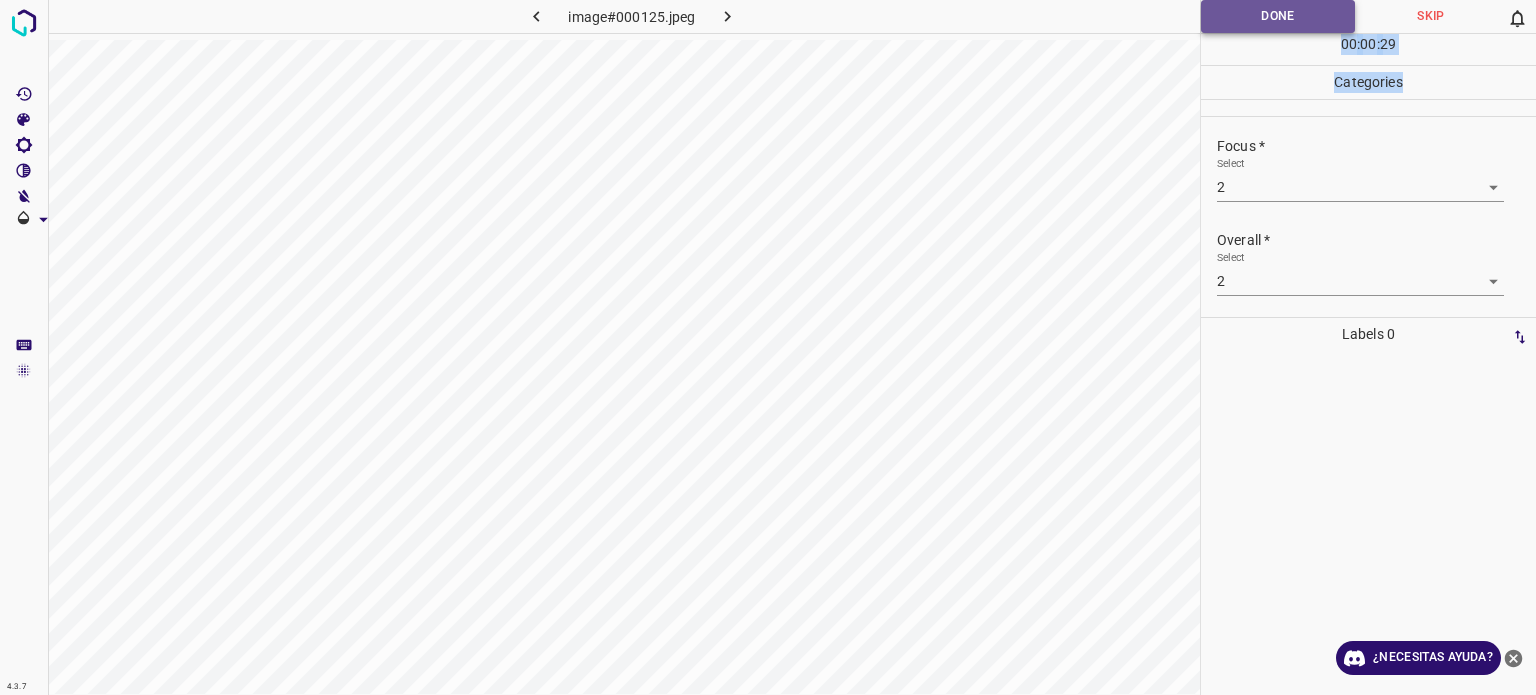 click on "Done" at bounding box center (1278, 16) 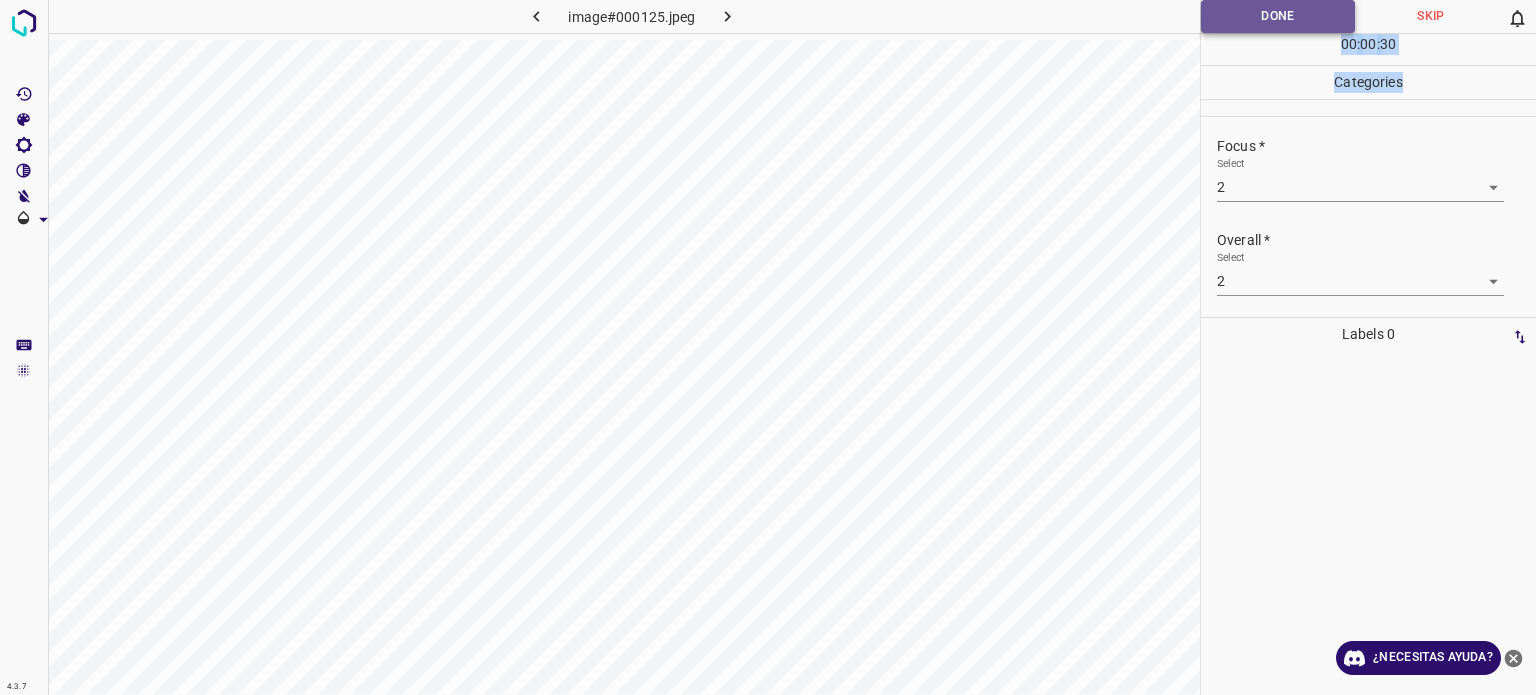 click on "Done" at bounding box center [1278, 16] 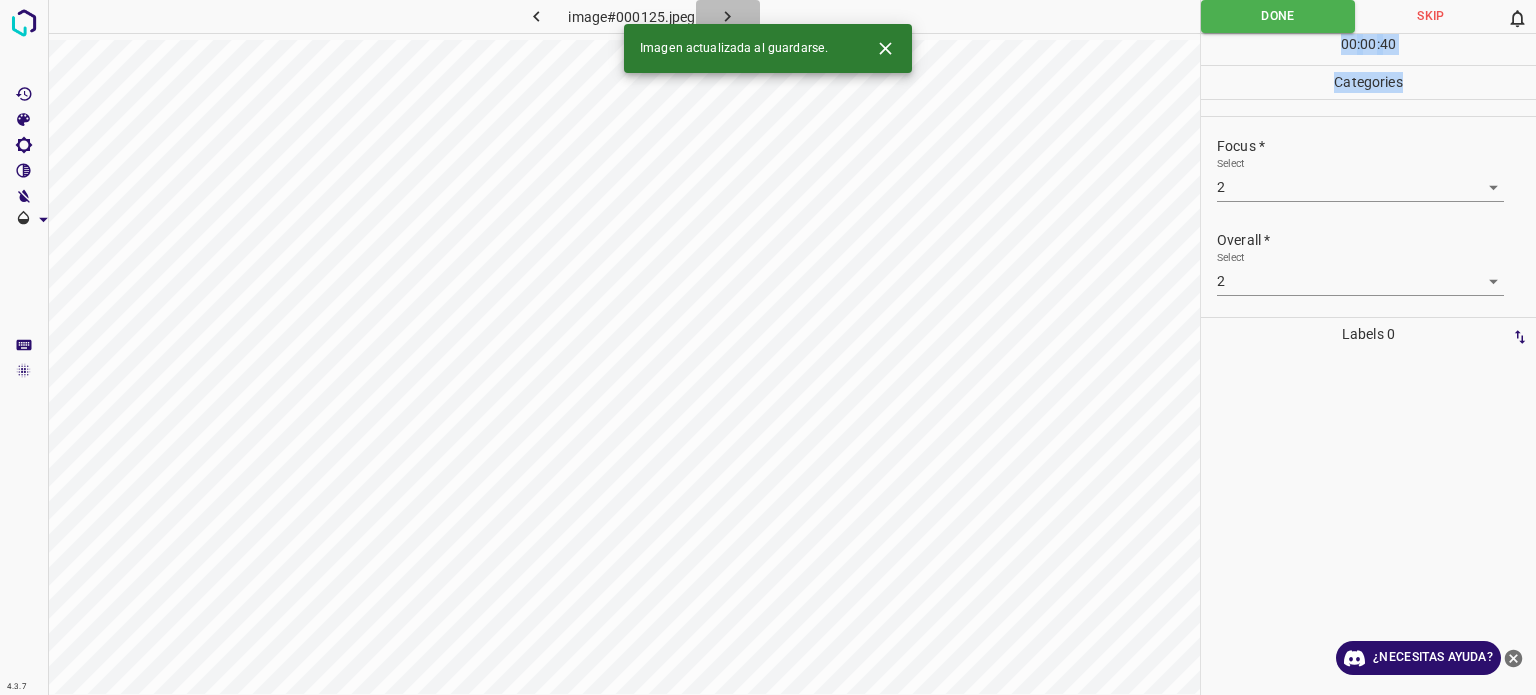 click 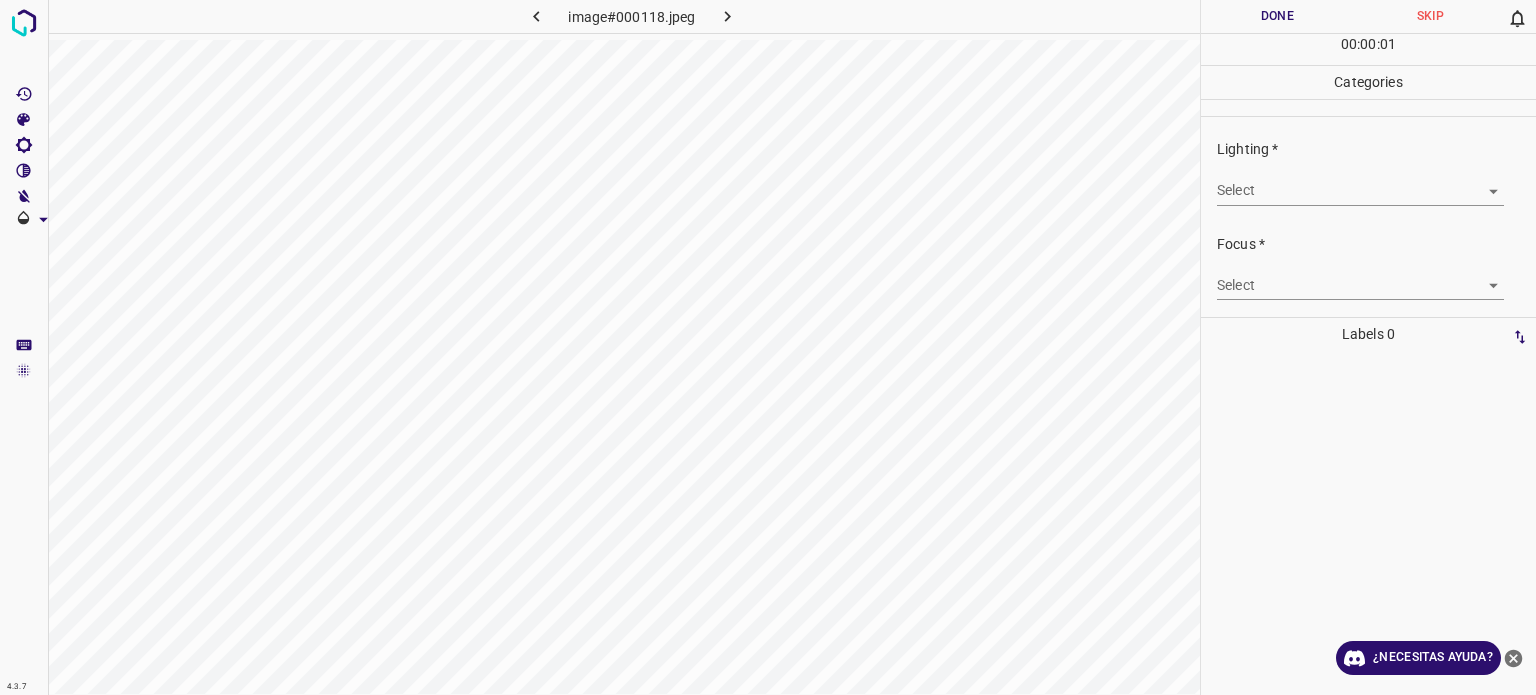 click on "Lighting *  Select ​" at bounding box center (1368, 172) 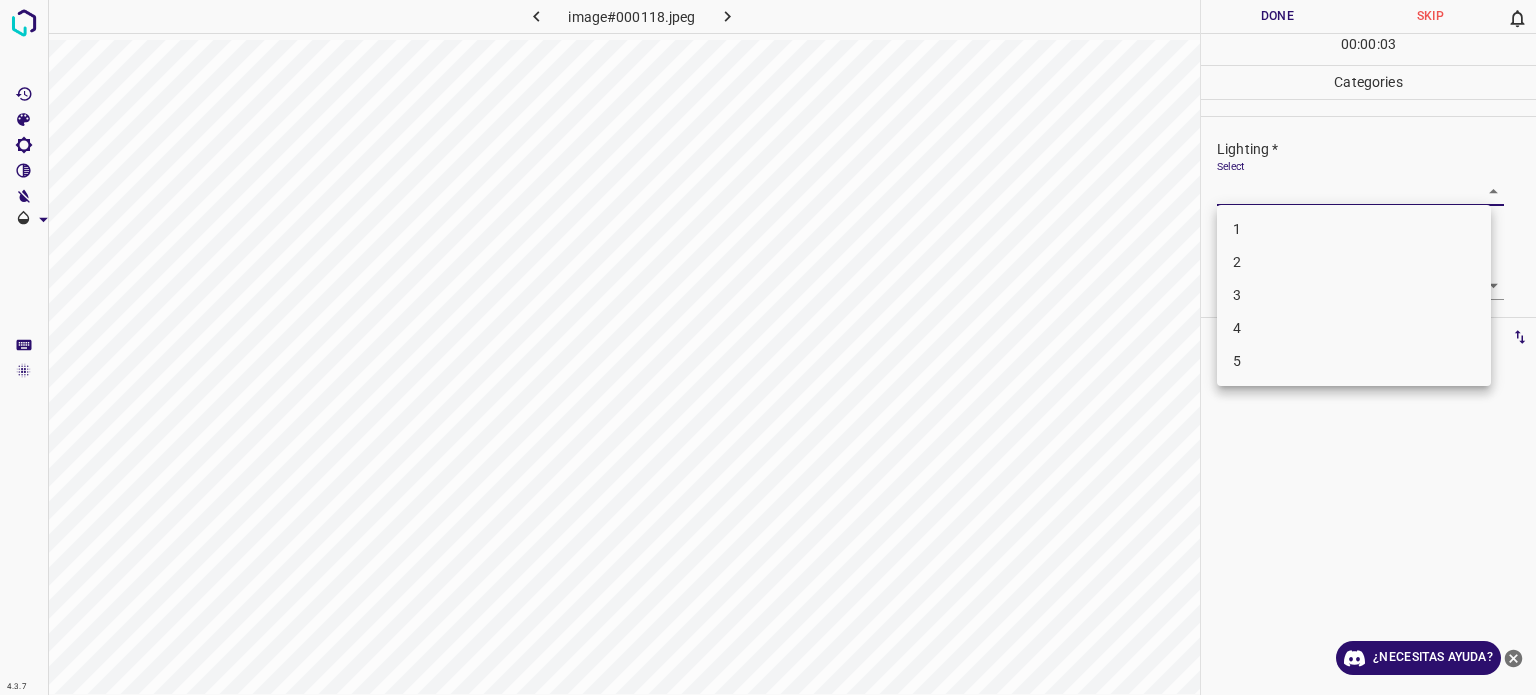 click on "4.3.7 image#000118.jpeg Done Skip 0 00   : 00   : 03   Categories Lighting *  Select ​ Focus *  Select ​ Overall *  Select ​ Labels   0 Categories 1 Lighting 2 Focus 3 Overall Tools Space Change between modes (Draw & Edit) I Auto labeling R Restore zoom M Zoom in N Zoom out Delete Delete selecte label Filters Z Restore filters X Saturation filter C Brightness filter V Contrast filter B Gray scale filter General O Download ¿Necesitas ayuda? Texto original Valora esta traducción Tu opinión servirá para ayudar a mejorar el Traductor de Google - Texto - Esconder - Borrar 1 2 3 4 5" at bounding box center (768, 347) 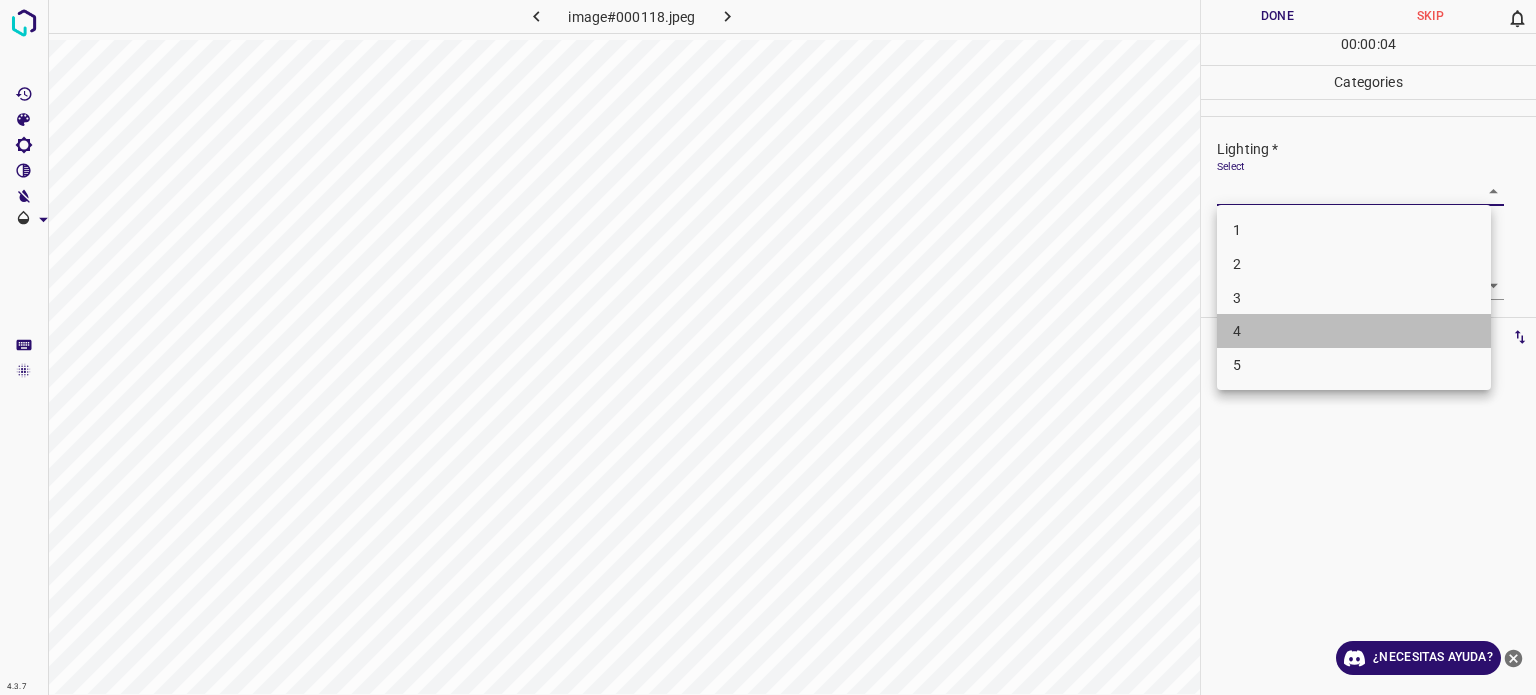 click on "4" at bounding box center (1237, 331) 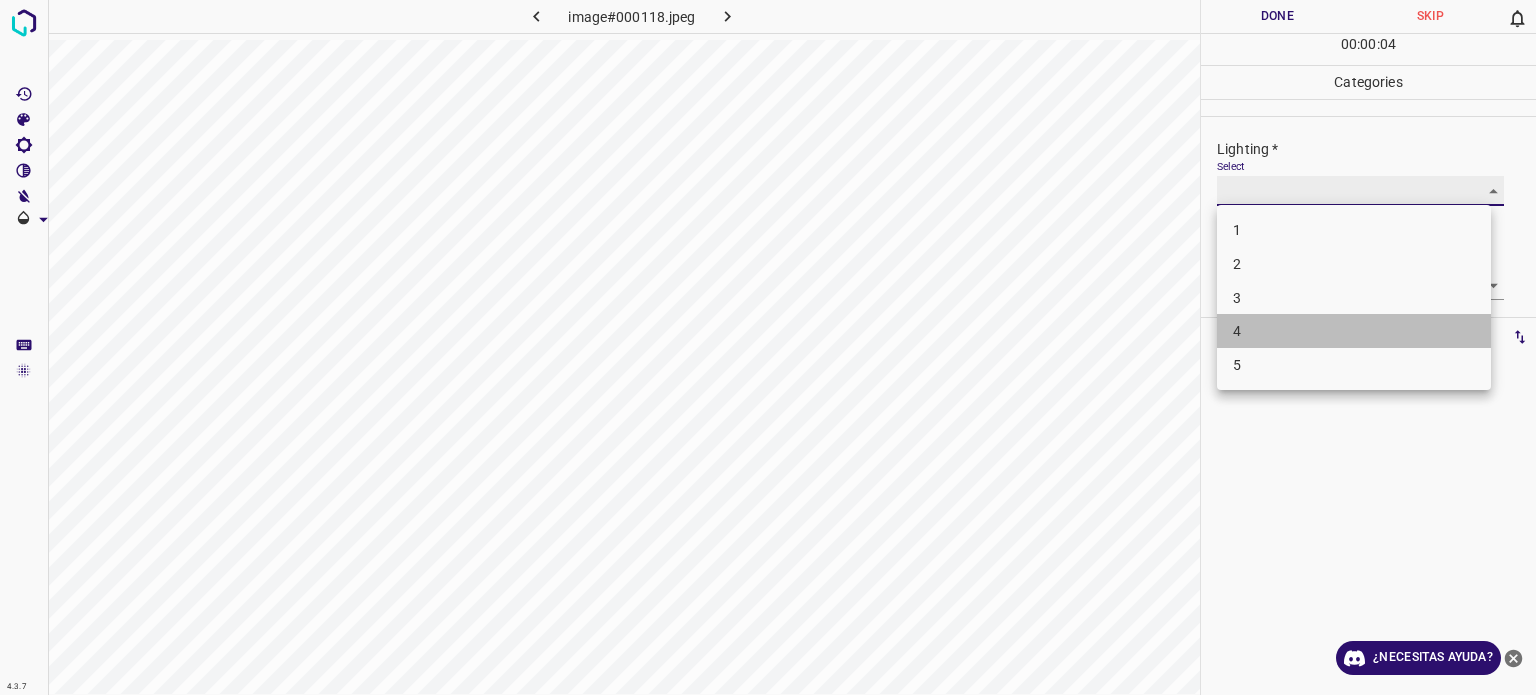 type on "4" 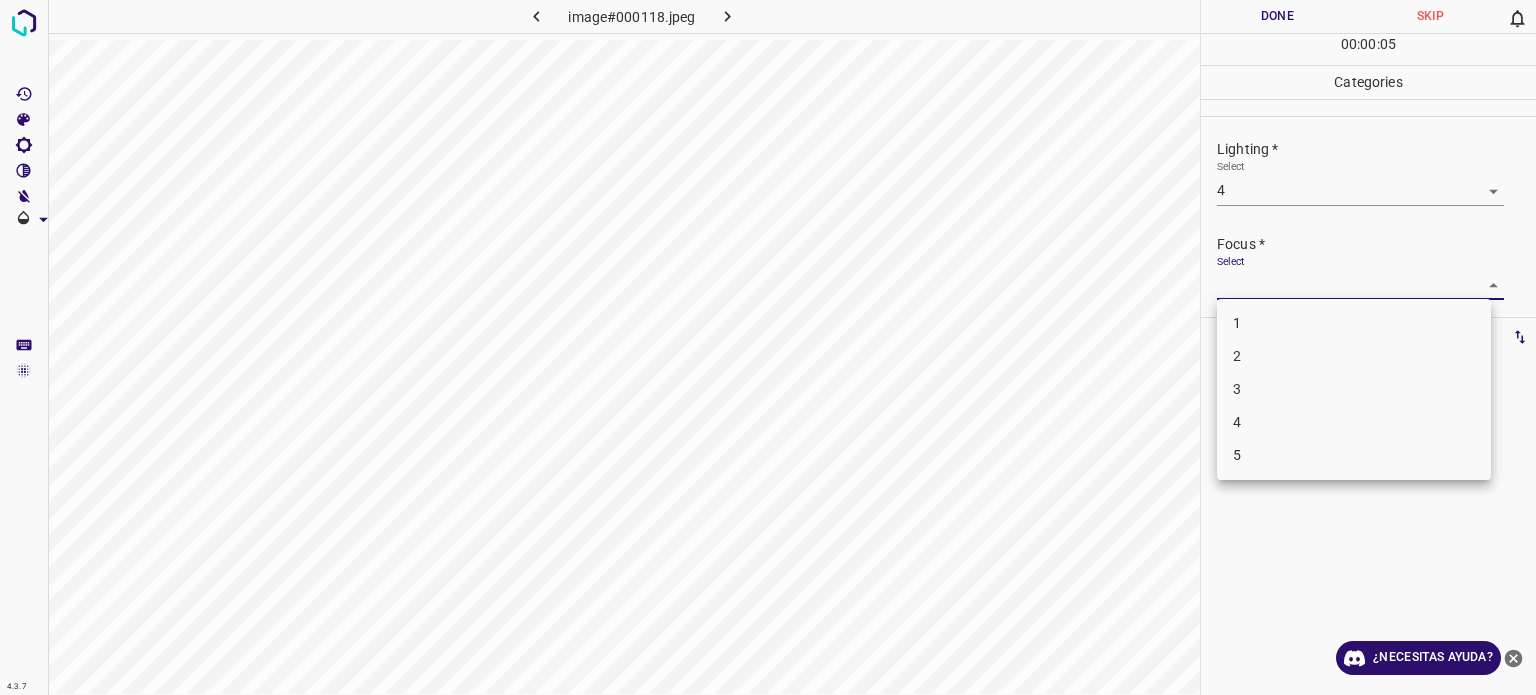click on "4.3.7 image#000118.jpeg Done Skip 0 00   : 00   : 05   Categories Lighting *  Select 4 4 Focus *  Select ​ Overall *  Select ​ Labels   0 Categories 1 Lighting 2 Focus 3 Overall Tools Space Change between modes (Draw & Edit) I Auto labeling R Restore zoom M Zoom in N Zoom out Delete Delete selecte label Filters Z Restore filters X Saturation filter C Brightness filter V Contrast filter B Gray scale filter General O Download ¿Necesitas ayuda? Texto original Valora esta traducción Tu opinión servirá para ayudar a mejorar el Traductor de Google - Texto - Esconder - Borrar 1 2 3 4 5" at bounding box center [768, 347] 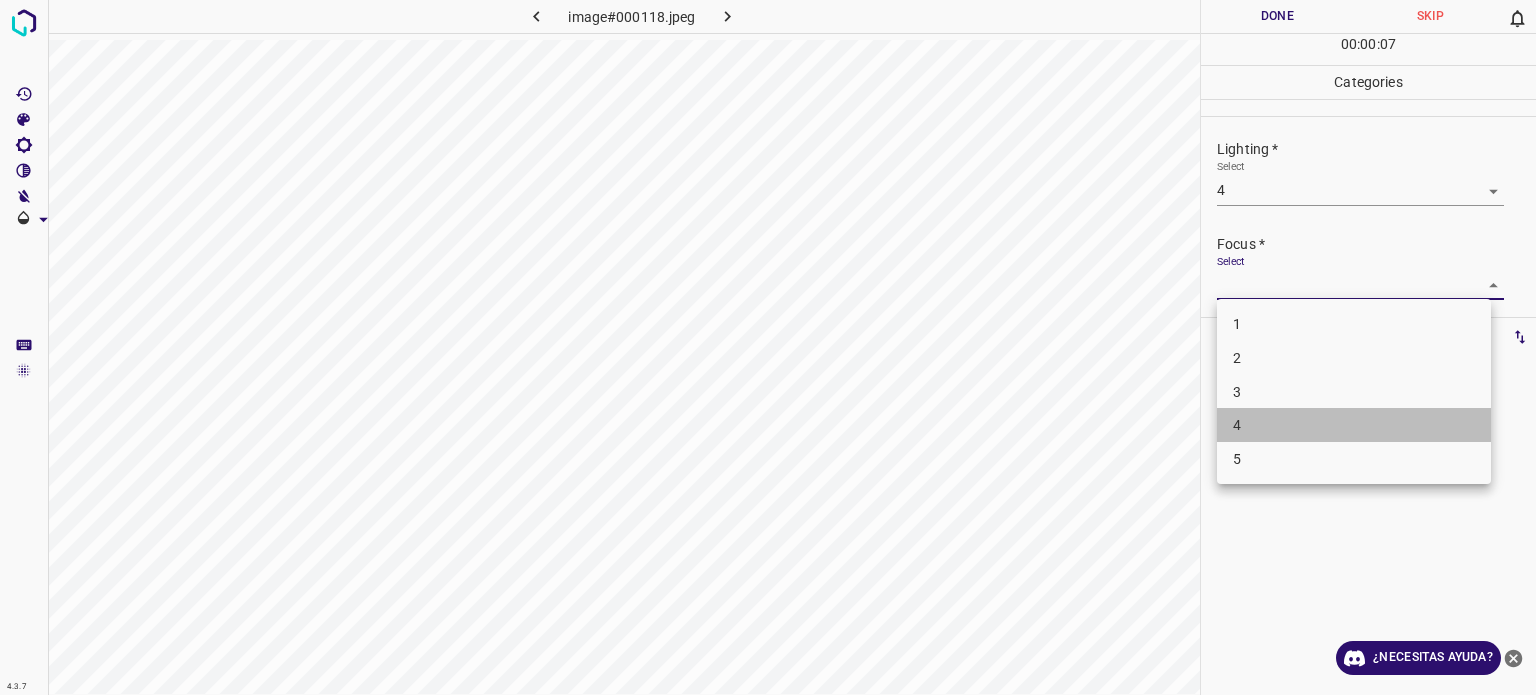 click on "4" at bounding box center (1237, 425) 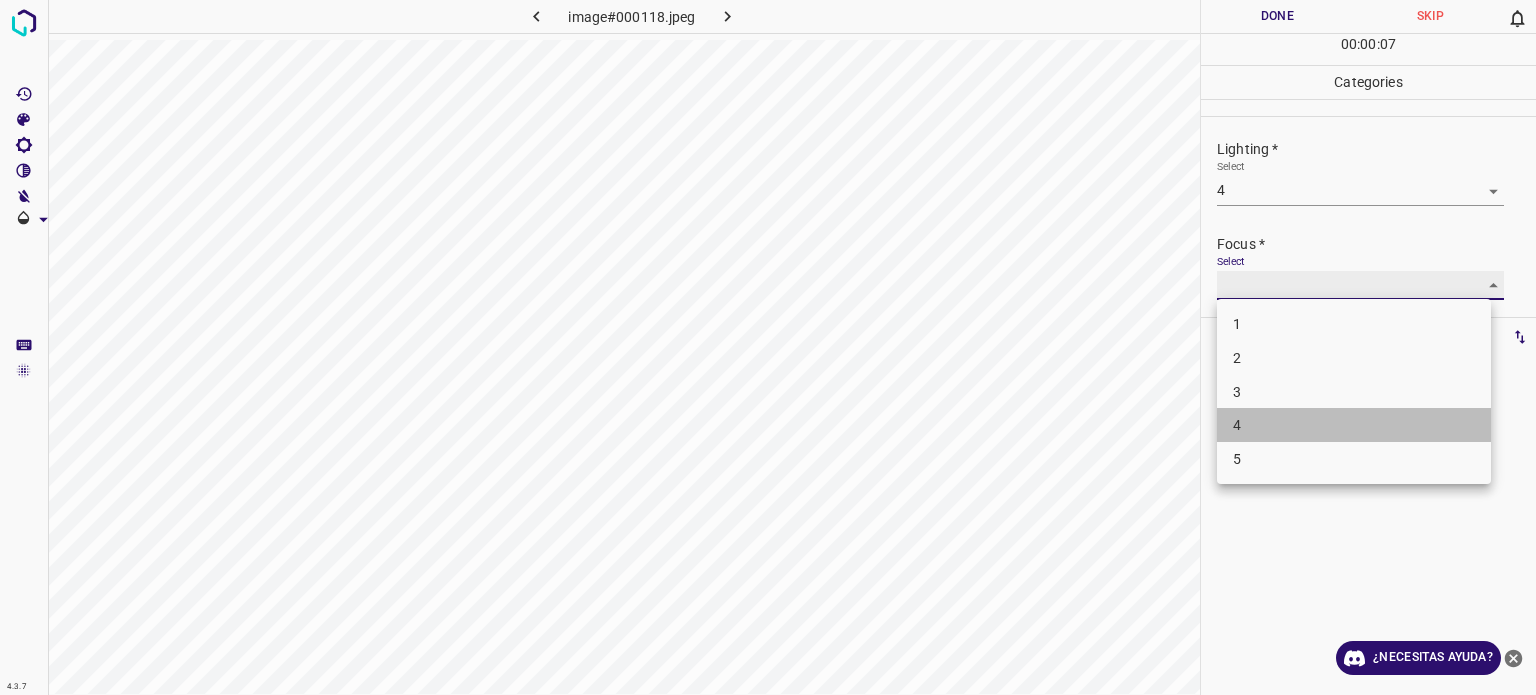 type on "4" 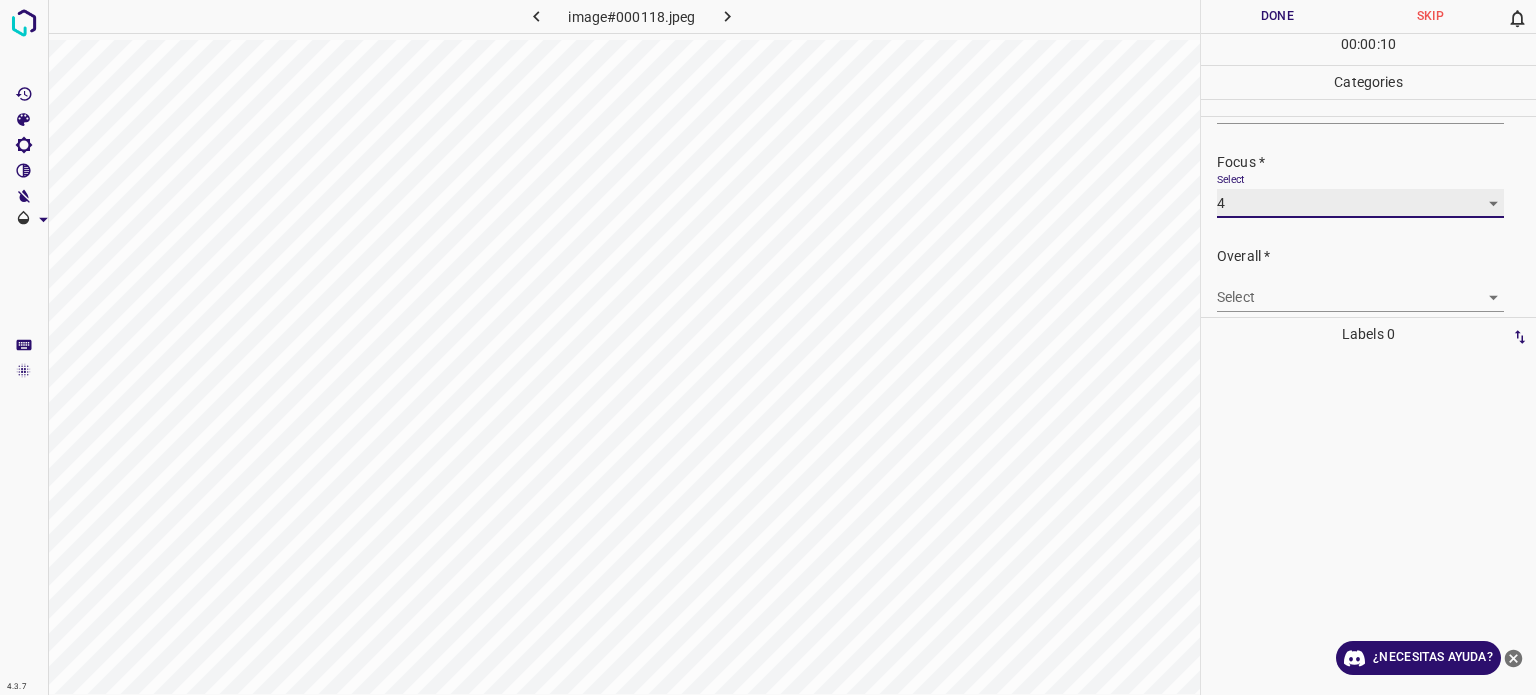 scroll, scrollTop: 98, scrollLeft: 0, axis: vertical 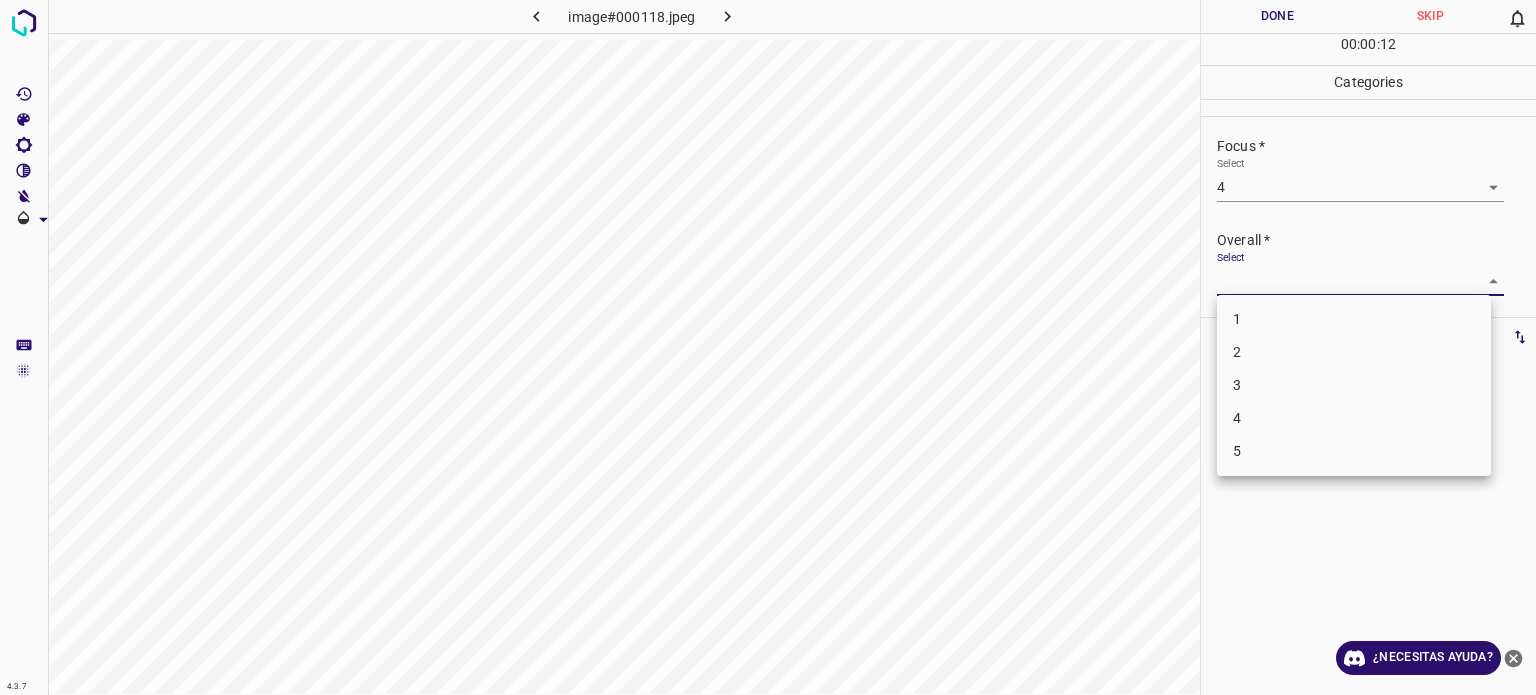 click on "4.3.7 image#000118.jpeg Done Skip 0 00   : 00   : 12   Categories Lighting *  Select 4 4 Focus *  Select 4 4 Overall *  Select ​ Labels   0 Categories 1 Lighting 2 Focus 3 Overall Tools Space Change between modes (Draw & Edit) I Auto labeling R Restore zoom M Zoom in N Zoom out Delete Delete selecte label Filters Z Restore filters X Saturation filter C Brightness filter V Contrast filter B Gray scale filter General O Download ¿Necesitas ayuda? Texto original Valora esta traducción Tu opinión servirá para ayudar a mejorar el Traductor de Google - Texto - Esconder - Borrar 1 2 3 4 5" at bounding box center (768, 347) 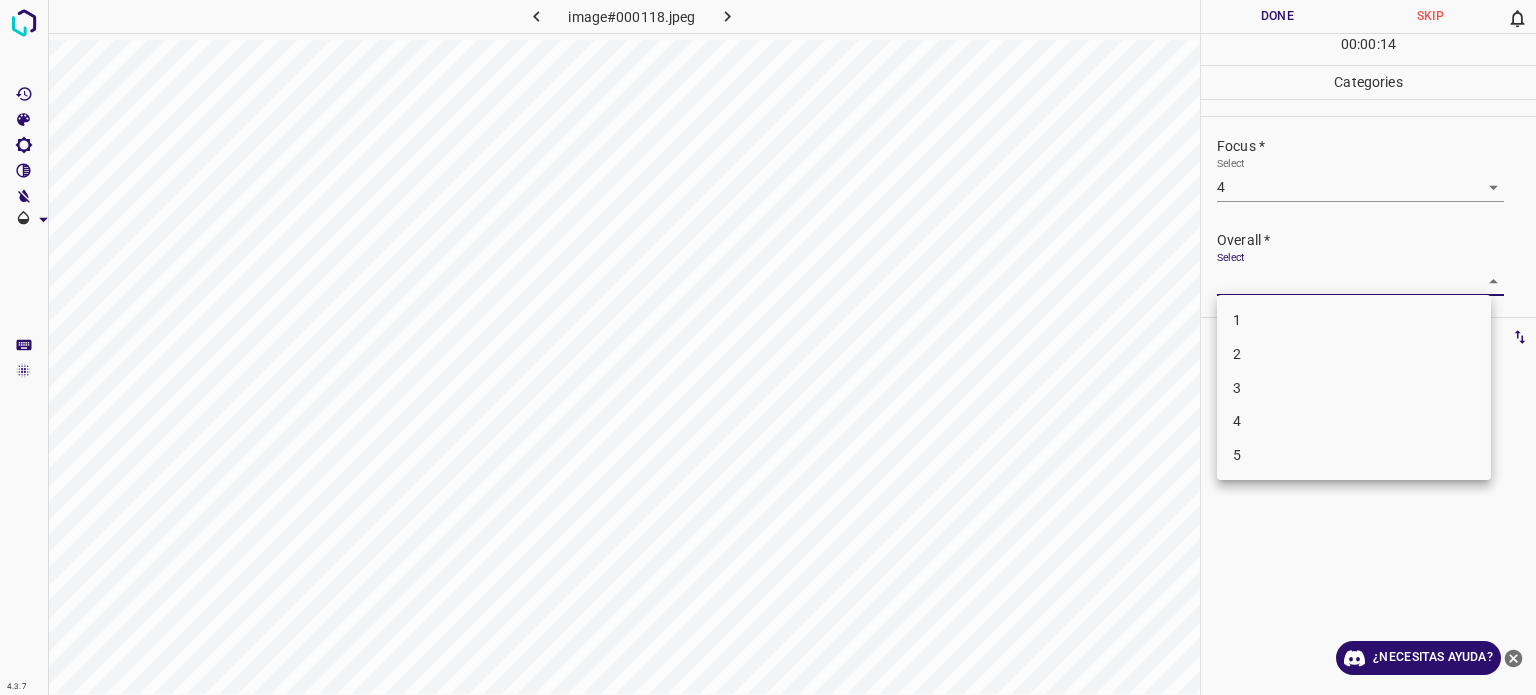 click on "4" at bounding box center (1237, 421) 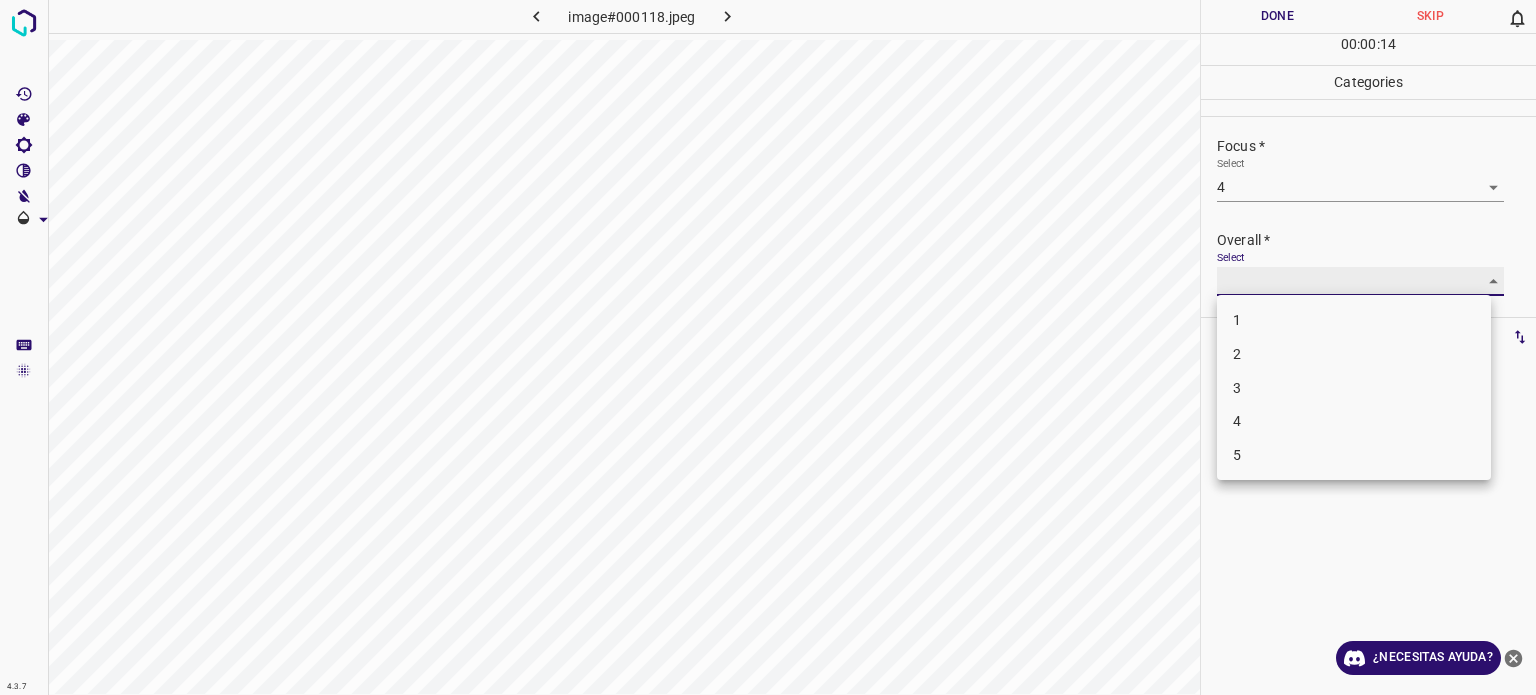 type on "4" 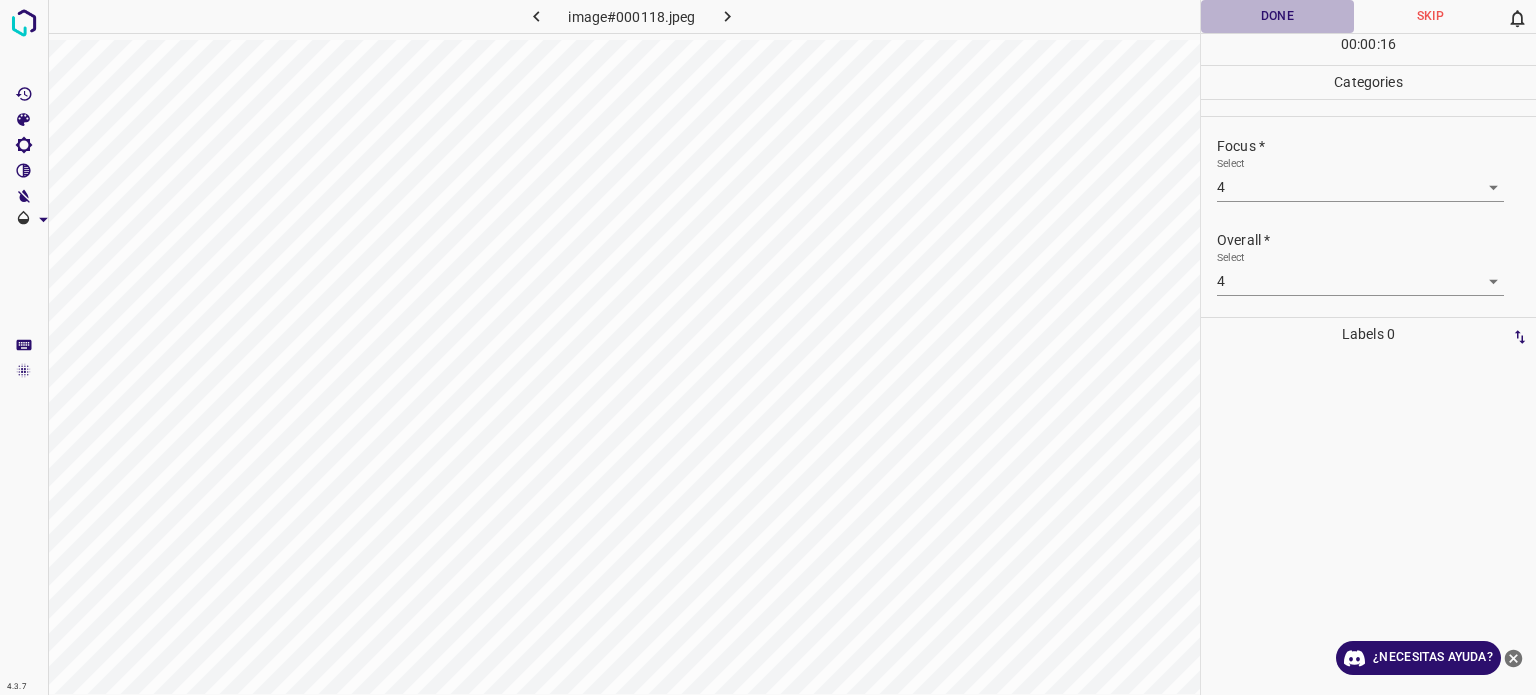 click on "Done" at bounding box center [1277, 16] 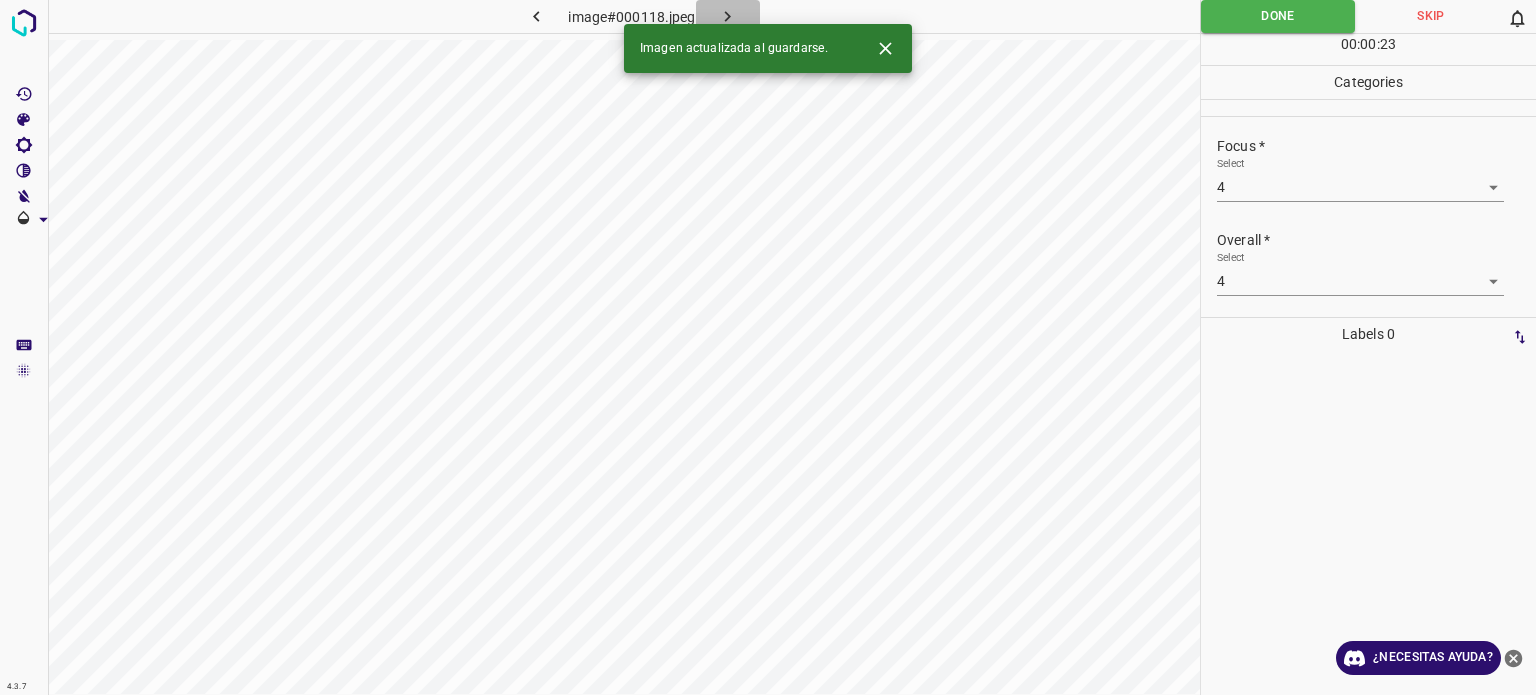 click 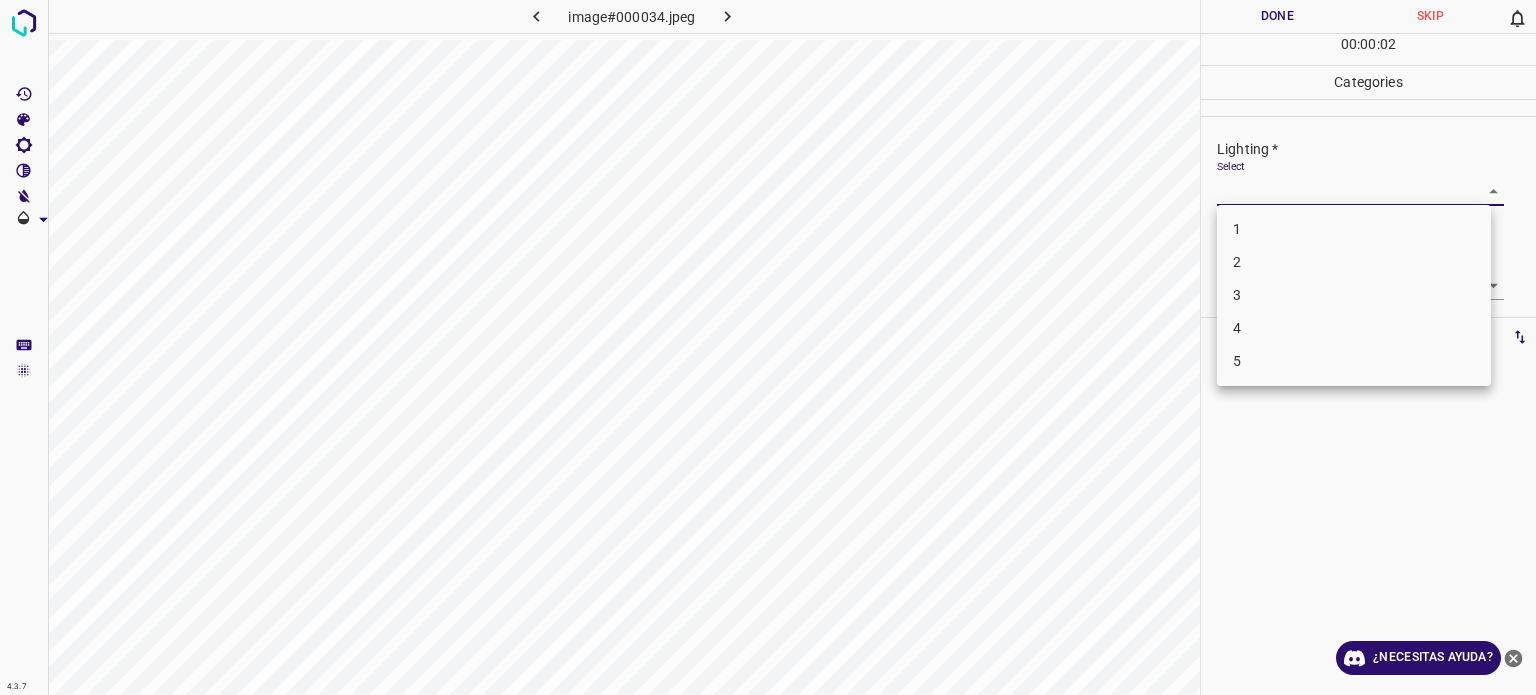 click on "4.3.7 image#000034.jpeg Done Skip 0 00   : 00   : 02   Categories Lighting *  Select ​ Focus *  Select ​ Overall *  Select ​ Labels   0 Categories 1 Lighting 2 Focus 3 Overall Tools Space Change between modes (Draw & Edit) I Auto labeling R Restore zoom M Zoom in N Zoom out Delete Delete selecte label Filters Z Restore filters X Saturation filter C Brightness filter V Contrast filter B Gray scale filter General O Download ¿Necesitas ayuda? Texto original Valora esta traducción Tu opinión servirá para ayudar a mejorar el Traductor de Google - Texto - Esconder - Borrar 1 2 3 4 5" at bounding box center [768, 347] 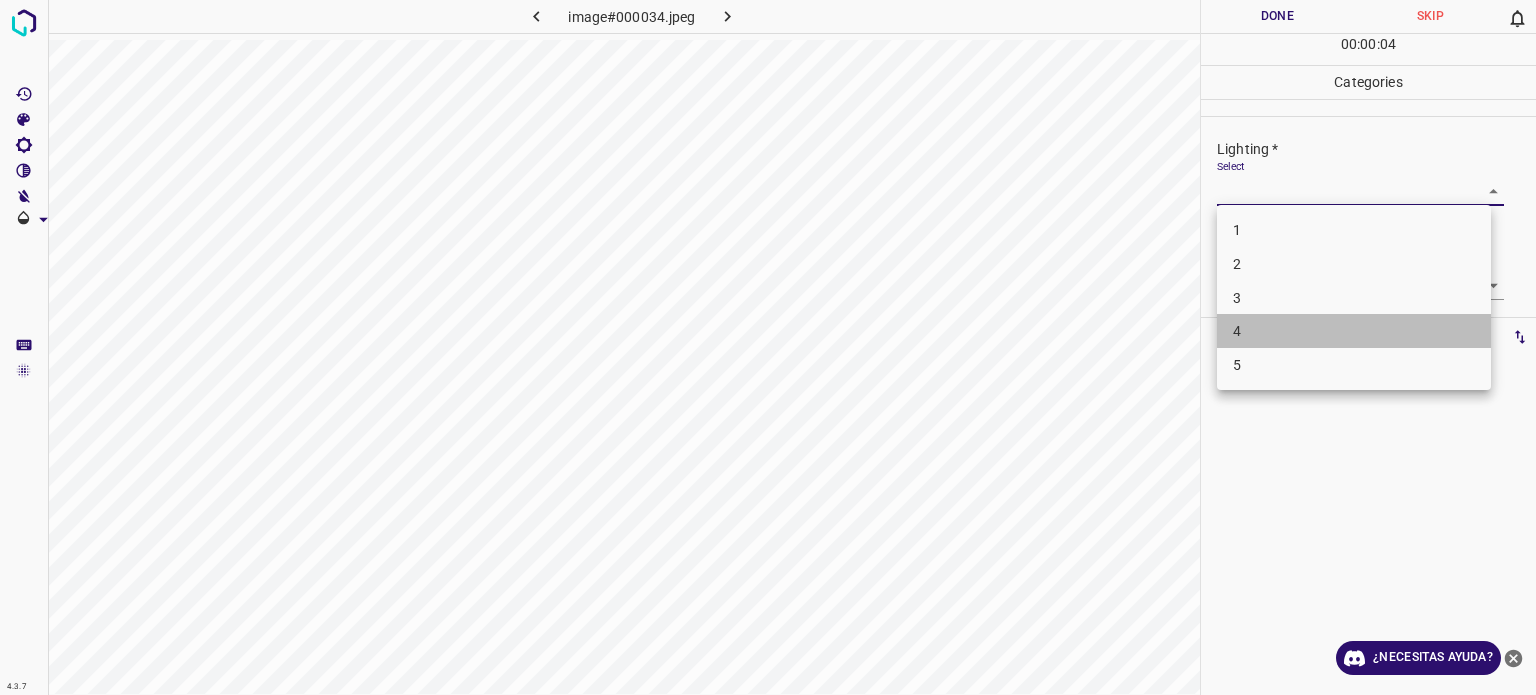 click on "4" at bounding box center [1237, 331] 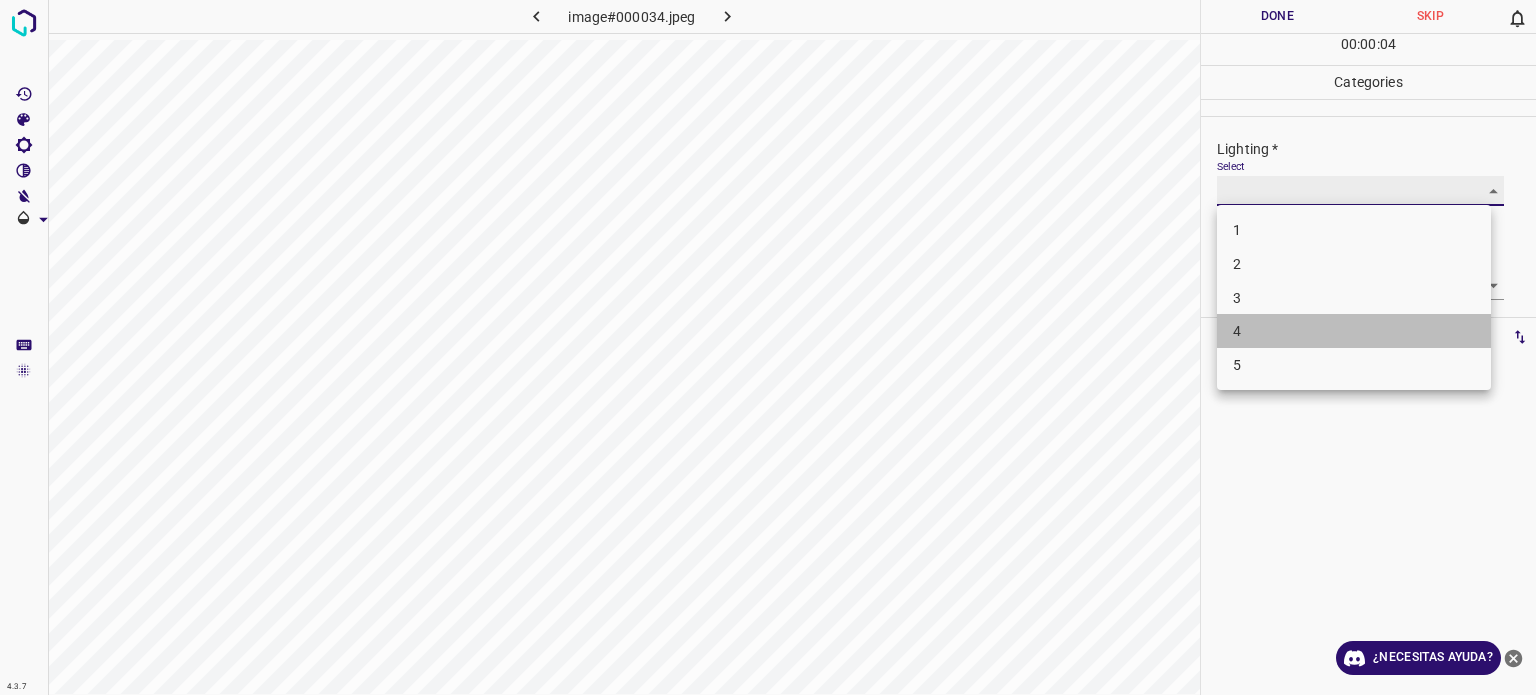 type on "4" 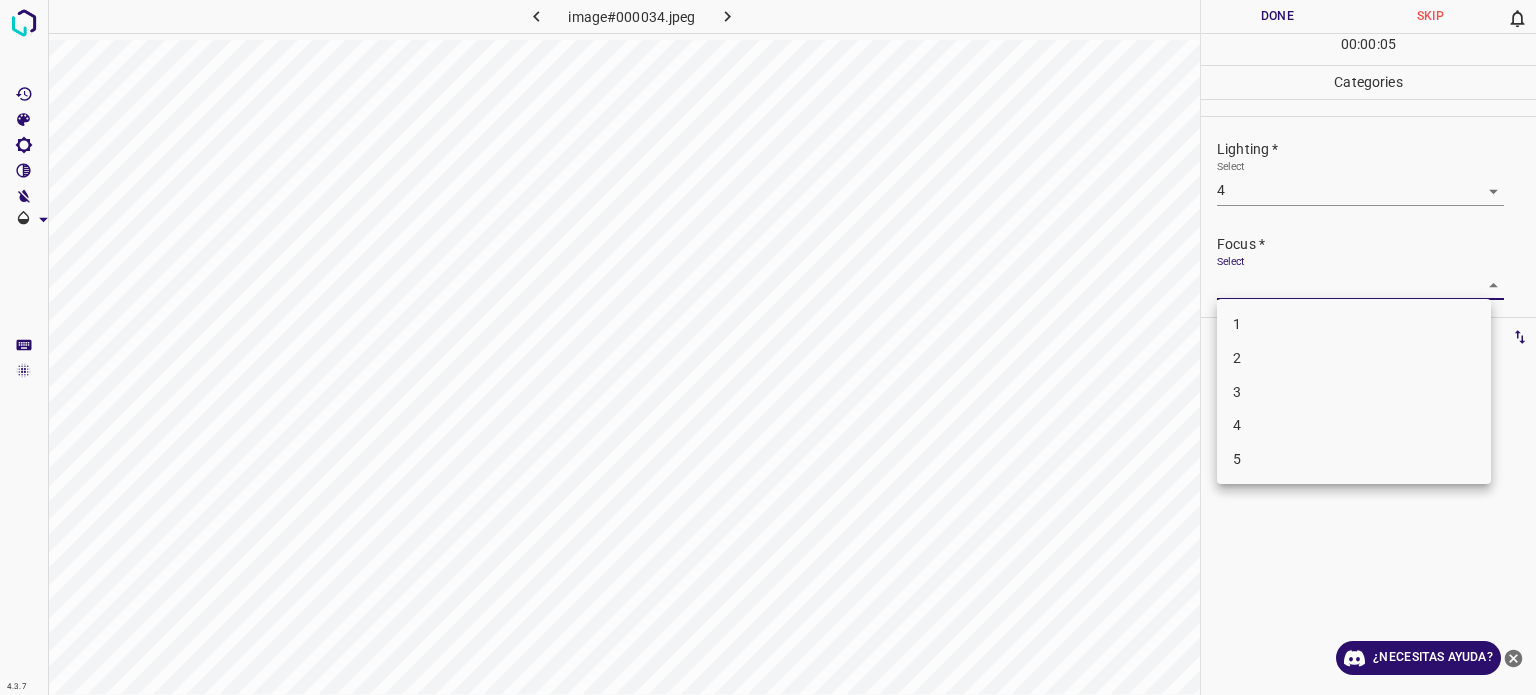 click on "4.3.7 image#000034.jpeg Done Skip 0 00   : 00   : 05   Categories Lighting *  Select 4 4 Focus *  Select ​ Overall *  Select ​ Labels   0 Categories 1 Lighting 2 Focus 3 Overall Tools Space Change between modes (Draw & Edit) I Auto labeling R Restore zoom M Zoom in N Zoom out Delete Delete selecte label Filters Z Restore filters X Saturation filter C Brightness filter V Contrast filter B Gray scale filter General O Download ¿Necesitas ayuda? Texto original Valora esta traducción Tu opinión servirá para ayudar a mejorar el Traductor de Google - Texto - Esconder - Borrar 1 2 3 4 5" at bounding box center (768, 347) 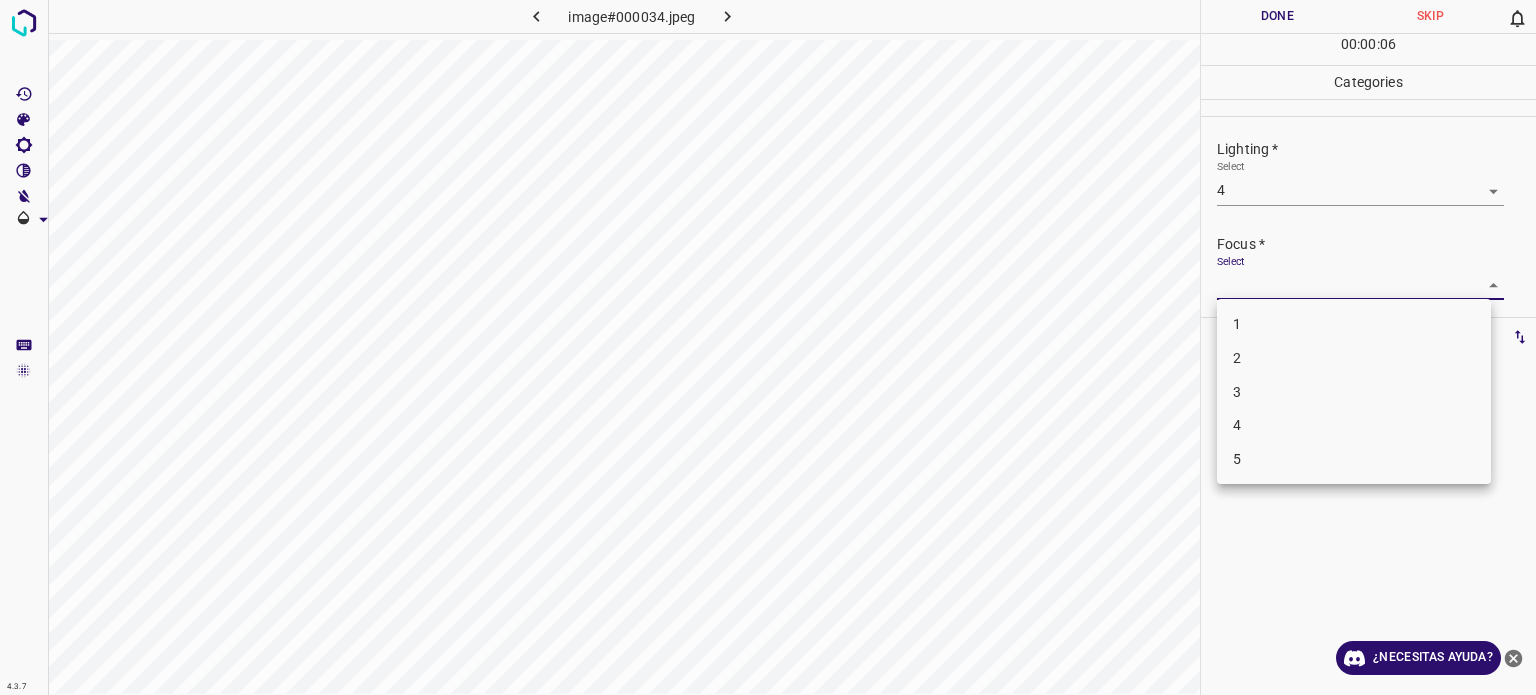 click on "4" at bounding box center [1237, 425] 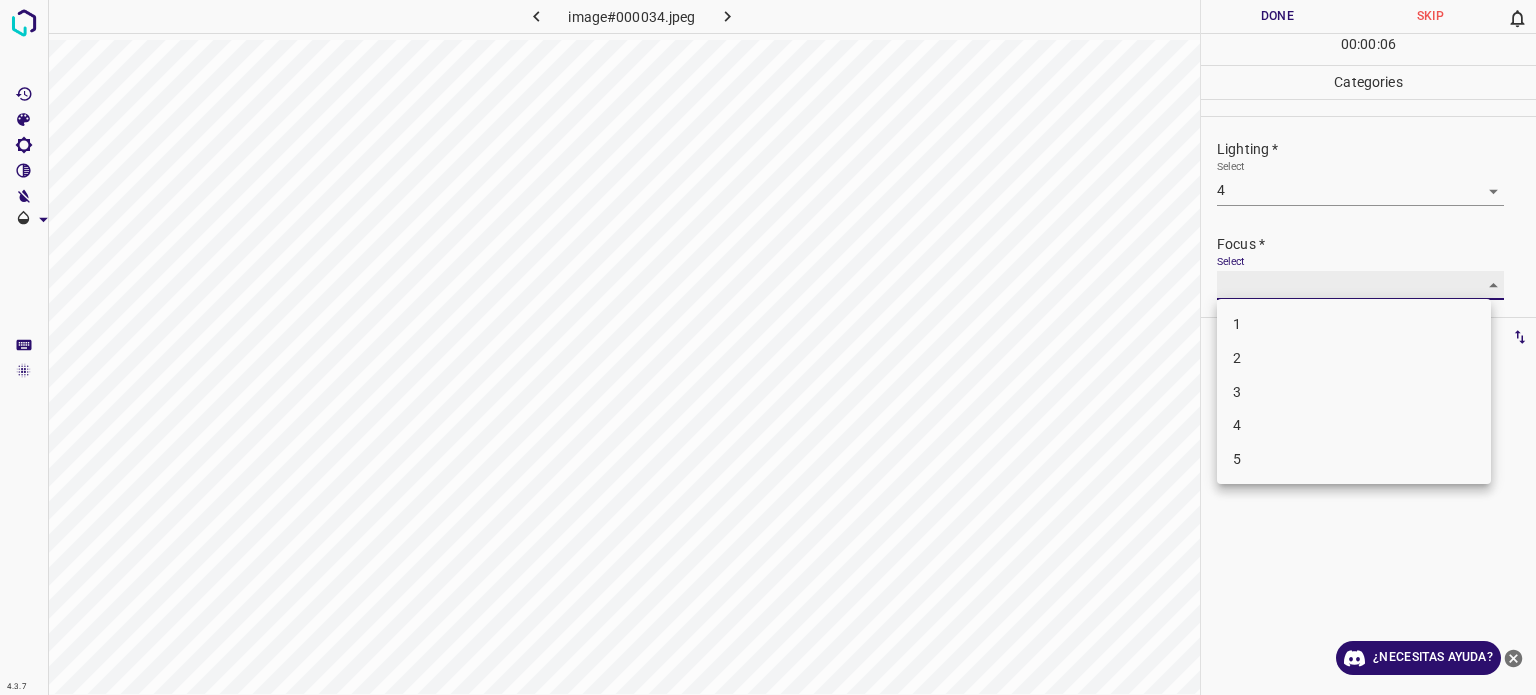 type on "4" 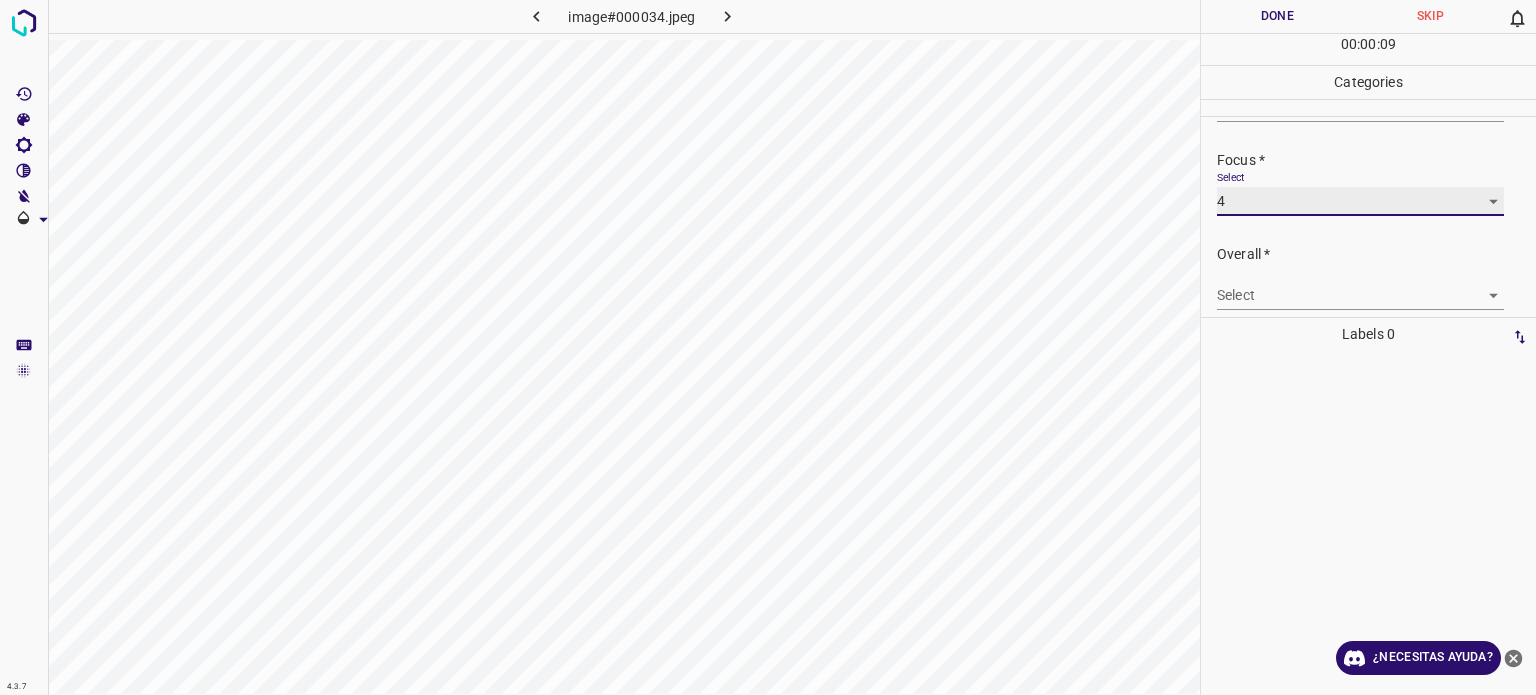 scroll, scrollTop: 98, scrollLeft: 0, axis: vertical 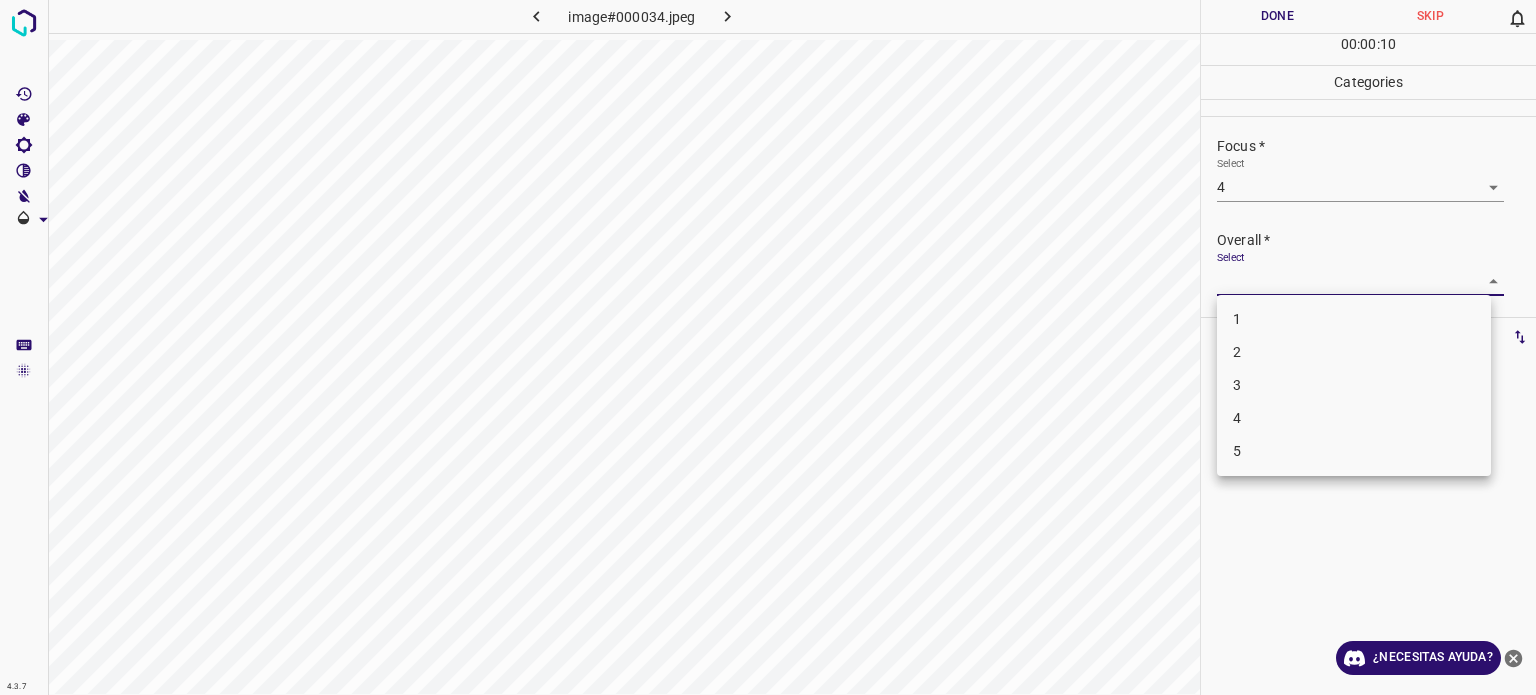 click on "4.3.7 image#000034.jpeg Done Skip 0 00   : 00   : 10   Categories Lighting *  Select 4 4 Focus *  Select 4 4 Overall *  Select ​ Labels   0 Categories 1 Lighting 2 Focus 3 Overall Tools Space Change between modes (Draw & Edit) I Auto labeling R Restore zoom M Zoom in N Zoom out Delete Delete selecte label Filters Z Restore filters X Saturation filter C Brightness filter V Contrast filter B Gray scale filter General O Download ¿Necesitas ayuda? Texto original Valora esta traducción Tu opinión servirá para ayudar a mejorar el Traductor de Google - Texto - Esconder - Borrar 1 2 3 4 5" at bounding box center (768, 347) 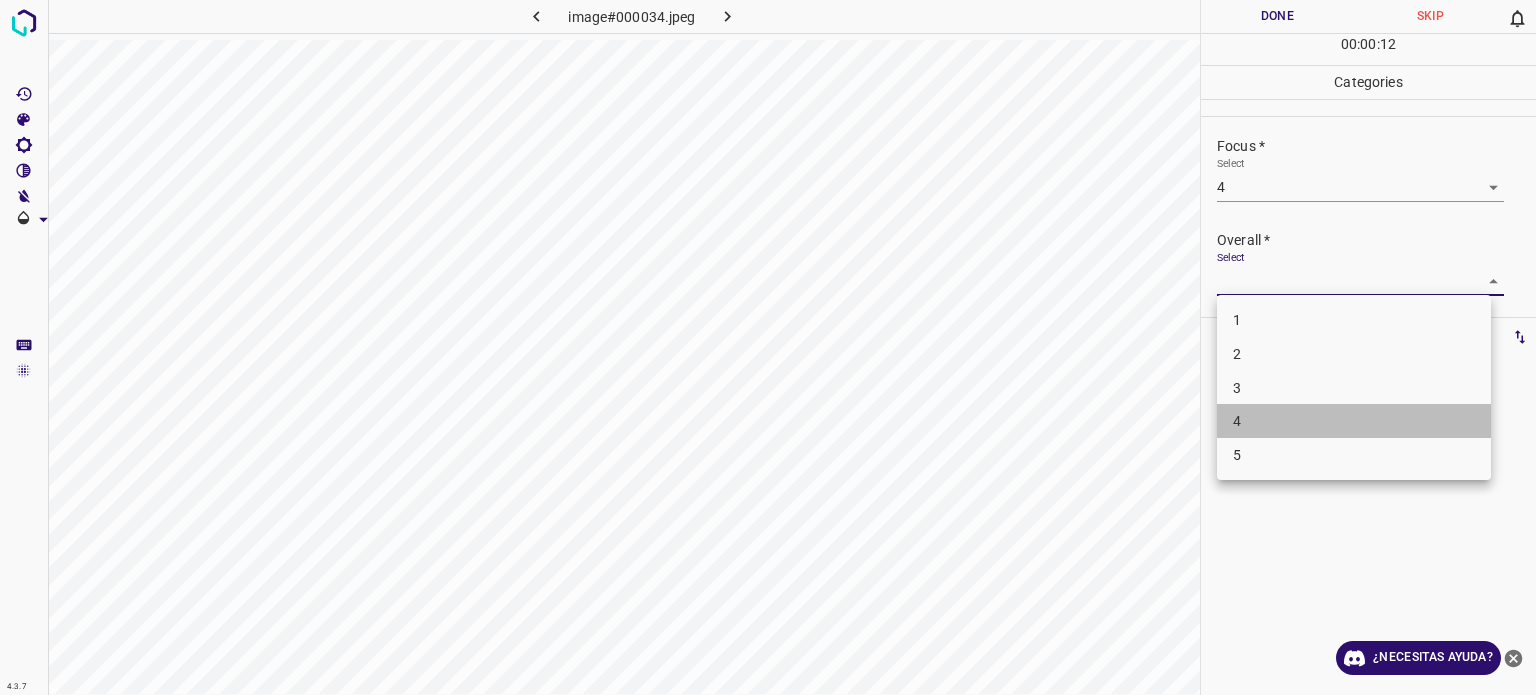 click on "4" at bounding box center [1354, 421] 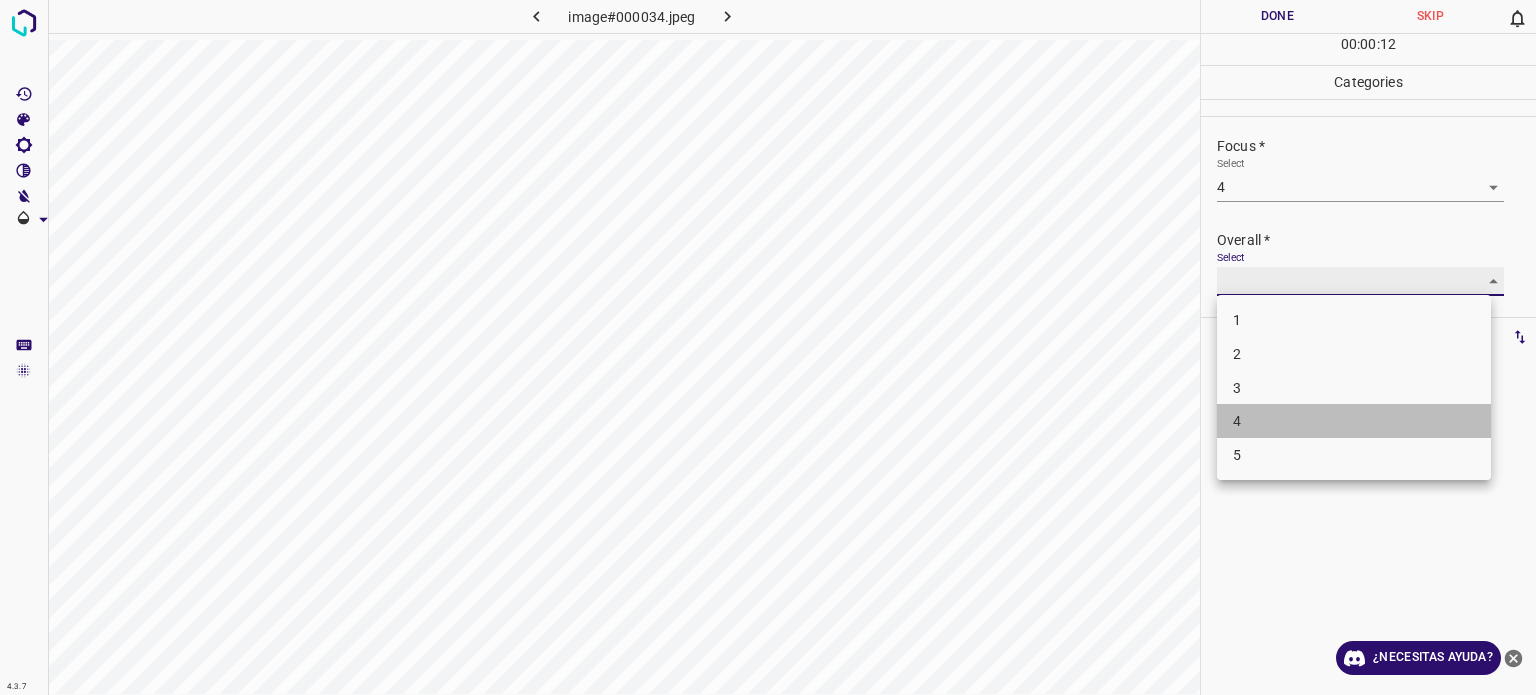 type on "4" 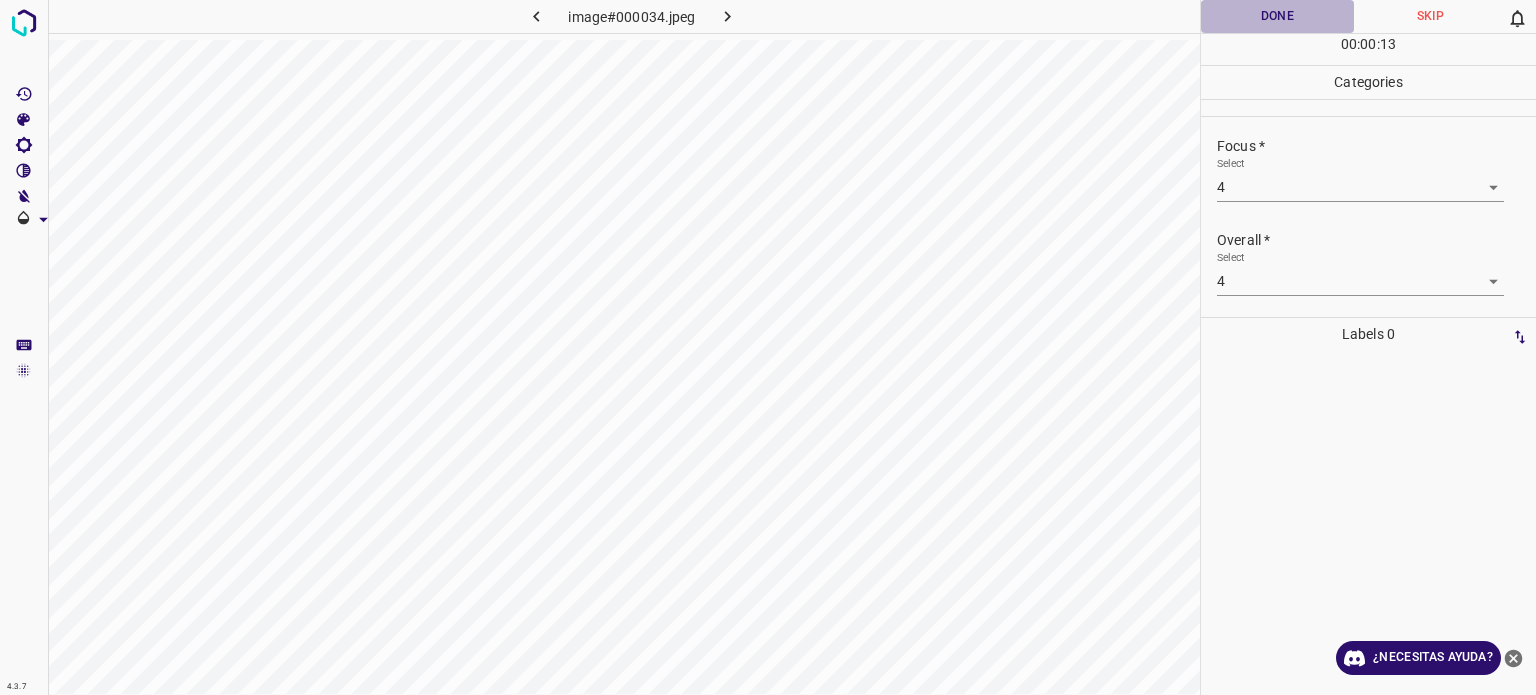 click on "Done" at bounding box center [1277, 16] 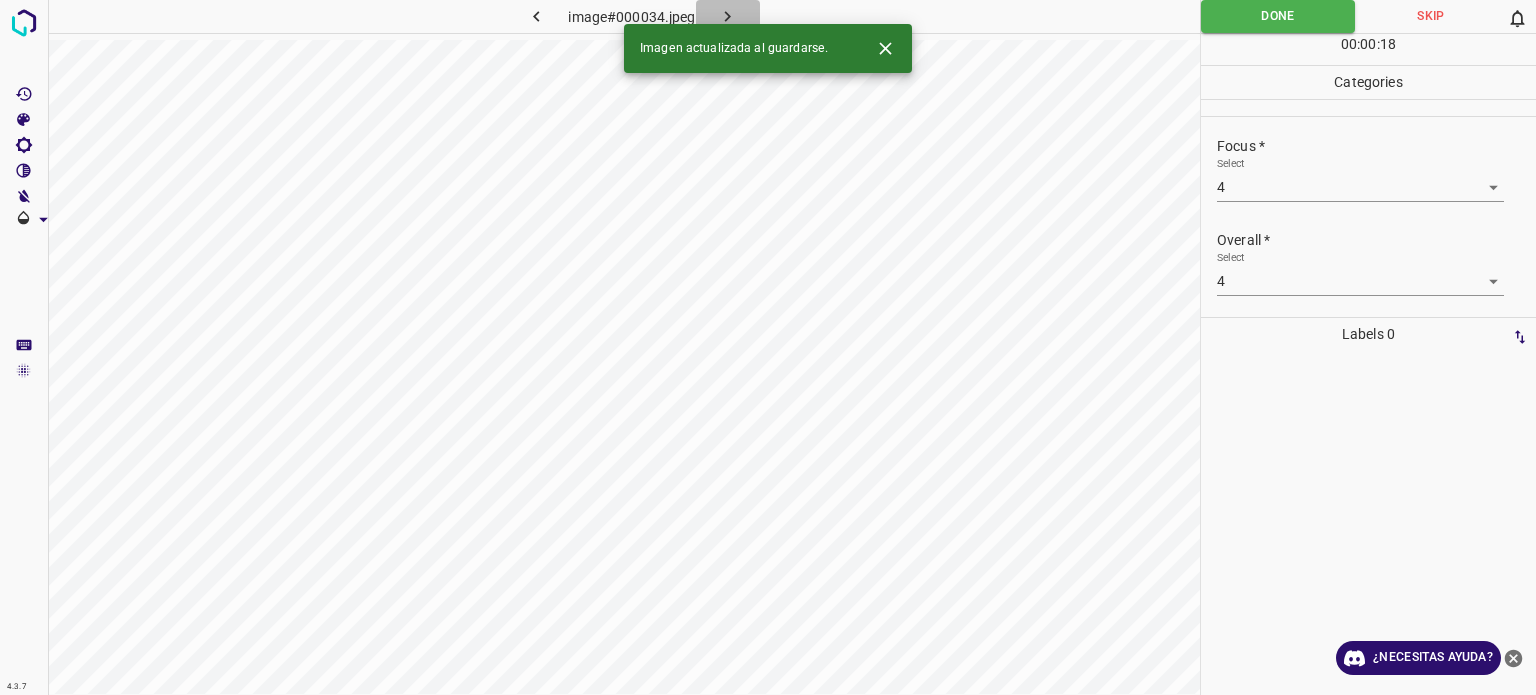 click 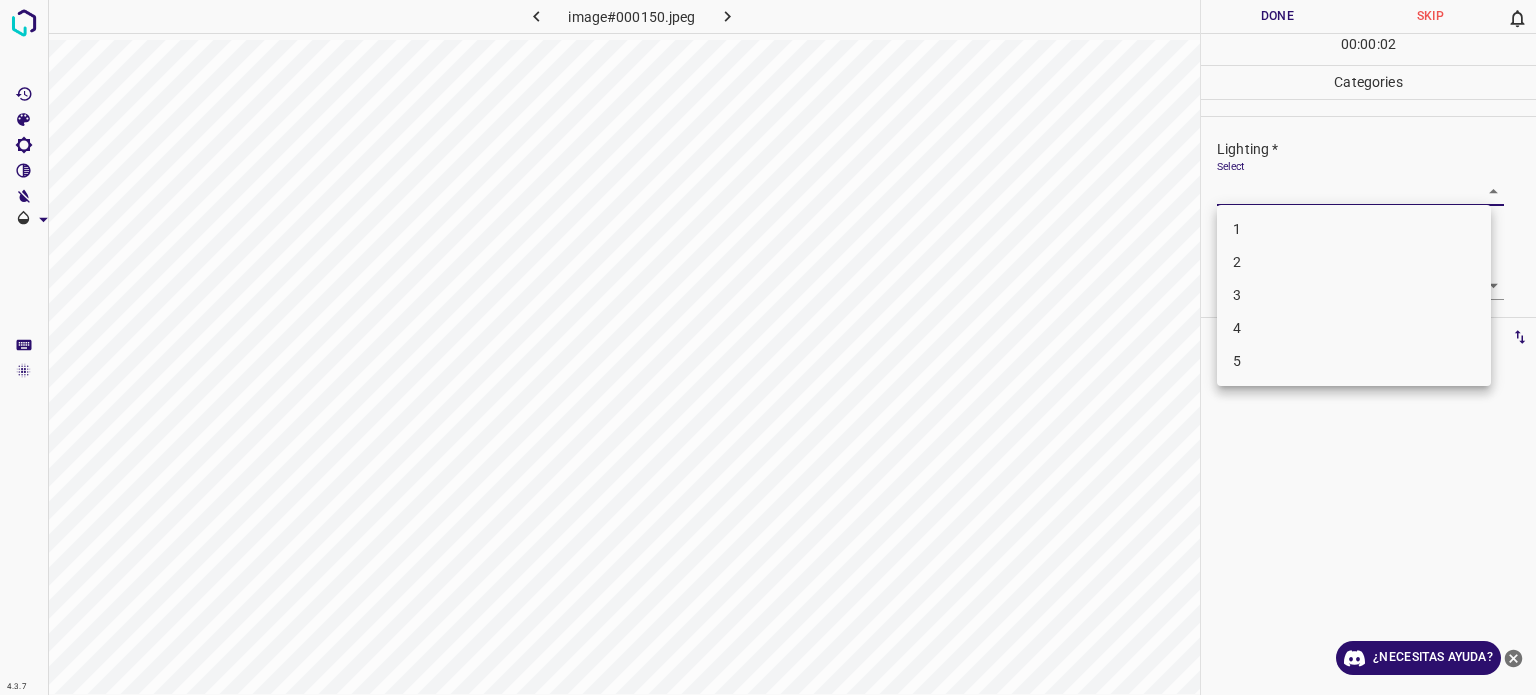 click on "4.3.7 image#000150.jpeg Done Skip 0 00   : 00   : 02   Categories Lighting *  Select ​ Focus *  Select ​ Overall *  Select ​ Labels   0 Categories 1 Lighting 2 Focus 3 Overall Tools Space Change between modes (Draw & Edit) I Auto labeling R Restore zoom M Zoom in N Zoom out Delete Delete selecte label Filters Z Restore filters X Saturation filter C Brightness filter V Contrast filter B Gray scale filter General O Download ¿Necesitas ayuda? Texto original Valora esta traducción Tu opinión servirá para ayudar a mejorar el Traductor de Google - Texto - Esconder - Borrar 1 2 3 4 5" at bounding box center (768, 347) 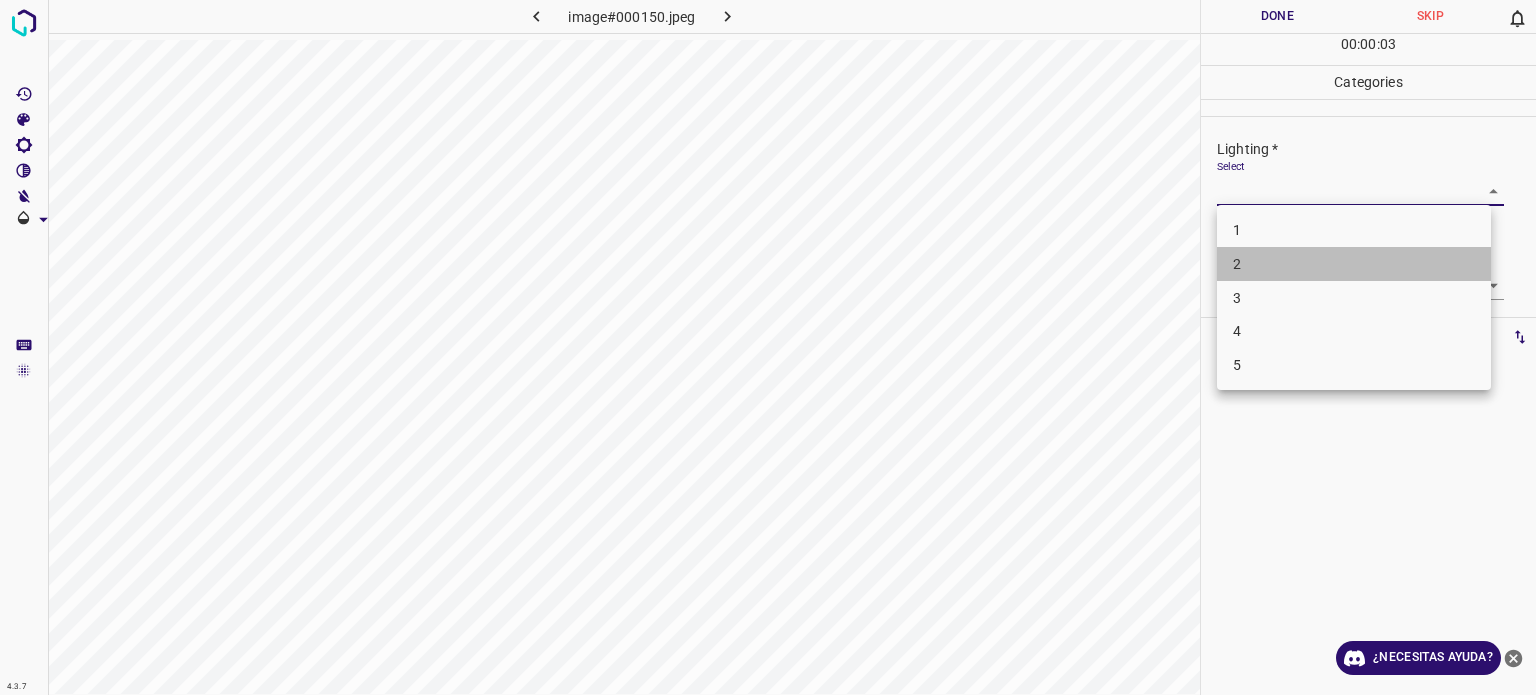 click on "2" at bounding box center (1354, 264) 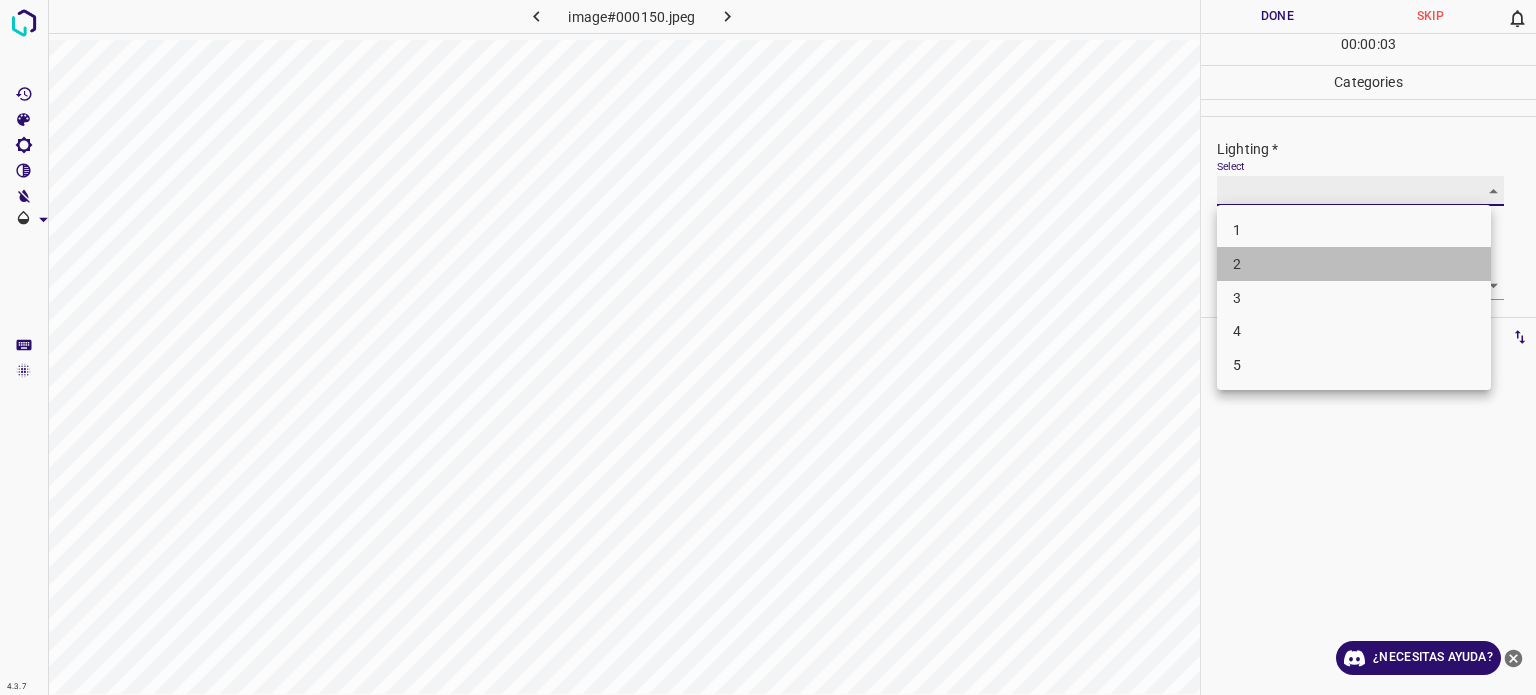 type on "2" 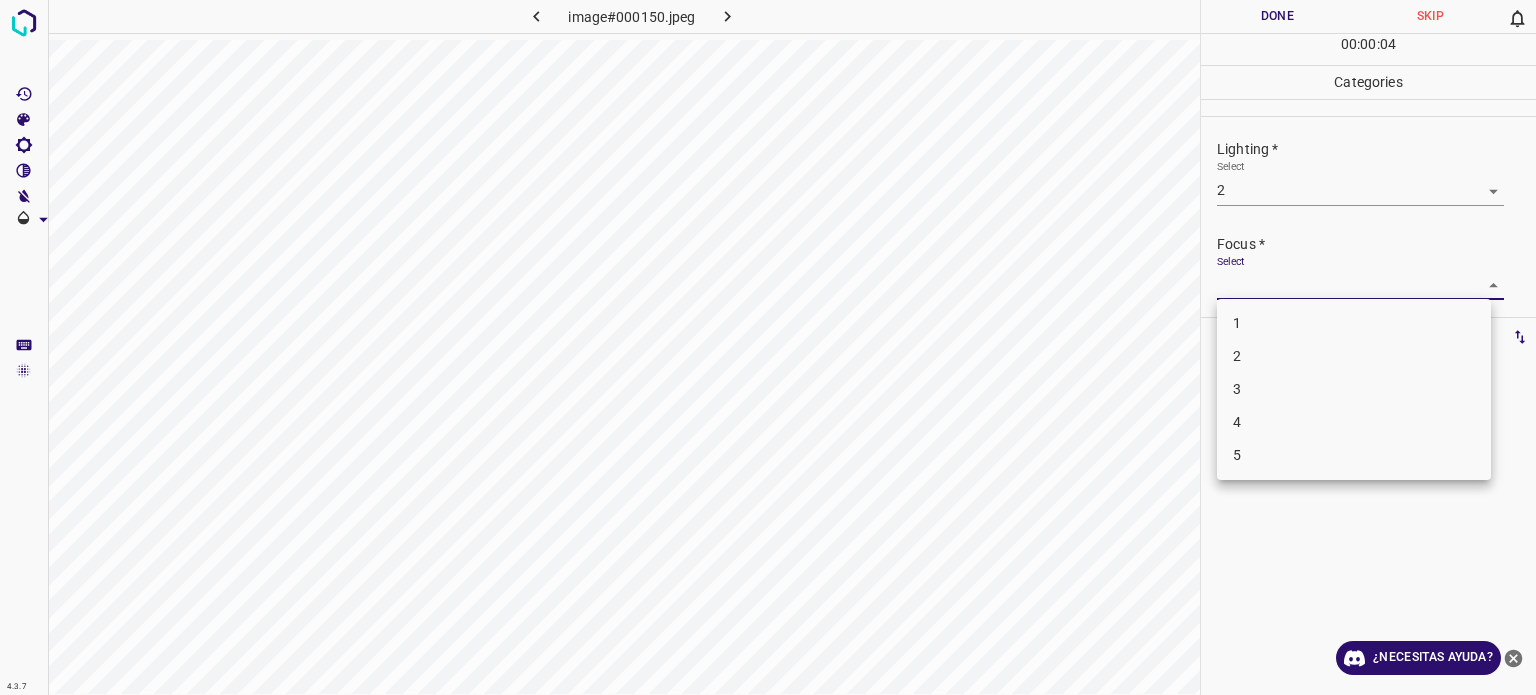 click on "4.3.7 image#000150.jpeg Done Skip 0 00   : 00   : 04   Categories Lighting *  Select 2 2 Focus *  Select ​ Overall *  Select ​ Labels   0 Categories 1 Lighting 2 Focus 3 Overall Tools Space Change between modes (Draw & Edit) I Auto labeling R Restore zoom M Zoom in N Zoom out Delete Delete selecte label Filters Z Restore filters X Saturation filter C Brightness filter V Contrast filter B Gray scale filter General O Download ¿Necesitas ayuda? Texto original Valora esta traducción Tu opinión servirá para ayudar a mejorar el Traductor de Google - Texto - Esconder - Borrar 1 2 3 4 5" at bounding box center [768, 347] 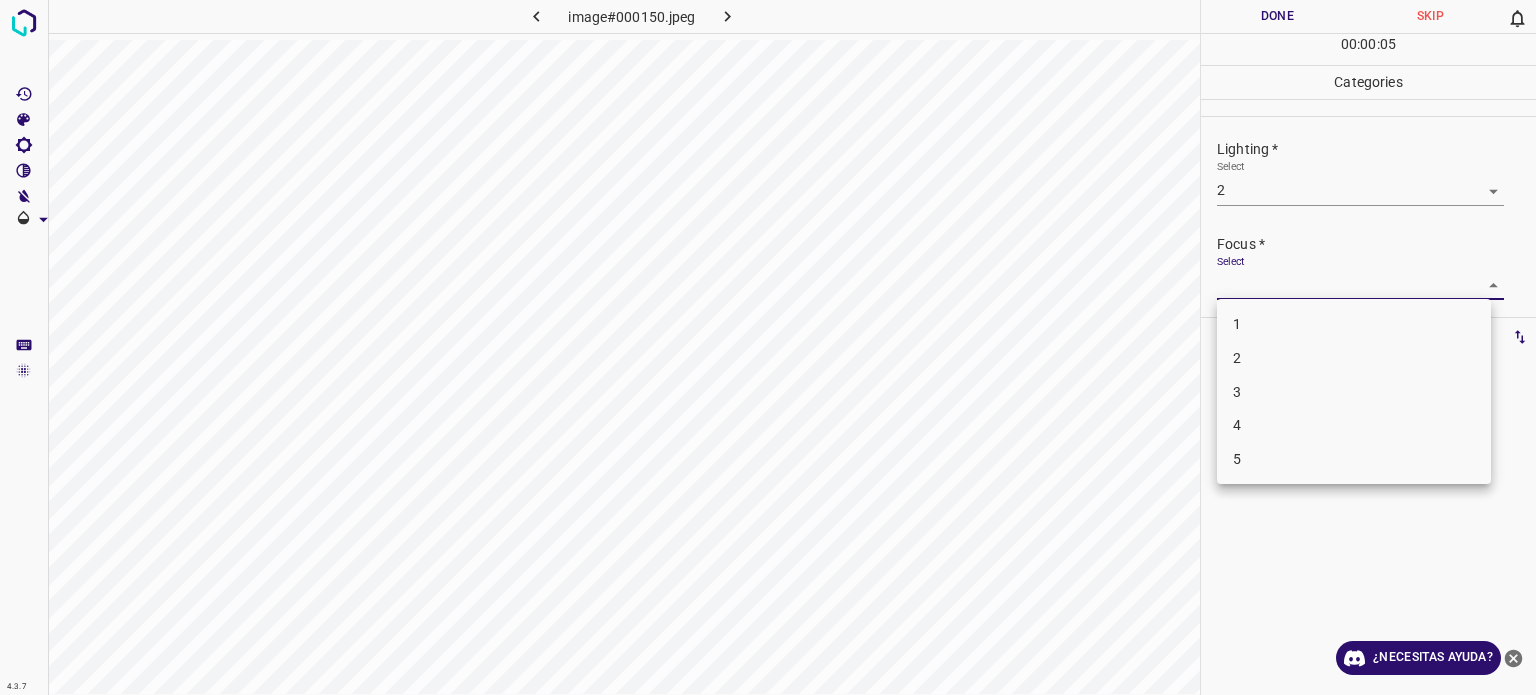 click on "2" at bounding box center (1354, 358) 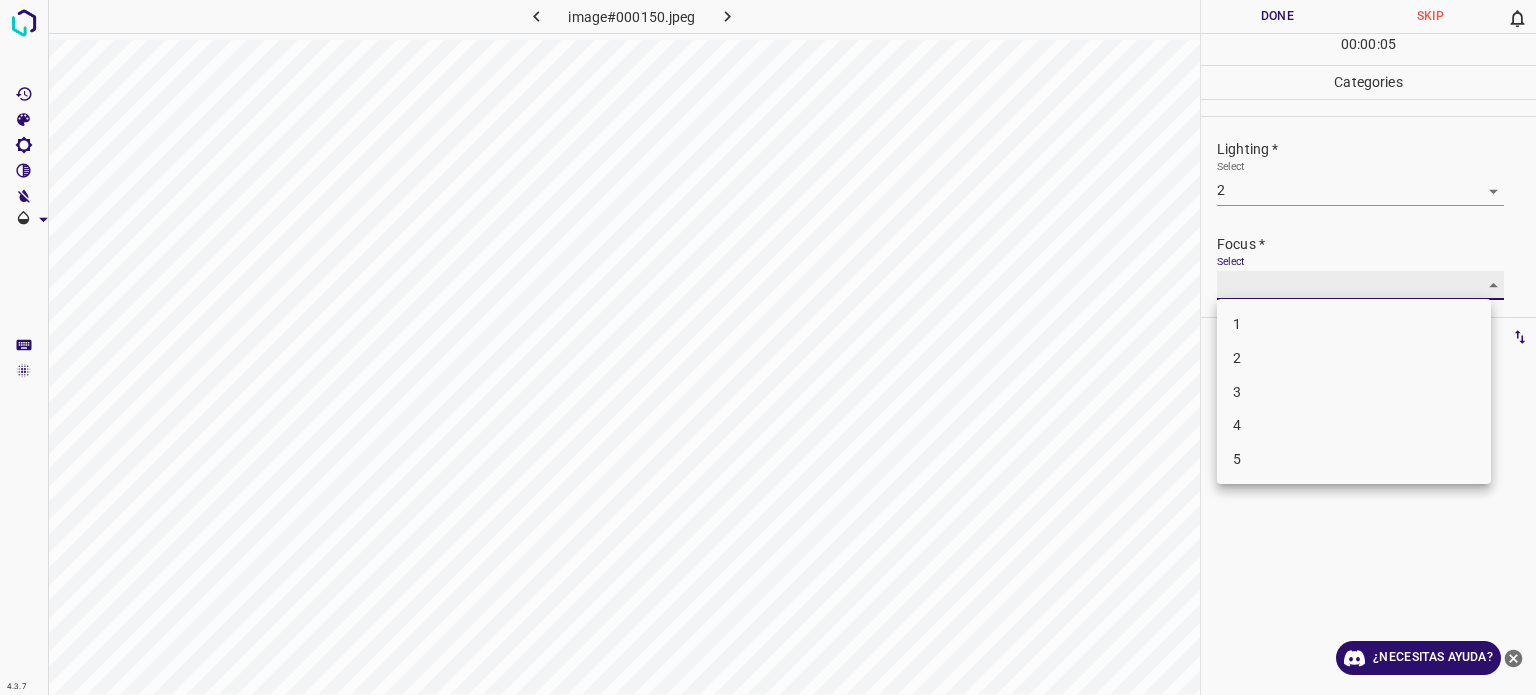 type on "2" 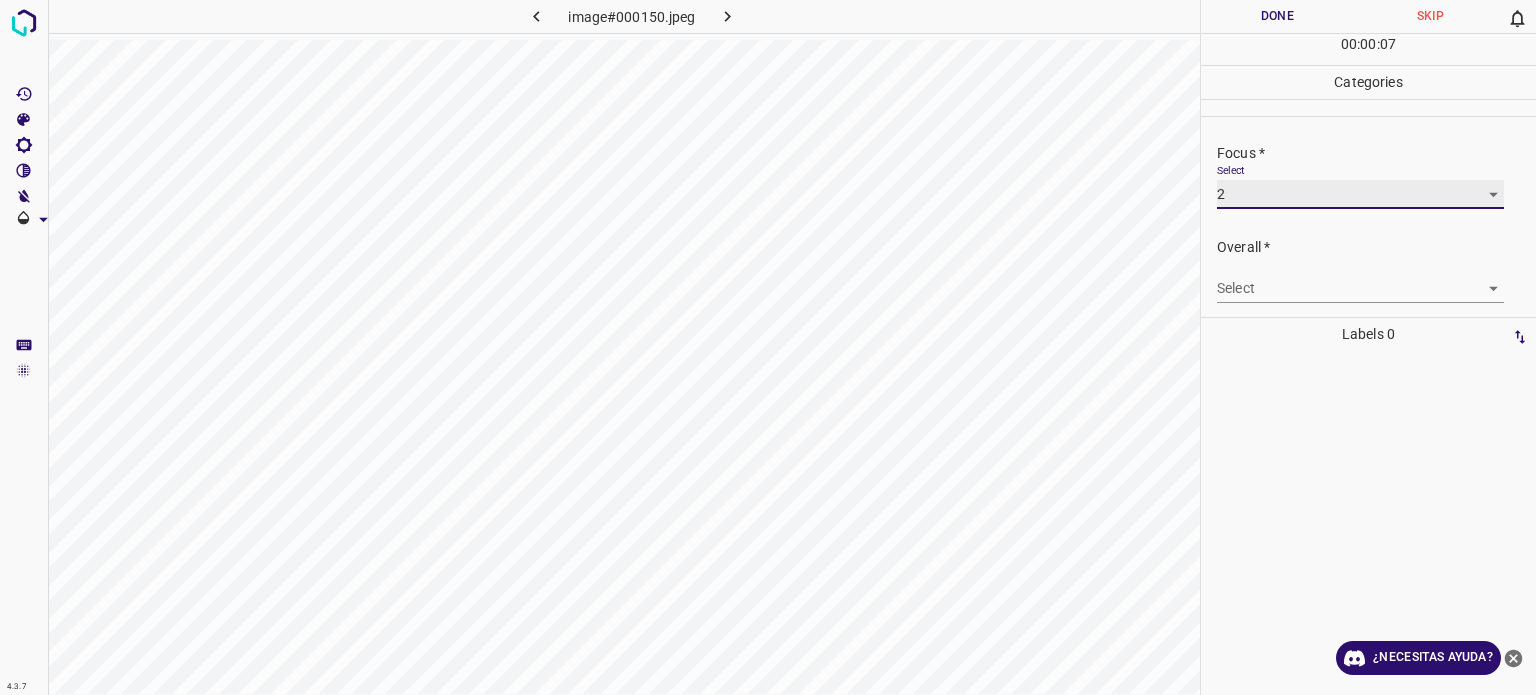 scroll, scrollTop: 98, scrollLeft: 0, axis: vertical 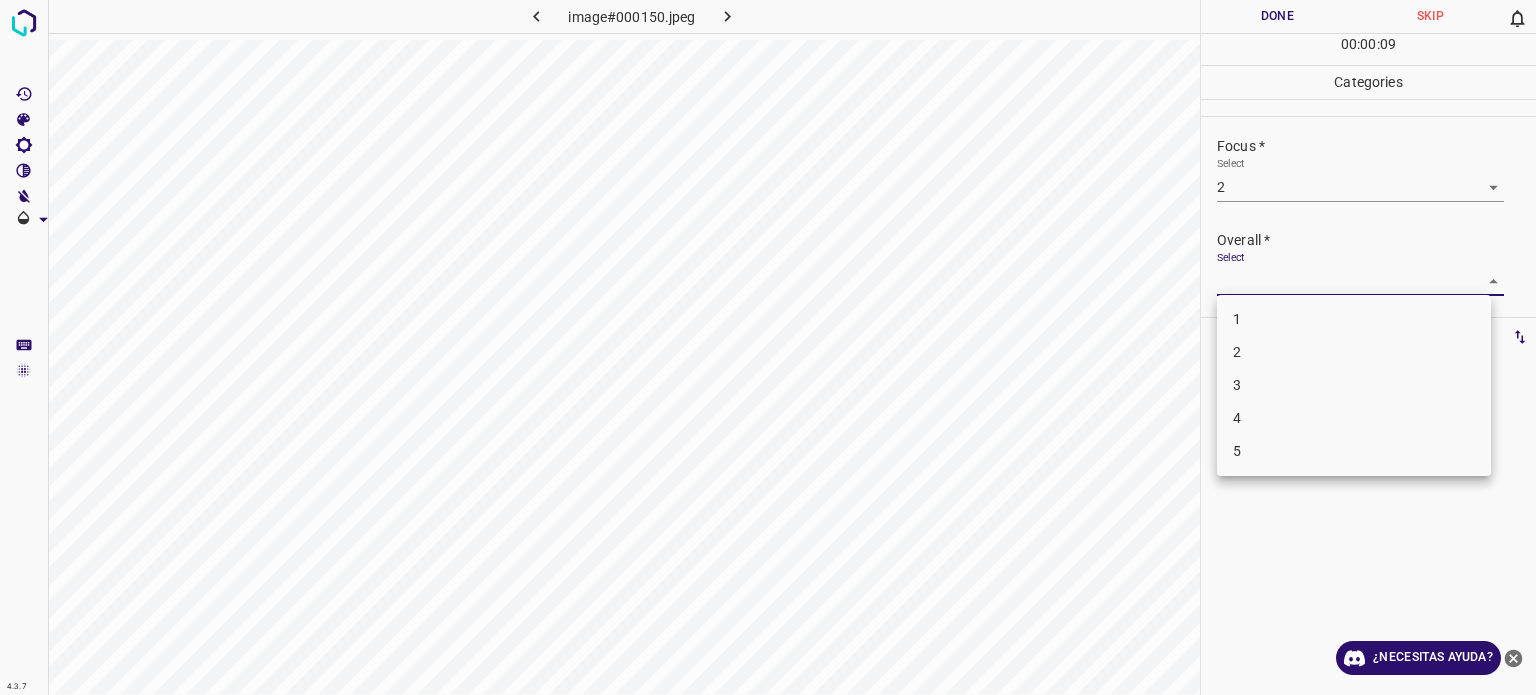 click on "4.3.7 image#000150.jpeg Done Skip 0 00   : 00   : 09   Categories Lighting *  Select 2 2 Focus *  Select 2 2 Overall *  Select ​ Labels   0 Categories 1 Lighting 2 Focus 3 Overall Tools Space Change between modes (Draw & Edit) I Auto labeling R Restore zoom M Zoom in N Zoom out Delete Delete selecte label Filters Z Restore filters X Saturation filter C Brightness filter V Contrast filter B Gray scale filter General O Download ¿Necesitas ayuda? Texto original Valora esta traducción Tu opinión servirá para ayudar a mejorar el Traductor de Google - Texto - Esconder - Borrar 1 2 3 4 5" at bounding box center (768, 347) 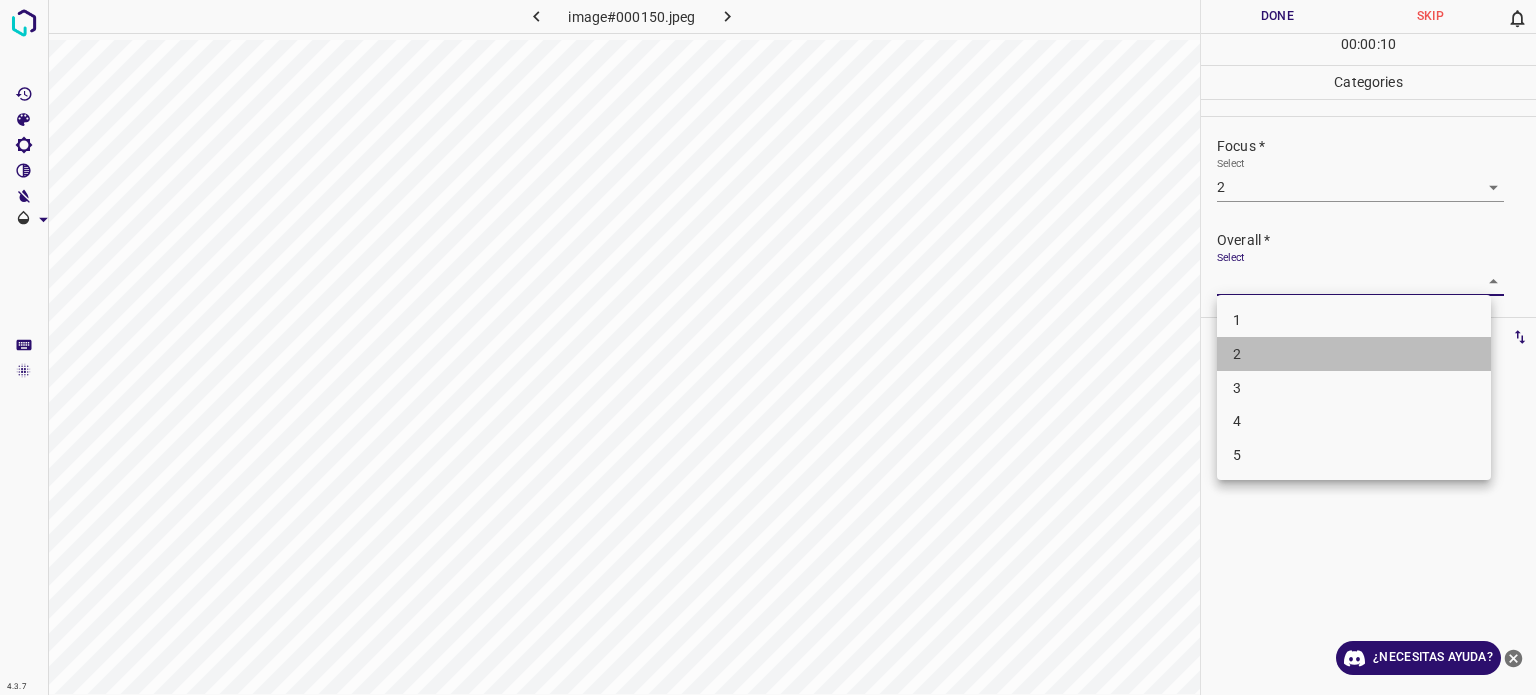 click on "2" at bounding box center [1237, 354] 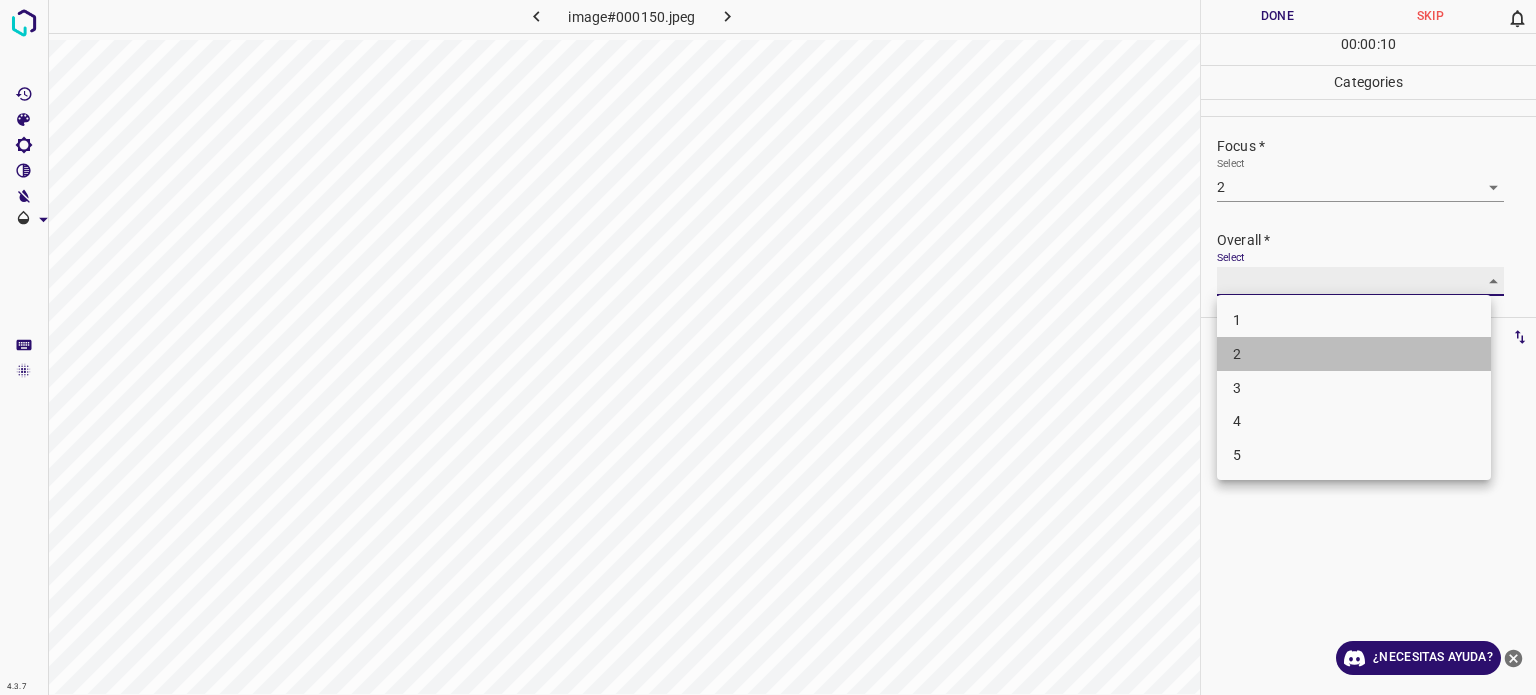 type on "2" 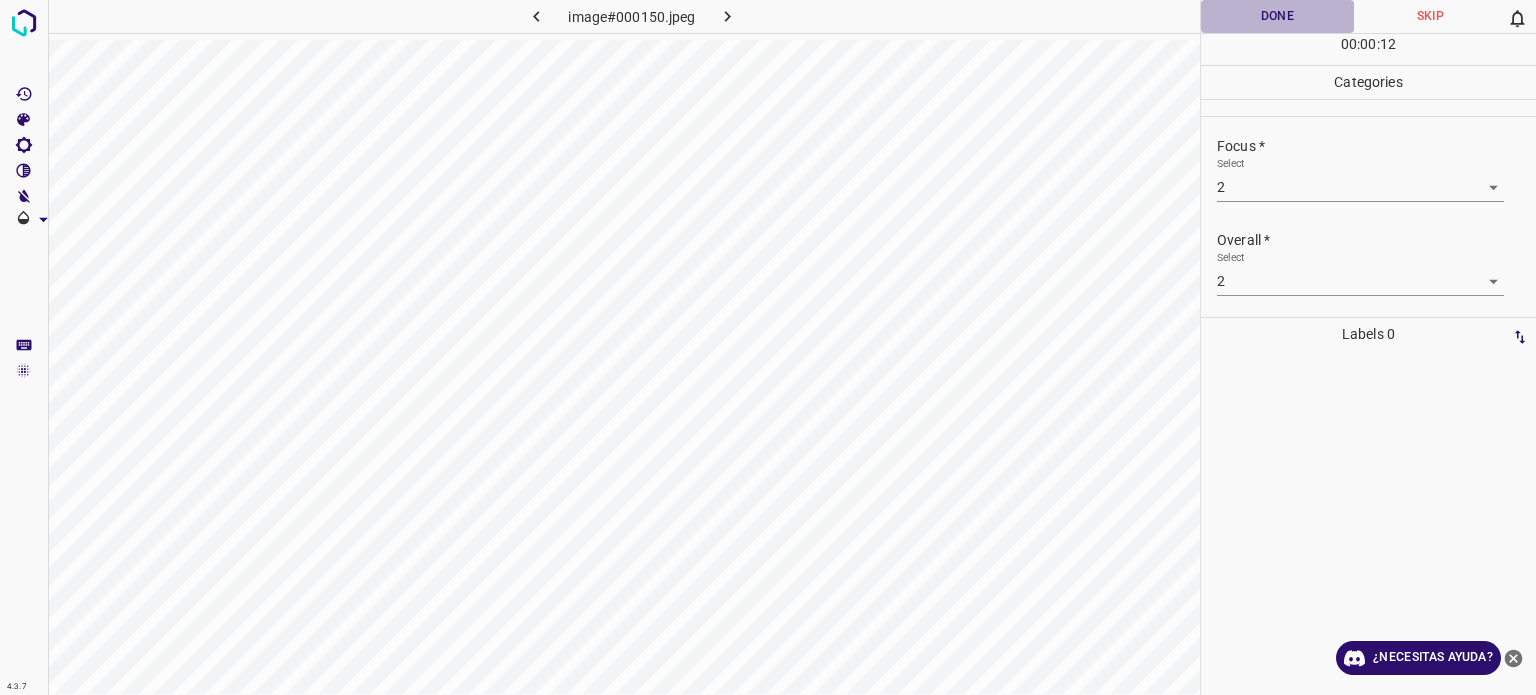 click on "Done" at bounding box center [1277, 16] 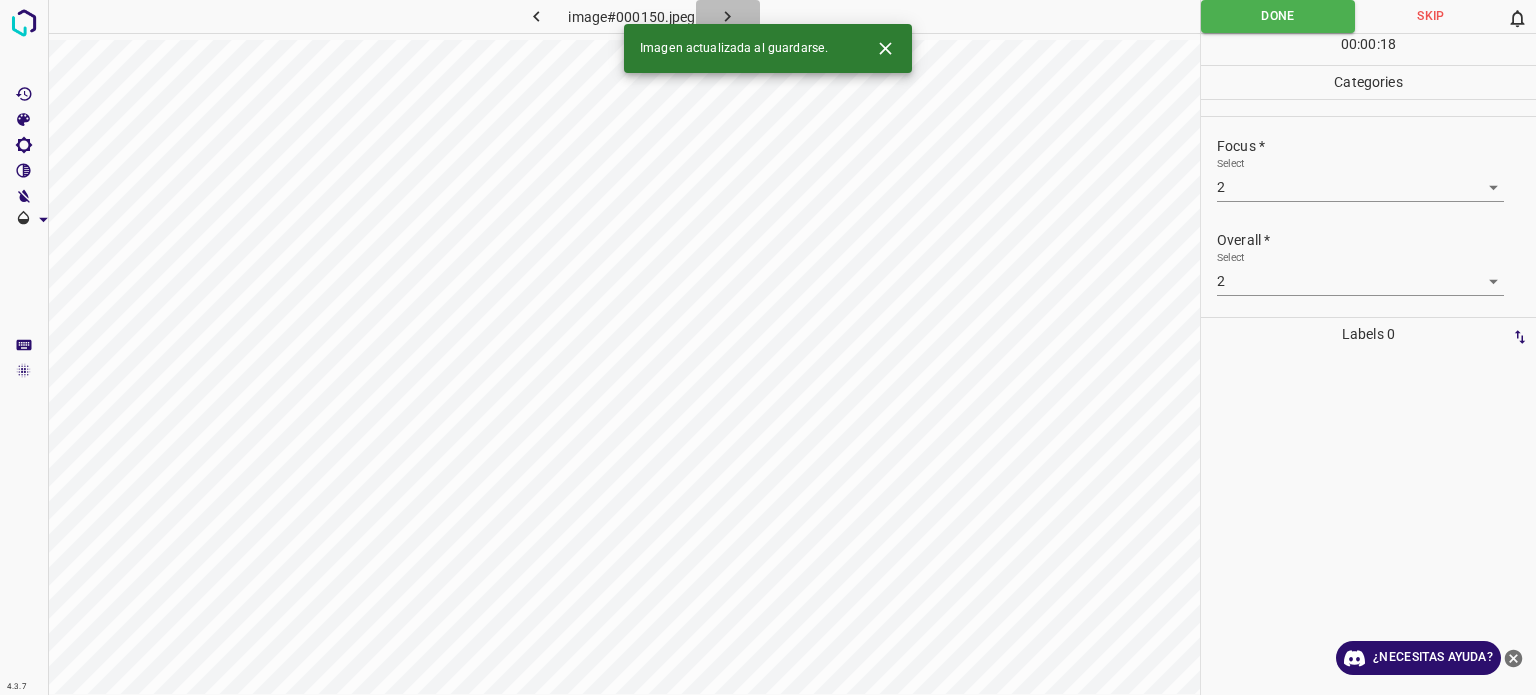 click 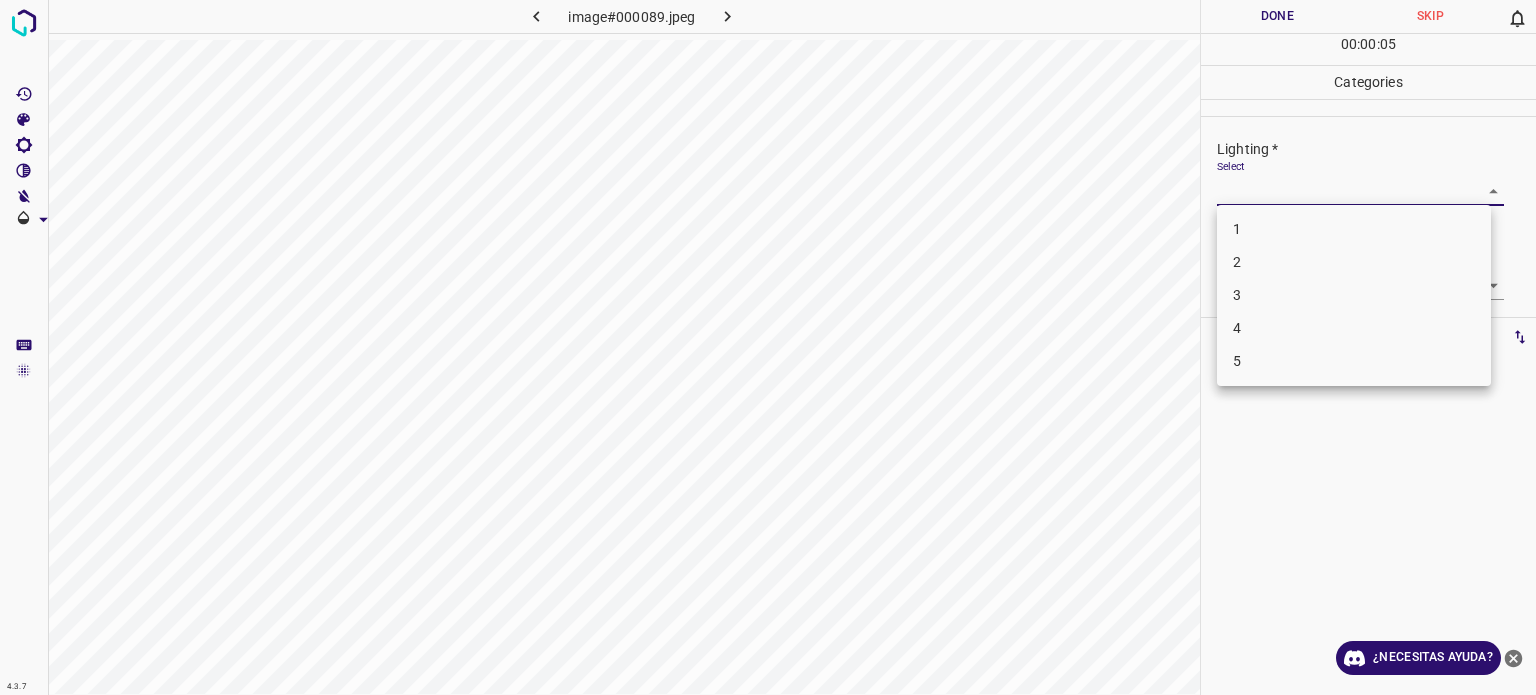 click on "4.3.7 image#000089.jpeg Done Skip 0 00   : 00   : 05   Categories Lighting *  Select ​ Focus *  Select ​ Overall *  Select ​ Labels   0 Categories 1 Lighting 2 Focus 3 Overall Tools Space Change between modes (Draw & Edit) I Auto labeling R Restore zoom M Zoom in N Zoom out Delete Delete selecte label Filters Z Restore filters X Saturation filter C Brightness filter V Contrast filter B Gray scale filter General O Download ¿Necesitas ayuda? Texto original Valora esta traducción Tu opinión servirá para ayudar a mejorar el Traductor de Google - Texto - Esconder - Borrar 1 2 3 4 5" at bounding box center [768, 347] 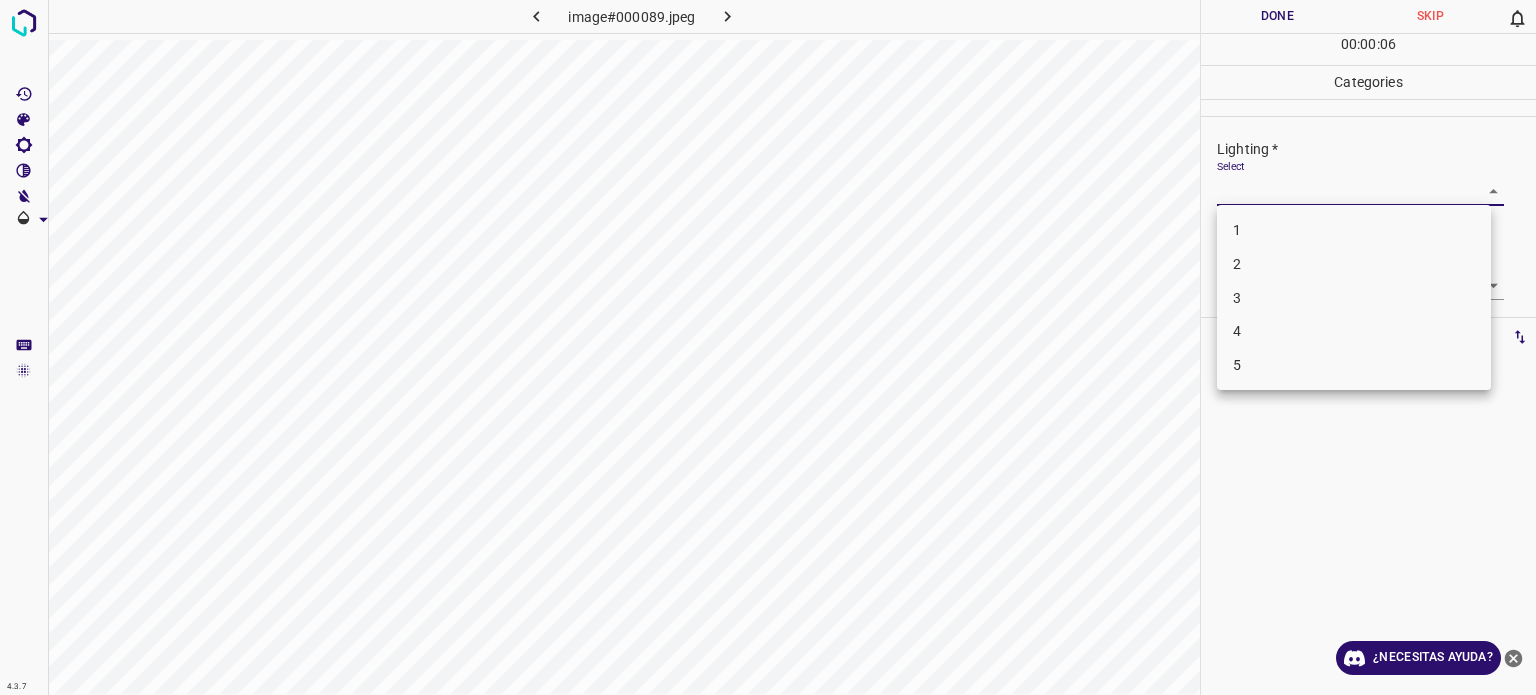 click on "3" at bounding box center (1354, 298) 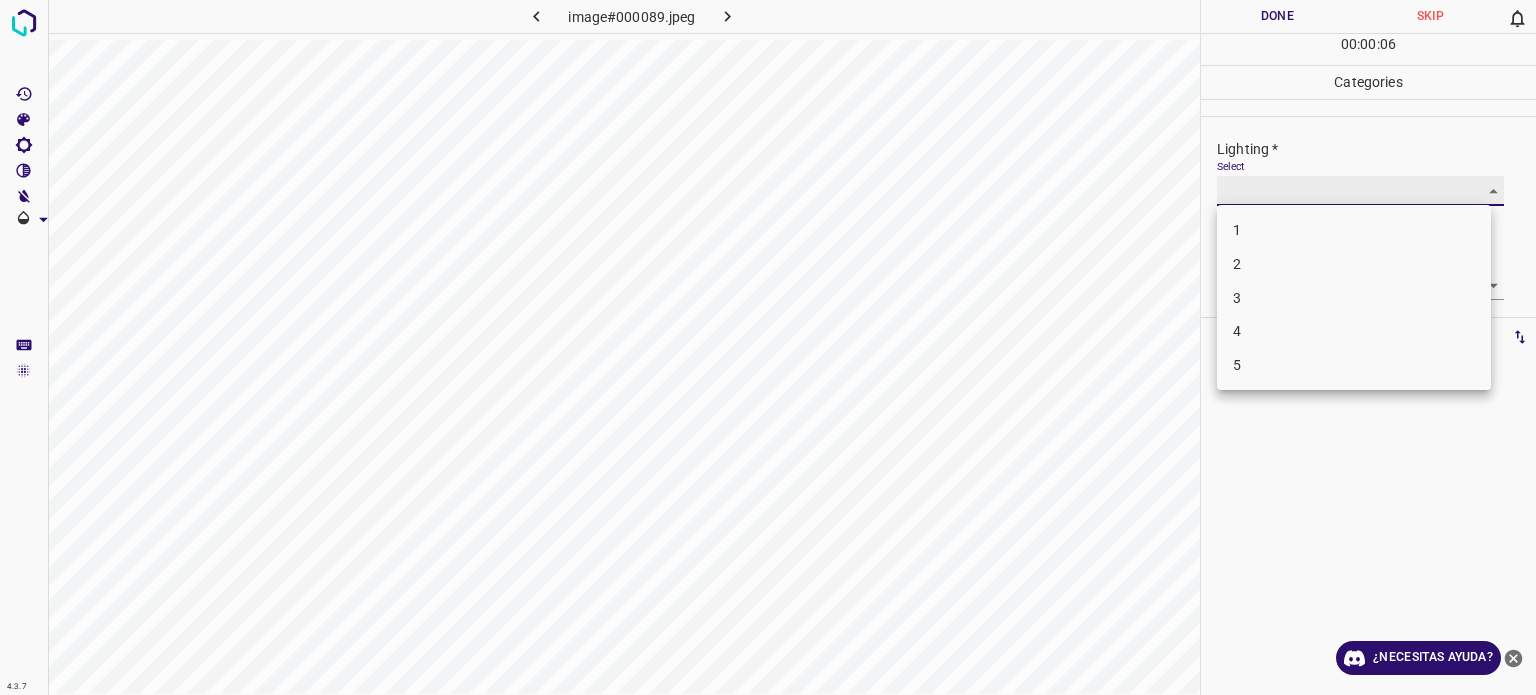 type on "3" 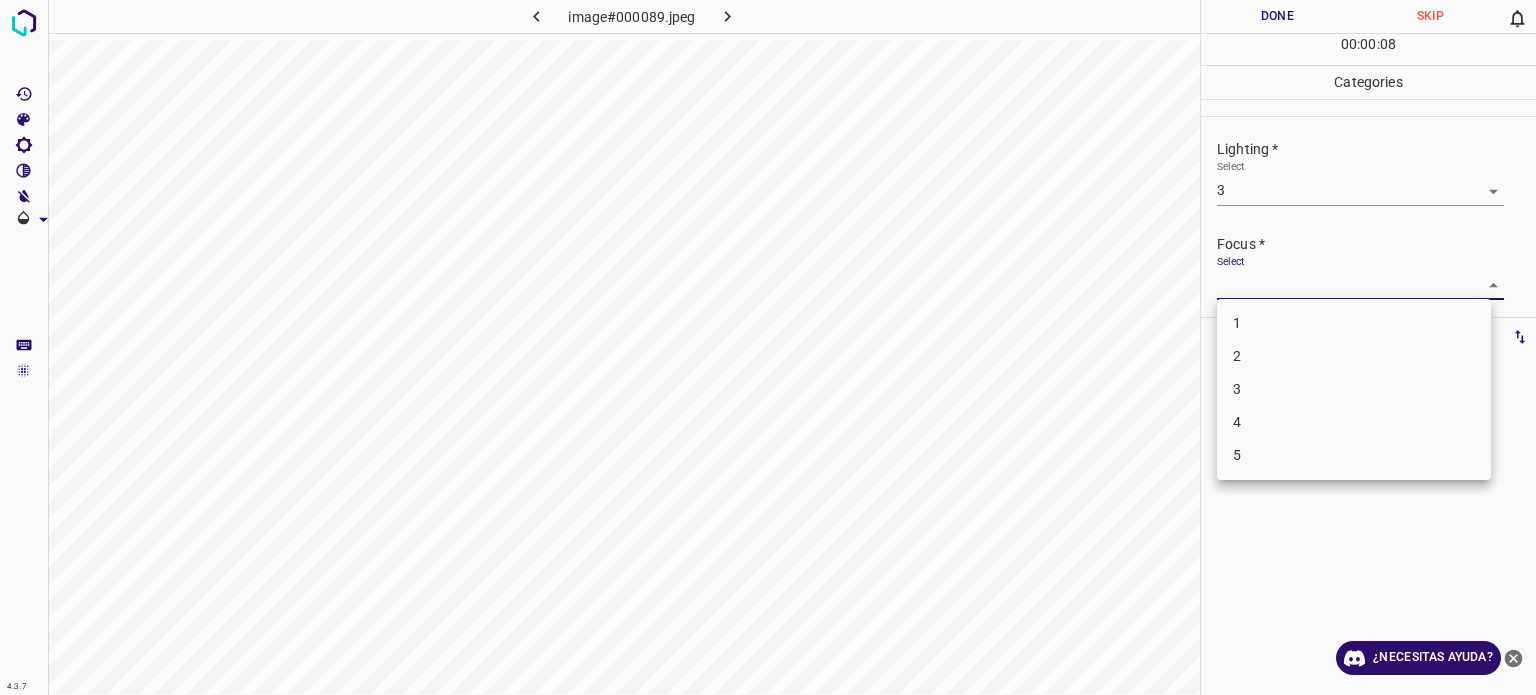 click on "4.3.7 image#000089.jpeg Done Skip 0 00   : 00   : 08   Categories Lighting *  Select 3 3 Focus *  Select ​ Overall *  Select ​ Labels   0 Categories 1 Lighting 2 Focus 3 Overall Tools Space Change between modes (Draw & Edit) I Auto labeling R Restore zoom M Zoom in N Zoom out Delete Delete selecte label Filters Z Restore filters X Saturation filter C Brightness filter V Contrast filter B Gray scale filter General O Download ¿Necesitas ayuda? Texto original Valora esta traducción Tu opinión servirá para ayudar a mejorar el Traductor de Google - Texto - Esconder - Borrar 1 2 3 4 5" at bounding box center (768, 347) 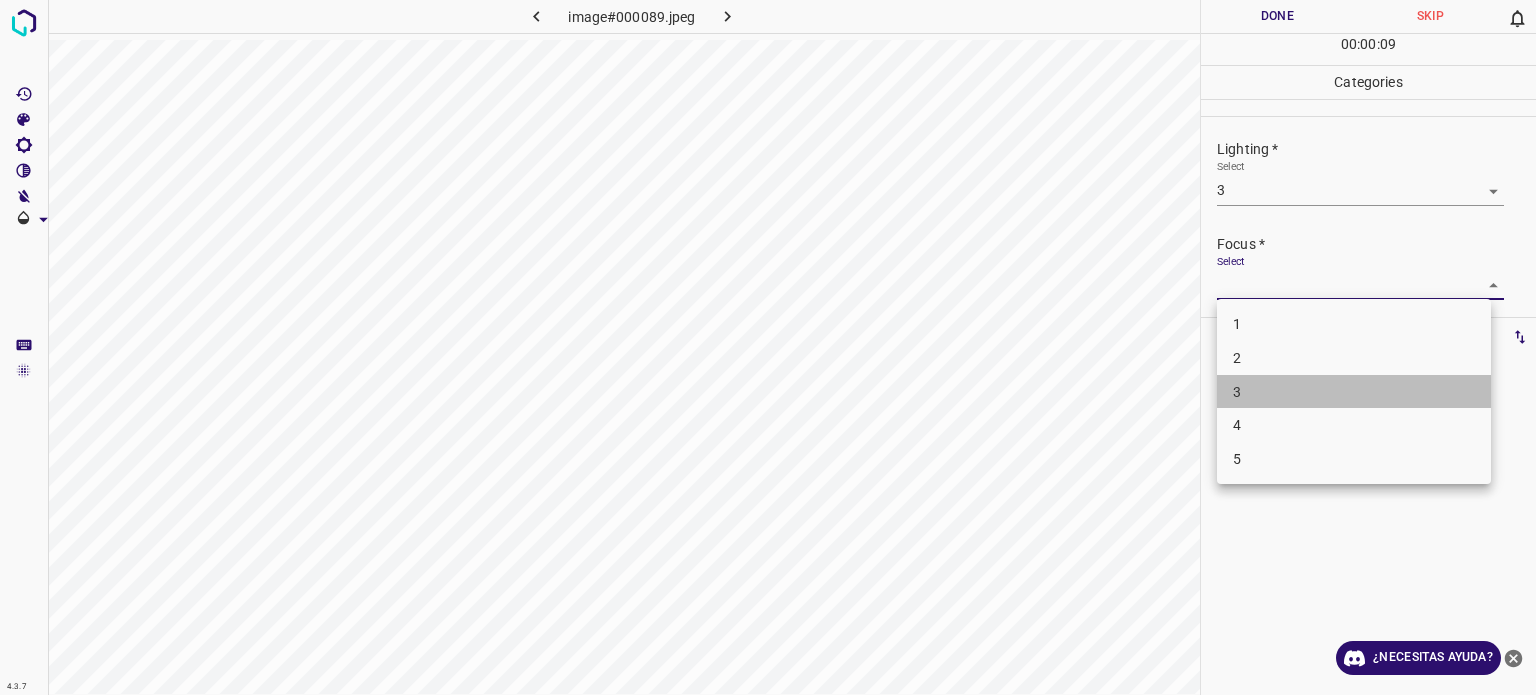 click on "3" at bounding box center (1354, 392) 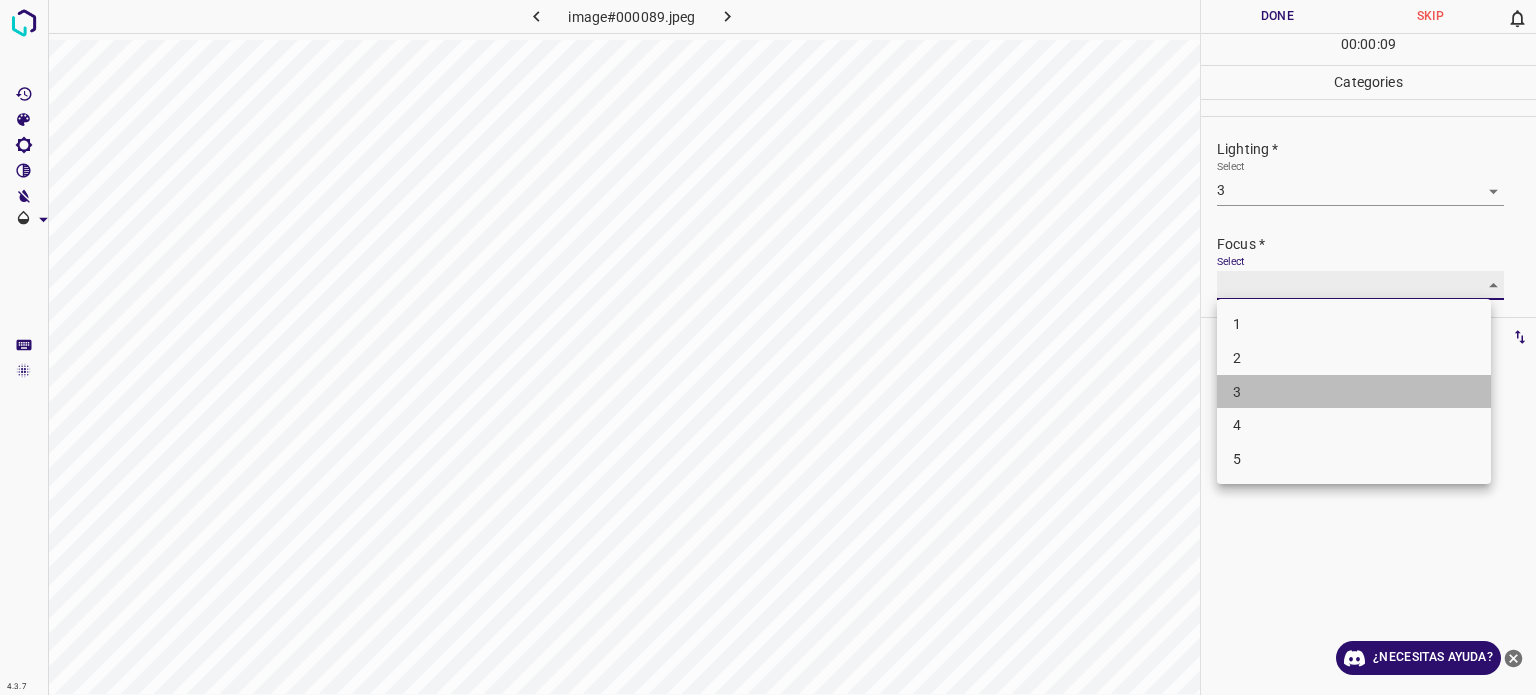 type on "3" 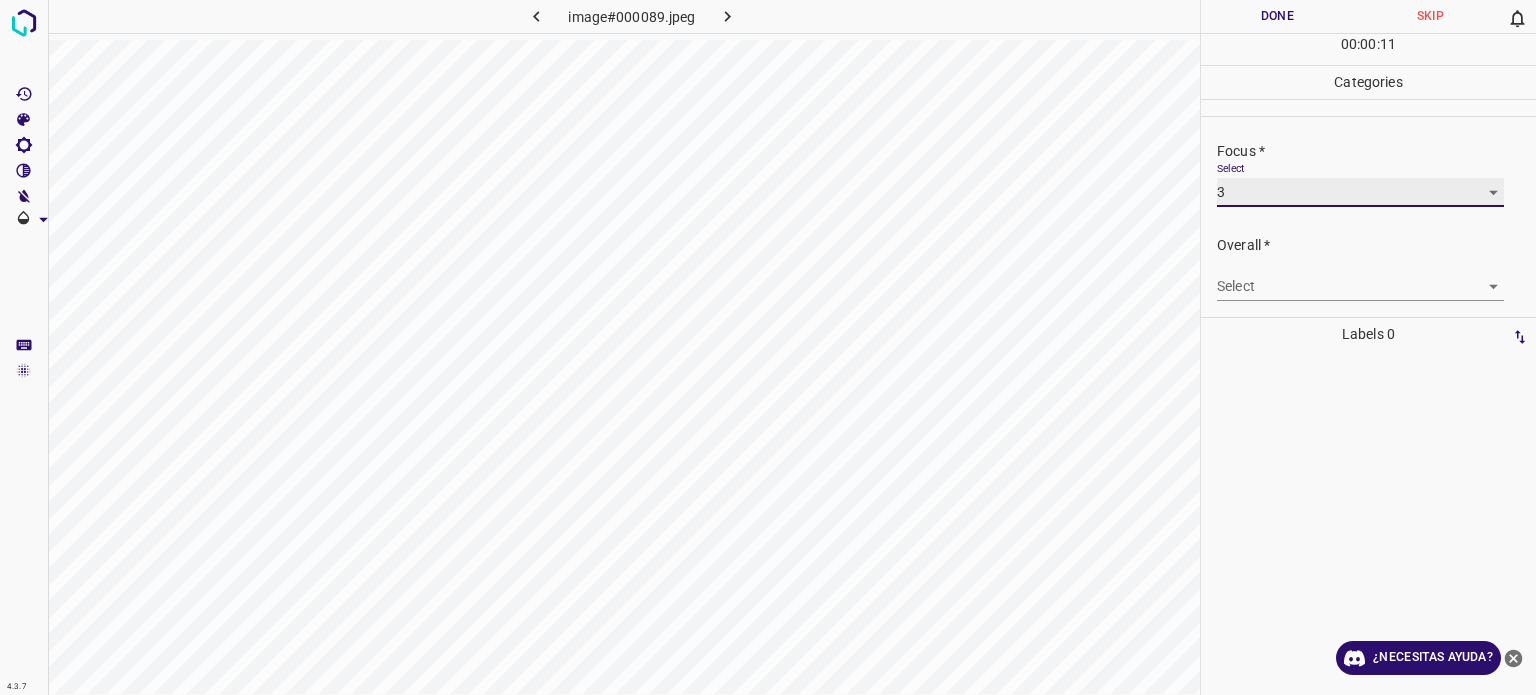scroll, scrollTop: 98, scrollLeft: 0, axis: vertical 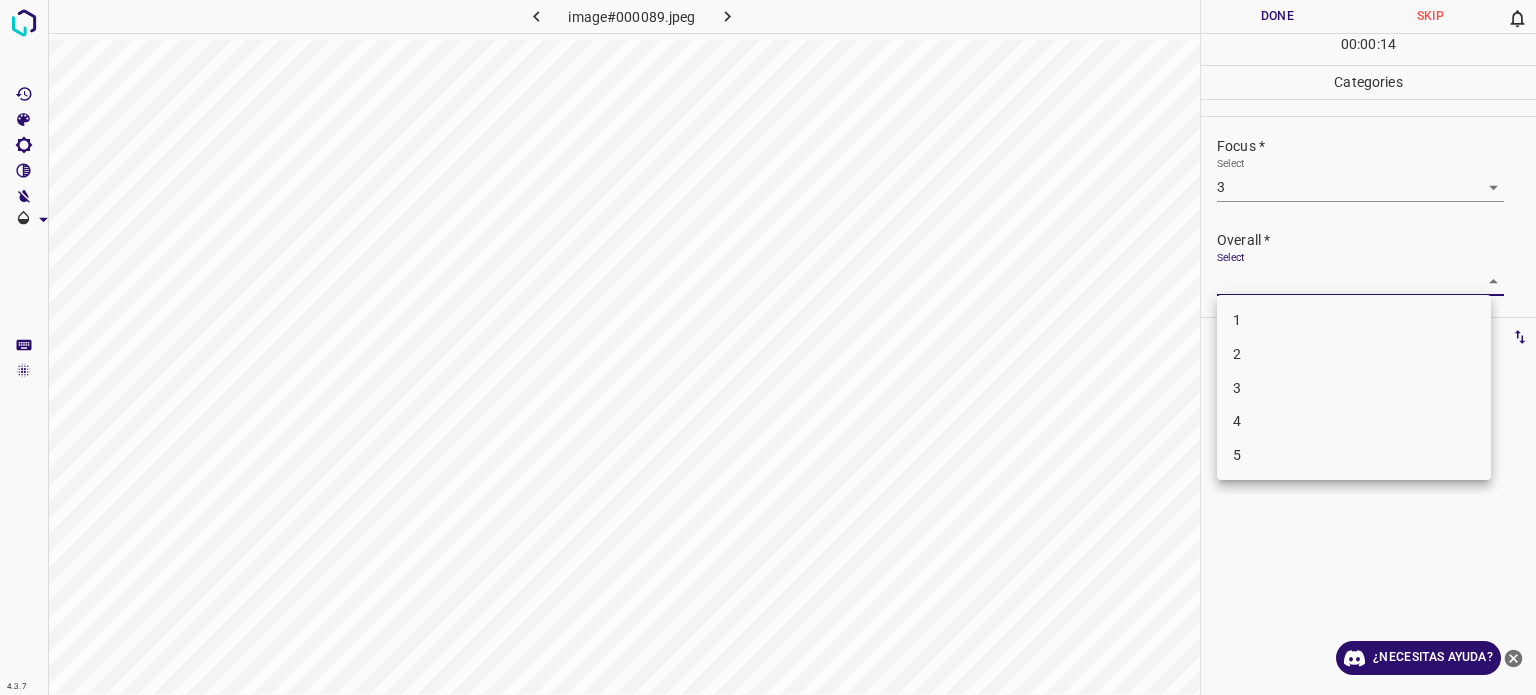 click on "3" at bounding box center (1354, 388) 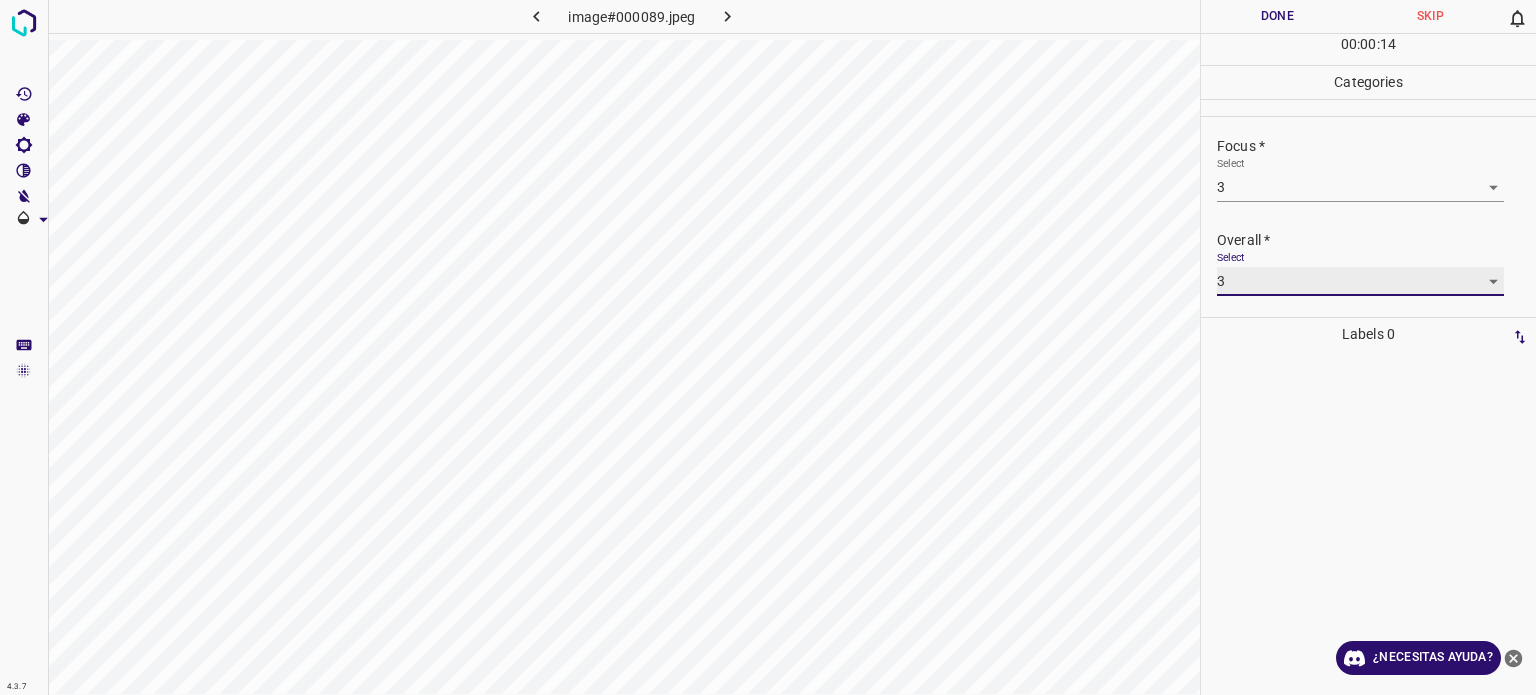 type on "3" 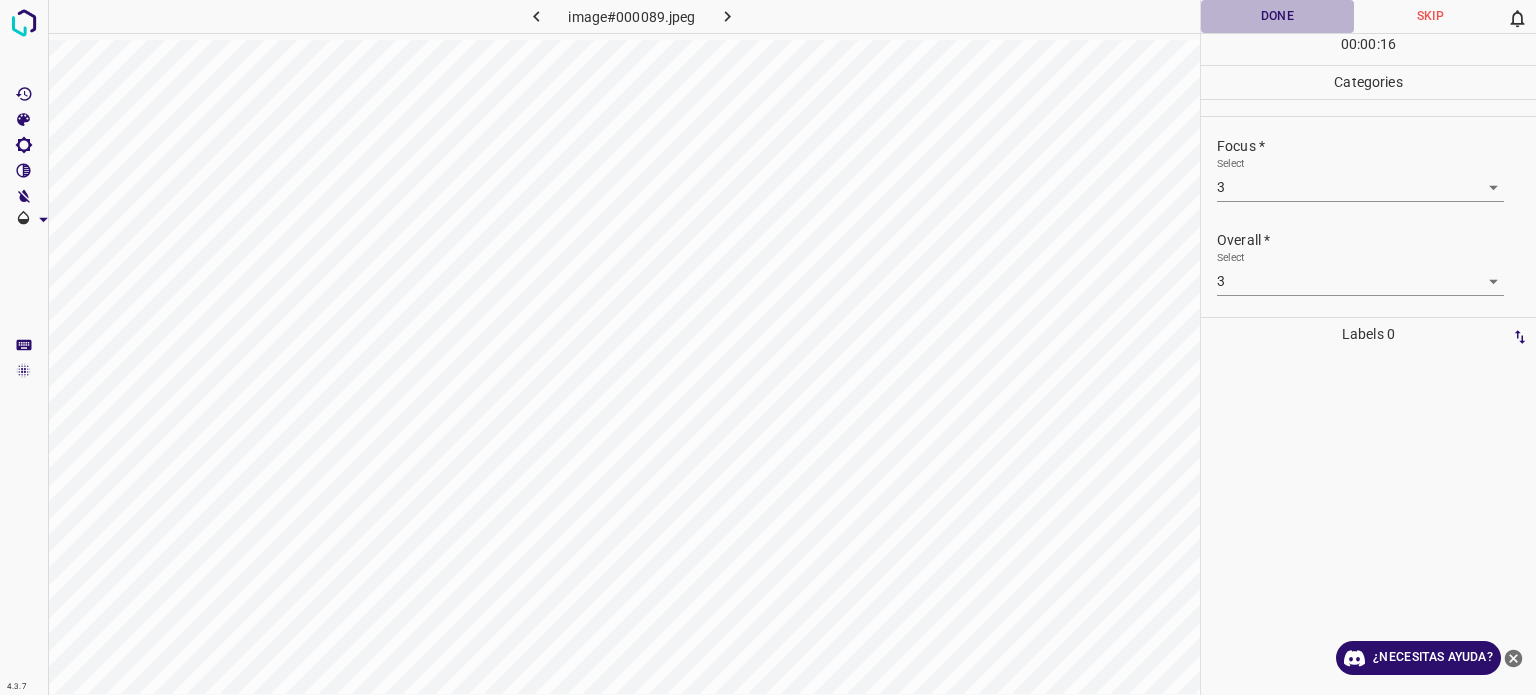 click on "Done" at bounding box center [1277, 16] 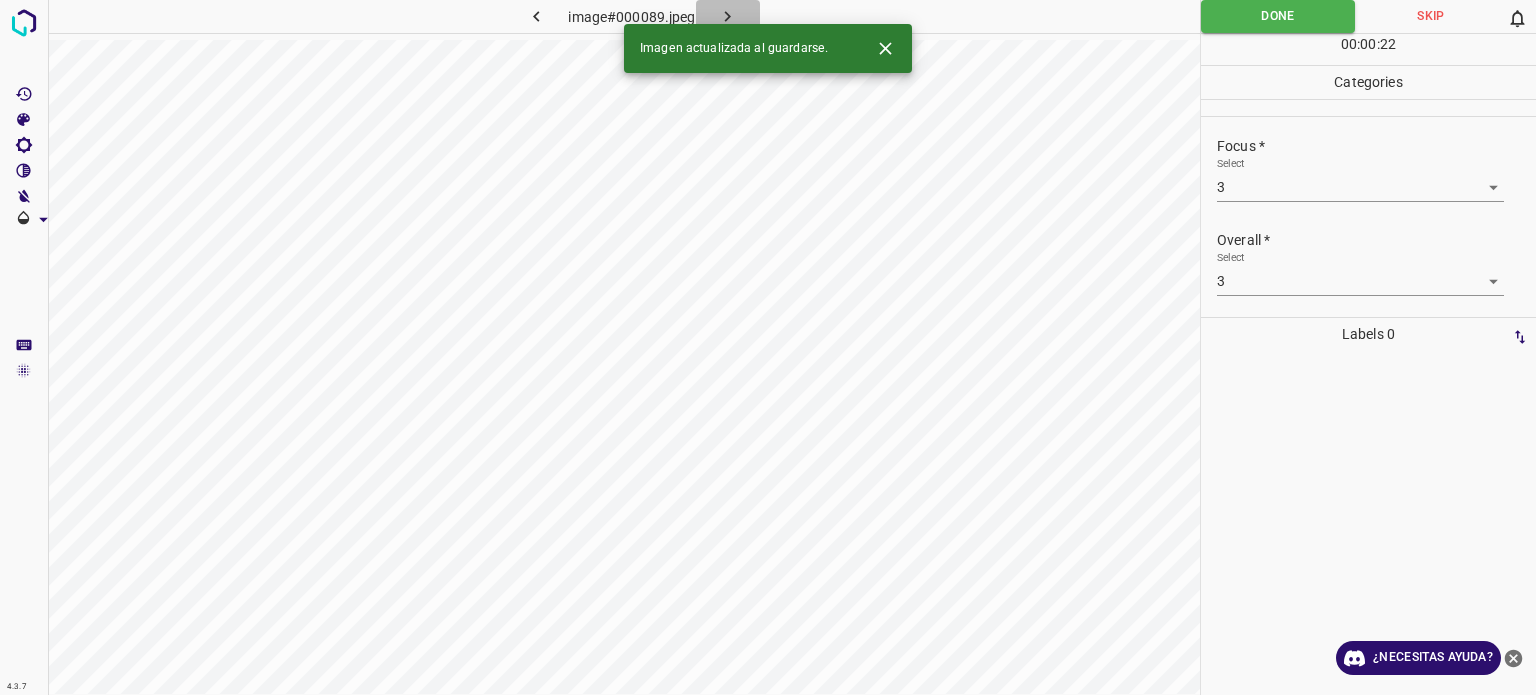 click 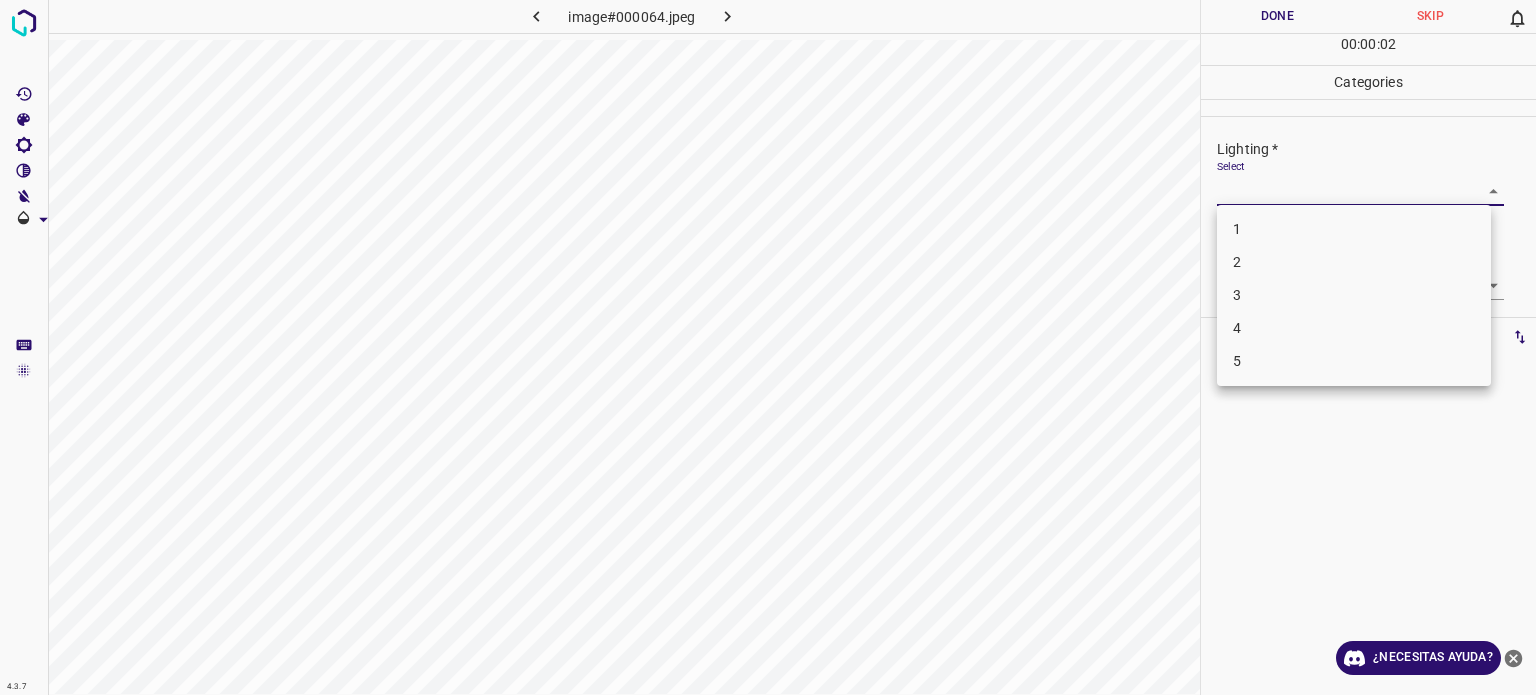 click on "4.3.7 image#000064.jpeg Done Skip 0 00   : 00   : 02   Categories Lighting *  Select ​ Focus *  Select ​ Overall *  Select ​ Labels   0 Categories 1 Lighting 2 Focus 3 Overall Tools Space Change between modes (Draw & Edit) I Auto labeling R Restore zoom M Zoom in N Zoom out Delete Delete selecte label Filters Z Restore filters X Saturation filter C Brightness filter V Contrast filter B Gray scale filter General O Download ¿Necesitas ayuda? Texto original Valora esta traducción Tu opinión servirá para ayudar a mejorar el Traductor de Google - Texto - Esconder - Borrar 1 2 3 4 5" at bounding box center (768, 347) 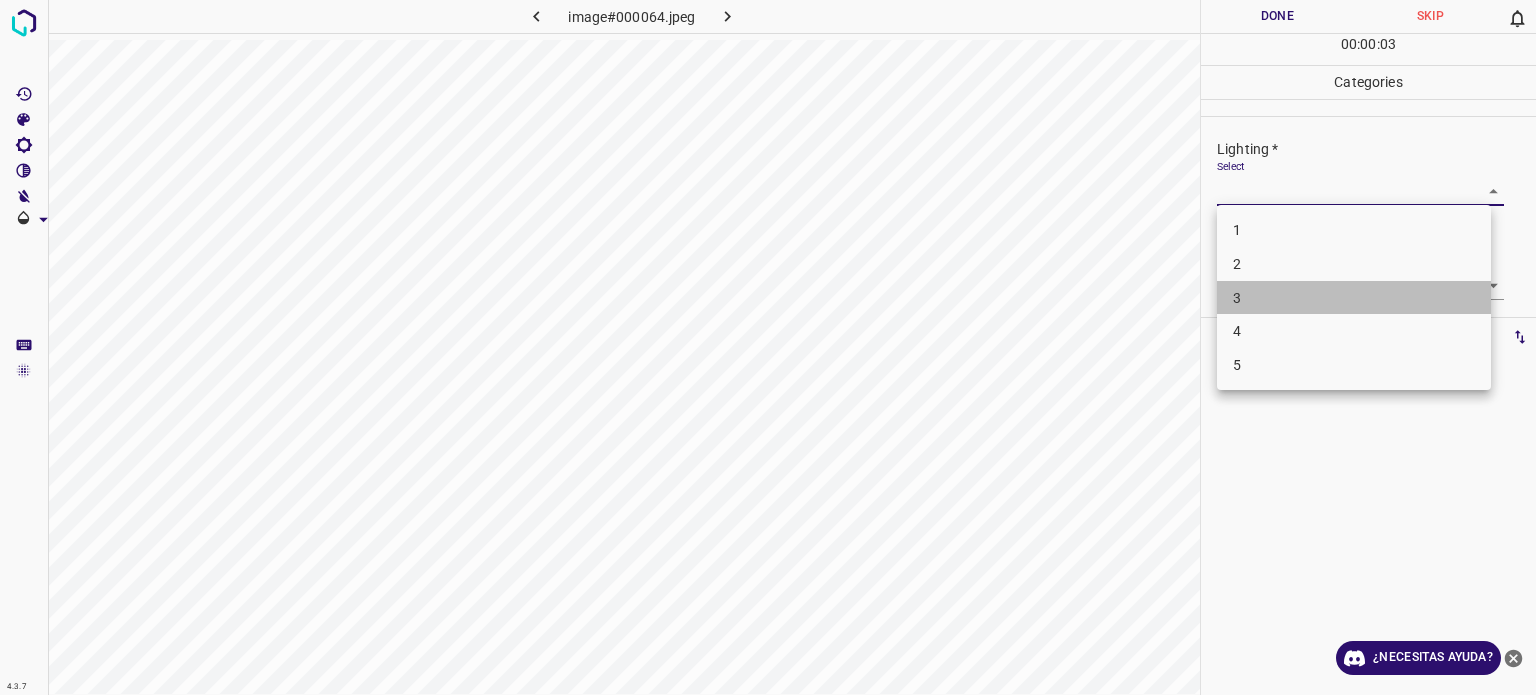 click on "3" at bounding box center [1237, 297] 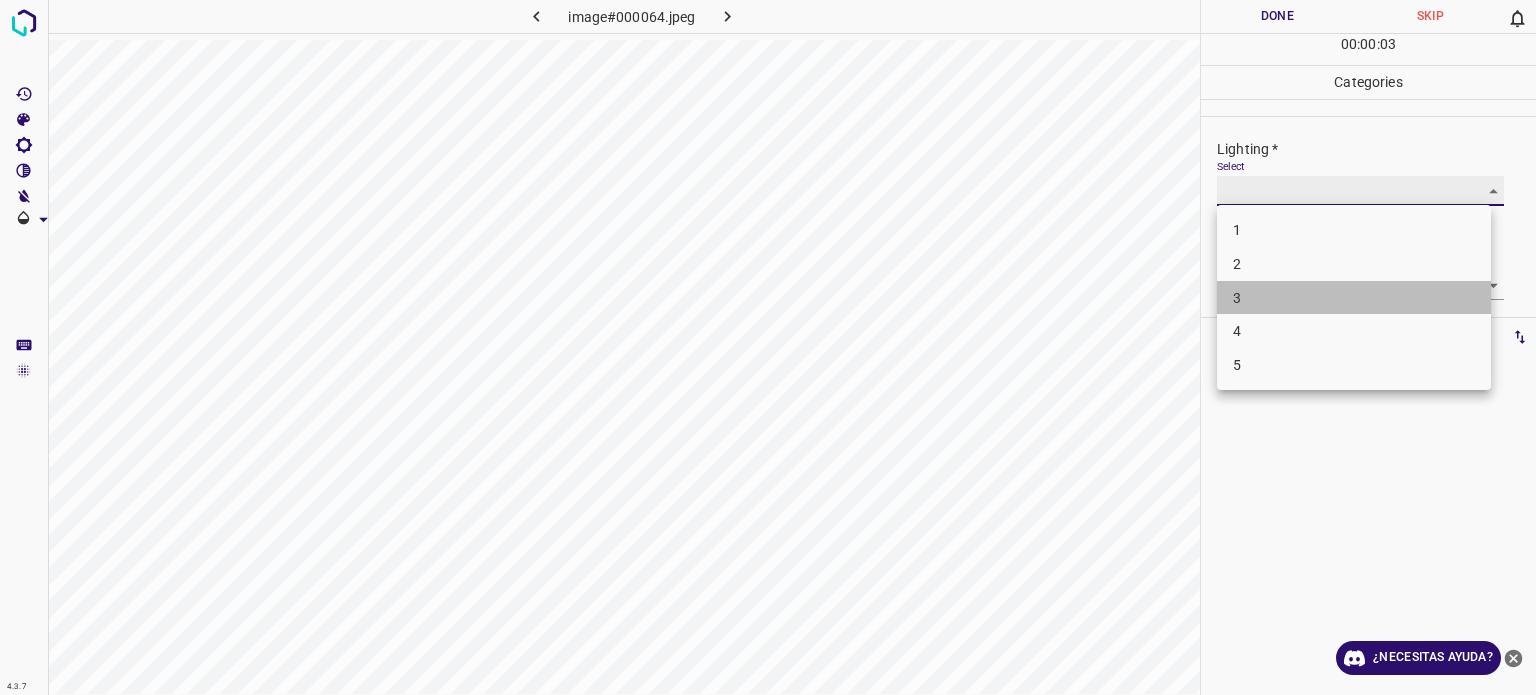 type on "3" 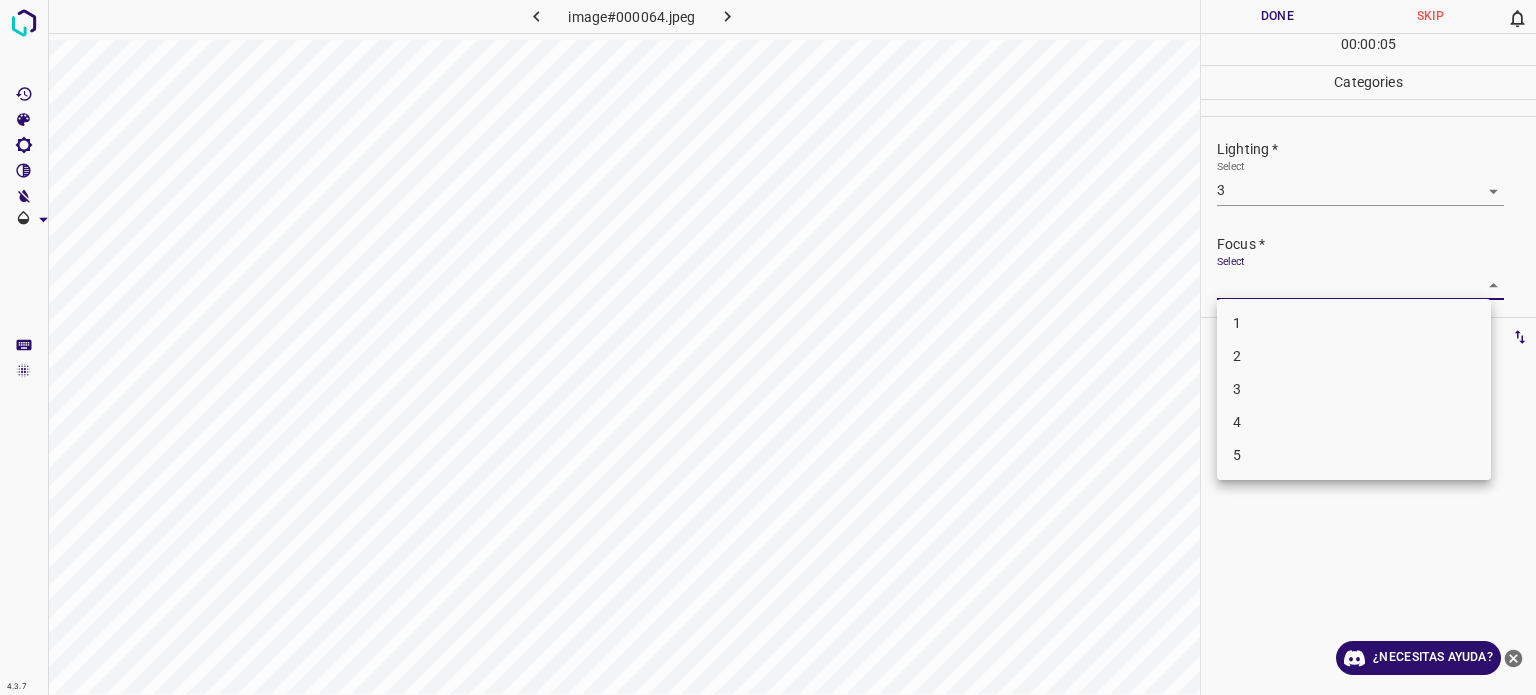 click on "4.3.7 image#000064.jpeg Done Skip 0 00   : 00   : 05   Categories Lighting *  Select 3 3 Focus *  Select ​ Overall *  Select ​ Labels   0 Categories 1 Lighting 2 Focus 3 Overall Tools Space Change between modes (Draw & Edit) I Auto labeling R Restore zoom M Zoom in N Zoom out Delete Delete selecte label Filters Z Restore filters X Saturation filter C Brightness filter V Contrast filter B Gray scale filter General O Download ¿Necesitas ayuda? Texto original Valora esta traducción Tu opinión servirá para ayudar a mejorar el Traductor de Google - Texto - Esconder - Borrar 1 2 3 4 5" at bounding box center (768, 347) 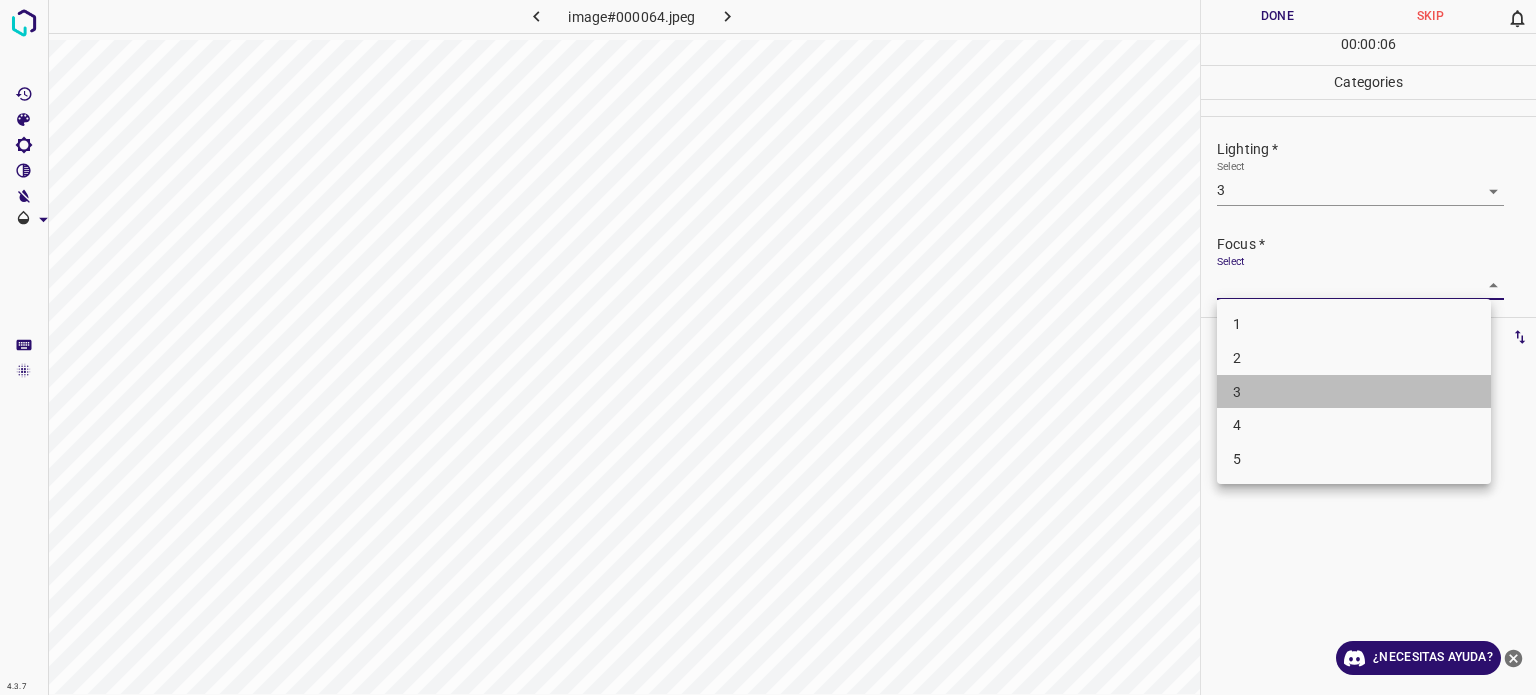 click on "3" at bounding box center (1354, 392) 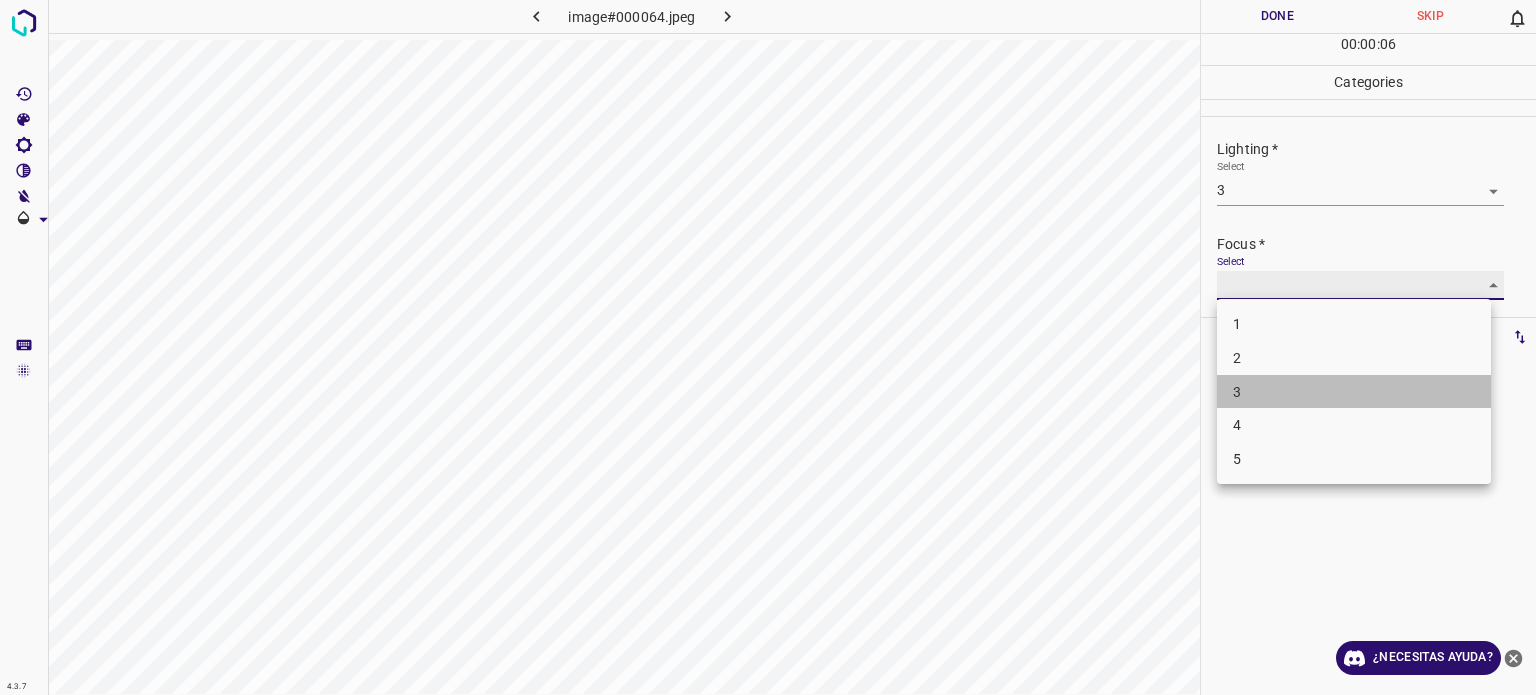 type on "3" 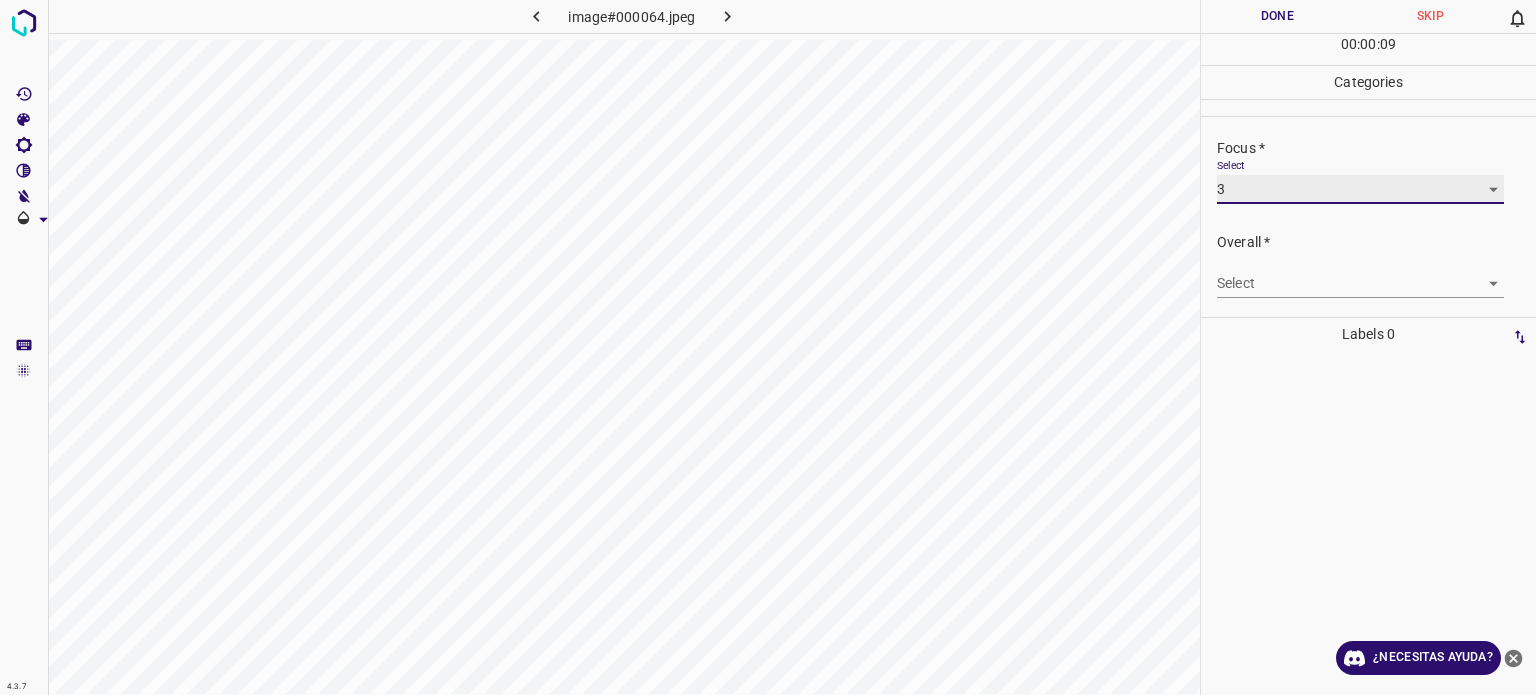 scroll, scrollTop: 98, scrollLeft: 0, axis: vertical 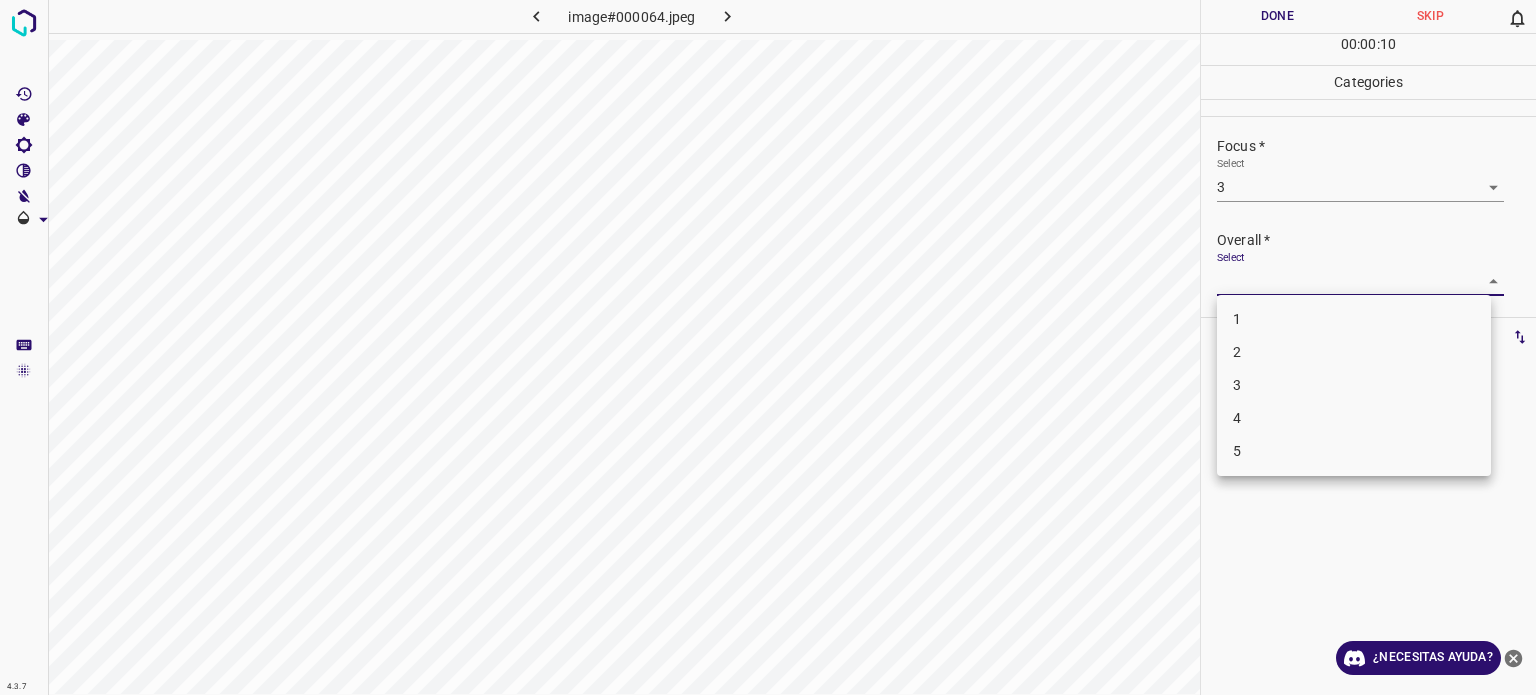 click on "4.3.7 image#000064.jpeg Done Skip 0 00   : 00   : 10   Categories Lighting *  Select 3 3 Focus *  Select 3 3 Overall *  Select ​ Labels   0 Categories 1 Lighting 2 Focus 3 Overall Tools Space Change between modes (Draw & Edit) I Auto labeling R Restore zoom M Zoom in N Zoom out Delete Delete selecte label Filters Z Restore filters X Saturation filter C Brightness filter V Contrast filter B Gray scale filter General O Download ¿Necesitas ayuda? Texto original Valora esta traducción Tu opinión servirá para ayudar a mejorar el Traductor de Google - Texto - Esconder - Borrar 1 2 3 4 5" at bounding box center [768, 347] 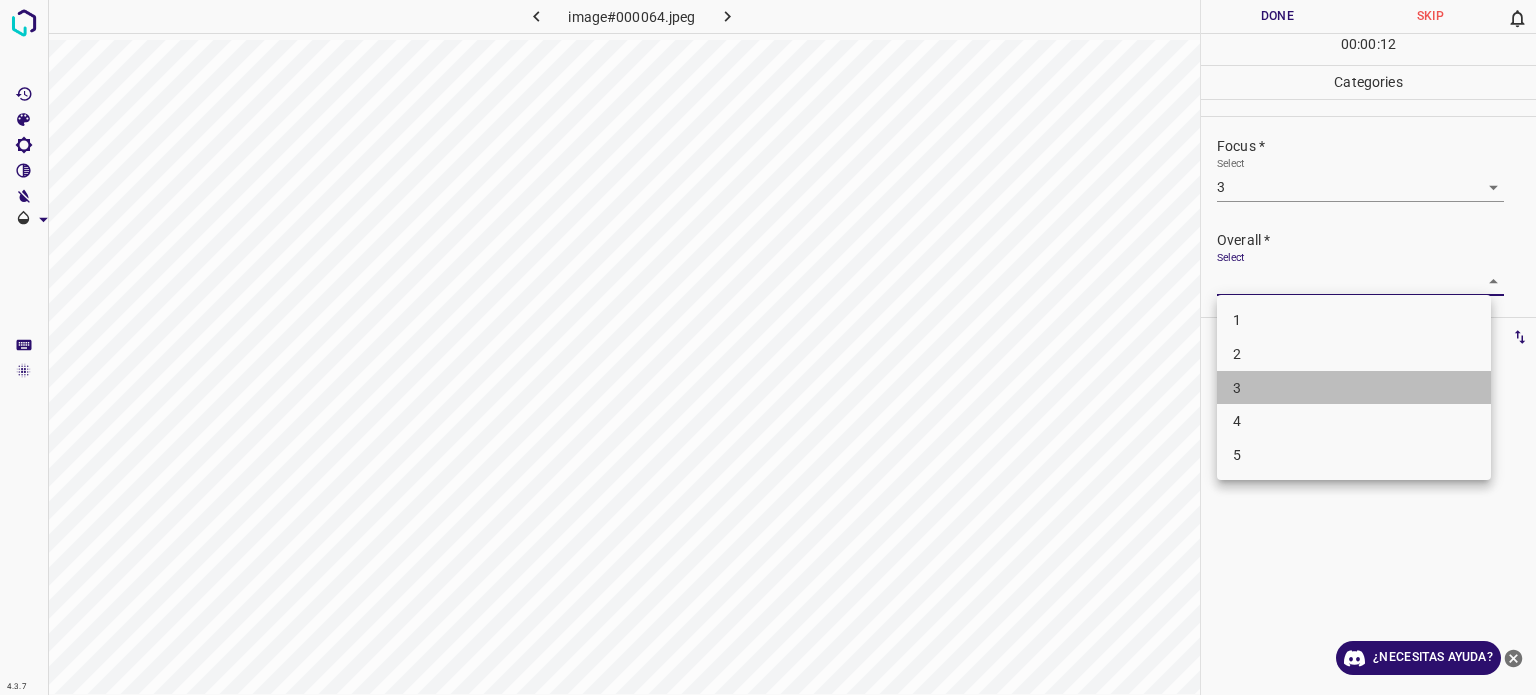 click on "3" at bounding box center (1354, 388) 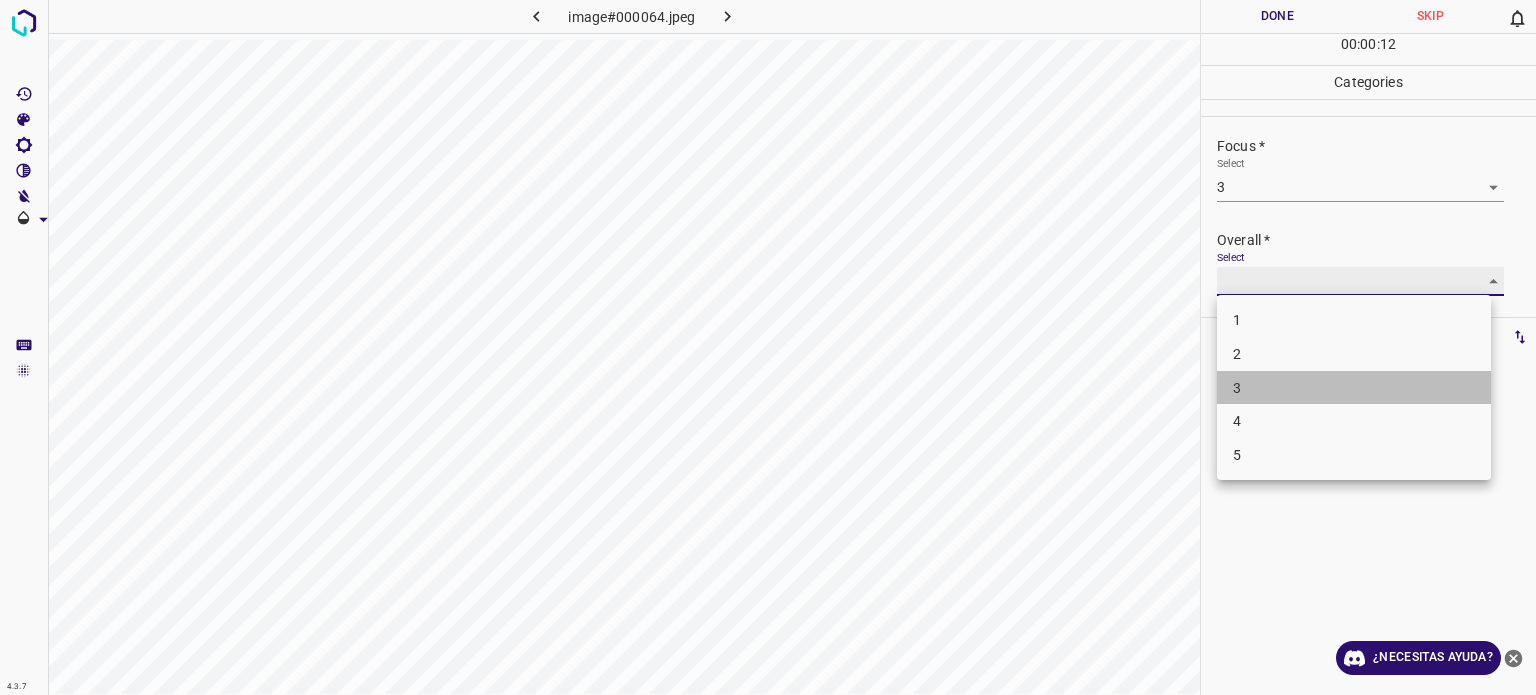 type on "3" 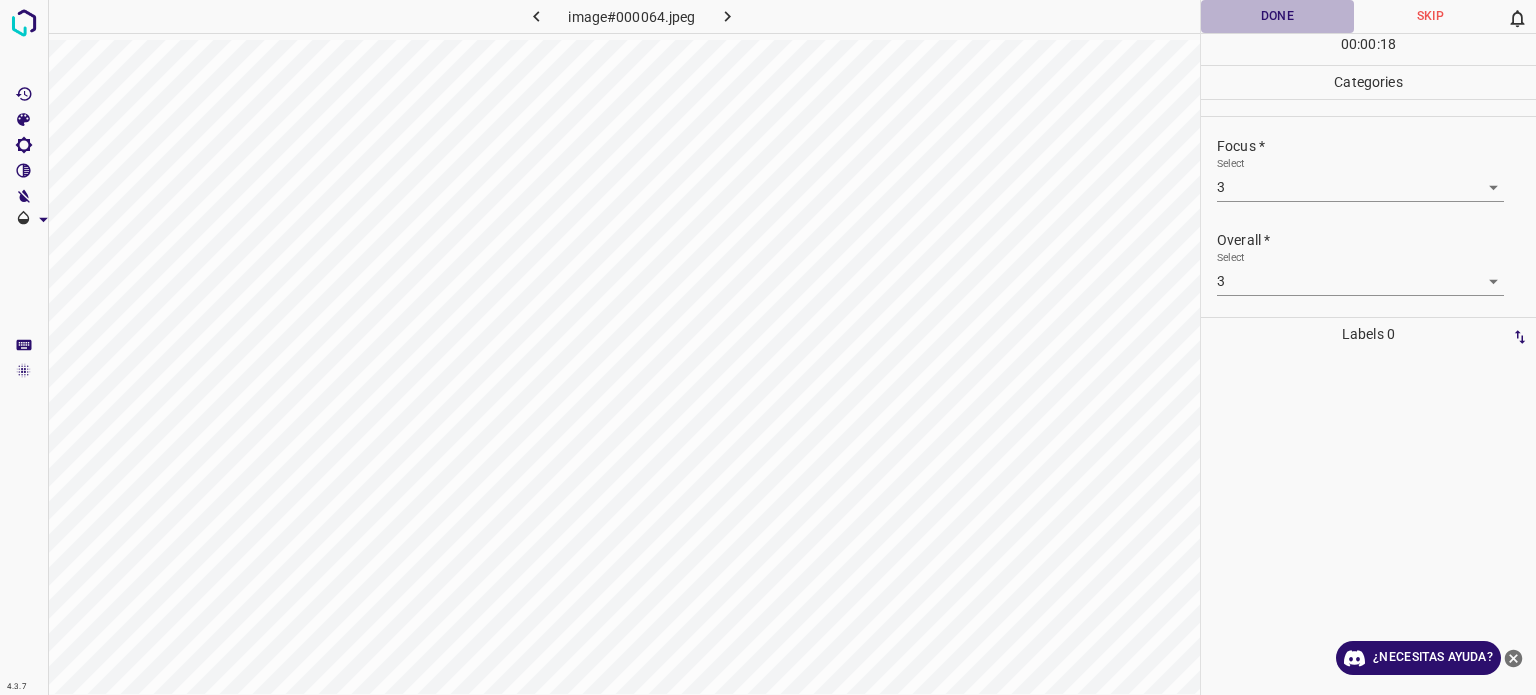 click on "Done" at bounding box center (1277, 16) 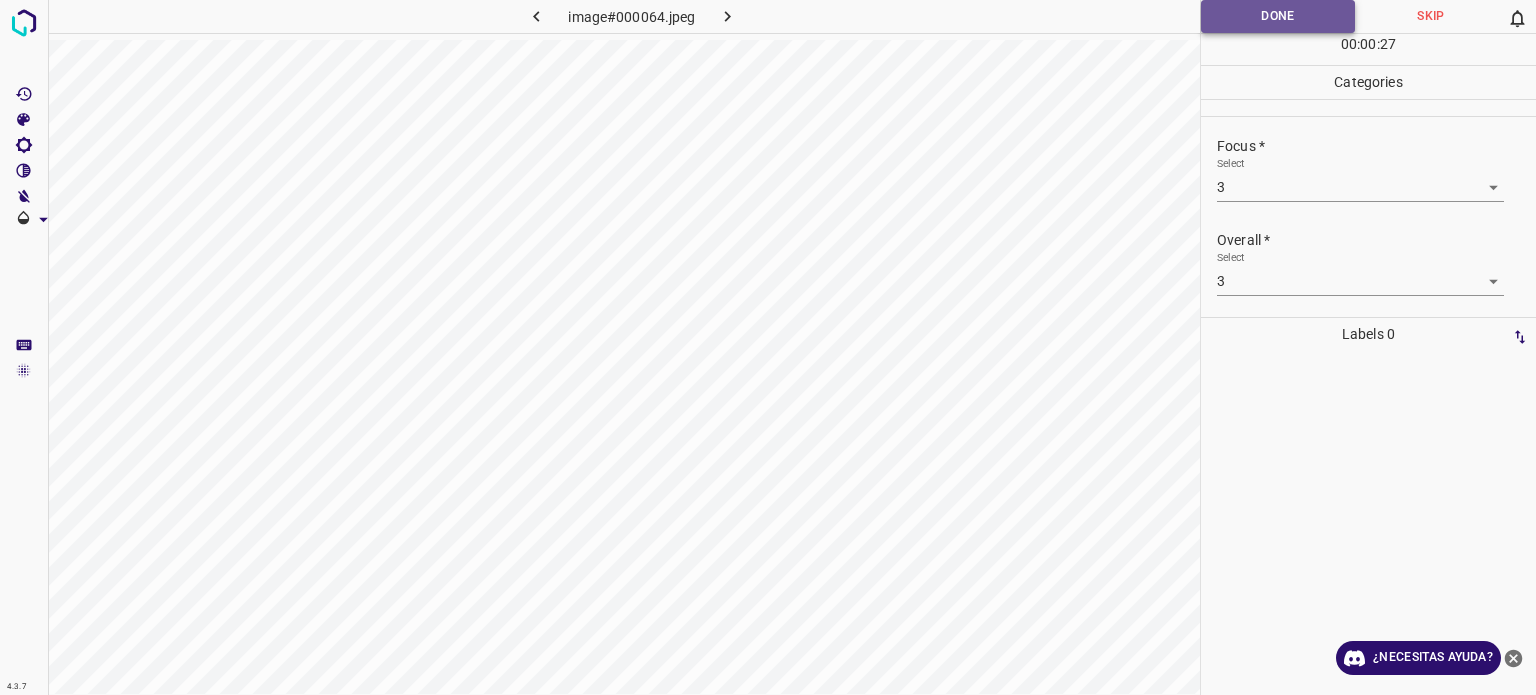 click on "Done" at bounding box center (1278, 16) 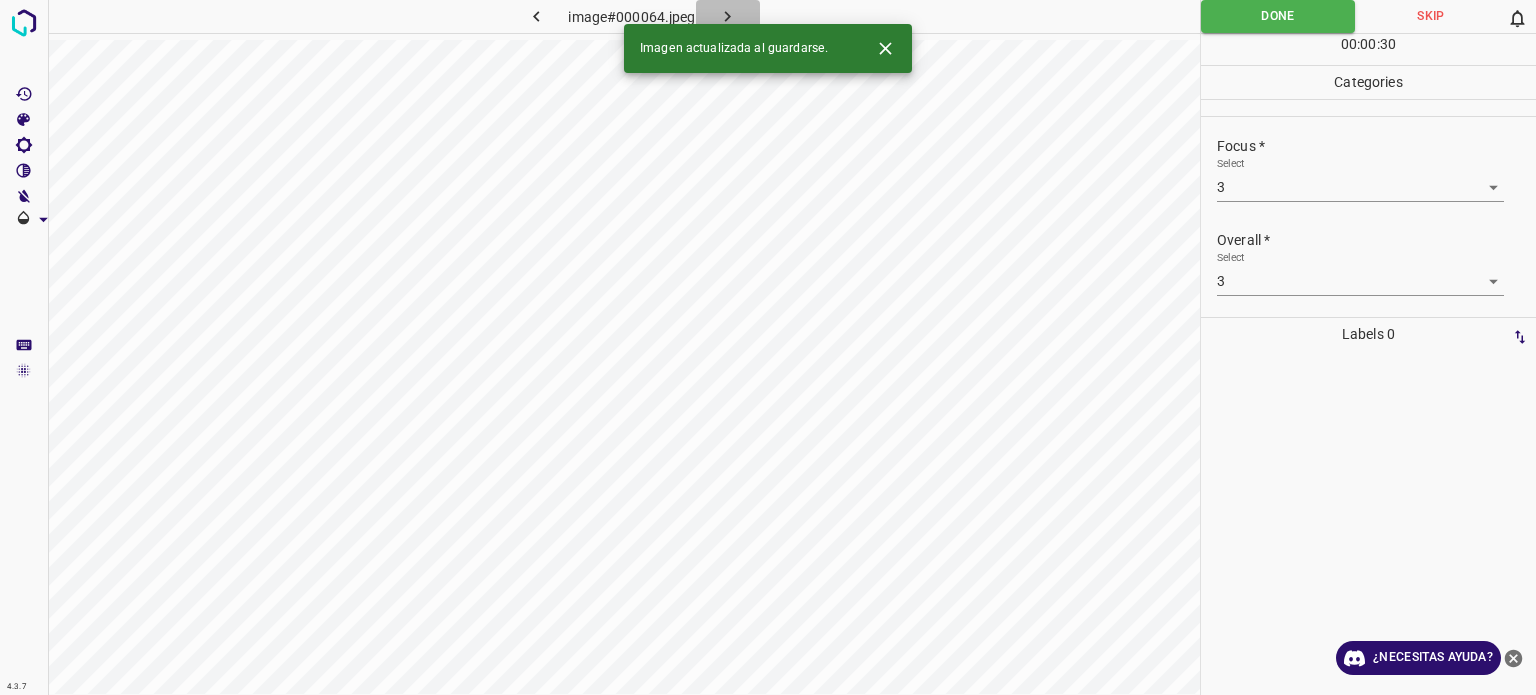 click 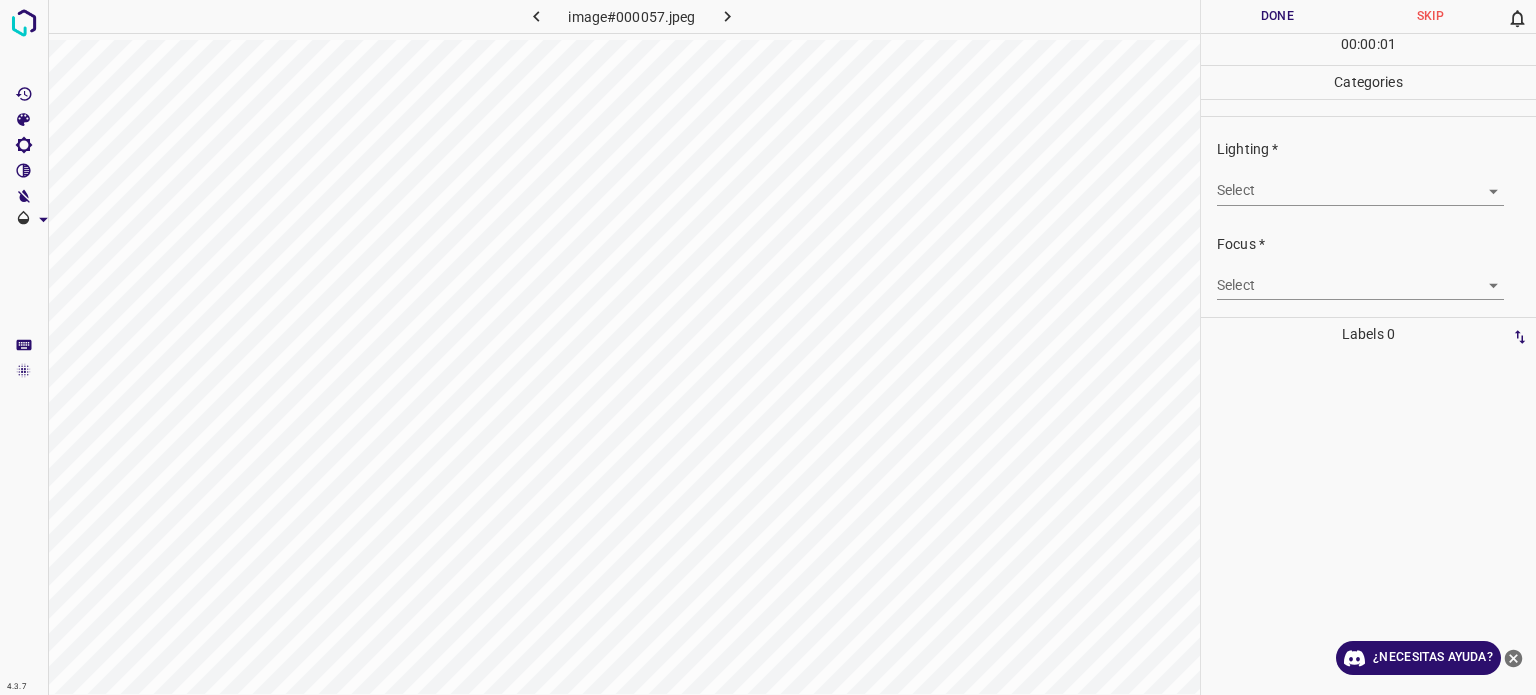 click on "Lighting *  Select ​" at bounding box center (1368, 172) 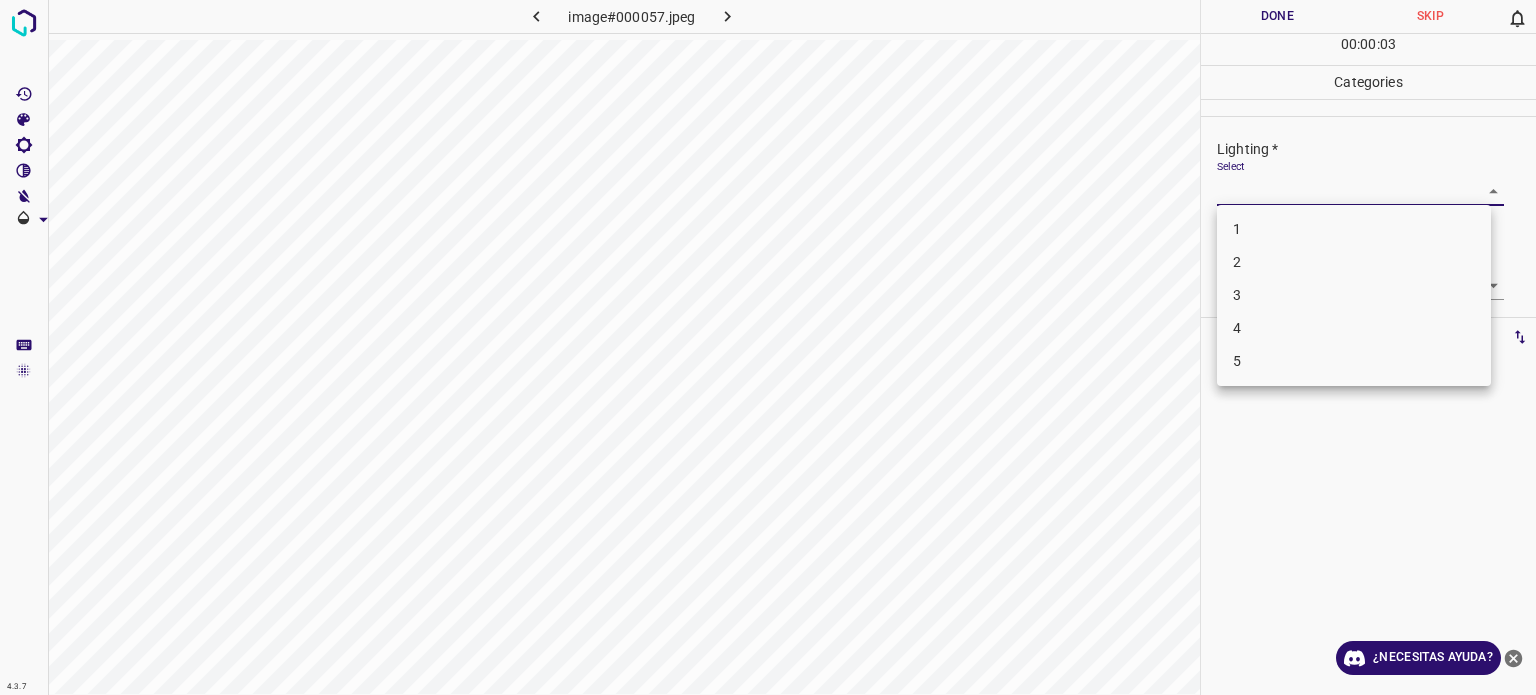 click on "4.3.7 image#000057.jpeg Done Skip 0 00   : 00   : 03   Categories Lighting *  Select ​ Focus *  Select ​ Overall *  Select ​ Labels   0 Categories 1 Lighting 2 Focus 3 Overall Tools Space Change between modes (Draw & Edit) I Auto labeling R Restore zoom M Zoom in N Zoom out Delete Delete selecte label Filters Z Restore filters X Saturation filter C Brightness filter V Contrast filter B Gray scale filter General O Download ¿Necesitas ayuda? Texto original Valora esta traducción Tu opinión servirá para ayudar a mejorar el Traductor de Google - Texto - Esconder - Borrar 1 2 3 4 5" at bounding box center [768, 347] 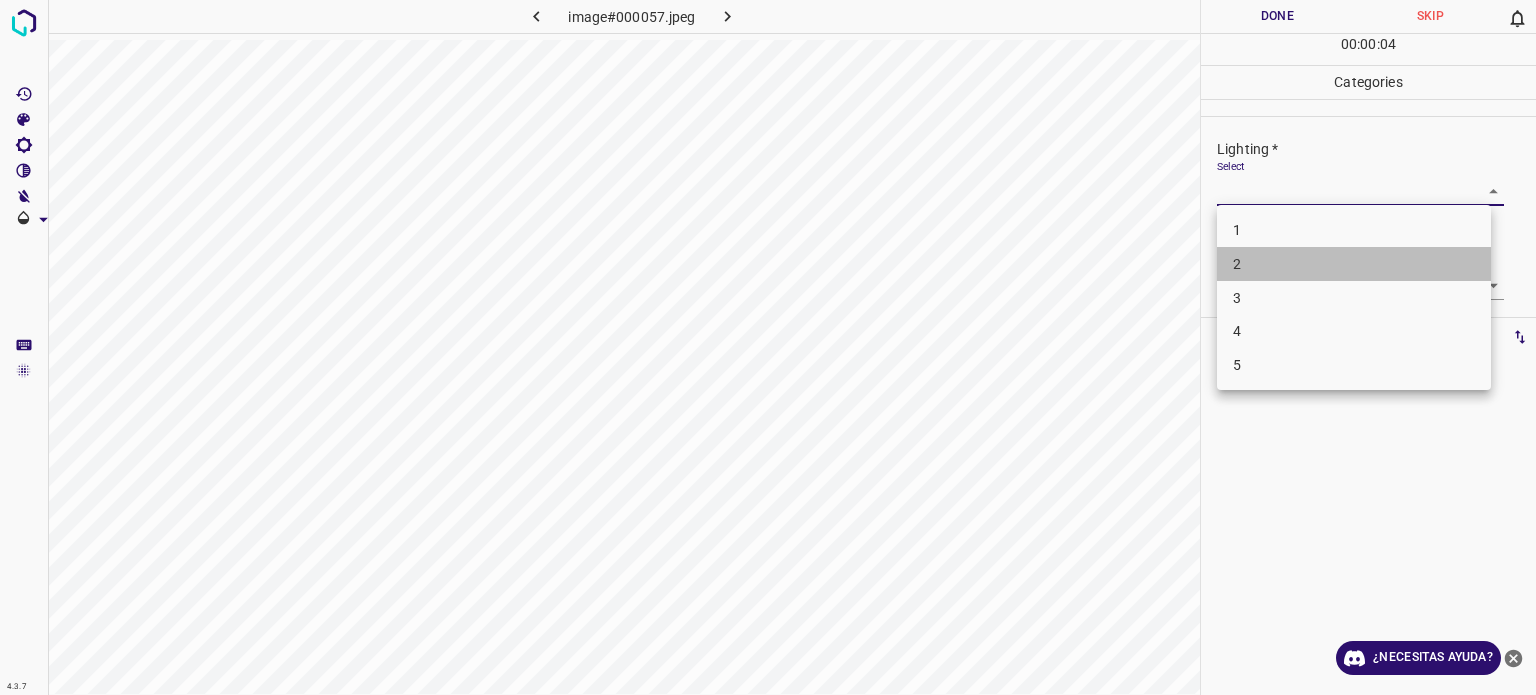 click on "2" at bounding box center [1354, 264] 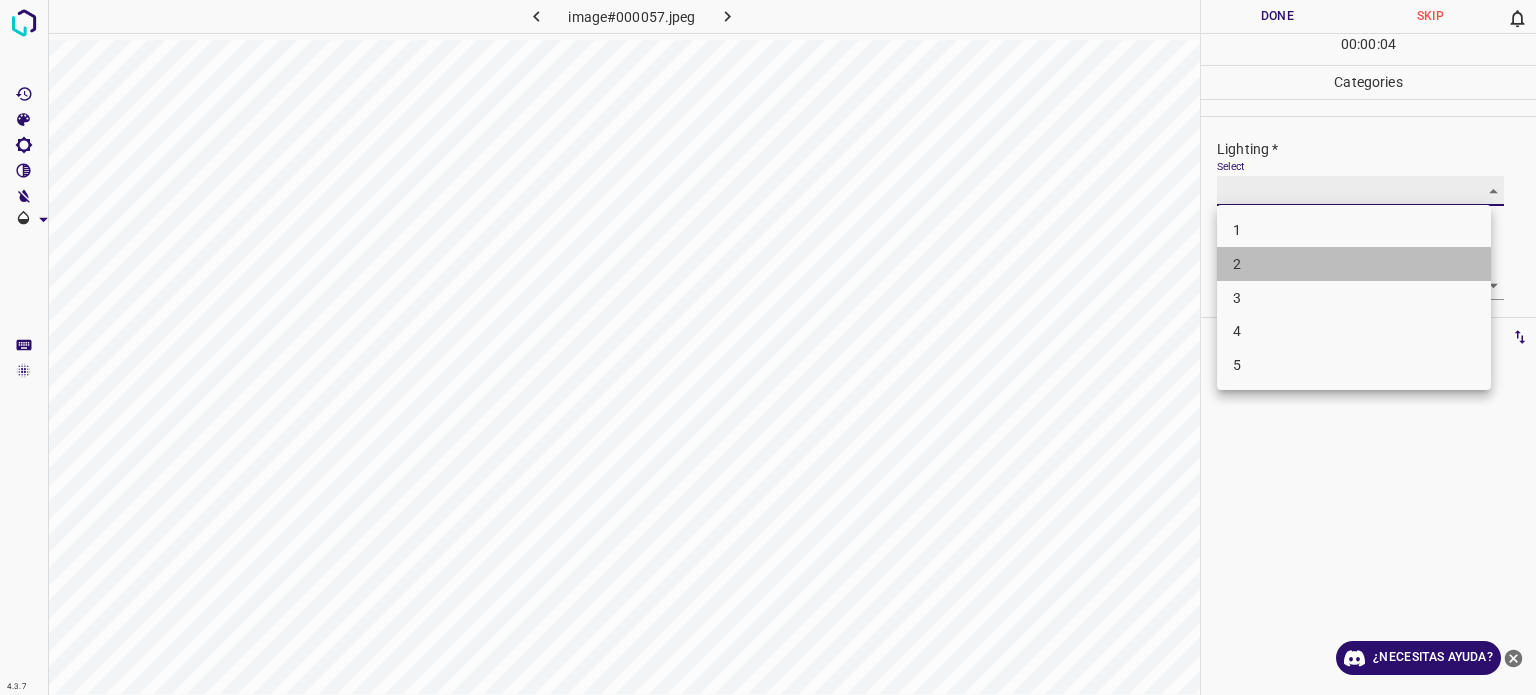 type on "2" 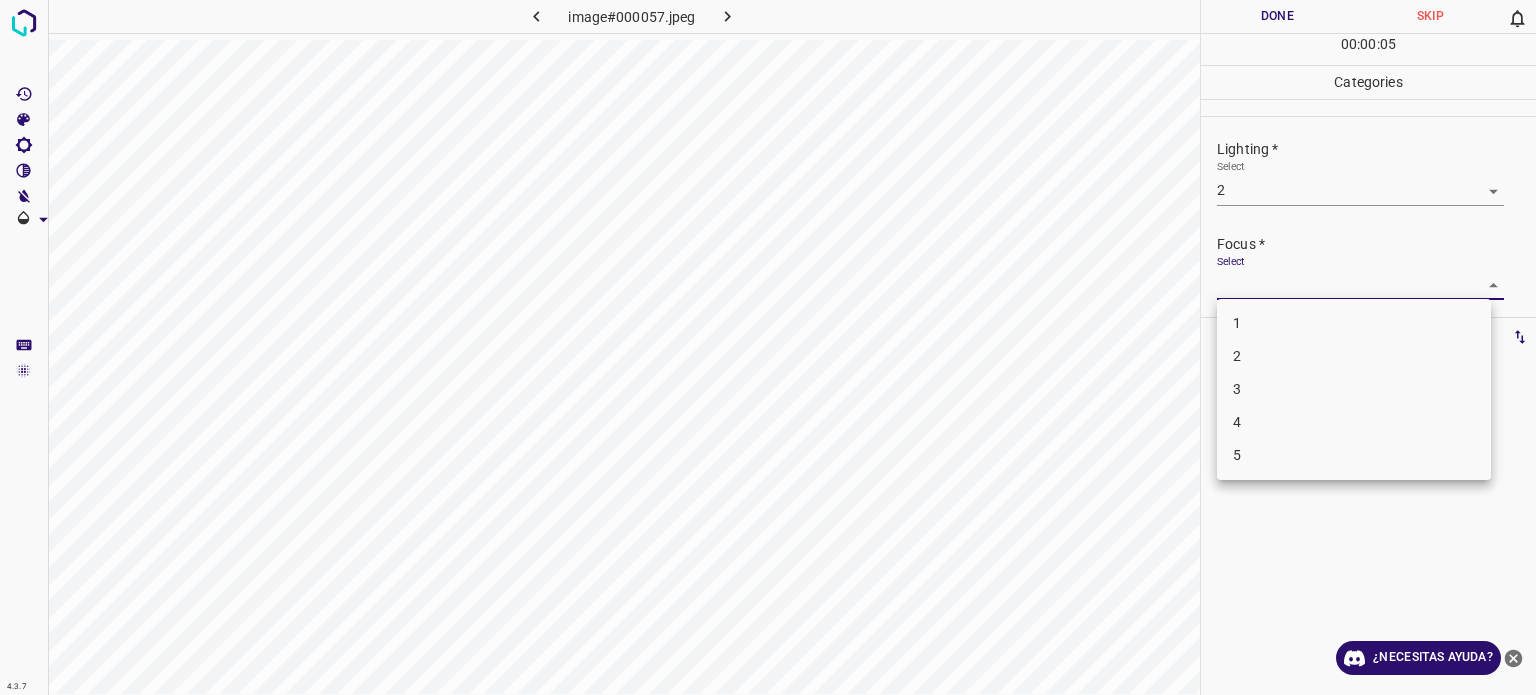 click on "4.3.7 image#000057.jpeg Done Skip 0 00   : 00   : 05   Categories Lighting *  Select 2 2 Focus *  Select ​ Overall *  Select ​ Labels   0 Categories 1 Lighting 2 Focus 3 Overall Tools Space Change between modes (Draw & Edit) I Auto labeling R Restore zoom M Zoom in N Zoom out Delete Delete selecte label Filters Z Restore filters X Saturation filter C Brightness filter V Contrast filter B Gray scale filter General O Download ¿Necesitas ayuda? Texto original Valora esta traducción Tu opinión servirá para ayudar a mejorar el Traductor de Google - Texto - Esconder - Borrar 1 2 3 4 5" at bounding box center [768, 347] 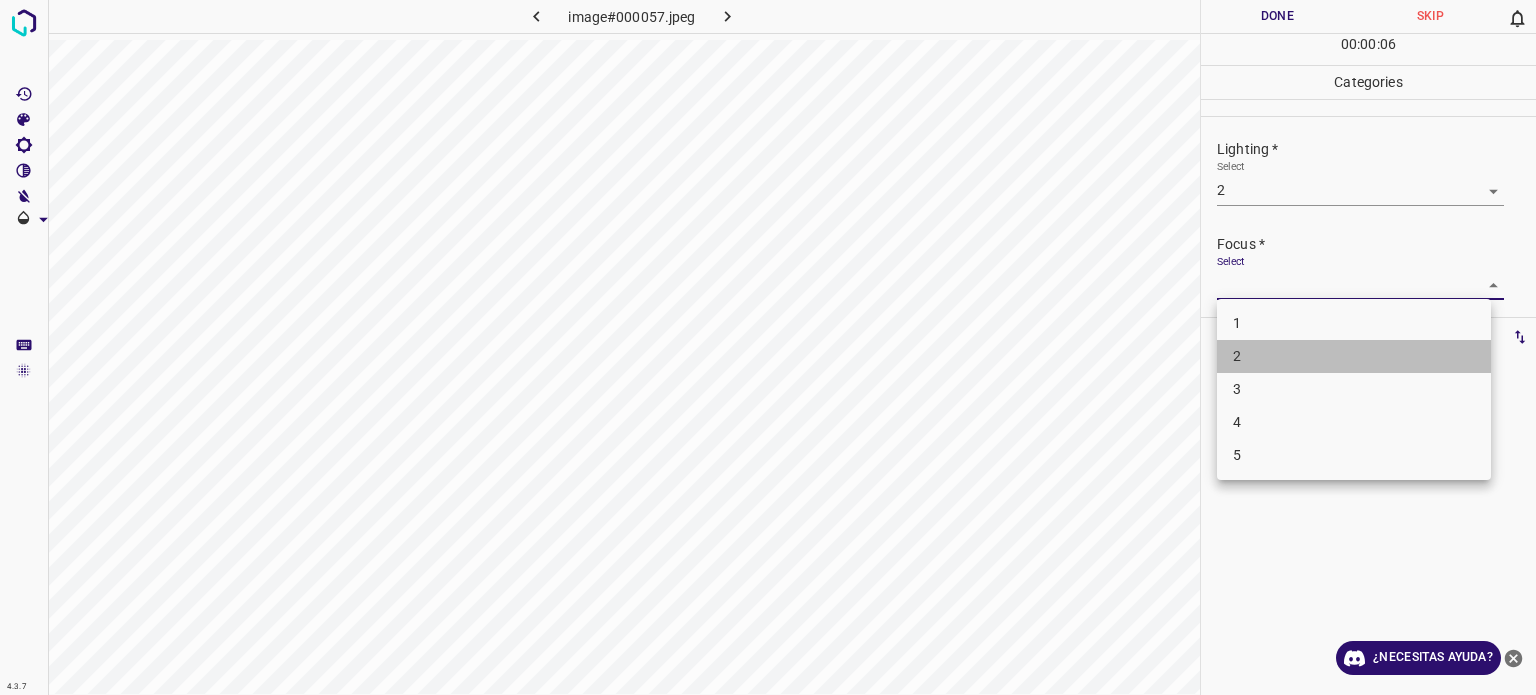click on "2" at bounding box center (1354, 356) 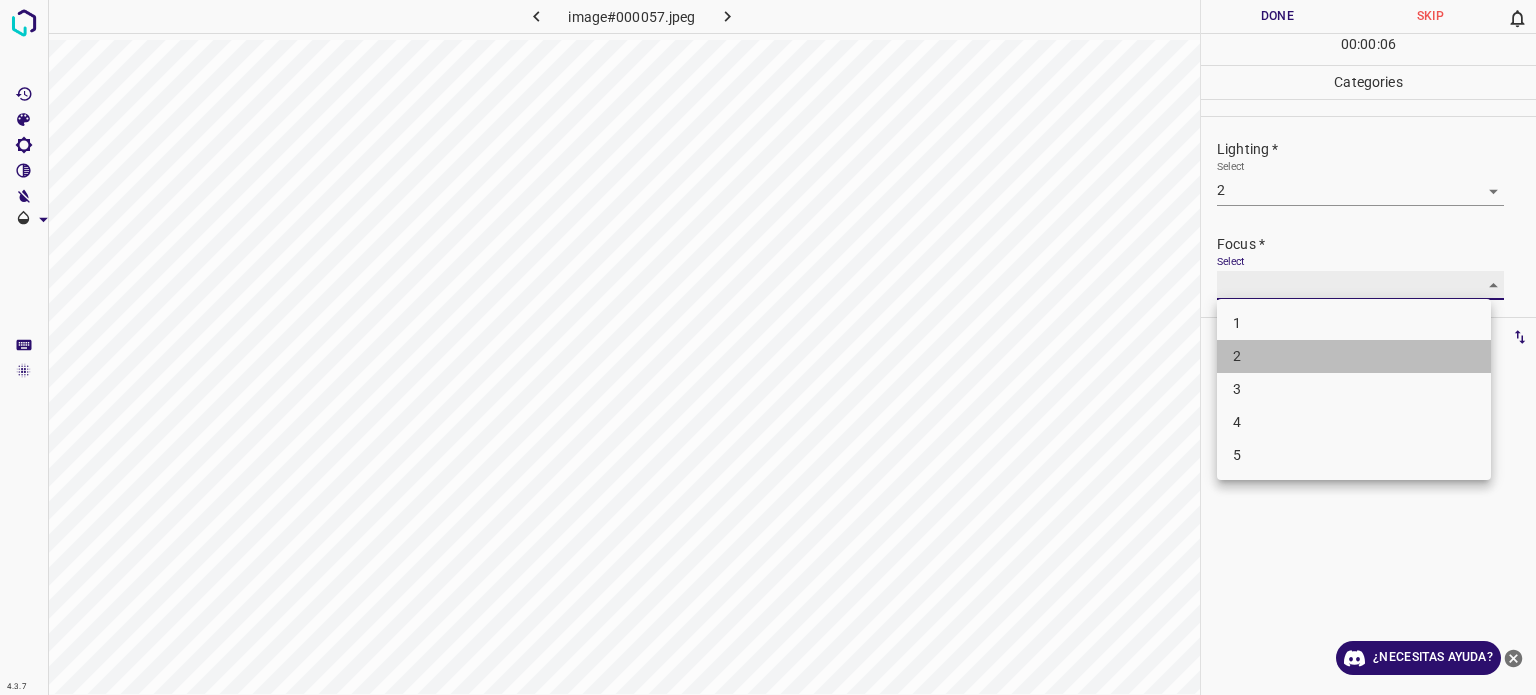 type on "2" 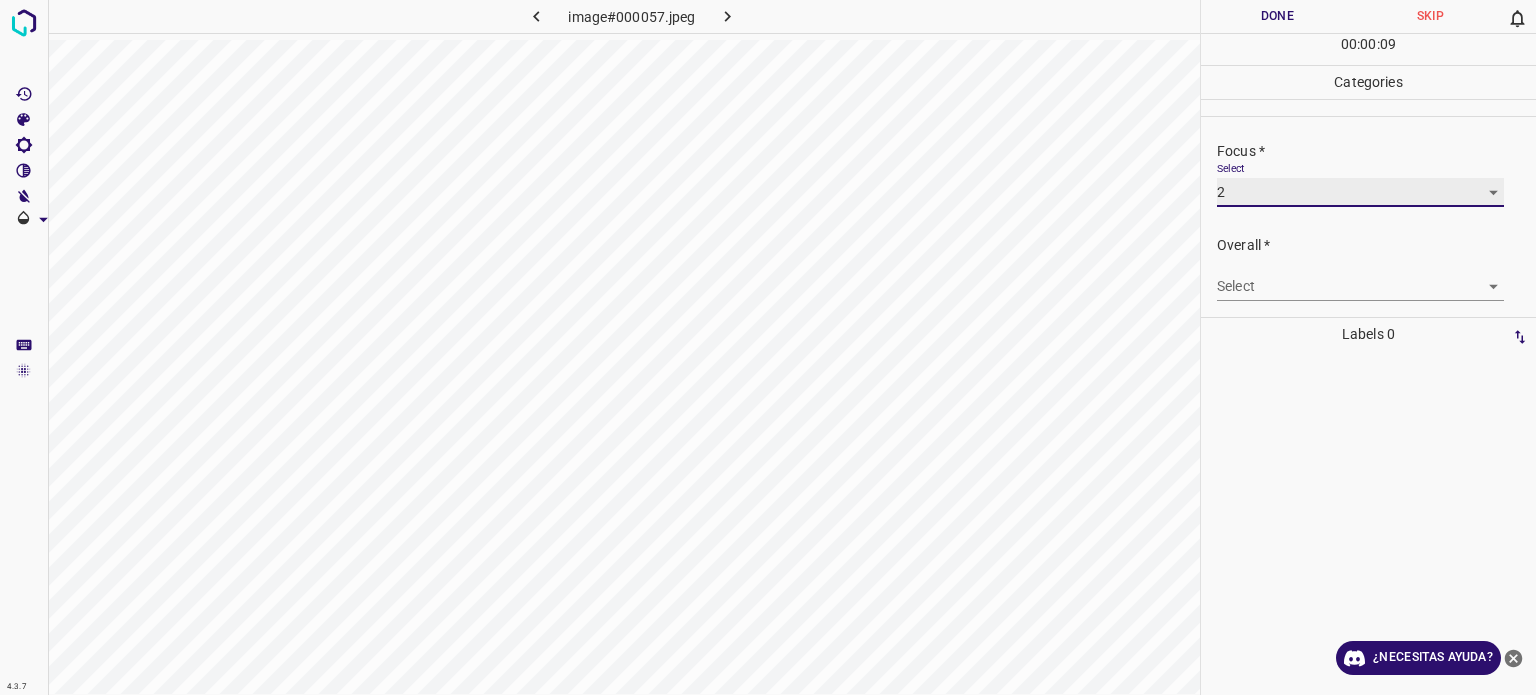 scroll, scrollTop: 98, scrollLeft: 0, axis: vertical 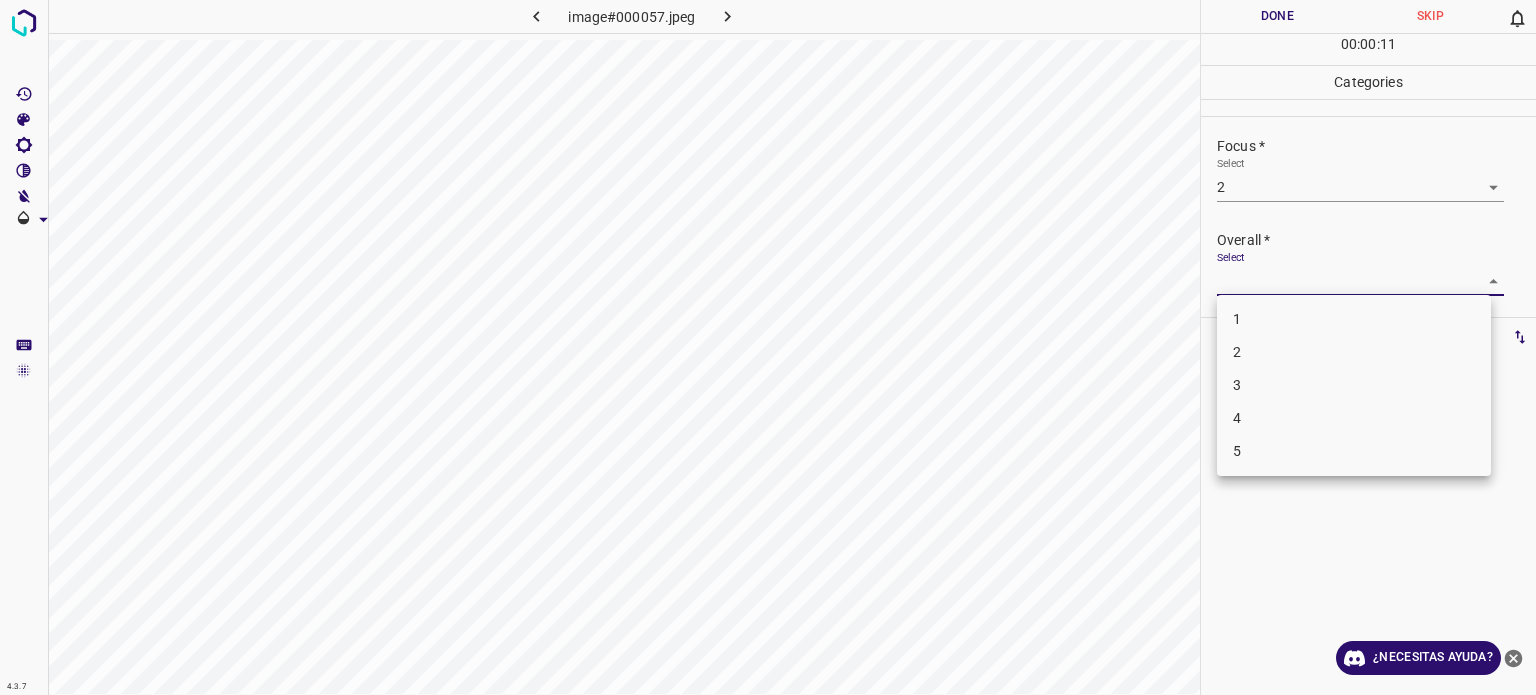click on "4.3.7 image#000057.jpeg Done Skip 0 00   : 00   : 11   Categories Lighting *  Select 2 2 Focus *  Select 2 2 Overall *  Select ​ Labels   0 Categories 1 Lighting 2 Focus 3 Overall Tools Space Change between modes (Draw & Edit) I Auto labeling R Restore zoom M Zoom in N Zoom out Delete Delete selecte label Filters Z Restore filters X Saturation filter C Brightness filter V Contrast filter B Gray scale filter General O Download ¿Necesitas ayuda? Texto original Valora esta traducción Tu opinión servirá para ayudar a mejorar el Traductor de Google - Texto - Esconder - Borrar 1 2 3 4 5" at bounding box center (768, 347) 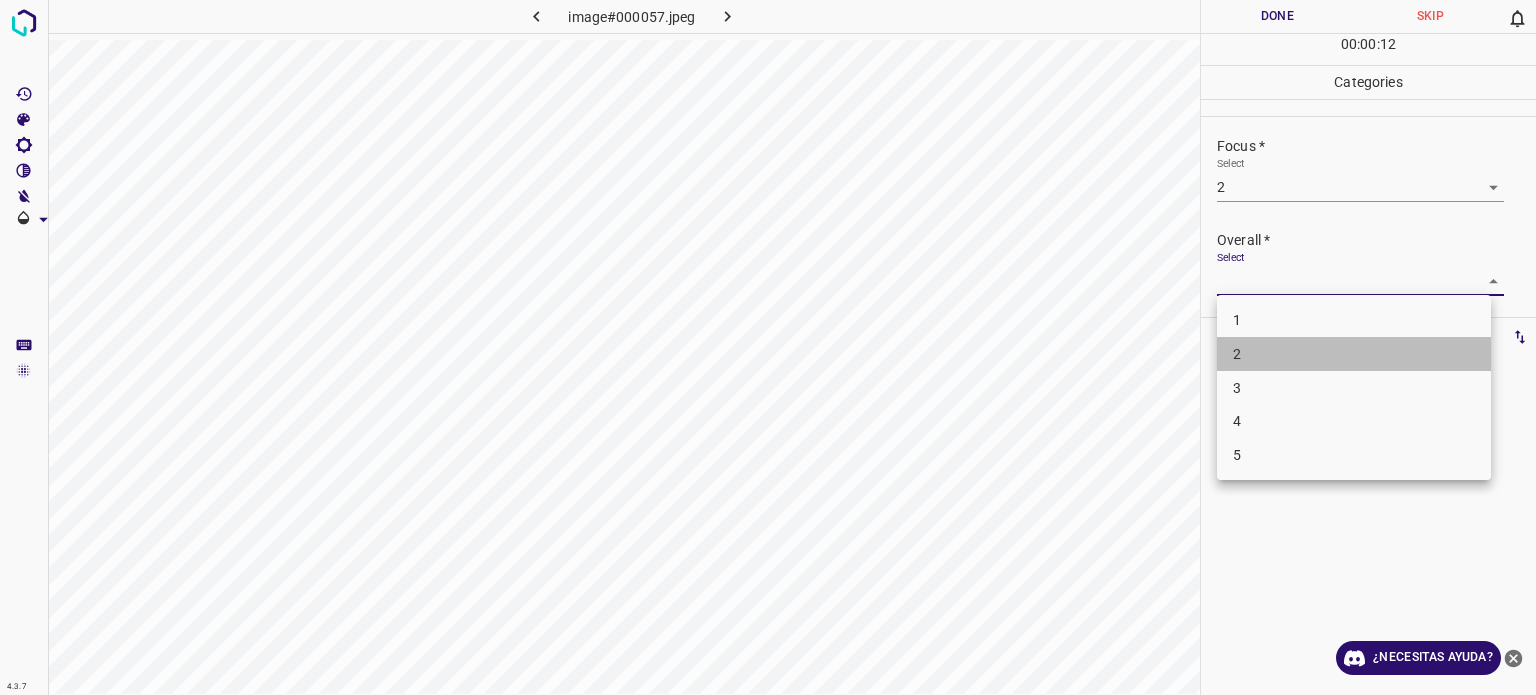 click on "2" at bounding box center (1237, 354) 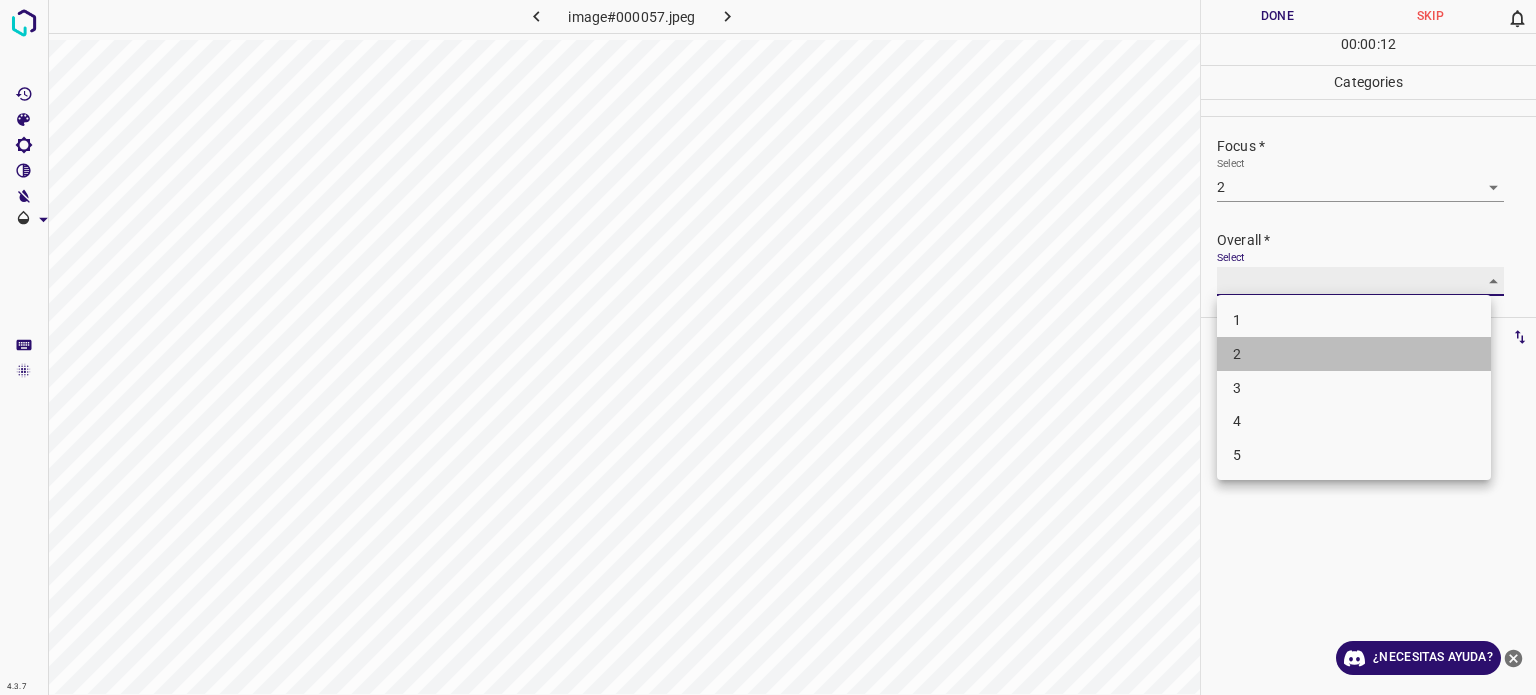 type on "2" 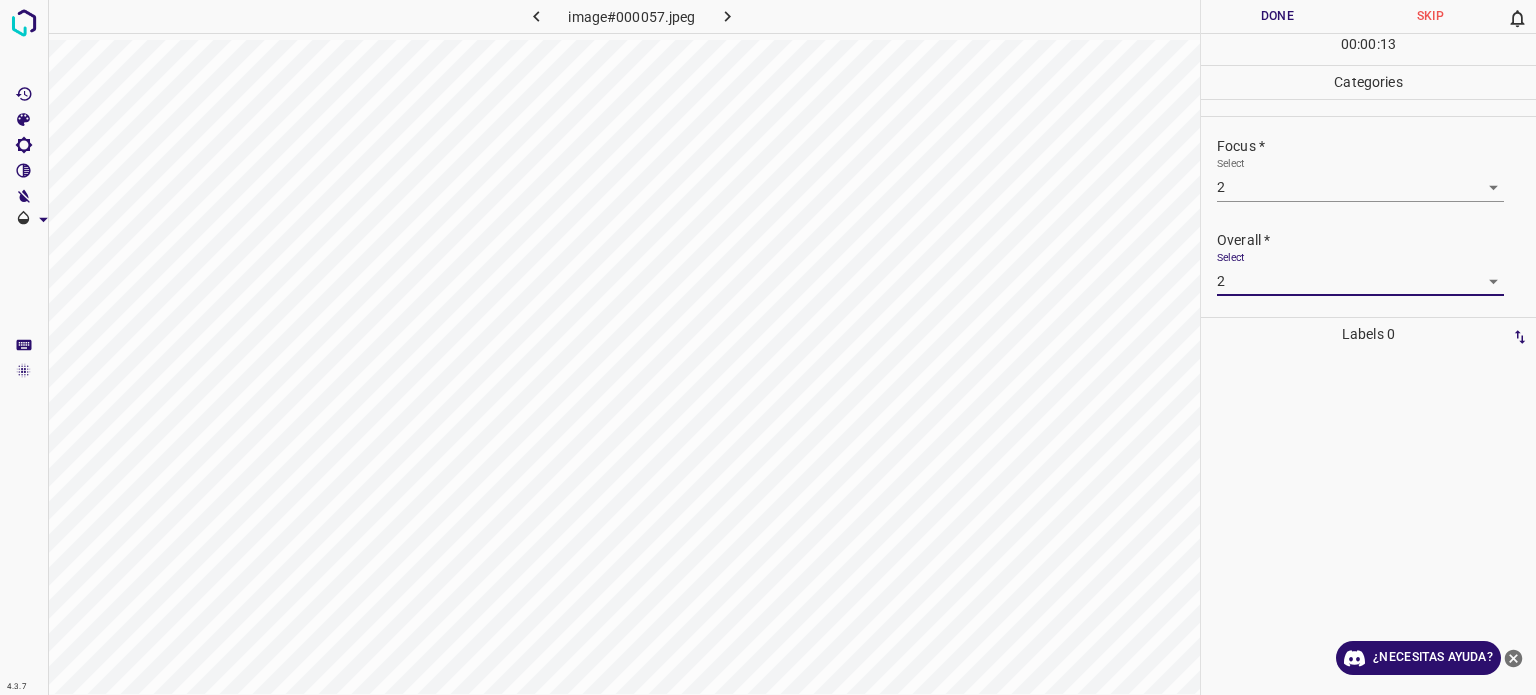 click on "Done" at bounding box center [1277, 16] 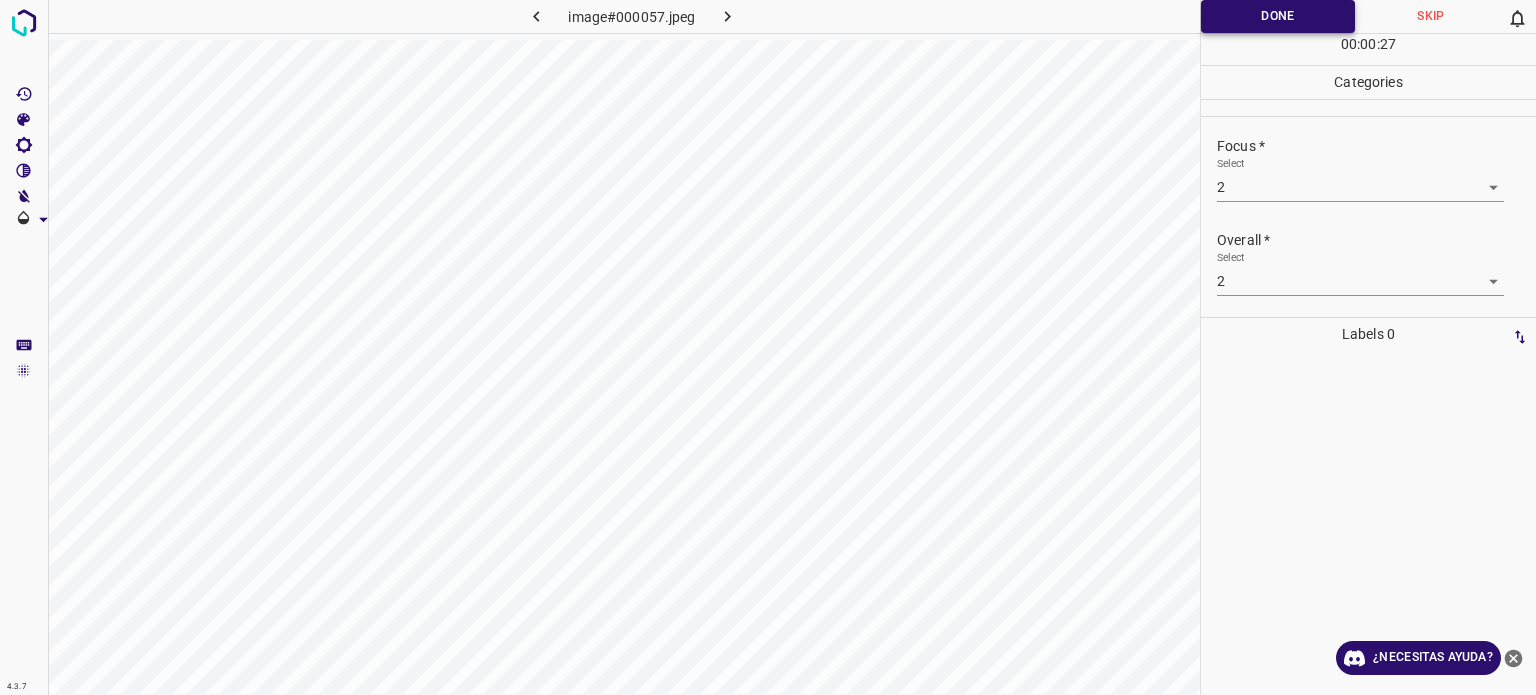 click on "Done" at bounding box center (1278, 16) 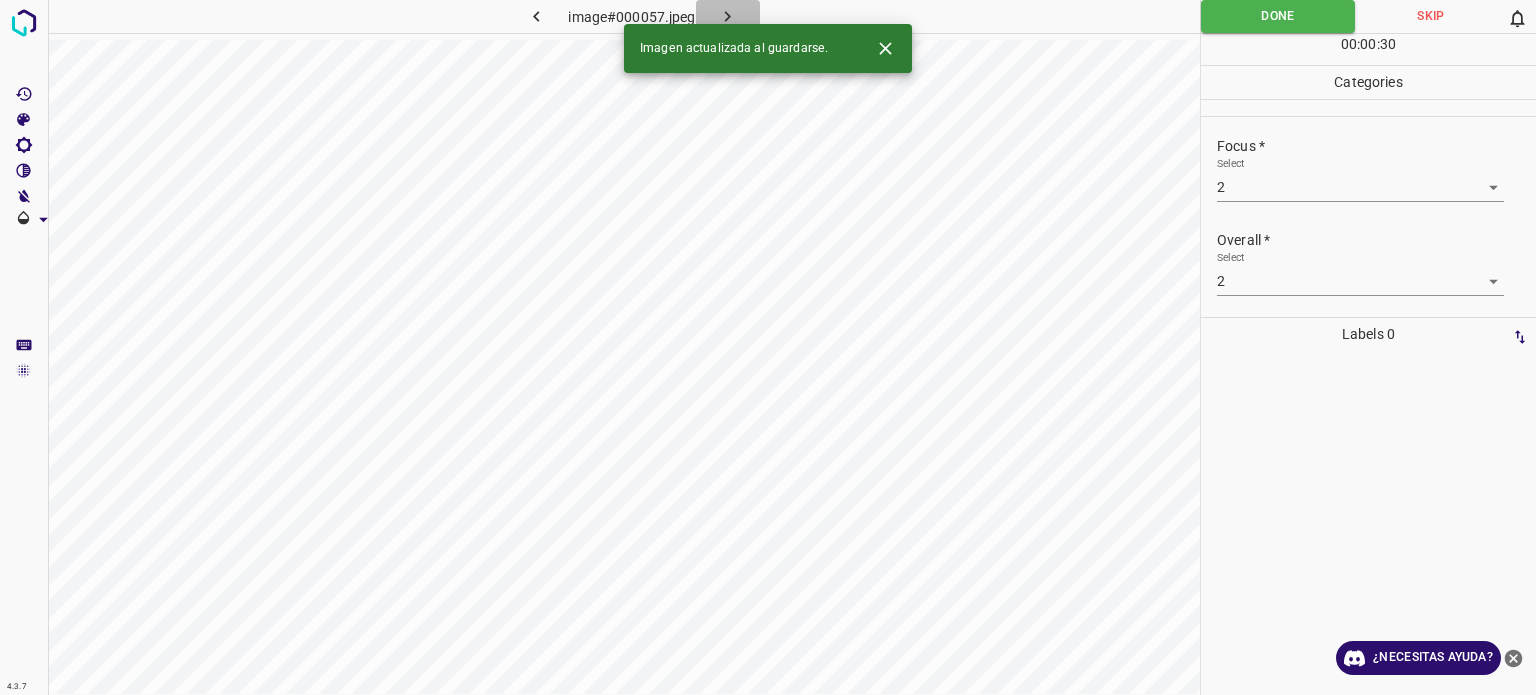 click 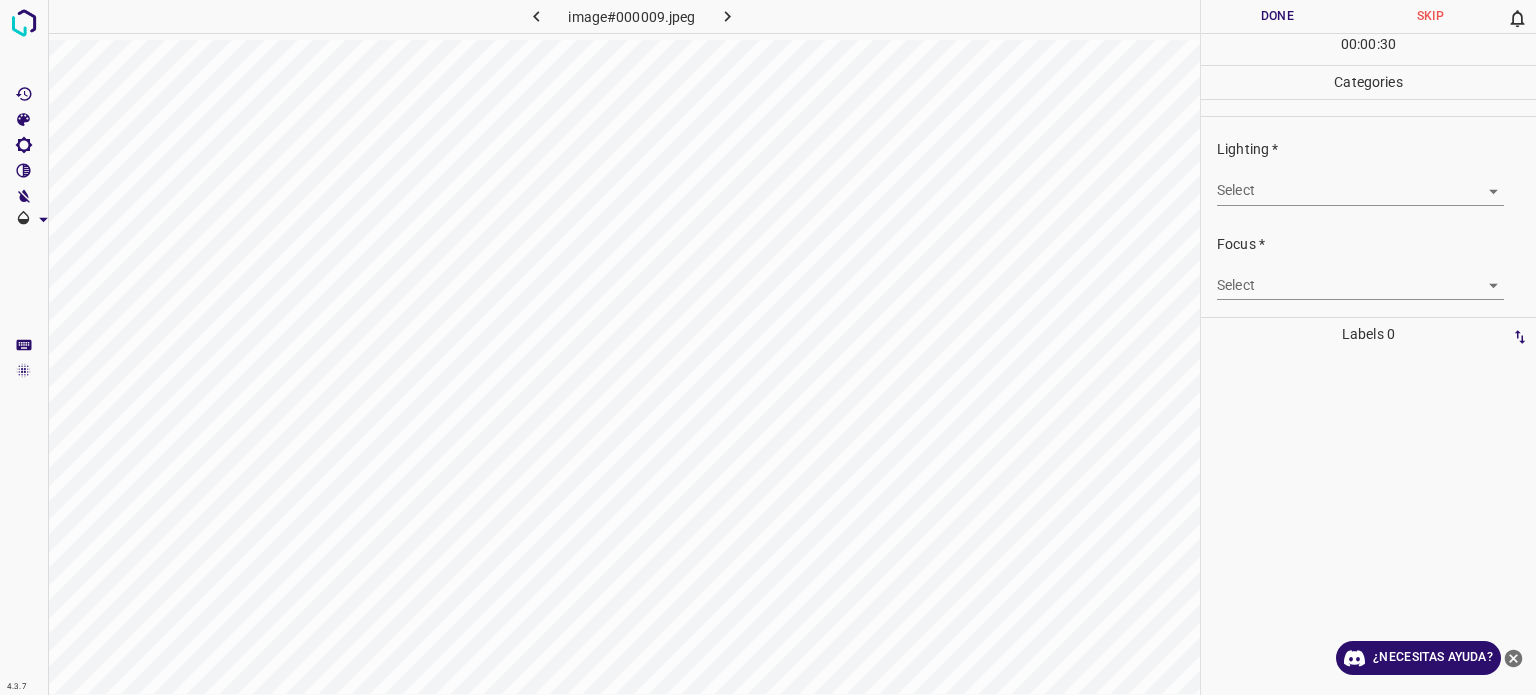 click on "image#000009.jpeg" at bounding box center [624, 347] 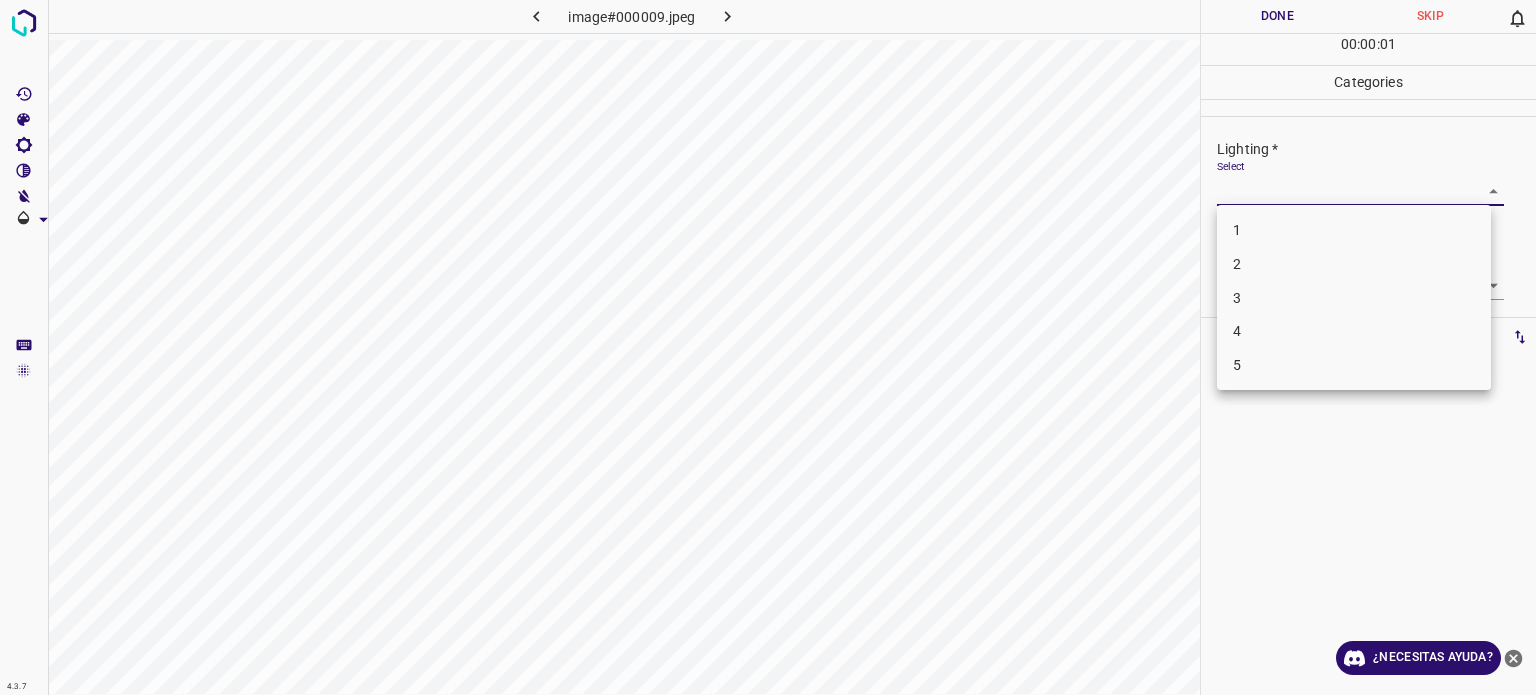 click on "4.3.7 image#000009.jpeg Done Skip 0 00   : 00   : 01   Categories Lighting *  Select ​ Focus *  Select ​ Overall *  Select ​ Labels   0 Categories 1 Lighting 2 Focus 3 Overall Tools Space Change between modes (Draw & Edit) I Auto labeling R Restore zoom M Zoom in N Zoom out Delete Delete selecte label Filters Z Restore filters X Saturation filter C Brightness filter V Contrast filter B Gray scale filter General O Download ¿Necesitas ayuda? Texto original Valora esta traducción Tu opinión servirá para ayudar a mejorar el Traductor de Google - Texto - Esconder - Borrar 1 2 3 4 5" at bounding box center [768, 347] 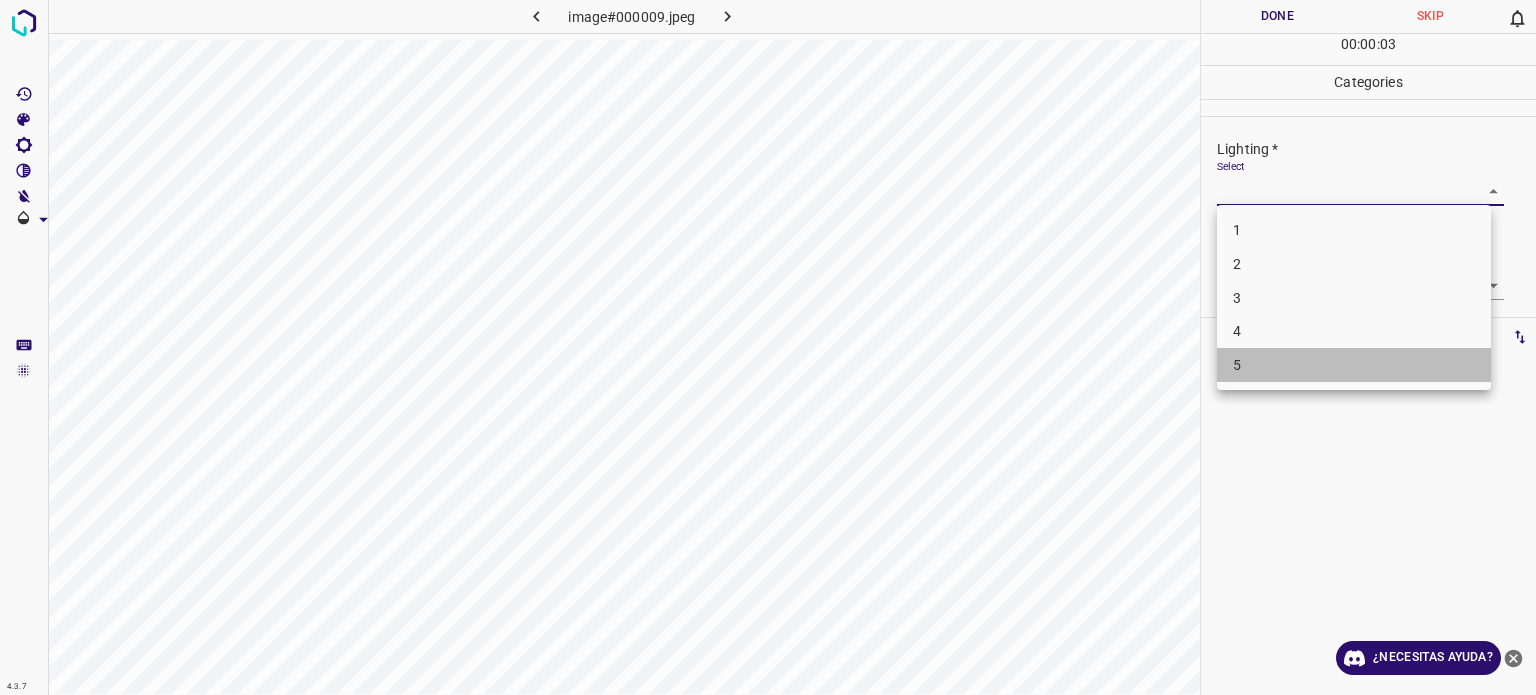 click on "5" at bounding box center (1354, 365) 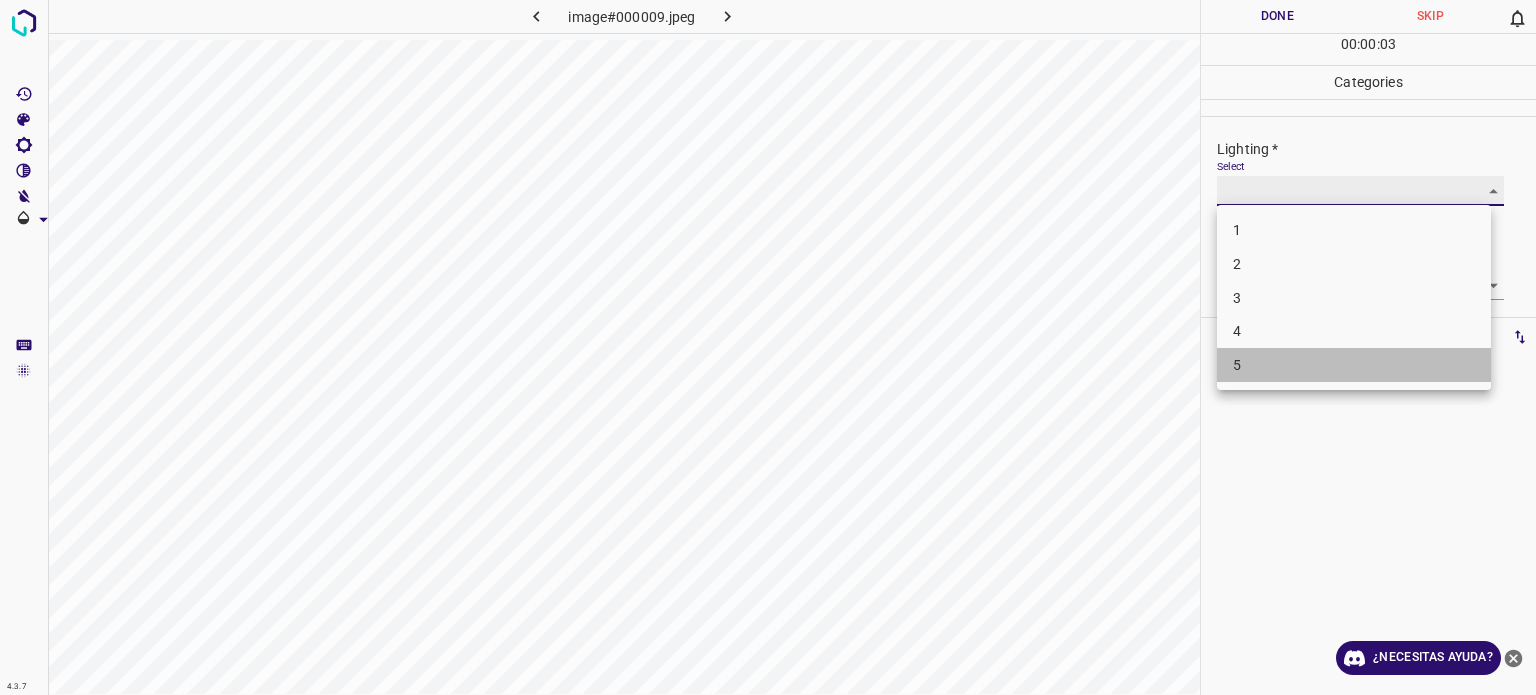type on "5" 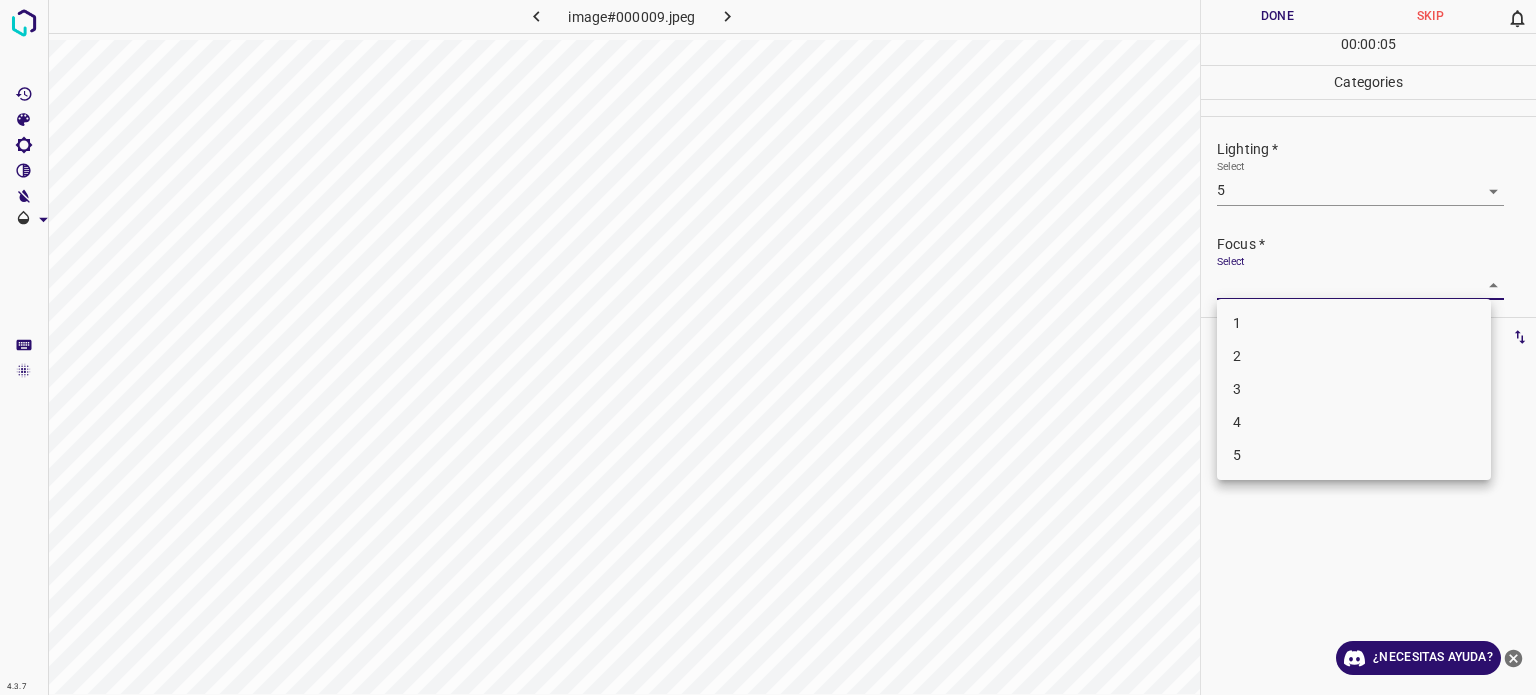 click on "4.3.7 image#000009.jpeg Done Skip 0 00   : 00   : 05   Categories Lighting *  Select 5 5 Focus *  Select ​ Overall *  Select ​ Labels   0 Categories 1 Lighting 2 Focus 3 Overall Tools Space Change between modes (Draw & Edit) I Auto labeling R Restore zoom M Zoom in N Zoom out Delete Delete selecte label Filters Z Restore filters X Saturation filter C Brightness filter V Contrast filter B Gray scale filter General O Download ¿Necesitas ayuda? Texto original Valora esta traducción Tu opinión servirá para ayudar a mejorar el Traductor de Google - Texto - Esconder - Borrar 1 2 3 4 5" at bounding box center (768, 347) 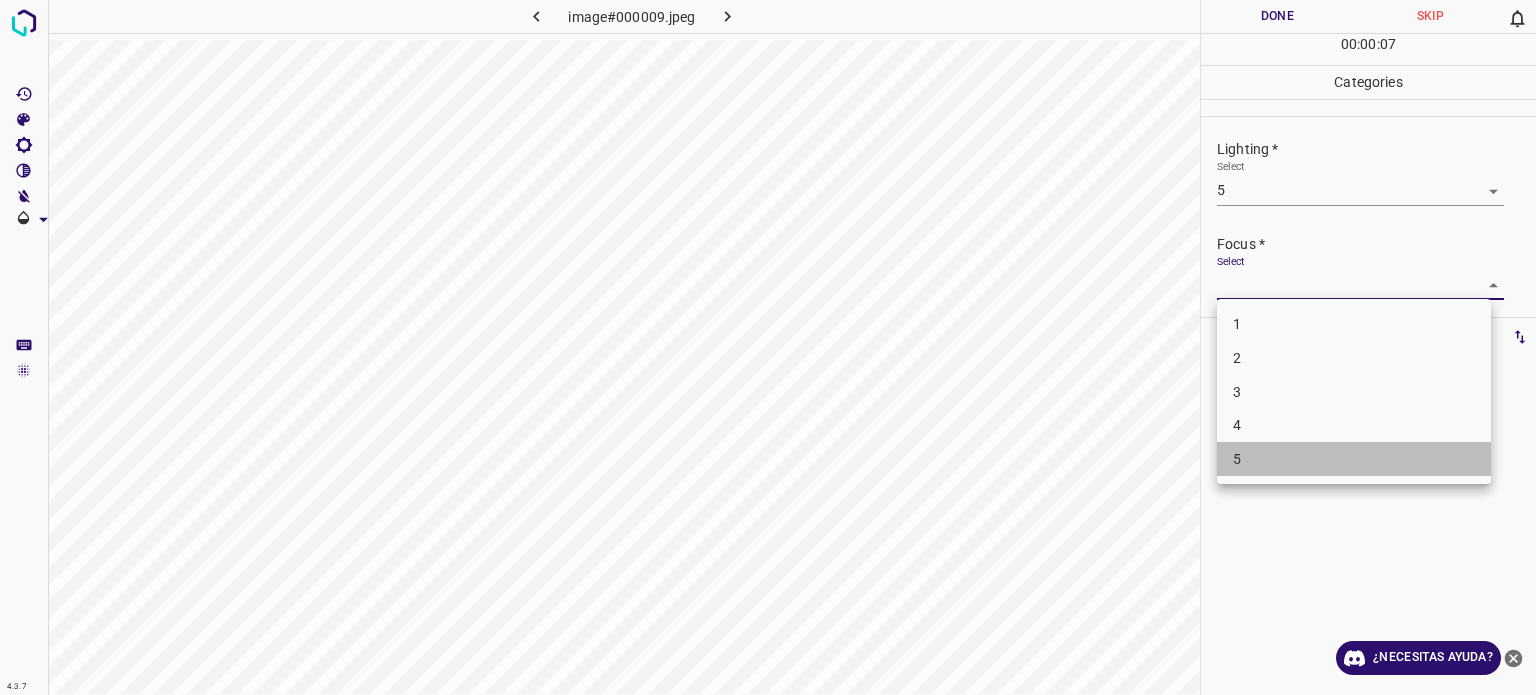 click on "5" at bounding box center [1354, 459] 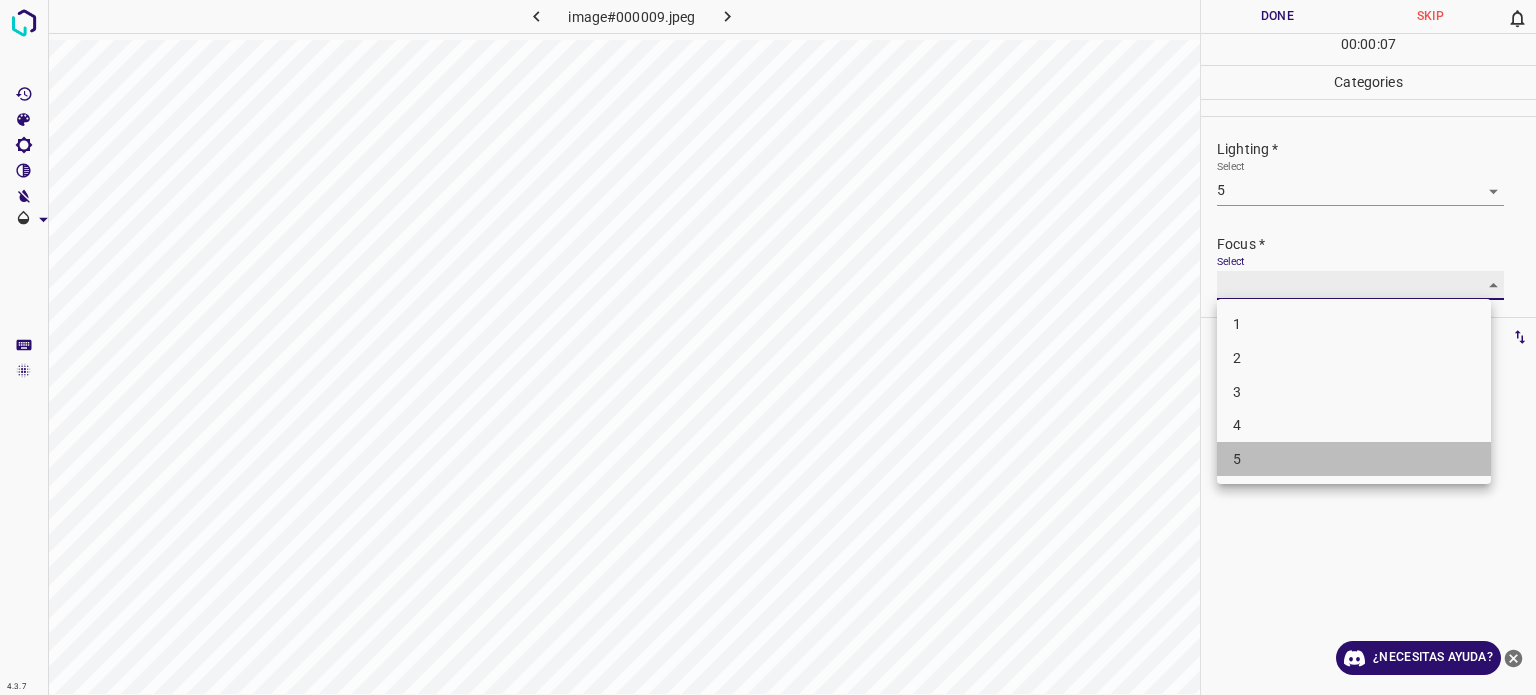 type on "5" 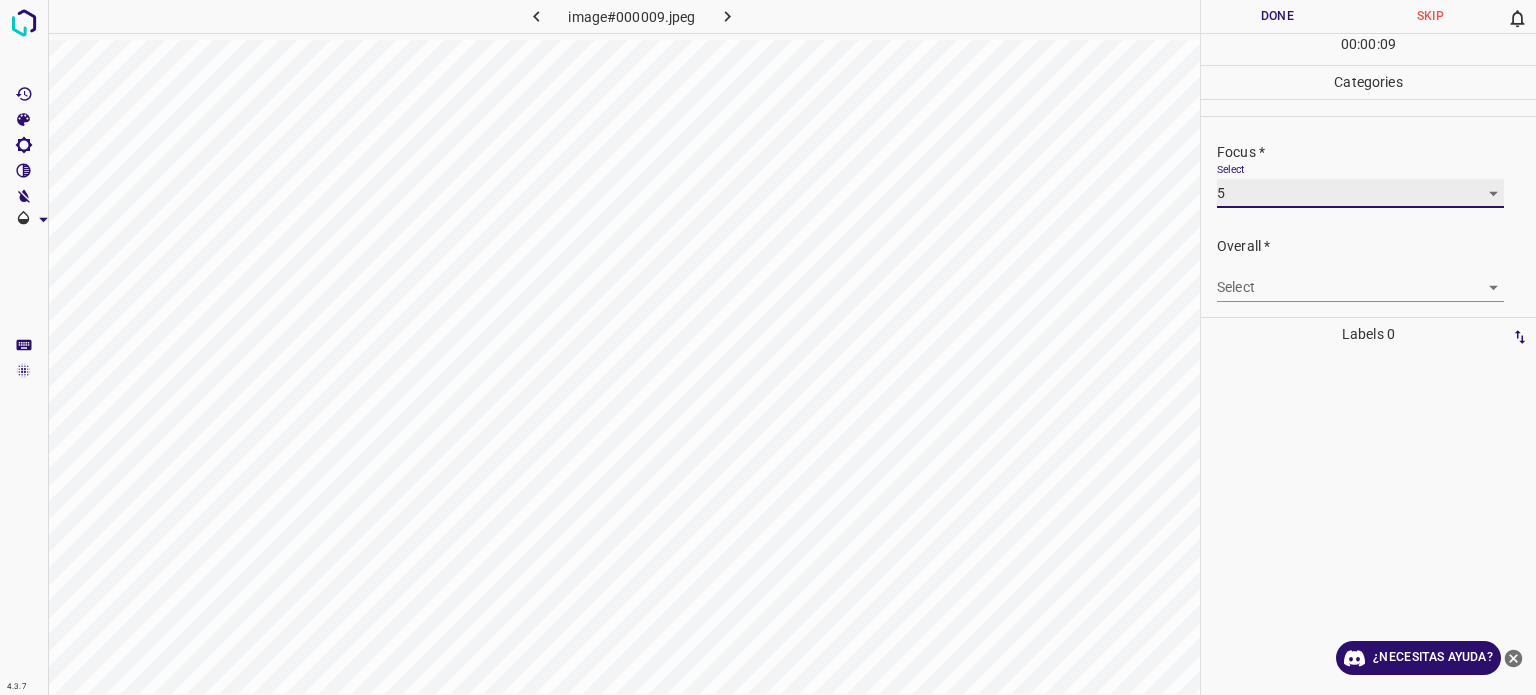 scroll, scrollTop: 98, scrollLeft: 0, axis: vertical 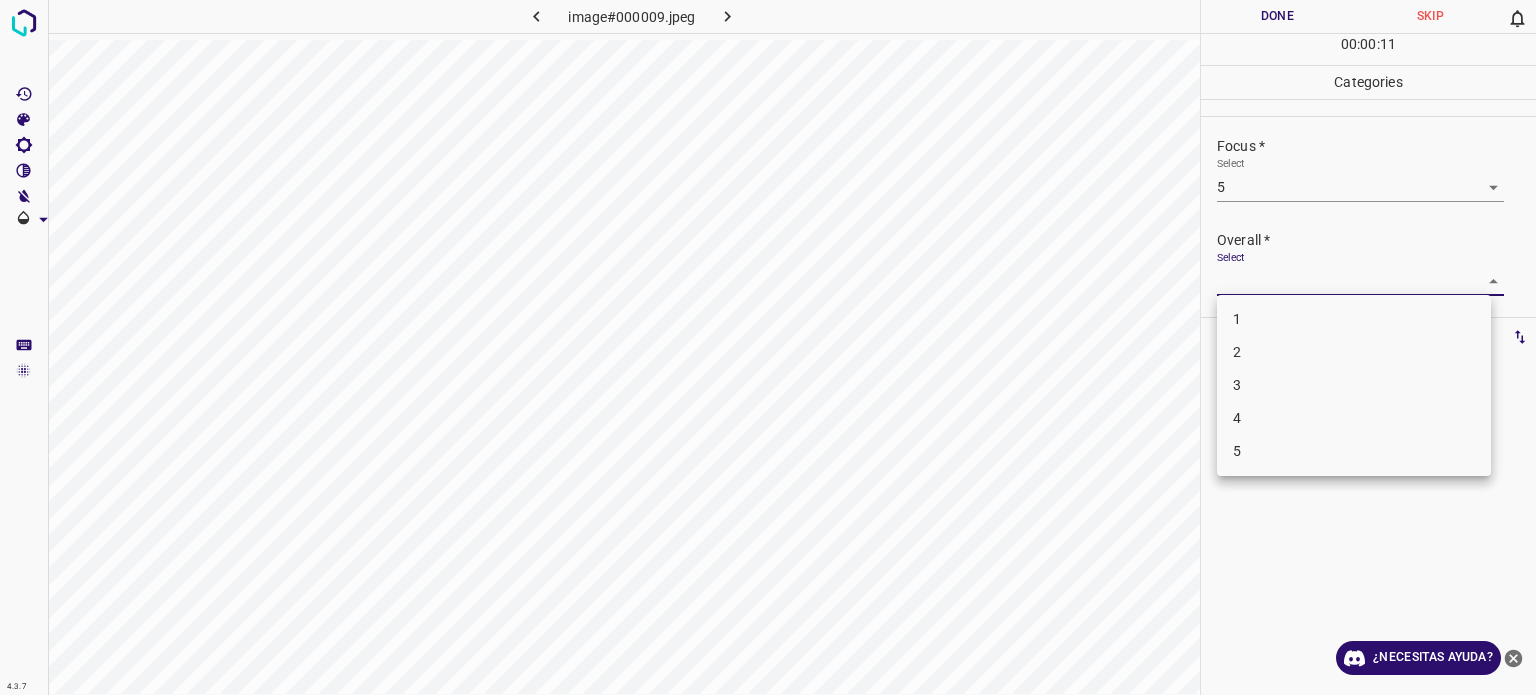 click on "4.3.7 image#000009.jpeg Done Skip 0 00   : 00   : 11   Categories Lighting *  Select 5 5 Focus *  Select 5 5 Overall *  Select ​ Labels   0 Categories 1 Lighting 2 Focus 3 Overall Tools Space Change between modes (Draw & Edit) I Auto labeling R Restore zoom M Zoom in N Zoom out Delete Delete selecte label Filters Z Restore filters X Saturation filter C Brightness filter V Contrast filter B Gray scale filter General O Download ¿Necesitas ayuda? Texto original Valora esta traducción Tu opinión servirá para ayudar a mejorar el Traductor de Google - Texto - Esconder - Borrar 1 2 3 4 5" at bounding box center [768, 347] 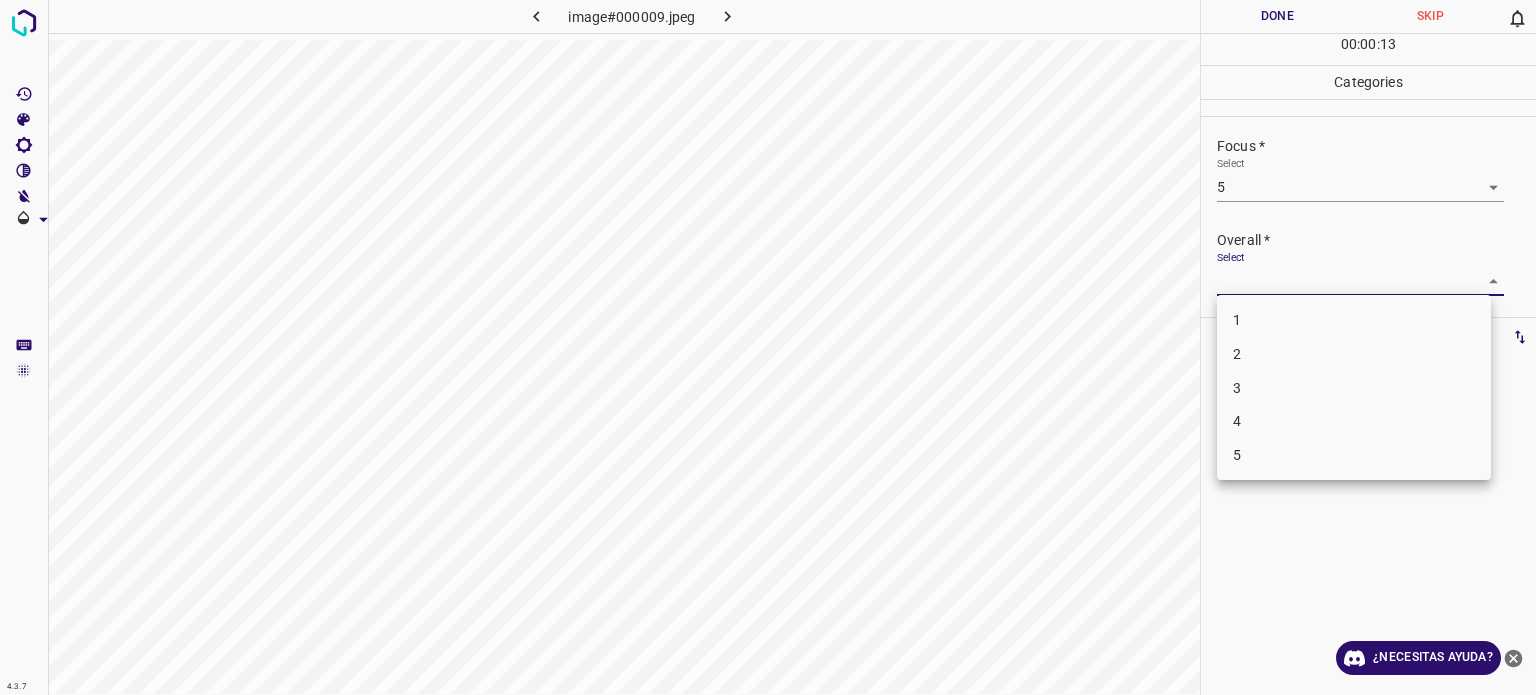 click at bounding box center [768, 347] 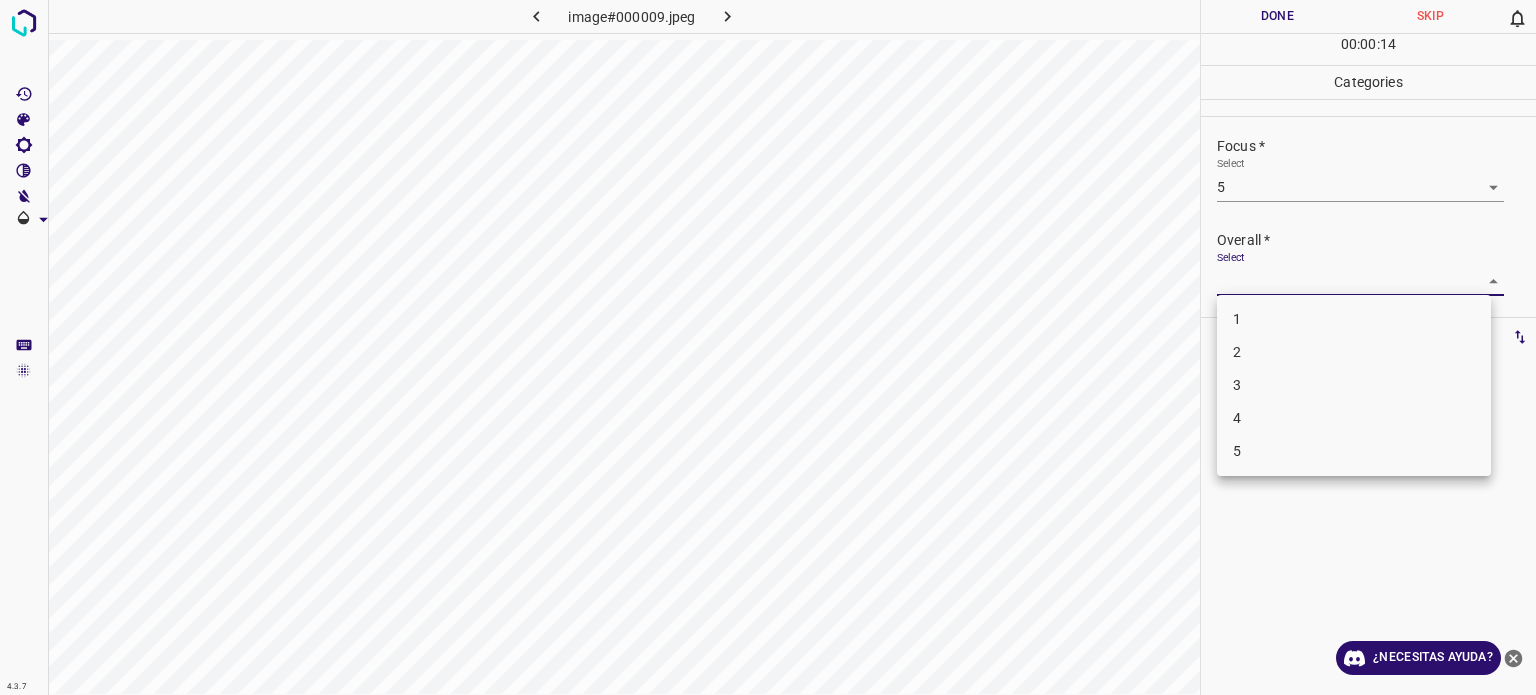 click on "4.3.7 image#000009.jpeg Done Skip 0 00   : 00   : 14   Categories Lighting *  Select 5 5 Focus *  Select 5 5 Overall *  Select ​ Labels   0 Categories 1 Lighting 2 Focus 3 Overall Tools Space Change between modes (Draw & Edit) I Auto labeling R Restore zoom M Zoom in N Zoom out Delete Delete selecte label Filters Z Restore filters X Saturation filter C Brightness filter V Contrast filter B Gray scale filter General O Download ¿Necesitas ayuda? Texto original Valora esta traducción Tu opinión servirá para ayudar a mejorar el Traductor de Google - Texto - Esconder - Borrar 1 2 3 4 5" at bounding box center (768, 347) 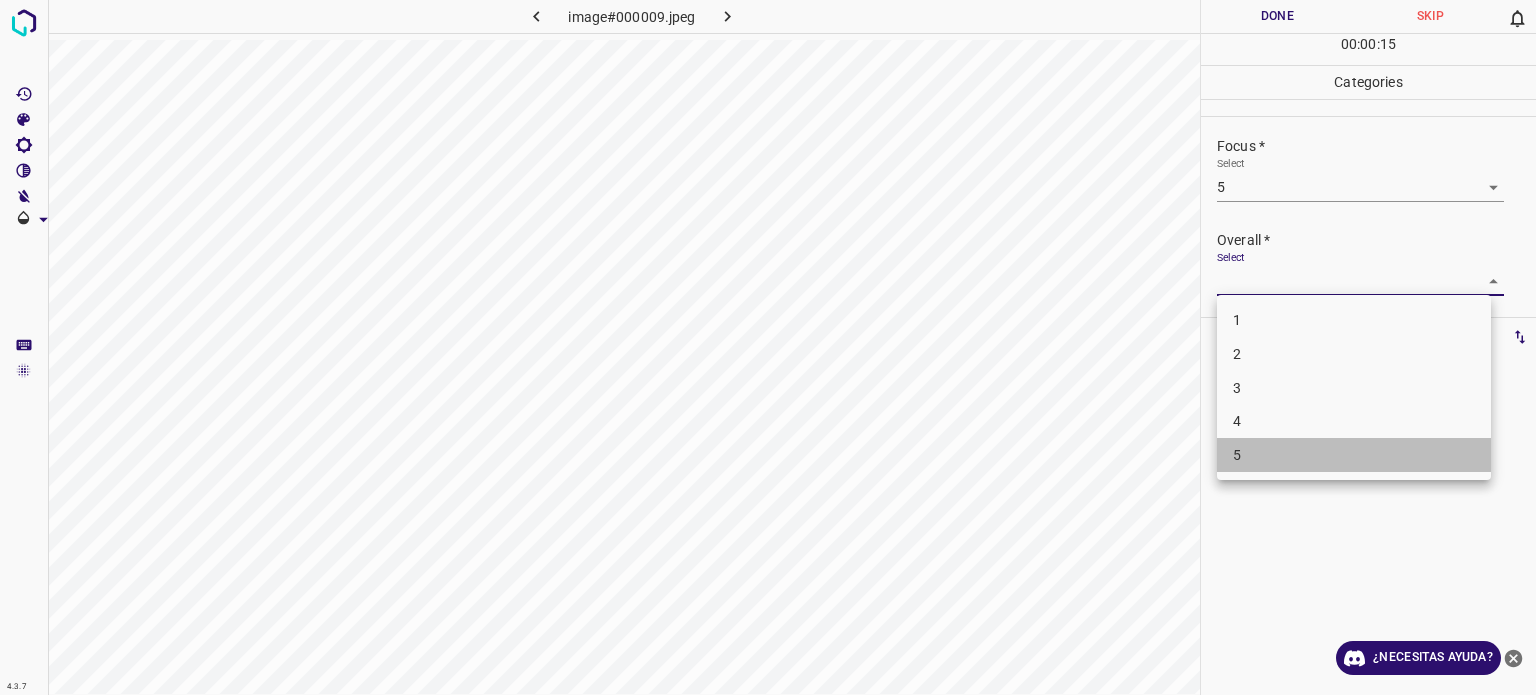 click on "5" at bounding box center (1354, 455) 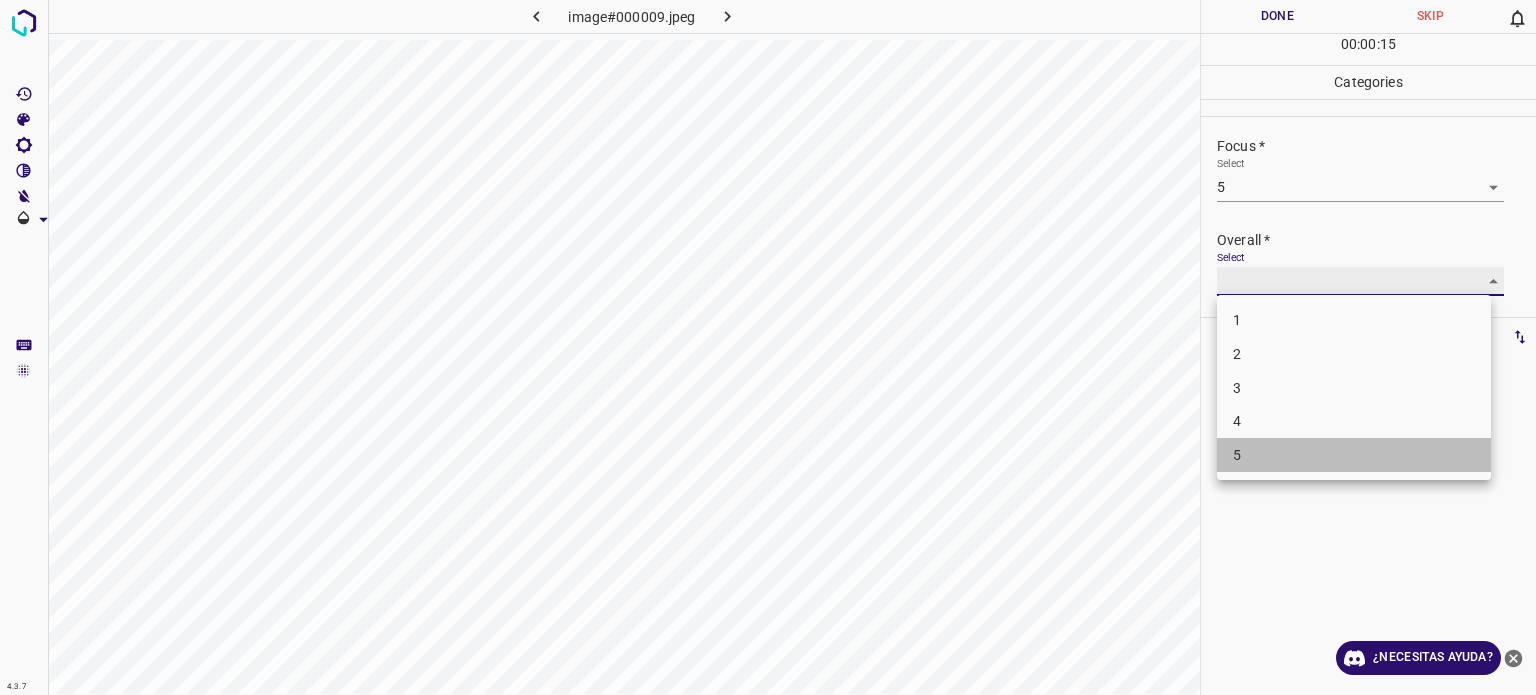 type on "5" 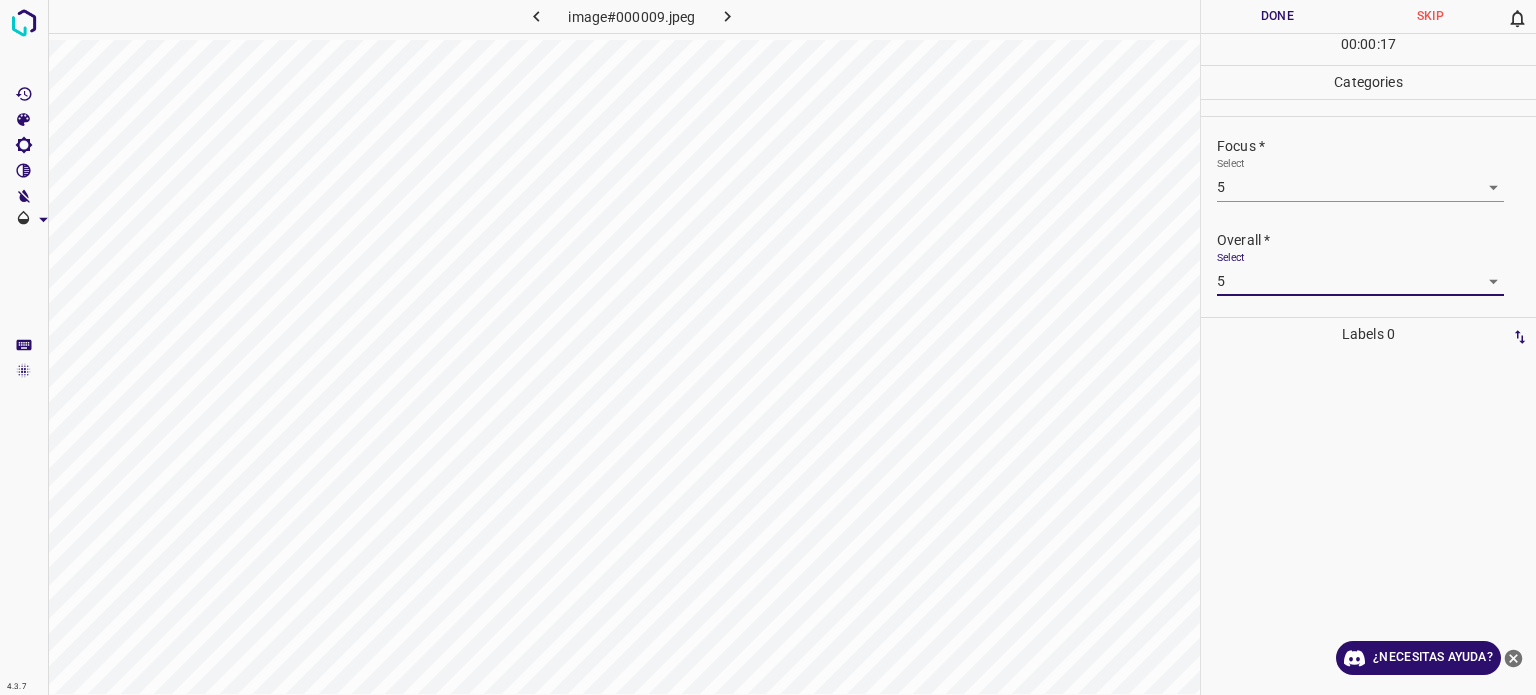 click on "Done" at bounding box center [1277, 16] 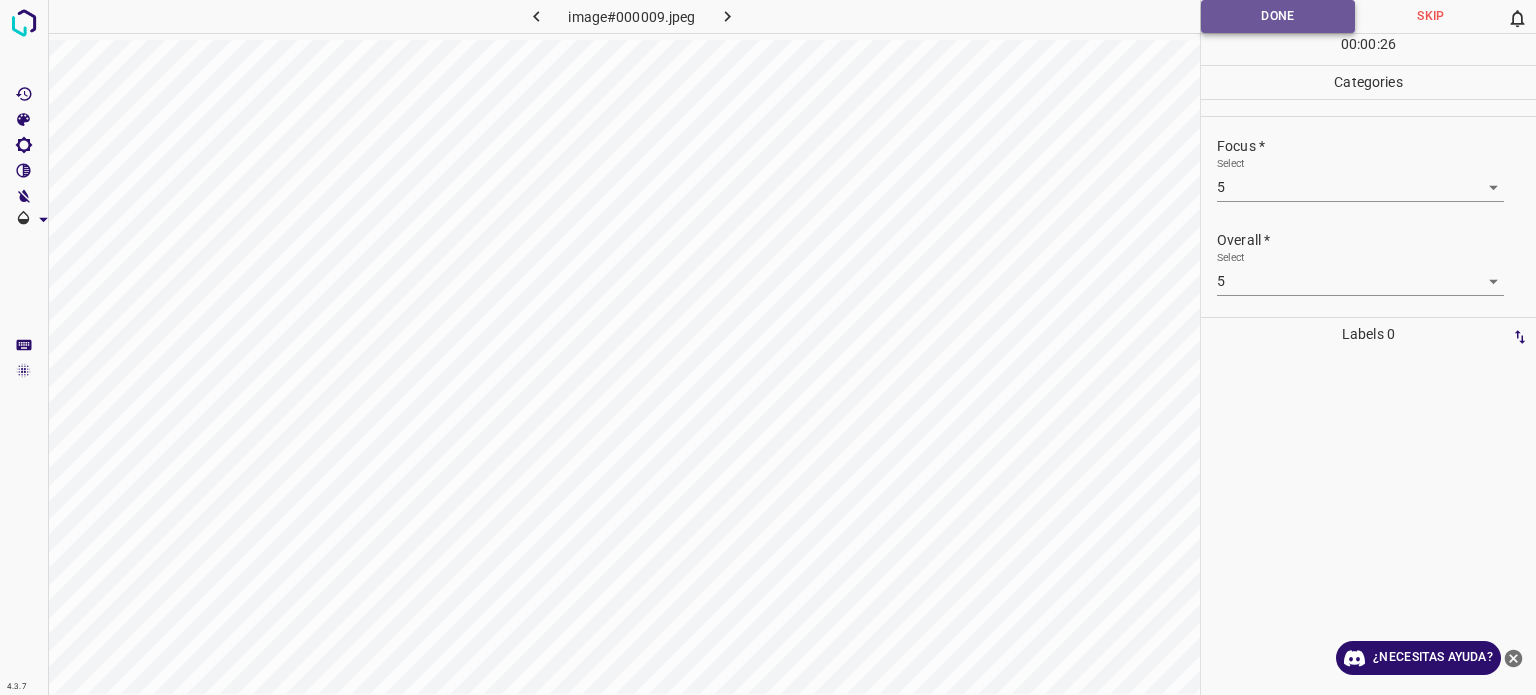click on "Done" at bounding box center (1278, 16) 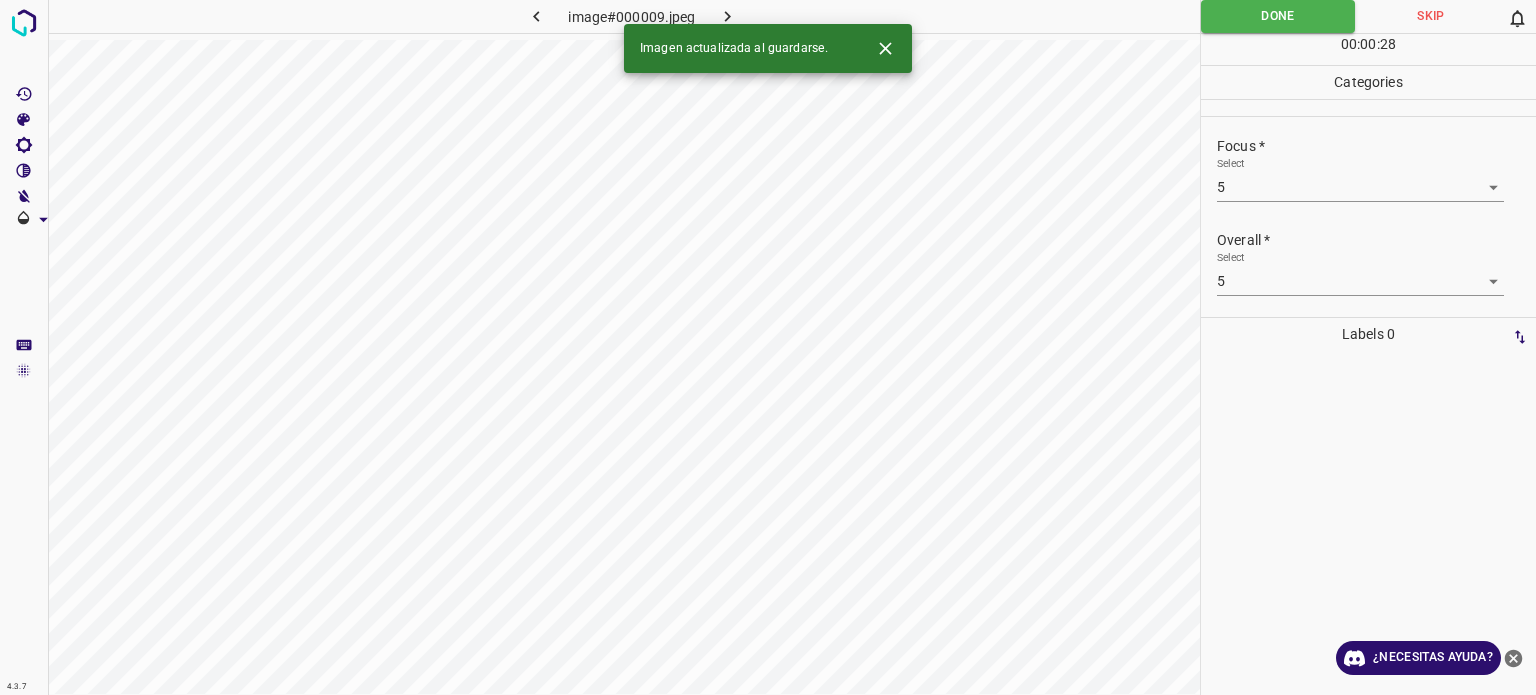 click on "Imagen actualizada al guardarse." at bounding box center (768, 48) 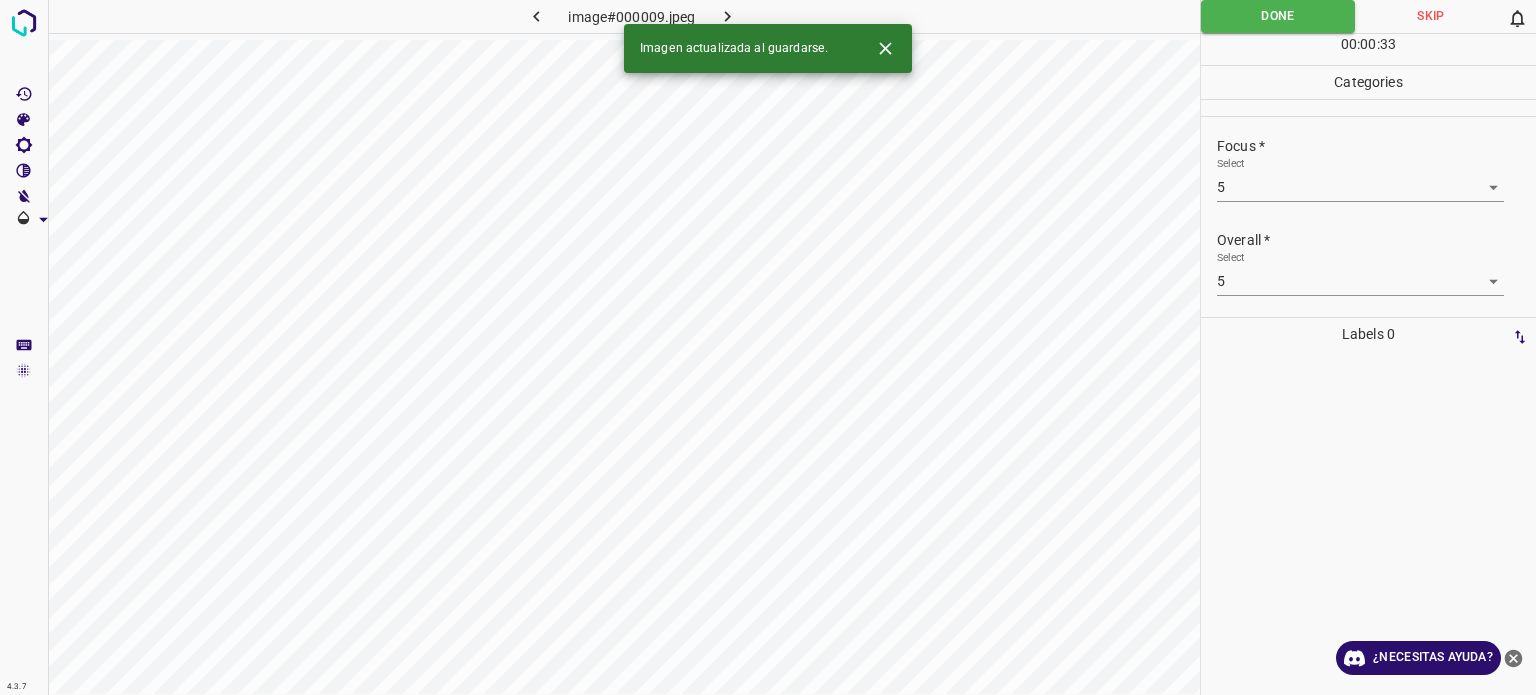 click 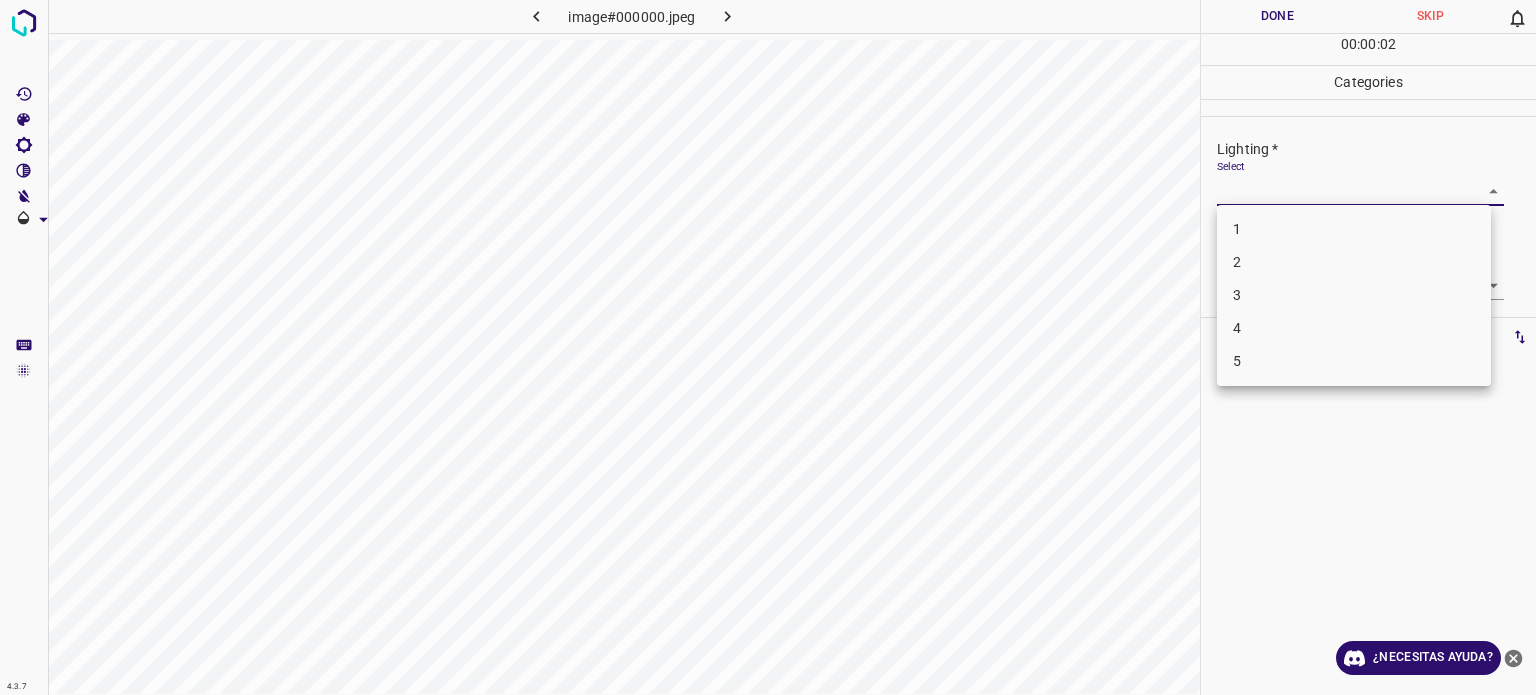 click on "4.3.7 image#000000.jpeg Done Skip 0 00   : 00   : 02   Categories Lighting *  Select ​ Focus *  Select ​ Overall *  Select ​ Labels   0 Categories 1 Lighting 2 Focus 3 Overall Tools Space Change between modes (Draw & Edit) I Auto labeling R Restore zoom M Zoom in N Zoom out Delete Delete selecte label Filters Z Restore filters X Saturation filter C Brightness filter V Contrast filter B Gray scale filter General O Download ¿Necesitas ayuda? Texto original Valora esta traducción Tu opinión servirá para ayudar a mejorar el Traductor de Google - Texto - Esconder - Borrar 1 2 3 4 5" at bounding box center [768, 347] 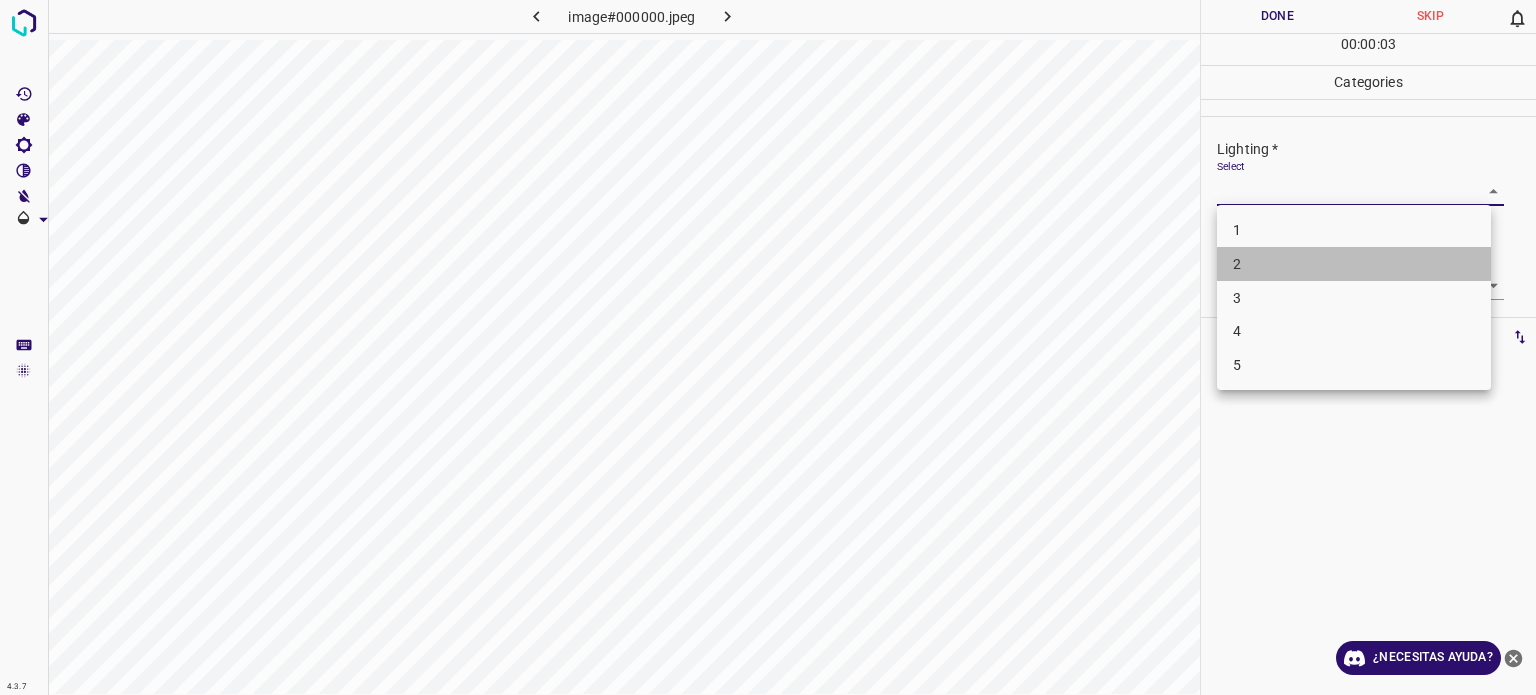 click on "2" at bounding box center (1354, 264) 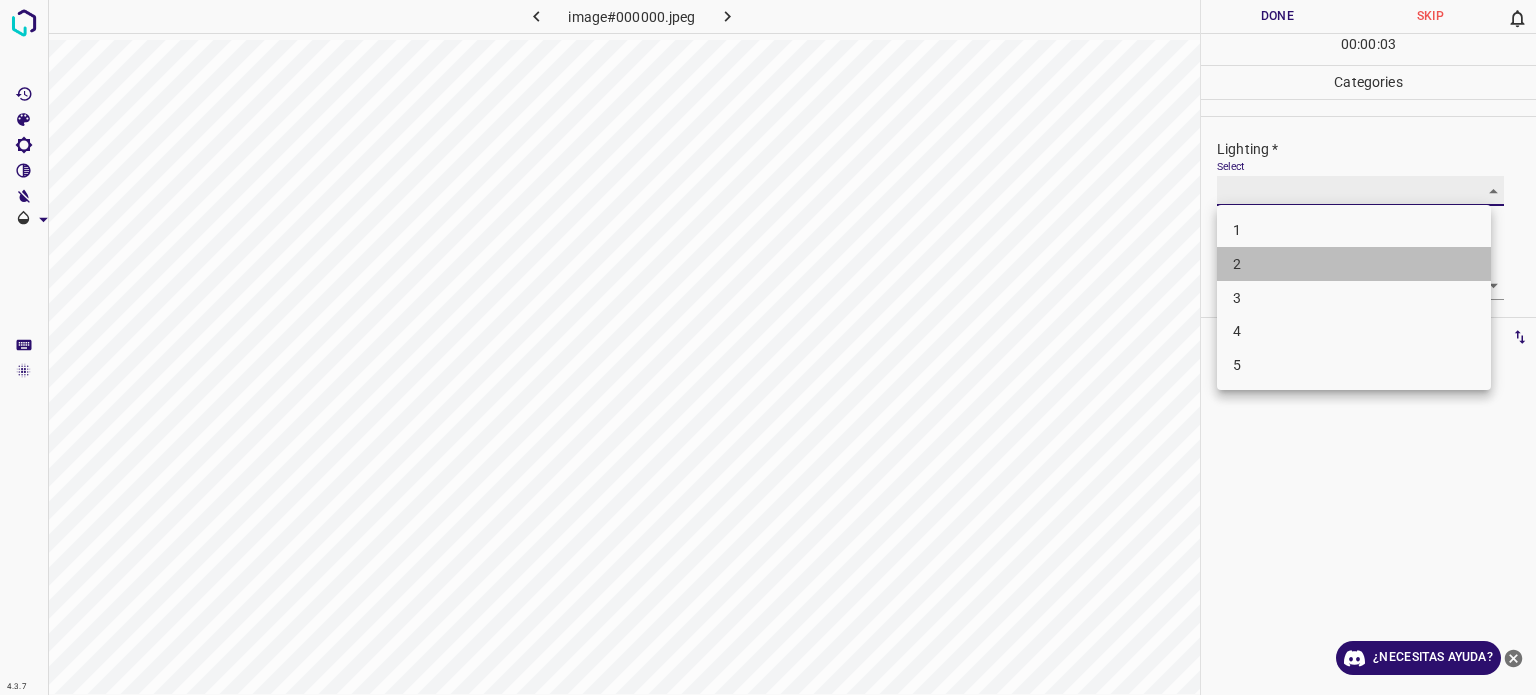 type on "2" 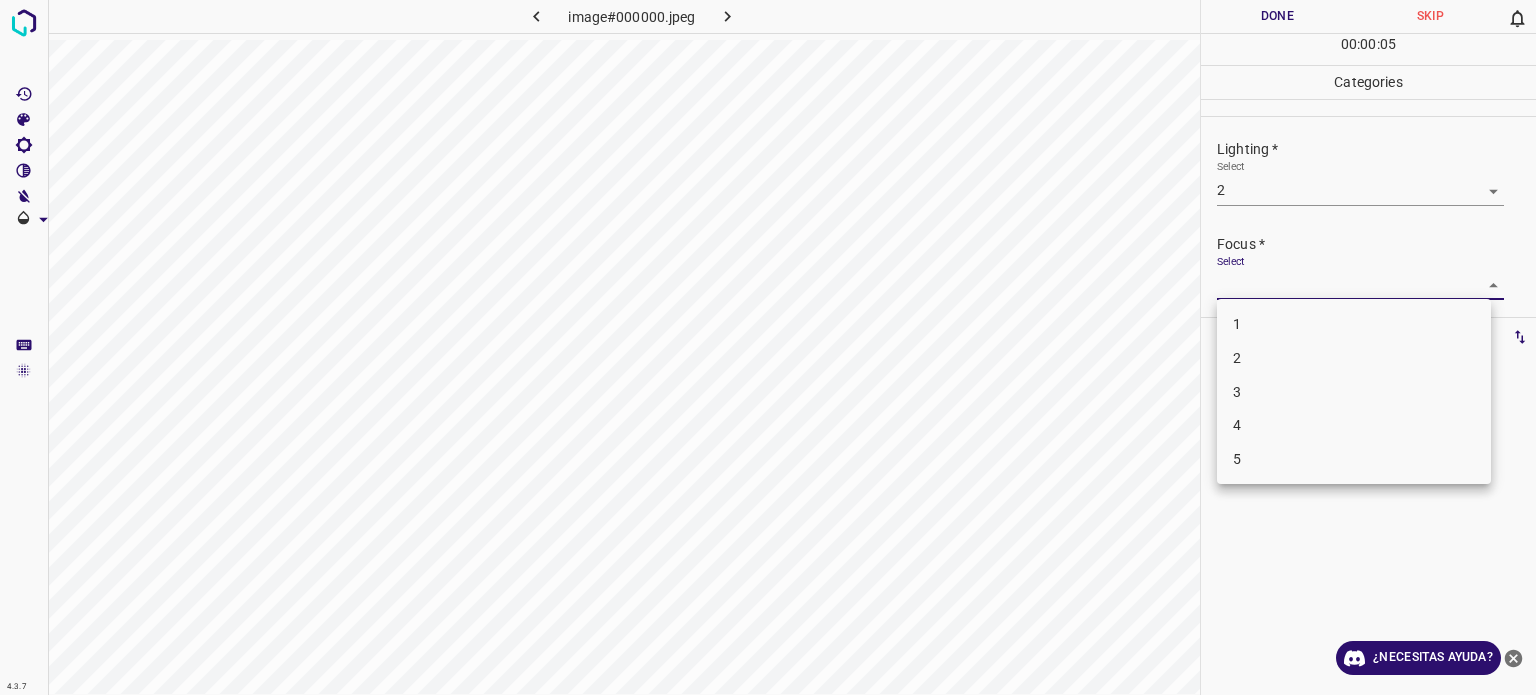 click on "4.3.7 image#000000.jpeg Done Skip 0 00   : 00   : 05   Categories Lighting *  Select 2 2 Focus *  Select ​ Overall *  Select ​ Labels   0 Categories 1 Lighting 2 Focus 3 Overall Tools Space Change between modes (Draw & Edit) I Auto labeling R Restore zoom M Zoom in N Zoom out Delete Delete selecte label Filters Z Restore filters X Saturation filter C Brightness filter V Contrast filter B Gray scale filter General O Download ¿Necesitas ayuda? Texto original Valora esta traducción Tu opinión servirá para ayudar a mejorar el Traductor de Google - Texto - Esconder - Borrar 1 2 3 4 5" at bounding box center (768, 347) 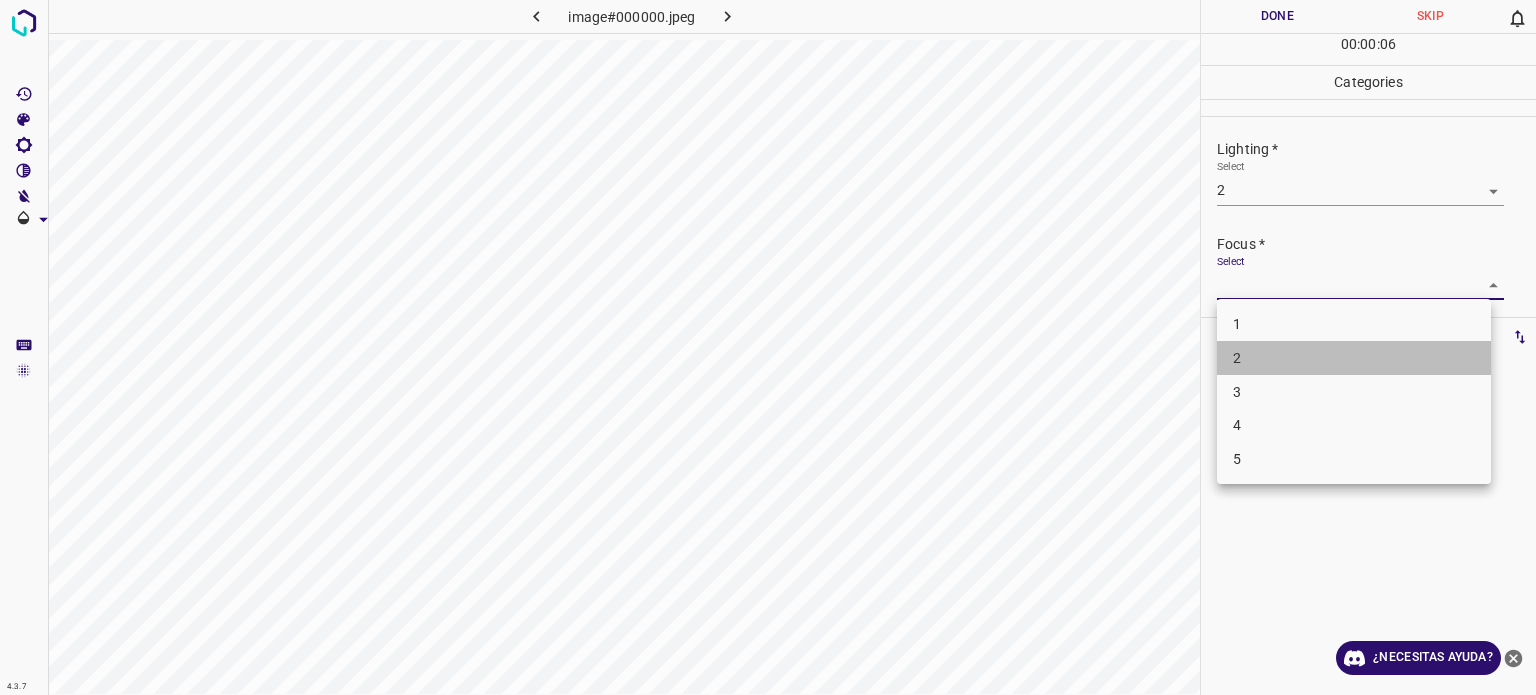 click on "2" at bounding box center [1354, 358] 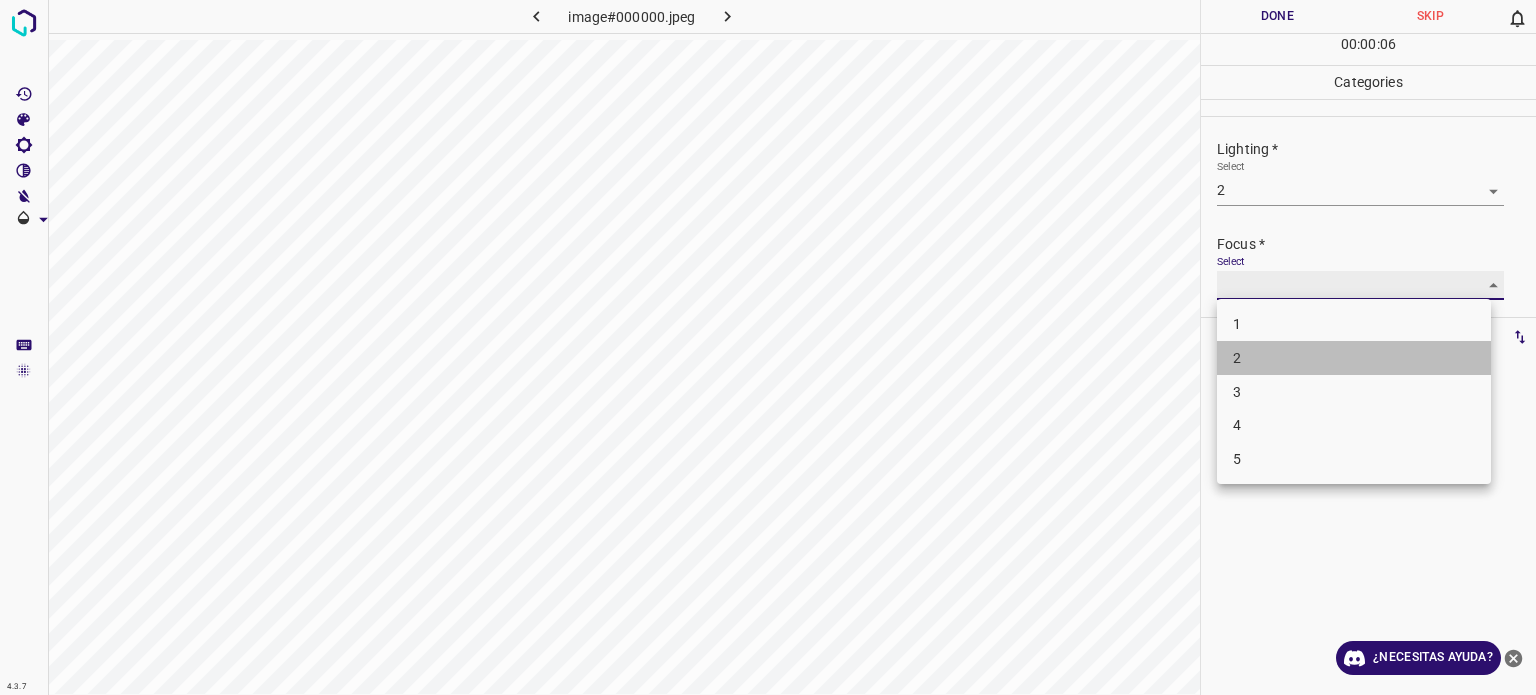 type on "2" 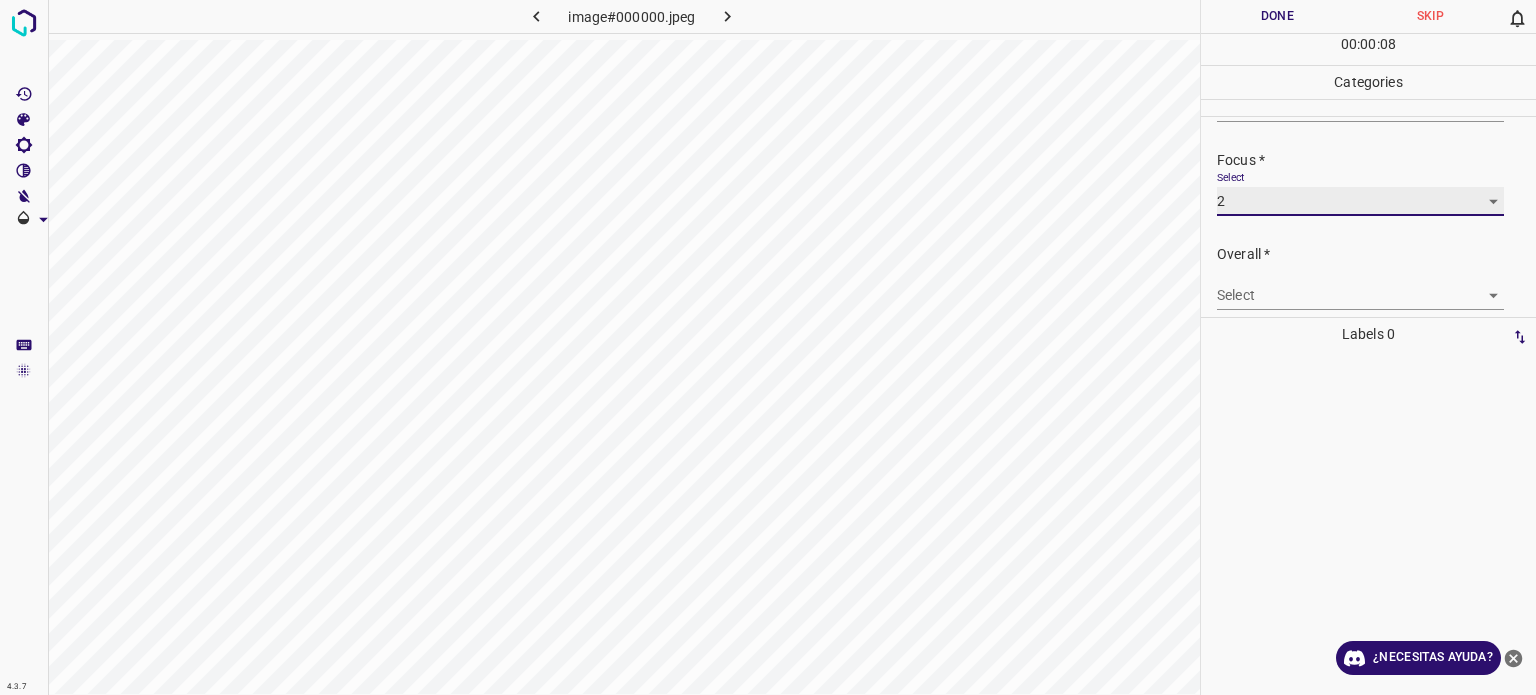 scroll, scrollTop: 98, scrollLeft: 0, axis: vertical 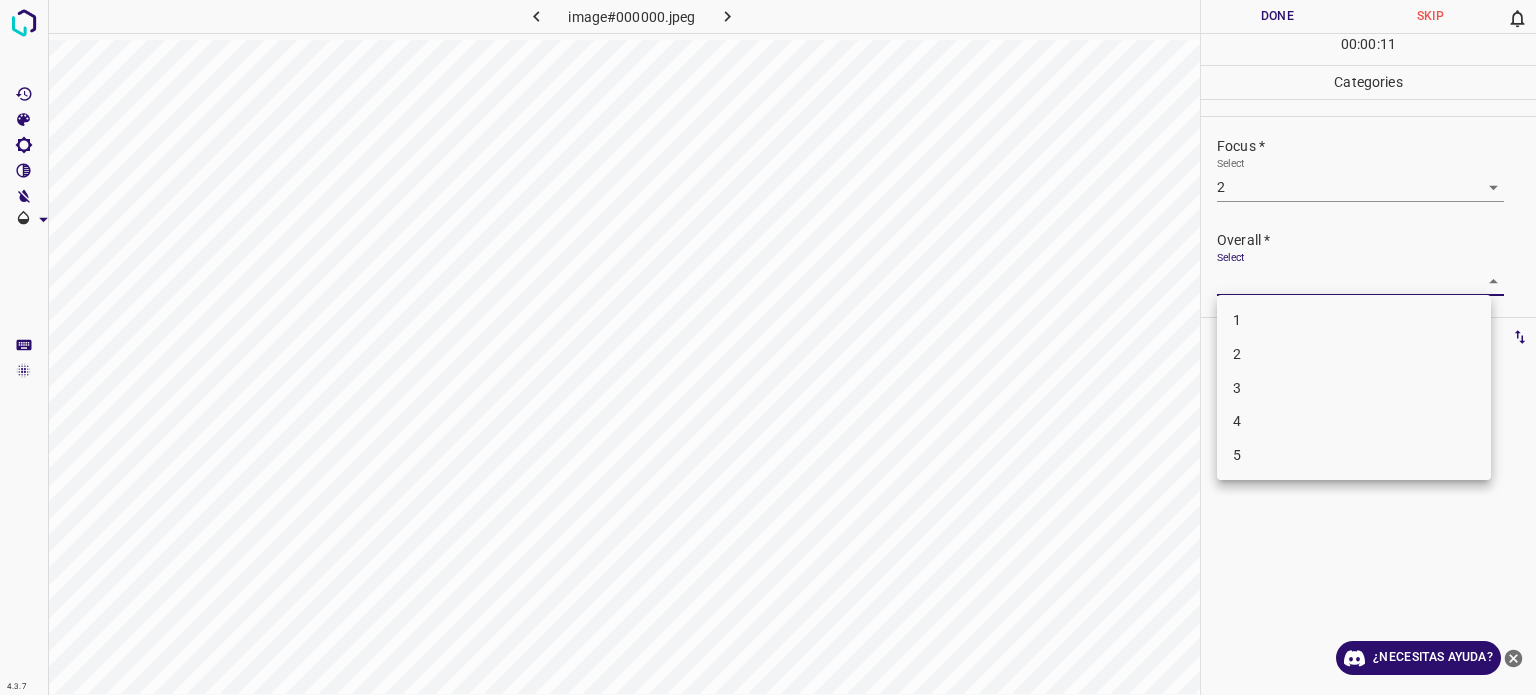 drag, startPoint x: 1265, startPoint y: 290, endPoint x: 1234, endPoint y: 363, distance: 79.30952 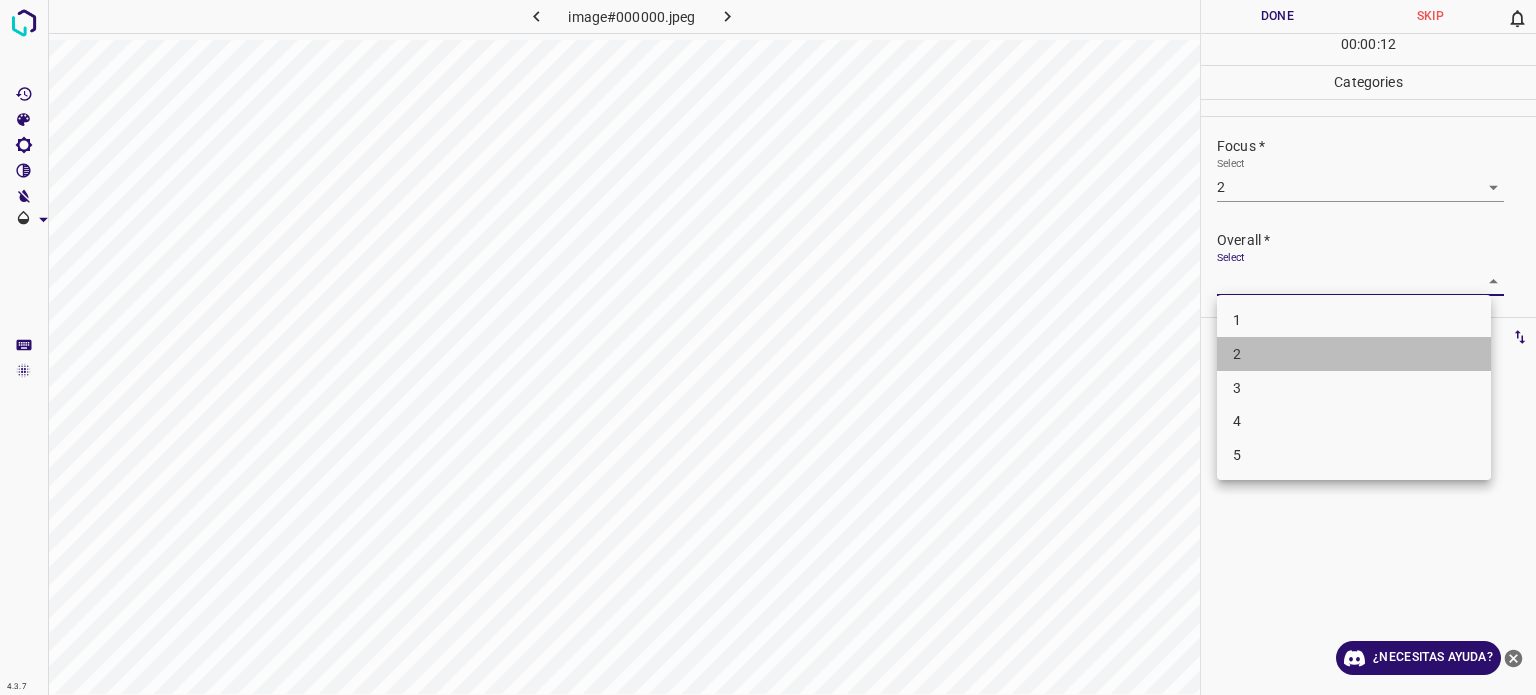 click on "2" at bounding box center [1237, 354] 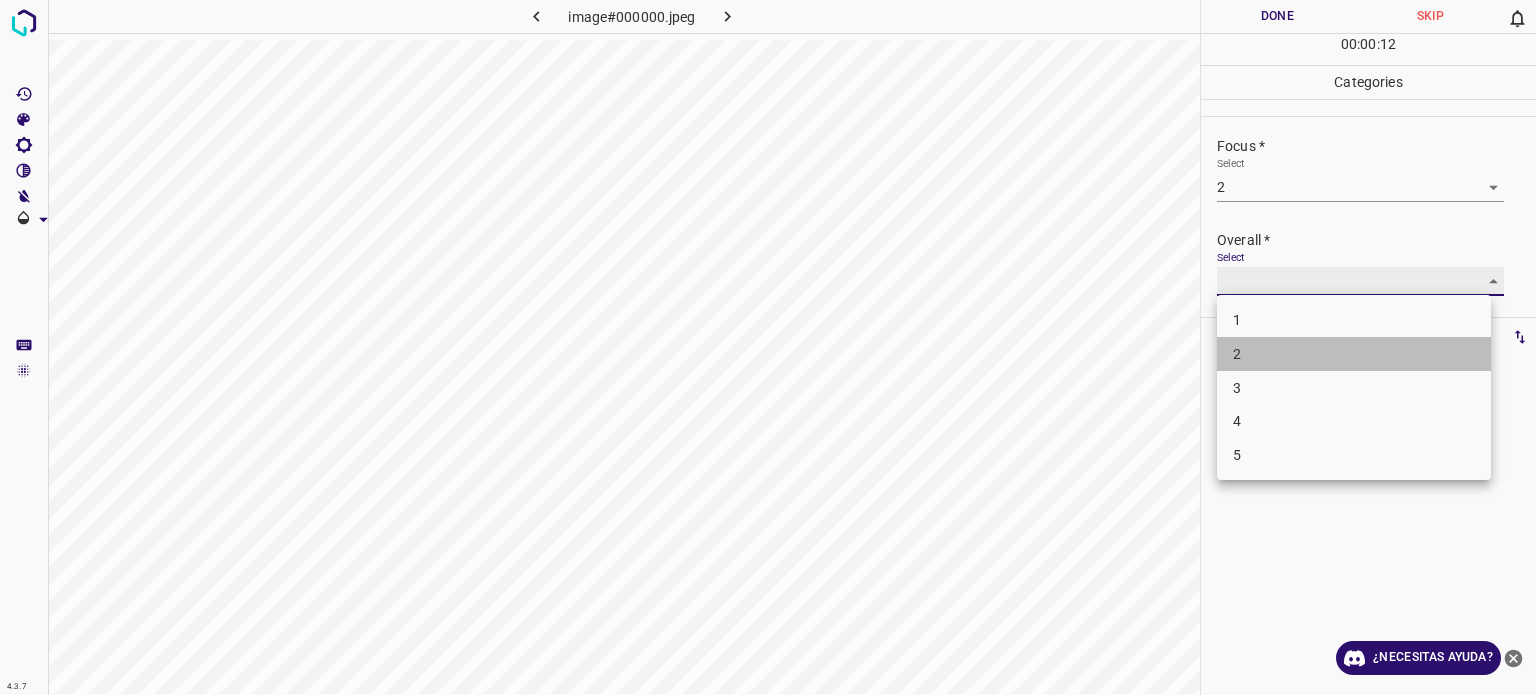 type on "2" 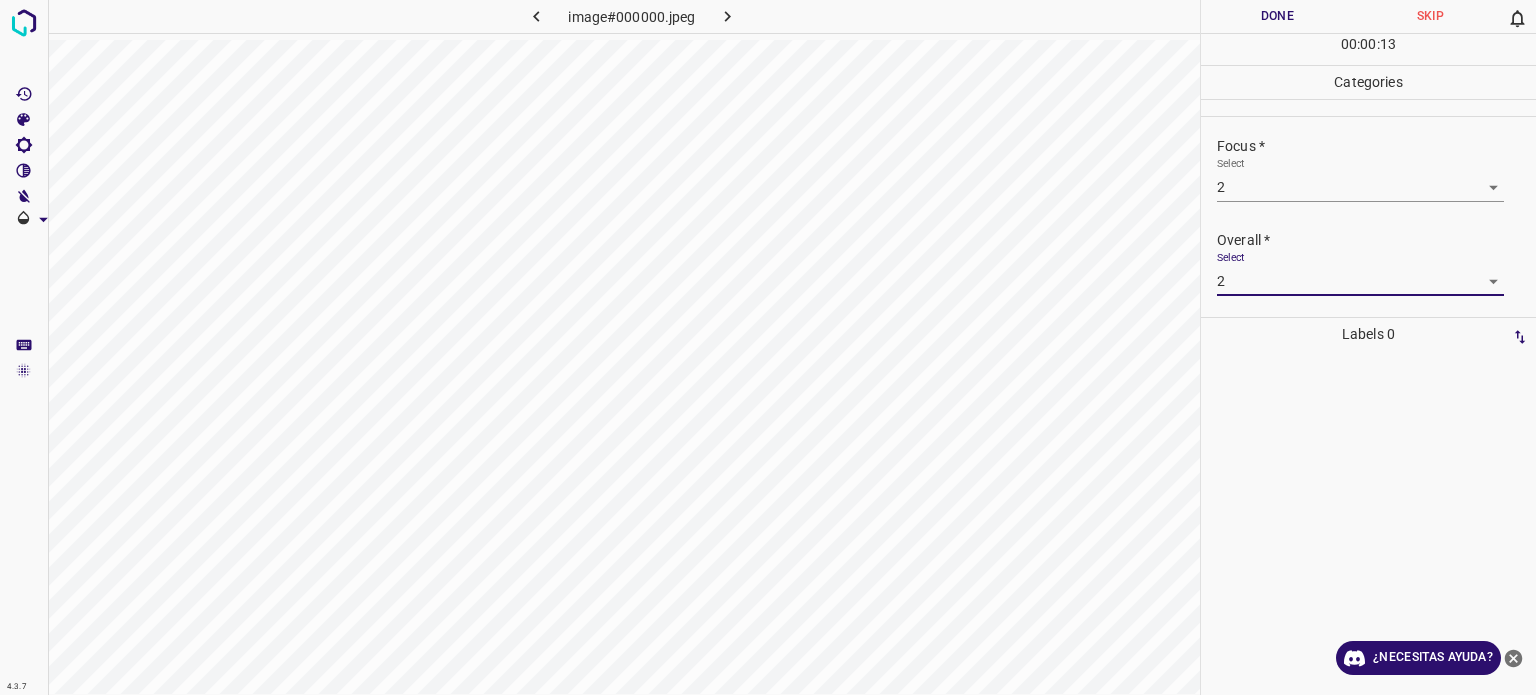 click on "Done" at bounding box center [1277, 16] 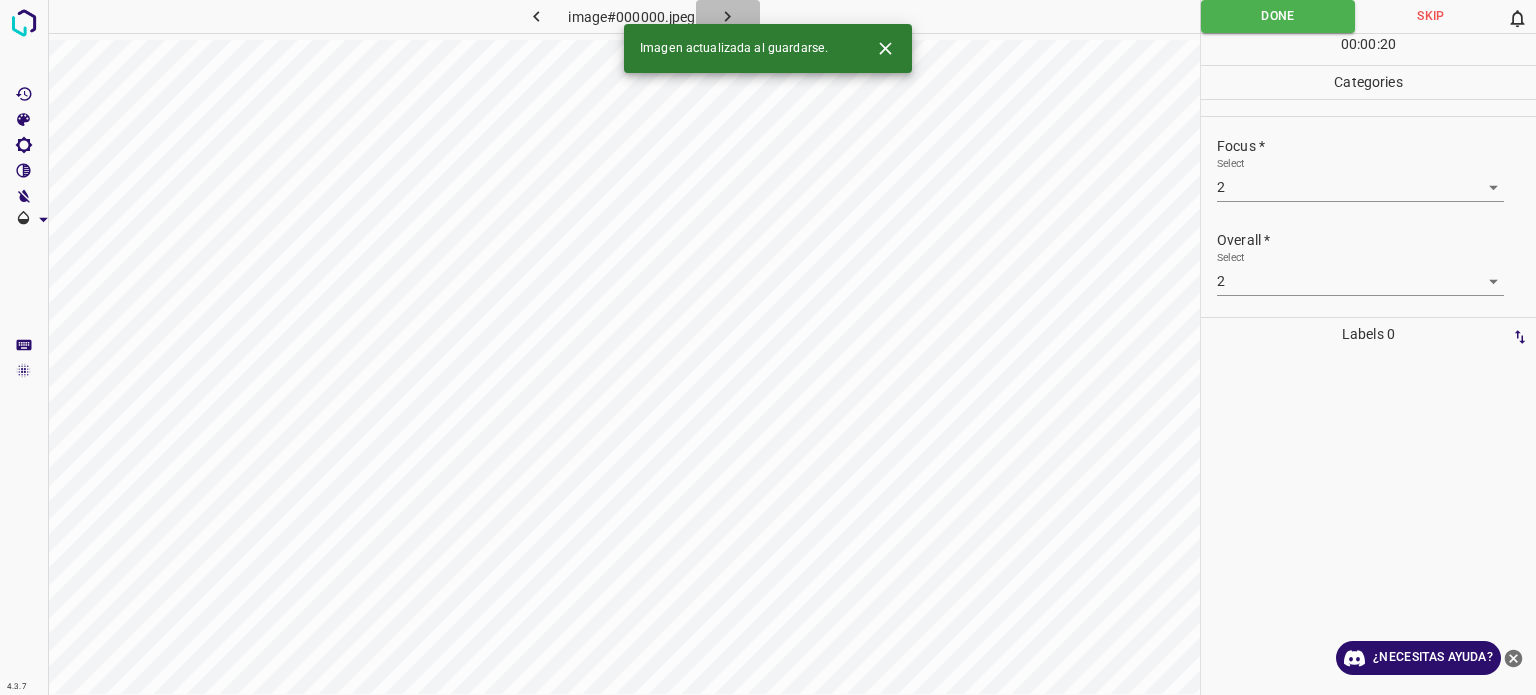 click 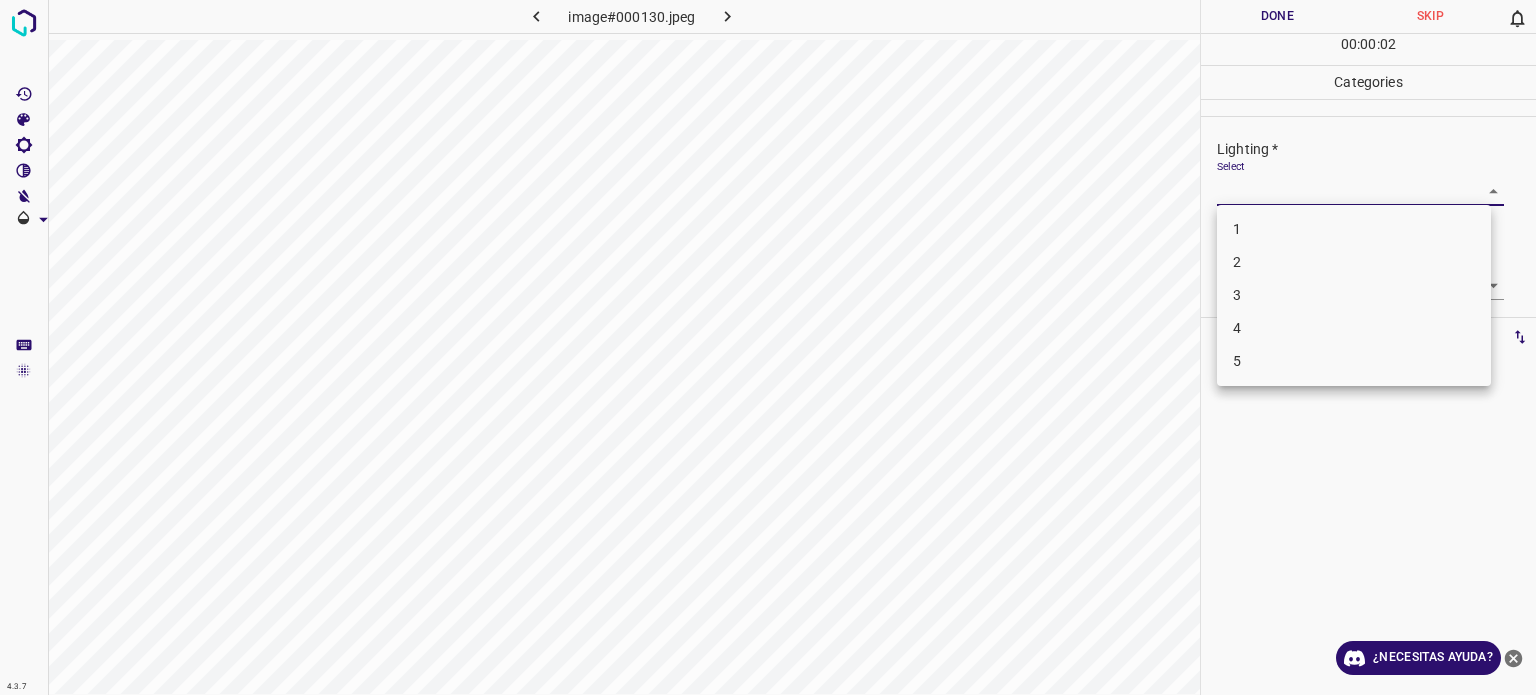 click on "4.3.7 image#000130.jpeg Done Skip 0 00   : 00   : 02   Categories Lighting *  Select ​ Focus *  Select ​ Overall *  Select ​ Labels   0 Categories 1 Lighting 2 Focus 3 Overall Tools Space Change between modes (Draw & Edit) I Auto labeling R Restore zoom M Zoom in N Zoom out Delete Delete selecte label Filters Z Restore filters X Saturation filter C Brightness filter V Contrast filter B Gray scale filter General O Download ¿Necesitas ayuda? Texto original Valora esta traducción Tu opinión servirá para ayudar a mejorar el Traductor de Google - Texto - Esconder - Borrar 1 2 3 4 5" at bounding box center [768, 347] 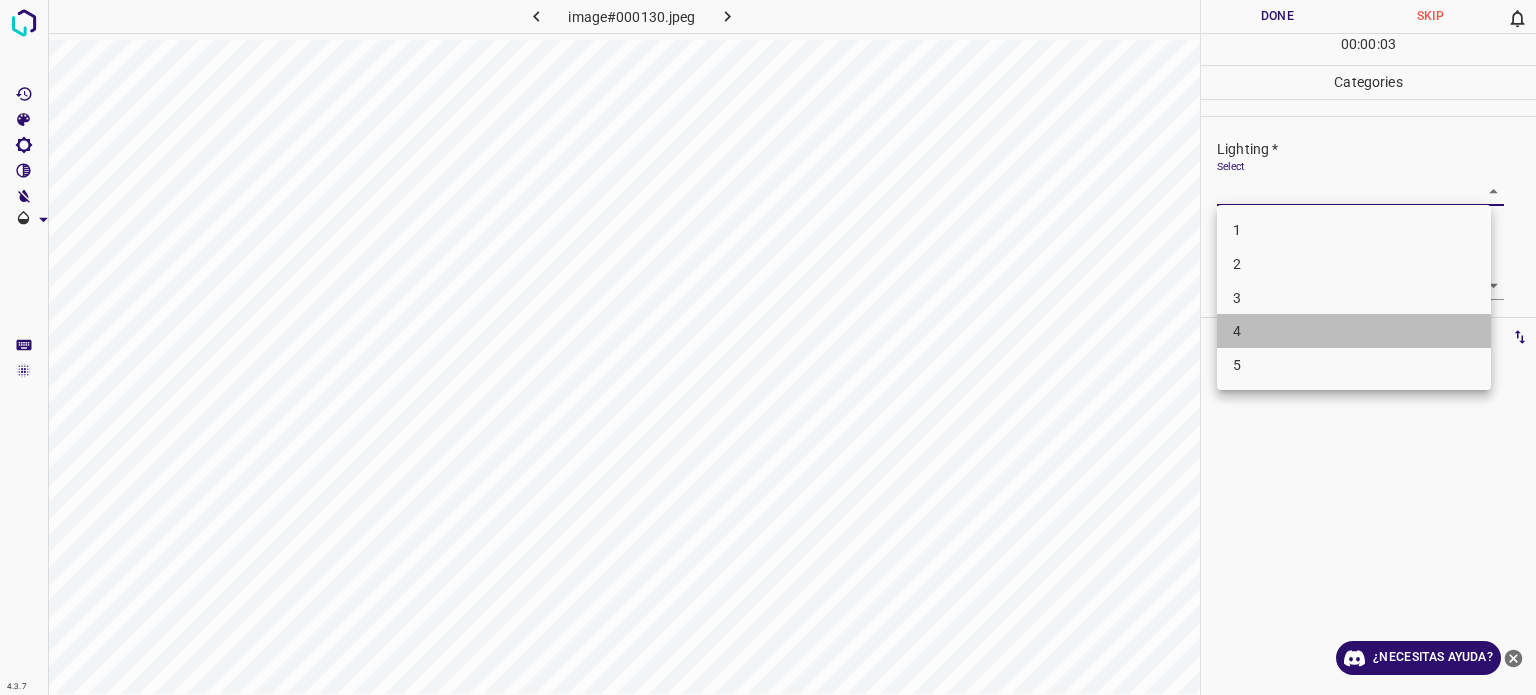 click on "4" at bounding box center [1354, 331] 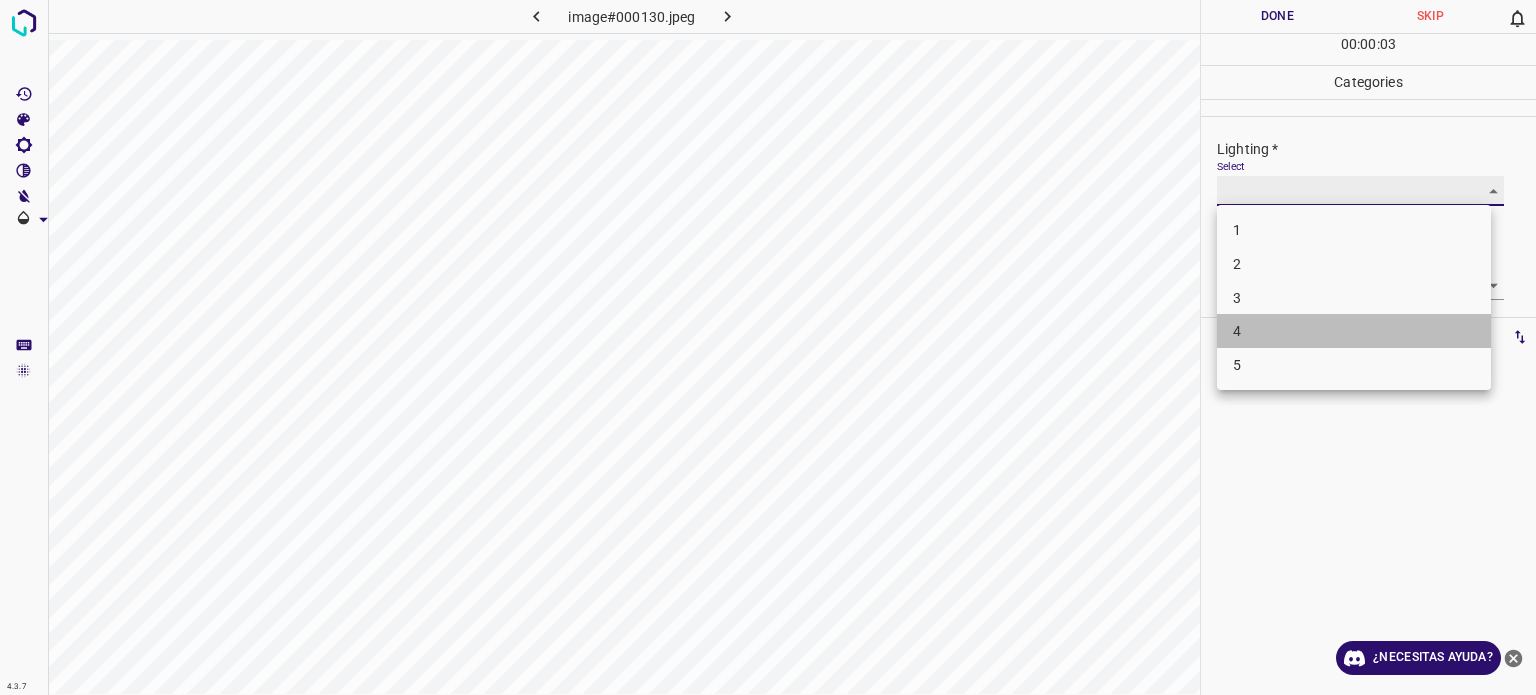 type on "4" 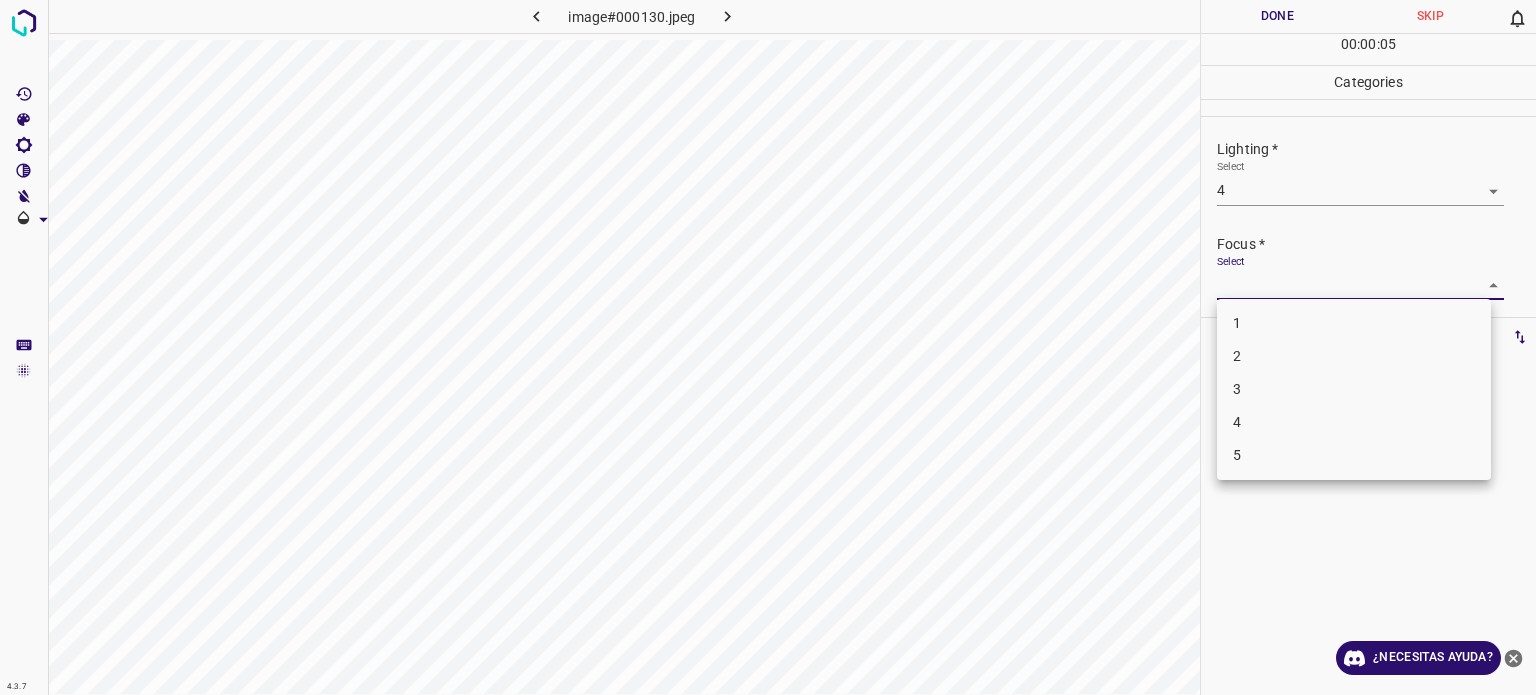 click on "4.3.7 image#000130.jpeg Done Skip 0 00   : 00   : 05   Categories Lighting *  Select 4 4 Focus *  Select ​ Overall *  Select ​ Labels   0 Categories 1 Lighting 2 Focus 3 Overall Tools Space Change between modes (Draw & Edit) I Auto labeling R Restore zoom M Zoom in N Zoom out Delete Delete selecte label Filters Z Restore filters X Saturation filter C Brightness filter V Contrast filter B Gray scale filter General O Download ¿Necesitas ayuda? Texto original Valora esta traducción Tu opinión servirá para ayudar a mejorar el Traductor de Google - Texto - Esconder - Borrar 1 2 3 4 5" at bounding box center (768, 347) 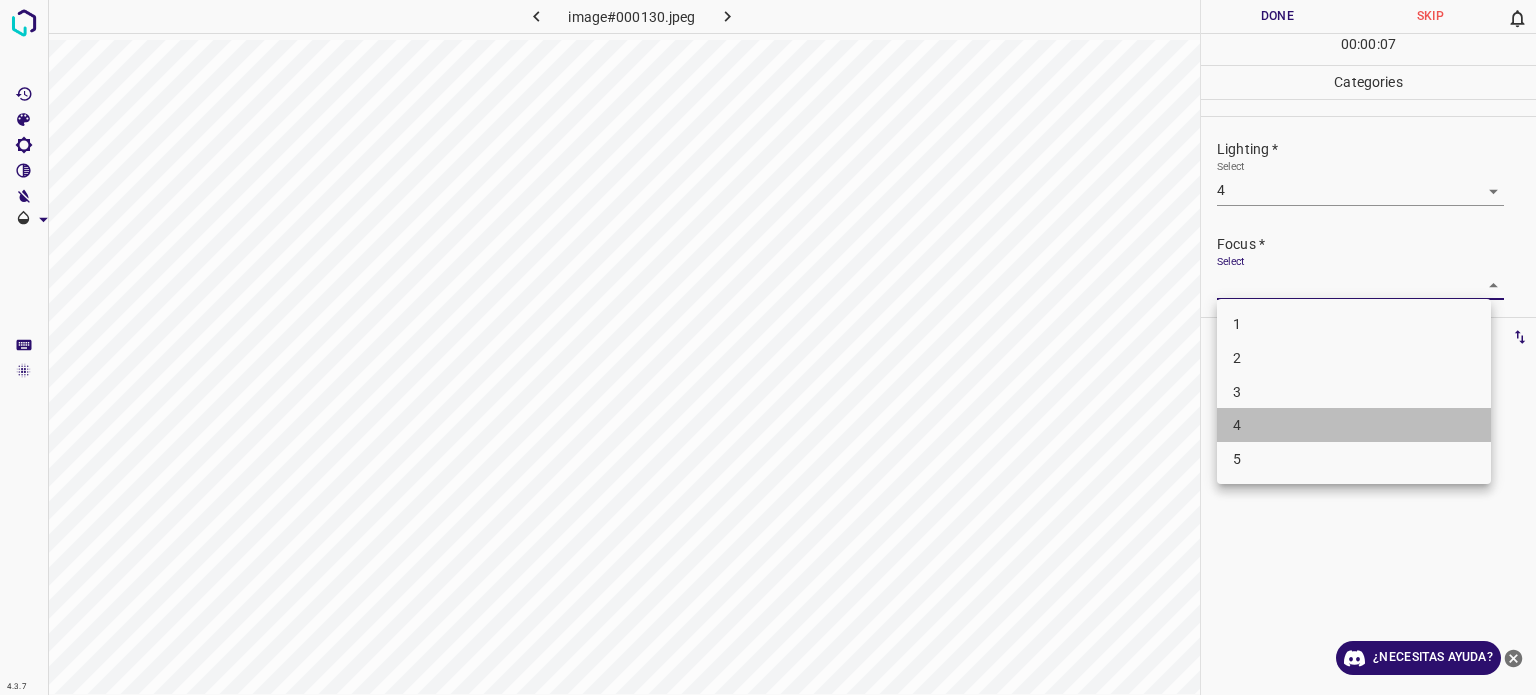 click on "4" at bounding box center (1354, 425) 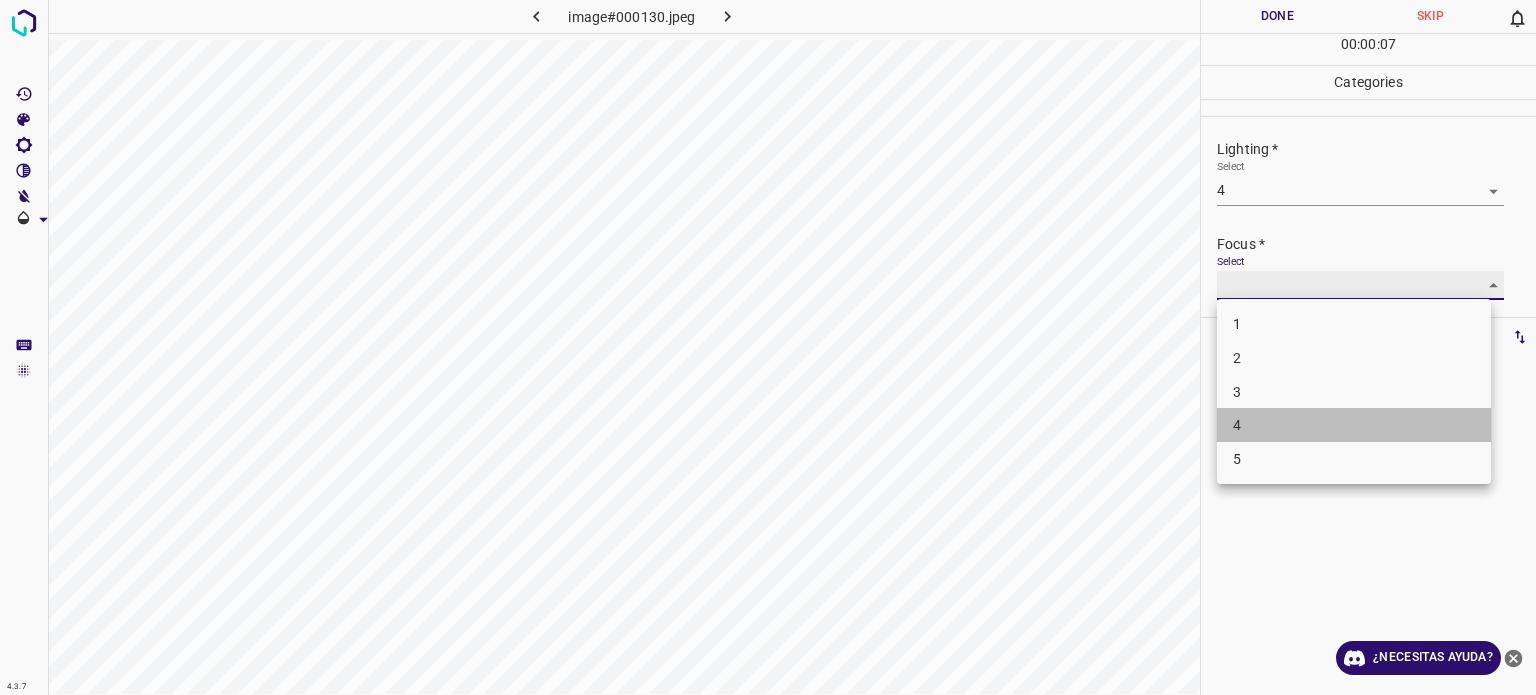 type on "4" 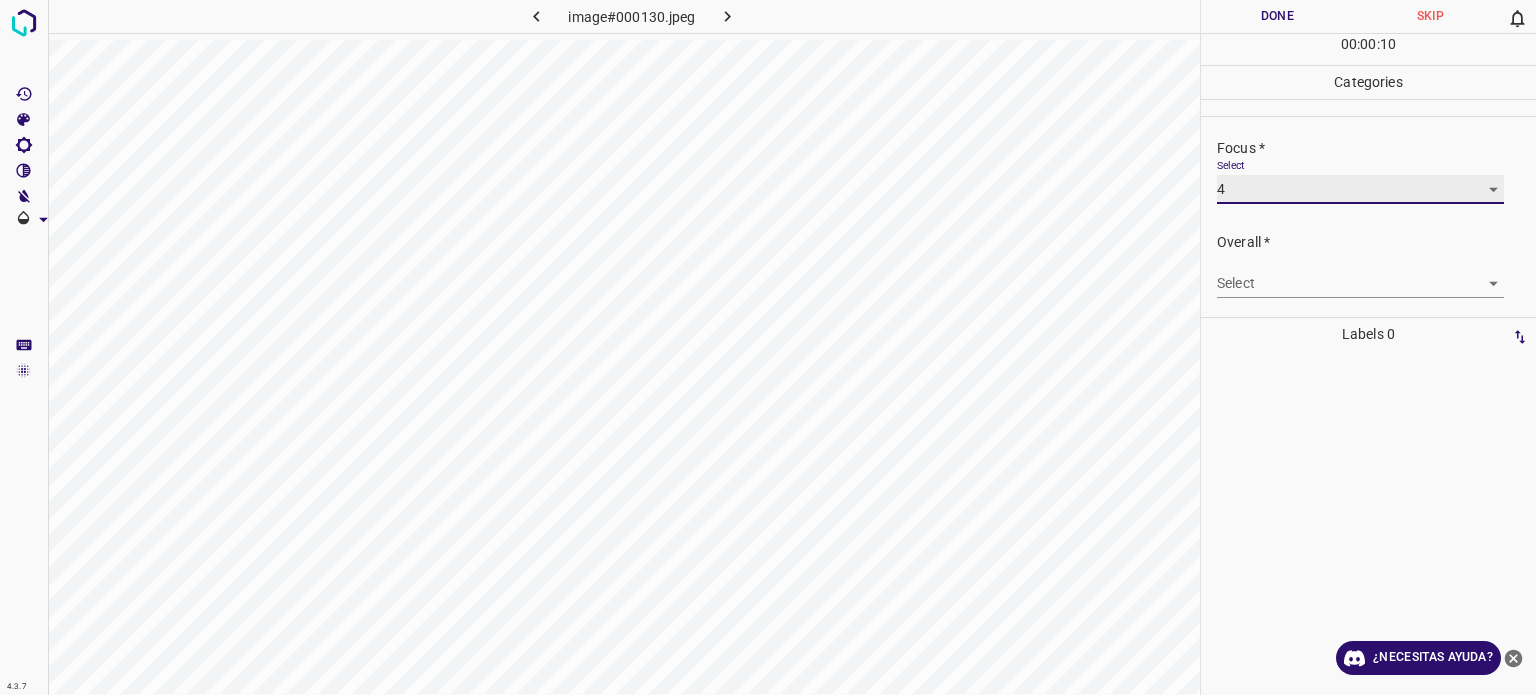 scroll, scrollTop: 98, scrollLeft: 0, axis: vertical 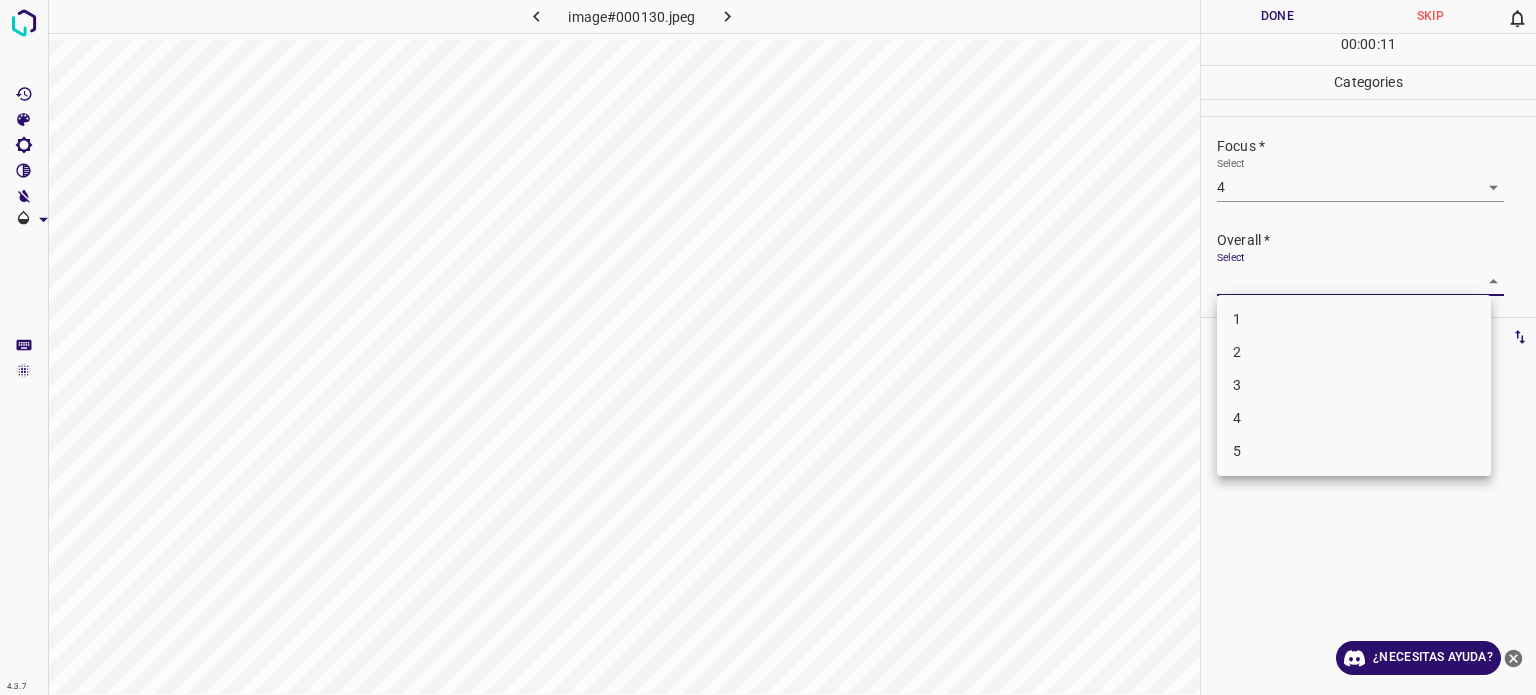 click on "4.3.7 image#000130.jpeg Done Skip 0 00   : 00   : 11   Categories Lighting *  Select 4 4 Focus *  Select 4 4 Overall *  Select ​ Labels   0 Categories 1 Lighting 2 Focus 3 Overall Tools Space Change between modes (Draw & Edit) I Auto labeling R Restore zoom M Zoom in N Zoom out Delete Delete selecte label Filters Z Restore filters X Saturation filter C Brightness filter V Contrast filter B Gray scale filter General O Download ¿Necesitas ayuda? Texto original Valora esta traducción Tu opinión servirá para ayudar a mejorar el Traductor de Google - Texto - Esconder - Borrar 1 2 3 4 5" at bounding box center [768, 347] 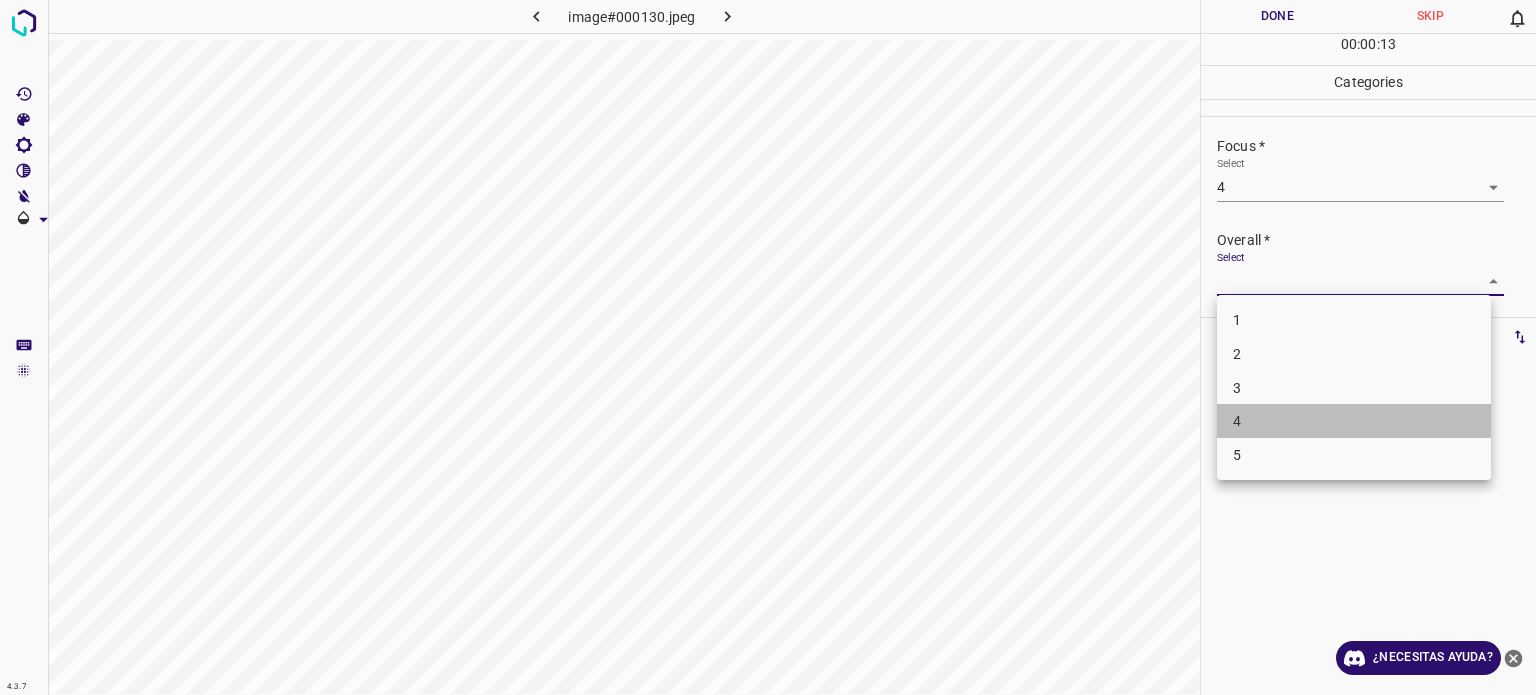 click on "4" at bounding box center (1354, 421) 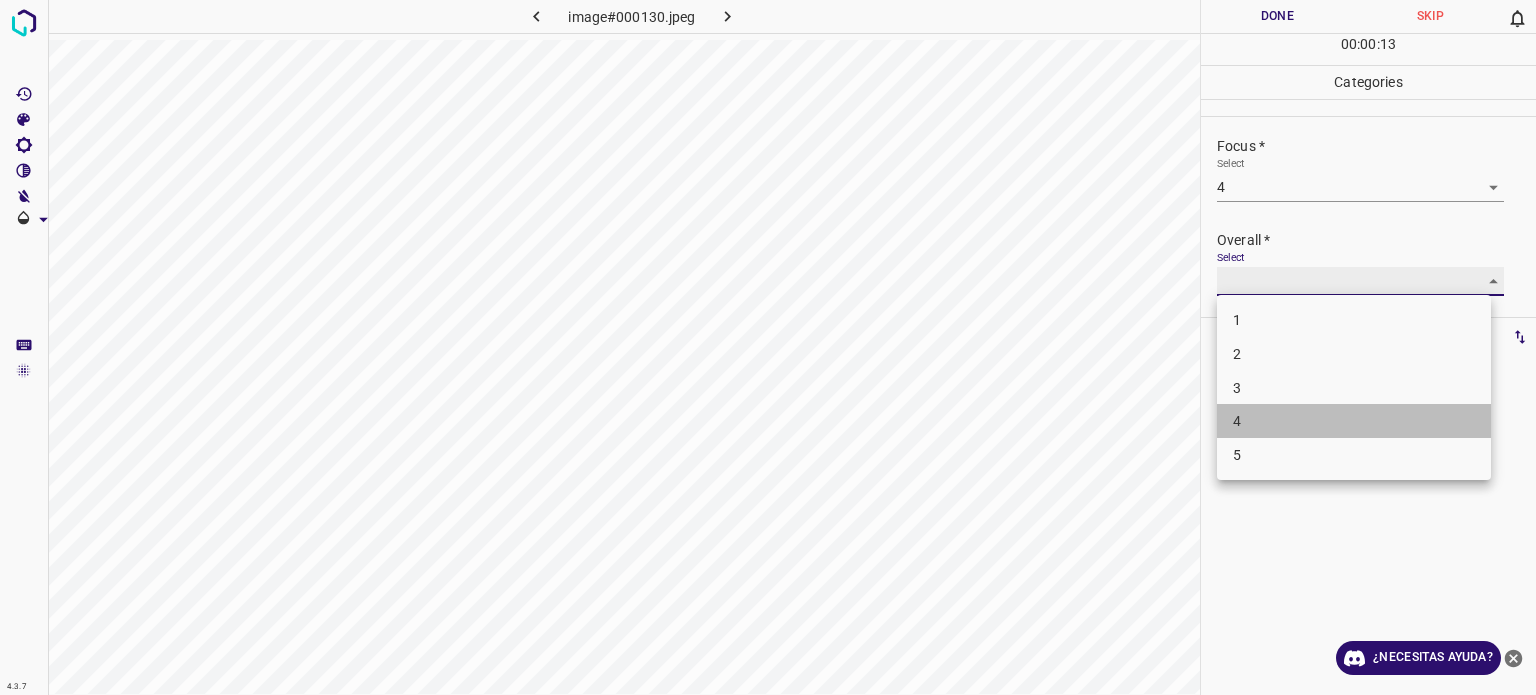 type on "4" 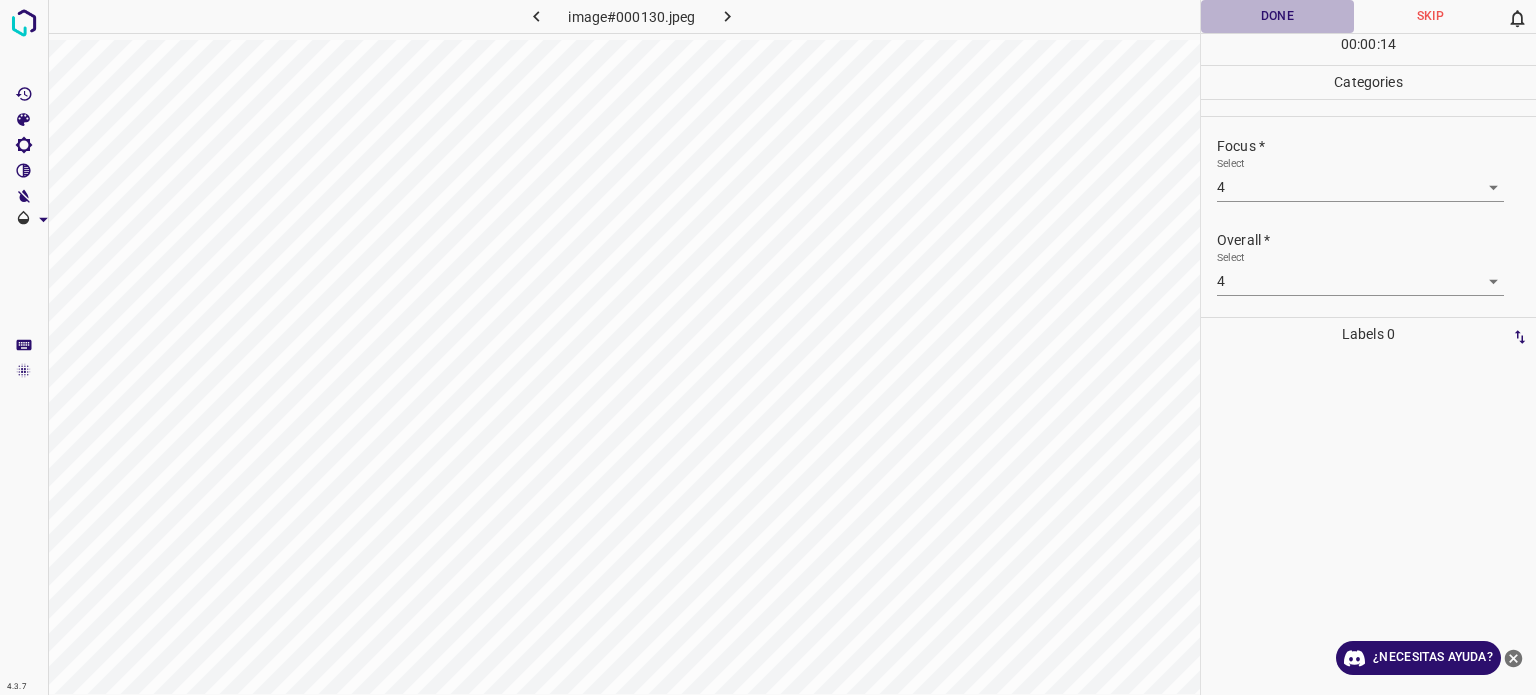 click on "Done" at bounding box center (1277, 16) 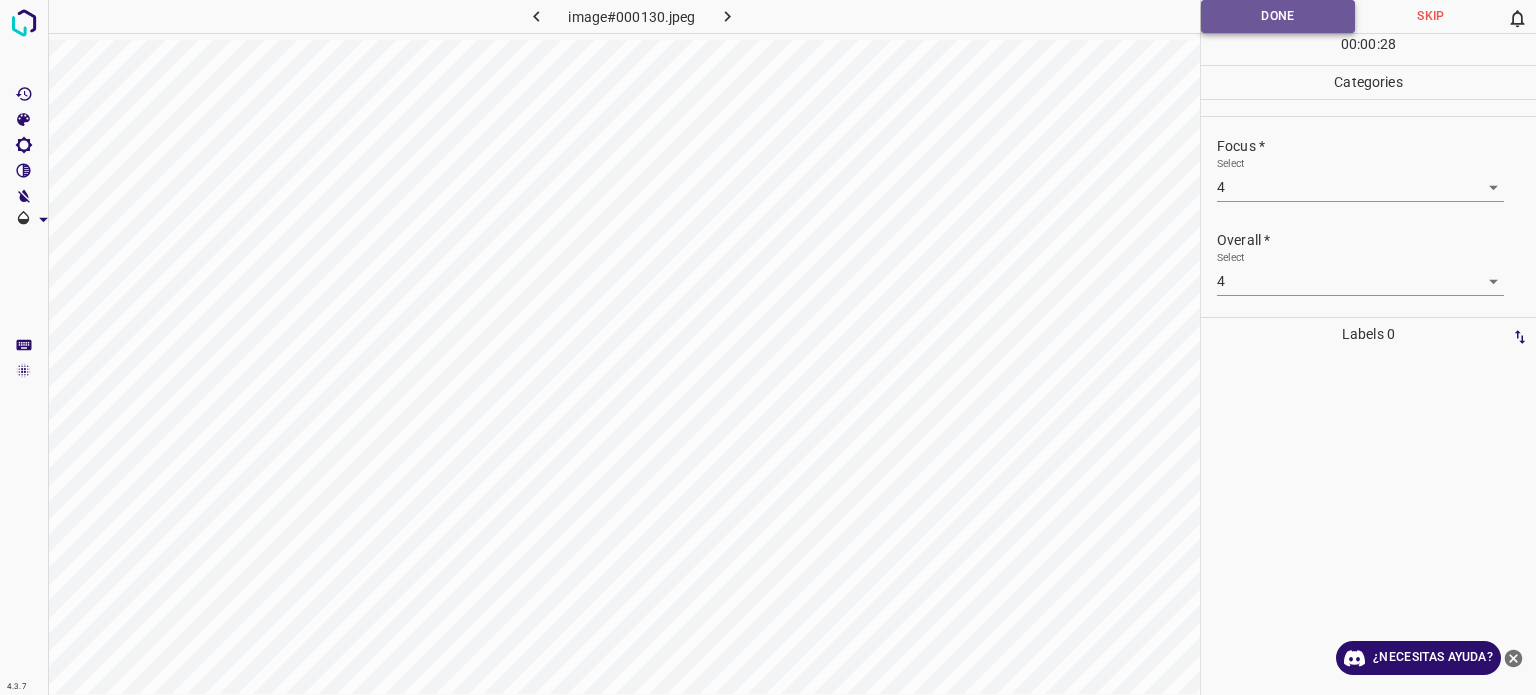 click on "Done" at bounding box center (1278, 16) 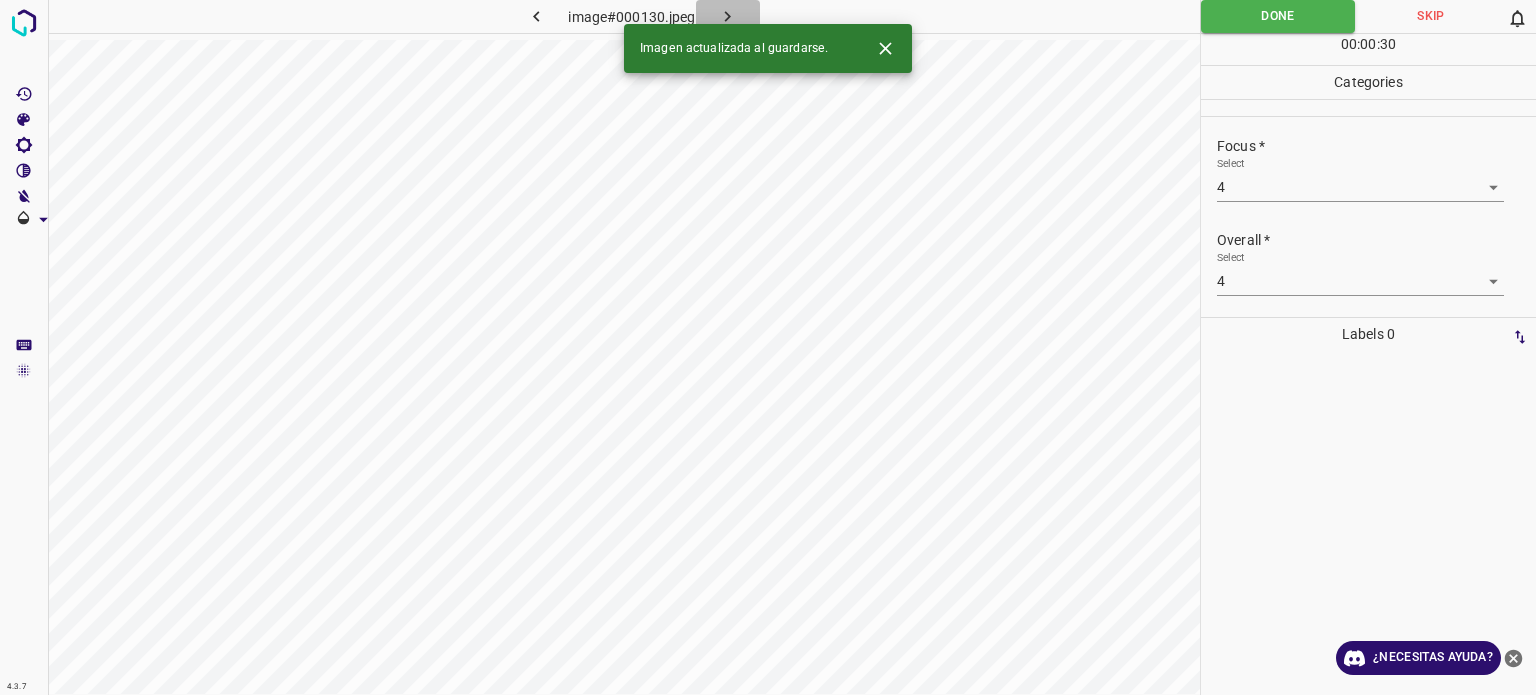 click at bounding box center (728, 16) 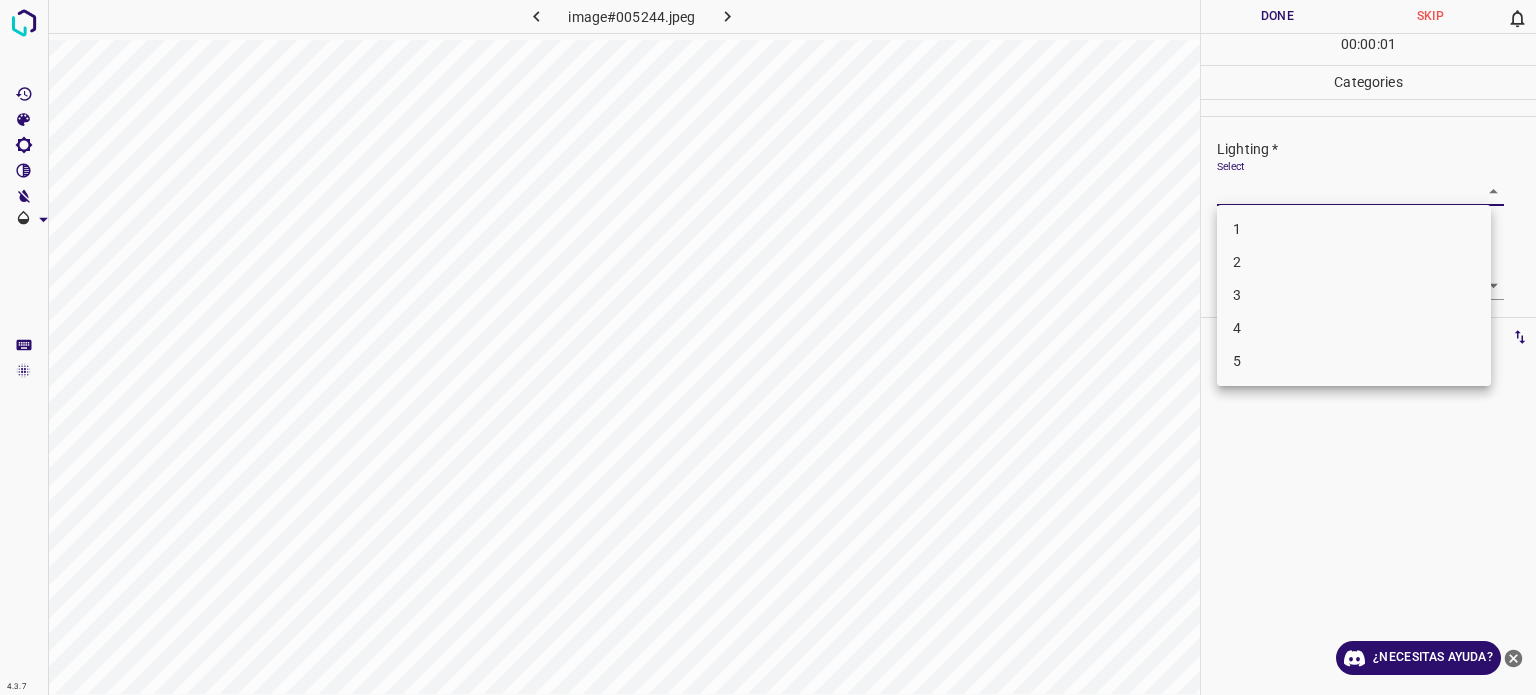 click on "4.3.7 image#005244.jpeg Done Skip 0 00   : 00   : 01   Categories Lighting *  Select ​ Focus *  Select ​ Overall *  Select ​ Labels   0 Categories 1 Lighting 2 Focus 3 Overall Tools Space Change between modes (Draw & Edit) I Auto labeling R Restore zoom M Zoom in N Zoom out Delete Delete selecte label Filters Z Restore filters X Saturation filter C Brightness filter V Contrast filter B Gray scale filter General O Download ¿Necesitas ayuda? Texto original Valora esta traducción Tu opinión servirá para ayudar a mejorar el Traductor de Google - Texto - Esconder - Borrar 1 2 3 4 5" at bounding box center (768, 347) 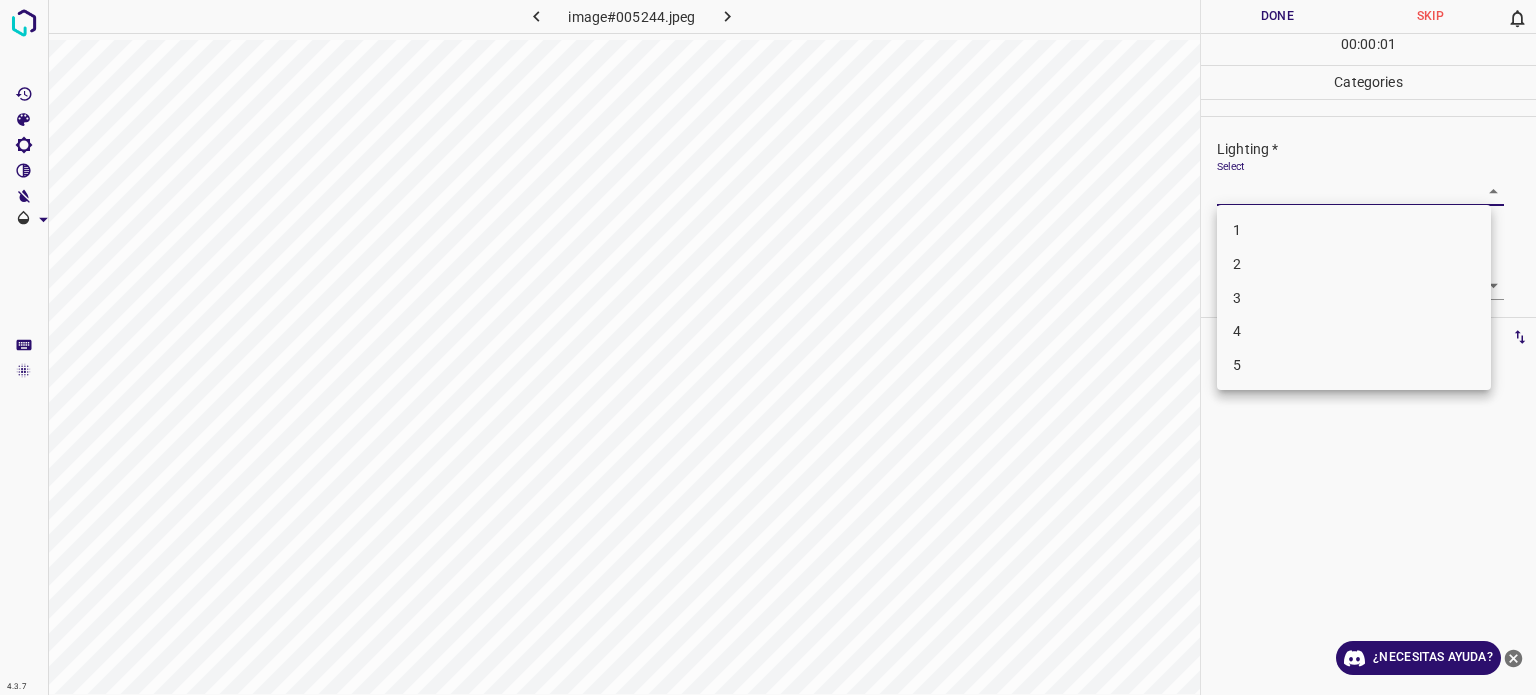 click at bounding box center [768, 347] 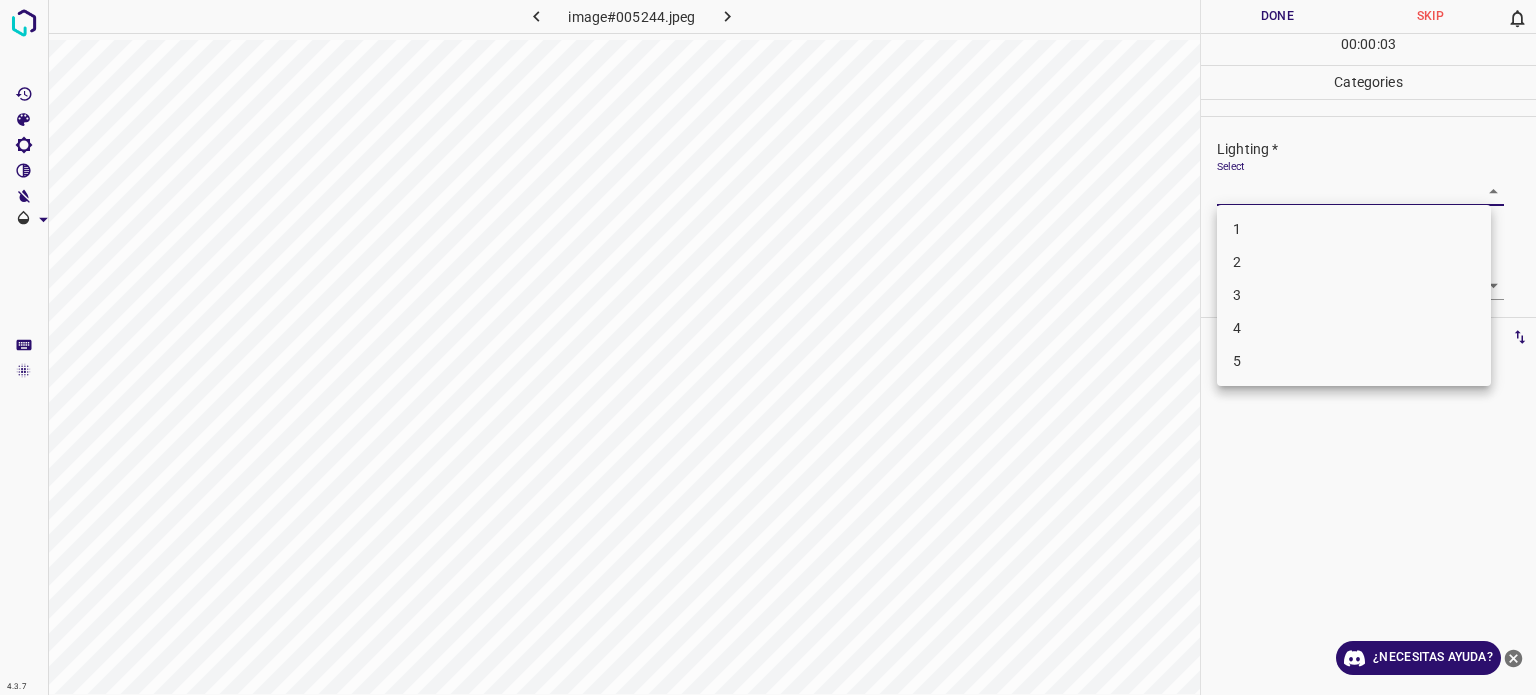 click on "4.3.7 image#005244.jpeg Done Skip 0 00   : 00   : 03   Categories Lighting *  Select ​ Focus *  Select ​ Overall *  Select ​ Labels   0 Categories 1 Lighting 2 Focus 3 Overall Tools Space Change between modes (Draw & Edit) I Auto labeling R Restore zoom M Zoom in N Zoom out Delete Delete selecte label Filters Z Restore filters X Saturation filter C Brightness filter V Contrast filter B Gray scale filter General O Download ¿Necesitas ayuda? Texto original Valora esta traducción Tu opinión servirá para ayudar a mejorar el Traductor de Google - Texto - Esconder - Borrar 1 2 3 4 5" at bounding box center [768, 347] 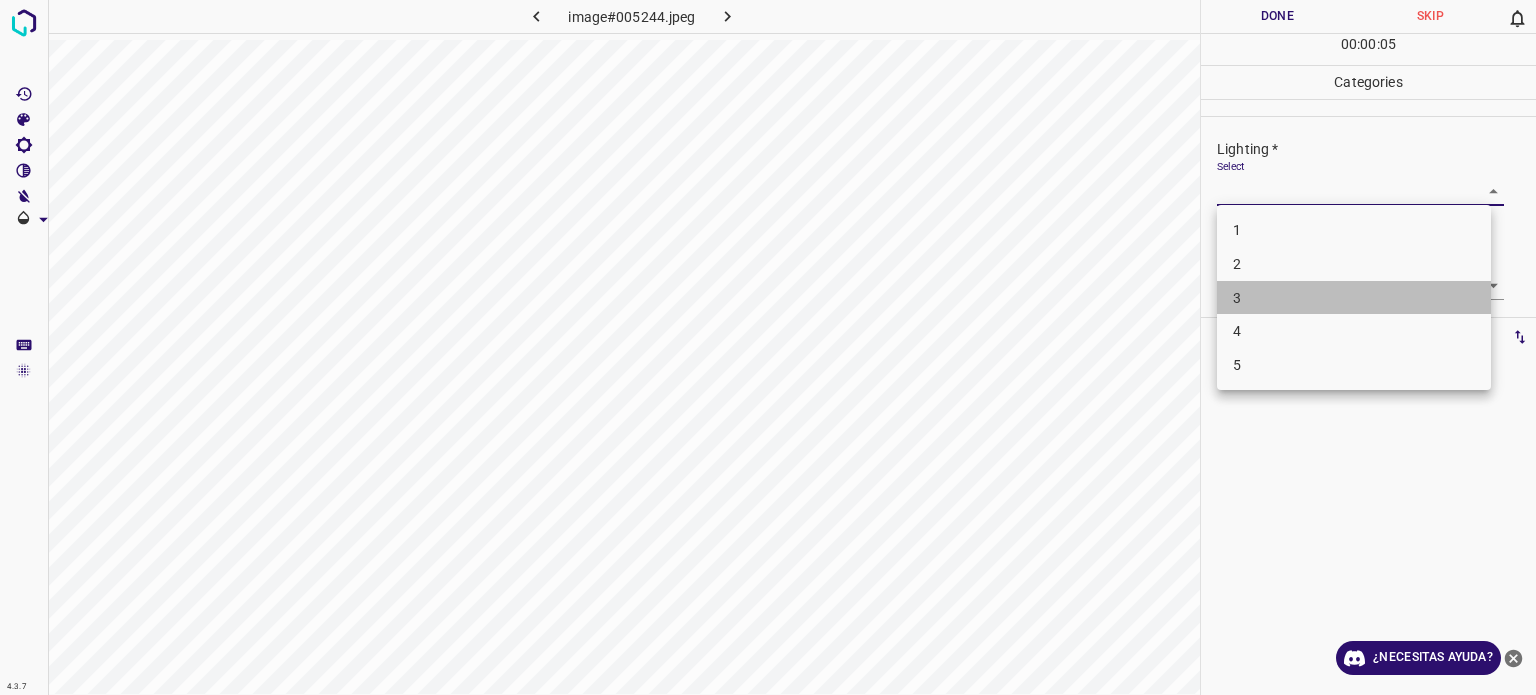 click on "3" at bounding box center (1354, 298) 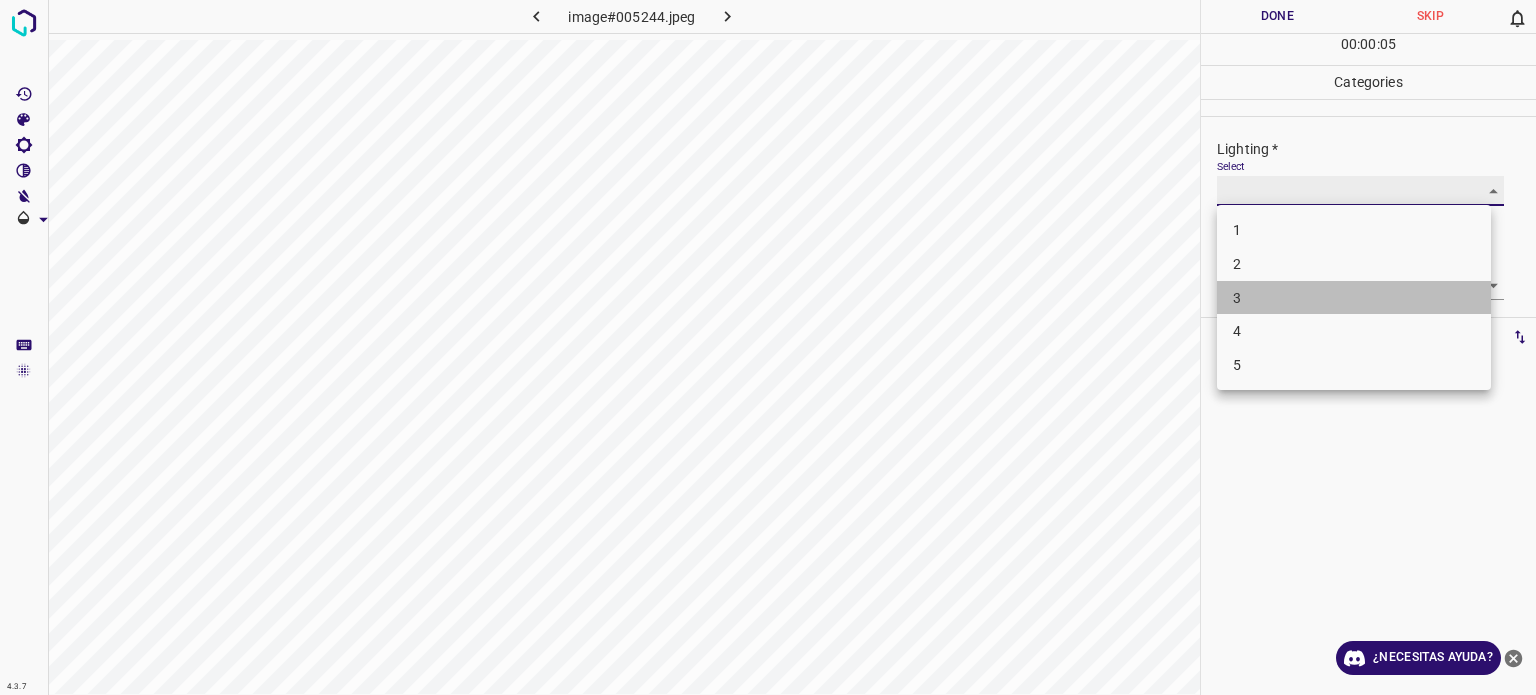 type on "3" 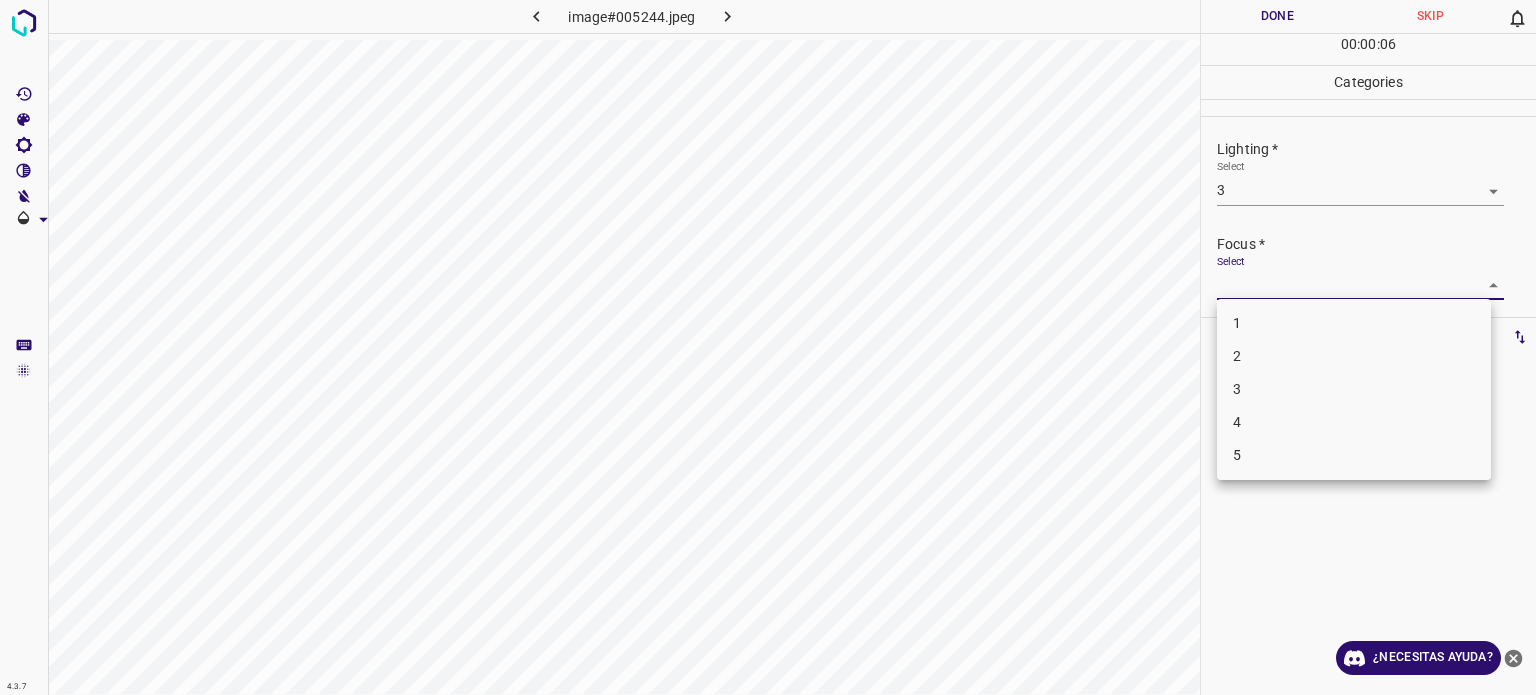 click on "4.3.7 image#005244.jpeg Done Skip 0 00   : 00   : 06   Categories Lighting *  Select 3 3 Focus *  Select ​ Overall *  Select ​ Labels   0 Categories 1 Lighting 2 Focus 3 Overall Tools Space Change between modes (Draw & Edit) I Auto labeling R Restore zoom M Zoom in N Zoom out Delete Delete selecte label Filters Z Restore filters X Saturation filter C Brightness filter V Contrast filter B Gray scale filter General O Download ¿Necesitas ayuda? Texto original Valora esta traducción Tu opinión servirá para ayudar a mejorar el Traductor de Google - Texto - Esconder - Borrar 1 2 3 4 5" at bounding box center [768, 347] 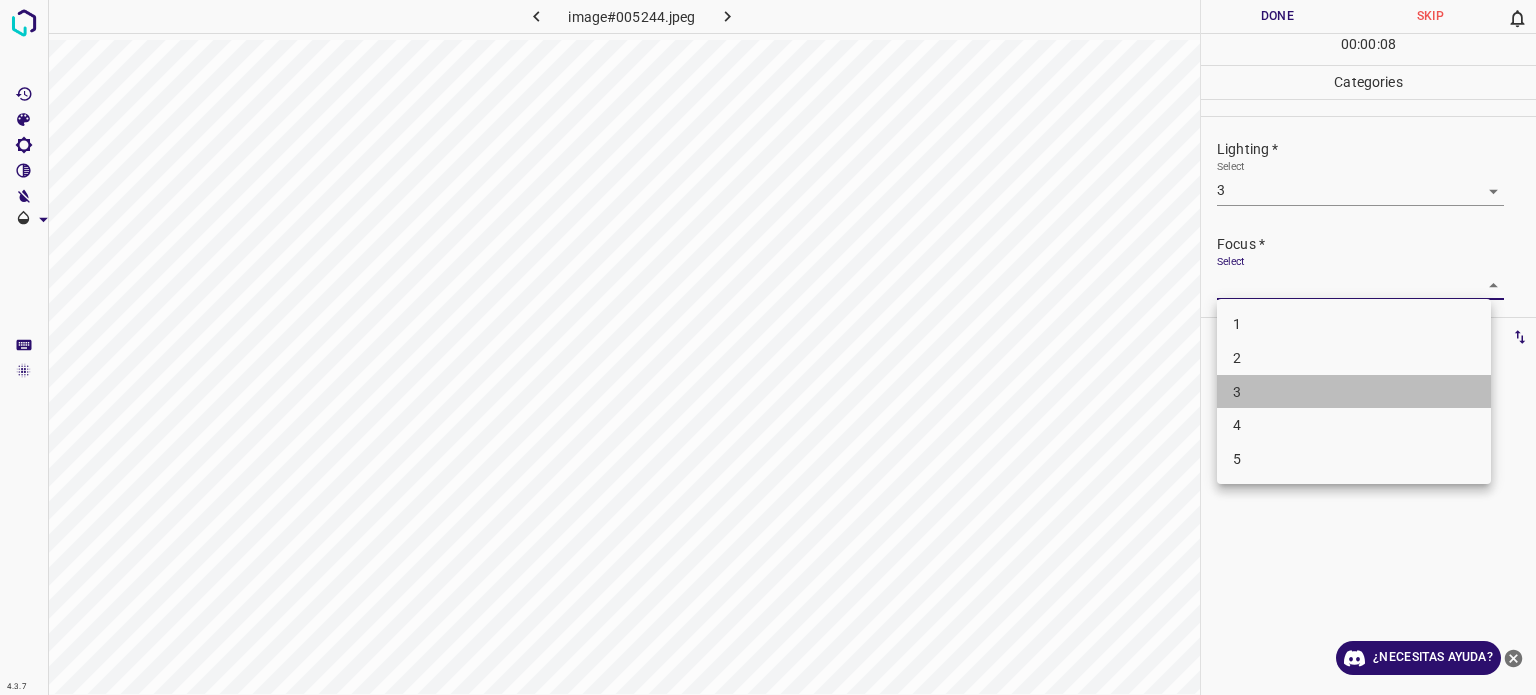 click on "3" at bounding box center (1237, 392) 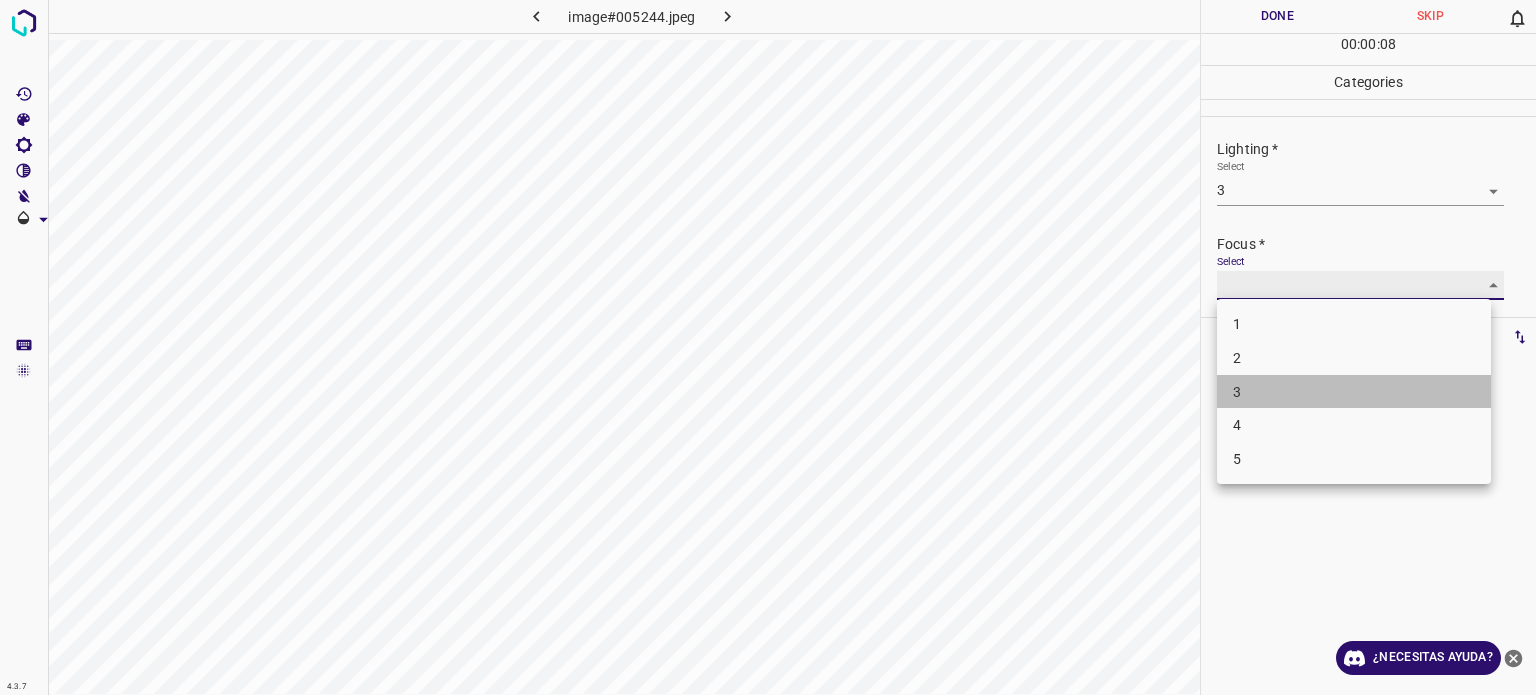 type on "3" 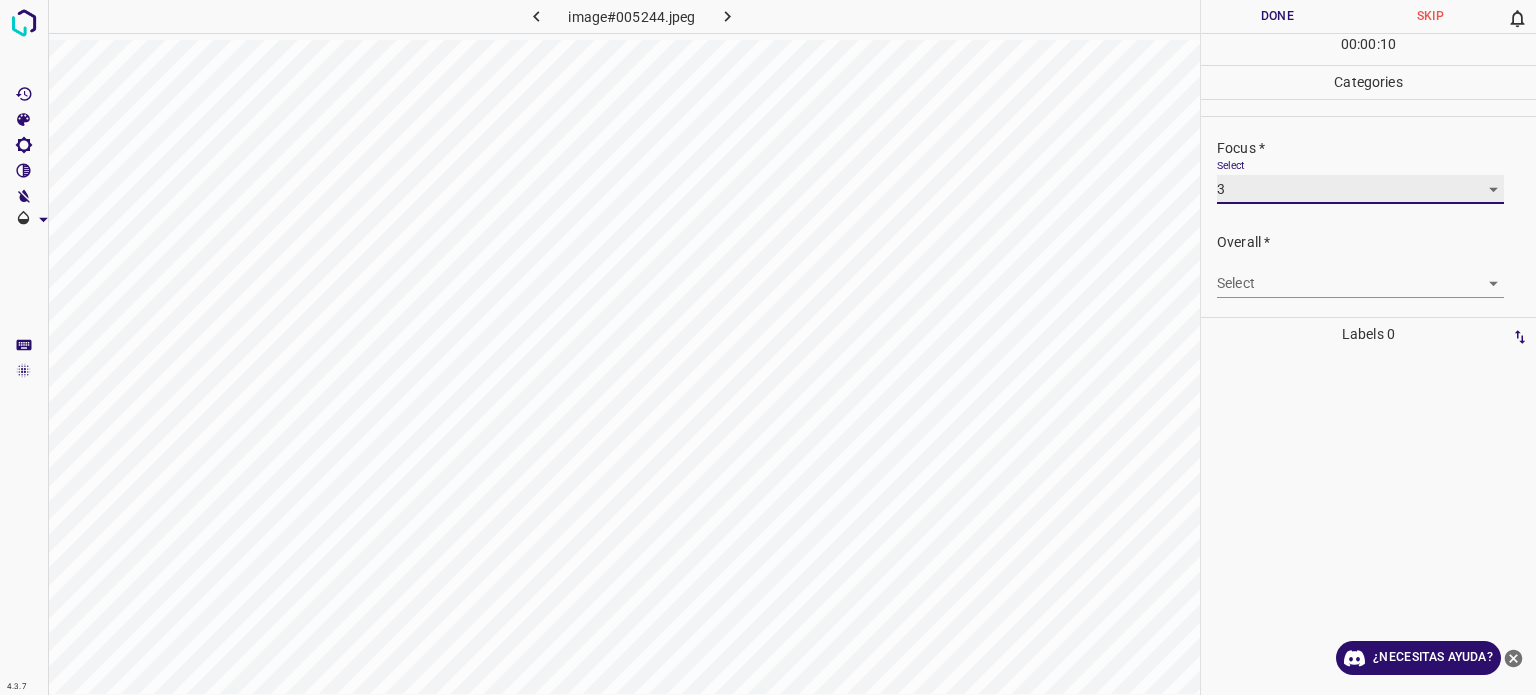 scroll, scrollTop: 98, scrollLeft: 0, axis: vertical 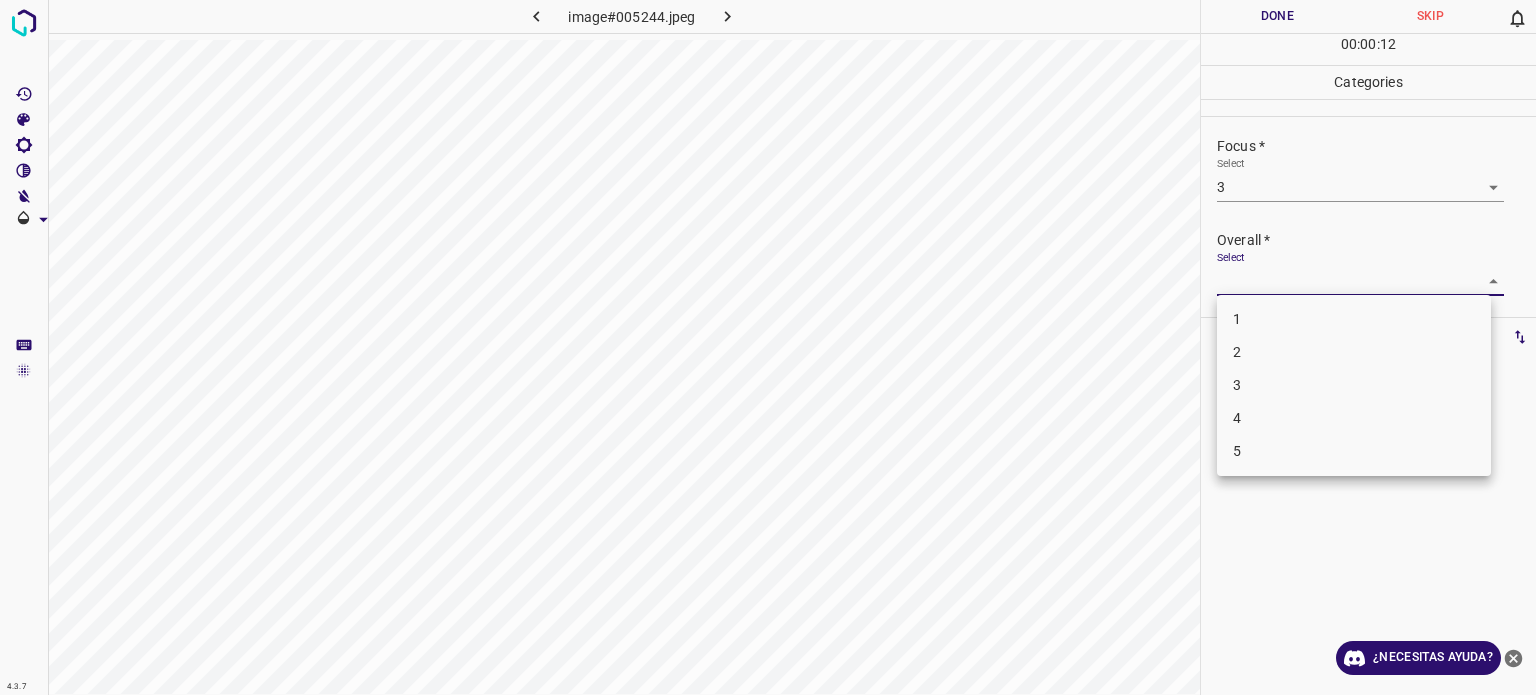 click on "4.3.7 image#005244.jpeg Done Skip 0 00   : 00   : 12   Categories Lighting *  Select 3 3 Focus *  Select 3 3 Overall *  Select ​ Labels   0 Categories 1 Lighting 2 Focus 3 Overall Tools Space Change between modes (Draw & Edit) I Auto labeling R Restore zoom M Zoom in N Zoom out Delete Delete selecte label Filters Z Restore filters X Saturation filter C Brightness filter V Contrast filter B Gray scale filter General O Download ¿Necesitas ayuda? Texto original Valora esta traducción Tu opinión servirá para ayudar a mejorar el Traductor de Google - Texto - Esconder - Borrar 1 2 3 4 5" at bounding box center [768, 347] 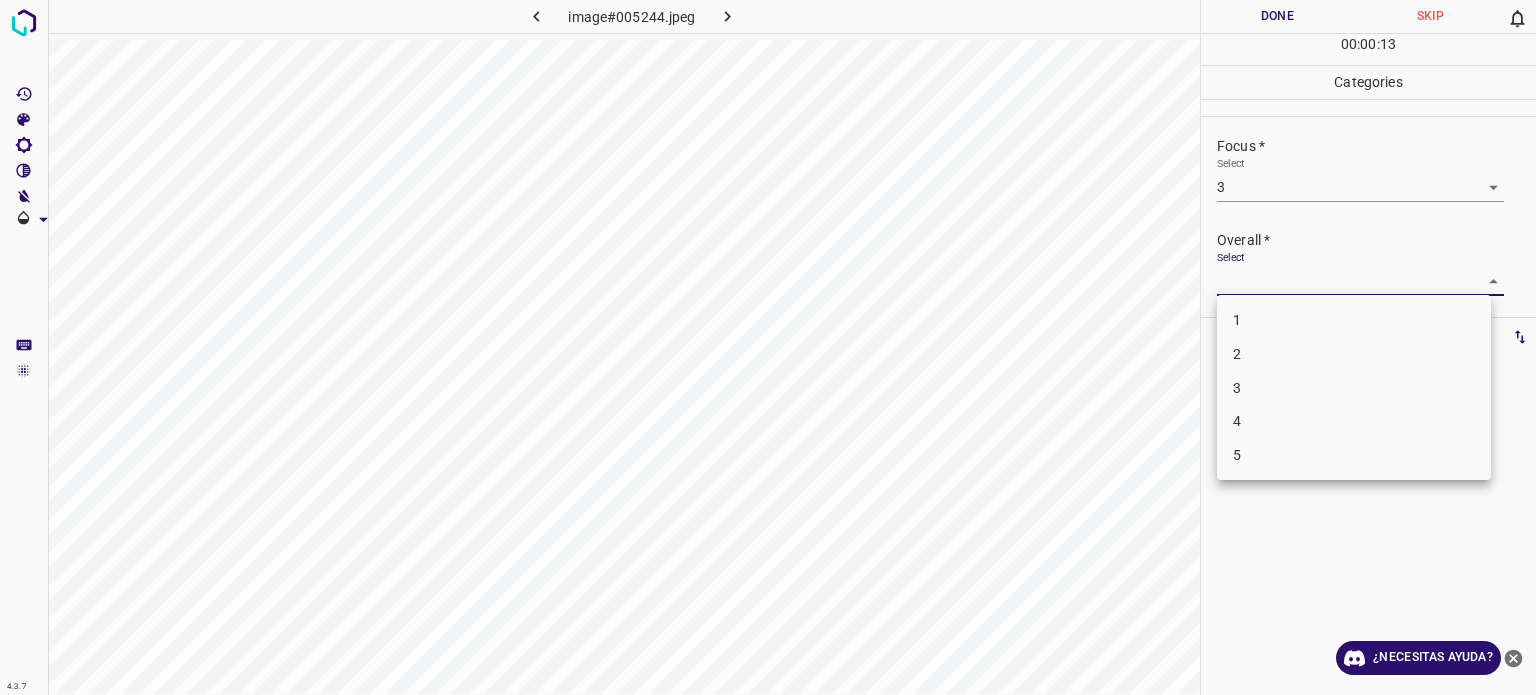 click on "3" at bounding box center (1354, 388) 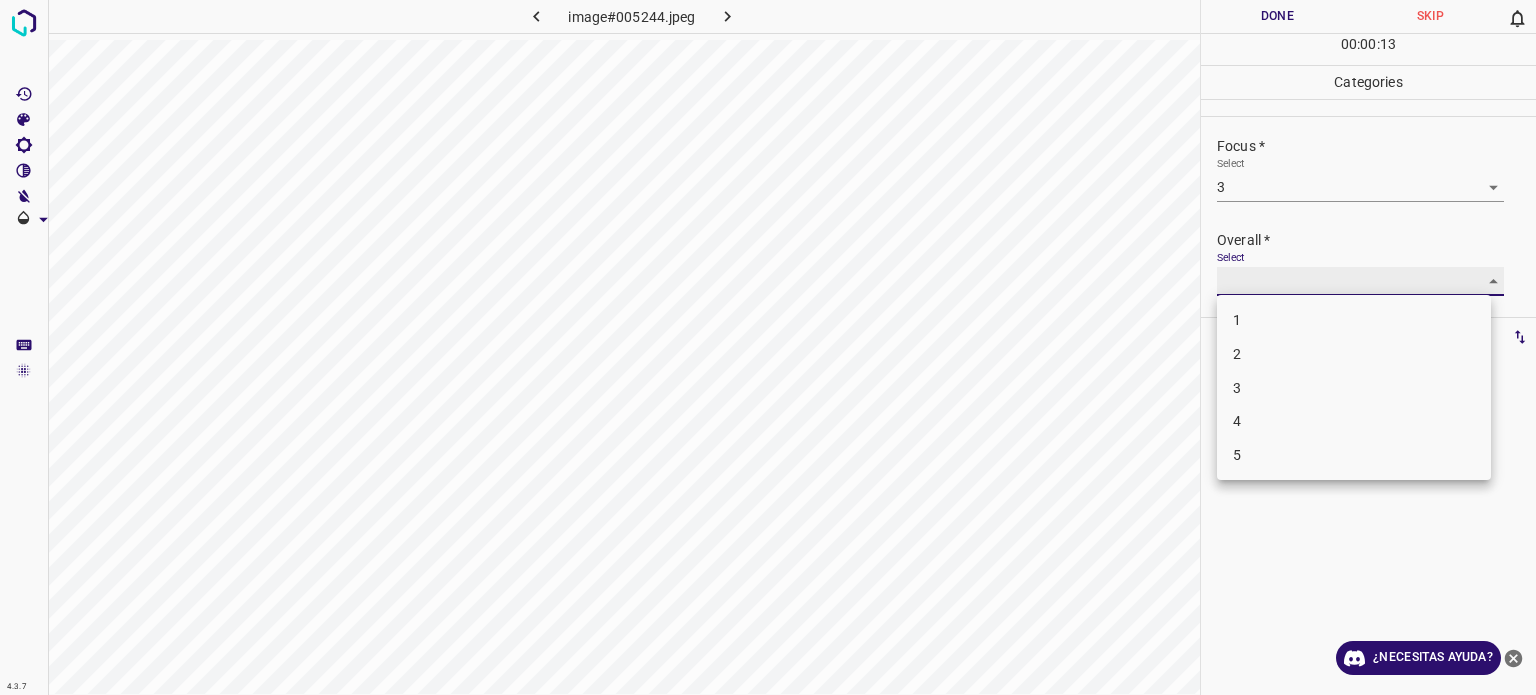 type on "3" 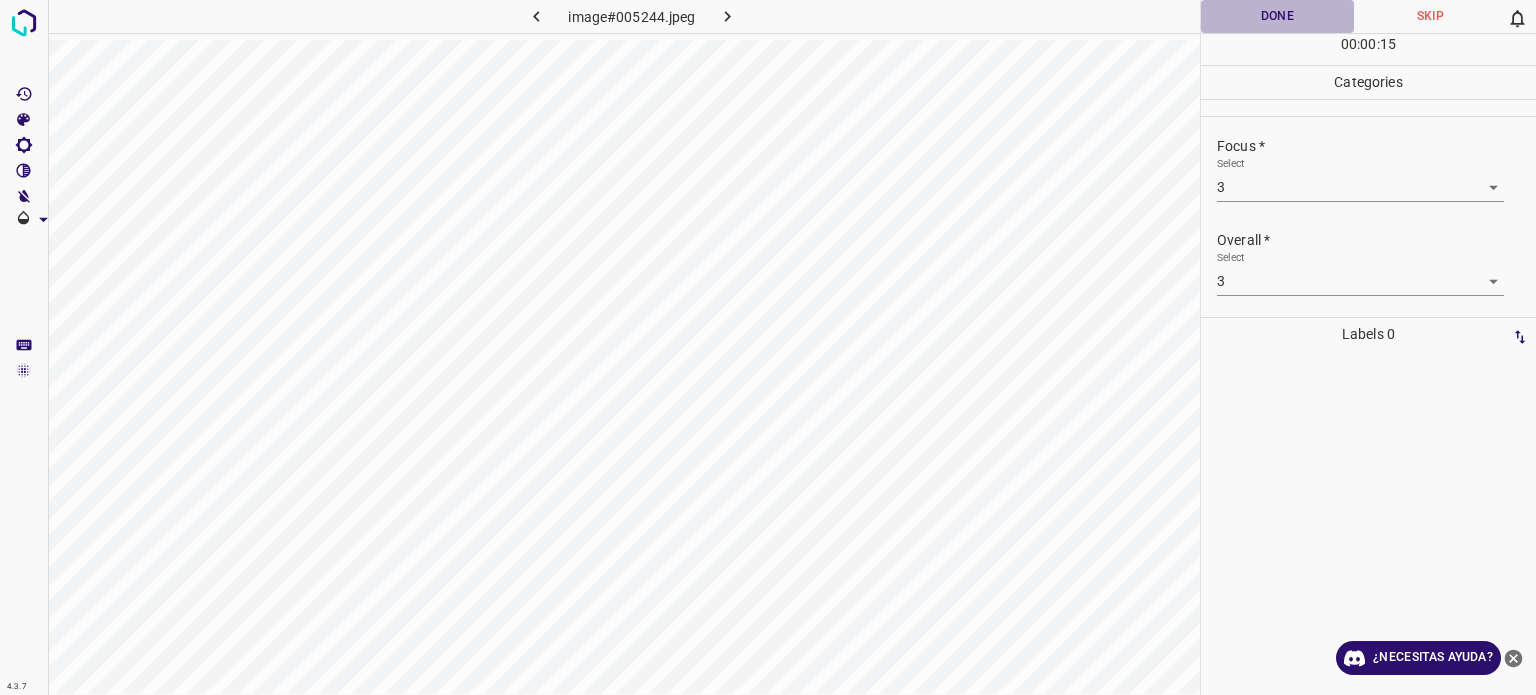 click on "Done" at bounding box center [1277, 16] 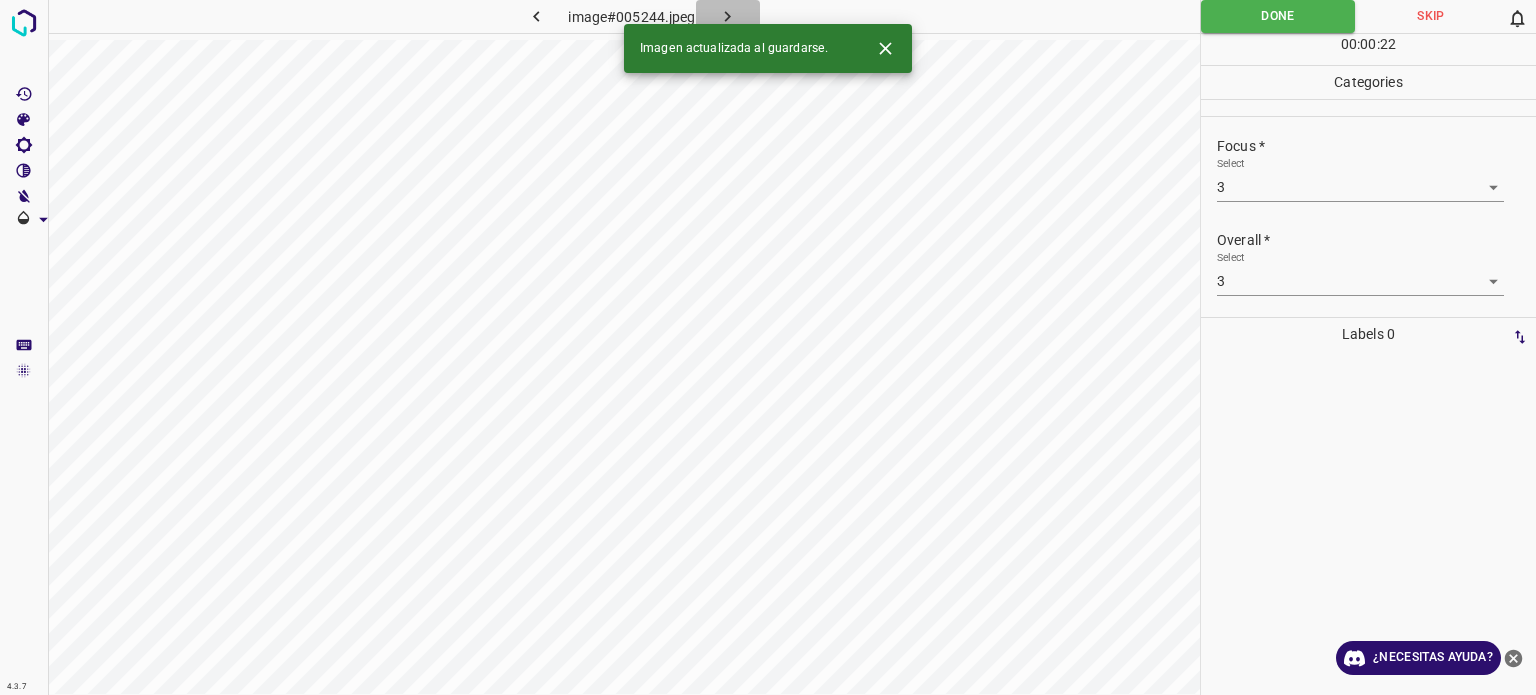 click 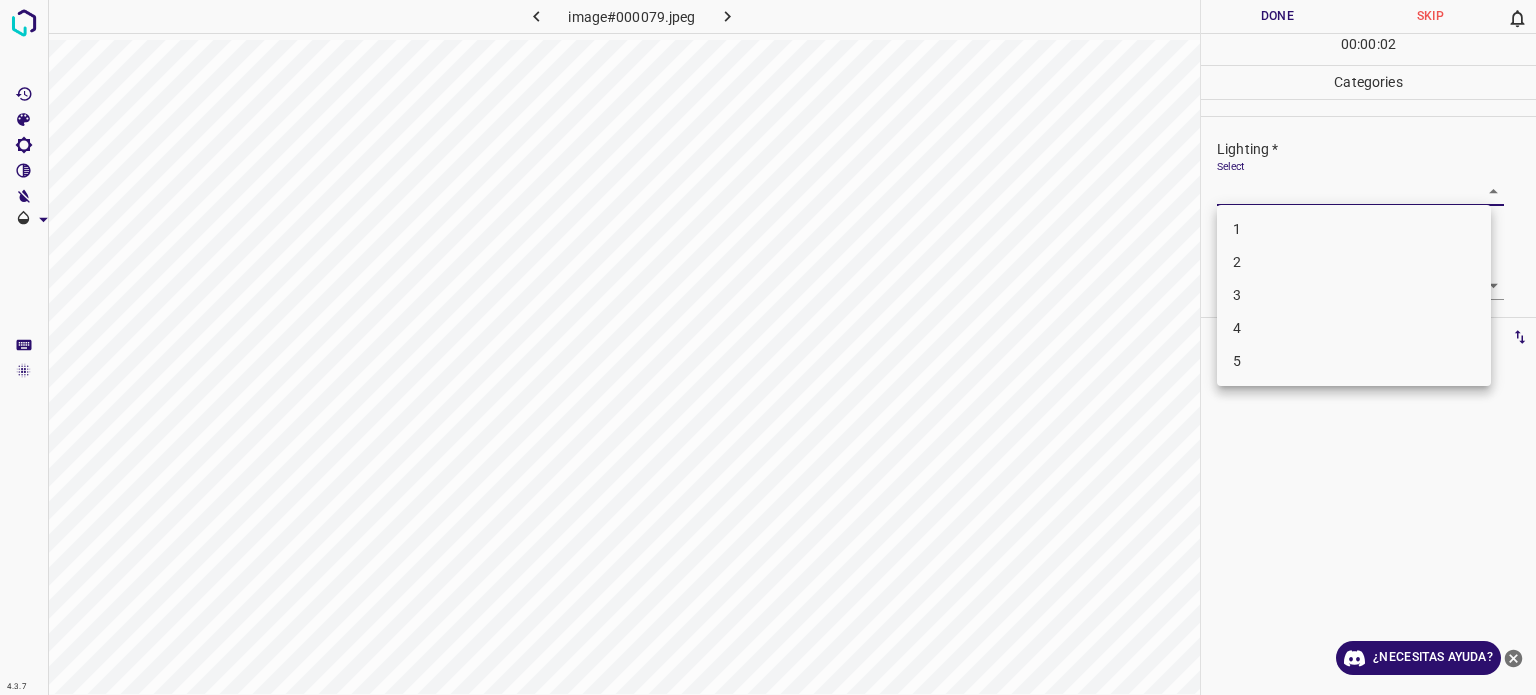 click on "4.3.7 image#000079.jpeg Done Skip 0 00   : 00   : 02   Categories Lighting *  Select ​ Focus *  Select ​ Overall *  Select ​ Labels   0 Categories 1 Lighting 2 Focus 3 Overall Tools Space Change between modes (Draw & Edit) I Auto labeling R Restore zoom M Zoom in N Zoom out Delete Delete selecte label Filters Z Restore filters X Saturation filter C Brightness filter V Contrast filter B Gray scale filter General O Download ¿Necesitas ayuda? Texto original Valora esta traducción Tu opinión servirá para ayudar a mejorar el Traductor de Google - Texto - Esconder - Borrar 1 2 3 4 5" at bounding box center (768, 347) 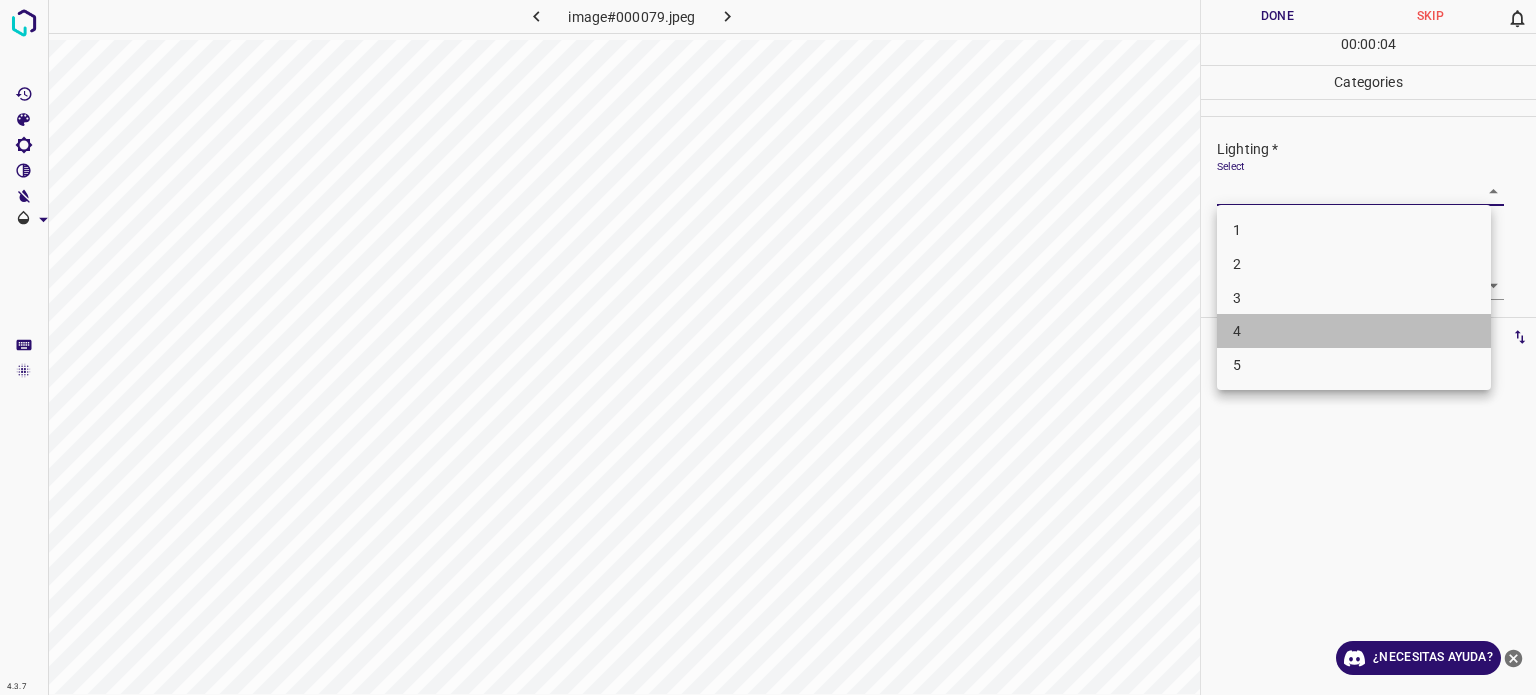 click on "4" at bounding box center (1354, 331) 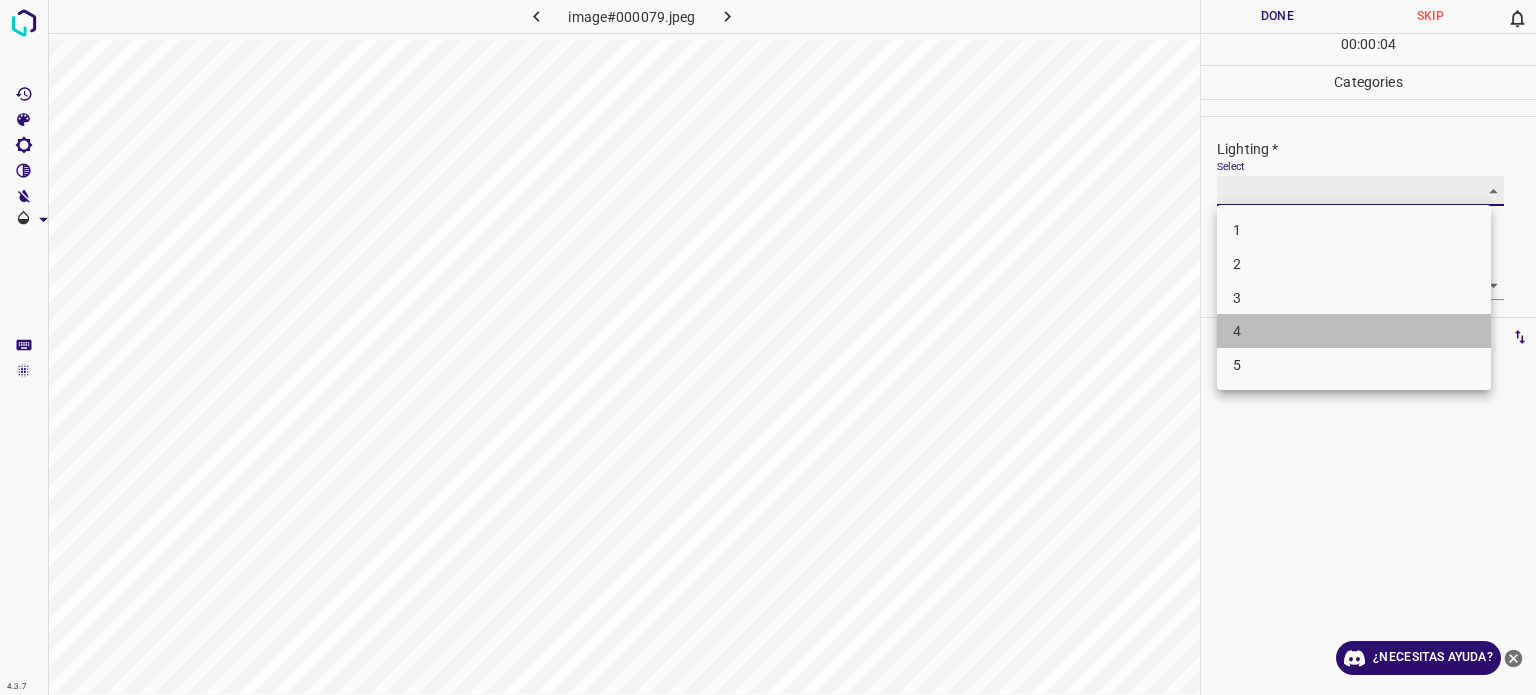type on "4" 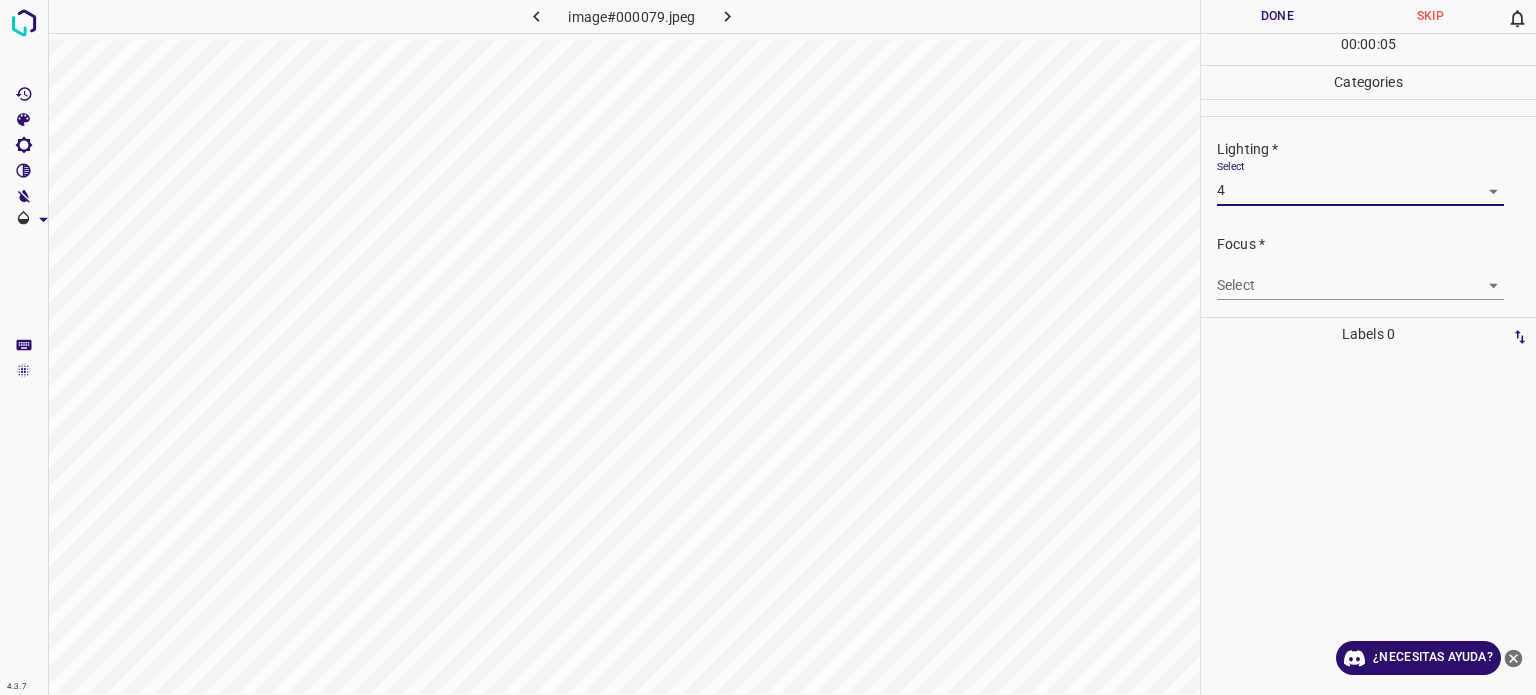 click on "4.3.7 image#000079.jpeg Done Skip 0 00   : 00   : 05   Categories Lighting *  Select 4 4 Focus *  Select ​ Overall *  Select ​ Labels   0 Categories 1 Lighting 2 Focus 3 Overall Tools Space Change between modes (Draw & Edit) I Auto labeling R Restore zoom M Zoom in N Zoom out Delete Delete selecte label Filters Z Restore filters X Saturation filter C Brightness filter V Contrast filter B Gray scale filter General O Download ¿Necesitas ayuda? Texto original Valora esta traducción Tu opinión servirá para ayudar a mejorar el Traductor de Google - Texto - Esconder - Borrar" at bounding box center [768, 347] 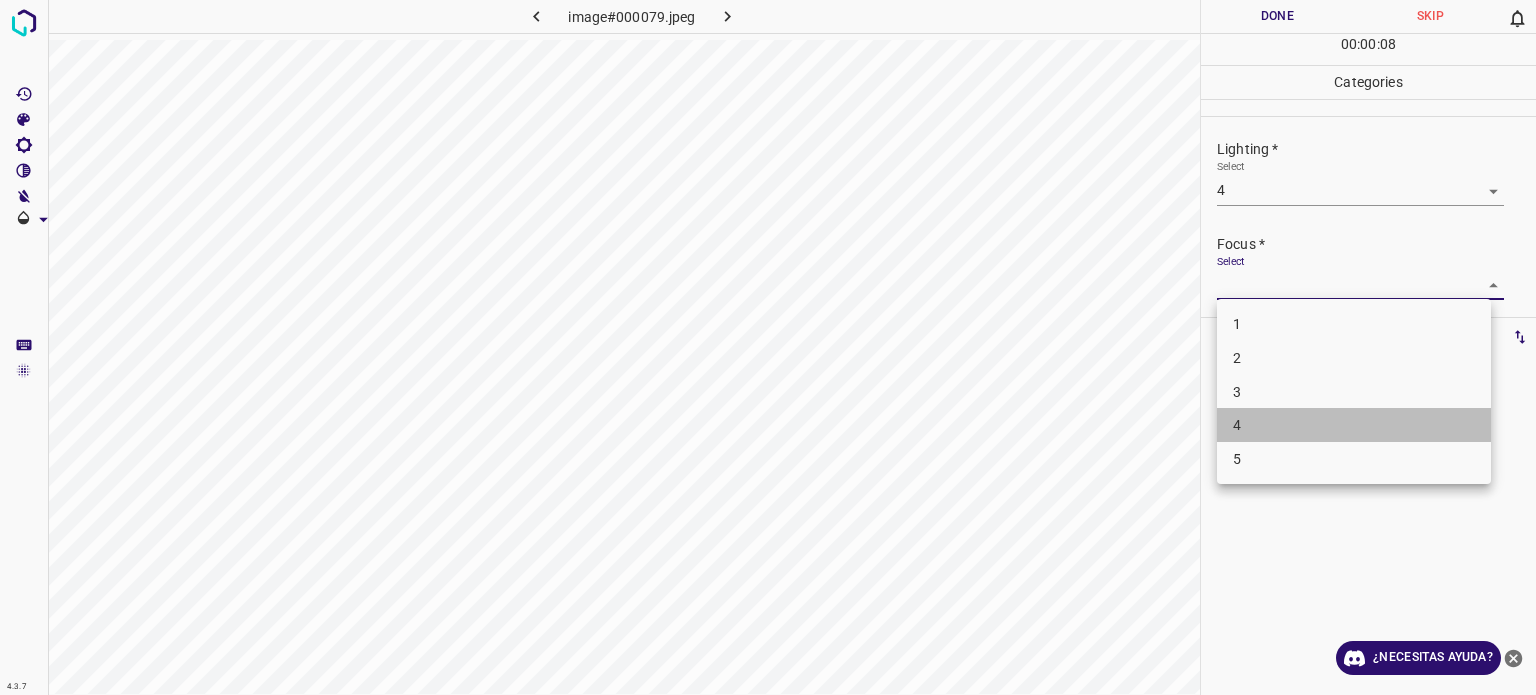 click on "4" at bounding box center (1237, 425) 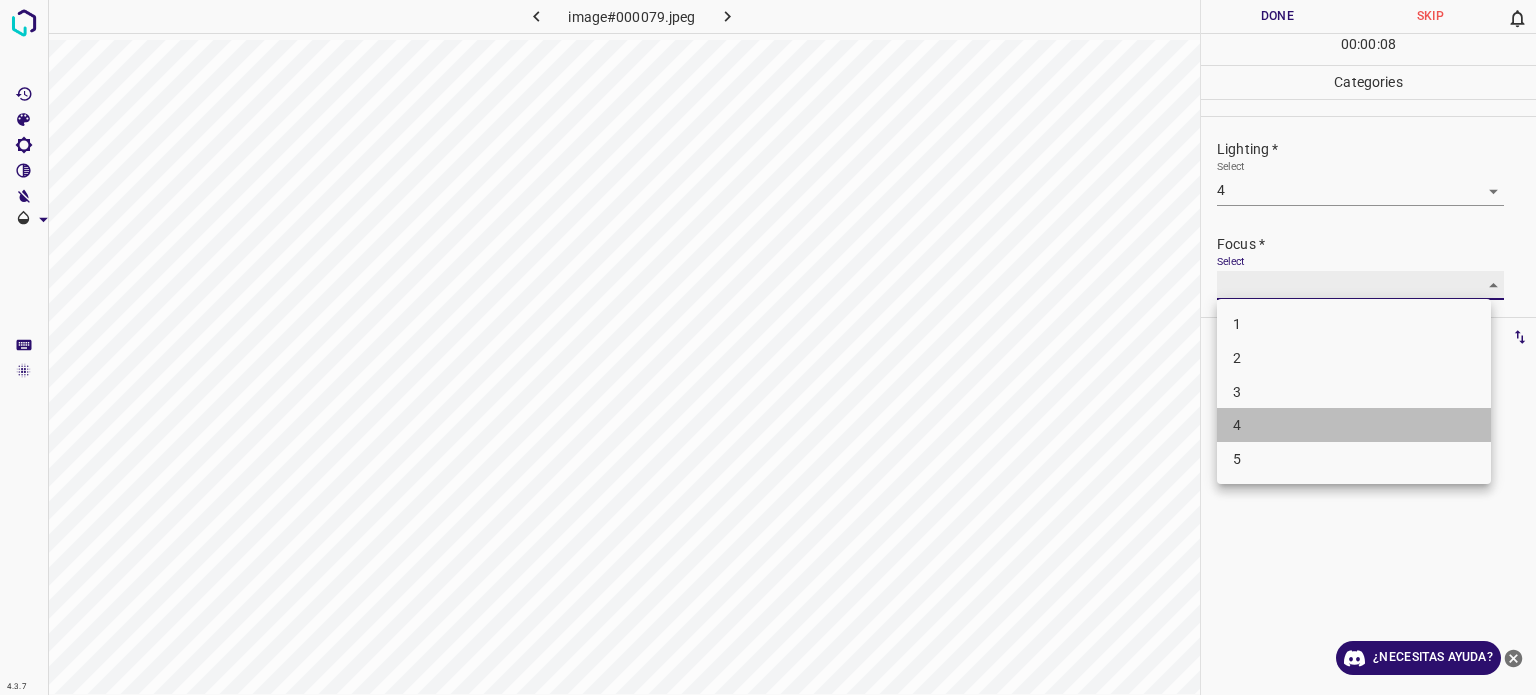 type on "4" 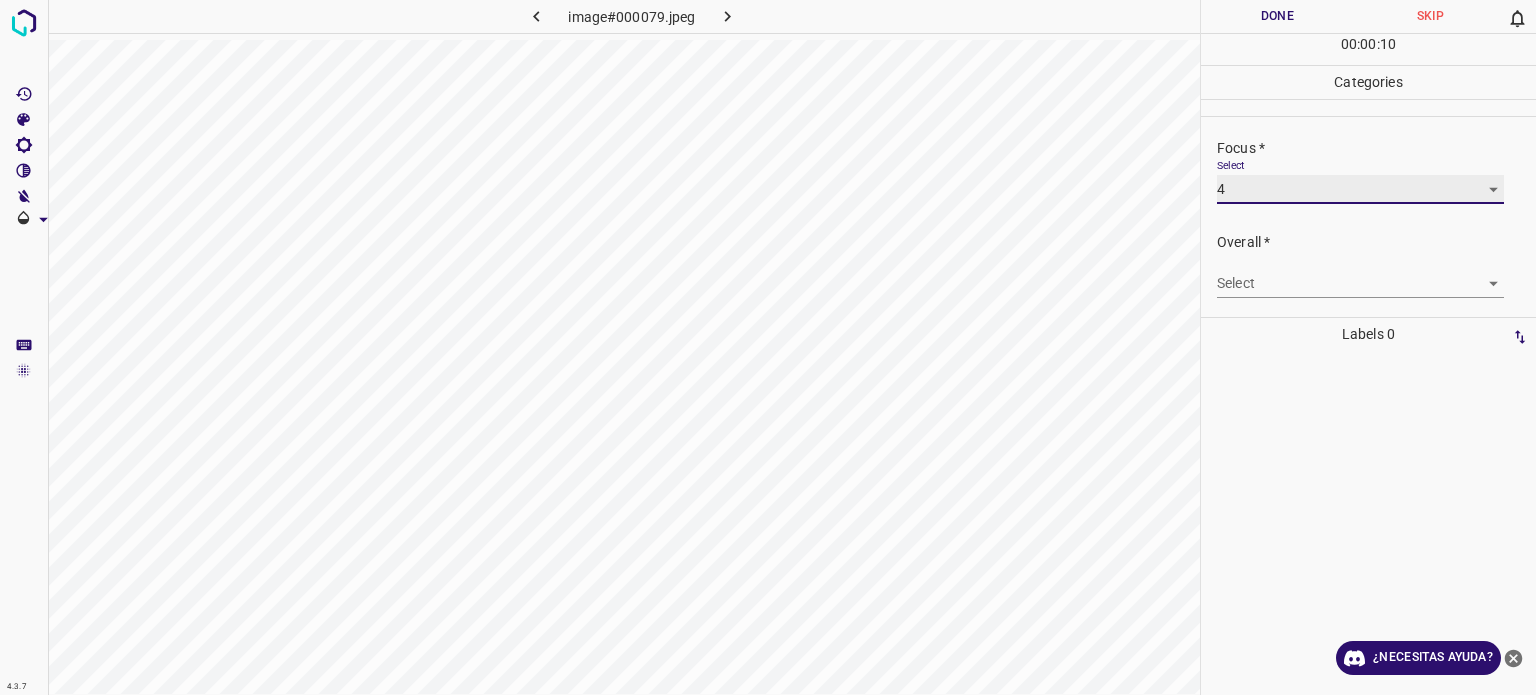 scroll, scrollTop: 98, scrollLeft: 0, axis: vertical 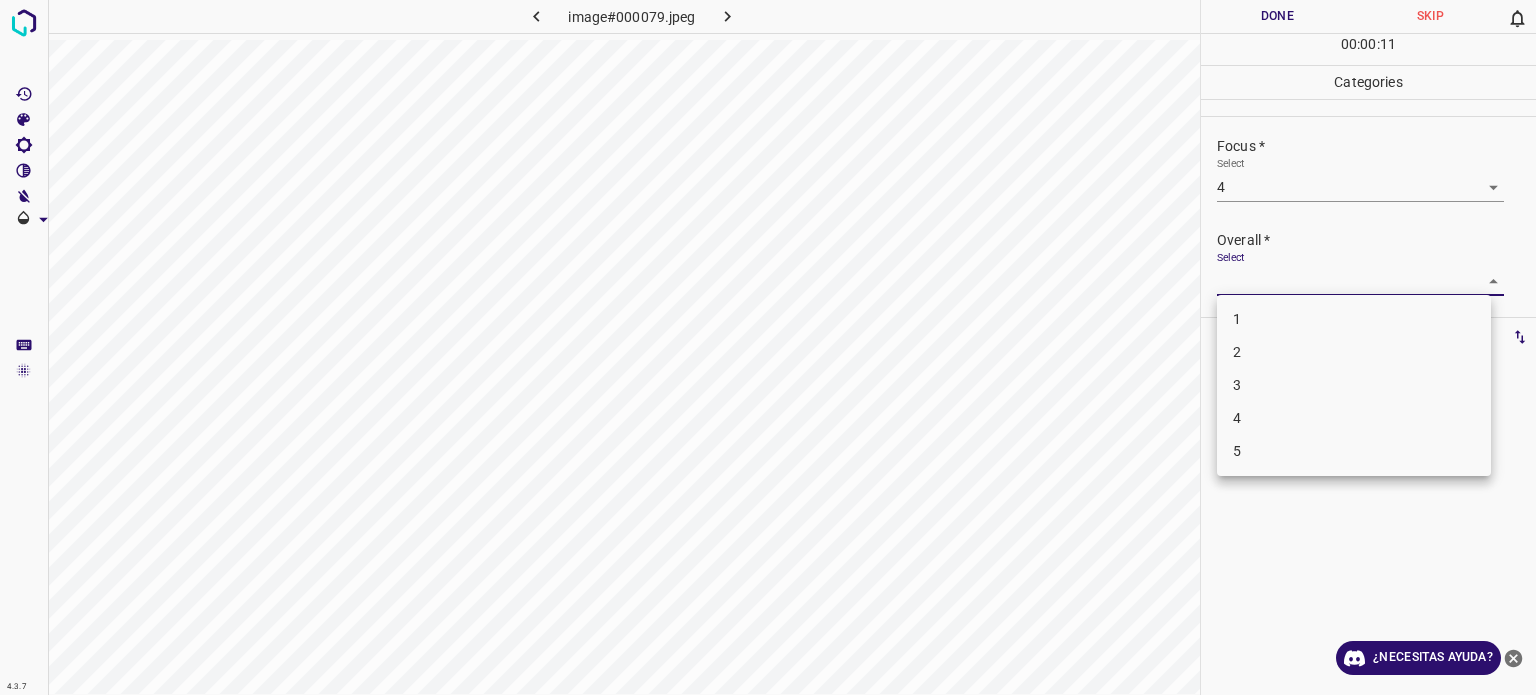 click on "4.3.7 image#000079.jpeg Done Skip 0 00   : 00   : 11   Categories Lighting *  Select 4 4 Focus *  Select 4 4 Overall *  Select ​ Labels   0 Categories 1 Lighting 2 Focus 3 Overall Tools Space Change between modes (Draw & Edit) I Auto labeling R Restore zoom M Zoom in N Zoom out Delete Delete selecte label Filters Z Restore filters X Saturation filter C Brightness filter V Contrast filter B Gray scale filter General O Download ¿Necesitas ayuda? Texto original Valora esta traducción Tu opinión servirá para ayudar a mejorar el Traductor de Google - Texto - Esconder - Borrar 1 2 3 4 5" at bounding box center [768, 347] 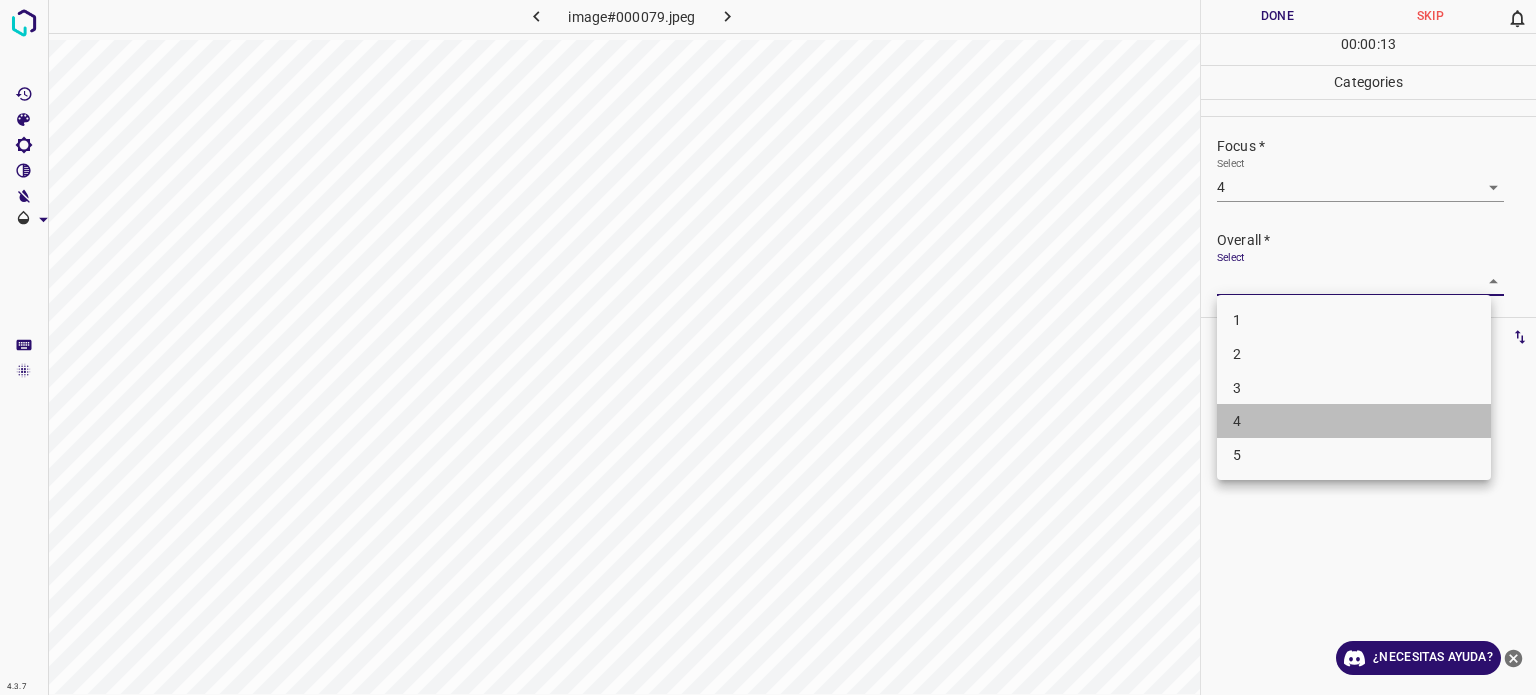 click on "4" at bounding box center [1354, 421] 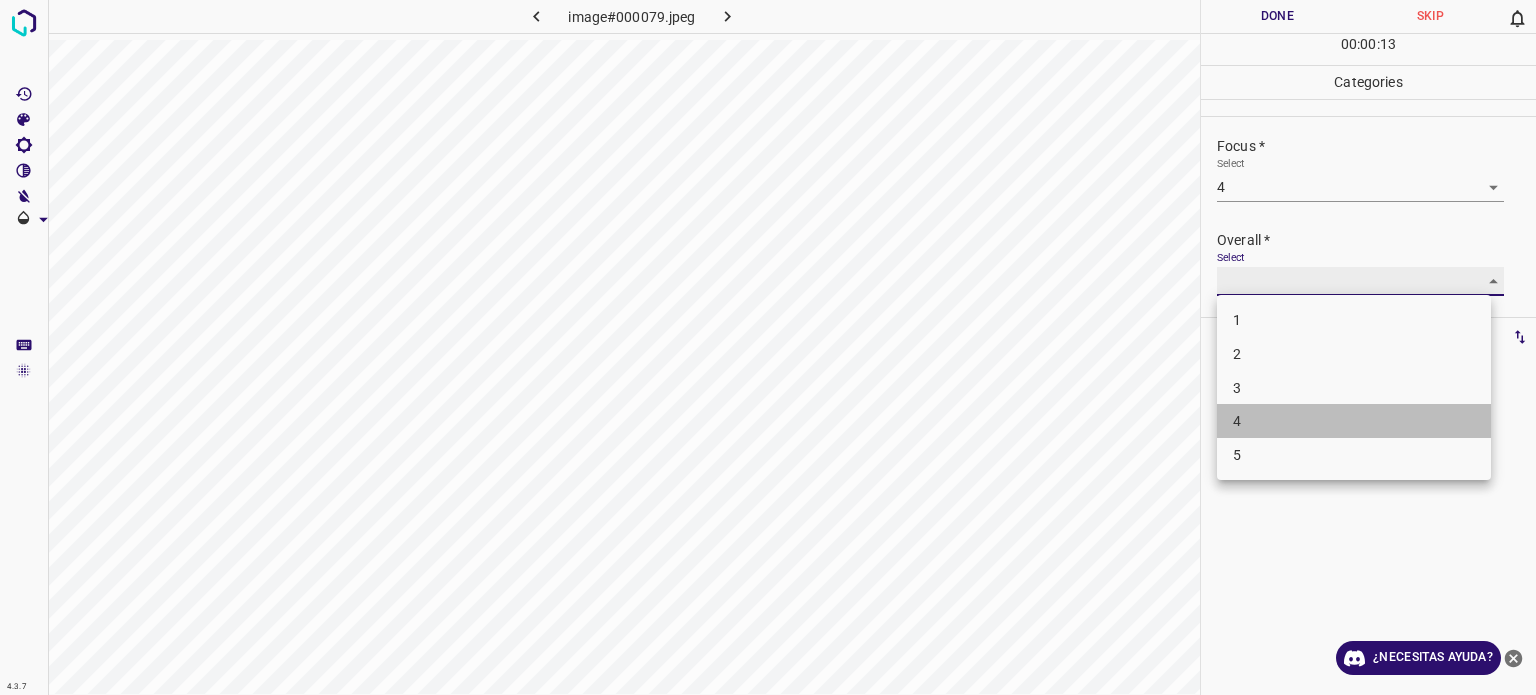 type on "4" 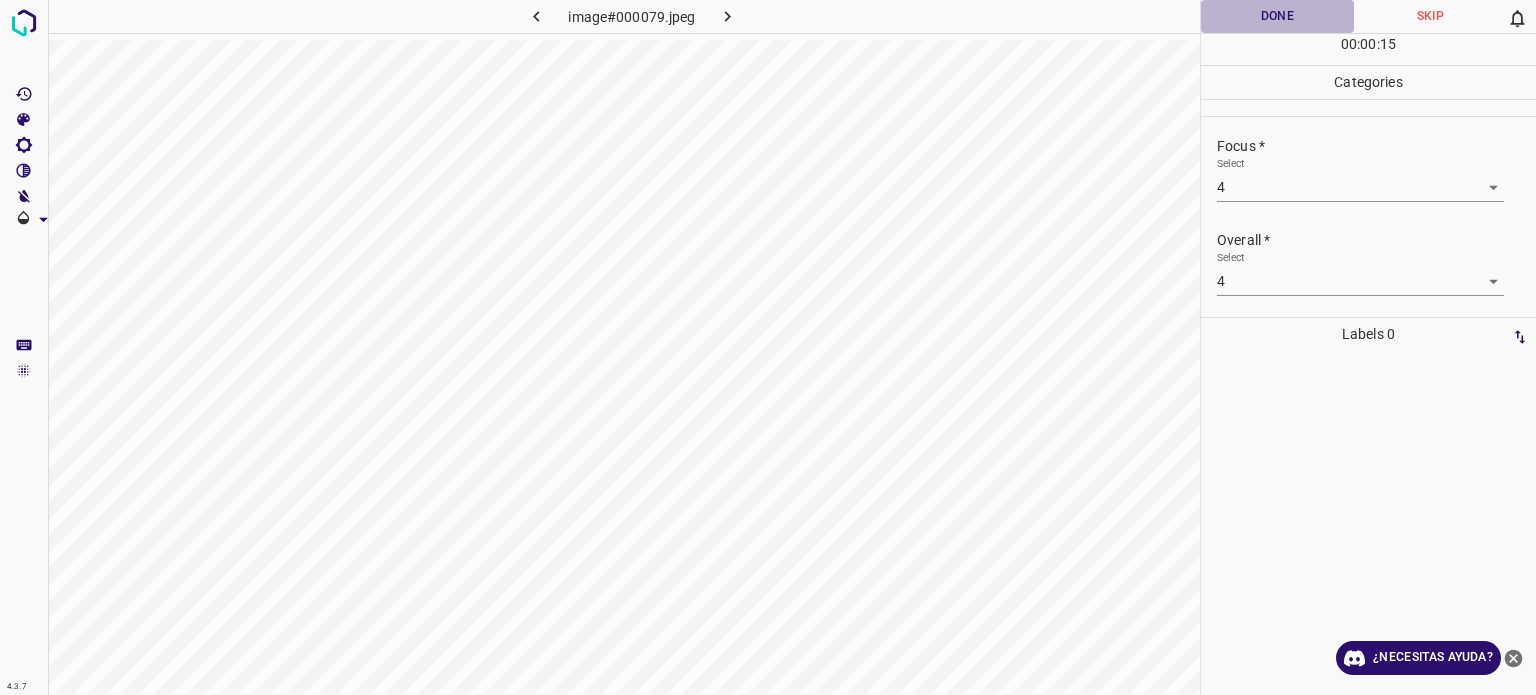 click on "Done" at bounding box center (1277, 16) 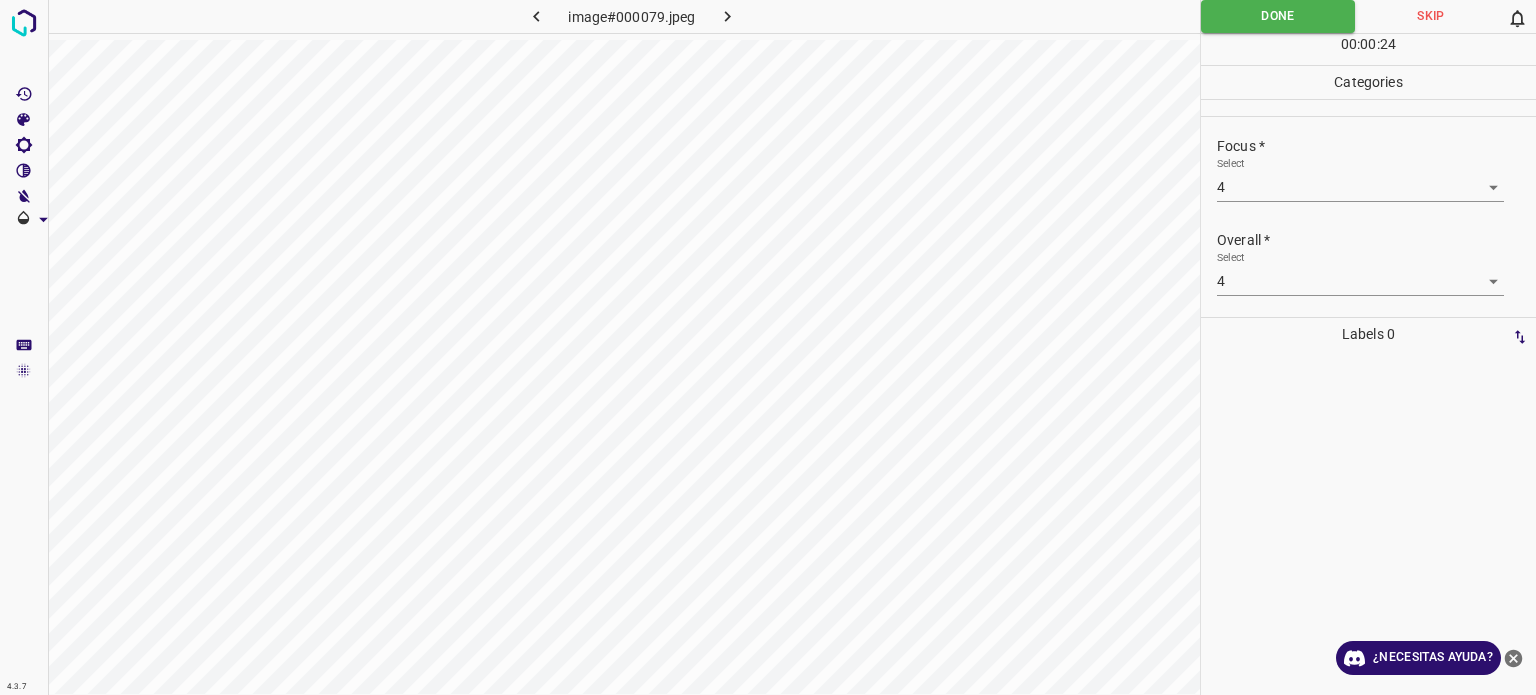 click 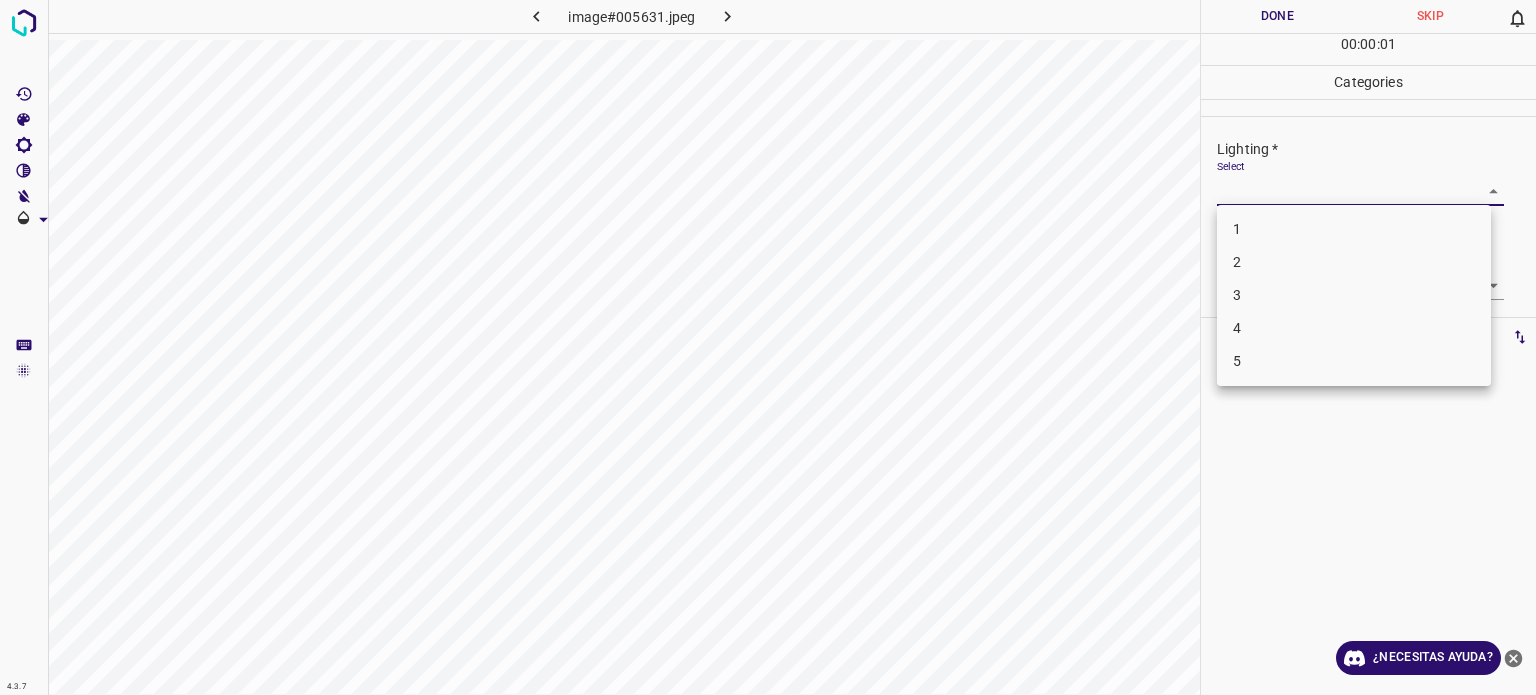 click on "4.3.7 image#005631.jpeg Done Skip 0 00   : 00   : 01   Categories Lighting *  Select ​ Focus *  Select ​ Overall *  Select ​ Labels   0 Categories 1 Lighting 2 Focus 3 Overall Tools Space Change between modes (Draw & Edit) I Auto labeling R Restore zoom M Zoom in N Zoom out Delete Delete selecte label Filters Z Restore filters X Saturation filter C Brightness filter V Contrast filter B Gray scale filter General O Download ¿Necesitas ayuda? Texto original Valora esta traducción Tu opinión servirá para ayudar a mejorar el Traductor de Google - Texto - Esconder - Borrar 1 2 3 4 5" at bounding box center [768, 347] 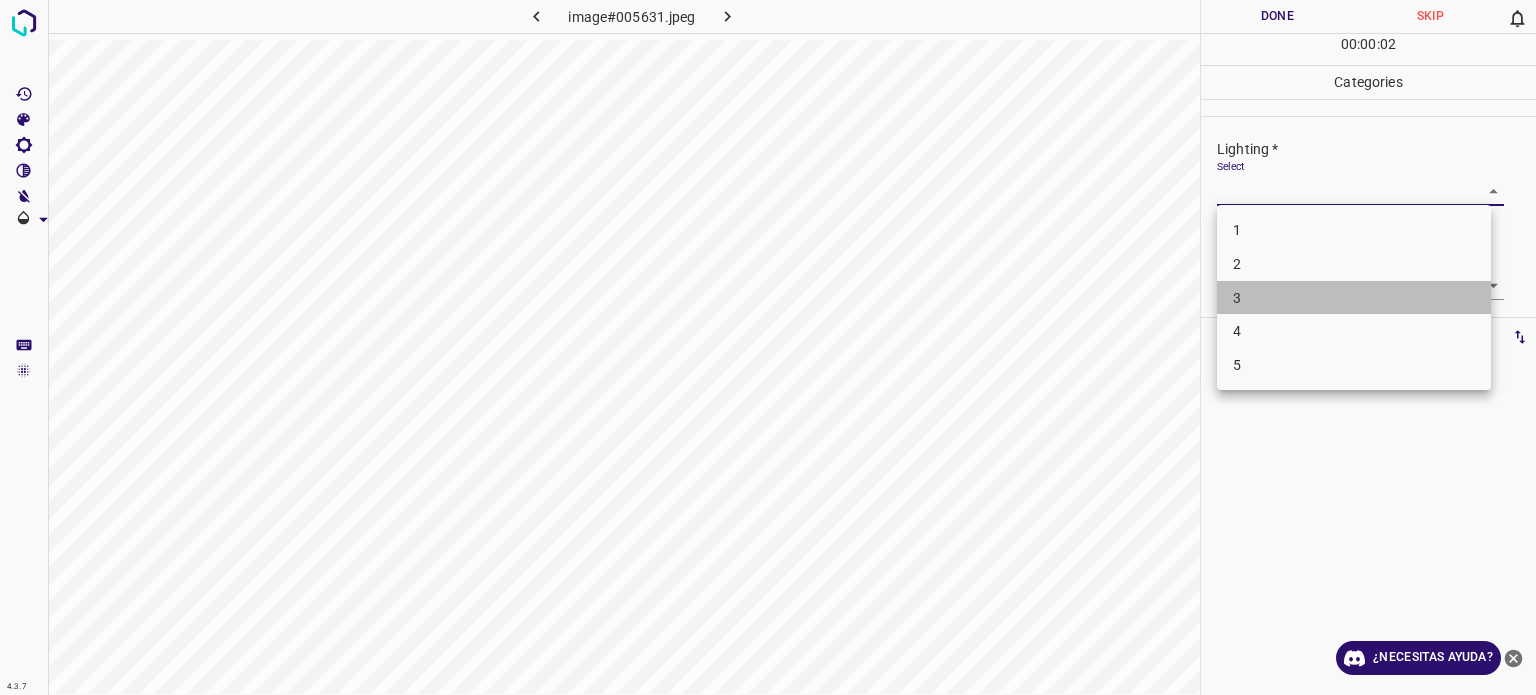 click on "3" at bounding box center [1354, 298] 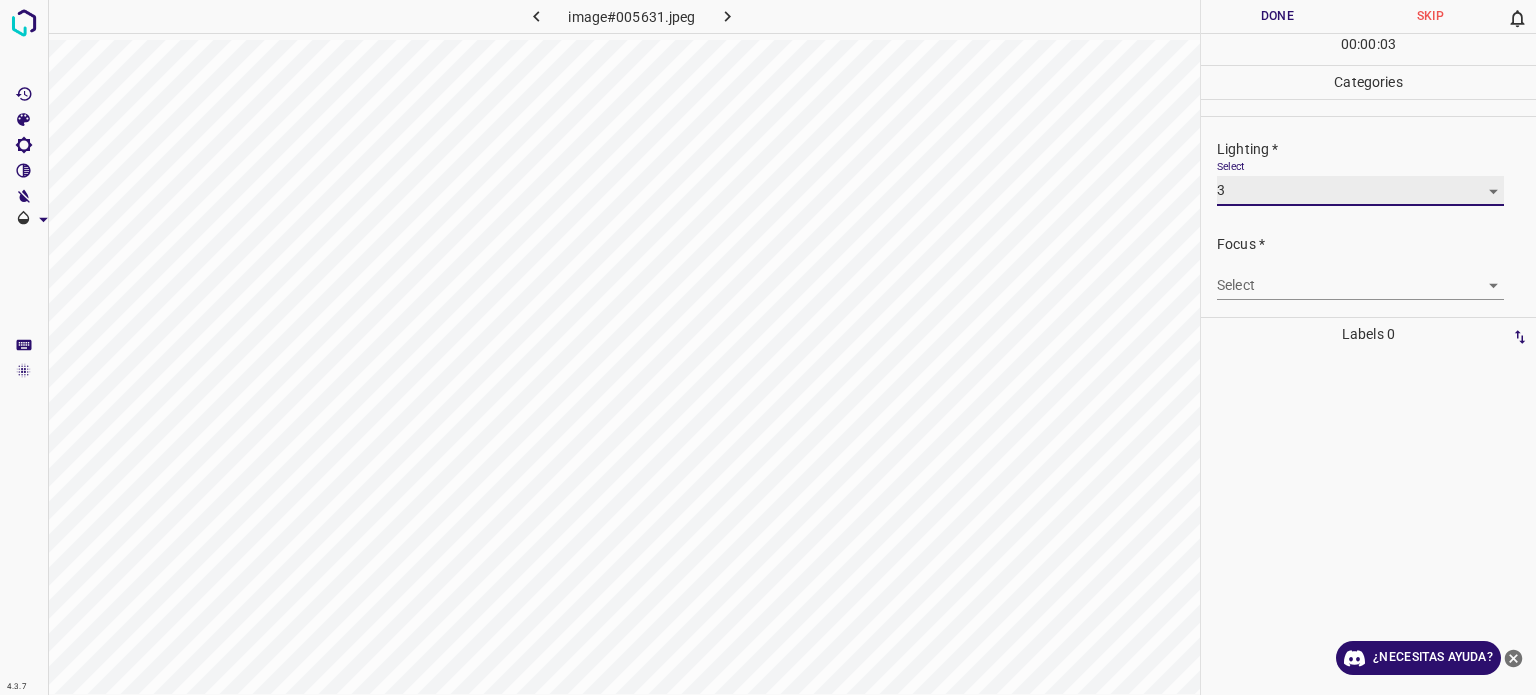 type on "3" 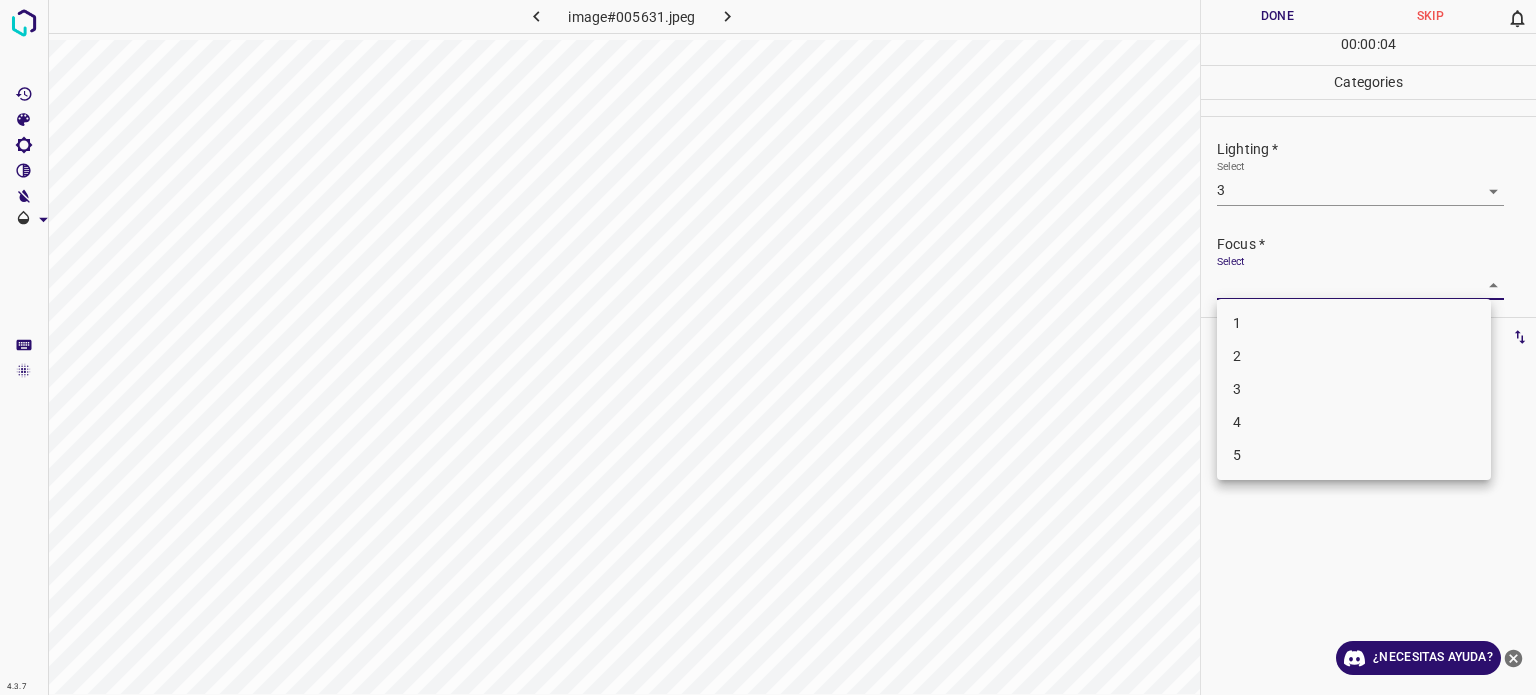 click on "4.3.7 image#005631.jpeg Done Skip 0 00   : 00   : 04   Categories Lighting *  Select 3 3 Focus *  Select ​ Overall *  Select ​ Labels   0 Categories 1 Lighting 2 Focus 3 Overall Tools Space Change between modes (Draw & Edit) I Auto labeling R Restore zoom M Zoom in N Zoom out Delete Delete selecte label Filters Z Restore filters X Saturation filter C Brightness filter V Contrast filter B Gray scale filter General O Download ¿Necesitas ayuda? Texto original Valora esta traducción Tu opinión servirá para ayudar a mejorar el Traductor de Google - Texto - Esconder - Borrar 1 2 3 4 5" at bounding box center (768, 347) 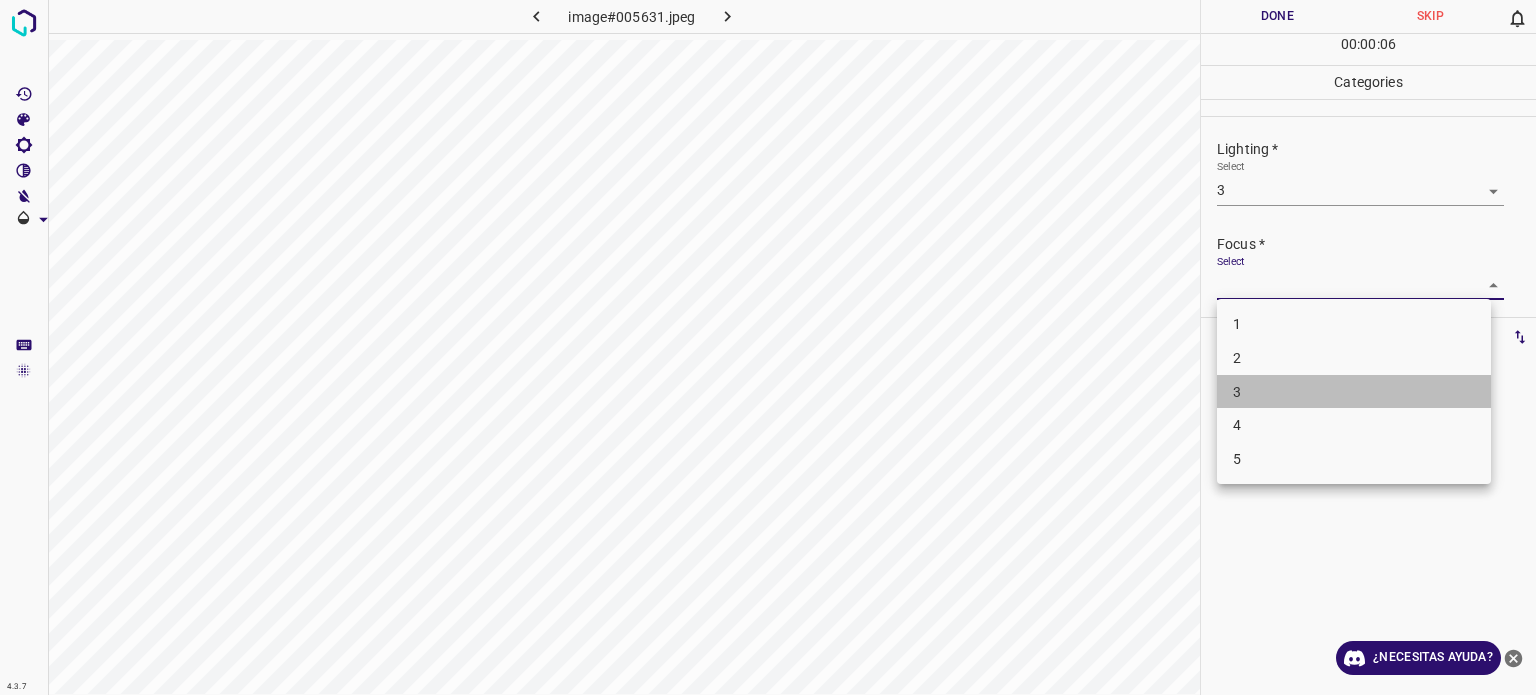 click on "3" at bounding box center (1354, 392) 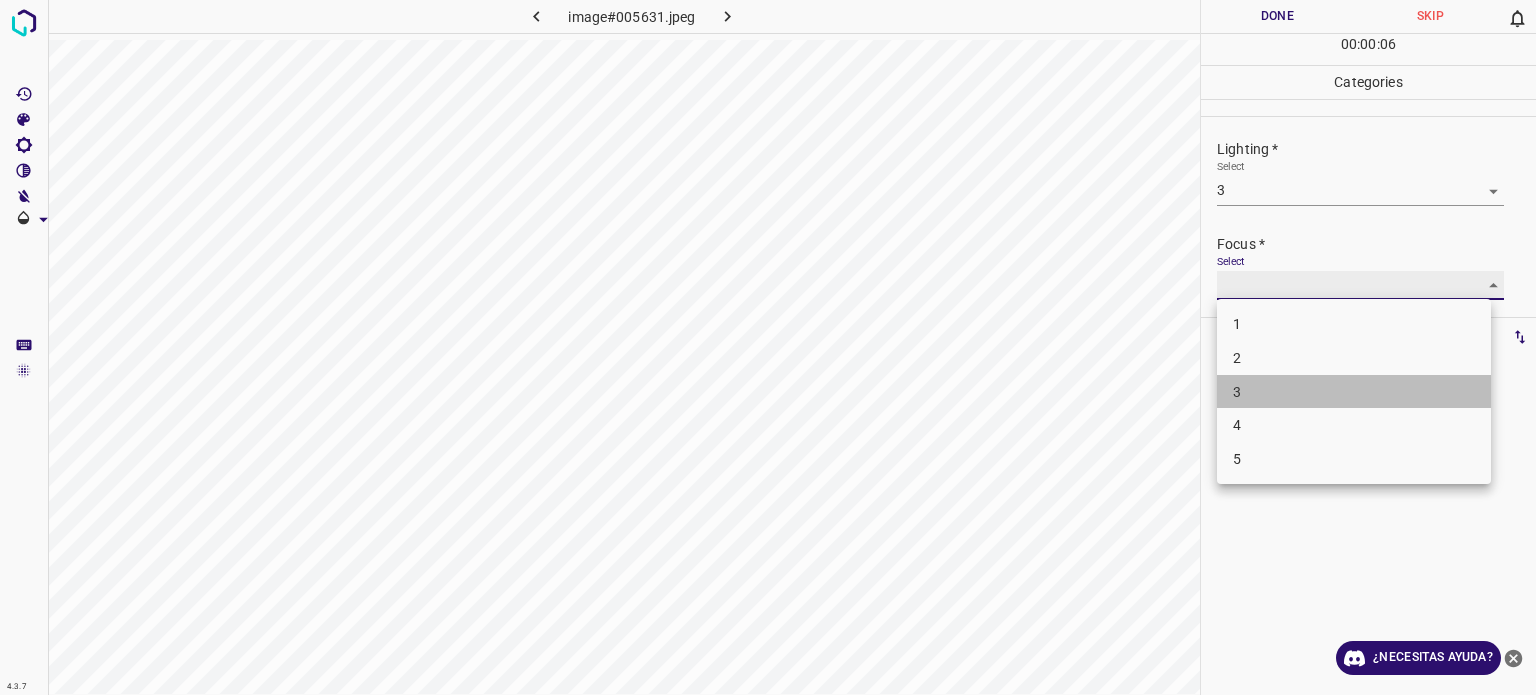 type on "3" 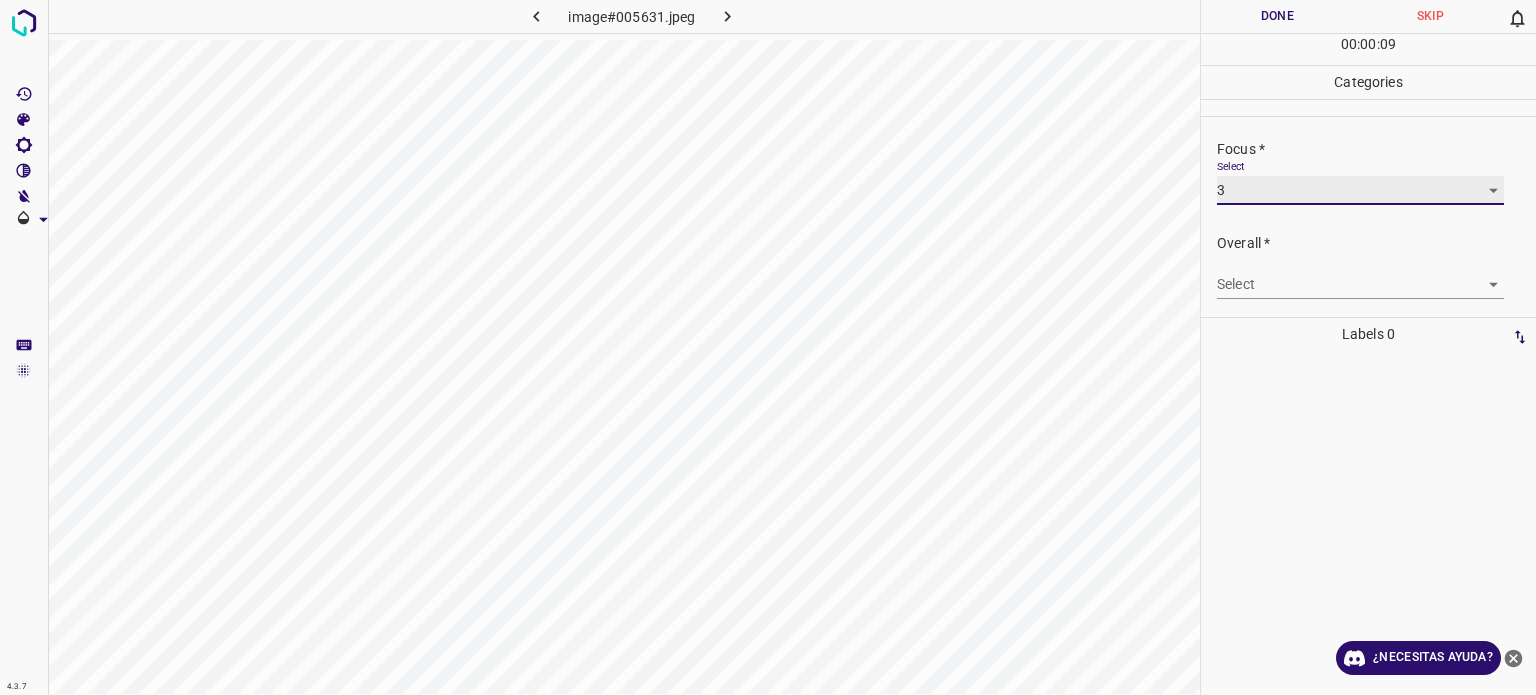 scroll, scrollTop: 98, scrollLeft: 0, axis: vertical 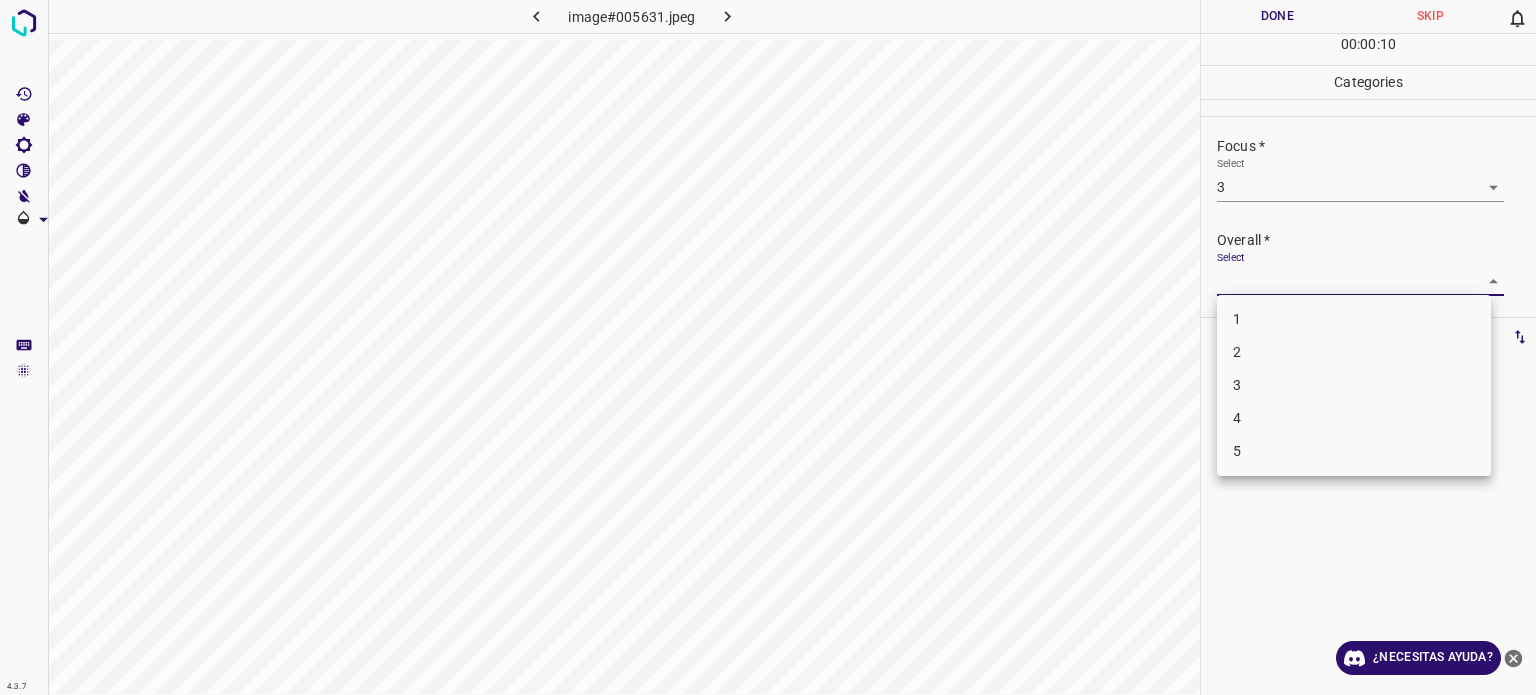 click on "4.3.7 image#005631.jpeg Done Skip 0 00   : 00   : 10   Categories Lighting *  Select 3 3 Focus *  Select 3 3 Overall *  Select ​ Labels   0 Categories 1 Lighting 2 Focus 3 Overall Tools Space Change between modes (Draw & Edit) I Auto labeling R Restore zoom M Zoom in N Zoom out Delete Delete selecte label Filters Z Restore filters X Saturation filter C Brightness filter V Contrast filter B Gray scale filter General O Download ¿Necesitas ayuda? Texto original Valora esta traducción Tu opinión servirá para ayudar a mejorar el Traductor de Google - Texto - Esconder - Borrar 1 2 3 4 5" at bounding box center [768, 347] 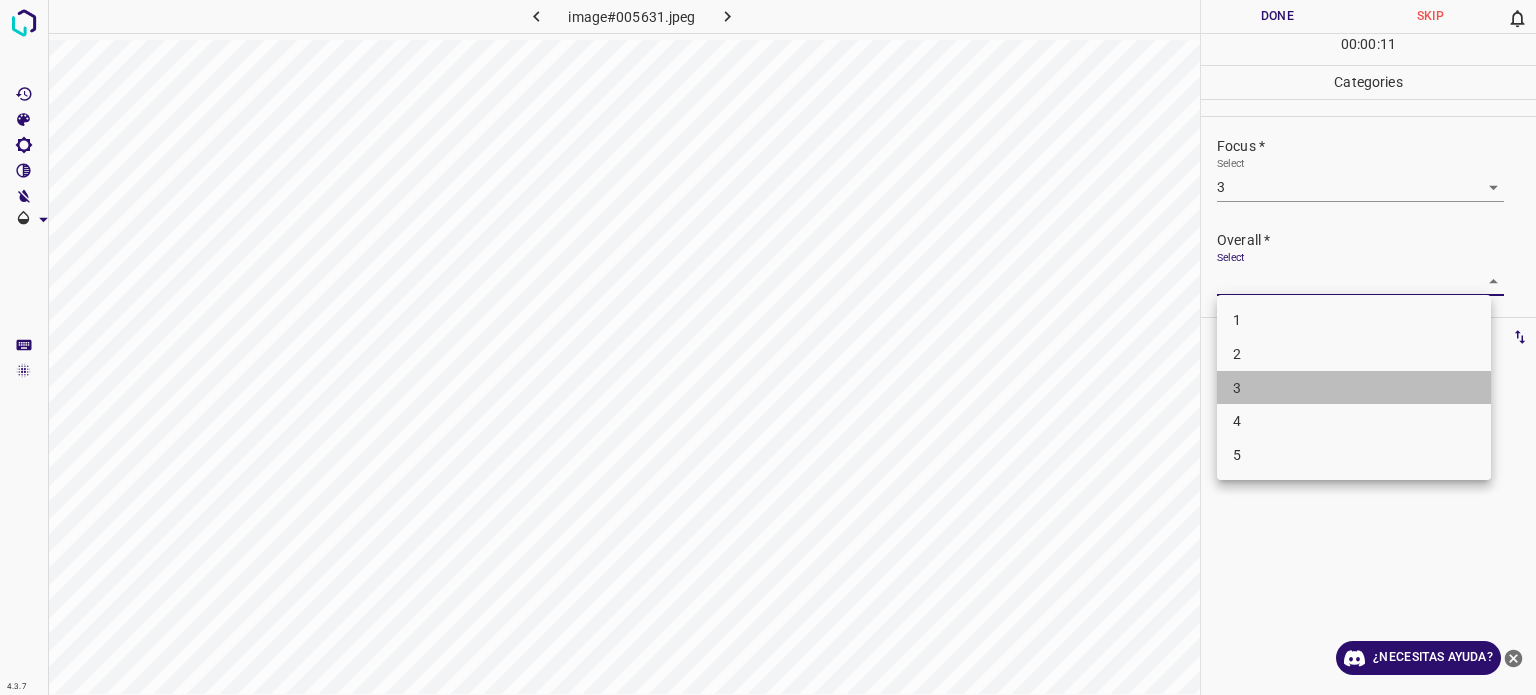 click on "3" at bounding box center (1354, 388) 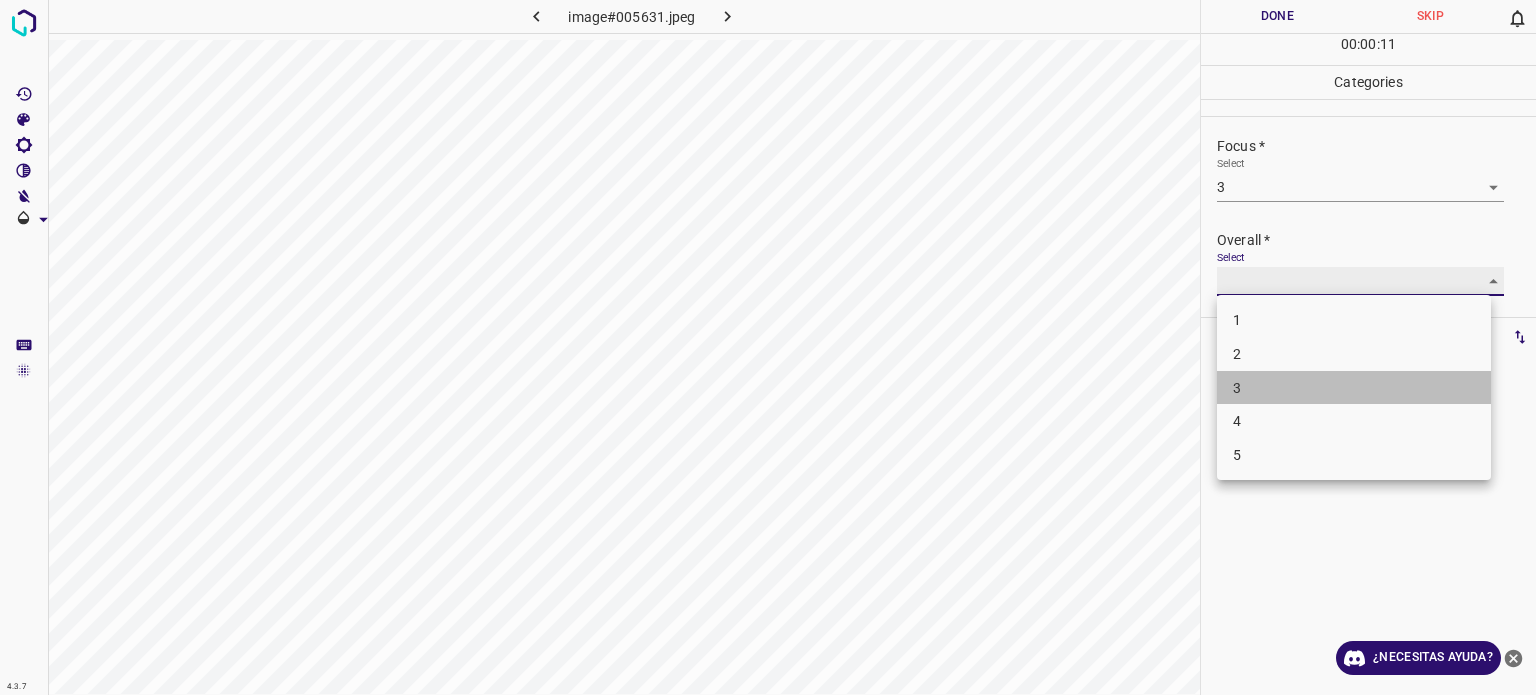 type on "3" 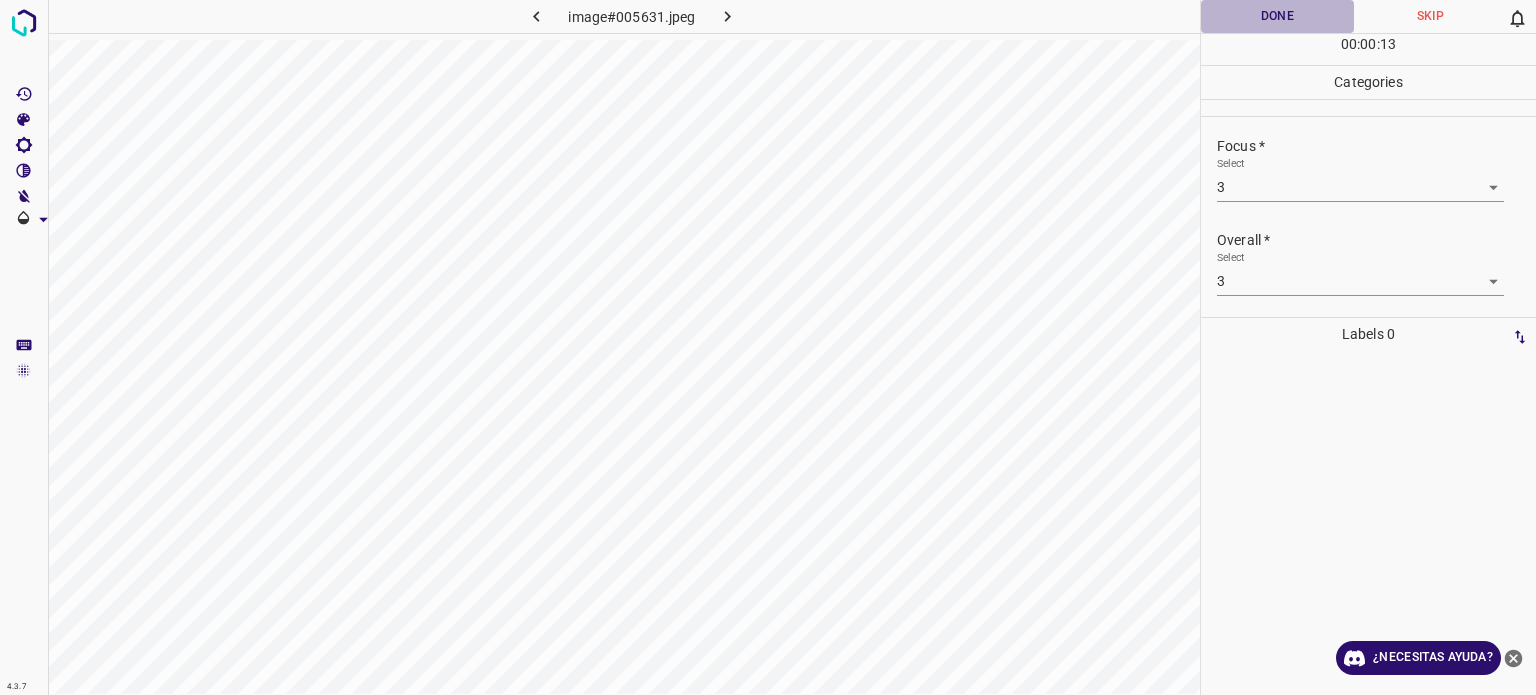 click on "Done" at bounding box center (1277, 16) 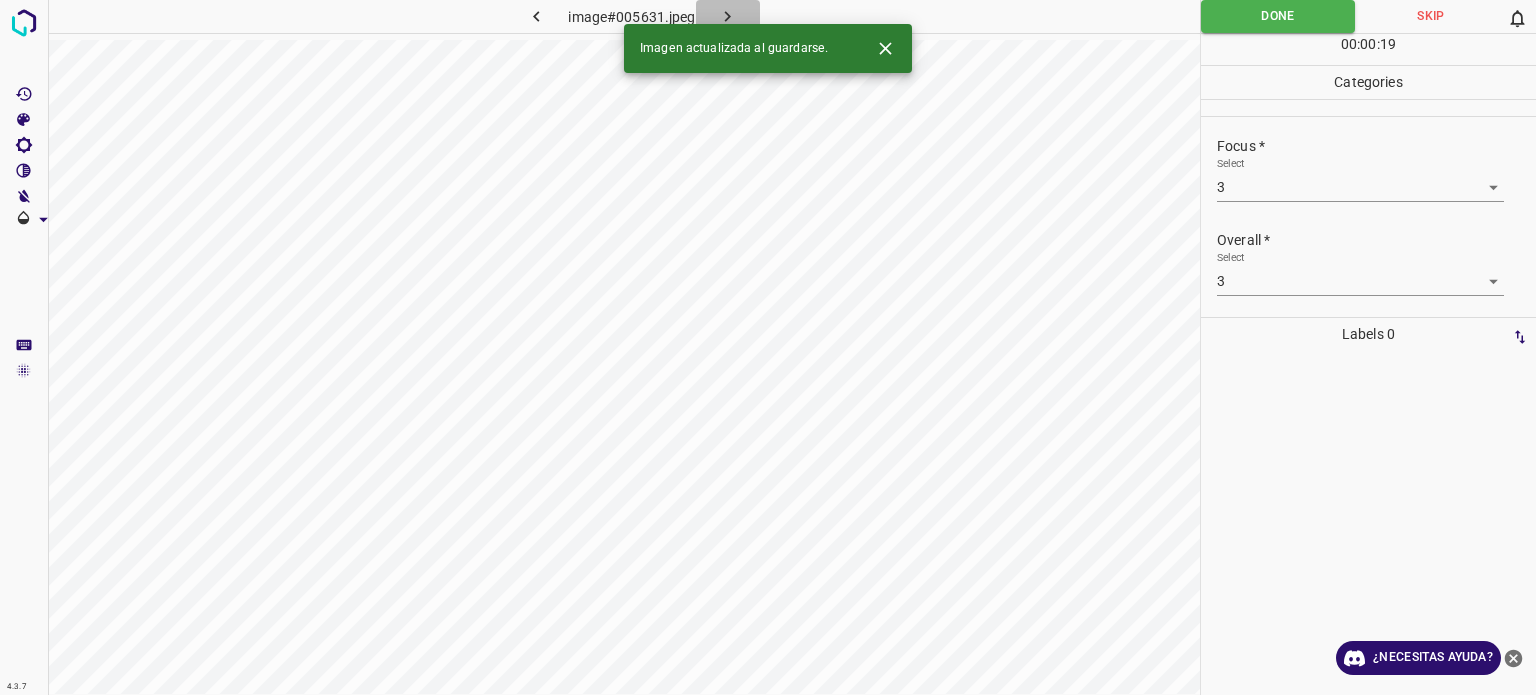 click 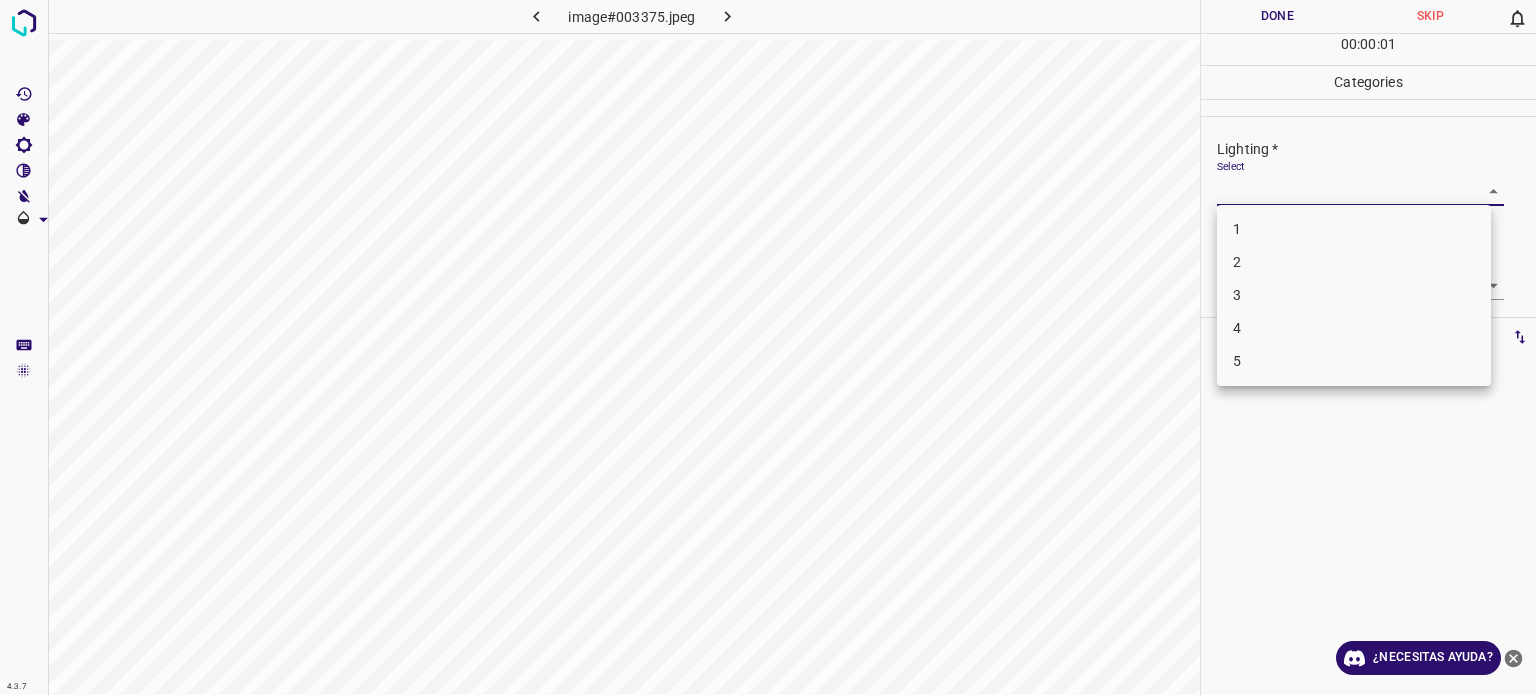 click on "4.3.7 image#003375.jpeg Done Skip 0 00   : 00   : 01   Categories Lighting *  Select ​ Focus *  Select ​ Overall *  Select ​ Labels   0 Categories 1 Lighting 2 Focus 3 Overall Tools Space Change between modes (Draw & Edit) I Auto labeling R Restore zoom M Zoom in N Zoom out Delete Delete selecte label Filters Z Restore filters X Saturation filter C Brightness filter V Contrast filter B Gray scale filter General O Download ¿Necesitas ayuda? Texto original Valora esta traducción Tu opinión servirá para ayudar a mejorar el Traductor de Google - Texto - Esconder - Borrar 1 2 3 4 5" at bounding box center (768, 347) 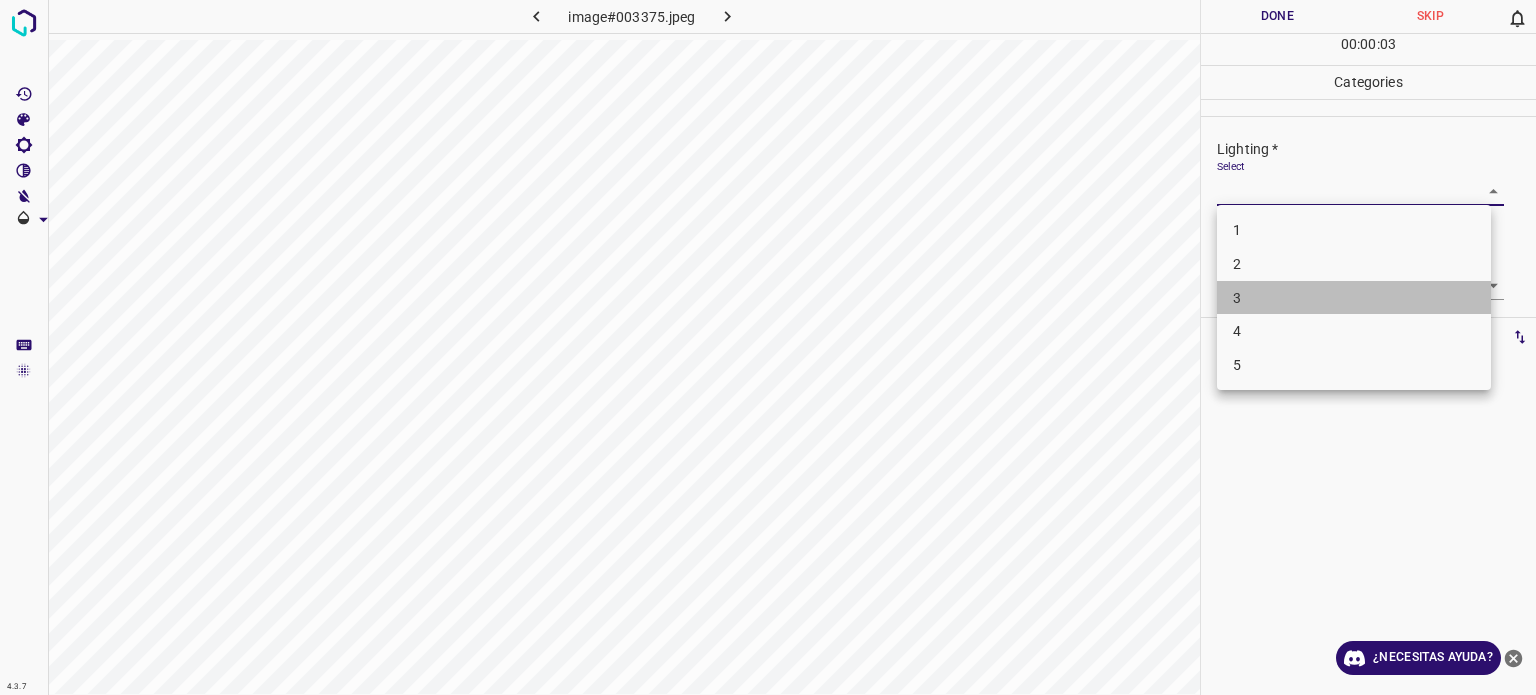 click on "3" at bounding box center [1237, 297] 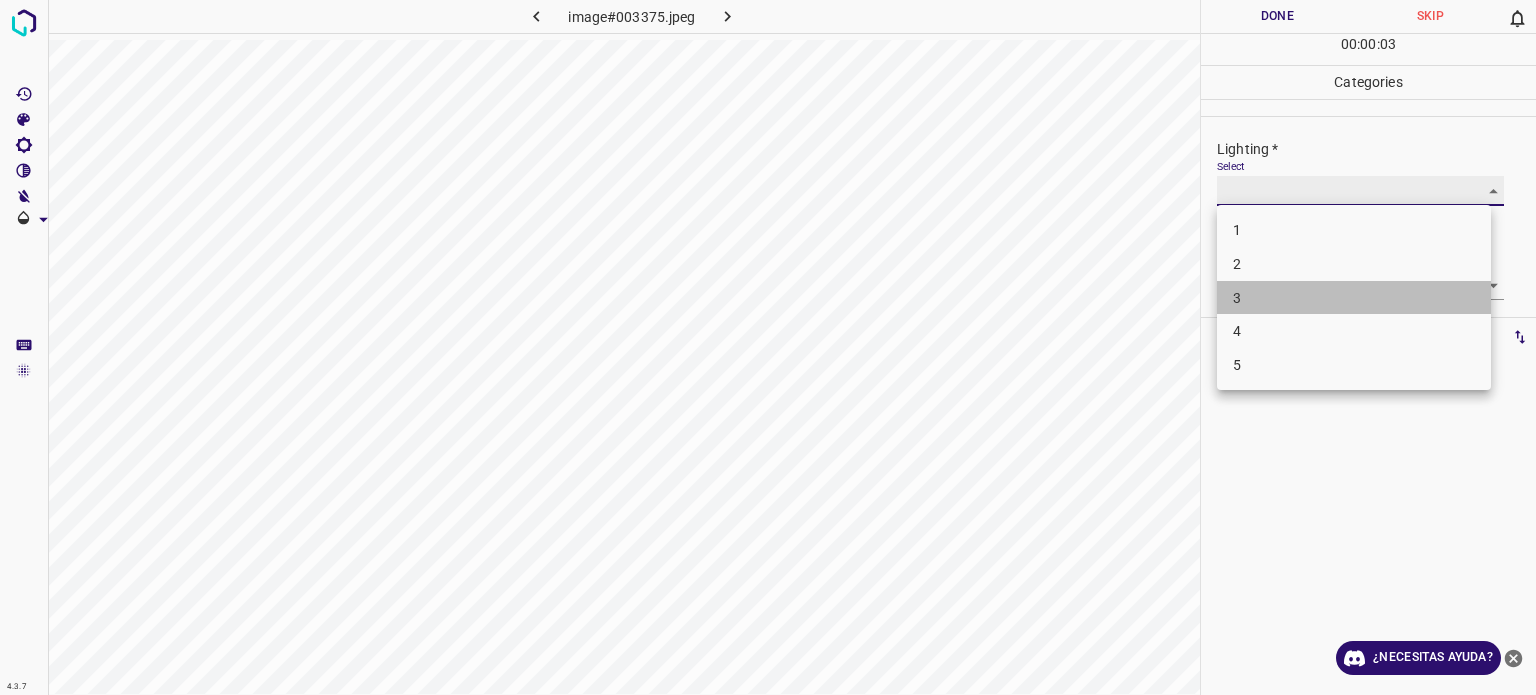type on "3" 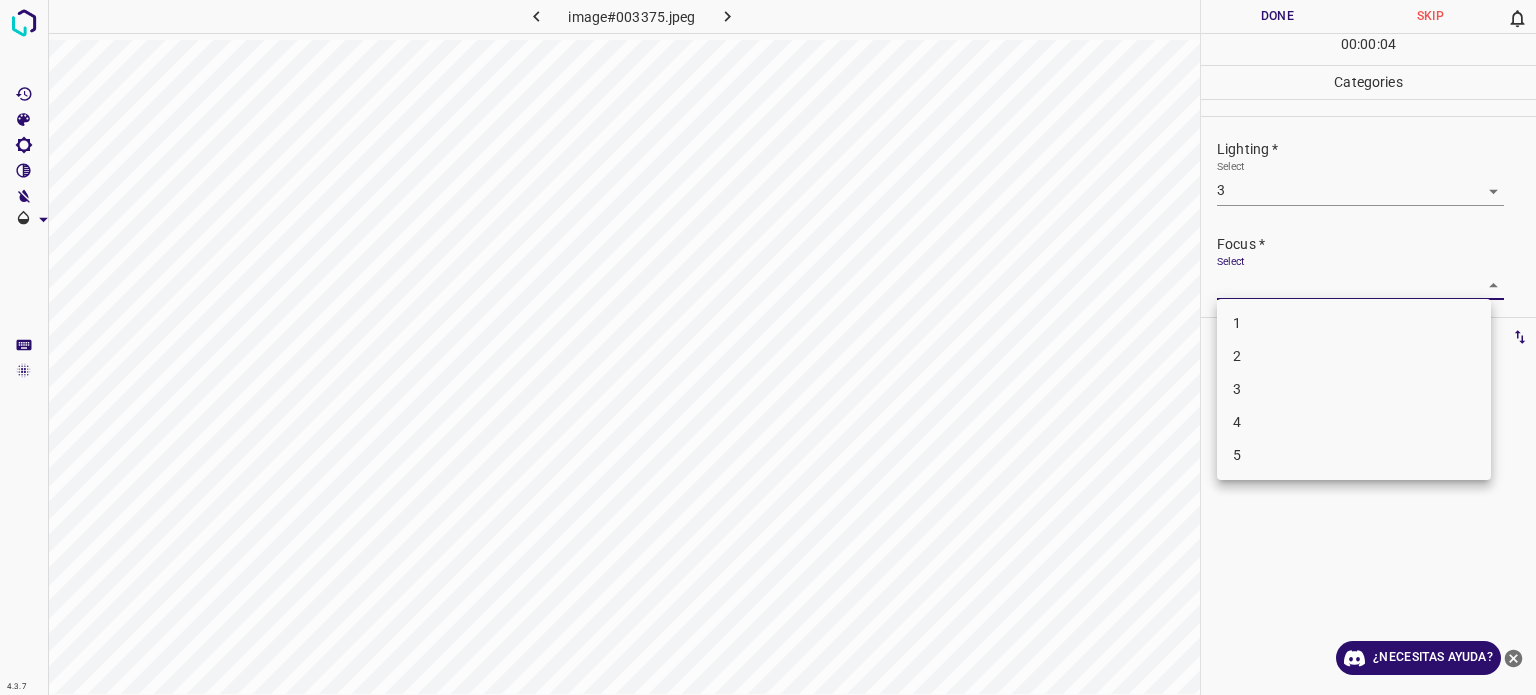 click on "4.3.7 image#003375.jpeg Done Skip 0 00   : 00   : 04   Categories Lighting *  Select 3 3 Focus *  Select ​ Overall *  Select ​ Labels   0 Categories 1 Lighting 2 Focus 3 Overall Tools Space Change between modes (Draw & Edit) I Auto labeling R Restore zoom M Zoom in N Zoom out Delete Delete selecte label Filters Z Restore filters X Saturation filter C Brightness filter V Contrast filter B Gray scale filter General O Download ¿Necesitas ayuda? Texto original Valora esta traducción Tu opinión servirá para ayudar a mejorar el Traductor de Google - Texto - Esconder - Borrar 1 2 3 4 5" at bounding box center (768, 347) 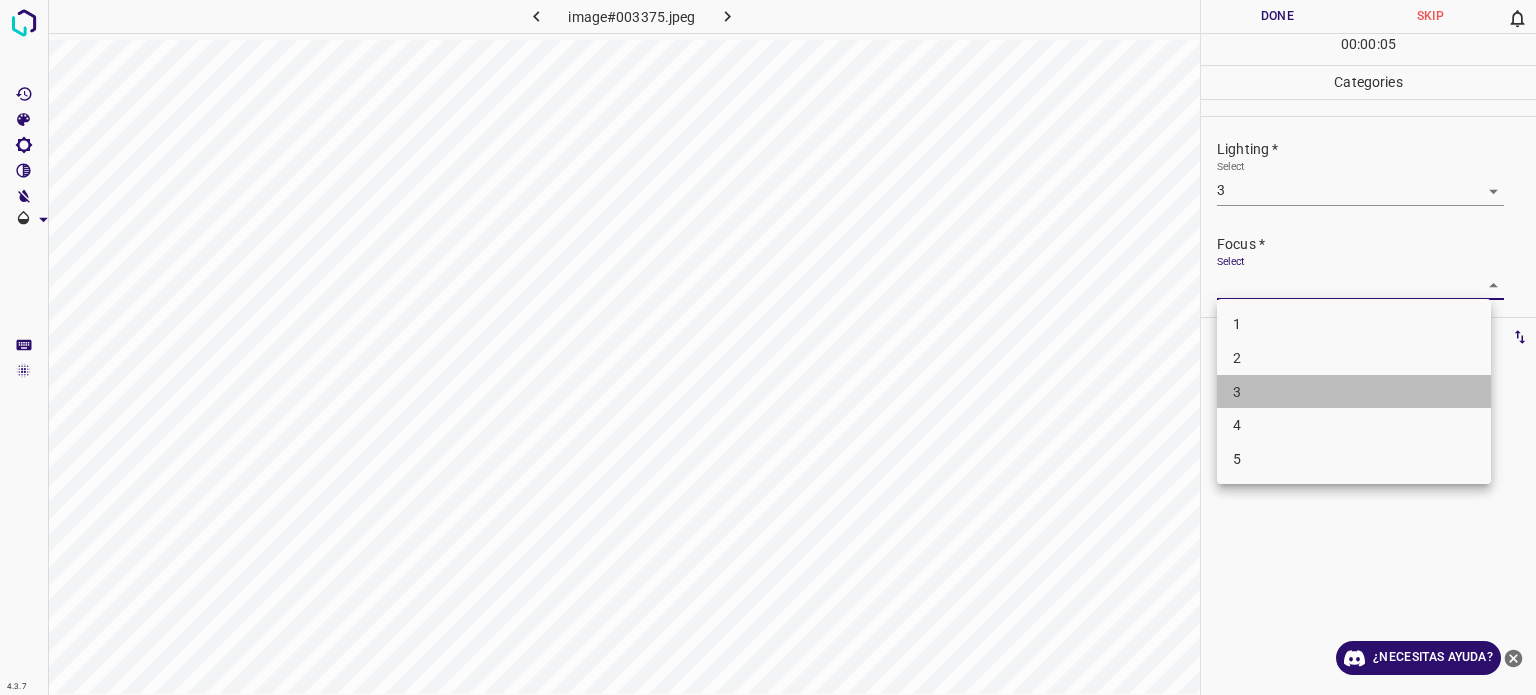 click on "3" at bounding box center [1354, 392] 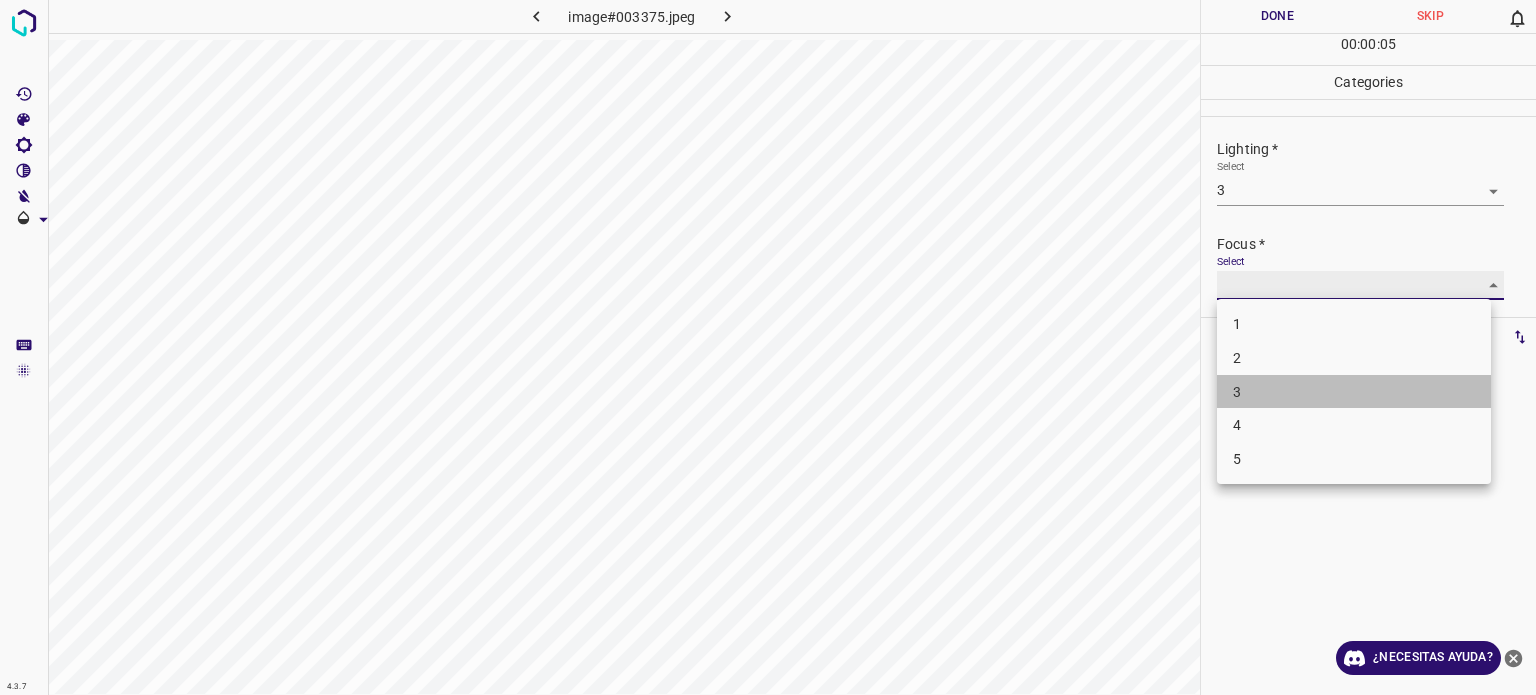 type on "3" 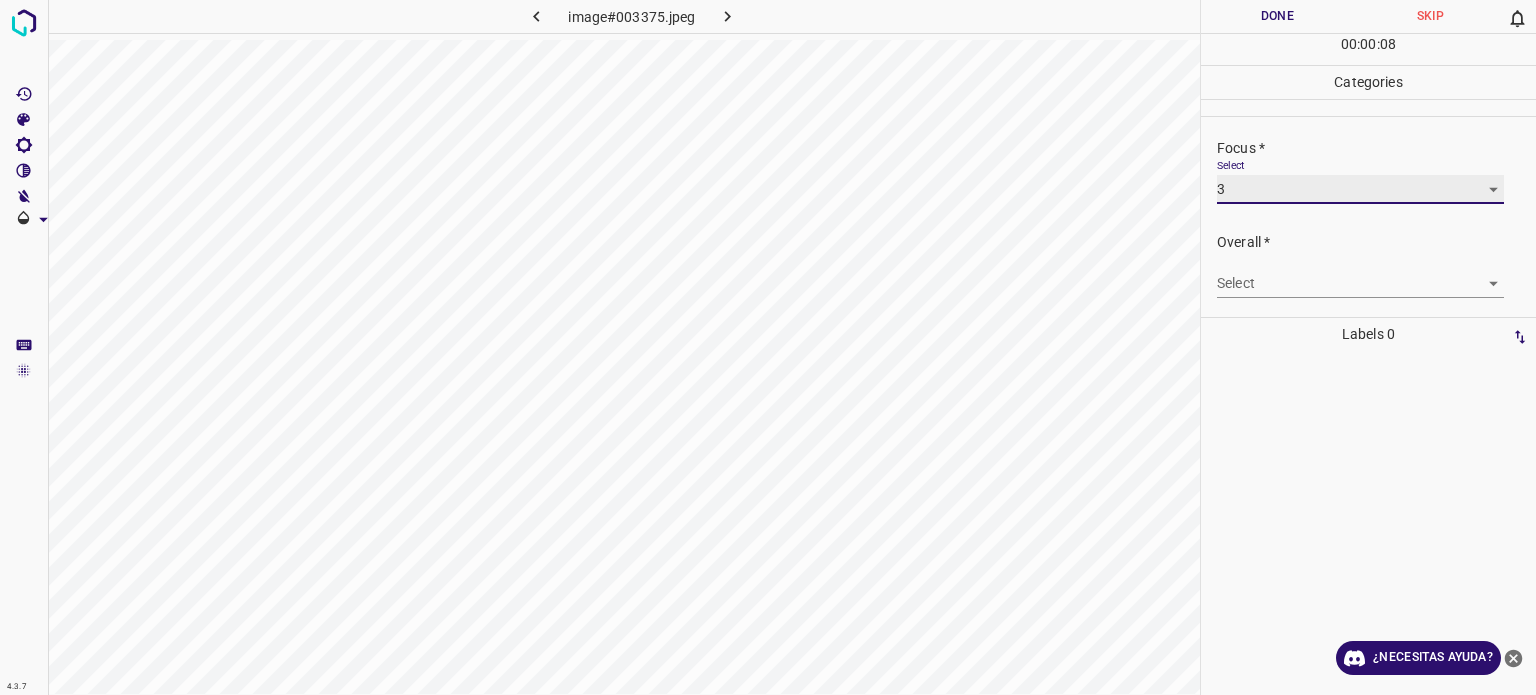 scroll, scrollTop: 98, scrollLeft: 0, axis: vertical 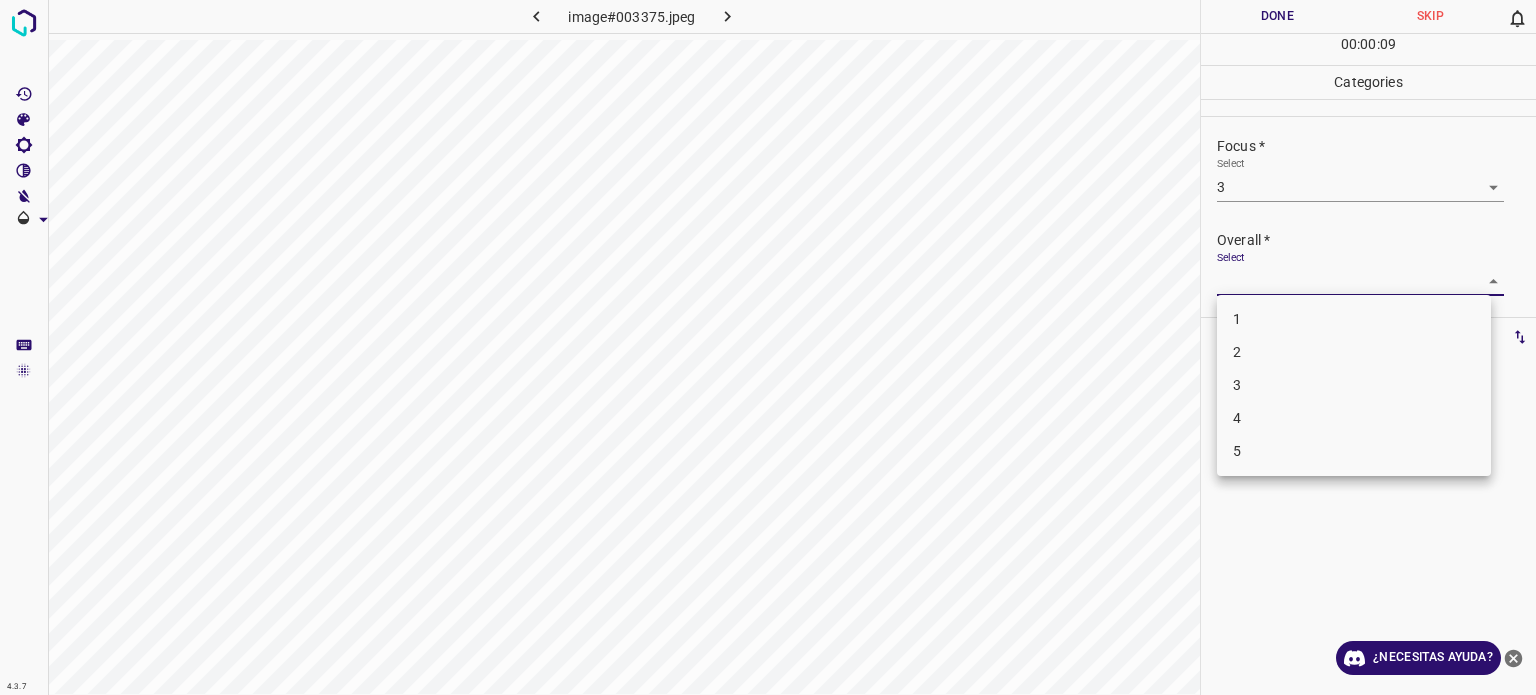 click on "4.3.7 image#003375.jpeg Done Skip 0 00   : 00   : 09   Categories Lighting *  Select 3 3 Focus *  Select 3 3 Overall *  Select ​ Labels   0 Categories 1 Lighting 2 Focus 3 Overall Tools Space Change between modes (Draw & Edit) I Auto labeling R Restore zoom M Zoom in N Zoom out Delete Delete selecte label Filters Z Restore filters X Saturation filter C Brightness filter V Contrast filter B Gray scale filter General O Download ¿Necesitas ayuda? Texto original Valora esta traducción Tu opinión servirá para ayudar a mejorar el Traductor de Google - Texto - Esconder - Borrar 1 2 3 4 5" at bounding box center [768, 347] 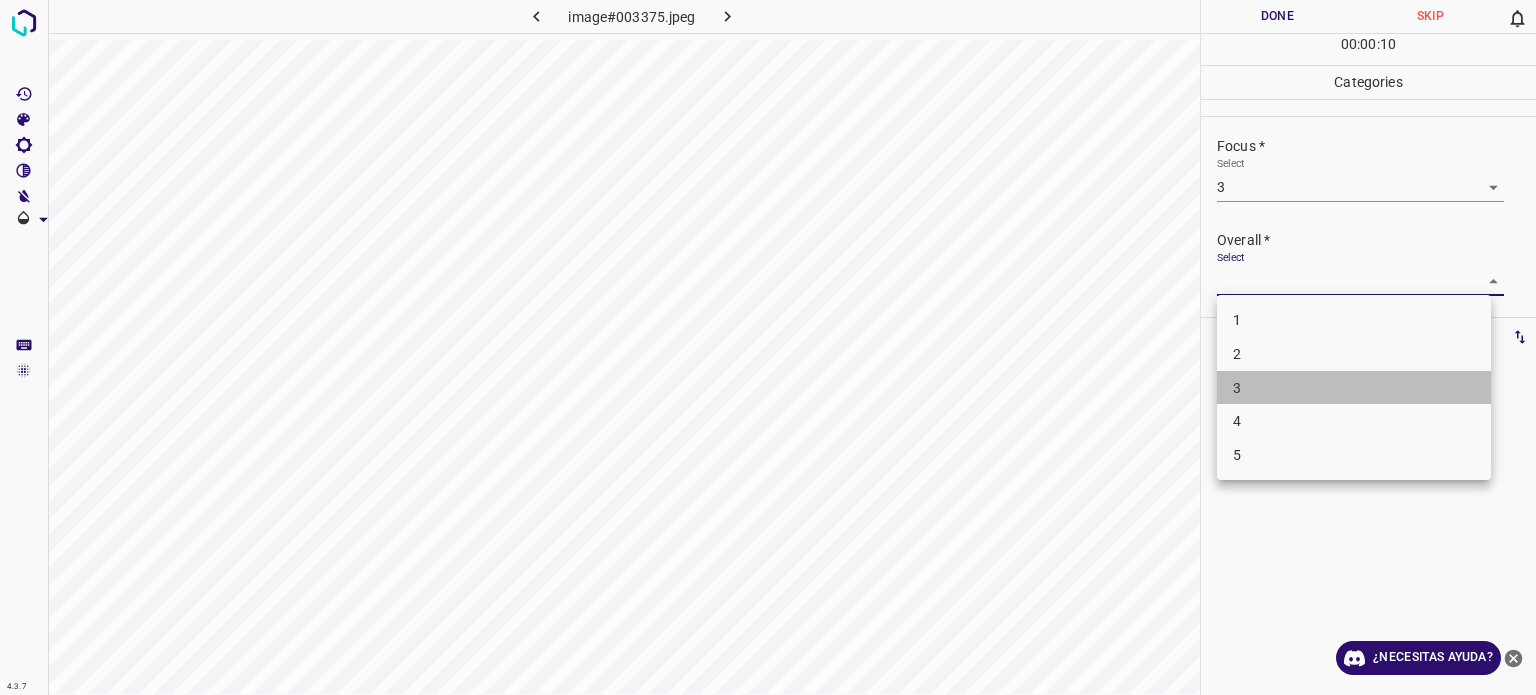 click on "3" at bounding box center [1354, 388] 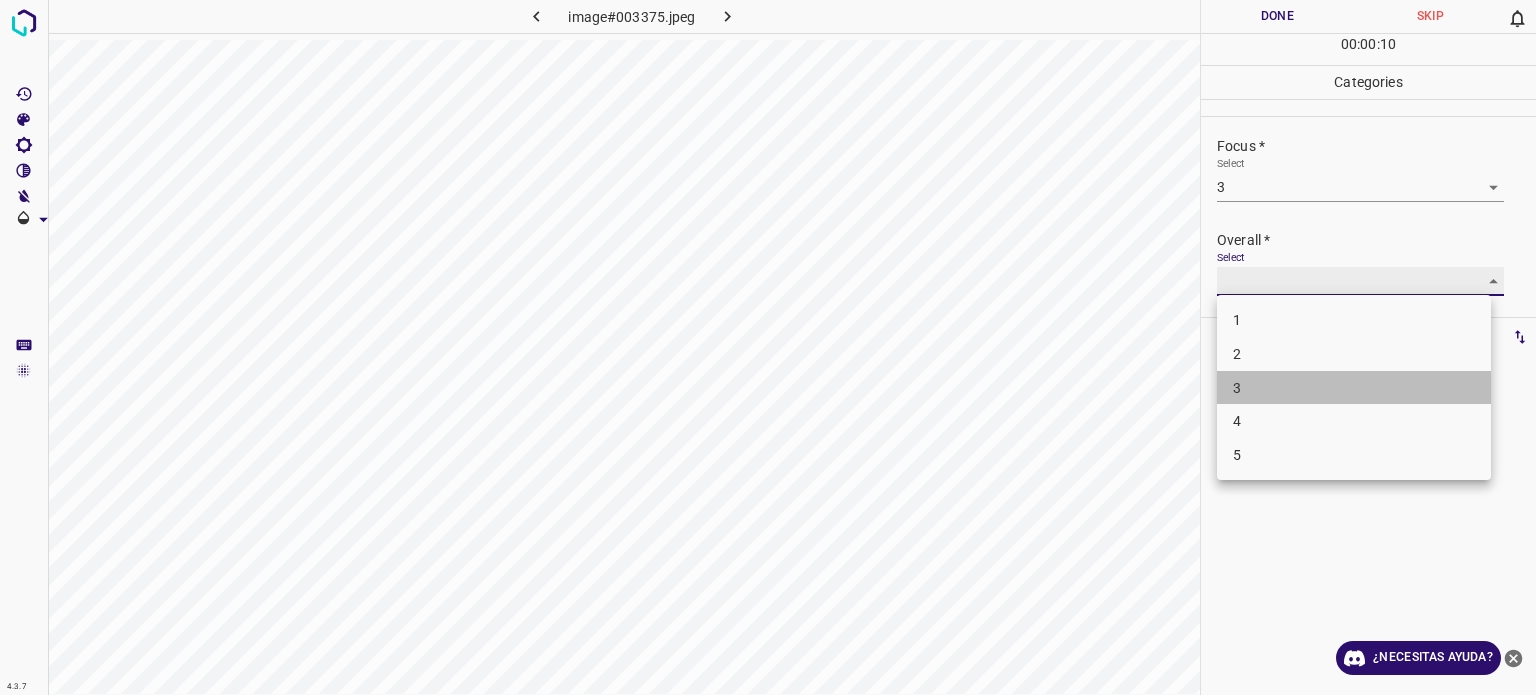 type on "3" 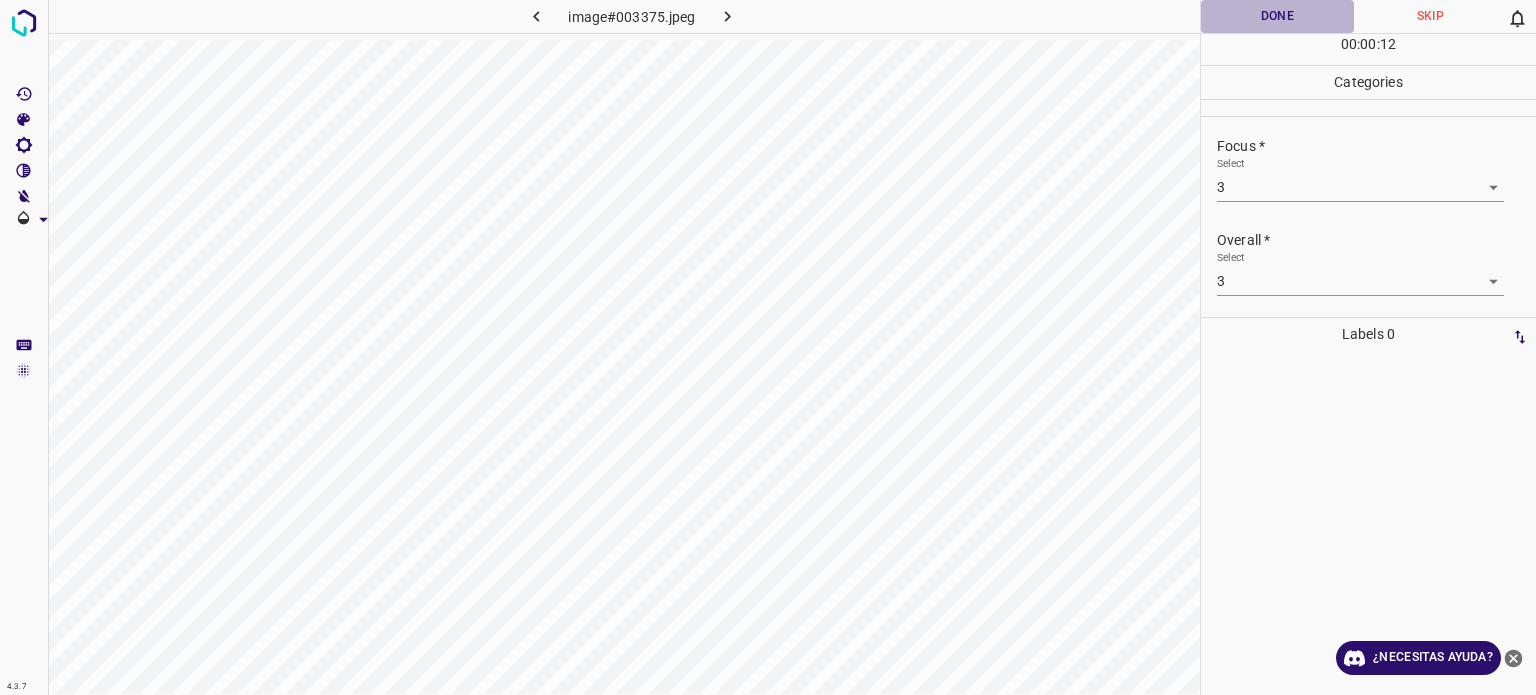 click on "Done" at bounding box center [1277, 16] 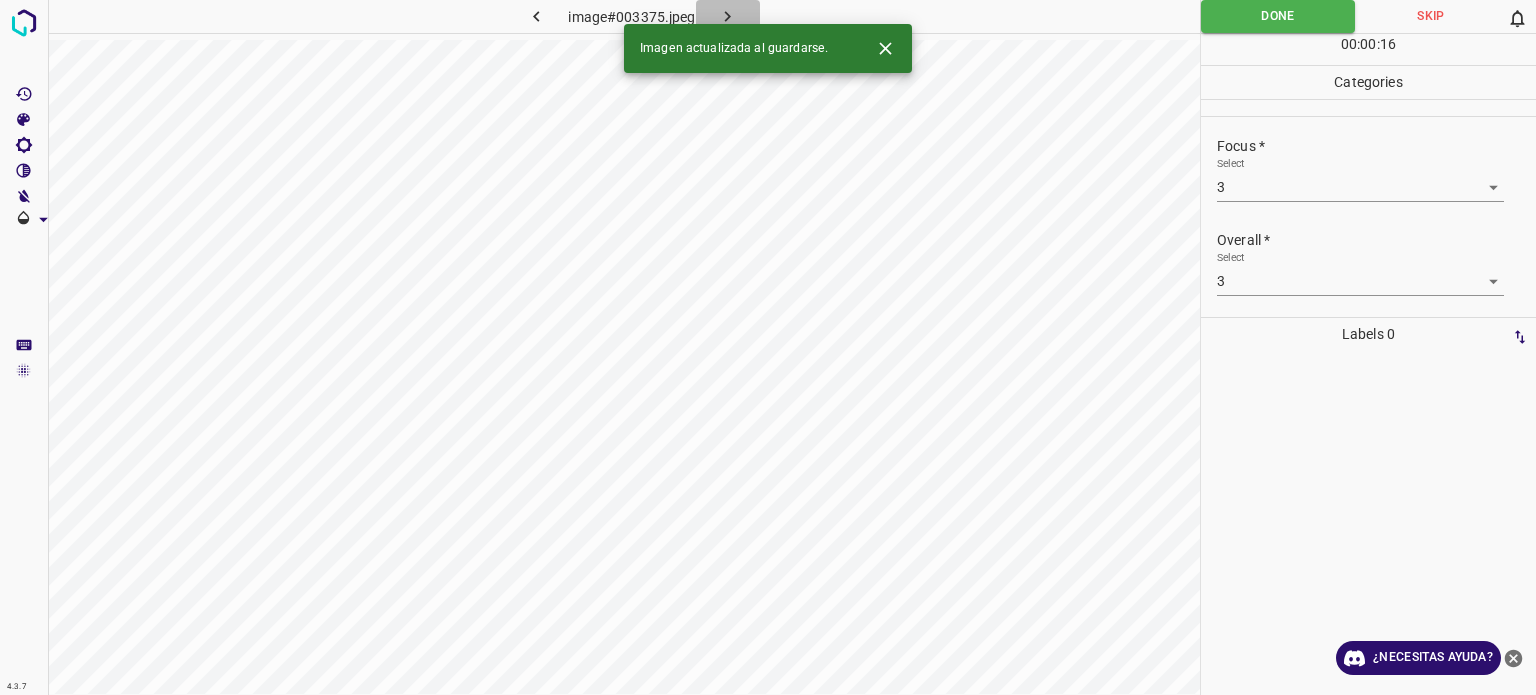 click 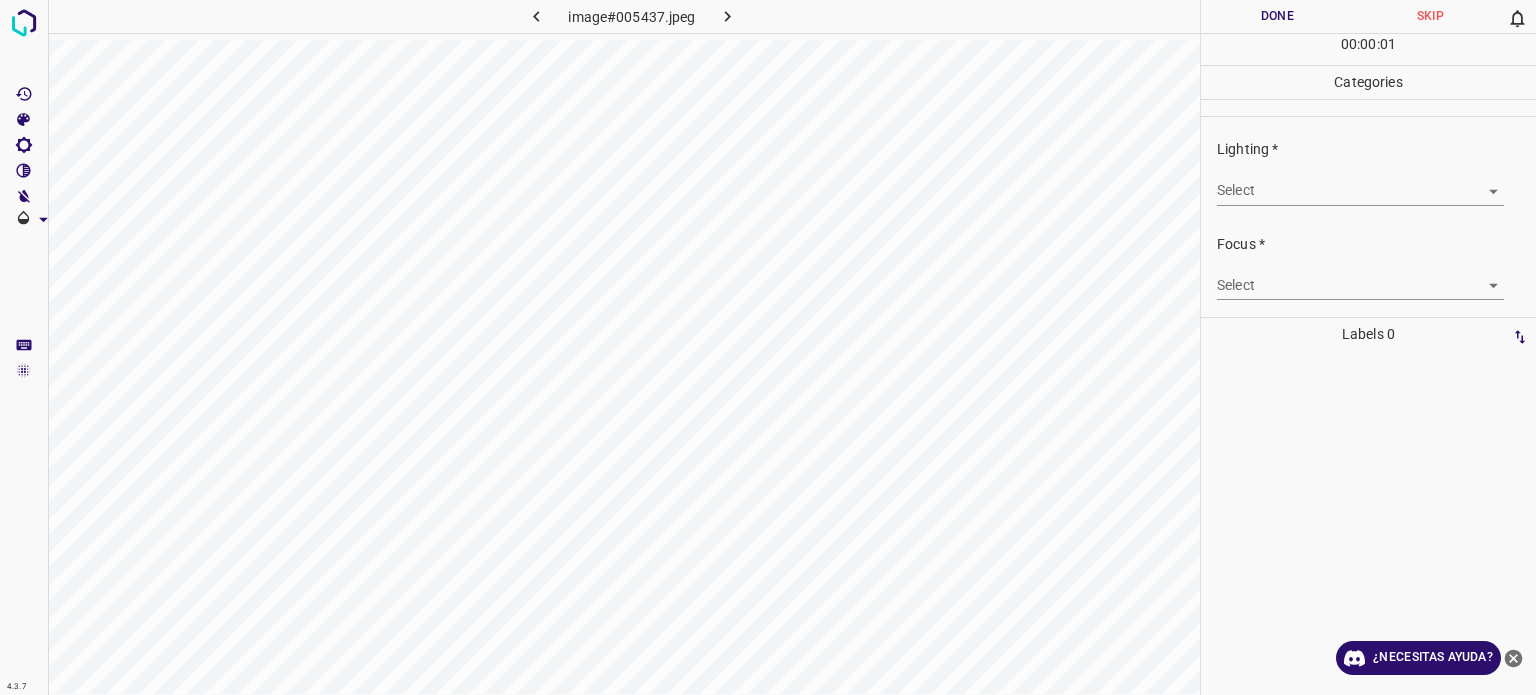 click on "4.3.7 image#005437.jpeg Done Skip 0 00   : 00   : 01   Categories Lighting *  Select ​ Focus *  Select ​ Overall *  Select ​ Labels   0 Categories 1 Lighting 2 Focus 3 Overall Tools Space Change between modes (Draw & Edit) I Auto labeling R Restore zoom M Zoom in N Zoom out Delete Delete selecte label Filters Z Restore filters X Saturation filter C Brightness filter V Contrast filter B Gray scale filter General O Download ¿Necesitas ayuda? Texto original Valora esta traducción Tu opinión servirá para ayudar a mejorar el Traductor de Google - Texto - Esconder - Borrar" at bounding box center [768, 347] 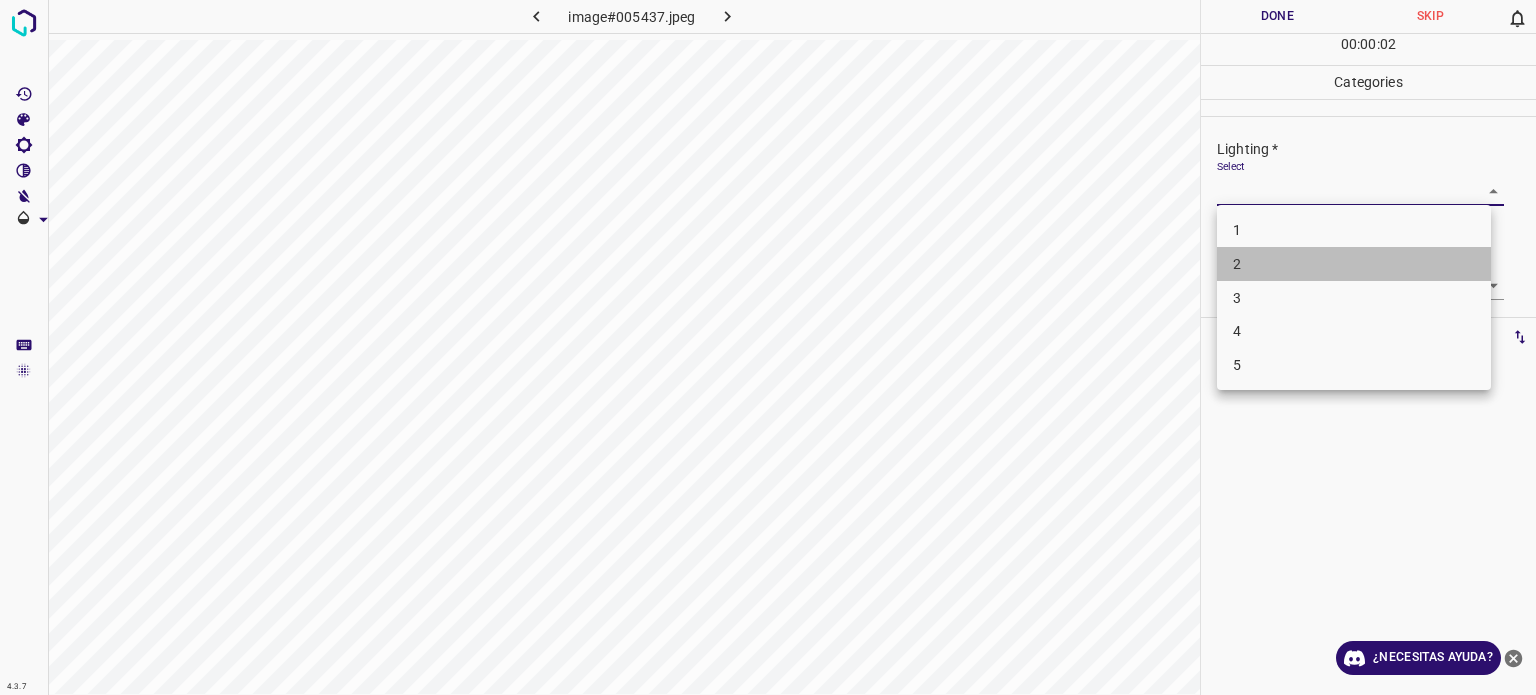 click on "2" at bounding box center [1354, 264] 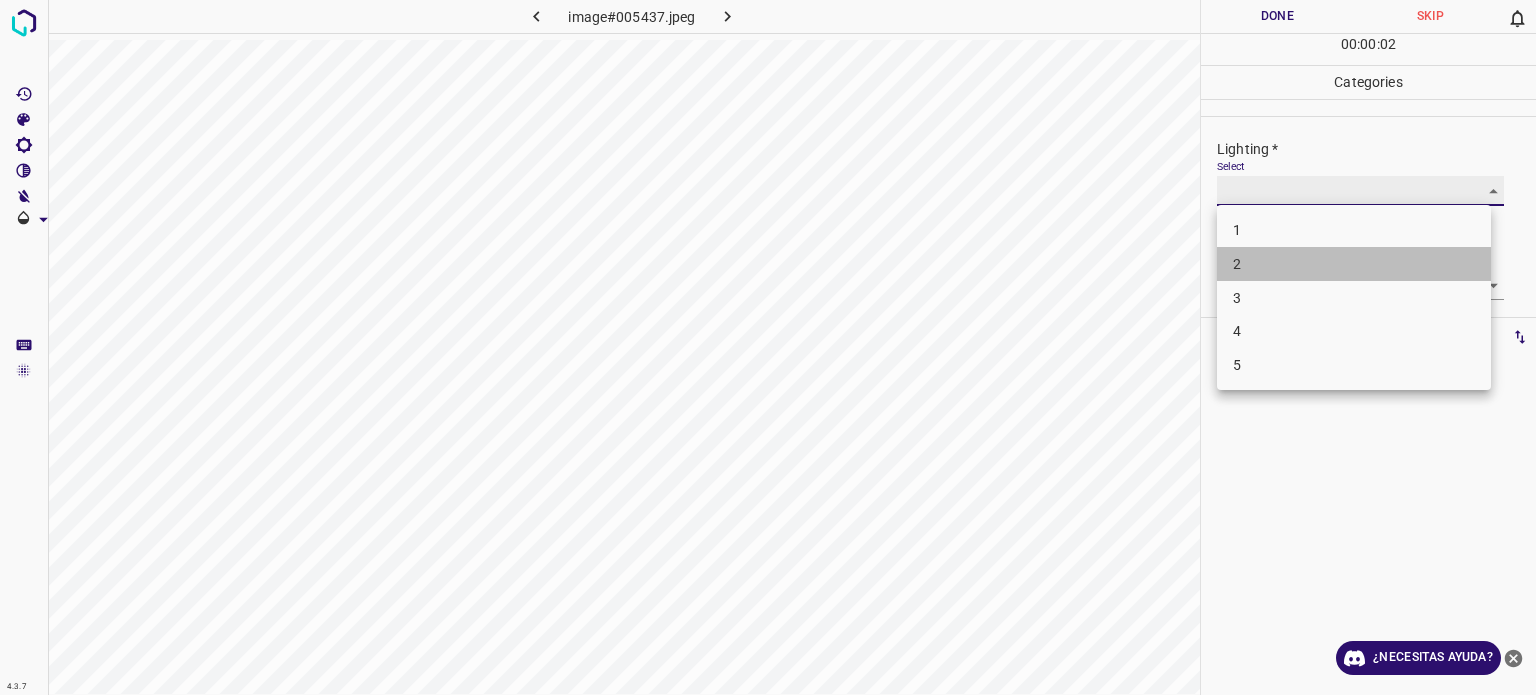 type on "2" 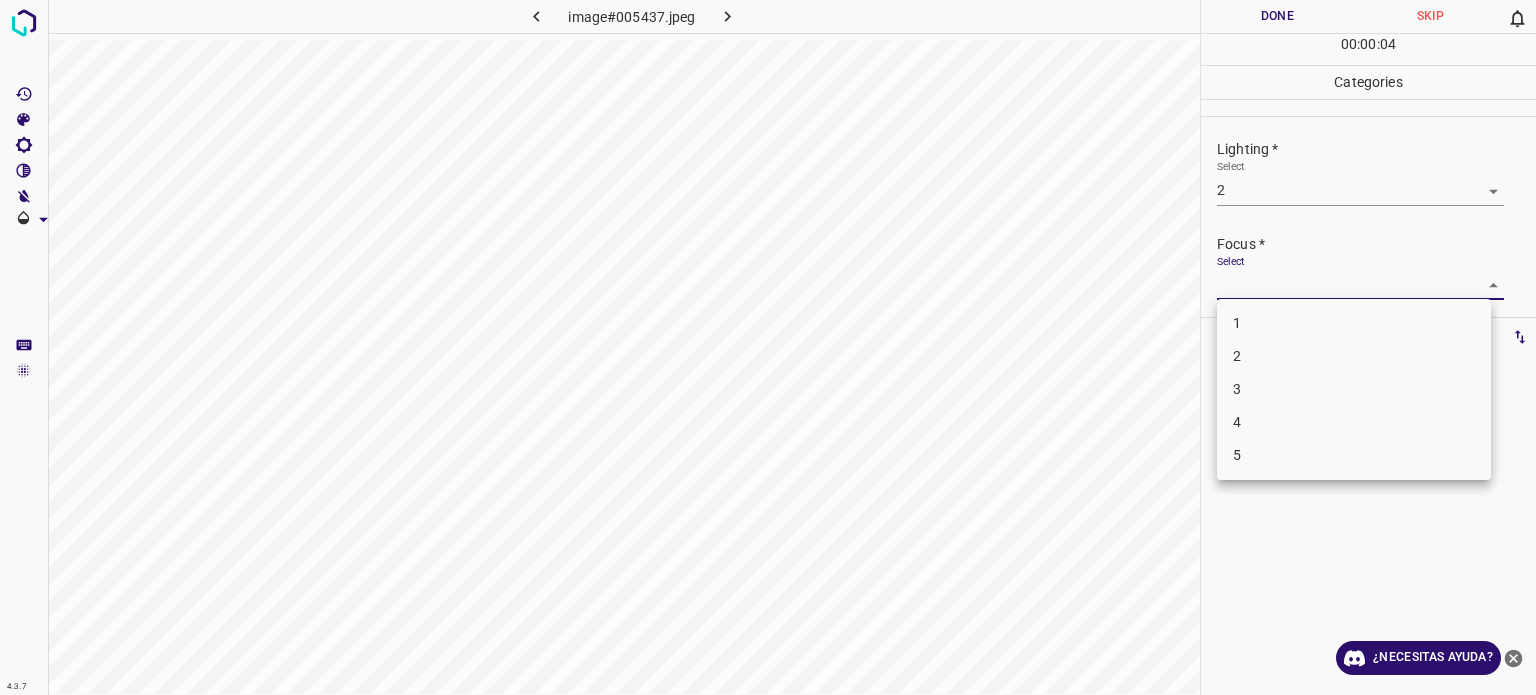 click on "4.3.7 image#005437.jpeg Done Skip 0 00   : 00   : 04   Categories Lighting *  Select 2 2 Focus *  Select ​ Overall *  Select ​ Labels   0 Categories 1 Lighting 2 Focus 3 Overall Tools Space Change between modes (Draw & Edit) I Auto labeling R Restore zoom M Zoom in N Zoom out Delete Delete selecte label Filters Z Restore filters X Saturation filter C Brightness filter V Contrast filter B Gray scale filter General O Download ¿Necesitas ayuda? Texto original Valora esta traducción Tu opinión servirá para ayudar a mejorar el Traductor de Google - Texto - Esconder - Borrar 1 2 3 4 5" at bounding box center (768, 347) 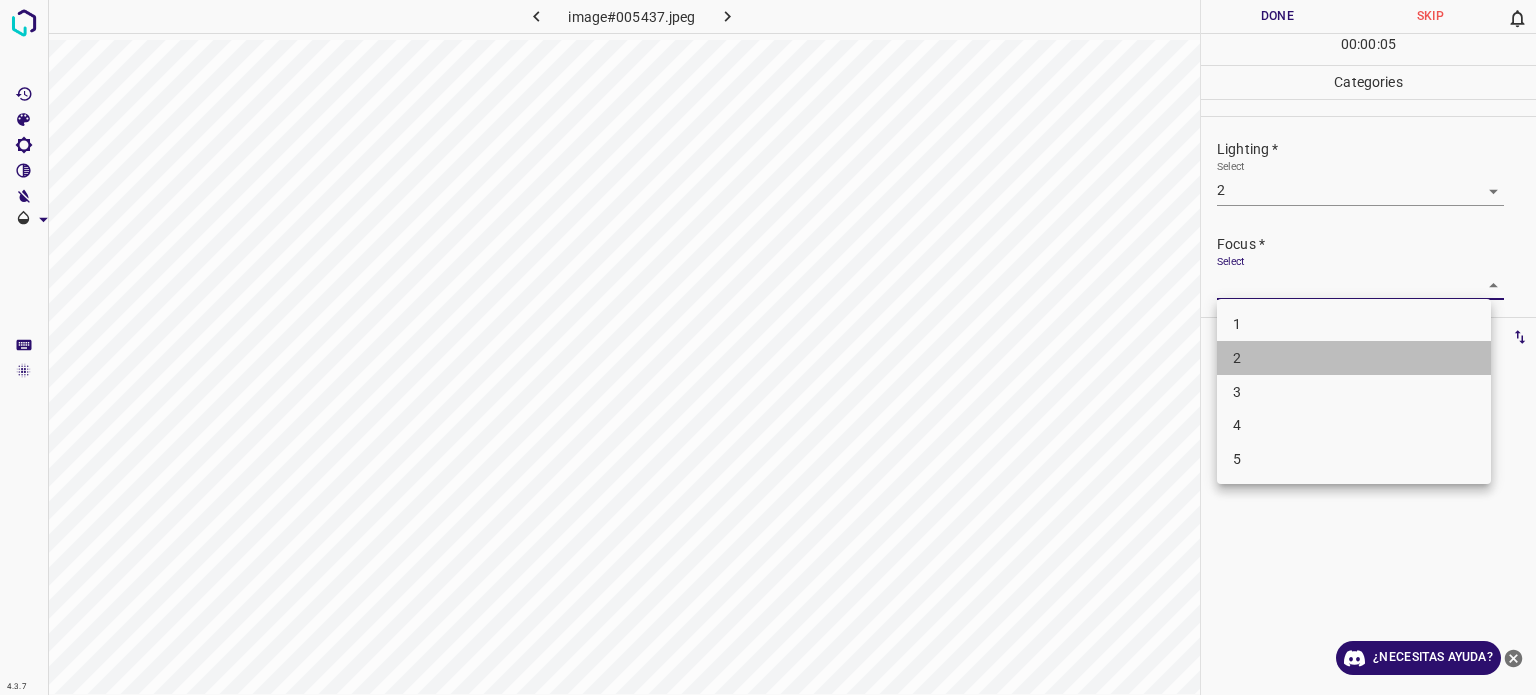 click on "2" at bounding box center [1237, 358] 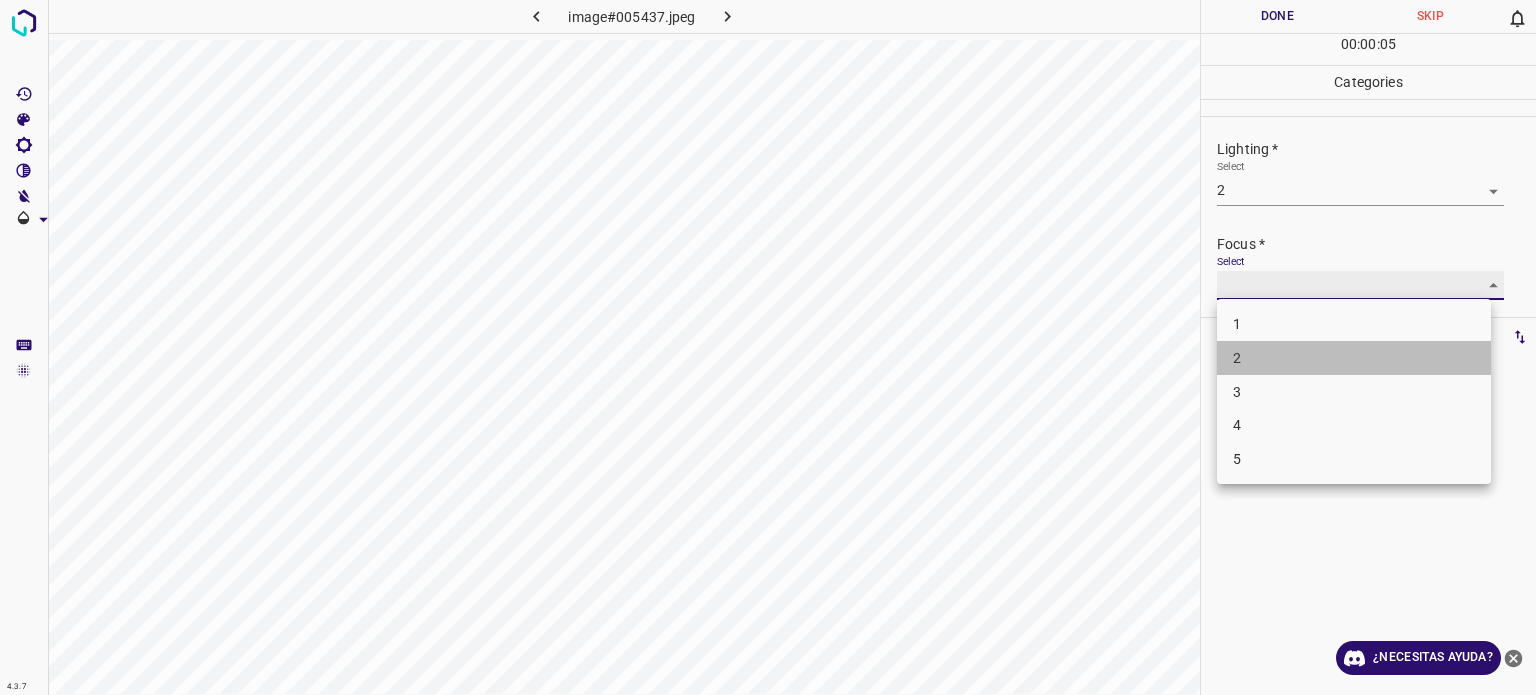 type on "2" 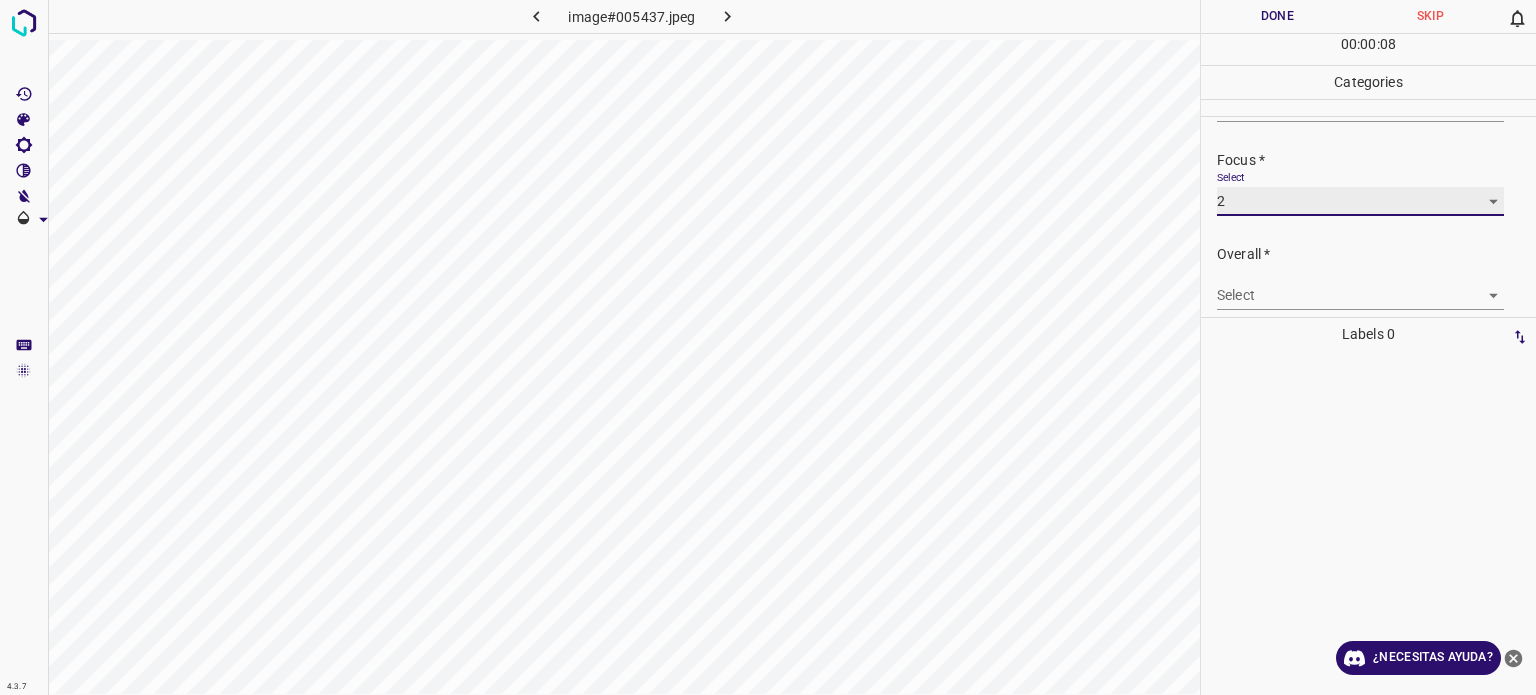 scroll, scrollTop: 98, scrollLeft: 0, axis: vertical 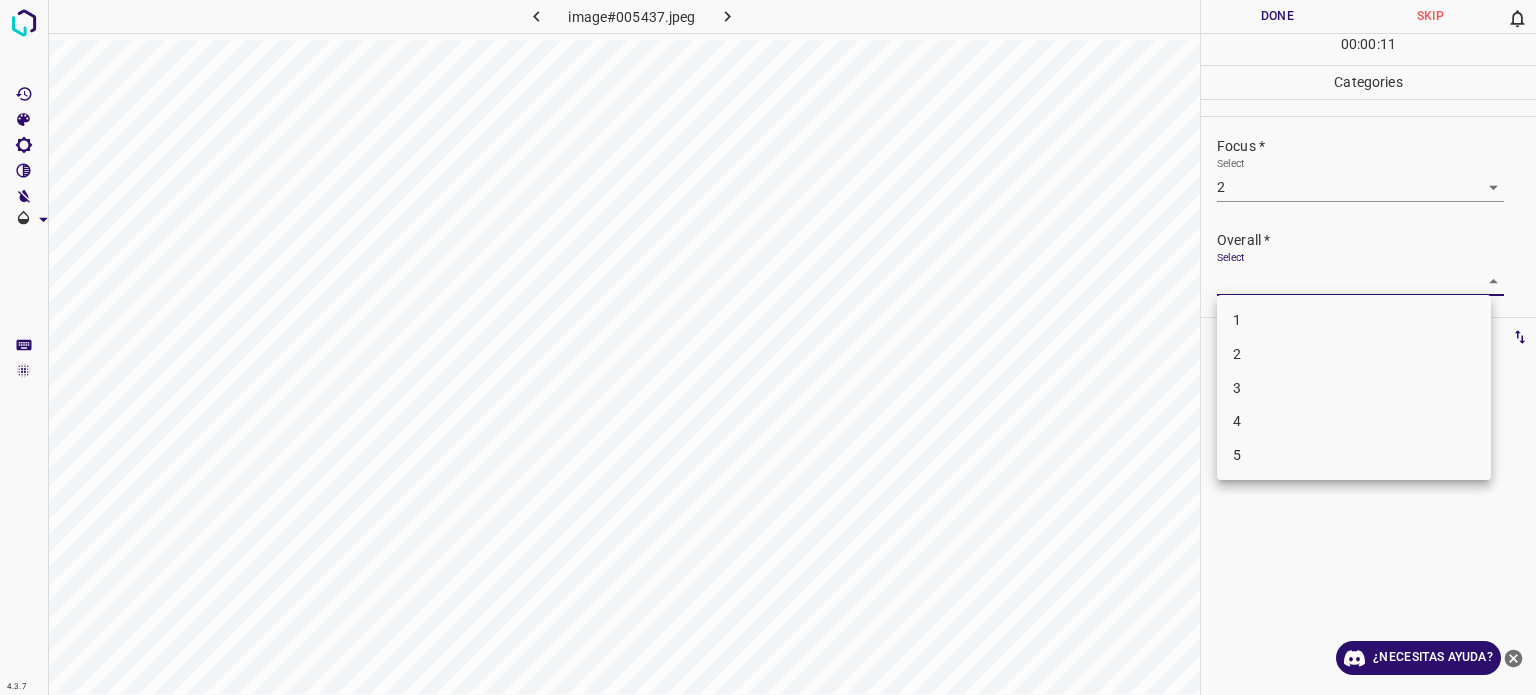 drag, startPoint x: 1295, startPoint y: 280, endPoint x: 1240, endPoint y: 358, distance: 95.44108 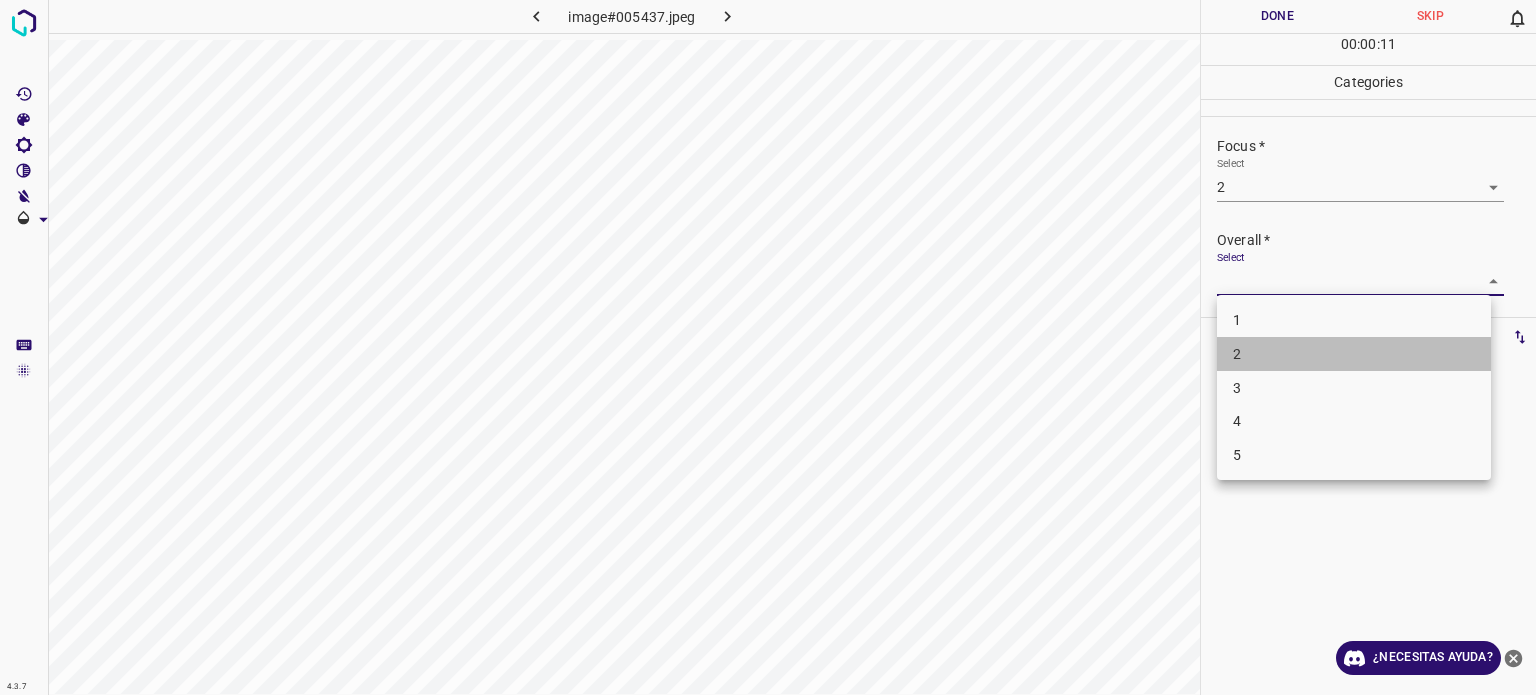 click on "2" at bounding box center (1237, 354) 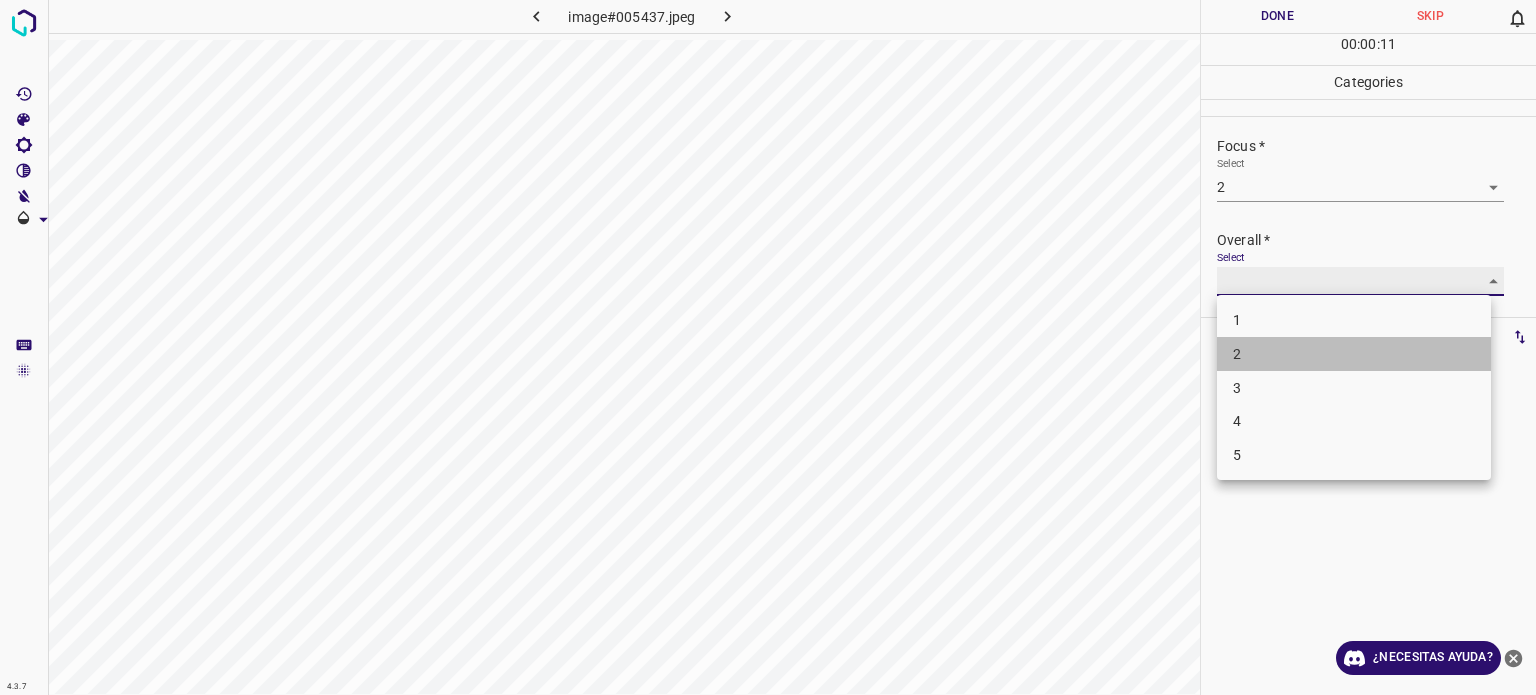 type on "2" 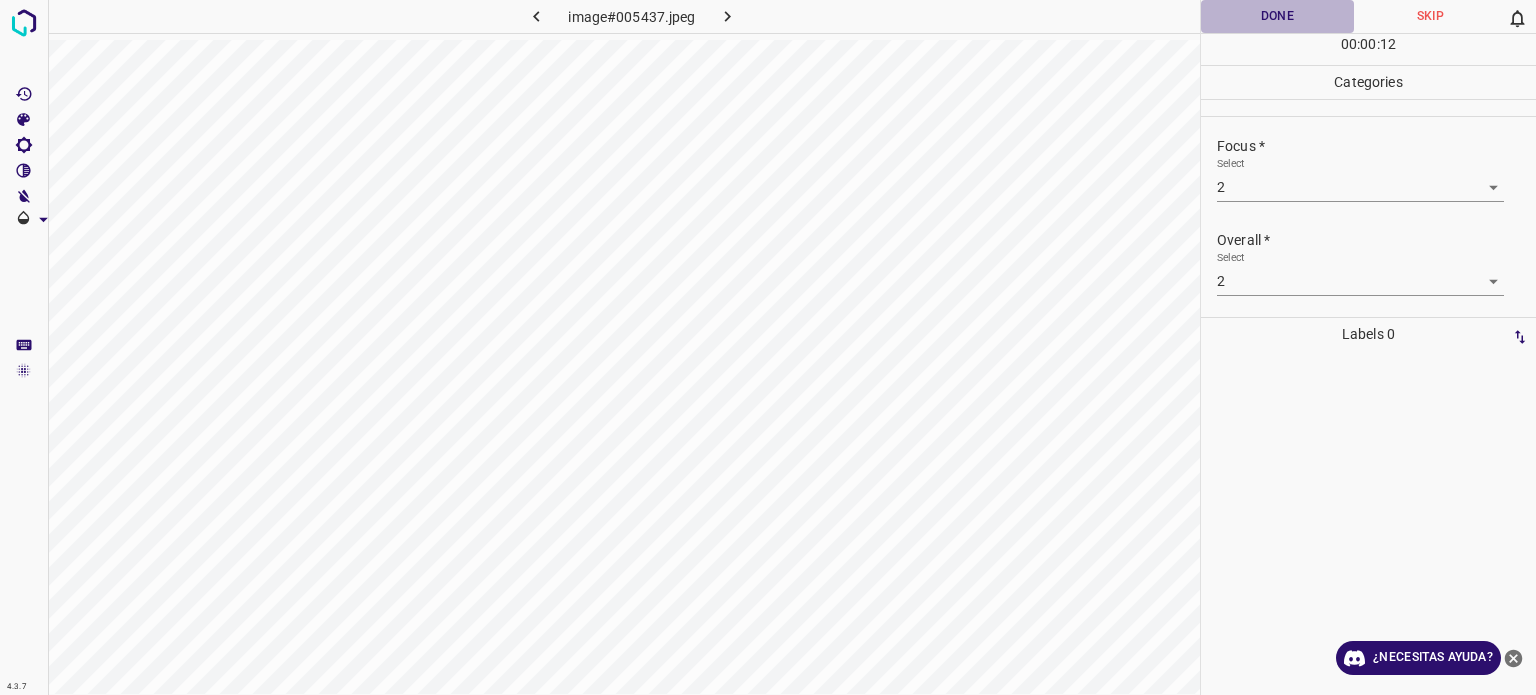 click on "Done" at bounding box center [1277, 16] 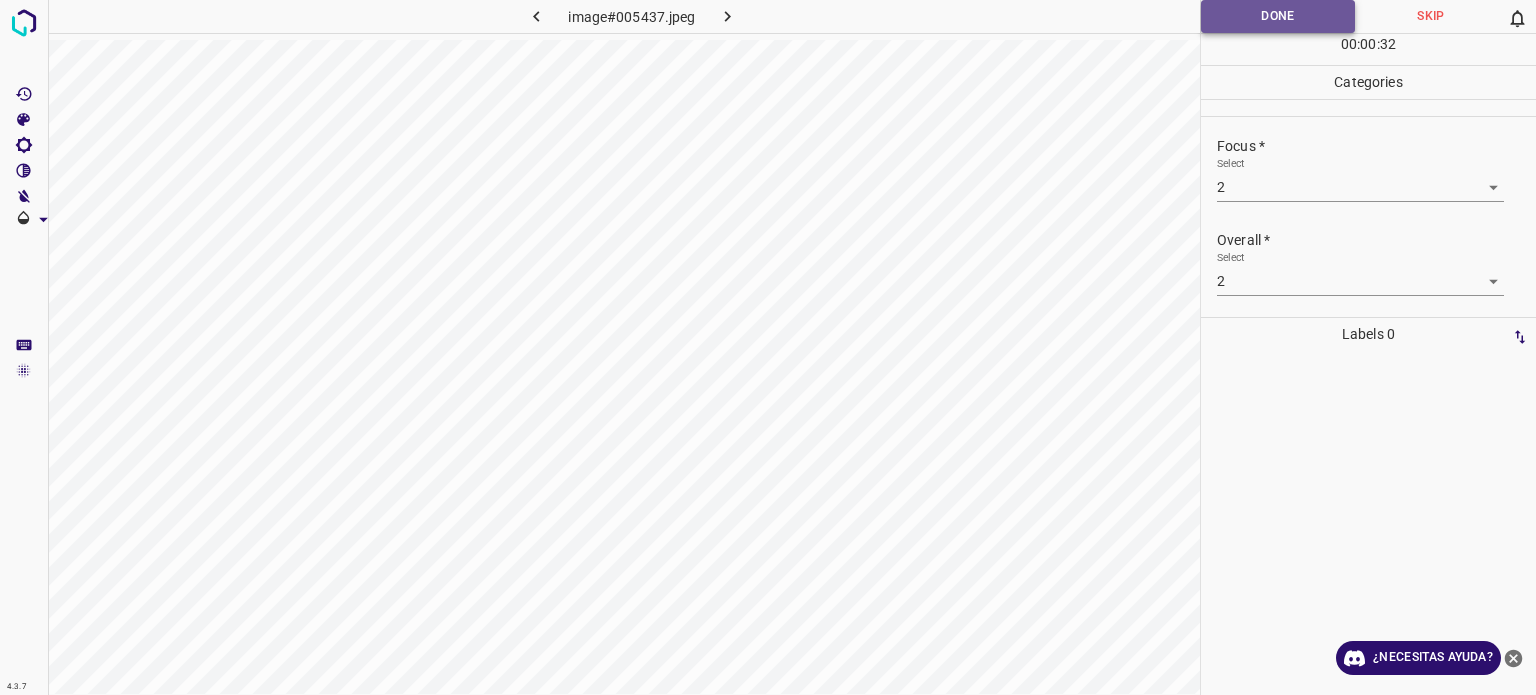 click on "Done" at bounding box center [1278, 16] 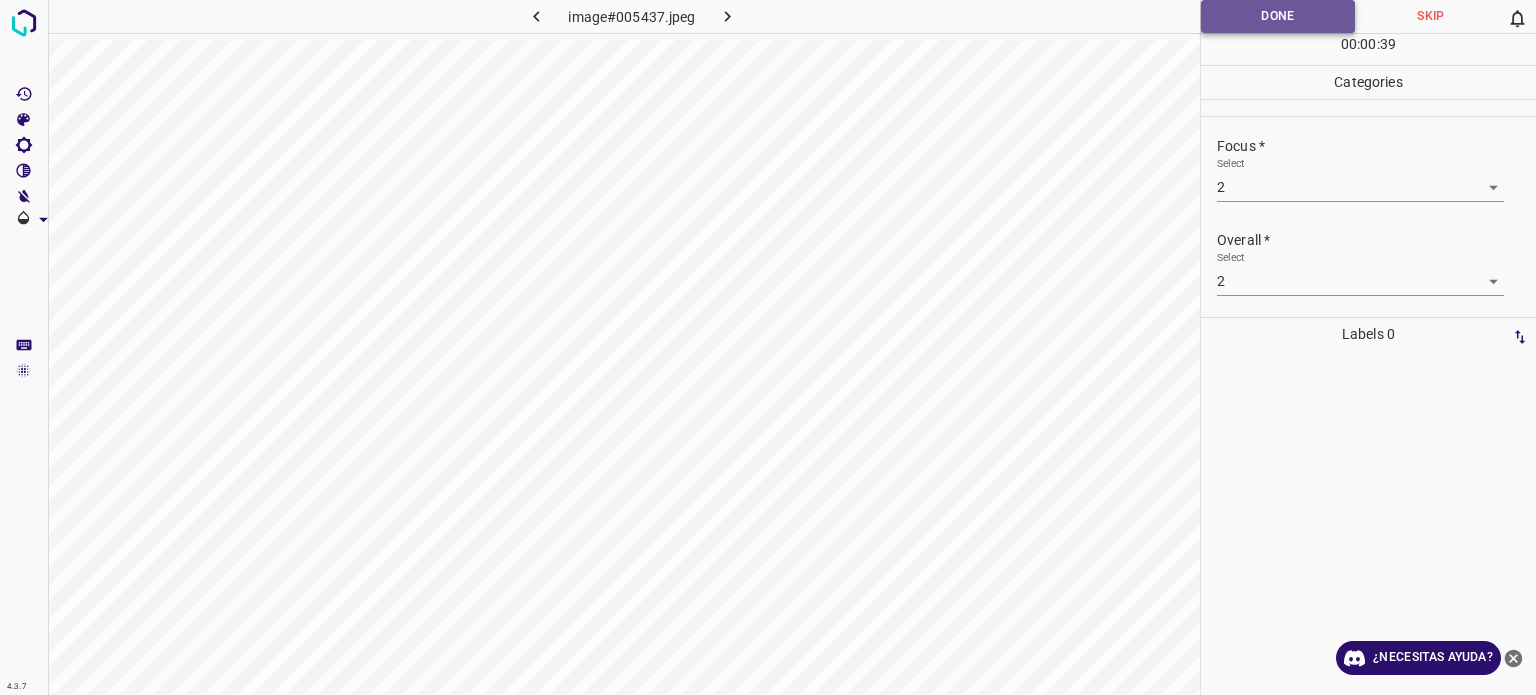 click on "Done" at bounding box center (1278, 16) 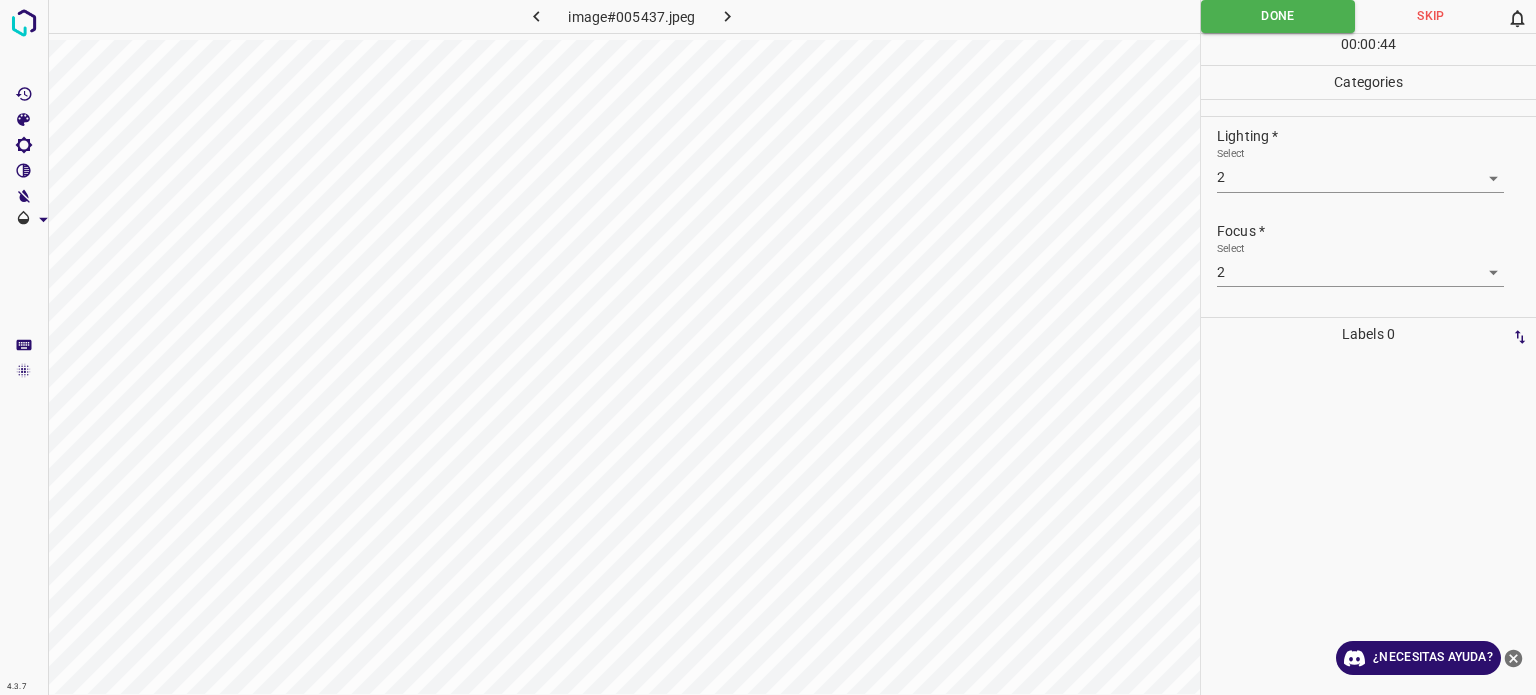 scroll, scrollTop: 0, scrollLeft: 0, axis: both 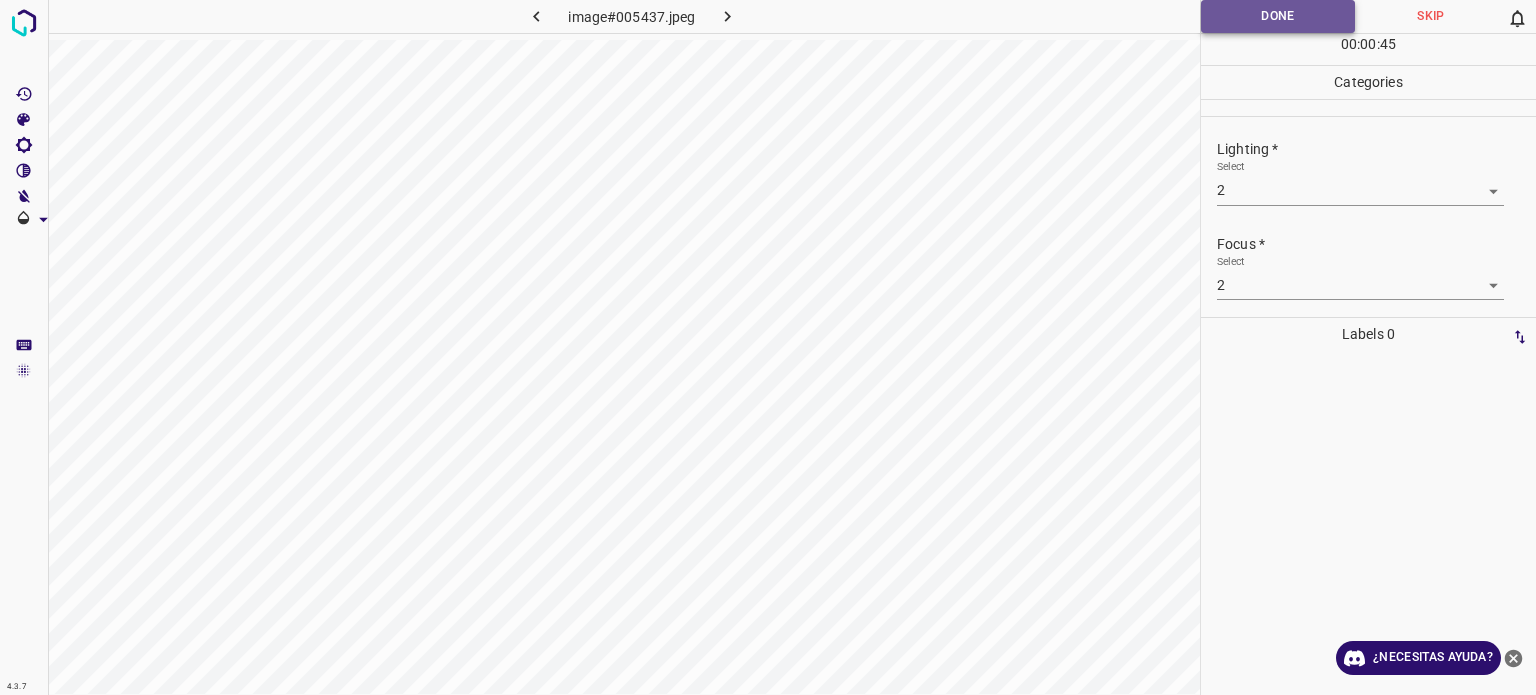 click on "Done" at bounding box center [1278, 16] 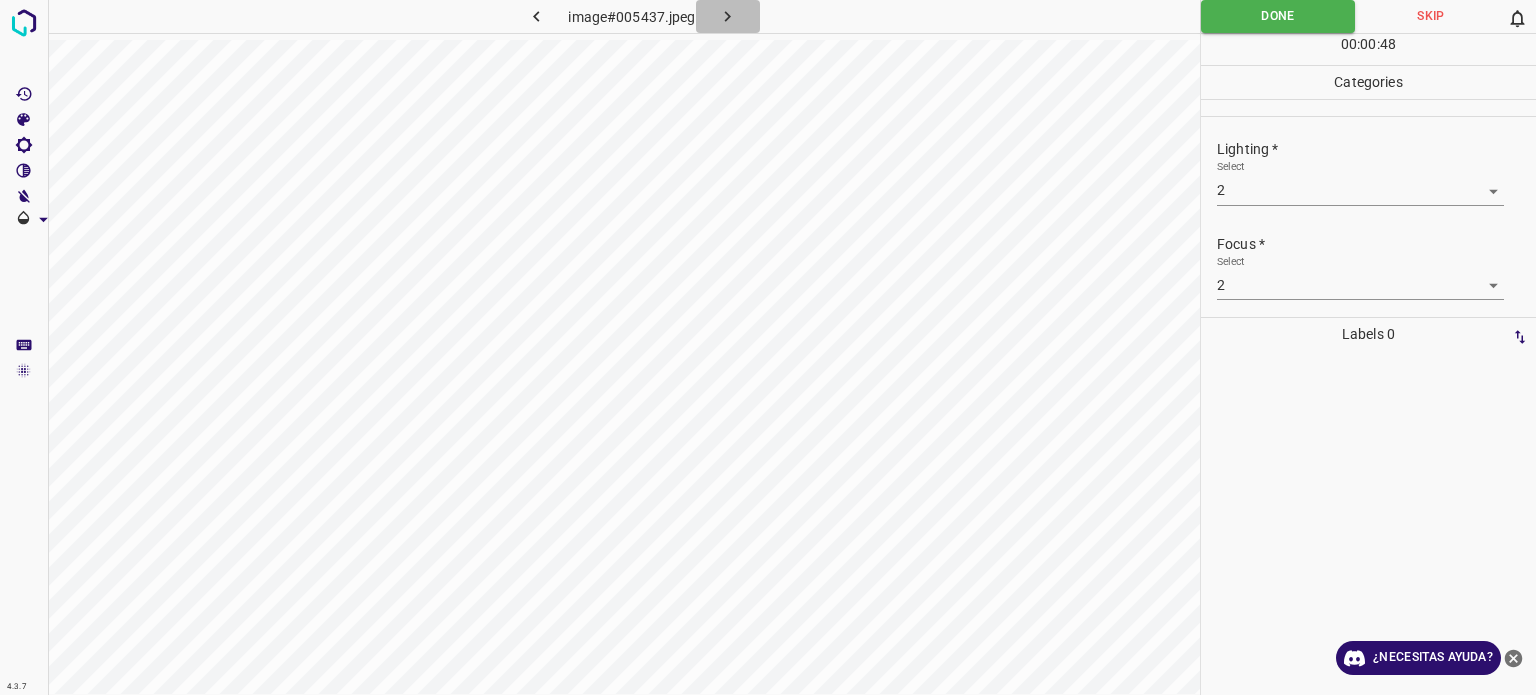click 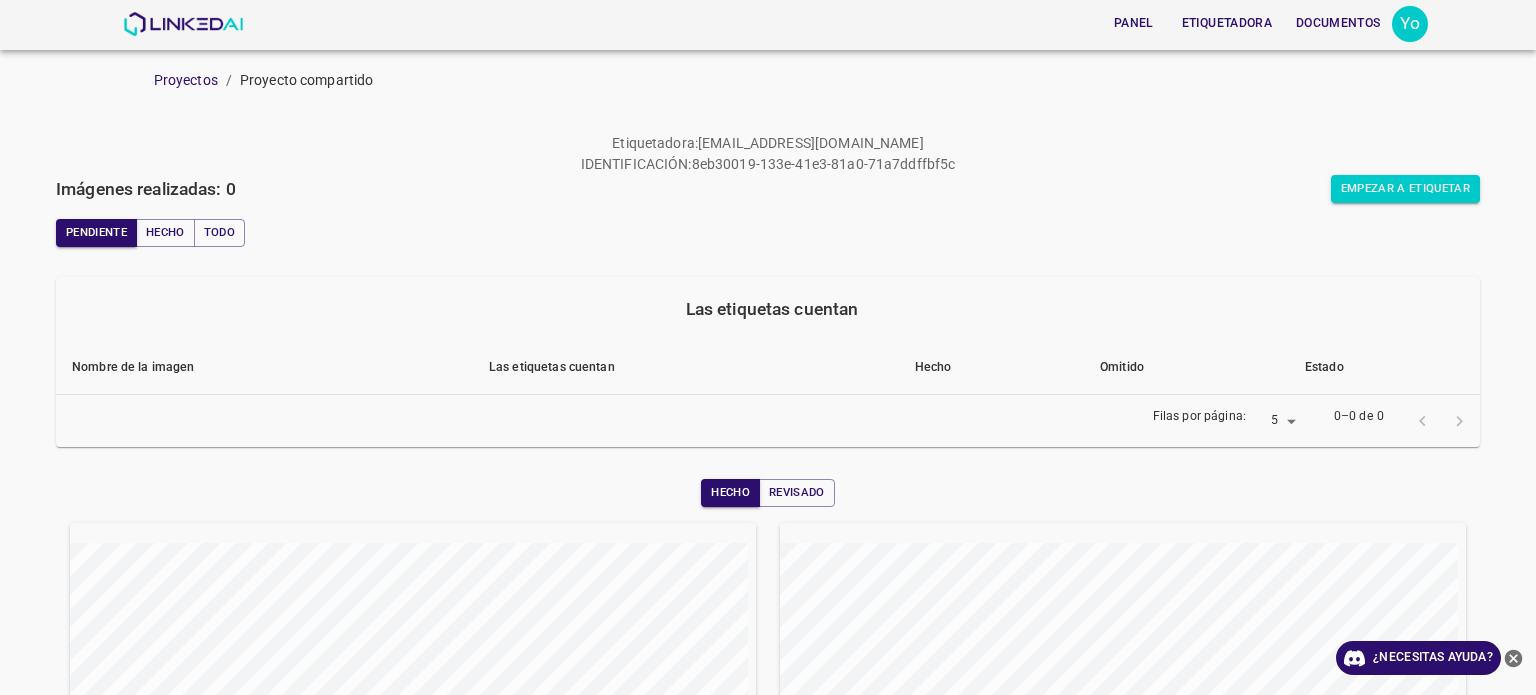 scroll, scrollTop: 0, scrollLeft: 0, axis: both 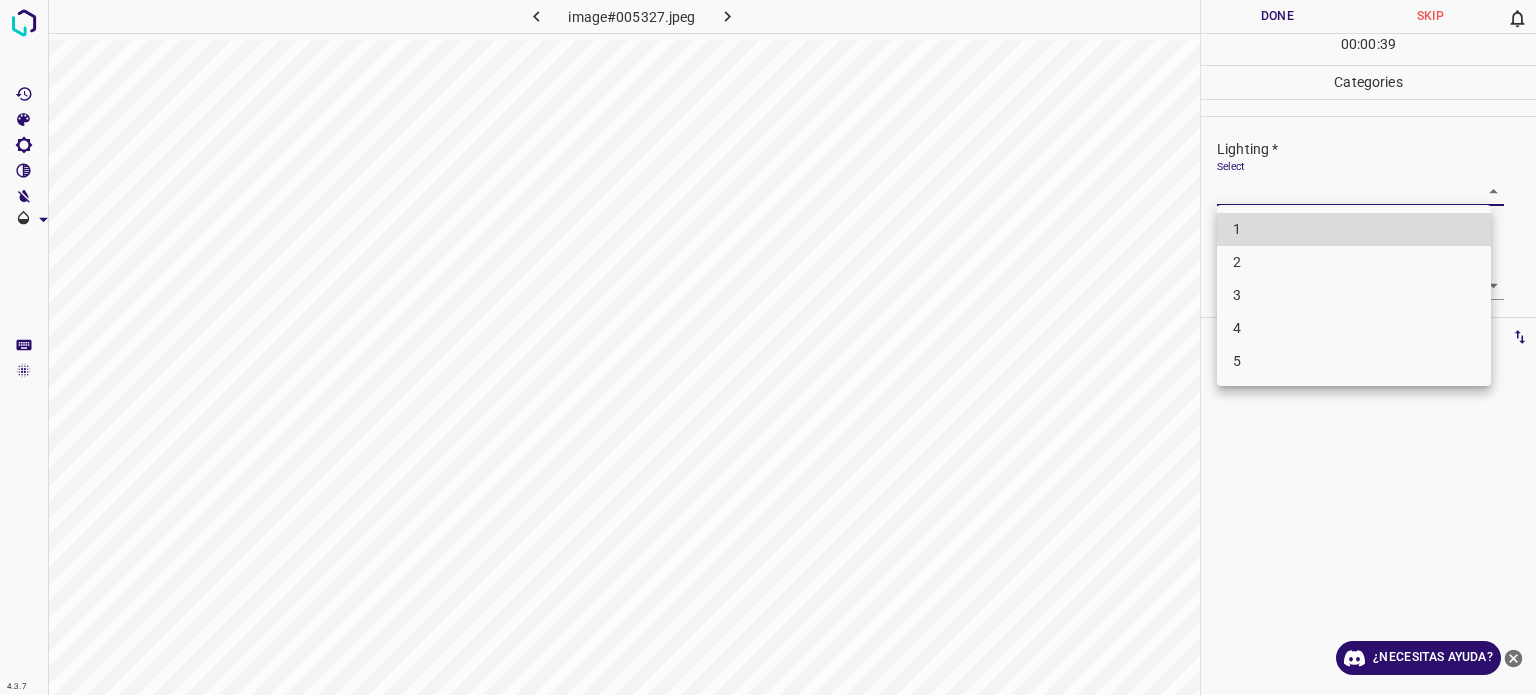 click on "4.3.7 image#005327.jpeg Done Skip 0 00   : 00   : 39   Categories Lighting *  Select ​ Focus *  Select ​ Overall *  Select ​ Labels   0 Categories 1 Lighting 2 Focus 3 Overall Tools Space Change between modes (Draw & Edit) I Auto labeling R Restore zoom M Zoom in N Zoom out Delete Delete selecte label Filters Z Restore filters X Saturation filter C Brightness filter V Contrast filter B Gray scale filter General O Download ¿Necesitas ayuda? Texto original Valora esta traducción Tu opinión servirá para ayudar a mejorar el Traductor de Google - Texto - Esconder - Borrar 1 2 3 4 5" at bounding box center (768, 347) 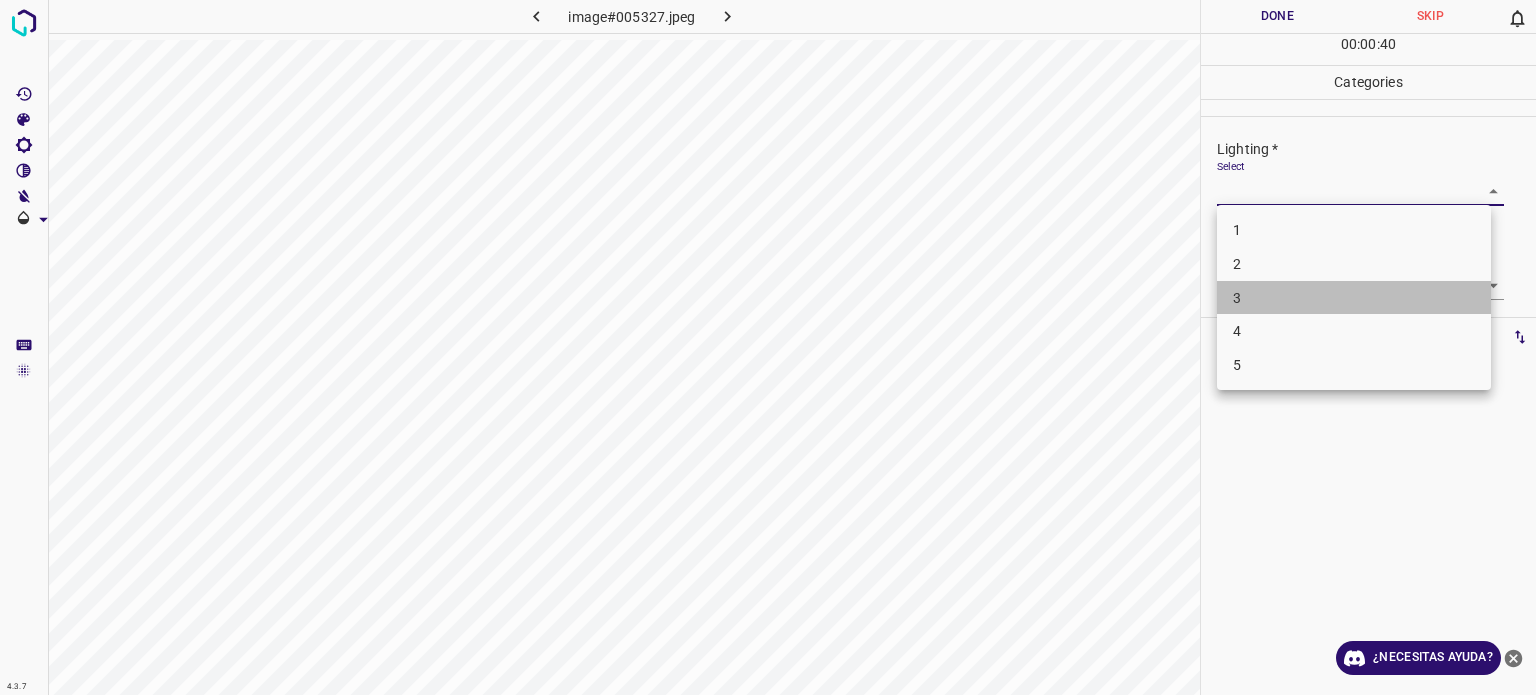 click on "3" at bounding box center [1354, 298] 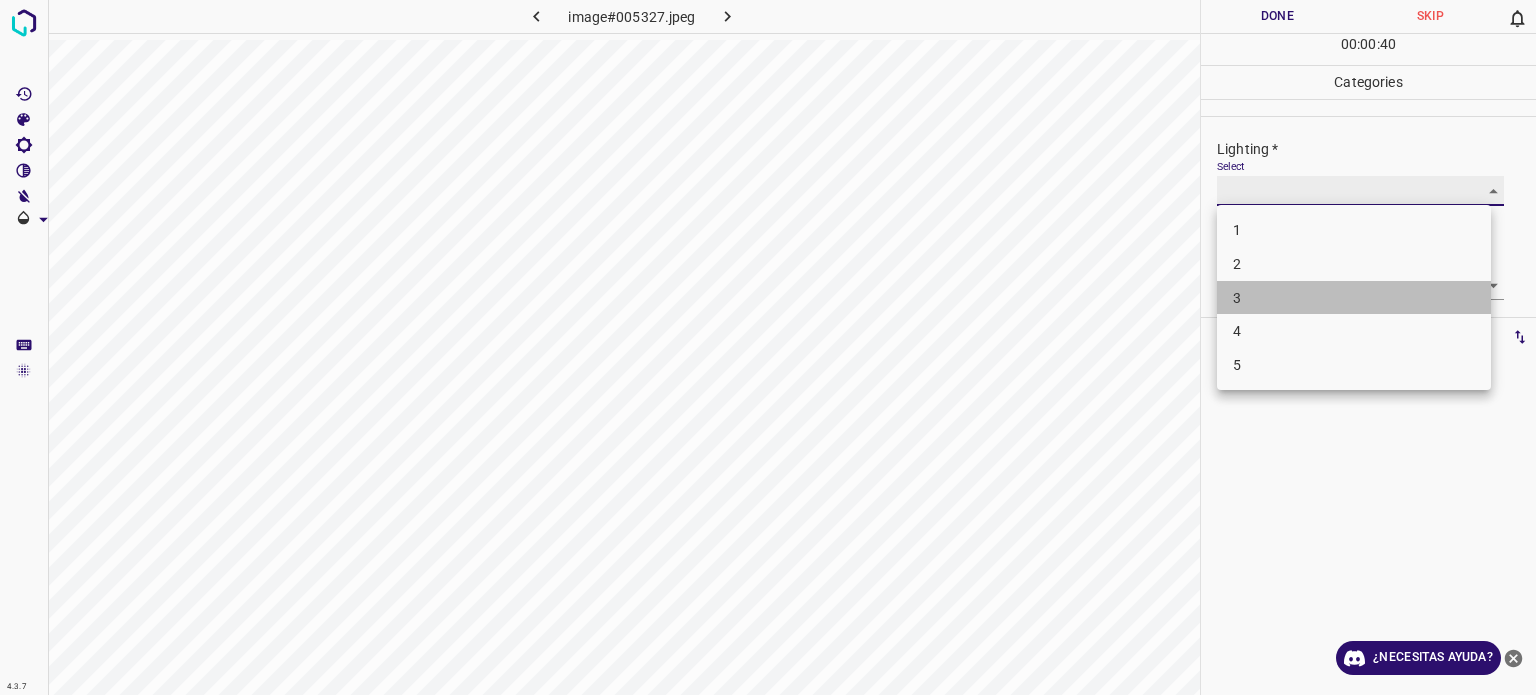 type on "3" 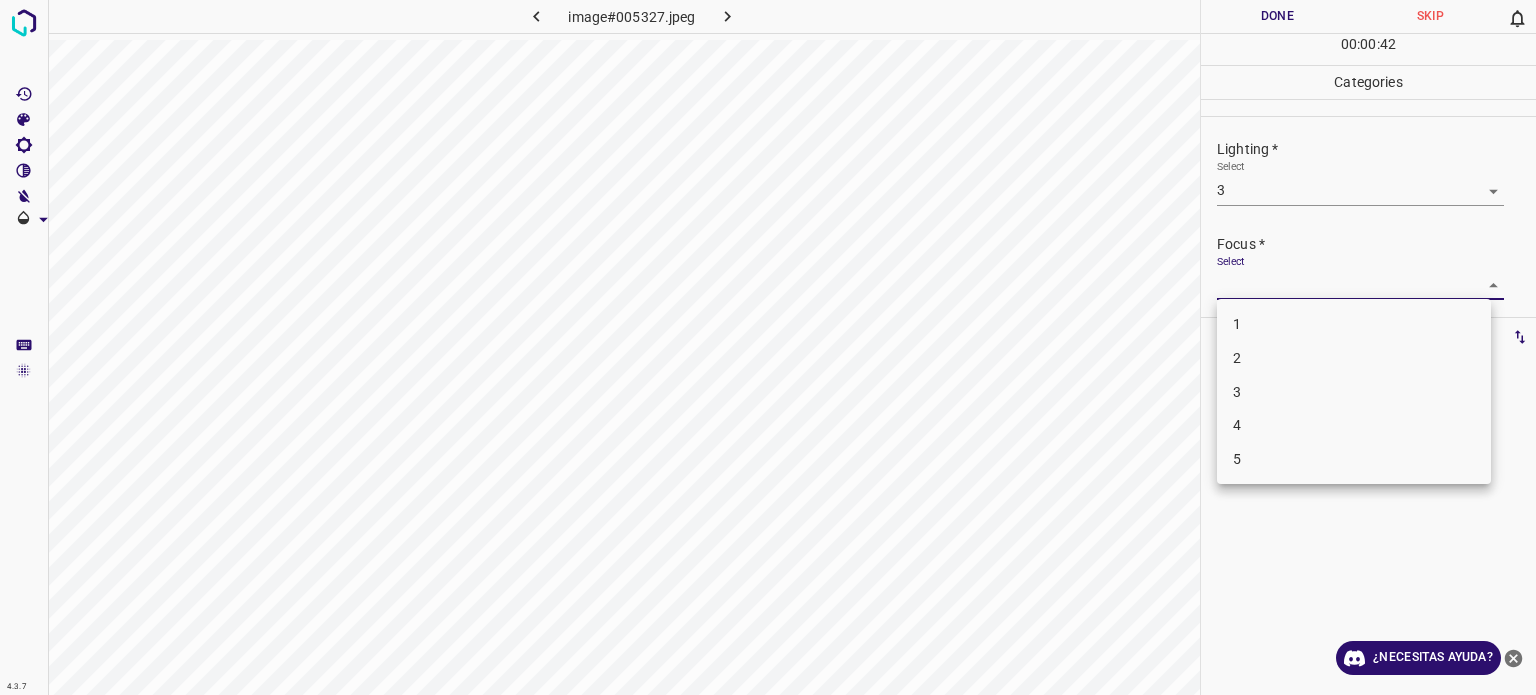 drag, startPoint x: 1241, startPoint y: 287, endPoint x: 1237, endPoint y: 387, distance: 100.07997 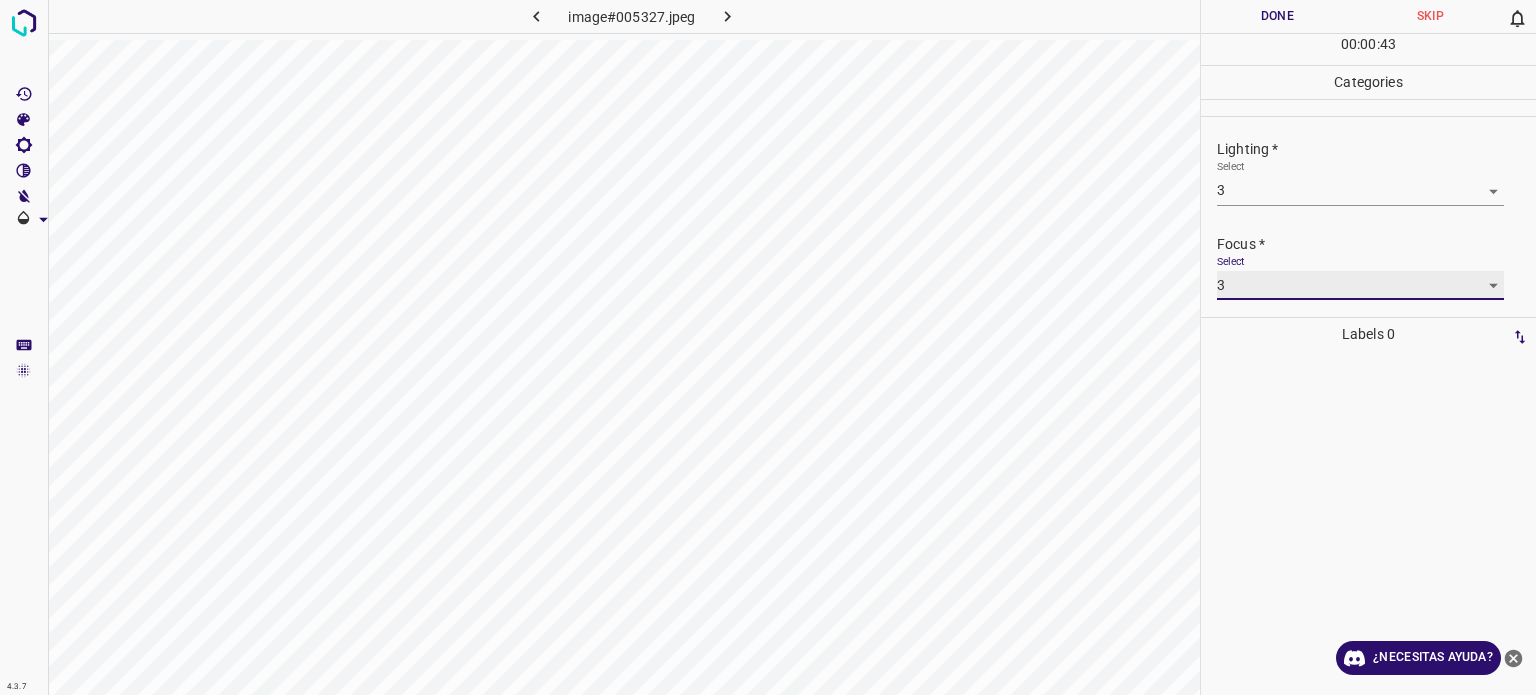 type on "3" 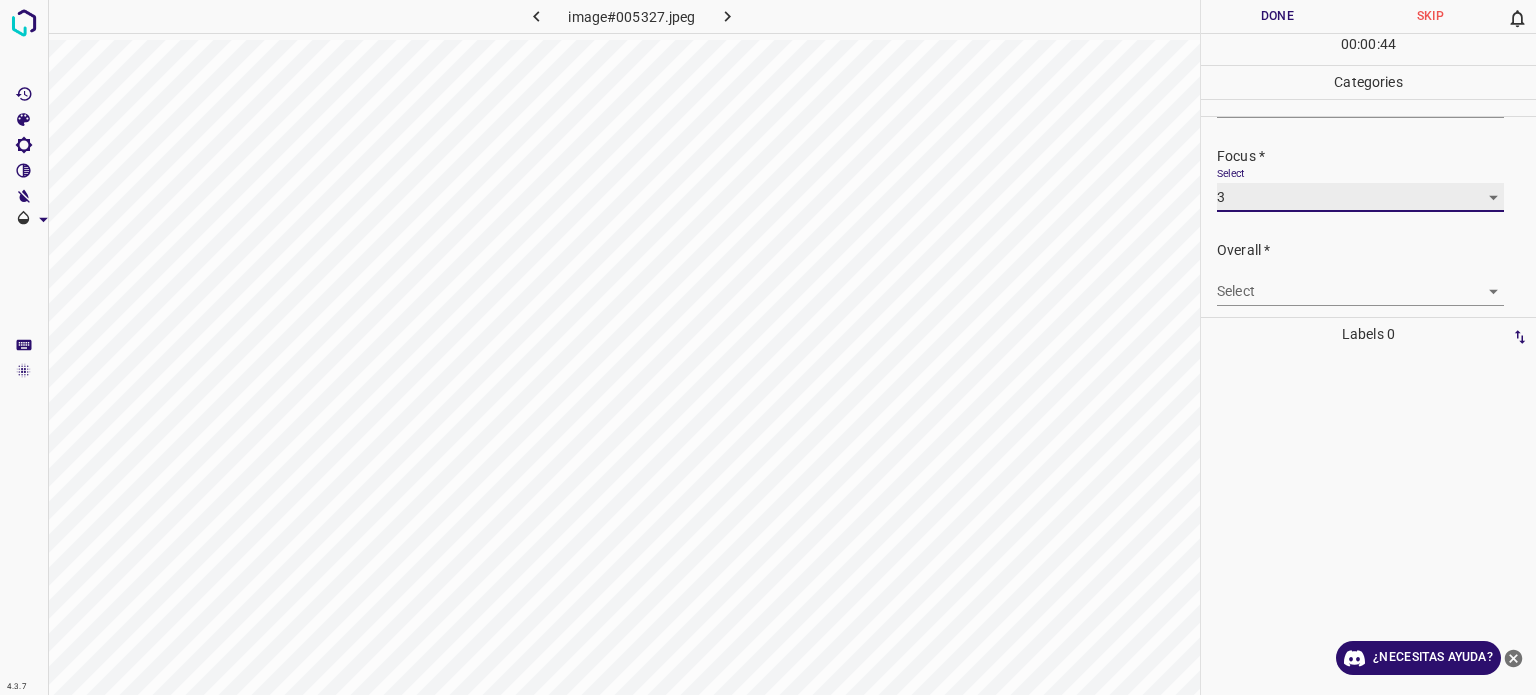 scroll, scrollTop: 98, scrollLeft: 0, axis: vertical 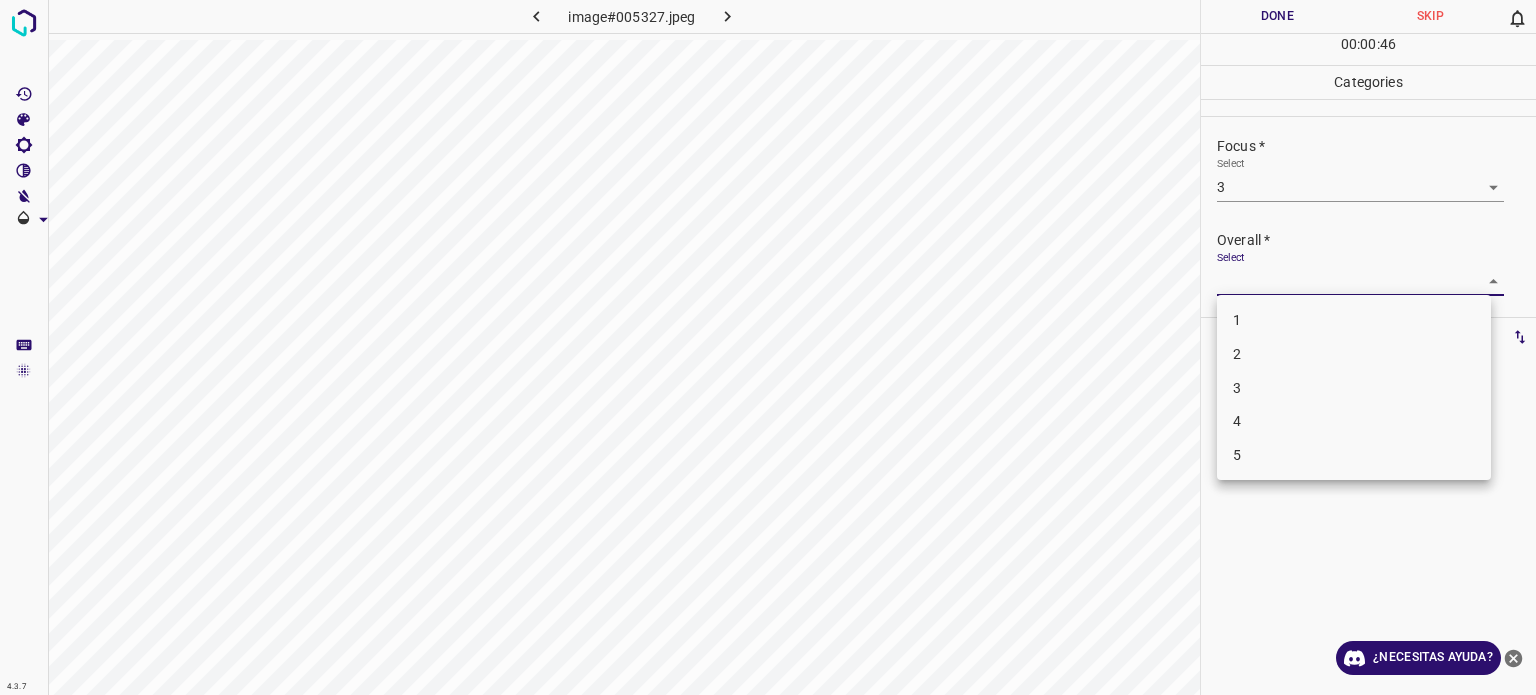 drag, startPoint x: 1259, startPoint y: 284, endPoint x: 1228, endPoint y: 387, distance: 107.563934 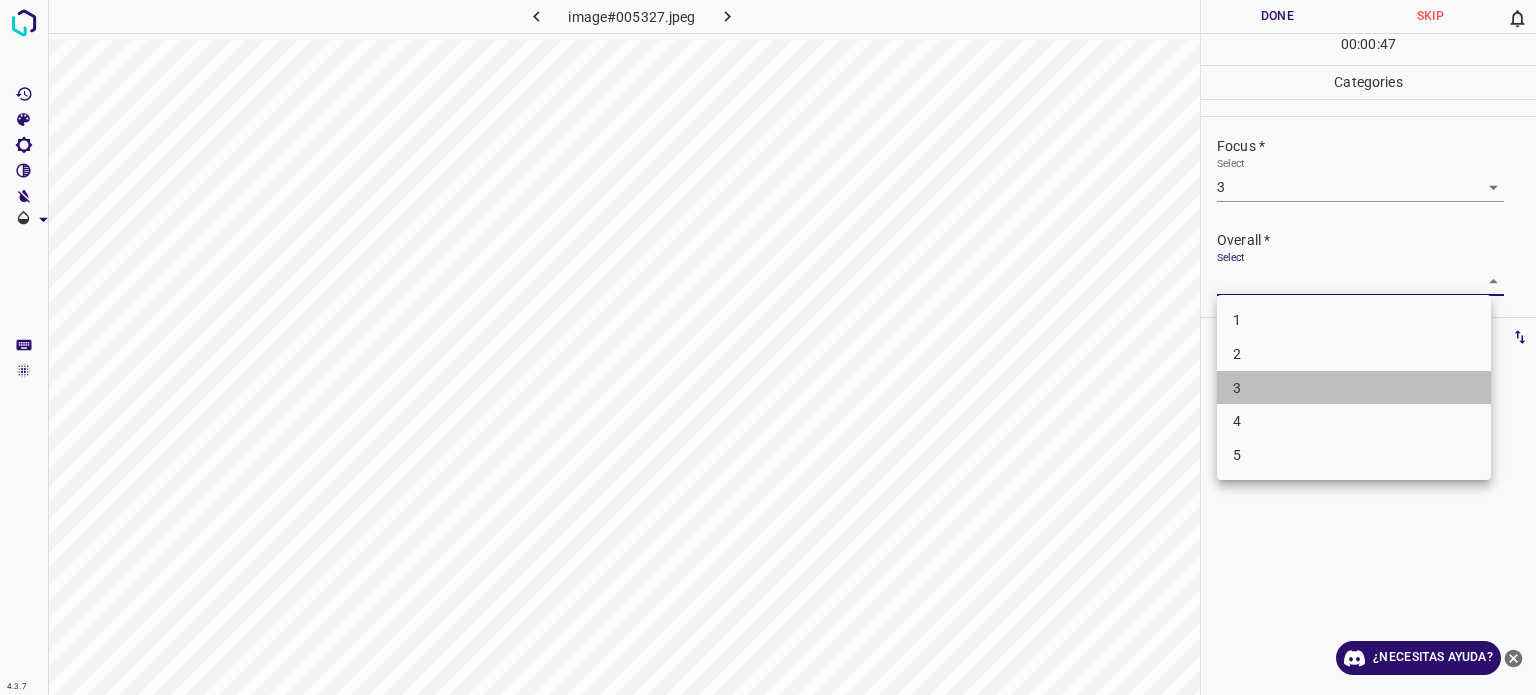 click on "3" at bounding box center [1354, 388] 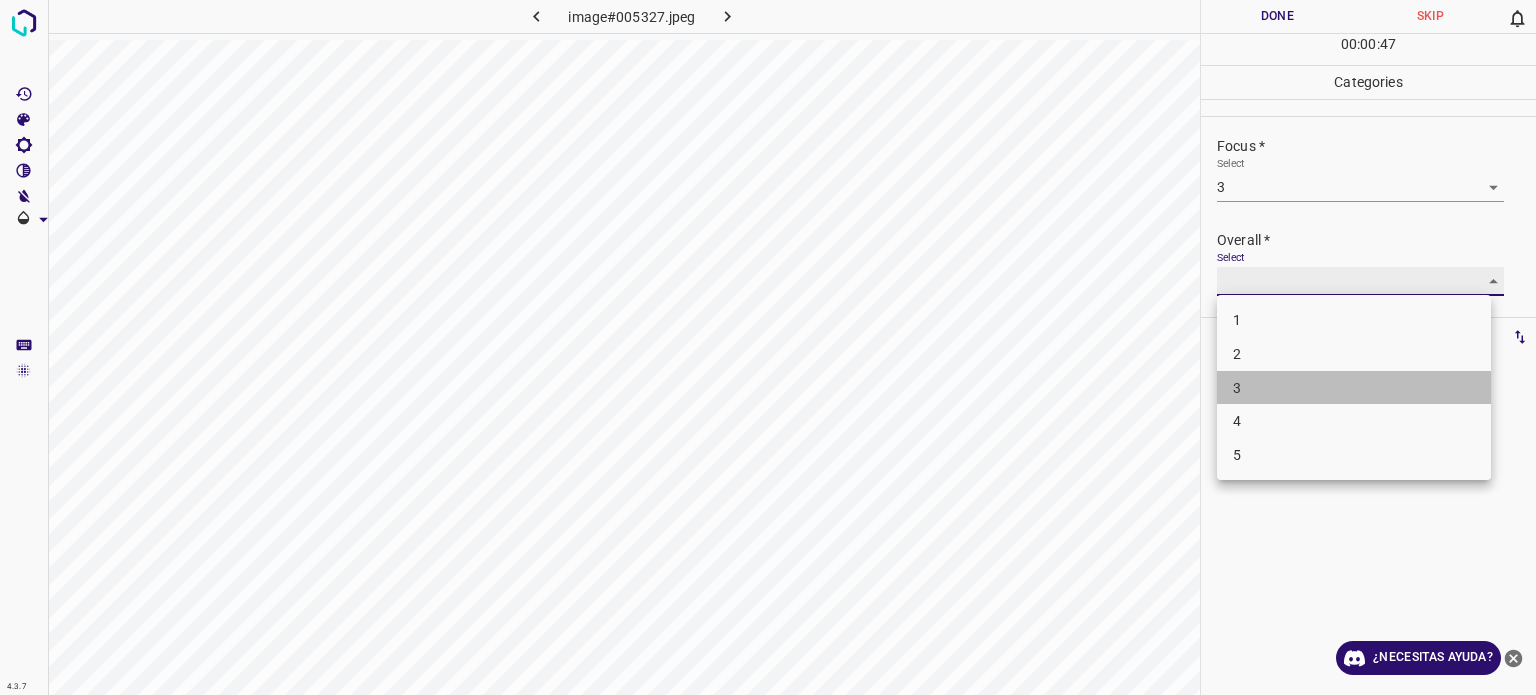 type on "3" 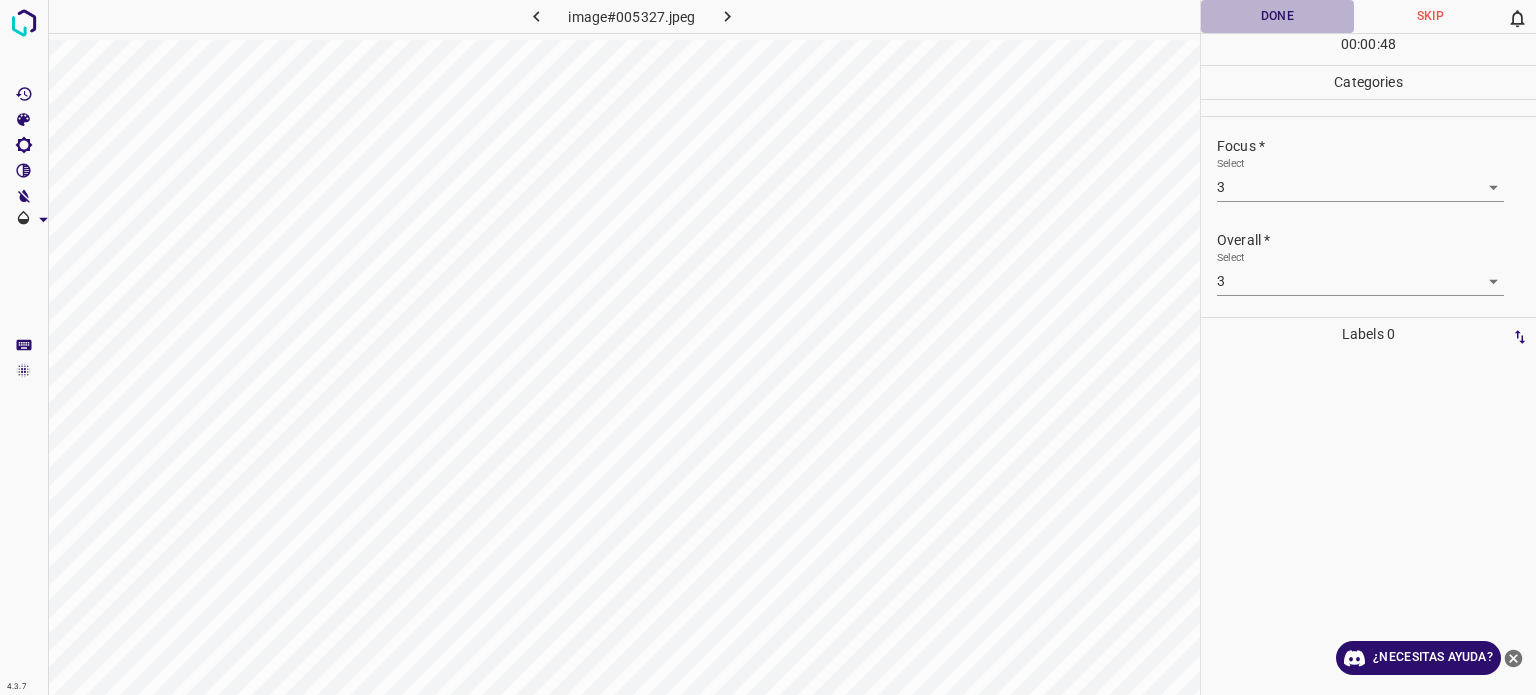 click on "Done" at bounding box center [1277, 16] 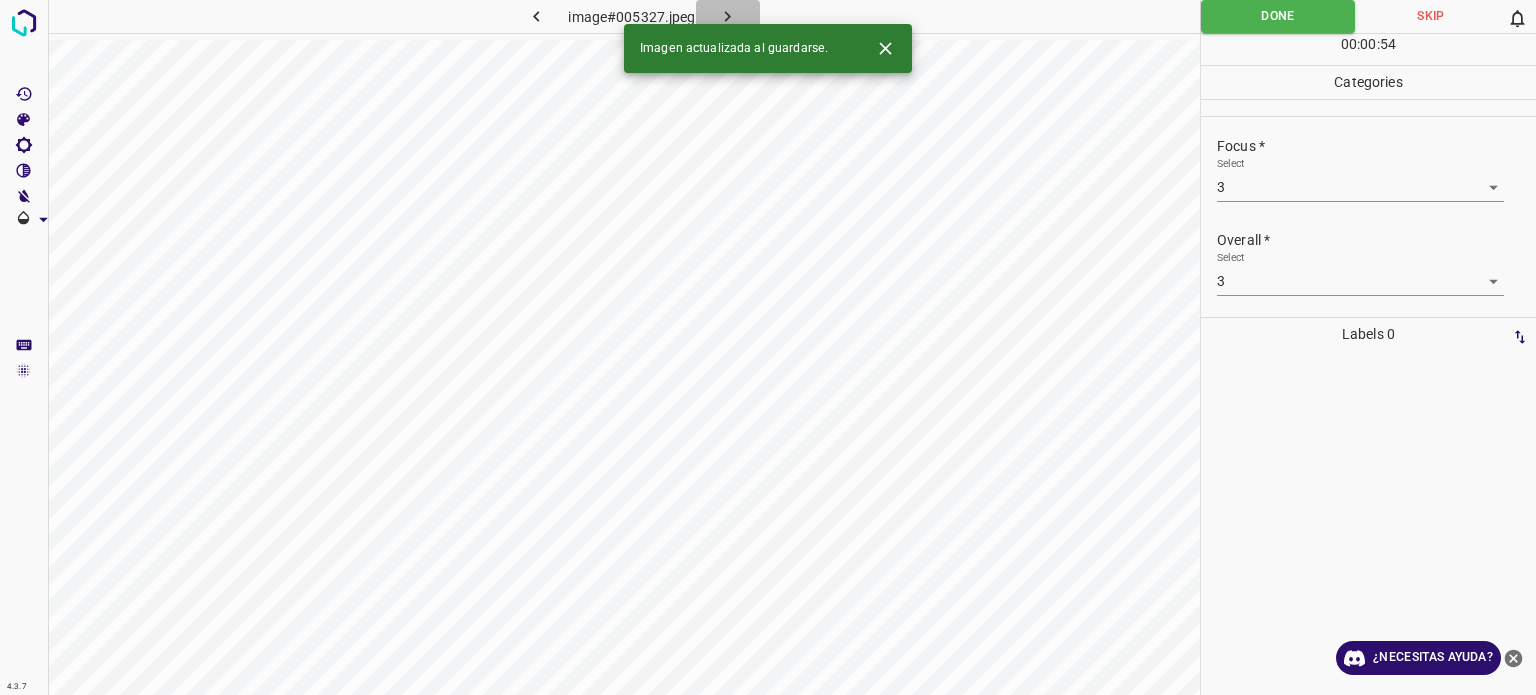 click 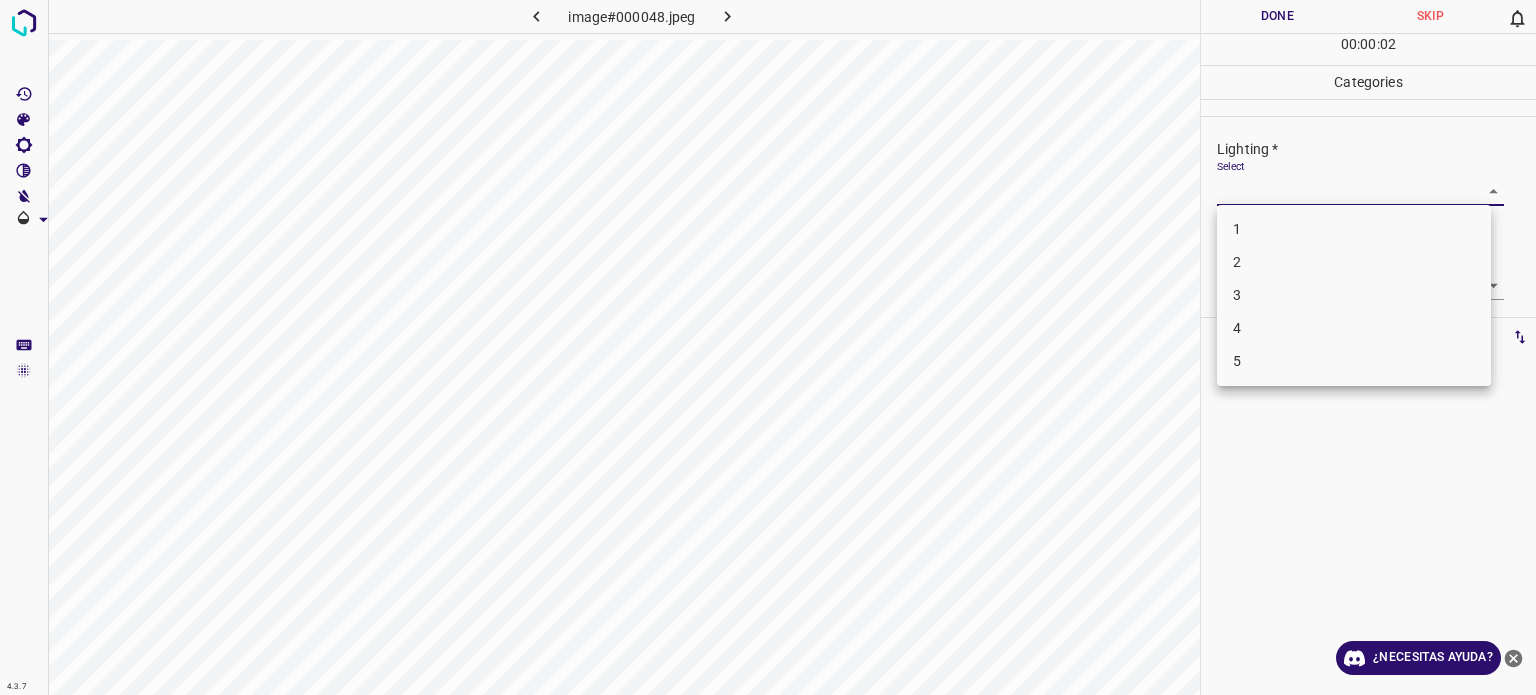 click on "4.3.7 image#000048.jpeg Done Skip 0 00   : 00   : 02   Categories Lighting *  Select ​ Focus *  Select ​ Overall *  Select ​ Labels   0 Categories 1 Lighting 2 Focus 3 Overall Tools Space Change between modes (Draw & Edit) I Auto labeling R Restore zoom M Zoom in N Zoom out Delete Delete selecte label Filters Z Restore filters X Saturation filter C Brightness filter V Contrast filter B Gray scale filter General O Download ¿Necesitas ayuda? Texto original Valora esta traducción Tu opinión servirá para ayudar a mejorar el Traductor de Google - Texto - Esconder - Borrar 1 2 3 4 5" at bounding box center (768, 347) 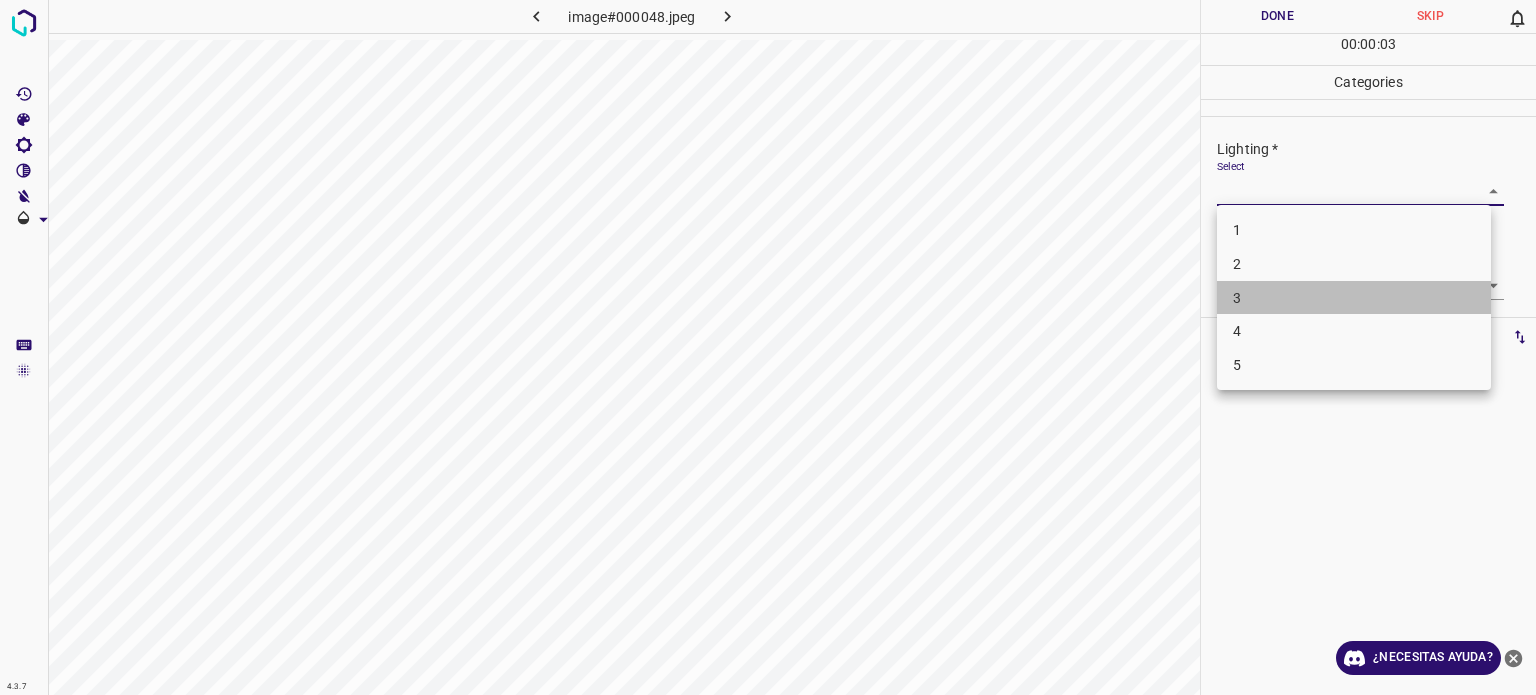 click on "3" at bounding box center [1354, 298] 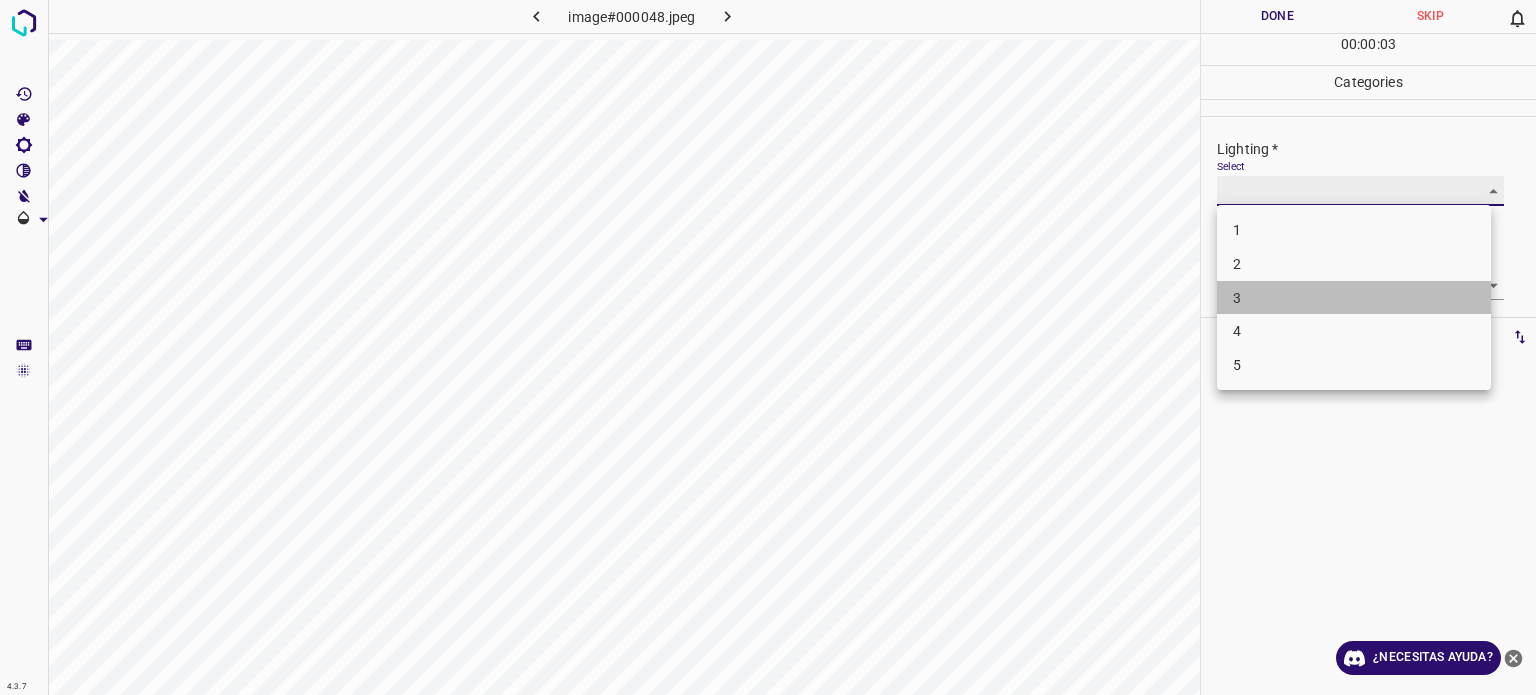 type on "3" 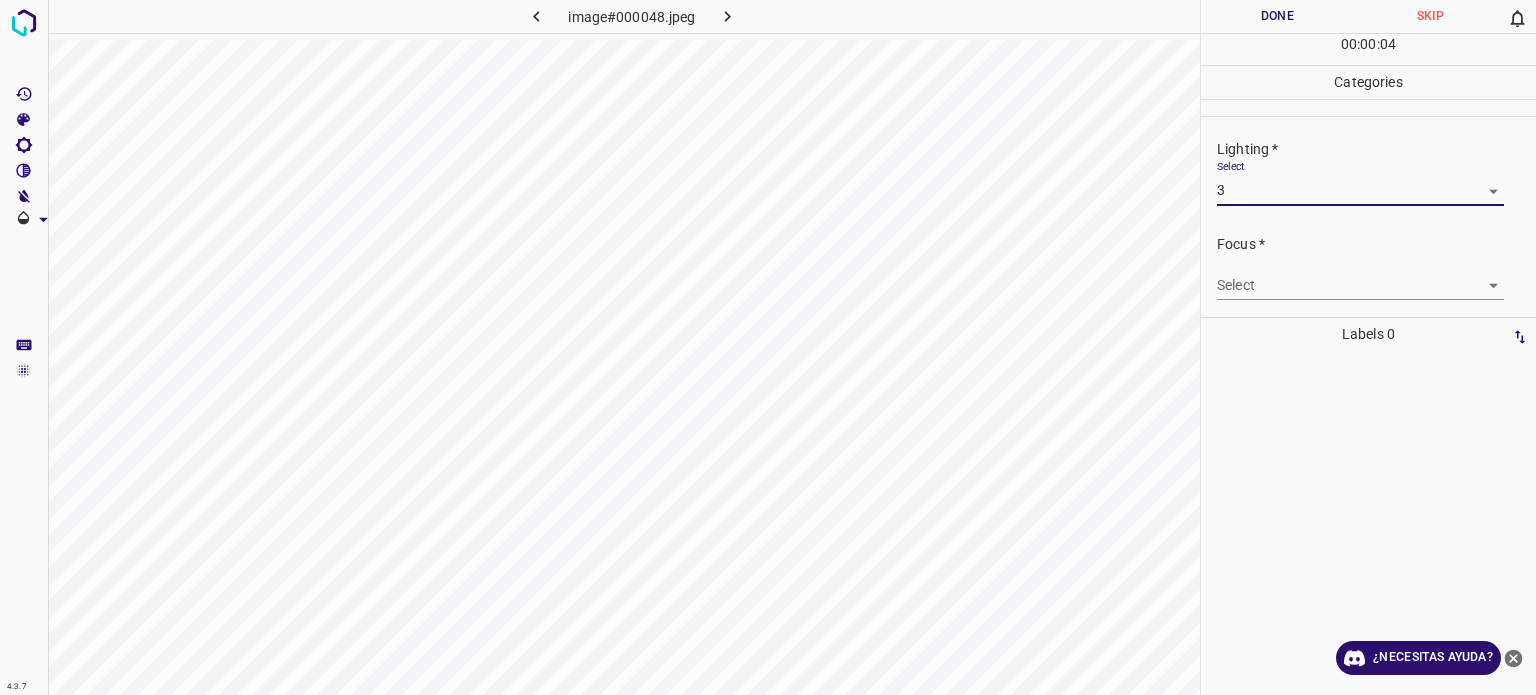 click on "4.3.7 image#000048.jpeg Done Skip 0 00   : 00   : 04   Categories Lighting *  Select 3 3 Focus *  Select ​ Overall *  Select ​ Labels   0 Categories 1 Lighting 2 Focus 3 Overall Tools Space Change between modes (Draw & Edit) I Auto labeling R Restore zoom M Zoom in N Zoom out Delete Delete selecte label Filters Z Restore filters X Saturation filter C Brightness filter V Contrast filter B Gray scale filter General O Download ¿Necesitas ayuda? Texto original Valora esta traducción Tu opinión servirá para ayudar a mejorar el Traductor de Google - Texto - Esconder - Borrar" at bounding box center [768, 347] 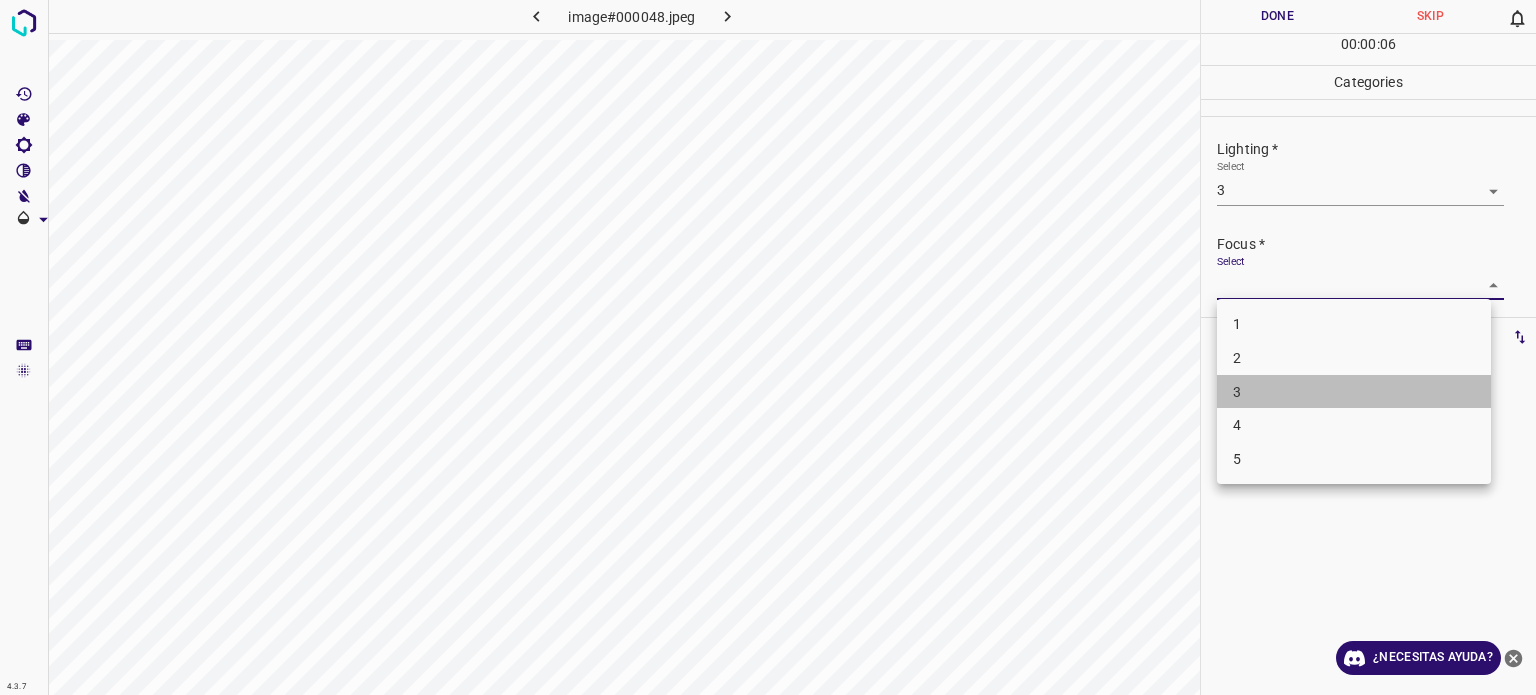 click on "3" at bounding box center [1237, 391] 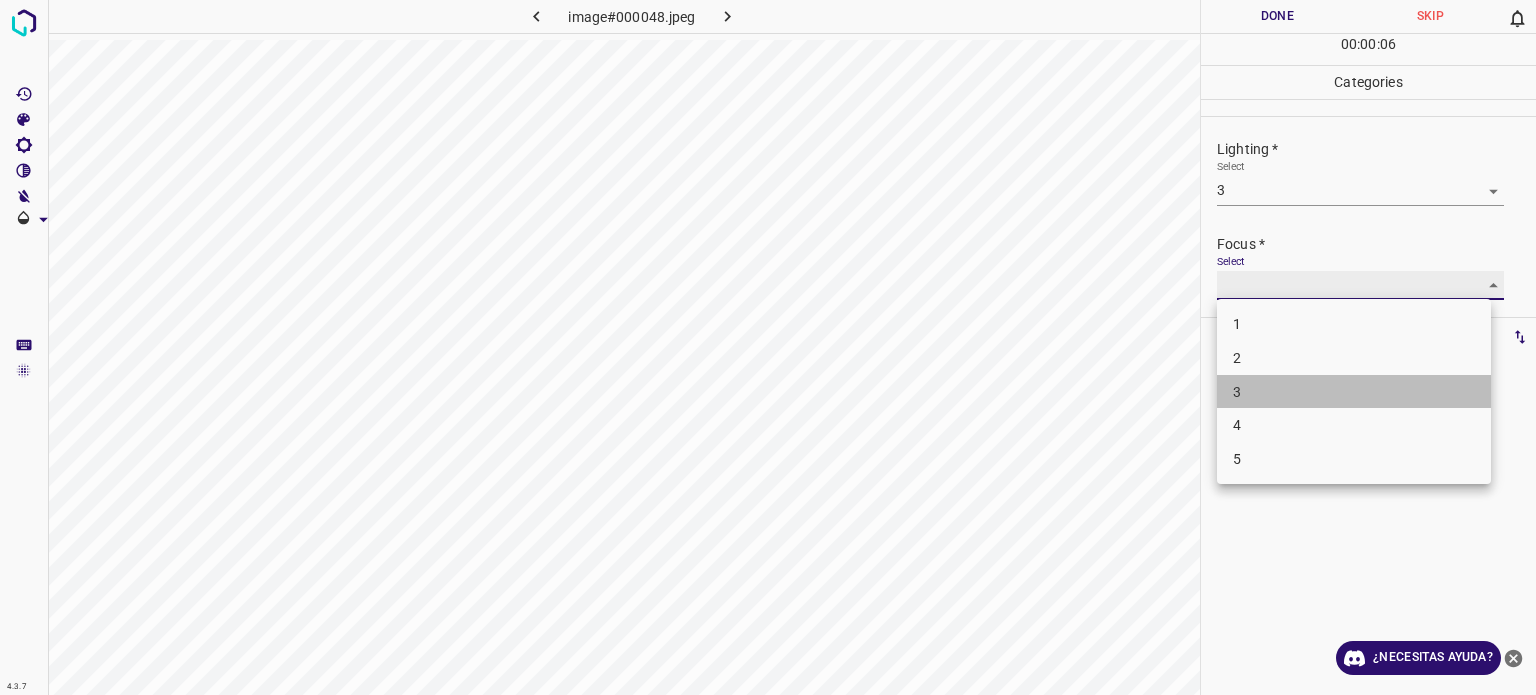 type on "3" 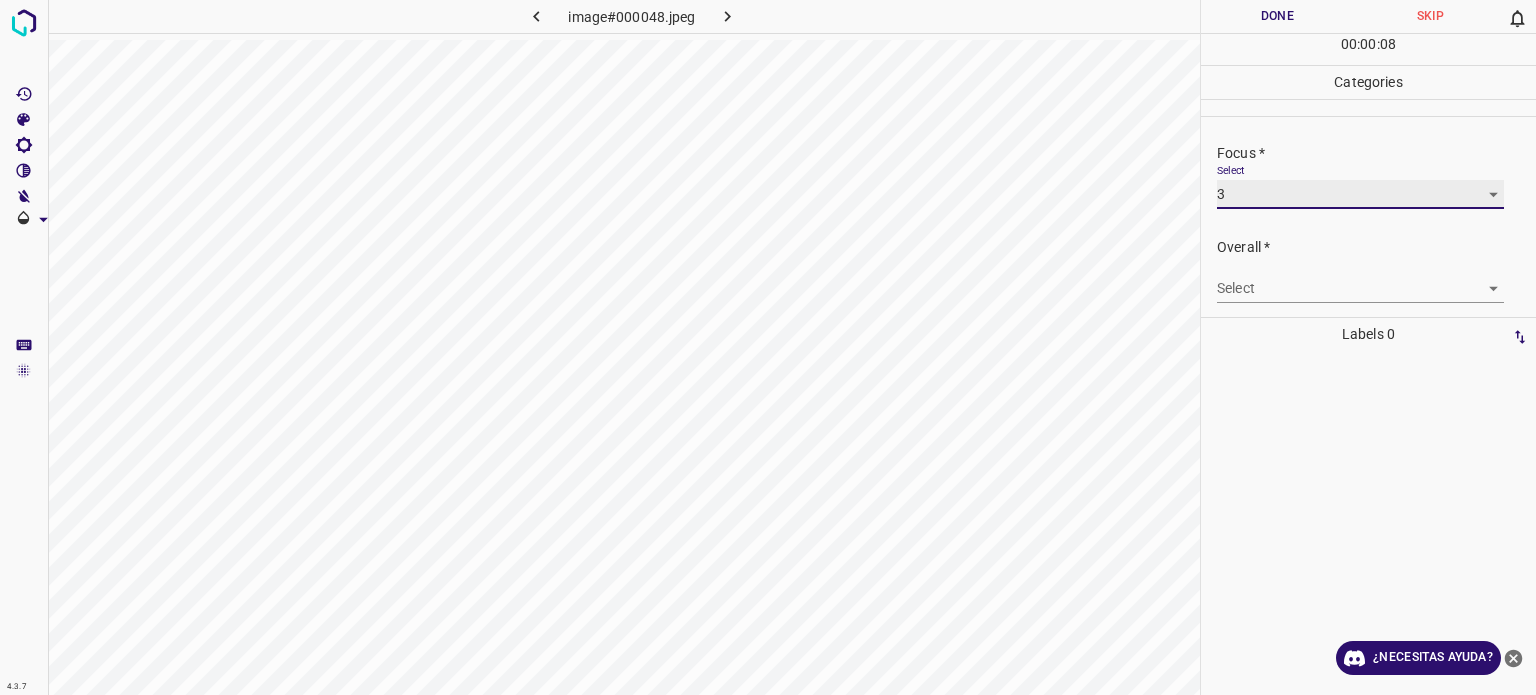 scroll, scrollTop: 98, scrollLeft: 0, axis: vertical 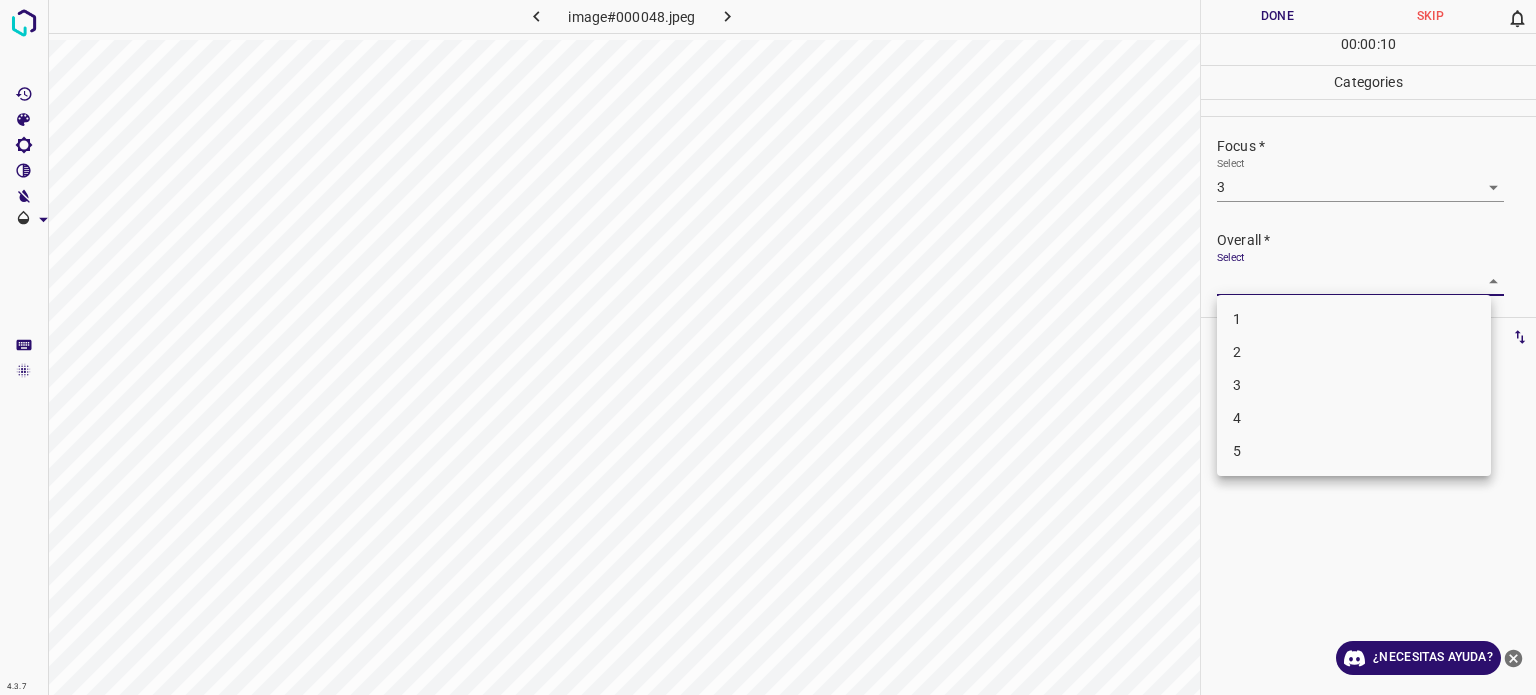 click on "4.3.7 image#000048.jpeg Done Skip 0 00   : 00   : 10   Categories Lighting *  Select 3 3 Focus *  Select 3 3 Overall *  Select ​ Labels   0 Categories 1 Lighting 2 Focus 3 Overall Tools Space Change between modes (Draw & Edit) I Auto labeling R Restore zoom M Zoom in N Zoom out Delete Delete selecte label Filters Z Restore filters X Saturation filter C Brightness filter V Contrast filter B Gray scale filter General O Download ¿Necesitas ayuda? Texto original Valora esta traducción Tu opinión servirá para ayudar a mejorar el Traductor de Google - Texto - Esconder - Borrar 1 2 3 4 5" at bounding box center [768, 347] 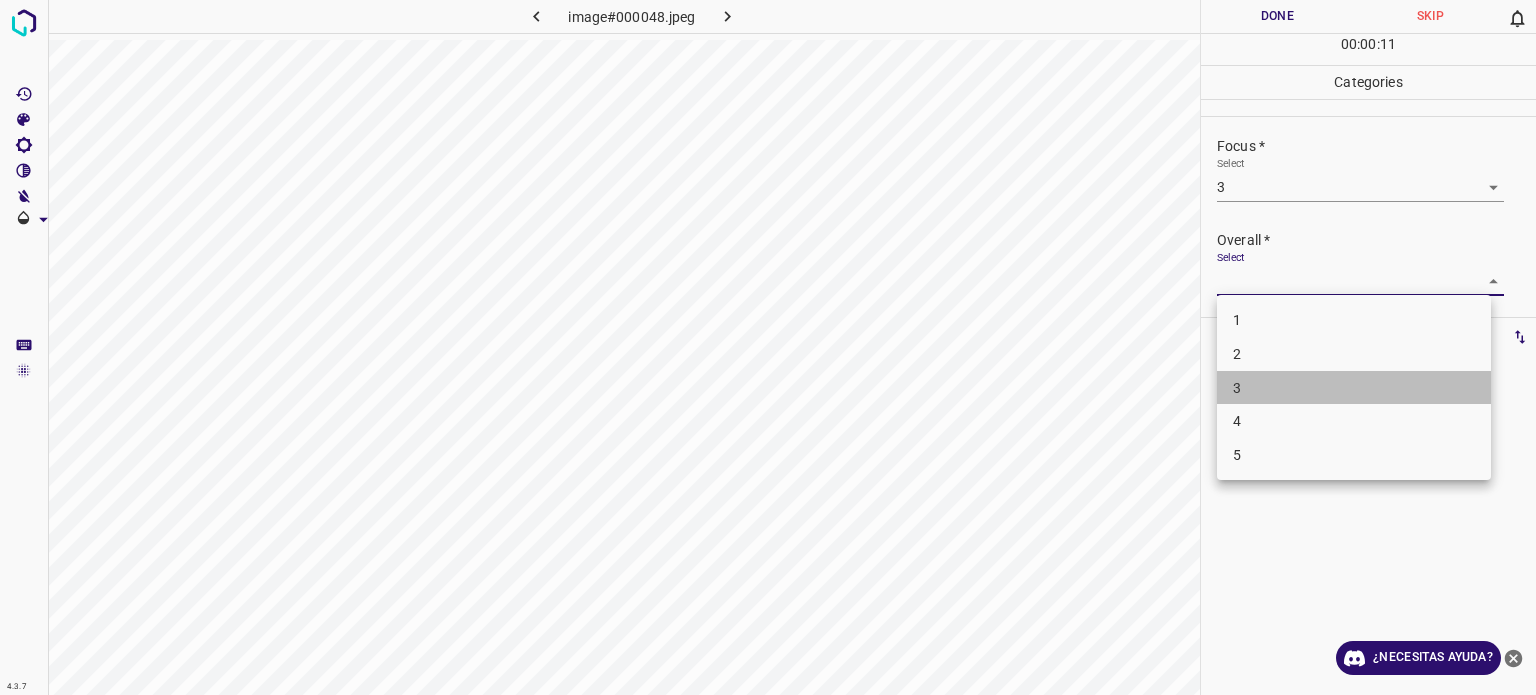 click on "3" at bounding box center (1237, 387) 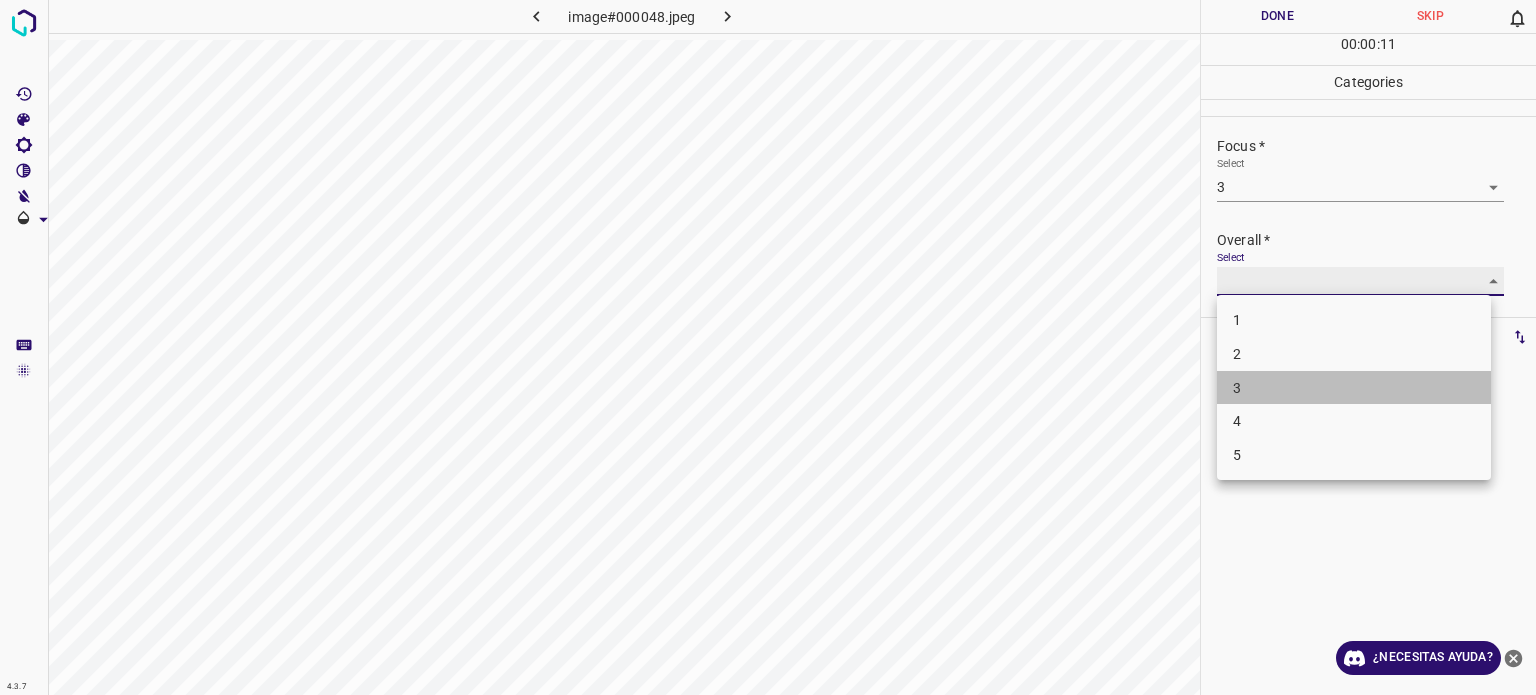 type on "3" 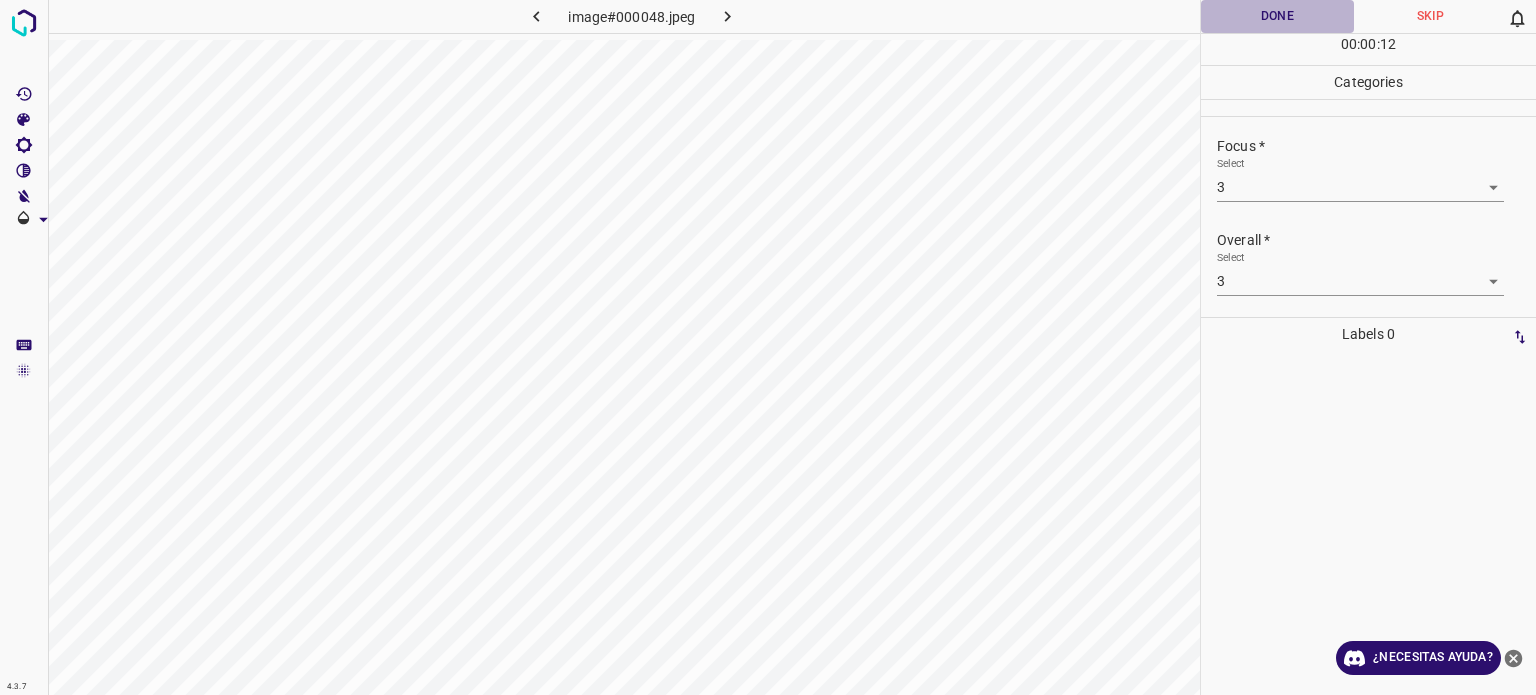 click on "Done" at bounding box center (1277, 16) 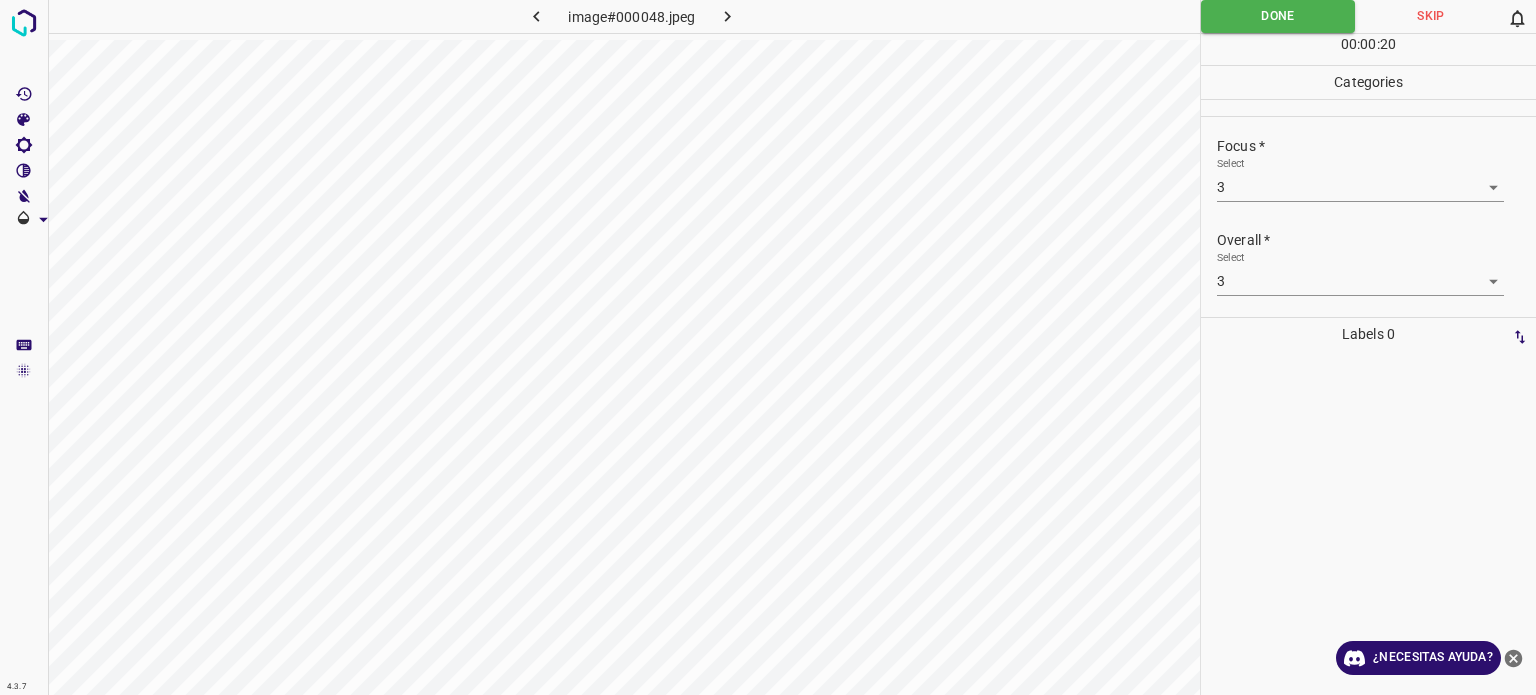 click 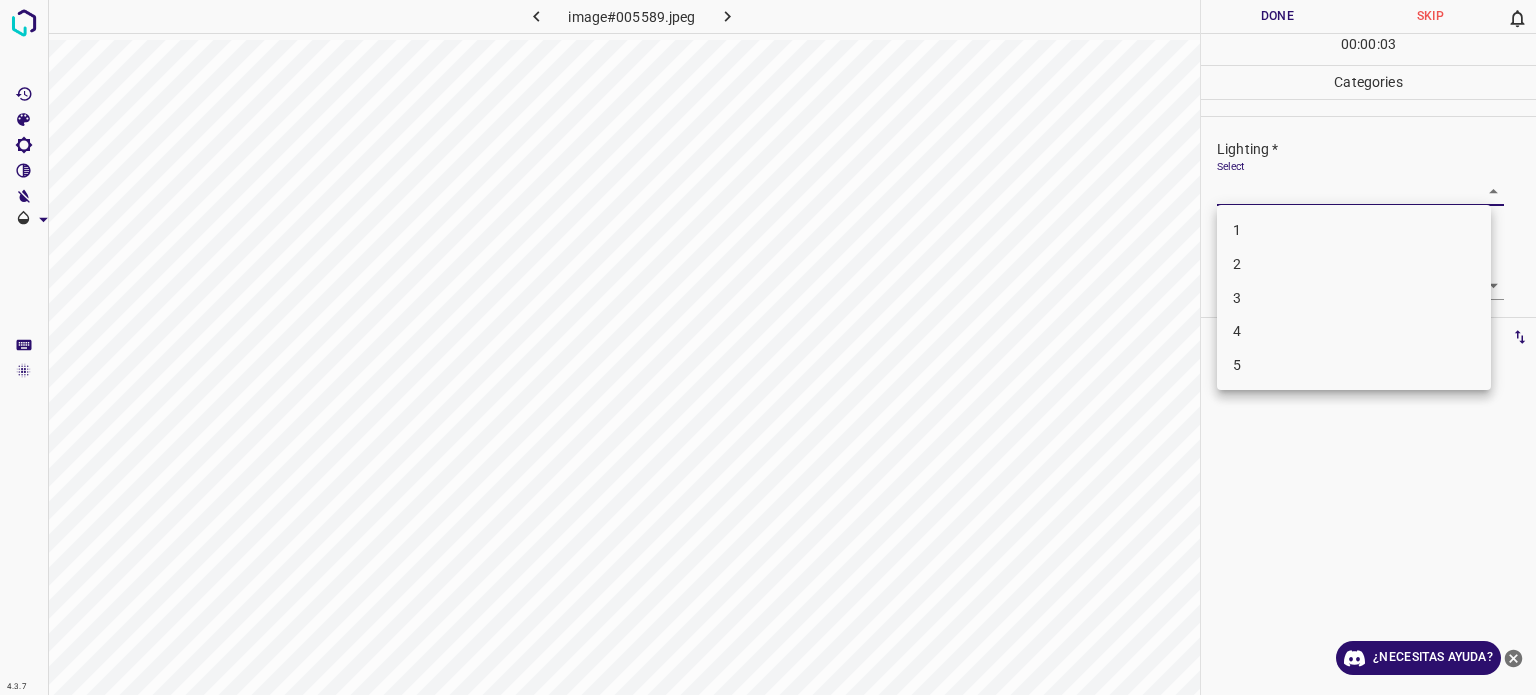 drag, startPoint x: 1240, startPoint y: 192, endPoint x: 1246, endPoint y: 303, distance: 111.16204 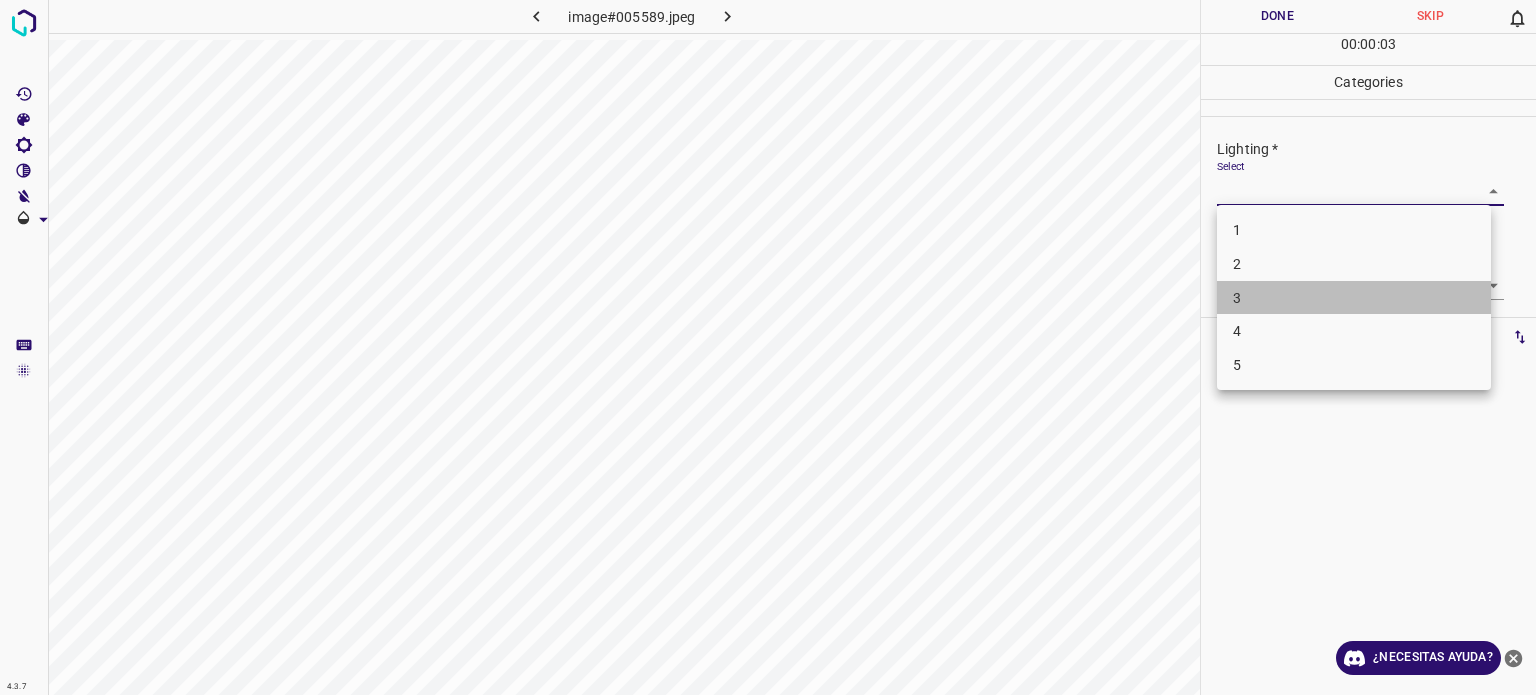 click on "3" at bounding box center [1354, 298] 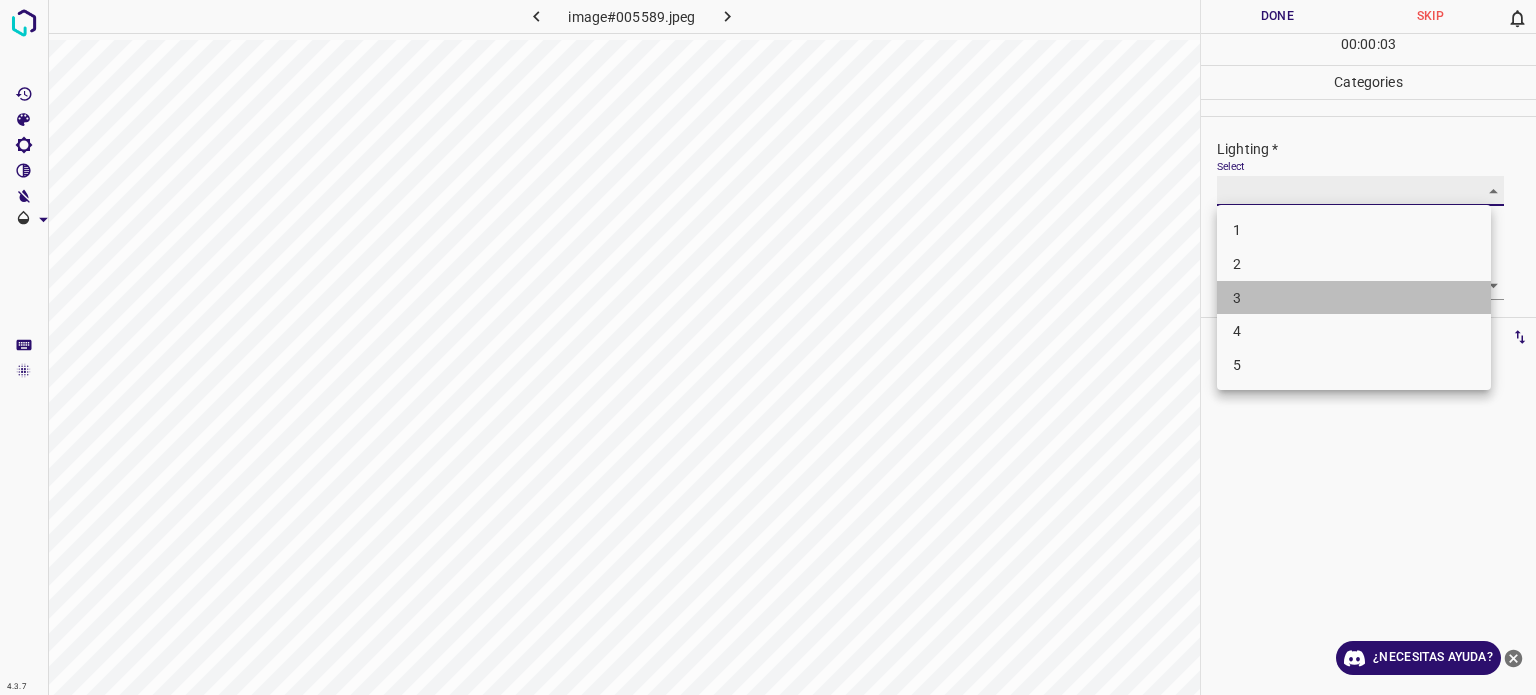 type on "3" 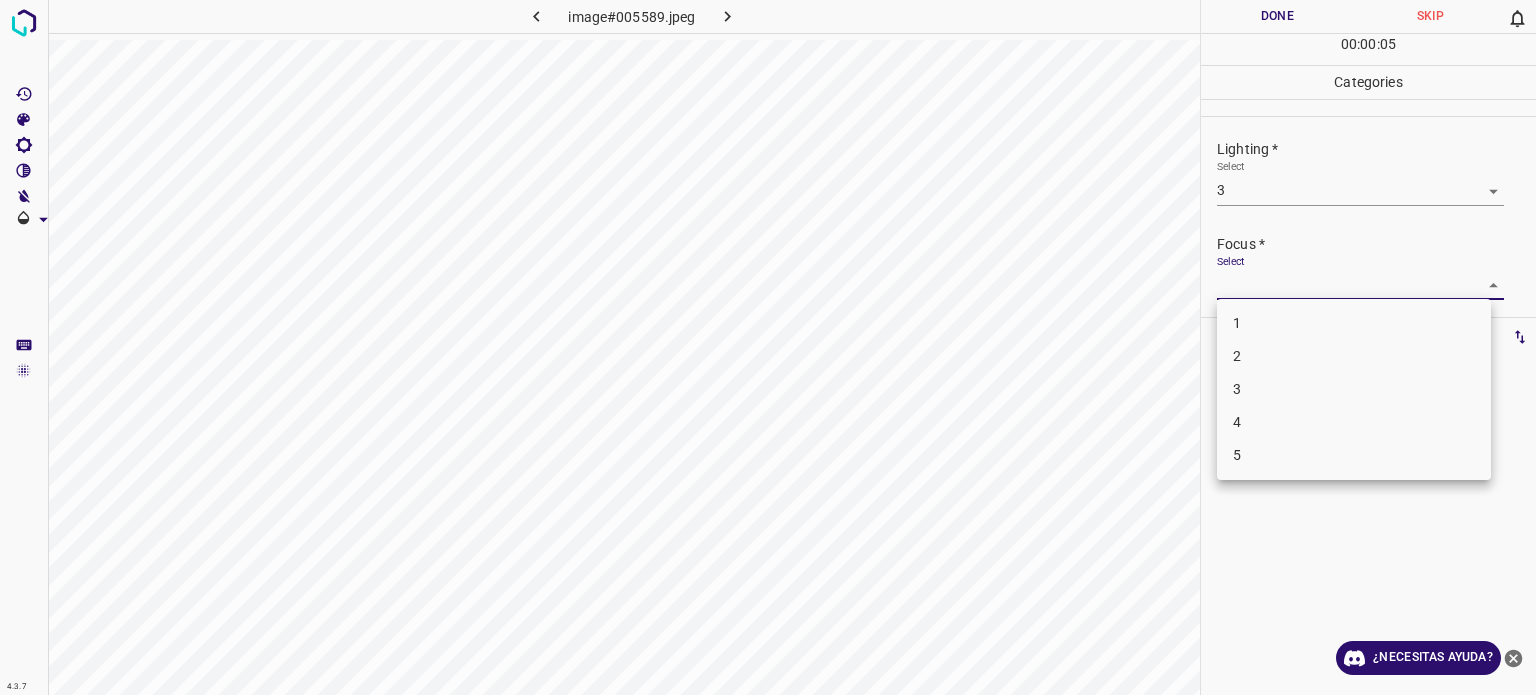 click on "4.3.7 image#005589.jpeg Done Skip 0 00   : 00   : 05   Categories Lighting *  Select 3 3 Focus *  Select ​ Overall *  Select ​ Labels   0 Categories 1 Lighting 2 Focus 3 Overall Tools Space Change between modes (Draw & Edit) I Auto labeling R Restore zoom M Zoom in N Zoom out Delete Delete selecte label Filters Z Restore filters X Saturation filter C Brightness filter V Contrast filter B Gray scale filter General O Download ¿Necesitas ayuda? Texto original Valora esta traducción Tu opinión servirá para ayudar a mejorar el Traductor de Google - Texto - Esconder - Borrar 1 2 3 4 5" at bounding box center [768, 347] 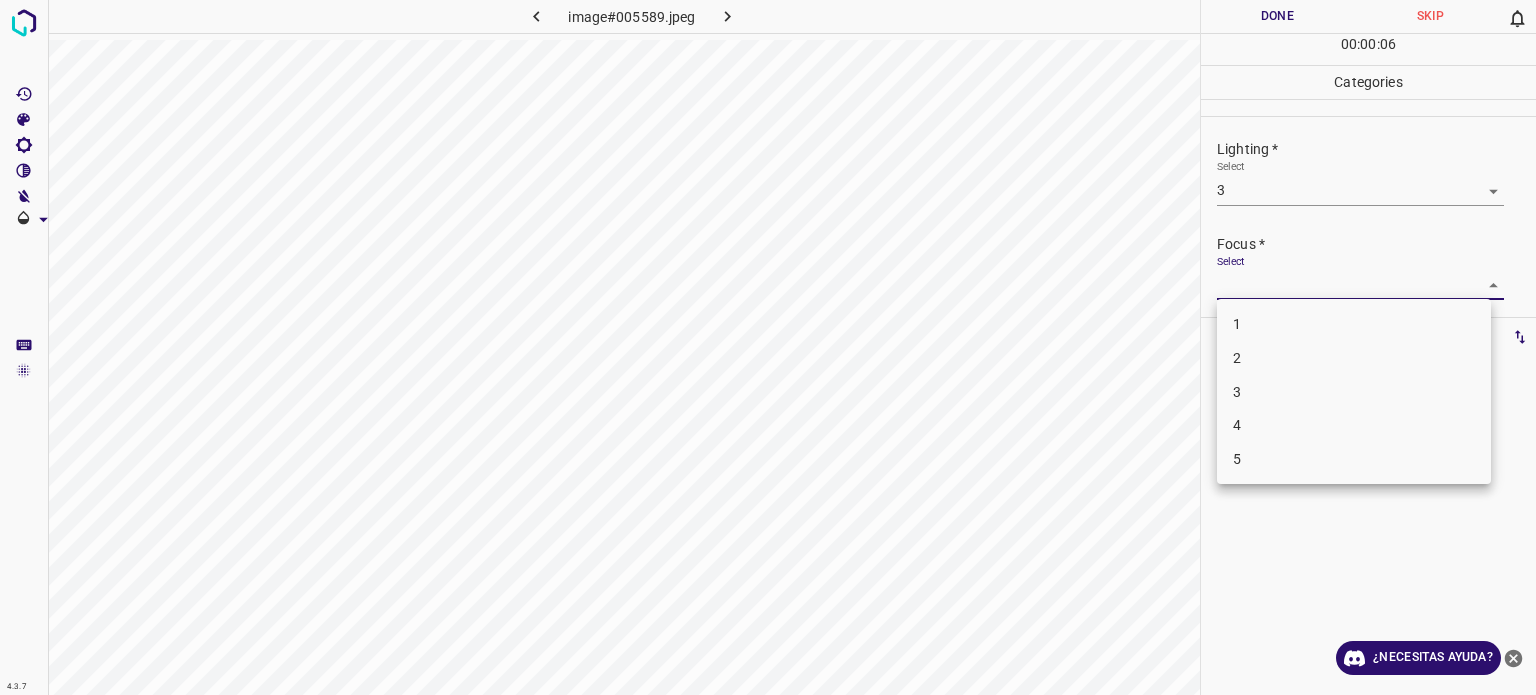 click on "3" at bounding box center (1237, 391) 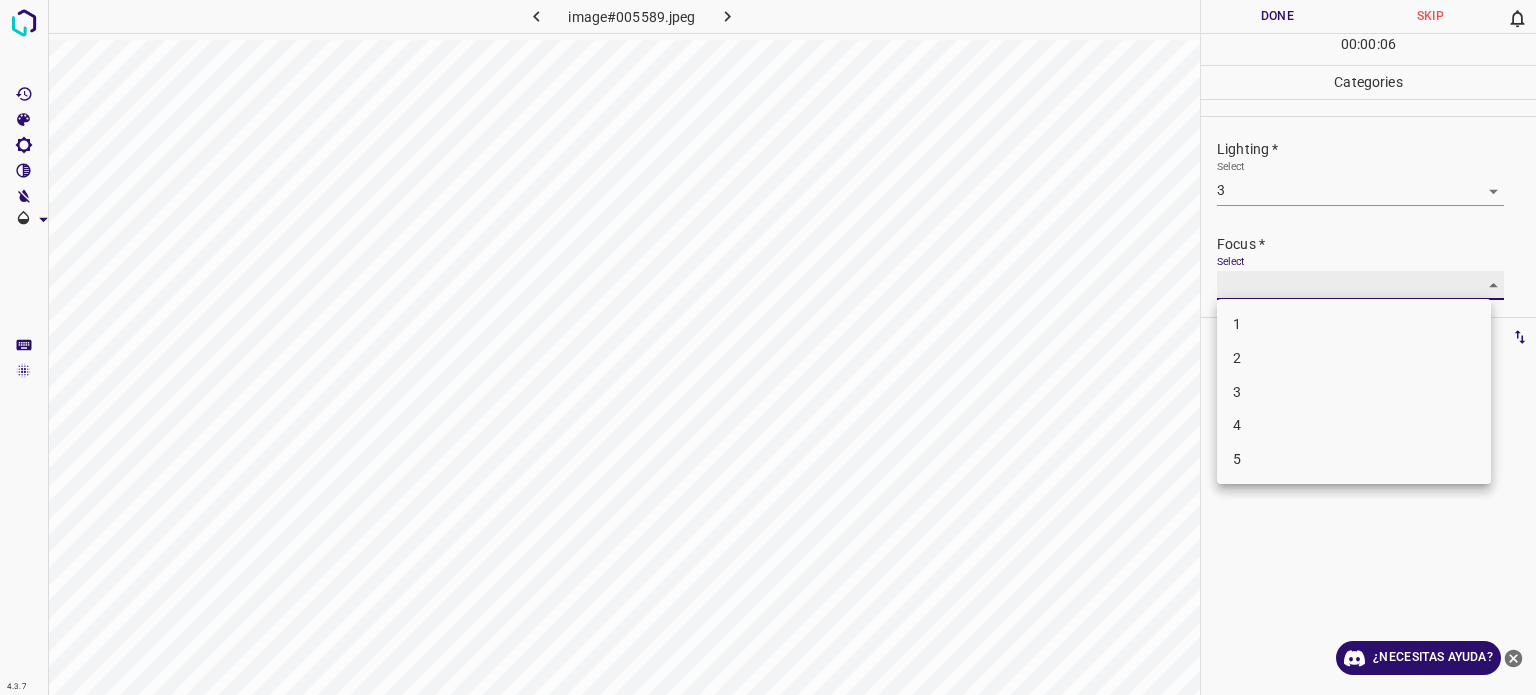 type on "3" 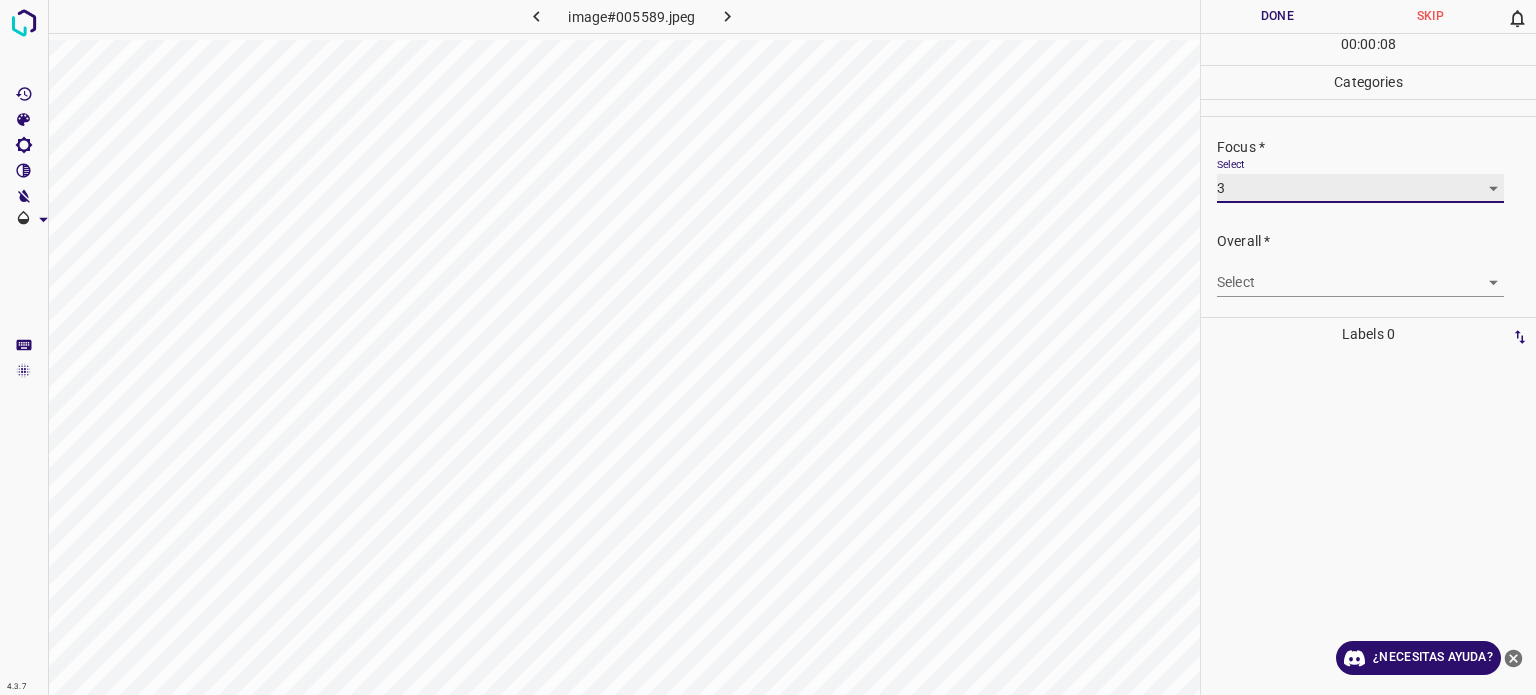 scroll, scrollTop: 98, scrollLeft: 0, axis: vertical 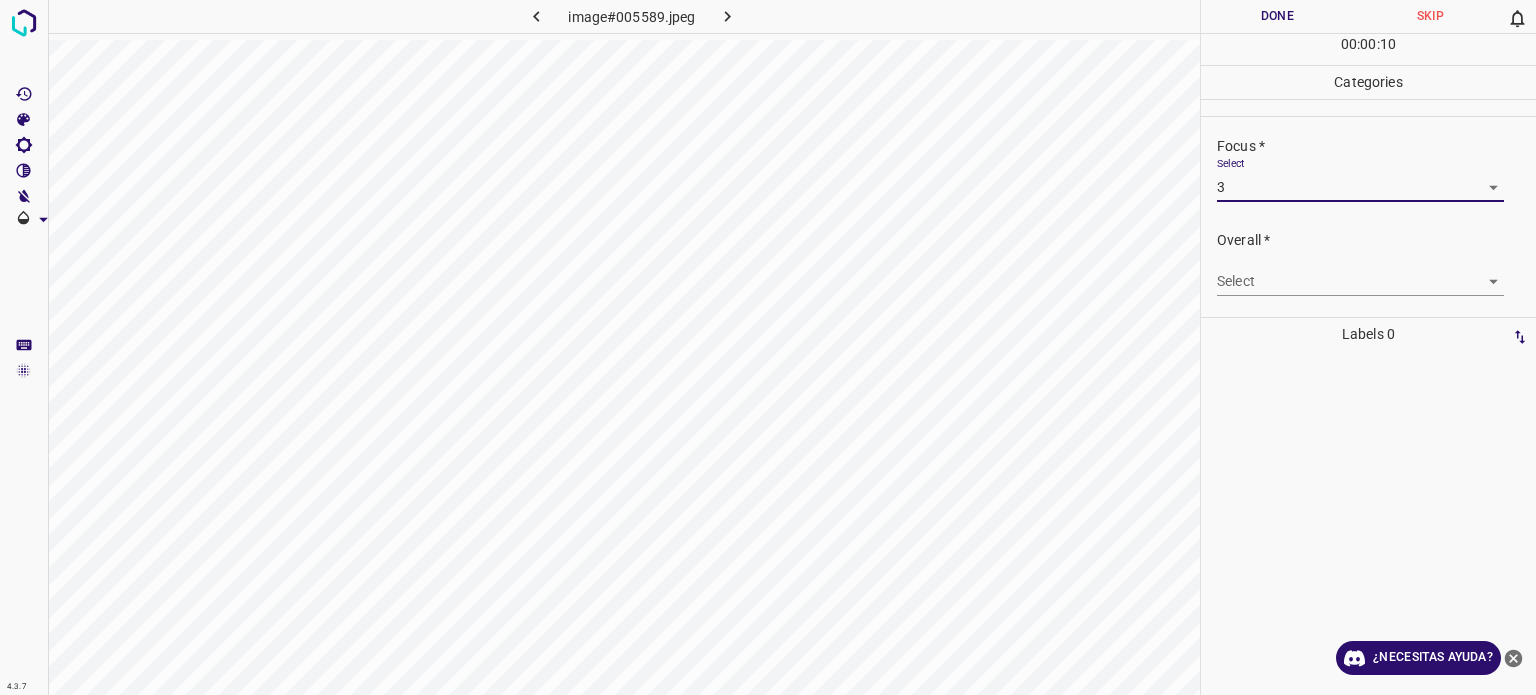 click on "4.3.7 image#005589.jpeg Done Skip 0 00   : 00   : 10   Categories Lighting *  Select 3 3 Focus *  Select 3 3 Overall *  Select ​ Labels   0 Categories 1 Lighting 2 Focus 3 Overall Tools Space Change between modes (Draw & Edit) I Auto labeling R Restore zoom M Zoom in N Zoom out Delete Delete selecte label Filters Z Restore filters X Saturation filter C Brightness filter V Contrast filter B Gray scale filter General O Download ¿Necesitas ayuda? Texto original Valora esta traducción Tu opinión servirá para ayudar a mejorar el Traductor de Google - Texto - Esconder - Borrar" at bounding box center [768, 347] 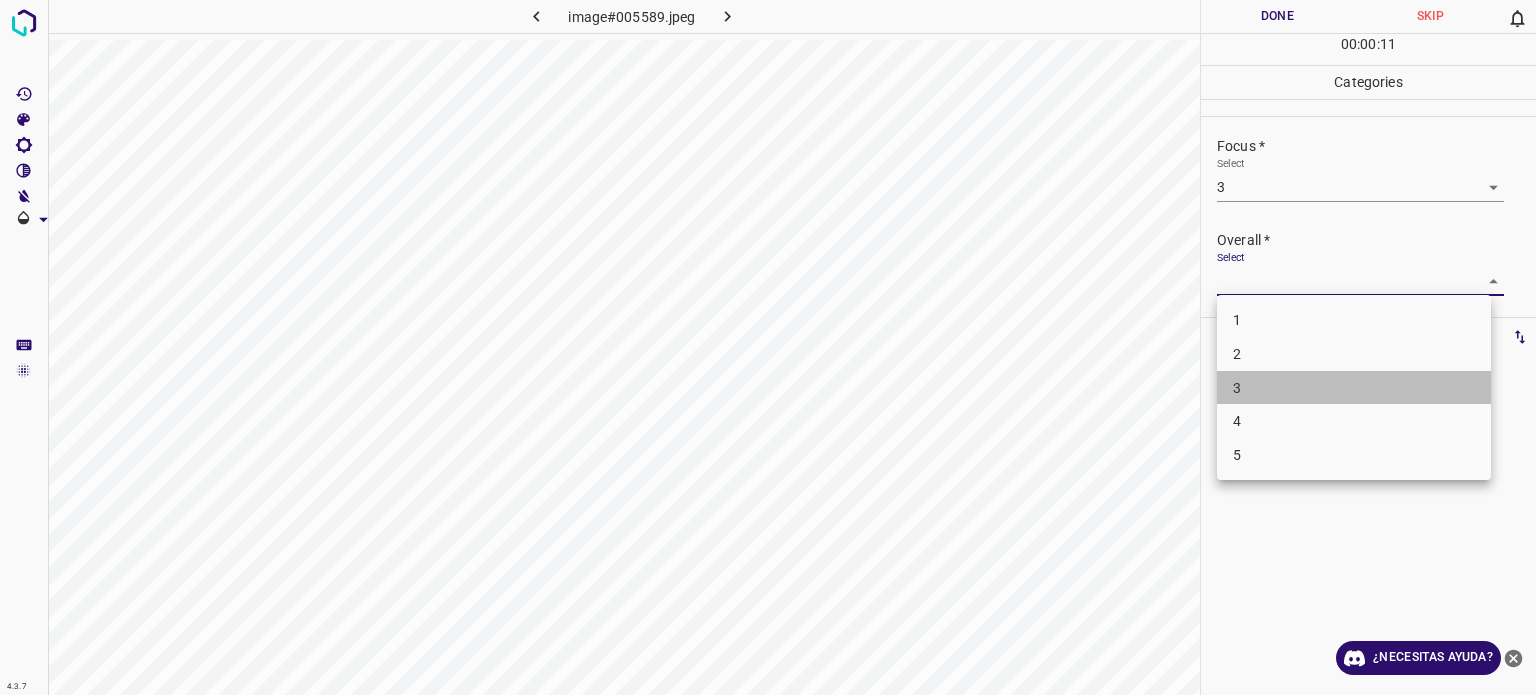 click on "3" at bounding box center [1354, 388] 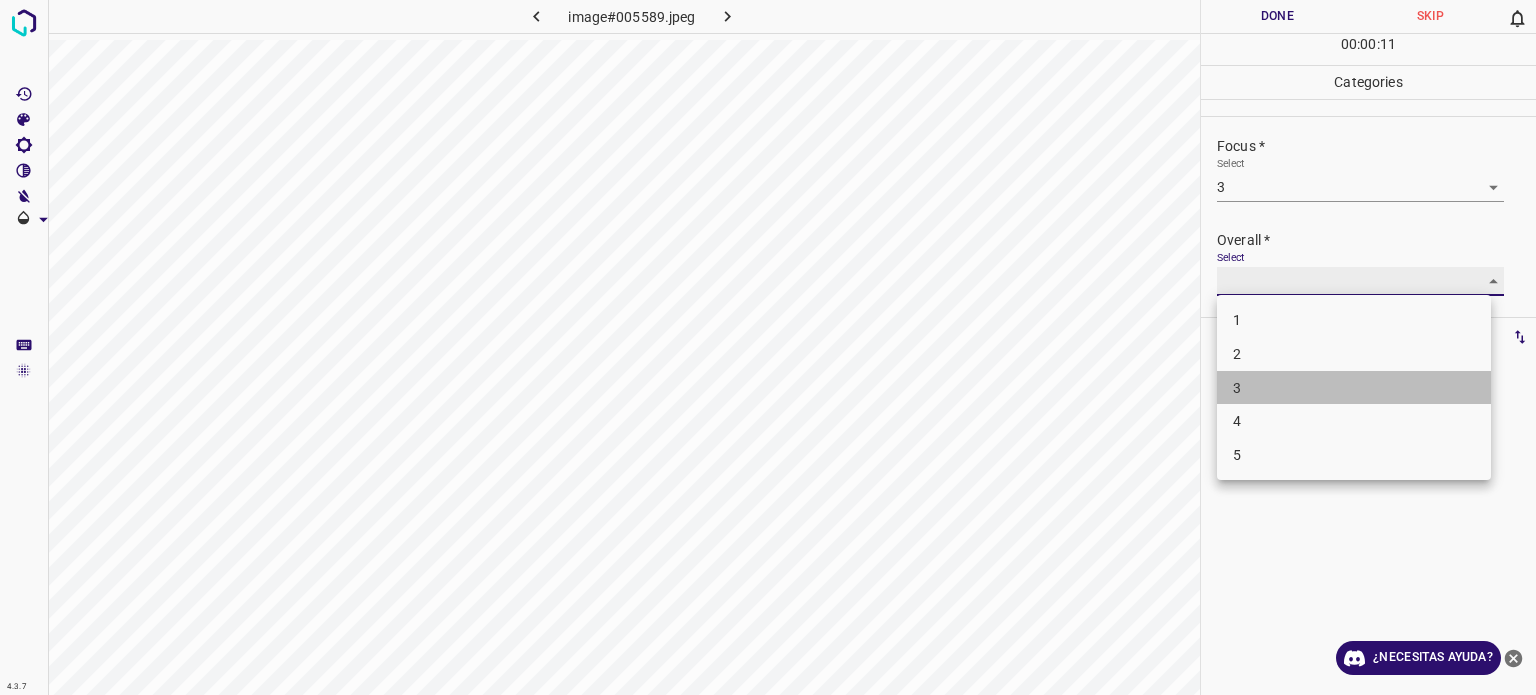 type on "3" 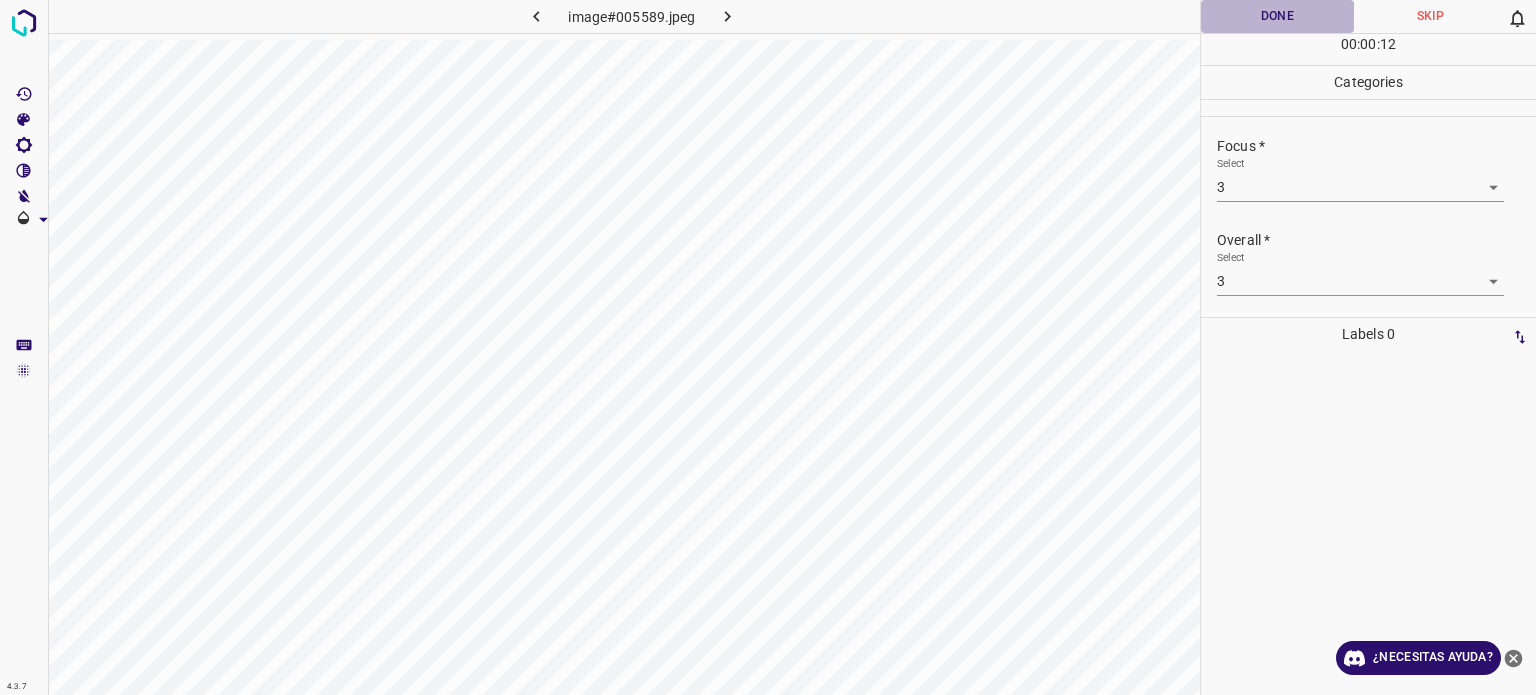 click on "Done" at bounding box center [1277, 16] 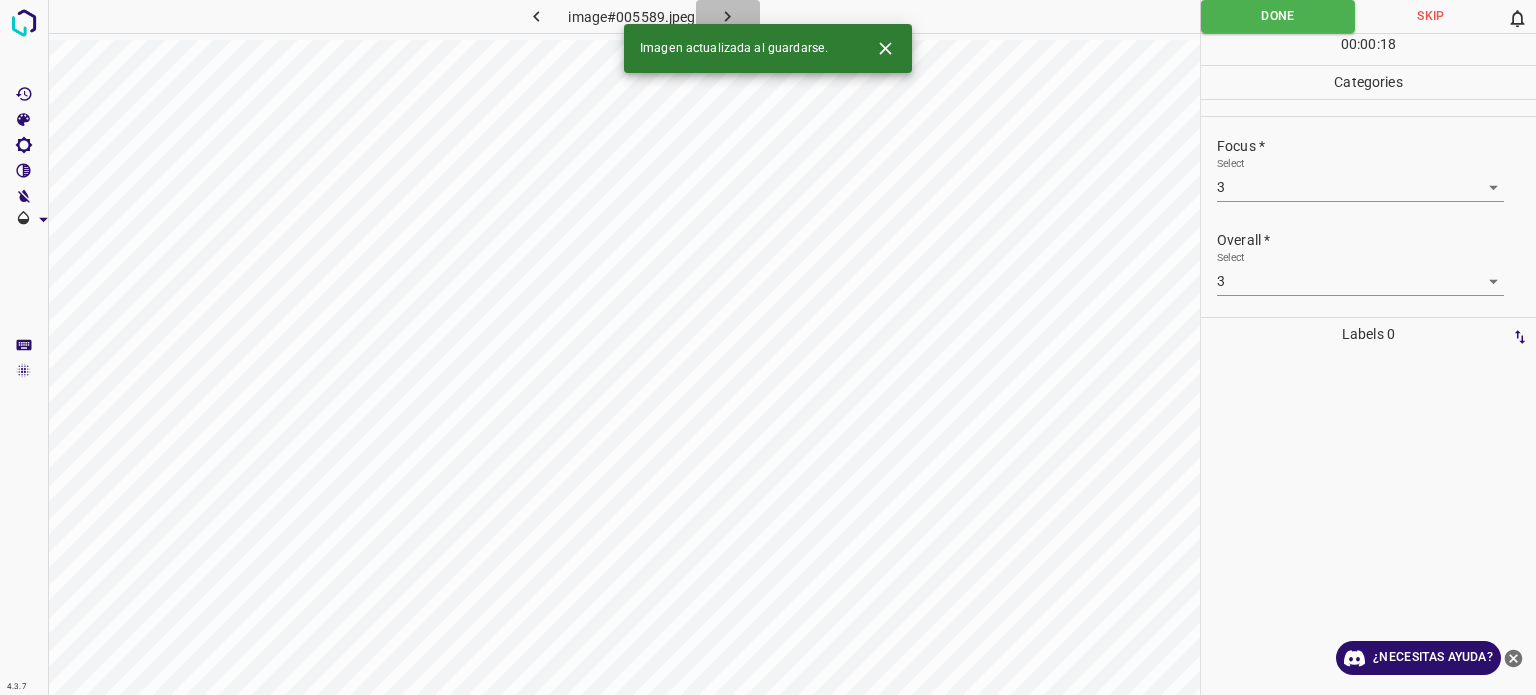 click 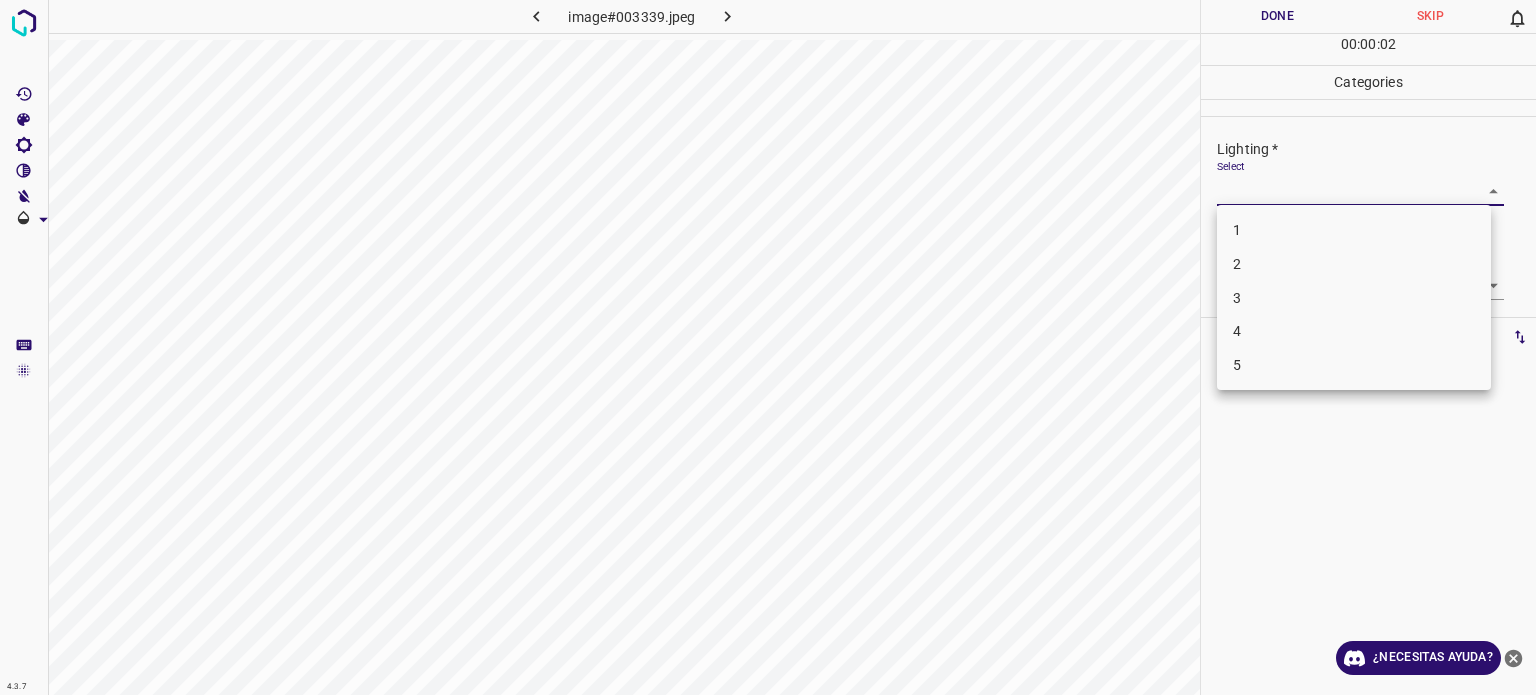 click on "4.3.7 image#003339.jpeg Done Skip 0 00   : 00   : 02   Categories Lighting *  Select ​ Focus *  Select ​ Overall *  Select ​ Labels   0 Categories 1 Lighting 2 Focus 3 Overall Tools Space Change between modes (Draw & Edit) I Auto labeling R Restore zoom M Zoom in N Zoom out Delete Delete selecte label Filters Z Restore filters X Saturation filter C Brightness filter V Contrast filter B Gray scale filter General O Download ¿Necesitas ayuda? Texto original Valora esta traducción Tu opinión servirá para ayudar a mejorar el Traductor de Google - Texto - Esconder - Borrar 1 2 3 4 5" at bounding box center [768, 347] 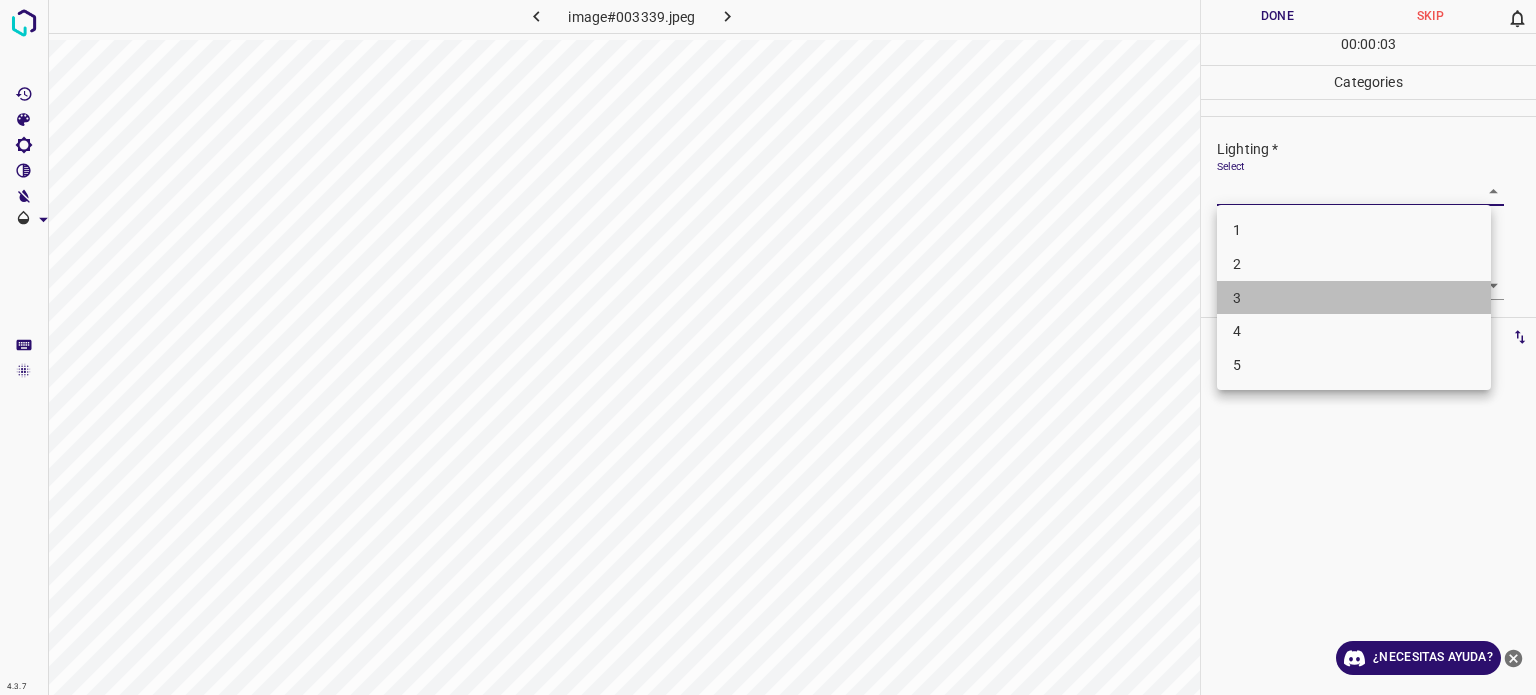 click on "3" at bounding box center [1237, 297] 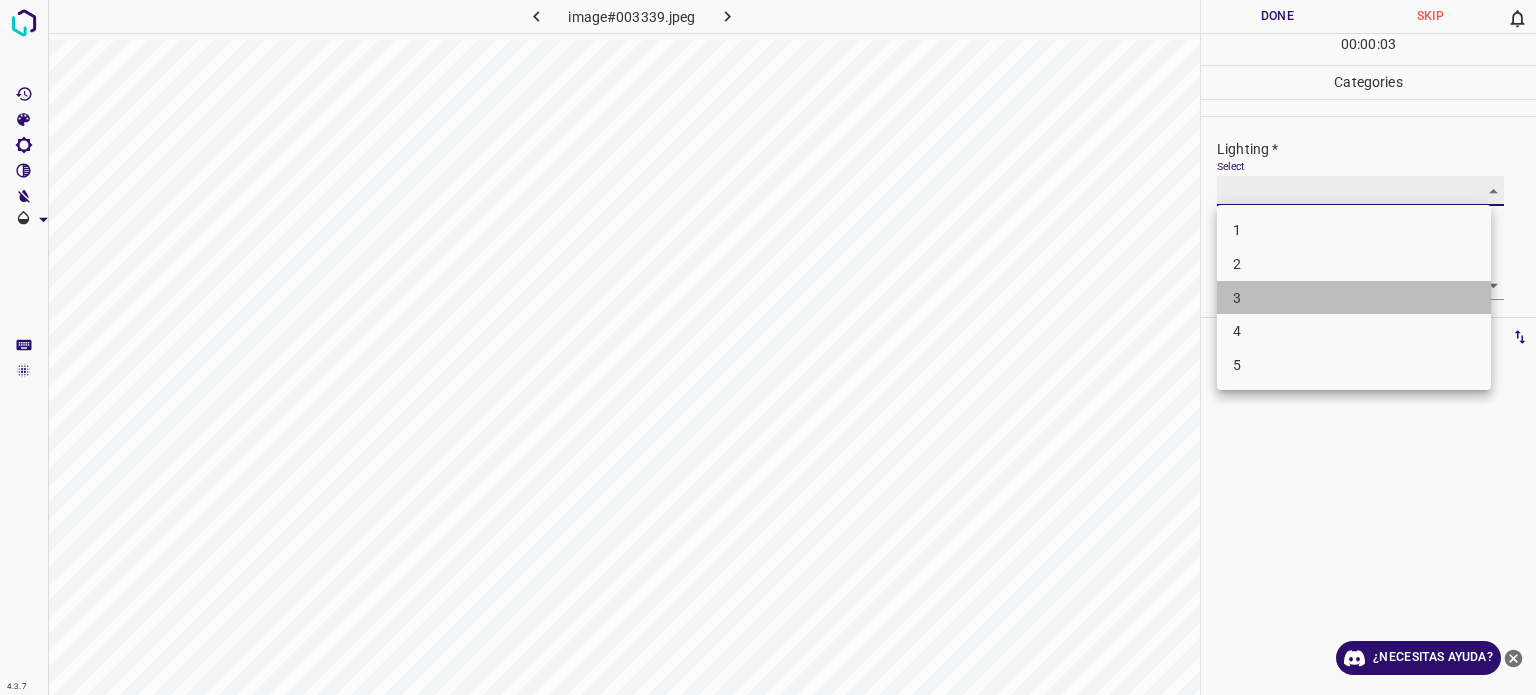 type on "3" 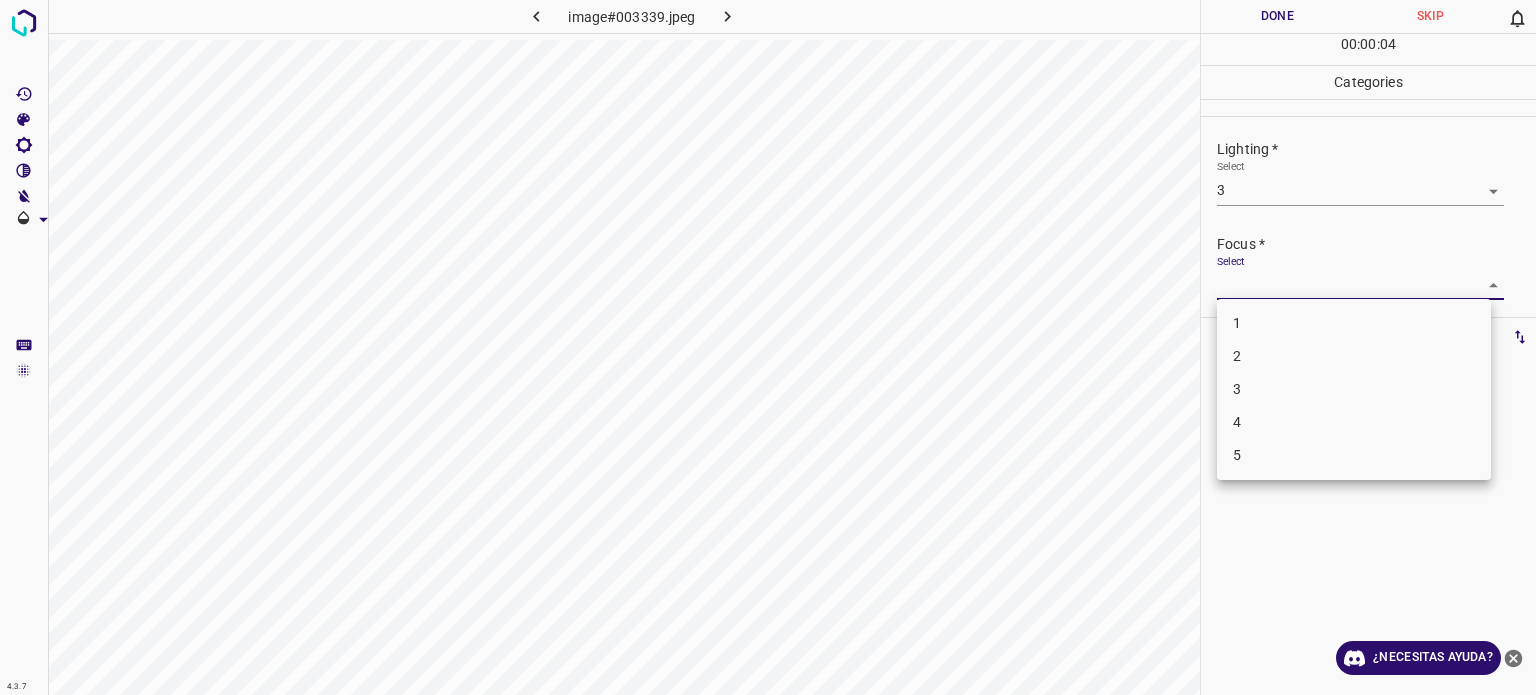 click on "4.3.7 image#003339.jpeg Done Skip 0 00   : 00   : 04   Categories Lighting *  Select 3 3 Focus *  Select ​ Overall *  Select ​ Labels   0 Categories 1 Lighting 2 Focus 3 Overall Tools Space Change between modes (Draw & Edit) I Auto labeling R Restore zoom M Zoom in N Zoom out Delete Delete selecte label Filters Z Restore filters X Saturation filter C Brightness filter V Contrast filter B Gray scale filter General O Download ¿Necesitas ayuda? Texto original Valora esta traducción Tu opinión servirá para ayudar a mejorar el Traductor de Google - Texto - Esconder - Borrar 1 2 3 4 5" at bounding box center (768, 347) 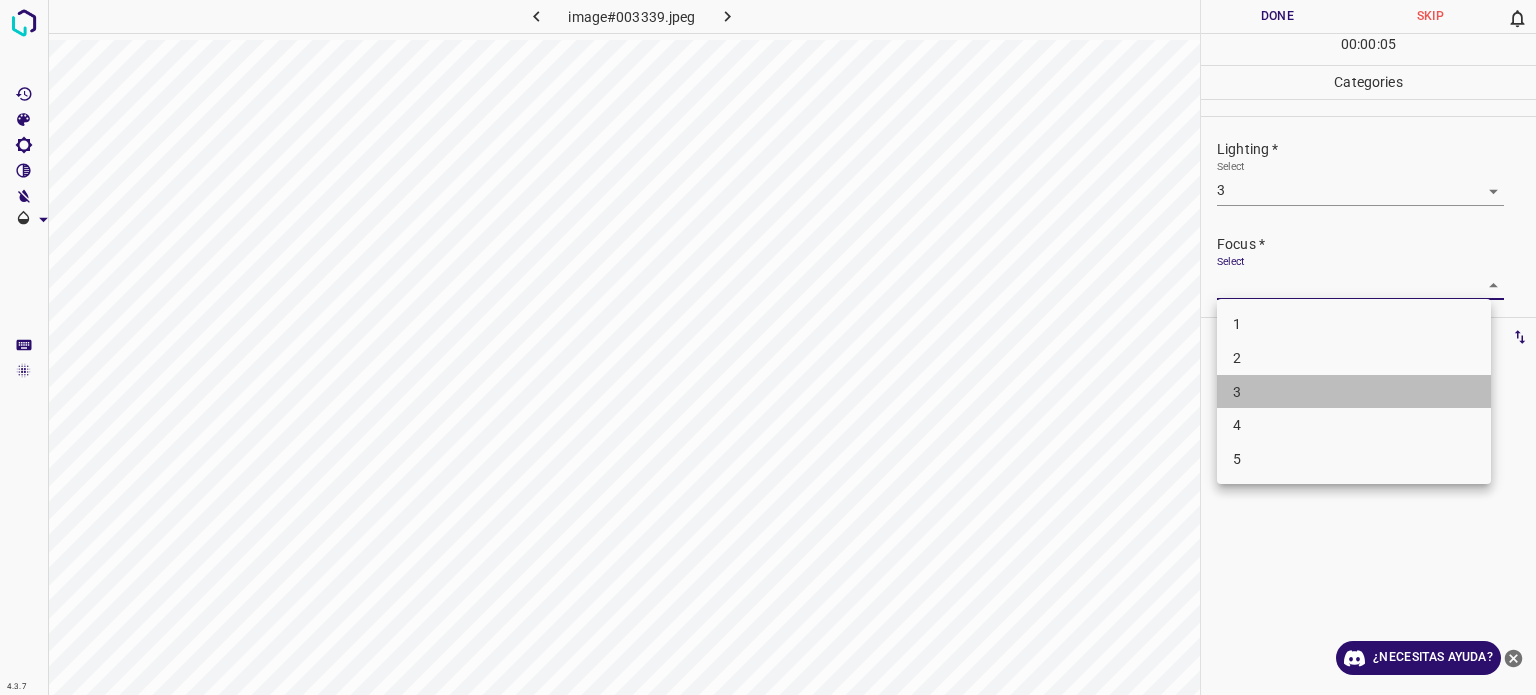click on "3" at bounding box center [1354, 392] 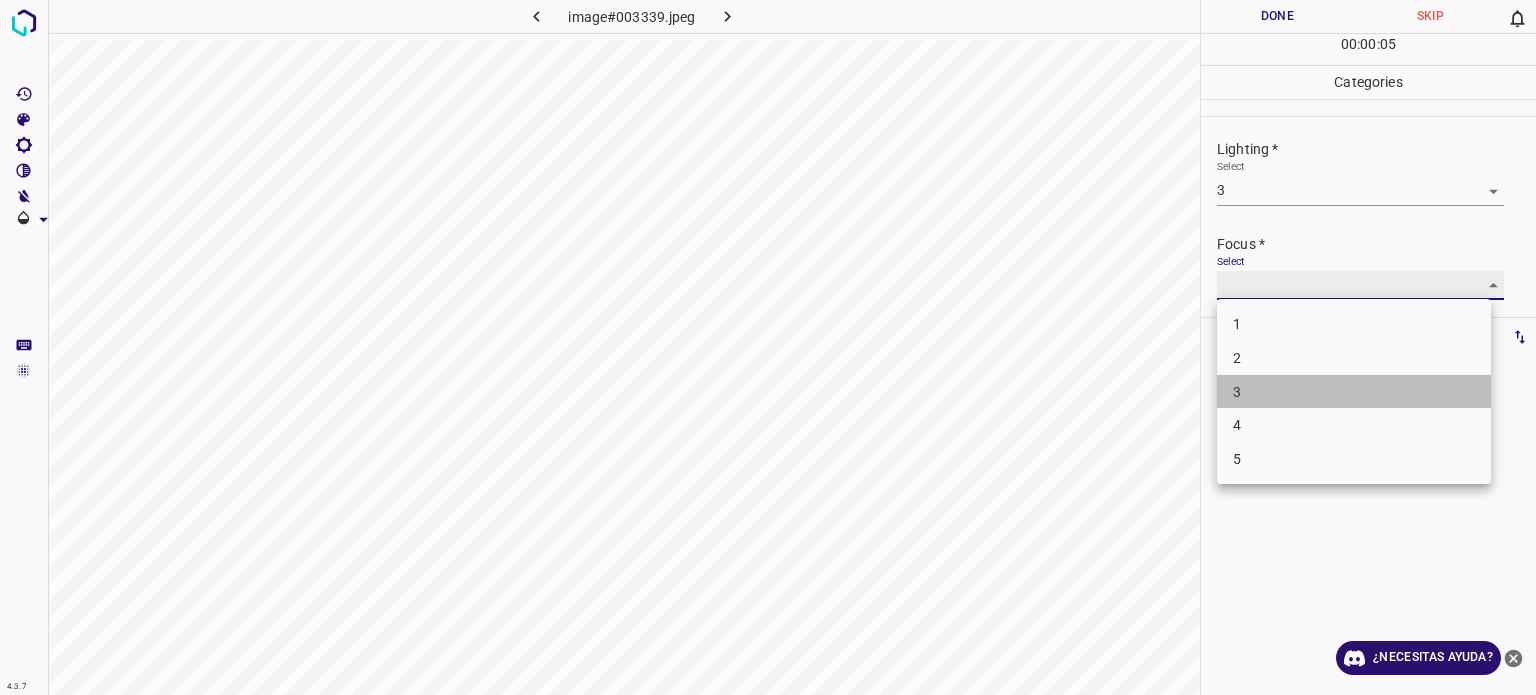 type on "3" 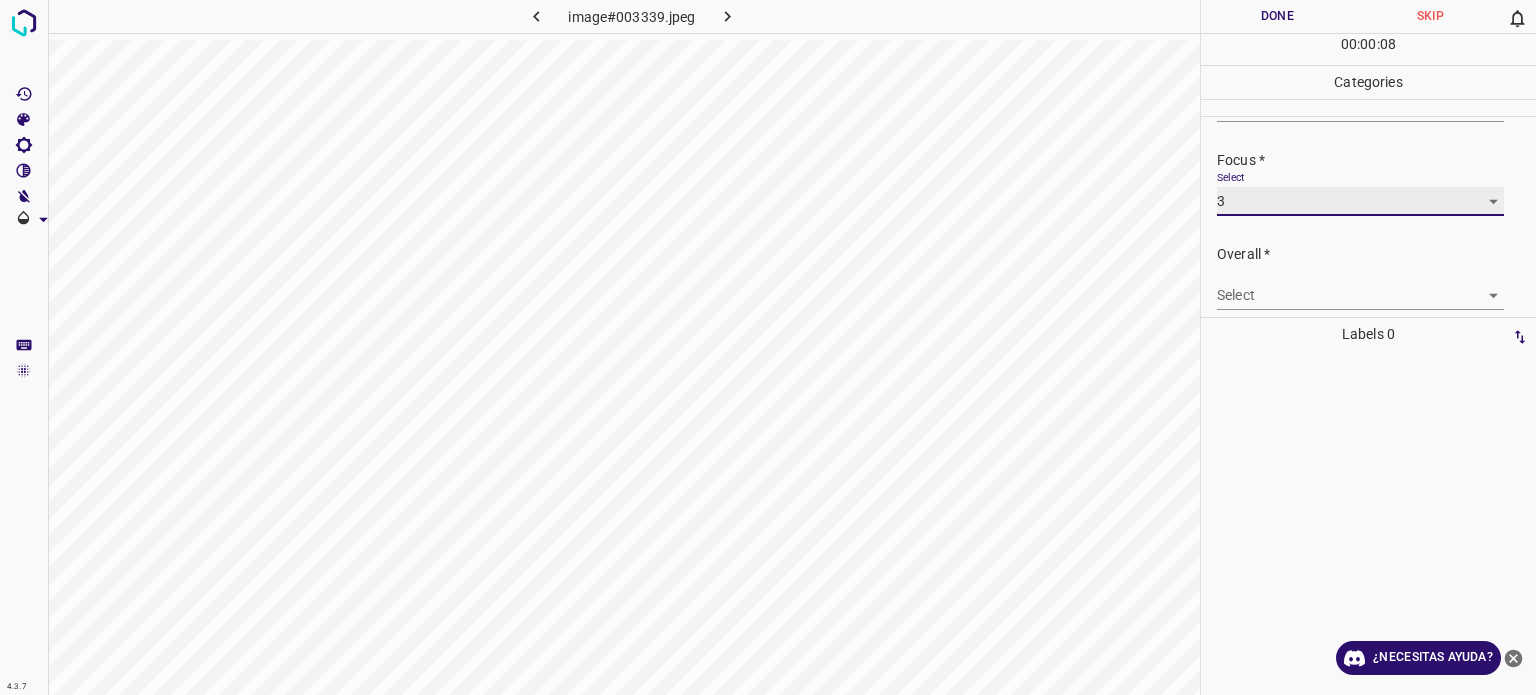 scroll, scrollTop: 98, scrollLeft: 0, axis: vertical 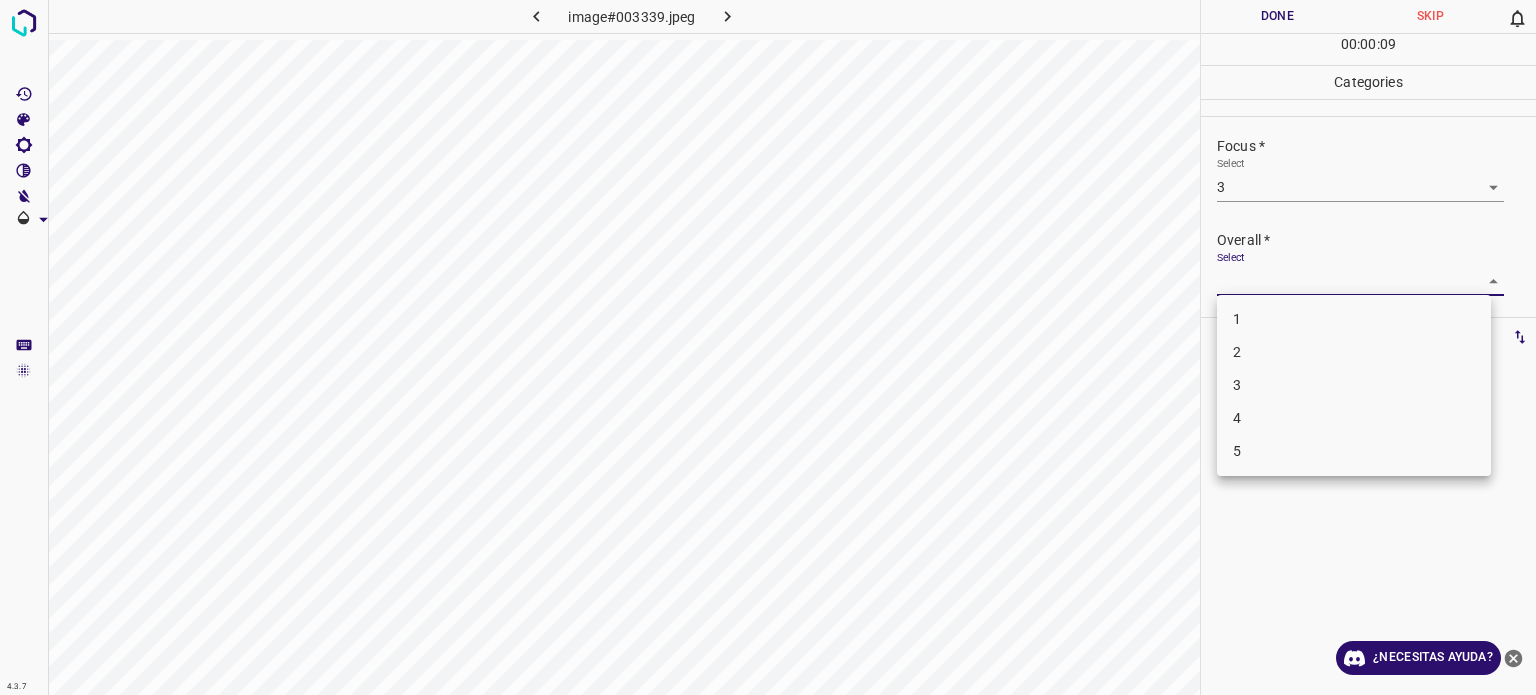 click on "4.3.7 image#003339.jpeg Done Skip 0 00   : 00   : 09   Categories Lighting *  Select 3 3 Focus *  Select 3 3 Overall *  Select ​ Labels   0 Categories 1 Lighting 2 Focus 3 Overall Tools Space Change between modes (Draw & Edit) I Auto labeling R Restore zoom M Zoom in N Zoom out Delete Delete selecte label Filters Z Restore filters X Saturation filter C Brightness filter V Contrast filter B Gray scale filter General O Download ¿Necesitas ayuda? Texto original Valora esta traducción Tu opinión servirá para ayudar a mejorar el Traductor de Google - Texto - Esconder - Borrar 1 2 3 4 5" at bounding box center [768, 347] 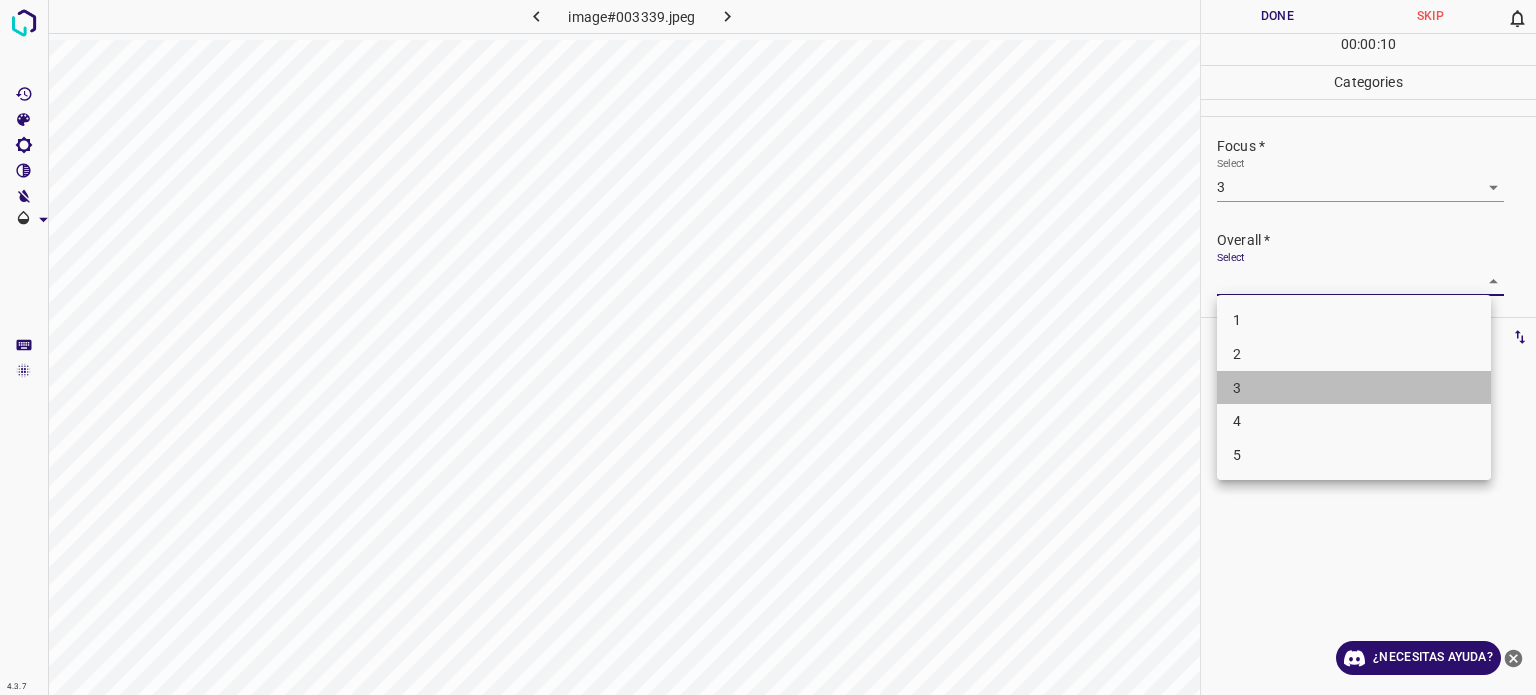 click on "3" at bounding box center [1354, 388] 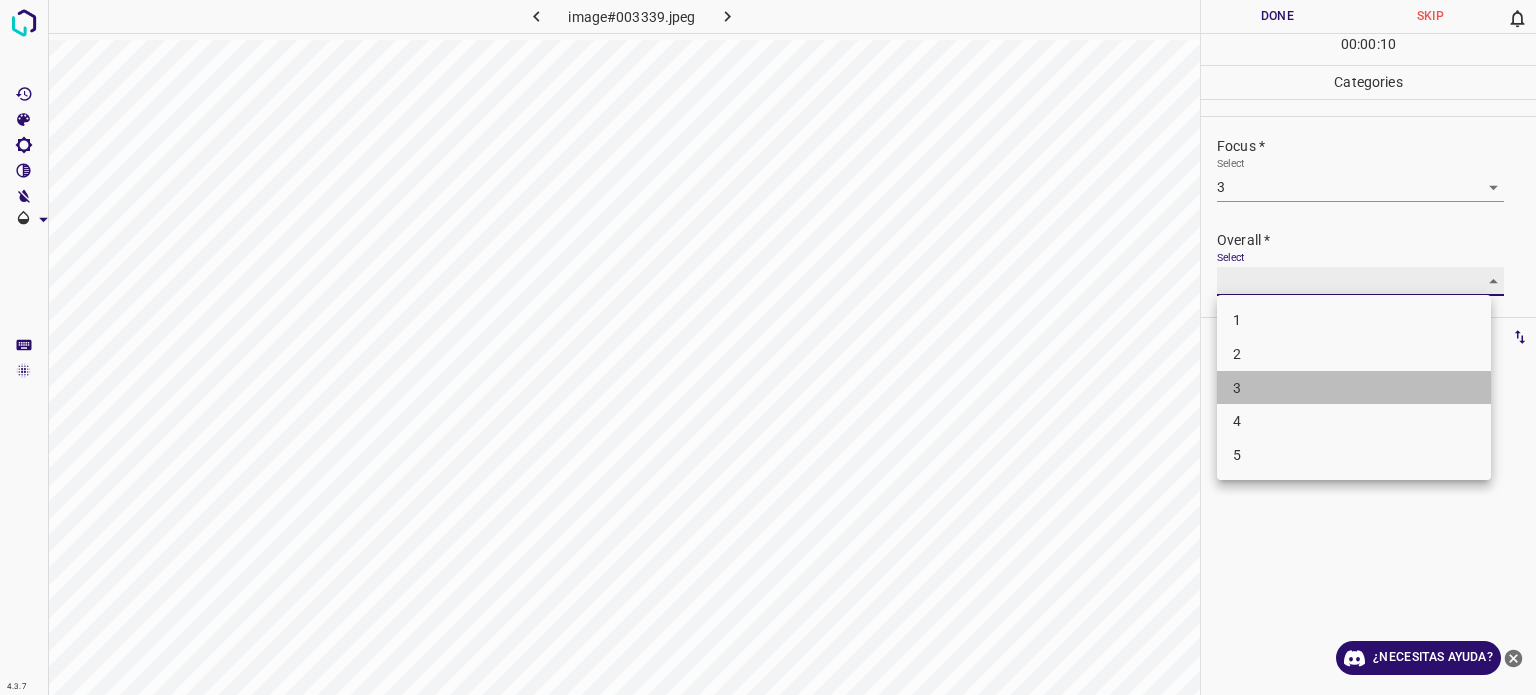 type on "3" 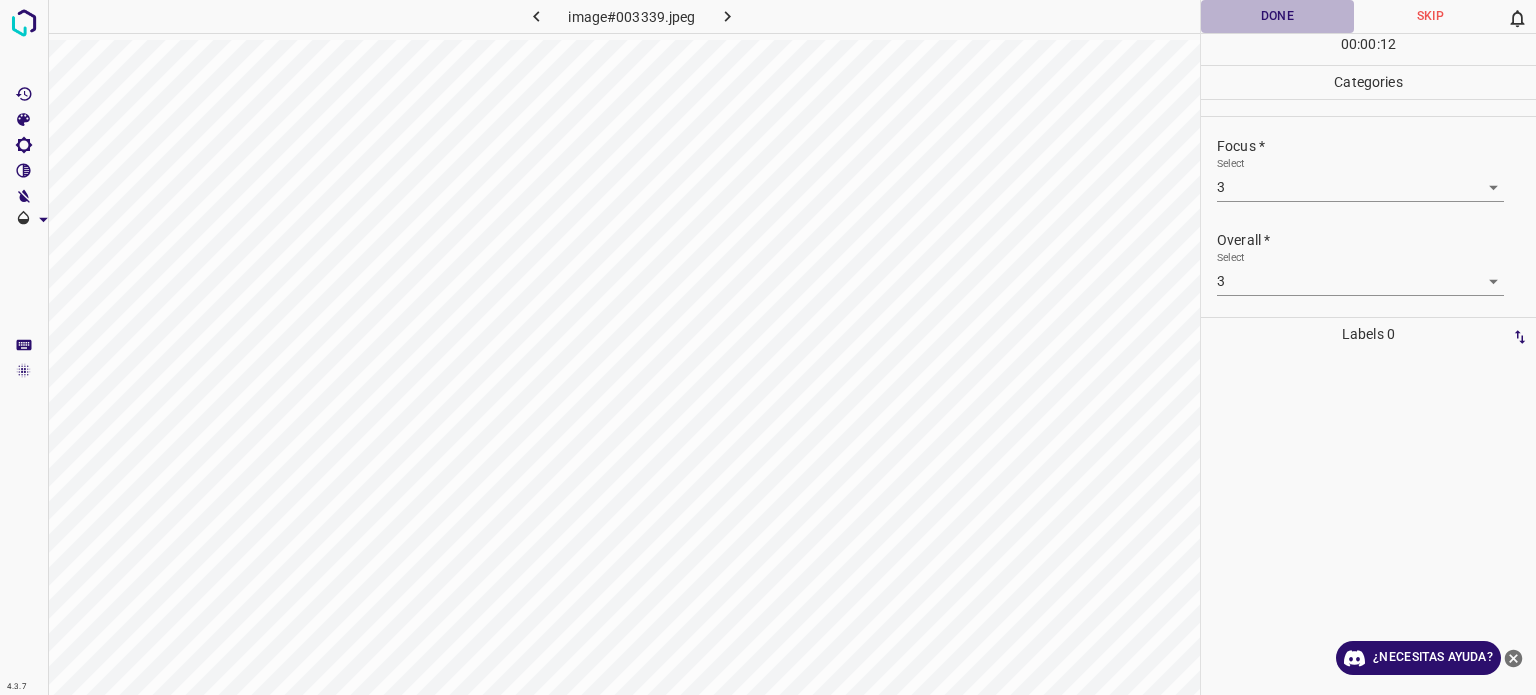 click on "Done" at bounding box center (1277, 16) 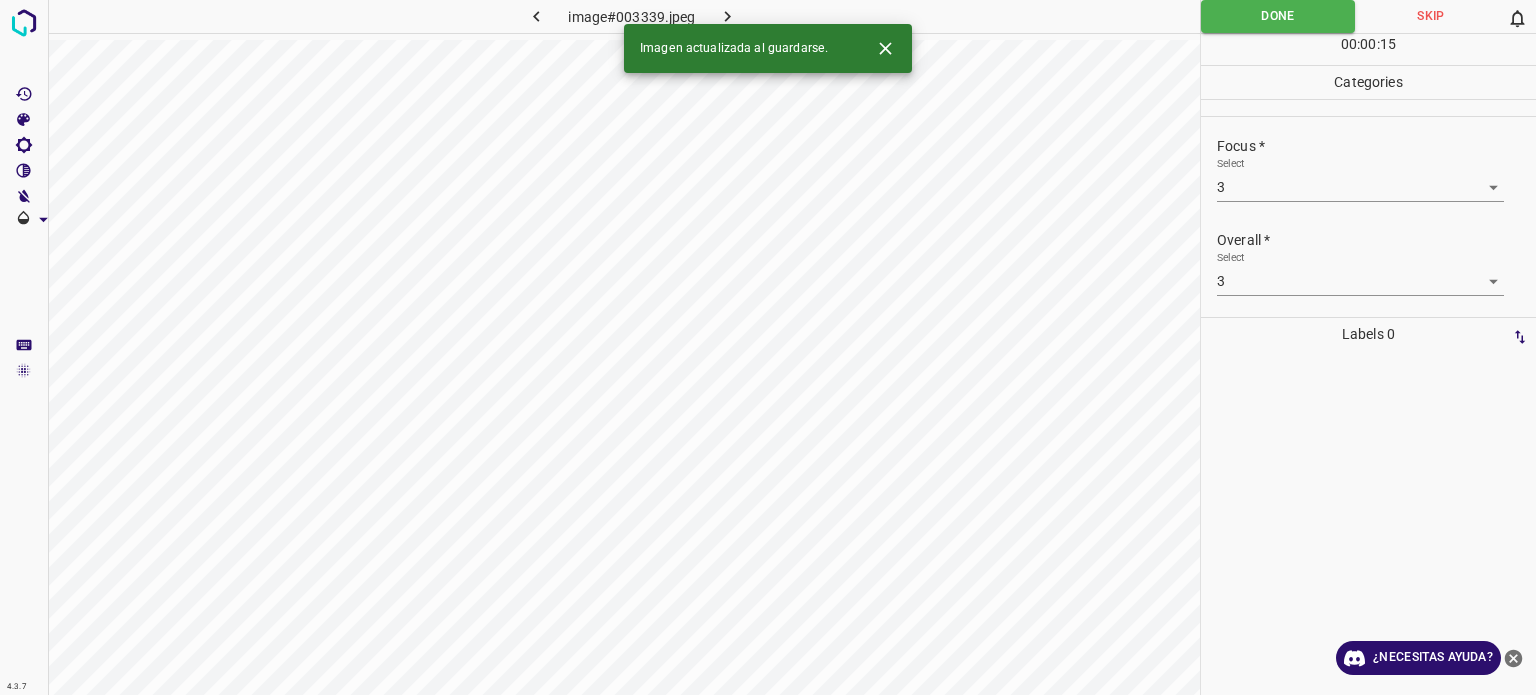 click 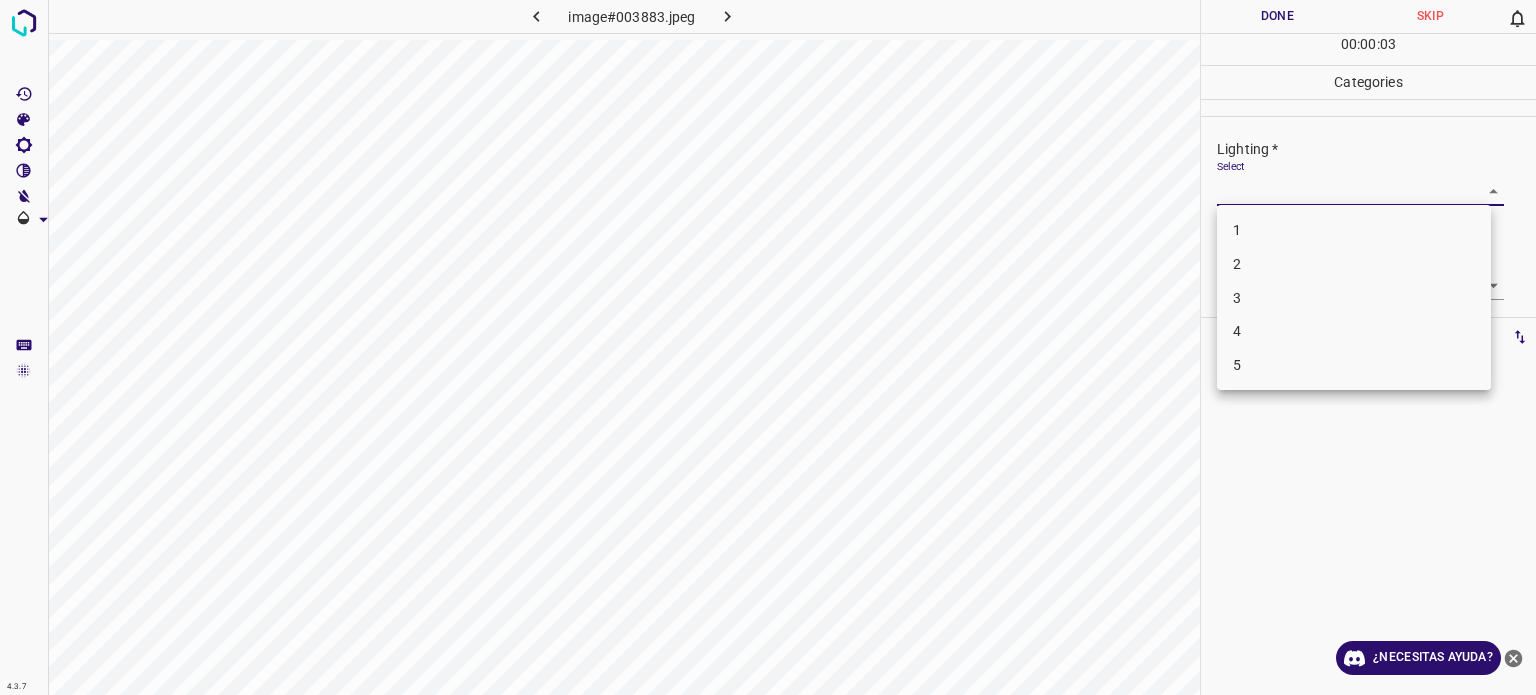 click on "4.3.7 image#003883.jpeg Done Skip 0 00   : 00   : 03   Categories Lighting *  Select ​ Focus *  Select ​ Overall *  Select ​ Labels   0 Categories 1 Lighting 2 Focus 3 Overall Tools Space Change between modes (Draw & Edit) I Auto labeling R Restore zoom M Zoom in N Zoom out Delete Delete selecte label Filters Z Restore filters X Saturation filter C Brightness filter V Contrast filter B Gray scale filter General O Download ¿Necesitas ayuda? Texto original Valora esta traducción Tu opinión servirá para ayudar a mejorar el Traductor de Google - Texto - Esconder - Borrar 1 2 3 4 5" at bounding box center (768, 347) 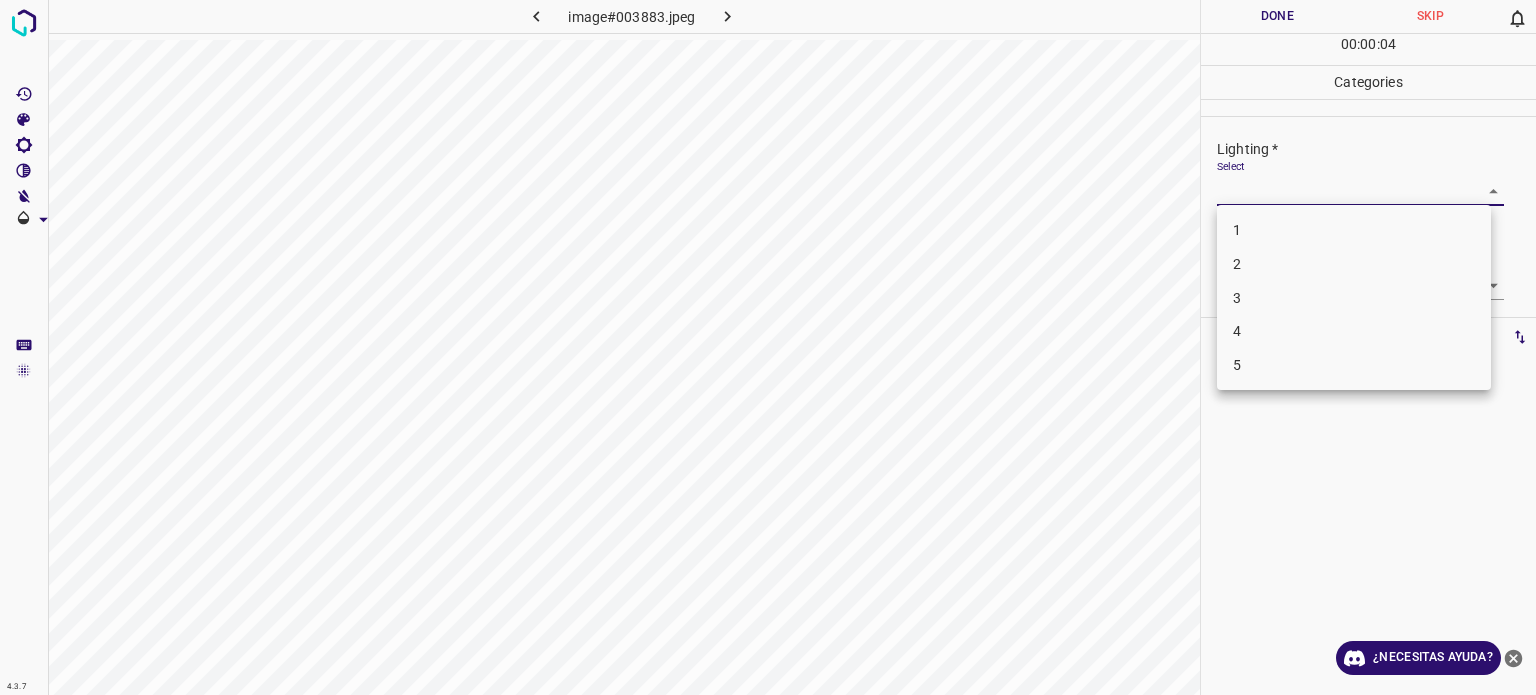 click on "3" at bounding box center [1354, 298] 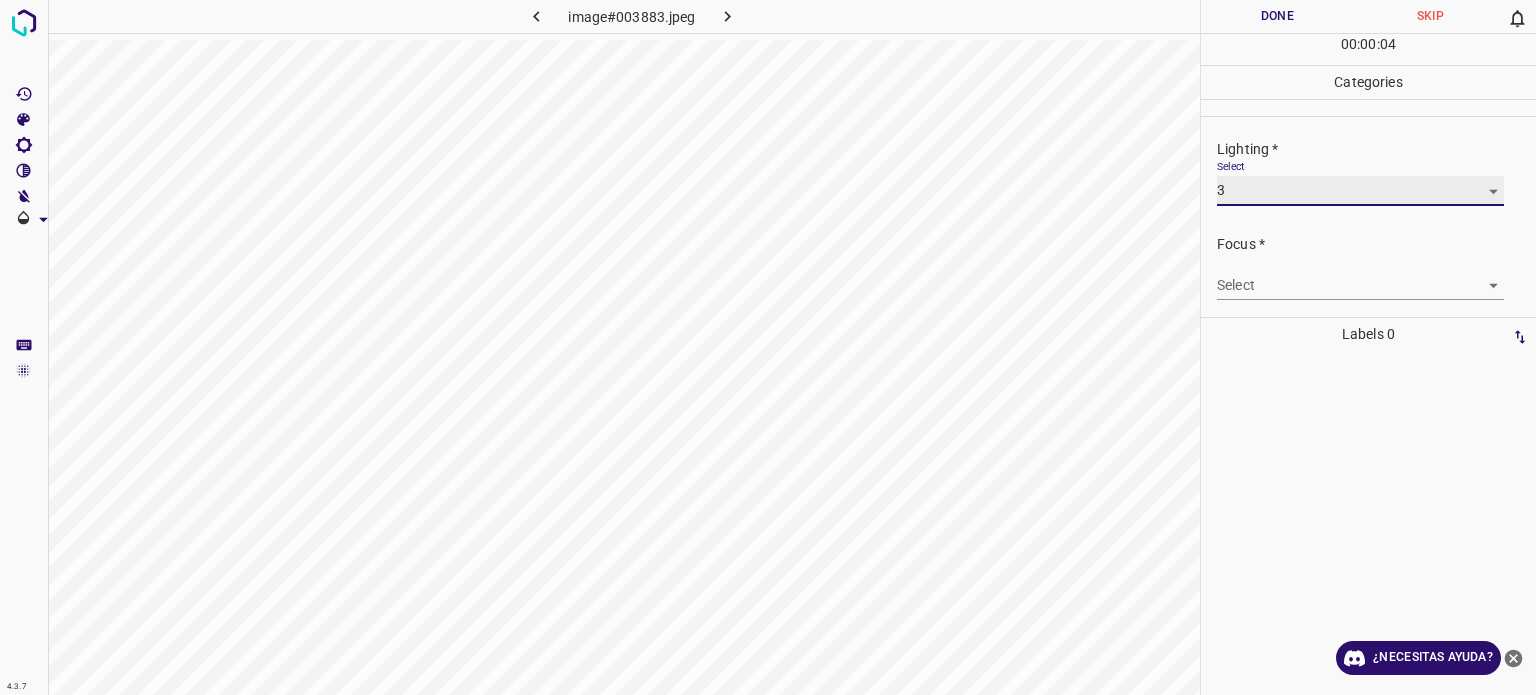 type on "3" 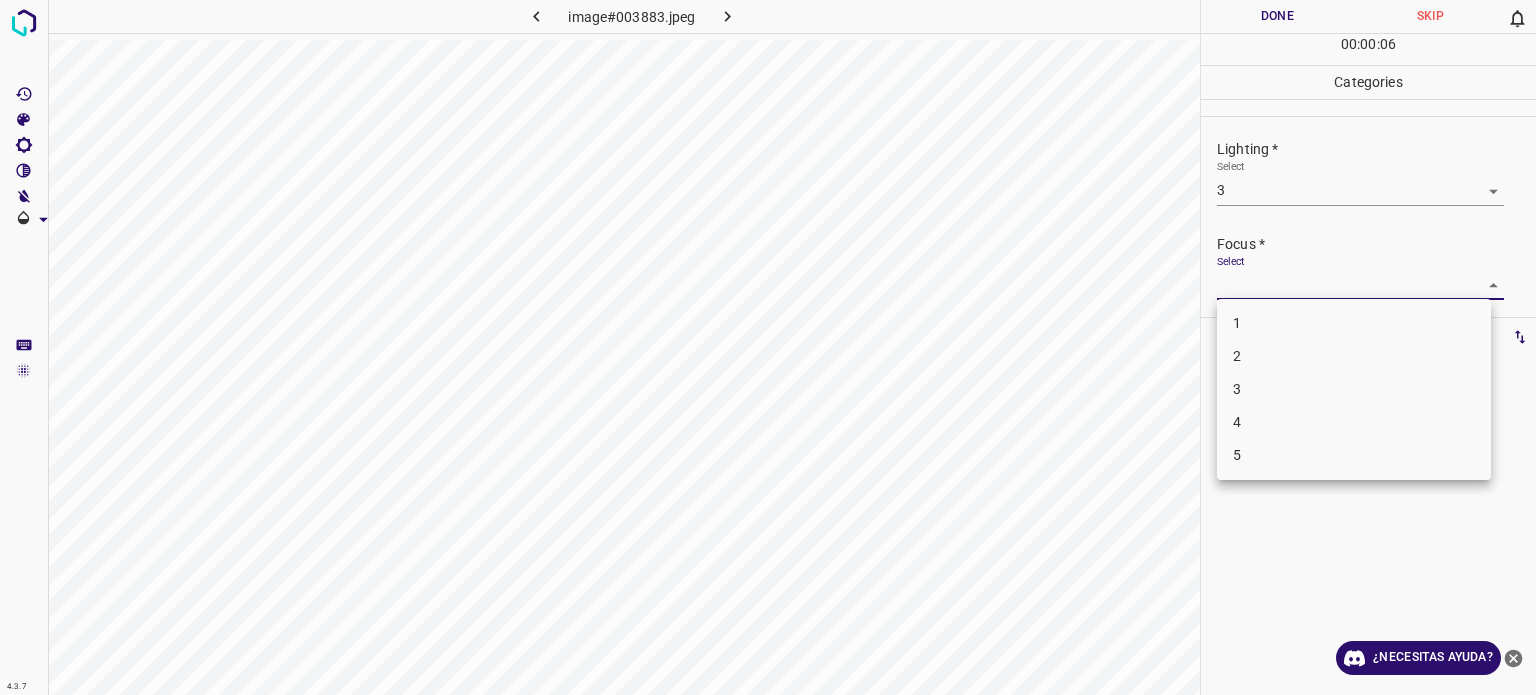 click on "4.3.7 image#003883.jpeg Done Skip 0 00   : 00   : 06   Categories Lighting *  Select 3 3 Focus *  Select ​ Overall *  Select ​ Labels   0 Categories 1 Lighting 2 Focus 3 Overall Tools Space Change between modes (Draw & Edit) I Auto labeling R Restore zoom M Zoom in N Zoom out Delete Delete selecte label Filters Z Restore filters X Saturation filter C Brightness filter V Contrast filter B Gray scale filter General O Download ¿Necesitas ayuda? Texto original Valora esta traducción Tu opinión servirá para ayudar a mejorar el Traductor de Google - Texto - Esconder - Borrar 1 2 3 4 5" at bounding box center (768, 347) 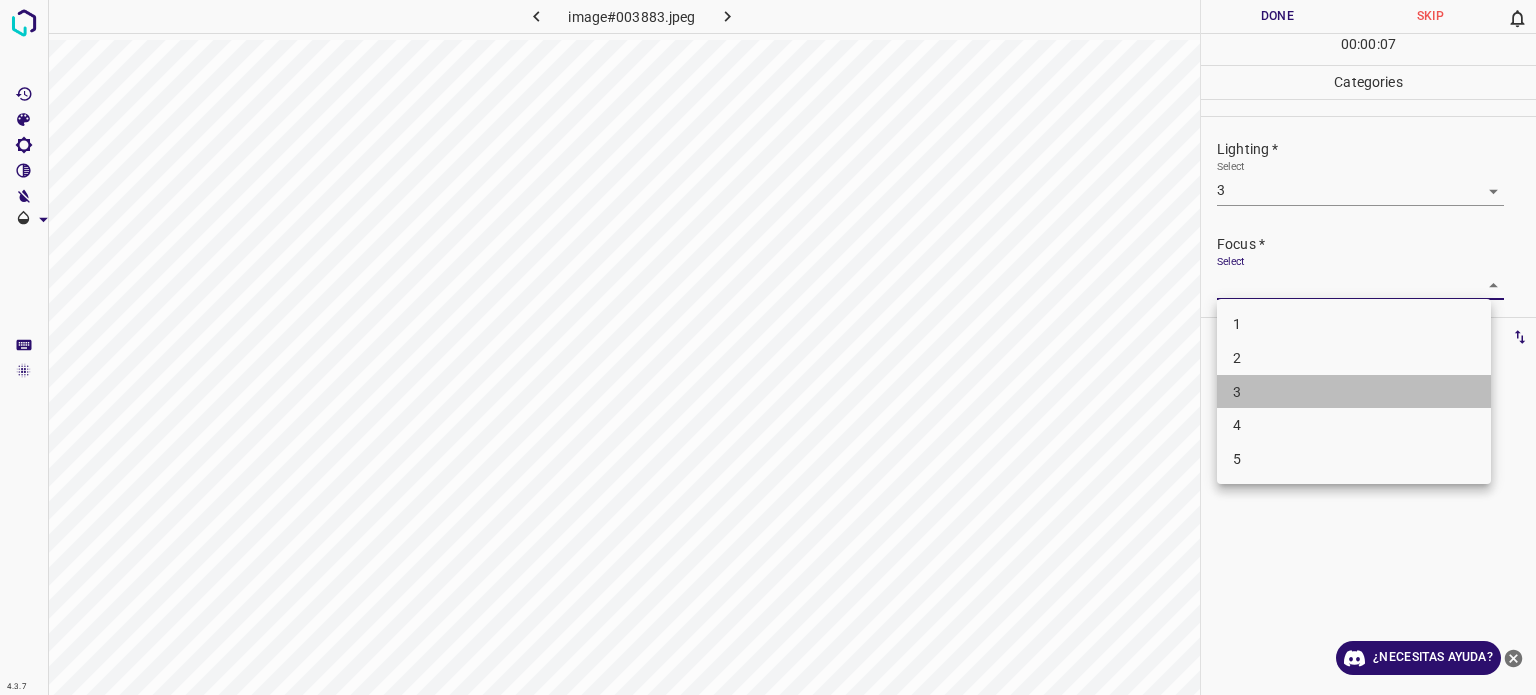 click on "3" at bounding box center (1354, 392) 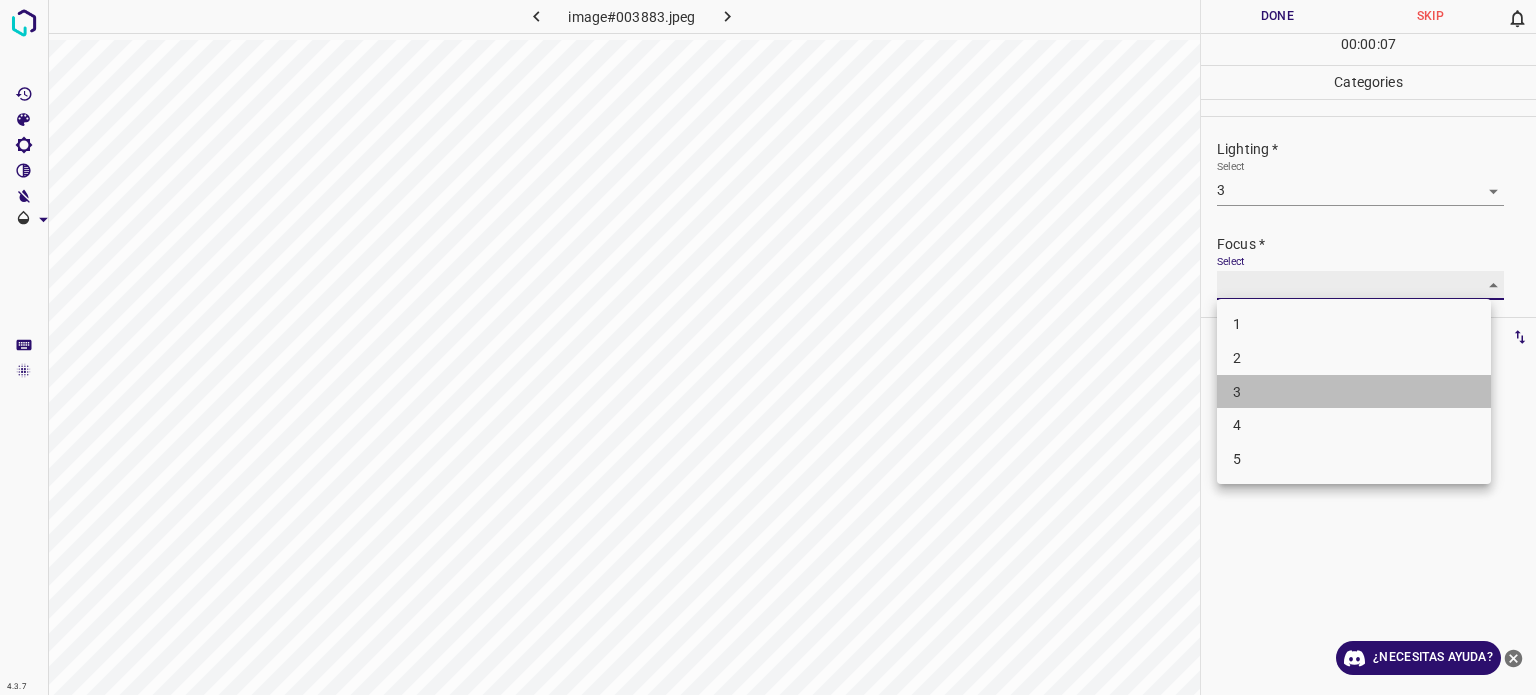 type on "3" 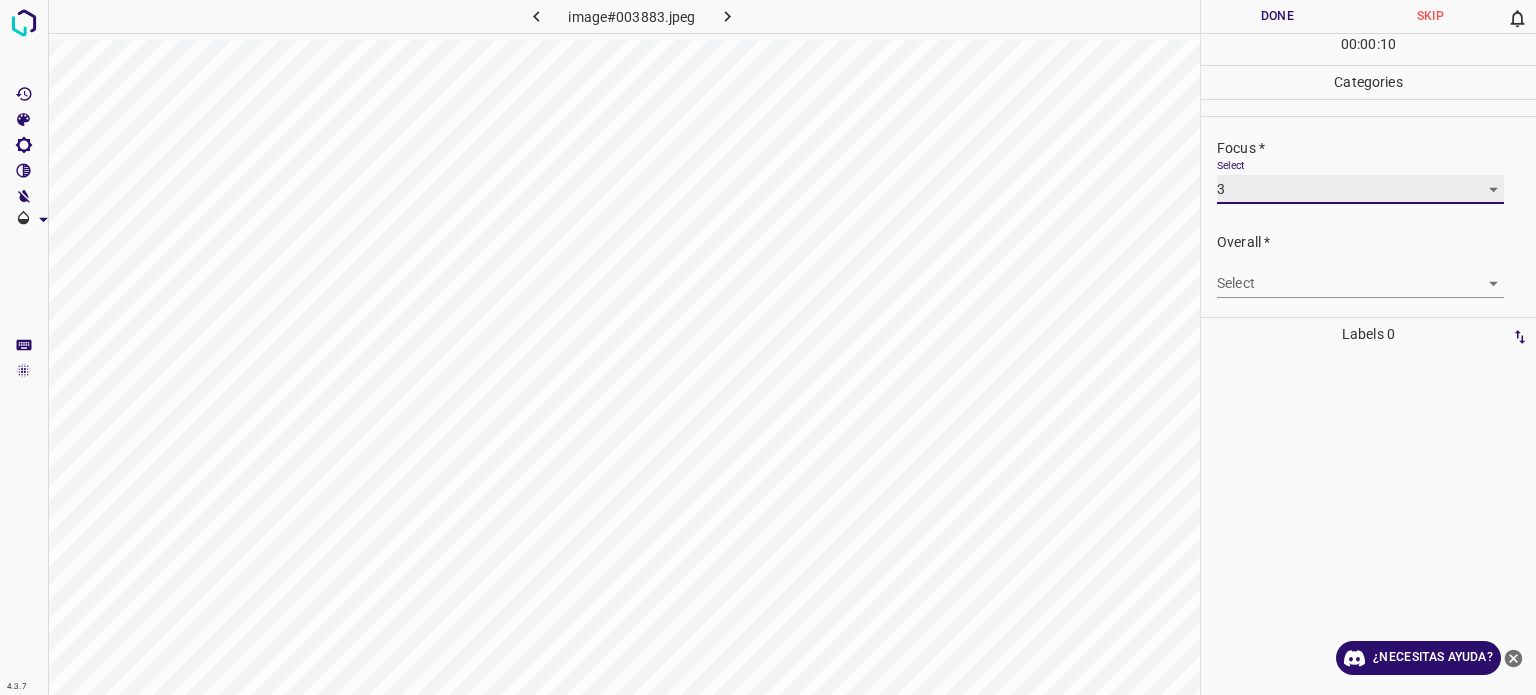 scroll, scrollTop: 98, scrollLeft: 0, axis: vertical 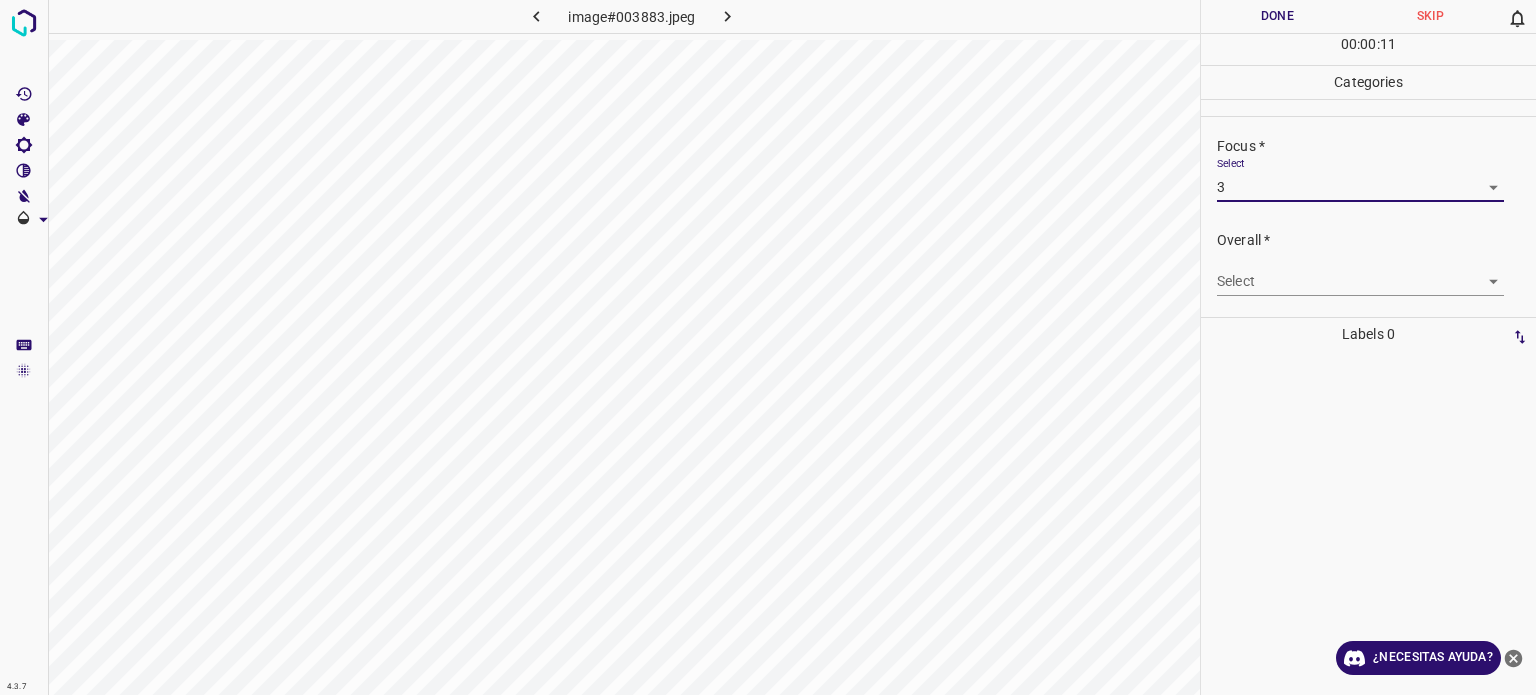click on "4.3.7 image#003883.jpeg Done Skip 0 00   : 00   : 11   Categories Lighting *  Select 3 3 Focus *  Select 3 3 Overall *  Select ​ Labels   0 Categories 1 Lighting 2 Focus 3 Overall Tools Space Change between modes (Draw & Edit) I Auto labeling R Restore zoom M Zoom in N Zoom out Delete Delete selecte label Filters Z Restore filters X Saturation filter C Brightness filter V Contrast filter B Gray scale filter General O Download ¿Necesitas ayuda? Texto original Valora esta traducción Tu opinión servirá para ayudar a mejorar el Traductor de Google - Texto - Esconder - Borrar" at bounding box center [768, 347] 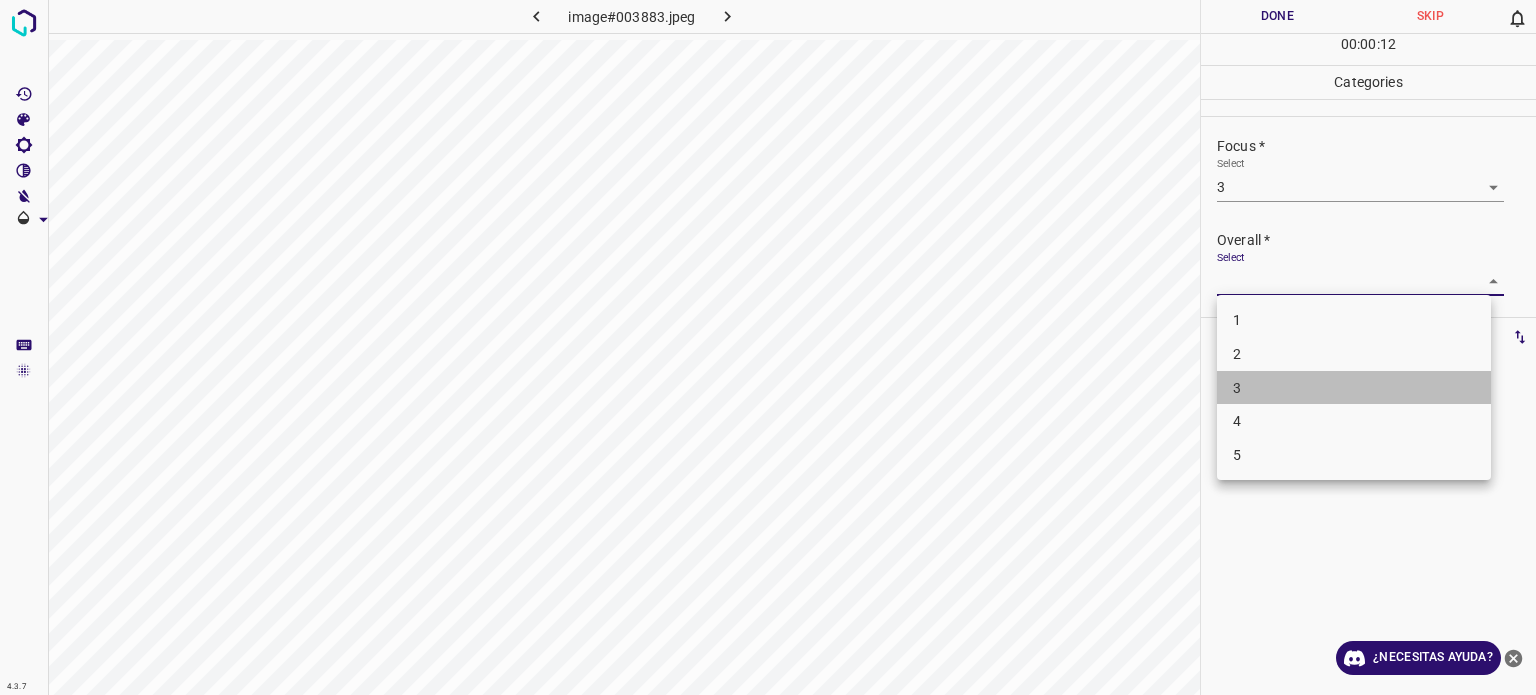 click on "3" at bounding box center (1237, 387) 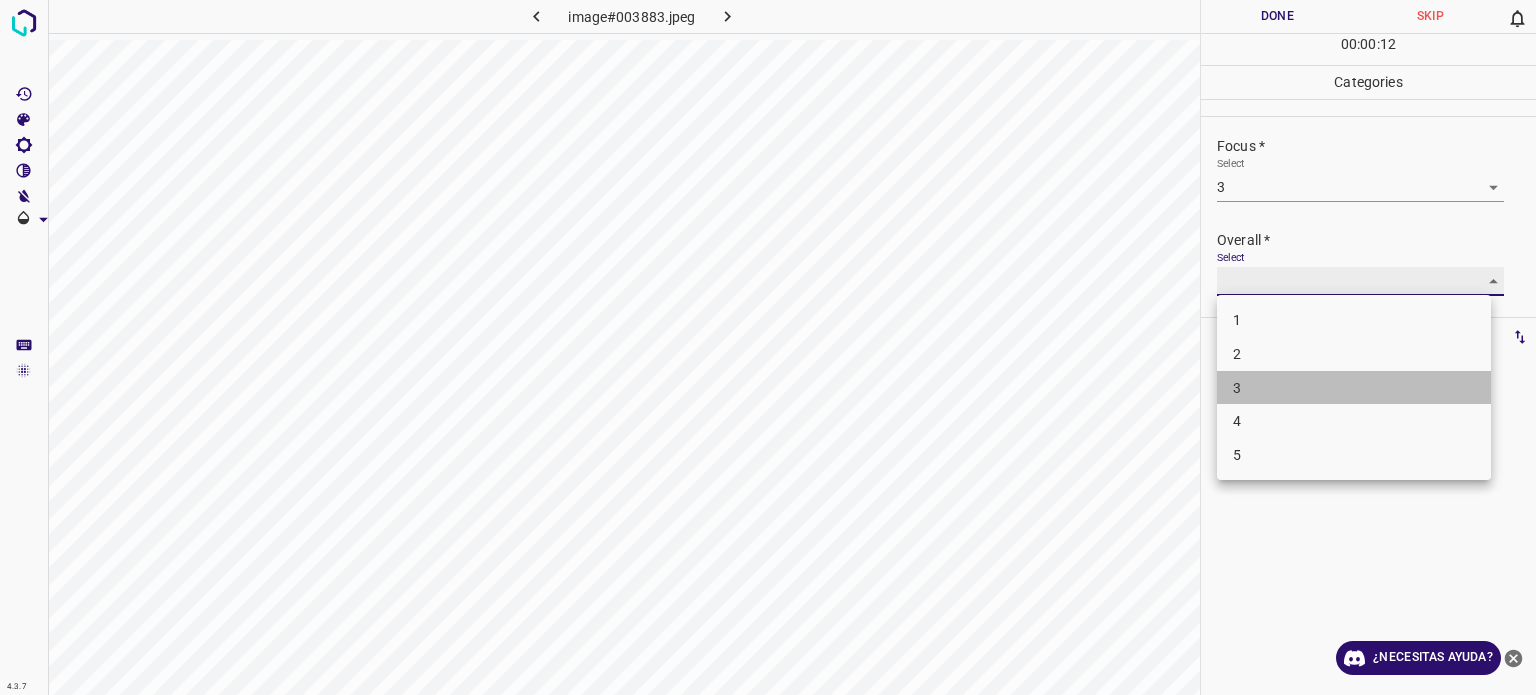 type on "3" 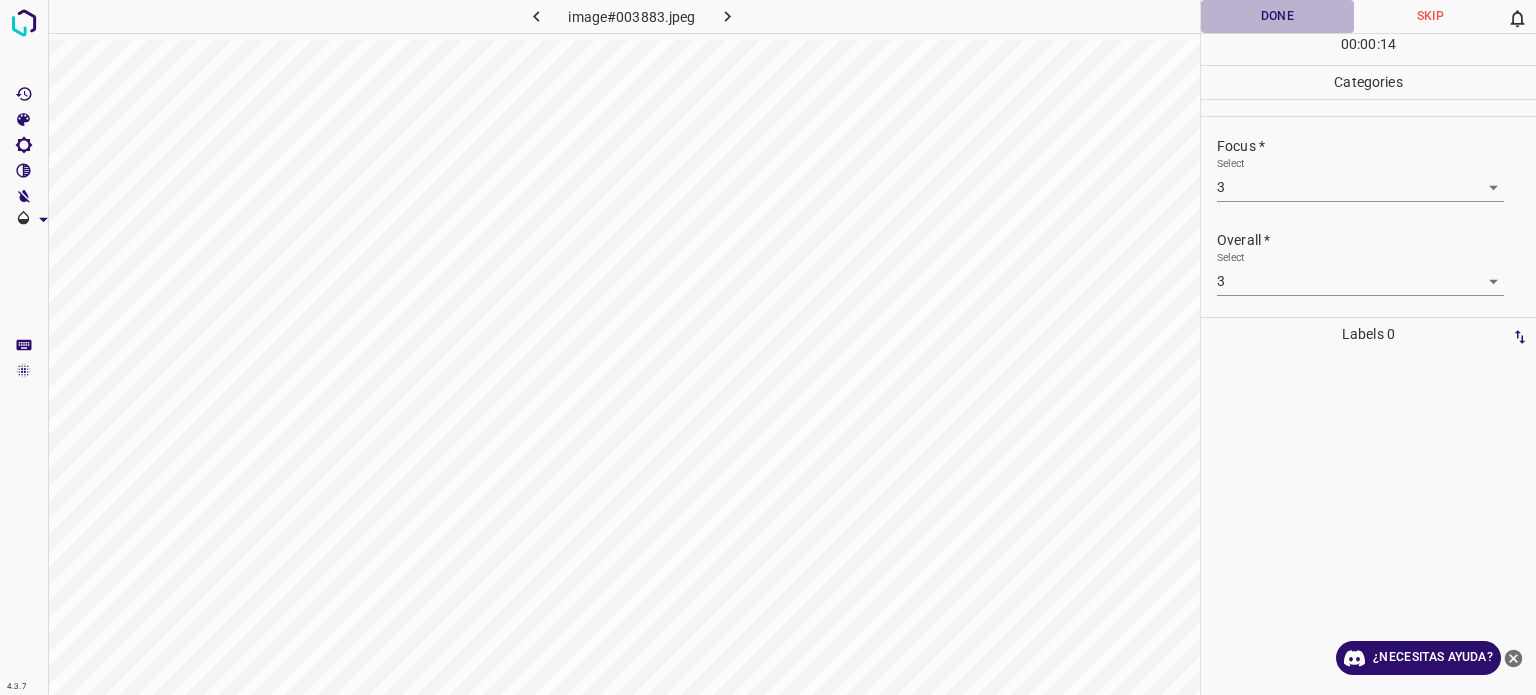 click on "Done" at bounding box center (1277, 16) 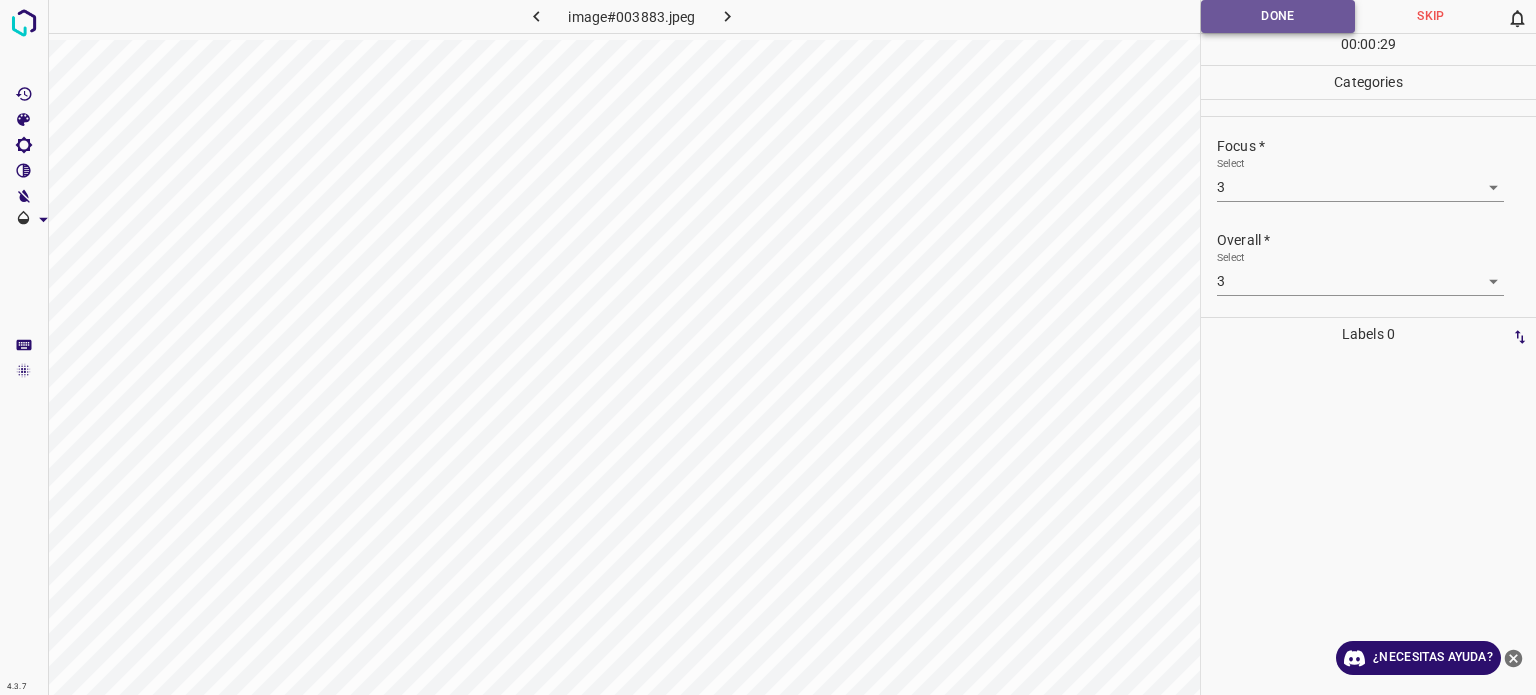 click on "Done" at bounding box center (1278, 16) 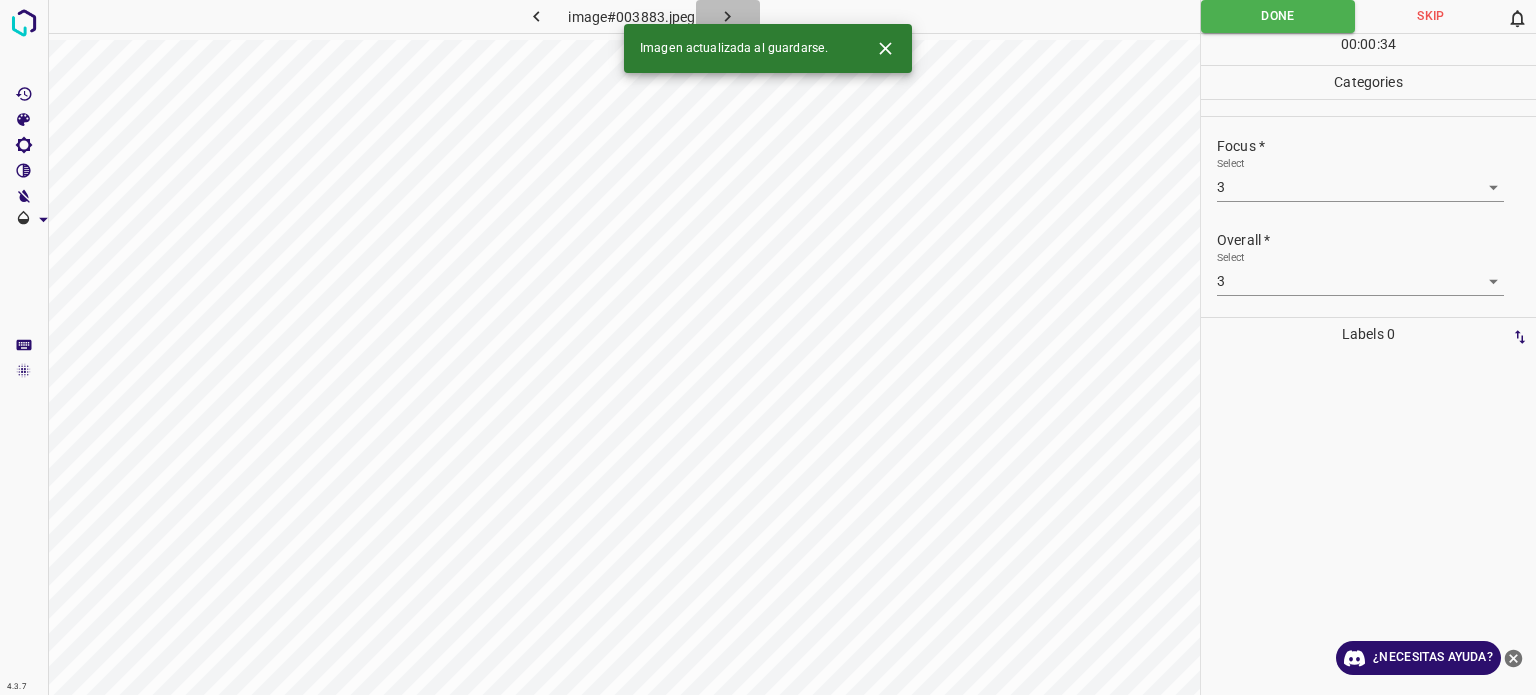 click 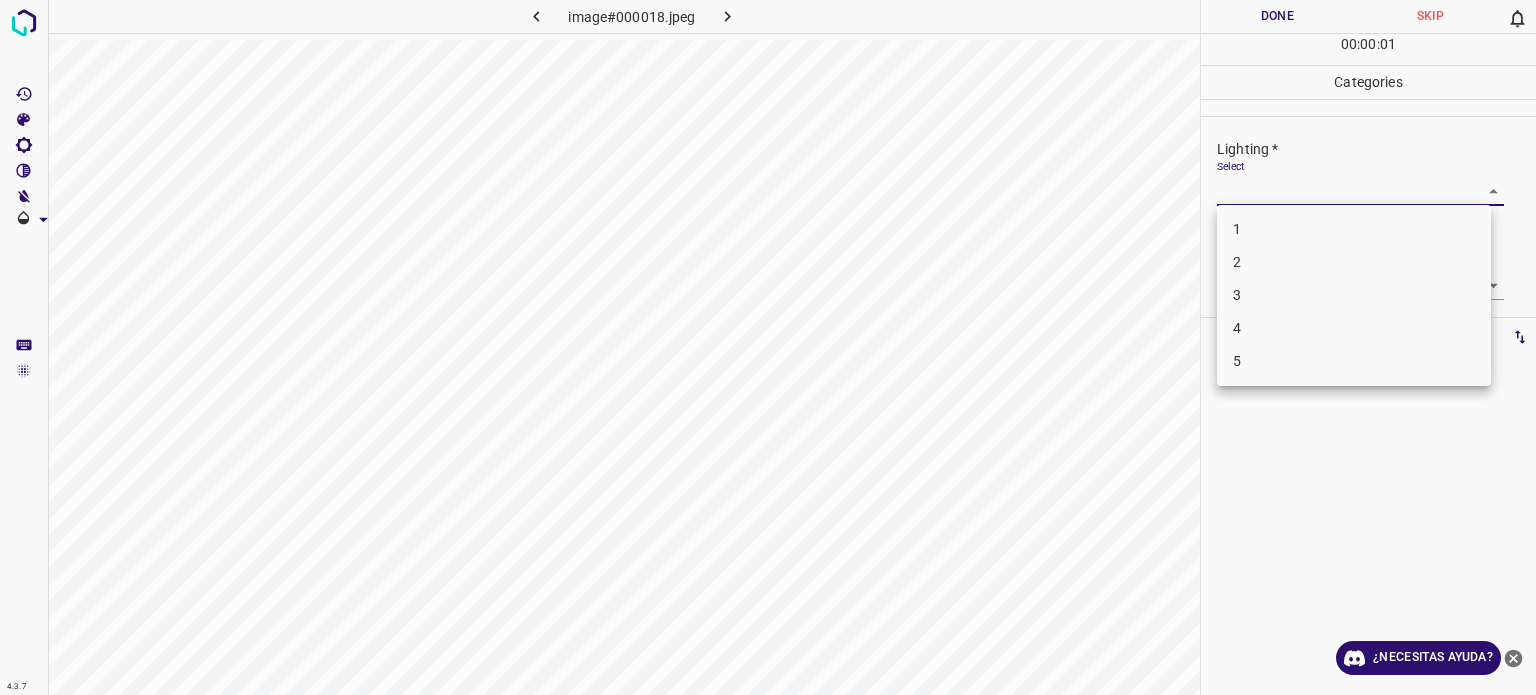click on "4.3.7 image#000018.jpeg Done Skip 0 00   : 00   : 01   Categories Lighting *  Select ​ Focus *  Select ​ Overall *  Select ​ Labels   0 Categories 1 Lighting 2 Focus 3 Overall Tools Space Change between modes (Draw & Edit) I Auto labeling R Restore zoom M Zoom in N Zoom out Delete Delete selecte label Filters Z Restore filters X Saturation filter C Brightness filter V Contrast filter B Gray scale filter General O Download ¿Necesitas ayuda? Texto original Valora esta traducción Tu opinión servirá para ayudar a mejorar el Traductor de Google - Texto - Esconder - Borrar 1 2 3 4 5" at bounding box center (768, 347) 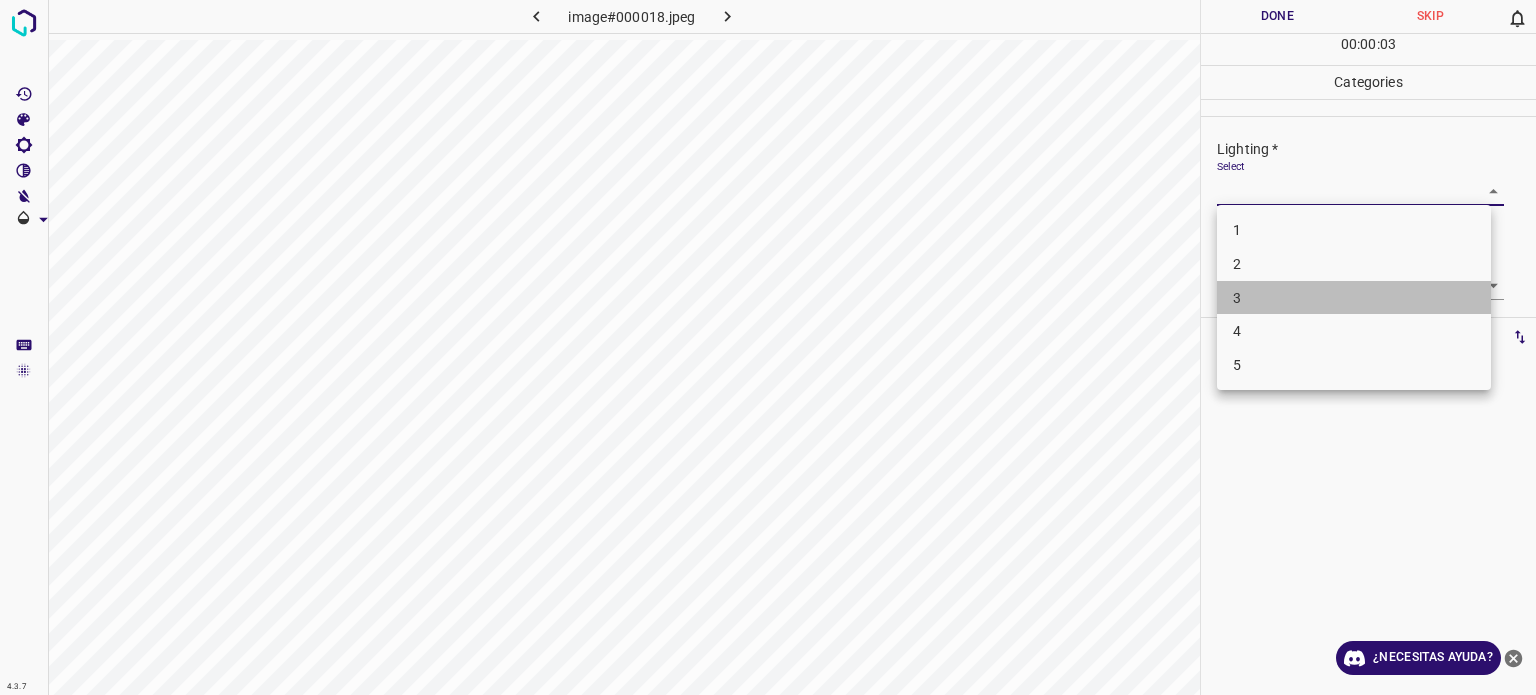 click on "3" at bounding box center [1354, 298] 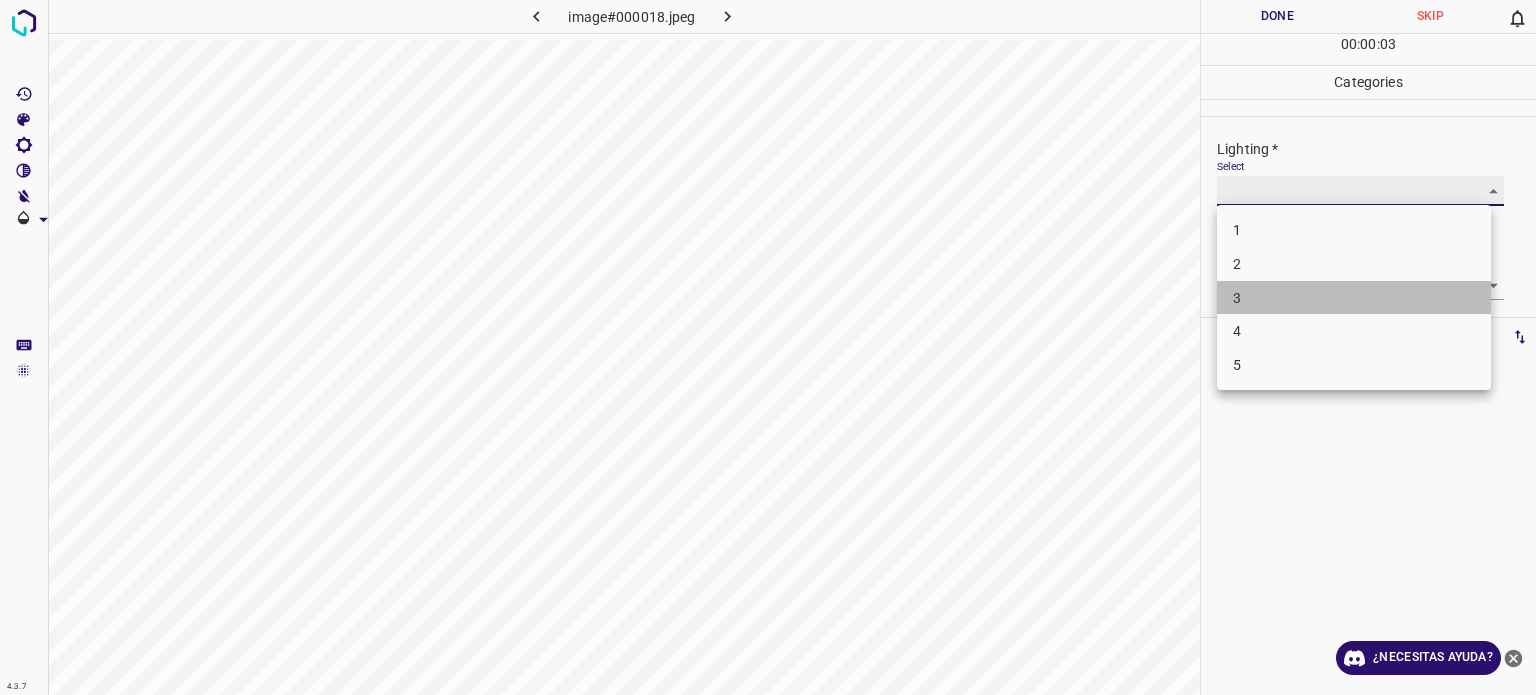 type on "3" 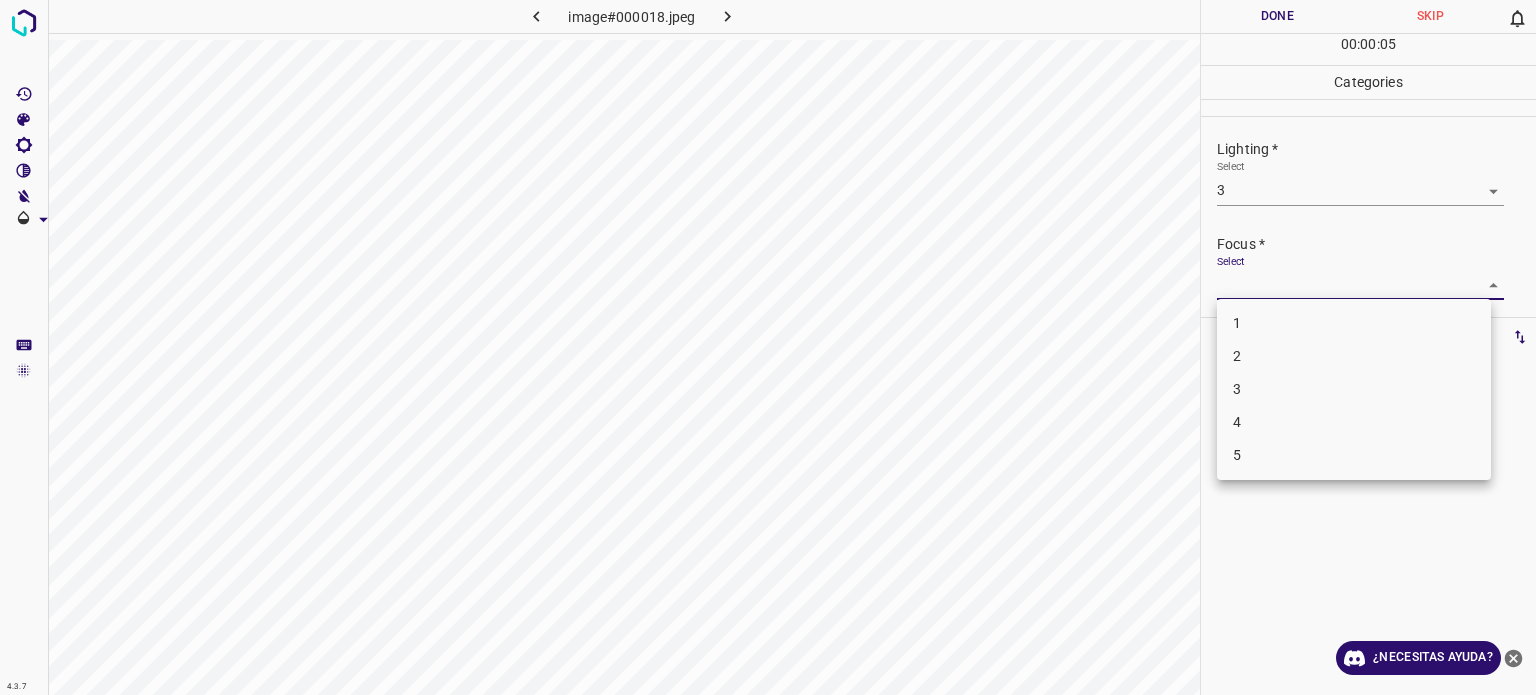 click on "4.3.7 image#000018.jpeg Done Skip 0 00   : 00   : 05   Categories Lighting *  Select 3 3 Focus *  Select ​ Overall *  Select ​ Labels   0 Categories 1 Lighting 2 Focus 3 Overall Tools Space Change between modes (Draw & Edit) I Auto labeling R Restore zoom M Zoom in N Zoom out Delete Delete selecte label Filters Z Restore filters X Saturation filter C Brightness filter V Contrast filter B Gray scale filter General O Download ¿Necesitas ayuda? Texto original Valora esta traducción Tu opinión servirá para ayudar a mejorar el Traductor de Google - Texto - Esconder - Borrar 1 2 3 4 5" at bounding box center (768, 347) 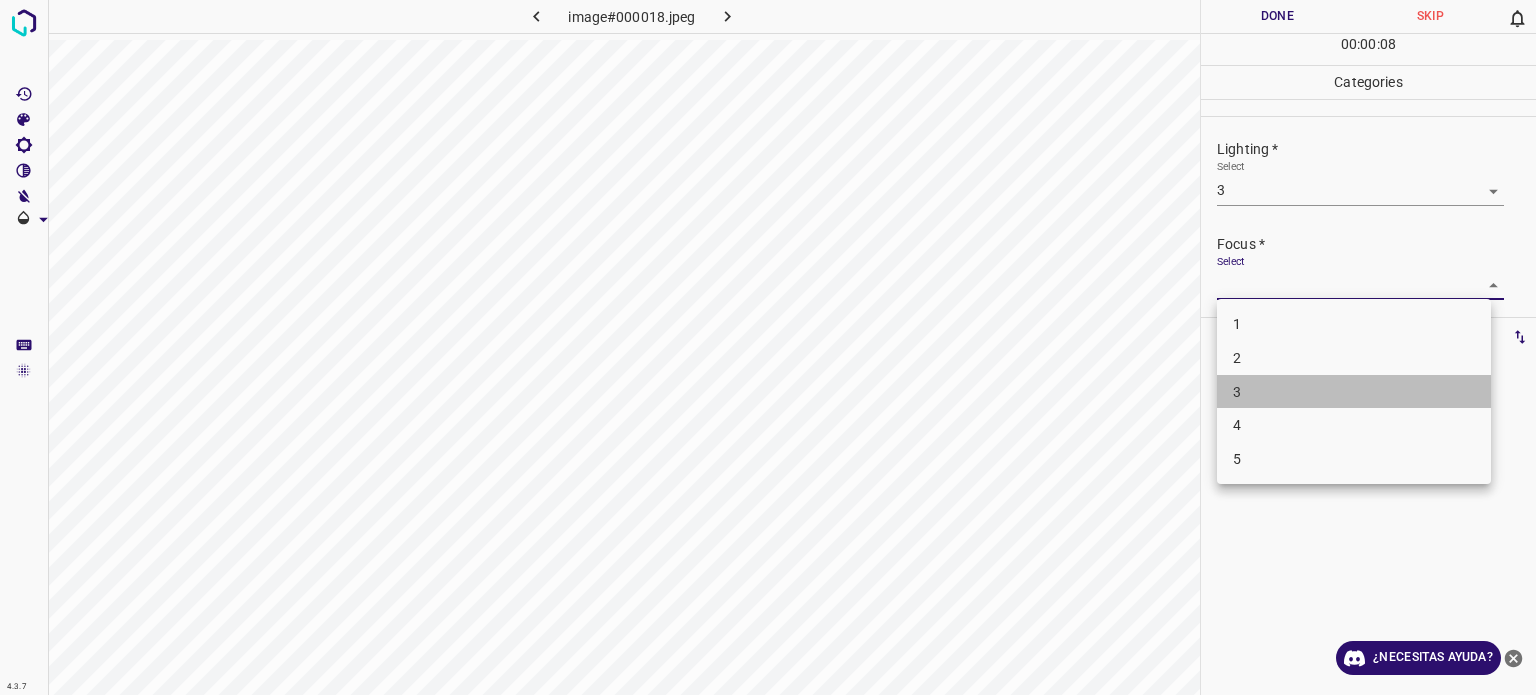 drag, startPoint x: 1248, startPoint y: 388, endPoint x: 1239, endPoint y: 397, distance: 12.727922 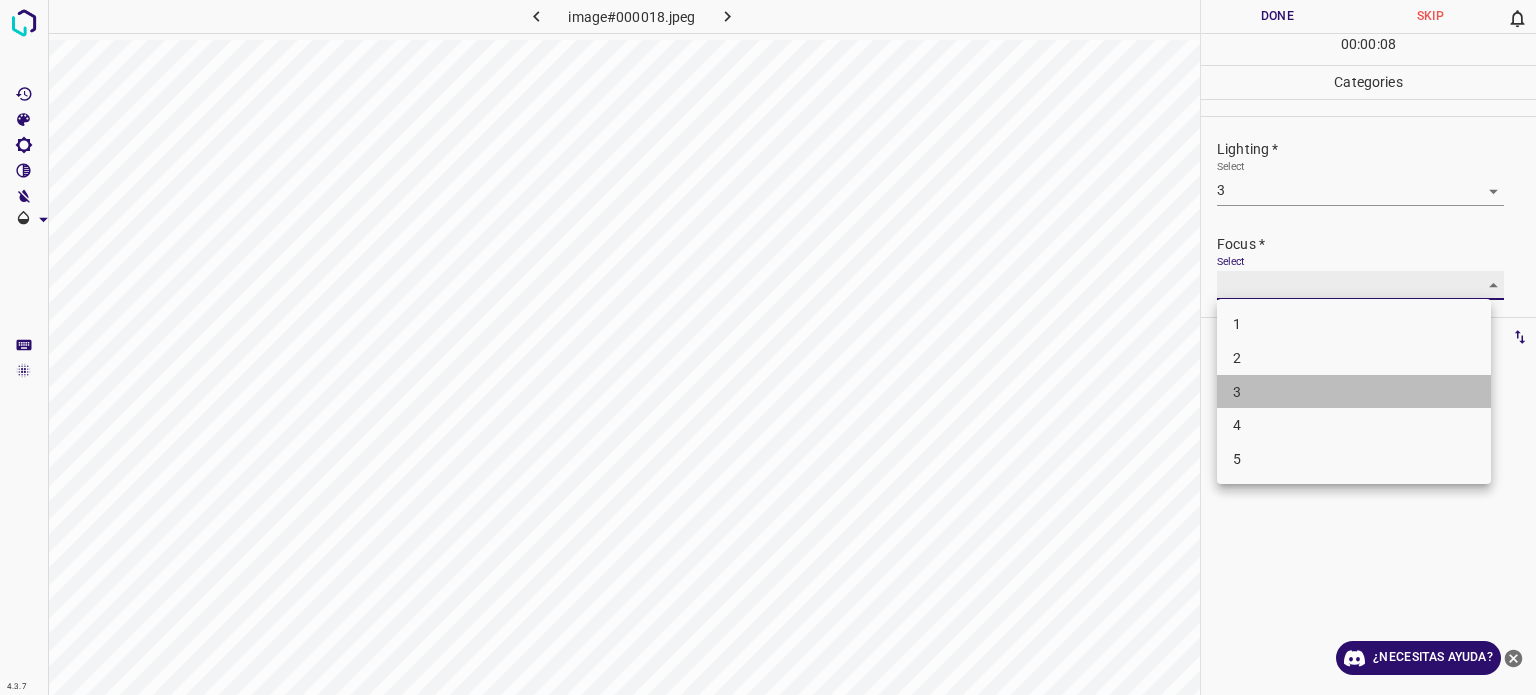 type on "3" 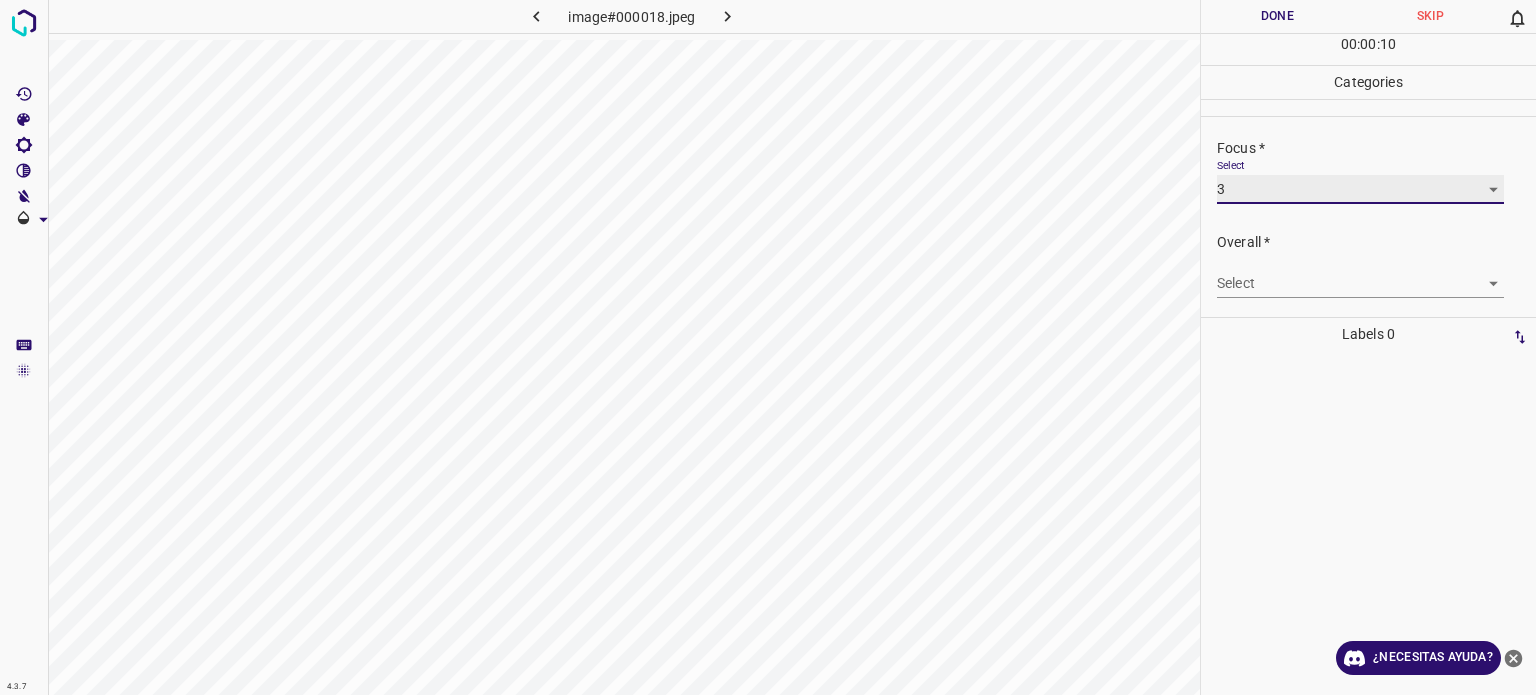 scroll, scrollTop: 98, scrollLeft: 0, axis: vertical 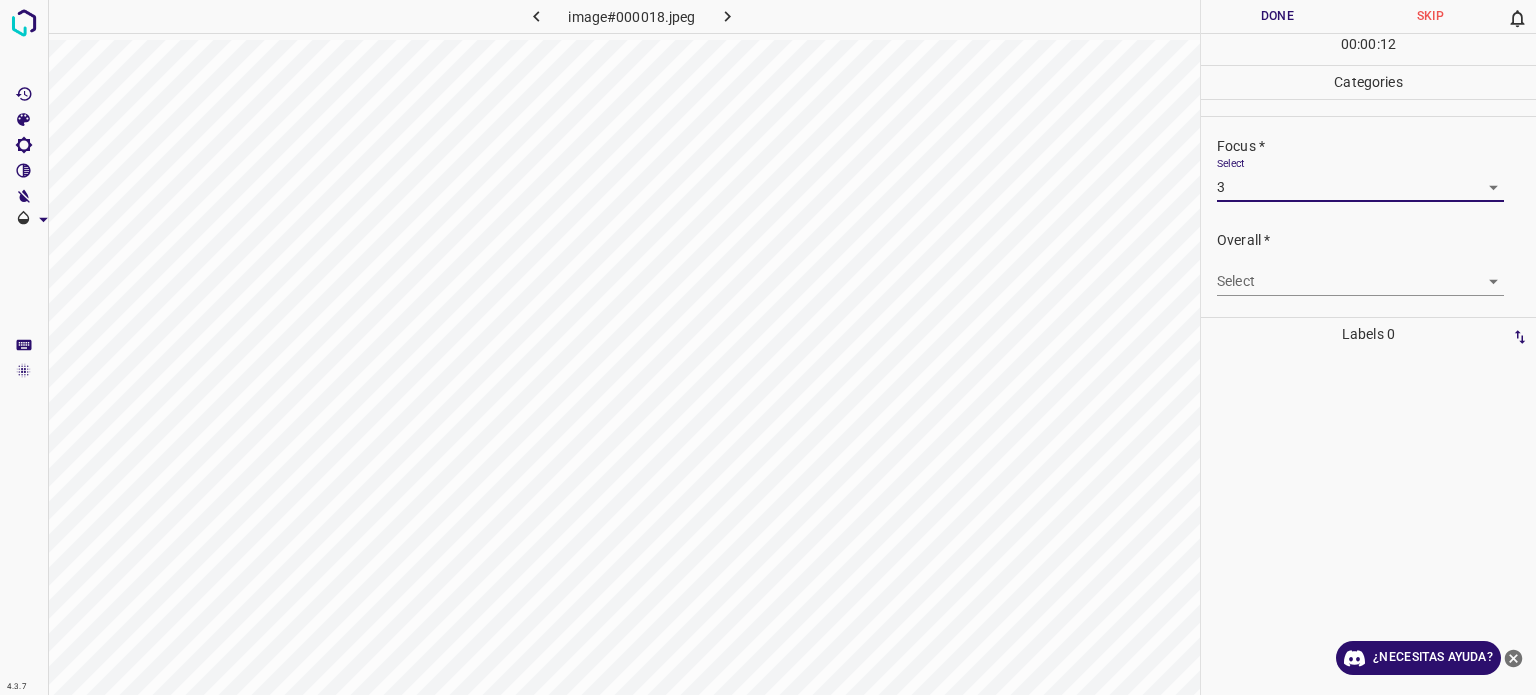 click on "4.3.7 image#000018.jpeg Done Skip 0 00   : 00   : 12   Categories Lighting *  Select 3 3 Focus *  Select 3 3 Overall *  Select ​ Labels   0 Categories 1 Lighting 2 Focus 3 Overall Tools Space Change between modes (Draw & Edit) I Auto labeling R Restore zoom M Zoom in N Zoom out Delete Delete selecte label Filters Z Restore filters X Saturation filter C Brightness filter V Contrast filter B Gray scale filter General O Download ¿Necesitas ayuda? Texto original Valora esta traducción Tu opinión servirá para ayudar a mejorar el Traductor de Google - Texto - Esconder - Borrar" at bounding box center (768, 347) 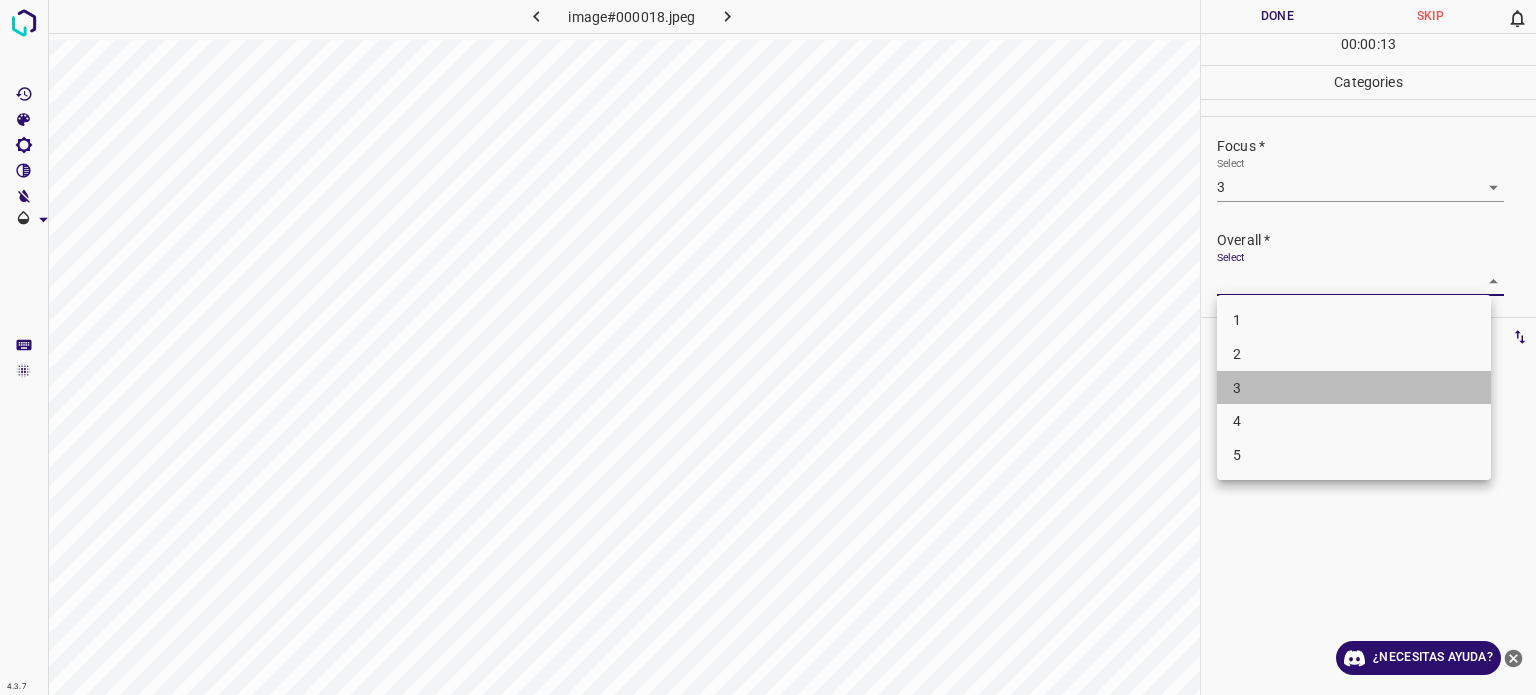click on "3" at bounding box center (1237, 387) 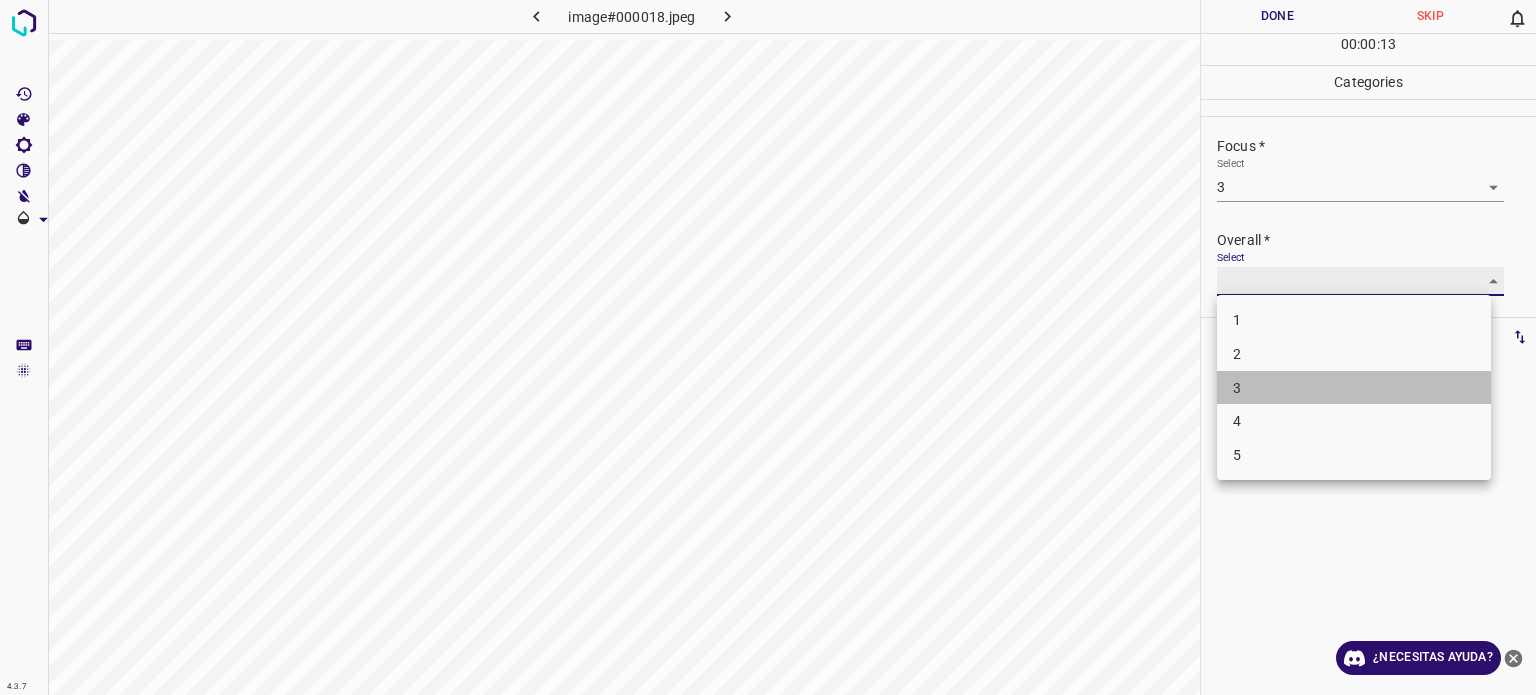 type on "3" 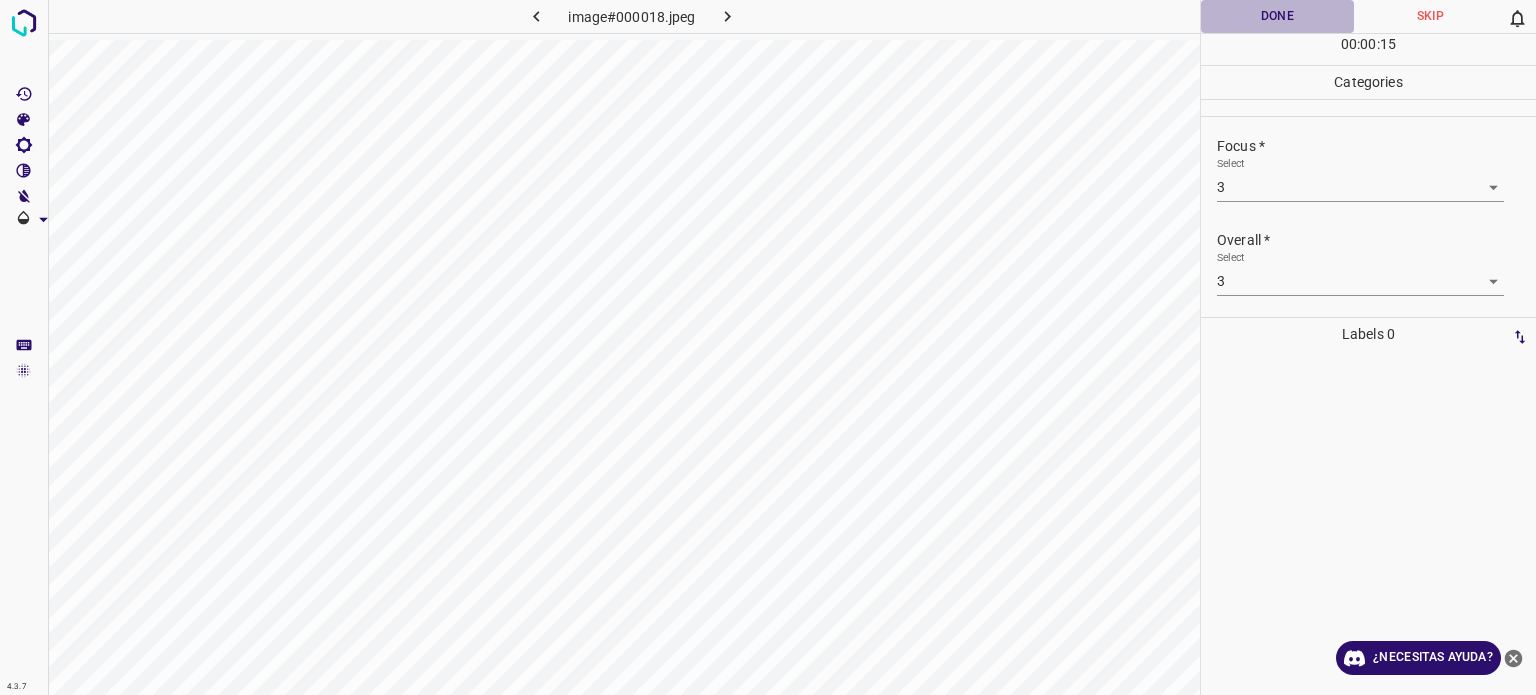 click on "Done" at bounding box center (1277, 16) 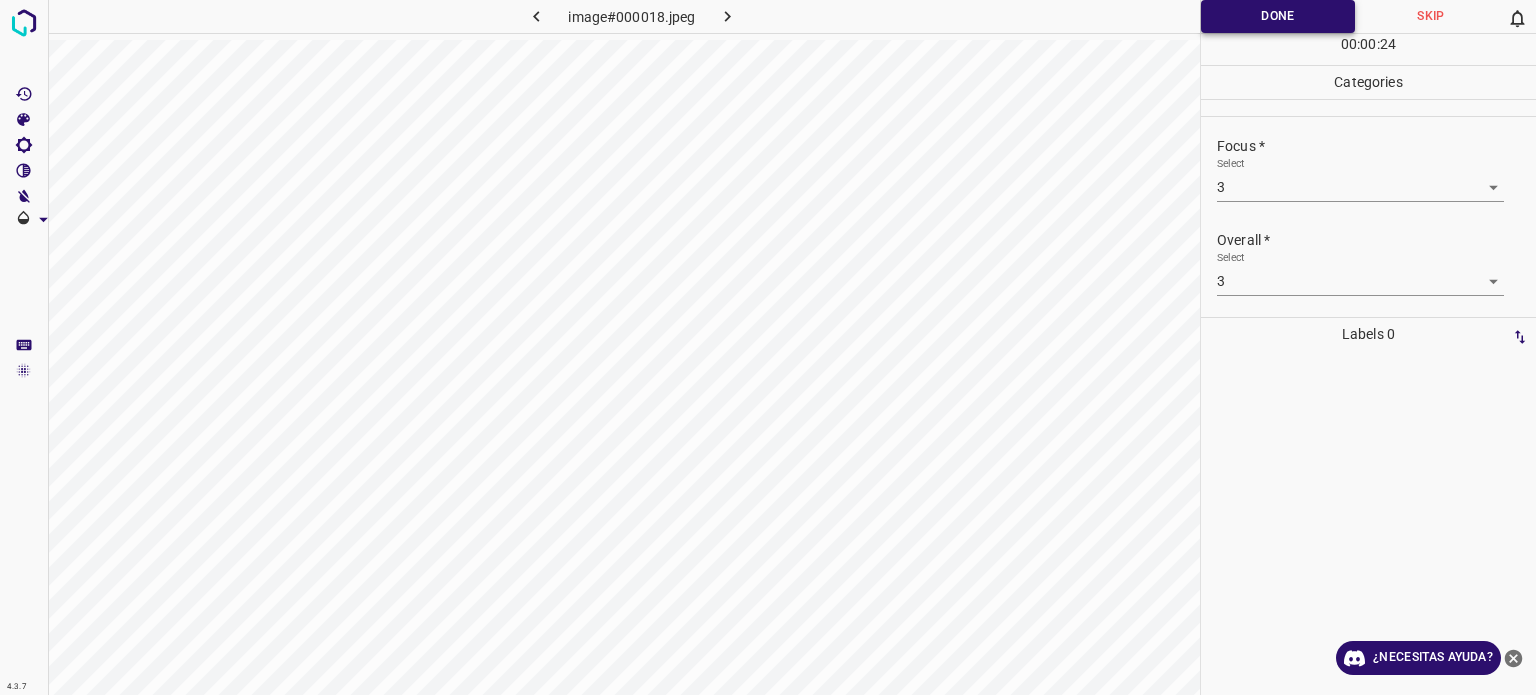 click on "Done" at bounding box center (1278, 16) 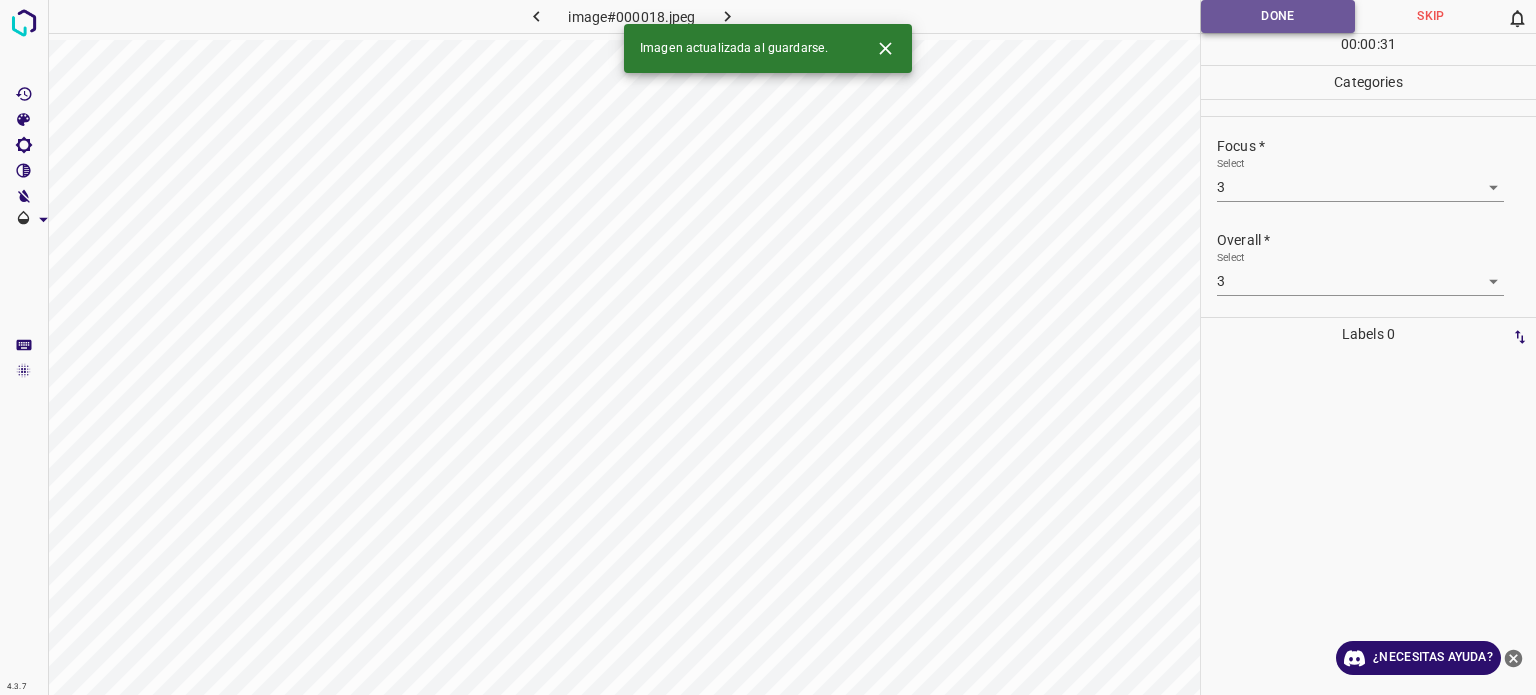 click on "Done" at bounding box center (1278, 16) 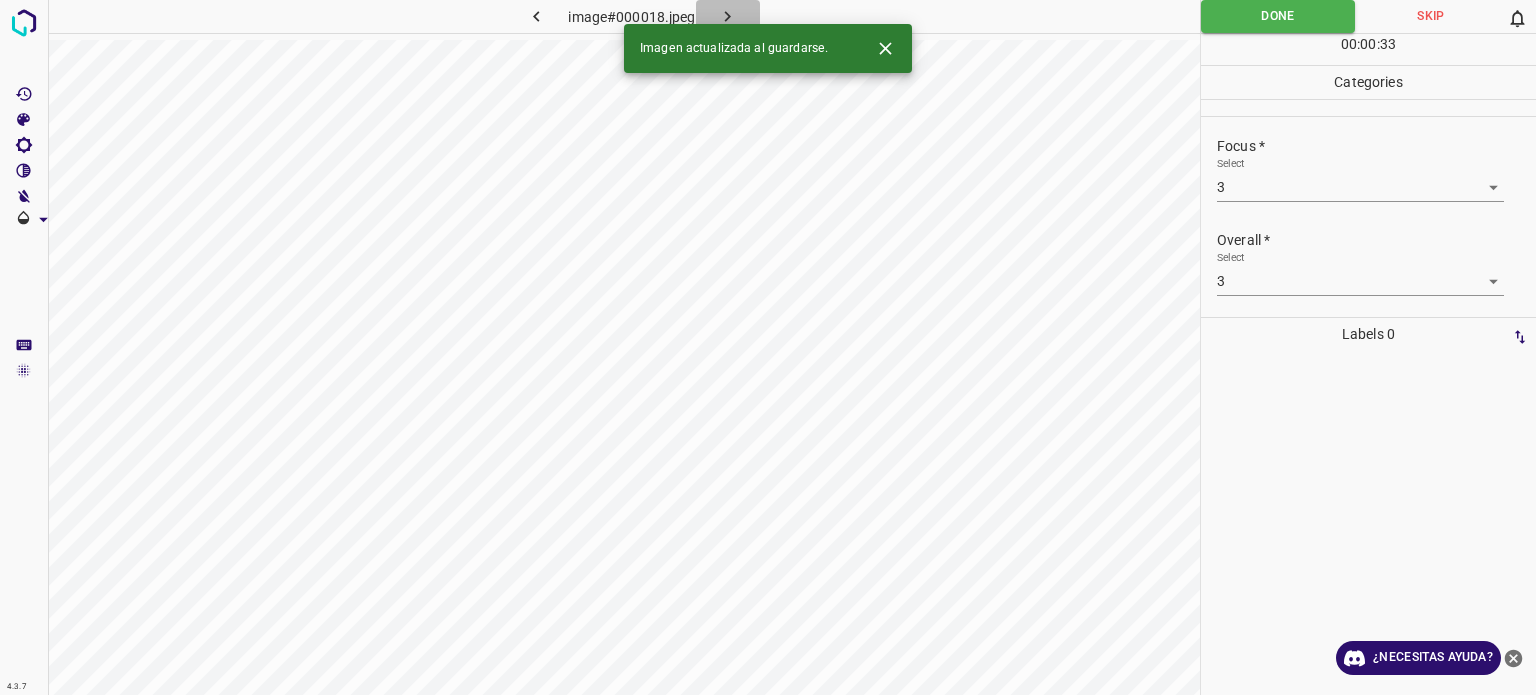 click 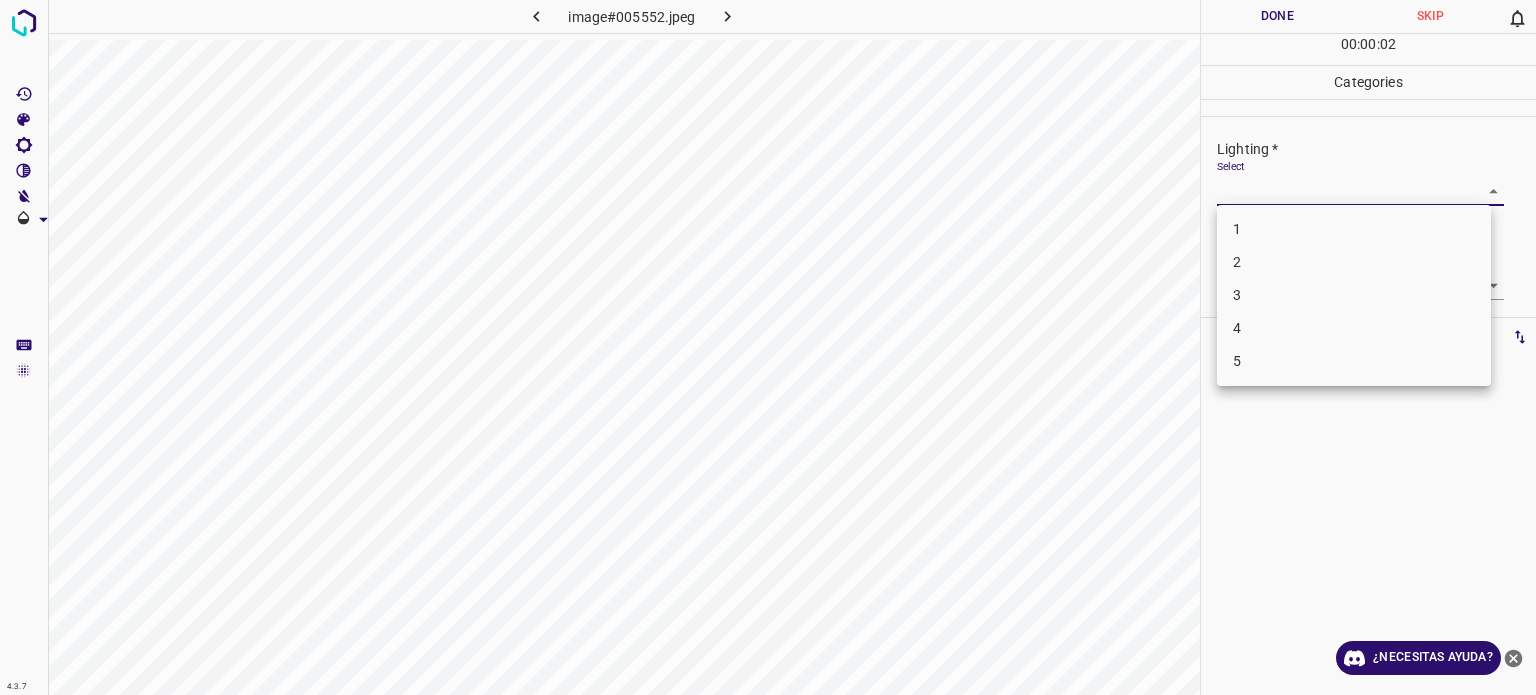 click on "4.3.7 image#005552.jpeg Done Skip 0 00   : 00   : 02   Categories Lighting *  Select ​ Focus *  Select ​ Overall *  Select ​ Labels   0 Categories 1 Lighting 2 Focus 3 Overall Tools Space Change between modes (Draw & Edit) I Auto labeling R Restore zoom M Zoom in N Zoom out Delete Delete selecte label Filters Z Restore filters X Saturation filter C Brightness filter V Contrast filter B Gray scale filter General O Download ¿Necesitas ayuda? Texto original Valora esta traducción Tu opinión servirá para ayudar a mejorar el Traductor de Google - Texto - Esconder - Borrar 1 2 3 4 5" at bounding box center (768, 347) 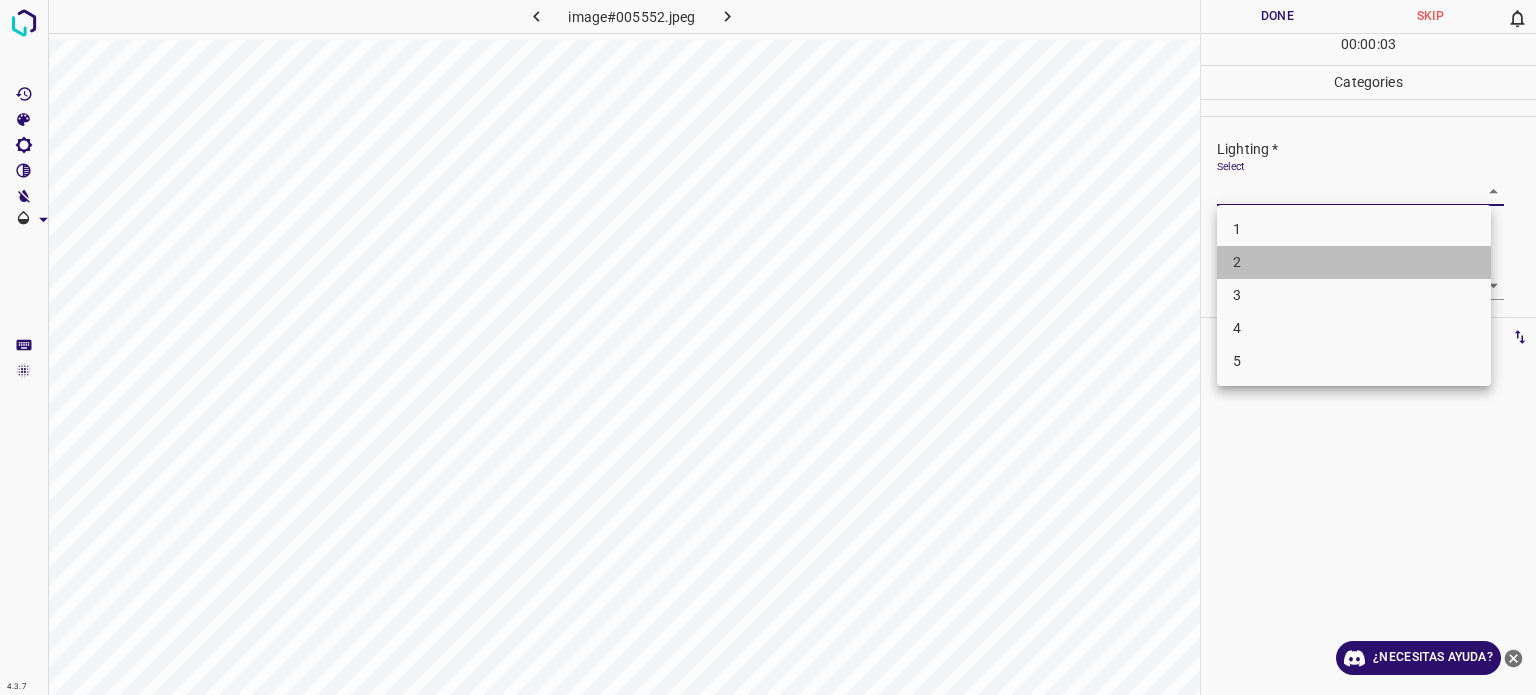 click on "2" at bounding box center (1354, 262) 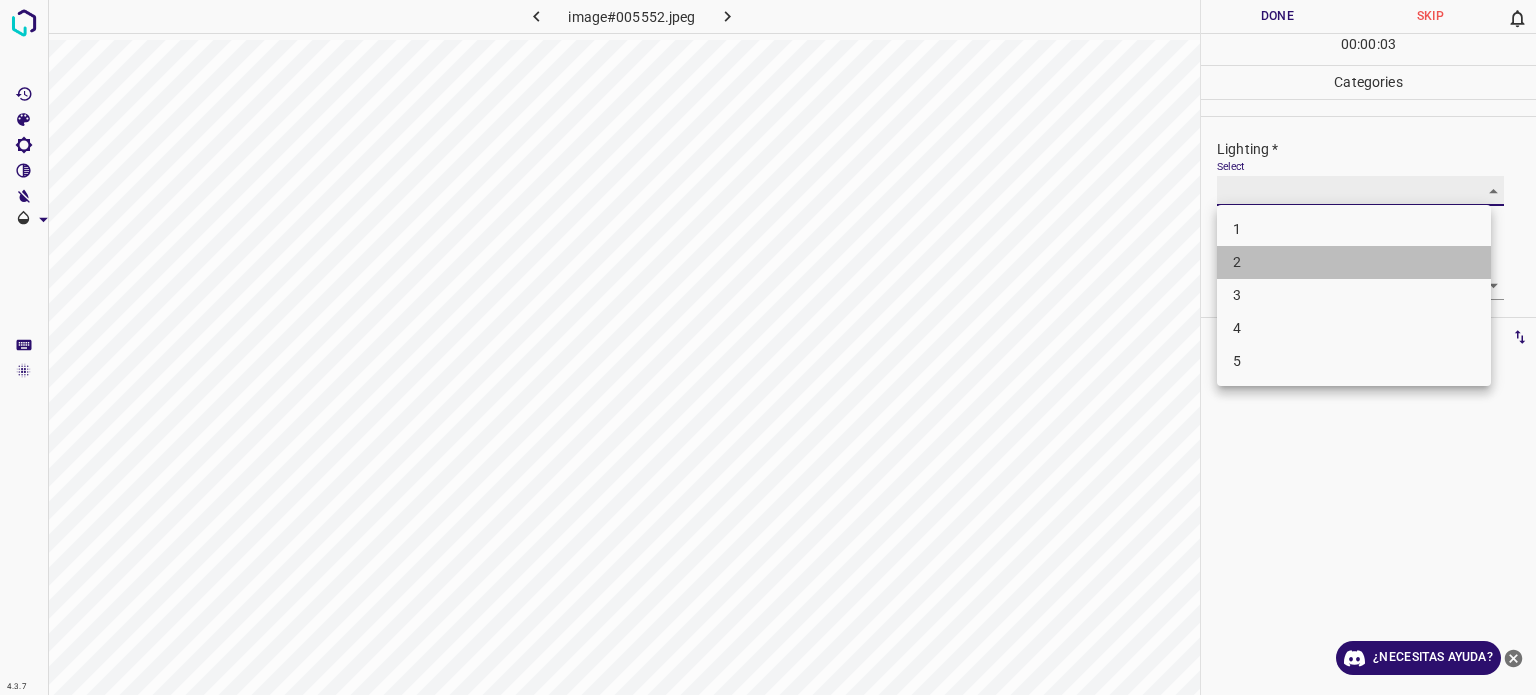 type on "2" 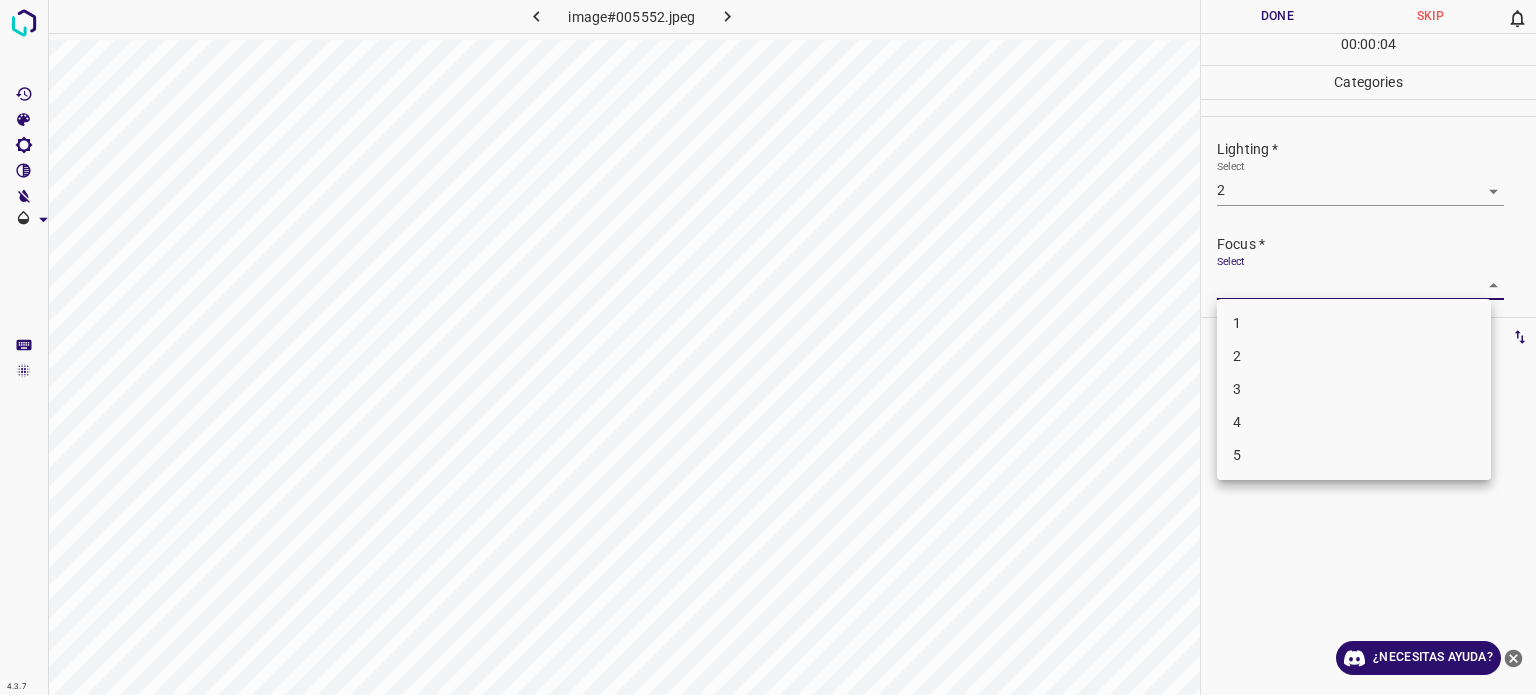 click on "4.3.7 image#005552.jpeg Done Skip 0 00   : 00   : 04   Categories Lighting *  Select 2 2 Focus *  Select ​ Overall *  Select ​ Labels   0 Categories 1 Lighting 2 Focus 3 Overall Tools Space Change between modes (Draw & Edit) I Auto labeling R Restore zoom M Zoom in N Zoom out Delete Delete selecte label Filters Z Restore filters X Saturation filter C Brightness filter V Contrast filter B Gray scale filter General O Download ¿Necesitas ayuda? Texto original Valora esta traducción Tu opinión servirá para ayudar a mejorar el Traductor de Google - Texto - Esconder - Borrar 1 2 3 4 5" at bounding box center [768, 347] 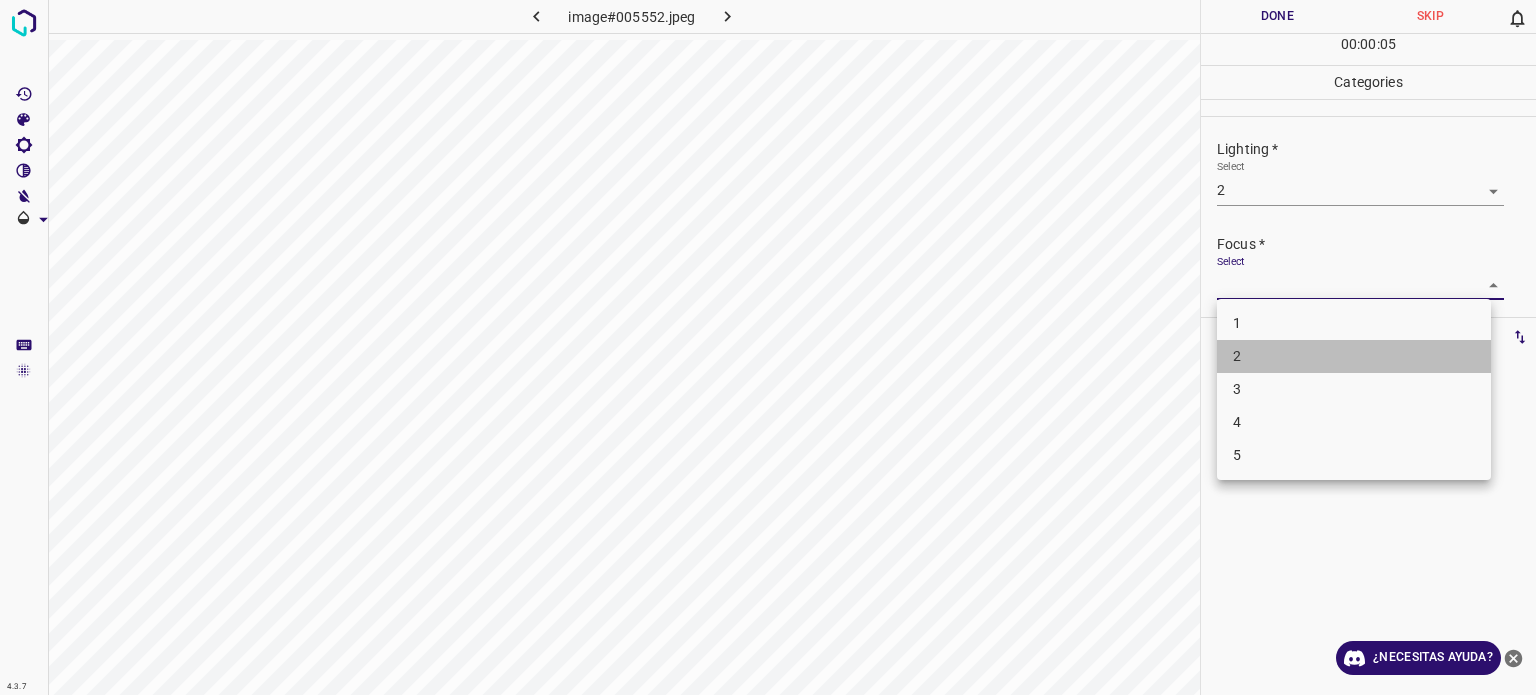 click on "2" at bounding box center [1354, 356] 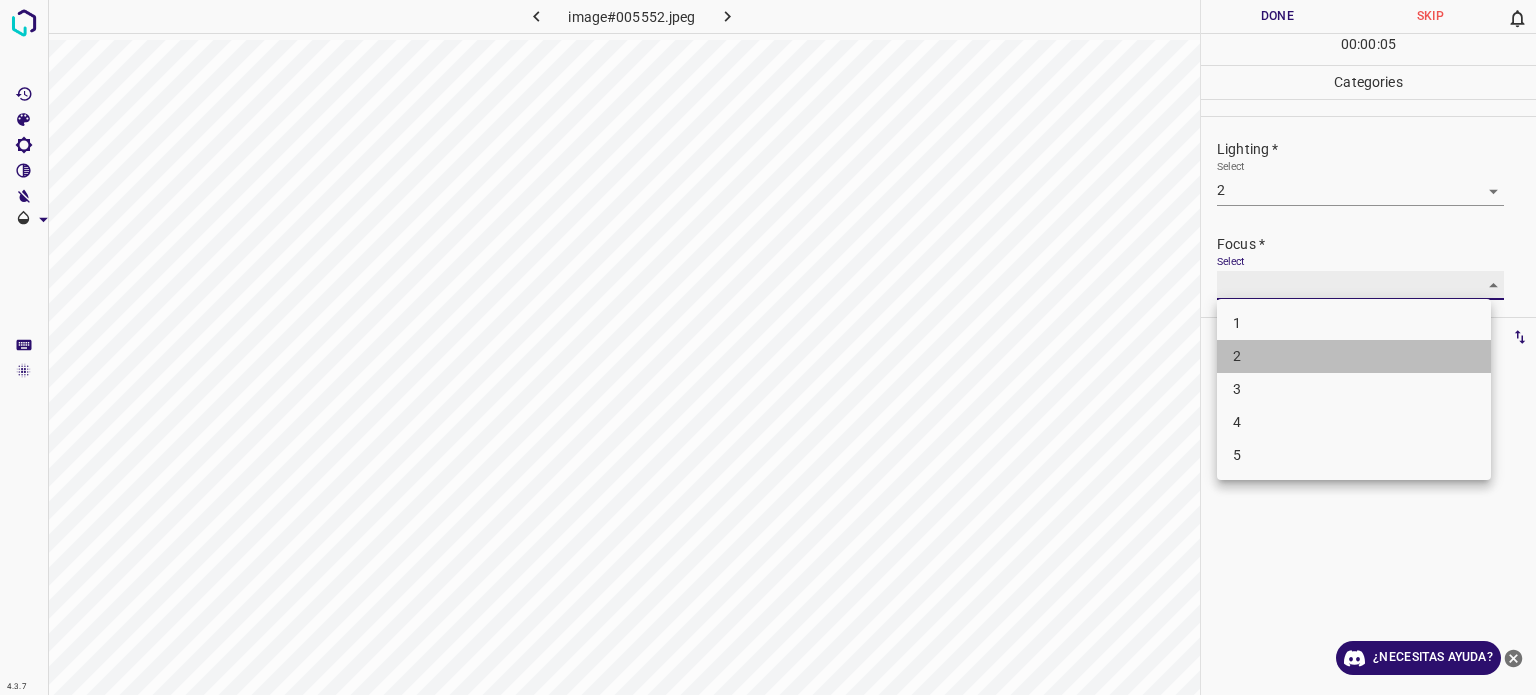 type on "2" 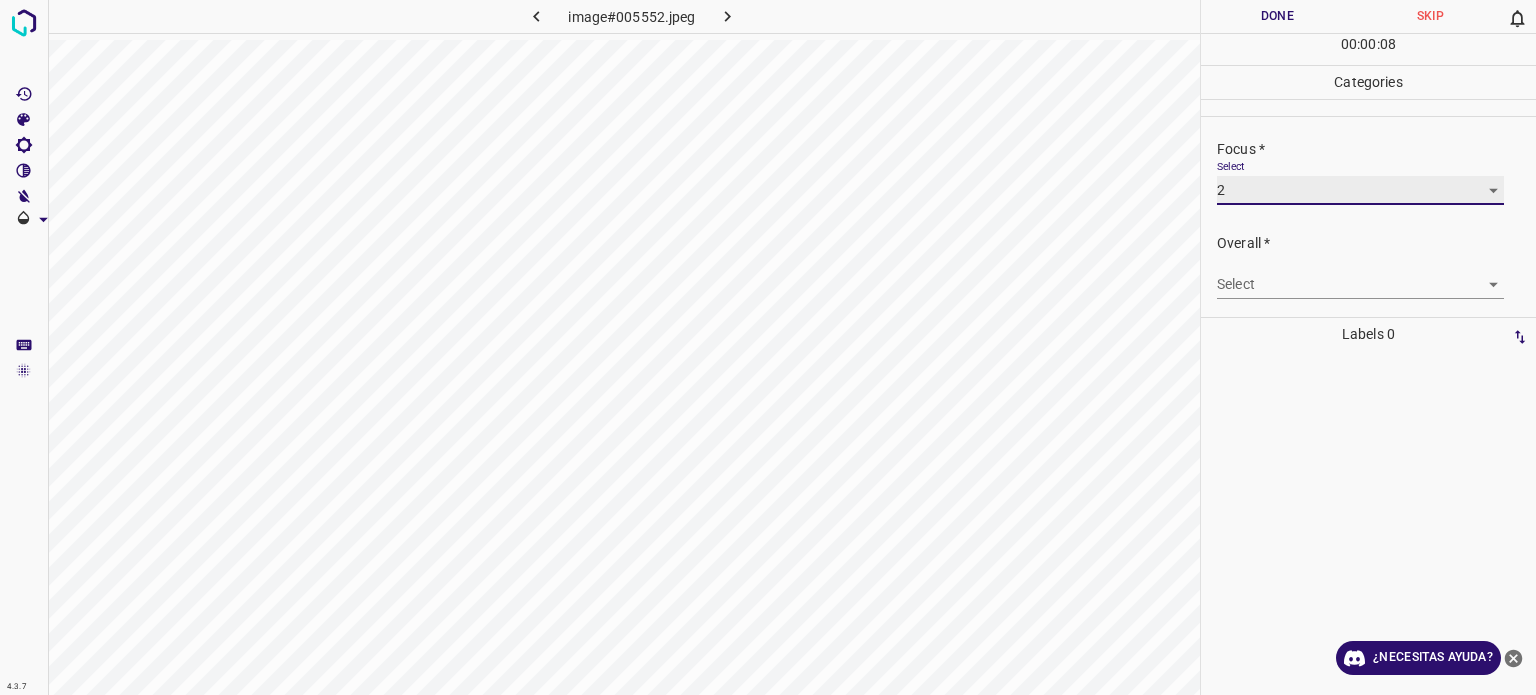 scroll, scrollTop: 98, scrollLeft: 0, axis: vertical 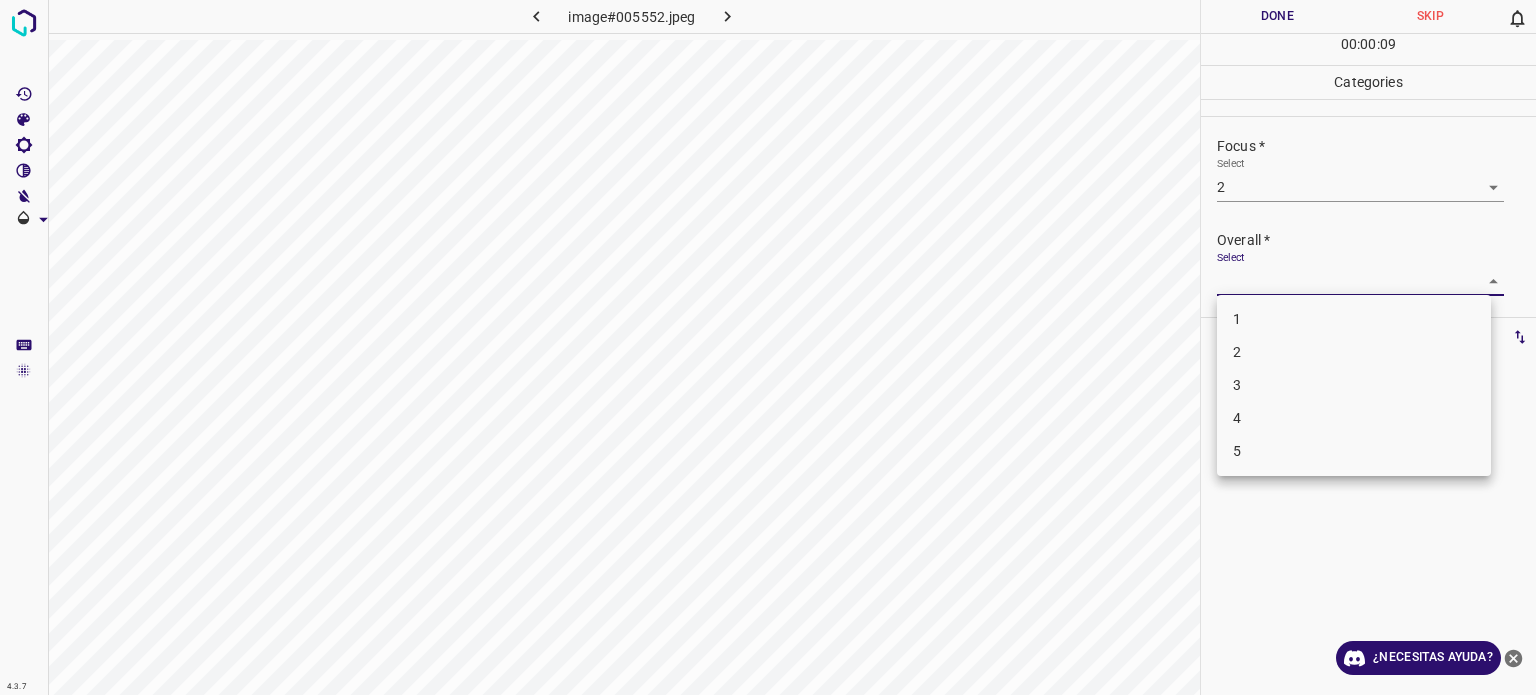 click on "4.3.7 image#005552.jpeg Done Skip 0 00   : 00   : 09   Categories Lighting *  Select 2 2 Focus *  Select 2 2 Overall *  Select ​ Labels   0 Categories 1 Lighting 2 Focus 3 Overall Tools Space Change between modes (Draw & Edit) I Auto labeling R Restore zoom M Zoom in N Zoom out Delete Delete selecte label Filters Z Restore filters X Saturation filter C Brightness filter V Contrast filter B Gray scale filter General O Download ¿Necesitas ayuda? Texto original Valora esta traducción Tu opinión servirá para ayudar a mejorar el Traductor de Google - Texto - Esconder - Borrar 1 2 3 4 5" at bounding box center (768, 347) 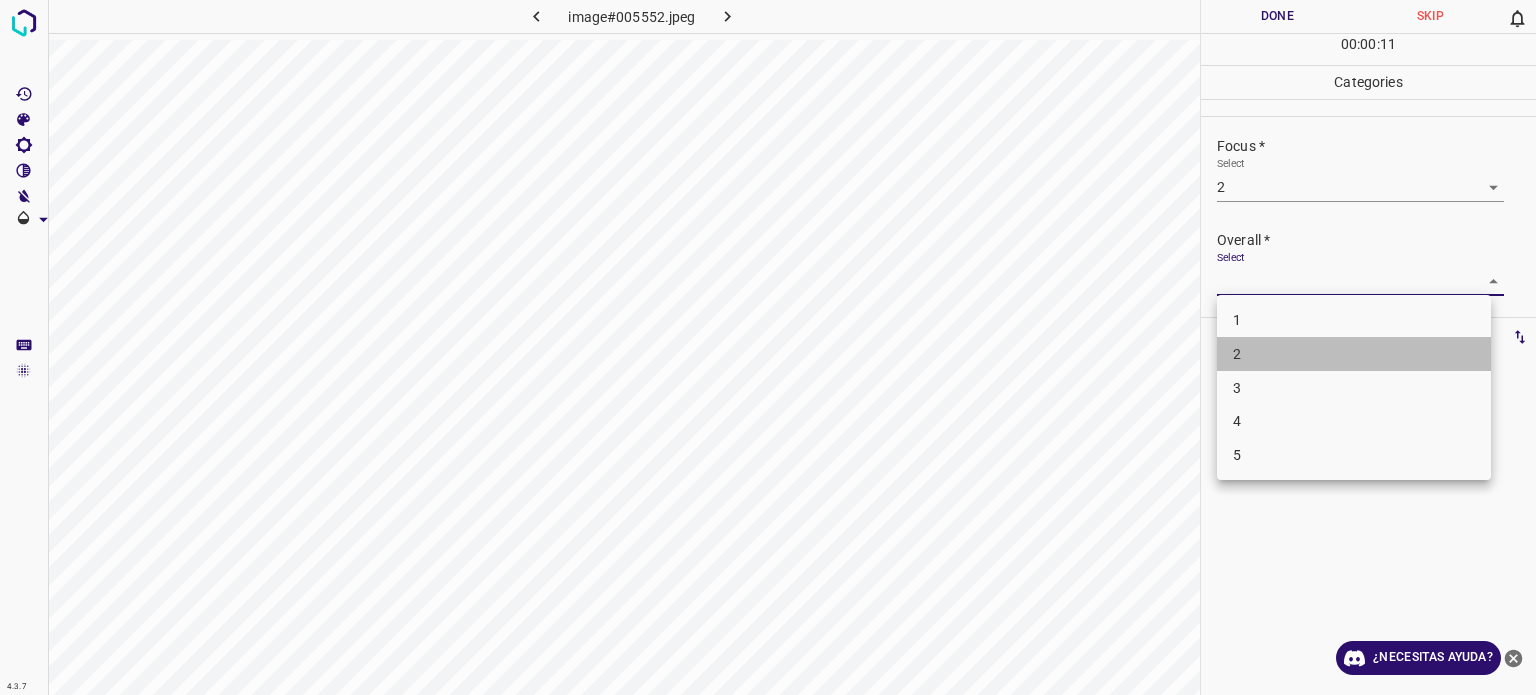 click on "2" at bounding box center [1237, 354] 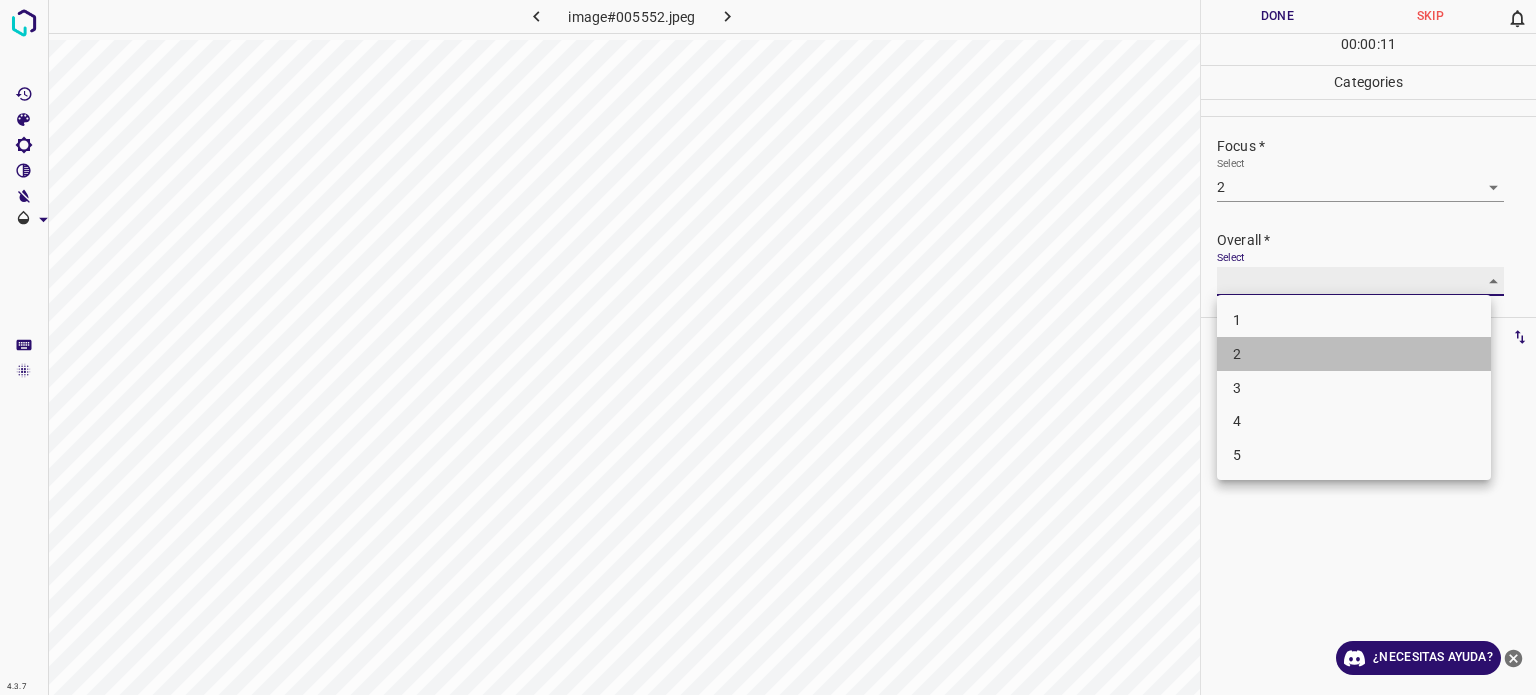 type on "2" 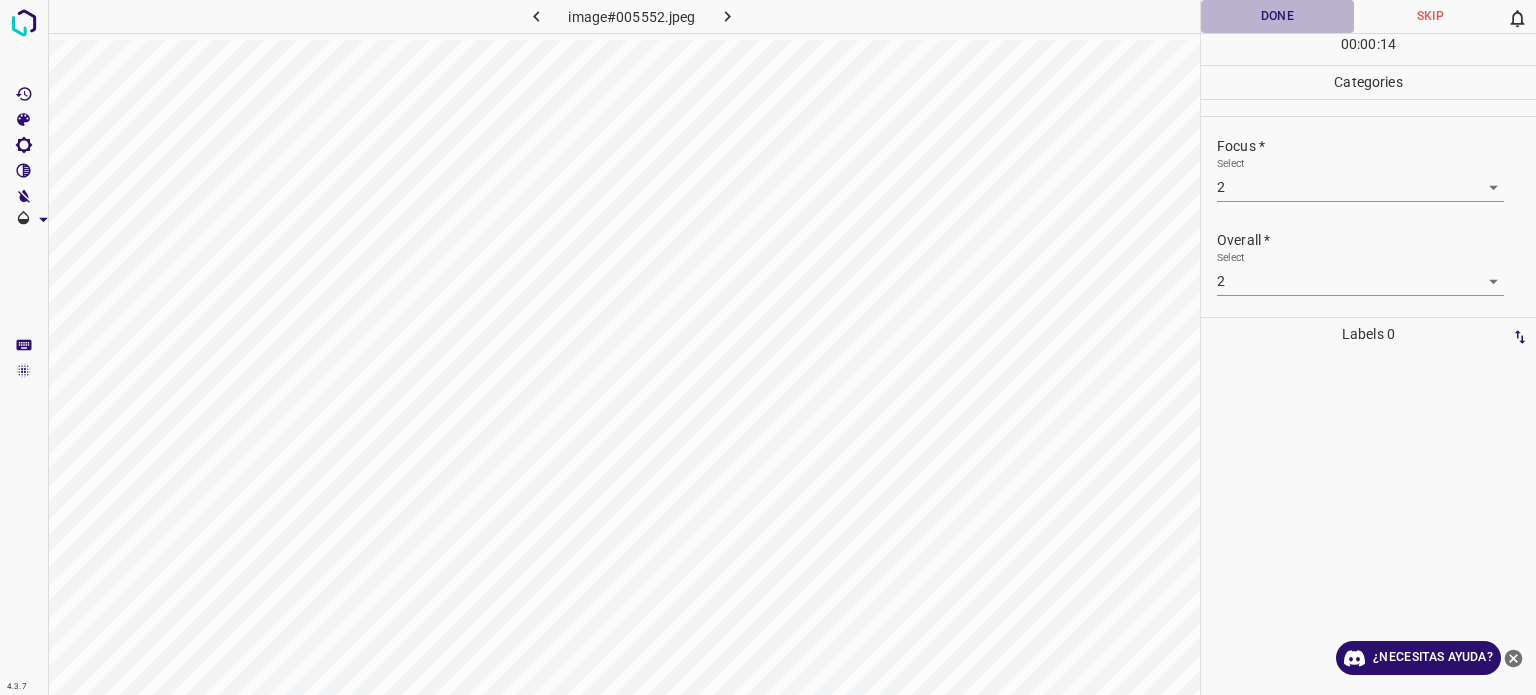 click on "Done" at bounding box center (1277, 16) 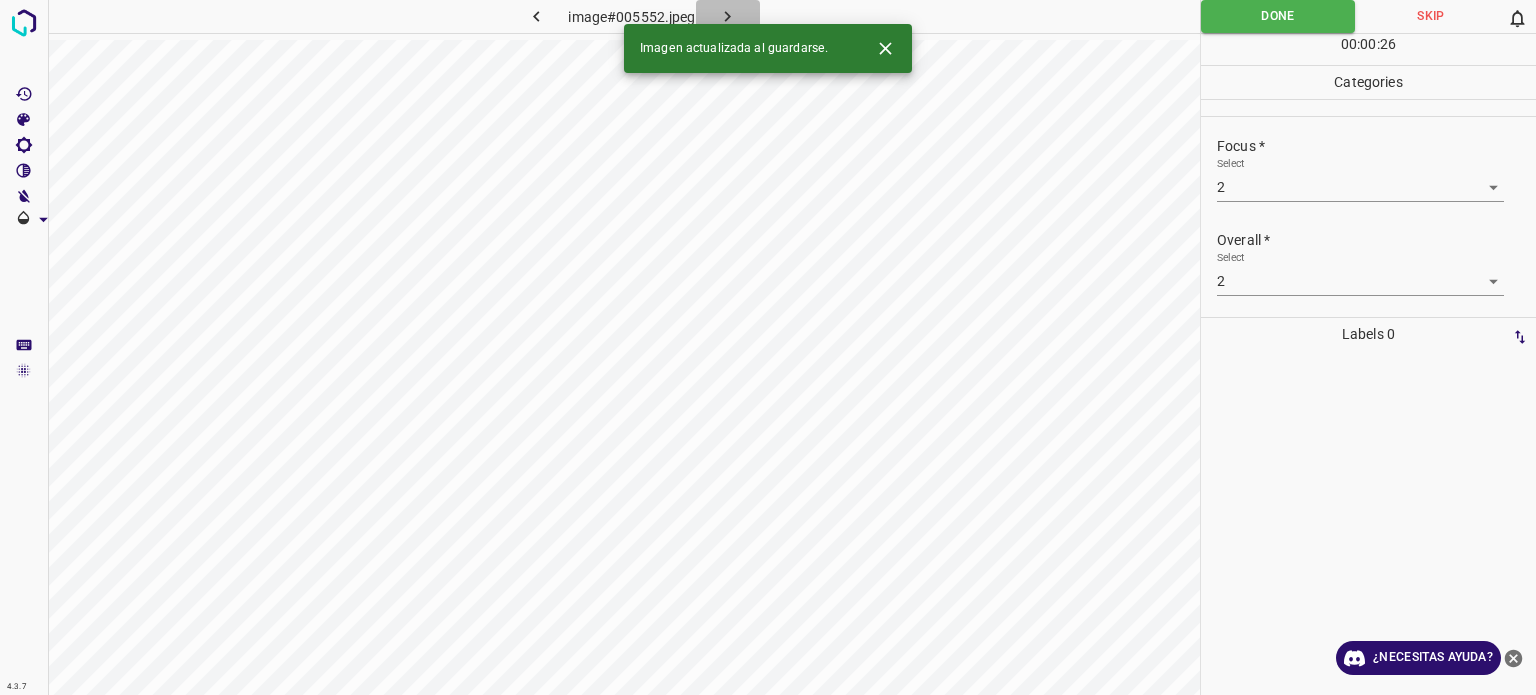 click 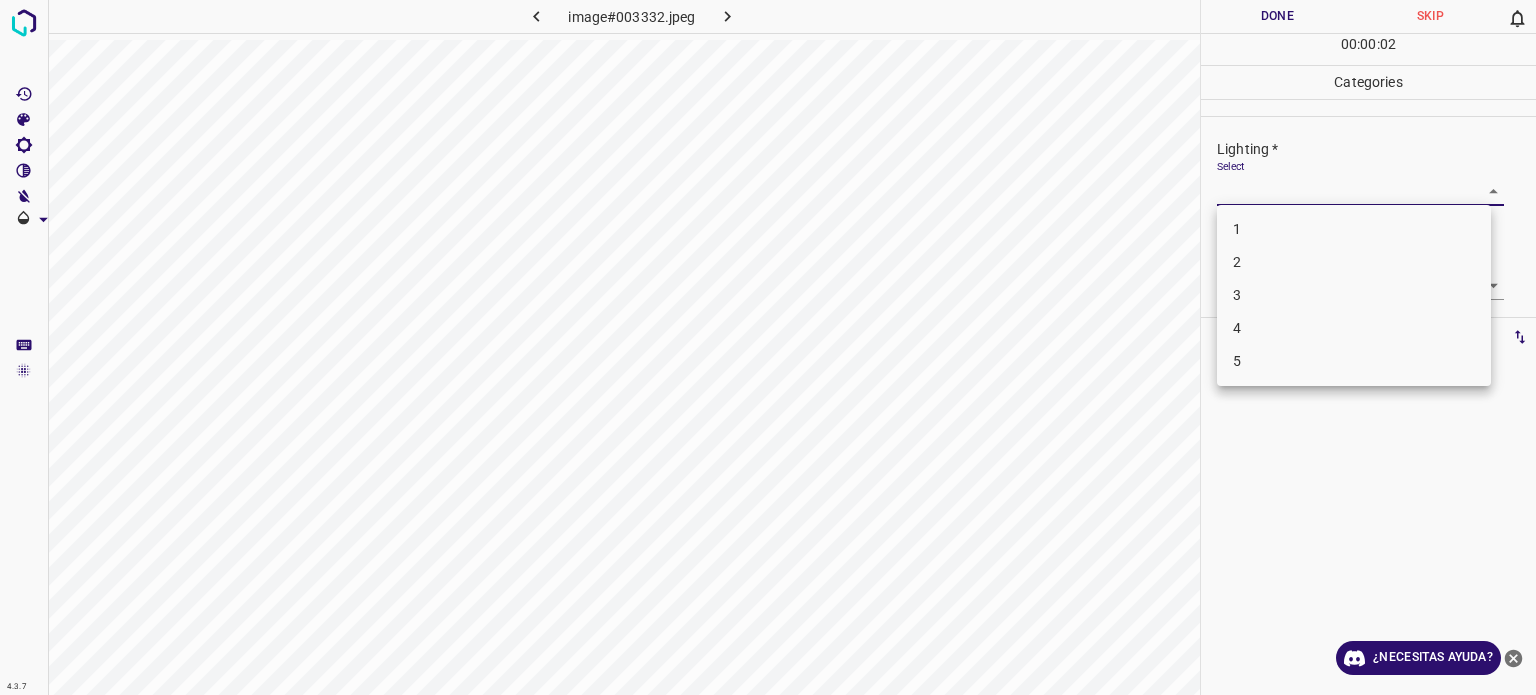 click on "4.3.7 image#003332.jpeg Done Skip 0 00   : 00   : 02   Categories Lighting *  Select ​ Focus *  Select ​ Overall *  Select ​ Labels   0 Categories 1 Lighting 2 Focus 3 Overall Tools Space Change between modes (Draw & Edit) I Auto labeling R Restore zoom M Zoom in N Zoom out Delete Delete selecte label Filters Z Restore filters X Saturation filter C Brightness filter V Contrast filter B Gray scale filter General O Download ¿Necesitas ayuda? Texto original Valora esta traducción Tu opinión servirá para ayudar a mejorar el Traductor de Google - Texto - Esconder - Borrar 1 2 3 4 5" at bounding box center [768, 347] 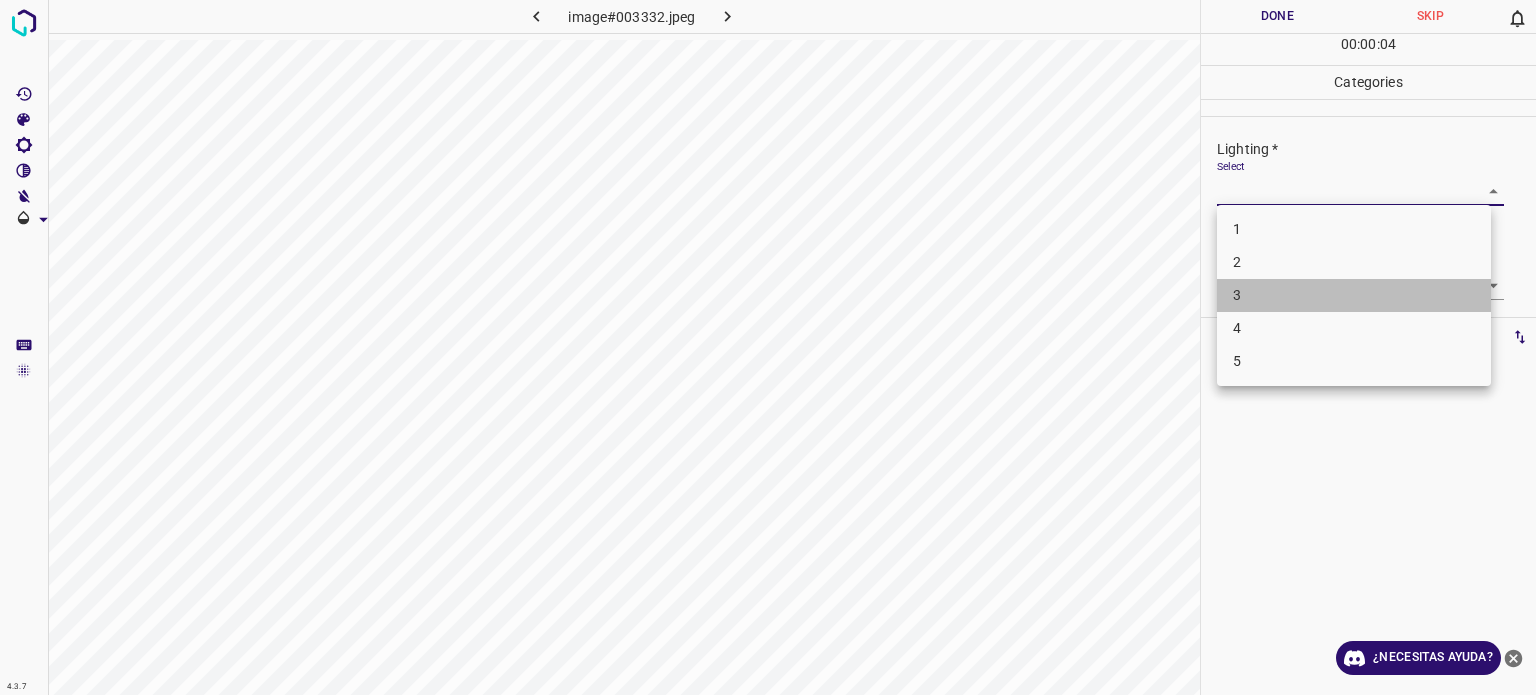click on "3" at bounding box center (1354, 295) 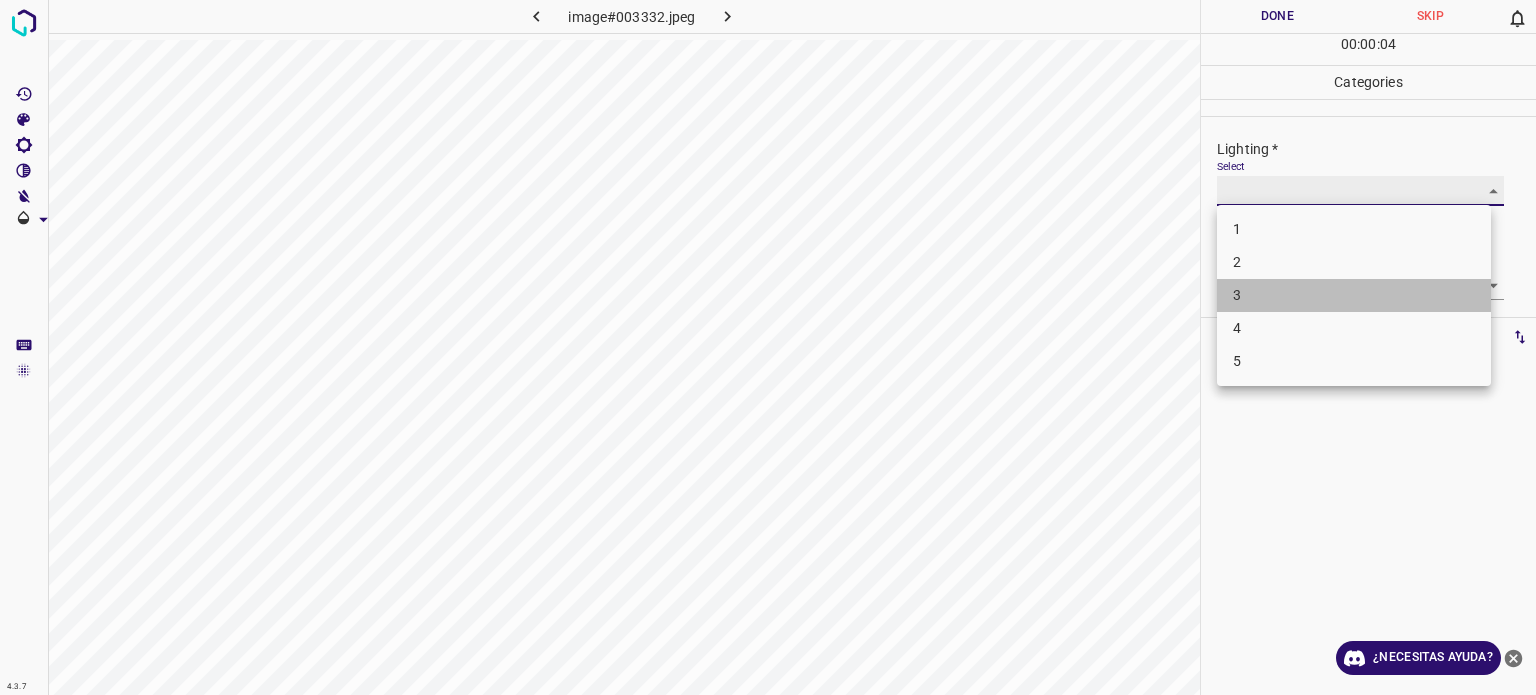type on "3" 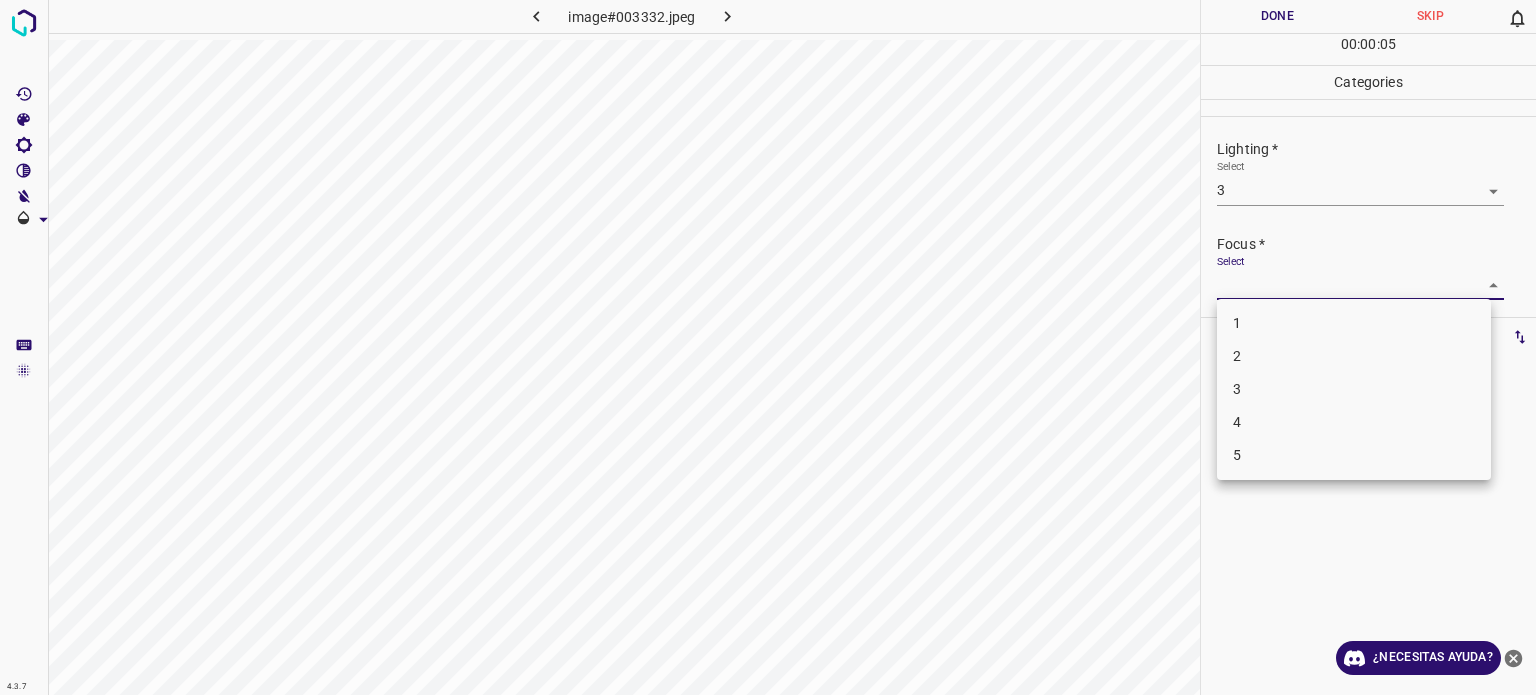 click on "4.3.7 image#003332.jpeg Done Skip 0 00   : 00   : 05   Categories Lighting *  Select 3 3 Focus *  Select ​ Overall *  Select ​ Labels   0 Categories 1 Lighting 2 Focus 3 Overall Tools Space Change between modes (Draw & Edit) I Auto labeling R Restore zoom M Zoom in N Zoom out Delete Delete selecte label Filters Z Restore filters X Saturation filter C Brightness filter V Contrast filter B Gray scale filter General O Download ¿Necesitas ayuda? Texto original Valora esta traducción Tu opinión servirá para ayudar a mejorar el Traductor de Google - Texto - Esconder - Borrar 1 2 3 4 5" at bounding box center (768, 347) 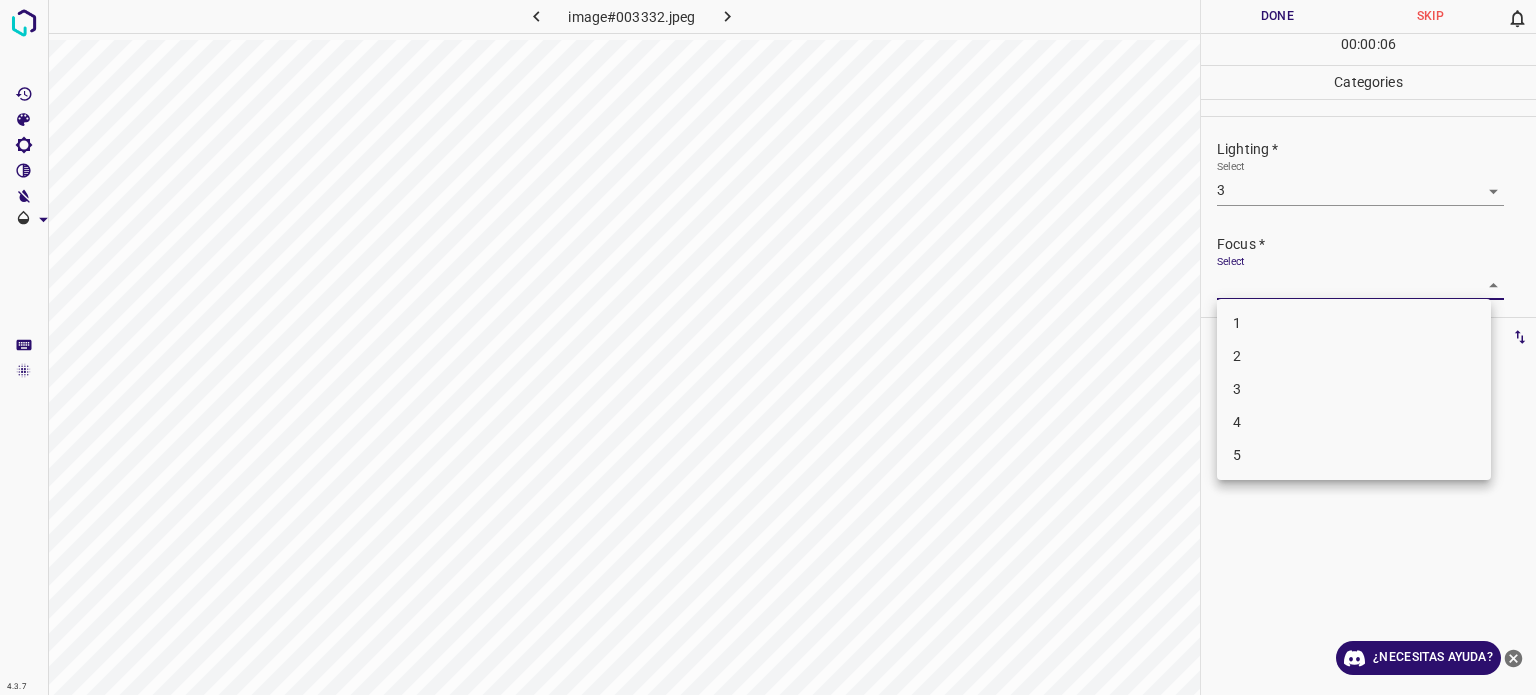 click on "3" at bounding box center (1354, 389) 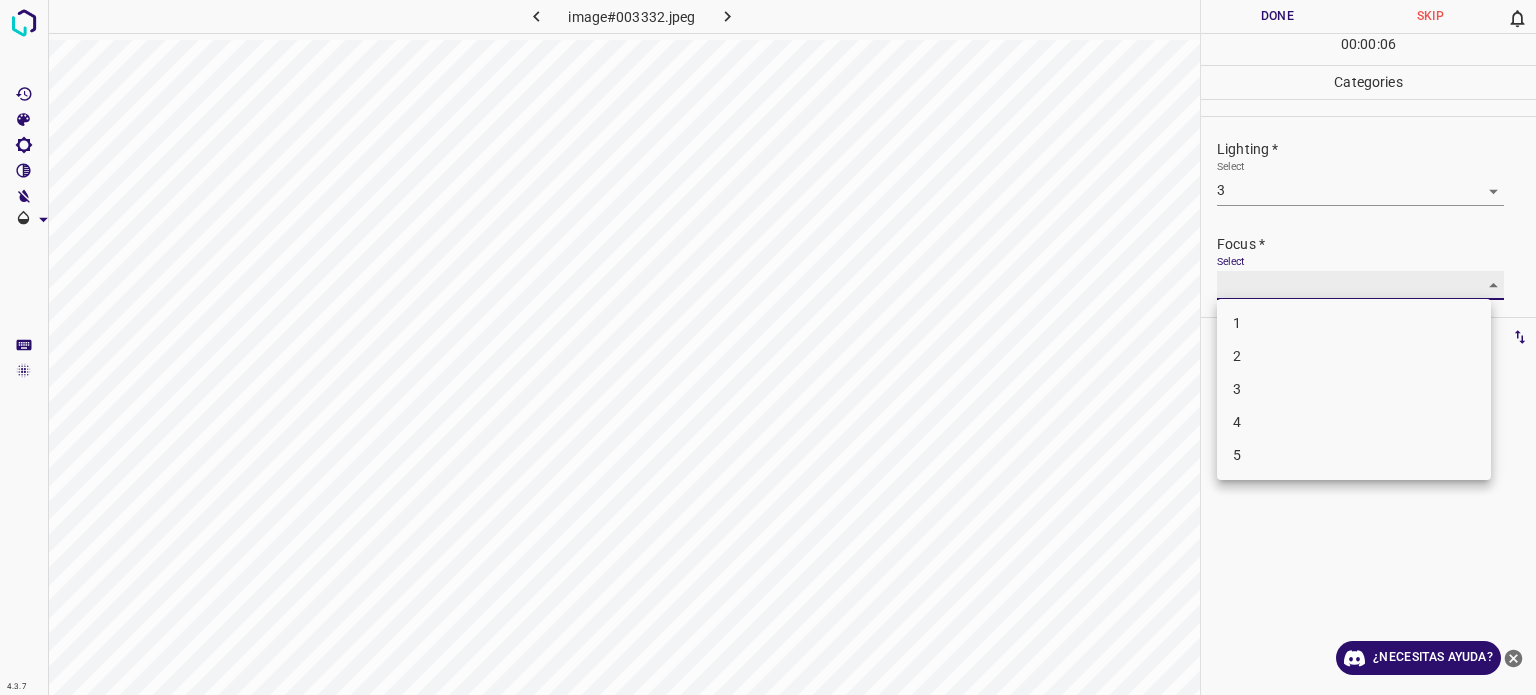 type on "3" 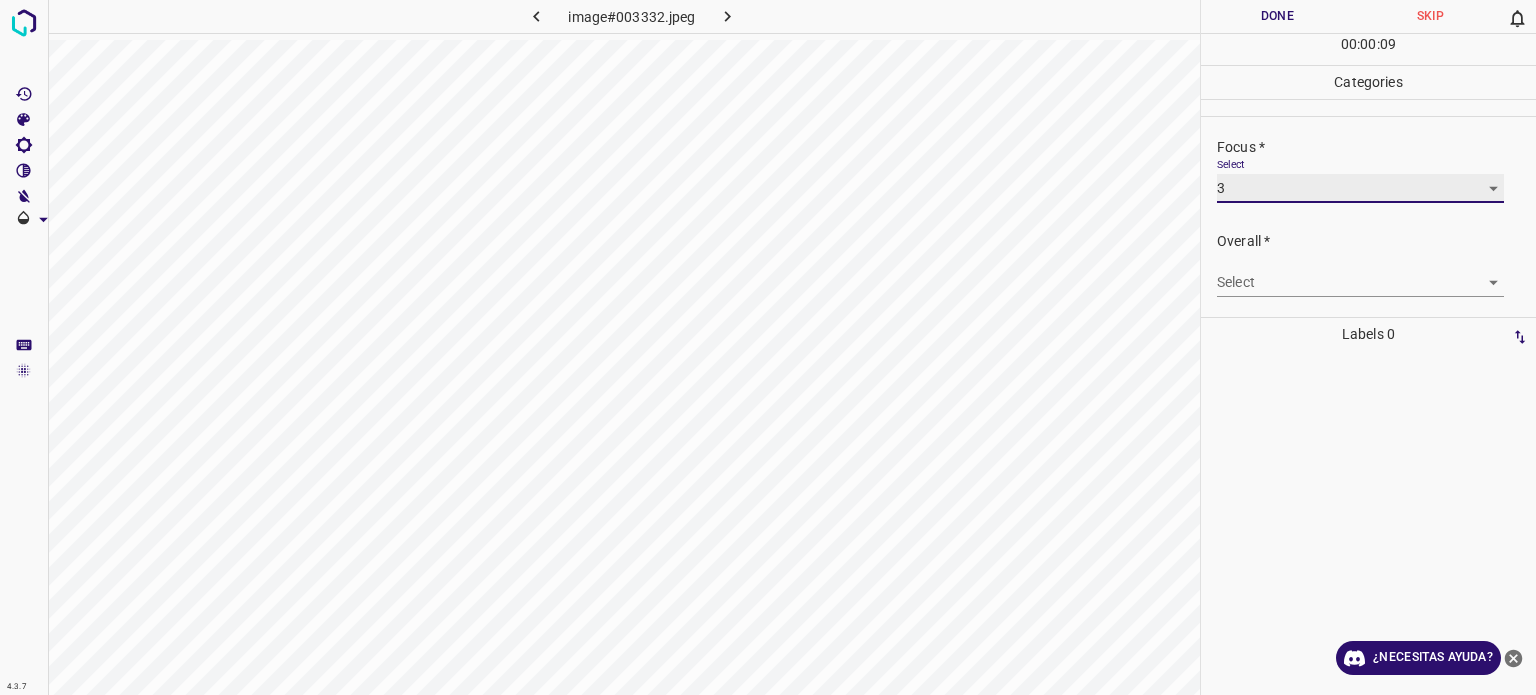 scroll, scrollTop: 98, scrollLeft: 0, axis: vertical 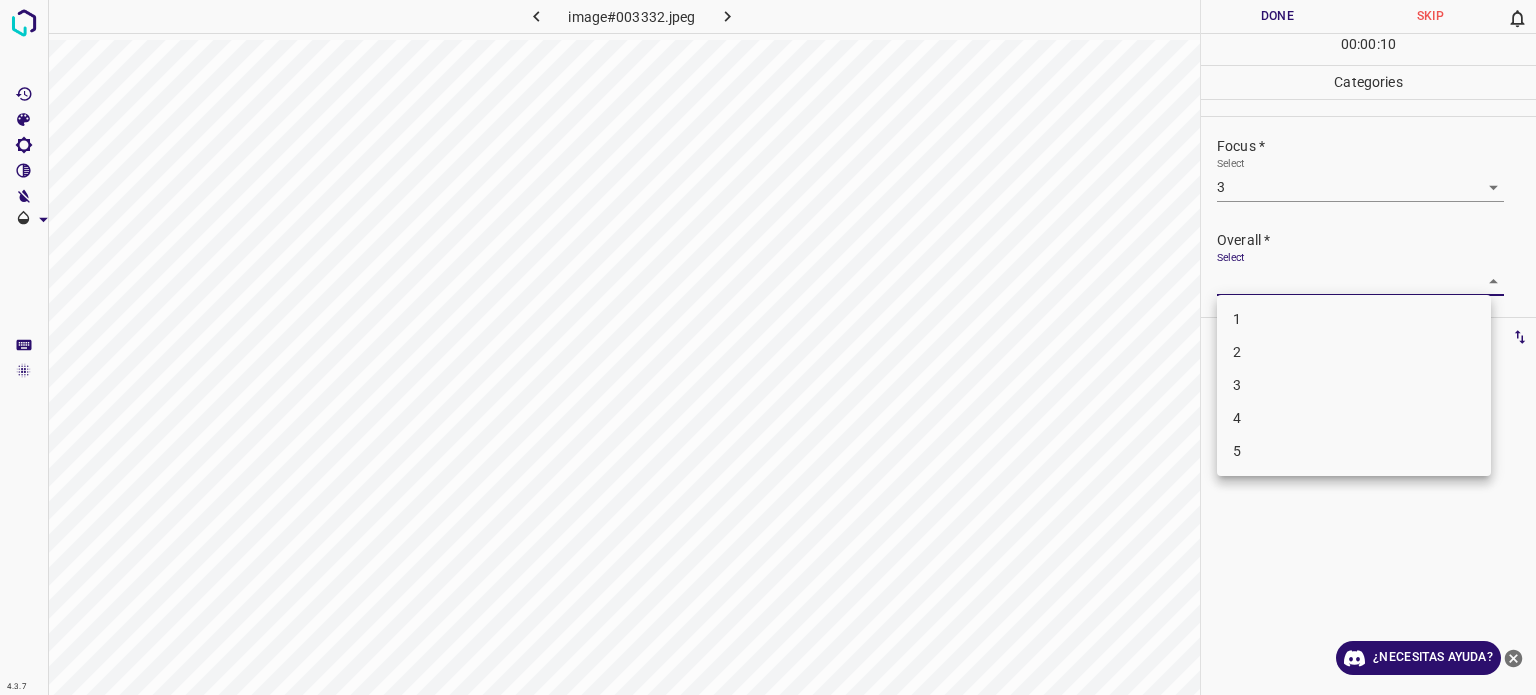 click on "4.3.7 image#003332.jpeg Done Skip 0 00   : 00   : 10   Categories Lighting *  Select 3 3 Focus *  Select 3 3 Overall *  Select ​ Labels   0 Categories 1 Lighting 2 Focus 3 Overall Tools Space Change between modes (Draw & Edit) I Auto labeling R Restore zoom M Zoom in N Zoom out Delete Delete selecte label Filters Z Restore filters X Saturation filter C Brightness filter V Contrast filter B Gray scale filter General O Download ¿Necesitas ayuda? Texto original Valora esta traducción Tu opinión servirá para ayudar a mejorar el Traductor de Google - Texto - Esconder - Borrar 1 2 3 4 5" at bounding box center [768, 347] 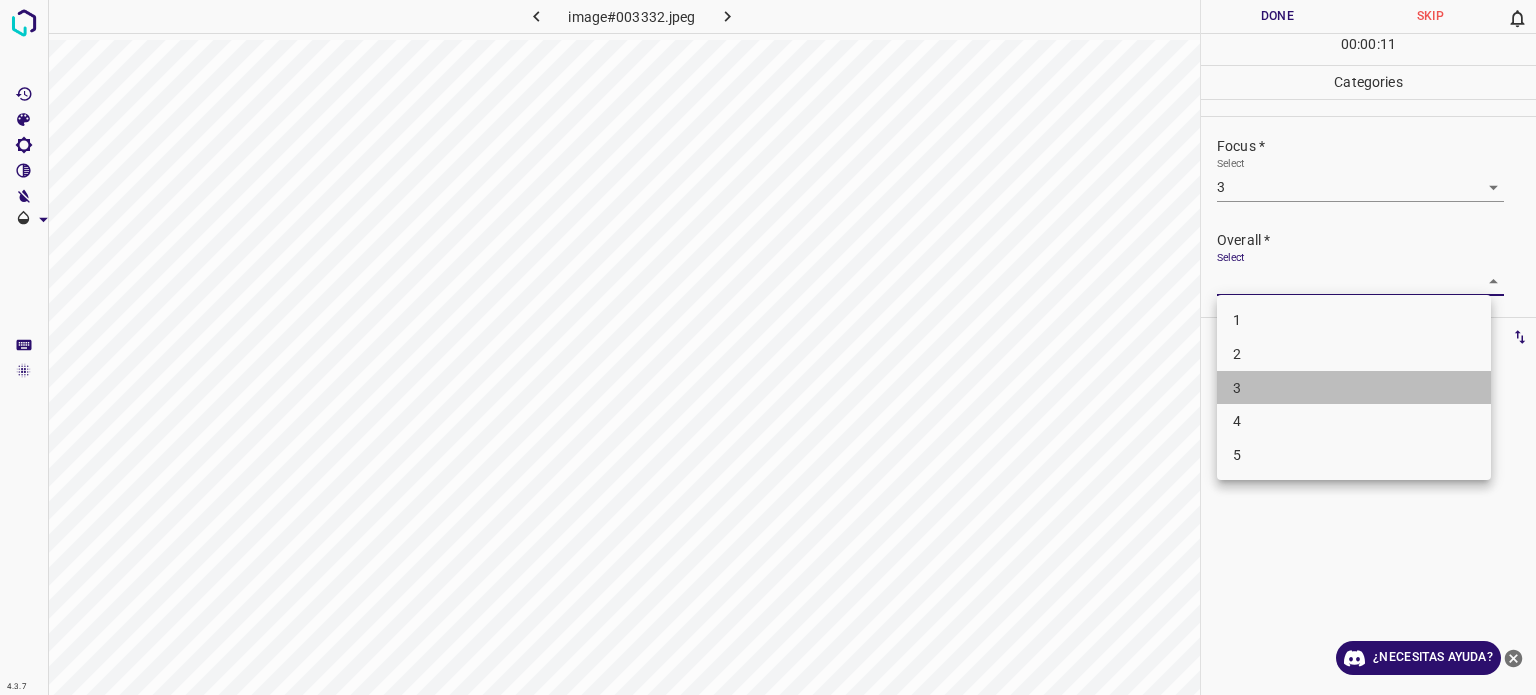 click on "3" at bounding box center [1354, 388] 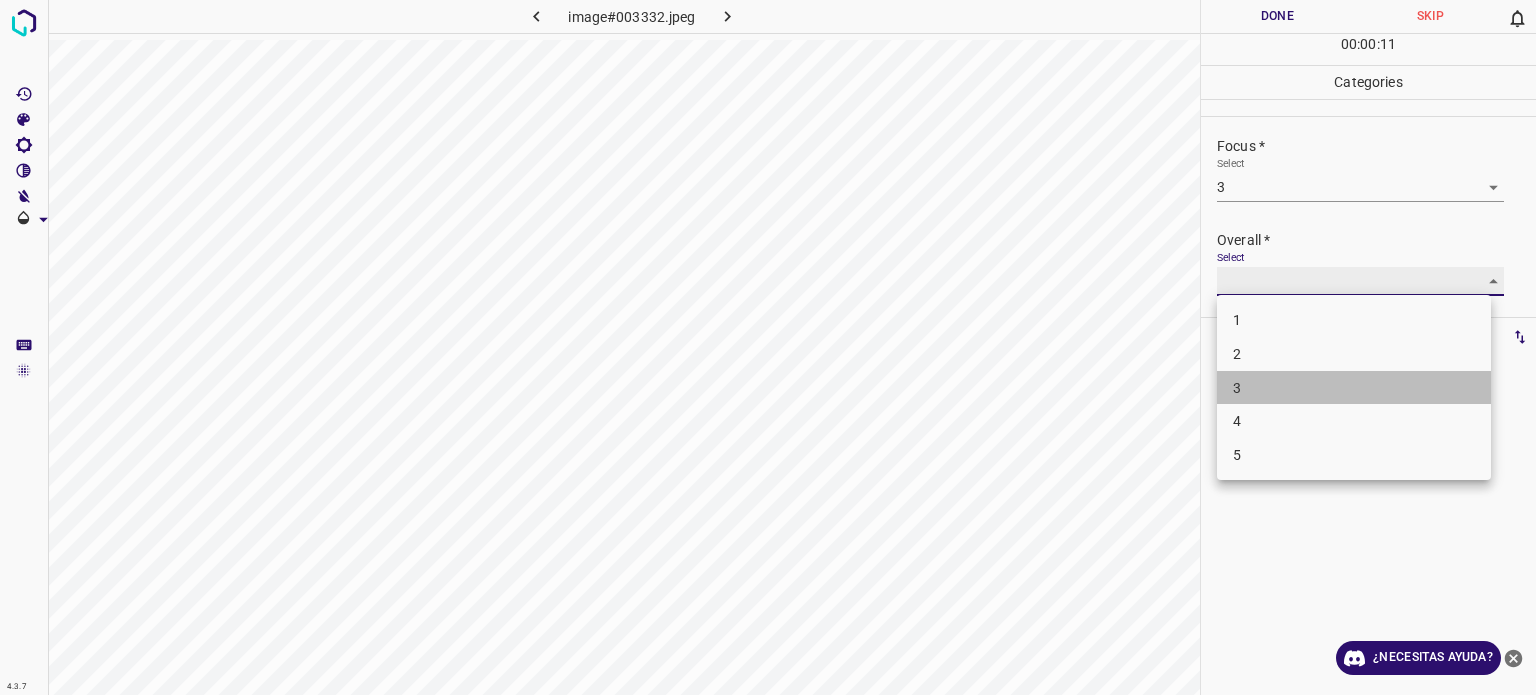 type on "3" 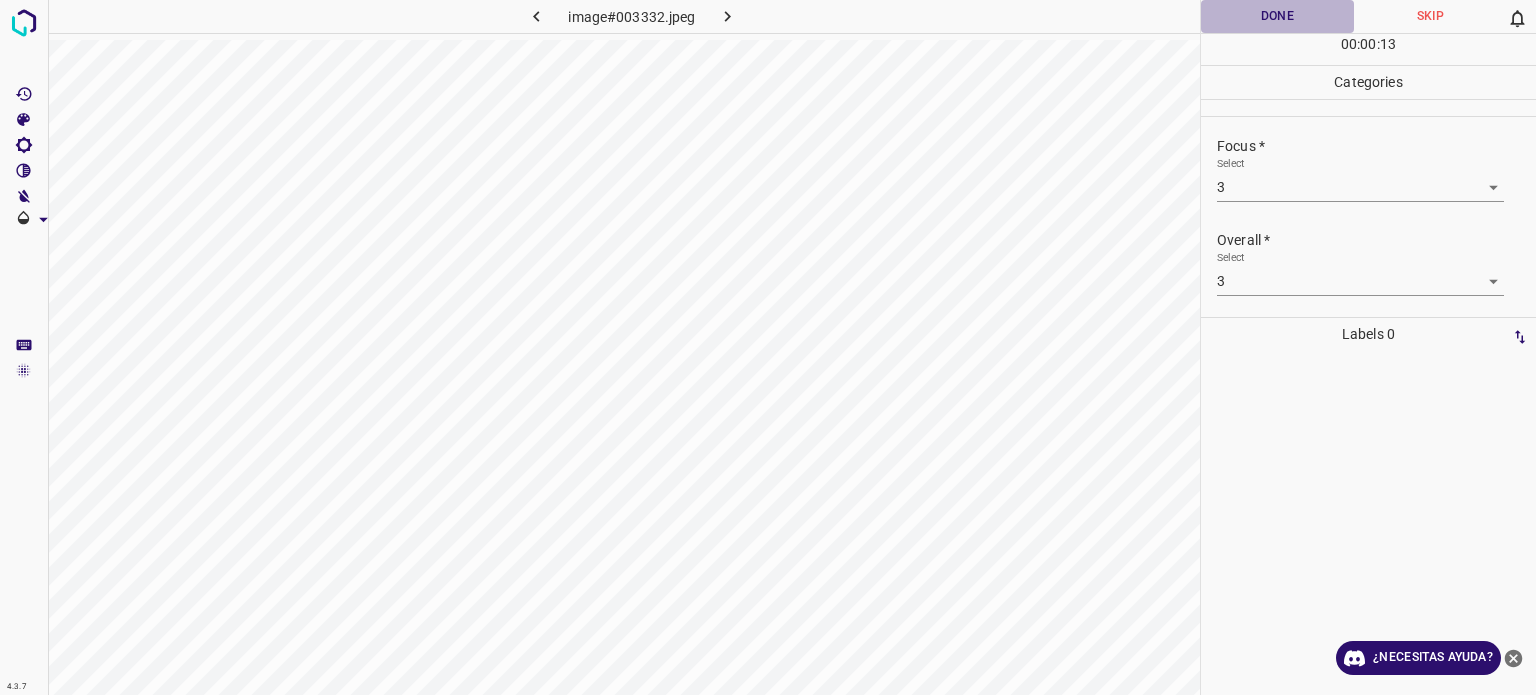 click on "Done" at bounding box center [1277, 16] 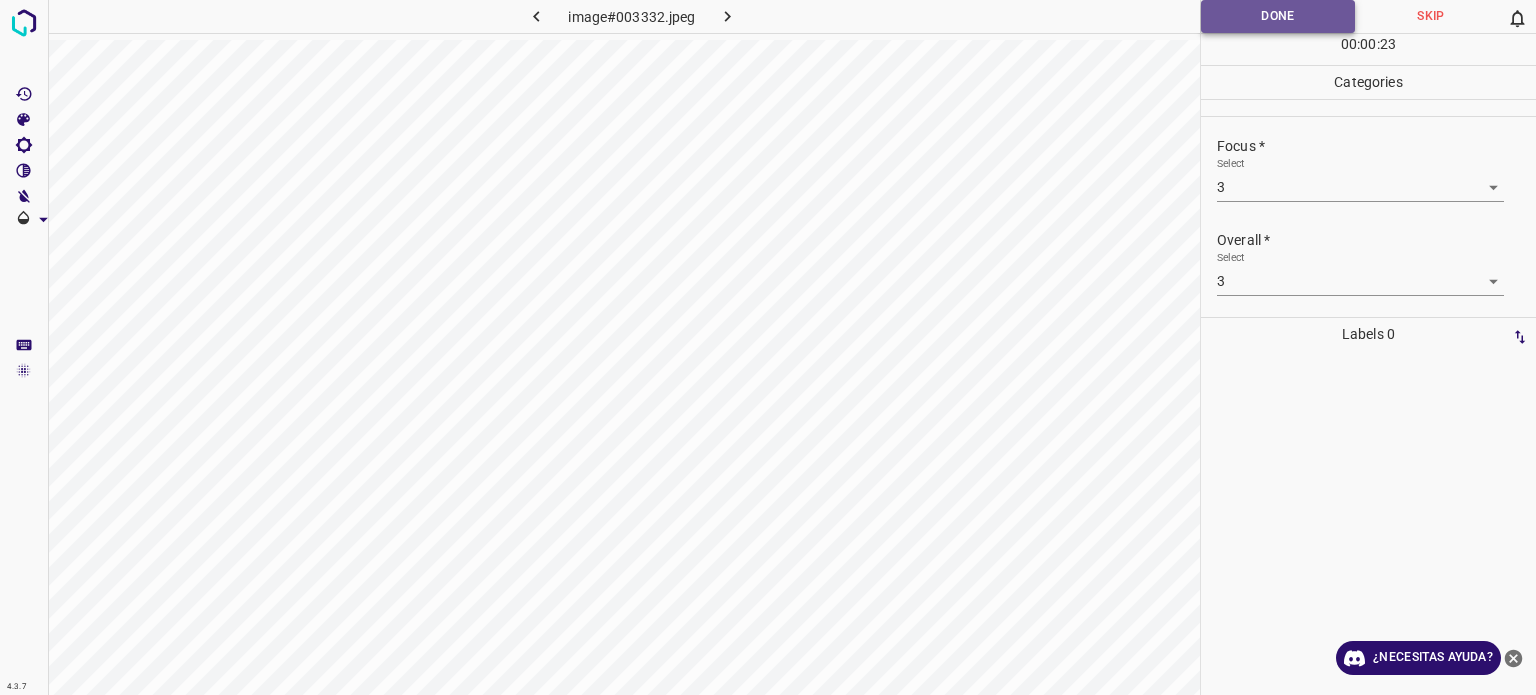 click on "Done" at bounding box center (1278, 16) 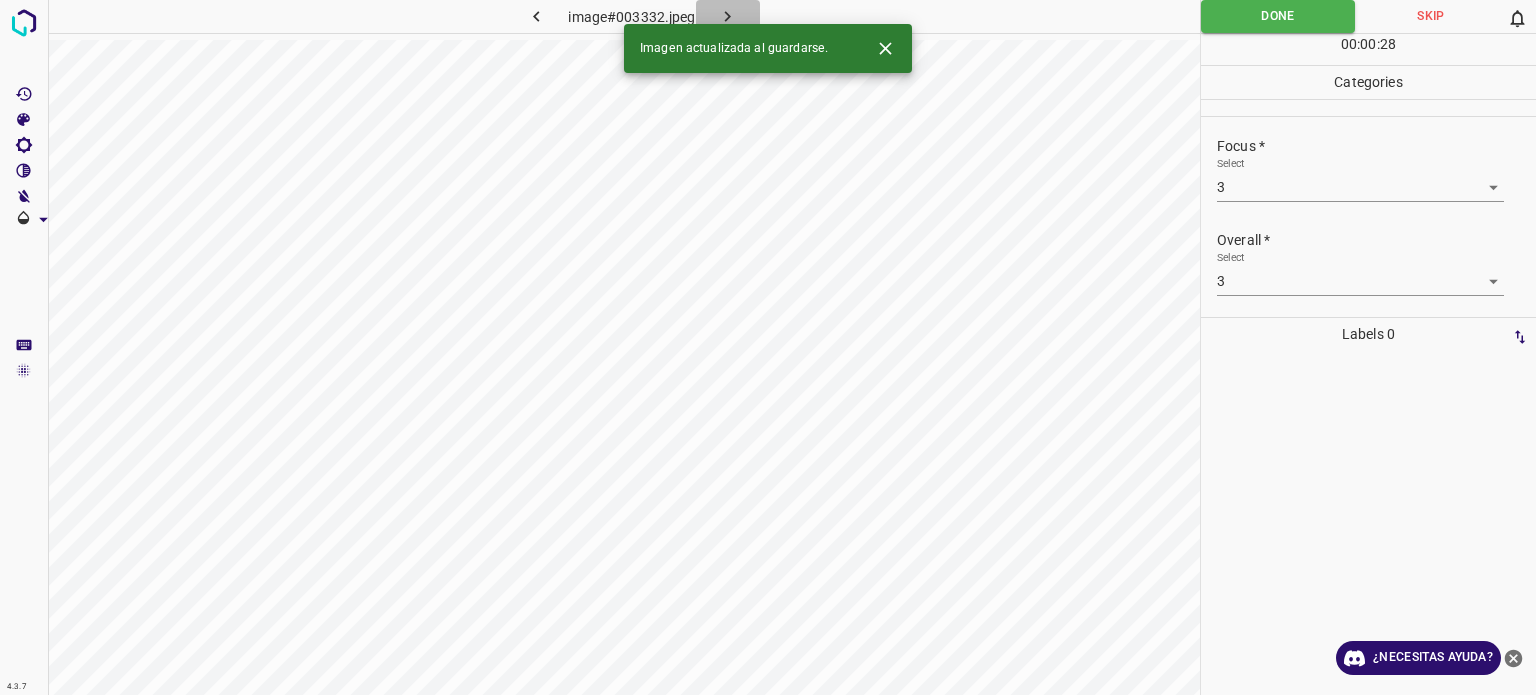 click 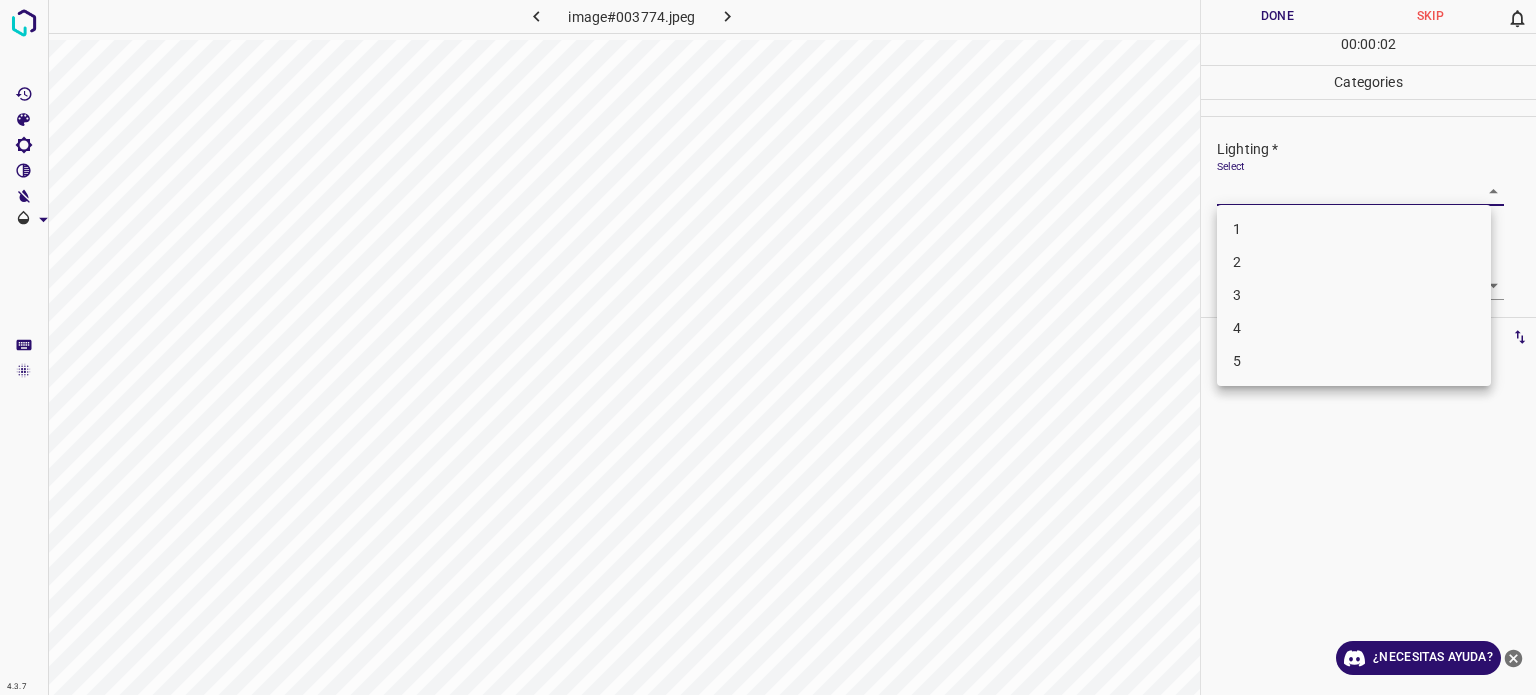 click on "4.3.7 image#003774.jpeg Done Skip 0 00   : 00   : 02   Categories Lighting *  Select ​ Focus *  Select ​ Overall *  Select ​ Labels   0 Categories 1 Lighting 2 Focus 3 Overall Tools Space Change between modes (Draw & Edit) I Auto labeling R Restore zoom M Zoom in N Zoom out Delete Delete selecte label Filters Z Restore filters X Saturation filter C Brightness filter V Contrast filter B Gray scale filter General O Download ¿Necesitas ayuda? Texto original Valora esta traducción Tu opinión servirá para ayudar a mejorar el Traductor de Google - Texto - Esconder - Borrar 1 2 3 4 5" at bounding box center [768, 347] 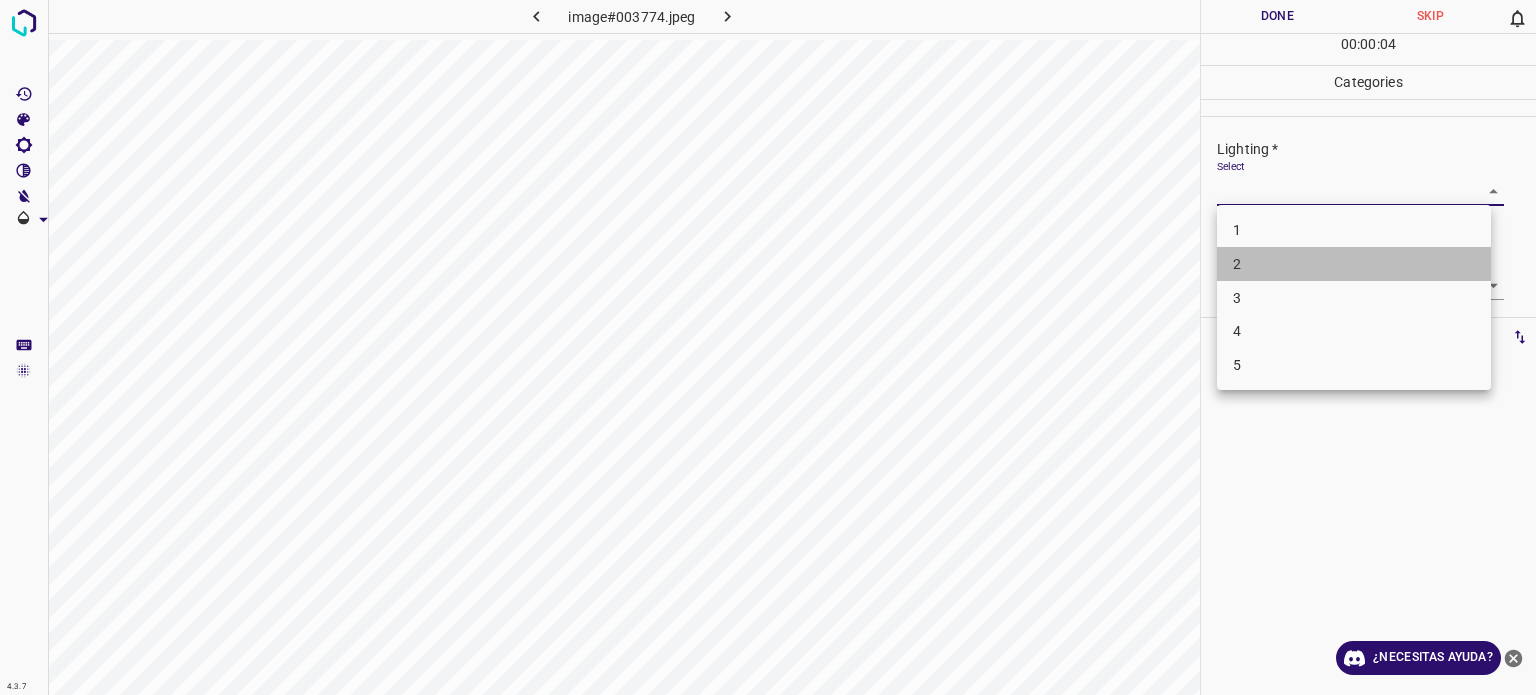 click on "2" at bounding box center [1354, 264] 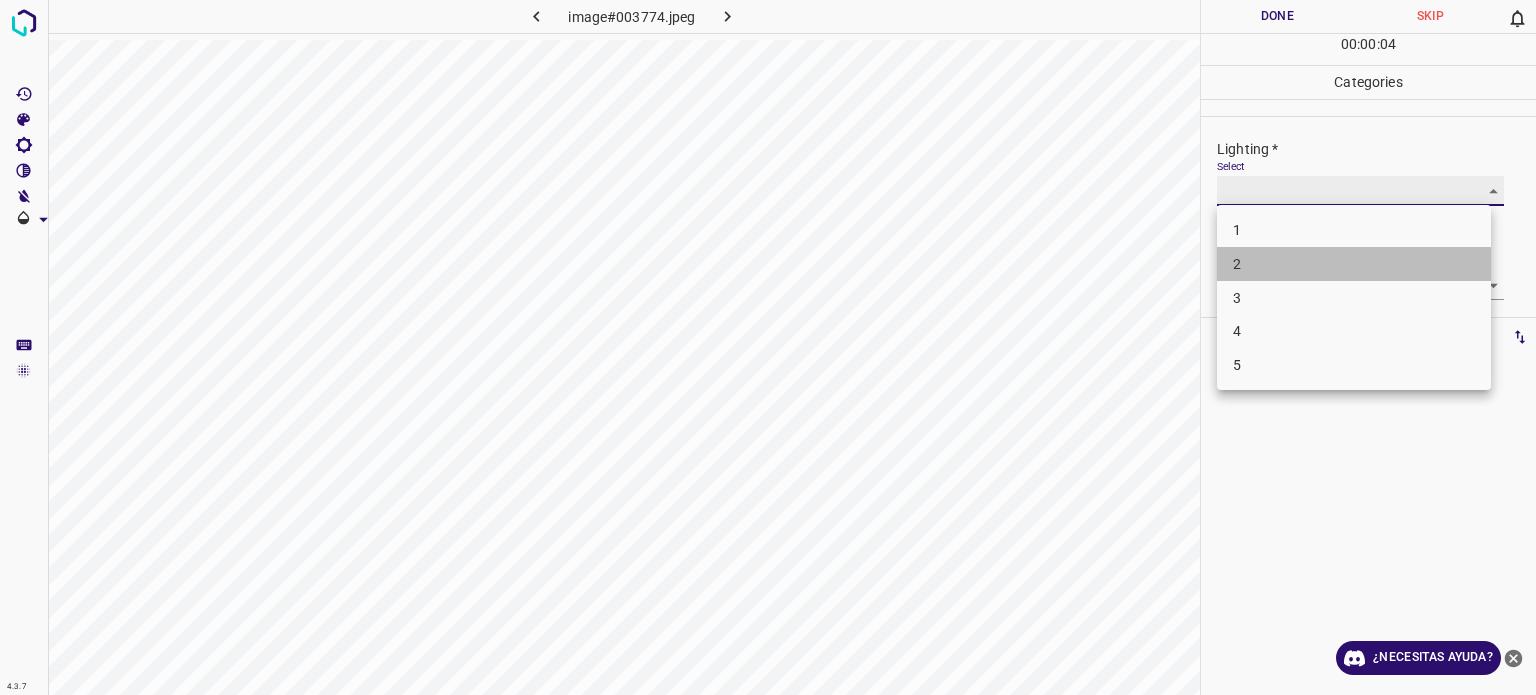 type on "2" 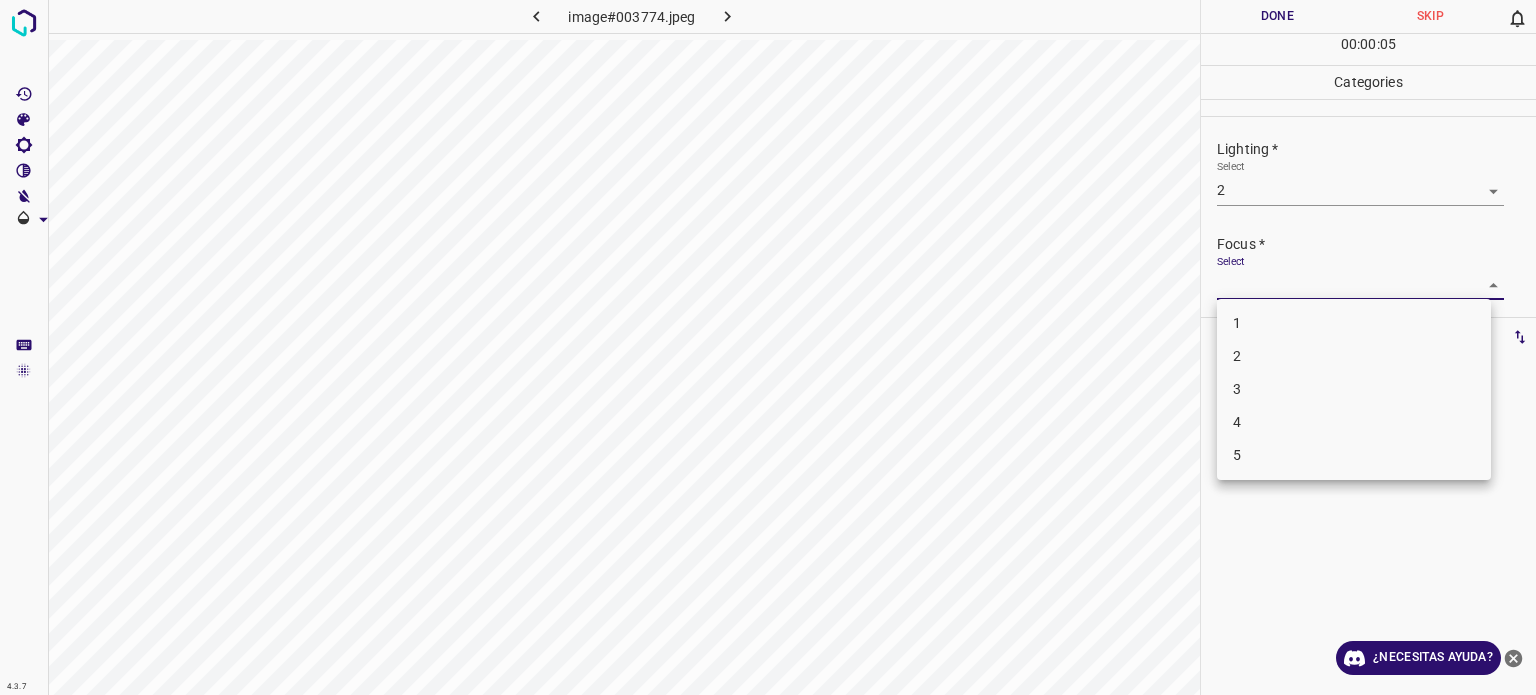 click on "4.3.7 image#003774.jpeg Done Skip 0 00   : 00   : 05   Categories Lighting *  Select 2 2 Focus *  Select ​ Overall *  Select ​ Labels   0 Categories 1 Lighting 2 Focus 3 Overall Tools Space Change between modes (Draw & Edit) I Auto labeling R Restore zoom M Zoom in N Zoom out Delete Delete selecte label Filters Z Restore filters X Saturation filter C Brightness filter V Contrast filter B Gray scale filter General O Download ¿Necesitas ayuda? Texto original Valora esta traducción Tu opinión servirá para ayudar a mejorar el Traductor de Google - Texto - Esconder - Borrar 1 2 3 4 5" at bounding box center [768, 347] 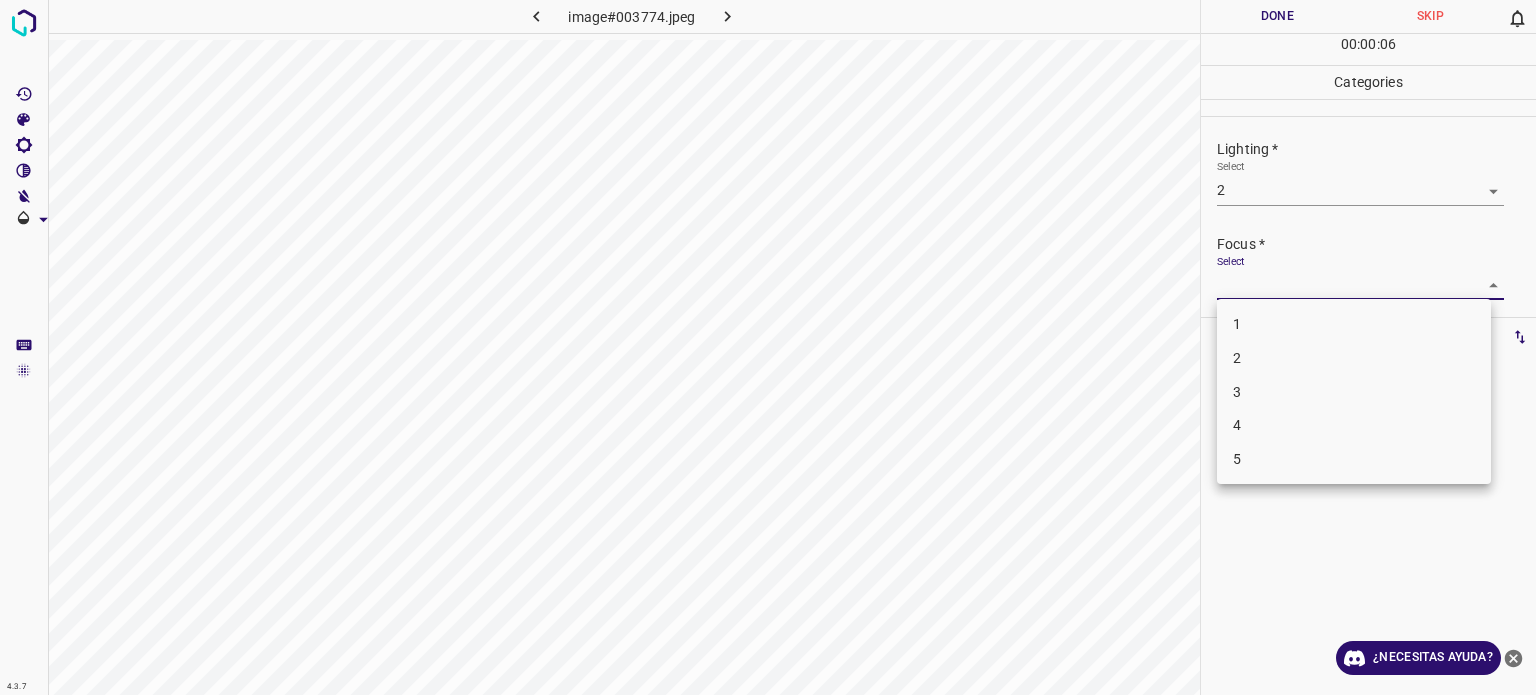click on "2" at bounding box center [1237, 358] 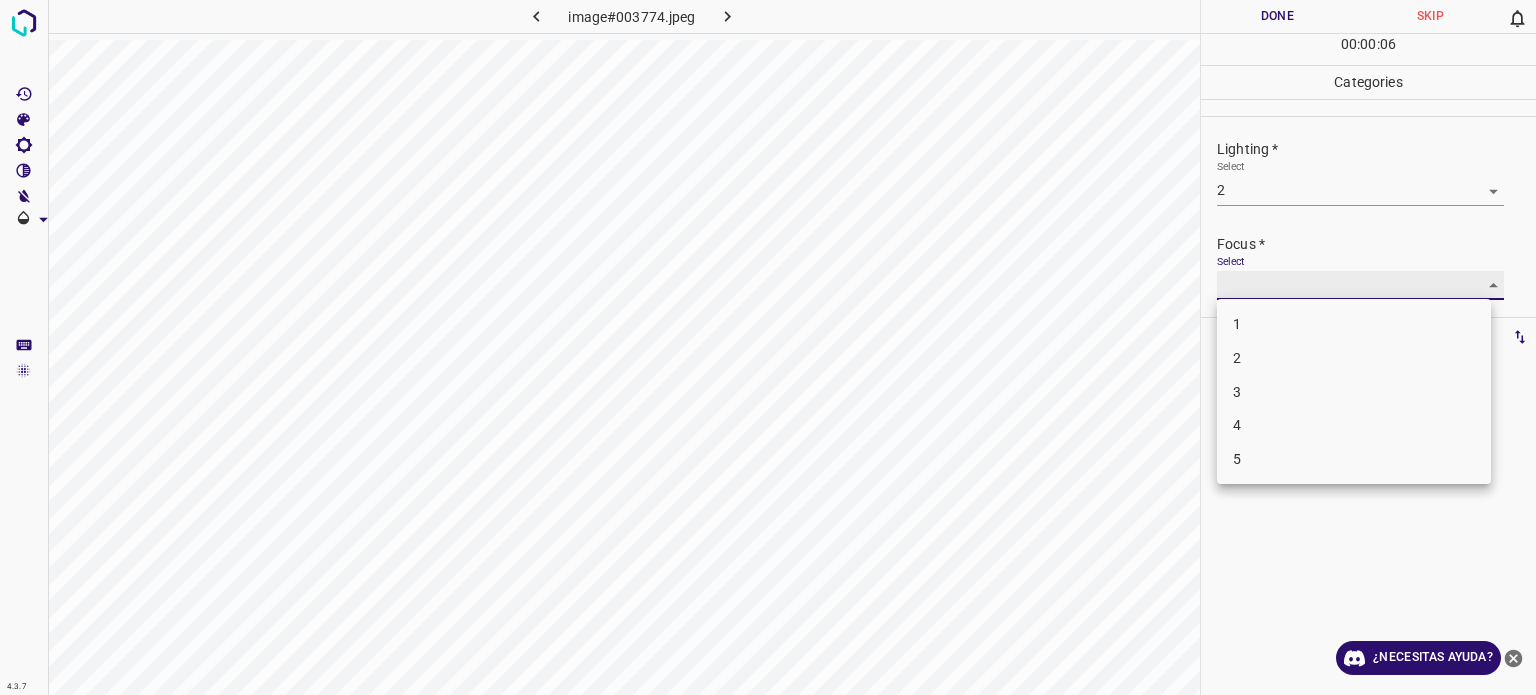 type on "2" 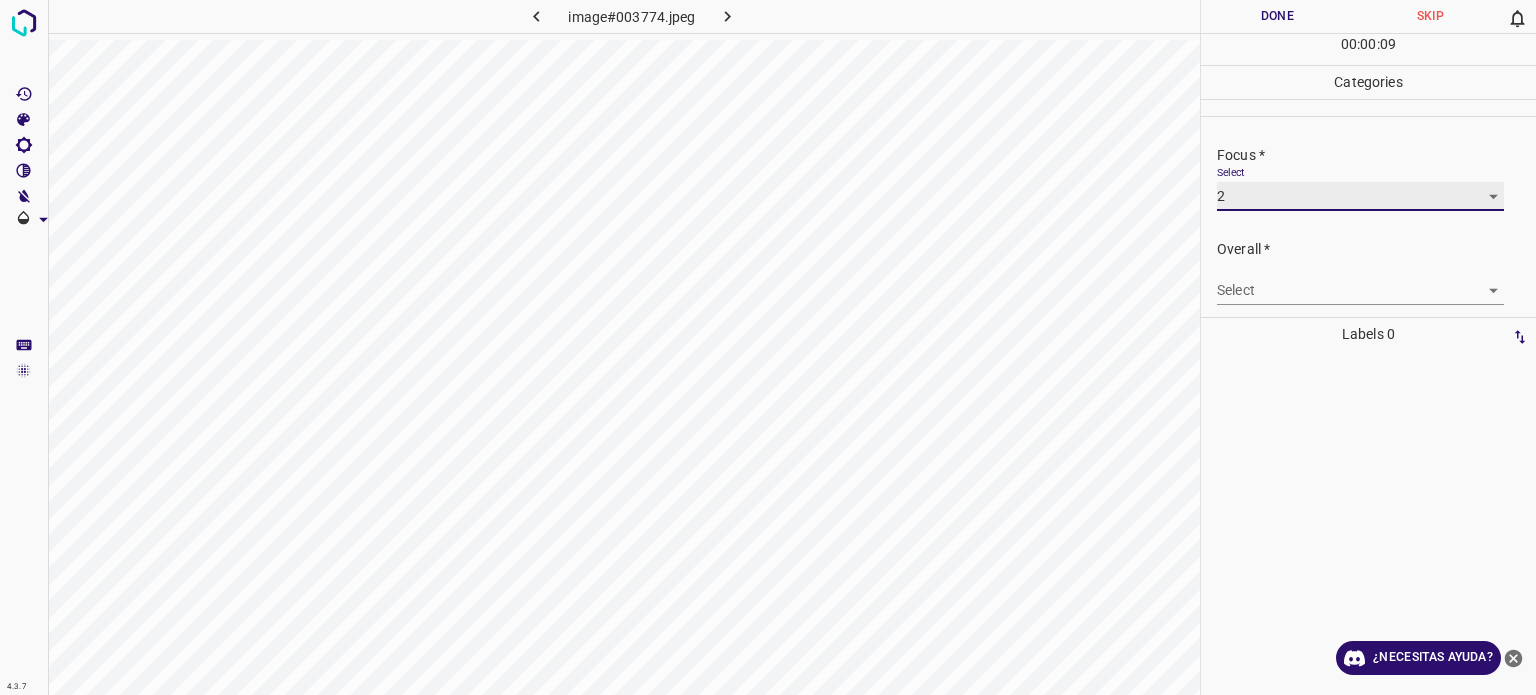 scroll, scrollTop: 98, scrollLeft: 0, axis: vertical 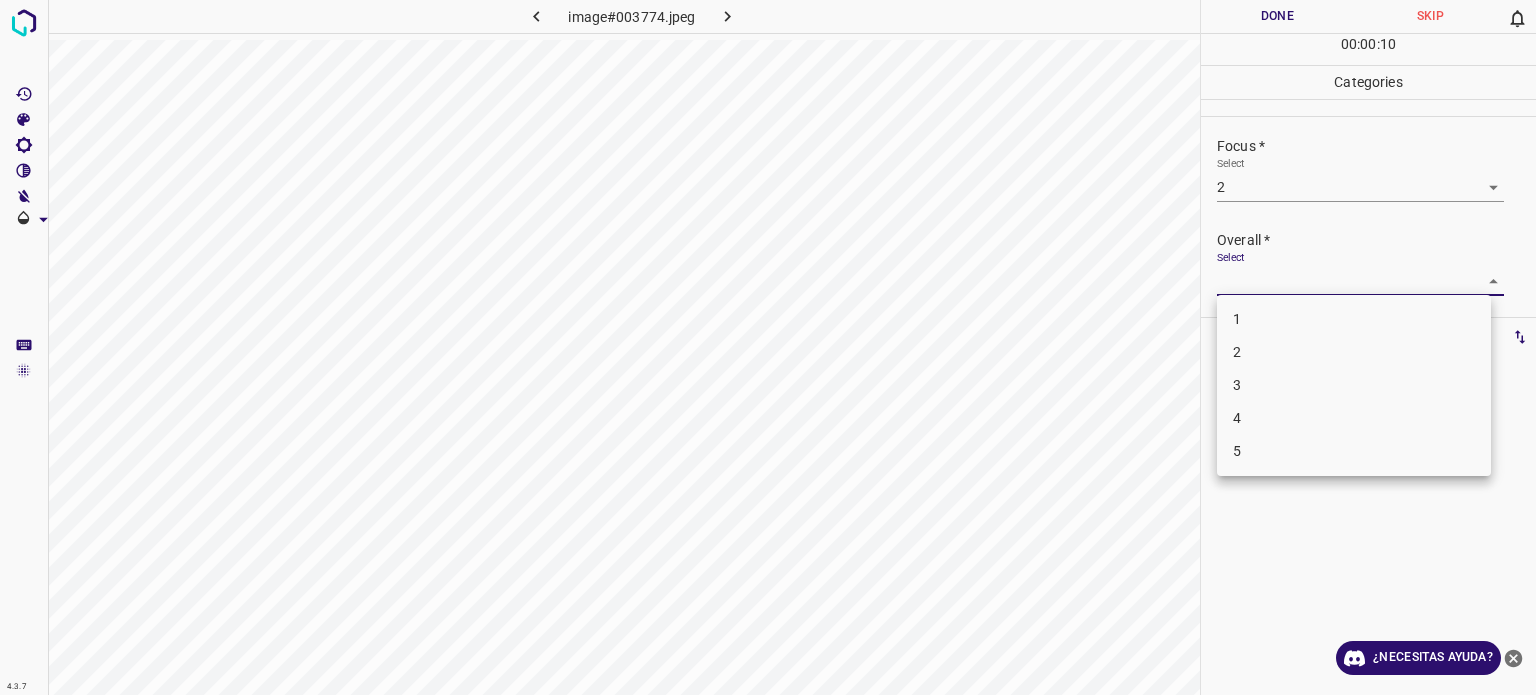 click on "4.3.7 image#003774.jpeg Done Skip 0 00   : 00   : 10   Categories Lighting *  Select 2 2 Focus *  Select 2 2 Overall *  Select ​ Labels   0 Categories 1 Lighting 2 Focus 3 Overall Tools Space Change between modes (Draw & Edit) I Auto labeling R Restore zoom M Zoom in N Zoom out Delete Delete selecte label Filters Z Restore filters X Saturation filter C Brightness filter V Contrast filter B Gray scale filter General O Download ¿Necesitas ayuda? Texto original Valora esta traducción Tu opinión servirá para ayudar a mejorar el Traductor de Google - Texto - Esconder - Borrar 1 2 3 4 5" at bounding box center (768, 347) 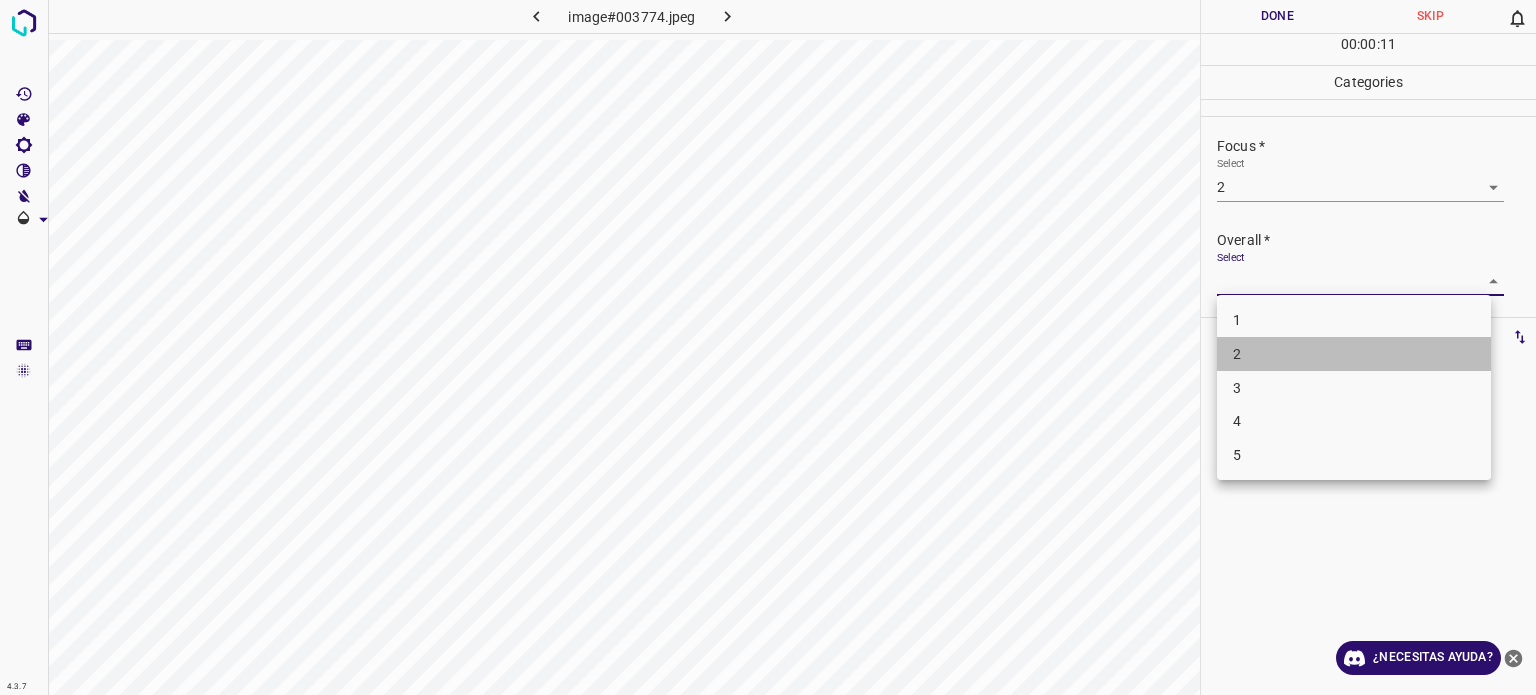 click on "2" at bounding box center (1354, 354) 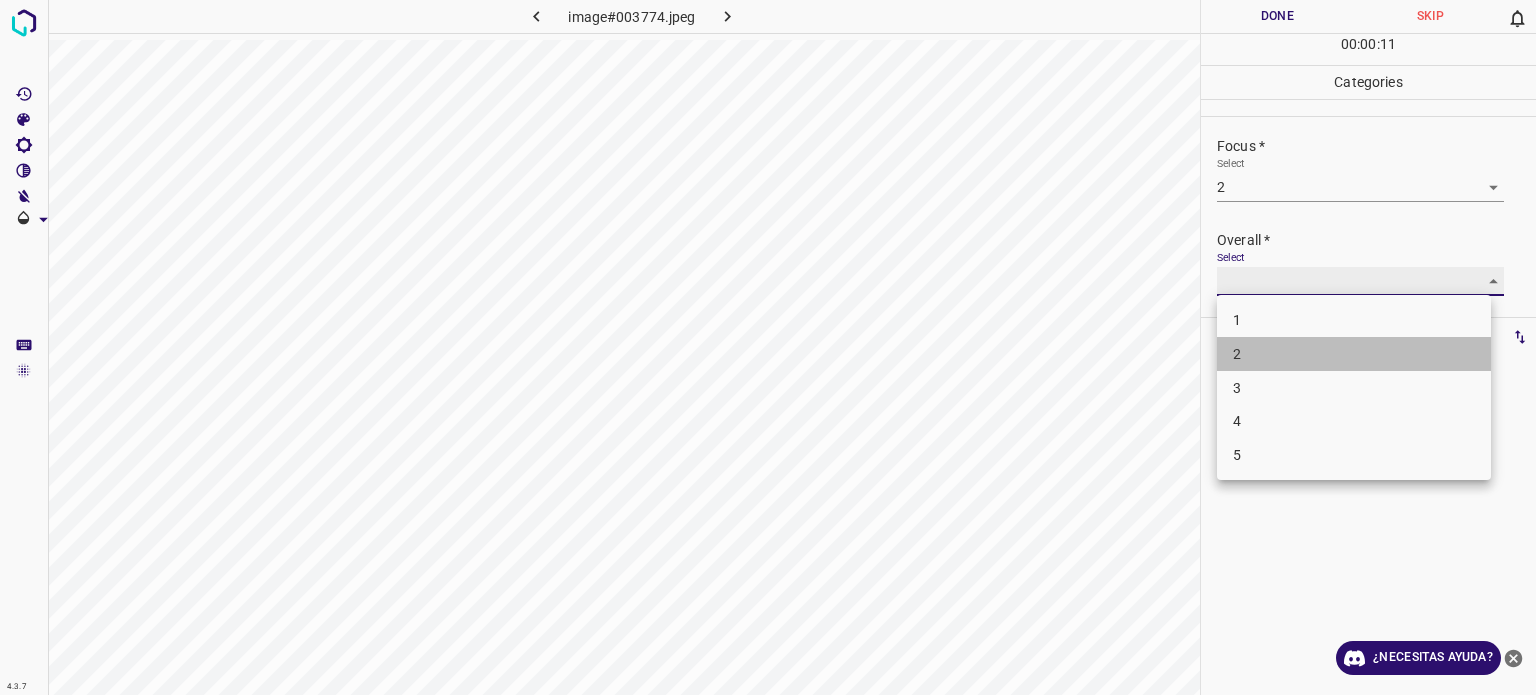type on "2" 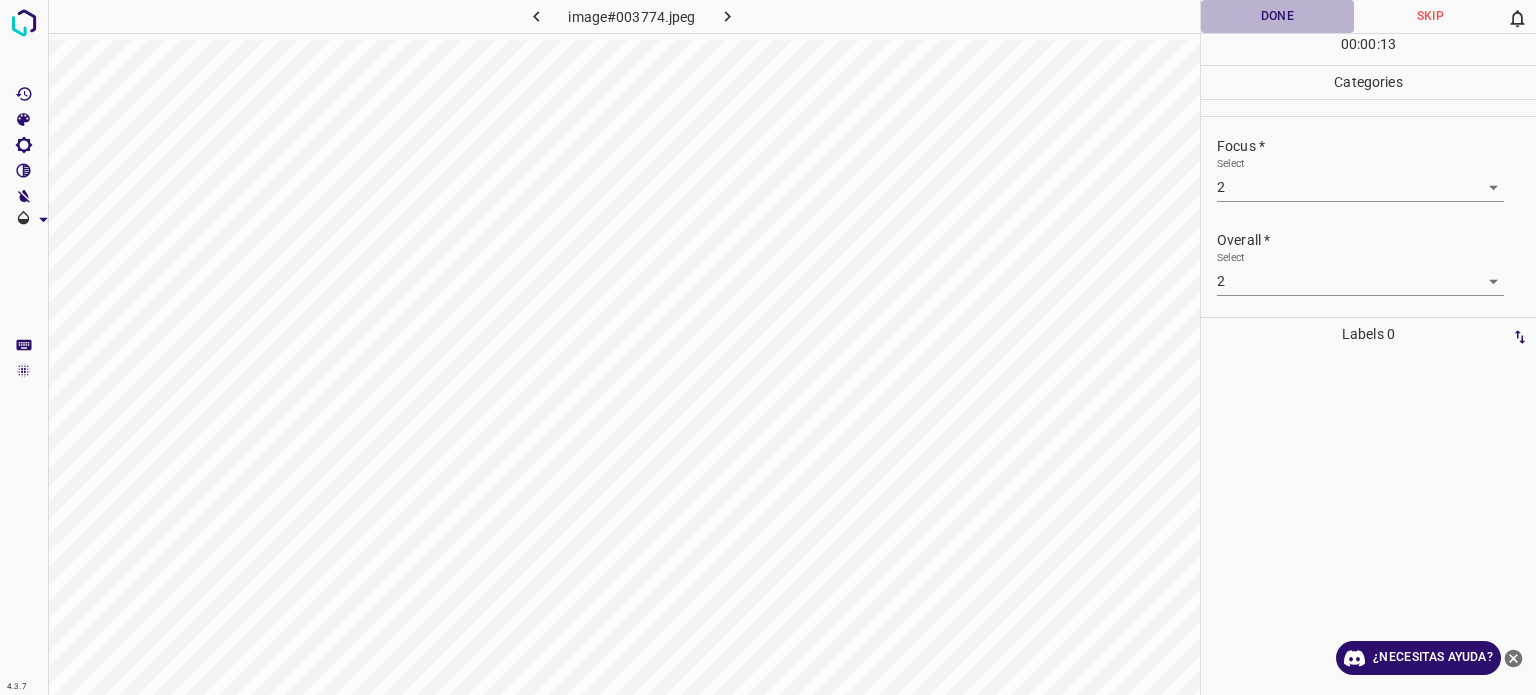 click on "Done" at bounding box center [1277, 16] 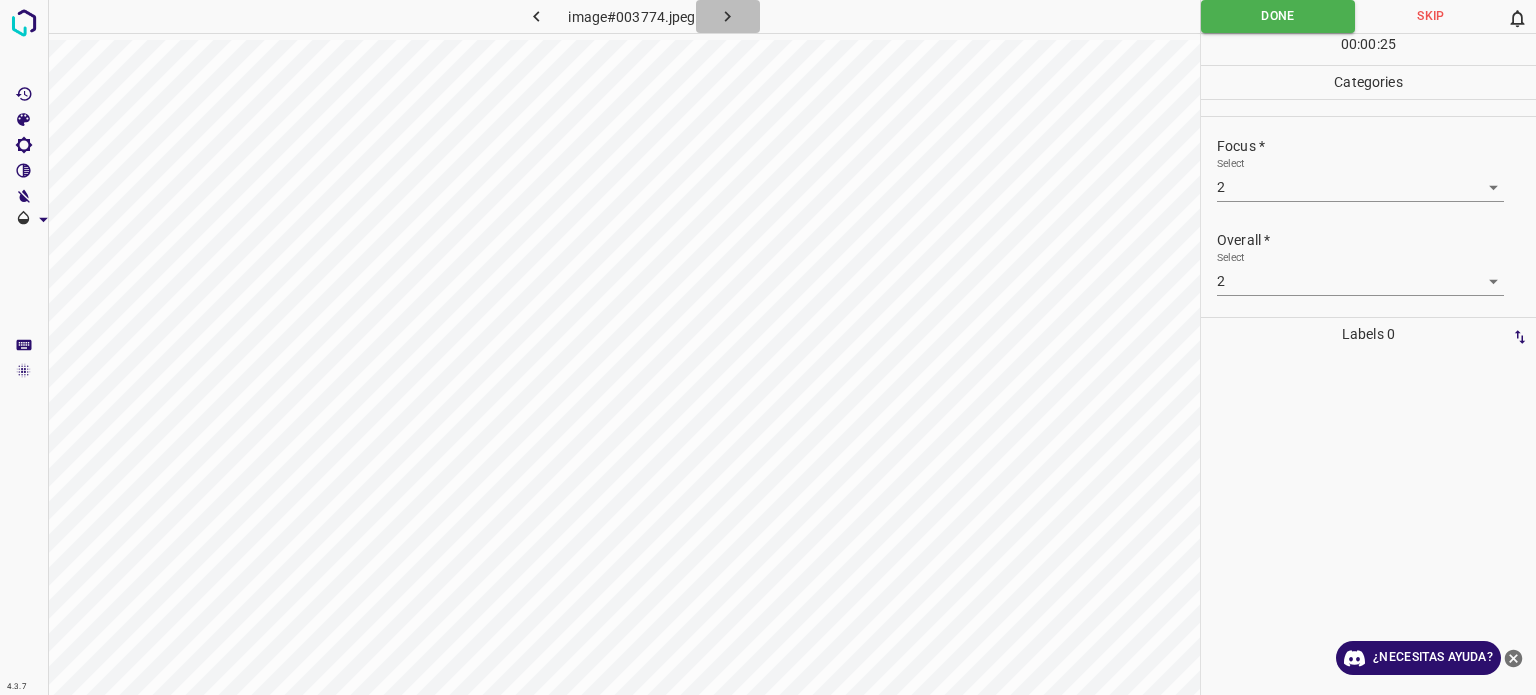 click 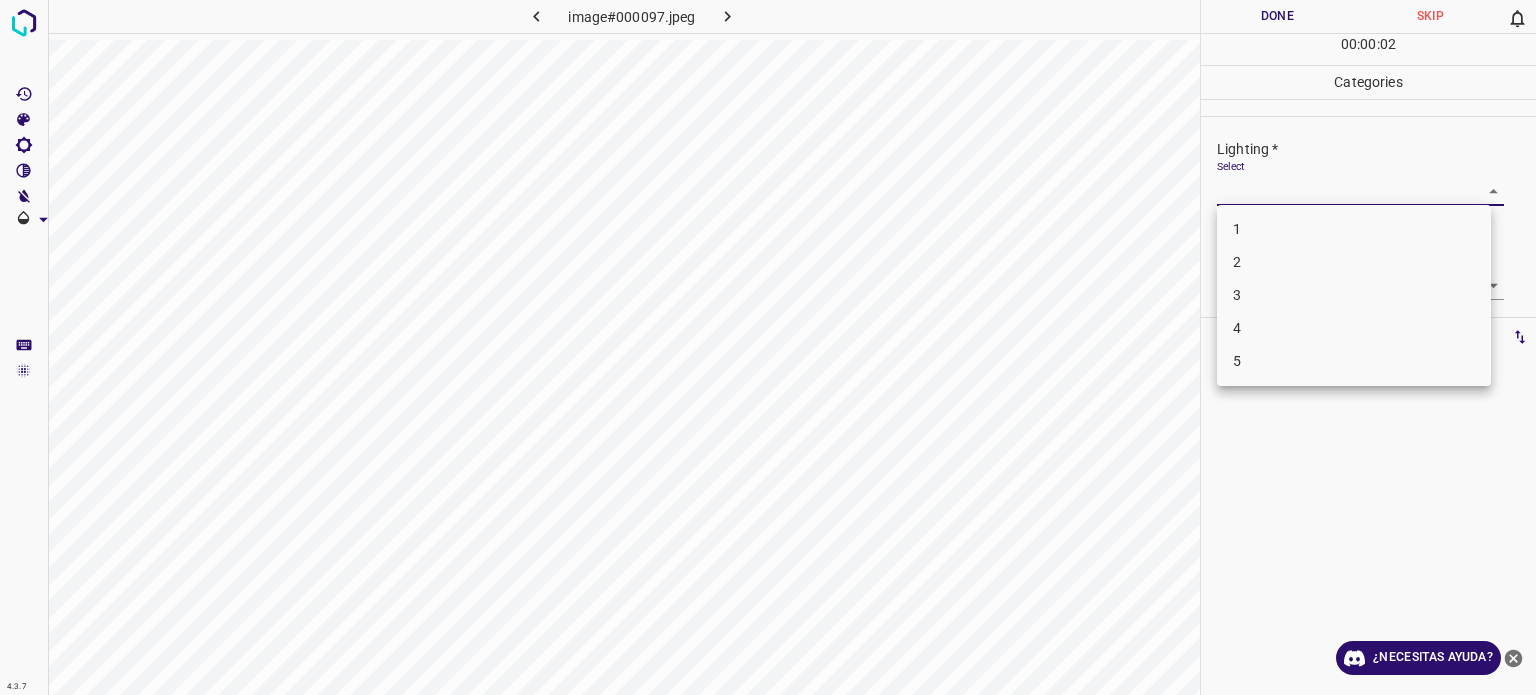 click on "4.3.7 image#000097.jpeg Done Skip 0 00   : 00   : 02   Categories Lighting *  Select ​ Focus *  Select ​ Overall *  Select ​ Labels   0 Categories 1 Lighting 2 Focus 3 Overall Tools Space Change between modes (Draw & Edit) I Auto labeling R Restore zoom M Zoom in N Zoom out Delete Delete selecte label Filters Z Restore filters X Saturation filter C Brightness filter V Contrast filter B Gray scale filter General O Download ¿Necesitas ayuda? Texto original Valora esta traducción Tu opinión servirá para ayudar a mejorar el Traductor de Google - Texto - Esconder - Borrar 1 2 3 4 5" at bounding box center (768, 347) 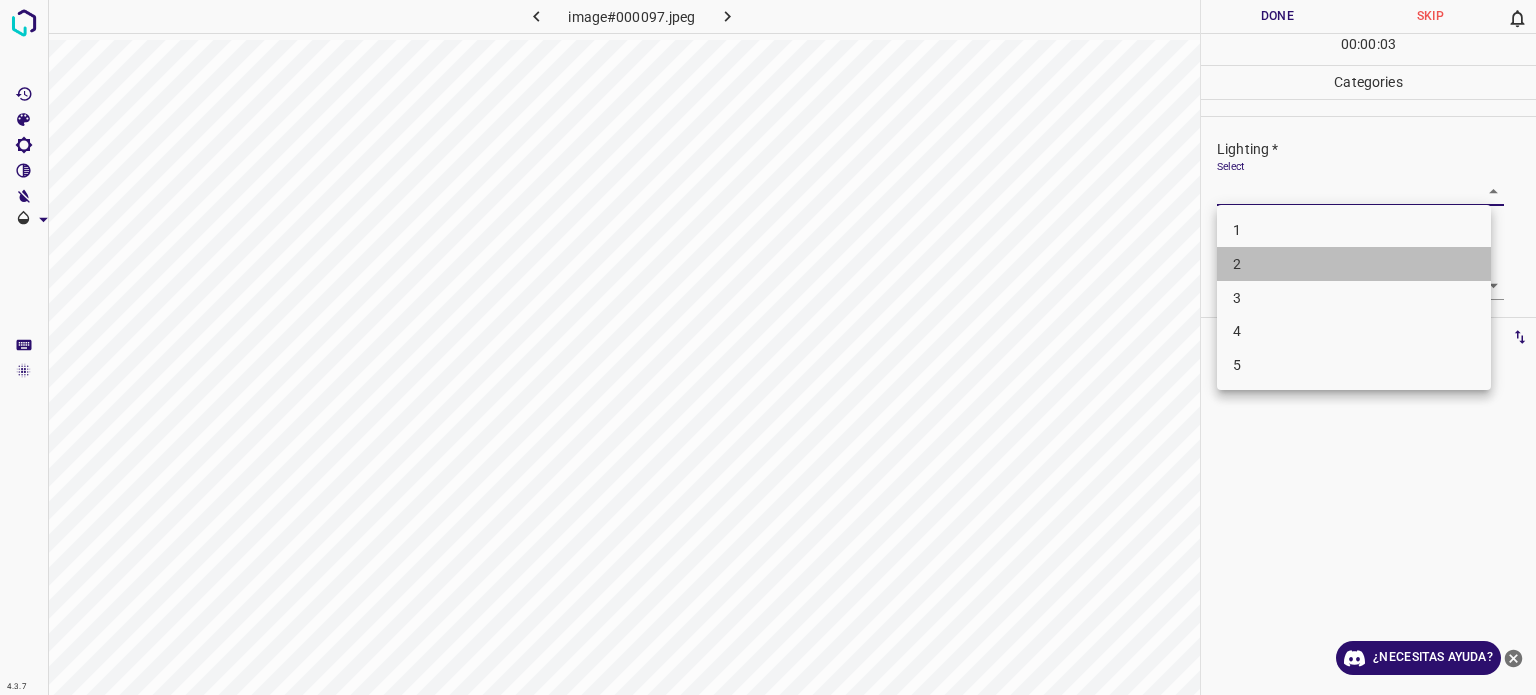 click on "2" at bounding box center [1354, 264] 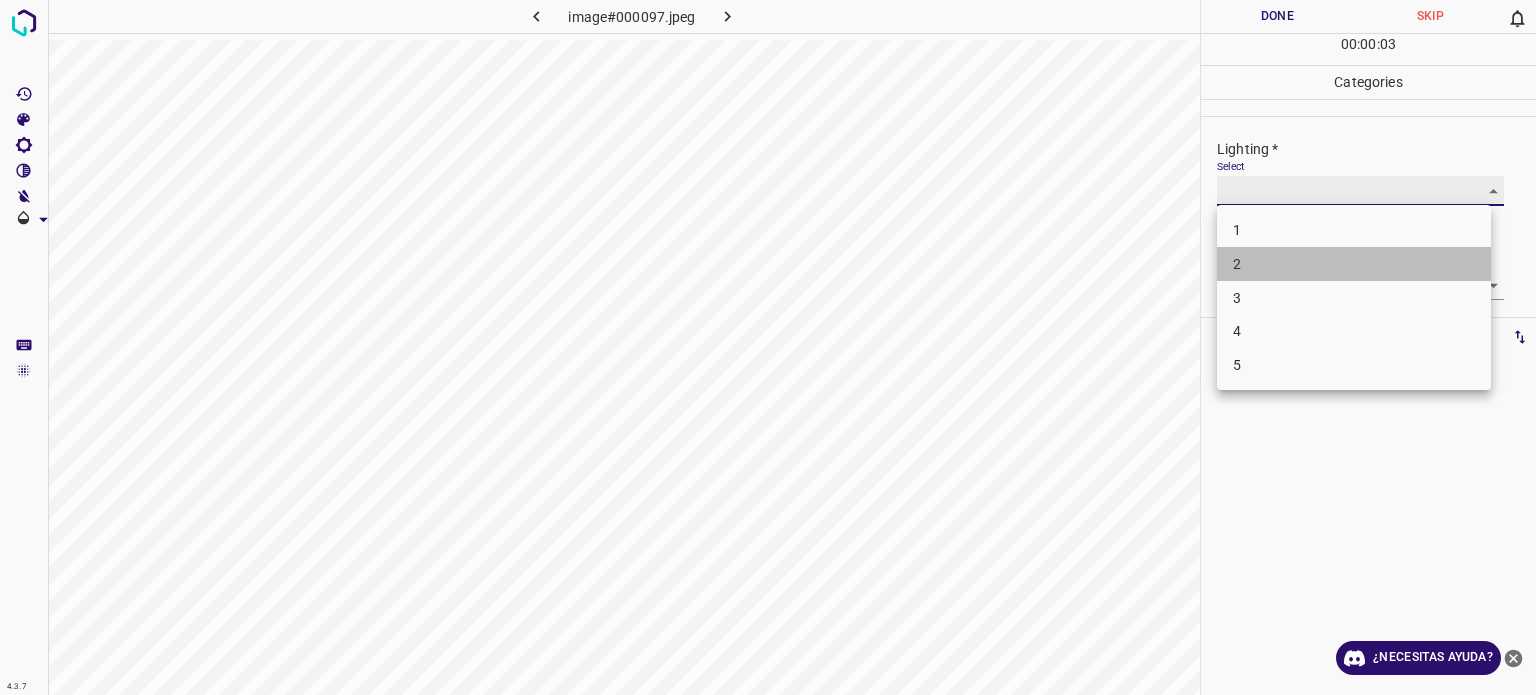 type on "2" 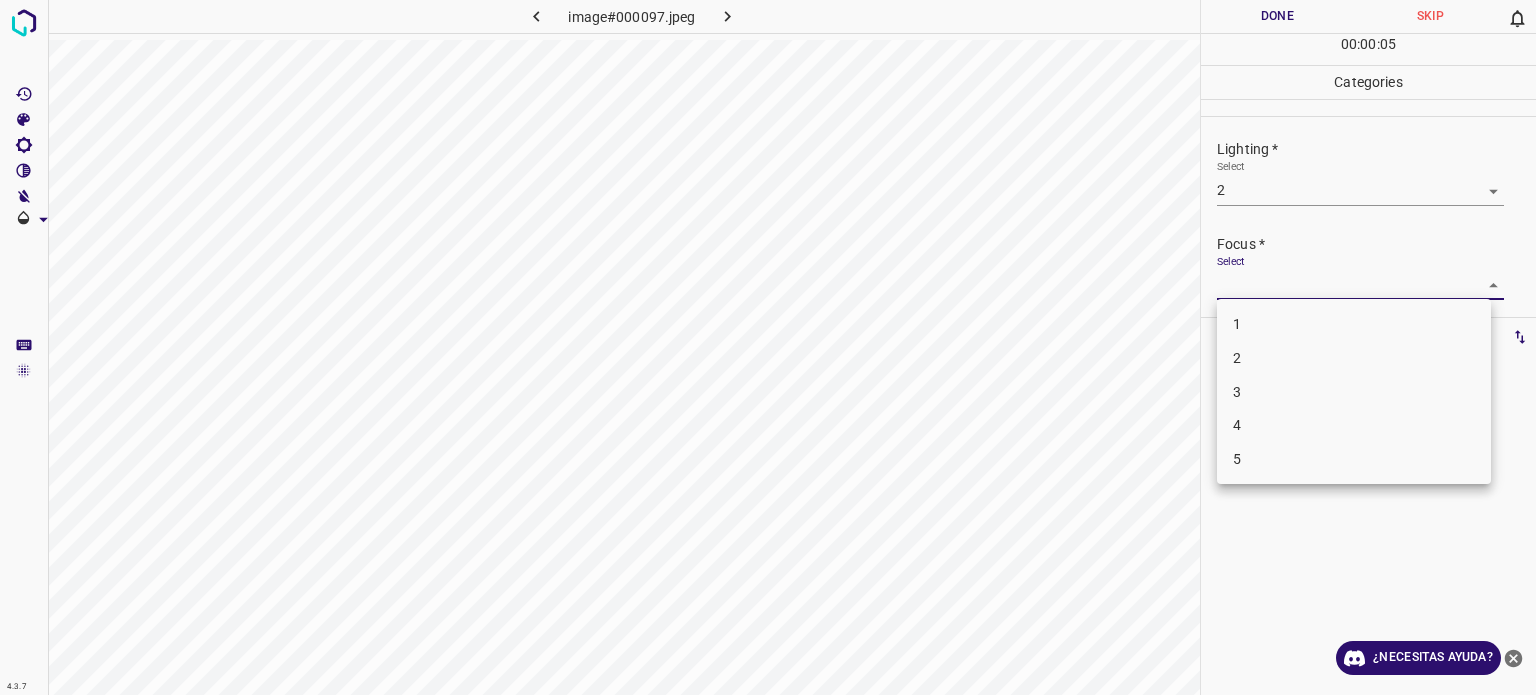 drag, startPoint x: 1238, startPoint y: 295, endPoint x: 1239, endPoint y: 346, distance: 51.009804 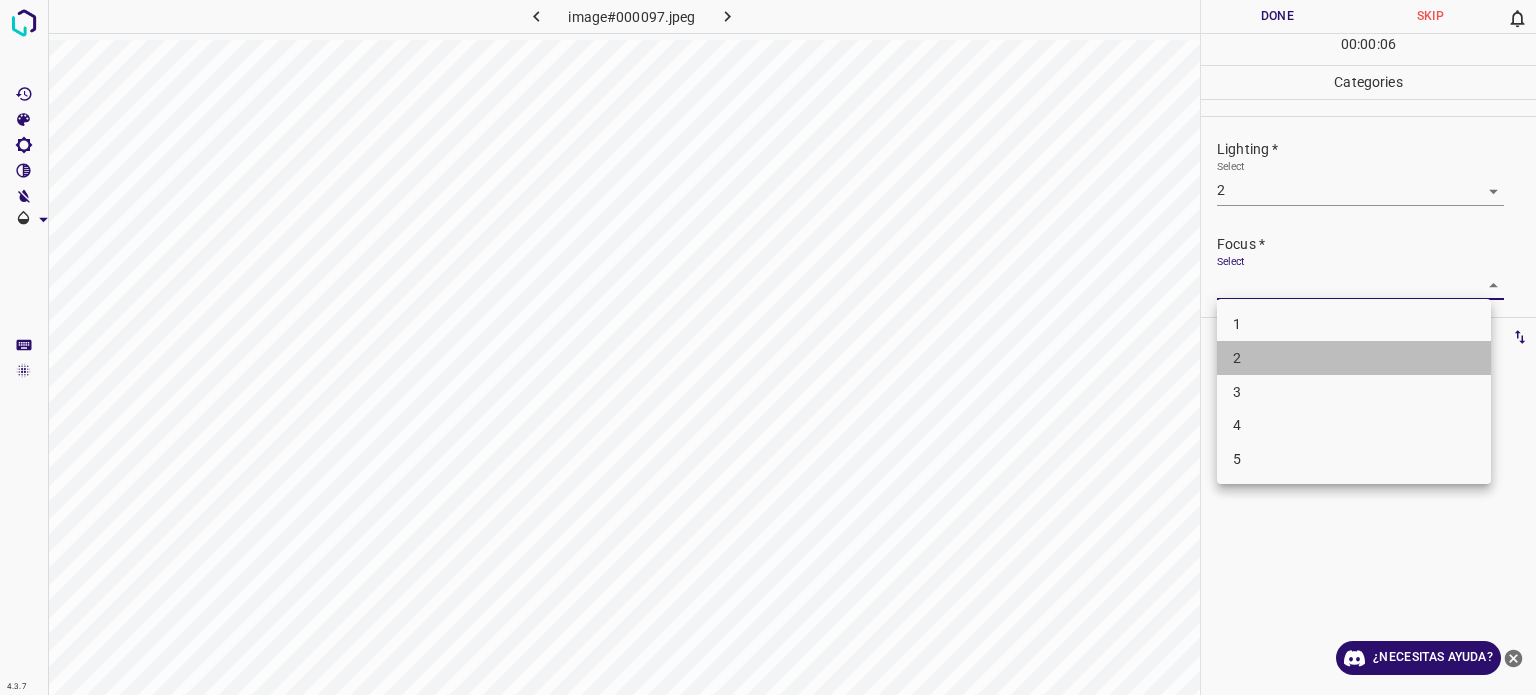 click on "2" at bounding box center [1354, 358] 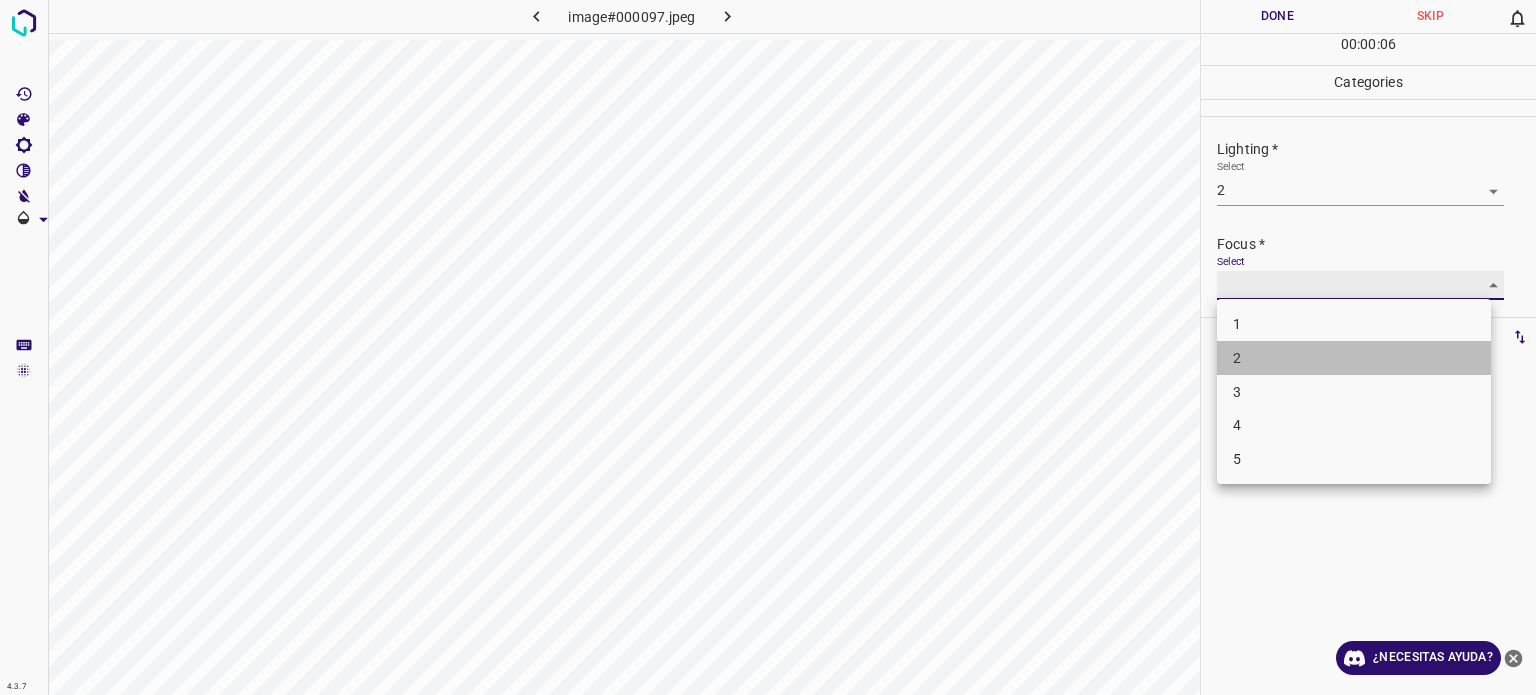 type on "2" 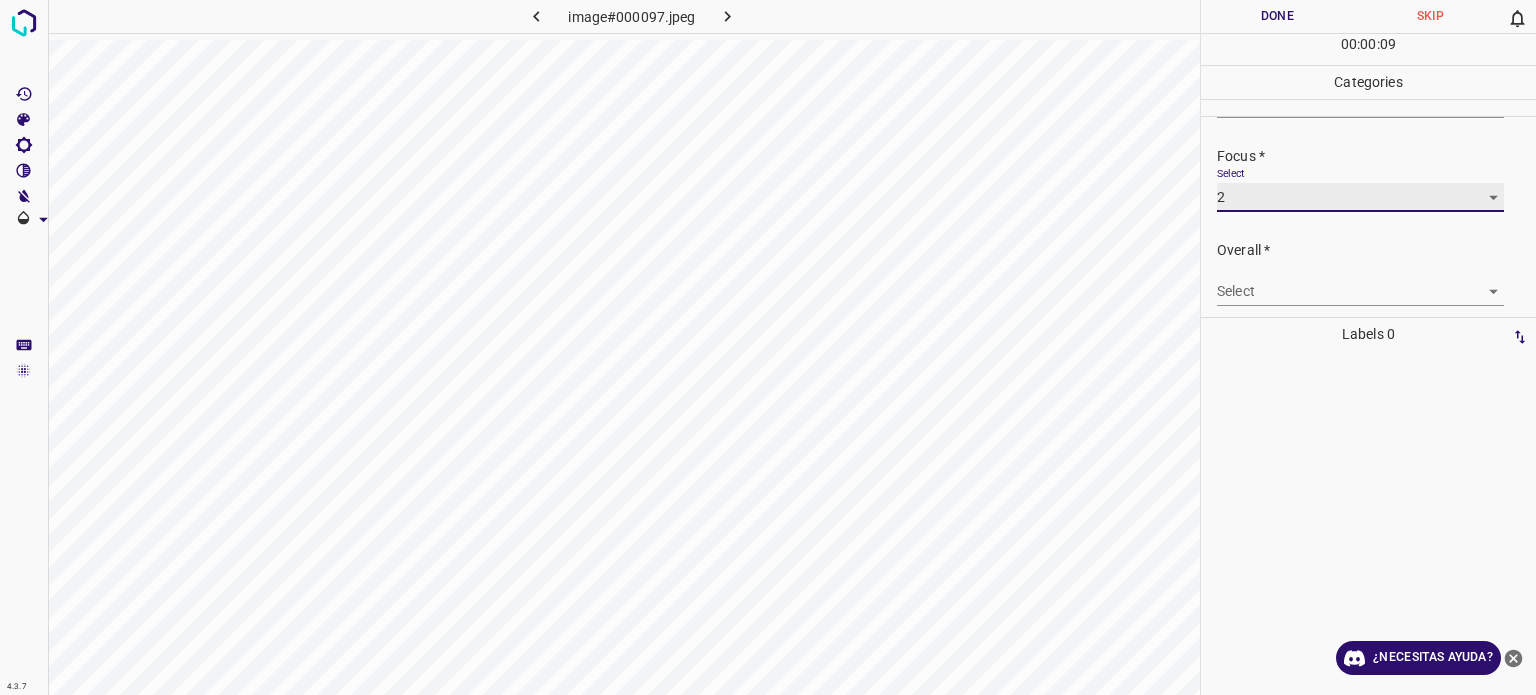 scroll, scrollTop: 98, scrollLeft: 0, axis: vertical 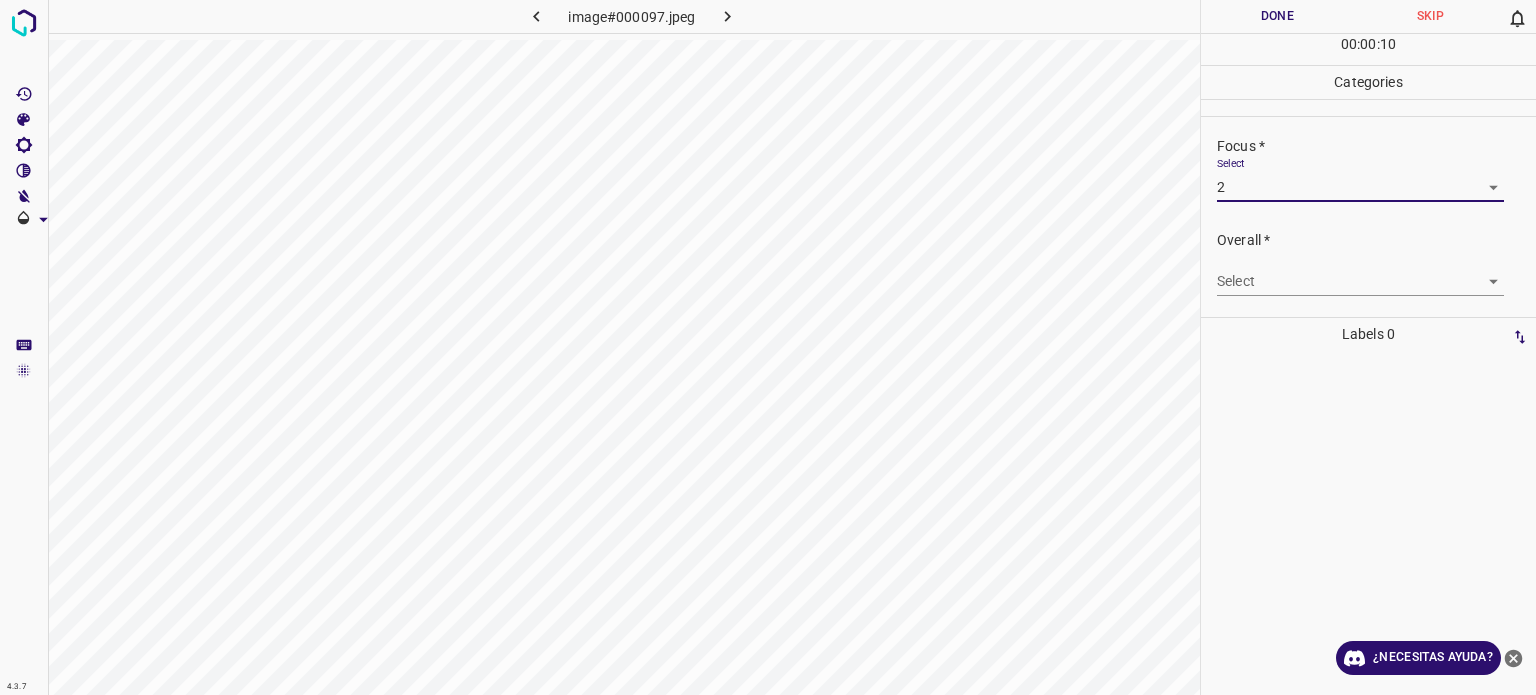 click on "4.3.7 image#000097.jpeg Done Skip 0 00   : 00   : 10   Categories Lighting *  Select 2 2 Focus *  Select 2 2 Overall *  Select ​ Labels   0 Categories 1 Lighting 2 Focus 3 Overall Tools Space Change between modes (Draw & Edit) I Auto labeling R Restore zoom M Zoom in N Zoom out Delete Delete selecte label Filters Z Restore filters X Saturation filter C Brightness filter V Contrast filter B Gray scale filter General O Download ¿Necesitas ayuda? Texto original Valora esta traducción Tu opinión servirá para ayudar a mejorar el Traductor de Google - Texto - Esconder - Borrar" at bounding box center (768, 347) 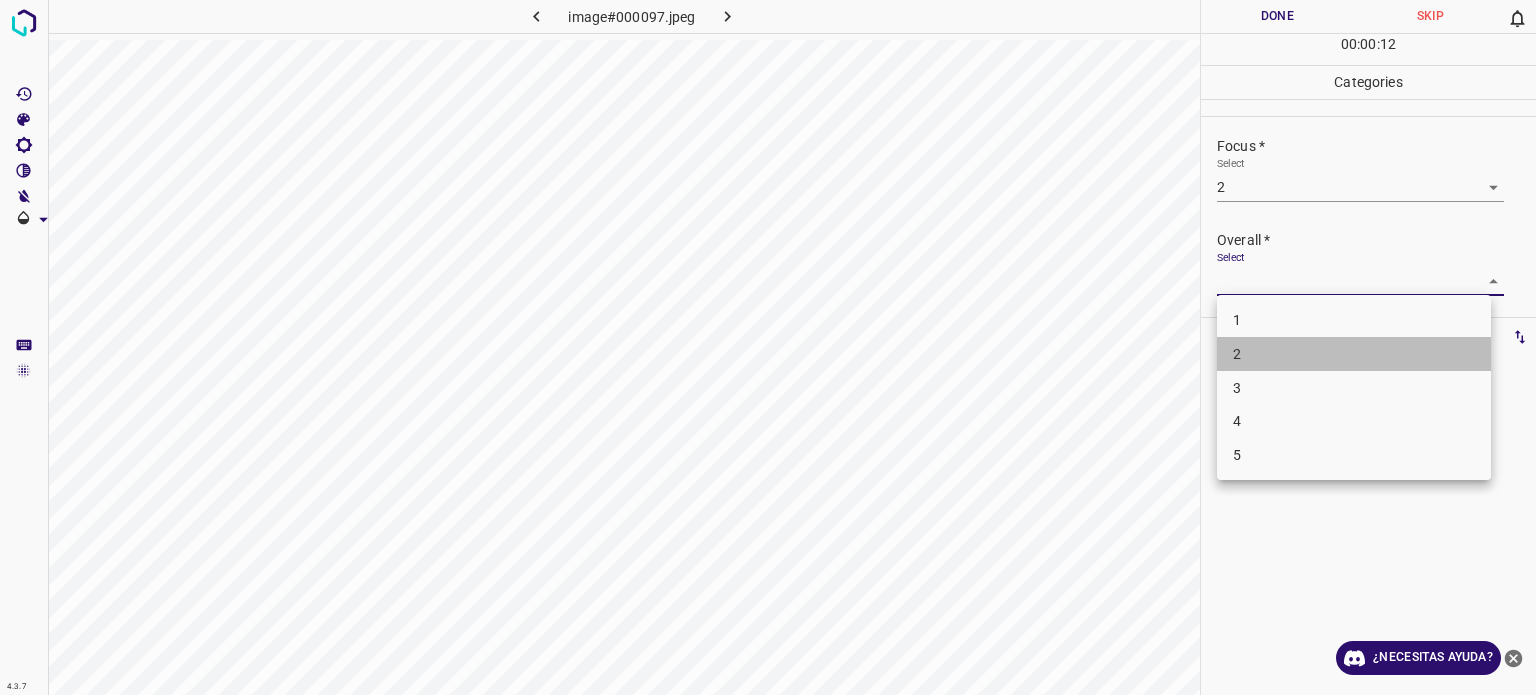 click on "2" at bounding box center [1354, 354] 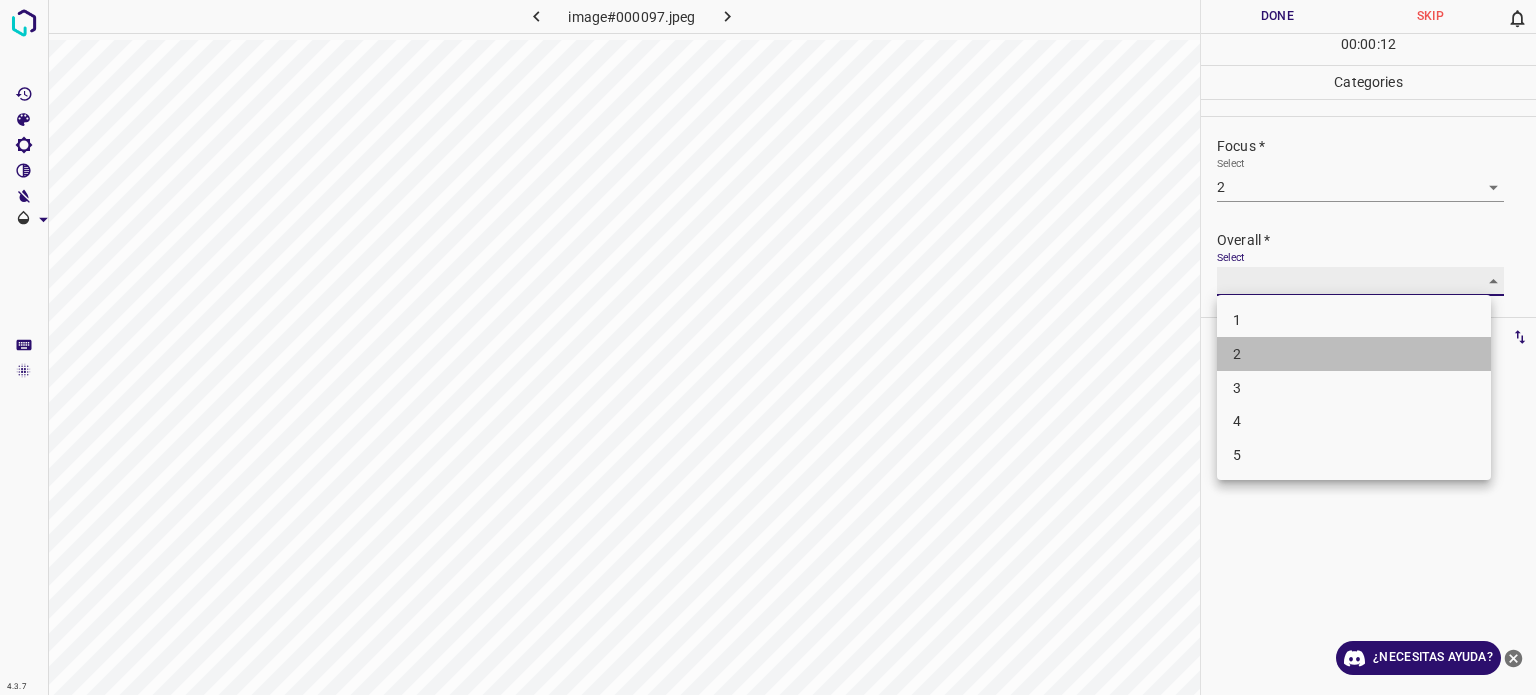 type on "2" 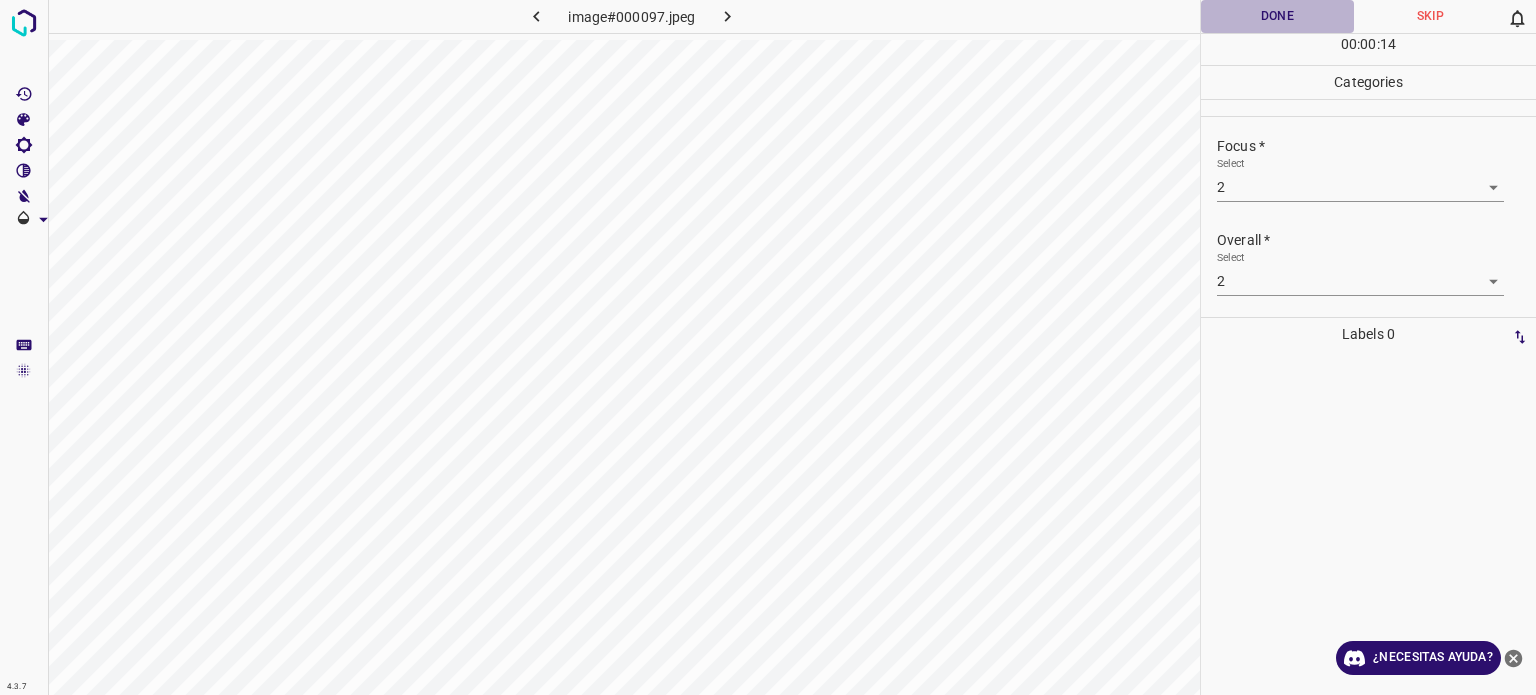 click on "Done" at bounding box center [1277, 16] 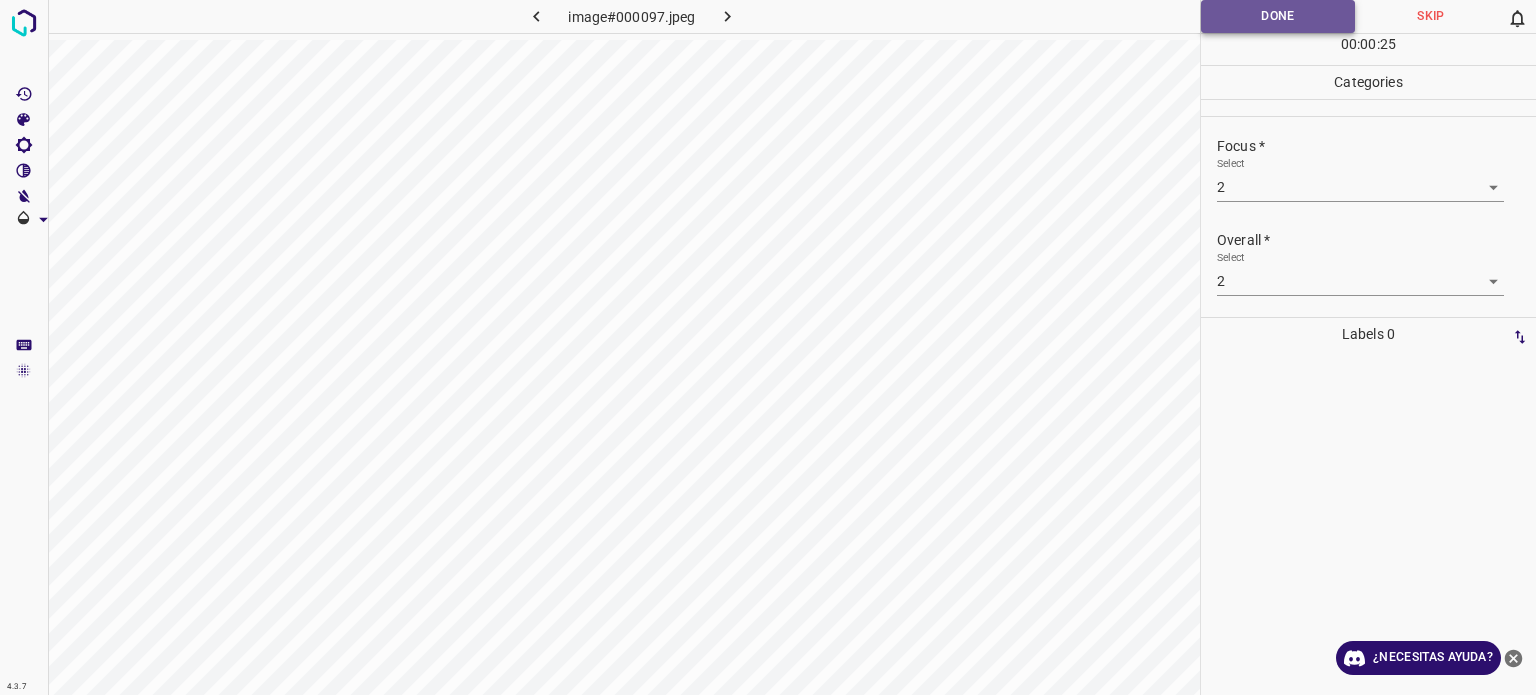 click on "Done" at bounding box center (1278, 16) 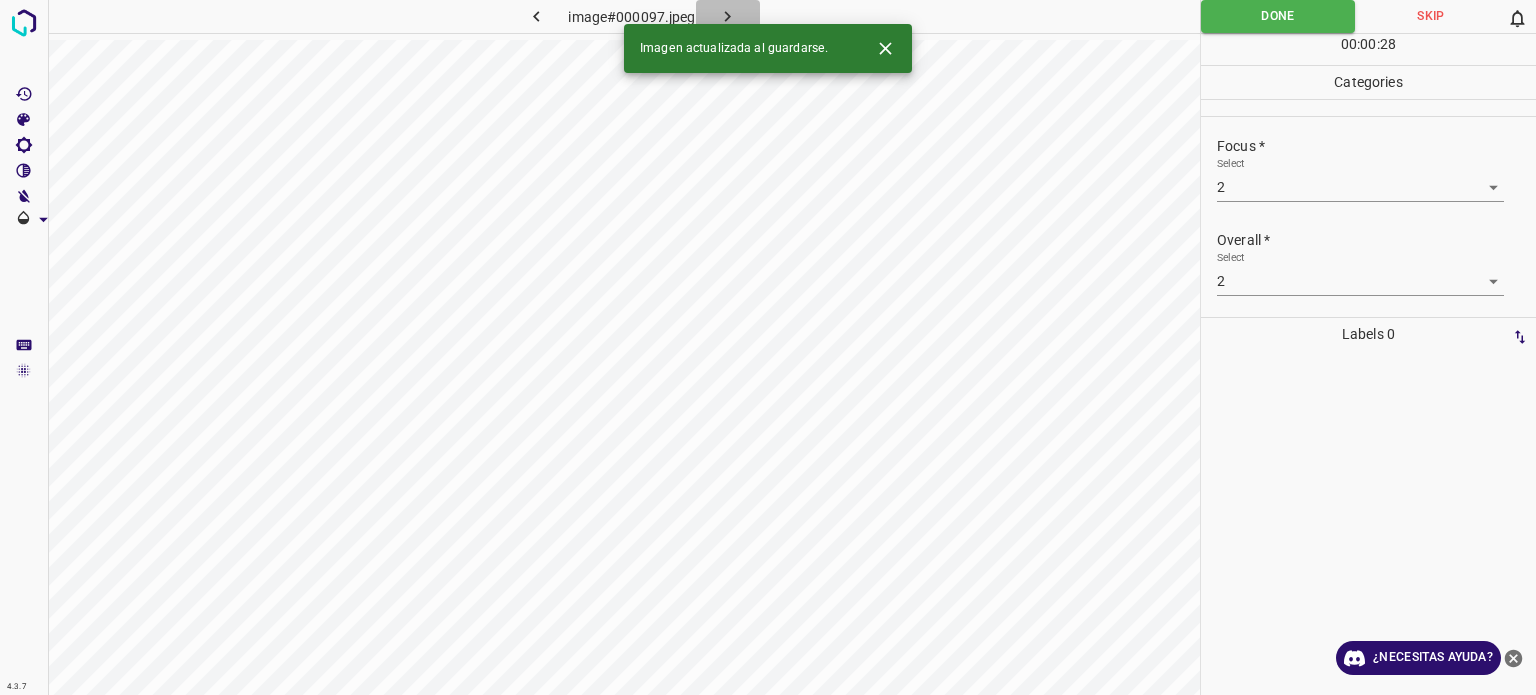 click 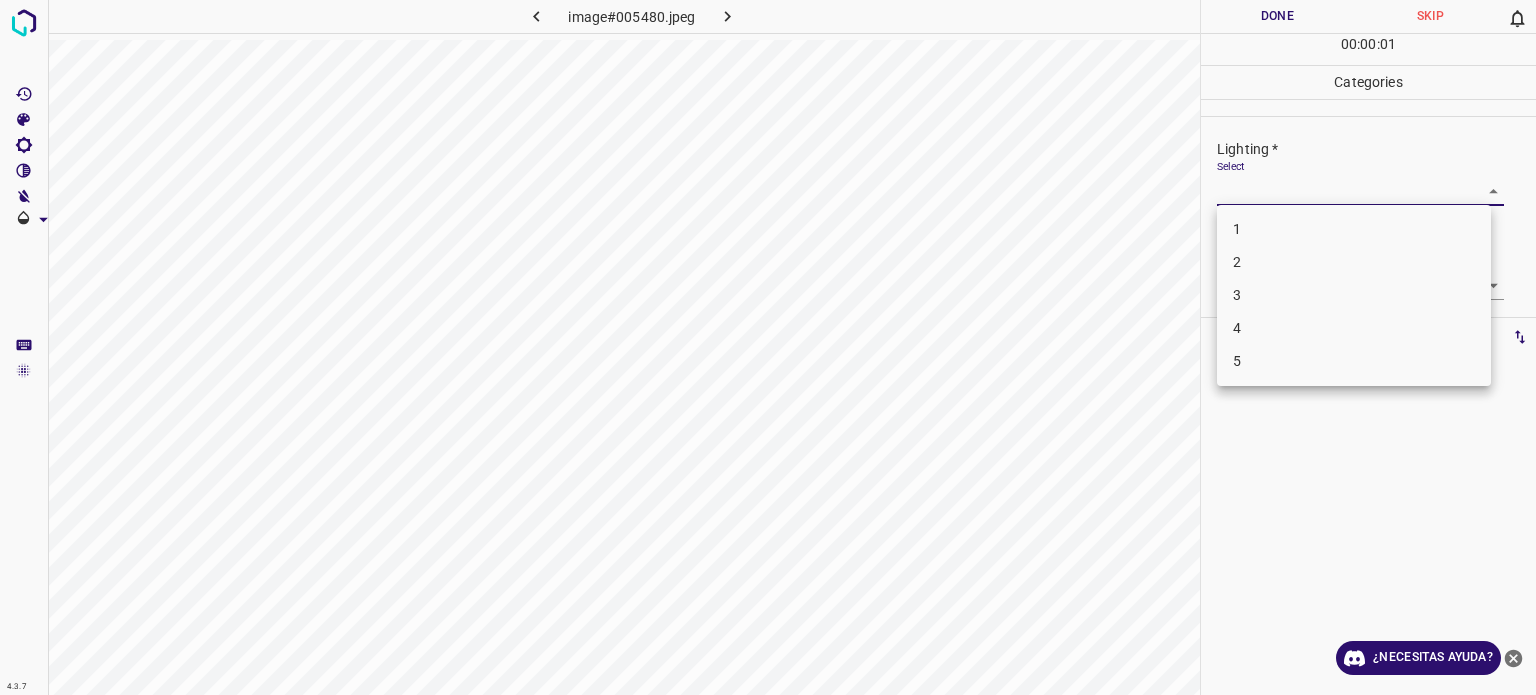 click on "4.3.7 image#005480.jpeg Done Skip 0 00   : 00   : 01   Categories Lighting *  Select ​ Focus *  Select ​ Overall *  Select ​ Labels   0 Categories 1 Lighting 2 Focus 3 Overall Tools Space Change between modes (Draw & Edit) I Auto labeling R Restore zoom M Zoom in N Zoom out Delete Delete selecte label Filters Z Restore filters X Saturation filter C Brightness filter V Contrast filter B Gray scale filter General O Download ¿Necesitas ayuda? Texto original Valora esta traducción Tu opinión servirá para ayudar a mejorar el Traductor de Google - Texto - Esconder - Borrar 1 2 3 4 5" at bounding box center (768, 347) 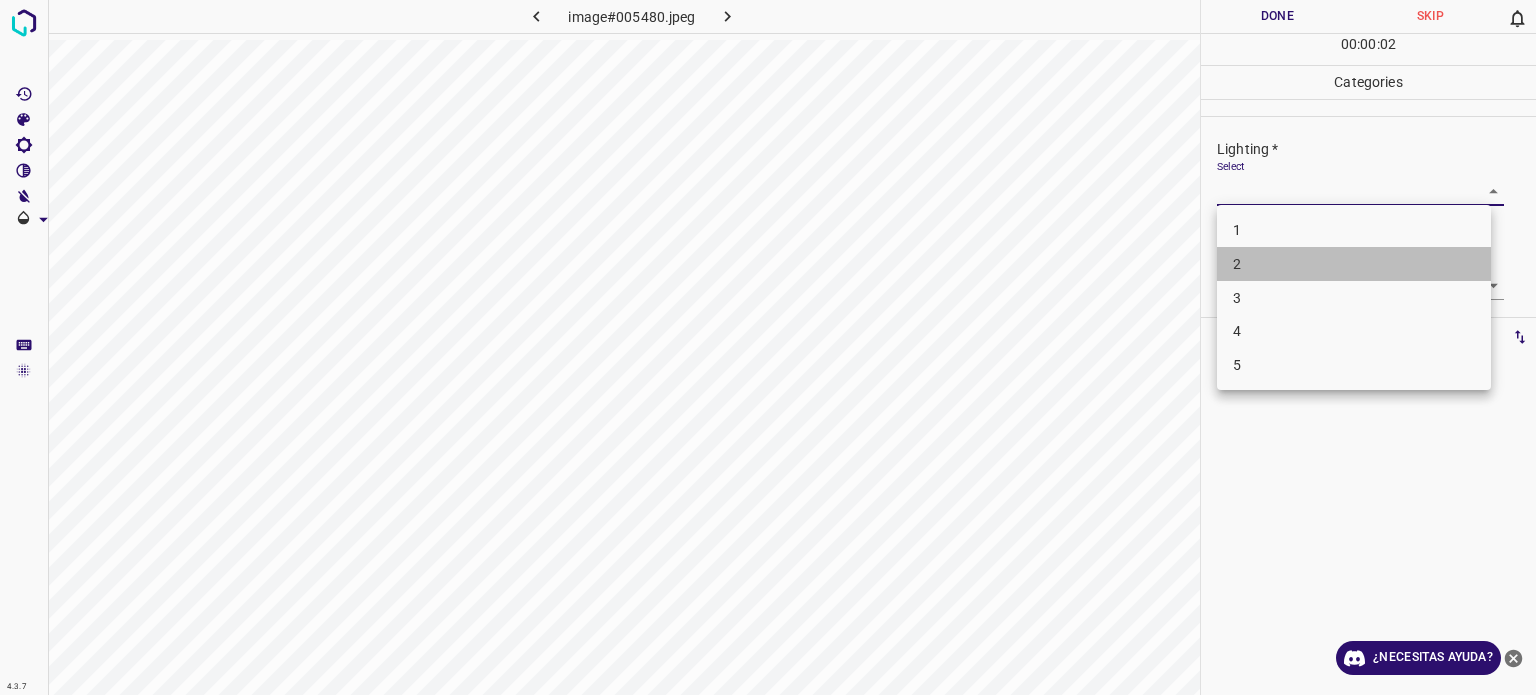 click on "2" at bounding box center (1237, 264) 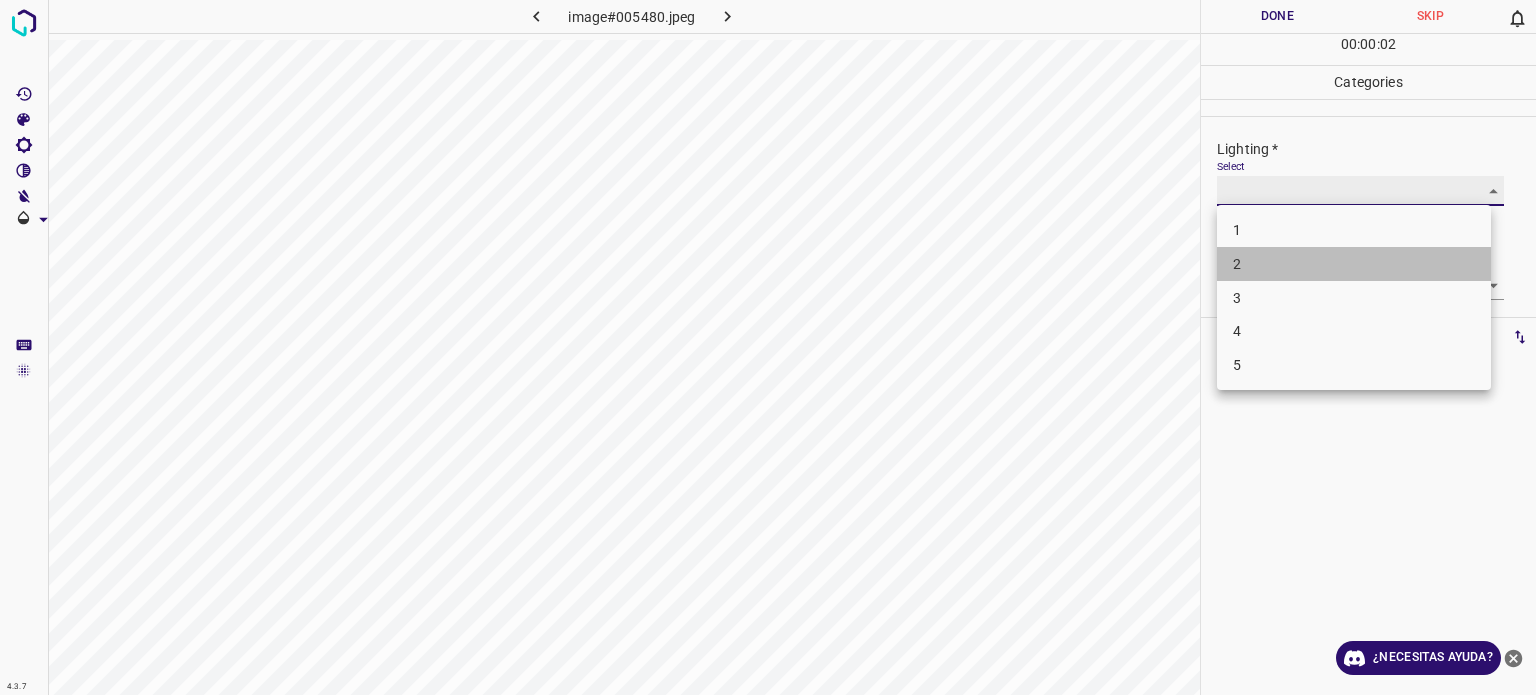 type on "2" 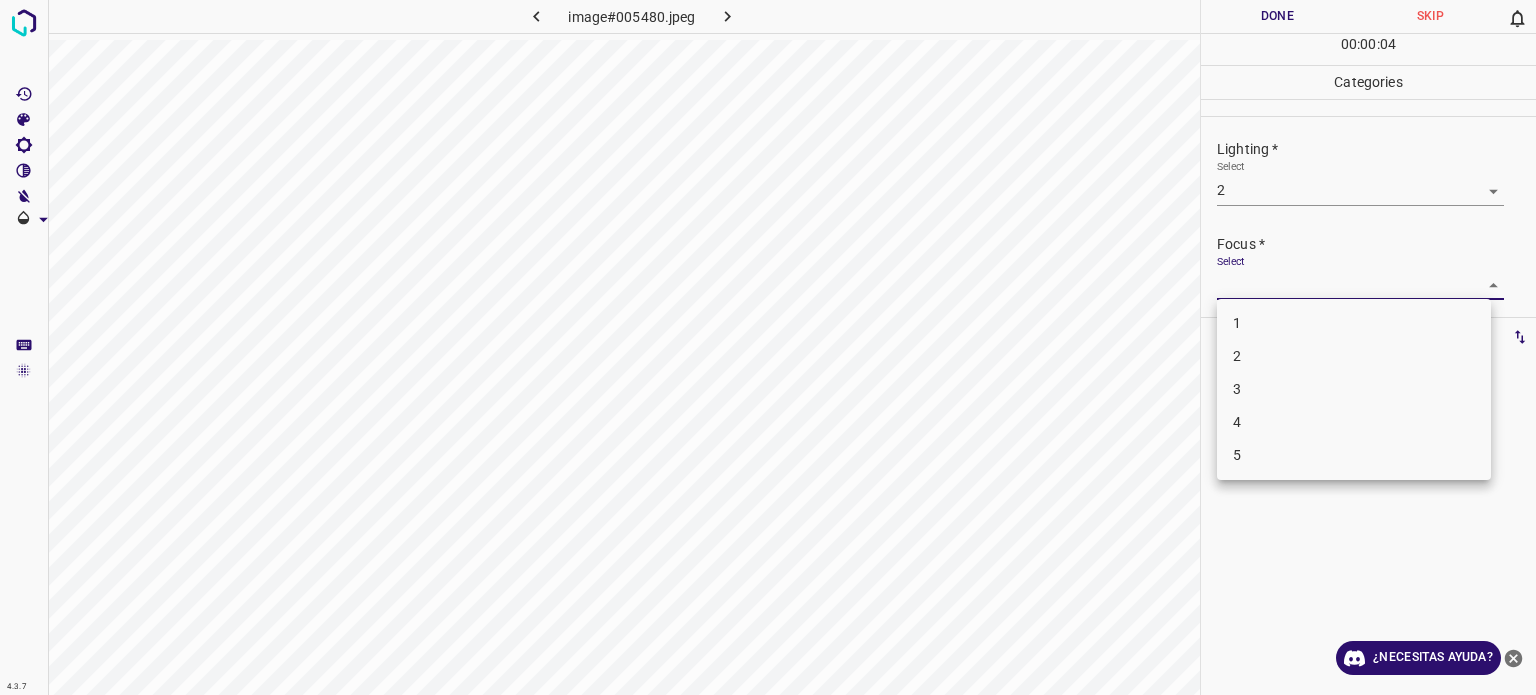 click on "4.3.7 image#005480.jpeg Done Skip 0 00   : 00   : 04   Categories Lighting *  Select 2 2 Focus *  Select ​ Overall *  Select ​ Labels   0 Categories 1 Lighting 2 Focus 3 Overall Tools Space Change between modes (Draw & Edit) I Auto labeling R Restore zoom M Zoom in N Zoom out Delete Delete selecte label Filters Z Restore filters X Saturation filter C Brightness filter V Contrast filter B Gray scale filter General O Download ¿Necesitas ayuda? Texto original Valora esta traducción Tu opinión servirá para ayudar a mejorar el Traductor de Google - Texto - Esconder - Borrar 1 2 3 4 5" at bounding box center (768, 347) 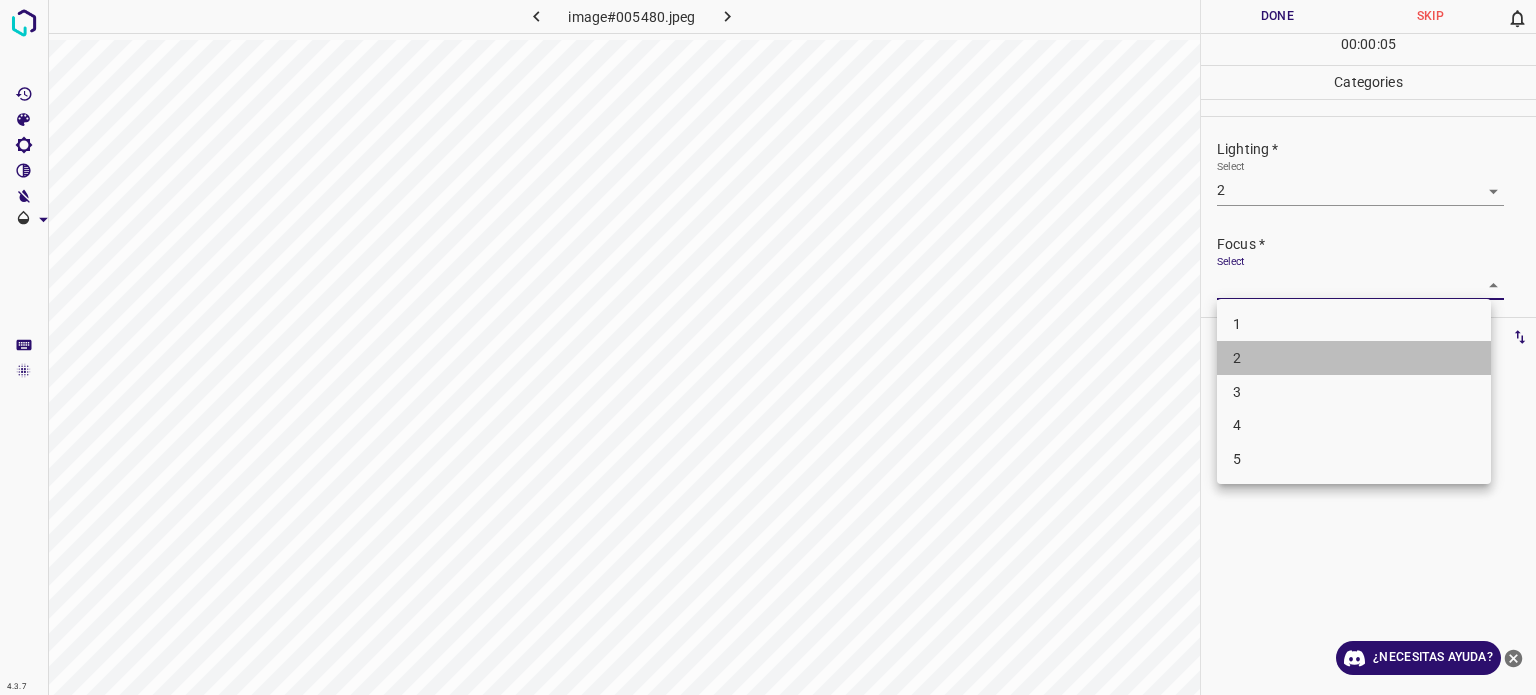 click on "2" at bounding box center [1237, 358] 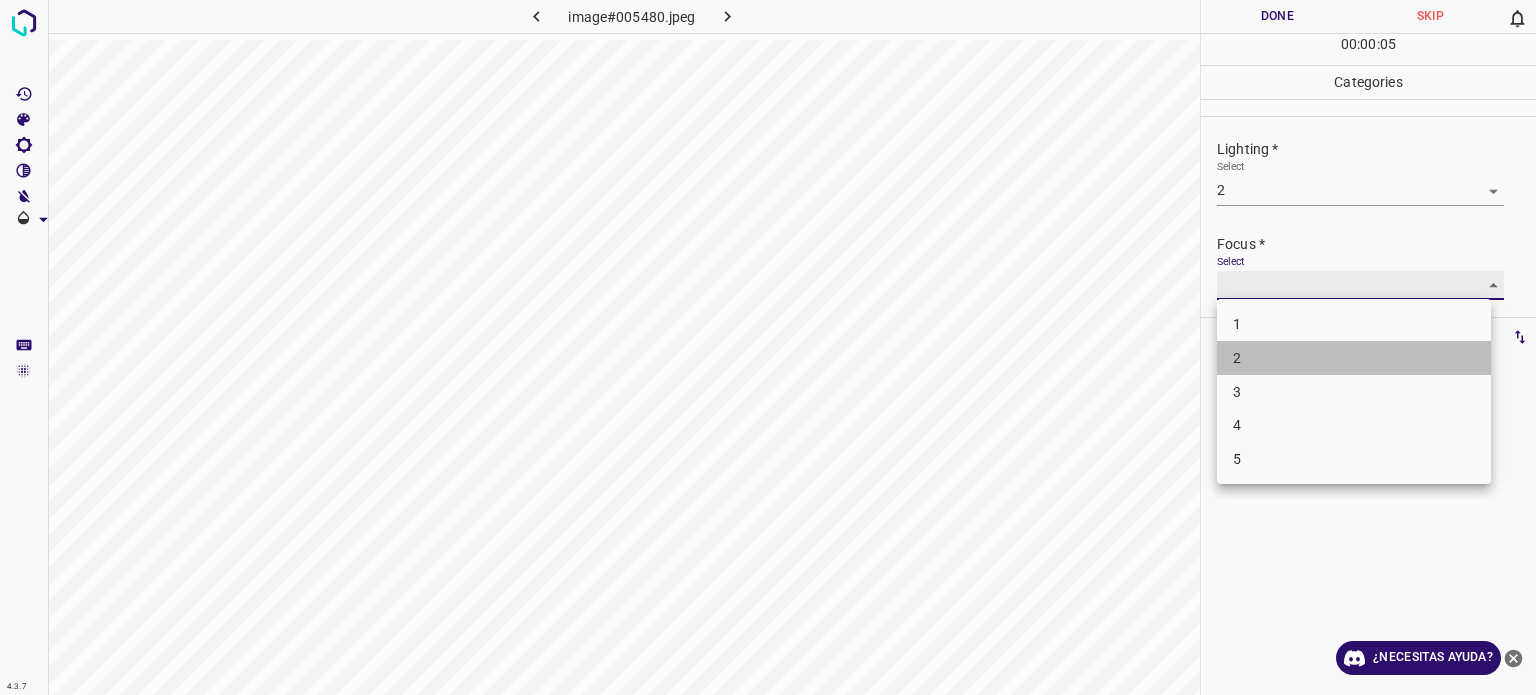 type on "2" 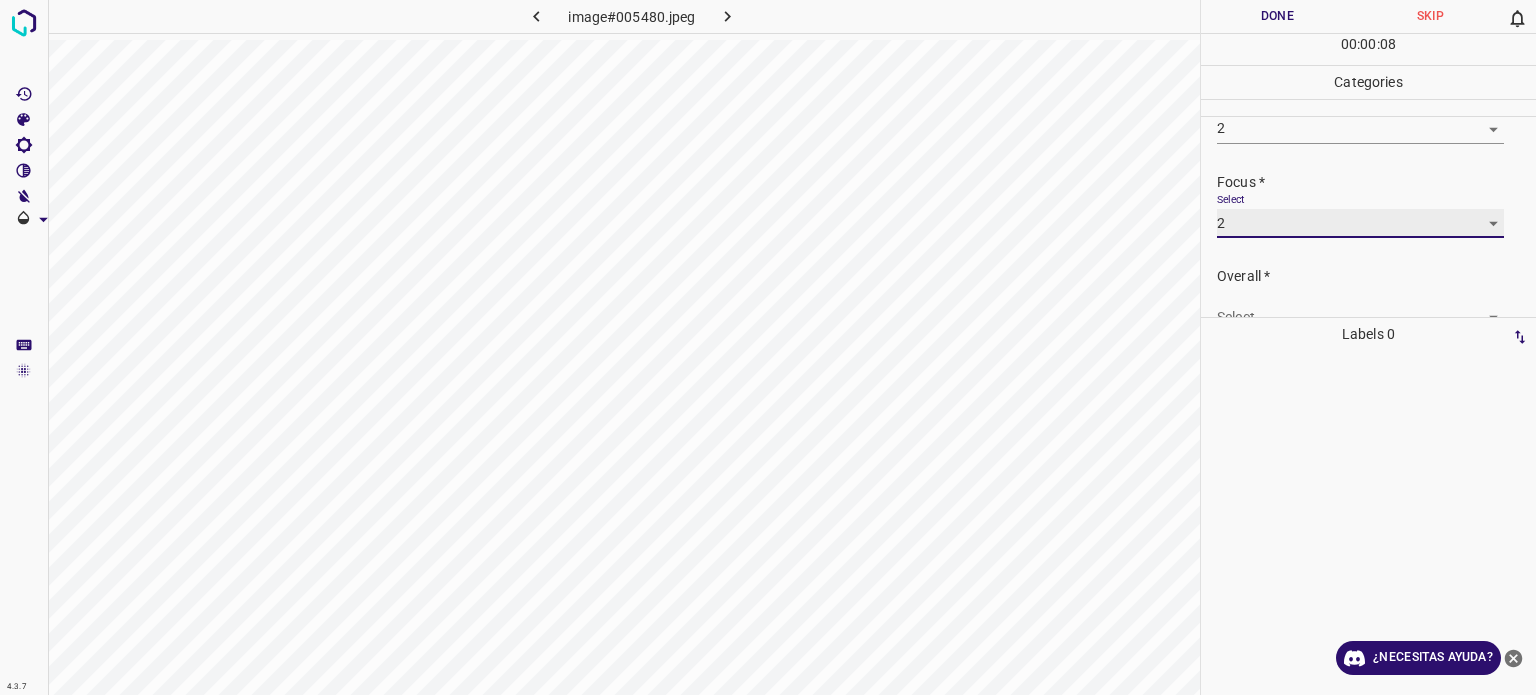 scroll, scrollTop: 98, scrollLeft: 0, axis: vertical 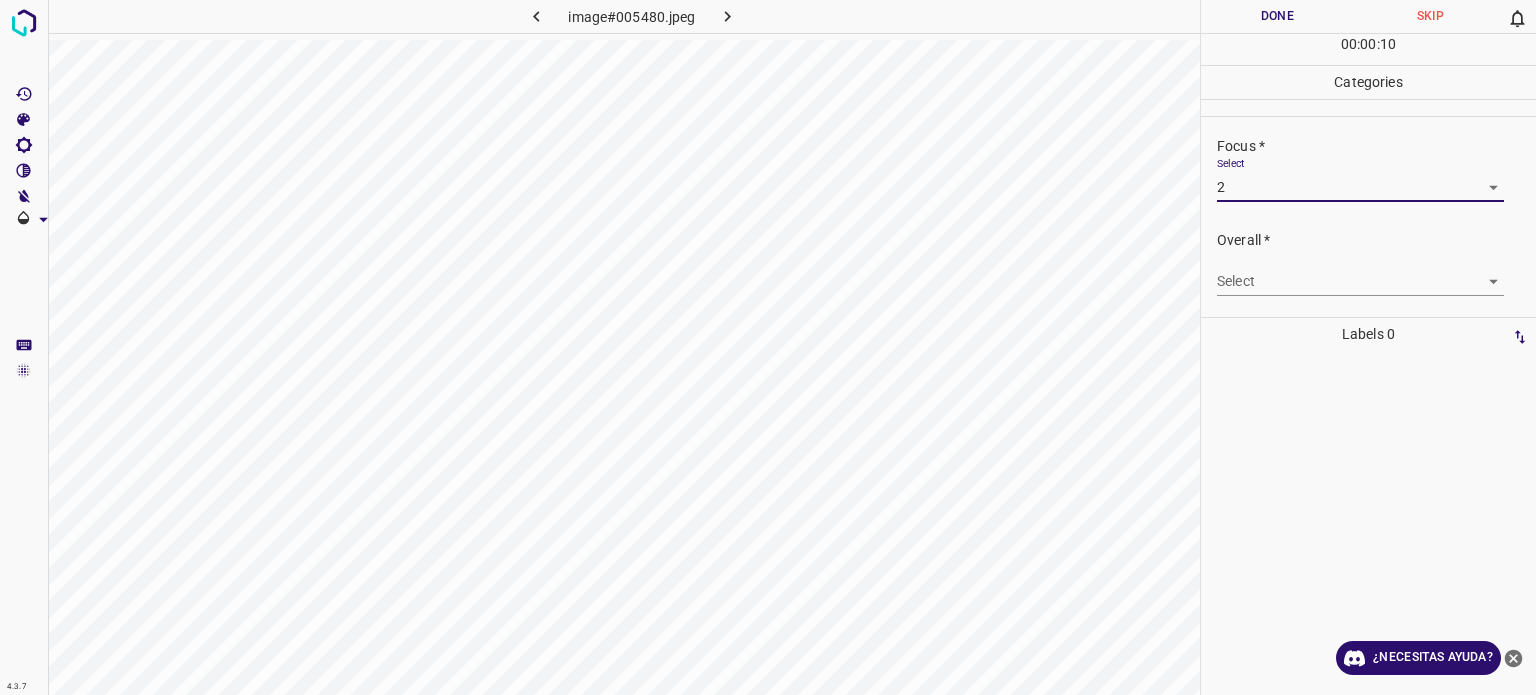 click on "4.3.7 image#005480.jpeg Done Skip 0 00   : 00   : 10   Categories Lighting *  Select 2 2 Focus *  Select 2 2 Overall *  Select ​ Labels   0 Categories 1 Lighting 2 Focus 3 Overall Tools Space Change between modes (Draw & Edit) I Auto labeling R Restore zoom M Zoom in N Zoom out Delete Delete selecte label Filters Z Restore filters X Saturation filter C Brightness filter V Contrast filter B Gray scale filter General O Download ¿Necesitas ayuda? Texto original Valora esta traducción Tu opinión servirá para ayudar a mejorar el Traductor de Google - Texto - Esconder - Borrar" at bounding box center (768, 347) 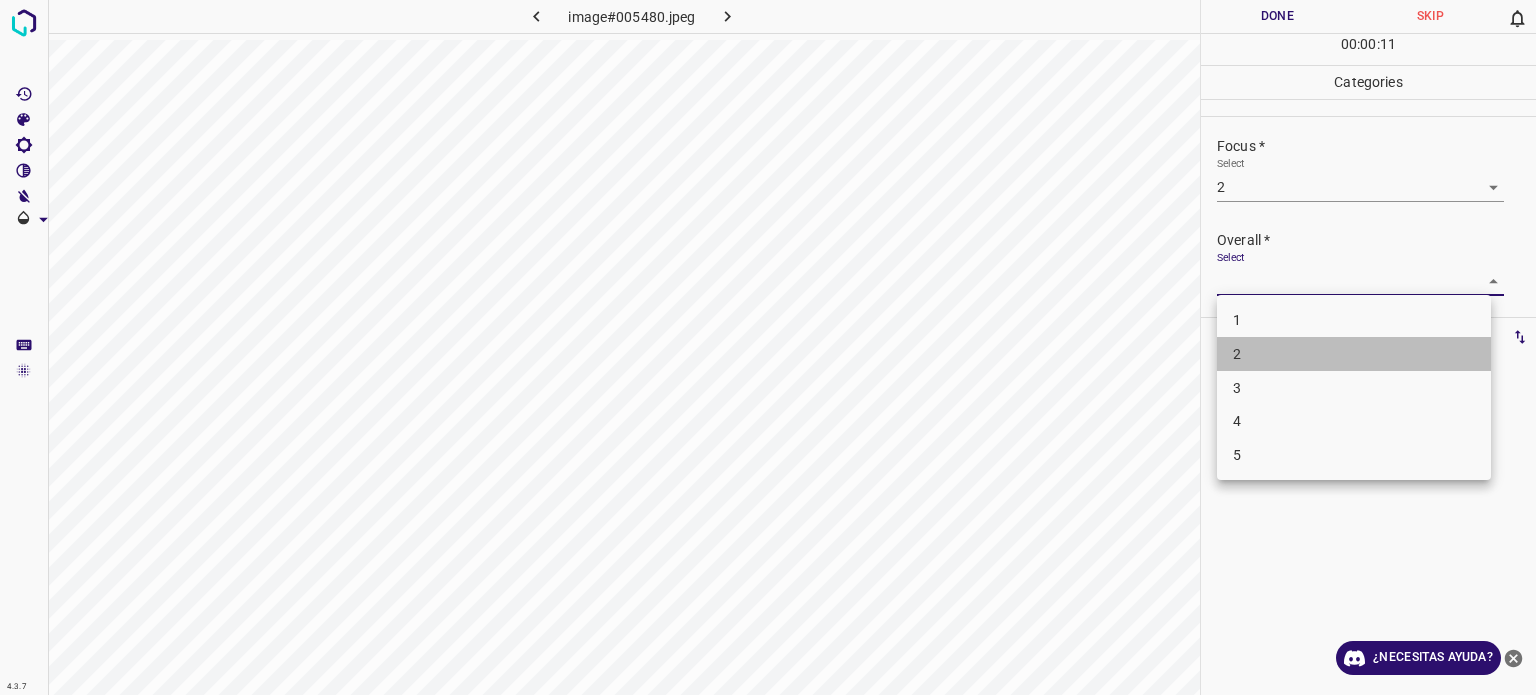 click on "2" at bounding box center [1237, 354] 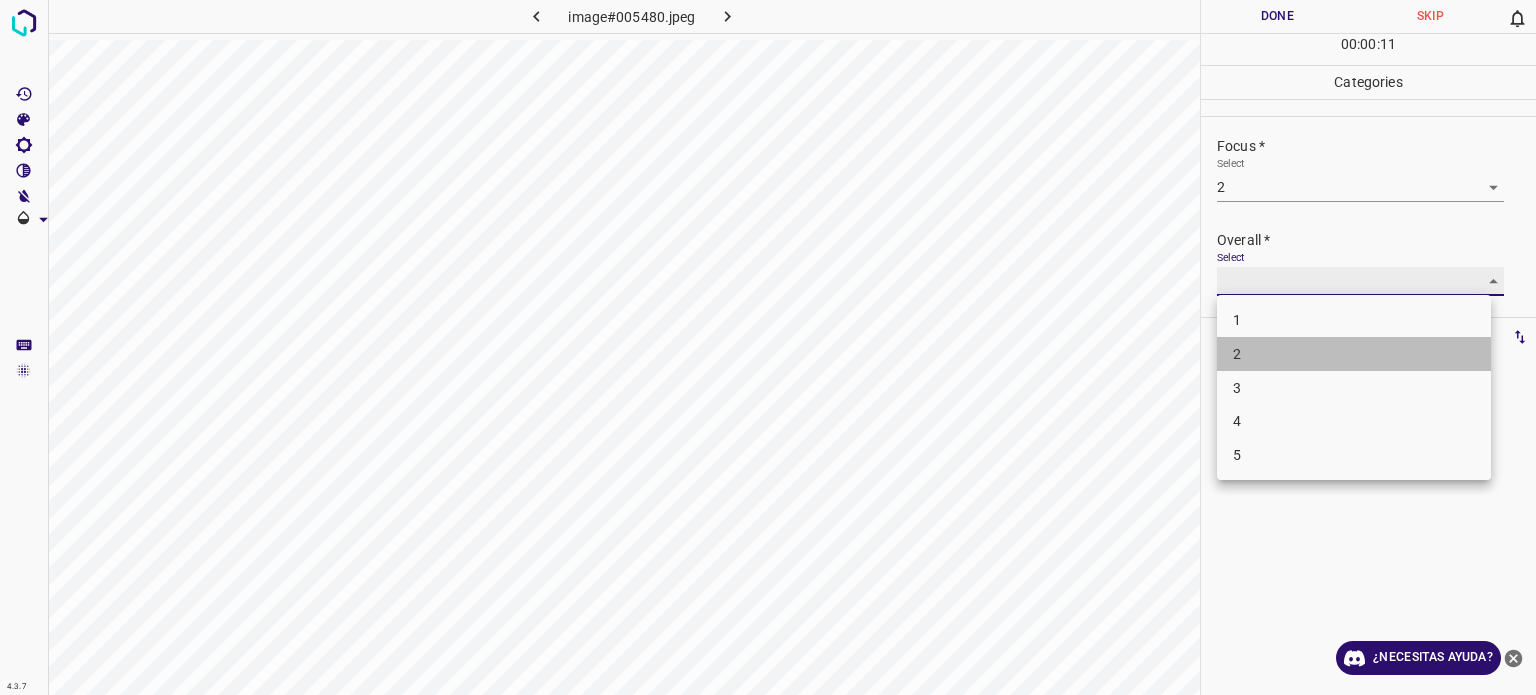 type on "2" 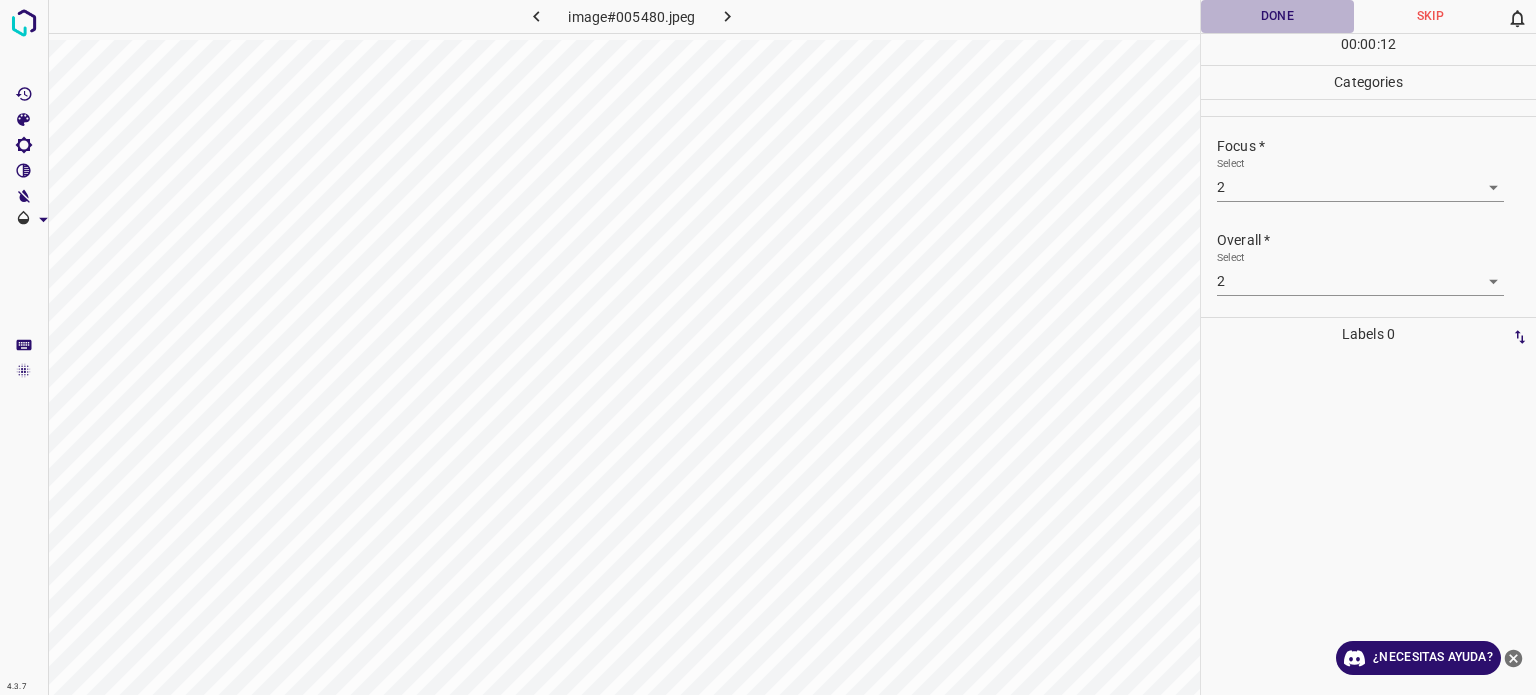 click on "Done" at bounding box center [1277, 16] 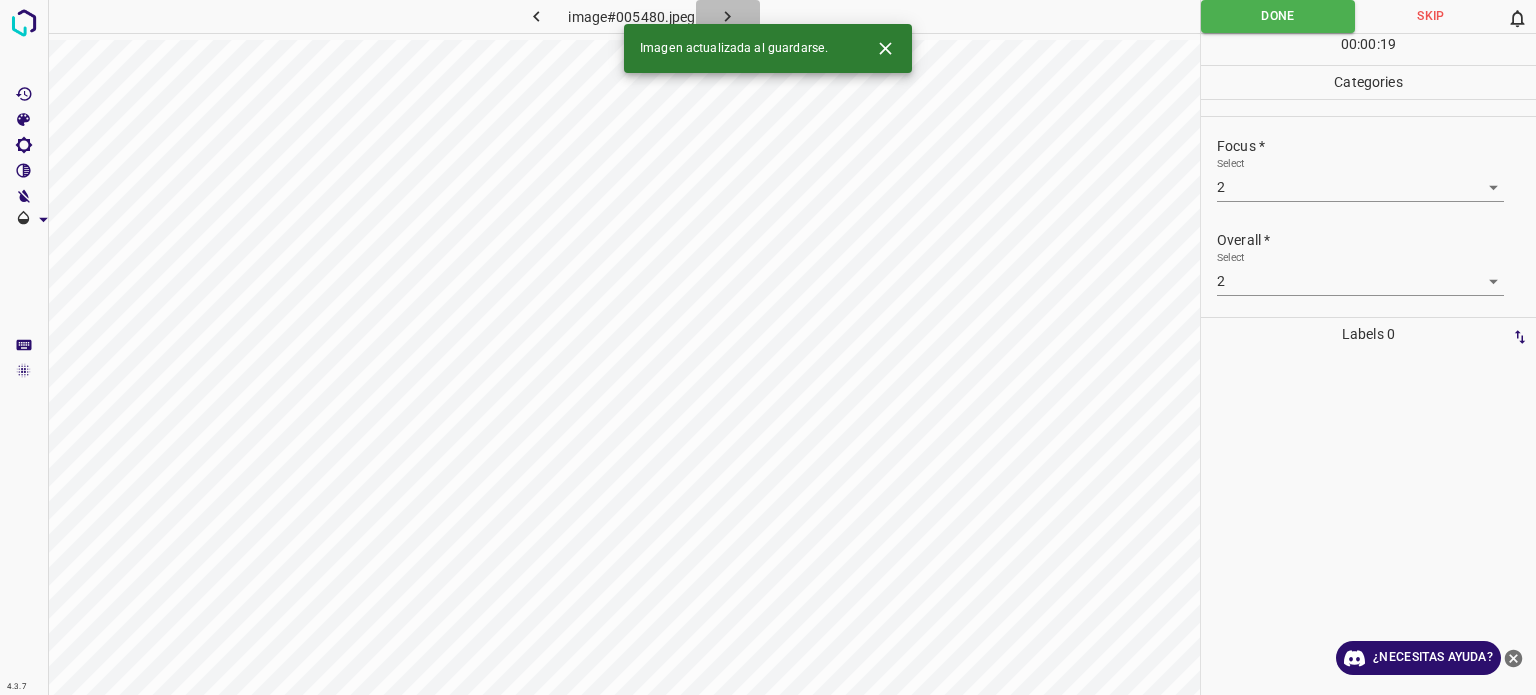 click 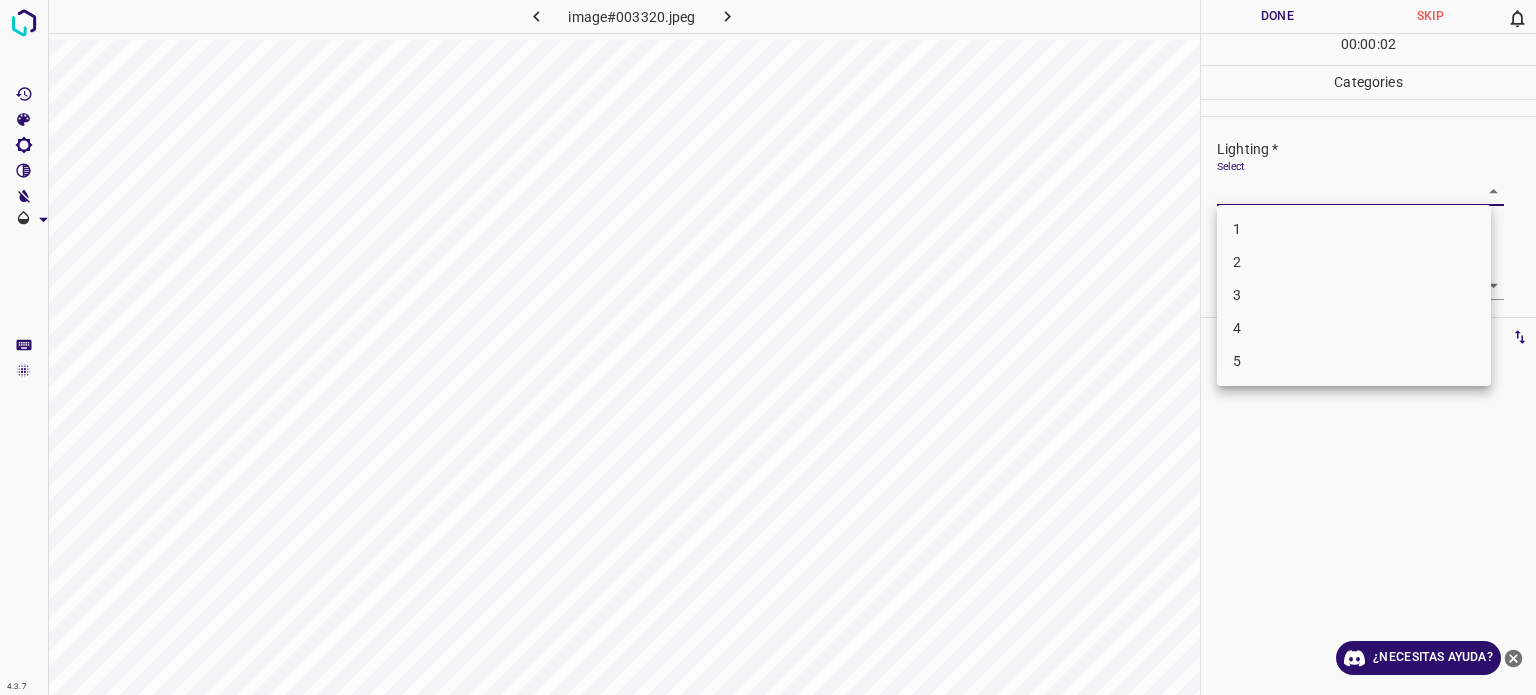 click on "4.3.7 image#003320.jpeg Done Skip 0 00   : 00   : 02   Categories Lighting *  Select ​ Focus *  Select ​ Overall *  Select ​ Labels   0 Categories 1 Lighting 2 Focus 3 Overall Tools Space Change between modes (Draw & Edit) I Auto labeling R Restore zoom M Zoom in N Zoom out Delete Delete selecte label Filters Z Restore filters X Saturation filter C Brightness filter V Contrast filter B Gray scale filter General O Download ¿Necesitas ayuda? Texto original Valora esta traducción Tu opinión servirá para ayudar a mejorar el Traductor de Google - Texto - Esconder - Borrar 1 2 3 4 5" at bounding box center [768, 347] 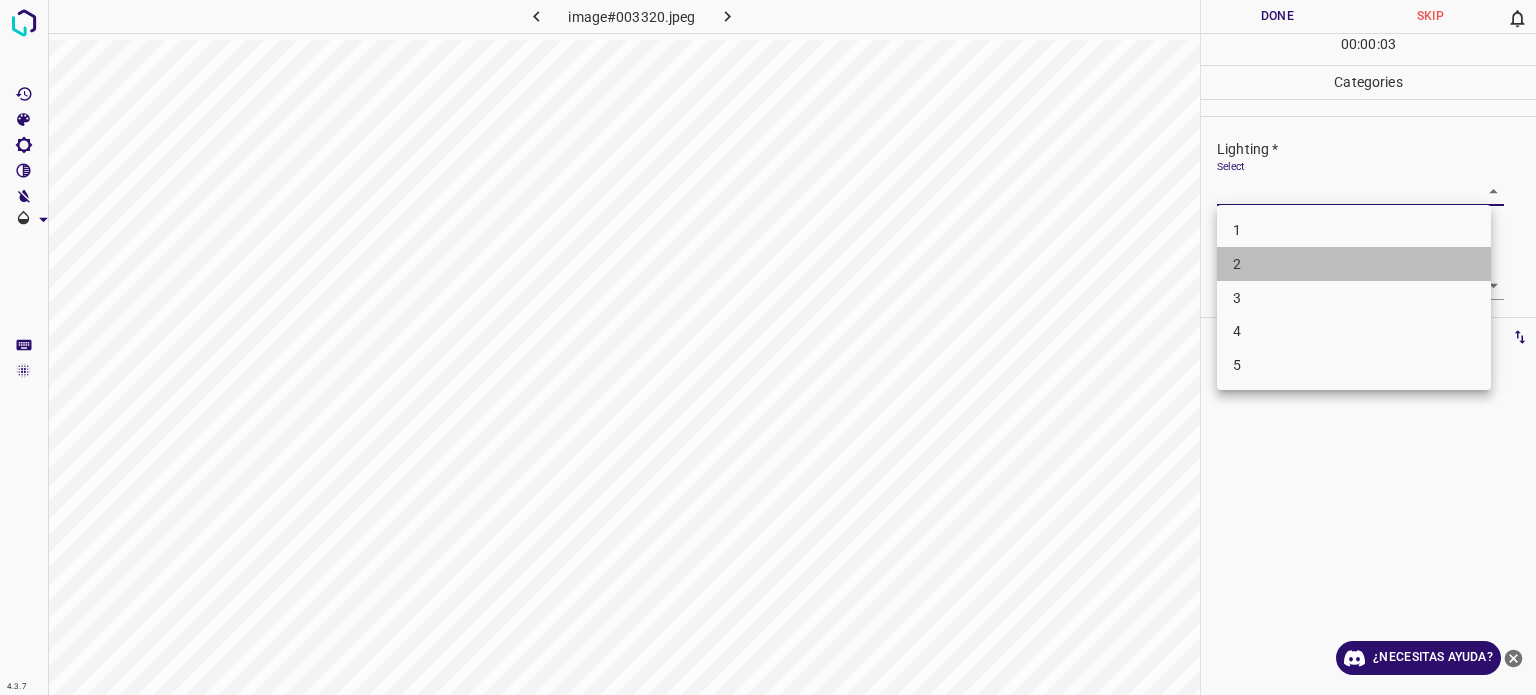 click on "2" at bounding box center (1354, 264) 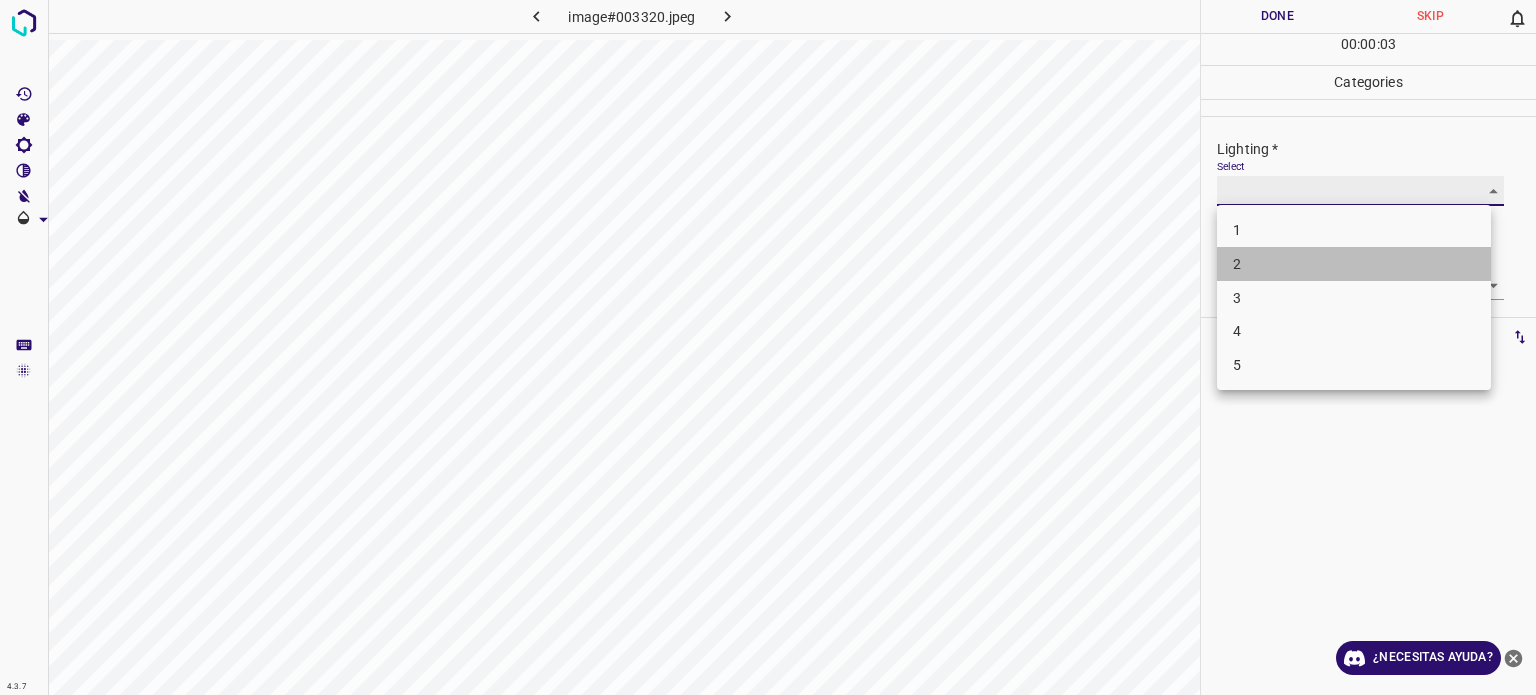 type on "2" 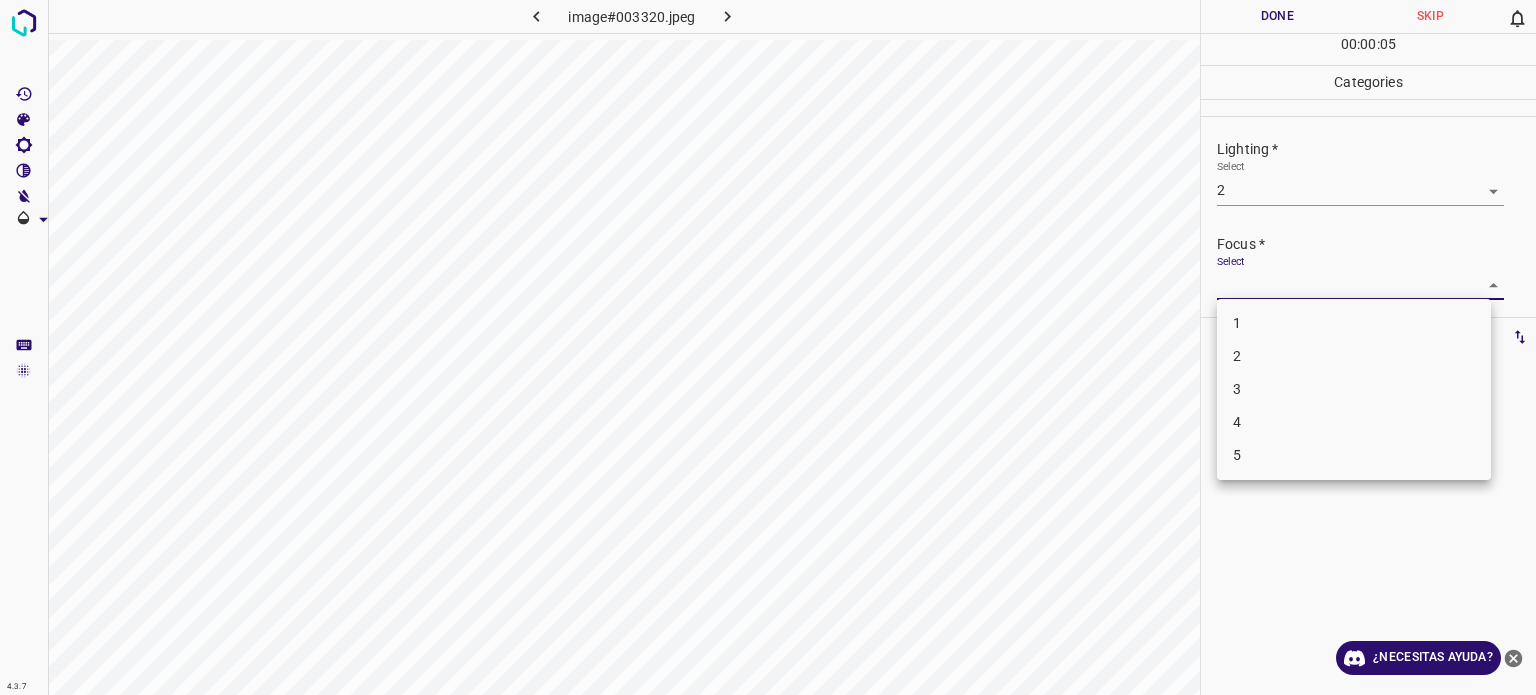 click on "4.3.7 image#003320.jpeg Done Skip 0 00   : 00   : 05   Categories Lighting *  Select 2 2 Focus *  Select ​ Overall *  Select ​ Labels   0 Categories 1 Lighting 2 Focus 3 Overall Tools Space Change between modes (Draw & Edit) I Auto labeling R Restore zoom M Zoom in N Zoom out Delete Delete selecte label Filters Z Restore filters X Saturation filter C Brightness filter V Contrast filter B Gray scale filter General O Download ¿Necesitas ayuda? Texto original Valora esta traducción Tu opinión servirá para ayudar a mejorar el Traductor de Google - Texto - Esconder - Borrar 1 2 3 4 5" at bounding box center [768, 347] 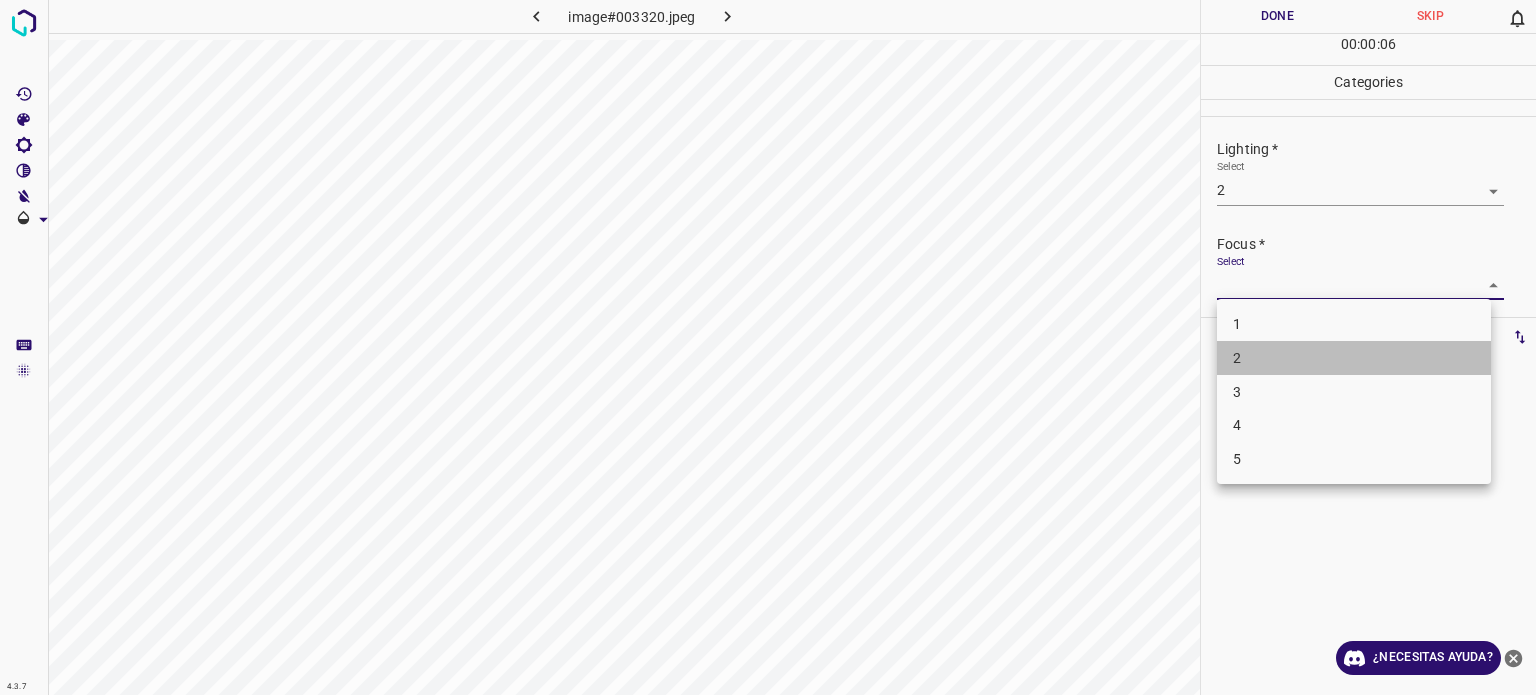 click on "2" at bounding box center [1237, 358] 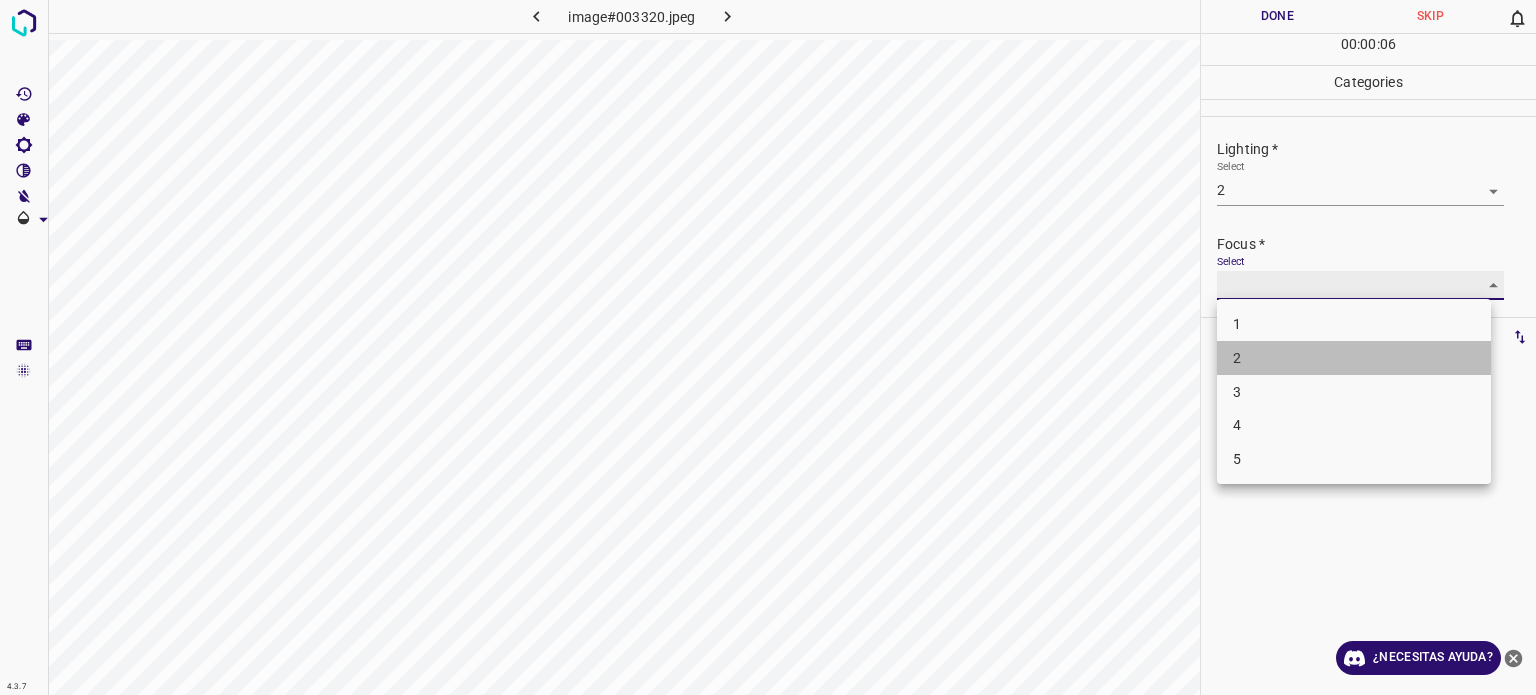 type on "2" 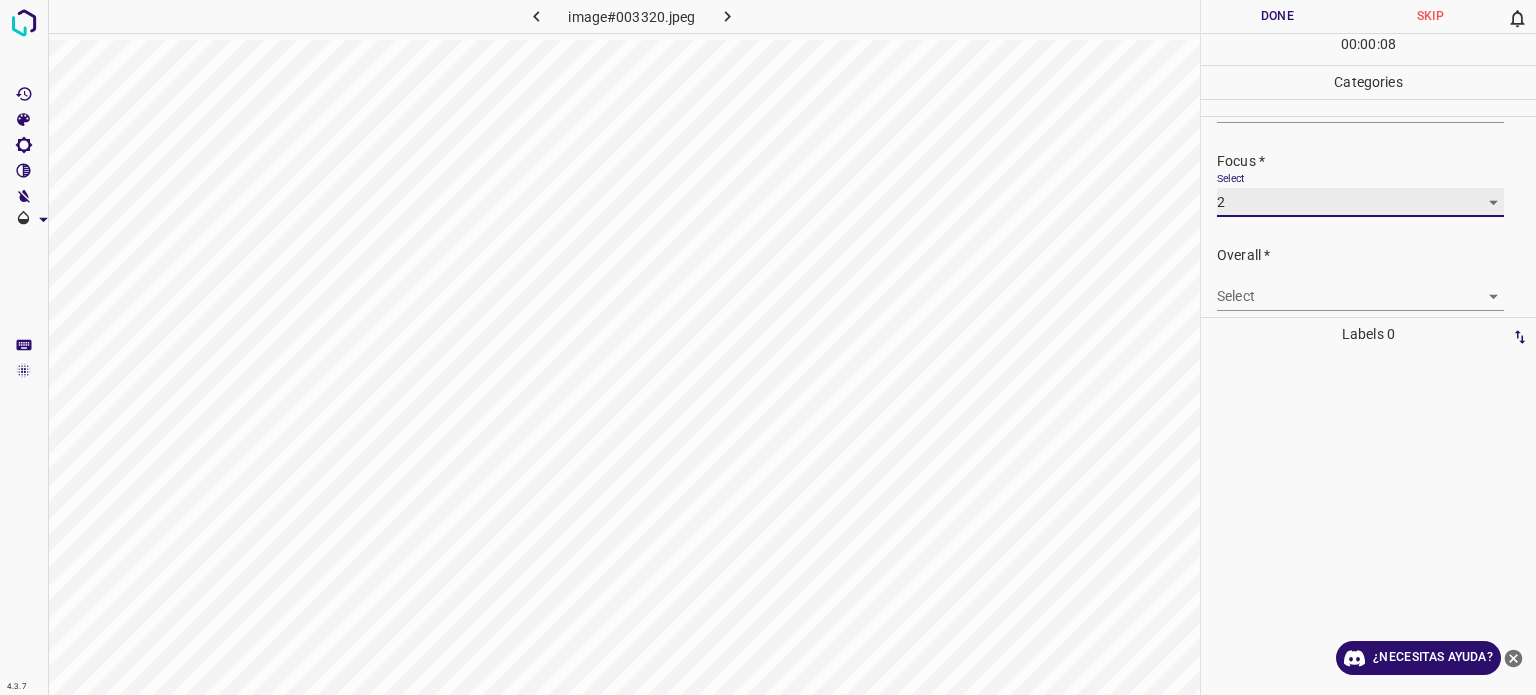 scroll, scrollTop: 98, scrollLeft: 0, axis: vertical 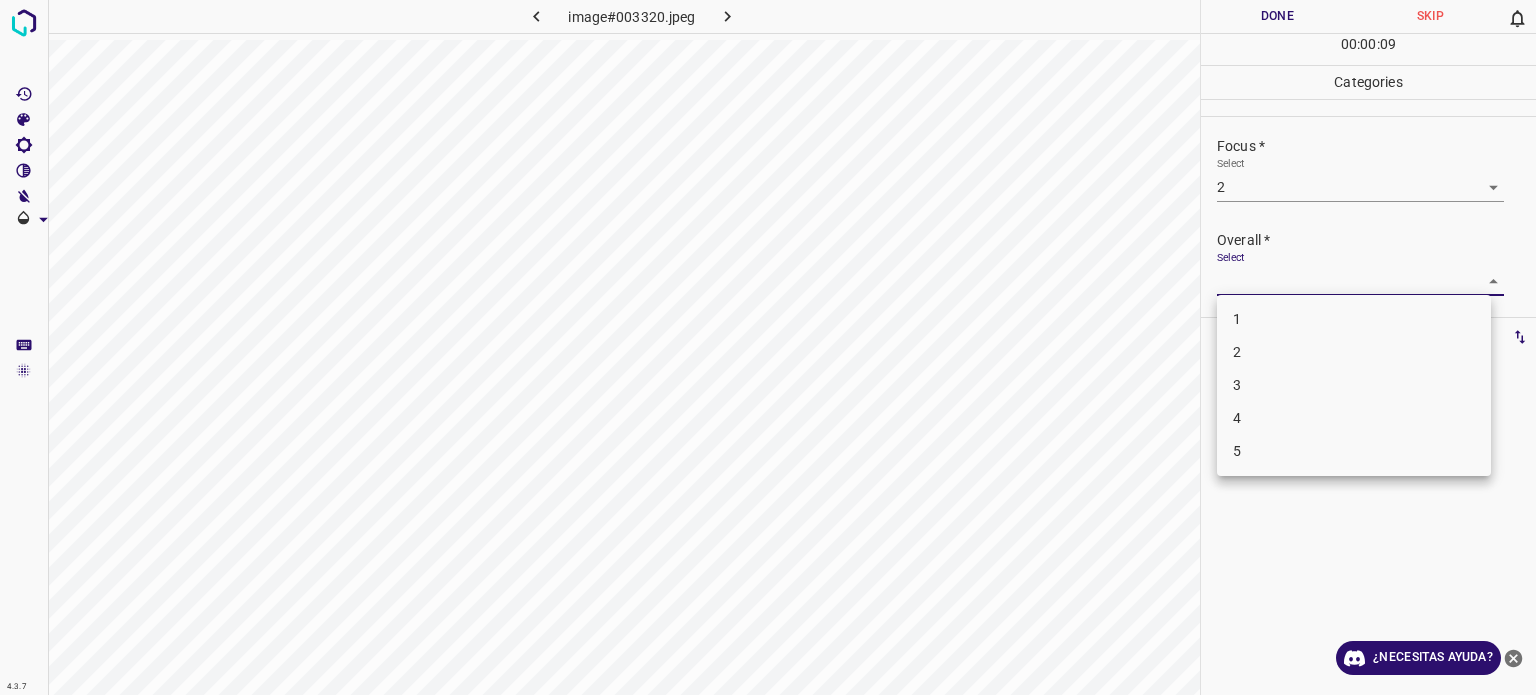 click on "4.3.7 image#003320.jpeg Done Skip 0 00   : 00   : 09   Categories Lighting *  Select 2 2 Focus *  Select 2 2 Overall *  Select ​ Labels   0 Categories 1 Lighting 2 Focus 3 Overall Tools Space Change between modes (Draw & Edit) I Auto labeling R Restore zoom M Zoom in N Zoom out Delete Delete selecte label Filters Z Restore filters X Saturation filter C Brightness filter V Contrast filter B Gray scale filter General O Download ¿Necesitas ayuda? Texto original Valora esta traducción Tu opinión servirá para ayudar a mejorar el Traductor de Google - Texto - Esconder - Borrar 1 2 3 4 5" at bounding box center [768, 347] 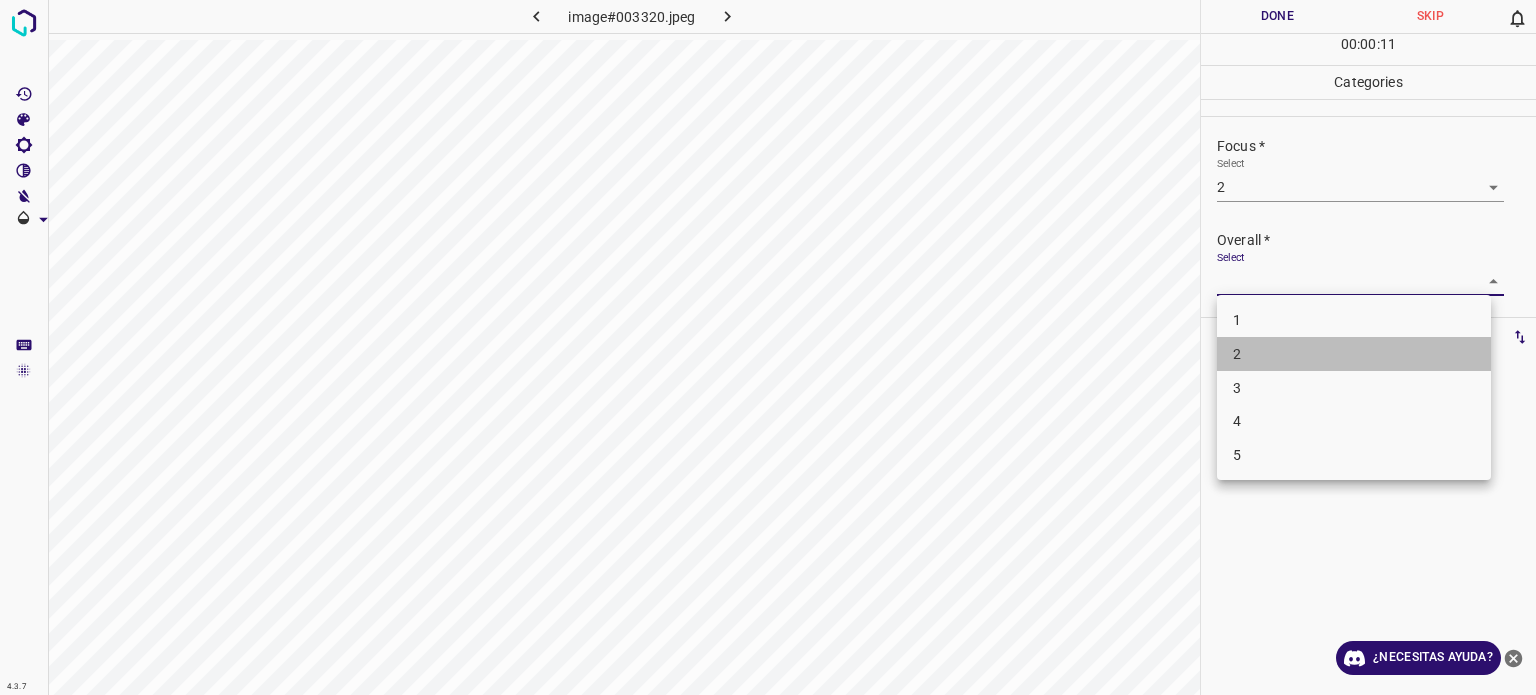 click on "2" at bounding box center (1237, 354) 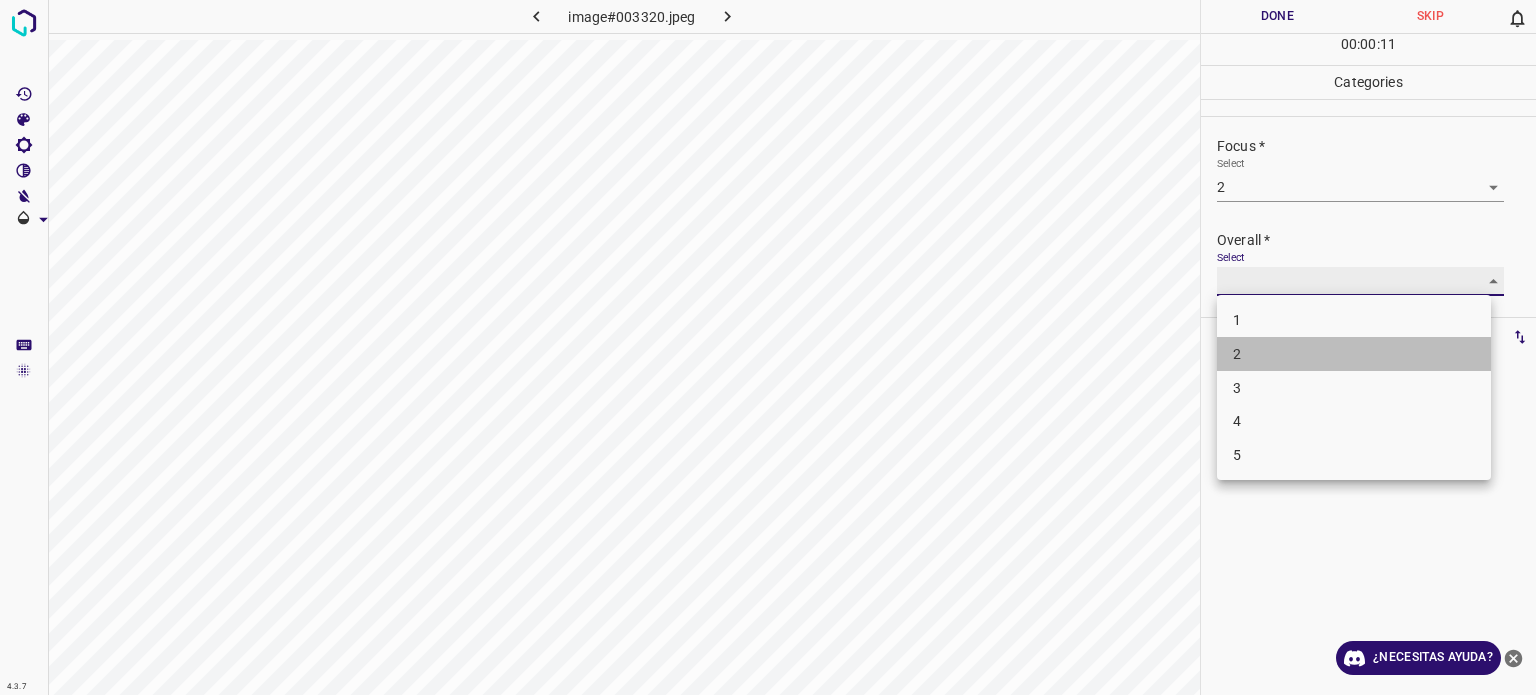 type on "2" 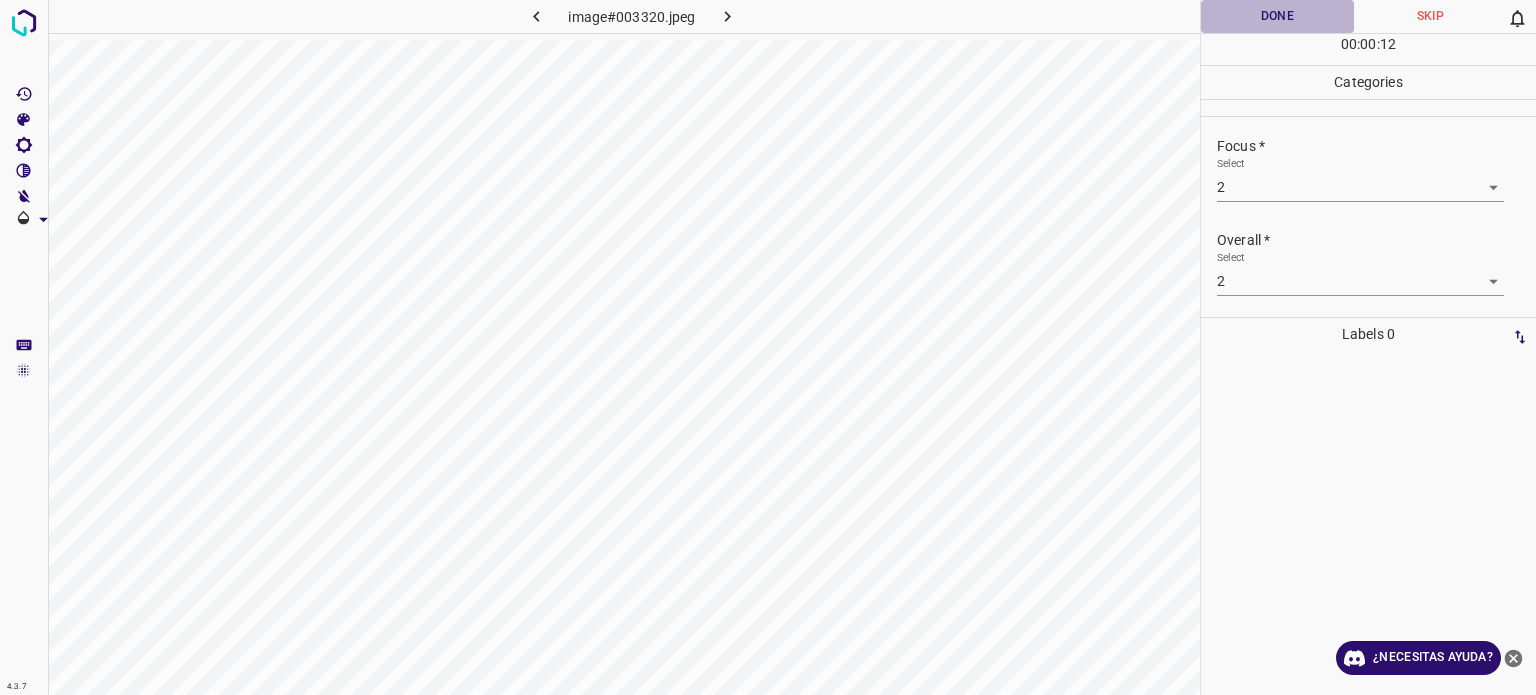click on "Done" at bounding box center [1277, 16] 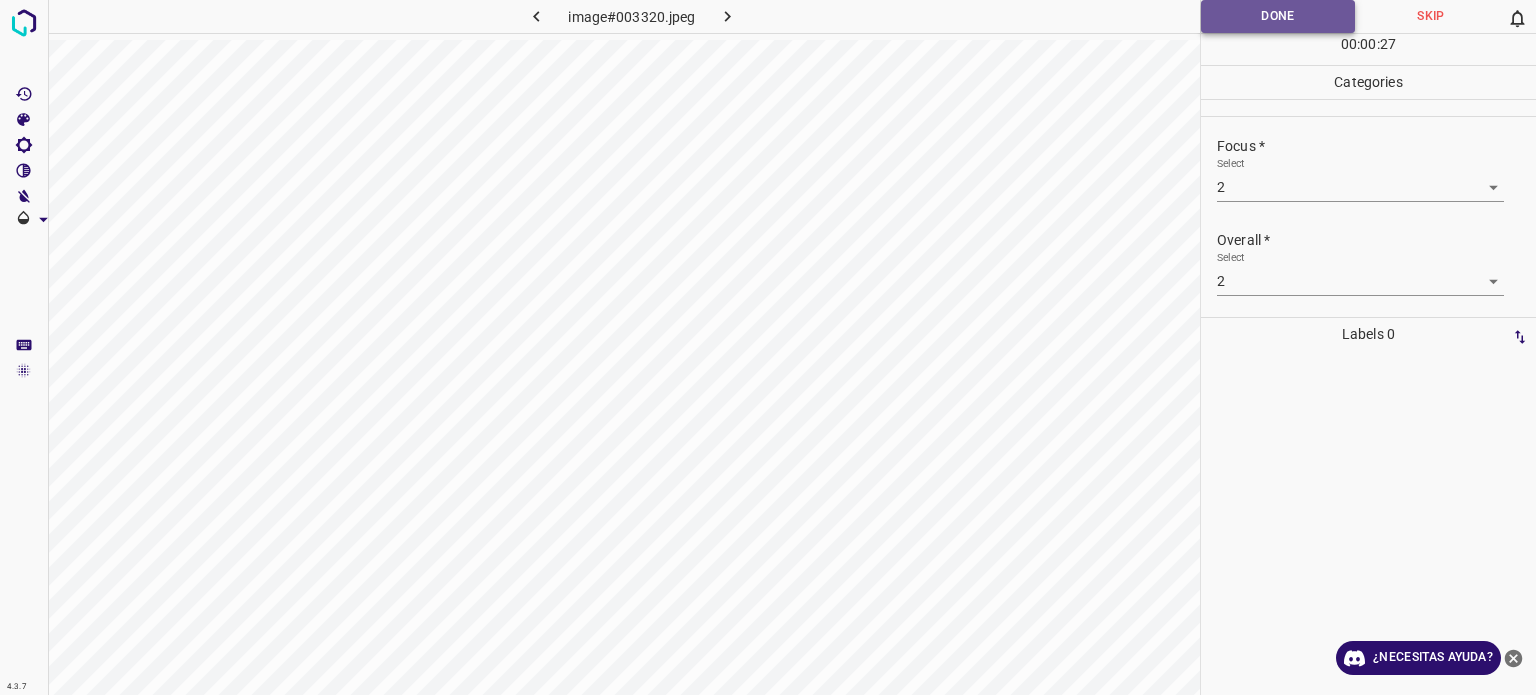 click on "Done" at bounding box center [1278, 16] 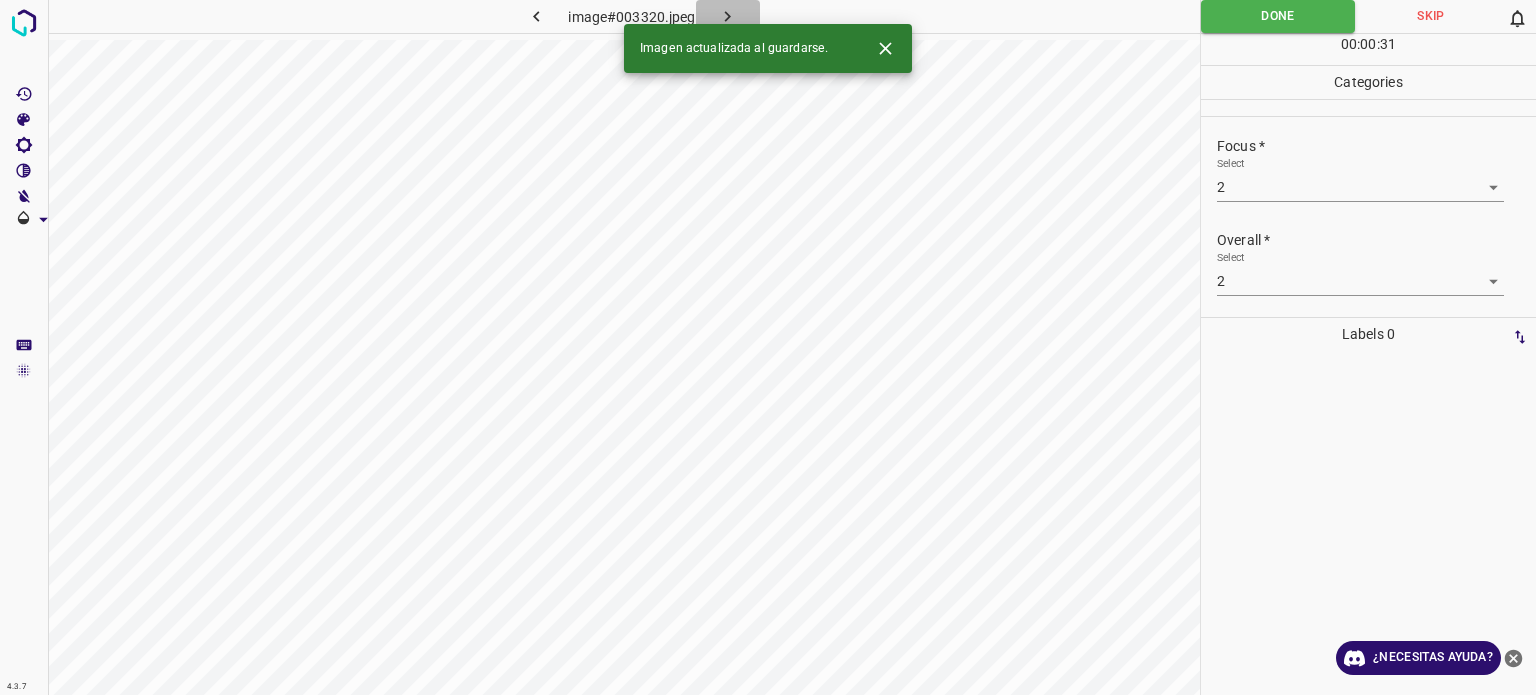 click 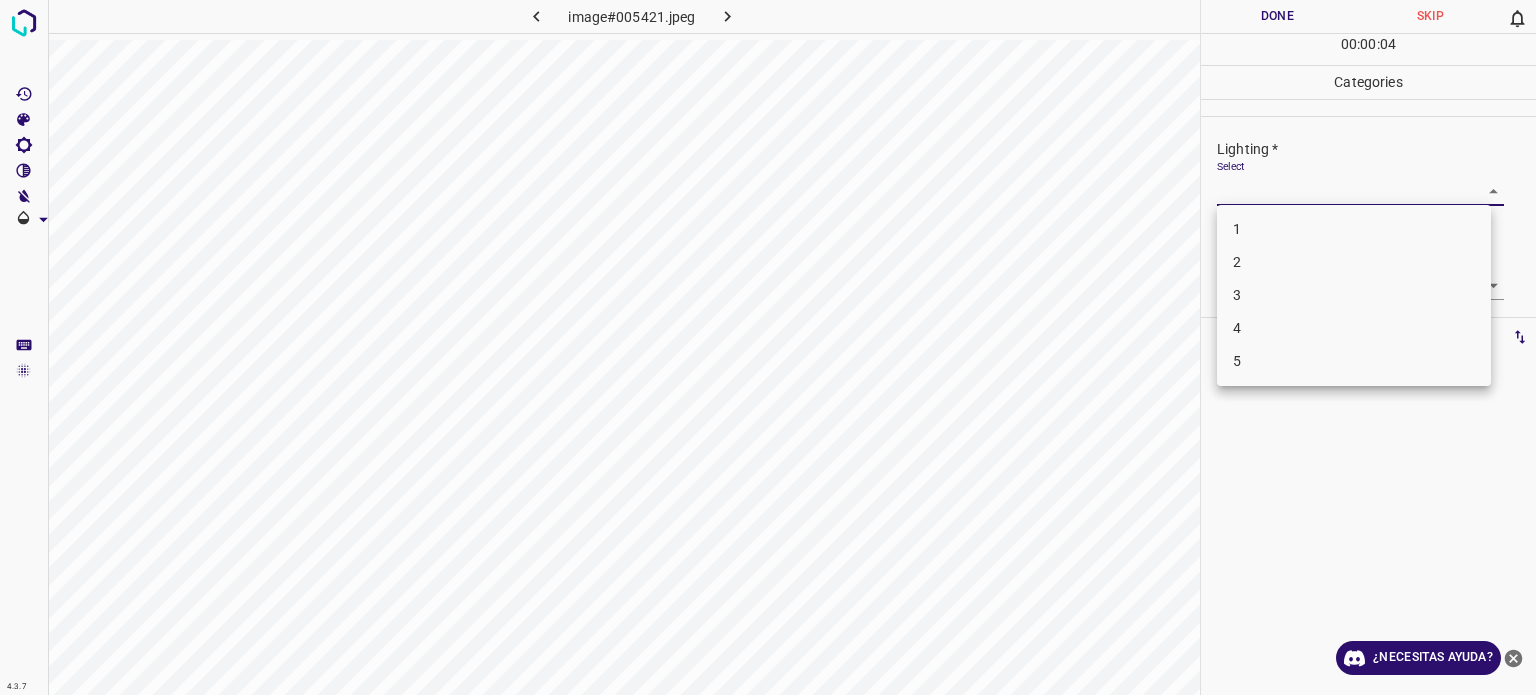 click on "4.3.7 image#005421.jpeg Done Skip 0 00   : 00   : 04   Categories Lighting *  Select ​ Focus *  Select ​ Overall *  Select ​ Labels   0 Categories 1 Lighting 2 Focus 3 Overall Tools Space Change between modes (Draw & Edit) I Auto labeling R Restore zoom M Zoom in N Zoom out Delete Delete selecte label Filters Z Restore filters X Saturation filter C Brightness filter V Contrast filter B Gray scale filter General O Download ¿Necesitas ayuda? Texto original Valora esta traducción Tu opinión servirá para ayudar a mejorar el Traductor de Google - Texto - Esconder - Borrar 1 2 3 4 5" at bounding box center (768, 347) 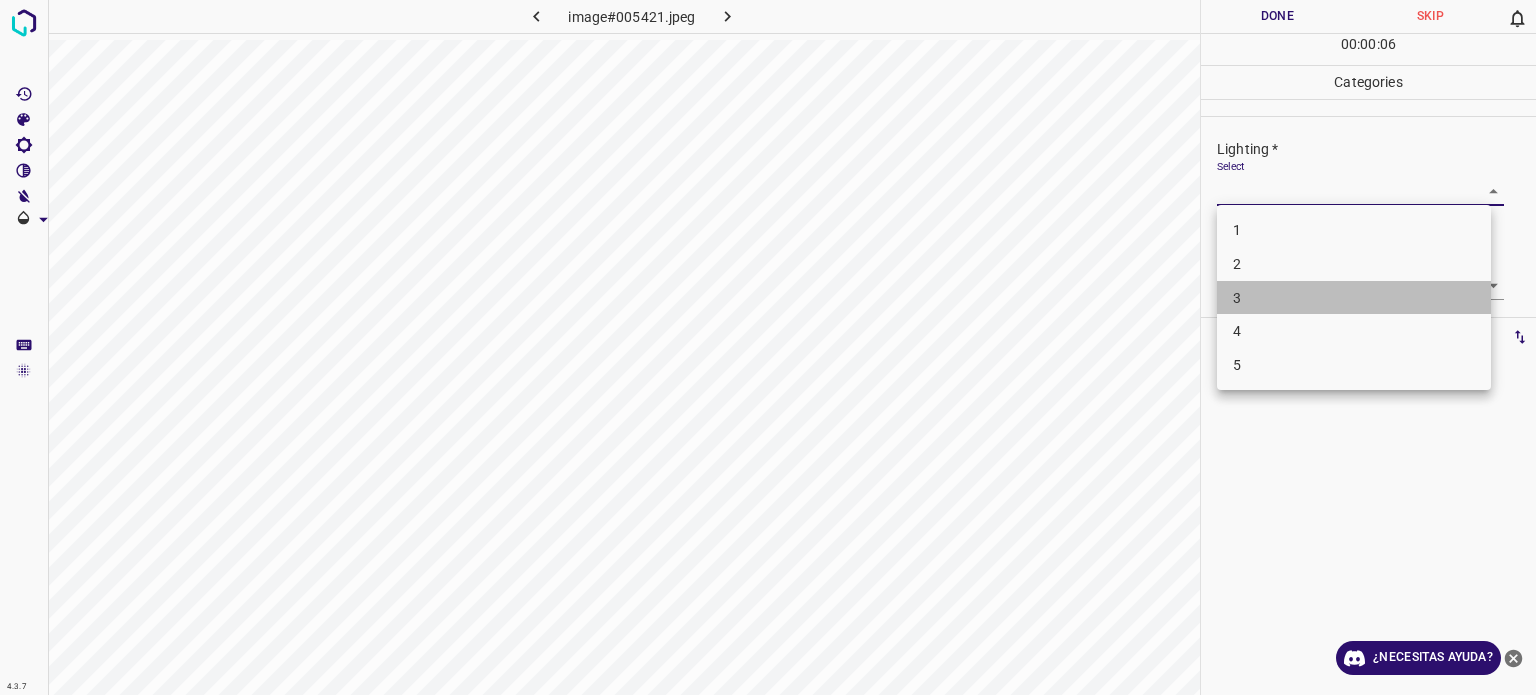 click on "3" at bounding box center [1354, 298] 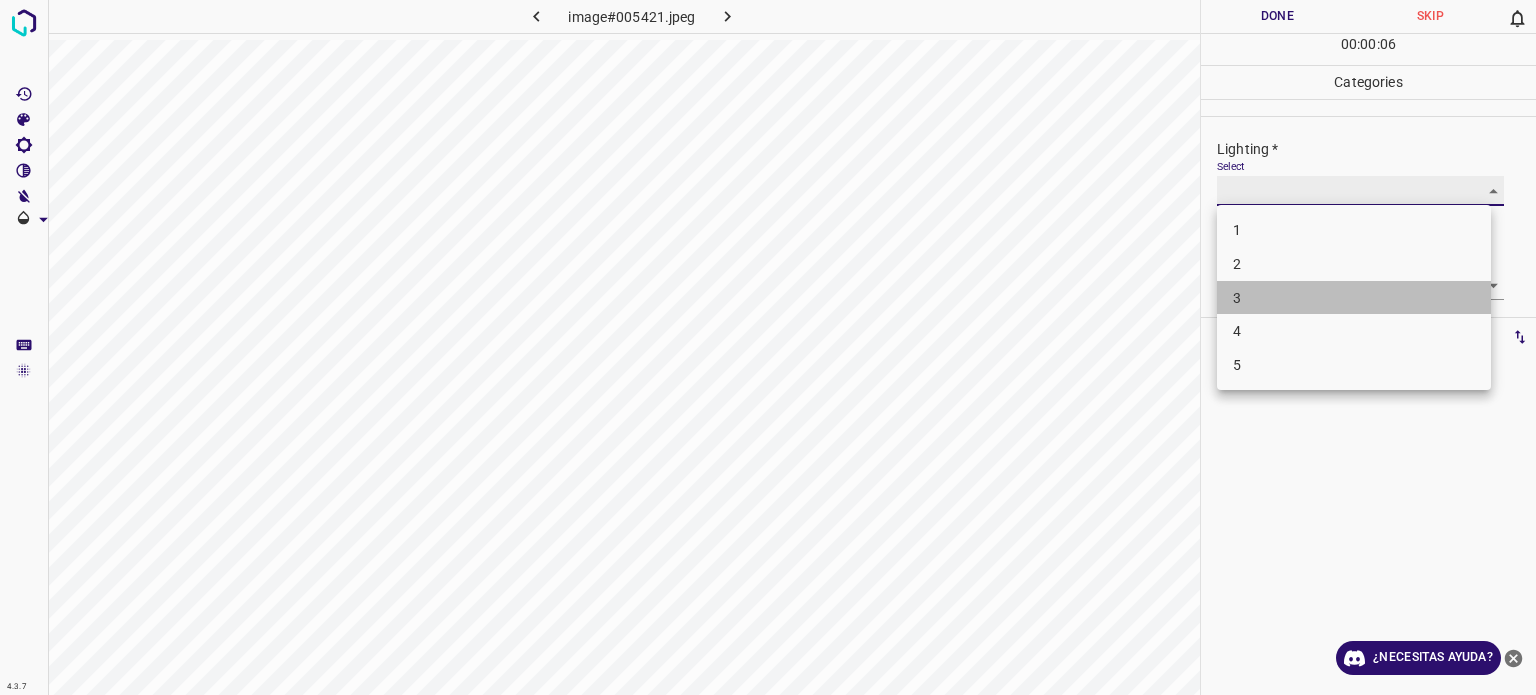 type on "3" 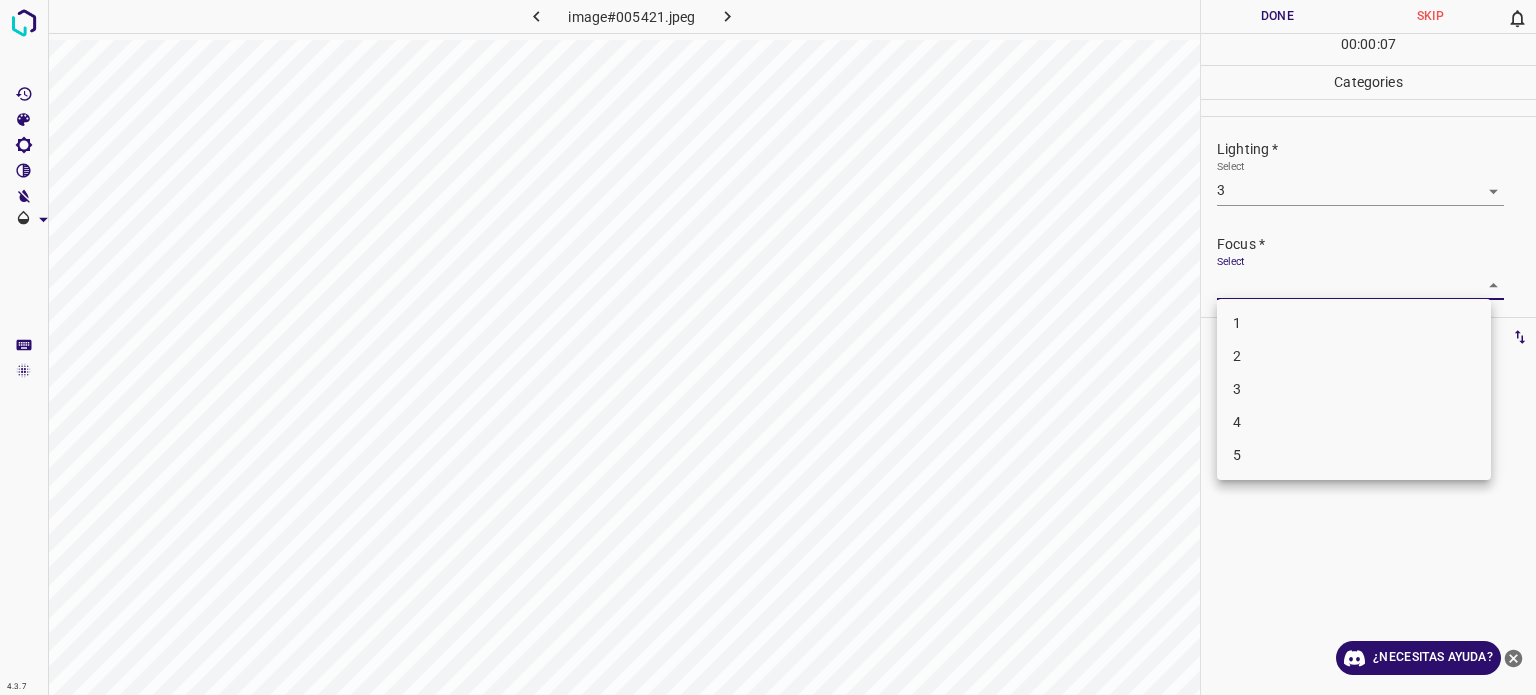 click on "4.3.7 image#005421.jpeg Done Skip 0 00   : 00   : 07   Categories Lighting *  Select 3 3 Focus *  Select ​ Overall *  Select ​ Labels   0 Categories 1 Lighting 2 Focus 3 Overall Tools Space Change between modes (Draw & Edit) I Auto labeling R Restore zoom M Zoom in N Zoom out Delete Delete selecte label Filters Z Restore filters X Saturation filter C Brightness filter V Contrast filter B Gray scale filter General O Download ¿Necesitas ayuda? Texto original Valora esta traducción Tu opinión servirá para ayudar a mejorar el Traductor de Google - Texto - Esconder - Borrar 1 2 3 4 5" at bounding box center (768, 347) 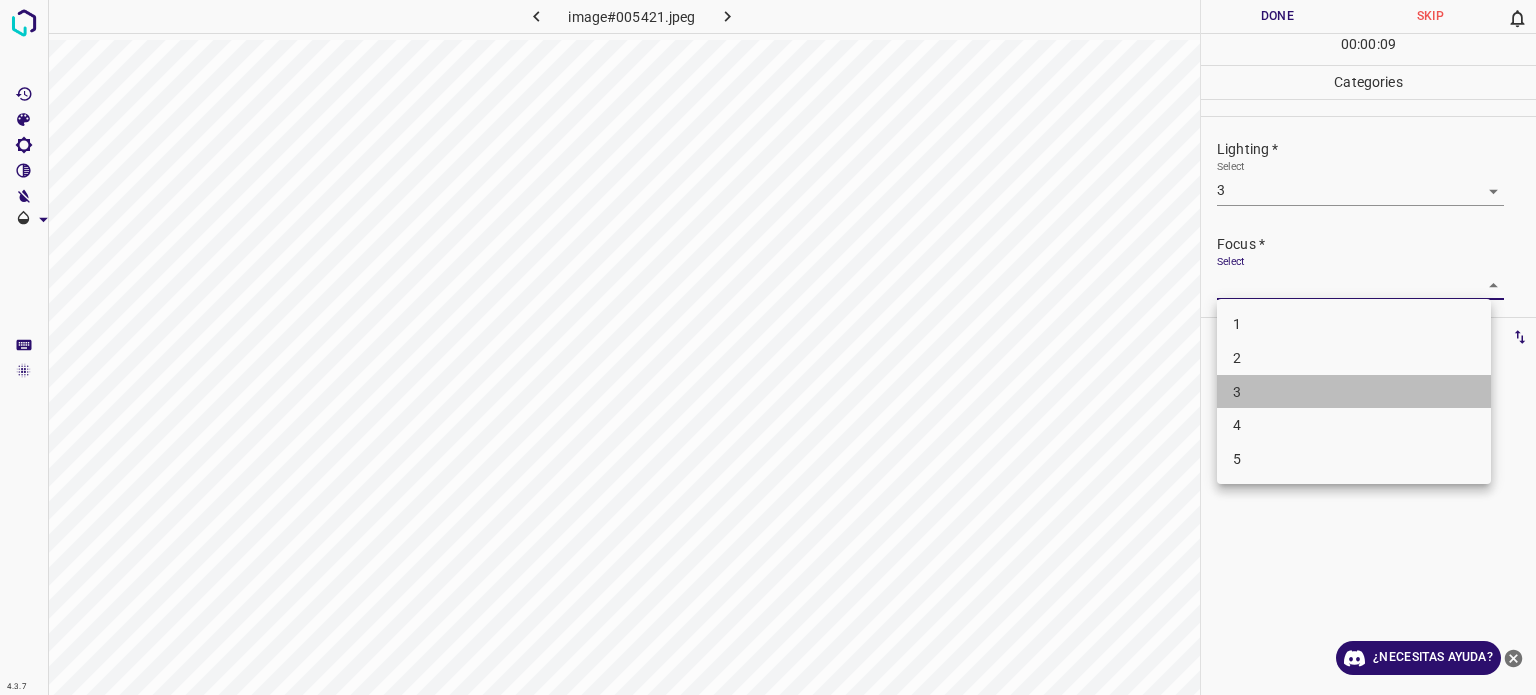click on "3" at bounding box center (1354, 392) 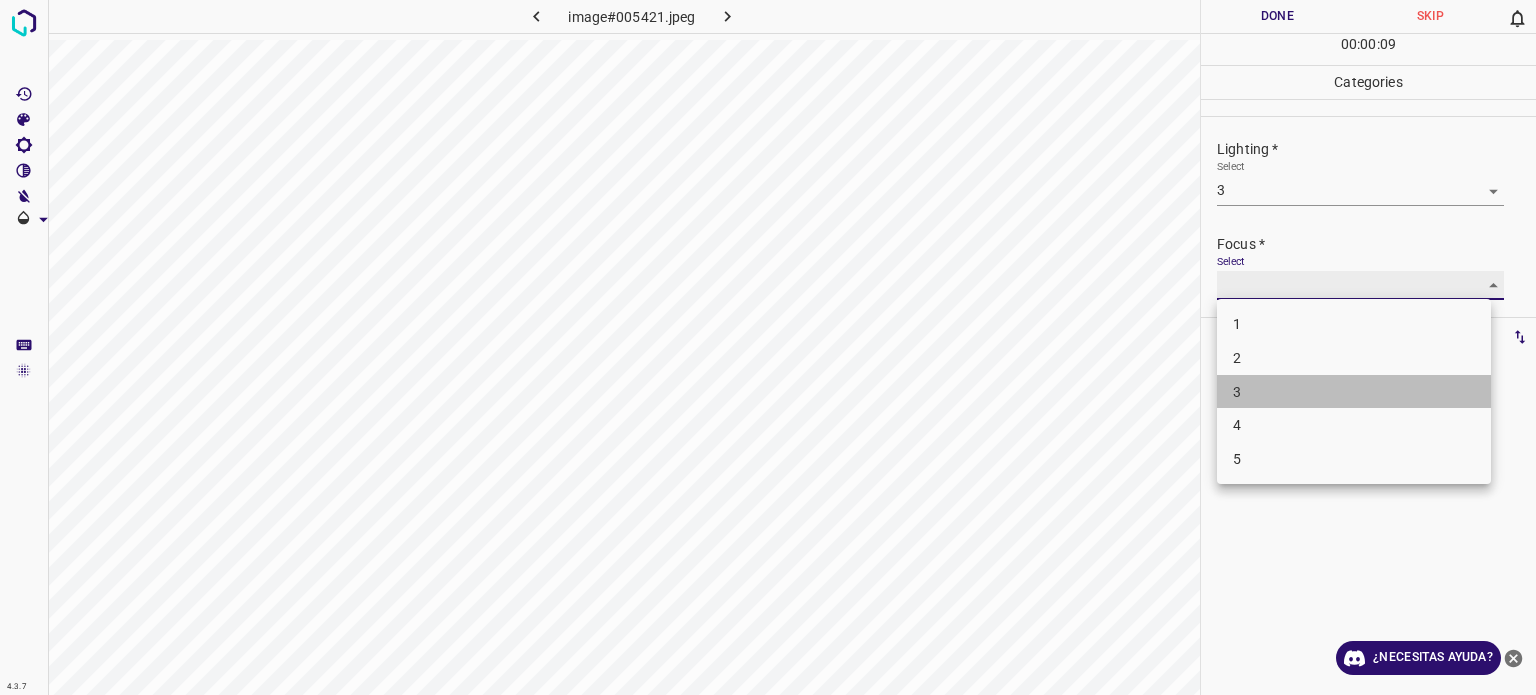 type on "3" 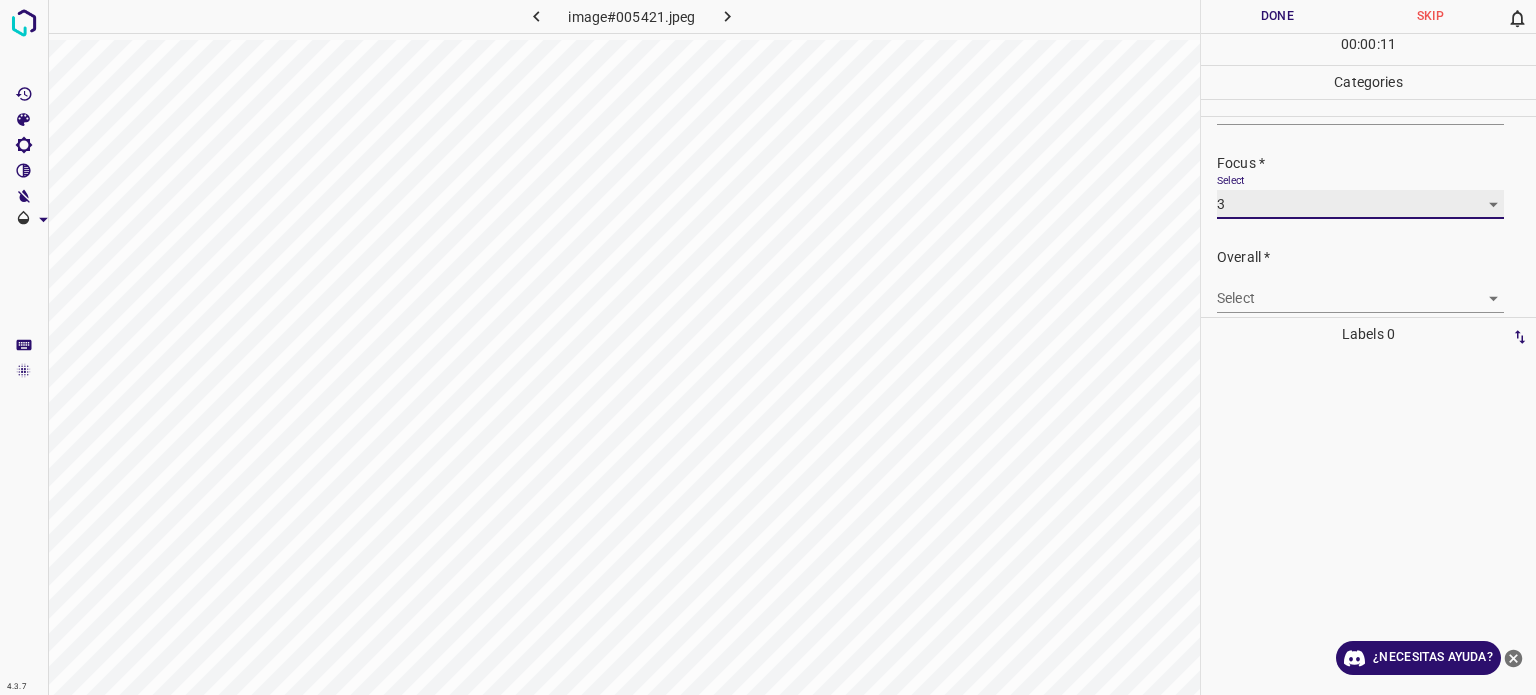 scroll, scrollTop: 98, scrollLeft: 0, axis: vertical 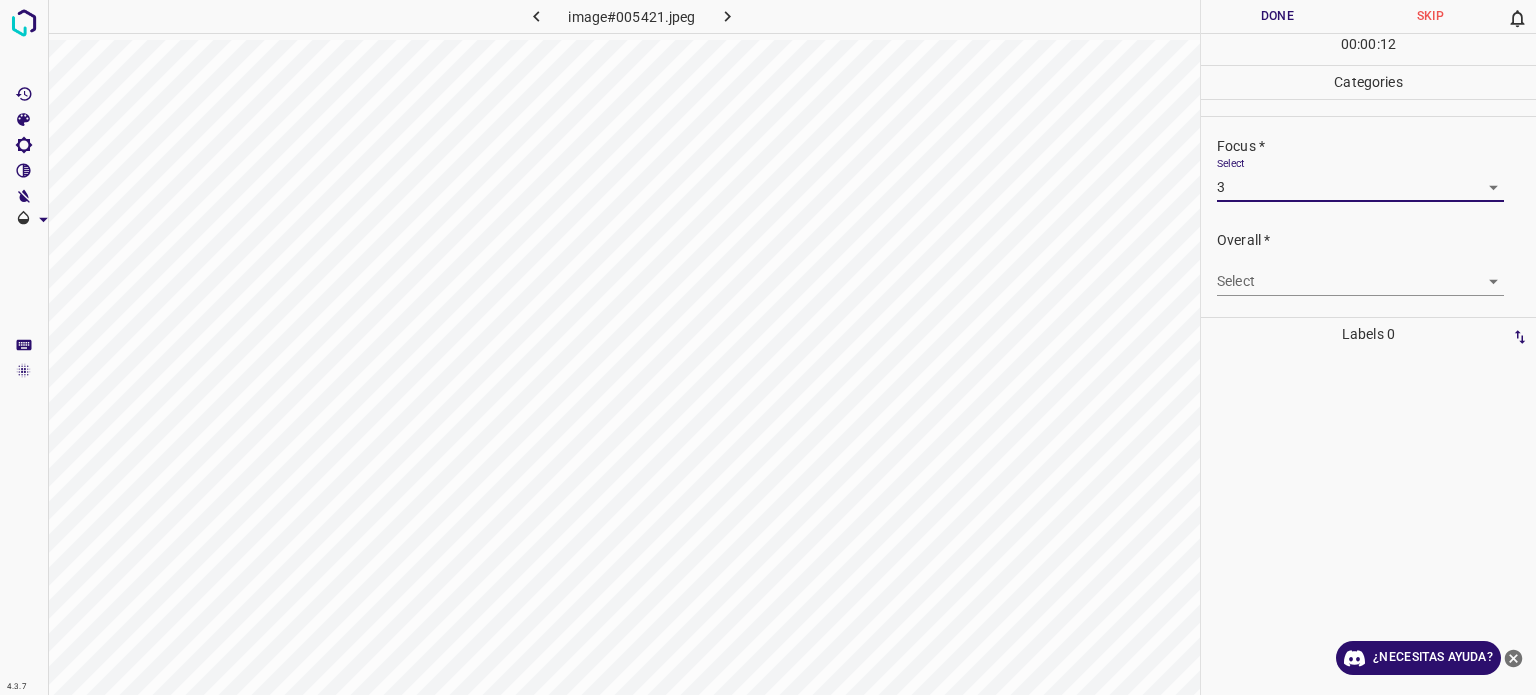 click on "4.3.7 image#005421.jpeg Done Skip 0 00   : 00   : 12   Categories Lighting *  Select 3 3 Focus *  Select 3 3 Overall *  Select ​ Labels   0 Categories 1 Lighting 2 Focus 3 Overall Tools Space Change between modes (Draw & Edit) I Auto labeling R Restore zoom M Zoom in N Zoom out Delete Delete selecte label Filters Z Restore filters X Saturation filter C Brightness filter V Contrast filter B Gray scale filter General O Download ¿Necesitas ayuda? Texto original Valora esta traducción Tu opinión servirá para ayudar a mejorar el Traductor de Google - Texto - Esconder - Borrar" at bounding box center [768, 347] 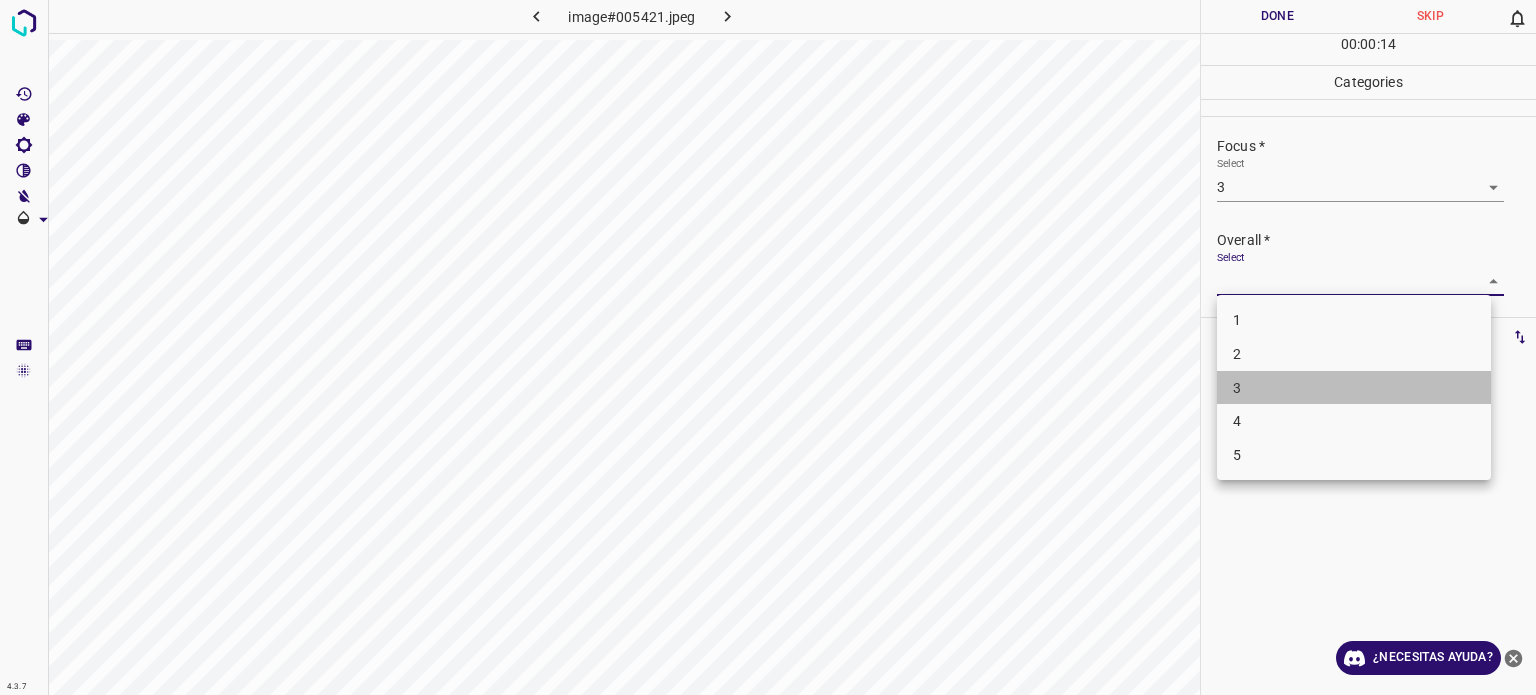 click on "3" at bounding box center [1354, 388] 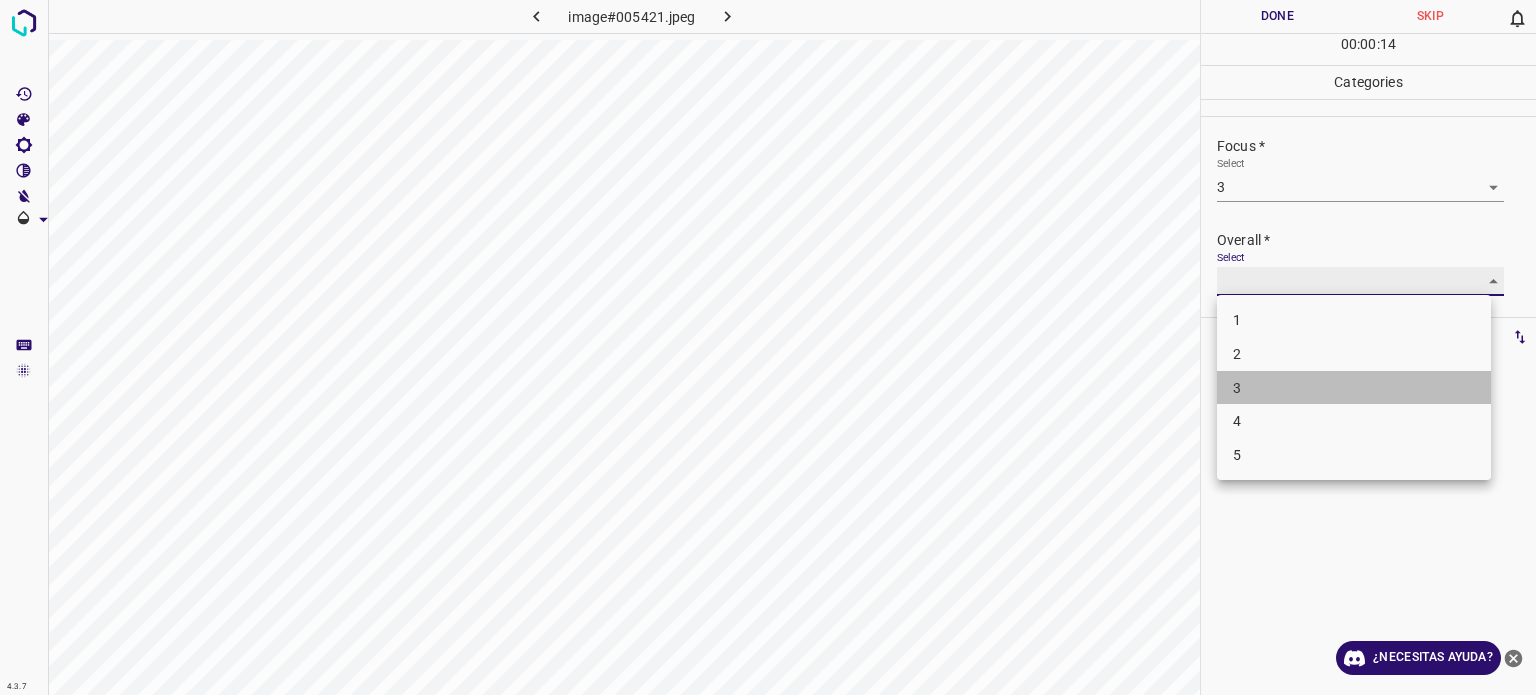 type on "3" 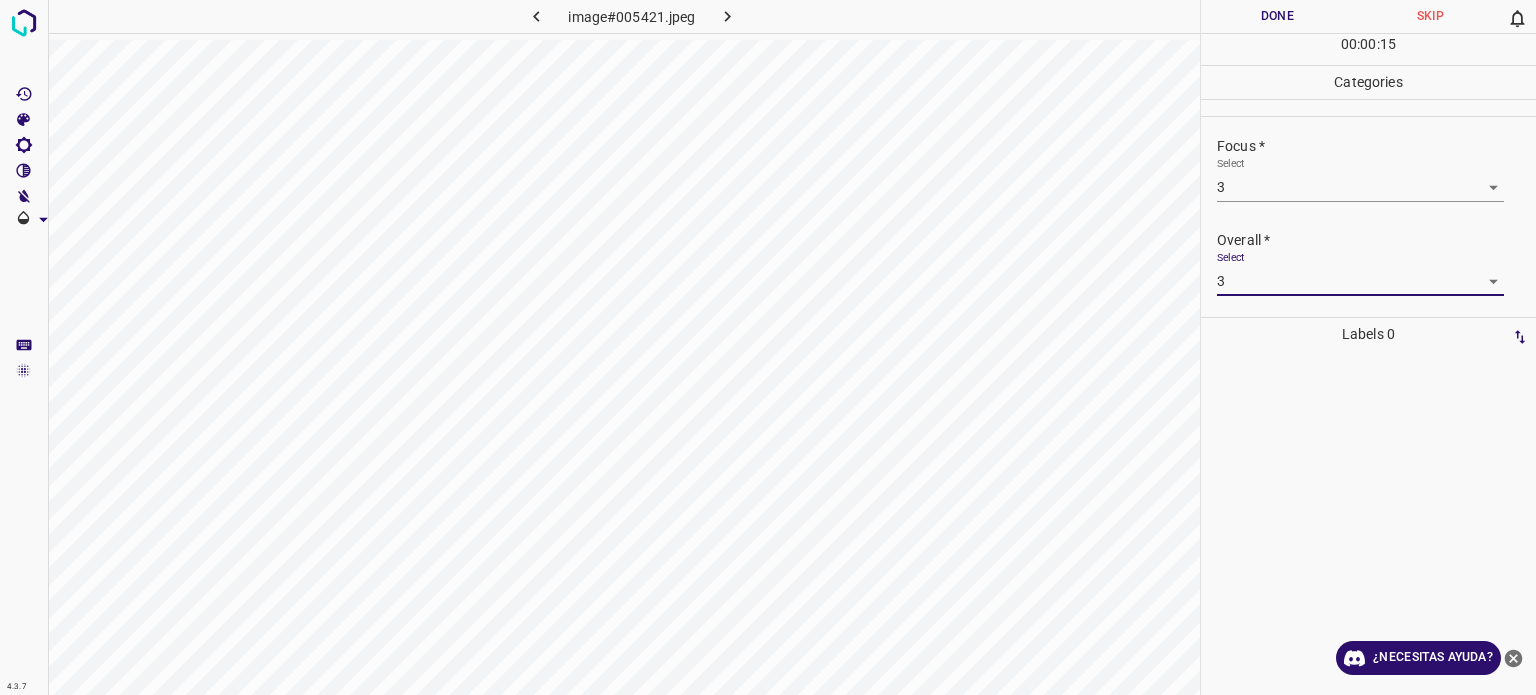 click on "Done" at bounding box center (1277, 16) 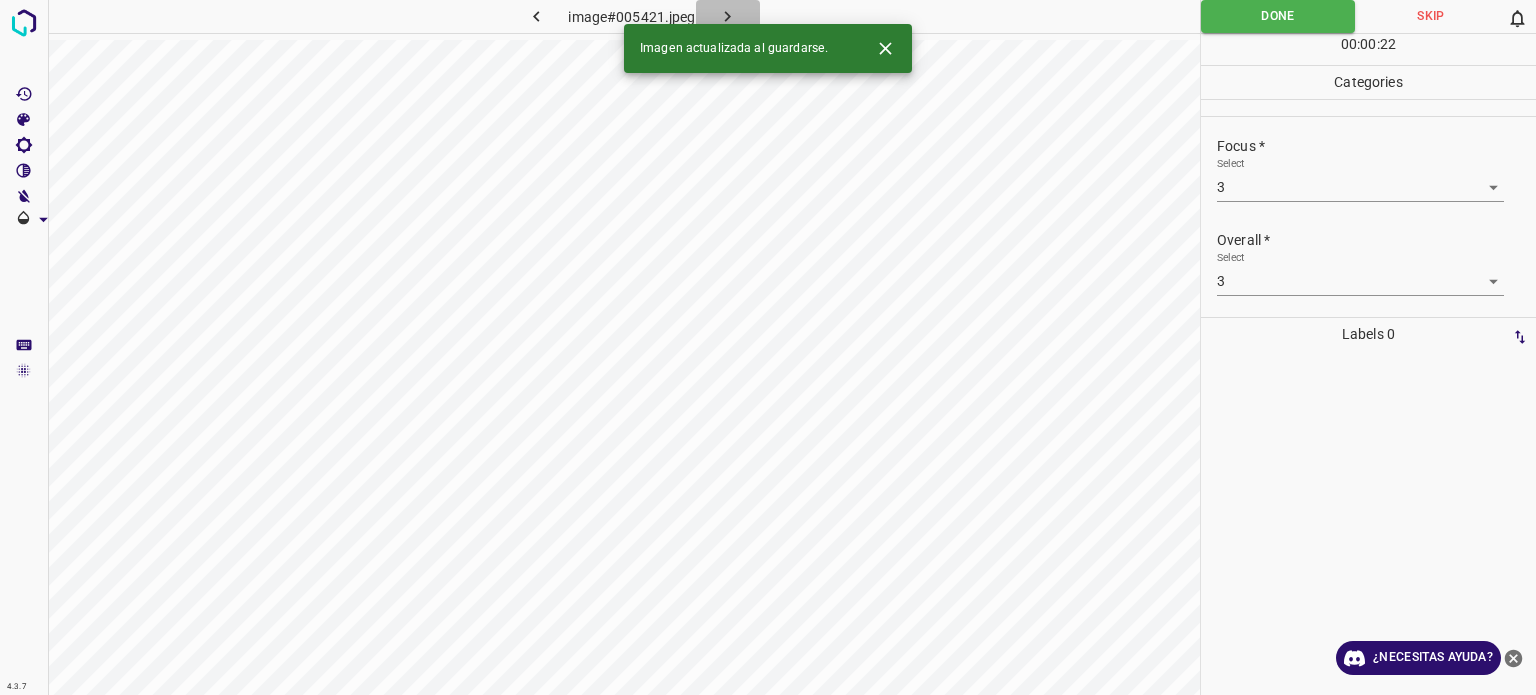 click 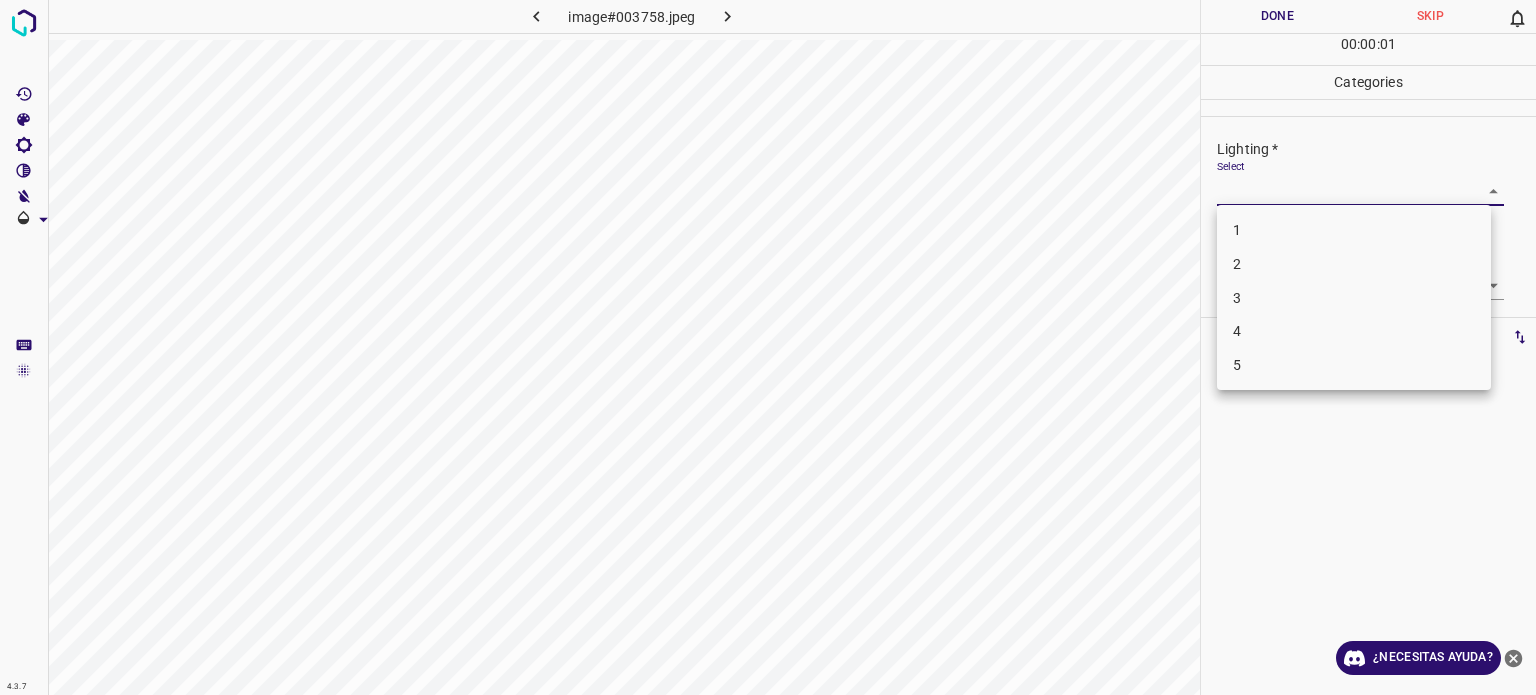 click on "4.3.7 image#003758.jpeg Done Skip 0 00   : 00   : 01   Categories Lighting *  Select ​ Focus *  Select ​ Overall *  Select ​ Labels   0 Categories 1 Lighting 2 Focus 3 Overall Tools Space Change between modes (Draw & Edit) I Auto labeling R Restore zoom M Zoom in N Zoom out Delete Delete selecte label Filters Z Restore filters X Saturation filter C Brightness filter V Contrast filter B Gray scale filter General O Download ¿Necesitas ayuda? Texto original Valora esta traducción Tu opinión servirá para ayudar a mejorar el Traductor de Google - Texto - Esconder - Borrar 1 2 3 4 5" at bounding box center (768, 347) 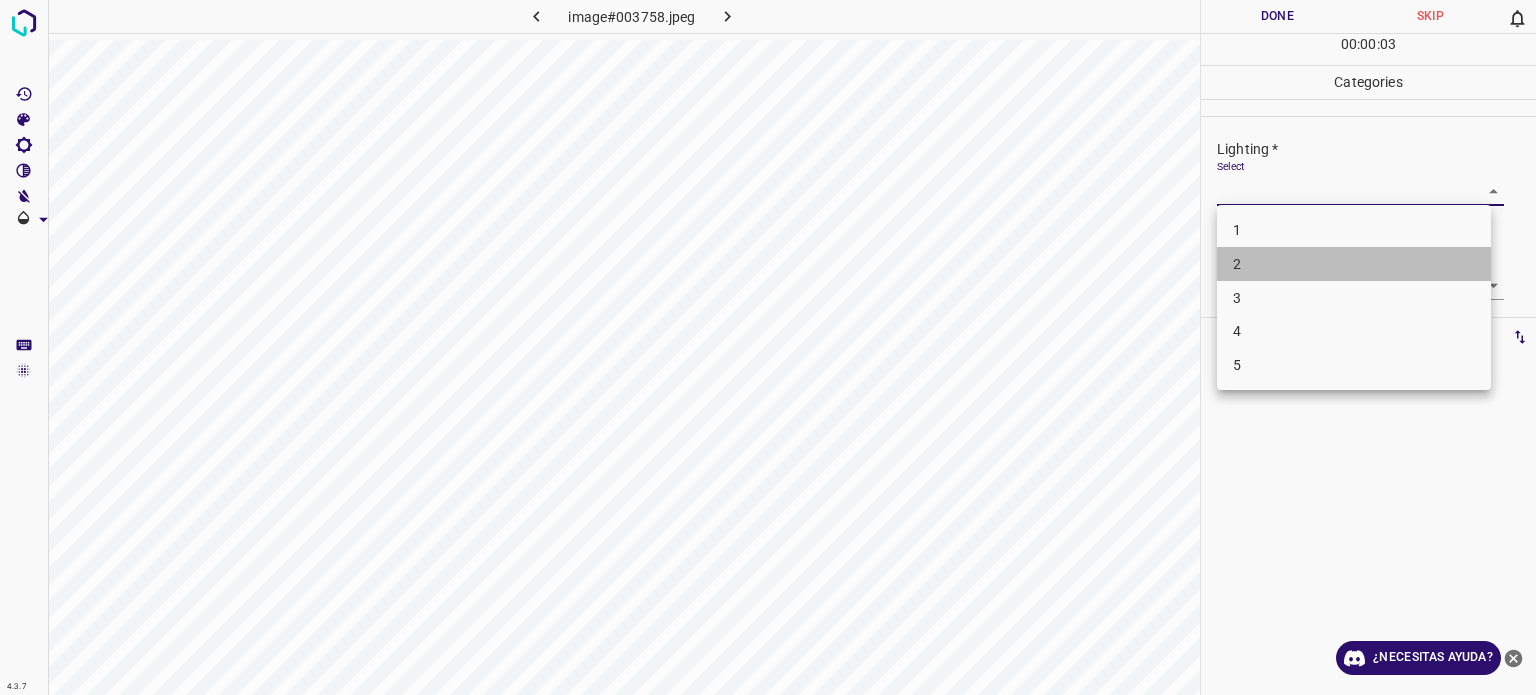 click on "2" at bounding box center [1237, 264] 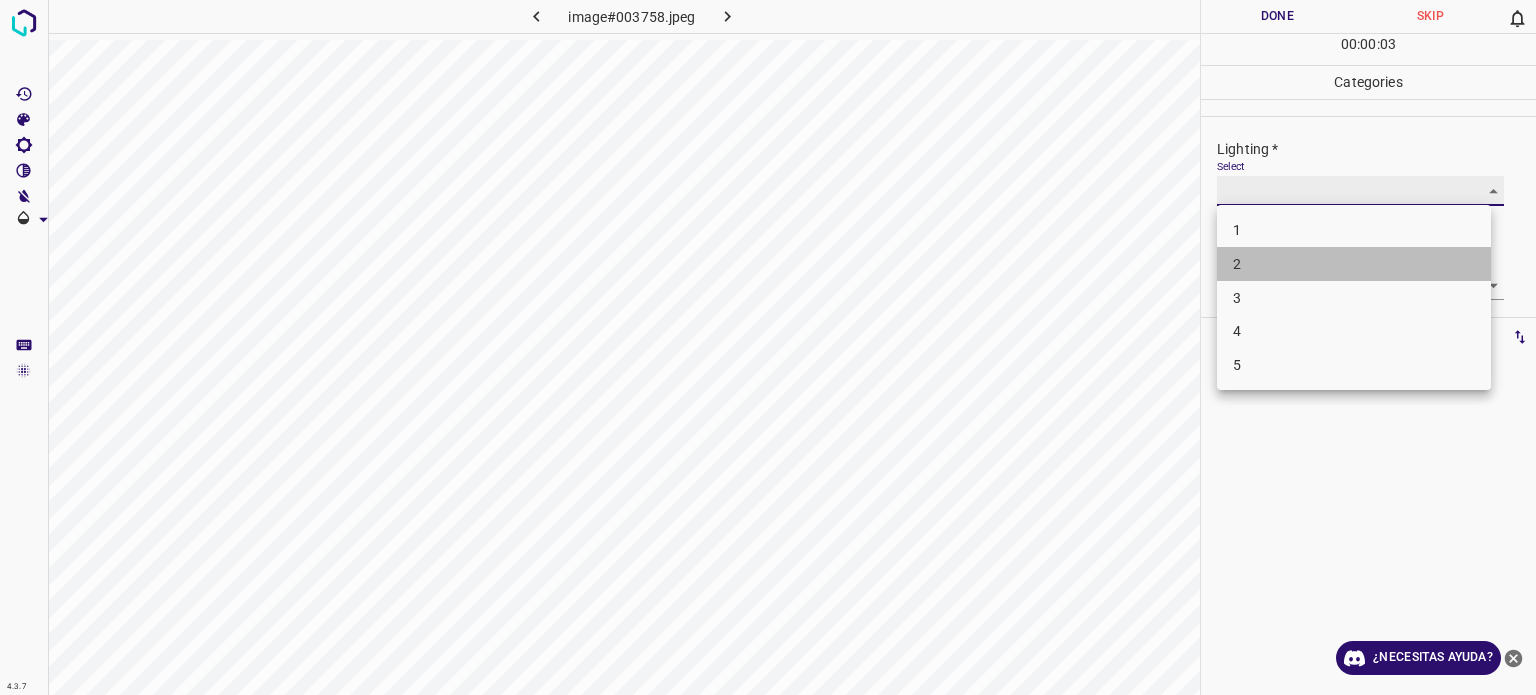type on "2" 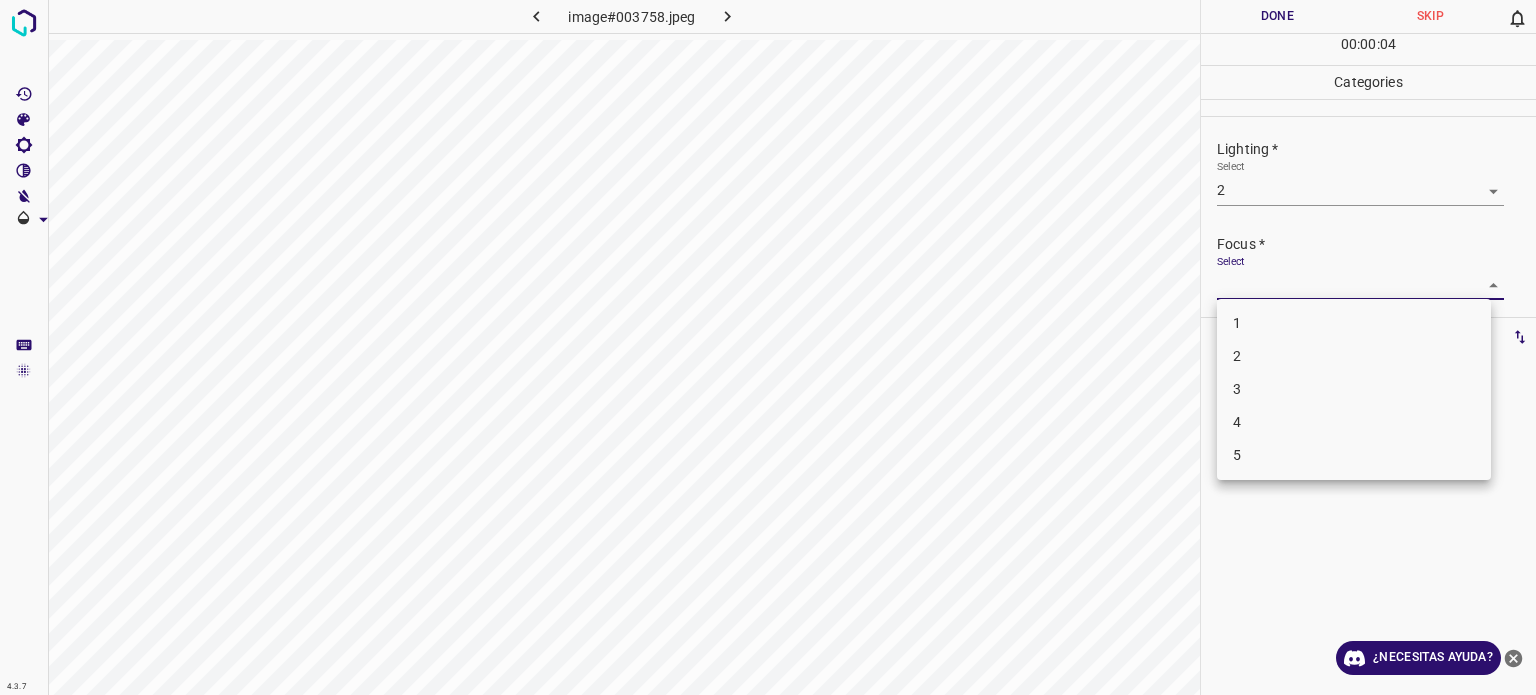 click on "4.3.7 image#003758.jpeg Done Skip 0 00   : 00   : 04   Categories Lighting *  Select 2 2 Focus *  Select ​ Overall *  Select ​ Labels   0 Categories 1 Lighting 2 Focus 3 Overall Tools Space Change between modes (Draw & Edit) I Auto labeling R Restore zoom M Zoom in N Zoom out Delete Delete selecte label Filters Z Restore filters X Saturation filter C Brightness filter V Contrast filter B Gray scale filter General O Download ¿Necesitas ayuda? Texto original Valora esta traducción Tu opinión servirá para ayudar a mejorar el Traductor de Google - Texto - Esconder - Borrar 1 2 3 4 5" at bounding box center [768, 347] 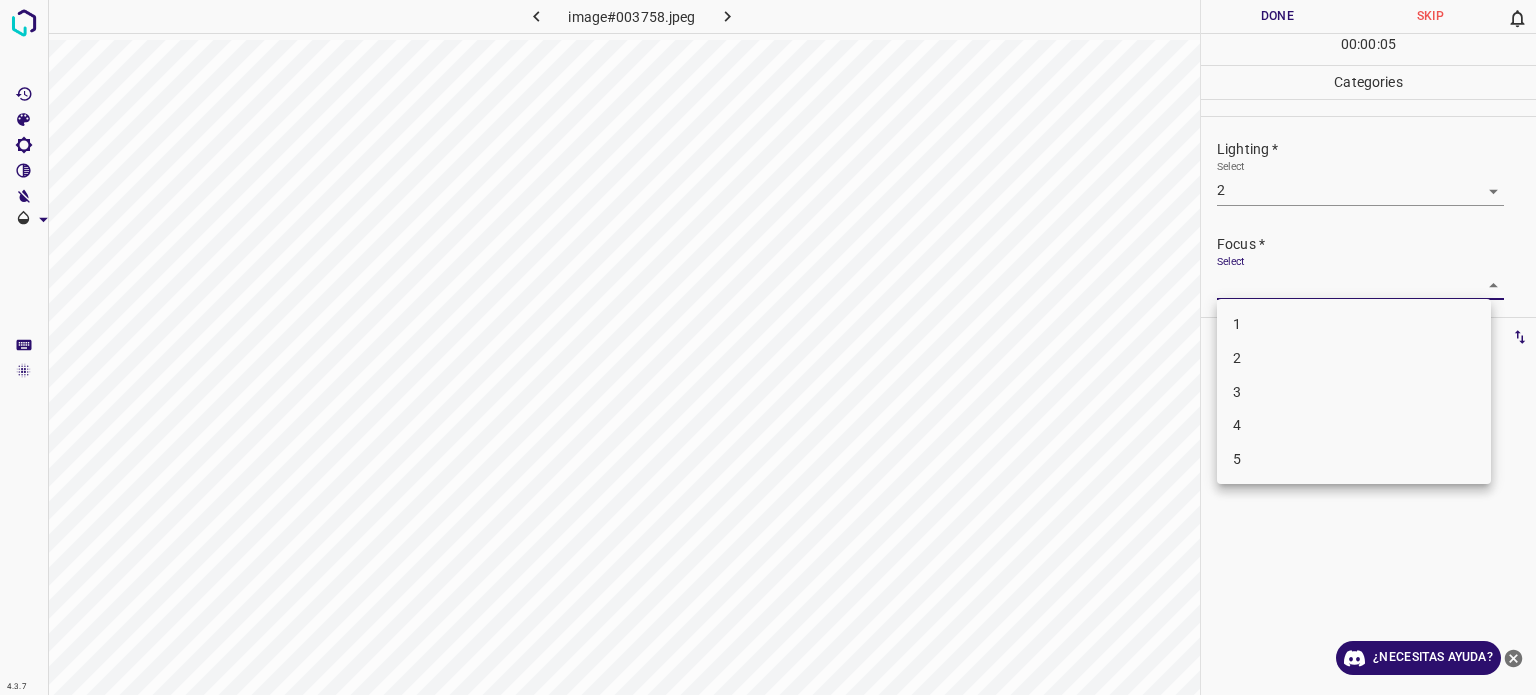 click on "2" at bounding box center [1354, 358] 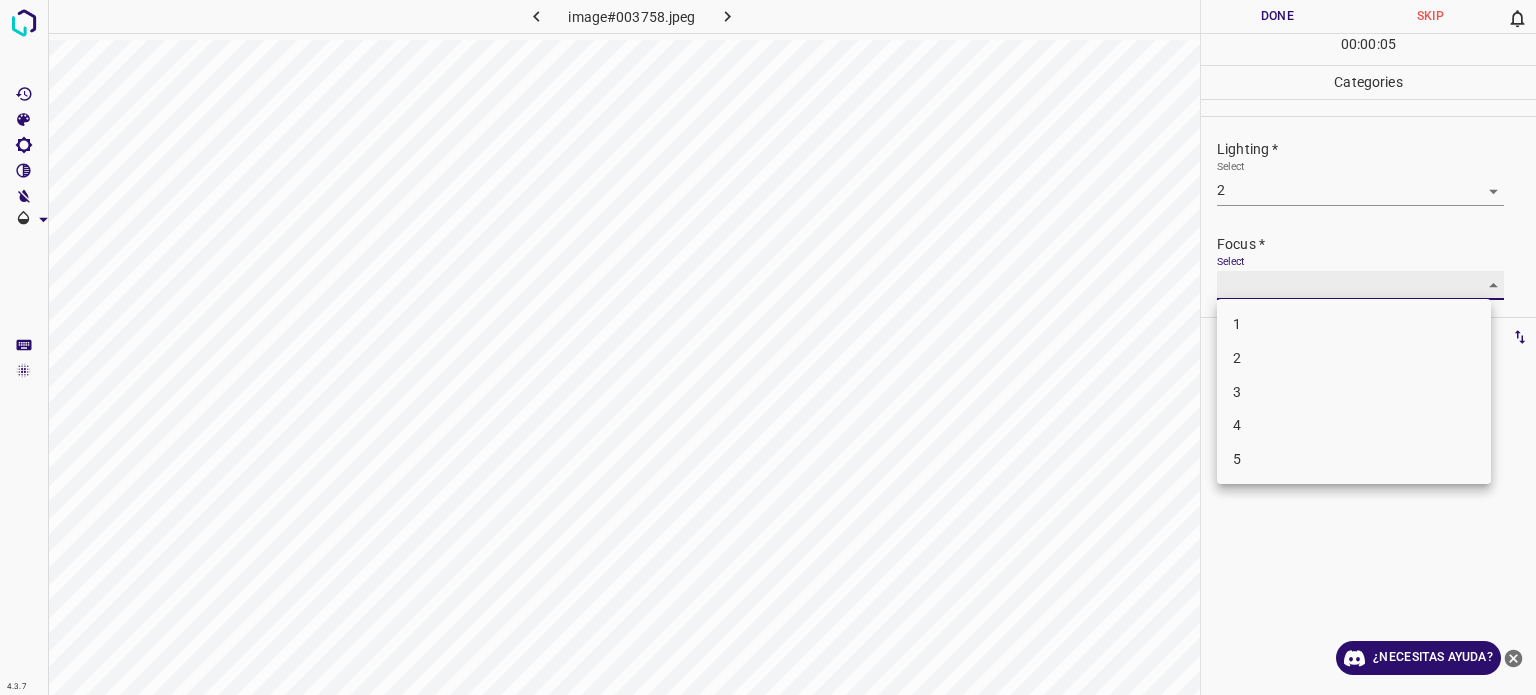 type on "2" 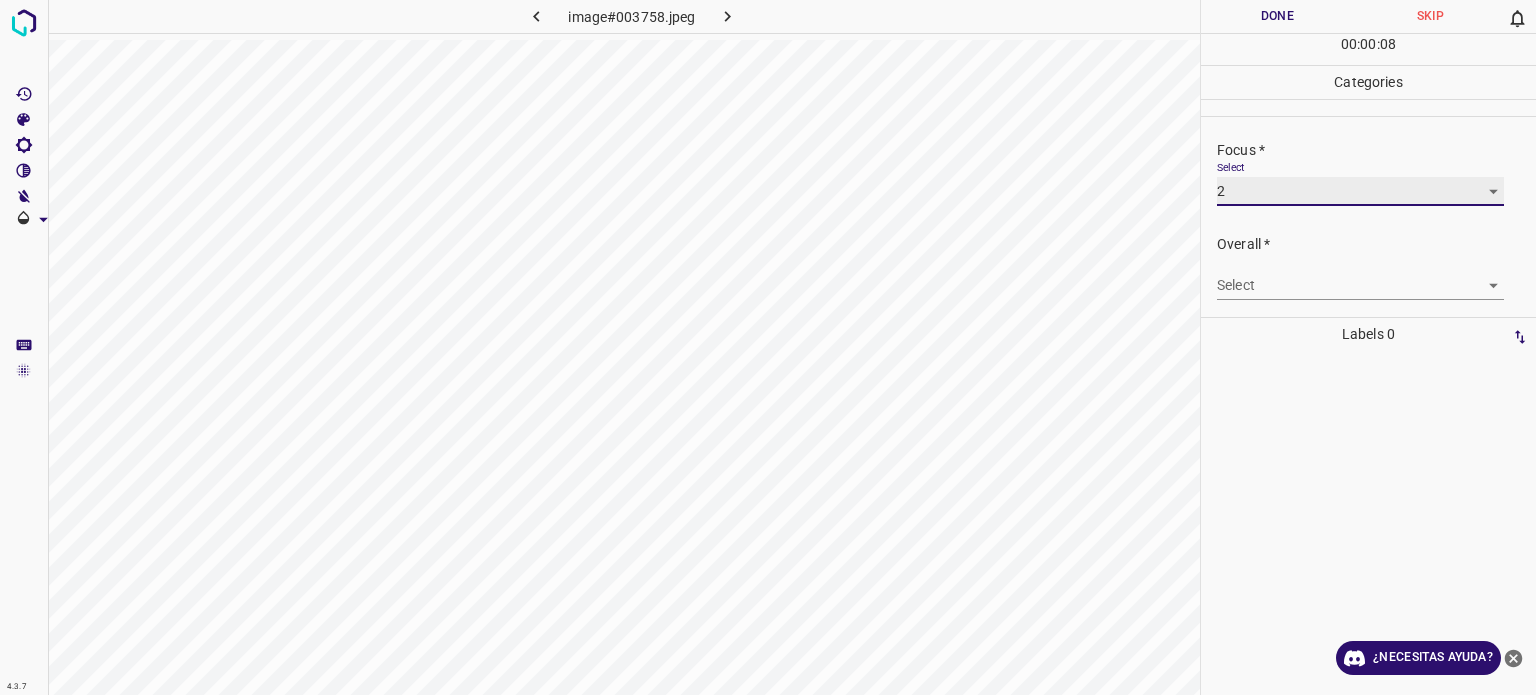 scroll, scrollTop: 98, scrollLeft: 0, axis: vertical 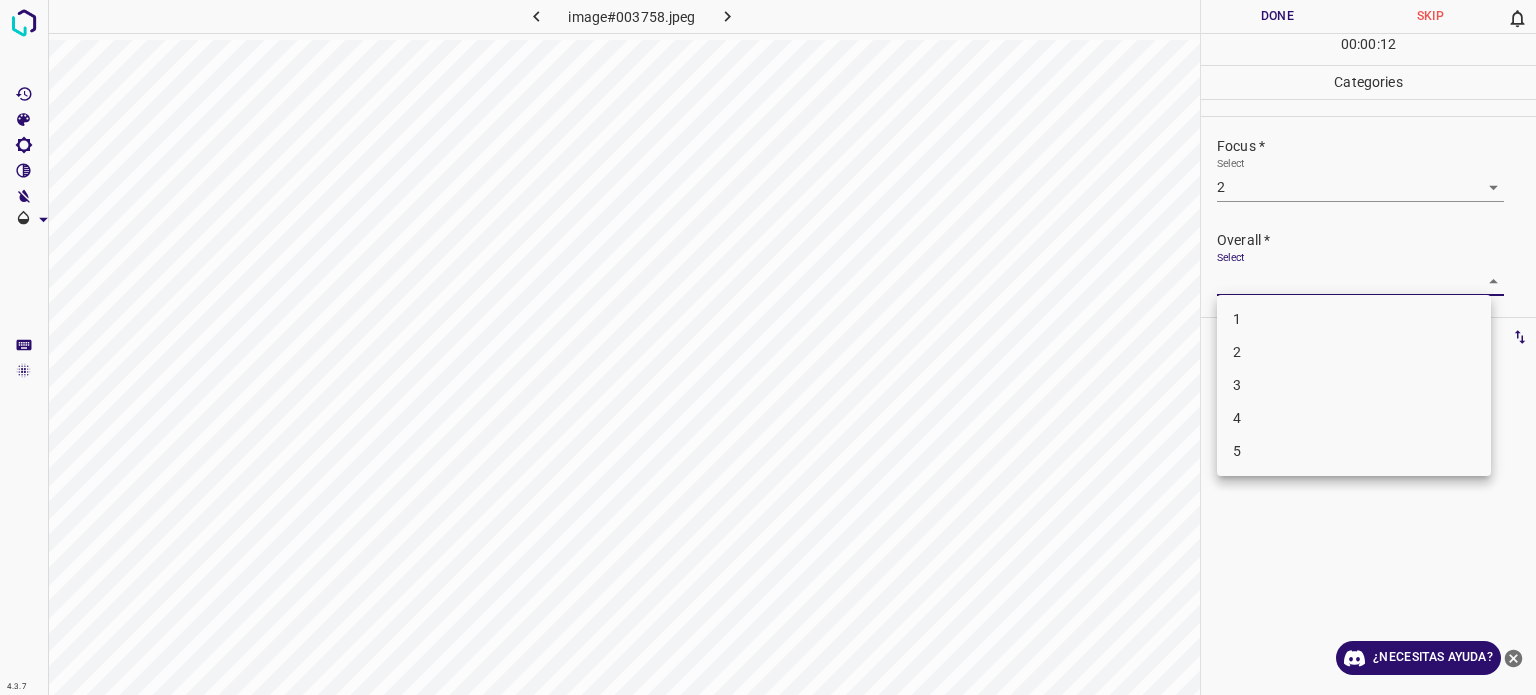 click on "4.3.7 image#003758.jpeg Done Skip 0 00   : 00   : 12   Categories Lighting *  Select 2 2 Focus *  Select 2 2 Overall *  Select ​ Labels   0 Categories 1 Lighting 2 Focus 3 Overall Tools Space Change between modes (Draw & Edit) I Auto labeling R Restore zoom M Zoom in N Zoom out Delete Delete selecte label Filters Z Restore filters X Saturation filter C Brightness filter V Contrast filter B Gray scale filter General O Download ¿Necesitas ayuda? Texto original Valora esta traducción Tu opinión servirá para ayudar a mejorar el Traductor de Google - Texto - Esconder - Borrar 1 2 3 4 5" at bounding box center [768, 347] 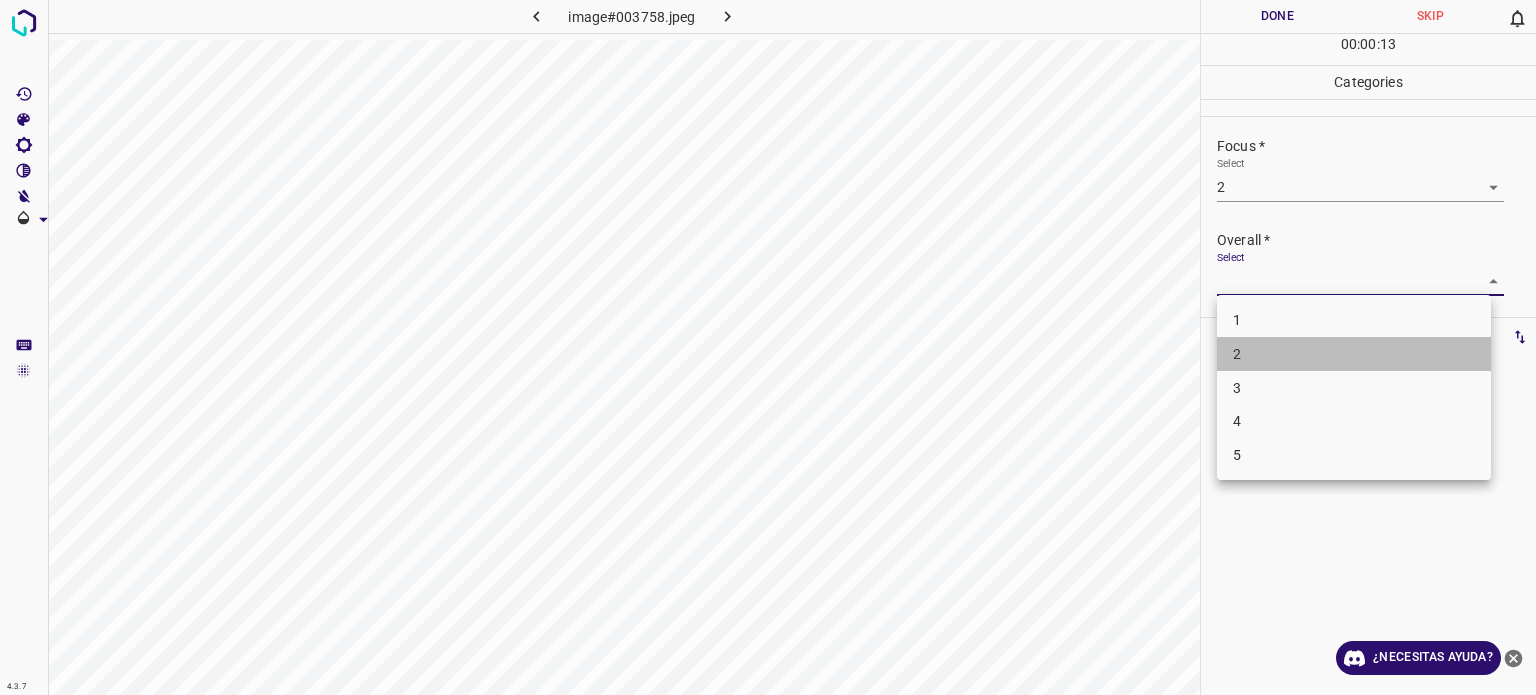 click on "2" at bounding box center (1354, 354) 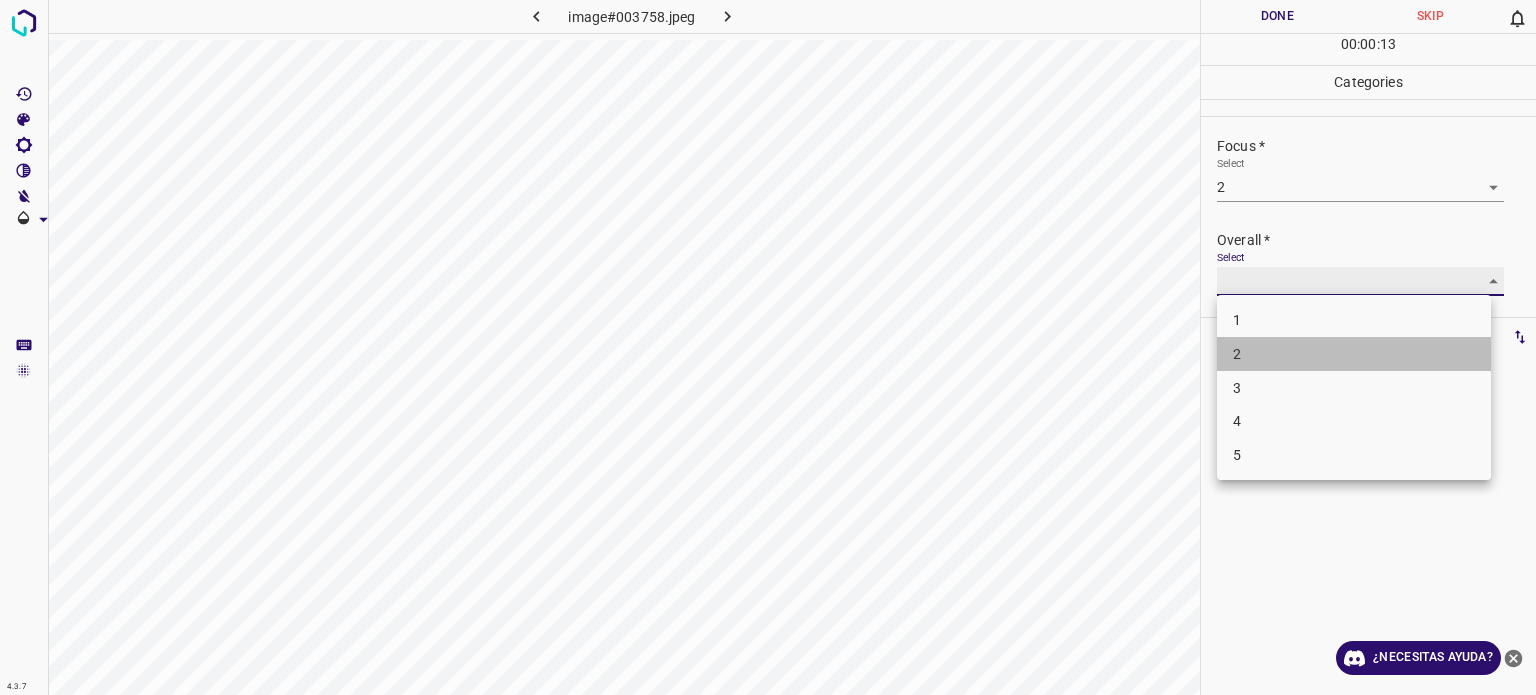 type on "2" 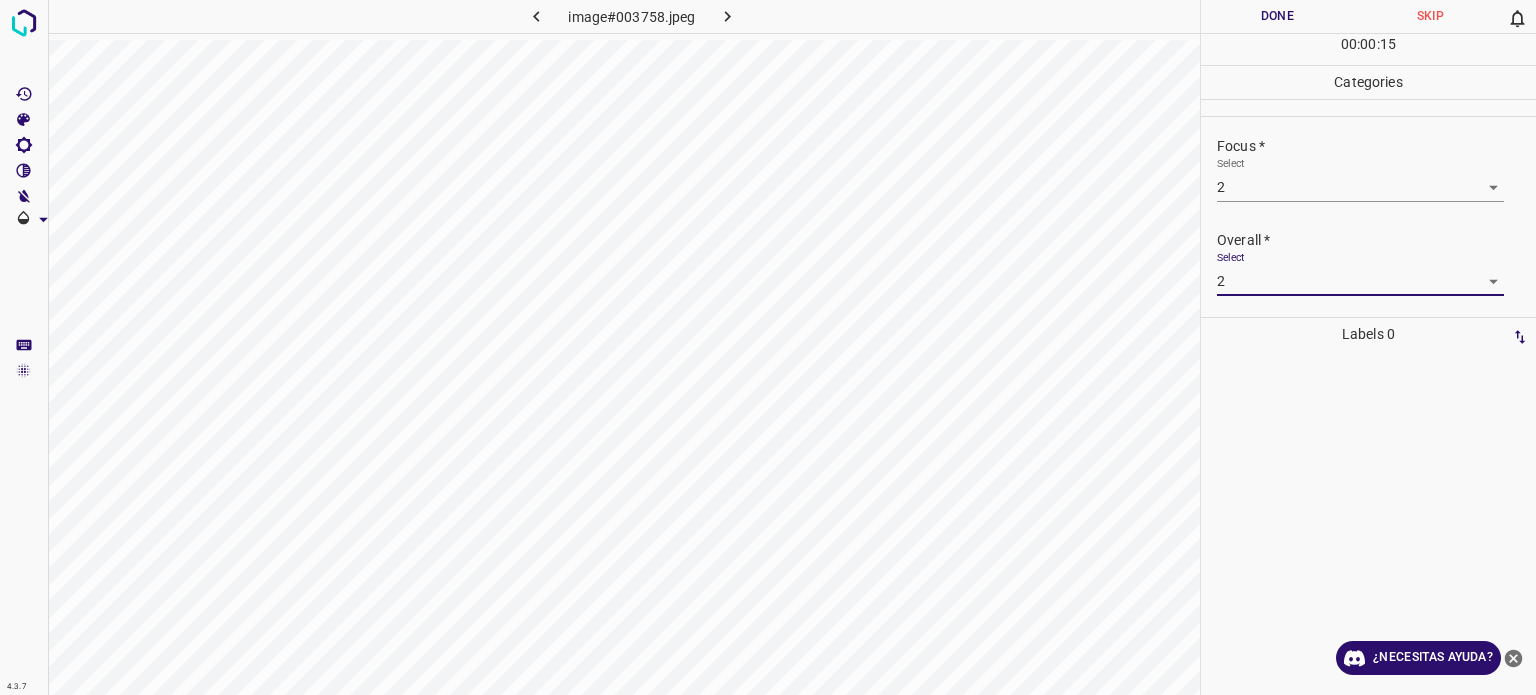 click on "Done" at bounding box center [1277, 16] 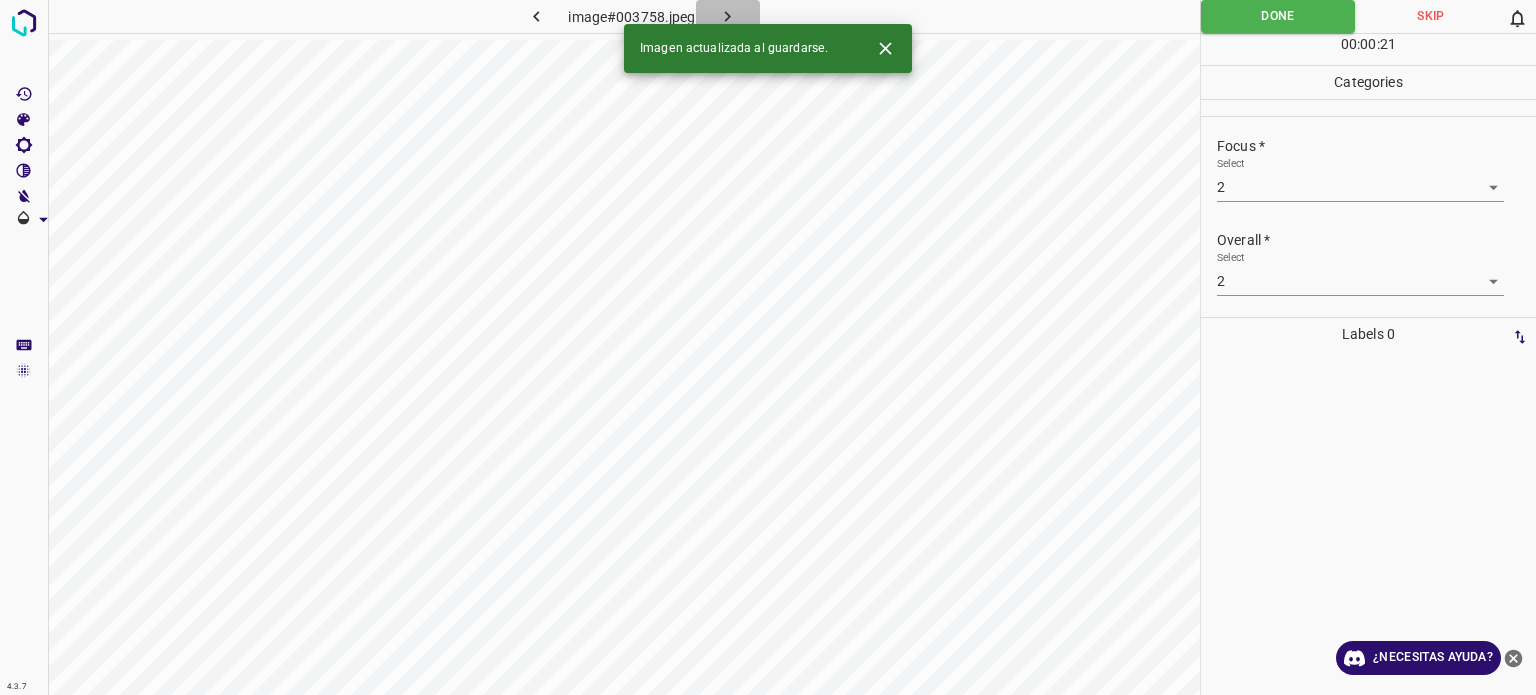 click 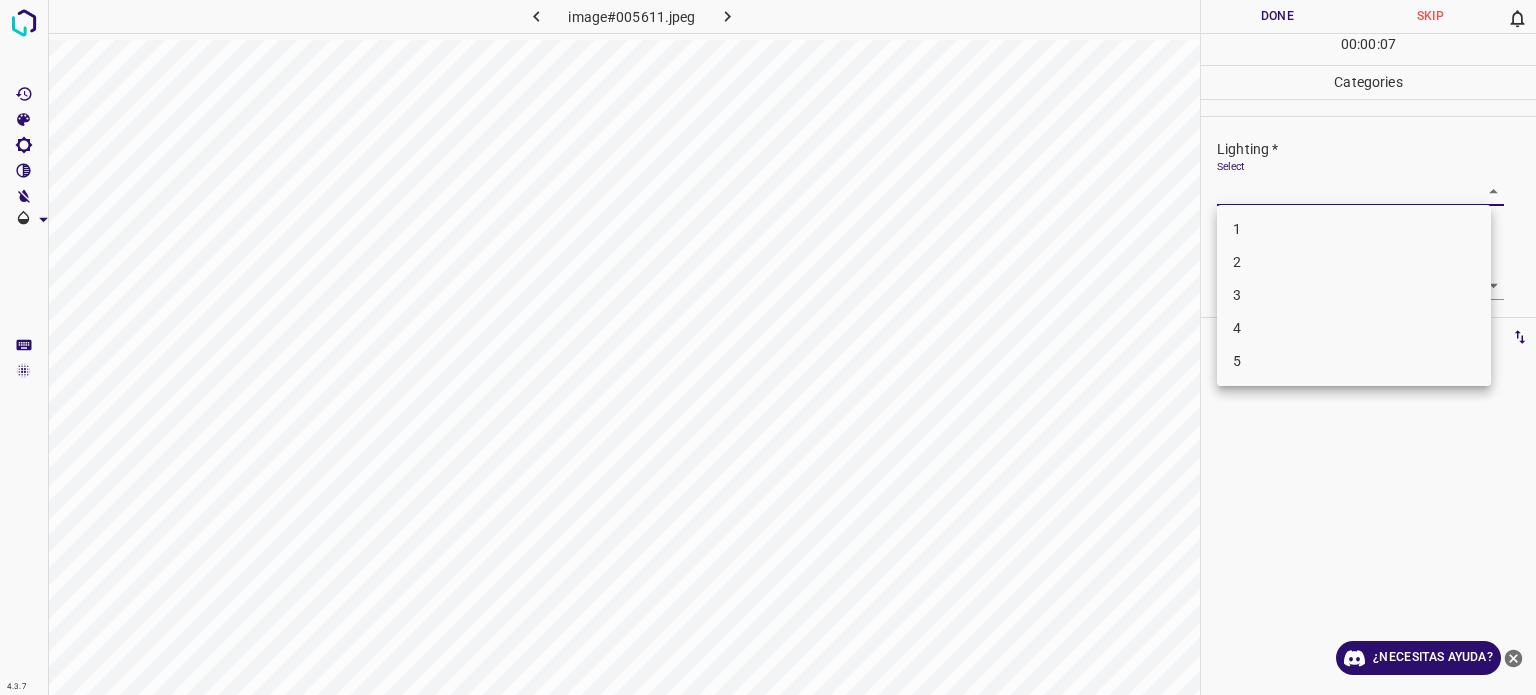 click on "4.3.7 image#005611.jpeg Done Skip 0 00   : 00   : 07   Categories Lighting *  Select ​ Focus *  Select ​ Overall *  Select ​ Labels   0 Categories 1 Lighting 2 Focus 3 Overall Tools Space Change between modes (Draw & Edit) I Auto labeling R Restore zoom M Zoom in N Zoom out Delete Delete selecte label Filters Z Restore filters X Saturation filter C Brightness filter V Contrast filter B Gray scale filter General O Download ¿Necesitas ayuda? Texto original Valora esta traducción Tu opinión servirá para ayudar a mejorar el Traductor de Google - Texto - Esconder - Borrar 1 2 3 4 5" at bounding box center [768, 347] 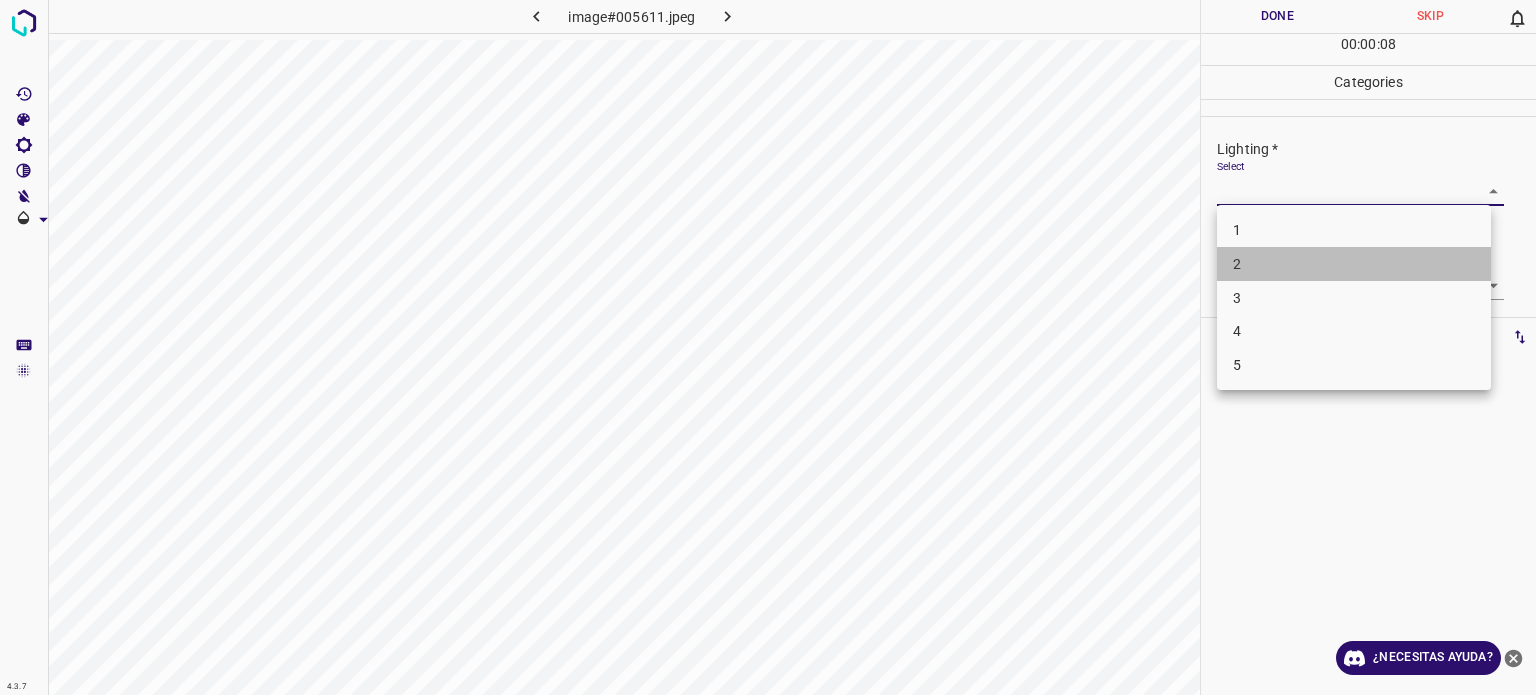 click on "2" at bounding box center [1354, 264] 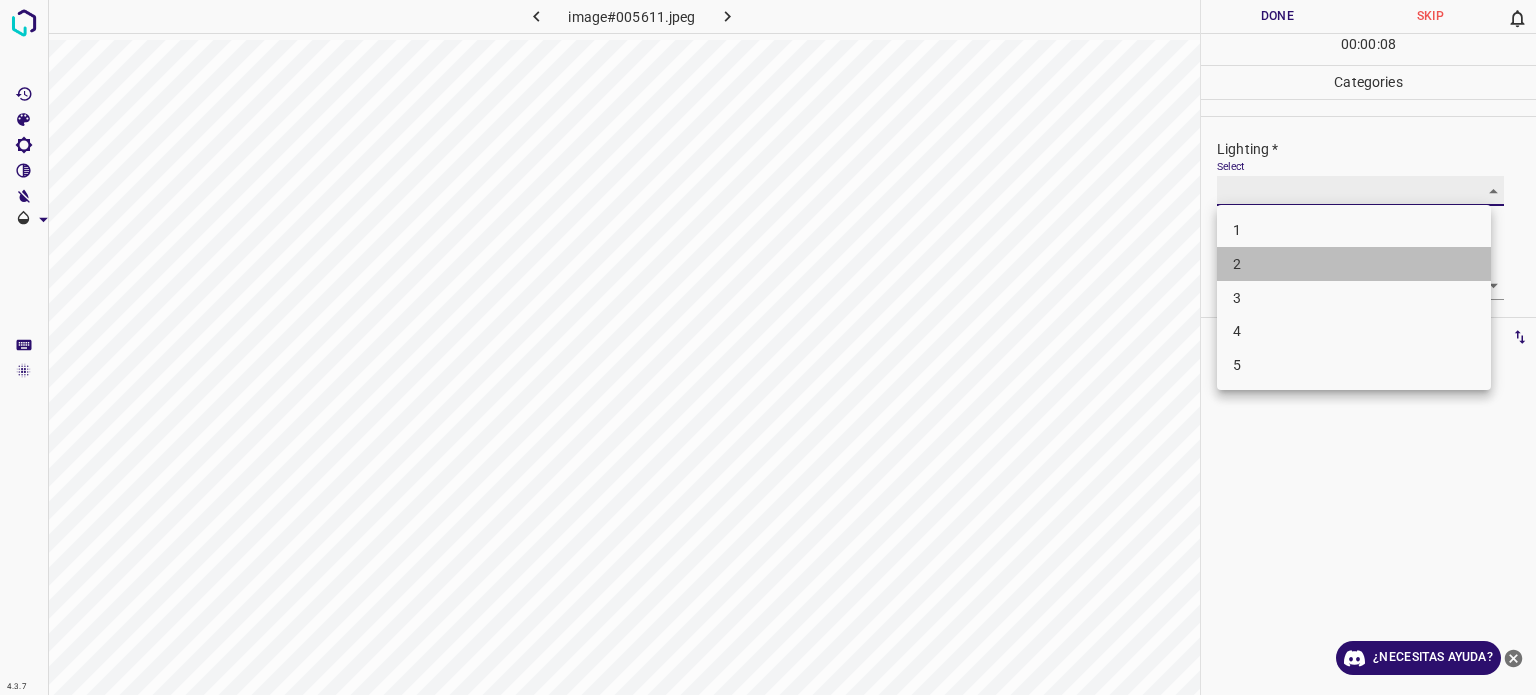 type on "2" 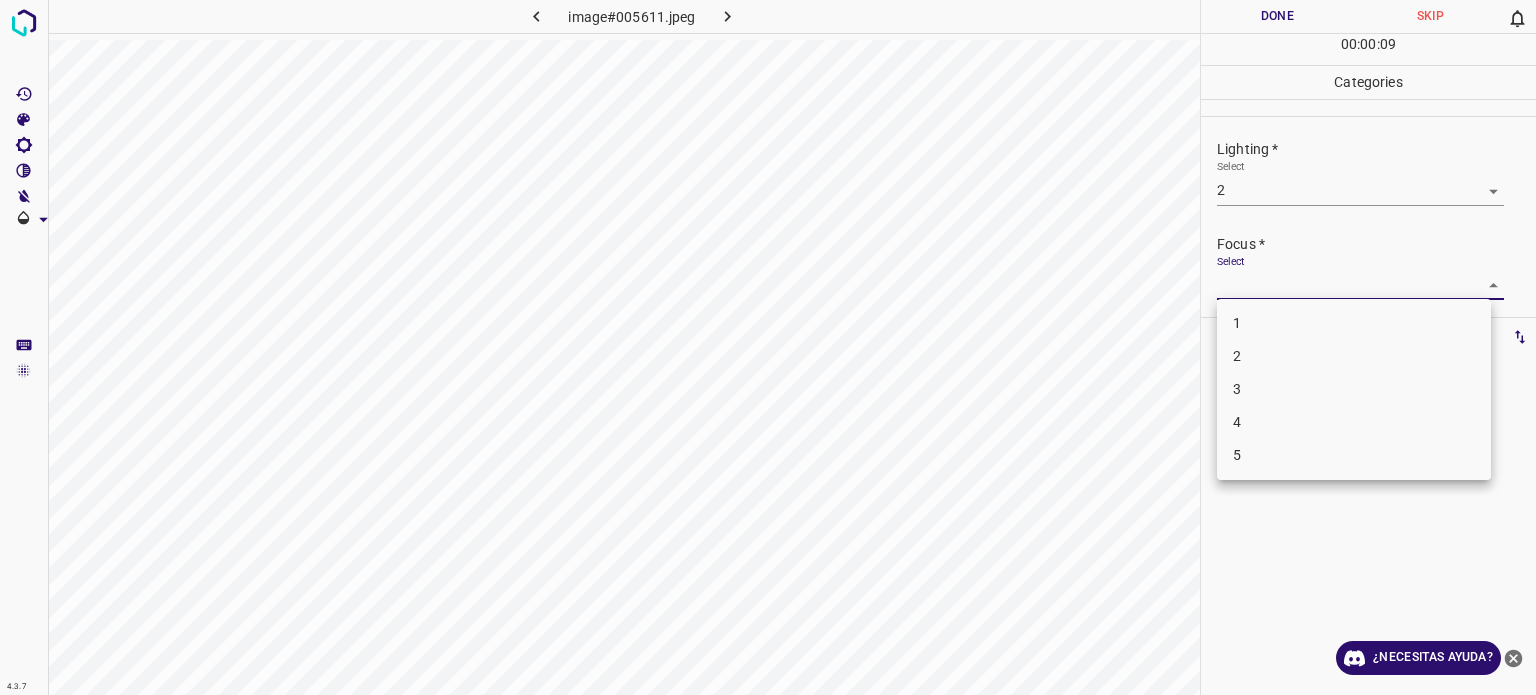 click on "4.3.7 image#005611.jpeg Done Skip 0 00   : 00   : 09   Categories Lighting *  Select 2 2 Focus *  Select ​ Overall *  Select ​ Labels   0 Categories 1 Lighting 2 Focus 3 Overall Tools Space Change between modes (Draw & Edit) I Auto labeling R Restore zoom M Zoom in N Zoom out Delete Delete selecte label Filters Z Restore filters X Saturation filter C Brightness filter V Contrast filter B Gray scale filter General O Download ¿Necesitas ayuda? Texto original Valora esta traducción Tu opinión servirá para ayudar a mejorar el Traductor de Google - Texto - Esconder - Borrar 1 2 3 4 5" at bounding box center (768, 347) 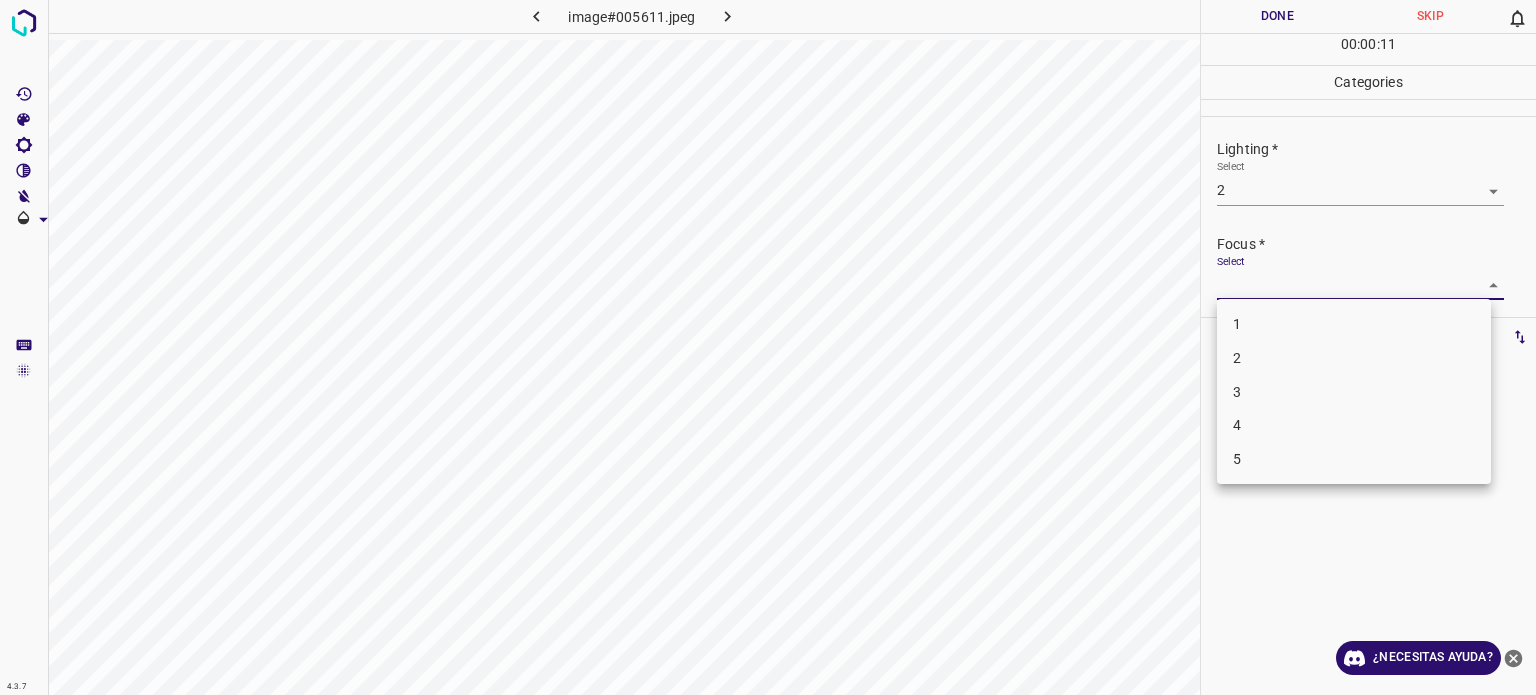 click on "2" at bounding box center [1354, 358] 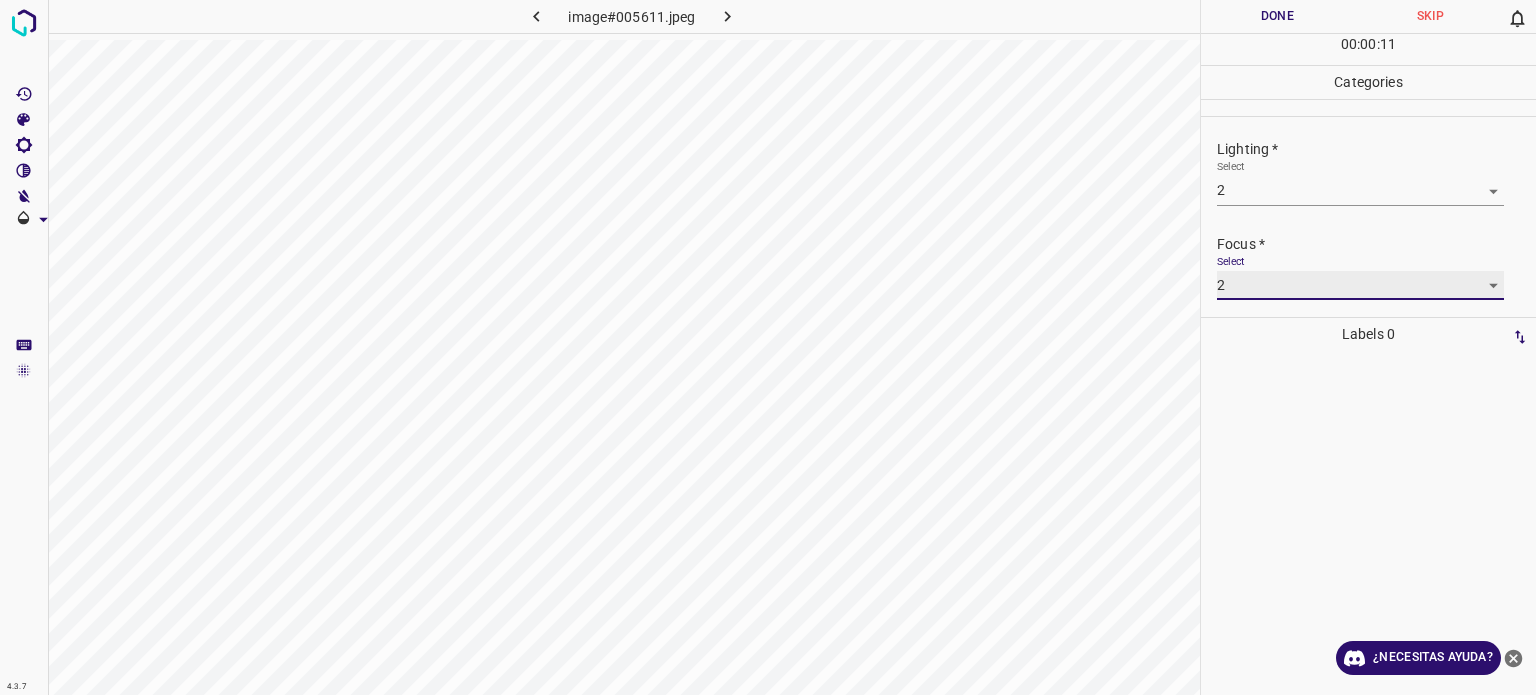 type on "2" 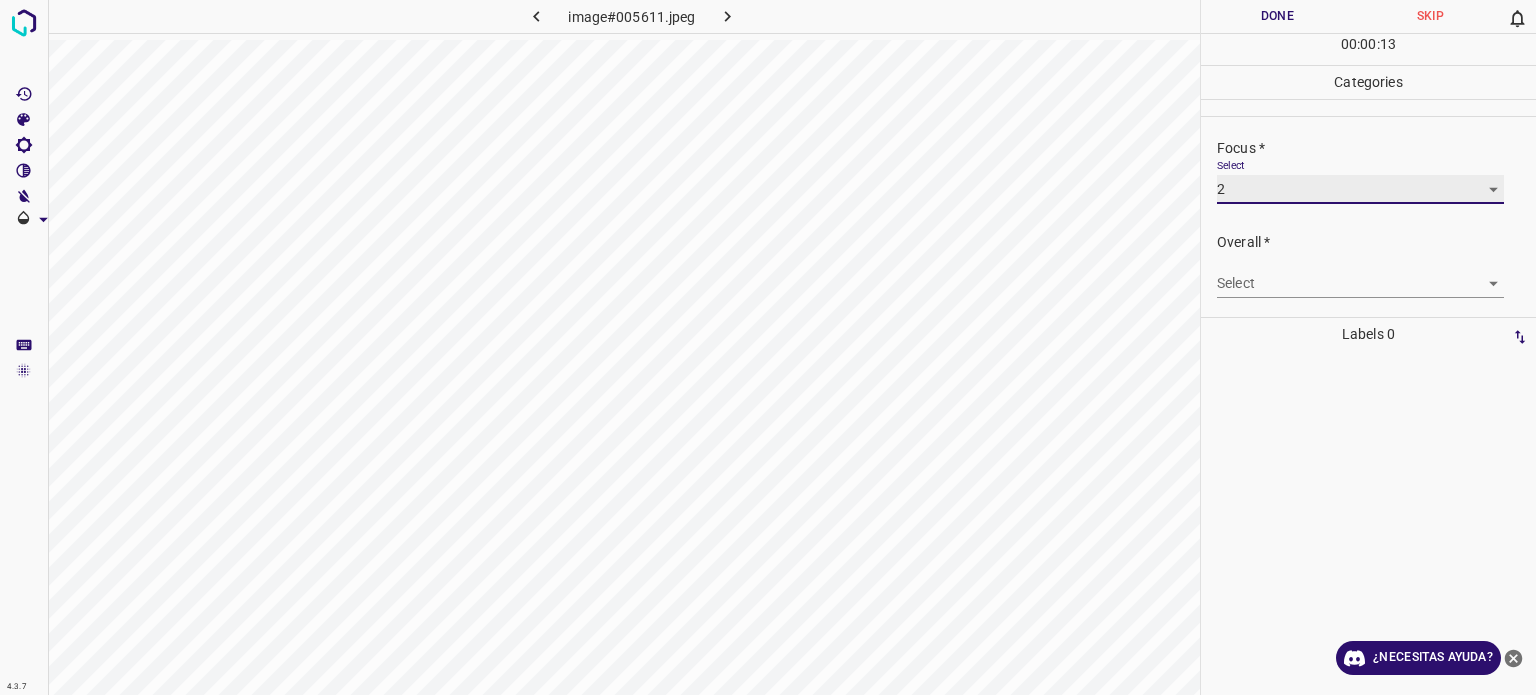 scroll, scrollTop: 98, scrollLeft: 0, axis: vertical 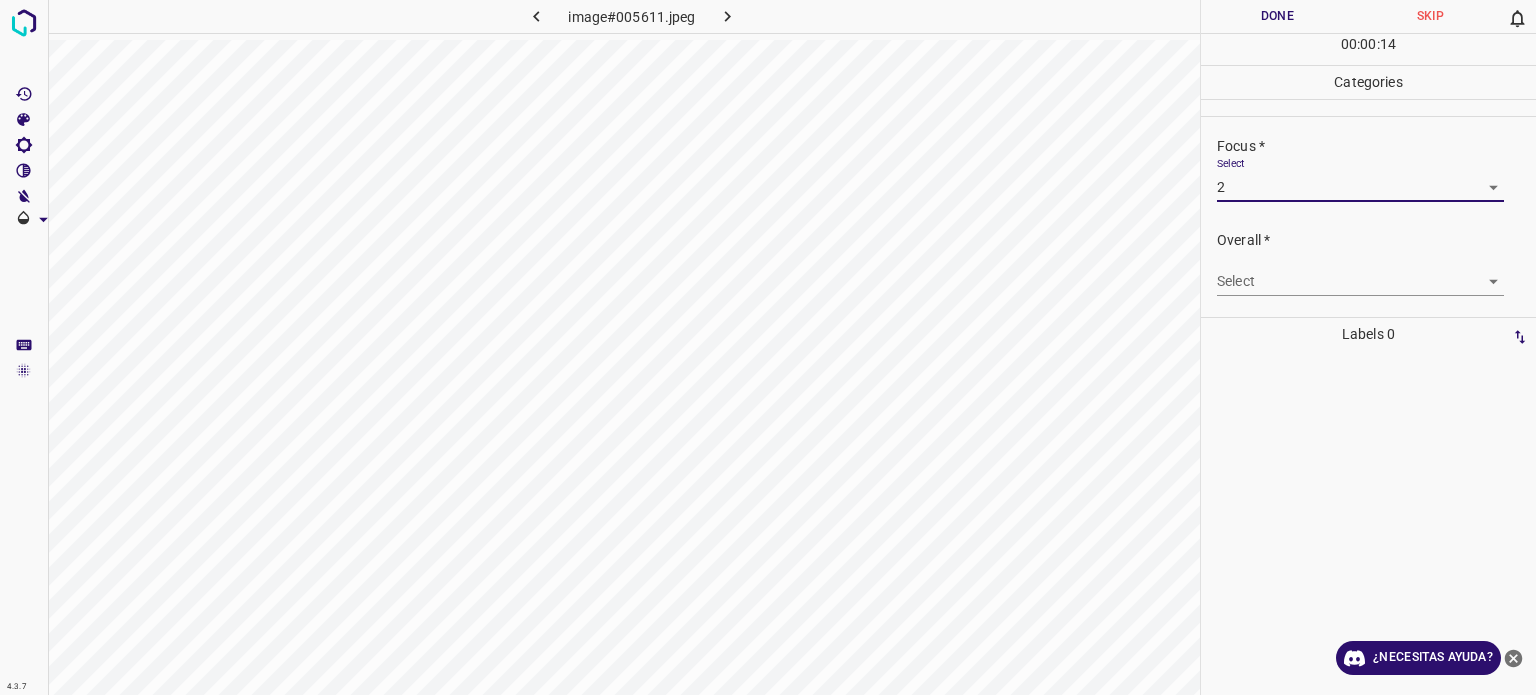 click on "4.3.7 image#005611.jpeg Done Skip 0 00   : 00   : 14   Categories Lighting *  Select 2 2 Focus *  Select 2 2 Overall *  Select ​ Labels   0 Categories 1 Lighting 2 Focus 3 Overall Tools Space Change between modes (Draw & Edit) I Auto labeling R Restore zoom M Zoom in N Zoom out Delete Delete selecte label Filters Z Restore filters X Saturation filter C Brightness filter V Contrast filter B Gray scale filter General O Download ¿Necesitas ayuda? Texto original Valora esta traducción Tu opinión servirá para ayudar a mejorar el Traductor de Google - Texto - Esconder - Borrar" at bounding box center (768, 347) 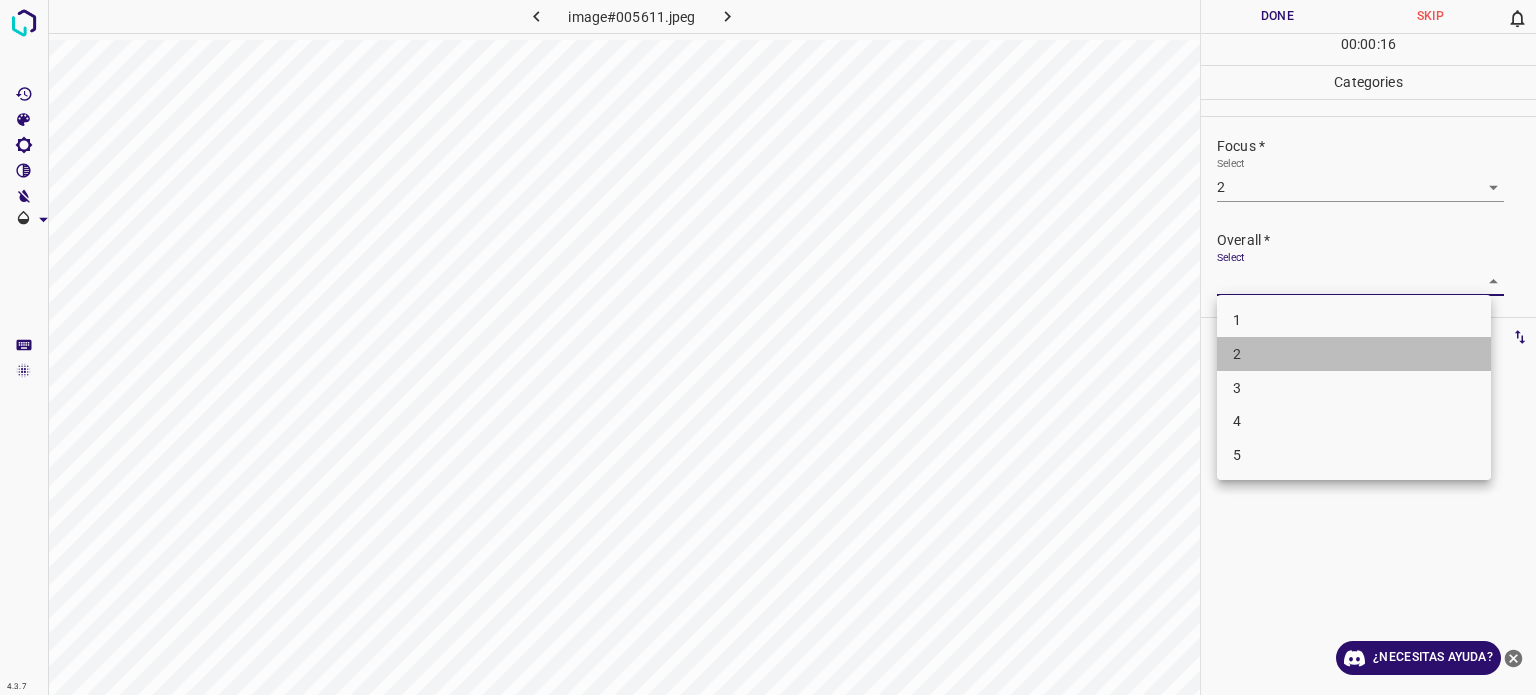 click on "2" at bounding box center [1354, 354] 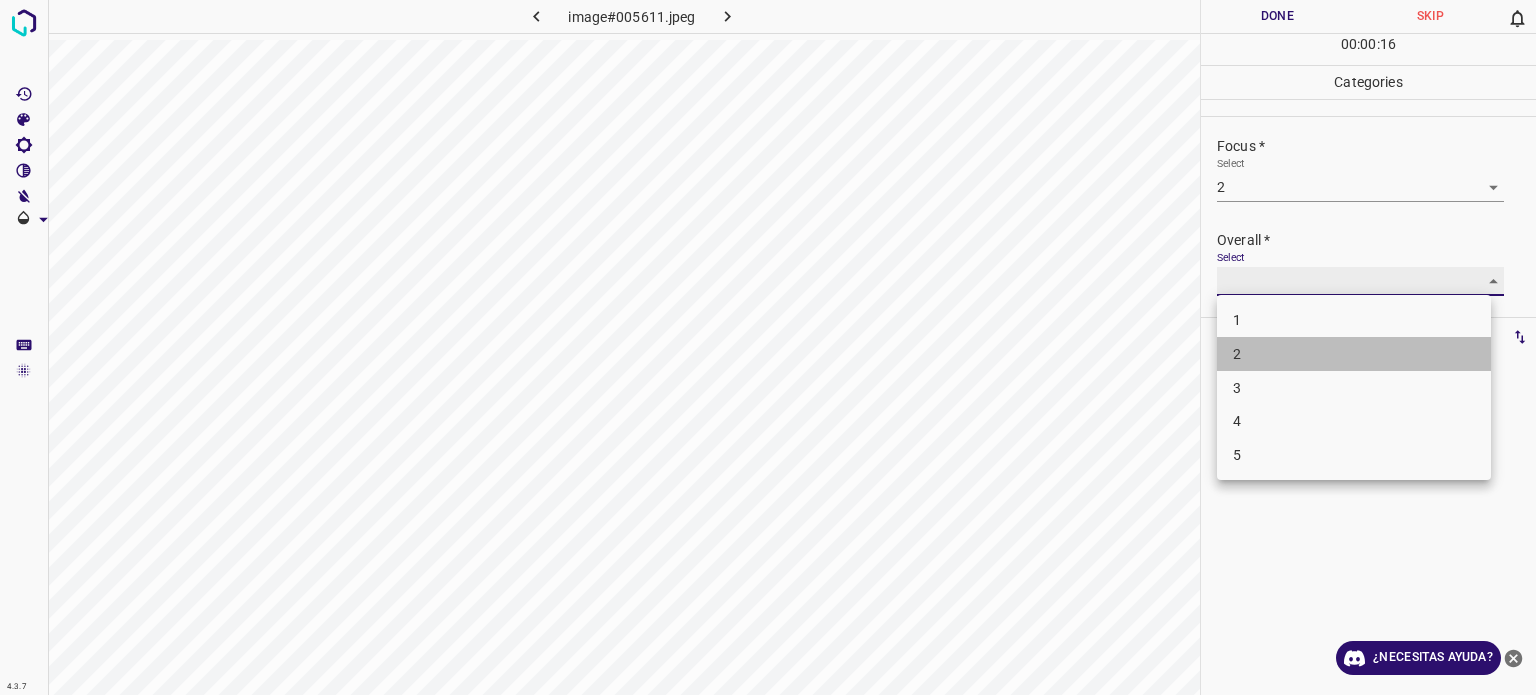 type on "2" 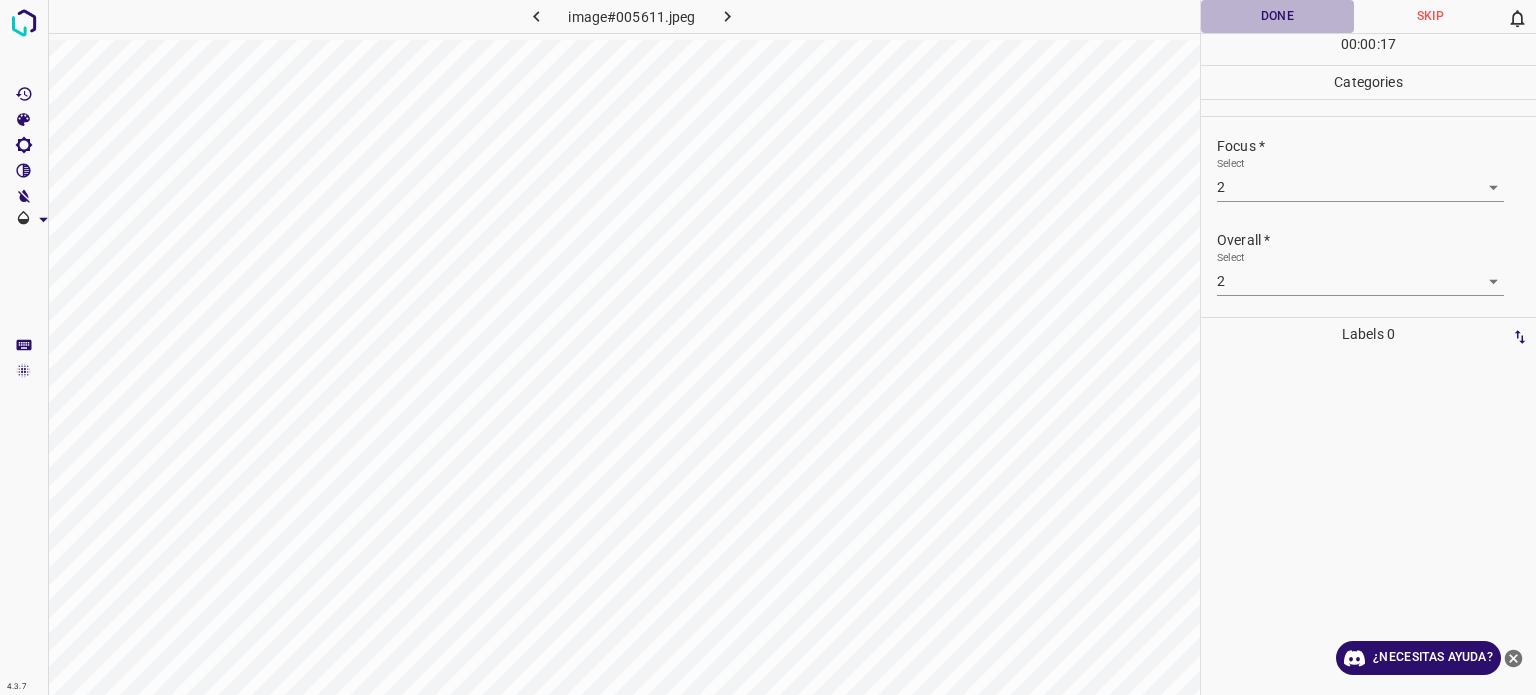click on "Done" at bounding box center (1277, 16) 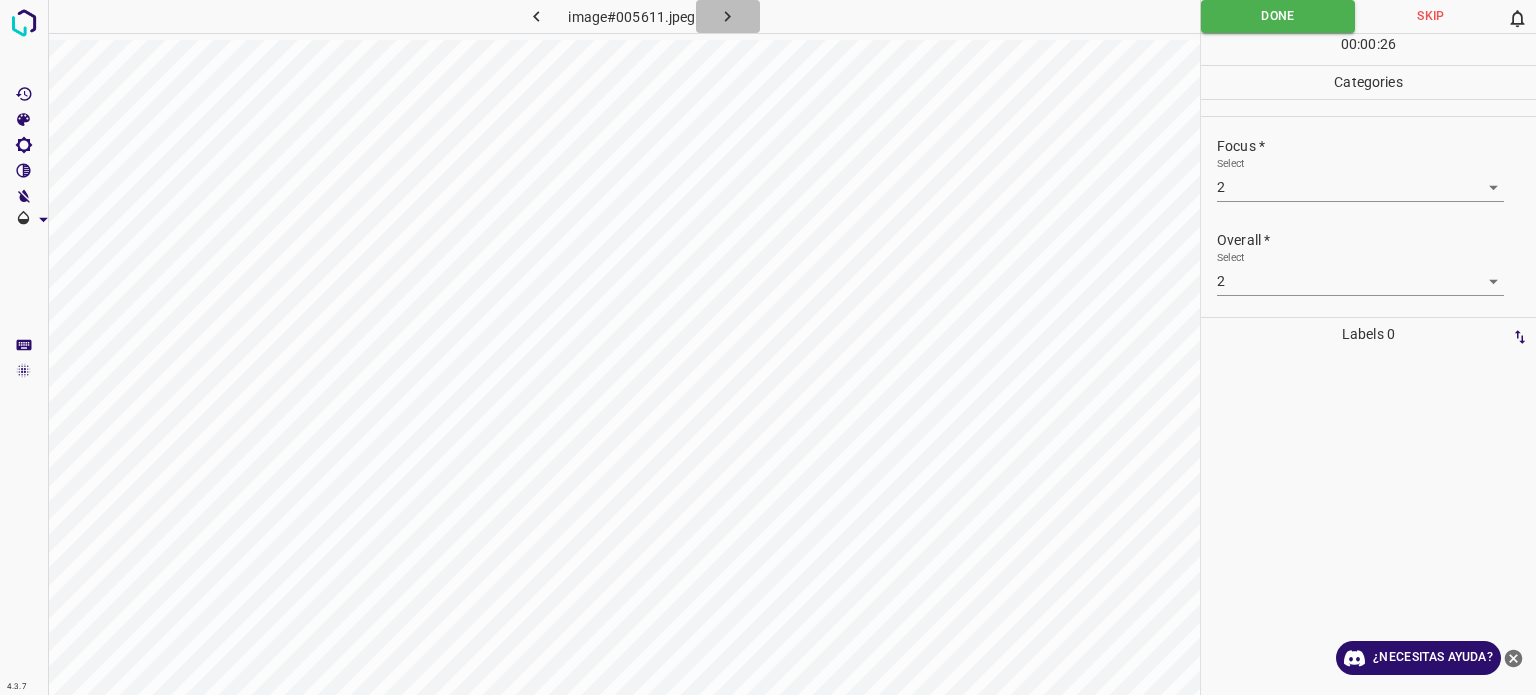 click 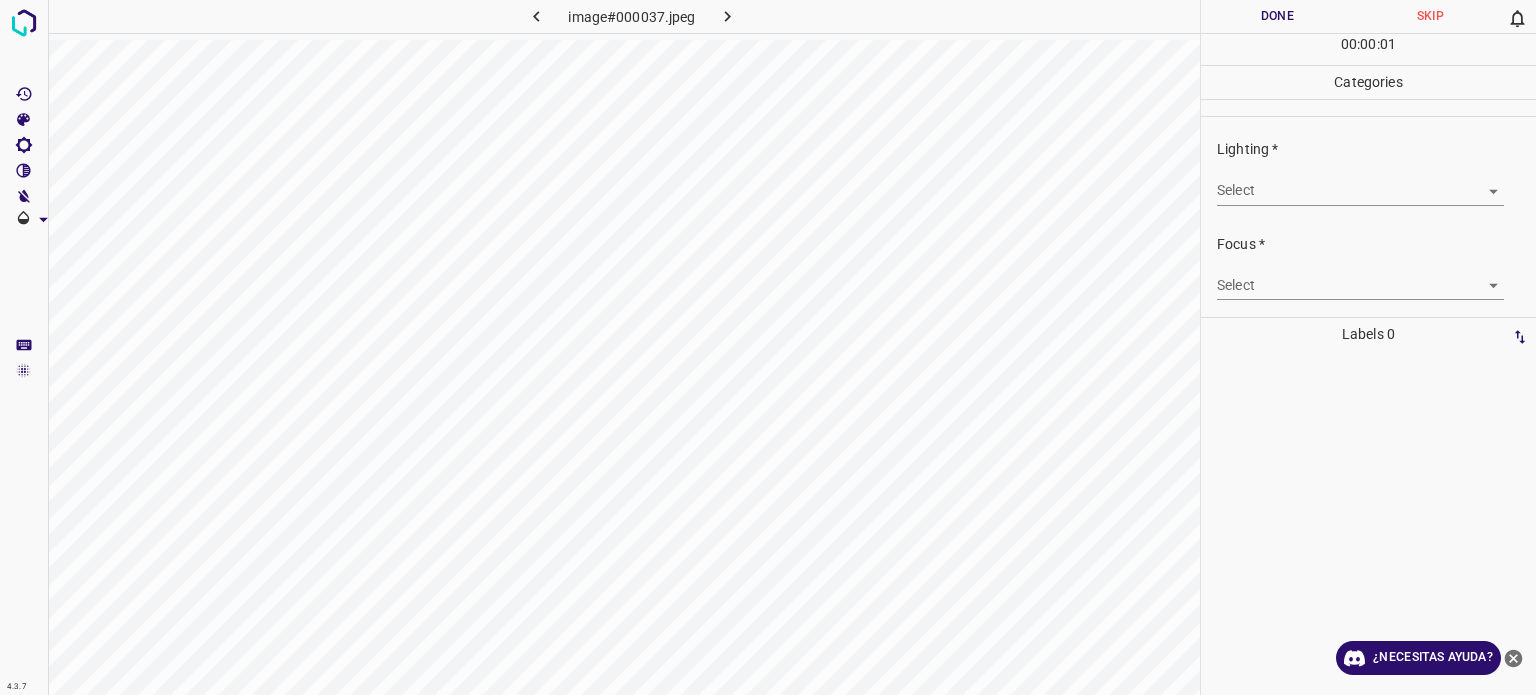 click on "Lighting *  Select ​" at bounding box center [1368, 172] 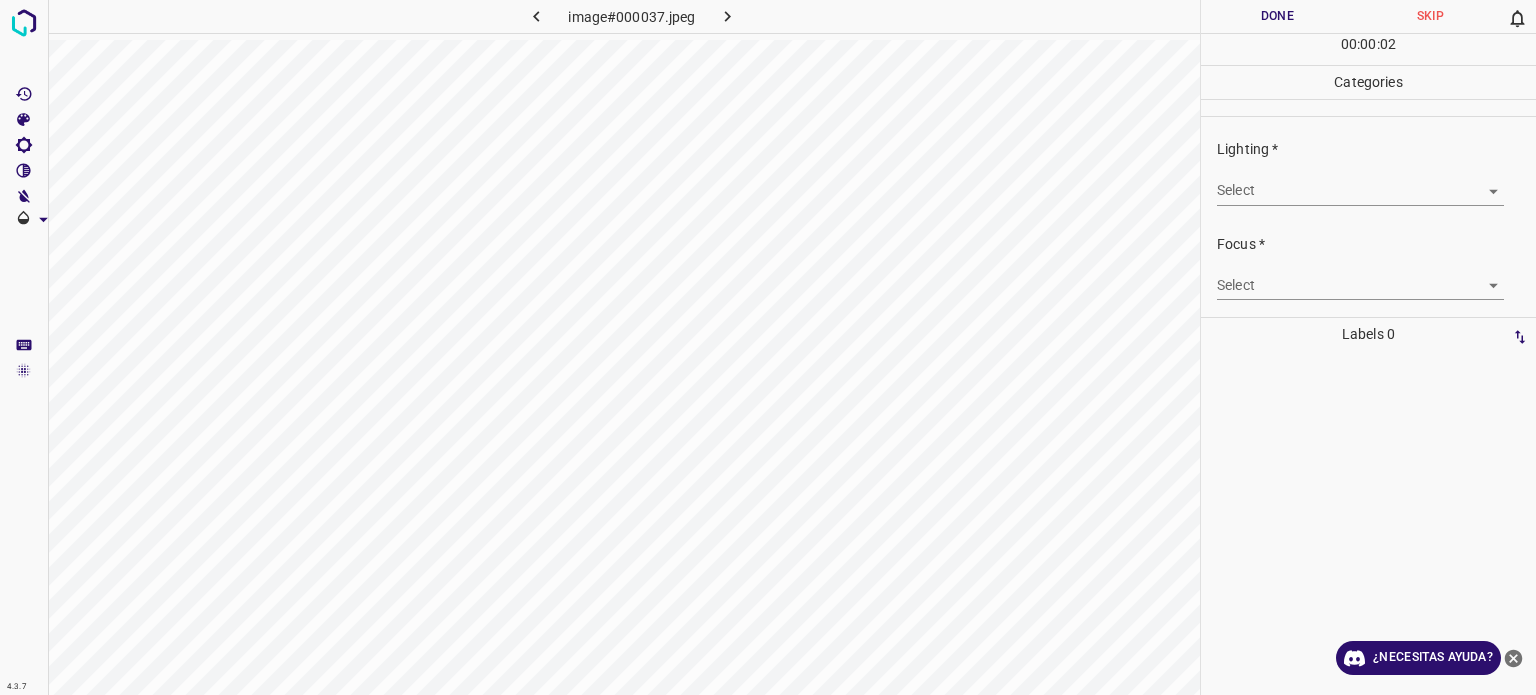 click on "4.3.7 image#000037.jpeg Done Skip 0 00   : 00   : 02   Categories Lighting *  Select ​ Focus *  Select ​ Overall *  Select ​ Labels   0 Categories 1 Lighting 2 Focus 3 Overall Tools Space Change between modes (Draw & Edit) I Auto labeling R Restore zoom M Zoom in N Zoom out Delete Delete selecte label Filters Z Restore filters X Saturation filter C Brightness filter V Contrast filter B Gray scale filter General O Download ¿Necesitas ayuda? Texto original Valora esta traducción Tu opinión servirá para ayudar a mejorar el Traductor de Google - Texto - Esconder - Borrar" at bounding box center (768, 347) 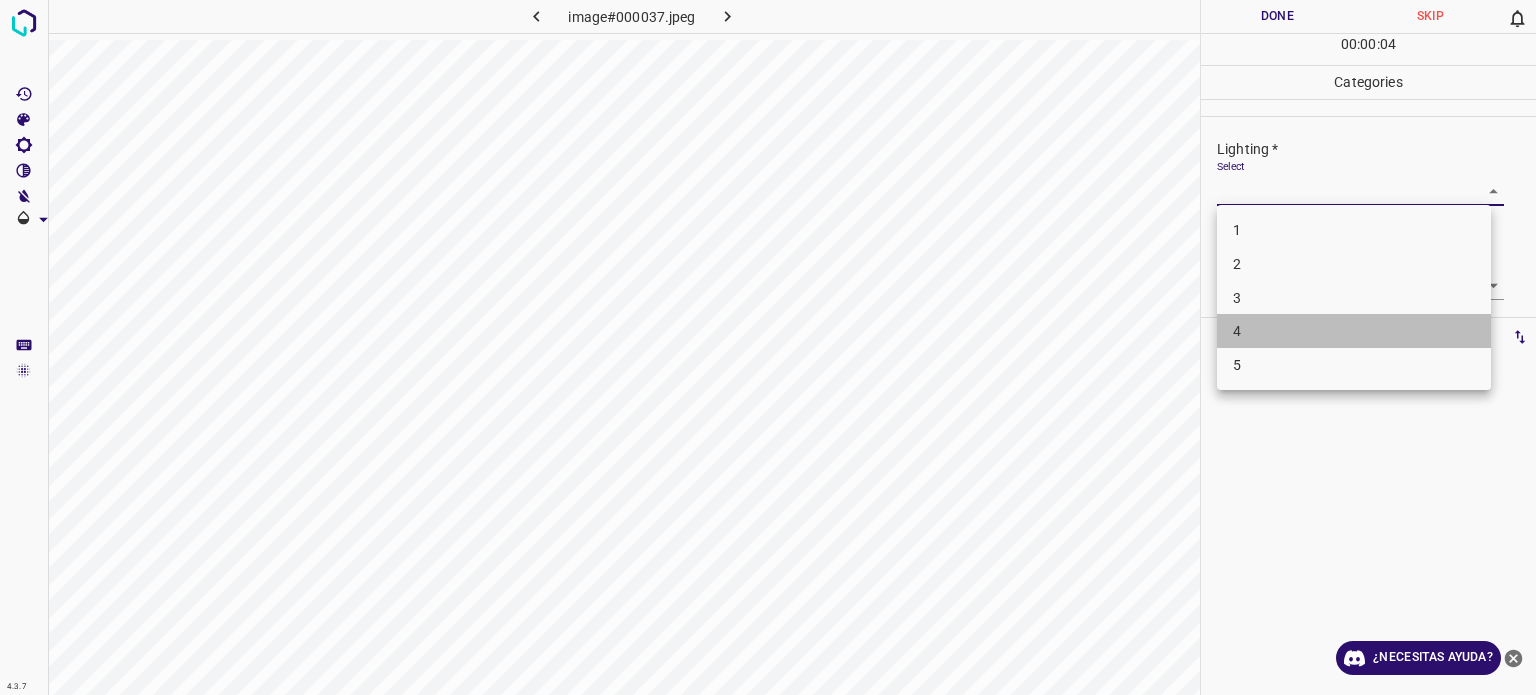 click on "4" at bounding box center (1354, 331) 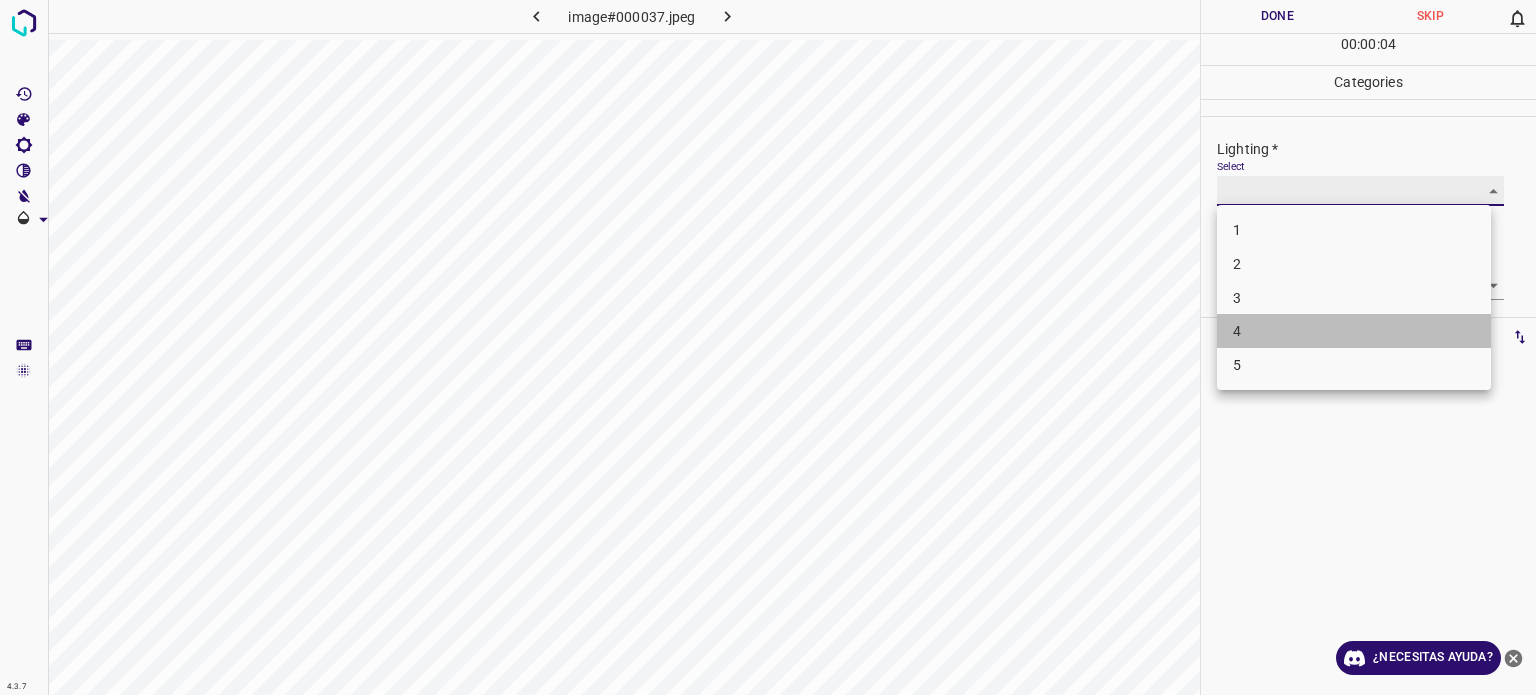 type on "4" 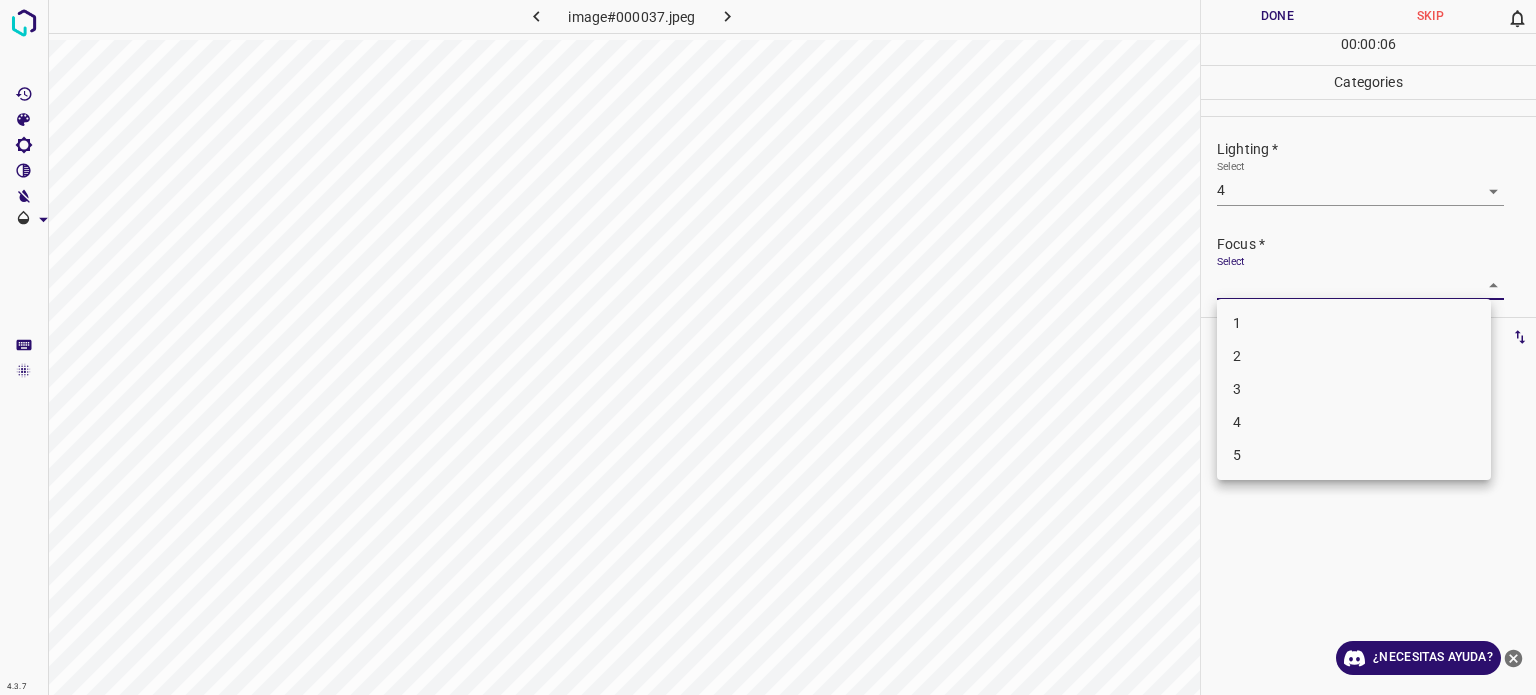 click on "4.3.7 image#000037.jpeg Done Skip 0 00   : 00   : 06   Categories Lighting *  Select 4 4 Focus *  Select ​ Overall *  Select ​ Labels   0 Categories 1 Lighting 2 Focus 3 Overall Tools Space Change between modes (Draw & Edit) I Auto labeling R Restore zoom M Zoom in N Zoom out Delete Delete selecte label Filters Z Restore filters X Saturation filter C Brightness filter V Contrast filter B Gray scale filter General O Download ¿Necesitas ayuda? Texto original Valora esta traducción Tu opinión servirá para ayudar a mejorar el Traductor de Google - Texto - Esconder - Borrar 1 2 3 4 5" at bounding box center [768, 347] 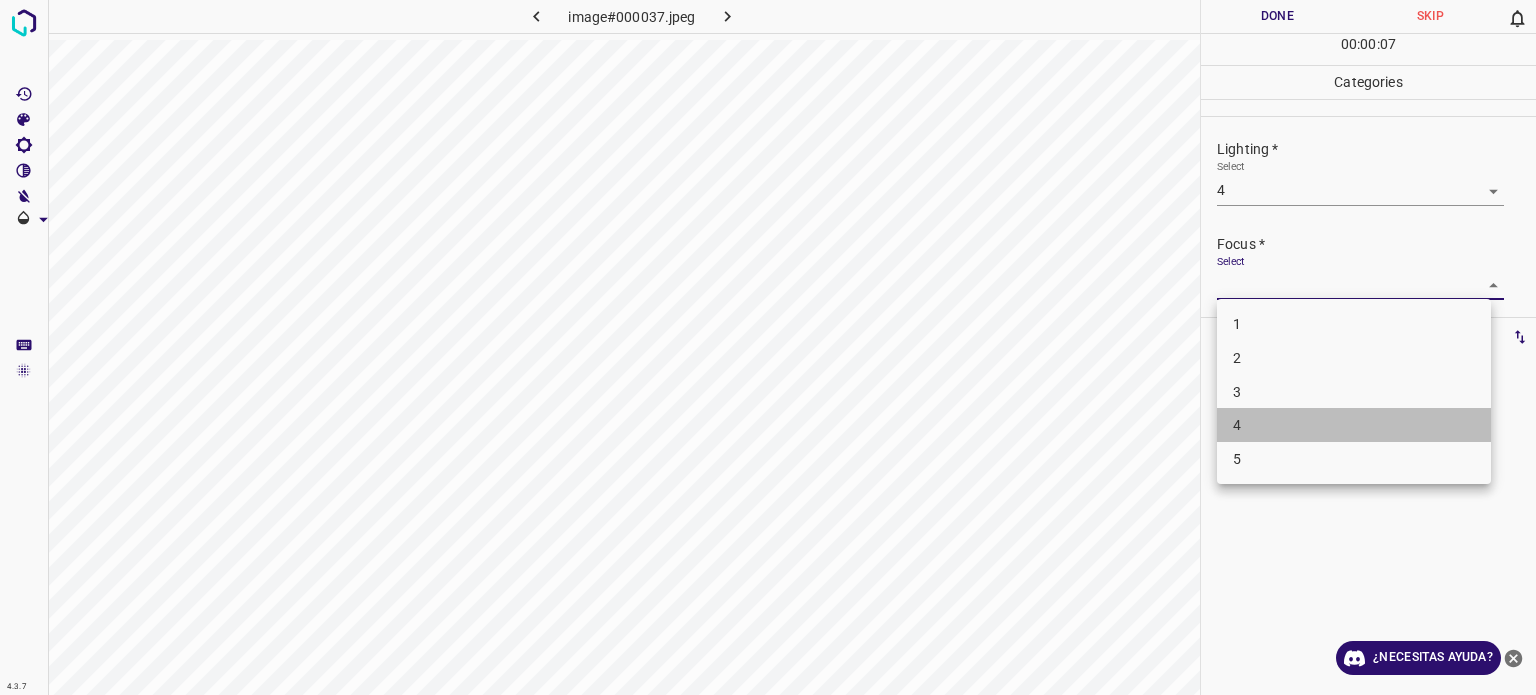 click on "4" at bounding box center (1354, 425) 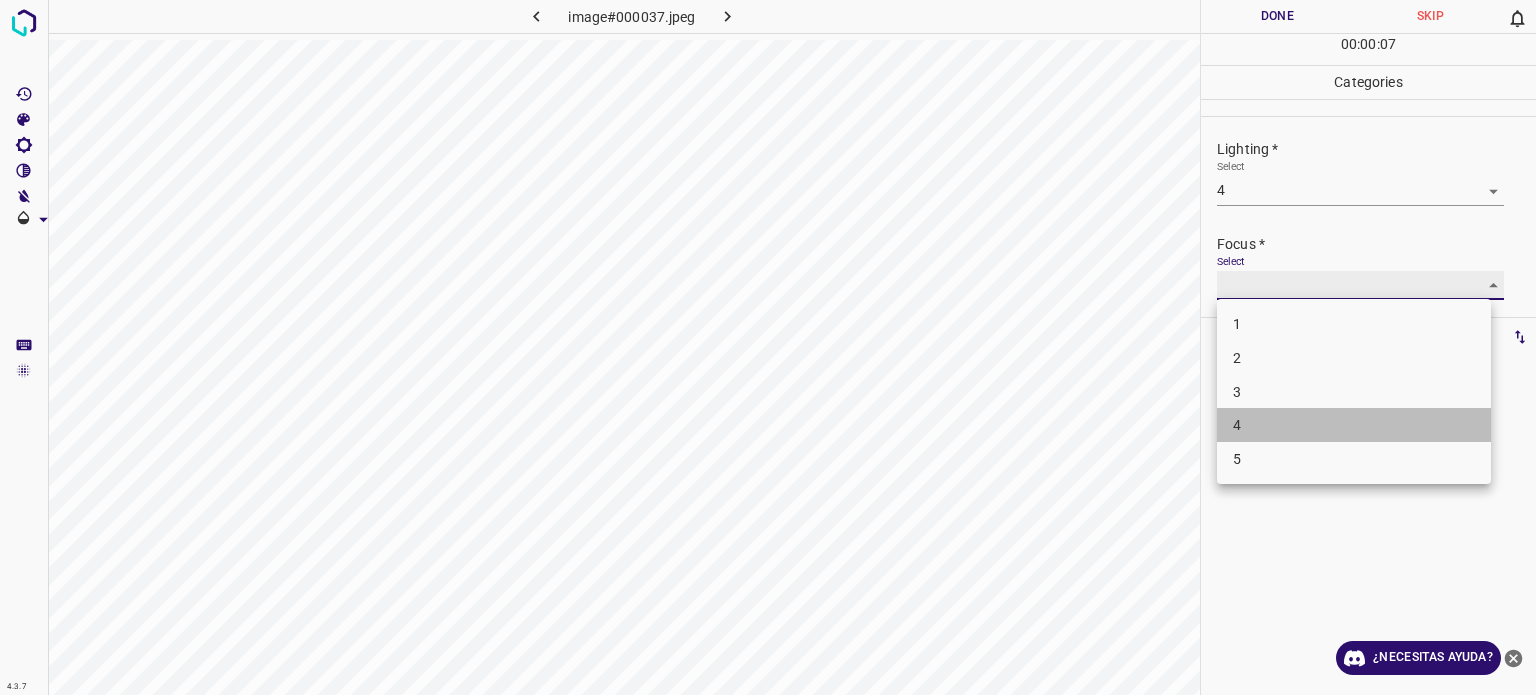 type on "4" 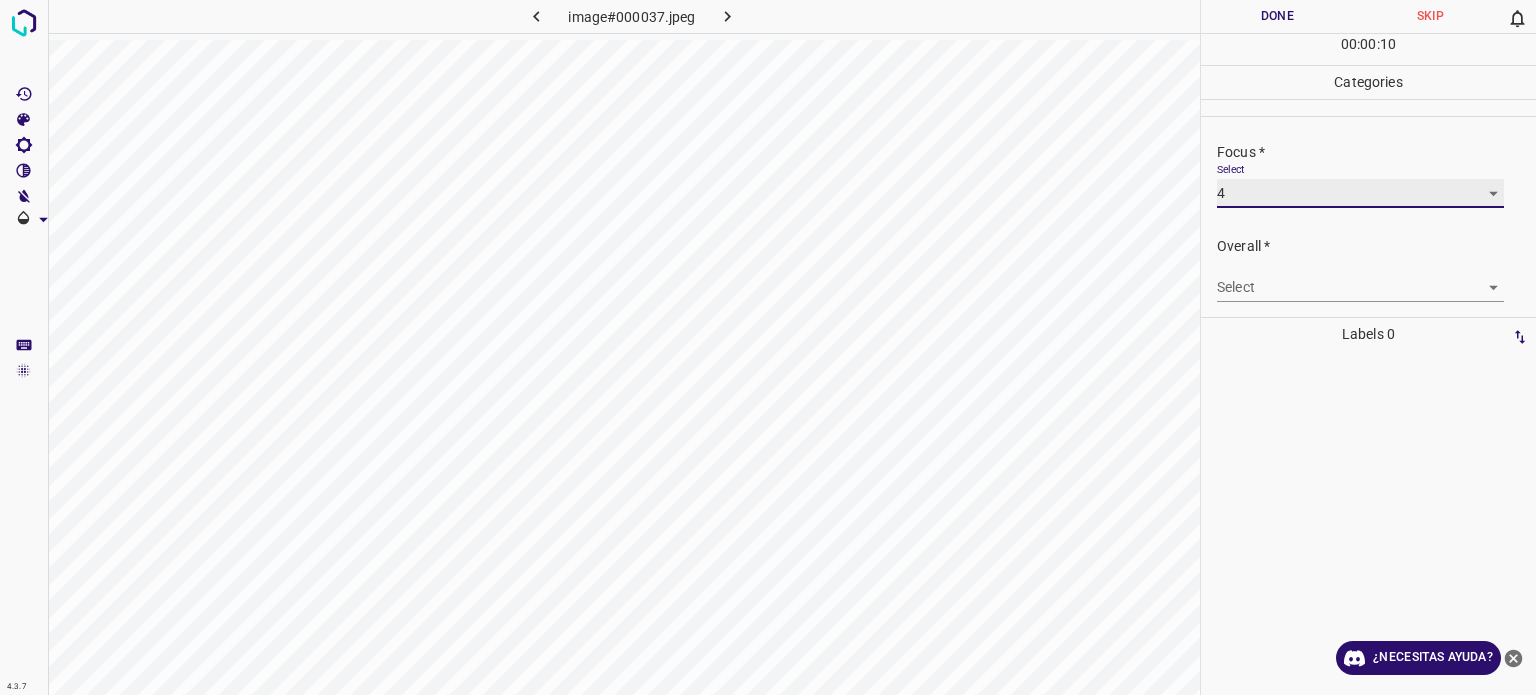 scroll, scrollTop: 98, scrollLeft: 0, axis: vertical 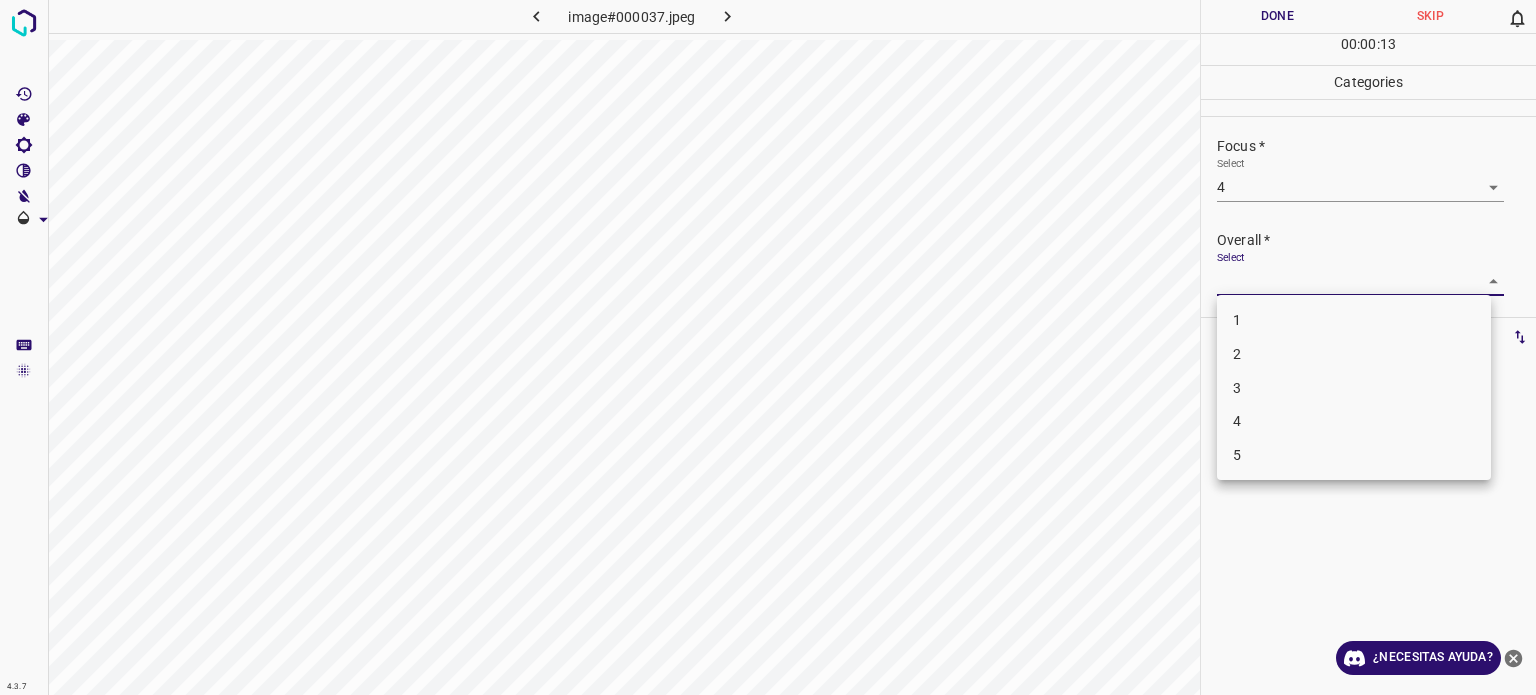 drag, startPoint x: 1228, startPoint y: 276, endPoint x: 1236, endPoint y: 421, distance: 145.22052 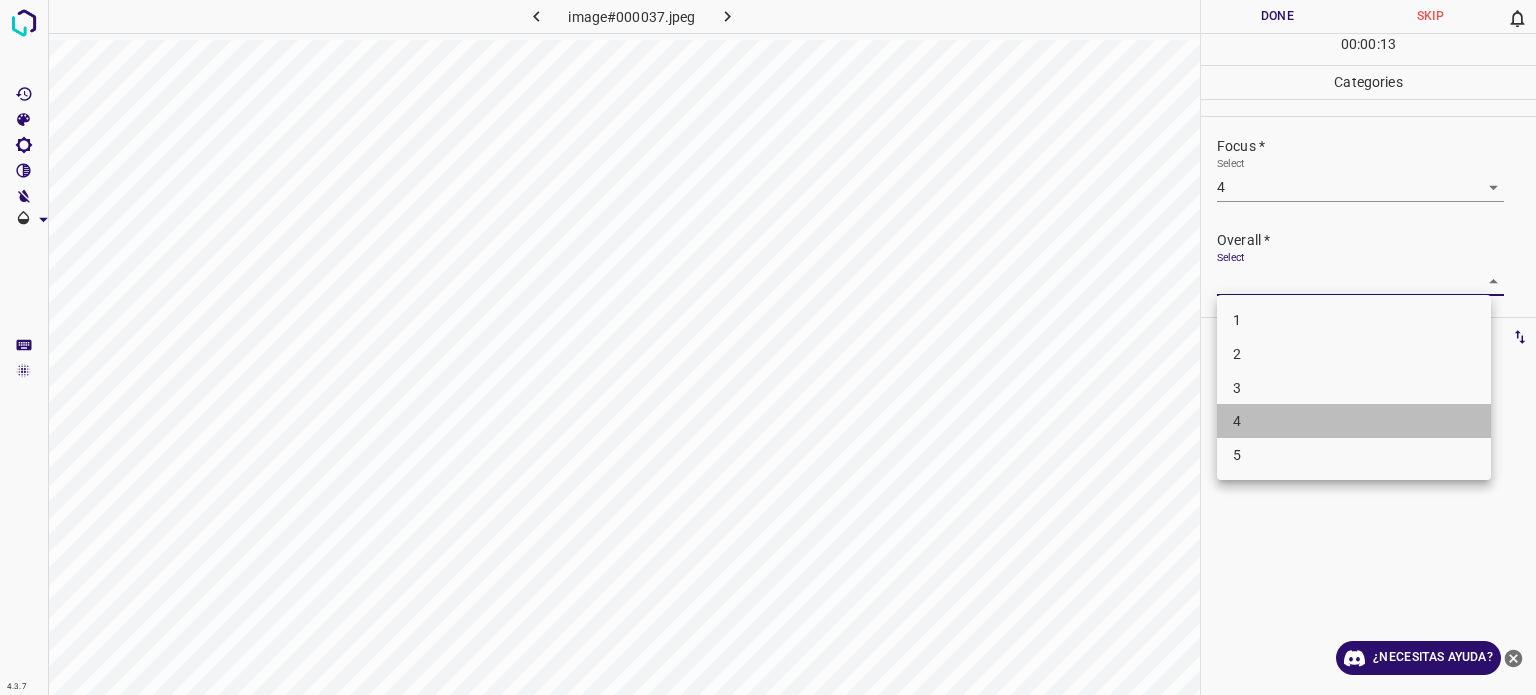 click on "4" at bounding box center (1237, 421) 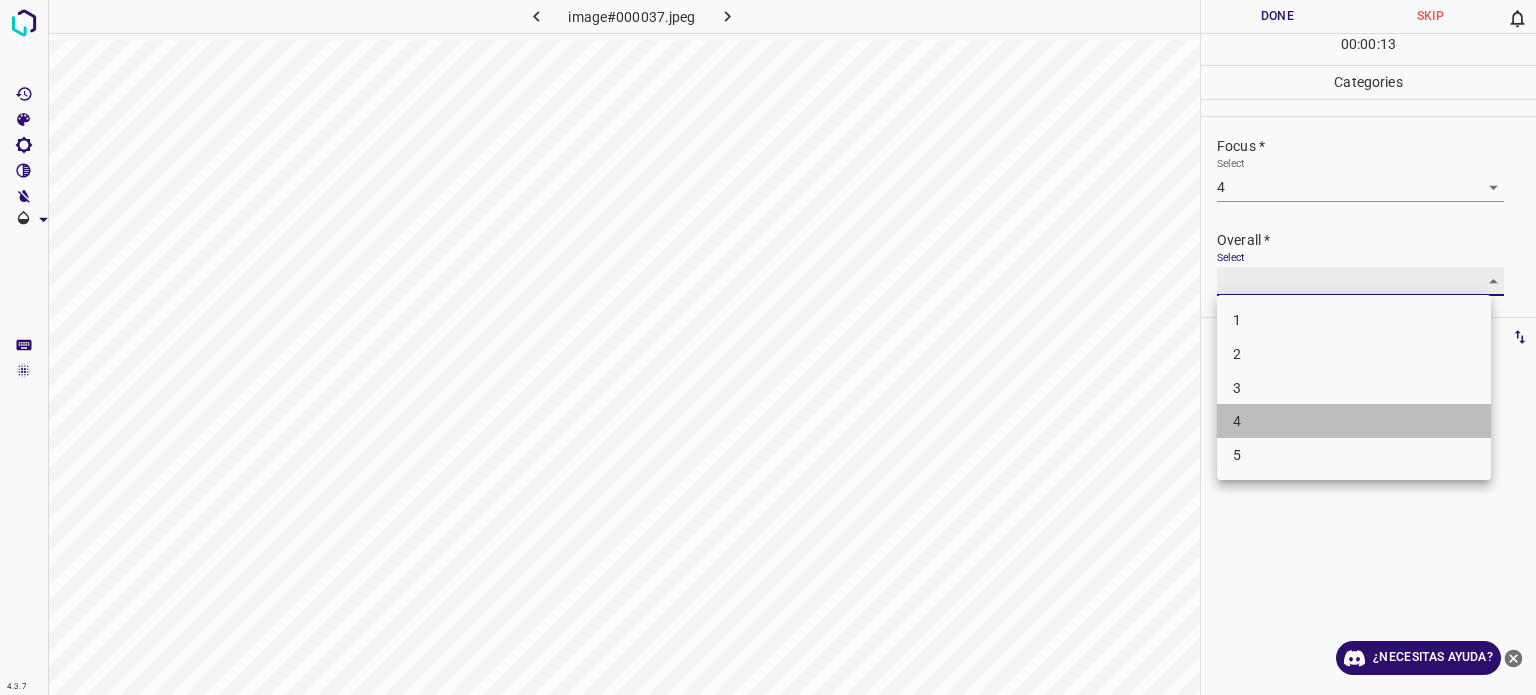 type on "4" 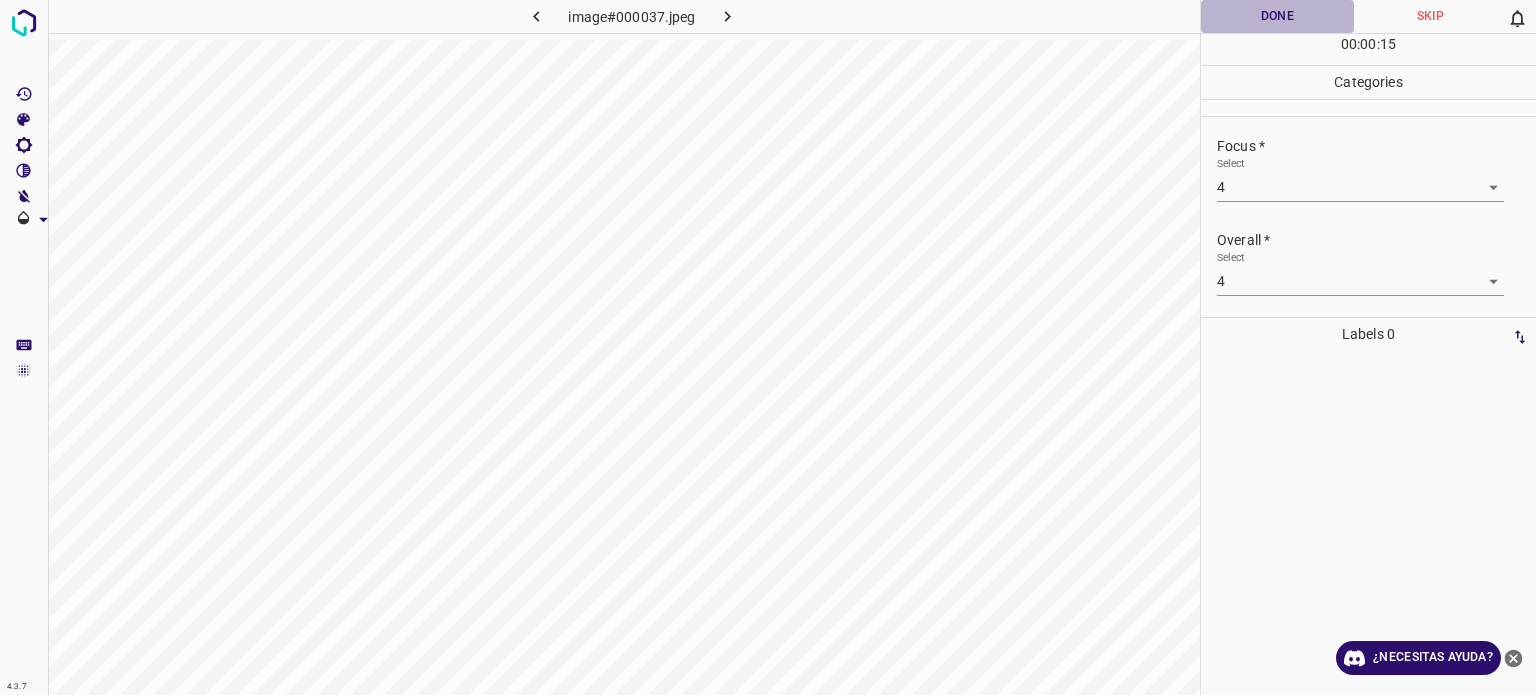 click on "Done" at bounding box center [1277, 16] 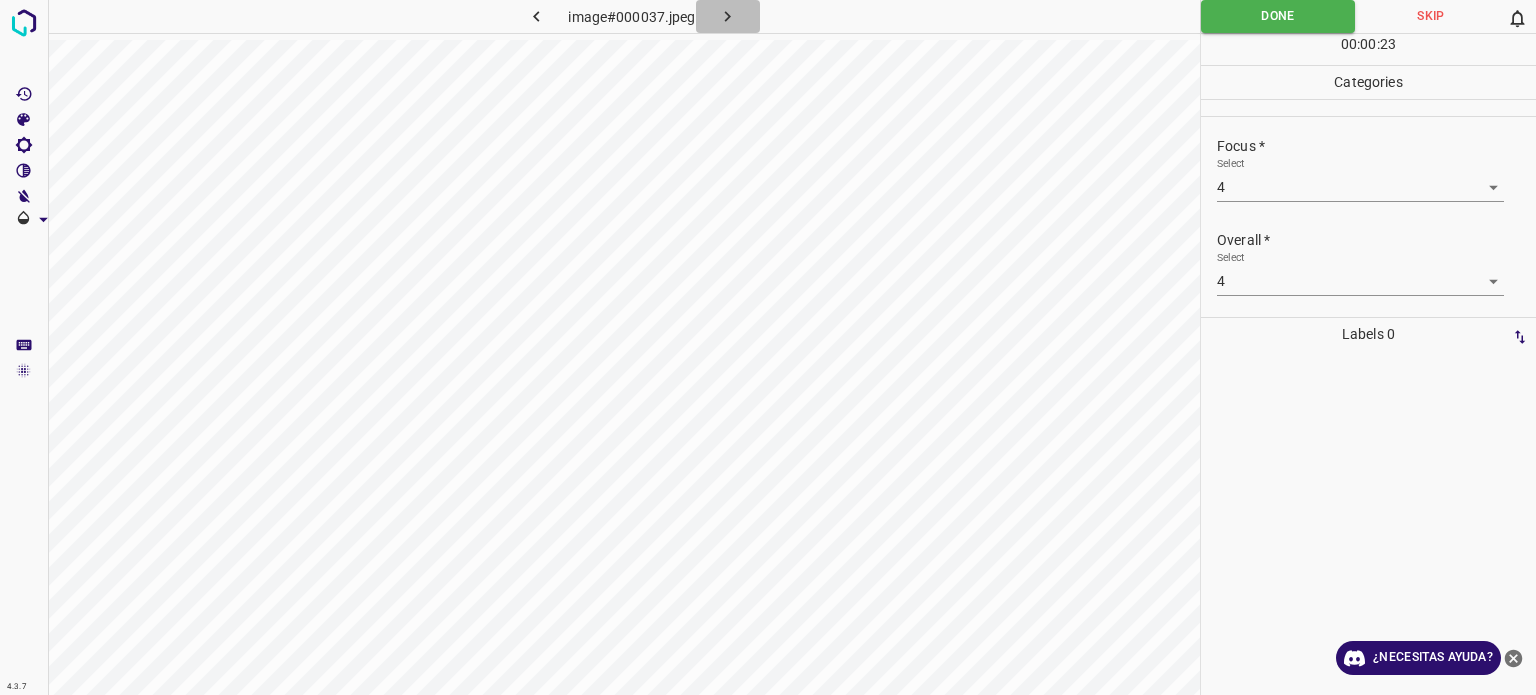 click 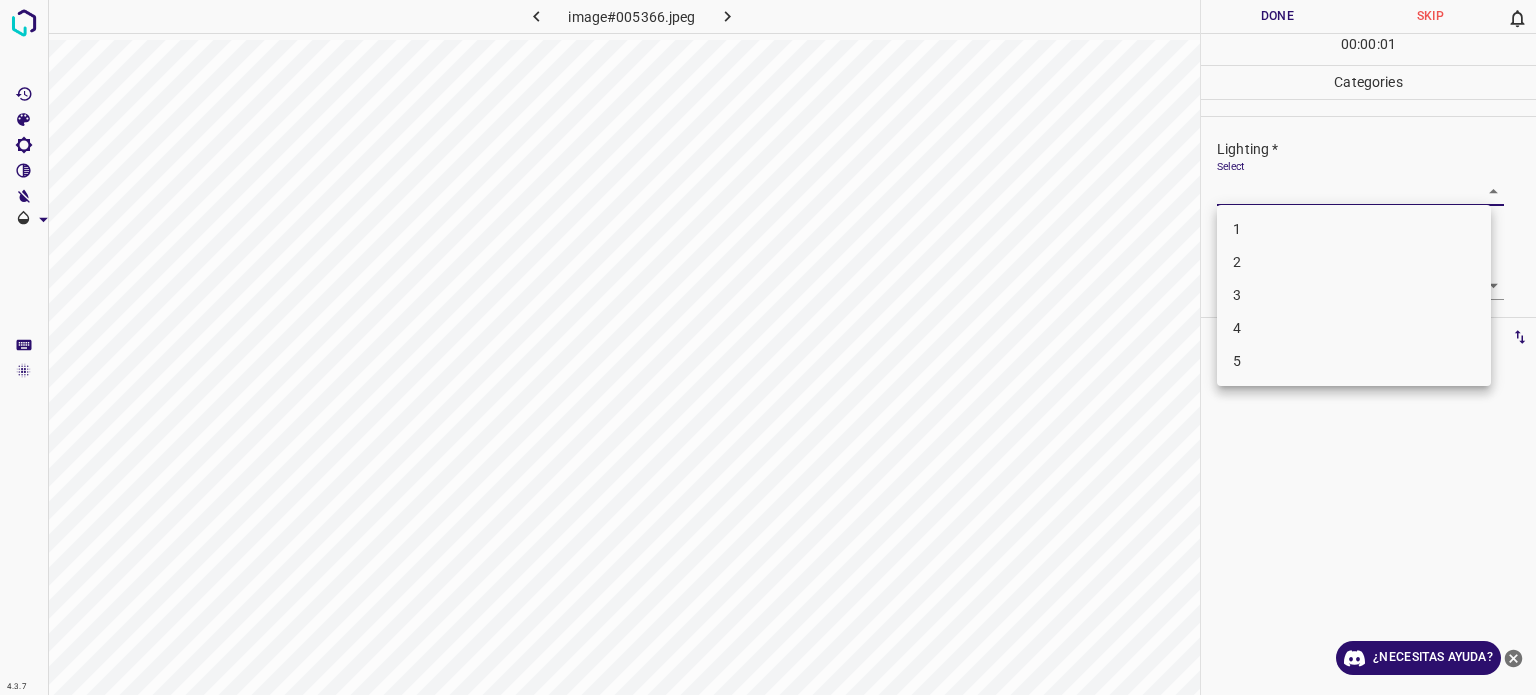 click on "4.3.7 image#005366.jpeg Done Skip 0 00   : 00   : 01   Categories Lighting *  Select ​ Focus *  Select ​ Overall *  Select ​ Labels   0 Categories 1 Lighting 2 Focus 3 Overall Tools Space Change between modes (Draw & Edit) I Auto labeling R Restore zoom M Zoom in N Zoom out Delete Delete selecte label Filters Z Restore filters X Saturation filter C Brightness filter V Contrast filter B Gray scale filter General O Download ¿Necesitas ayuda? Texto original Valora esta traducción Tu opinión servirá para ayudar a mejorar el Traductor de Google - Texto - Esconder - Borrar 1 2 3 4 5" at bounding box center (768, 347) 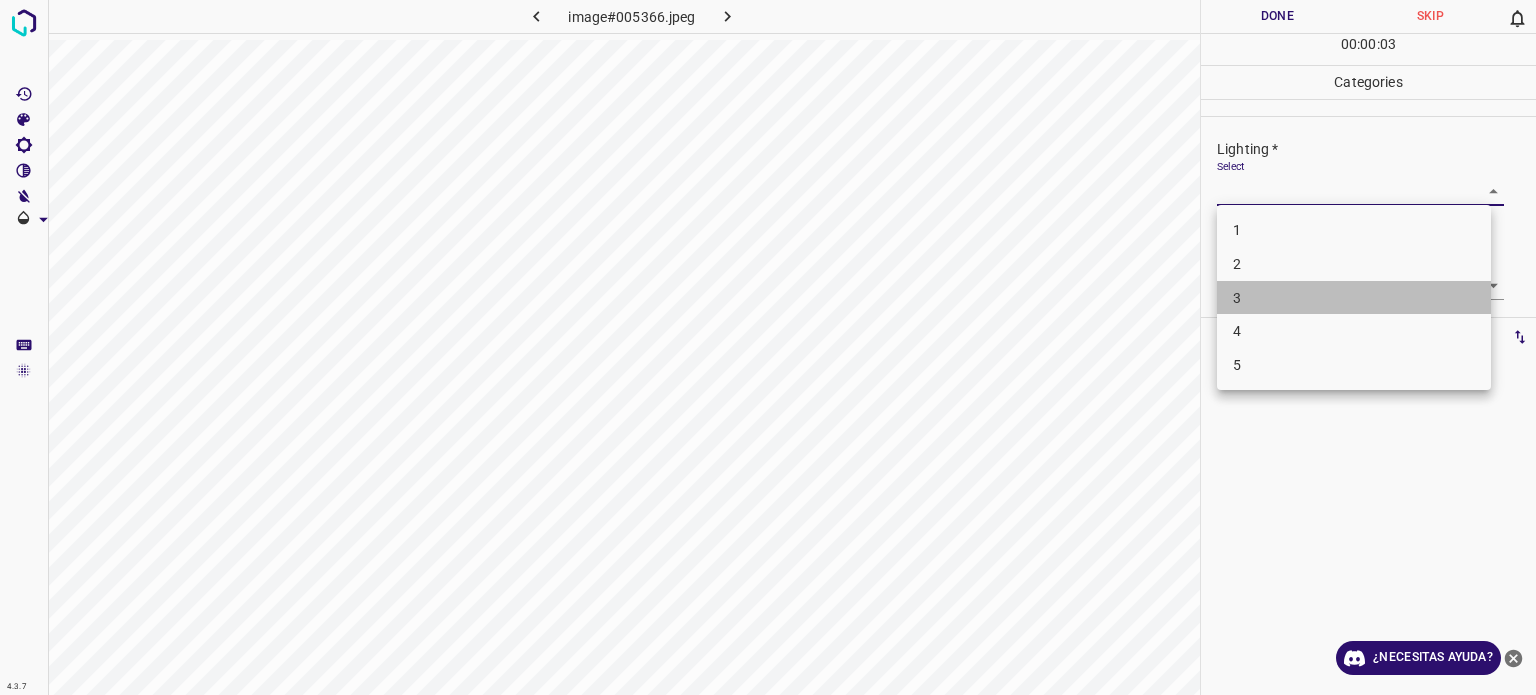 click on "3" at bounding box center [1354, 298] 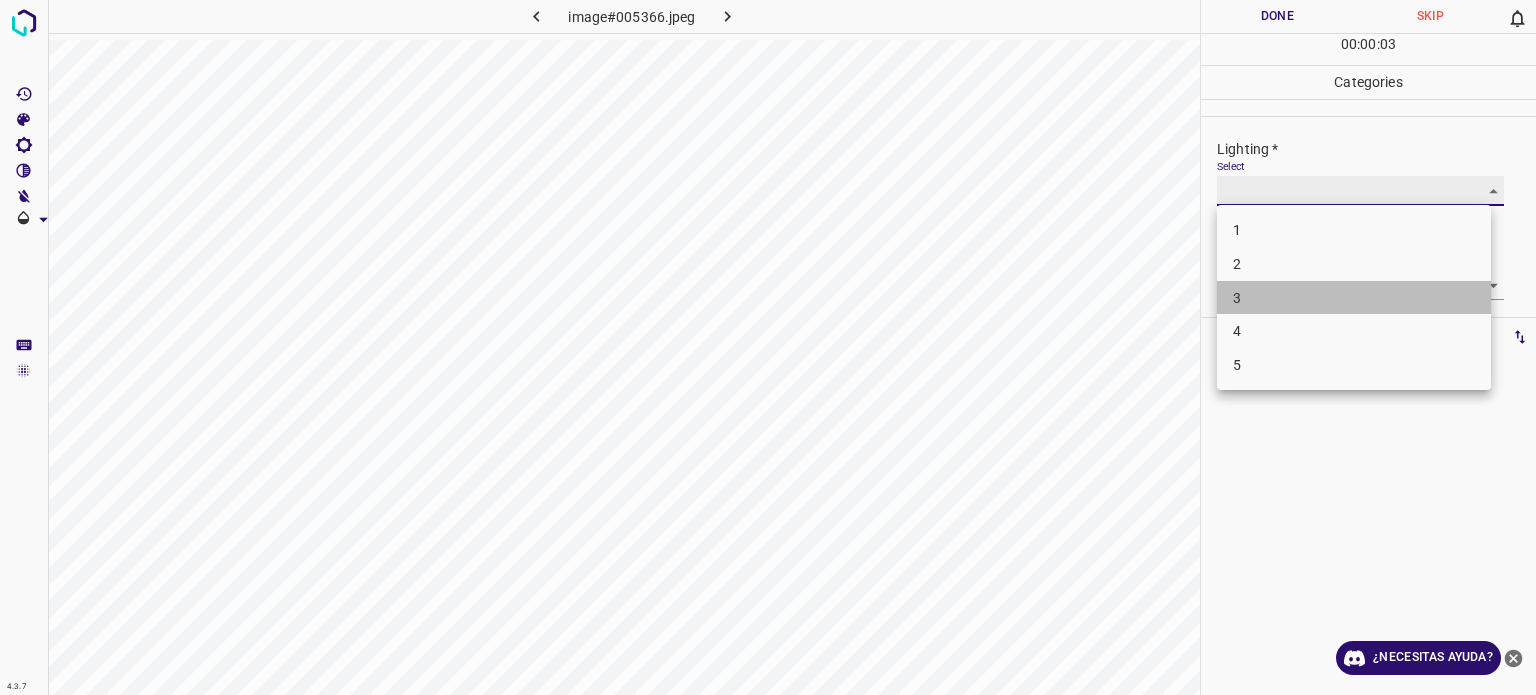 type on "3" 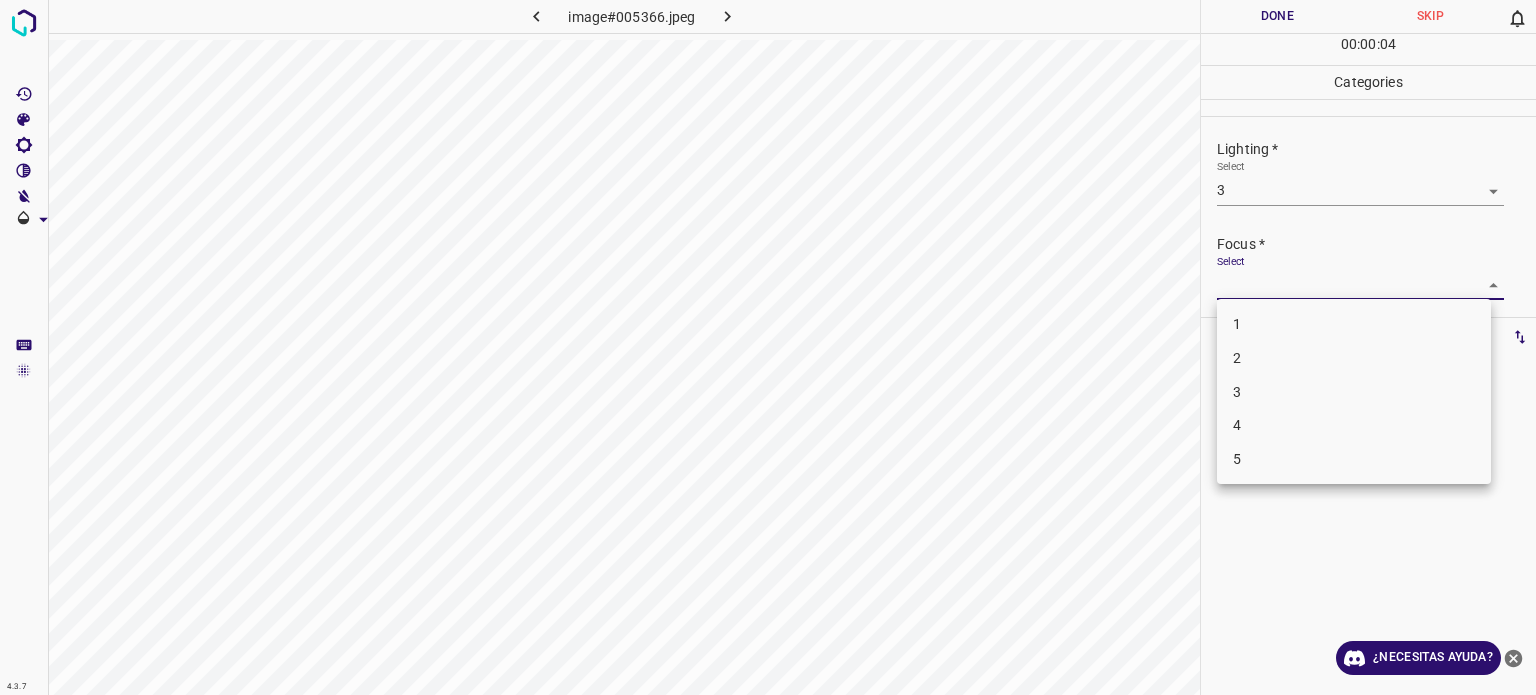 click on "4.3.7 image#005366.jpeg Done Skip 0 00   : 00   : 04   Categories Lighting *  Select 3 3 Focus *  Select ​ Overall *  Select ​ Labels   0 Categories 1 Lighting 2 Focus 3 Overall Tools Space Change between modes (Draw & Edit) I Auto labeling R Restore zoom M Zoom in N Zoom out Delete Delete selecte label Filters Z Restore filters X Saturation filter C Brightness filter V Contrast filter B Gray scale filter General O Download ¿Necesitas ayuda? Texto original Valora esta traducción Tu opinión servirá para ayudar a mejorar el Traductor de Google - Texto - Esconder - Borrar 1 2 3 4 5" at bounding box center [768, 347] 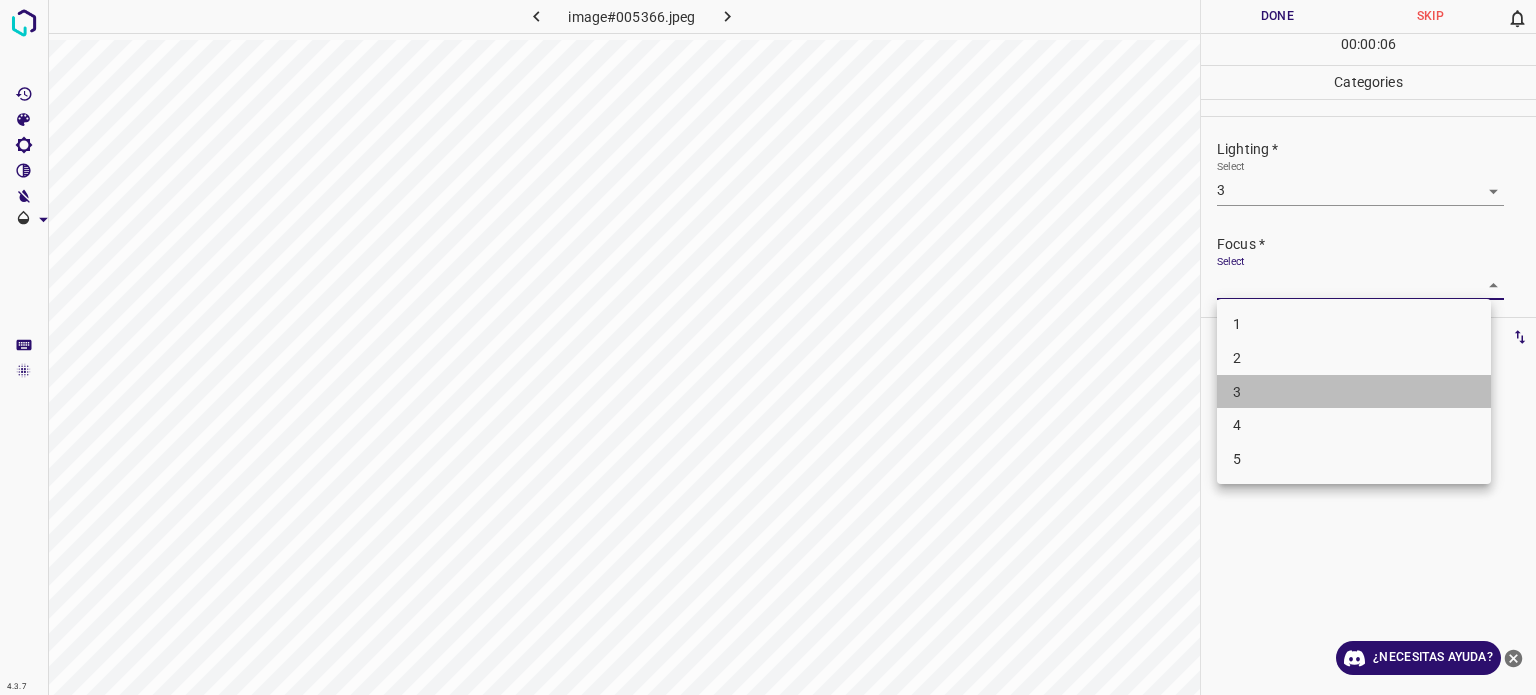click on "3" at bounding box center [1237, 391] 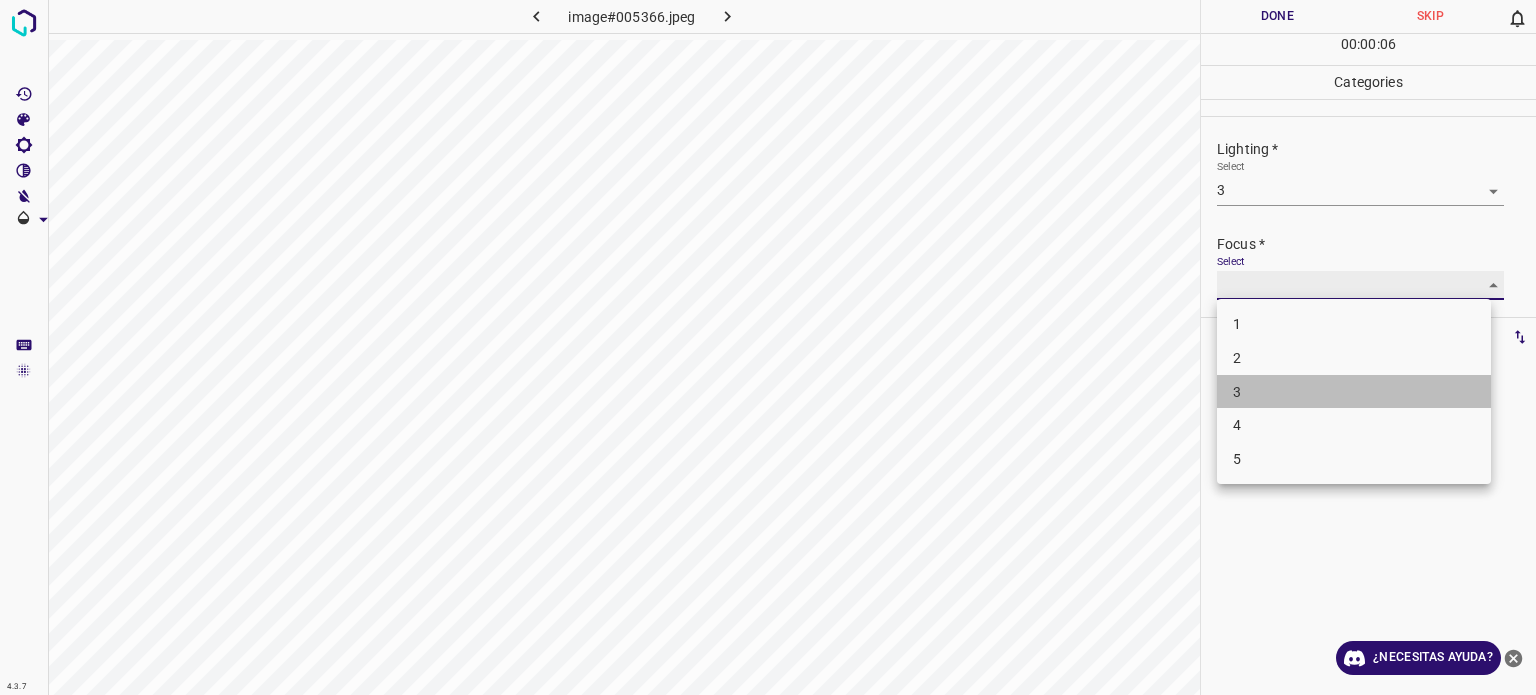 type on "3" 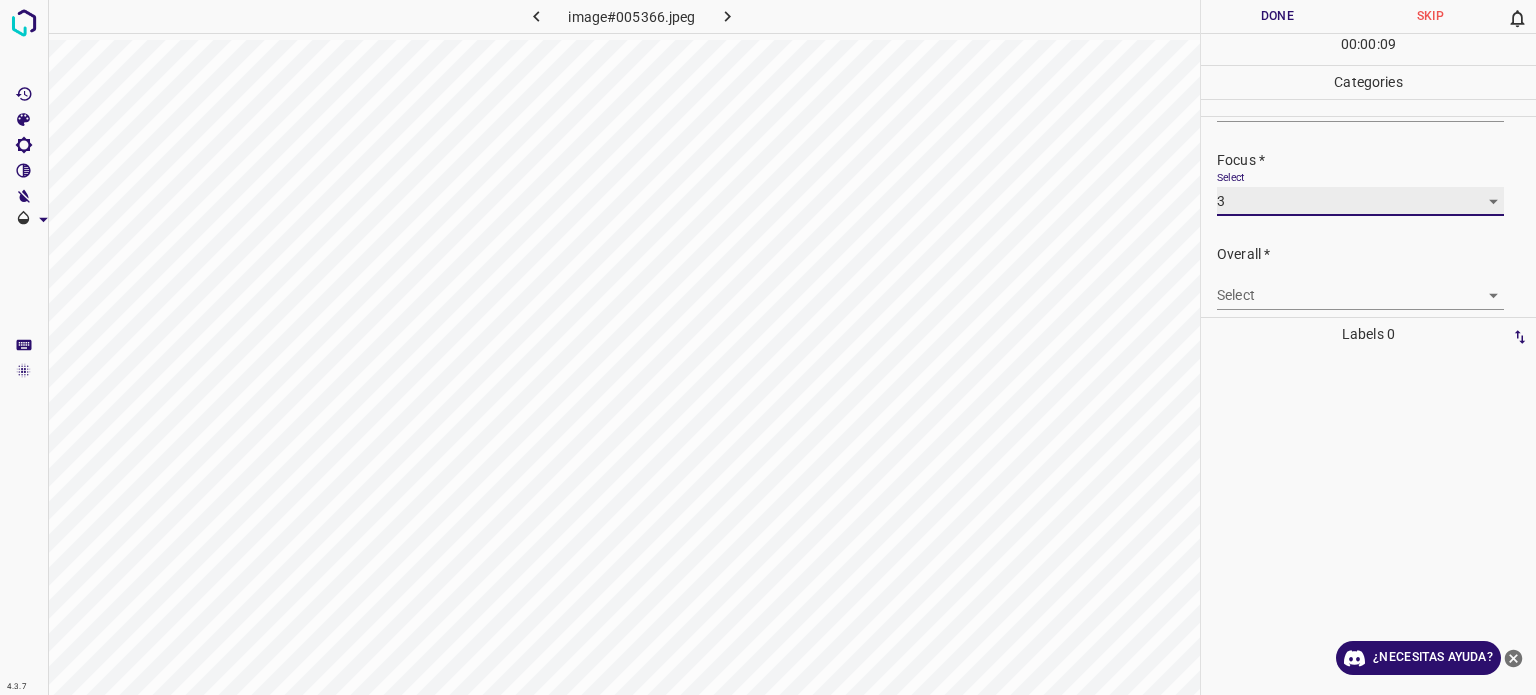 scroll, scrollTop: 98, scrollLeft: 0, axis: vertical 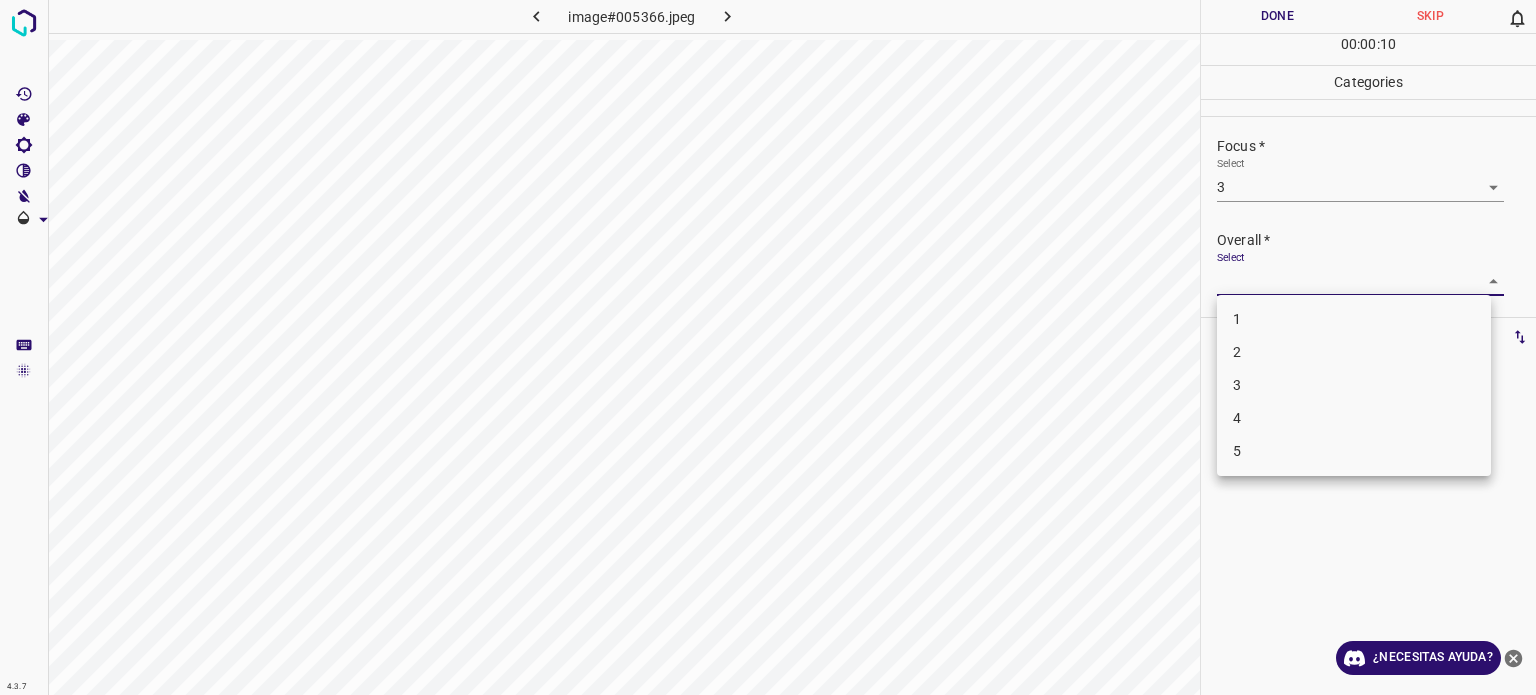 click on "4.3.7 image#005366.jpeg Done Skip 0 00   : 00   : 10   Categories Lighting *  Select 3 3 Focus *  Select 3 3 Overall *  Select ​ Labels   0 Categories 1 Lighting 2 Focus 3 Overall Tools Space Change between modes (Draw & Edit) I Auto labeling R Restore zoom M Zoom in N Zoom out Delete Delete selecte label Filters Z Restore filters X Saturation filter C Brightness filter V Contrast filter B Gray scale filter General O Download ¿Necesitas ayuda? Texto original Valora esta traducción Tu opinión servirá para ayudar a mejorar el Traductor de Google - Texto - Esconder - Borrar 1 2 3 4 5" at bounding box center (768, 347) 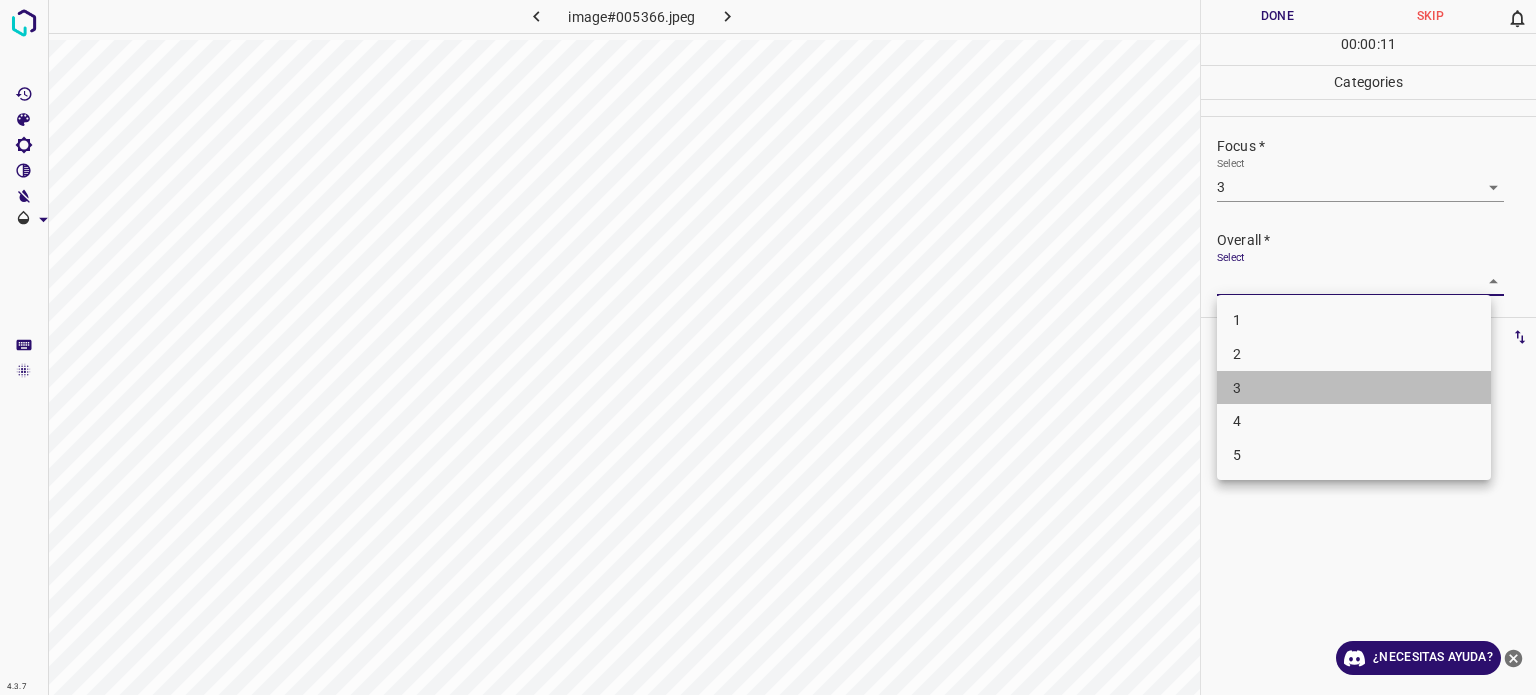 click on "3" at bounding box center (1354, 388) 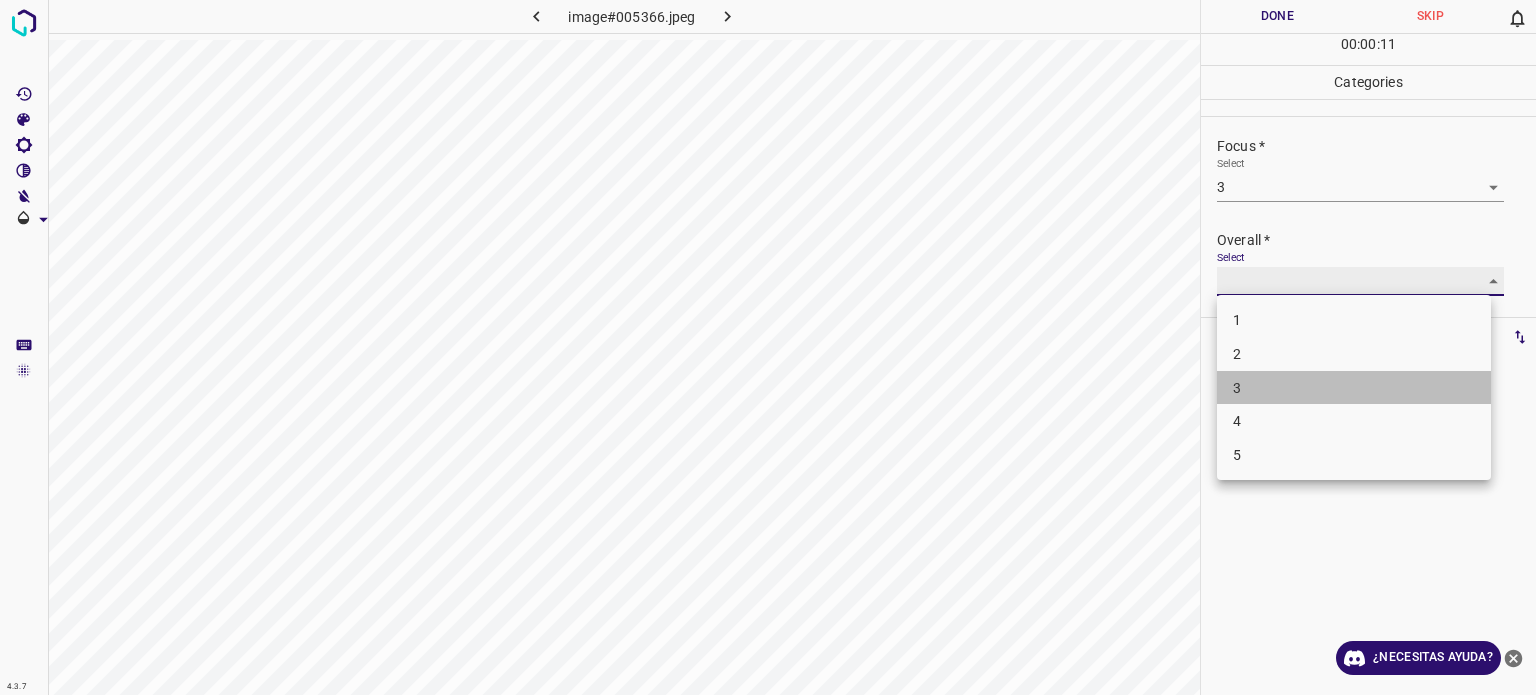 type on "3" 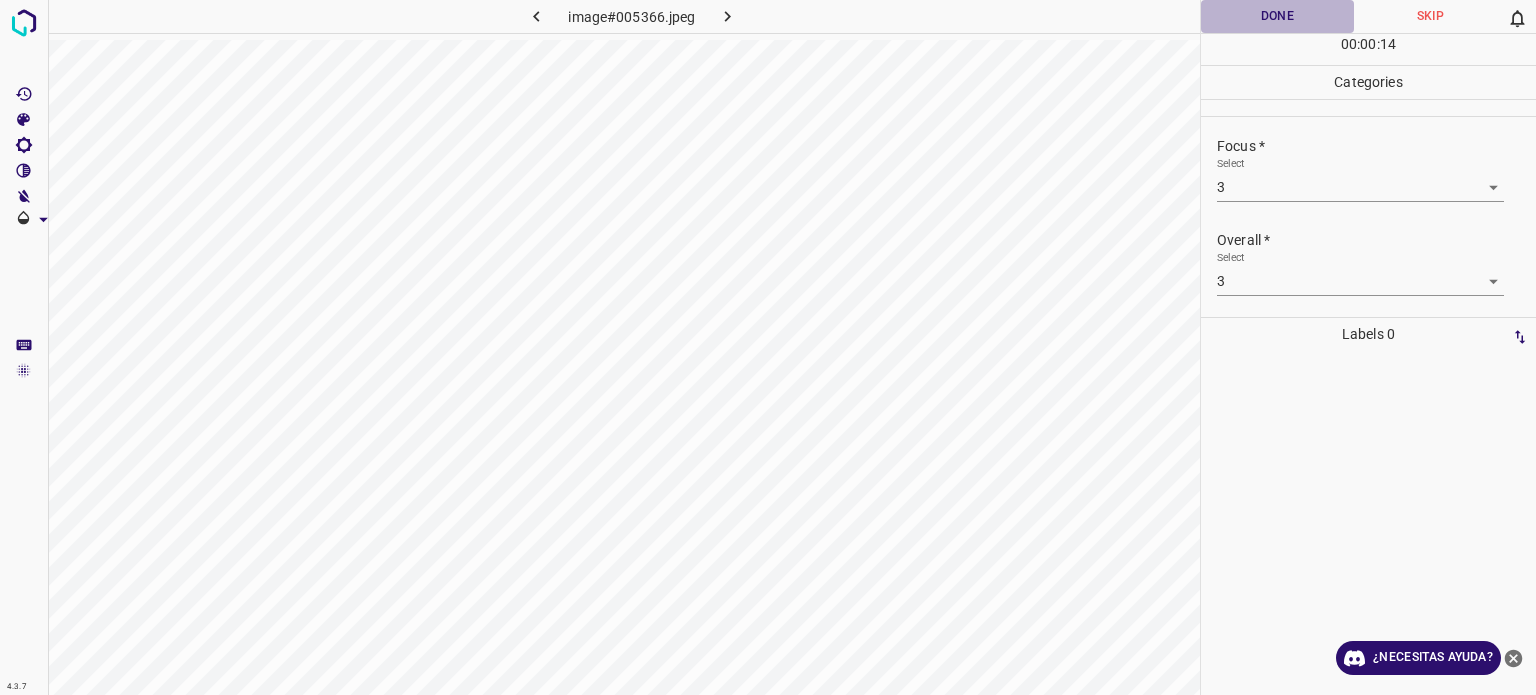 click on "Done" at bounding box center (1277, 16) 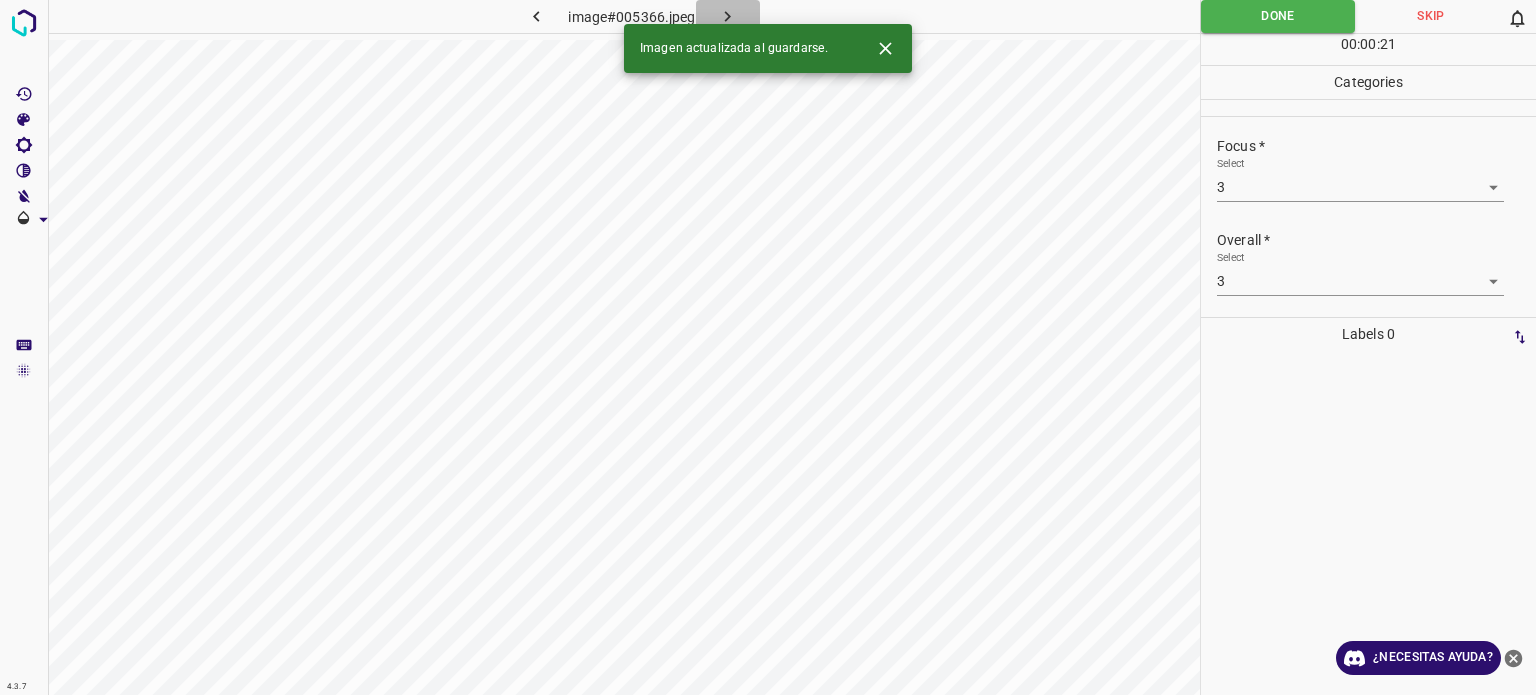 click 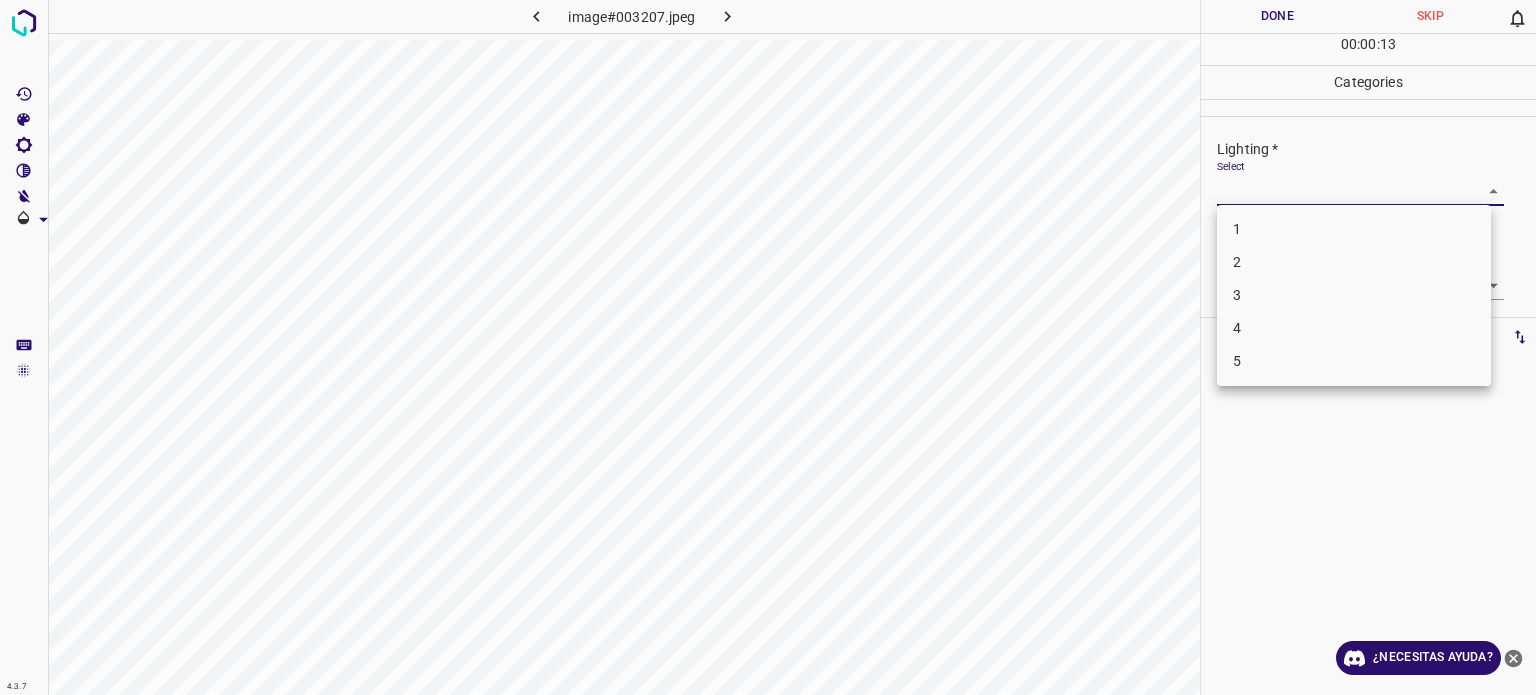 click on "4.3.7 image#003207.jpeg Done Skip 0 00   : 00   : 13   Categories Lighting *  Select ​ Focus *  Select ​ Overall *  Select ​ Labels   0 Categories 1 Lighting 2 Focus 3 Overall Tools Space Change between modes (Draw & Edit) I Auto labeling R Restore zoom M Zoom in N Zoom out Delete Delete selecte label Filters Z Restore filters X Saturation filter C Brightness filter V Contrast filter B Gray scale filter General O Download ¿Necesitas ayuda? Texto original Valora esta traducción Tu opinión servirá para ayudar a mejorar el Traductor de Google - Texto - Esconder - Borrar 1 2 3 4 5" at bounding box center [768, 347] 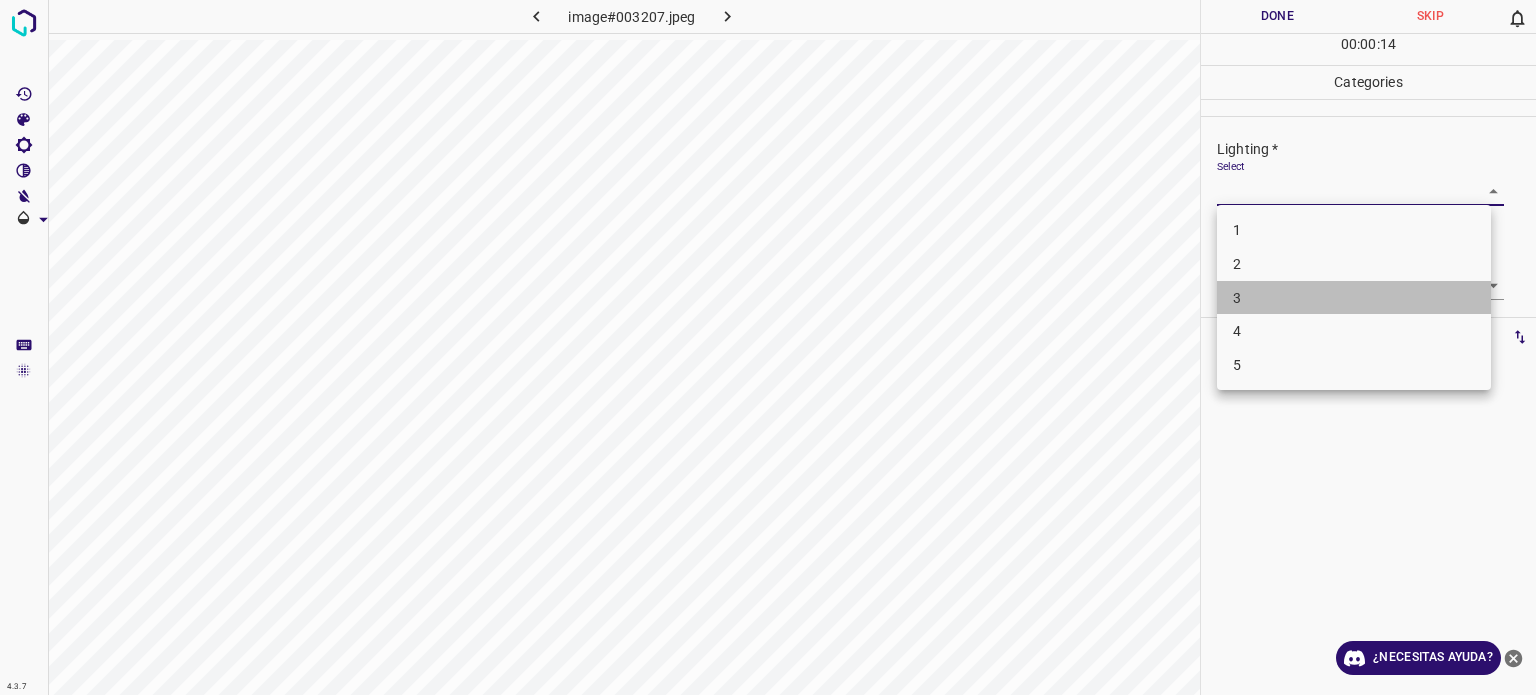 click on "3" at bounding box center (1354, 298) 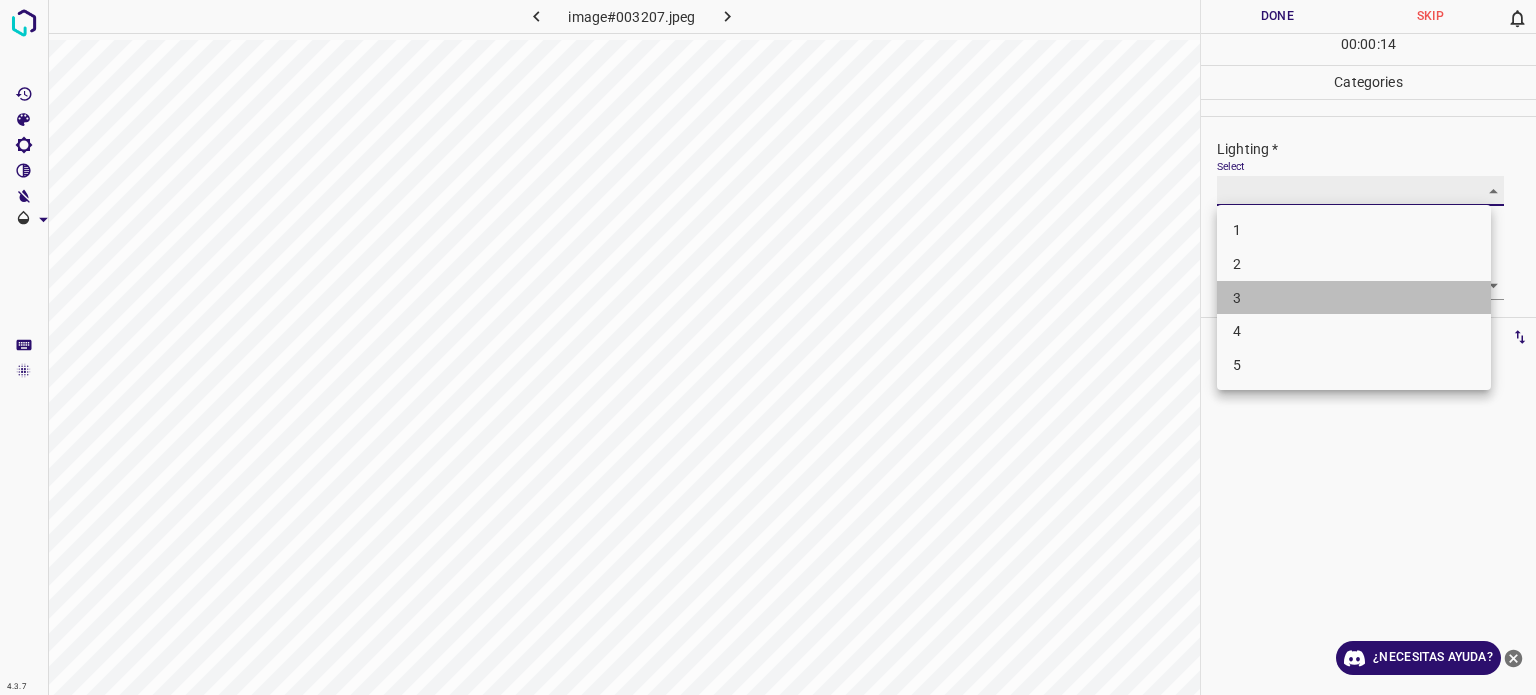 type on "3" 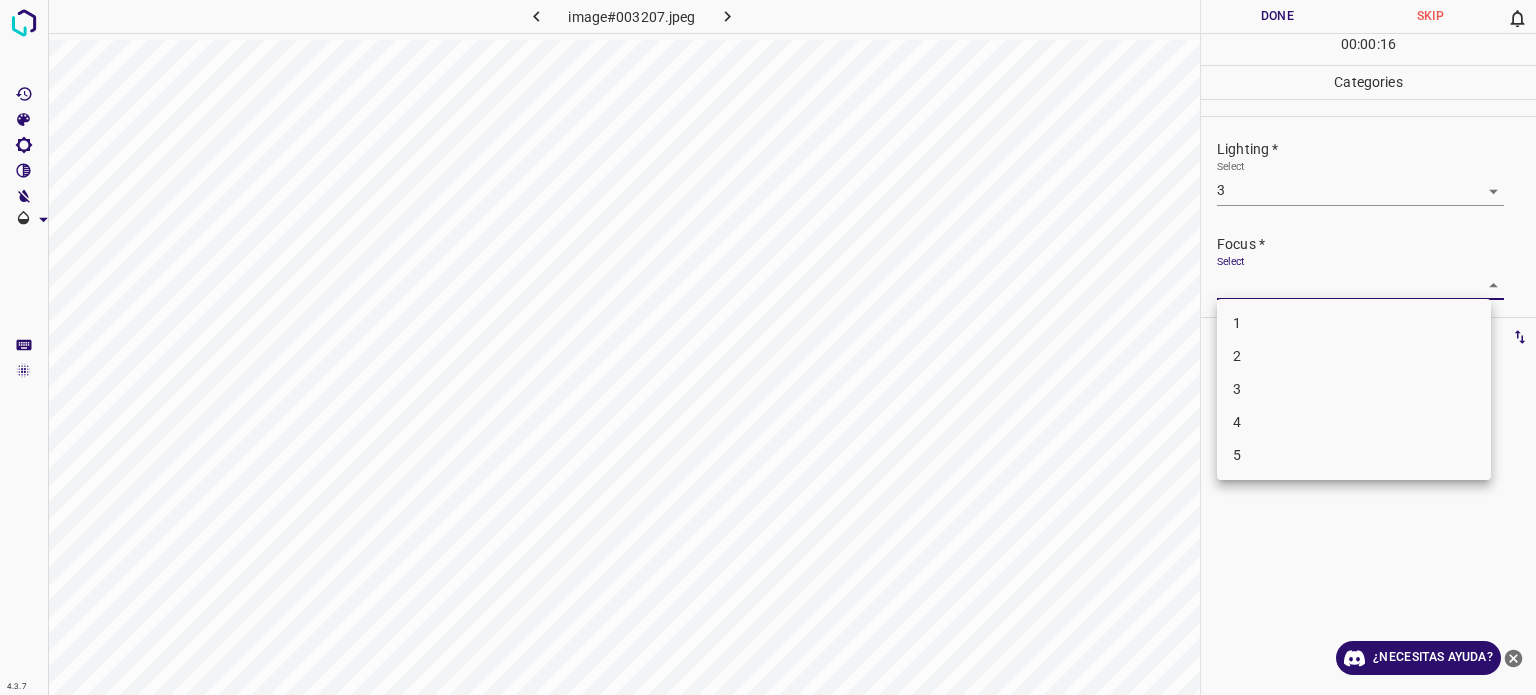 click on "4.3.7 image#003207.jpeg Done Skip 0 00   : 00   : 16   Categories Lighting *  Select 3 3 Focus *  Select ​ Overall *  Select ​ Labels   0 Categories 1 Lighting 2 Focus 3 Overall Tools Space Change between modes (Draw & Edit) I Auto labeling R Restore zoom M Zoom in N Zoom out Delete Delete selecte label Filters Z Restore filters X Saturation filter C Brightness filter V Contrast filter B Gray scale filter General O Download ¿Necesitas ayuda? Texto original Valora esta traducción Tu opinión servirá para ayudar a mejorar el Traductor de Google - Texto - Esconder - Borrar 1 2 3 4 5" at bounding box center (768, 347) 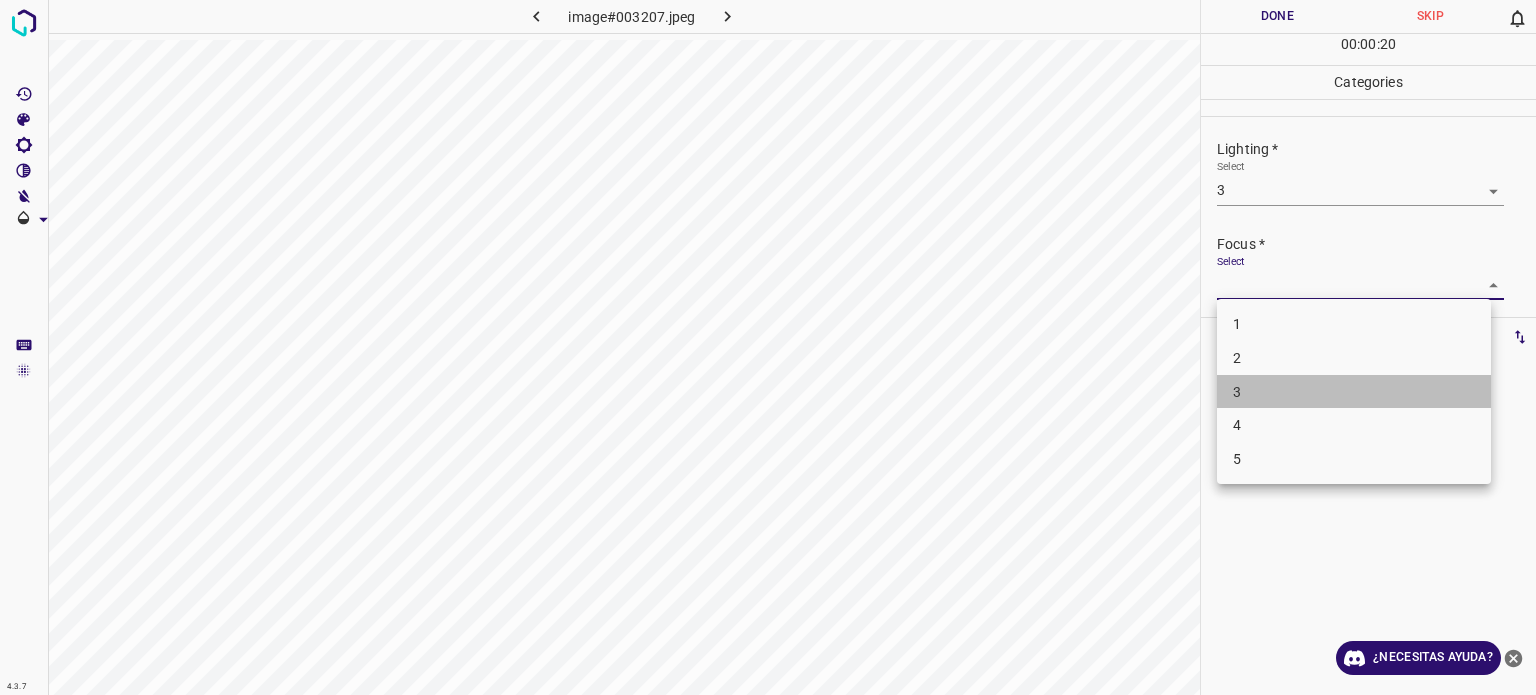 click on "3" at bounding box center [1354, 392] 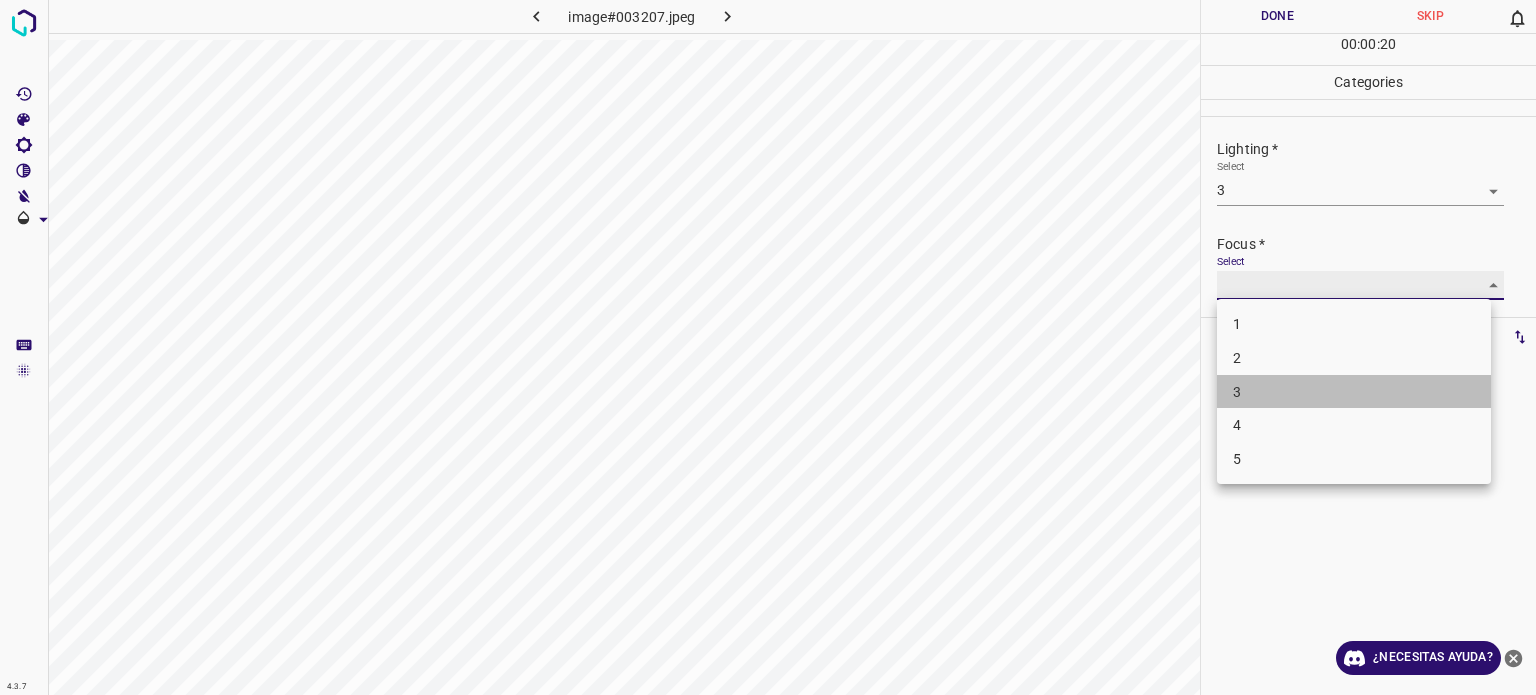 type on "3" 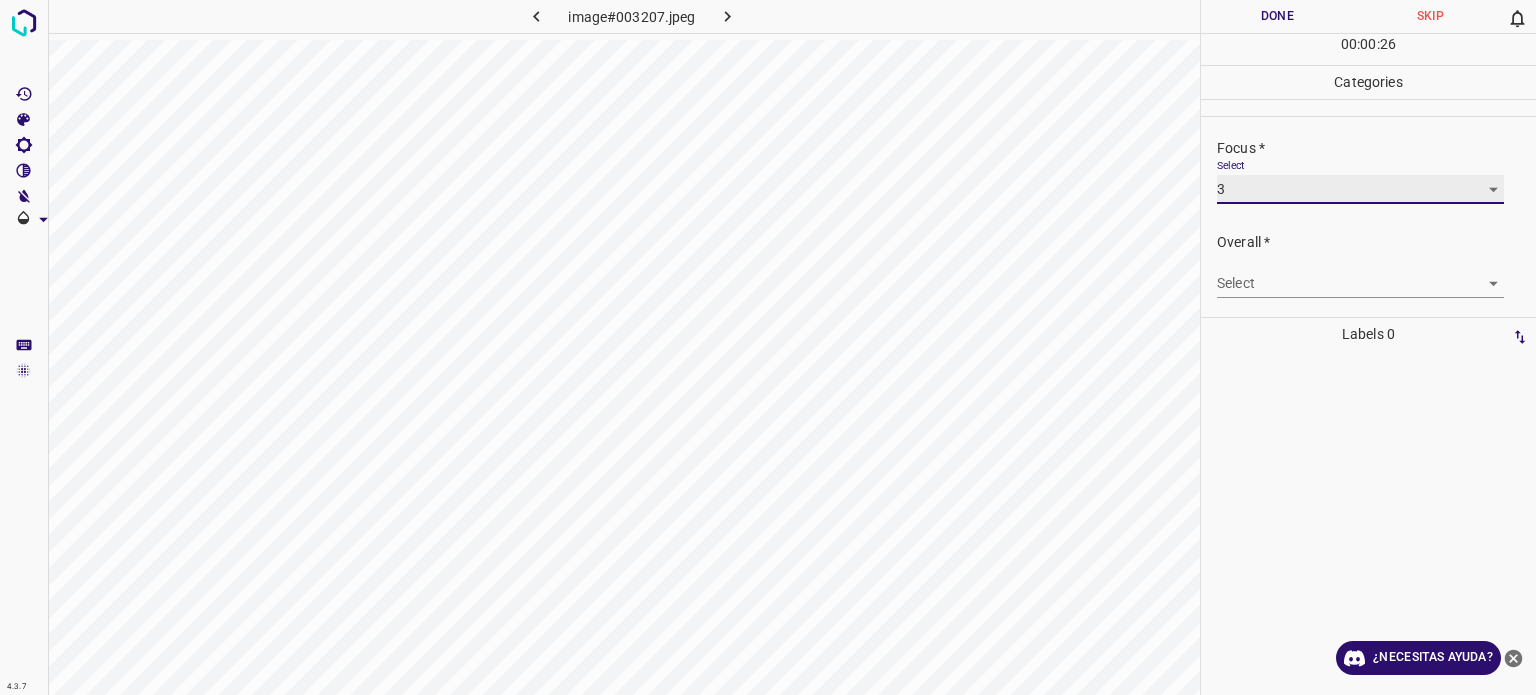 scroll, scrollTop: 98, scrollLeft: 0, axis: vertical 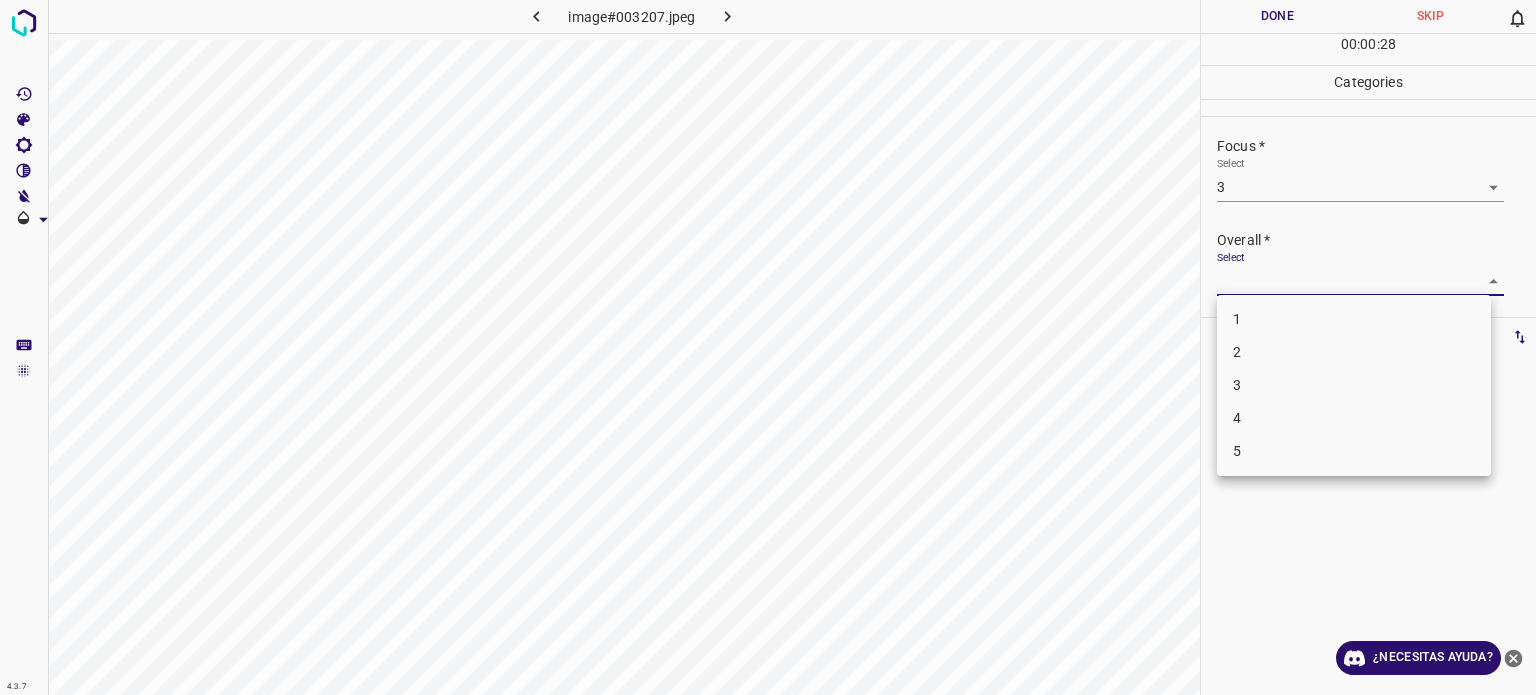 click on "4.3.7 image#003207.jpeg Done Skip 0 00   : 00   : 28   Categories Lighting *  Select 3 3 Focus *  Select 3 3 Overall *  Select ​ Labels   0 Categories 1 Lighting 2 Focus 3 Overall Tools Space Change between modes (Draw & Edit) I Auto labeling R Restore zoom M Zoom in N Zoom out Delete Delete selecte label Filters Z Restore filters X Saturation filter C Brightness filter V Contrast filter B Gray scale filter General O Download ¿Necesitas ayuda? Texto original Valora esta traducción Tu opinión servirá para ayudar a mejorar el Traductor de Google - Texto - Esconder - Borrar 1 2 3 4 5" at bounding box center (768, 347) 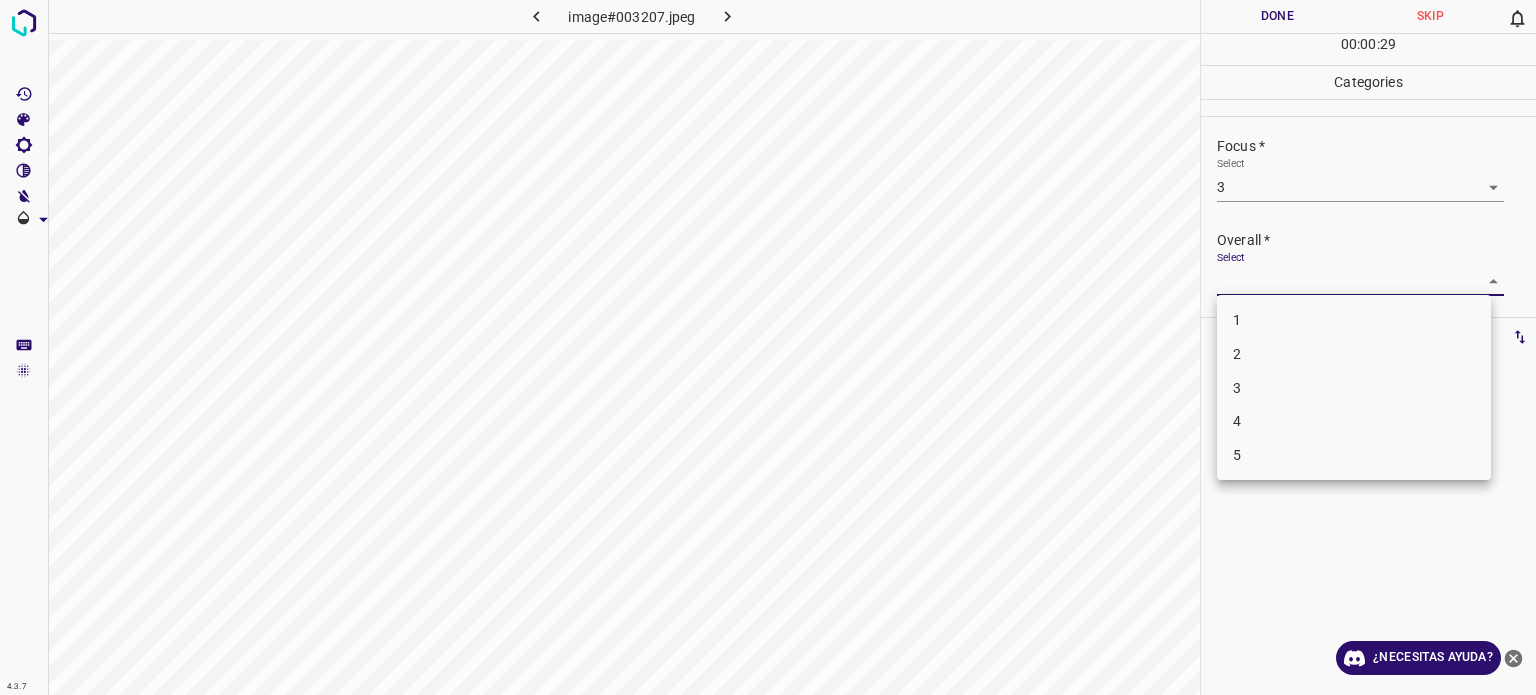 click on "3" at bounding box center [1354, 388] 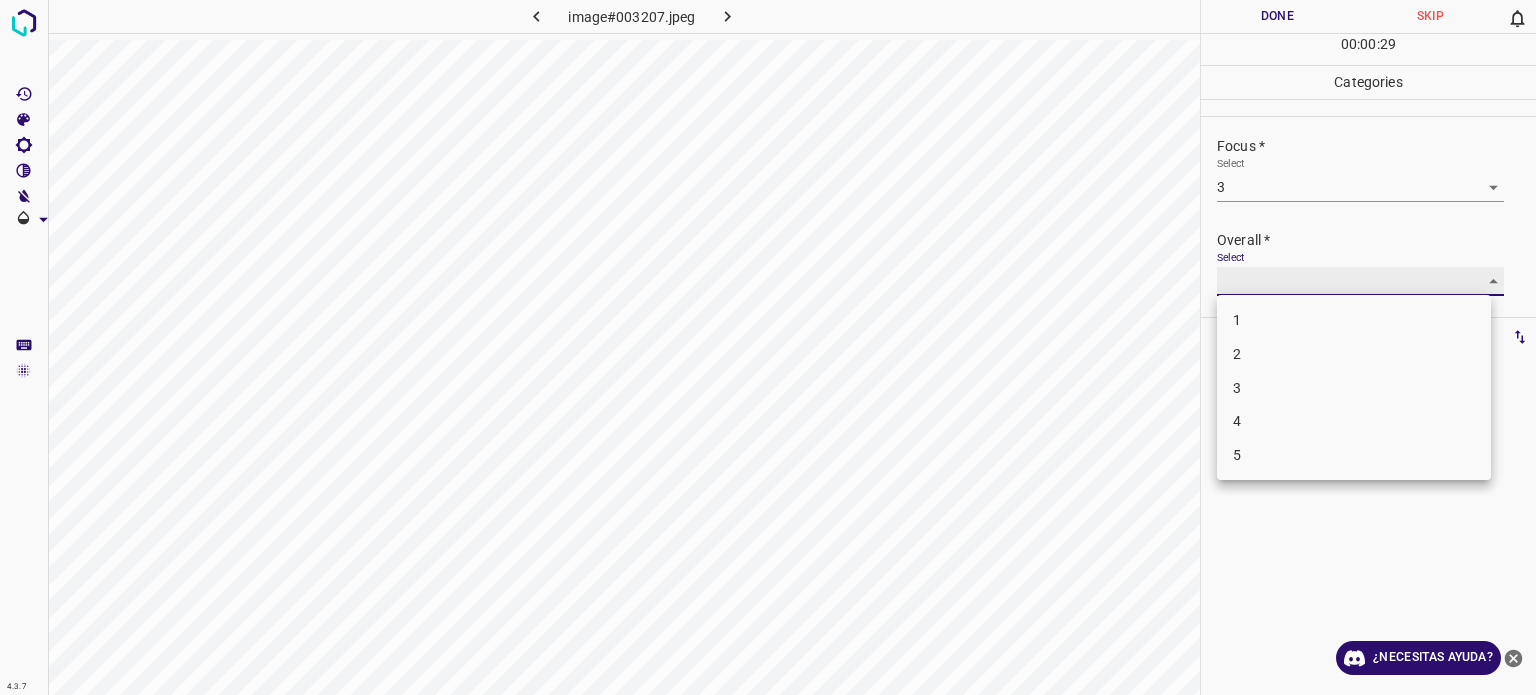 type on "3" 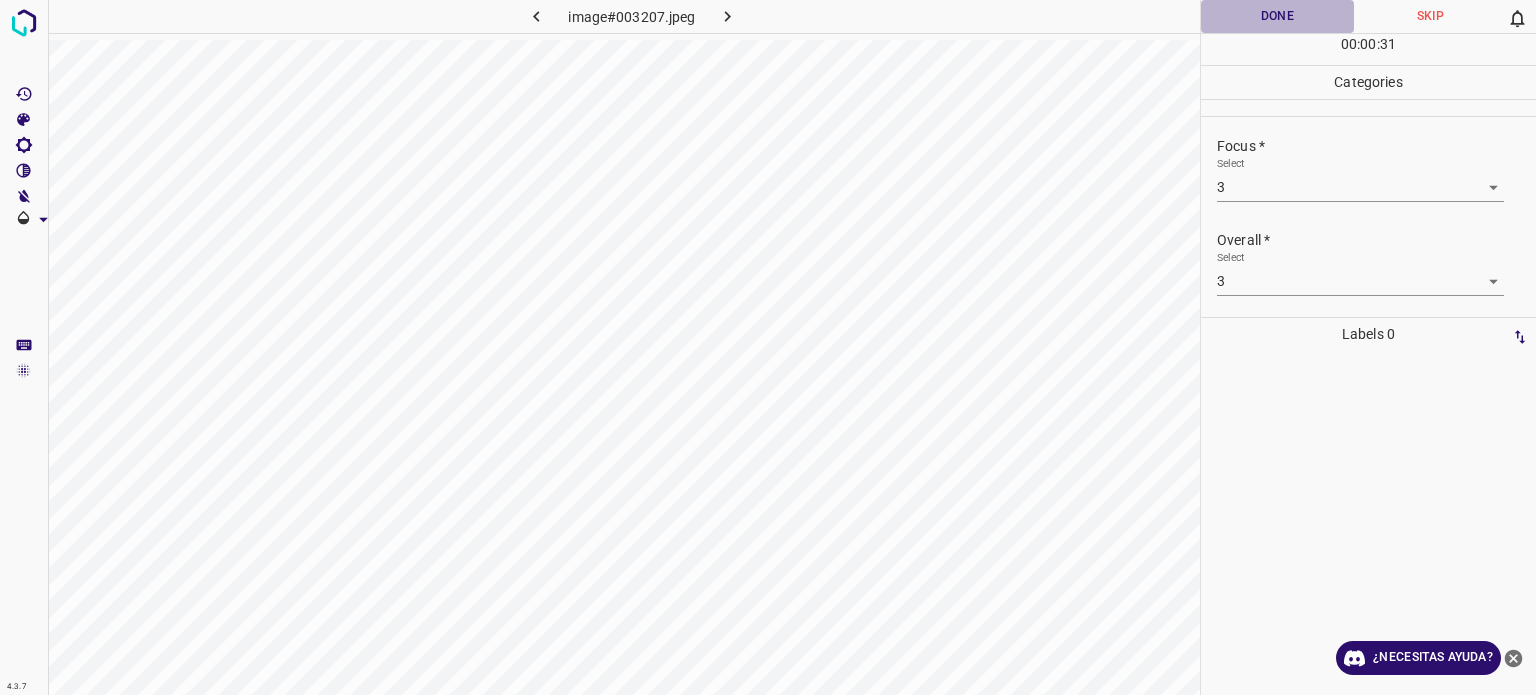 click on "Done" at bounding box center (1277, 16) 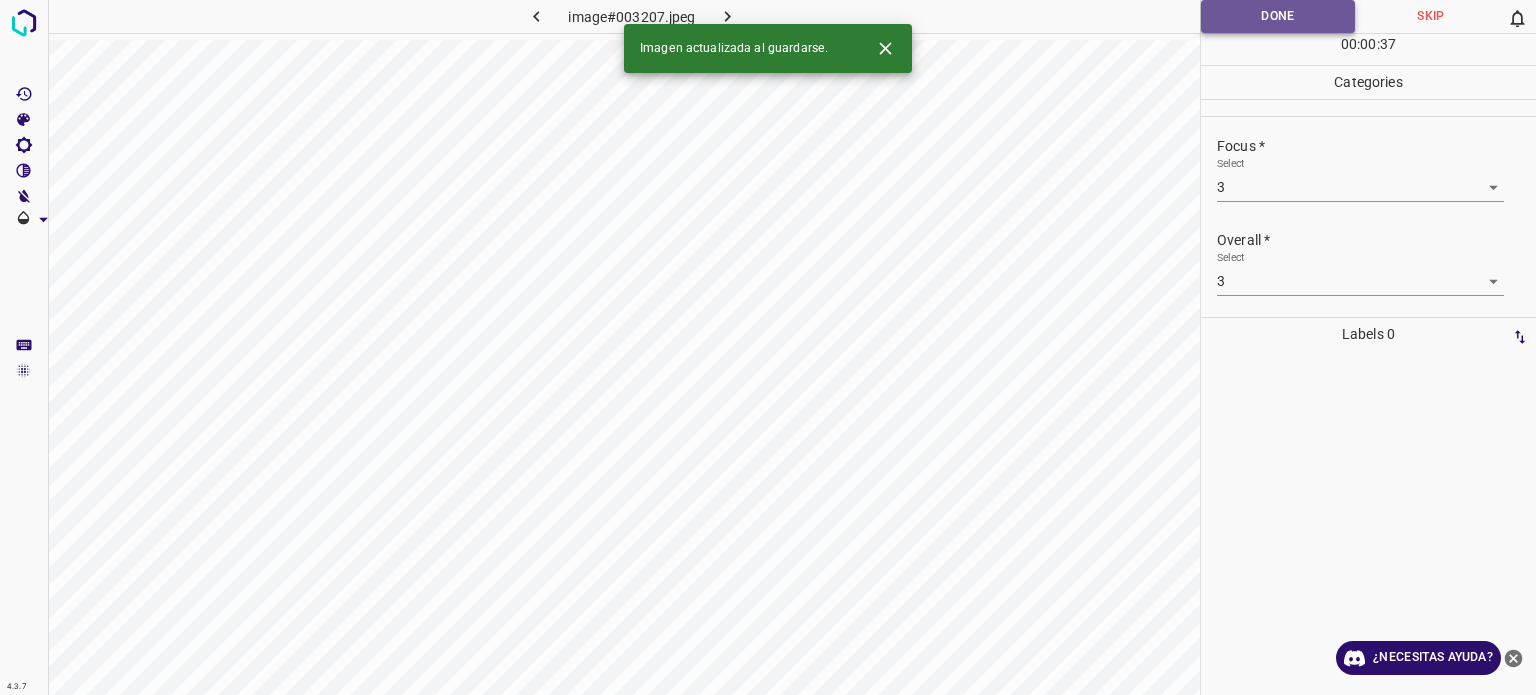 click on "Done" at bounding box center (1278, 16) 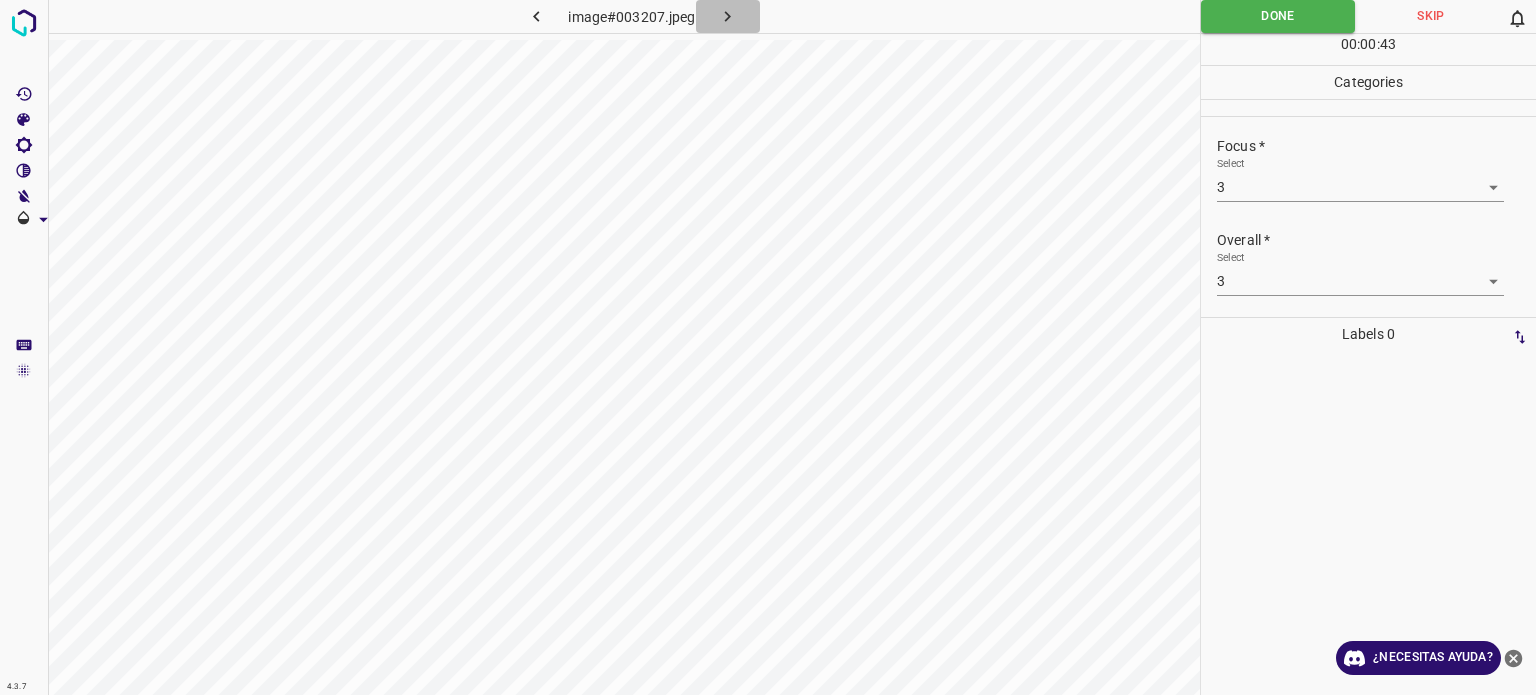 click 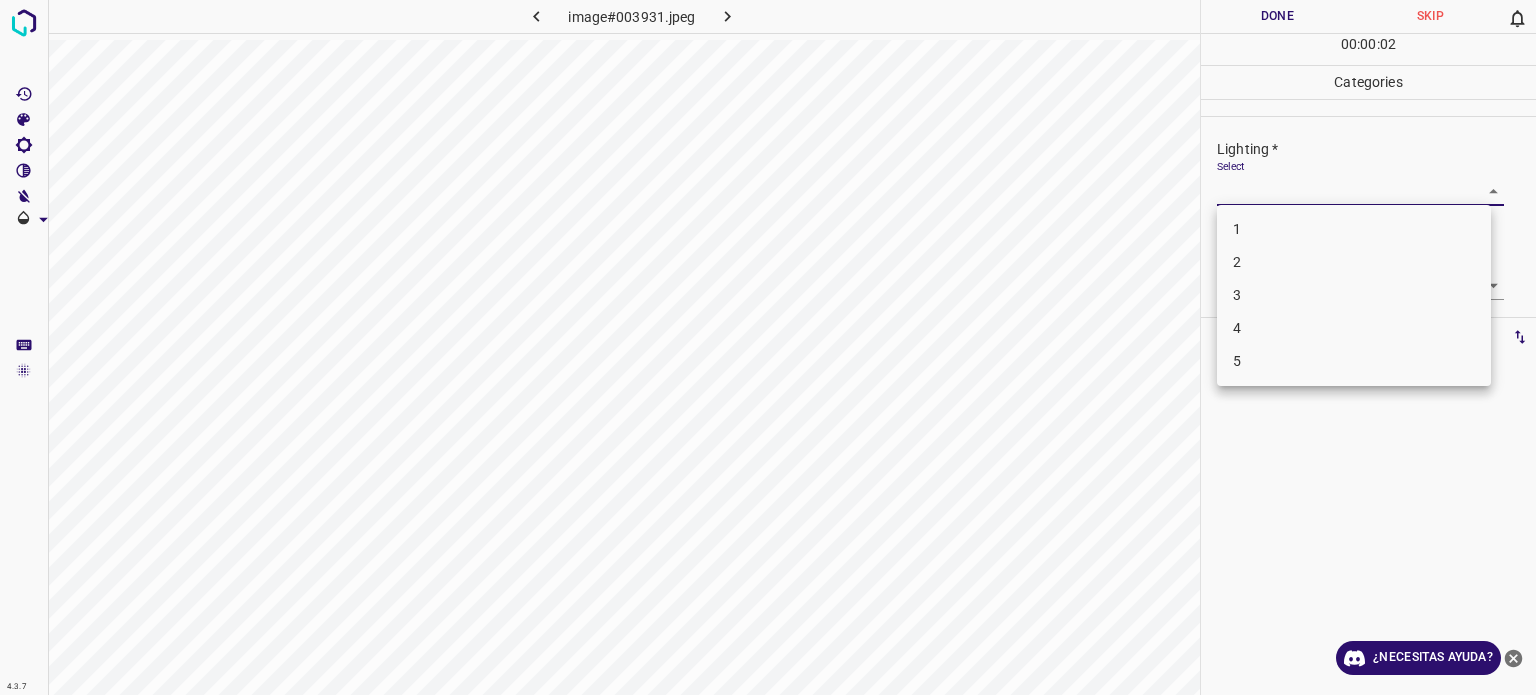 click on "4.3.7 image#003931.jpeg Done Skip 0 00   : 00   : 02   Categories Lighting *  Select ​ Focus *  Select ​ Overall *  Select ​ Labels   0 Categories 1 Lighting 2 Focus 3 Overall Tools Space Change between modes (Draw & Edit) I Auto labeling R Restore zoom M Zoom in N Zoom out Delete Delete selecte label Filters Z Restore filters X Saturation filter C Brightness filter V Contrast filter B Gray scale filter General O Download ¿Necesitas ayuda? Texto original Valora esta traducción Tu opinión servirá para ayudar a mejorar el Traductor de Google - Texto - Esconder - Borrar 1 2 3 4 5" at bounding box center (768, 347) 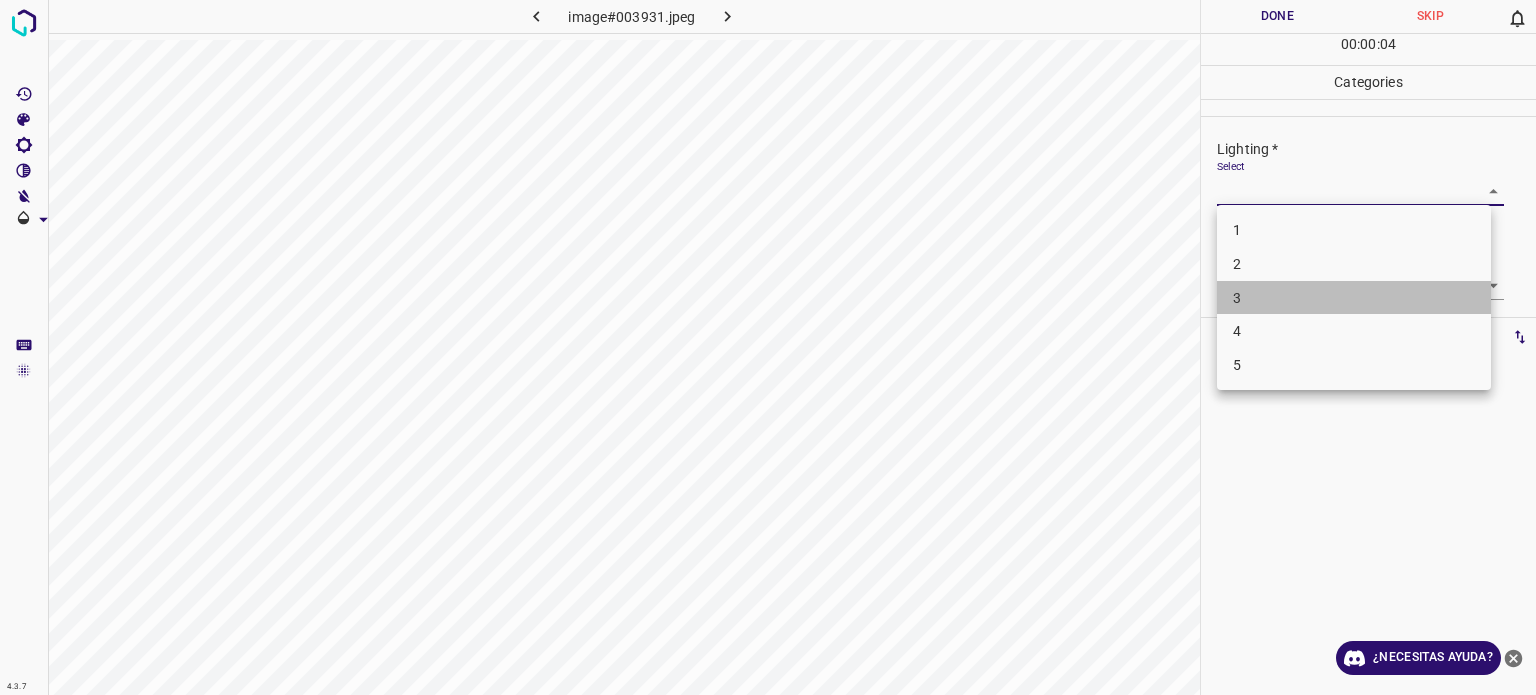 click on "3" at bounding box center [1354, 298] 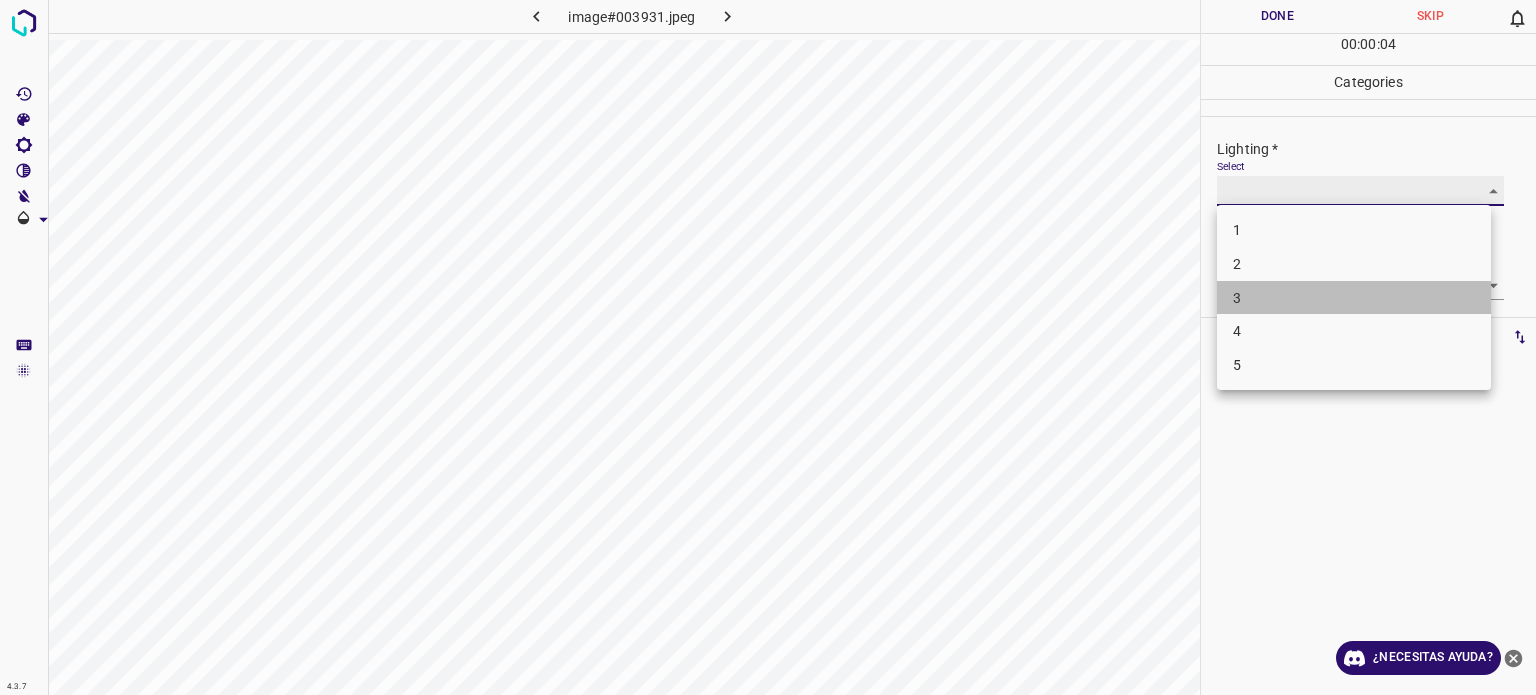 type on "3" 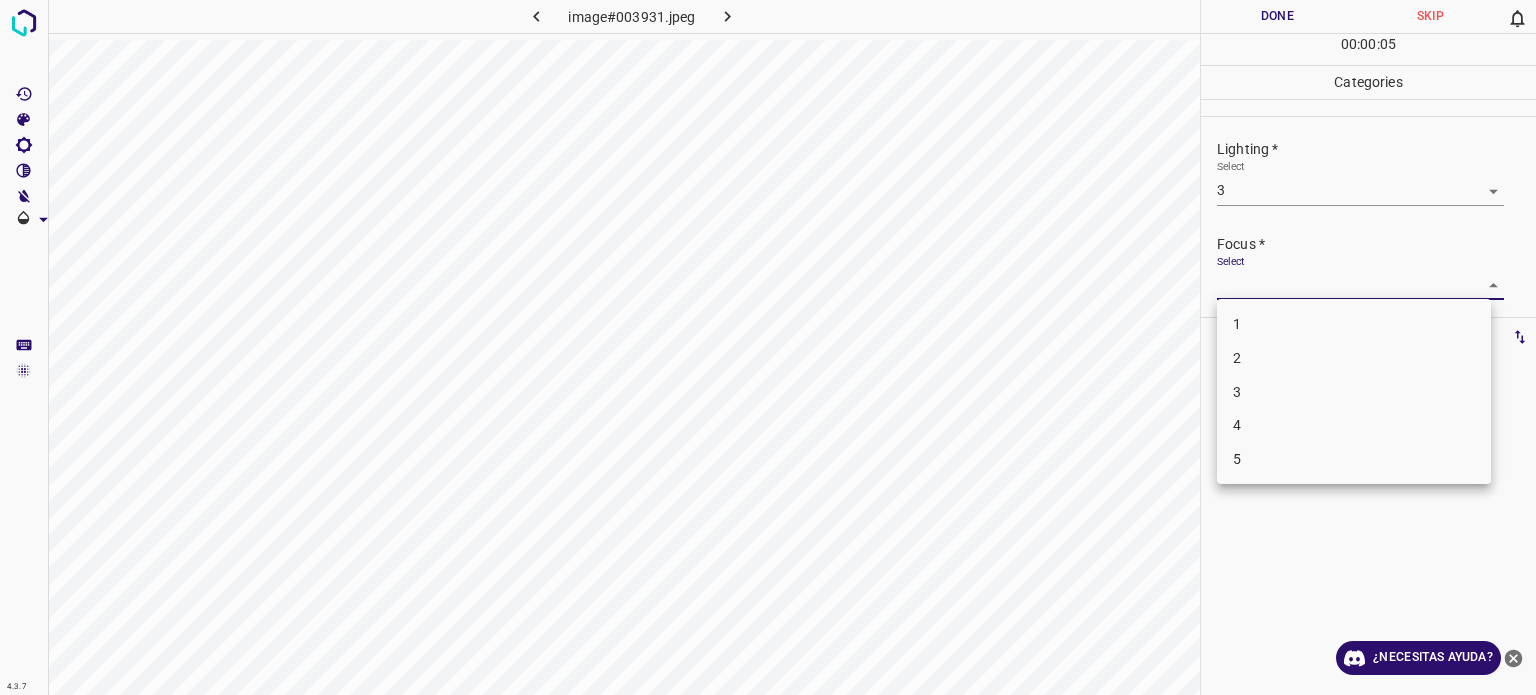 click on "4.3.7 image#003931.jpeg Done Skip 0 00   : 00   : 05   Categories Lighting *  Select 3 3 Focus *  Select ​ Overall *  Select ​ Labels   0 Categories 1 Lighting 2 Focus 3 Overall Tools Space Change between modes (Draw & Edit) I Auto labeling R Restore zoom M Zoom in N Zoom out Delete Delete selecte label Filters Z Restore filters X Saturation filter C Brightness filter V Contrast filter B Gray scale filter General O Download ¿Necesitas ayuda? Texto original Valora esta traducción Tu opinión servirá para ayudar a mejorar el Traductor de Google - Texto - Esconder - Borrar 1 2 3 4 5" at bounding box center (768, 347) 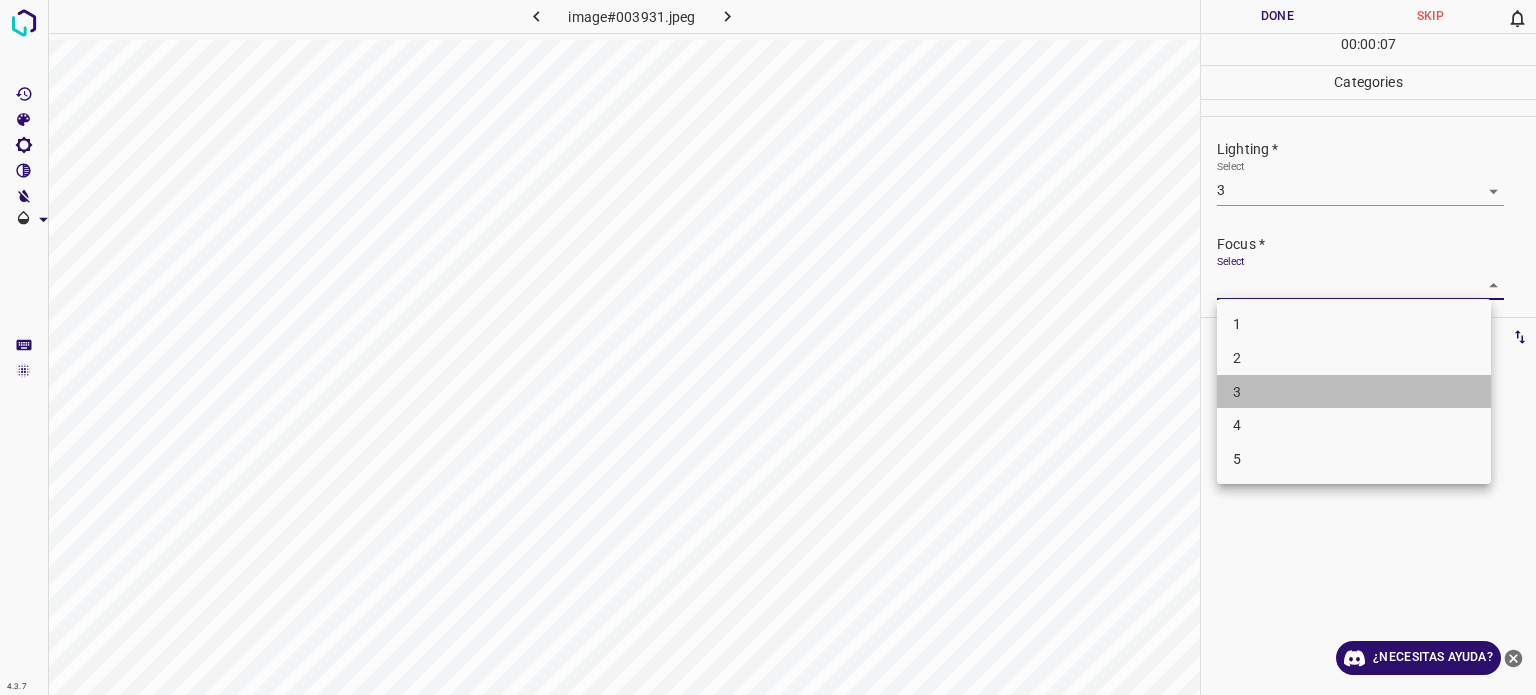 click on "3" at bounding box center [1237, 391] 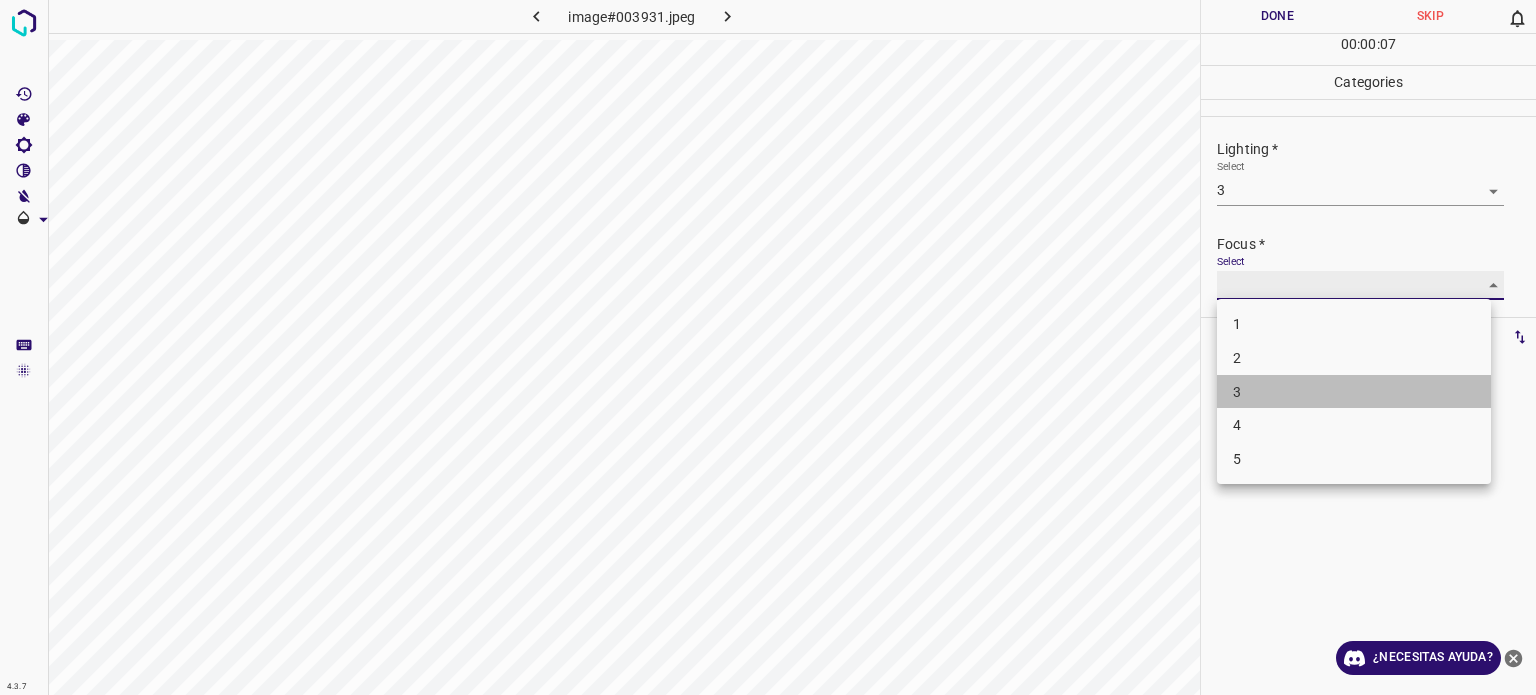 type on "3" 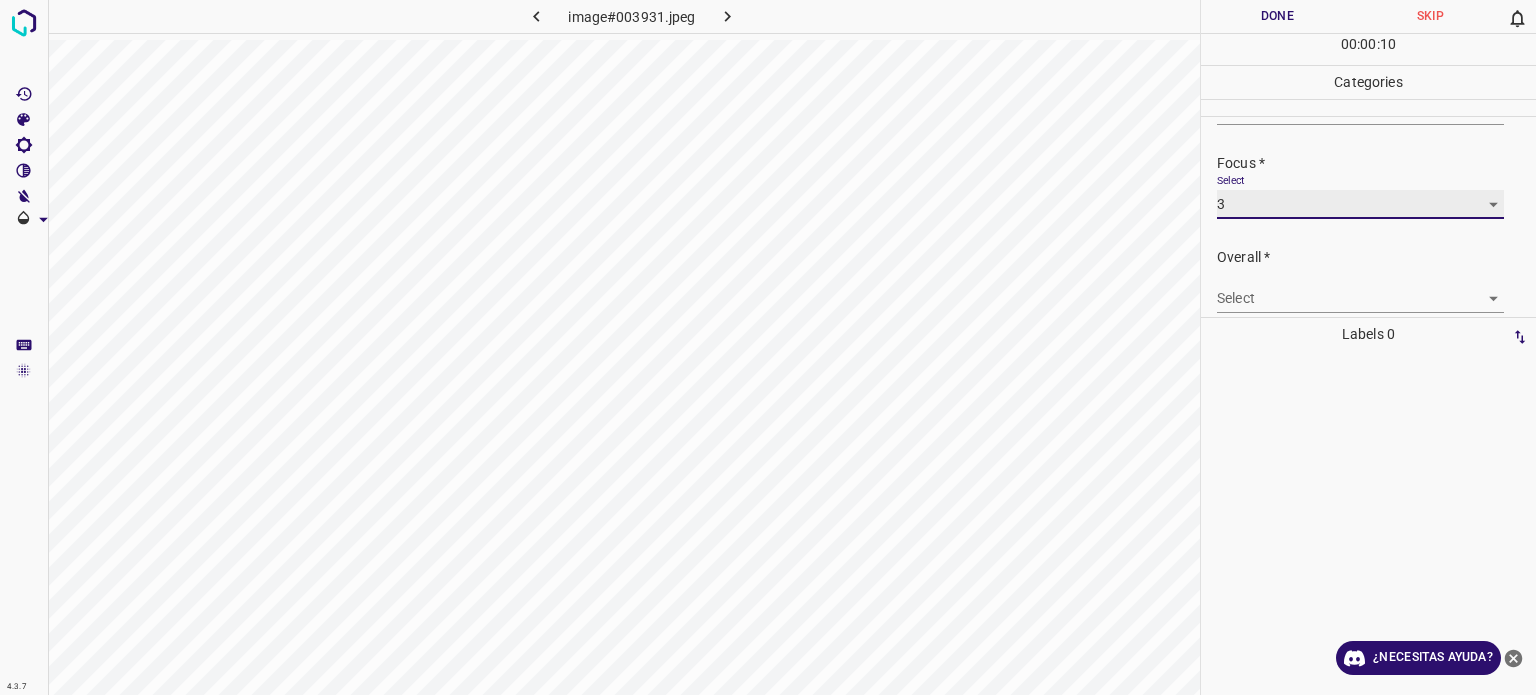 scroll, scrollTop: 98, scrollLeft: 0, axis: vertical 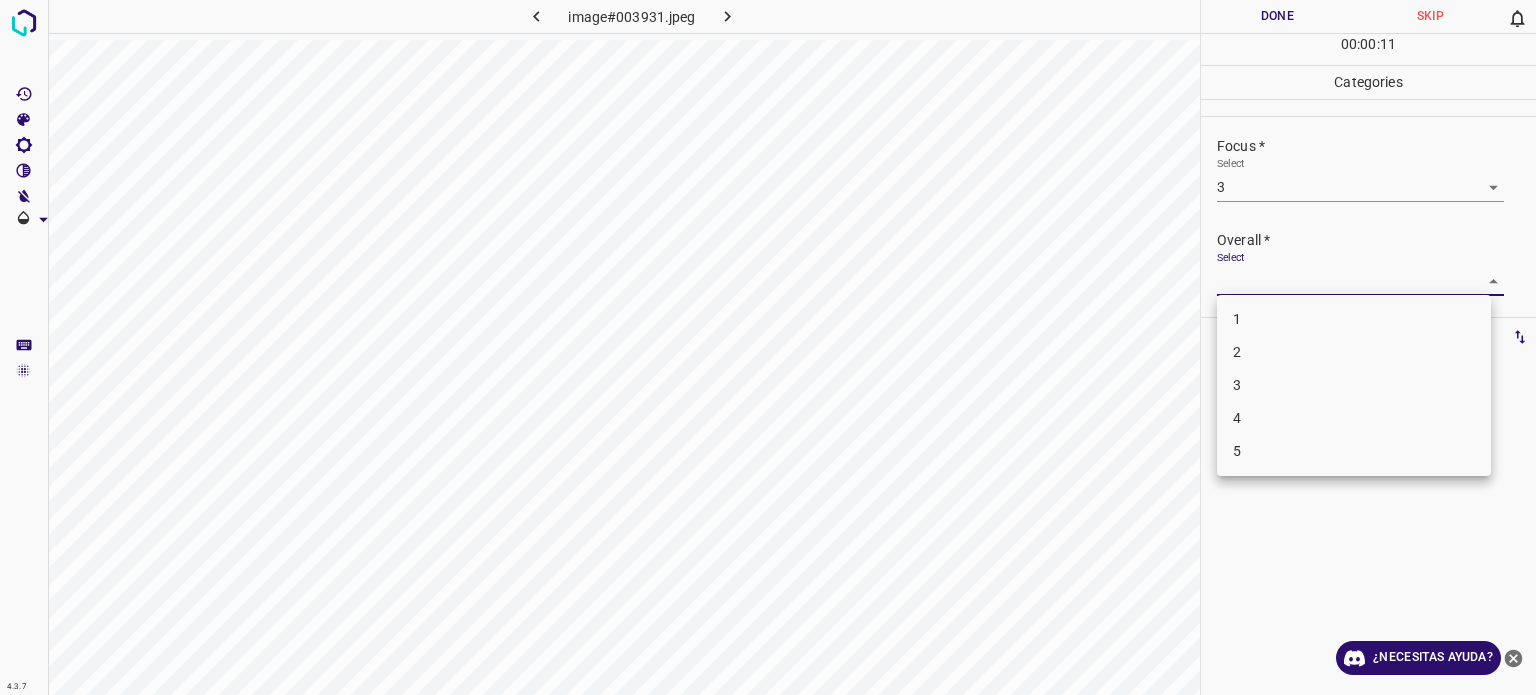 click on "4.3.7 image#003931.jpeg Done Skip 0 00   : 00   : 11   Categories Lighting *  Select 3 3 Focus *  Select 3 3 Overall *  Select ​ Labels   0 Categories 1 Lighting 2 Focus 3 Overall Tools Space Change between modes (Draw & Edit) I Auto labeling R Restore zoom M Zoom in N Zoom out Delete Delete selecte label Filters Z Restore filters X Saturation filter C Brightness filter V Contrast filter B Gray scale filter General O Download ¿Necesitas ayuda? Texto original Valora esta traducción Tu opinión servirá para ayudar a mejorar el Traductor de Google - Texto - Esconder - Borrar 1 2 3 4 5" at bounding box center (768, 347) 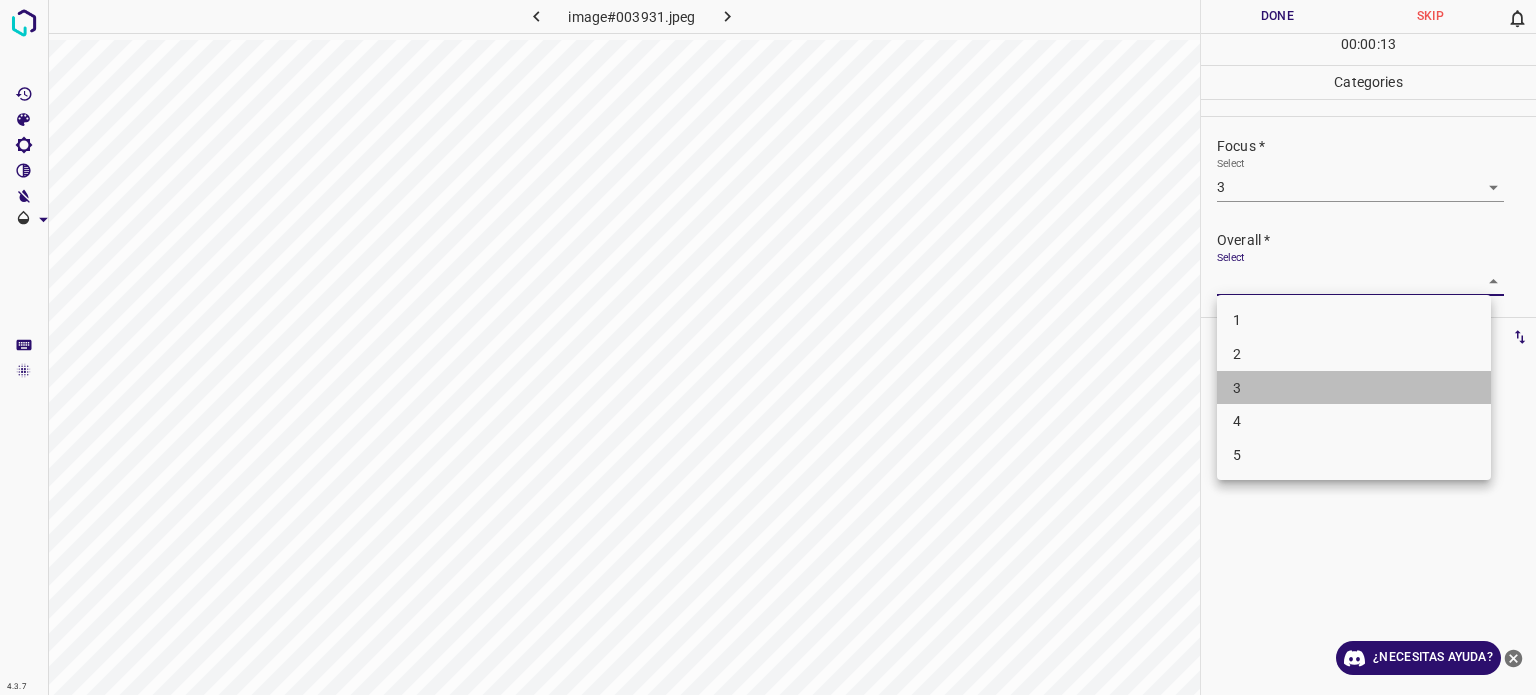 click on "3" at bounding box center [1354, 388] 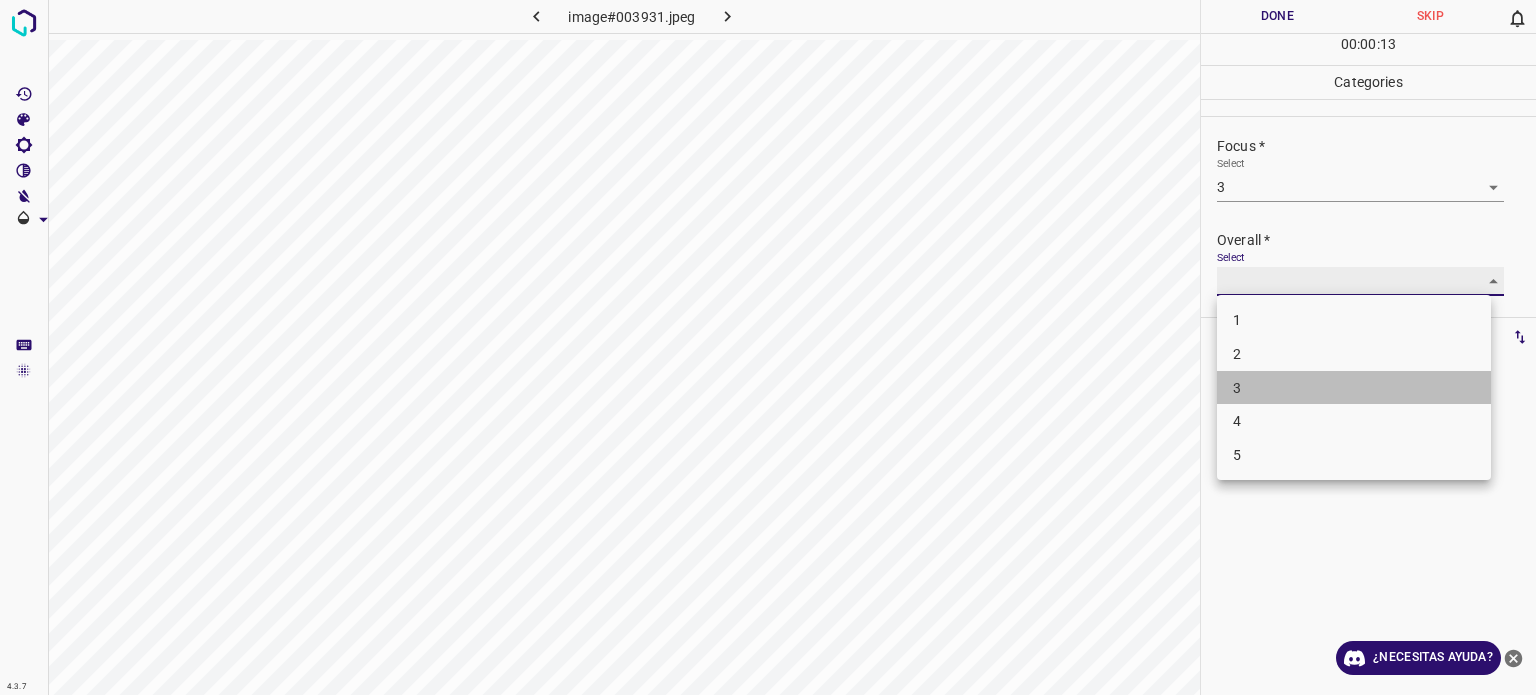 type on "3" 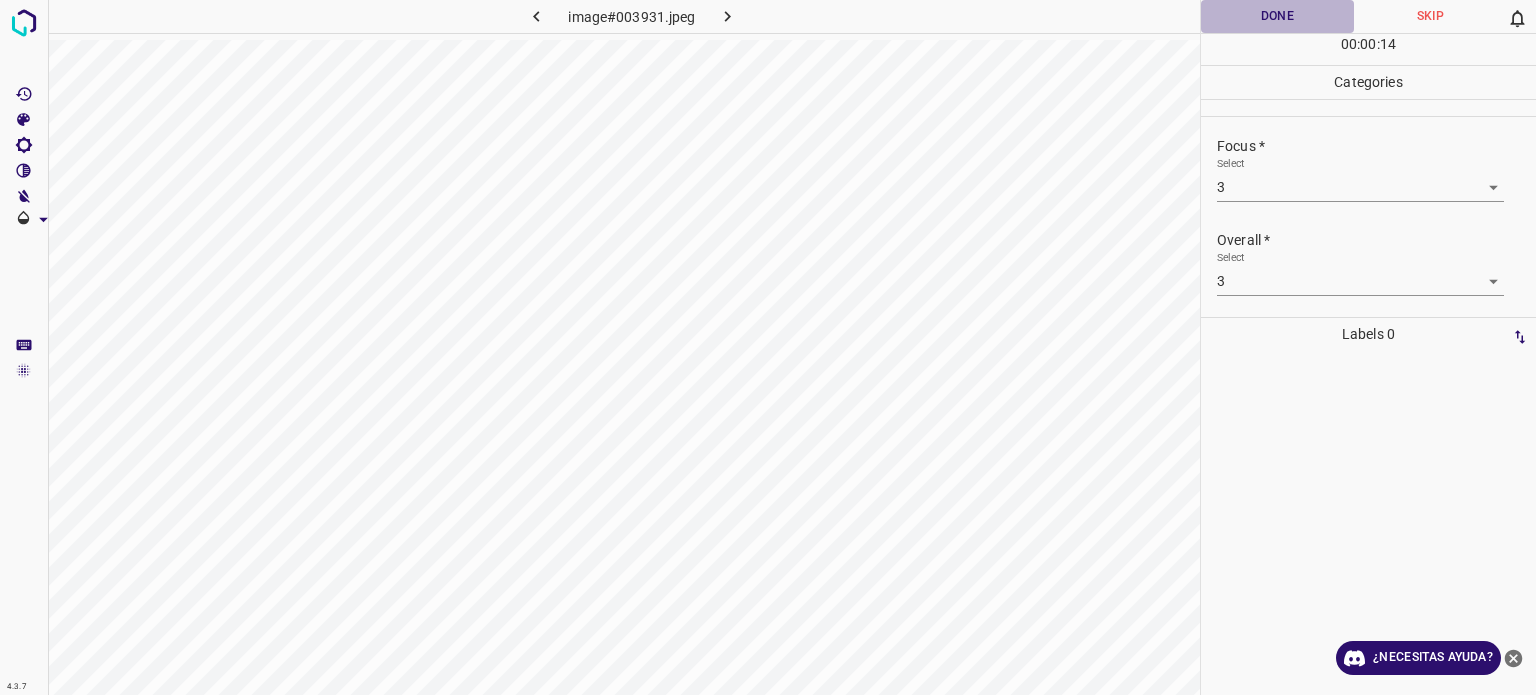 click on "Done" at bounding box center (1277, 16) 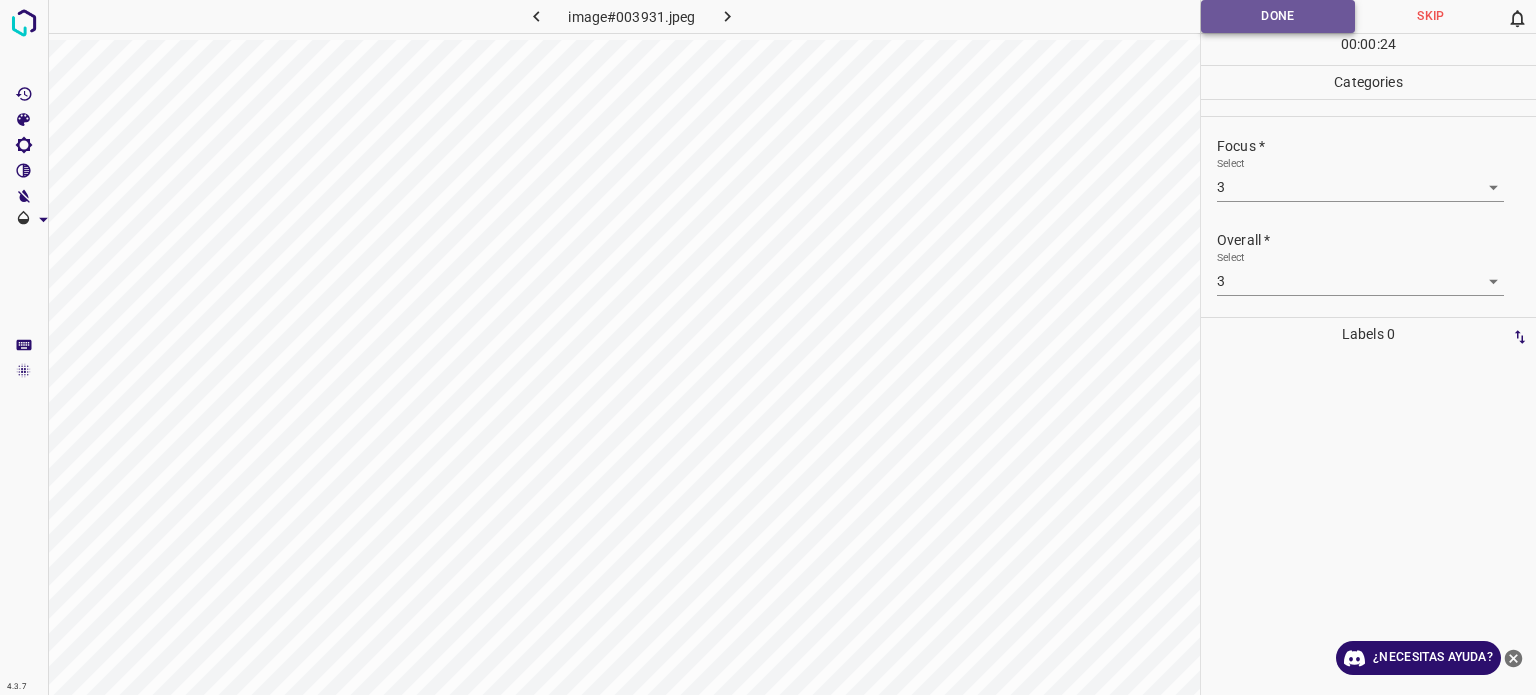 click on "Done" at bounding box center (1278, 16) 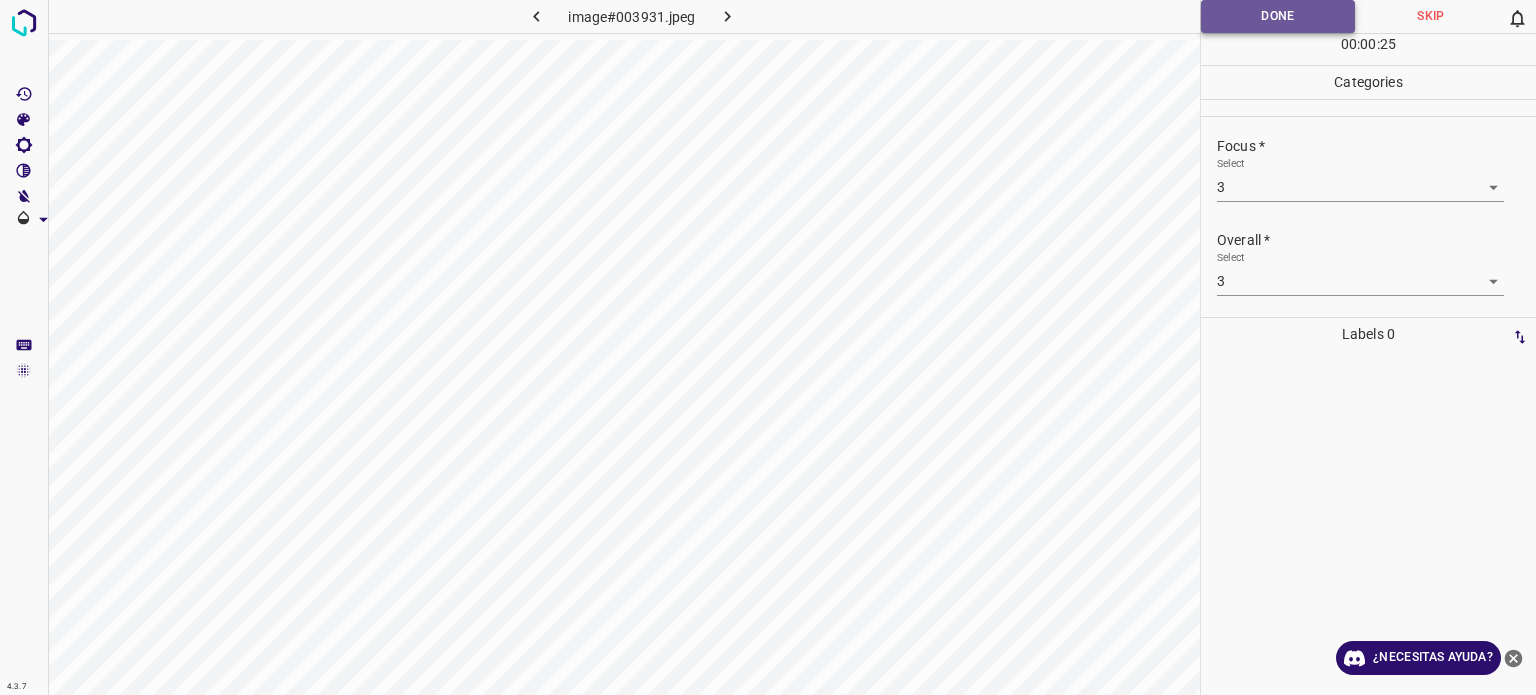 click on "Done" at bounding box center [1278, 16] 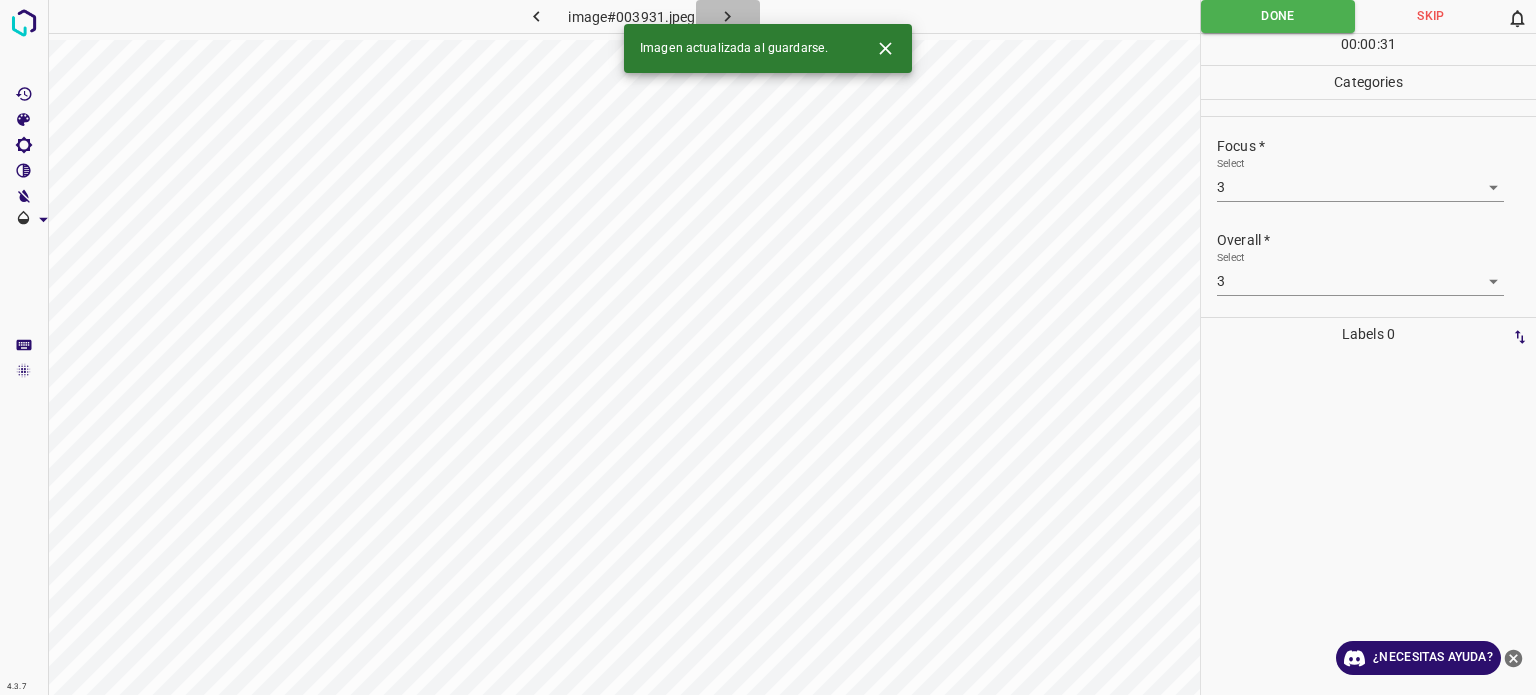 click 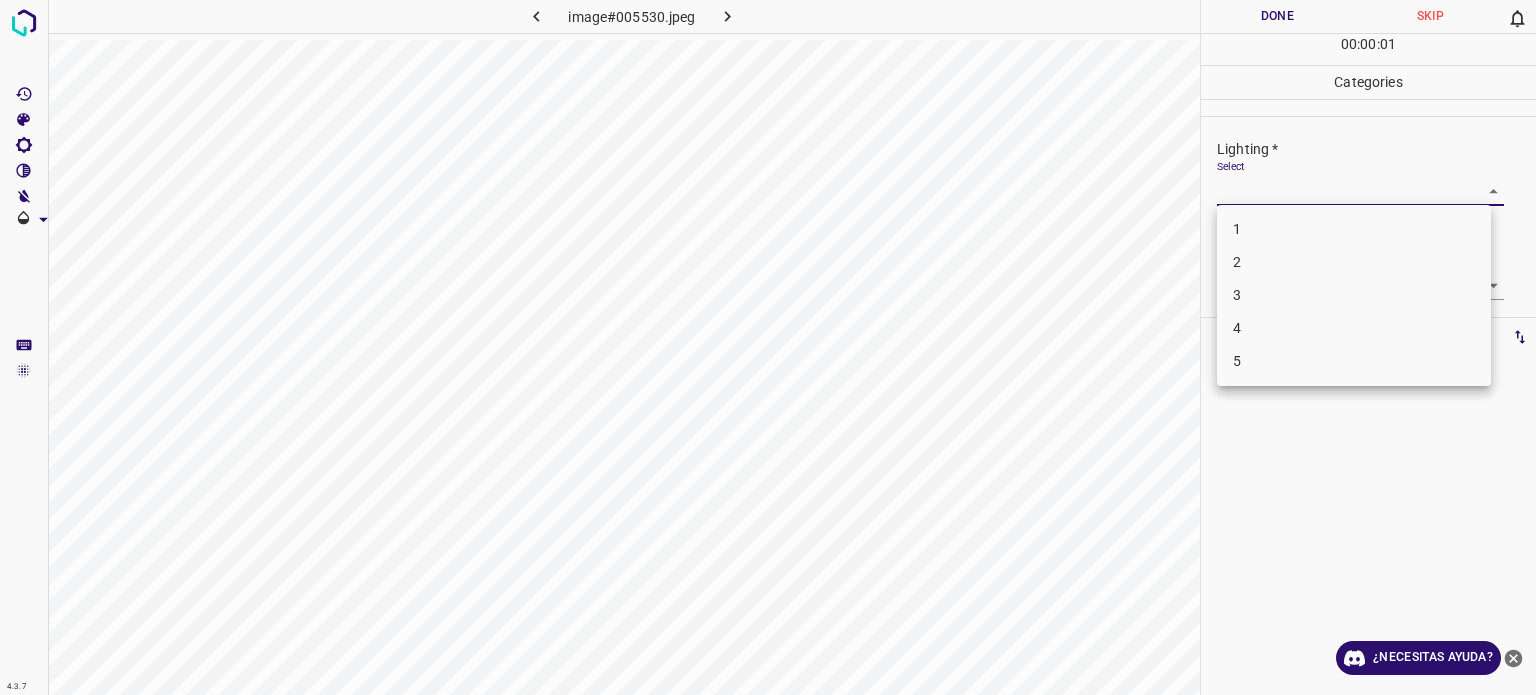 click on "4.3.7 image#005530.jpeg Done Skip 0 00   : 00   : 01   Categories Lighting *  Select ​ Focus *  Select ​ Overall *  Select ​ Labels   0 Categories 1 Lighting 2 Focus 3 Overall Tools Space Change between modes (Draw & Edit) I Auto labeling R Restore zoom M Zoom in N Zoom out Delete Delete selecte label Filters Z Restore filters X Saturation filter C Brightness filter V Contrast filter B Gray scale filter General O Download ¿Necesitas ayuda? Texto original Valora esta traducción Tu opinión servirá para ayudar a mejorar el Traductor de Google - Texto - Esconder - Borrar 1 2 3 4 5" at bounding box center (768, 347) 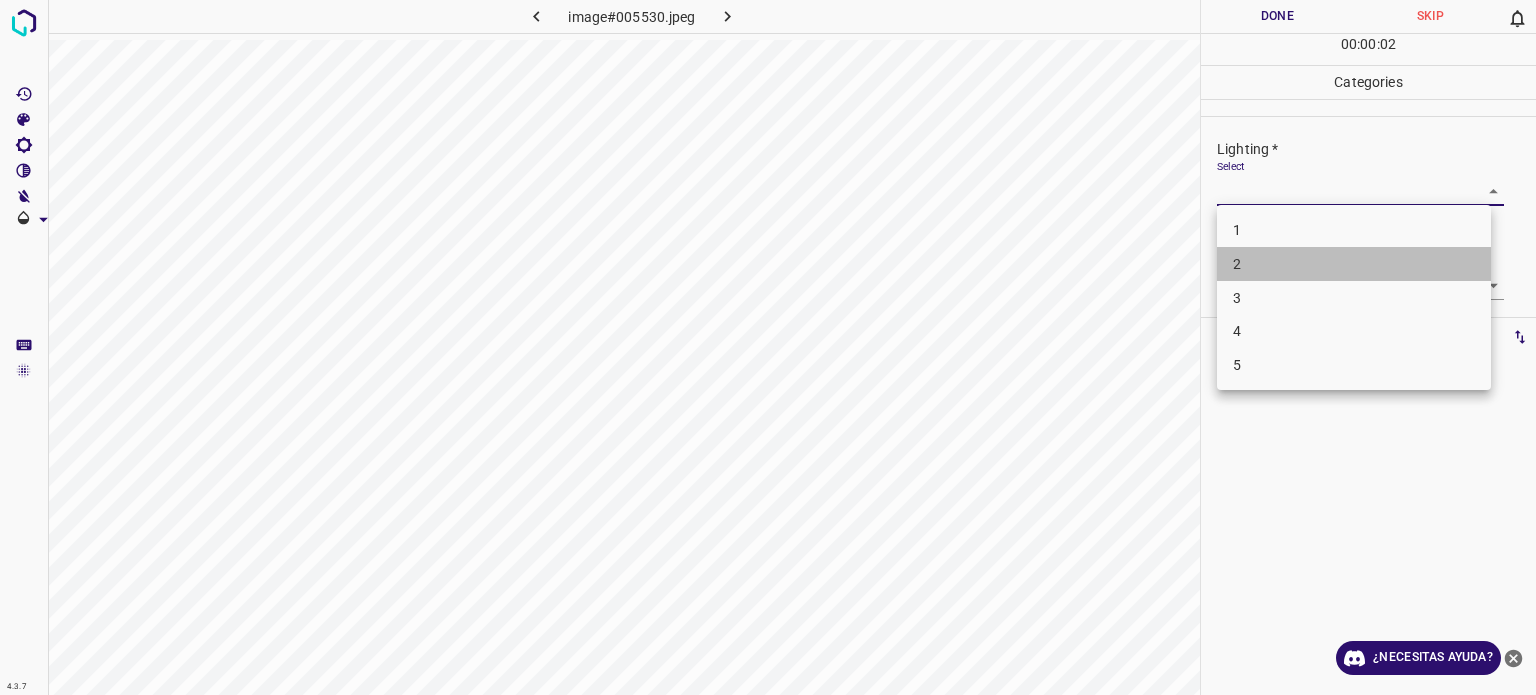 click on "2" at bounding box center [1237, 264] 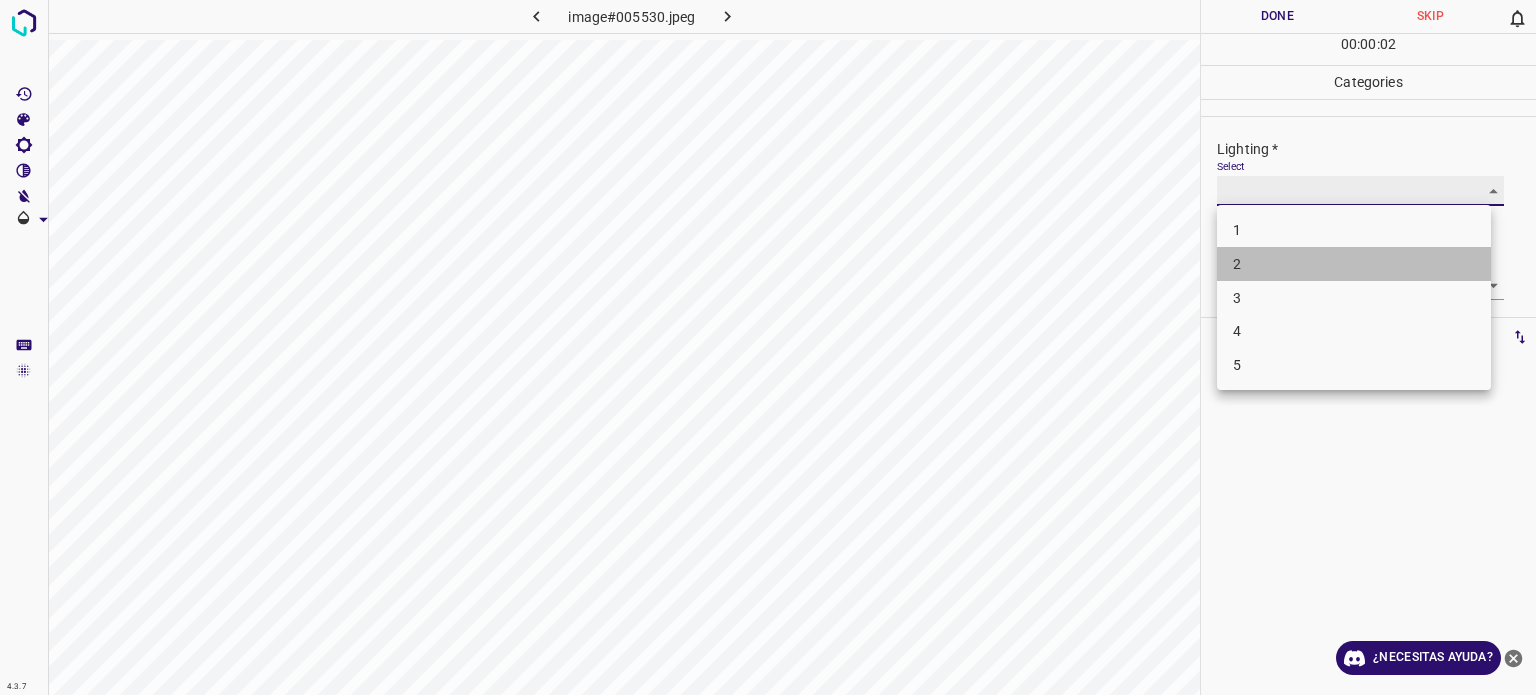 type on "2" 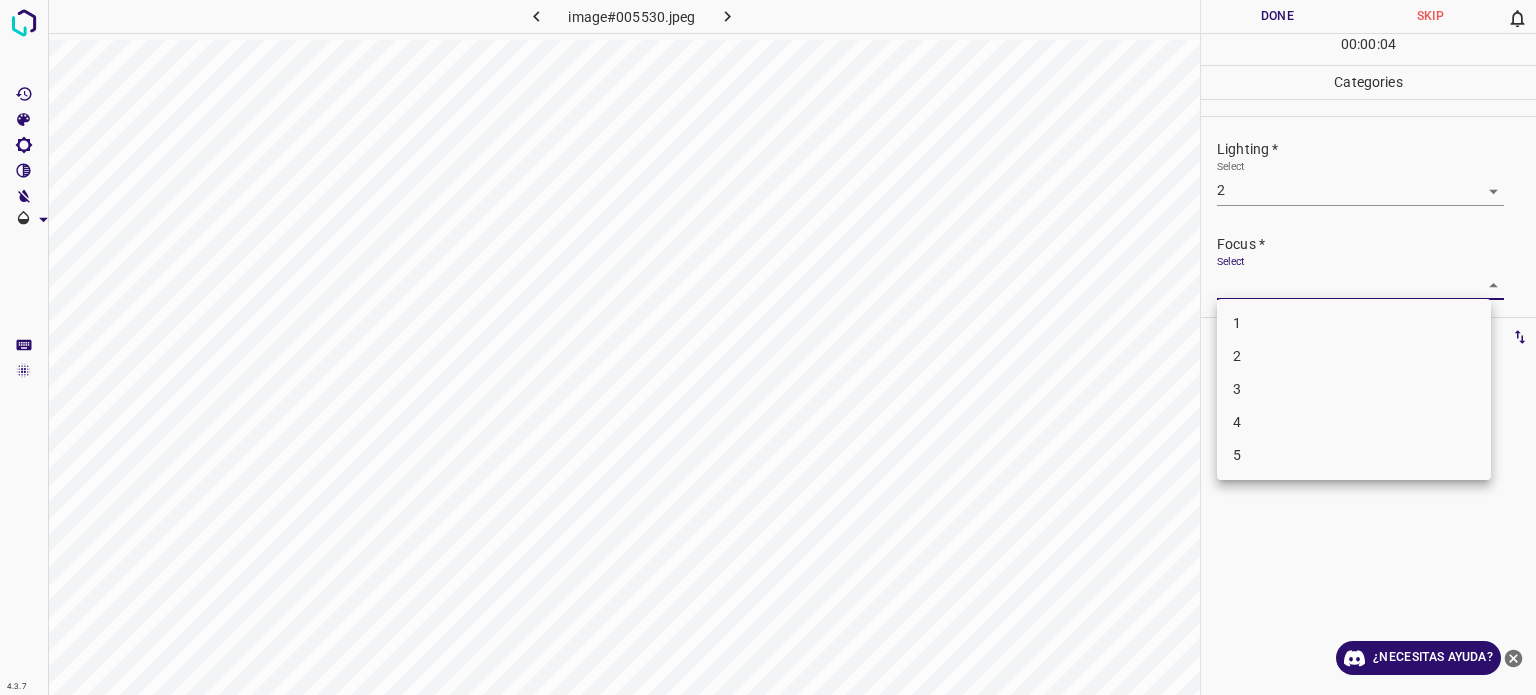 click on "4.3.7 image#005530.jpeg Done Skip 0 00   : 00   : 04   Categories Lighting *  Select 2 2 Focus *  Select ​ Overall *  Select ​ Labels   0 Categories 1 Lighting 2 Focus 3 Overall Tools Space Change between modes (Draw & Edit) I Auto labeling R Restore zoom M Zoom in N Zoom out Delete Delete selecte label Filters Z Restore filters X Saturation filter C Brightness filter V Contrast filter B Gray scale filter General O Download ¿Necesitas ayuda? Texto original Valora esta traducción Tu opinión servirá para ayudar a mejorar el Traductor de Google - Texto - Esconder - Borrar 1 2 3 4 5" at bounding box center (768, 347) 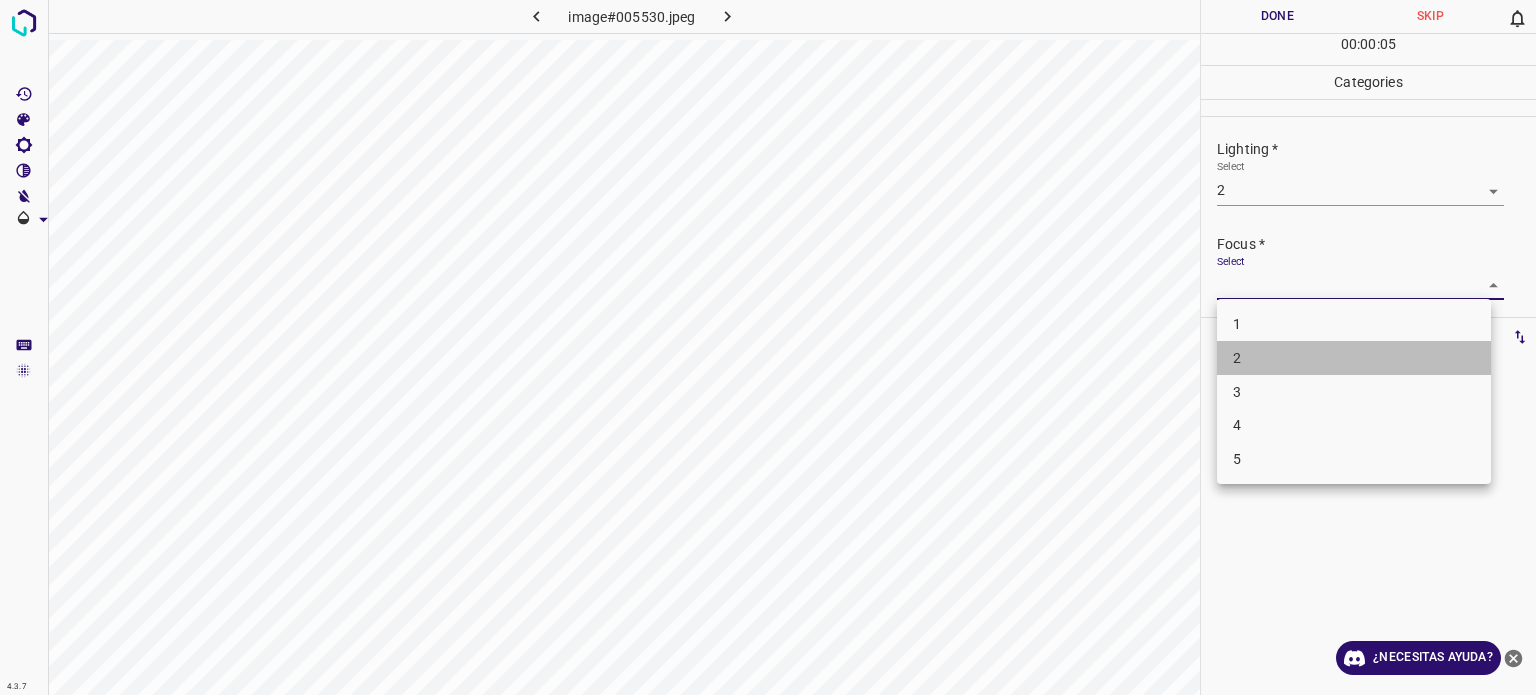 click on "2" at bounding box center (1237, 358) 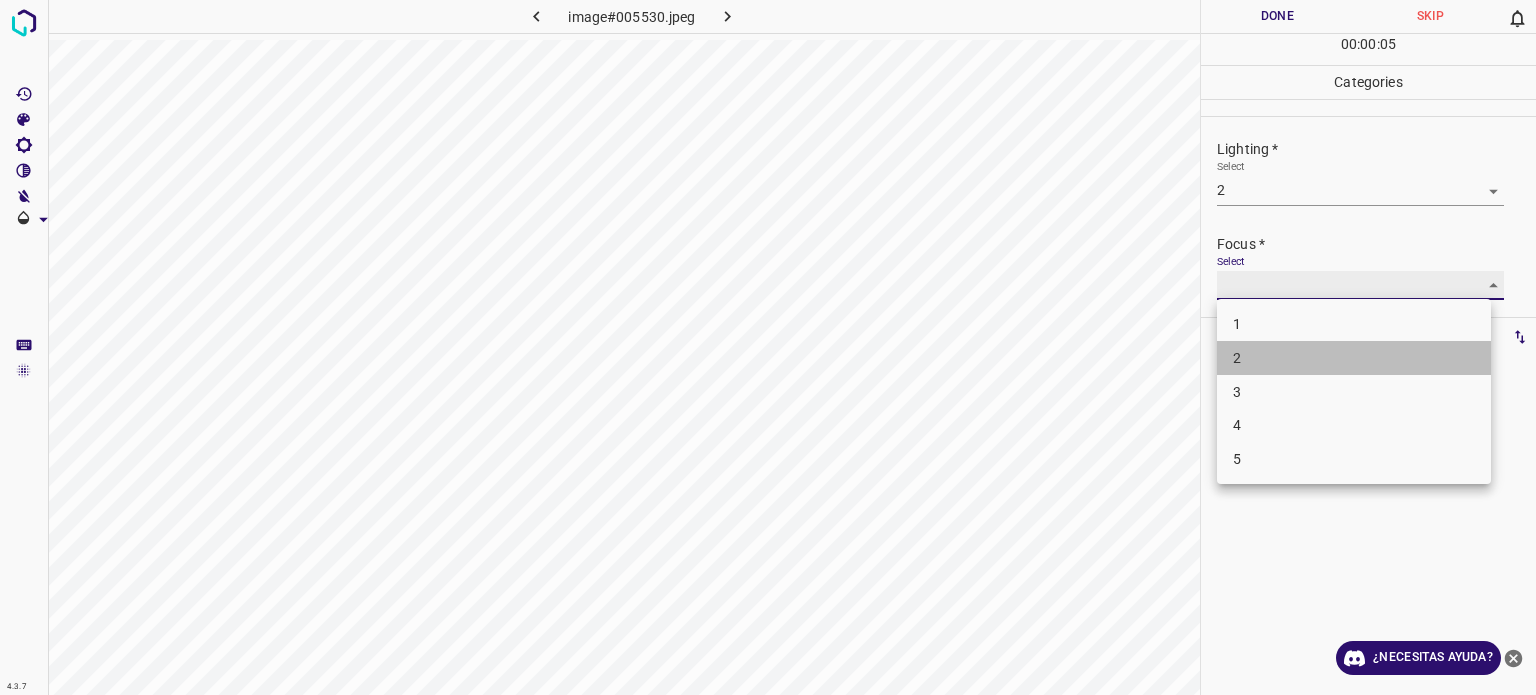 type on "2" 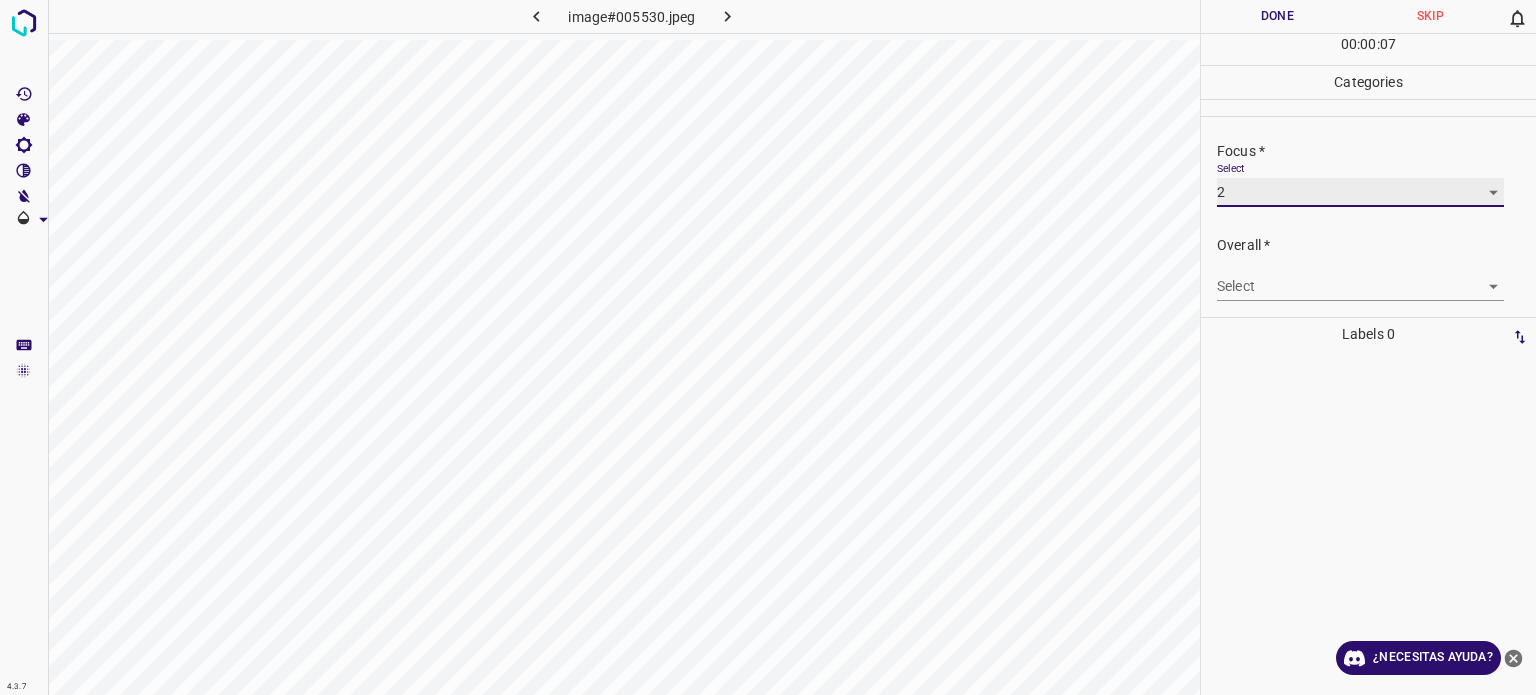 scroll, scrollTop: 98, scrollLeft: 0, axis: vertical 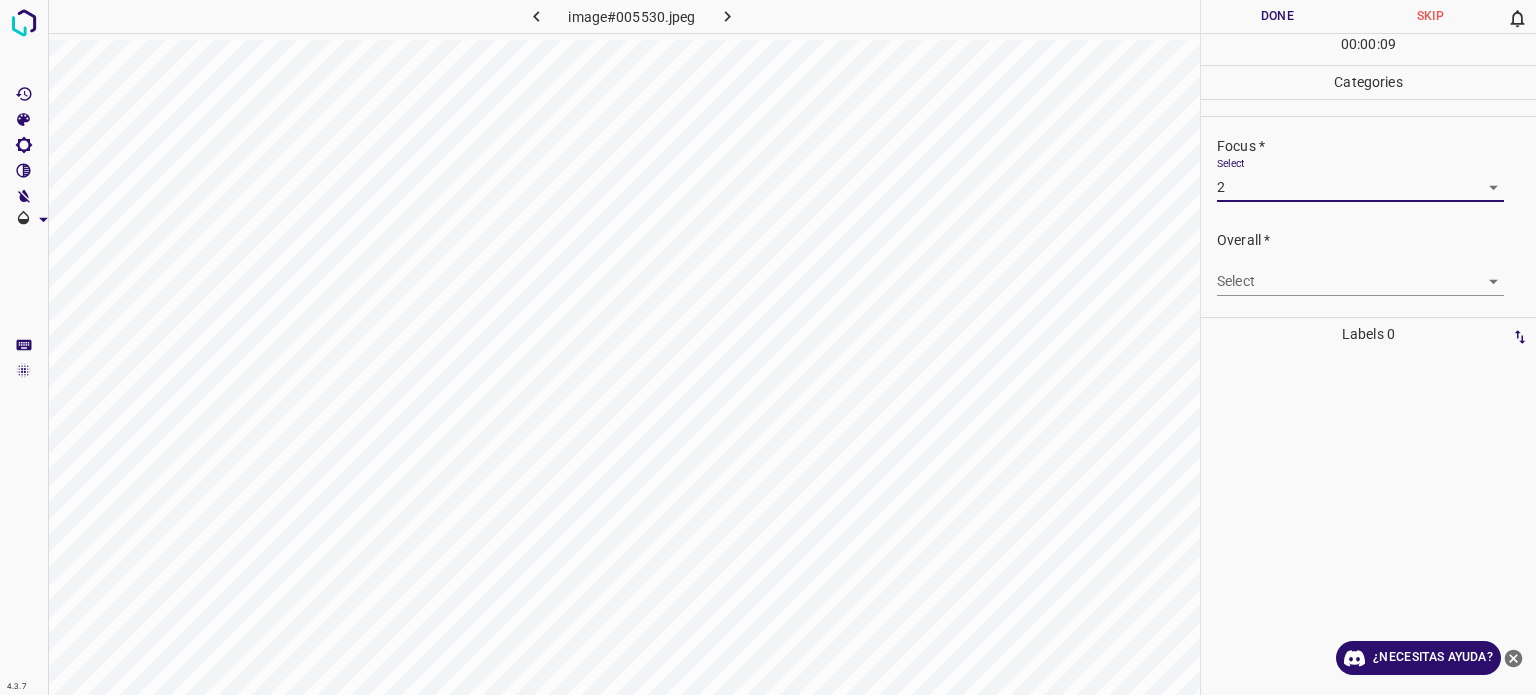 click on "4.3.7 image#005530.jpeg Done Skip 0 00   : 00   : 09   Categories Lighting *  Select 2 2 Focus *  Select 2 2 Overall *  Select ​ Labels   0 Categories 1 Lighting 2 Focus 3 Overall Tools Space Change between modes (Draw & Edit) I Auto labeling R Restore zoom M Zoom in N Zoom out Delete Delete selecte label Filters Z Restore filters X Saturation filter C Brightness filter V Contrast filter B Gray scale filter General O Download ¿Necesitas ayuda? Texto original Valora esta traducción Tu opinión servirá para ayudar a mejorar el Traductor de Google - Texto - Esconder - Borrar" at bounding box center [768, 347] 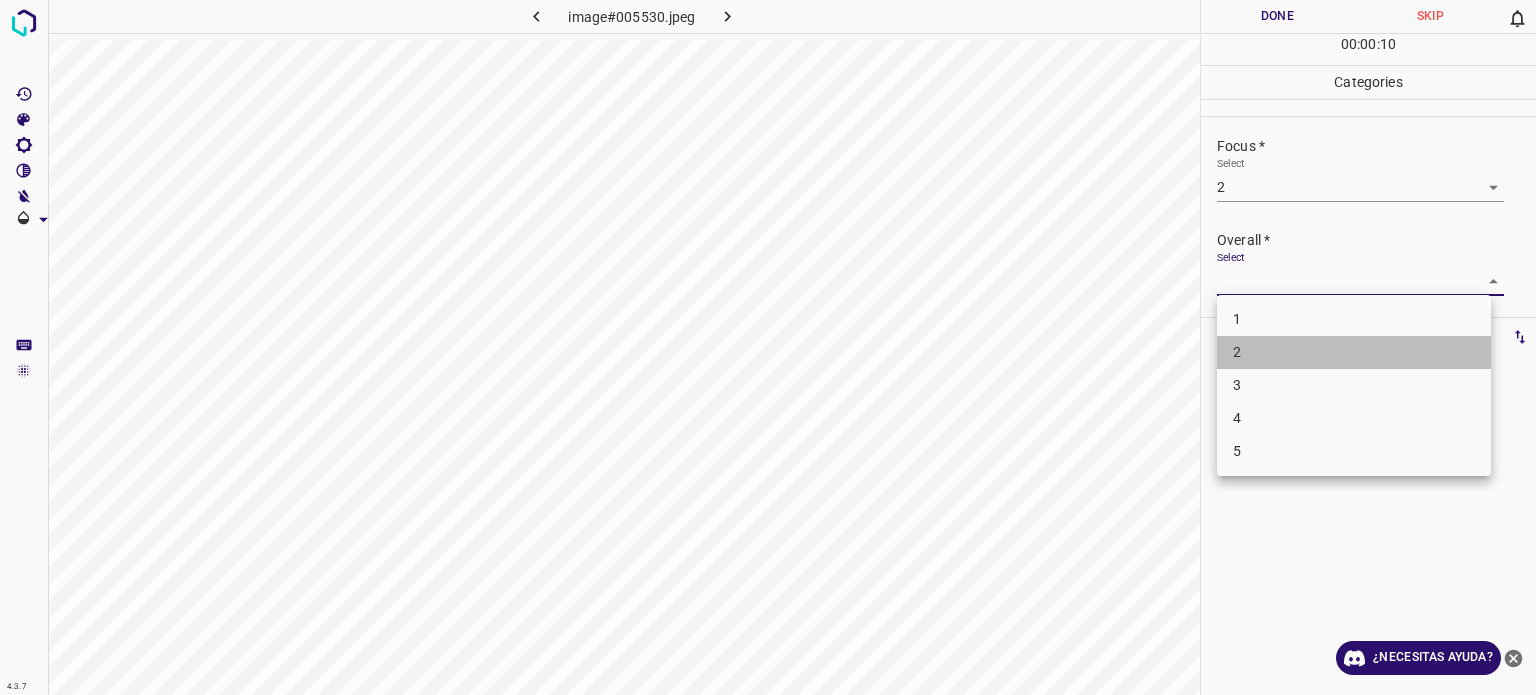 click on "2" at bounding box center (1354, 352) 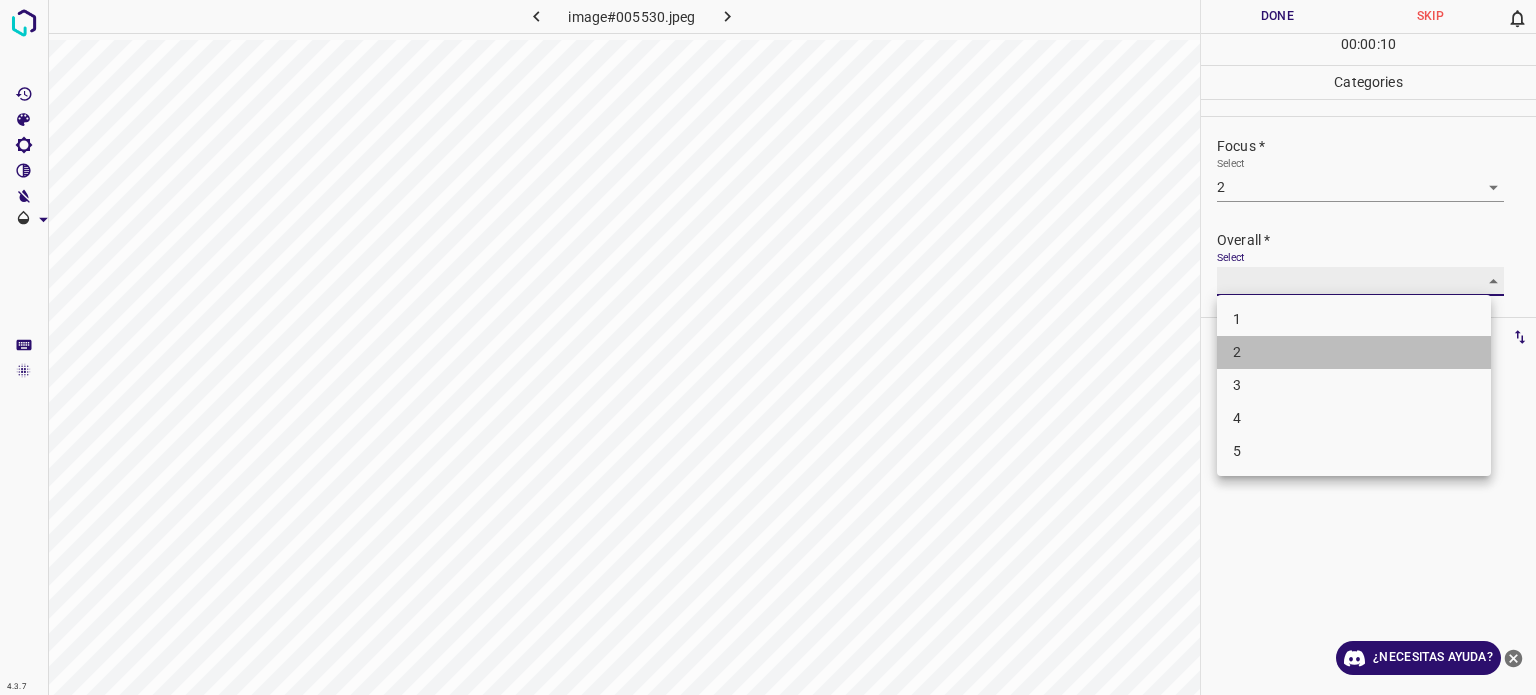 type on "2" 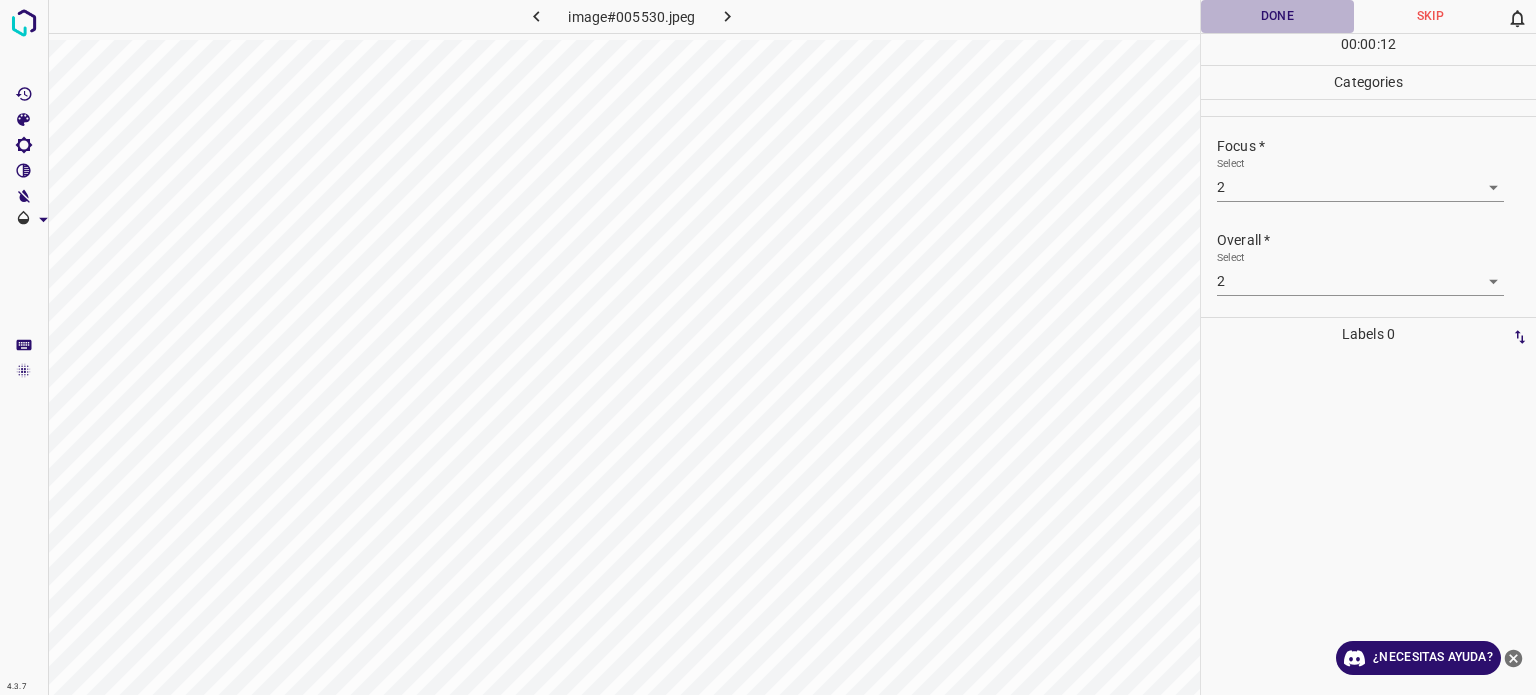 click on "Done" at bounding box center (1277, 16) 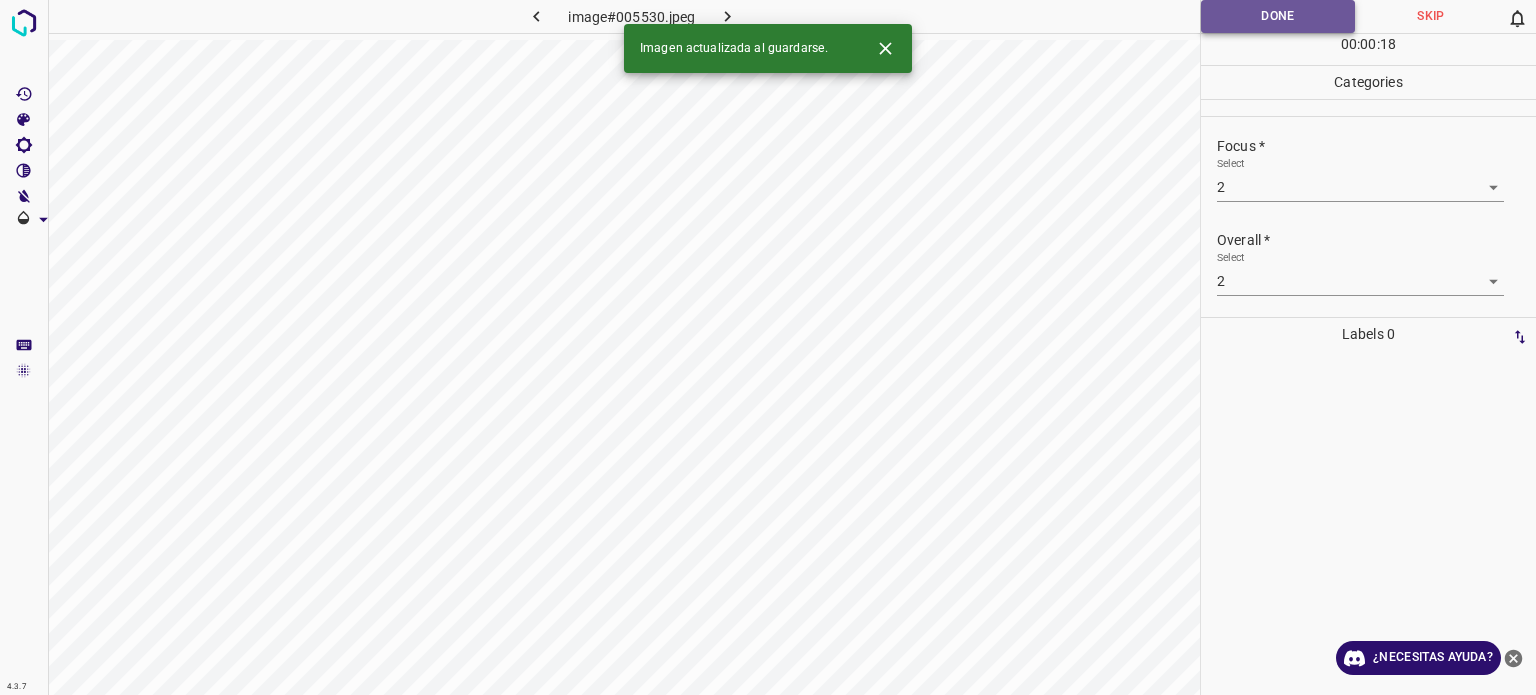 click on "Done" at bounding box center (1278, 16) 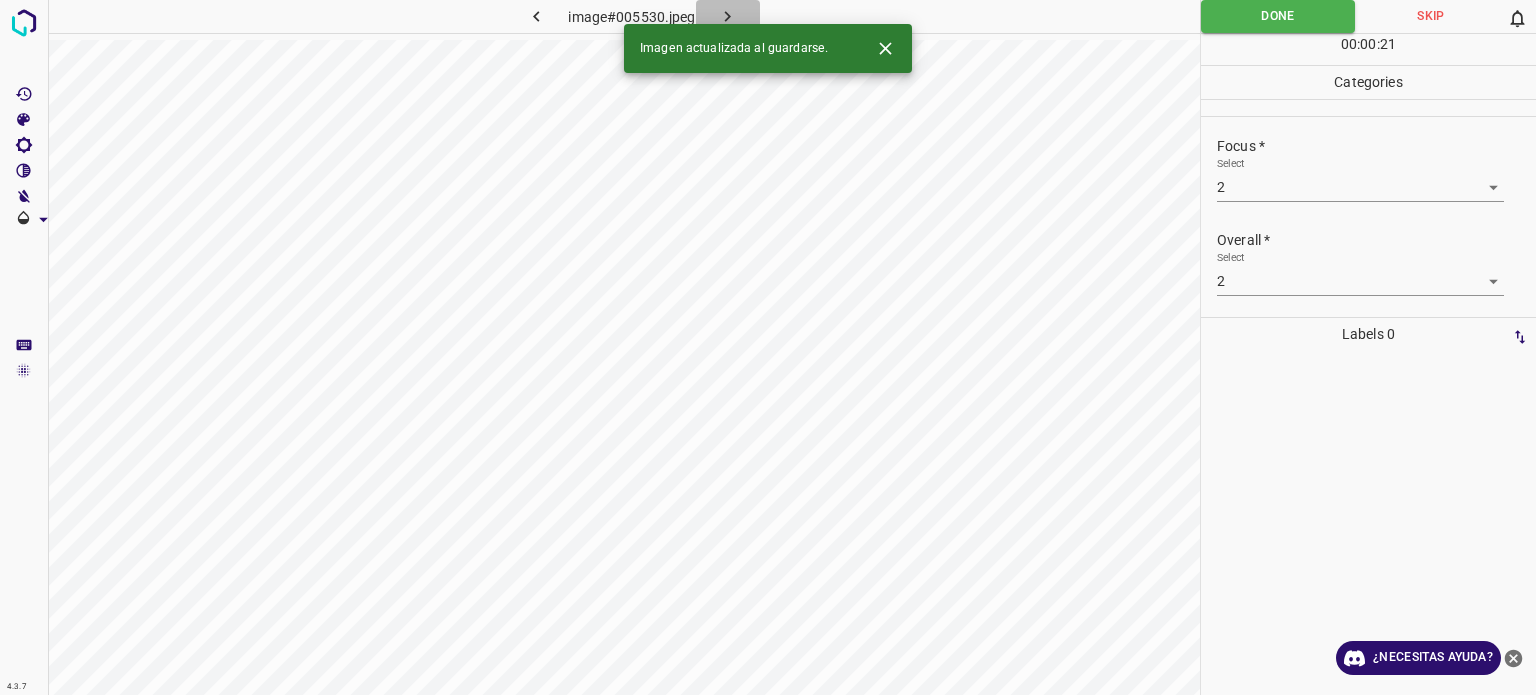 click 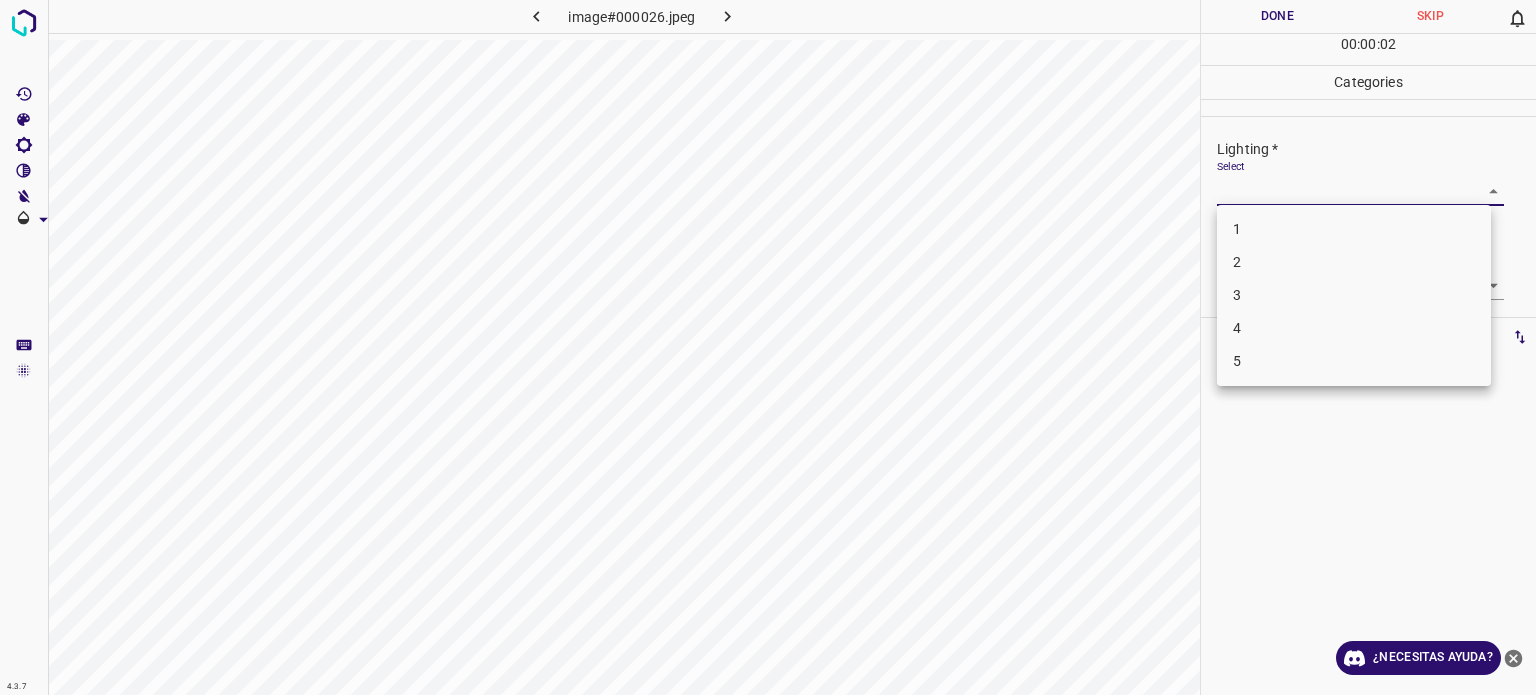 click on "4.3.7 image#000026.jpeg Done Skip 0 00   : 00   : 02   Categories Lighting *  Select ​ Focus *  Select ​ Overall *  Select ​ Labels   0 Categories 1 Lighting 2 Focus 3 Overall Tools Space Change between modes (Draw & Edit) I Auto labeling R Restore zoom M Zoom in N Zoom out Delete Delete selecte label Filters Z Restore filters X Saturation filter C Brightness filter V Contrast filter B Gray scale filter General O Download ¿Necesitas ayuda? Texto original Valora esta traducción Tu opinión servirá para ayudar a mejorar el Traductor de Google - Texto - Esconder - Borrar 1 2 3 4 5" at bounding box center [768, 347] 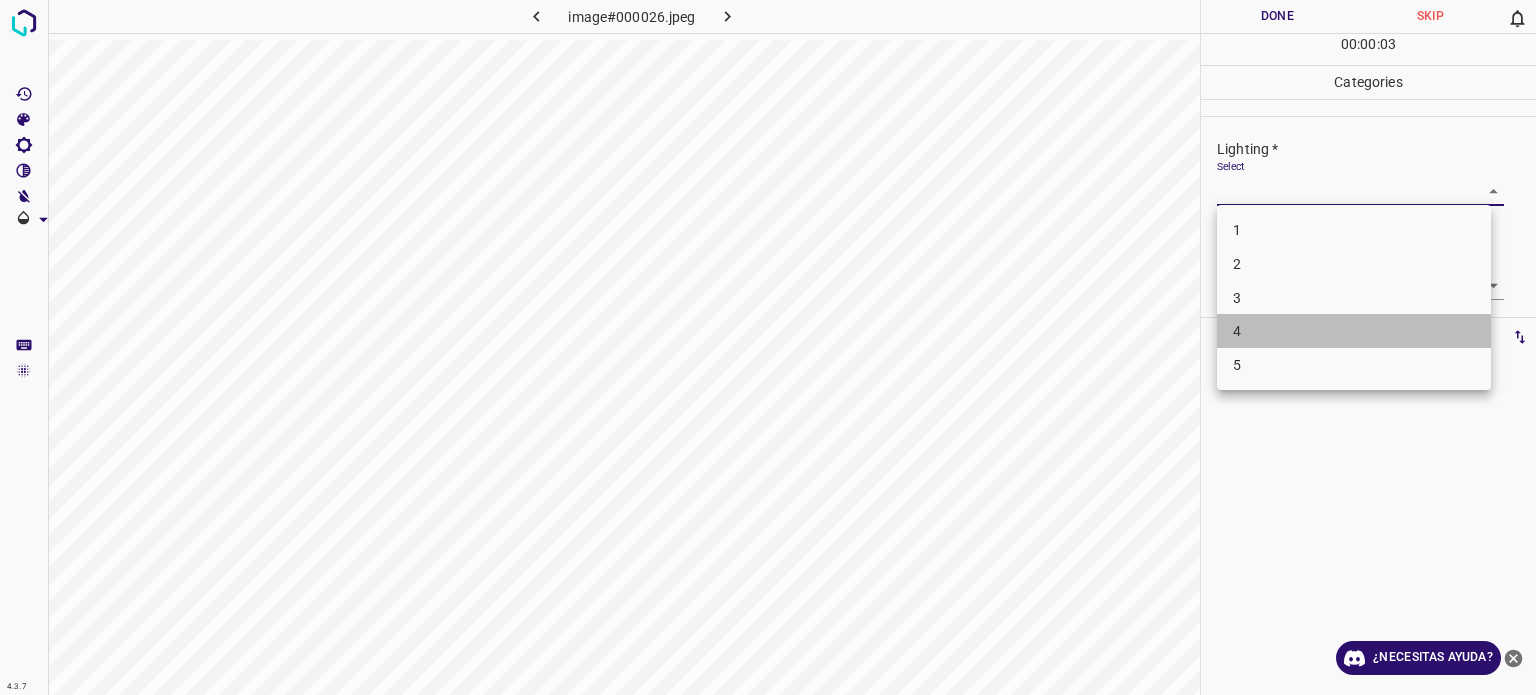 click on "4" at bounding box center [1354, 331] 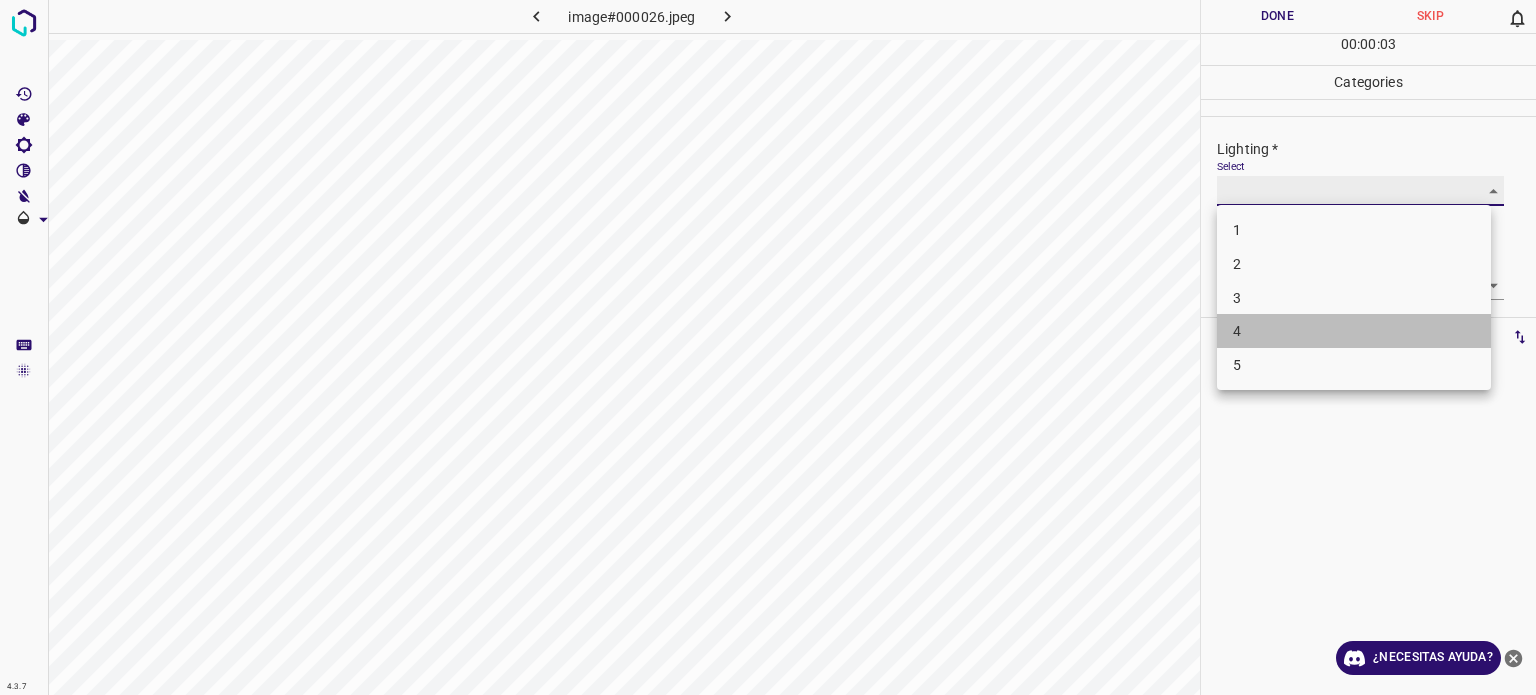 type on "4" 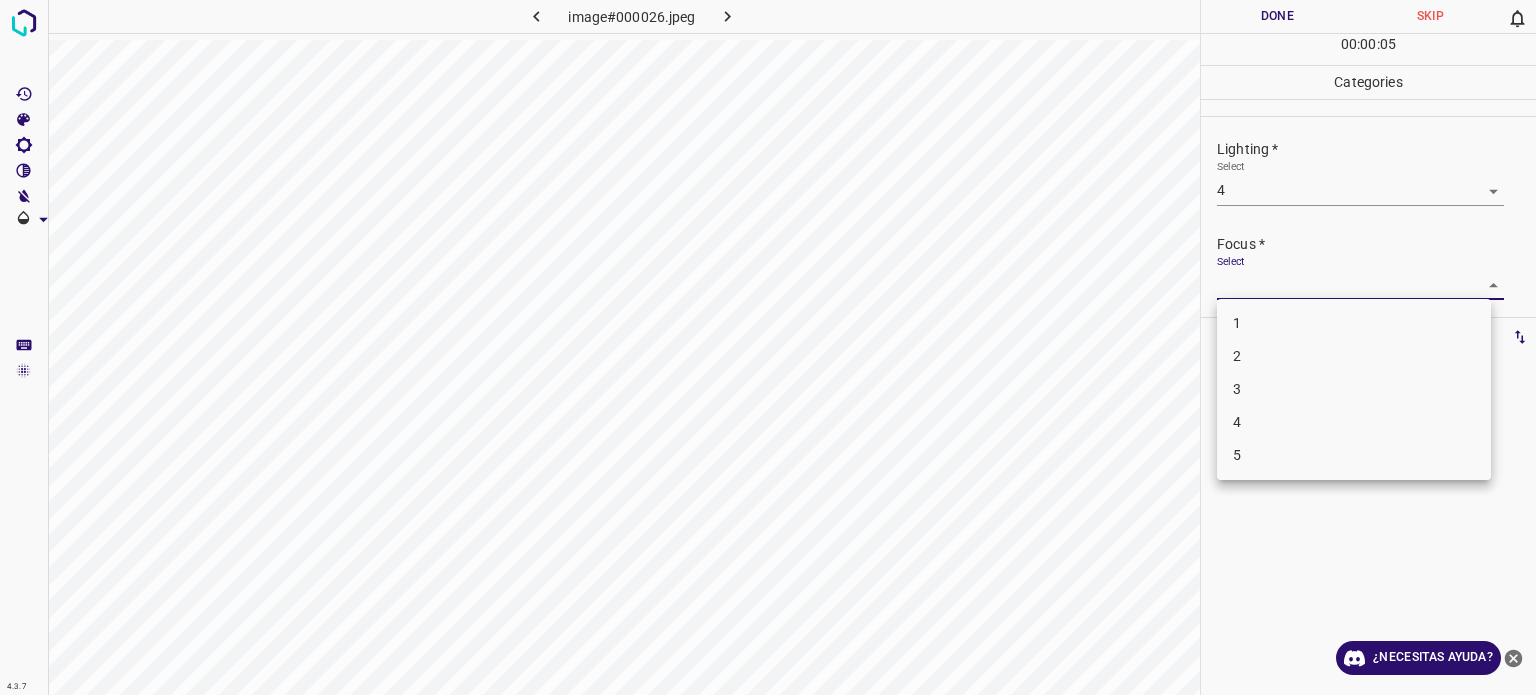 click on "4.3.7 image#000026.jpeg Done Skip 0 00   : 00   : 05   Categories Lighting *  Select 4 4 Focus *  Select ​ Overall *  Select ​ Labels   0 Categories 1 Lighting 2 Focus 3 Overall Tools Space Change between modes (Draw & Edit) I Auto labeling R Restore zoom M Zoom in N Zoom out Delete Delete selecte label Filters Z Restore filters X Saturation filter C Brightness filter V Contrast filter B Gray scale filter General O Download ¿Necesitas ayuda? Texto original Valora esta traducción Tu opinión servirá para ayudar a mejorar el Traductor de Google - Texto - Esconder - Borrar 1 2 3 4 5" at bounding box center (768, 347) 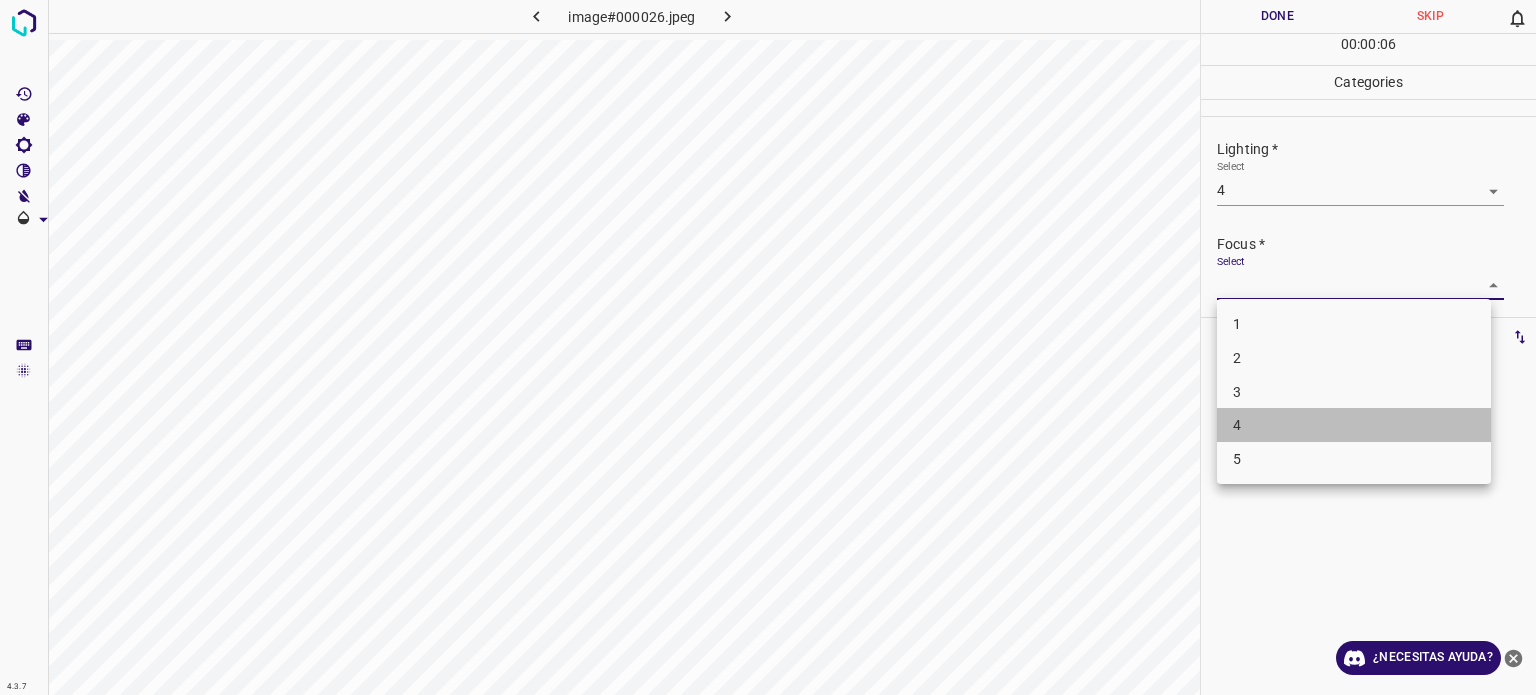 click on "4" at bounding box center [1237, 425] 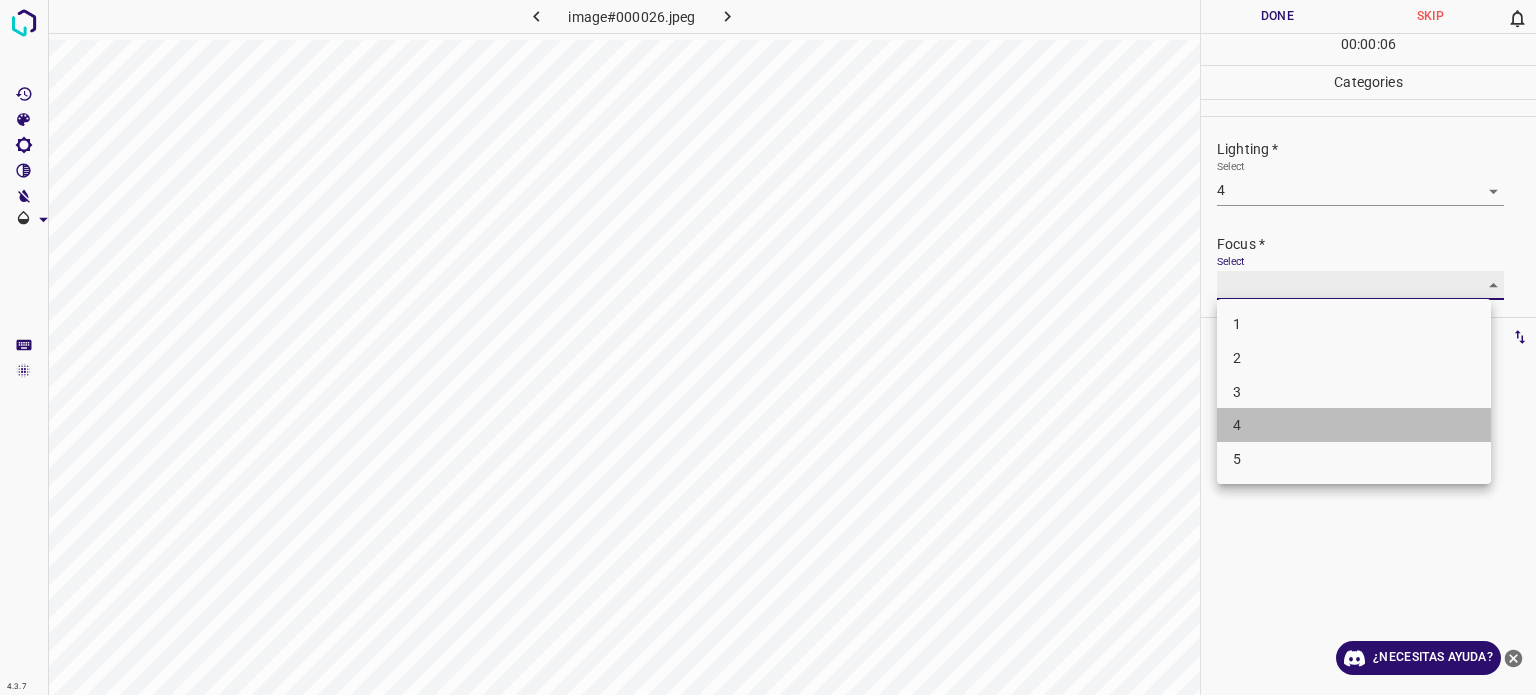 type on "4" 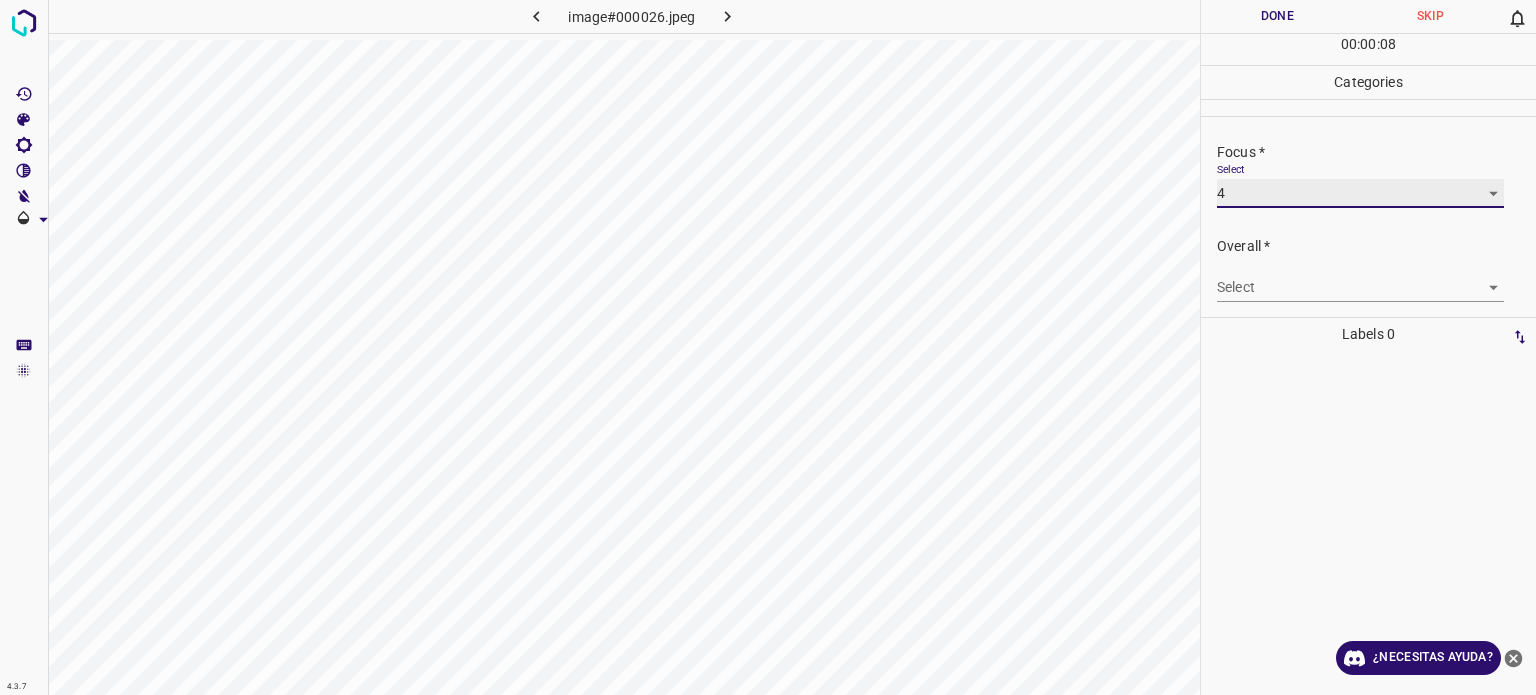 scroll, scrollTop: 98, scrollLeft: 0, axis: vertical 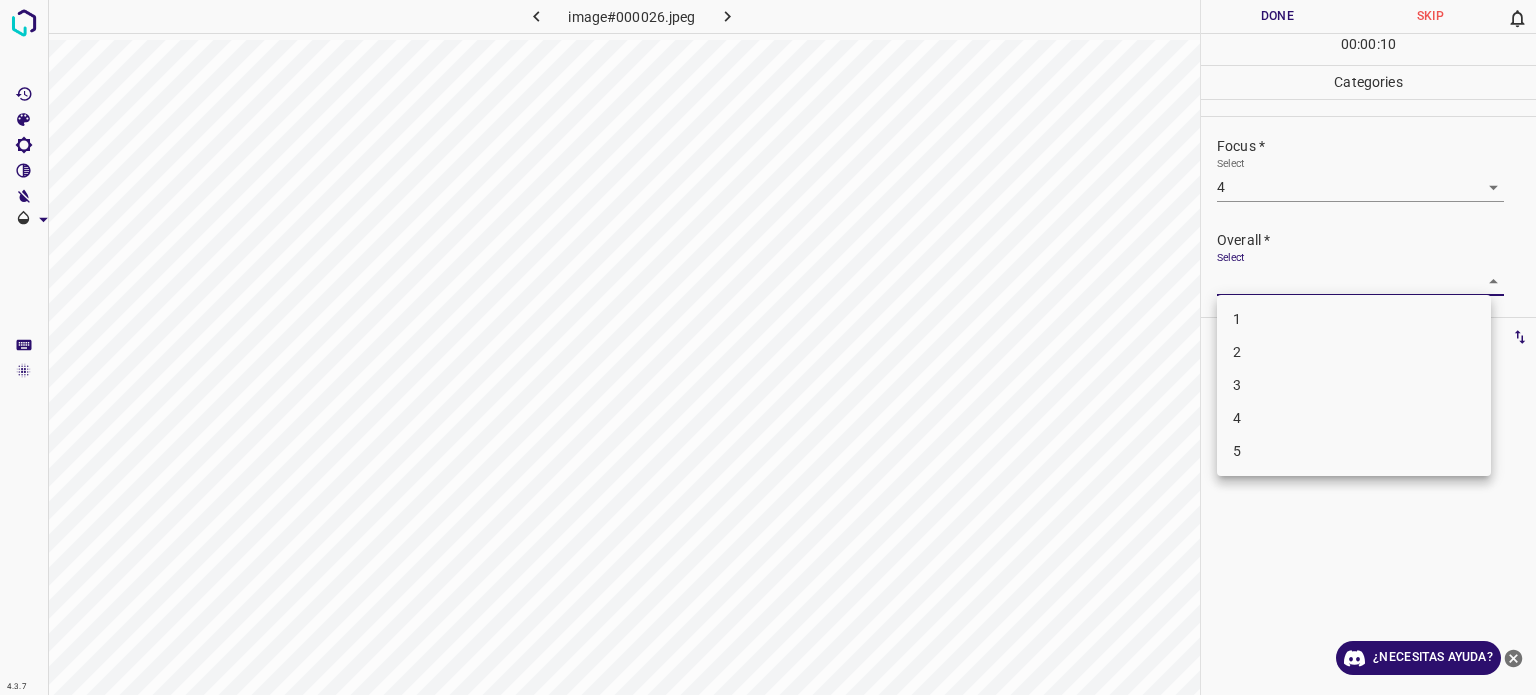 click on "4.3.7 image#000026.jpeg Done Skip 0 00   : 00   : 10   Categories Lighting *  Select 4 4 Focus *  Select 4 4 Overall *  Select ​ Labels   0 Categories 1 Lighting 2 Focus 3 Overall Tools Space Change between modes (Draw & Edit) I Auto labeling R Restore zoom M Zoom in N Zoom out Delete Delete selecte label Filters Z Restore filters X Saturation filter C Brightness filter V Contrast filter B Gray scale filter General O Download ¿Necesitas ayuda? Texto original Valora esta traducción Tu opinión servirá para ayudar a mejorar el Traductor de Google - Texto - Esconder - Borrar 1 2 3 4 5" at bounding box center [768, 347] 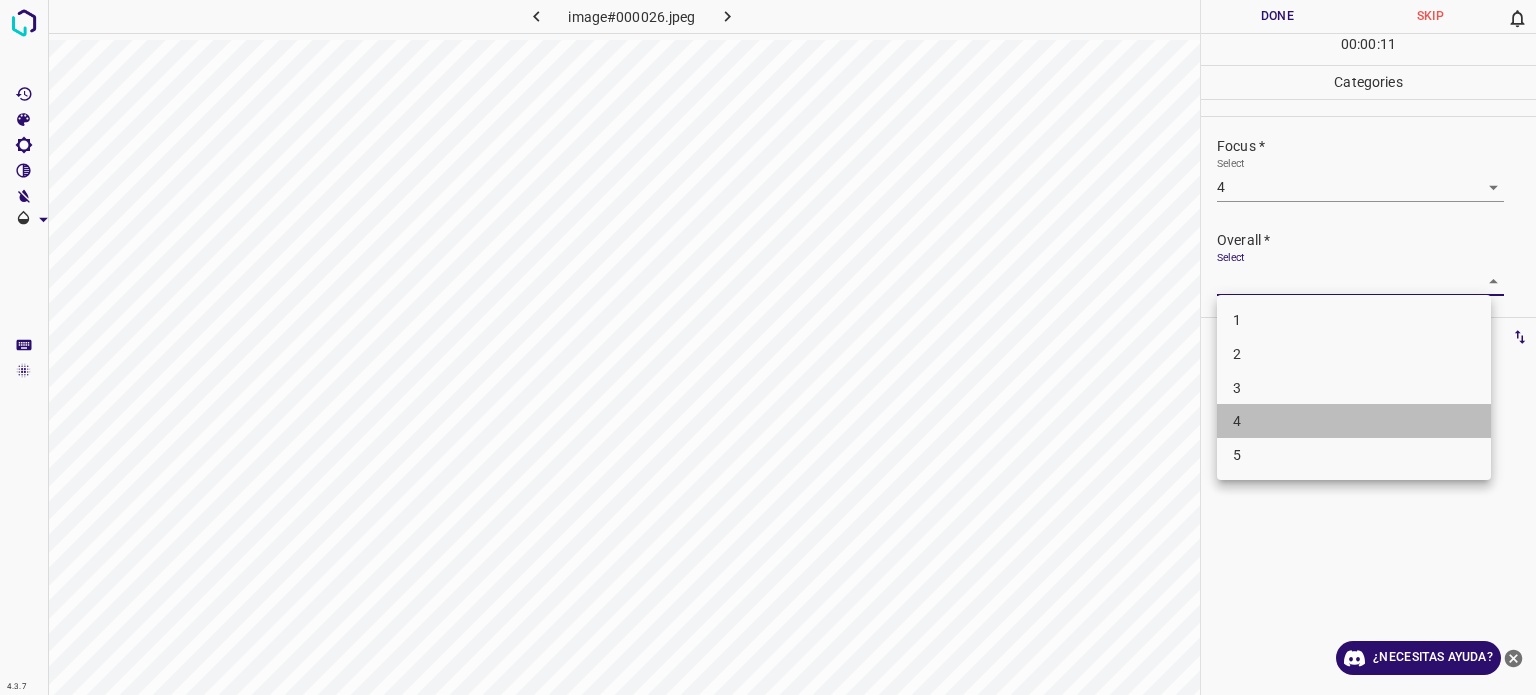 click on "4" at bounding box center [1237, 421] 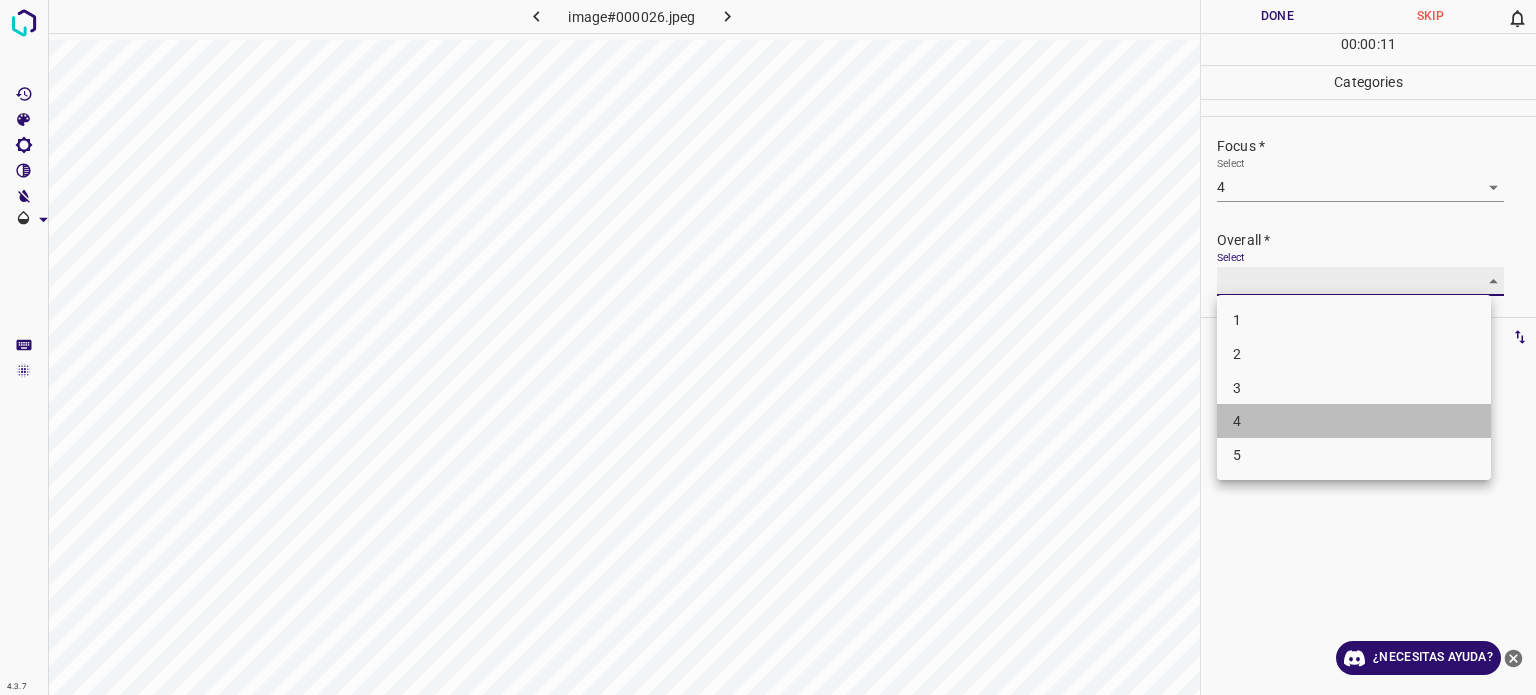 type on "4" 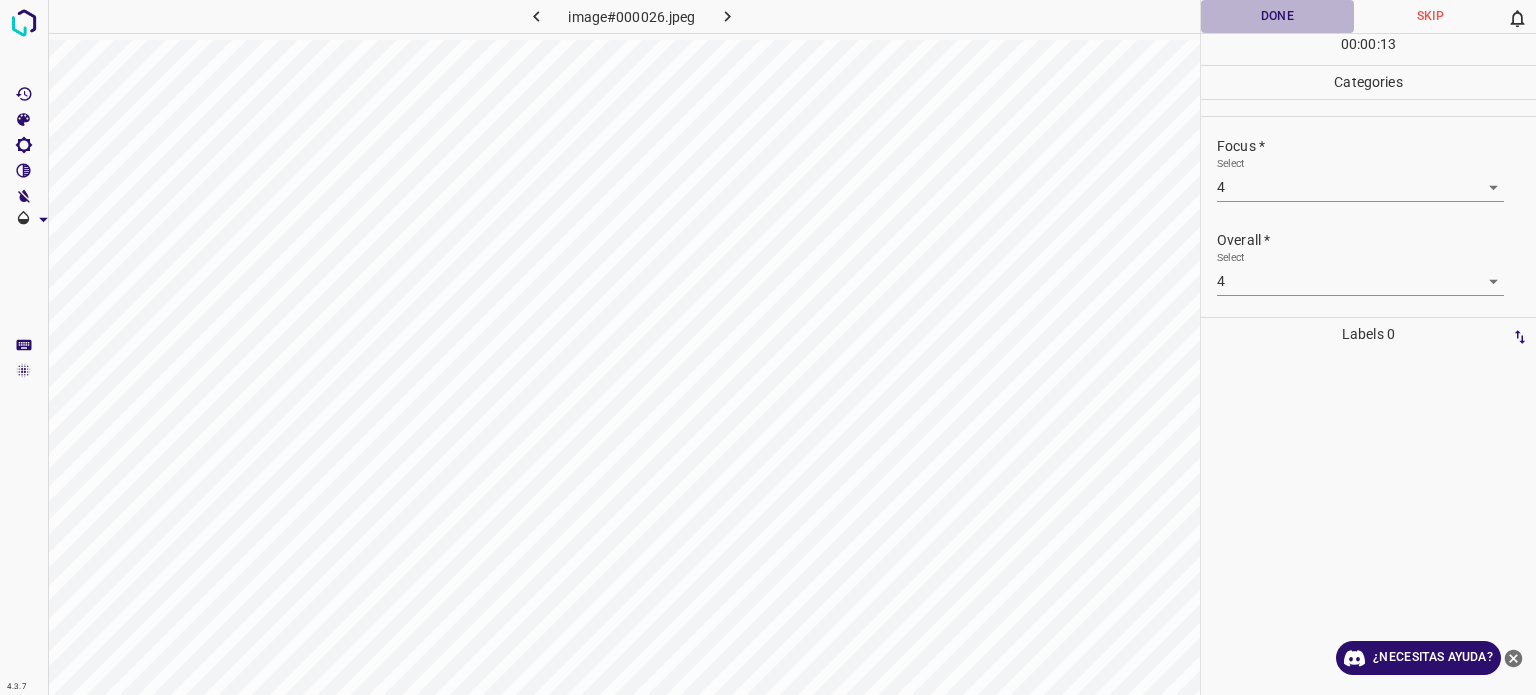 click on "Done" at bounding box center [1277, 16] 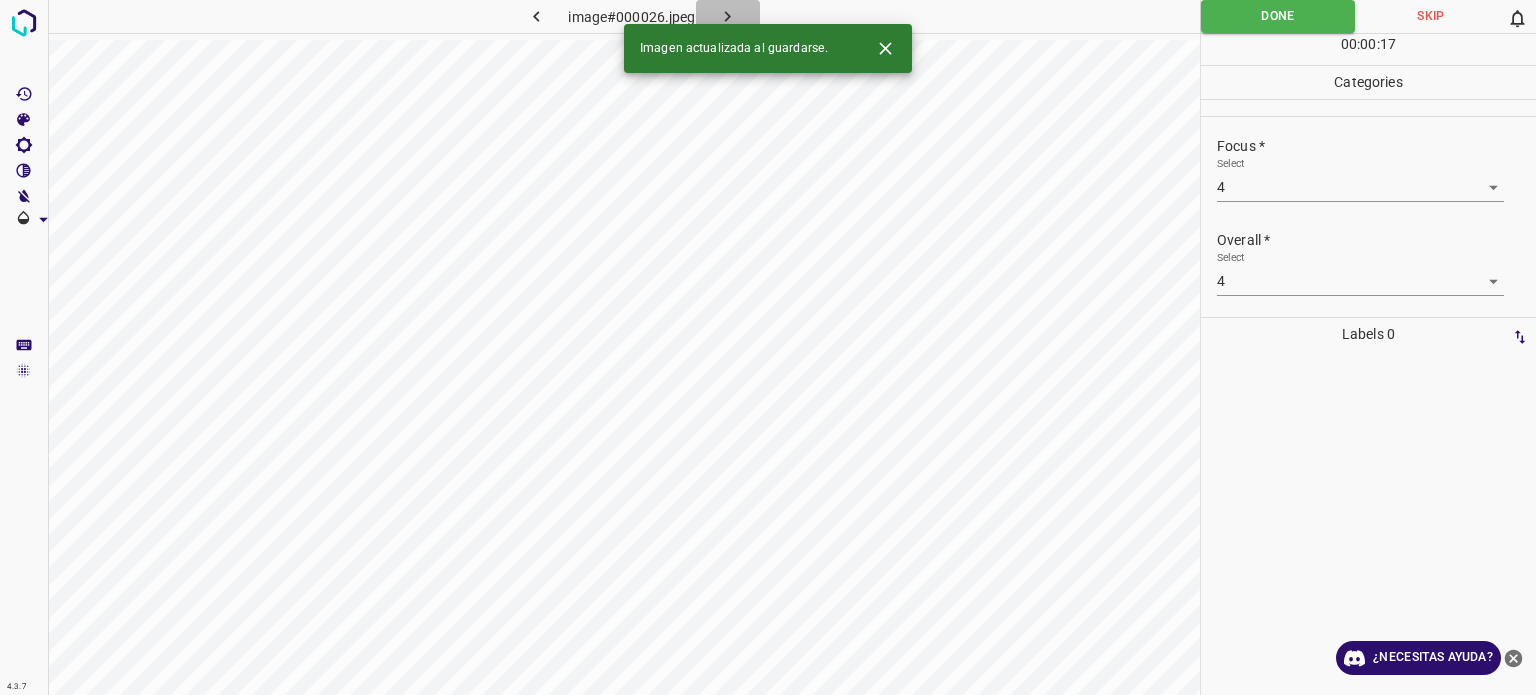 click 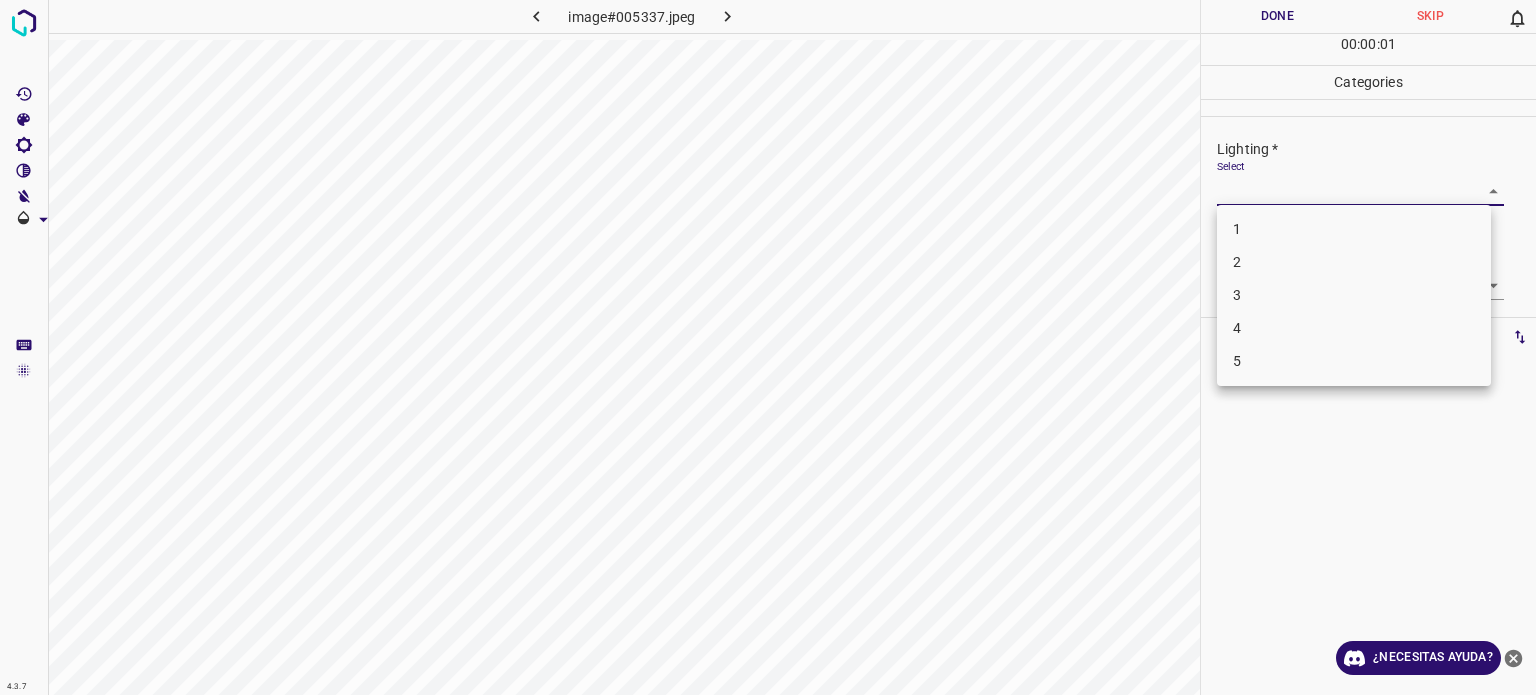 click on "4.3.7 image#005337.jpeg Done Skip 0 00   : 00   : 01   Categories Lighting *  Select ​ Focus *  Select ​ Overall *  Select ​ Labels   0 Categories 1 Lighting 2 Focus 3 Overall Tools Space Change between modes (Draw & Edit) I Auto labeling R Restore zoom M Zoom in N Zoom out Delete Delete selecte label Filters Z Restore filters X Saturation filter C Brightness filter V Contrast filter B Gray scale filter General O Download ¿Necesitas ayuda? Texto original Valora esta traducción Tu opinión servirá para ayudar a mejorar el Traductor de Google - Texto - Esconder - Borrar 1 2 3 4 5" at bounding box center [768, 347] 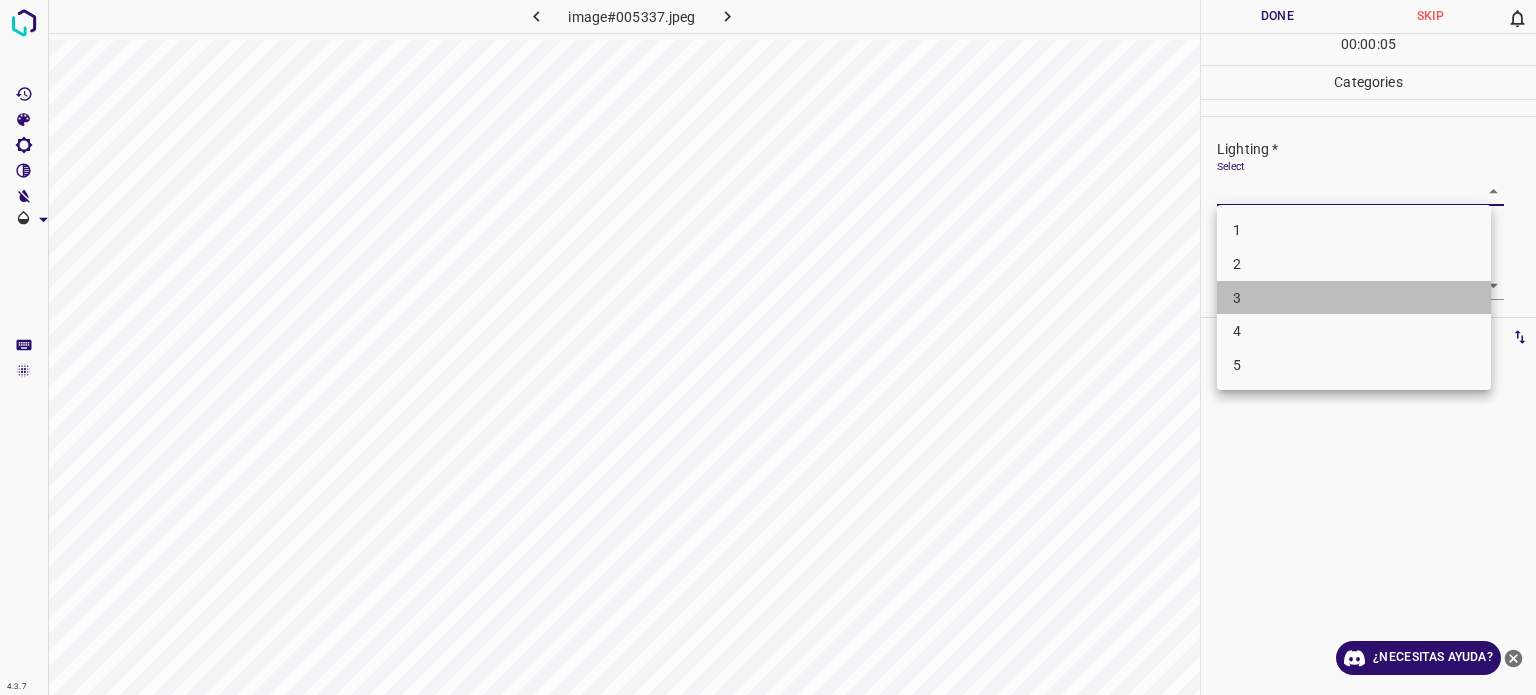 click on "3" at bounding box center [1354, 298] 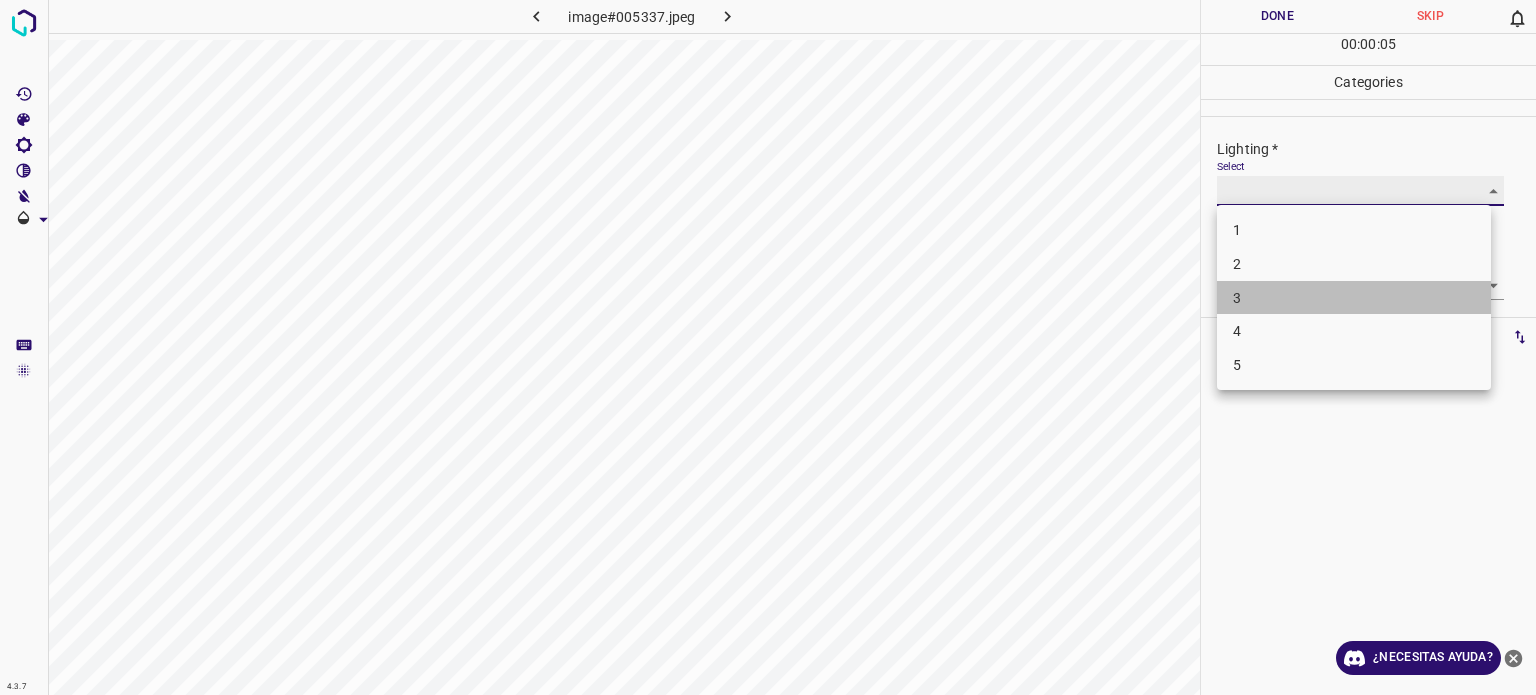 type on "3" 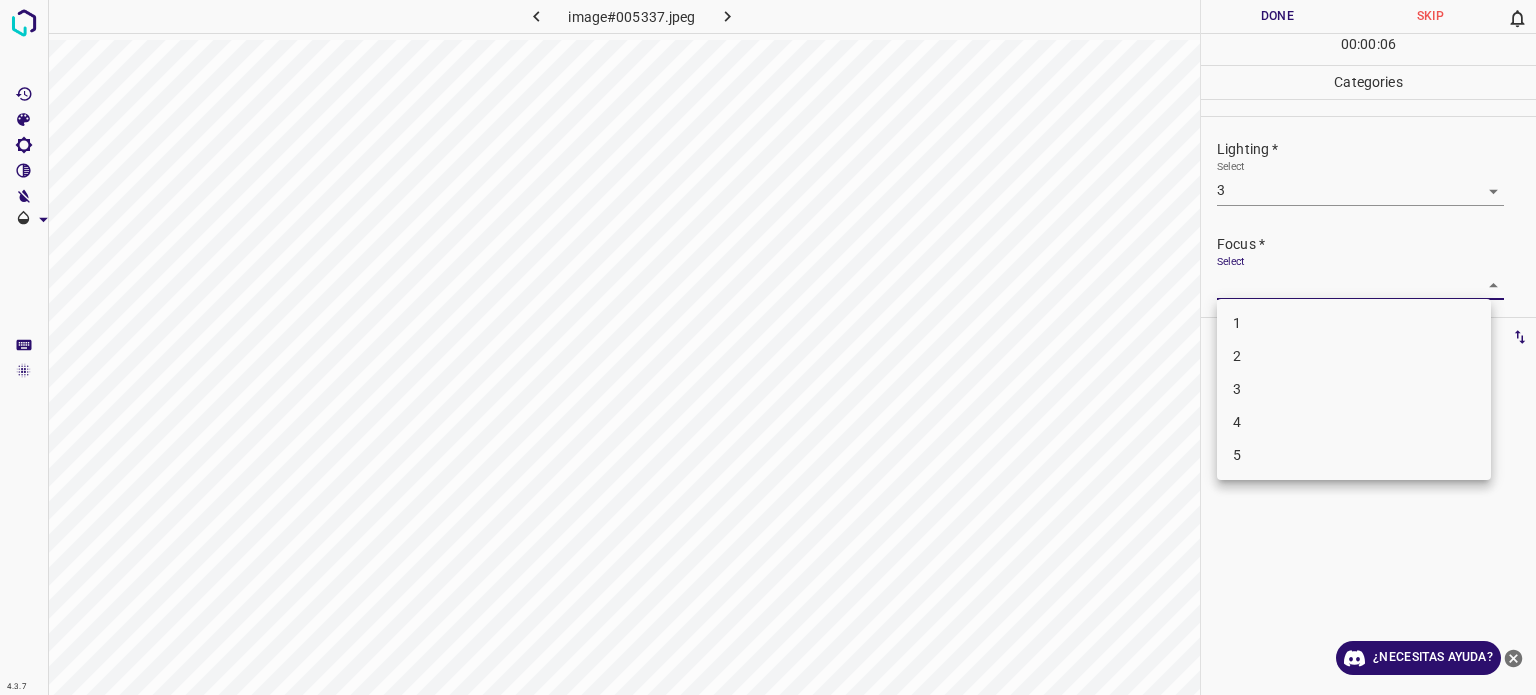 click on "4.3.7 image#005337.jpeg Done Skip 0 00   : 00   : 06   Categories Lighting *  Select 3 3 Focus *  Select ​ Overall *  Select ​ Labels   0 Categories 1 Lighting 2 Focus 3 Overall Tools Space Change between modes (Draw & Edit) I Auto labeling R Restore zoom M Zoom in N Zoom out Delete Delete selecte label Filters Z Restore filters X Saturation filter C Brightness filter V Contrast filter B Gray scale filter General O Download ¿Necesitas ayuda? Texto original Valora esta traducción Tu opinión servirá para ayudar a mejorar el Traductor de Google - Texto - Esconder - Borrar 1 2 3 4 5" at bounding box center (768, 347) 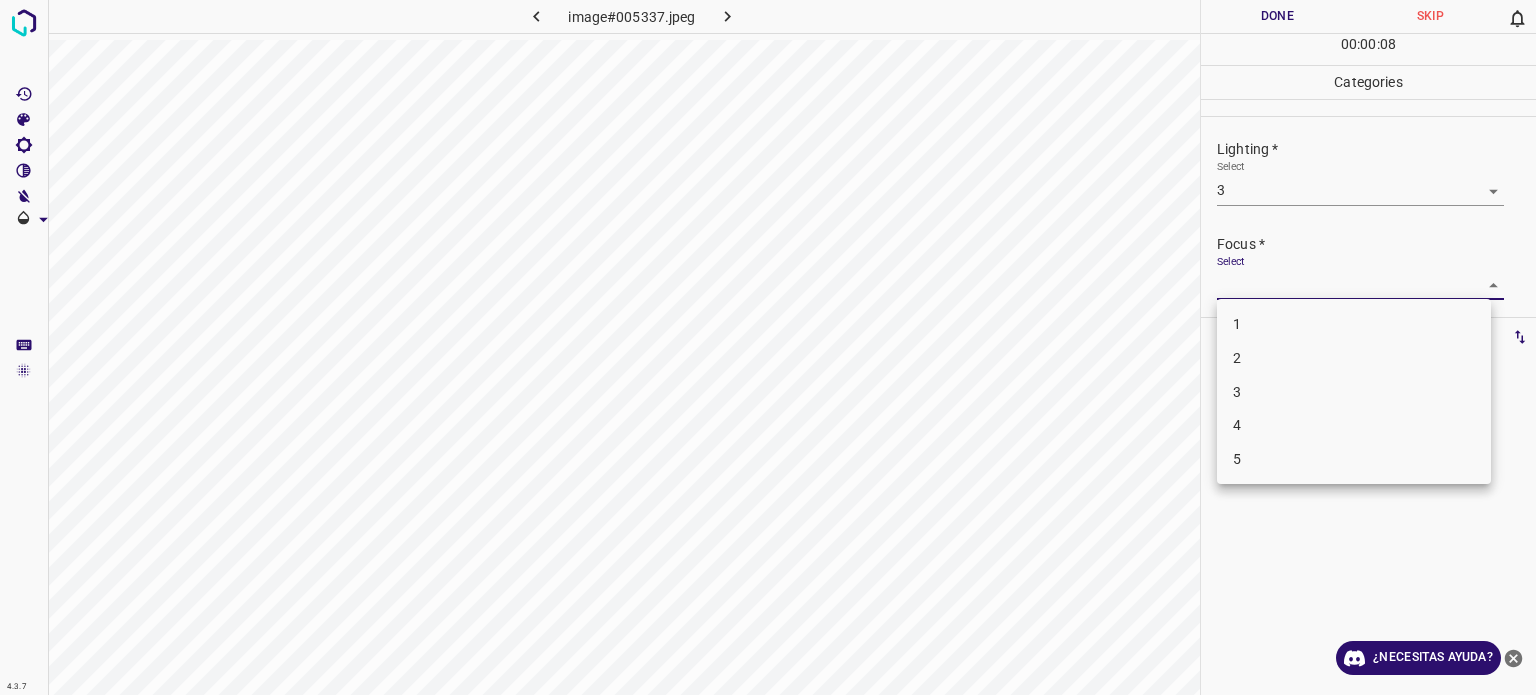 click on "3" at bounding box center [1354, 392] 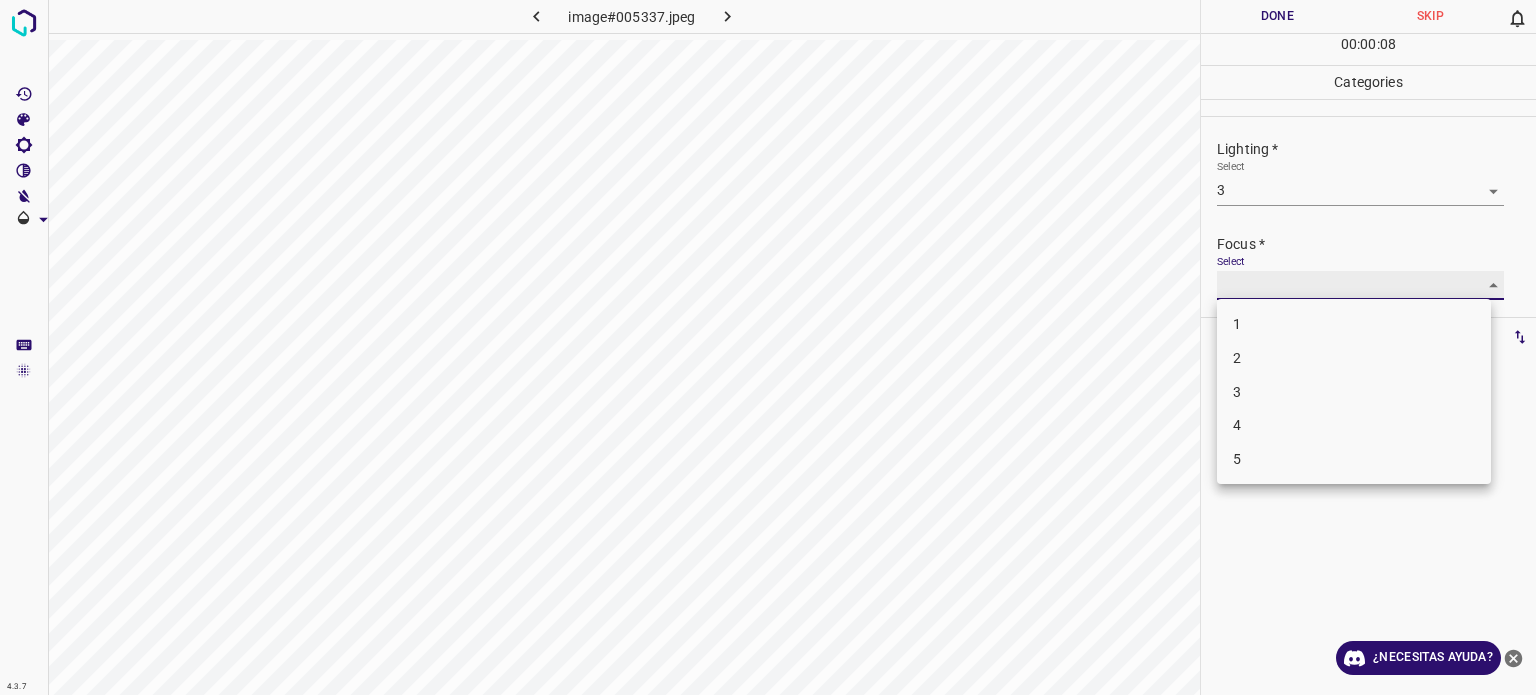 type on "3" 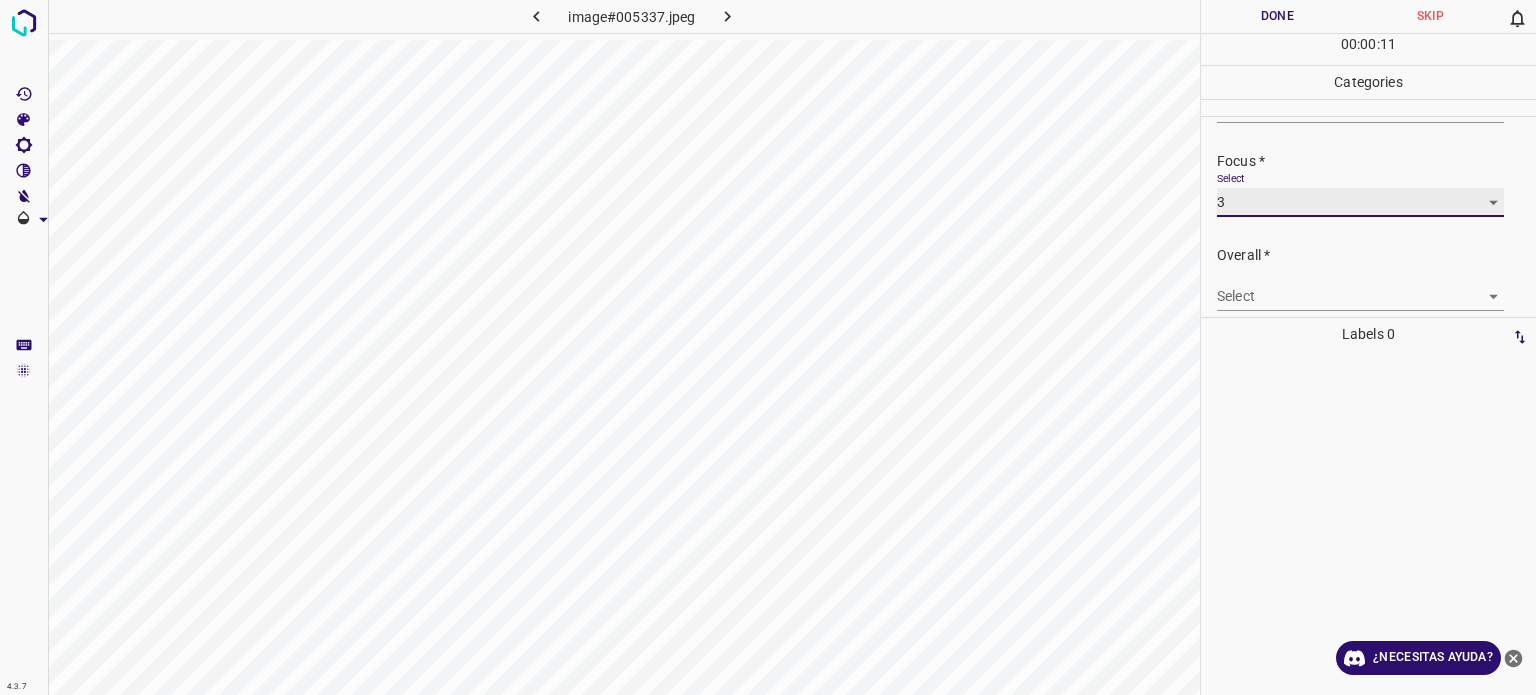 scroll, scrollTop: 98, scrollLeft: 0, axis: vertical 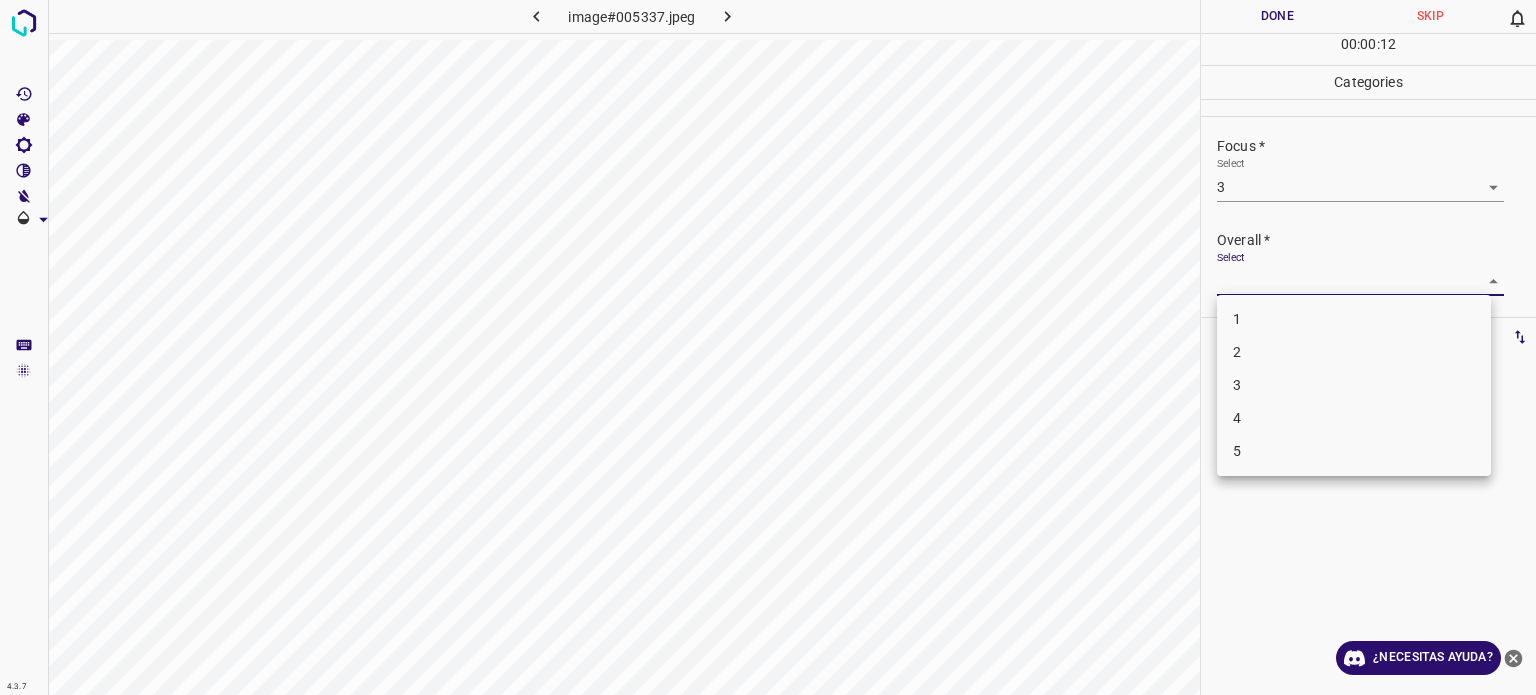click on "4.3.7 image#005337.jpeg Done Skip 0 00   : 00   : 12   Categories Lighting *  Select 3 3 Focus *  Select 3 3 Overall *  Select ​ Labels   0 Categories 1 Lighting 2 Focus 3 Overall Tools Space Change between modes (Draw & Edit) I Auto labeling R Restore zoom M Zoom in N Zoom out Delete Delete selecte label Filters Z Restore filters X Saturation filter C Brightness filter V Contrast filter B Gray scale filter General O Download ¿Necesitas ayuda? Texto original Valora esta traducción Tu opinión servirá para ayudar a mejorar el Traductor de Google - Texto - Esconder - Borrar 1 2 3 4 5" at bounding box center [768, 347] 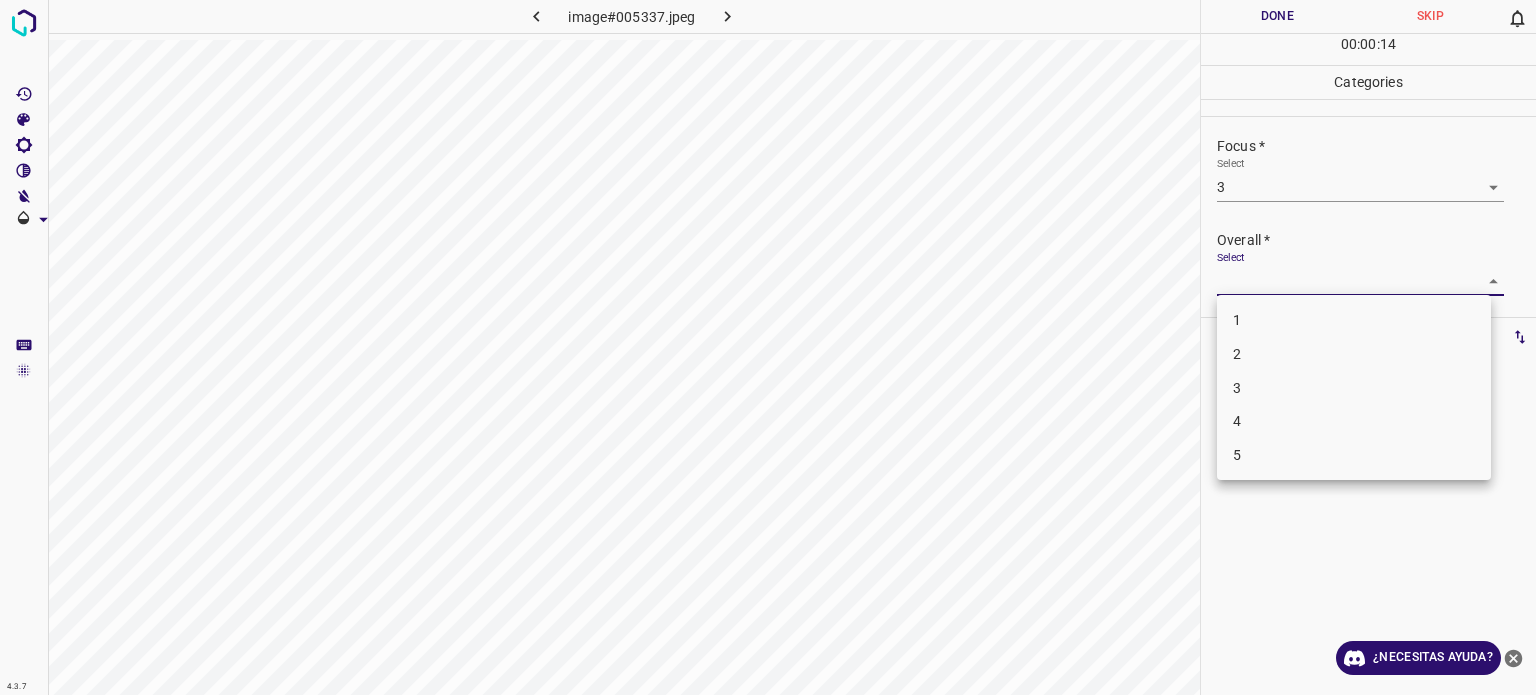 click on "3" at bounding box center (1354, 388) 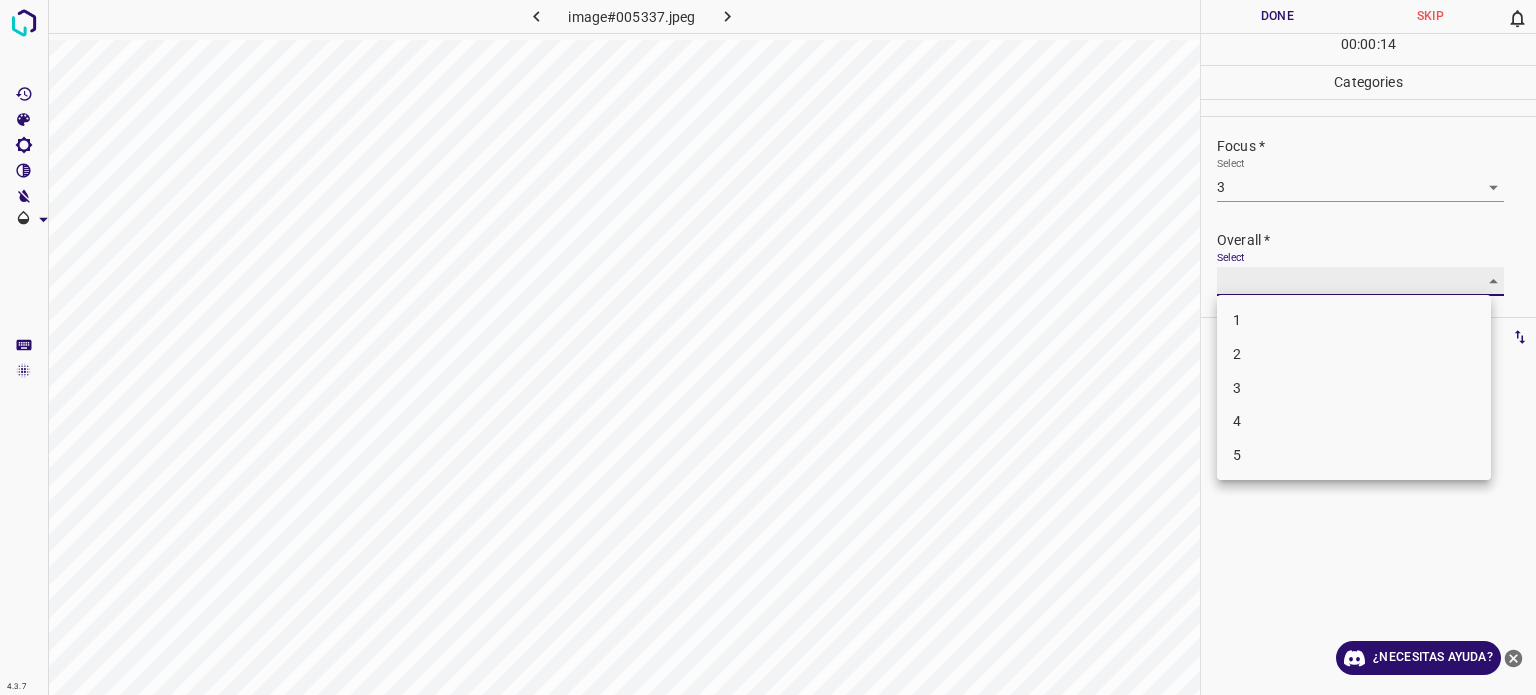 type on "3" 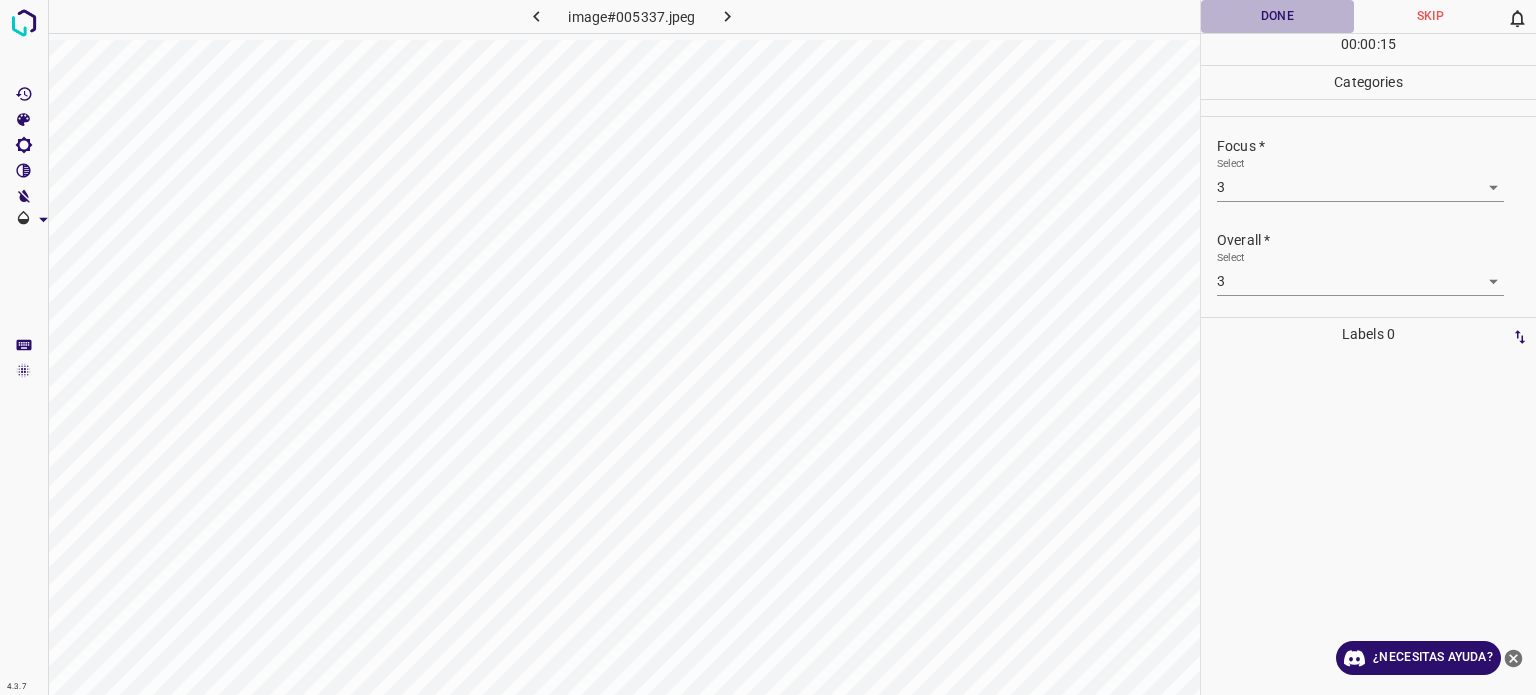 click on "Done" at bounding box center (1277, 16) 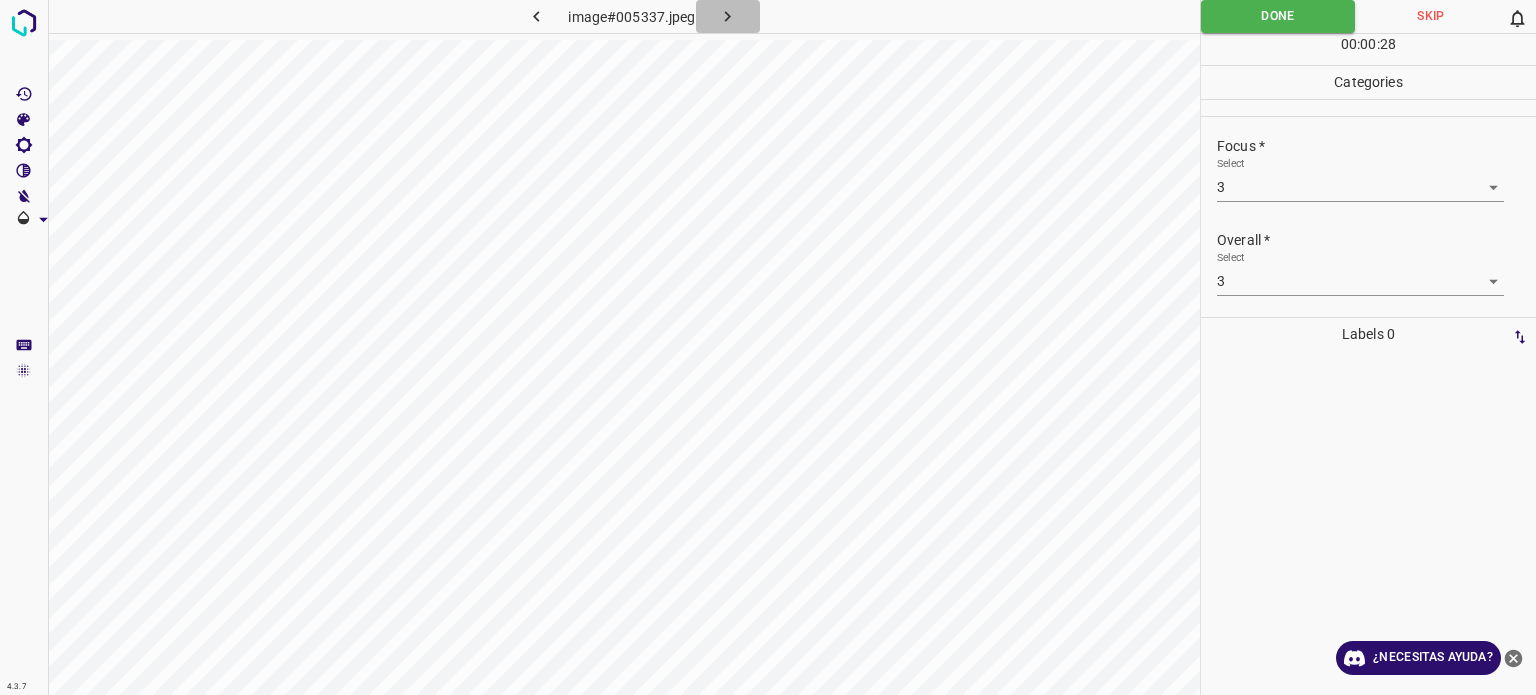 click 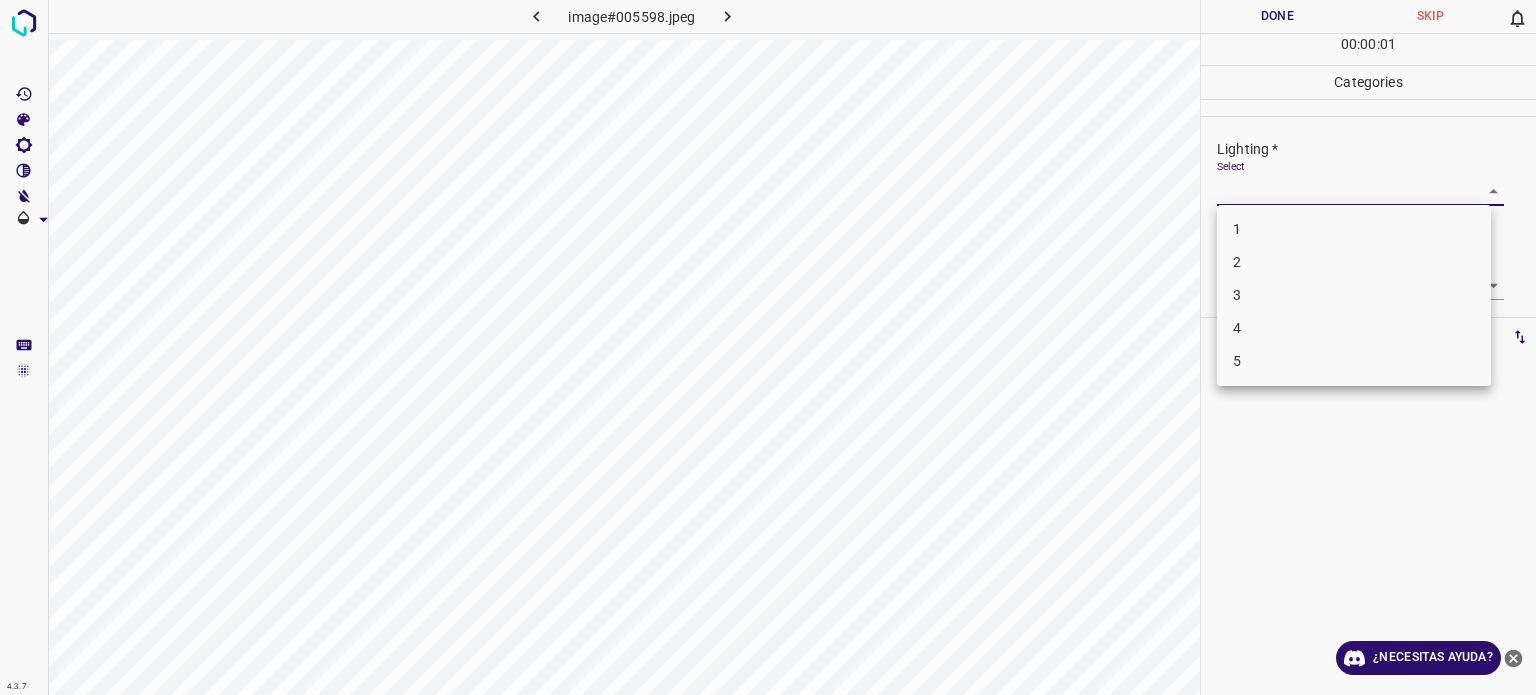 click on "4.3.7 image#005598.jpeg Done Skip 0 00   : 00   : 01   Categories Lighting *  Select ​ Focus *  Select ​ Overall *  Select ​ Labels   0 Categories 1 Lighting 2 Focus 3 Overall Tools Space Change between modes (Draw & Edit) I Auto labeling R Restore zoom M Zoom in N Zoom out Delete Delete selecte label Filters Z Restore filters X Saturation filter C Brightness filter V Contrast filter B Gray scale filter General O Download ¿Necesitas ayuda? Texto original Valora esta traducción Tu opinión servirá para ayudar a mejorar el Traductor de Google - Texto - Esconder - Borrar 1 2 3 4 5" at bounding box center (768, 347) 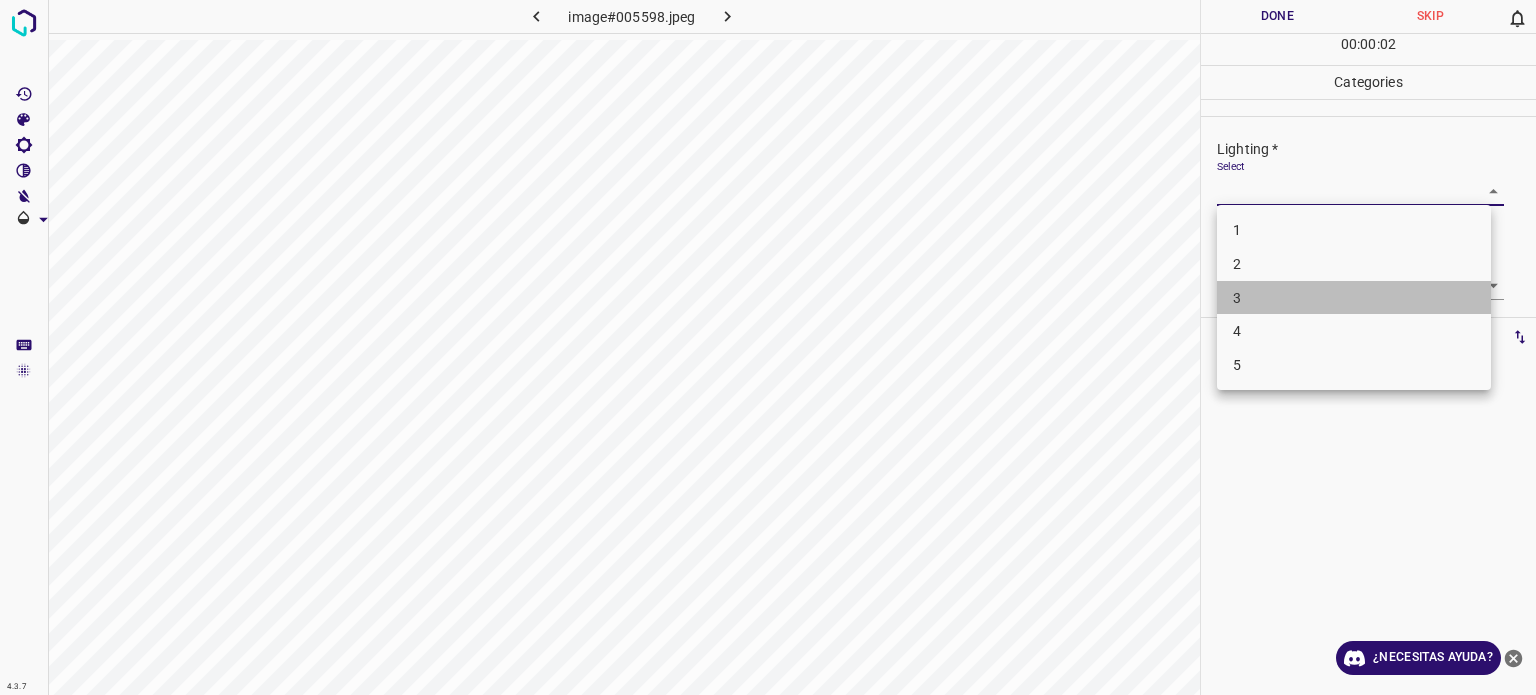 click on "3" at bounding box center [1354, 298] 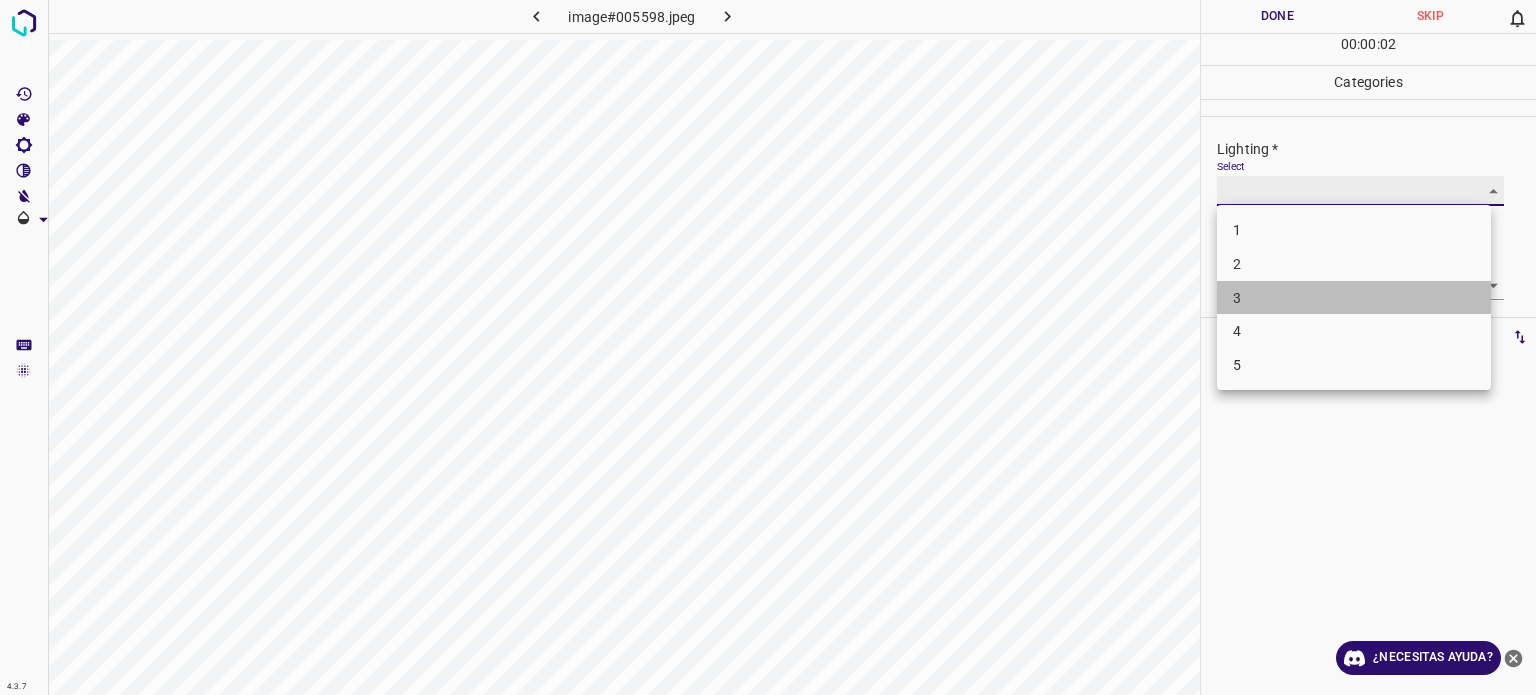 type on "3" 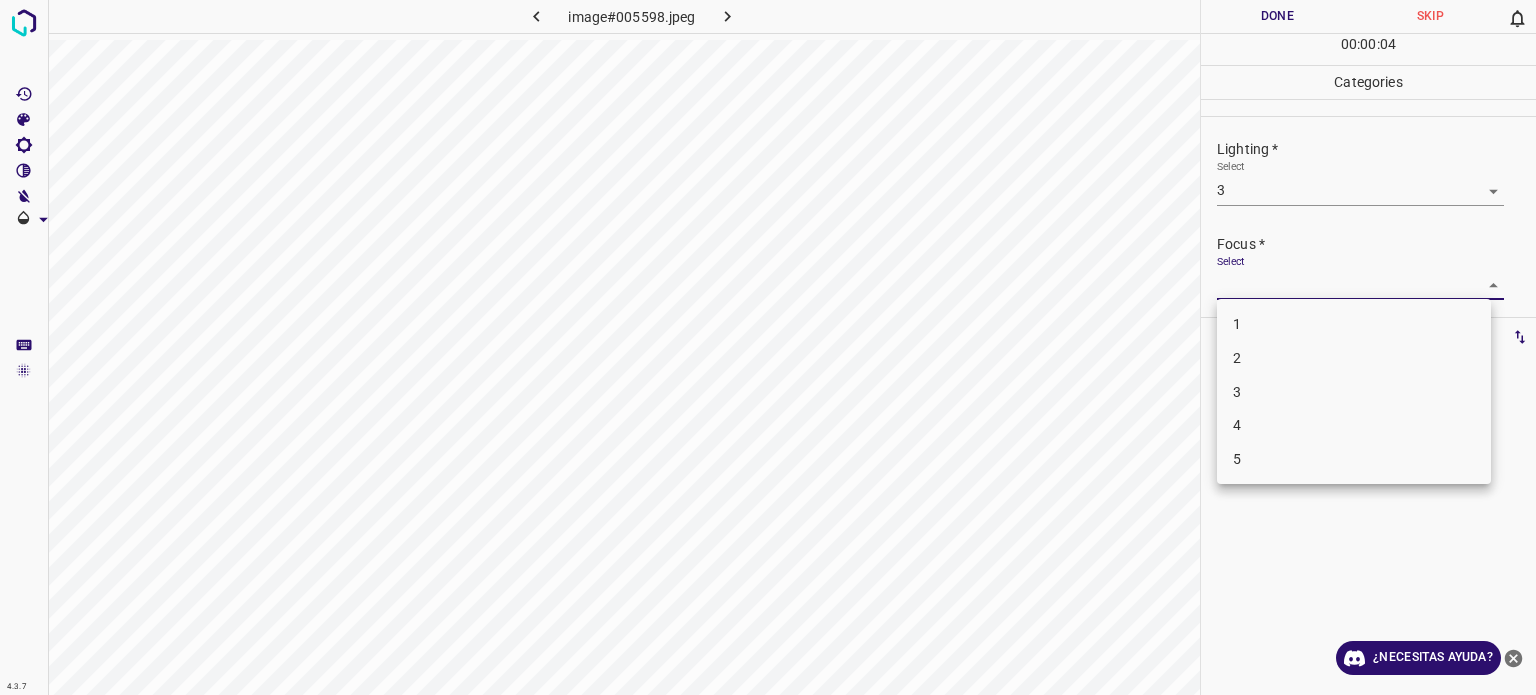 click on "4.3.7 image#005598.jpeg Done Skip 0 00   : 00   : 04   Categories Lighting *  Select 3 3 Focus *  Select ​ Overall *  Select ​ Labels   0 Categories 1 Lighting 2 Focus 3 Overall Tools Space Change between modes (Draw & Edit) I Auto labeling R Restore zoom M Zoom in N Zoom out Delete Delete selecte label Filters Z Restore filters X Saturation filter C Brightness filter V Contrast filter B Gray scale filter General O Download ¿Necesitas ayuda? Texto original Valora esta traducción Tu opinión servirá para ayudar a mejorar el Traductor de Google - Texto - Esconder - Borrar 1 2 3 4 5" at bounding box center [768, 347] 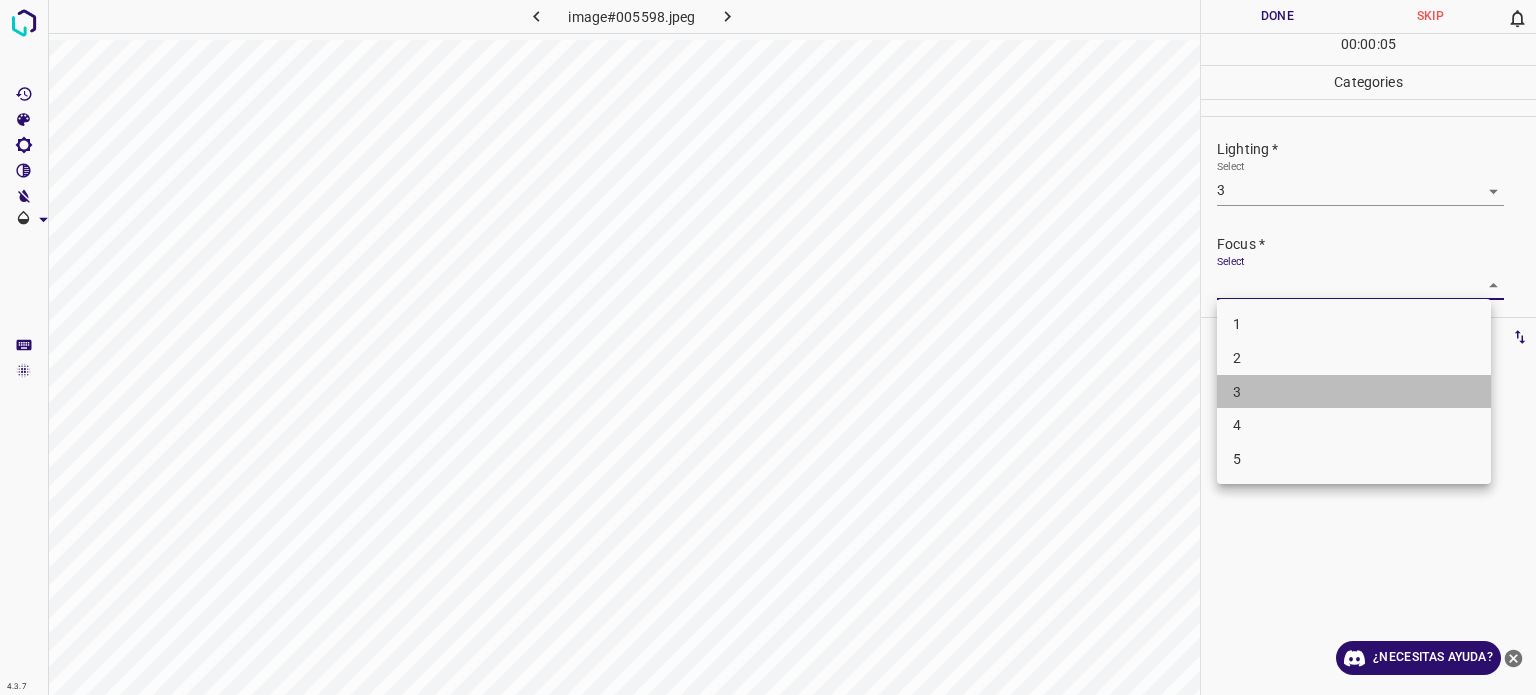 click on "3" at bounding box center (1237, 392) 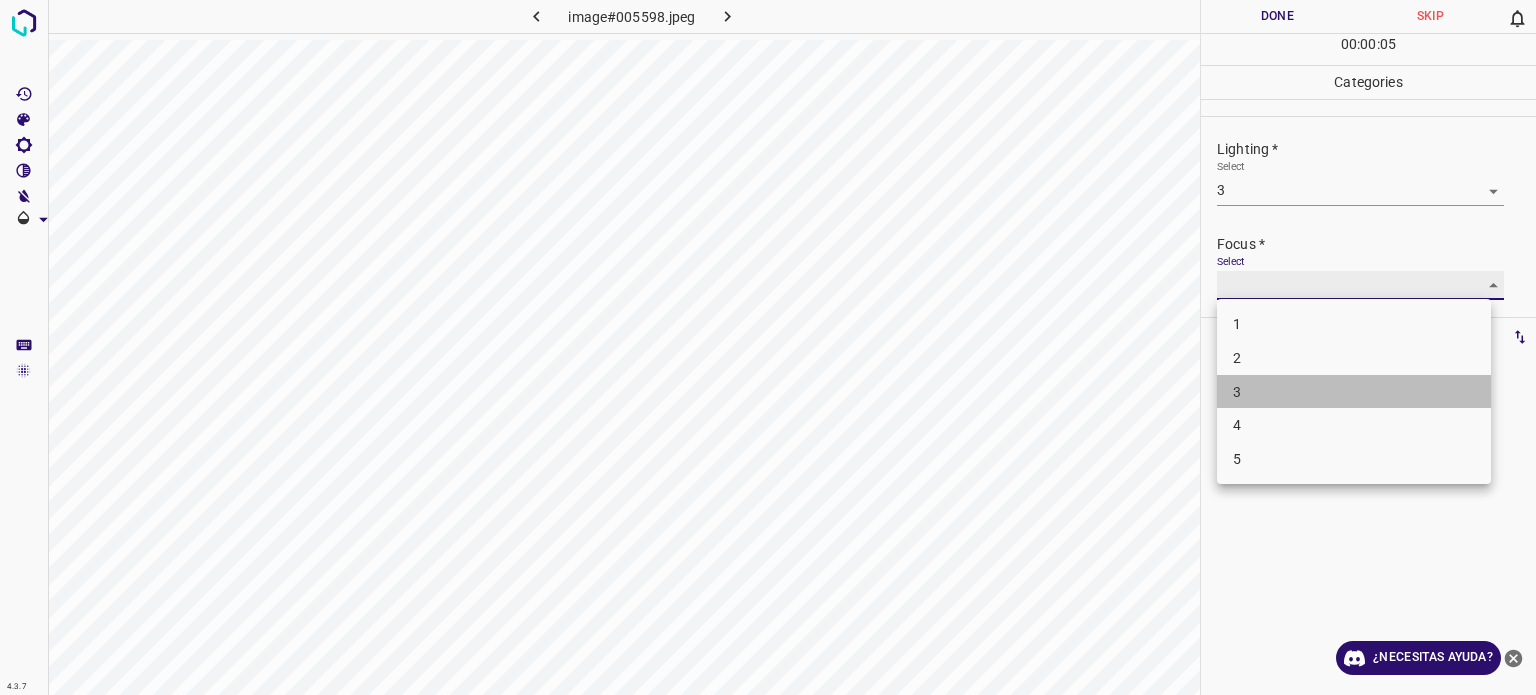 type on "3" 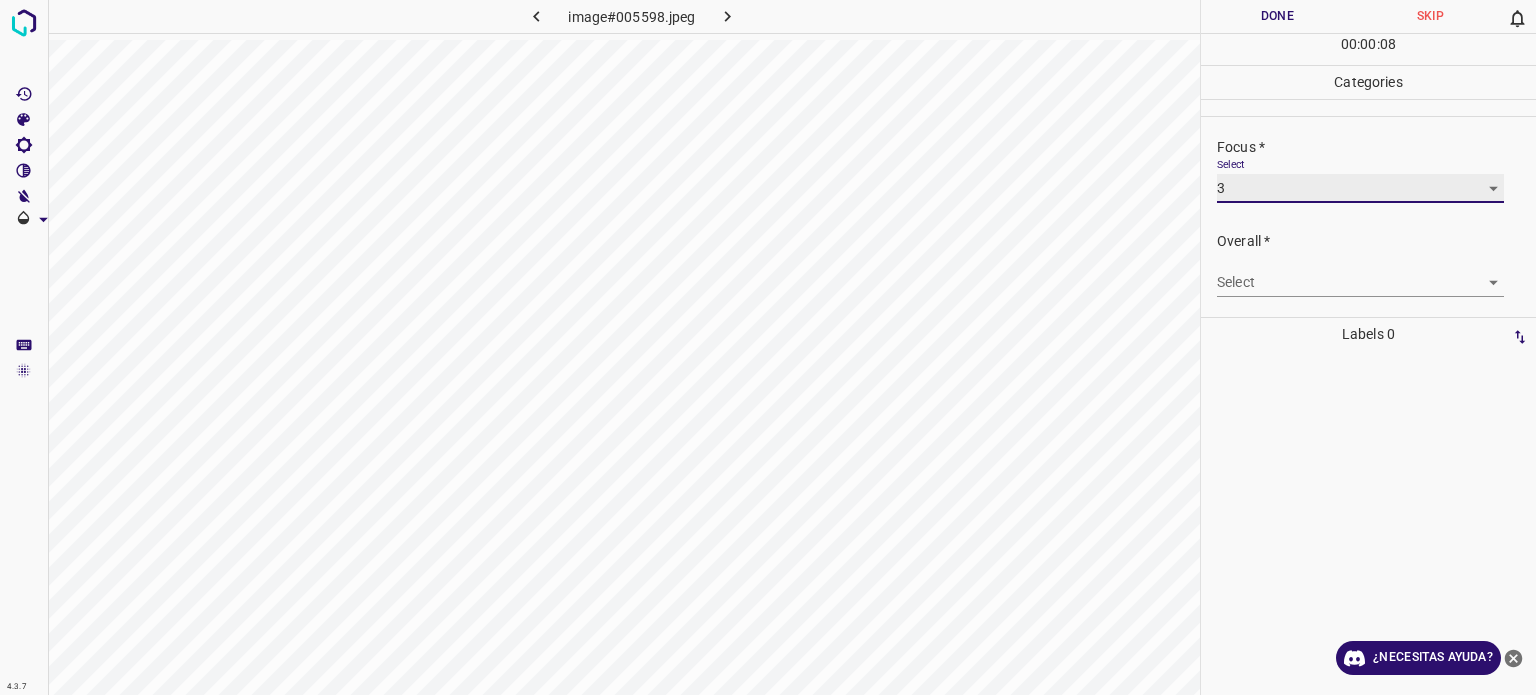 scroll, scrollTop: 98, scrollLeft: 0, axis: vertical 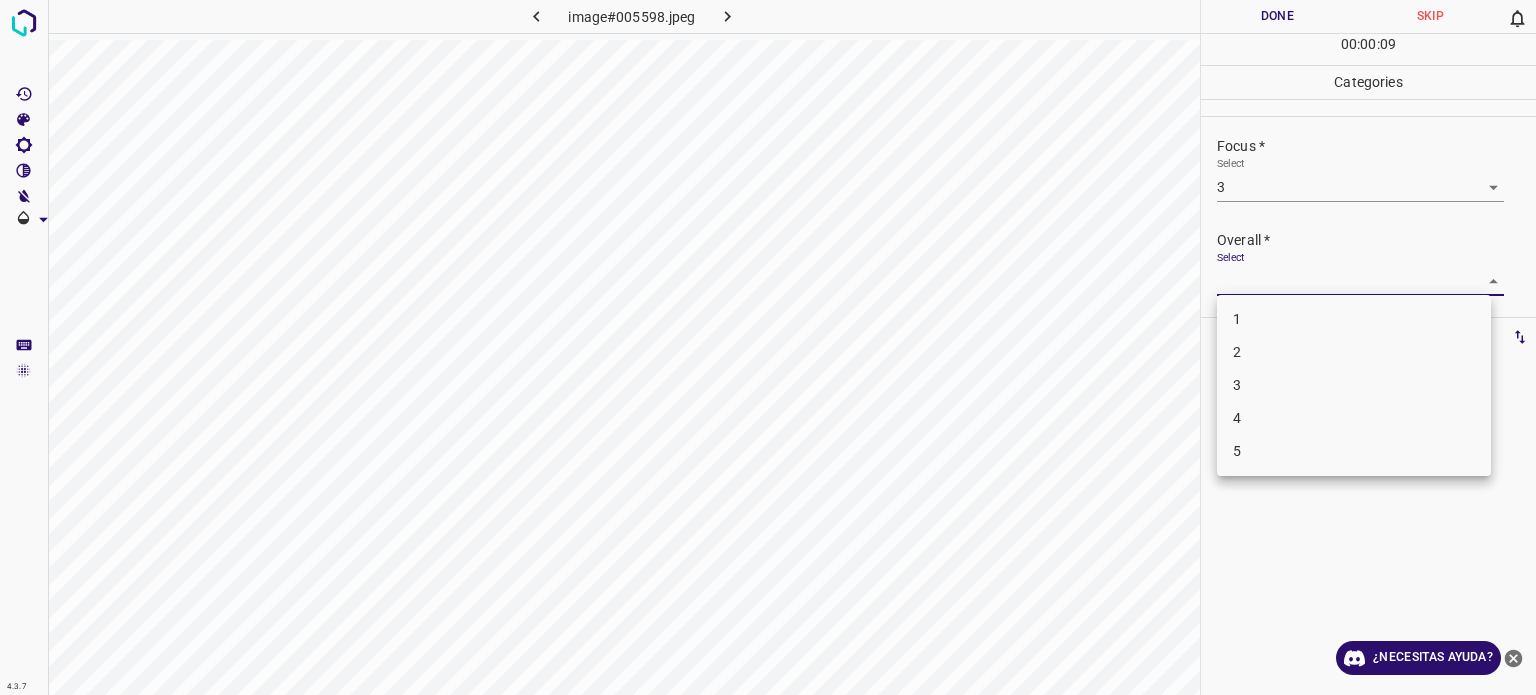 click on "4.3.7 image#005598.jpeg Done Skip 0 00   : 00   : 09   Categories Lighting *  Select 3 3 Focus *  Select 3 3 Overall *  Select ​ Labels   0 Categories 1 Lighting 2 Focus 3 Overall Tools Space Change between modes (Draw & Edit) I Auto labeling R Restore zoom M Zoom in N Zoom out Delete Delete selecte label Filters Z Restore filters X Saturation filter C Brightness filter V Contrast filter B Gray scale filter General O Download ¿Necesitas ayuda? Texto original Valora esta traducción Tu opinión servirá para ayudar a mejorar el Traductor de Google - Texto - Esconder - Borrar 1 2 3 4 5" at bounding box center [768, 347] 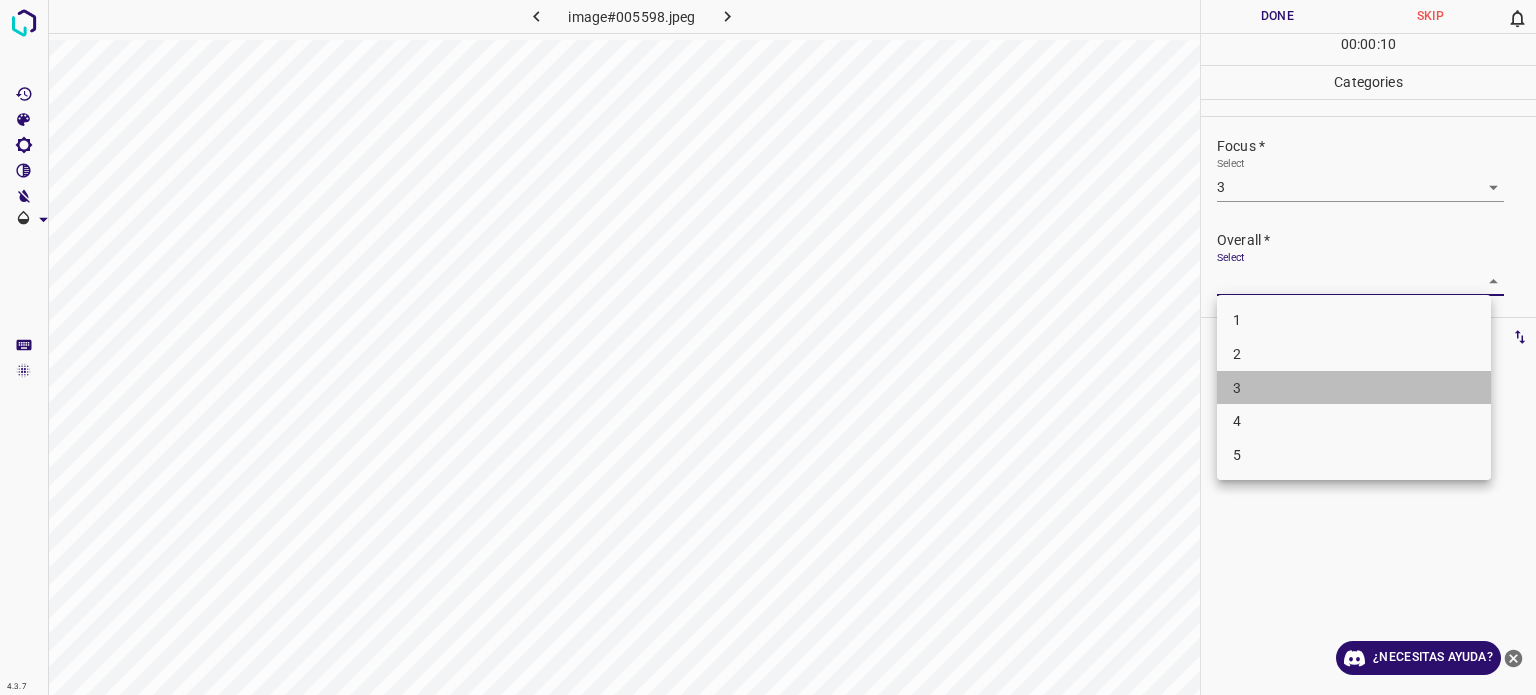 click on "3" at bounding box center [1354, 388] 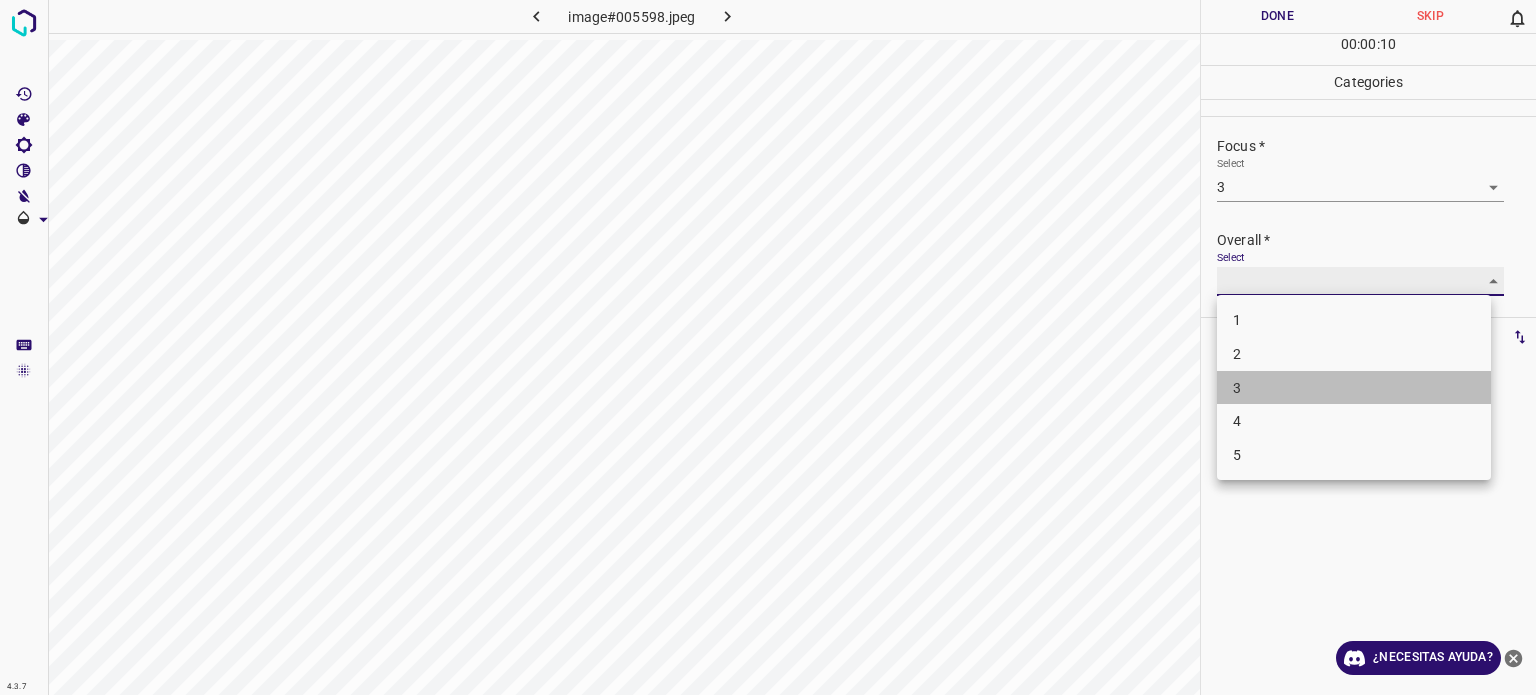 type on "3" 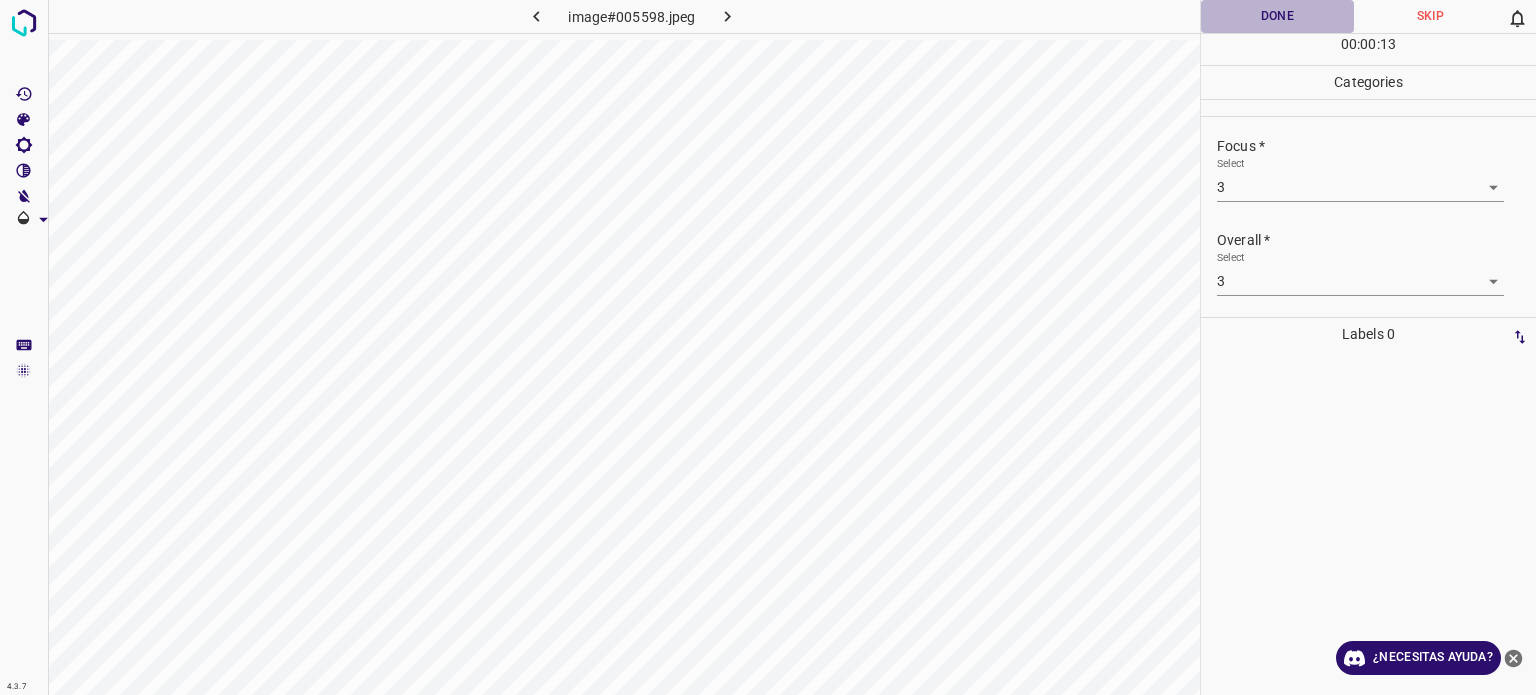 click on "Done" at bounding box center [1277, 16] 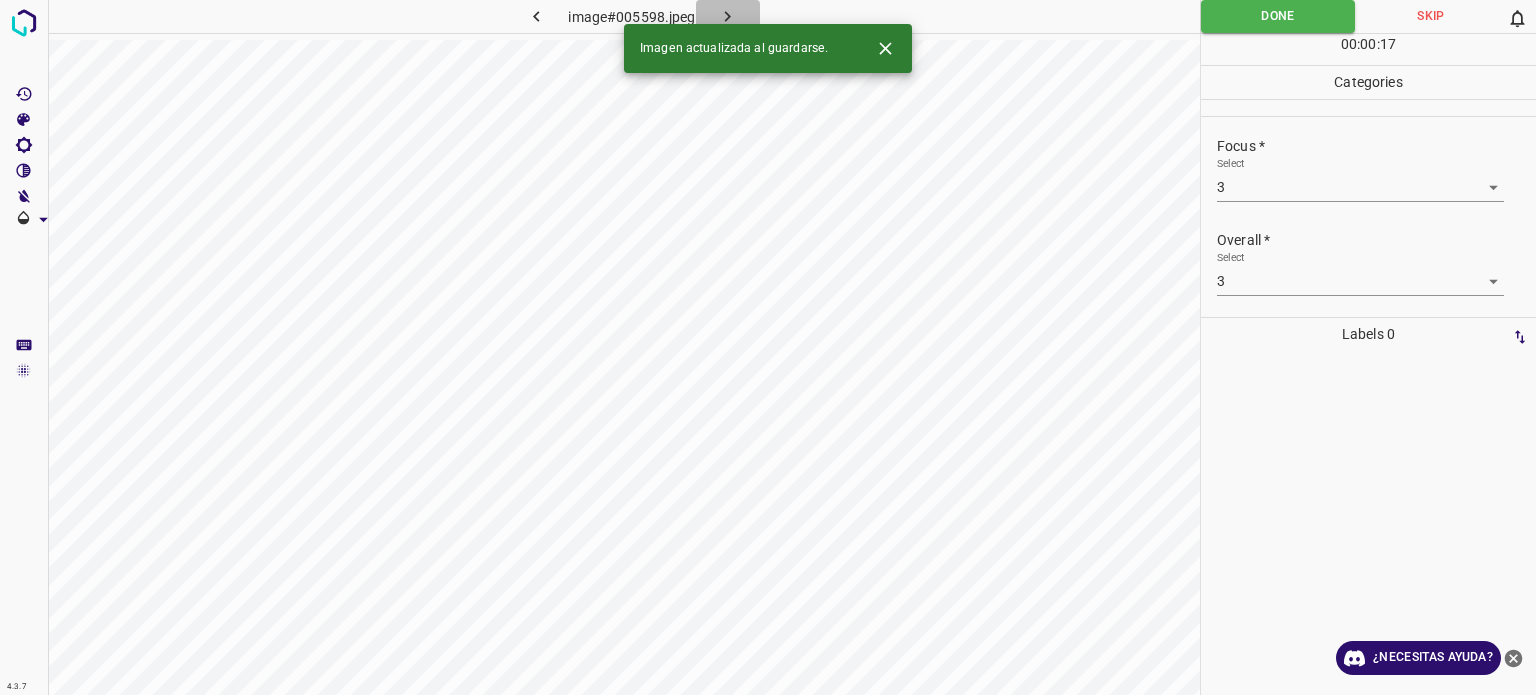 click 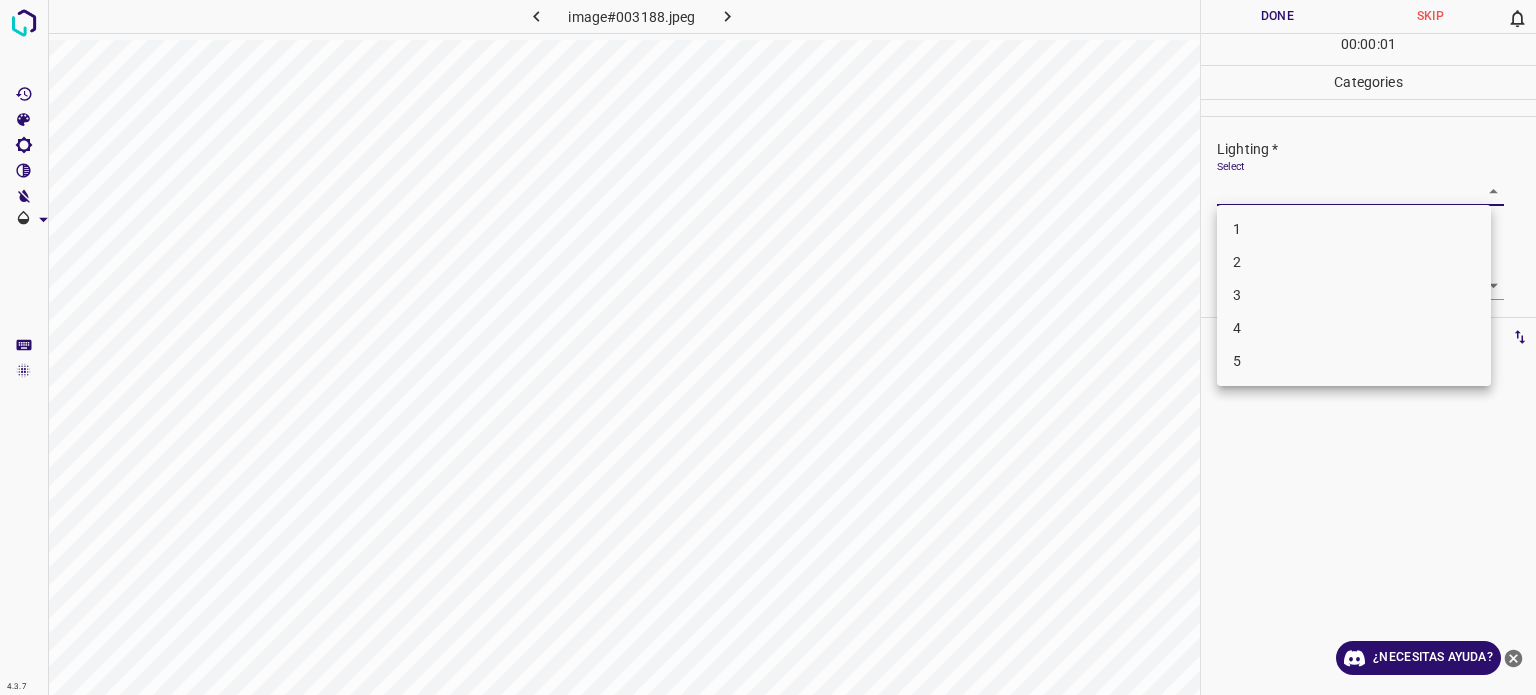 click on "4.3.7 image#003188.jpeg Done Skip 0 00   : 00   : 01   Categories Lighting *  Select ​ Focus *  Select ​ Overall *  Select ​ Labels   0 Categories 1 Lighting 2 Focus 3 Overall Tools Space Change between modes (Draw & Edit) I Auto labeling R Restore zoom M Zoom in N Zoom out Delete Delete selecte label Filters Z Restore filters X Saturation filter C Brightness filter V Contrast filter B Gray scale filter General O Download ¿Necesitas ayuda? Texto original Valora esta traducción Tu opinión servirá para ayudar a mejorar el Traductor de Google - Texto - Esconder - Borrar 1 2 3 4 5" at bounding box center [768, 347] 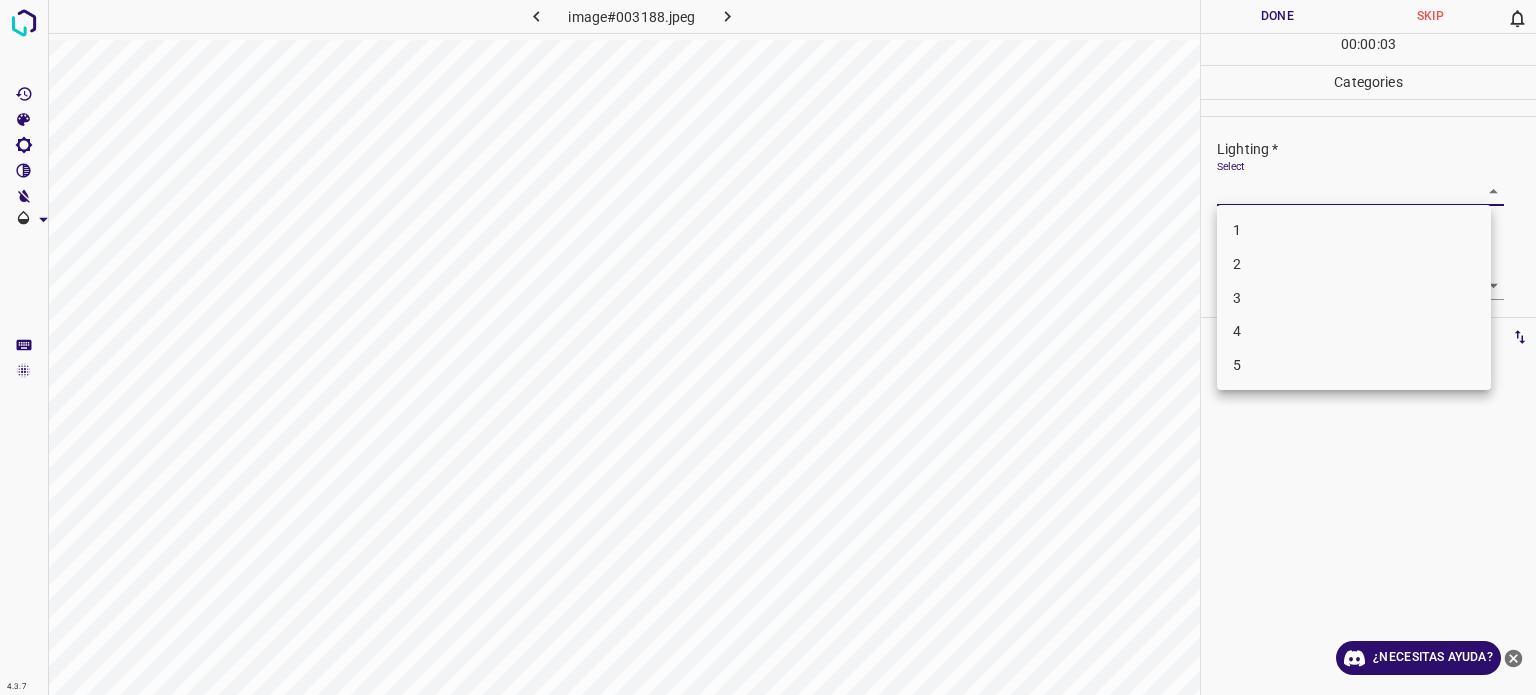 click on "3" at bounding box center [1237, 297] 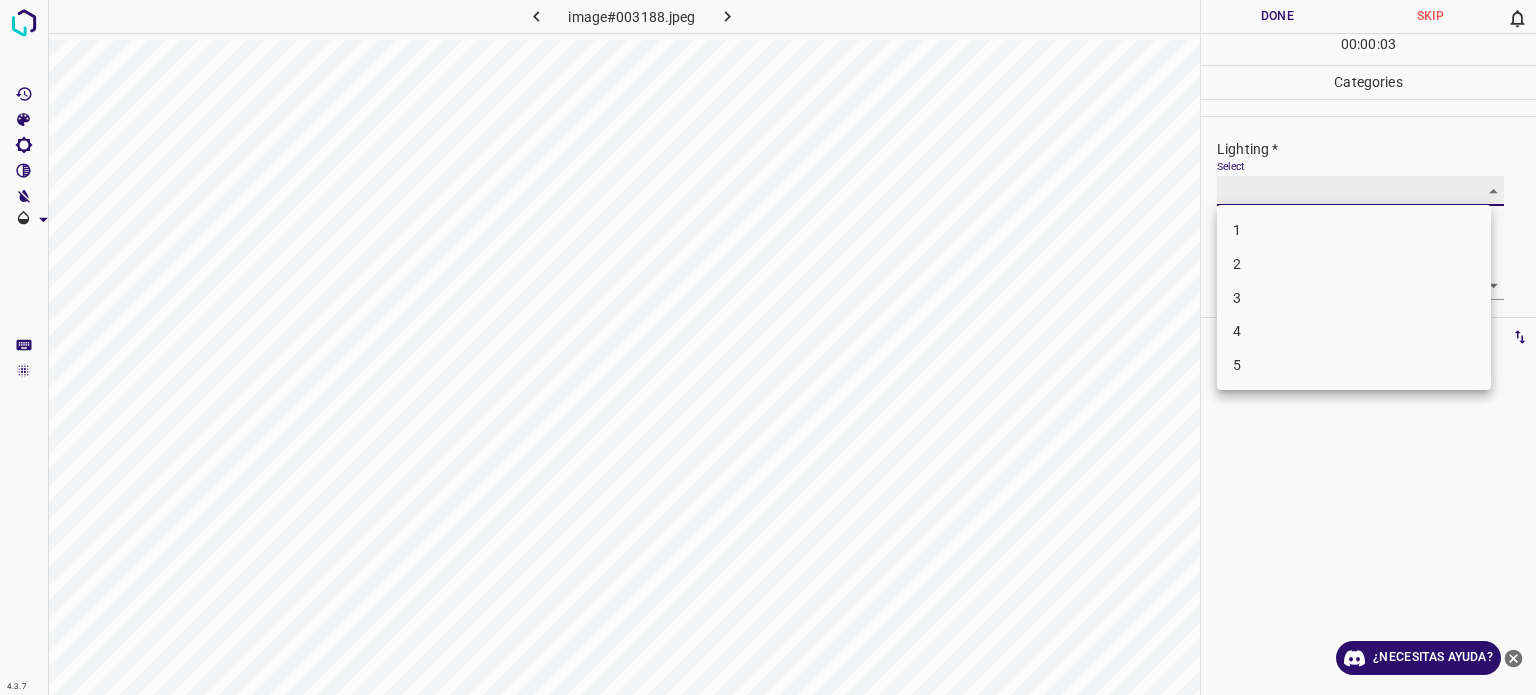 type on "3" 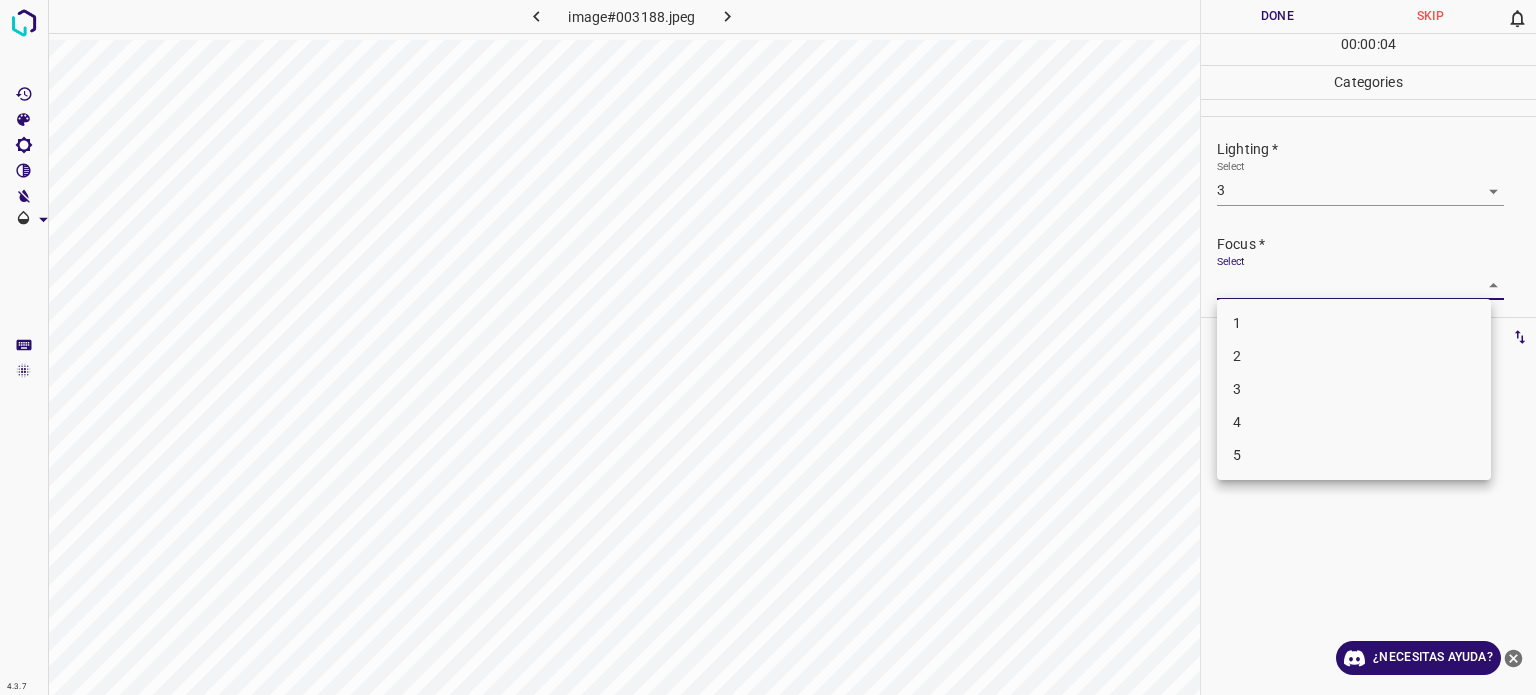 click on "4.3.7 image#003188.jpeg Done Skip 0 00   : 00   : 04   Categories Lighting *  Select 3 3 Focus *  Select ​ Overall *  Select ​ Labels   0 Categories 1 Lighting 2 Focus 3 Overall Tools Space Change between modes (Draw & Edit) I Auto labeling R Restore zoom M Zoom in N Zoom out Delete Delete selecte label Filters Z Restore filters X Saturation filter C Brightness filter V Contrast filter B Gray scale filter General O Download ¿Necesitas ayuda? Texto original Valora esta traducción Tu opinión servirá para ayudar a mejorar el Traductor de Google - Texto - Esconder - Borrar 1 2 3 4 5" at bounding box center [768, 347] 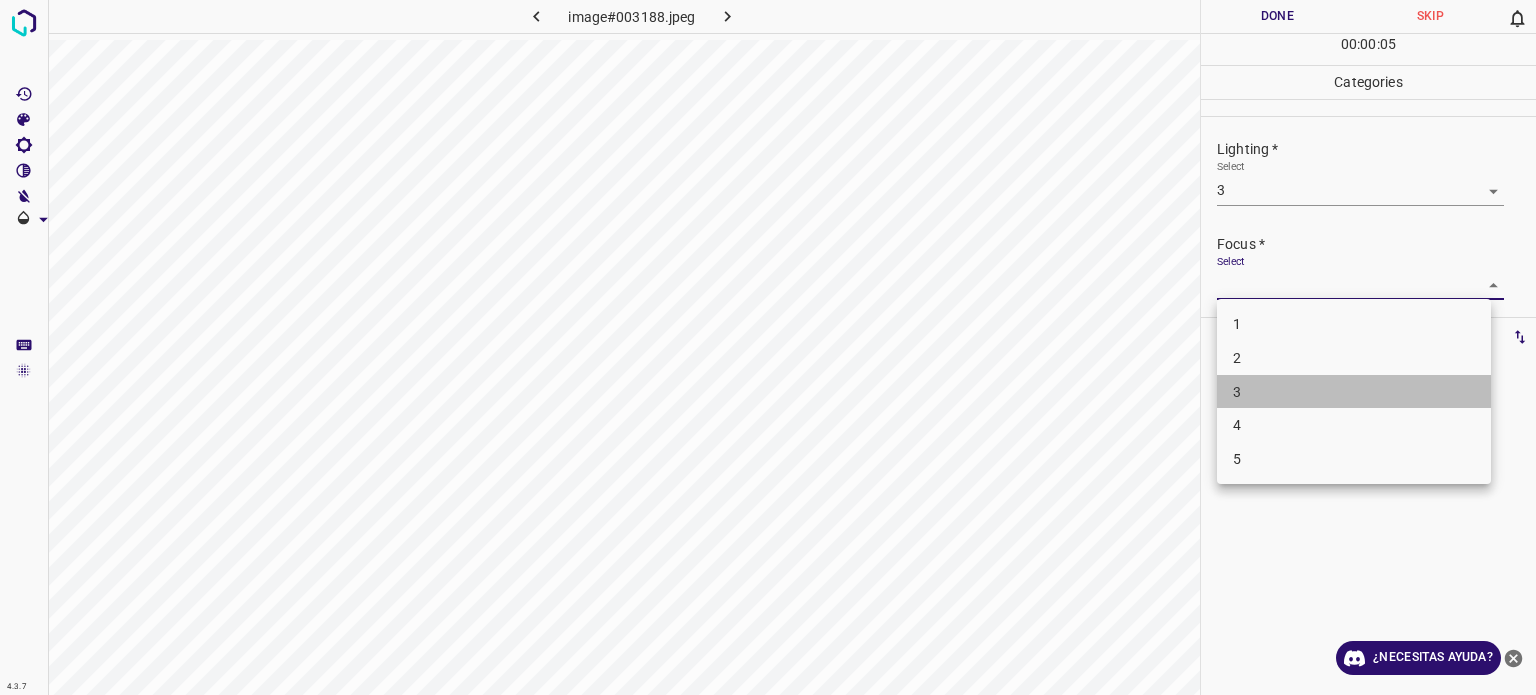 click on "3" at bounding box center (1354, 392) 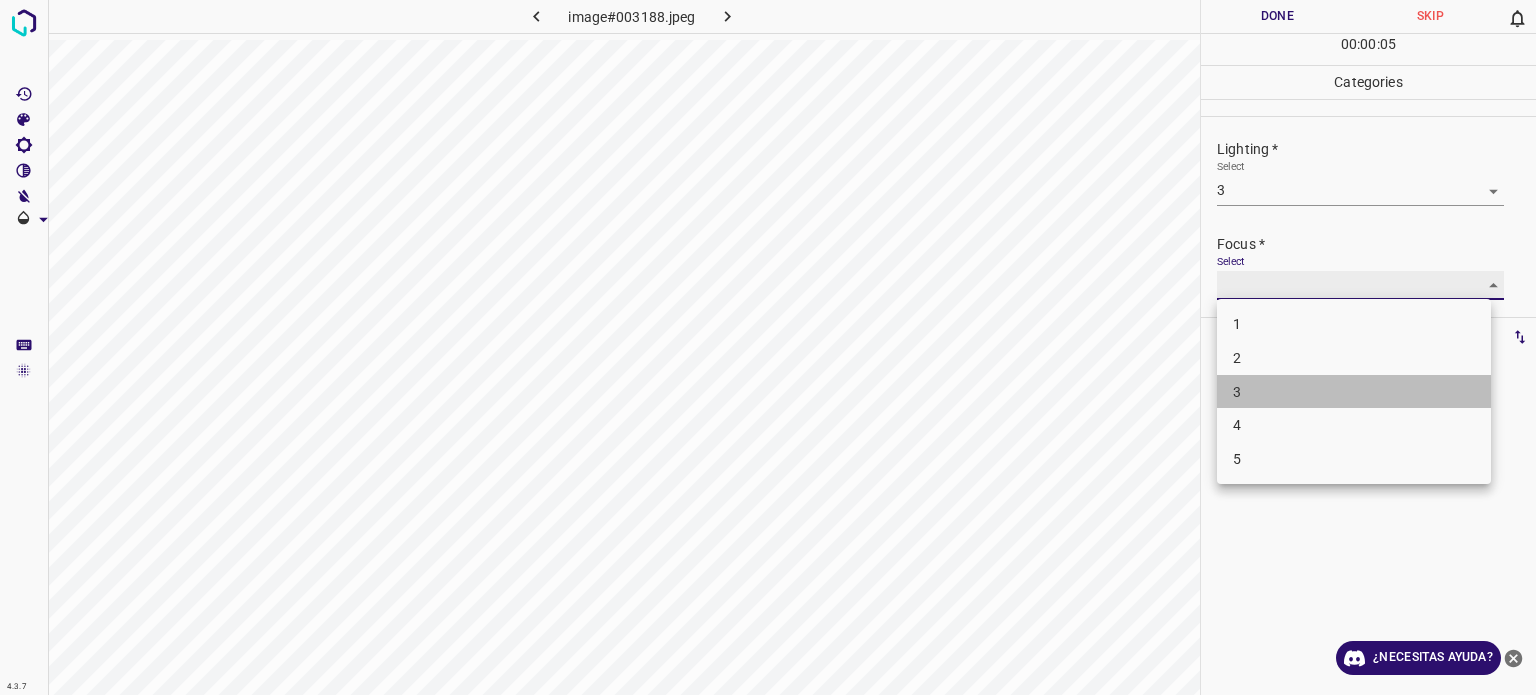 type on "3" 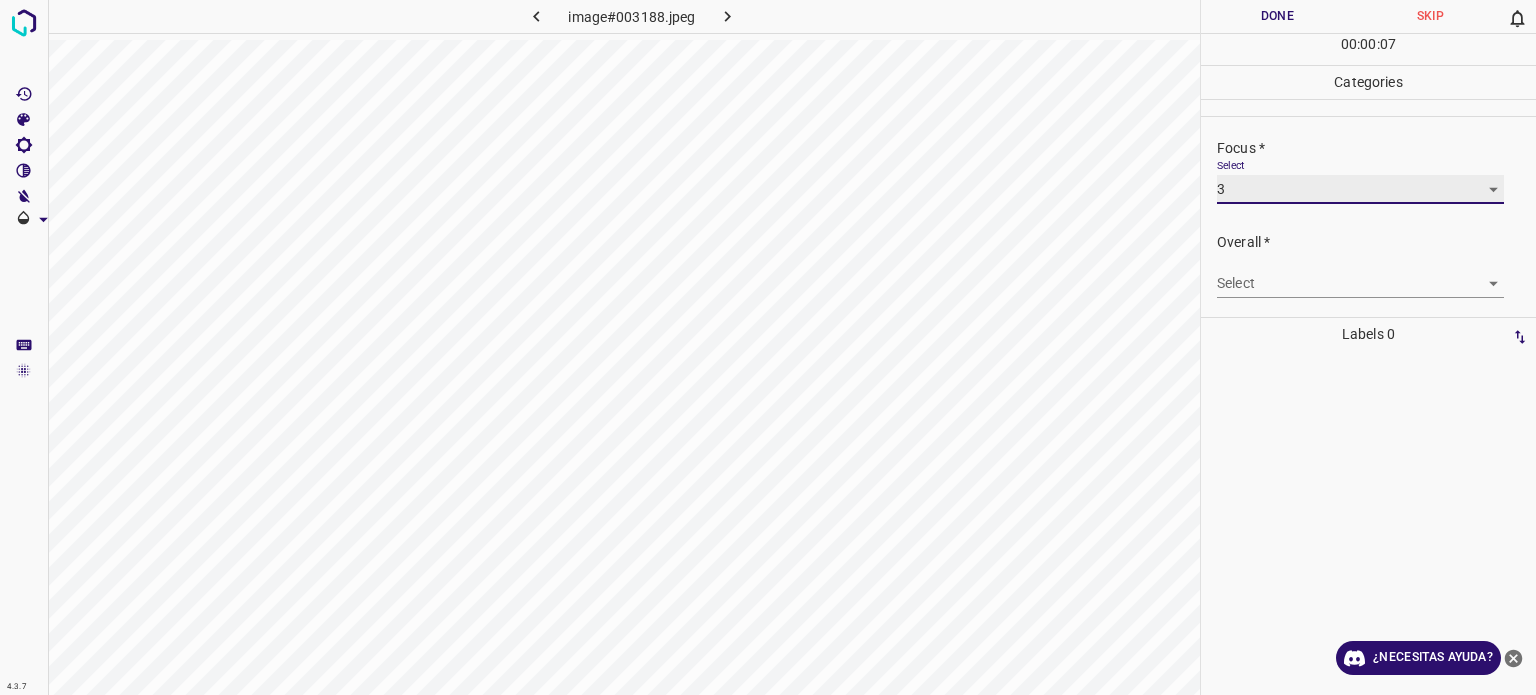 scroll, scrollTop: 98, scrollLeft: 0, axis: vertical 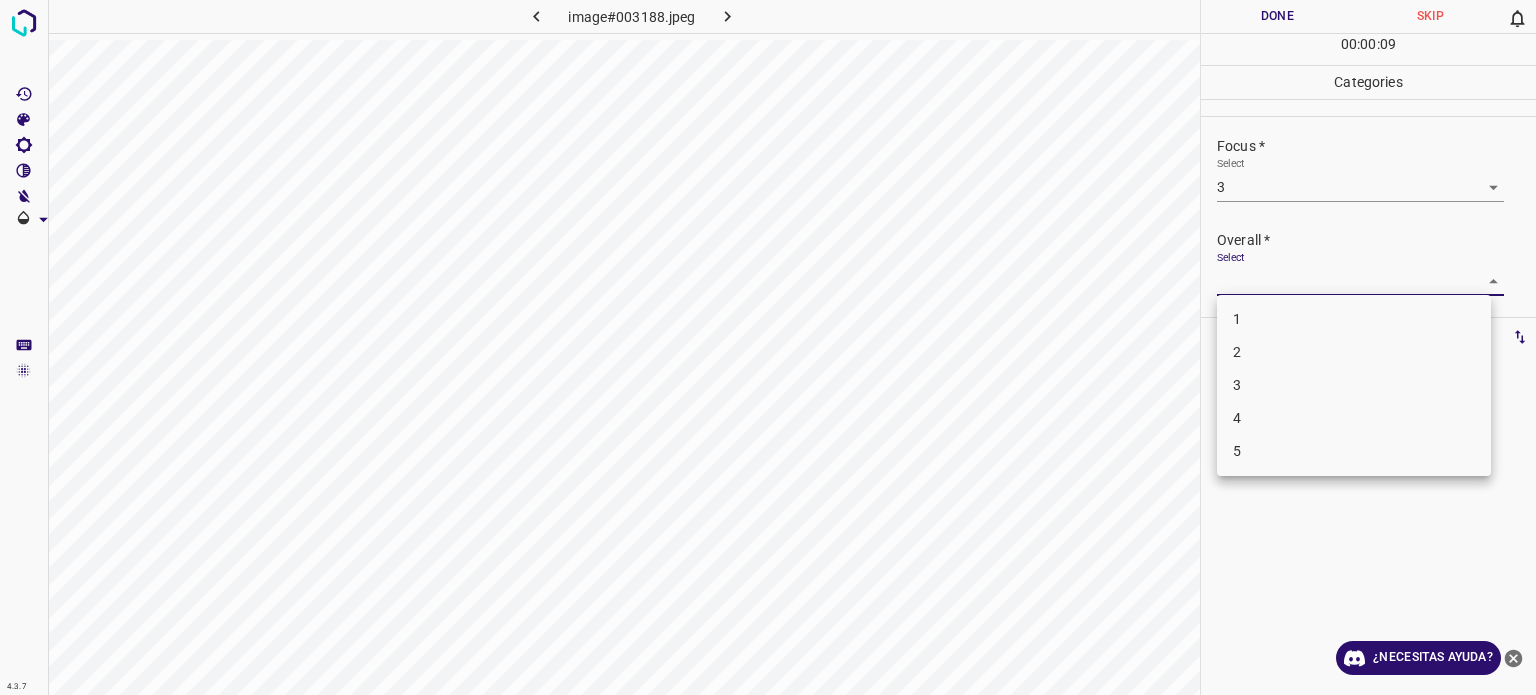 click on "4.3.7 image#003188.jpeg Done Skip 0 00   : 00   : 09   Categories Lighting *  Select 3 3 Focus *  Select 3 3 Overall *  Select ​ Labels   0 Categories 1 Lighting 2 Focus 3 Overall Tools Space Change between modes (Draw & Edit) I Auto labeling R Restore zoom M Zoom in N Zoom out Delete Delete selecte label Filters Z Restore filters X Saturation filter C Brightness filter V Contrast filter B Gray scale filter General O Download ¿Necesitas ayuda? Texto original Valora esta traducción Tu opinión servirá para ayudar a mejorar el Traductor de Google - Texto - Esconder - Borrar 1 2 3 4 5" at bounding box center (768, 347) 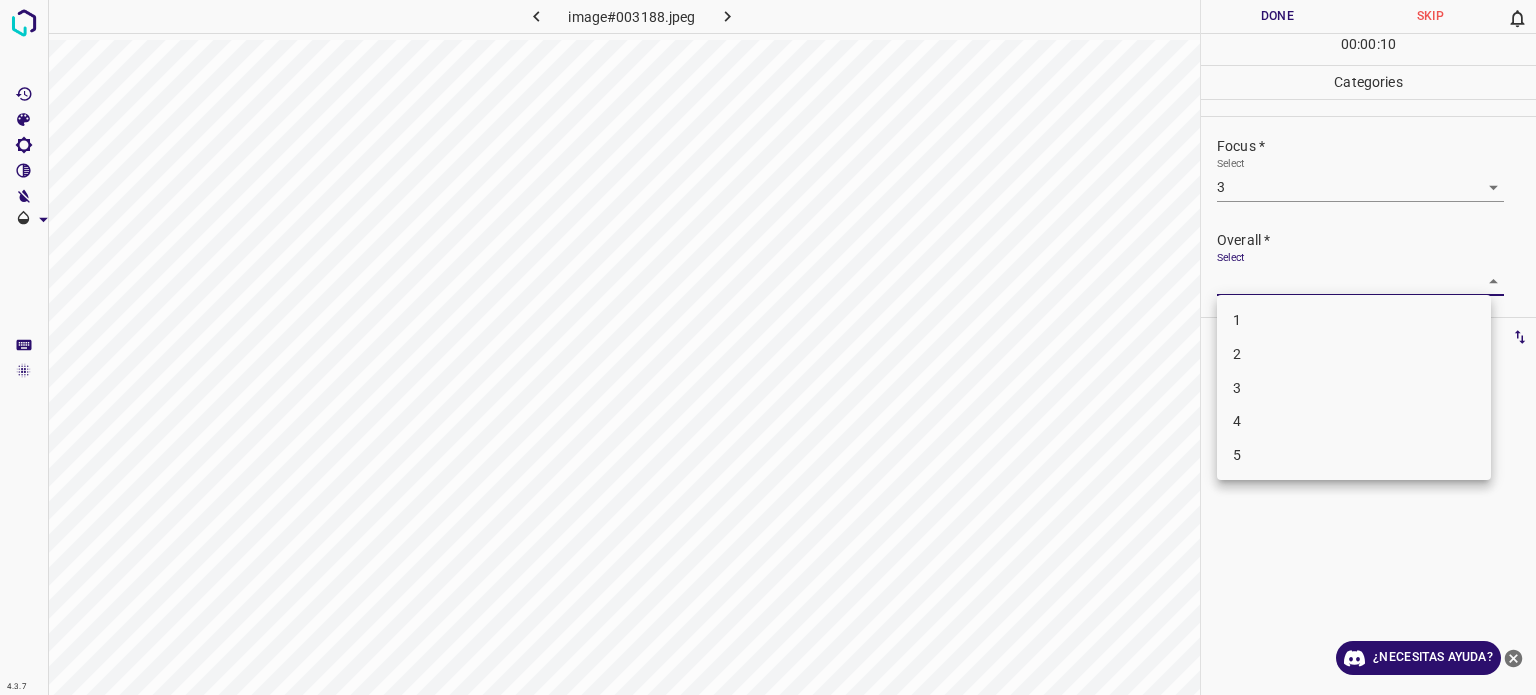 click on "3" at bounding box center (1237, 387) 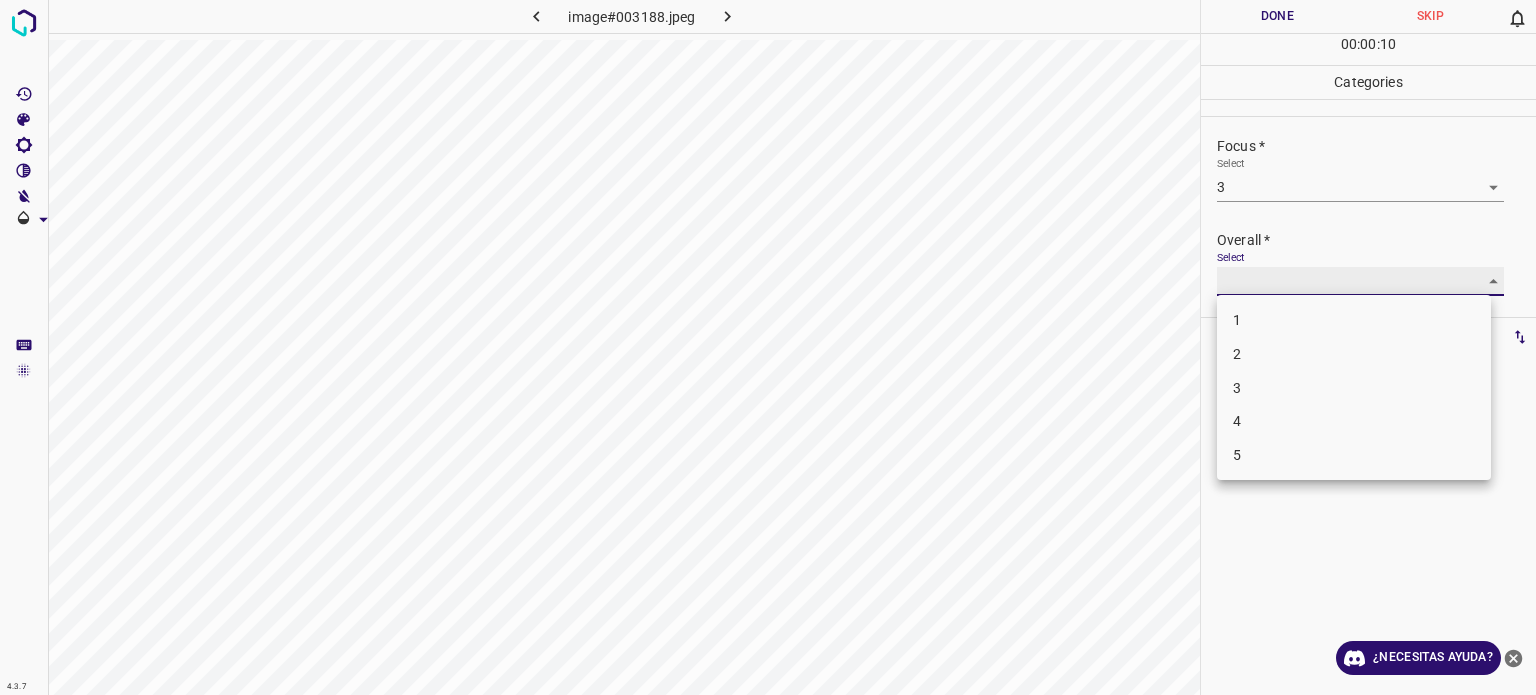 type on "3" 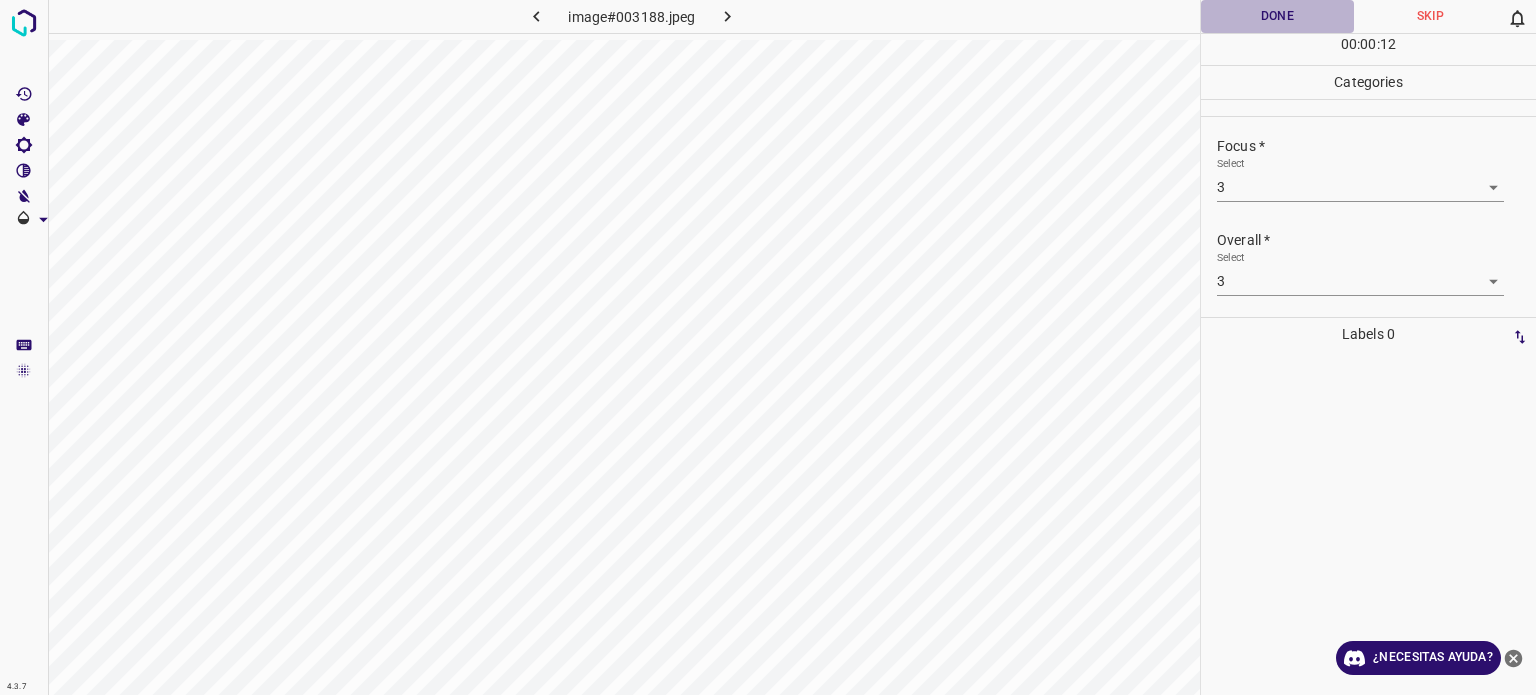click on "Done" at bounding box center (1277, 16) 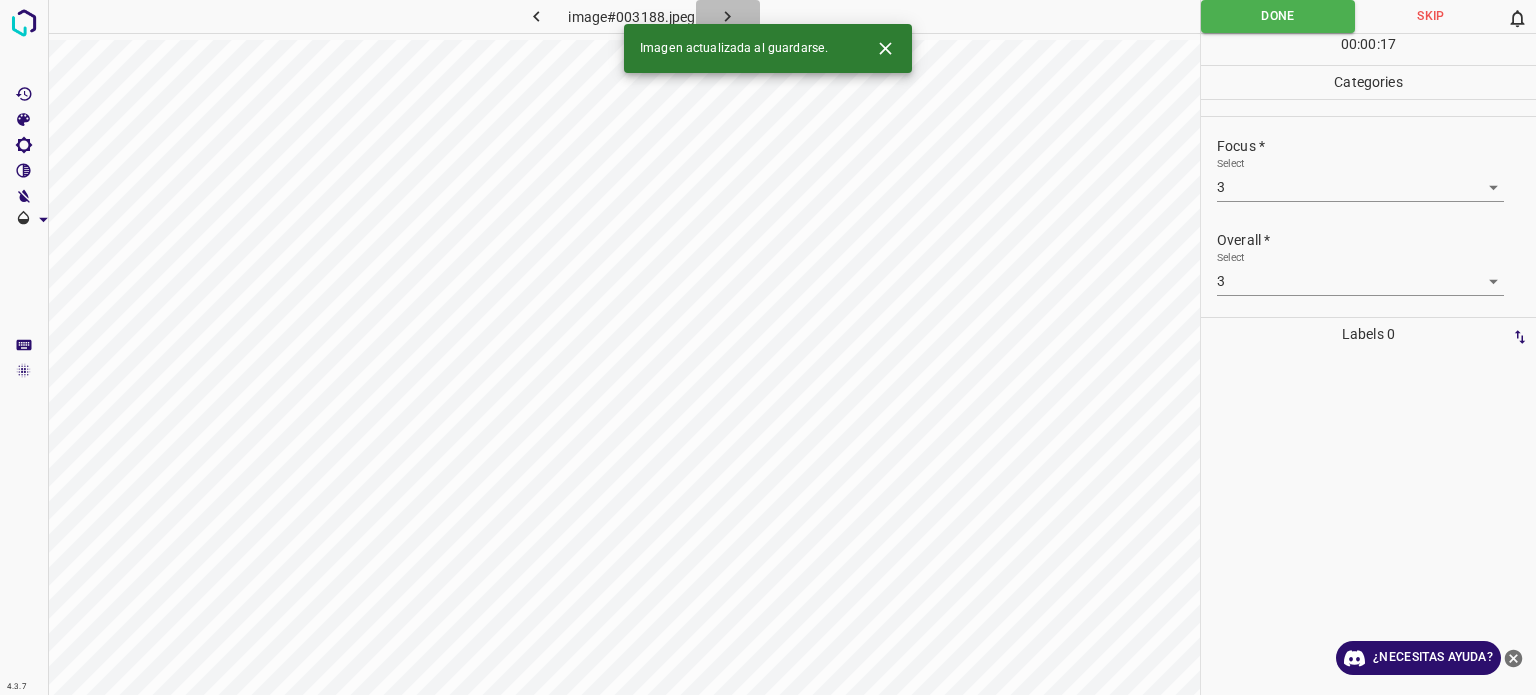 click 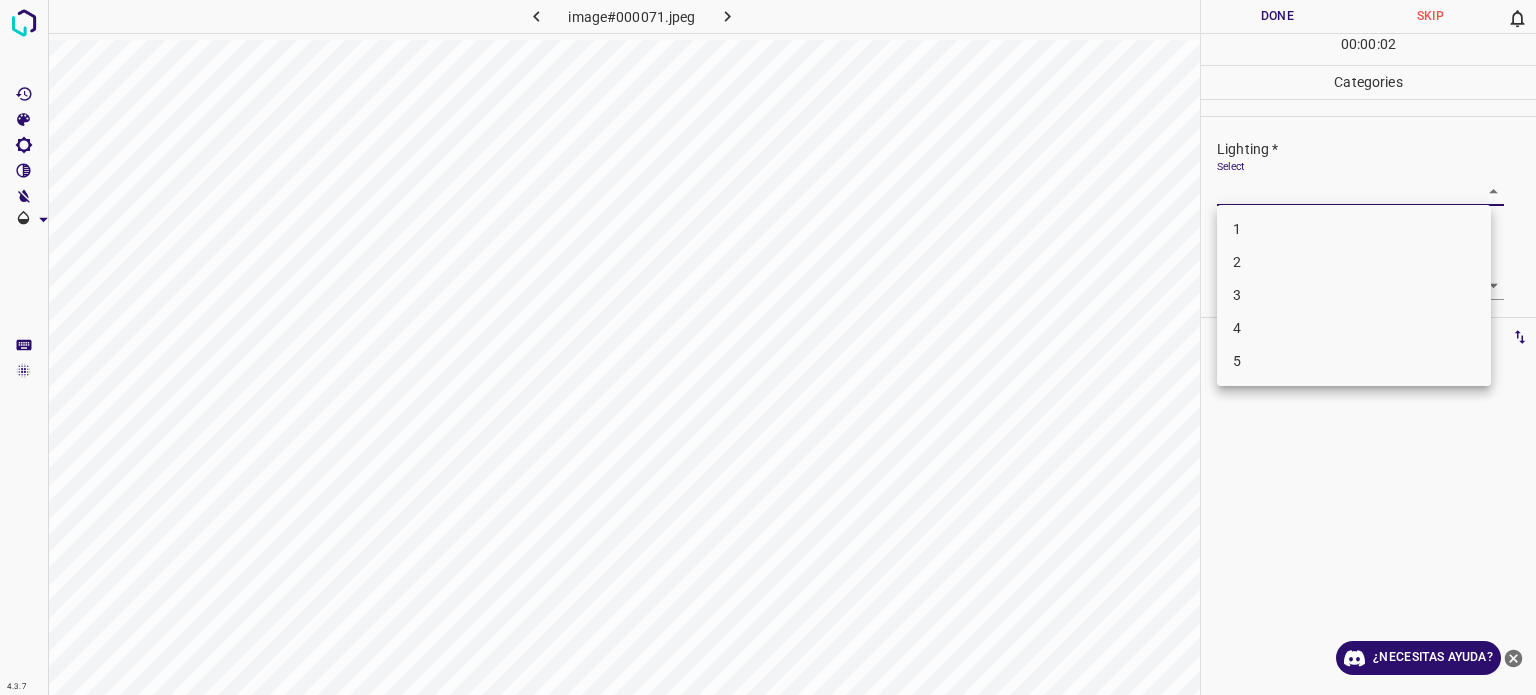 click on "4.3.7 image#000071.jpeg Done Skip 0 00   : 00   : 02   Categories Lighting *  Select ​ Focus *  Select ​ Overall *  Select ​ Labels   0 Categories 1 Lighting 2 Focus 3 Overall Tools Space Change between modes (Draw & Edit) I Auto labeling R Restore zoom M Zoom in N Zoom out Delete Delete selecte label Filters Z Restore filters X Saturation filter C Brightness filter V Contrast filter B Gray scale filter General O Download ¿Necesitas ayuda? Texto original Valora esta traducción Tu opinión servirá para ayudar a mejorar el Traductor de Google - Texto - Esconder - Borrar 1 2 3 4 5" at bounding box center [768, 347] 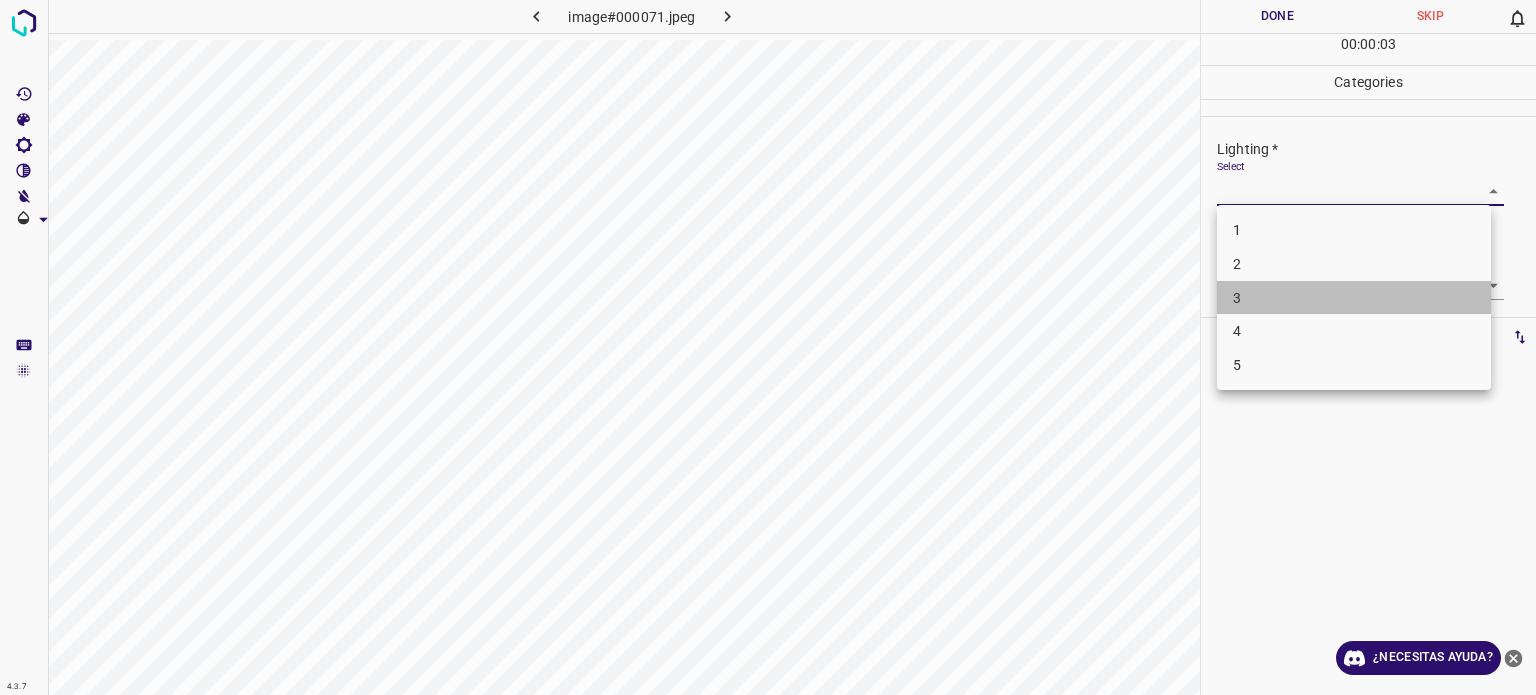 click on "3" at bounding box center (1354, 298) 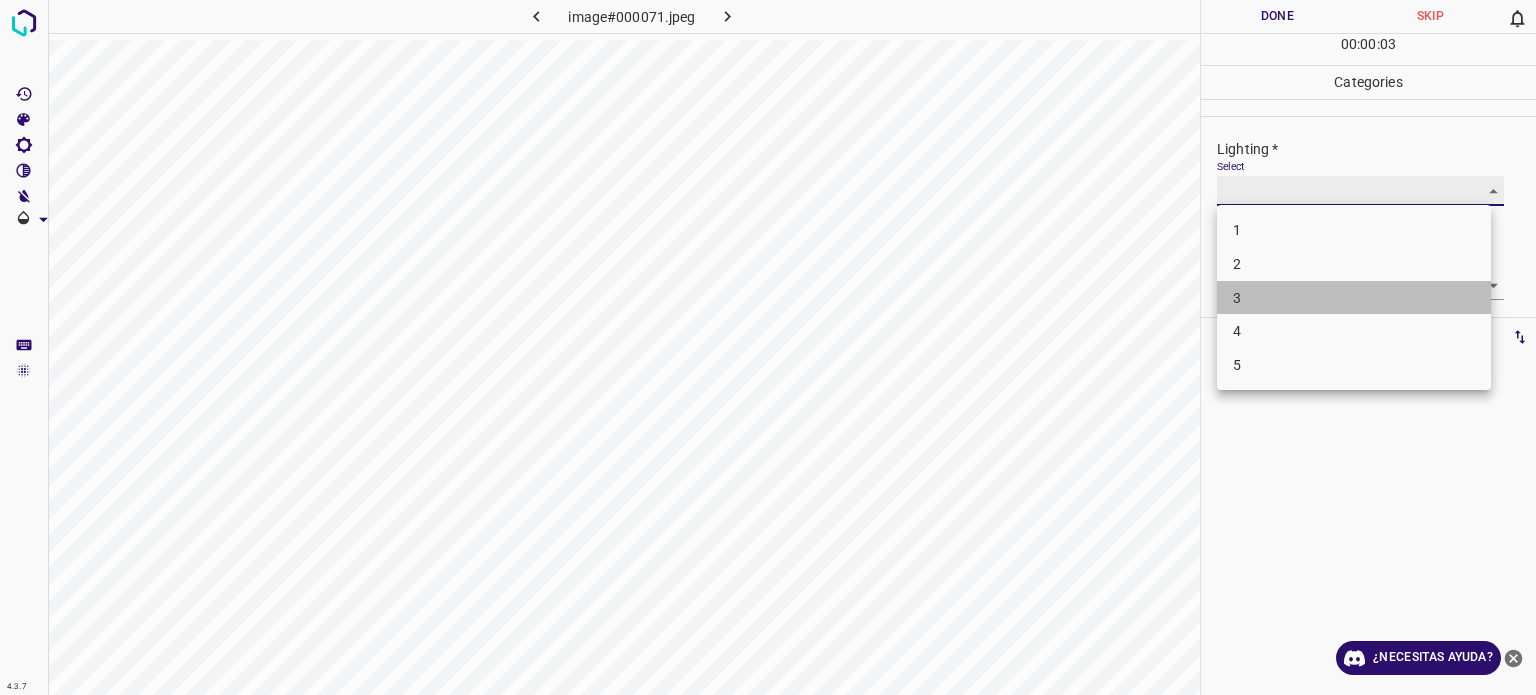 type on "3" 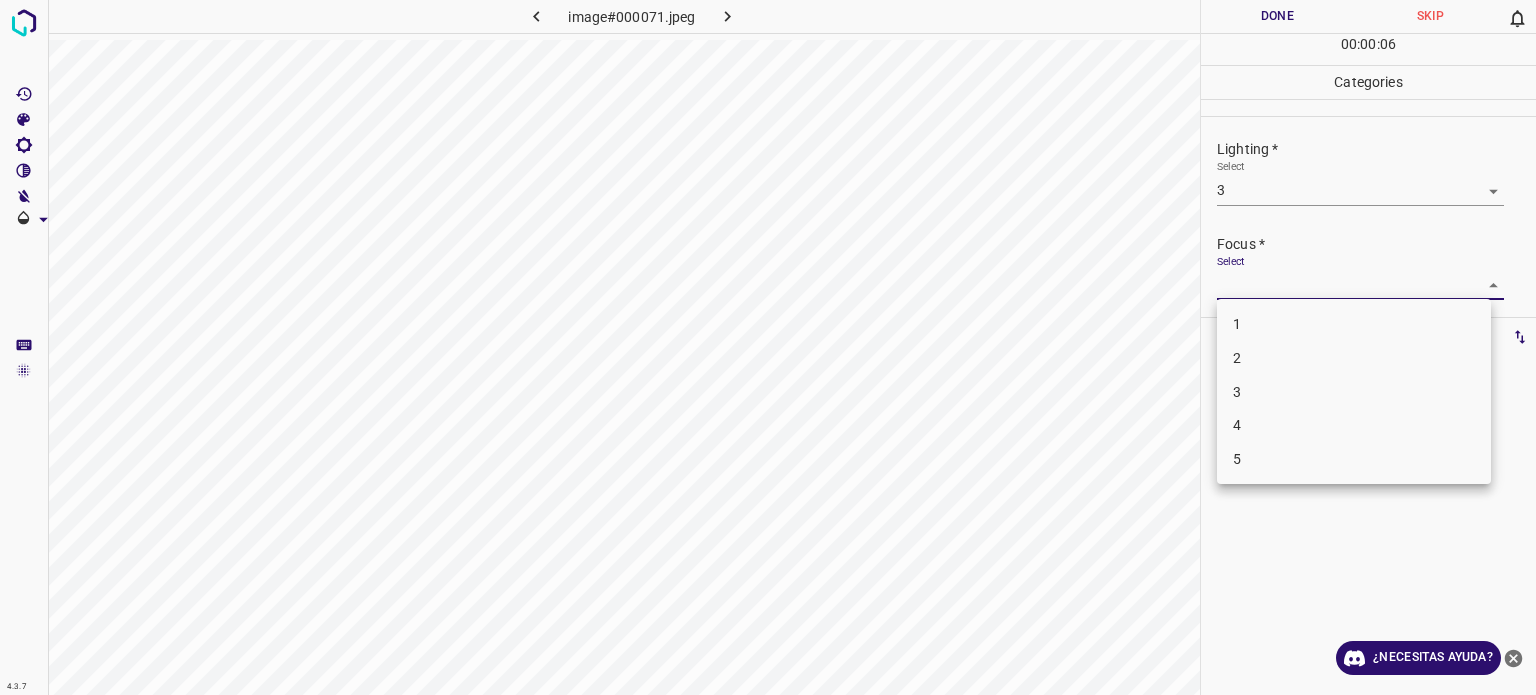 drag, startPoint x: 1237, startPoint y: 291, endPoint x: 1242, endPoint y: 385, distance: 94.13288 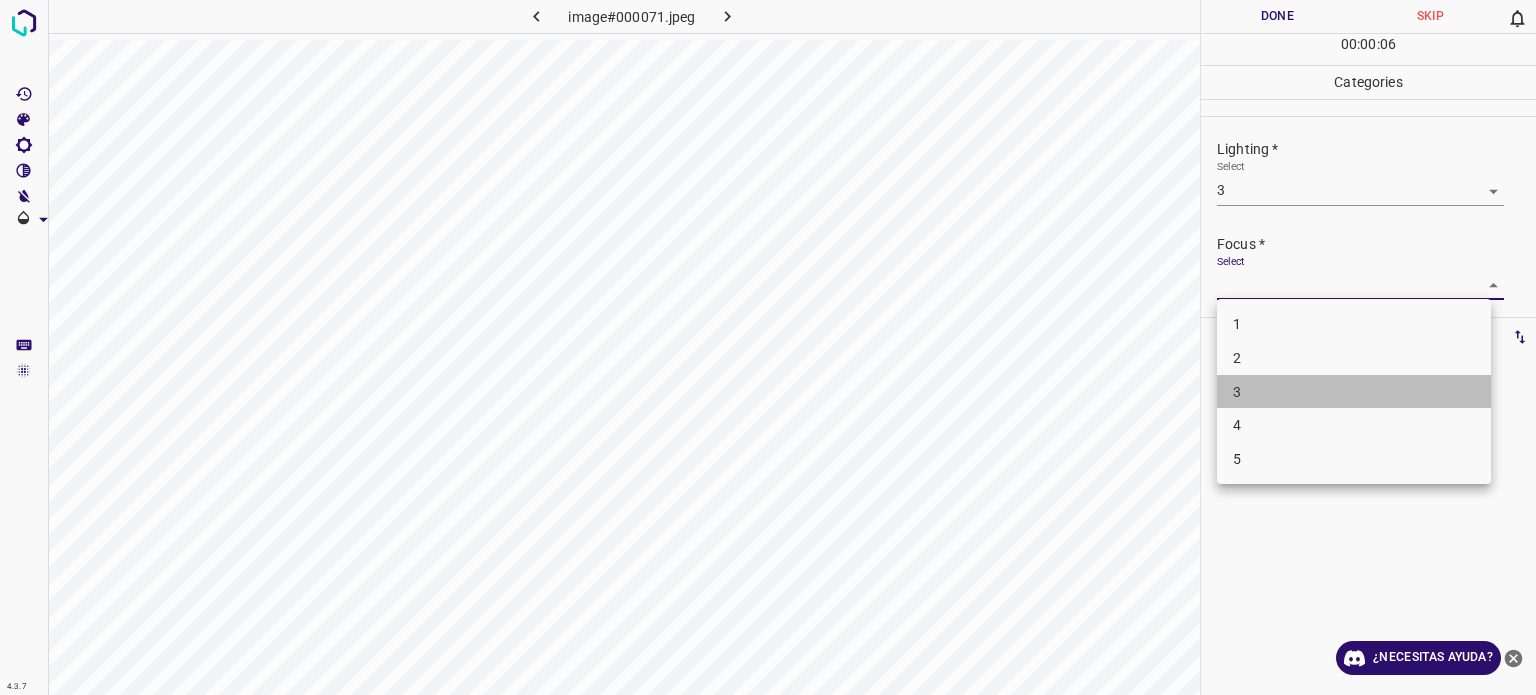 click on "3" at bounding box center (1354, 392) 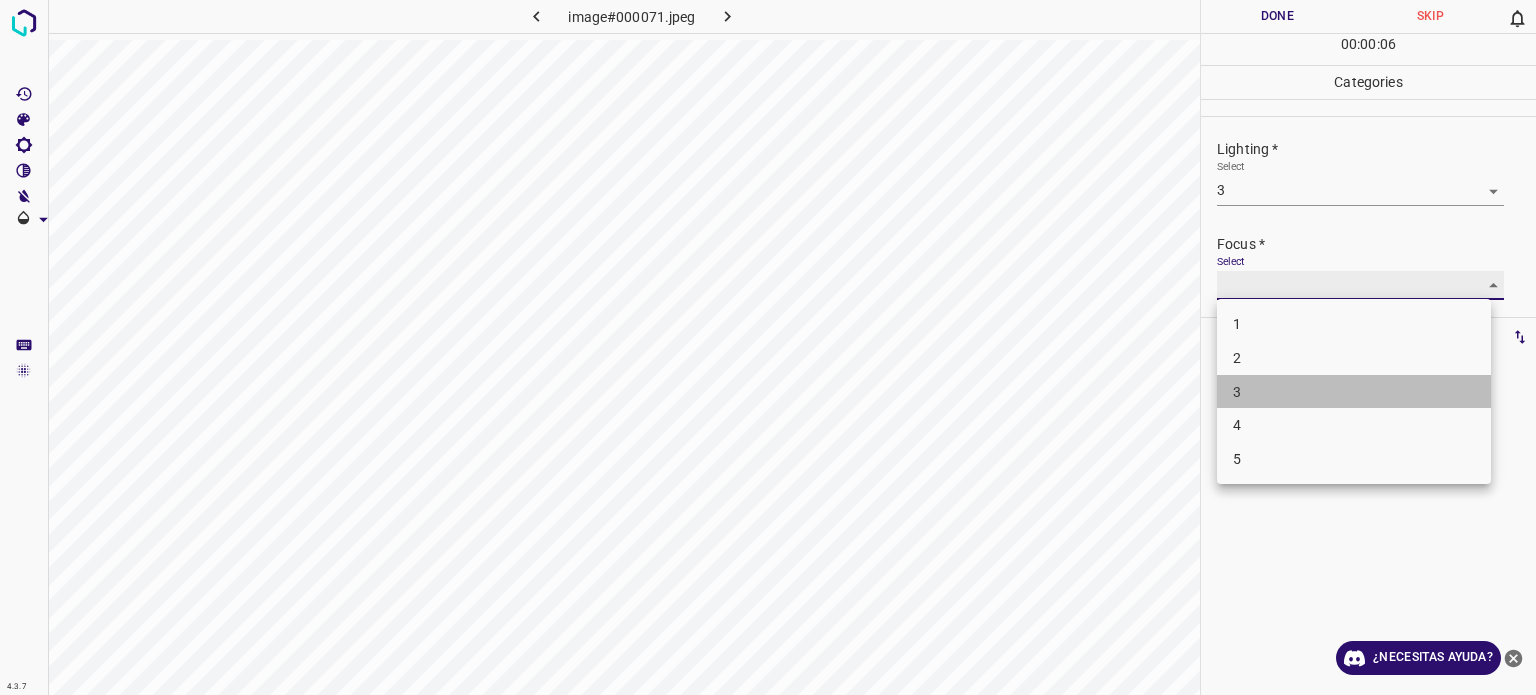 type on "3" 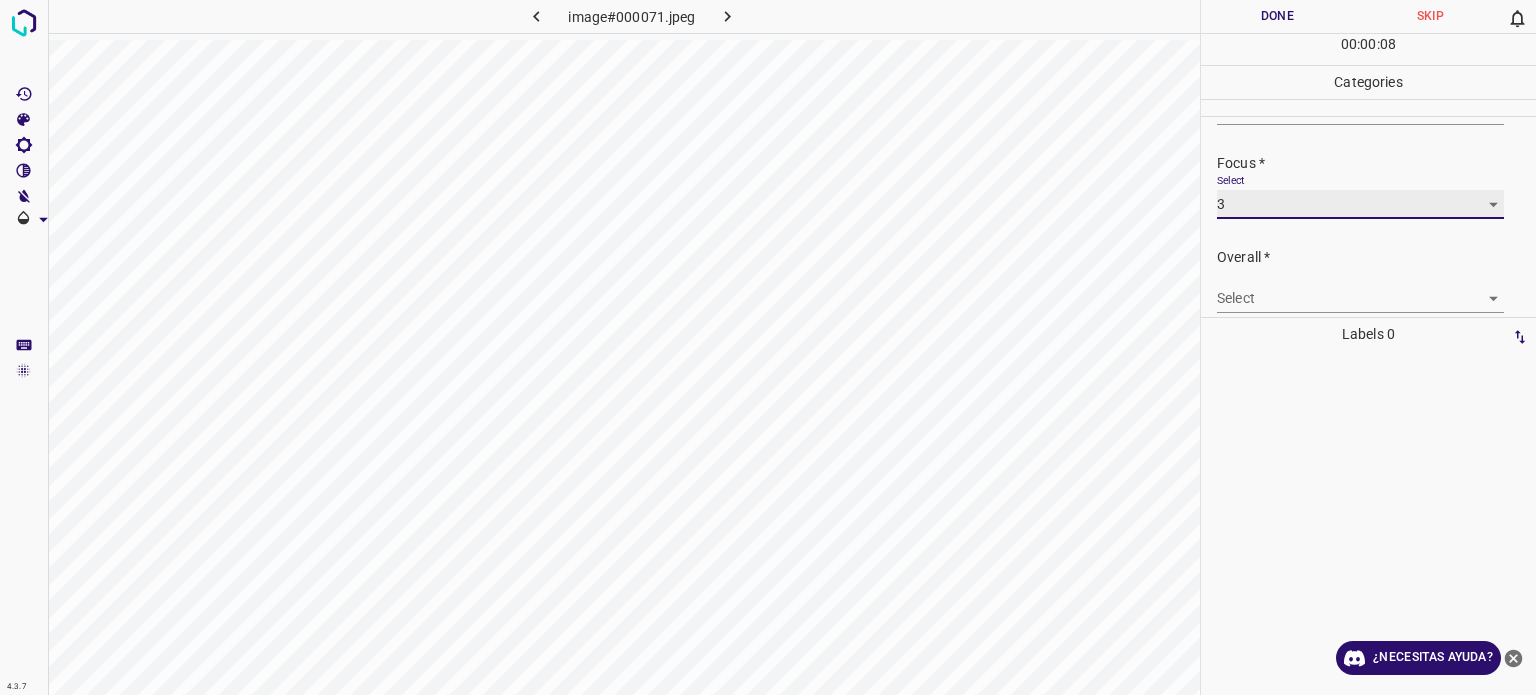 scroll, scrollTop: 98, scrollLeft: 0, axis: vertical 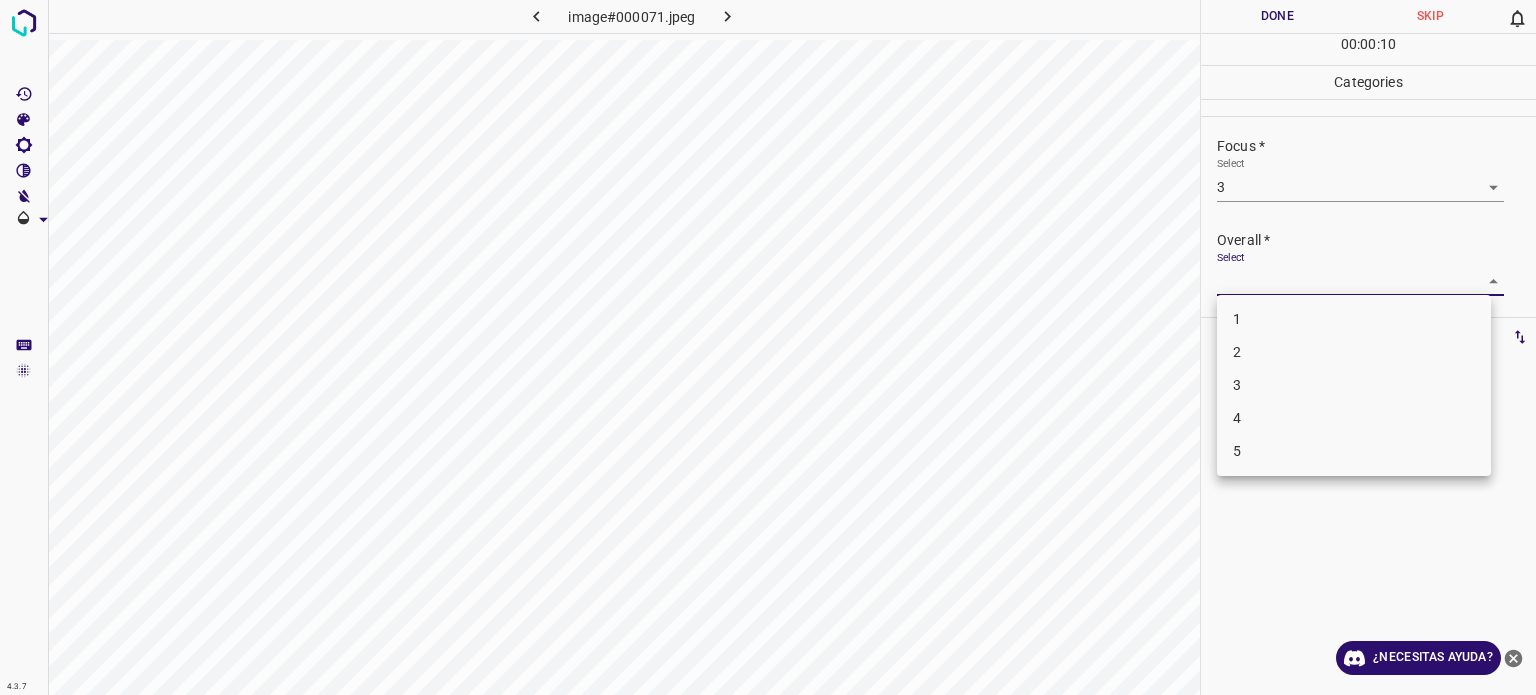 click on "4.3.7 image#000071.jpeg Done Skip 0 00   : 00   : 10   Categories Lighting *  Select 3 3 Focus *  Select 3 3 Overall *  Select ​ Labels   0 Categories 1 Lighting 2 Focus 3 Overall Tools Space Change between modes (Draw & Edit) I Auto labeling R Restore zoom M Zoom in N Zoom out Delete Delete selecte label Filters Z Restore filters X Saturation filter C Brightness filter V Contrast filter B Gray scale filter General O Download ¿Necesitas ayuda? Texto original Valora esta traducción Tu opinión servirá para ayudar a mejorar el Traductor de Google - Texto - Esconder - Borrar 1 2 3 4 5" at bounding box center (768, 347) 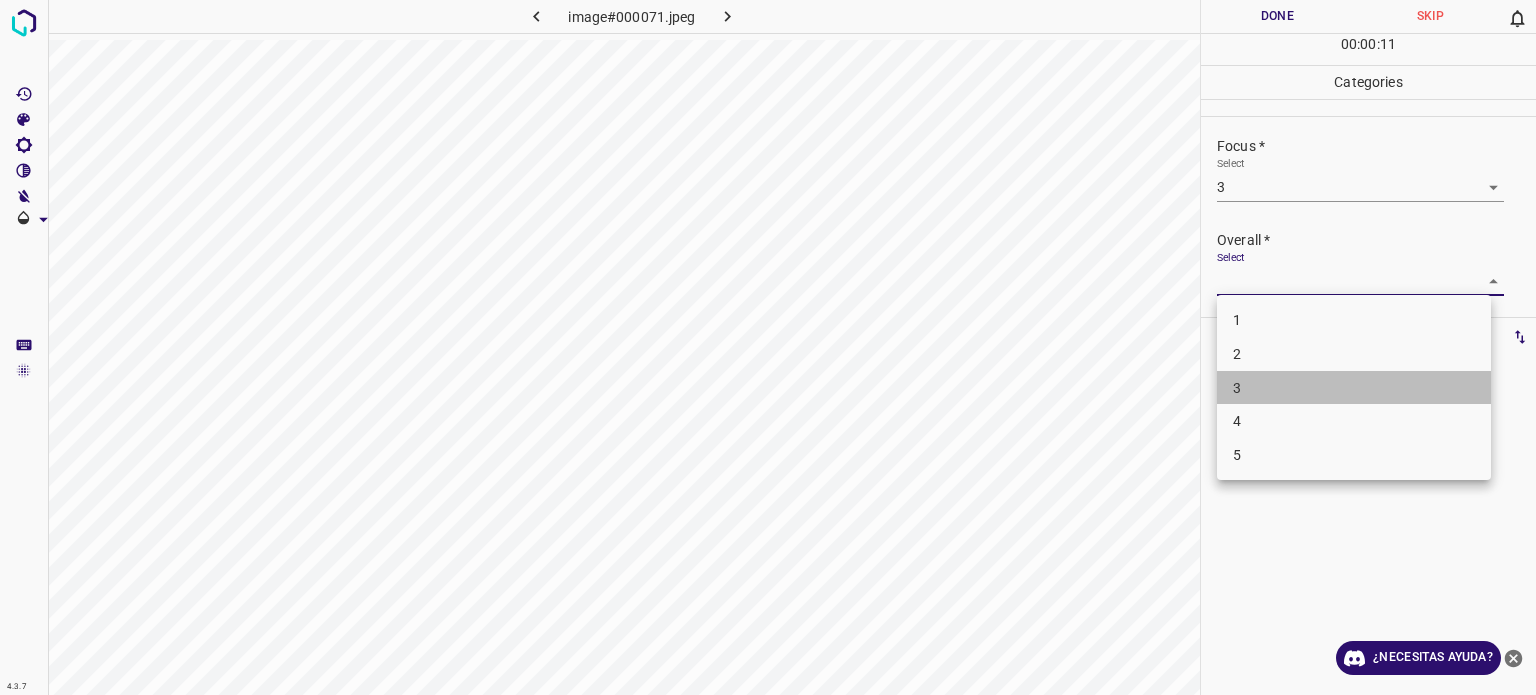 click on "3" at bounding box center (1354, 388) 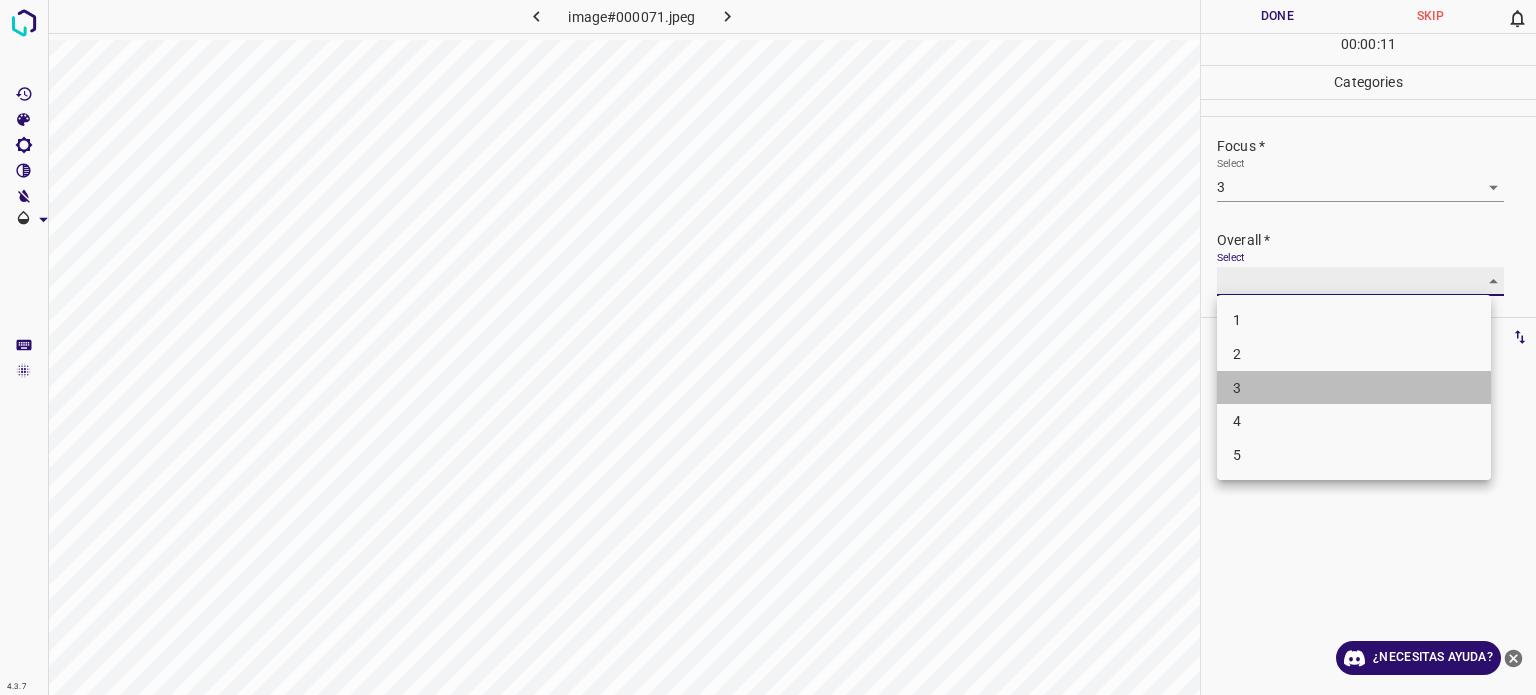 type on "3" 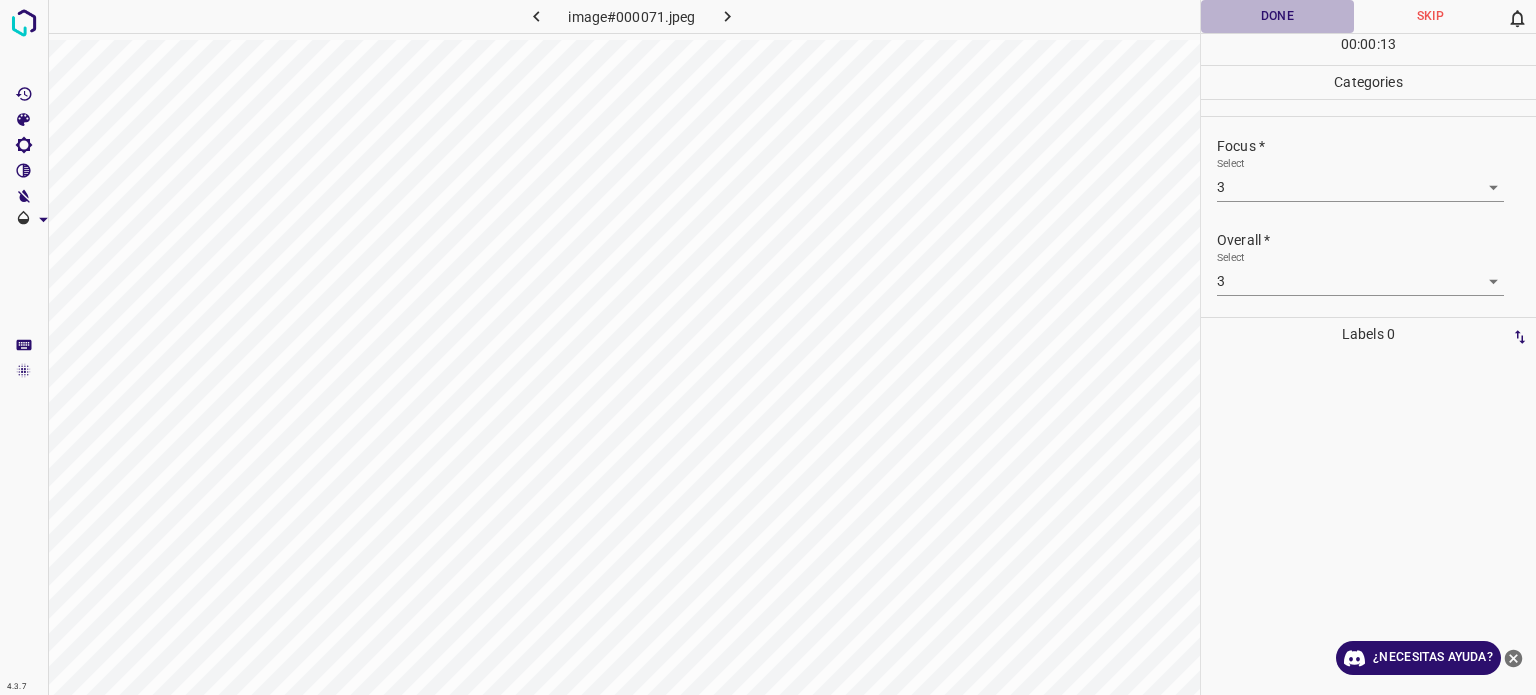 click on "Done" at bounding box center [1277, 16] 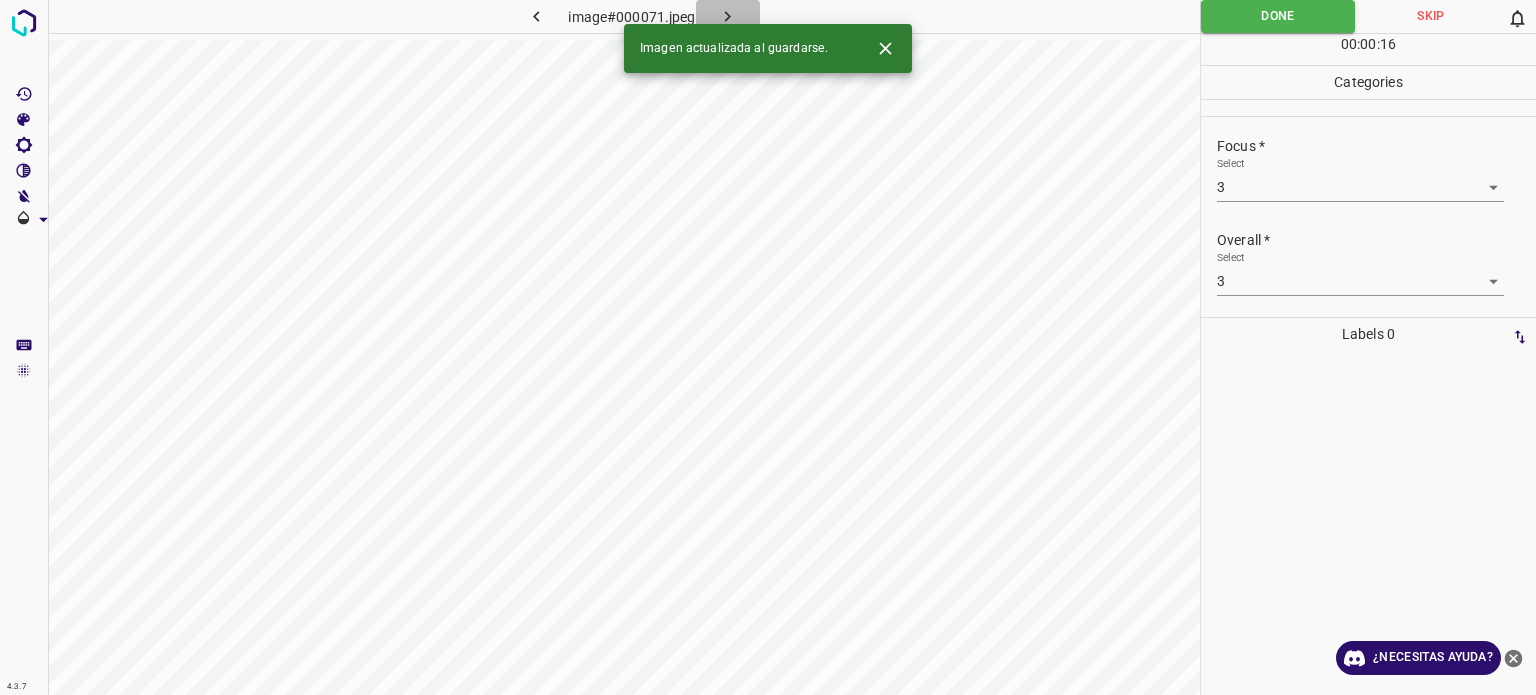 click 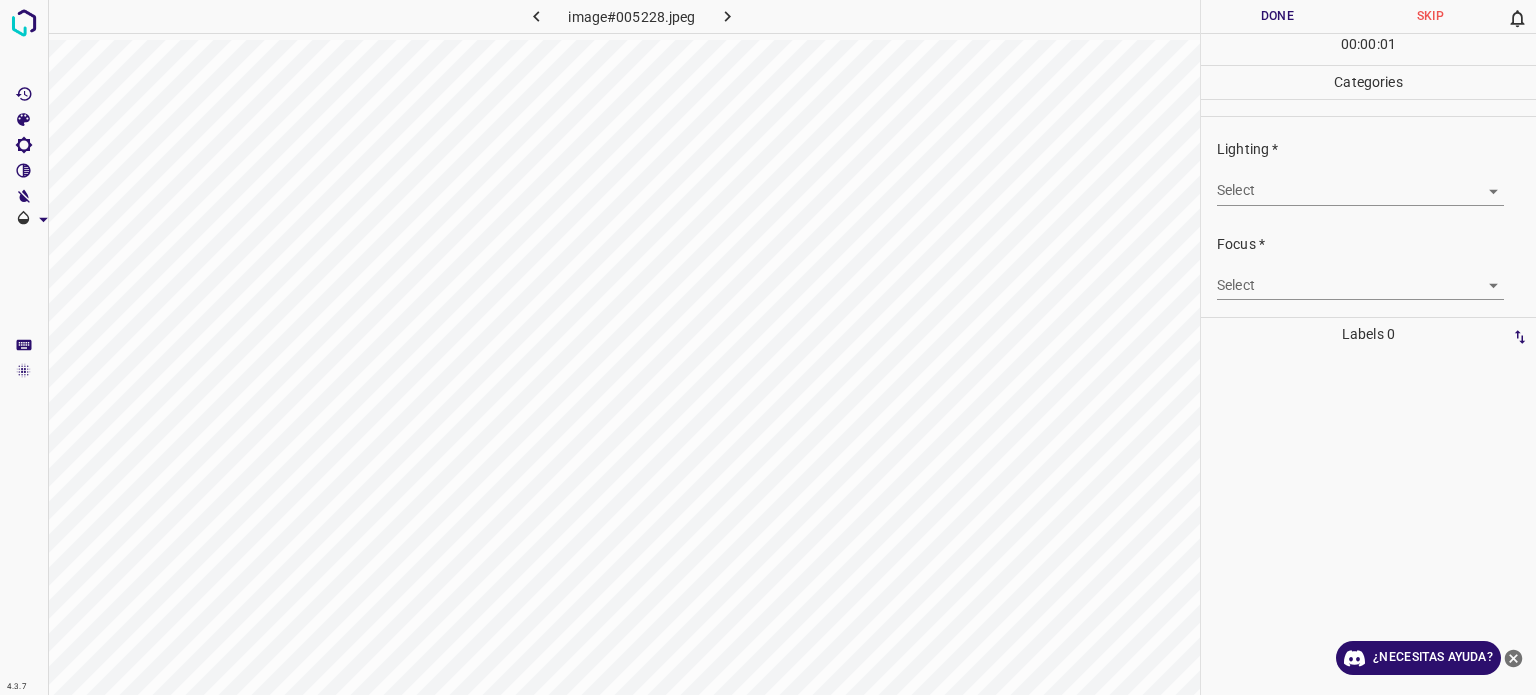 click on "4.3.7 image#005228.jpeg Done Skip 0 00   : 00   : 01   Categories Lighting *  Select ​ Focus *  Select ​ Overall *  Select ​ Labels   0 Categories 1 Lighting 2 Focus 3 Overall Tools Space Change between modes (Draw & Edit) I Auto labeling R Restore zoom M Zoom in N Zoom out Delete Delete selecte label Filters Z Restore filters X Saturation filter C Brightness filter V Contrast filter B Gray scale filter General O Download ¿Necesitas ayuda? Texto original Valora esta traducción Tu opinión servirá para ayudar a mejorar el Traductor de Google - Texto - Esconder - Borrar" at bounding box center [768, 347] 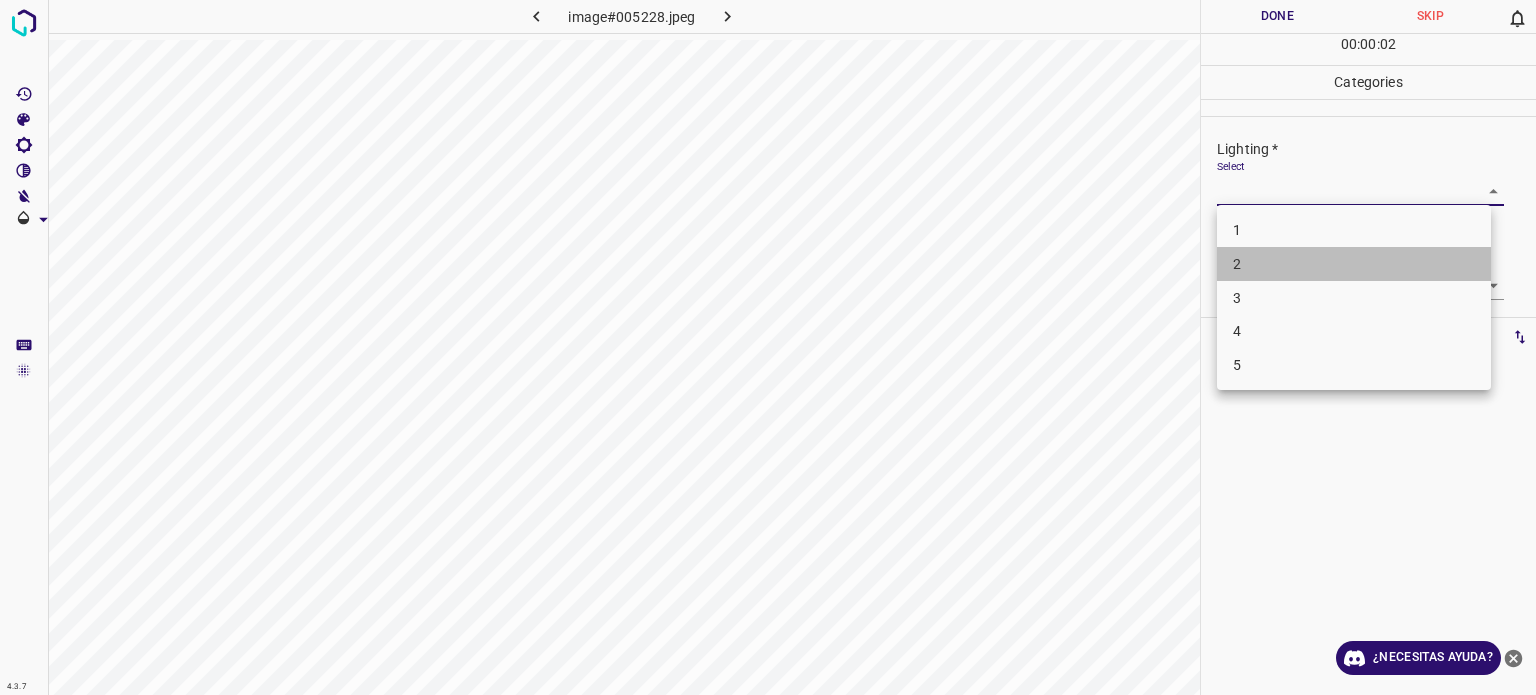 click on "2" at bounding box center (1354, 264) 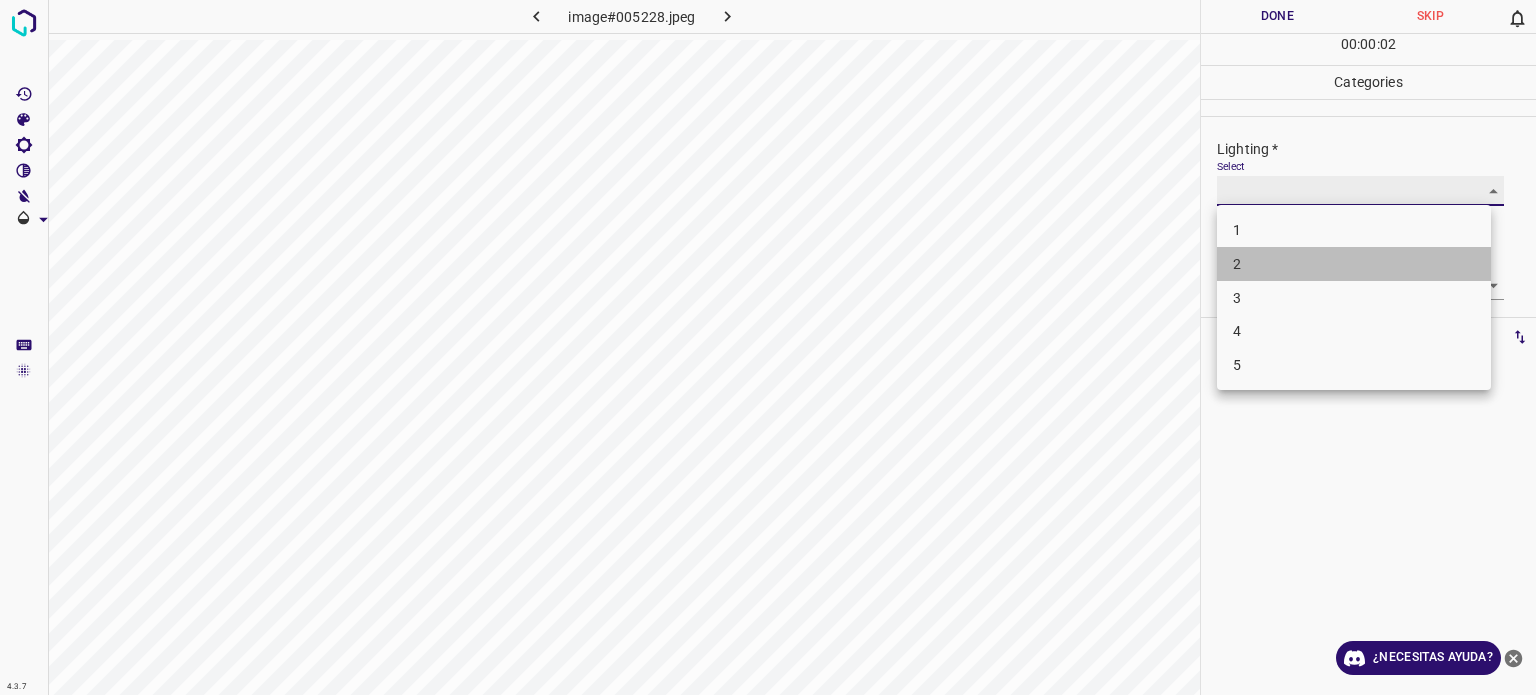 type on "2" 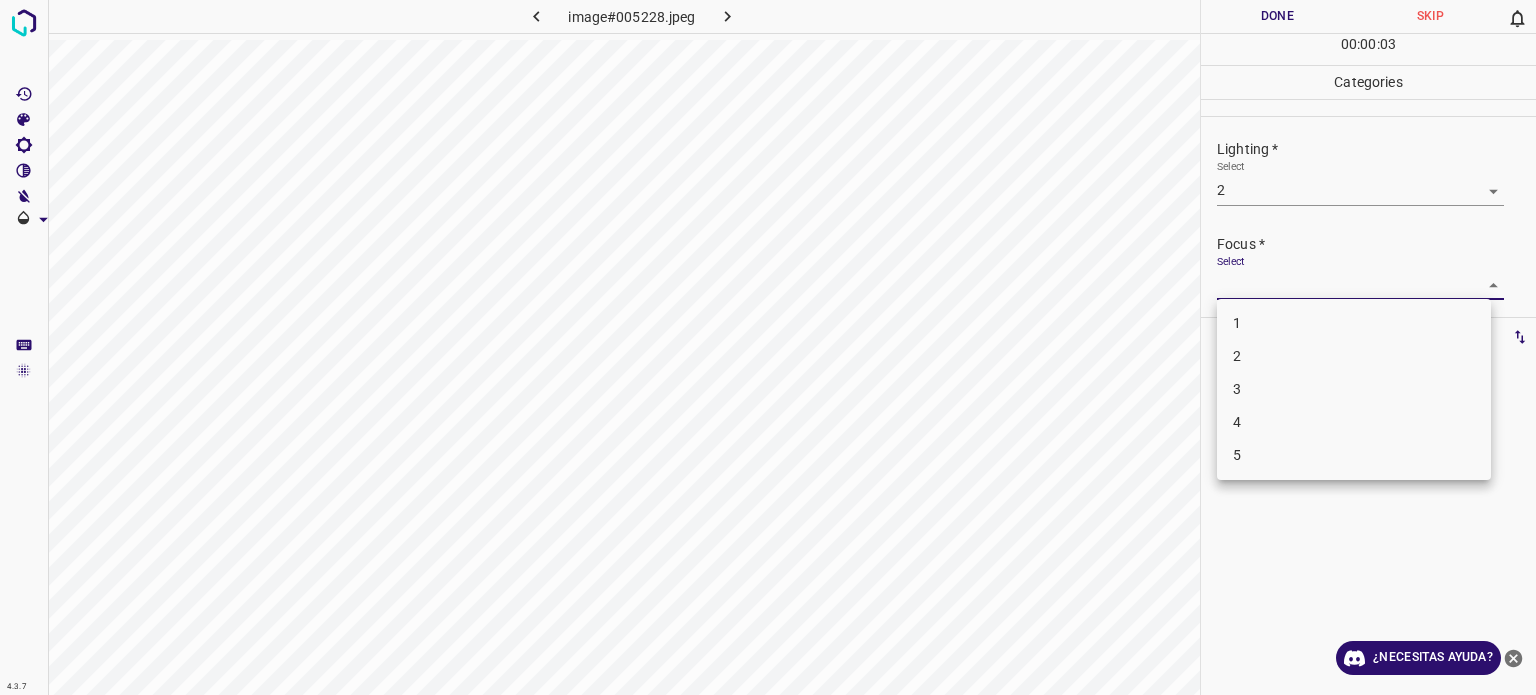 click on "4.3.7 image#005228.jpeg Done Skip 0 00   : 00   : 03   Categories Lighting *  Select 2 2 Focus *  Select ​ Overall *  Select ​ Labels   0 Categories 1 Lighting 2 Focus 3 Overall Tools Space Change between modes (Draw & Edit) I Auto labeling R Restore zoom M Zoom in N Zoom out Delete Delete selecte label Filters Z Restore filters X Saturation filter C Brightness filter V Contrast filter B Gray scale filter General O Download ¿Necesitas ayuda? Texto original Valora esta traducción Tu opinión servirá para ayudar a mejorar el Traductor de Google - Texto - Esconder - Borrar 1 2 3 4 5" at bounding box center (768, 347) 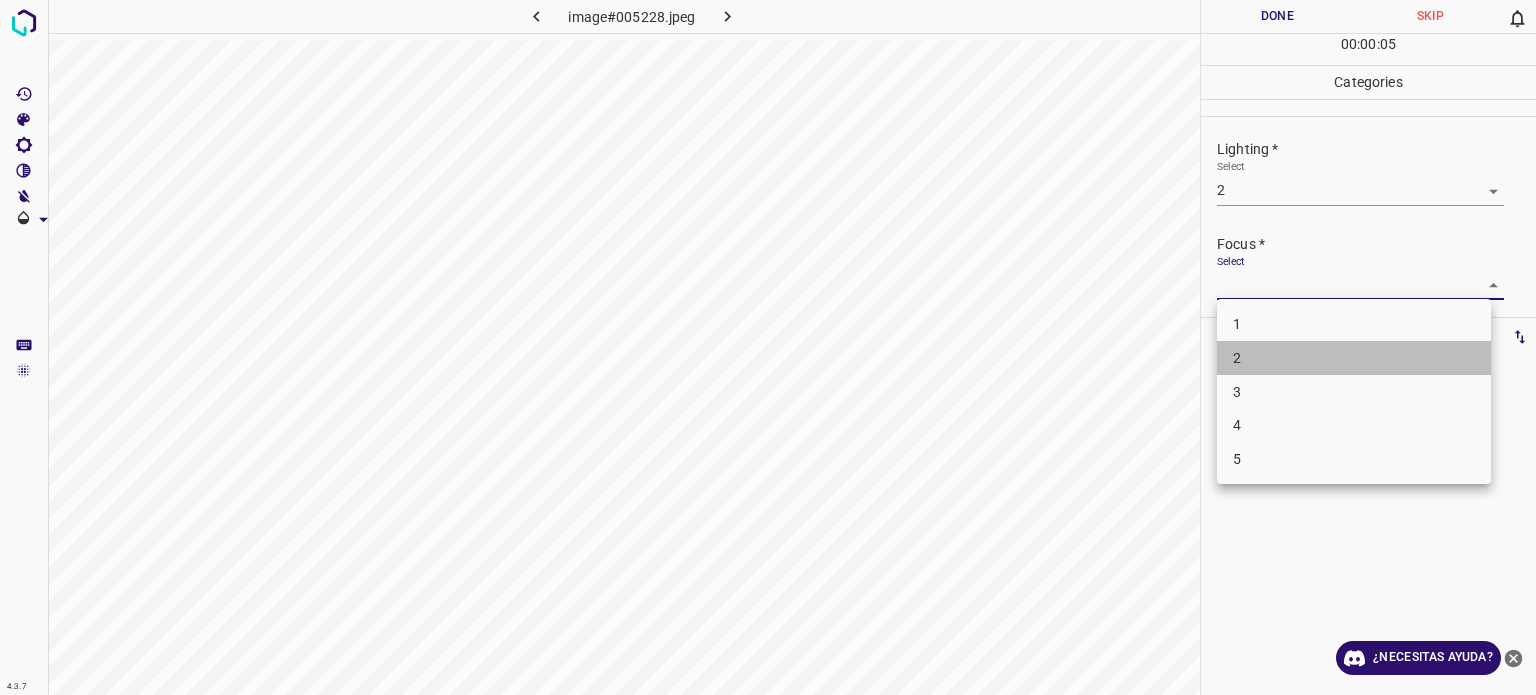 click on "2" at bounding box center (1354, 358) 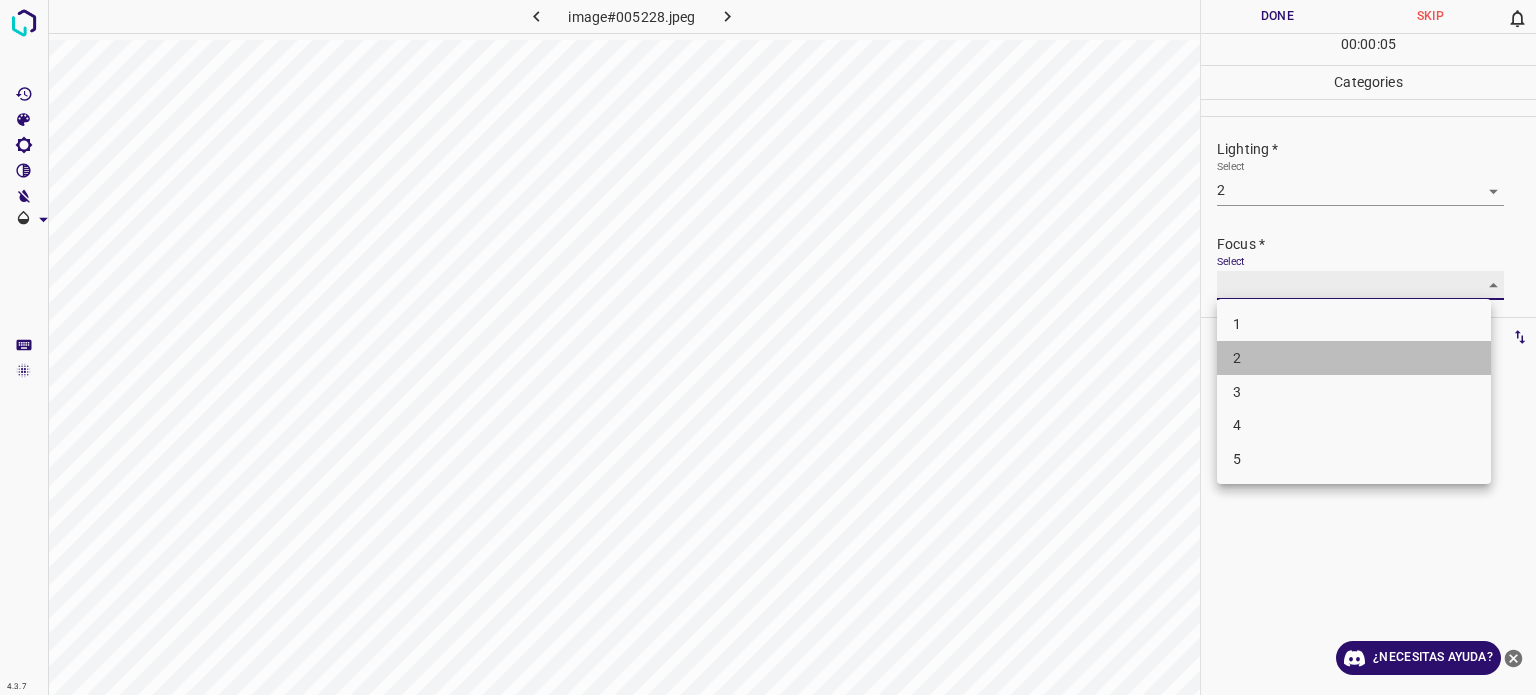 type on "2" 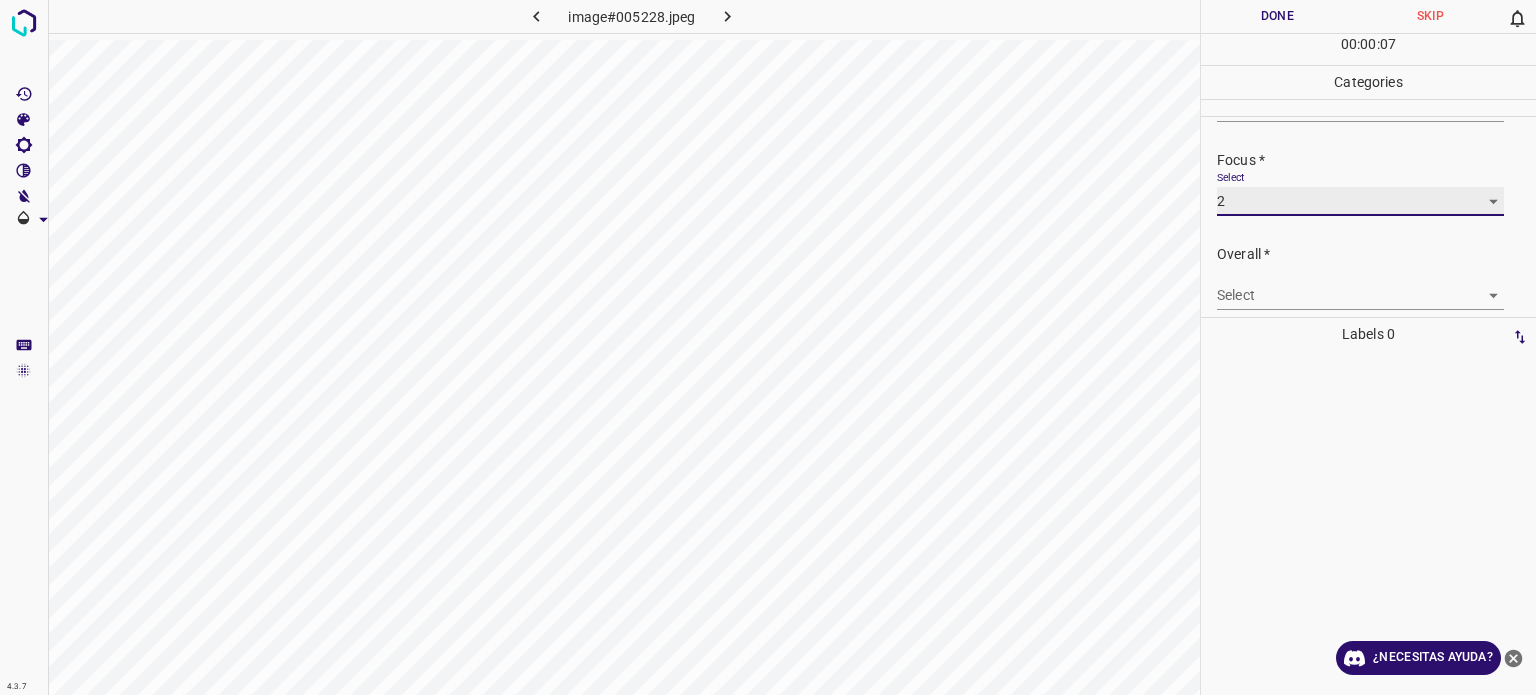 scroll, scrollTop: 98, scrollLeft: 0, axis: vertical 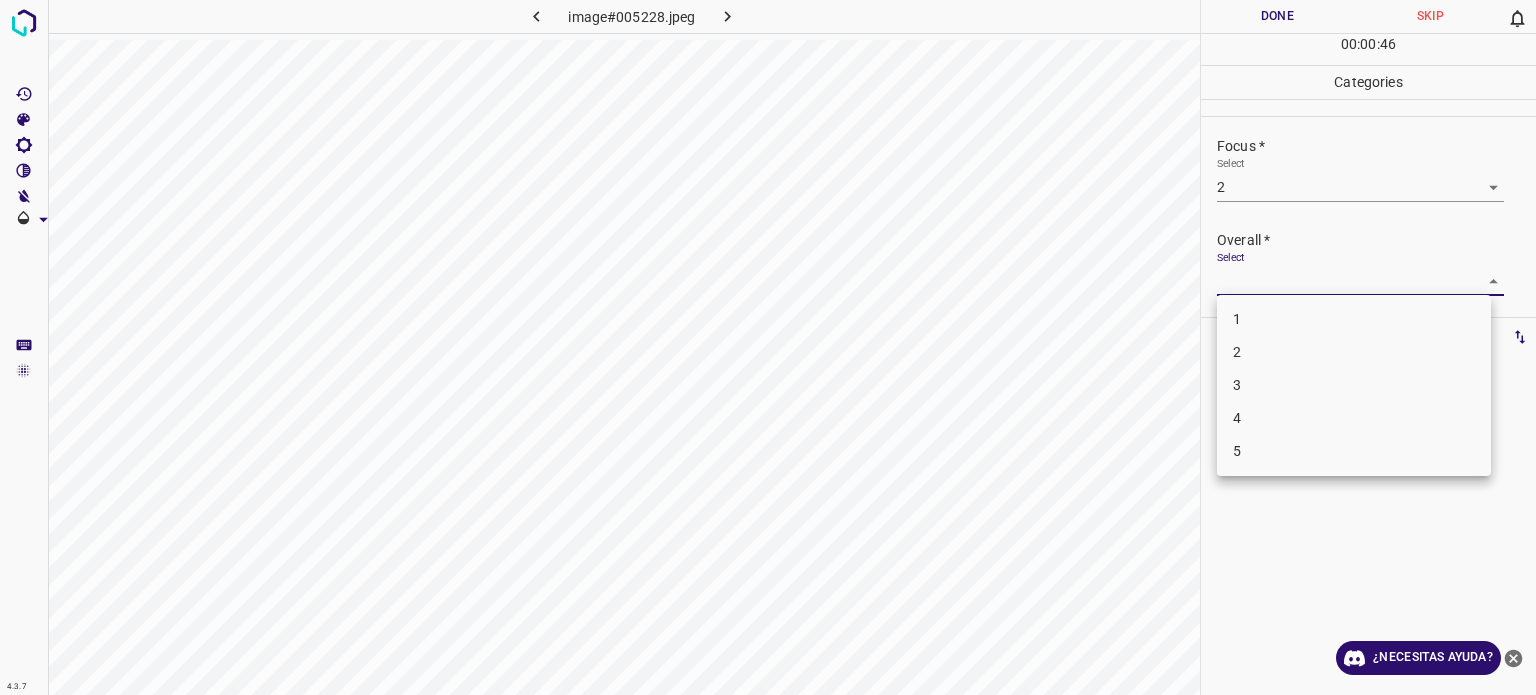 click on "4.3.7 image#005228.jpeg Done Skip 0 00   : 00   : 46   Categories Lighting *  Select 2 2 Focus *  Select 2 2 Overall *  Select ​ Labels   0 Categories 1 Lighting 2 Focus 3 Overall Tools Space Change between modes (Draw & Edit) I Auto labeling R Restore zoom M Zoom in N Zoom out Delete Delete selecte label Filters Z Restore filters X Saturation filter C Brightness filter V Contrast filter B Gray scale filter General O Download ¿Necesitas ayuda? Texto original Valora esta traducción Tu opinión servirá para ayudar a mejorar el Traductor de Google - Texto - Esconder - Borrar 1 2 3 4 5" at bounding box center [768, 347] 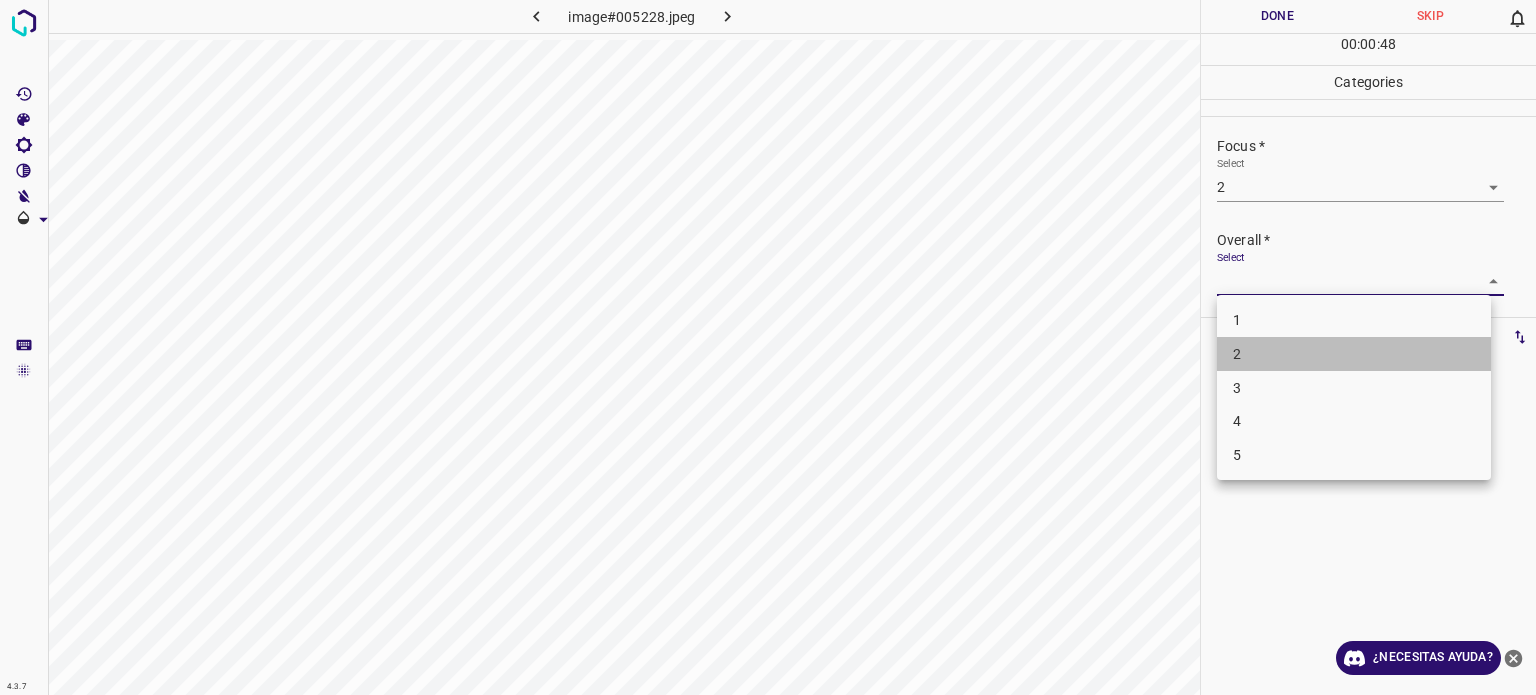 click on "2" at bounding box center (1354, 354) 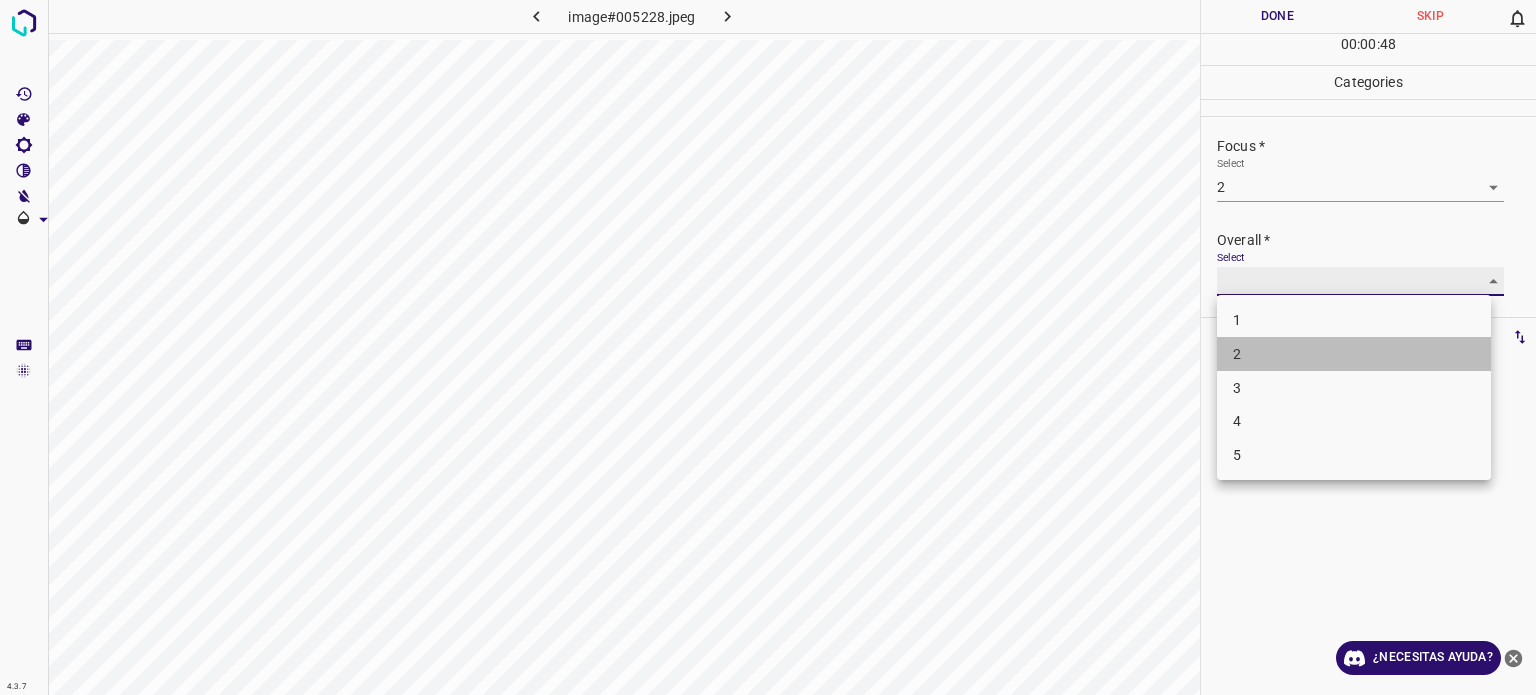 type on "2" 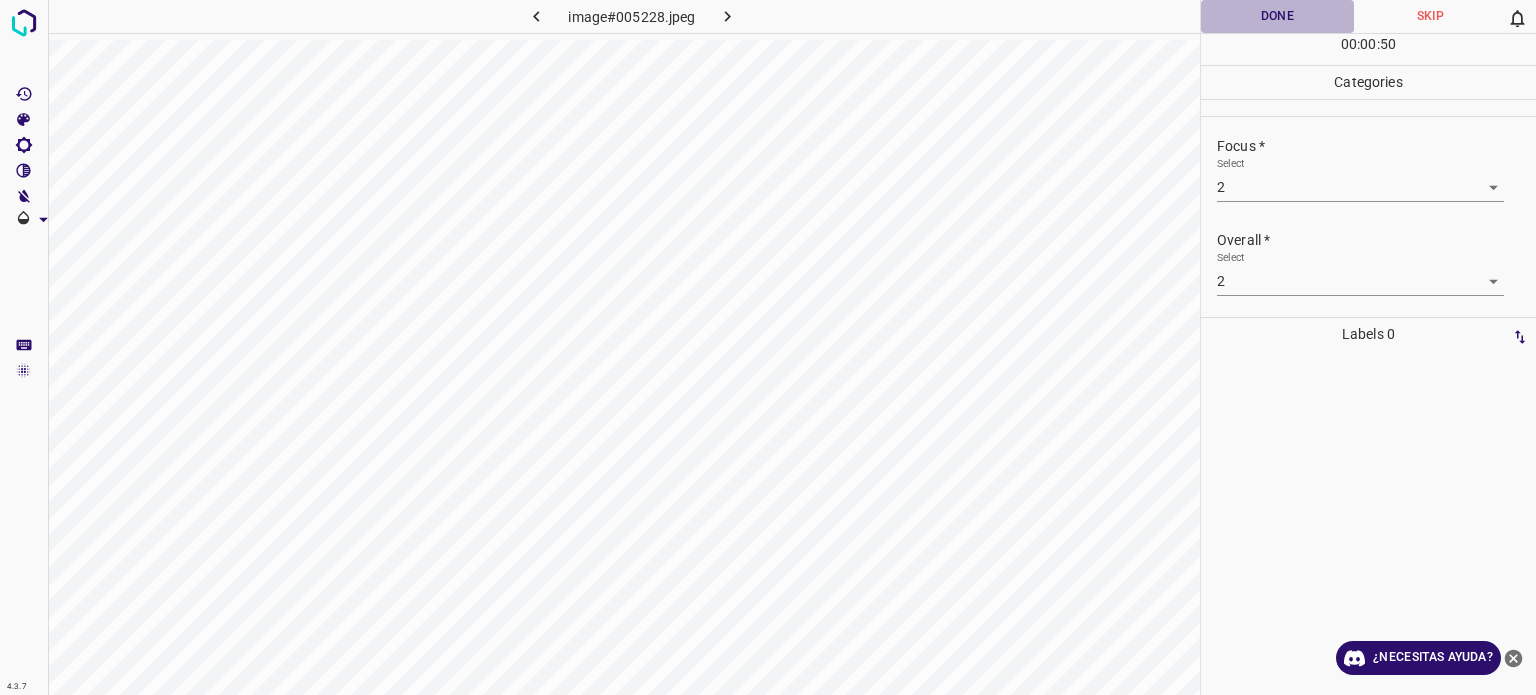 click on "Done" at bounding box center [1277, 16] 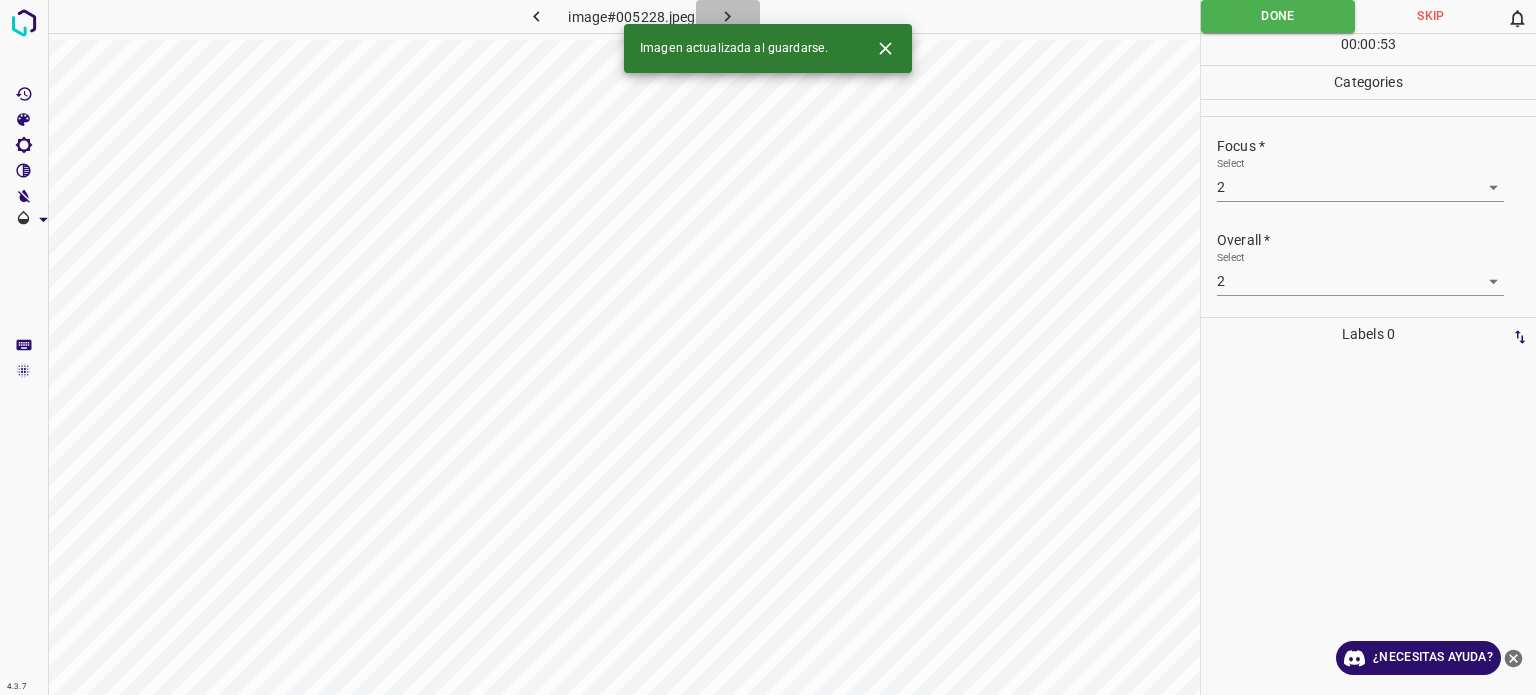 click 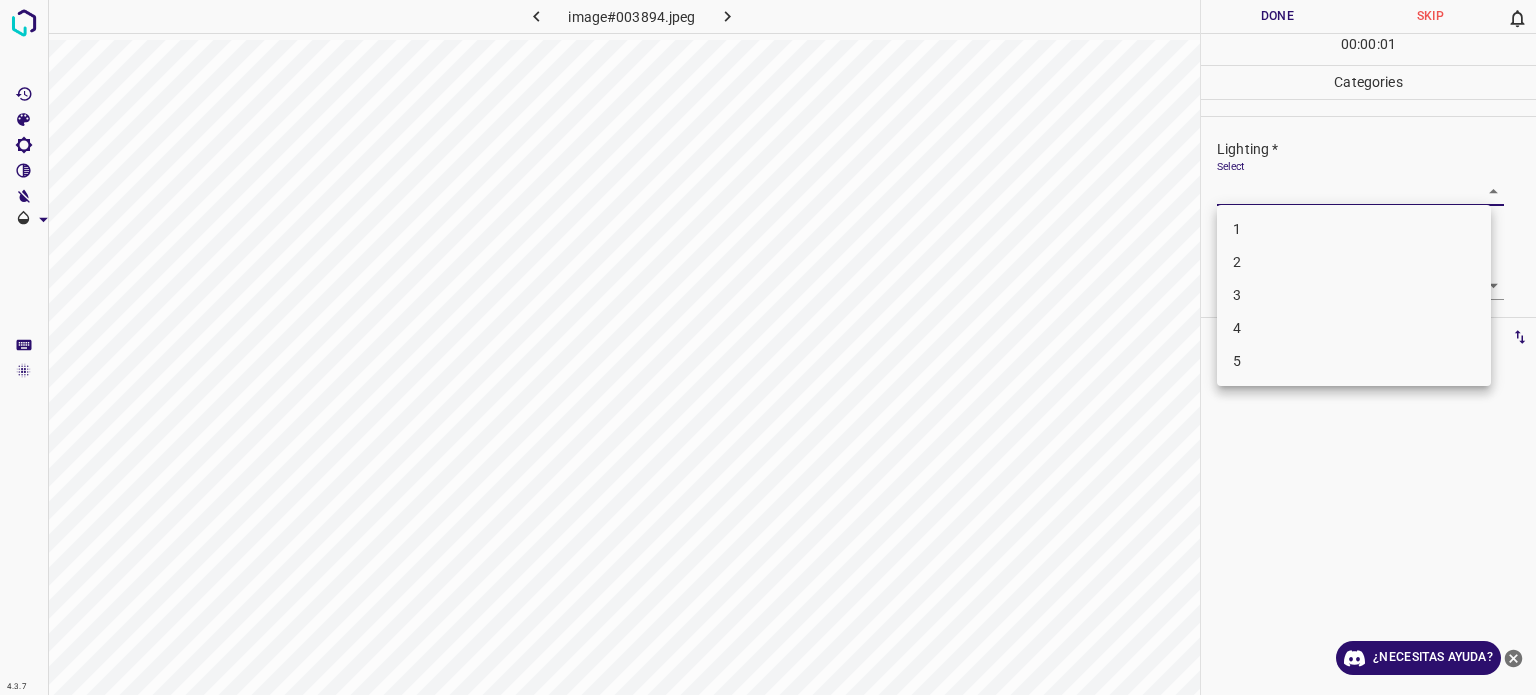 click on "4.3.7 image#003894.jpeg Done Skip 0 00   : 00   : 01   Categories Lighting *  Select ​ Focus *  Select ​ Overall *  Select ​ Labels   0 Categories 1 Lighting 2 Focus 3 Overall Tools Space Change between modes (Draw & Edit) I Auto labeling R Restore zoom M Zoom in N Zoom out Delete Delete selecte label Filters Z Restore filters X Saturation filter C Brightness filter V Contrast filter B Gray scale filter General O Download ¿Necesitas ayuda? Texto original Valora esta traducción Tu opinión servirá para ayudar a mejorar el Traductor de Google - Texto - Esconder - Borrar 1 2 3 4 5" at bounding box center (768, 347) 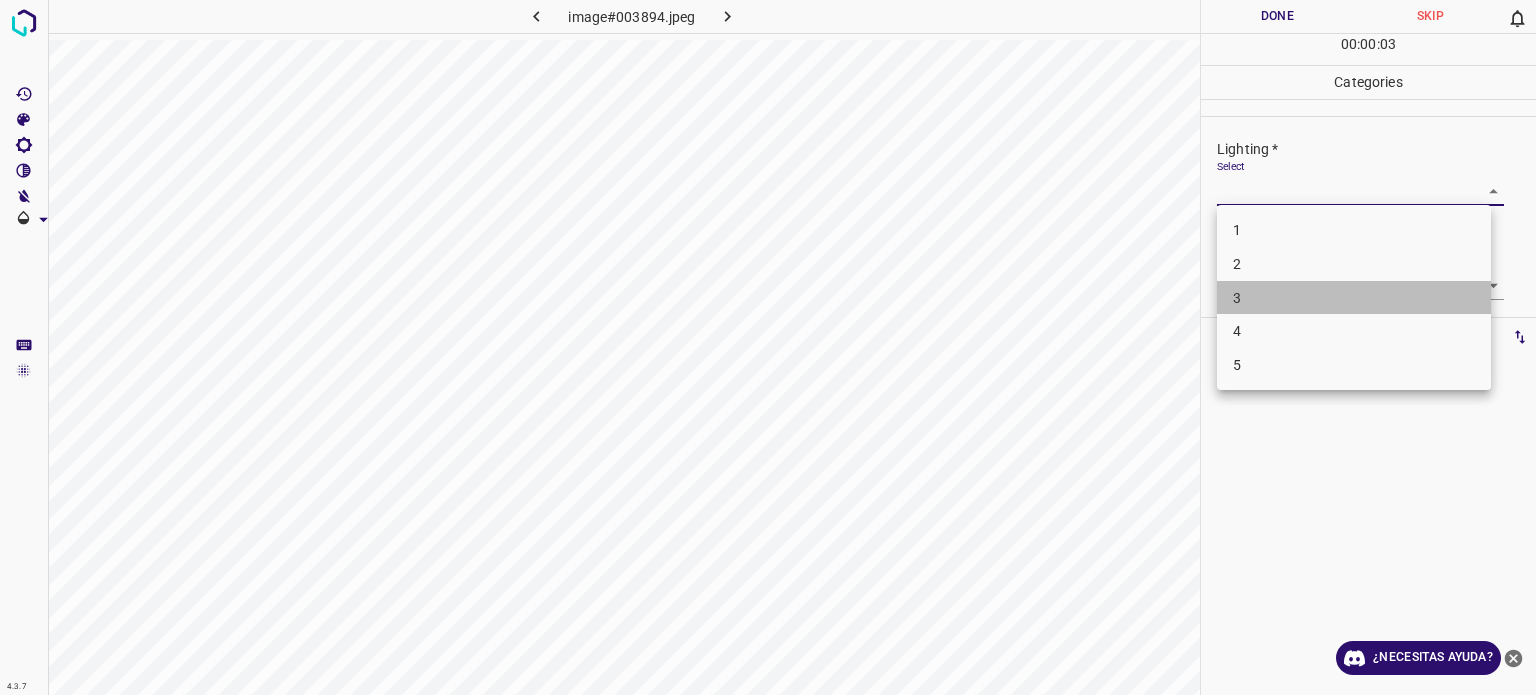 click on "3" at bounding box center [1237, 297] 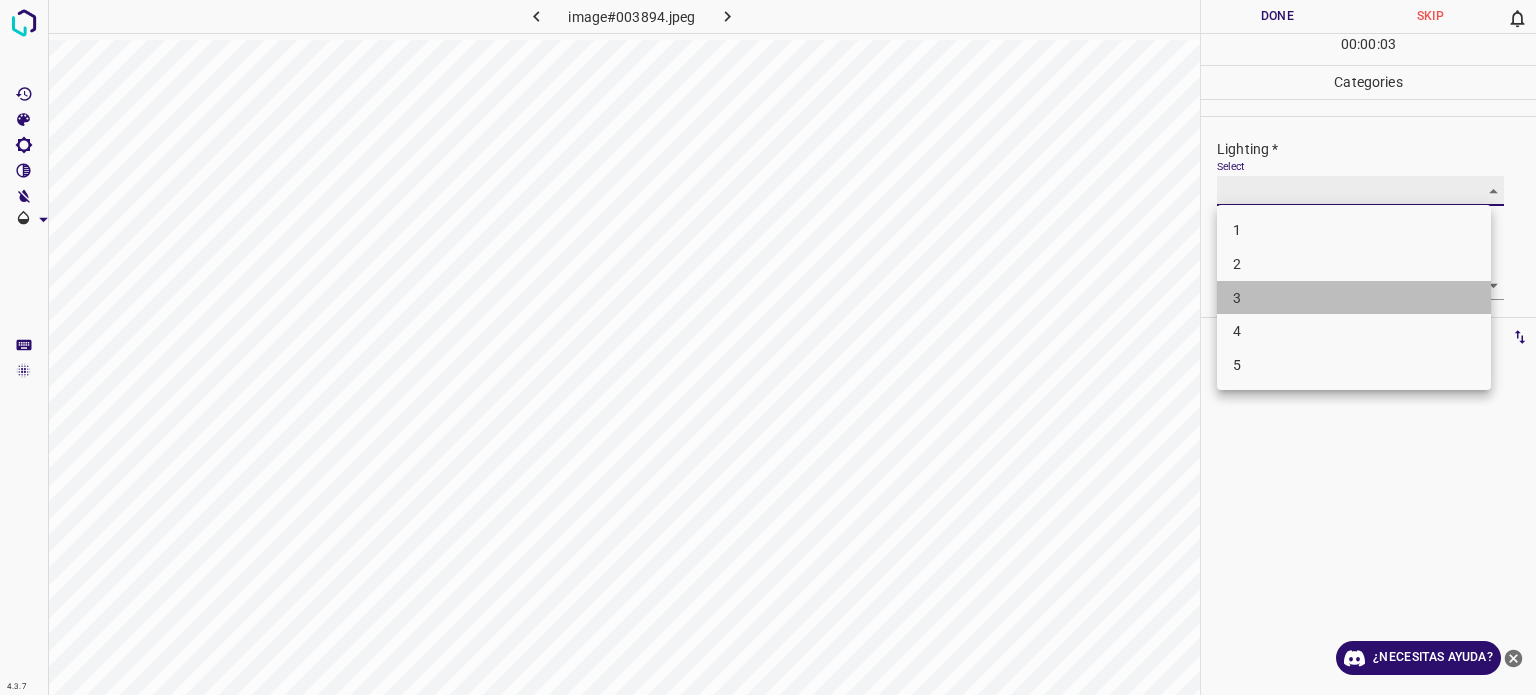 type on "3" 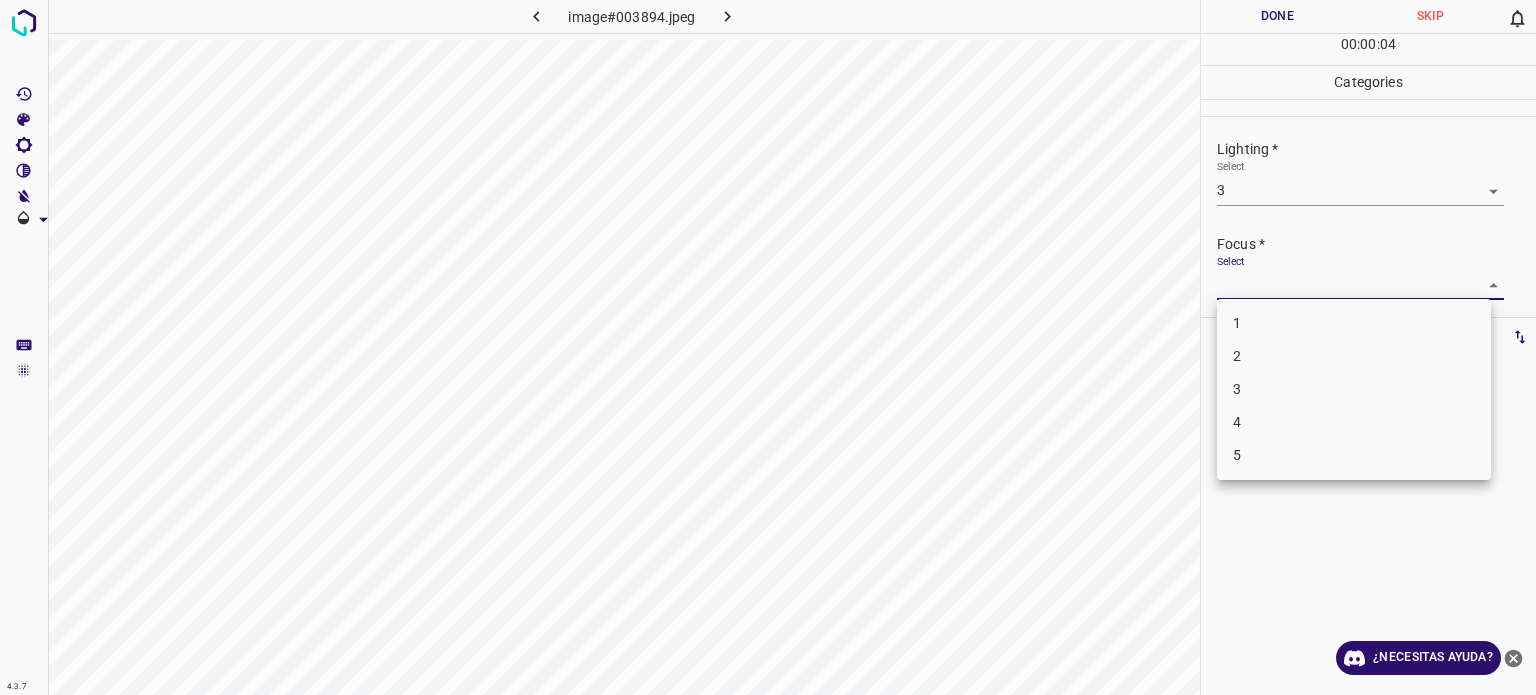 click on "4.3.7 image#003894.jpeg Done Skip 0 00   : 00   : 04   Categories Lighting *  Select 3 3 Focus *  Select ​ Overall *  Select ​ Labels   0 Categories 1 Lighting 2 Focus 3 Overall Tools Space Change between modes (Draw & Edit) I Auto labeling R Restore zoom M Zoom in N Zoom out Delete Delete selecte label Filters Z Restore filters X Saturation filter C Brightness filter V Contrast filter B Gray scale filter General O Download ¿Necesitas ayuda? Texto original Valora esta traducción Tu opinión servirá para ayudar a mejorar el Traductor de Google - Texto - Esconder - Borrar 1 2 3 4 5" at bounding box center (768, 347) 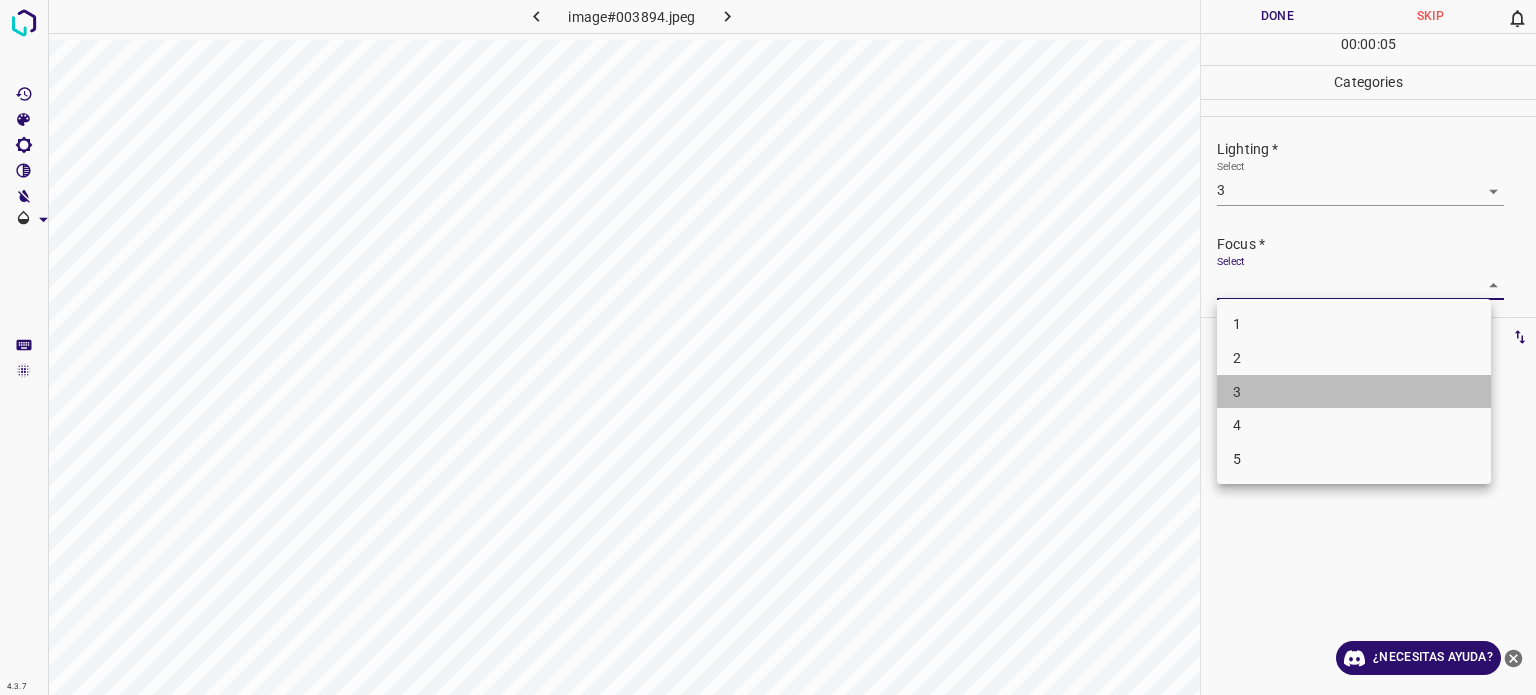 click on "3" at bounding box center [1237, 391] 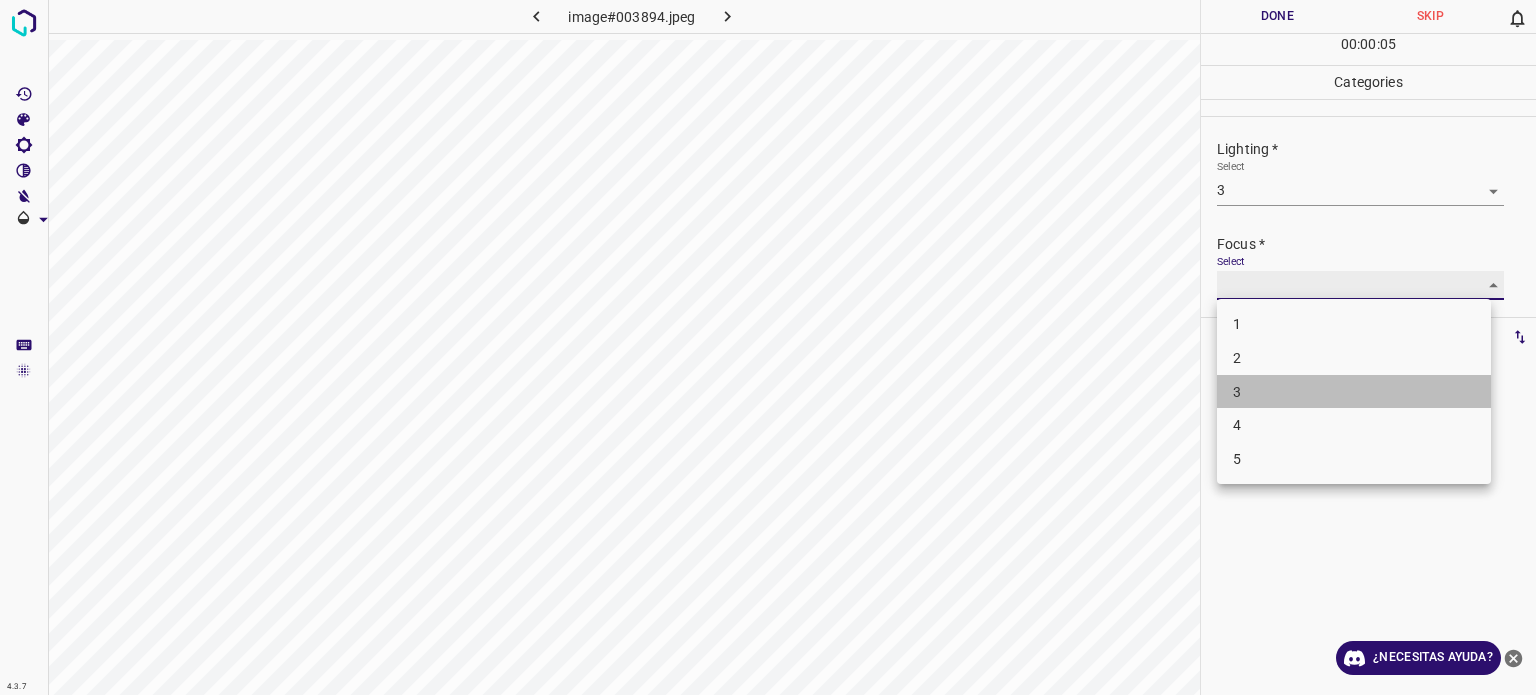 type on "3" 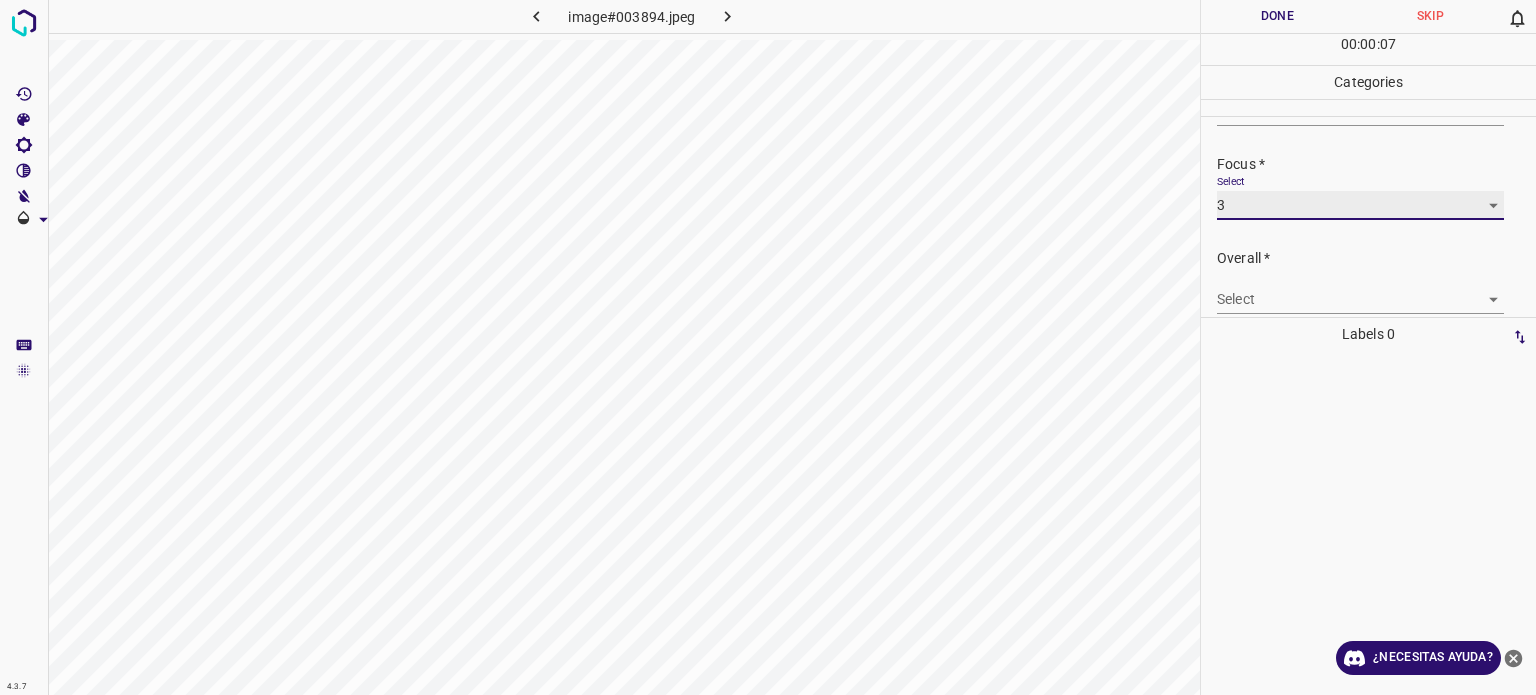 scroll, scrollTop: 98, scrollLeft: 0, axis: vertical 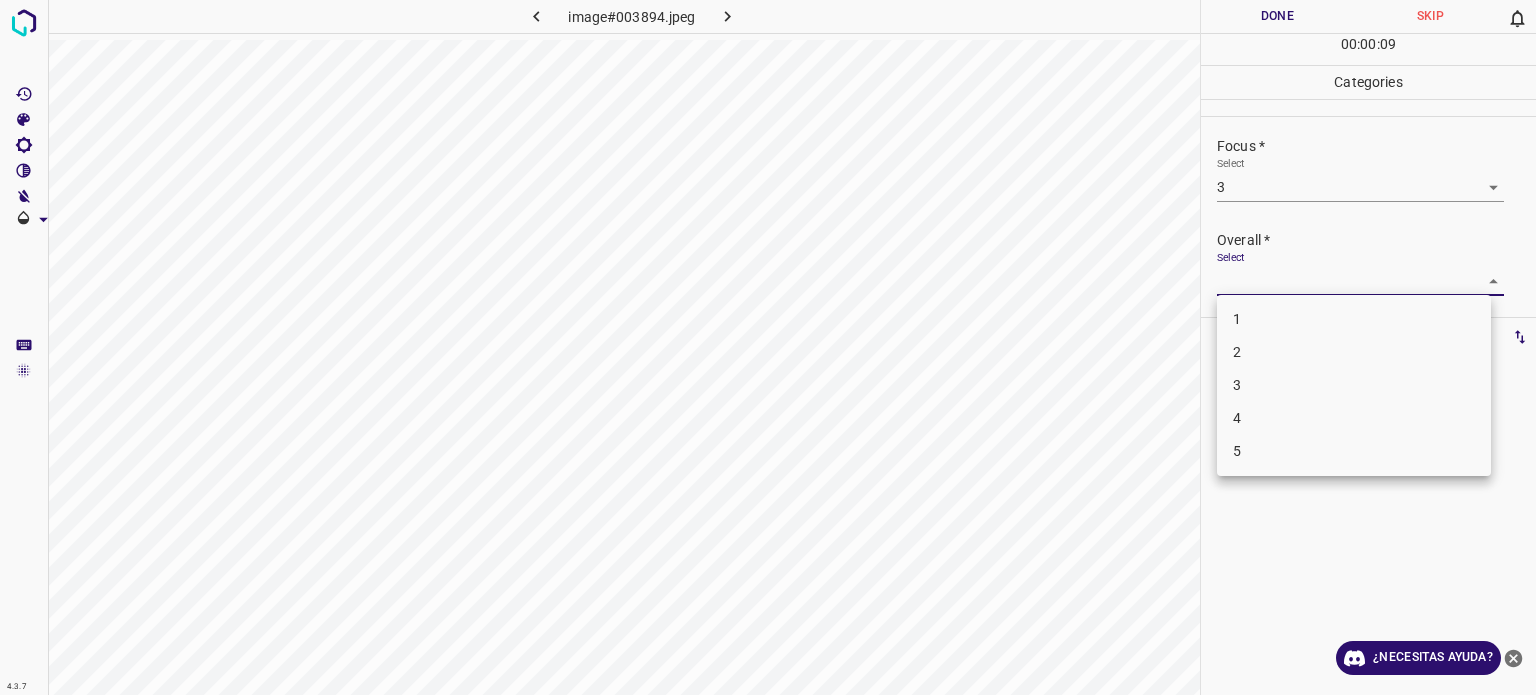 click on "4.3.7 image#003894.jpeg Done Skip 0 00   : 00   : 09   Categories Lighting *  Select 3 3 Focus *  Select 3 3 Overall *  Select ​ Labels   0 Categories 1 Lighting 2 Focus 3 Overall Tools Space Change between modes (Draw & Edit) I Auto labeling R Restore zoom M Zoom in N Zoom out Delete Delete selecte label Filters Z Restore filters X Saturation filter C Brightness filter V Contrast filter B Gray scale filter General O Download ¿Necesitas ayuda? Texto original Valora esta traducción Tu opinión servirá para ayudar a mejorar el Traductor de Google - Texto - Esconder - Borrar 1 2 3 4 5" at bounding box center (768, 347) 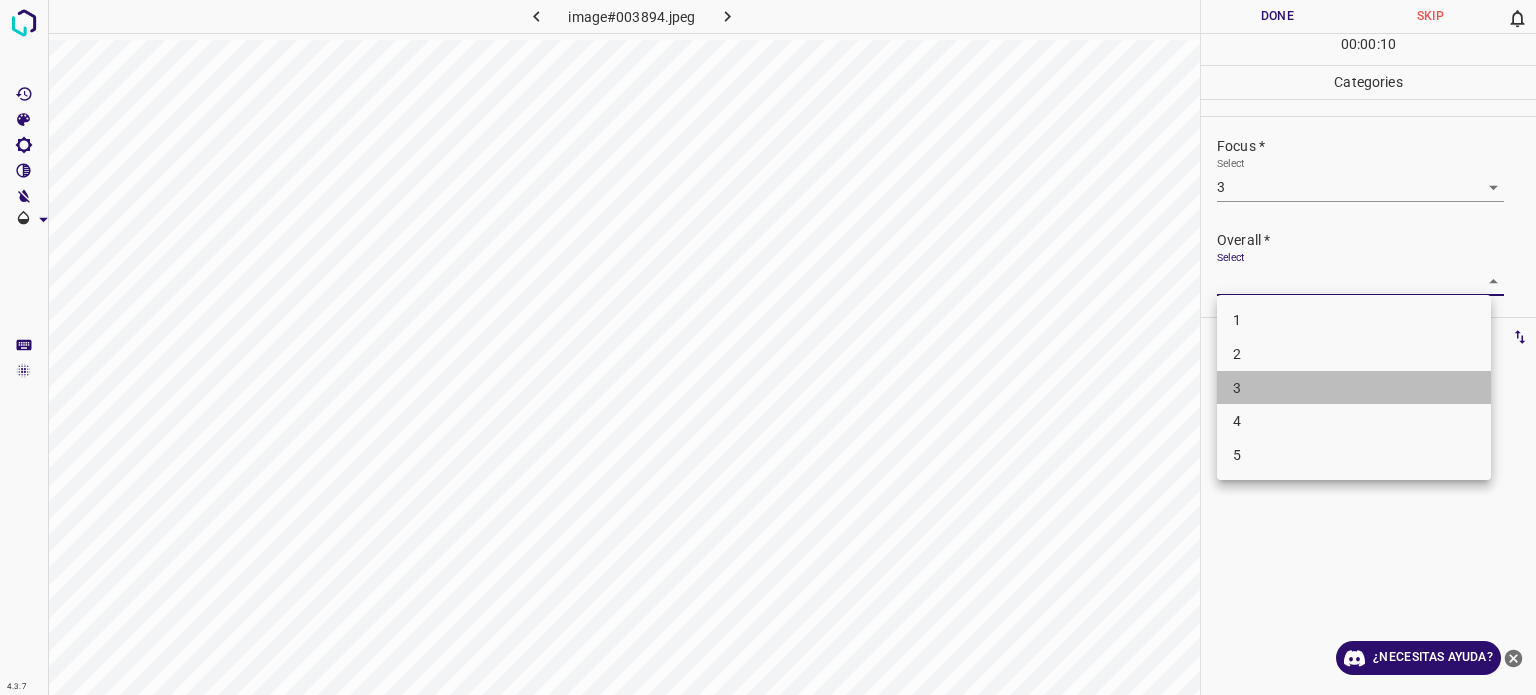 click on "3" at bounding box center (1354, 388) 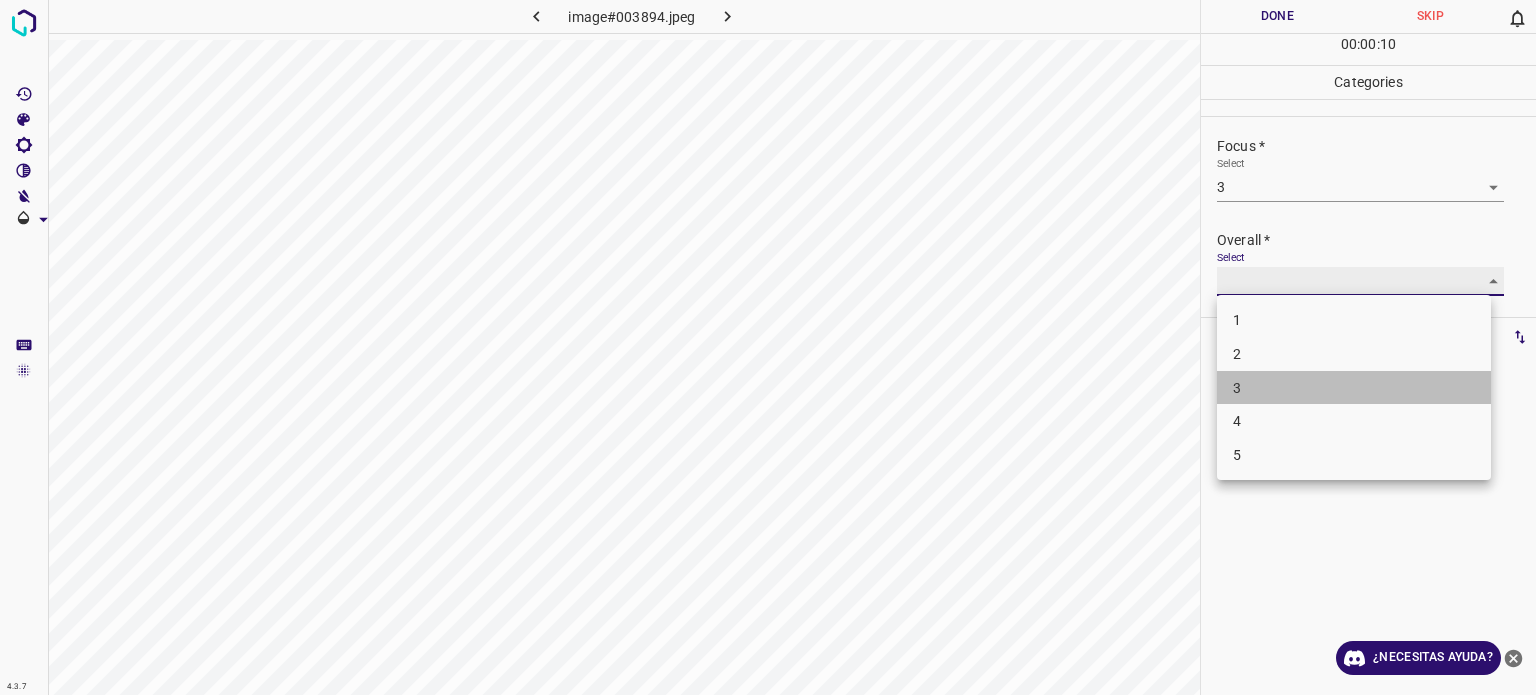 type on "3" 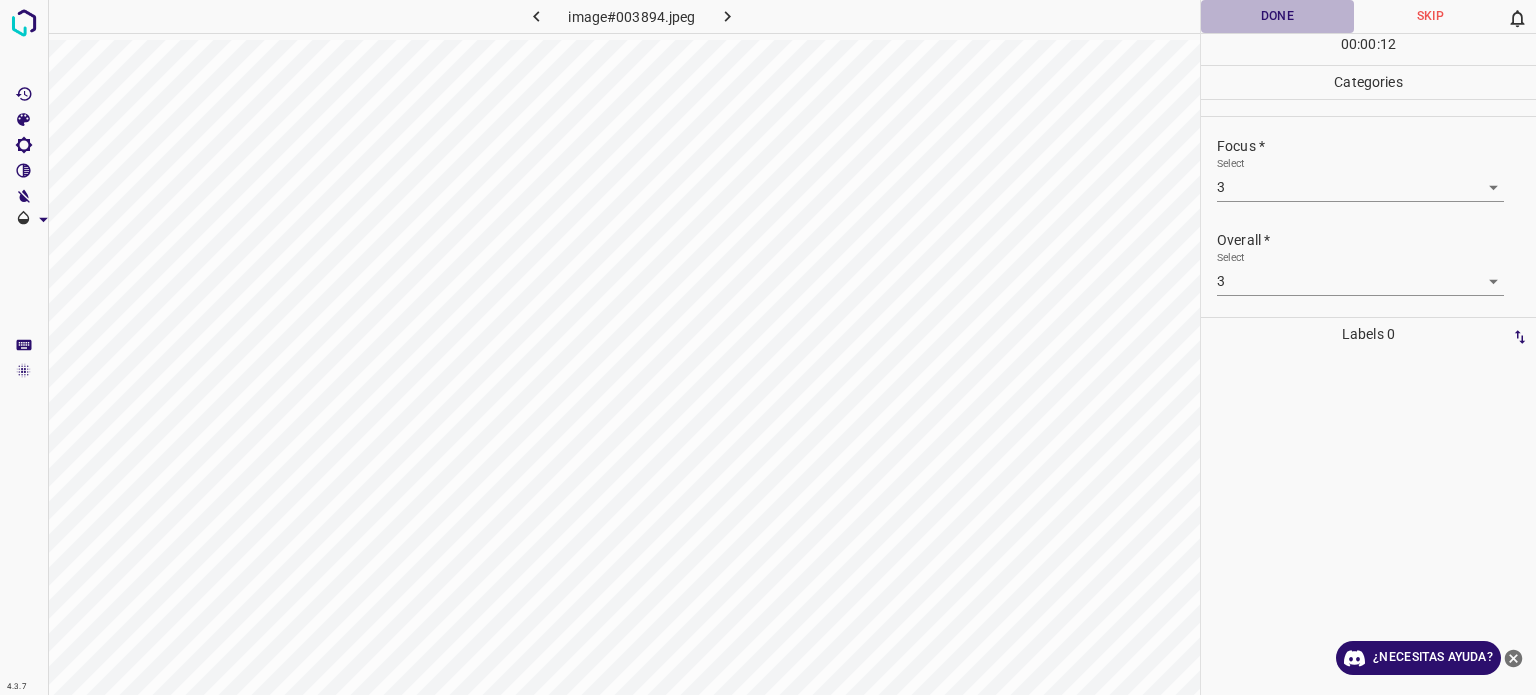 click on "Done" at bounding box center (1277, 16) 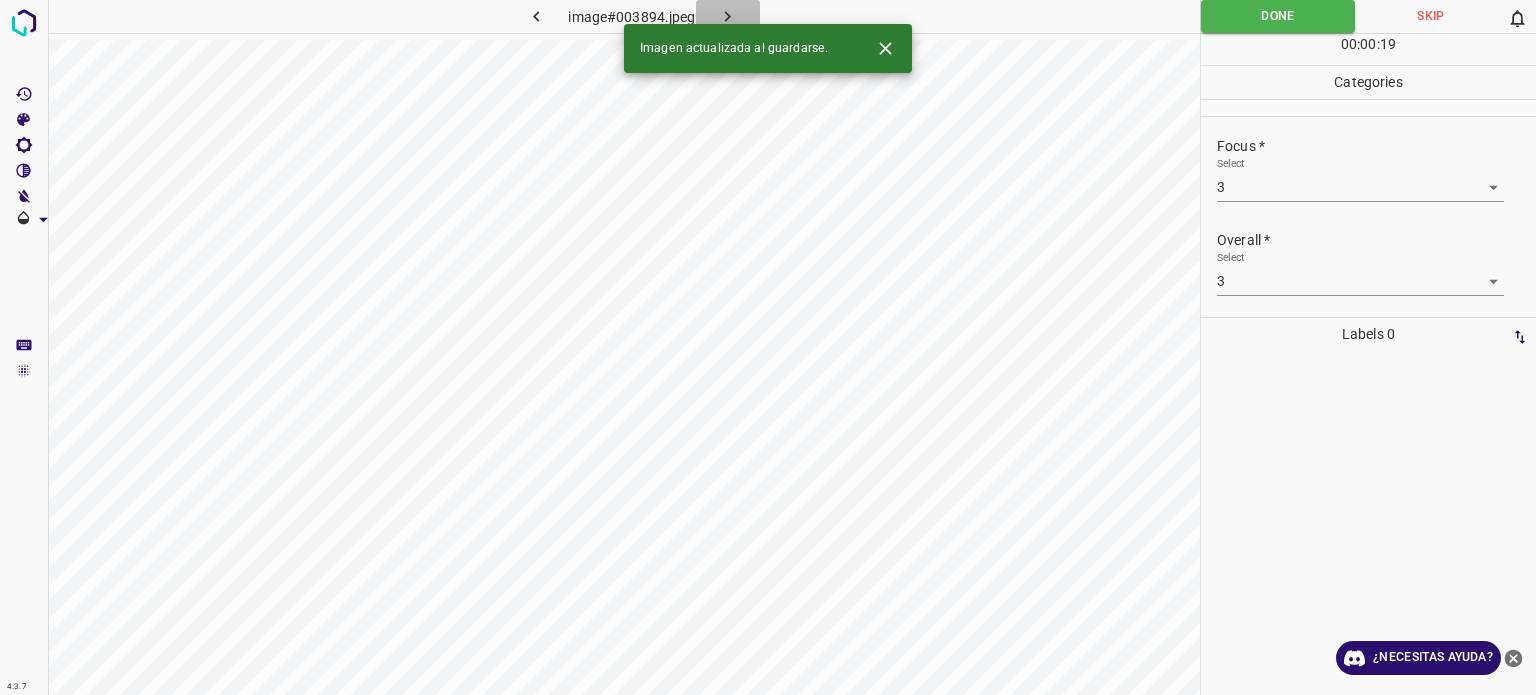 click 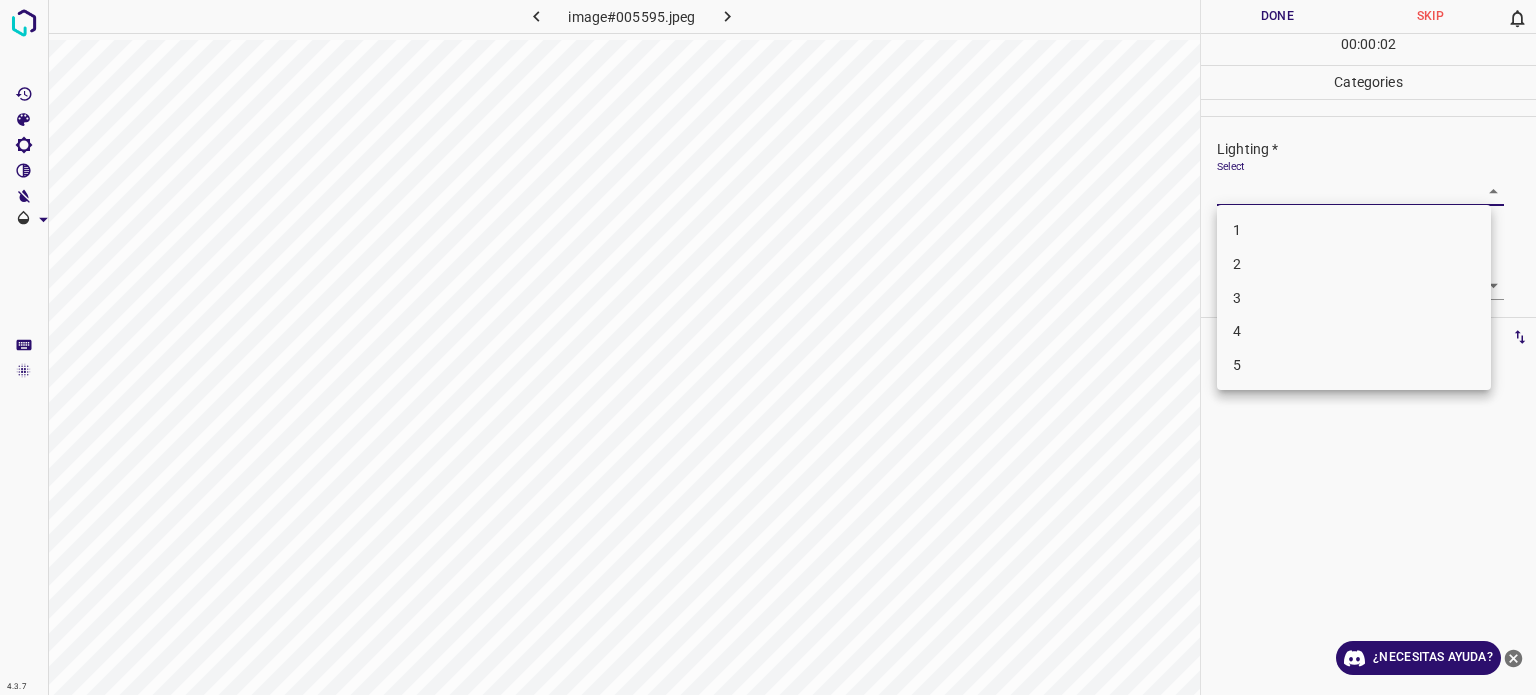 click on "4.3.7 image#005595.jpeg Done Skip 0 00   : 00   : 02   Categories Lighting *  Select ​ Focus *  Select ​ Overall *  Select ​ Labels   0 Categories 1 Lighting 2 Focus 3 Overall Tools Space Change between modes (Draw & Edit) I Auto labeling R Restore zoom M Zoom in N Zoom out Delete Delete selecte label Filters Z Restore filters X Saturation filter C Brightness filter V Contrast filter B Gray scale filter General O Download ¿Necesitas ayuda? Texto original Valora esta traducción Tu opinión servirá para ayudar a mejorar el Traductor de Google - Texto - Esconder - Borrar 1 2 3 4 5" at bounding box center (768, 347) 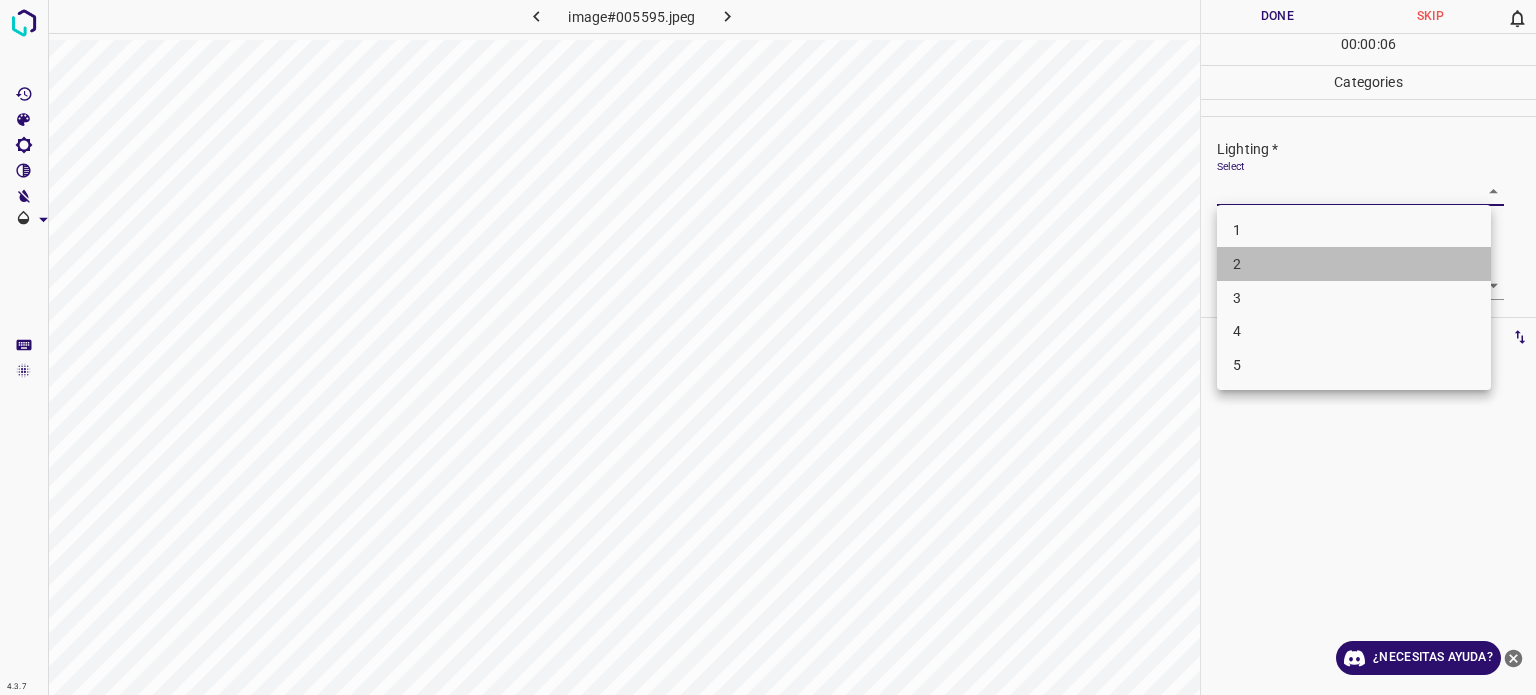 click on "2" at bounding box center (1237, 264) 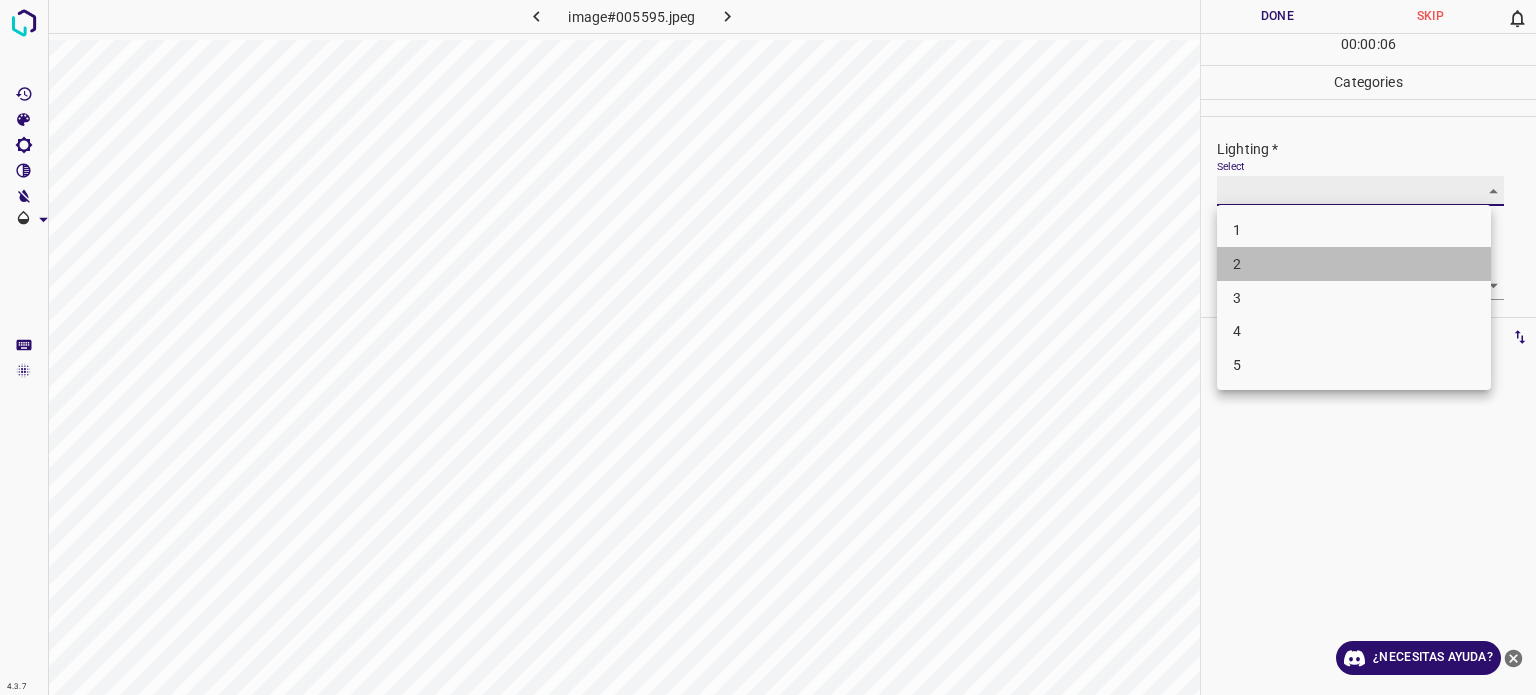 type on "2" 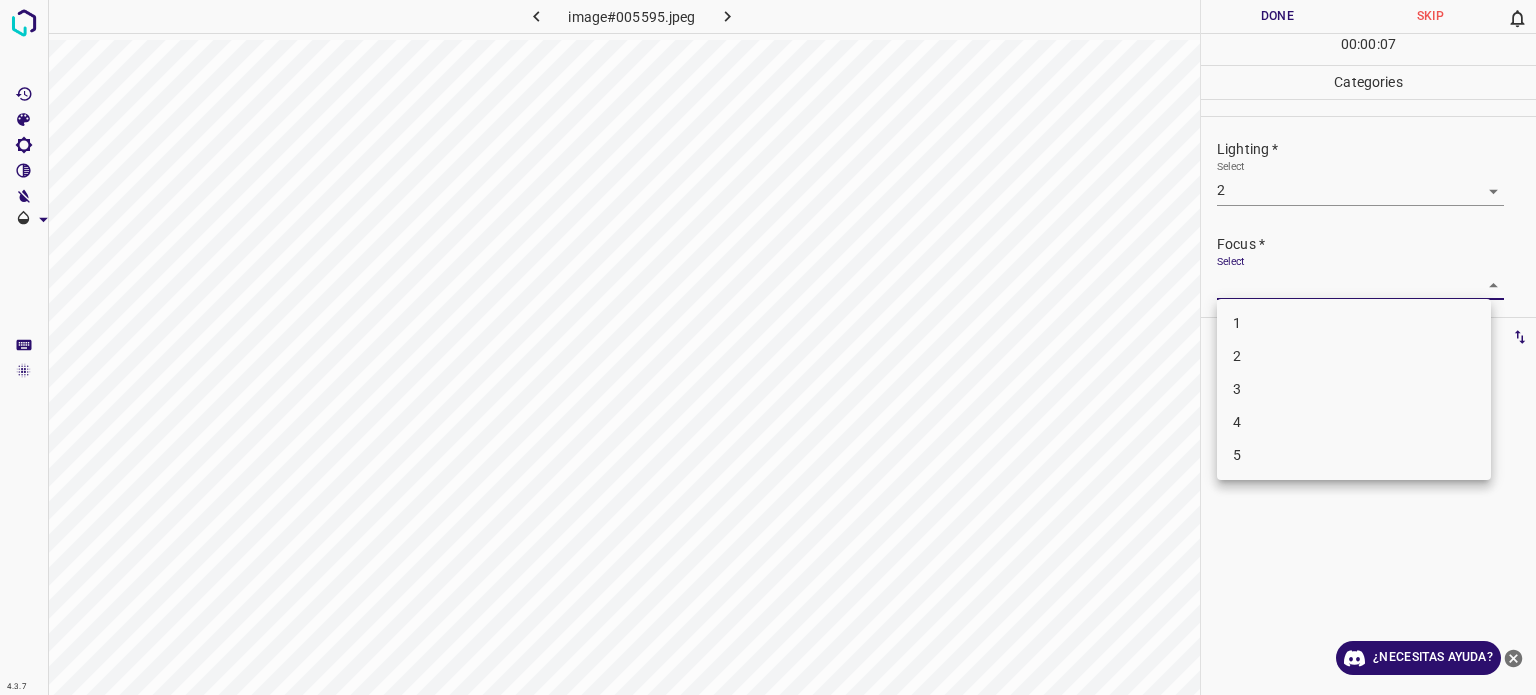 click on "4.3.7 image#005595.jpeg Done Skip 0 00   : 00   : 07   Categories Lighting *  Select 2 2 Focus *  Select ​ Overall *  Select ​ Labels   0 Categories 1 Lighting 2 Focus 3 Overall Tools Space Change between modes (Draw & Edit) I Auto labeling R Restore zoom M Zoom in N Zoom out Delete Delete selecte label Filters Z Restore filters X Saturation filter C Brightness filter V Contrast filter B Gray scale filter General O Download ¿Necesitas ayuda? Texto original Valora esta traducción Tu opinión servirá para ayudar a mejorar el Traductor de Google - Texto - Esconder - Borrar 1 2 3 4 5" at bounding box center (768, 347) 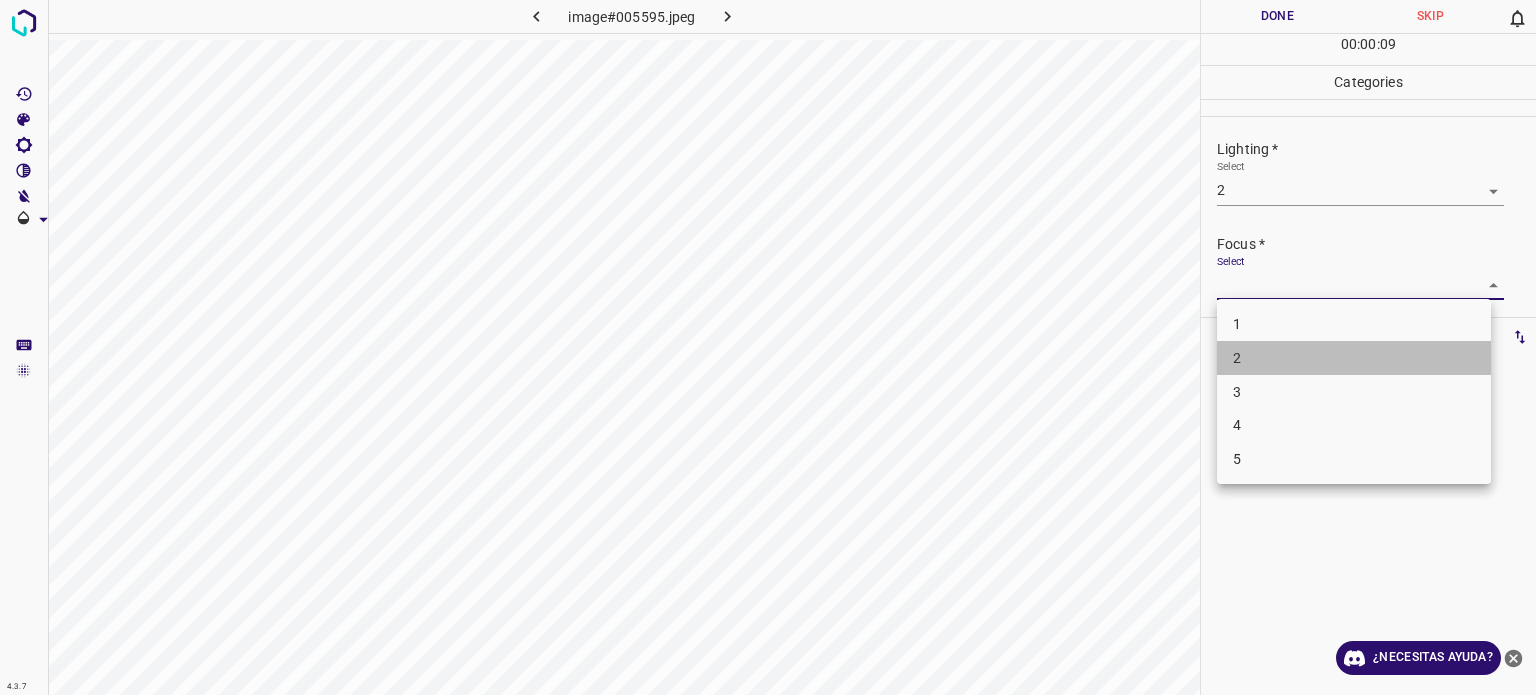 click on "2" at bounding box center (1354, 358) 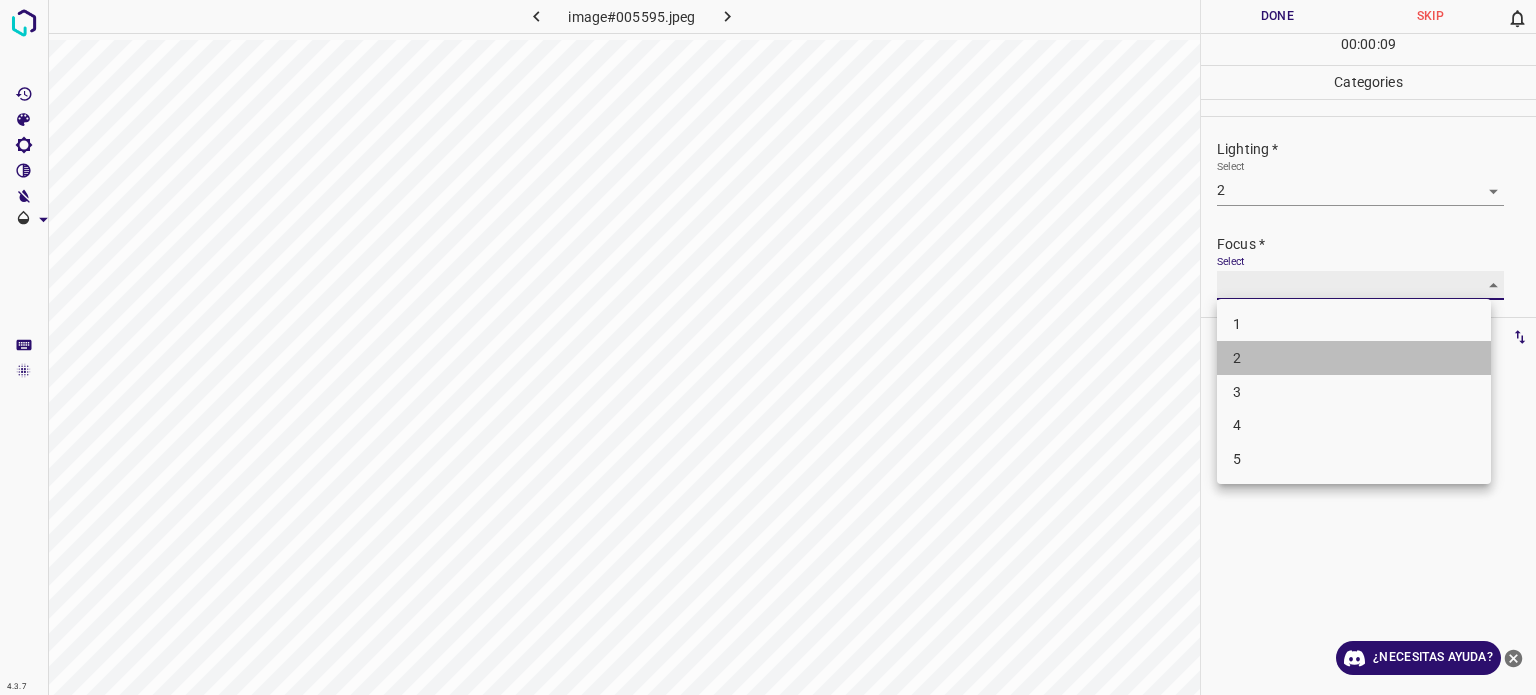 type on "2" 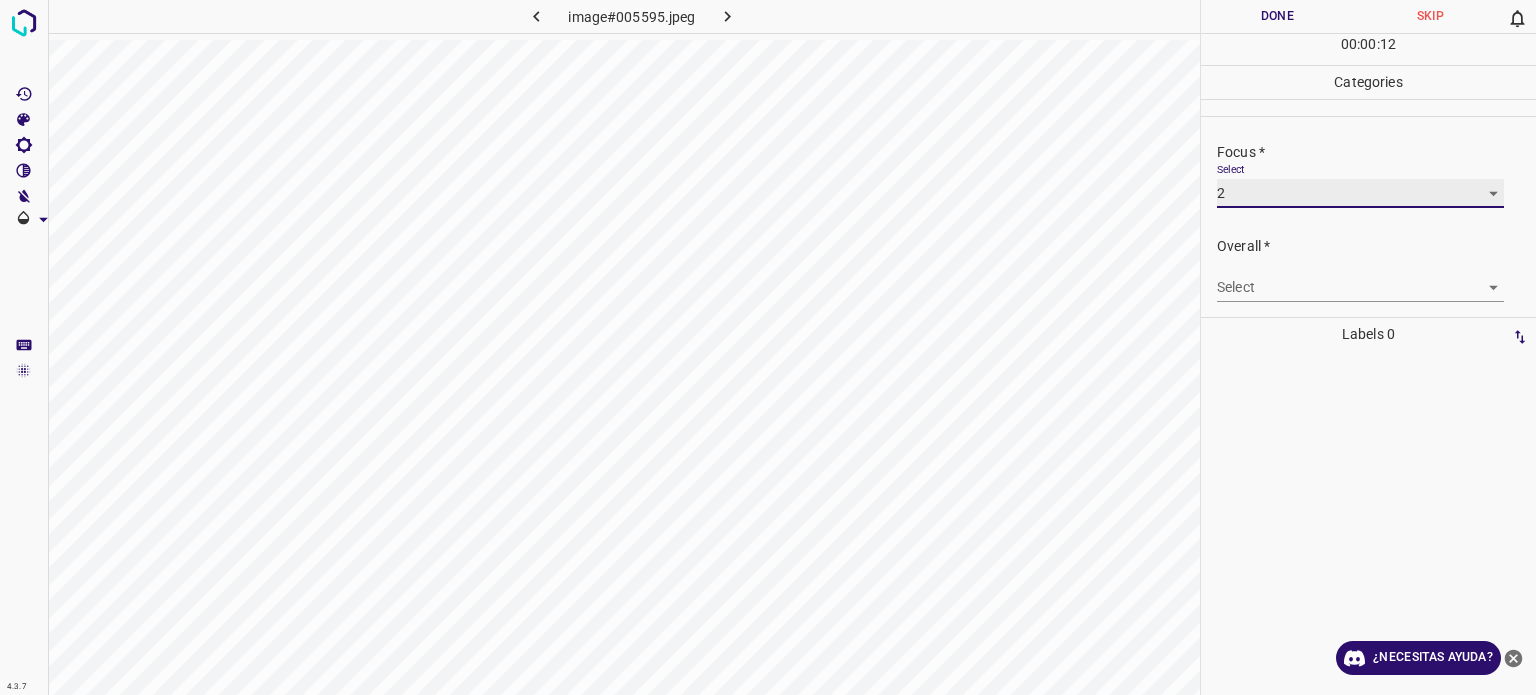 scroll, scrollTop: 98, scrollLeft: 0, axis: vertical 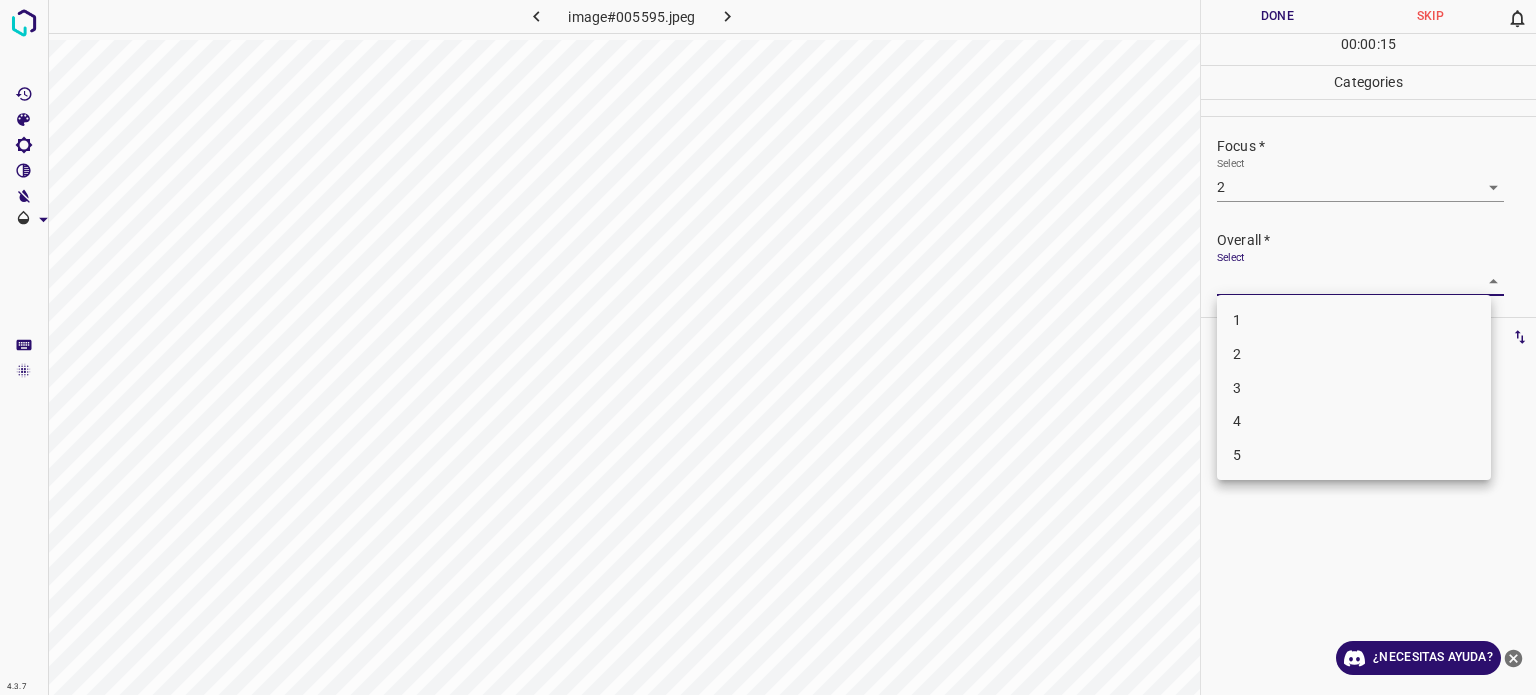 click on "4.3.7 image#005595.jpeg Done Skip 0 00   : 00   : 15   Categories Lighting *  Select 2 2 Focus *  Select 2 2 Overall *  Select ​ Labels   0 Categories 1 Lighting 2 Focus 3 Overall Tools Space Change between modes (Draw & Edit) I Auto labeling R Restore zoom M Zoom in N Zoom out Delete Delete selecte label Filters Z Restore filters X Saturation filter C Brightness filter V Contrast filter B Gray scale filter General O Download ¿Necesitas ayuda? Texto original Valora esta traducción Tu opinión servirá para ayudar a mejorar el Traductor de Google - Texto - Esconder - Borrar 1 2 3 4 5" at bounding box center [768, 347] 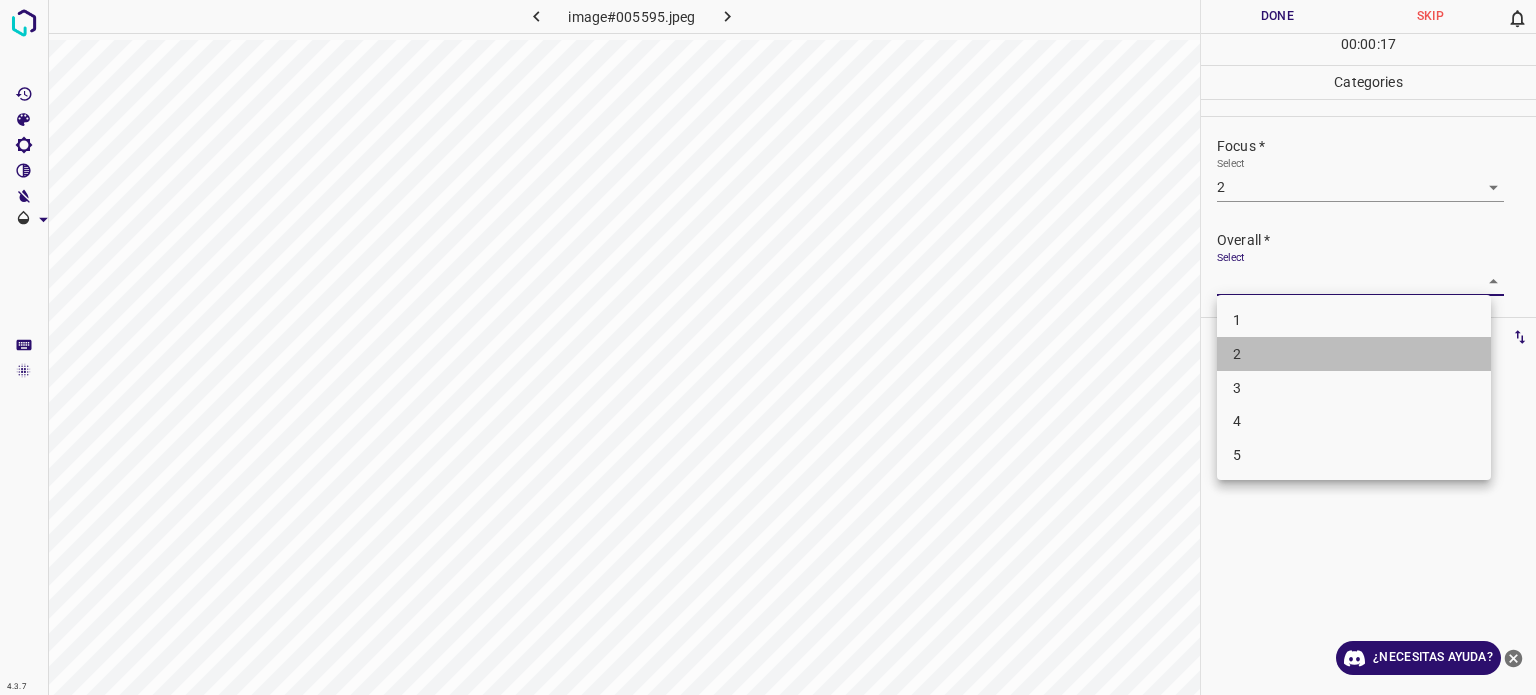 click on "2" at bounding box center (1237, 354) 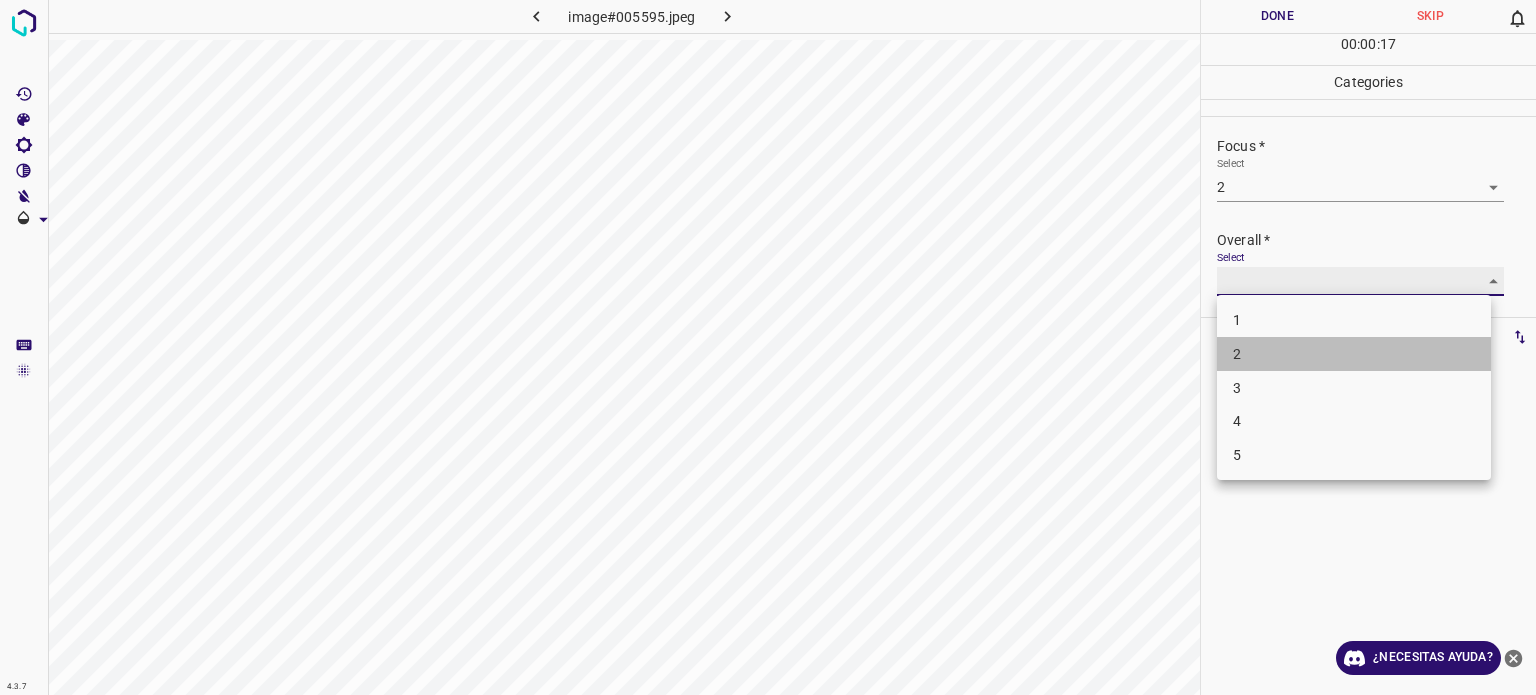 type on "2" 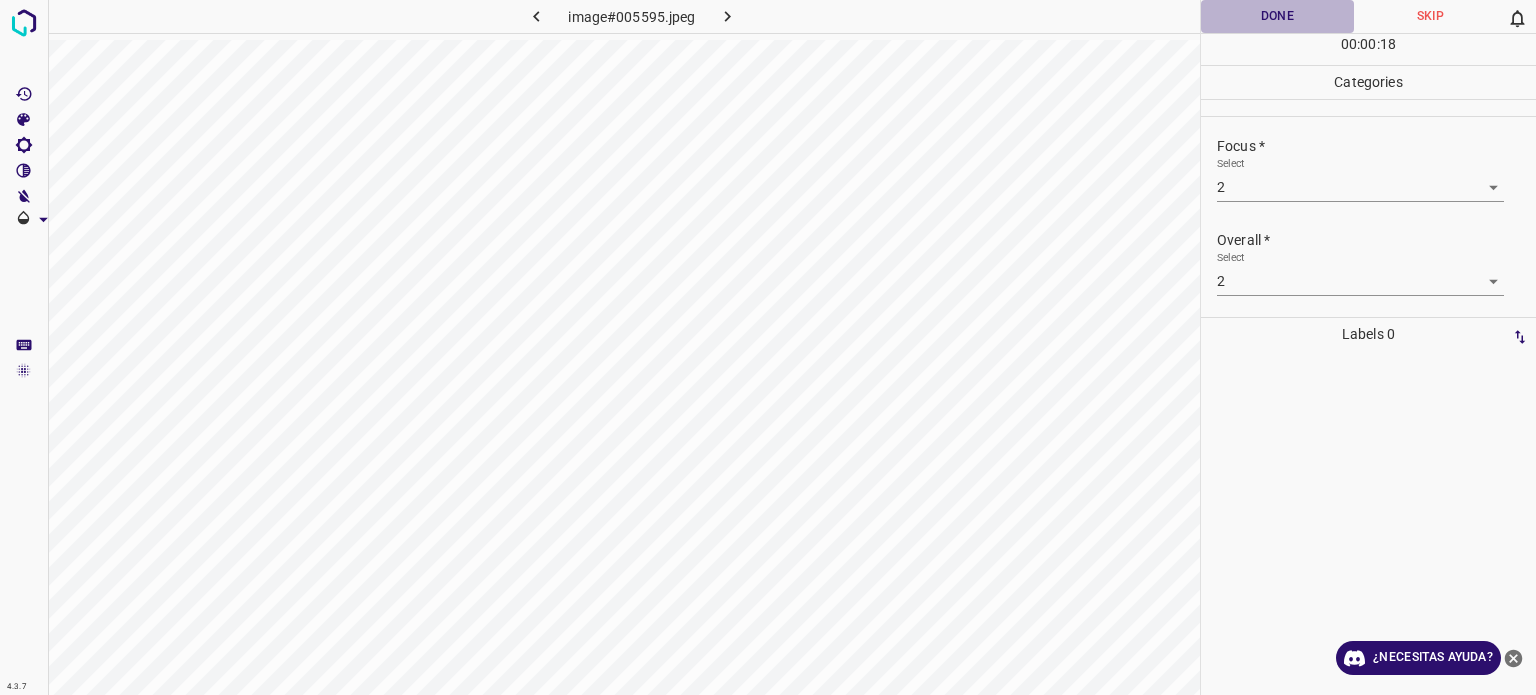 click on "Done" at bounding box center (1277, 16) 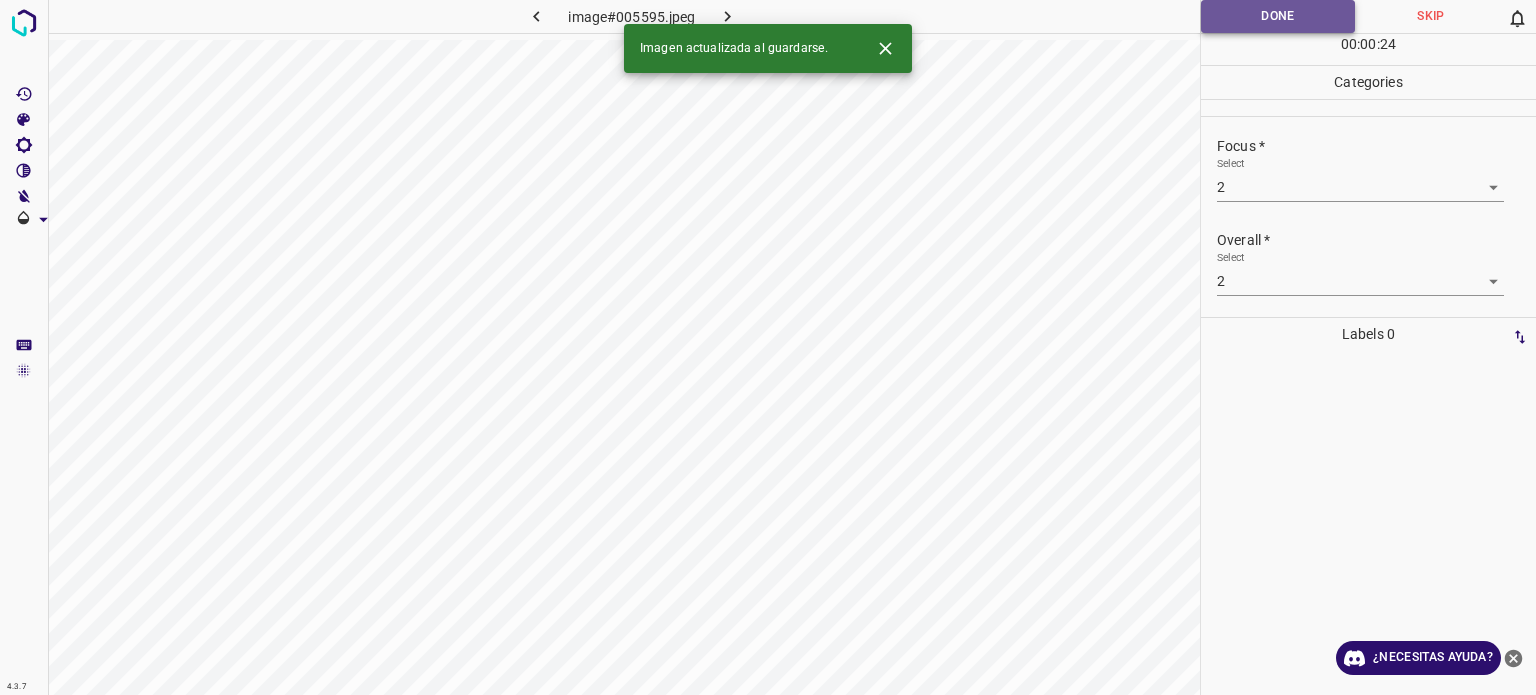 click on "Done" at bounding box center [1278, 16] 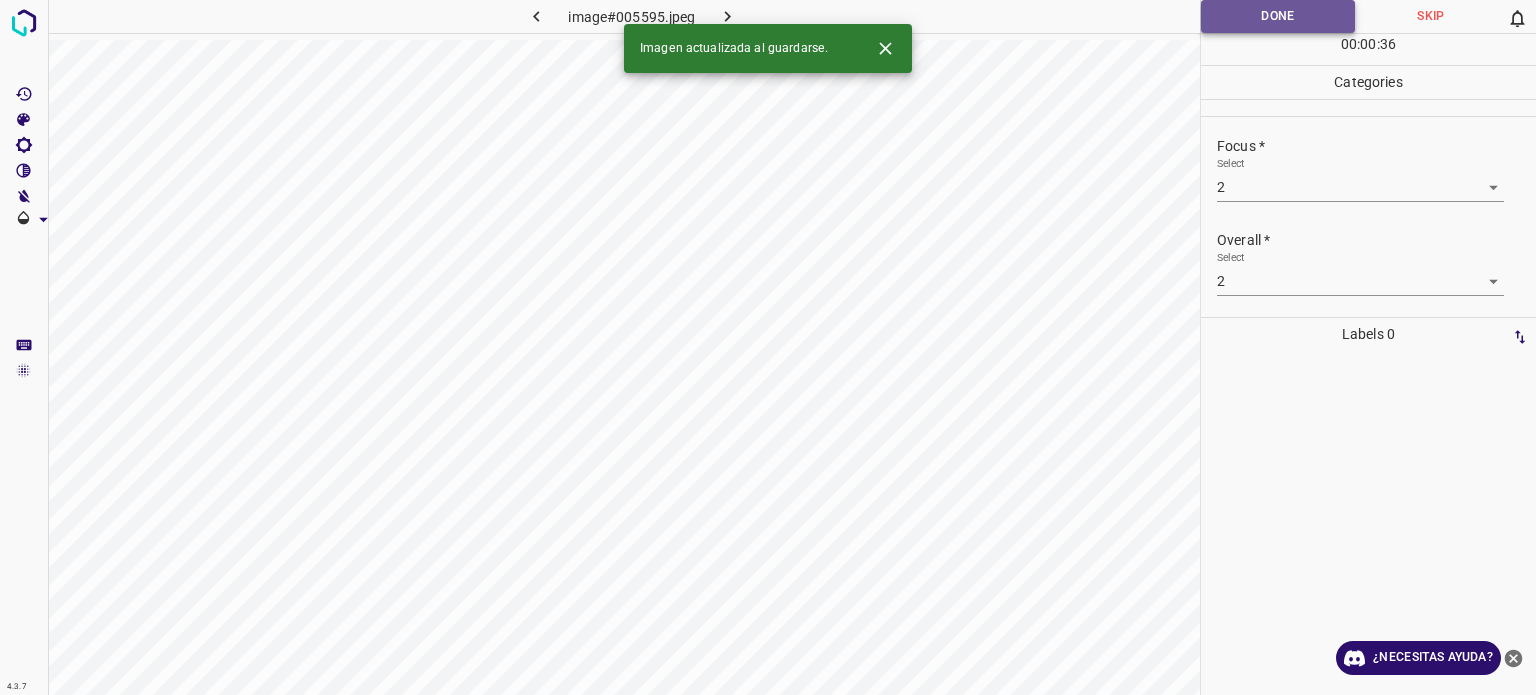 click on "Done" at bounding box center [1278, 16] 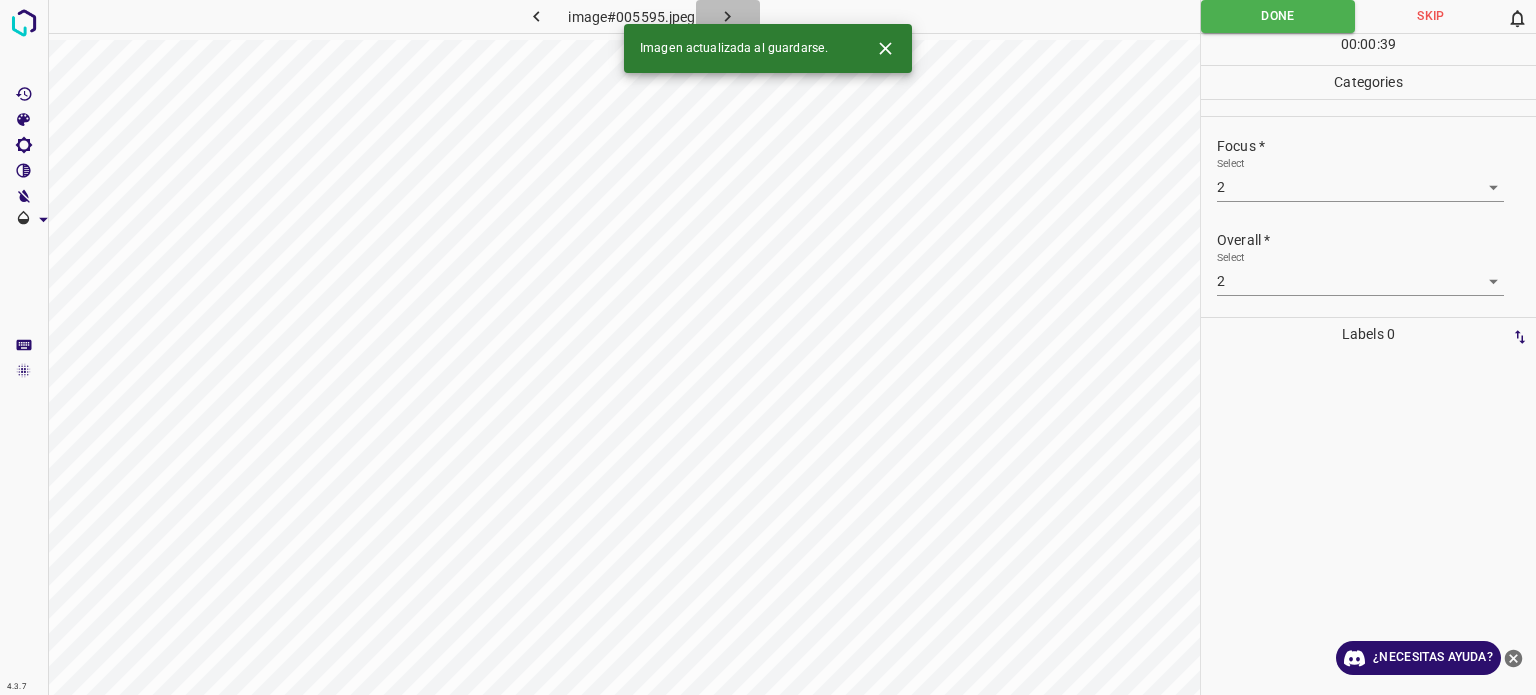 click 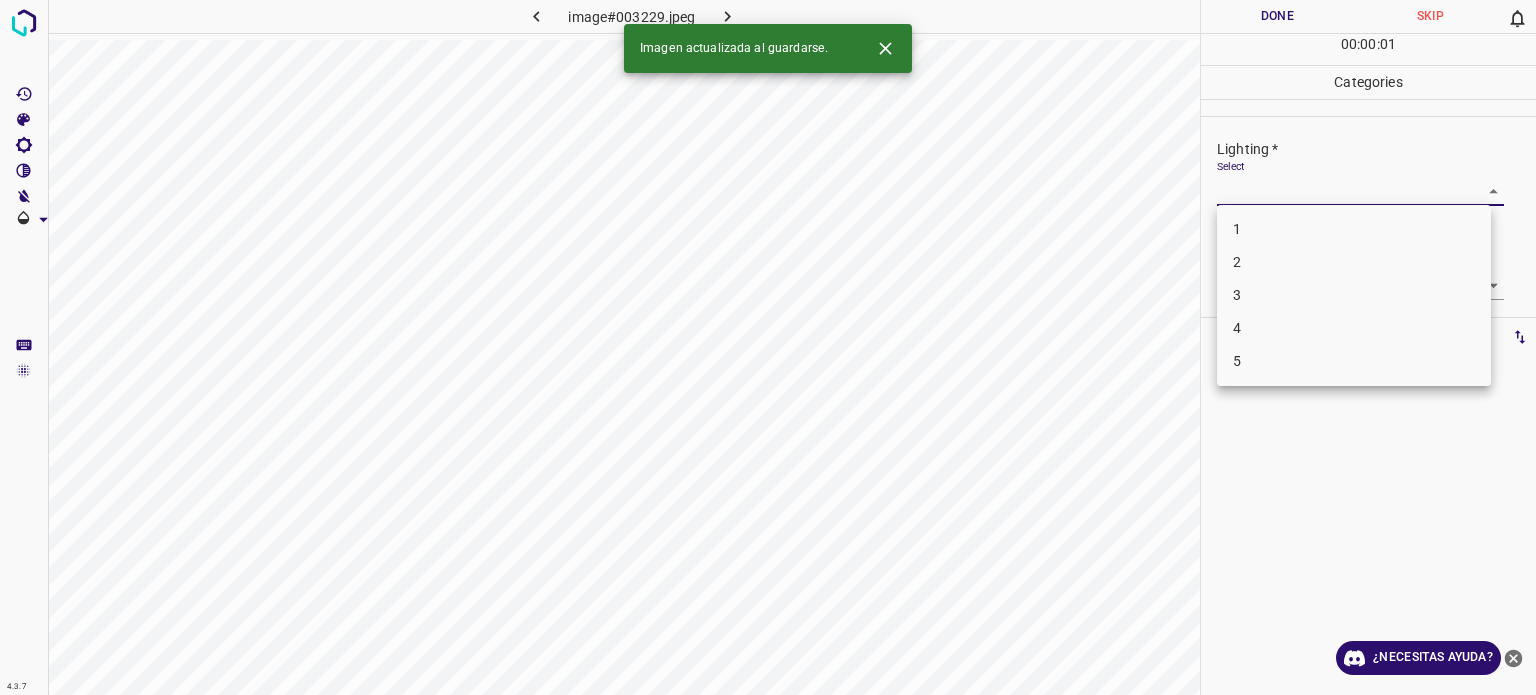 click on "4.3.7 image#003229.jpeg Done Skip 0 00   : 00   : 01   Categories Lighting *  Select ​ Focus *  Select ​ Overall *  Select ​ Labels   0 Categories 1 Lighting 2 Focus 3 Overall Tools Space Change between modes (Draw & Edit) I Auto labeling R Restore zoom M Zoom in N Zoom out Delete Delete selecte label Filters Z Restore filters X Saturation filter C Brightness filter V Contrast filter B Gray scale filter General O Download Imagen actualizada al guardarse. ¿Necesitas ayuda? Texto original Valora esta traducción Tu opinión servirá para ayudar a mejorar el Traductor de Google - Texto - Esconder - Borrar 1 2 3 4 5" at bounding box center (768, 347) 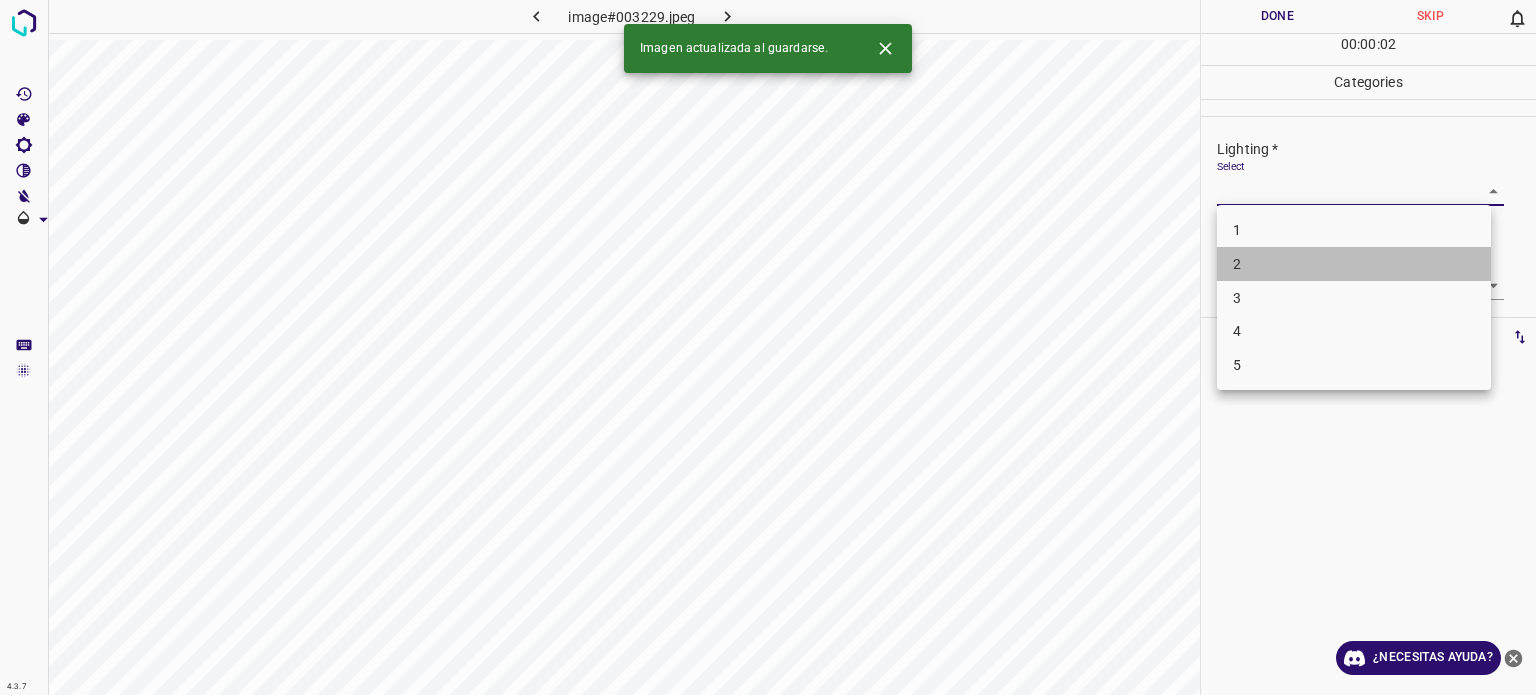 click on "2" at bounding box center (1354, 264) 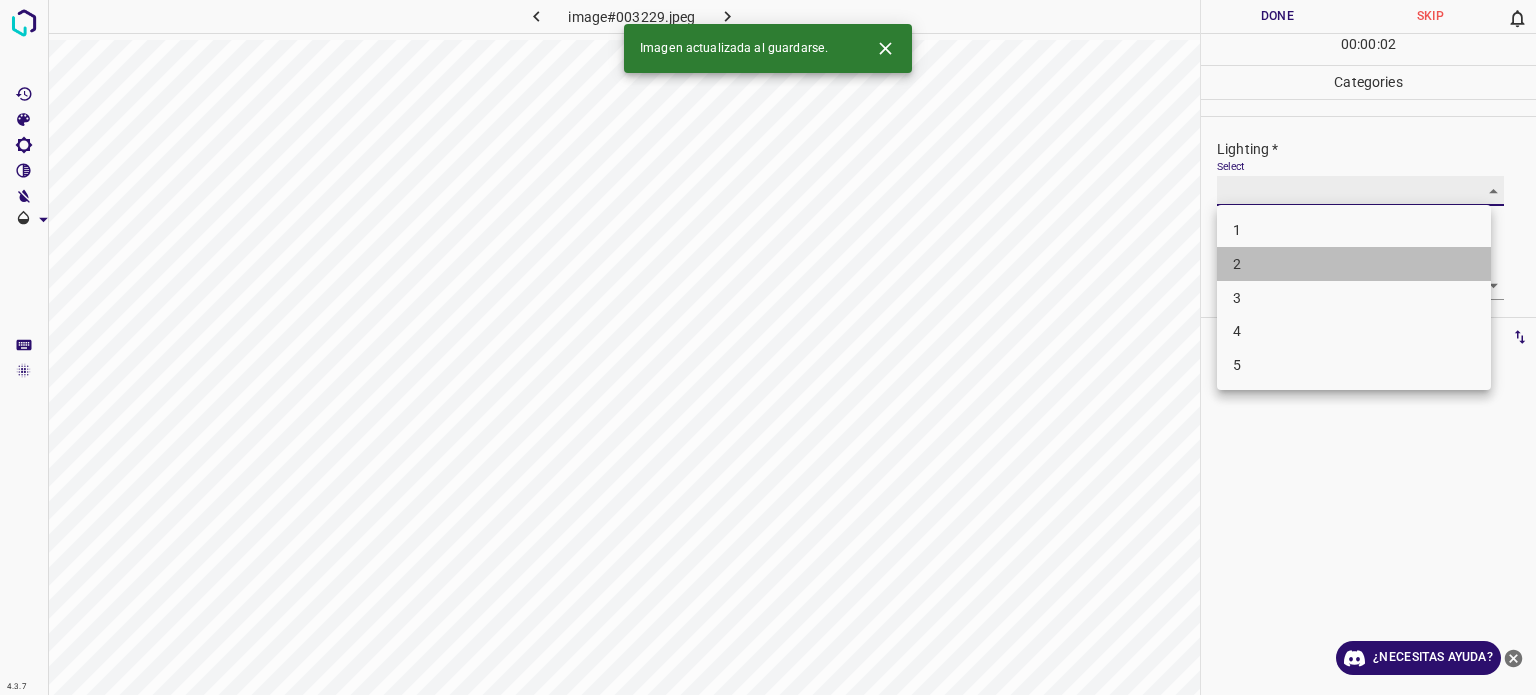 type on "2" 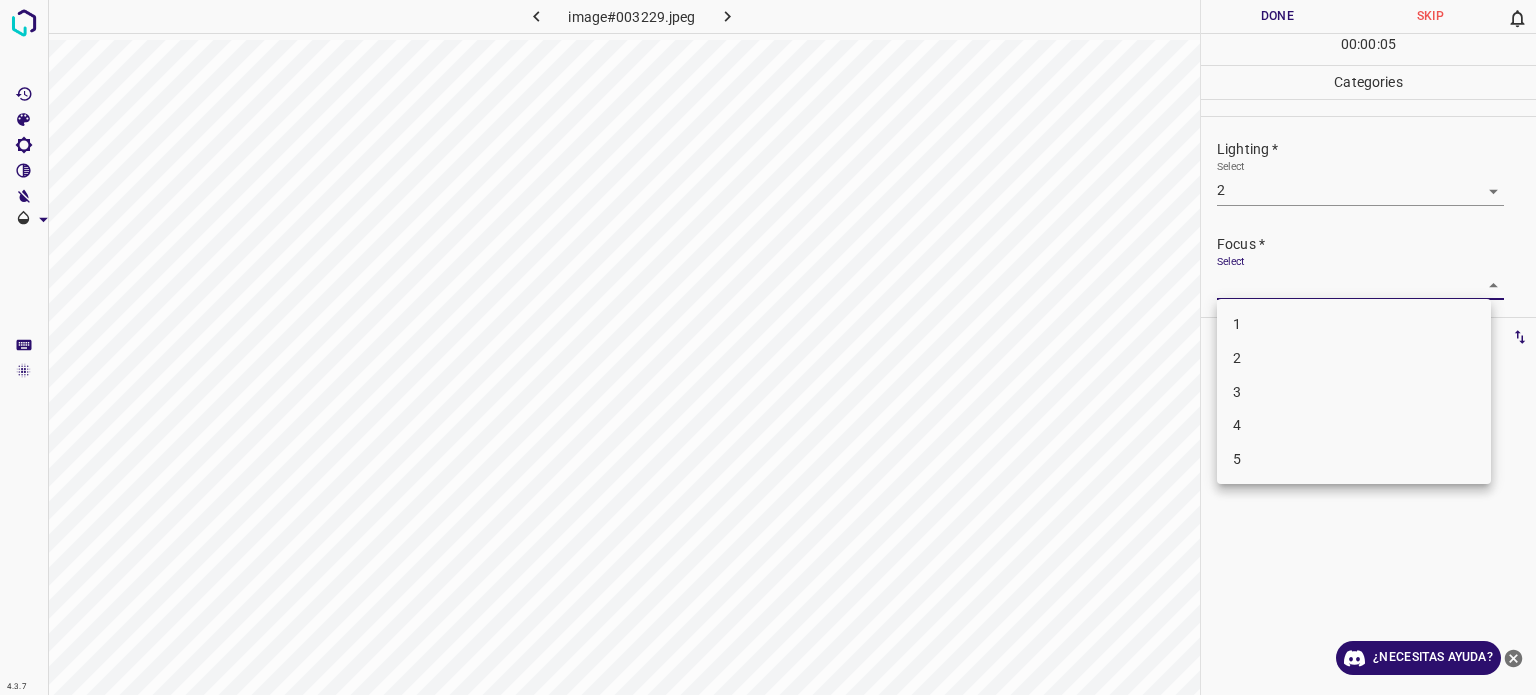 drag, startPoint x: 1238, startPoint y: 287, endPoint x: 1234, endPoint y: 351, distance: 64.12488 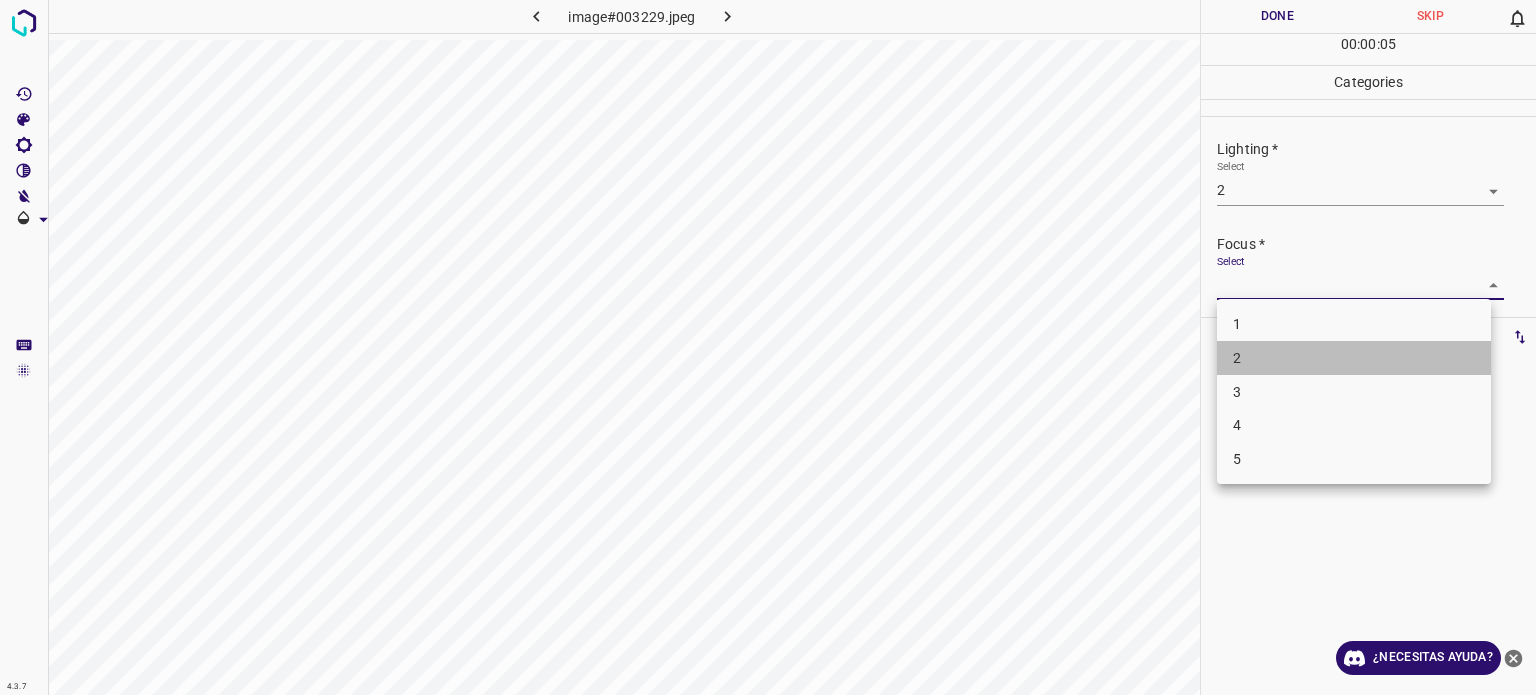 click on "2" at bounding box center [1237, 358] 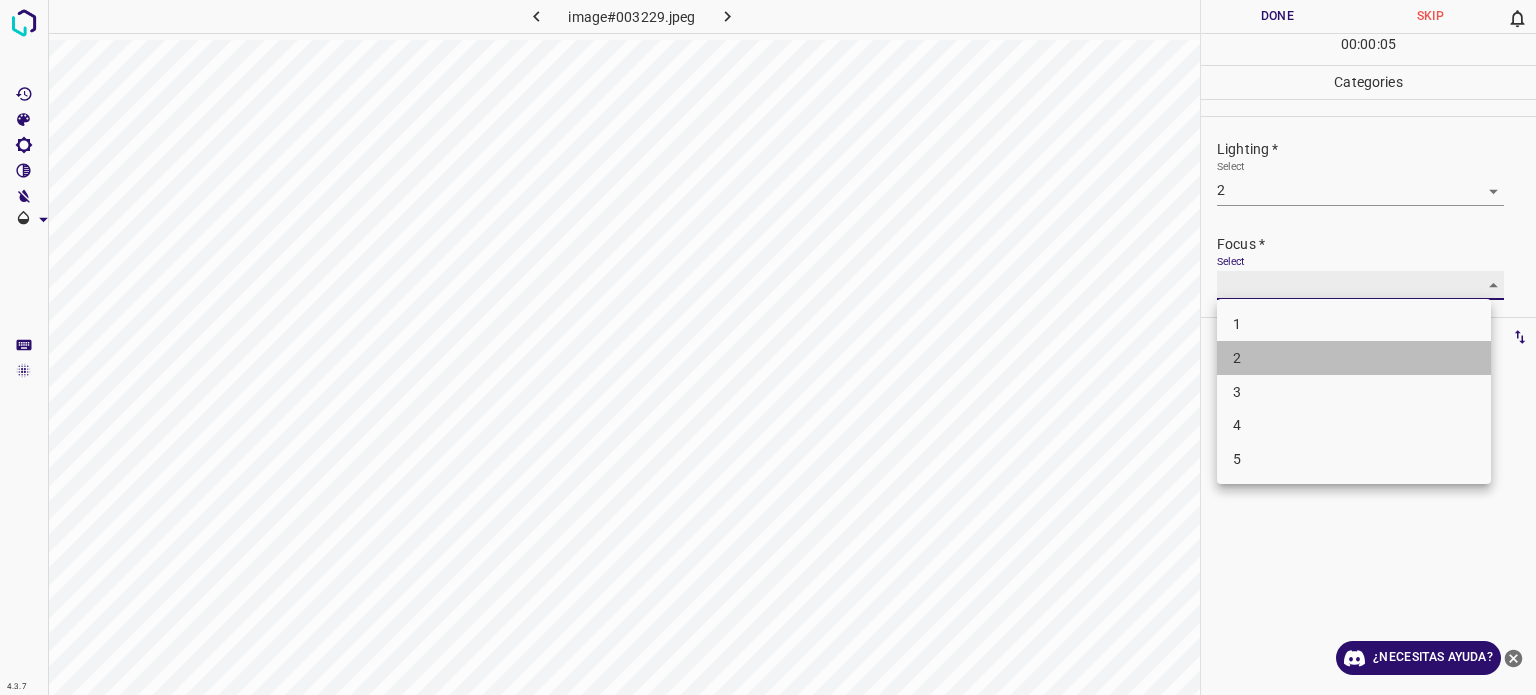 type on "2" 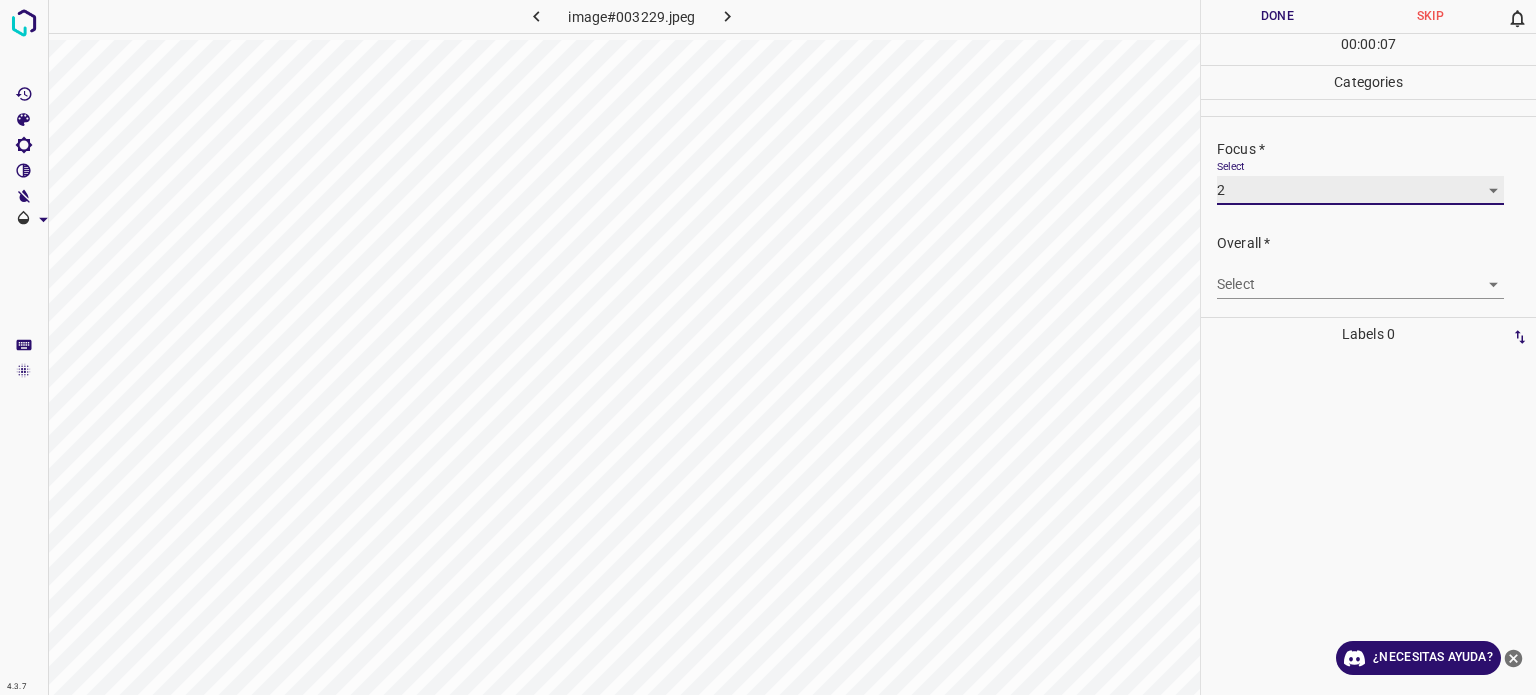 scroll, scrollTop: 98, scrollLeft: 0, axis: vertical 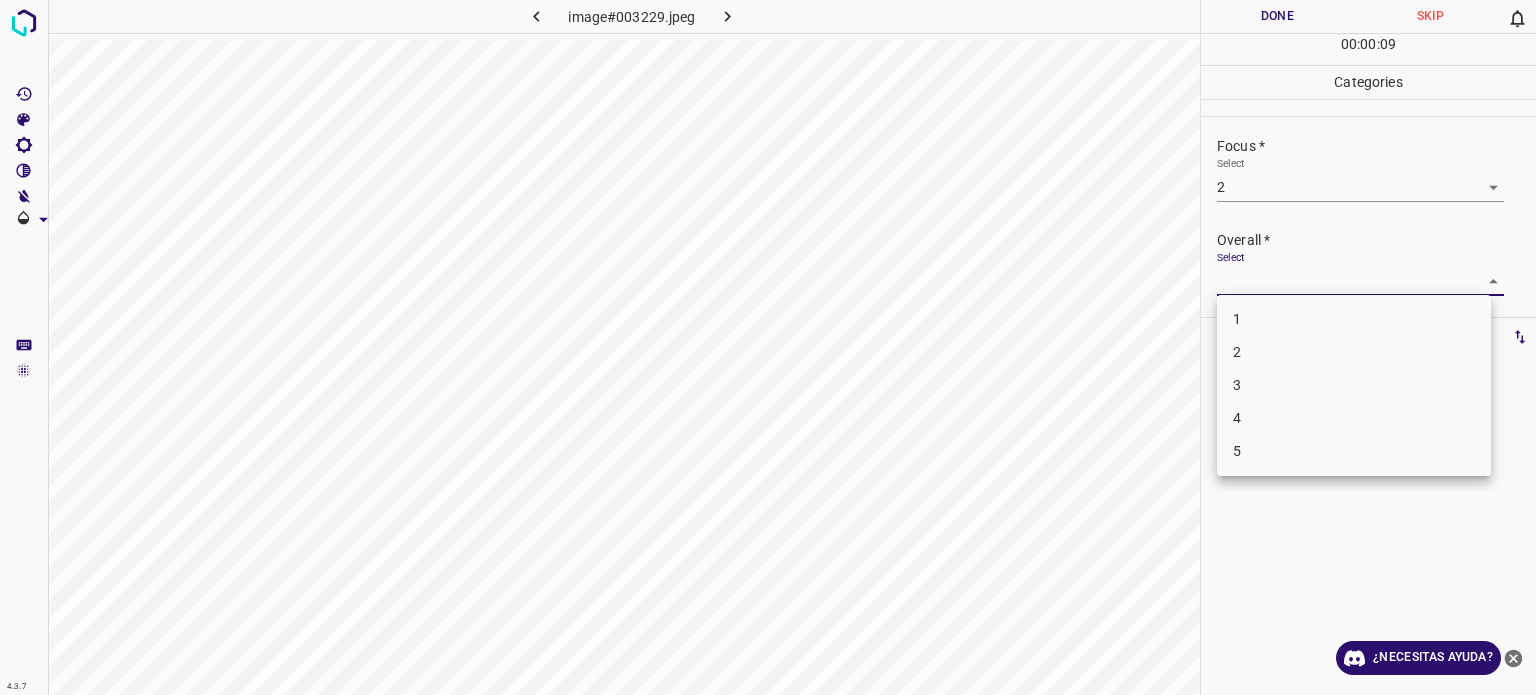 click on "4.3.7 image#003229.jpeg Done Skip 0 00   : 00   : 09   Categories Lighting *  Select 2 2 Focus *  Select 2 2 Overall *  Select ​ Labels   0 Categories 1 Lighting 2 Focus 3 Overall Tools Space Change between modes (Draw & Edit) I Auto labeling R Restore zoom M Zoom in N Zoom out Delete Delete selecte label Filters Z Restore filters X Saturation filter C Brightness filter V Contrast filter B Gray scale filter General O Download ¿Necesitas ayuda? Texto original Valora esta traducción Tu opinión servirá para ayudar a mejorar el Traductor de Google - Texto - Esconder - Borrar 1 2 3 4 5" at bounding box center [768, 347] 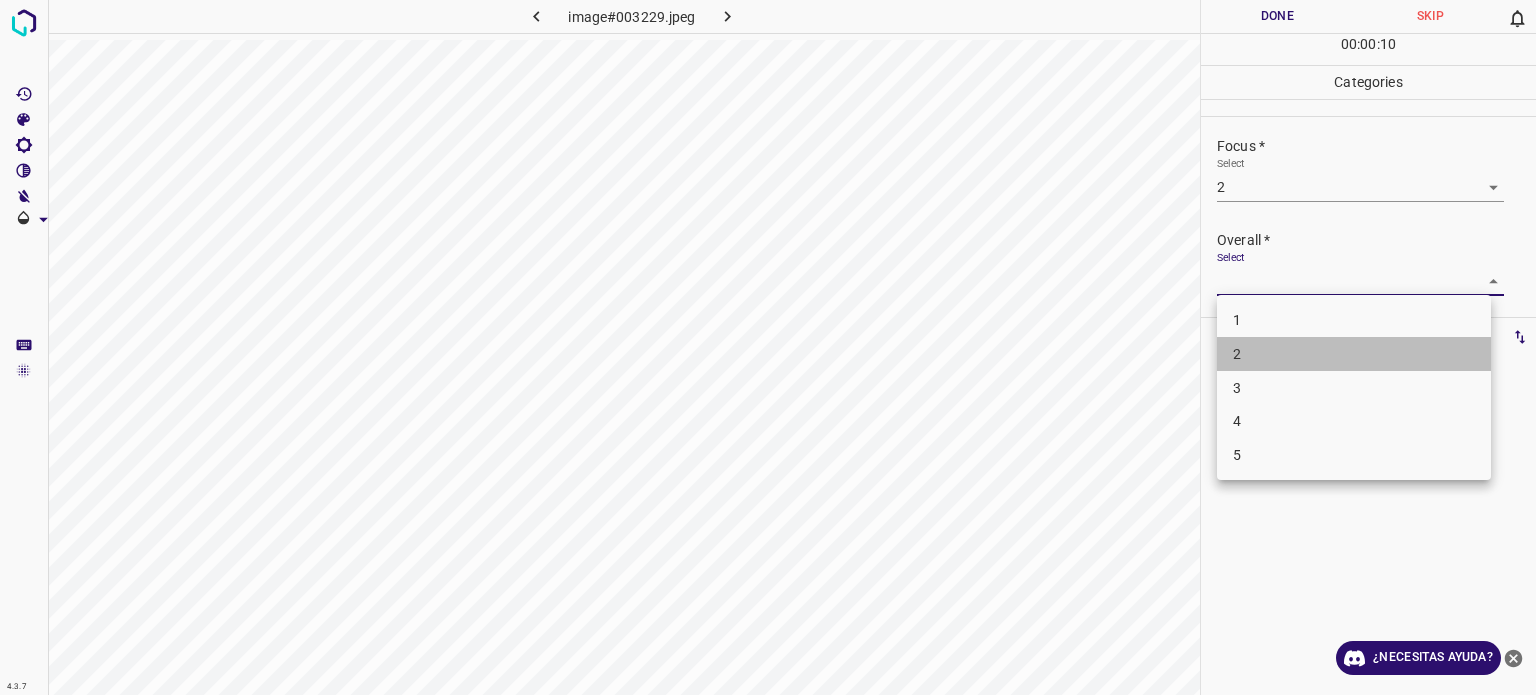 click on "2" at bounding box center [1237, 354] 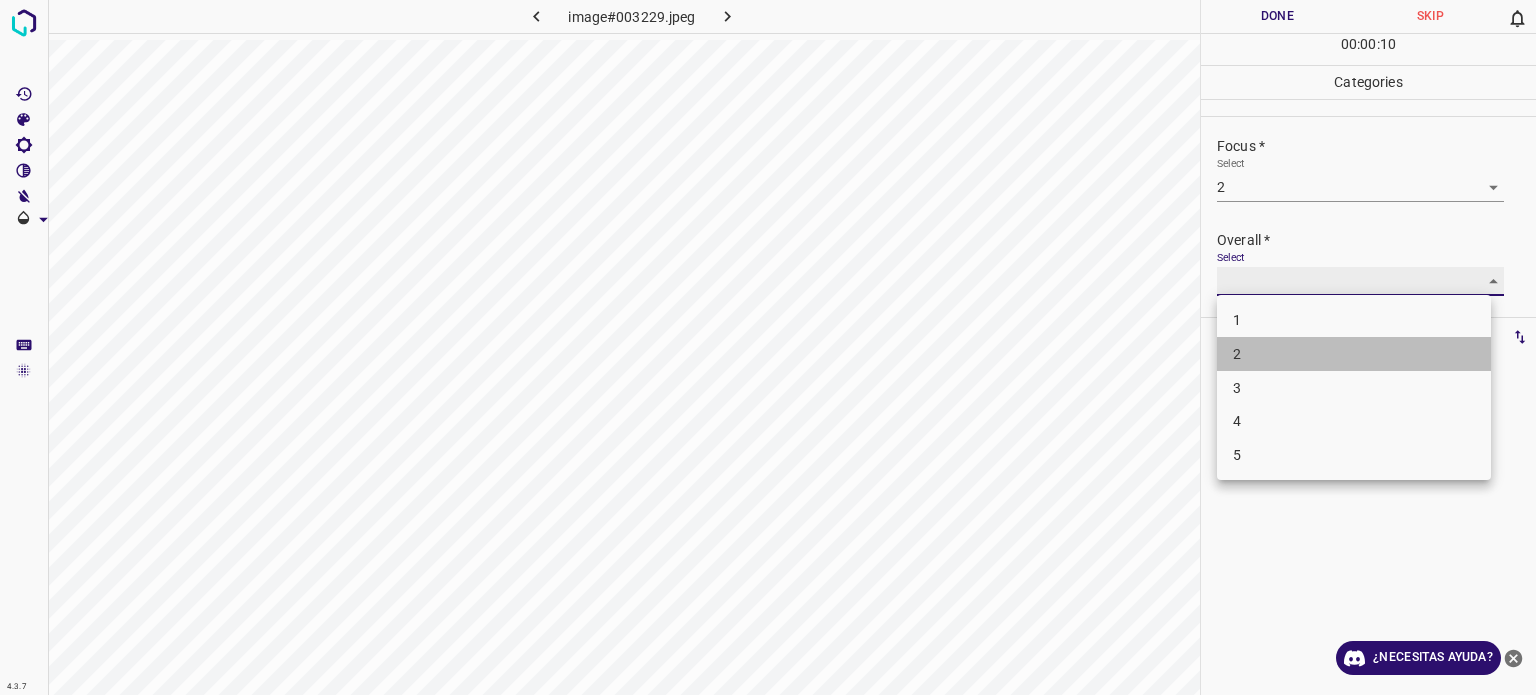 type on "2" 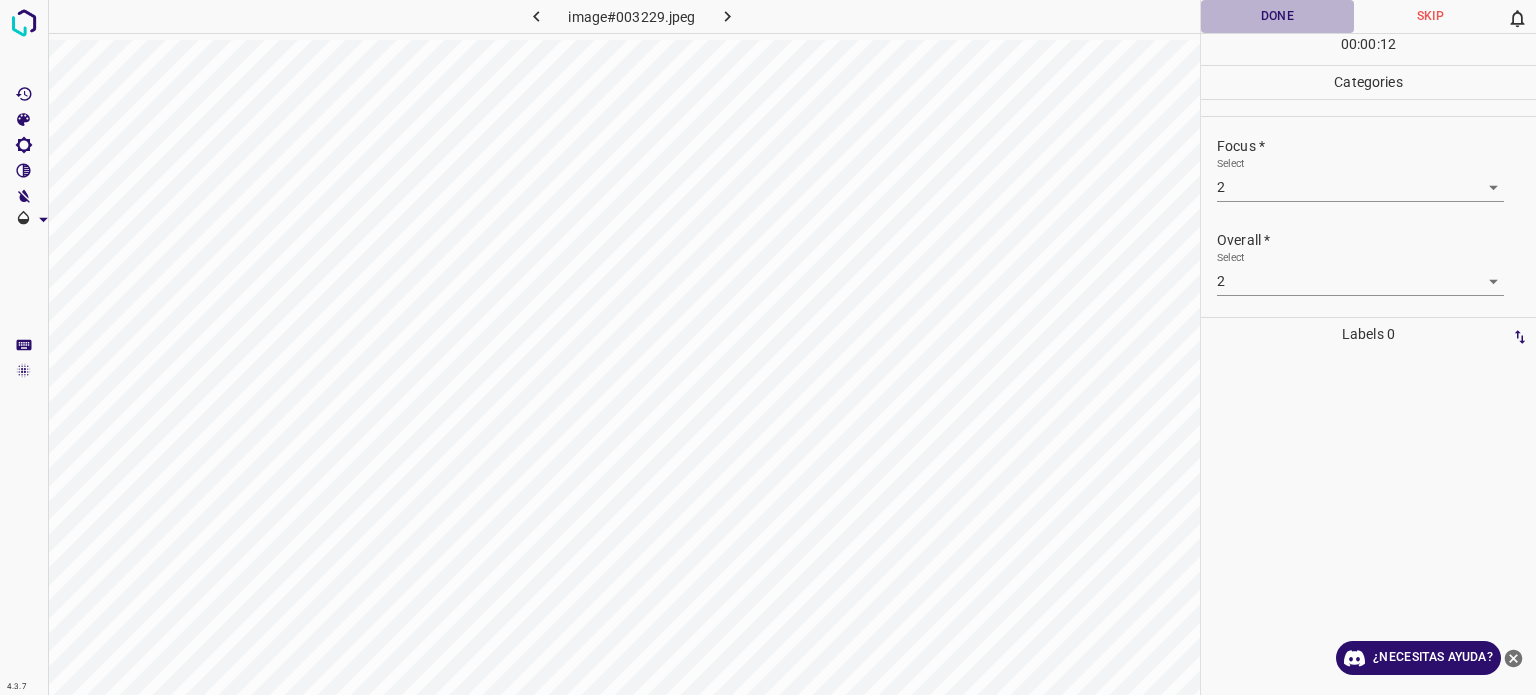 click on "Done" at bounding box center (1277, 16) 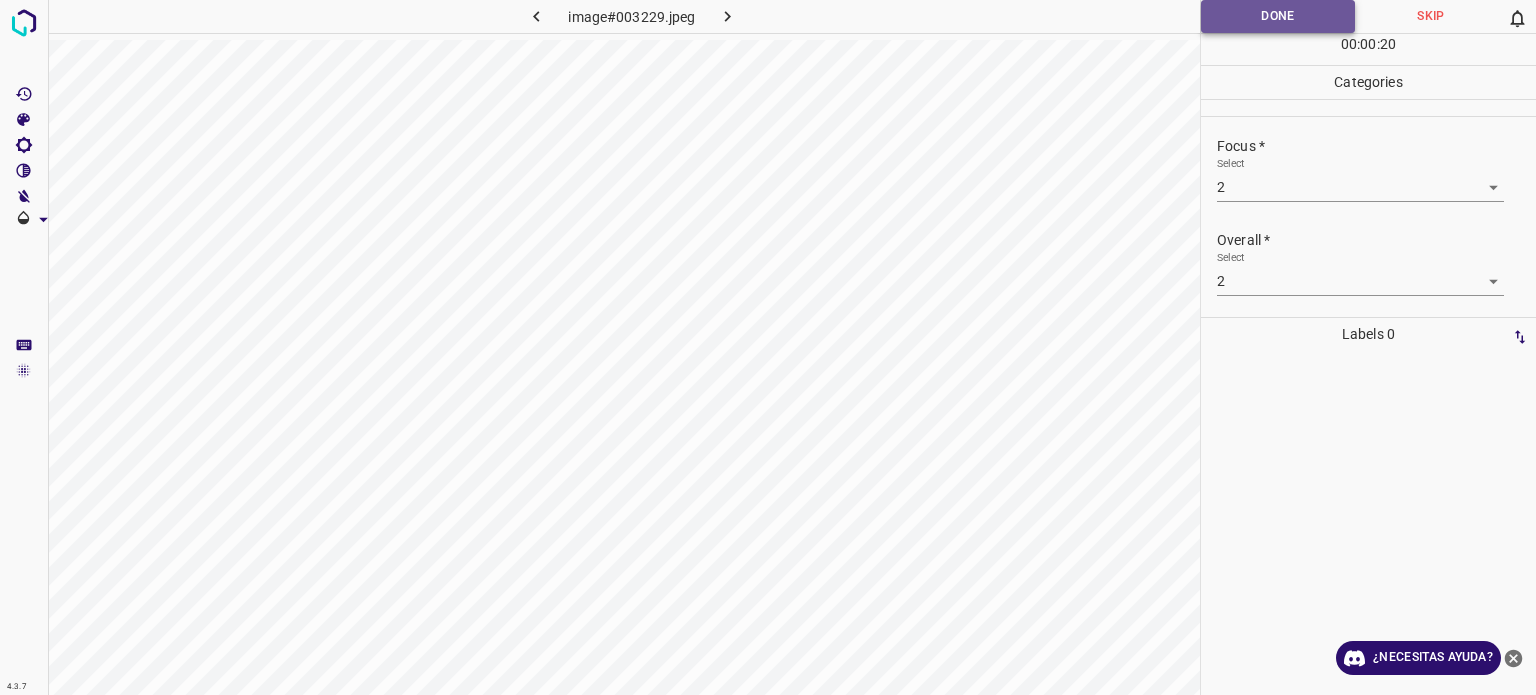 click on "Done" at bounding box center [1278, 16] 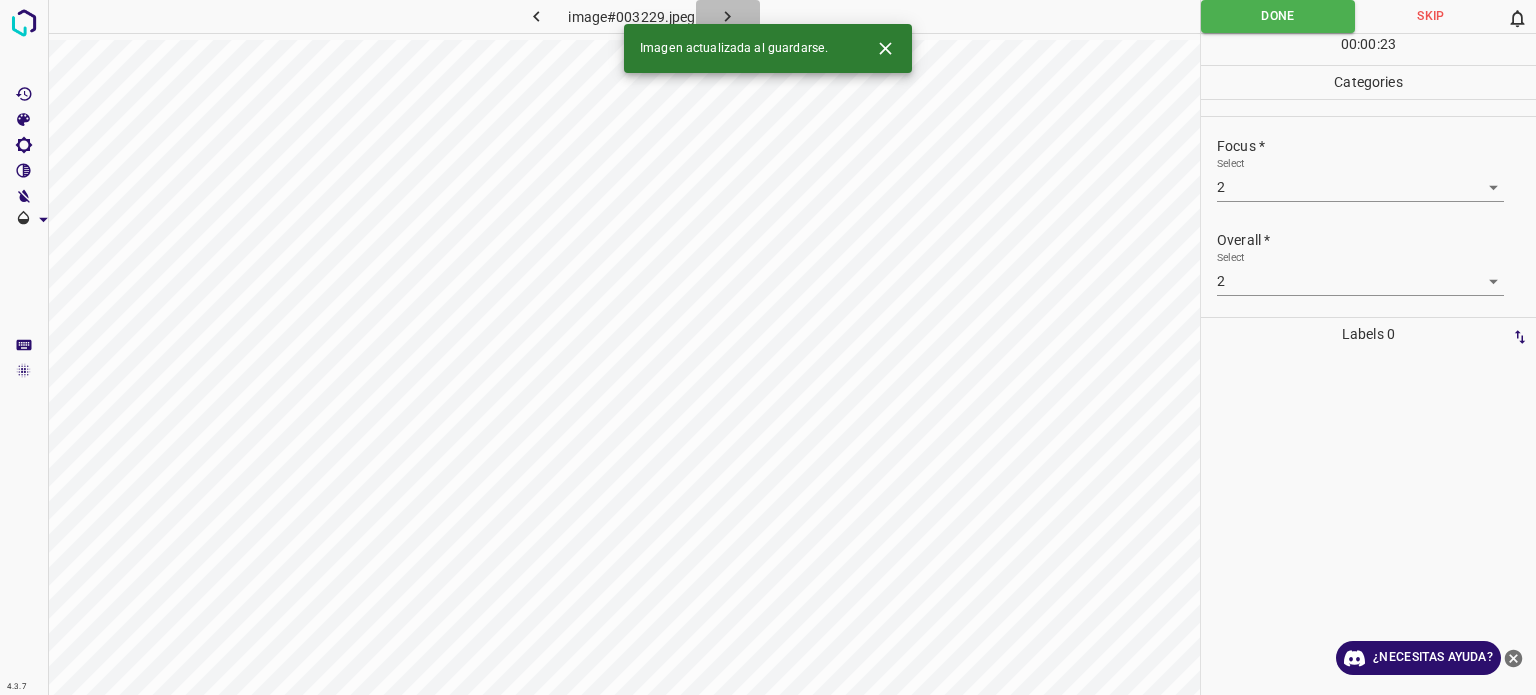 click 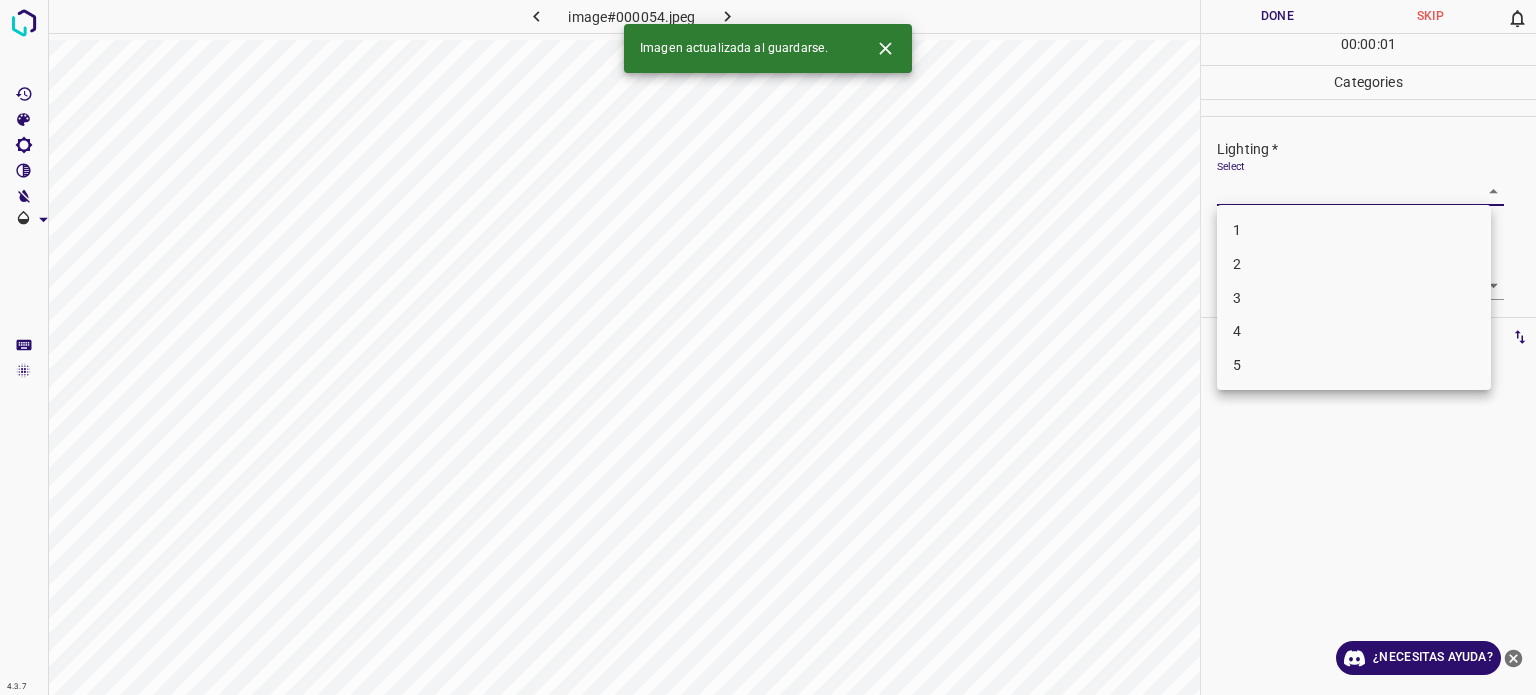 click on "4.3.7 image#000054.jpeg Done Skip 0 00   : 00   : 01   Categories Lighting *  Select ​ Focus *  Select ​ Overall *  Select ​ Labels   0 Categories 1 Lighting 2 Focus 3 Overall Tools Space Change between modes (Draw & Edit) I Auto labeling R Restore zoom M Zoom in N Zoom out Delete Delete selecte label Filters Z Restore filters X Saturation filter C Brightness filter V Contrast filter B Gray scale filter General O Download Imagen actualizada al guardarse. ¿Necesitas ayuda? Texto original Valora esta traducción Tu opinión servirá para ayudar a mejorar el Traductor de Google - Texto - Esconder - Borrar 1 2 3 4 5" at bounding box center (768, 347) 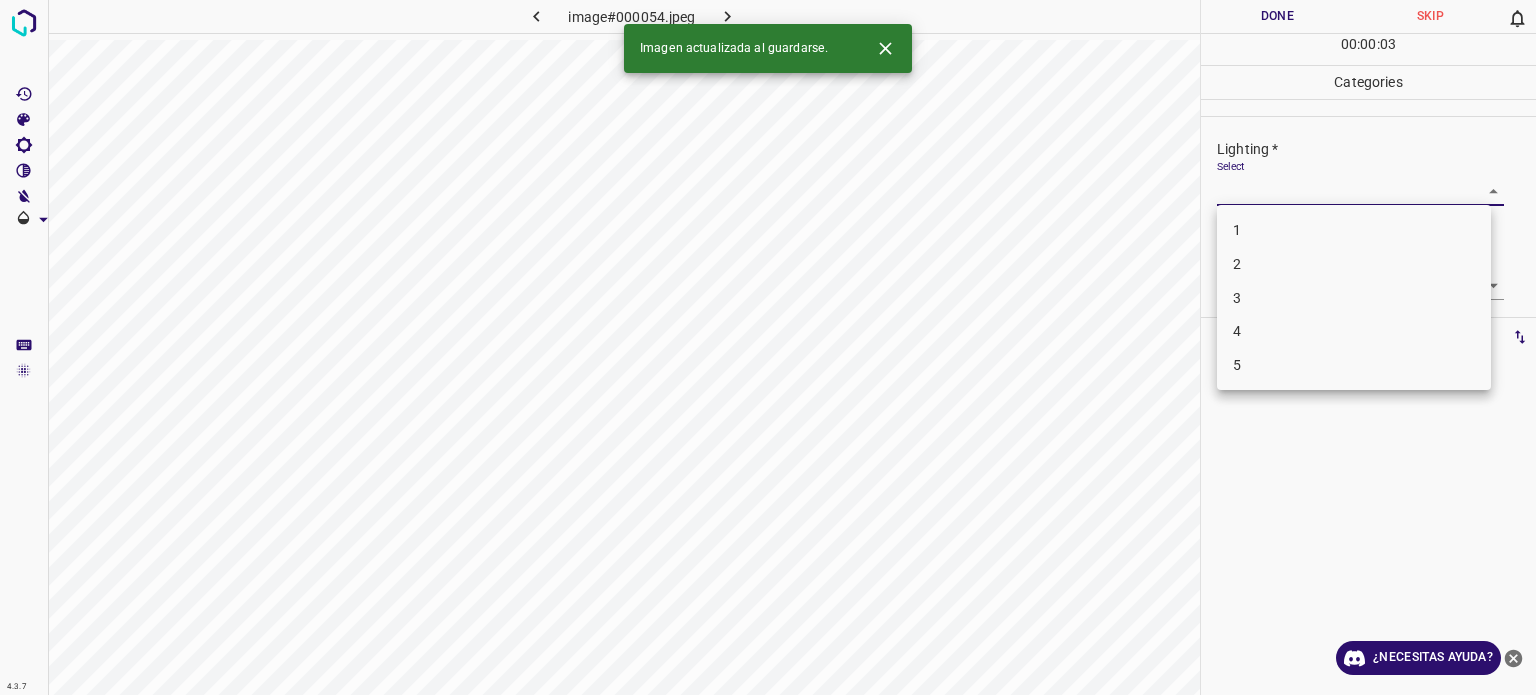 click on "4" at bounding box center (1354, 331) 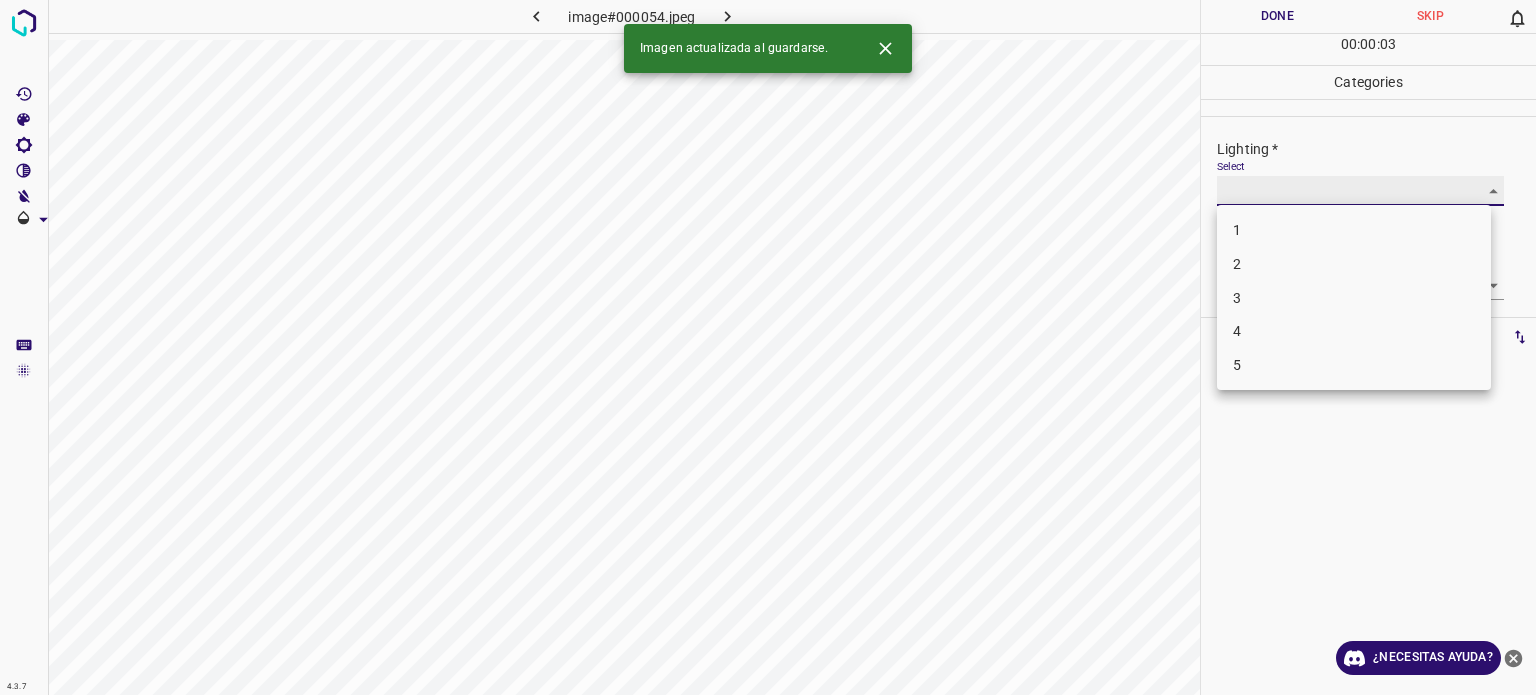 type on "4" 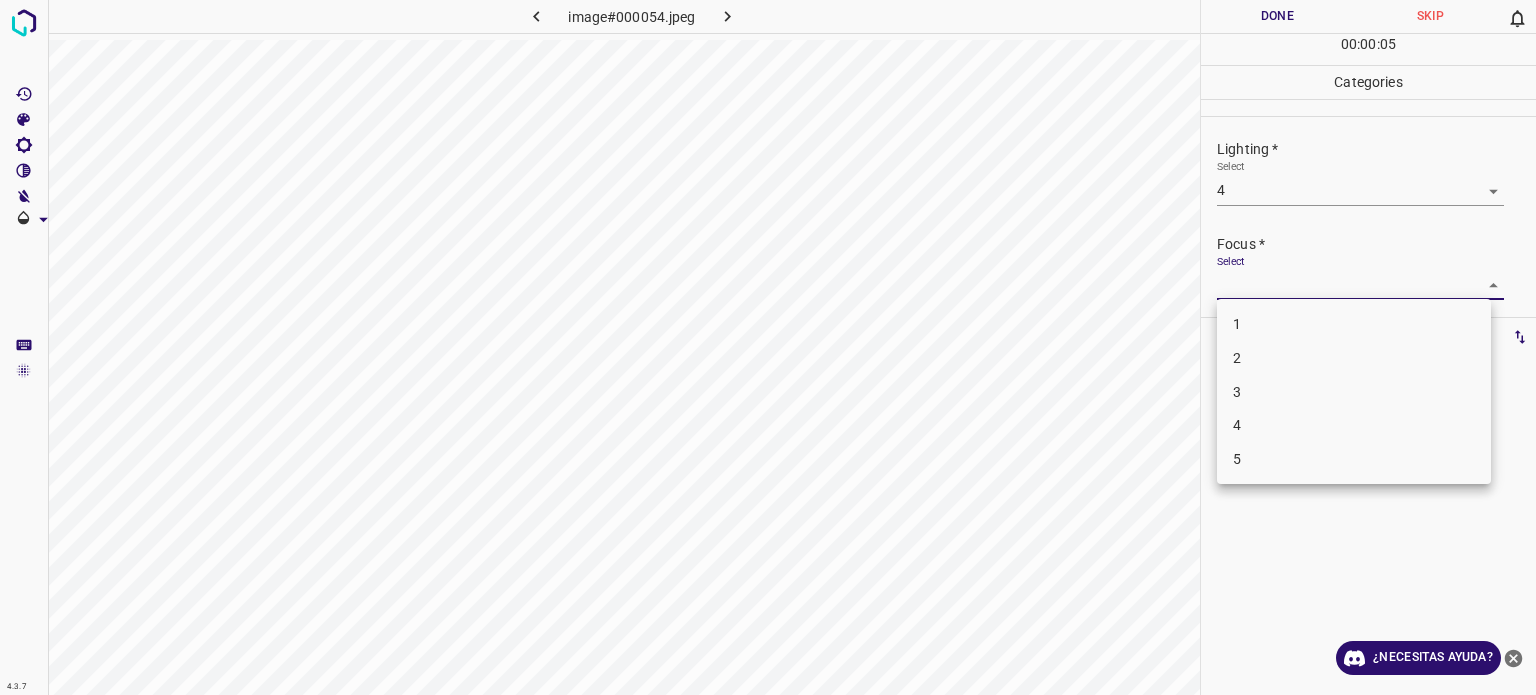 drag, startPoint x: 1234, startPoint y: 289, endPoint x: 1240, endPoint y: 419, distance: 130.13838 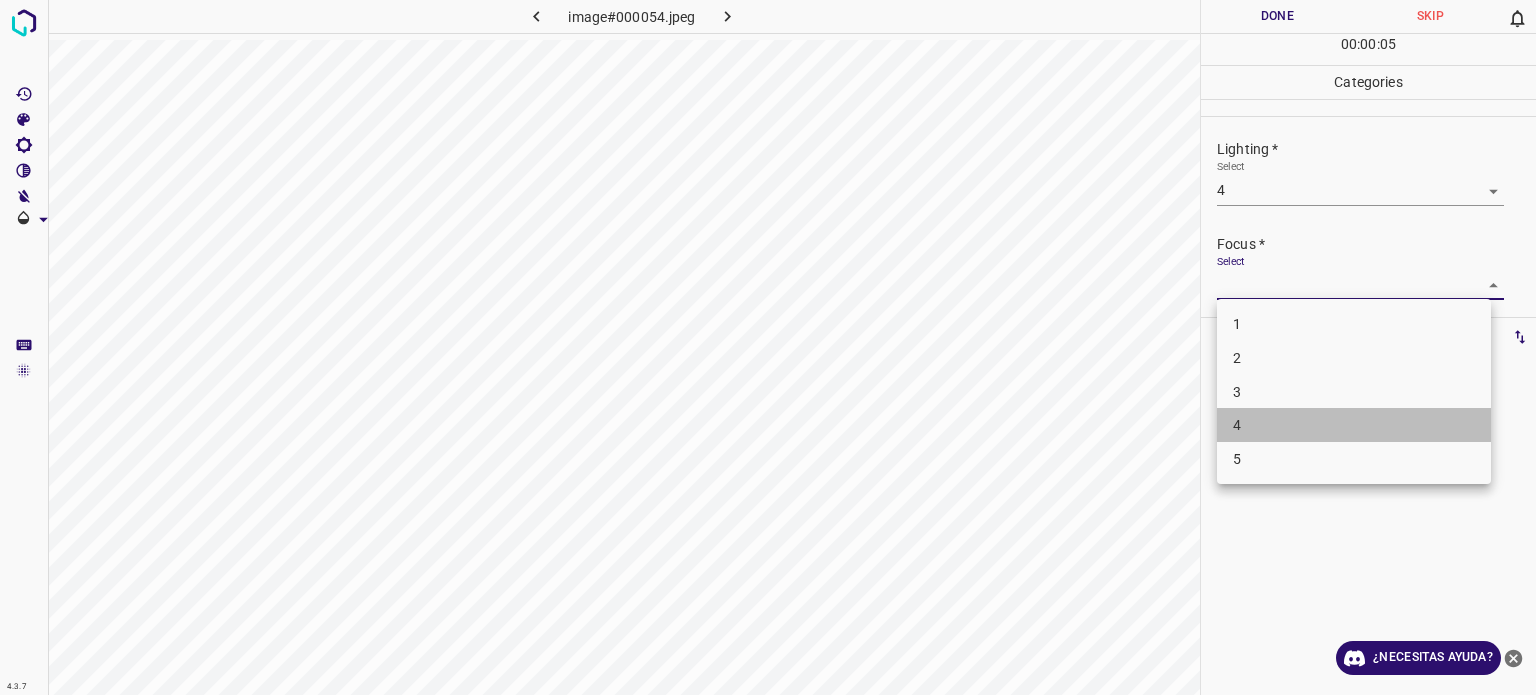 click on "4" at bounding box center (1237, 425) 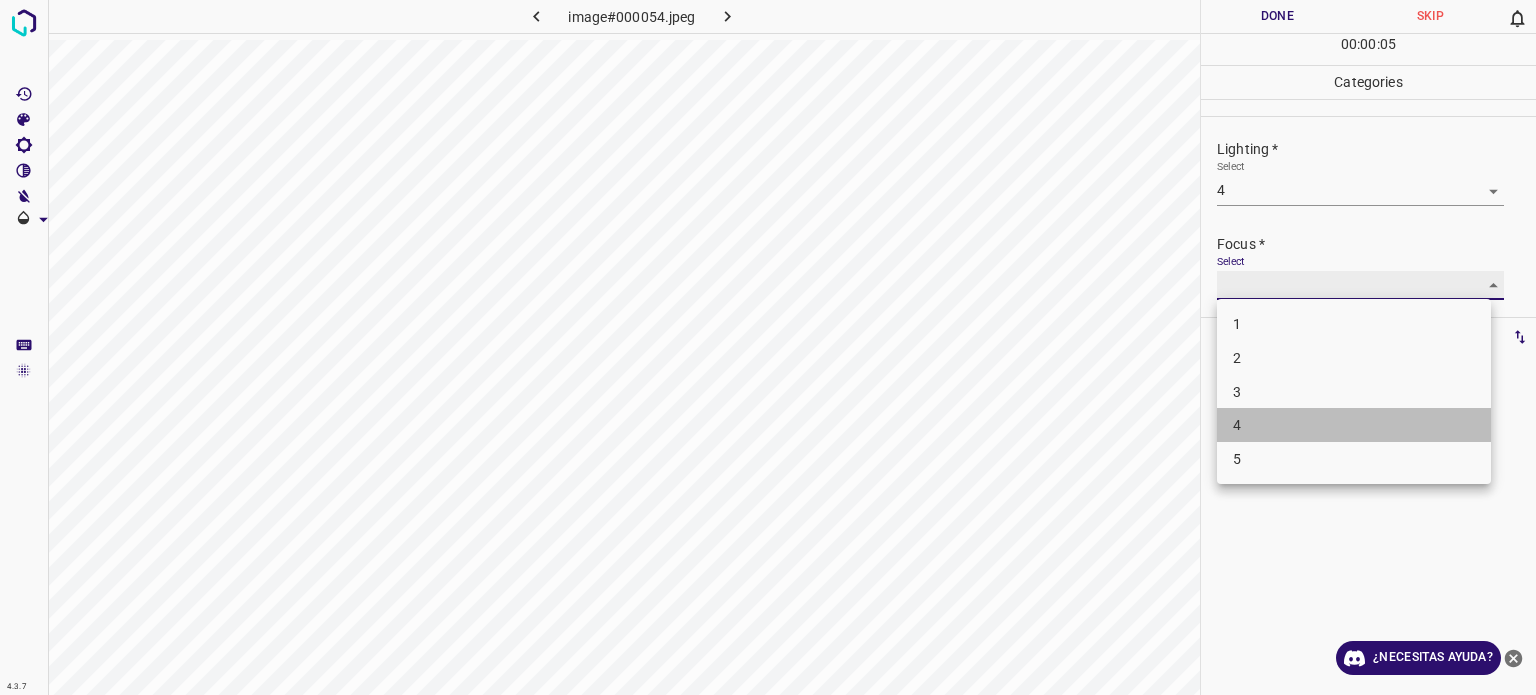 type on "4" 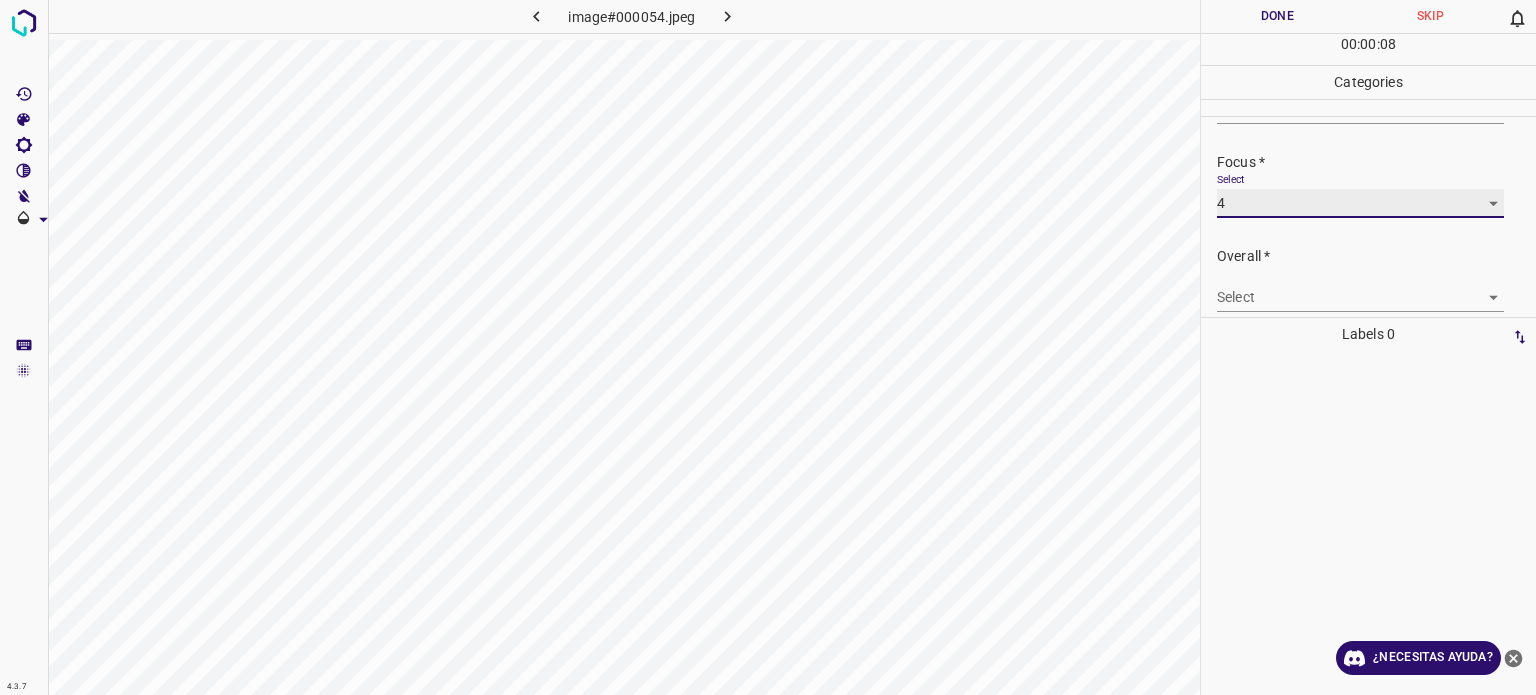 scroll, scrollTop: 98, scrollLeft: 0, axis: vertical 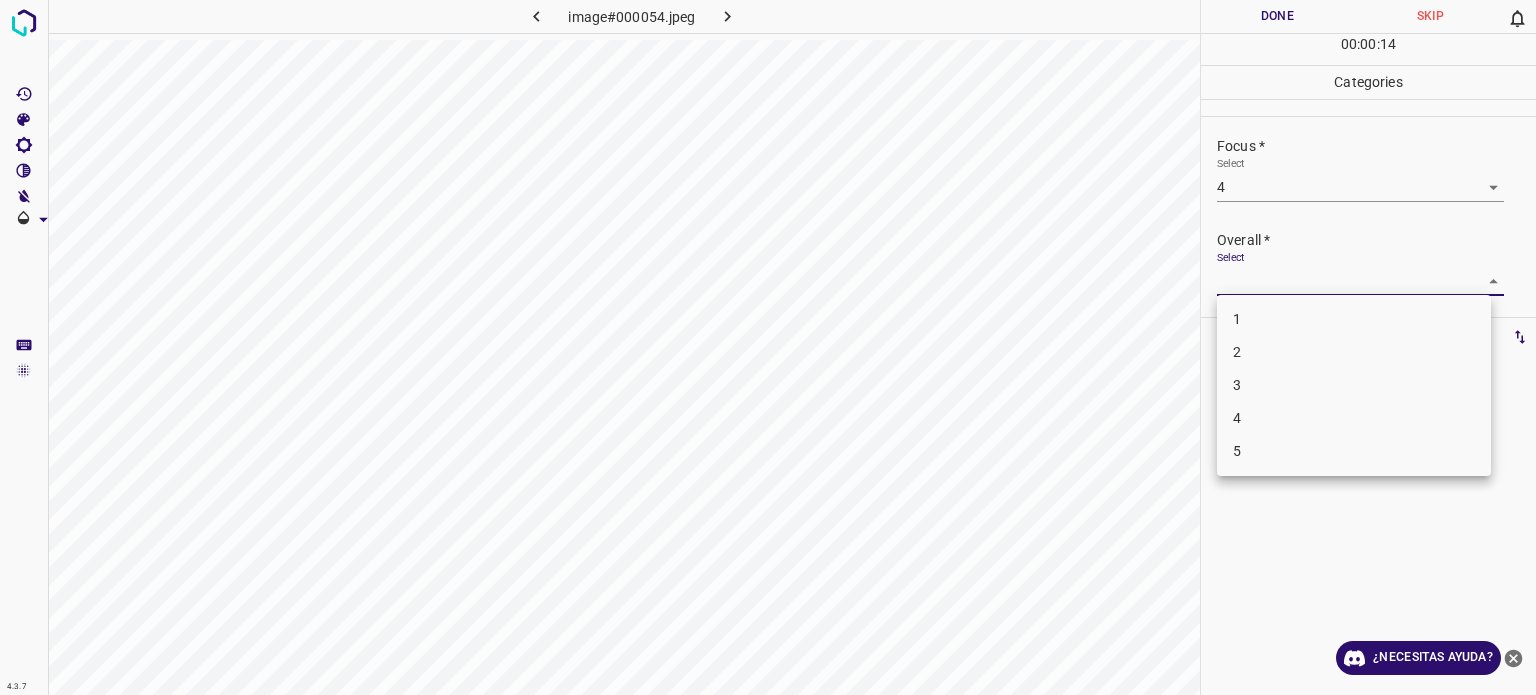 click on "4.3.7 image#000054.jpeg Done Skip 0 00   : 00   : 14   Categories Lighting *  Select 4 4 Focus *  Select 4 4 Overall *  Select ​ Labels   0 Categories 1 Lighting 2 Focus 3 Overall Tools Space Change between modes (Draw & Edit) I Auto labeling R Restore zoom M Zoom in N Zoom out Delete Delete selecte label Filters Z Restore filters X Saturation filter C Brightness filter V Contrast filter B Gray scale filter General O Download ¿Necesitas ayuda? Texto original Valora esta traducción Tu opinión servirá para ayudar a mejorar el Traductor de Google - Texto - Esconder - Borrar 1 2 3 4 5" at bounding box center [768, 347] 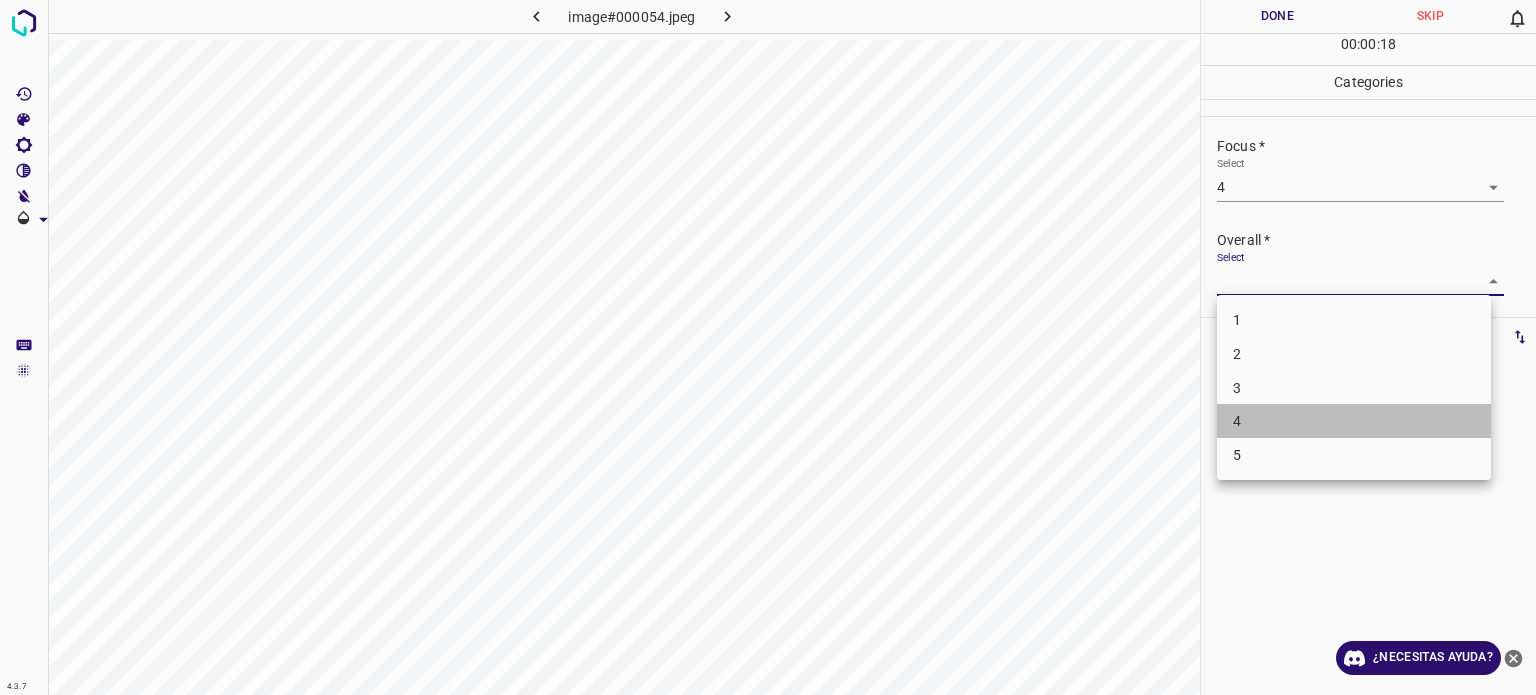 click on "4" at bounding box center [1354, 421] 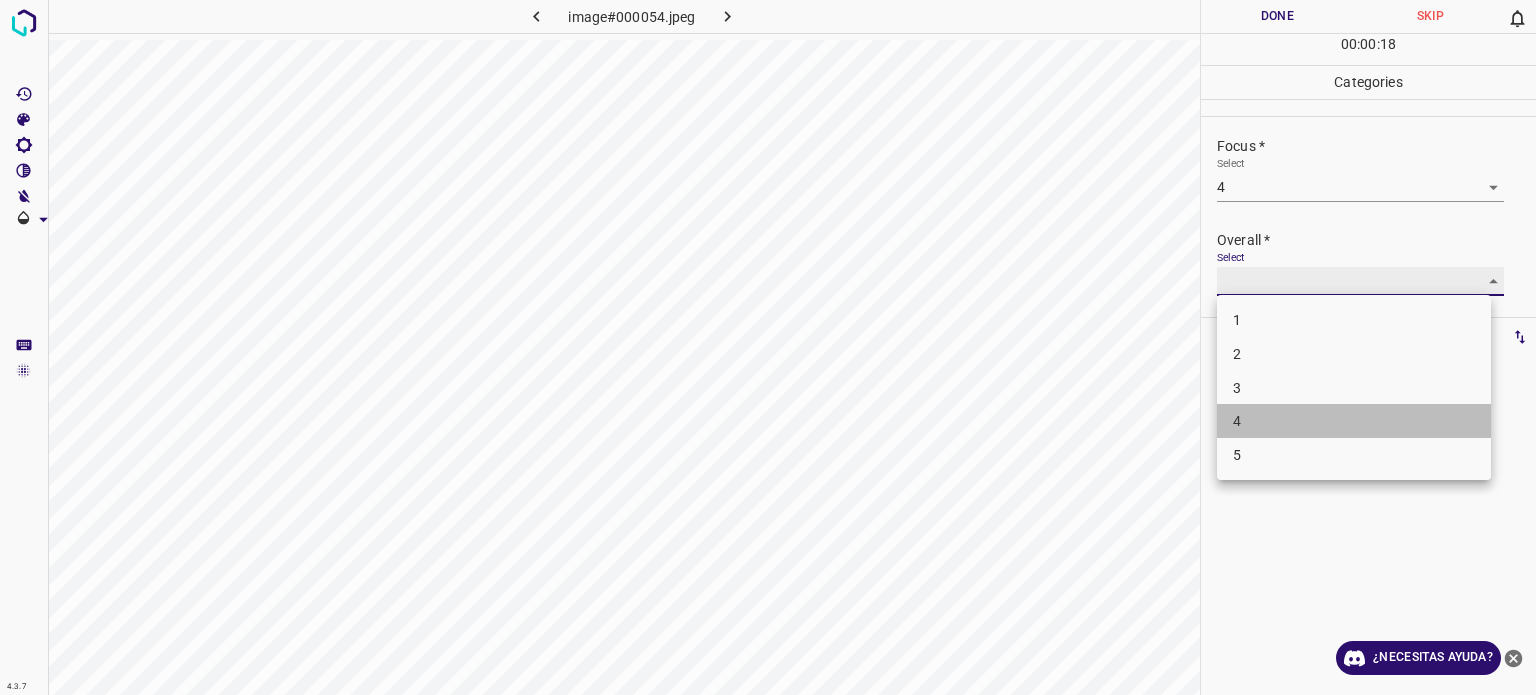 type on "4" 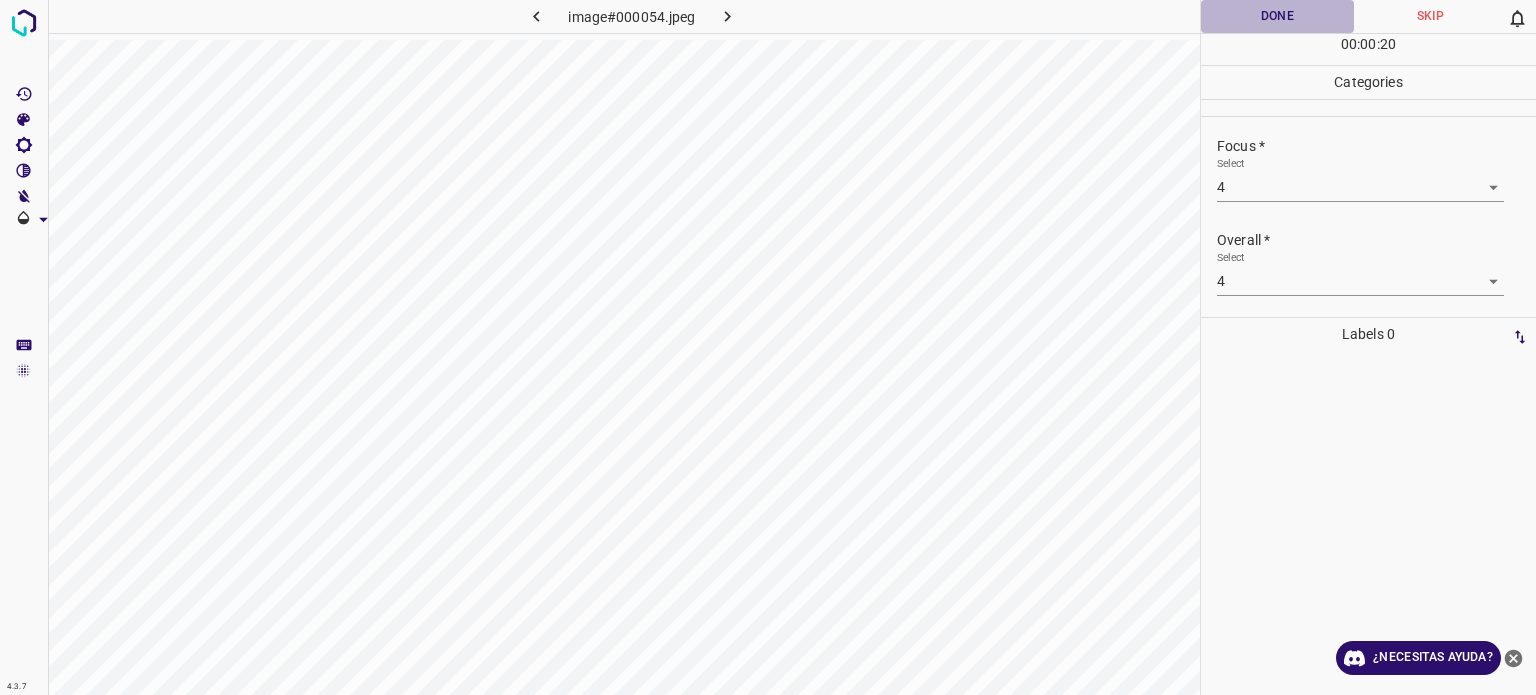 click on "Done" at bounding box center [1277, 16] 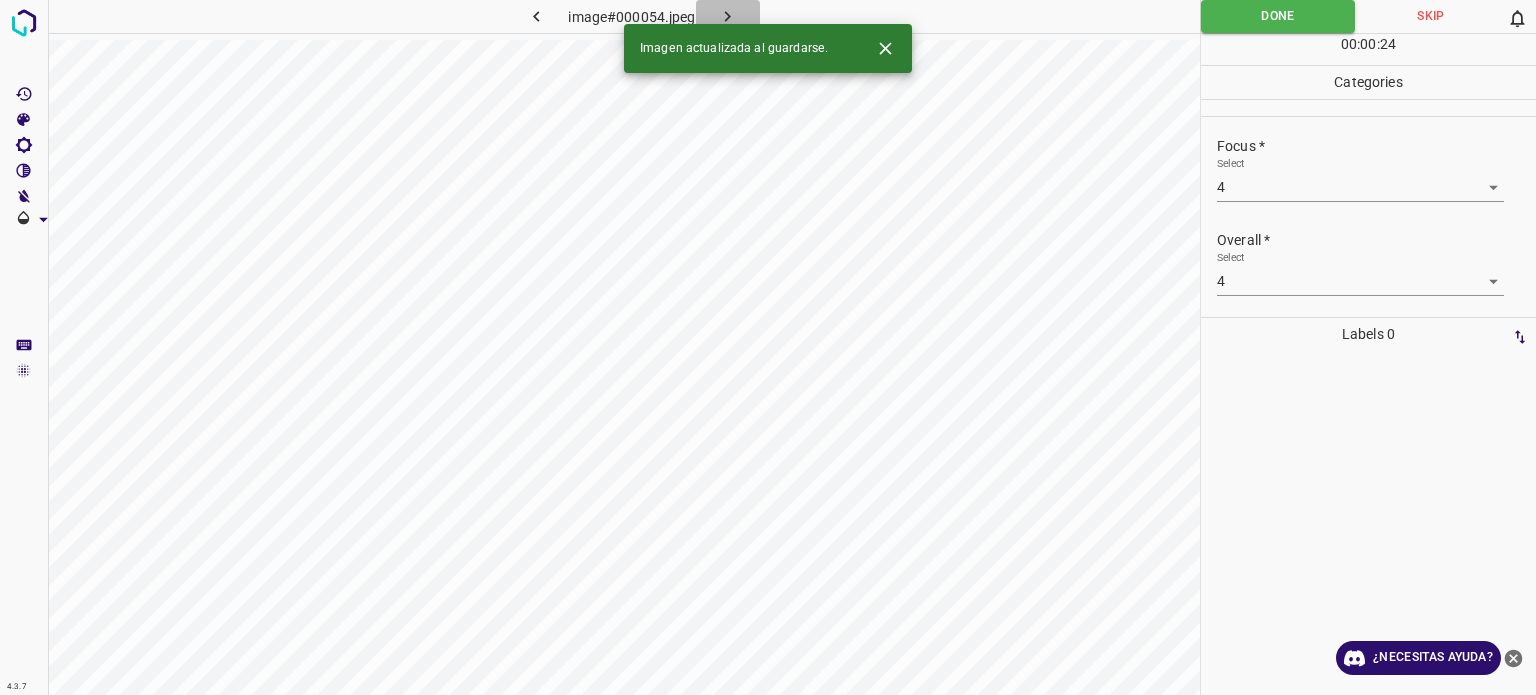 click 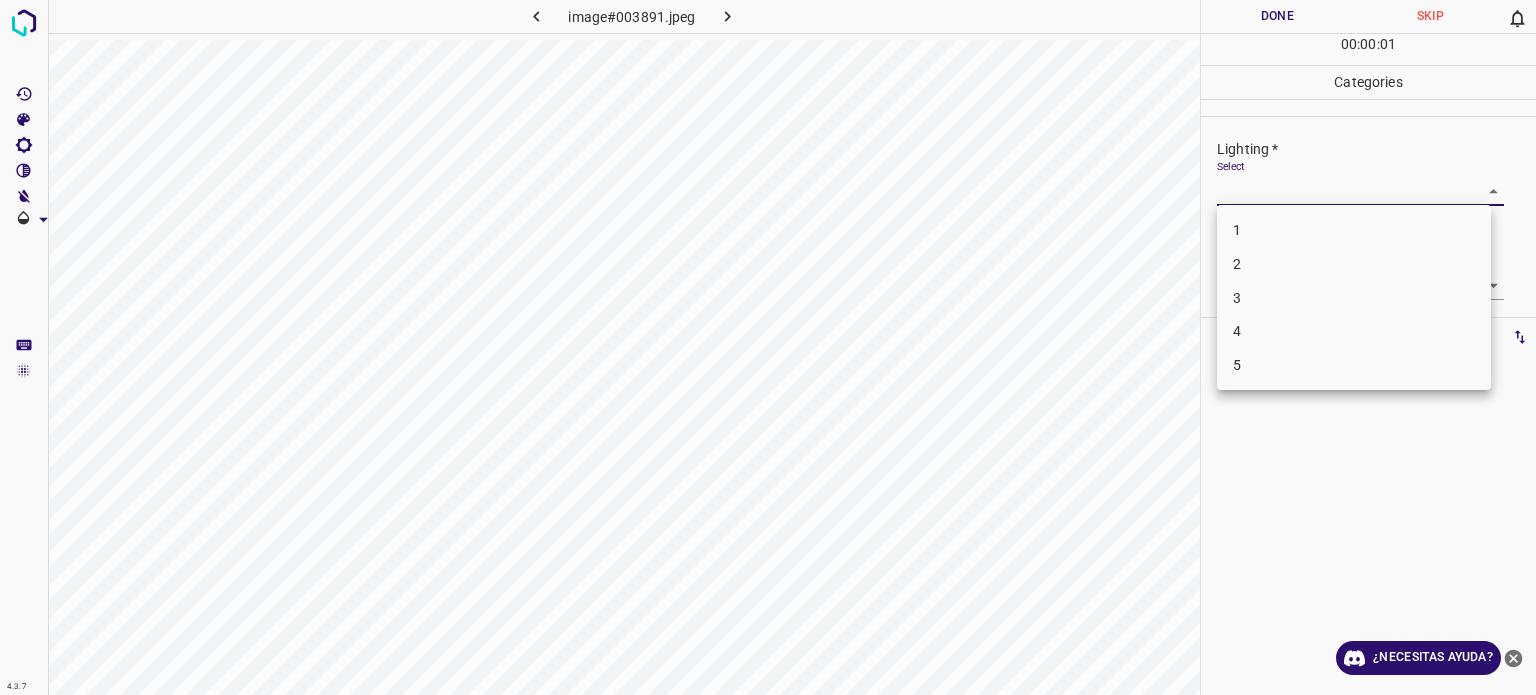 click on "4.3.7 image#003891.jpeg Done Skip 0 00   : 00   : 01   Categories Lighting *  Select ​ Focus *  Select ​ Overall *  Select ​ Labels   0 Categories 1 Lighting 2 Focus 3 Overall Tools Space Change between modes (Draw & Edit) I Auto labeling R Restore zoom M Zoom in N Zoom out Delete Delete selecte label Filters Z Restore filters X Saturation filter C Brightness filter V Contrast filter B Gray scale filter General O Download ¿Necesitas ayuda? Texto original Valora esta traducción Tu opinión servirá para ayudar a mejorar el Traductor de Google - Texto - Esconder - Borrar 1 2 3 4 5" at bounding box center (768, 347) 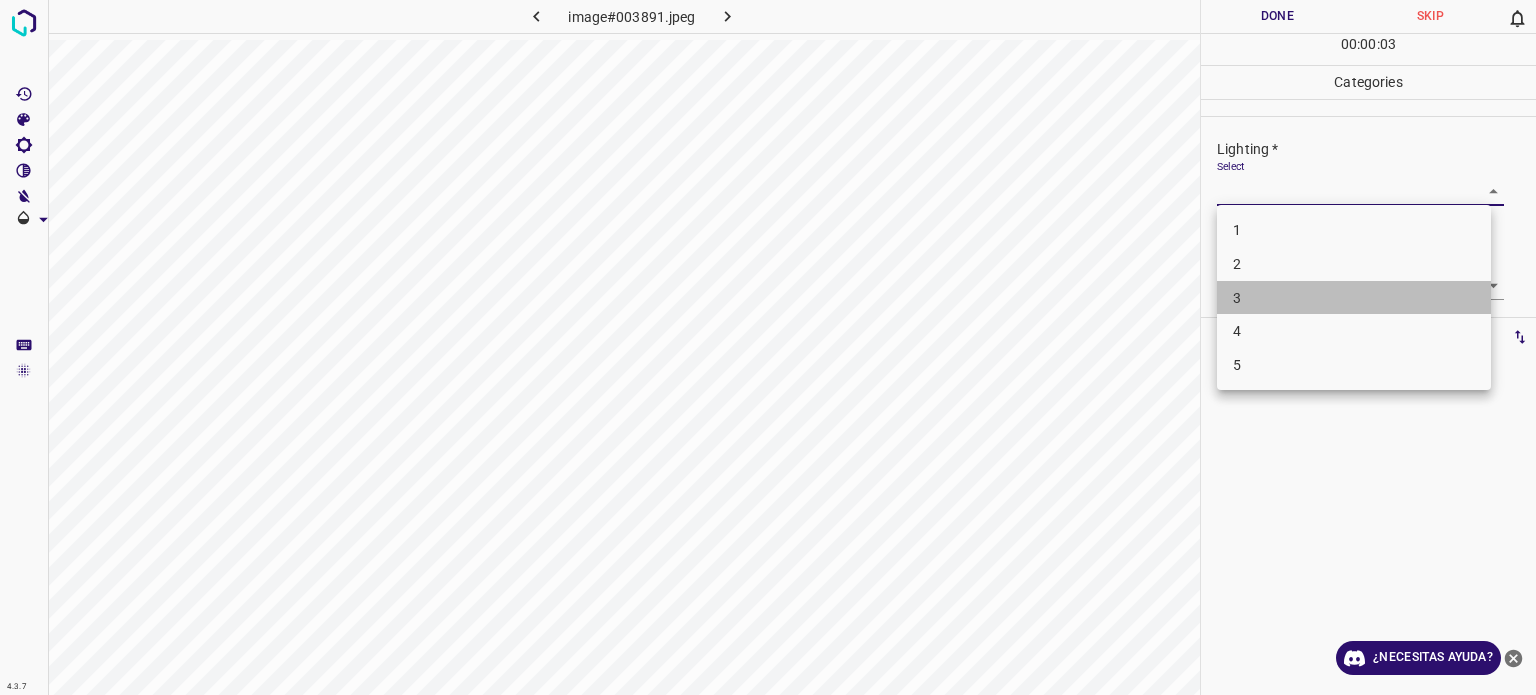 click on "3" at bounding box center [1354, 298] 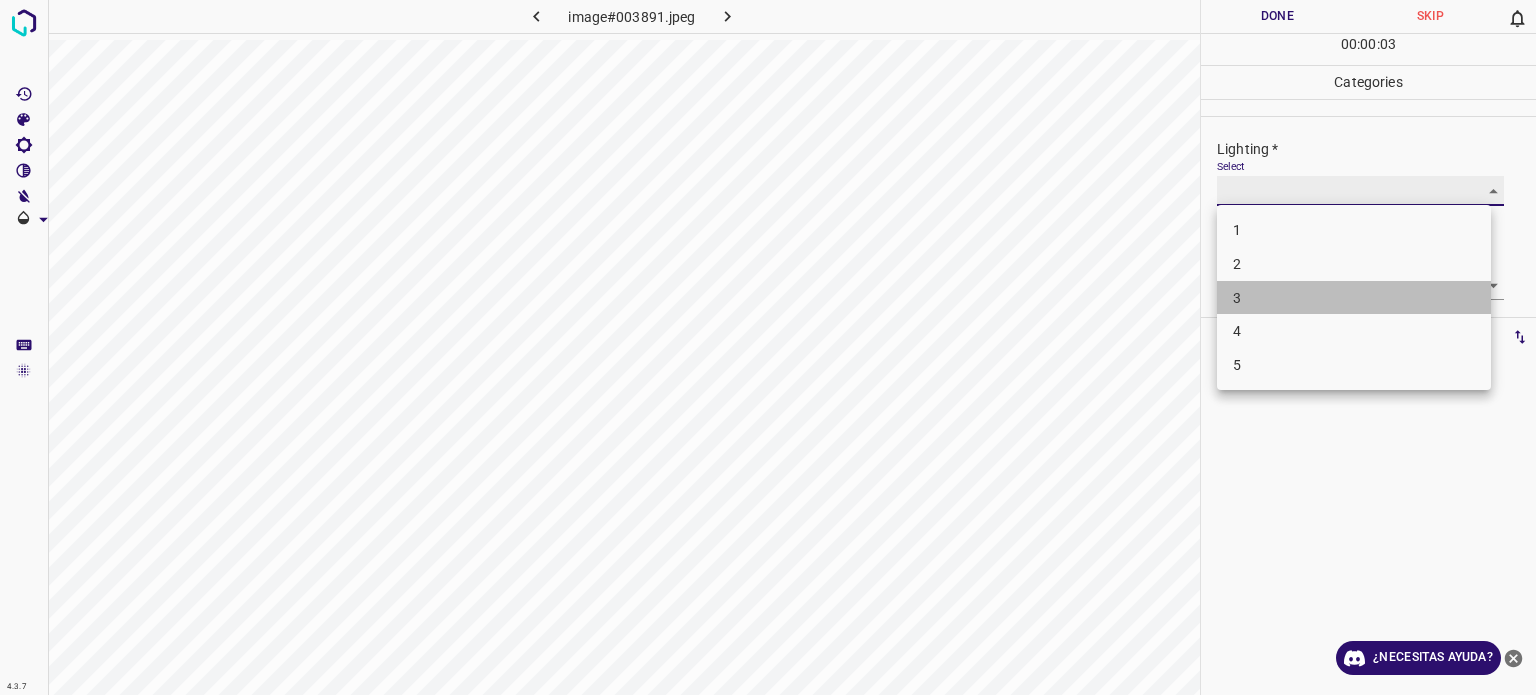 type on "3" 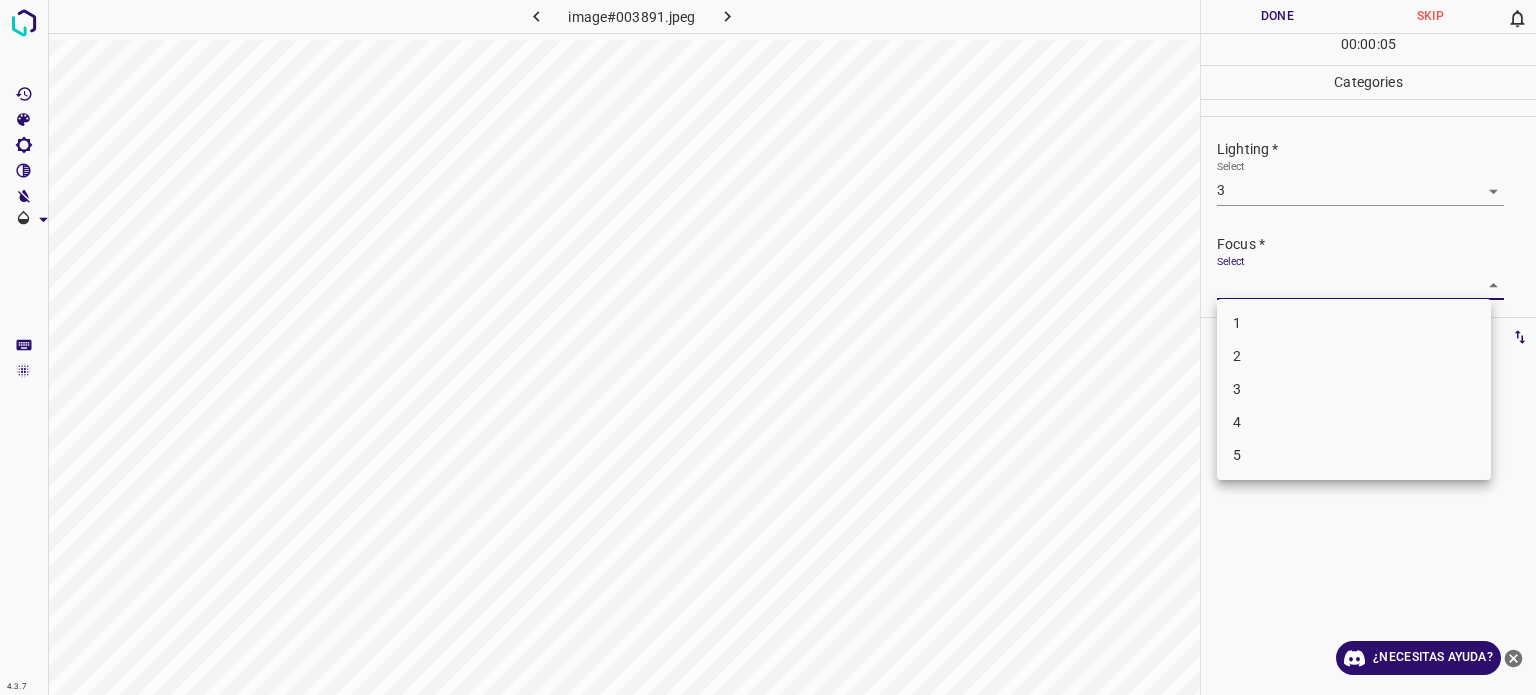 click on "4.3.7 image#003891.jpeg Done Skip 0 00   : 00   : 05   Categories Lighting *  Select 3 3 Focus *  Select ​ Overall *  Select ​ Labels   0 Categories 1 Lighting 2 Focus 3 Overall Tools Space Change between modes (Draw & Edit) I Auto labeling R Restore zoom M Zoom in N Zoom out Delete Delete selecte label Filters Z Restore filters X Saturation filter C Brightness filter V Contrast filter B Gray scale filter General O Download ¿Necesitas ayuda? Texto original Valora esta traducción Tu opinión servirá para ayudar a mejorar el Traductor de Google - Texto - Esconder - Borrar 1 2 3 4 5" at bounding box center [768, 347] 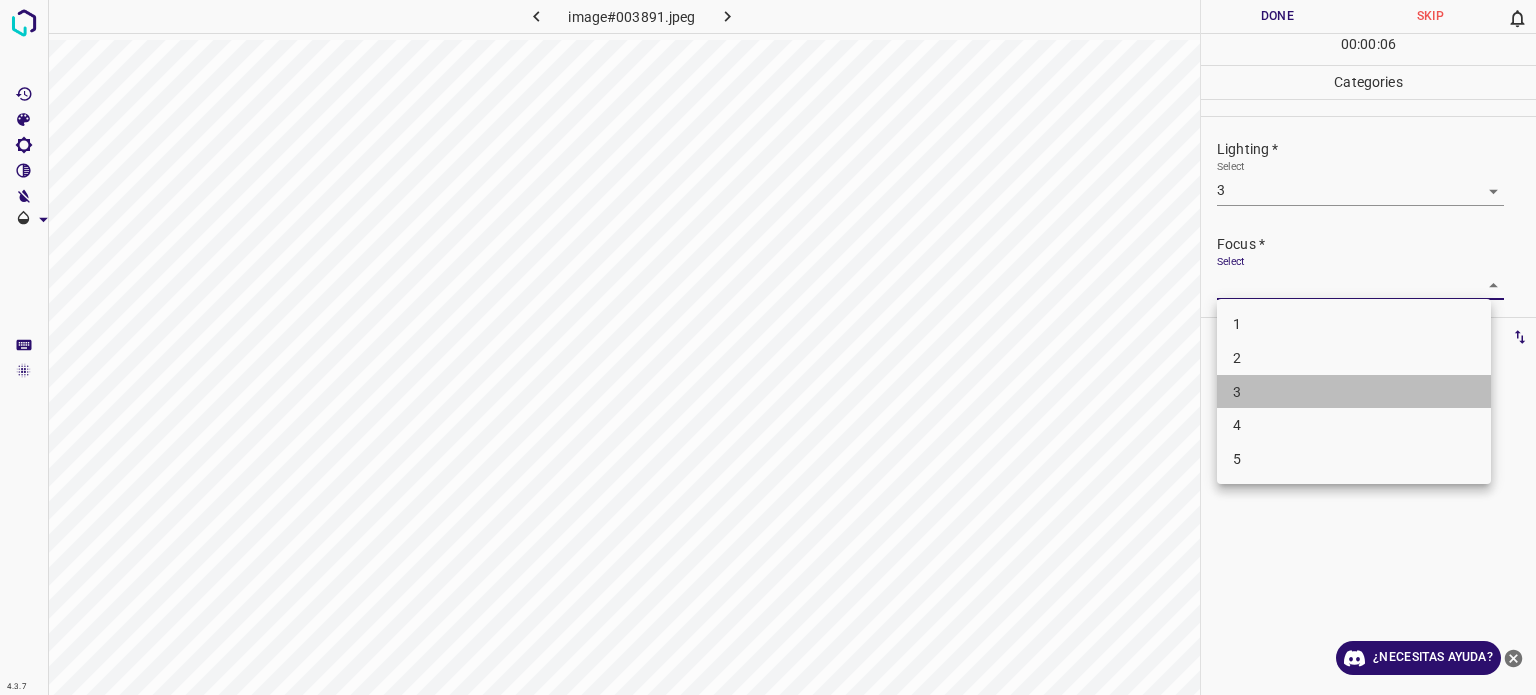 click on "3" at bounding box center [1237, 391] 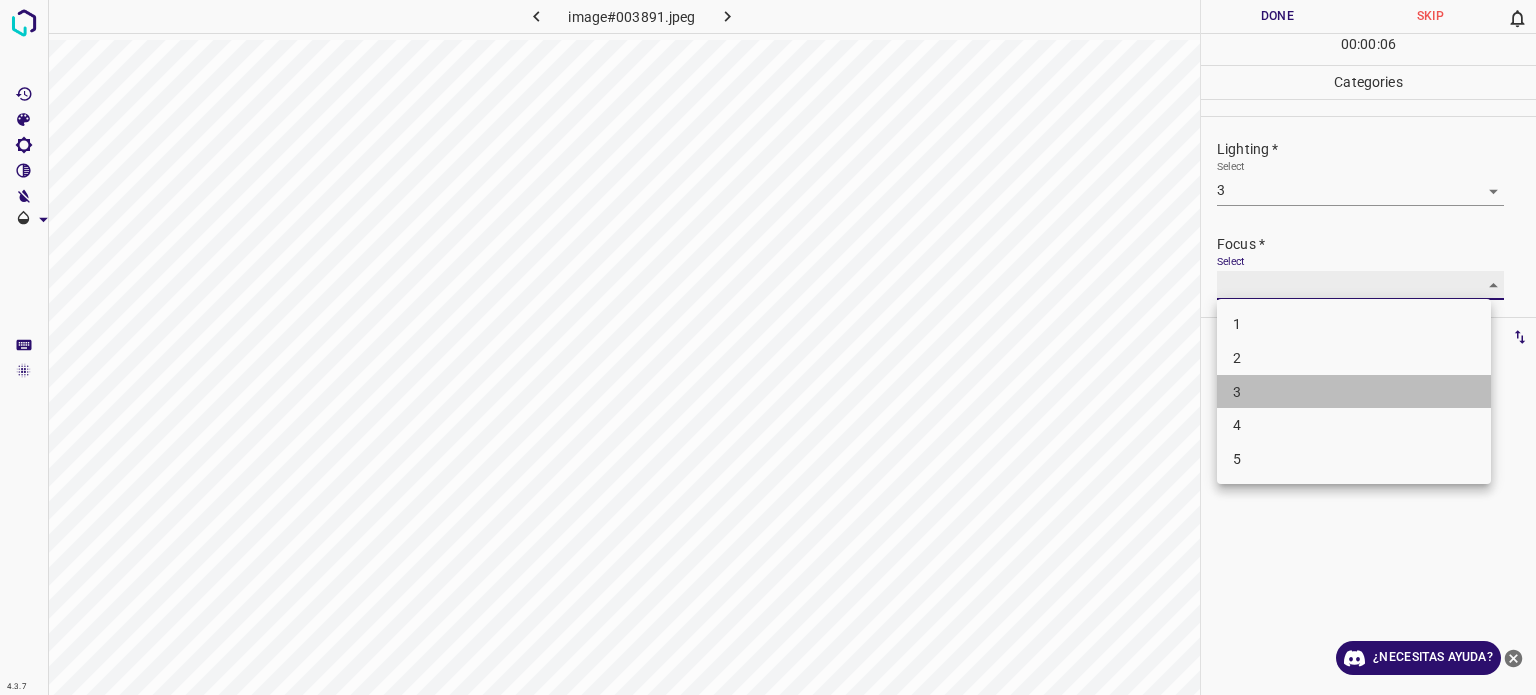 type on "3" 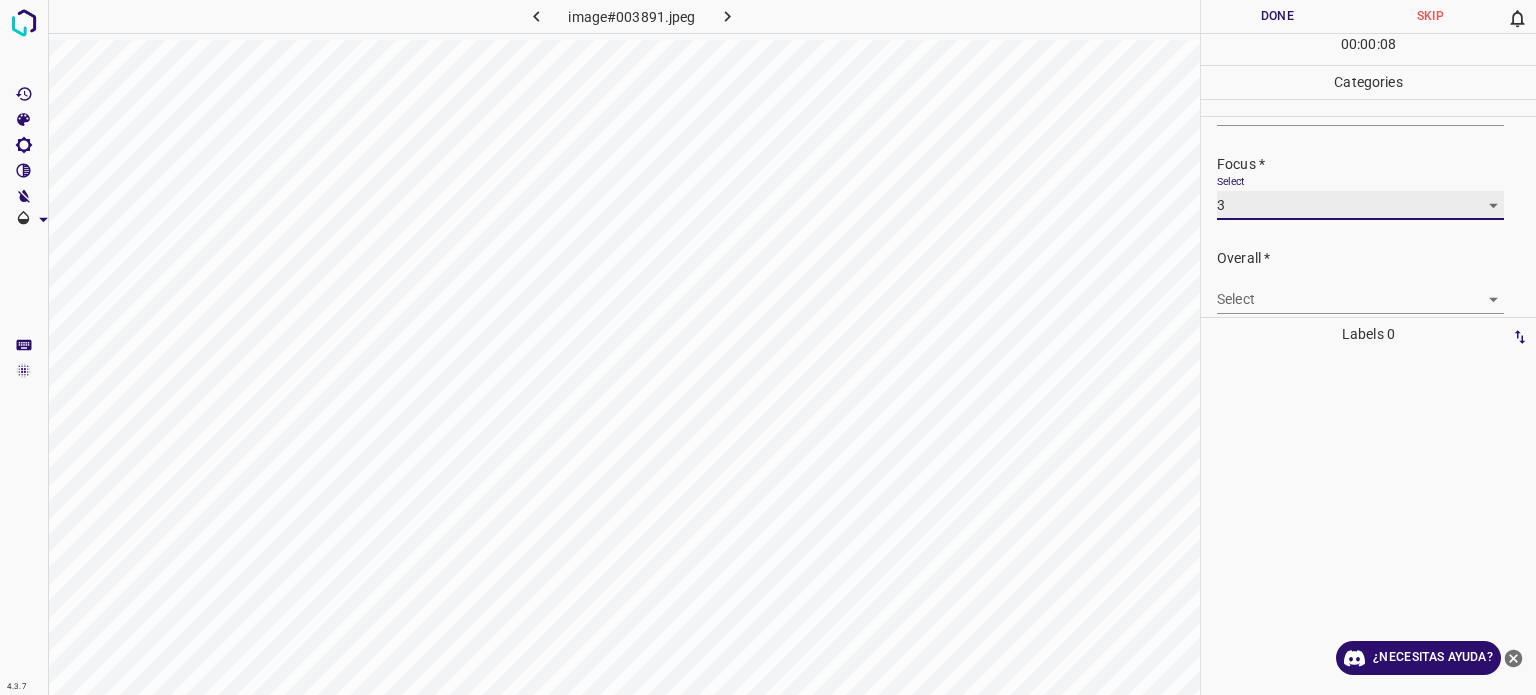 scroll, scrollTop: 98, scrollLeft: 0, axis: vertical 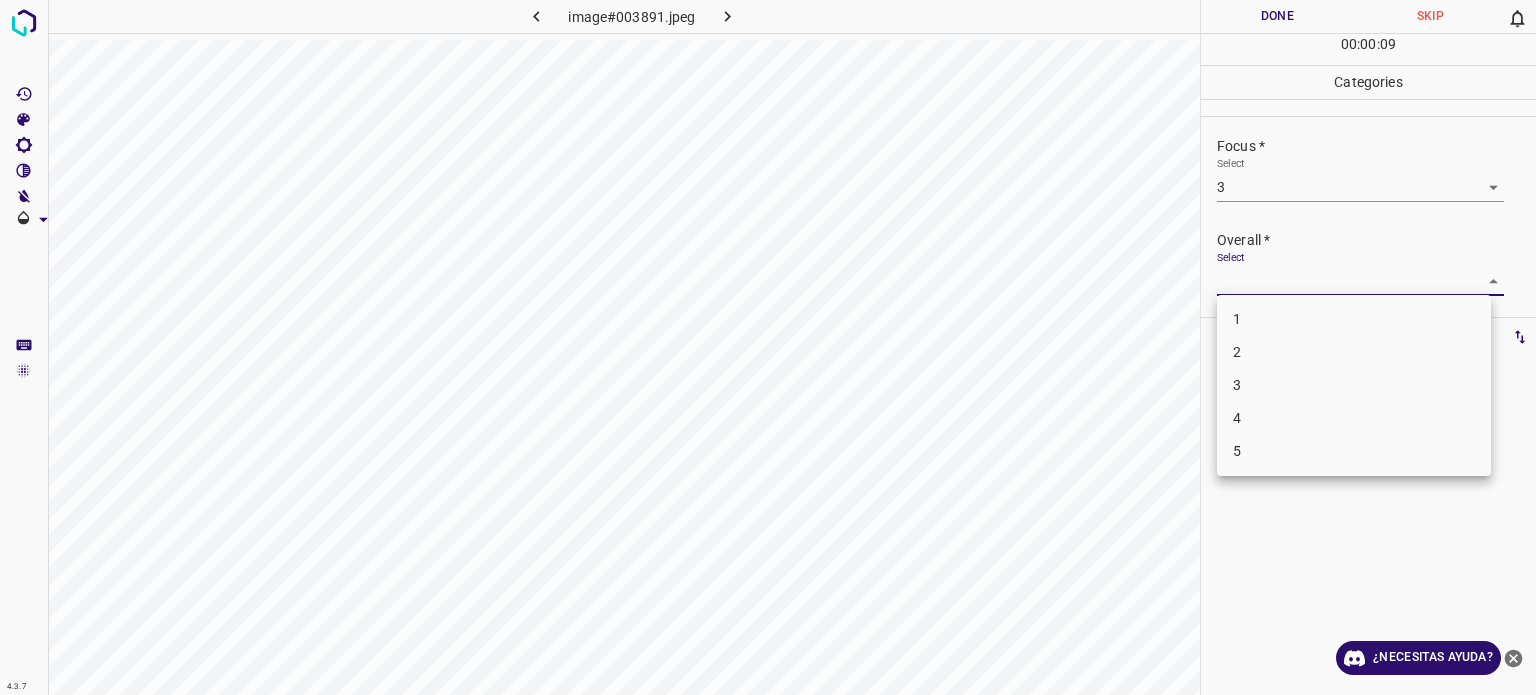 click on "4.3.7 image#003891.jpeg Done Skip 0 00   : 00   : 09   Categories Lighting *  Select 3 3 Focus *  Select 3 3 Overall *  Select ​ Labels   0 Categories 1 Lighting 2 Focus 3 Overall Tools Space Change between modes (Draw & Edit) I Auto labeling R Restore zoom M Zoom in N Zoom out Delete Delete selecte label Filters Z Restore filters X Saturation filter C Brightness filter V Contrast filter B Gray scale filter General O Download ¿Necesitas ayuda? Texto original Valora esta traducción Tu opinión servirá para ayudar a mejorar el Traductor de Google - Texto - Esconder - Borrar 1 2 3 4 5" at bounding box center [768, 347] 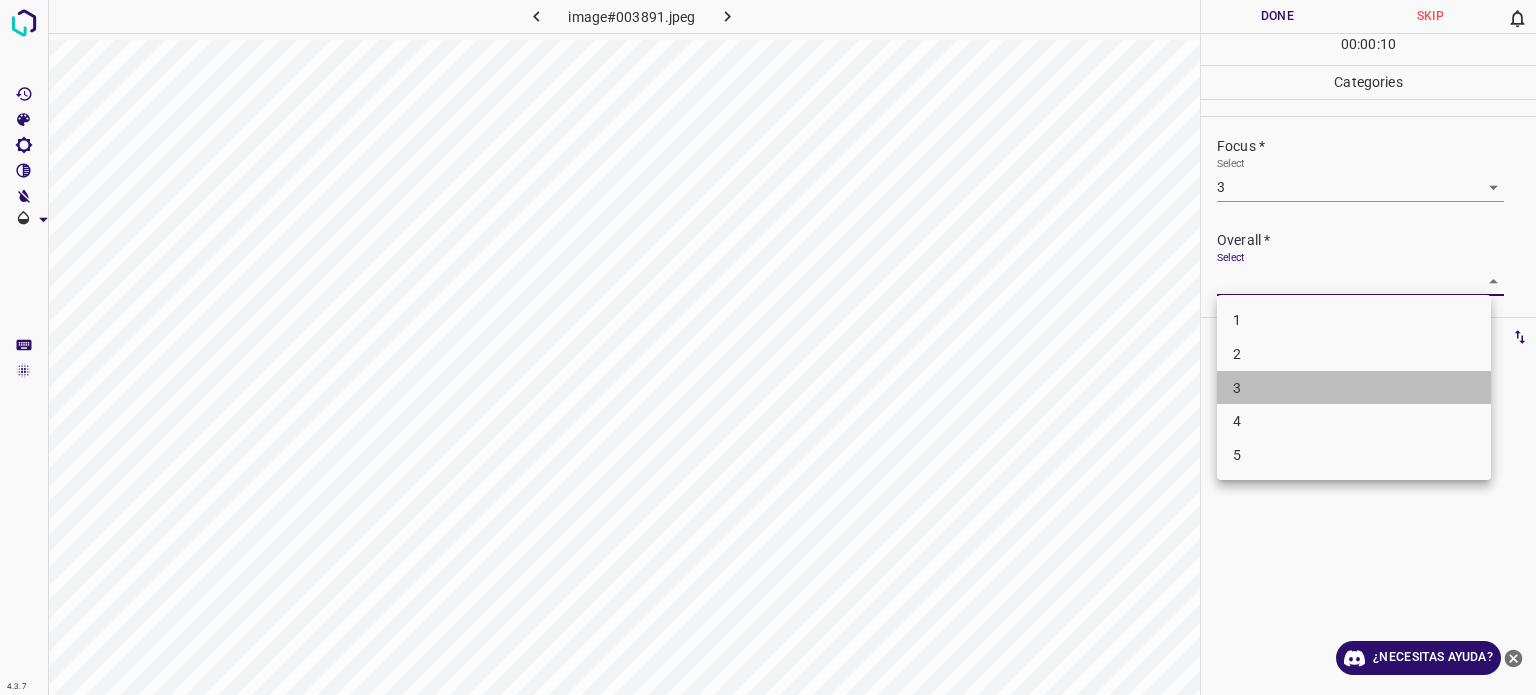 click on "3" at bounding box center [1354, 388] 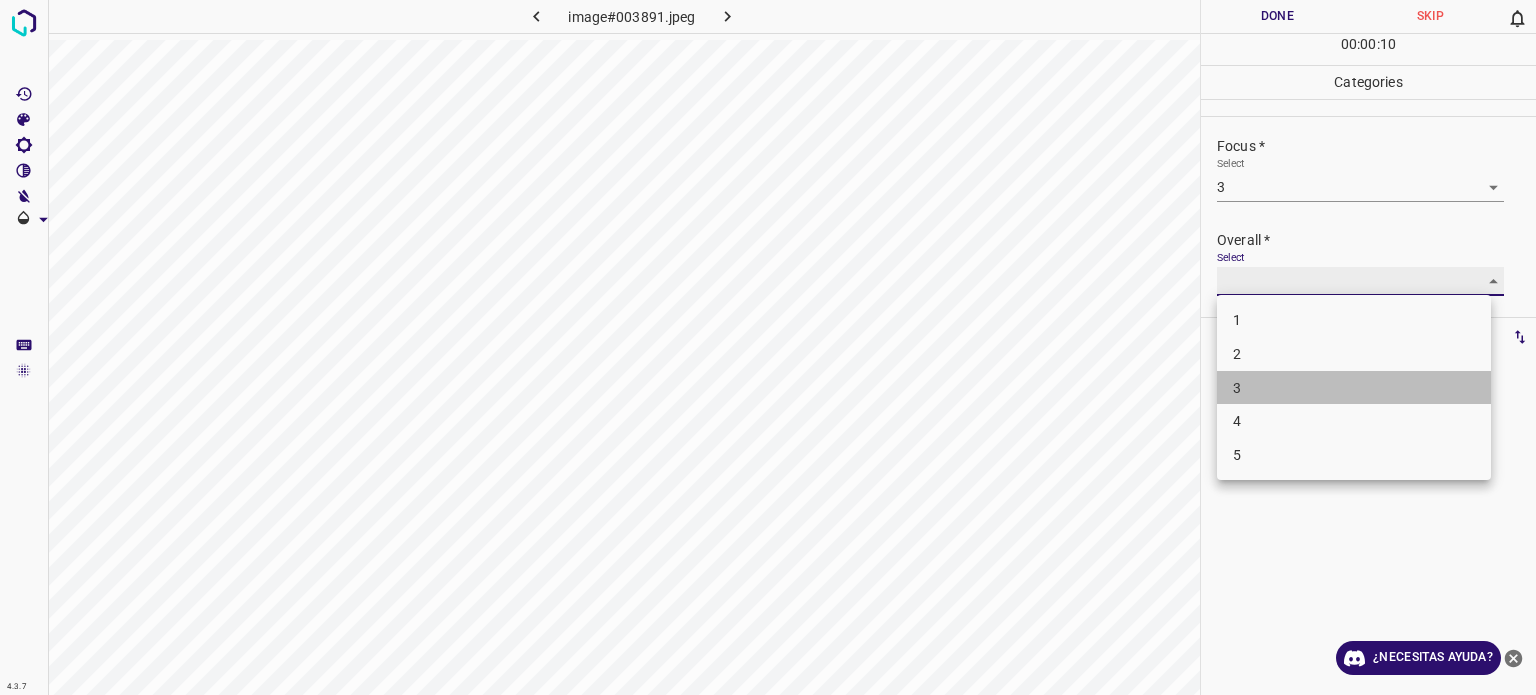 type on "3" 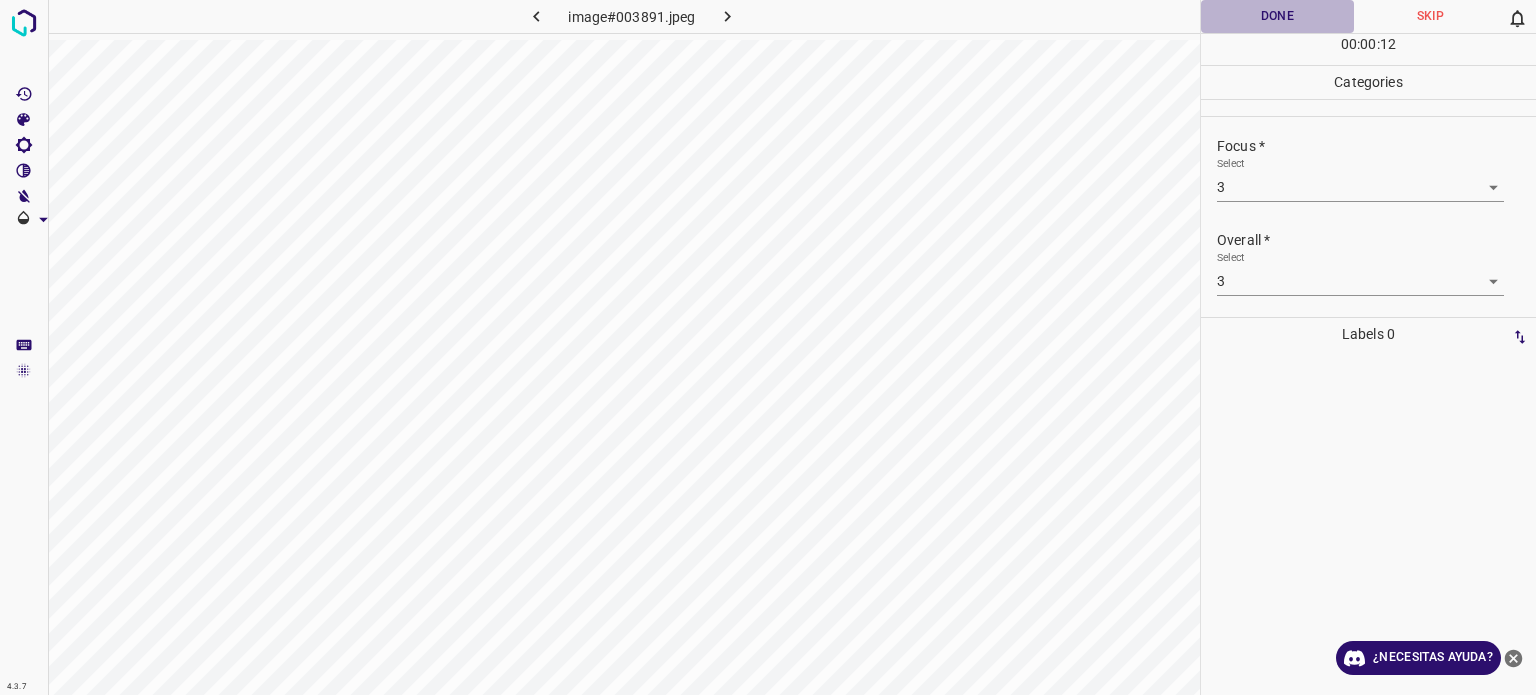 click on "Done" at bounding box center (1277, 16) 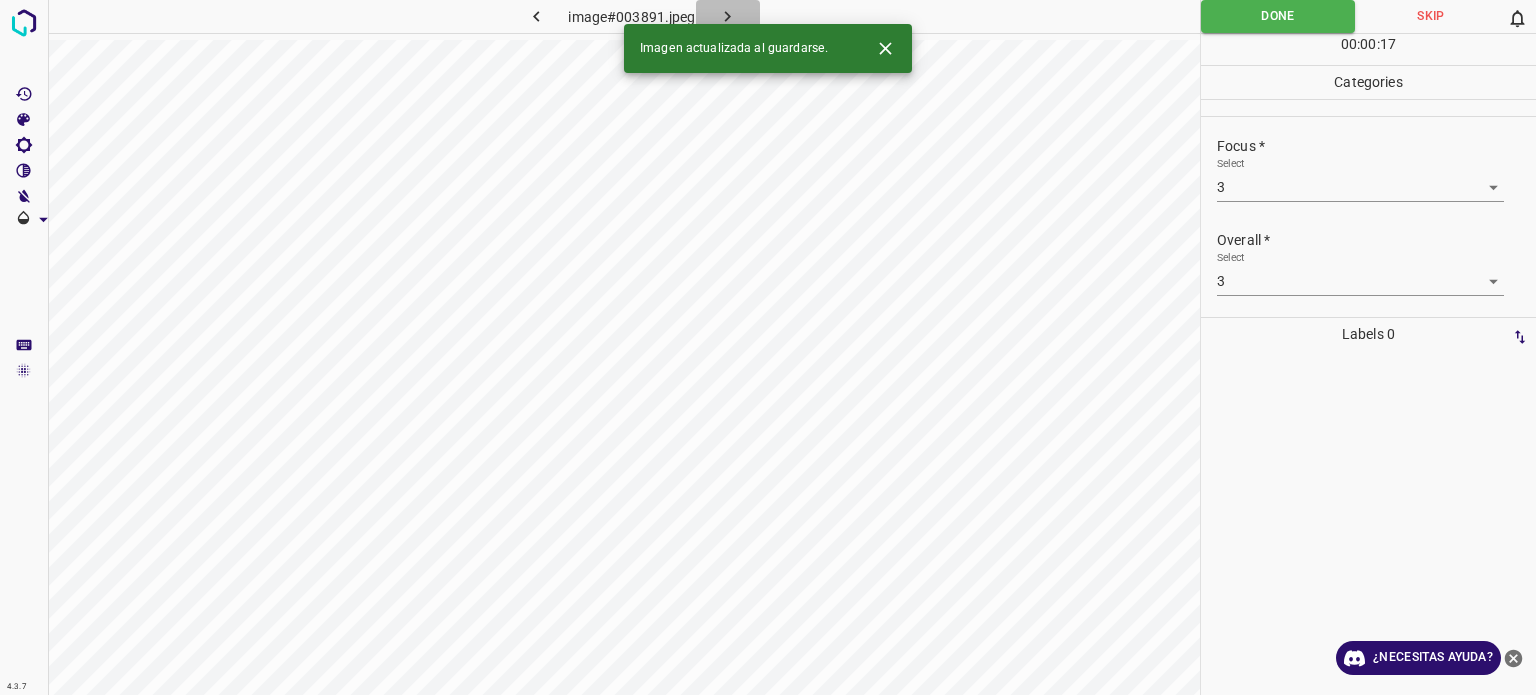 click 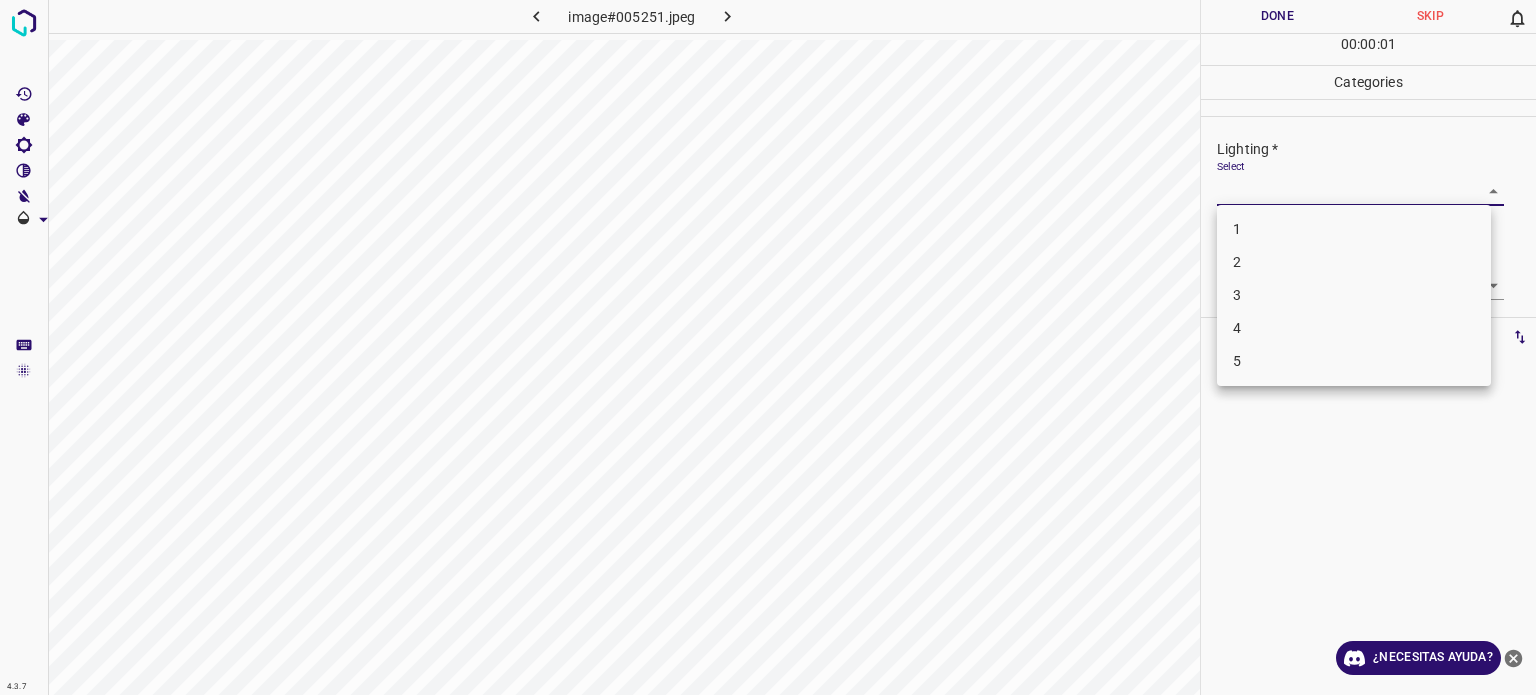 click on "4.3.7 image#005251.jpeg Done Skip 0 00   : 00   : 01   Categories Lighting *  Select ​ Focus *  Select ​ Overall *  Select ​ Labels   0 Categories 1 Lighting 2 Focus 3 Overall Tools Space Change between modes (Draw & Edit) I Auto labeling R Restore zoom M Zoom in N Zoom out Delete Delete selecte label Filters Z Restore filters X Saturation filter C Brightness filter V Contrast filter B Gray scale filter General O Download ¿Necesitas ayuda? Texto original Valora esta traducción Tu opinión servirá para ayudar a mejorar el Traductor de Google - Texto - Esconder - Borrar 1 2 3 4 5" at bounding box center [768, 347] 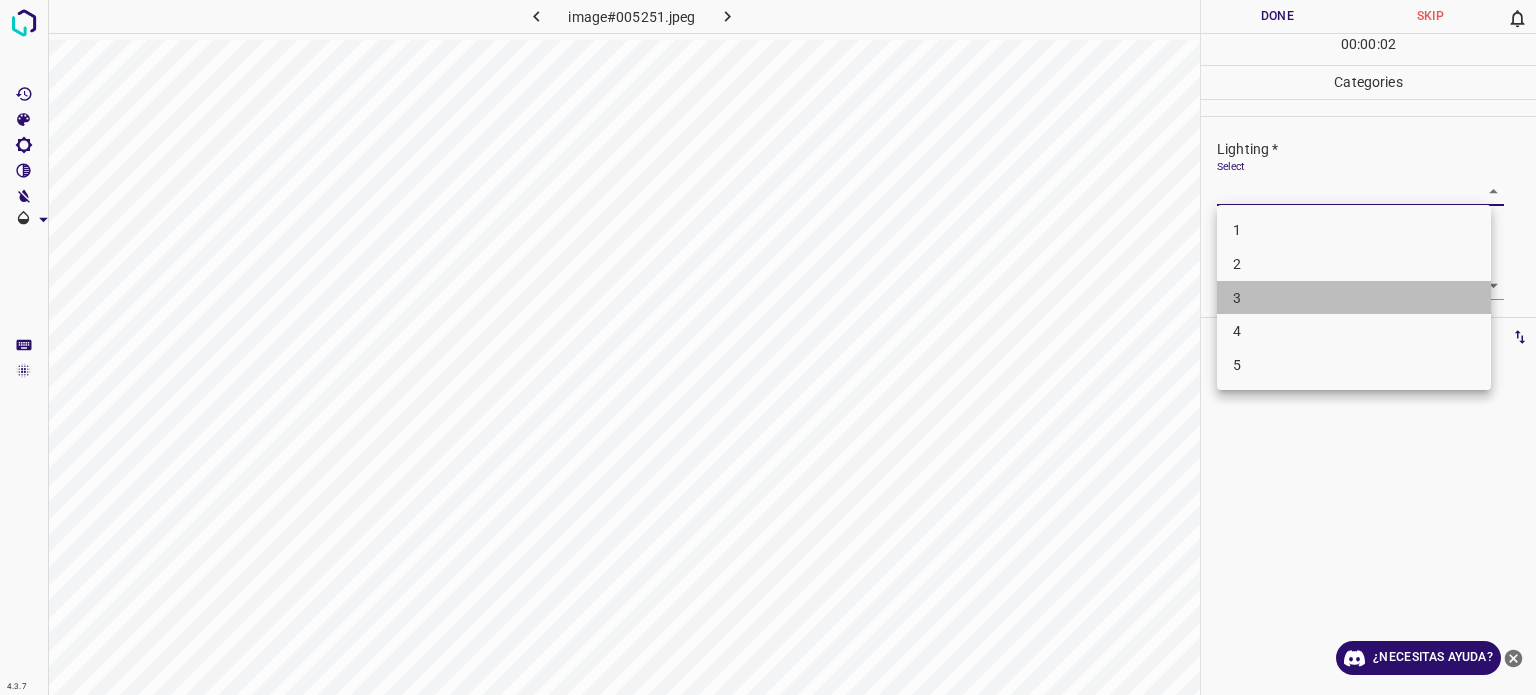 click on "3" at bounding box center [1354, 298] 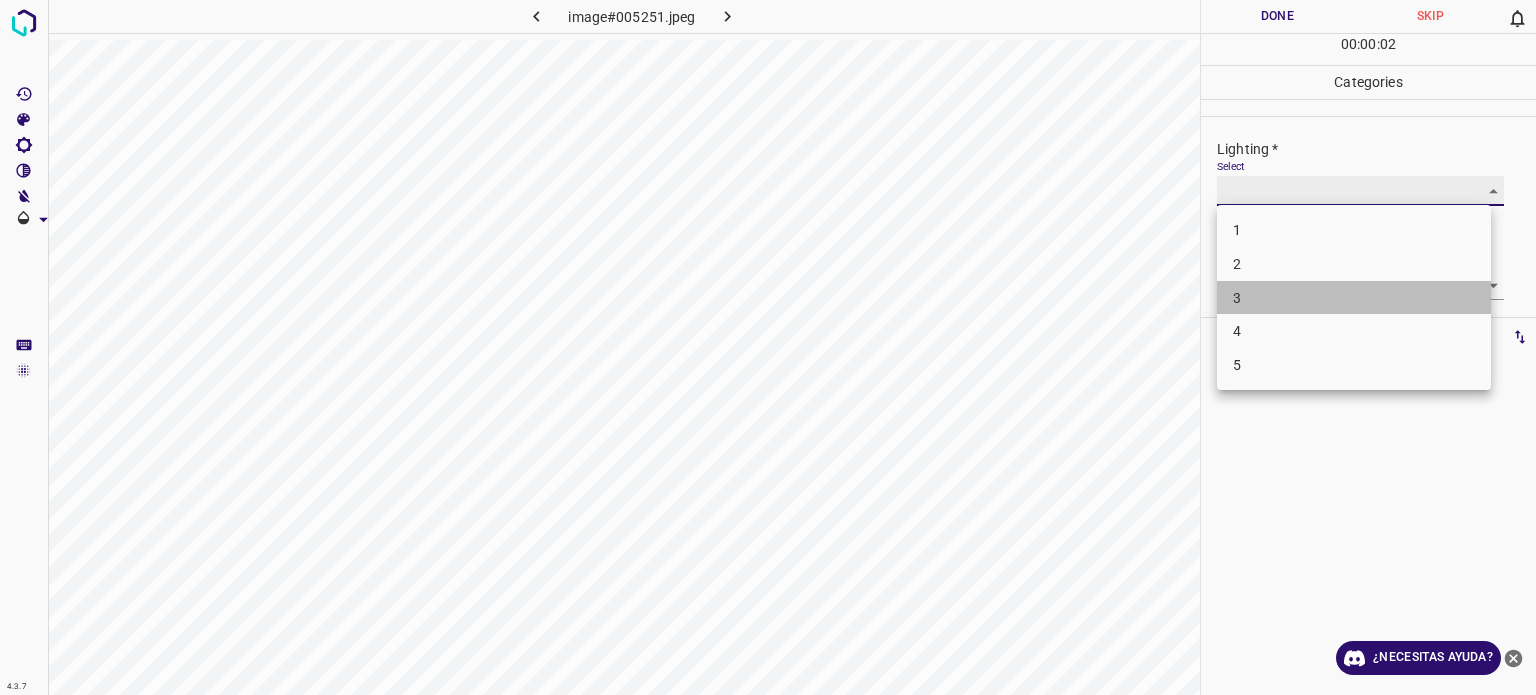 type on "3" 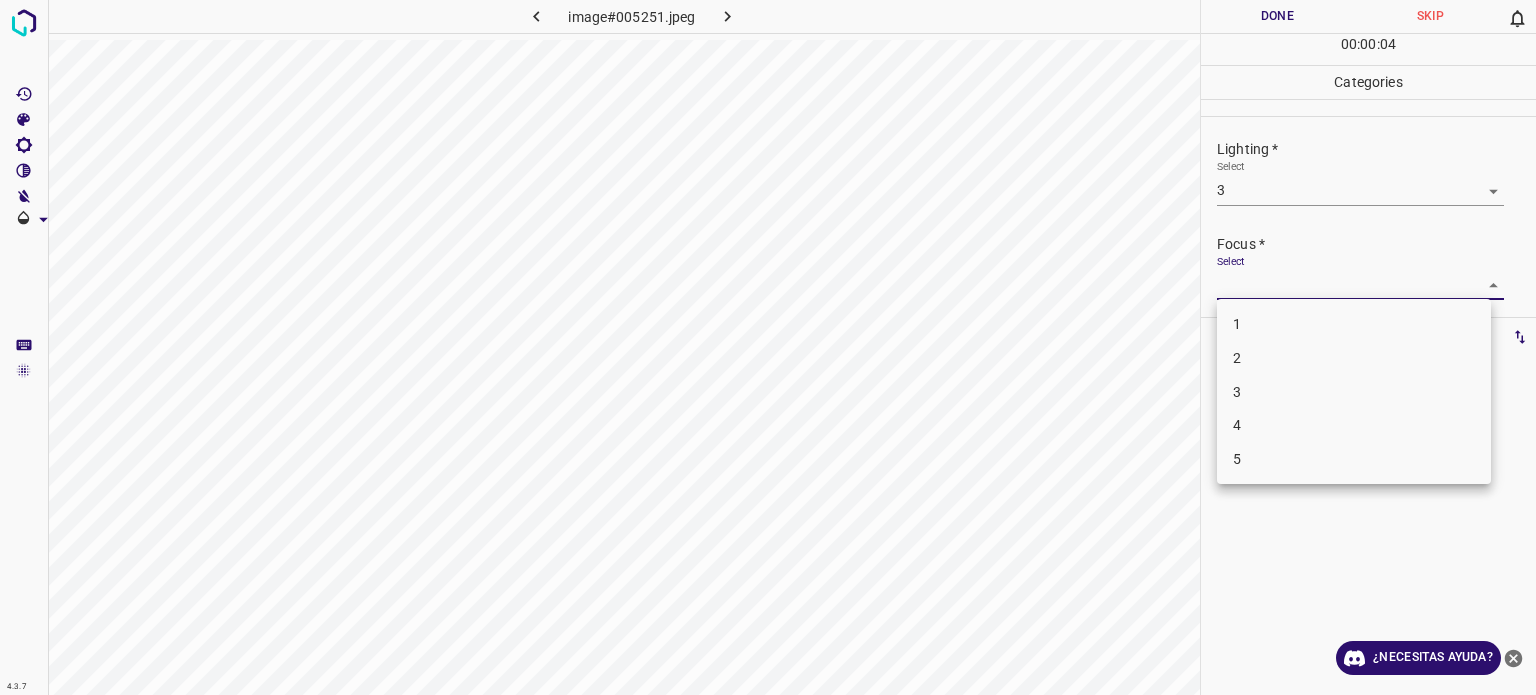 click on "4.3.7 image#005251.jpeg Done Skip 0 00   : 00   : 04   Categories Lighting *  Select 3 3 Focus *  Select ​ Overall *  Select ​ Labels   0 Categories 1 Lighting 2 Focus 3 Overall Tools Space Change between modes (Draw & Edit) I Auto labeling R Restore zoom M Zoom in N Zoom out Delete Delete selecte label Filters Z Restore filters X Saturation filter C Brightness filter V Contrast filter B Gray scale filter General O Download ¿Necesitas ayuda? Texto original Valora esta traducción Tu opinión servirá para ayudar a mejorar el Traductor de Google - Texto - Esconder - Borrar 1 2 3 4 5" at bounding box center [768, 347] 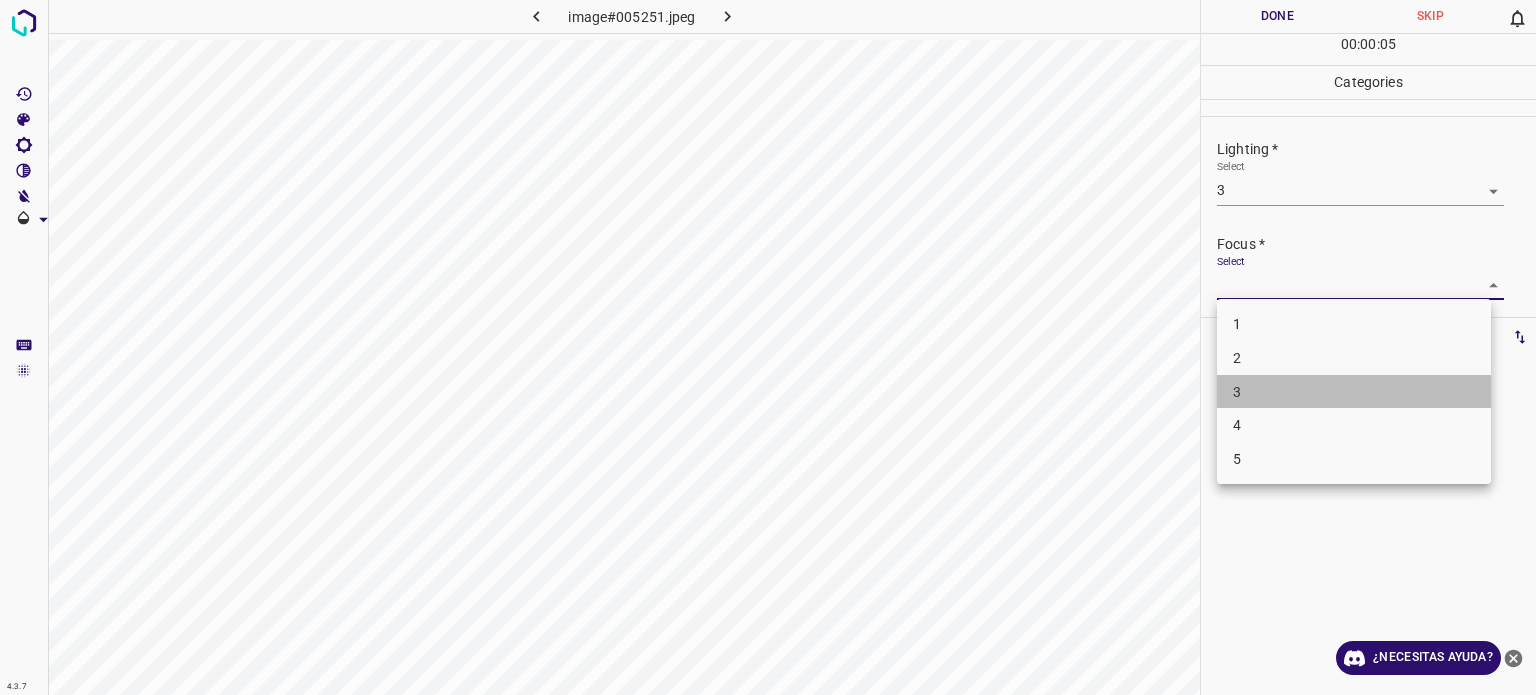 click on "3" at bounding box center (1354, 392) 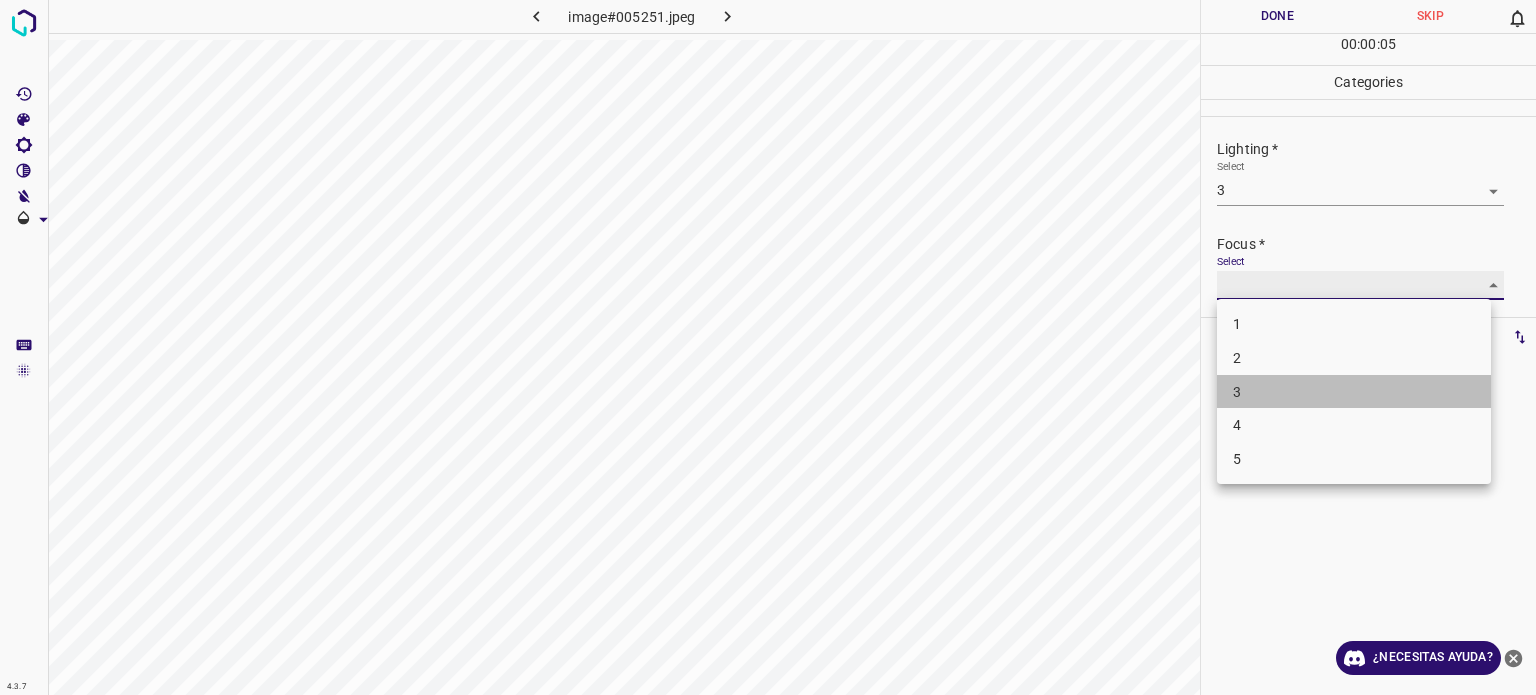type on "3" 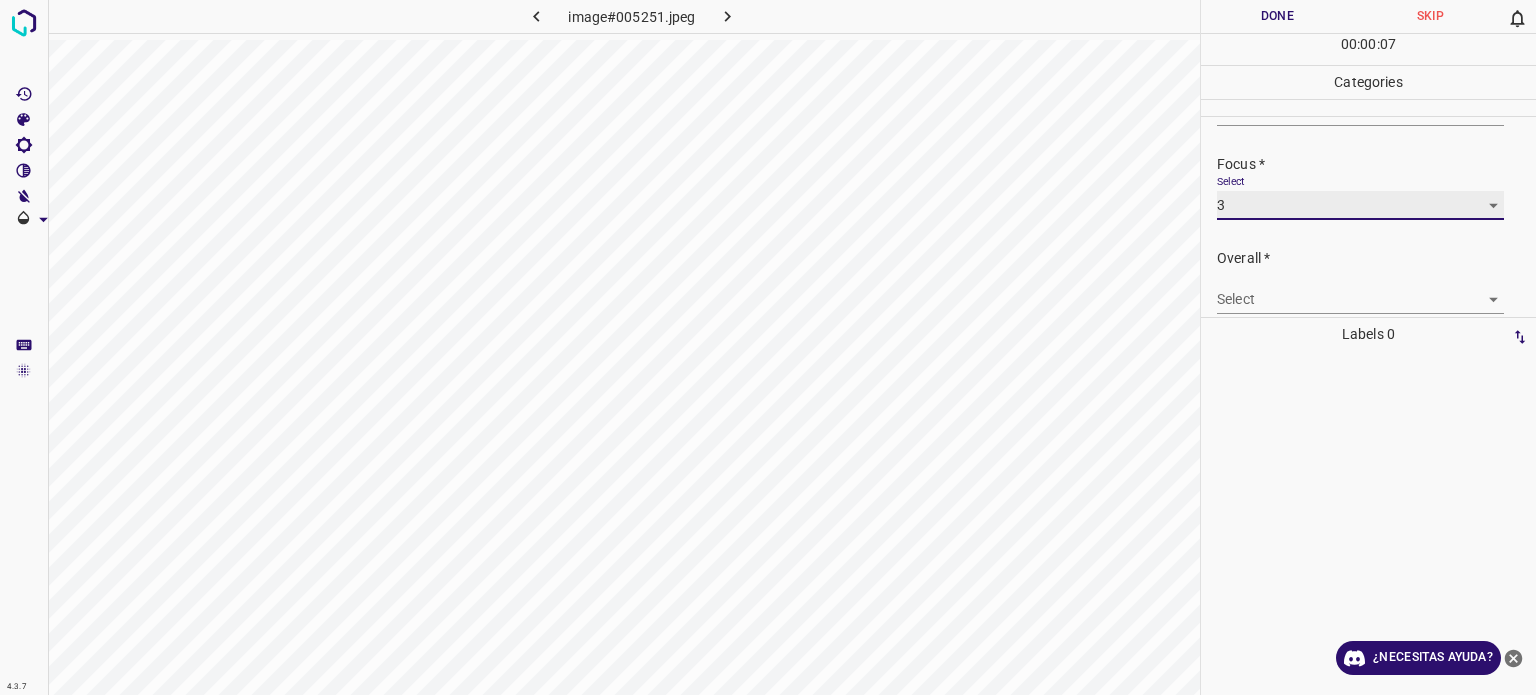 scroll, scrollTop: 98, scrollLeft: 0, axis: vertical 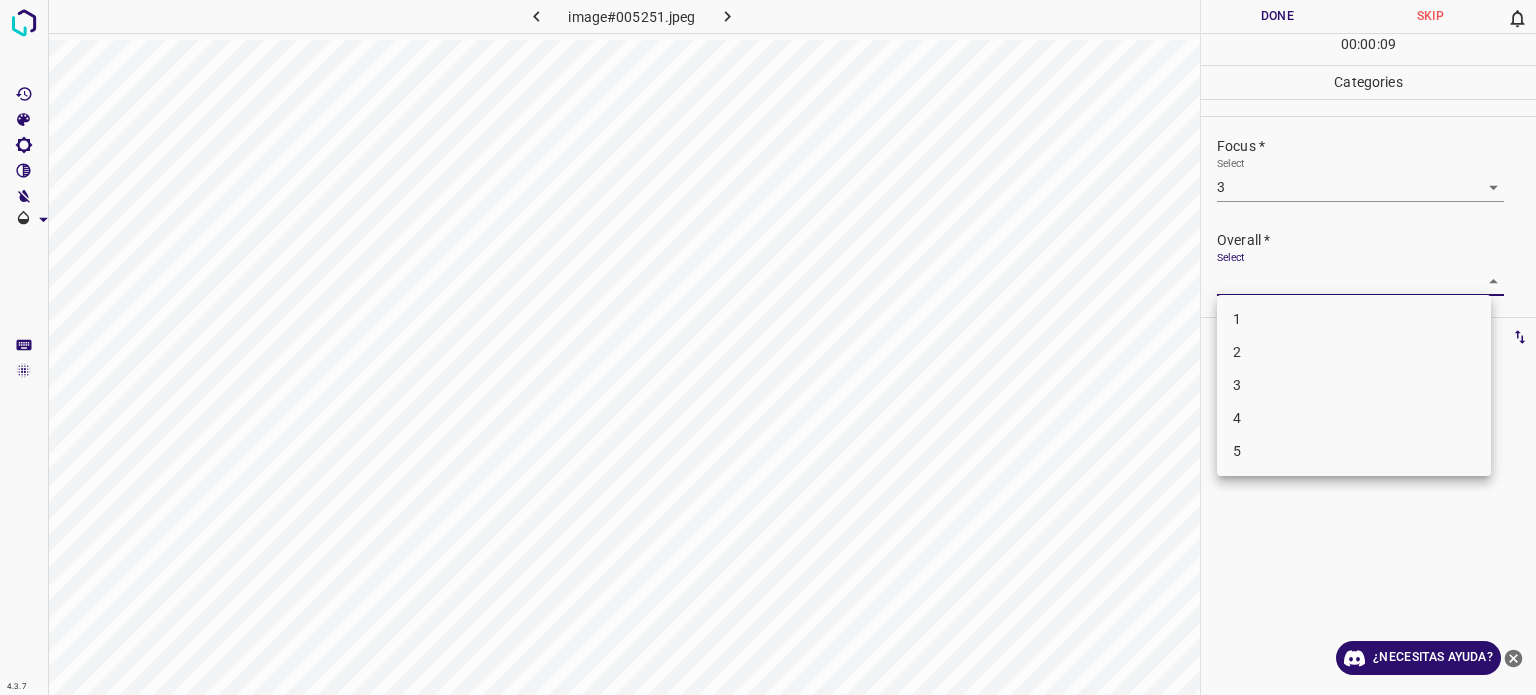 click on "4.3.7 image#005251.jpeg Done Skip 0 00   : 00   : 09   Categories Lighting *  Select 3 3 Focus *  Select 3 3 Overall *  Select ​ Labels   0 Categories 1 Lighting 2 Focus 3 Overall Tools Space Change between modes (Draw & Edit) I Auto labeling R Restore zoom M Zoom in N Zoom out Delete Delete selecte label Filters Z Restore filters X Saturation filter C Brightness filter V Contrast filter B Gray scale filter General O Download ¿Necesitas ayuda? Texto original Valora esta traducción Tu opinión servirá para ayudar a mejorar el Traductor de Google - Texto - Esconder - Borrar 1 2 3 4 5" at bounding box center (768, 347) 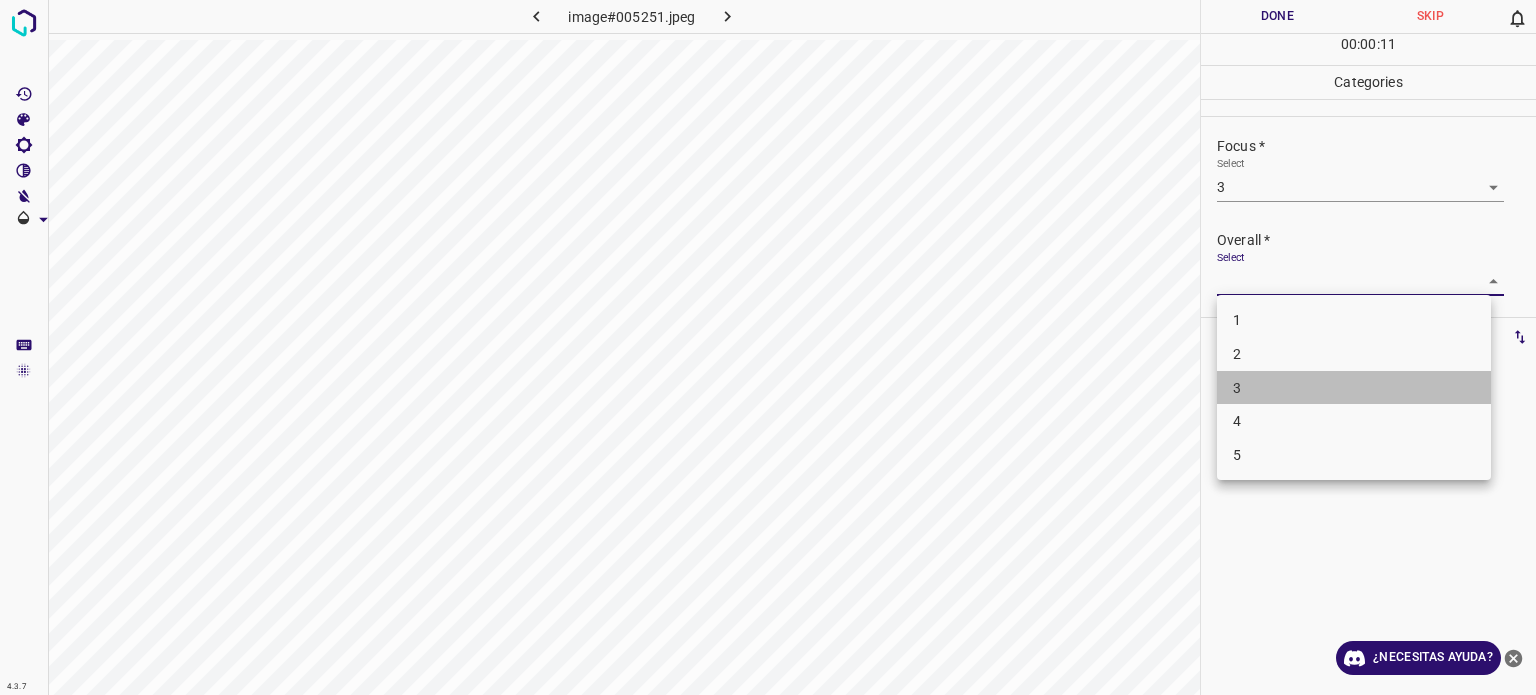 click on "3" at bounding box center (1354, 388) 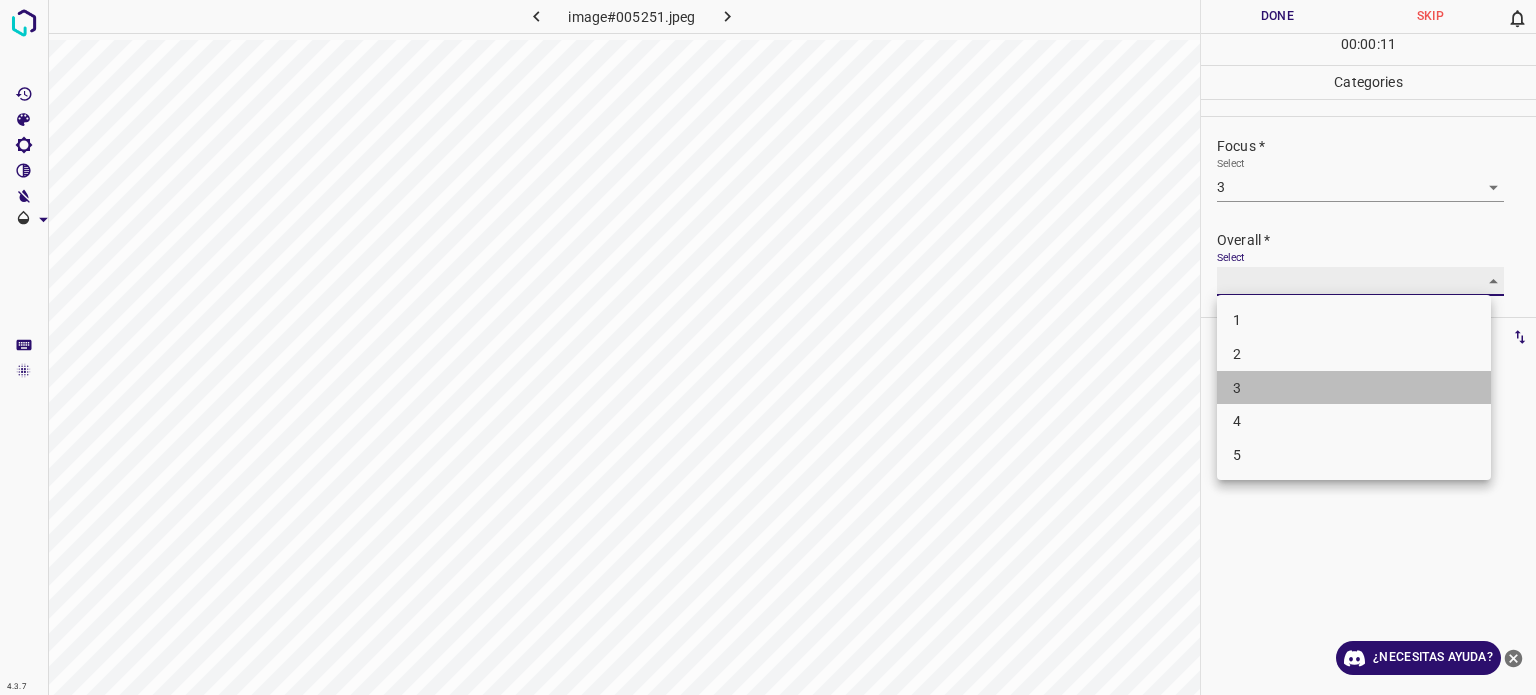 type on "3" 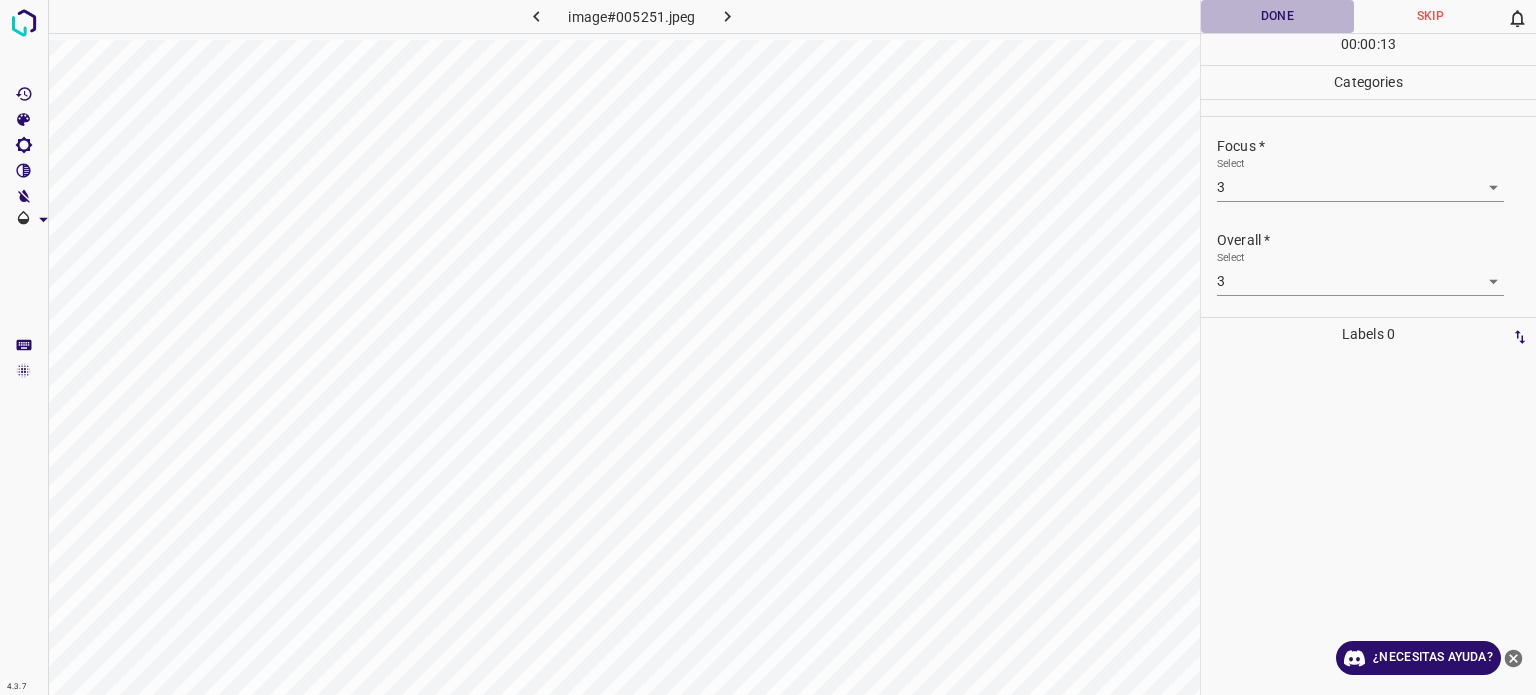 click on "Done" at bounding box center (1277, 16) 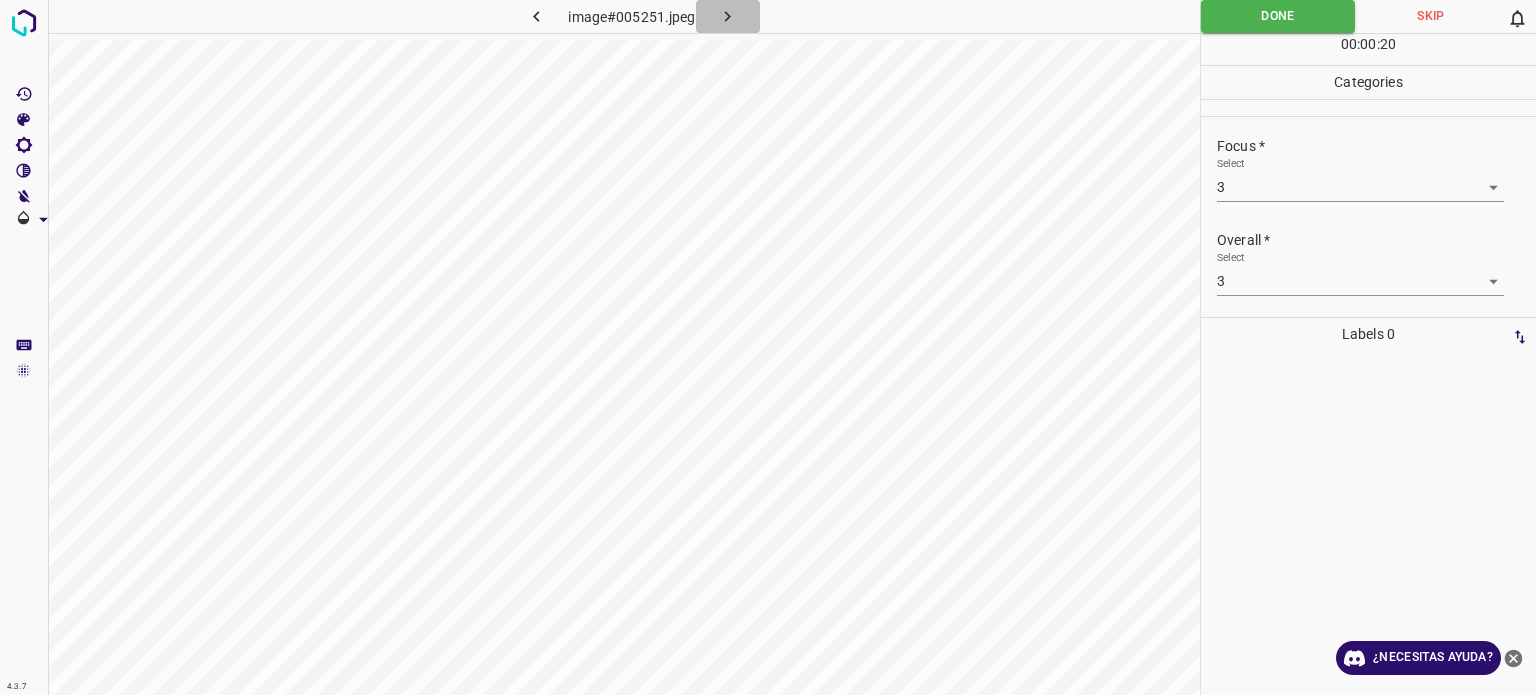 click 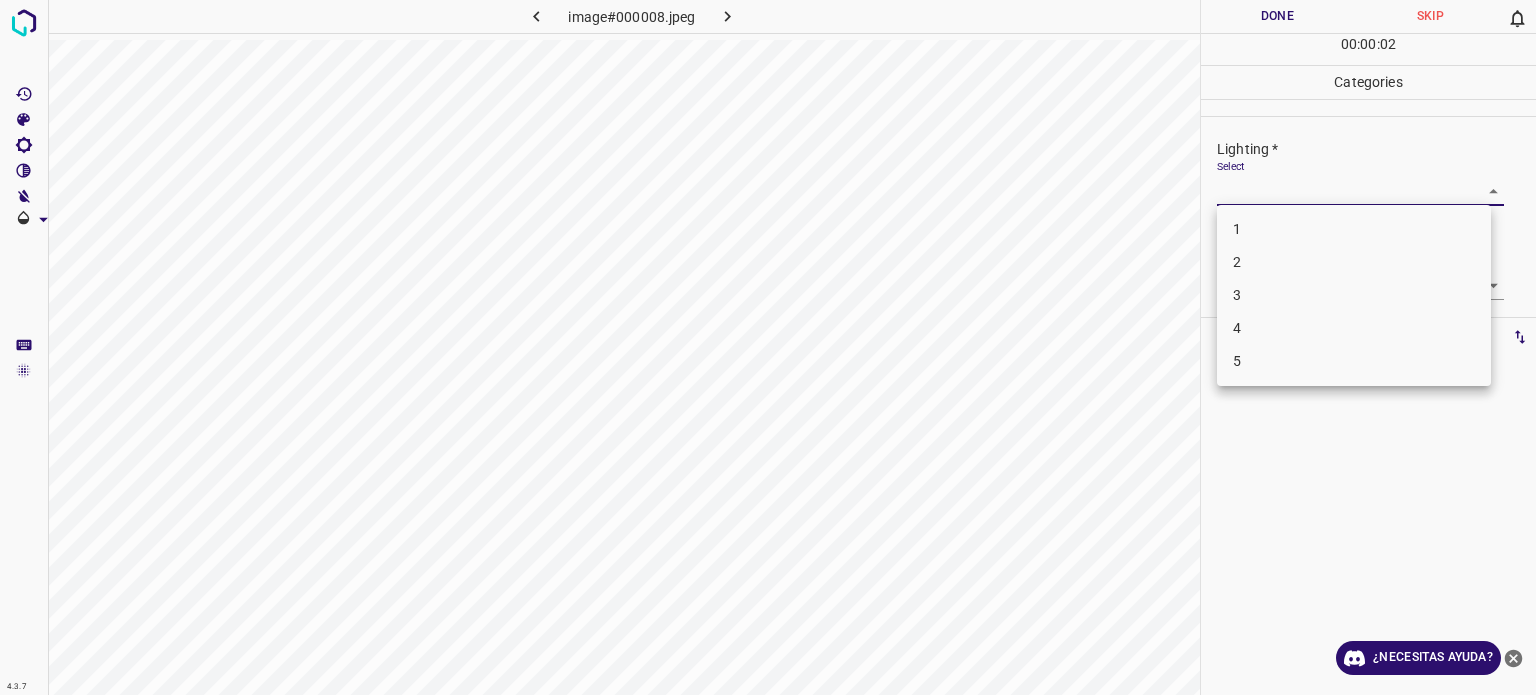 click on "4.3.7 image#000008.jpeg Done Skip 0 00   : 00   : 02   Categories Lighting *  Select ​ Focus *  Select ​ Overall *  Select ​ Labels   0 Categories 1 Lighting 2 Focus 3 Overall Tools Space Change between modes (Draw & Edit) I Auto labeling R Restore zoom M Zoom in N Zoom out Delete Delete selecte label Filters Z Restore filters X Saturation filter C Brightness filter V Contrast filter B Gray scale filter General O Download ¿Necesitas ayuda? Texto original Valora esta traducción Tu opinión servirá para ayudar a mejorar el Traductor de Google - Texto - Esconder - Borrar 1 2 3 4 5" at bounding box center [768, 347] 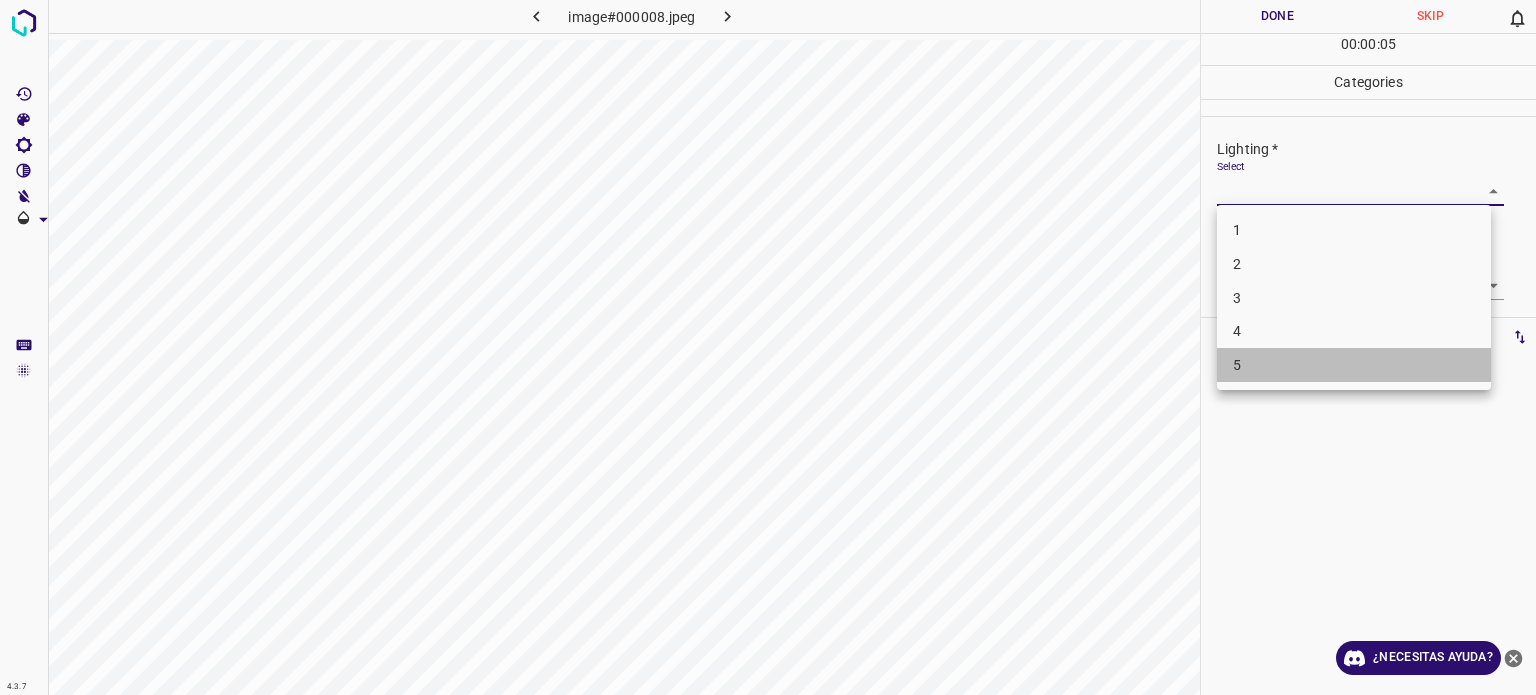 click on "5" at bounding box center [1237, 365] 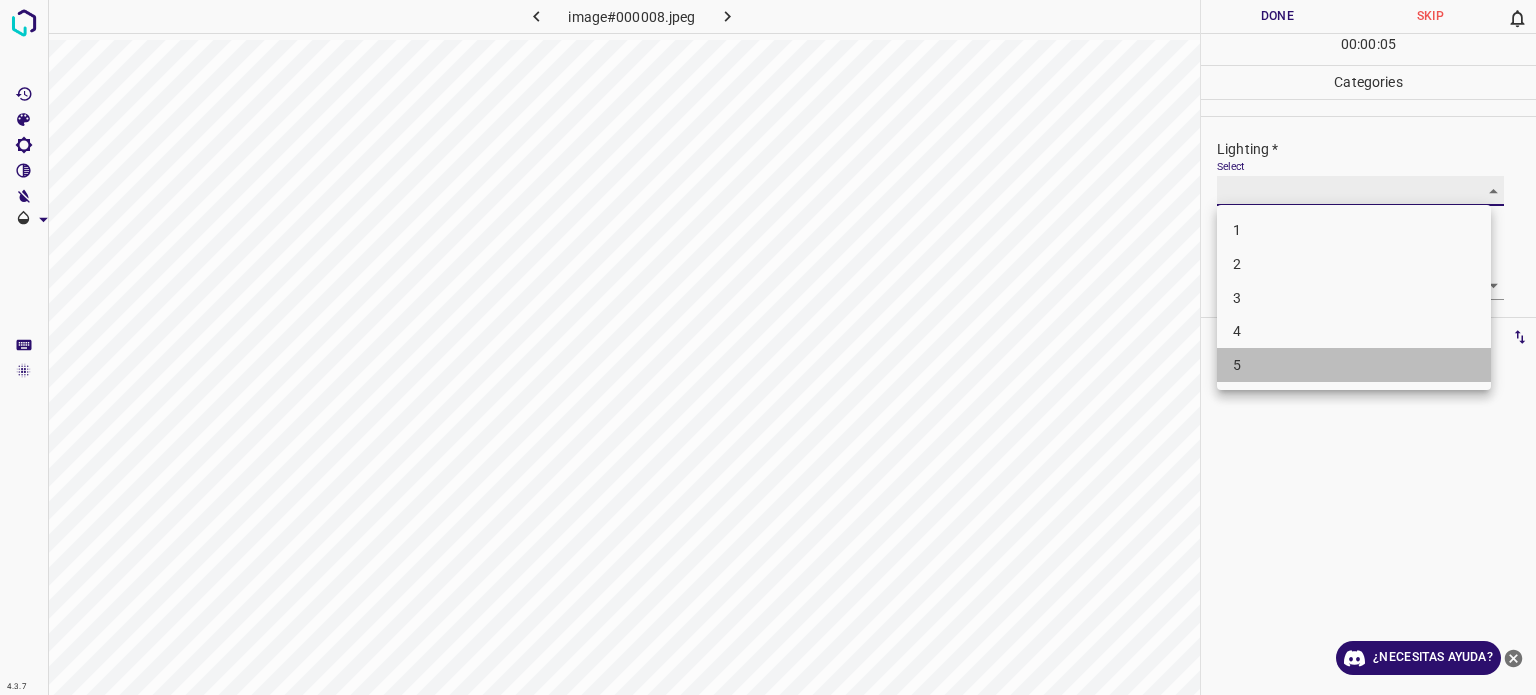 type on "5" 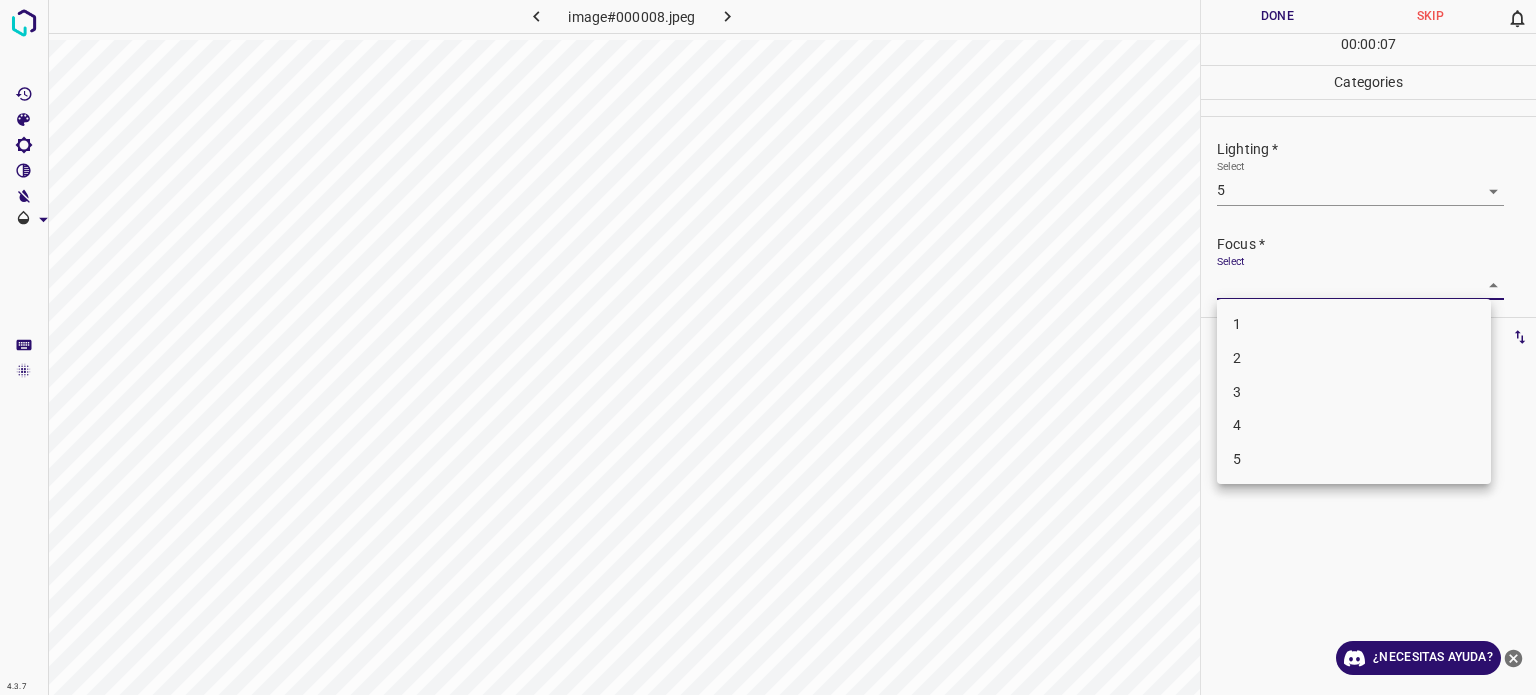 click on "4.3.7 image#000008.jpeg Done Skip 0 00   : 00   : 07   Categories Lighting *  Select 5 5 Focus *  Select ​ Overall *  Select ​ Labels   0 Categories 1 Lighting 2 Focus 3 Overall Tools Space Change between modes (Draw & Edit) I Auto labeling R Restore zoom M Zoom in N Zoom out Delete Delete selecte label Filters Z Restore filters X Saturation filter C Brightness filter V Contrast filter B Gray scale filter General O Download ¿Necesitas ayuda? Texto original Valora esta traducción Tu opinión servirá para ayudar a mejorar el Traductor de Google - Texto - Esconder - Borrar 1 2 3 4 5" at bounding box center [768, 347] 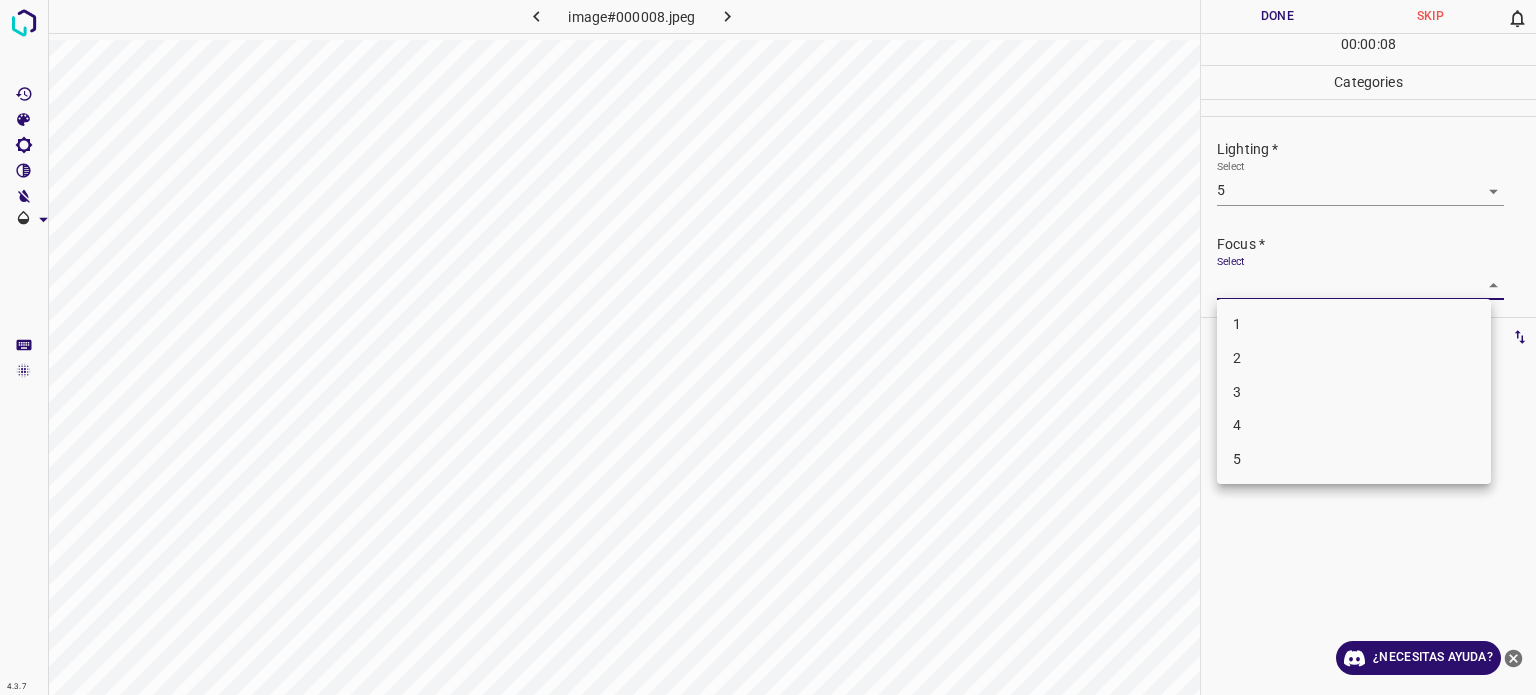click on "5" at bounding box center (1354, 459) 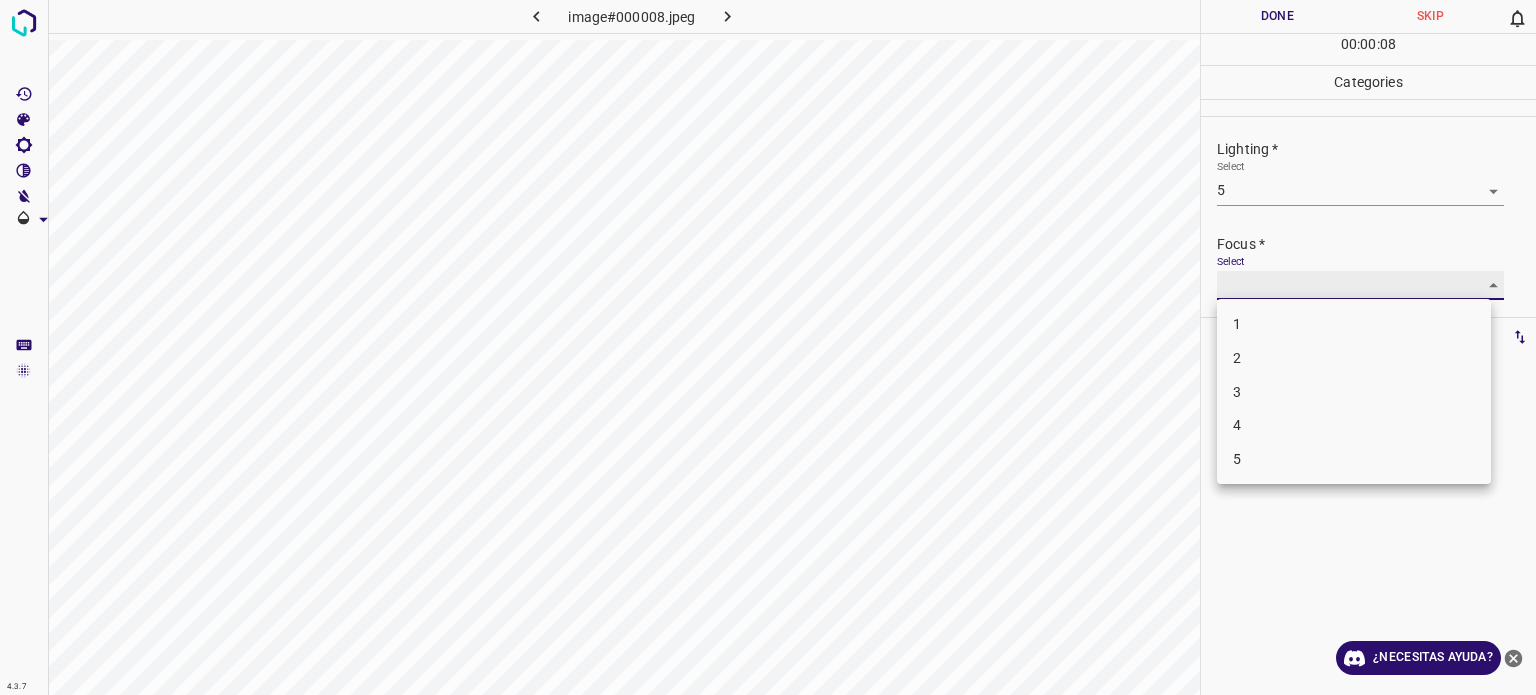 type on "5" 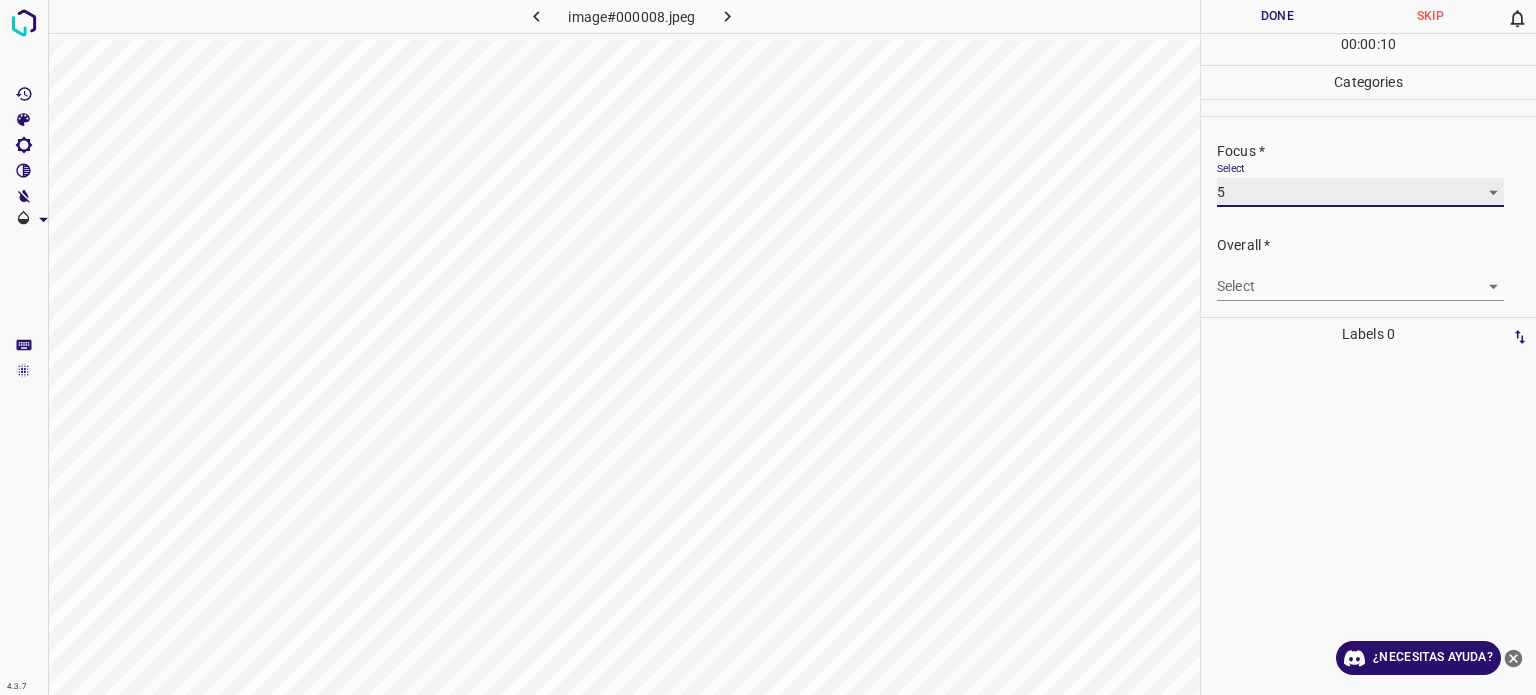 scroll, scrollTop: 98, scrollLeft: 0, axis: vertical 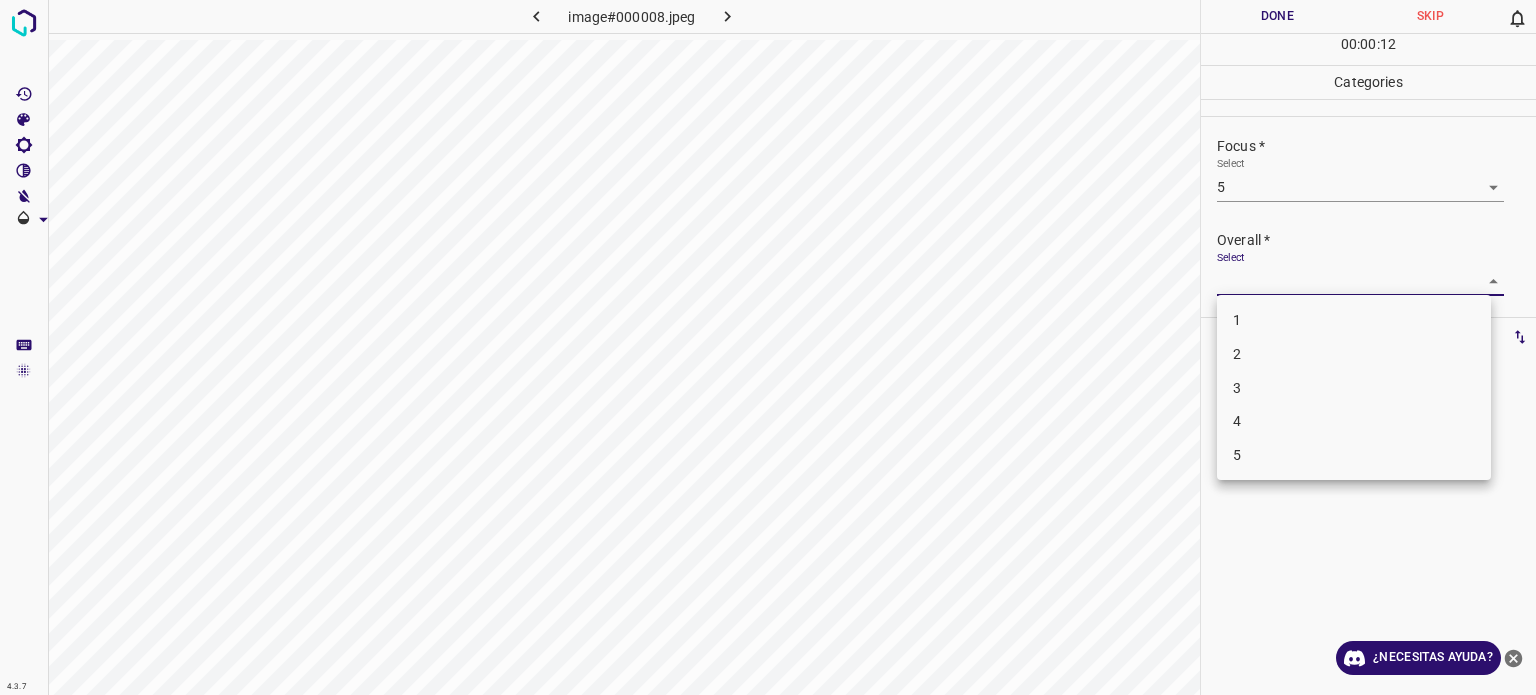 click on "4.3.7 image#000008.jpeg Done Skip 0 00   : 00   : 12   Categories Lighting *  Select 5 5 Focus *  Select 5 5 Overall *  Select ​ Labels   0 Categories 1 Lighting 2 Focus 3 Overall Tools Space Change between modes (Draw & Edit) I Auto labeling R Restore zoom M Zoom in N Zoom out Delete Delete selecte label Filters Z Restore filters X Saturation filter C Brightness filter V Contrast filter B Gray scale filter General O Download ¿Necesitas ayuda? Texto original Valora esta traducción Tu opinión servirá para ayudar a mejorar el Traductor de Google - Texto - Esconder - Borrar 1 2 3 4 5" at bounding box center [768, 347] 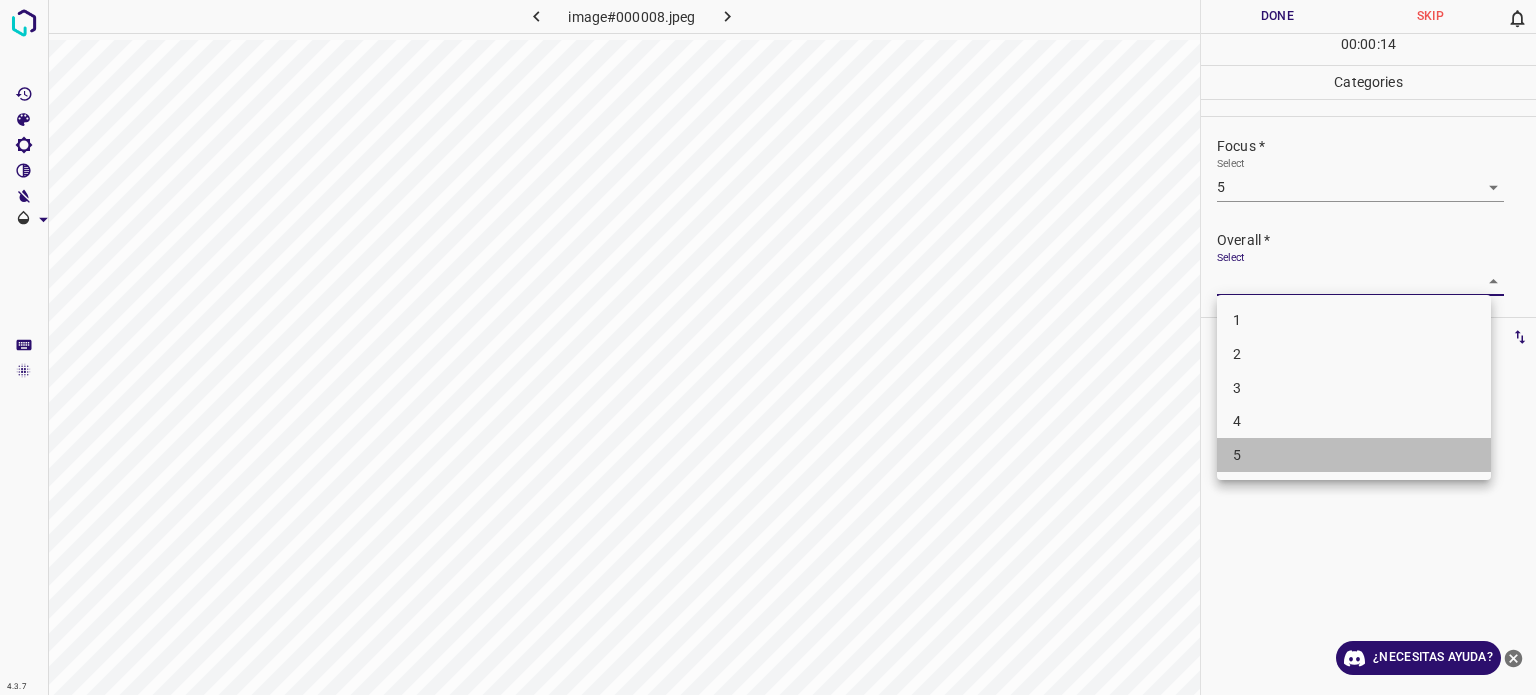 click on "5" at bounding box center (1237, 455) 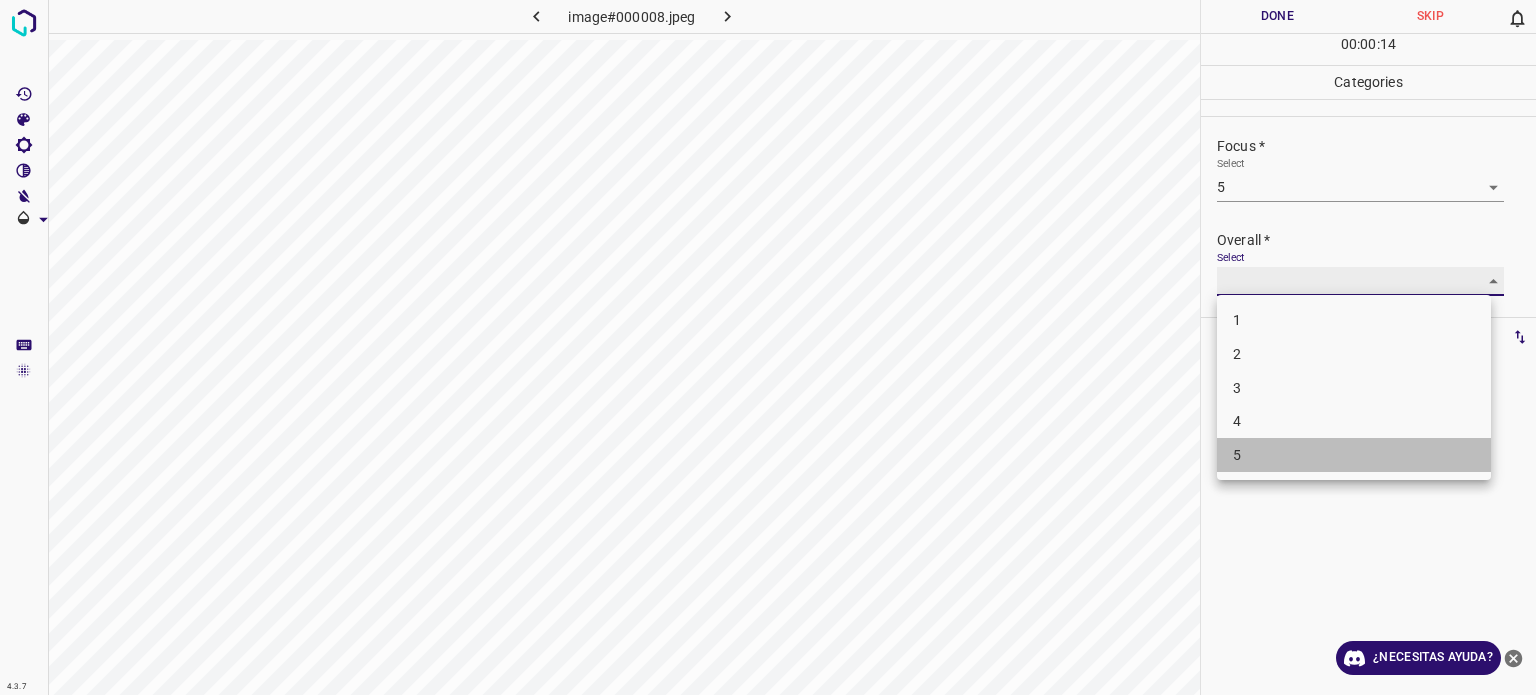 type on "5" 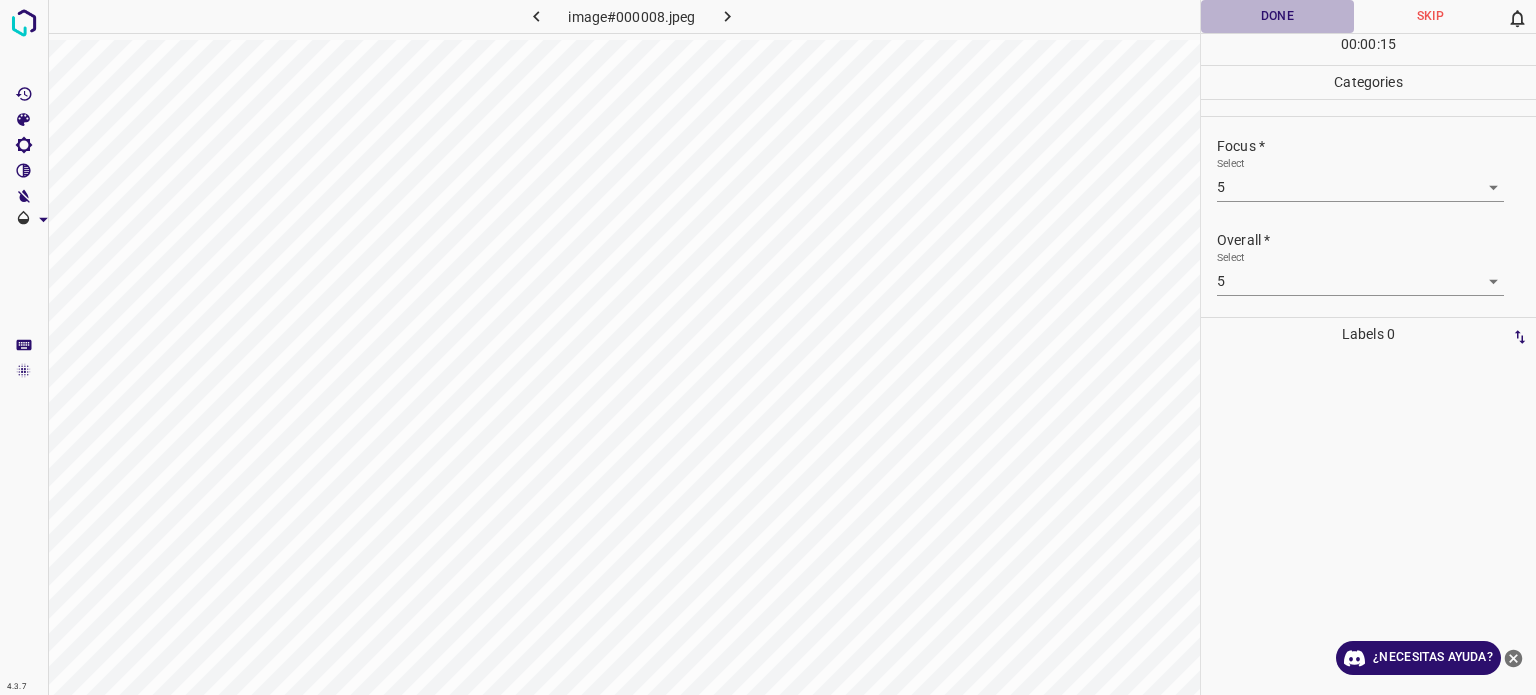 click on "Done" at bounding box center [1277, 16] 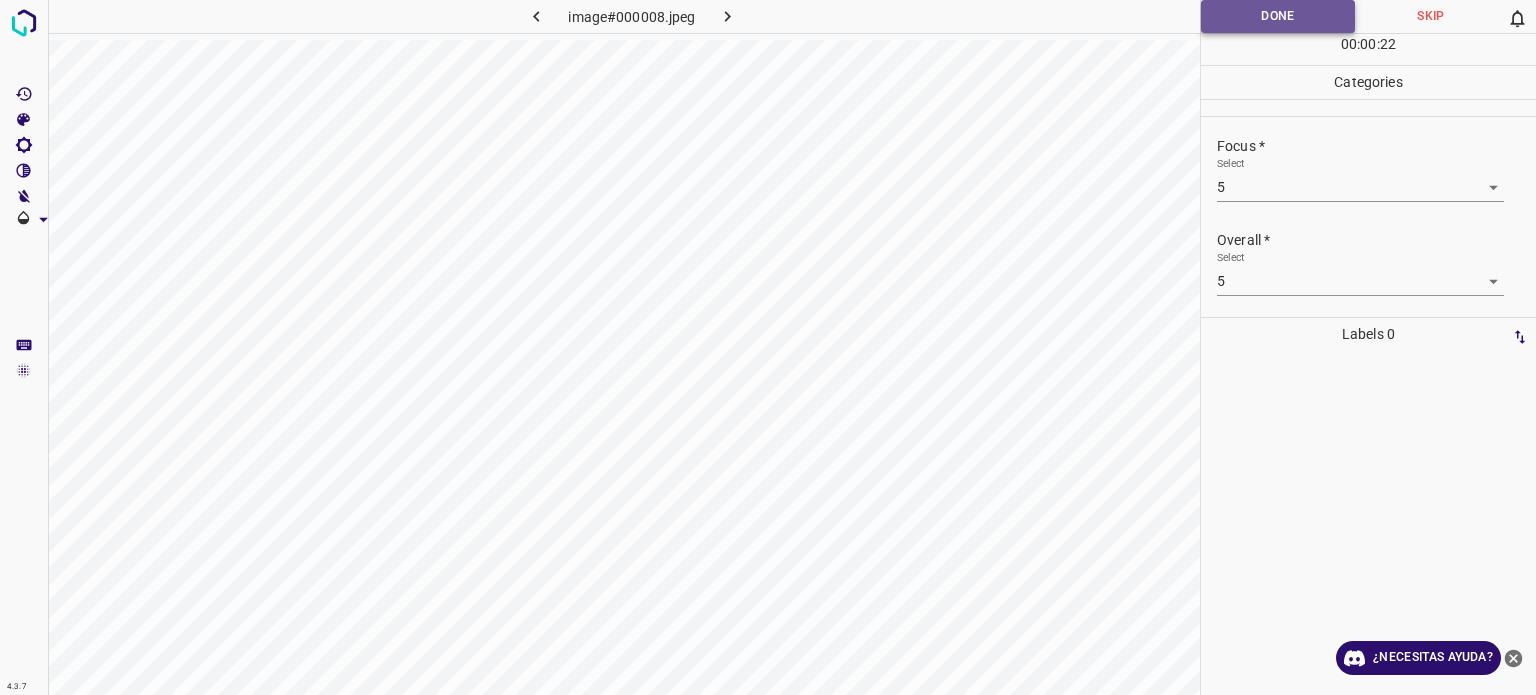 click on "Done" at bounding box center (1278, 16) 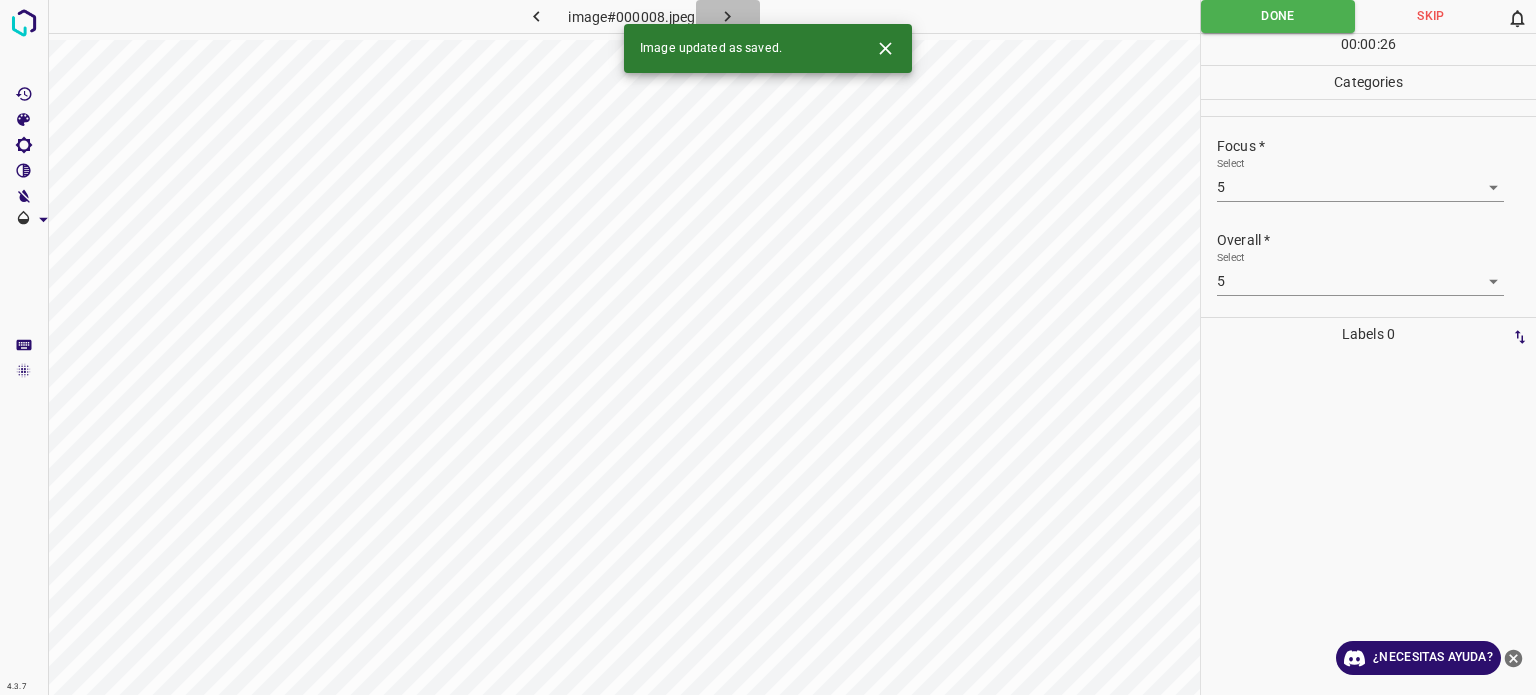 click 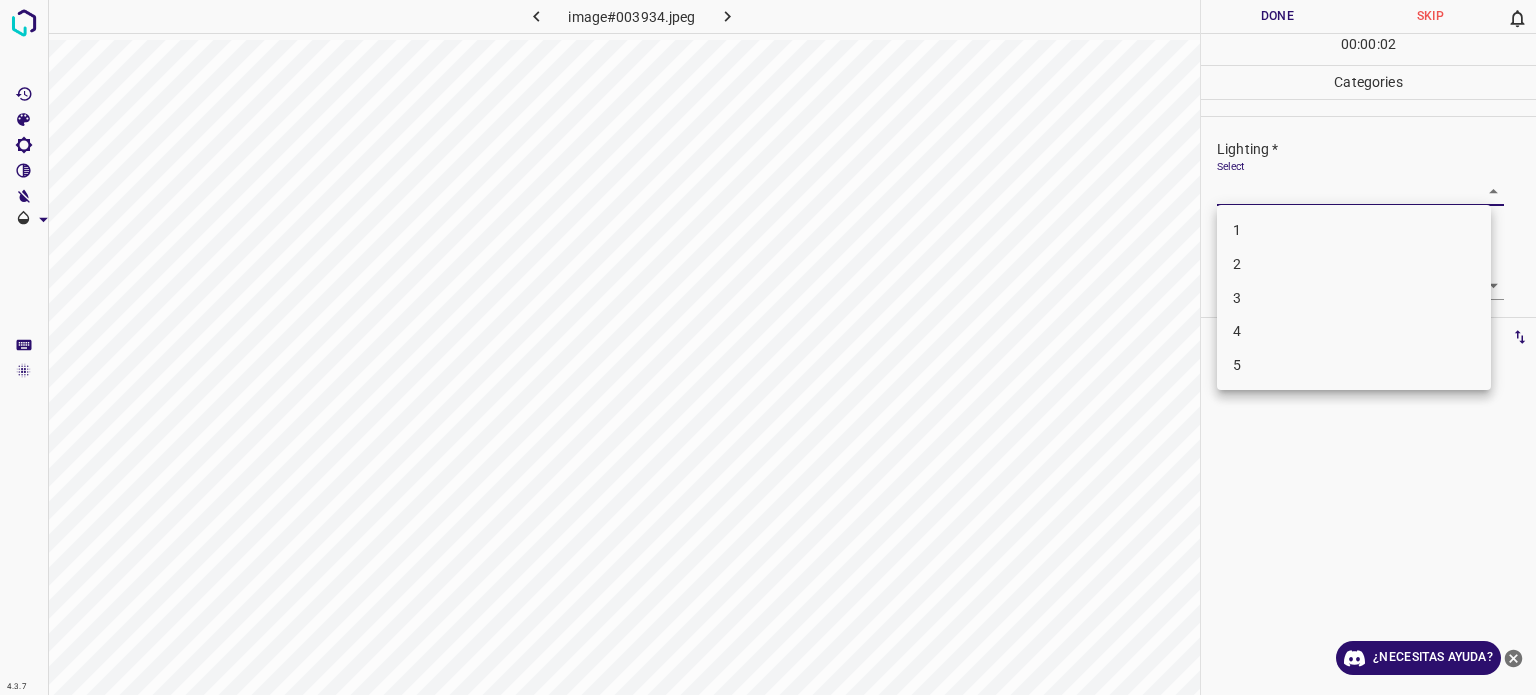 click on "4.3.7 image#003934.jpeg Done Skip 0 00   : 00   : 02   Categories Lighting *  Select ​ Focus *  Select ​ Overall *  Select ​ Labels   0 Categories 1 Lighting 2 Focus 3 Overall Tools Space Change between modes (Draw & Edit) I Auto labeling R Restore zoom M Zoom in N Zoom out Delete Delete selecte label Filters Z Restore filters X Saturation filter C Brightness filter V Contrast filter B Gray scale filter General O Download ¿Necesitas ayuda? Texto original Valora esta traducción Tu opinión servirá para ayudar a mejorar el Traductor de Google - Texto - Esconder - Borrar 1 2 3 4 5" at bounding box center (768, 347) 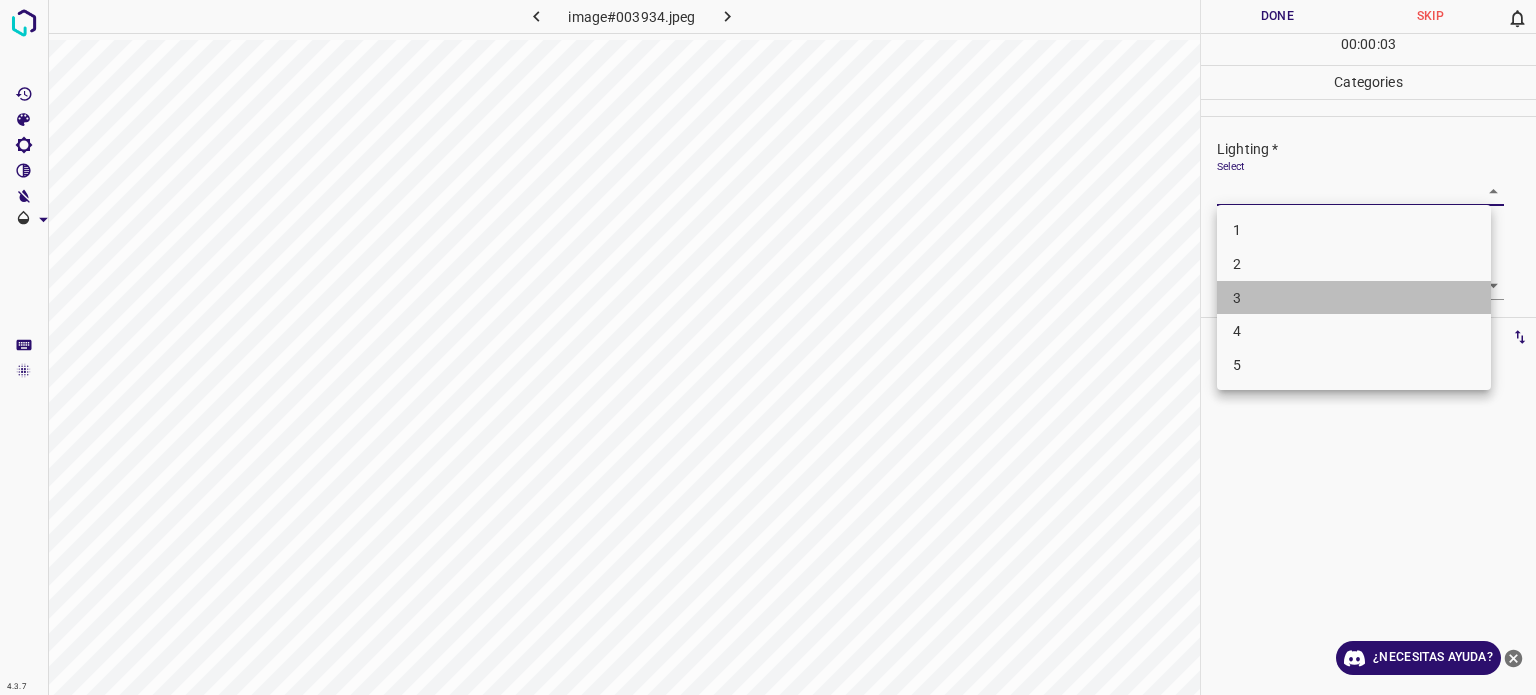 click on "3" at bounding box center [1354, 298] 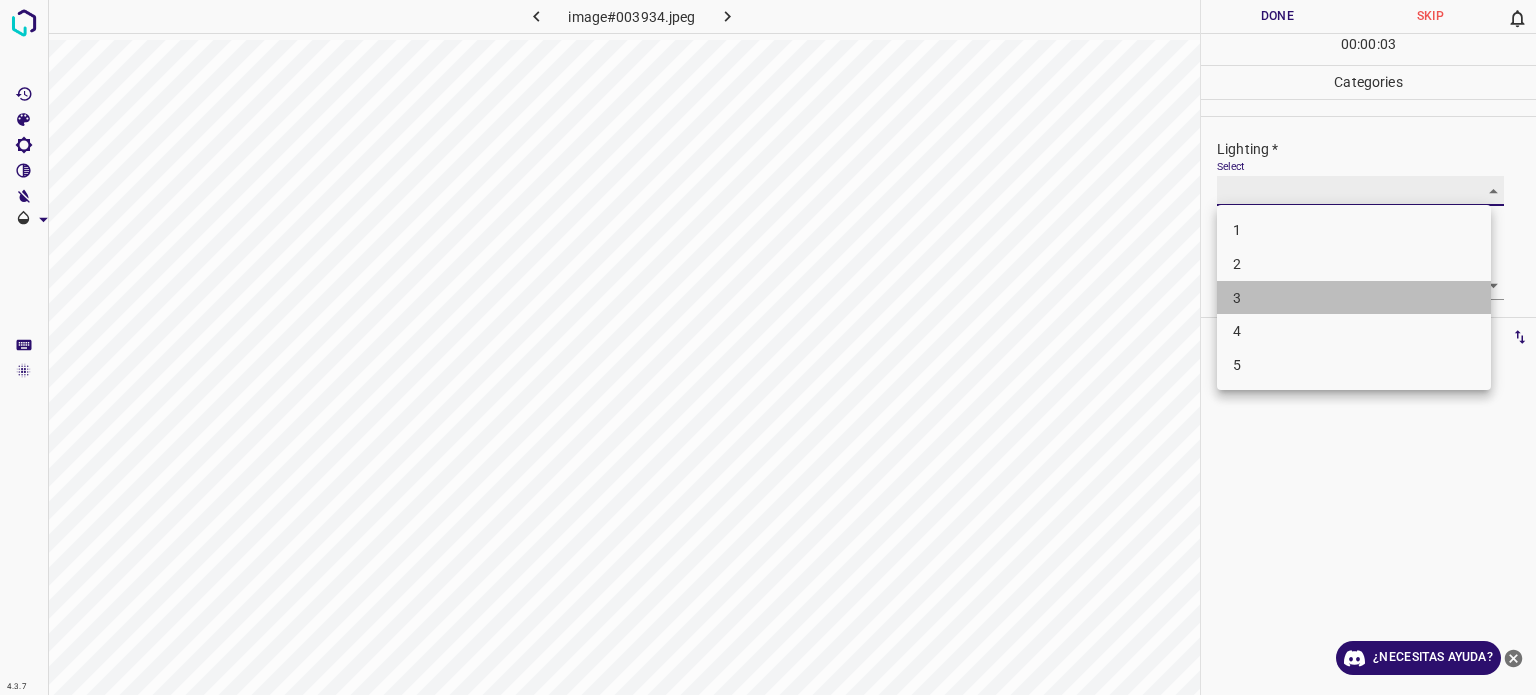 type on "3" 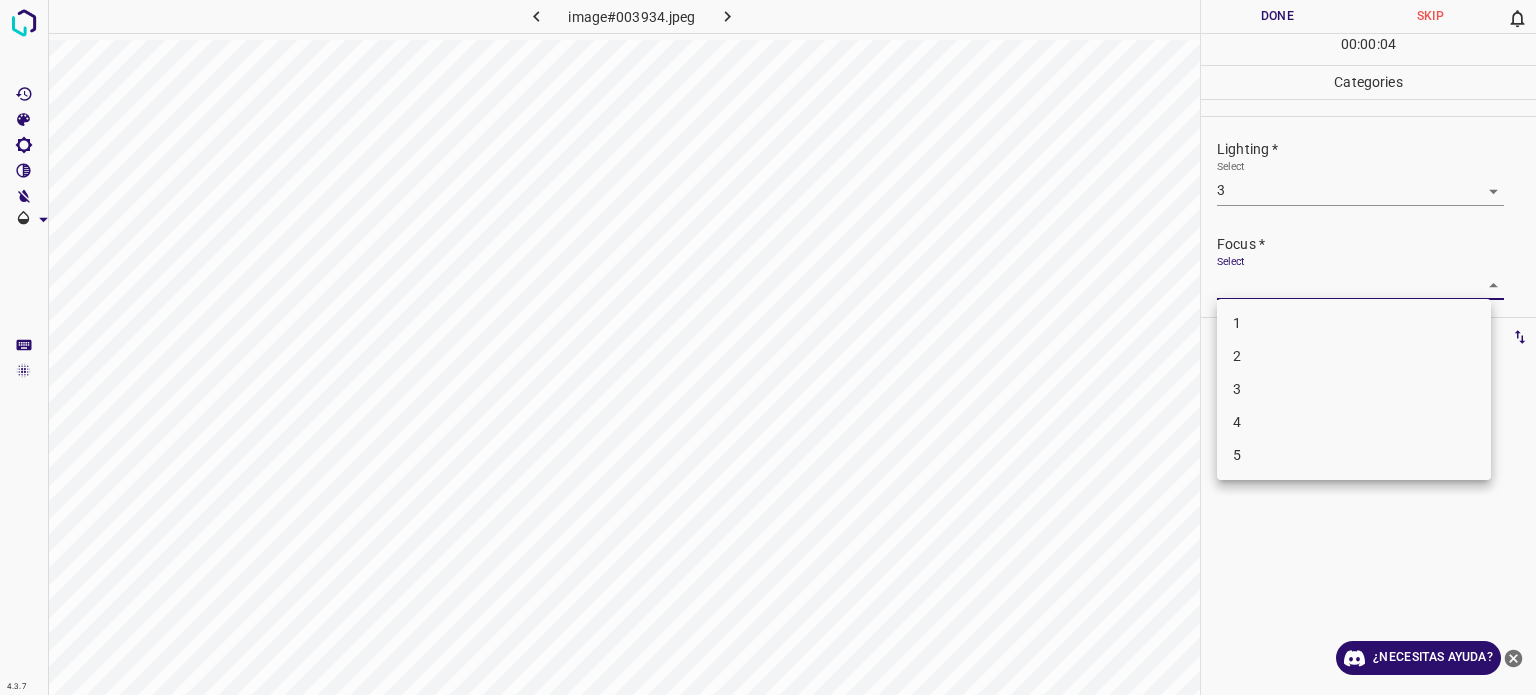 click on "4.3.7 image#003934.jpeg Done Skip 0 00   : 00   : 04   Categories Lighting *  Select 3 3 Focus *  Select ​ Overall *  Select ​ Labels   0 Categories 1 Lighting 2 Focus 3 Overall Tools Space Change between modes (Draw & Edit) I Auto labeling R Restore zoom M Zoom in N Zoom out Delete Delete selecte label Filters Z Restore filters X Saturation filter C Brightness filter V Contrast filter B Gray scale filter General O Download ¿Necesitas ayuda? Texto original Valora esta traducción Tu opinión servirá para ayudar a mejorar el Traductor de Google - Texto - Esconder - Borrar 1 2 3 4 5" at bounding box center [768, 347] 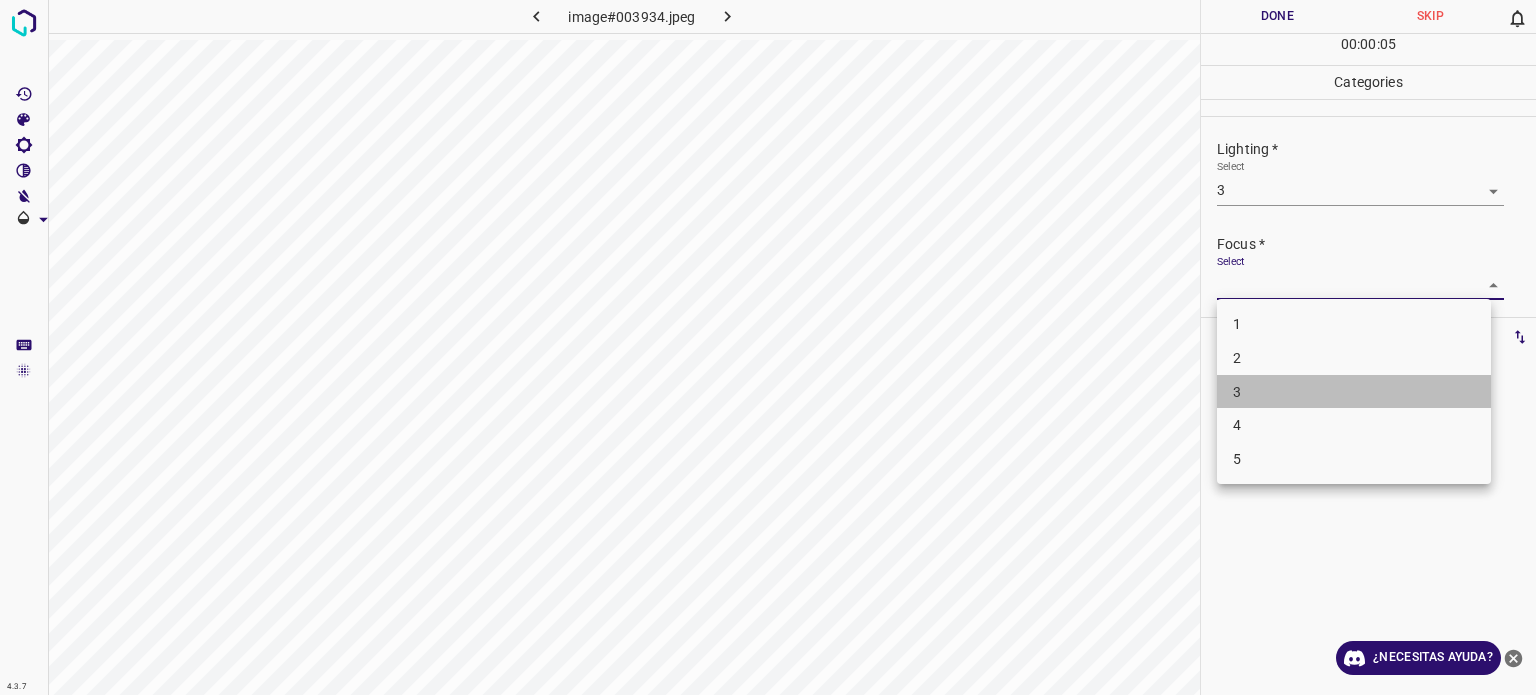 click on "3" at bounding box center [1237, 391] 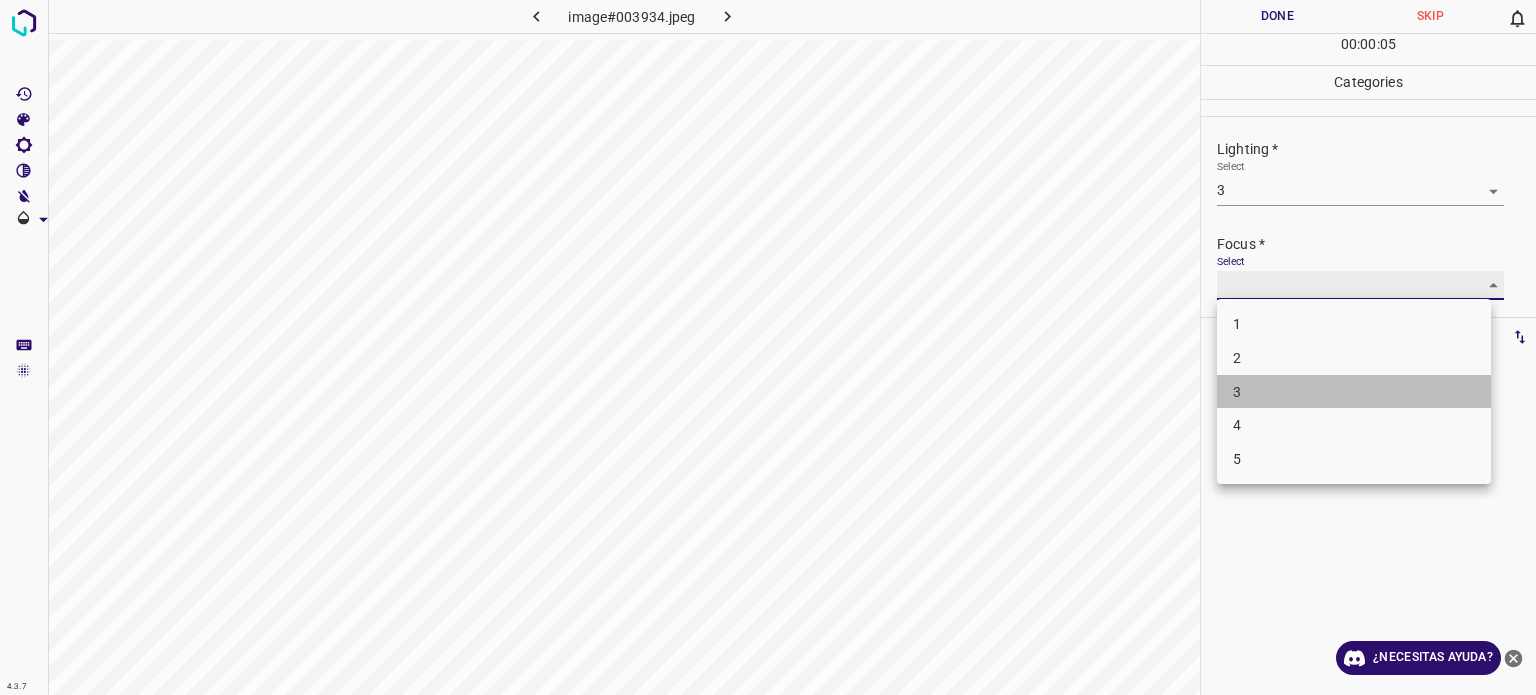 type on "3" 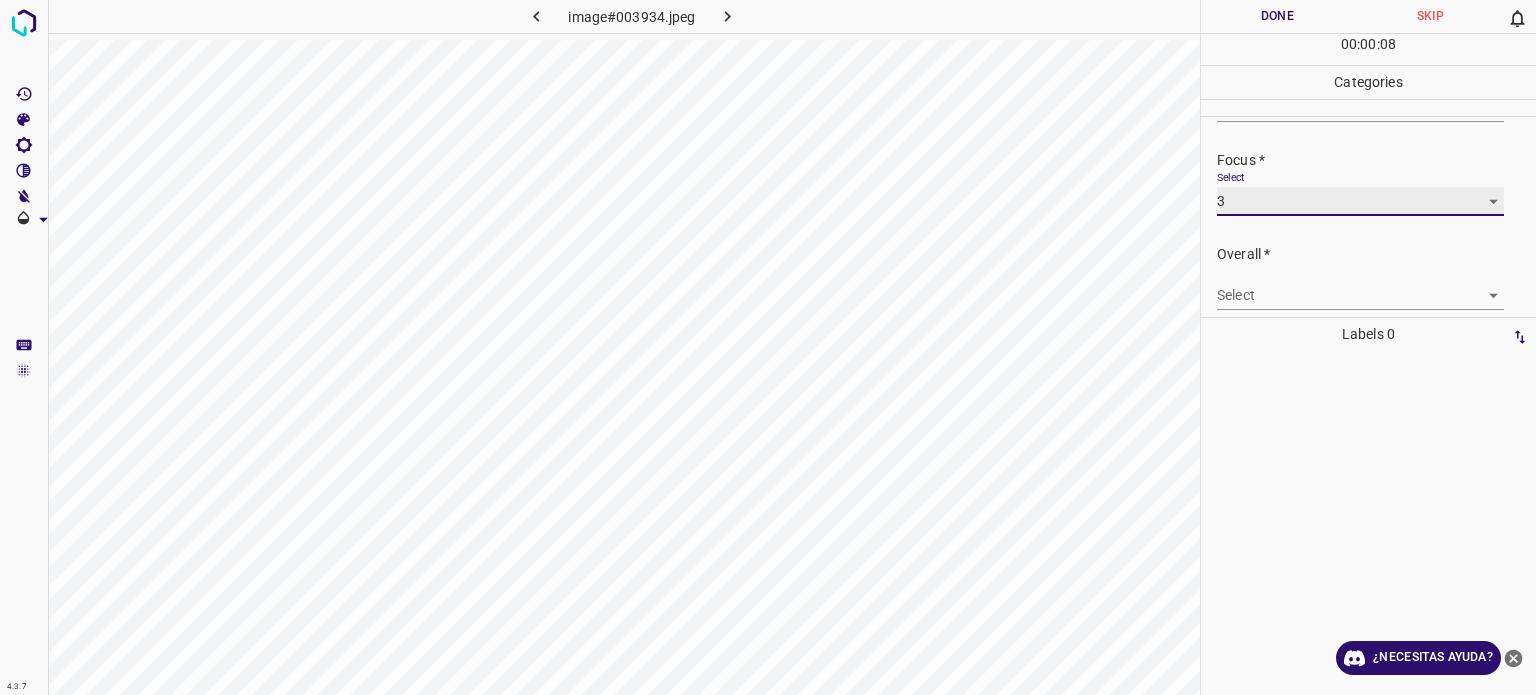 scroll, scrollTop: 98, scrollLeft: 0, axis: vertical 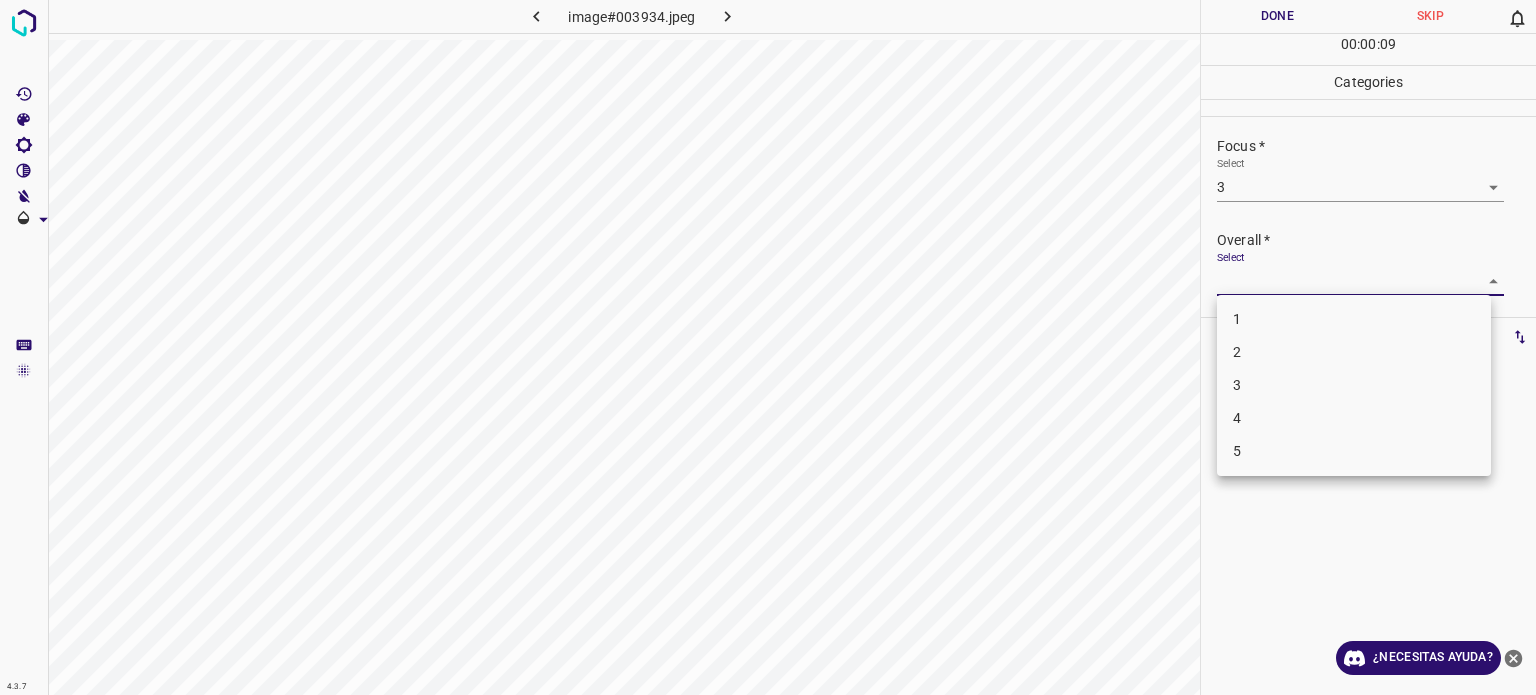 click on "4.3.7 image#003934.jpeg Done Skip 0 00   : 00   : 09   Categories Lighting *  Select 3 3 Focus *  Select 3 3 Overall *  Select ​ Labels   0 Categories 1 Lighting 2 Focus 3 Overall Tools Space Change between modes (Draw & Edit) I Auto labeling R Restore zoom M Zoom in N Zoom out Delete Delete selecte label Filters Z Restore filters X Saturation filter C Brightness filter V Contrast filter B Gray scale filter General O Download ¿Necesitas ayuda? Texto original Valora esta traducción Tu opinión servirá para ayudar a mejorar el Traductor de Google - Texto - Esconder - Borrar 1 2 3 4 5" at bounding box center [768, 347] 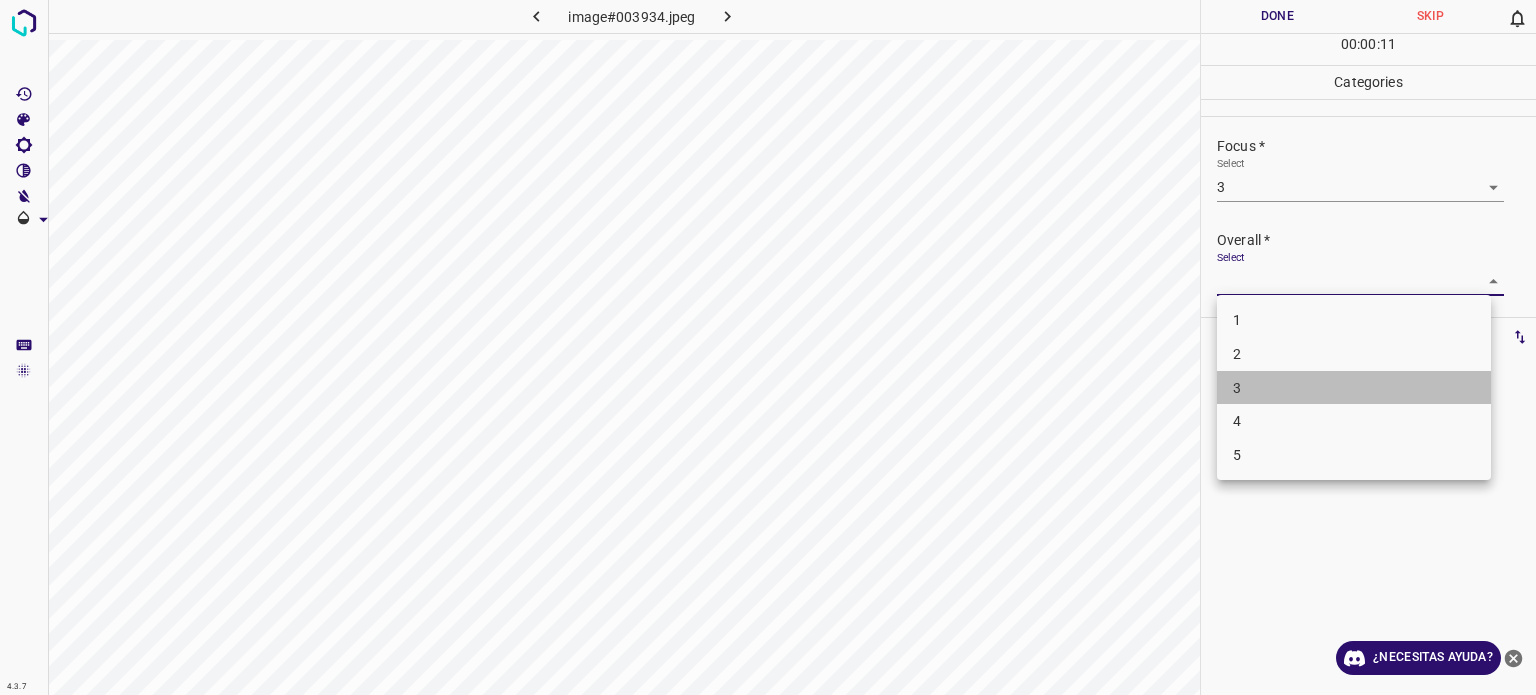 click on "3" at bounding box center (1237, 387) 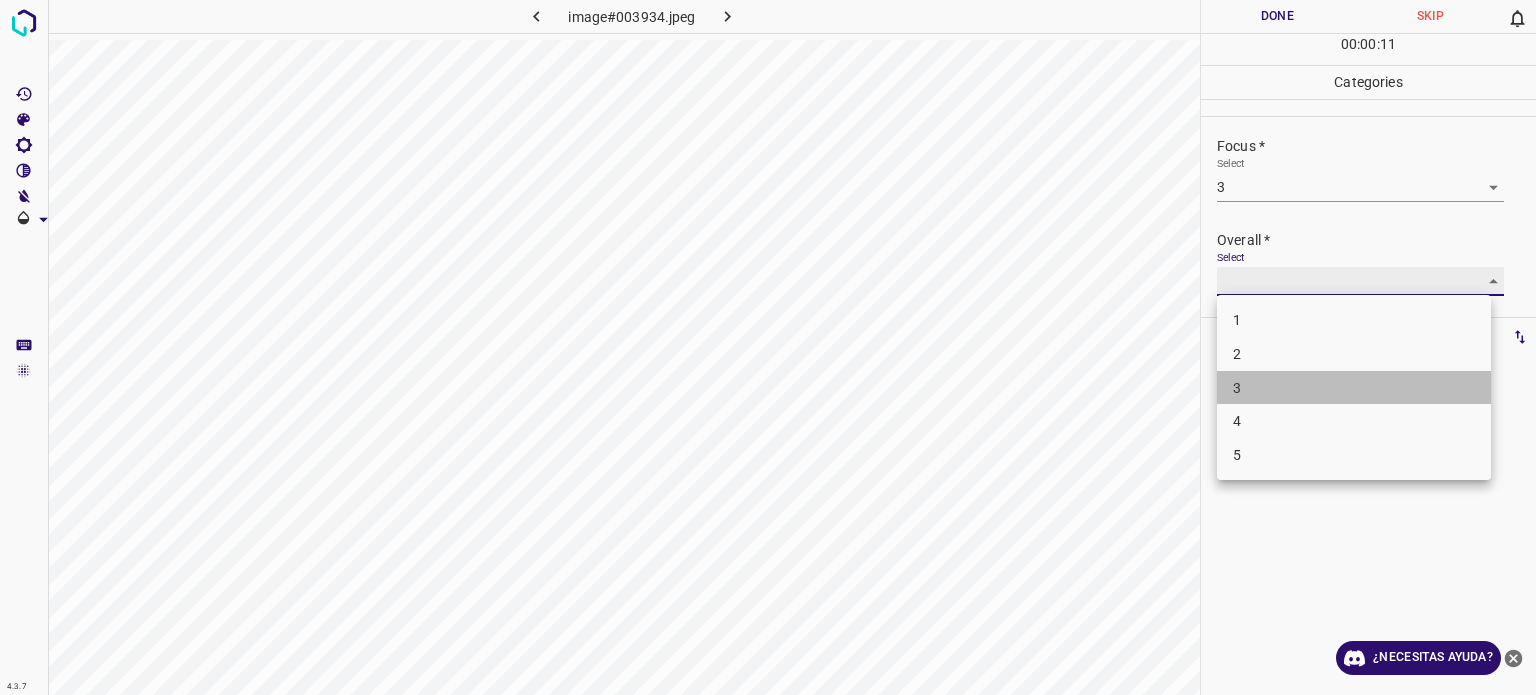 type on "3" 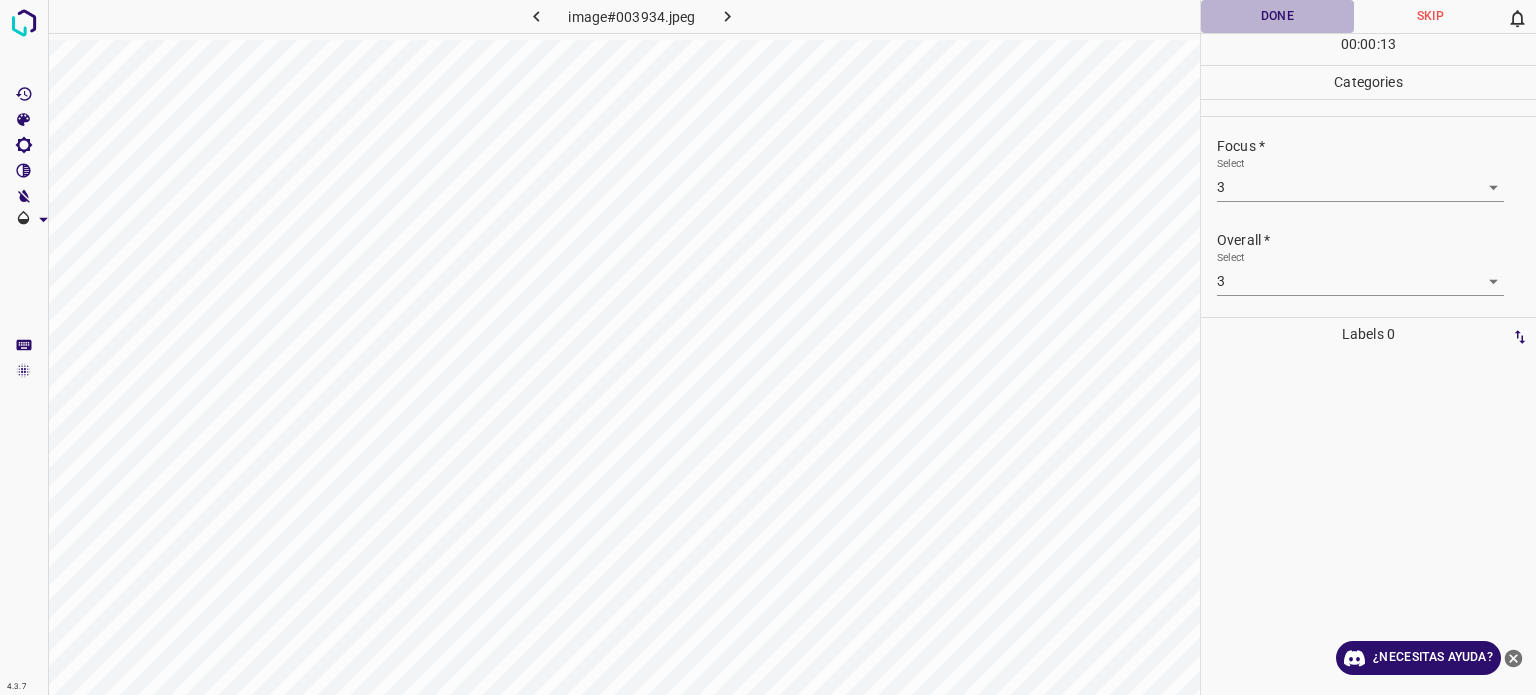 click on "Done" at bounding box center (1277, 16) 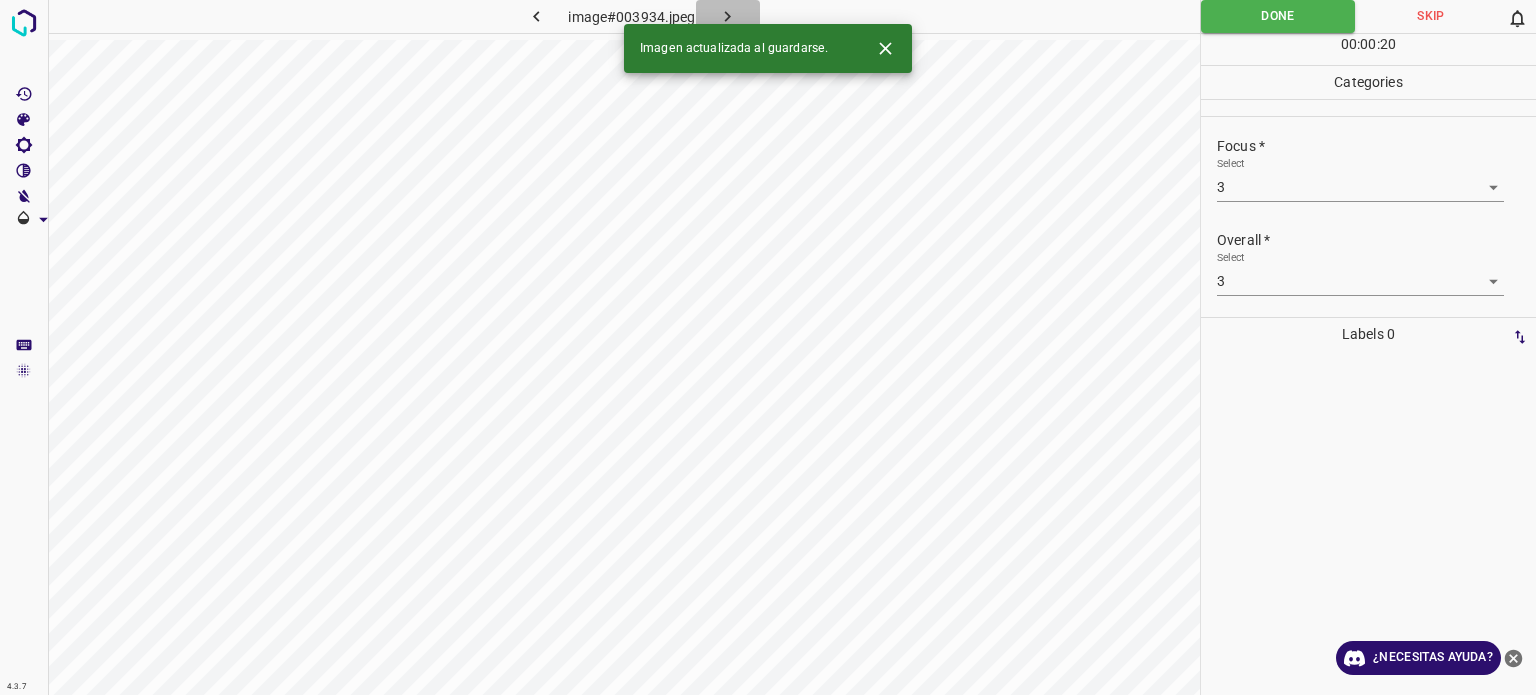 click 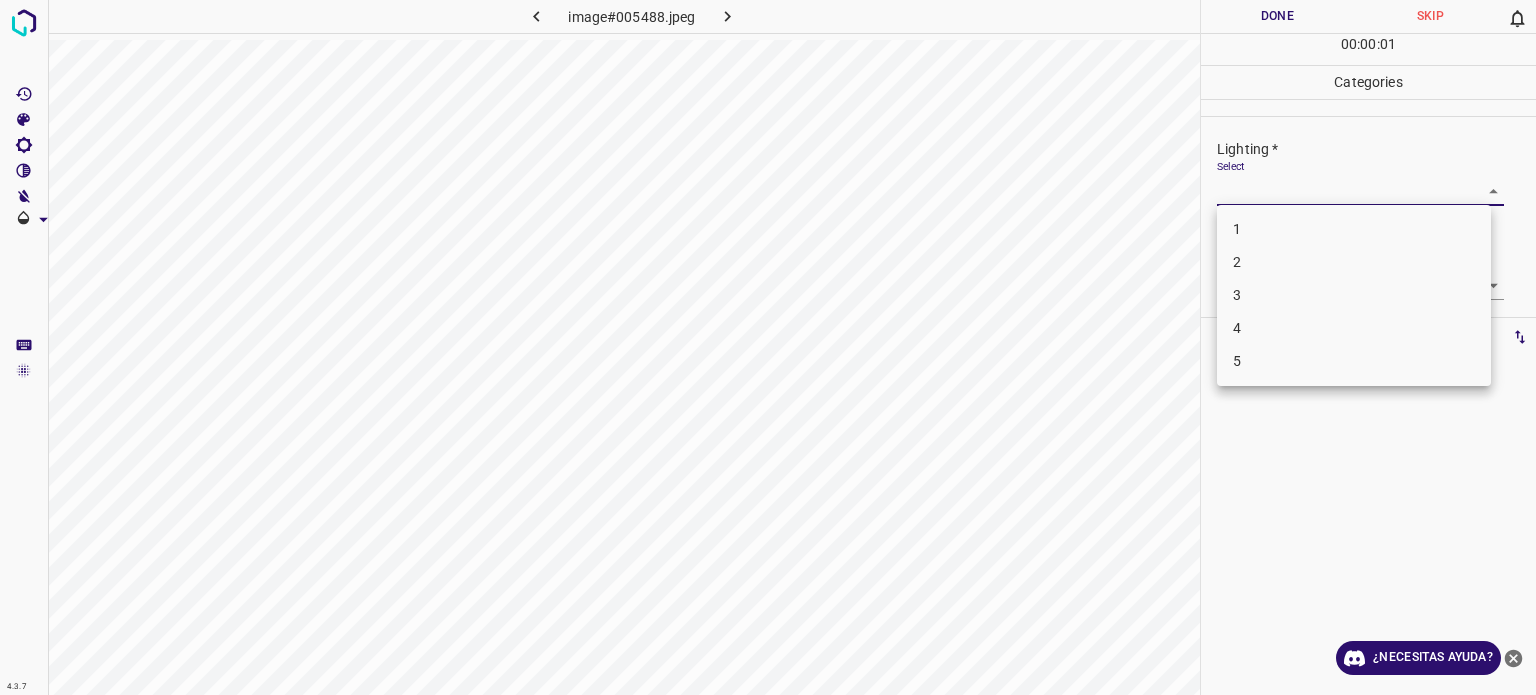 click on "4.3.7 image#005488.jpeg Done Skip 0 00   : 00   : 01   Categories Lighting *  Select ​ Focus *  Select ​ Overall *  Select ​ Labels   0 Categories 1 Lighting 2 Focus 3 Overall Tools Space Change between modes (Draw & Edit) I Auto labeling R Restore zoom M Zoom in N Zoom out Delete Delete selecte label Filters Z Restore filters X Saturation filter C Brightness filter V Contrast filter B Gray scale filter General O Download ¿Necesitas ayuda? Texto original Valora esta traducción Tu opinión servirá para ayudar a mejorar el Traductor de Google - Texto - Esconder - Borrar 1 2 3 4 5" at bounding box center (768, 347) 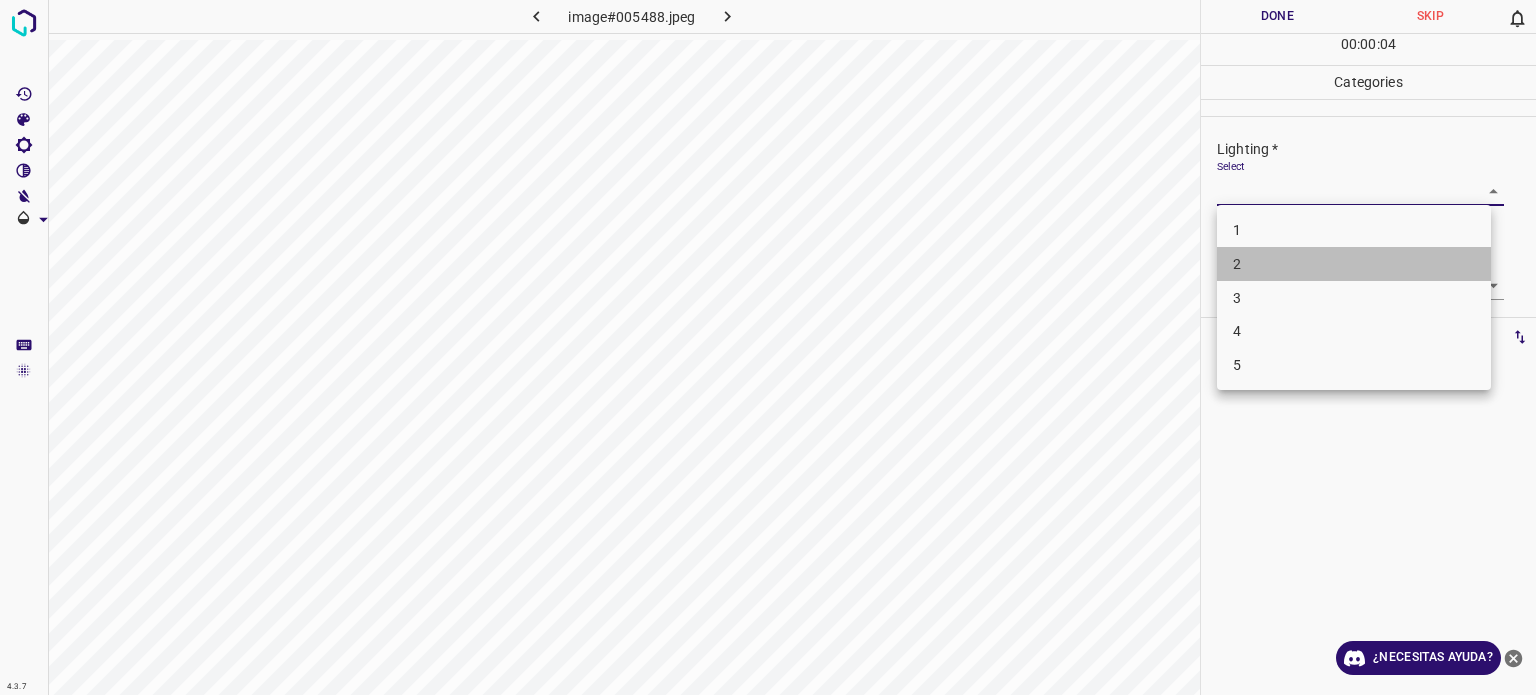 click on "2" at bounding box center [1237, 264] 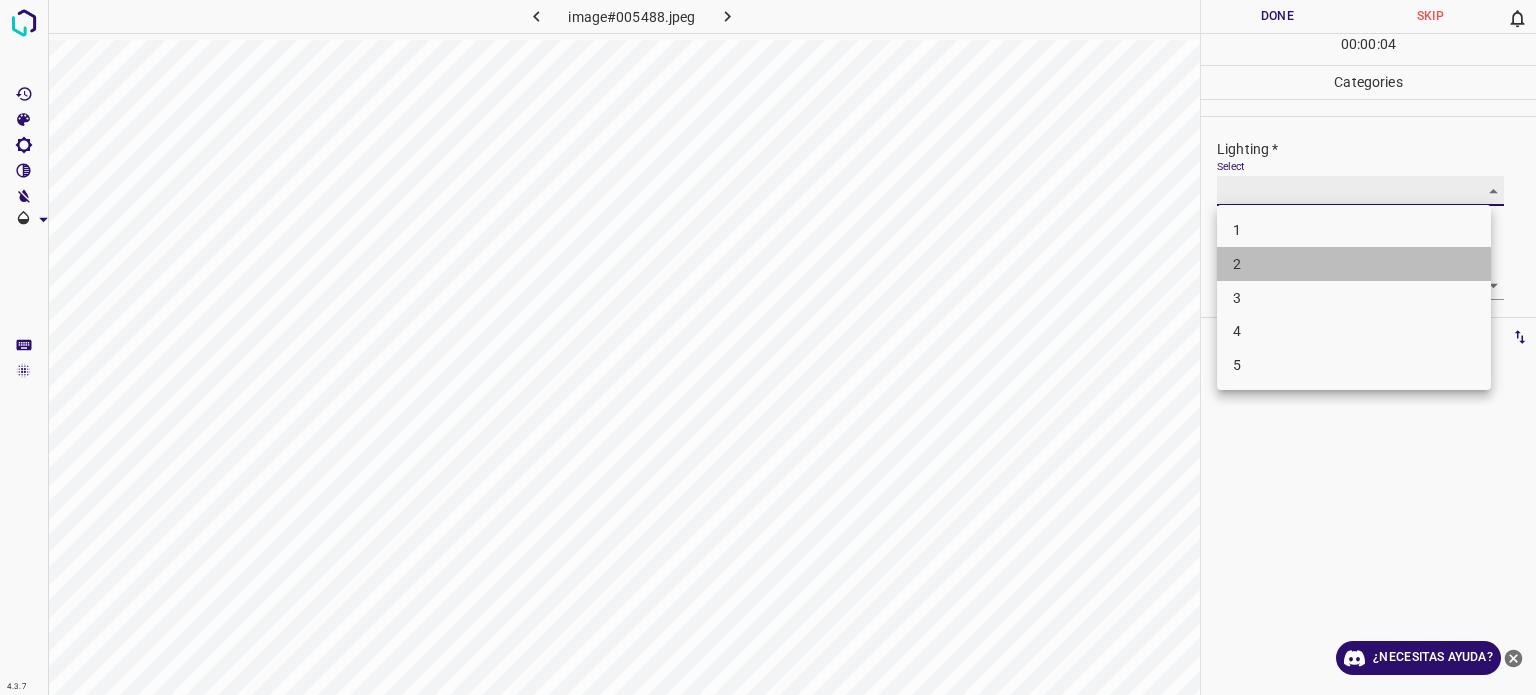 type on "2" 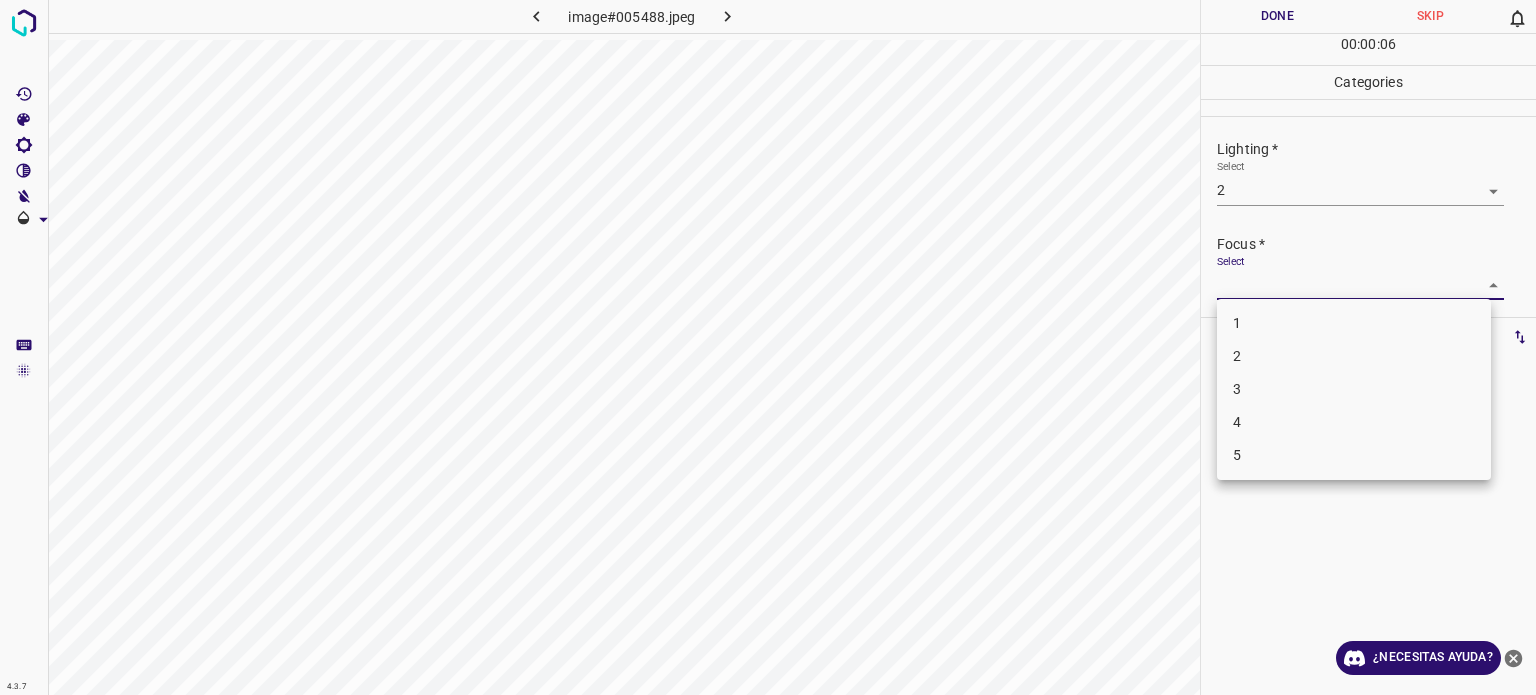 click on "4.3.7 image#005488.jpeg Done Skip 0 00   : 00   : 06   Categories Lighting *  Select 2 2 Focus *  Select ​ Overall *  Select ​ Labels   0 Categories 1 Lighting 2 Focus 3 Overall Tools Space Change between modes (Draw & Edit) I Auto labeling R Restore zoom M Zoom in N Zoom out Delete Delete selecte label Filters Z Restore filters X Saturation filter C Brightness filter V Contrast filter B Gray scale filter General O Download ¿Necesitas ayuda? Texto original Valora esta traducción Tu opinión servirá para ayudar a mejorar el Traductor de Google - Texto - Esconder - Borrar 1 2 3 4 5" at bounding box center (768, 347) 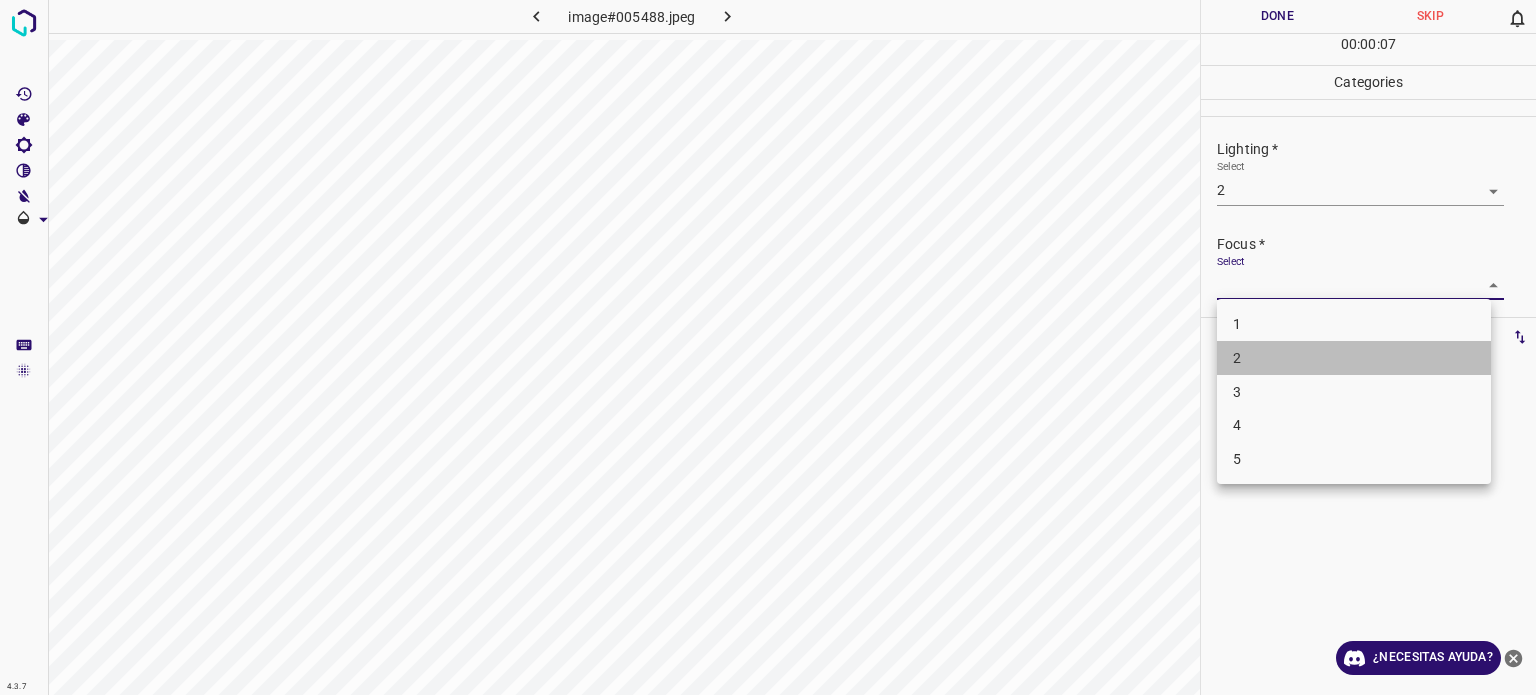 click on "2" at bounding box center [1237, 358] 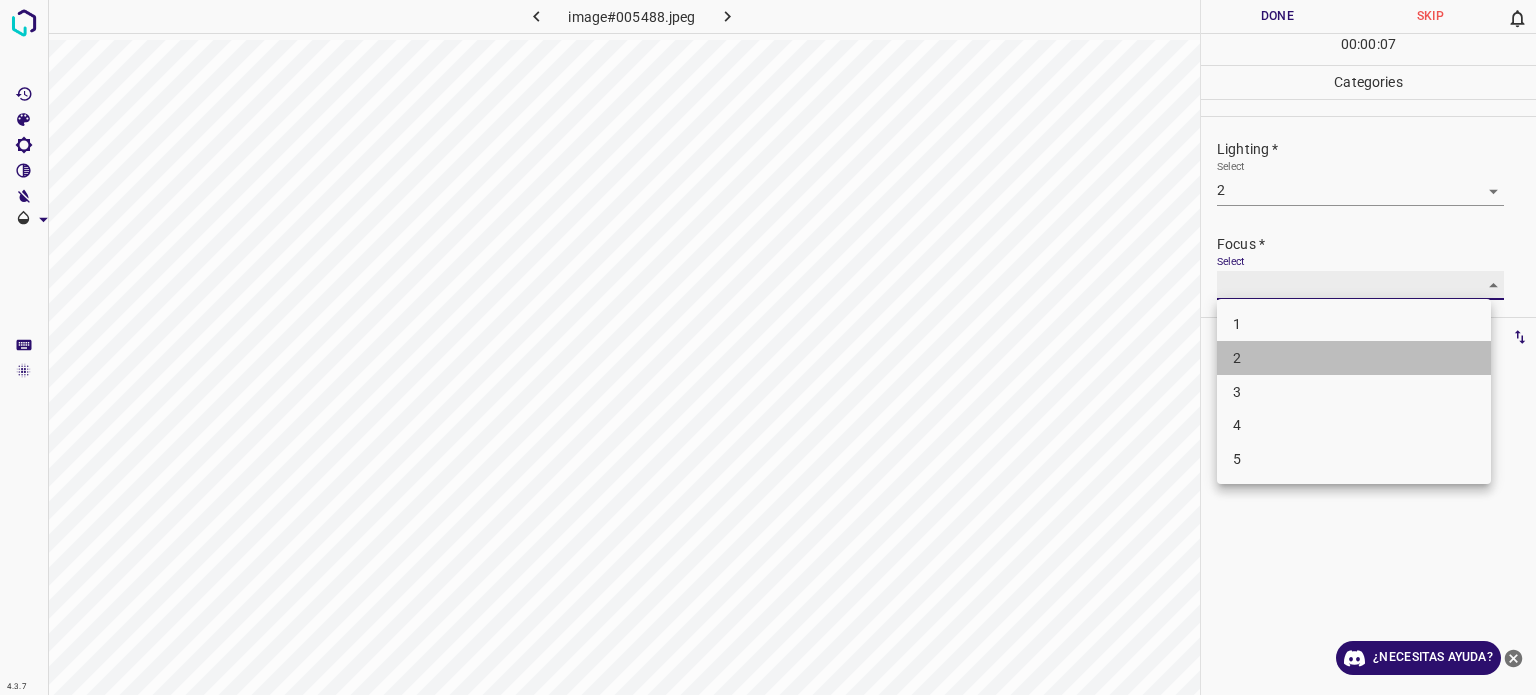 type on "2" 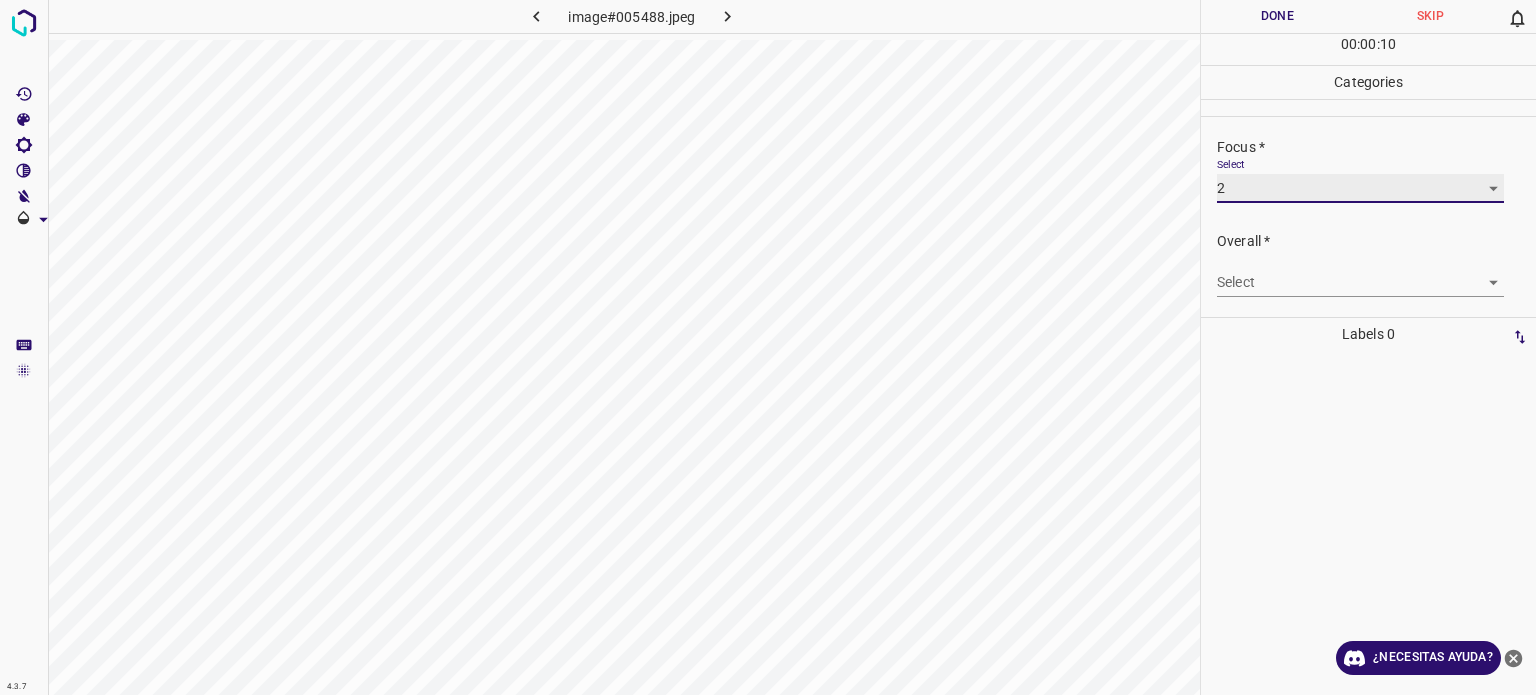 scroll, scrollTop: 98, scrollLeft: 0, axis: vertical 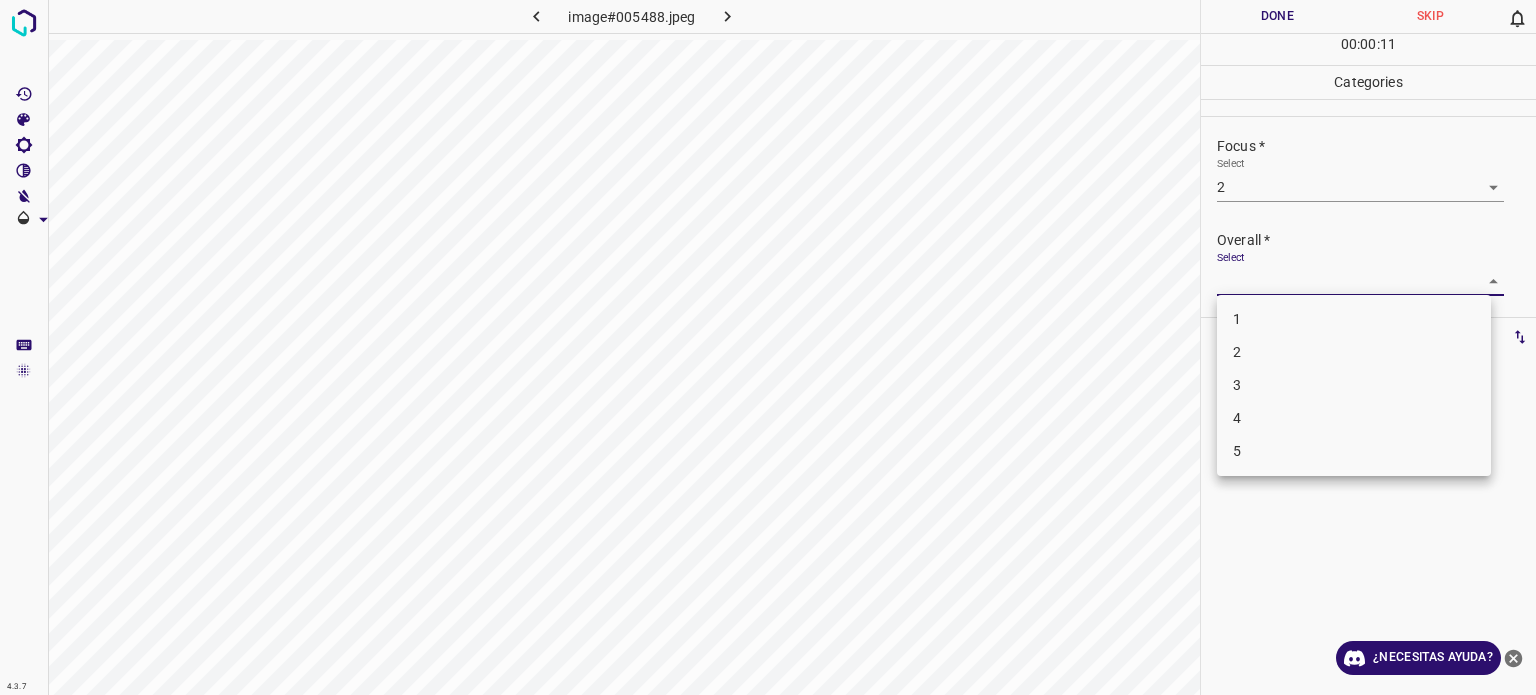 click on "4.3.7 image#005488.jpeg Done Skip 0 00   : 00   : 11   Categories Lighting *  Select 2 2 Focus *  Select 2 2 Overall *  Select ​ Labels   0 Categories 1 Lighting 2 Focus 3 Overall Tools Space Change between modes (Draw & Edit) I Auto labeling R Restore zoom M Zoom in N Zoom out Delete Delete selecte label Filters Z Restore filters X Saturation filter C Brightness filter V Contrast filter B Gray scale filter General O Download ¿Necesitas ayuda? Texto original Valora esta traducción Tu opinión servirá para ayudar a mejorar el Traductor de Google - Texto - Esconder - Borrar 1 2 3 4 5" at bounding box center [768, 347] 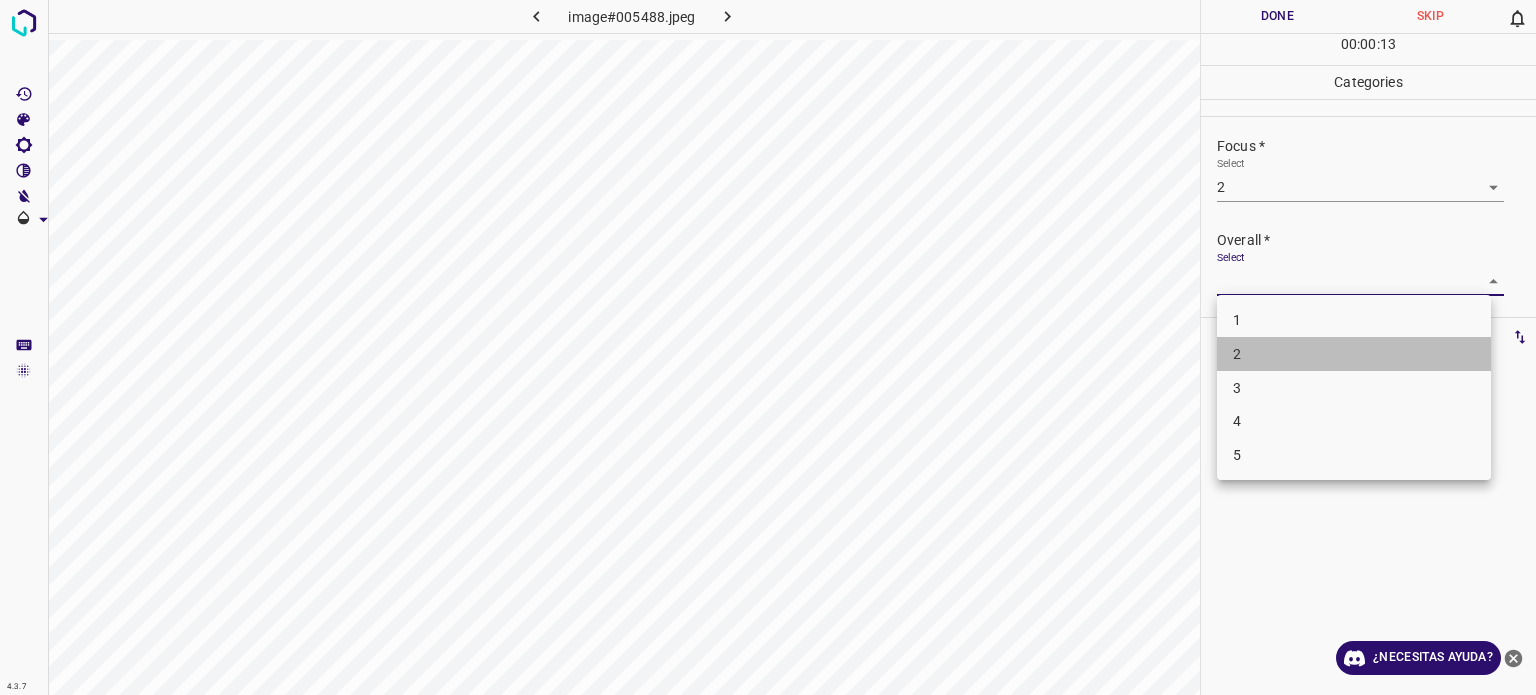 click on "2" at bounding box center [1237, 354] 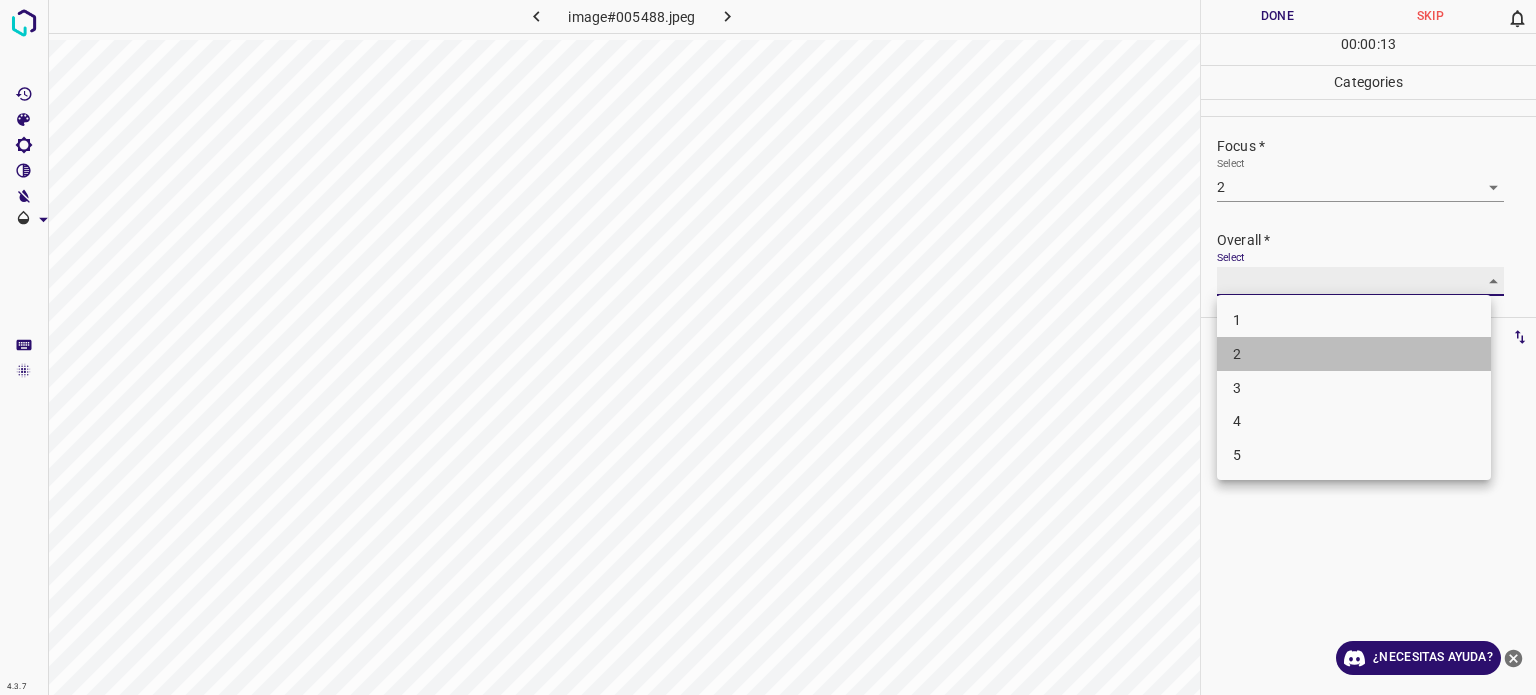type on "2" 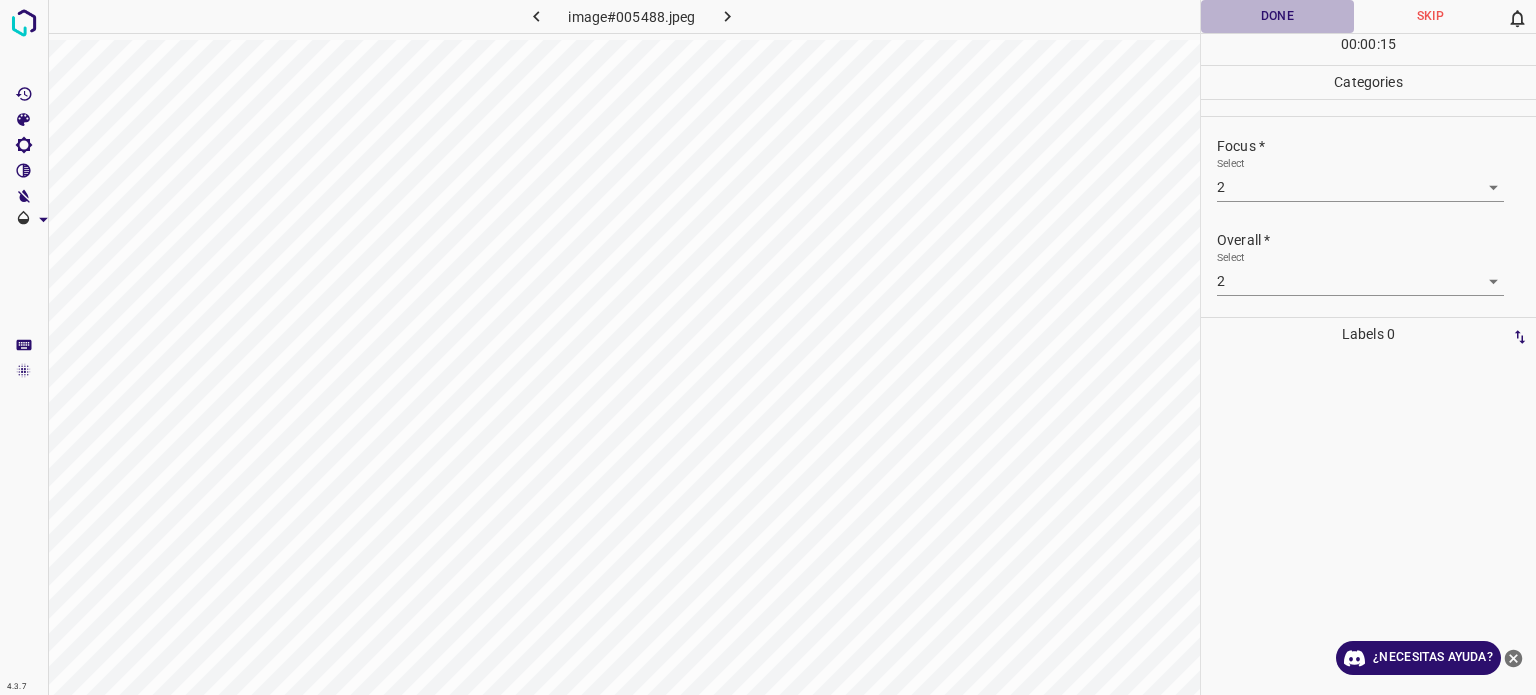 click on "Done" at bounding box center (1277, 16) 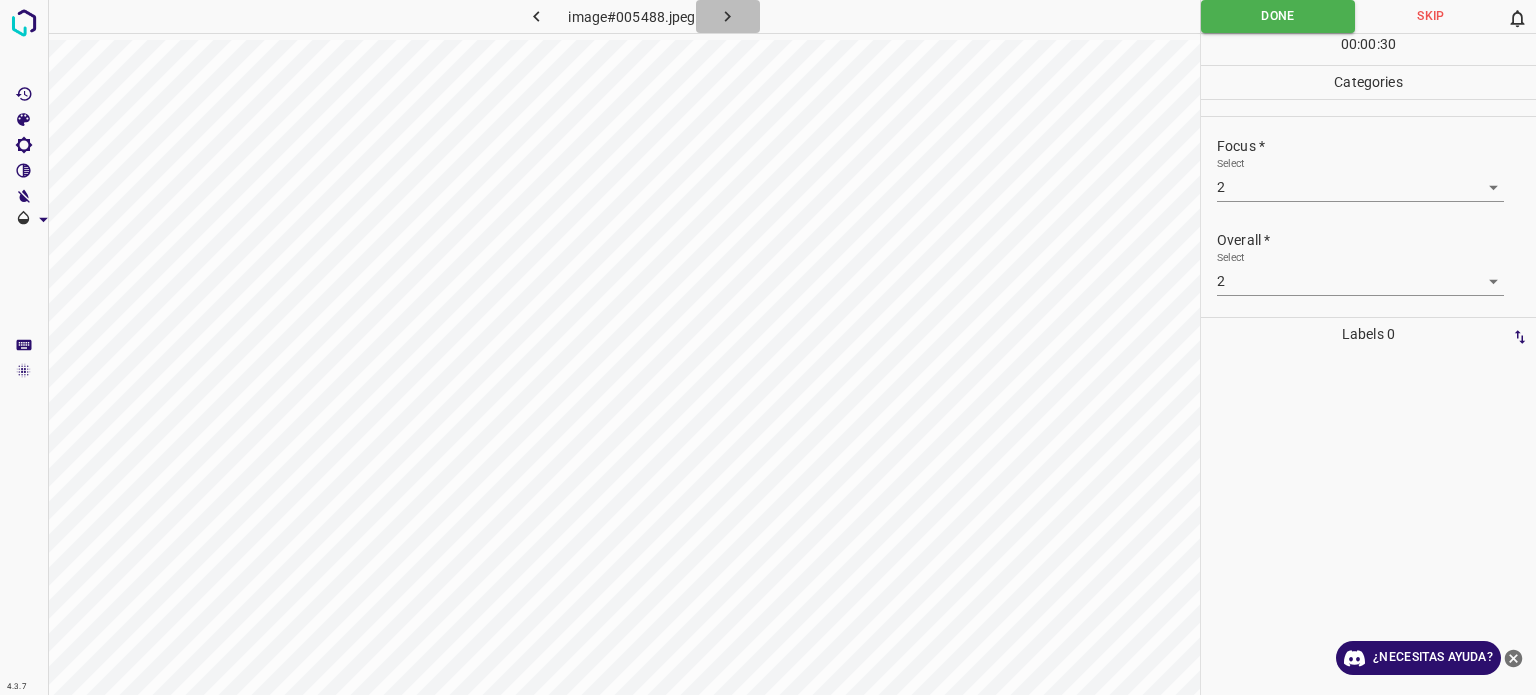 click 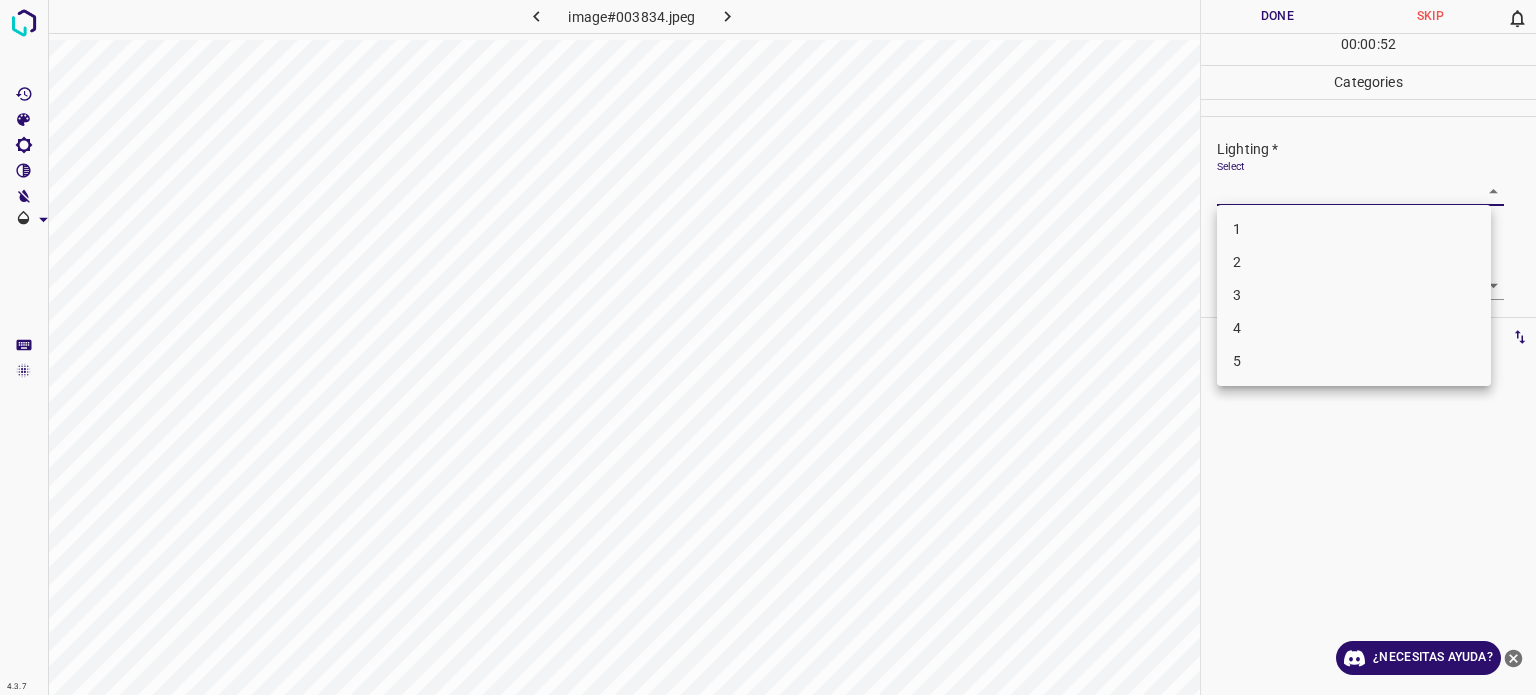 click on "4.3.7 image#003834.jpeg Done Skip 0 00   : 00   : 52   Categories Lighting *  Select ​ Focus *  Select ​ Overall *  Select ​ Labels   0 Categories 1 Lighting 2 Focus 3 Overall Tools Space Change between modes (Draw & Edit) I Auto labeling R Restore zoom M Zoom in N Zoom out Delete Delete selecte label Filters Z Restore filters X Saturation filter C Brightness filter V Contrast filter B Gray scale filter General O Download ¿Necesitas ayuda? Texto original Valora esta traducción Tu opinión servirá para ayudar a mejorar el Traductor de Google - Texto - Esconder - Borrar 1 2 3 4 5" at bounding box center (768, 347) 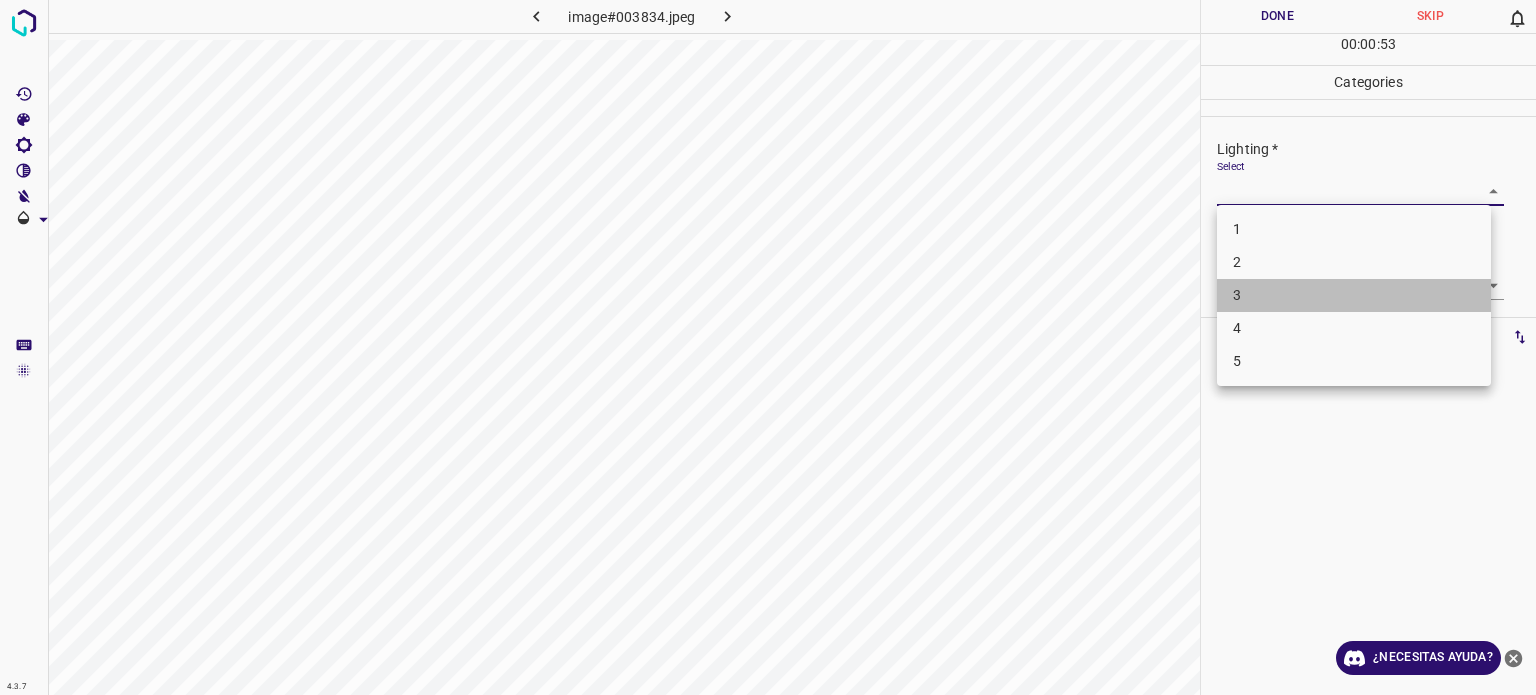 click on "3" at bounding box center [1354, 295] 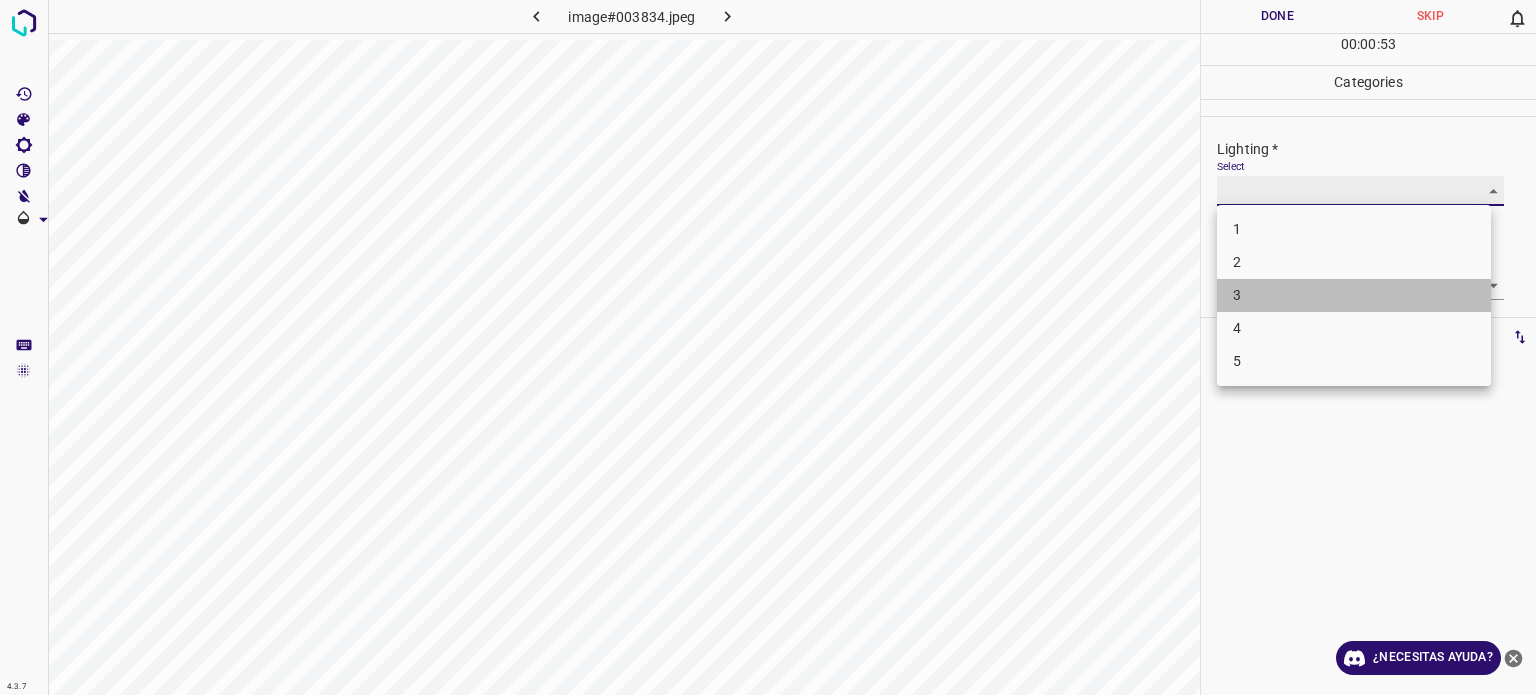 type on "3" 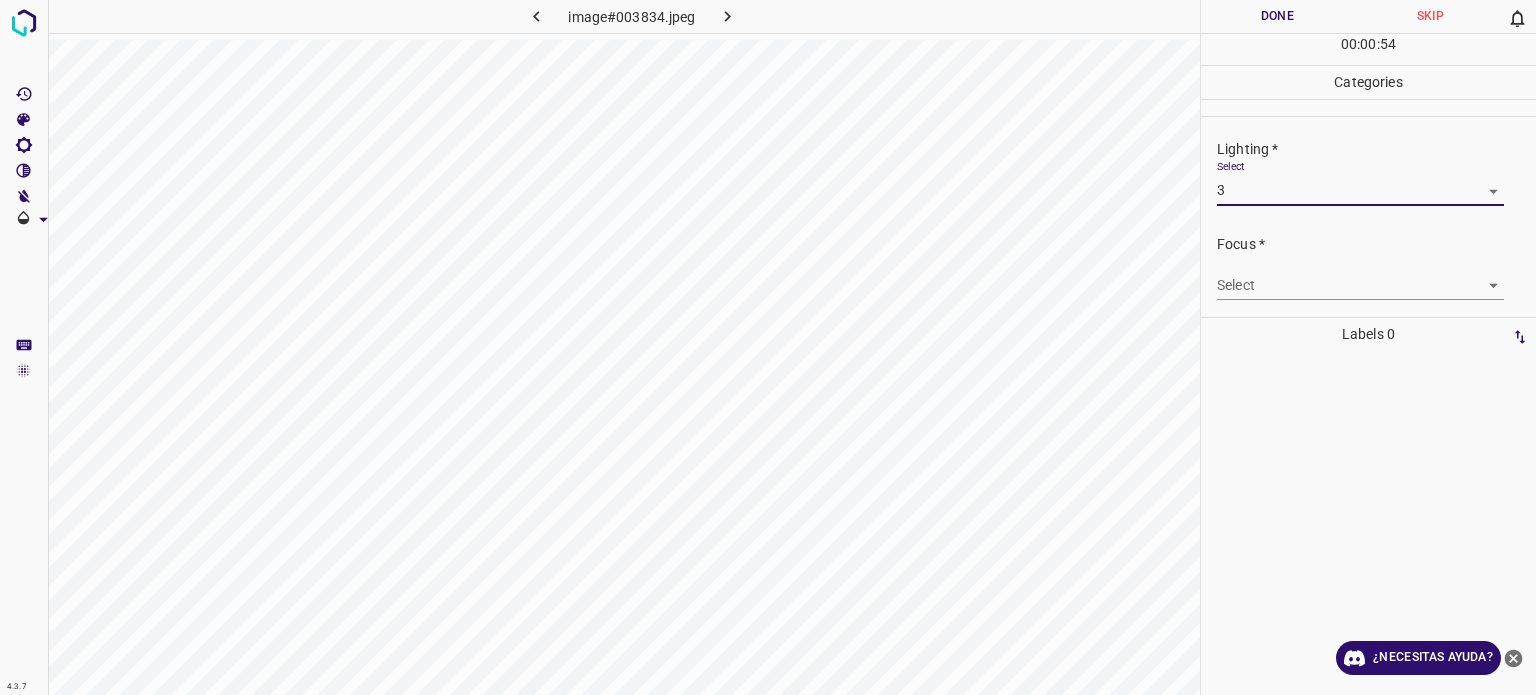 click on "4.3.7 image#003834.jpeg Done Skip 0 00   : 00   : 54   Categories Lighting *  Select 3 3 Focus *  Select ​ Overall *  Select ​ Labels   0 Categories 1 Lighting 2 Focus 3 Overall Tools Space Change between modes (Draw & Edit) I Auto labeling R Restore zoom M Zoom in N Zoom out Delete Delete selecte label Filters Z Restore filters X Saturation filter C Brightness filter V Contrast filter B Gray scale filter General O Download ¿Necesitas ayuda? Texto original Valora esta traducción Tu opinión servirá para ayudar a mejorar el Traductor de Google - Texto - Esconder - Borrar" at bounding box center [768, 347] 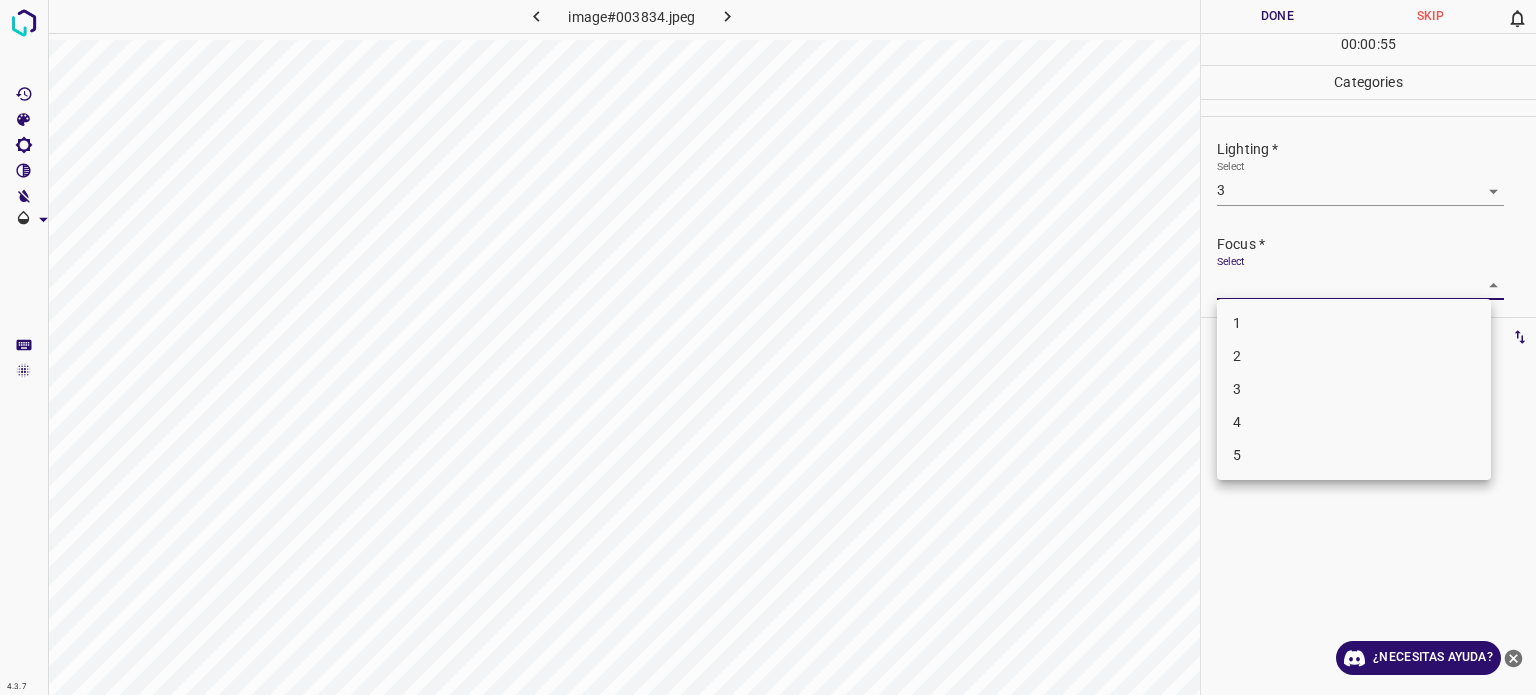 click on "3" at bounding box center [1354, 389] 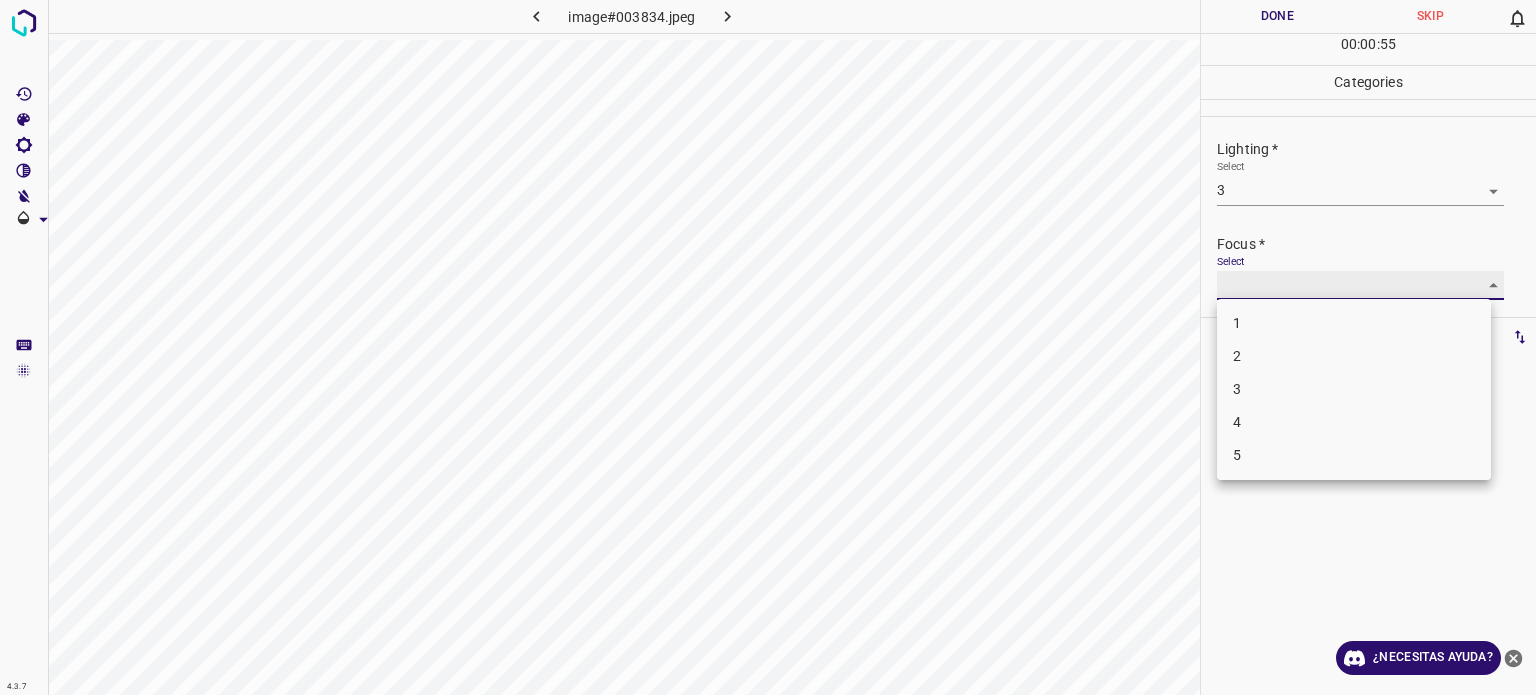 type on "3" 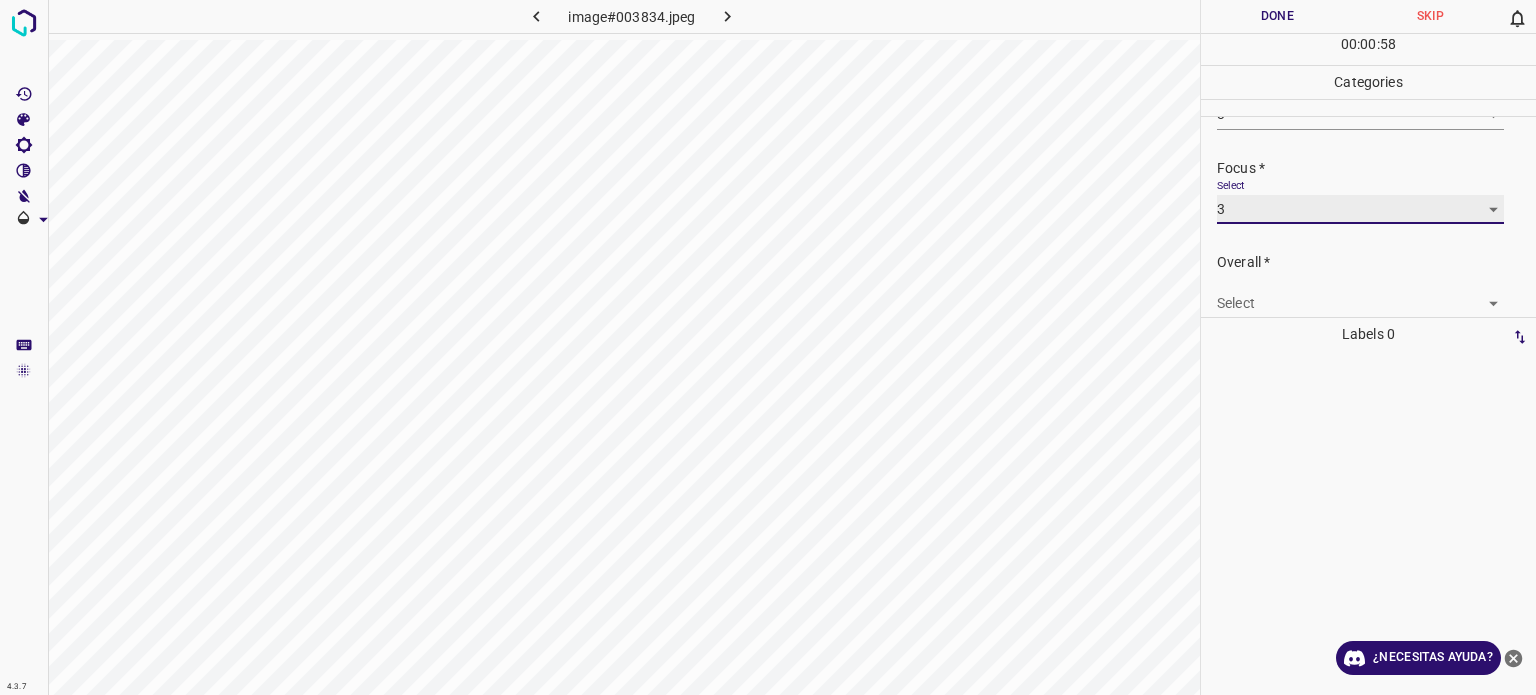 scroll, scrollTop: 98, scrollLeft: 0, axis: vertical 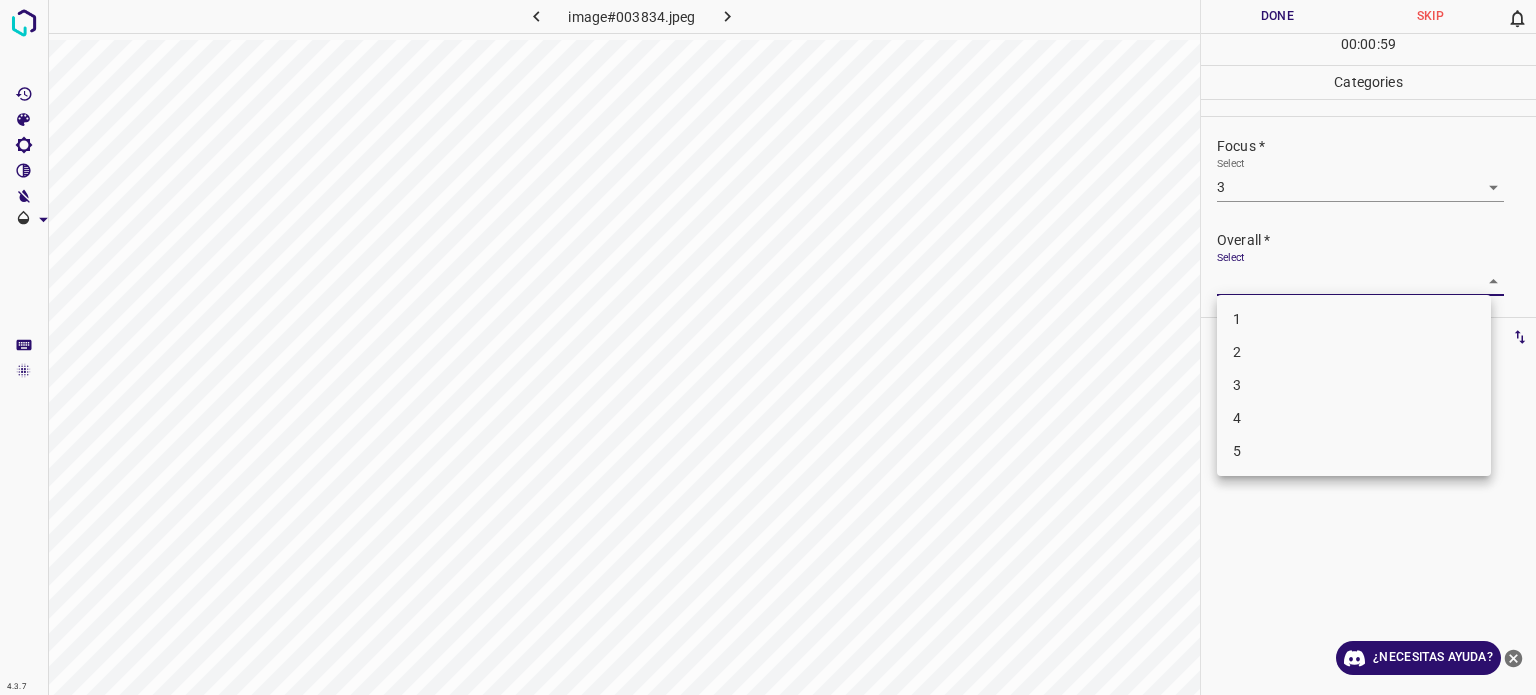 click on "4.3.7 image#003834.jpeg Done Skip 0 00   : 00   : 59   Categories Lighting *  Select 3 3 Focus *  Select 3 3 Overall *  Select ​ Labels   0 Categories 1 Lighting 2 Focus 3 Overall Tools Space Change between modes (Draw & Edit) I Auto labeling R Restore zoom M Zoom in N Zoom out Delete Delete selecte label Filters Z Restore filters X Saturation filter C Brightness filter V Contrast filter B Gray scale filter General O Download ¿Necesitas ayuda? Texto original Valora esta traducción Tu opinión servirá para ayudar a mejorar el Traductor de Google - Texto - Esconder - Borrar 1 2 3 4 5" at bounding box center (768, 347) 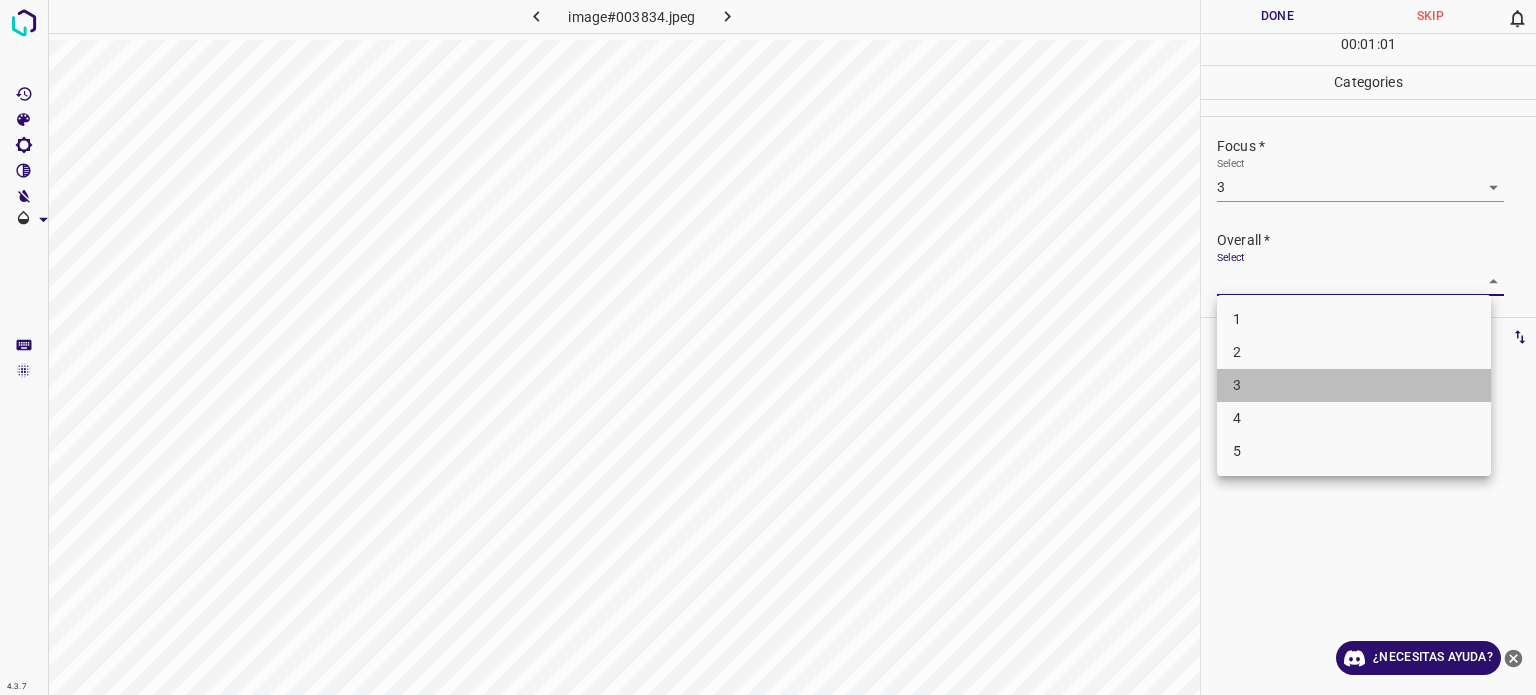 click on "3" at bounding box center (1354, 385) 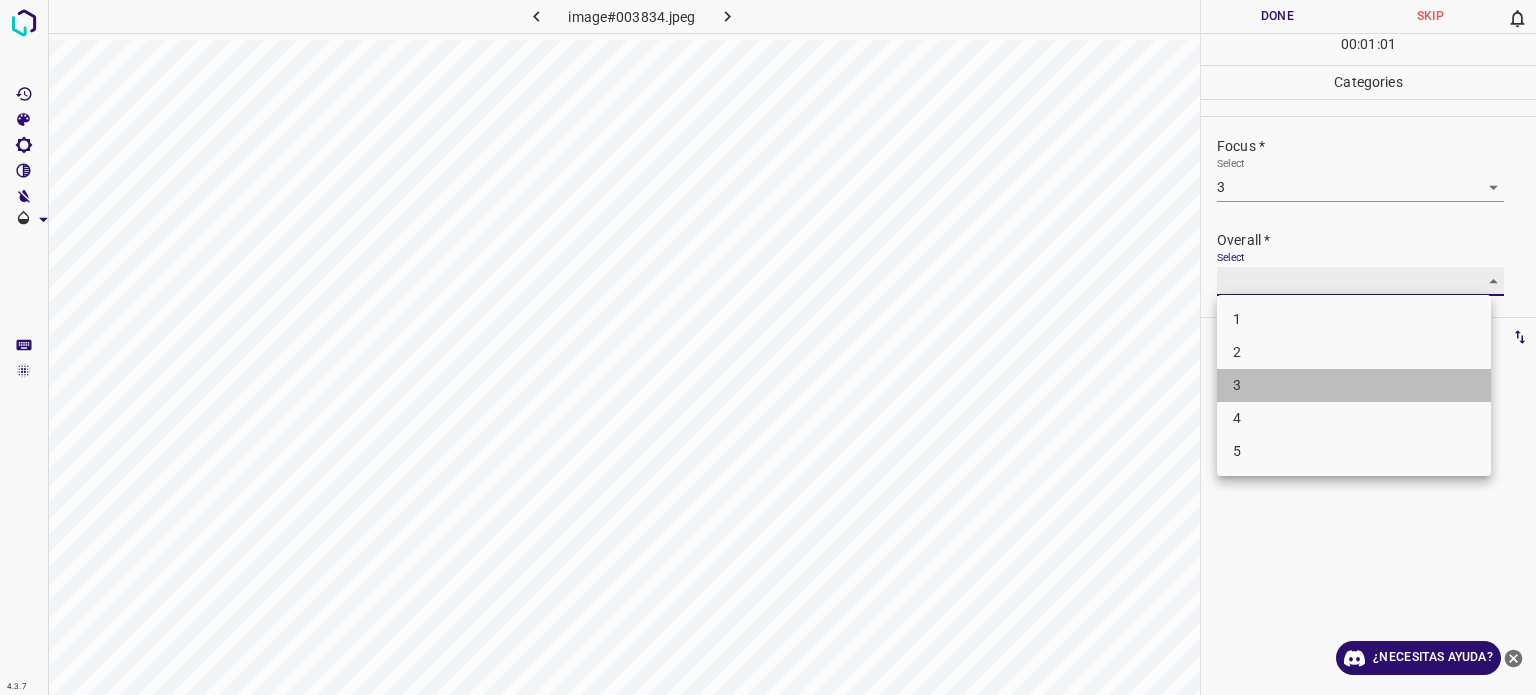 type on "3" 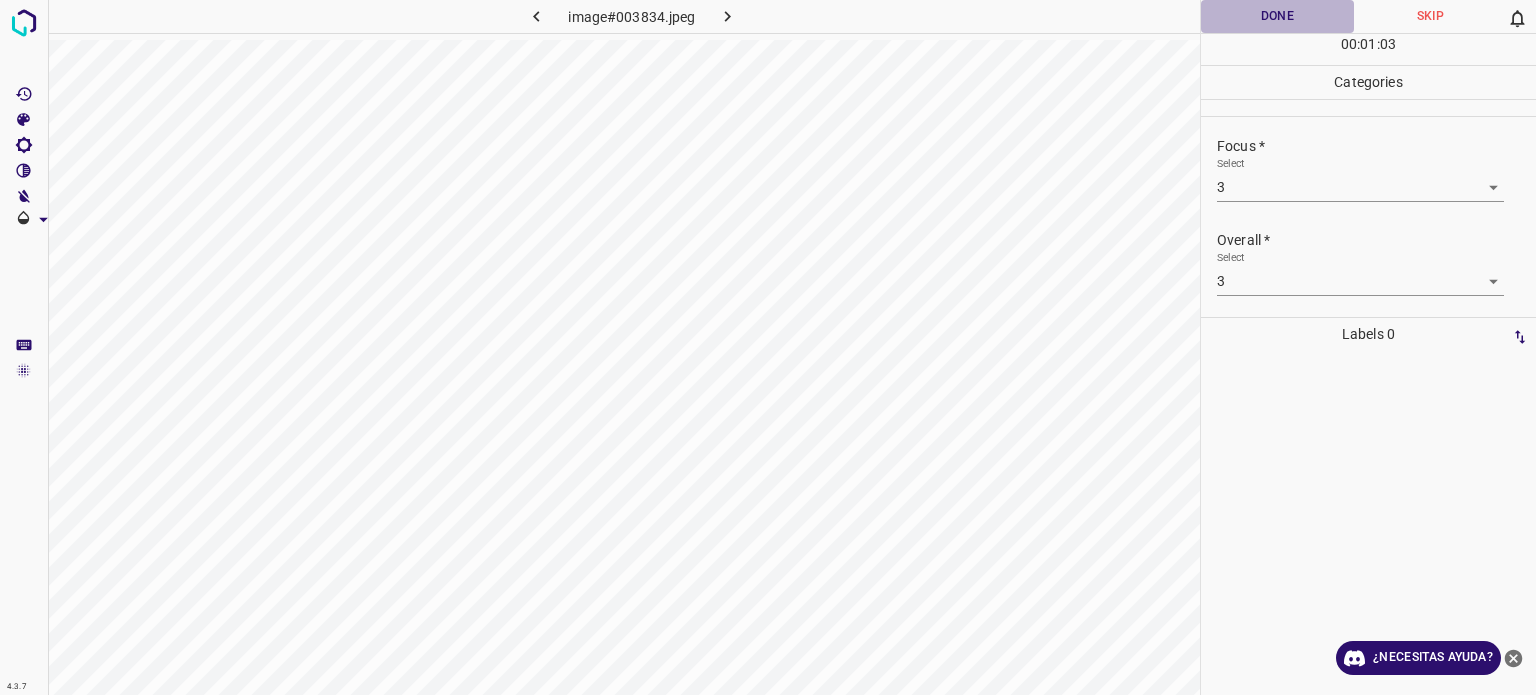 click on "Done" at bounding box center [1277, 16] 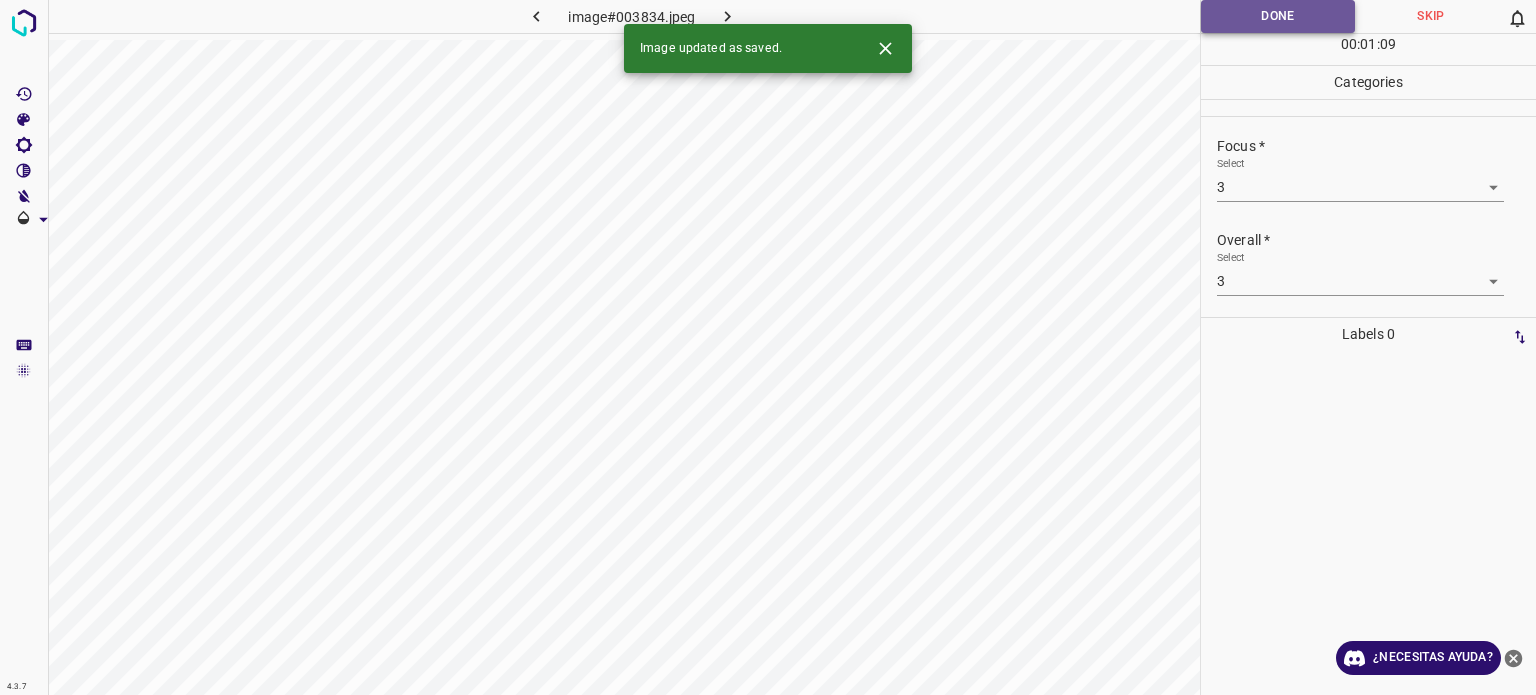 click on "Done" at bounding box center (1278, 16) 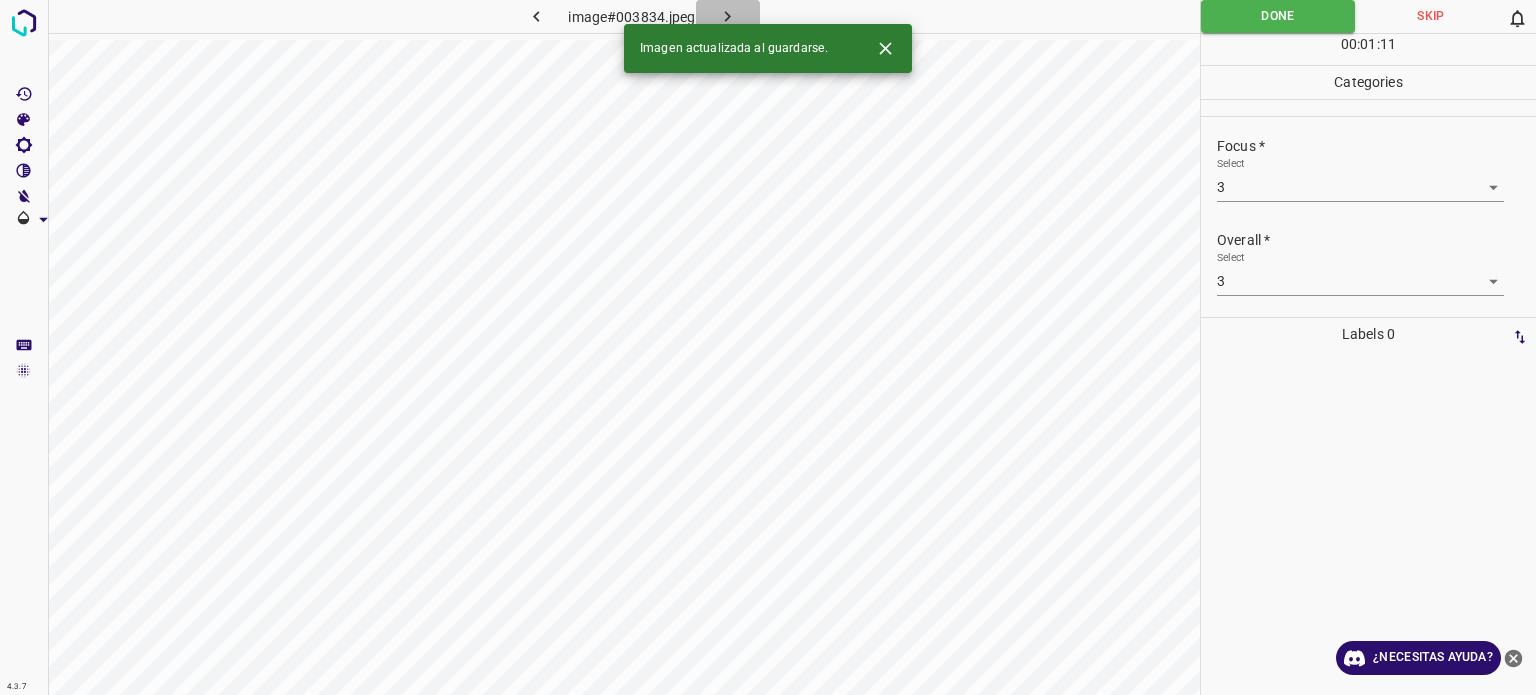 click 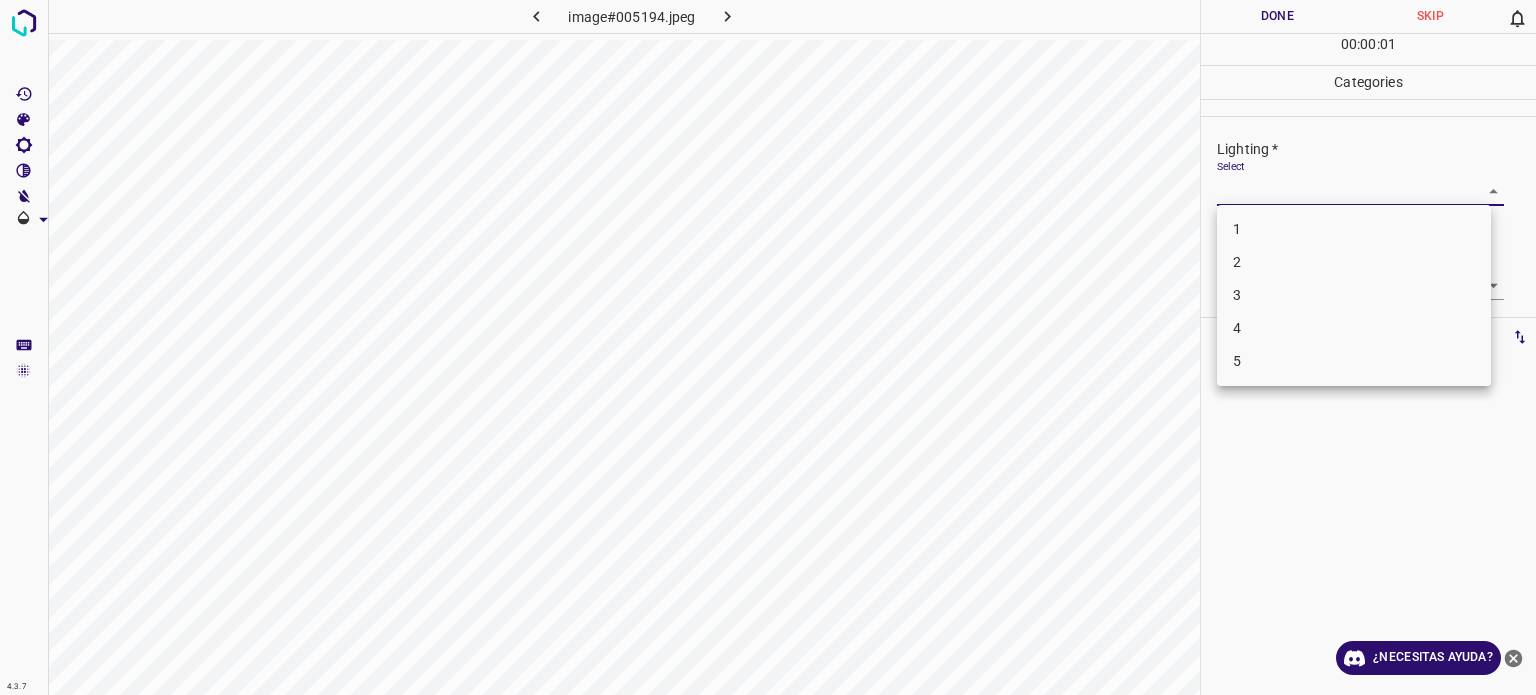 click on "4.3.7 image#005194.jpeg Done Skip 0 00   : 00   : 01   Categories Lighting *  Select ​ Focus *  Select ​ Overall *  Select ​ Labels   0 Categories 1 Lighting 2 Focus 3 Overall Tools Space Change between modes (Draw & Edit) I Auto labeling R Restore zoom M Zoom in N Zoom out Delete Delete selecte label Filters Z Restore filters X Saturation filter C Brightness filter V Contrast filter B Gray scale filter General O Download ¿Necesitas ayuda? Texto original Valora esta traducción Tu opinión servirá para ayudar a mejorar el Traductor de Google - Texto - Esconder - Borrar 1 2 3 4 5" at bounding box center (768, 347) 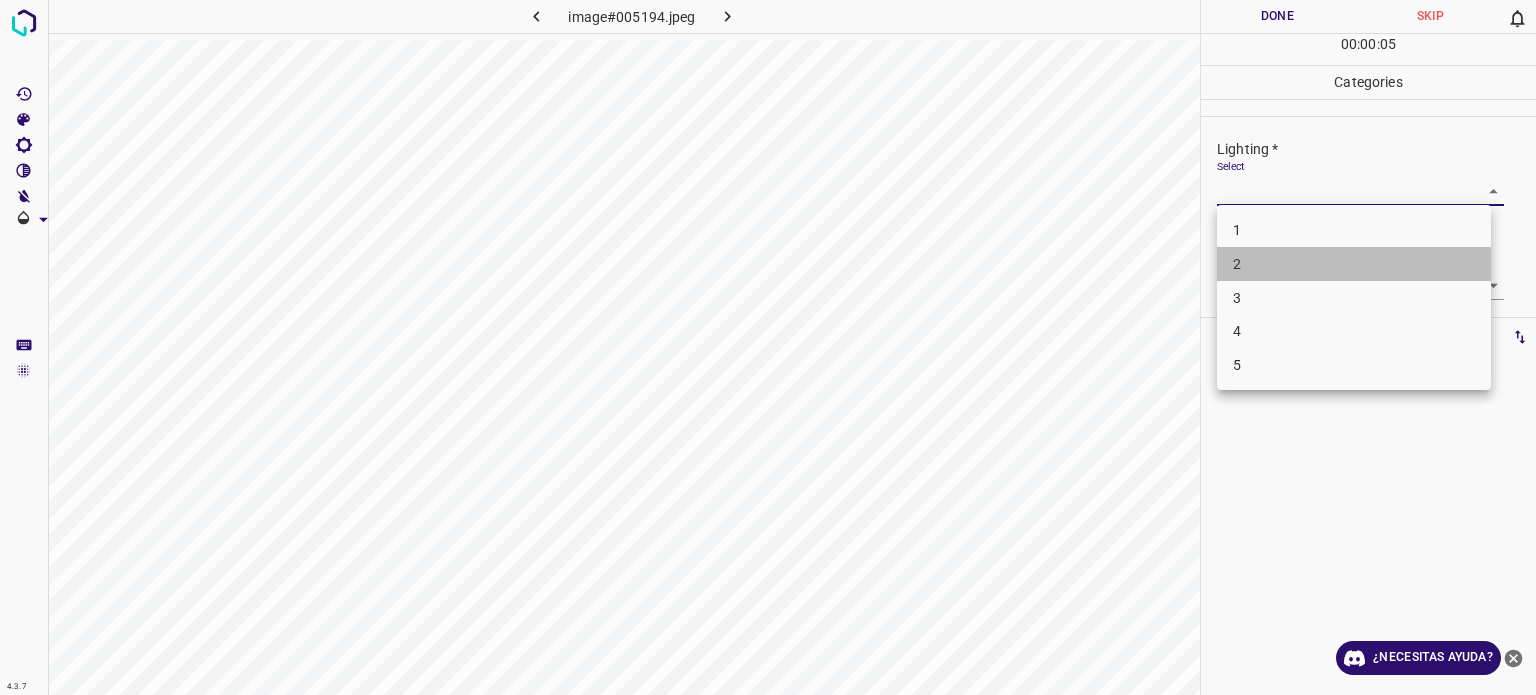 click on "2" at bounding box center (1237, 264) 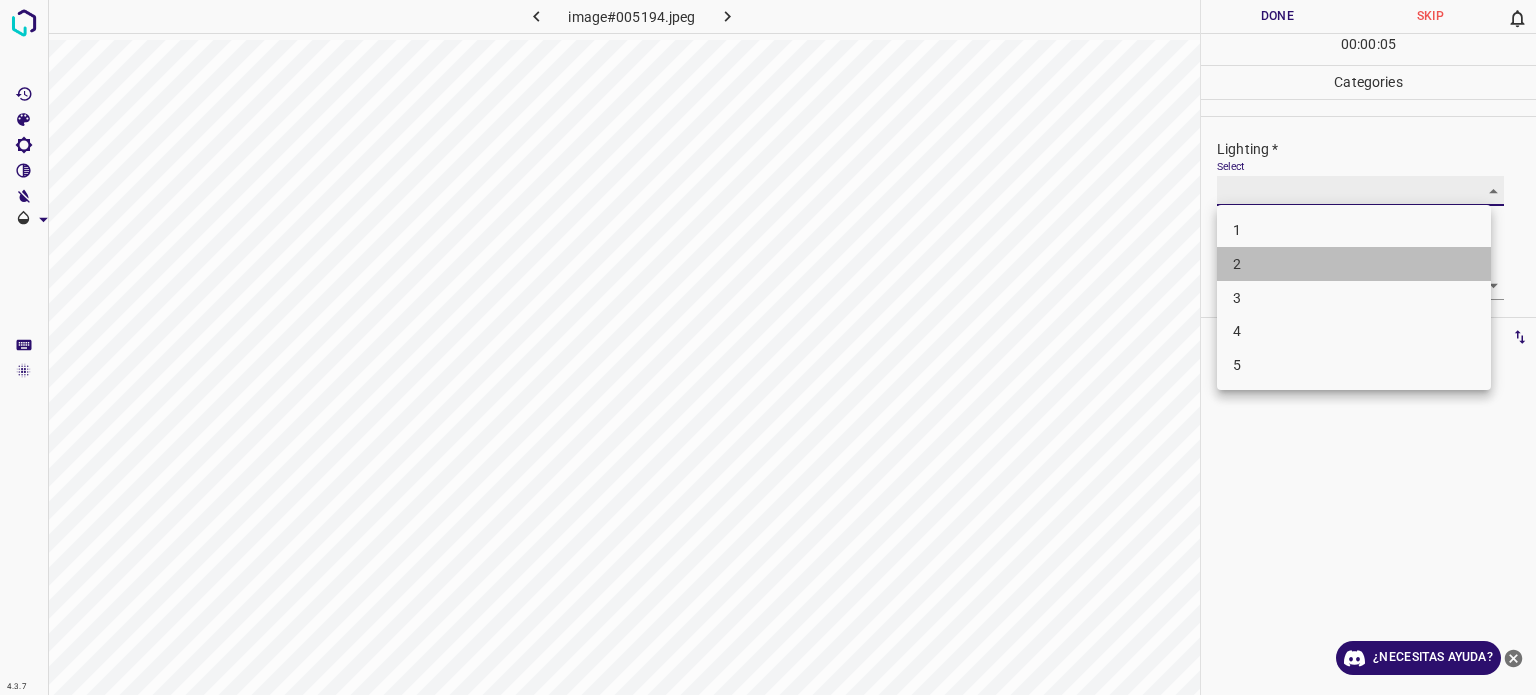 type on "2" 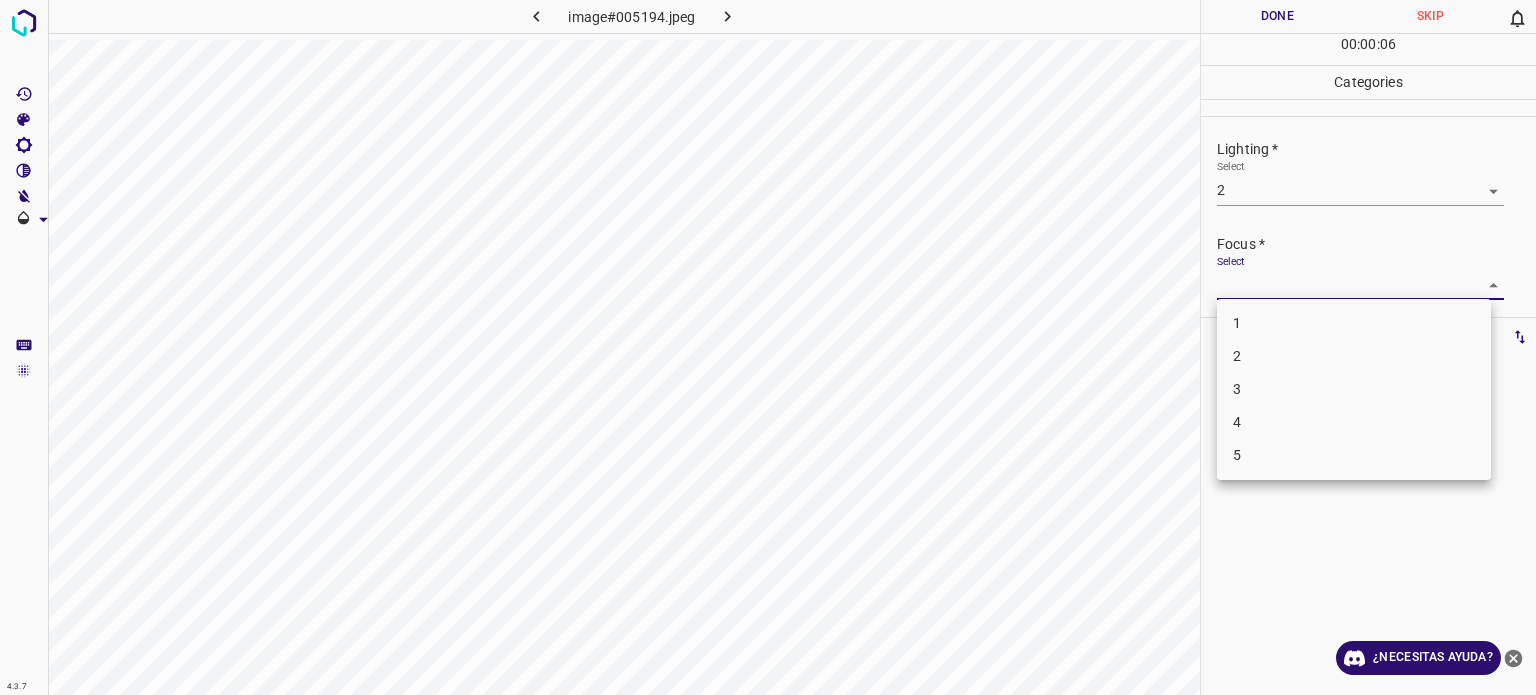 click on "4.3.7 image#005194.jpeg Done Skip 0 00   : 00   : 06   Categories Lighting *  Select 2 2 Focus *  Select ​ Overall *  Select ​ Labels   0 Categories 1 Lighting 2 Focus 3 Overall Tools Space Change between modes (Draw & Edit) I Auto labeling R Restore zoom M Zoom in N Zoom out Delete Delete selecte label Filters Z Restore filters X Saturation filter C Brightness filter V Contrast filter B Gray scale filter General O Download ¿Necesitas ayuda? Texto original Valora esta traducción Tu opinión servirá para ayudar a mejorar el Traductor de Google - Texto - Esconder - Borrar 1 2 3 4 5" at bounding box center [768, 347] 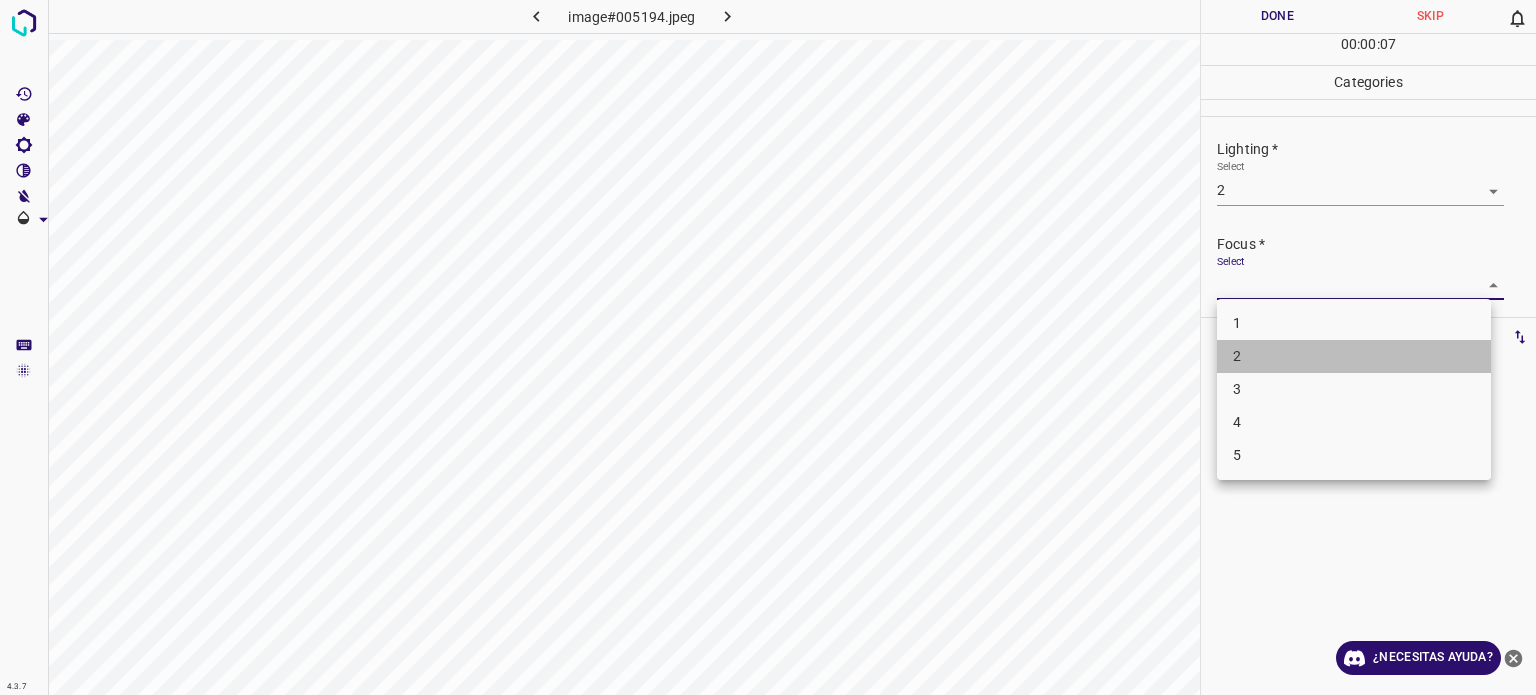 click on "2" at bounding box center [1354, 356] 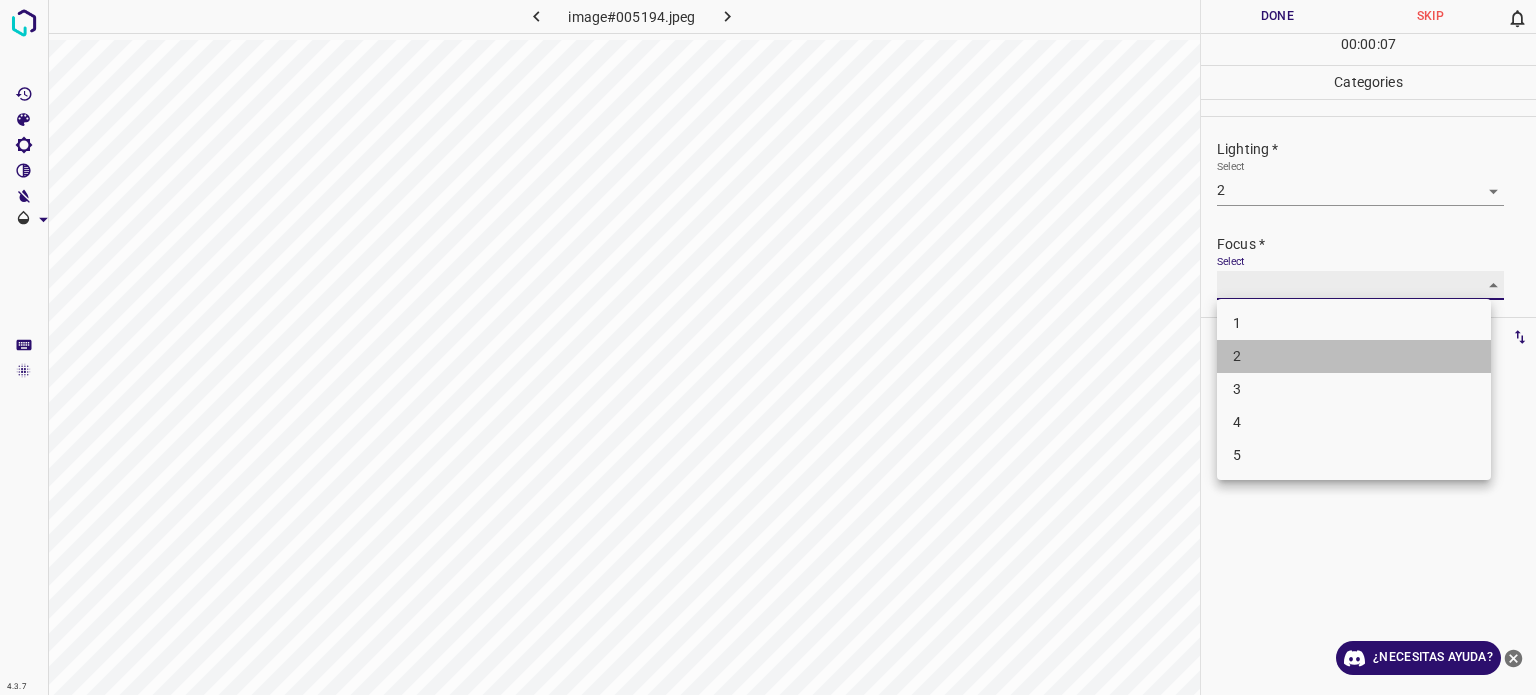 type on "2" 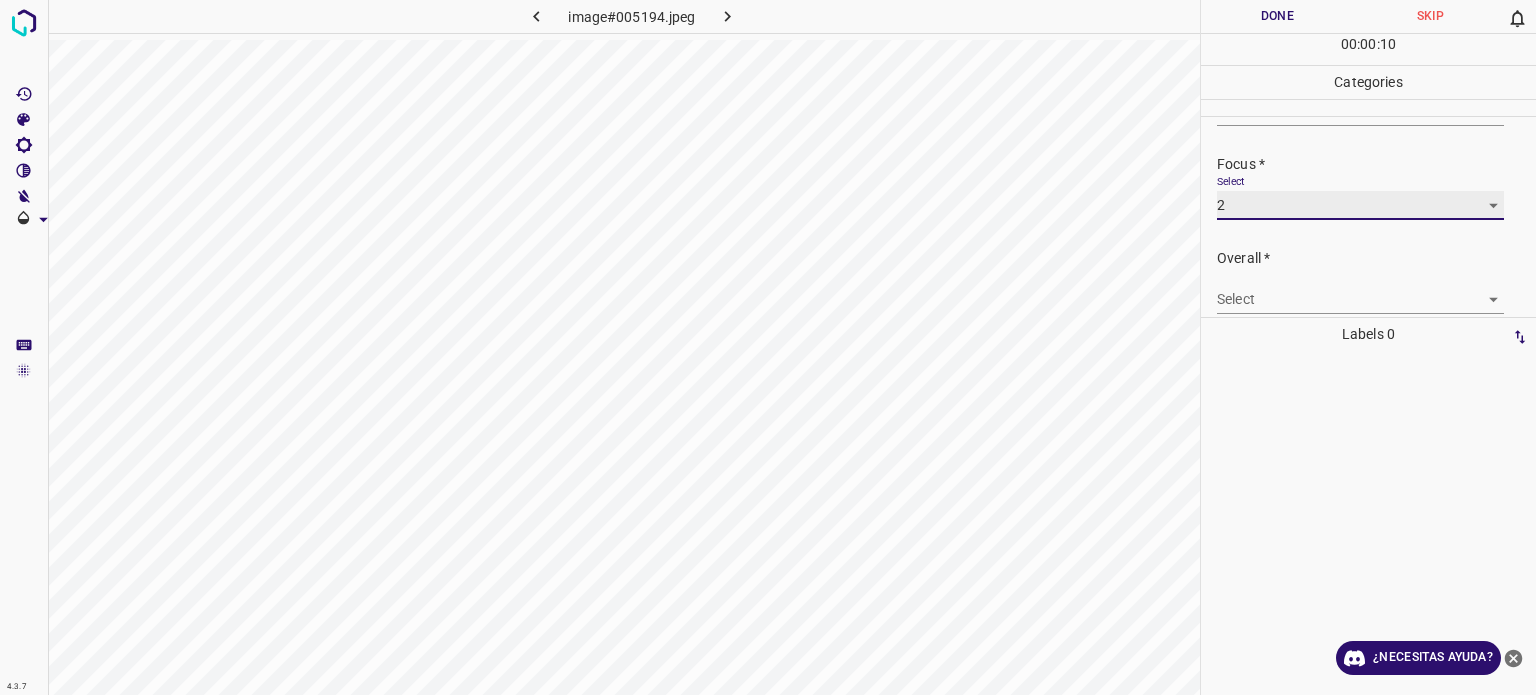 scroll, scrollTop: 98, scrollLeft: 0, axis: vertical 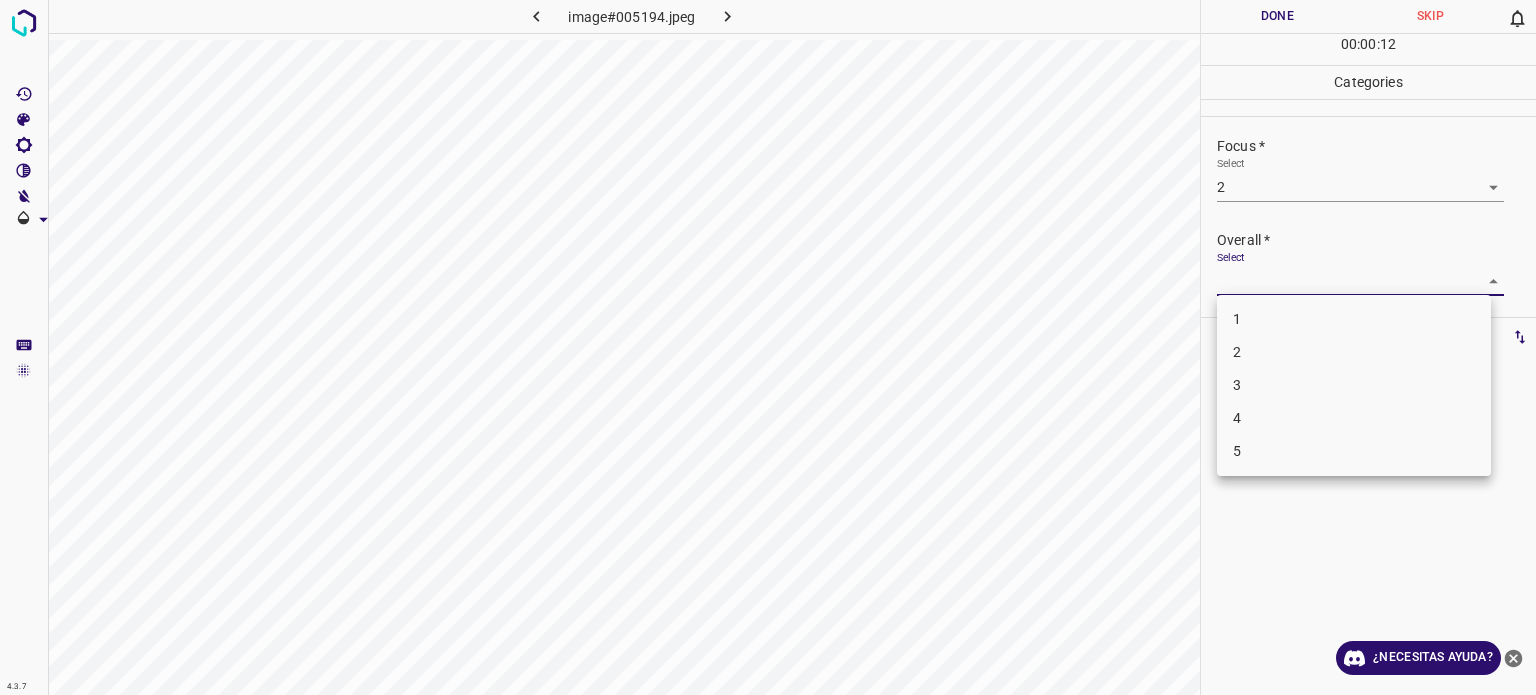 click on "4.3.7 image#005194.jpeg Done Skip 0 00   : 00   : 12   Categories Lighting *  Select 2 2 Focus *  Select 2 2 Overall *  Select ​ Labels   0 Categories 1 Lighting 2 Focus 3 Overall Tools Space Change between modes (Draw & Edit) I Auto labeling R Restore zoom M Zoom in N Zoom out Delete Delete selecte label Filters Z Restore filters X Saturation filter C Brightness filter V Contrast filter B Gray scale filter General O Download ¿Necesitas ayuda? Texto original Valora esta traducción Tu opinión servirá para ayudar a mejorar el Traductor de Google - Texto - Esconder - Borrar 1 2 3 4 5" at bounding box center [768, 347] 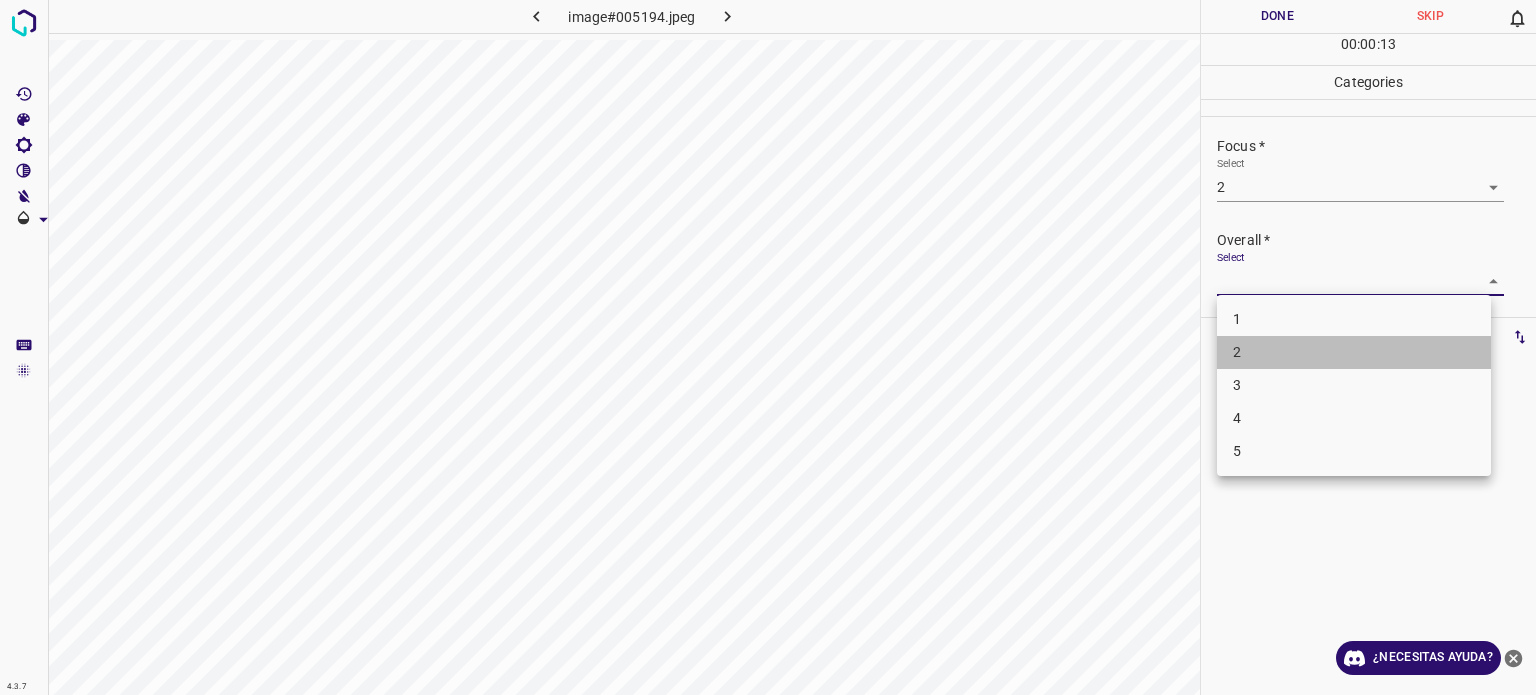 click on "2" at bounding box center [1354, 352] 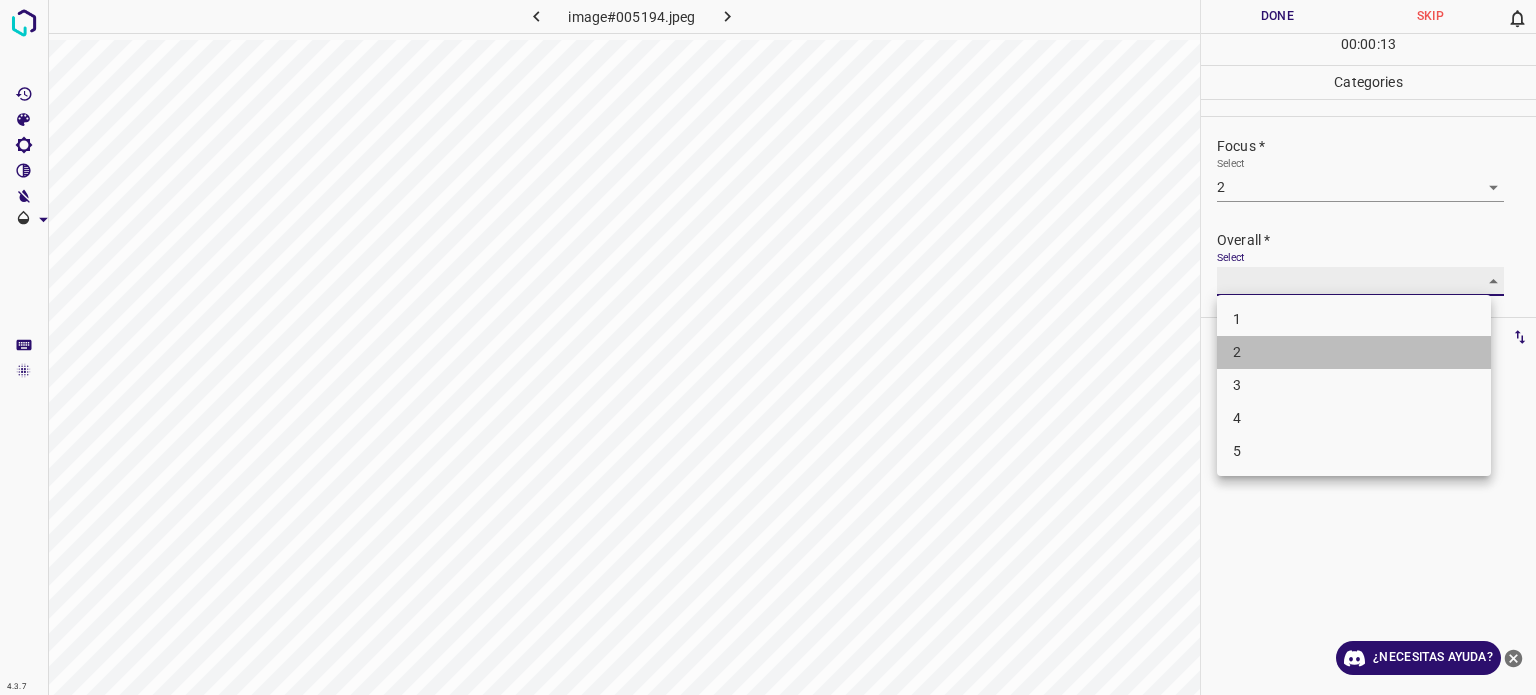 type on "2" 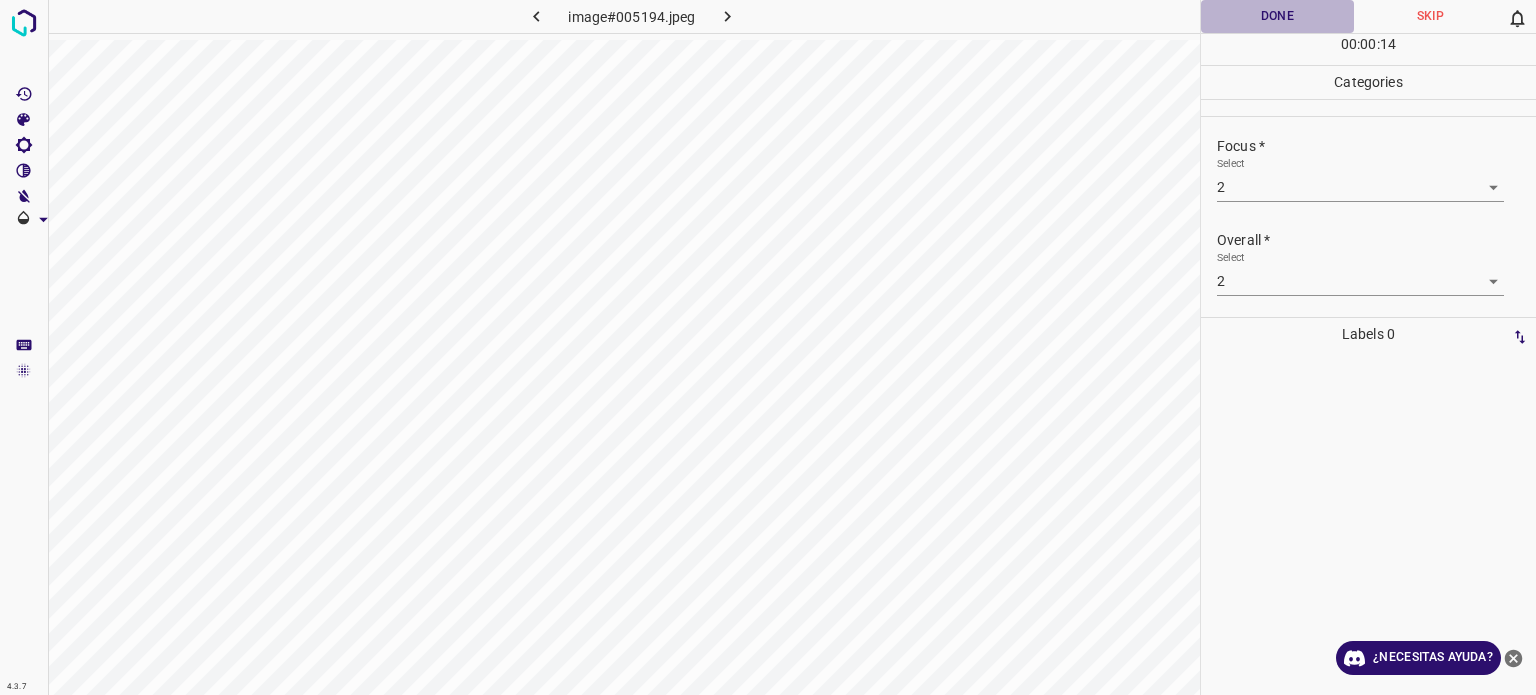 click on "Done" at bounding box center [1277, 16] 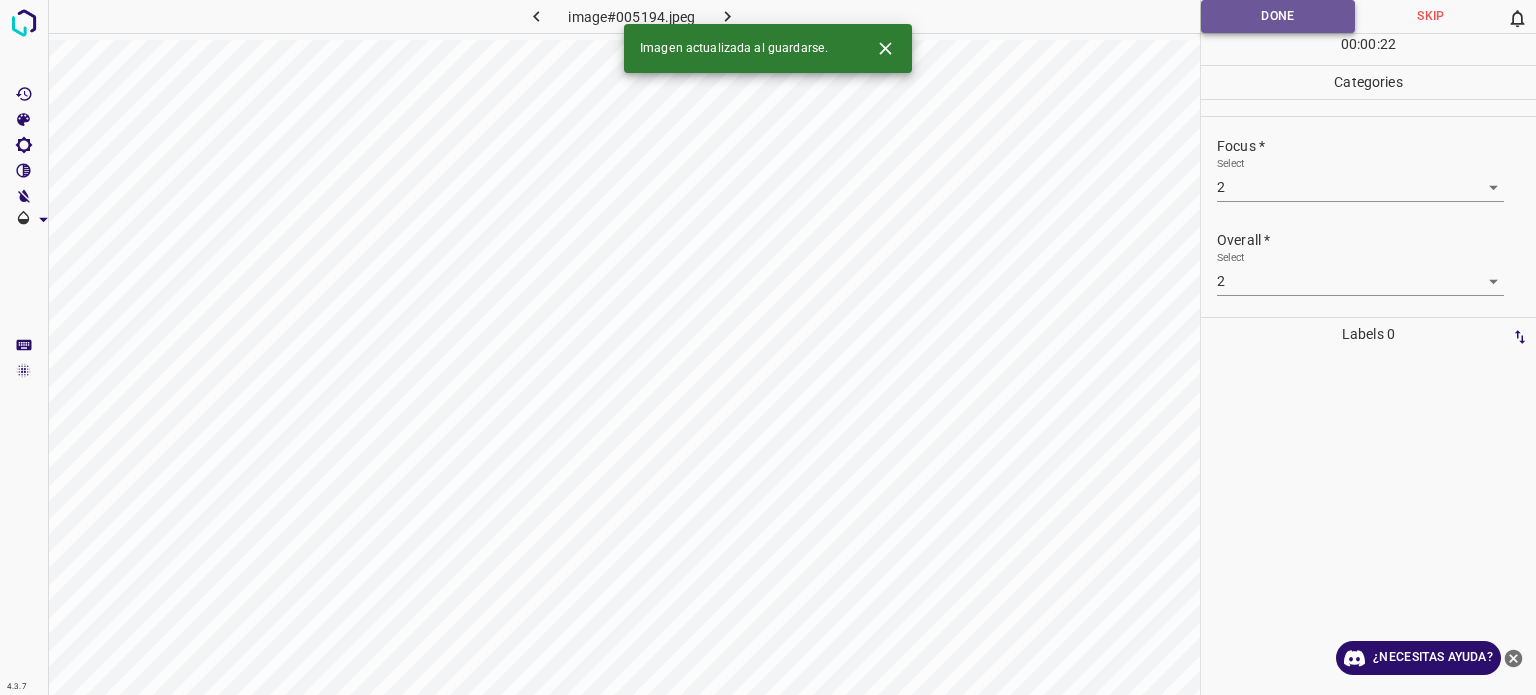 click on "Done" at bounding box center (1278, 16) 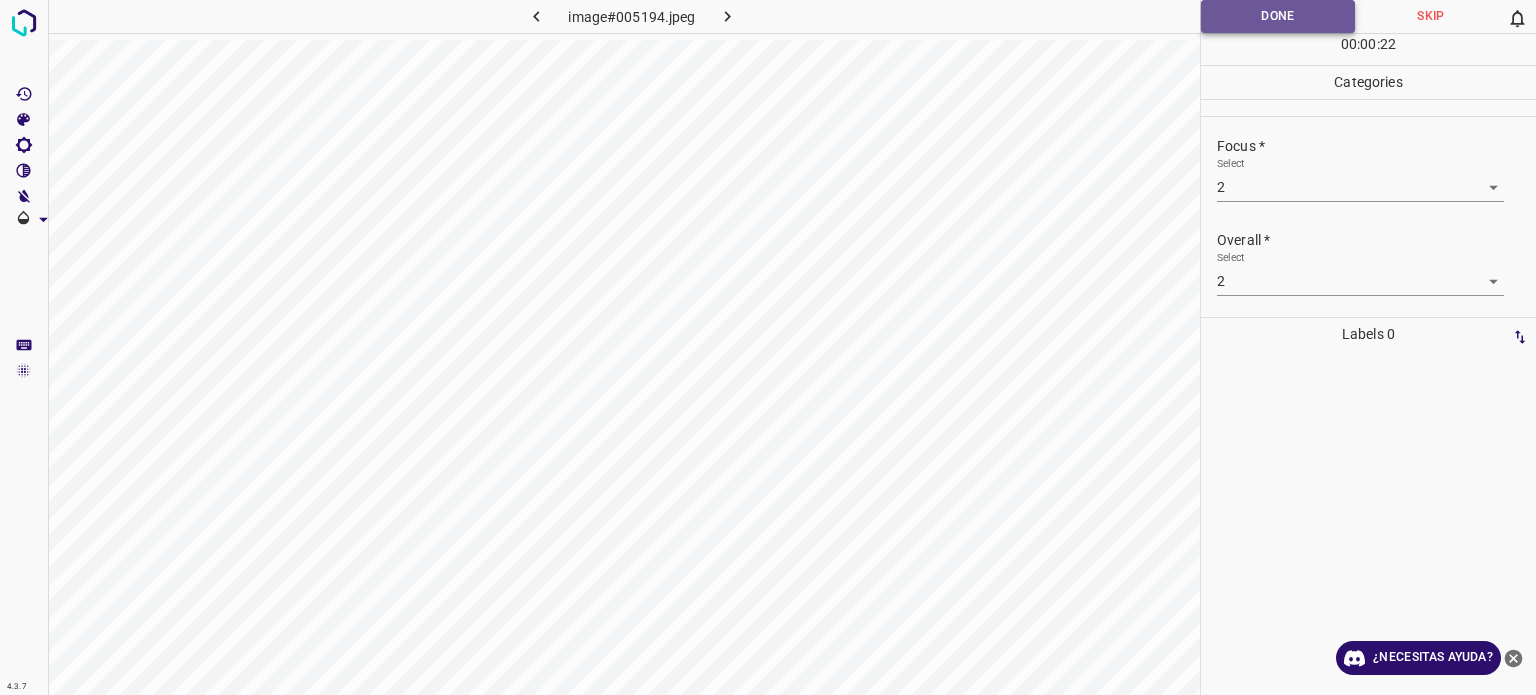 click on "Done" at bounding box center [1278, 16] 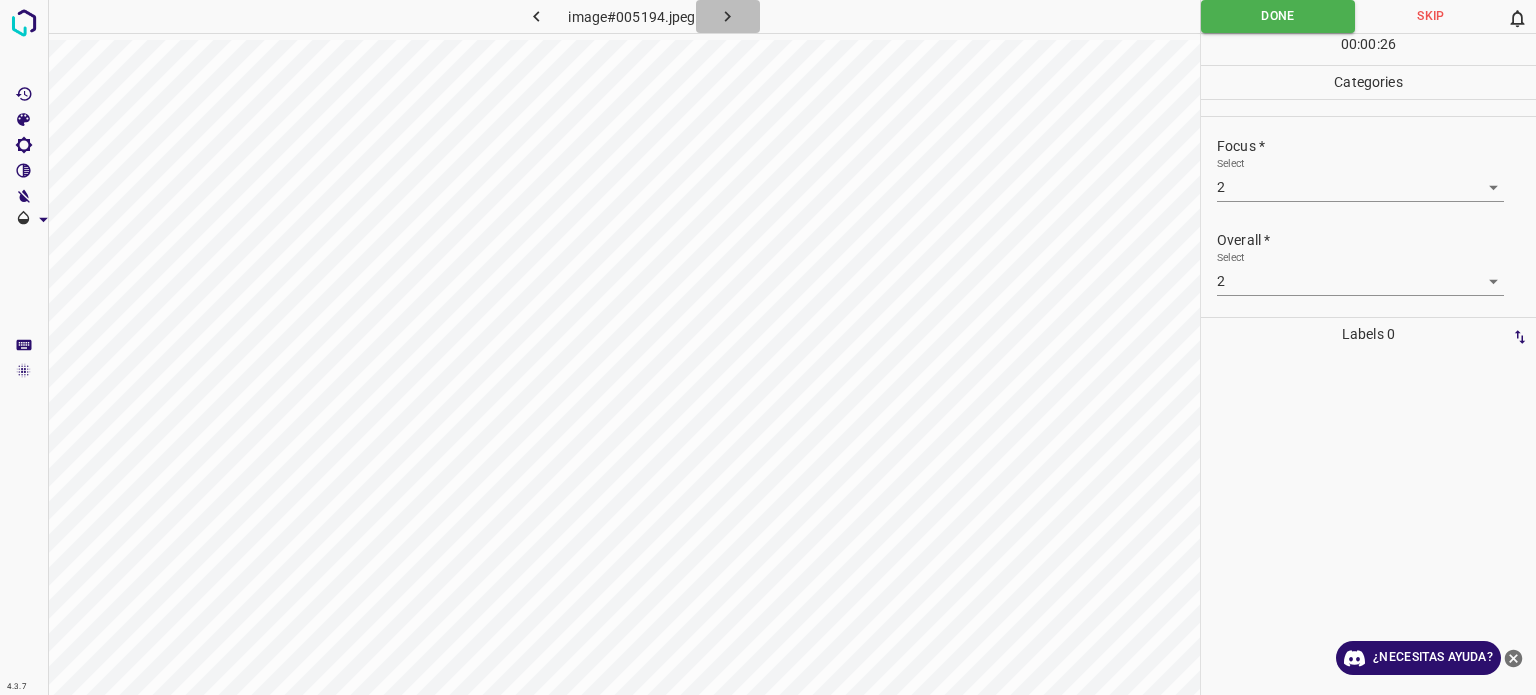 click 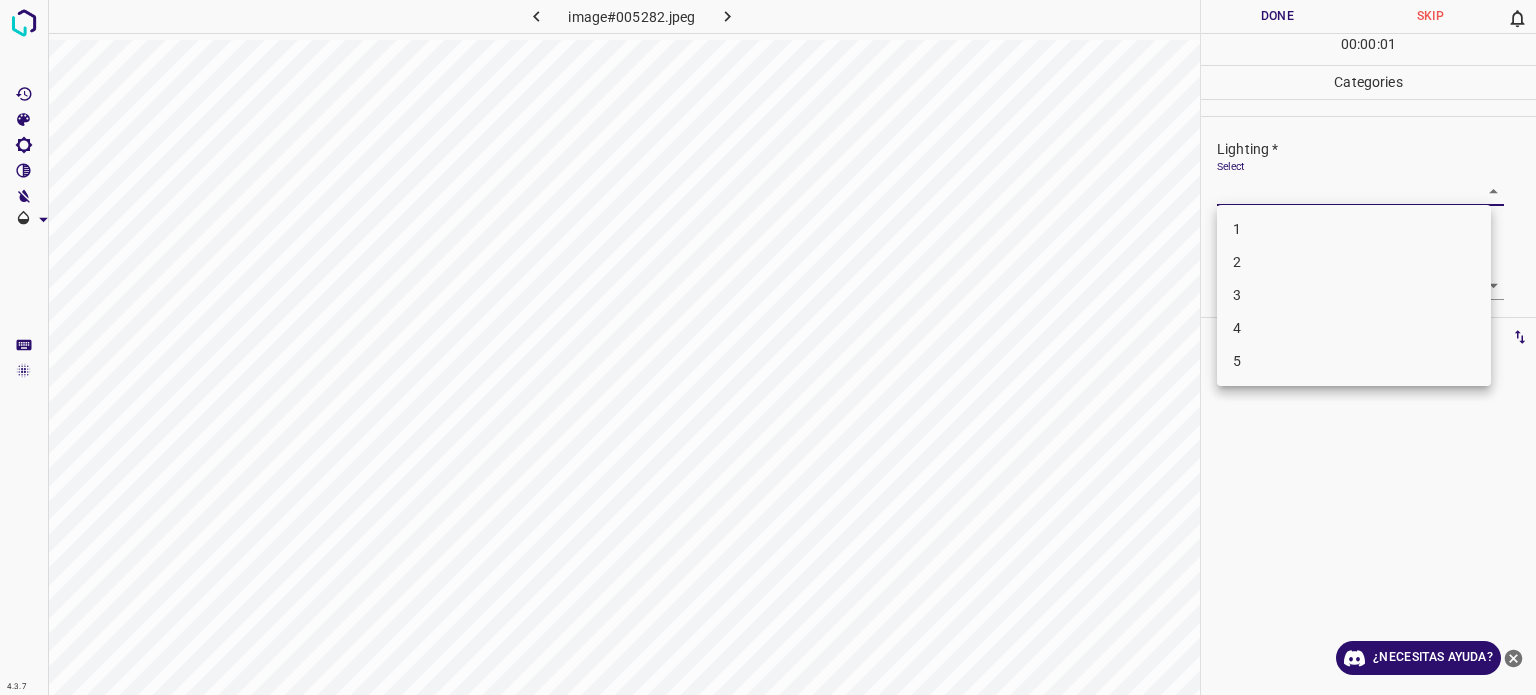 click on "4.3.7 image#005282.jpeg Done Skip 0 00   : 00   : 01   Categories Lighting *  Select ​ Focus *  Select ​ Overall *  Select ​ Labels   0 Categories 1 Lighting 2 Focus 3 Overall Tools Space Change between modes (Draw & Edit) I Auto labeling R Restore zoom M Zoom in N Zoom out Delete Delete selecte label Filters Z Restore filters X Saturation filter C Brightness filter V Contrast filter B Gray scale filter General O Download ¿Necesitas ayuda? Texto original Valora esta traducción Tu opinión servirá para ayudar a mejorar el Traductor de Google - Texto - Esconder - Borrar 1 2 3 4 5" at bounding box center [768, 347] 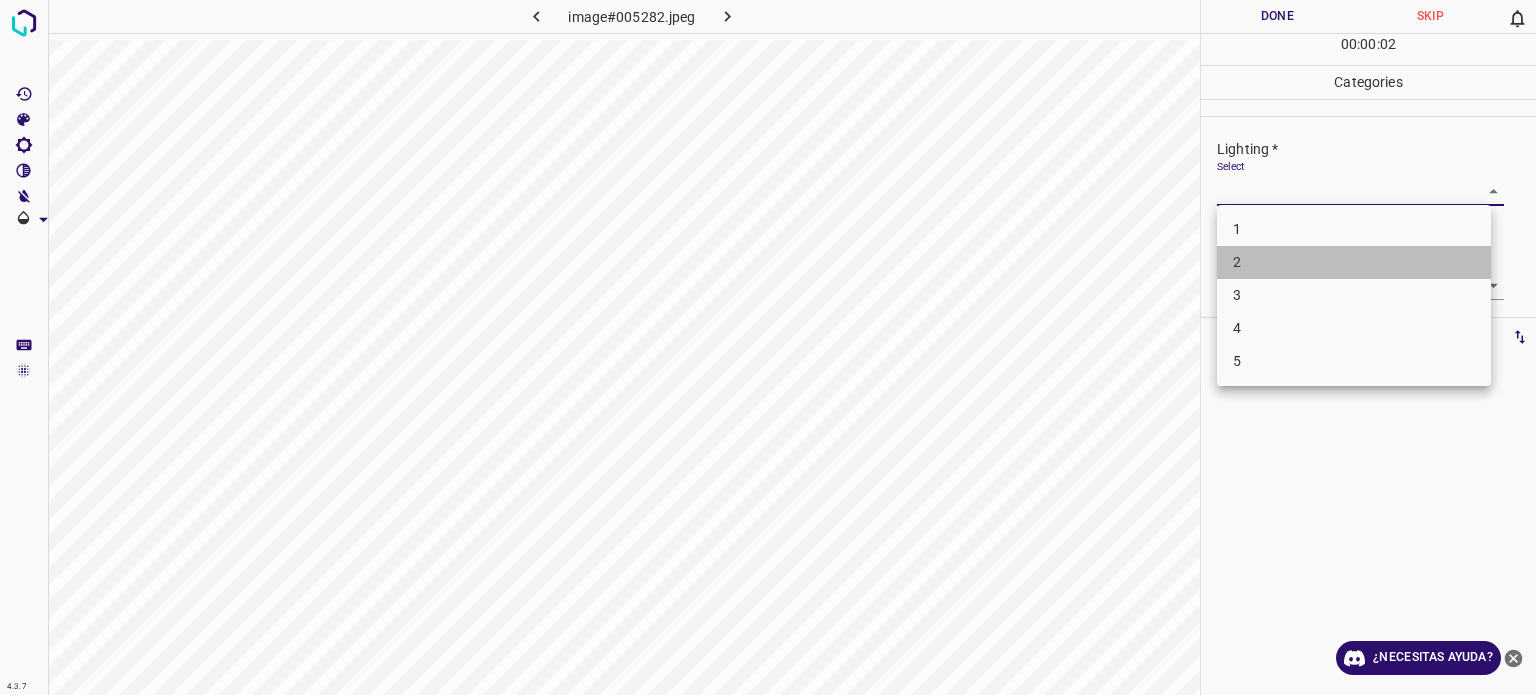 click on "2" at bounding box center (1354, 262) 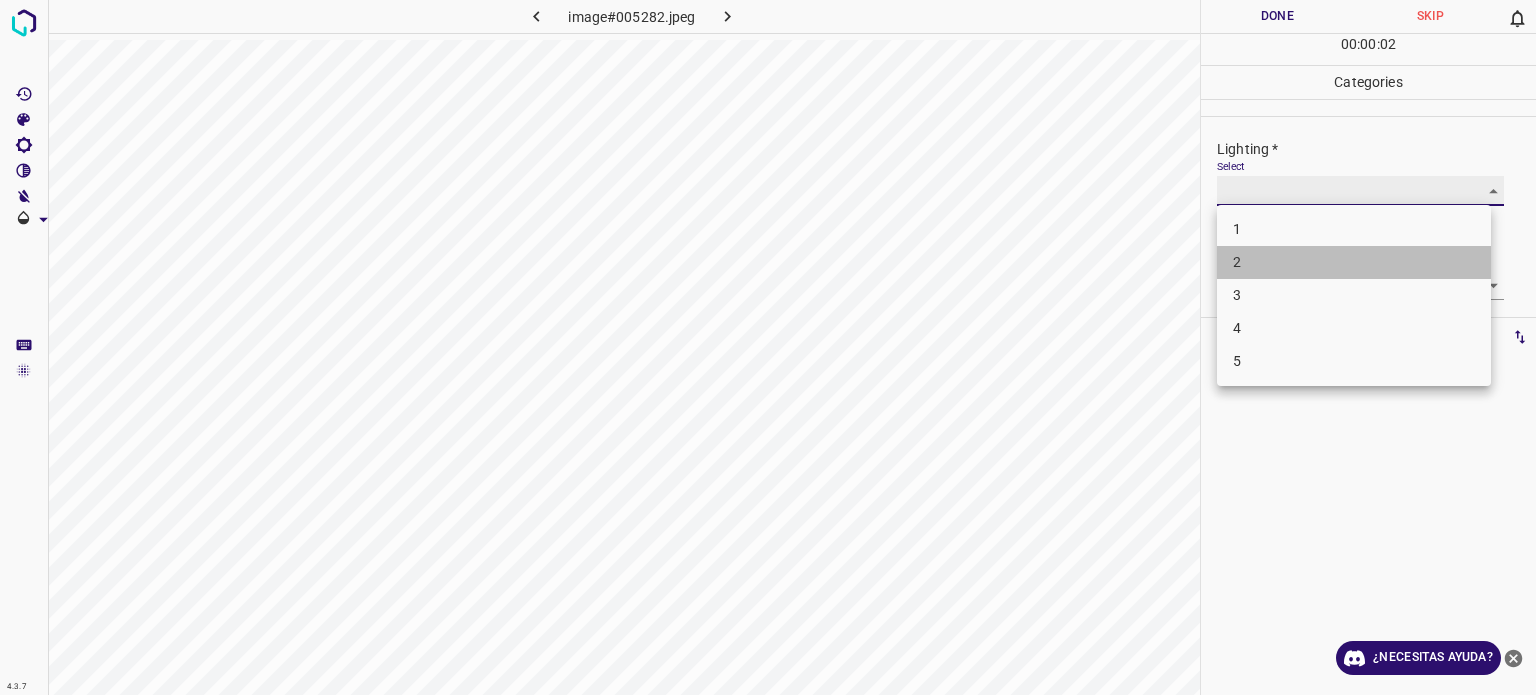 type on "2" 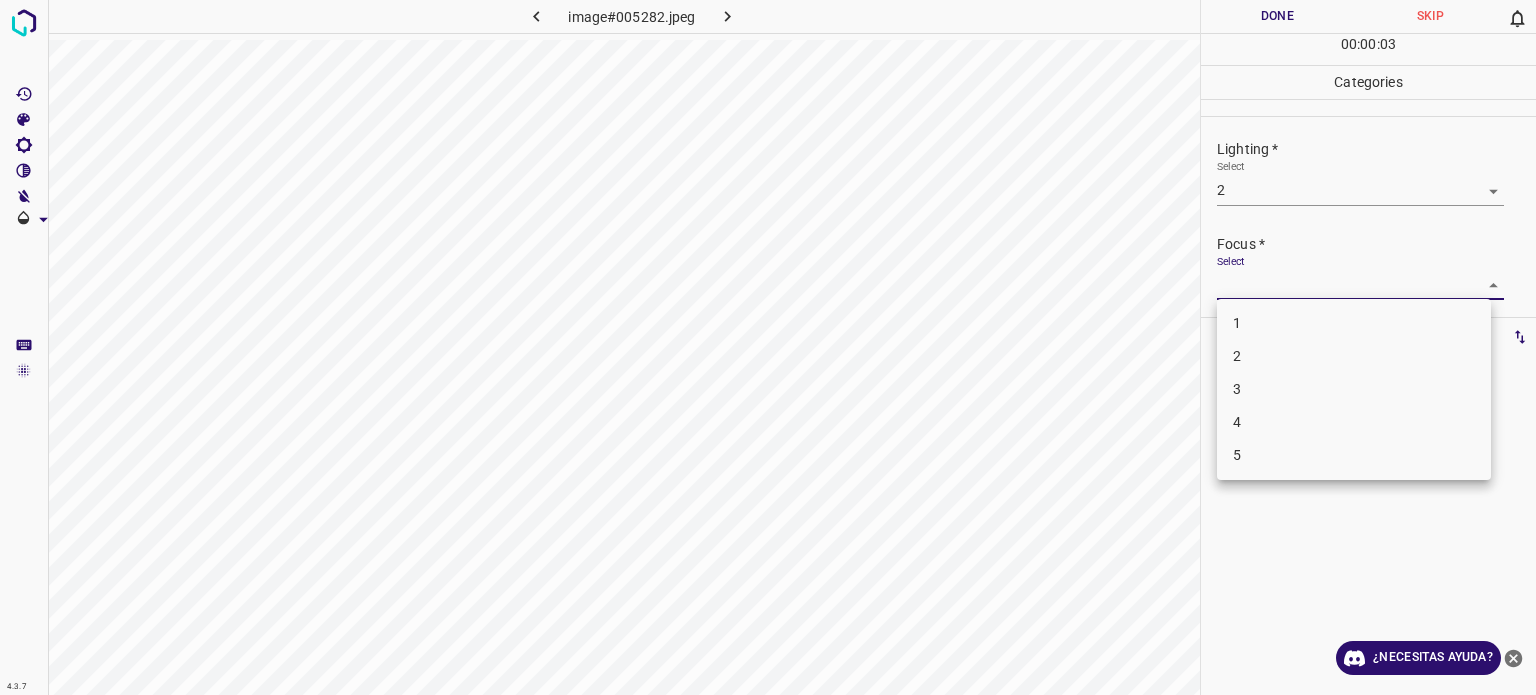 click on "4.3.7 image#005282.jpeg Done Skip 0 00   : 00   : 03   Categories Lighting *  Select 2 2 Focus *  Select ​ Overall *  Select ​ Labels   0 Categories 1 Lighting 2 Focus 3 Overall Tools Space Change between modes (Draw & Edit) I Auto labeling R Restore zoom M Zoom in N Zoom out Delete Delete selecte label Filters Z Restore filters X Saturation filter C Brightness filter V Contrast filter B Gray scale filter General O Download ¿Necesitas ayuda? Texto original Valora esta traducción Tu opinión servirá para ayudar a mejorar el Traductor de Google - Texto - Esconder - Borrar 1 2 3 4 5" at bounding box center [768, 347] 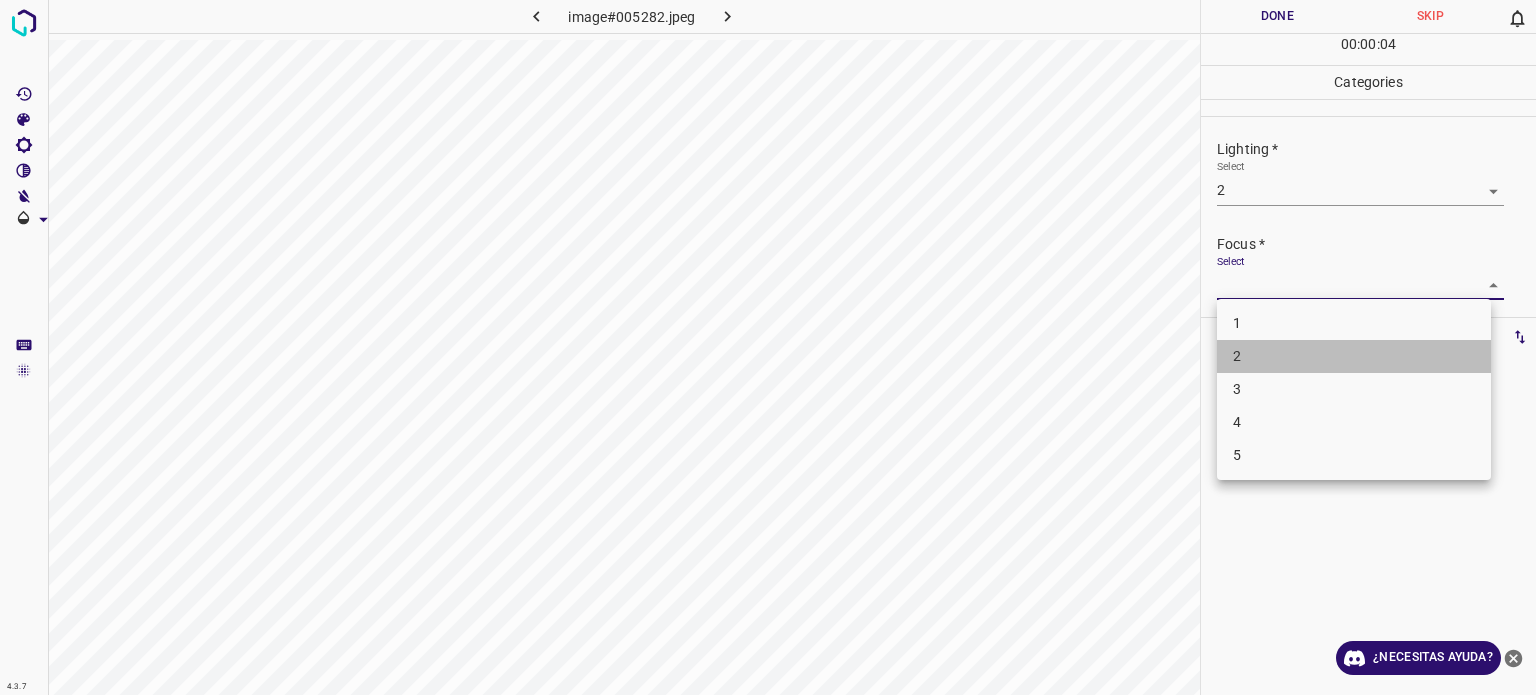 click on "2" at bounding box center (1354, 356) 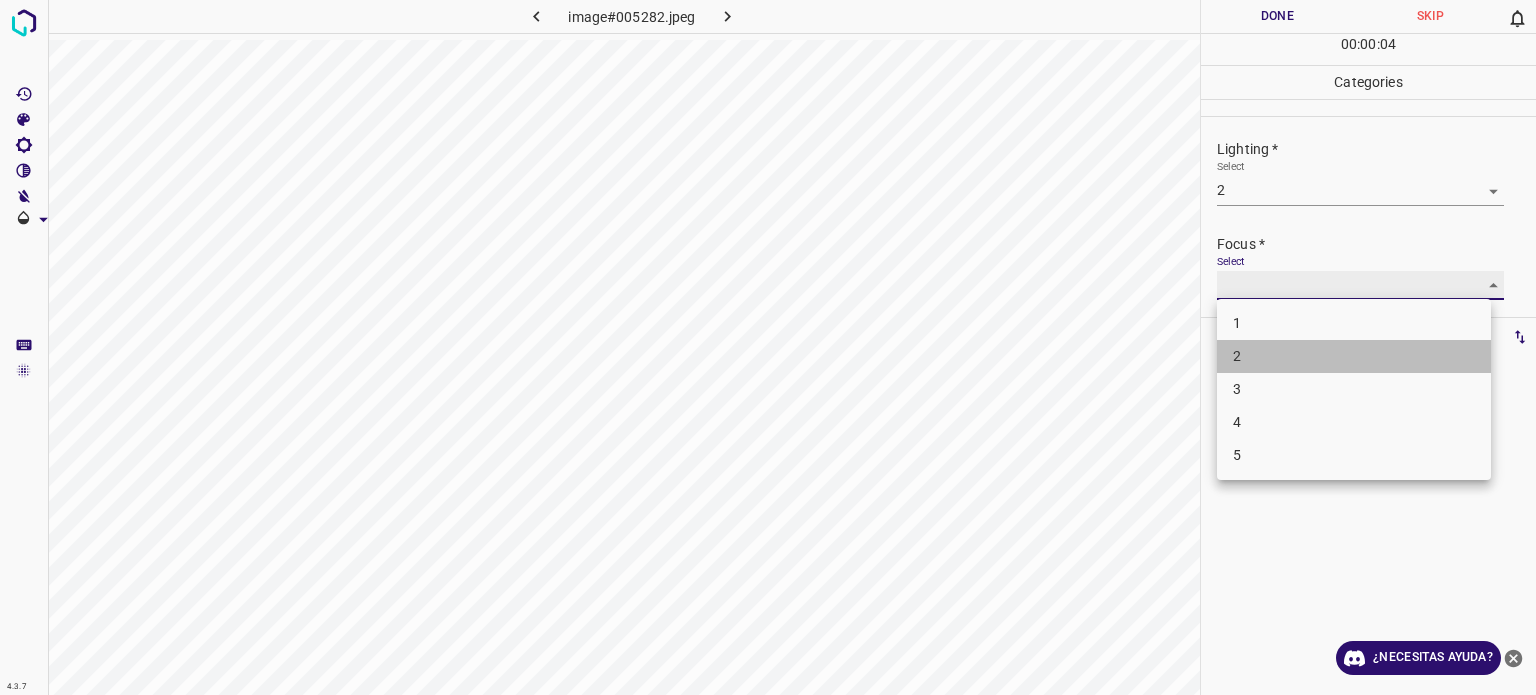 type on "2" 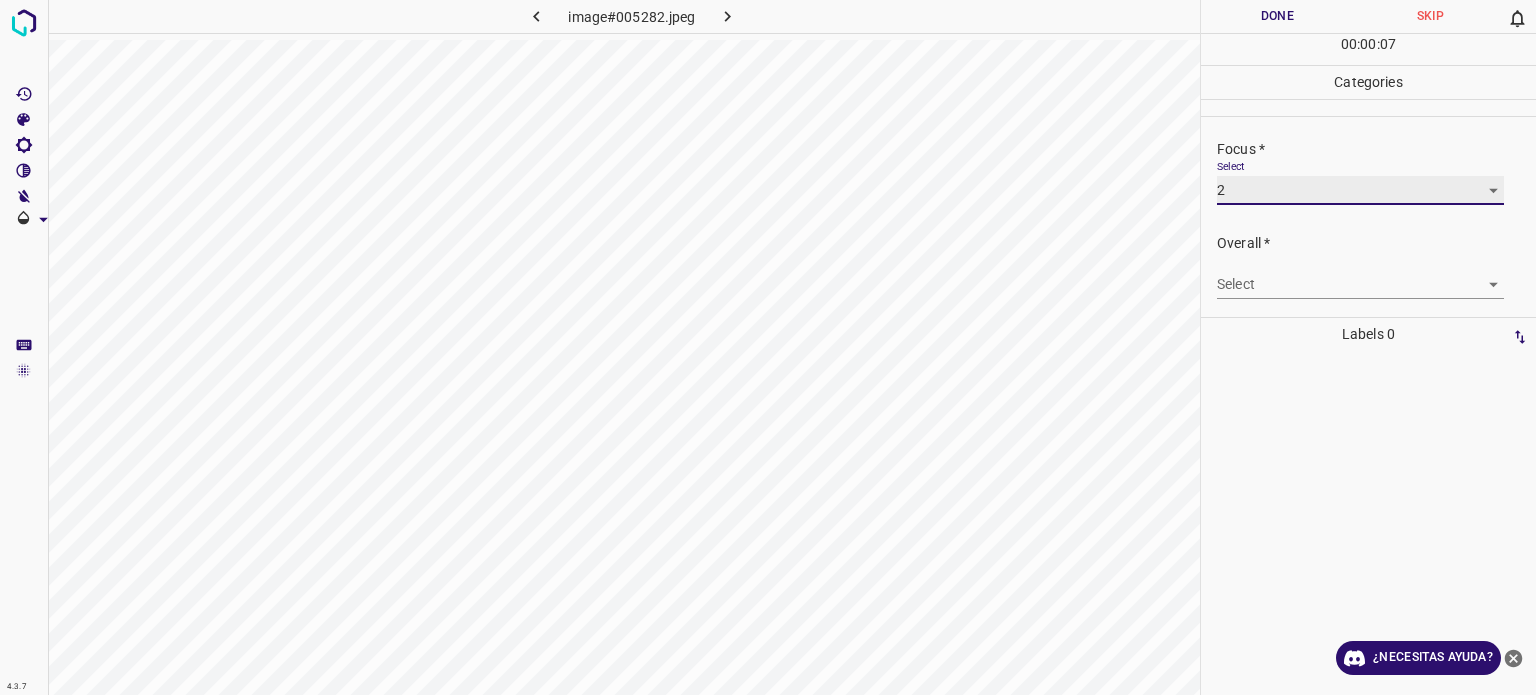 scroll, scrollTop: 98, scrollLeft: 0, axis: vertical 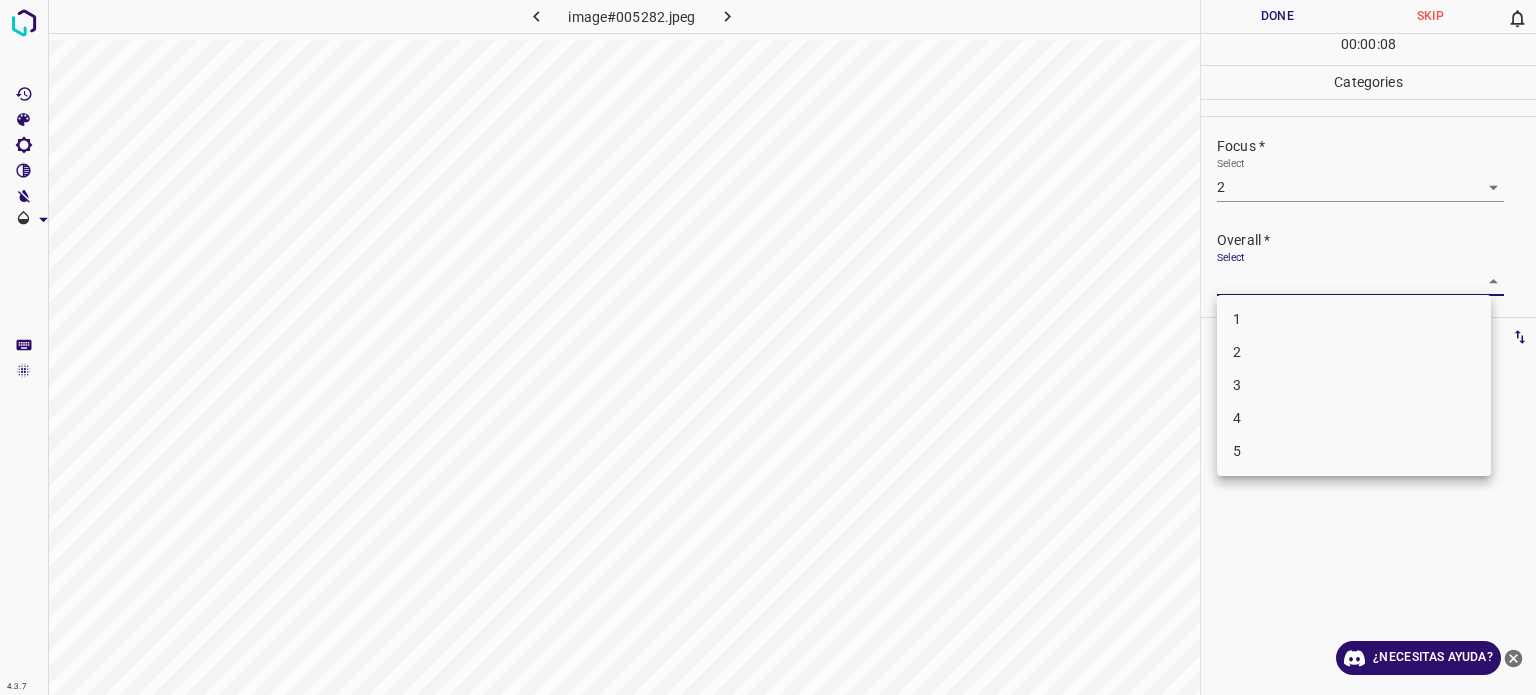 click on "4.3.7 image#005282.jpeg Done Skip 0 00   : 00   : 08   Categories Lighting *  Select 2 2 Focus *  Select 2 2 Overall *  Select ​ Labels   0 Categories 1 Lighting 2 Focus 3 Overall Tools Space Change between modes (Draw & Edit) I Auto labeling R Restore zoom M Zoom in N Zoom out Delete Delete selecte label Filters Z Restore filters X Saturation filter C Brightness filter V Contrast filter B Gray scale filter General O Download ¿Necesitas ayuda? Texto original Valora esta traducción Tu opinión servirá para ayudar a mejorar el Traductor de Google - Texto - Esconder - Borrar 1 2 3 4 5" at bounding box center (768, 347) 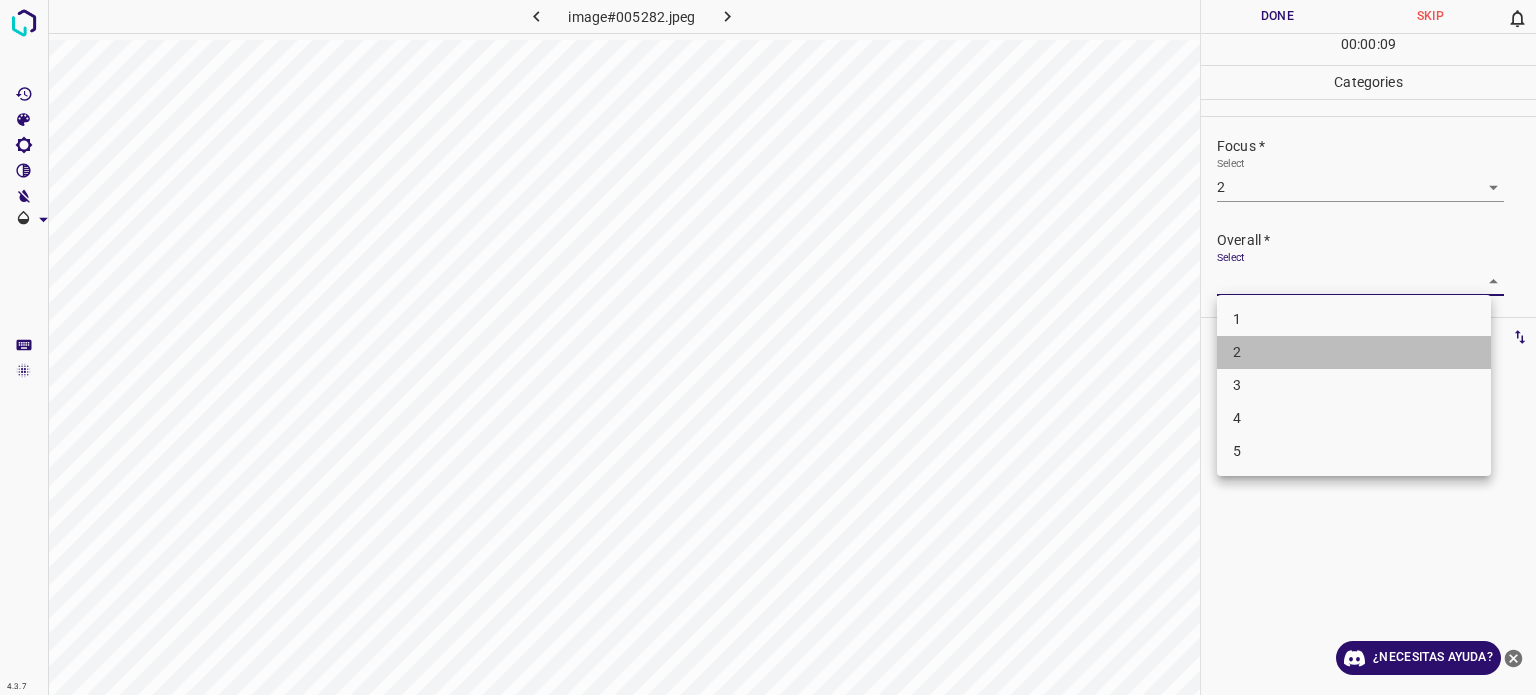 click on "2" at bounding box center (1354, 352) 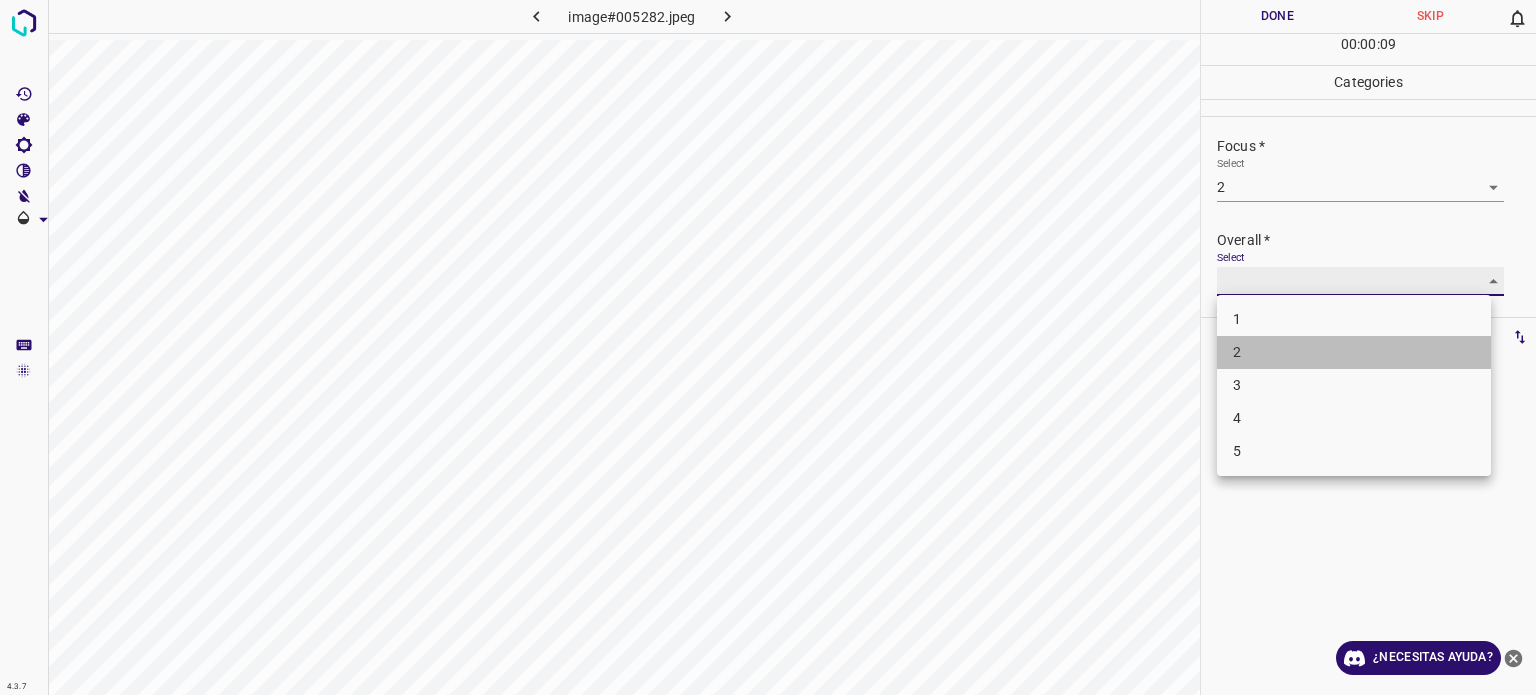 type on "2" 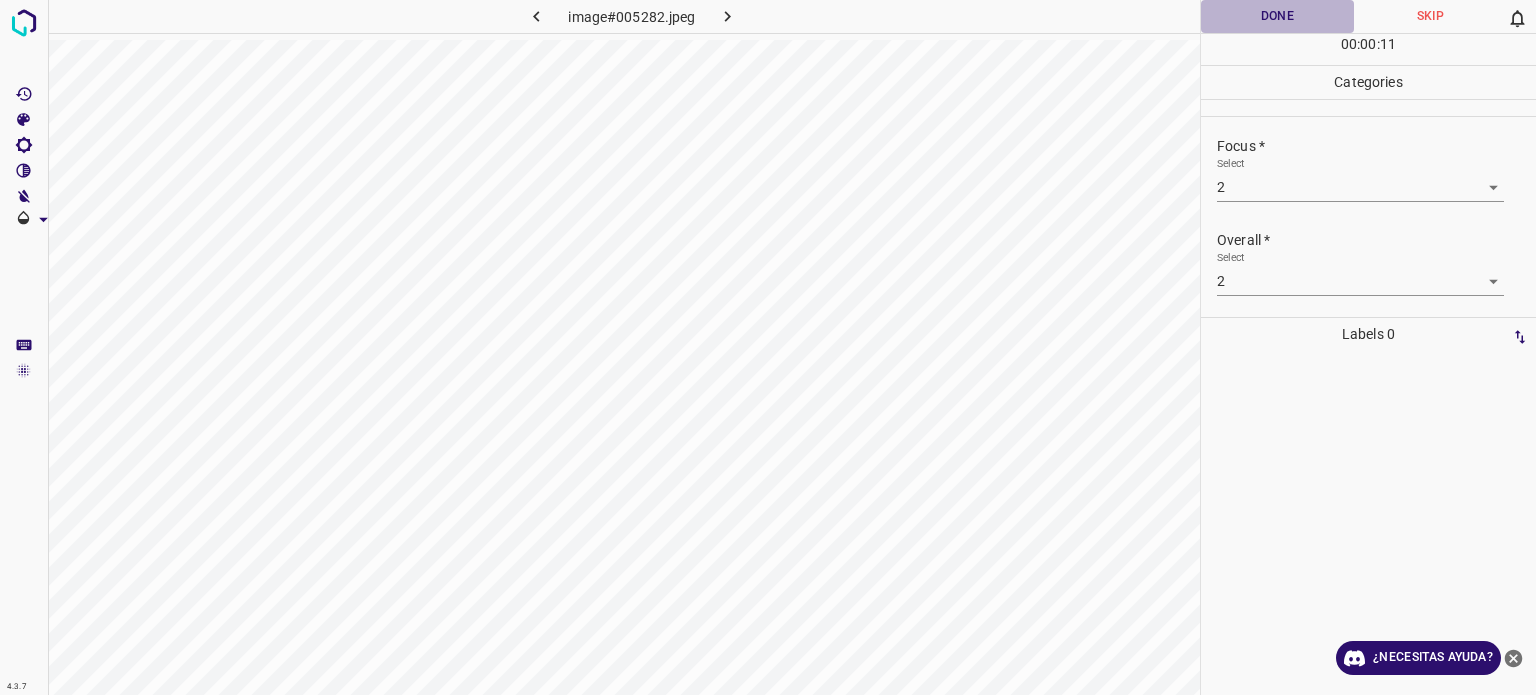 click on "Done" at bounding box center [1277, 16] 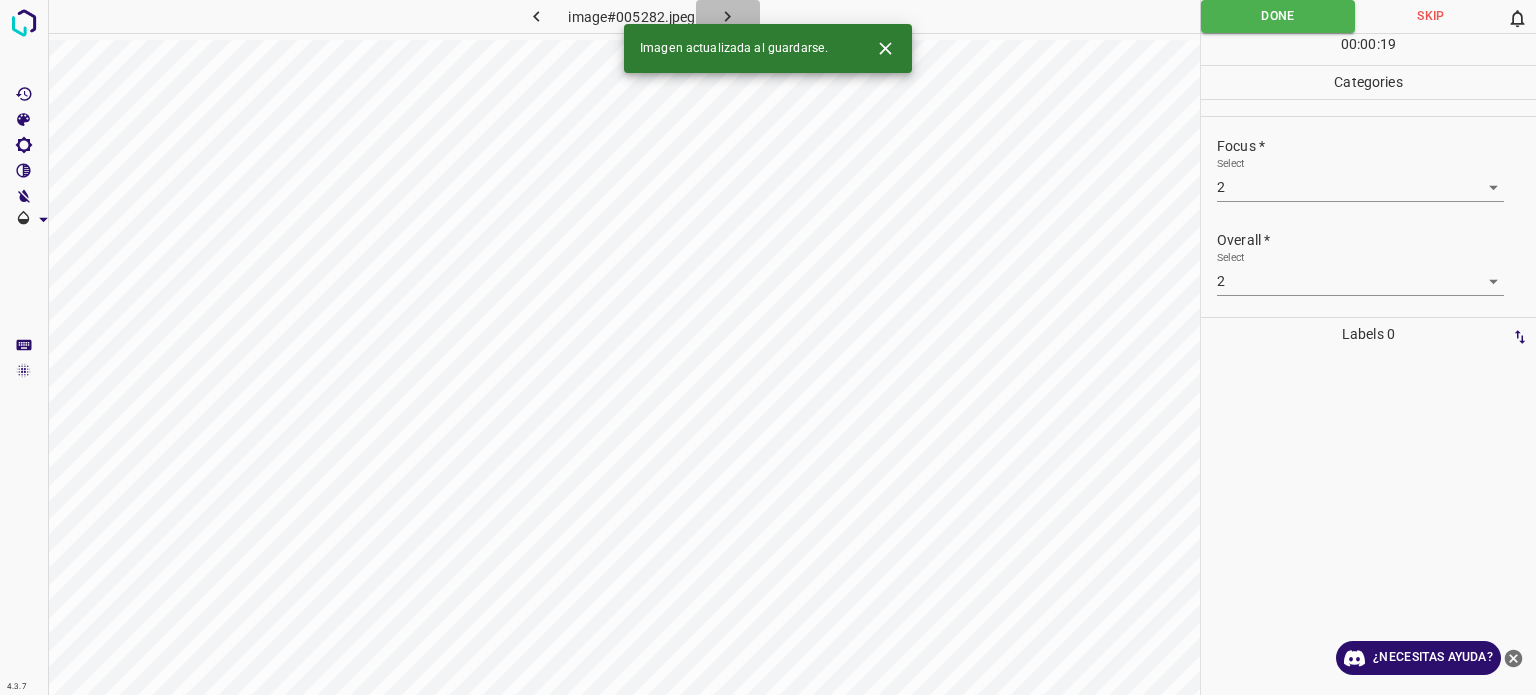 click 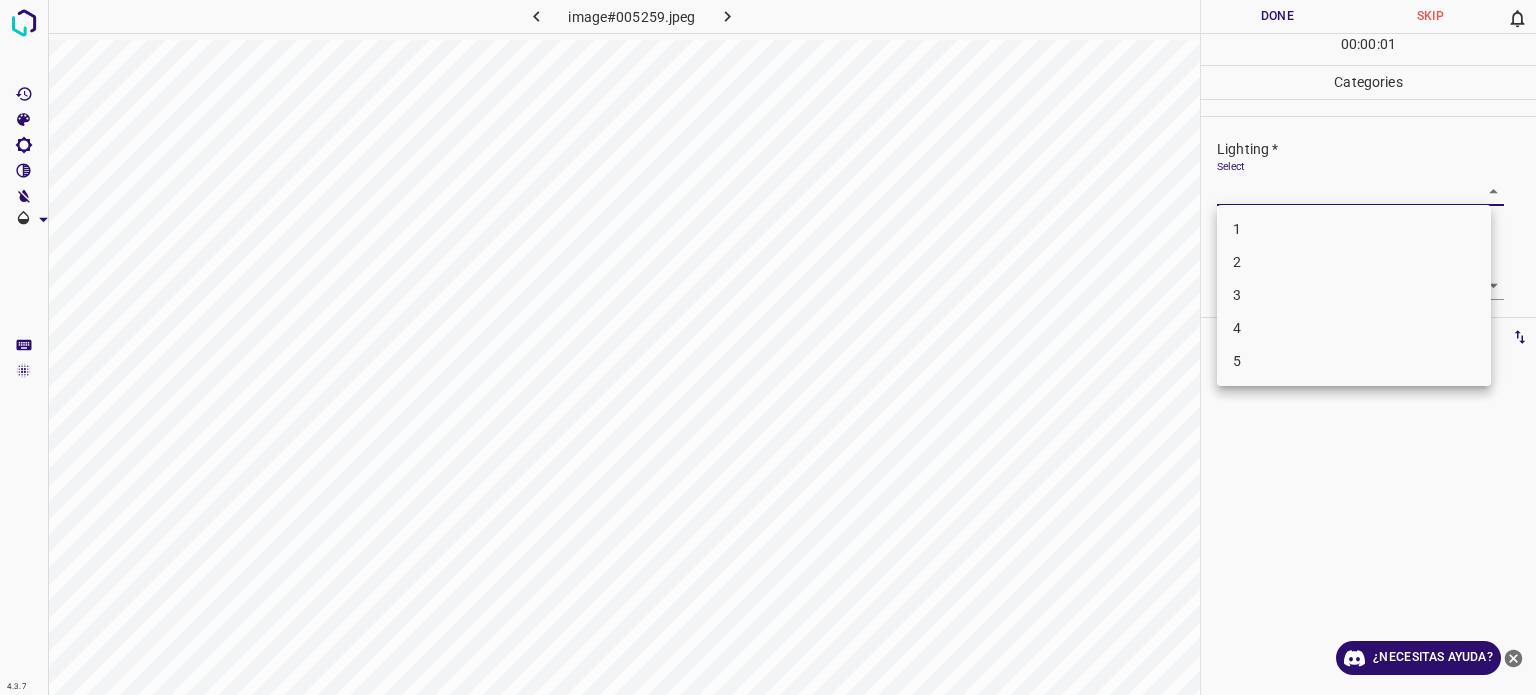 click on "4.3.7 image#005259.jpeg Done Skip 0 00   : 00   : 01   Categories Lighting *  Select ​ Focus *  Select ​ Overall *  Select ​ Labels   0 Categories 1 Lighting 2 Focus 3 Overall Tools Space Change between modes (Draw & Edit) I Auto labeling R Restore zoom M Zoom in N Zoom out Delete Delete selecte label Filters Z Restore filters X Saturation filter C Brightness filter V Contrast filter B Gray scale filter General O Download ¿Necesitas ayuda? Texto original Valora esta traducción Tu opinión servirá para ayudar a mejorar el Traductor de Google - Texto - Esconder - Borrar 1 2 3 4 5" at bounding box center (768, 347) 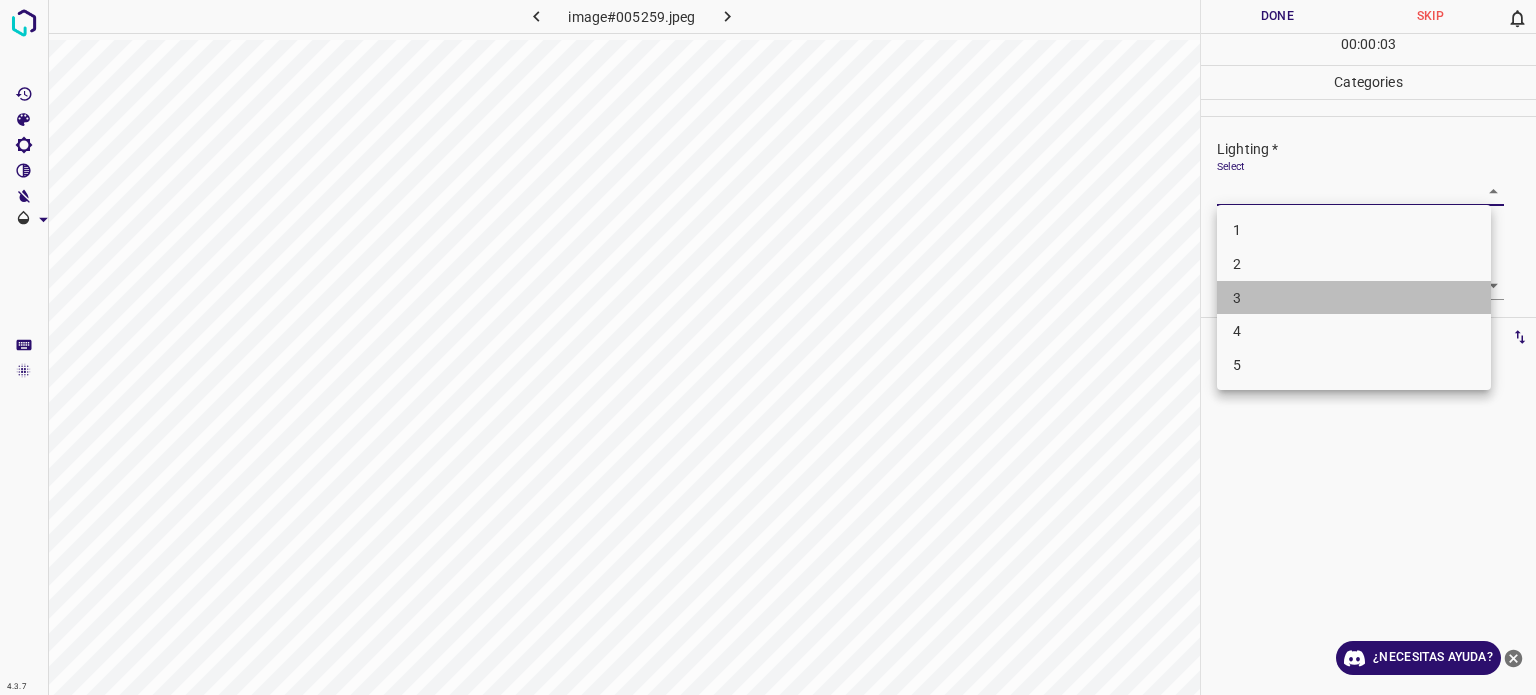 click on "3" at bounding box center [1237, 297] 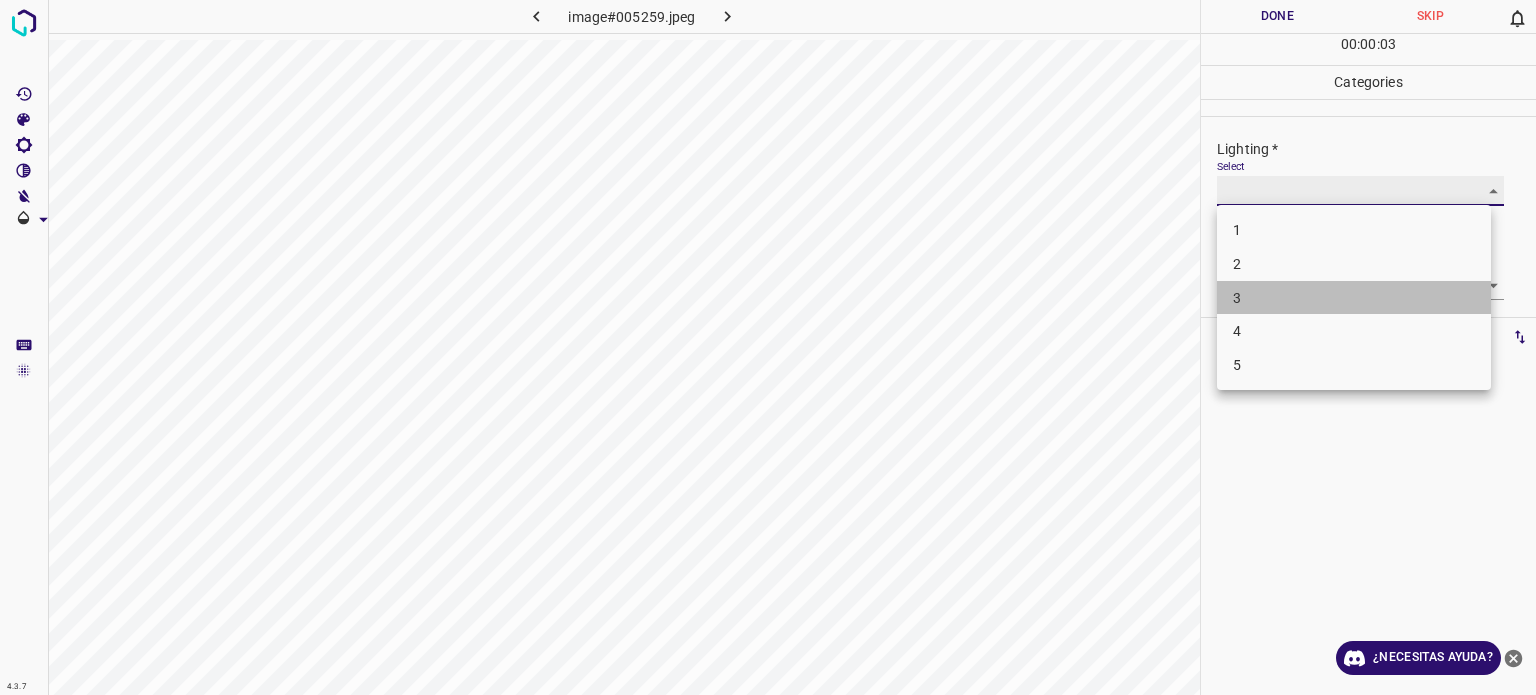 type on "3" 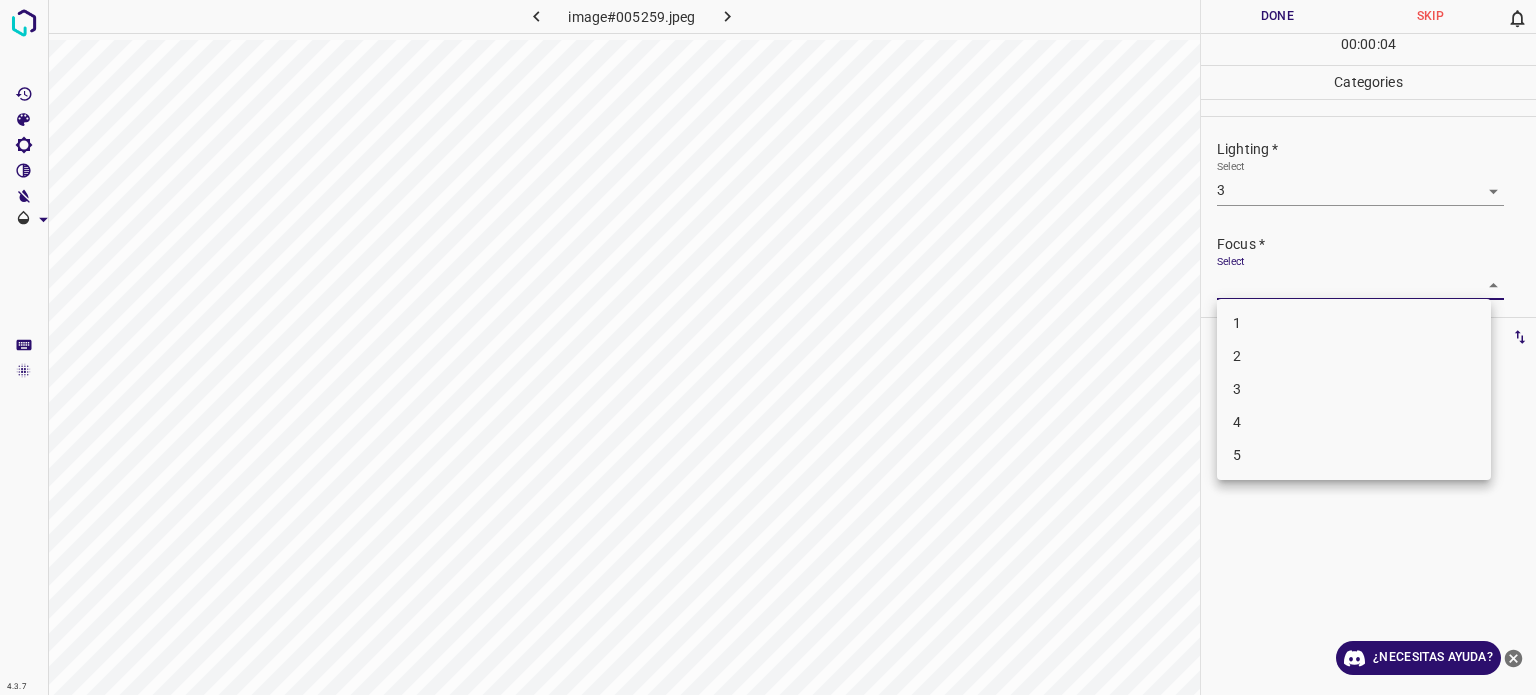 click on "4.3.7 image#005259.jpeg Done Skip 0 00   : 00   : 04   Categories Lighting *  Select 3 3 Focus *  Select ​ Overall *  Select ​ Labels   0 Categories 1 Lighting 2 Focus 3 Overall Tools Space Change between modes (Draw & Edit) I Auto labeling R Restore zoom M Zoom in N Zoom out Delete Delete selecte label Filters Z Restore filters X Saturation filter C Brightness filter V Contrast filter B Gray scale filter General O Download ¿Necesitas ayuda? Texto original Valora esta traducción Tu opinión servirá para ayudar a mejorar el Traductor de Google - Texto - Esconder - Borrar 1 2 3 4 5" at bounding box center (768, 347) 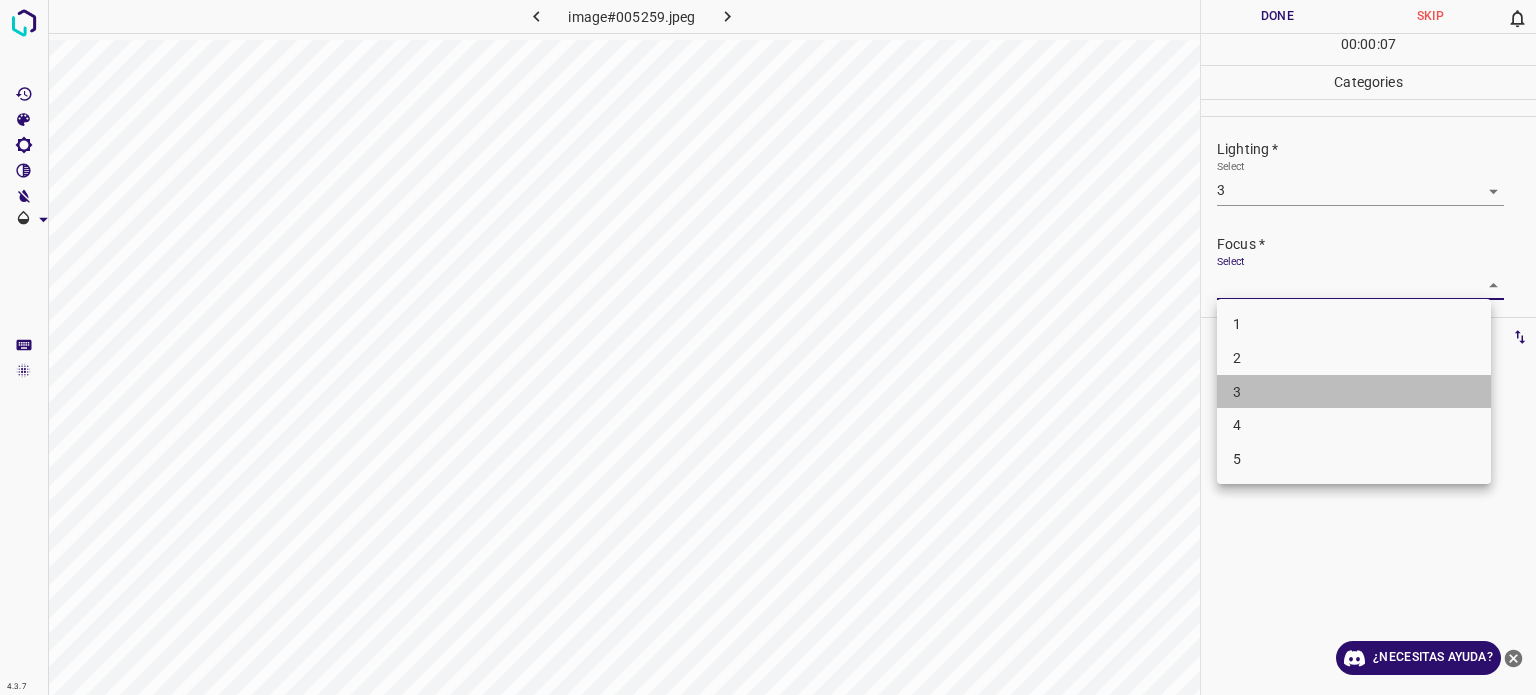 click on "3" at bounding box center [1237, 391] 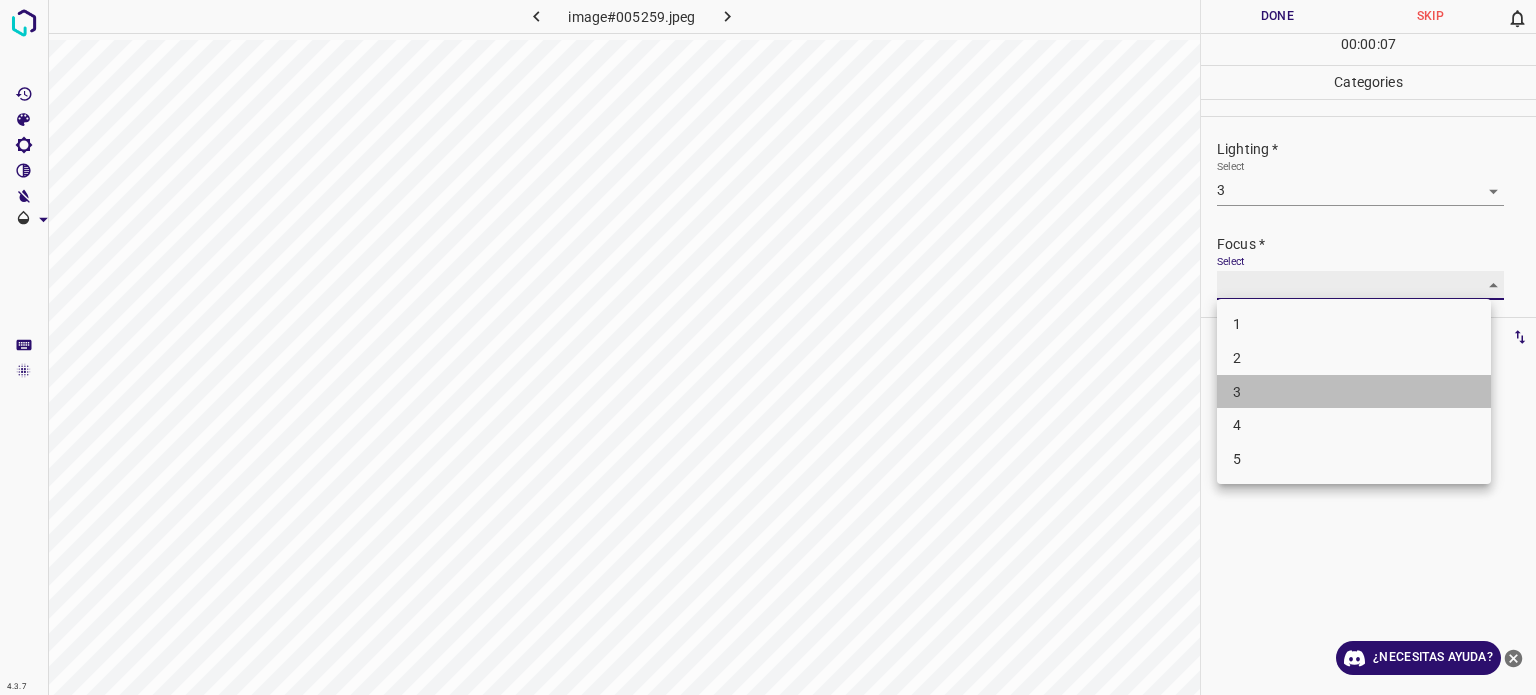 type on "3" 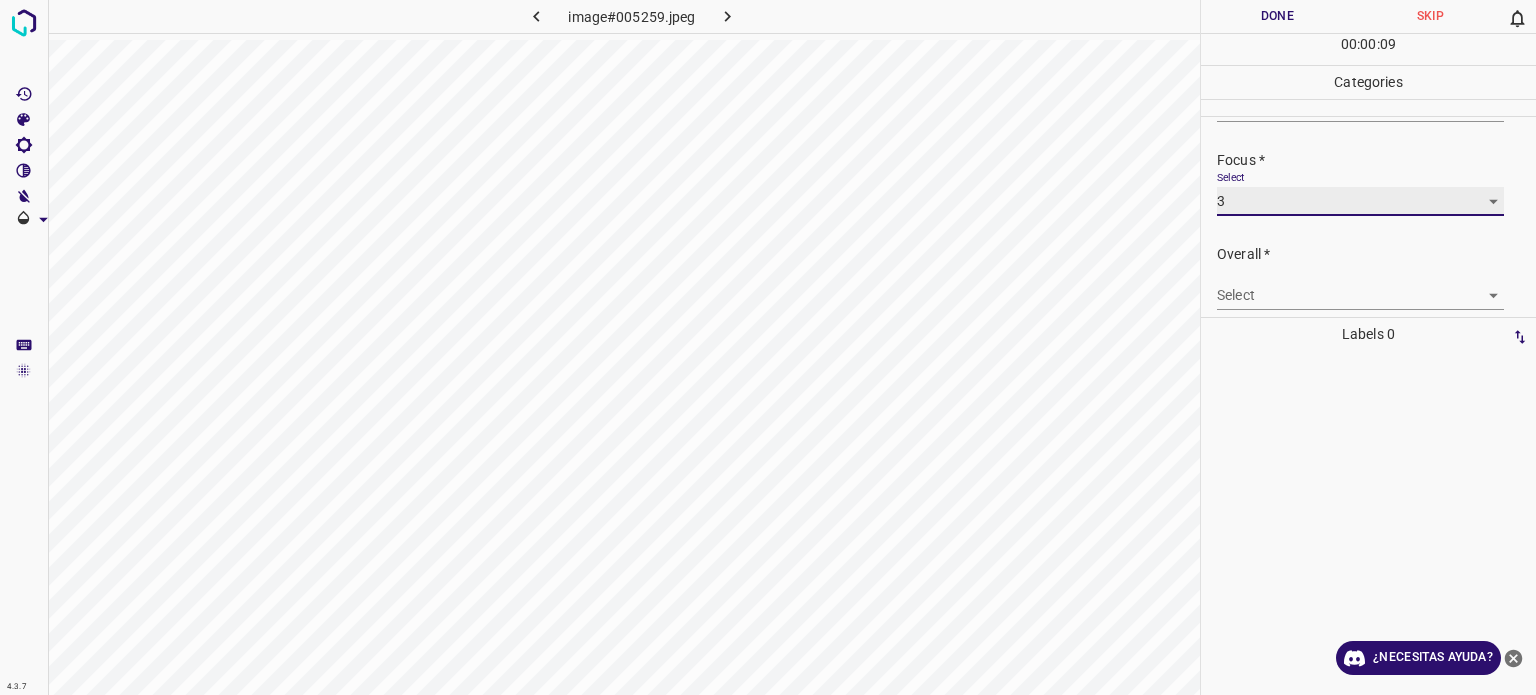 scroll, scrollTop: 98, scrollLeft: 0, axis: vertical 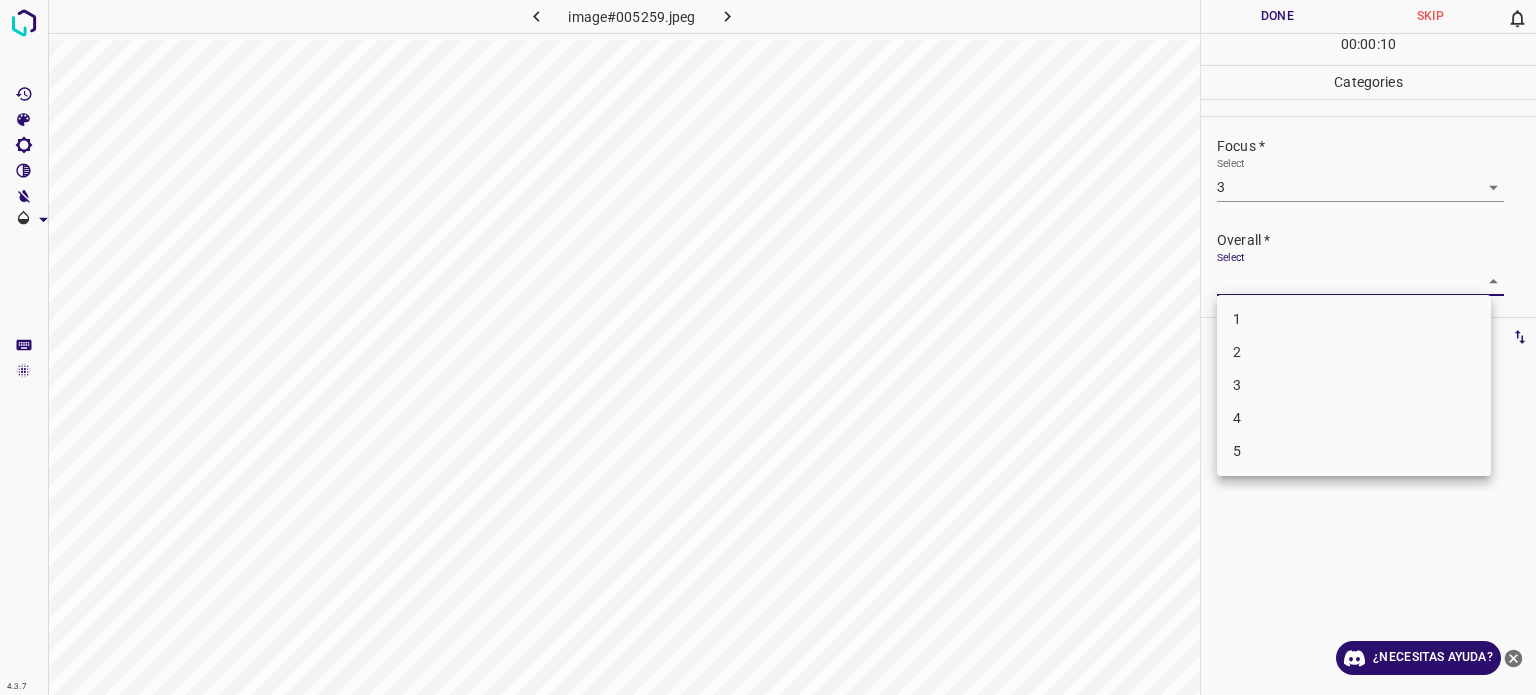 click on "4.3.7 image#005259.jpeg Done Skip 0 00   : 00   : 10   Categories Lighting *  Select 3 3 Focus *  Select 3 3 Overall *  Select ​ Labels   0 Categories 1 Lighting 2 Focus 3 Overall Tools Space Change between modes (Draw & Edit) I Auto labeling R Restore zoom M Zoom in N Zoom out Delete Delete selecte label Filters Z Restore filters X Saturation filter C Brightness filter V Contrast filter B Gray scale filter General O Download ¿Necesitas ayuda? Texto original Valora esta traducción Tu opinión servirá para ayudar a mejorar el Traductor de Google - Texto - Esconder - Borrar 1 2 3 4 5" at bounding box center [768, 347] 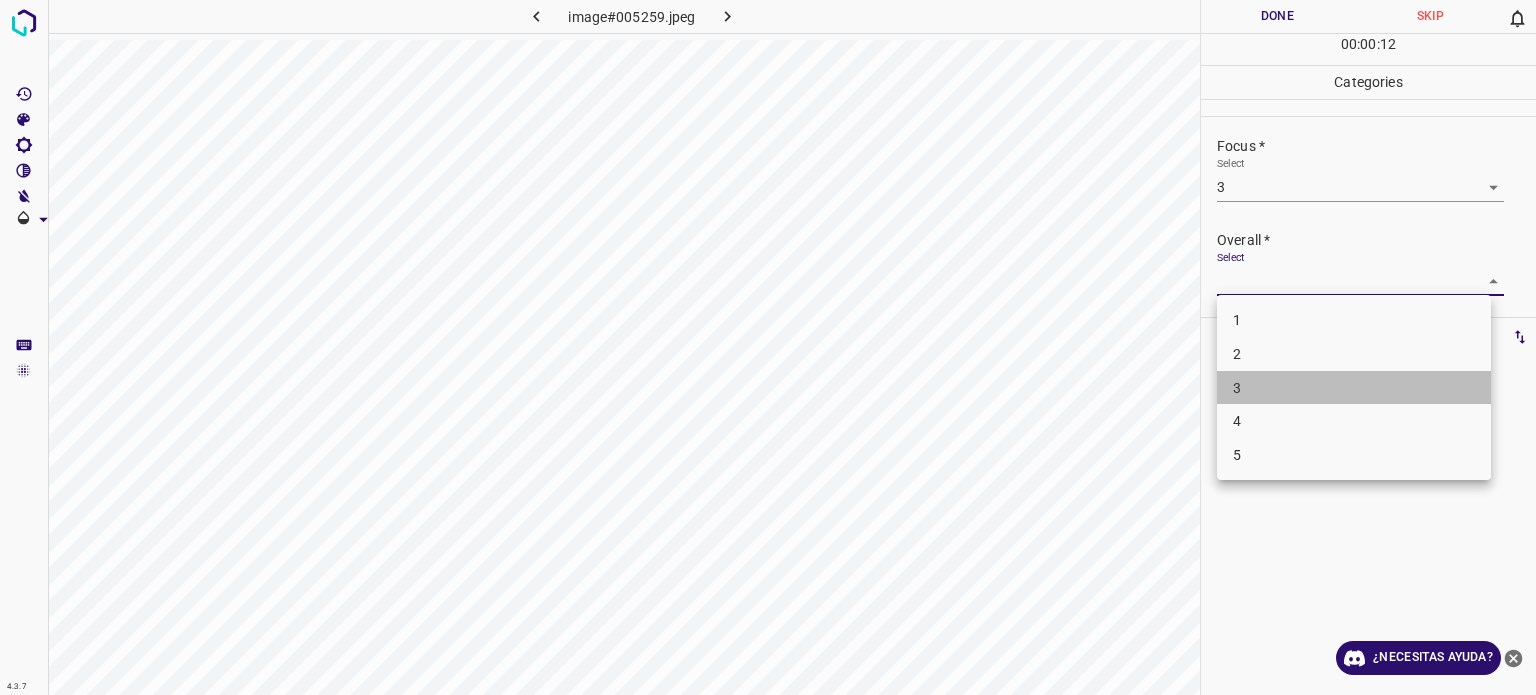 click on "3" at bounding box center (1237, 387) 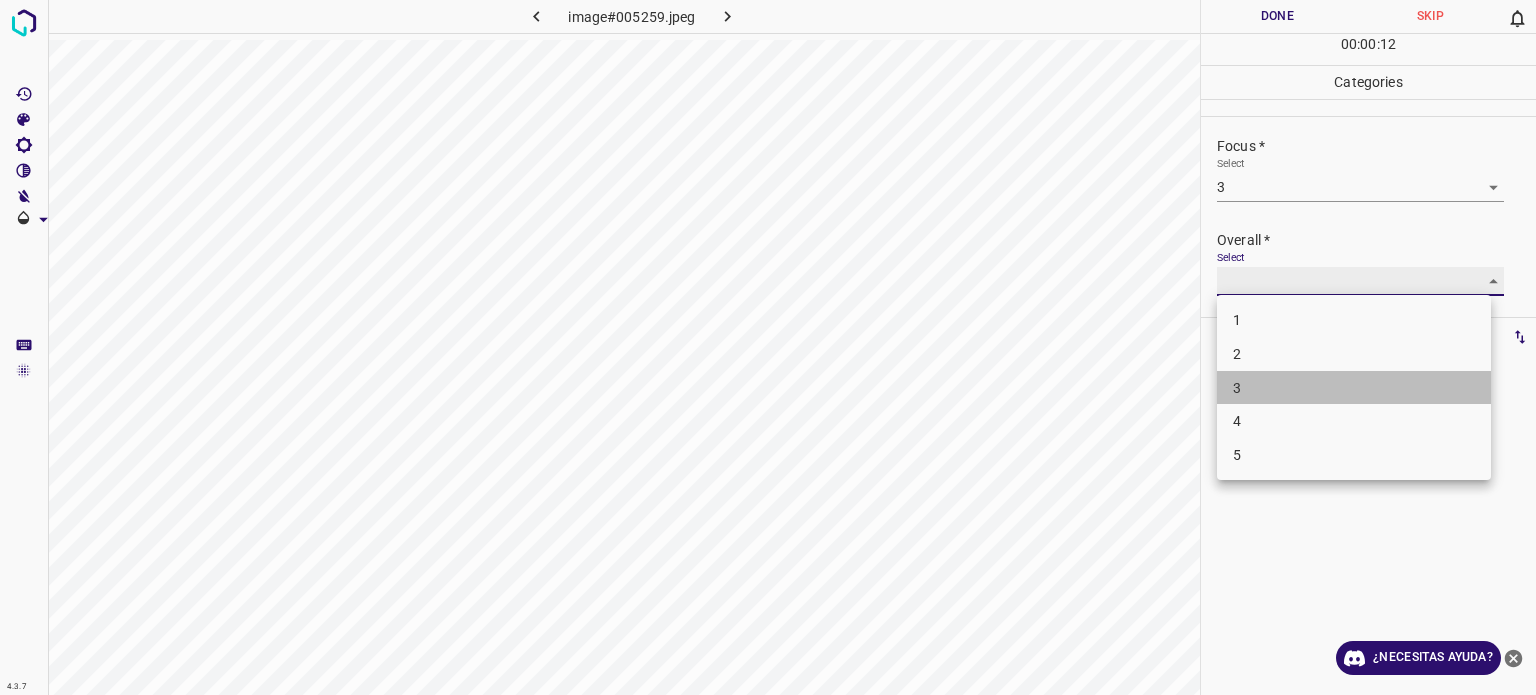 type on "3" 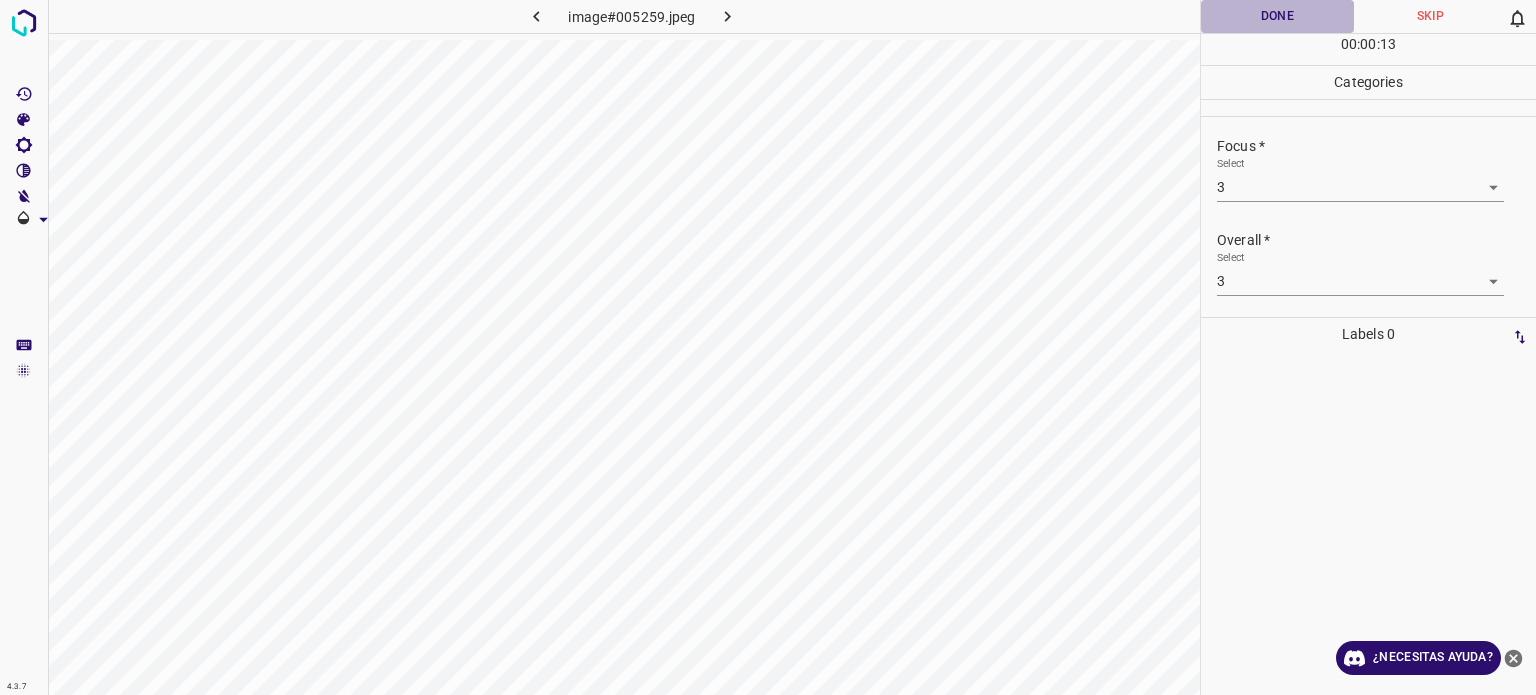 click on "Done" at bounding box center [1277, 16] 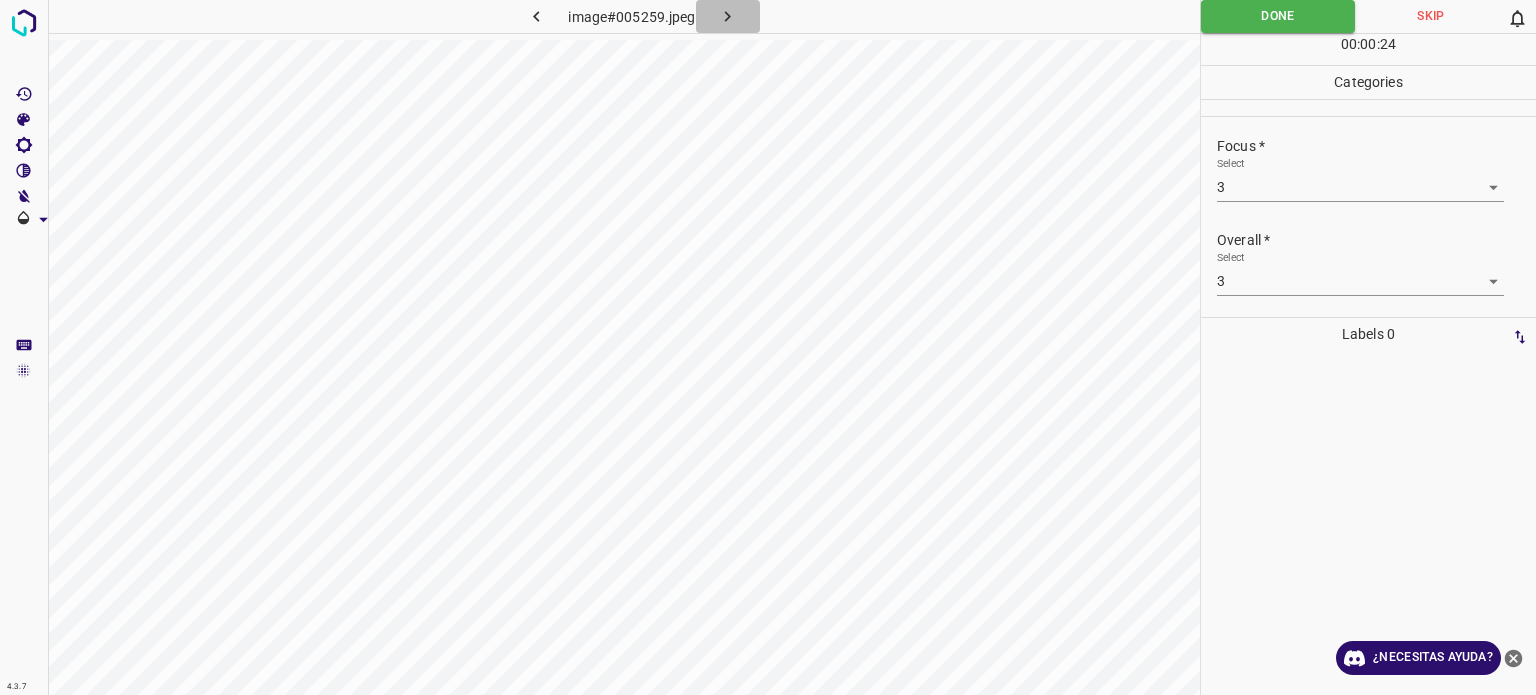 click 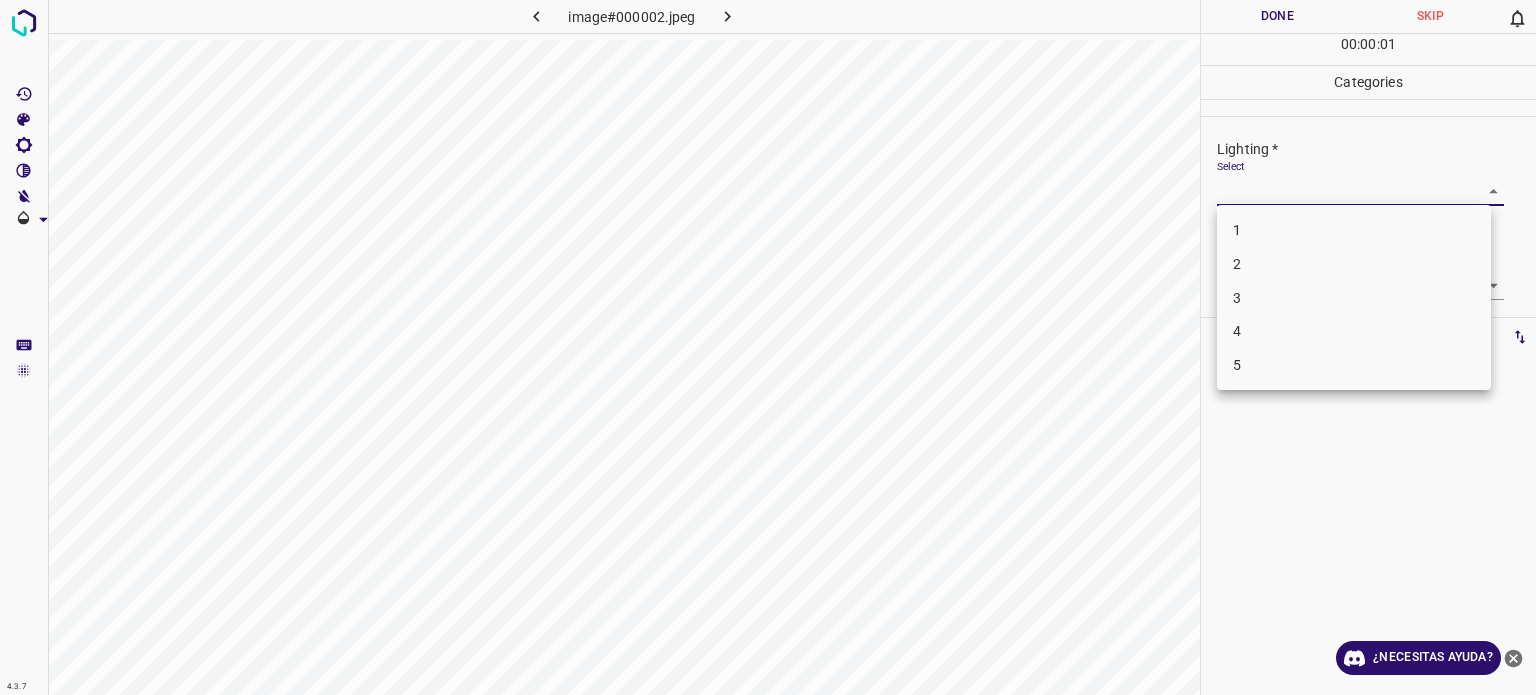 click on "4.3.7 image#000002.jpeg Done Skip 0 00   : 00   : 01   Categories Lighting *  Select ​ Focus *  Select ​ Overall *  Select ​ Labels   0 Categories 1 Lighting 2 Focus 3 Overall Tools Space Change between modes (Draw & Edit) I Auto labeling R Restore zoom M Zoom in N Zoom out Delete Delete selecte label Filters Z Restore filters X Saturation filter C Brightness filter V Contrast filter B Gray scale filter General O Download ¿Necesitas ayuda? Texto original Valora esta traducción Tu opinión servirá para ayudar a mejorar el Traductor de Google - Texto - Esconder - Borrar 1 2 3 4 5" at bounding box center [768, 347] 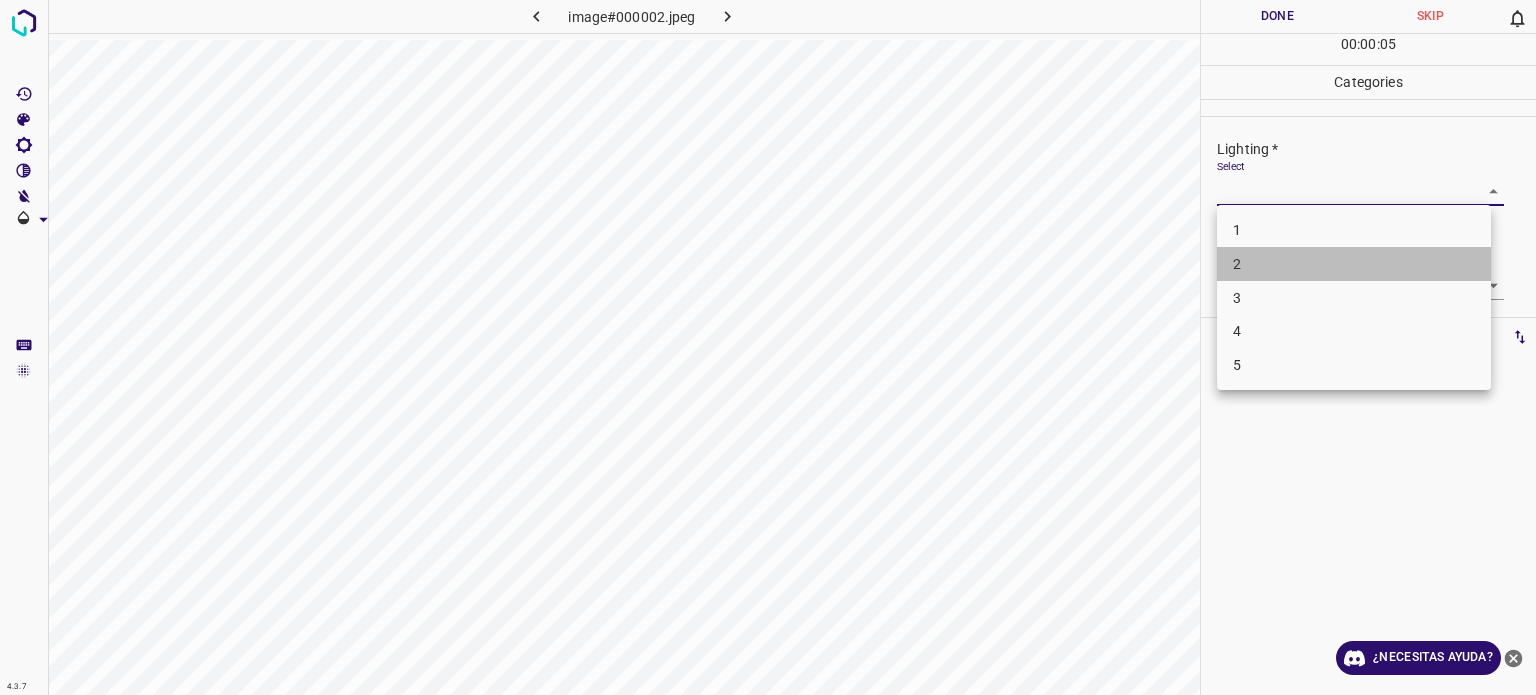 click on "2" at bounding box center [1354, 264] 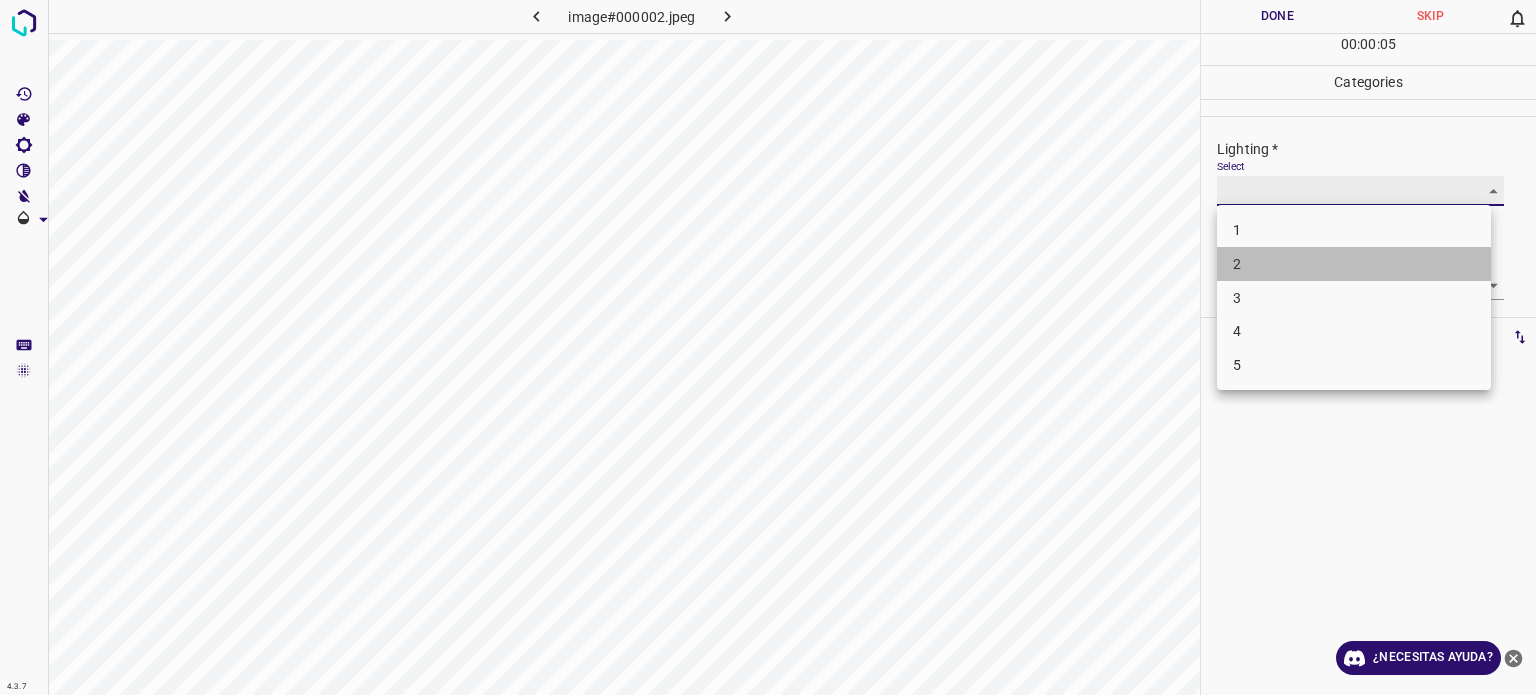 type on "2" 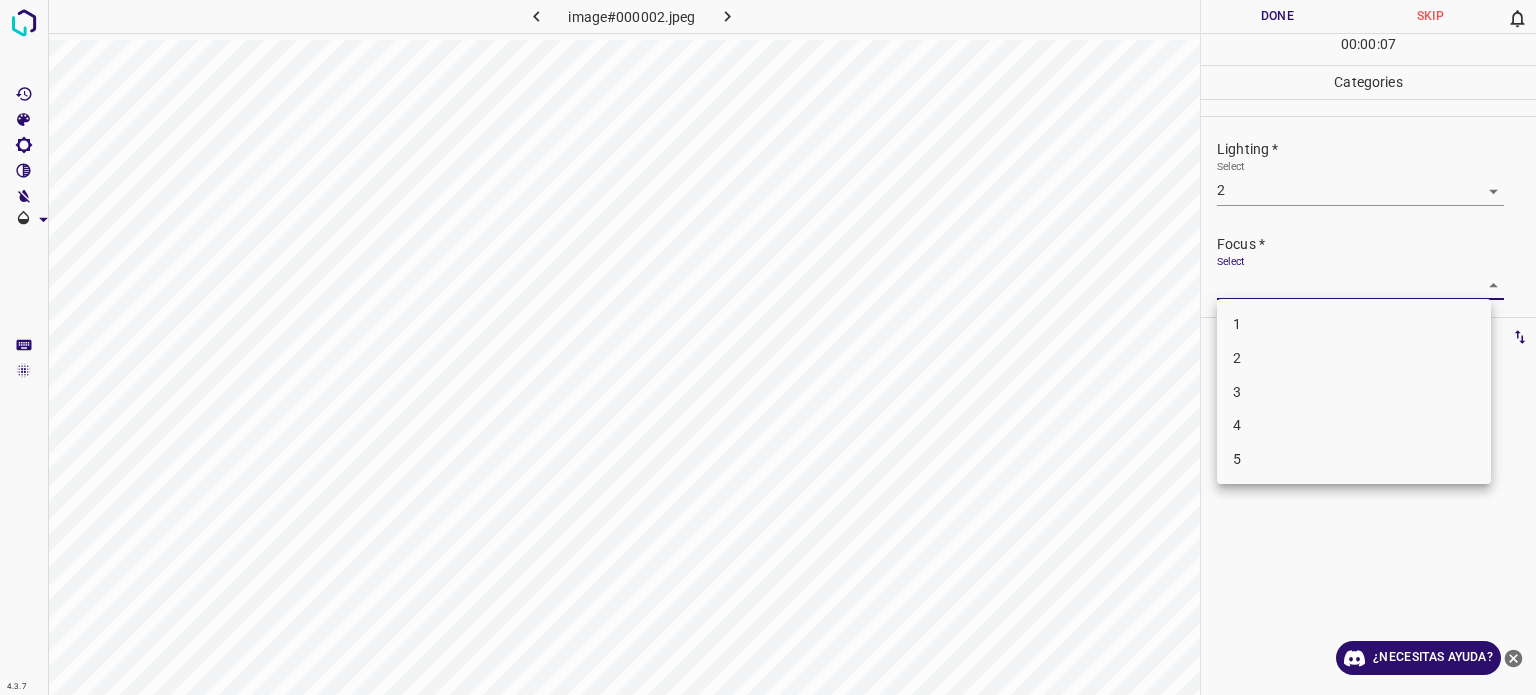click on "4.3.7 image#000002.jpeg Done Skip 0 00   : 00   : 07   Categories Lighting *  Select 2 2 Focus *  Select ​ Overall *  Select ​ Labels   0 Categories 1 Lighting 2 Focus 3 Overall Tools Space Change between modes (Draw & Edit) I Auto labeling R Restore zoom M Zoom in N Zoom out Delete Delete selecte label Filters Z Restore filters X Saturation filter C Brightness filter V Contrast filter B Gray scale filter General O Download ¿Necesitas ayuda? Texto original Valora esta traducción Tu opinión servirá para ayudar a mejorar el Traductor de Google - Texto - Esconder - Borrar 1 2 3 4 5" at bounding box center (768, 347) 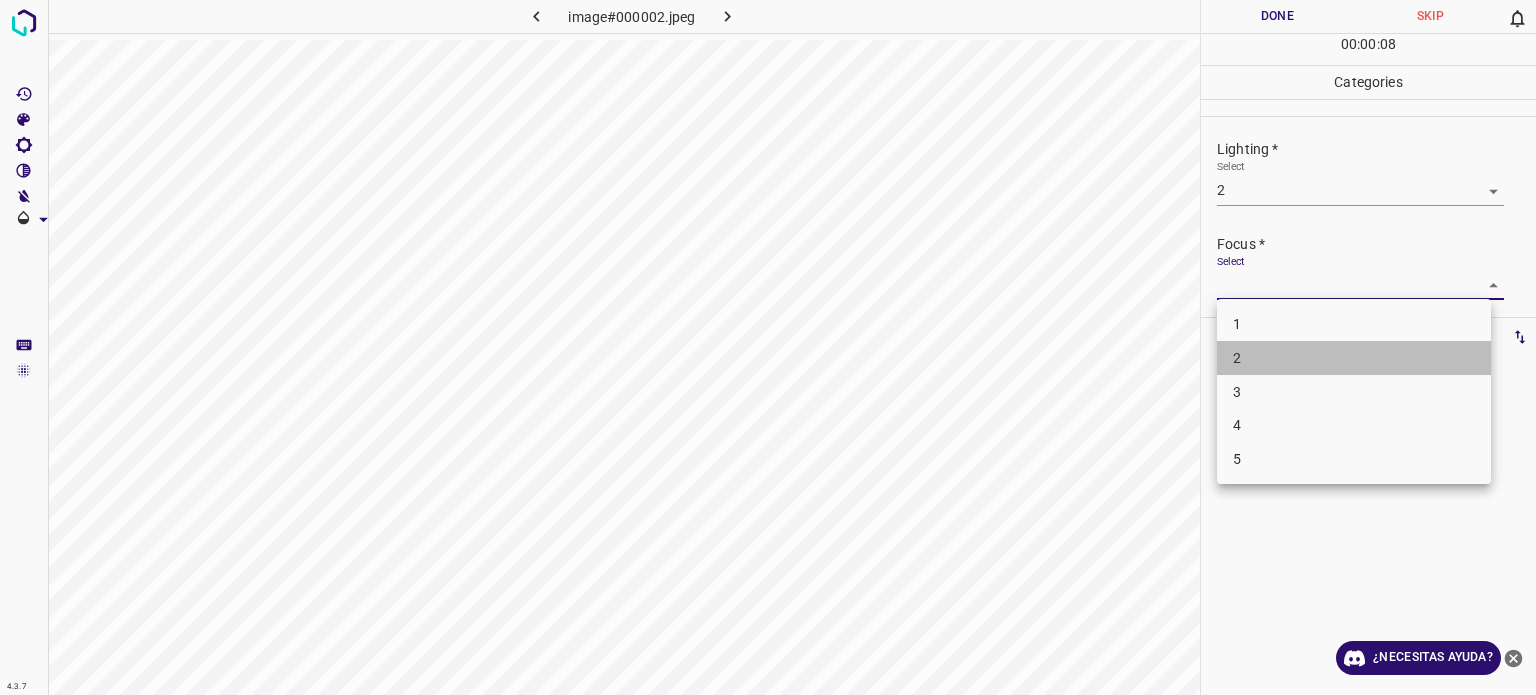 click on "2" at bounding box center (1237, 358) 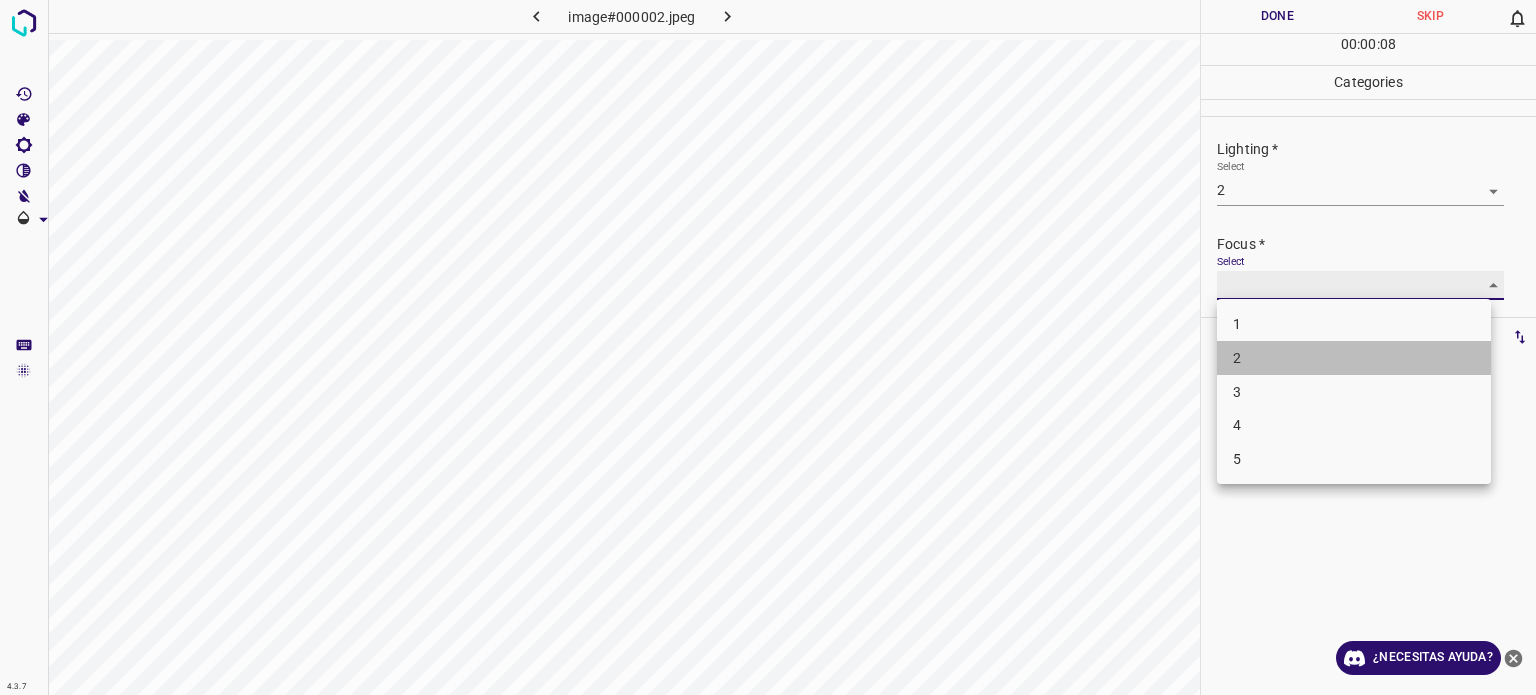 type on "2" 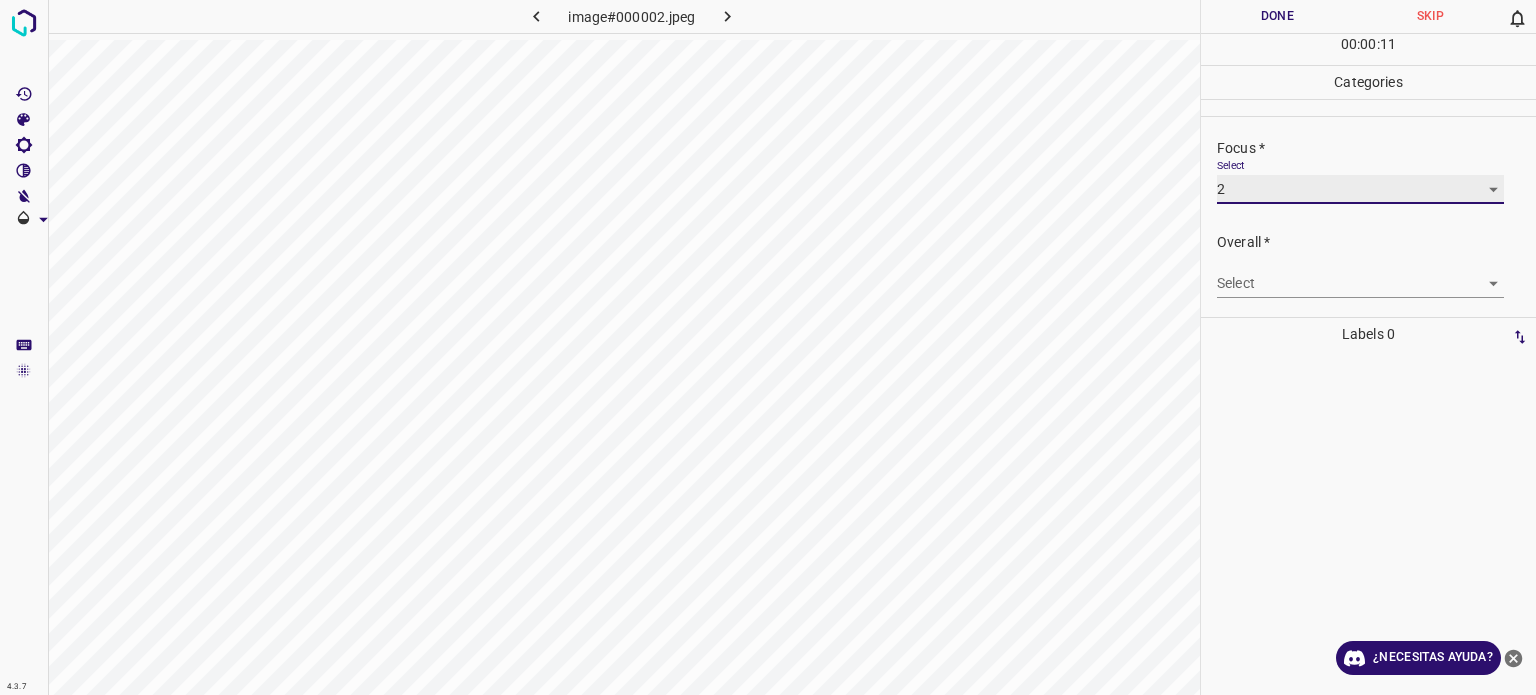 scroll, scrollTop: 98, scrollLeft: 0, axis: vertical 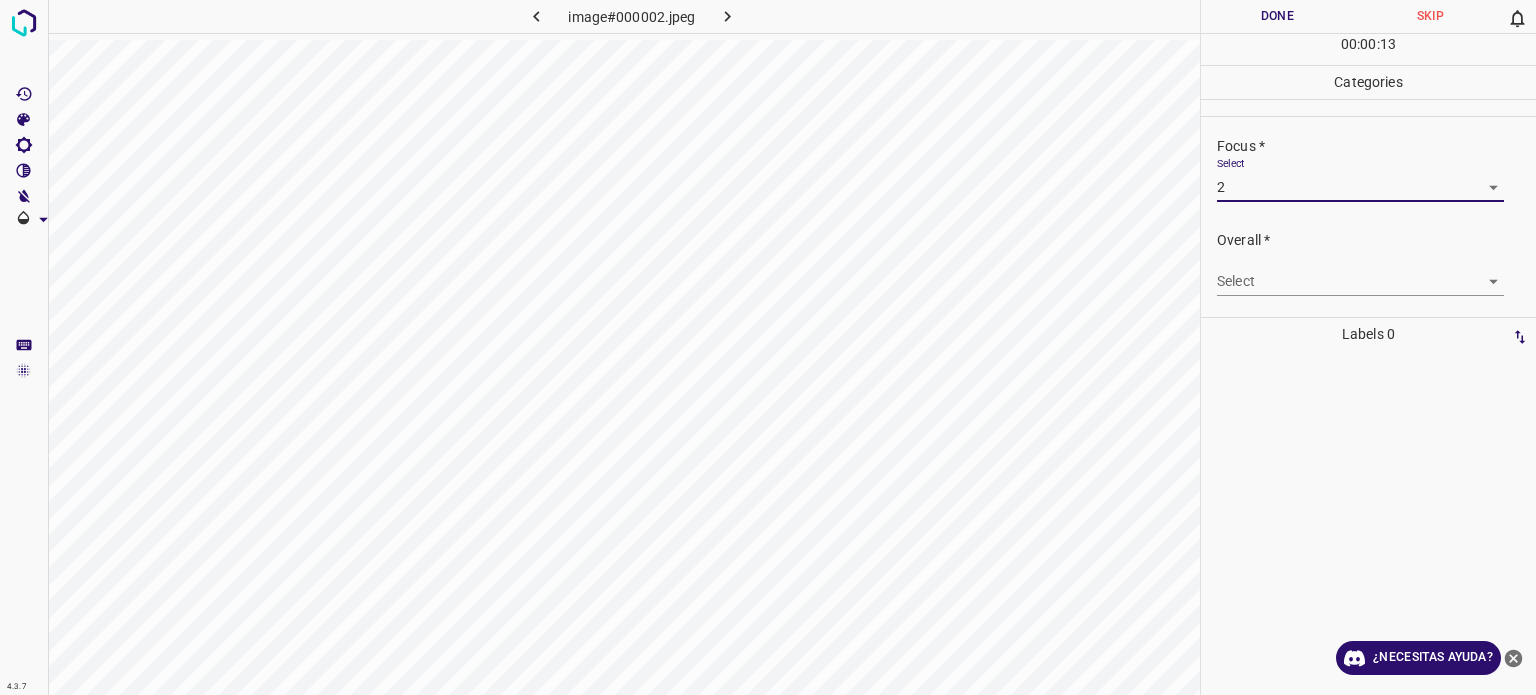 click on "4.3.7 image#000002.jpeg Done Skip 0 00   : 00   : 13   Categories Lighting *  Select 2 2 Focus *  Select 2 2 Overall *  Select ​ Labels   0 Categories 1 Lighting 2 Focus 3 Overall Tools Space Change between modes (Draw & Edit) I Auto labeling R Restore zoom M Zoom in N Zoom out Delete Delete selecte label Filters Z Restore filters X Saturation filter C Brightness filter V Contrast filter B Gray scale filter General O Download ¿Necesitas ayuda? Texto original Valora esta traducción Tu opinión servirá para ayudar a mejorar el Traductor de Google - Texto - Esconder - Borrar" at bounding box center [768, 347] 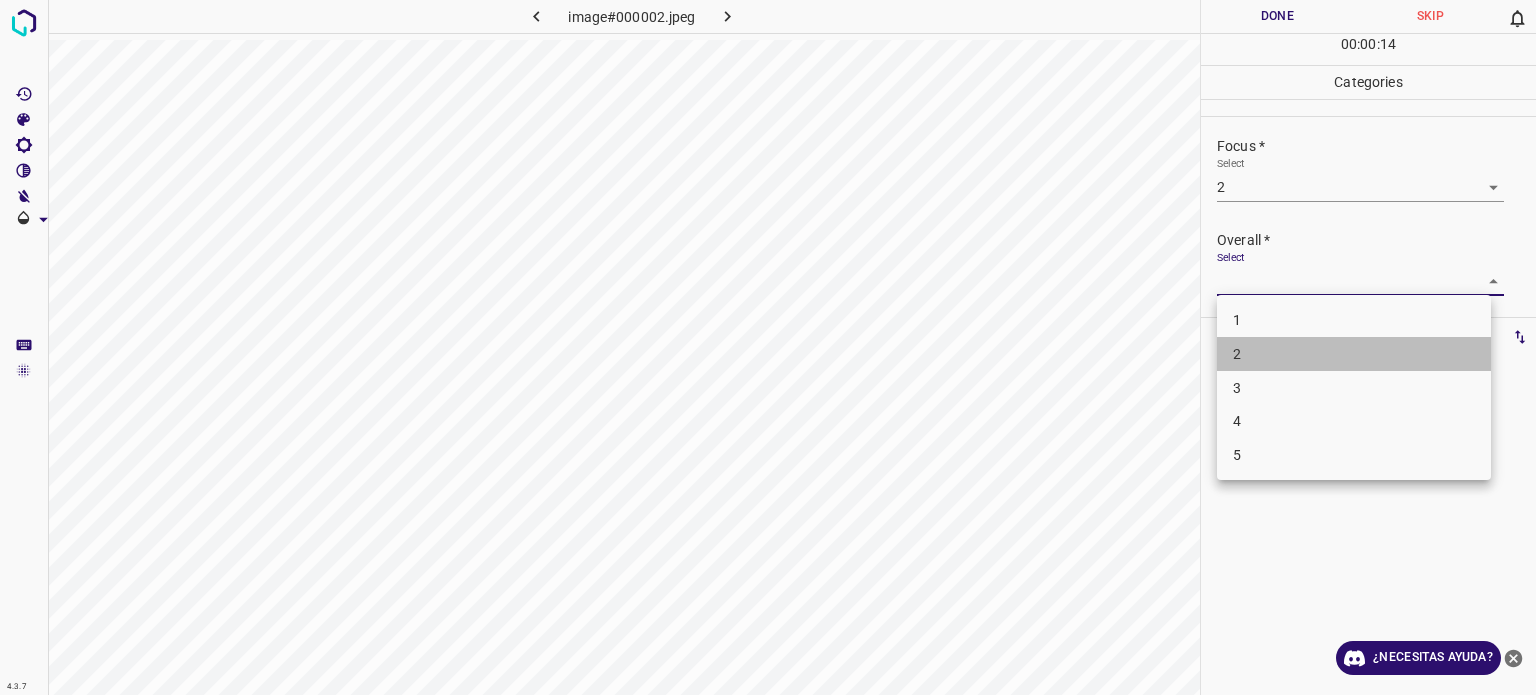 click on "2" at bounding box center (1354, 354) 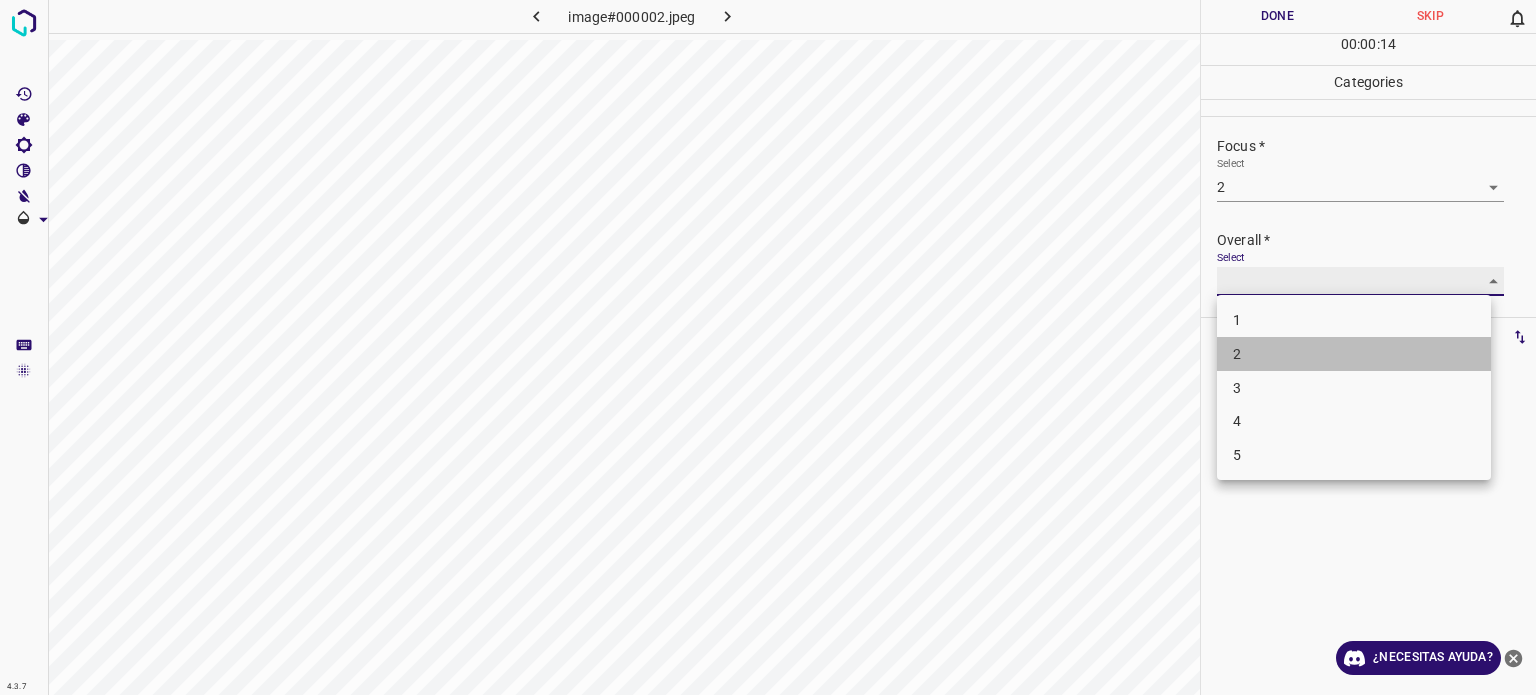 type on "2" 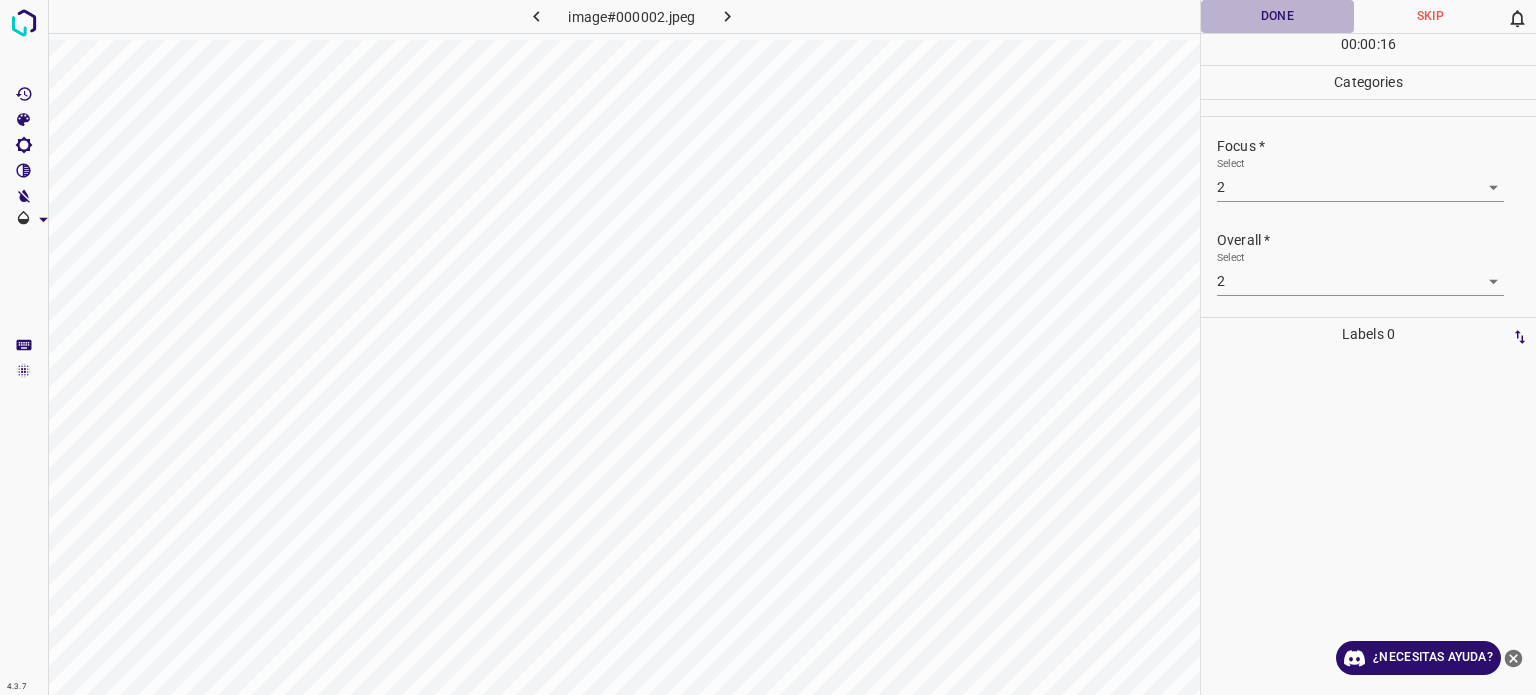 click on "Done" at bounding box center (1277, 16) 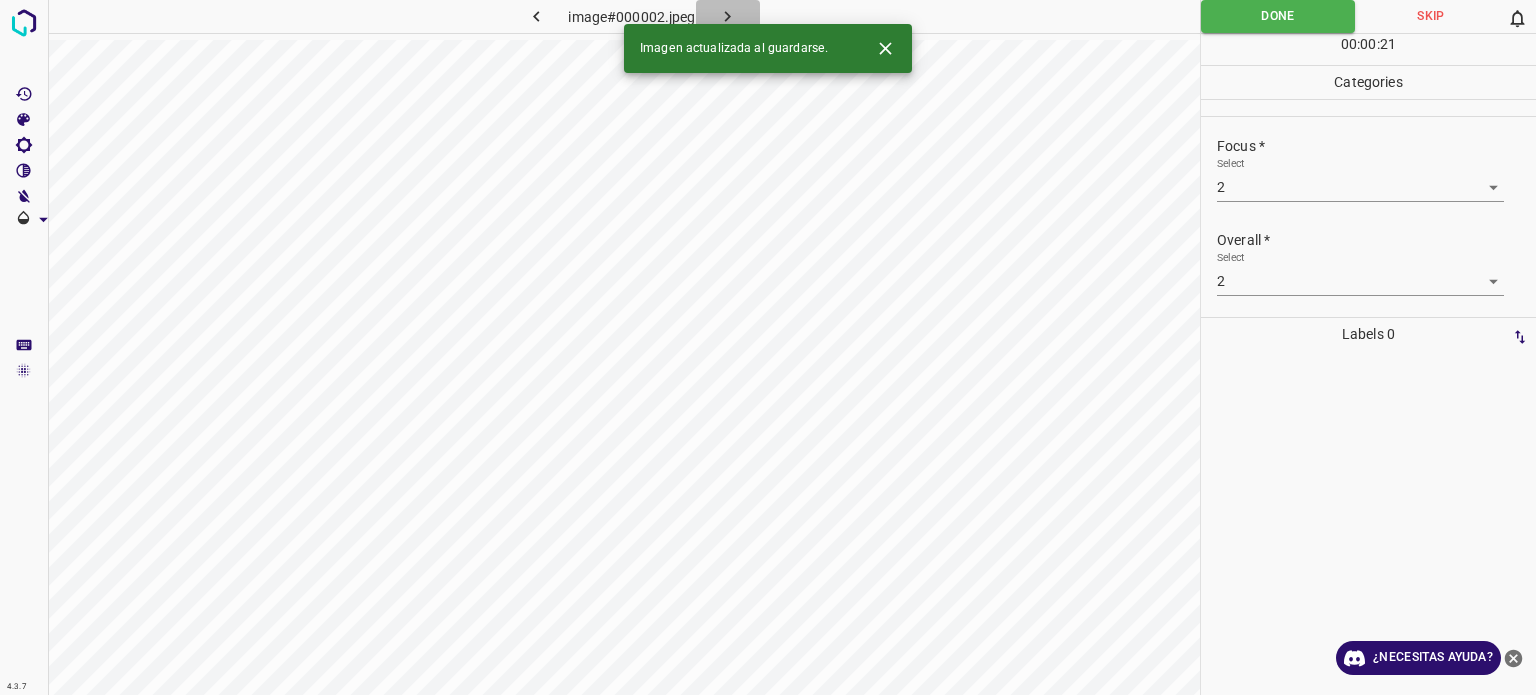 click 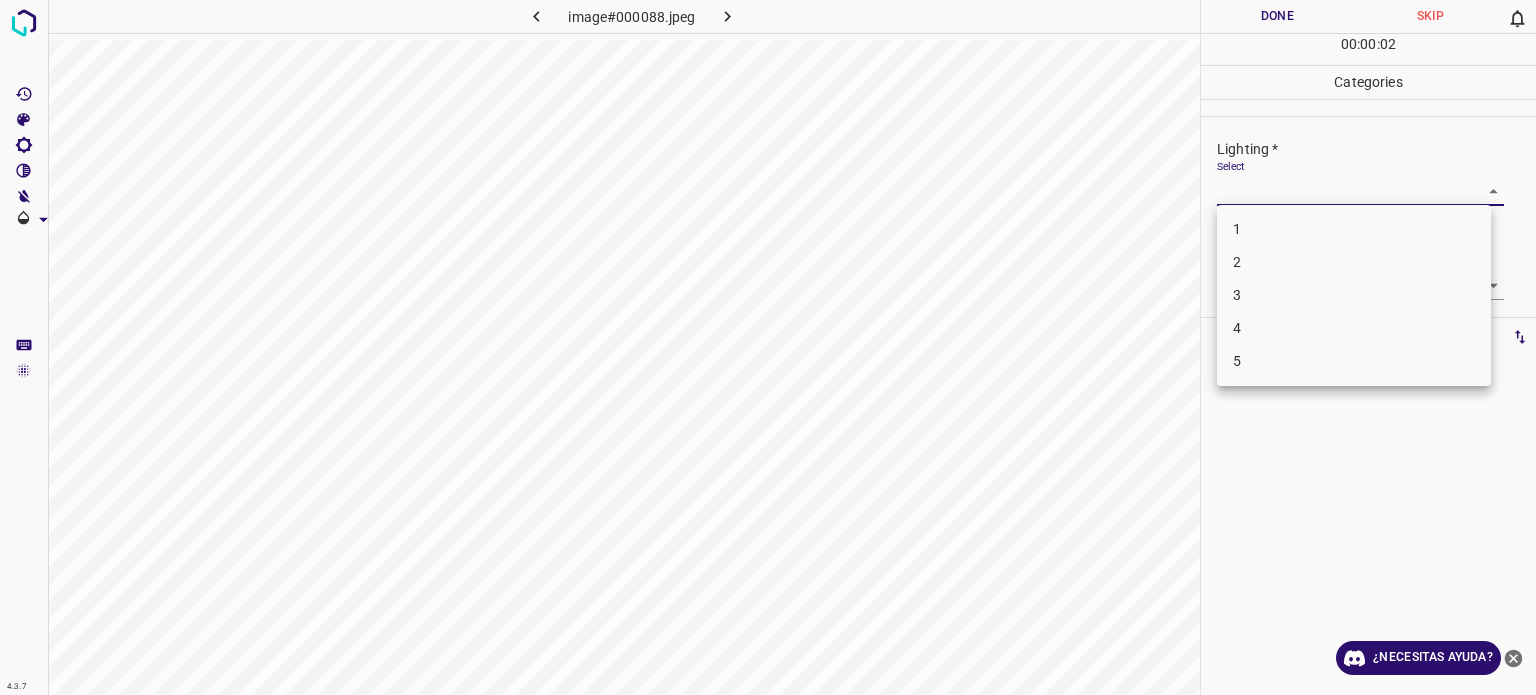 click on "4.3.7 image#000088.jpeg Done Skip 0 00   : 00   : 02   Categories Lighting *  Select ​ Focus *  Select ​ Overall *  Select ​ Labels   0 Categories 1 Lighting 2 Focus 3 Overall Tools Space Change between modes (Draw & Edit) I Auto labeling R Restore zoom M Zoom in N Zoom out Delete Delete selecte label Filters Z Restore filters X Saturation filter C Brightness filter V Contrast filter B Gray scale filter General O Download ¿Necesitas ayuda? Texto original Valora esta traducción Tu opinión servirá para ayudar a mejorar el Traductor de Google - Texto - Esconder - Borrar 1 2 3 4 5" at bounding box center [768, 347] 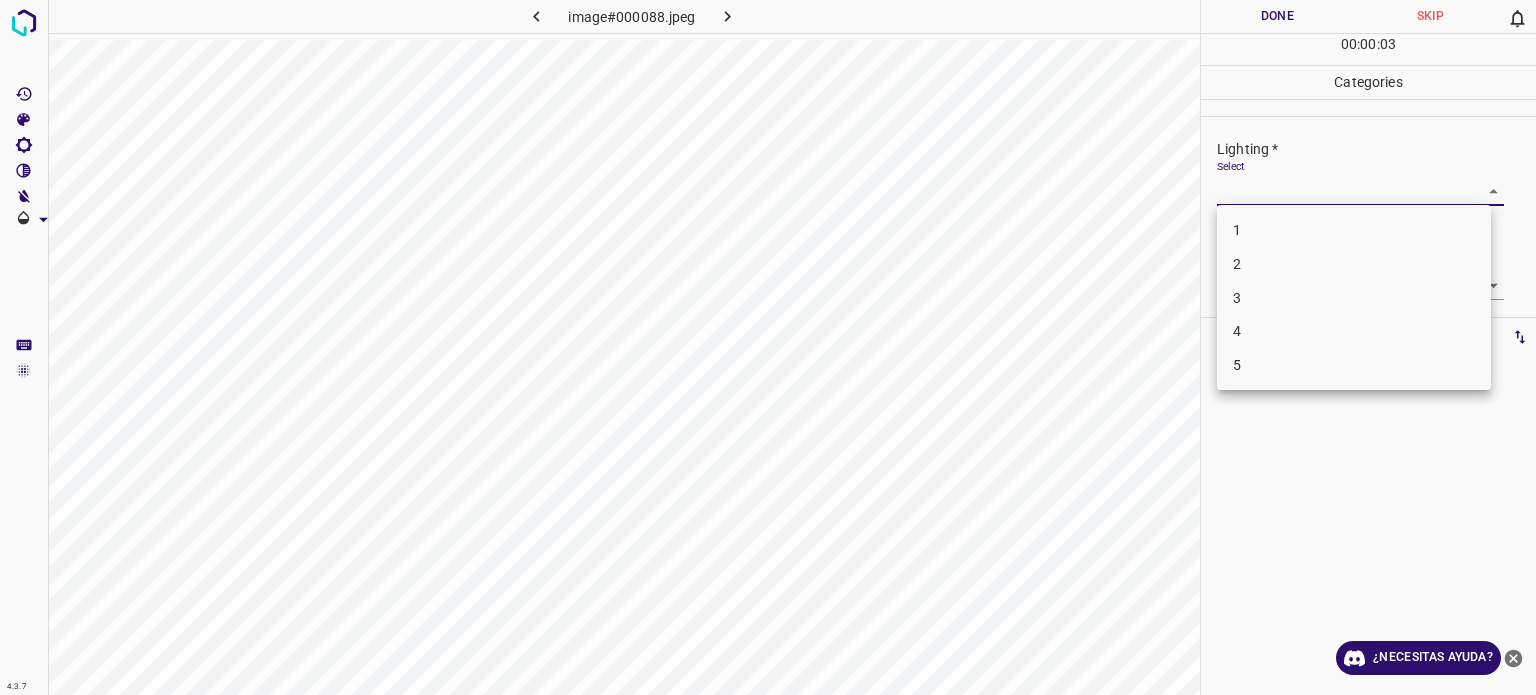 click on "2" at bounding box center (1237, 264) 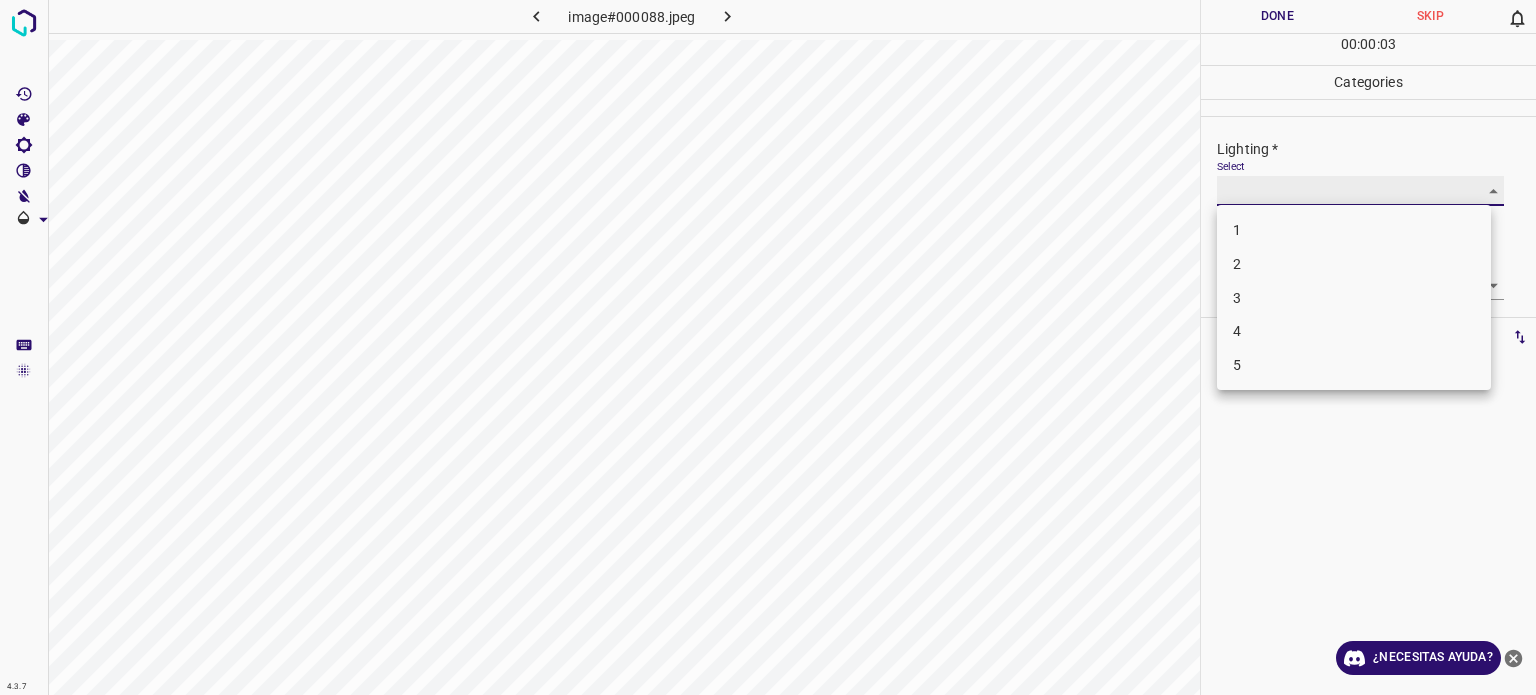 type on "2" 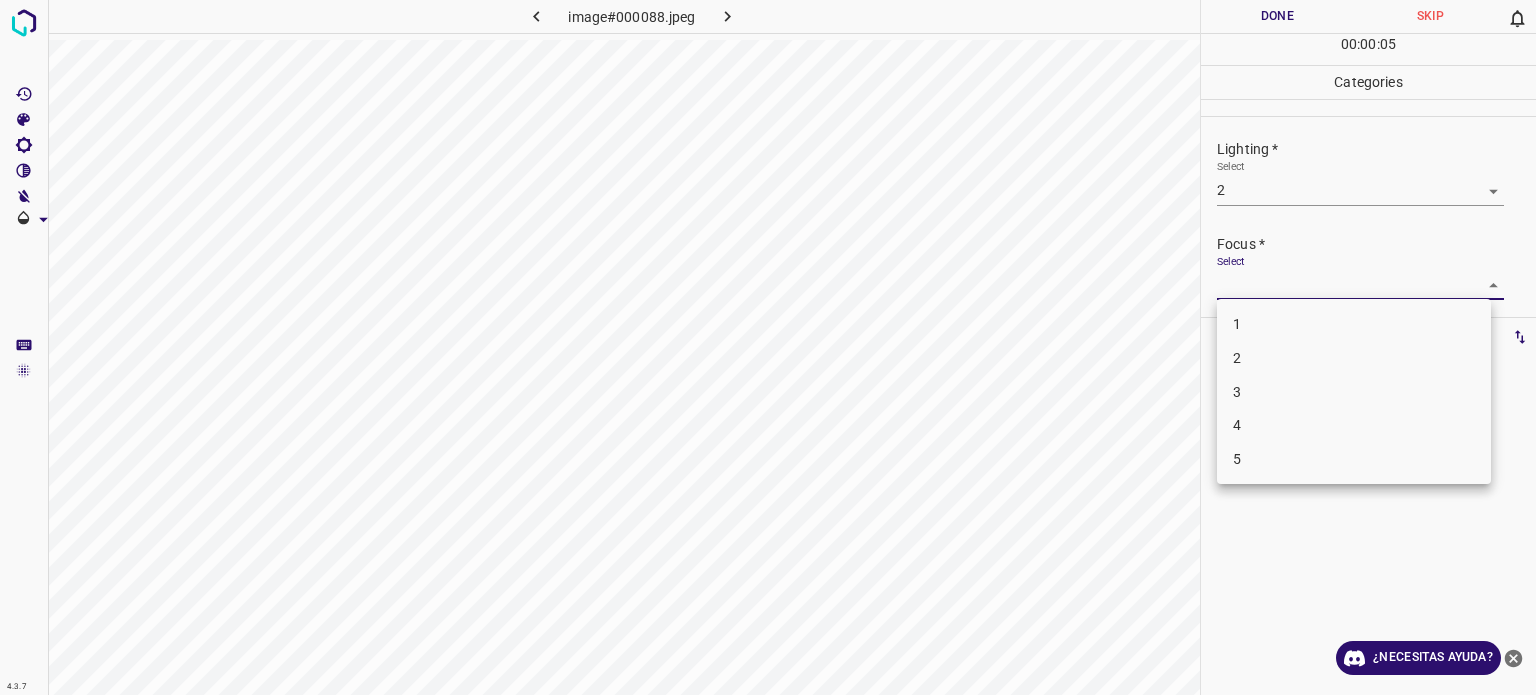 drag, startPoint x: 1236, startPoint y: 286, endPoint x: 1238, endPoint y: 358, distance: 72.02777 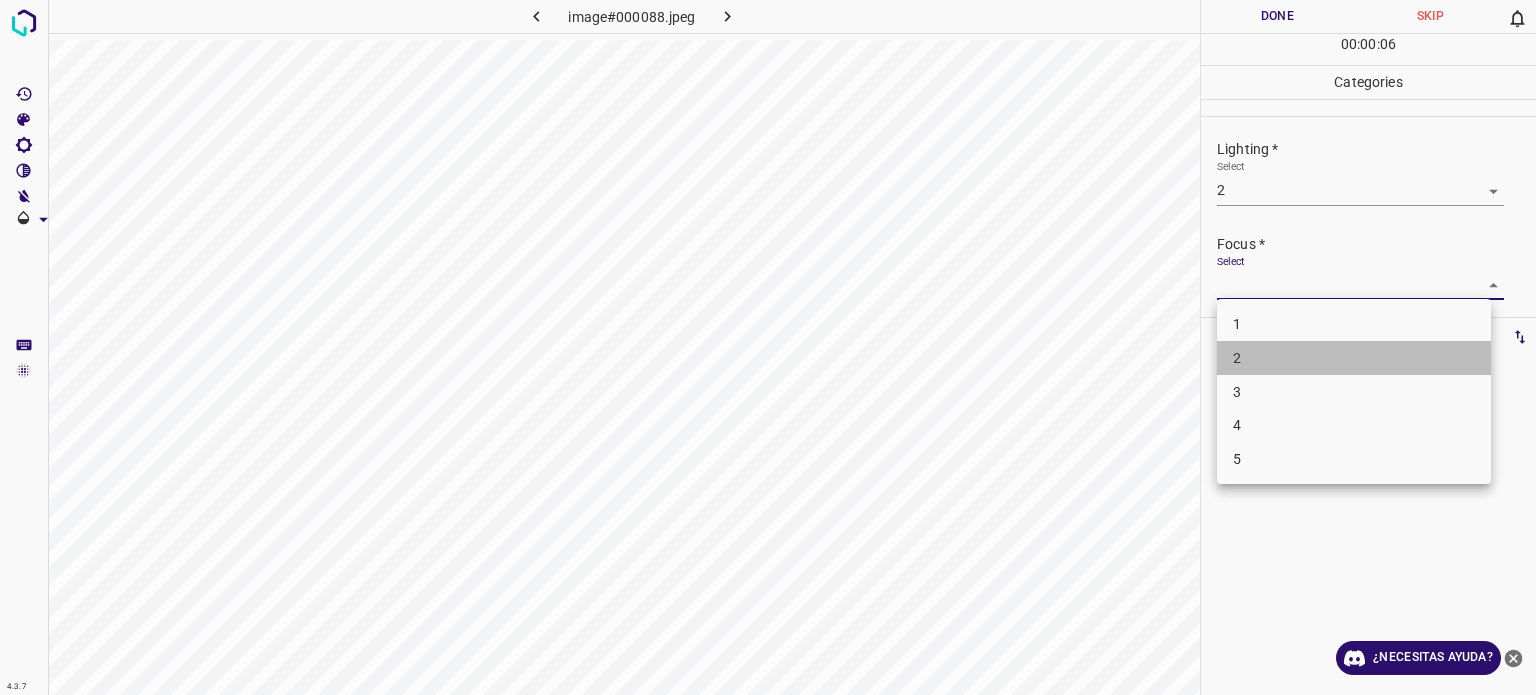 click on "2" at bounding box center (1237, 358) 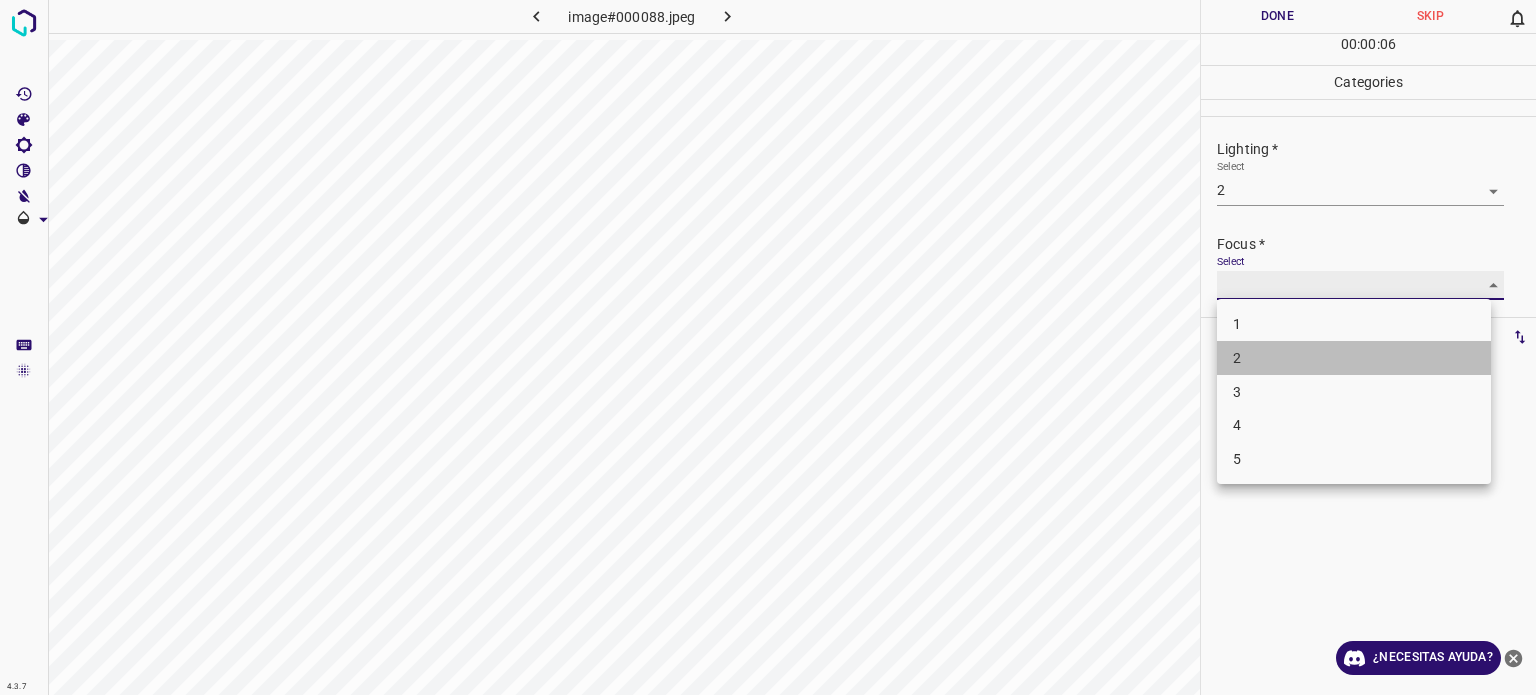 type on "2" 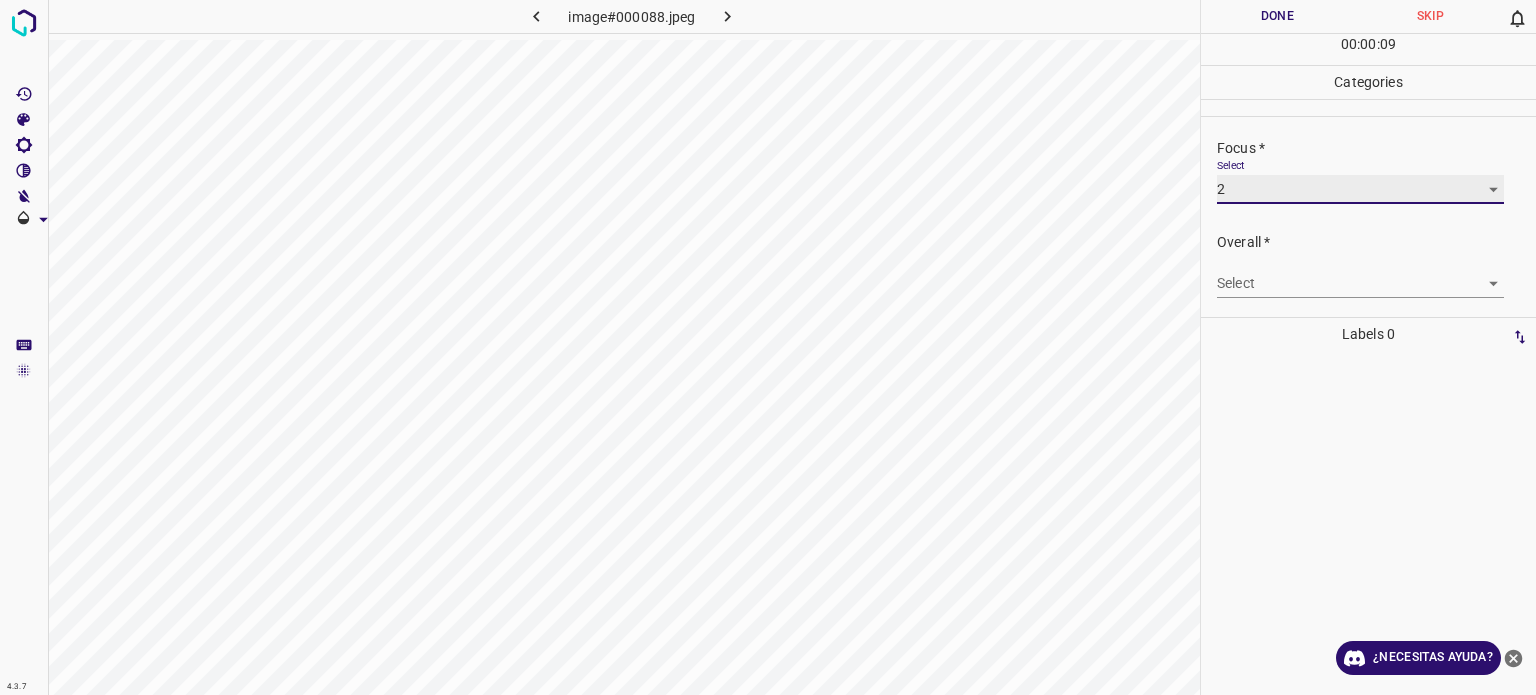 scroll, scrollTop: 98, scrollLeft: 0, axis: vertical 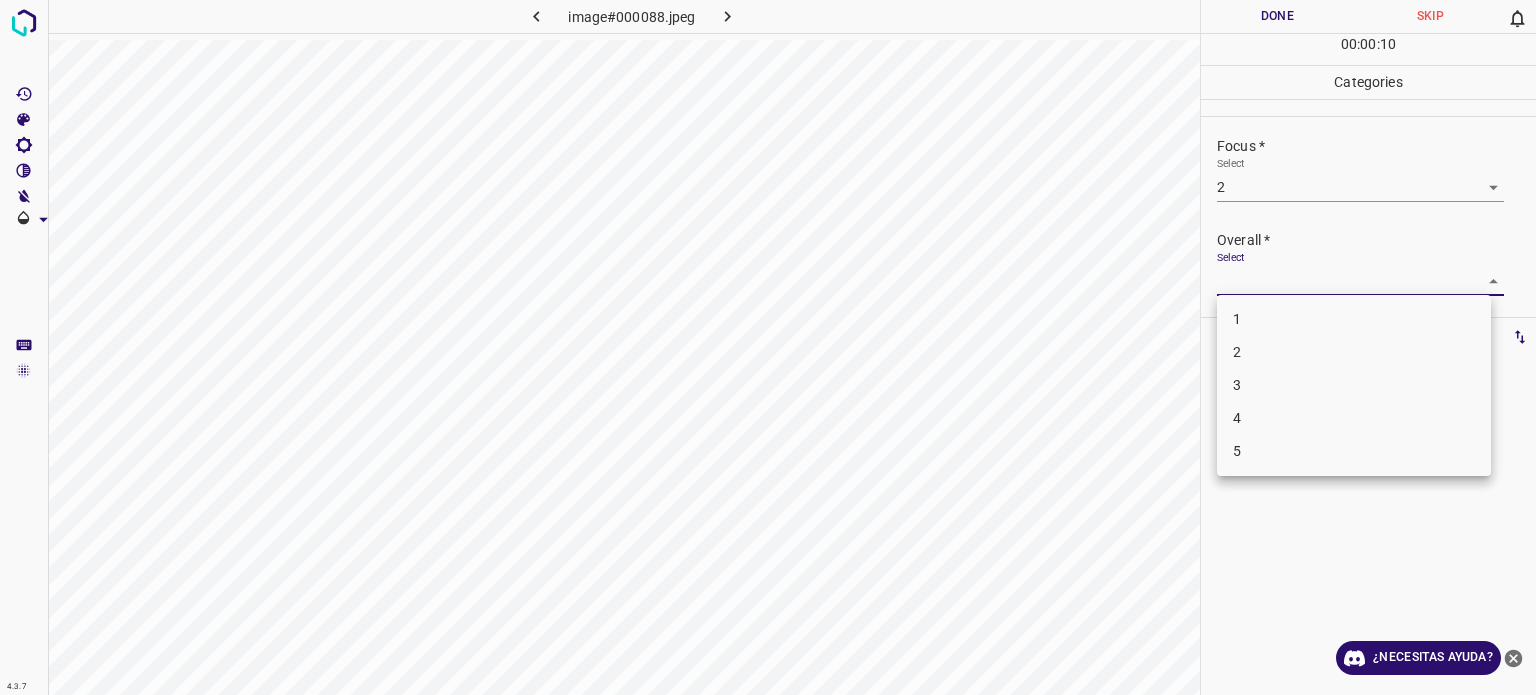 click on "4.3.7 image#000088.jpeg Done Skip 0 00   : 00   : 10   Categories Lighting *  Select 2 2 Focus *  Select 2 2 Overall *  Select ​ Labels   0 Categories 1 Lighting 2 Focus 3 Overall Tools Space Change between modes (Draw & Edit) I Auto labeling R Restore zoom M Zoom in N Zoom out Delete Delete selecte label Filters Z Restore filters X Saturation filter C Brightness filter V Contrast filter B Gray scale filter General O Download ¿Necesitas ayuda? Texto original Valora esta traducción Tu opinión servirá para ayudar a mejorar el Traductor de Google - Texto - Esconder - Borrar 1 2 3 4 5" at bounding box center (768, 347) 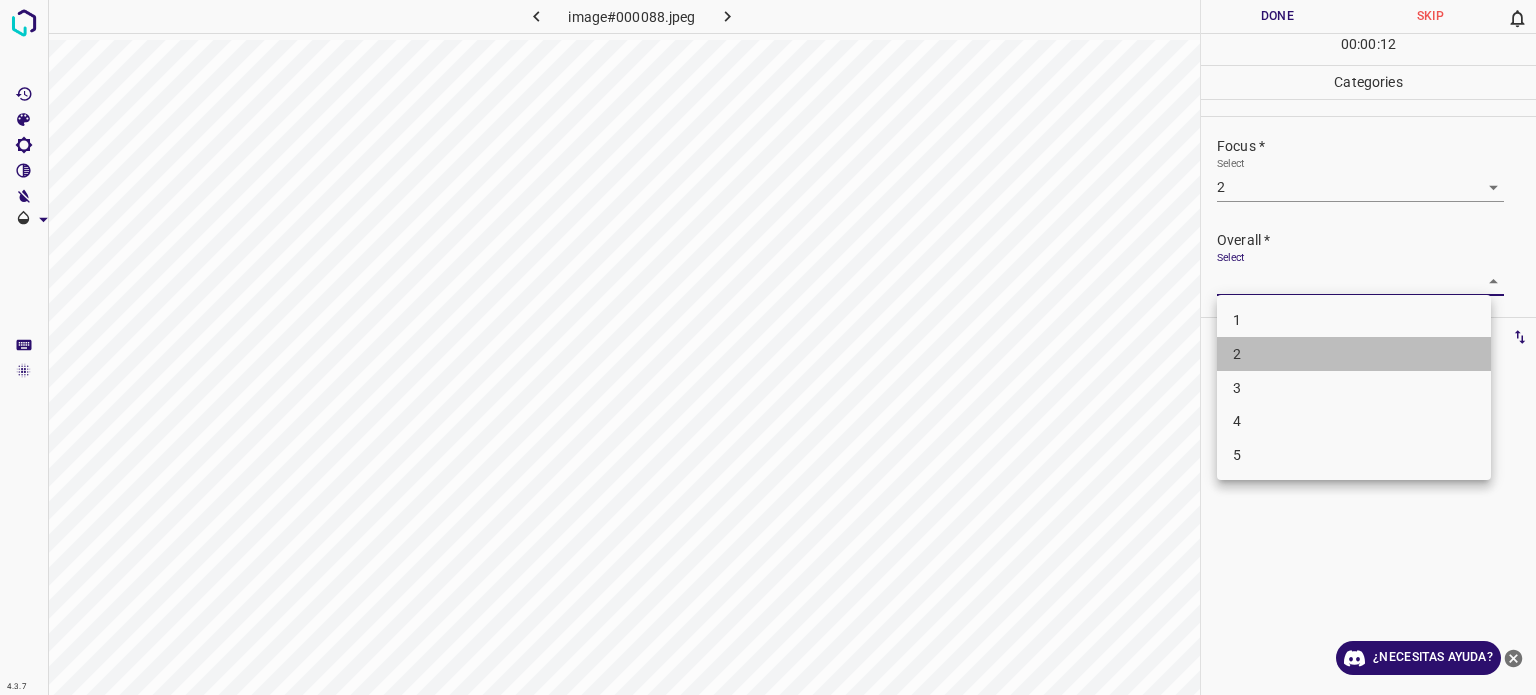 click on "2" at bounding box center (1237, 354) 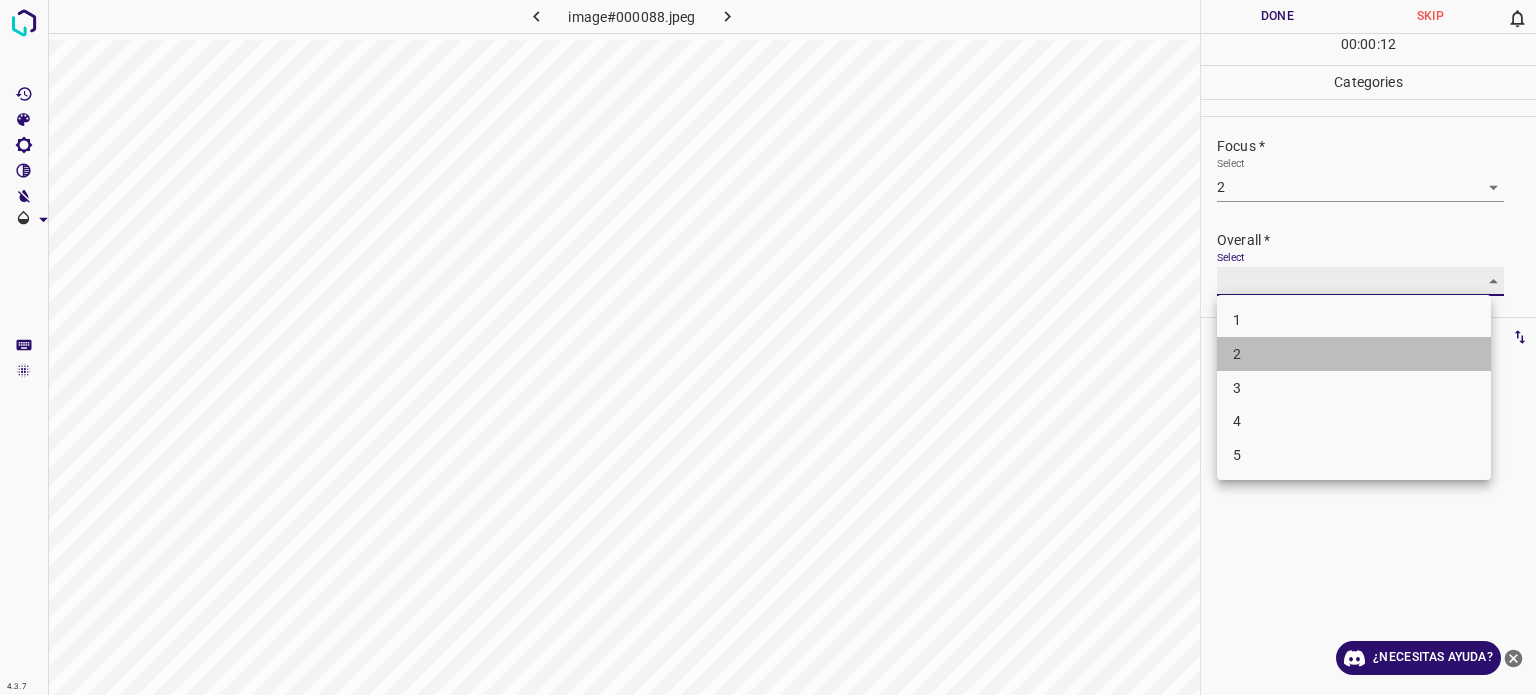 type on "2" 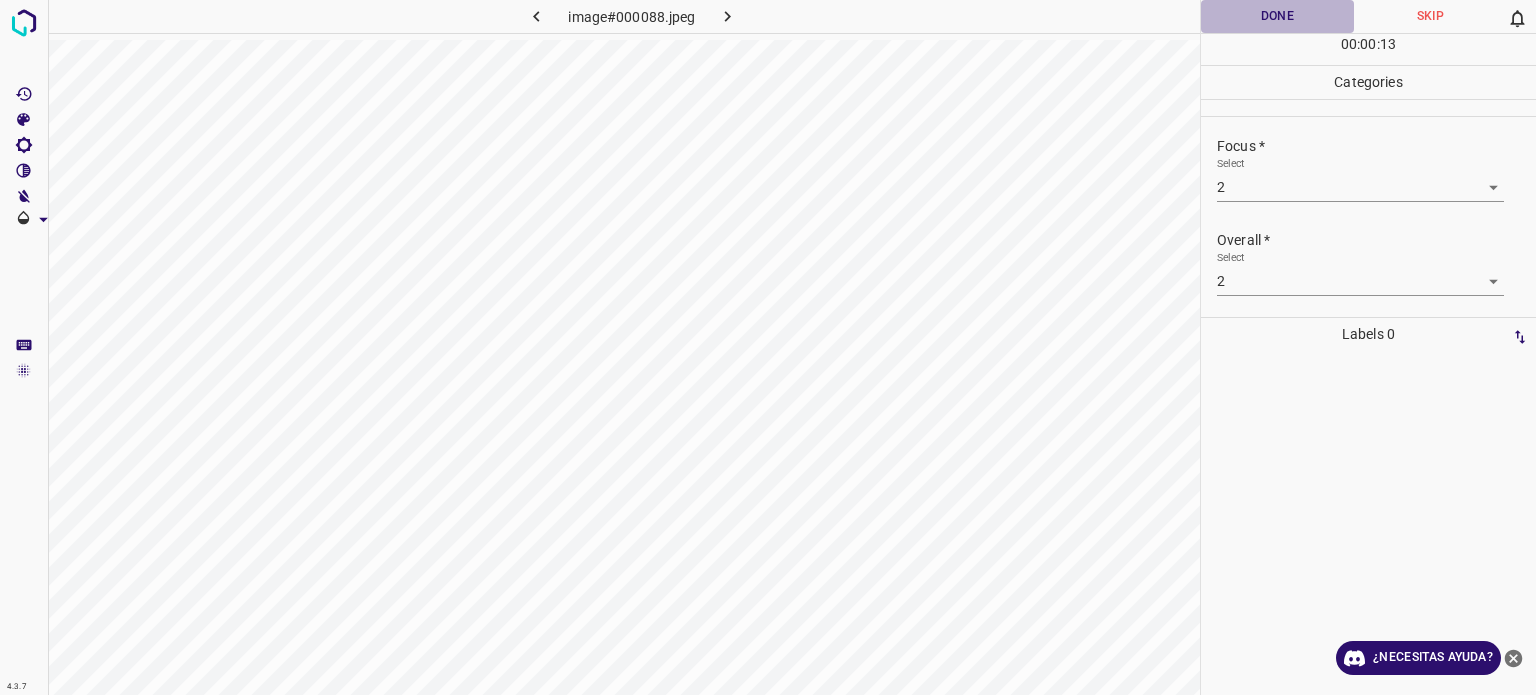 click on "Done" at bounding box center [1277, 16] 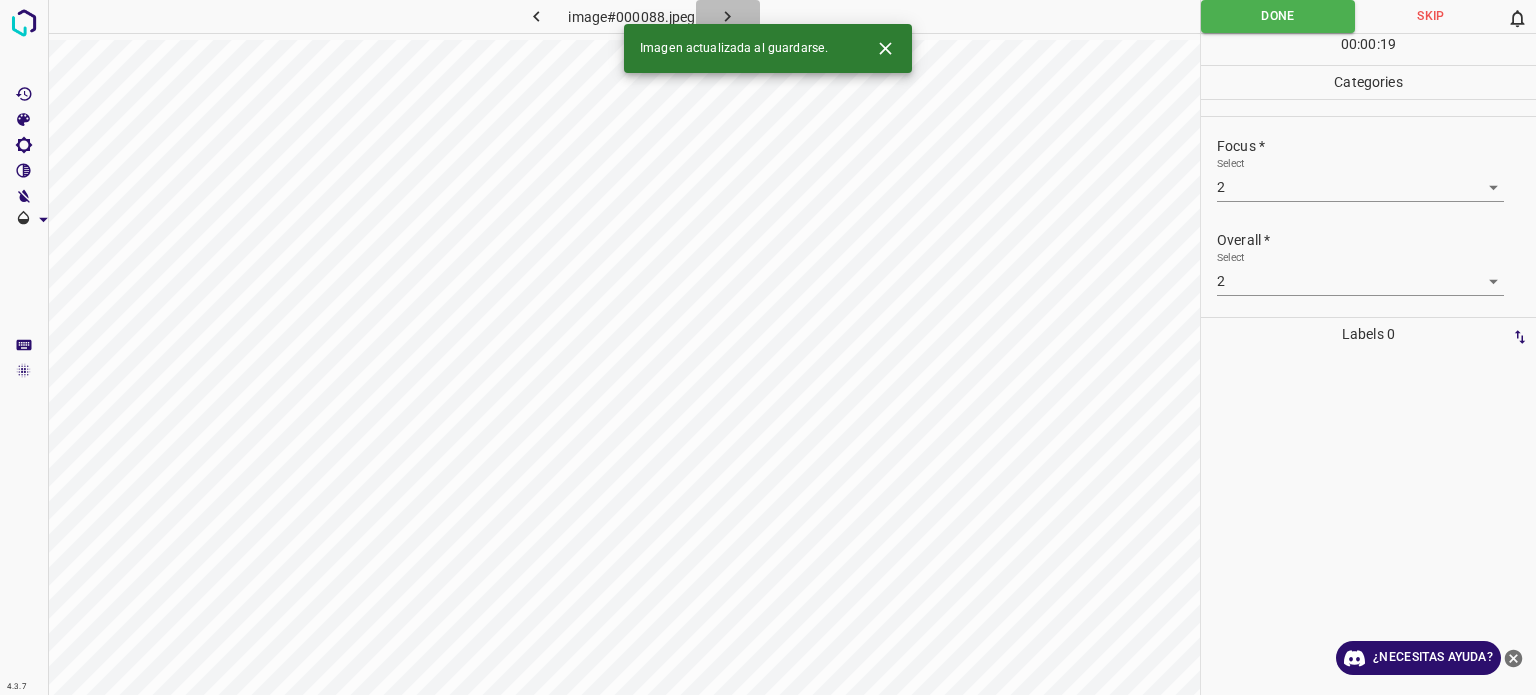 click 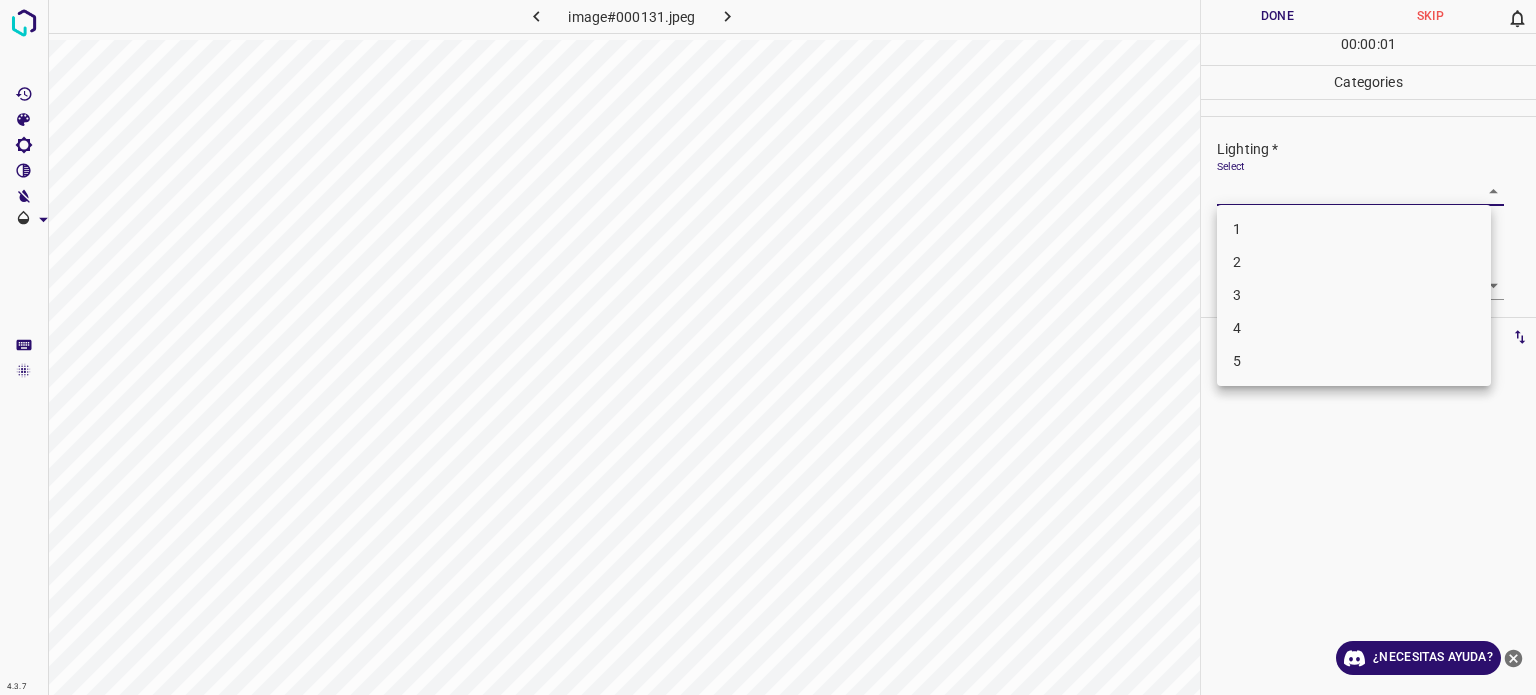 click on "4.3.7 image#000131.jpeg Done Skip 0 00   : 00   : 01   Categories Lighting *  Select ​ Focus *  Select ​ Overall *  Select ​ Labels   0 Categories 1 Lighting 2 Focus 3 Overall Tools Space Change between modes (Draw & Edit) I Auto labeling R Restore zoom M Zoom in N Zoom out Delete Delete selecte label Filters Z Restore filters X Saturation filter C Brightness filter V Contrast filter B Gray scale filter General O Download ¿Necesitas ayuda? Texto original Valora esta traducción Tu opinión servirá para ayudar a mejorar el Traductor de Google - Texto - Esconder - Borrar 1 2 3 4 5" at bounding box center (768, 347) 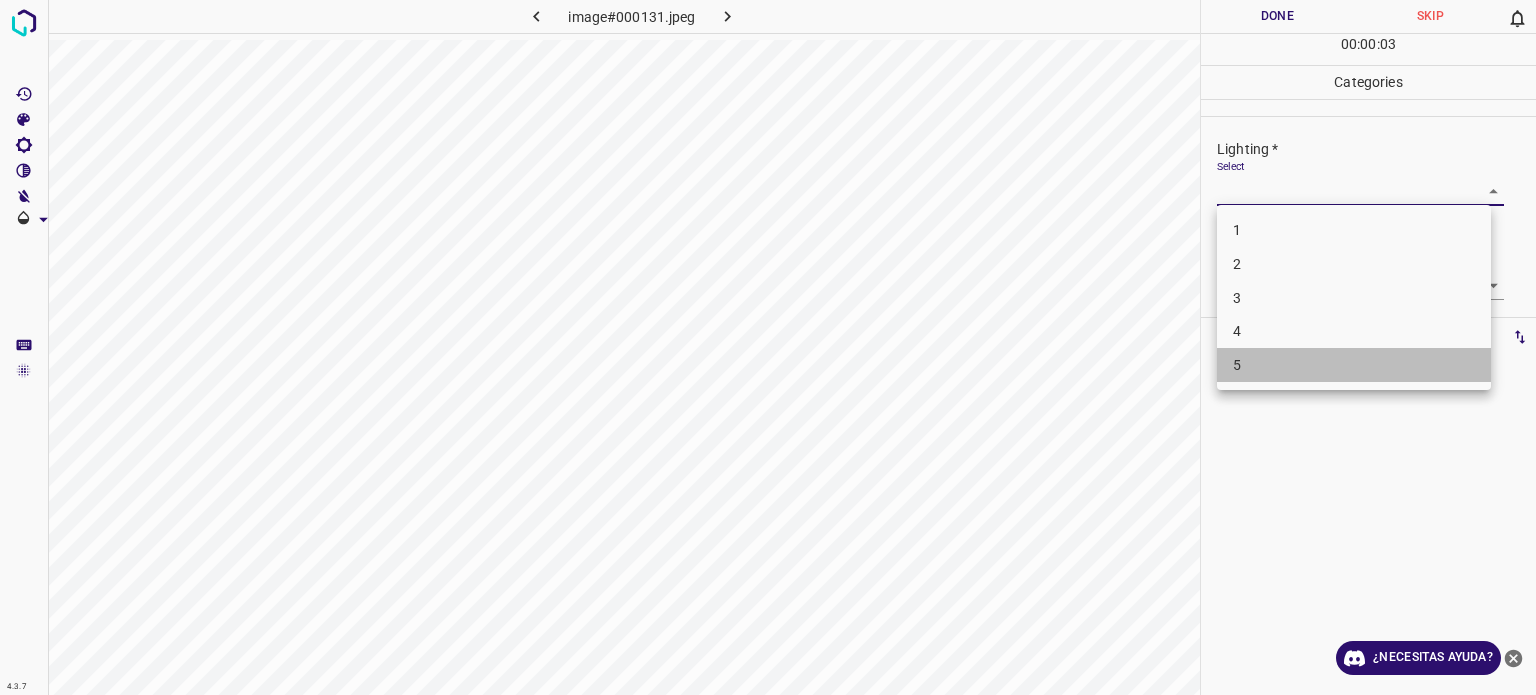 click on "5" at bounding box center (1354, 365) 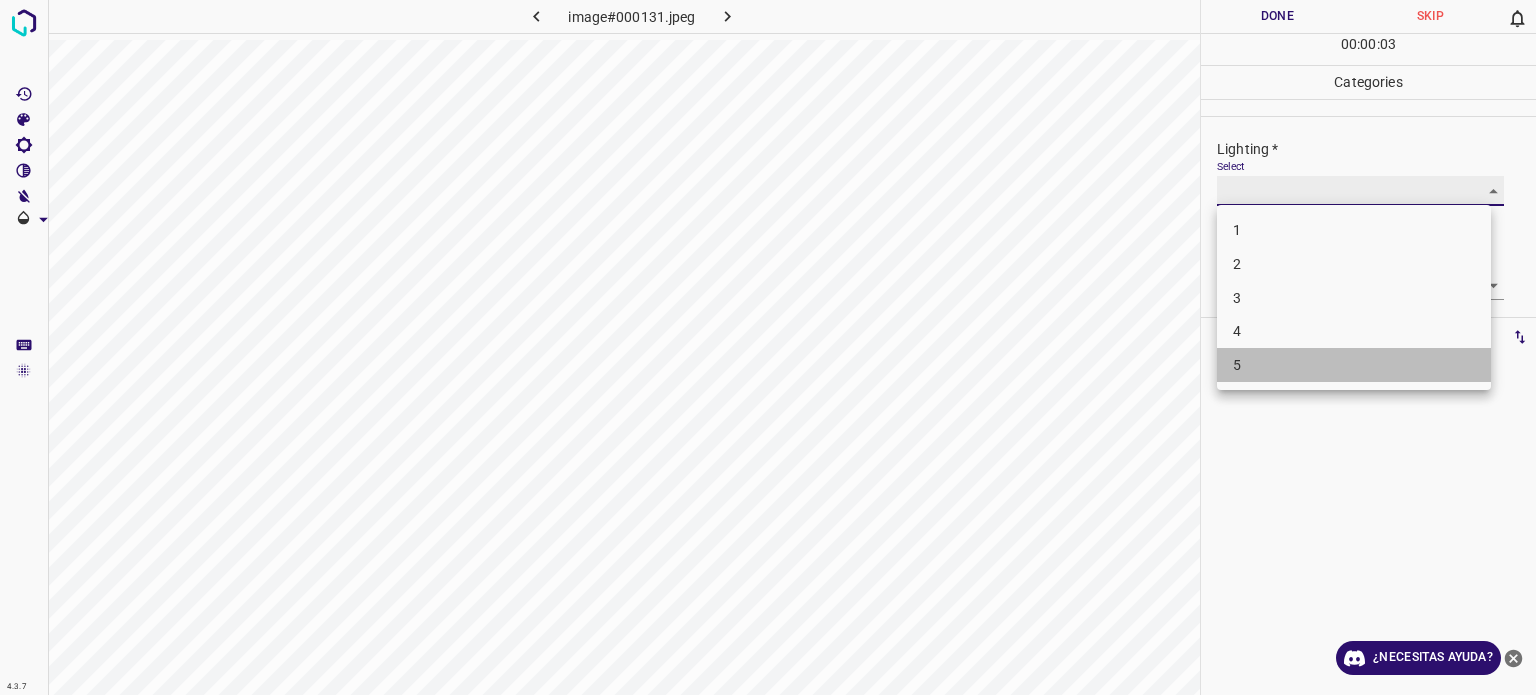 type on "5" 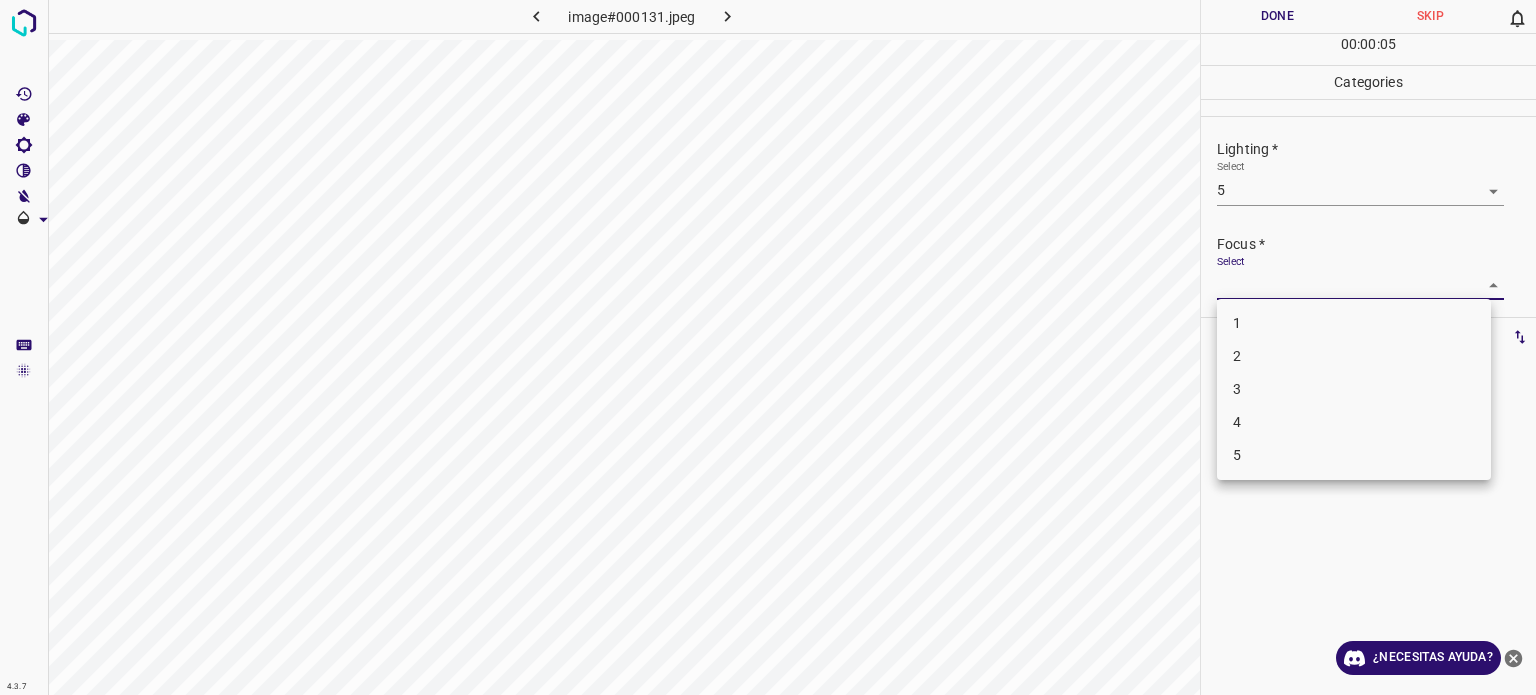 click on "4.3.7 image#000131.jpeg Done Skip 0 00   : 00   : 05   Categories Lighting *  Select 5 5 Focus *  Select ​ Overall *  Select ​ Labels   0 Categories 1 Lighting 2 Focus 3 Overall Tools Space Change between modes (Draw & Edit) I Auto labeling R Restore zoom M Zoom in N Zoom out Delete Delete selecte label Filters Z Restore filters X Saturation filter C Brightness filter V Contrast filter B Gray scale filter General O Download ¿Necesitas ayuda? Texto original Valora esta traducción Tu opinión servirá para ayudar a mejorar el Traductor de Google - Texto - Esconder - Borrar 1 2 3 4 5" at bounding box center (768, 347) 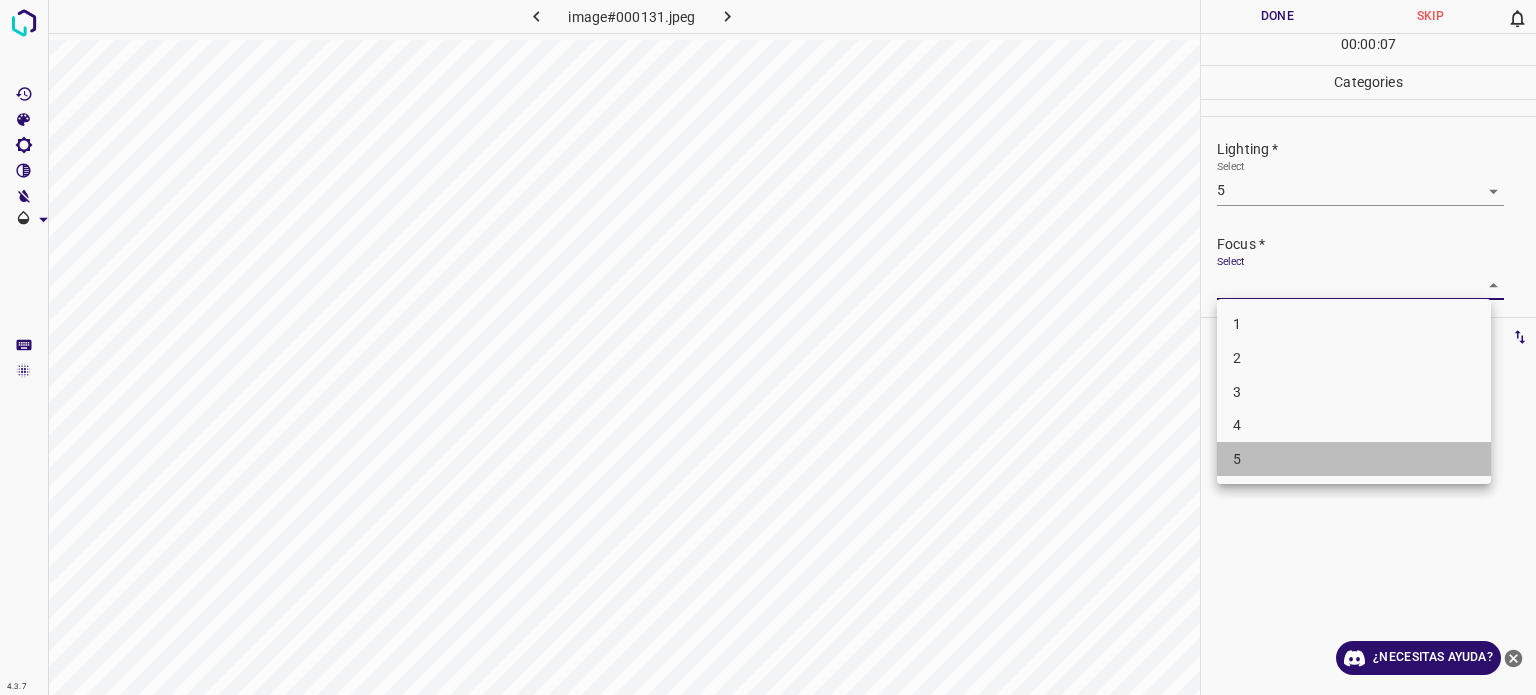 click on "5" at bounding box center [1237, 459] 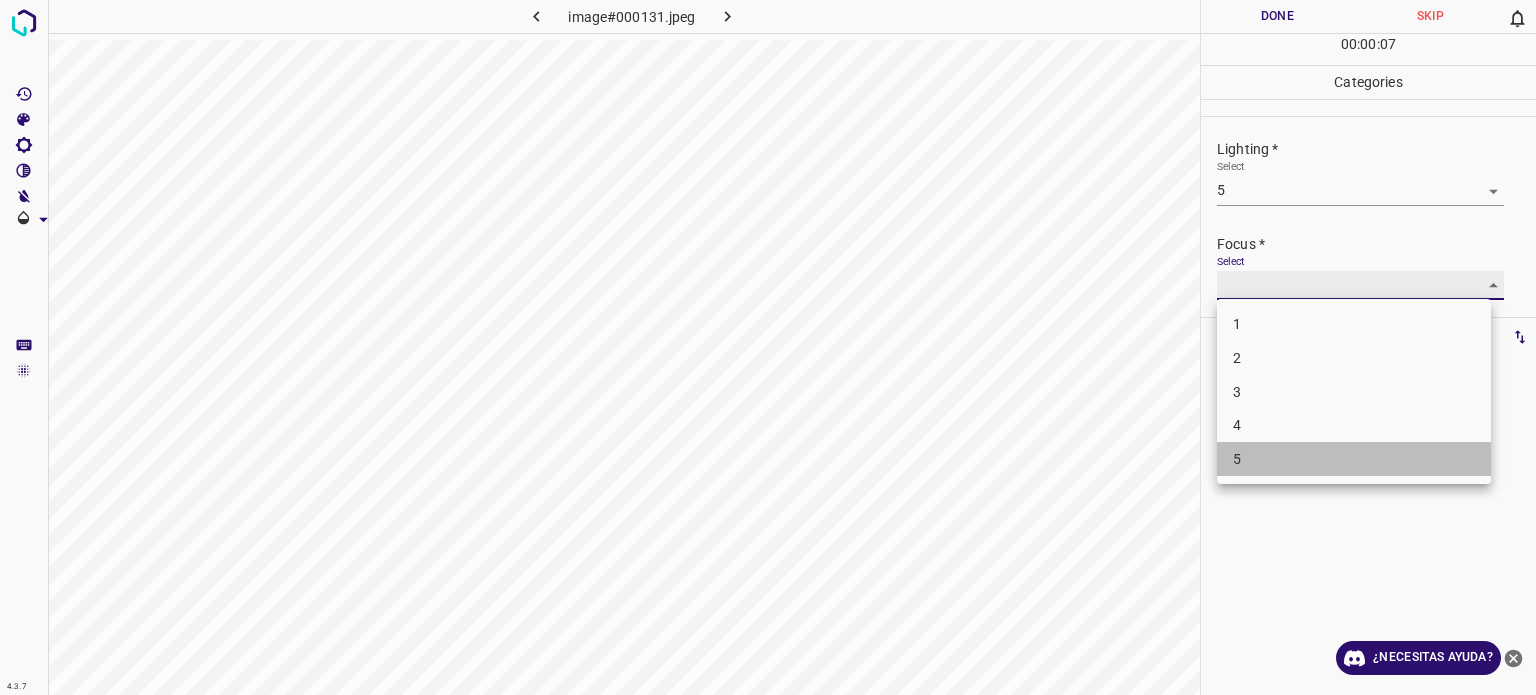type on "5" 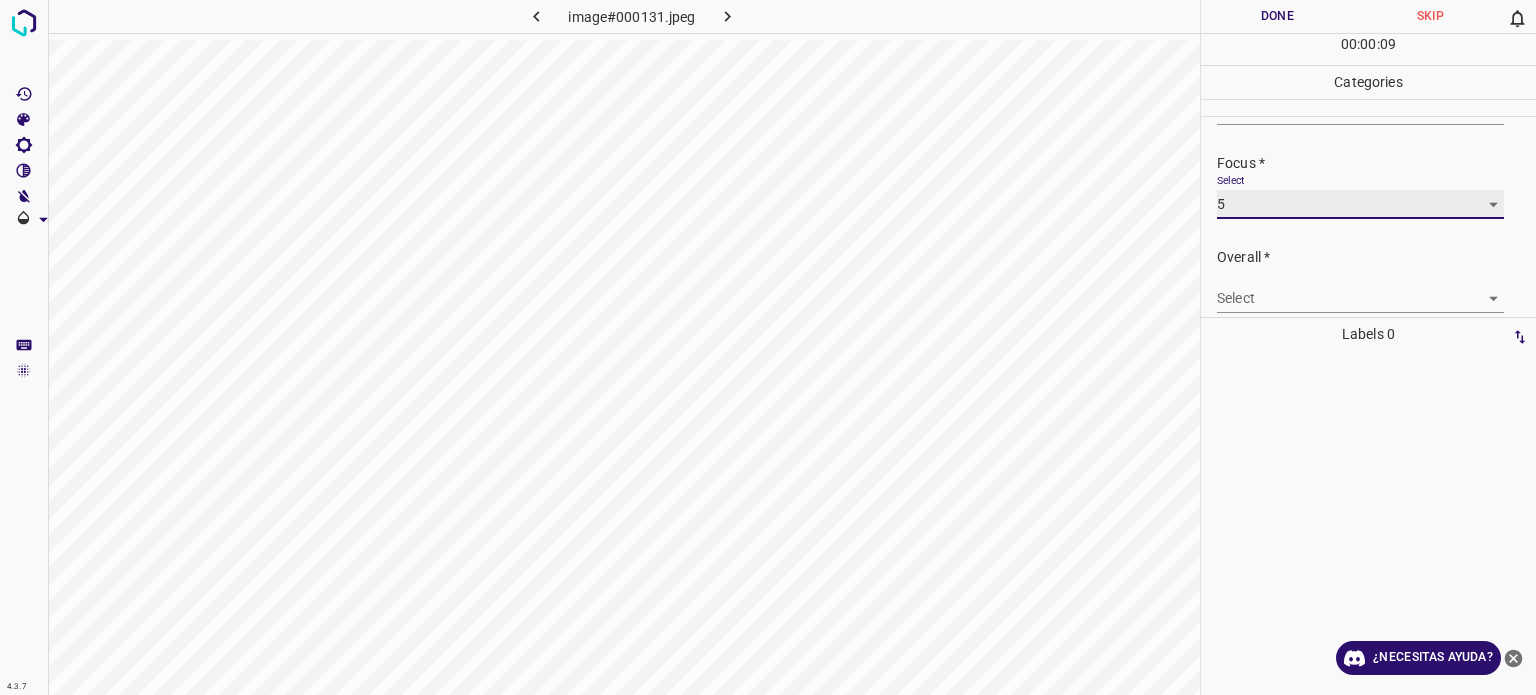 scroll, scrollTop: 98, scrollLeft: 0, axis: vertical 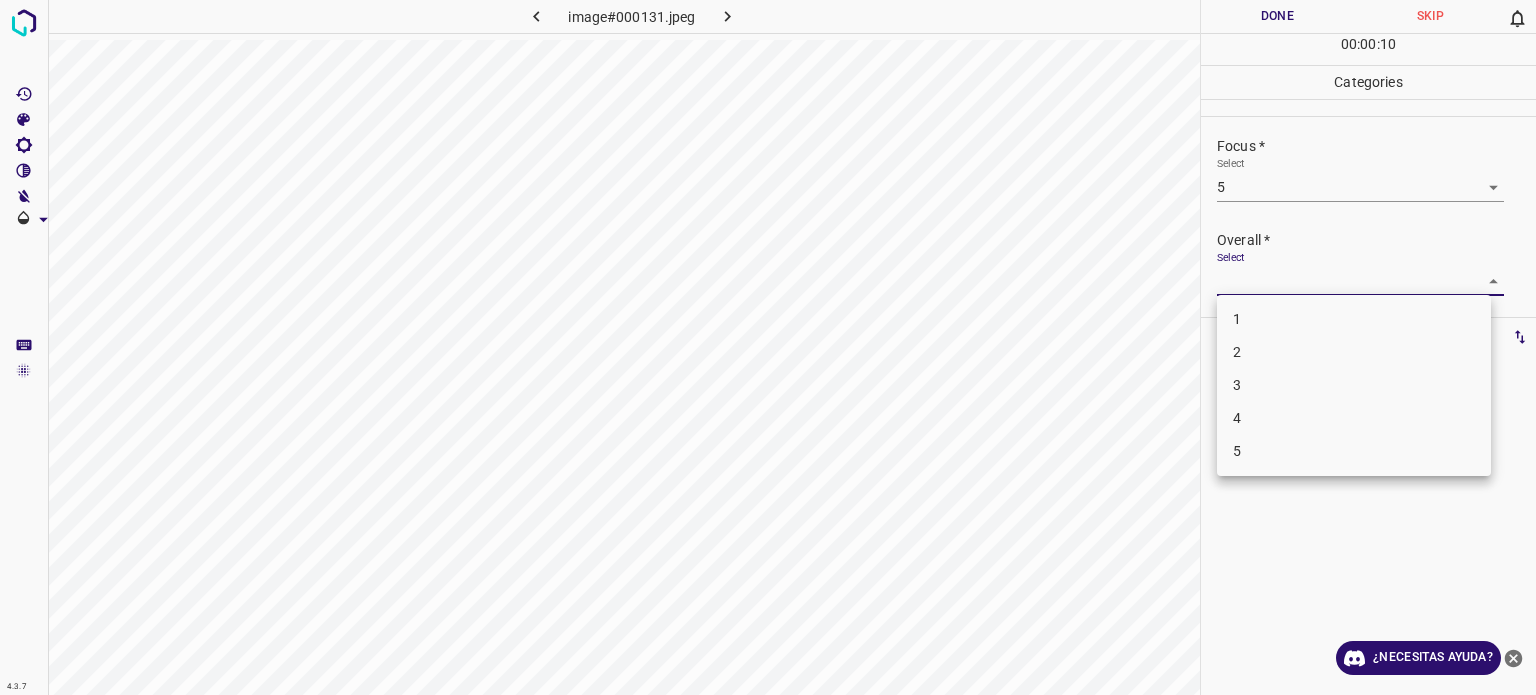 click on "4.3.7 image#000131.jpeg Done Skip 0 00   : 00   : 10   Categories Lighting *  Select 5 5 Focus *  Select 5 5 Overall *  Select ​ Labels   0 Categories 1 Lighting 2 Focus 3 Overall Tools Space Change between modes (Draw & Edit) I Auto labeling R Restore zoom M Zoom in N Zoom out Delete Delete selecte label Filters Z Restore filters X Saturation filter C Brightness filter V Contrast filter B Gray scale filter General O Download ¿Necesitas ayuda? Texto original Valora esta traducción Tu opinión servirá para ayudar a mejorar el Traductor de Google - Texto - Esconder - Borrar 1 2 3 4 5" at bounding box center [768, 347] 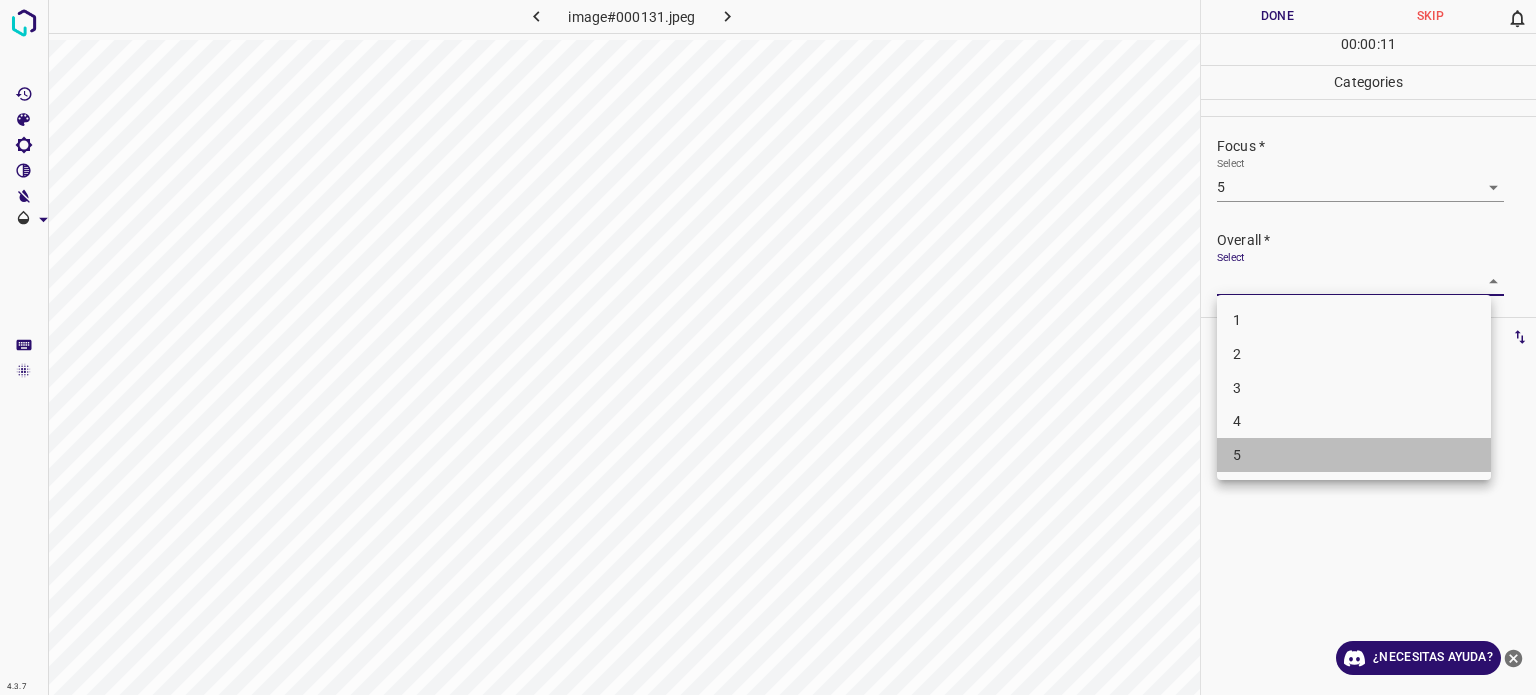 click on "5" at bounding box center (1237, 455) 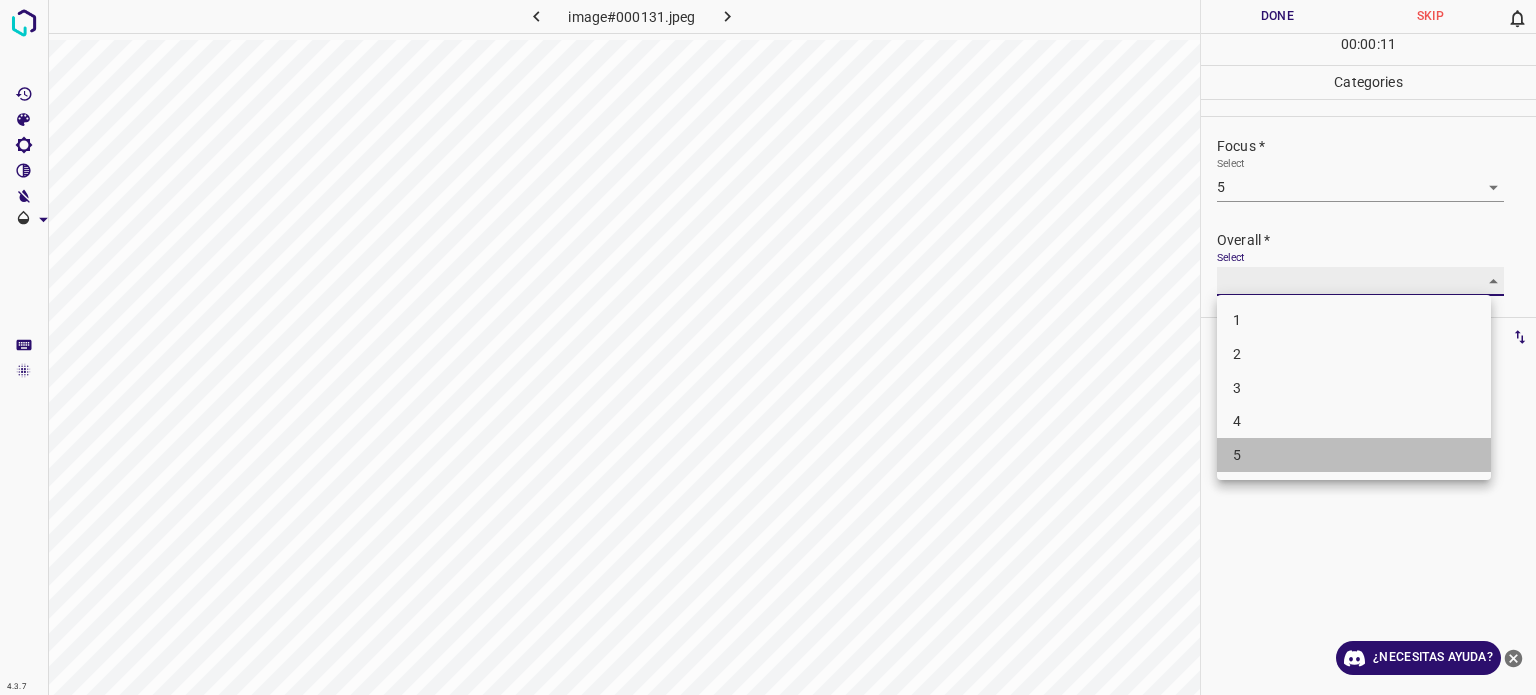 type on "5" 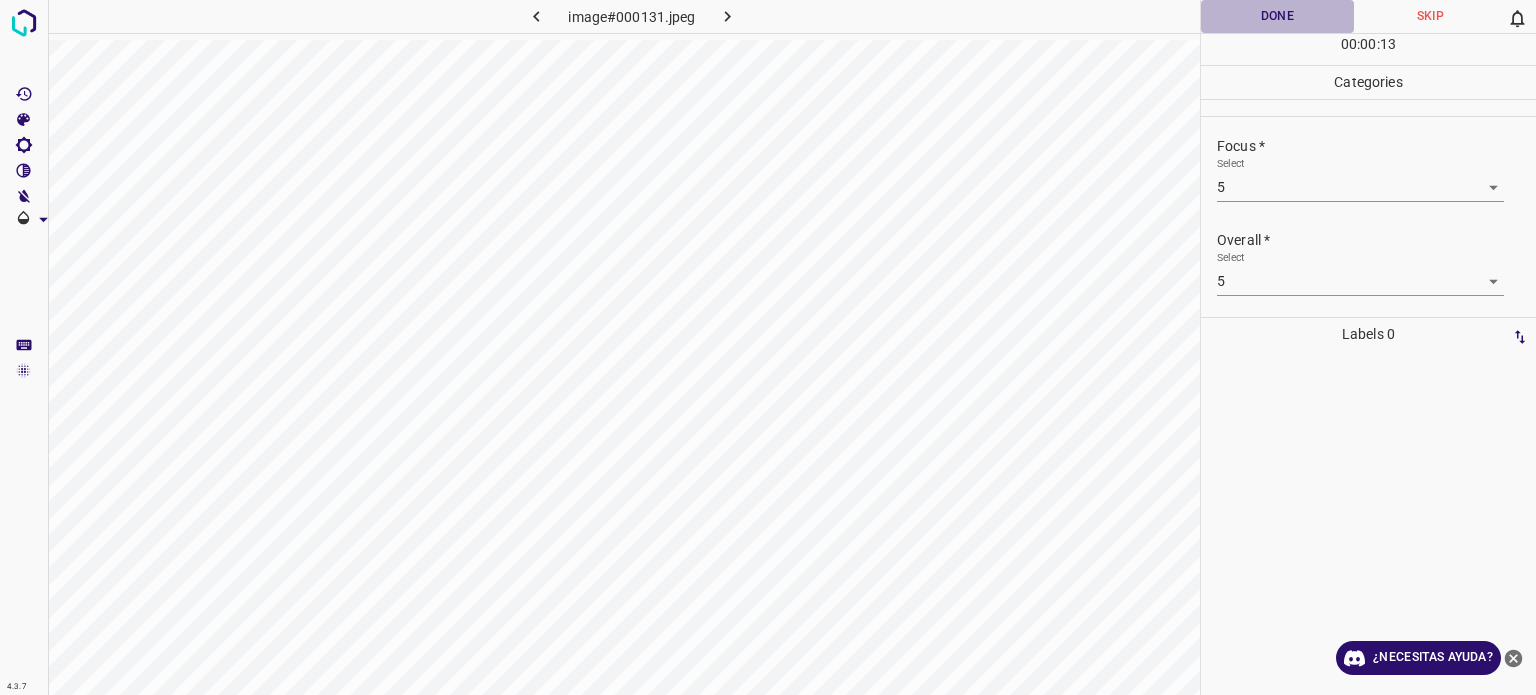 click on "Done" at bounding box center [1277, 16] 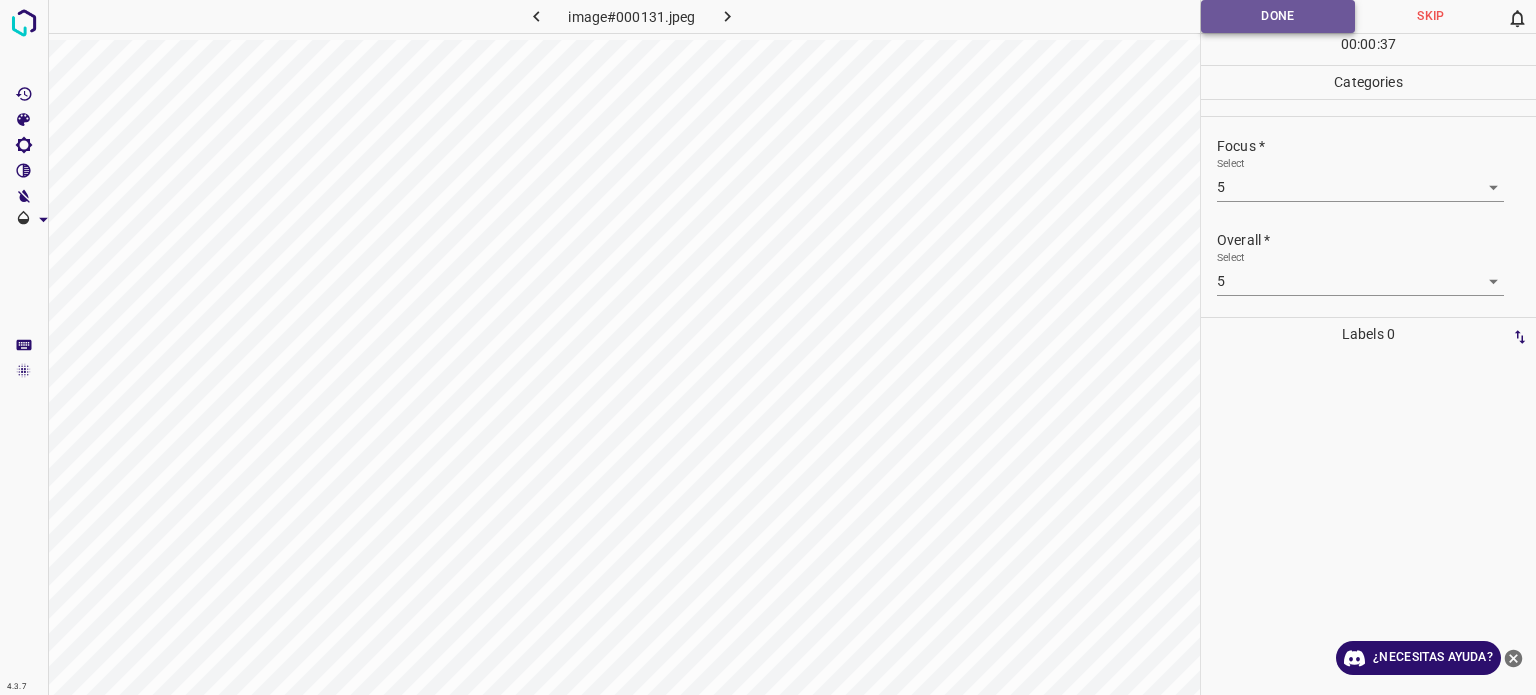 click on "Done" at bounding box center (1278, 16) 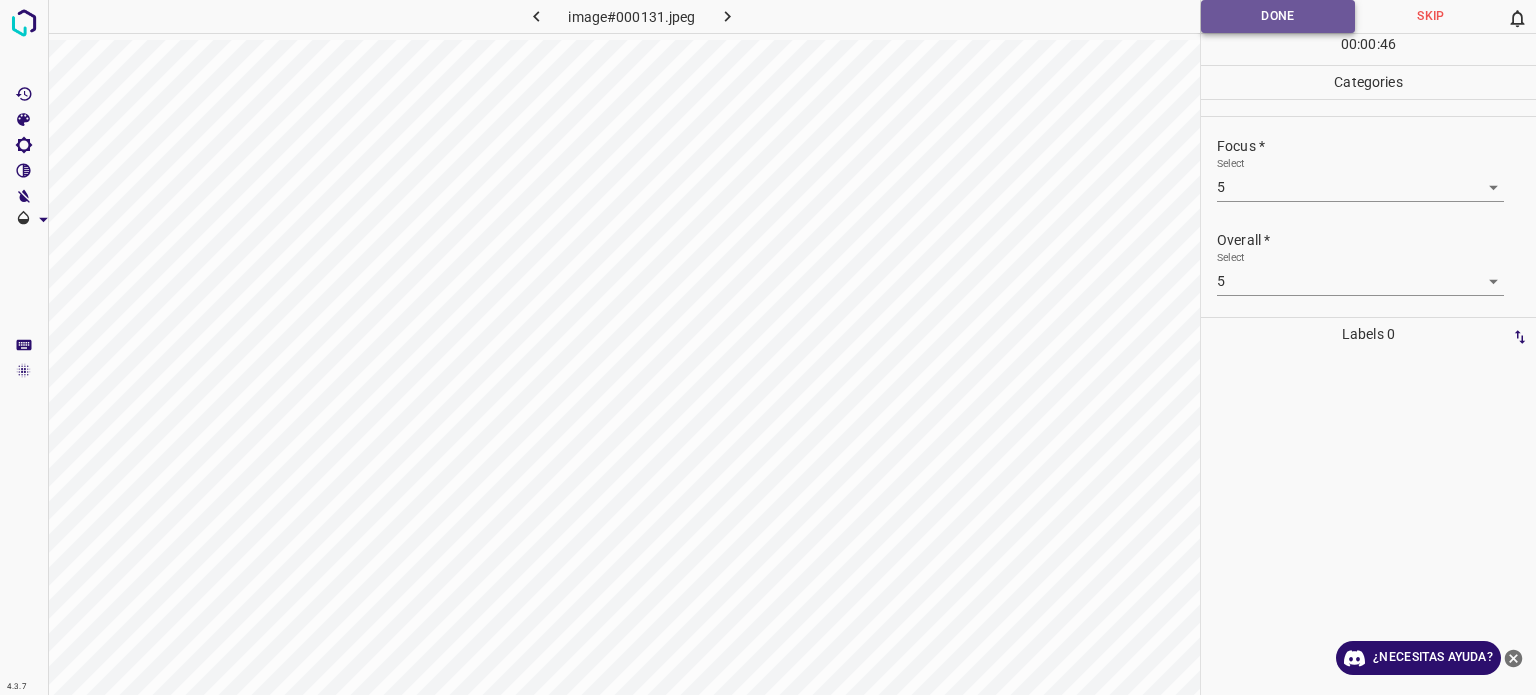 click on "Done" at bounding box center [1278, 16] 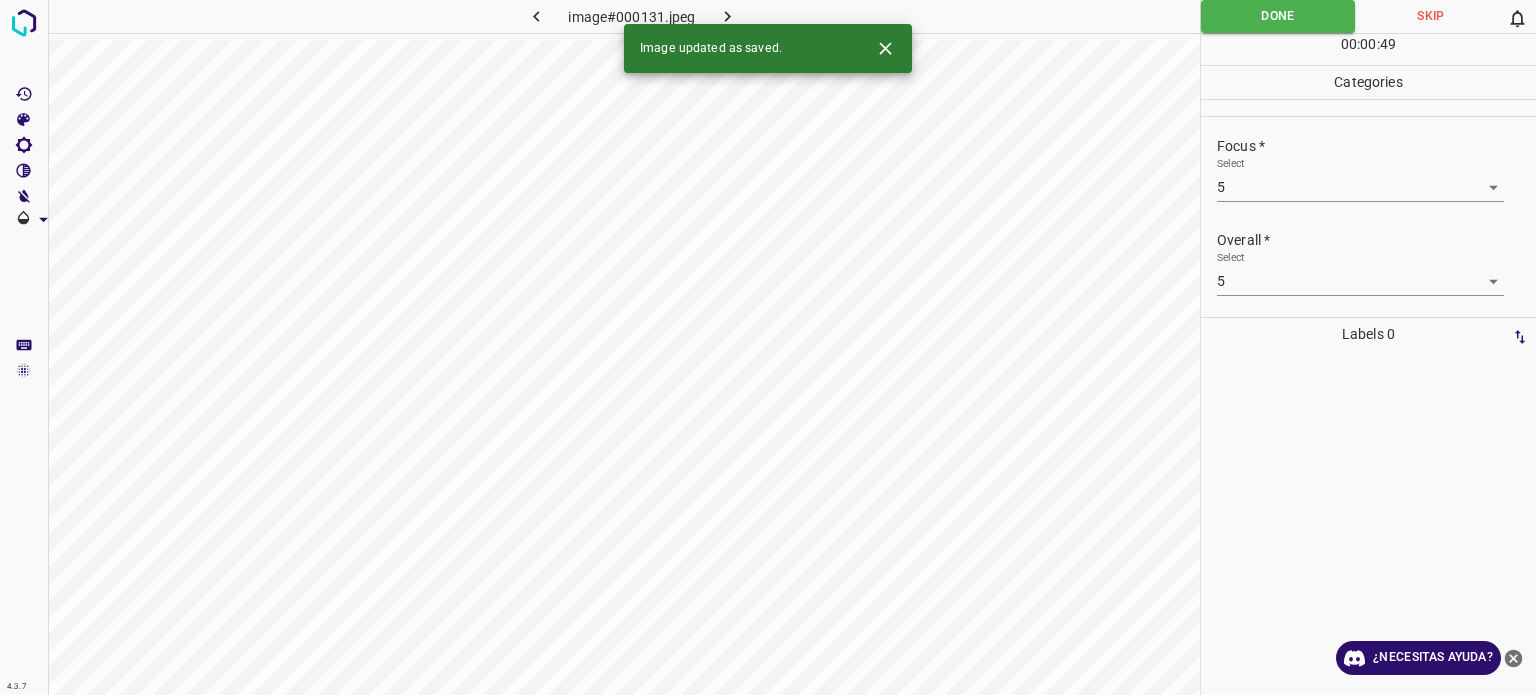 click 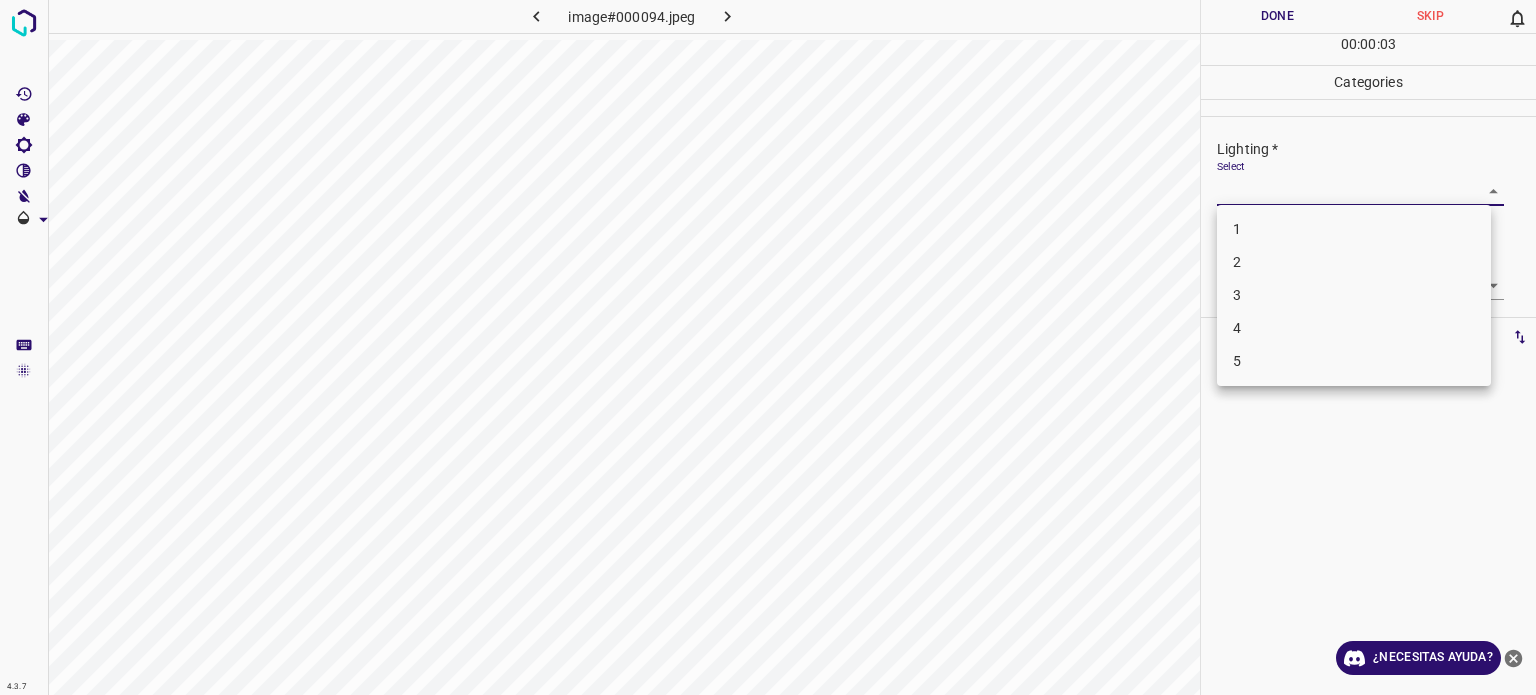 click on "4.3.7 image#000094.jpeg Done Skip 0 00   : 00   : 03   Categories Lighting *  Select ​ Focus *  Select ​ Overall *  Select ​ Labels   0 Categories 1 Lighting 2 Focus 3 Overall Tools Space Change between modes (Draw & Edit) I Auto labeling R Restore zoom M Zoom in N Zoom out Delete Delete selecte label Filters Z Restore filters X Saturation filter C Brightness filter V Contrast filter B Gray scale filter General O Download ¿Necesitas ayuda? Texto original Valora esta traducción Tu opinión servirá para ayudar a mejorar el Traductor de Google - Texto - Esconder - Borrar 1 2 3 4 5" at bounding box center [768, 347] 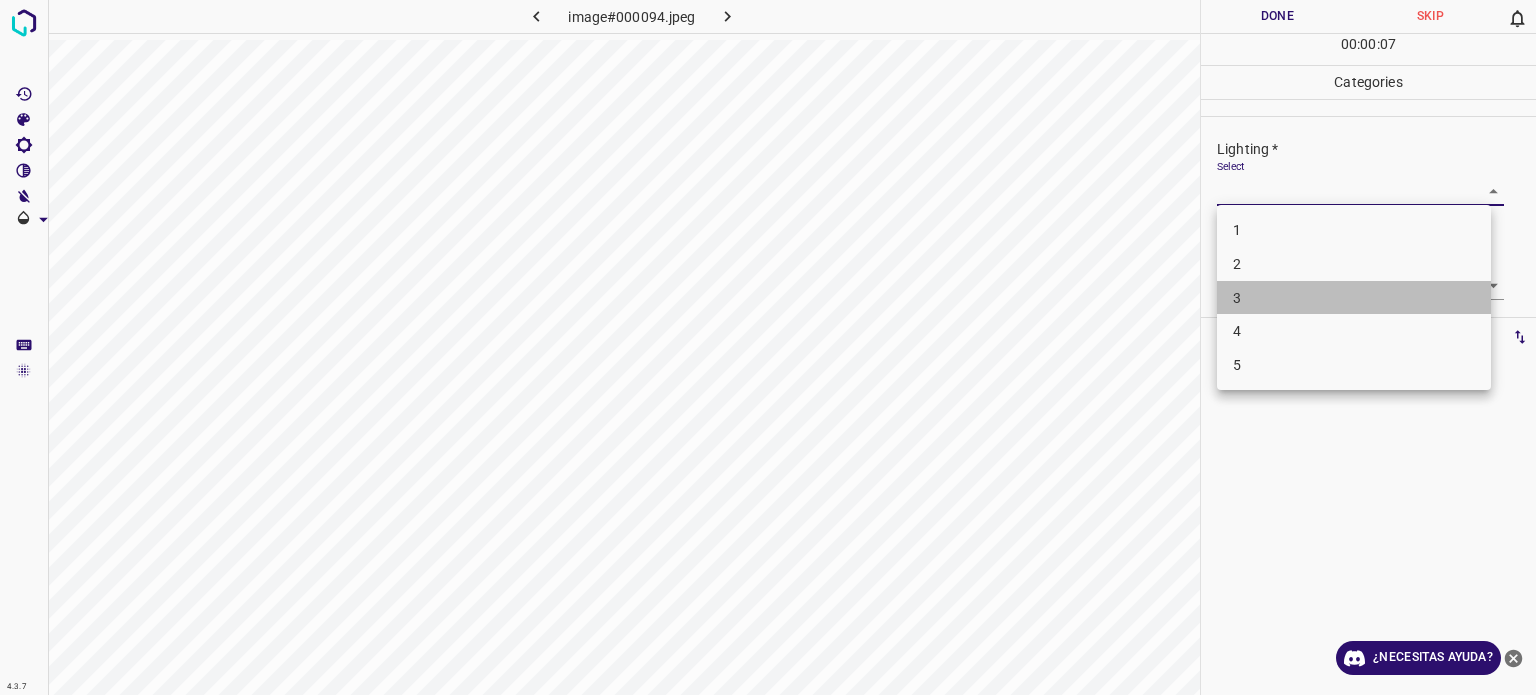 click on "3" at bounding box center (1354, 298) 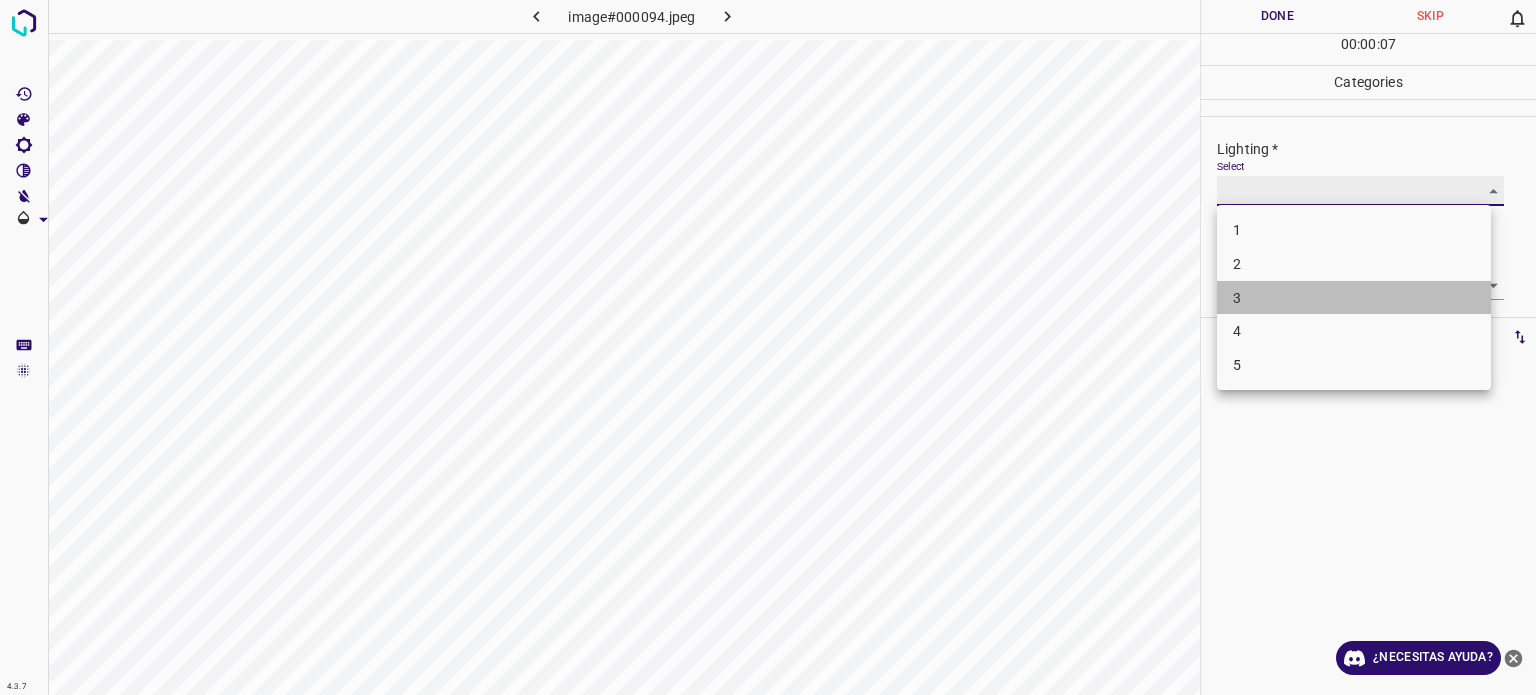 type on "3" 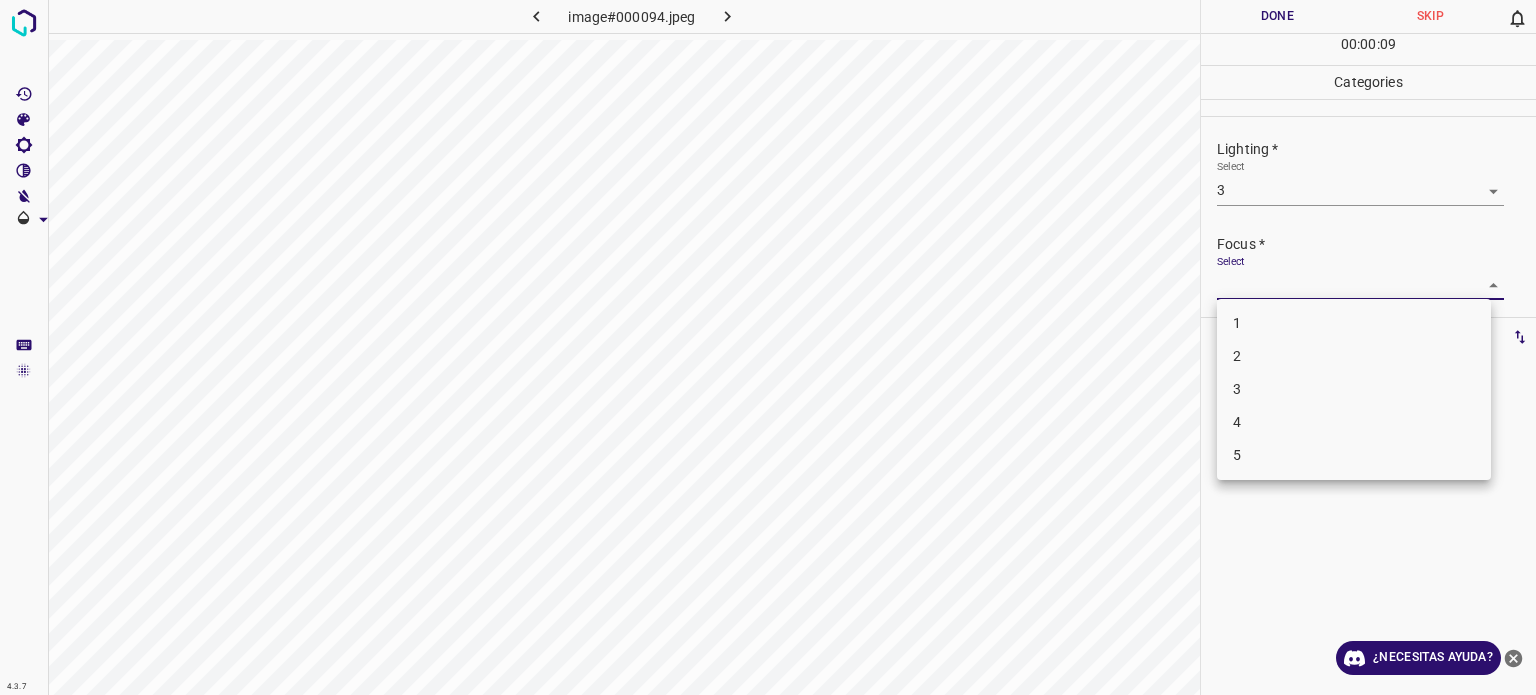 drag, startPoint x: 1241, startPoint y: 290, endPoint x: 1239, endPoint y: 395, distance: 105.01904 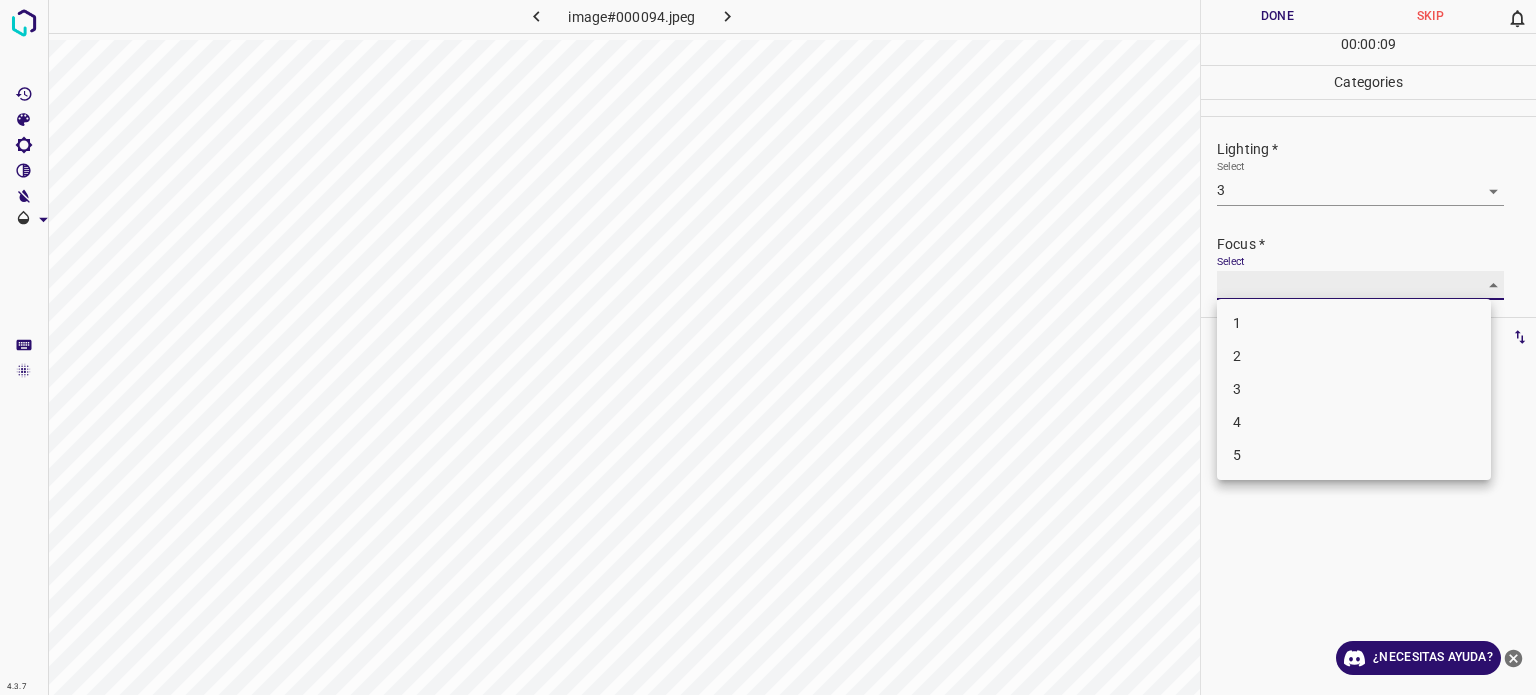 type on "3" 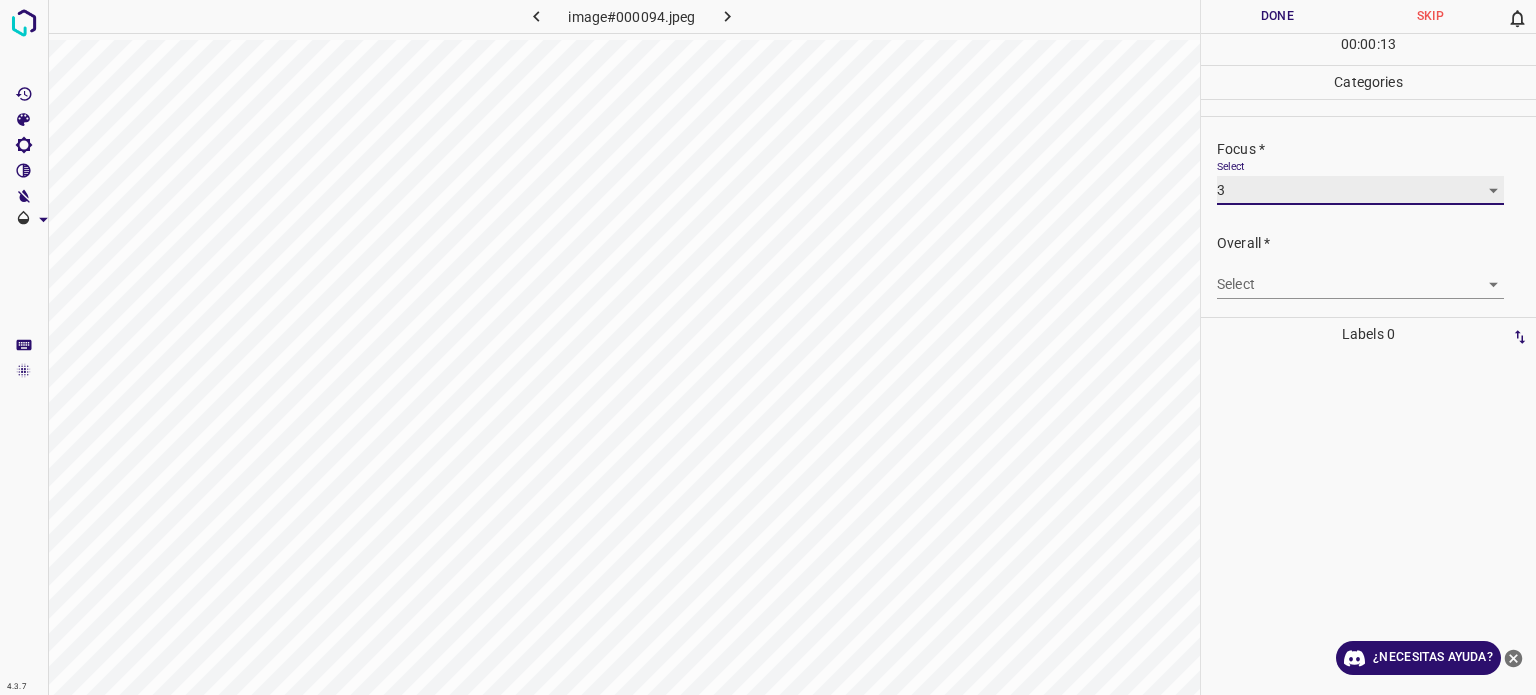 scroll, scrollTop: 98, scrollLeft: 0, axis: vertical 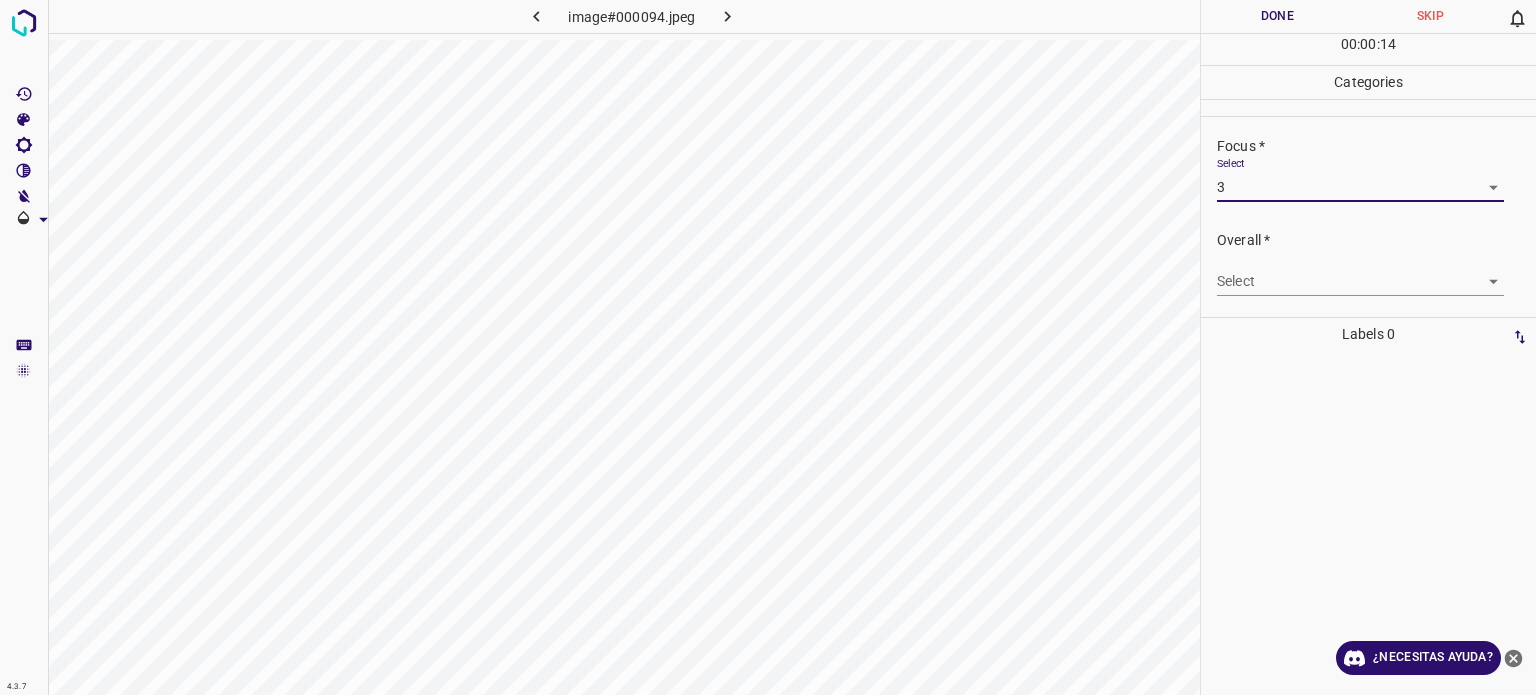 click on "4.3.7 image#000094.jpeg Done Skip 0 00   : 00   : 14   Categories Lighting *  Select 3 3 Focus *  Select 3 3 Overall *  Select ​ Labels   0 Categories 1 Lighting 2 Focus 3 Overall Tools Space Change between modes (Draw & Edit) I Auto labeling R Restore zoom M Zoom in N Zoom out Delete Delete selecte label Filters Z Restore filters X Saturation filter C Brightness filter V Contrast filter B Gray scale filter General O Download ¿Necesitas ayuda? Texto original Valora esta traducción Tu opinión servirá para ayudar a mejorar el Traductor de Google - Texto - Esconder - Borrar" at bounding box center [768, 347] 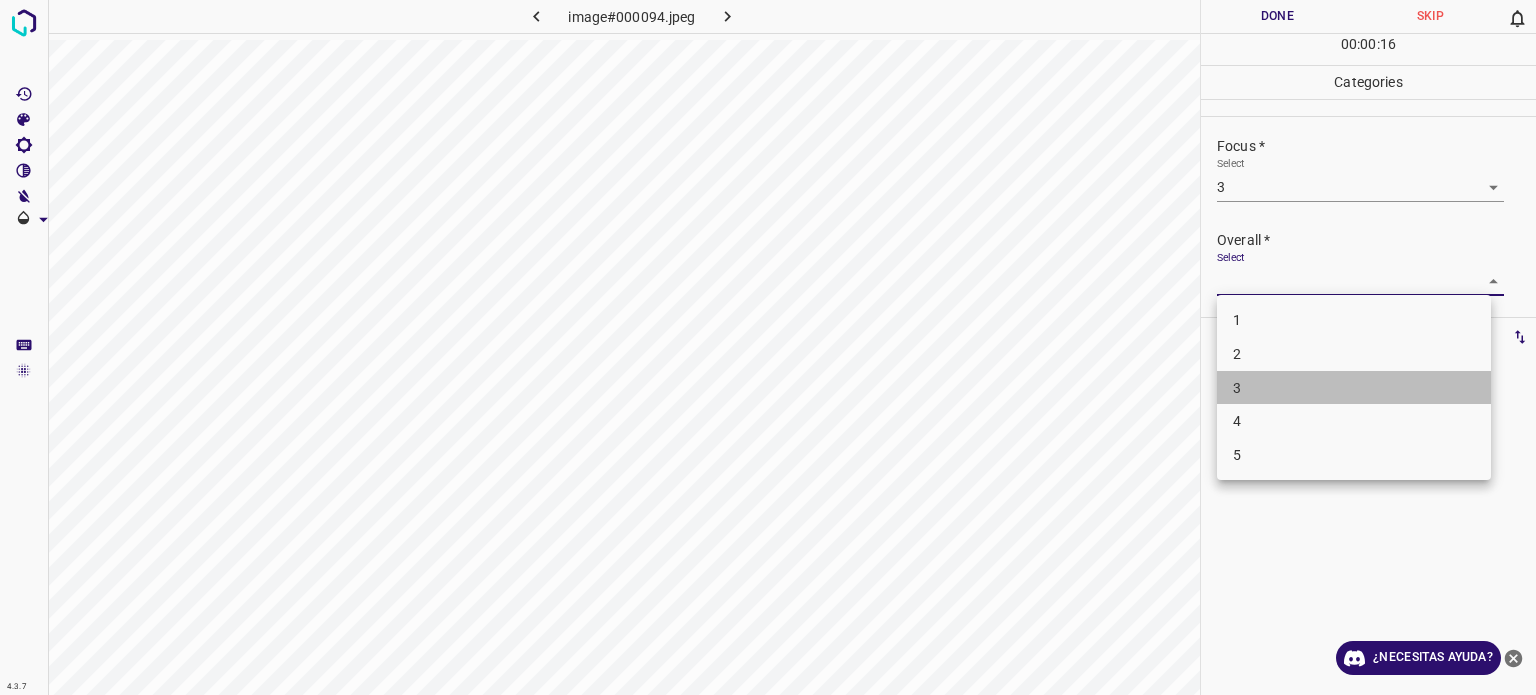 click on "3" at bounding box center [1237, 387] 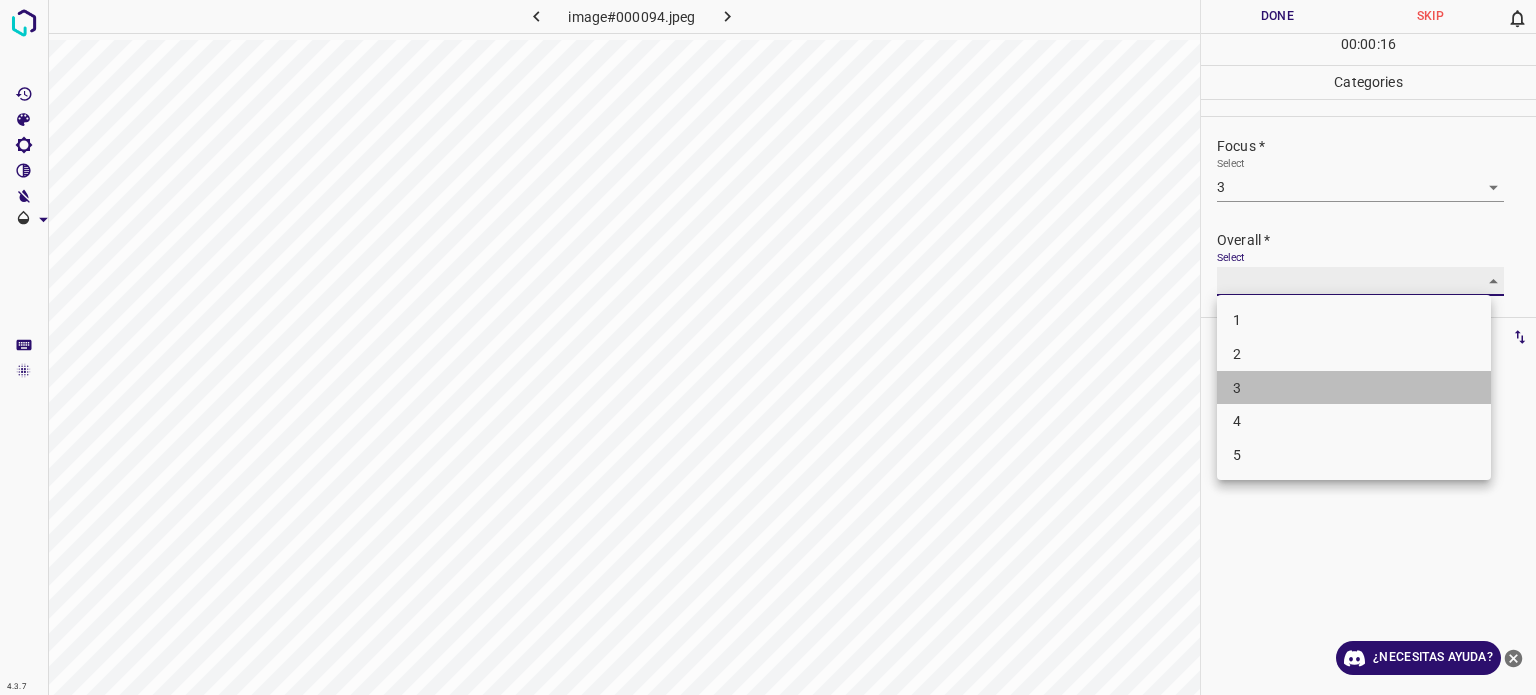 type on "3" 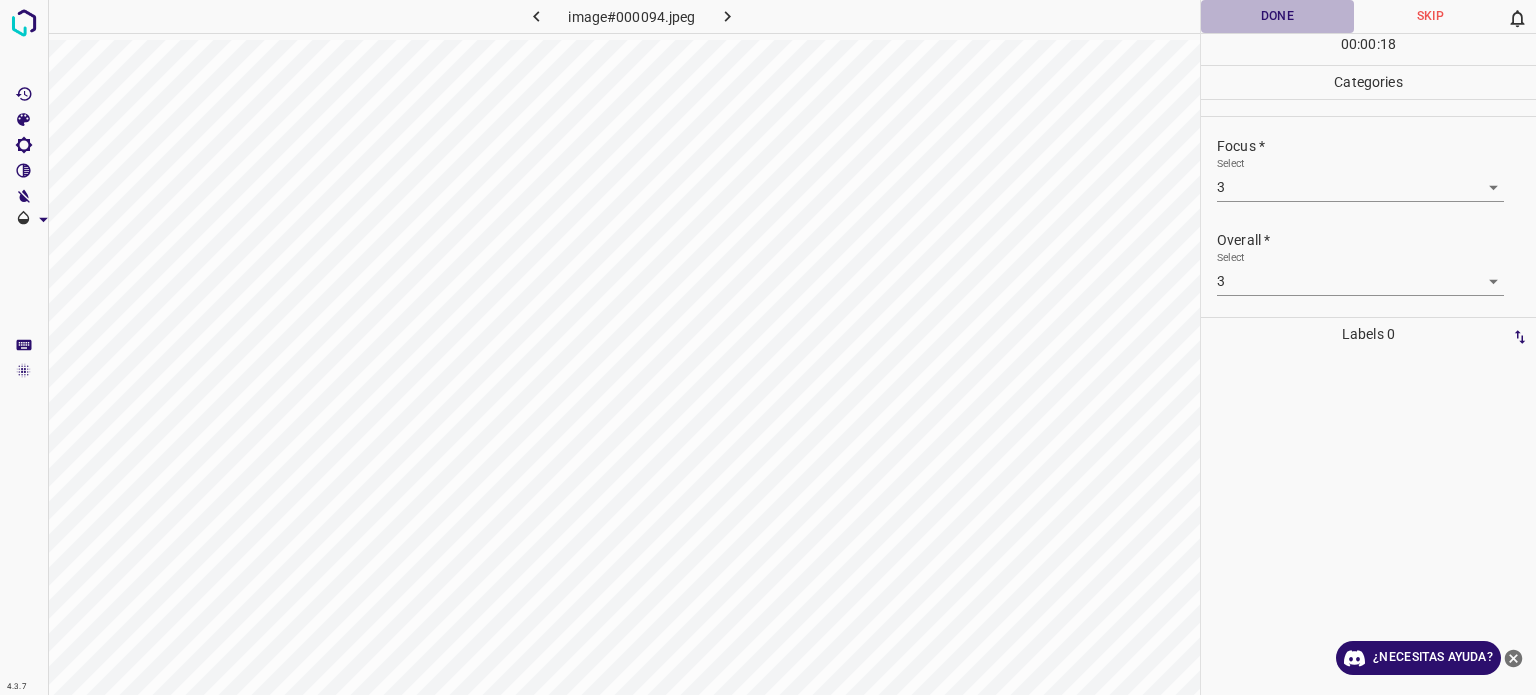 click on "Done" at bounding box center [1277, 16] 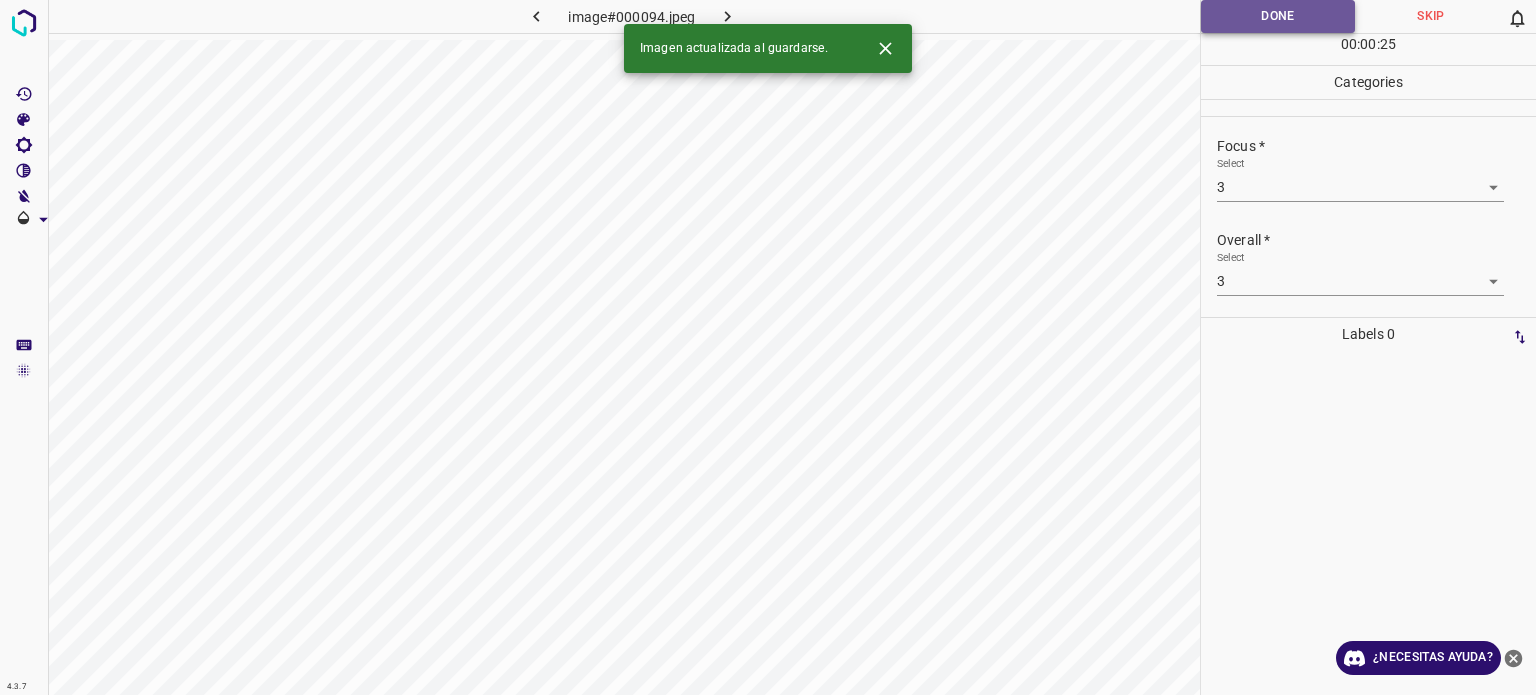 click on "Done" at bounding box center [1278, 16] 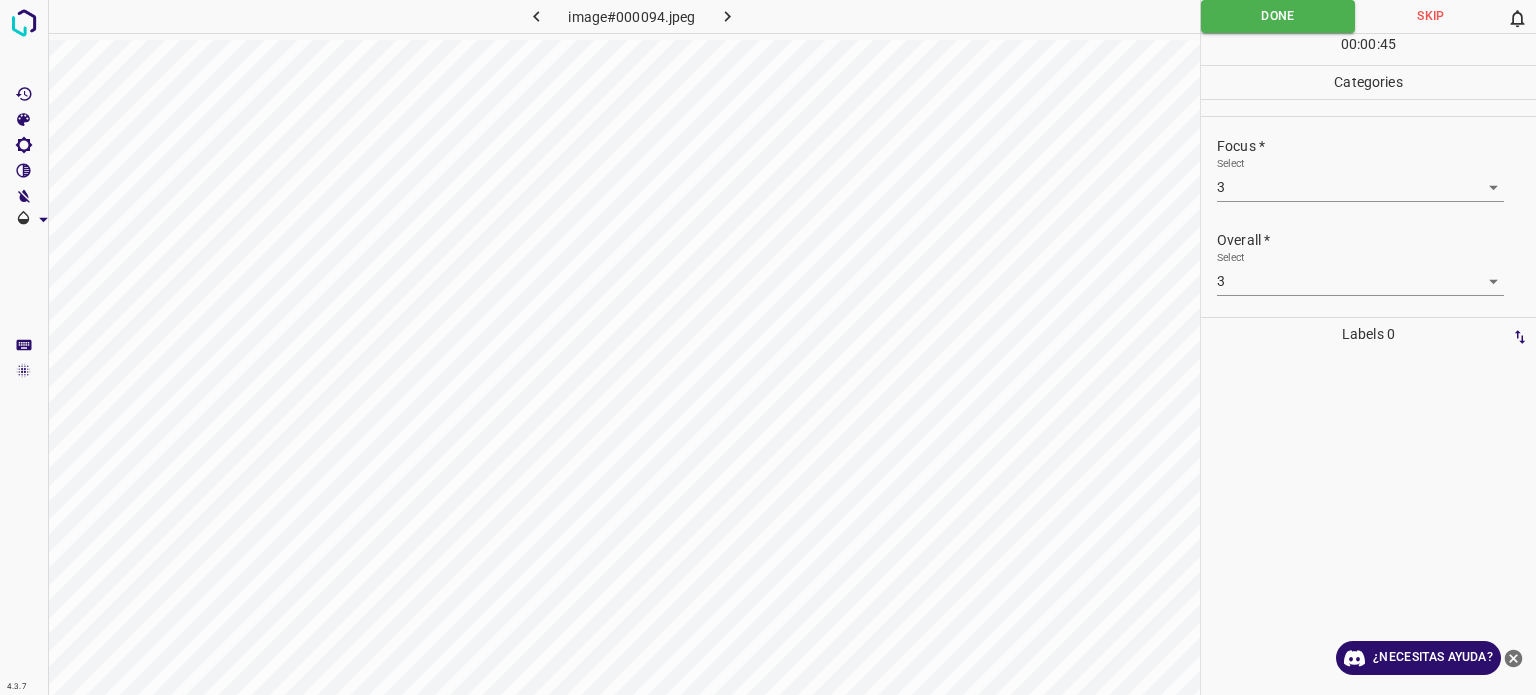 click 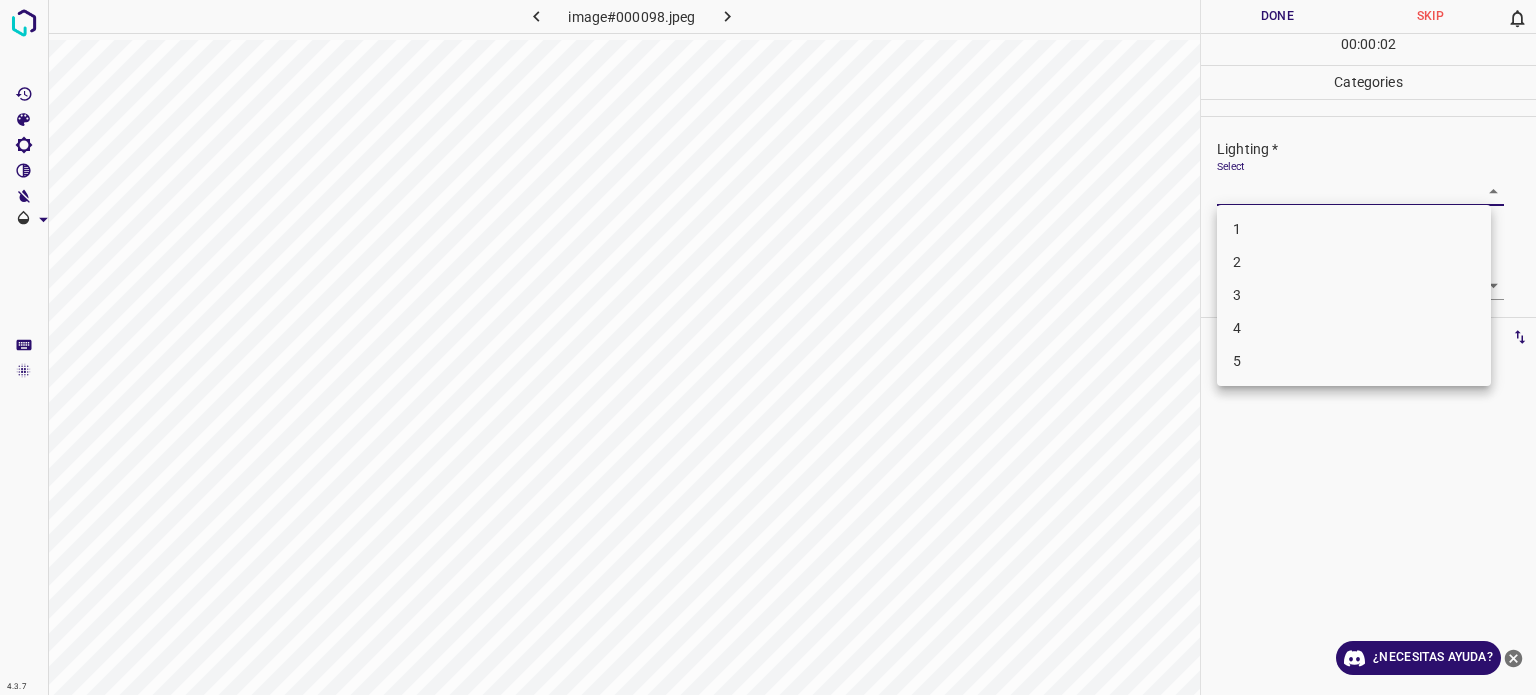 click on "4.3.7 image#000098.jpeg Done Skip 0 00   : 00   : 02   Categories Lighting *  Select ​ Focus *  Select ​ Overall *  Select ​ Labels   0 Categories 1 Lighting 2 Focus 3 Overall Tools Space Change between modes (Draw & Edit) I Auto labeling R Restore zoom M Zoom in N Zoom out Delete Delete selecte label Filters Z Restore filters X Saturation filter C Brightness filter V Contrast filter B Gray scale filter General O Download ¿Necesitas ayuda? Texto original Valora esta traducción Tu opinión servirá para ayudar a mejorar el Traductor de Google - Texto - Esconder - Borrar 1 2 3 4 5" at bounding box center [768, 347] 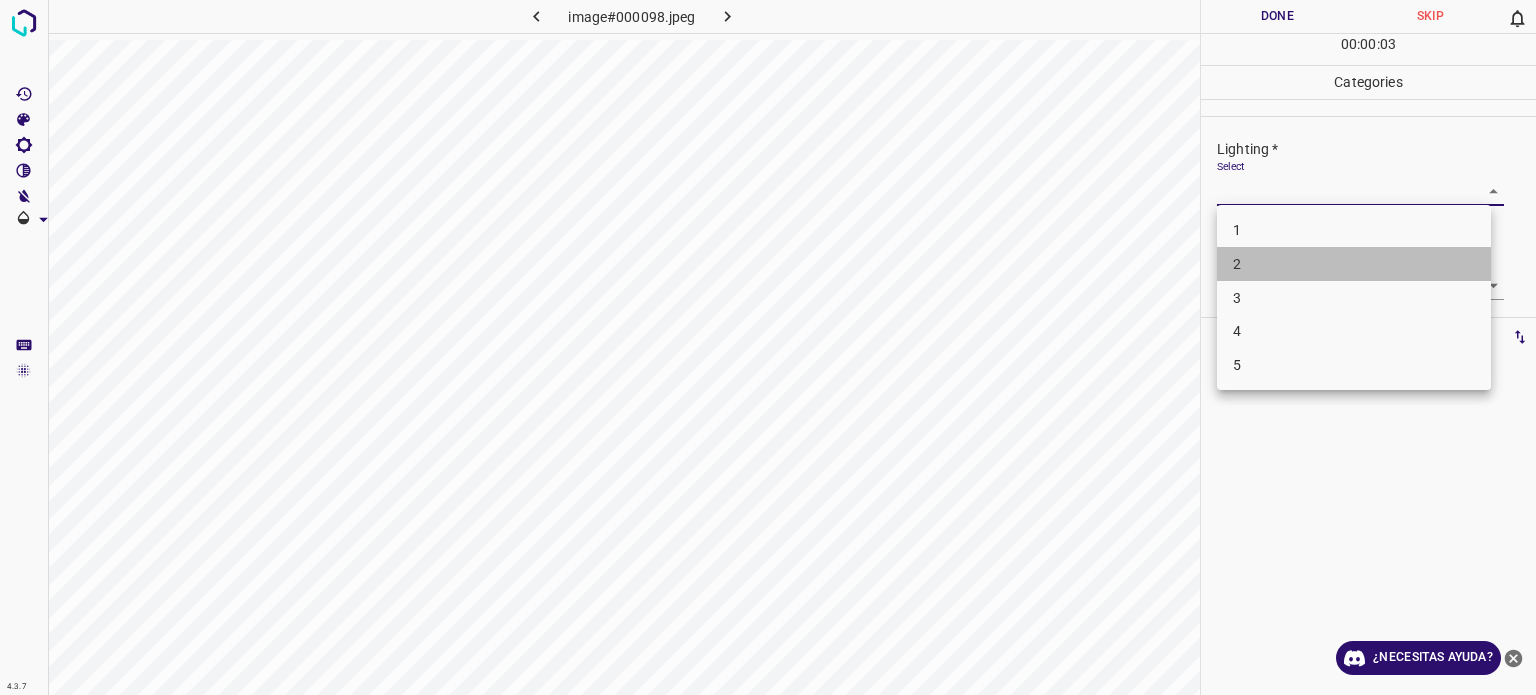 click on "2" at bounding box center [1237, 264] 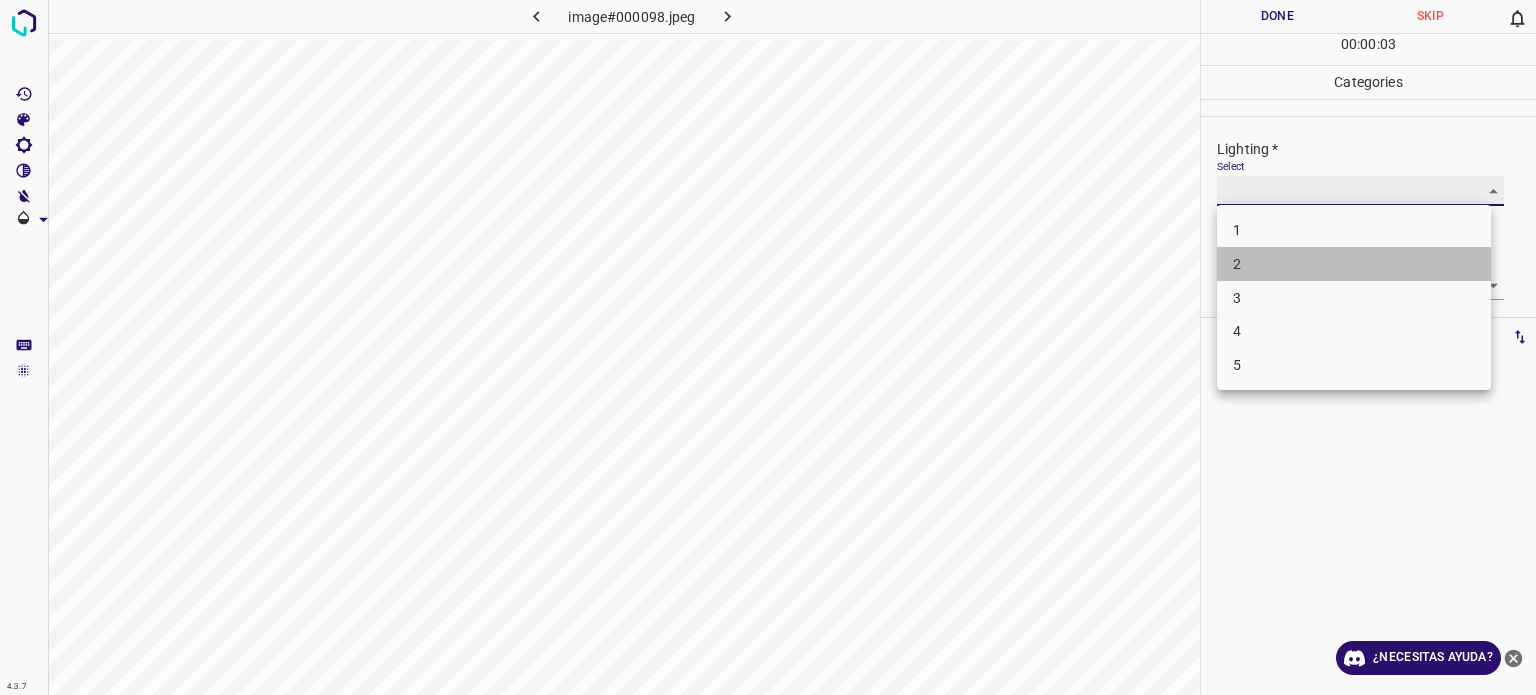 type on "2" 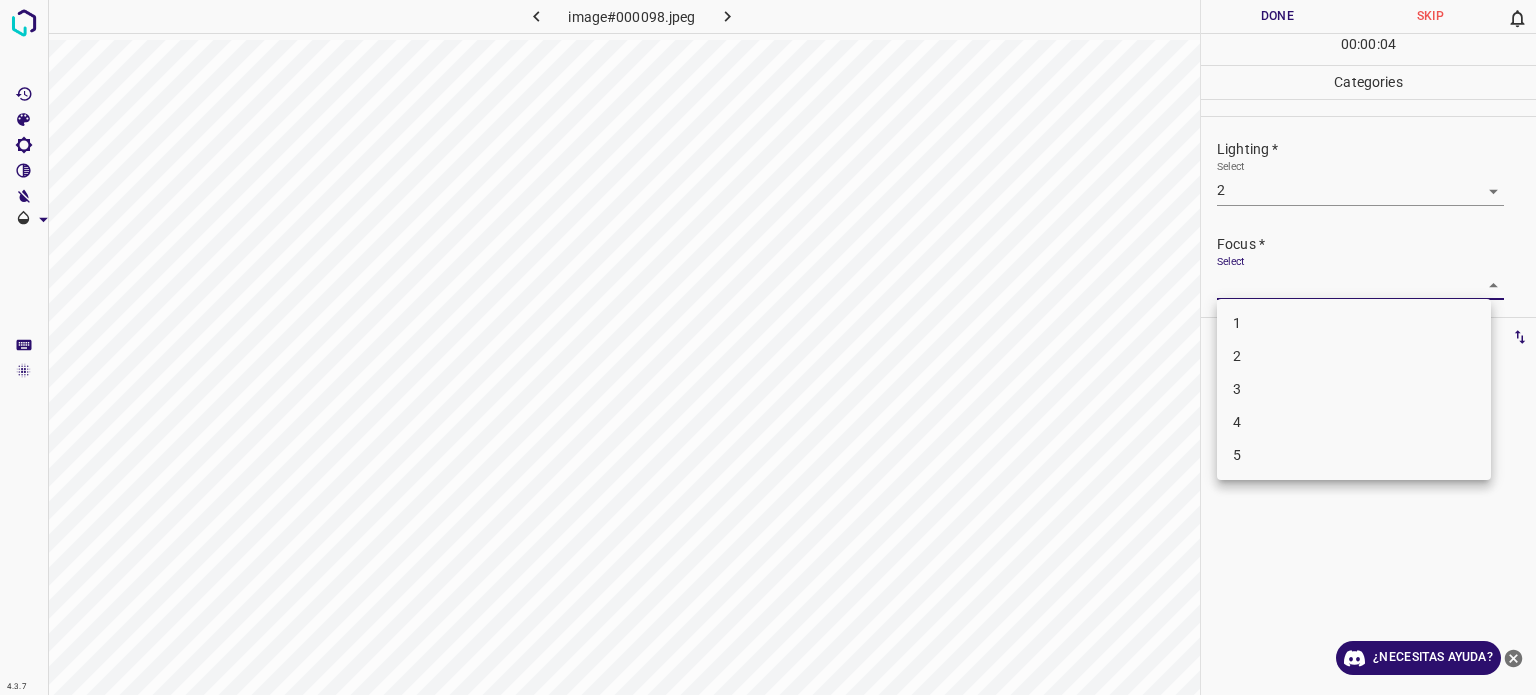 click on "4.3.7 image#000098.jpeg Done Skip 0 00   : 00   : 04   Categories Lighting *  Select 2 2 Focus *  Select ​ Overall *  Select ​ Labels   0 Categories 1 Lighting 2 Focus 3 Overall Tools Space Change between modes (Draw & Edit) I Auto labeling R Restore zoom M Zoom in N Zoom out Delete Delete selecte label Filters Z Restore filters X Saturation filter C Brightness filter V Contrast filter B Gray scale filter General O Download ¿Necesitas ayuda? Texto original Valora esta traducción Tu opinión servirá para ayudar a mejorar el Traductor de Google - Texto - Esconder - Borrar 1 2 3 4 5" at bounding box center [768, 347] 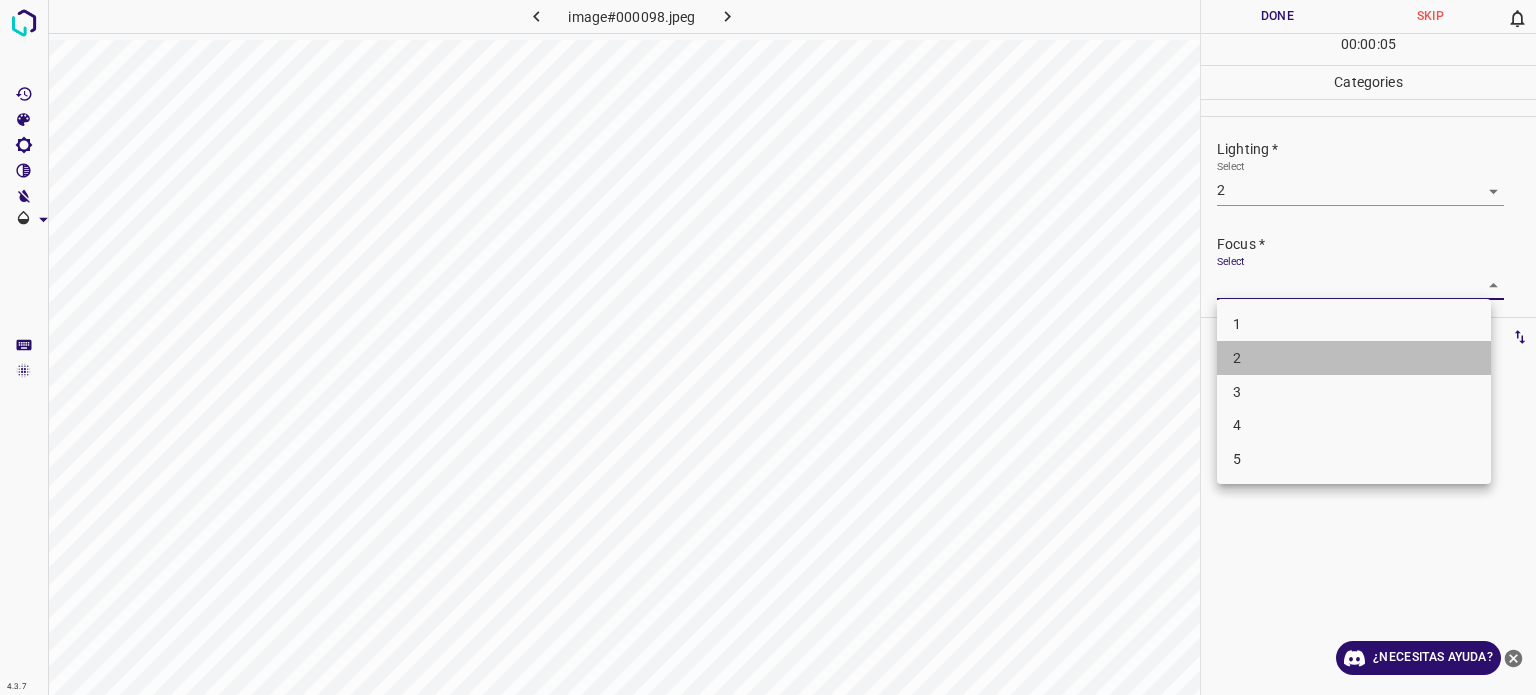 click on "2" at bounding box center (1354, 358) 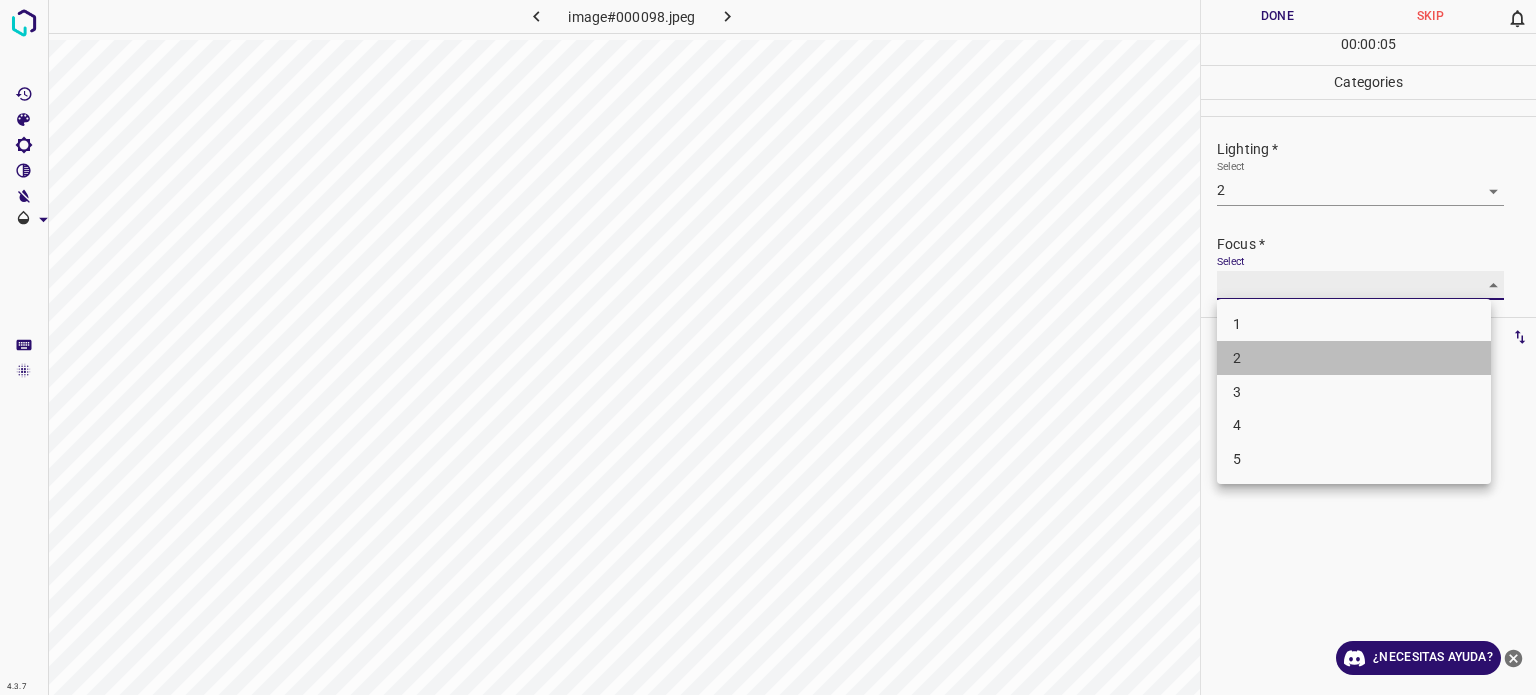 type on "2" 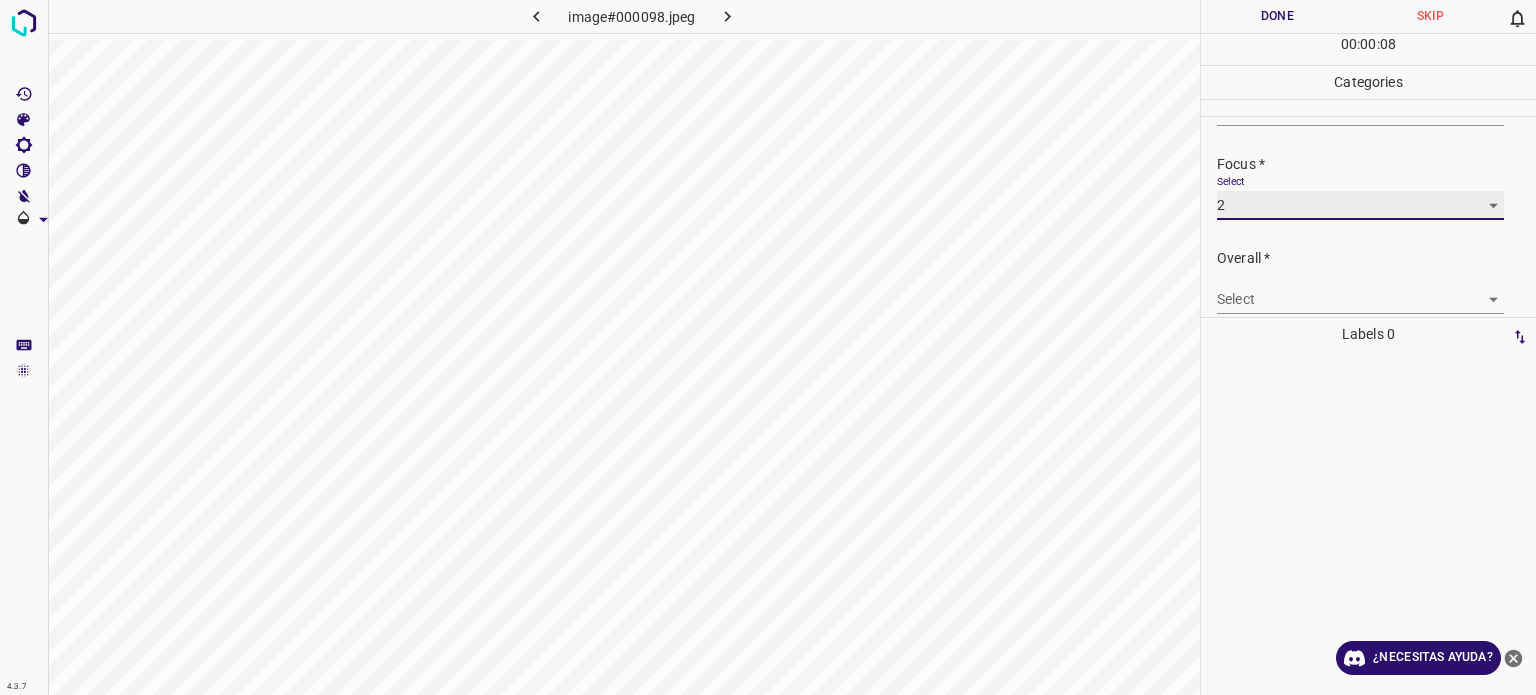 scroll, scrollTop: 98, scrollLeft: 0, axis: vertical 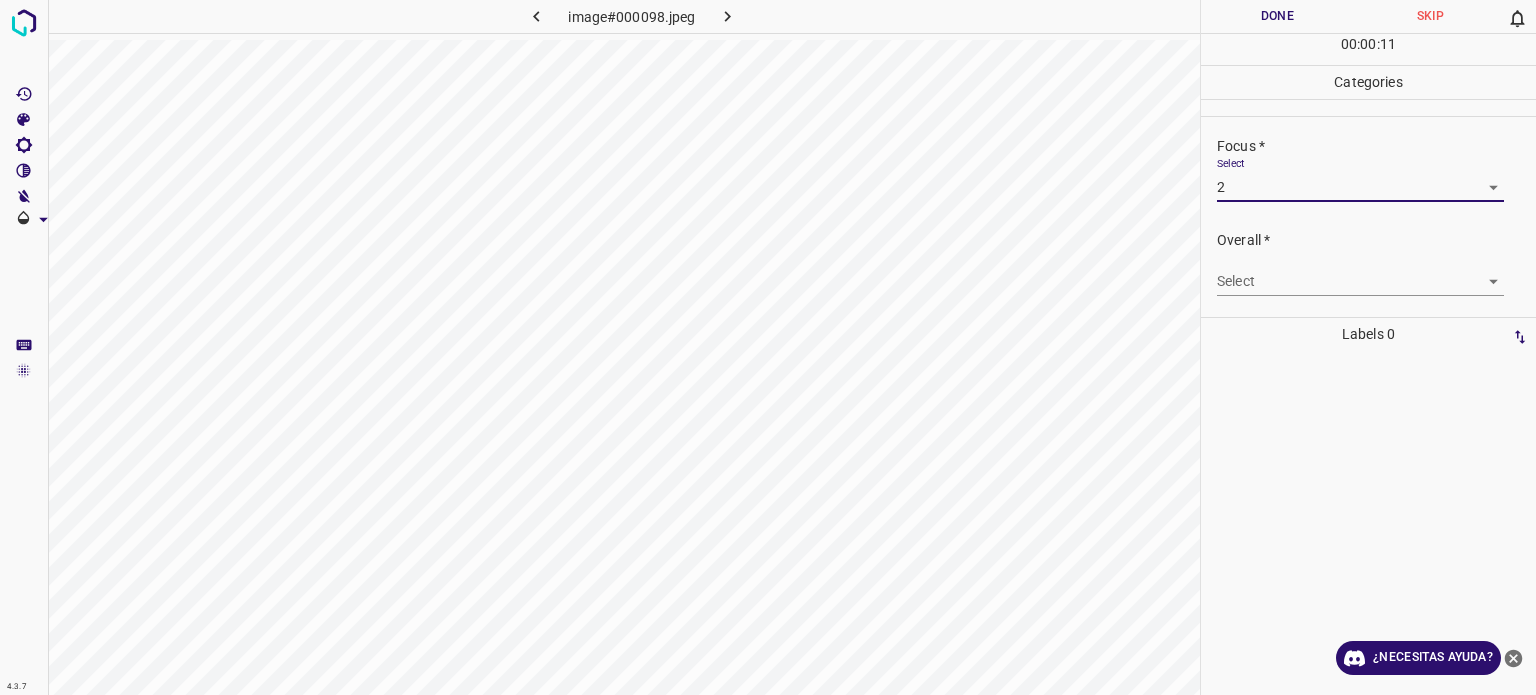 click on "4.3.7 image#000098.jpeg Done Skip 0 00   : 00   : 11   Categories Lighting *  Select 2 2 Focus *  Select 2 2 Overall *  Select ​ Labels   0 Categories 1 Lighting 2 Focus 3 Overall Tools Space Change between modes (Draw & Edit) I Auto labeling R Restore zoom M Zoom in N Zoom out Delete Delete selecte label Filters Z Restore filters X Saturation filter C Brightness filter V Contrast filter B Gray scale filter General O Download ¿Necesitas ayuda? Texto original Valora esta traducción Tu opinión servirá para ayudar a mejorar el Traductor de Google - Texto - Esconder - Borrar" at bounding box center (768, 347) 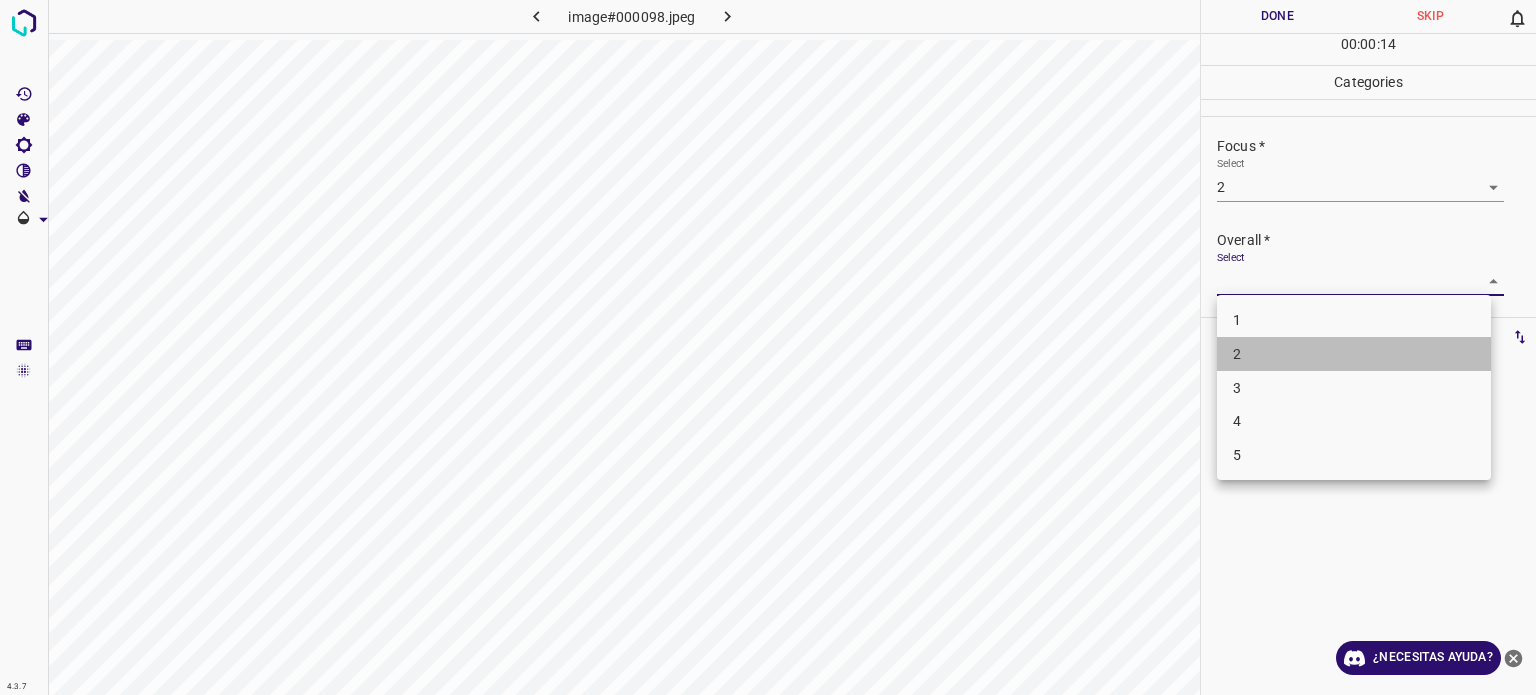 click on "2" at bounding box center (1237, 354) 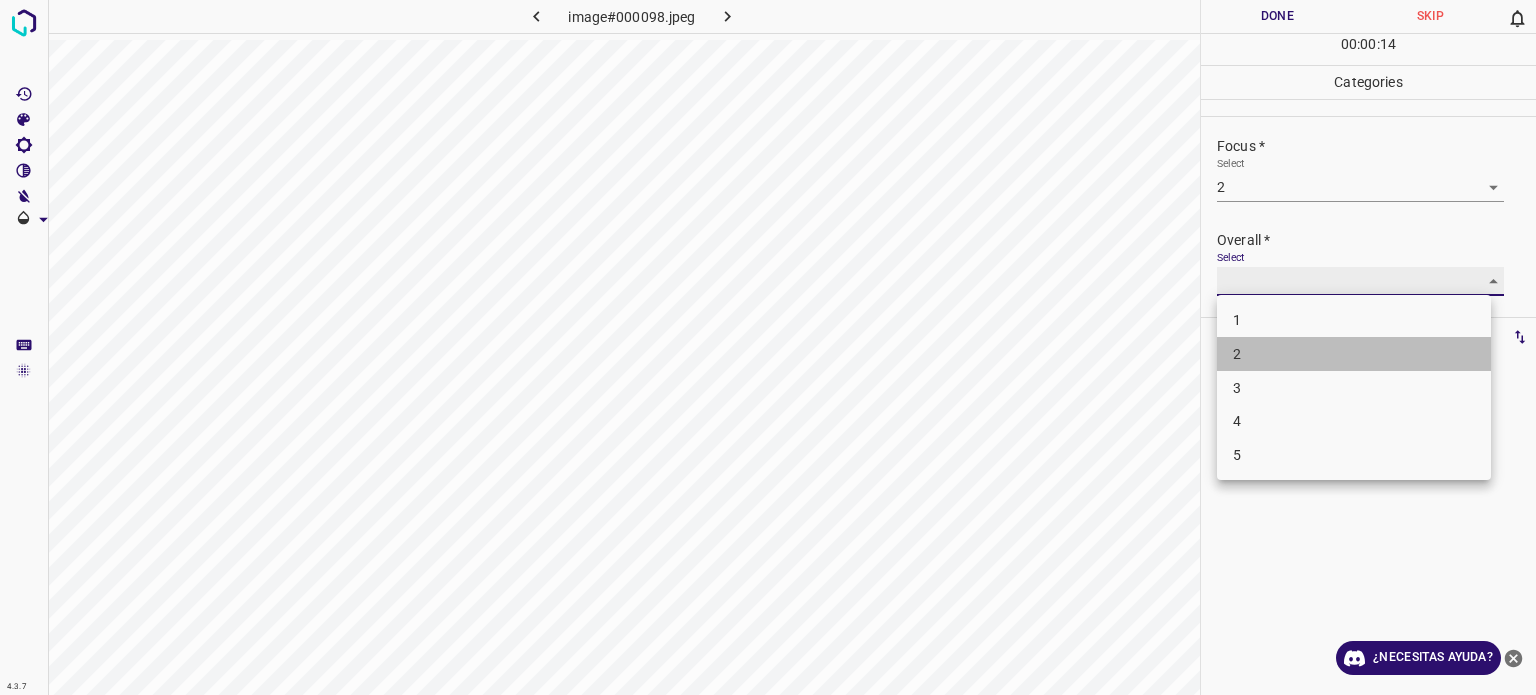 type on "2" 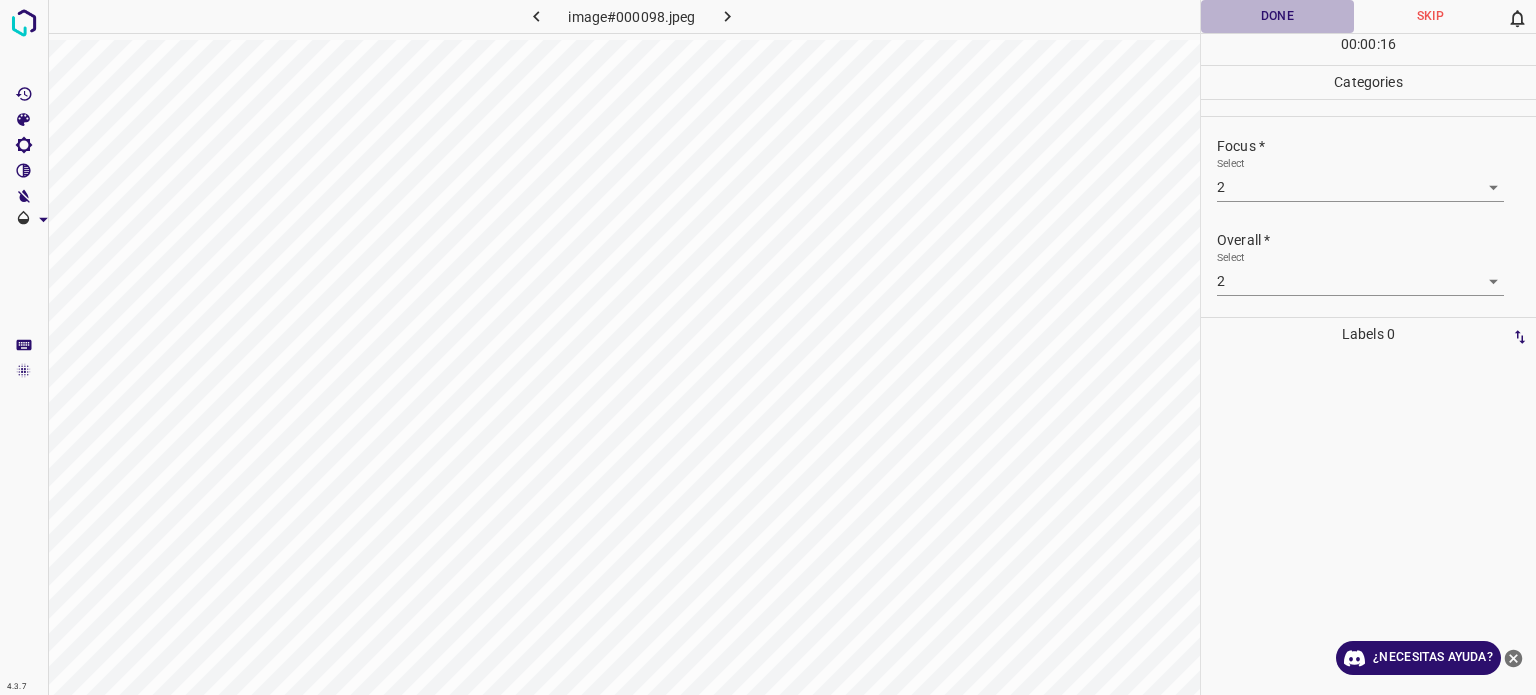 click on "Done" at bounding box center (1277, 16) 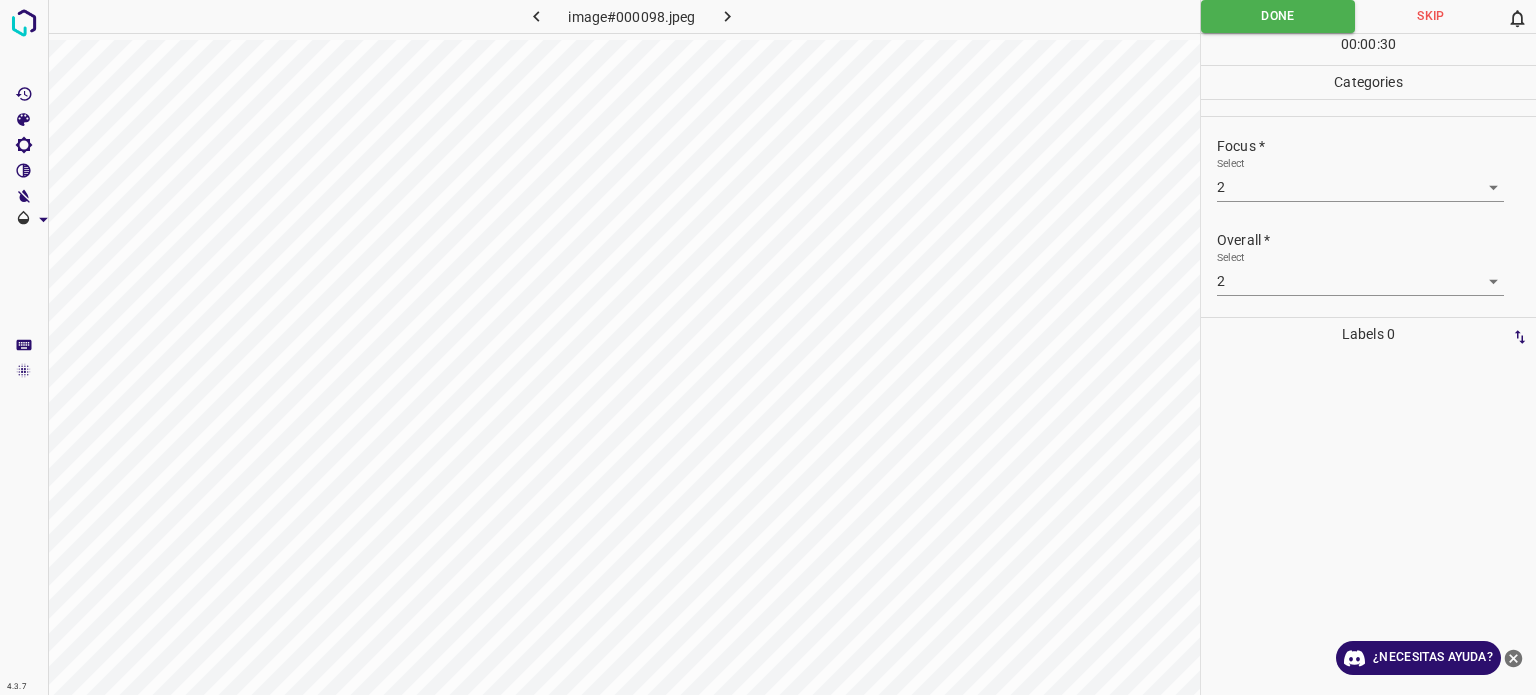 click 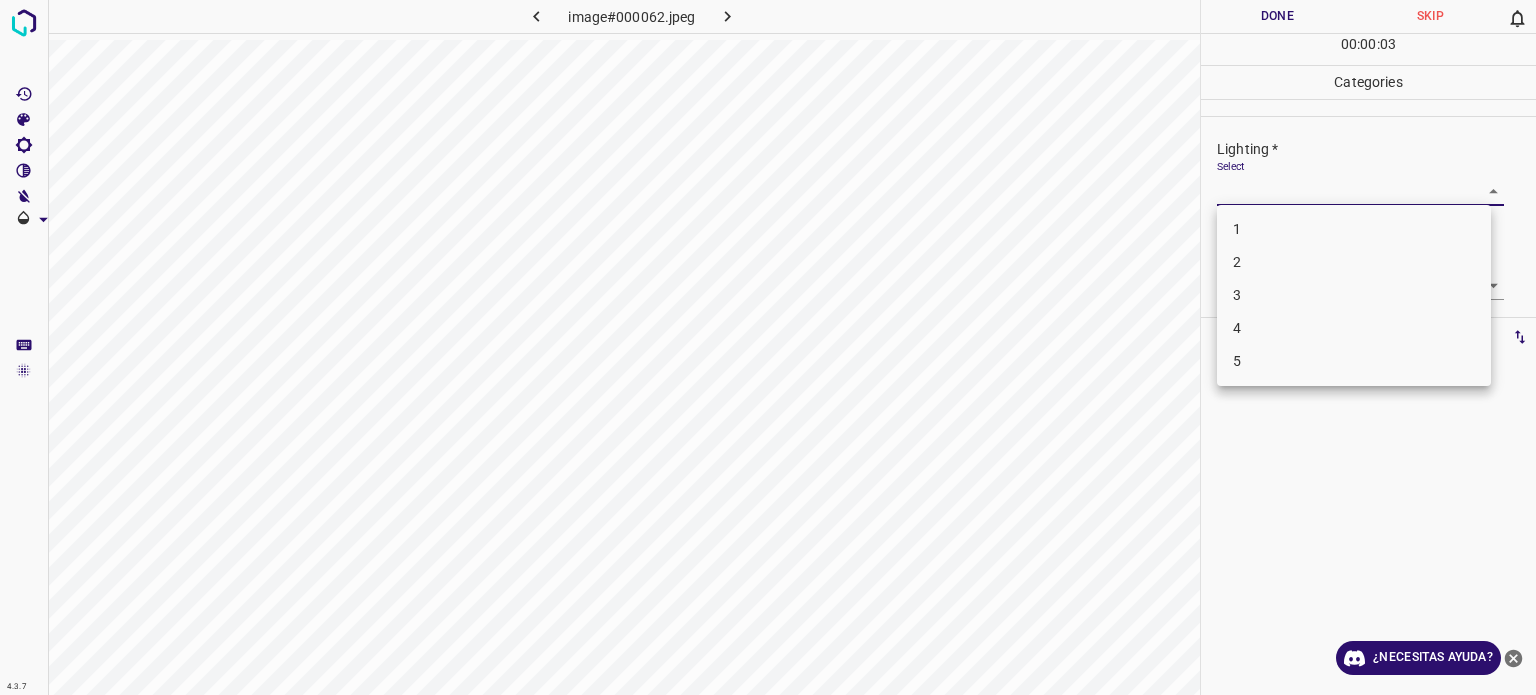 click on "4.3.7 image#000062.jpeg Done Skip 0 00   : 00   : 03   Categories Lighting *  Select ​ Focus *  Select ​ Overall *  Select ​ Labels   0 Categories 1 Lighting 2 Focus 3 Overall Tools Space Change between modes (Draw & Edit) I Auto labeling R Restore zoom M Zoom in N Zoom out Delete Delete selecte label Filters Z Restore filters X Saturation filter C Brightness filter V Contrast filter B Gray scale filter General O Download ¿Necesitas ayuda? Texto original Valora esta traducción Tu opinión servirá para ayudar a mejorar el Traductor de Google - Texto - Esconder - Borrar 1 2 3 4 5" at bounding box center [768, 347] 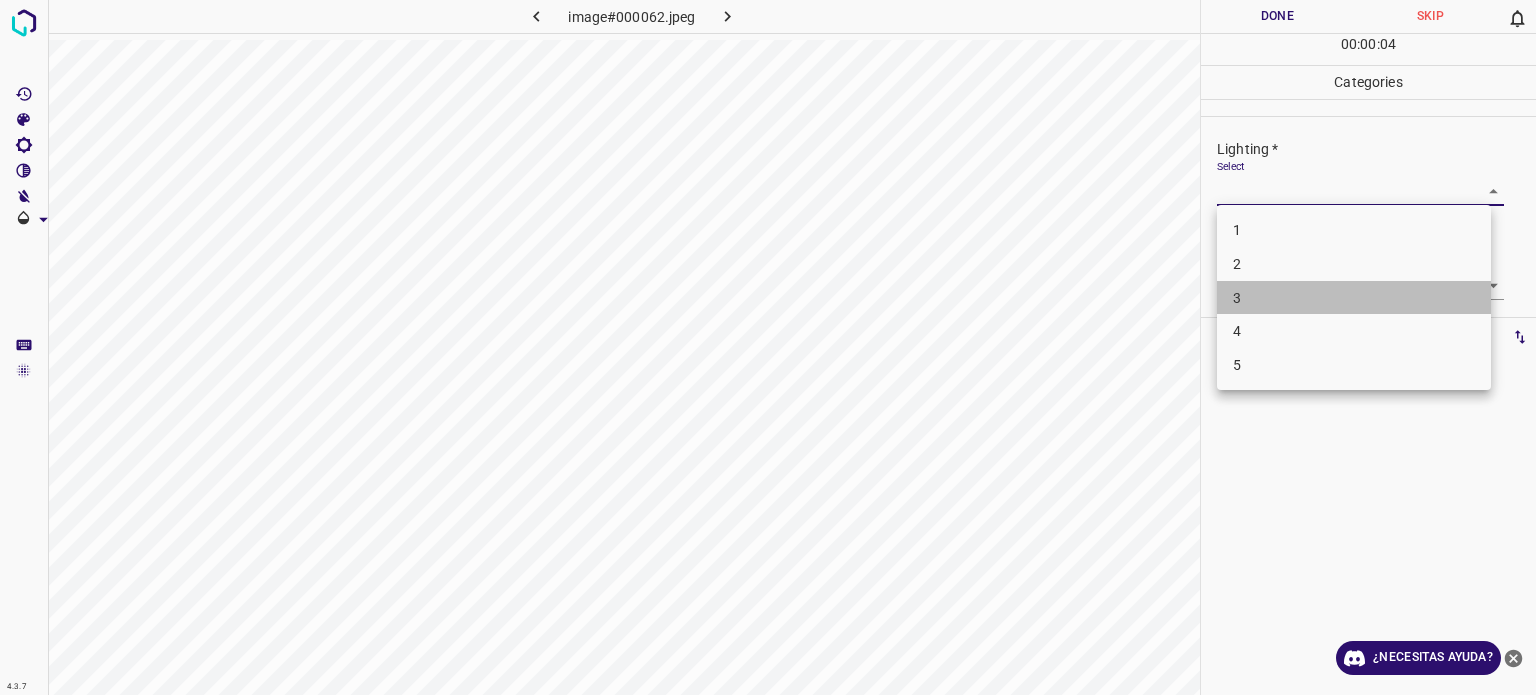 click on "3" at bounding box center (1354, 298) 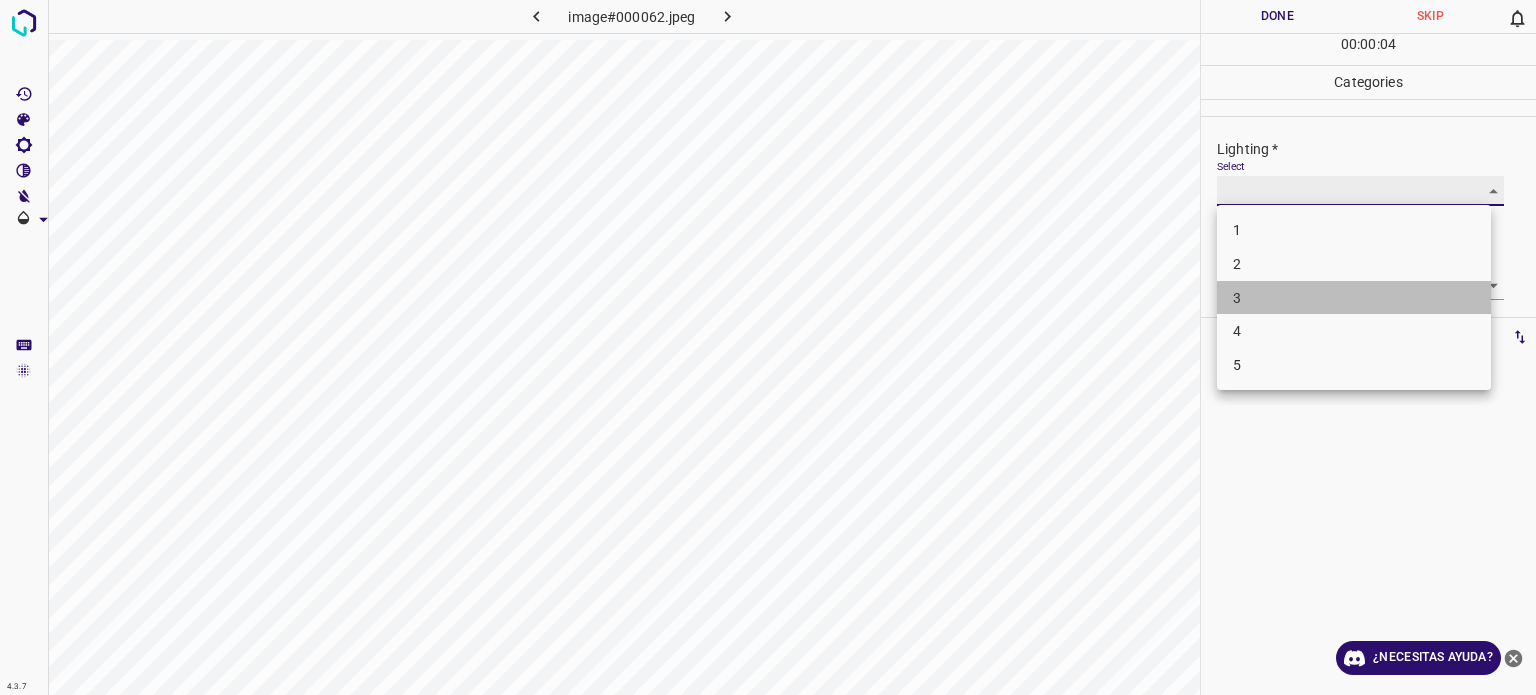 type on "3" 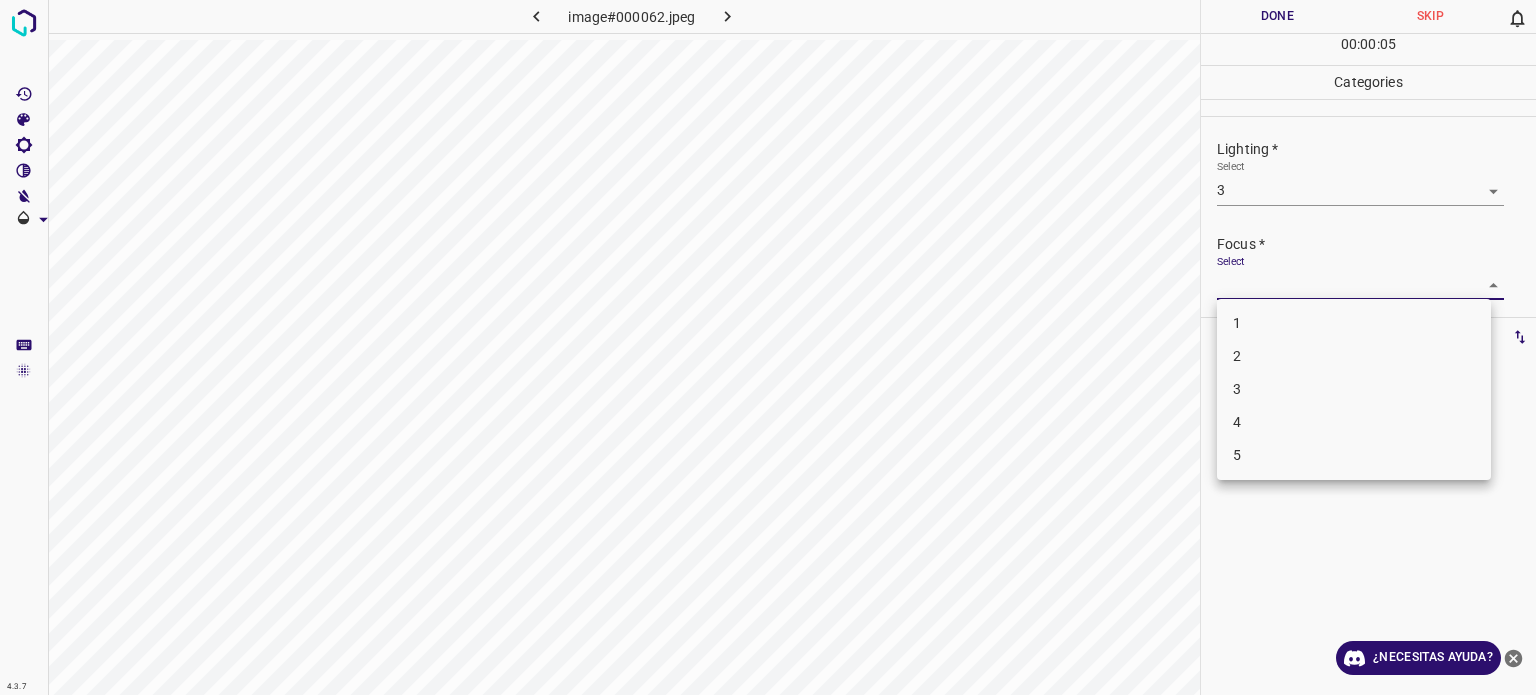 click on "4.3.7 image#000062.jpeg Done Skip 0 00   : 00   : 05   Categories Lighting *  Select 3 3 Focus *  Select ​ Overall *  Select ​ Labels   0 Categories 1 Lighting 2 Focus 3 Overall Tools Space Change between modes (Draw & Edit) I Auto labeling R Restore zoom M Zoom in N Zoom out Delete Delete selecte label Filters Z Restore filters X Saturation filter C Brightness filter V Contrast filter B Gray scale filter General O Download ¿Necesitas ayuda? Texto original Valora esta traducción Tu opinión servirá para ayudar a mejorar el Traductor de Google - Texto - Esconder - Borrar 1 2 3 4 5" at bounding box center (768, 347) 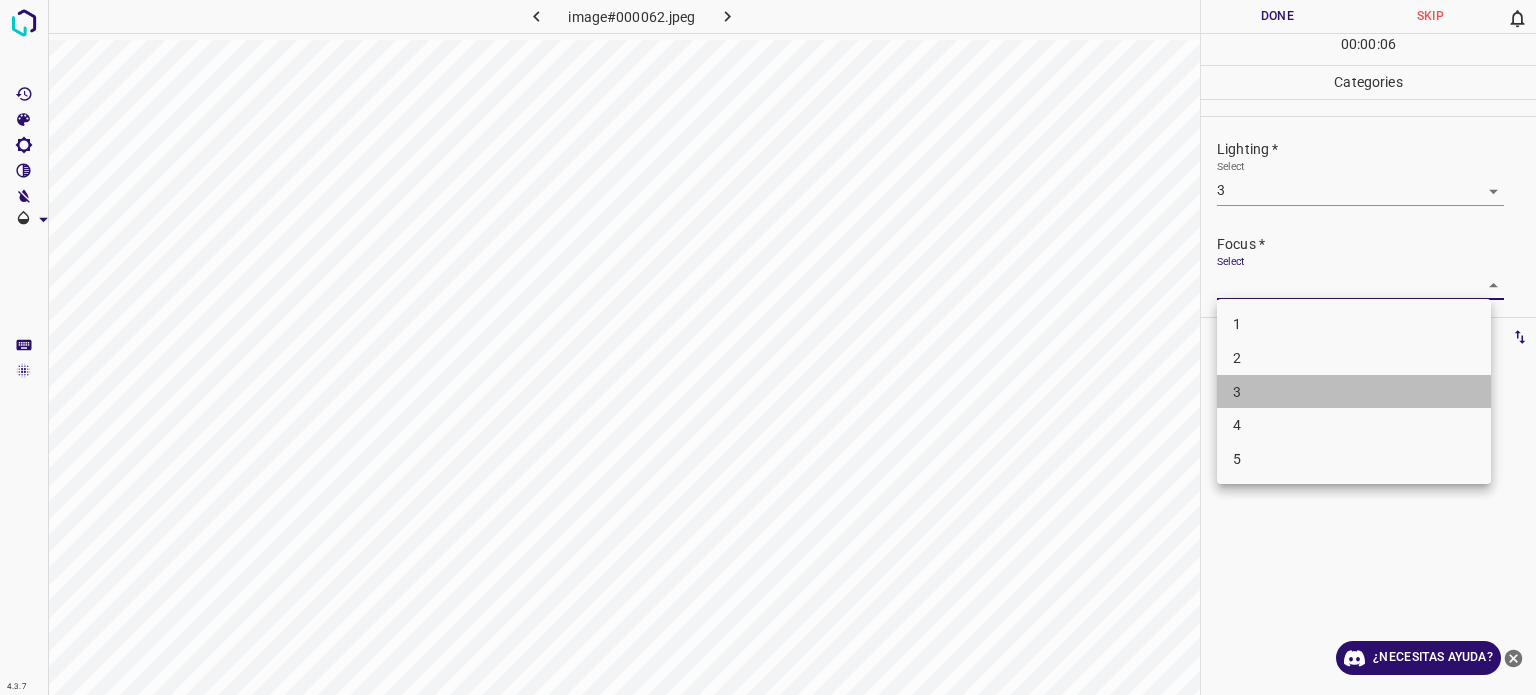click on "3" at bounding box center (1354, 392) 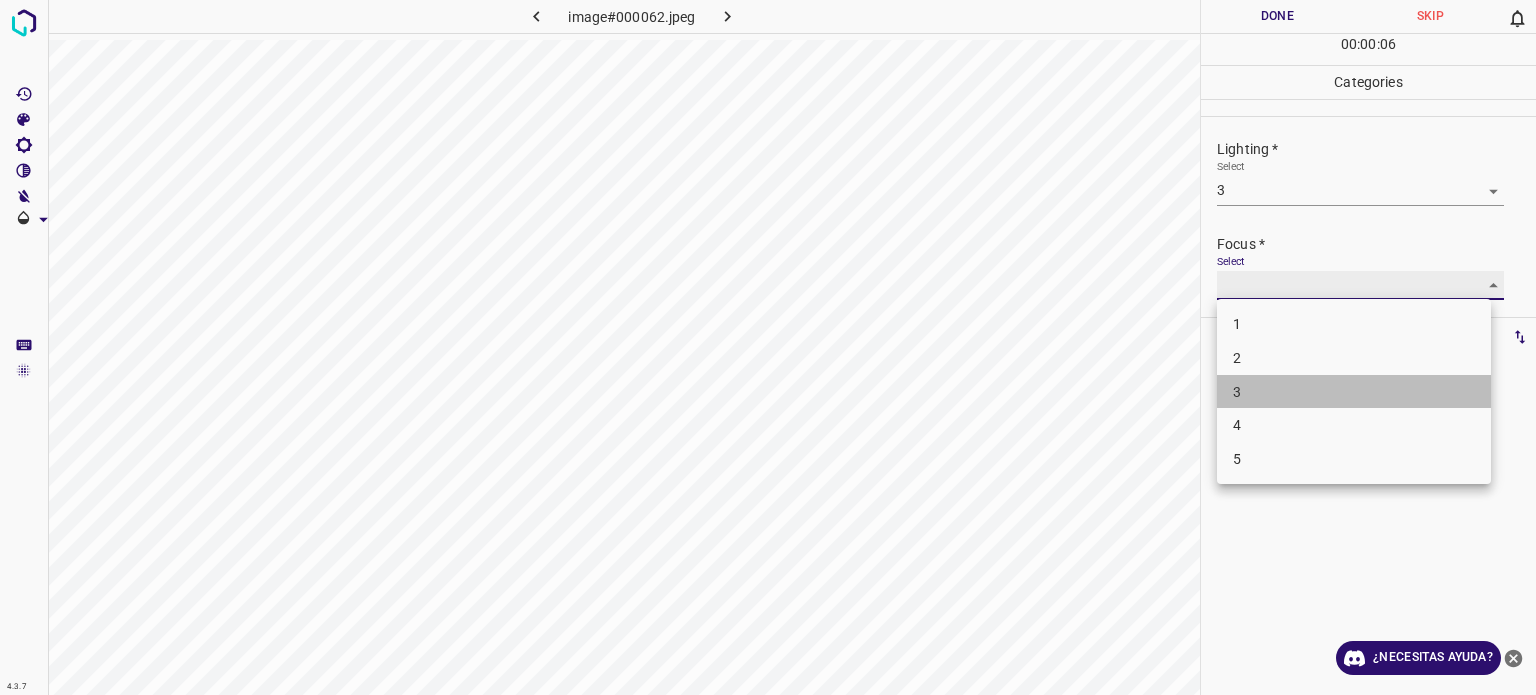 type on "3" 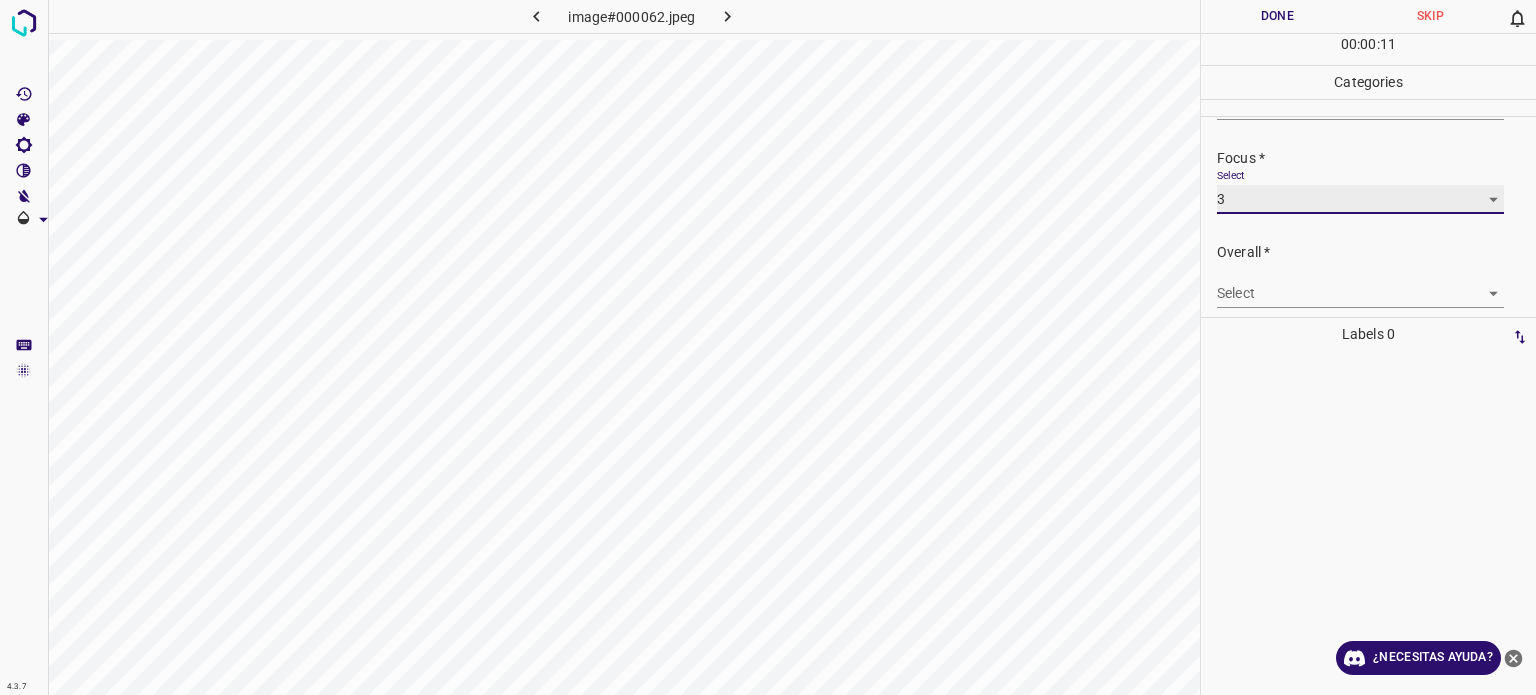 scroll, scrollTop: 98, scrollLeft: 0, axis: vertical 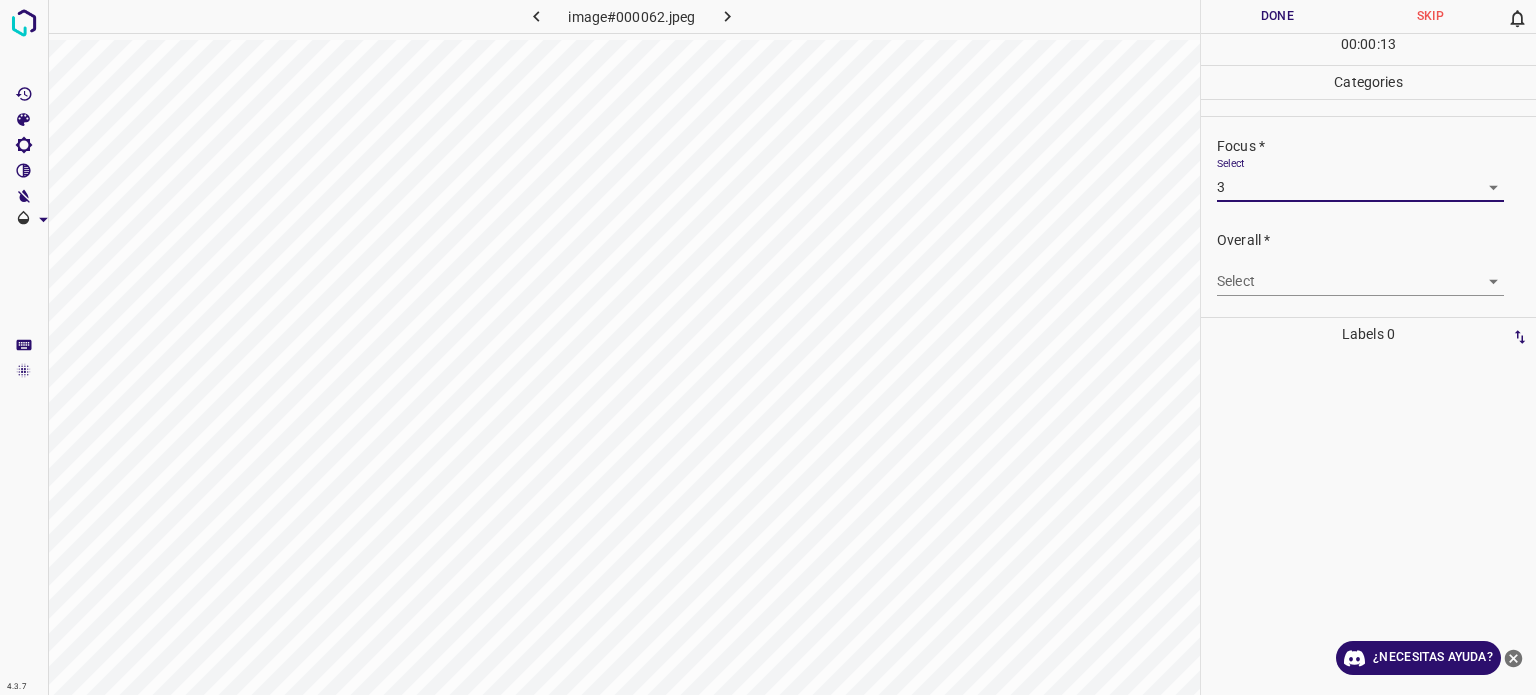 click on "4.3.7 image#000062.jpeg Done Skip 0 00   : 00   : 13   Categories Lighting *  Select 3 3 Focus *  Select 3 3 Overall *  Select ​ Labels   0 Categories 1 Lighting 2 Focus 3 Overall Tools Space Change between modes (Draw & Edit) I Auto labeling R Restore zoom M Zoom in N Zoom out Delete Delete selecte label Filters Z Restore filters X Saturation filter C Brightness filter V Contrast filter B Gray scale filter General O Download ¿Necesitas ayuda? Texto original Valora esta traducción Tu opinión servirá para ayudar a mejorar el Traductor de Google - Texto - Esconder - Borrar" at bounding box center [768, 347] 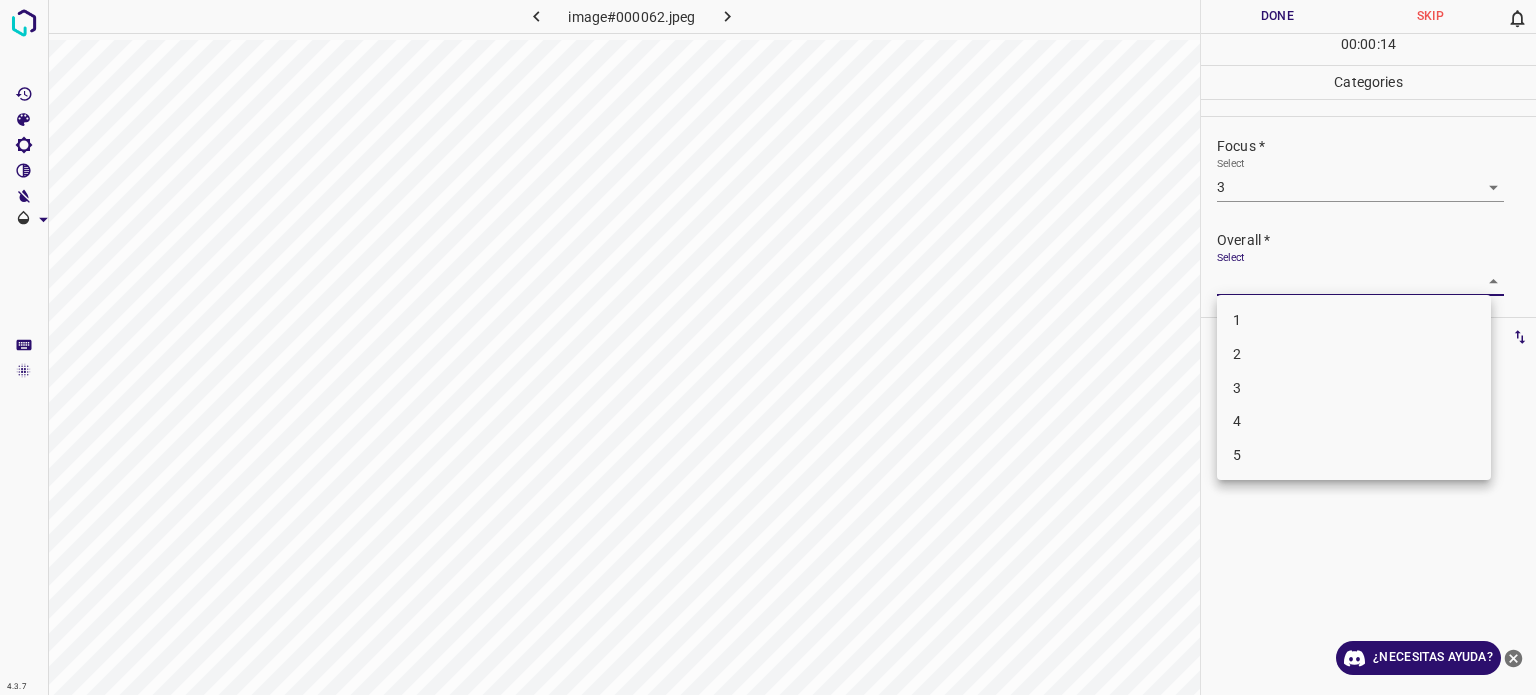 click on "3" at bounding box center [1354, 388] 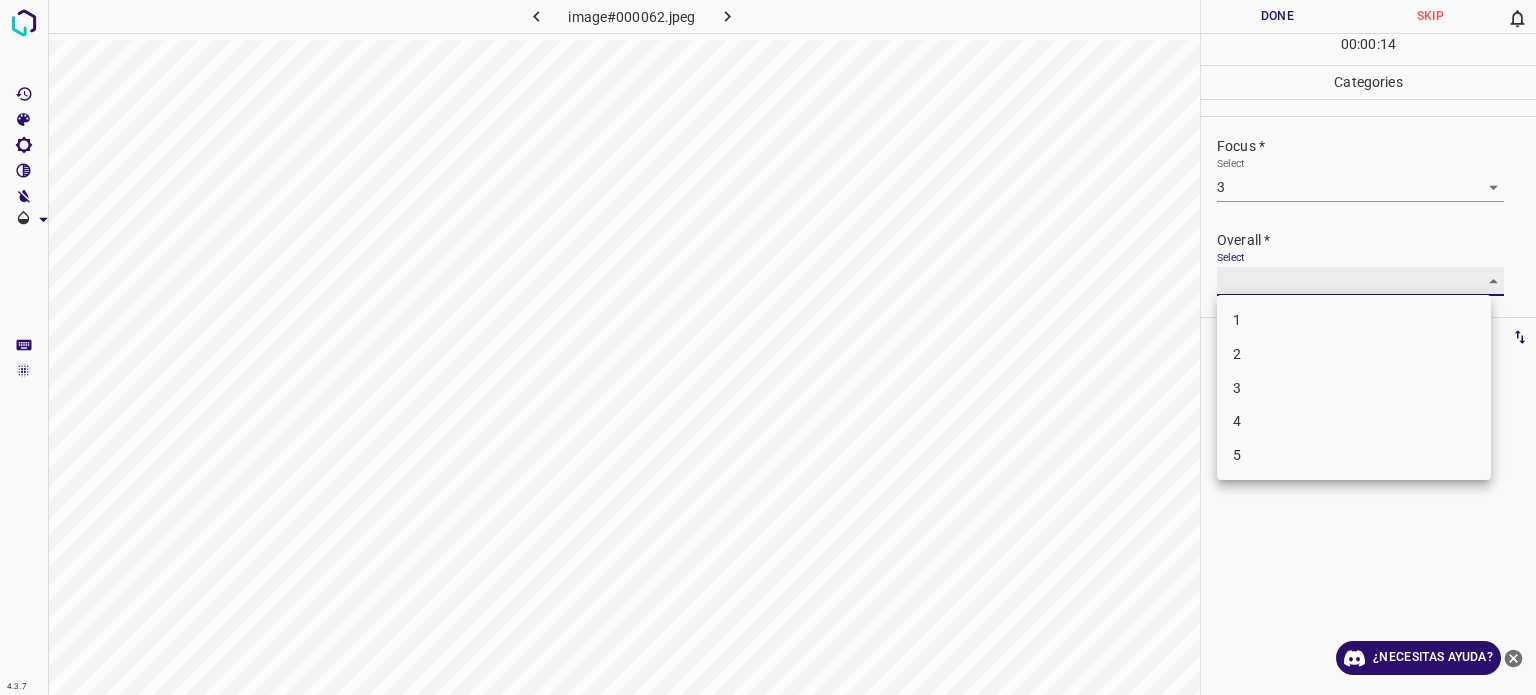 type on "3" 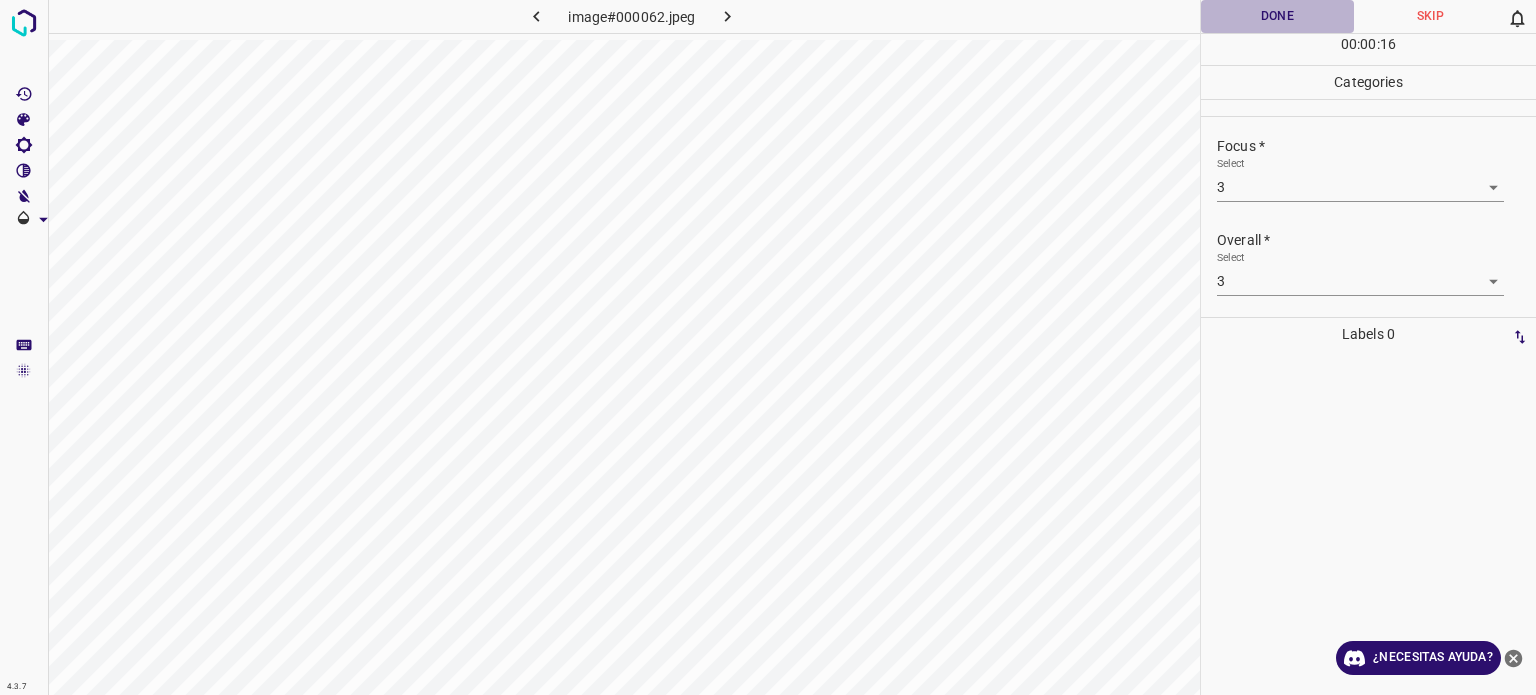 click on "Done" at bounding box center (1277, 16) 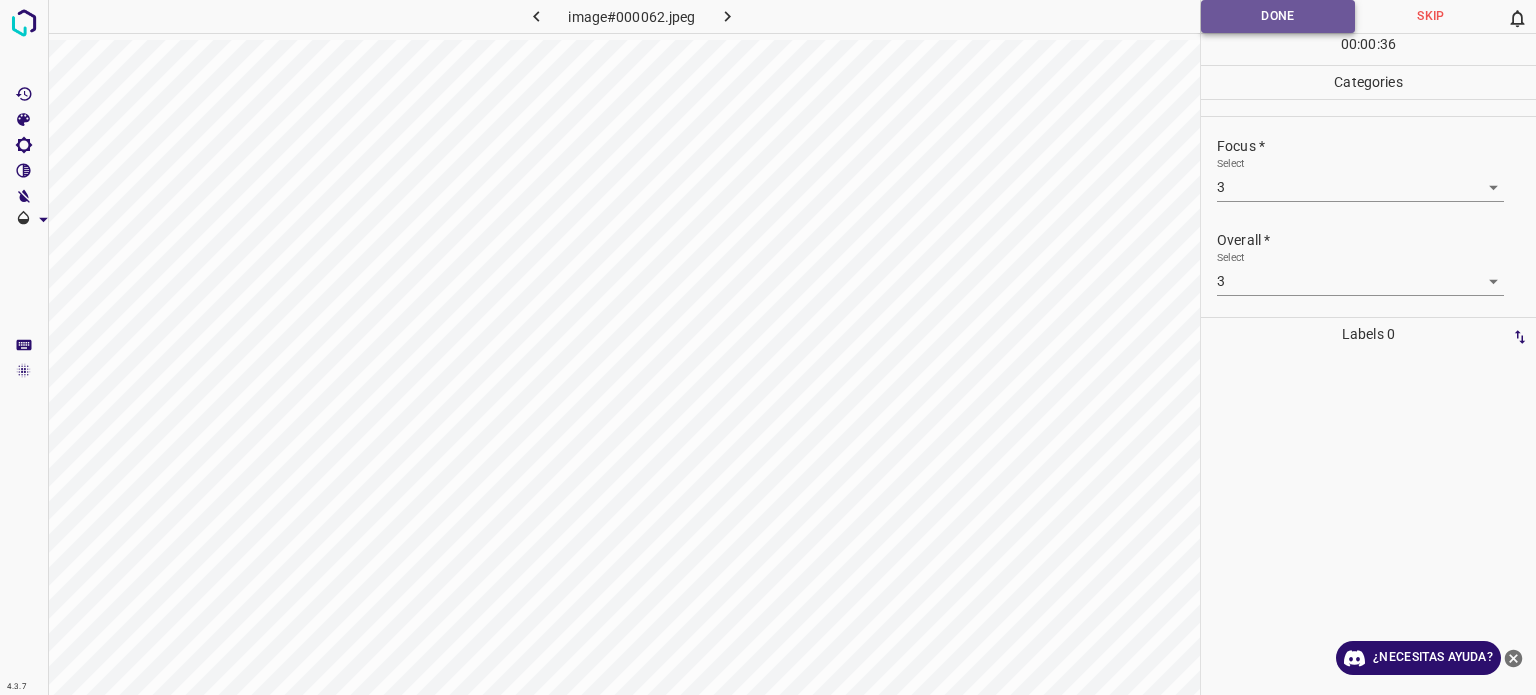 click on "Done" at bounding box center (1278, 16) 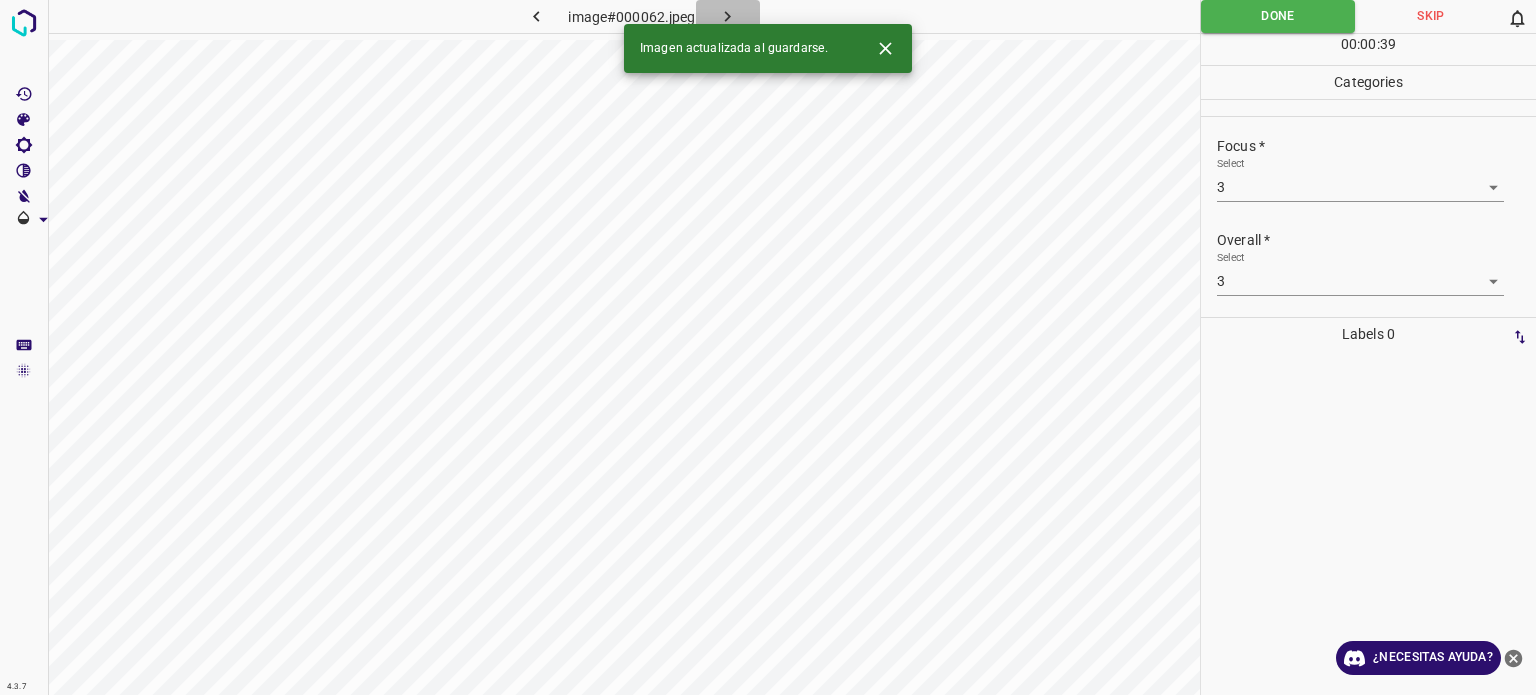 click 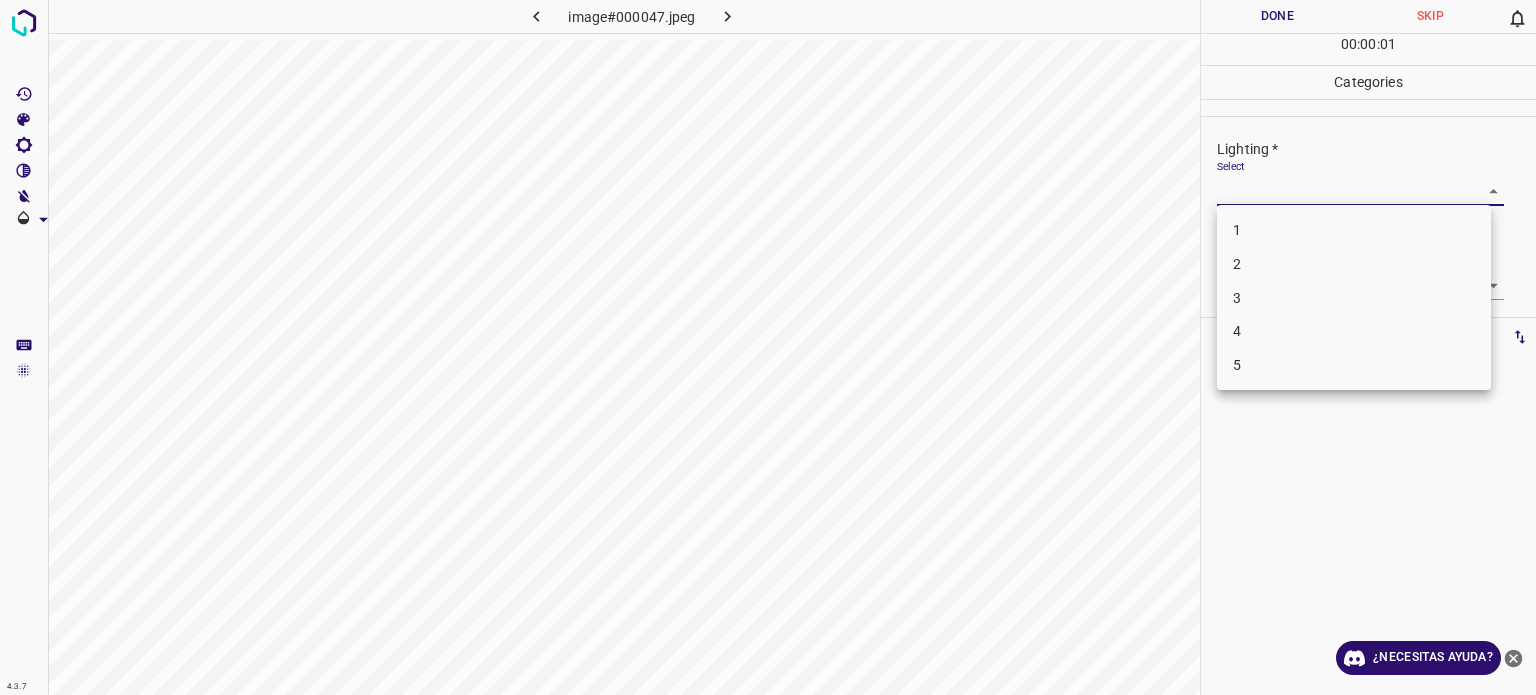 click on "4.3.7 image#000047.jpeg Done Skip 0 00   : 00   : 01   Categories Lighting *  Select ​ Focus *  Select ​ Overall *  Select ​ Labels   0 Categories 1 Lighting 2 Focus 3 Overall Tools Space Change between modes (Draw & Edit) I Auto labeling R Restore zoom M Zoom in N Zoom out Delete Delete selecte label Filters Z Restore filters X Saturation filter C Brightness filter V Contrast filter B Gray scale filter General O Download ¿Necesitas ayuda? Texto original Valora esta traducción Tu opinión servirá para ayudar a mejorar el Traductor de Google - Texto - Esconder - Borrar 1 2 3 4 5" at bounding box center (768, 347) 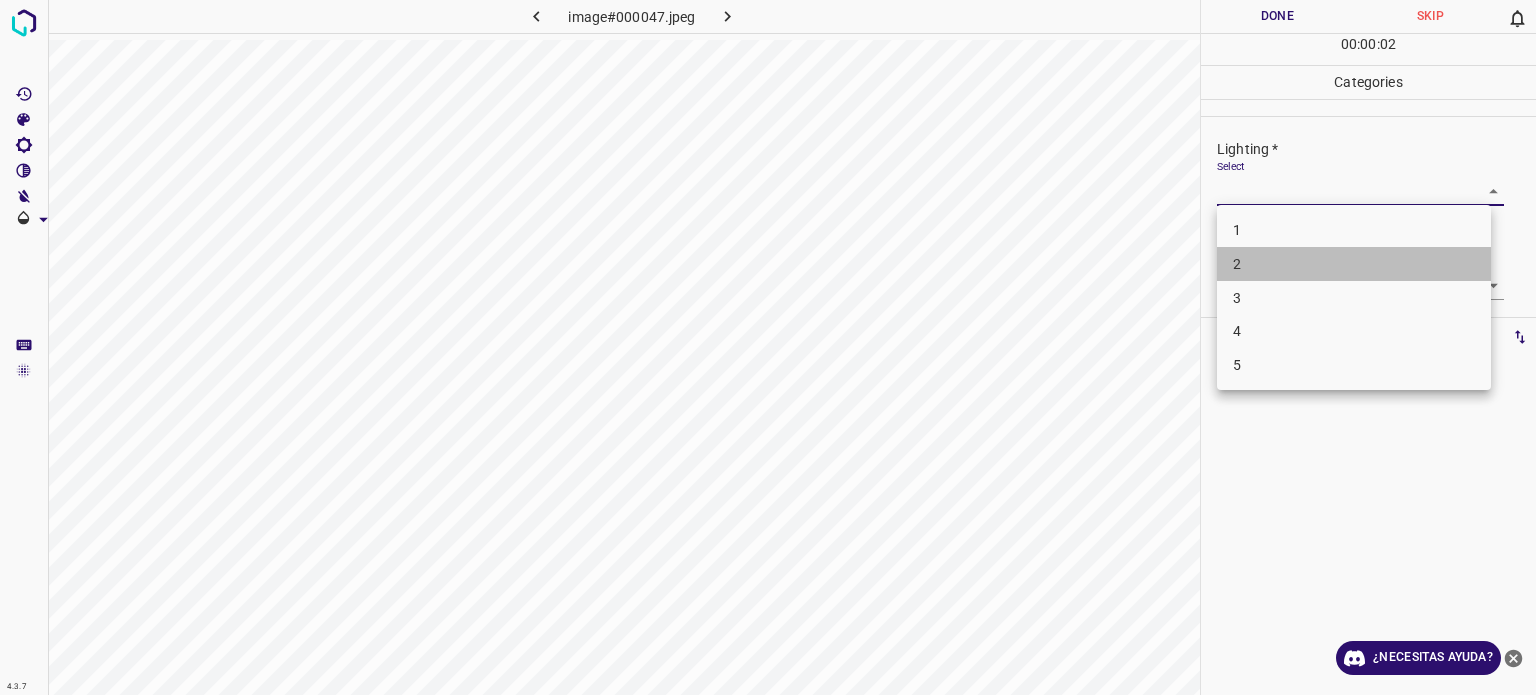 click on "2" at bounding box center [1354, 264] 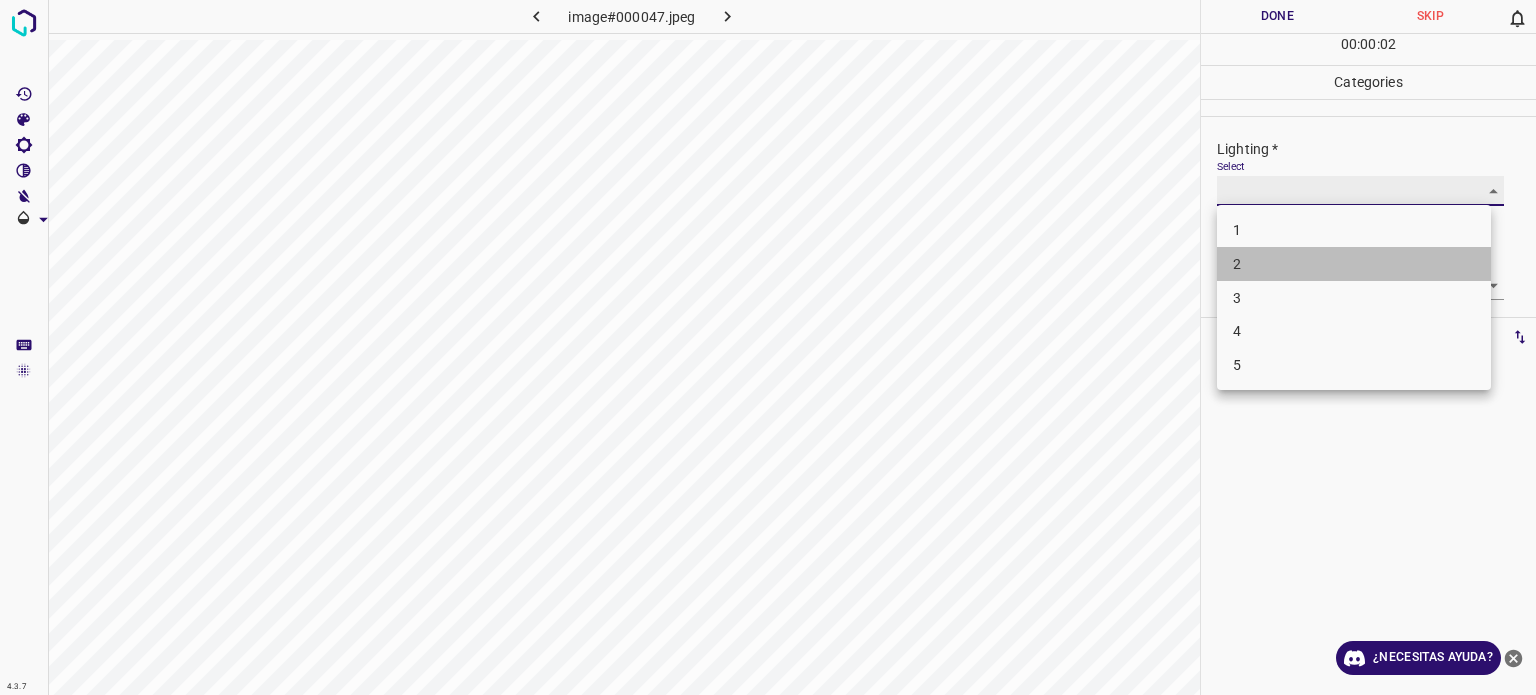 type on "2" 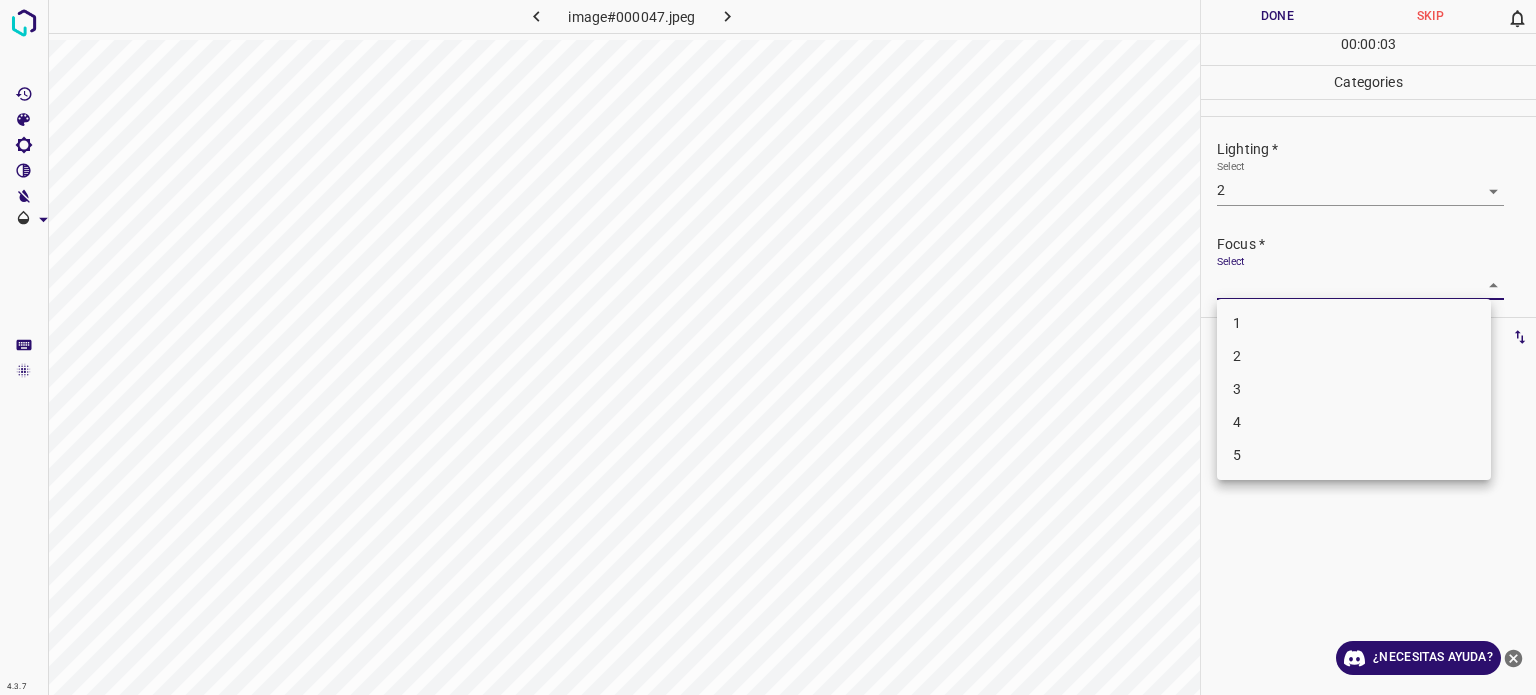 click on "4.3.7 image#000047.jpeg Done Skip 0 00   : 00   : 03   Categories Lighting *  Select 2 2 Focus *  Select ​ Overall *  Select ​ Labels   0 Categories 1 Lighting 2 Focus 3 Overall Tools Space Change between modes (Draw & Edit) I Auto labeling R Restore zoom M Zoom in N Zoom out Delete Delete selecte label Filters Z Restore filters X Saturation filter C Brightness filter V Contrast filter B Gray scale filter General O Download ¿Necesitas ayuda? Texto original Valora esta traducción Tu opinión servirá para ayudar a mejorar el Traductor de Google - Texto - Esconder - Borrar 1 2 3 4 5" at bounding box center [768, 347] 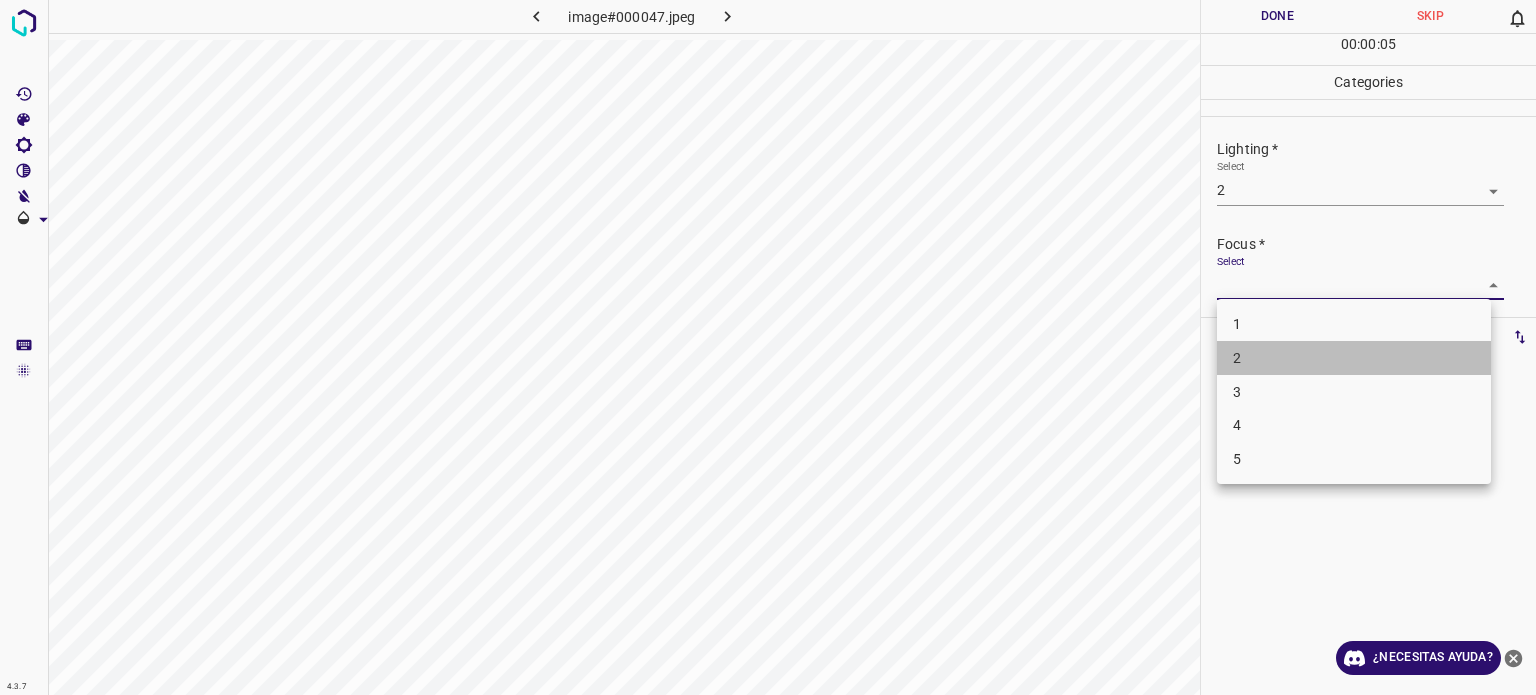 click on "2" at bounding box center [1237, 358] 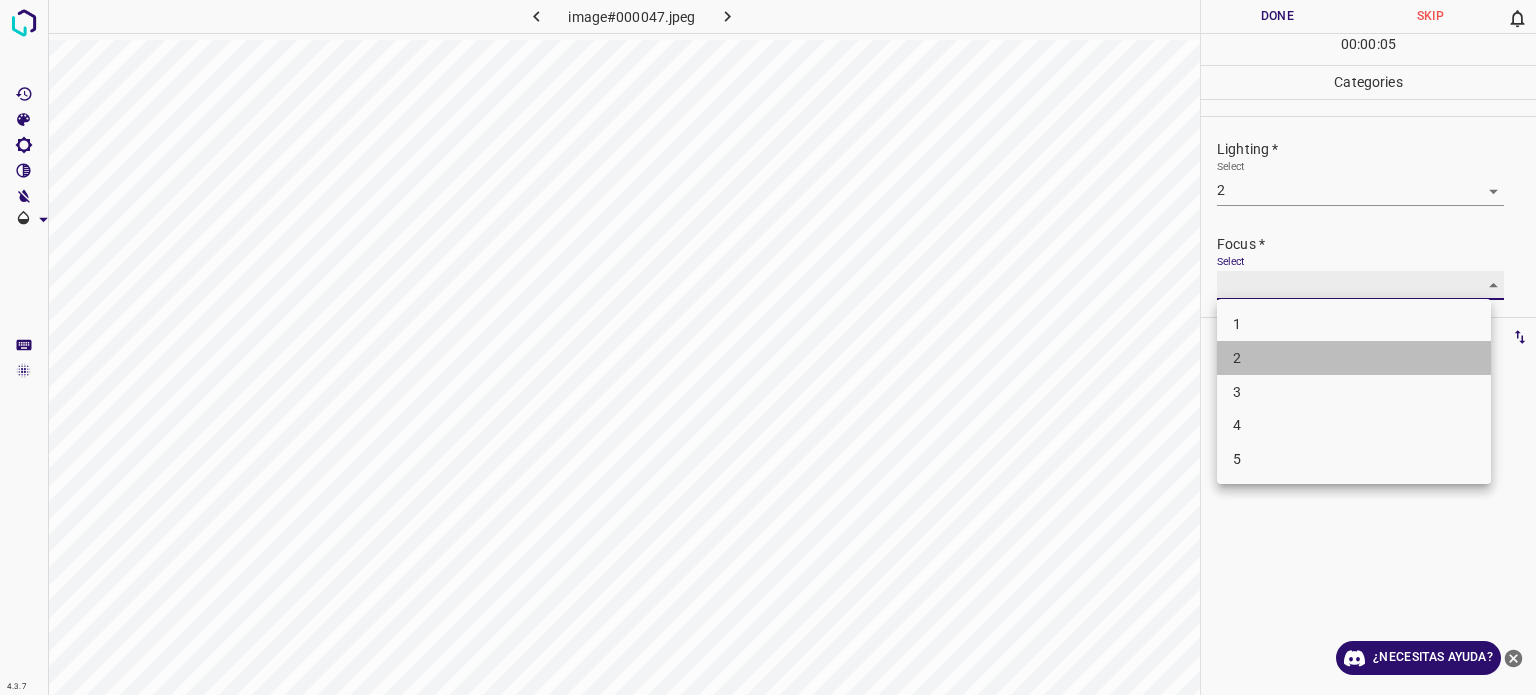 type on "2" 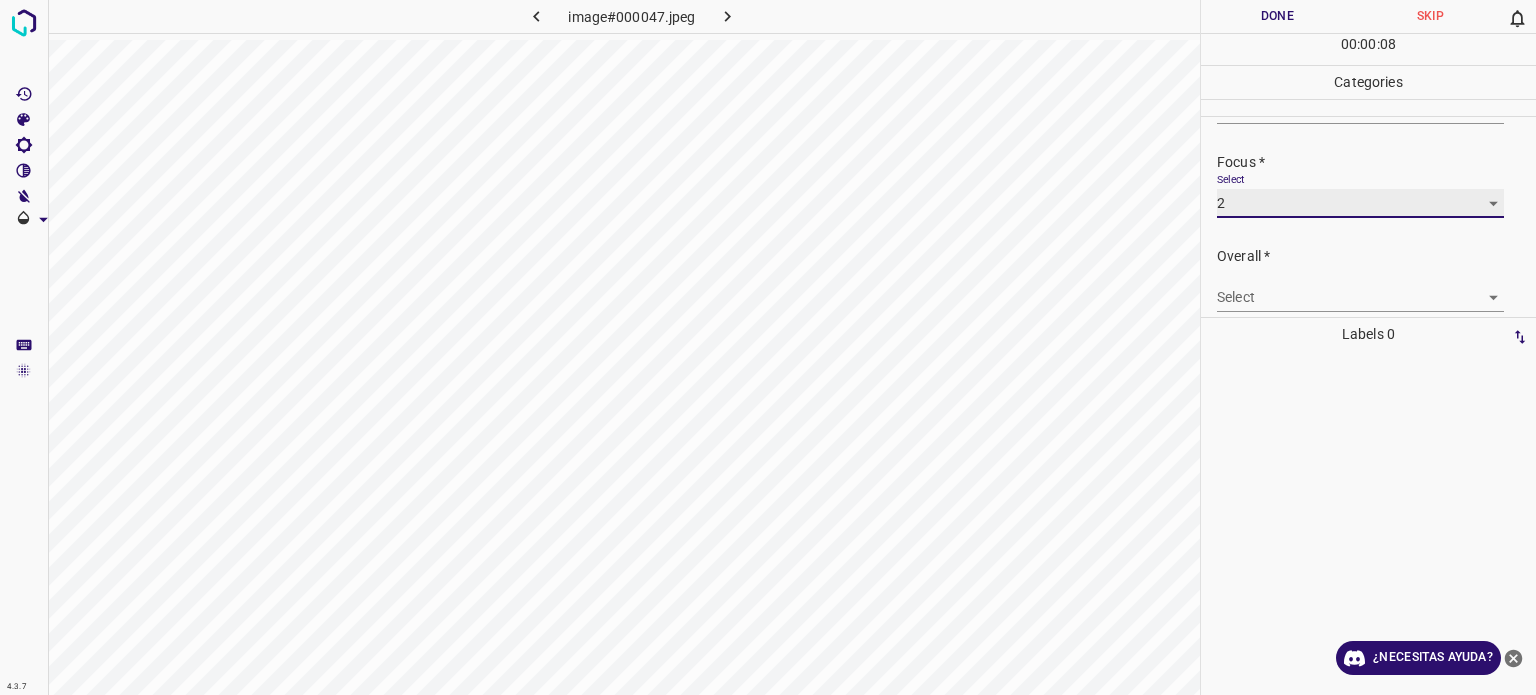 scroll, scrollTop: 98, scrollLeft: 0, axis: vertical 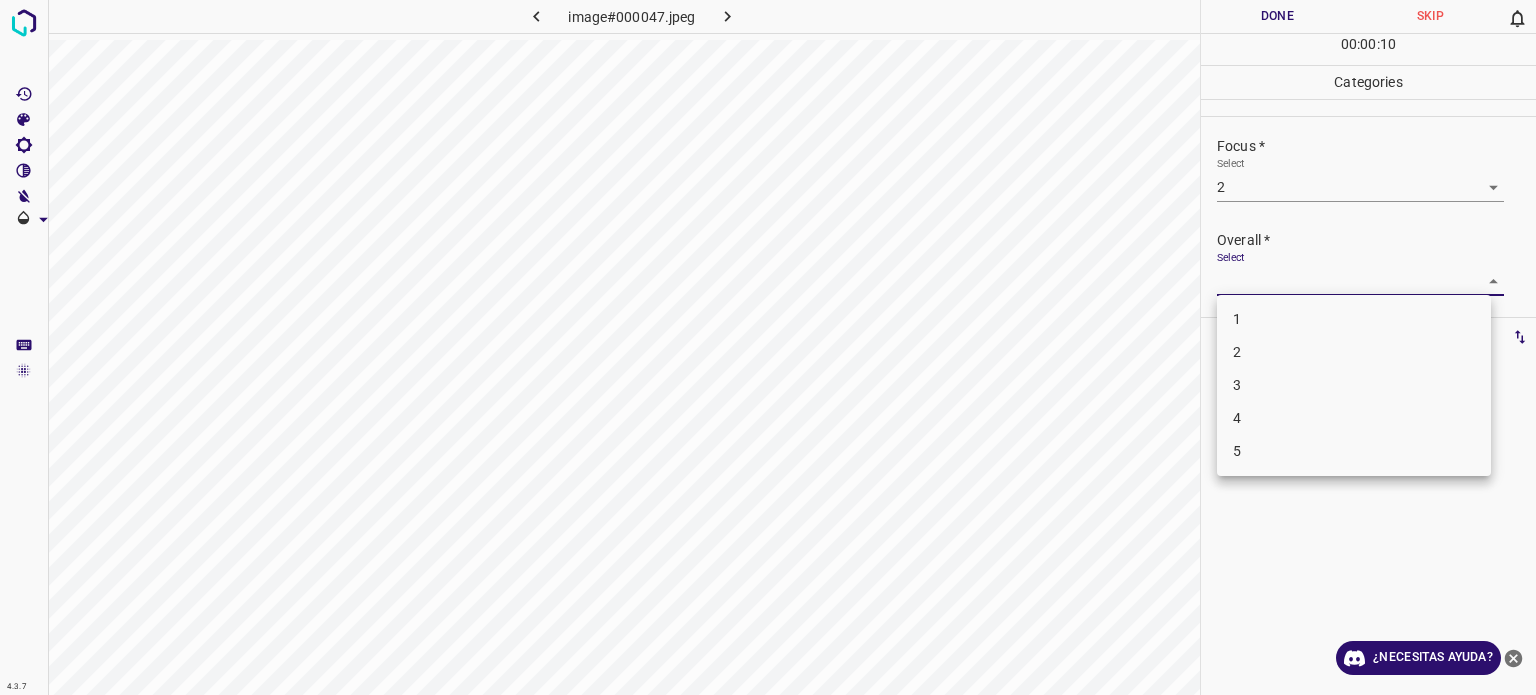 click on "4.3.7 image#000047.jpeg Done Skip 0 00   : 00   : 10   Categories Lighting *  Select 2 2 Focus *  Select 2 2 Overall *  Select ​ Labels   0 Categories 1 Lighting 2 Focus 3 Overall Tools Space Change between modes (Draw & Edit) I Auto labeling R Restore zoom M Zoom in N Zoom out Delete Delete selecte label Filters Z Restore filters X Saturation filter C Brightness filter V Contrast filter B Gray scale filter General O Download ¿Necesitas ayuda? Texto original Valora esta traducción Tu opinión servirá para ayudar a mejorar el Traductor de Google - Texto - Esconder - Borrar 1 2 3 4 5" at bounding box center (768, 347) 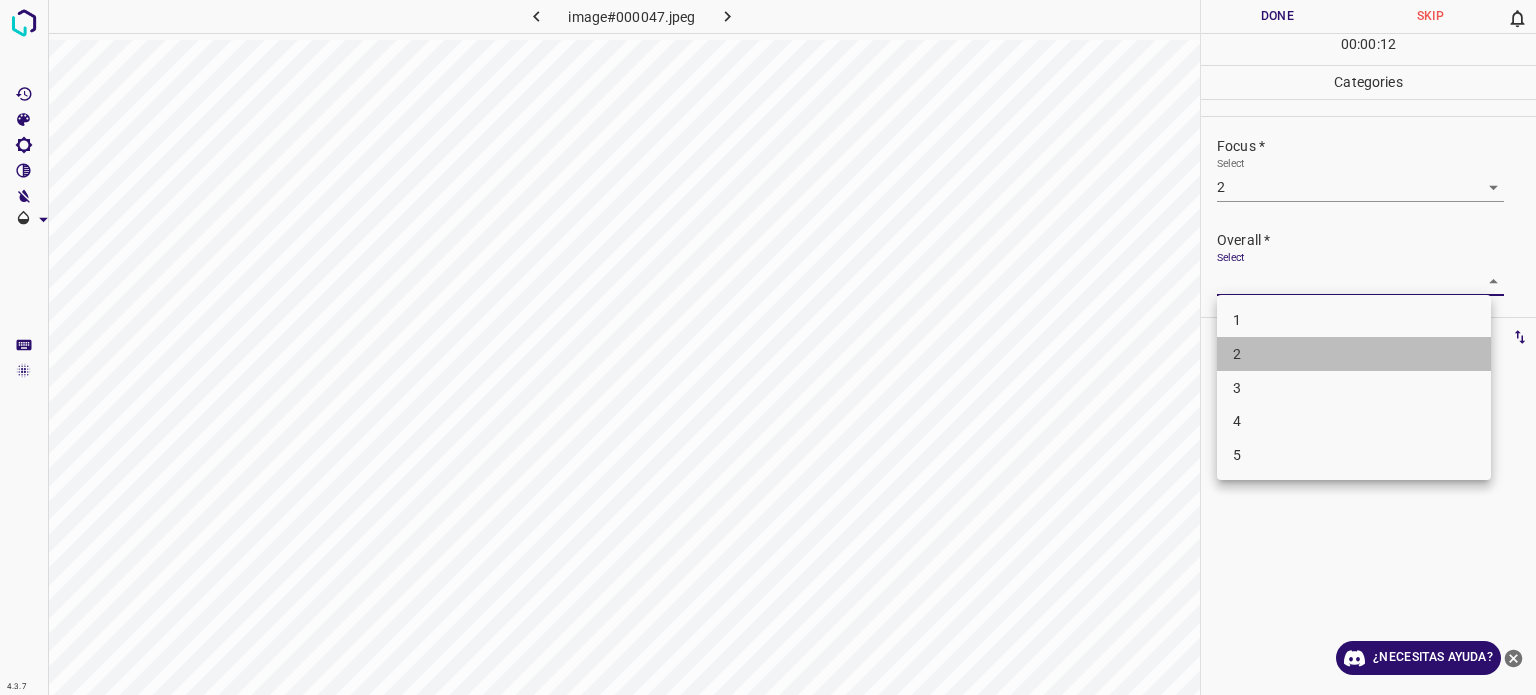 click on "2" at bounding box center [1354, 354] 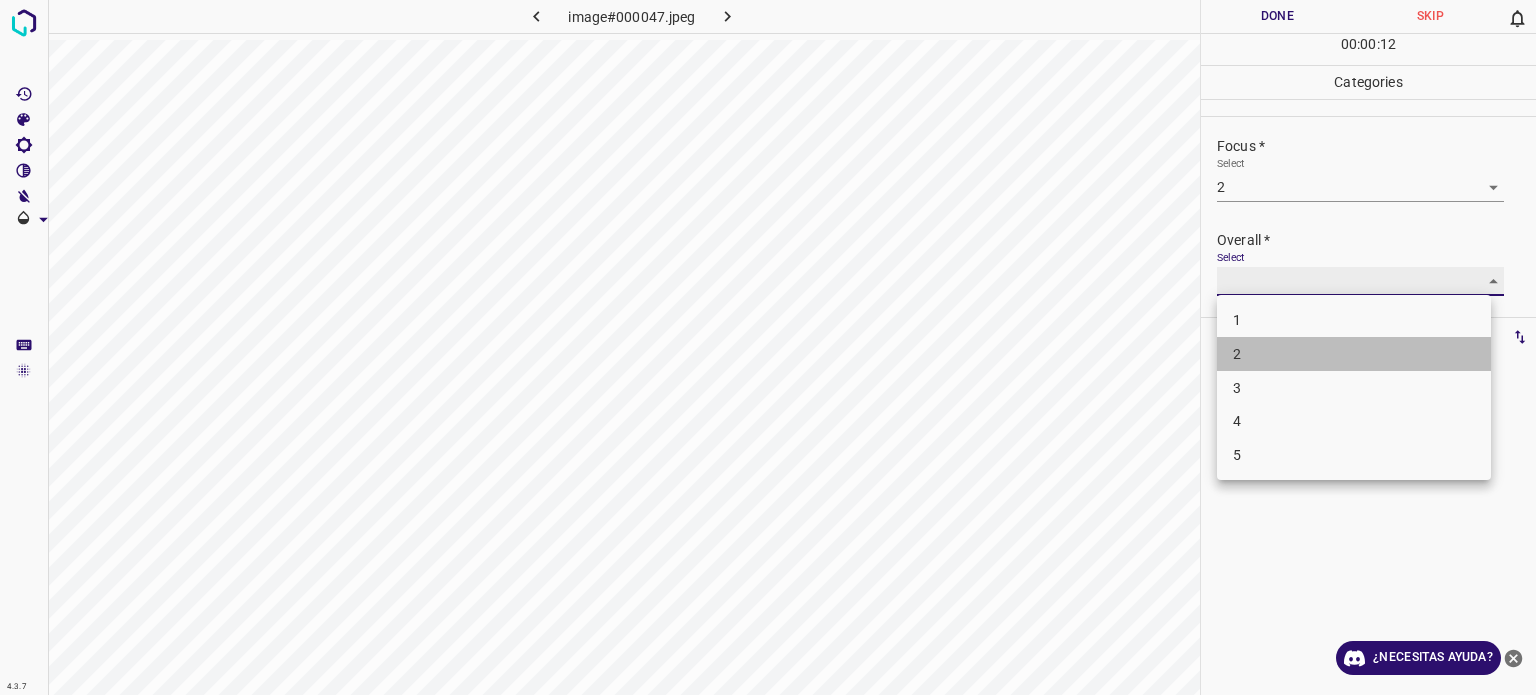 type on "2" 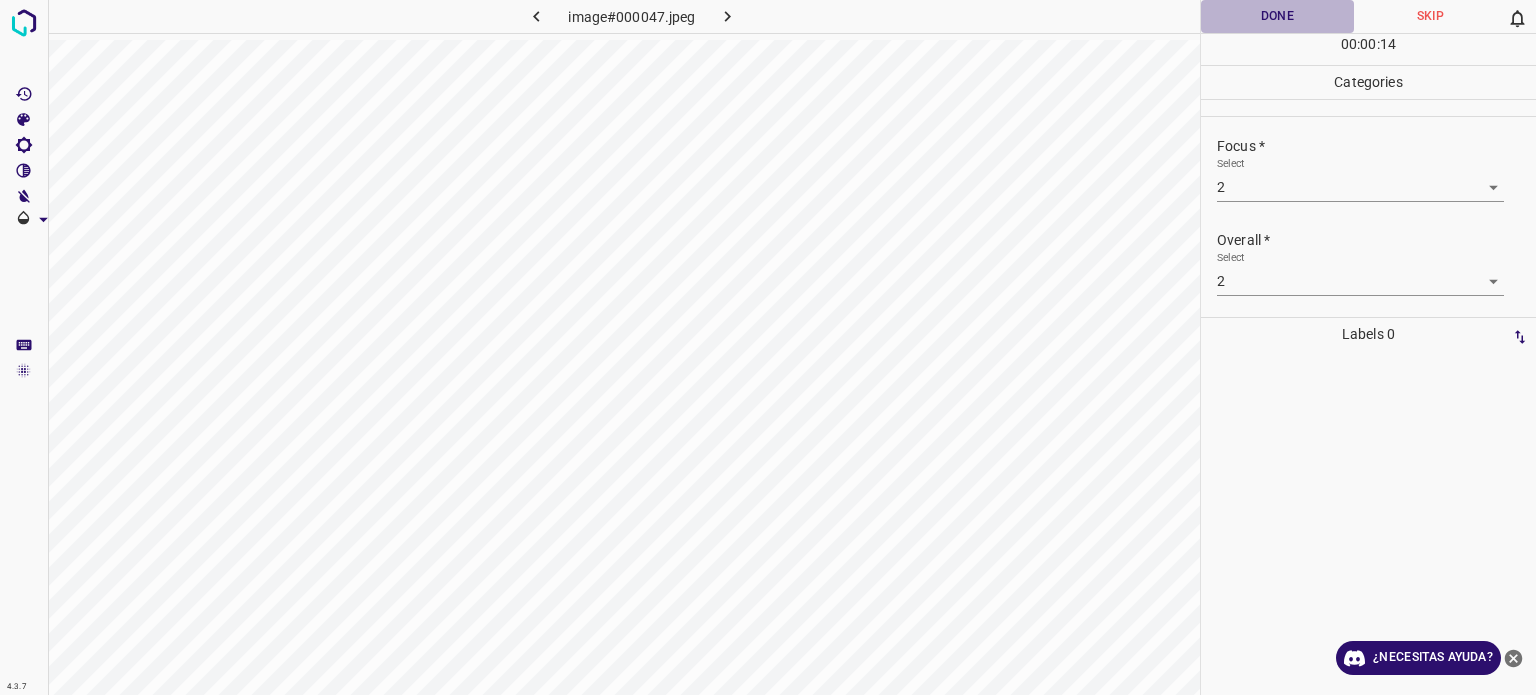 click on "Done" at bounding box center (1277, 16) 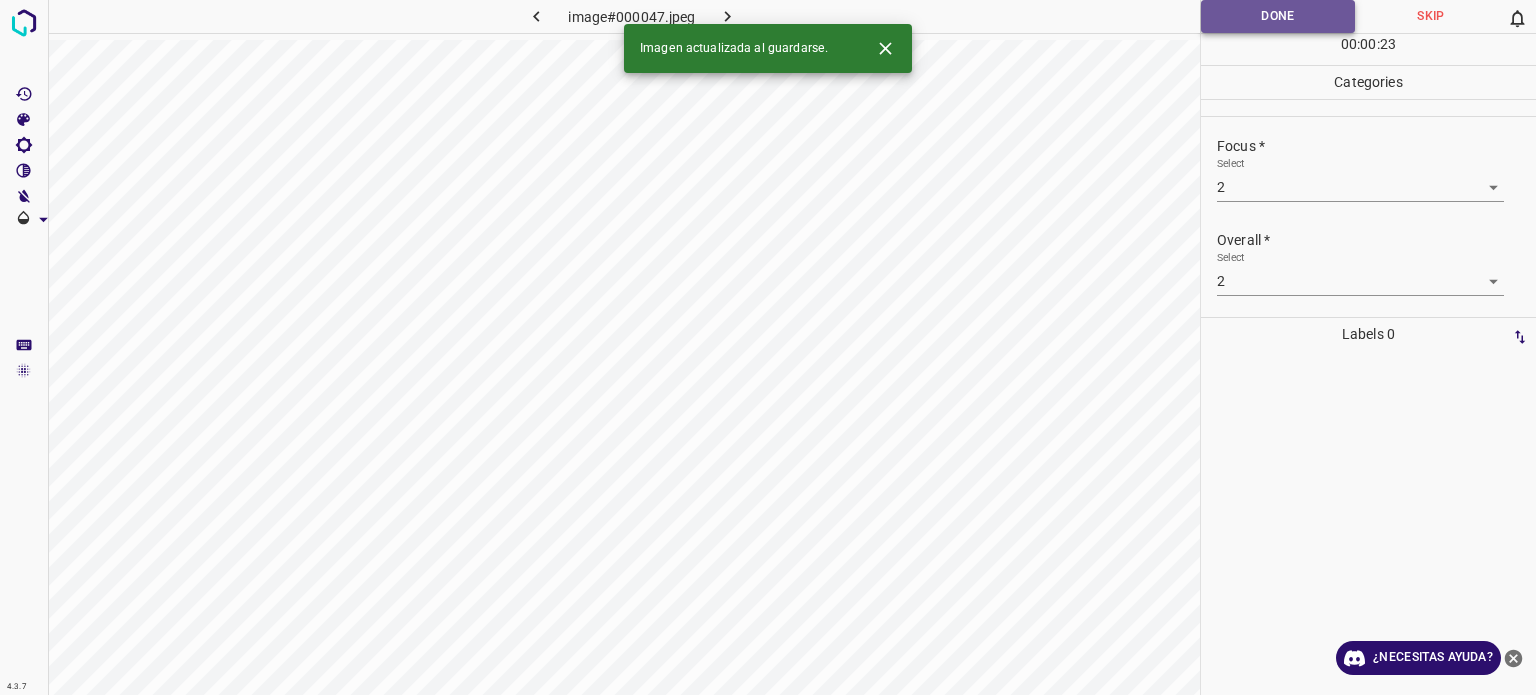 click on "Done" at bounding box center [1278, 16] 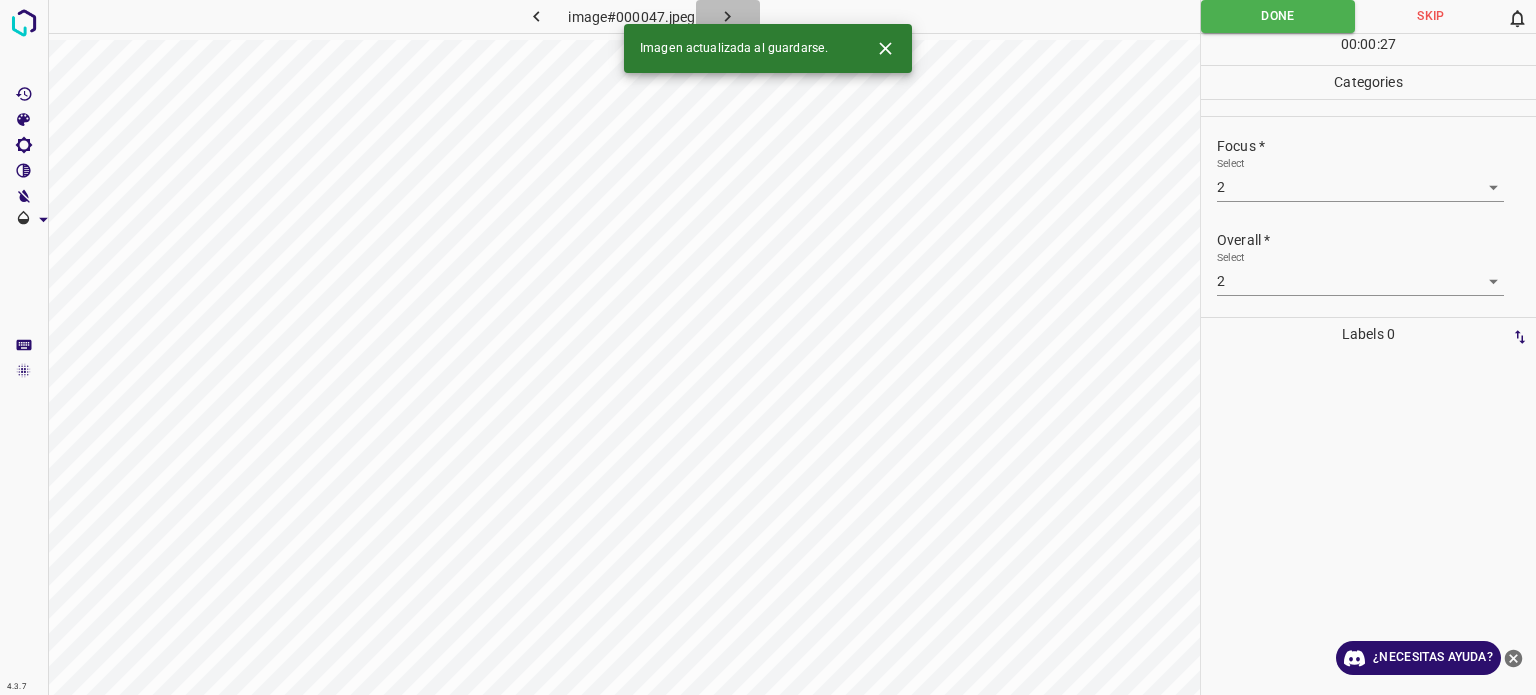 click 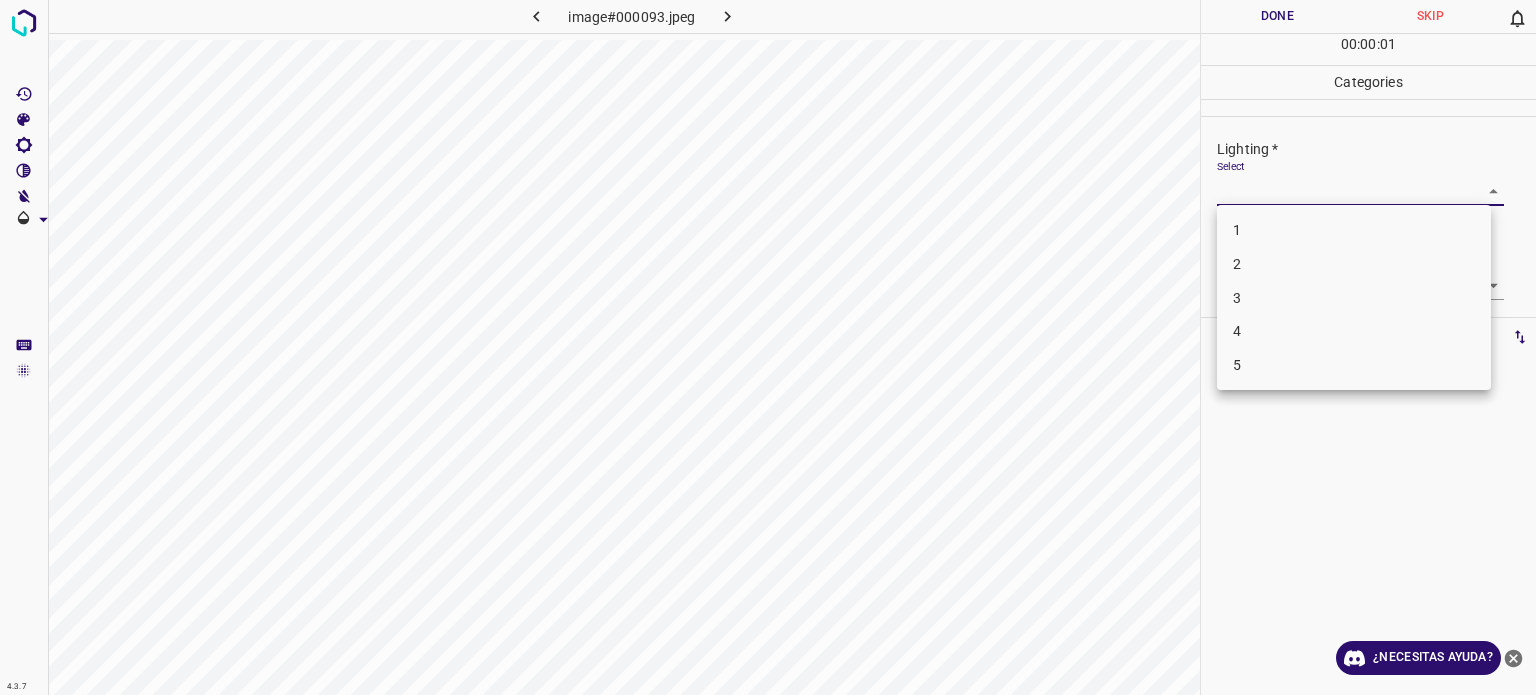 click on "4.3.7 image#000093.jpeg Done Skip 0 00   : 00   : 01   Categories Lighting *  Select ​ Focus *  Select ​ Overall *  Select ​ Labels   0 Categories 1 Lighting 2 Focus 3 Overall Tools Space Change between modes (Draw & Edit) I Auto labeling R Restore zoom M Zoom in N Zoom out Delete Delete selecte label Filters Z Restore filters X Saturation filter C Brightness filter V Contrast filter B Gray scale filter General O Download ¿Necesitas ayuda? Texto original Valora esta traducción Tu opinión servirá para ayudar a mejorar el Traductor de Google - Texto - Esconder - Borrar 1 2 3 4 5" at bounding box center [768, 347] 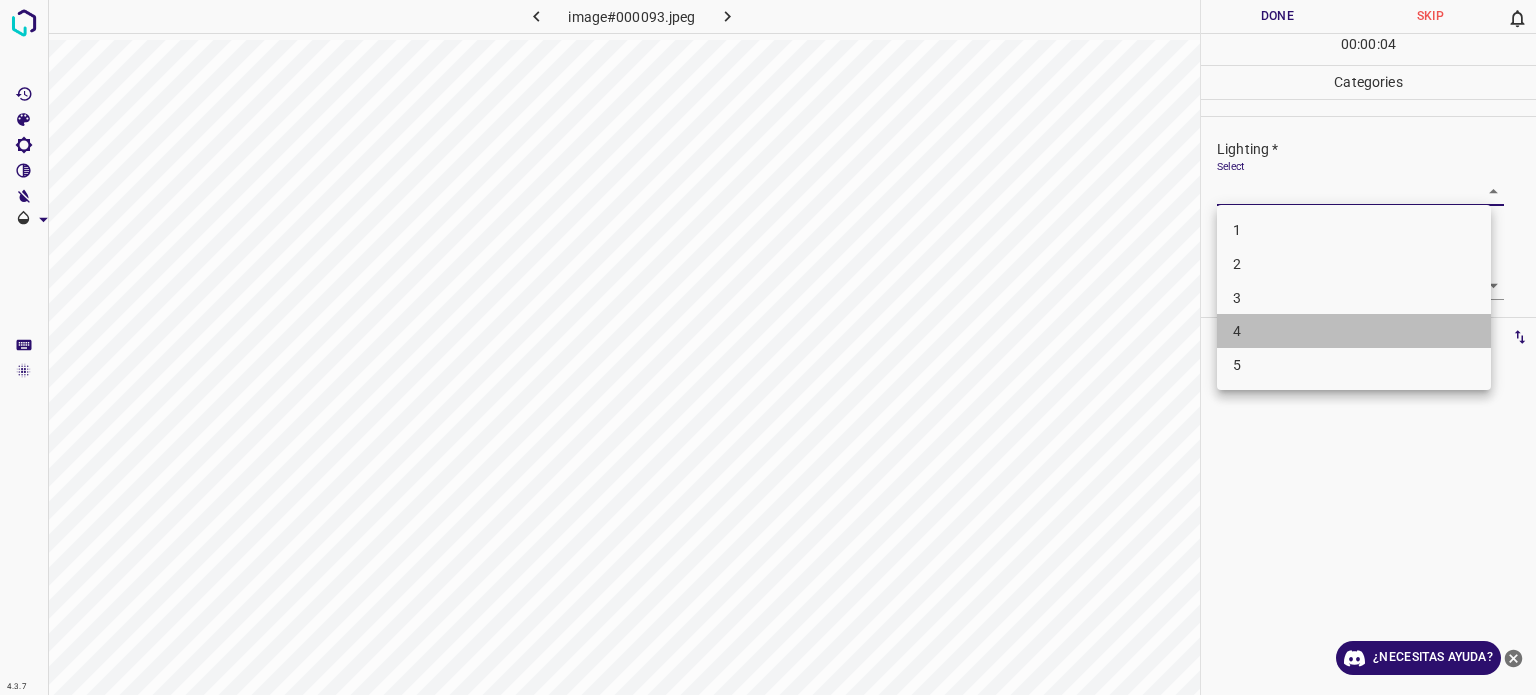 click on "4" at bounding box center (1354, 331) 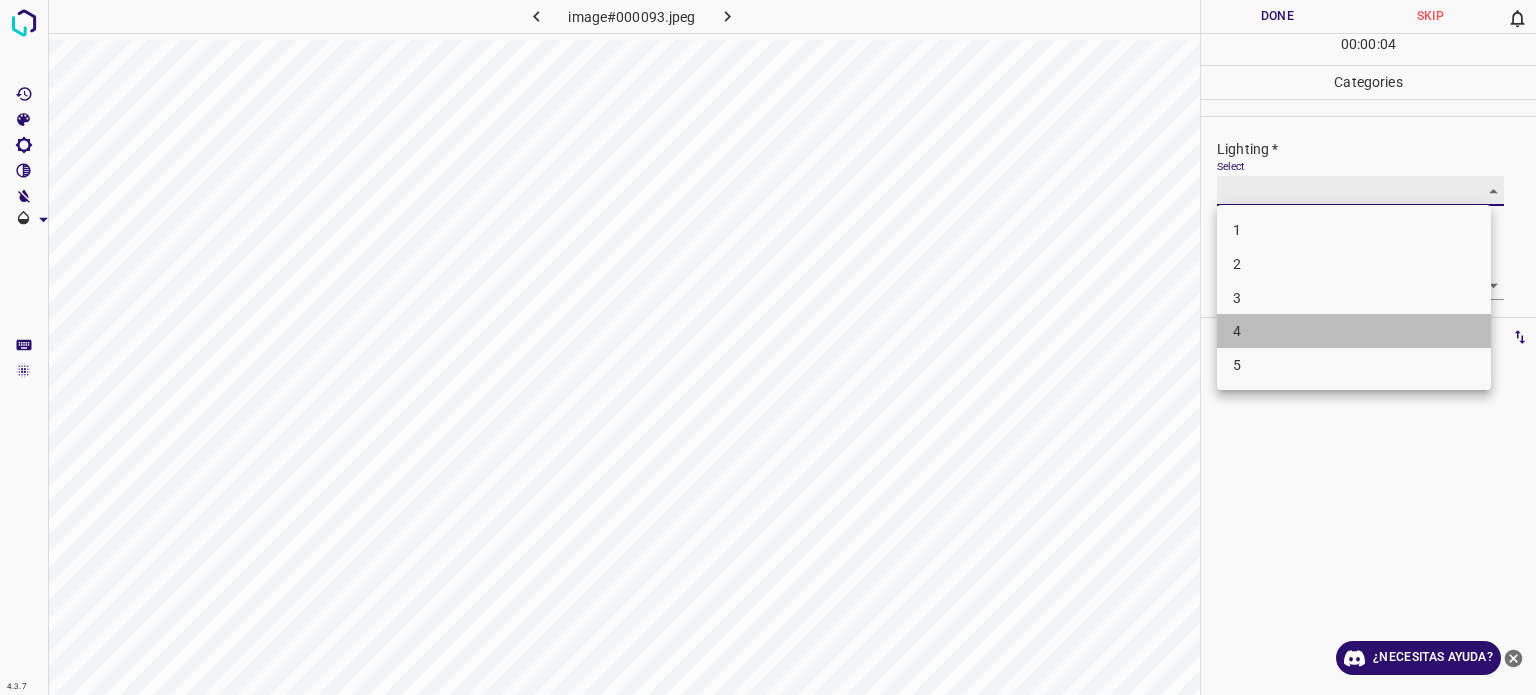 type on "4" 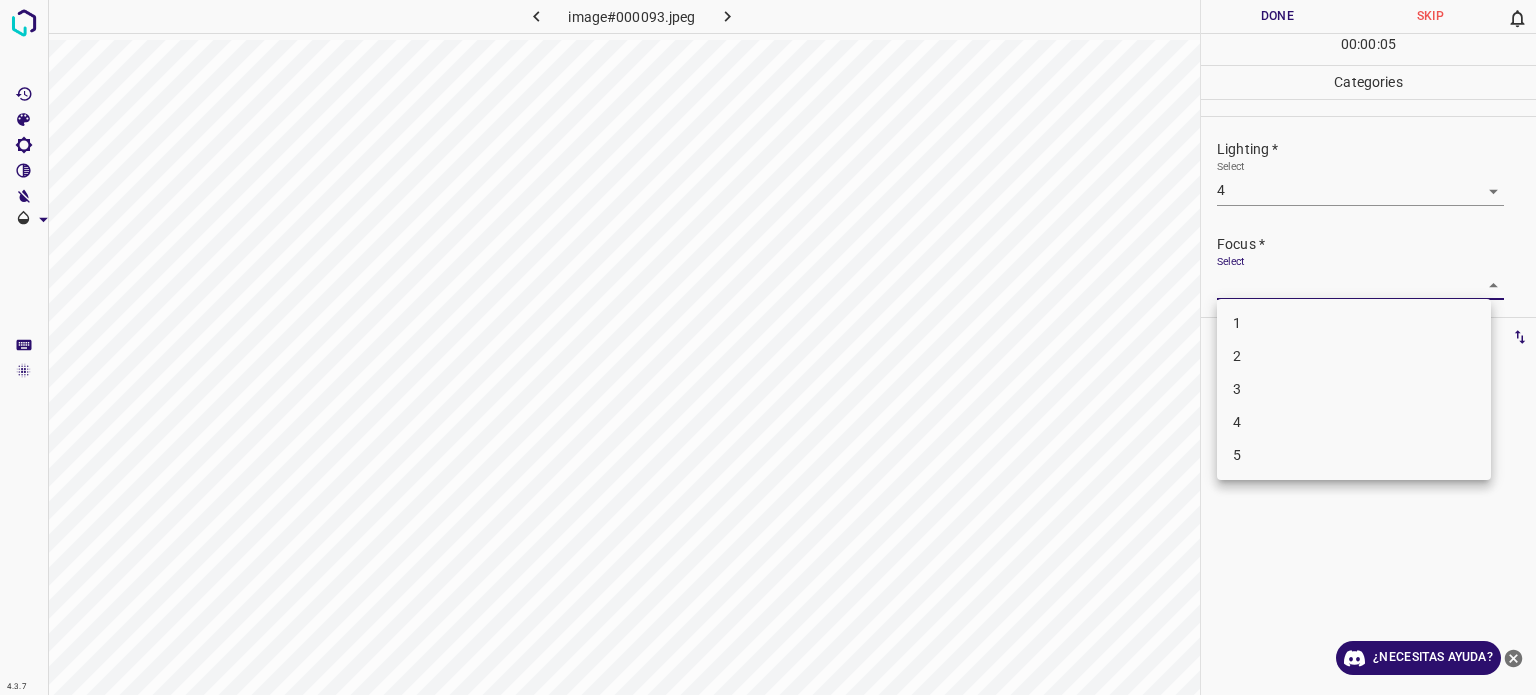 click on "4.3.7 image#000093.jpeg Done Skip 0 00   : 00   : 05   Categories Lighting *  Select 4 4 Focus *  Select ​ Overall *  Select ​ Labels   0 Categories 1 Lighting 2 Focus 3 Overall Tools Space Change between modes (Draw & Edit) I Auto labeling R Restore zoom M Zoom in N Zoom out Delete Delete selecte label Filters Z Restore filters X Saturation filter C Brightness filter V Contrast filter B Gray scale filter General O Download ¿Necesitas ayuda? Texto original Valora esta traducción Tu opinión servirá para ayudar a mejorar el Traductor de Google - Texto - Esconder - Borrar 1 2 3 4 5" at bounding box center (768, 347) 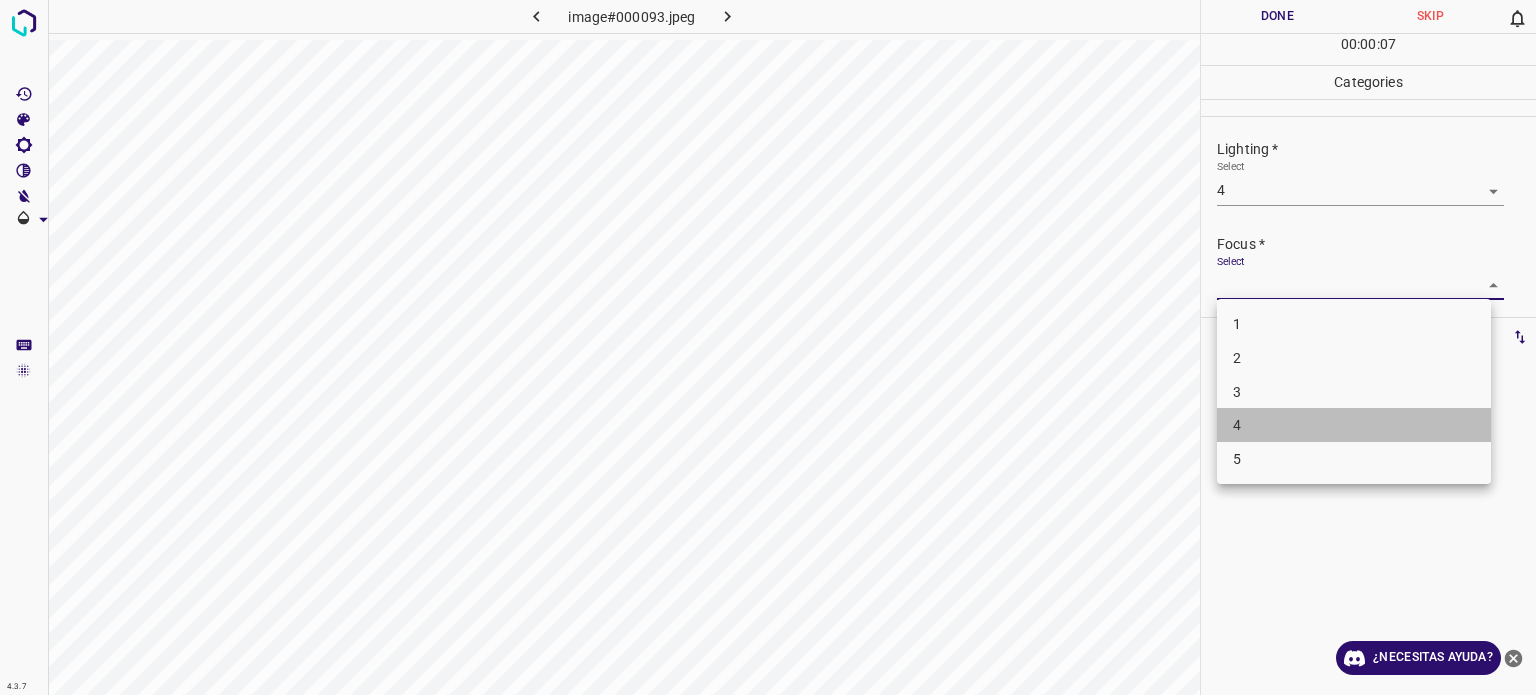 click on "4" at bounding box center (1237, 425) 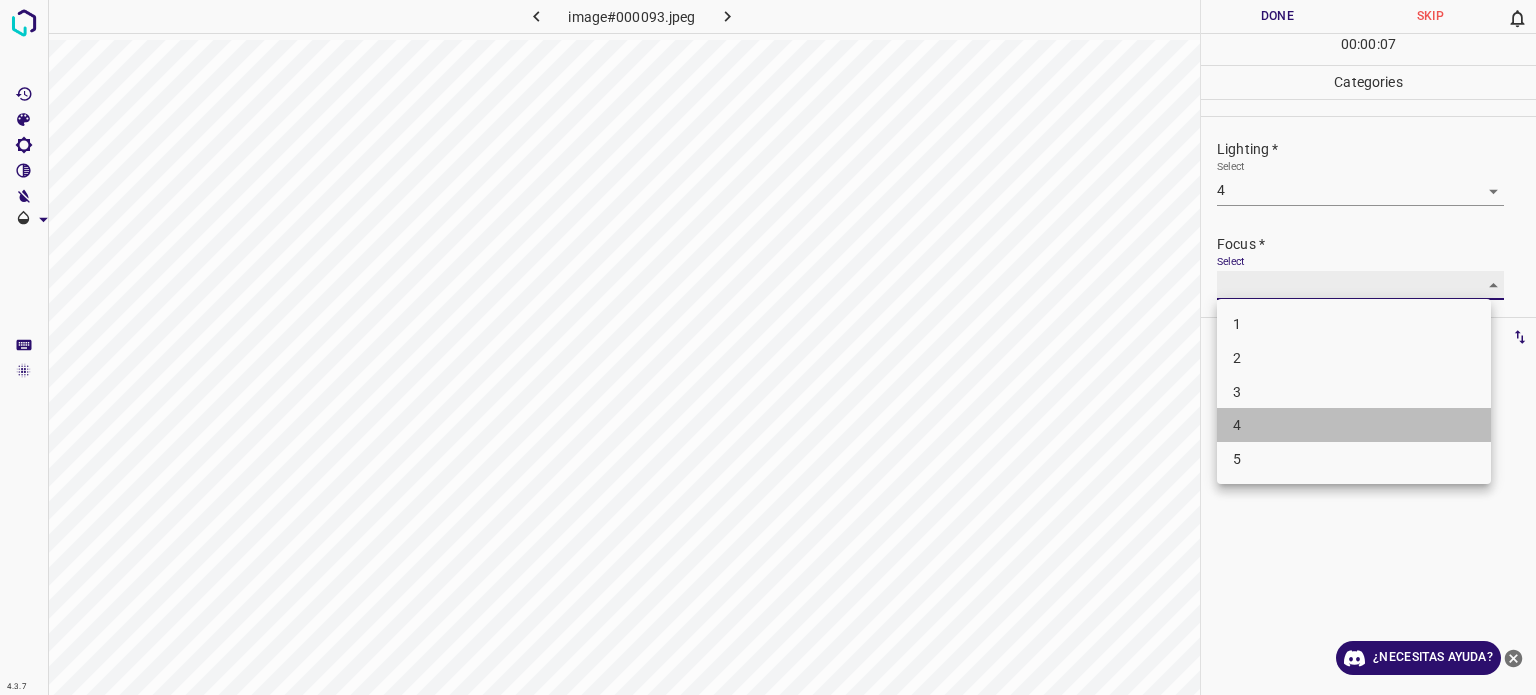 type on "4" 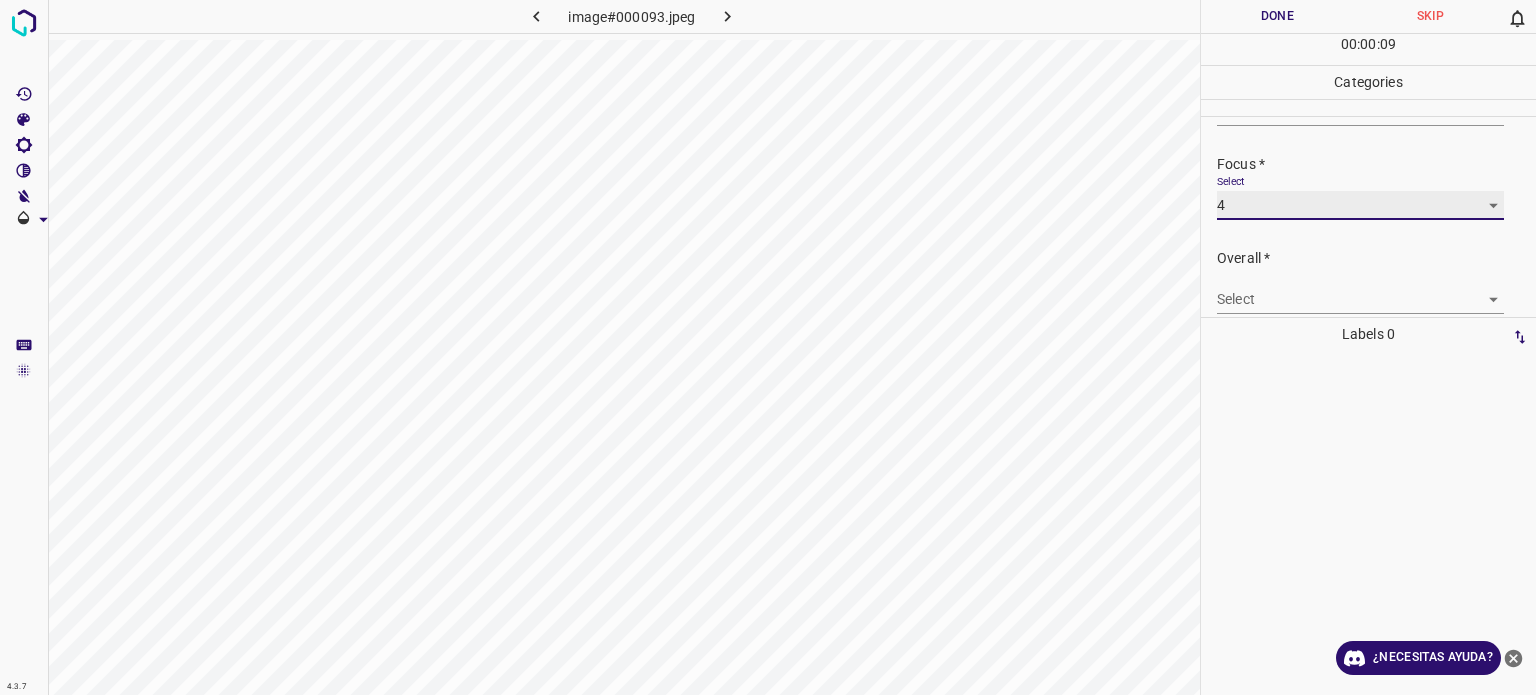 scroll, scrollTop: 98, scrollLeft: 0, axis: vertical 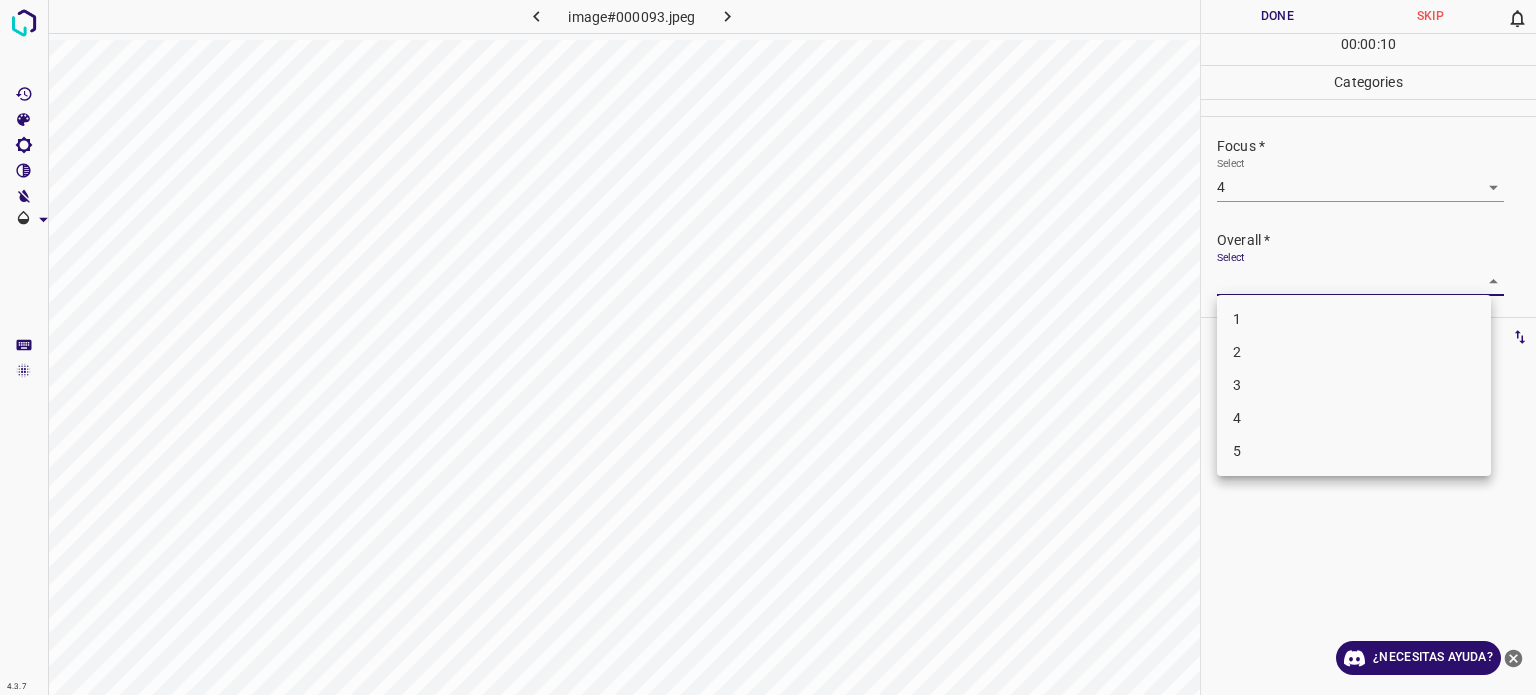 click on "4.3.7 image#000093.jpeg Done Skip 0 00   : 00   : 10   Categories Lighting *  Select 4 4 Focus *  Select 4 4 Overall *  Select ​ Labels   0 Categories 1 Lighting 2 Focus 3 Overall Tools Space Change between modes (Draw & Edit) I Auto labeling R Restore zoom M Zoom in N Zoom out Delete Delete selecte label Filters Z Restore filters X Saturation filter C Brightness filter V Contrast filter B Gray scale filter General O Download ¿Necesitas ayuda? Texto original Valora esta traducción Tu opinión servirá para ayudar a mejorar el Traductor de Google - Texto - Esconder - Borrar 1 2 3 4 5" at bounding box center (768, 347) 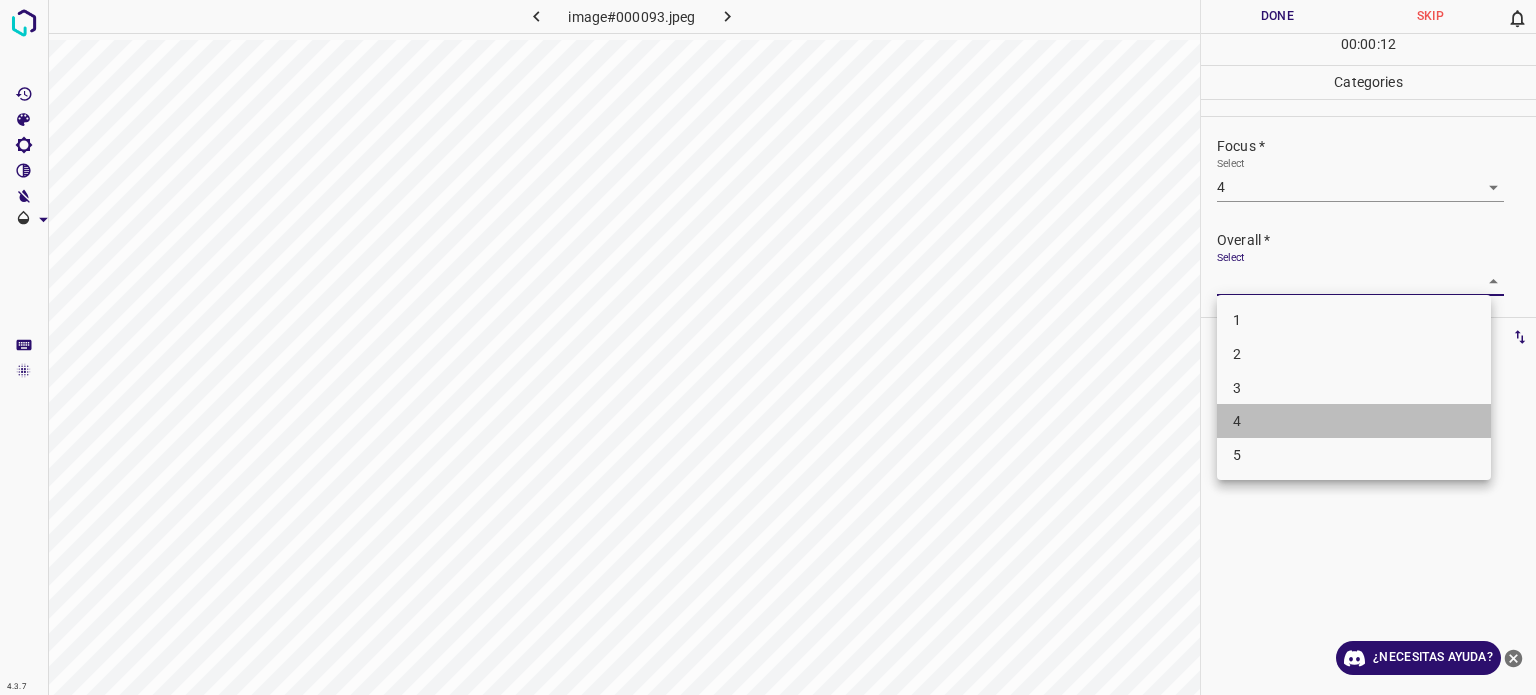 click on "4" at bounding box center (1354, 421) 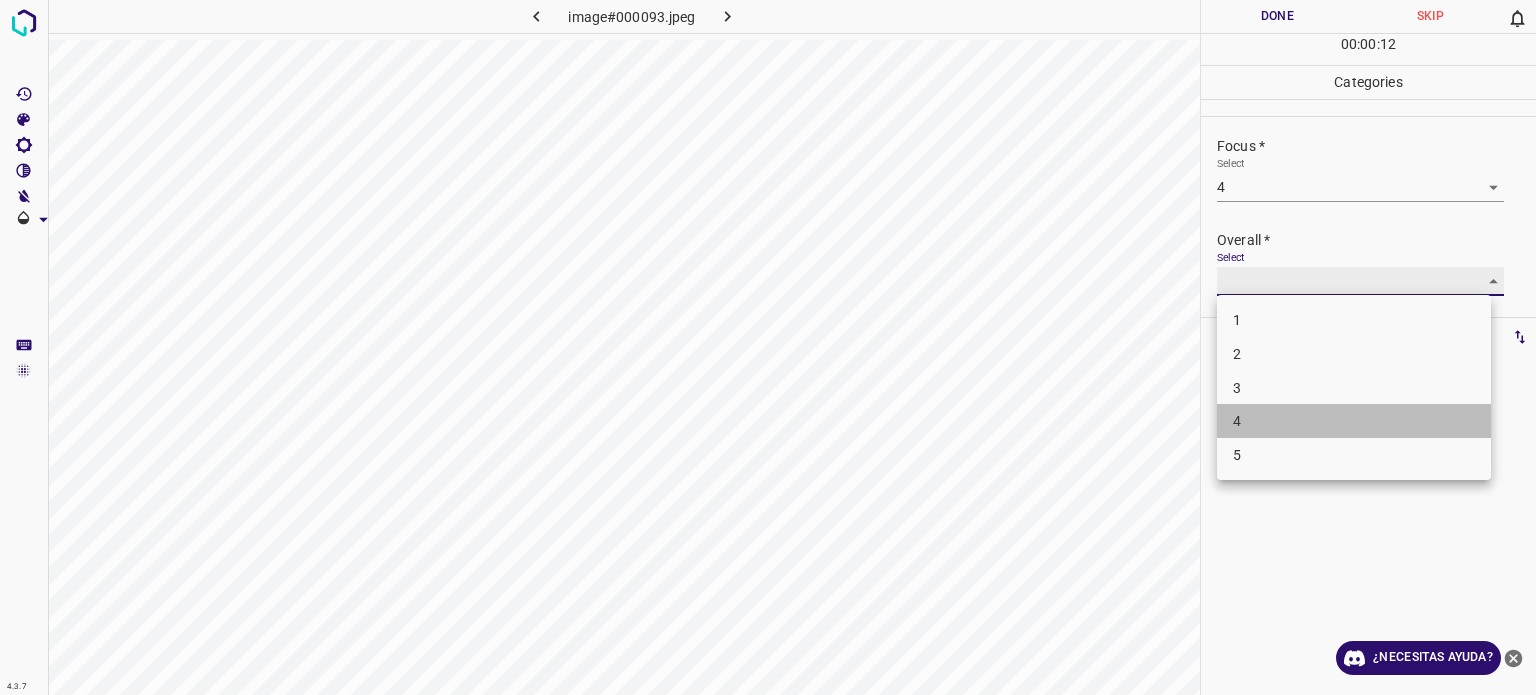 type on "4" 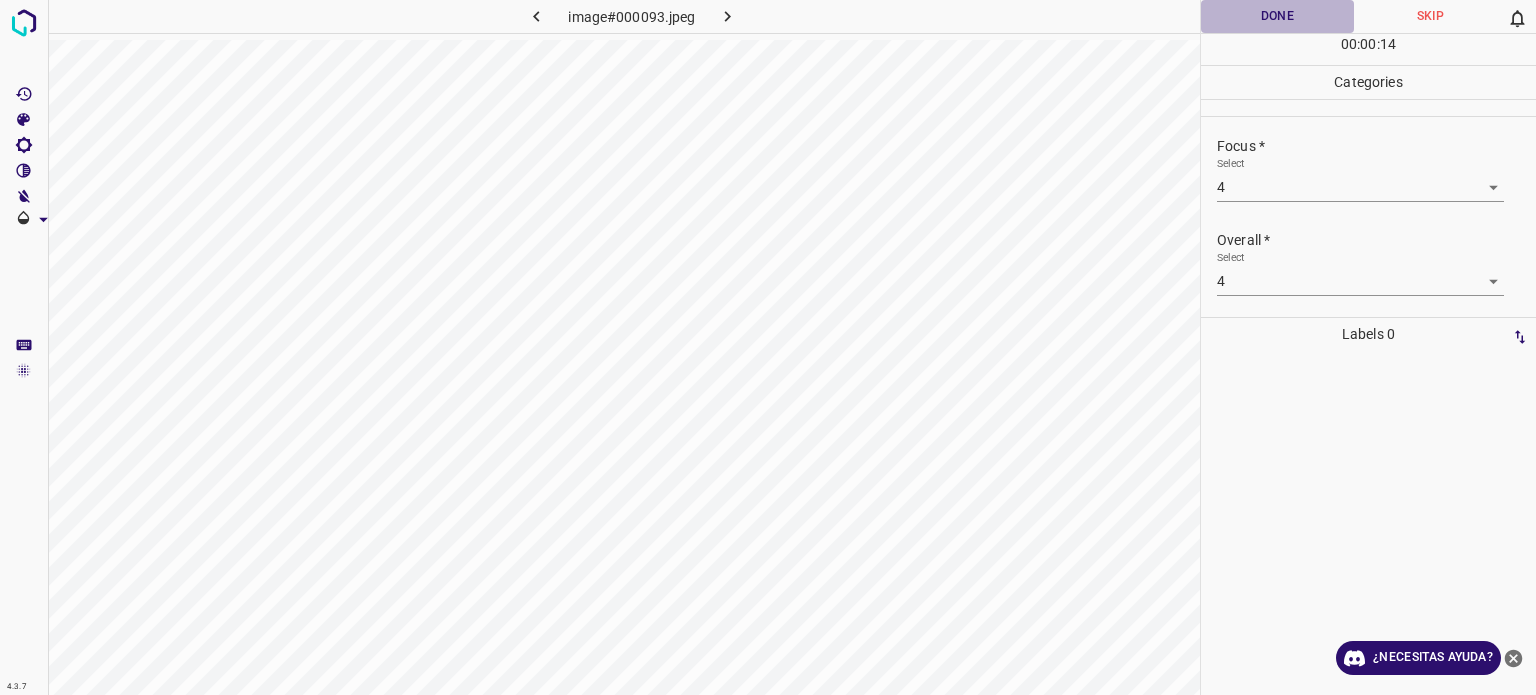 click on "Done" at bounding box center (1277, 16) 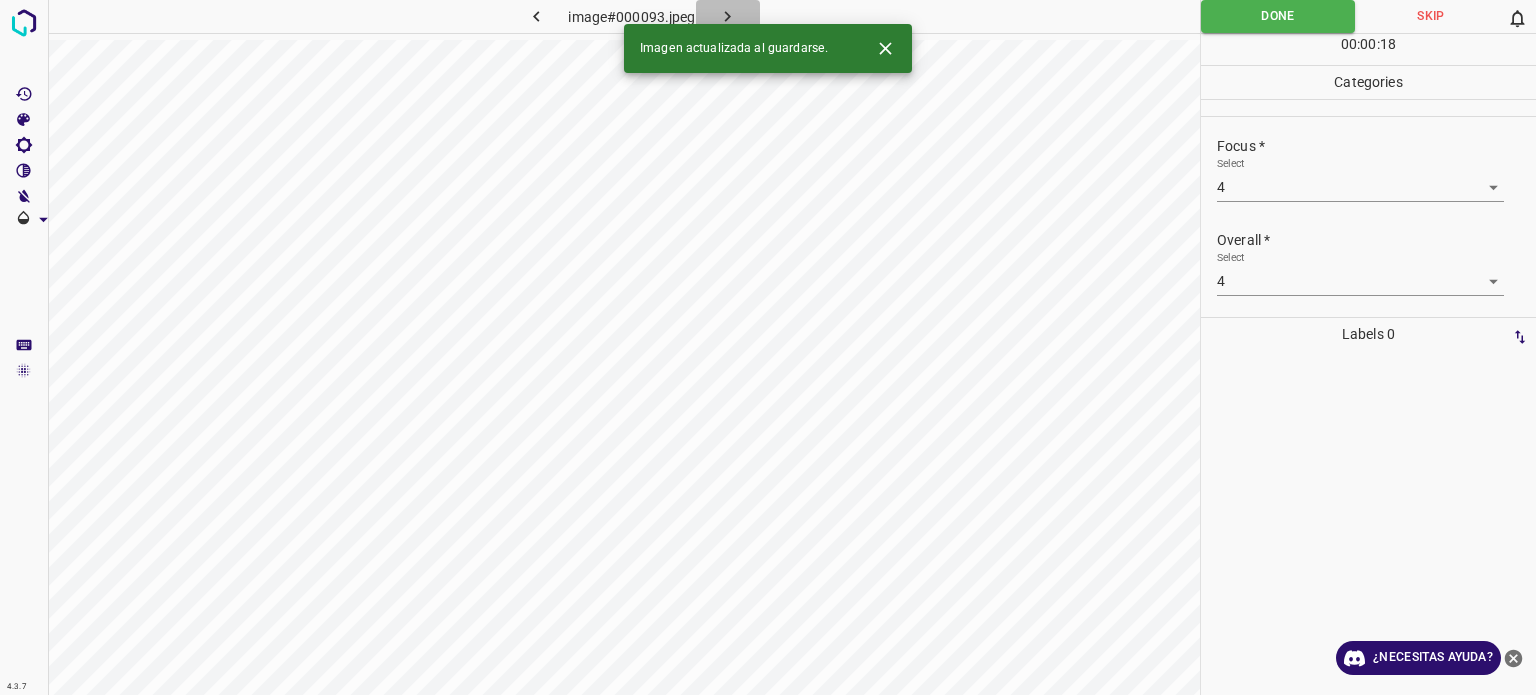 click 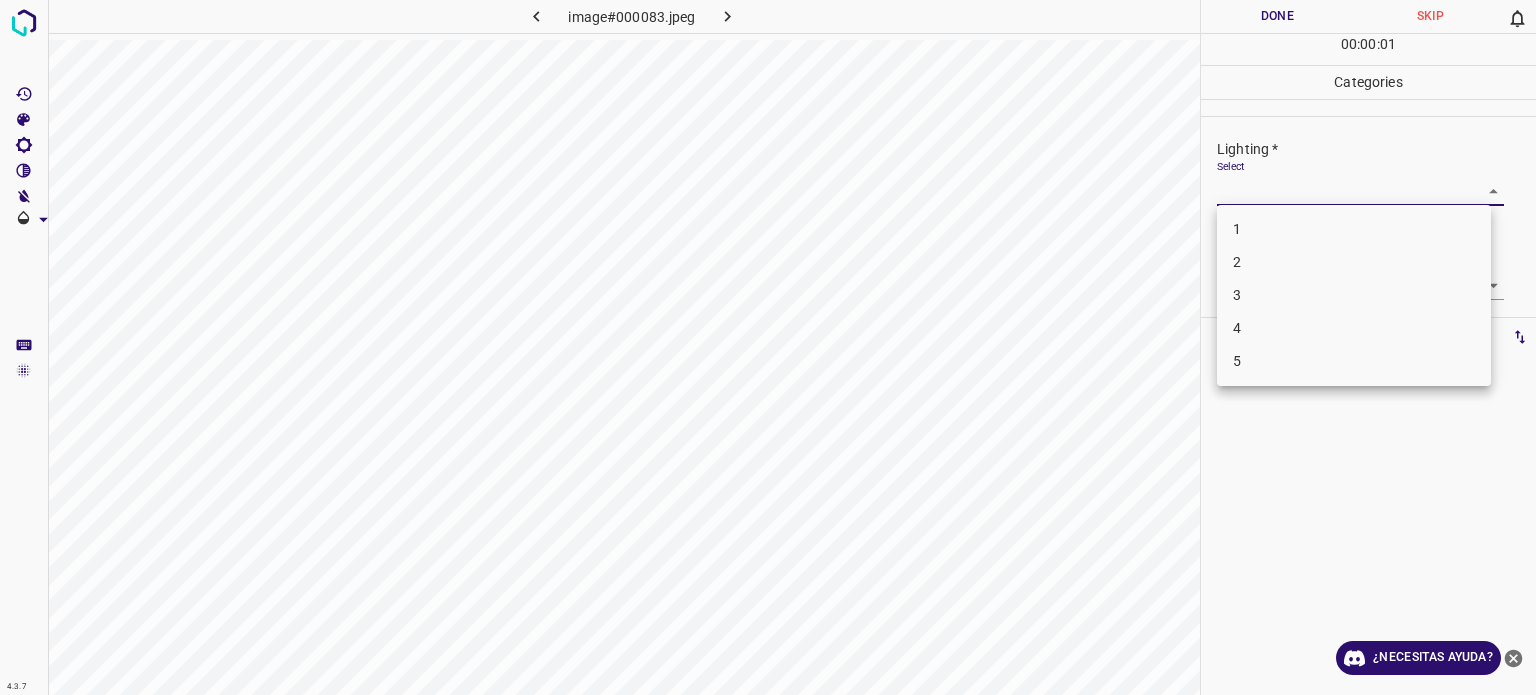 click on "4.3.7 image#000083.jpeg Done Skip 0 00   : 00   : 01   Categories Lighting *  Select ​ Focus *  Select ​ Overall *  Select ​ Labels   0 Categories 1 Lighting 2 Focus 3 Overall Tools Space Change between modes (Draw & Edit) I Auto labeling R Restore zoom M Zoom in N Zoom out Delete Delete selecte label Filters Z Restore filters X Saturation filter C Brightness filter V Contrast filter B Gray scale filter General O Download ¿Necesitas ayuda? Texto original Valora esta traducción Tu opinión servirá para ayudar a mejorar el Traductor de Google - Texto - Esconder - Borrar 1 2 3 4 5" at bounding box center [768, 347] 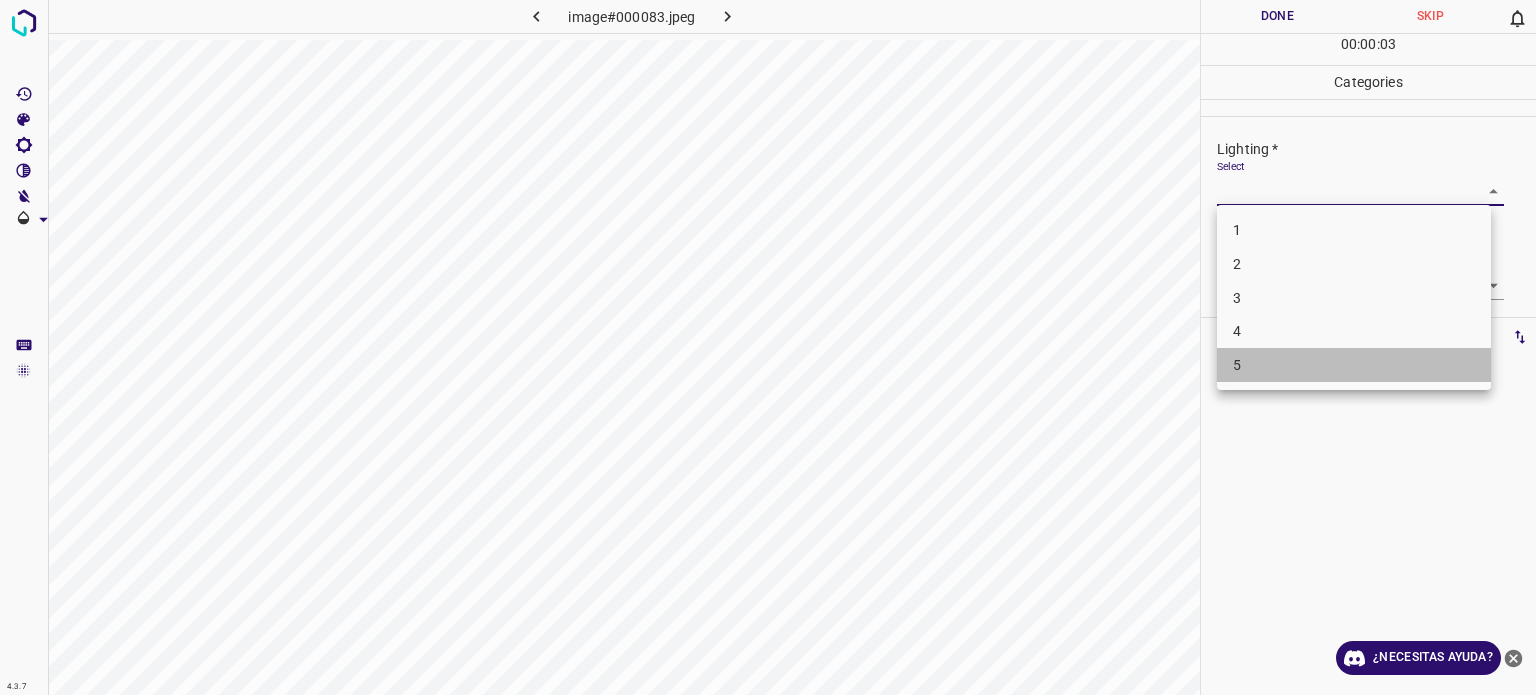 click on "5" at bounding box center (1237, 365) 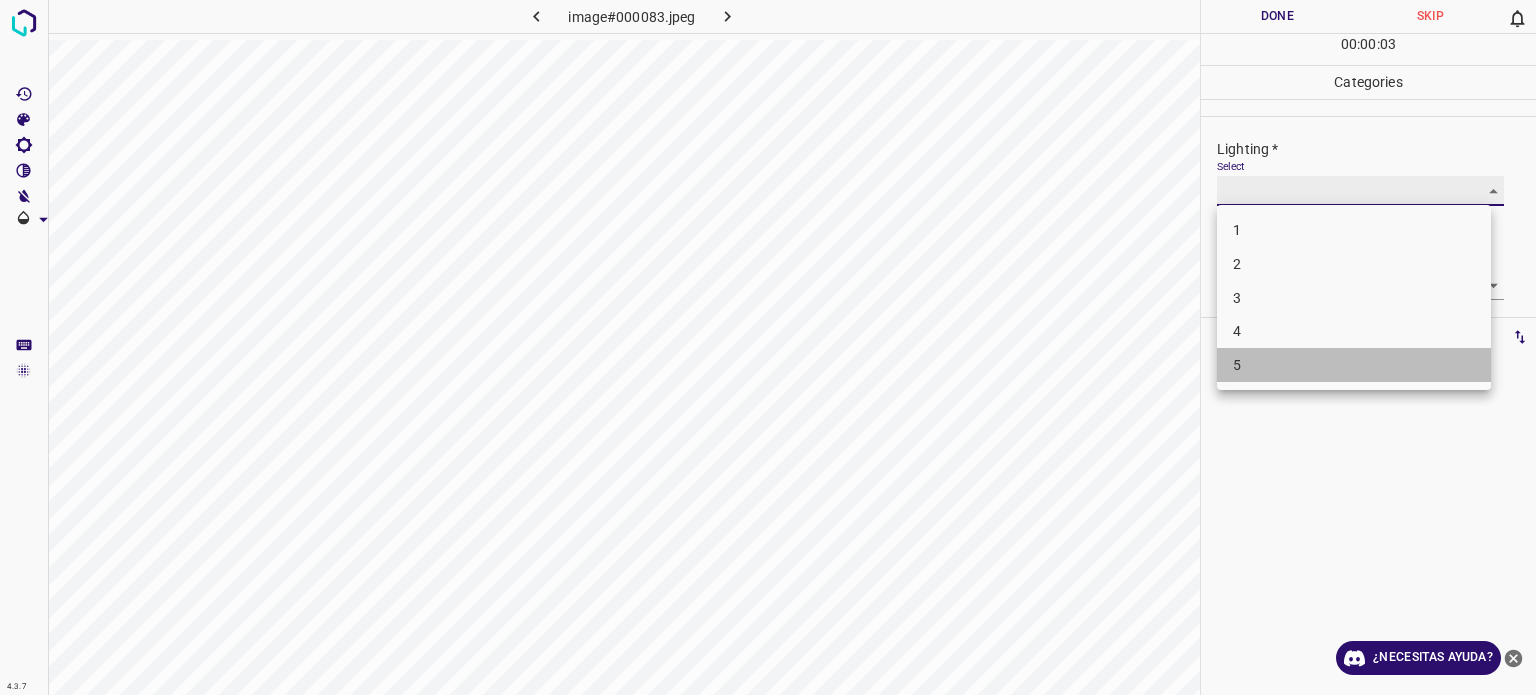 type on "5" 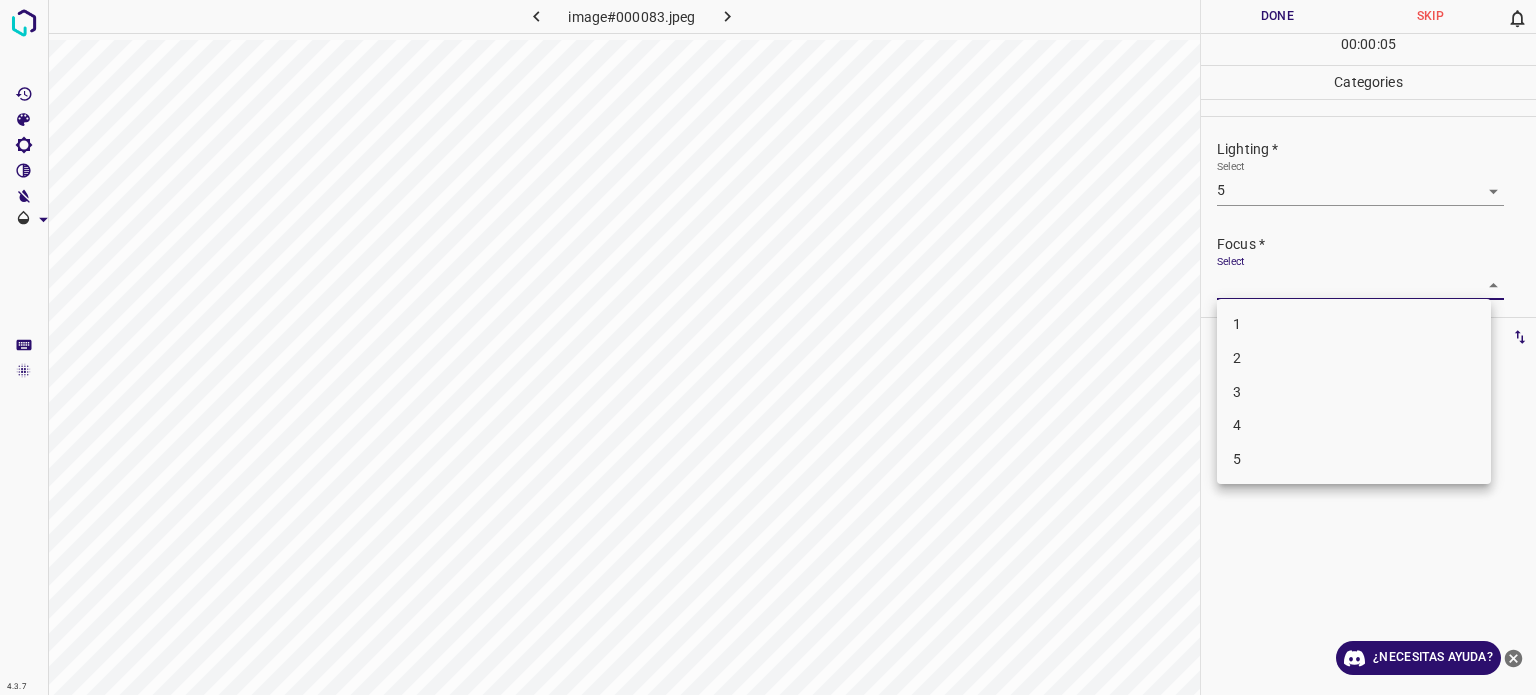 click on "4.3.7 image#000083.jpeg Done Skip 0 00   : 00   : 05   Categories Lighting *  Select 5 5 Focus *  Select ​ Overall *  Select ​ Labels   0 Categories 1 Lighting 2 Focus 3 Overall Tools Space Change between modes (Draw & Edit) I Auto labeling R Restore zoom M Zoom in N Zoom out Delete Delete selecte label Filters Z Restore filters X Saturation filter C Brightness filter V Contrast filter B Gray scale filter General O Download ¿Necesitas ayuda? Texto original Valora esta traducción Tu opinión servirá para ayudar a mejorar el Traductor de Google - Texto - Esconder - Borrar 1 2 3 4 5" at bounding box center (768, 347) 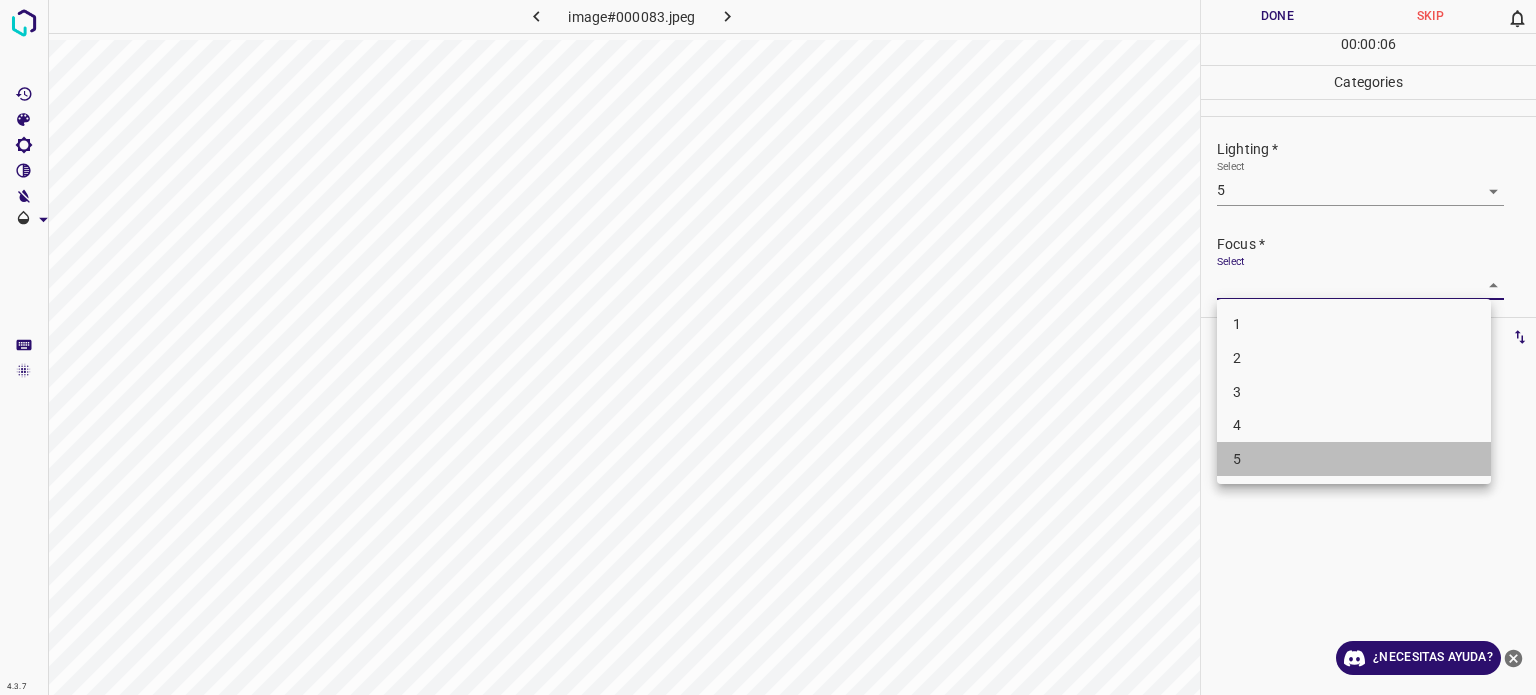 click on "5" at bounding box center (1237, 459) 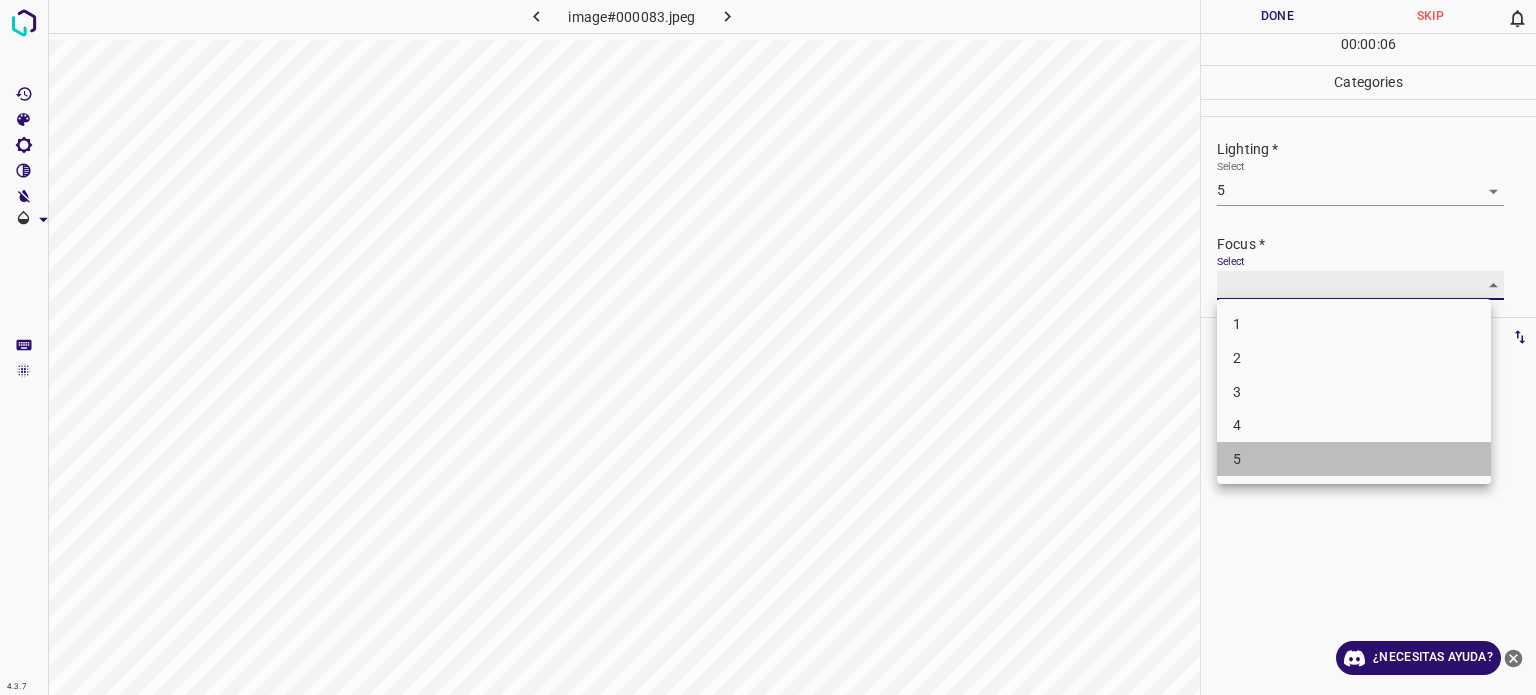 type on "5" 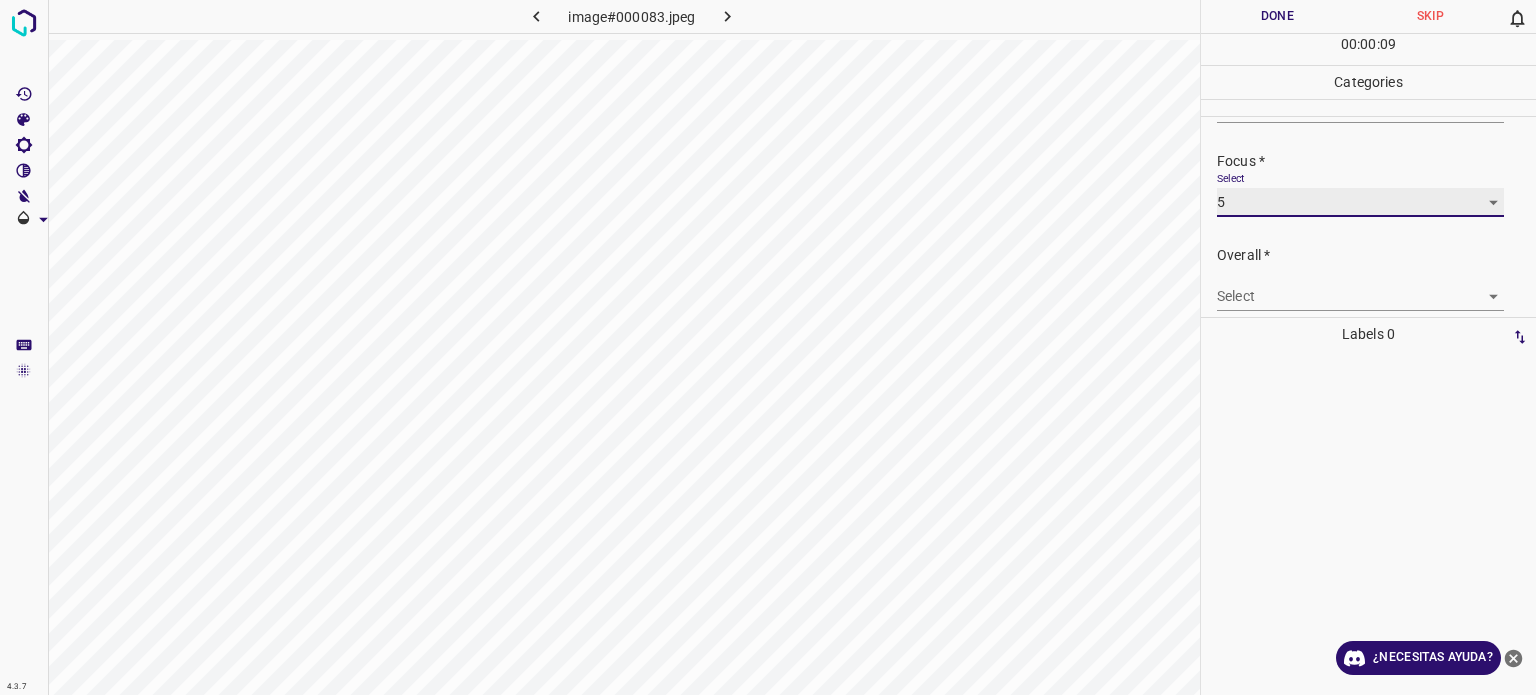 scroll, scrollTop: 98, scrollLeft: 0, axis: vertical 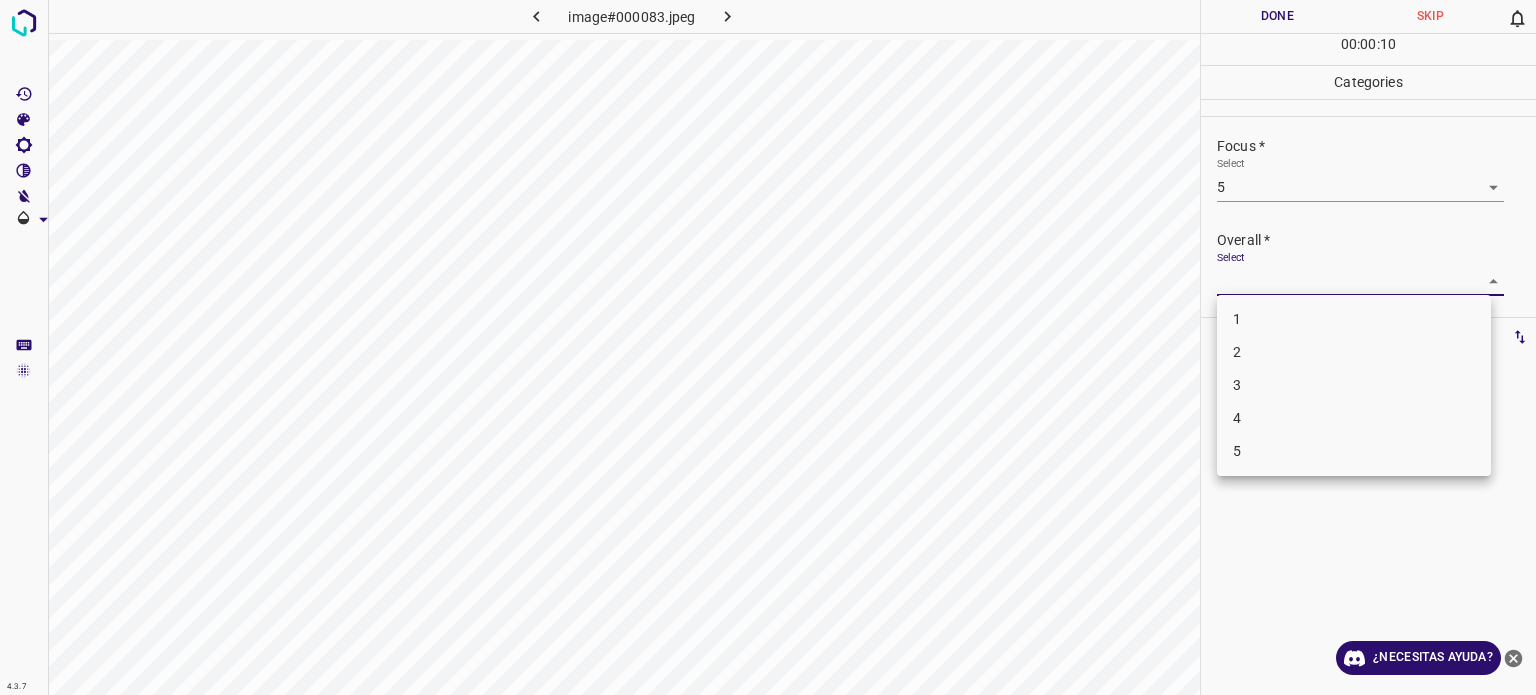 click on "4.3.7 image#000083.jpeg Done Skip 0 00   : 00   : 10   Categories Lighting *  Select 5 5 Focus *  Select 5 5 Overall *  Select ​ Labels   0 Categories 1 Lighting 2 Focus 3 Overall Tools Space Change between modes (Draw & Edit) I Auto labeling R Restore zoom M Zoom in N Zoom out Delete Delete selecte label Filters Z Restore filters X Saturation filter C Brightness filter V Contrast filter B Gray scale filter General O Download ¿Necesitas ayuda? Texto original Valora esta traducción Tu opinión servirá para ayudar a mejorar el Traductor de Google - Texto - Esconder - Borrar 1 2 3 4 5" at bounding box center (768, 347) 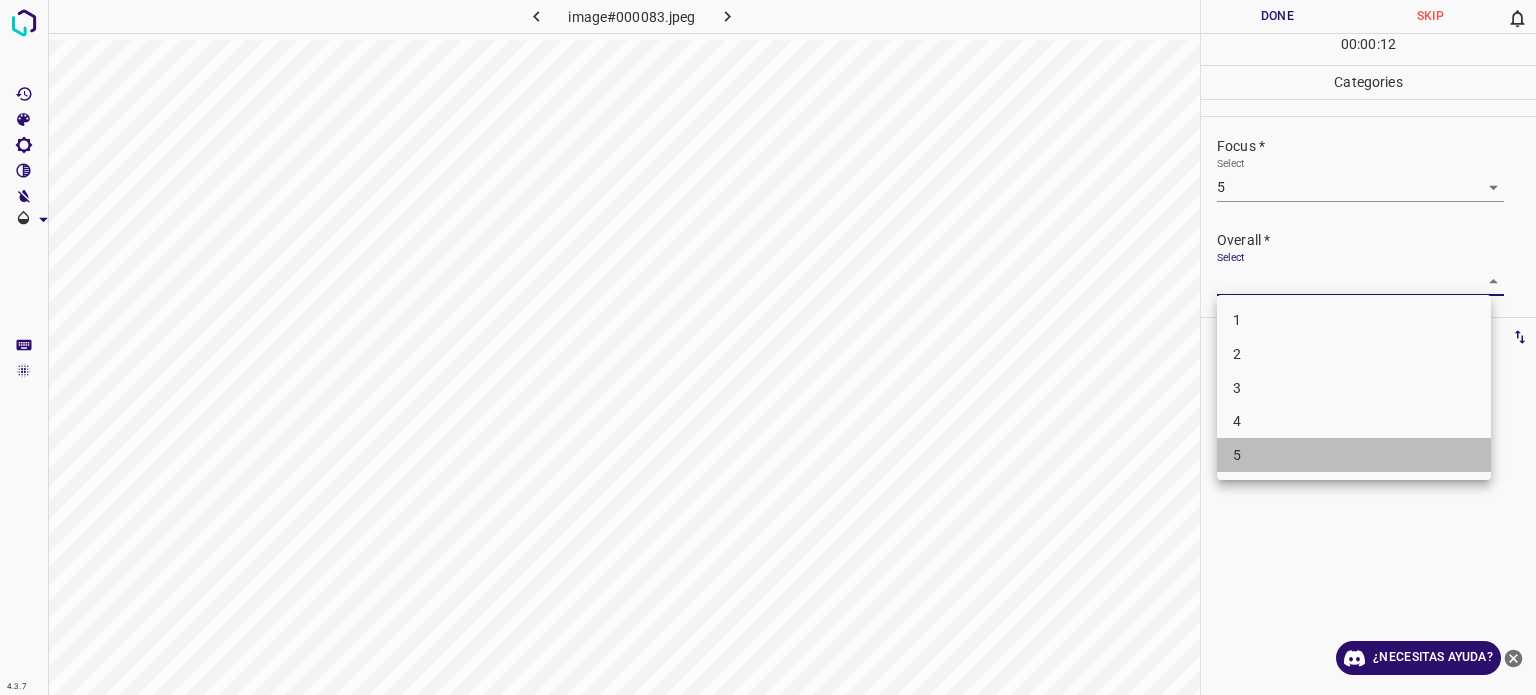 click on "5" at bounding box center (1354, 455) 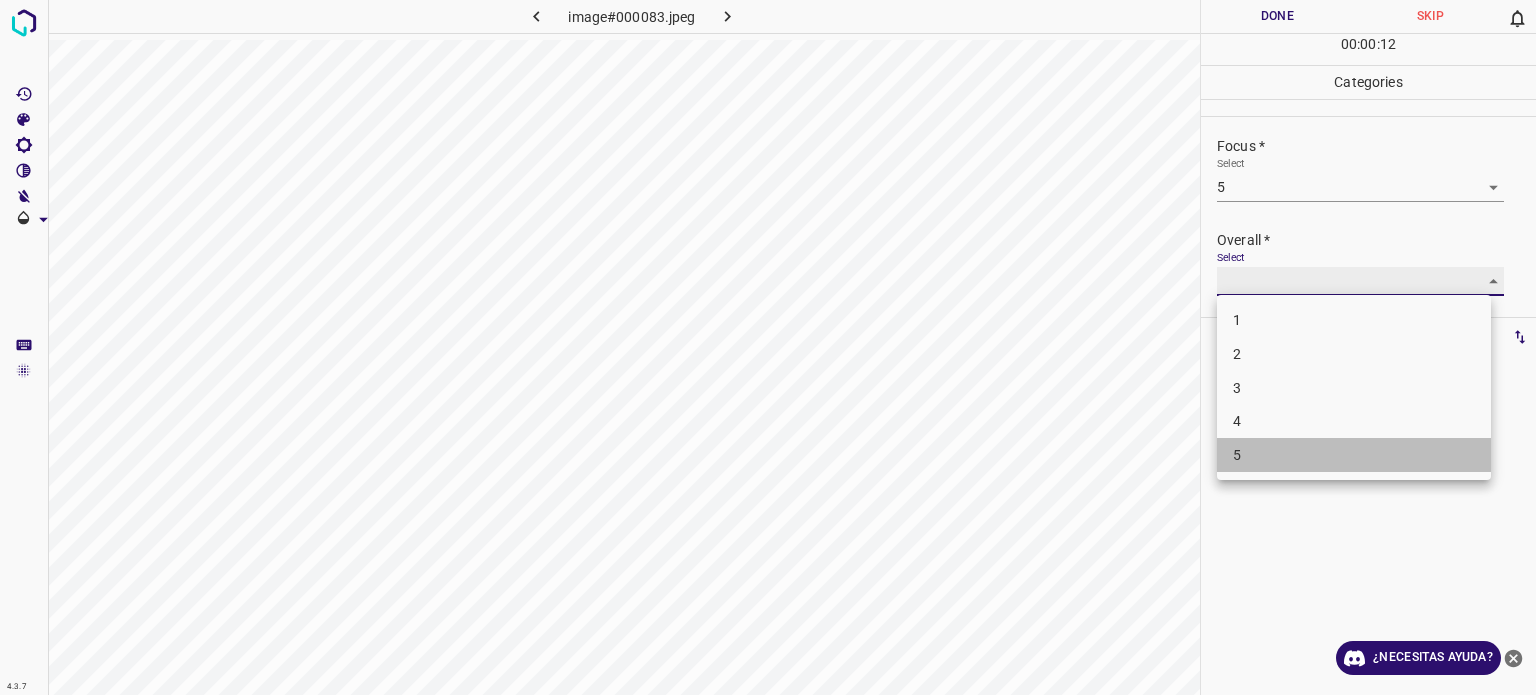 type on "5" 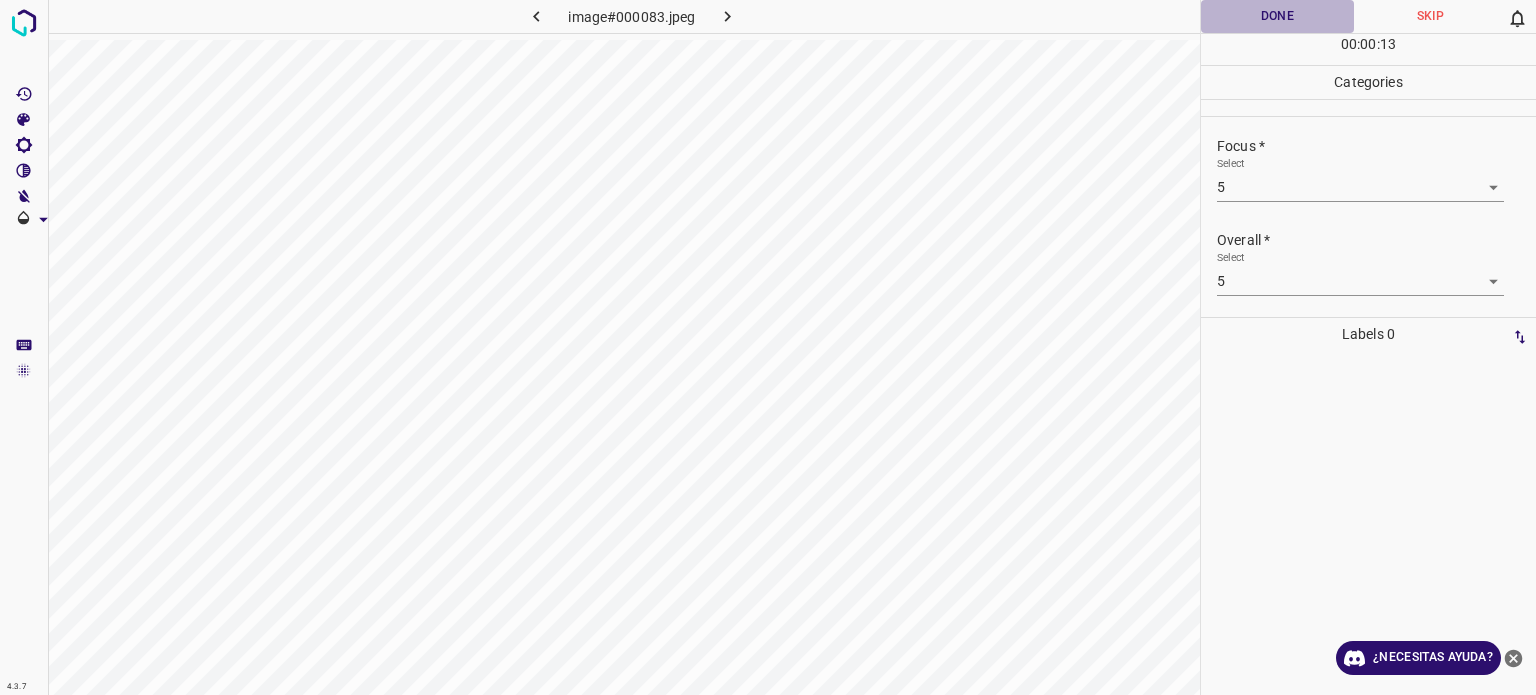 click on "Done" at bounding box center (1277, 16) 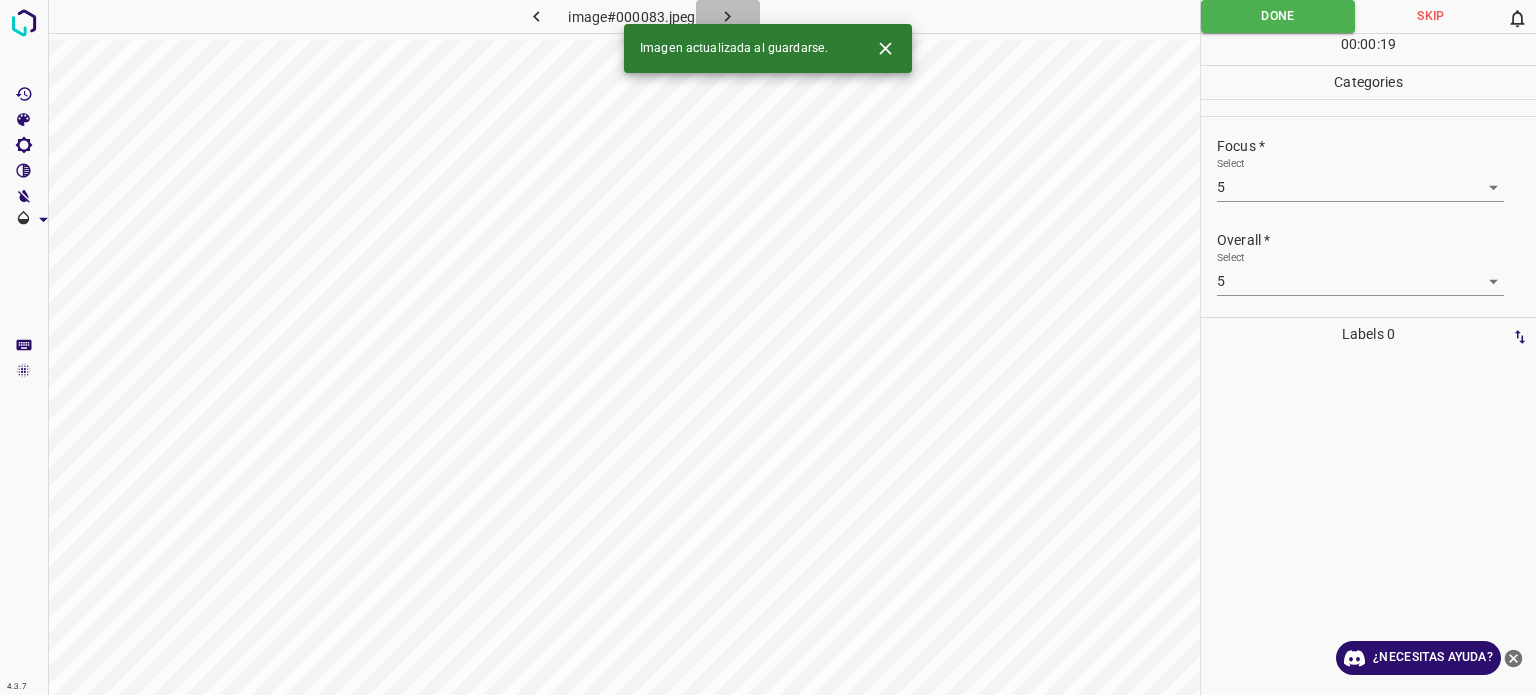 click 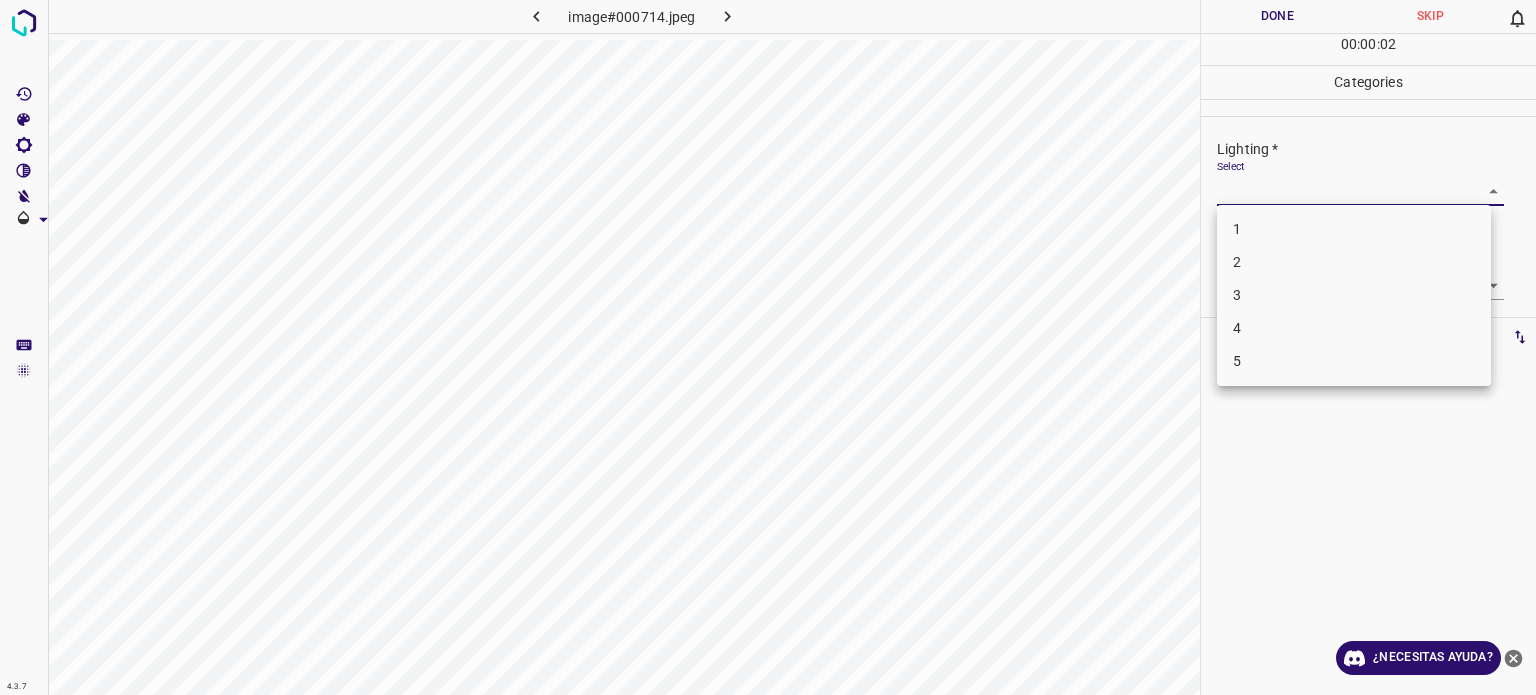 click on "4.3.7 image#000714.jpeg Done Skip 0 00   : 00   : 02   Categories Lighting *  Select ​ Focus *  Select ​ Overall *  Select ​ Labels   0 Categories 1 Lighting 2 Focus 3 Overall Tools Space Change between modes (Draw & Edit) I Auto labeling R Restore zoom M Zoom in N Zoom out Delete Delete selecte label Filters Z Restore filters X Saturation filter C Brightness filter V Contrast filter B Gray scale filter General O Download ¿Necesitas ayuda? Texto original Valora esta traducción Tu opinión servirá para ayudar a mejorar el Traductor de Google - Texto - Esconder - Borrar 1 2 3 4 5" at bounding box center [768, 347] 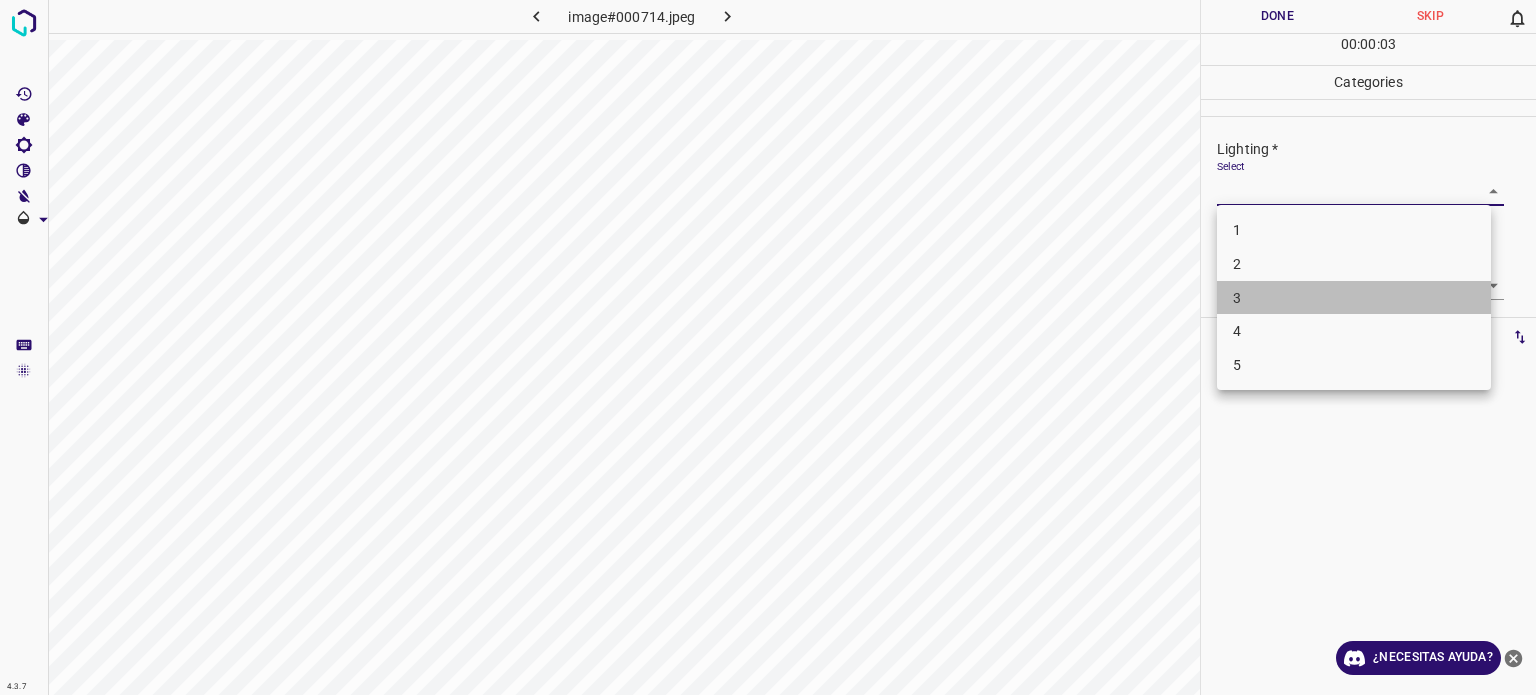 click on "3" at bounding box center [1354, 298] 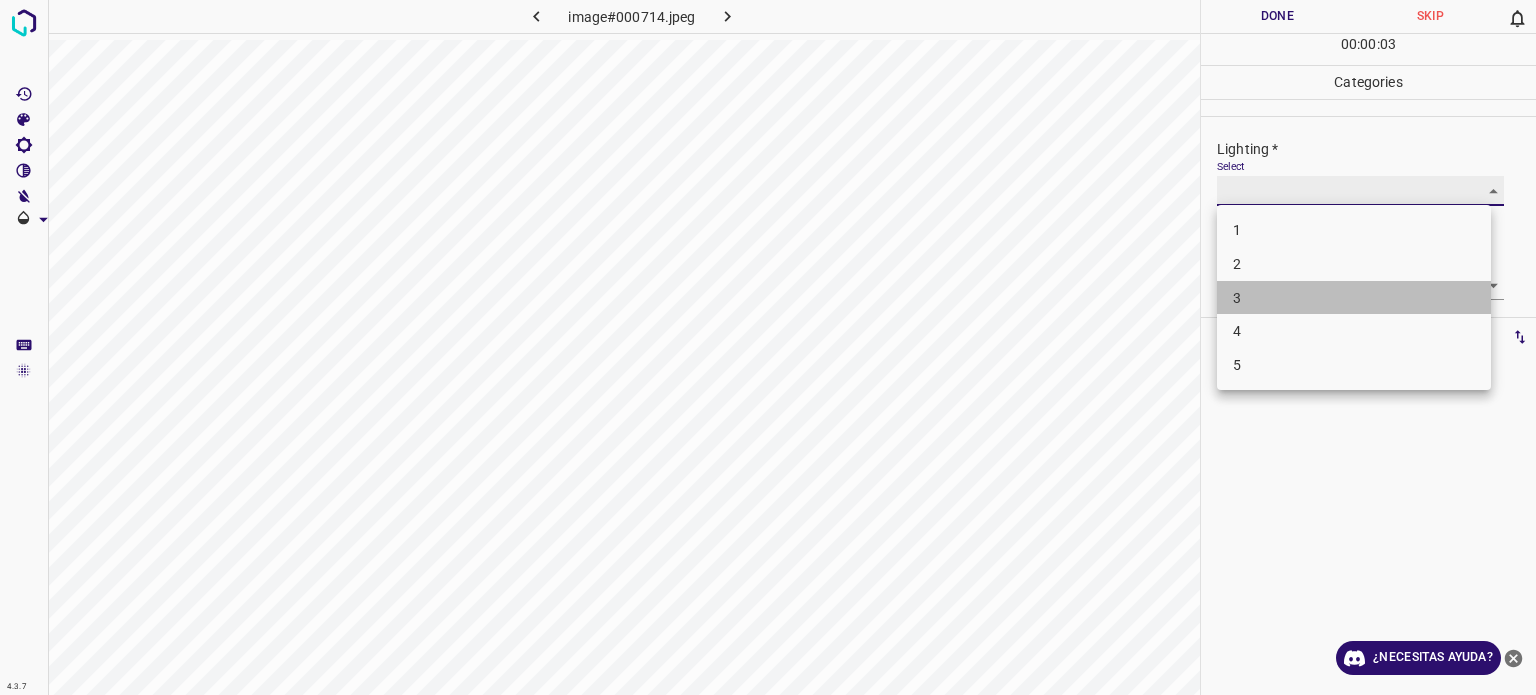 type on "3" 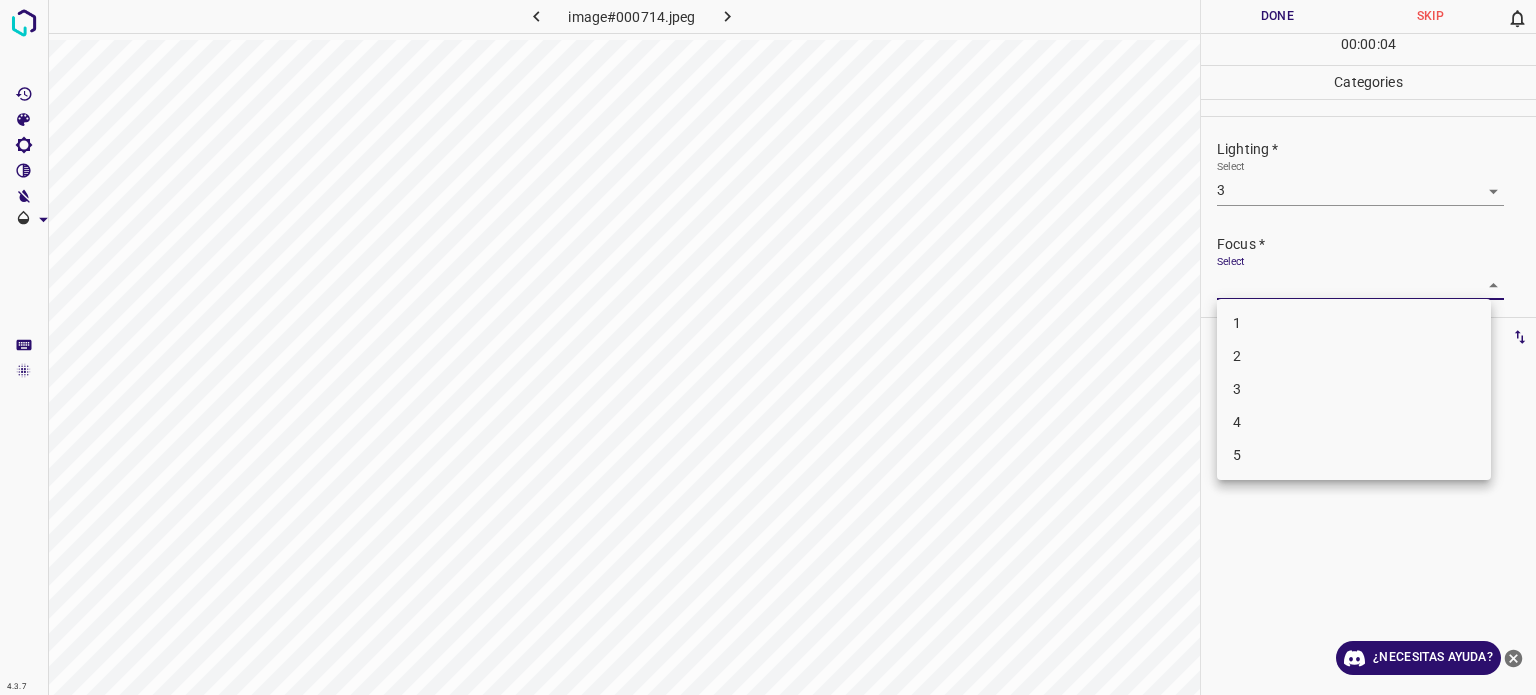 click on "4.3.7 image#000714.jpeg Done Skip 0 00   : 00   : 04   Categories Lighting *  Select 3 3 Focus *  Select ​ Overall *  Select ​ Labels   0 Categories 1 Lighting 2 Focus 3 Overall Tools Space Change between modes (Draw & Edit) I Auto labeling R Restore zoom M Zoom in N Zoom out Delete Delete selecte label Filters Z Restore filters X Saturation filter C Brightness filter V Contrast filter B Gray scale filter General O Download ¿Necesitas ayuda? Texto original Valora esta traducción Tu opinión servirá para ayudar a mejorar el Traductor de Google - Texto - Esconder - Borrar 1 2 3 4 5" at bounding box center (768, 347) 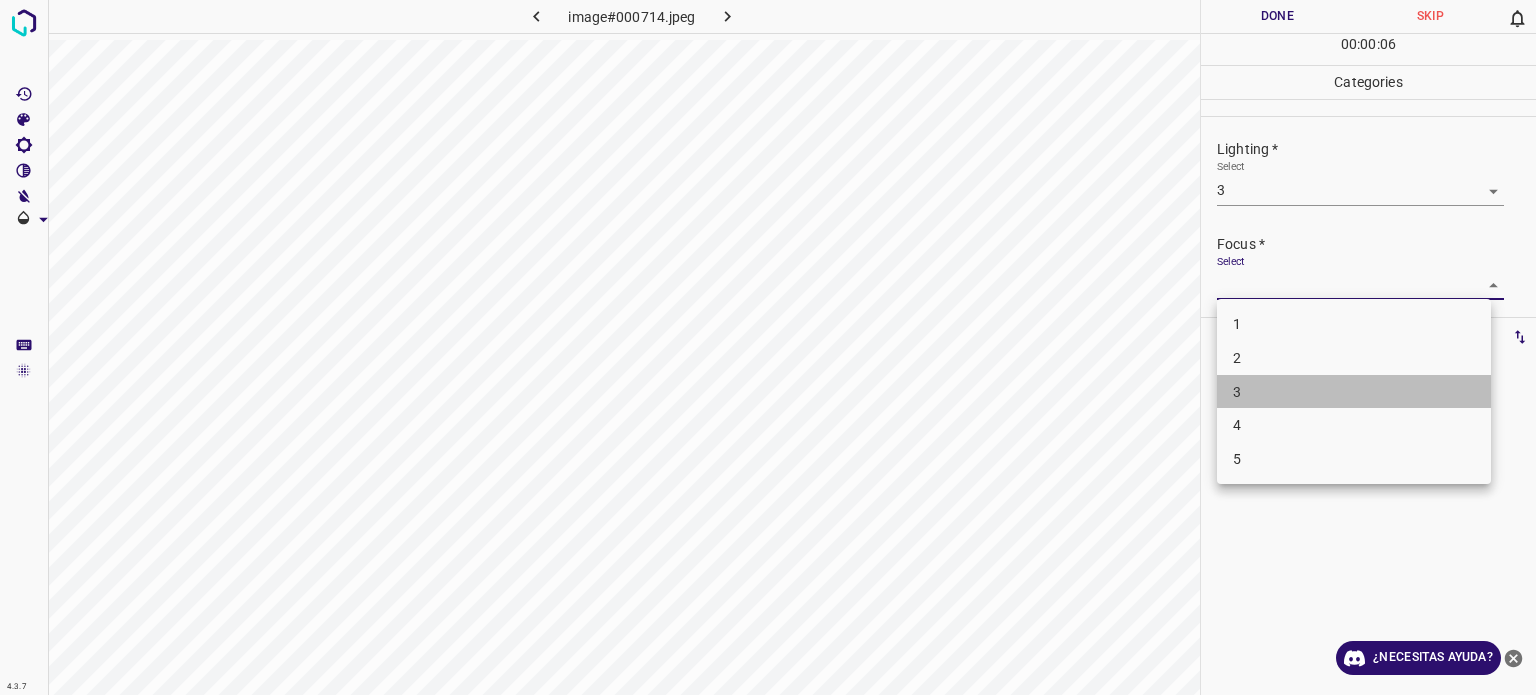click on "3" at bounding box center [1237, 391] 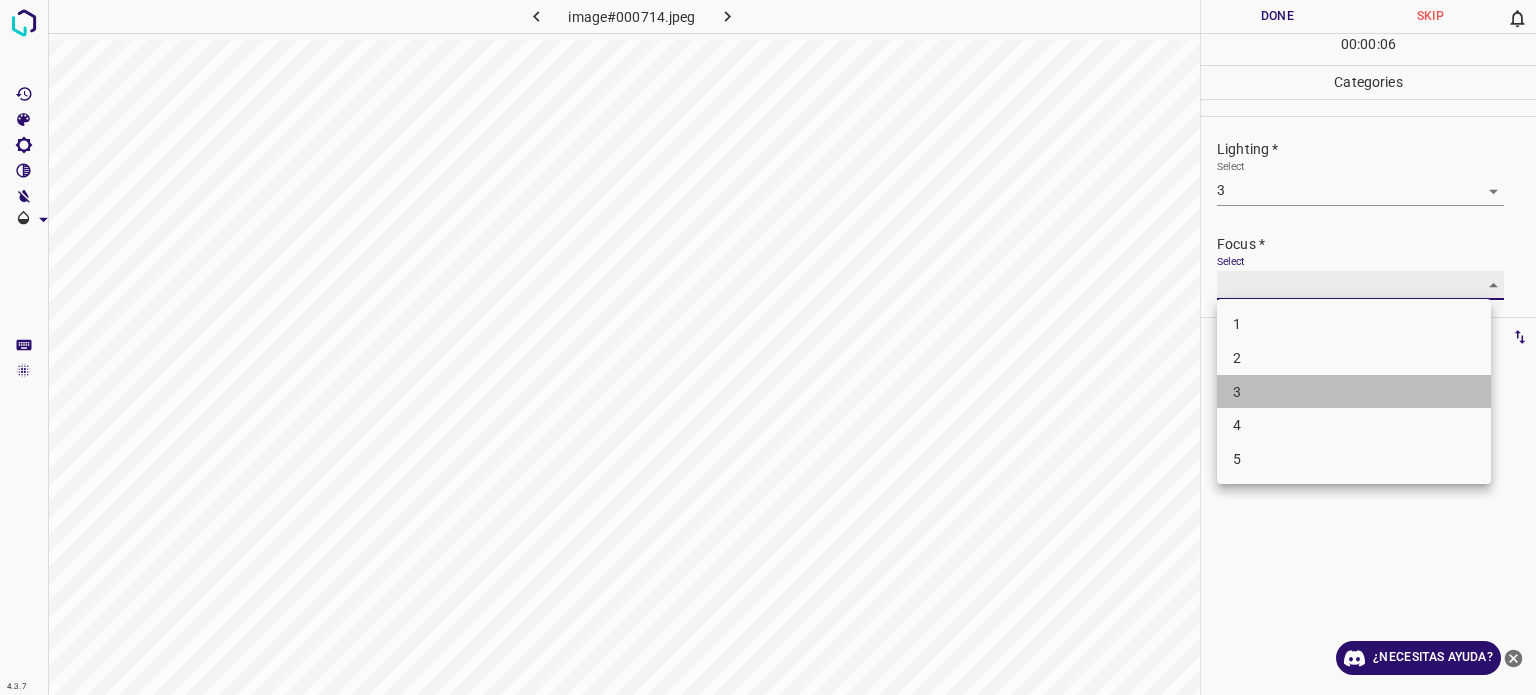 type on "3" 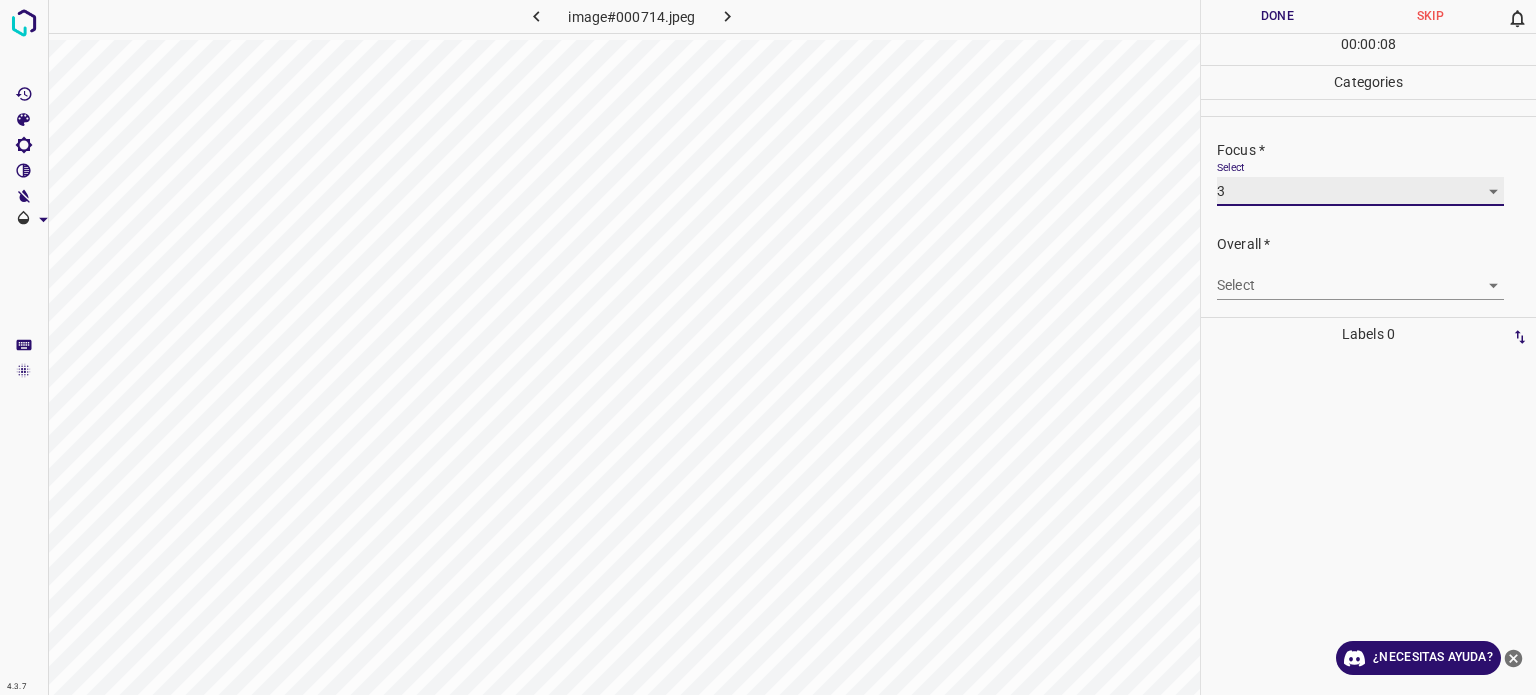 scroll, scrollTop: 98, scrollLeft: 0, axis: vertical 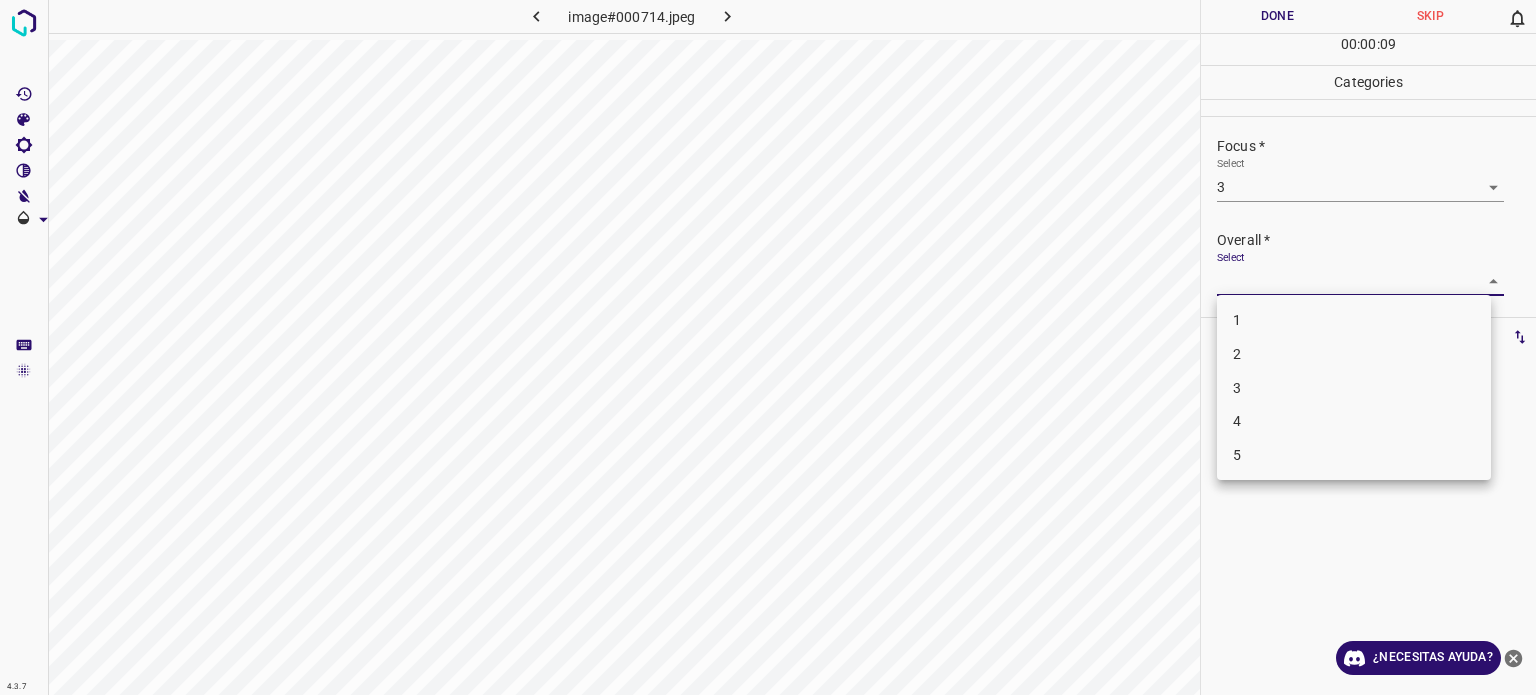 click on "4.3.7 image#000714.jpeg Done Skip 0 00   : 00   : 09   Categories Lighting *  Select 3 3 Focus *  Select 3 3 Overall *  Select ​ Labels   0 Categories 1 Lighting 2 Focus 3 Overall Tools Space Change between modes (Draw & Edit) I Auto labeling R Restore zoom M Zoom in N Zoom out Delete Delete selecte label Filters Z Restore filters X Saturation filter C Brightness filter V Contrast filter B Gray scale filter General O Download ¿Necesitas ayuda? Texto original Valora esta traducción Tu opinión servirá para ayudar a mejorar el Traductor de Google - Texto - Esconder - Borrar 1 2 3 4 5" at bounding box center [768, 347] 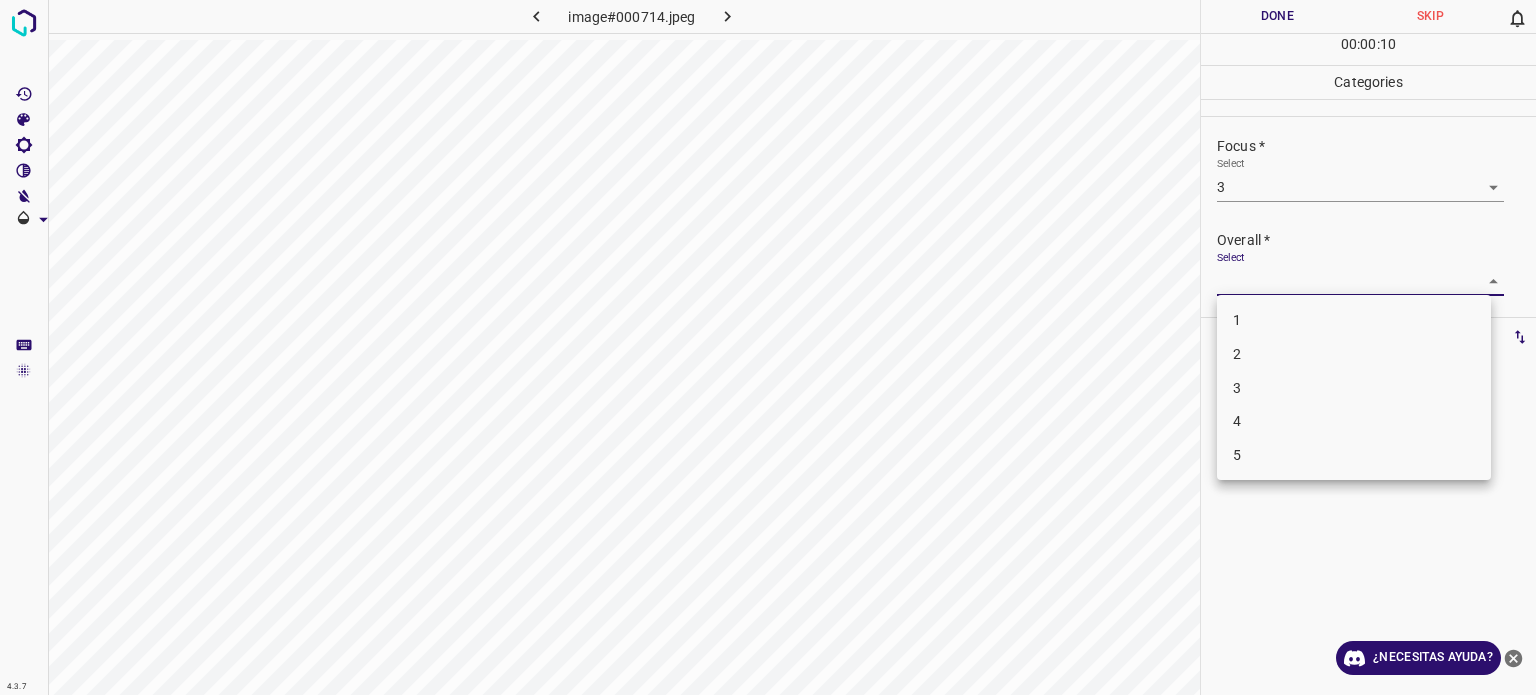 click on "3" at bounding box center (1237, 387) 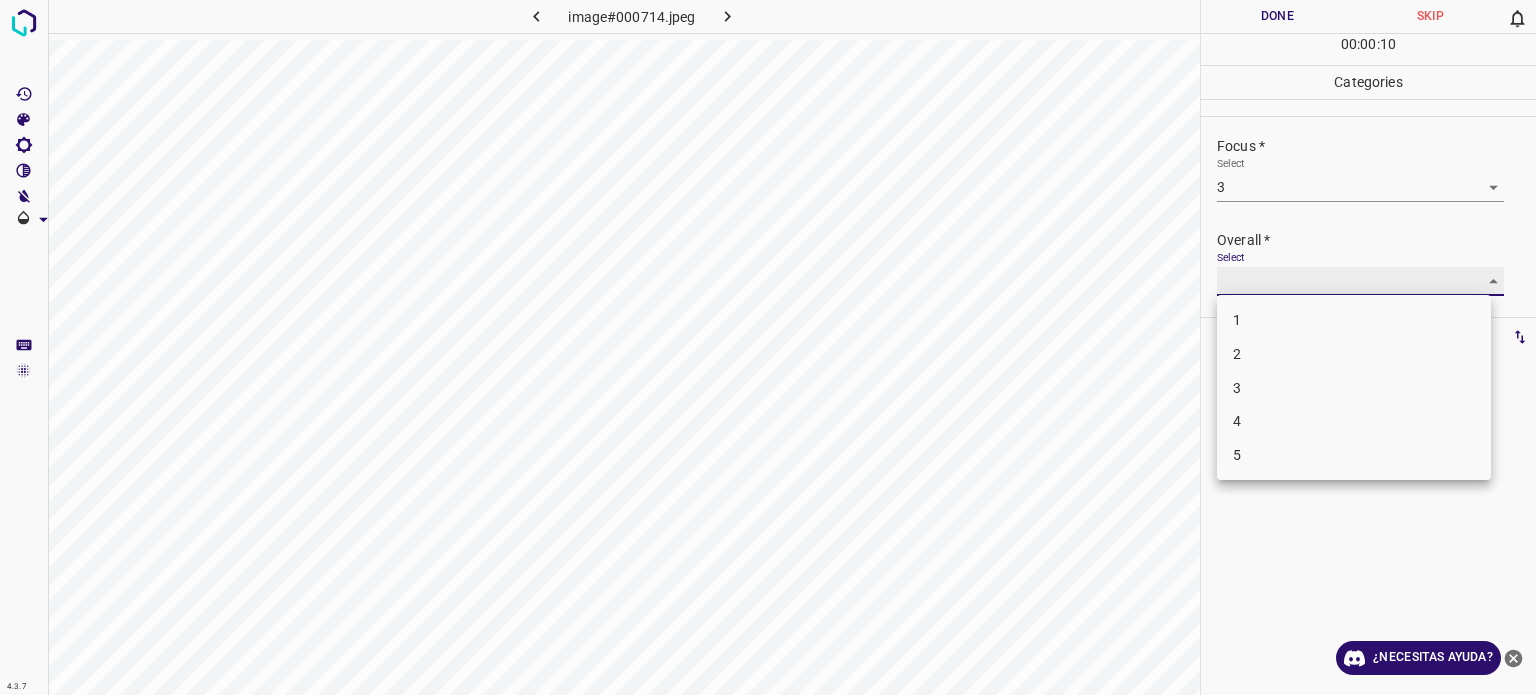 type on "3" 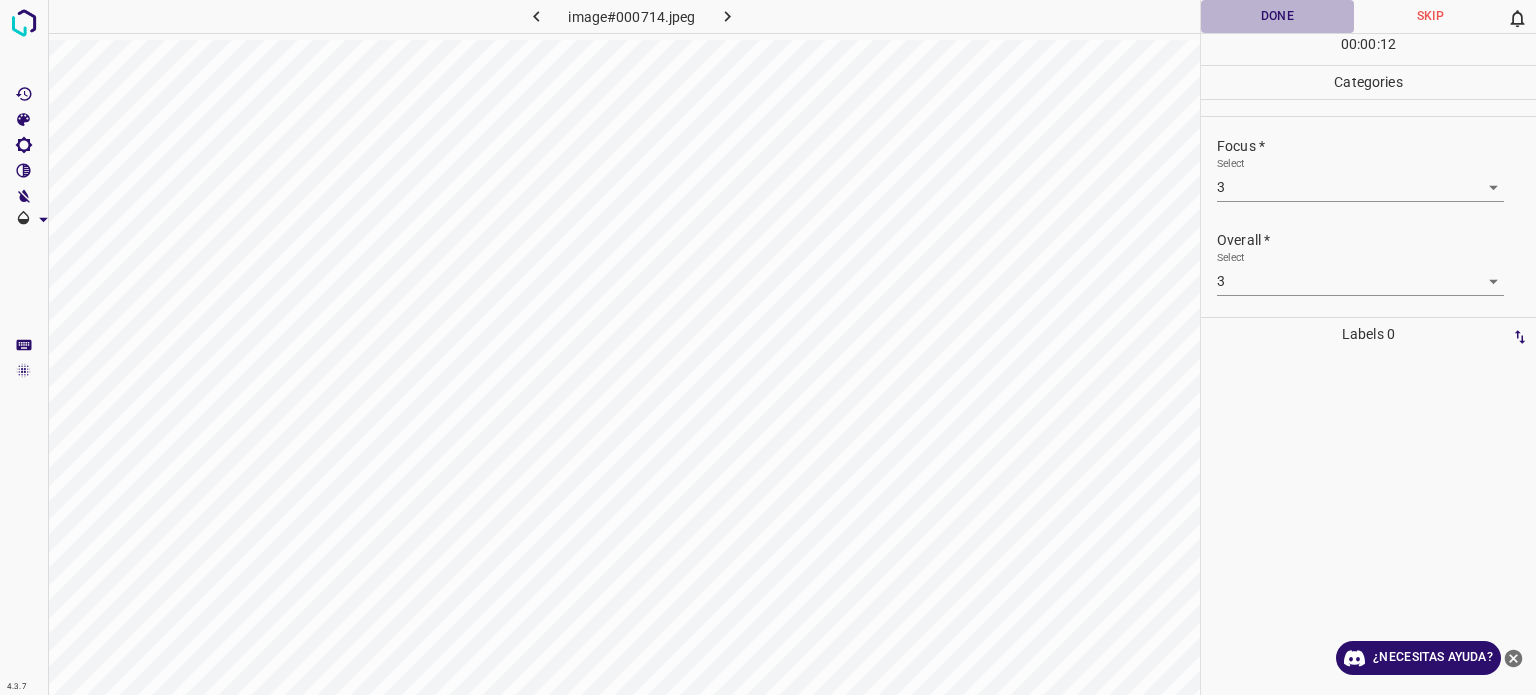 click on "Done" at bounding box center [1277, 16] 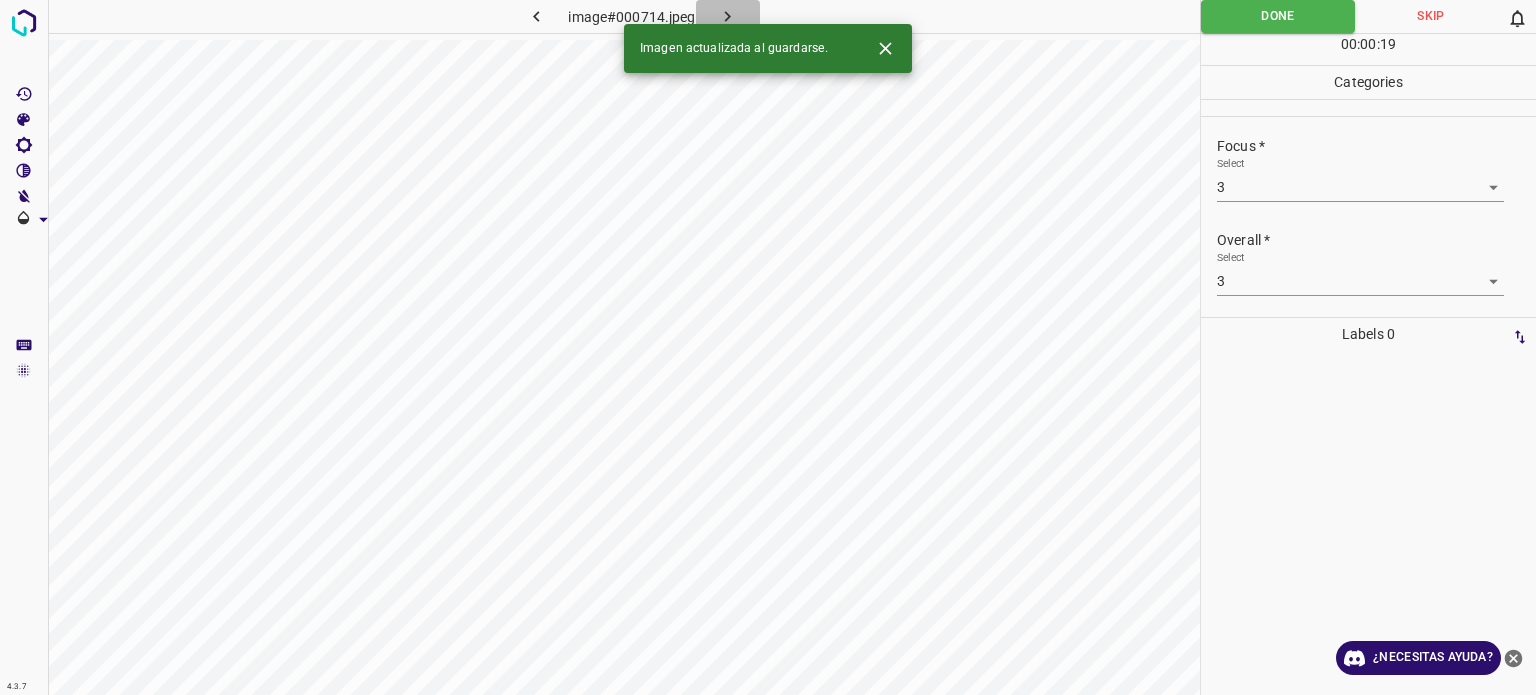 click 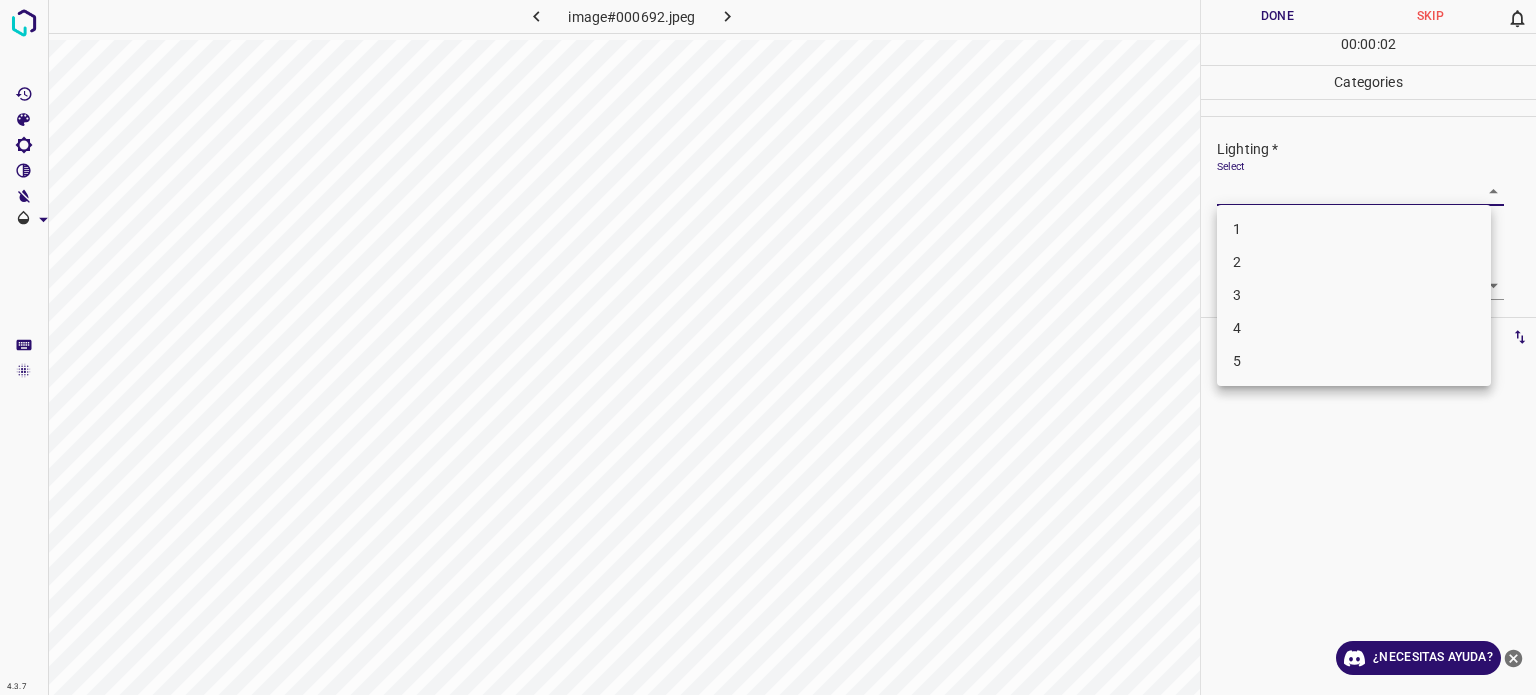 click on "4.3.7 image#000692.jpeg Done Skip 0 00   : 00   : 02   Categories Lighting *  Select ​ Focus *  Select ​ Overall *  Select ​ Labels   0 Categories 1 Lighting 2 Focus 3 Overall Tools Space Change between modes (Draw & Edit) I Auto labeling R Restore zoom M Zoom in N Zoom out Delete Delete selecte label Filters Z Restore filters X Saturation filter C Brightness filter V Contrast filter B Gray scale filter General O Download ¿Necesitas ayuda? Texto original Valora esta traducción Tu opinión servirá para ayudar a mejorar el Traductor de Google - Texto - Esconder - Borrar 1 2 3 4 5" at bounding box center (768, 347) 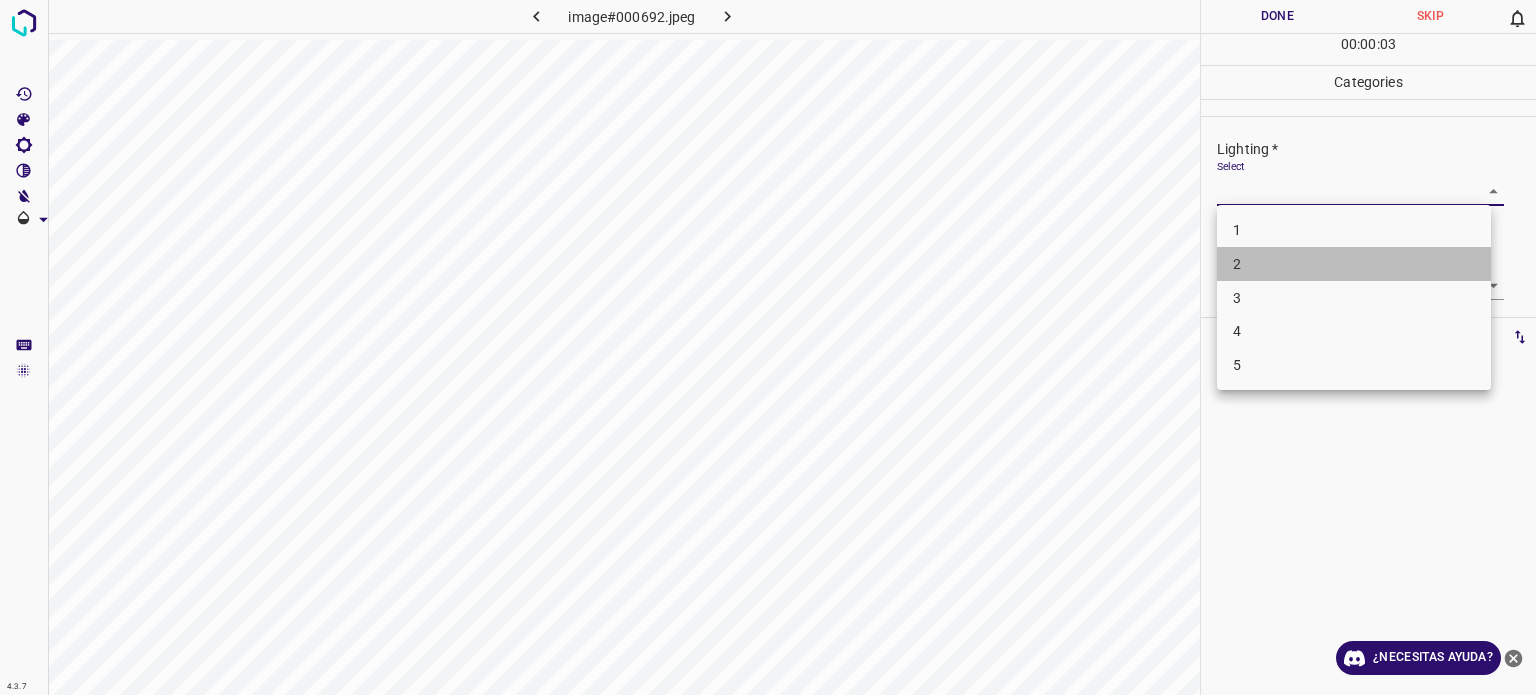 click on "2" at bounding box center [1237, 264] 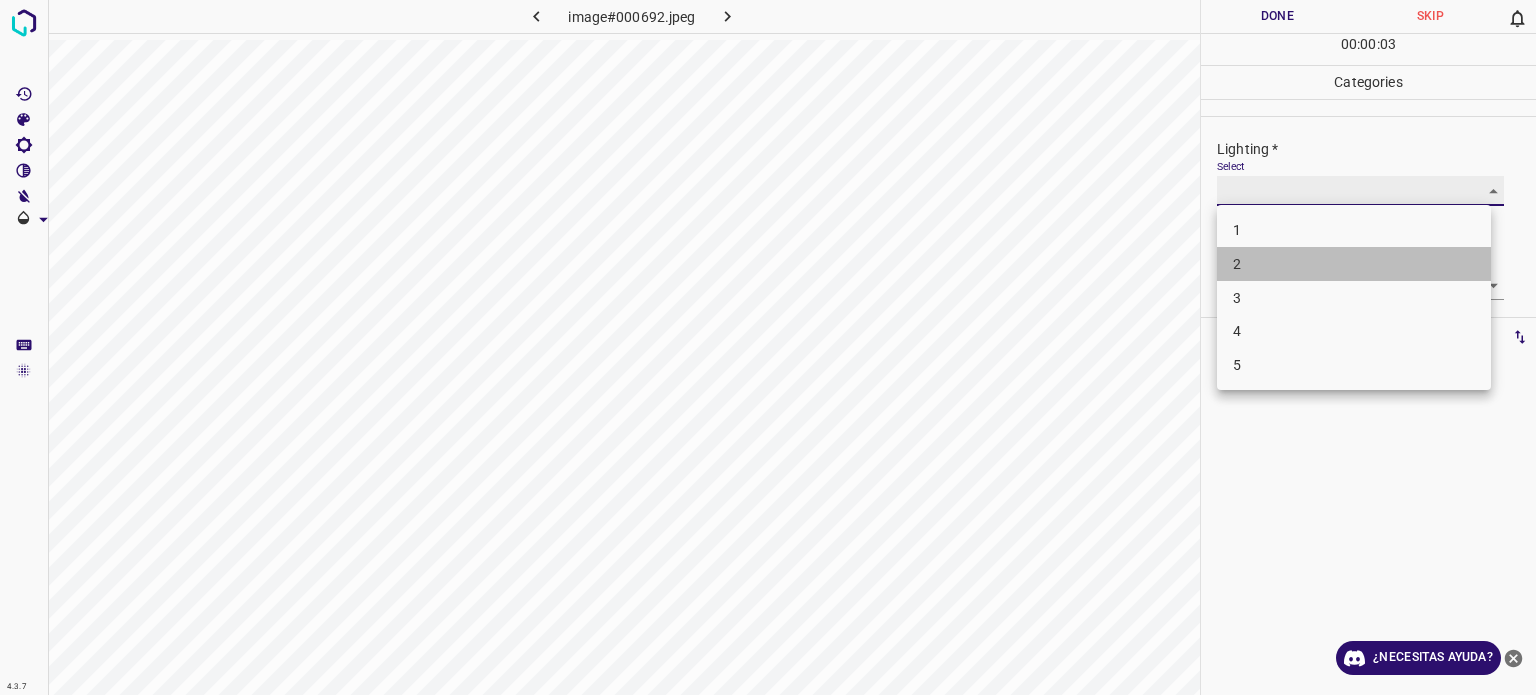 type on "2" 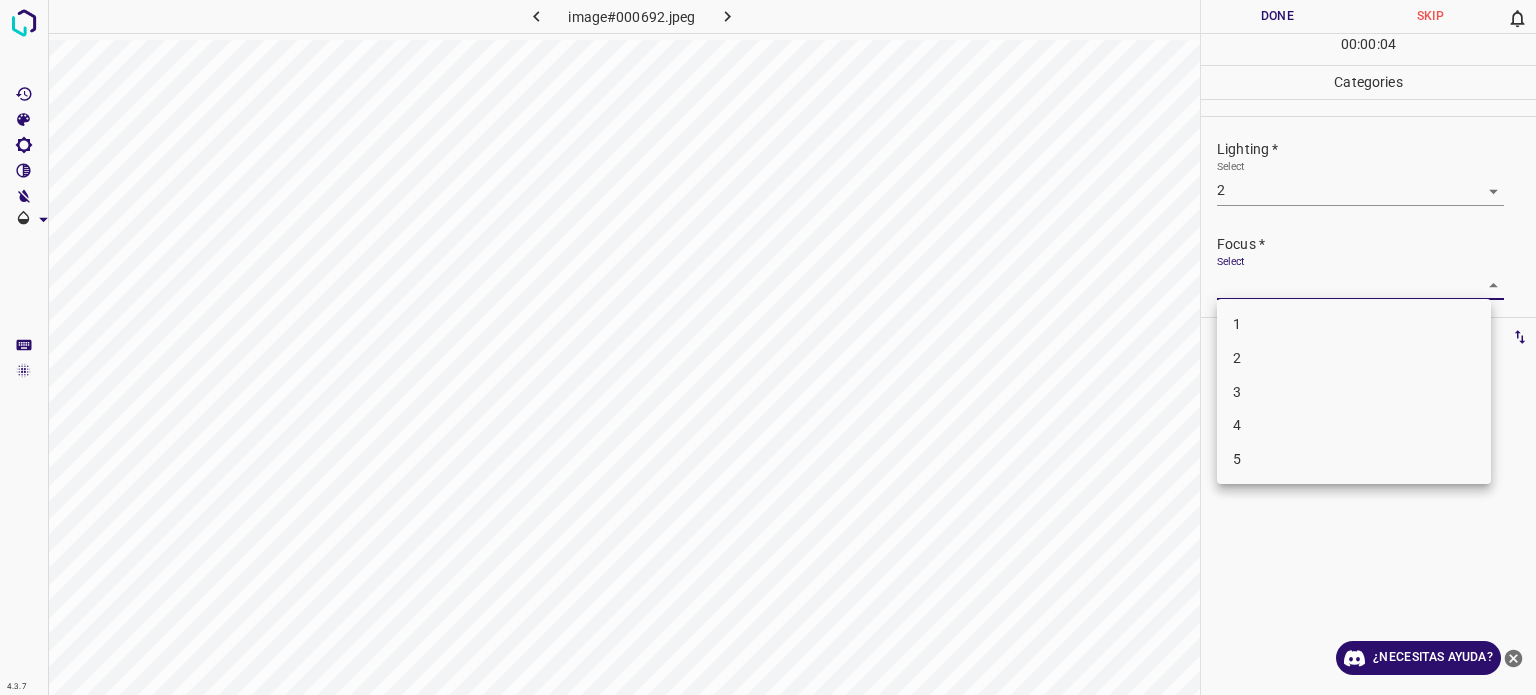 click on "4.3.7 image#000692.jpeg Done Skip 0 00   : 00   : 04   Categories Lighting *  Select 2 2 Focus *  Select ​ Overall *  Select ​ Labels   0 Categories 1 Lighting 2 Focus 3 Overall Tools Space Change between modes (Draw & Edit) I Auto labeling R Restore zoom M Zoom in N Zoom out Delete Delete selecte label Filters Z Restore filters X Saturation filter C Brightness filter V Contrast filter B Gray scale filter General O Download ¿Necesitas ayuda? Texto original Valora esta traducción Tu opinión servirá para ayudar a mejorar el Traductor de Google - Texto - Esconder - Borrar 1 2 3 4 5" at bounding box center [768, 347] 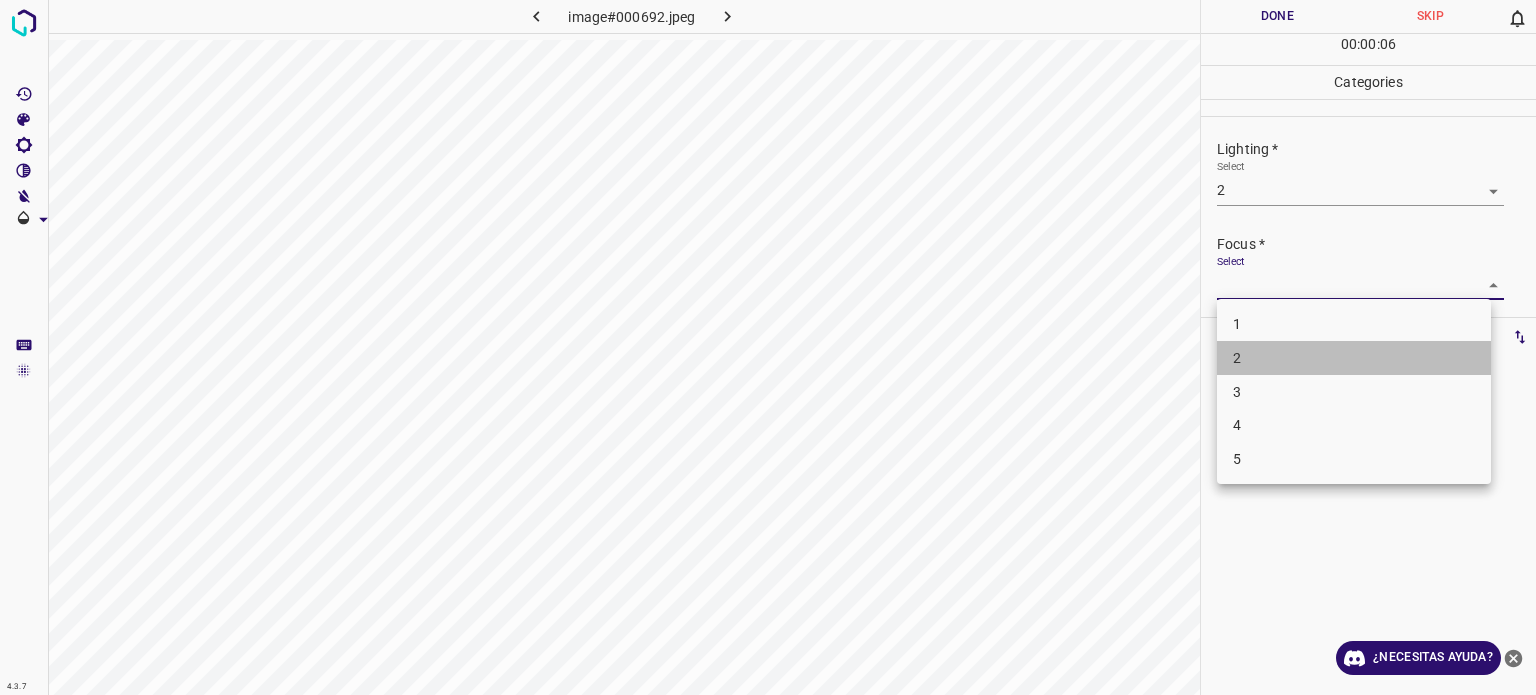 click on "2" at bounding box center [1237, 358] 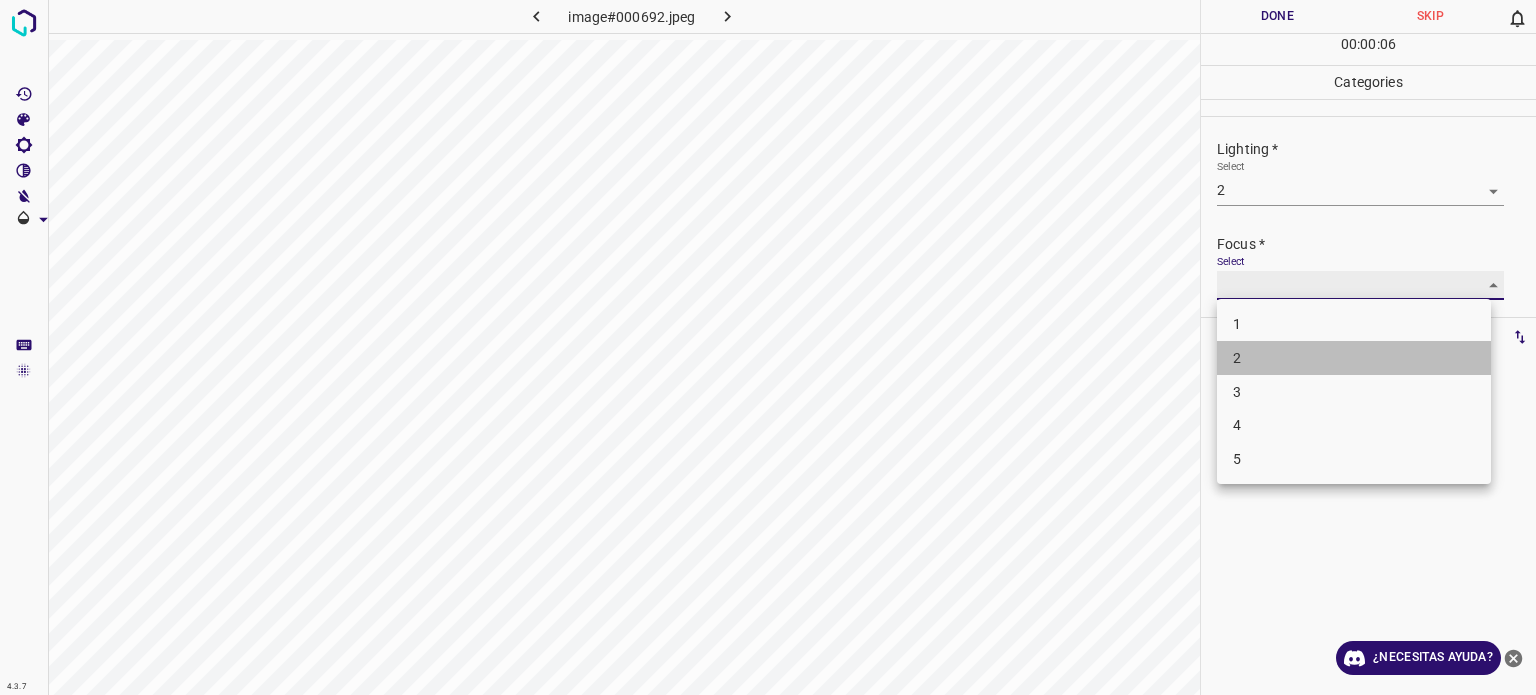 type on "2" 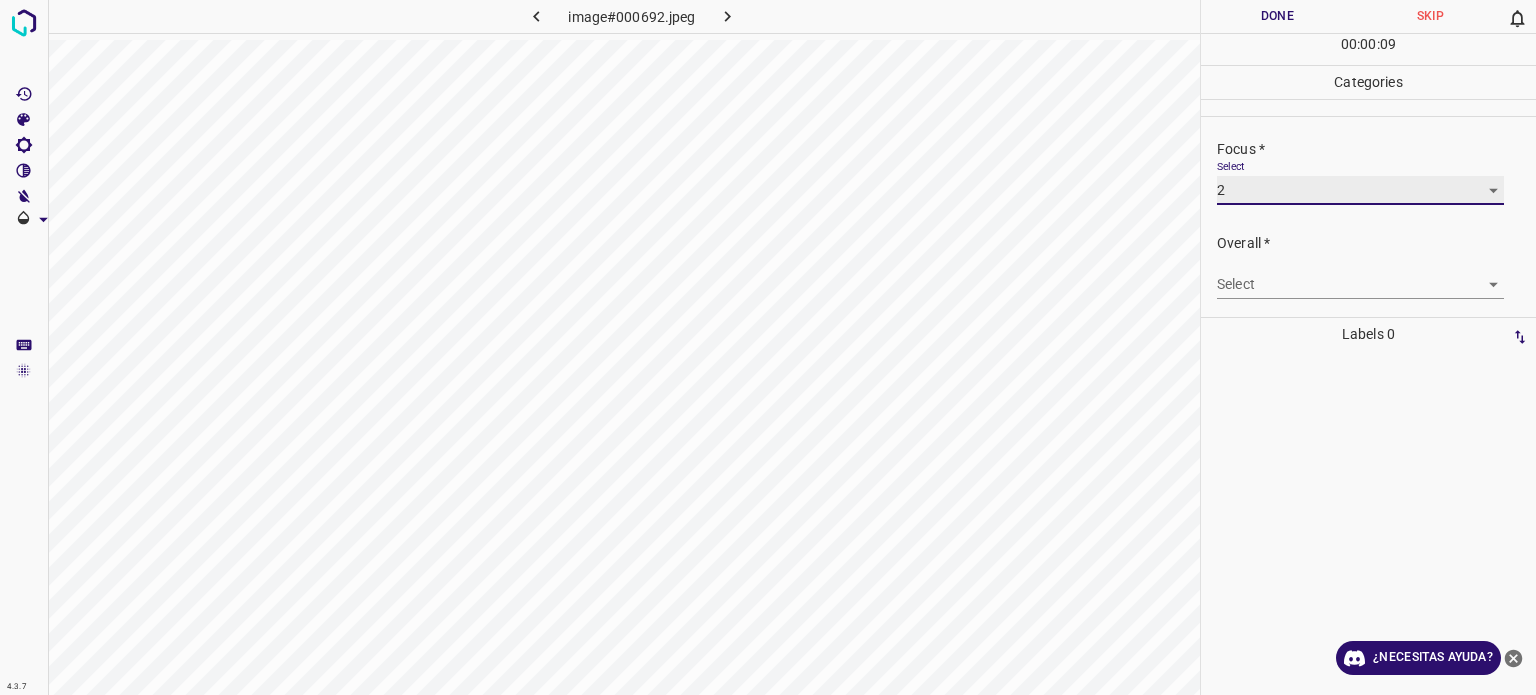 scroll, scrollTop: 98, scrollLeft: 0, axis: vertical 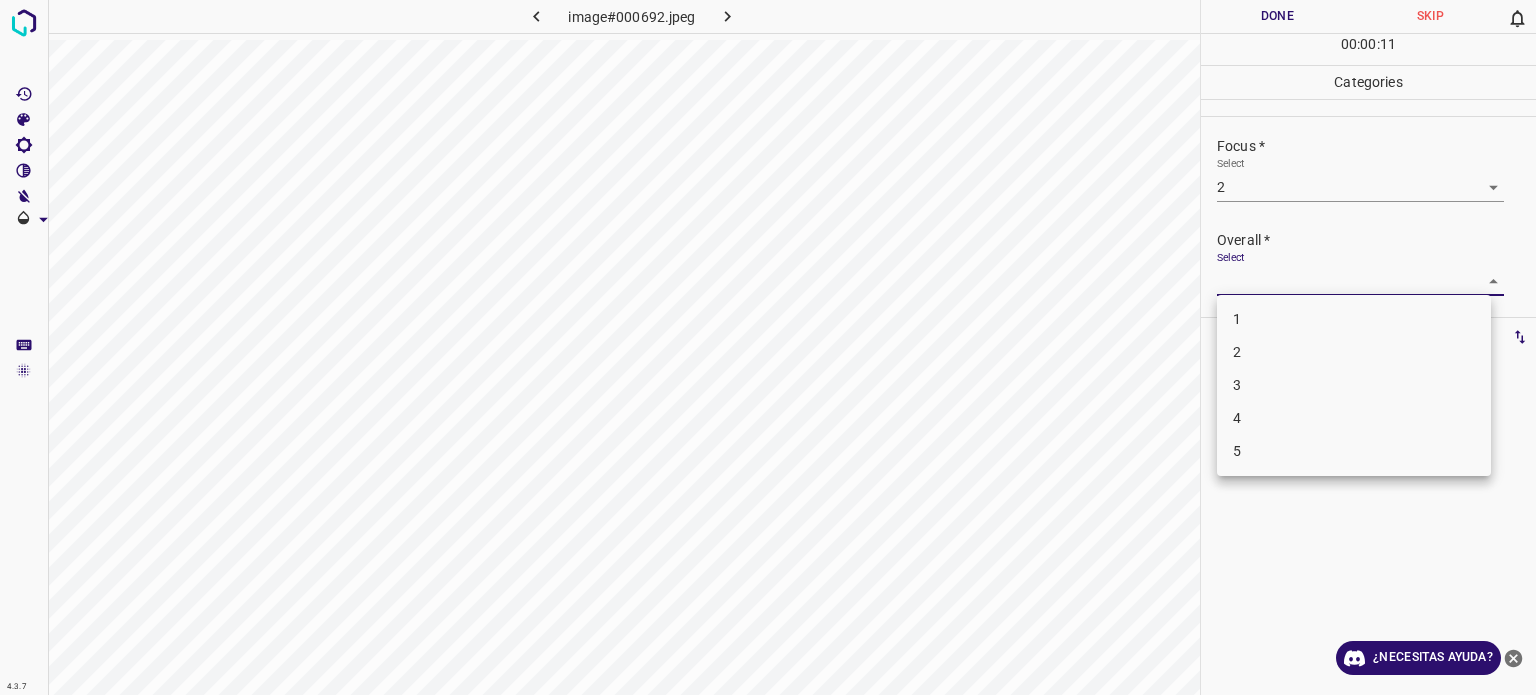 click on "4.3.7 image#000692.jpeg Done Skip 0 00   : 00   : 11   Categories Lighting *  Select 2 2 Focus *  Select 2 2 Overall *  Select ​ Labels   0 Categories 1 Lighting 2 Focus 3 Overall Tools Space Change between modes (Draw & Edit) I Auto labeling R Restore zoom M Zoom in N Zoom out Delete Delete selecte label Filters Z Restore filters X Saturation filter C Brightness filter V Contrast filter B Gray scale filter General O Download ¿Necesitas ayuda? Texto original Valora esta traducción Tu opinión servirá para ayudar a mejorar el Traductor de Google - Texto - Esconder - Borrar 1 2 3 4 5" at bounding box center (768, 347) 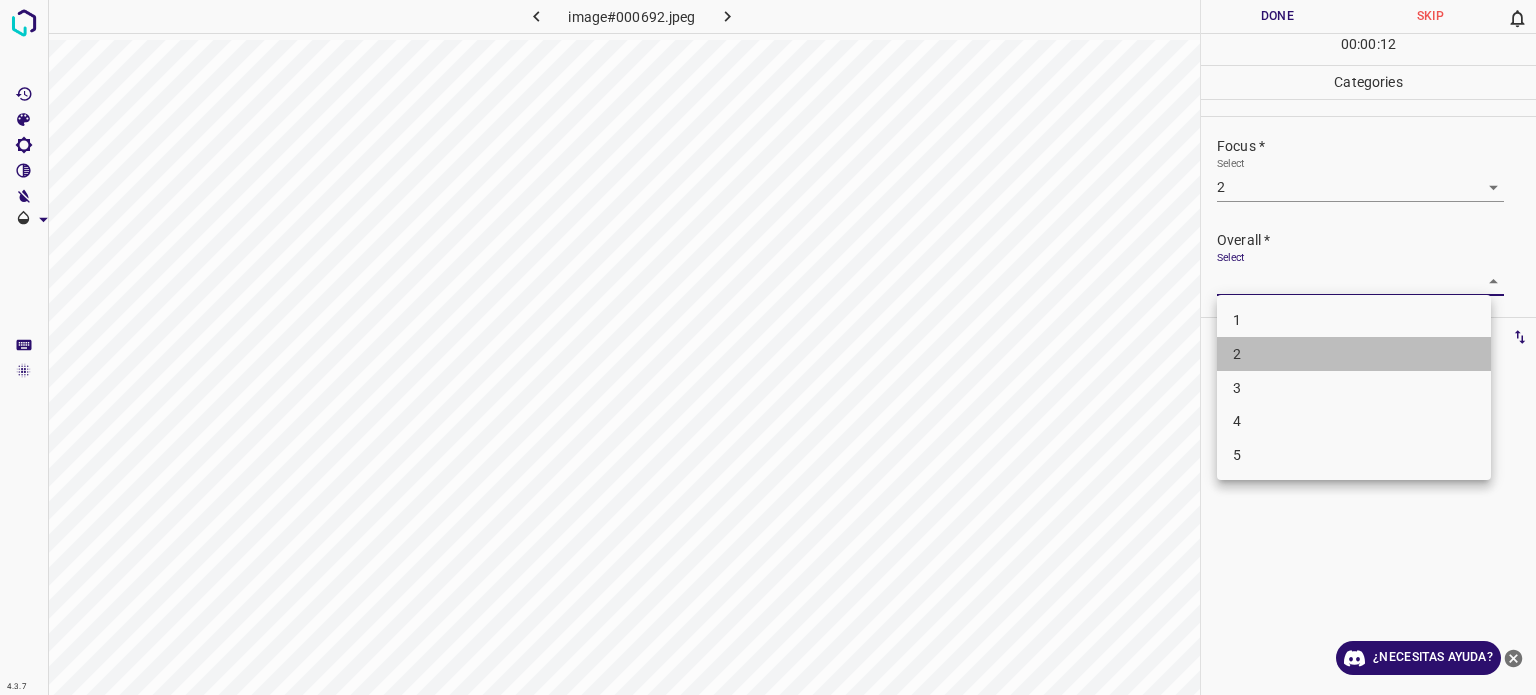 click on "2" at bounding box center [1354, 354] 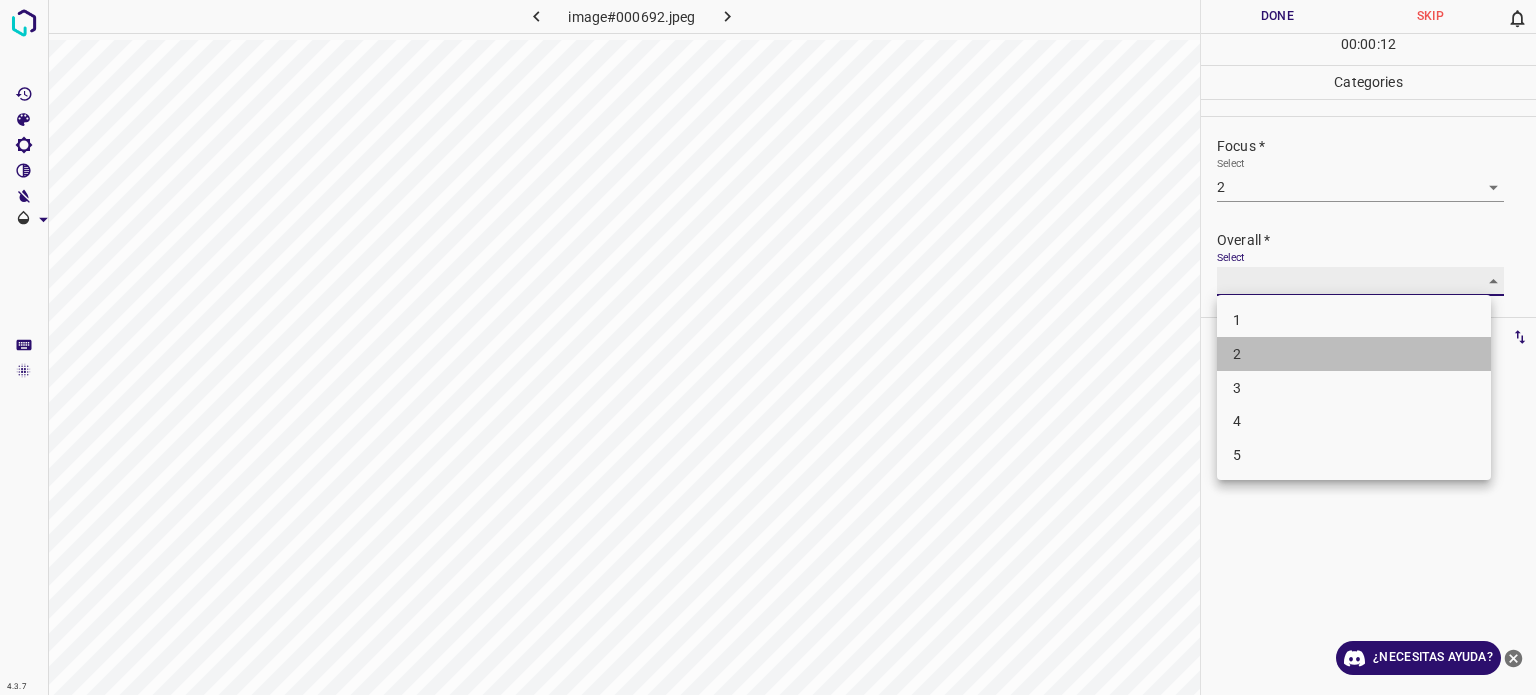 type on "2" 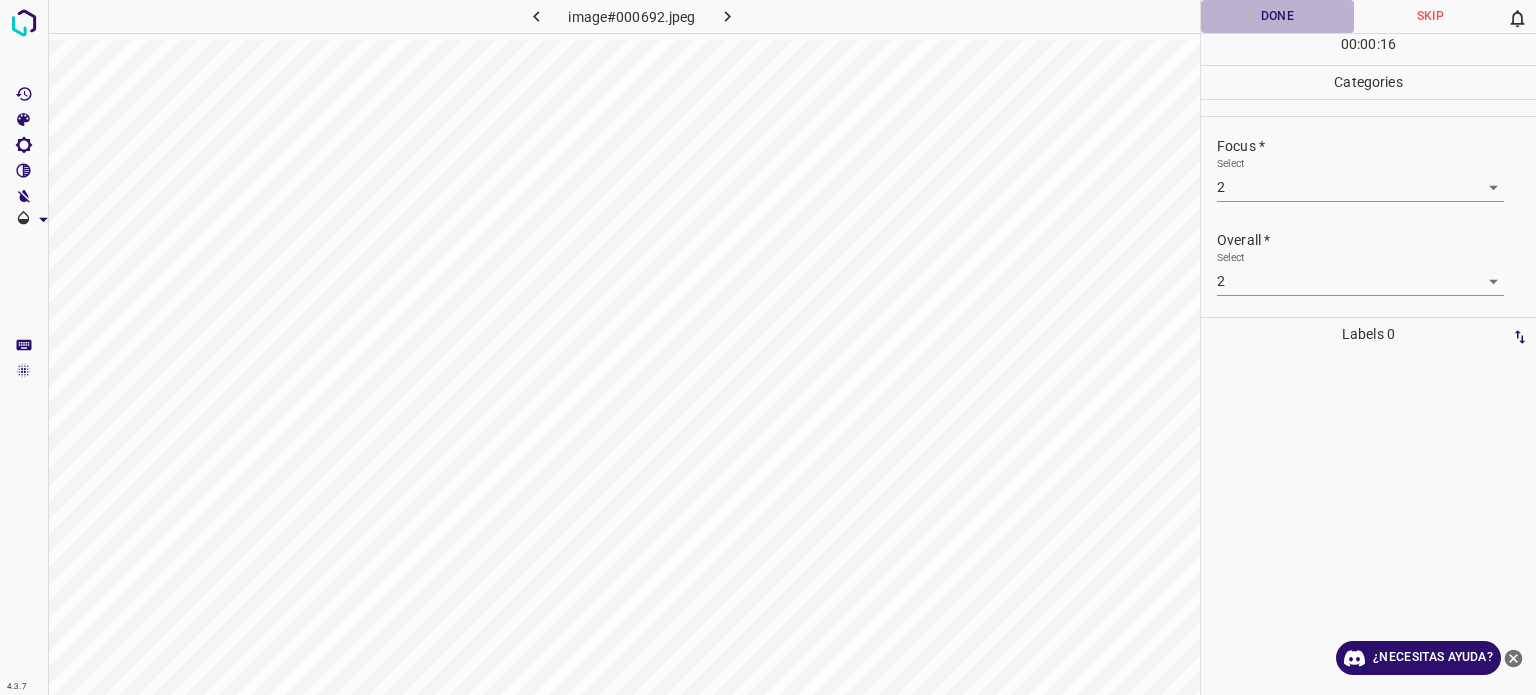 click on "Done" at bounding box center (1277, 16) 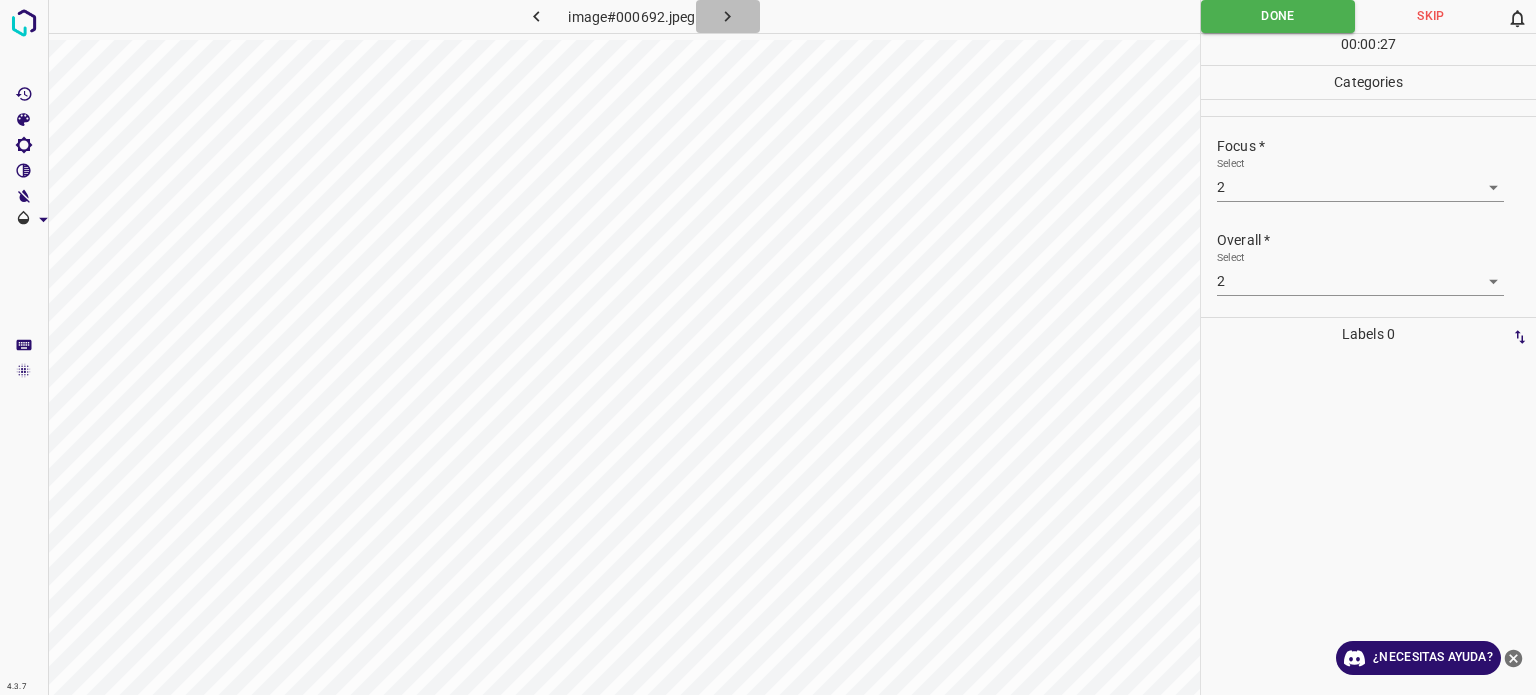 click 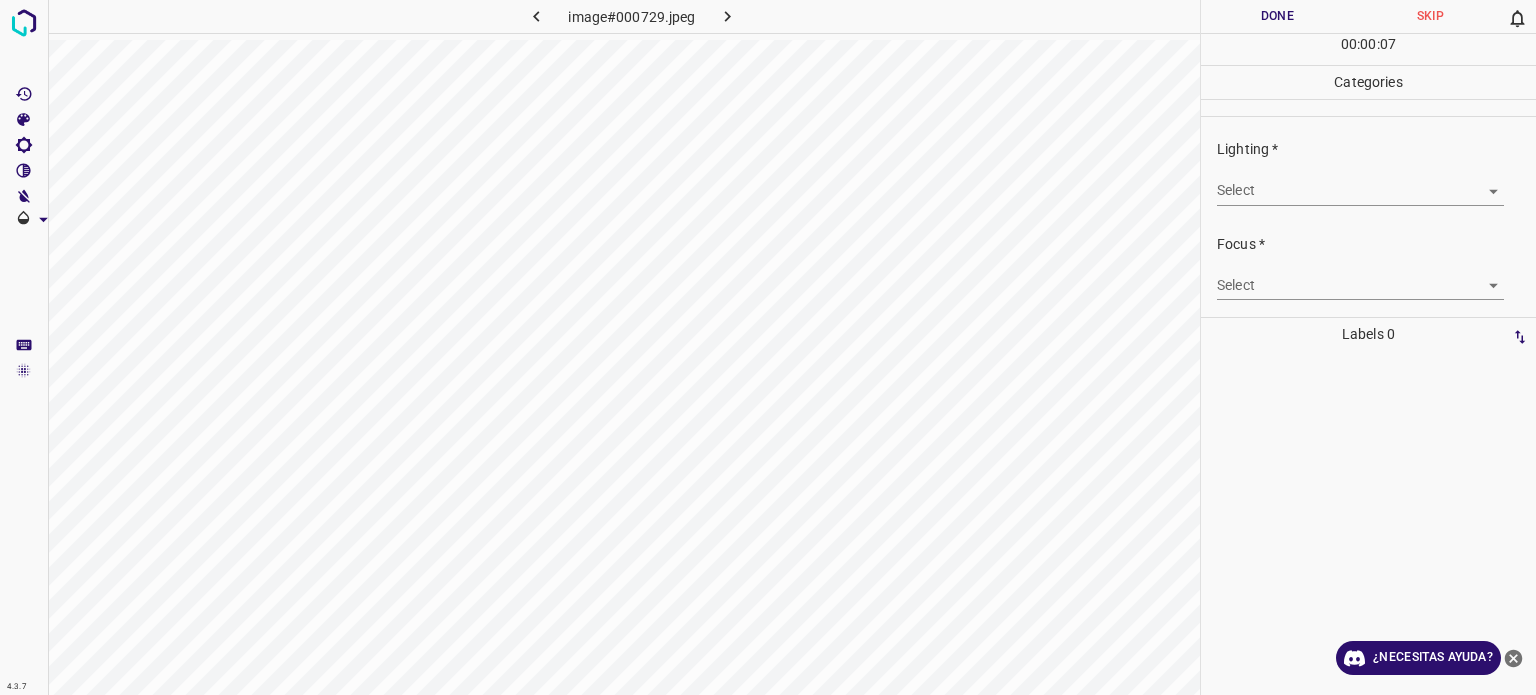 click on "4.3.7 image#000729.jpeg Done Skip 0 00   : 00   : 07   Categories Lighting *  Select ​ Focus *  Select ​ Overall *  Select ​ Labels   0 Categories 1 Lighting 2 Focus 3 Overall Tools Space Change between modes (Draw & Edit) I Auto labeling R Restore zoom M Zoom in N Zoom out Delete Delete selecte label Filters Z Restore filters X Saturation filter C Brightness filter V Contrast filter B Gray scale filter General O Download ¿Necesitas ayuda? Texto original Valora esta traducción Tu opinión servirá para ayudar a mejorar el Traductor de Google - Texto - Esconder - Borrar" at bounding box center [768, 347] 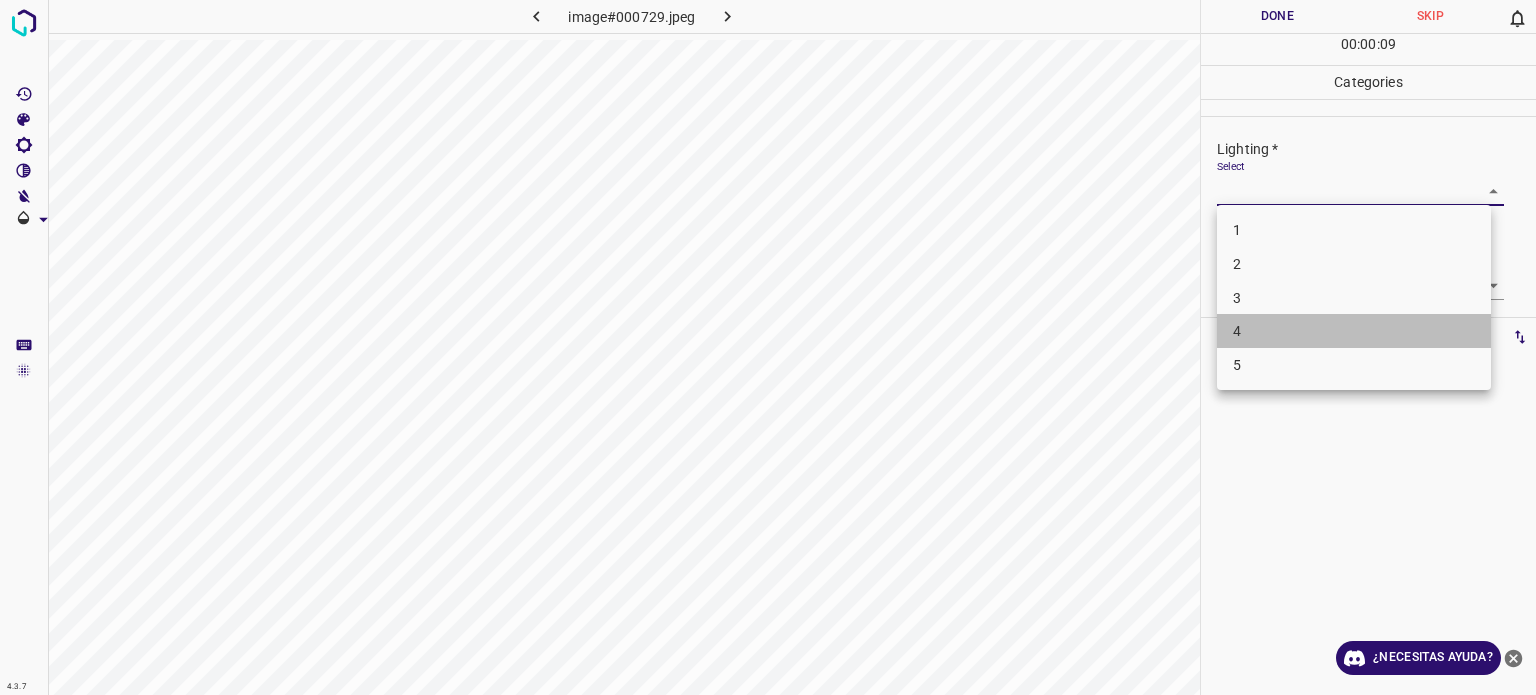 click on "4" at bounding box center [1354, 331] 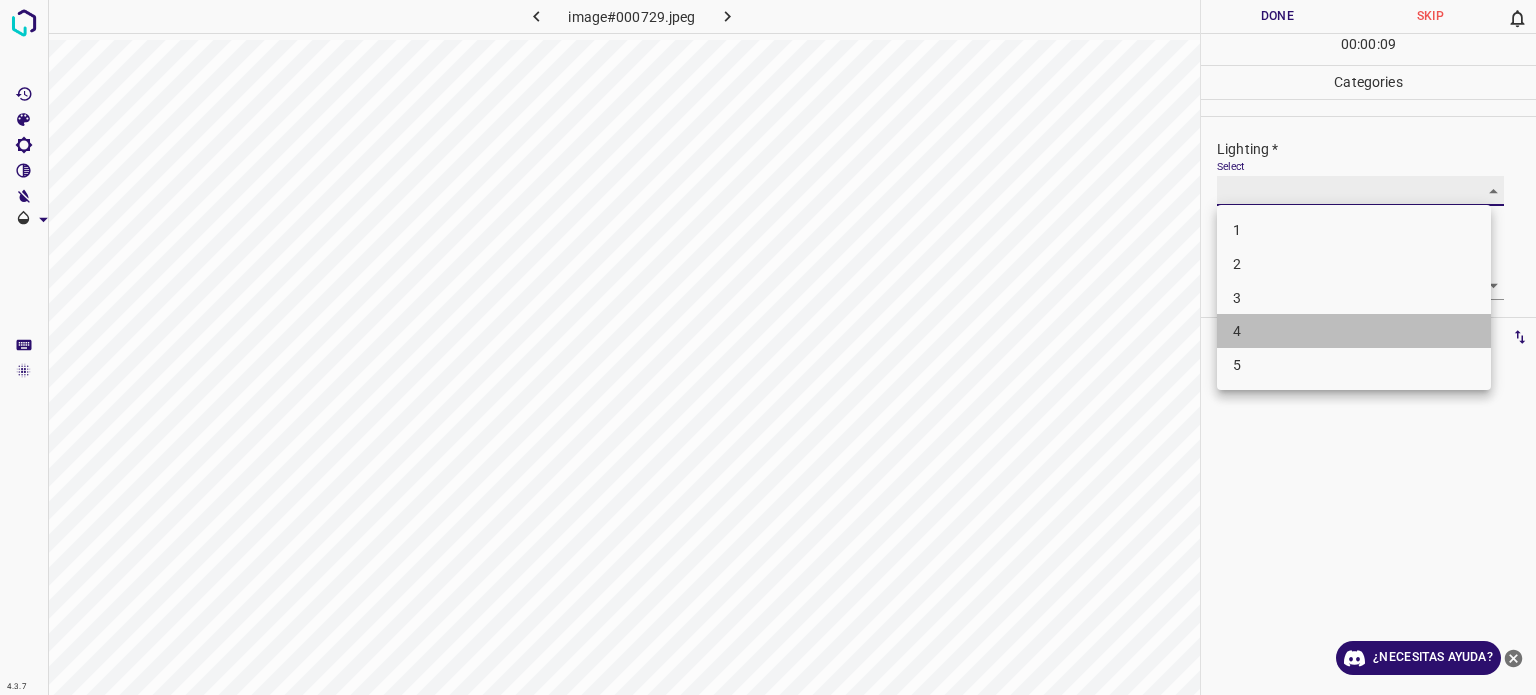 type on "4" 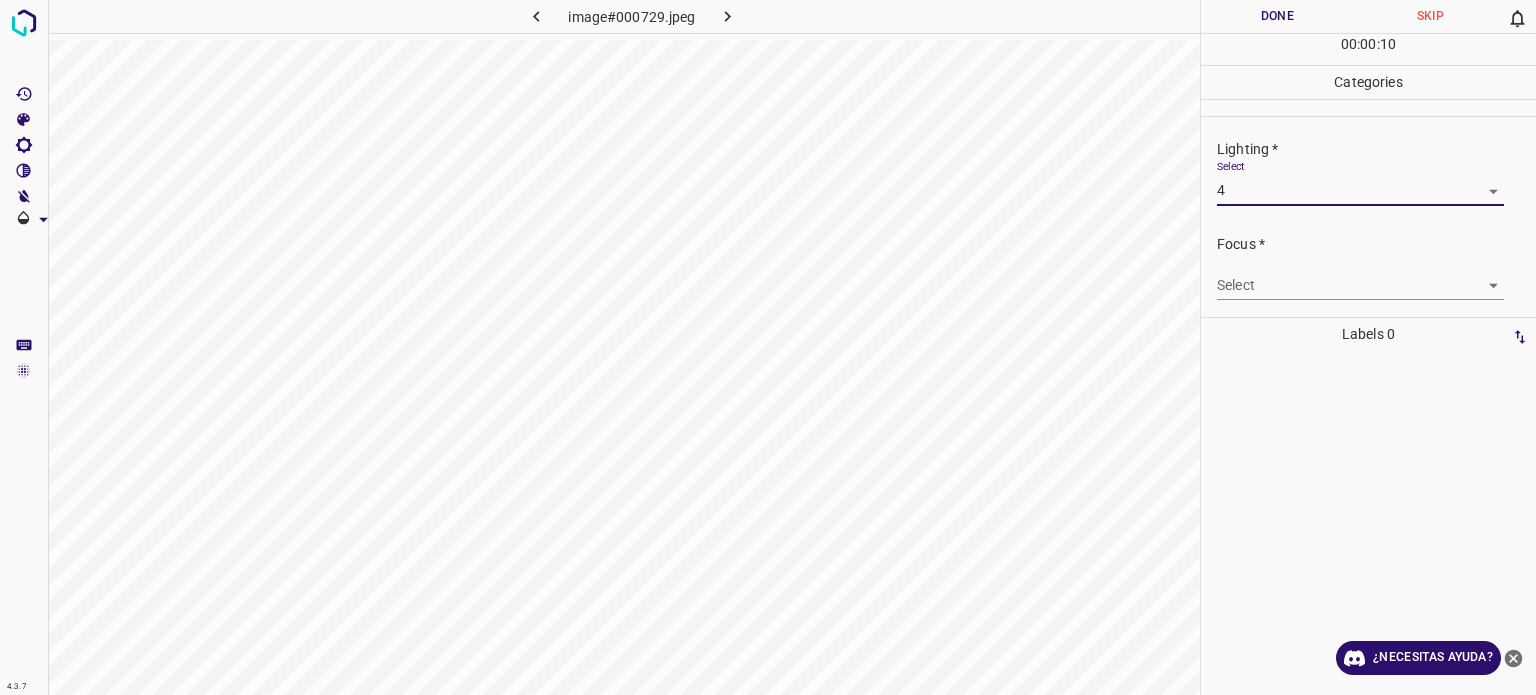 click on "4.3.7 image#000729.jpeg Done Skip 0 00   : 00   : 10   Categories Lighting *  Select 4 4 Focus *  Select ​ Overall *  Select ​ Labels   0 Categories 1 Lighting 2 Focus 3 Overall Tools Space Change between modes (Draw & Edit) I Auto labeling R Restore zoom M Zoom in N Zoom out Delete Delete selecte label Filters Z Restore filters X Saturation filter C Brightness filter V Contrast filter B Gray scale filter General O Download ¿Necesitas ayuda? Texto original Valora esta traducción Tu opinión servirá para ayudar a mejorar el Traductor de Google - Texto - Esconder - Borrar" at bounding box center (768, 347) 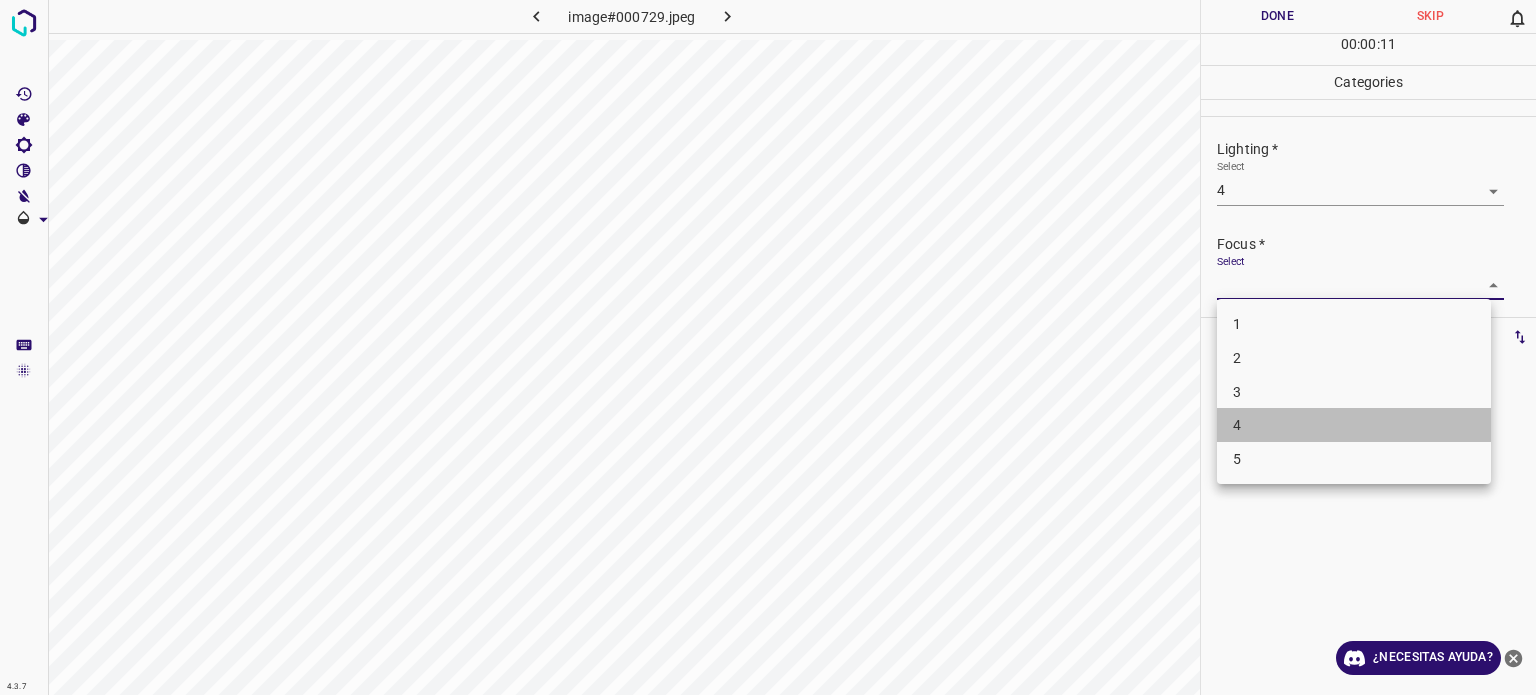 click on "4" at bounding box center (1354, 425) 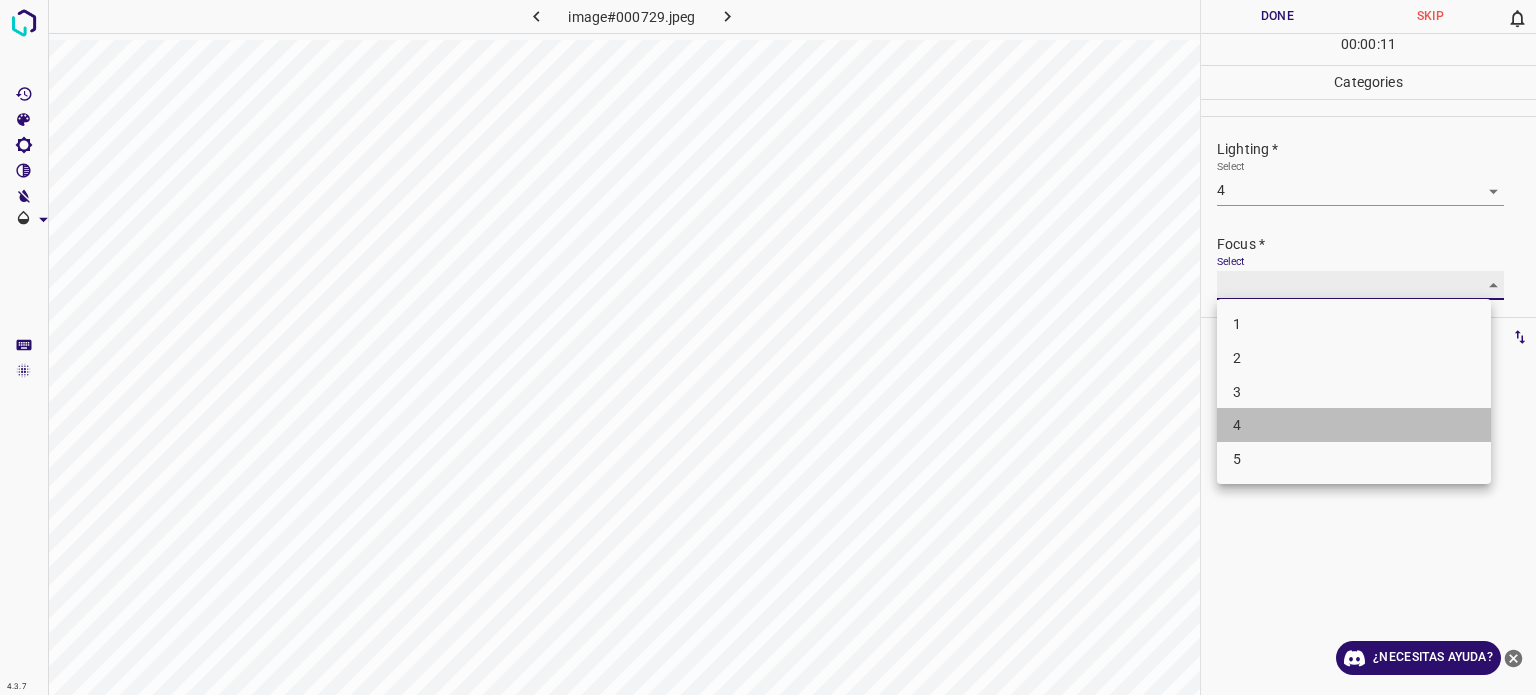 type on "4" 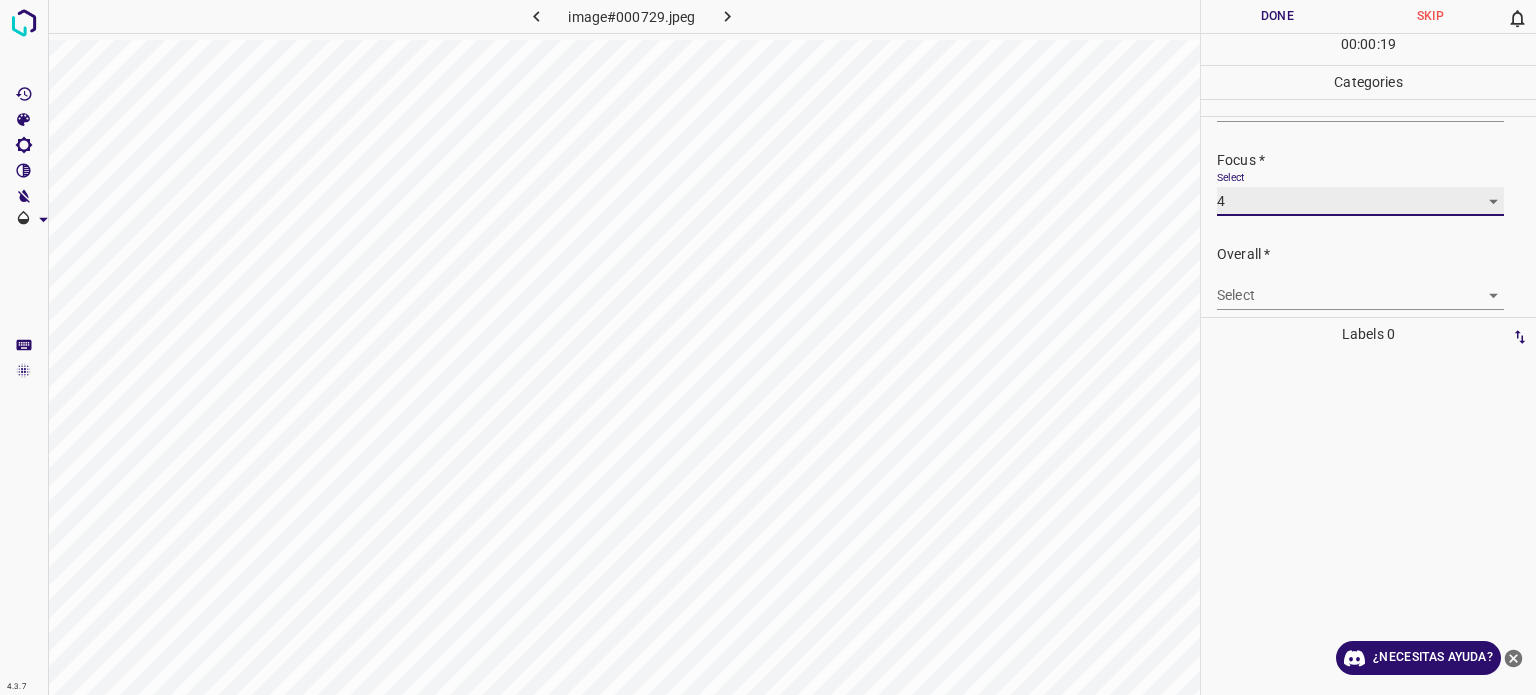 scroll, scrollTop: 98, scrollLeft: 0, axis: vertical 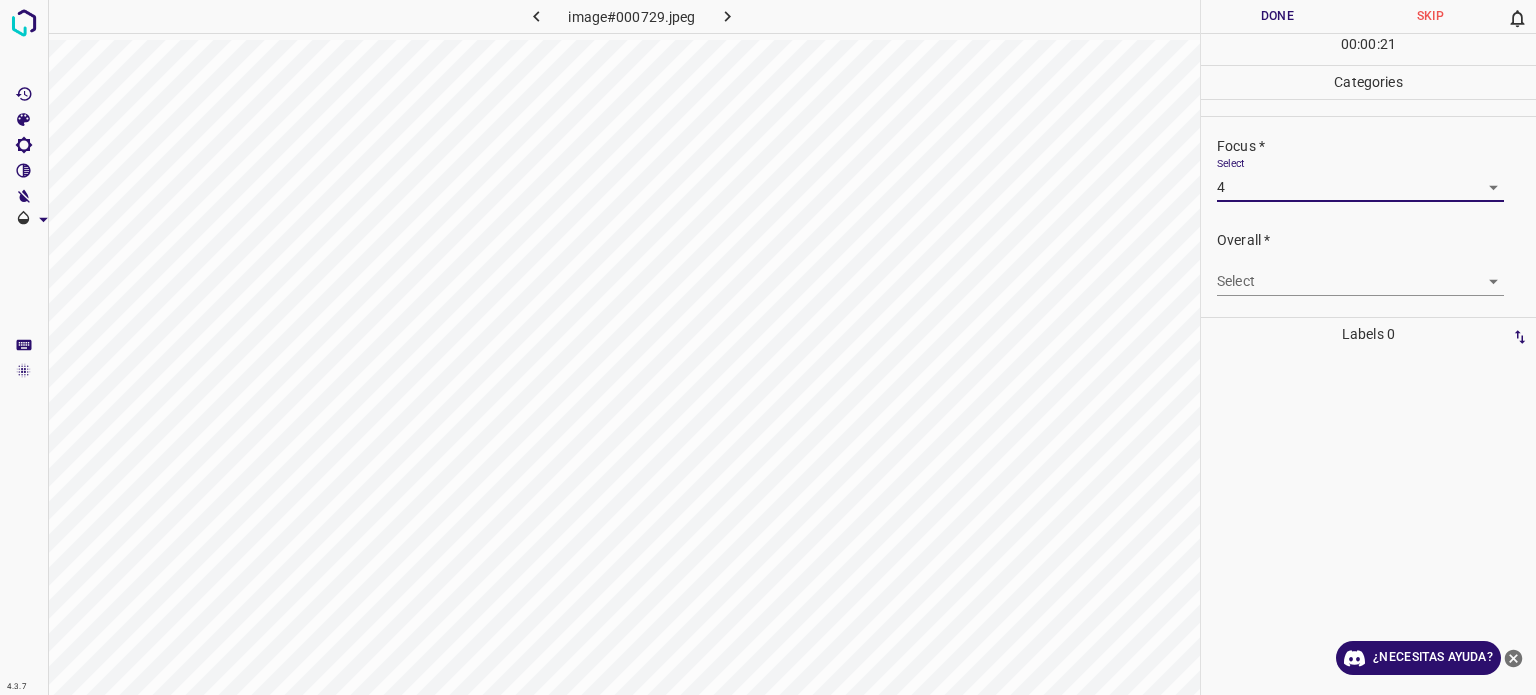 click on "4.3.7 image#000729.jpeg Done Skip 0 00   : 00   : 21   Categories Lighting *  Select 4 4 Focus *  Select 4 4 Overall *  Select ​ Labels   0 Categories 1 Lighting 2 Focus 3 Overall Tools Space Change between modes (Draw & Edit) I Auto labeling R Restore zoom M Zoom in N Zoom out Delete Delete selecte label Filters Z Restore filters X Saturation filter C Brightness filter V Contrast filter B Gray scale filter General O Download ¿Necesitas ayuda? Texto original Valora esta traducción Tu opinión servirá para ayudar a mejorar el Traductor de Google - Texto - Esconder - Borrar" at bounding box center [768, 347] 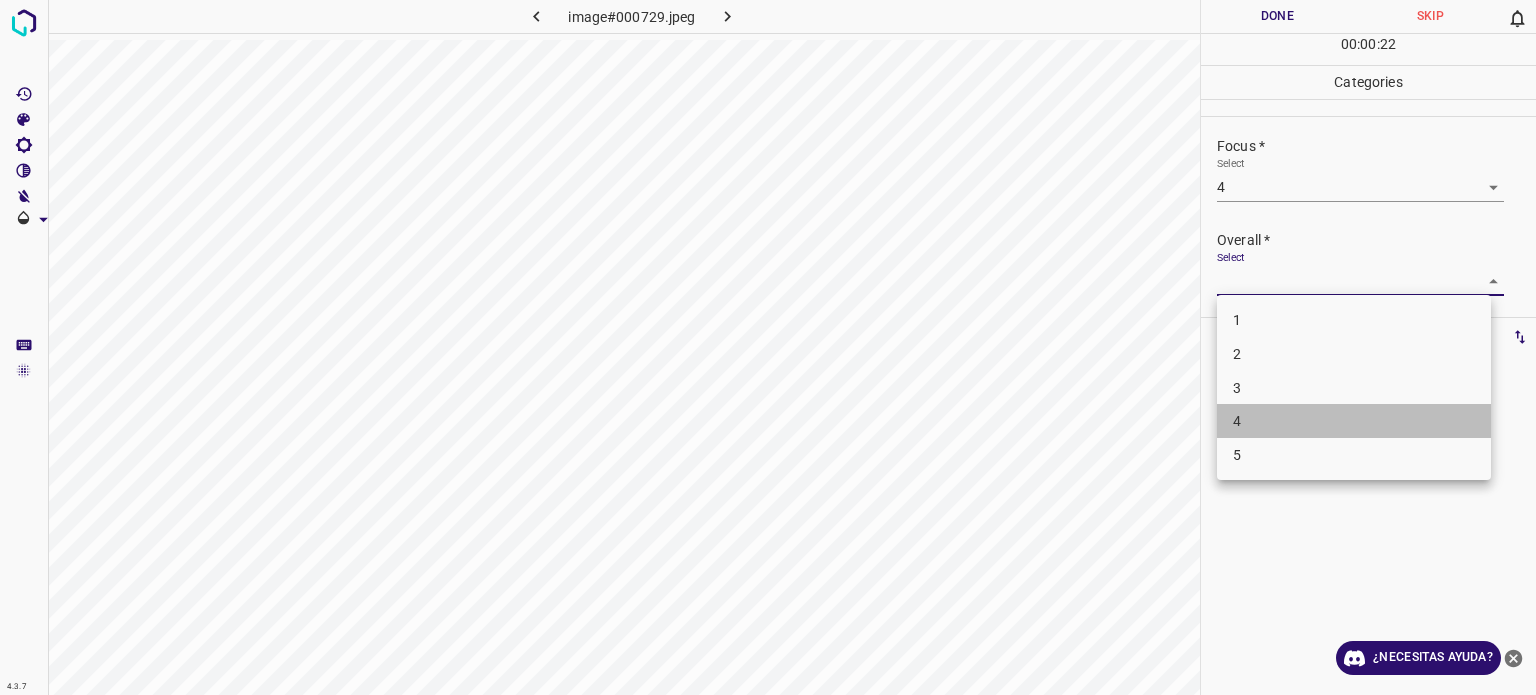 click on "4" at bounding box center [1354, 421] 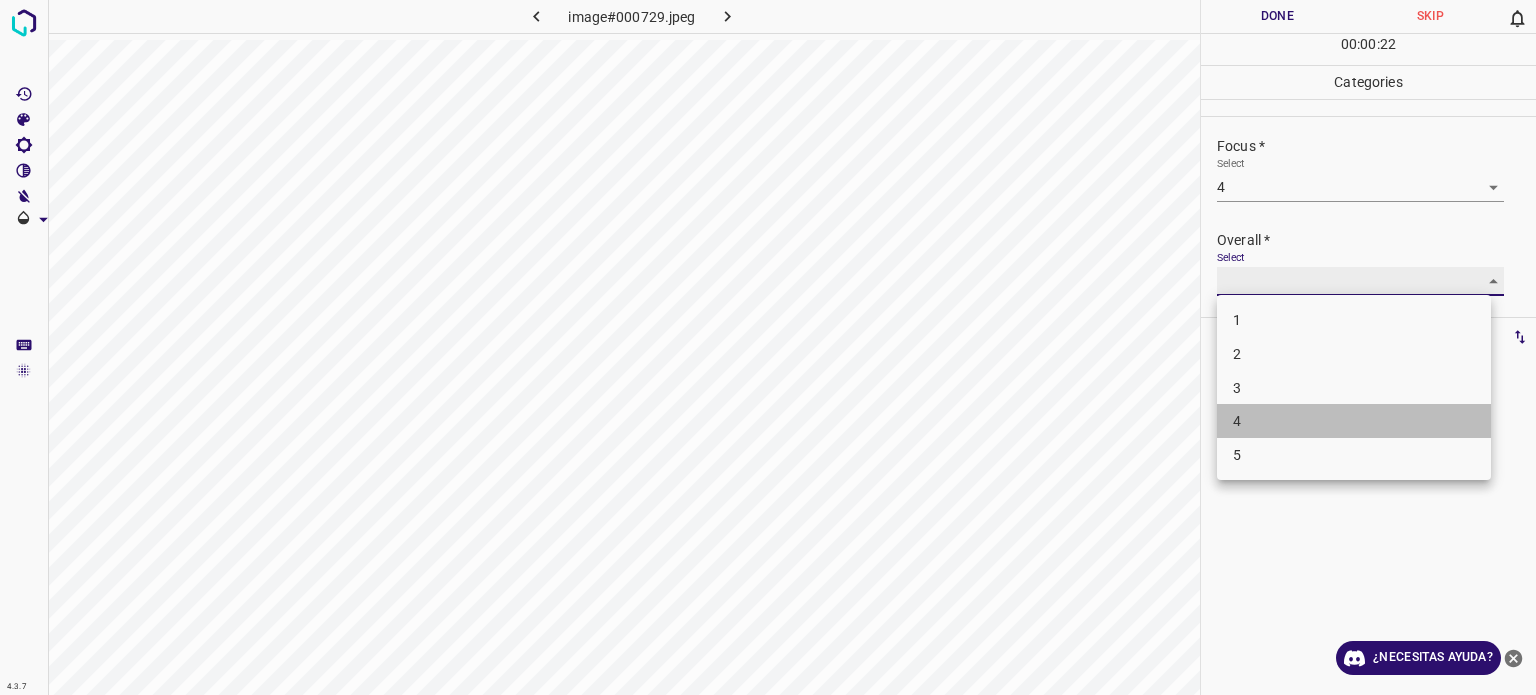 type on "4" 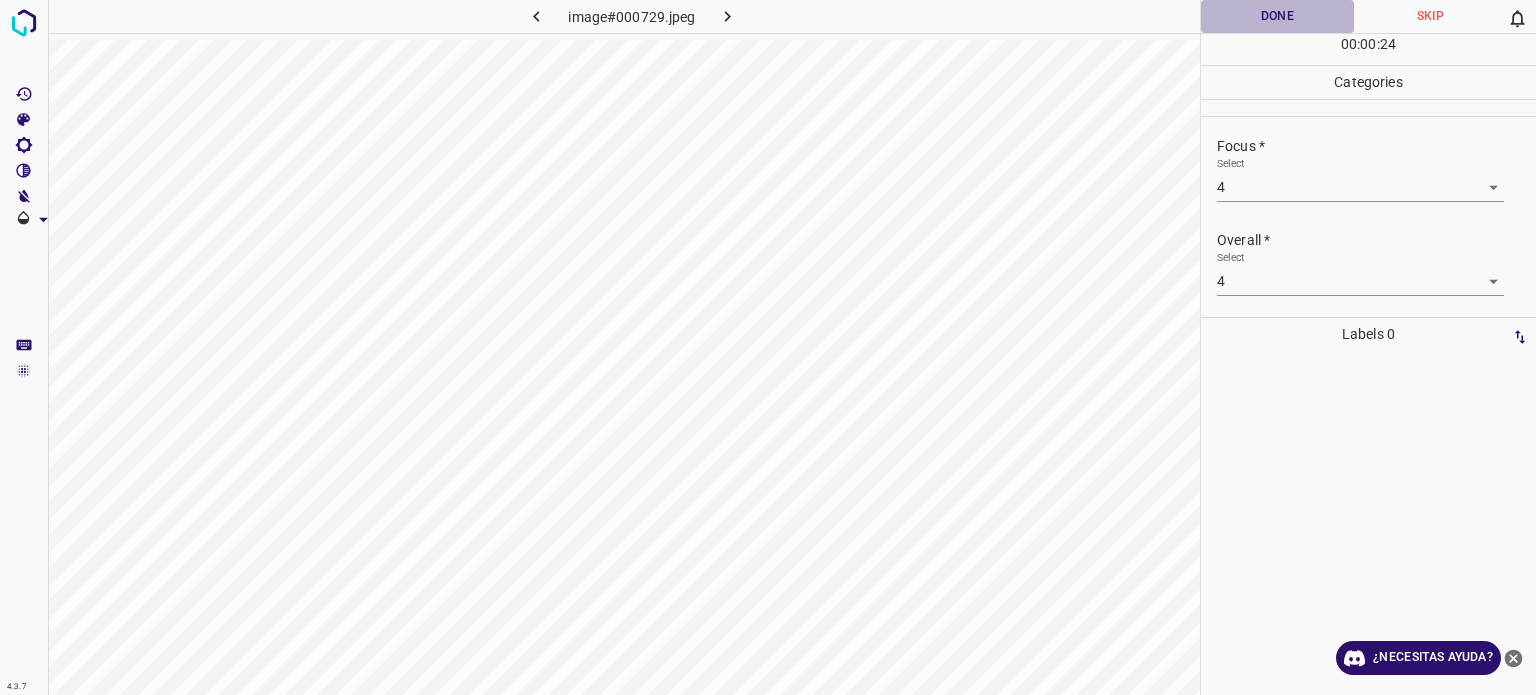 click on "Done" at bounding box center (1277, 16) 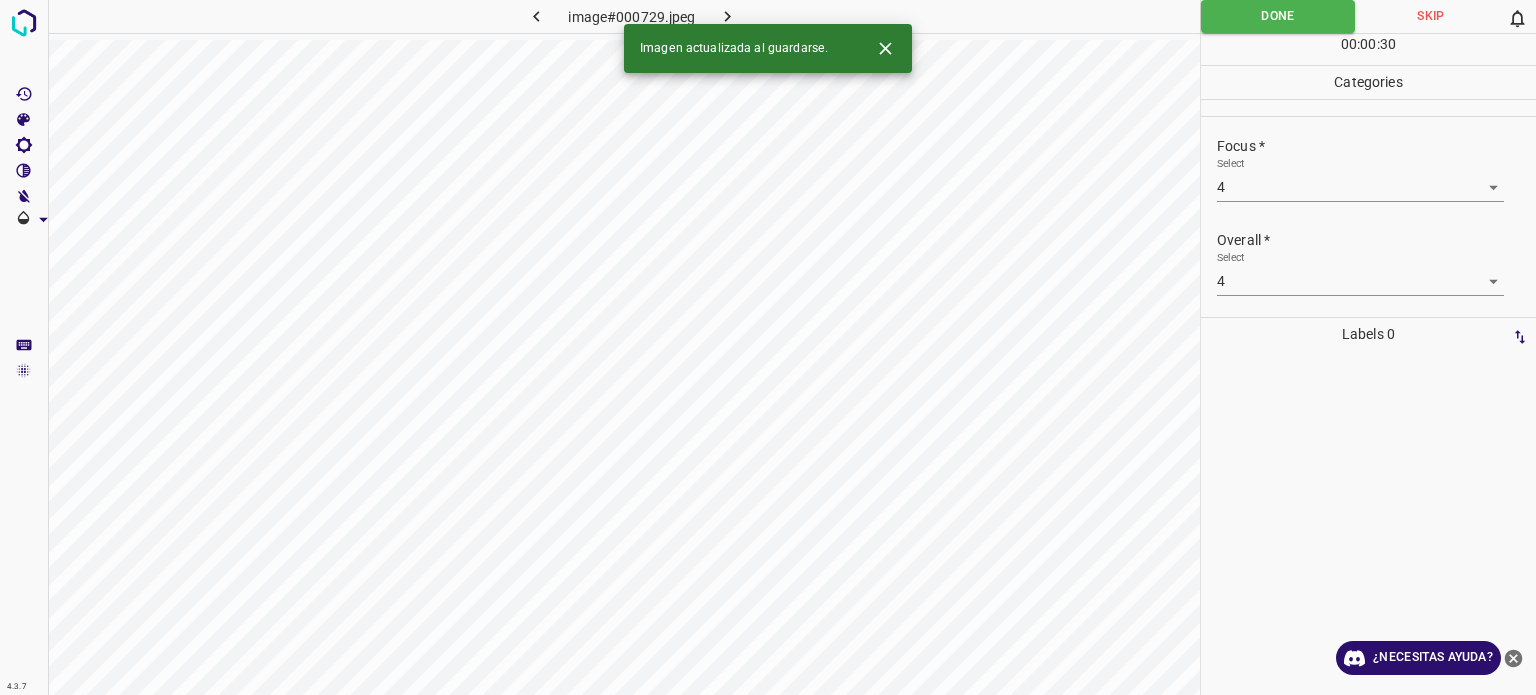 click 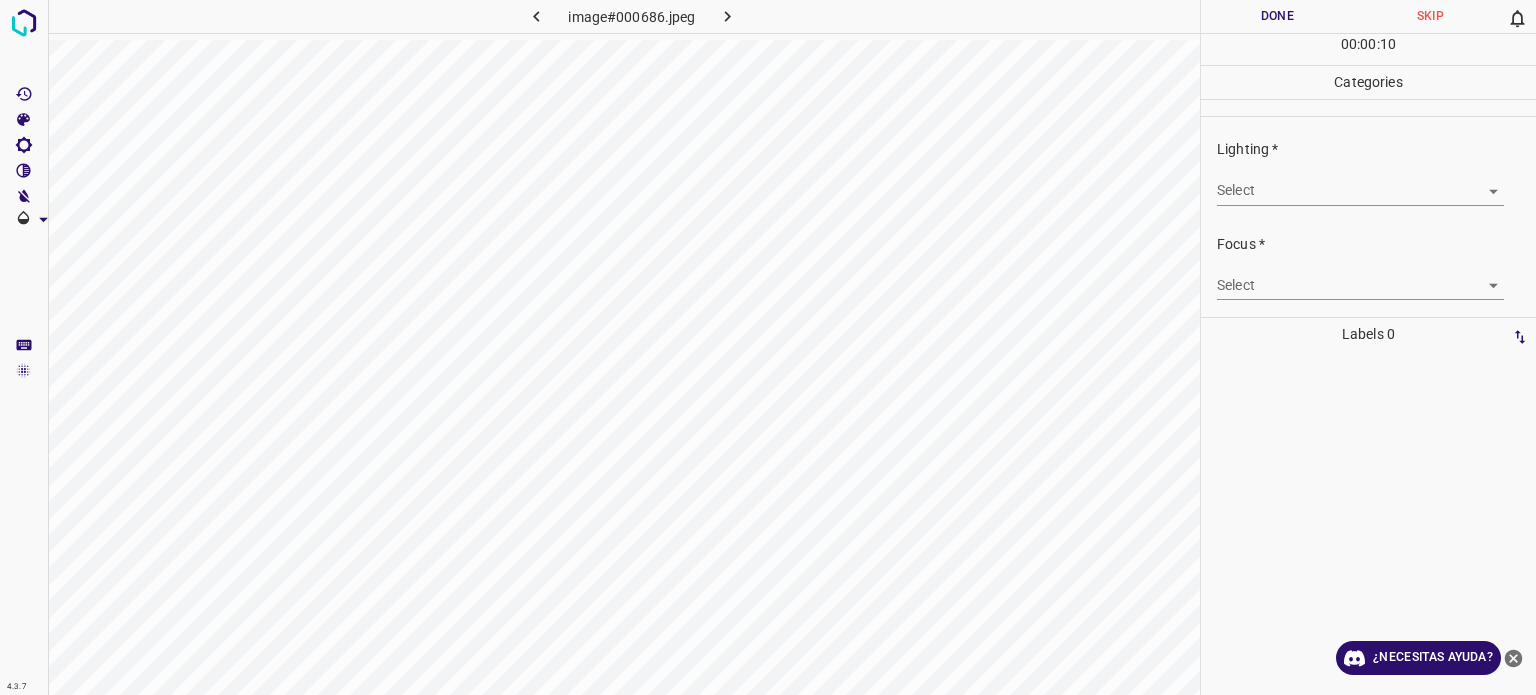 click on "4.3.7 image#000686.jpeg Done Skip 0 00   : 00   : 10   Categories Lighting *  Select ​ Focus *  Select ​ Overall *  Select ​ Labels   0 Categories 1 Lighting 2 Focus 3 Overall Tools Space Change between modes (Draw & Edit) I Auto labeling R Restore zoom M Zoom in N Zoom out Delete Delete selecte label Filters Z Restore filters X Saturation filter C Brightness filter V Contrast filter B Gray scale filter General O Download ¿Necesitas ayuda? Texto original Valora esta traducción Tu opinión servirá para ayudar a mejorar el Traductor de Google - Texto - Esconder - Borrar" at bounding box center [768, 347] 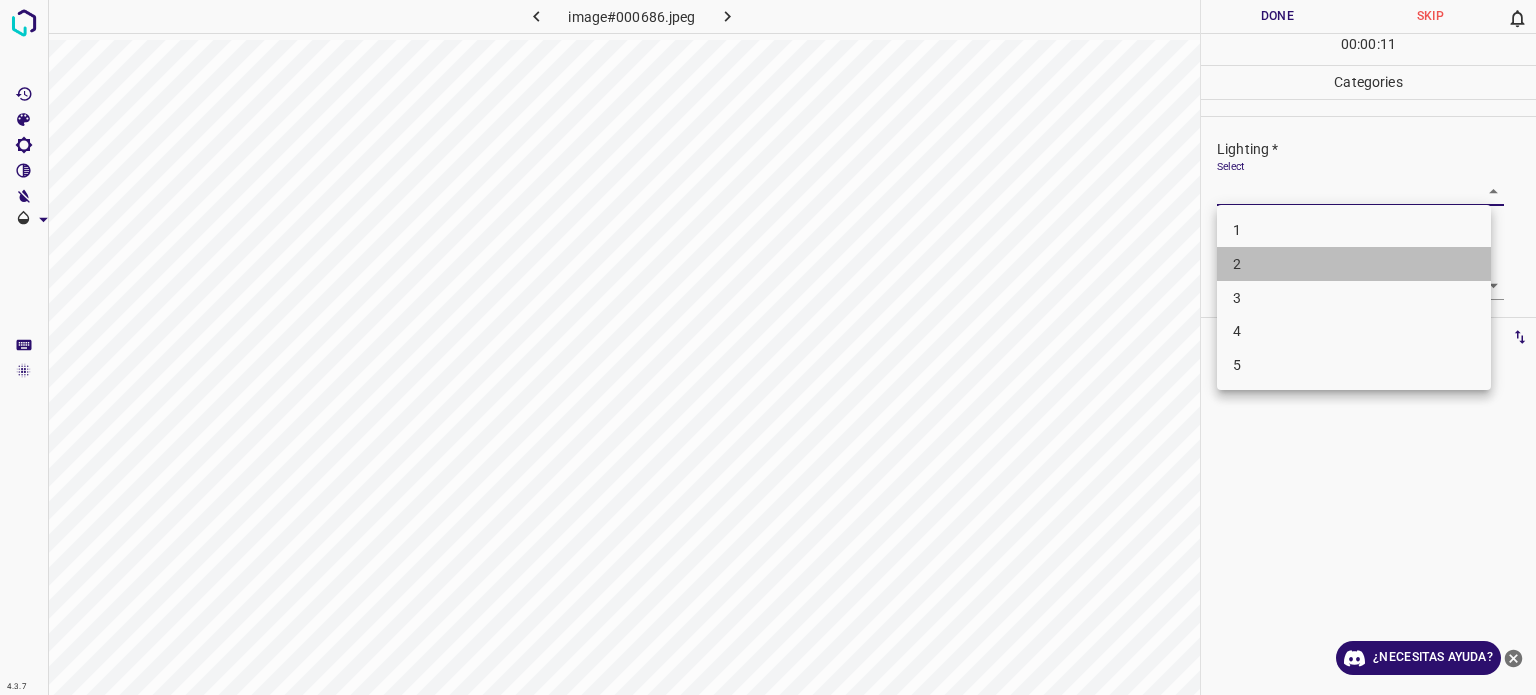 click on "2" at bounding box center [1237, 264] 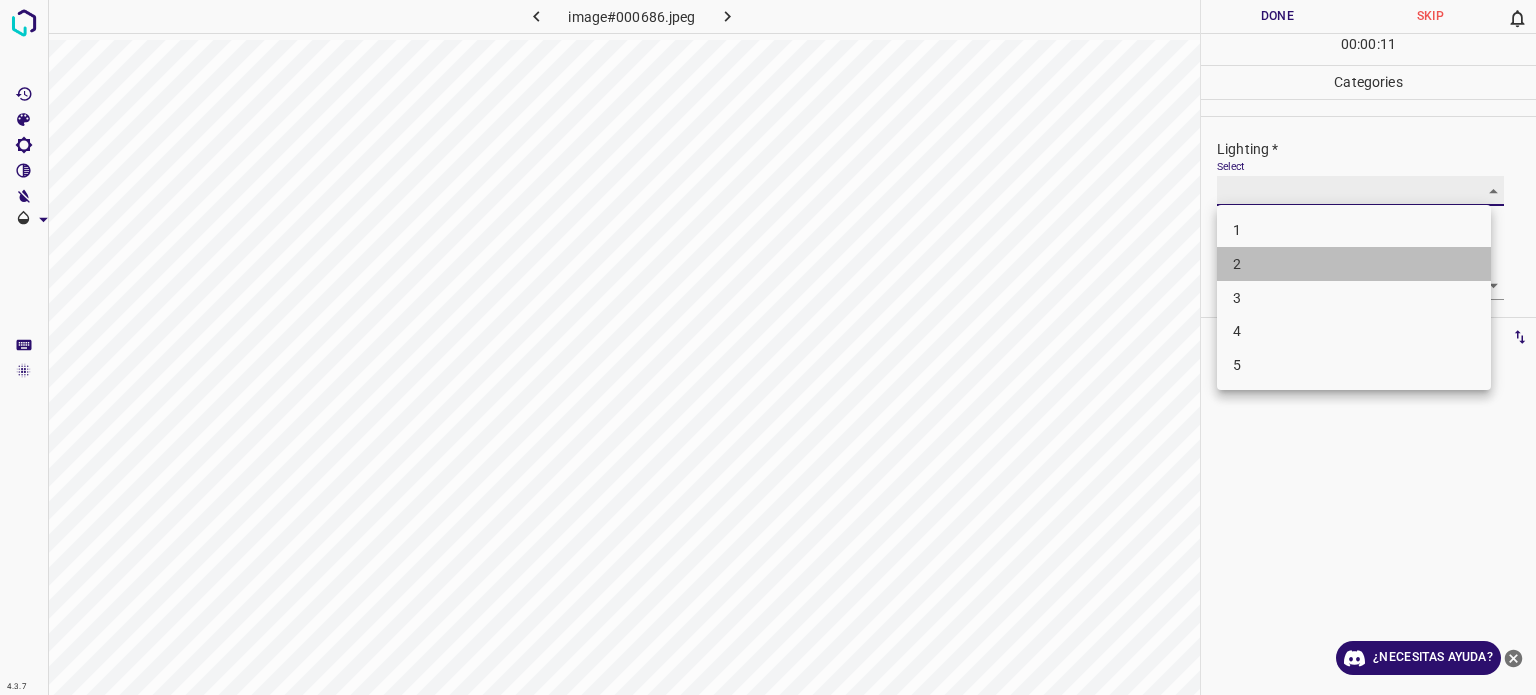 type on "2" 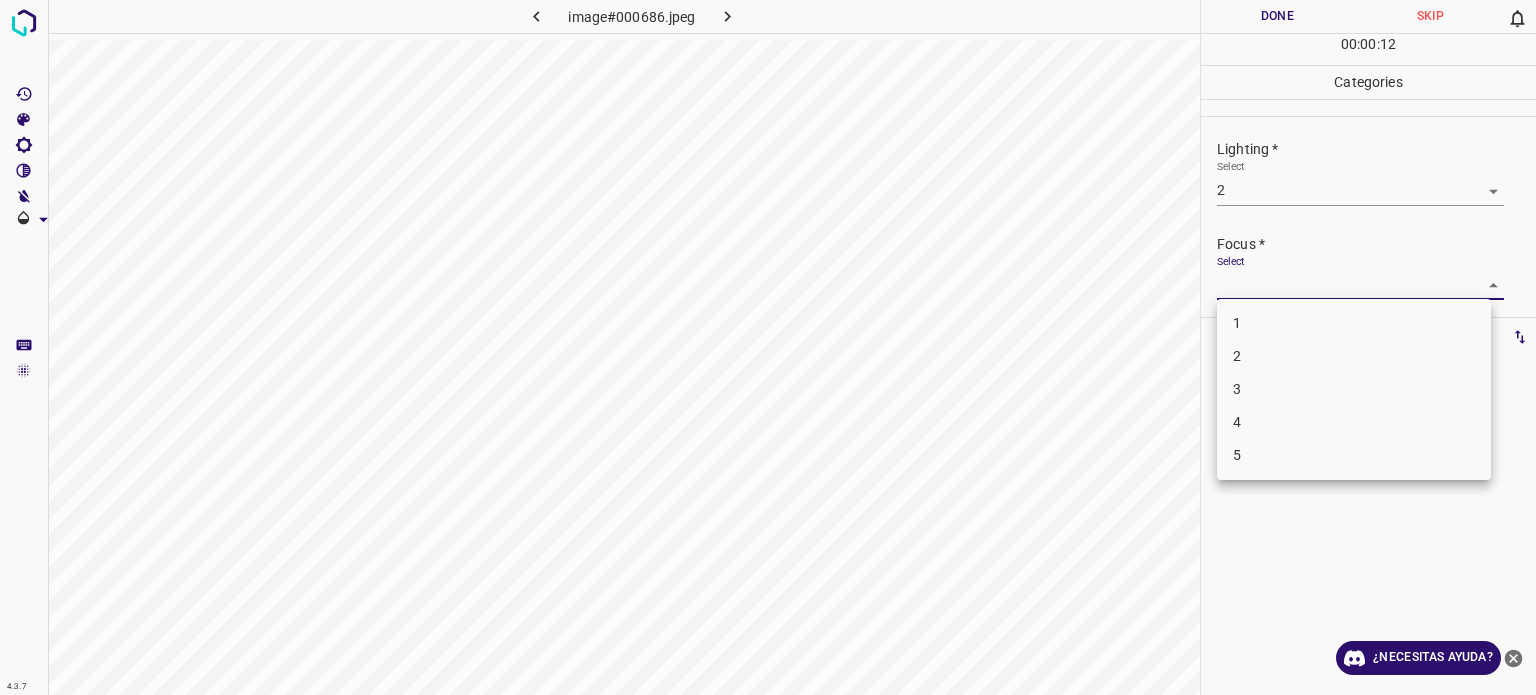 click on "4.3.7 image#000686.jpeg Done Skip 0 00   : 00   : 12   Categories Lighting *  Select 2 2 Focus *  Select ​ Overall *  Select ​ Labels   0 Categories 1 Lighting 2 Focus 3 Overall Tools Space Change between modes (Draw & Edit) I Auto labeling R Restore zoom M Zoom in N Zoom out Delete Delete selecte label Filters Z Restore filters X Saturation filter C Brightness filter V Contrast filter B Gray scale filter General O Download ¿Necesitas ayuda? Texto original Valora esta traducción Tu opinión servirá para ayudar a mejorar el Traductor de Google - Texto - Esconder - Borrar 1 2 3 4 5" at bounding box center [768, 347] 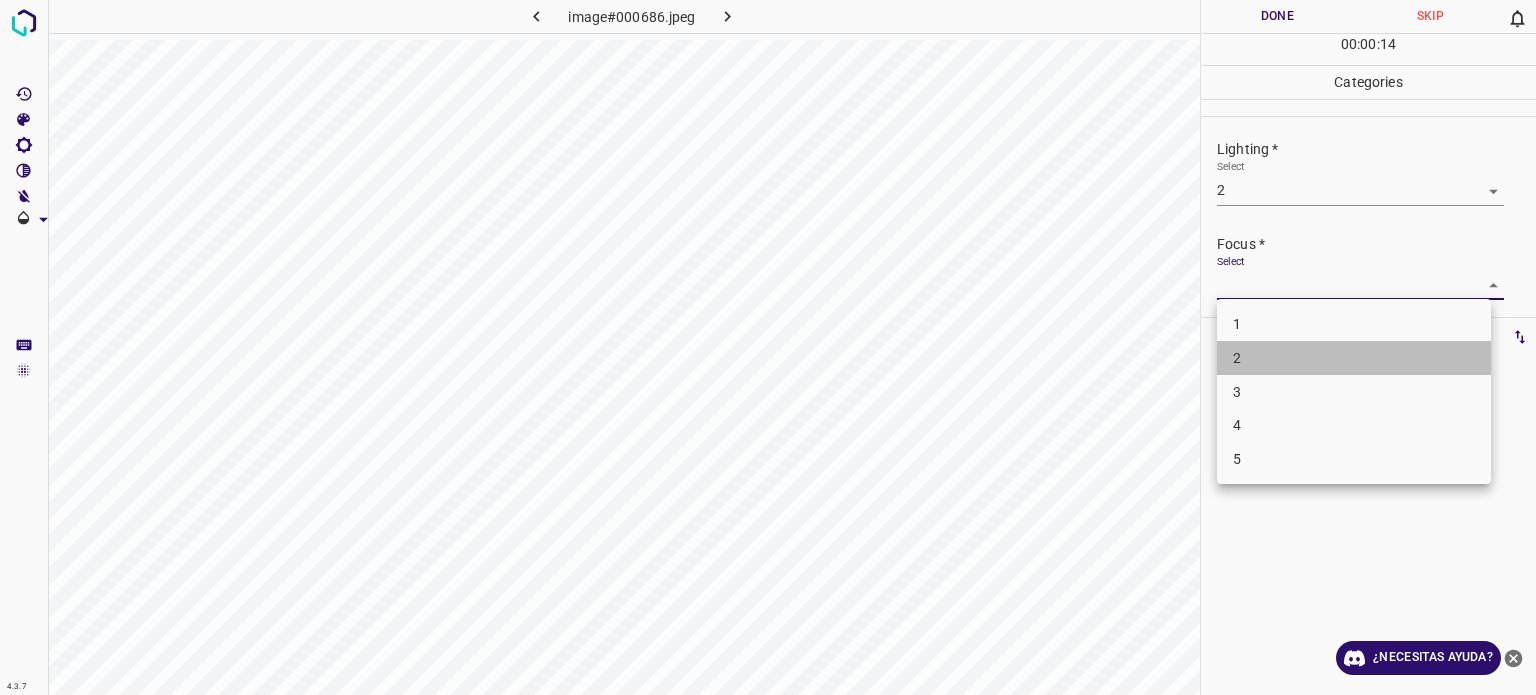 click on "2" at bounding box center [1354, 358] 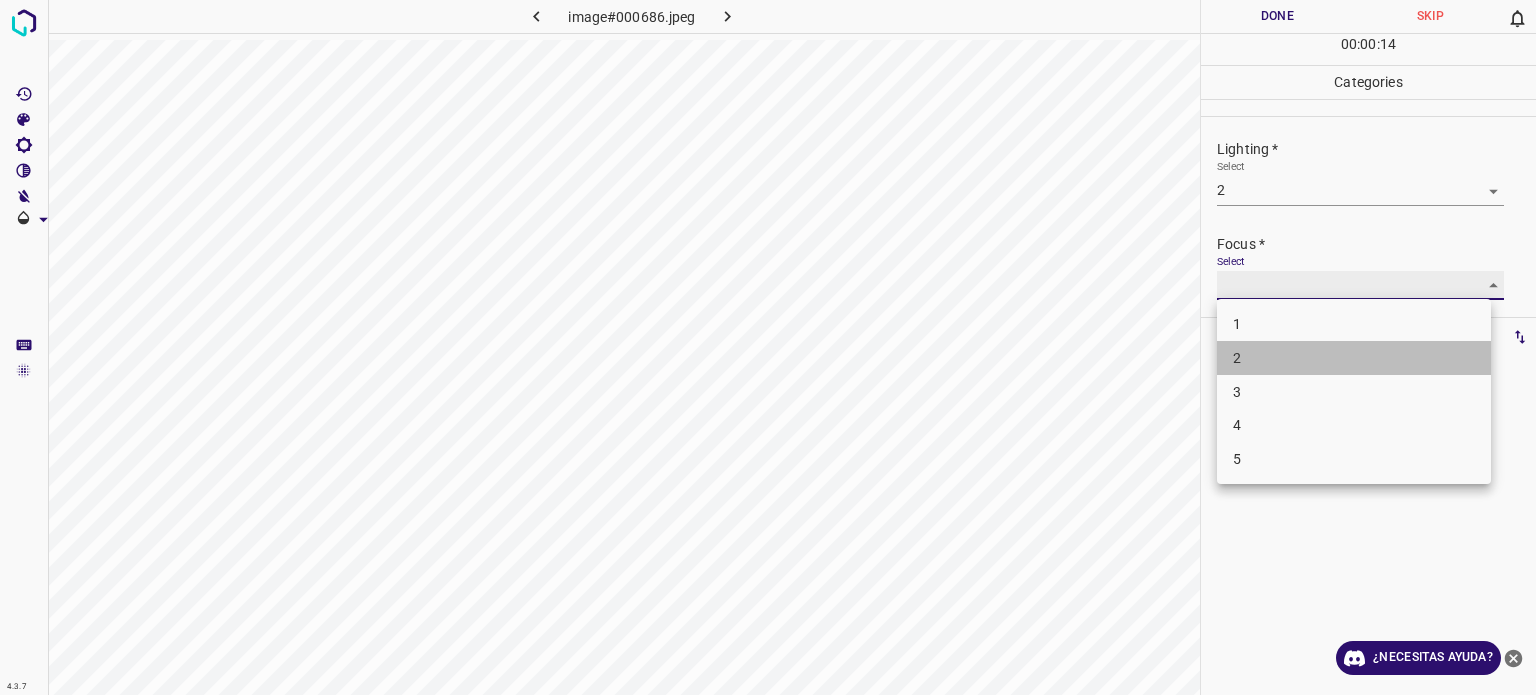type on "2" 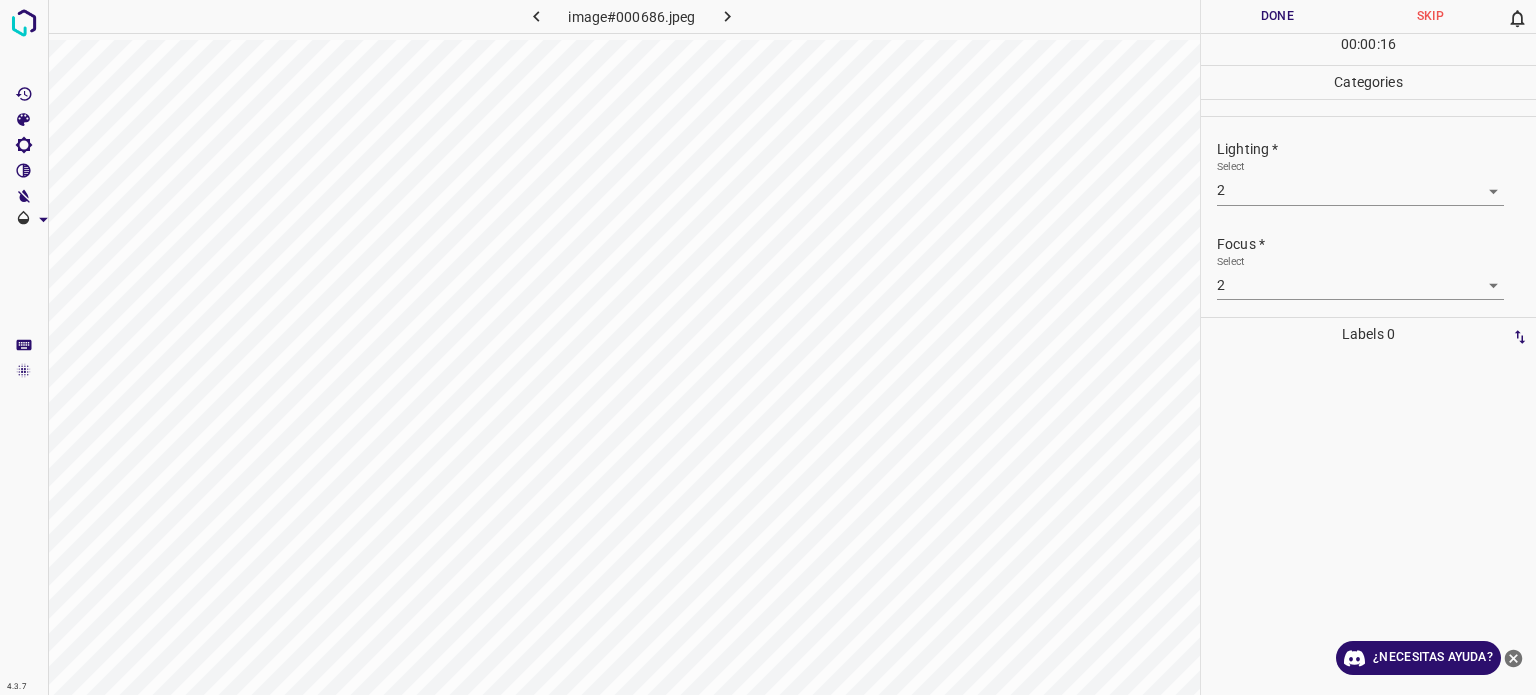 drag, startPoint x: 1518, startPoint y: 302, endPoint x: 1534, endPoint y: 307, distance: 16.763054 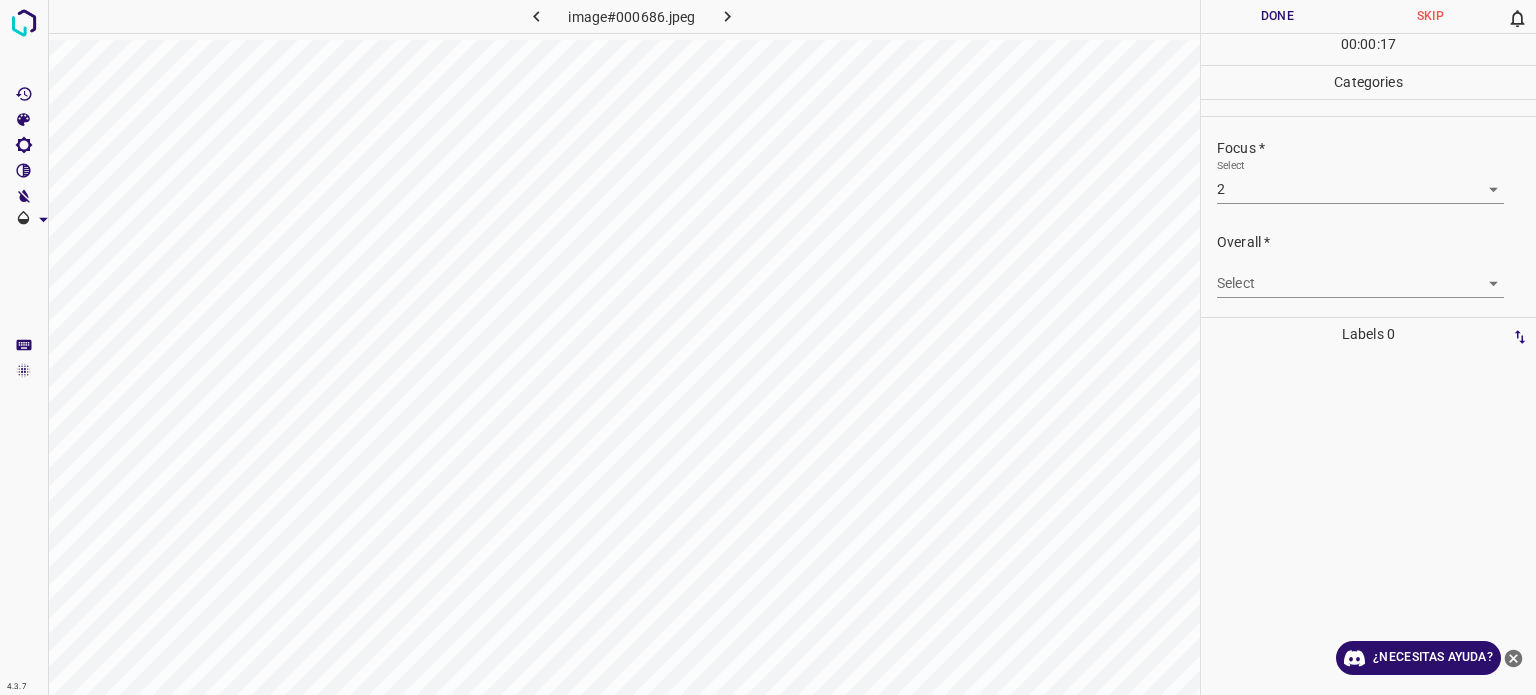 scroll, scrollTop: 98, scrollLeft: 0, axis: vertical 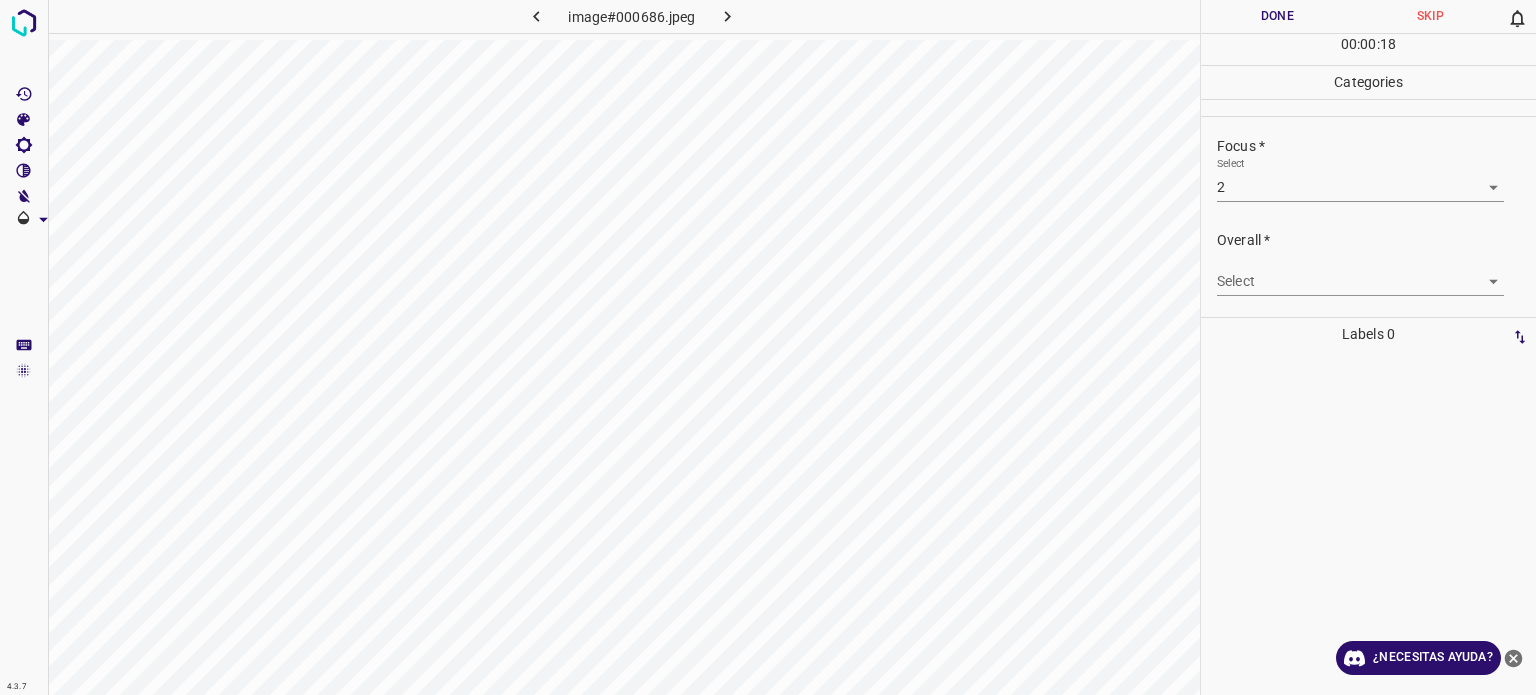 click on "4.3.7 image#000686.jpeg Done Skip 0 00   : 00   : 18   Categories Lighting *  Select 2 2 Focus *  Select 2 2 Overall *  Select ​ Labels   0 Categories 1 Lighting 2 Focus 3 Overall Tools Space Change between modes (Draw & Edit) I Auto labeling R Restore zoom M Zoom in N Zoom out Delete Delete selecte label Filters Z Restore filters X Saturation filter C Brightness filter V Contrast filter B Gray scale filter General O Download ¿Necesitas ayuda? Texto original Valora esta traducción Tu opinión servirá para ayudar a mejorar el Traductor de Google - Texto - Esconder - Borrar" at bounding box center [768, 347] 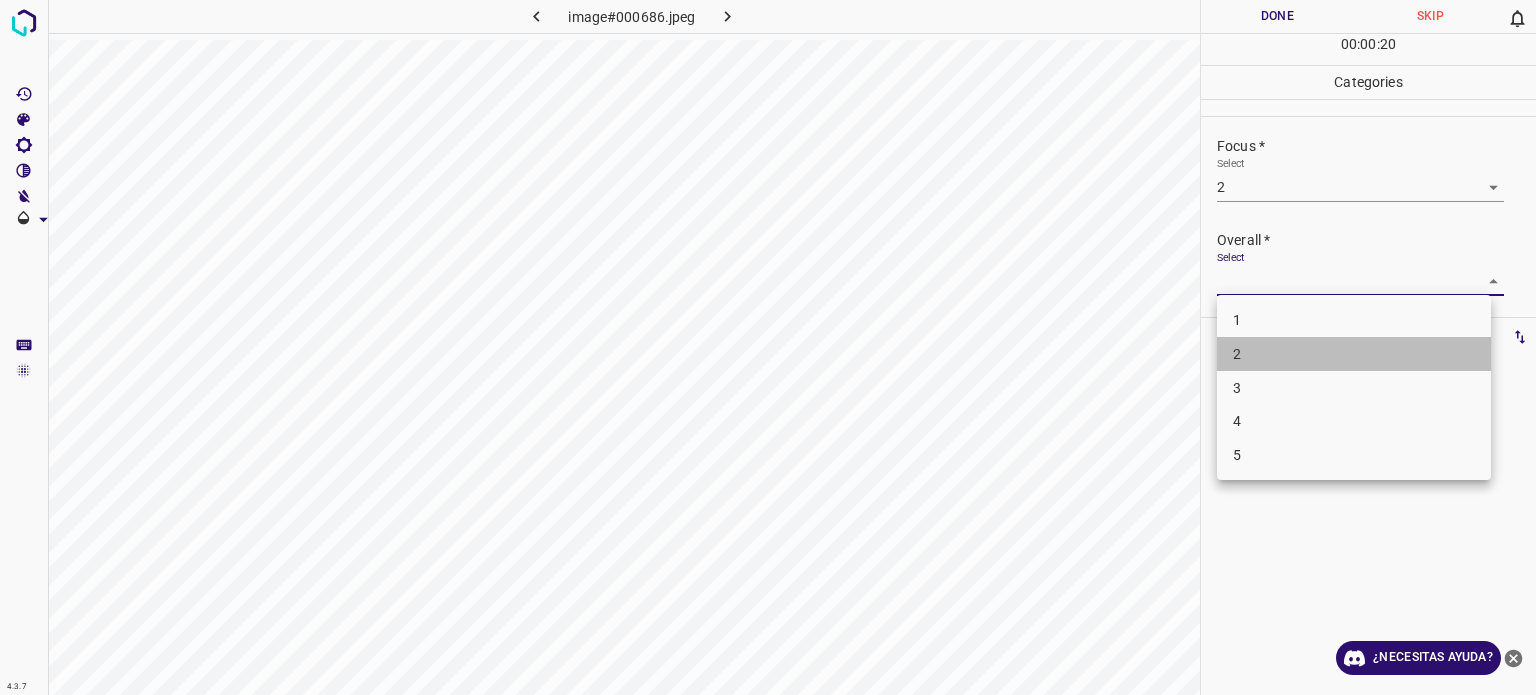 click on "2" at bounding box center (1354, 354) 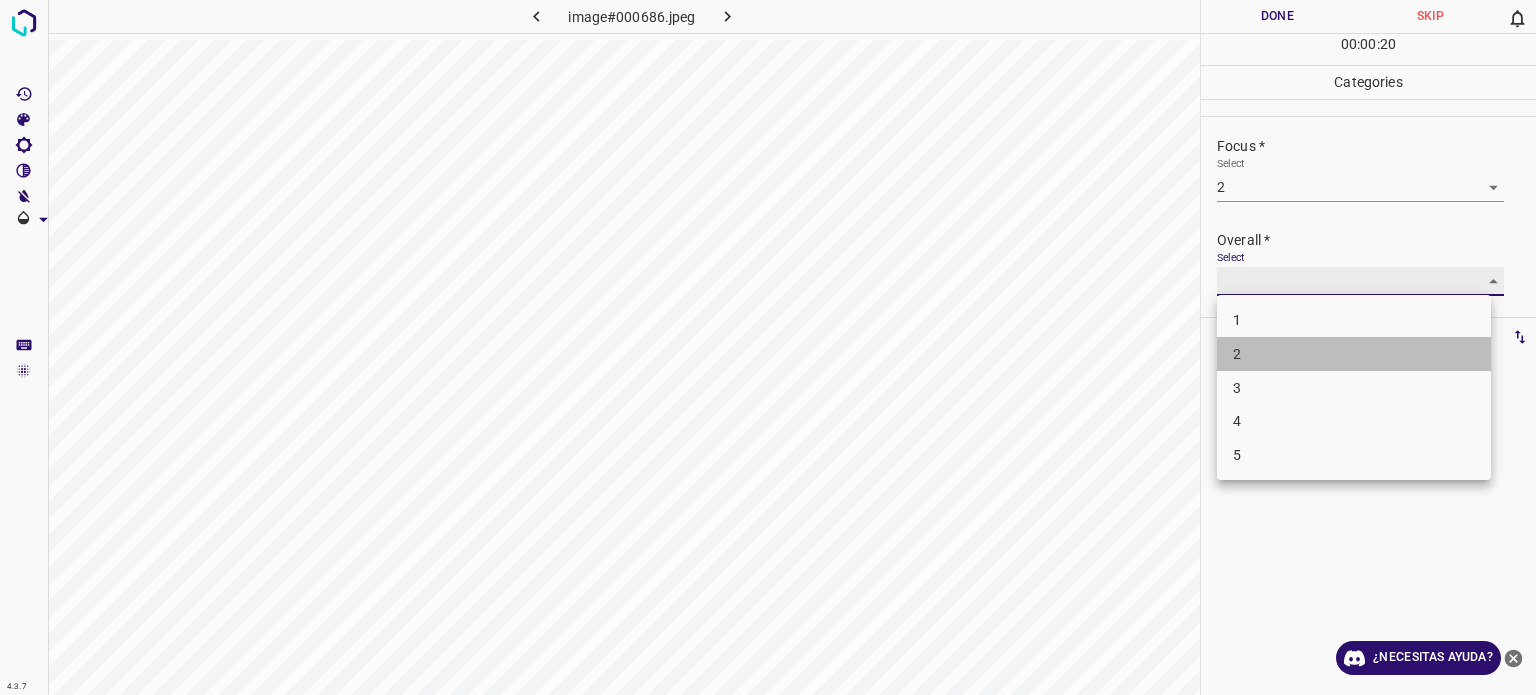type on "2" 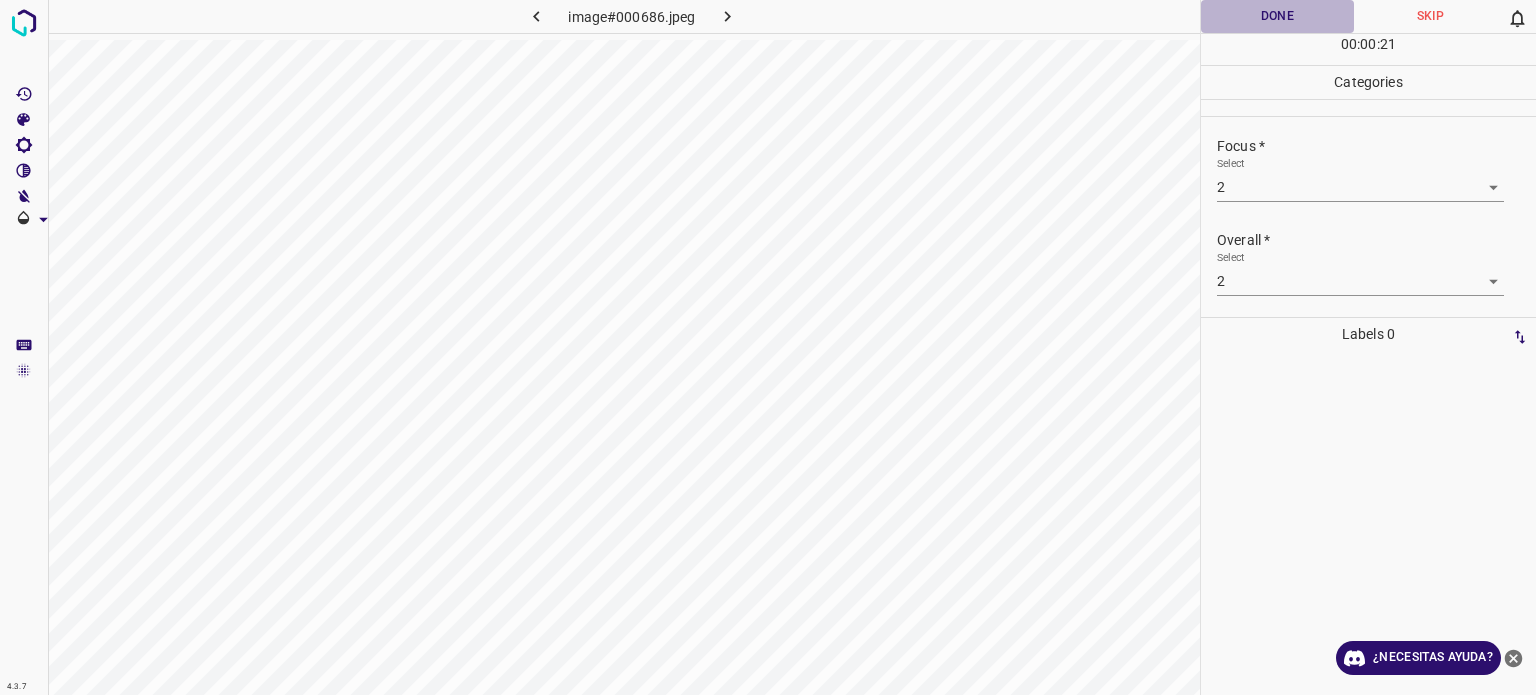 click on "Done" at bounding box center (1277, 16) 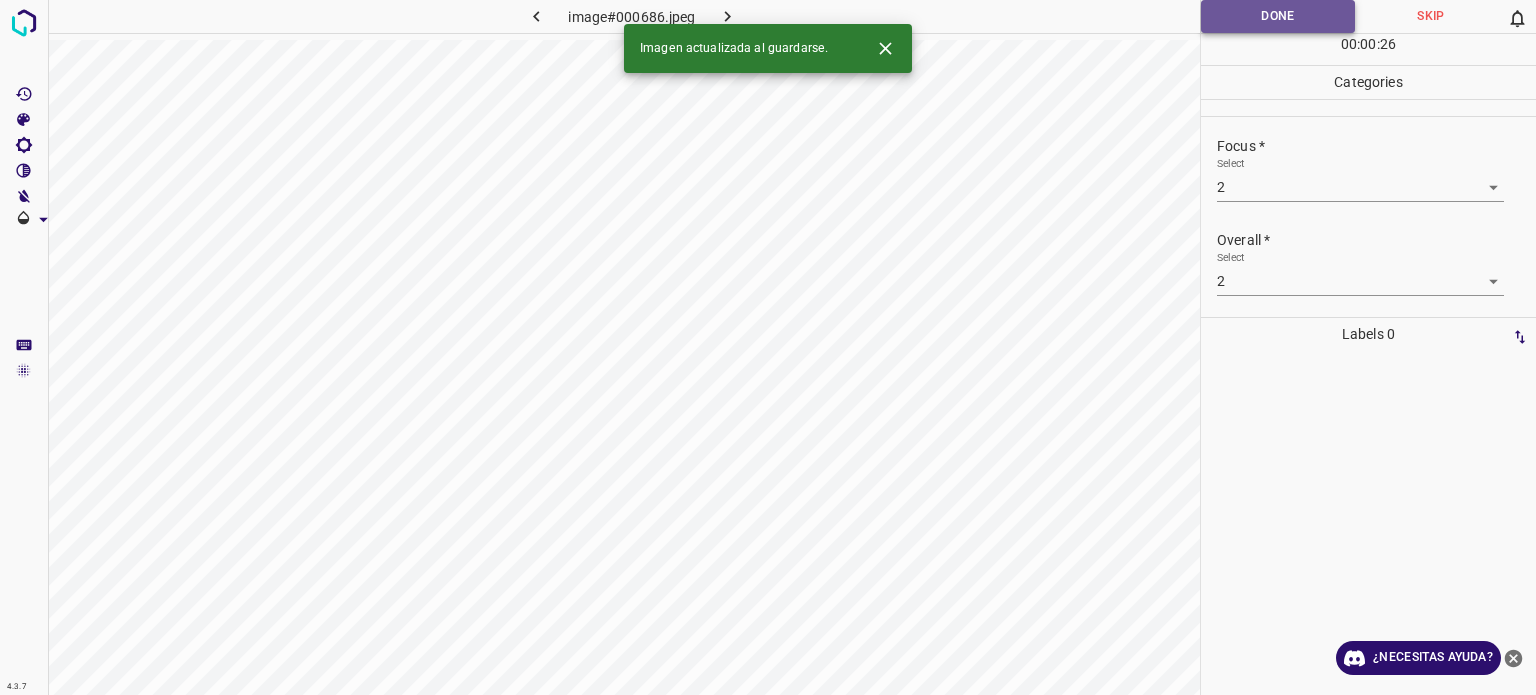 click on "Done" at bounding box center [1278, 16] 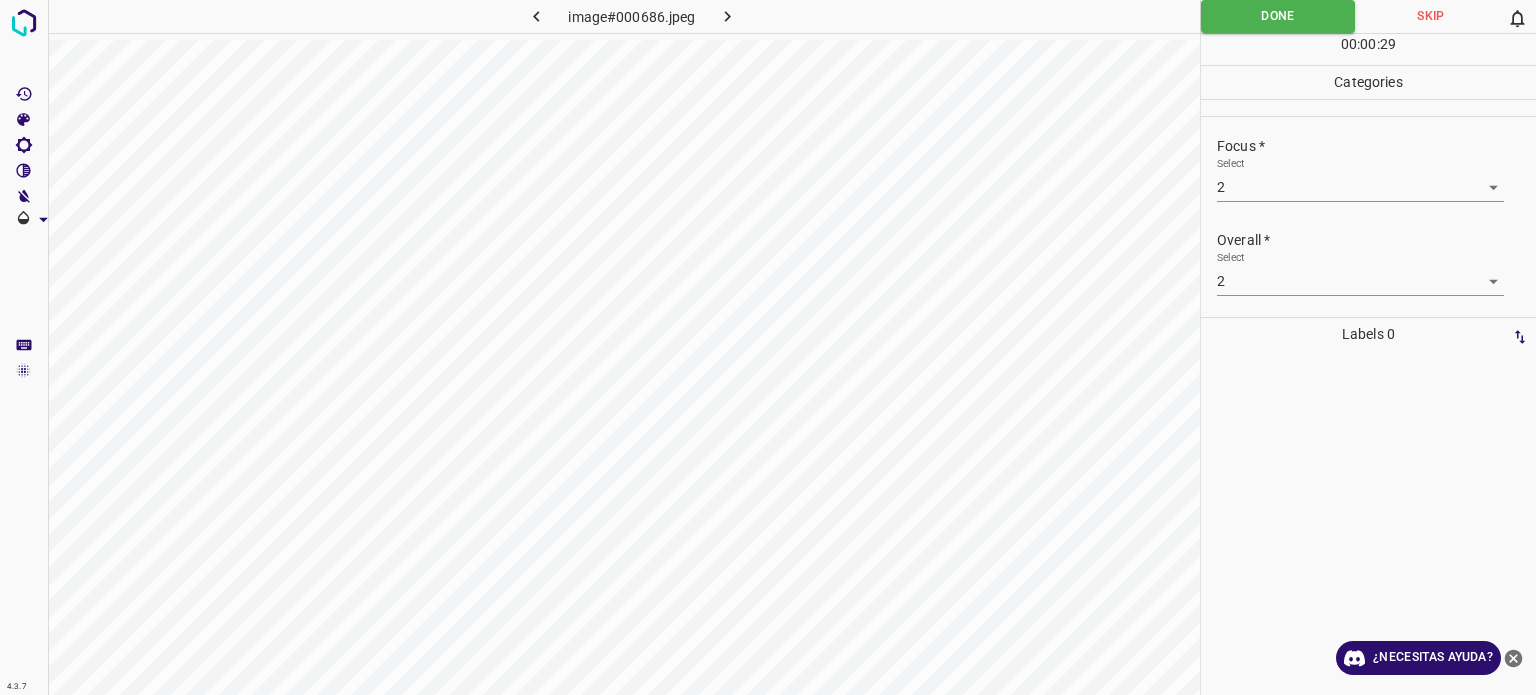 click 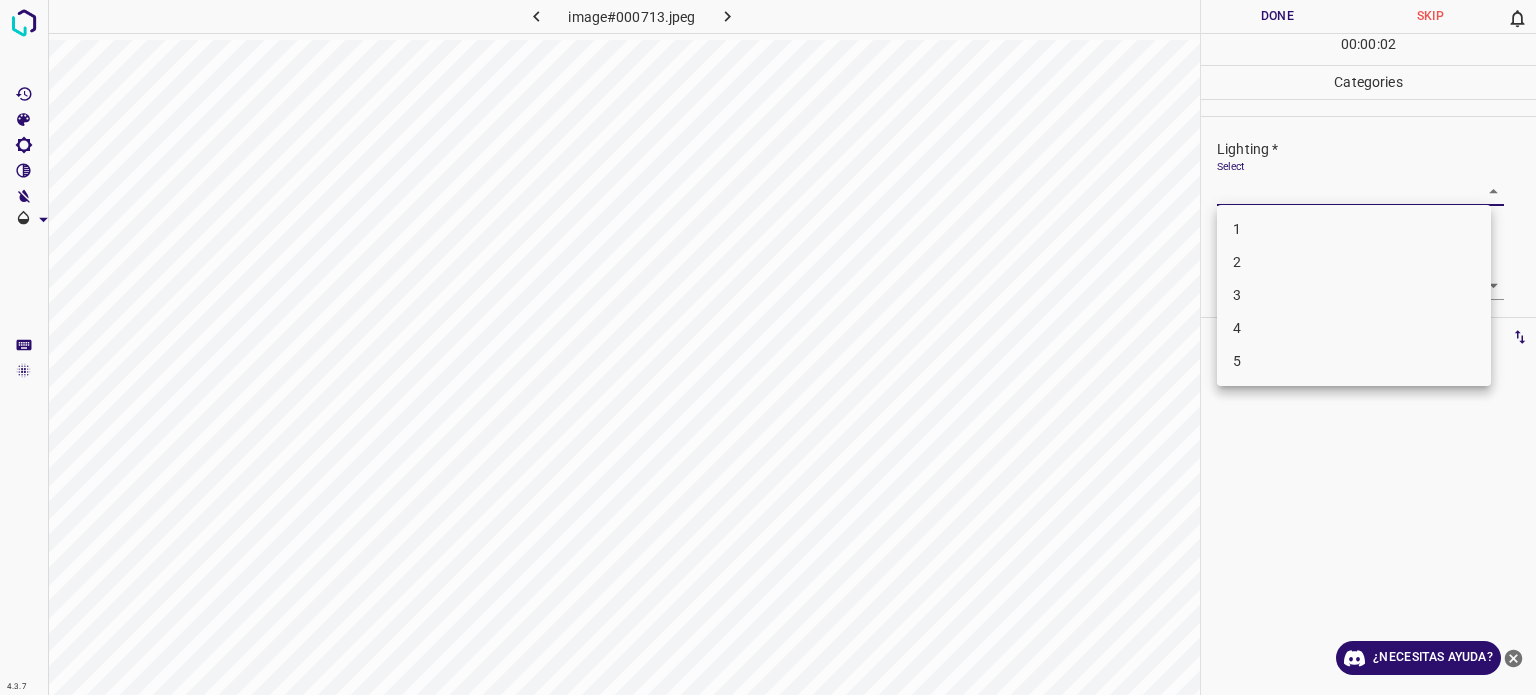 click on "4.3.7 image#000713.jpeg Done Skip 0 00   : 00   : 02   Categories Lighting *  Select ​ Focus *  Select ​ Overall *  Select ​ Labels   0 Categories 1 Lighting 2 Focus 3 Overall Tools Space Change between modes (Draw & Edit) I Auto labeling R Restore zoom M Zoom in N Zoom out Delete Delete selecte label Filters Z Restore filters X Saturation filter C Brightness filter V Contrast filter B Gray scale filter General O Download ¿Necesitas ayuda? Texto original Valora esta traducción Tu opinión servirá para ayudar a mejorar el Traductor de Google - Texto - Esconder - Borrar 1 2 3 4 5" at bounding box center (768, 347) 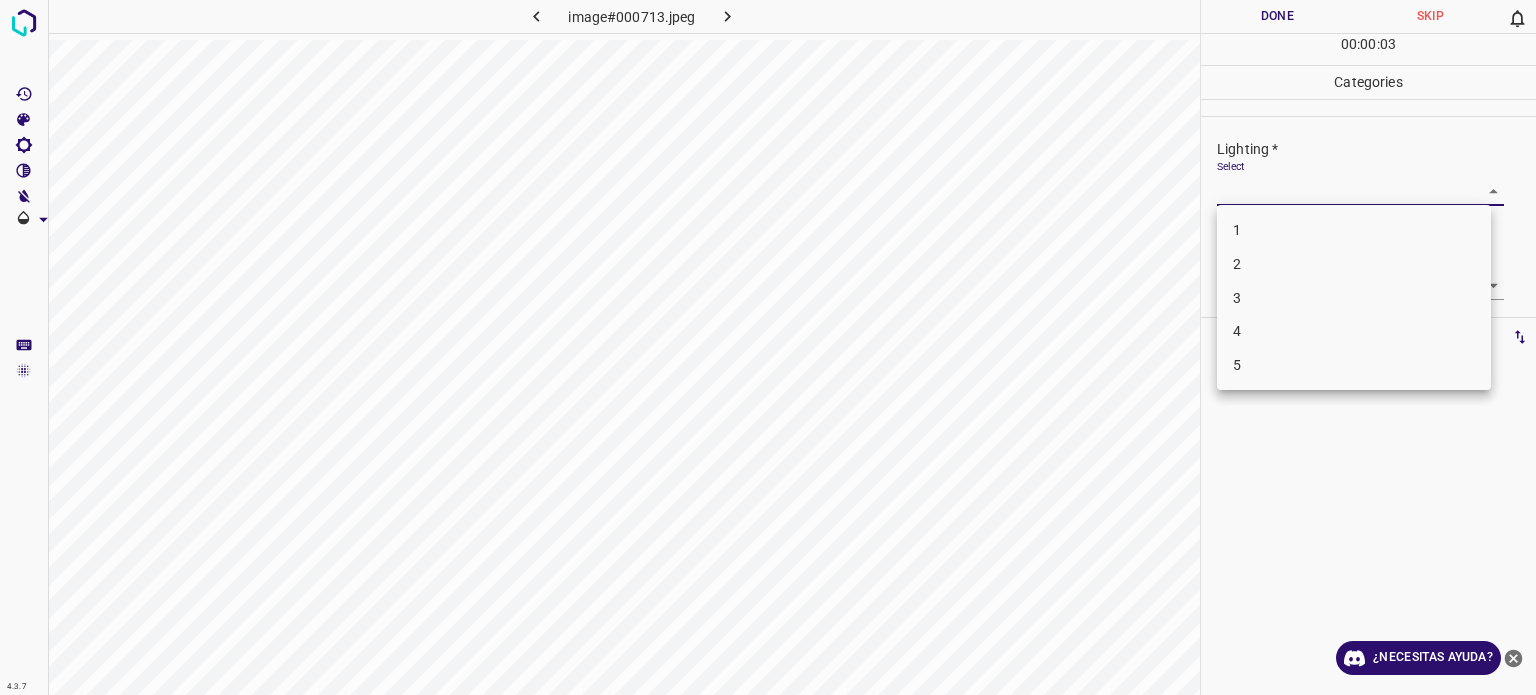 click on "2" at bounding box center [1237, 264] 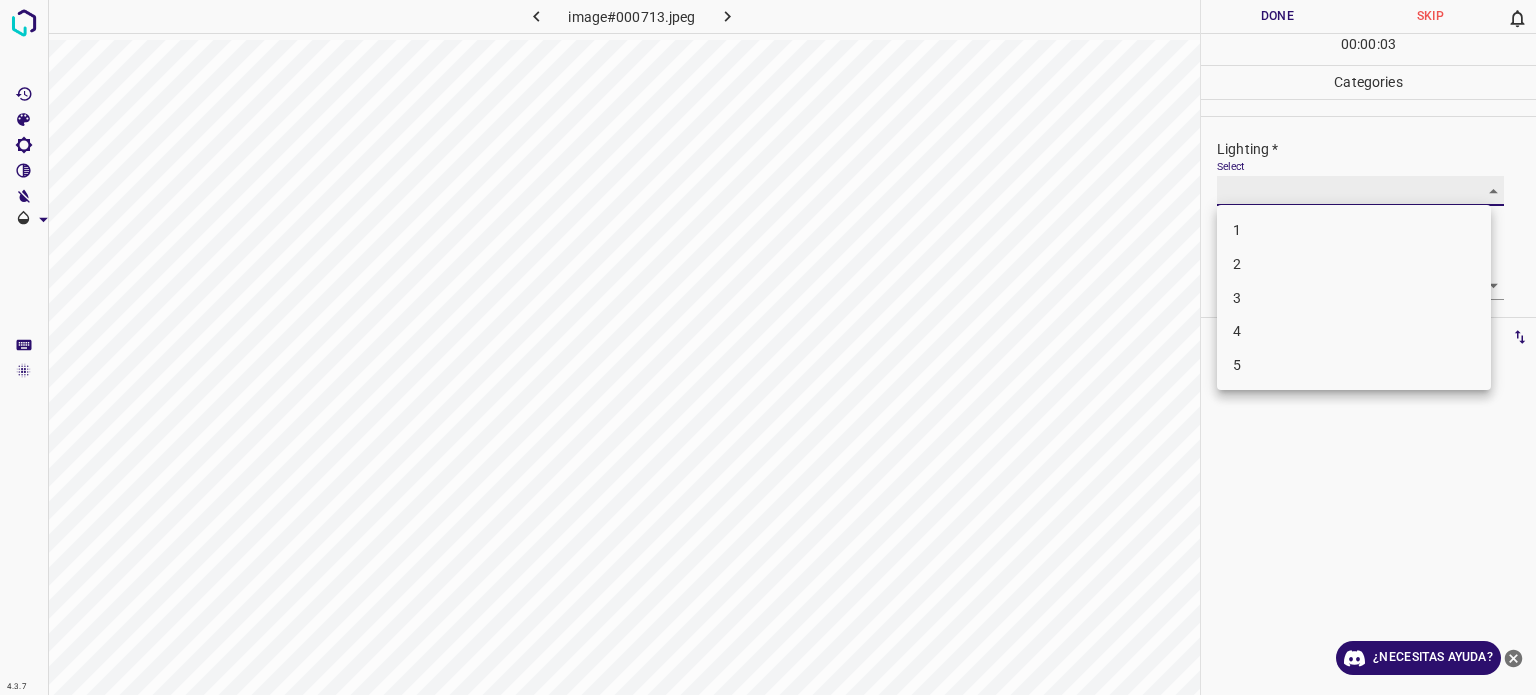 type on "2" 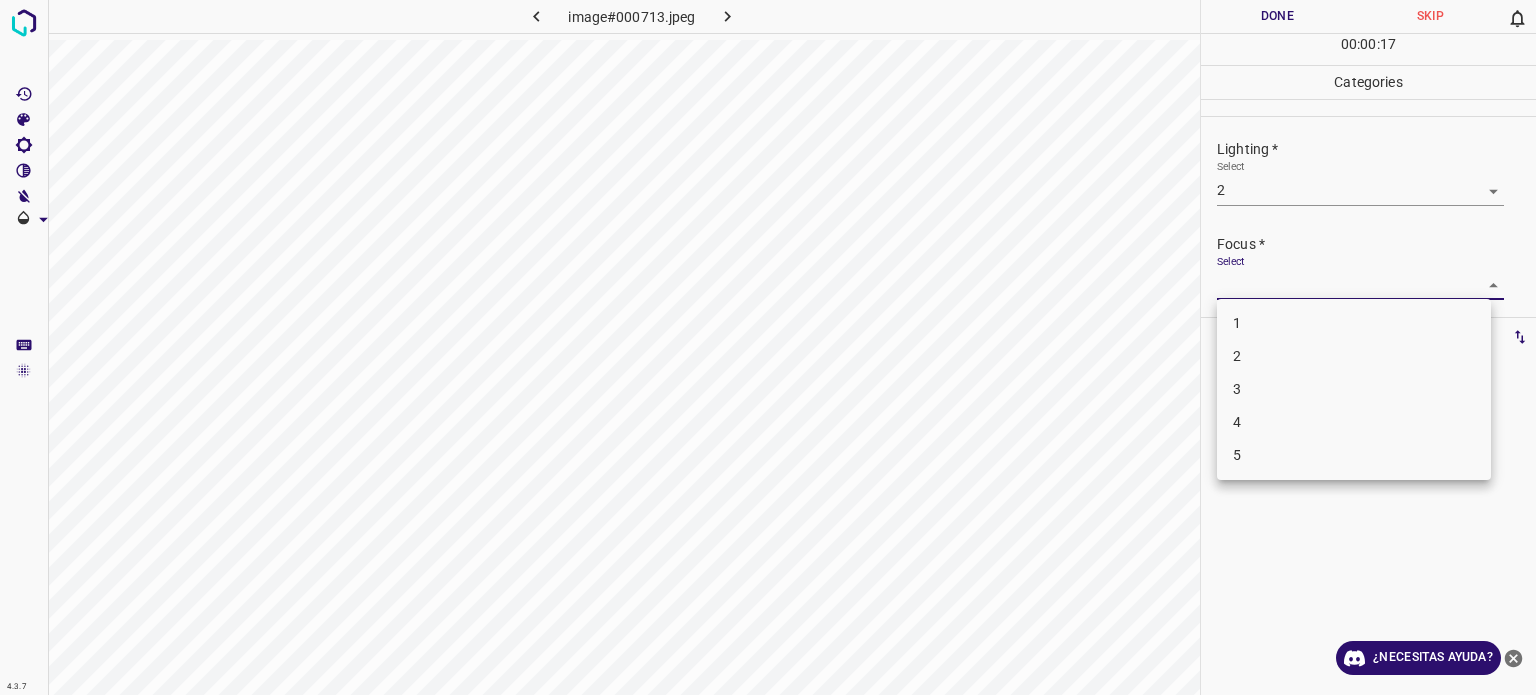 click on "4.3.7 image#000713.jpeg Done Skip 0 00   : 00   : 17   Categories Lighting *  Select 2 2 Focus *  Select ​ Overall *  Select ​ Labels   0 Categories 1 Lighting 2 Focus 3 Overall Tools Space Change between modes (Draw & Edit) I Auto labeling R Restore zoom M Zoom in N Zoom out Delete Delete selecte label Filters Z Restore filters X Saturation filter C Brightness filter V Contrast filter B Gray scale filter General O Download ¿Necesitas ayuda? Texto original Valora esta traducción Tu opinión servirá para ayudar a mejorar el Traductor de Google - Texto - Esconder - Borrar 1 2 3 4 5" at bounding box center (768, 347) 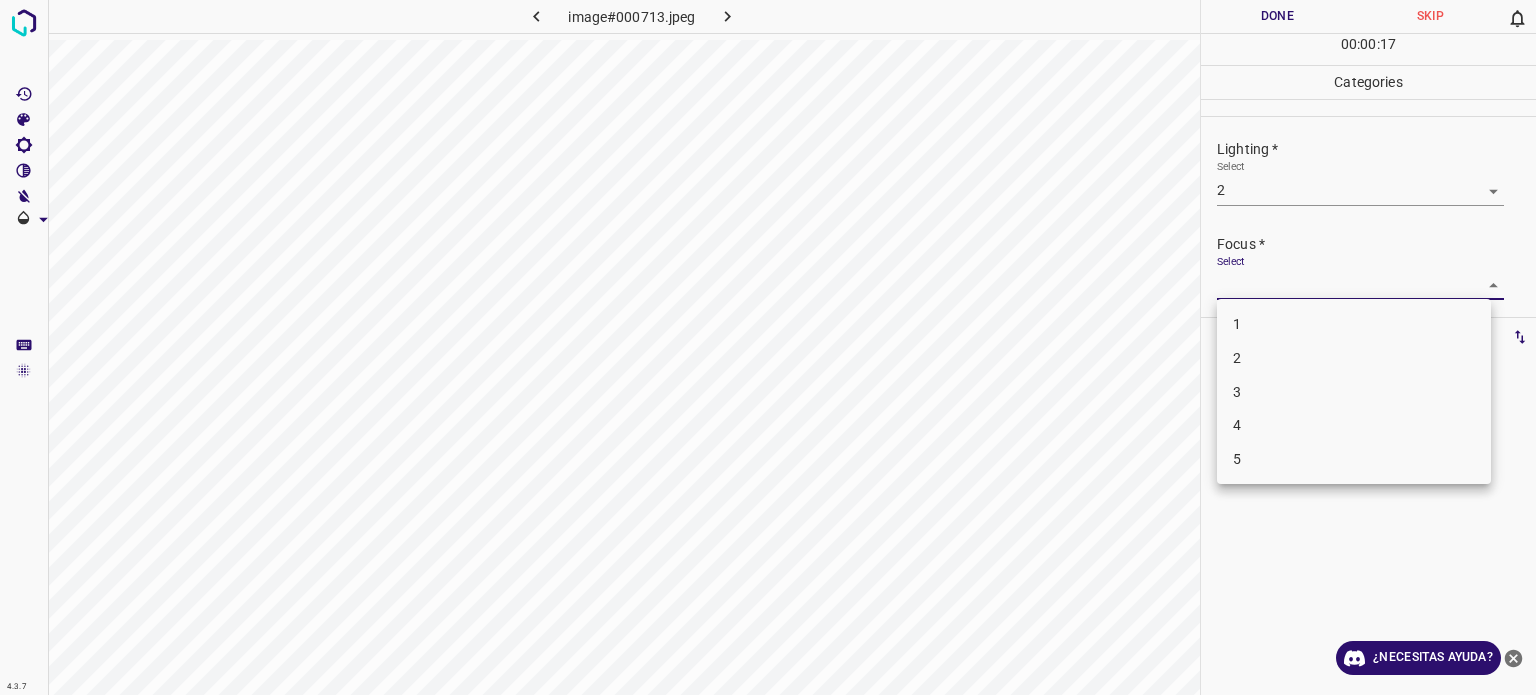click at bounding box center [768, 347] 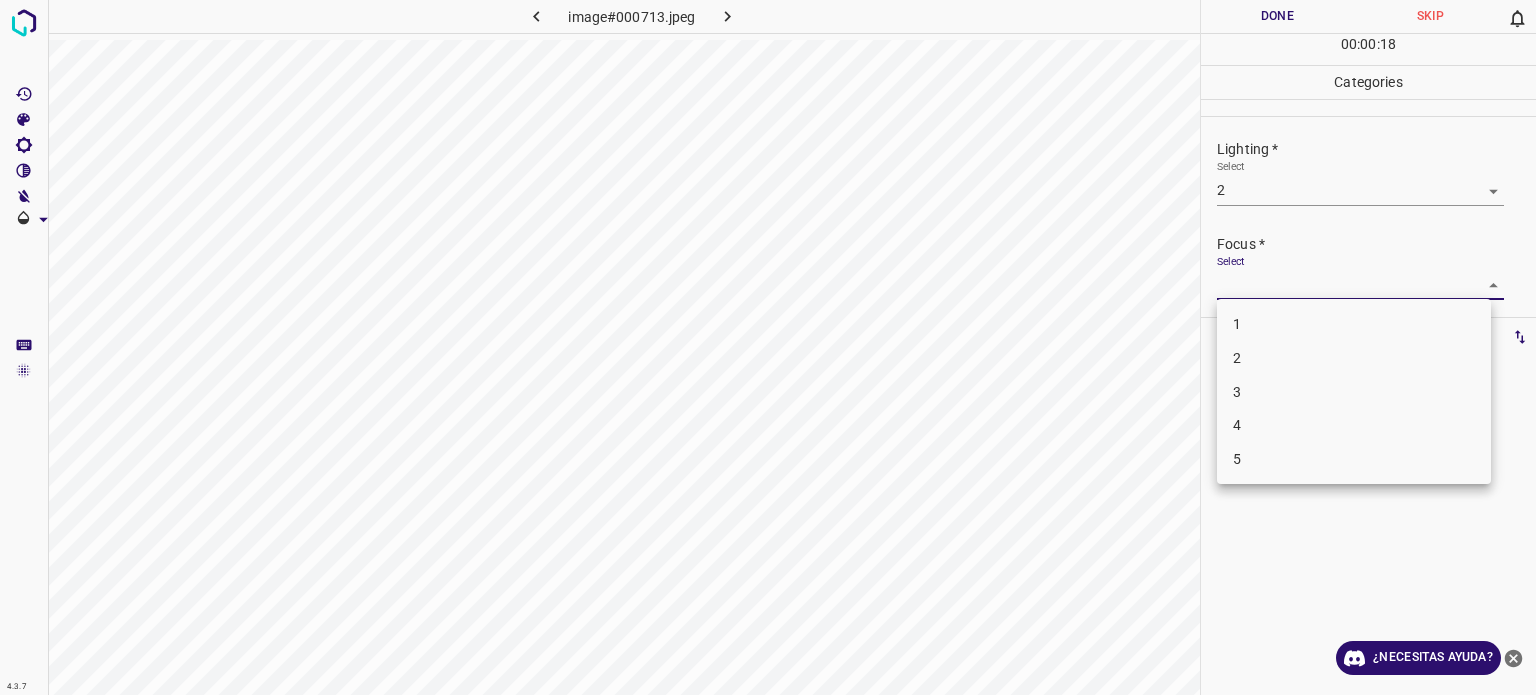 click on "4.3.7 image#000713.jpeg Done Skip 0 00   : 00   : 18   Categories Lighting *  Select 2 2 Focus *  Select ​ Overall *  Select ​ Labels   0 Categories 1 Lighting 2 Focus 3 Overall Tools Space Change between modes (Draw & Edit) I Auto labeling R Restore zoom M Zoom in N Zoom out Delete Delete selecte label Filters Z Restore filters X Saturation filter C Brightness filter V Contrast filter B Gray scale filter General O Download ¿Necesitas ayuda? Texto original Valora esta traducción Tu opinión servirá para ayudar a mejorar el Traductor de Google - Texto - Esconder - Borrar 1 2 3 4 5" at bounding box center [768, 347] 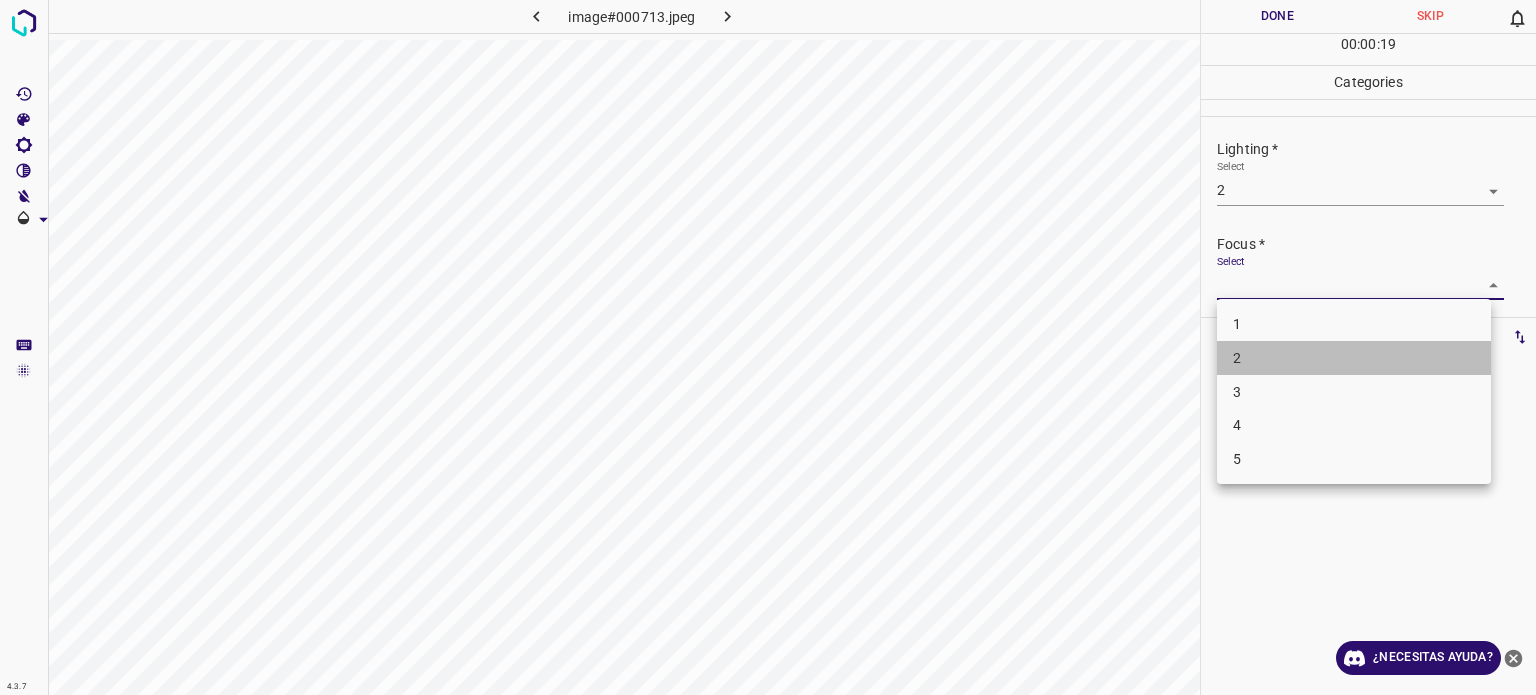 click on "2" at bounding box center [1354, 358] 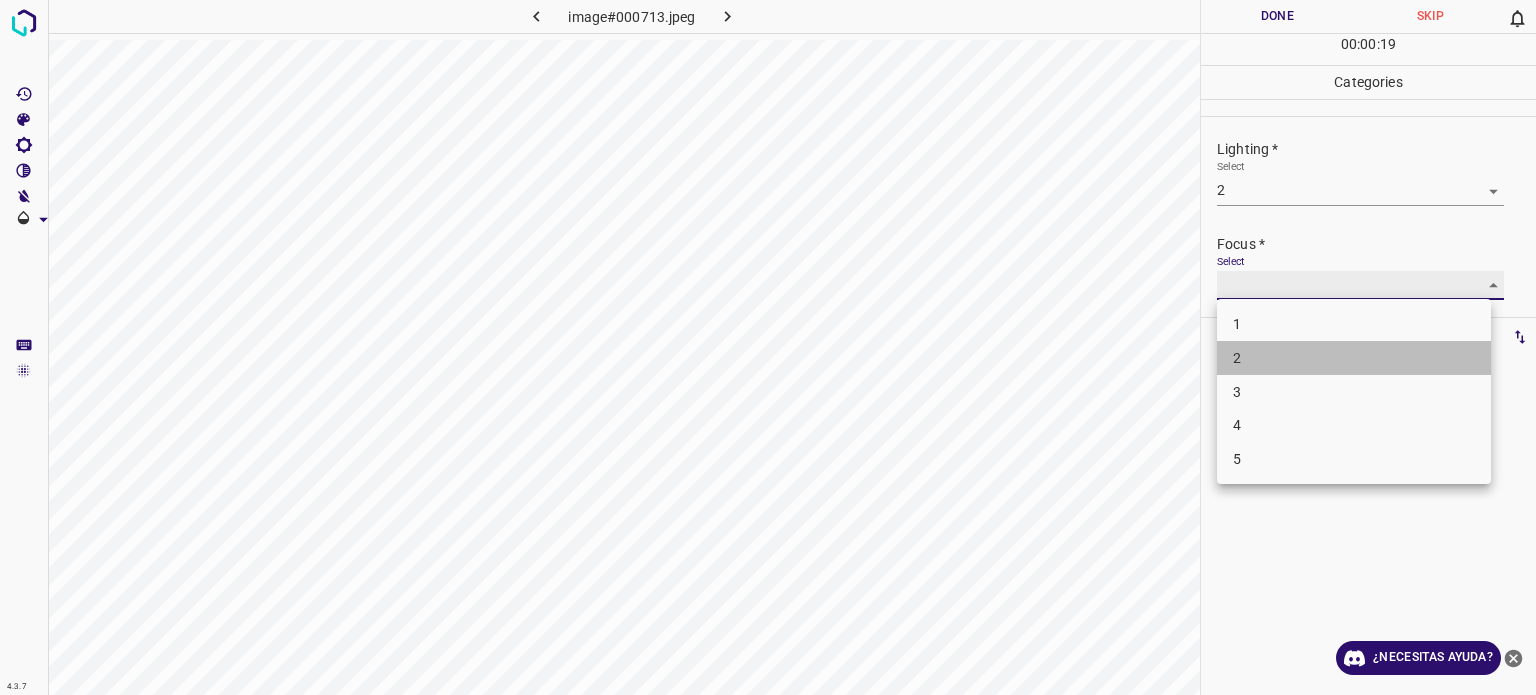 type on "2" 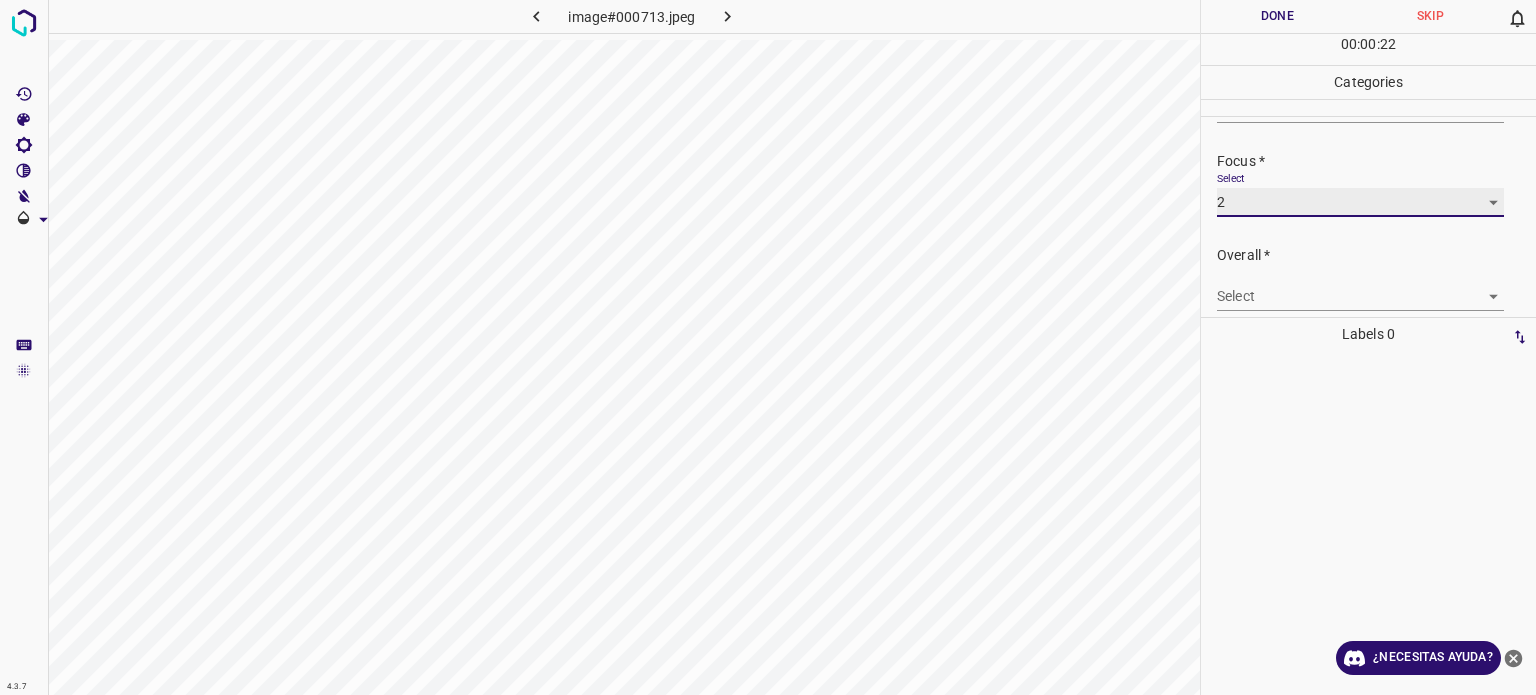 scroll, scrollTop: 98, scrollLeft: 0, axis: vertical 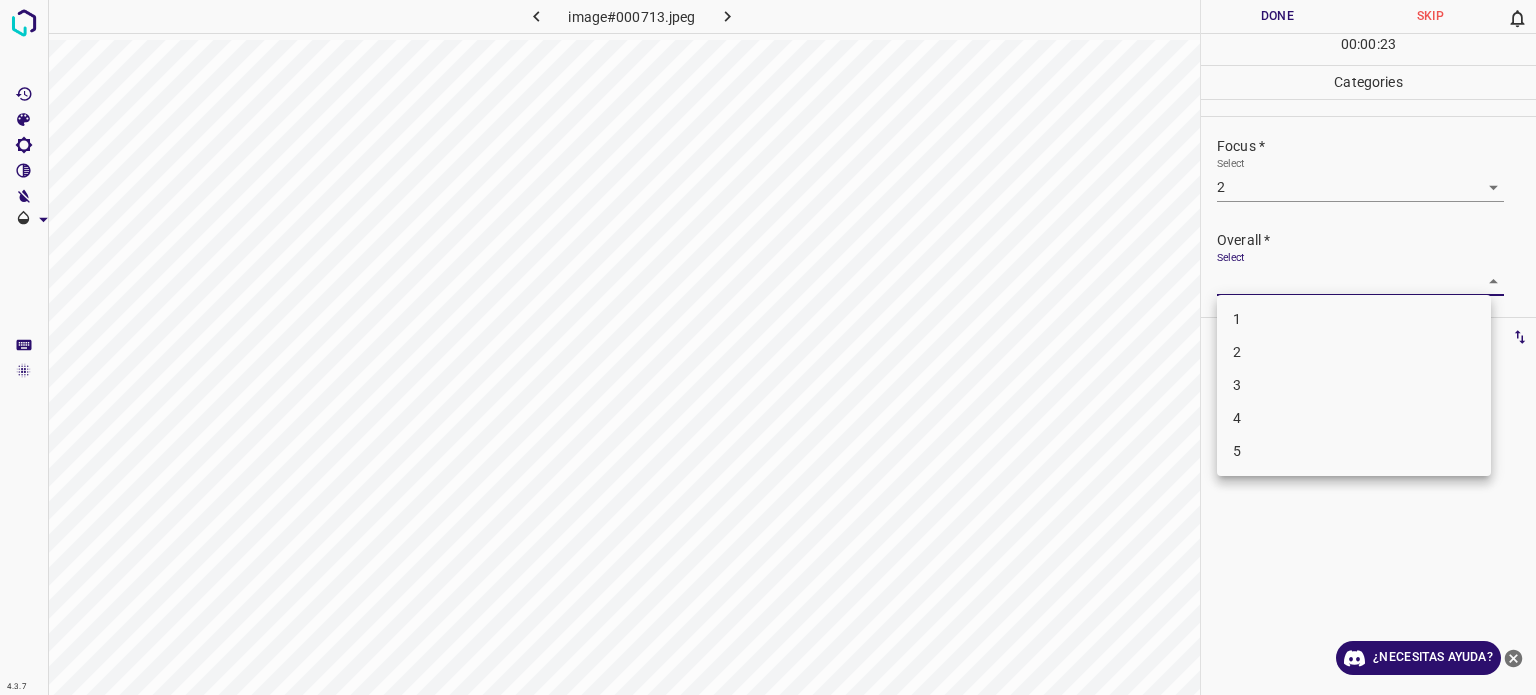 click on "4.3.7 image#000713.jpeg Done Skip 0 00   : 00   : 23   Categories Lighting *  Select 2 2 Focus *  Select 2 2 Overall *  Select ​ Labels   0 Categories 1 Lighting 2 Focus 3 Overall Tools Space Change between modes (Draw & Edit) I Auto labeling R Restore zoom M Zoom in N Zoom out Delete Delete selecte label Filters Z Restore filters X Saturation filter C Brightness filter V Contrast filter B Gray scale filter General O Download ¿Necesitas ayuda? Texto original Valora esta traducción Tu opinión servirá para ayudar a mejorar el Traductor de Google - Texto - Esconder - Borrar 1 2 3 4 5" at bounding box center [768, 347] 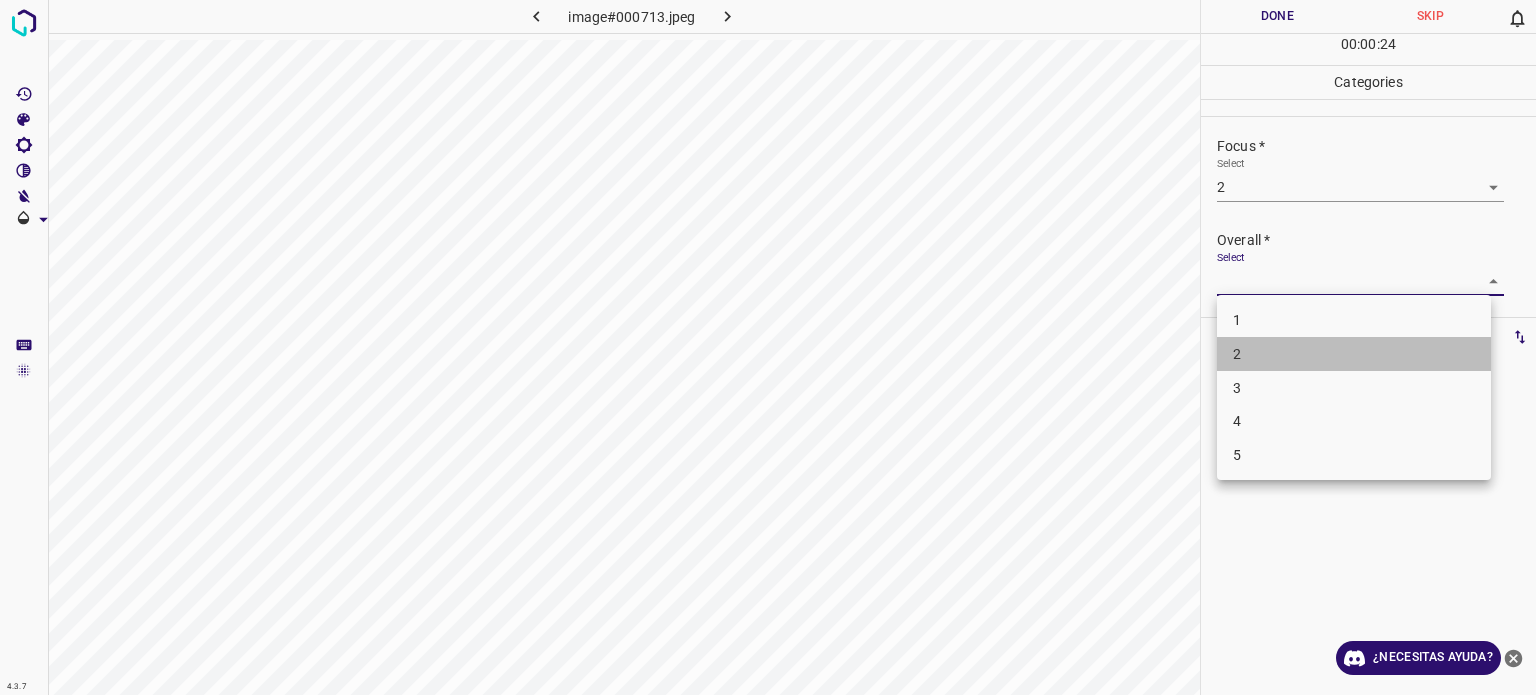 click on "2" at bounding box center [1237, 354] 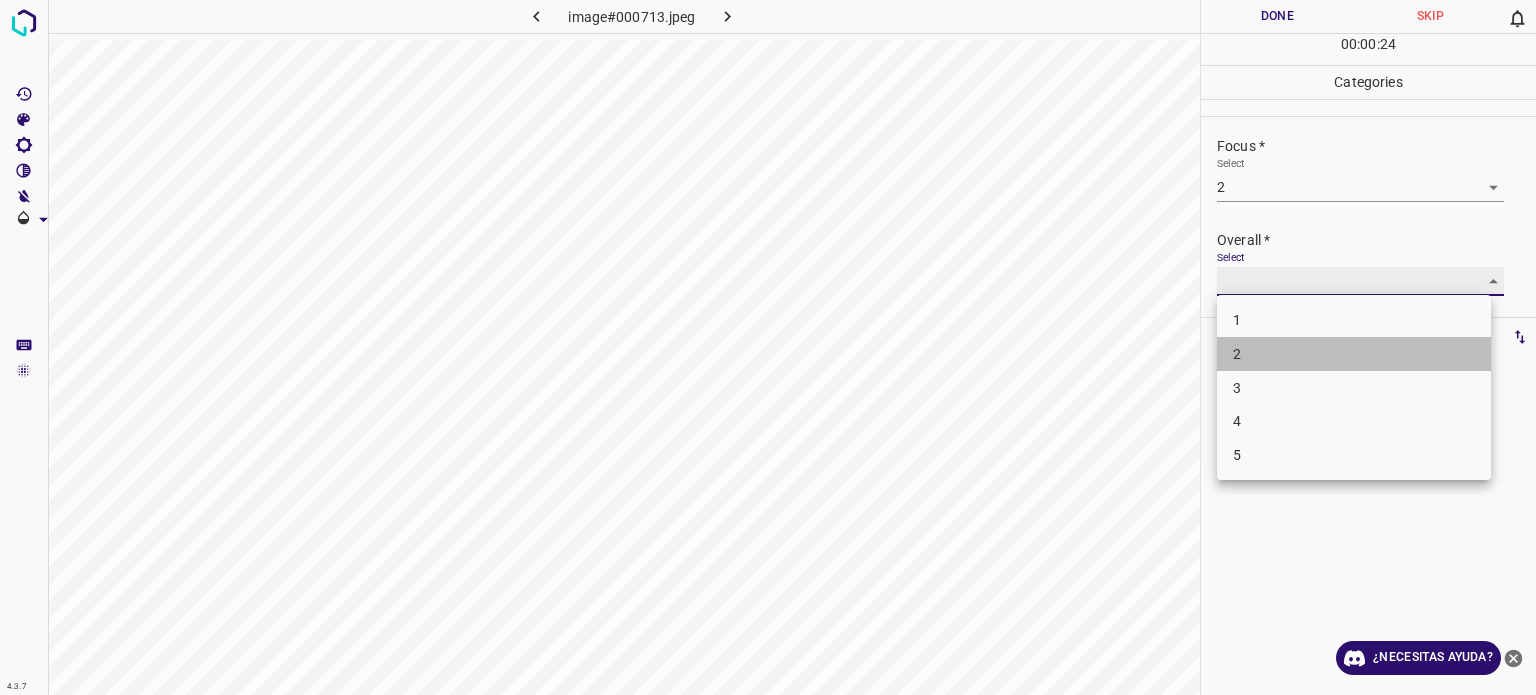 type on "2" 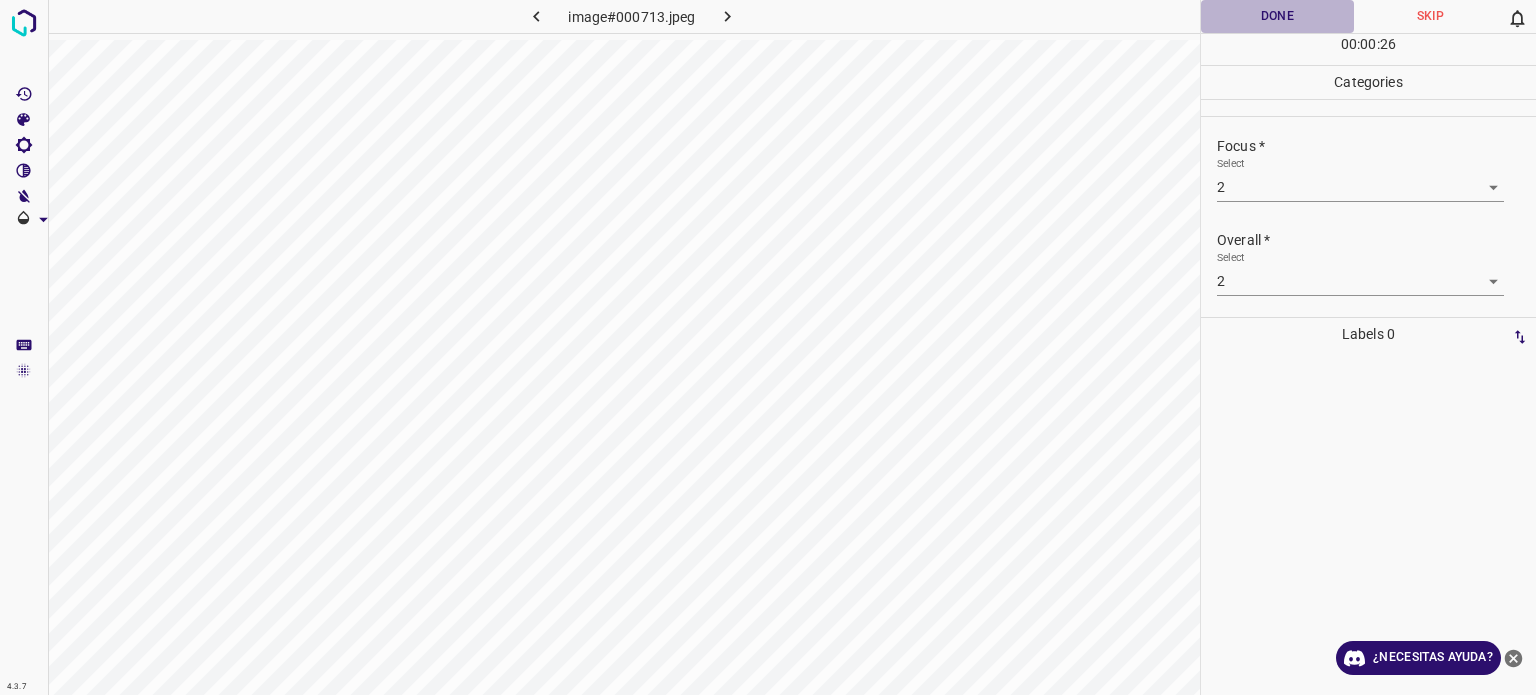 click on "Done" at bounding box center (1277, 16) 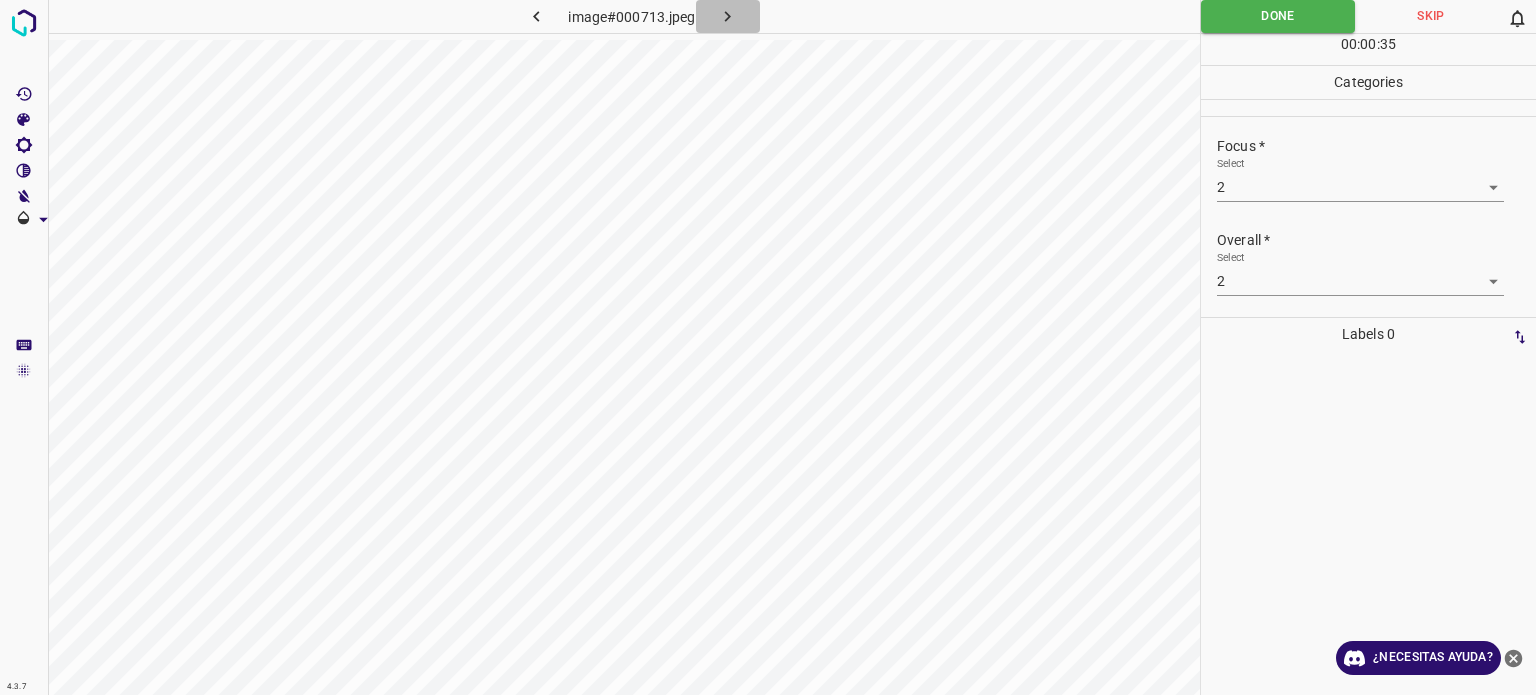 click 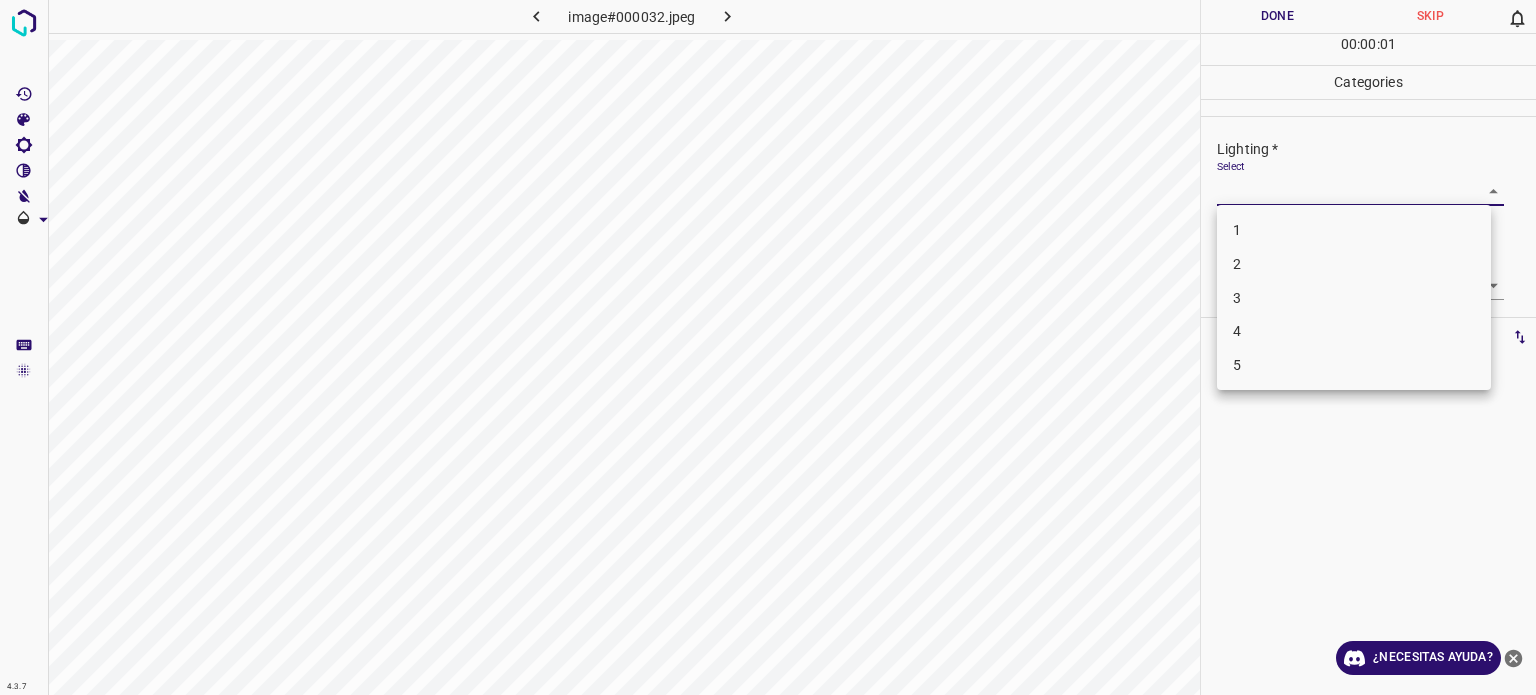 click on "4.3.7 image#000032.jpeg Done Skip 0 00   : 00   : 01   Categories Lighting *  Select ​ Focus *  Select ​ Overall *  Select ​ Labels   0 Categories 1 Lighting 2 Focus 3 Overall Tools Space Change between modes (Draw & Edit) I Auto labeling R Restore zoom M Zoom in N Zoom out Delete Delete selecte label Filters Z Restore filters X Saturation filter C Brightness filter V Contrast filter B Gray scale filter General O Download ¿Necesitas ayuda? Texto original Valora esta traducción Tu opinión servirá para ayudar a mejorar el Traductor de Google - Texto - Esconder - Borrar 1 2 3 4 5" at bounding box center (768, 347) 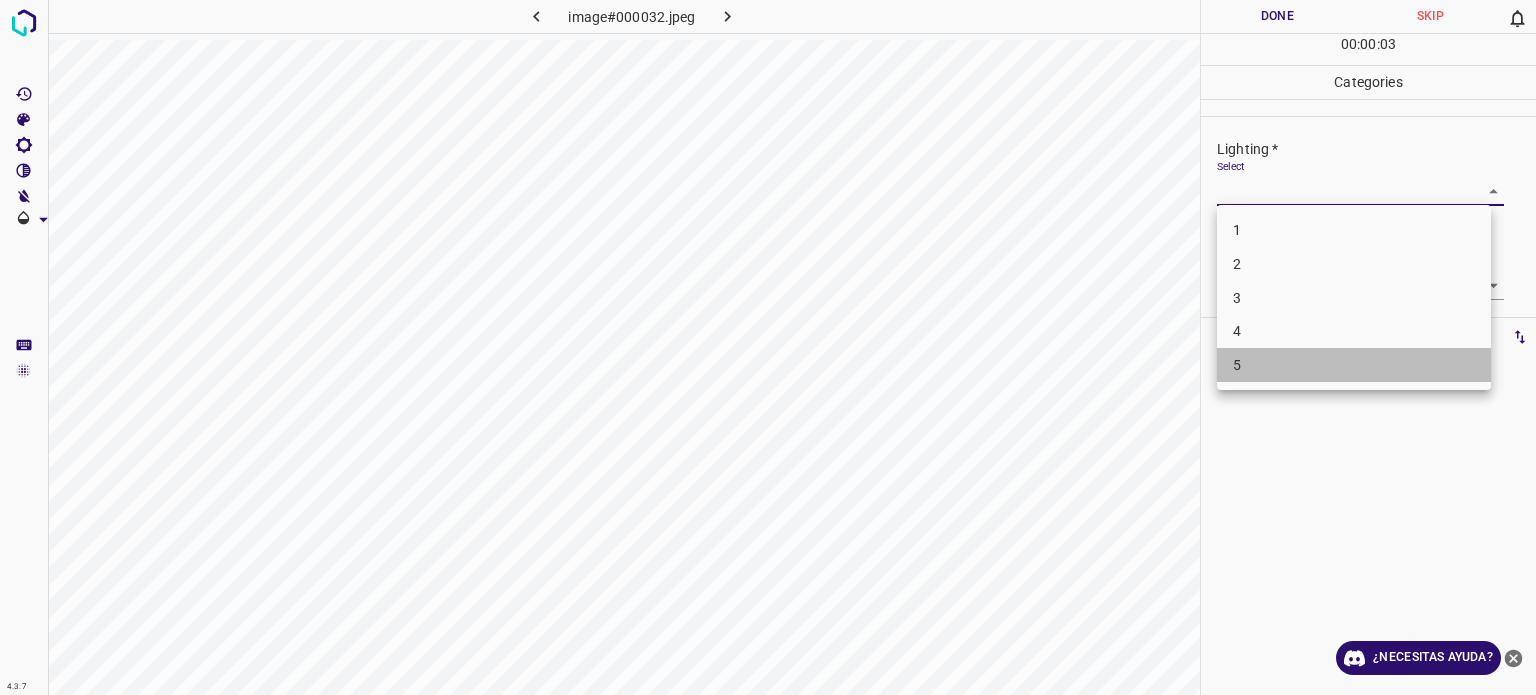 click on "5" at bounding box center (1237, 365) 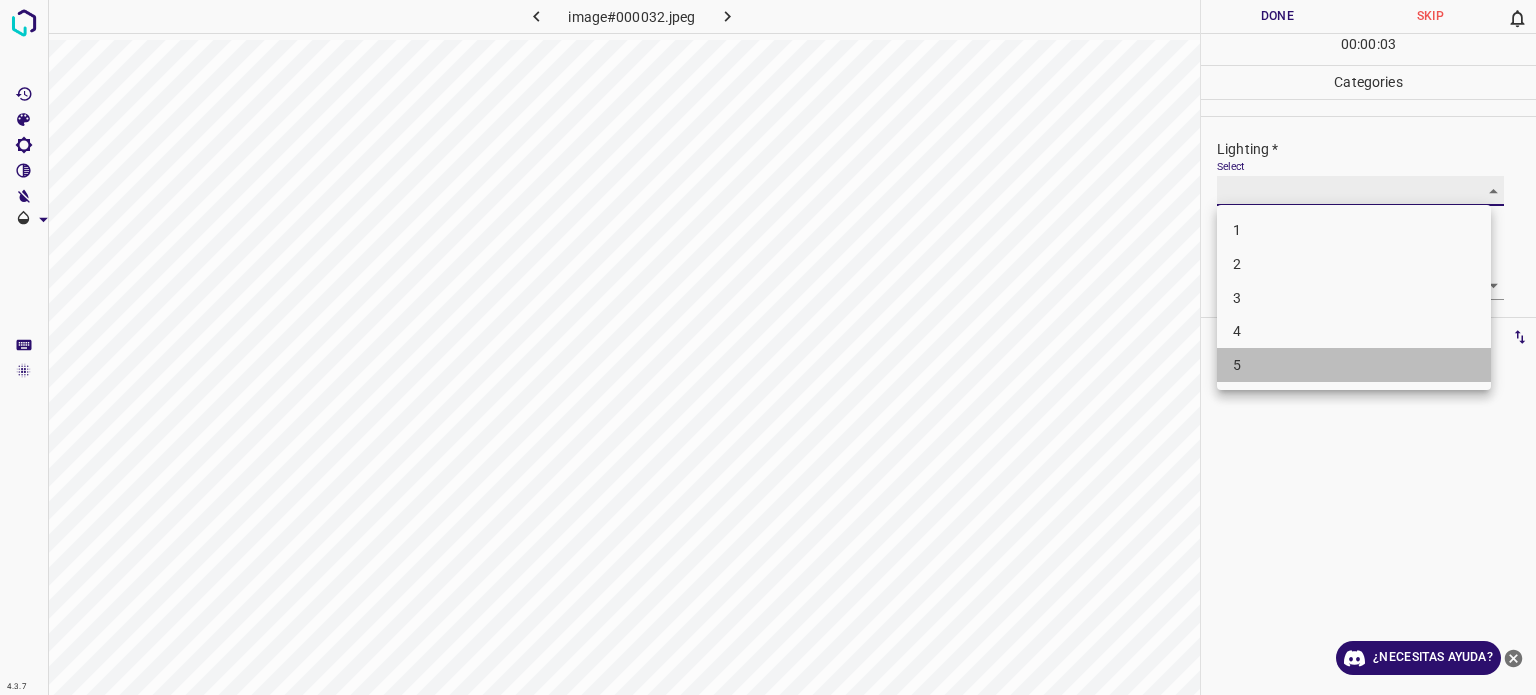 type on "5" 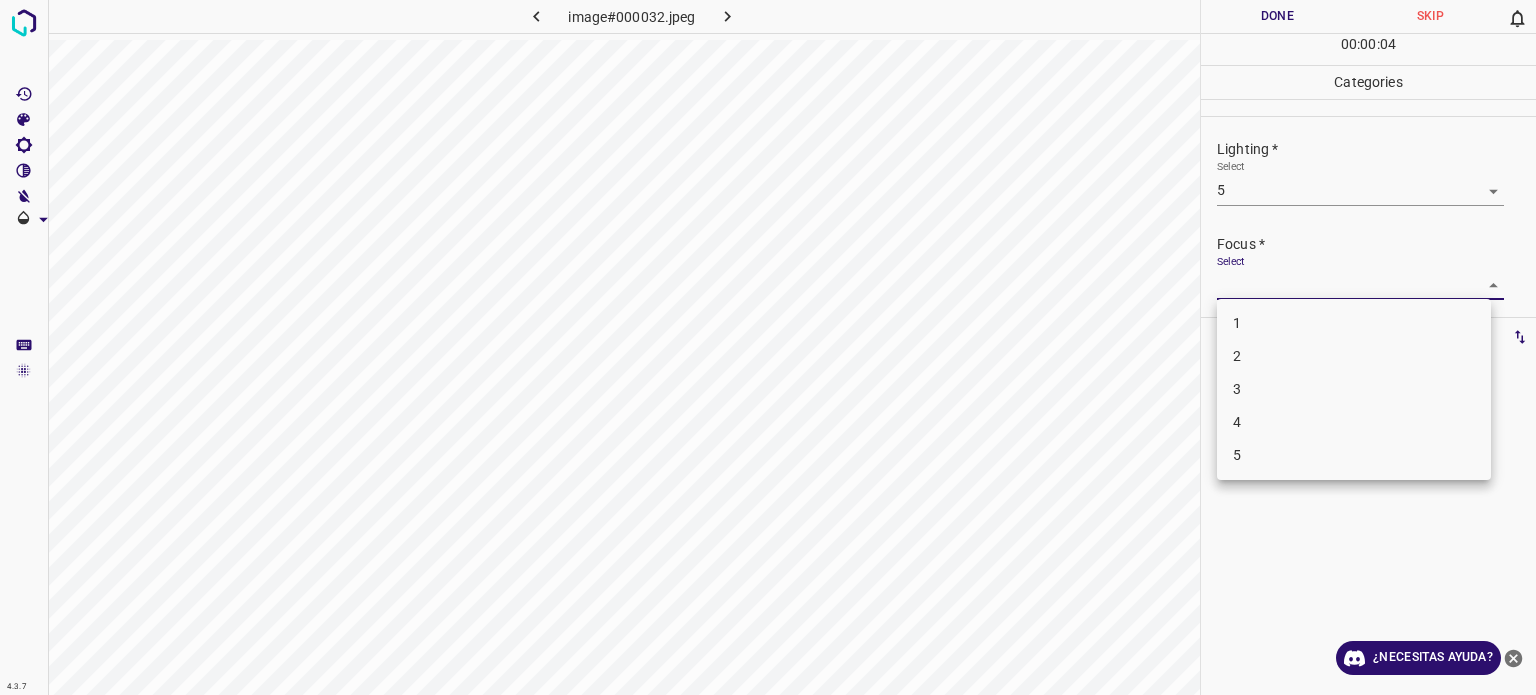 click on "4.3.7 image#000032.jpeg Done Skip 0 00   : 00   : 04   Categories Lighting *  Select 5 5 Focus *  Select ​ Overall *  Select ​ Labels   0 Categories 1 Lighting 2 Focus 3 Overall Tools Space Change between modes (Draw & Edit) I Auto labeling R Restore zoom M Zoom in N Zoom out Delete Delete selecte label Filters Z Restore filters X Saturation filter C Brightness filter V Contrast filter B Gray scale filter General O Download ¿Necesitas ayuda? Texto original Valora esta traducción Tu opinión servirá para ayudar a mejorar el Traductor de Google - Texto - Esconder - Borrar 1 2 3 4 5" at bounding box center [768, 347] 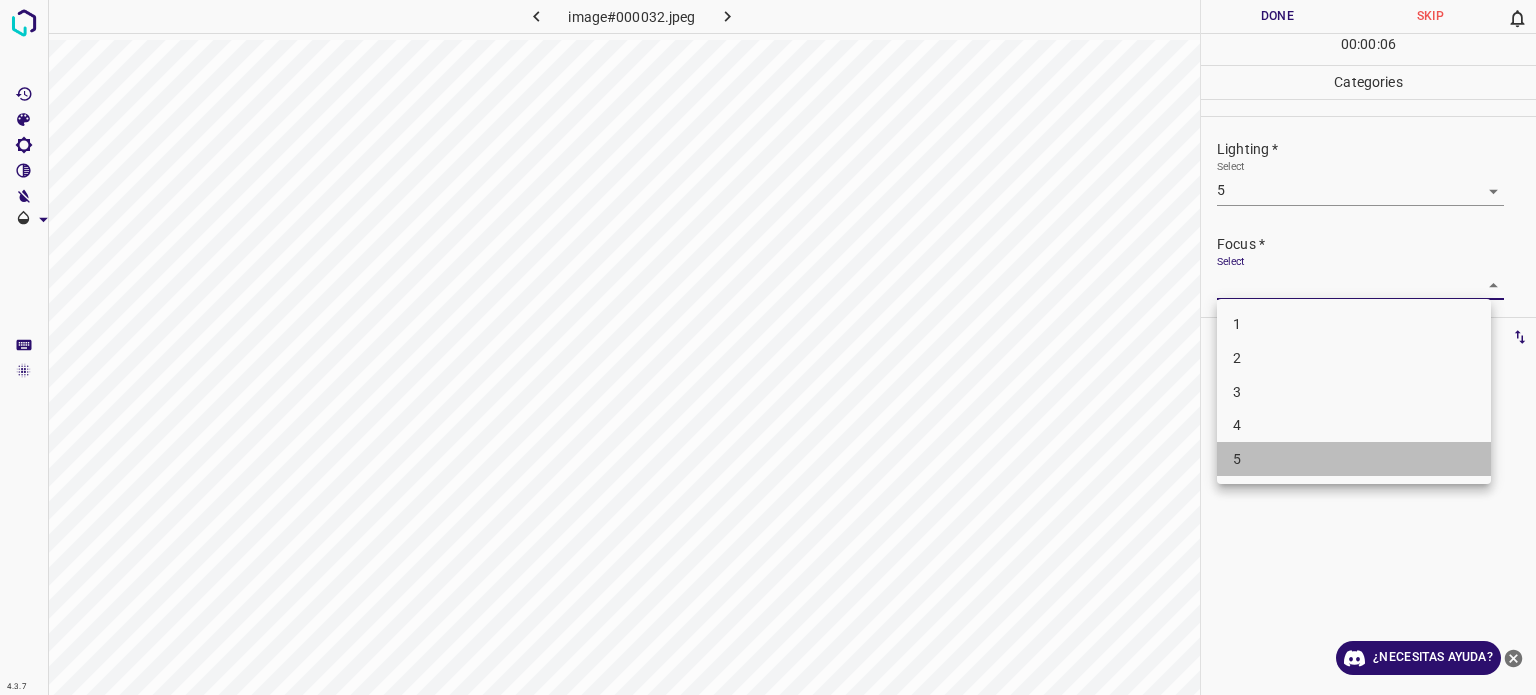 click on "5" at bounding box center [1354, 459] 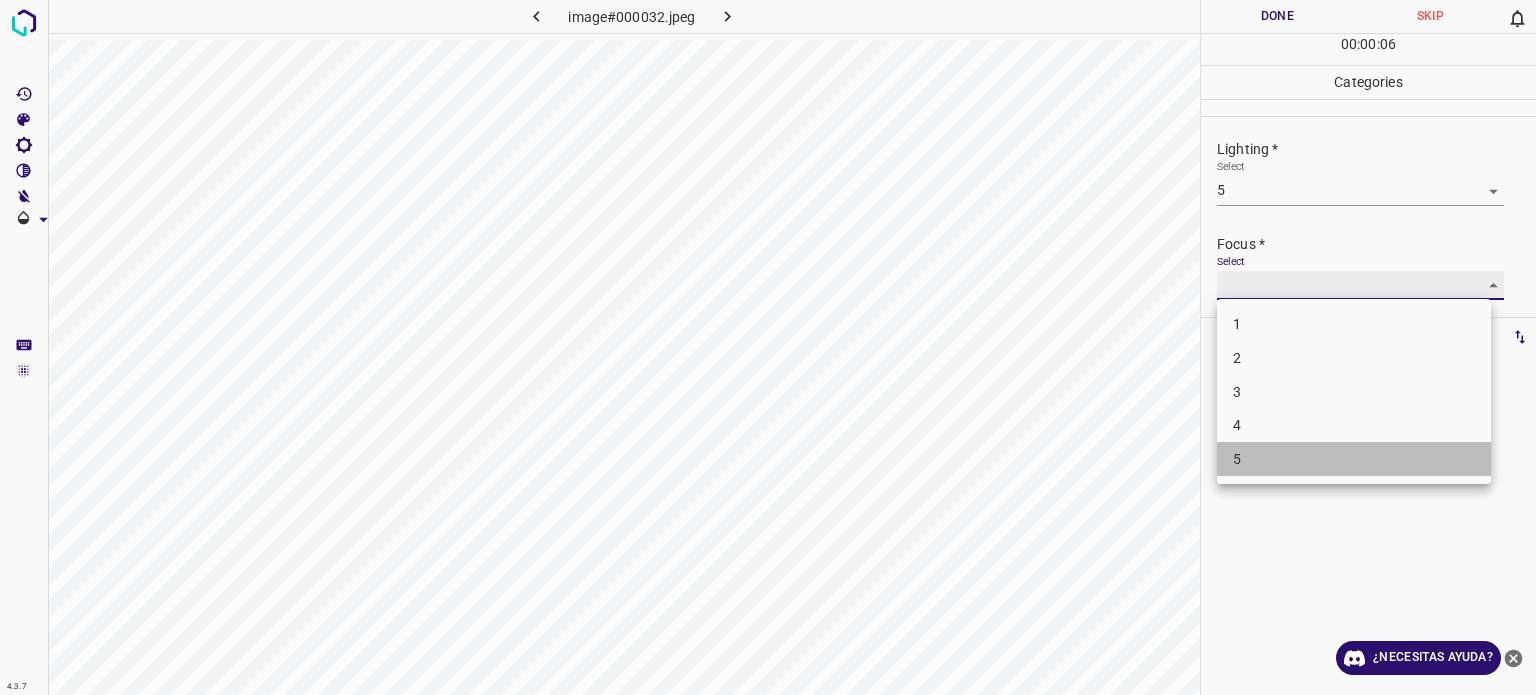 type on "5" 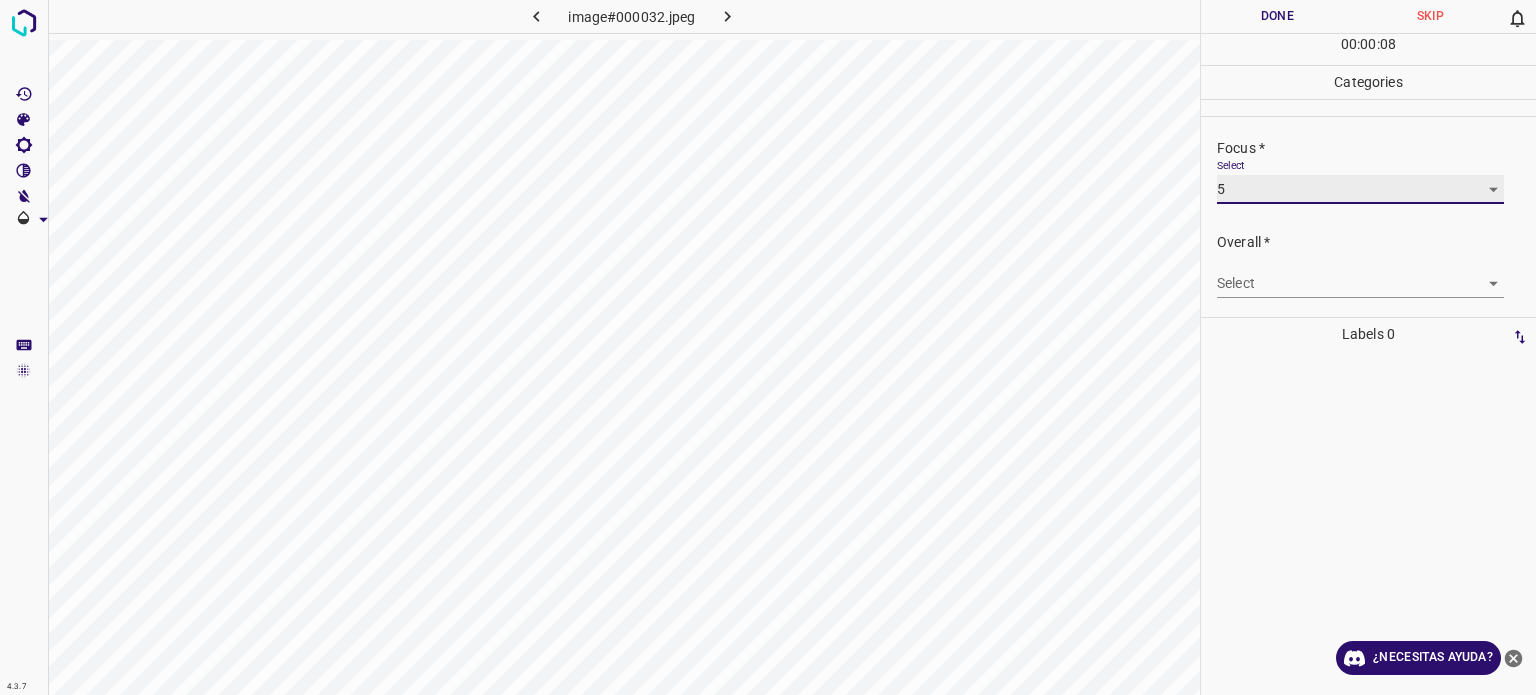 scroll, scrollTop: 98, scrollLeft: 0, axis: vertical 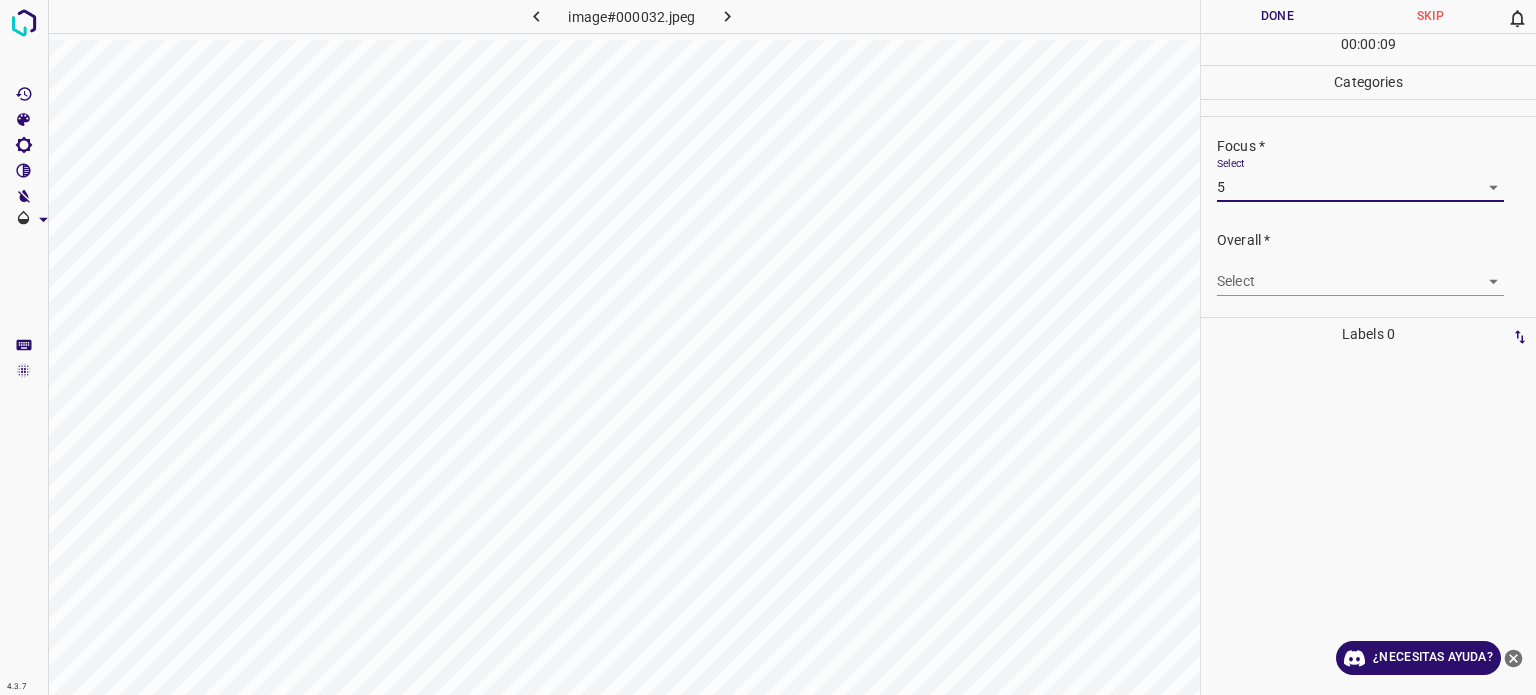 click on "4.3.7 image#000032.jpeg Done Skip 0 00   : 00   : 09   Categories Lighting *  Select 5 5 Focus *  Select 5 5 Overall *  Select ​ Labels   0 Categories 1 Lighting 2 Focus 3 Overall Tools Space Change between modes (Draw & Edit) I Auto labeling R Restore zoom M Zoom in N Zoom out Delete Delete selecte label Filters Z Restore filters X Saturation filter C Brightness filter V Contrast filter B Gray scale filter General O Download ¿Necesitas ayuda? Texto original Valora esta traducción Tu opinión servirá para ayudar a mejorar el Traductor de Google - Texto - Esconder - Borrar" at bounding box center (768, 347) 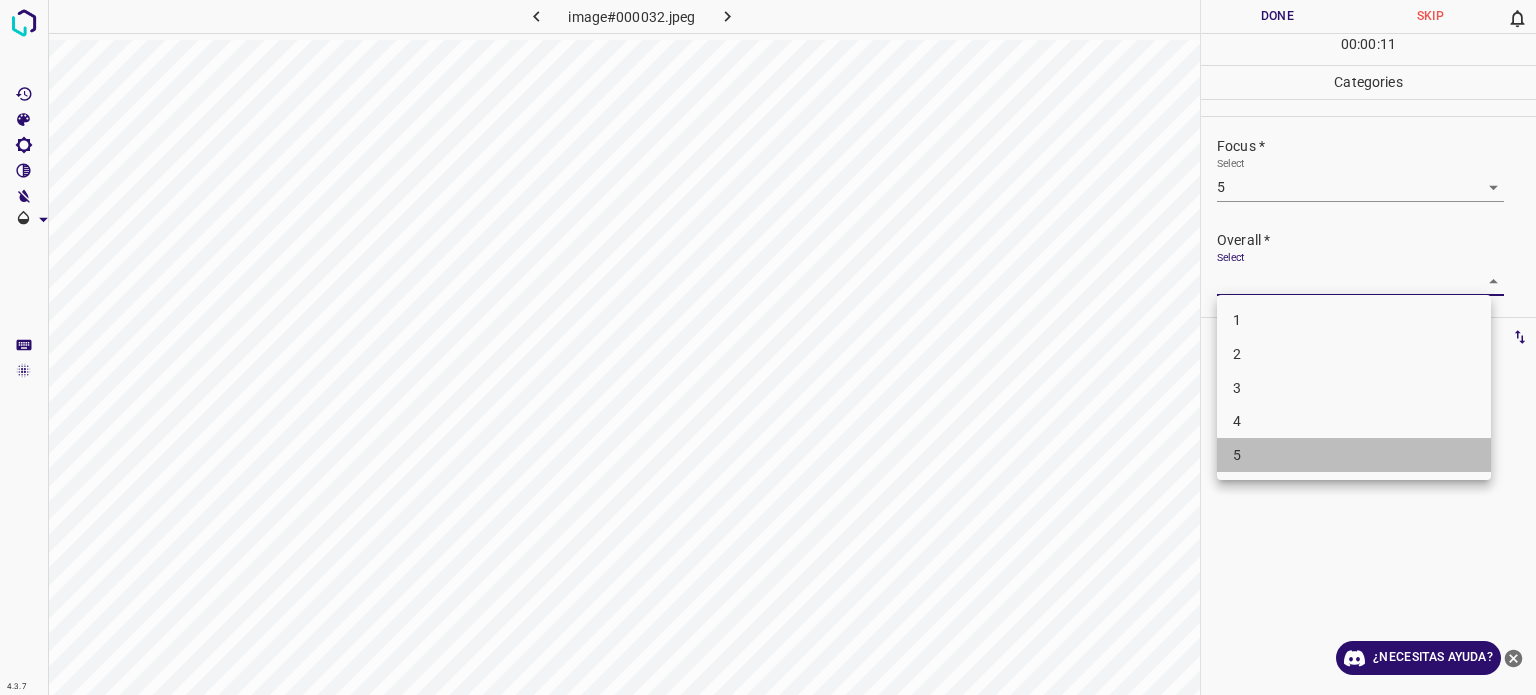click on "5" at bounding box center (1354, 455) 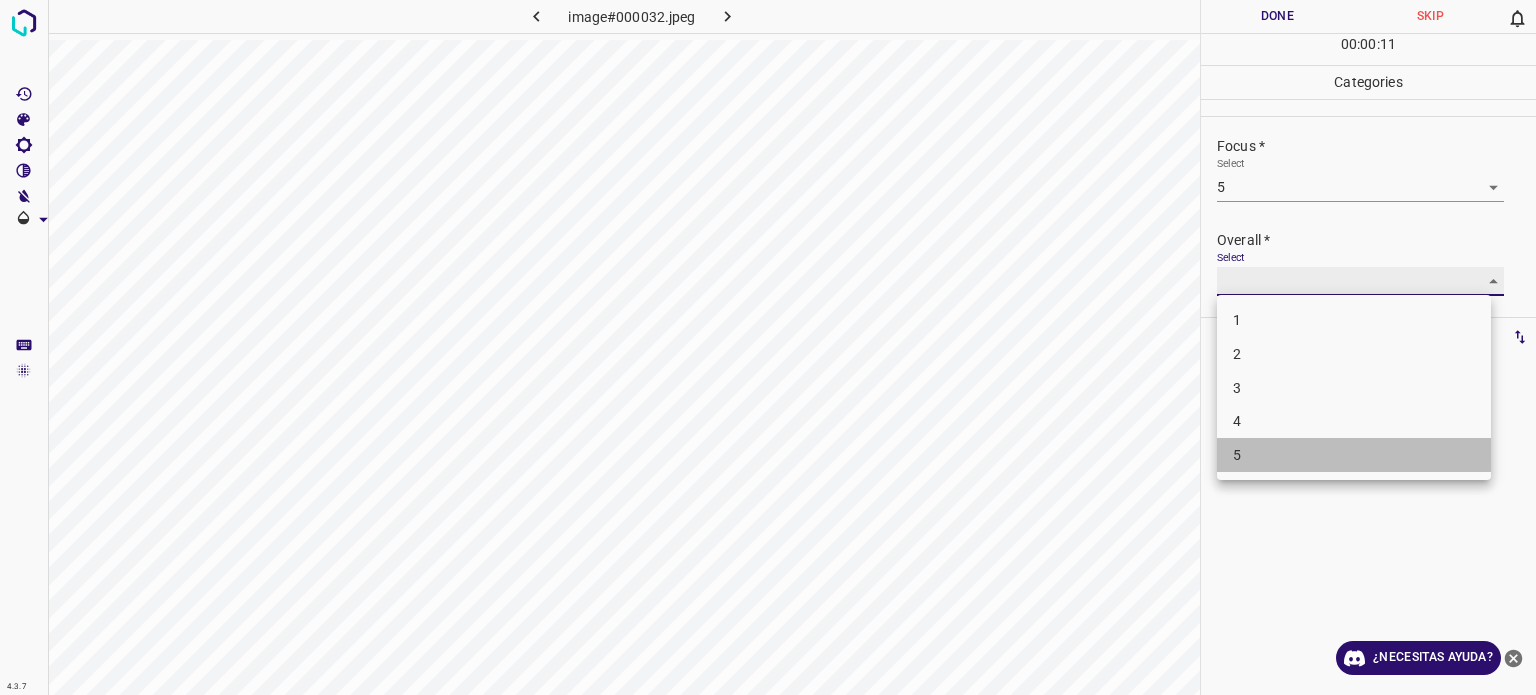 type on "5" 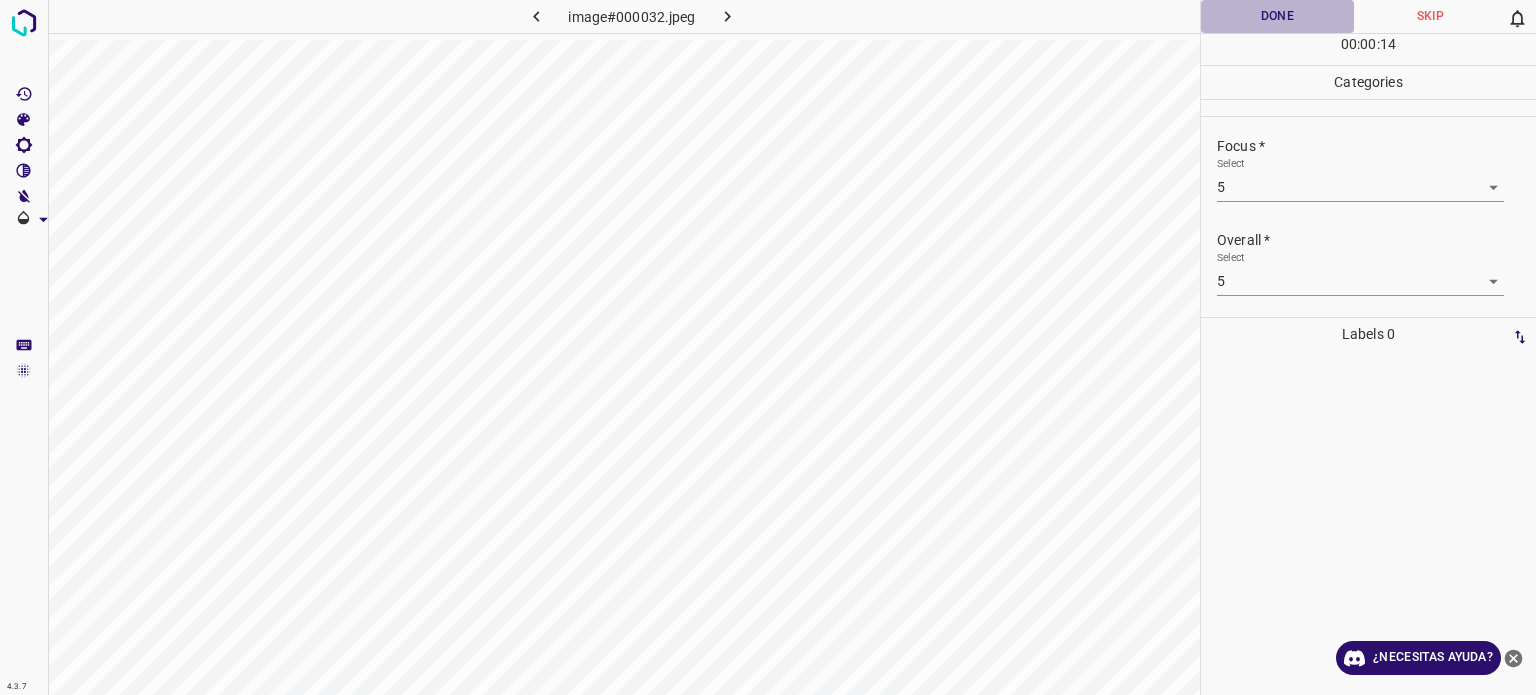 click on "Done" at bounding box center (1277, 16) 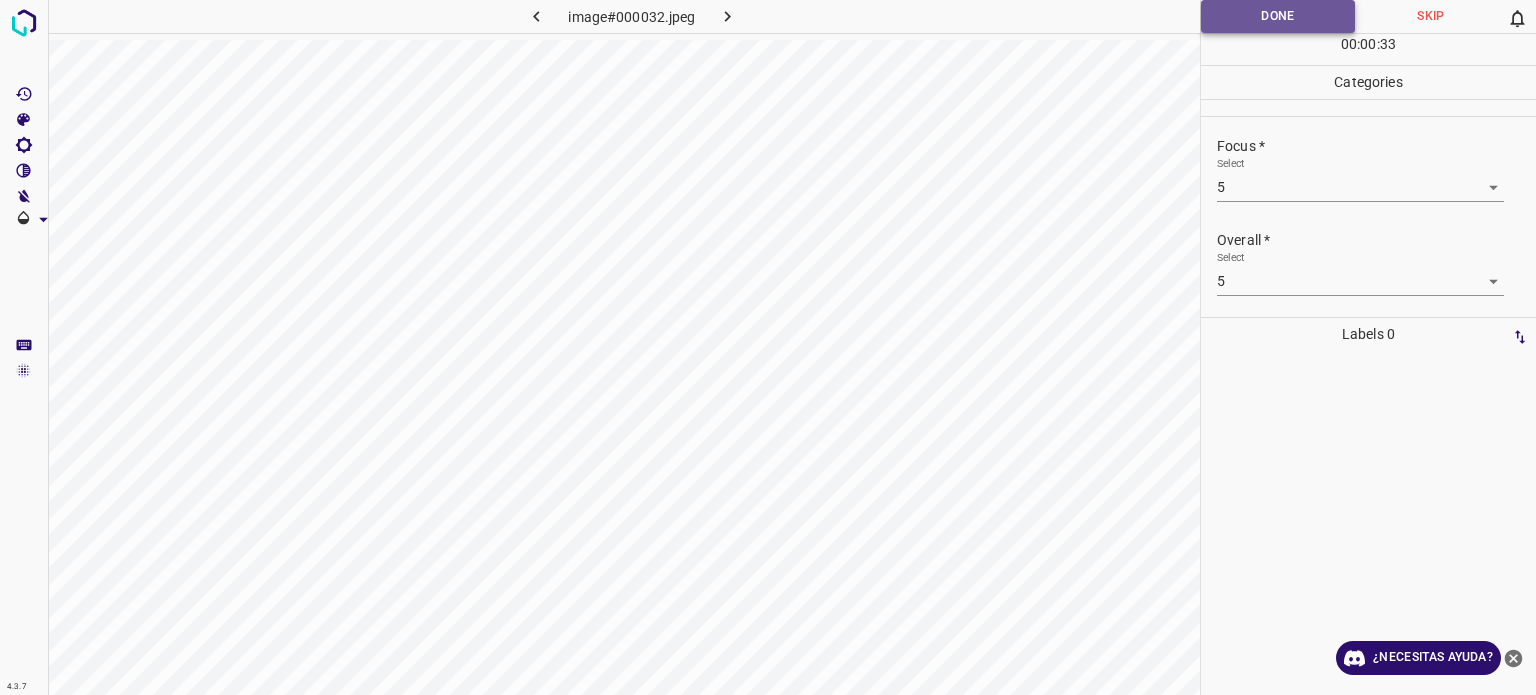 click on "Done" at bounding box center [1278, 16] 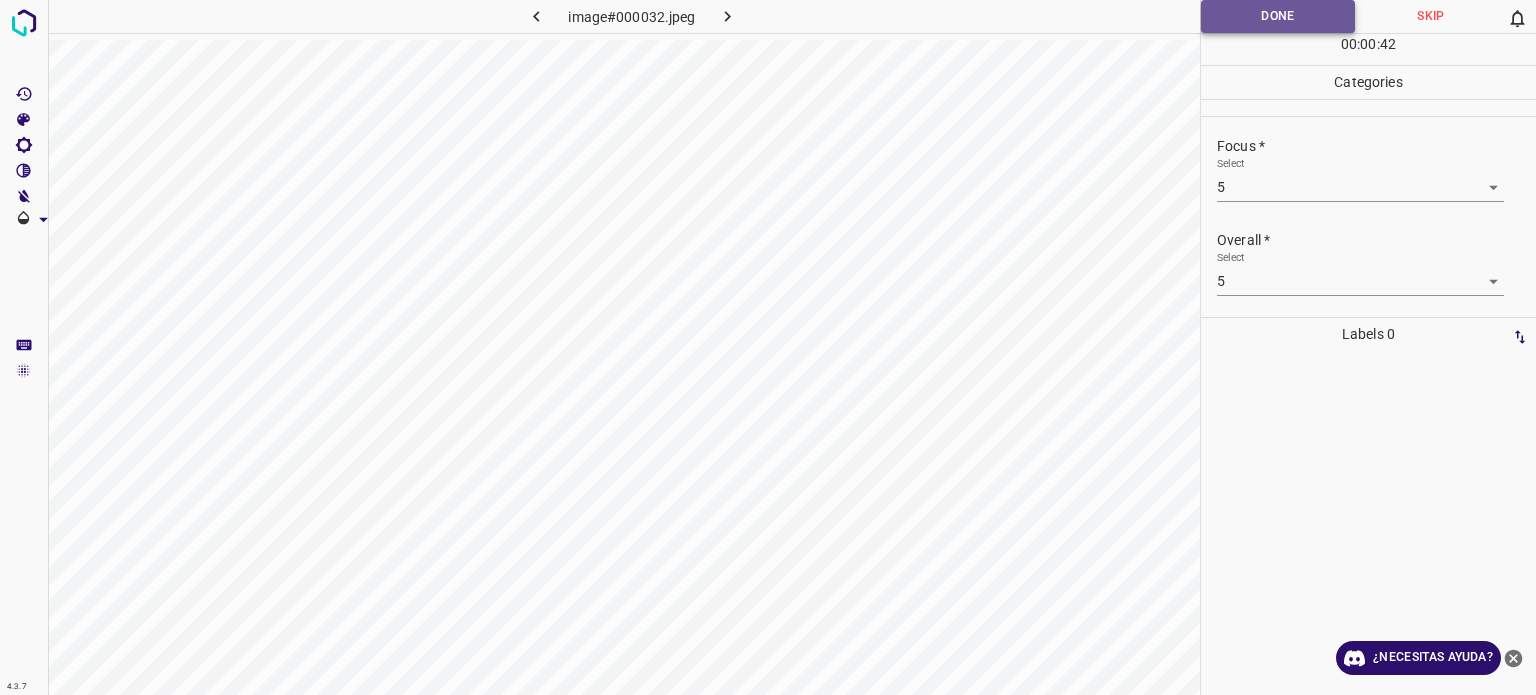 click on "Done" at bounding box center [1278, 16] 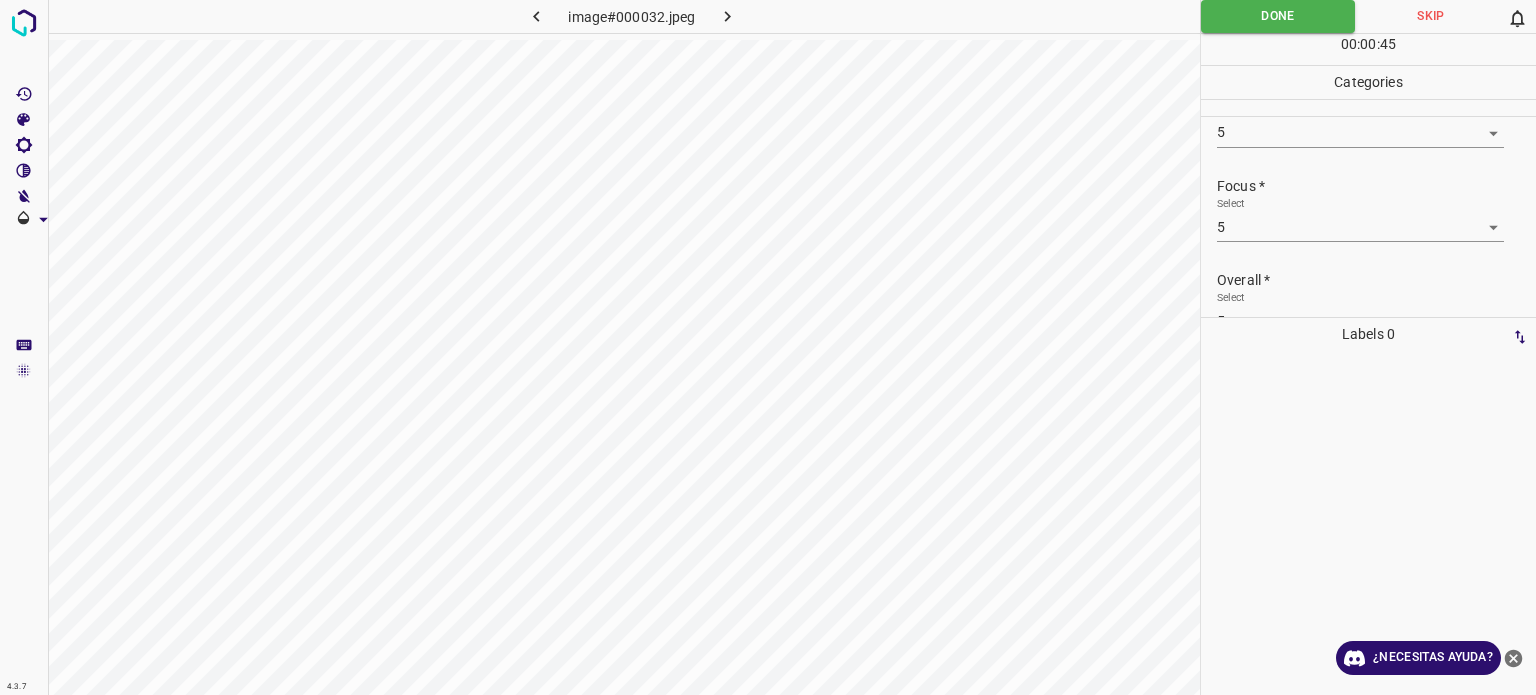 scroll, scrollTop: 18, scrollLeft: 0, axis: vertical 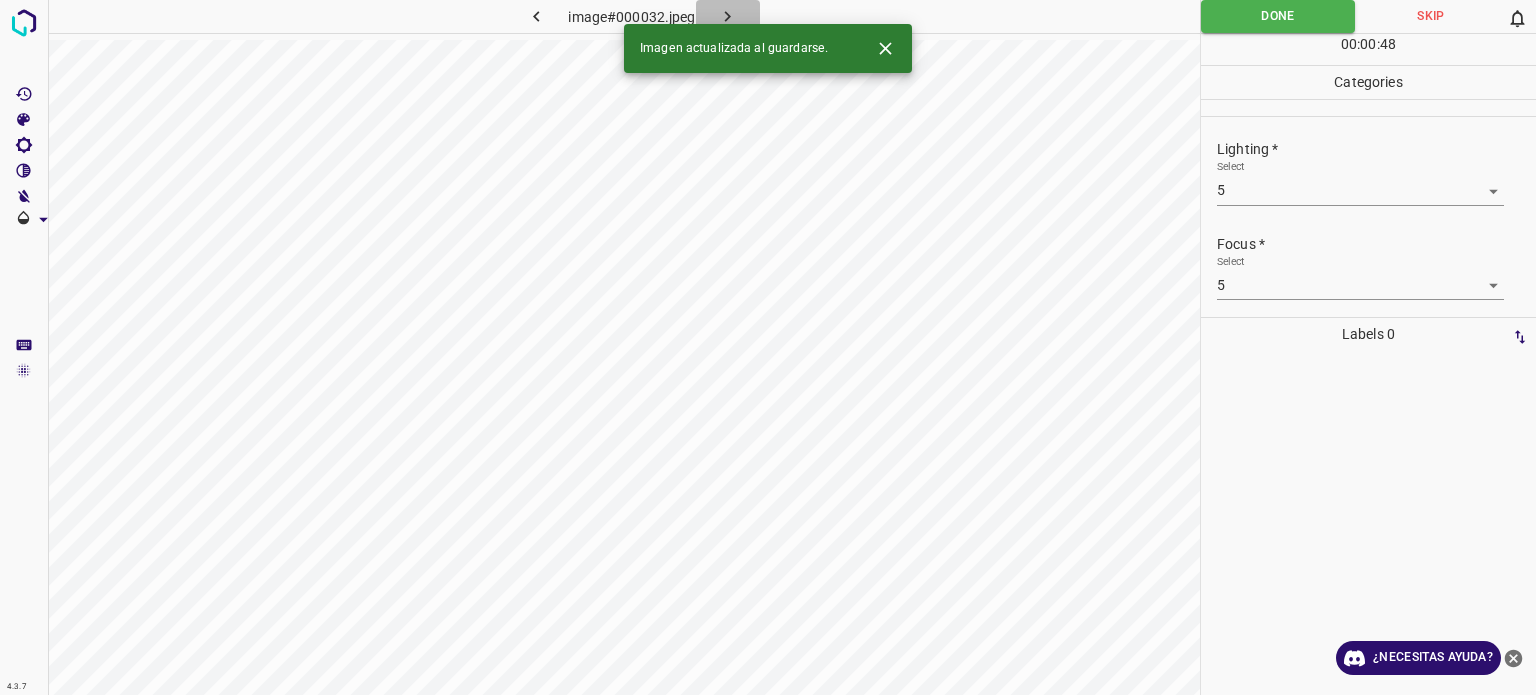 click 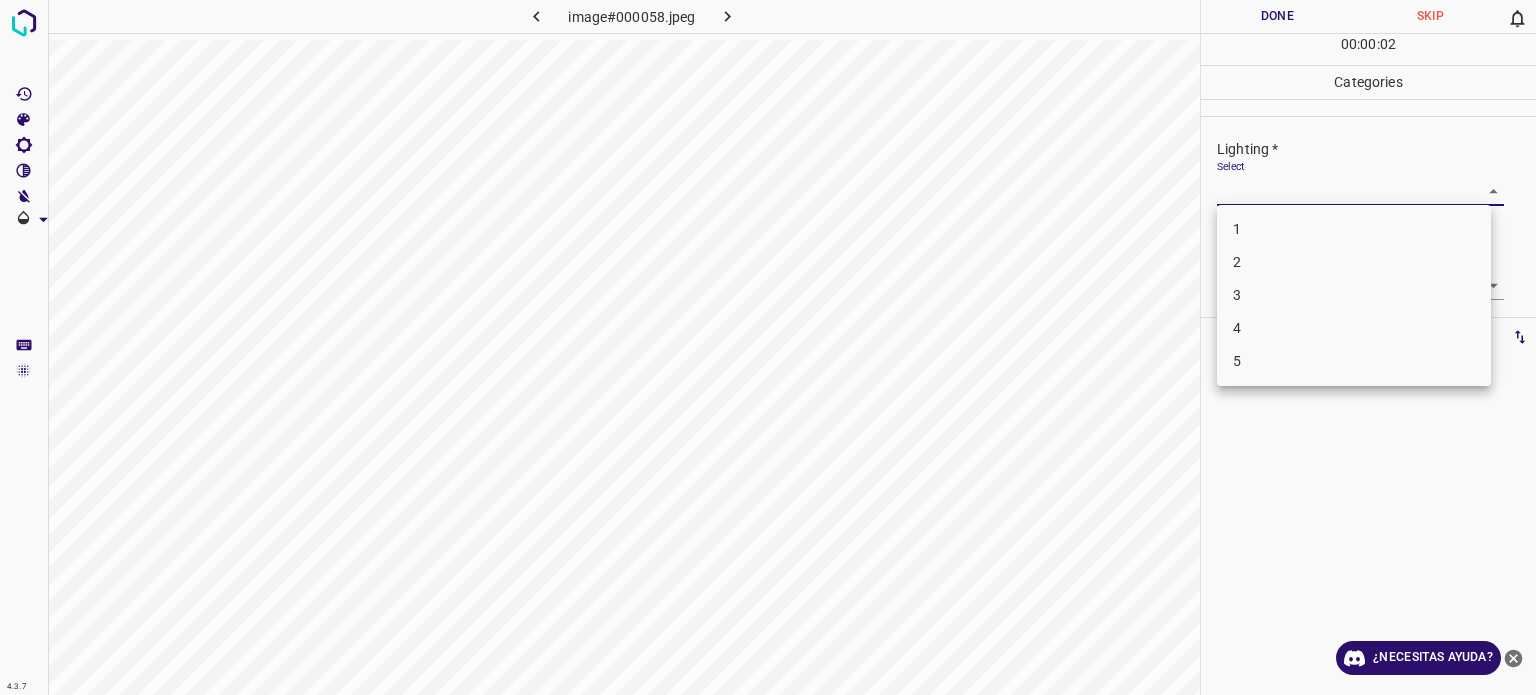 click on "4.3.7 image#000058.jpeg Done Skip 0 00   : 00   : 02   Categories Lighting *  Select ​ Focus *  Select ​ Overall *  Select ​ Labels   0 Categories 1 Lighting 2 Focus 3 Overall Tools Space Change between modes (Draw & Edit) I Auto labeling R Restore zoom M Zoom in N Zoom out Delete Delete selecte label Filters Z Restore filters X Saturation filter C Brightness filter V Contrast filter B Gray scale filter General O Download ¿Necesitas ayuda? Texto original Valora esta traducción Tu opinión servirá para ayudar a mejorar el Traductor de Google - Texto - Esconder - Borrar 1 2 3 4 5" at bounding box center [768, 347] 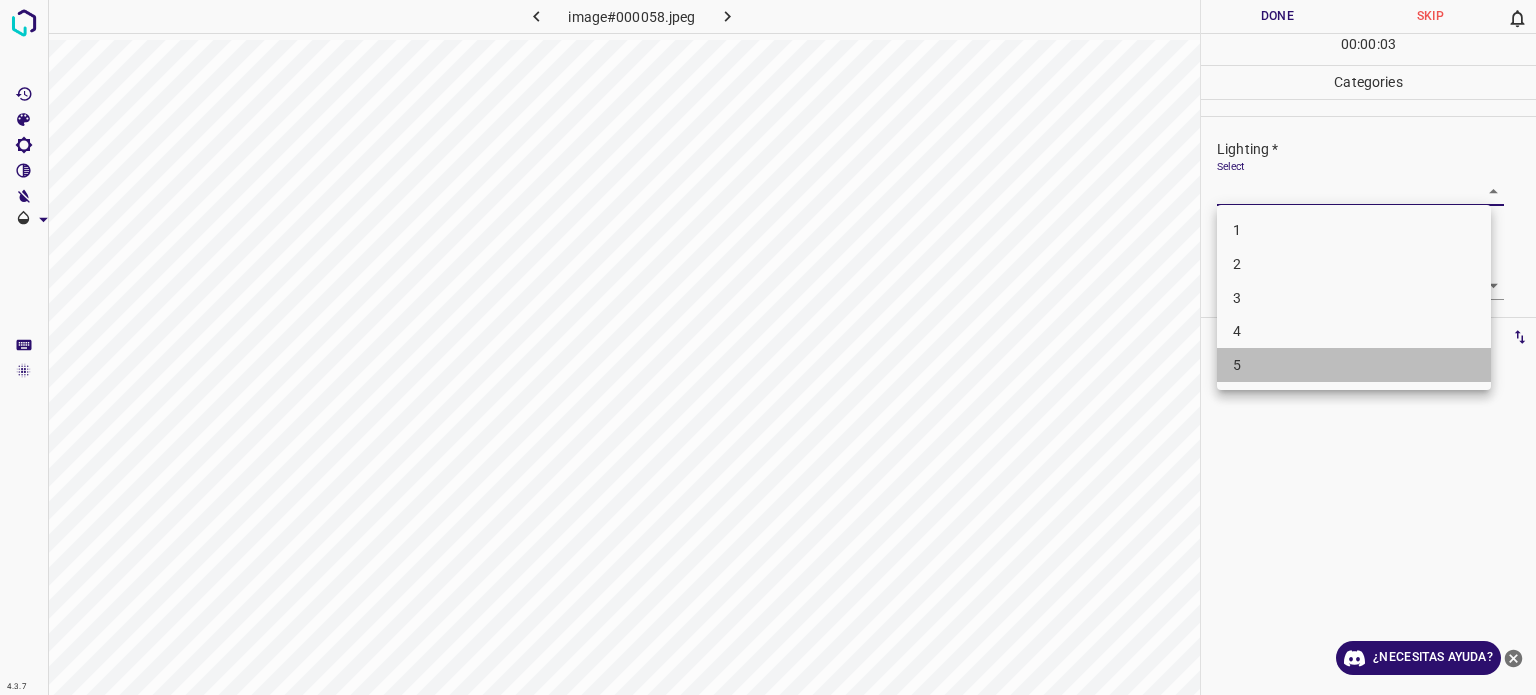 click on "5" at bounding box center (1354, 365) 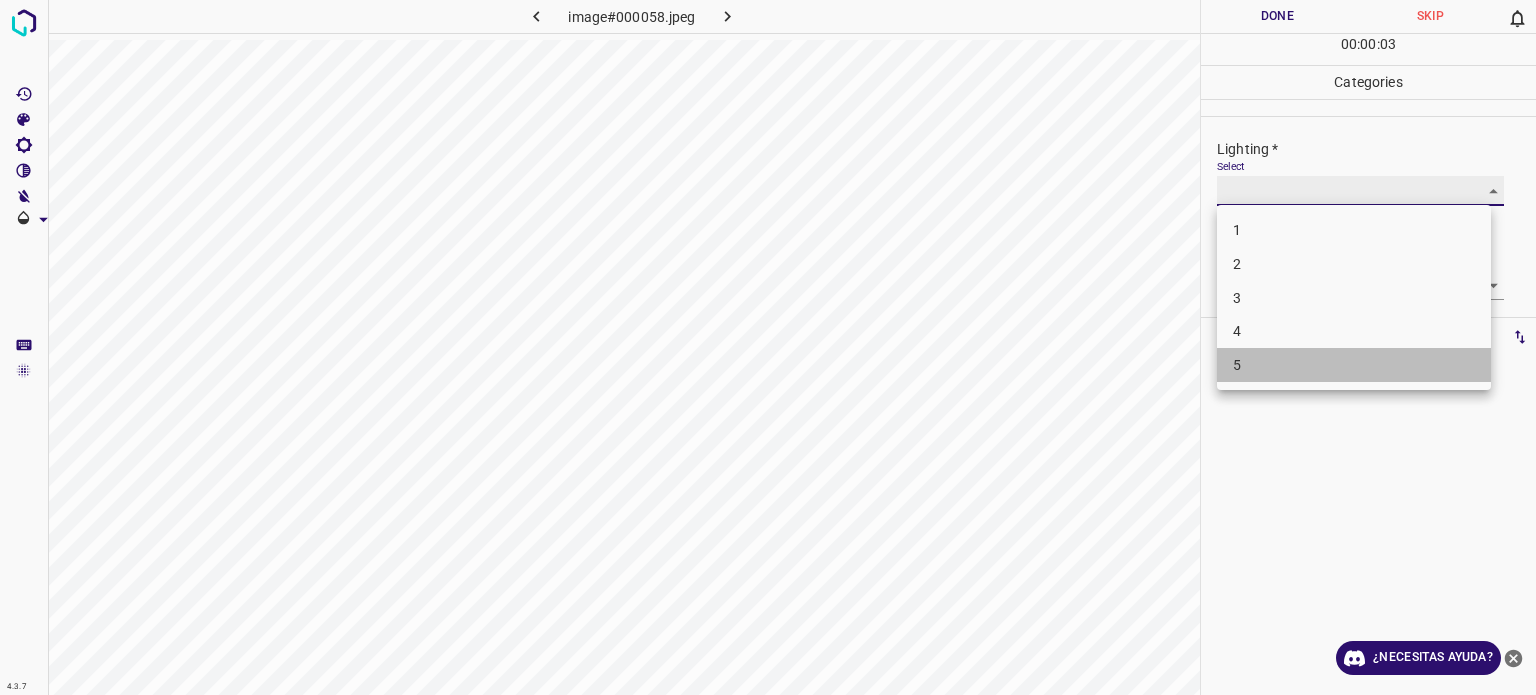 type on "5" 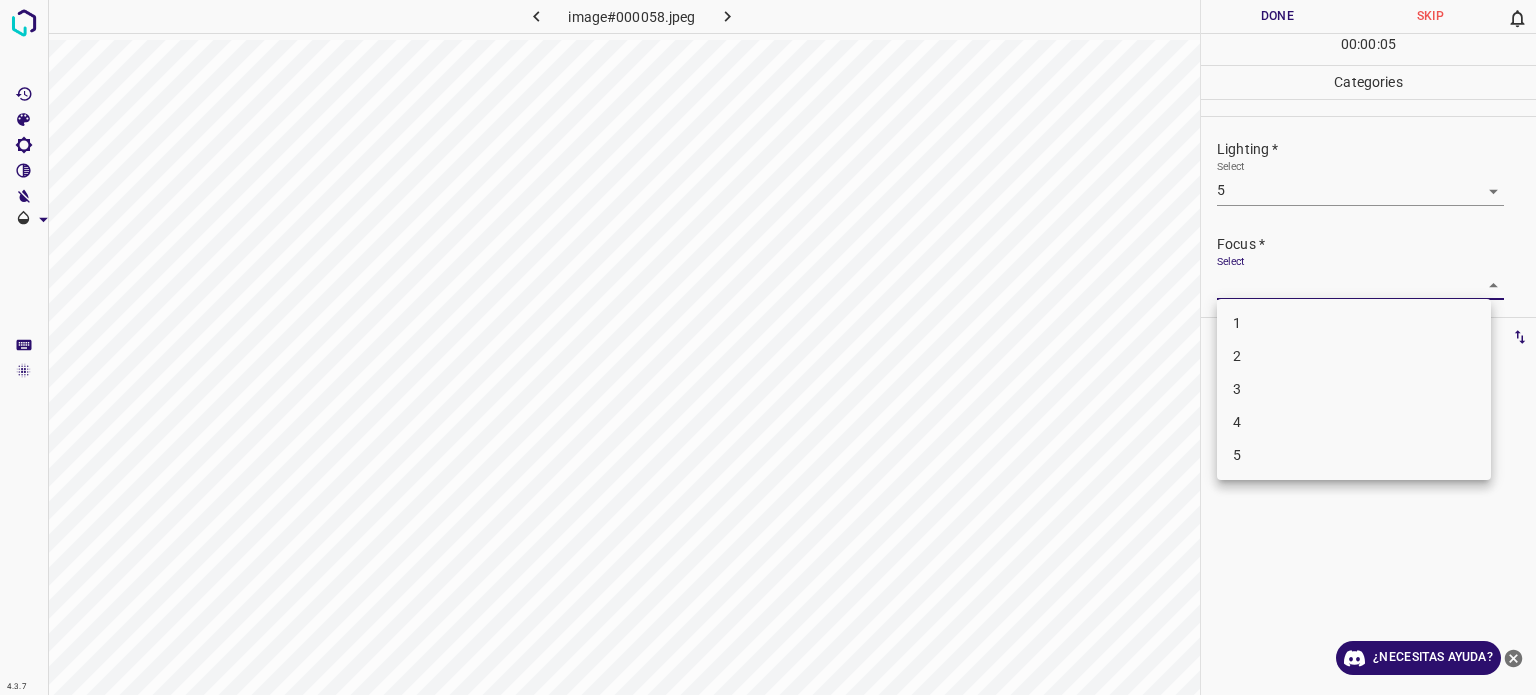 click on "4.3.7 image#000058.jpeg Done Skip 0 00   : 00   : 05   Categories Lighting *  Select 5 5 Focus *  Select ​ Overall *  Select ​ Labels   0 Categories 1 Lighting 2 Focus 3 Overall Tools Space Change between modes (Draw & Edit) I Auto labeling R Restore zoom M Zoom in N Zoom out Delete Delete selecte label Filters Z Restore filters X Saturation filter C Brightness filter V Contrast filter B Gray scale filter General O Download ¿Necesitas ayuda? Texto original Valora esta traducción Tu opinión servirá para ayudar a mejorar el Traductor de Google - Texto - Esconder - Borrar 1 2 3 4 5" at bounding box center (768, 347) 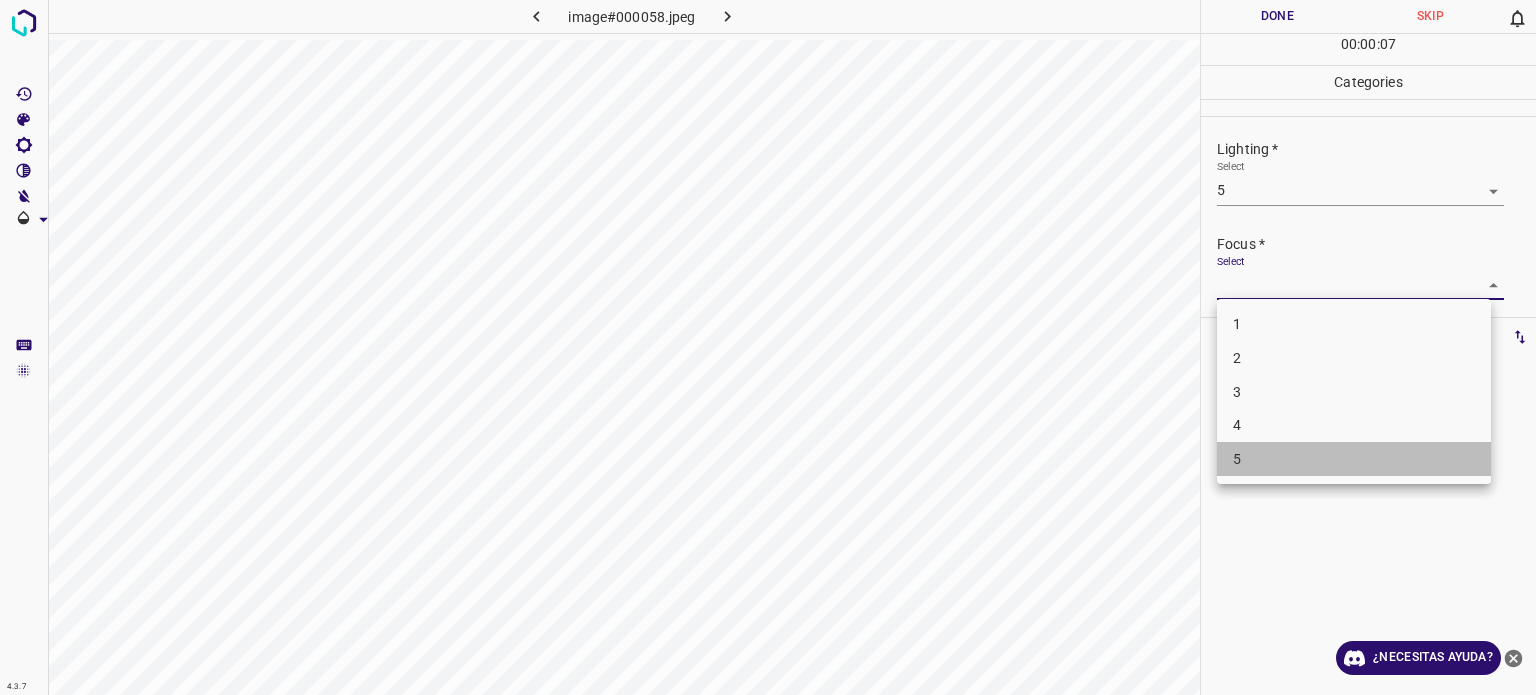 click on "5" at bounding box center (1354, 459) 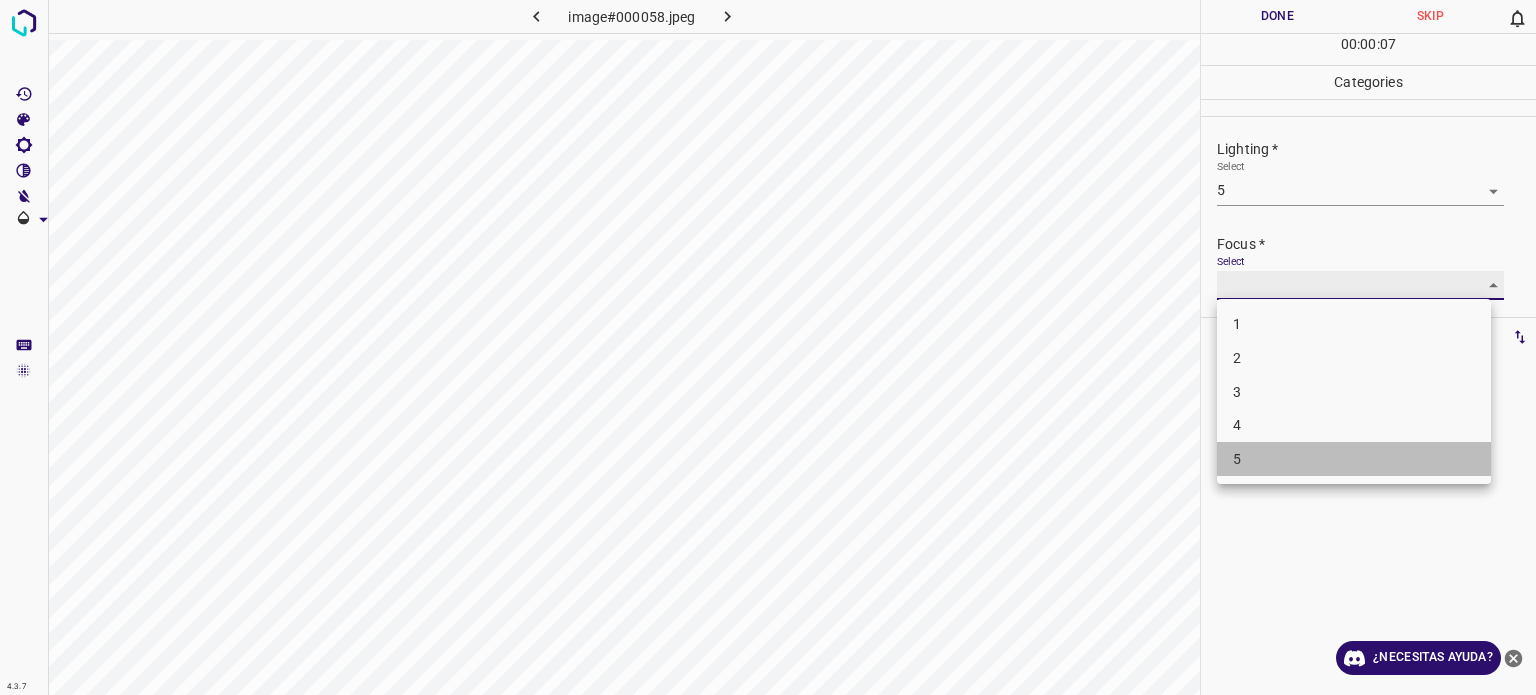 type on "5" 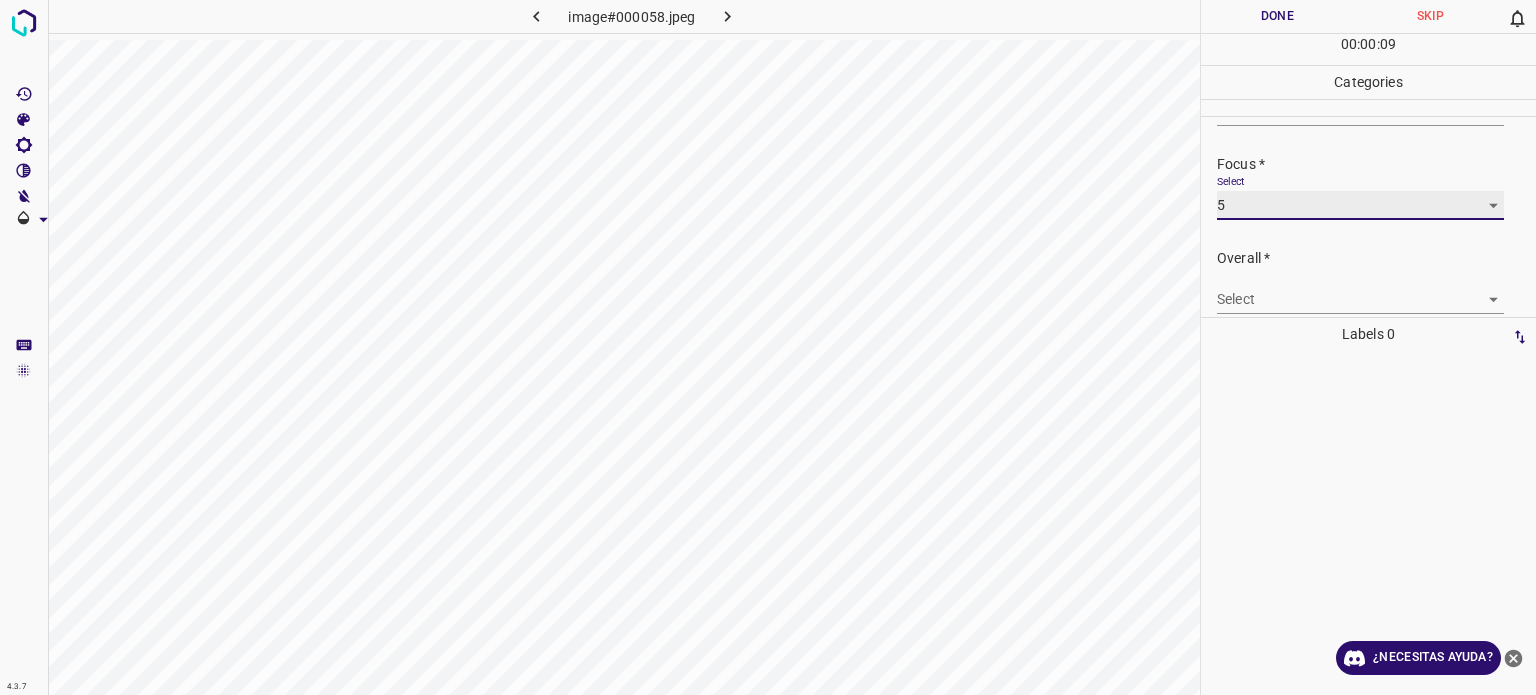 scroll, scrollTop: 98, scrollLeft: 0, axis: vertical 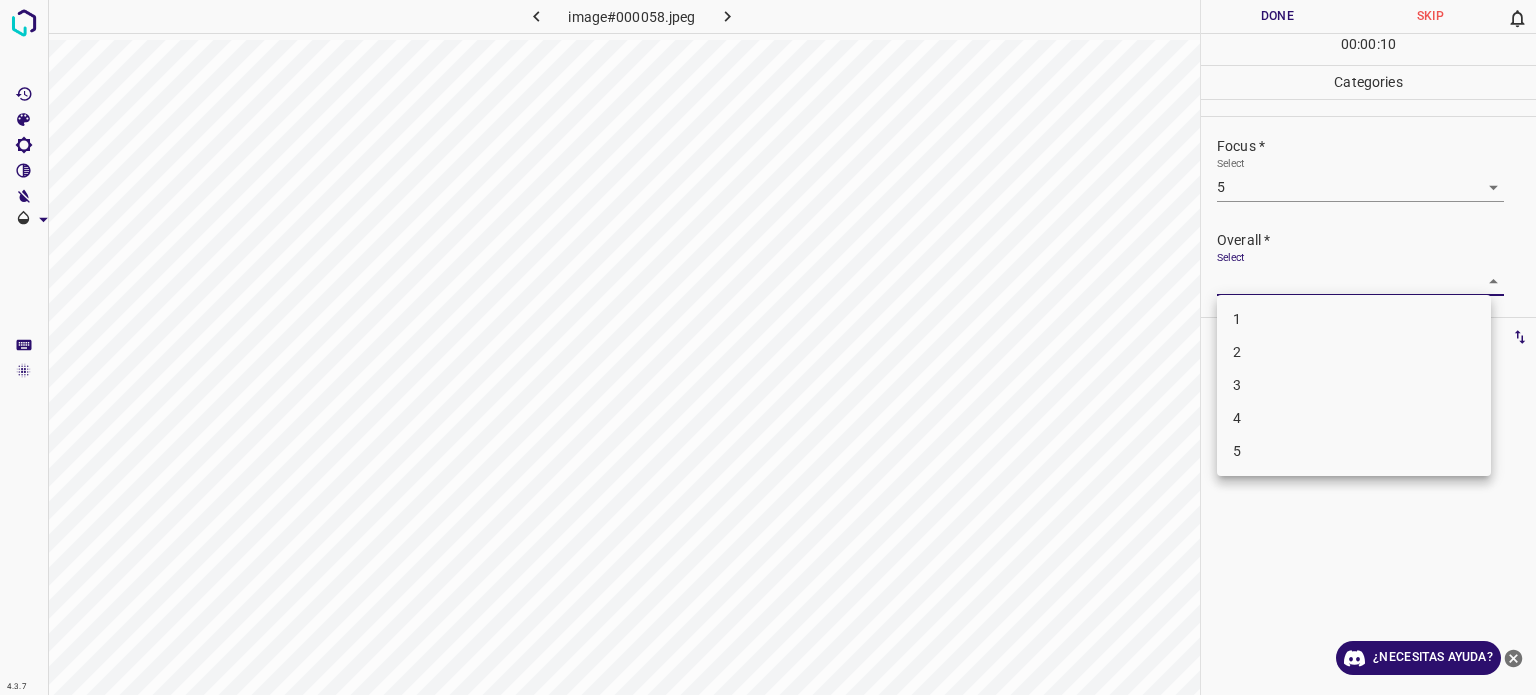 click on "4.3.7 image#000058.jpeg Done Skip 0 00   : 00   : 10   Categories Lighting *  Select 5 5 Focus *  Select 5 5 Overall *  Select ​ Labels   0 Categories 1 Lighting 2 Focus 3 Overall Tools Space Change between modes (Draw & Edit) I Auto labeling R Restore zoom M Zoom in N Zoom out Delete Delete selecte label Filters Z Restore filters X Saturation filter C Brightness filter V Contrast filter B Gray scale filter General O Download ¿Necesitas ayuda? Texto original Valora esta traducción Tu opinión servirá para ayudar a mejorar el Traductor de Google - Texto - Esconder - Borrar 1 2 3 4 5" at bounding box center (768, 347) 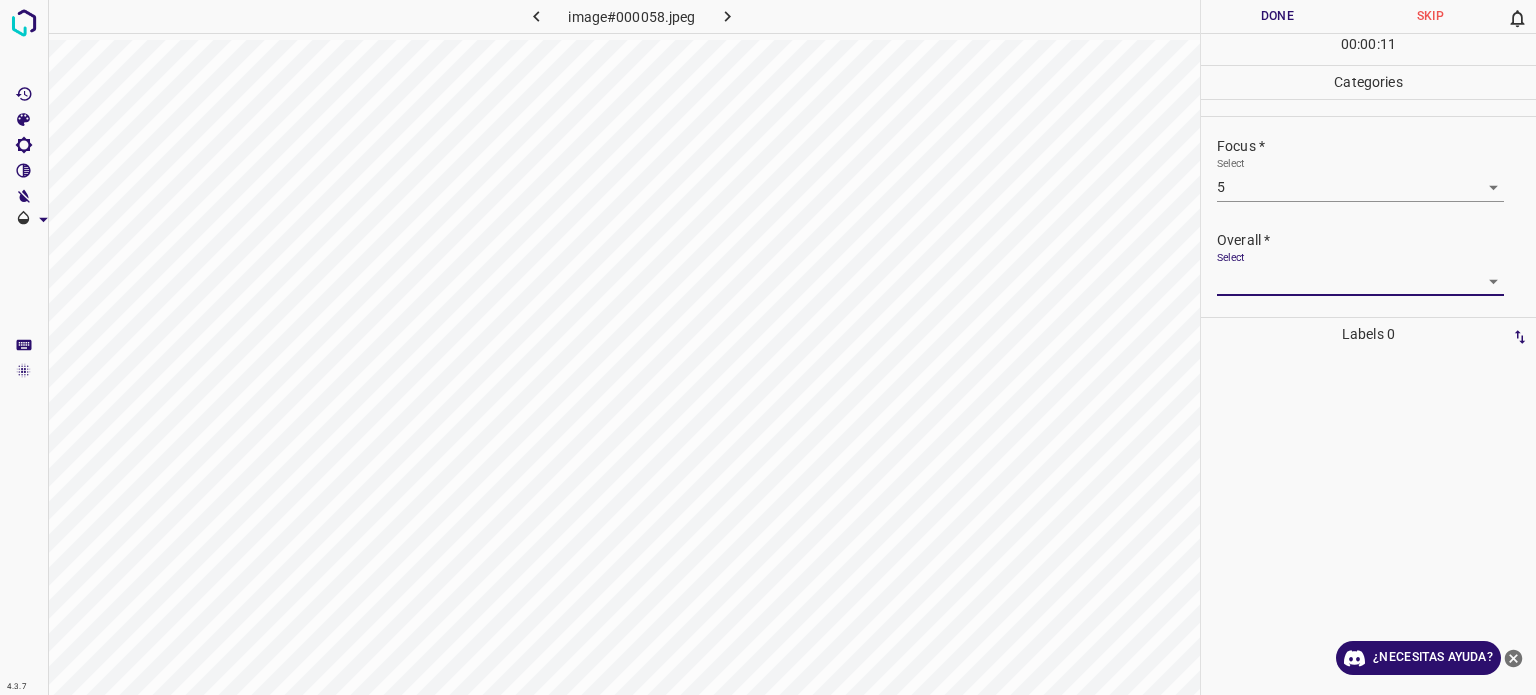 click on "4.3.7 image#000058.jpeg Done Skip 0 00   : 00   : 11   Categories Lighting *  Select 5 5 Focus *  Select 5 5 Overall *  Select ​ Labels   0 Categories 1 Lighting 2 Focus 3 Overall Tools Space Change between modes (Draw & Edit) I Auto labeling R Restore zoom M Zoom in N Zoom out Delete Delete selecte label Filters Z Restore filters X Saturation filter C Brightness filter V Contrast filter B Gray scale filter General O Download ¿Necesitas ayuda? Texto original Valora esta traducción Tu opinión servirá para ayudar a mejorar el Traductor de Google - Texto - Esconder - Borrar" at bounding box center (768, 347) 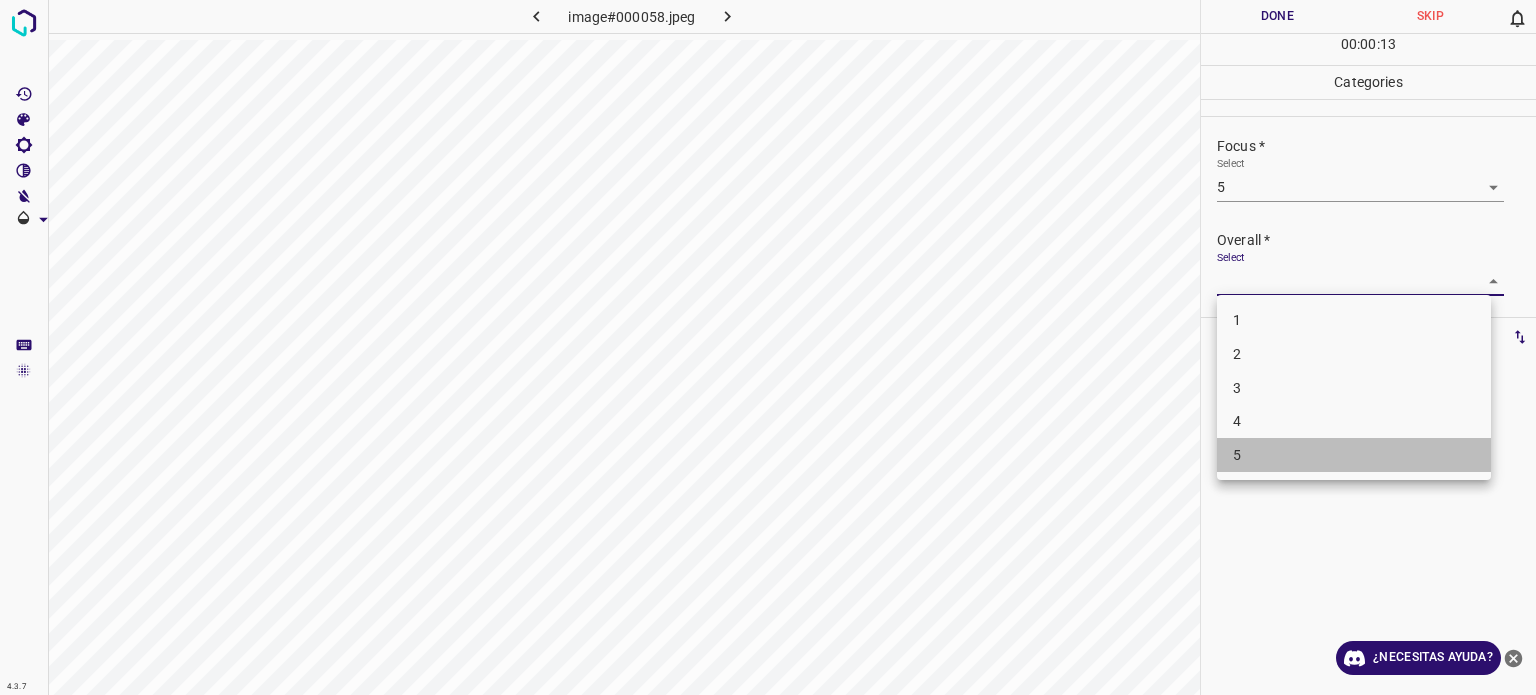 click on "5" at bounding box center [1354, 455] 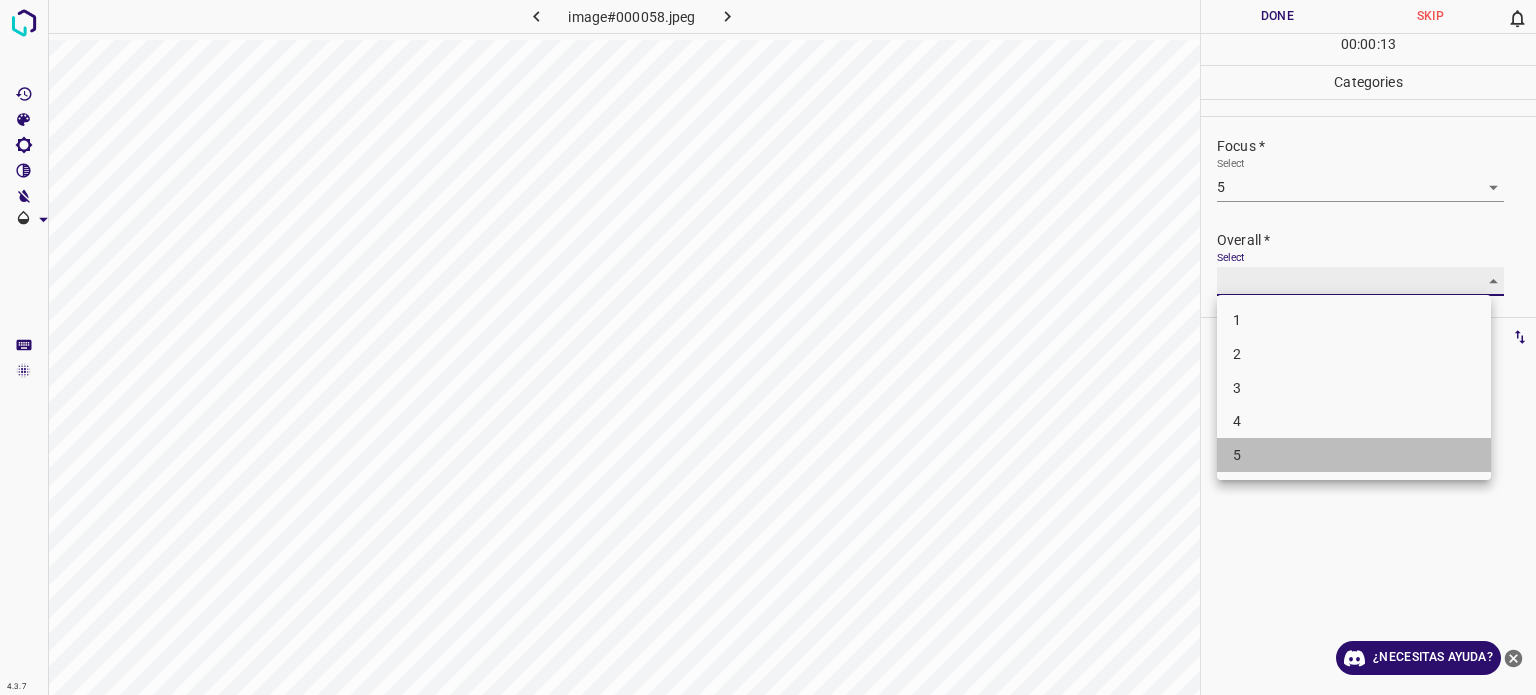 type on "5" 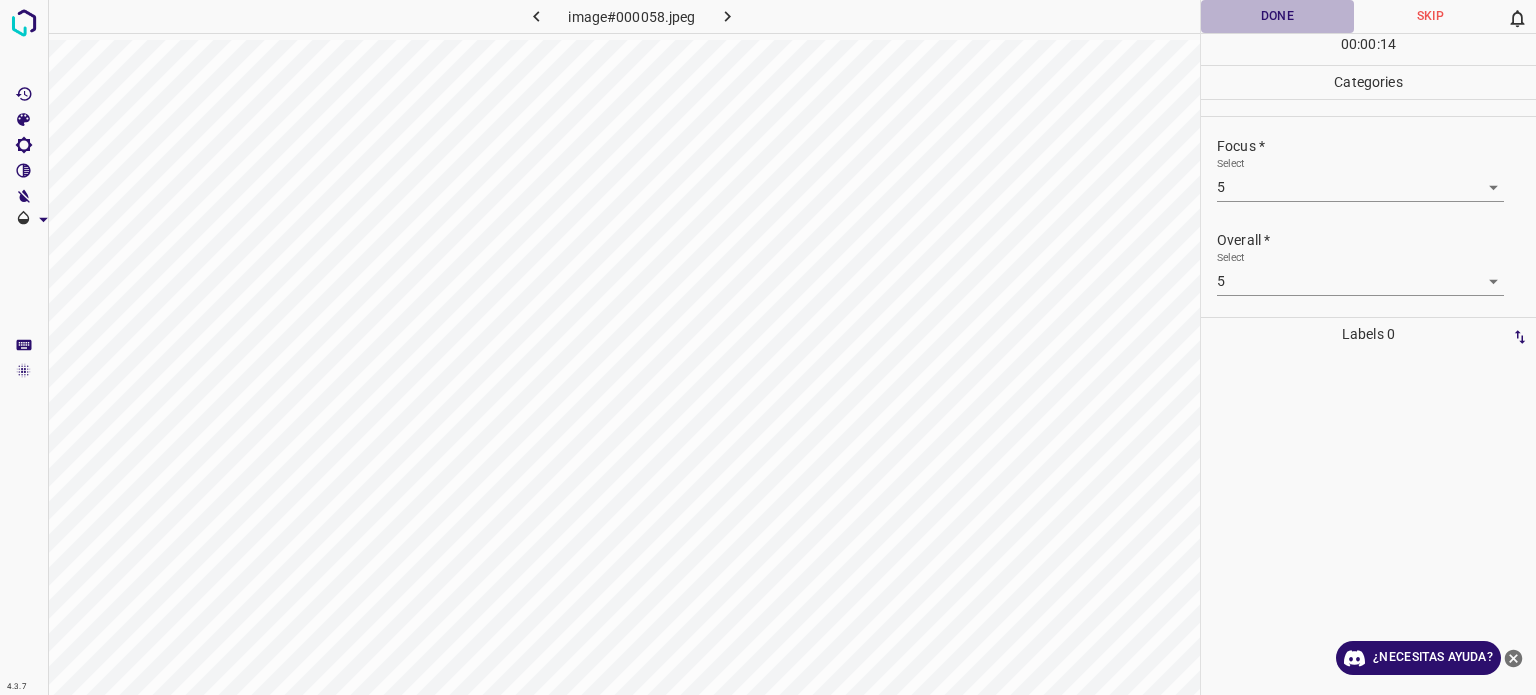 click on "Done" at bounding box center (1277, 16) 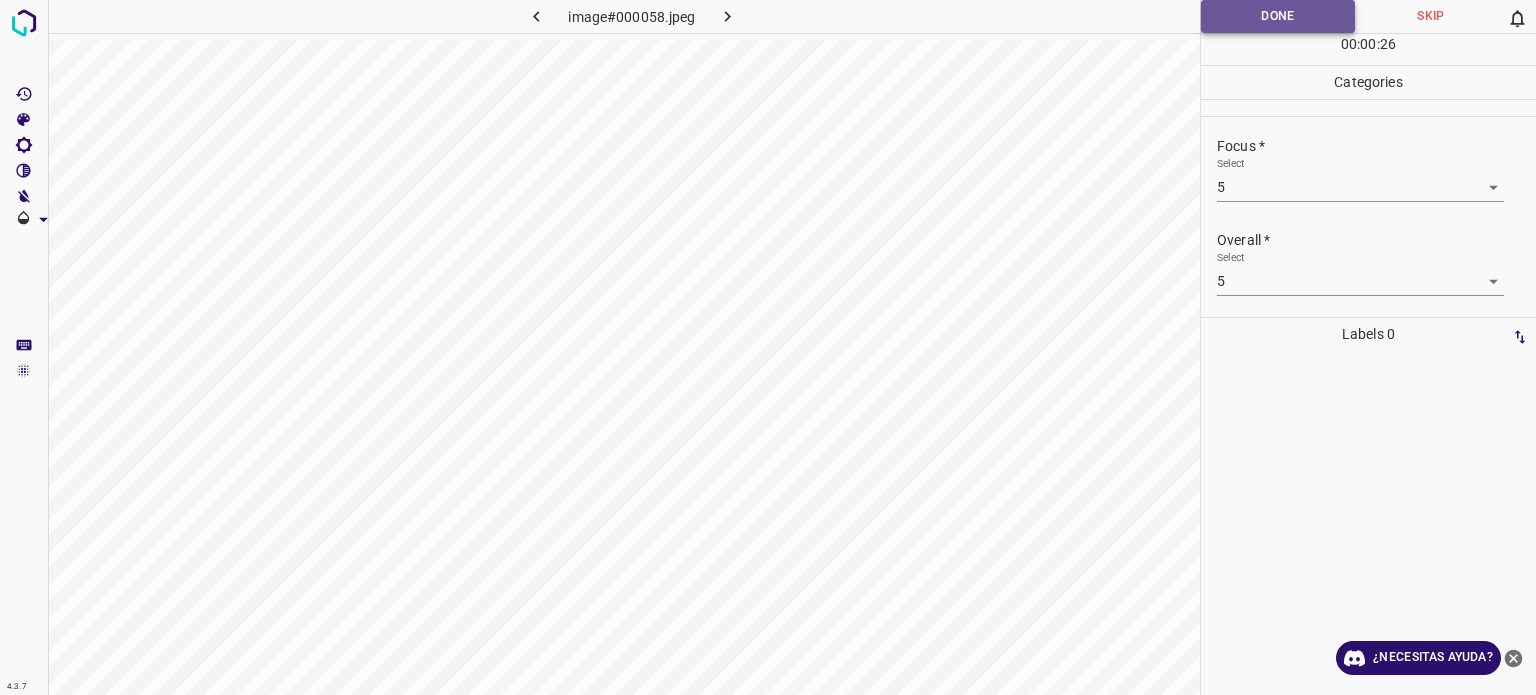 click on "Done" at bounding box center [1278, 16] 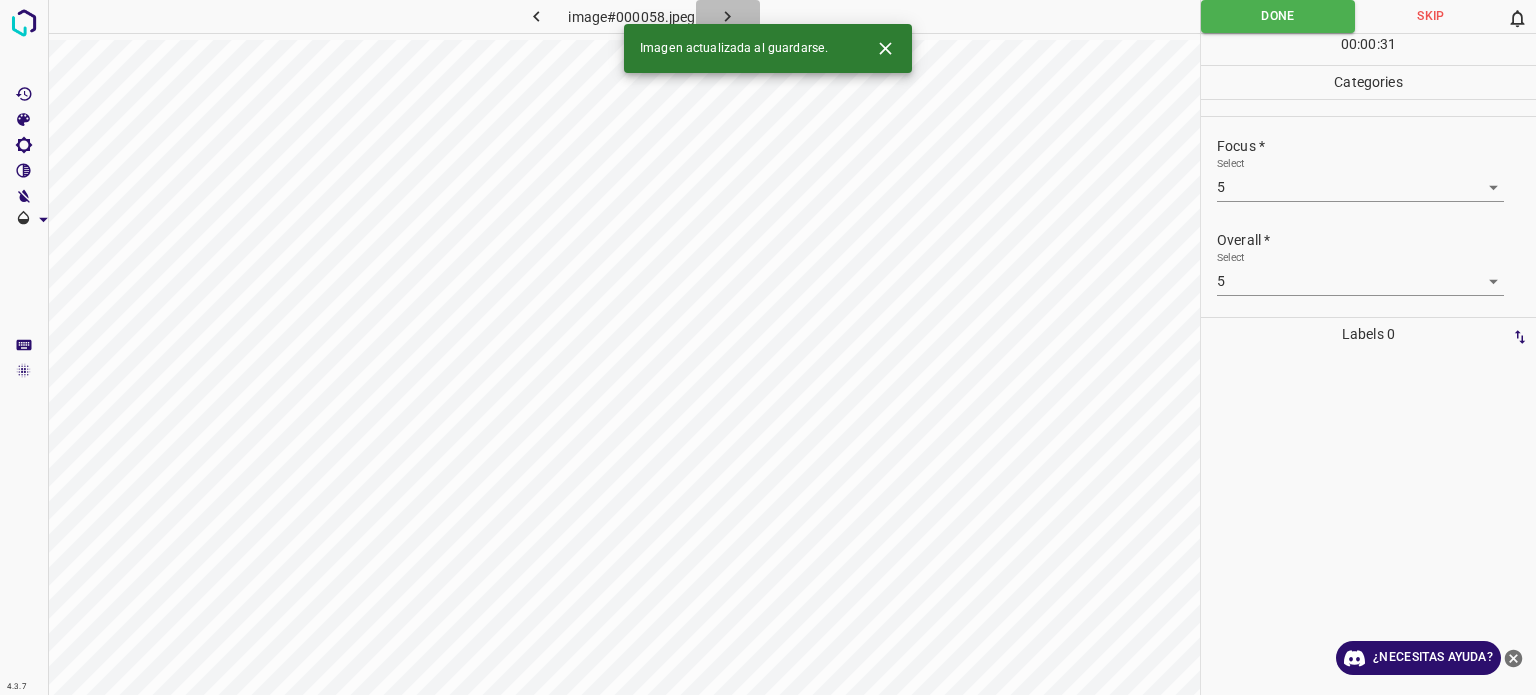 click 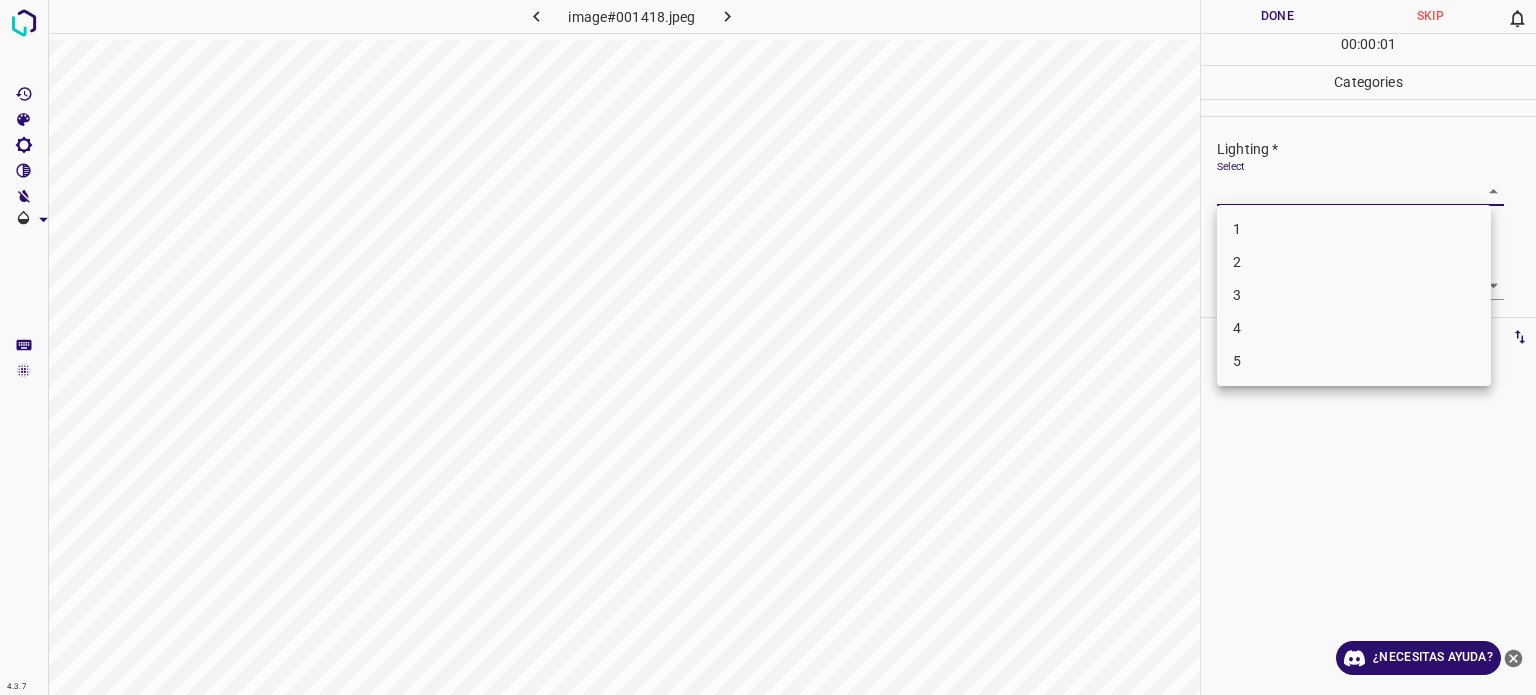 click on "4.3.7 image#001418.jpeg Done Skip 0 00   : 00   : 01   Categories Lighting *  Select ​ Focus *  Select ​ Overall *  Select ​ Labels   0 Categories 1 Lighting 2 Focus 3 Overall Tools Space Change between modes (Draw & Edit) I Auto labeling R Restore zoom M Zoom in N Zoom out Delete Delete selecte label Filters Z Restore filters X Saturation filter C Brightness filter V Contrast filter B Gray scale filter General O Download ¿Necesitas ayuda? Texto original Valora esta traducción Tu opinión servirá para ayudar a mejorar el Traductor de Google - Texto - Esconder - Borrar 1 2 3 4 5" at bounding box center [768, 347] 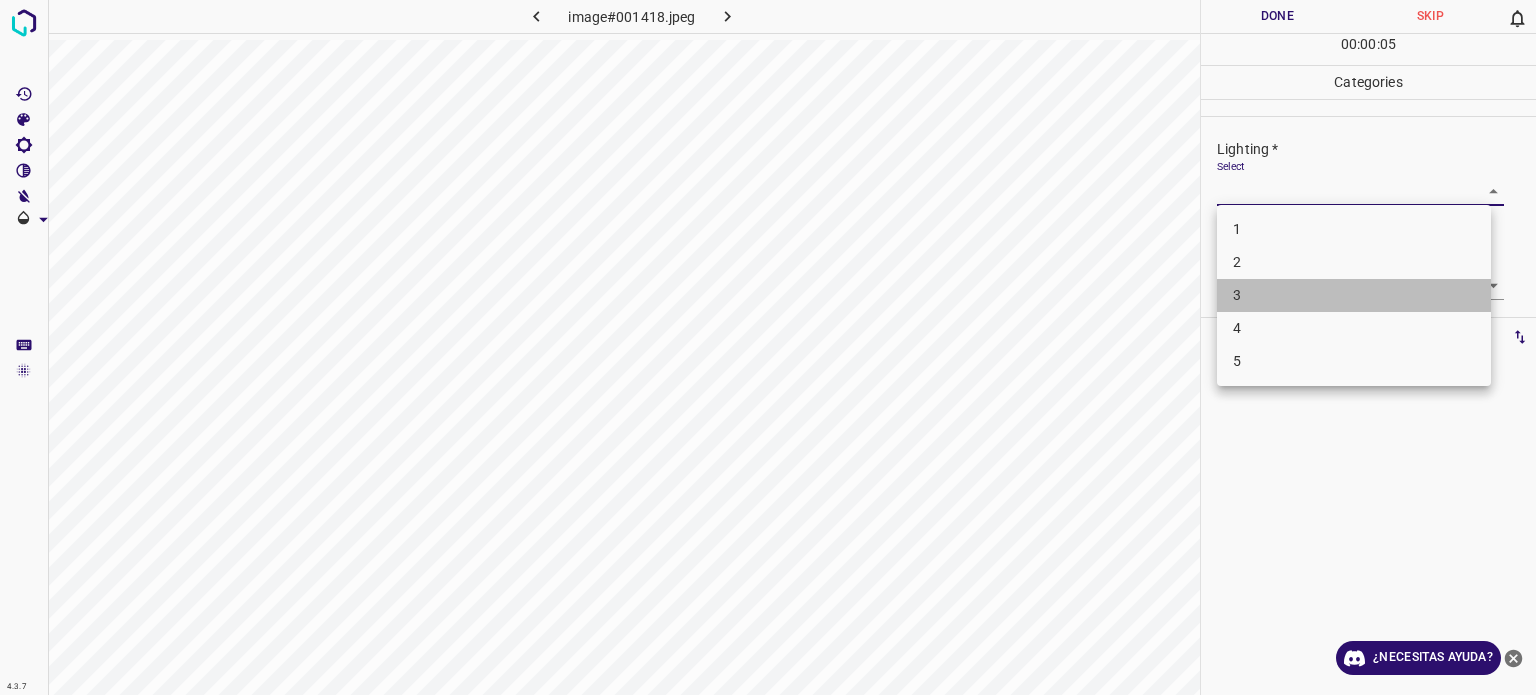 click on "3" at bounding box center [1354, 295] 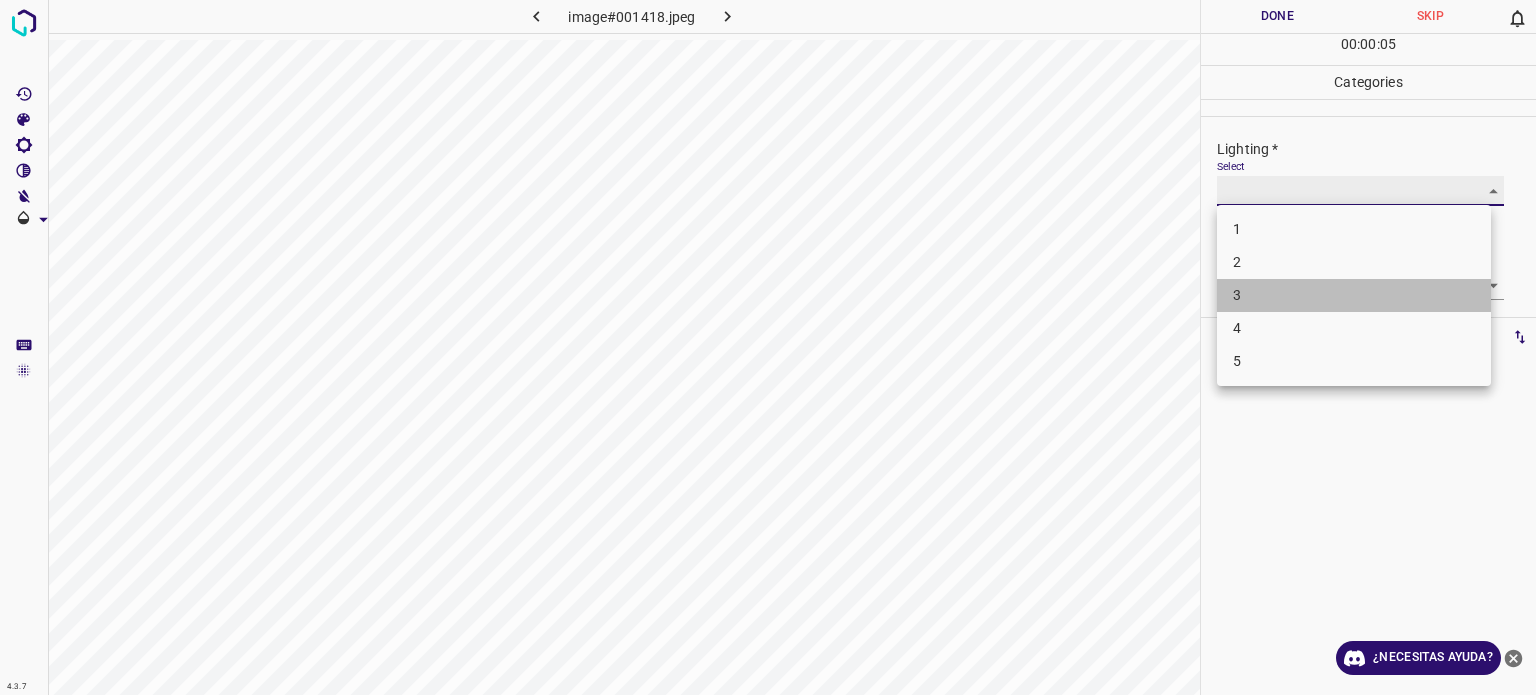 type on "3" 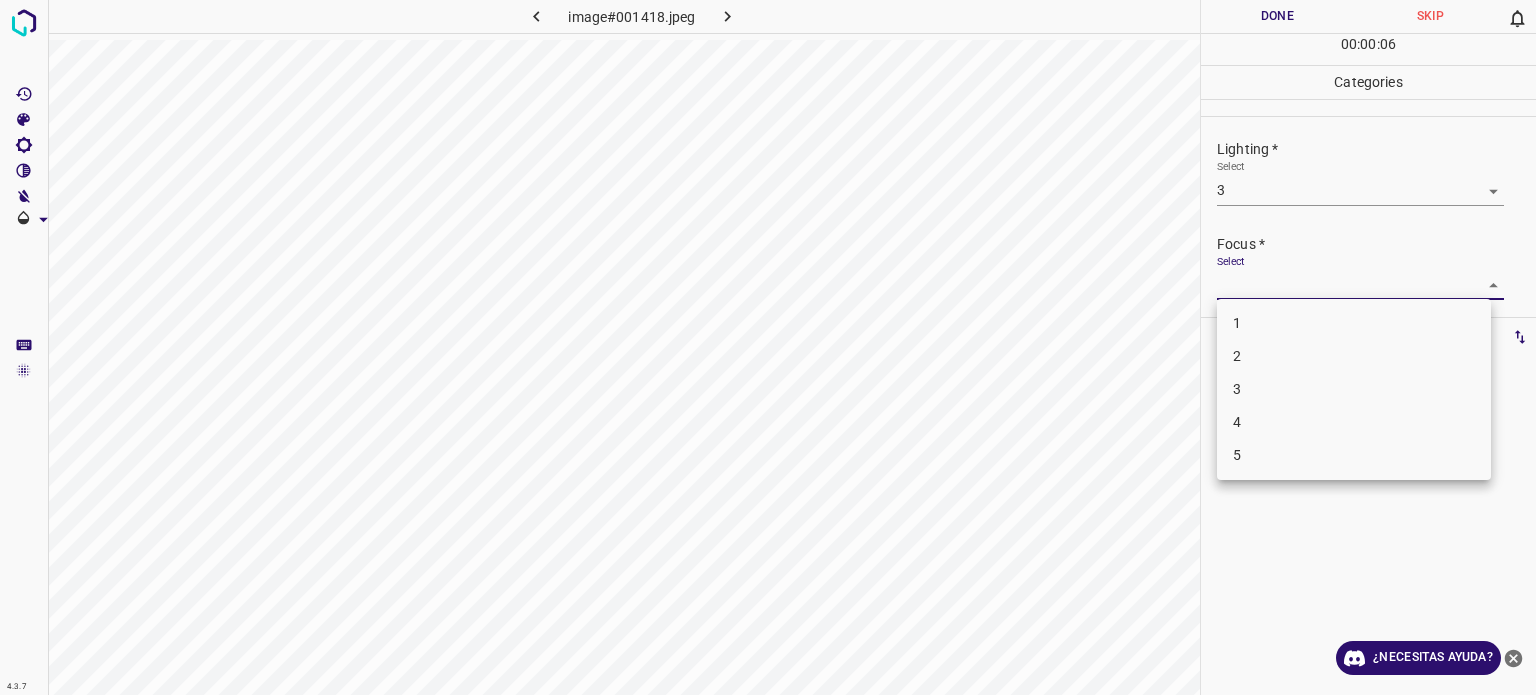 click on "4.3.7 image#001418.jpeg Done Skip 0 00   : 00   : 06   Categories Lighting *  Select 3 3 Focus *  Select ​ Overall *  Select ​ Labels   0 Categories 1 Lighting 2 Focus 3 Overall Tools Space Change between modes (Draw & Edit) I Auto labeling R Restore zoom M Zoom in N Zoom out Delete Delete selecte label Filters Z Restore filters X Saturation filter C Brightness filter V Contrast filter B Gray scale filter General O Download ¿Necesitas ayuda? Texto original Valora esta traducción Tu opinión servirá para ayudar a mejorar el Traductor de Google - Texto - Esconder - Borrar 1 2 3 4 5" at bounding box center [768, 347] 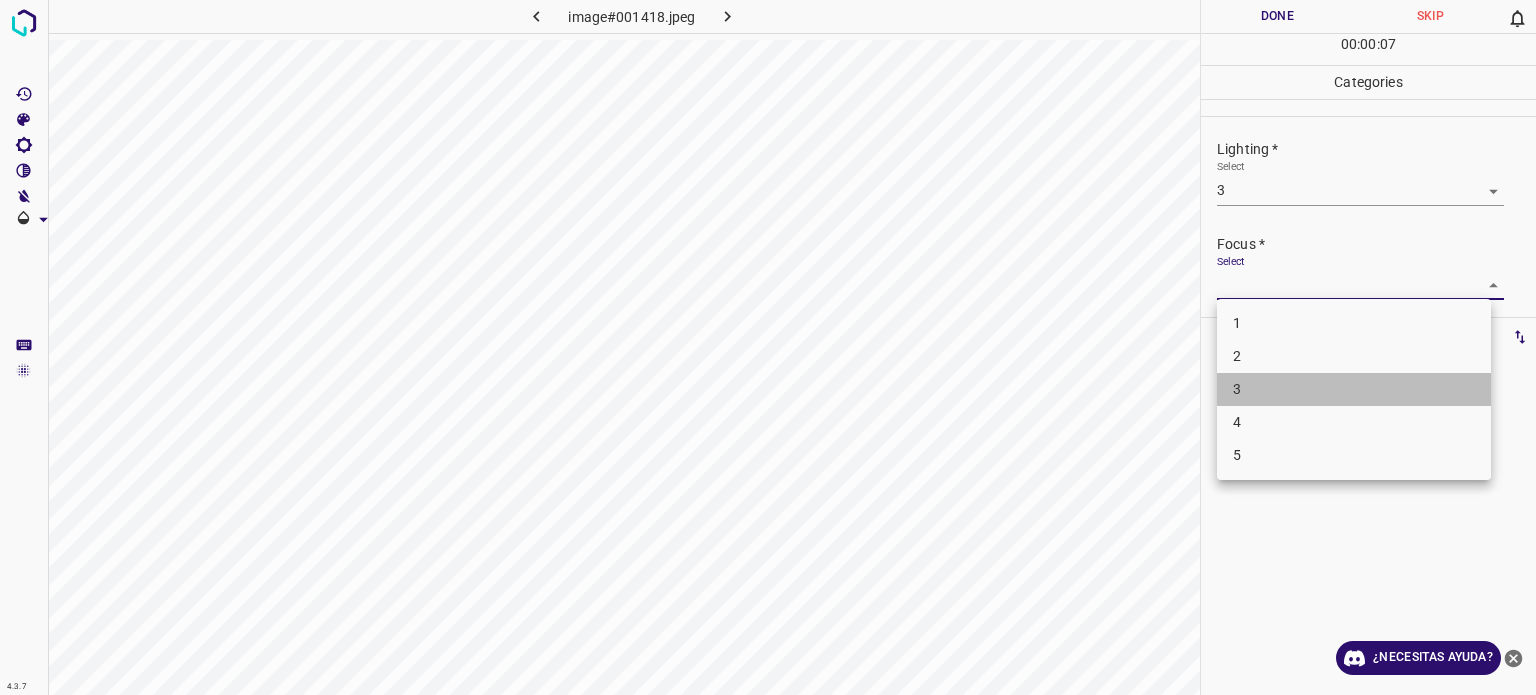 click on "3" at bounding box center [1354, 389] 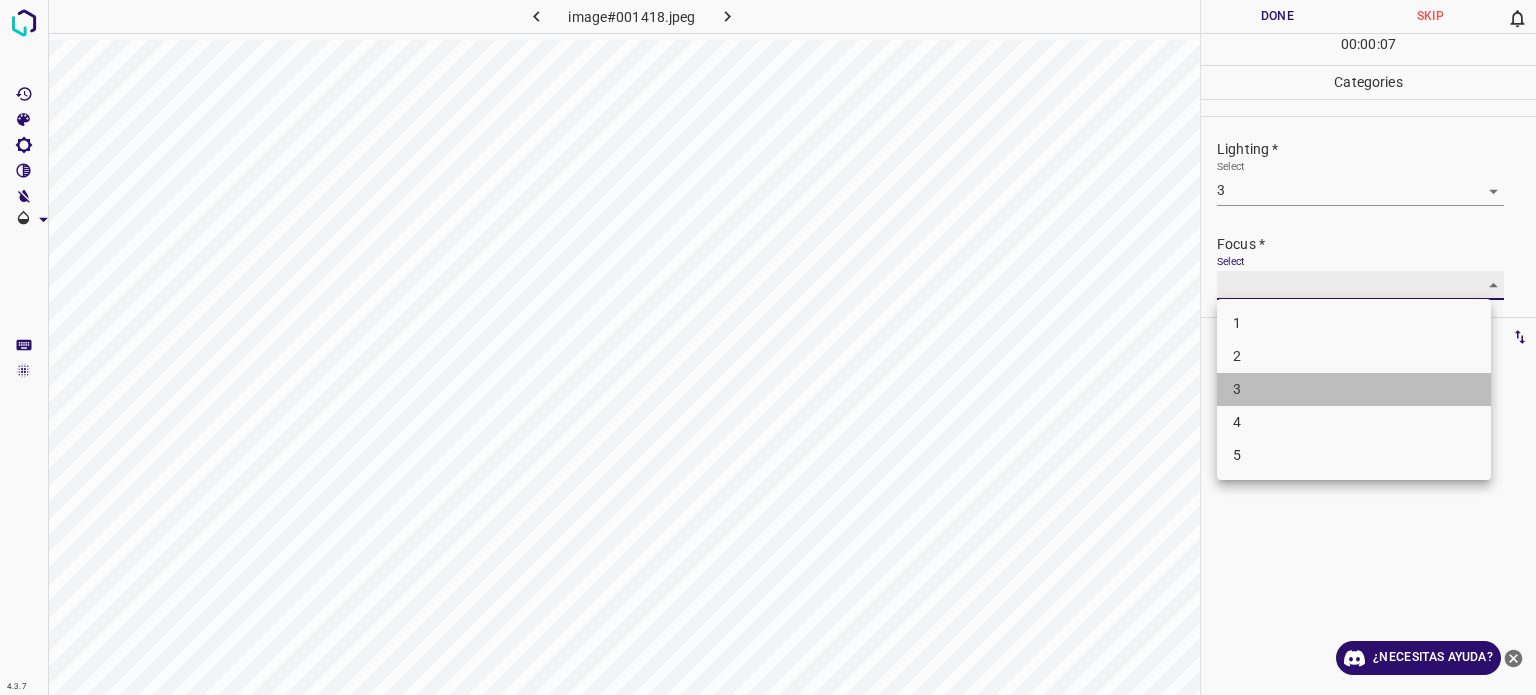 type on "3" 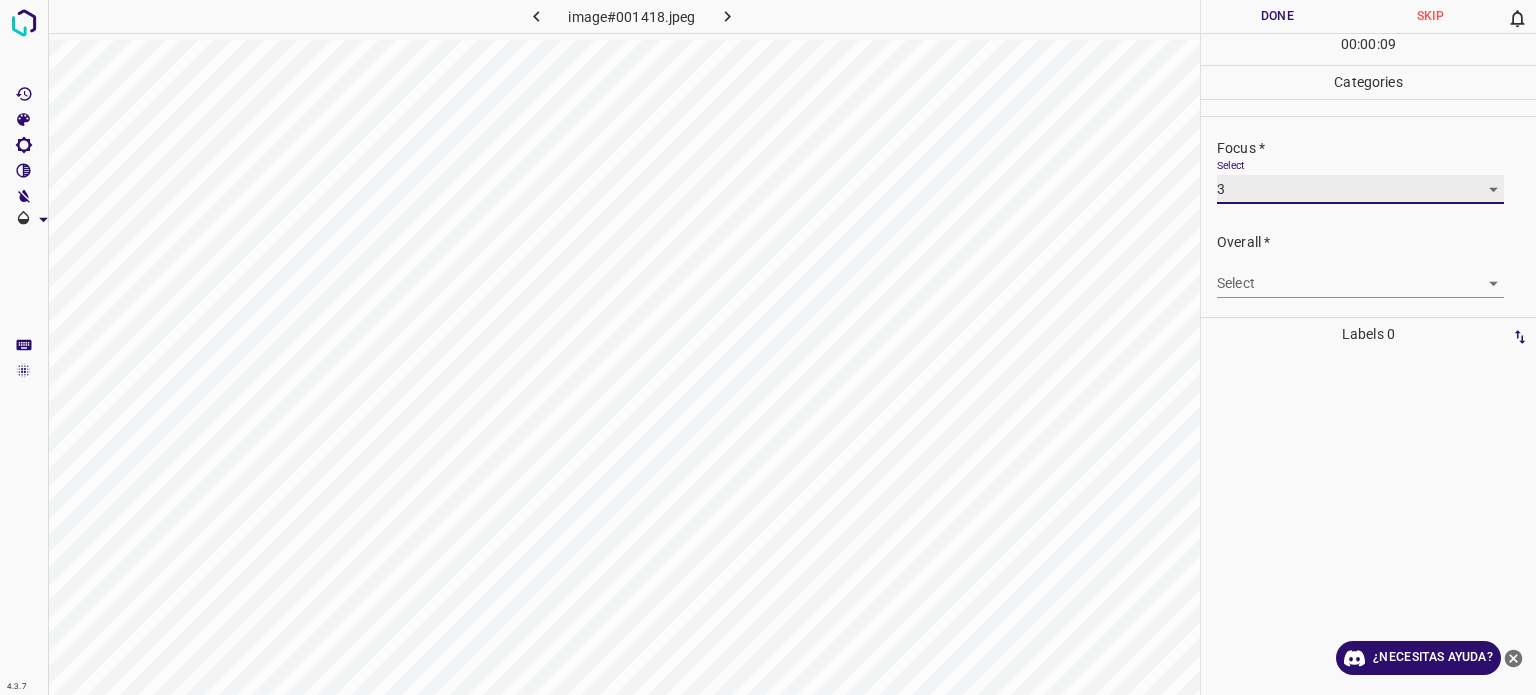 scroll, scrollTop: 98, scrollLeft: 0, axis: vertical 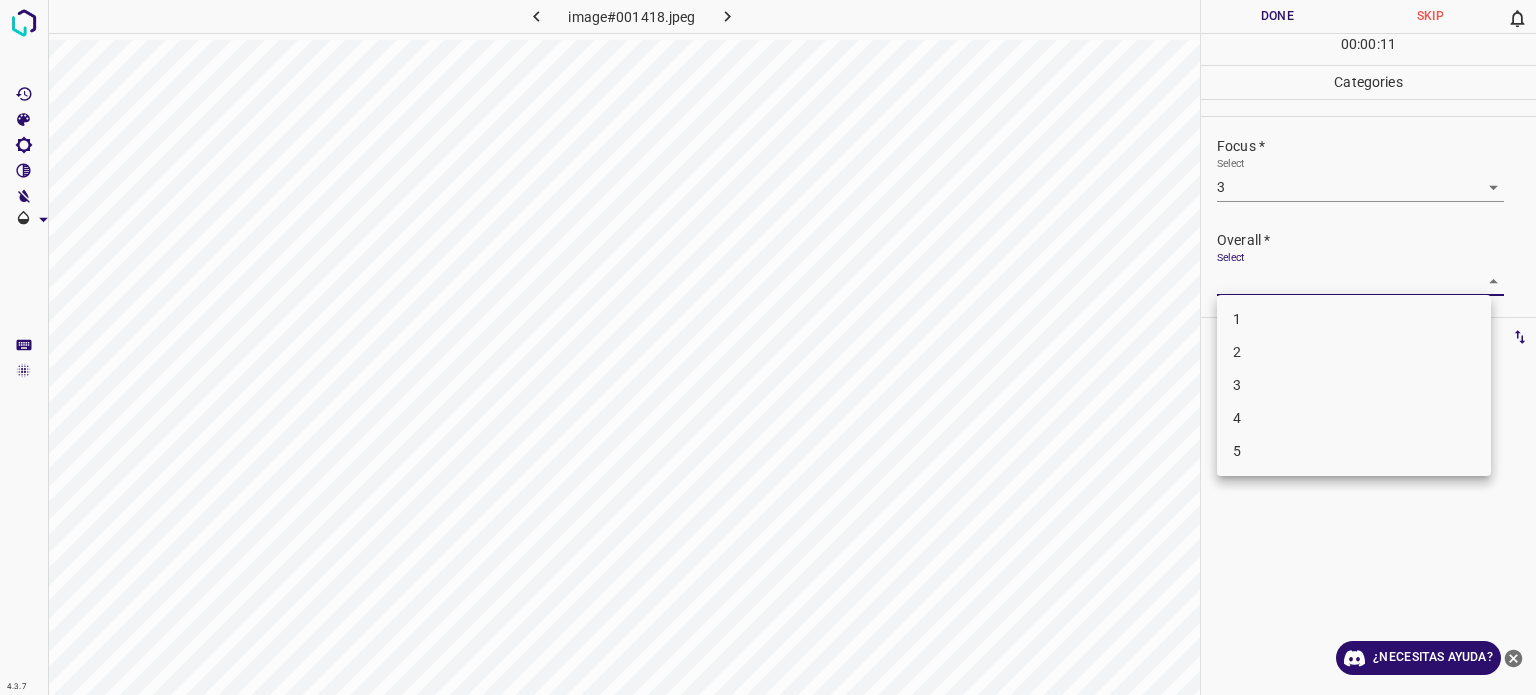click on "4.3.7 image#001418.jpeg Done Skip 0 00   : 00   : 11   Categories Lighting *  Select 3 3 Focus *  Select 3 3 Overall *  Select ​ Labels   0 Categories 1 Lighting 2 Focus 3 Overall Tools Space Change between modes (Draw & Edit) I Auto labeling R Restore zoom M Zoom in N Zoom out Delete Delete selecte label Filters Z Restore filters X Saturation filter C Brightness filter V Contrast filter B Gray scale filter General O Download ¿Necesitas ayuda? Texto original Valora esta traducción Tu opinión servirá para ayudar a mejorar el Traductor de Google - Texto - Esconder - Borrar 1 2 3 4 5" at bounding box center (768, 347) 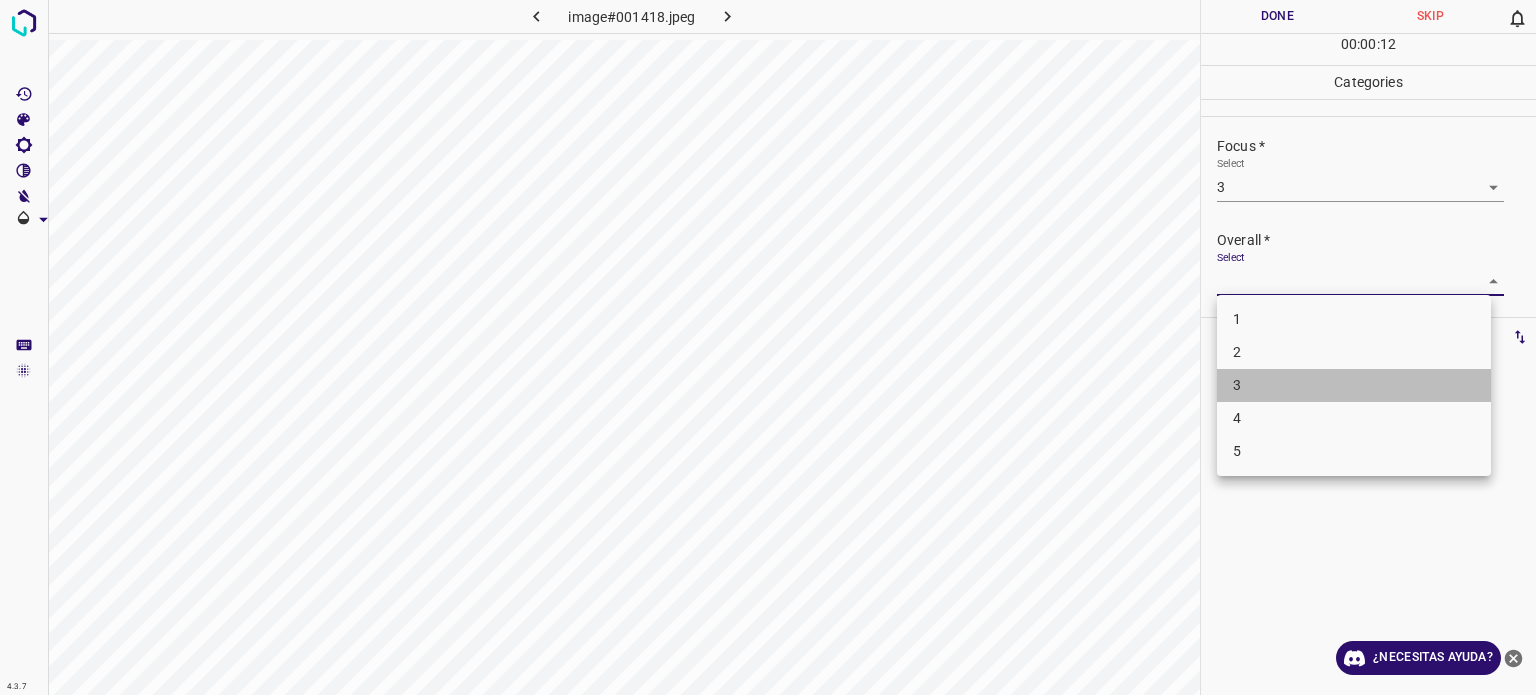 click on "3" at bounding box center [1354, 385] 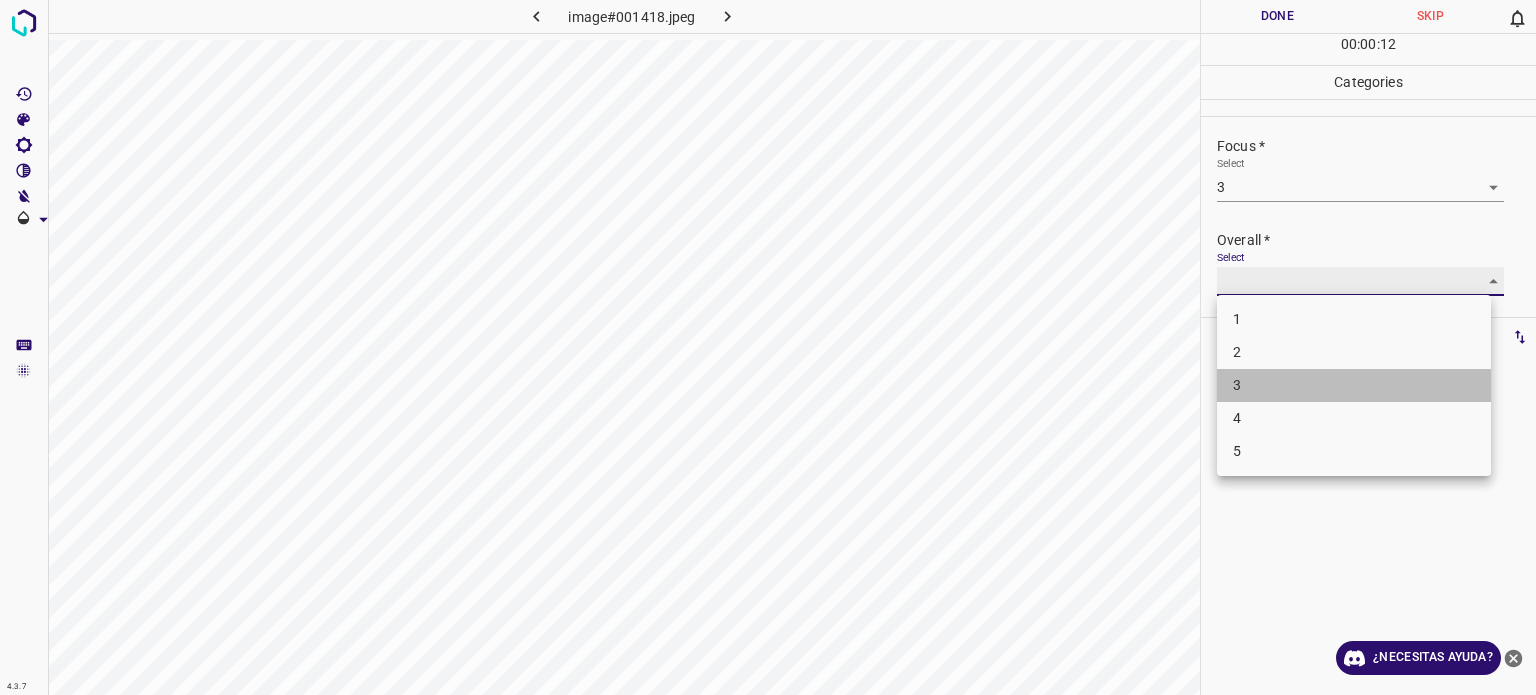 type on "3" 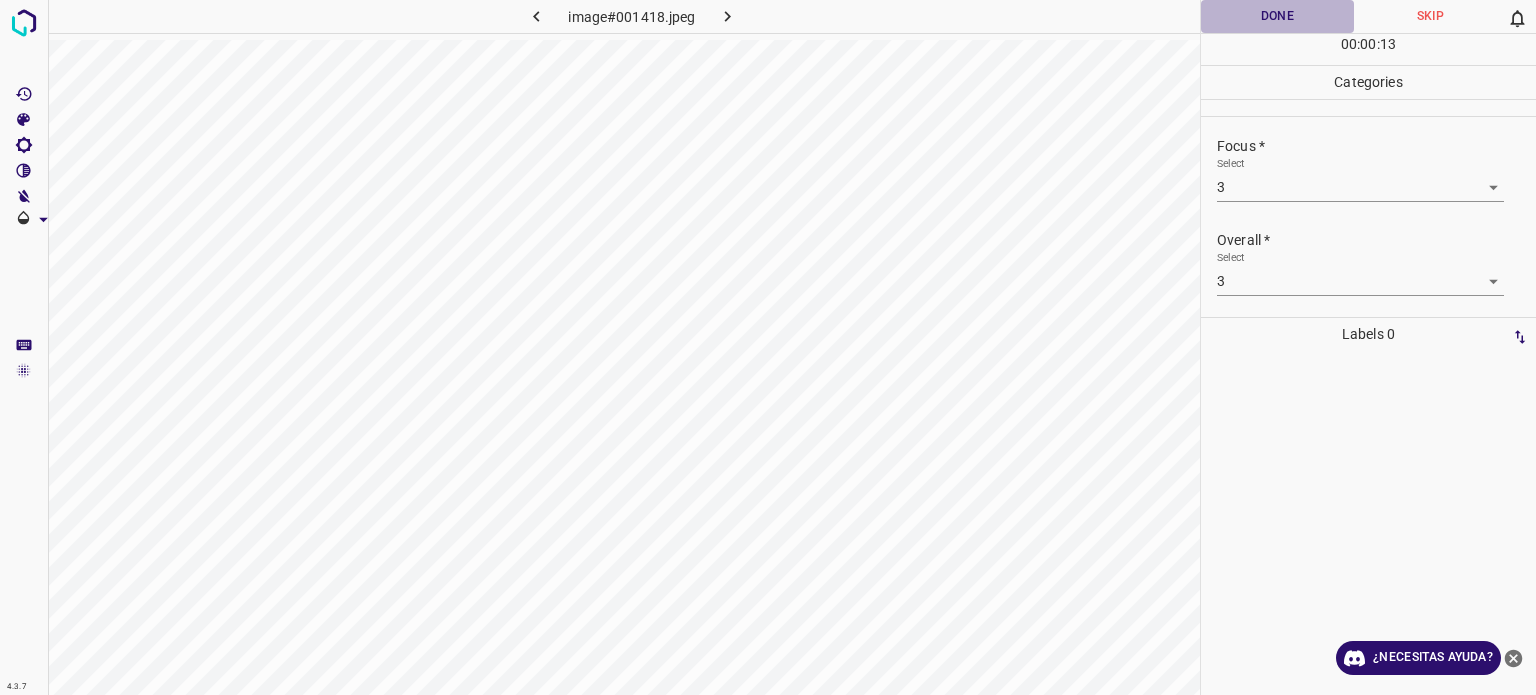 click on "Done" at bounding box center [1277, 16] 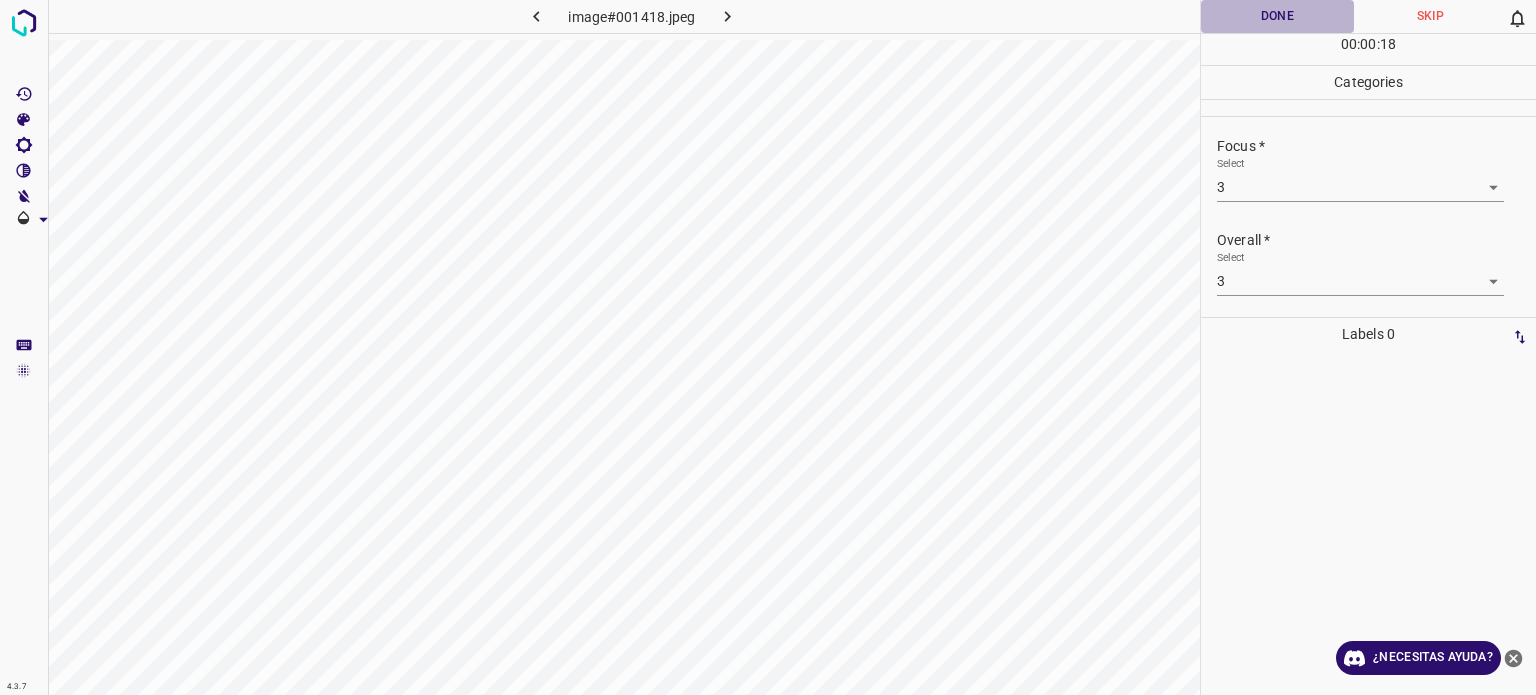 click on "Done" at bounding box center (1277, 16) 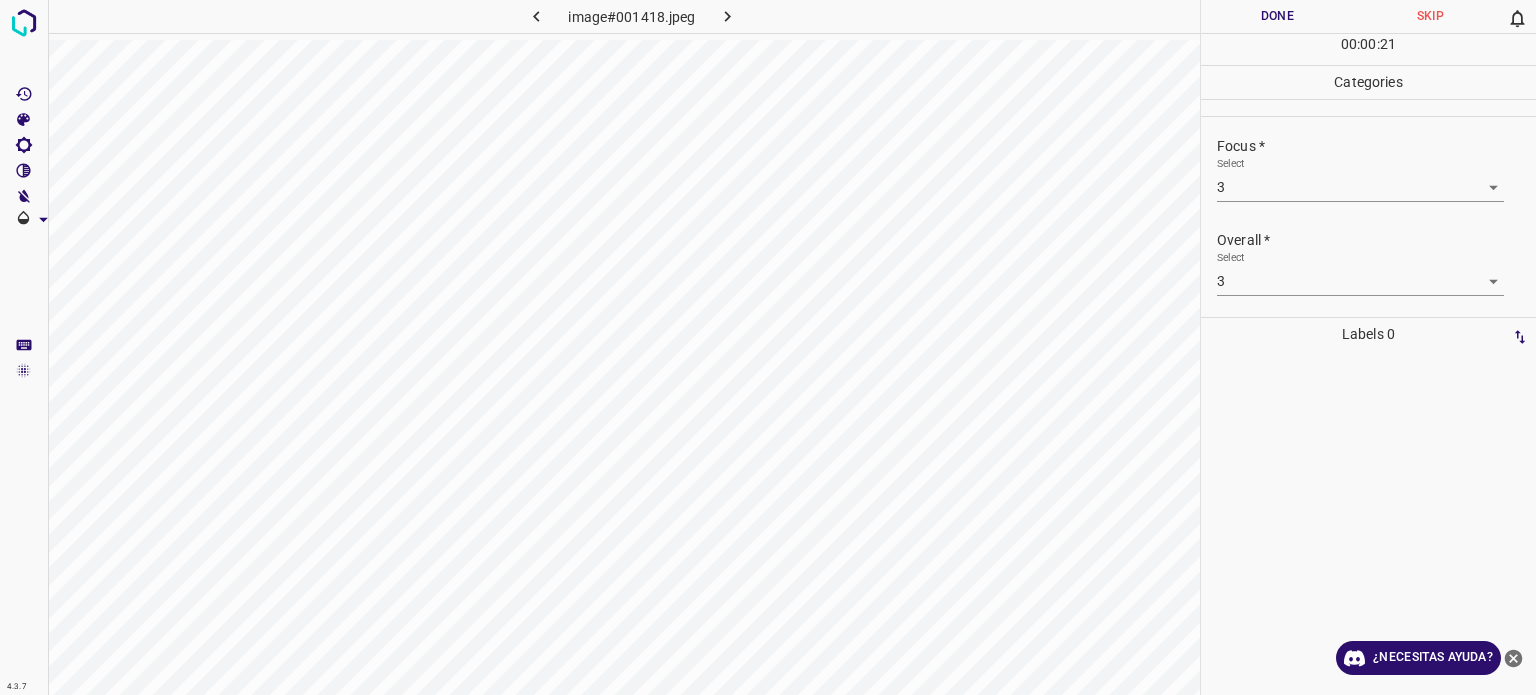 click on "Done" at bounding box center [1277, 16] 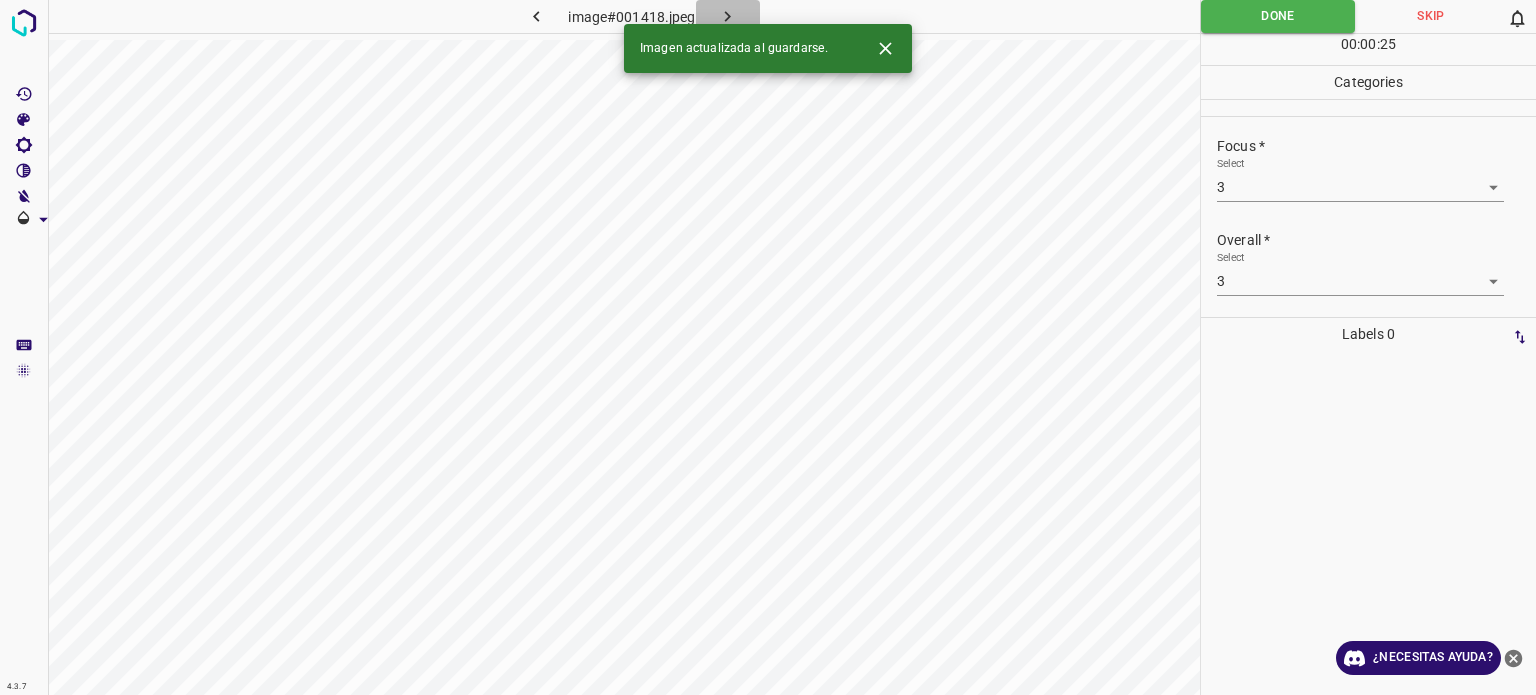 click 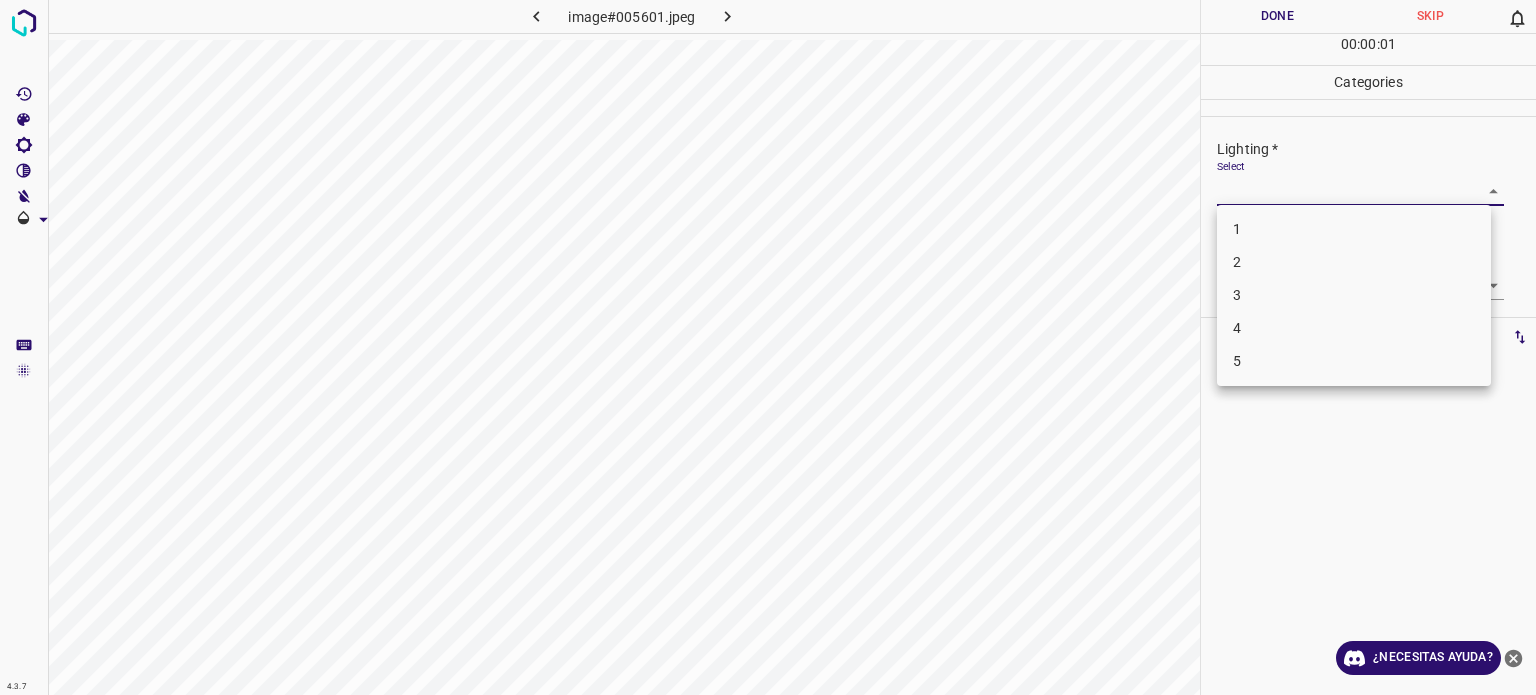 click on "4.3.7 image#005601.jpeg Done Skip 0 00   : 00   : 01   Categories Lighting *  Select ​ Focus *  Select ​ Overall *  Select ​ Labels   0 Categories 1 Lighting 2 Focus 3 Overall Tools Space Change between modes (Draw & Edit) I Auto labeling R Restore zoom M Zoom in N Zoom out Delete Delete selecte label Filters Z Restore filters X Saturation filter C Brightness filter V Contrast filter B Gray scale filter General O Download ¿Necesitas ayuda? Texto original Valora esta traducción Tu opinión servirá para ayudar a mejorar el Traductor de Google - Texto - Esconder - Borrar 1 2 3 4 5" at bounding box center [768, 347] 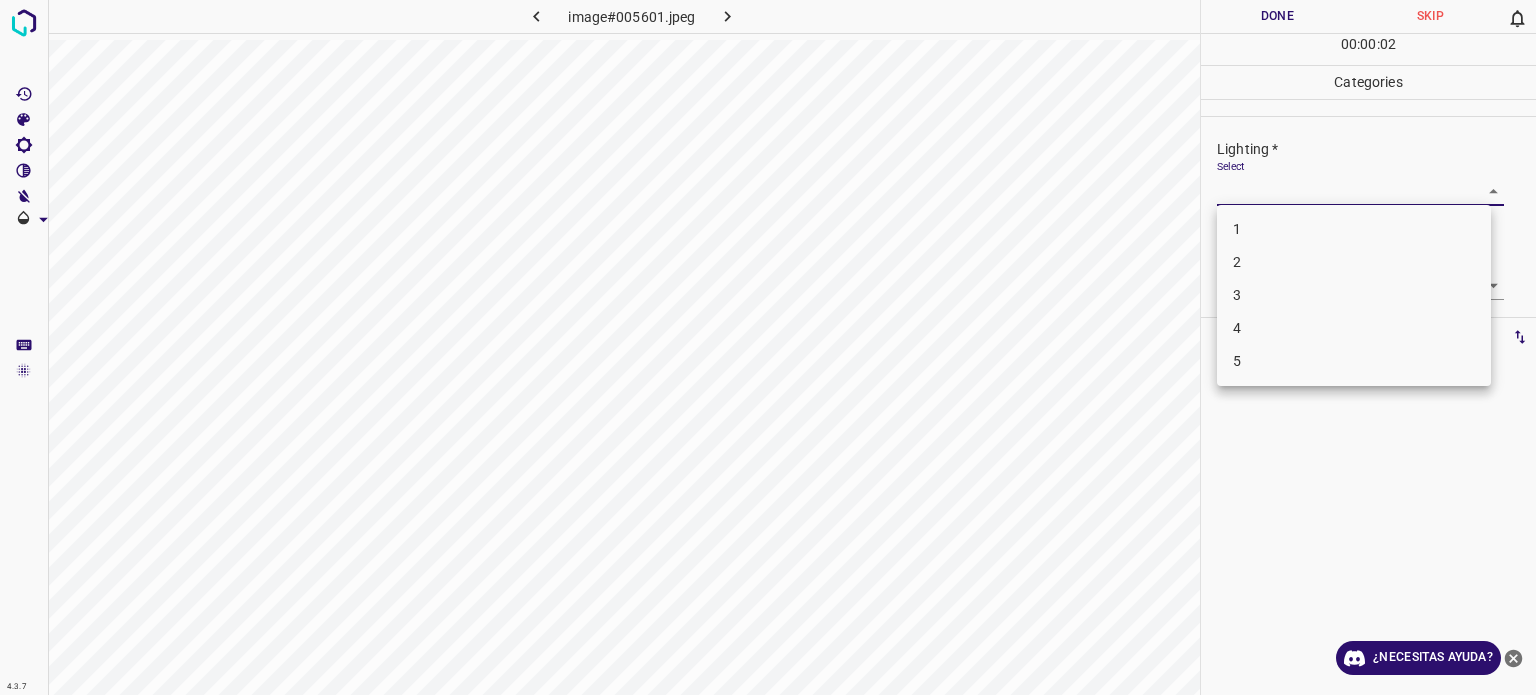 click on "3" at bounding box center [1354, 295] 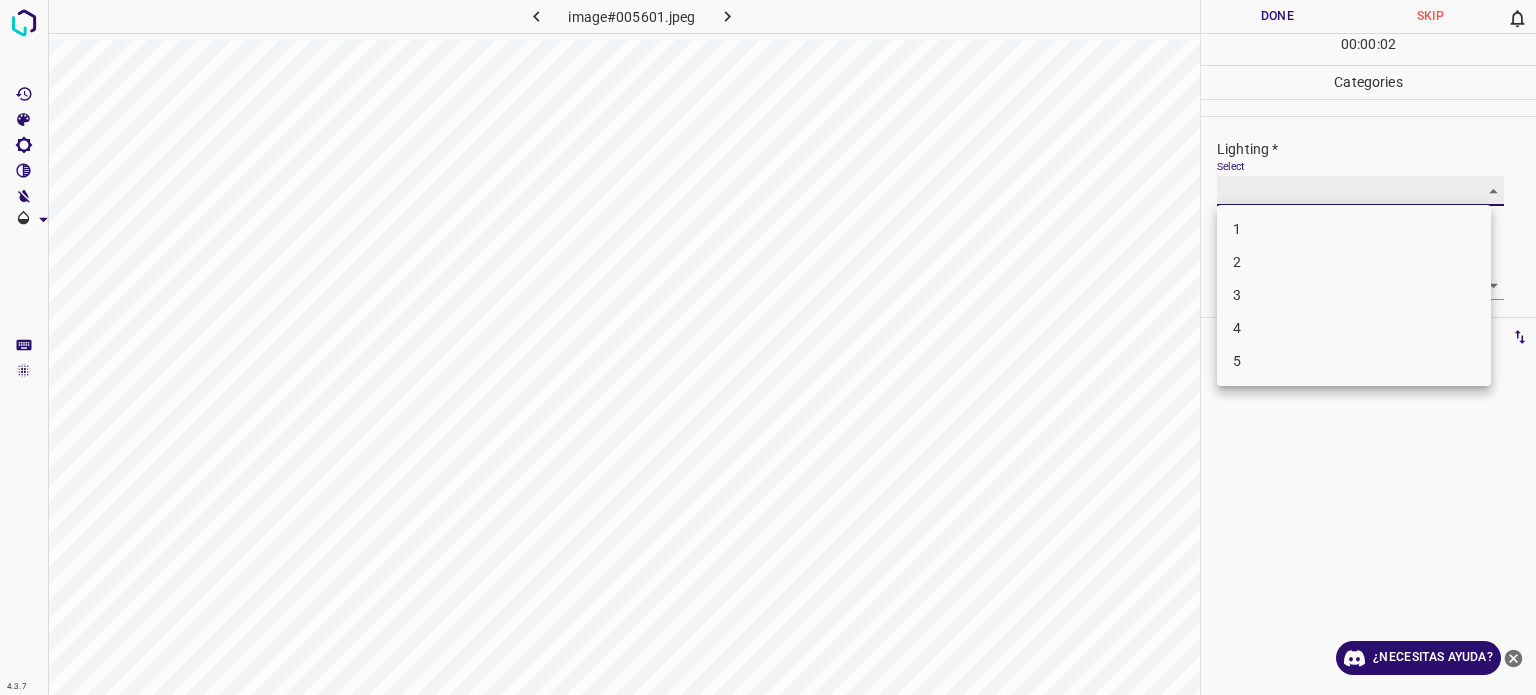 type on "3" 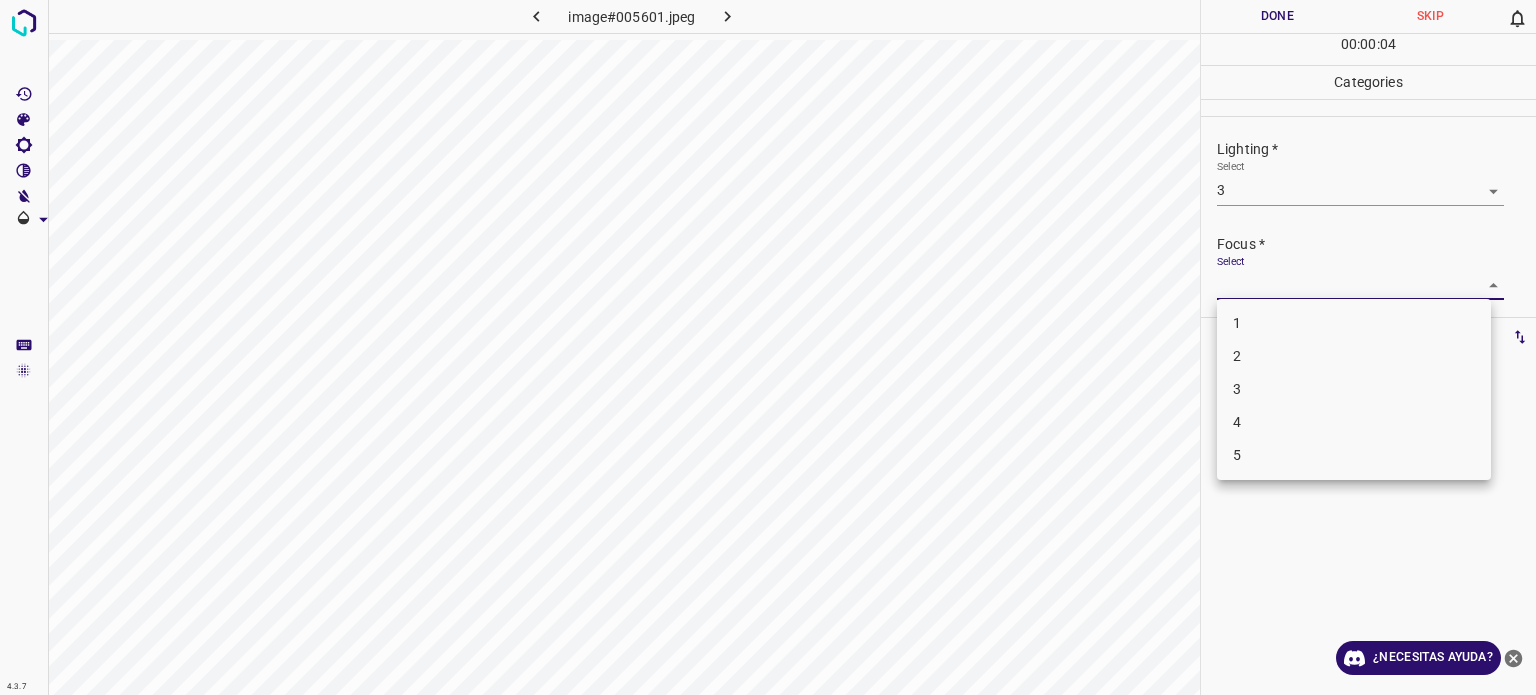 click on "4.3.7 image#005601.jpeg Done Skip 0 00   : 00   : 04   Categories Lighting *  Select 3 3 Focus *  Select ​ Overall *  Select ​ Labels   0 Categories 1 Lighting 2 Focus 3 Overall Tools Space Change between modes (Draw & Edit) I Auto labeling R Restore zoom M Zoom in N Zoom out Delete Delete selecte label Filters Z Restore filters X Saturation filter C Brightness filter V Contrast filter B Gray scale filter General O Download ¿Necesitas ayuda? Texto original Valora esta traducción Tu opinión servirá para ayudar a mejorar el Traductor de Google - Texto - Esconder - Borrar 1 2 3 4 5" at bounding box center (768, 347) 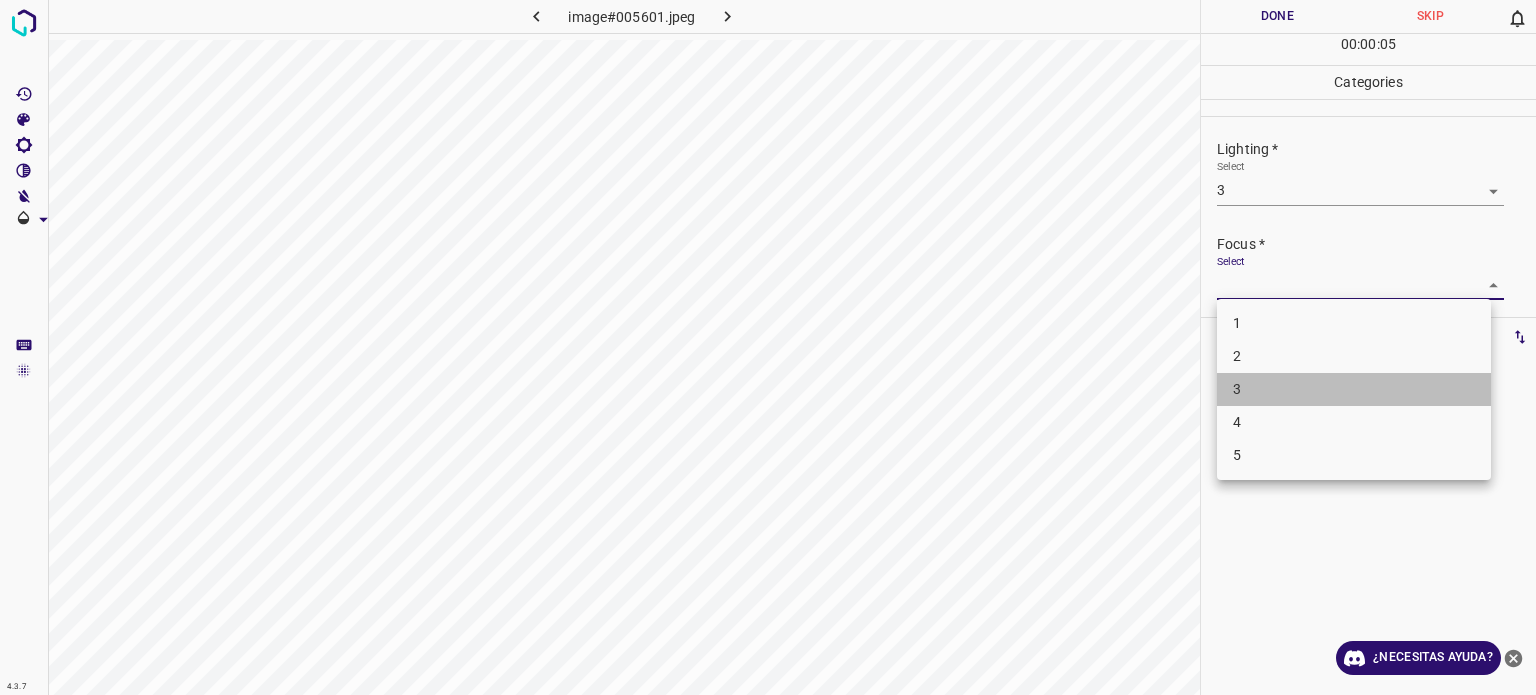 click on "3" at bounding box center [1354, 389] 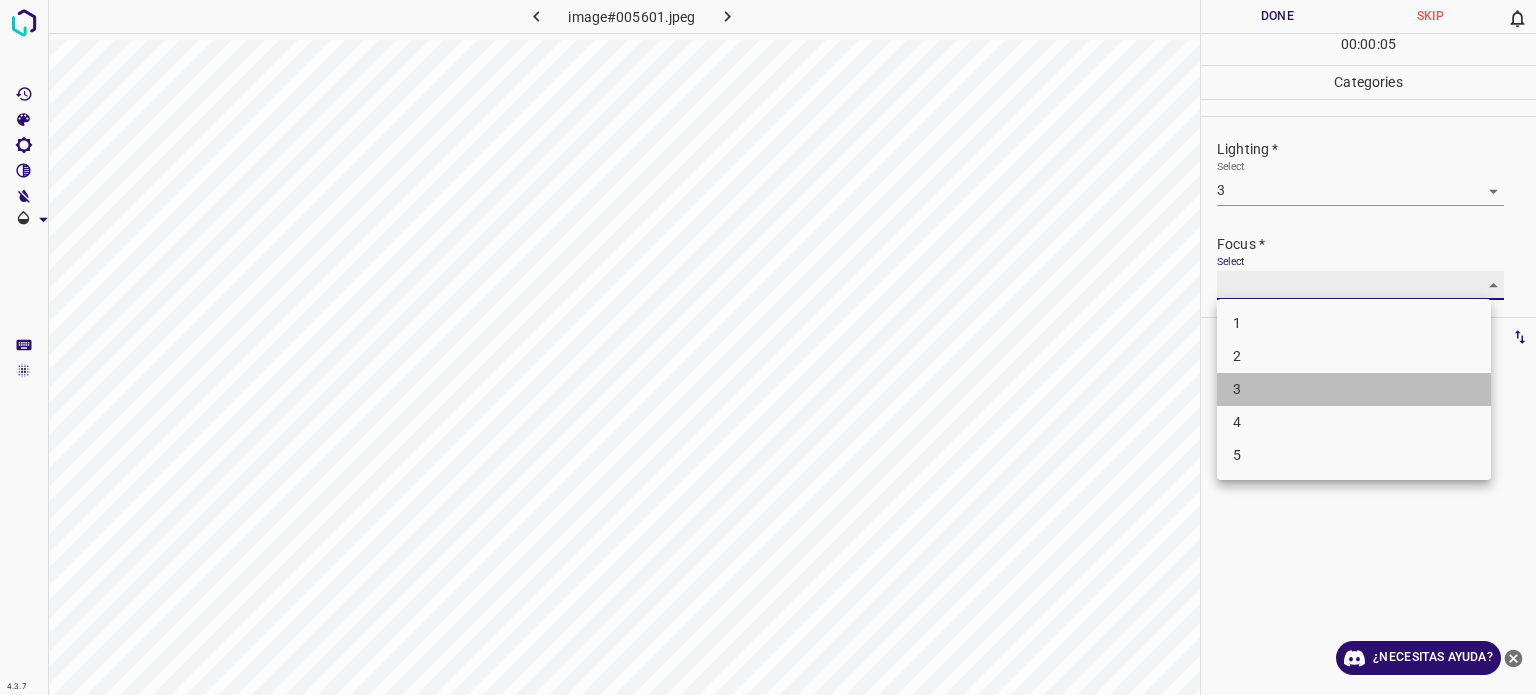 type on "3" 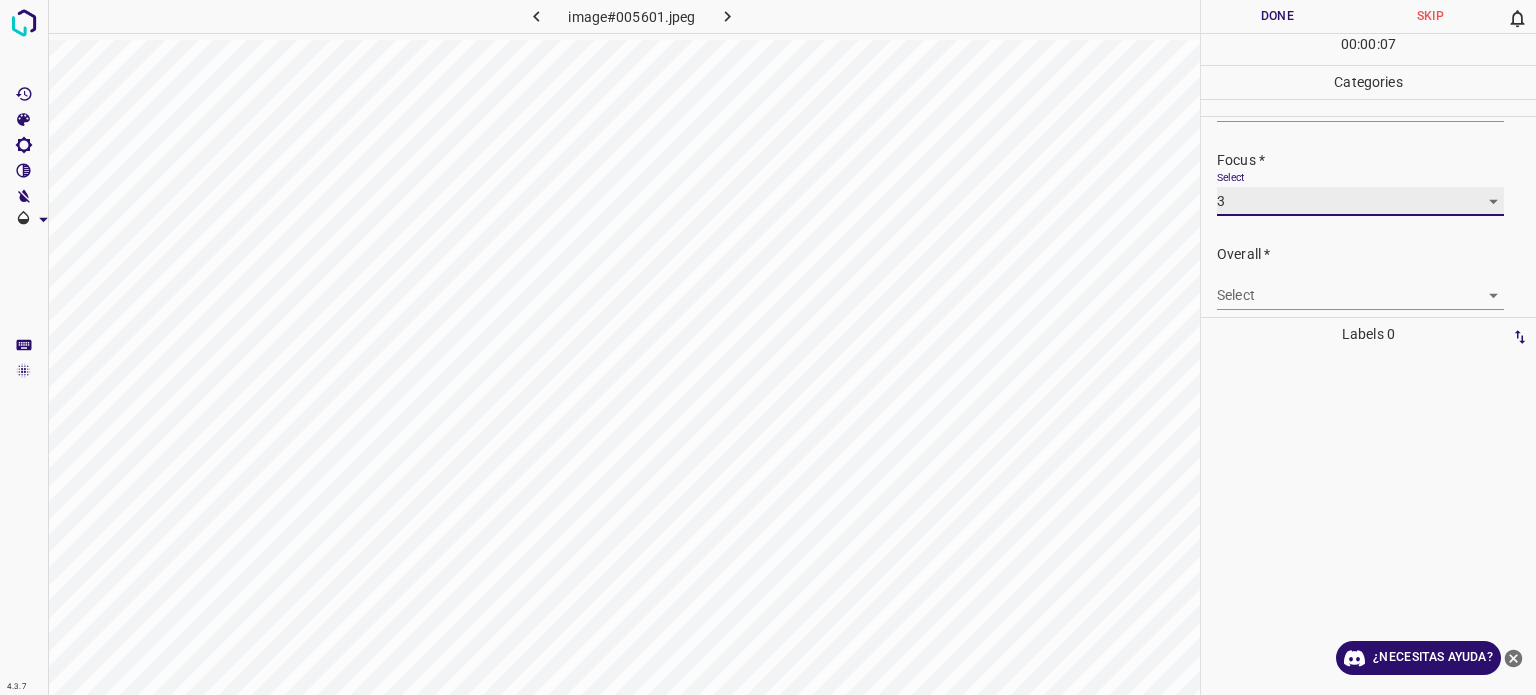 scroll, scrollTop: 98, scrollLeft: 0, axis: vertical 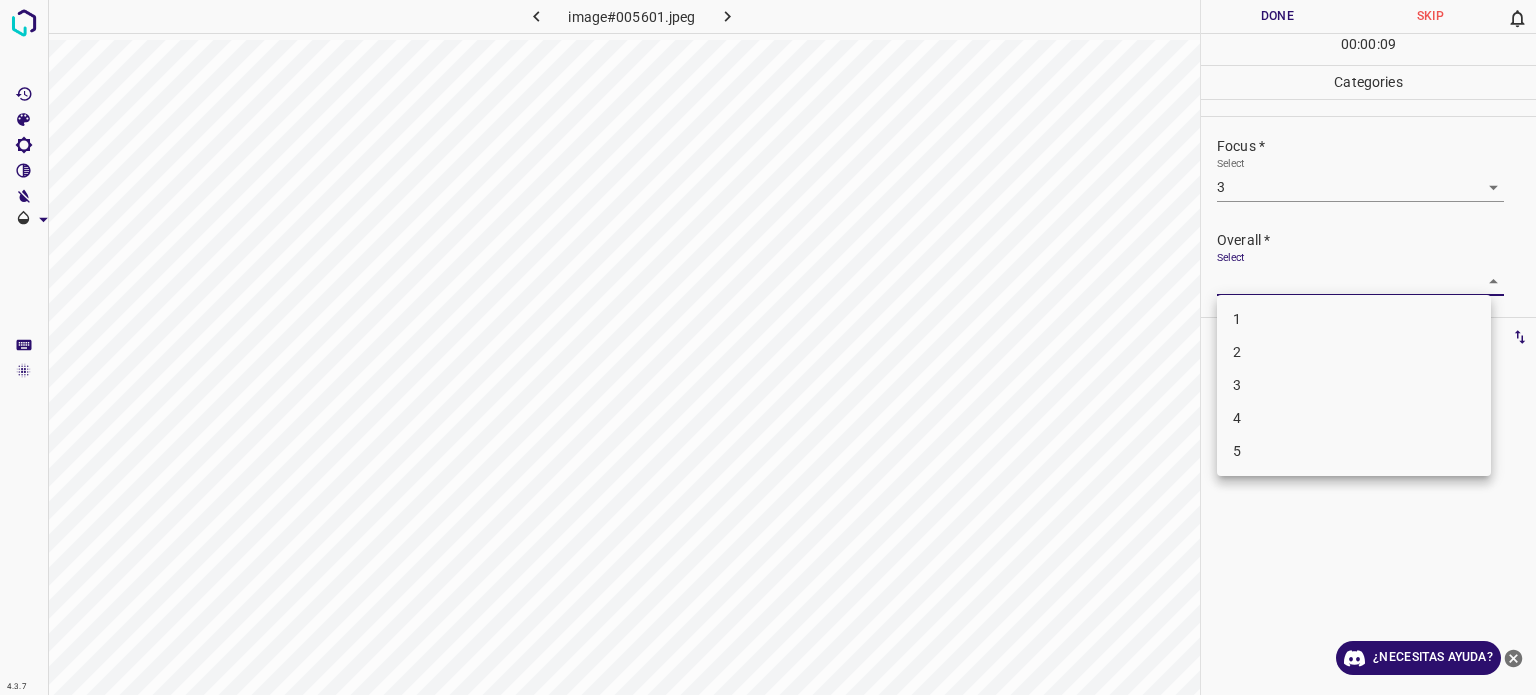 click on "4.3.7 image#005601.jpeg Done Skip 0 00   : 00   : 09   Categories Lighting *  Select 3 3 Focus *  Select 3 3 Overall *  Select ​ Labels   0 Categories 1 Lighting 2 Focus 3 Overall Tools Space Change between modes (Draw & Edit) I Auto labeling R Restore zoom M Zoom in N Zoom out Delete Delete selecte label Filters Z Restore filters X Saturation filter C Brightness filter V Contrast filter B Gray scale filter General O Download ¿Necesitas ayuda? Texto original Valora esta traducción Tu opinión servirá para ayudar a mejorar el Traductor de Google - Texto - Esconder - Borrar 1 2 3 4 5" at bounding box center (768, 347) 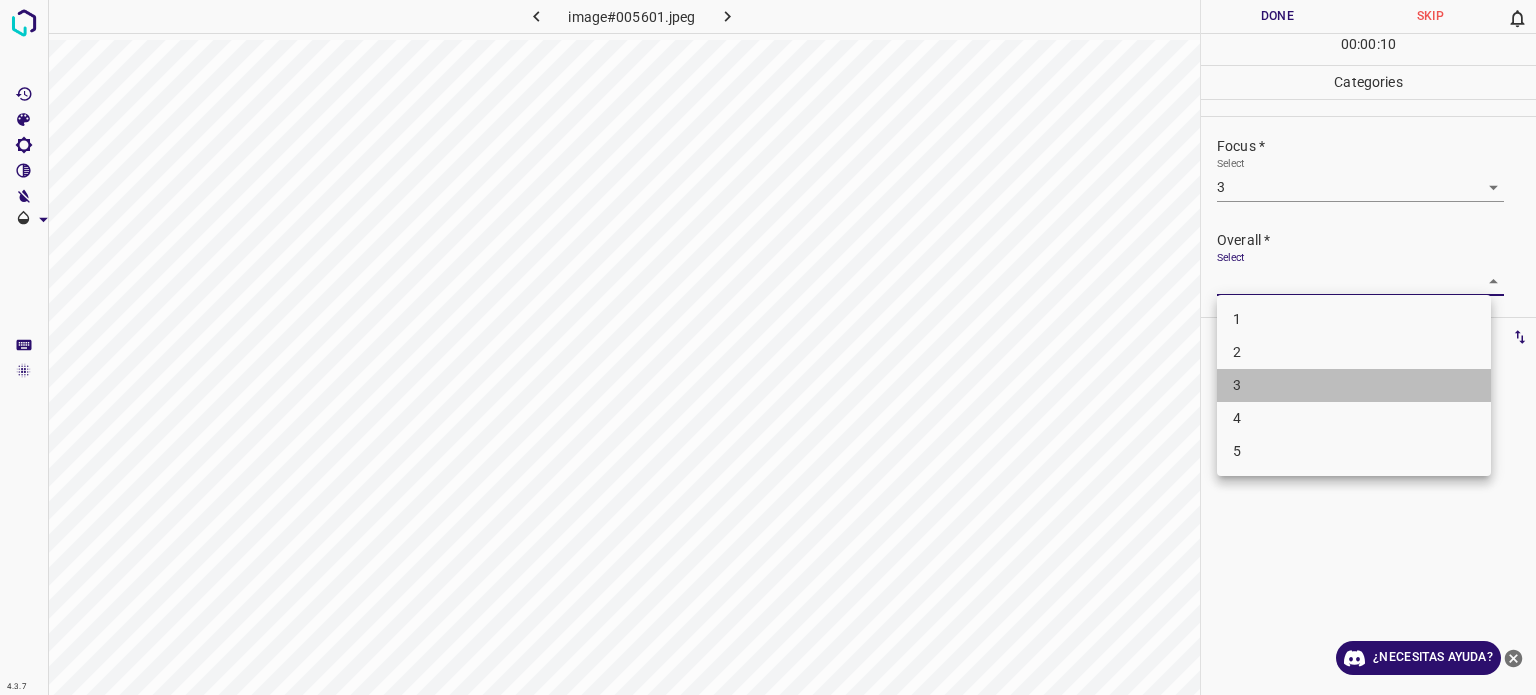 click on "3" at bounding box center (1354, 385) 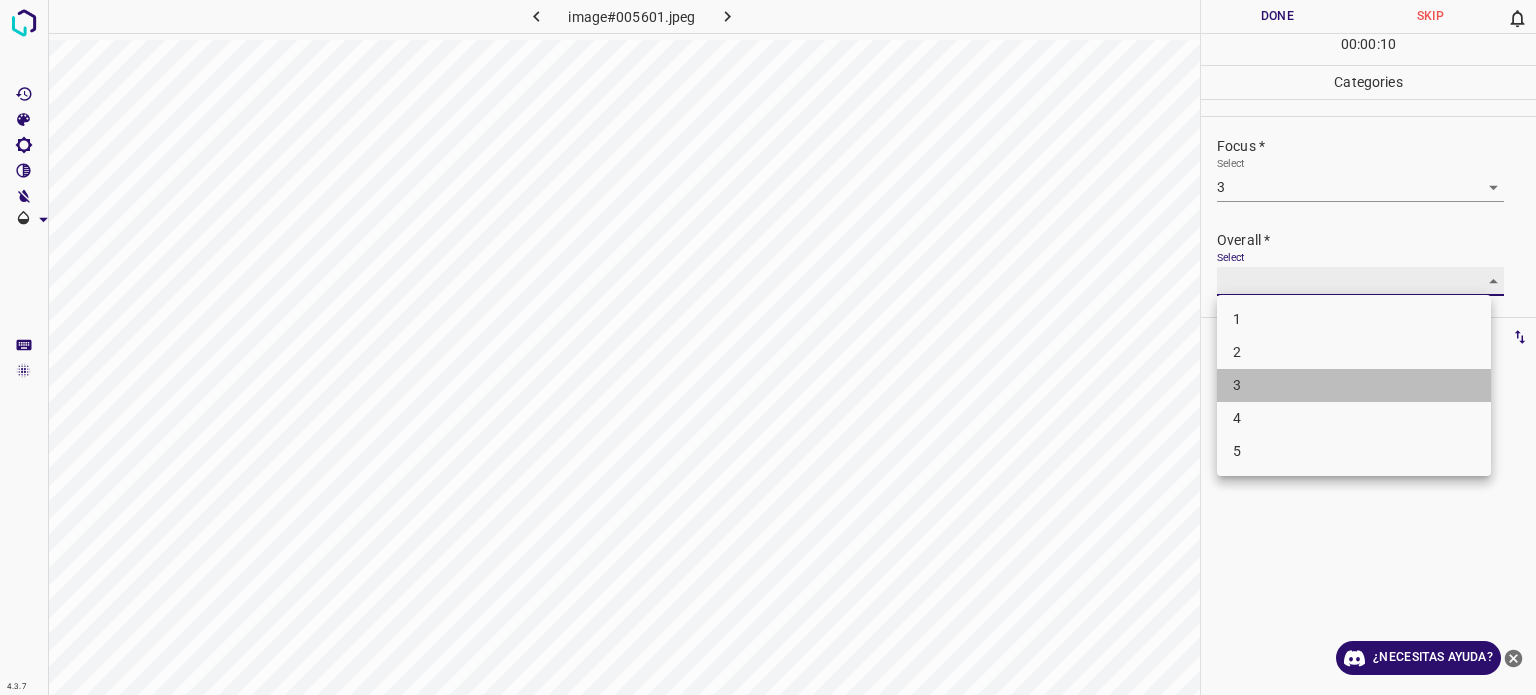 type on "3" 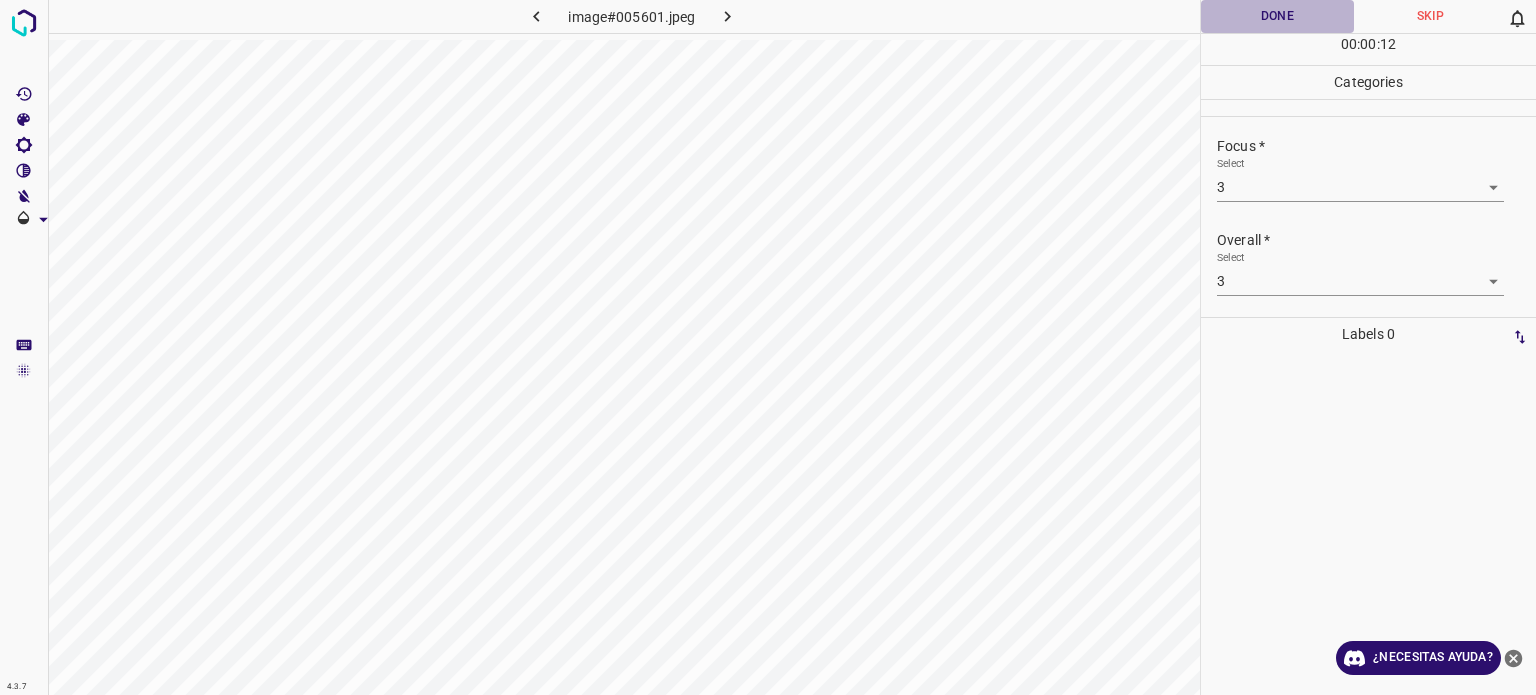 click on "Done" at bounding box center [1277, 16] 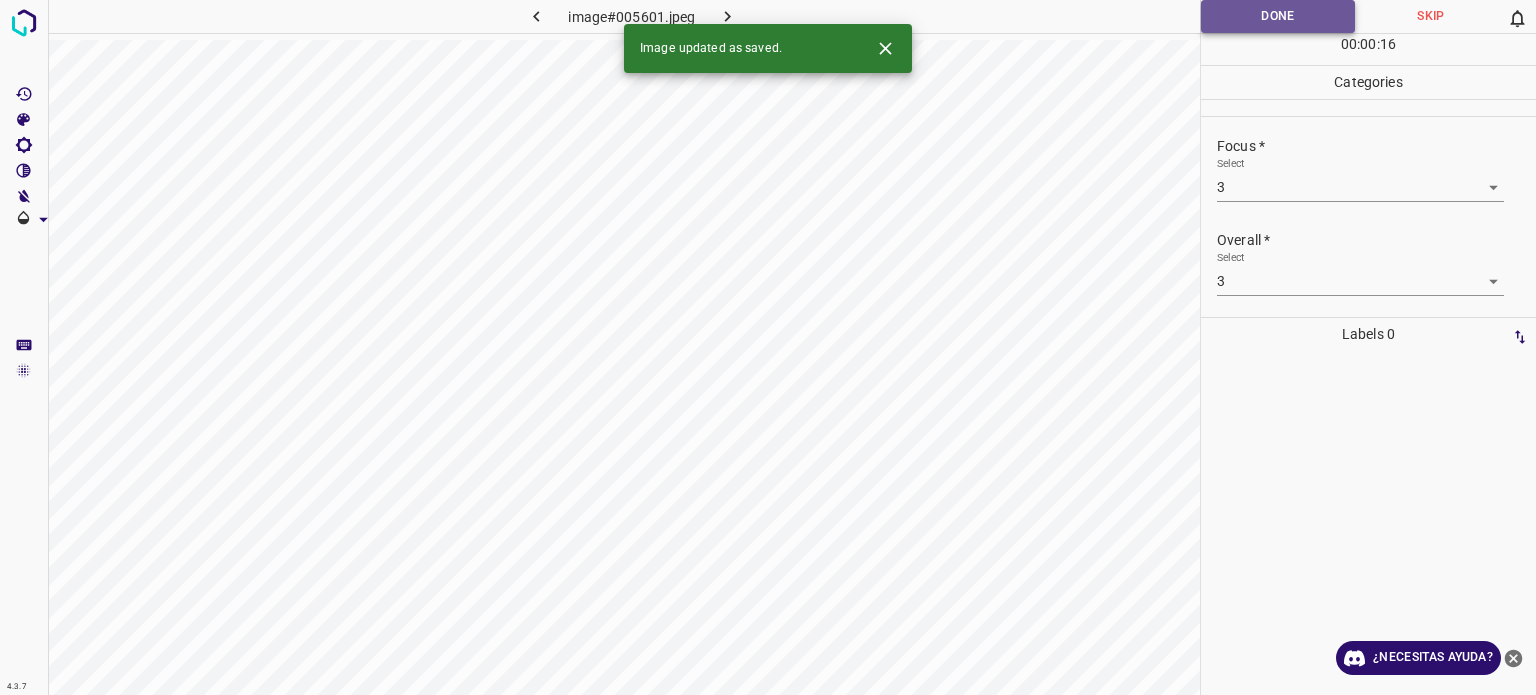 click on "Done" at bounding box center [1278, 16] 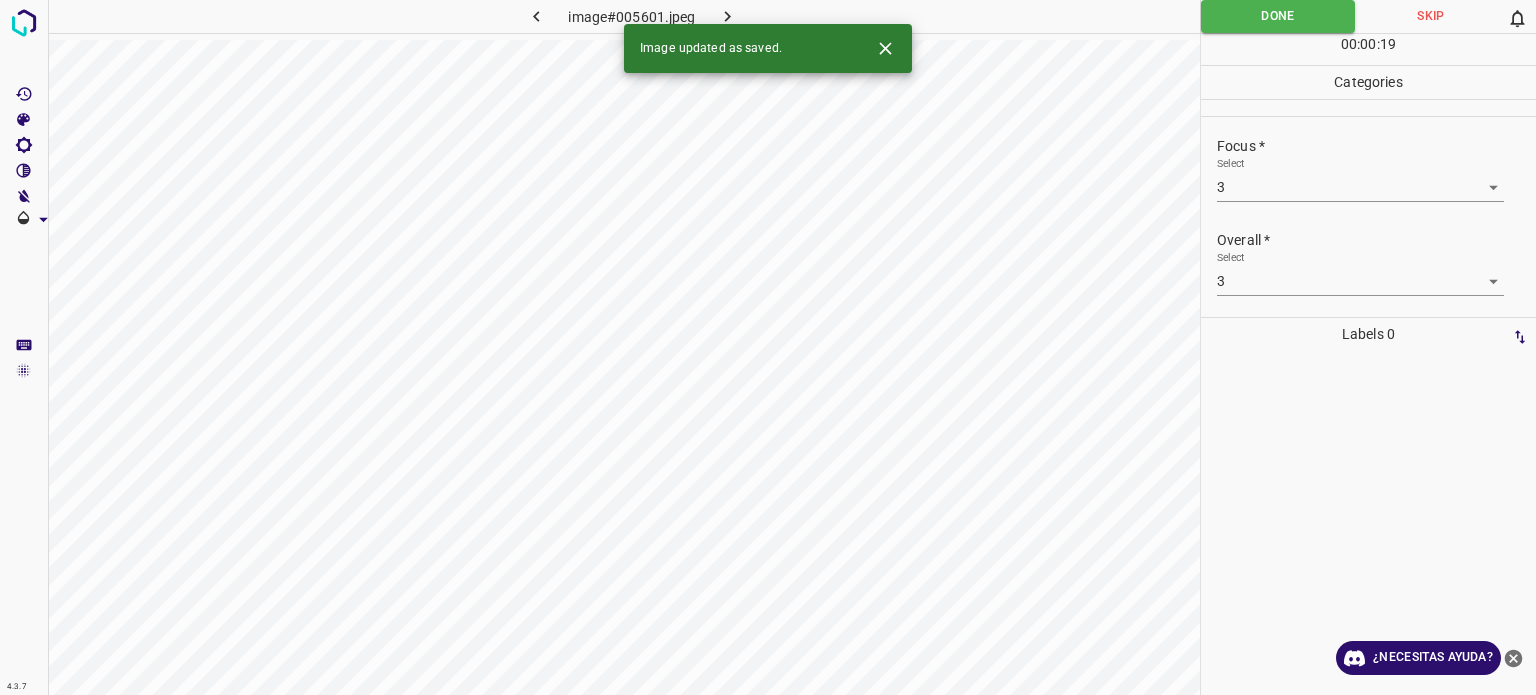 click 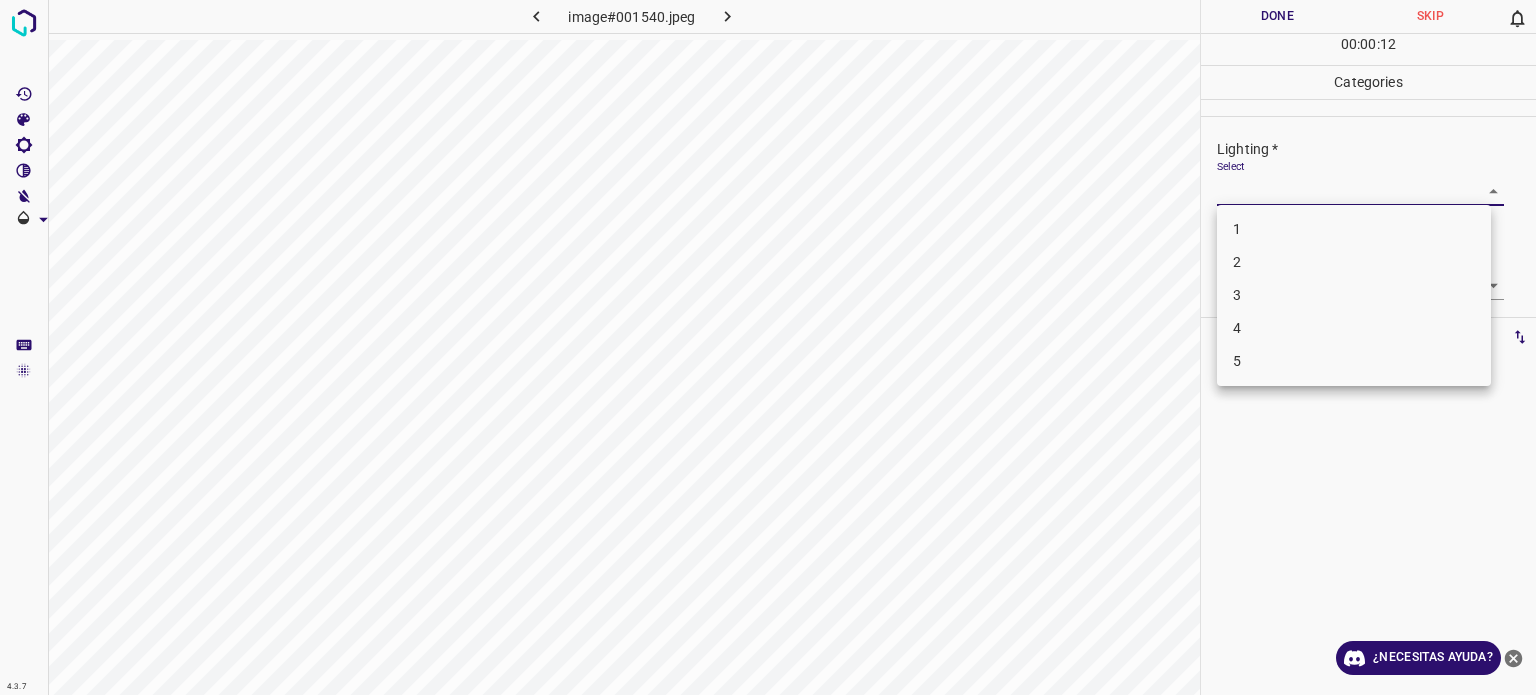 click on "4.3.7 image#001540.jpeg Done Skip 0 00   : 00   : 12   Categories Lighting *  Select ​ Focus *  Select ​ Overall *  Select ​ Labels   0 Categories 1 Lighting 2 Focus 3 Overall Tools Space Change between modes (Draw & Edit) I Auto labeling R Restore zoom M Zoom in N Zoom out Delete Delete selecte label Filters Z Restore filters X Saturation filter C Brightness filter V Contrast filter B Gray scale filter General O Download ¿Necesitas ayuda? Texto original Valora esta traducción Tu opinión servirá para ayudar a mejorar el Traductor de Google - Texto - Esconder - Borrar 1 2 3 4 5" at bounding box center (768, 347) 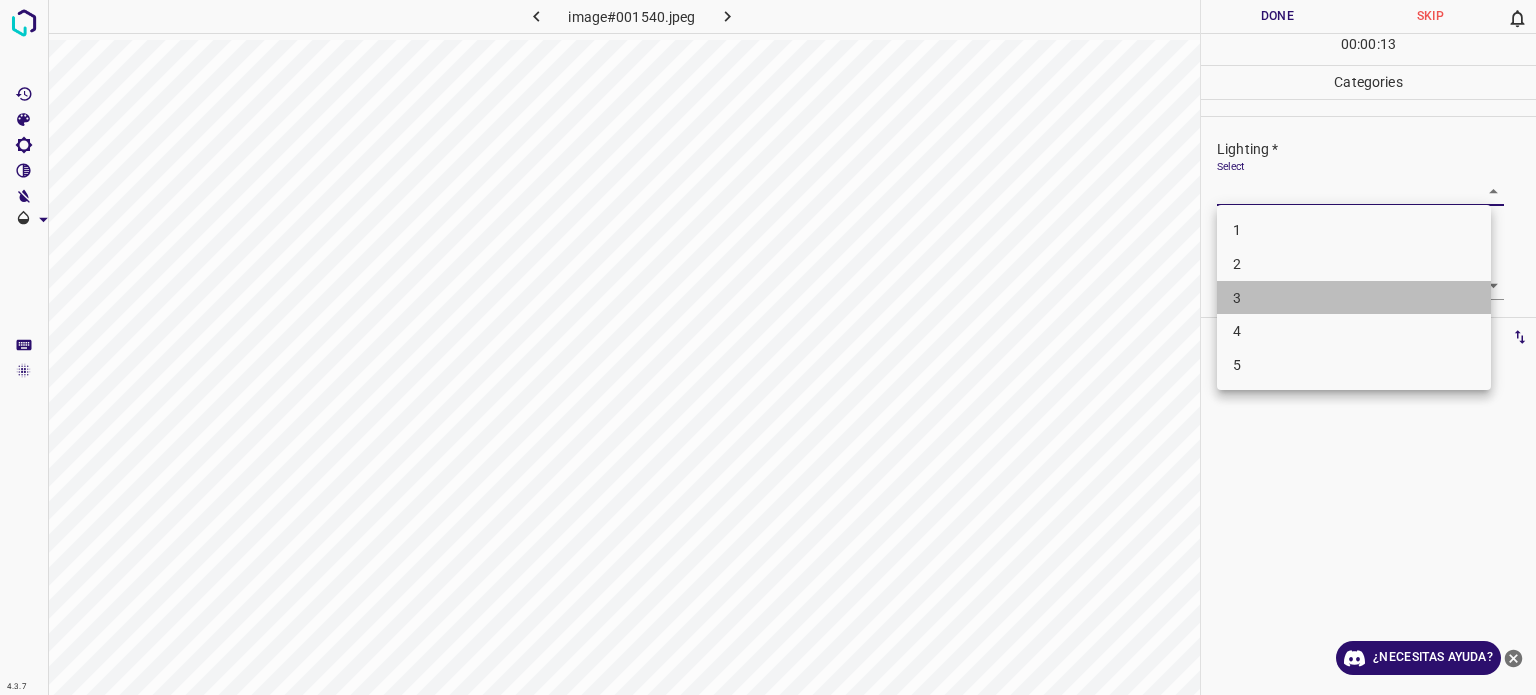 click on "3" at bounding box center [1354, 298] 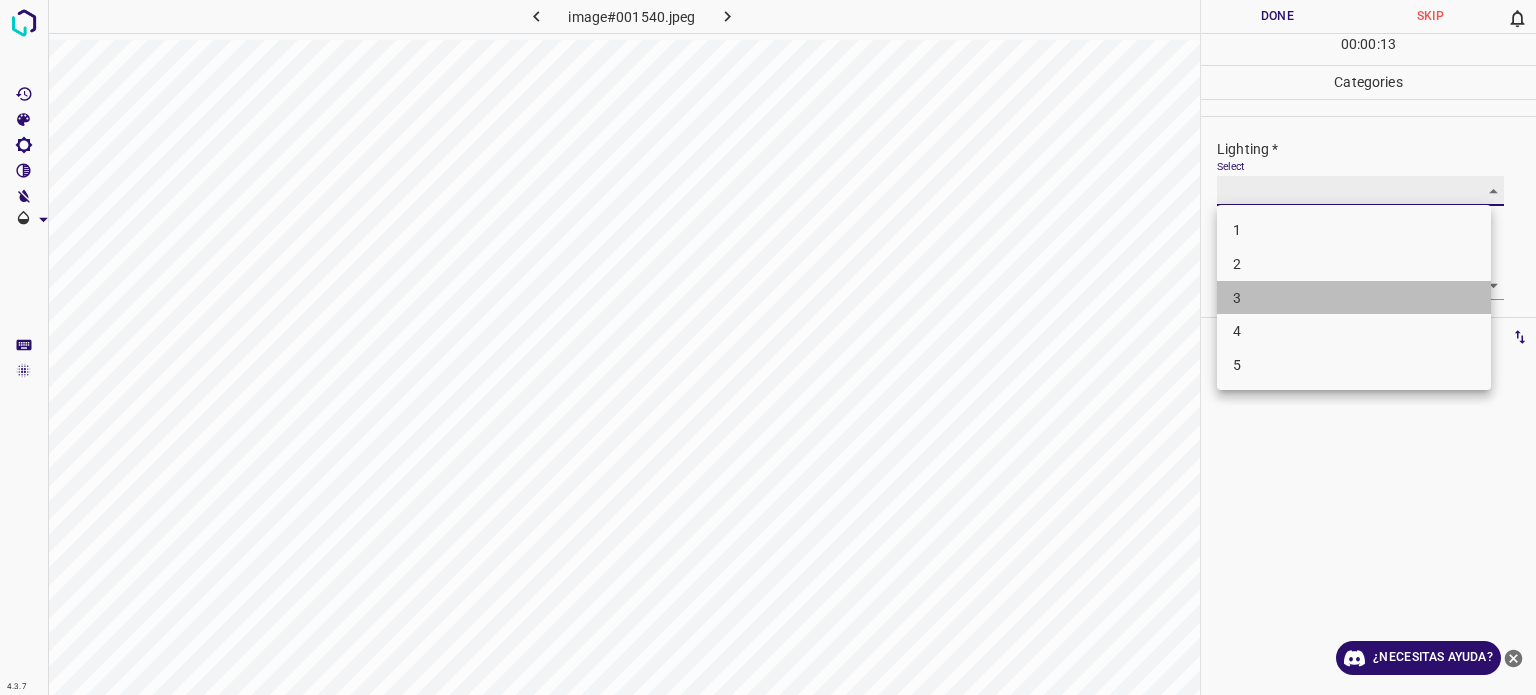 type on "3" 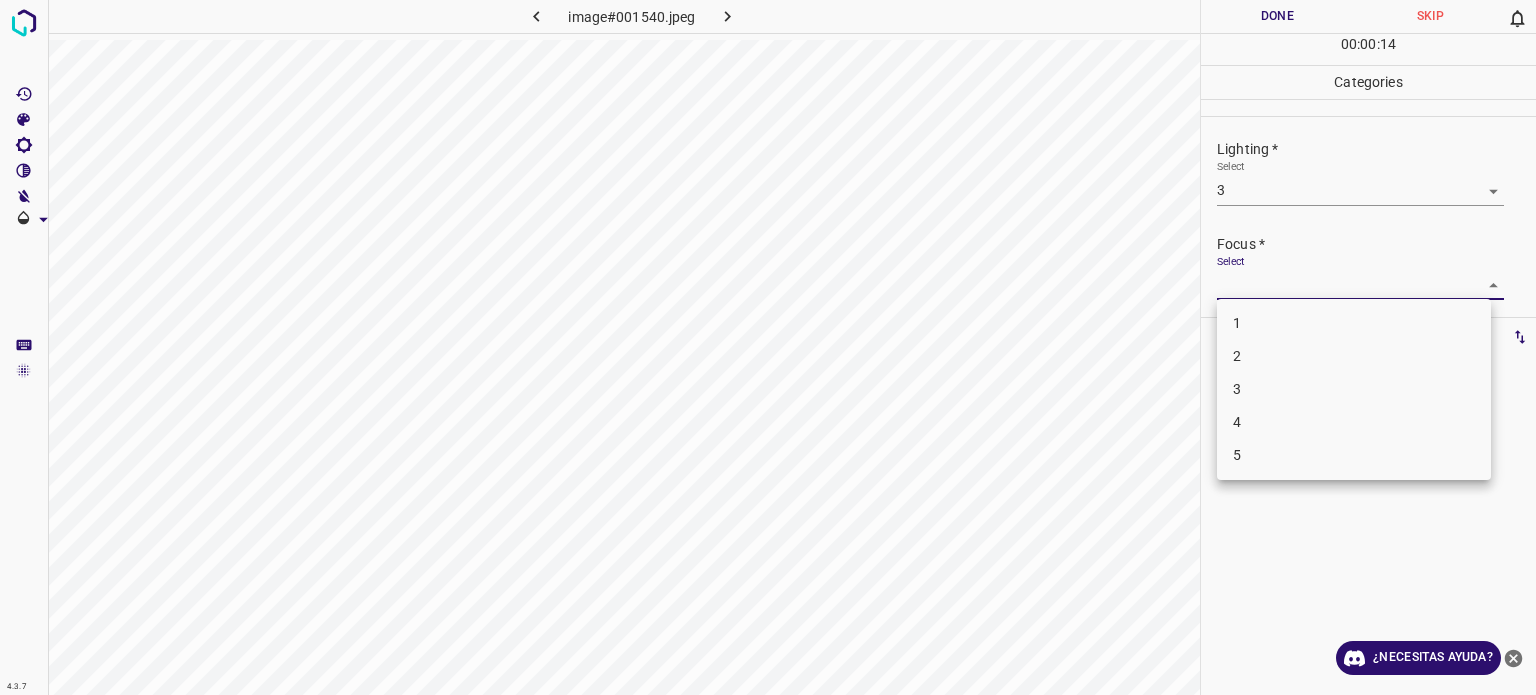 click on "4.3.7 image#001540.jpeg Done Skip 0 00   : 00   : 14   Categories Lighting *  Select 3 3 Focus *  Select ​ Overall *  Select ​ Labels   0 Categories 1 Lighting 2 Focus 3 Overall Tools Space Change between modes (Draw & Edit) I Auto labeling R Restore zoom M Zoom in N Zoom out Delete Delete selecte label Filters Z Restore filters X Saturation filter C Brightness filter V Contrast filter B Gray scale filter General O Download ¿Necesitas ayuda? Texto original Valora esta traducción Tu opinión servirá para ayudar a mejorar el Traductor de Google - Texto - Esconder - Borrar 1 2 3 4 5" at bounding box center [768, 347] 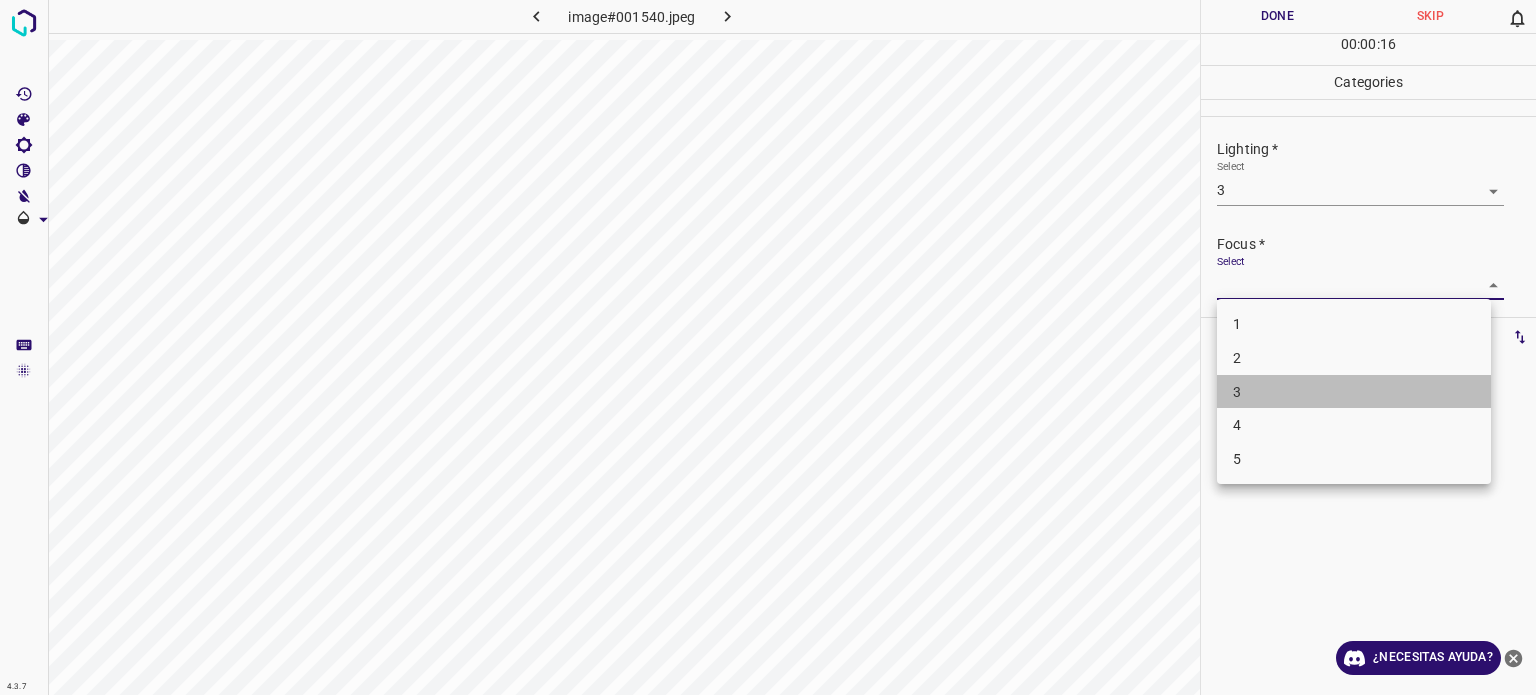click on "3" at bounding box center (1354, 392) 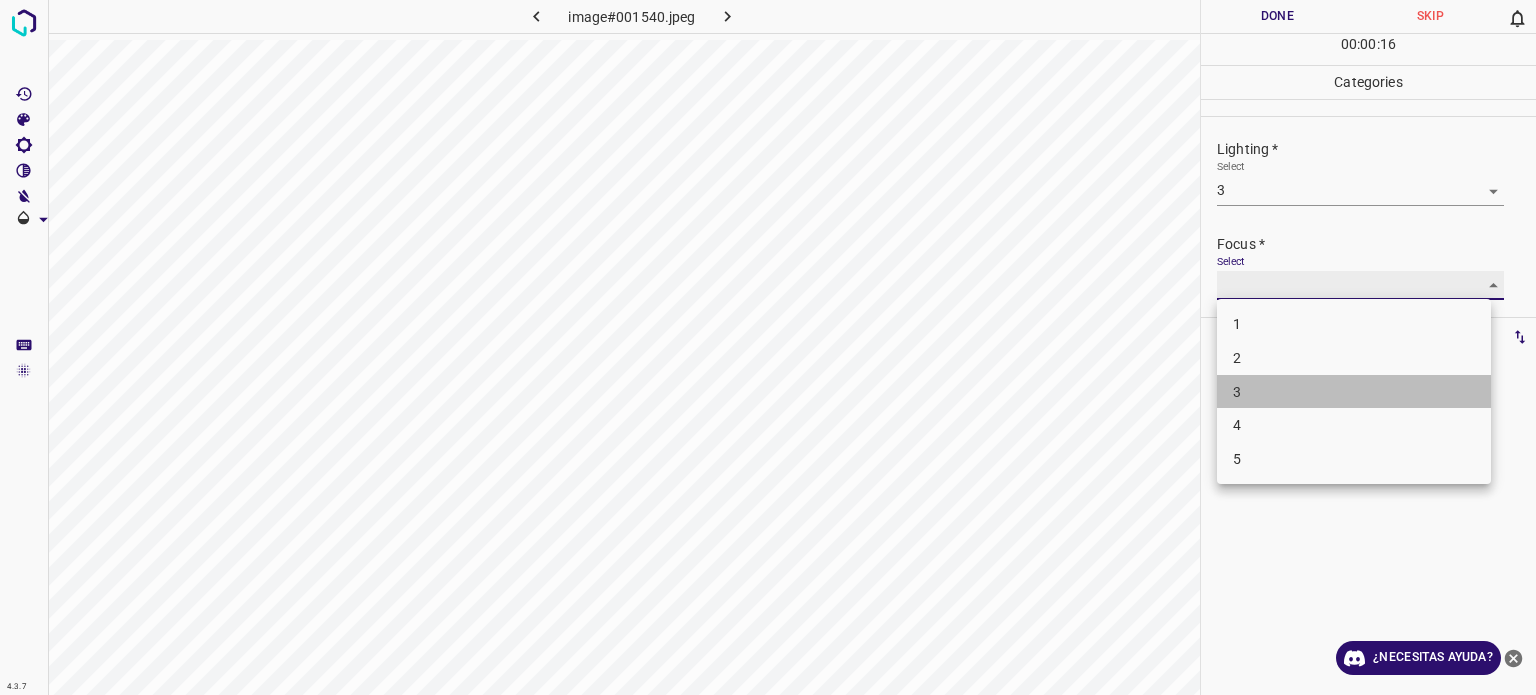 type on "3" 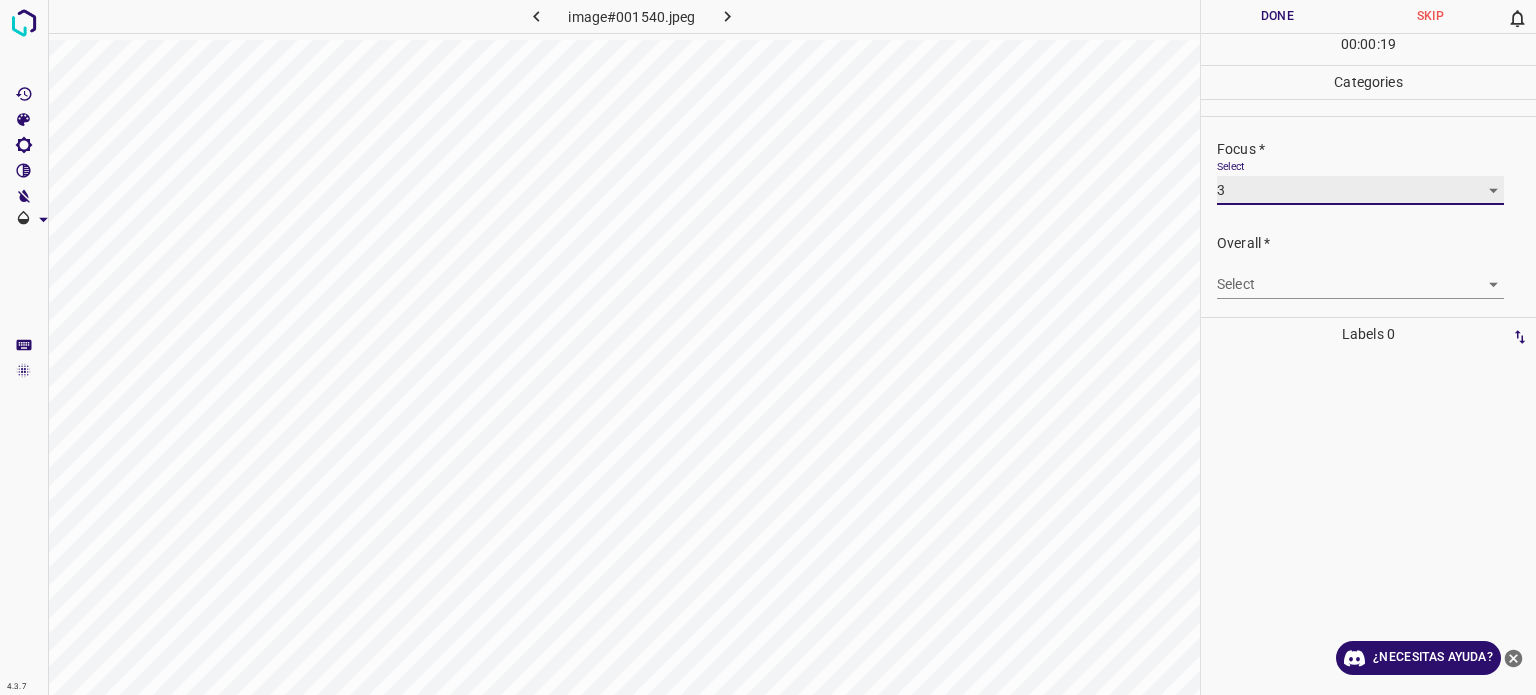 scroll, scrollTop: 98, scrollLeft: 0, axis: vertical 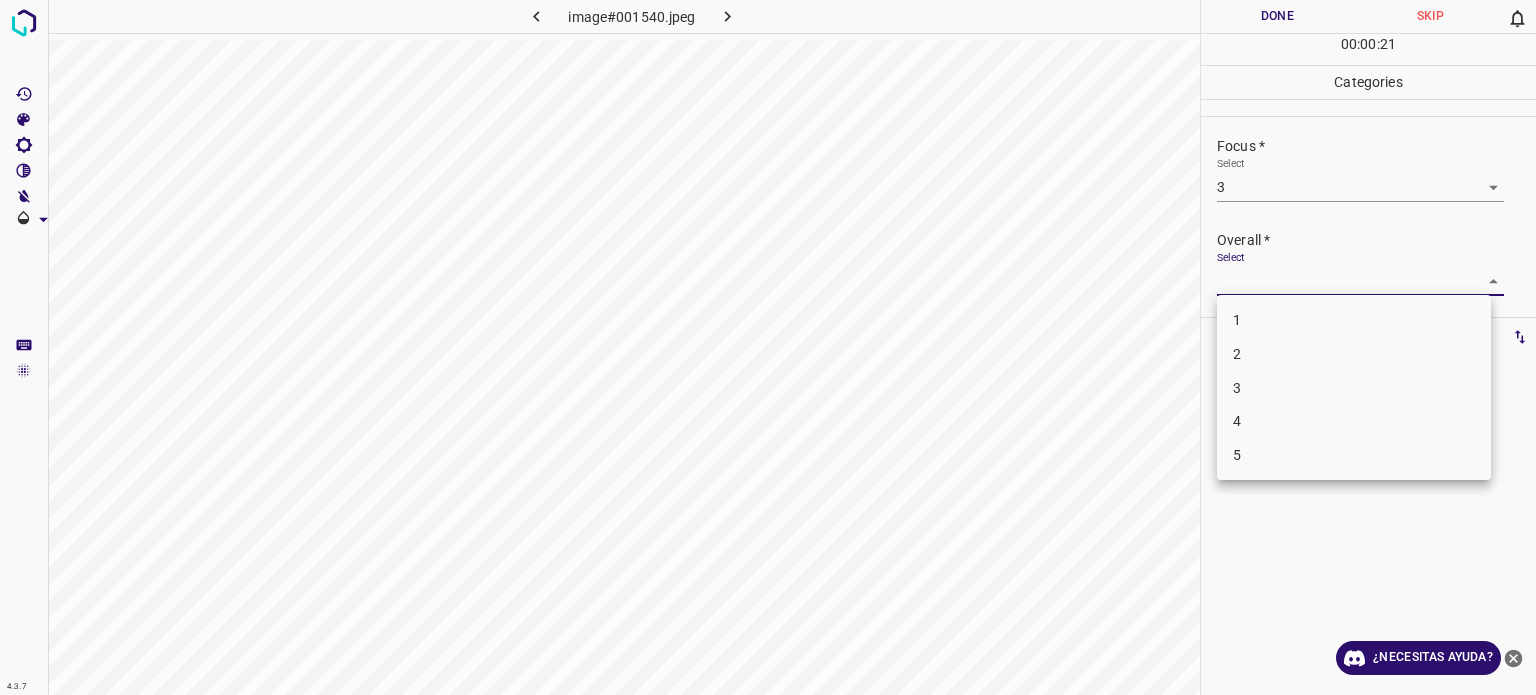 click on "4.3.7 image#001540.jpeg Done Skip 0 00   : 00   : 21   Categories Lighting *  Select 3 3 Focus *  Select 3 3 Overall *  Select ​ Labels   0 Categories 1 Lighting 2 Focus 3 Overall Tools Space Change between modes (Draw & Edit) I Auto labeling R Restore zoom M Zoom in N Zoom out Delete Delete selecte label Filters Z Restore filters X Saturation filter C Brightness filter V Contrast filter B Gray scale filter General O Download ¿Necesitas ayuda? Texto original Valora esta traducción Tu opinión servirá para ayudar a mejorar el Traductor de Google - Texto - Esconder - Borrar 1 2 3 4 5" at bounding box center (768, 347) 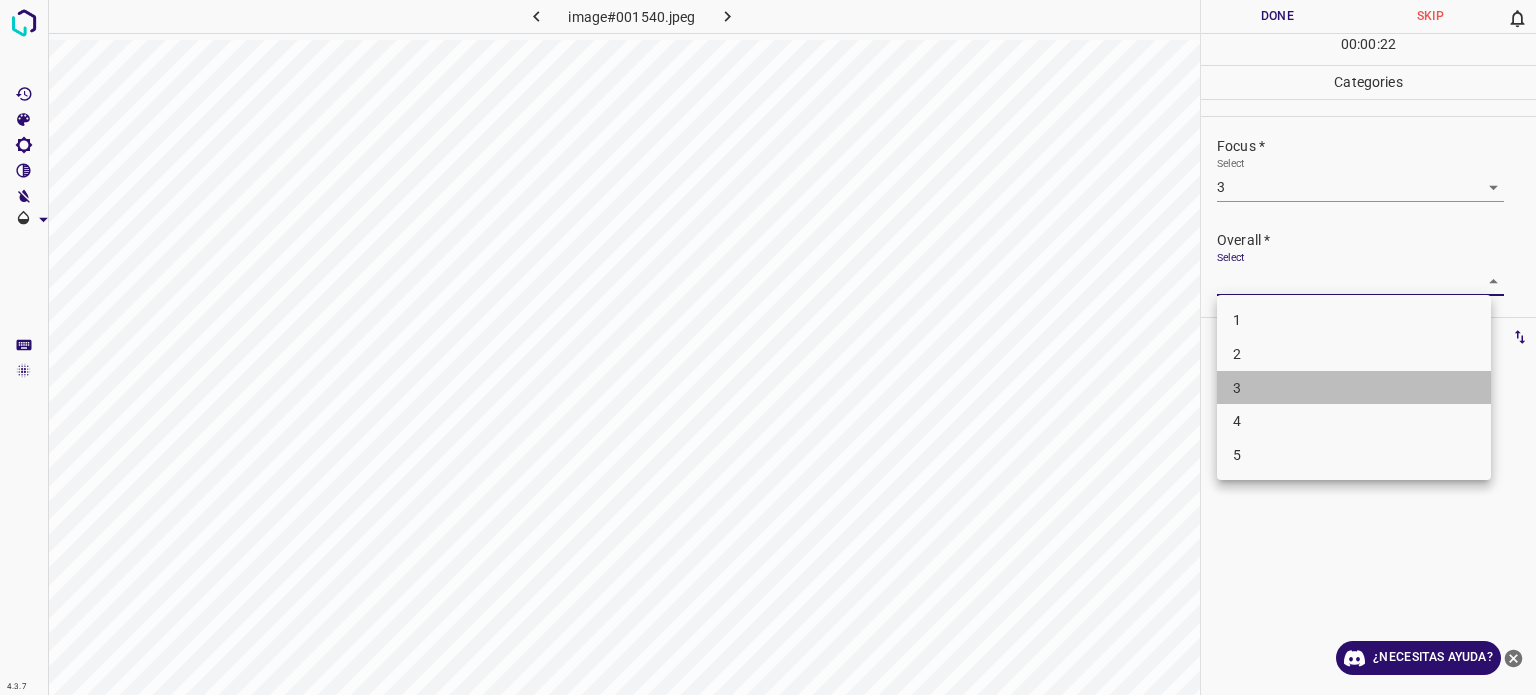 click on "3" at bounding box center [1237, 387] 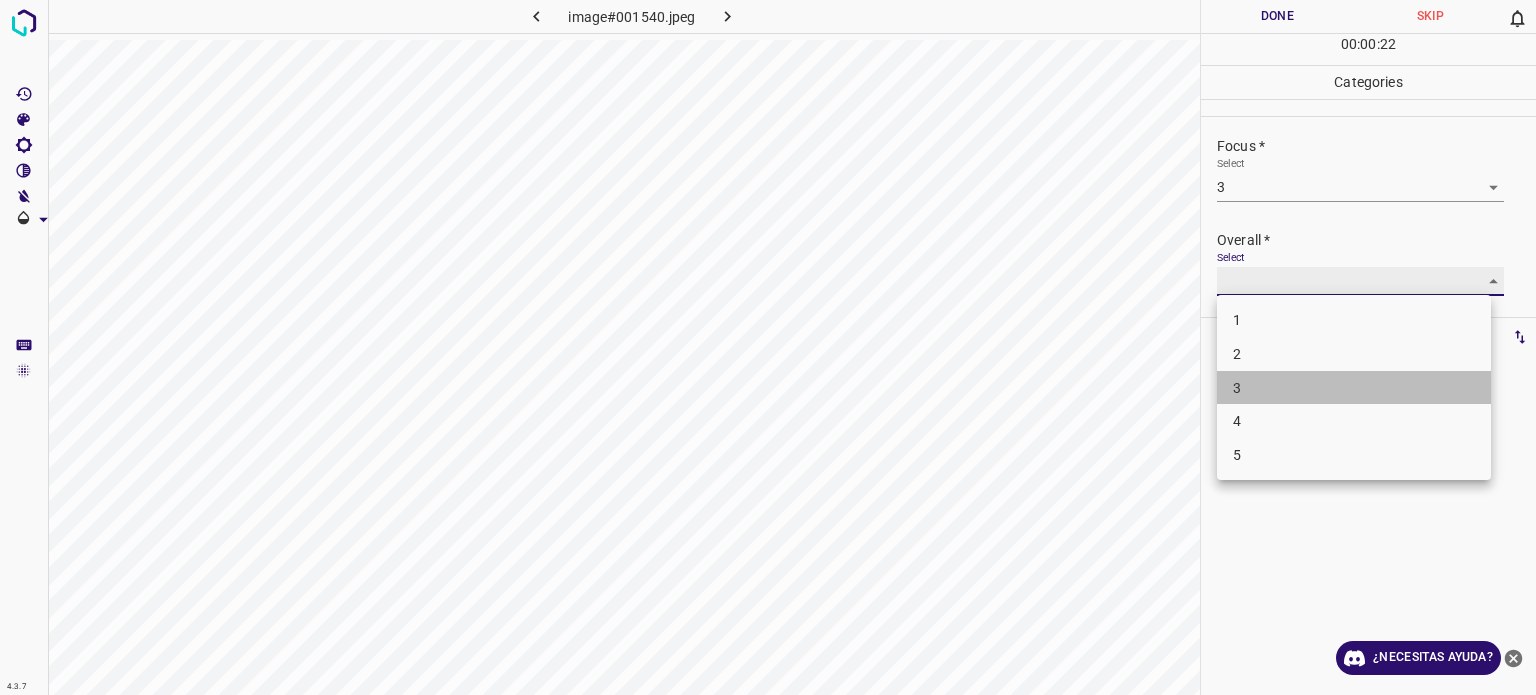 type on "3" 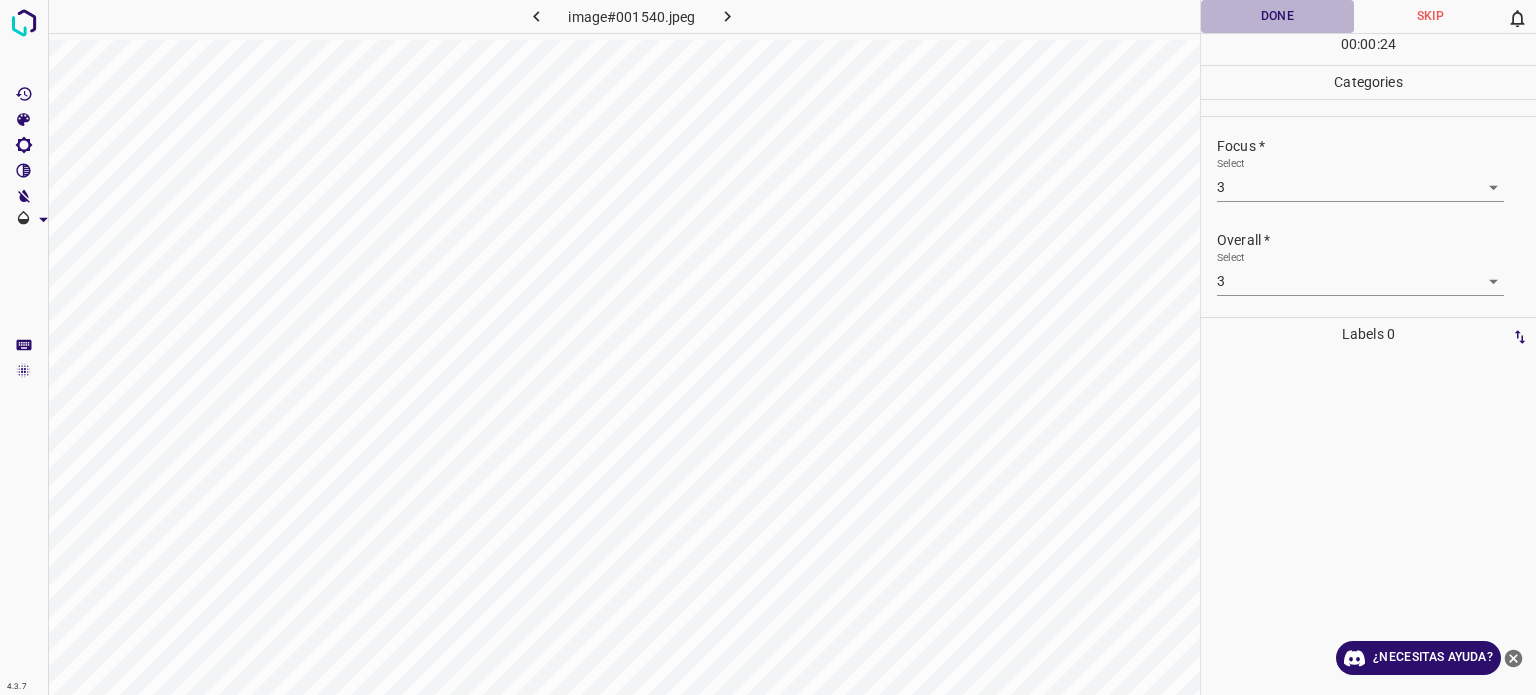click on "Done" at bounding box center (1277, 16) 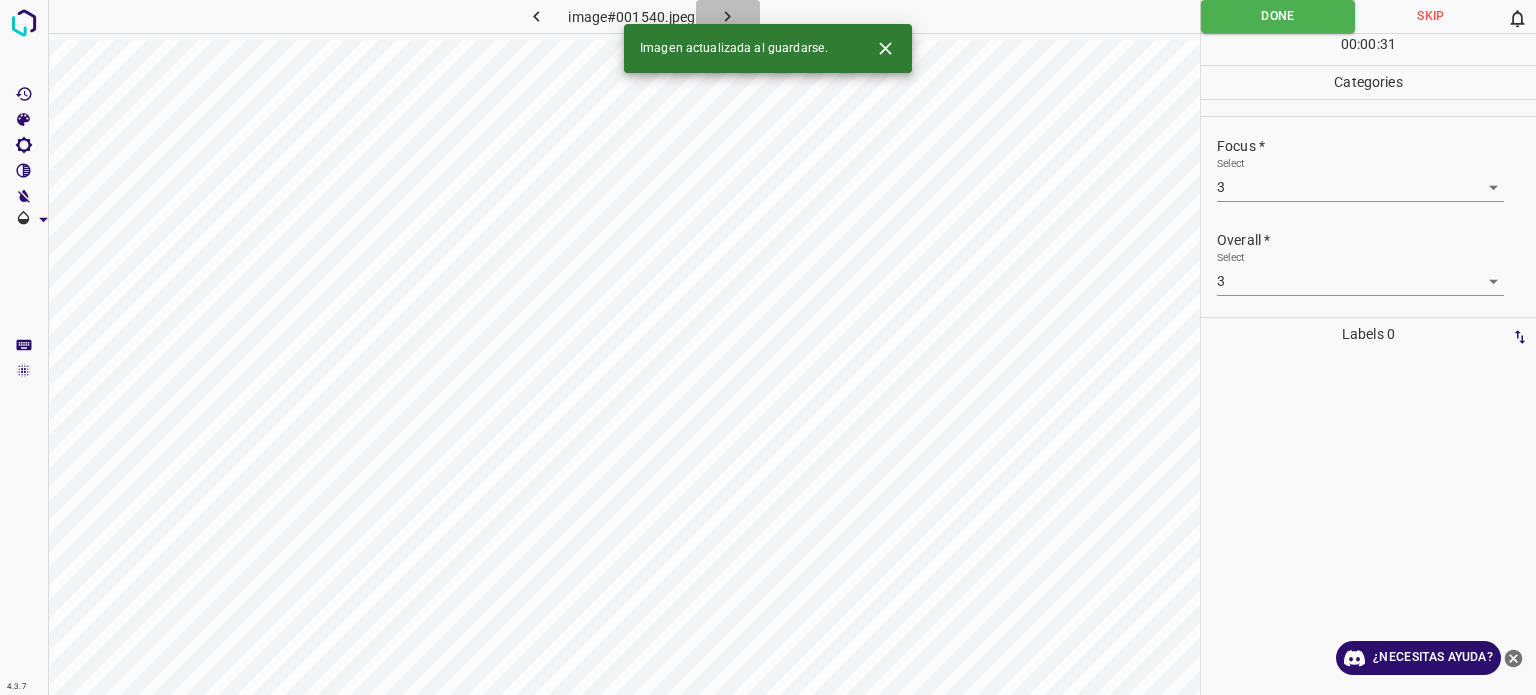 click 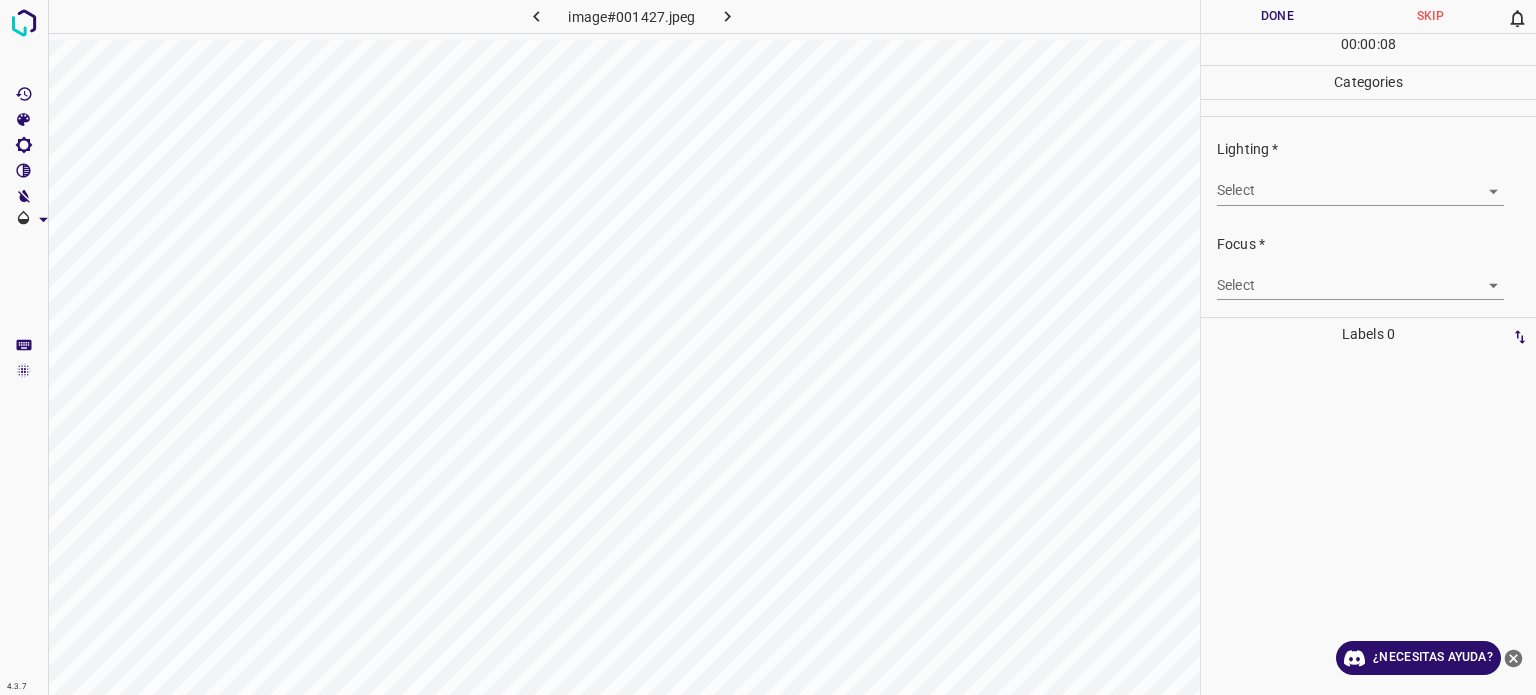 click on "Lighting *  Select ​" at bounding box center [1368, 172] 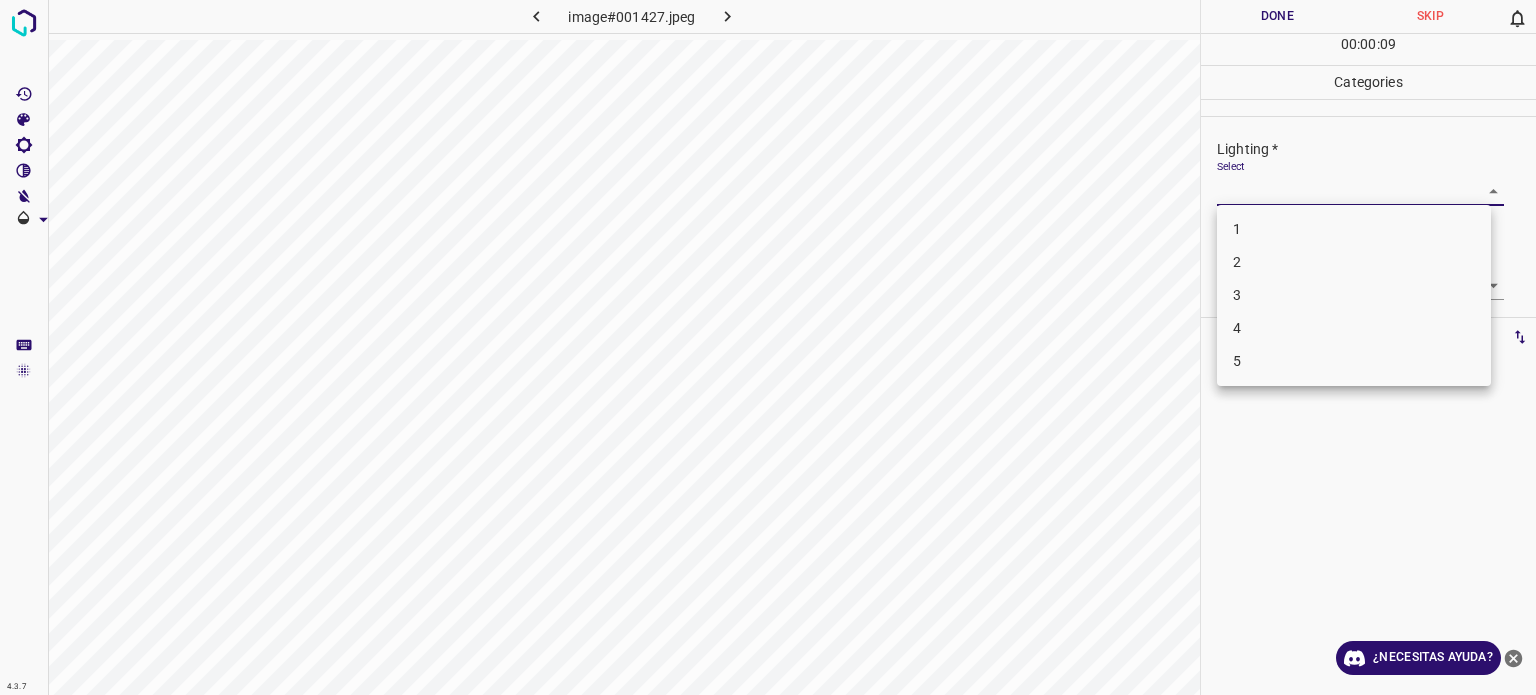 click on "4.3.7 image#001427.jpeg Done Skip 0 00   : 00   : 09   Categories Lighting *  Select ​ Focus *  Select ​ Overall *  Select ​ Labels   0 Categories 1 Lighting 2 Focus 3 Overall Tools Space Change between modes (Draw & Edit) I Auto labeling R Restore zoom M Zoom in N Zoom out Delete Delete selecte label Filters Z Restore filters X Saturation filter C Brightness filter V Contrast filter B Gray scale filter General O Download ¿Necesitas ayuda? Texto original Valora esta traducción Tu opinión servirá para ayudar a mejorar el Traductor de Google - Texto - Esconder - Borrar 1 2 3 4 5" at bounding box center (768, 347) 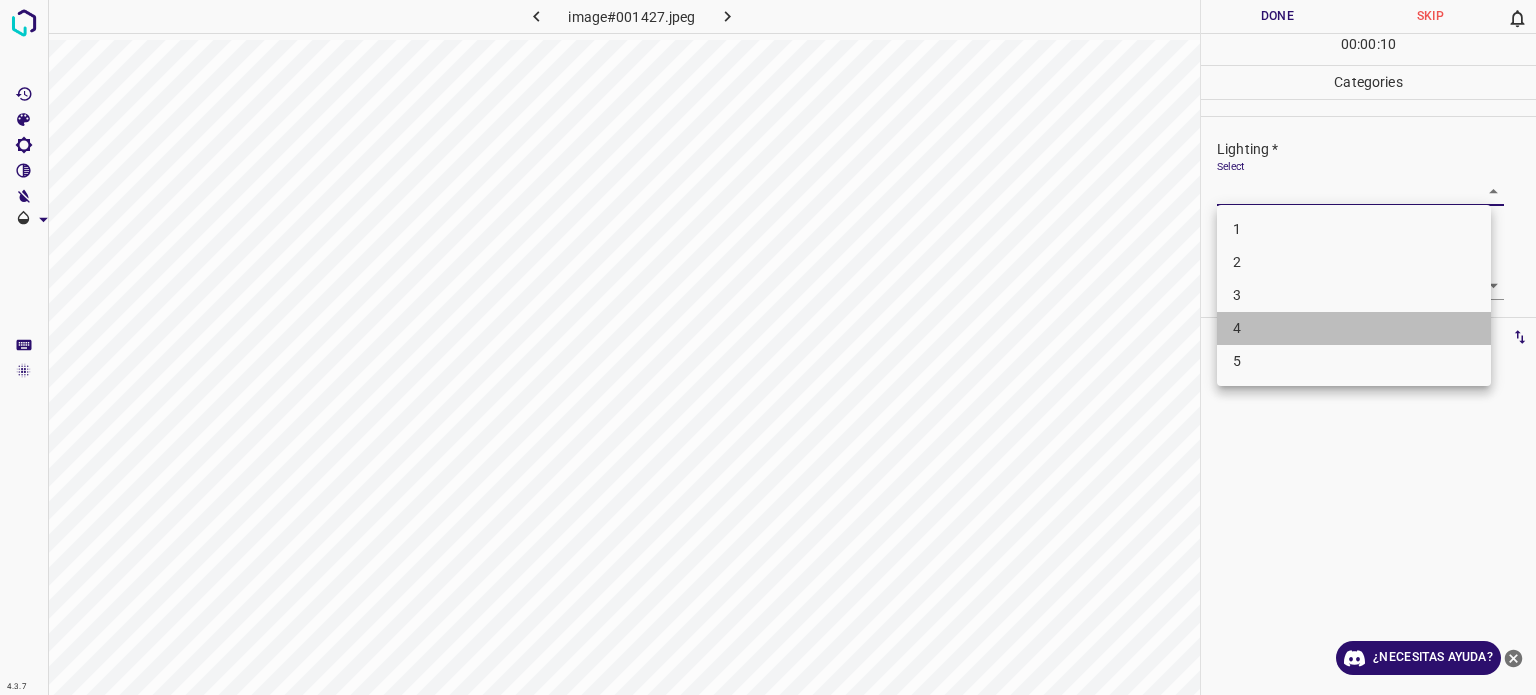 click on "4" at bounding box center [1354, 328] 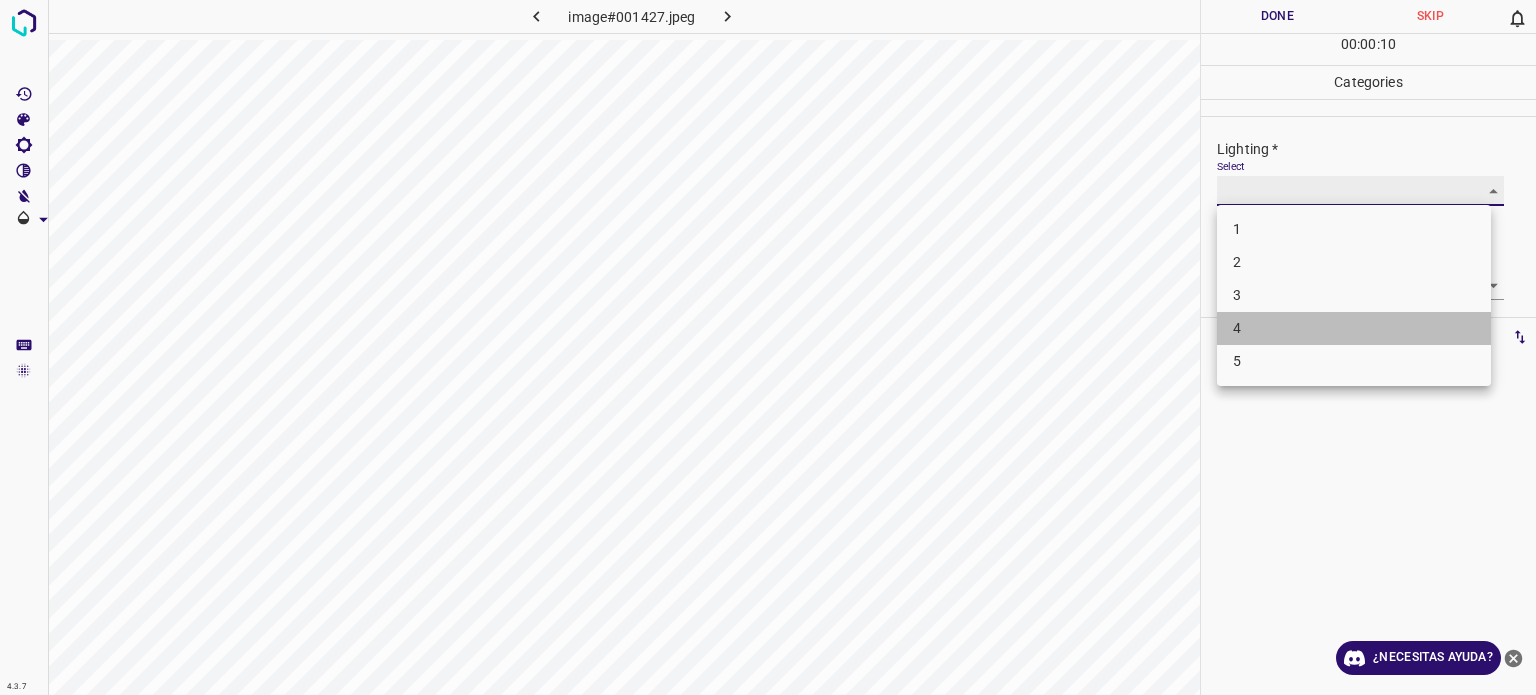 type on "4" 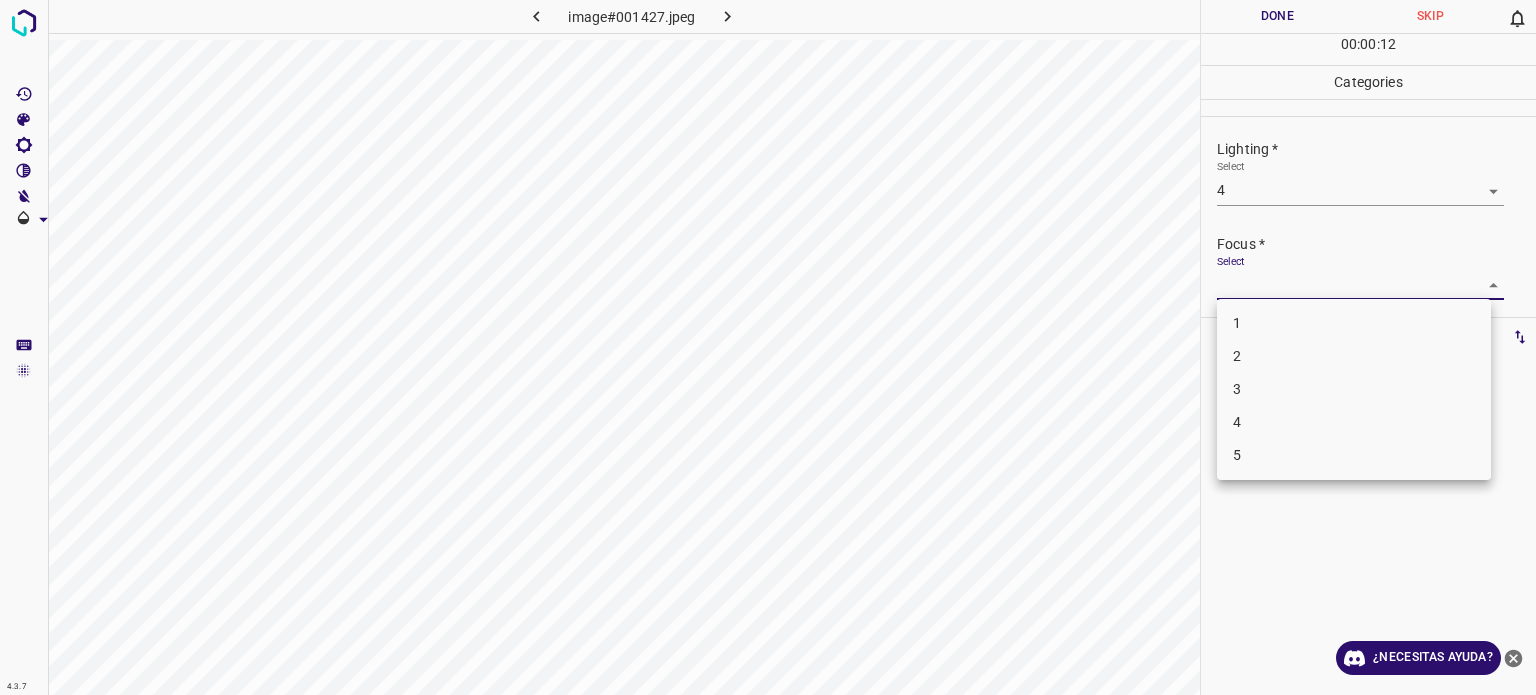 click on "4.3.7 image#001427.jpeg Done Skip 0 00   : 00   : 12   Categories Lighting *  Select 4 4 Focus *  Select ​ Overall *  Select ​ Labels   0 Categories 1 Lighting 2 Focus 3 Overall Tools Space Change between modes (Draw & Edit) I Auto labeling R Restore zoom M Zoom in N Zoom out Delete Delete selecte label Filters Z Restore filters X Saturation filter C Brightness filter V Contrast filter B Gray scale filter General O Download ¿Necesitas ayuda? Texto original Valora esta traducción Tu opinión servirá para ayudar a mejorar el Traductor de Google - Texto - Esconder - Borrar 1 2 3 4 5" at bounding box center (768, 347) 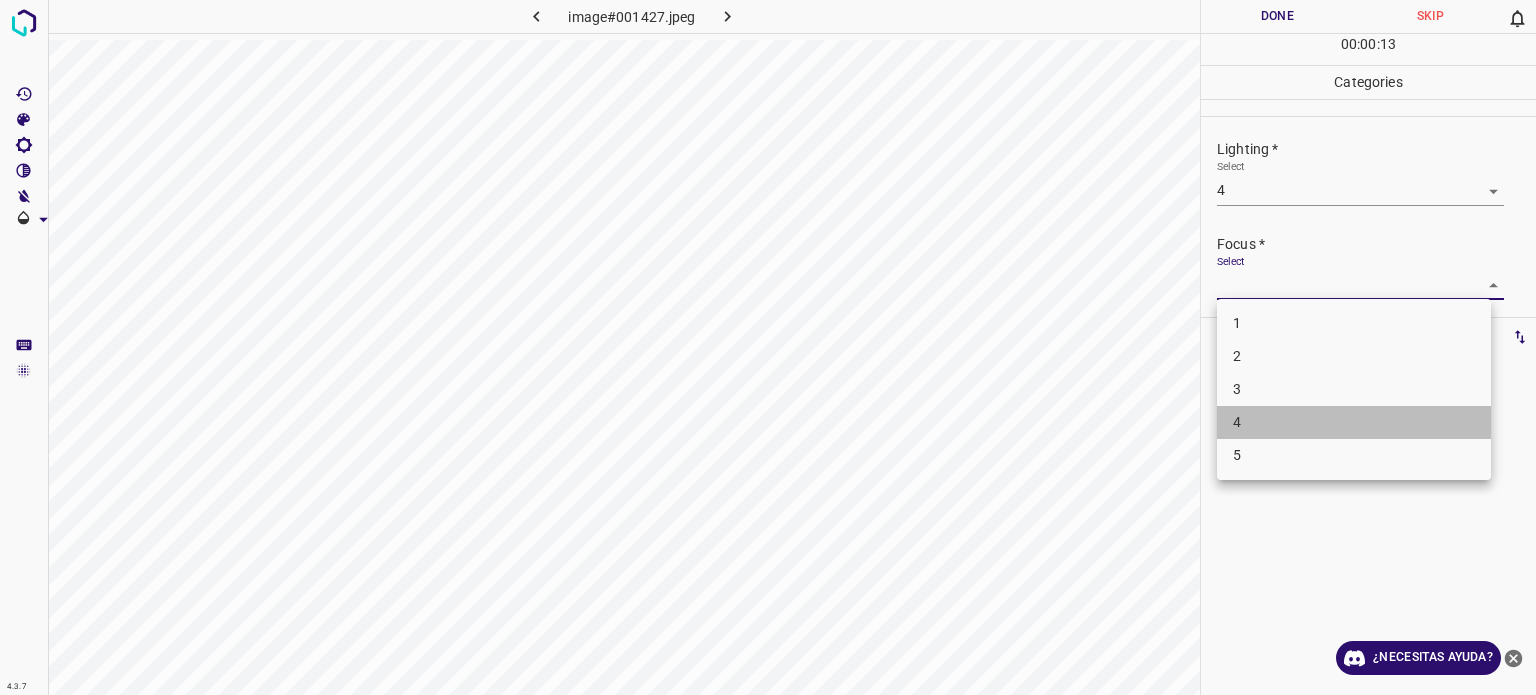 click on "4" at bounding box center [1354, 422] 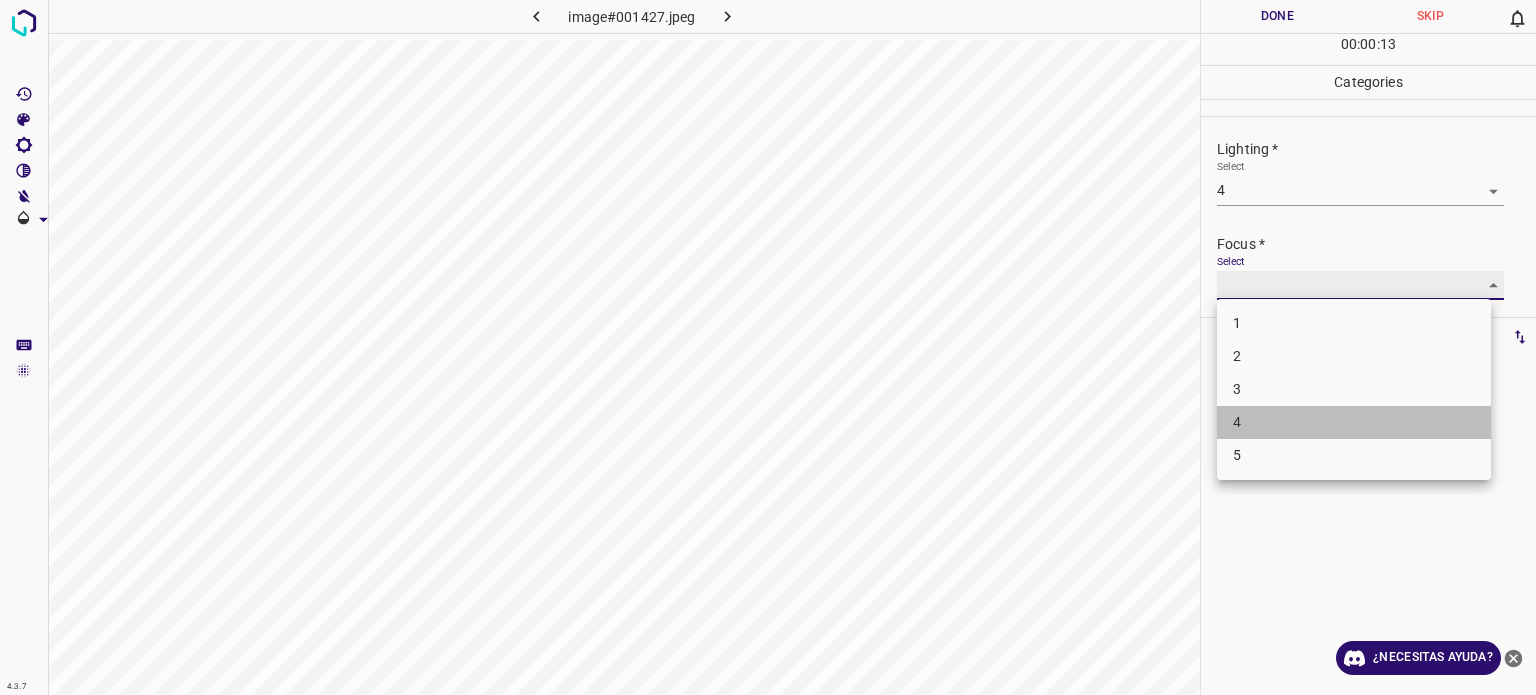 type on "4" 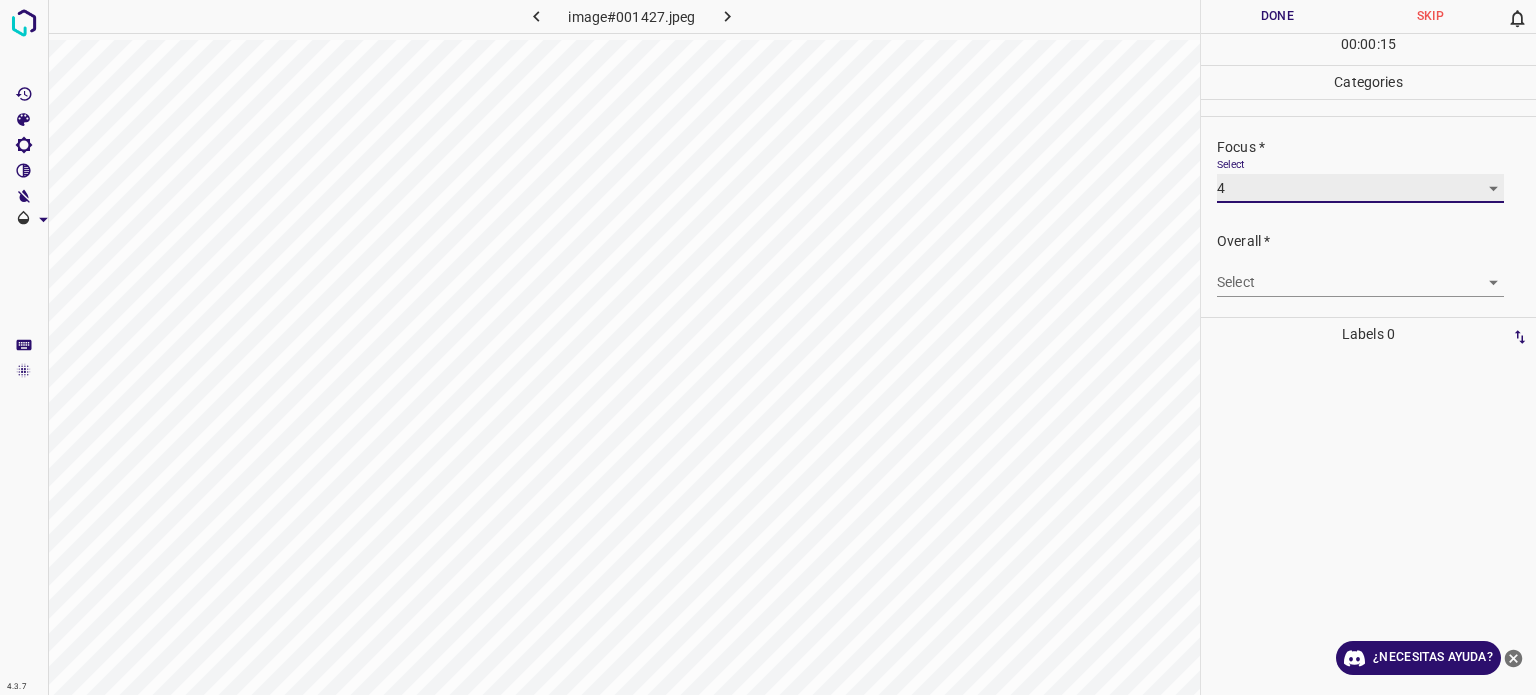 scroll, scrollTop: 98, scrollLeft: 0, axis: vertical 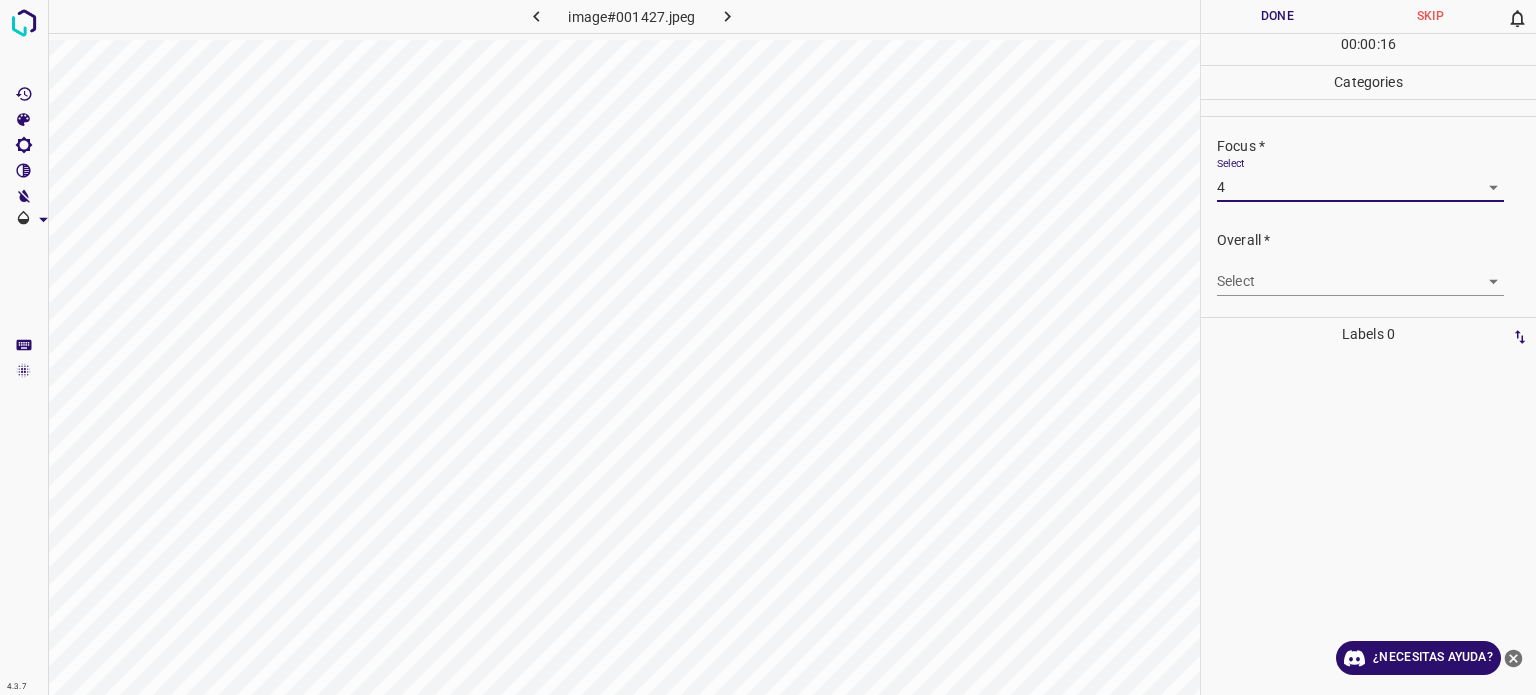 click on "4.3.7 image#001427.jpeg Done Skip 0 00   : 00   : 16   Categories Lighting *  Select 4 4 Focus *  Select 4 4 Overall *  Select ​ Labels   0 Categories 1 Lighting 2 Focus 3 Overall Tools Space Change between modes (Draw & Edit) I Auto labeling R Restore zoom M Zoom in N Zoom out Delete Delete selecte label Filters Z Restore filters X Saturation filter C Brightness filter V Contrast filter B Gray scale filter General O Download ¿Necesitas ayuda? Texto original Valora esta traducción Tu opinión servirá para ayudar a mejorar el Traductor de Google - Texto - Esconder - Borrar" at bounding box center (768, 347) 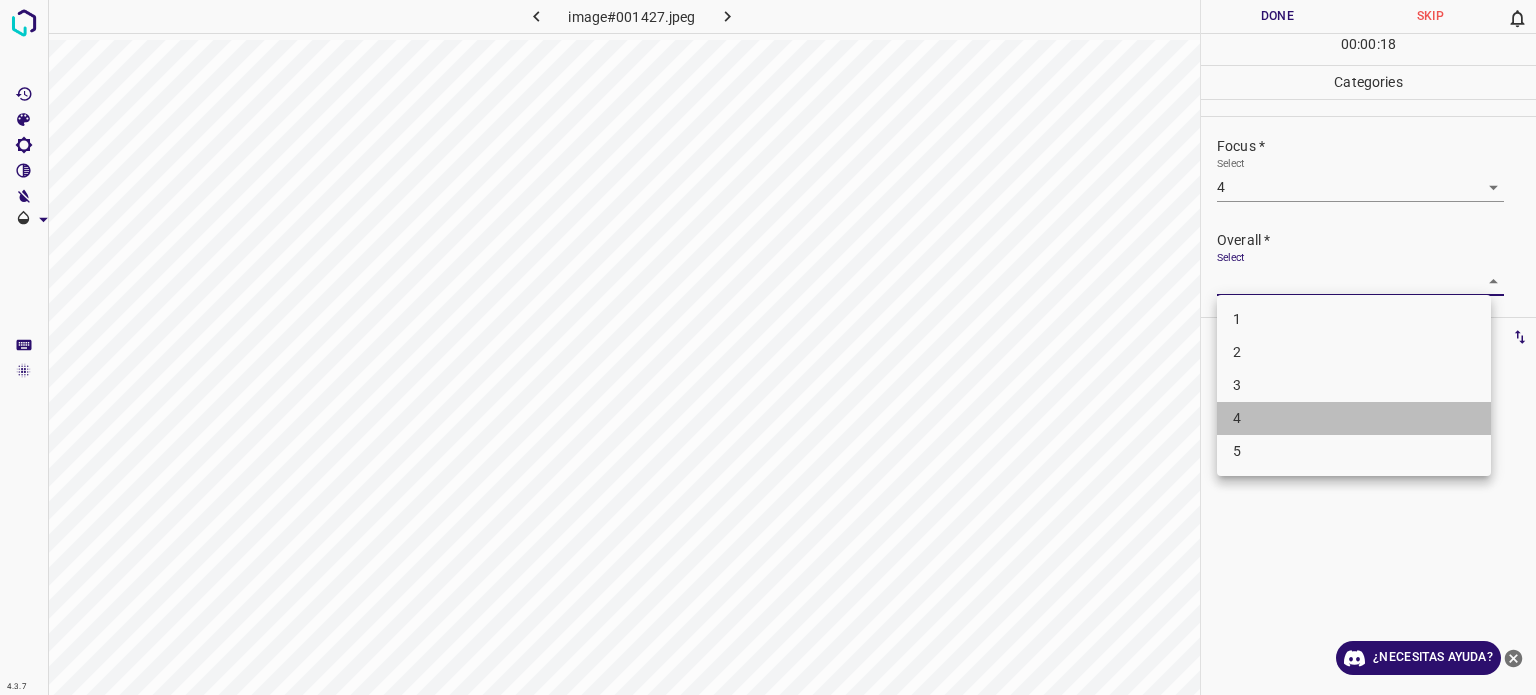 click on "4" at bounding box center (1354, 418) 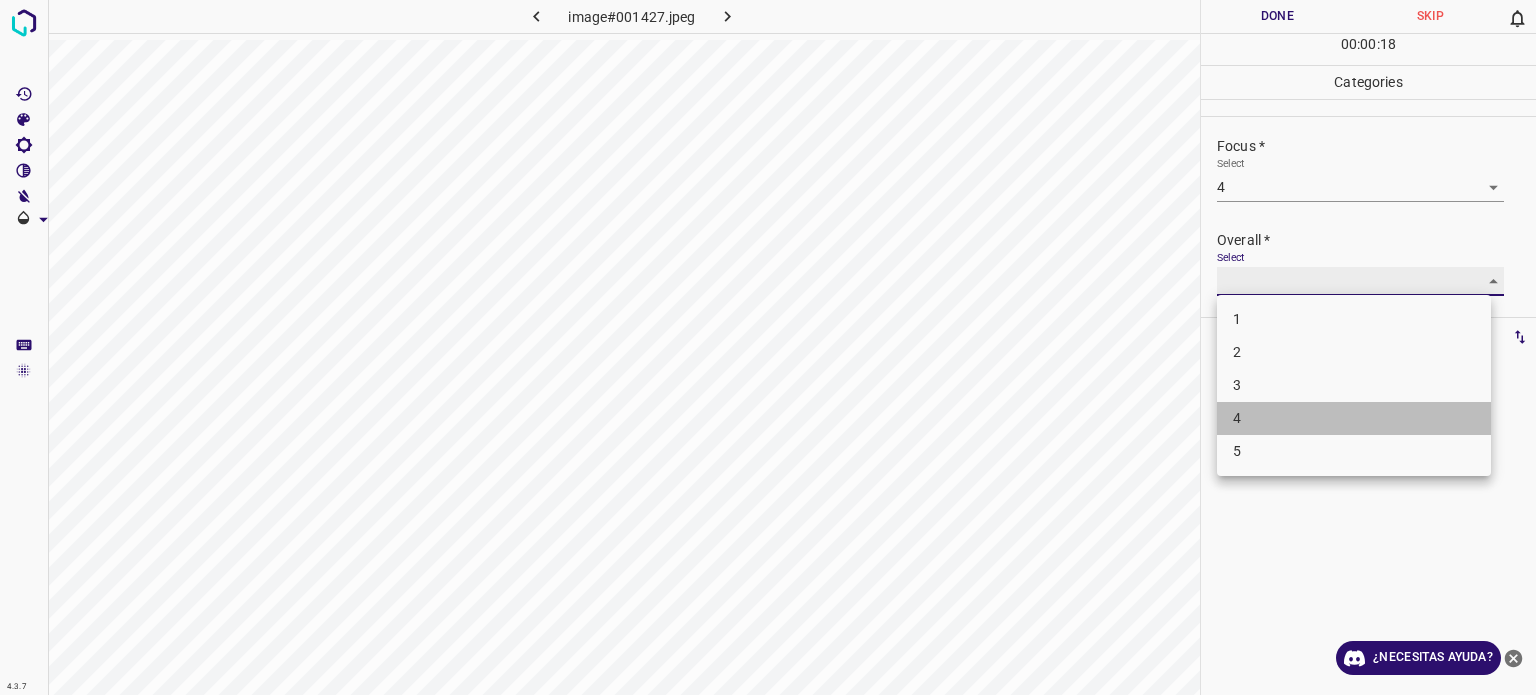 type on "4" 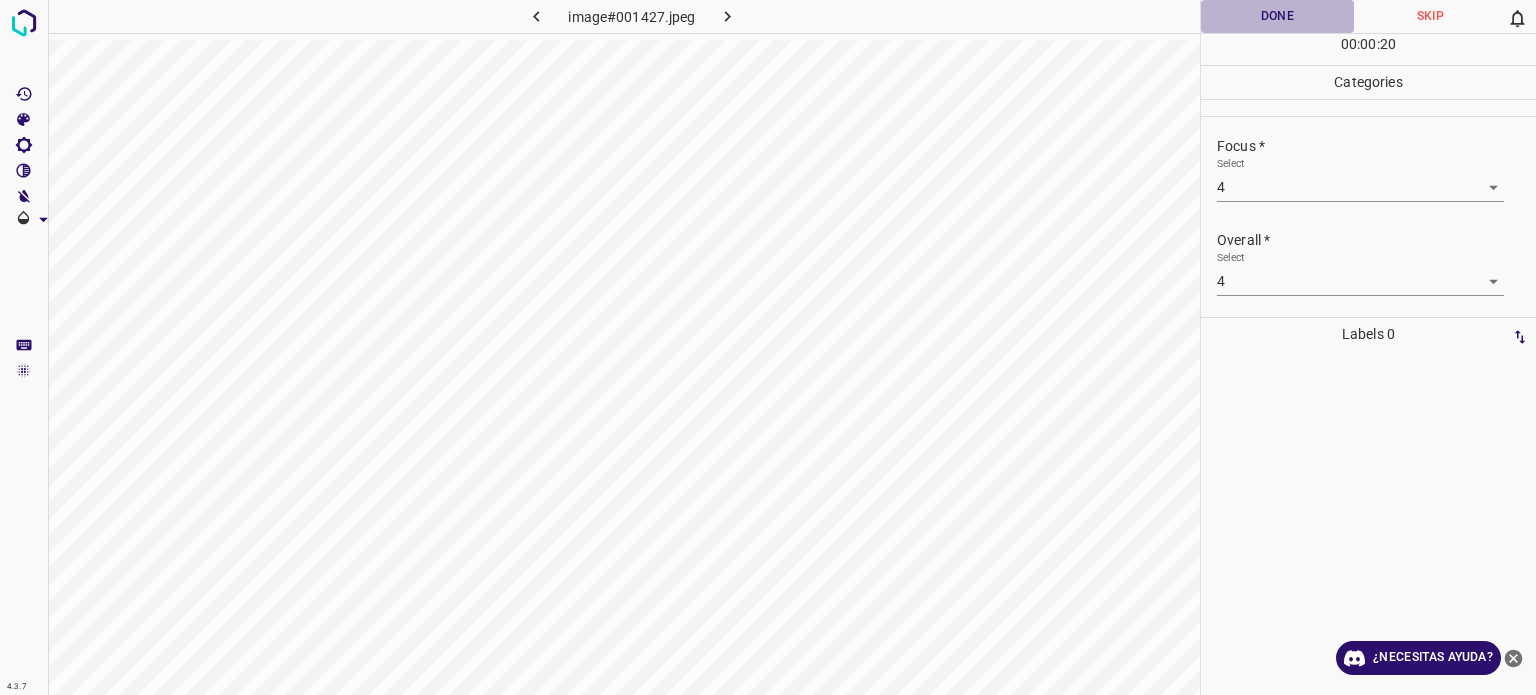 click on "Done" at bounding box center [1277, 16] 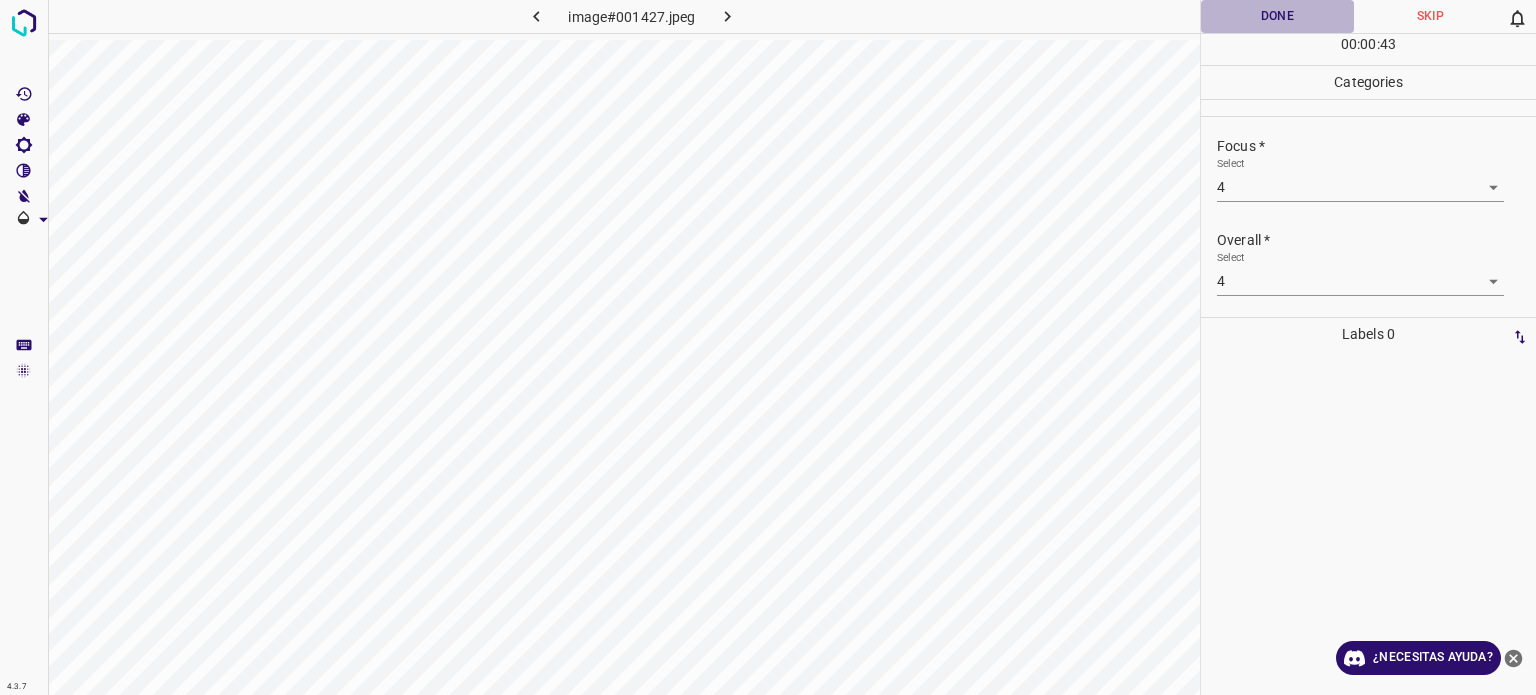click on "Done" at bounding box center [1277, 16] 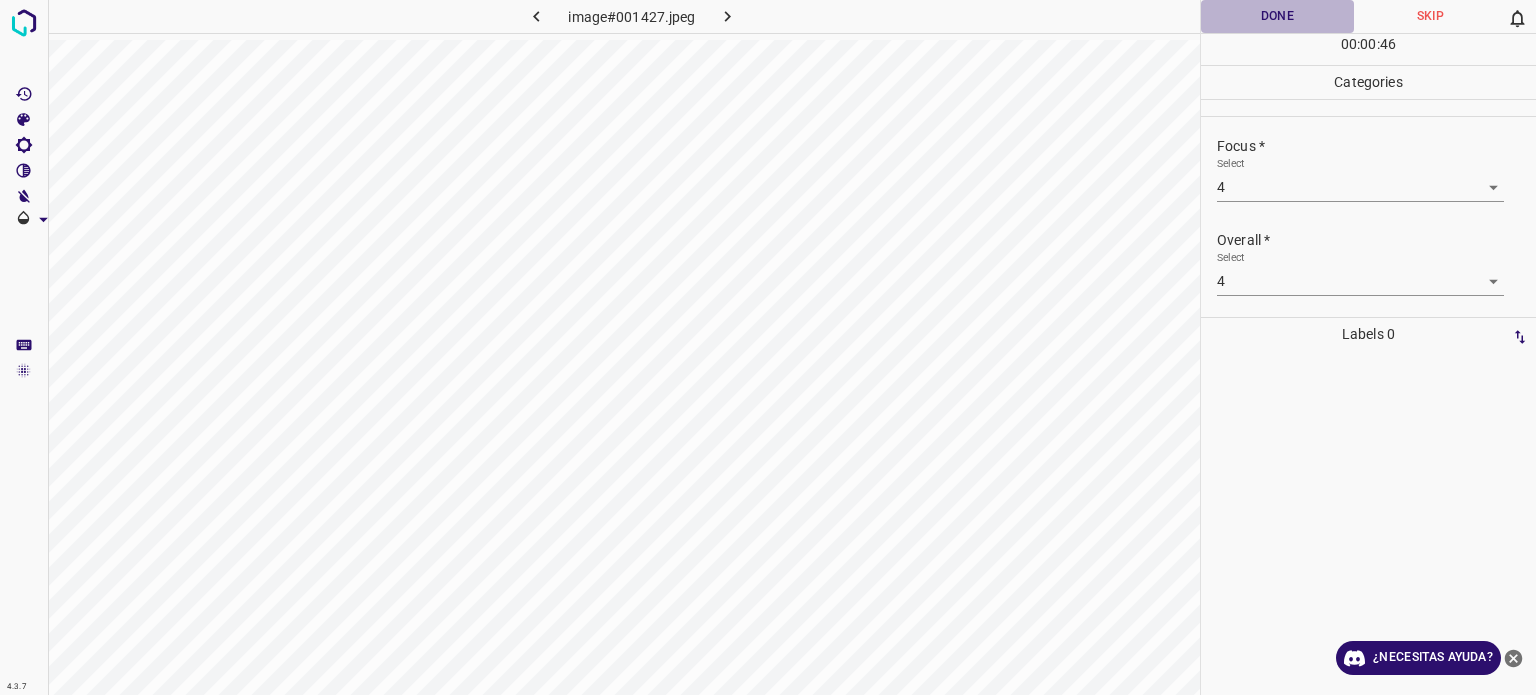 click on "Done" at bounding box center (1277, 16) 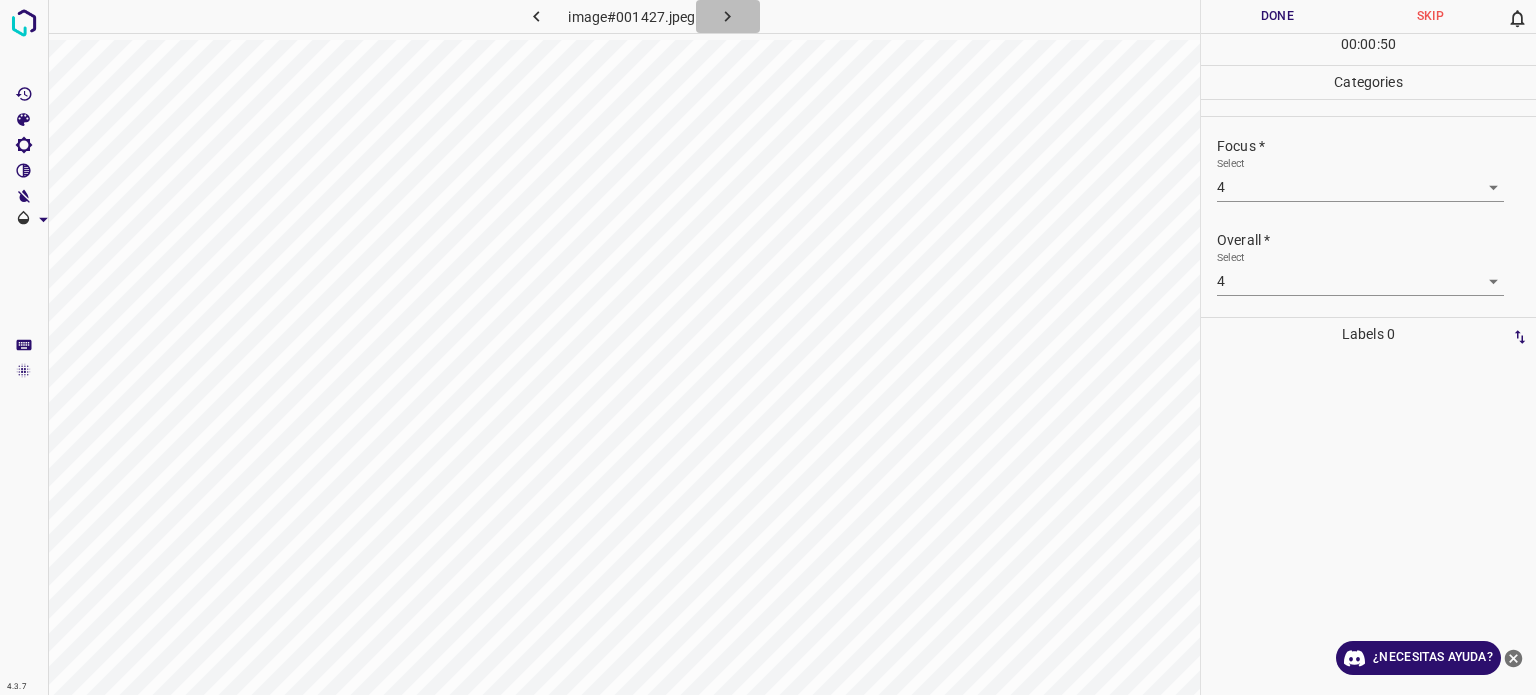click 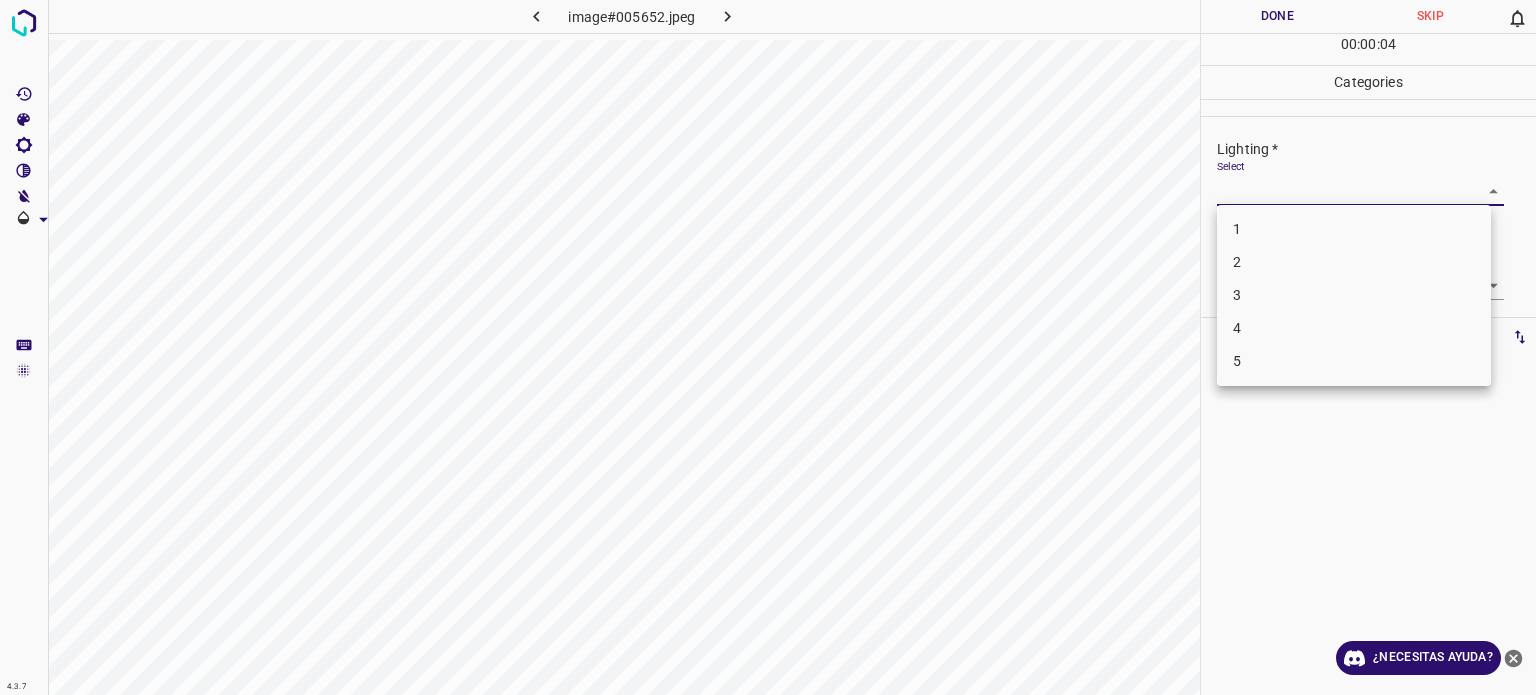 drag, startPoint x: 1265, startPoint y: 199, endPoint x: 1248, endPoint y: 297, distance: 99.46356 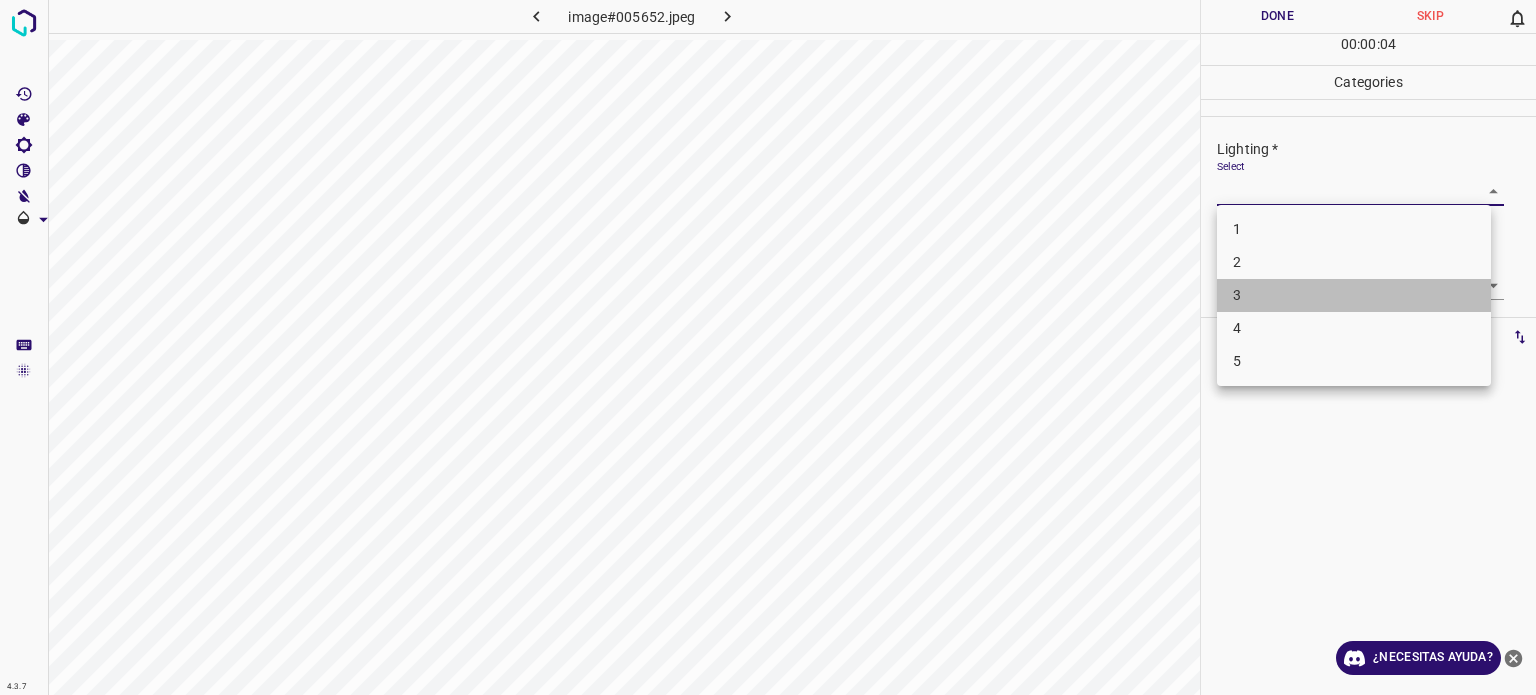 click on "3" at bounding box center (1354, 295) 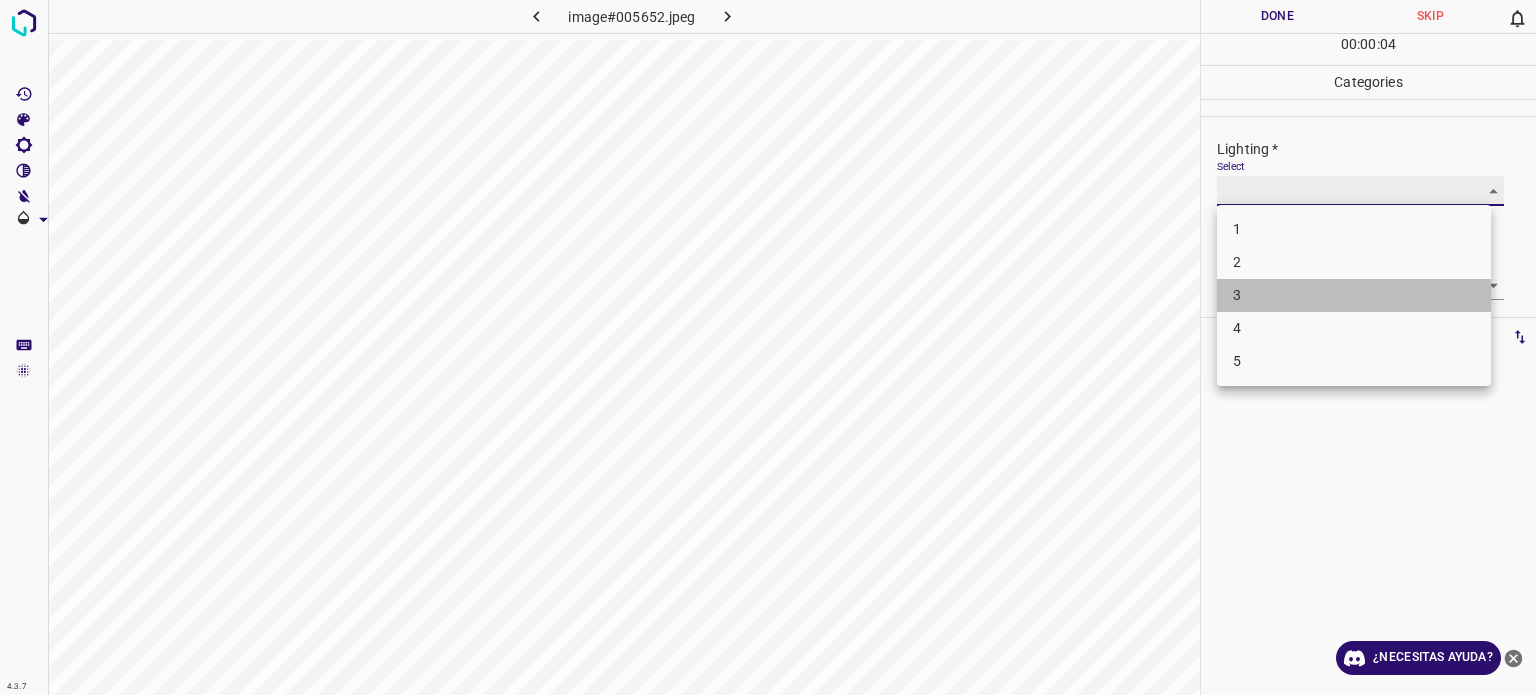 type on "3" 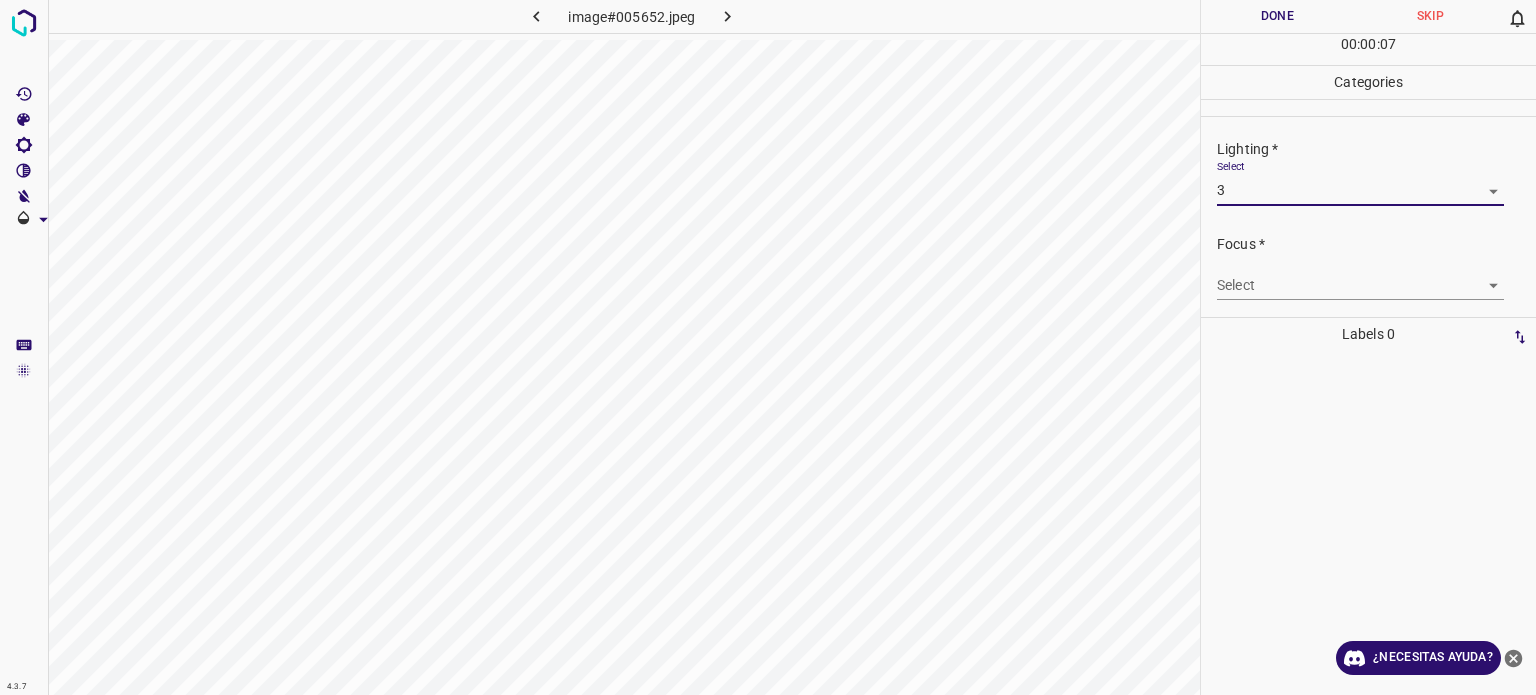 click on "4.3.7 image#005652.jpeg Done Skip 0 00   : 00   : 07   Categories Lighting *  Select 3 3 Focus *  Select ​ Overall *  Select ​ Labels   0 Categories 1 Lighting 2 Focus 3 Overall Tools Space Change between modes (Draw & Edit) I Auto labeling R Restore zoom M Zoom in N Zoom out Delete Delete selecte label Filters Z Restore filters X Saturation filter C Brightness filter V Contrast filter B Gray scale filter General O Download ¿Necesitas ayuda? Texto original Valora esta traducción Tu opinión servirá para ayudar a mejorar el Traductor de Google - Texto - Esconder - Borrar" at bounding box center [768, 347] 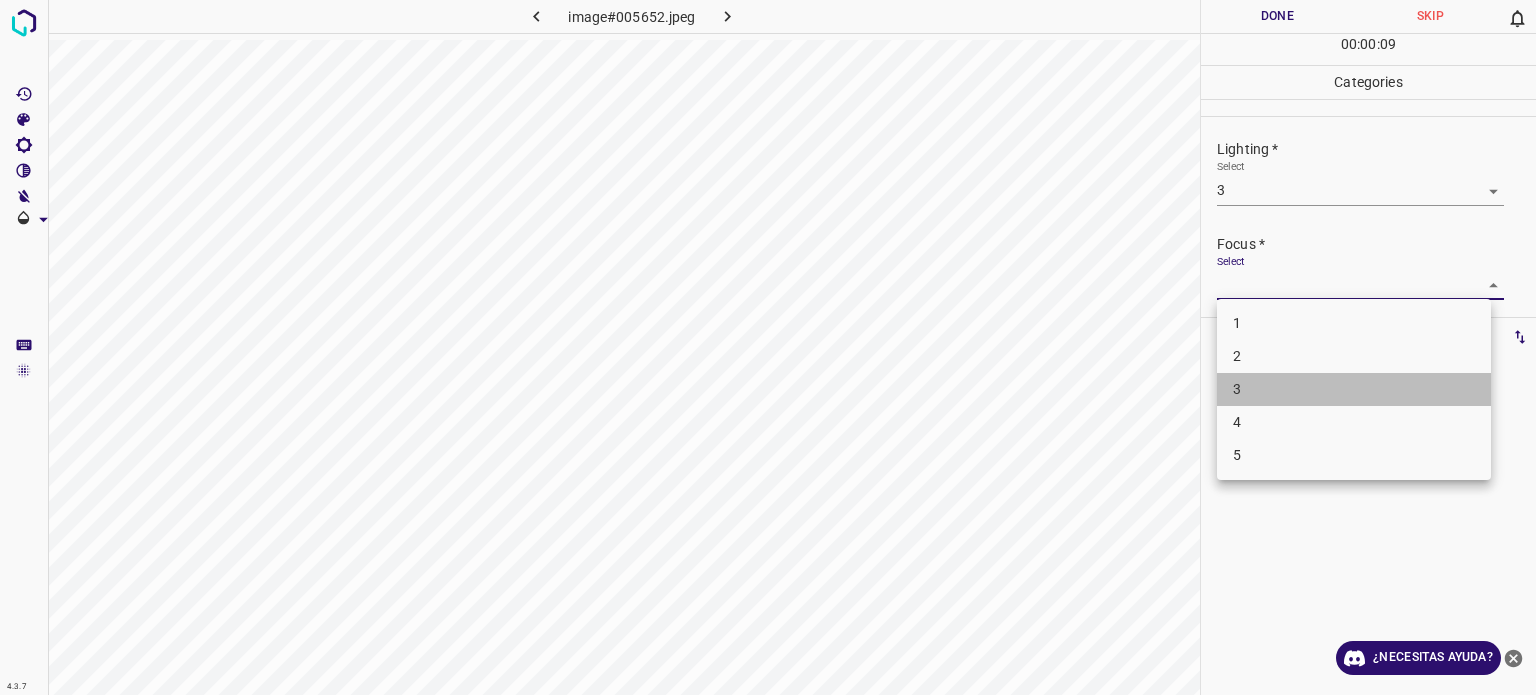 click on "3" at bounding box center (1354, 389) 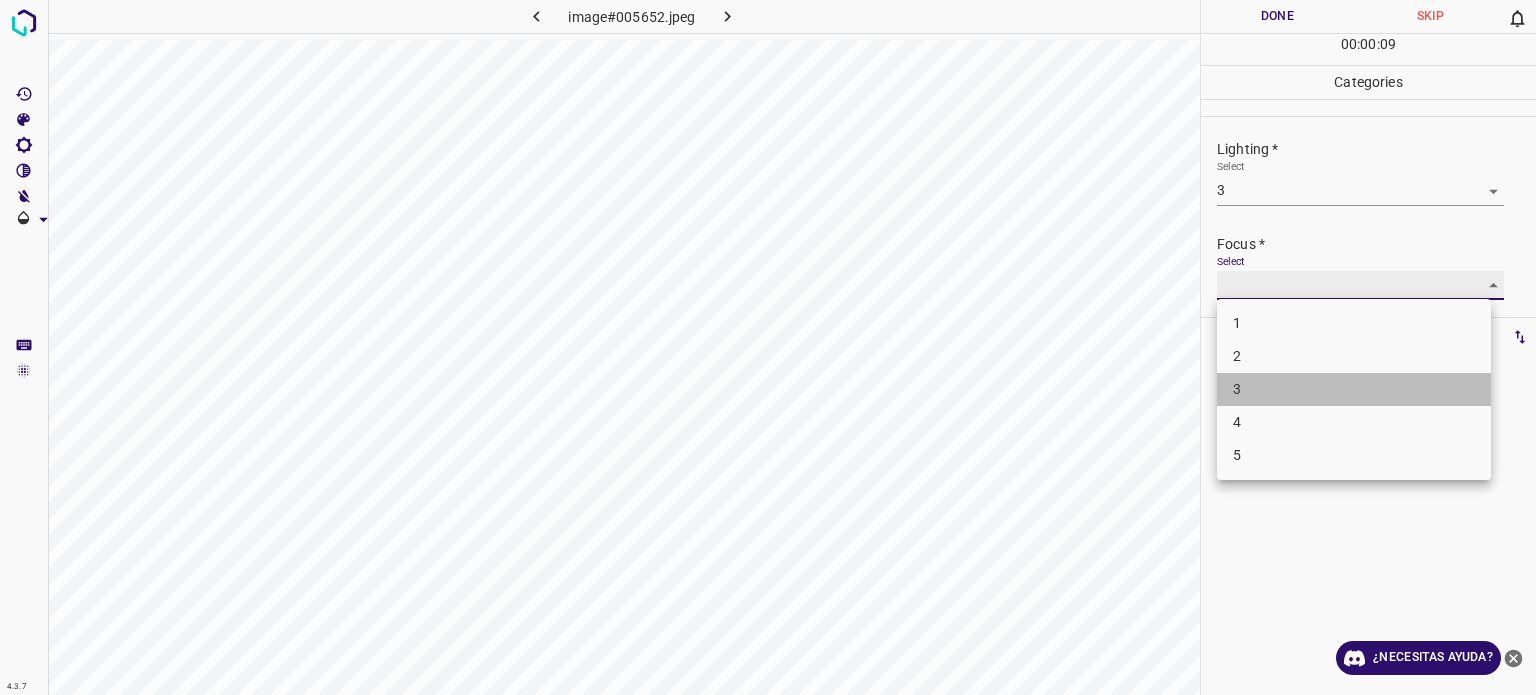 type on "3" 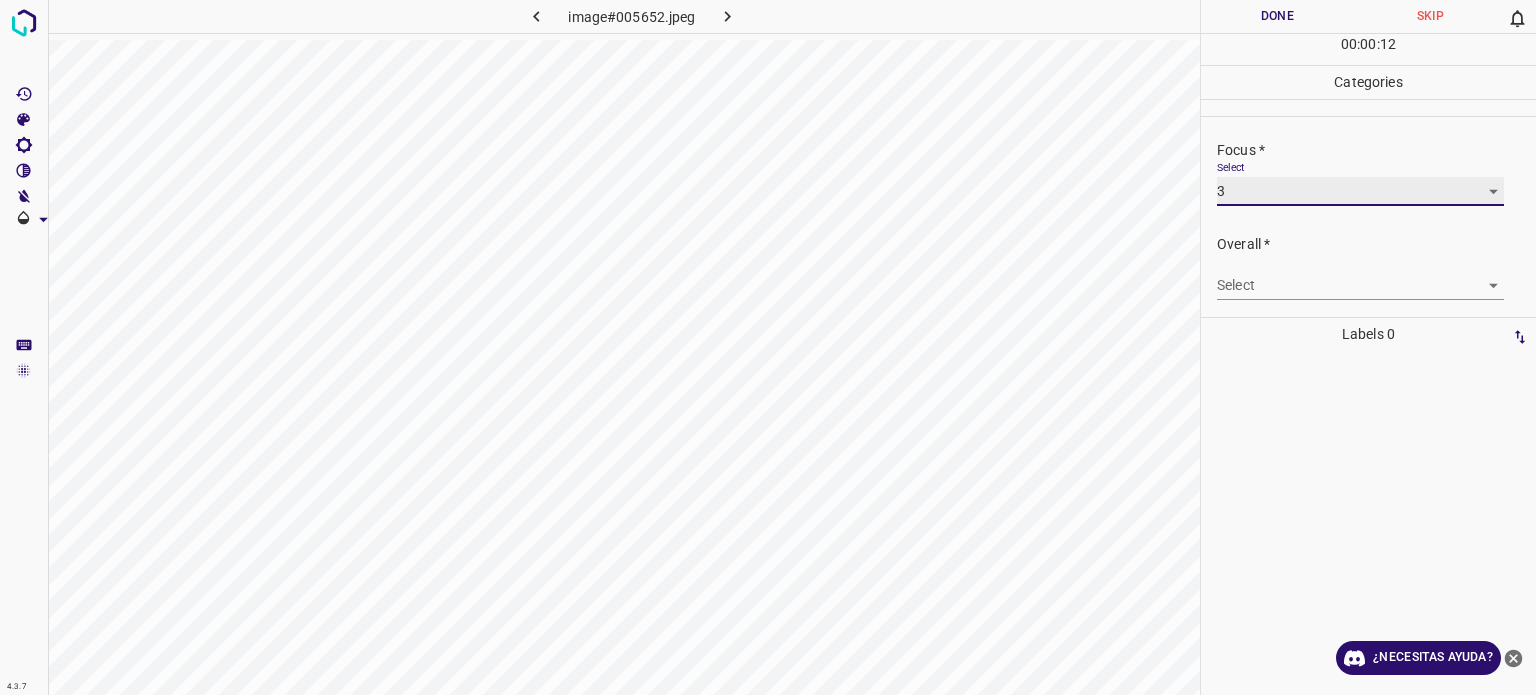 scroll, scrollTop: 98, scrollLeft: 0, axis: vertical 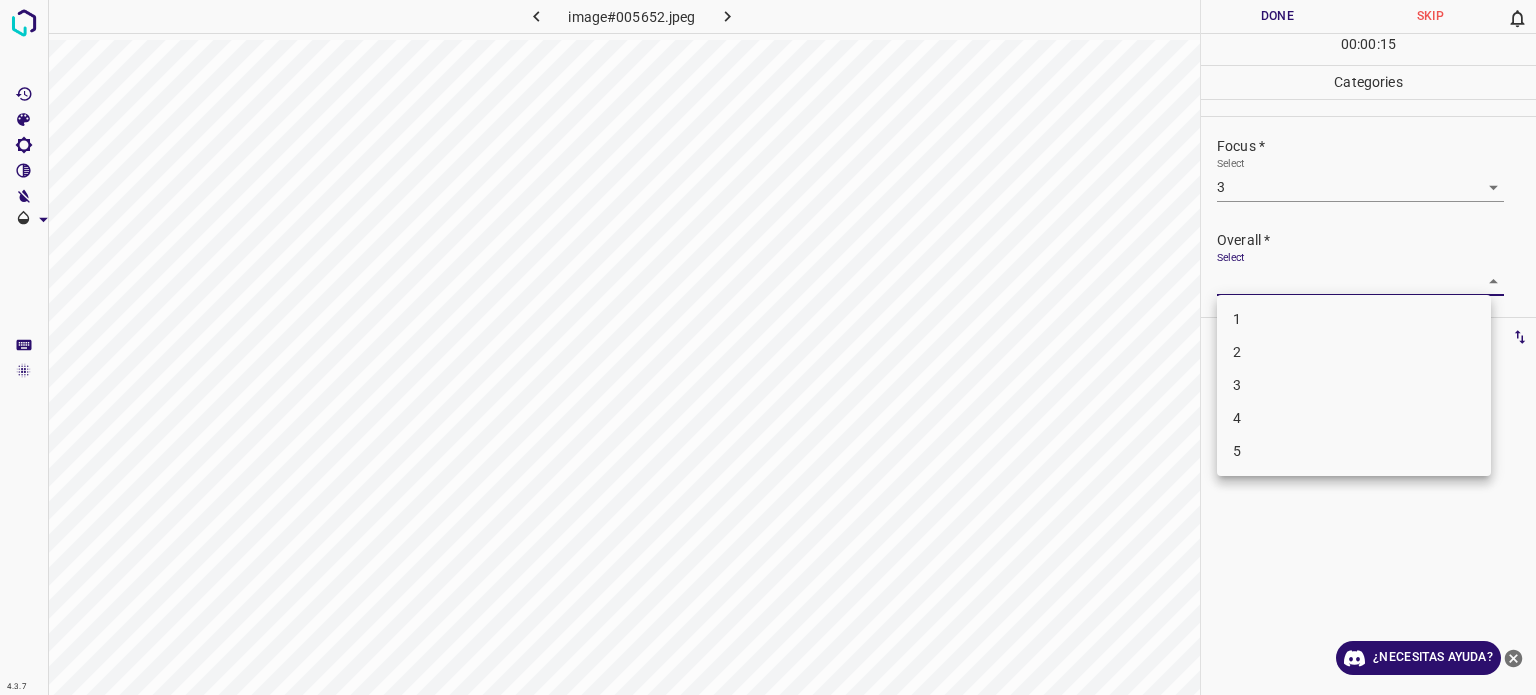 click on "4.3.7 image#005652.jpeg Done Skip 0 00   : 00   : 15   Categories Lighting *  Select 3 3 Focus *  Select 3 3 Overall *  Select ​ Labels   0 Categories 1 Lighting 2 Focus 3 Overall Tools Space Change between modes (Draw & Edit) I Auto labeling R Restore zoom M Zoom in N Zoom out Delete Delete selecte label Filters Z Restore filters X Saturation filter C Brightness filter V Contrast filter B Gray scale filter General O Download ¿Necesitas ayuda? Texto original Valora esta traducción Tu opinión servirá para ayudar a mejorar el Traductor de Google - Texto - Esconder - Borrar 1 2 3 4 5" at bounding box center (768, 347) 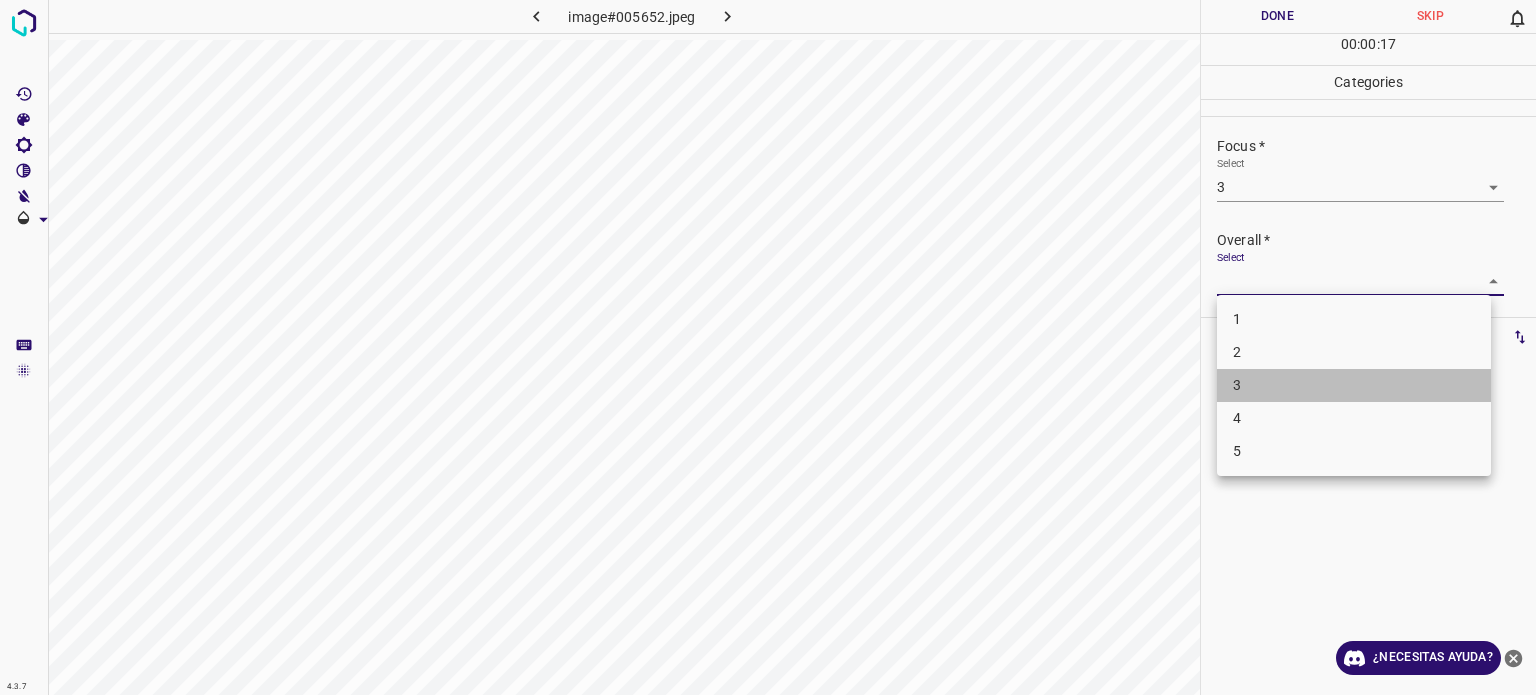 click on "3" at bounding box center (1354, 385) 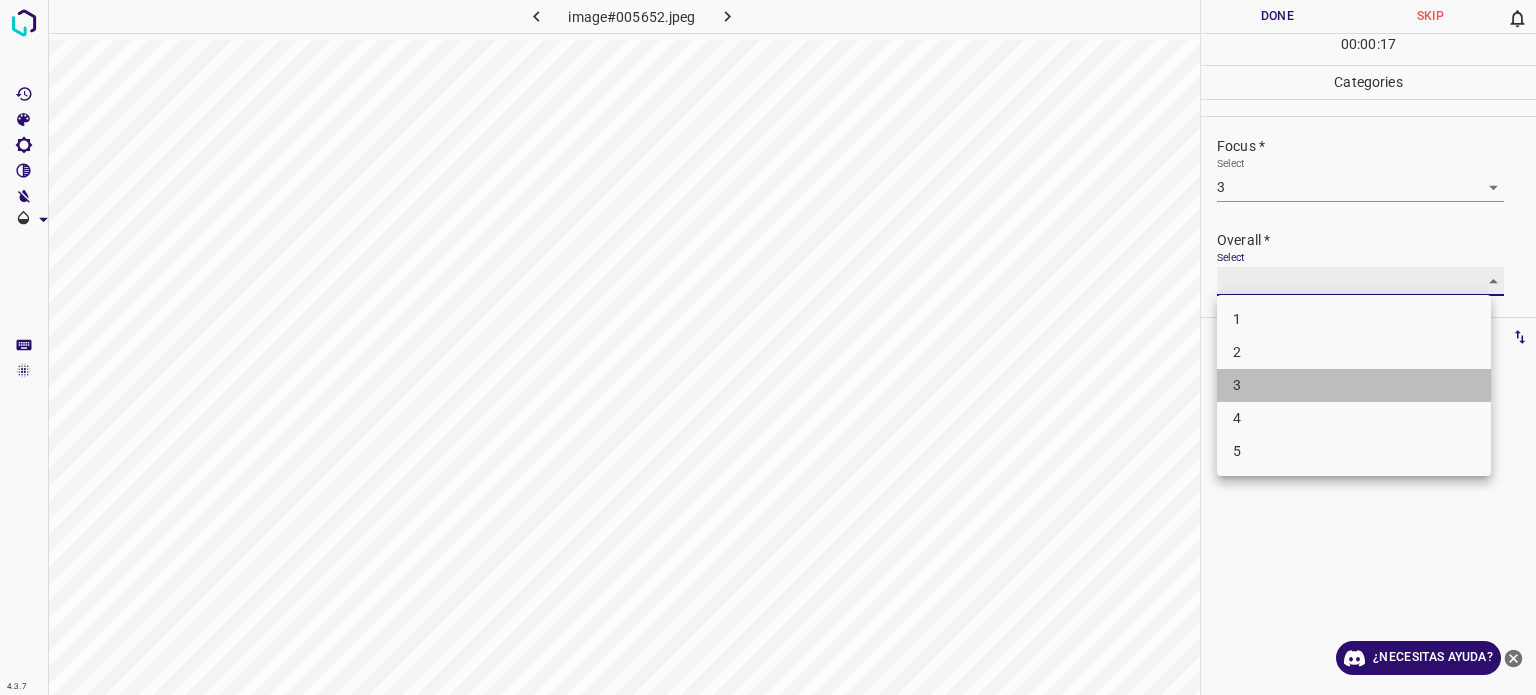 type on "3" 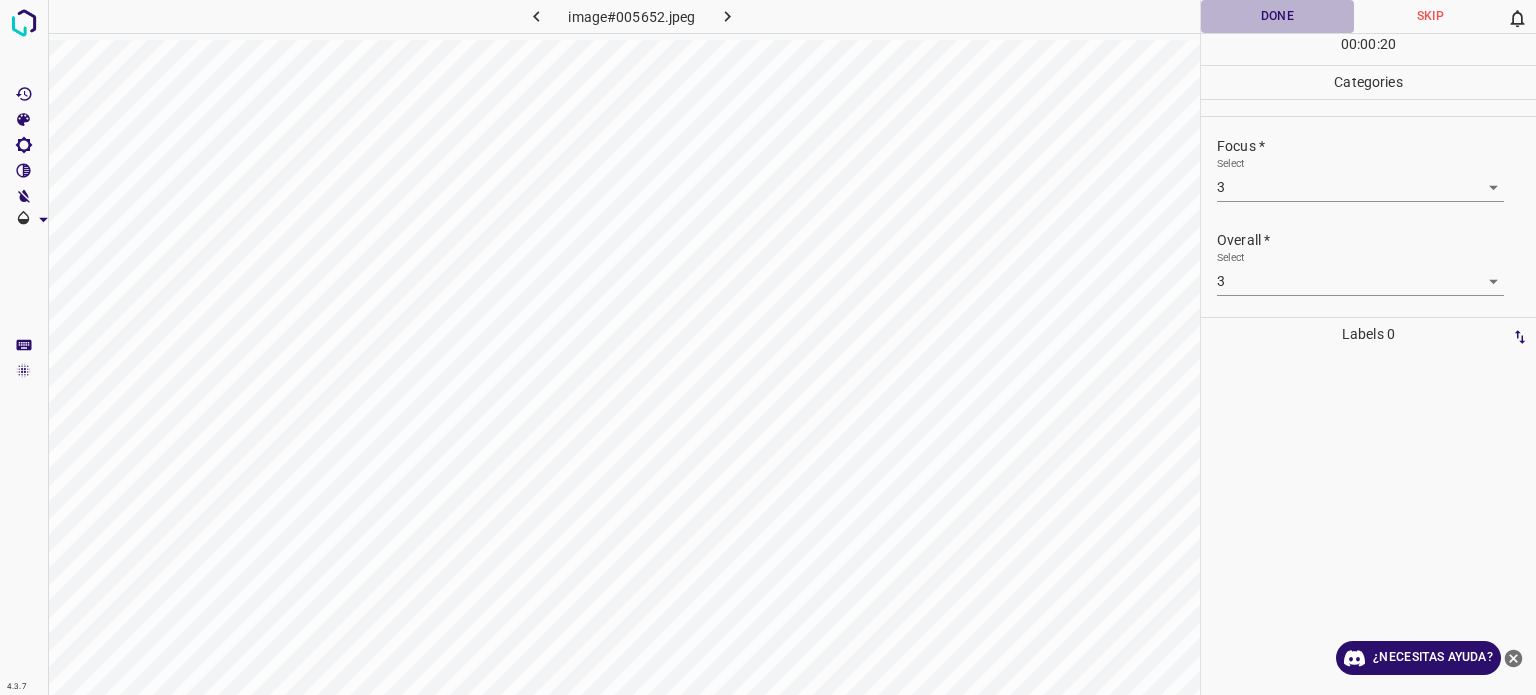click on "Done" at bounding box center [1277, 16] 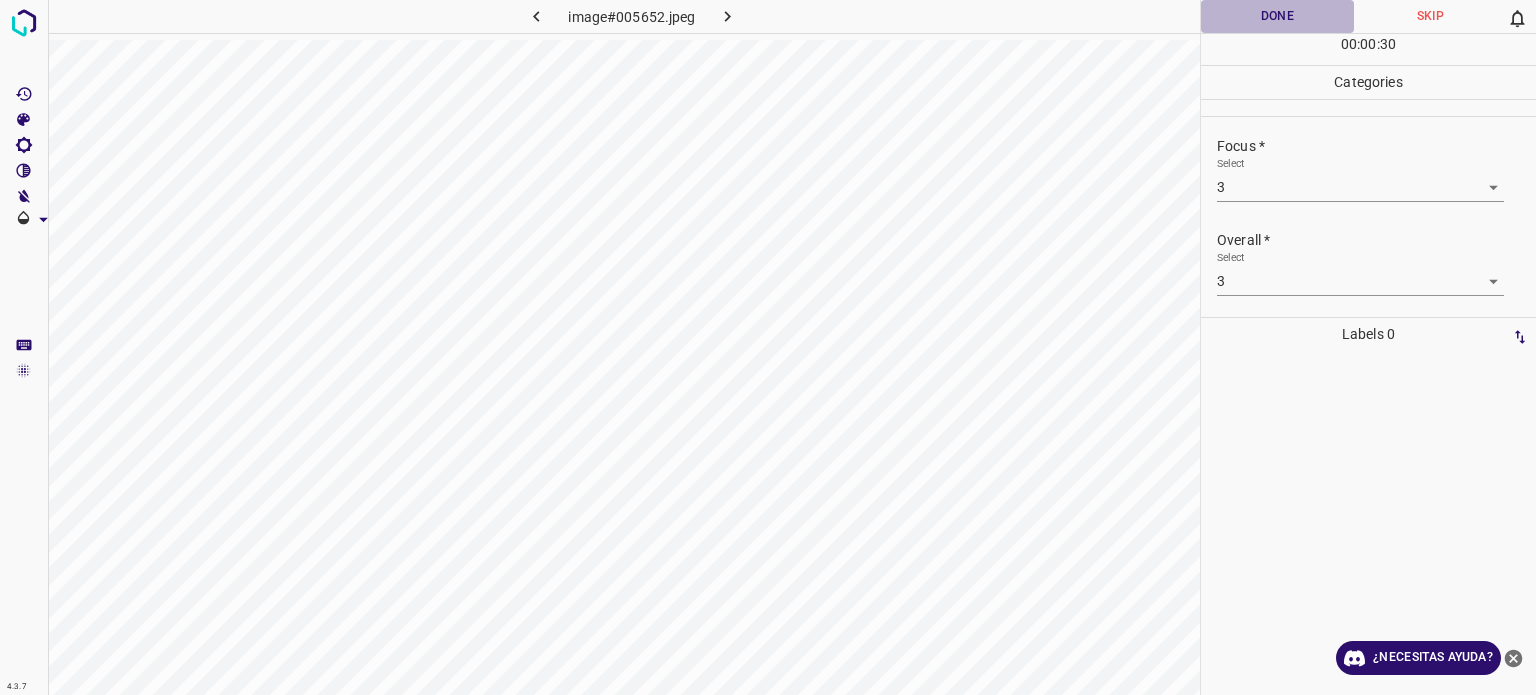 click on "Done" at bounding box center [1277, 16] 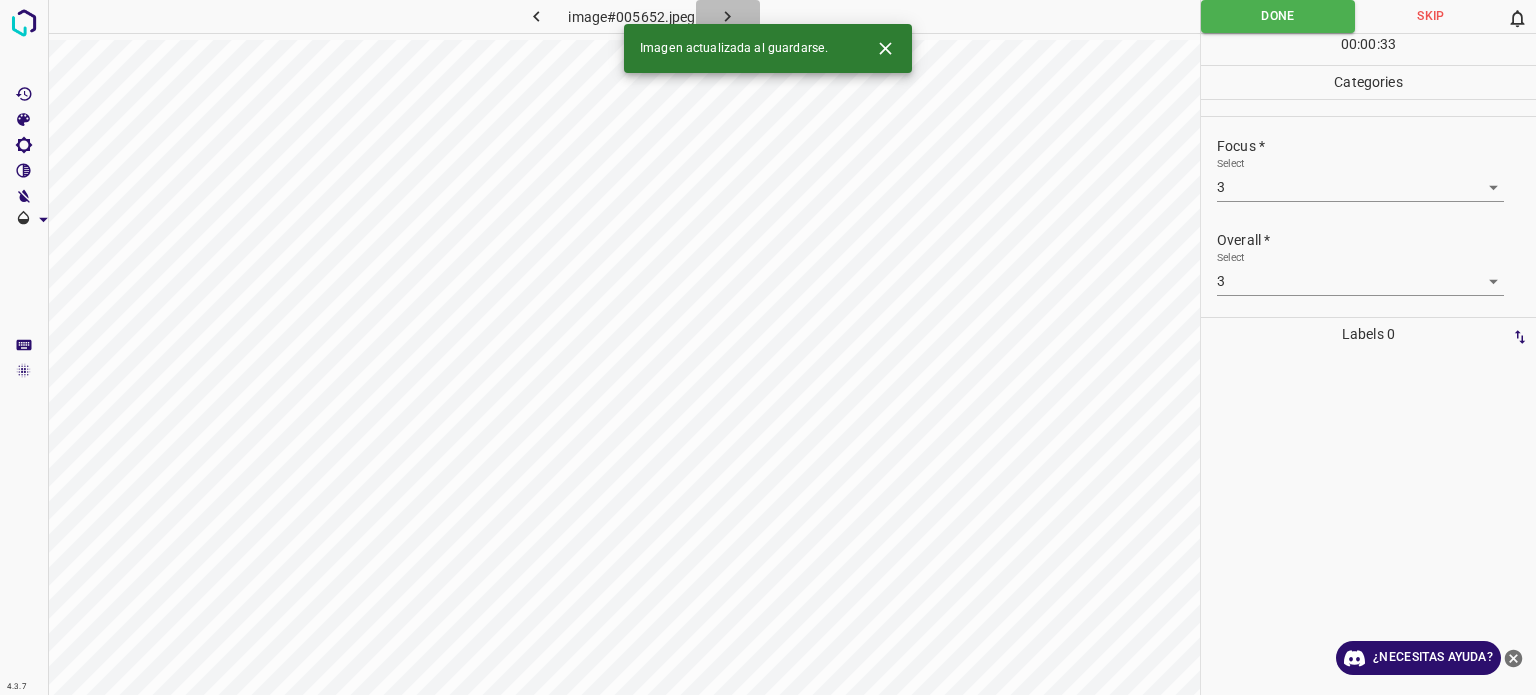 click 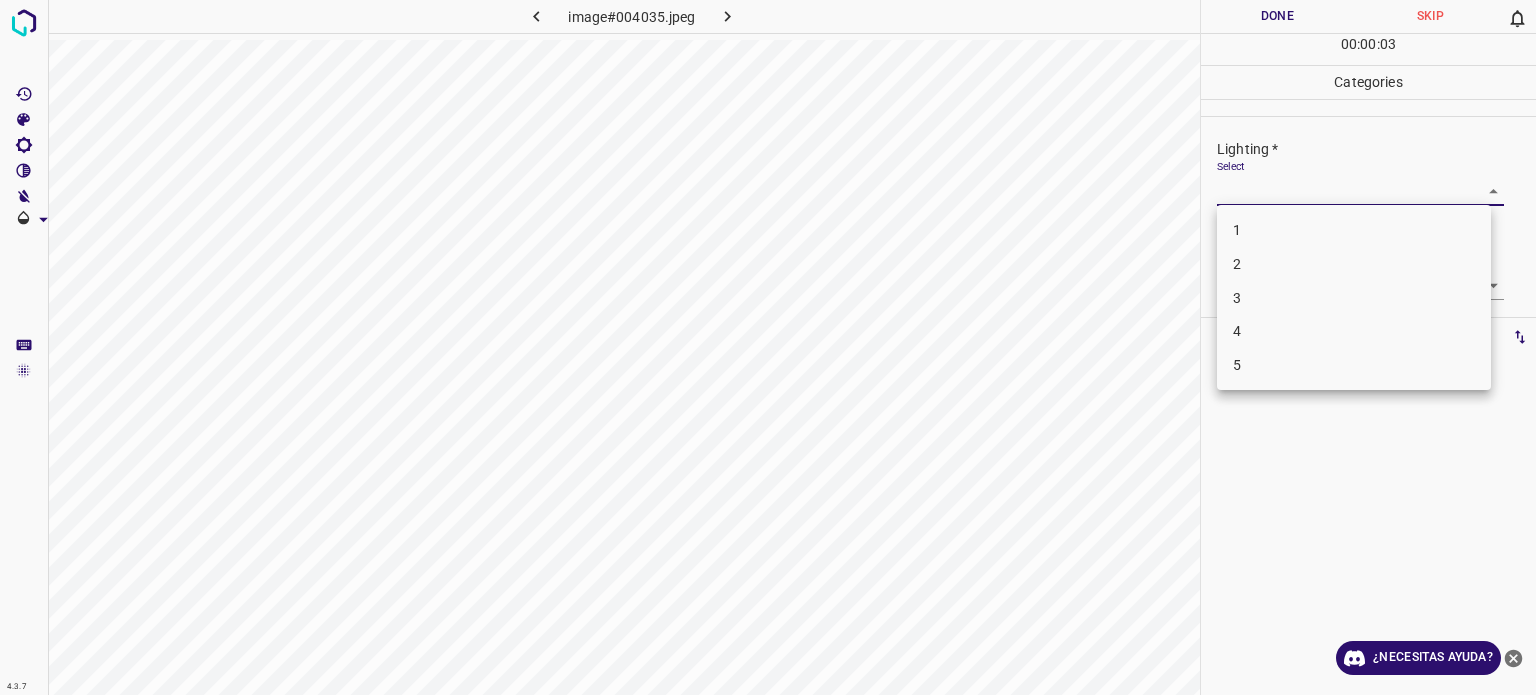click on "4.3.7 image#004035.jpeg Done Skip 0 00   : 00   : 03   Categories Lighting *  Select ​ Focus *  Select ​ Overall *  Select ​ Labels   0 Categories 1 Lighting 2 Focus 3 Overall Tools Space Change between modes (Draw & Edit) I Auto labeling R Restore zoom M Zoom in N Zoom out Delete Delete selecte label Filters Z Restore filters X Saturation filter C Brightness filter V Contrast filter B Gray scale filter General O Download ¿Necesitas ayuda? Texto original Valora esta traducción Tu opinión servirá para ayudar a mejorar el Traductor de Google - Texto - Esconder - Borrar 1 2 3 4 5" at bounding box center (768, 347) 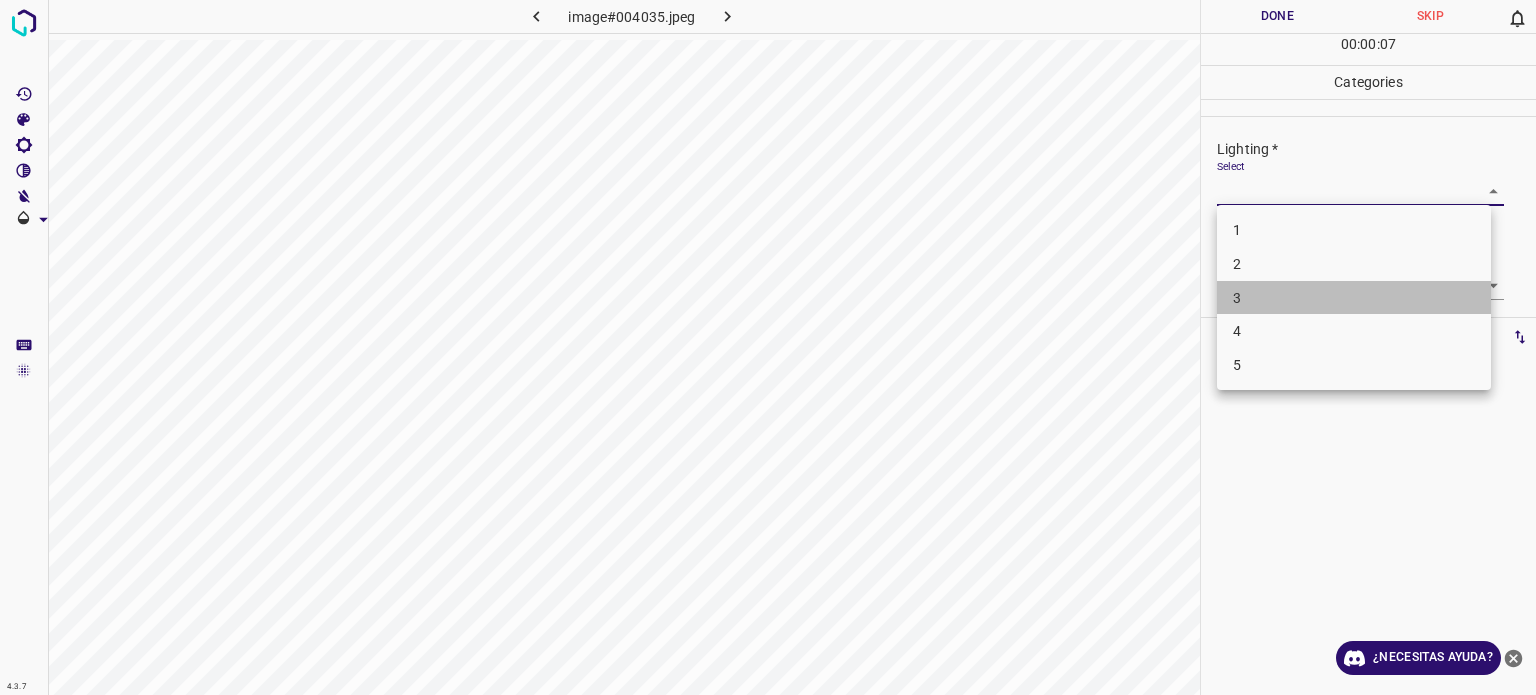 click on "3" at bounding box center (1237, 297) 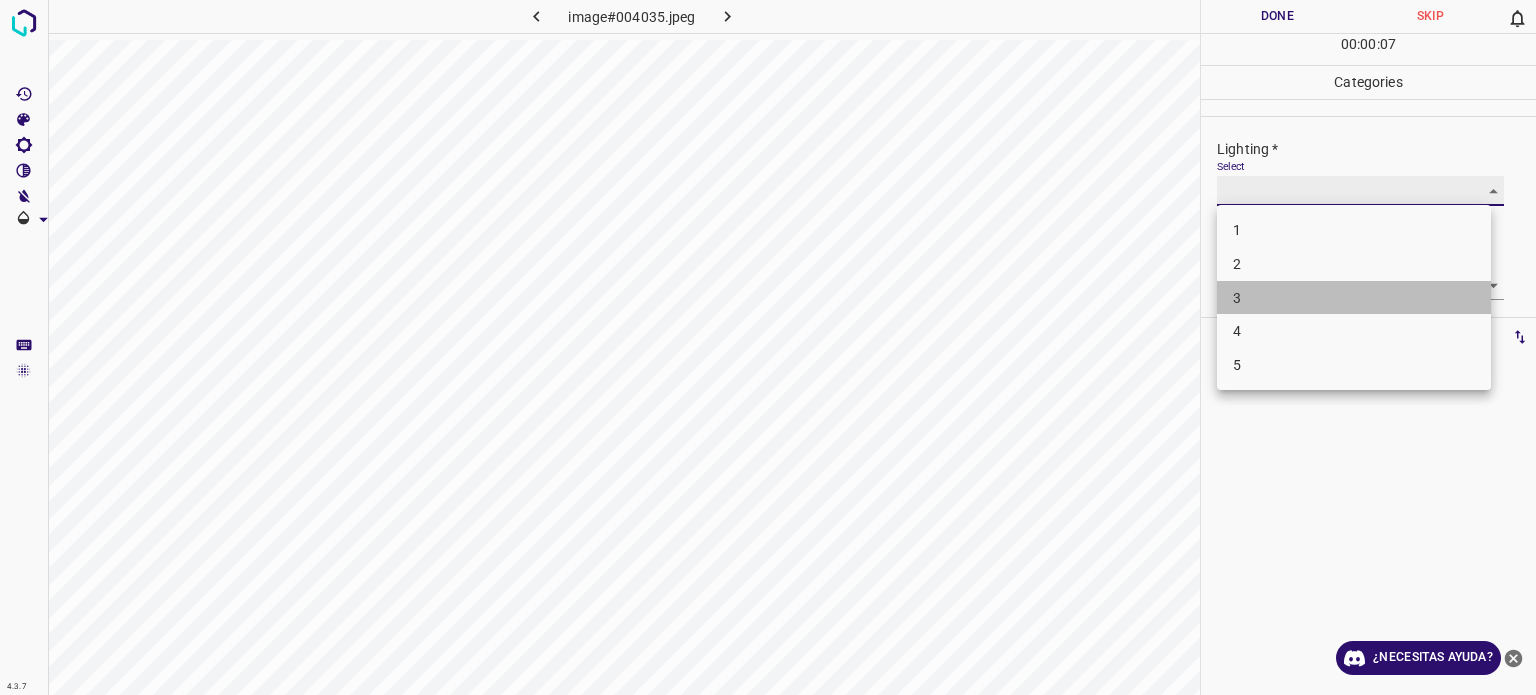 type on "3" 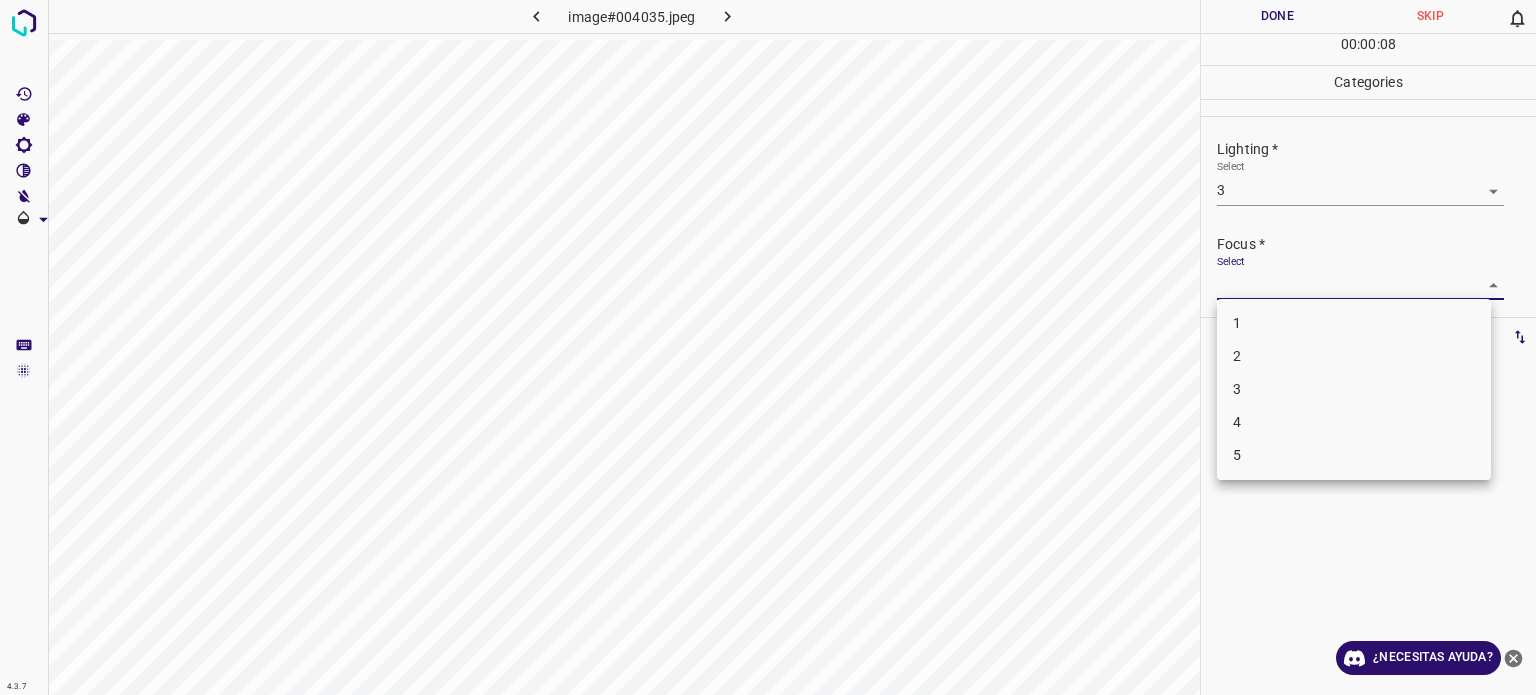 click on "4.3.7 image#004035.jpeg Done Skip 0 00   : 00   : 08   Categories Lighting *  Select 3 3 Focus *  Select ​ Overall *  Select ​ Labels   0 Categories 1 Lighting 2 Focus 3 Overall Tools Space Change between modes (Draw & Edit) I Auto labeling R Restore zoom M Zoom in N Zoom out Delete Delete selecte label Filters Z Restore filters X Saturation filter C Brightness filter V Contrast filter B Gray scale filter General O Download ¿Necesitas ayuda? Texto original Valora esta traducción Tu opinión servirá para ayudar a mejorar el Traductor de Google - Texto - Esconder - Borrar 1 2 3 4 5" at bounding box center [768, 347] 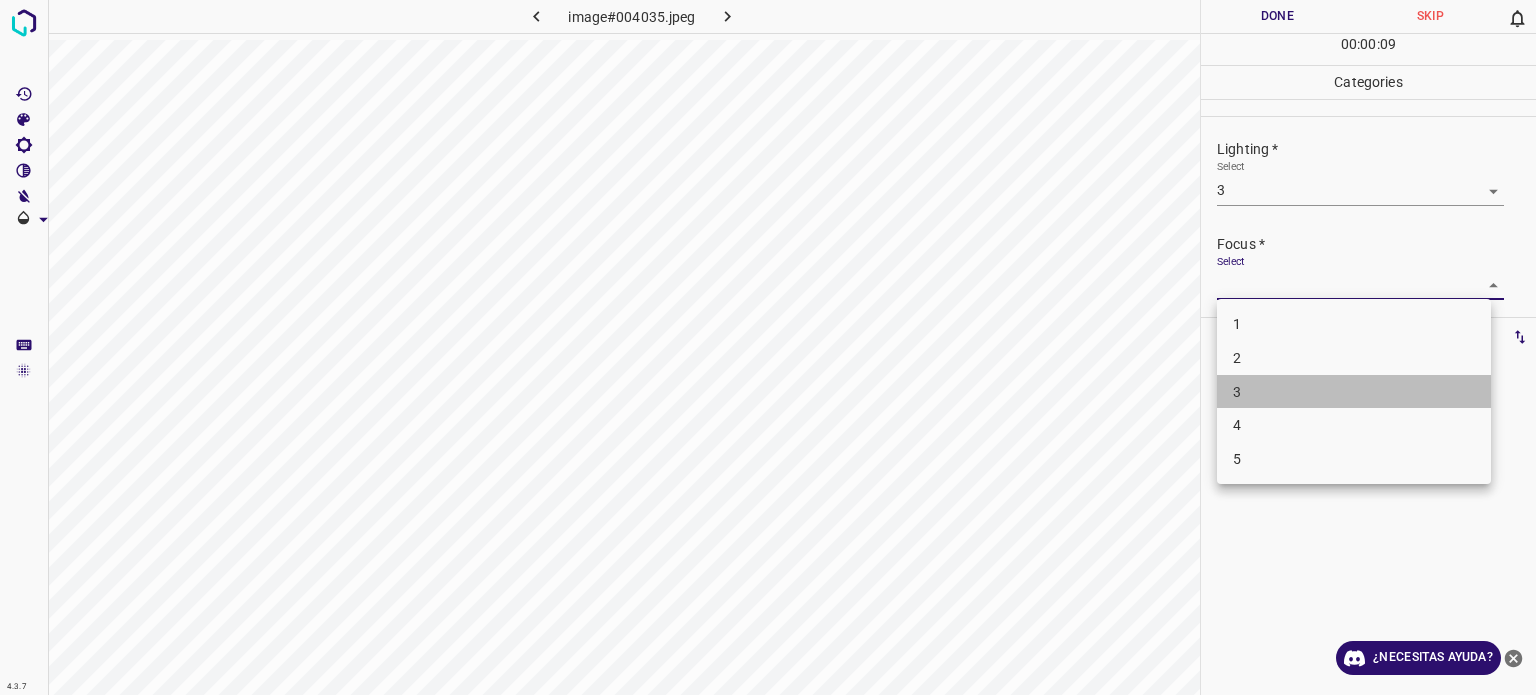 click on "3" at bounding box center (1354, 392) 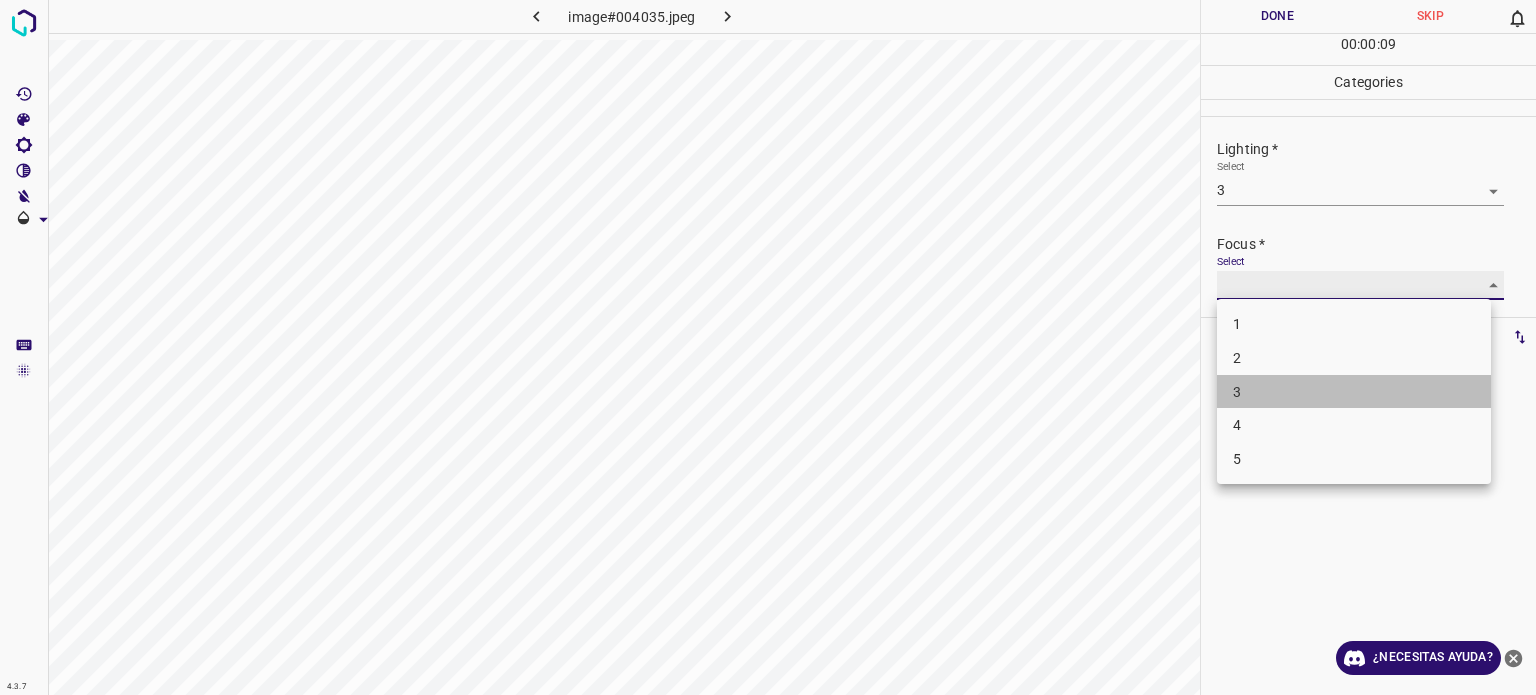 type on "3" 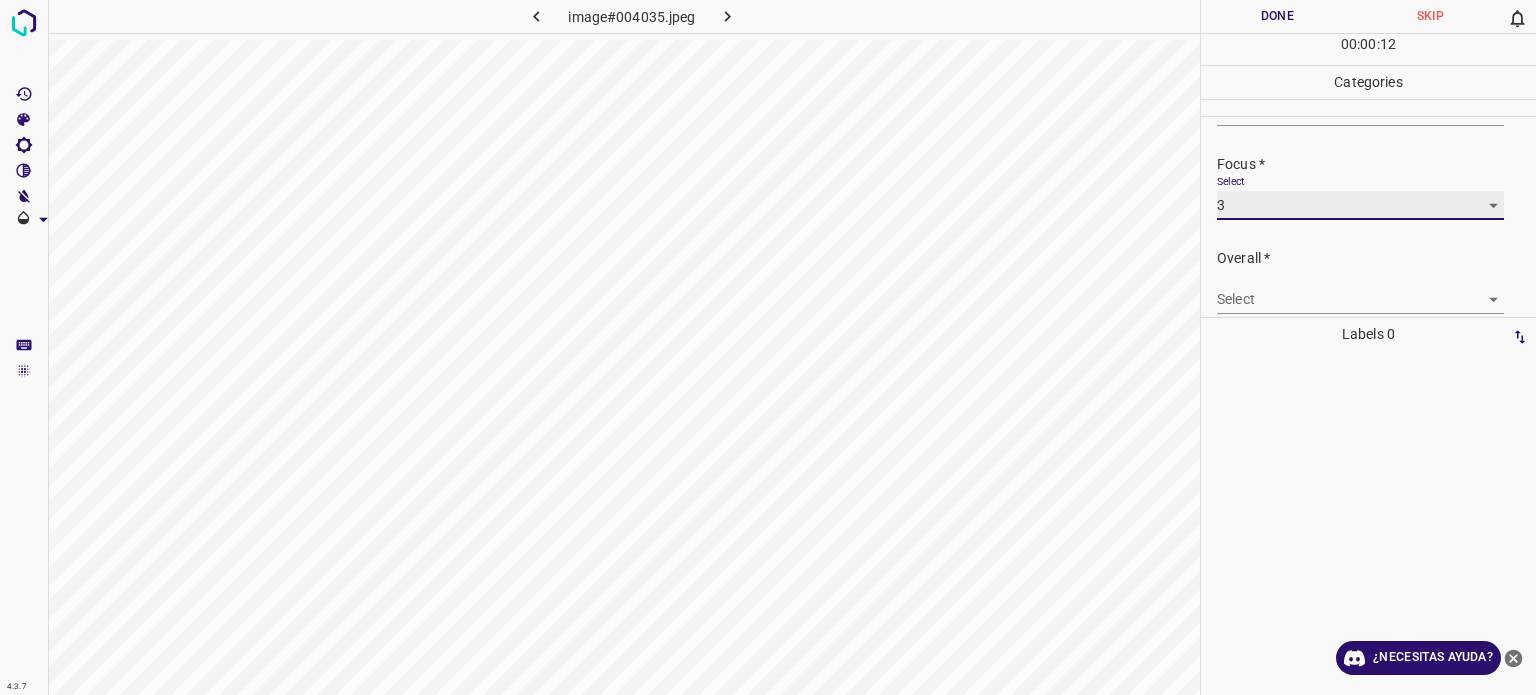scroll, scrollTop: 98, scrollLeft: 0, axis: vertical 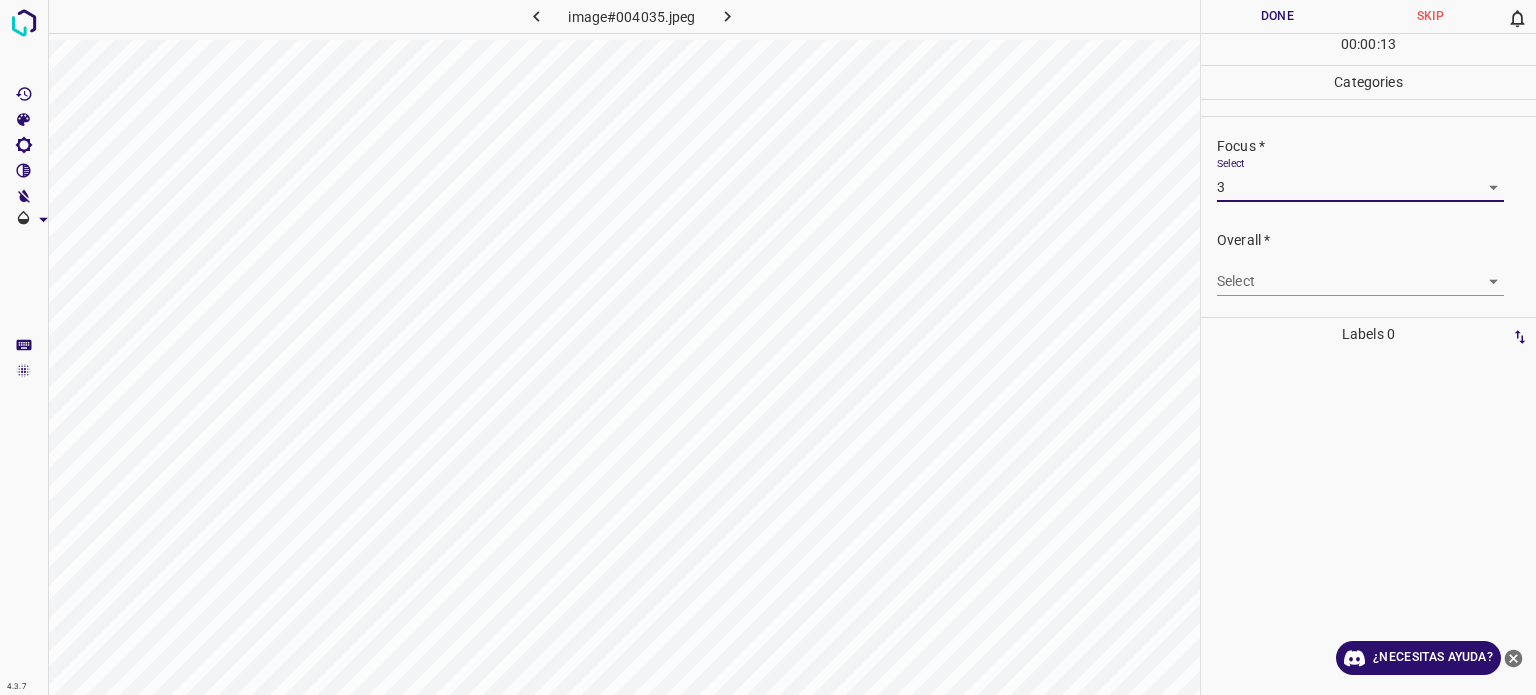 click on "4.3.7 image#004035.jpeg Done Skip 0 00   : 00   : 13   Categories Lighting *  Select 3 3 Focus *  Select 3 3 Overall *  Select ​ Labels   0 Categories 1 Lighting 2 Focus 3 Overall Tools Space Change between modes (Draw & Edit) I Auto labeling R Restore zoom M Zoom in N Zoom out Delete Delete selecte label Filters Z Restore filters X Saturation filter C Brightness filter V Contrast filter B Gray scale filter General O Download ¿Necesitas ayuda? Texto original Valora esta traducción Tu opinión servirá para ayudar a mejorar el Traductor de Google - Texto - Esconder - Borrar" at bounding box center (768, 347) 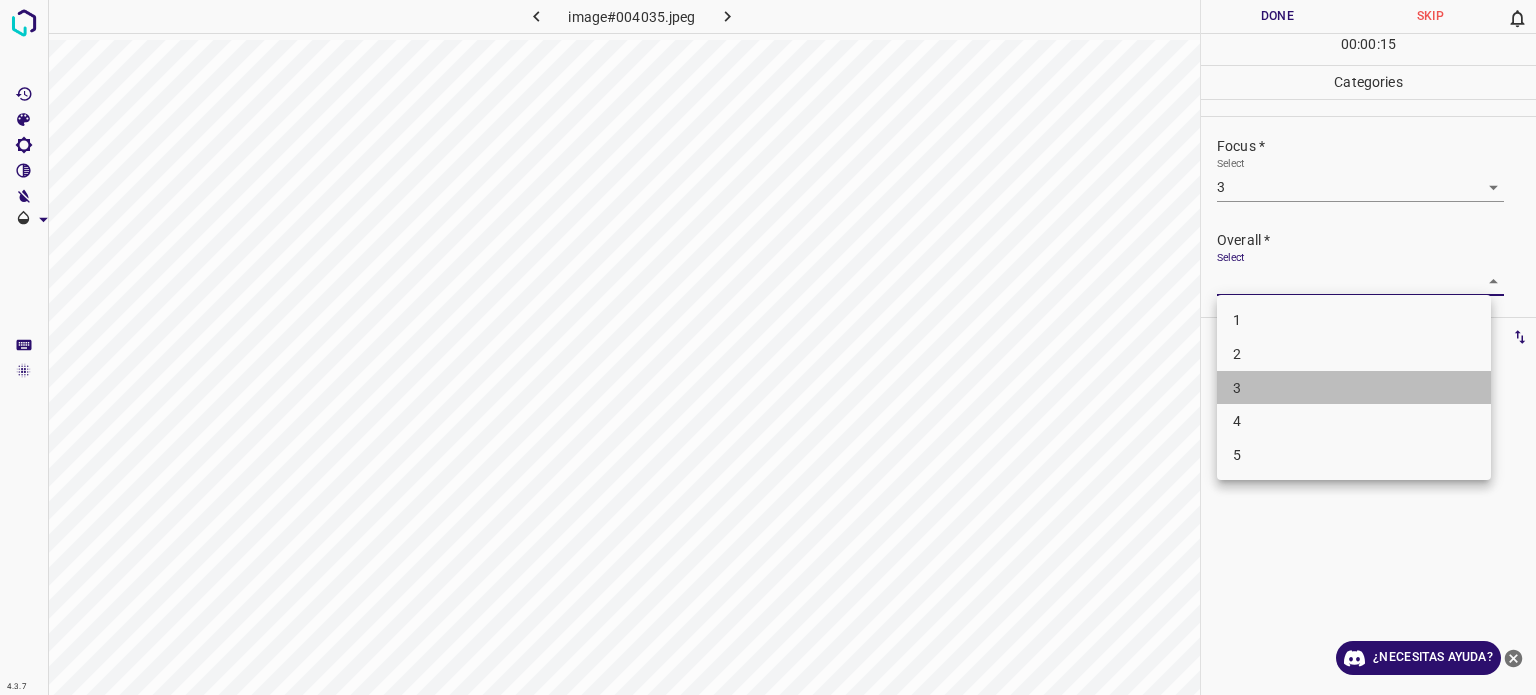 click on "3" at bounding box center (1237, 387) 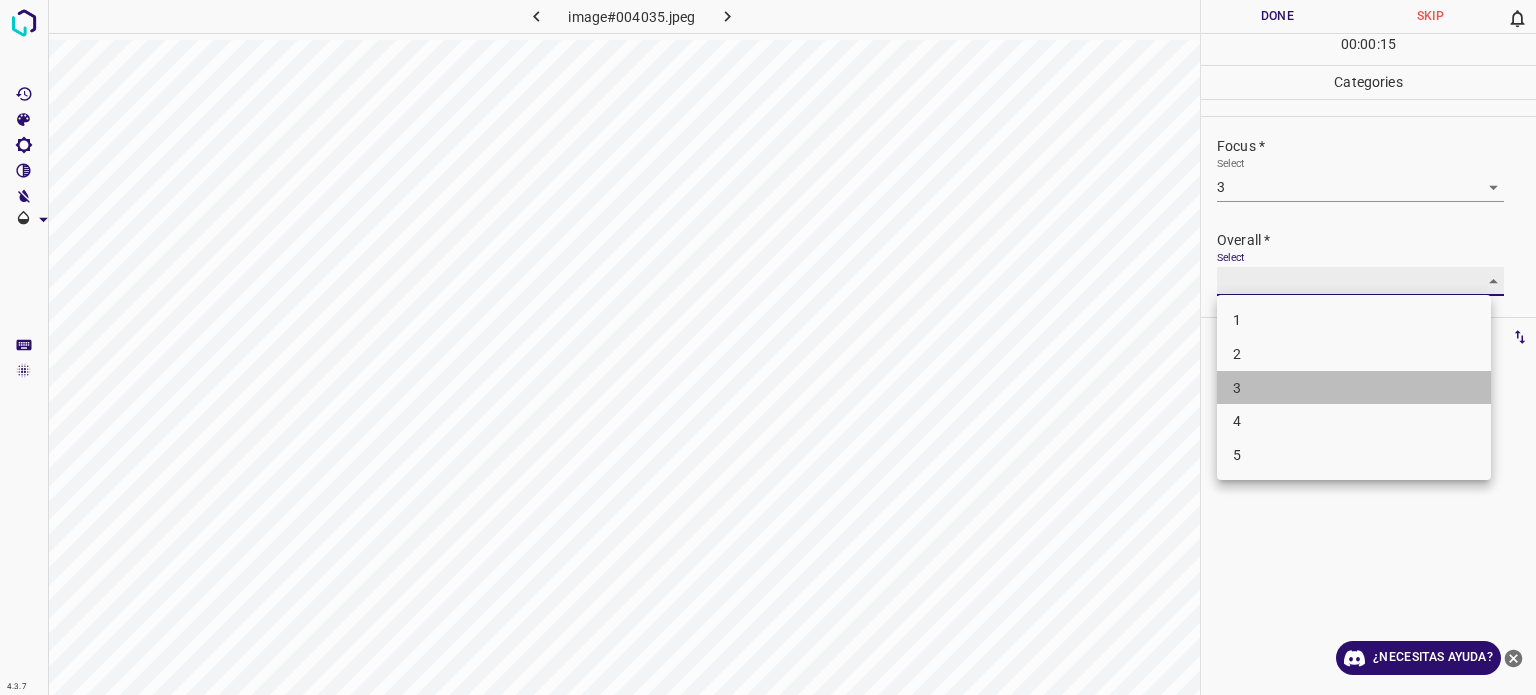 type on "3" 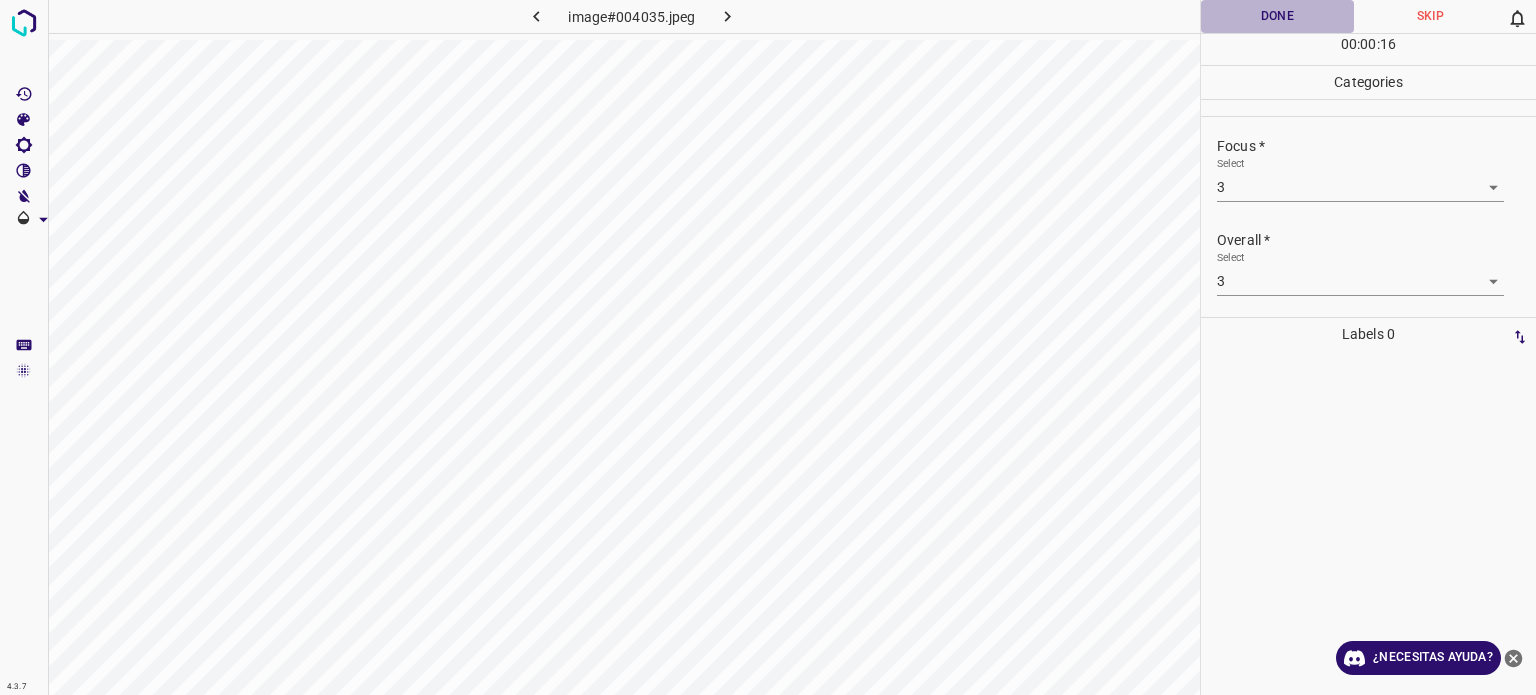 click on "Done" at bounding box center [1277, 16] 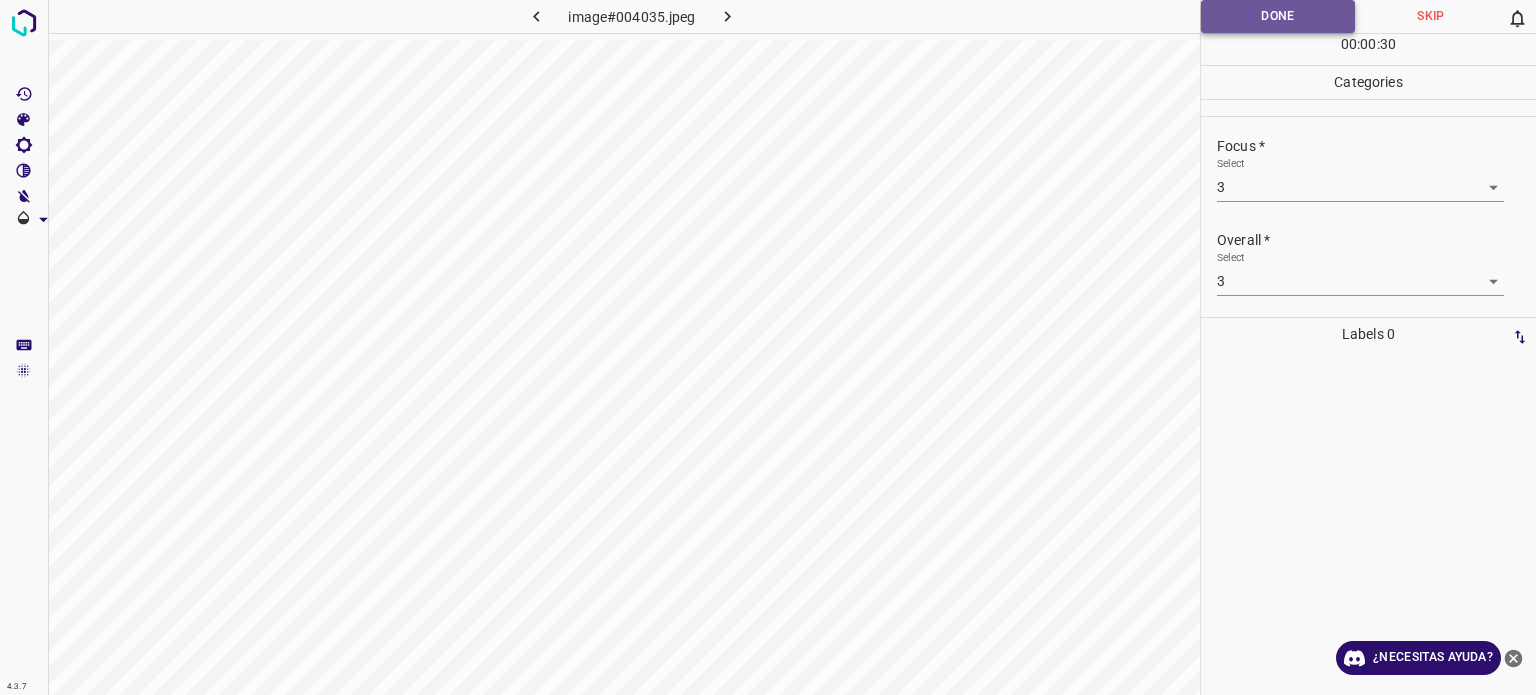 click on "Done" at bounding box center (1278, 16) 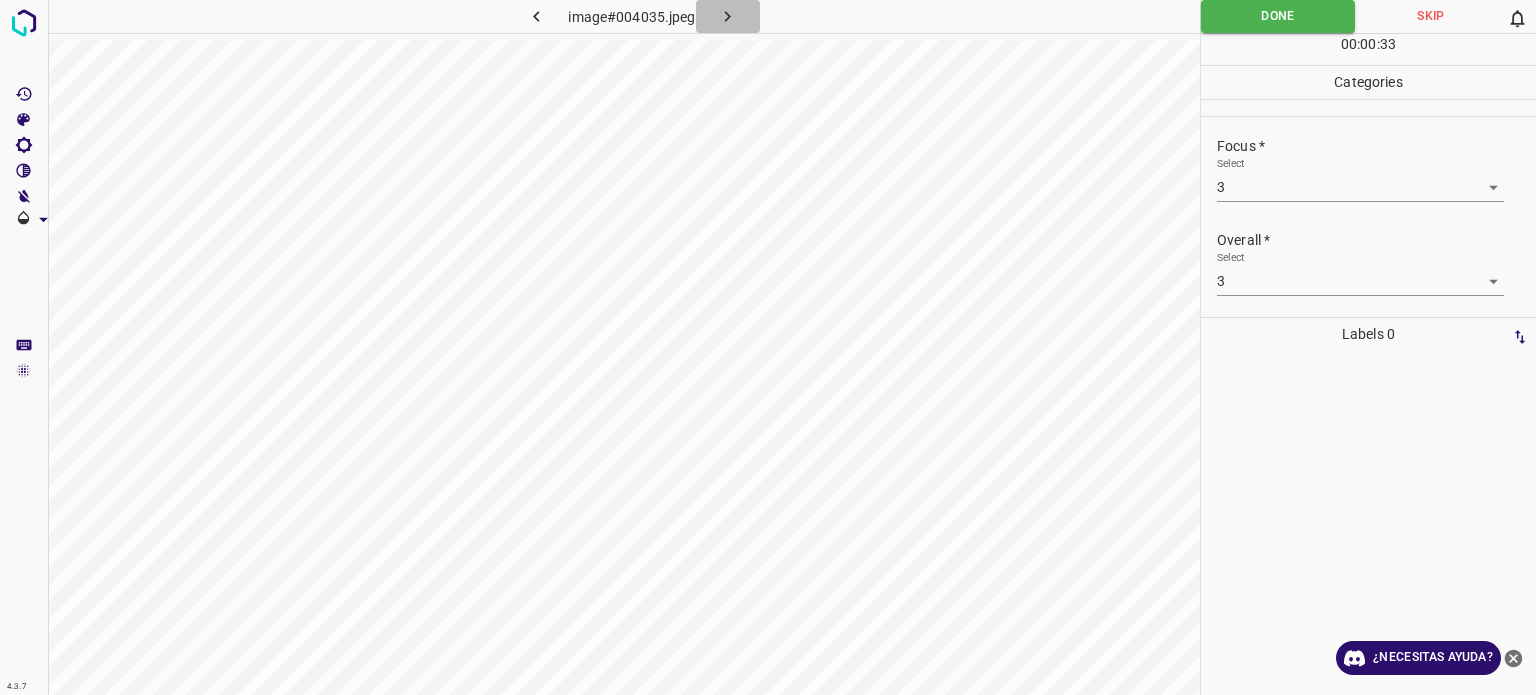 click on "4.3.7 image#004035.jpeg Done Skip 0 00   : 00   : 33   Categories Lighting *  Select 3 3 Focus *  Select 3 3 Overall *  Select 3 3 Labels   0 Categories 1 Lighting 2 Focus 3 Overall Tools Space Change between modes (Draw & Edit) I Auto labeling R Restore zoom M Zoom in N Zoom out Delete Delete selecte label Filters Z Restore filters X Saturation filter C Brightness filter V Contrast filter B Gray scale filter General O Download ¿Necesitas ayuda?" at bounding box center (768, 347) 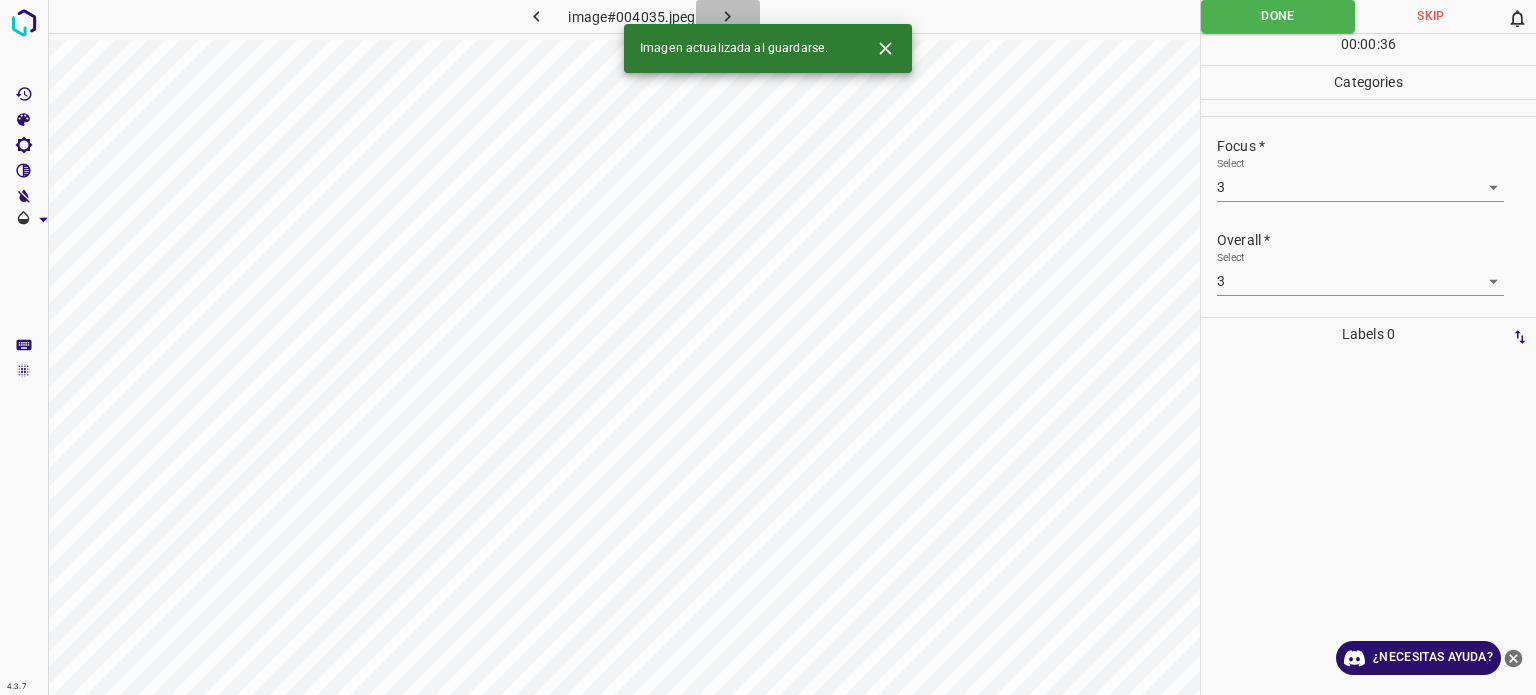 click 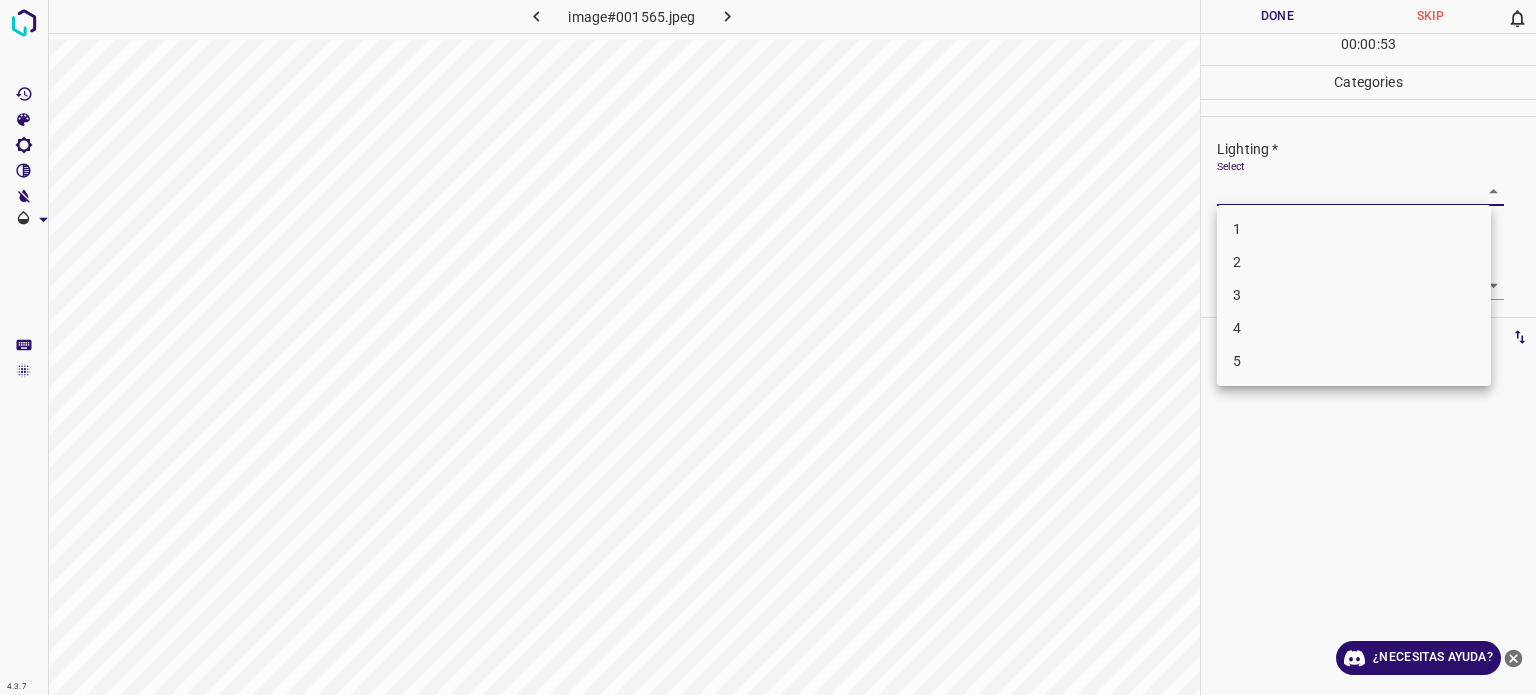 click on "4.3.7 image#001565.jpeg Done Skip 0 00   : 00   : 53   Categories Lighting *  Select ​ Focus *  Select ​ Overall *  Select ​ Labels   0 Categories 1 Lighting 2 Focus 3 Overall Tools Space Change between modes (Draw & Edit) I Auto labeling R Restore zoom M Zoom in N Zoom out Delete Delete selecte label Filters Z Restore filters X Saturation filter C Brightness filter V Contrast filter B Gray scale filter General O Download ¿Necesitas ayuda? Texto original Valora esta traducción Tu opinión servirá para ayudar a mejorar el Traductor de Google - Texto - Esconder - Borrar 1 2 3 4 5" at bounding box center (768, 347) 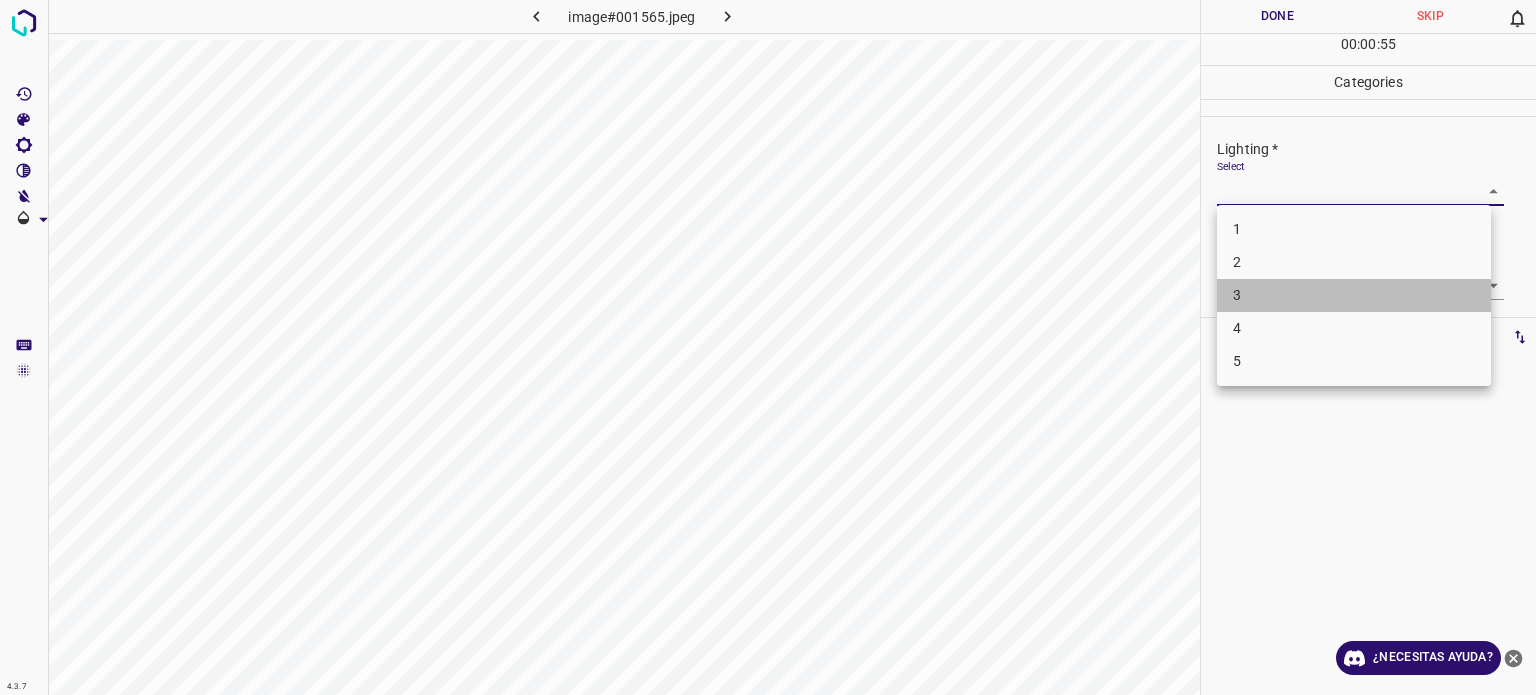 click on "3" at bounding box center (1354, 295) 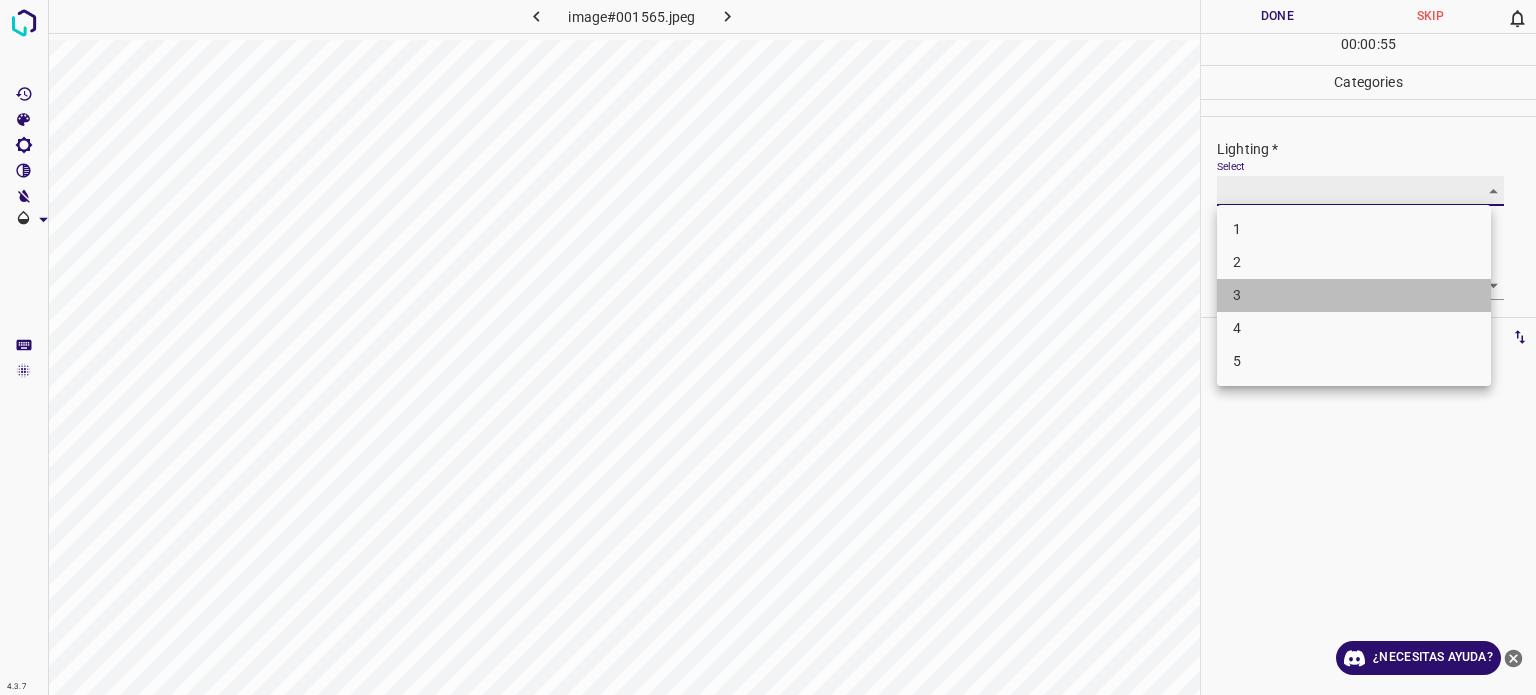 type on "3" 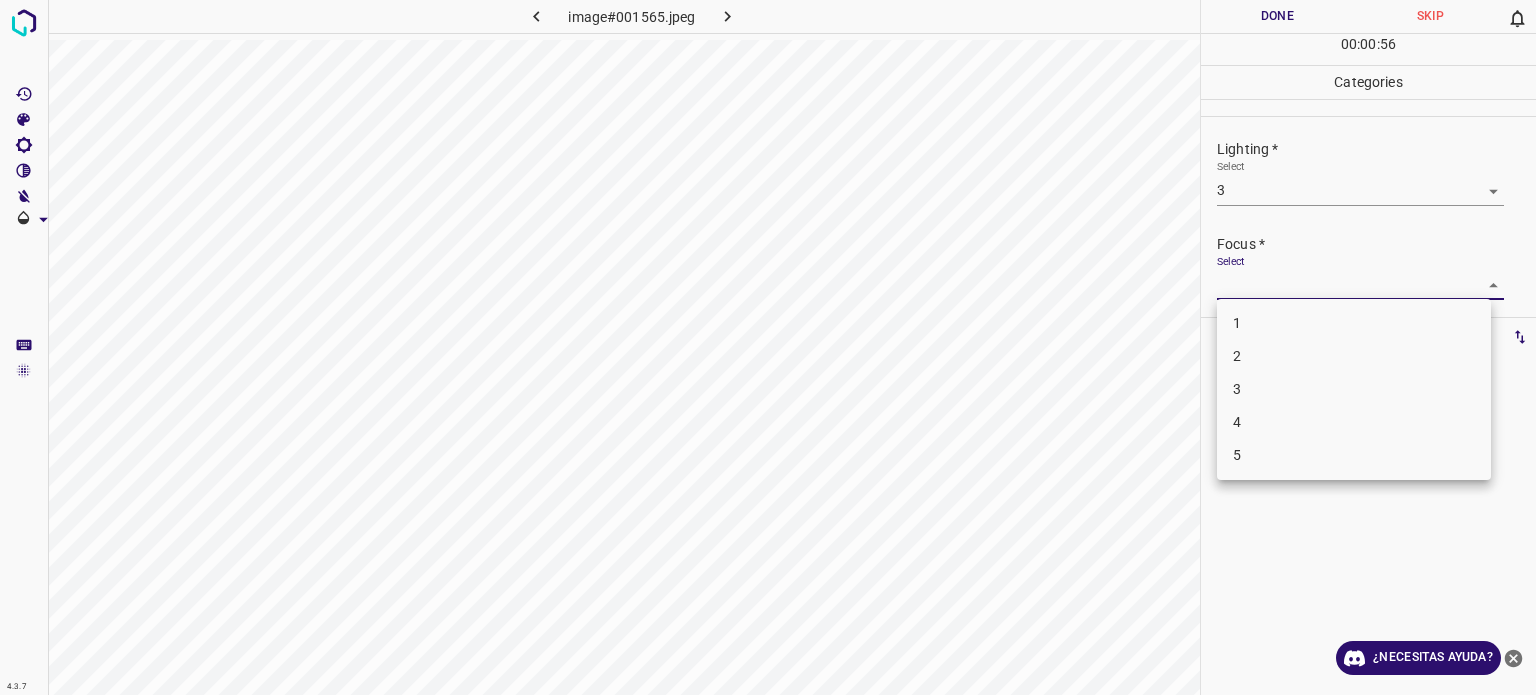 click on "4.3.7 image#001565.jpeg Done Skip 0 00   : 00   : 56   Categories Lighting *  Select 3 3 Focus *  Select ​ Overall *  Select ​ Labels   0 Categories 1 Lighting 2 Focus 3 Overall Tools Space Change between modes (Draw & Edit) I Auto labeling R Restore zoom M Zoom in N Zoom out Delete Delete selecte label Filters Z Restore filters X Saturation filter C Brightness filter V Contrast filter B Gray scale filter General O Download ¿Necesitas ayuda? Texto original Valora esta traducción Tu opinión servirá para ayudar a mejorar el Traductor de Google - Texto - Esconder - Borrar 1 2 3 4 5" at bounding box center (768, 347) 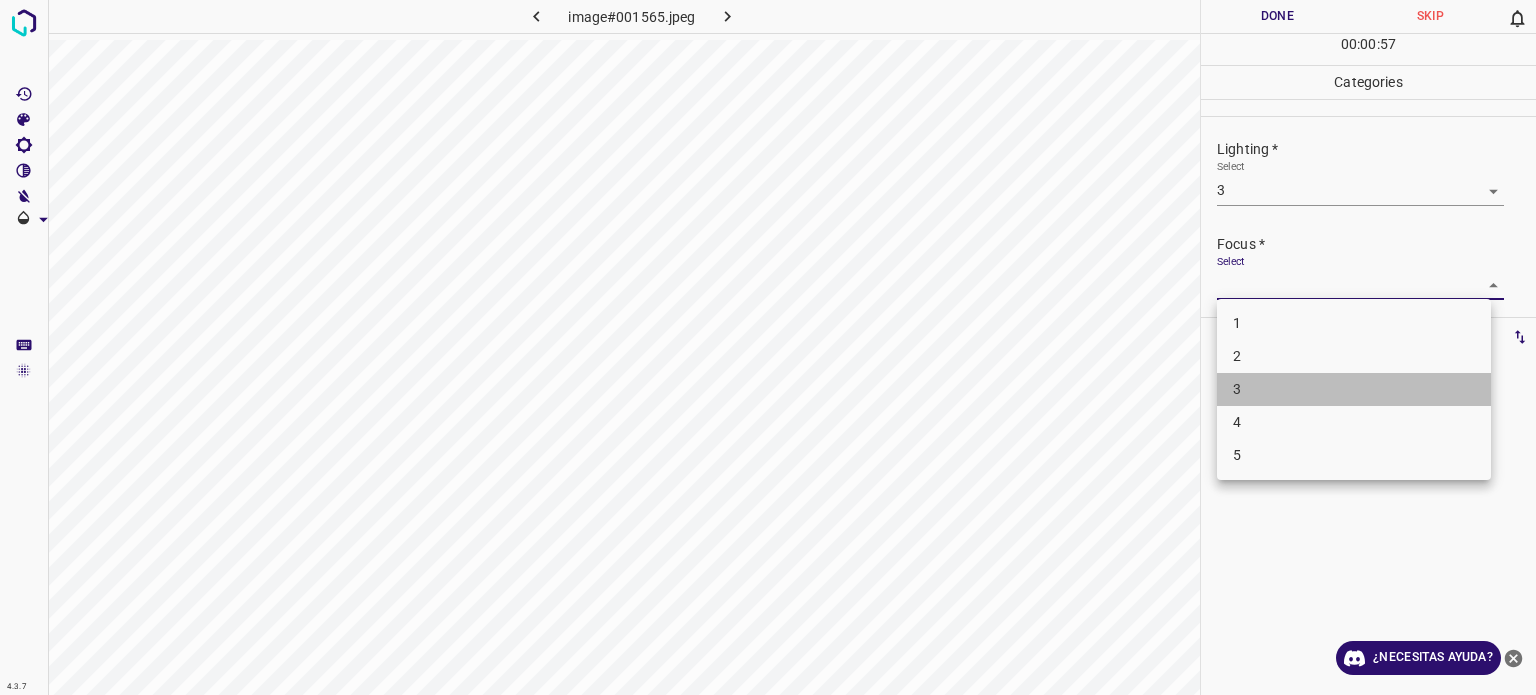 click on "3" at bounding box center (1354, 389) 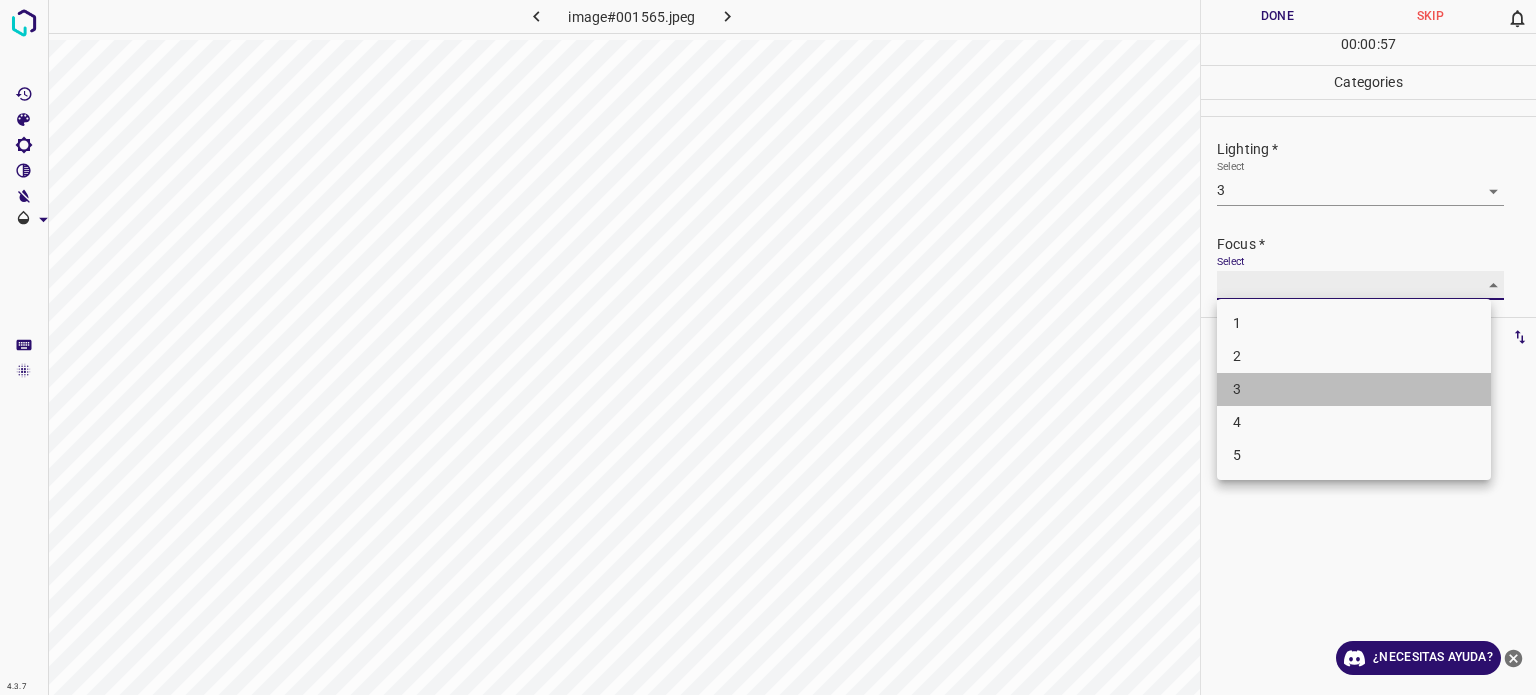 type on "3" 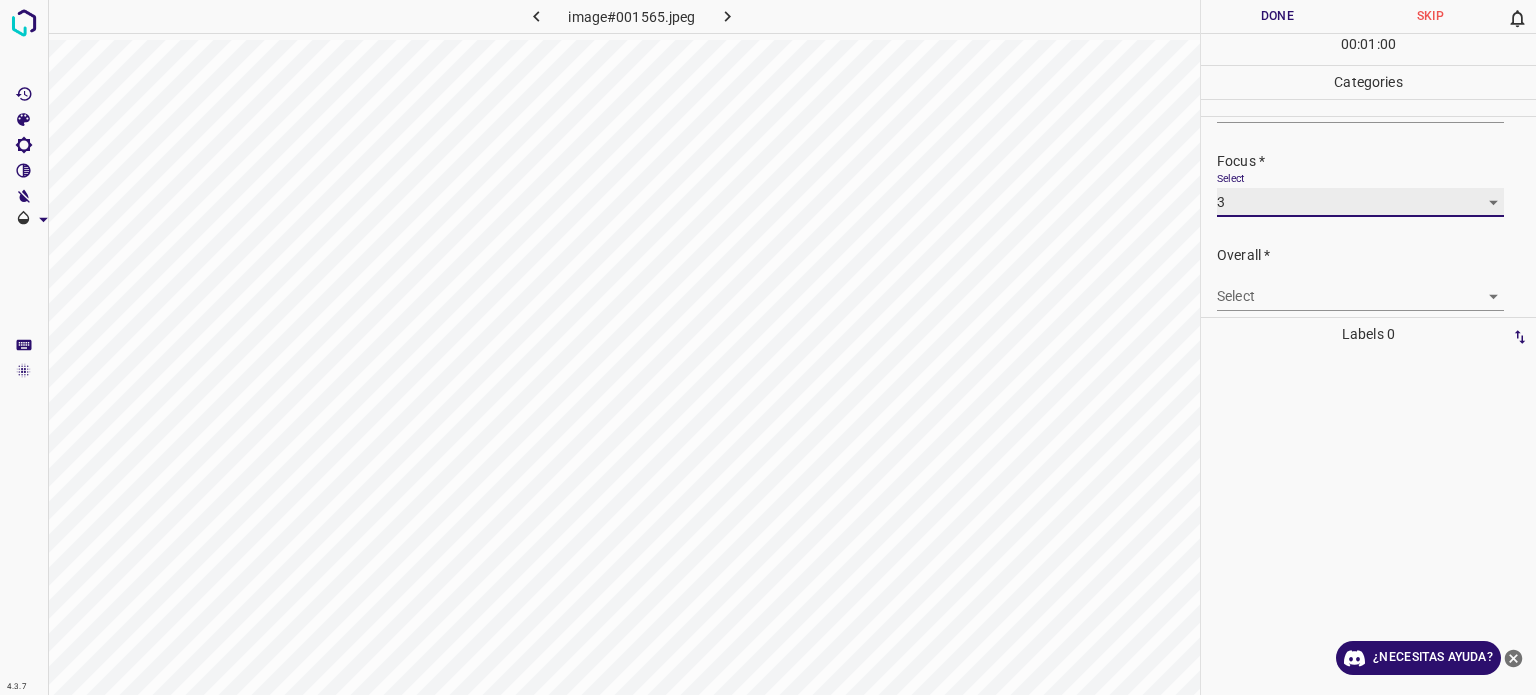 scroll, scrollTop: 98, scrollLeft: 0, axis: vertical 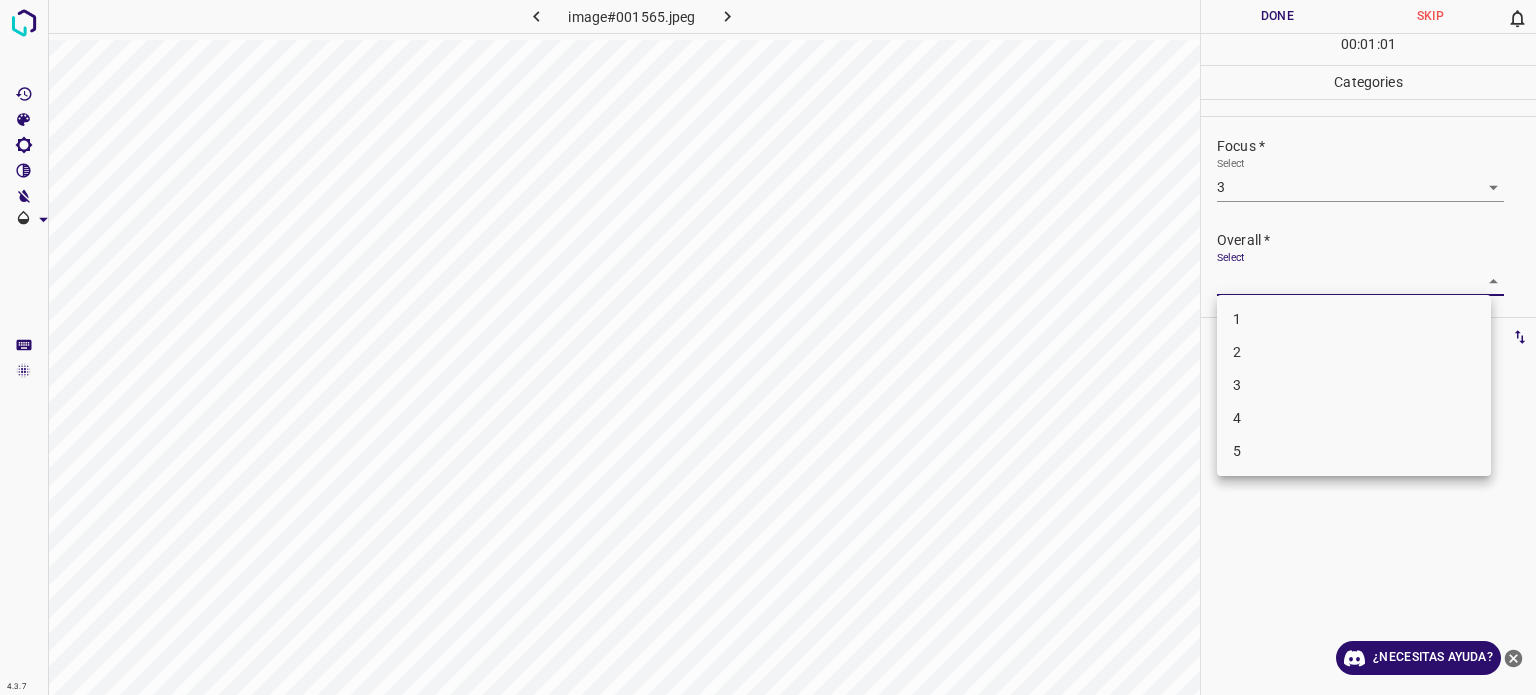 click on "4.3.7 image#001565.jpeg Done Skip 0 00   : 01   : 01   Categories Lighting *  Select 3 3 Focus *  Select 3 3 Overall *  Select ​ Labels   0 Categories 1 Lighting 2 Focus 3 Overall Tools Space Change between modes (Draw & Edit) I Auto labeling R Restore zoom M Zoom in N Zoom out Delete Delete selecte label Filters Z Restore filters X Saturation filter C Brightness filter V Contrast filter B Gray scale filter General O Download ¿Necesitas ayuda? Texto original Valora esta traducción Tu opinión servirá para ayudar a mejorar el Traductor de Google - Texto - Esconder - Borrar 1 2 3 4 5" at bounding box center [768, 347] 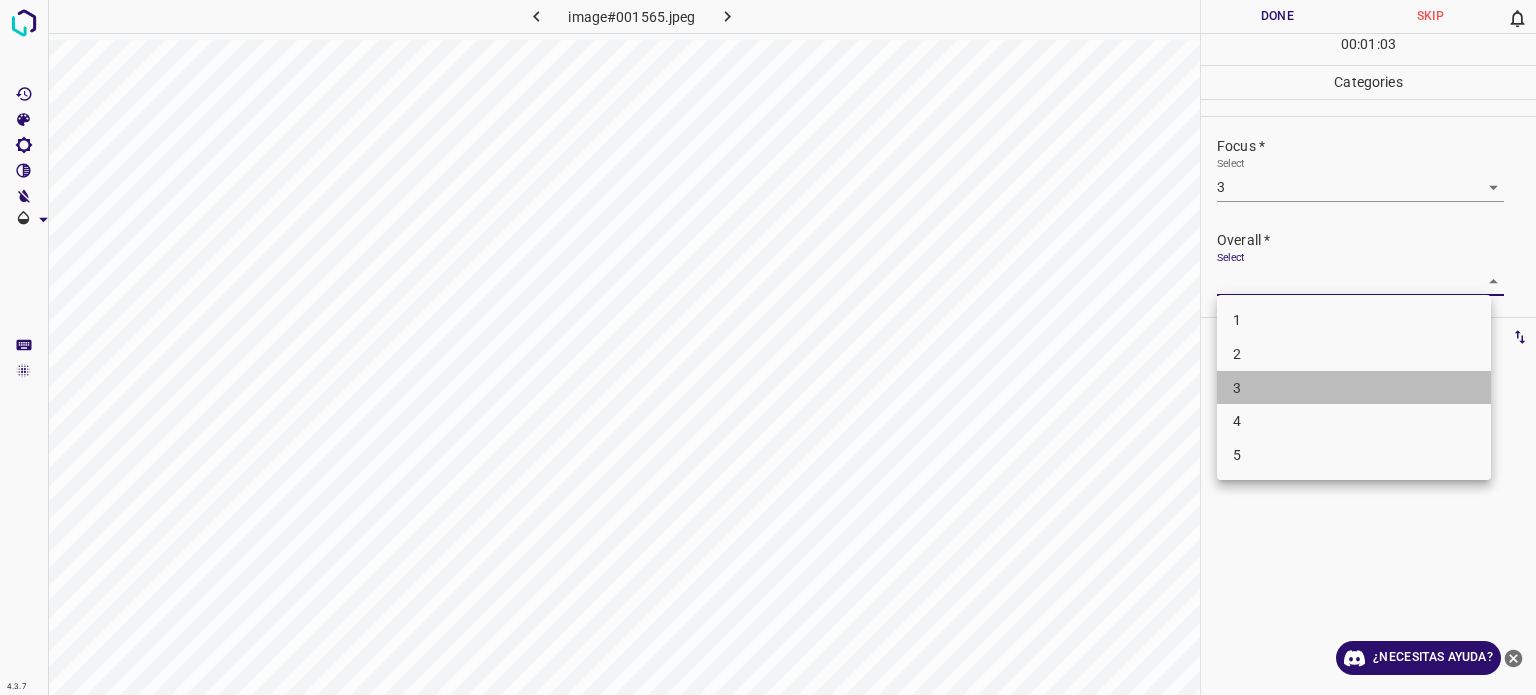 click on "3" at bounding box center [1237, 387] 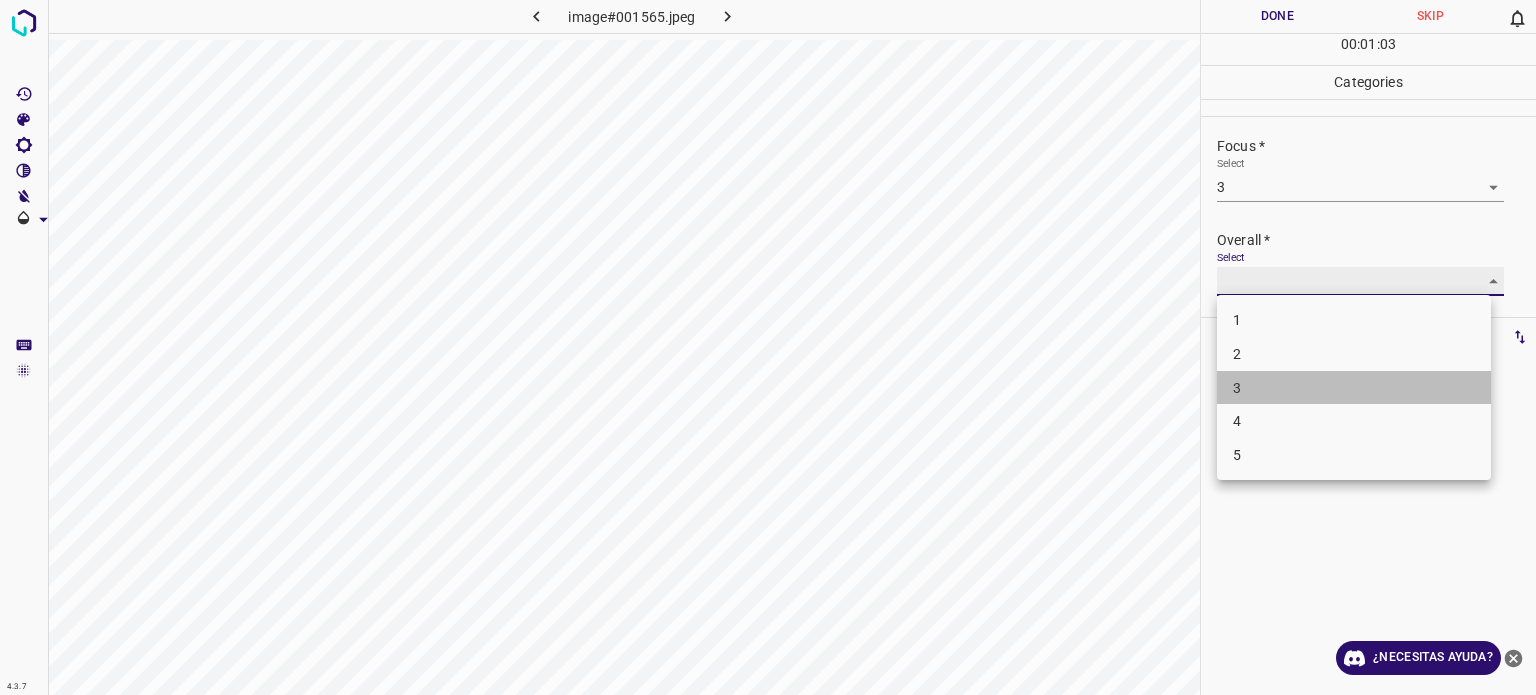 type on "3" 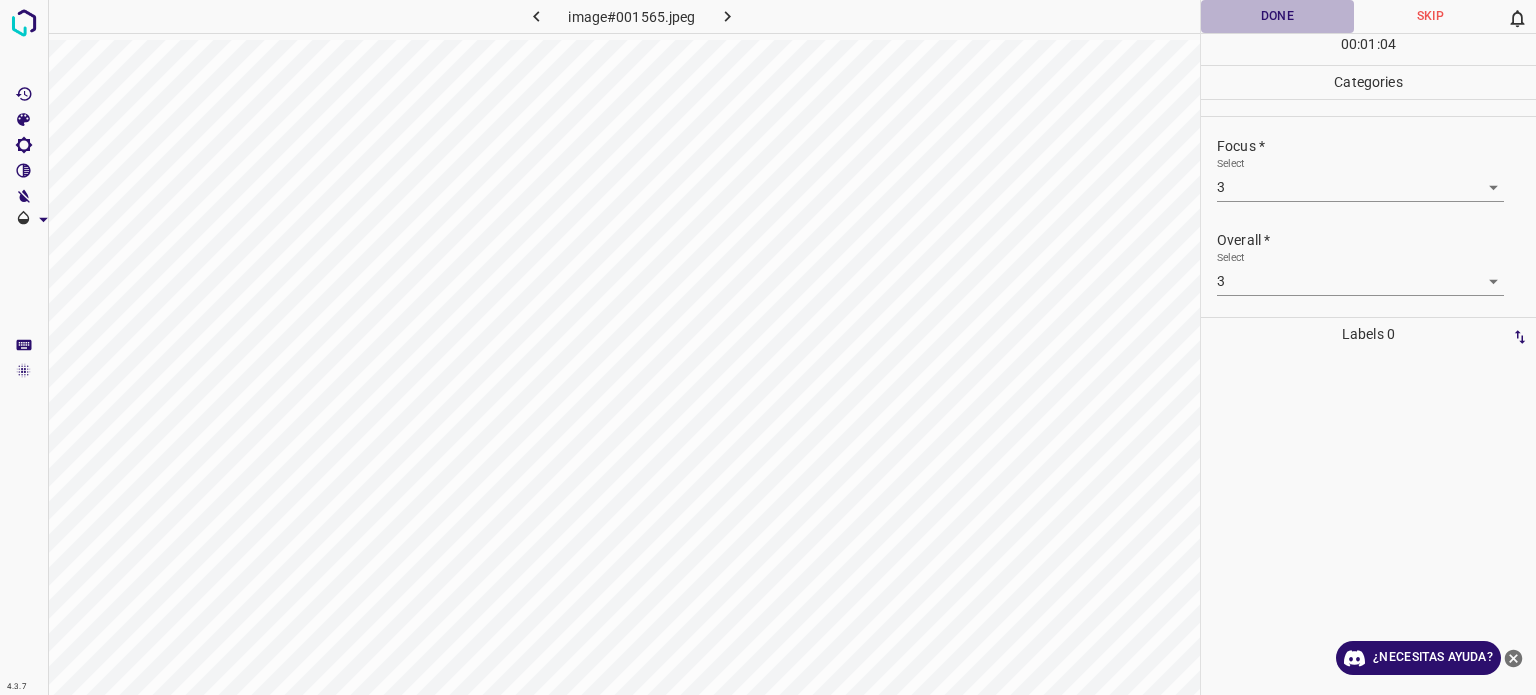 click on "Done" at bounding box center [1277, 16] 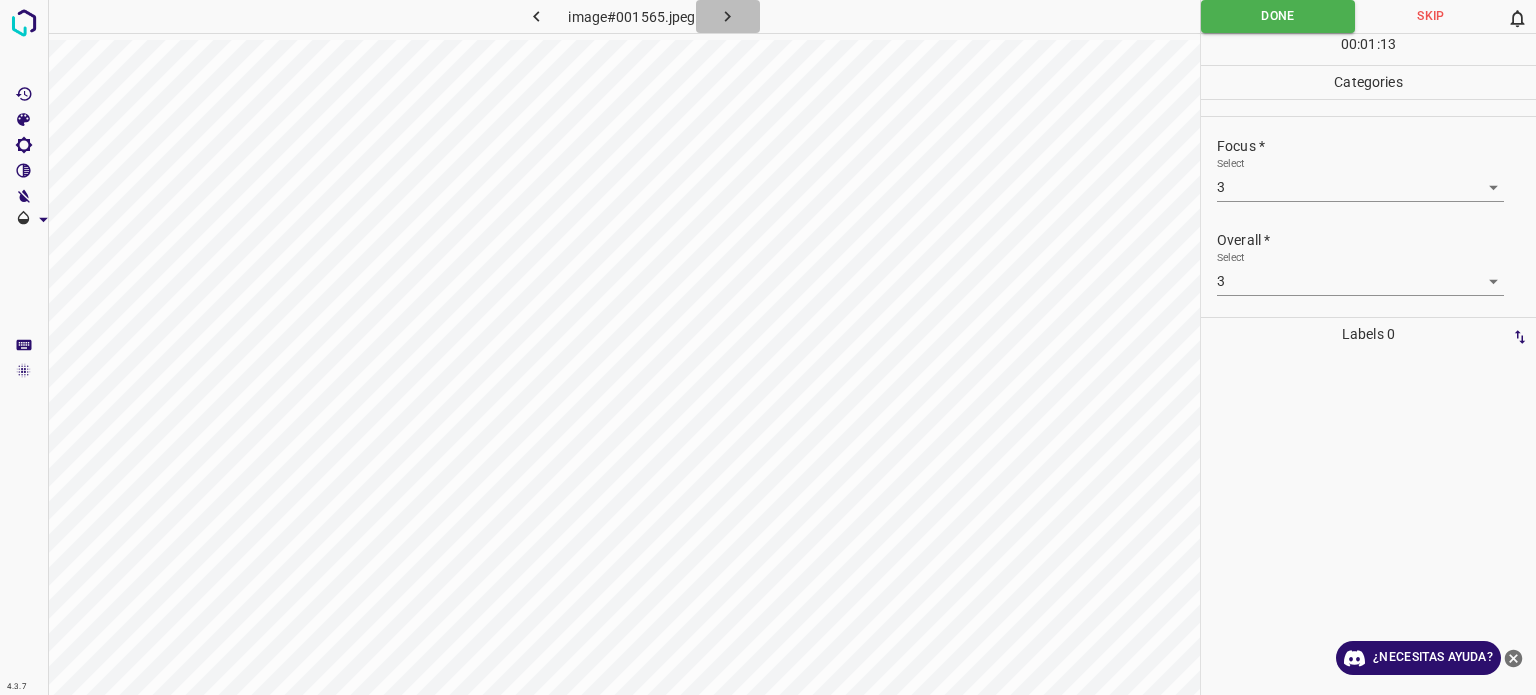 click 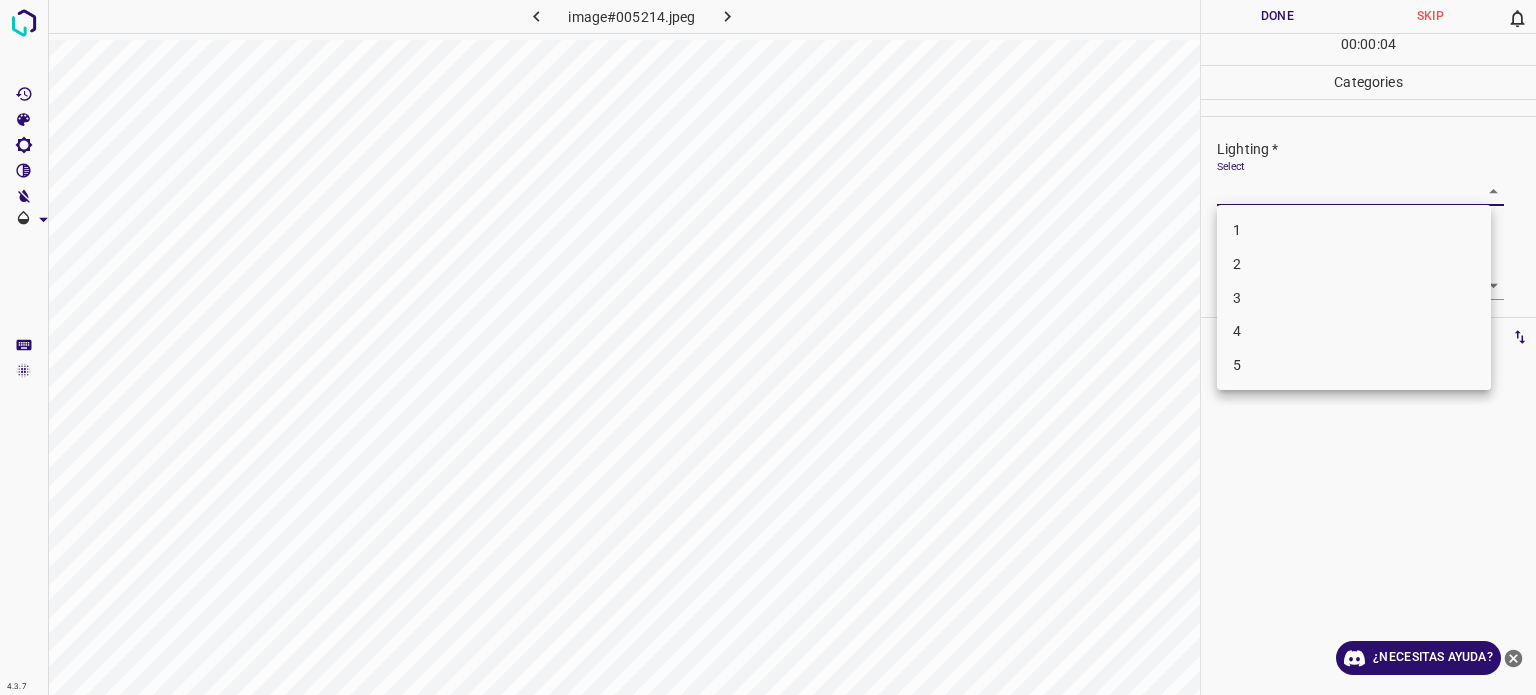 drag, startPoint x: 1316, startPoint y: 194, endPoint x: 1240, endPoint y: 306, distance: 135.3514 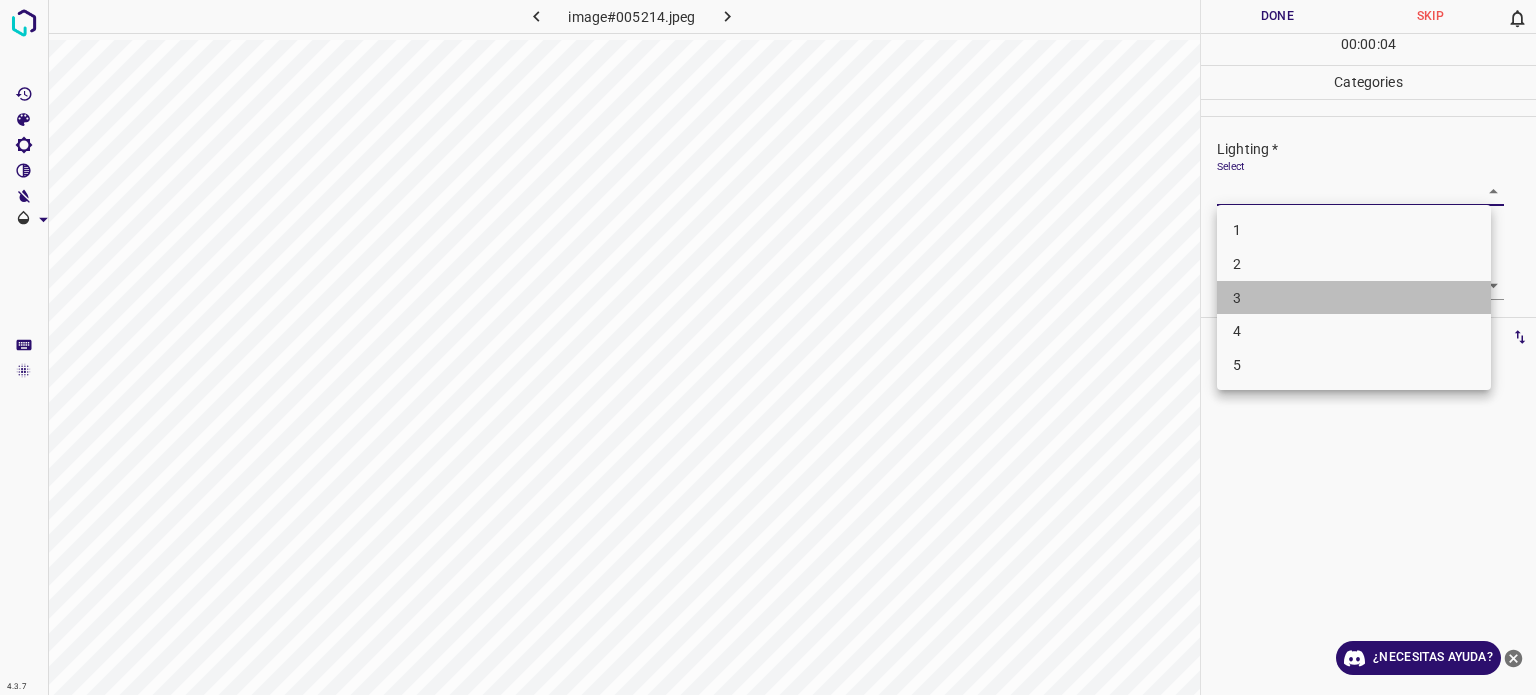 click on "3" at bounding box center [1237, 297] 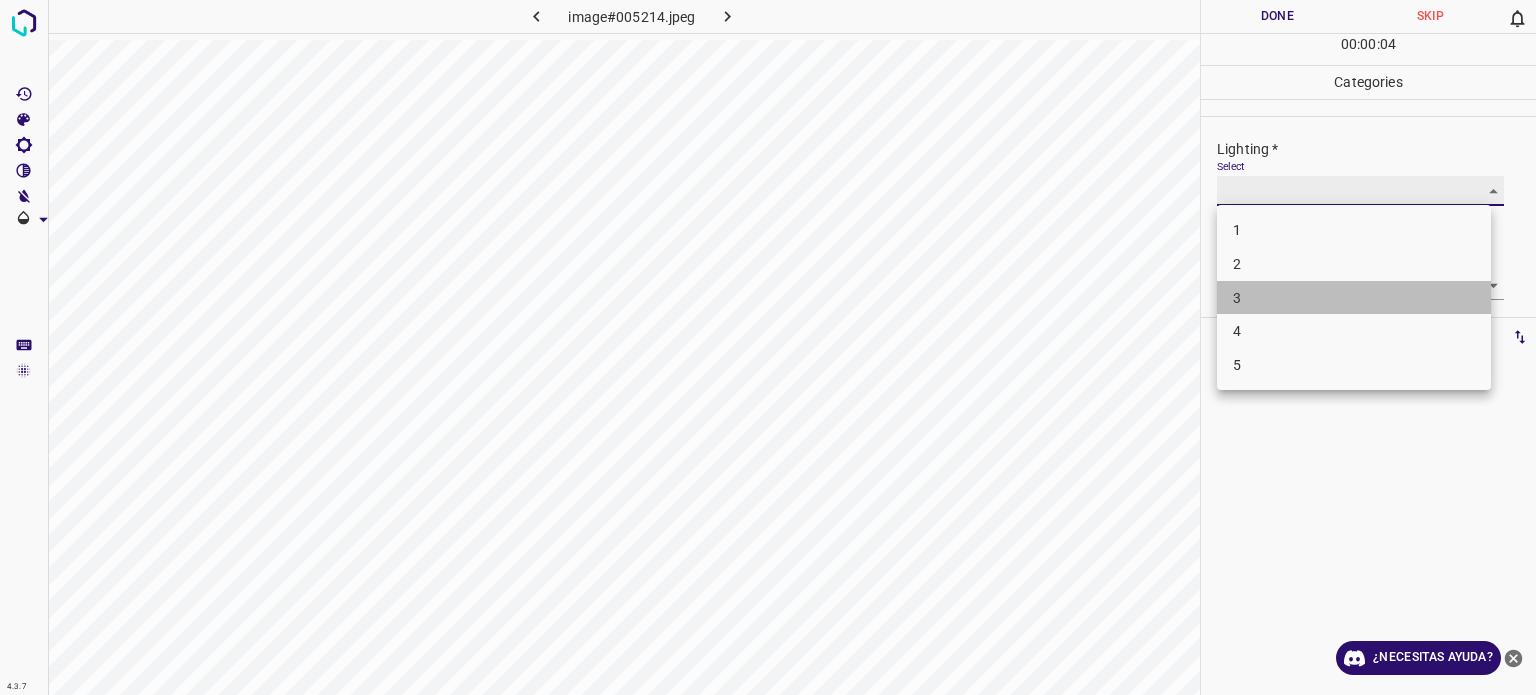 type on "3" 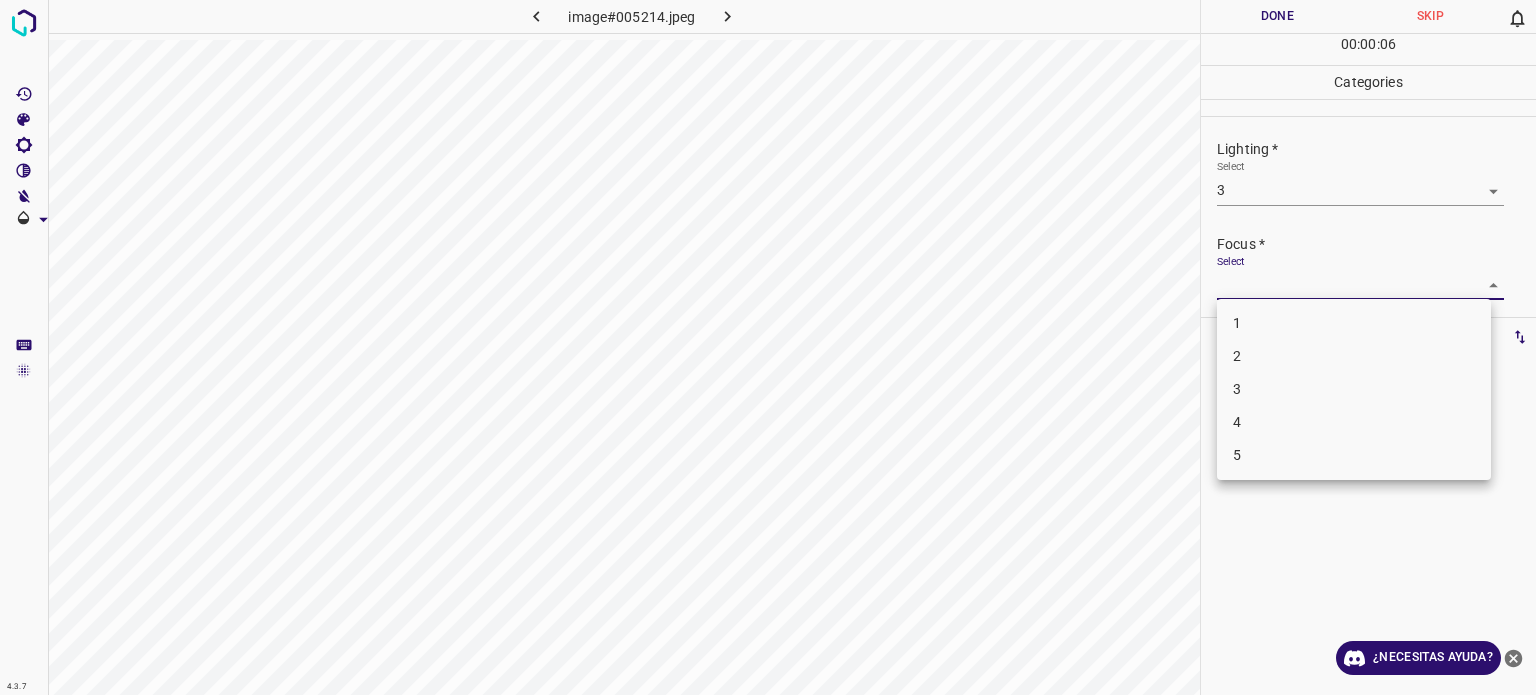 click on "4.3.7 image#005214.jpeg Done Skip 0 00   : 00   : 06   Categories Lighting *  Select 3 3 Focus *  Select ​ Overall *  Select ​ Labels   0 Categories 1 Lighting 2 Focus 3 Overall Tools Space Change between modes (Draw & Edit) I Auto labeling R Restore zoom M Zoom in N Zoom out Delete Delete selecte label Filters Z Restore filters X Saturation filter C Brightness filter V Contrast filter B Gray scale filter General O Download ¿Necesitas ayuda? Texto original Valora esta traducción Tu opinión servirá para ayudar a mejorar el Traductor de Google - Texto - Esconder - Borrar 1 2 3 4 5" at bounding box center [768, 347] 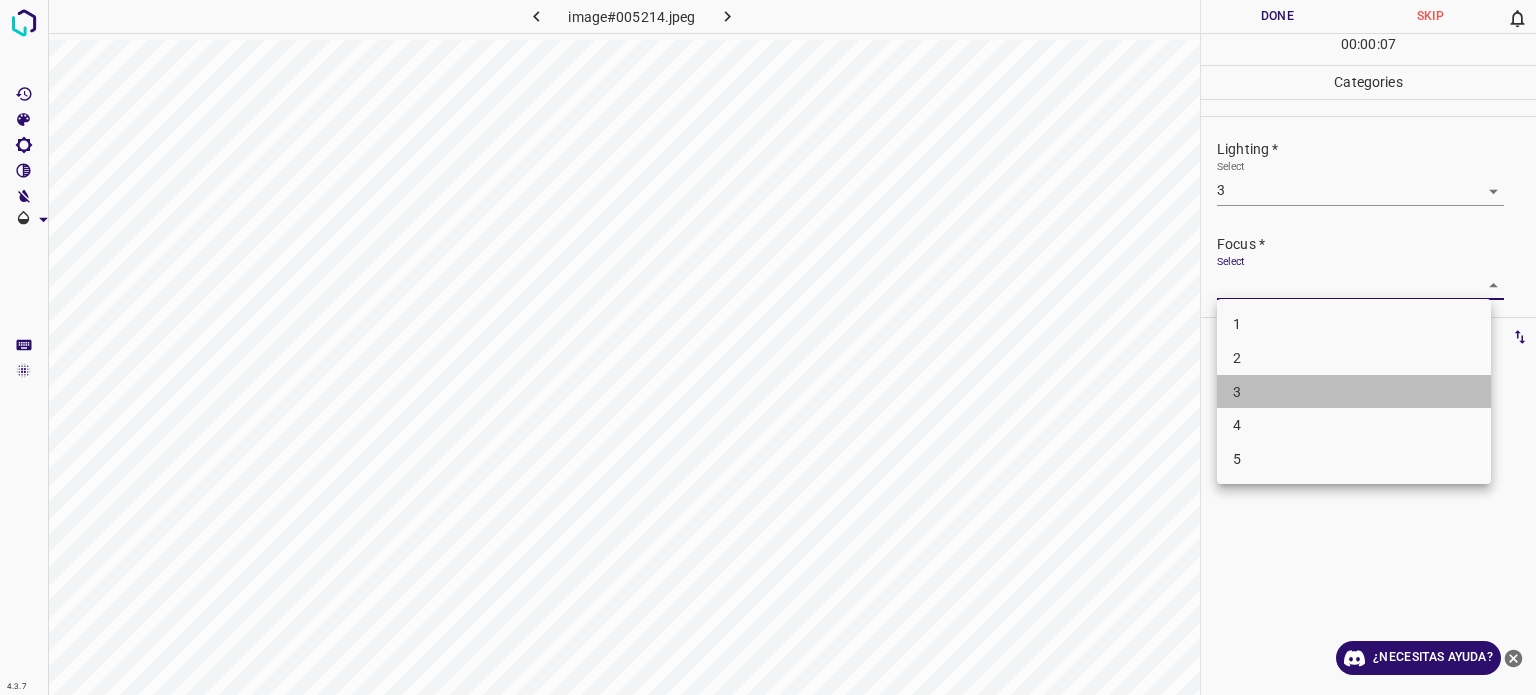 click on "3" at bounding box center [1237, 391] 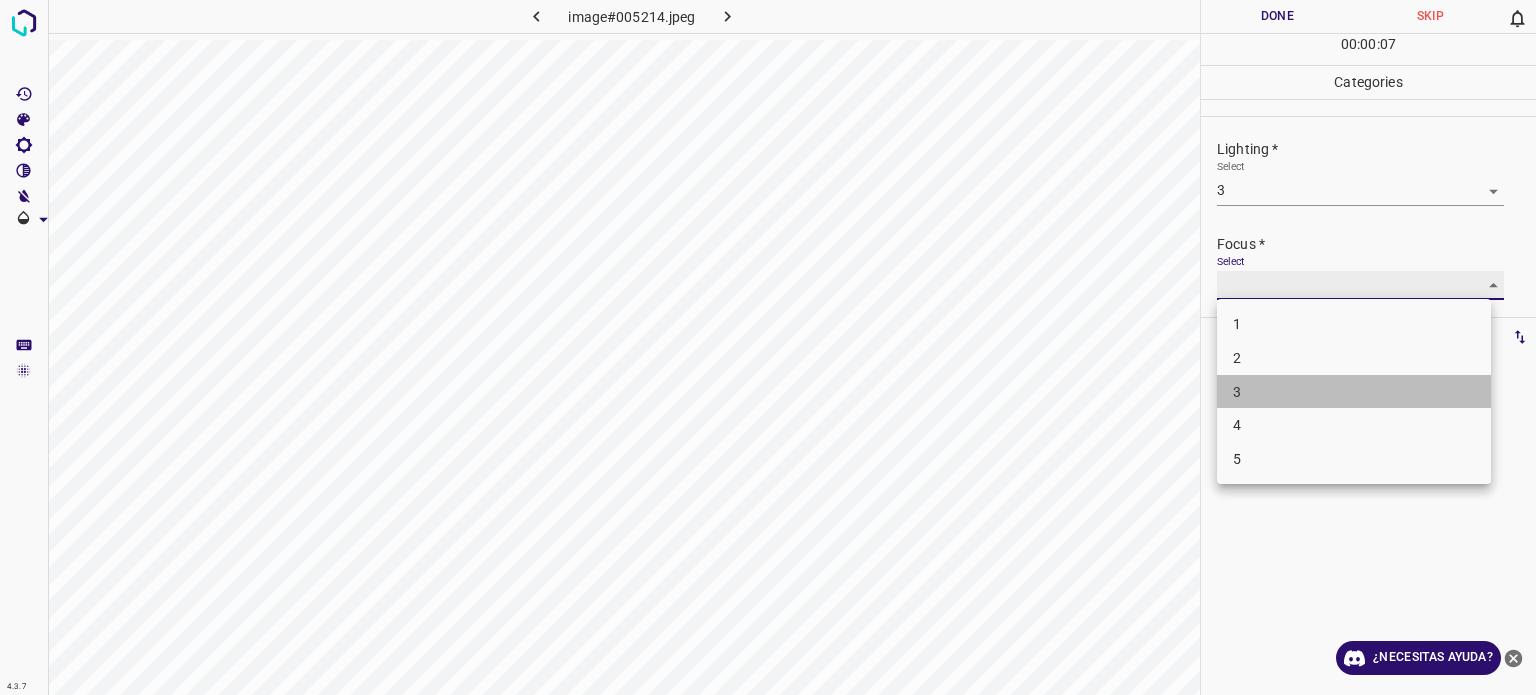 type on "3" 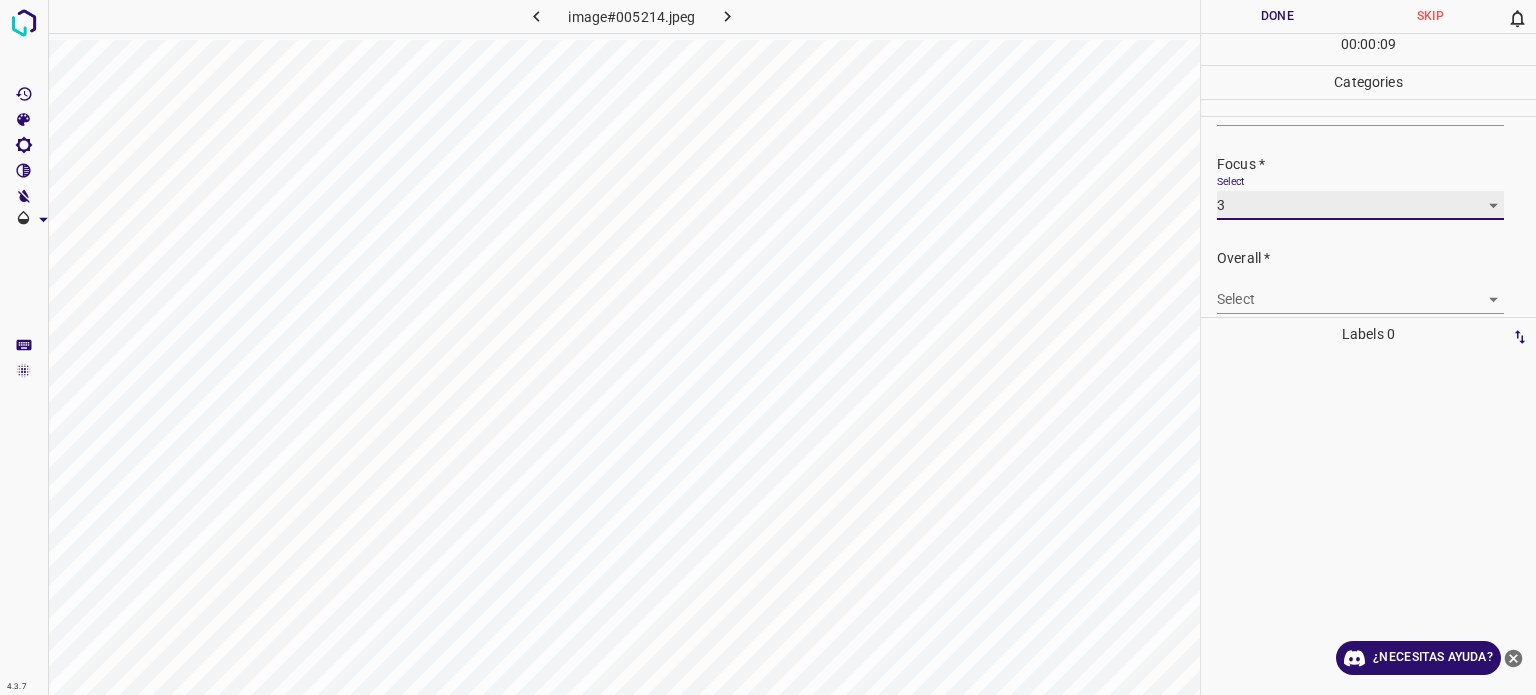 scroll, scrollTop: 98, scrollLeft: 0, axis: vertical 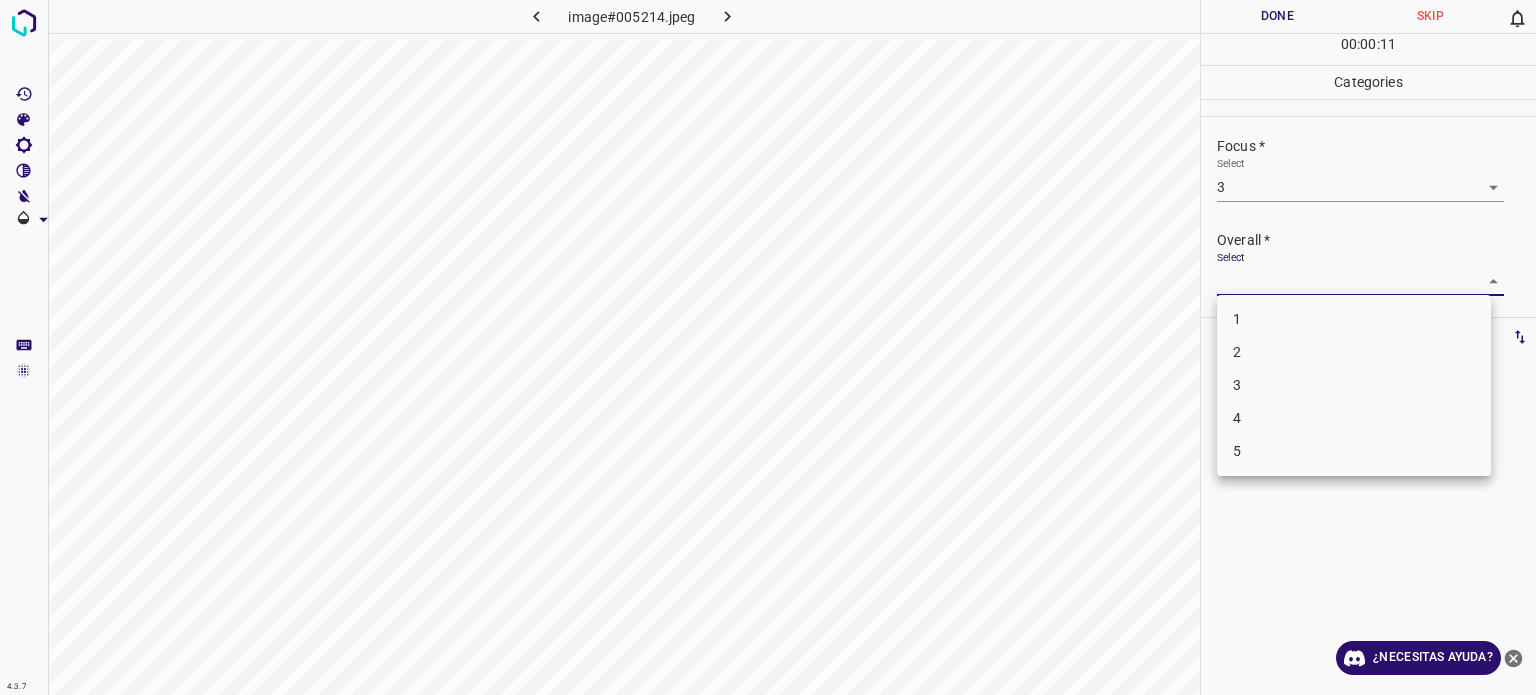 click on "4.3.7 image#005214.jpeg Done Skip 0 00   : 00   : 11   Categories Lighting *  Select 3 3 Focus *  Select 3 3 Overall *  Select ​ Labels   0 Categories 1 Lighting 2 Focus 3 Overall Tools Space Change between modes (Draw & Edit) I Auto labeling R Restore zoom M Zoom in N Zoom out Delete Delete selecte label Filters Z Restore filters X Saturation filter C Brightness filter V Contrast filter B Gray scale filter General O Download ¿Necesitas ayuda? Texto original Valora esta traducción Tu opinión servirá para ayudar a mejorar el Traductor de Google - Texto - Esconder - Borrar 1 2 3 4 5" at bounding box center (768, 347) 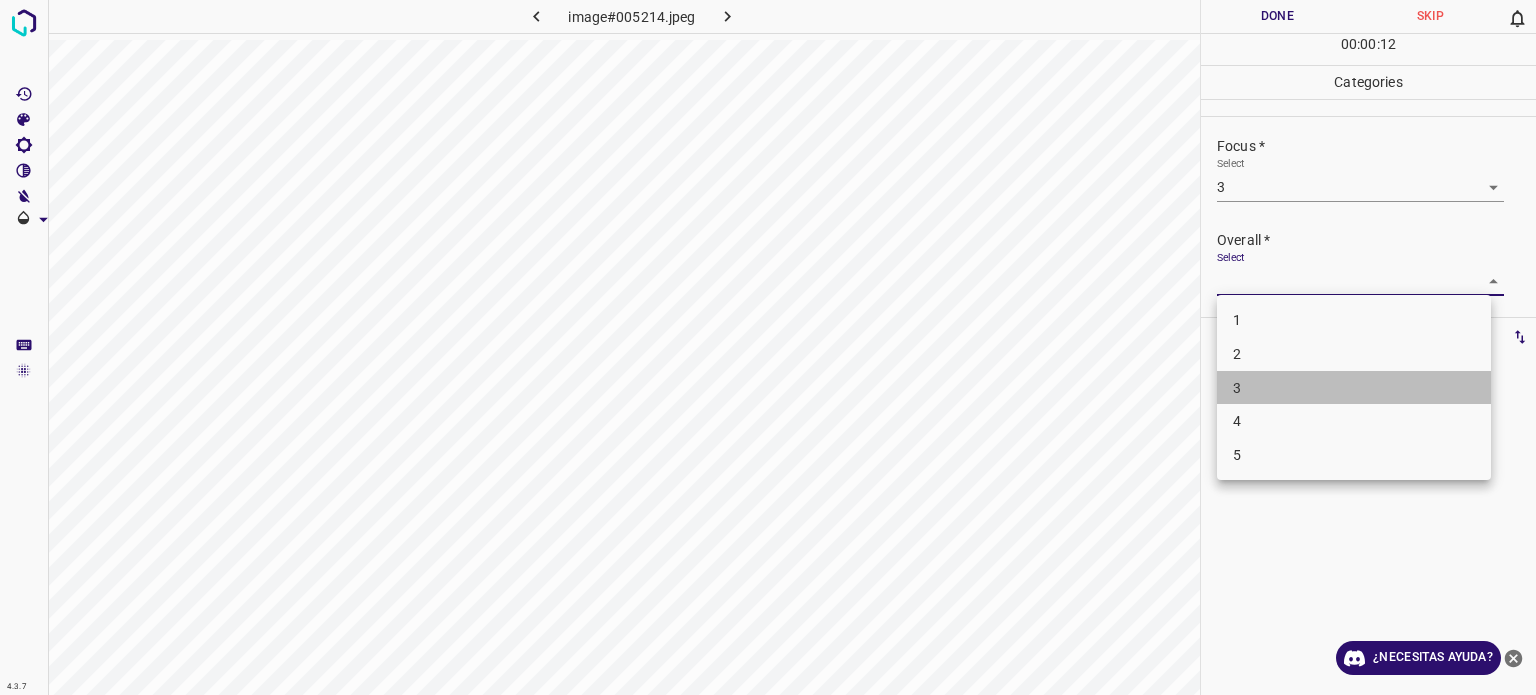 click on "3" at bounding box center [1354, 388] 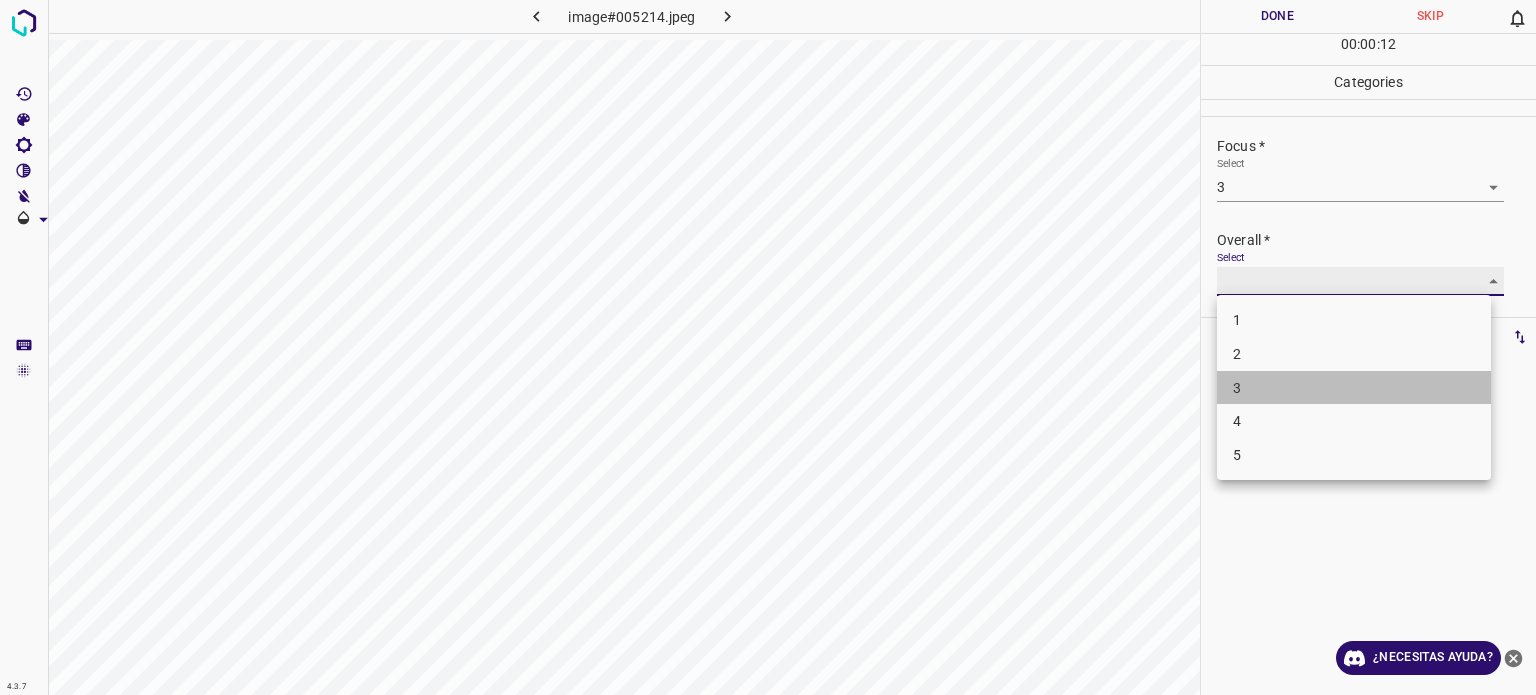 type on "3" 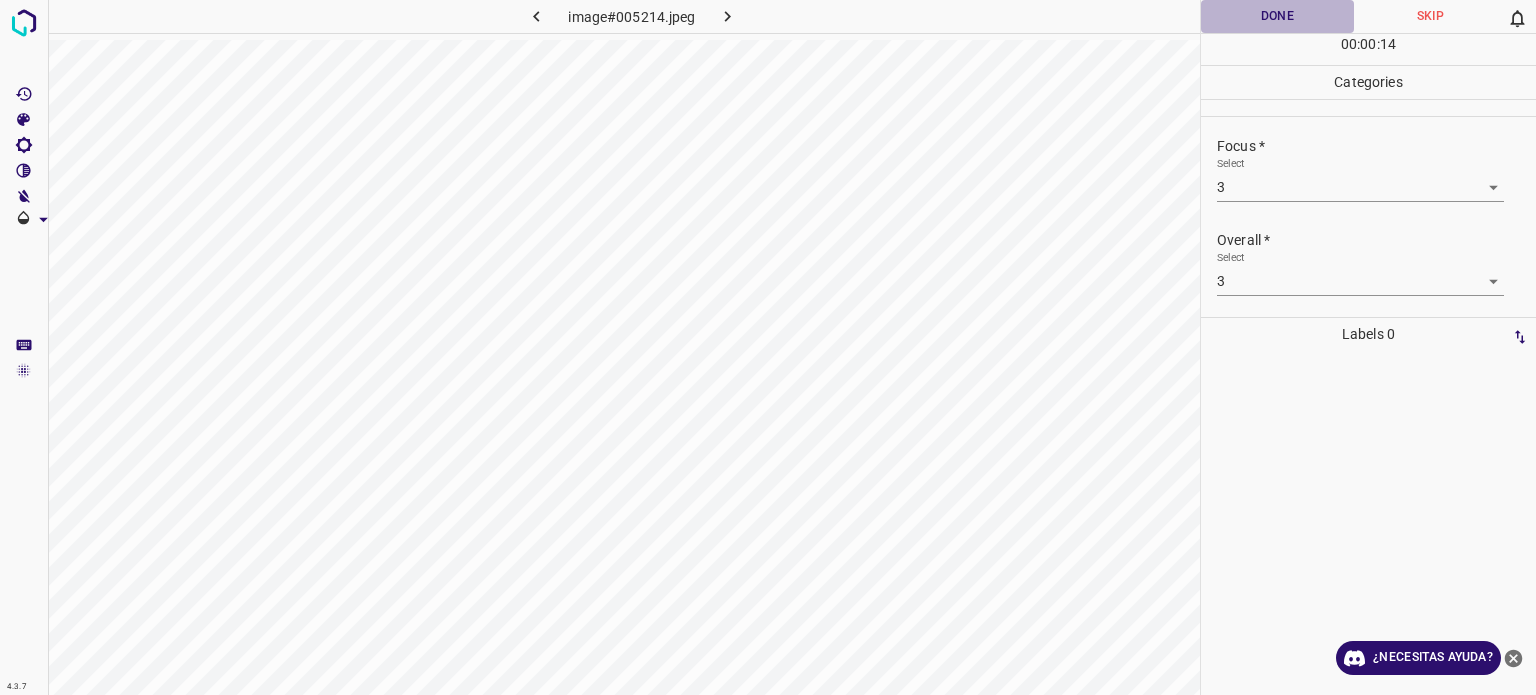 click on "Done" at bounding box center [1277, 16] 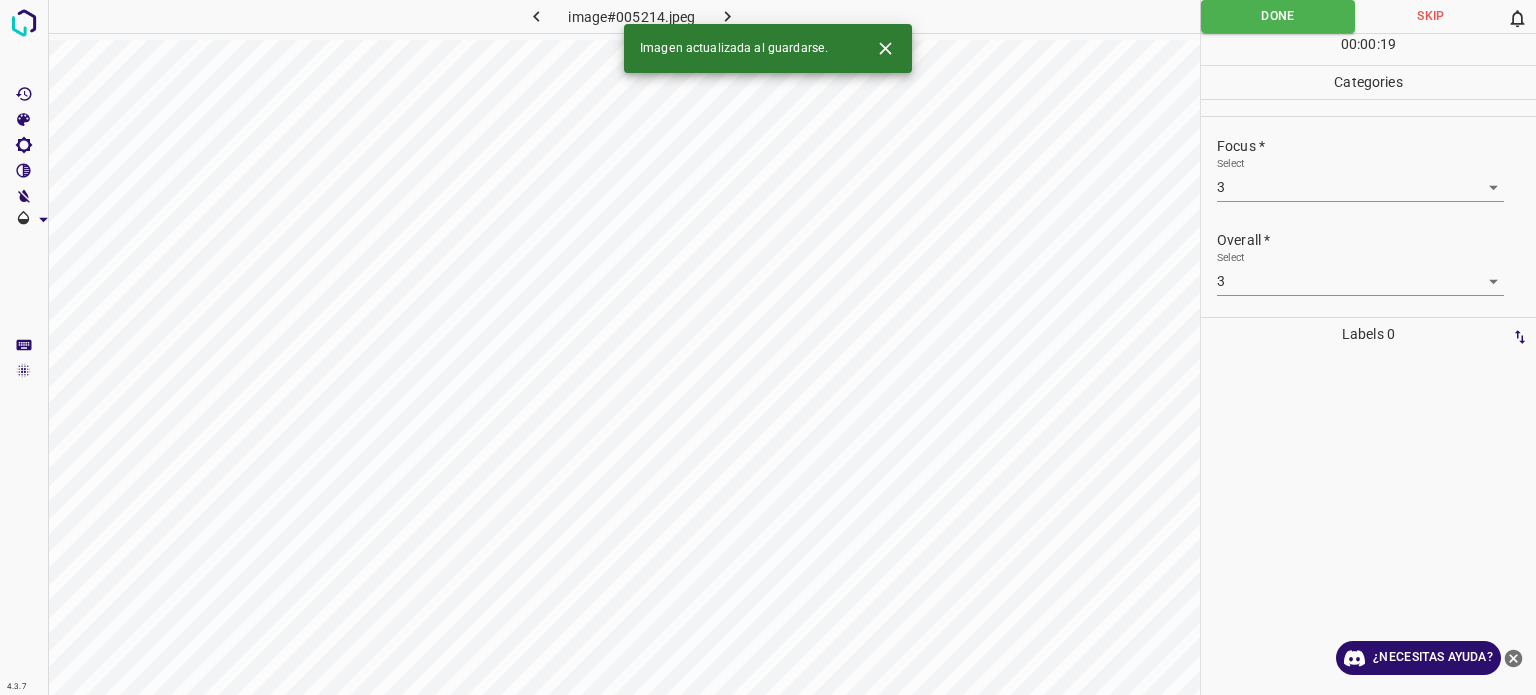click 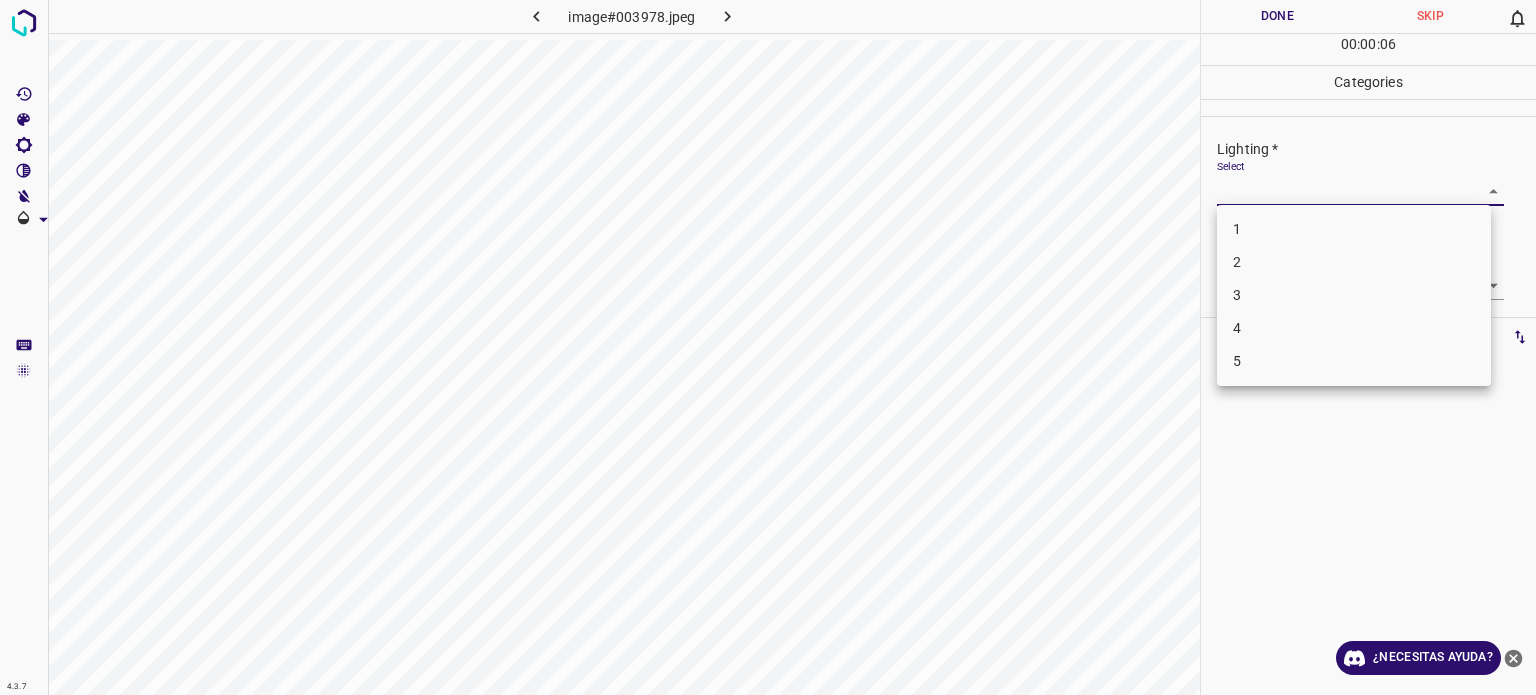 drag, startPoint x: 1238, startPoint y: 193, endPoint x: 1235, endPoint y: 294, distance: 101.04455 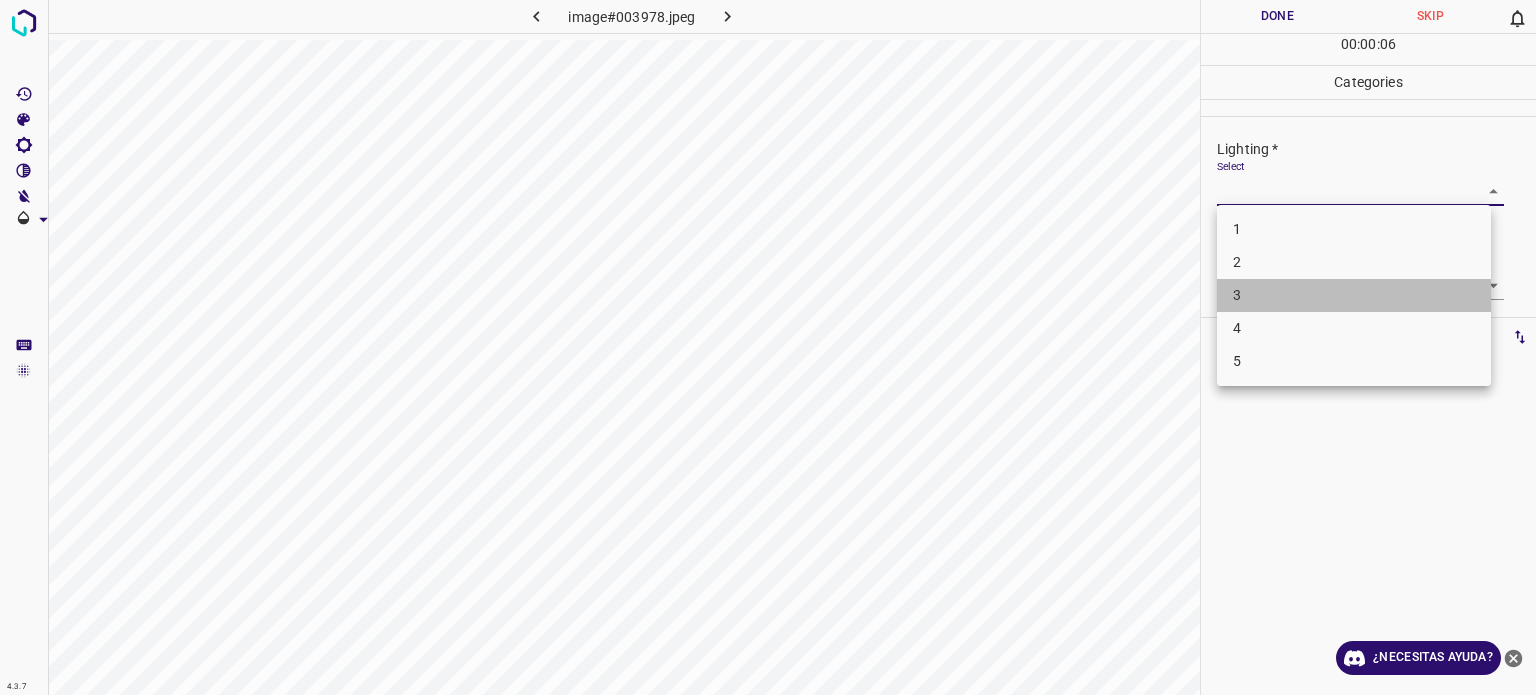 click on "3" at bounding box center (1354, 295) 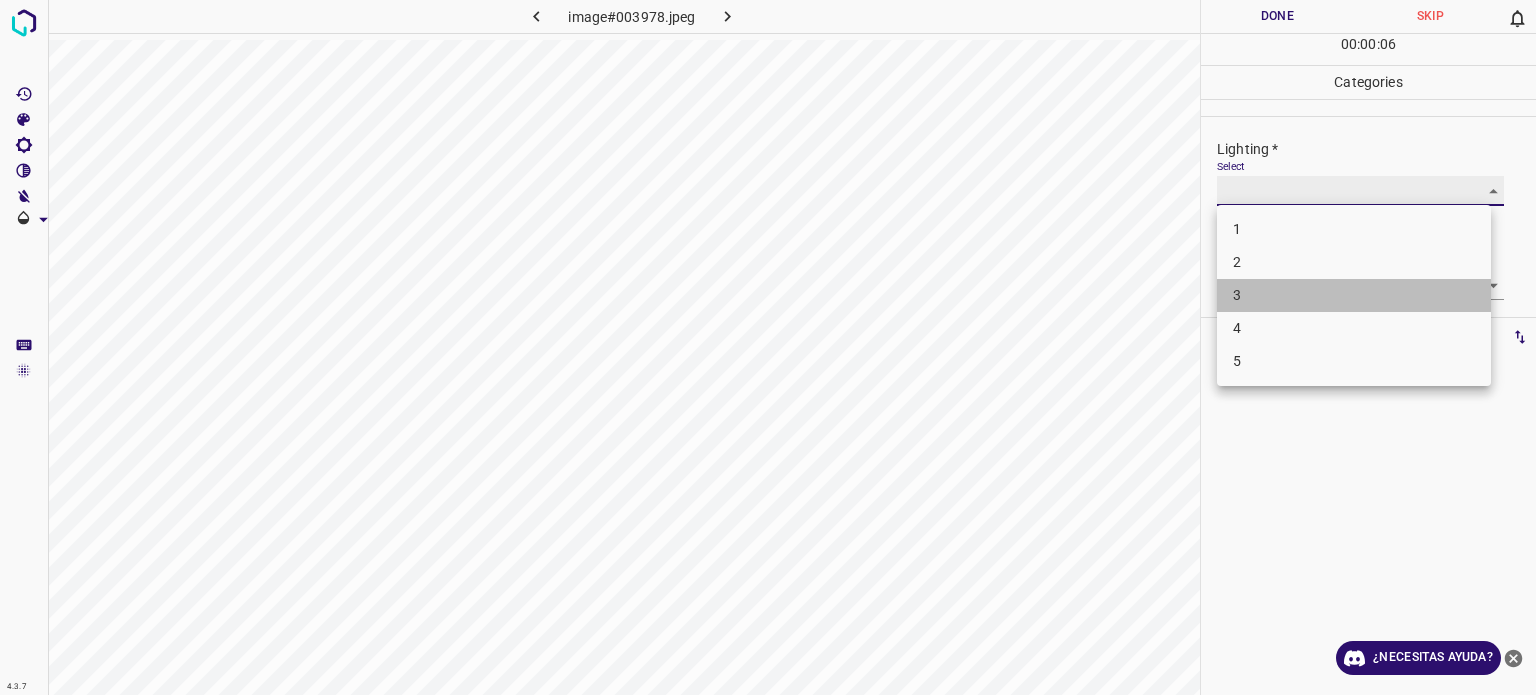 type on "3" 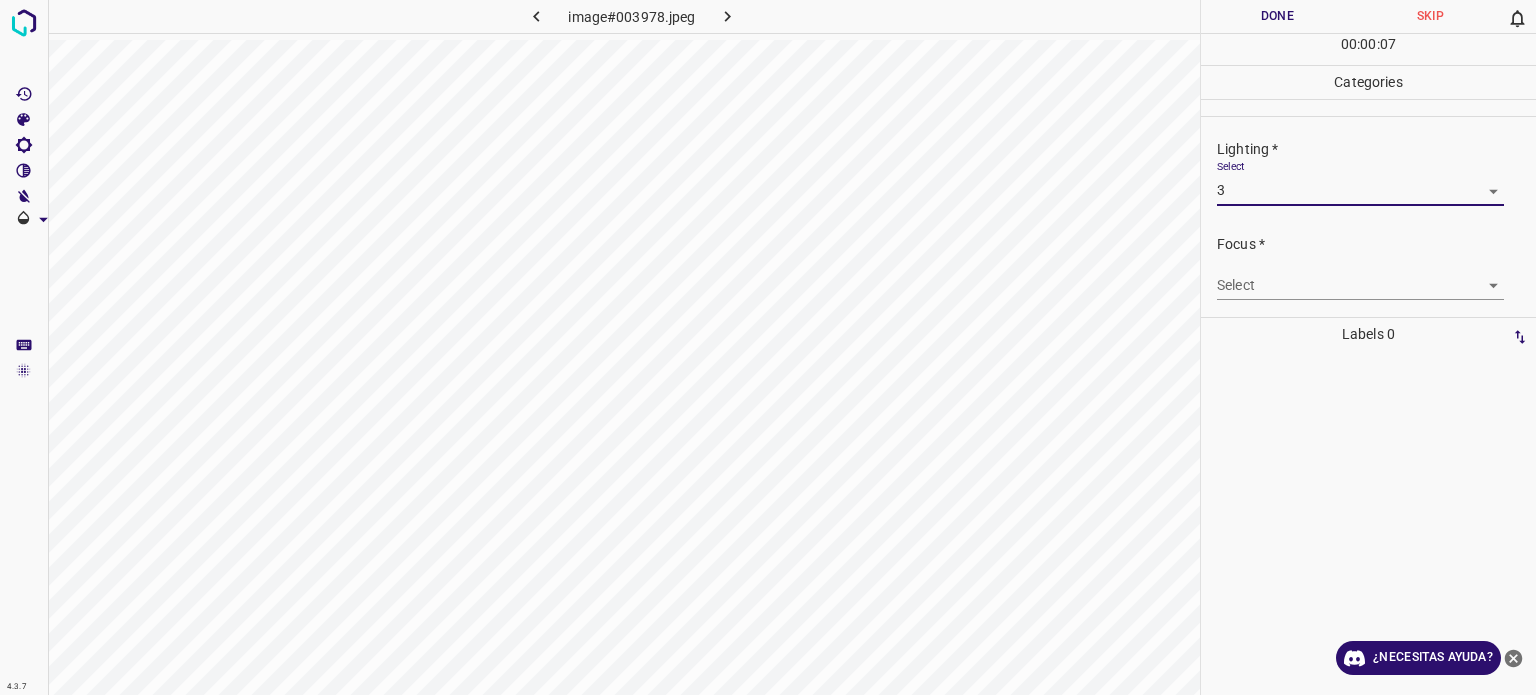 click on "4.3.7 image#003978.jpeg Done Skip 0 00   : 00   : 07   Categories Lighting *  Select 3 3 Focus *  Select ​ Overall *  Select ​ Labels   0 Categories 1 Lighting 2 Focus 3 Overall Tools Space Change between modes (Draw & Edit) I Auto labeling R Restore zoom M Zoom in N Zoom out Delete Delete selecte label Filters Z Restore filters X Saturation filter C Brightness filter V Contrast filter B Gray scale filter General O Download ¿Necesitas ayuda? Texto original Valora esta traducción Tu opinión servirá para ayudar a mejorar el Traductor de Google - Texto - Esconder - Borrar" at bounding box center (768, 347) 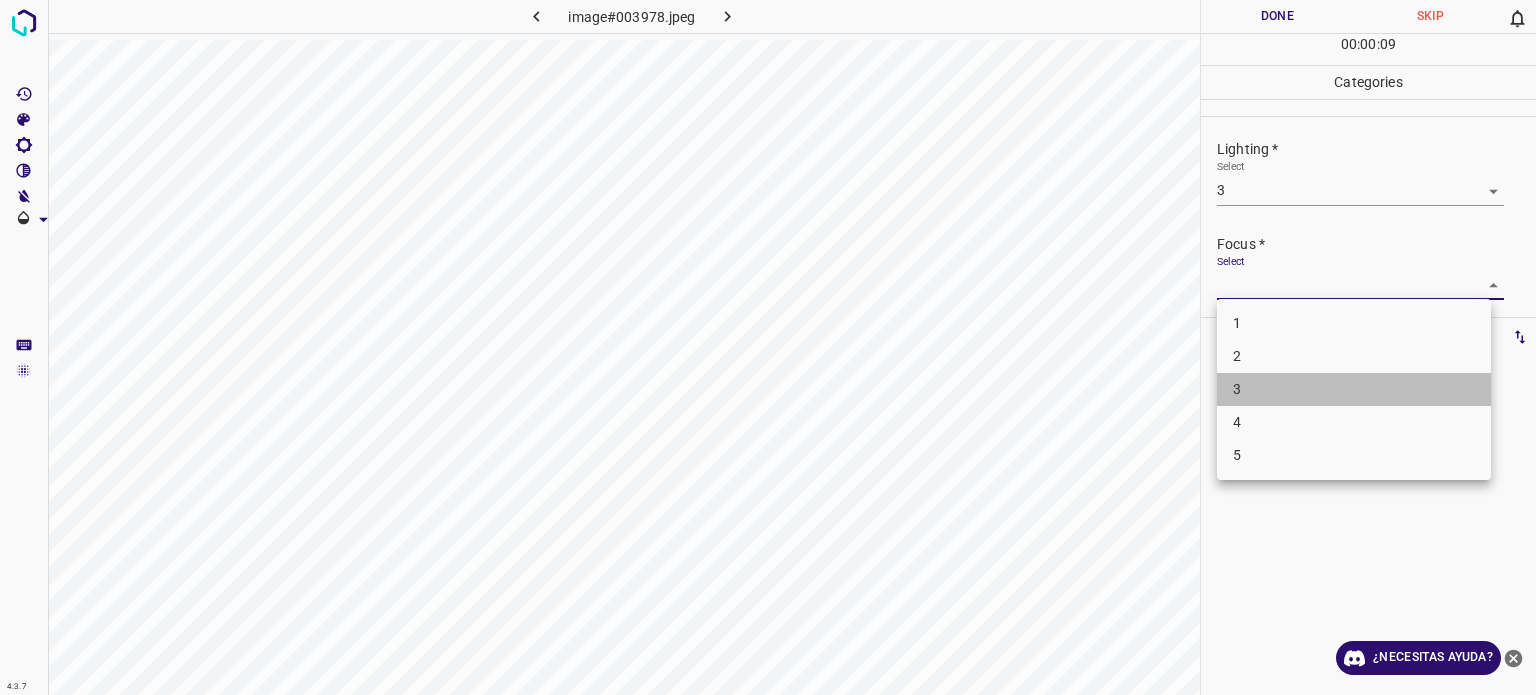 click on "3" at bounding box center (1354, 389) 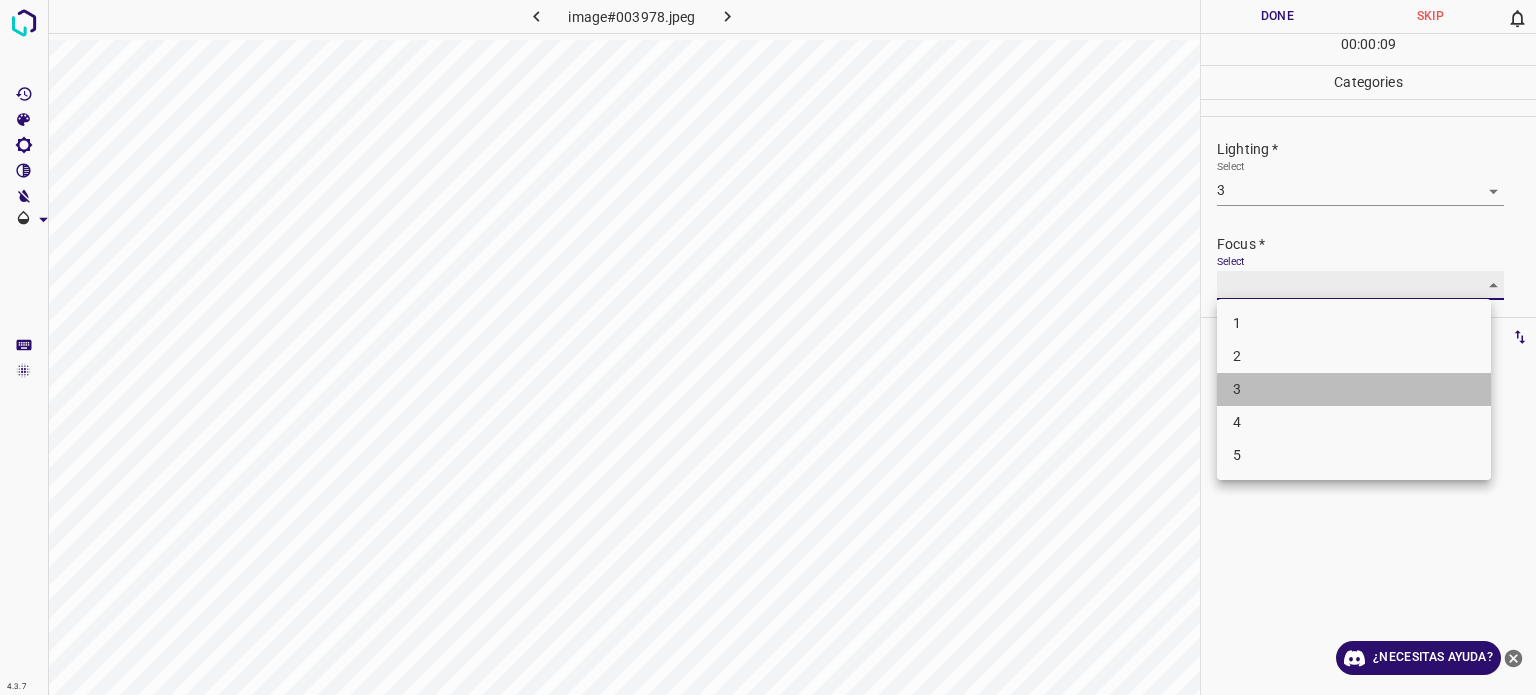 type on "3" 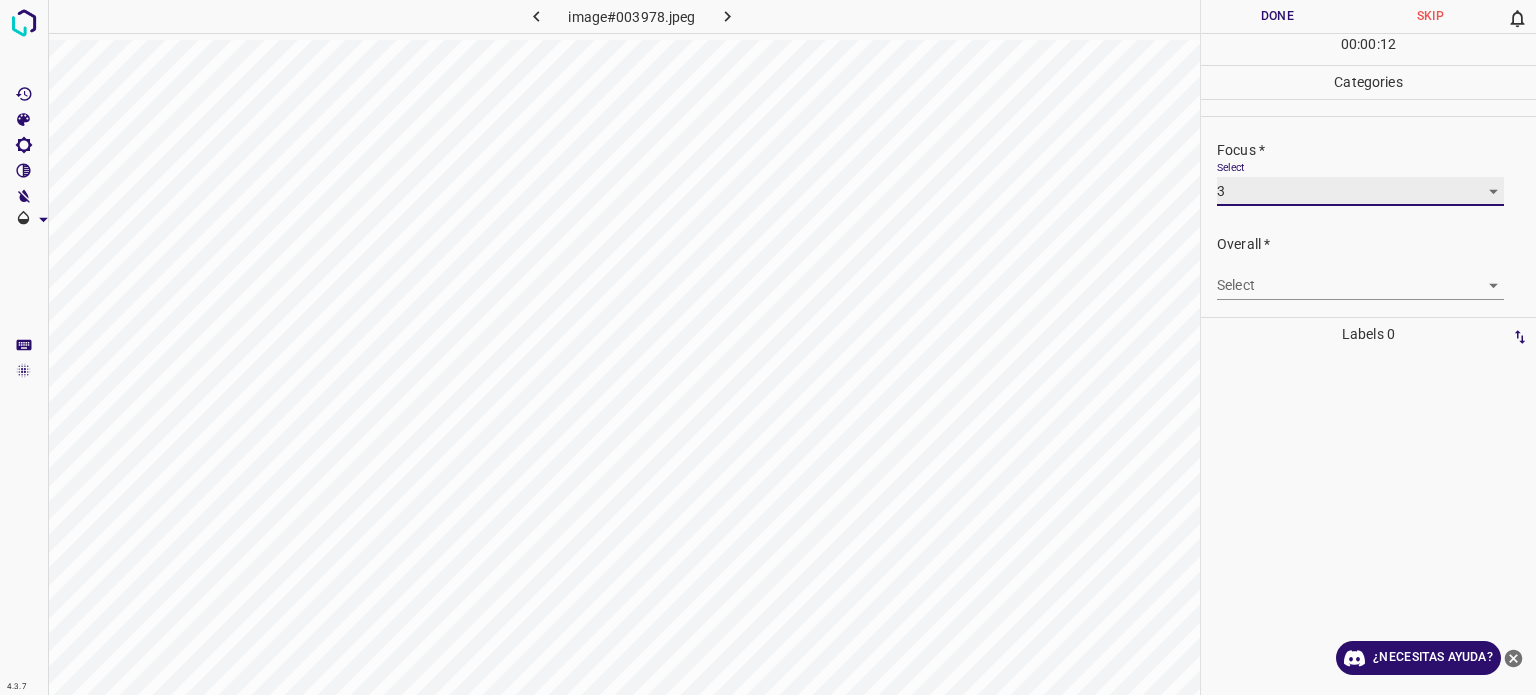scroll, scrollTop: 98, scrollLeft: 0, axis: vertical 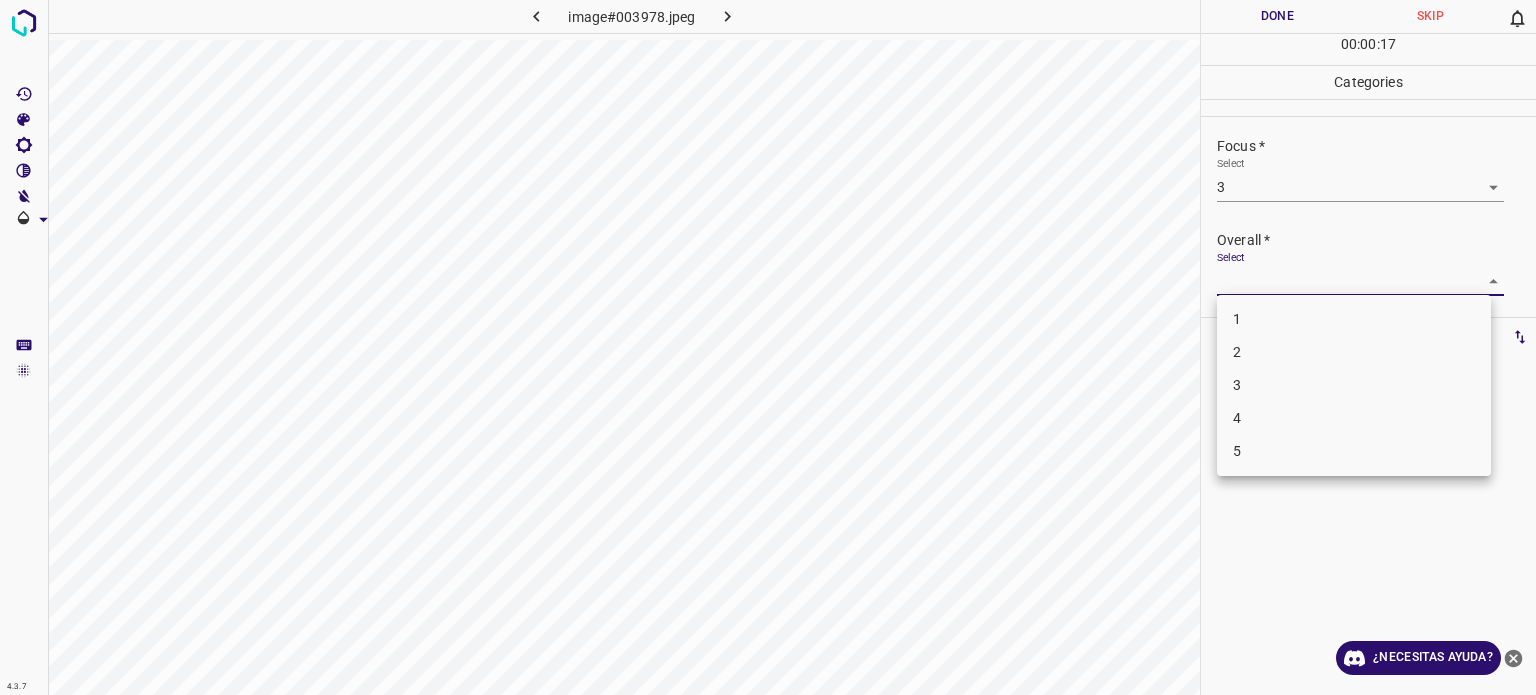 click on "4.3.7 image#003978.jpeg Done Skip 0 00   : 00   : 17   Categories Lighting *  Select 3 3 Focus *  Select 3 3 Overall *  Select ​ Labels   0 Categories 1 Lighting 2 Focus 3 Overall Tools Space Change between modes (Draw & Edit) I Auto labeling R Restore zoom M Zoom in N Zoom out Delete Delete selecte label Filters Z Restore filters X Saturation filter C Brightness filter V Contrast filter B Gray scale filter General O Download ¿Necesitas ayuda? Texto original Valora esta traducción Tu opinión servirá para ayudar a mejorar el Traductor de Google - Texto - Esconder - Borrar 1 2 3 4 5" at bounding box center (768, 347) 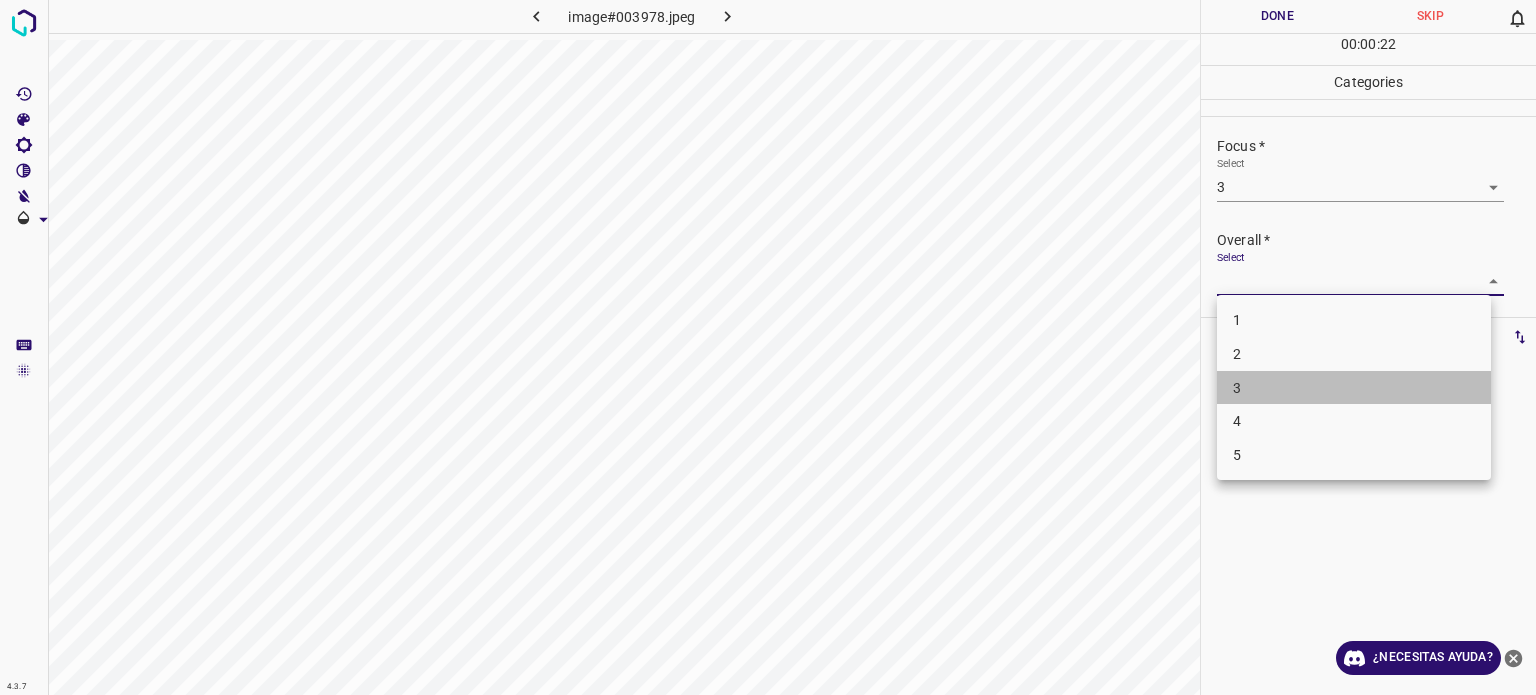 click on "3" at bounding box center [1354, 388] 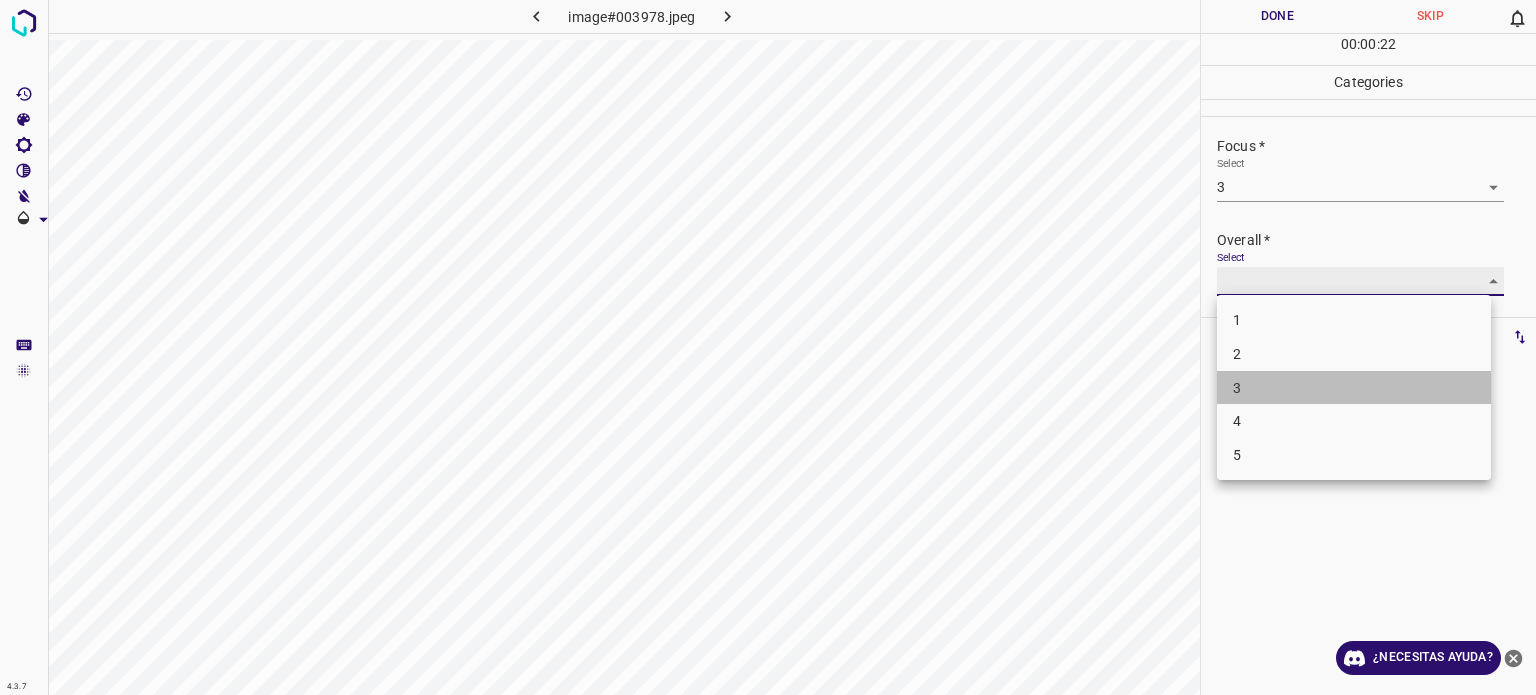 type on "3" 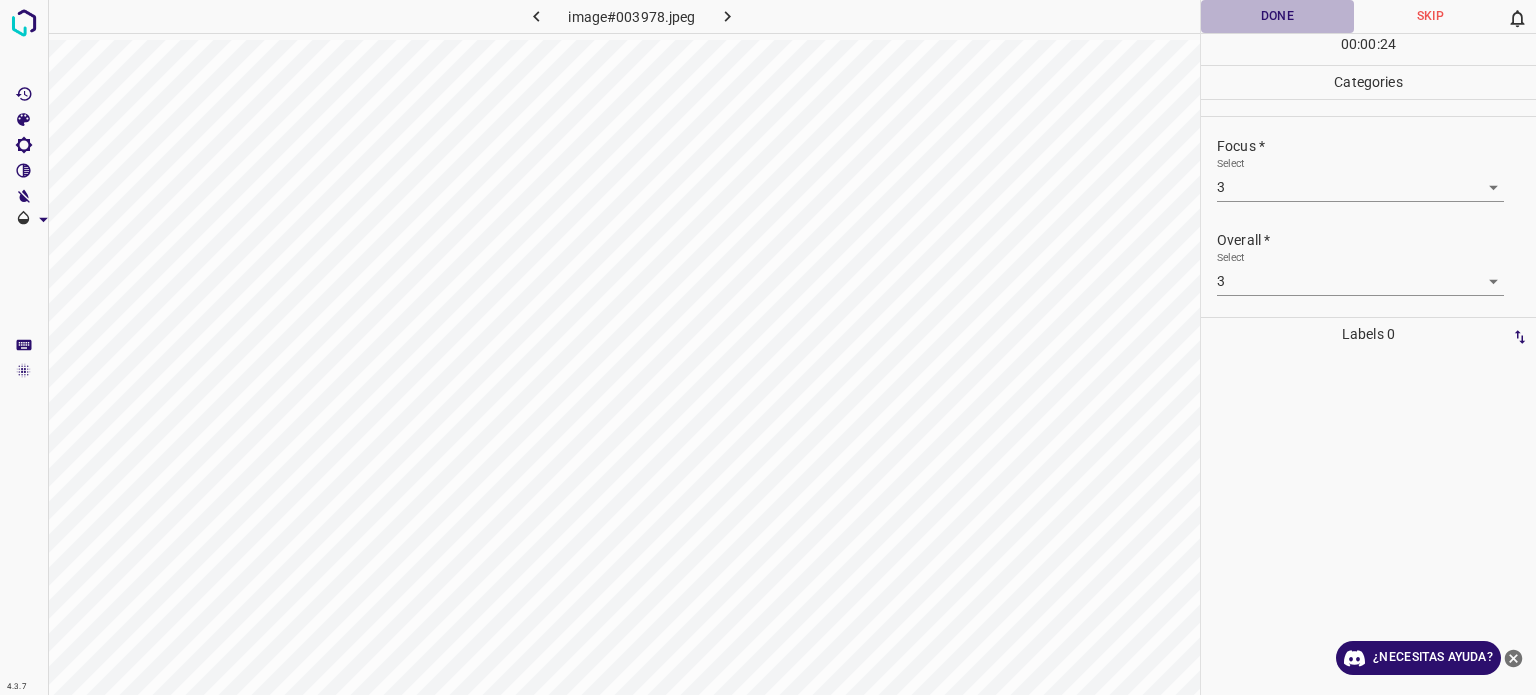 click on "Done" at bounding box center (1277, 16) 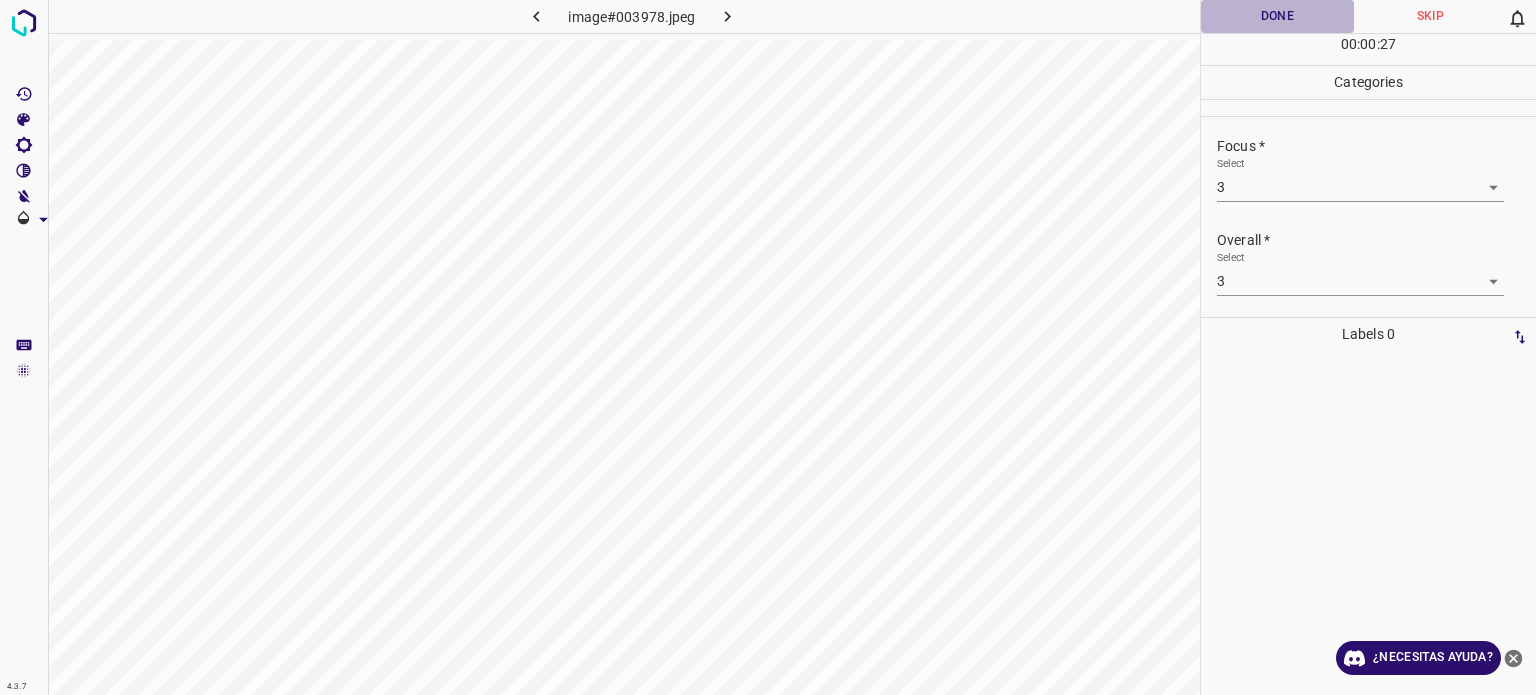 click on "Done" at bounding box center [1277, 16] 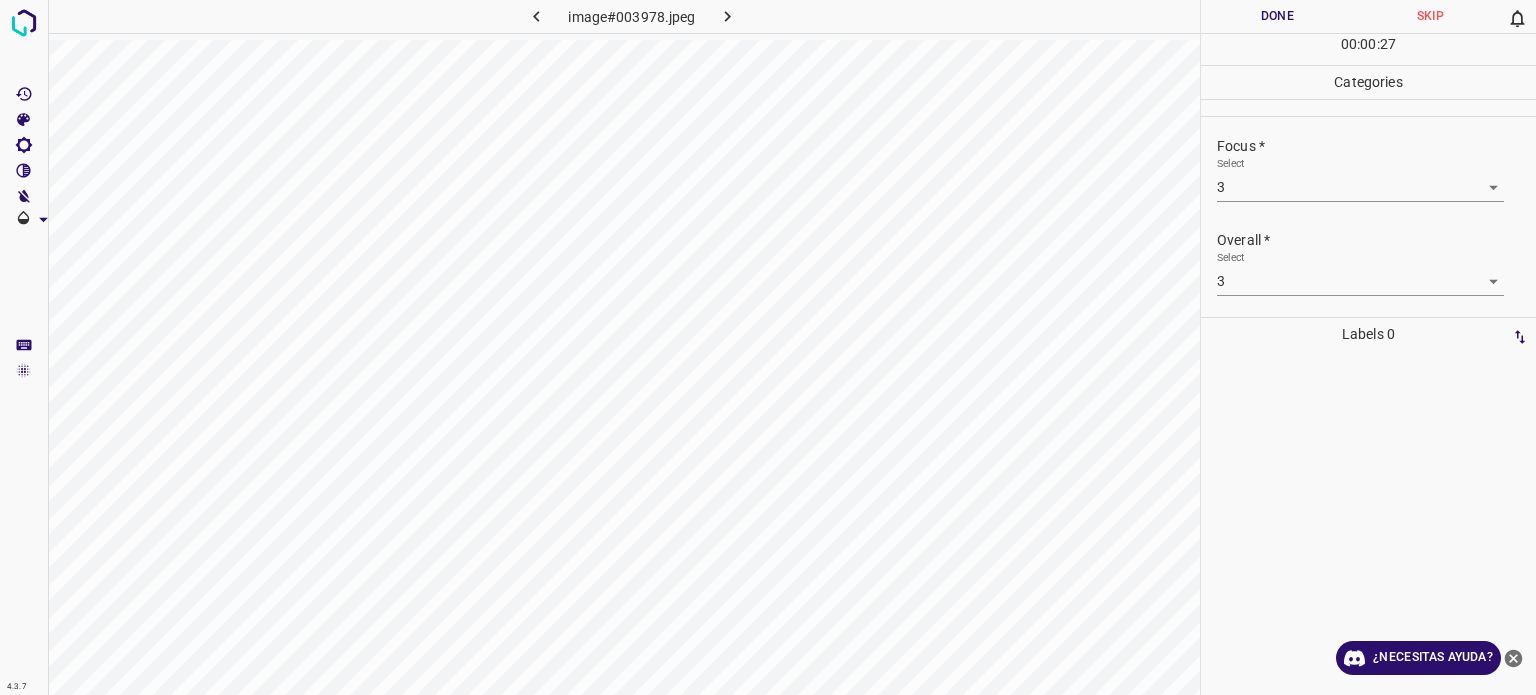 click on "Done" at bounding box center [1277, 16] 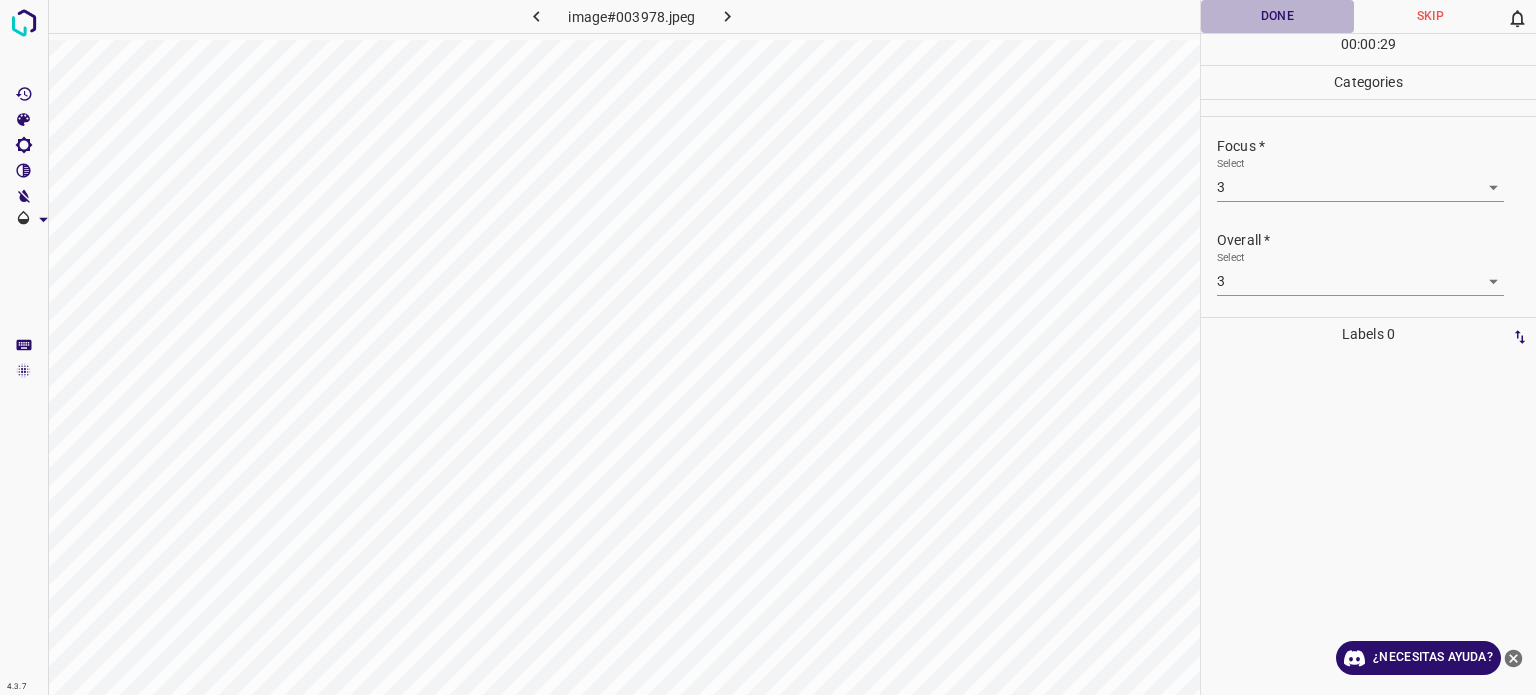 click on "Done" at bounding box center [1277, 16] 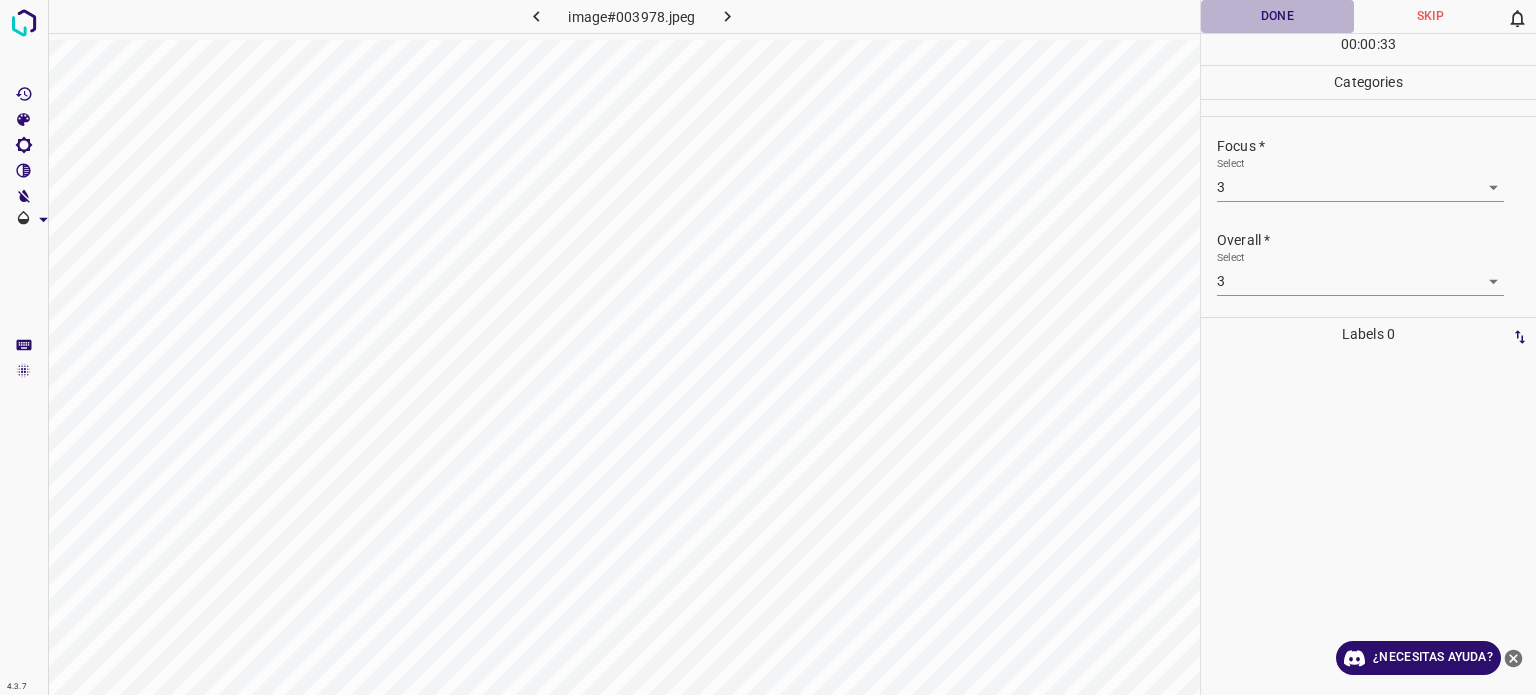 click on "Done" at bounding box center [1277, 16] 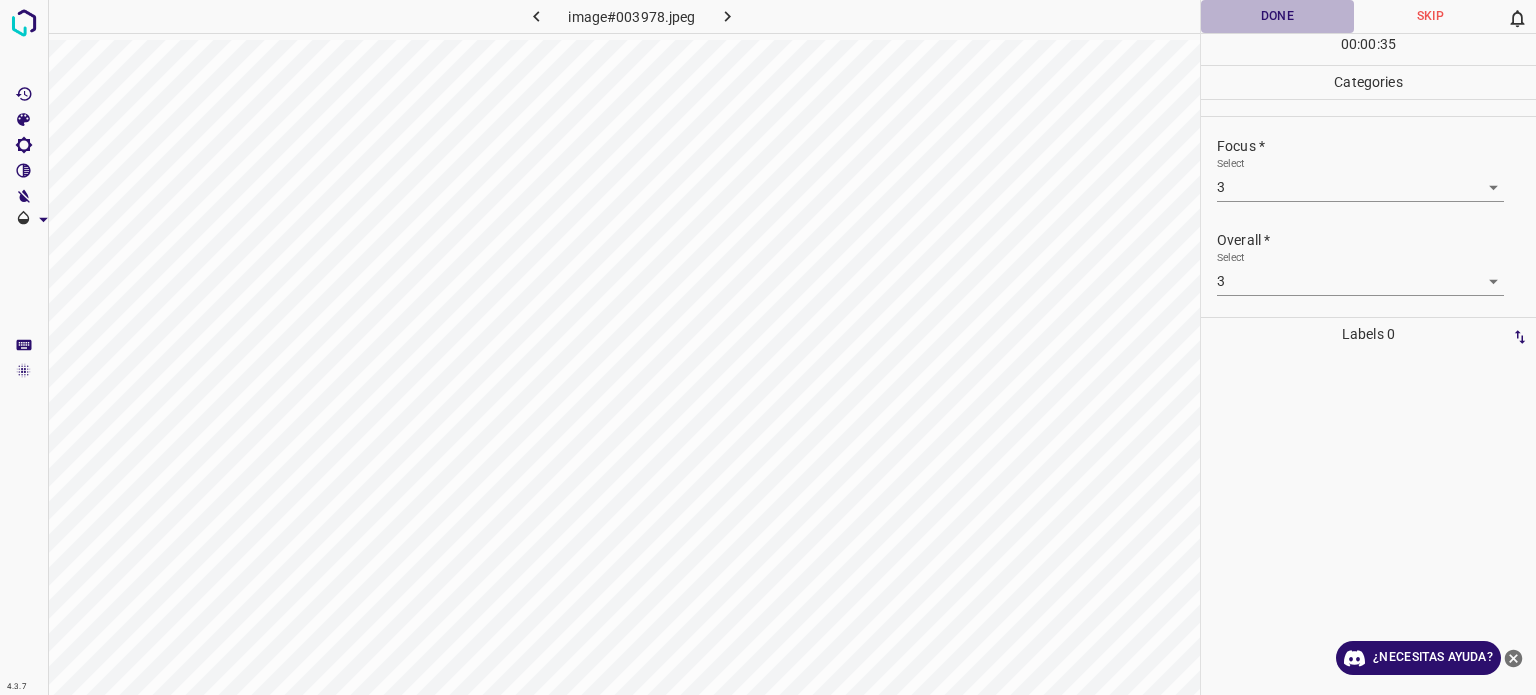 click on "Done" at bounding box center (1277, 16) 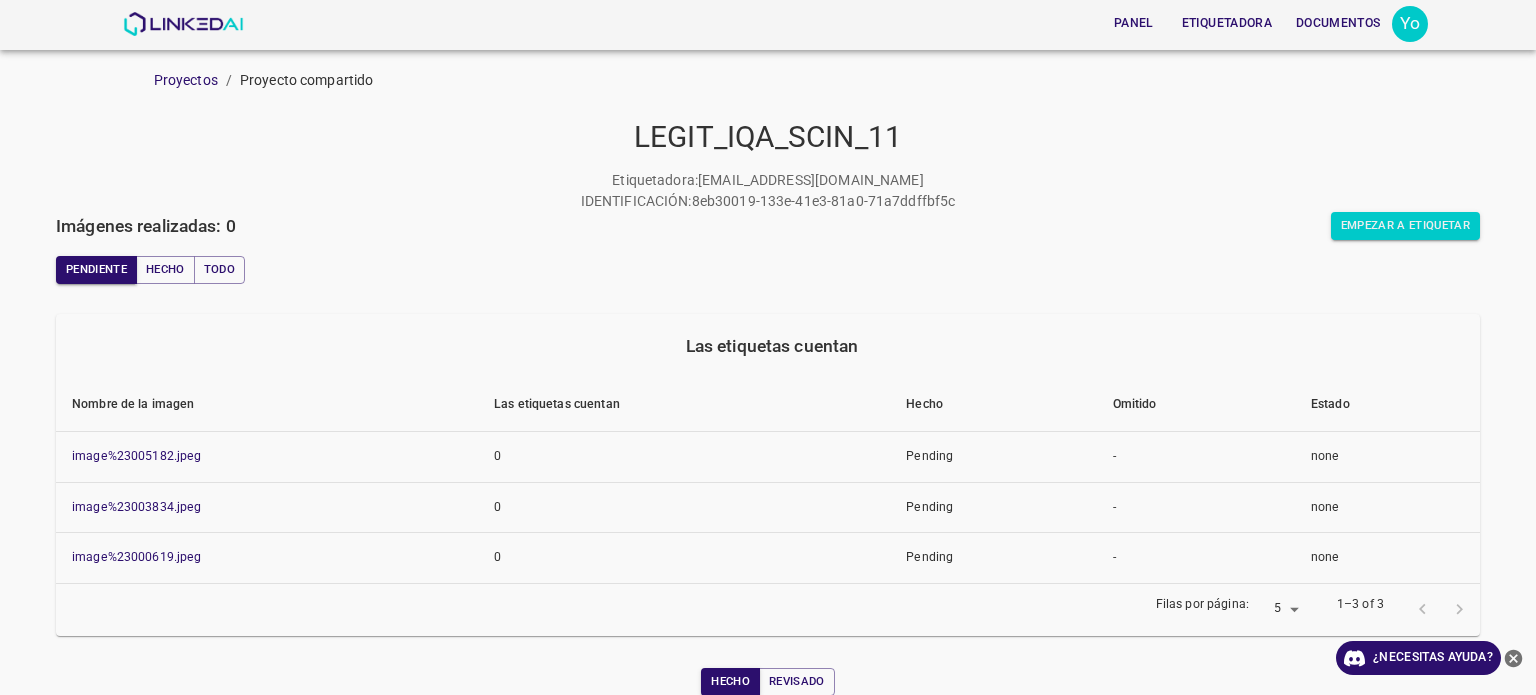 scroll, scrollTop: 0, scrollLeft: 0, axis: both 